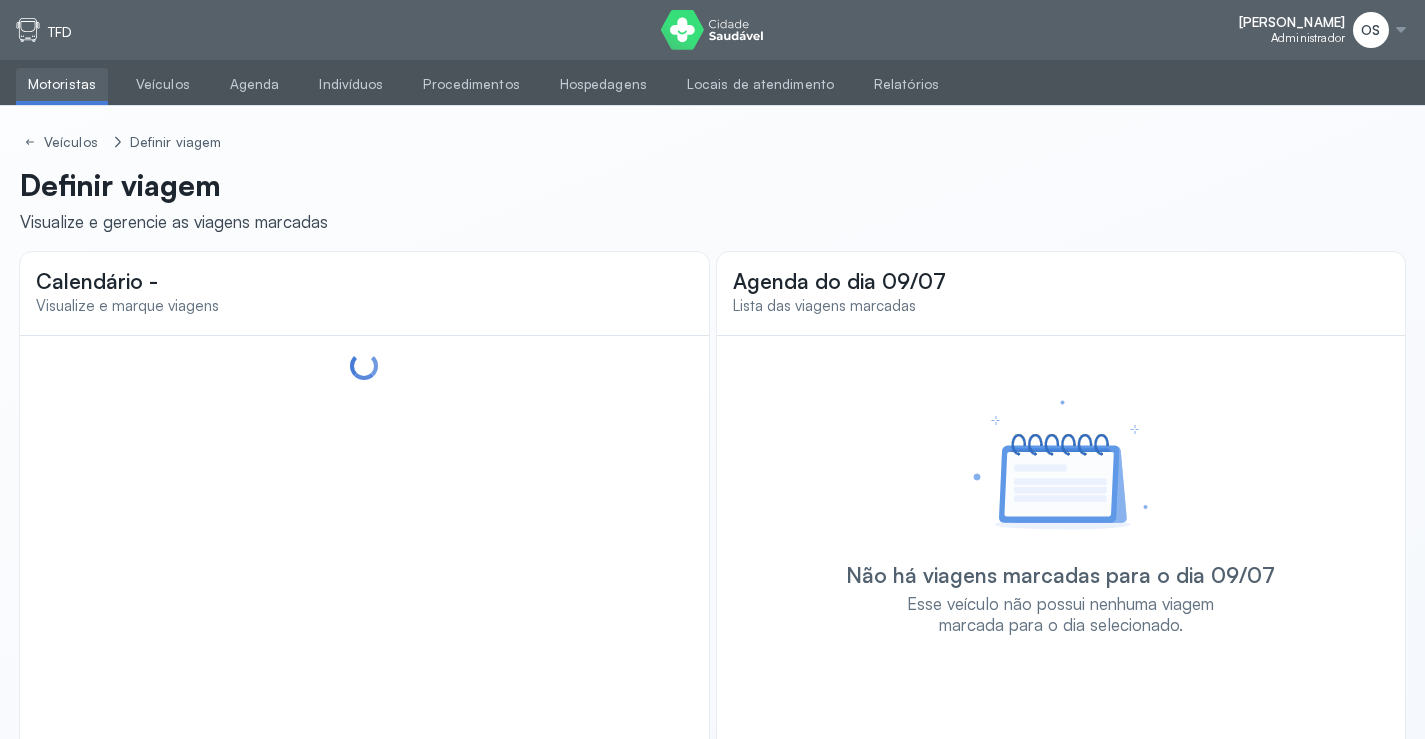scroll, scrollTop: 0, scrollLeft: 0, axis: both 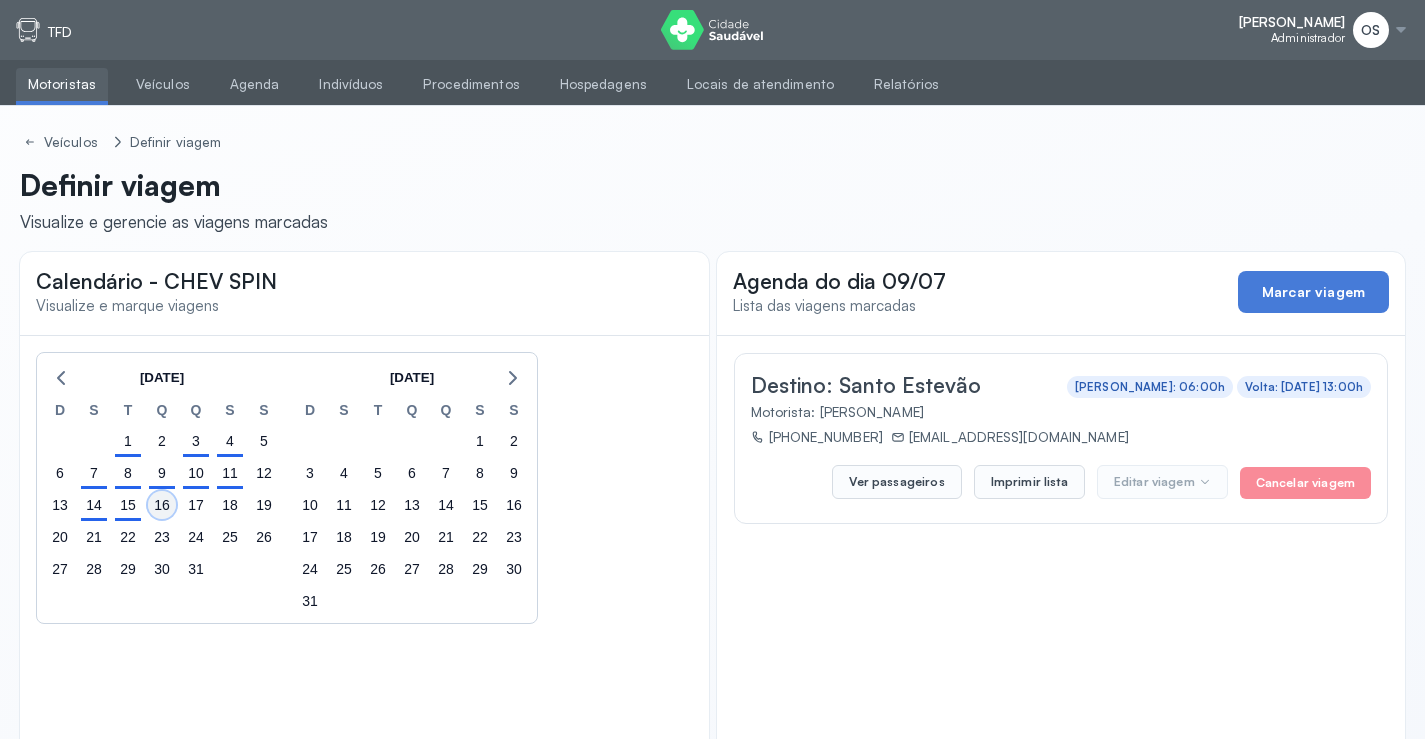 click on "16" 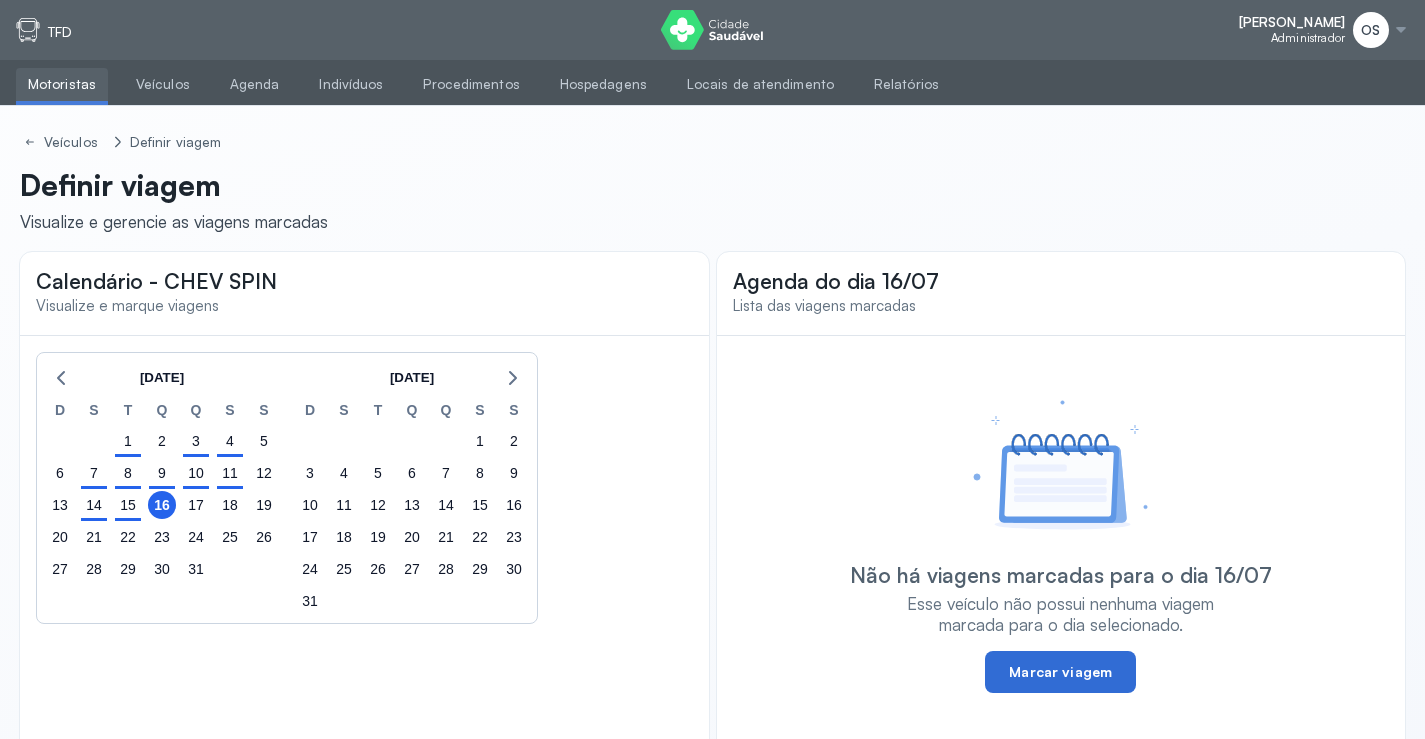 click on "Marcar viagem" 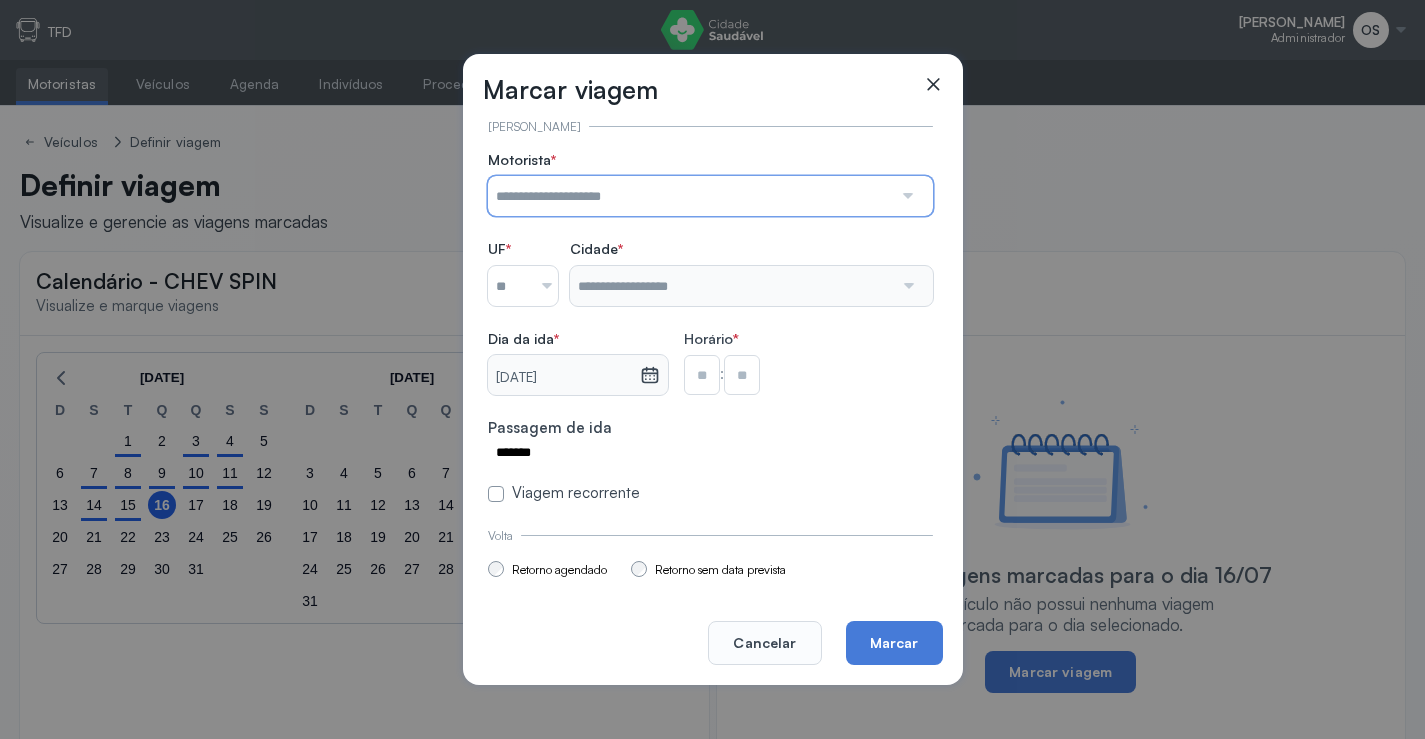 click at bounding box center [690, 196] 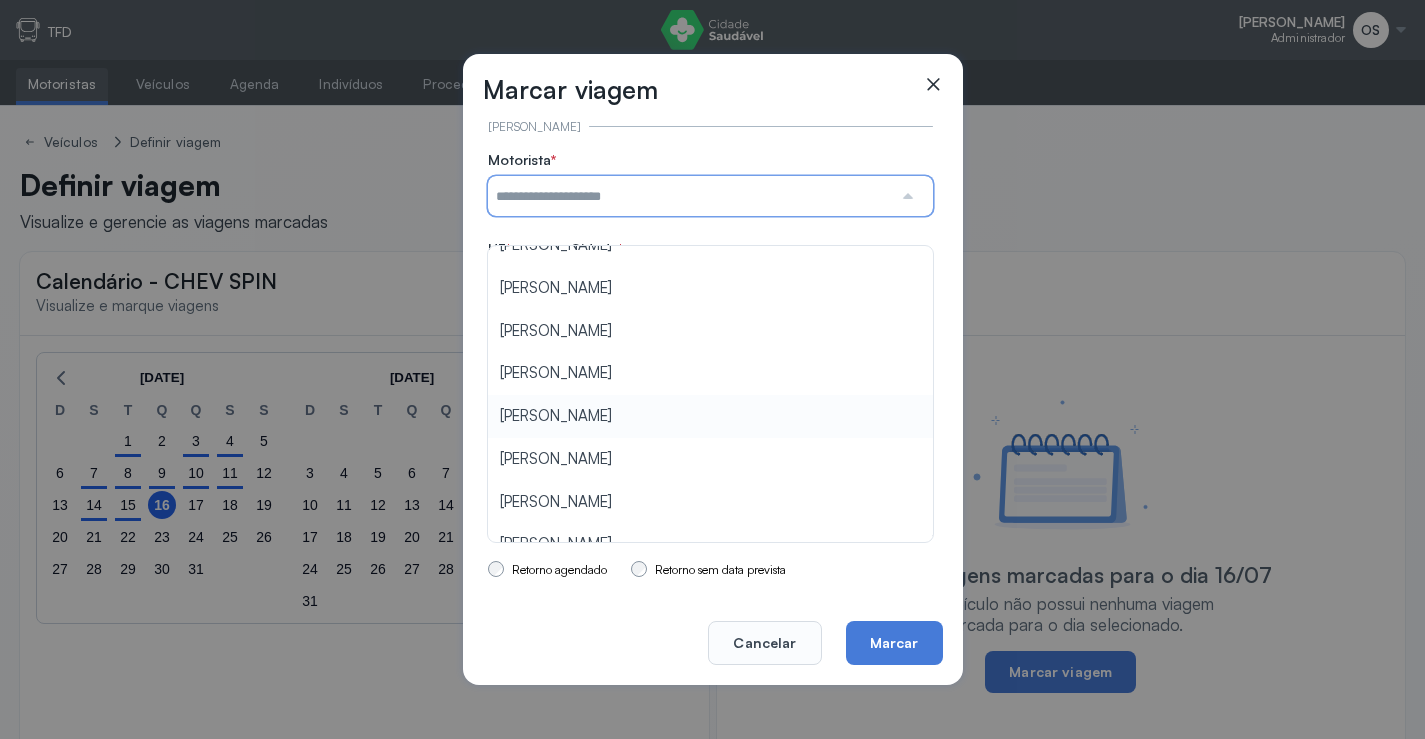 scroll, scrollTop: 100, scrollLeft: 0, axis: vertical 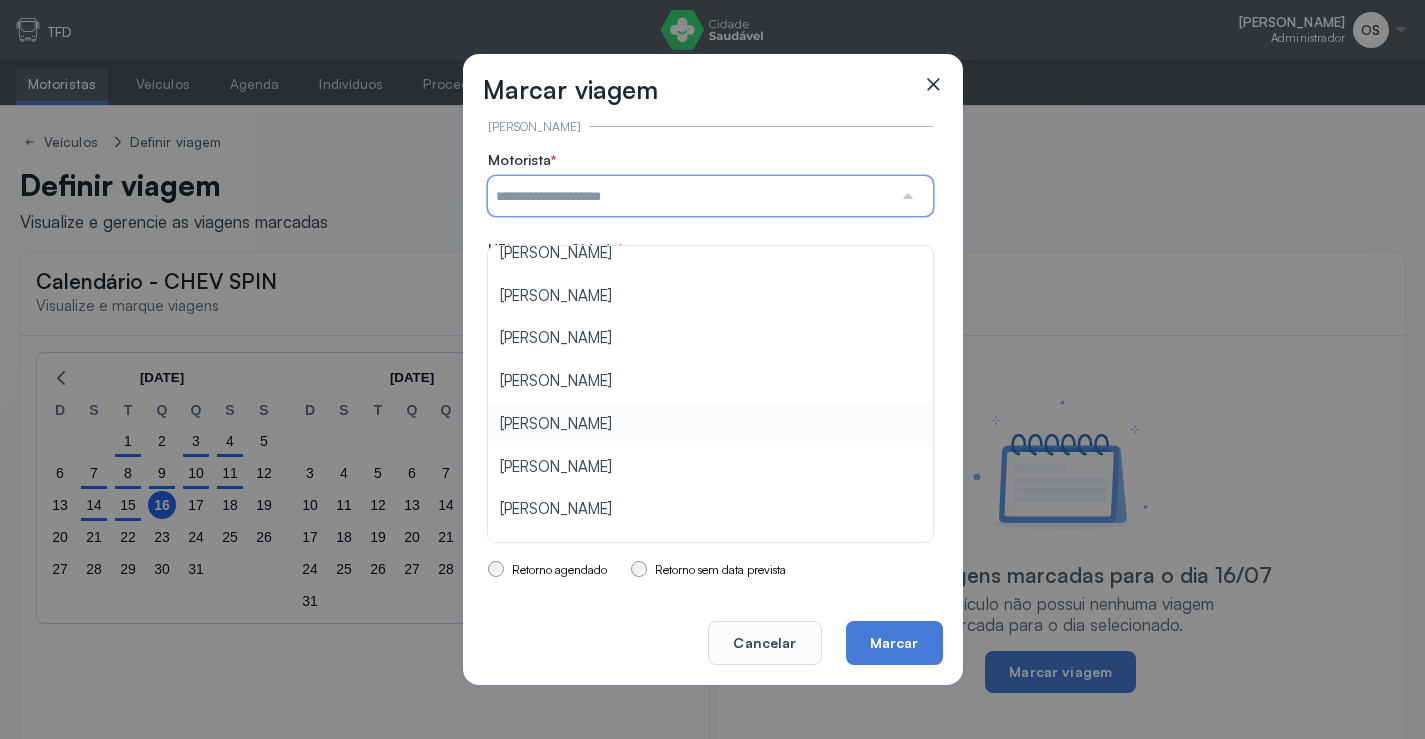 type on "**********" 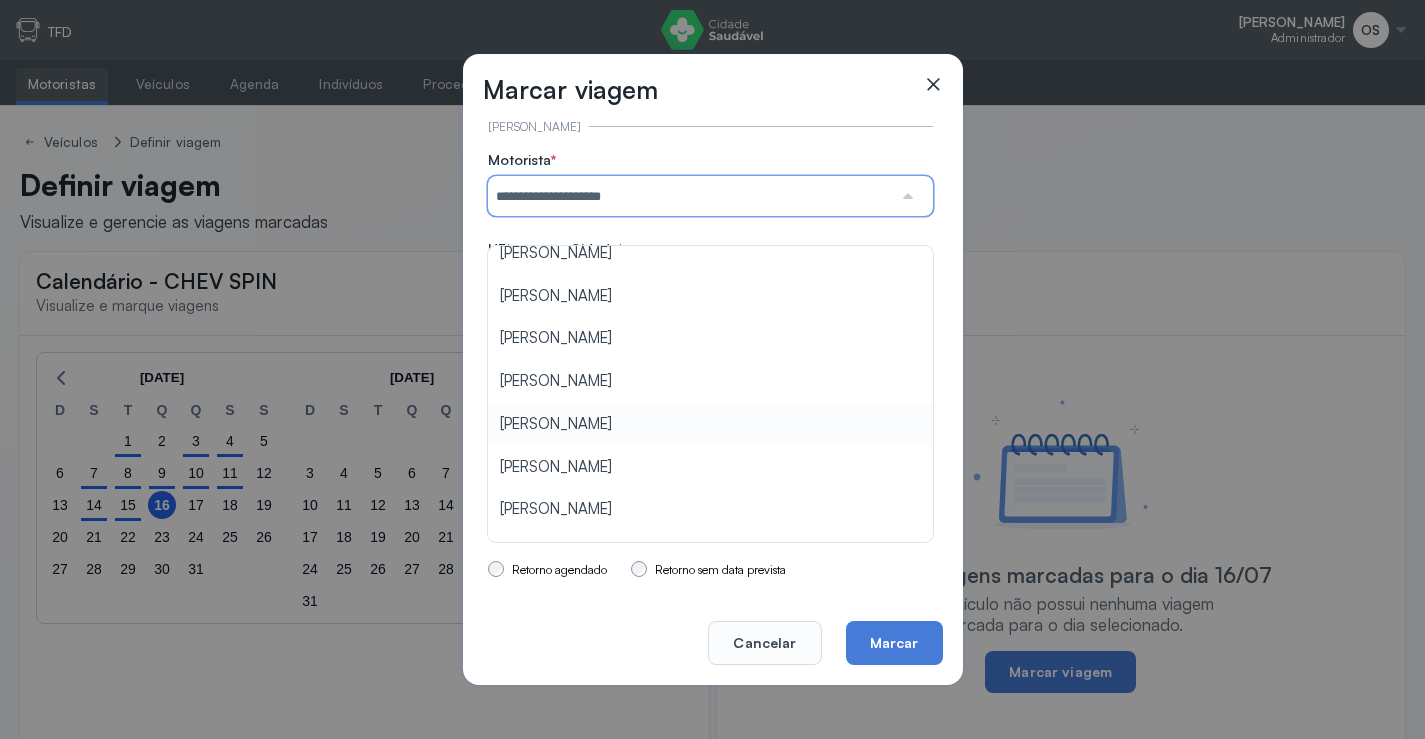 click on "**********" at bounding box center (710, 327) 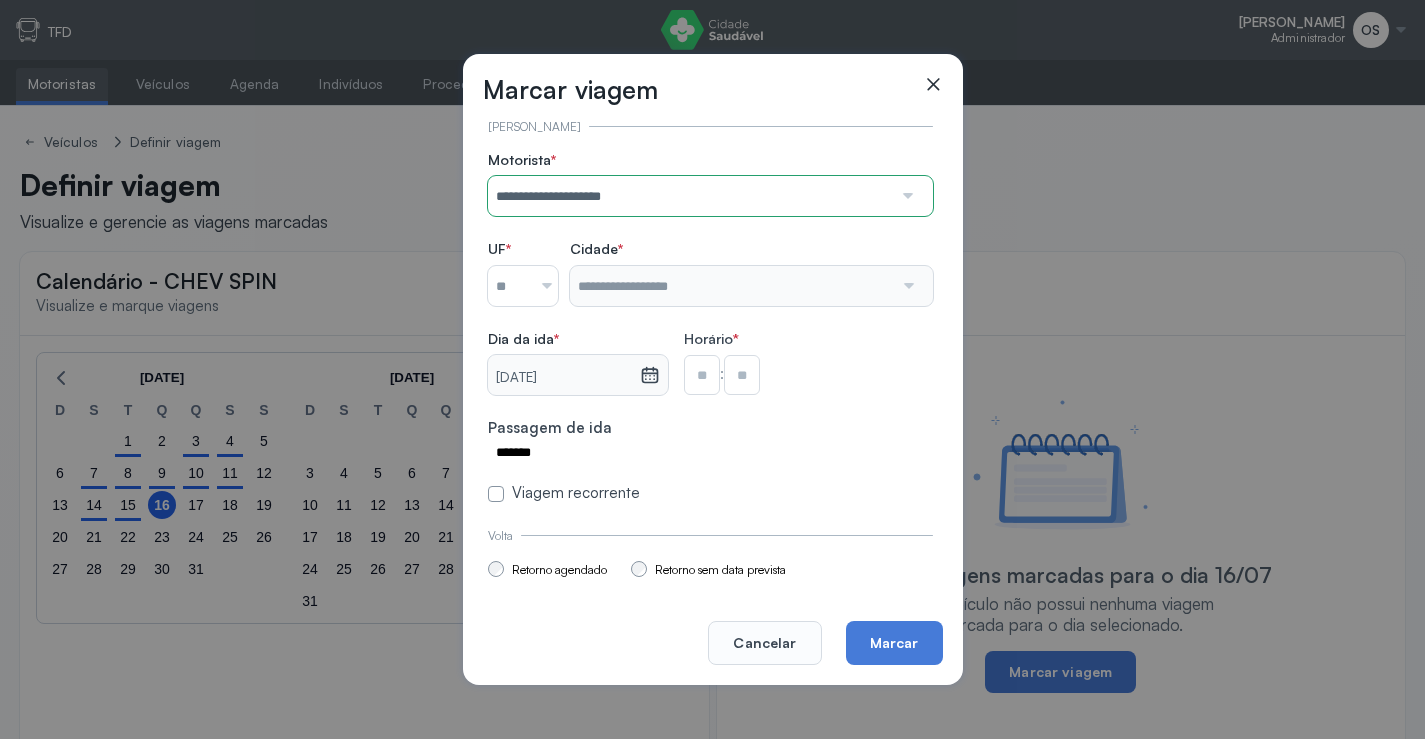 click 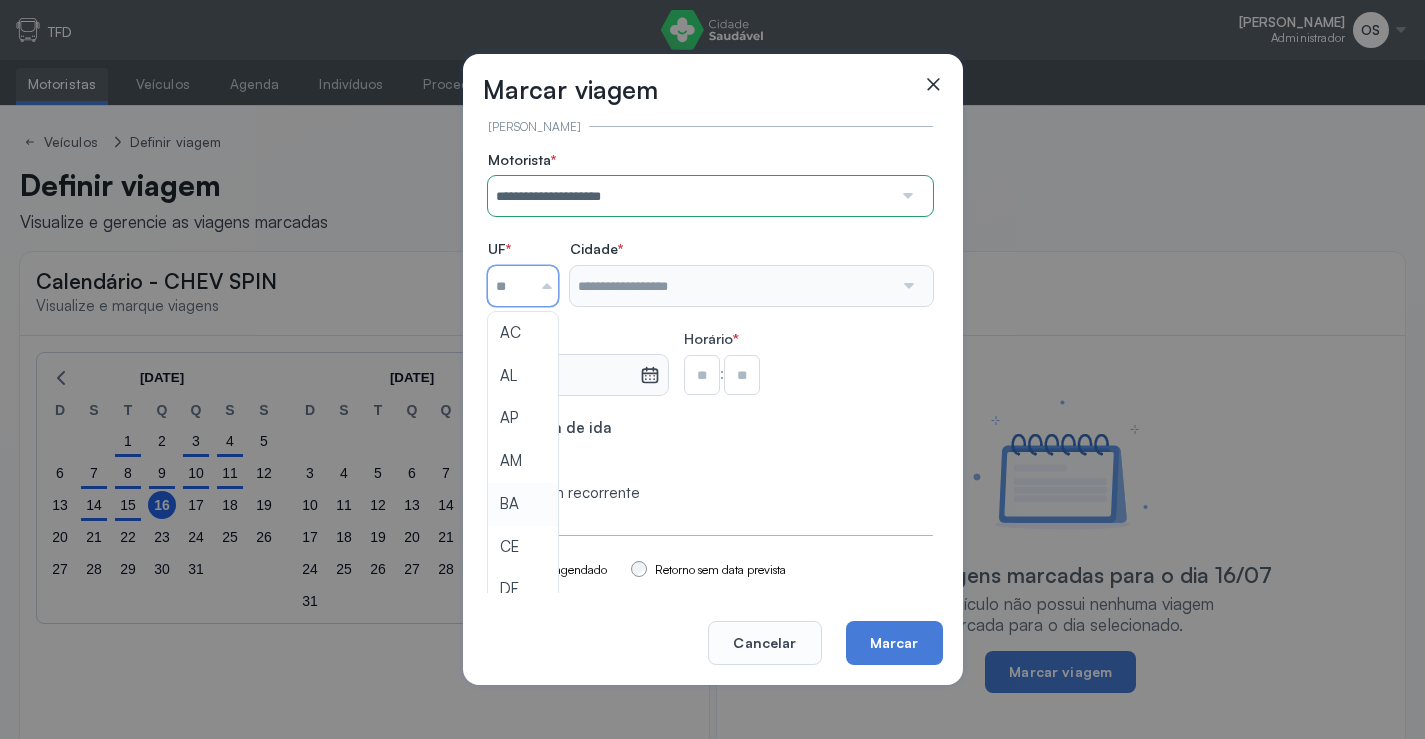 type on "**" 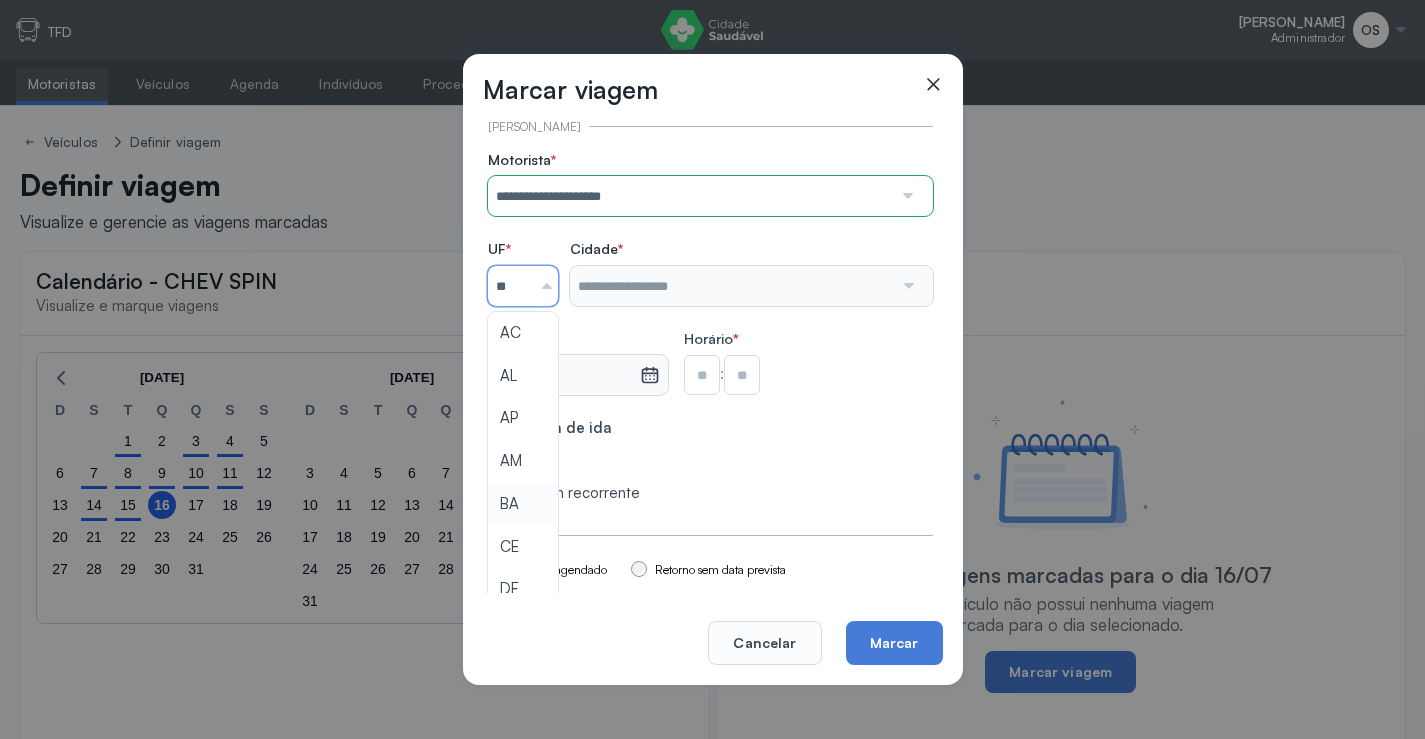 click on "**********" at bounding box center (710, 327) 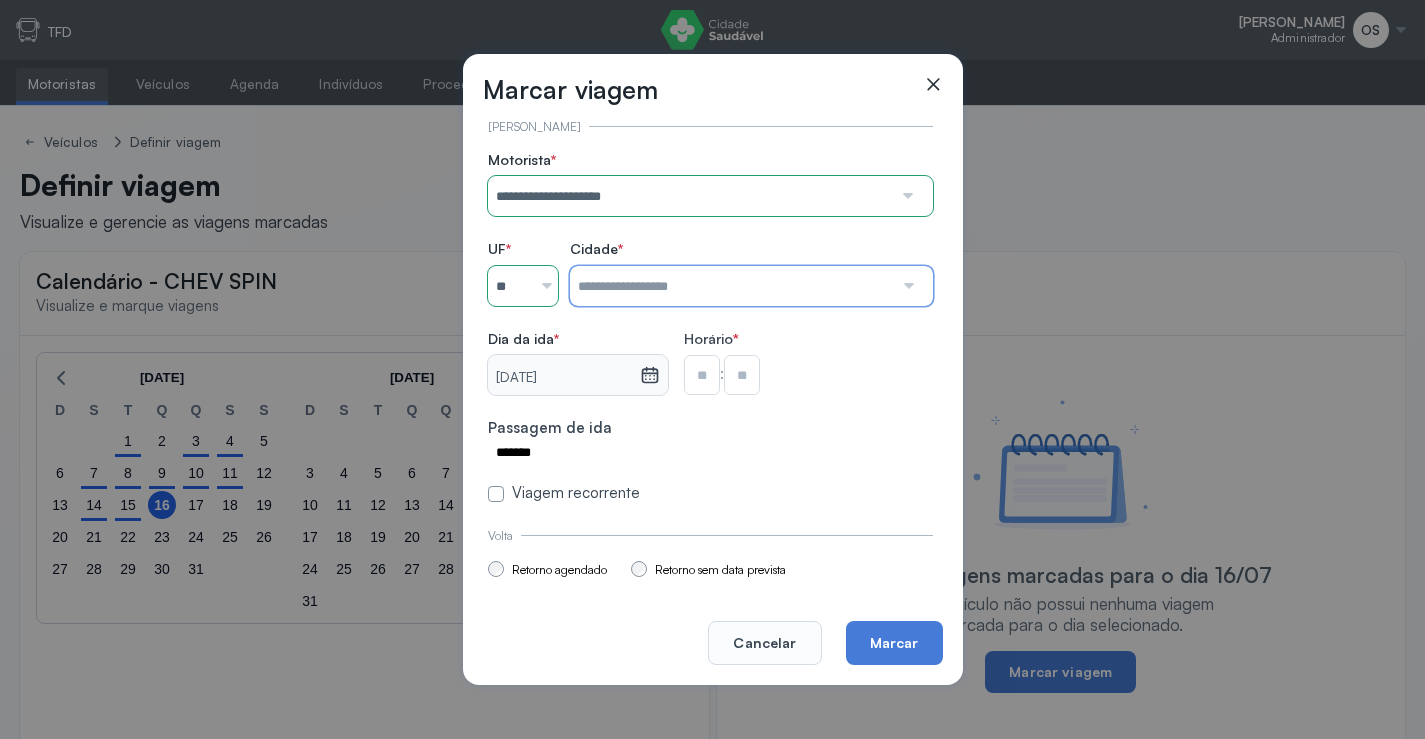 click at bounding box center [731, 286] 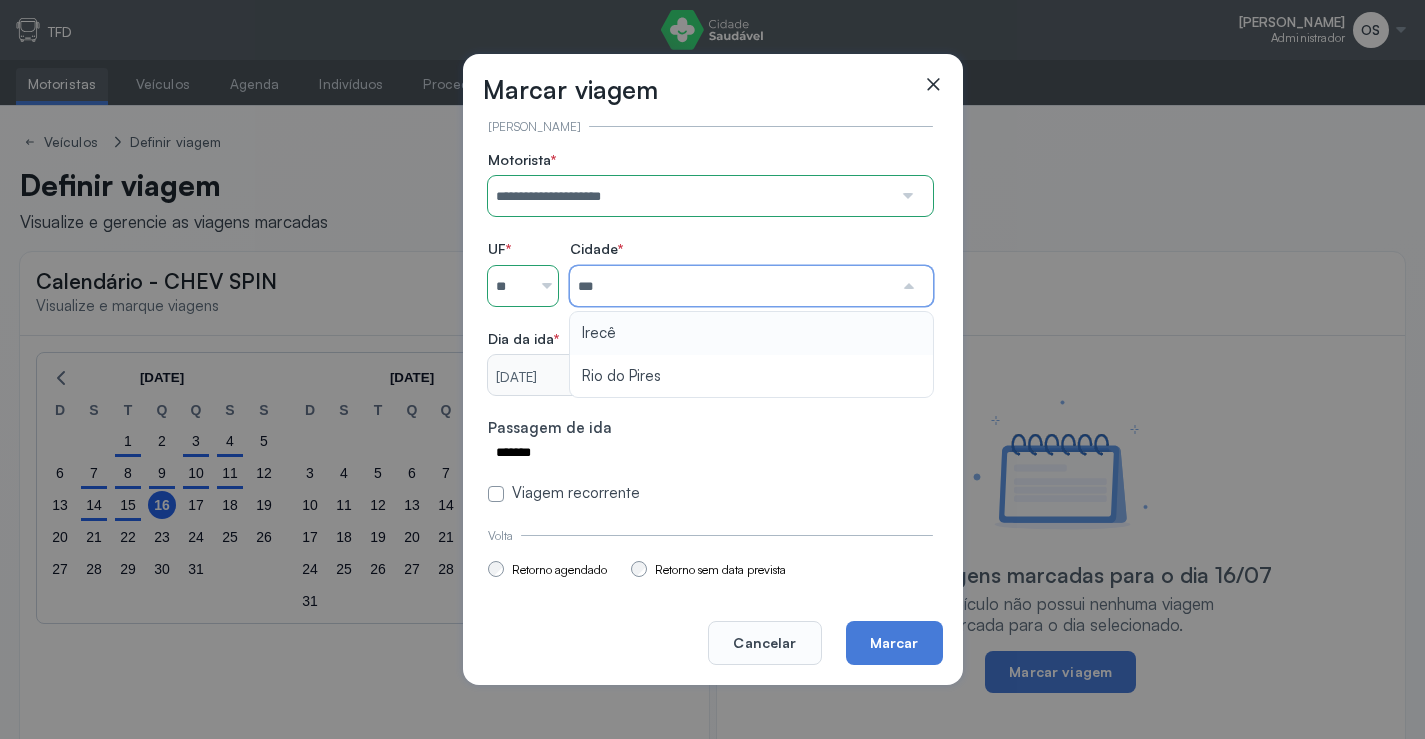 type on "*****" 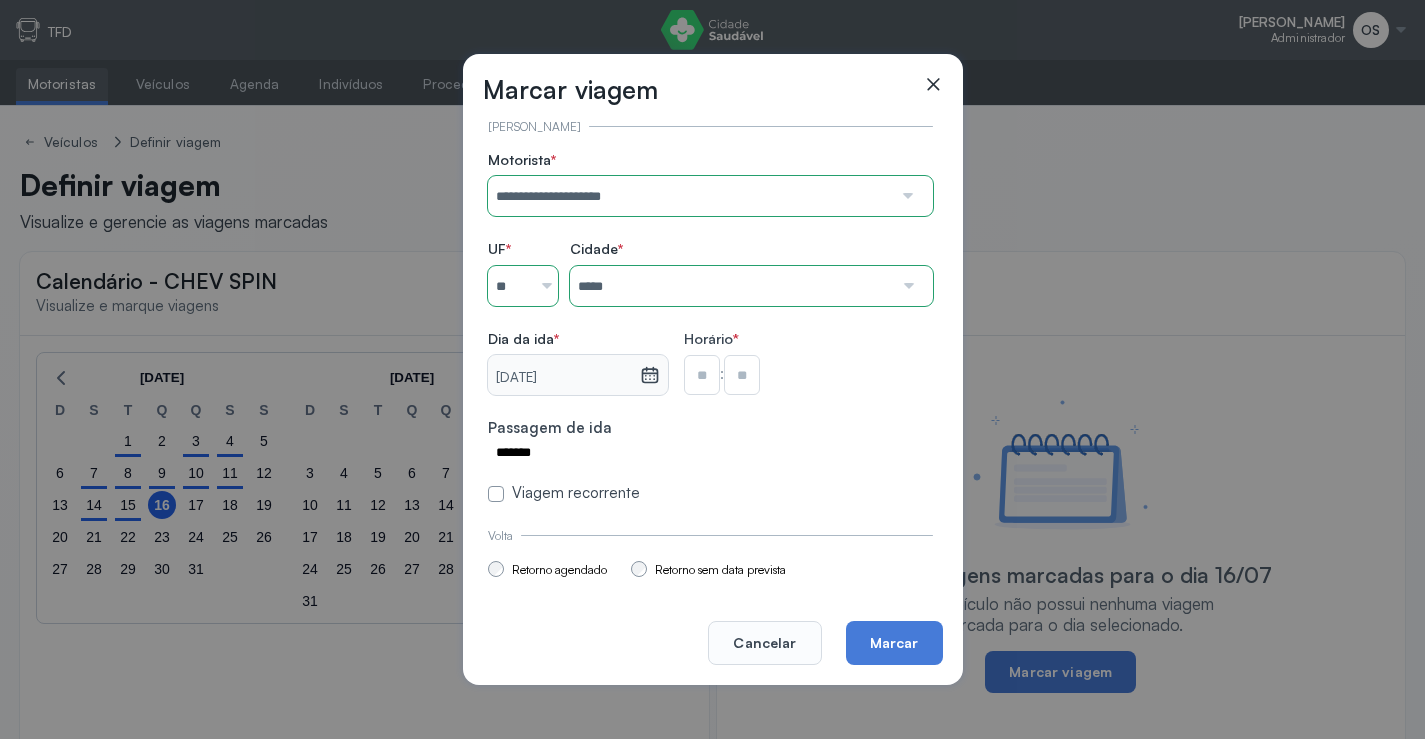click on "**********" at bounding box center (710, 327) 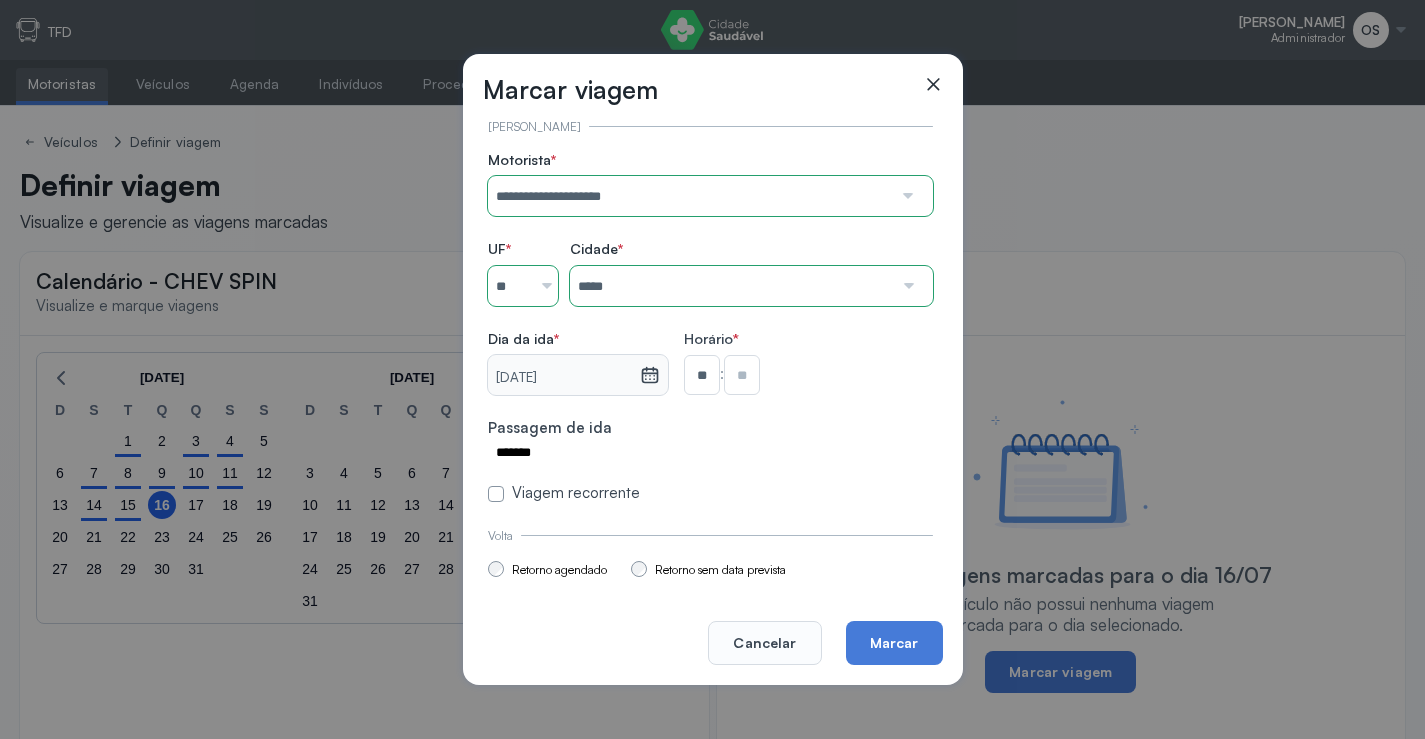 click on "**" at bounding box center (702, 375) 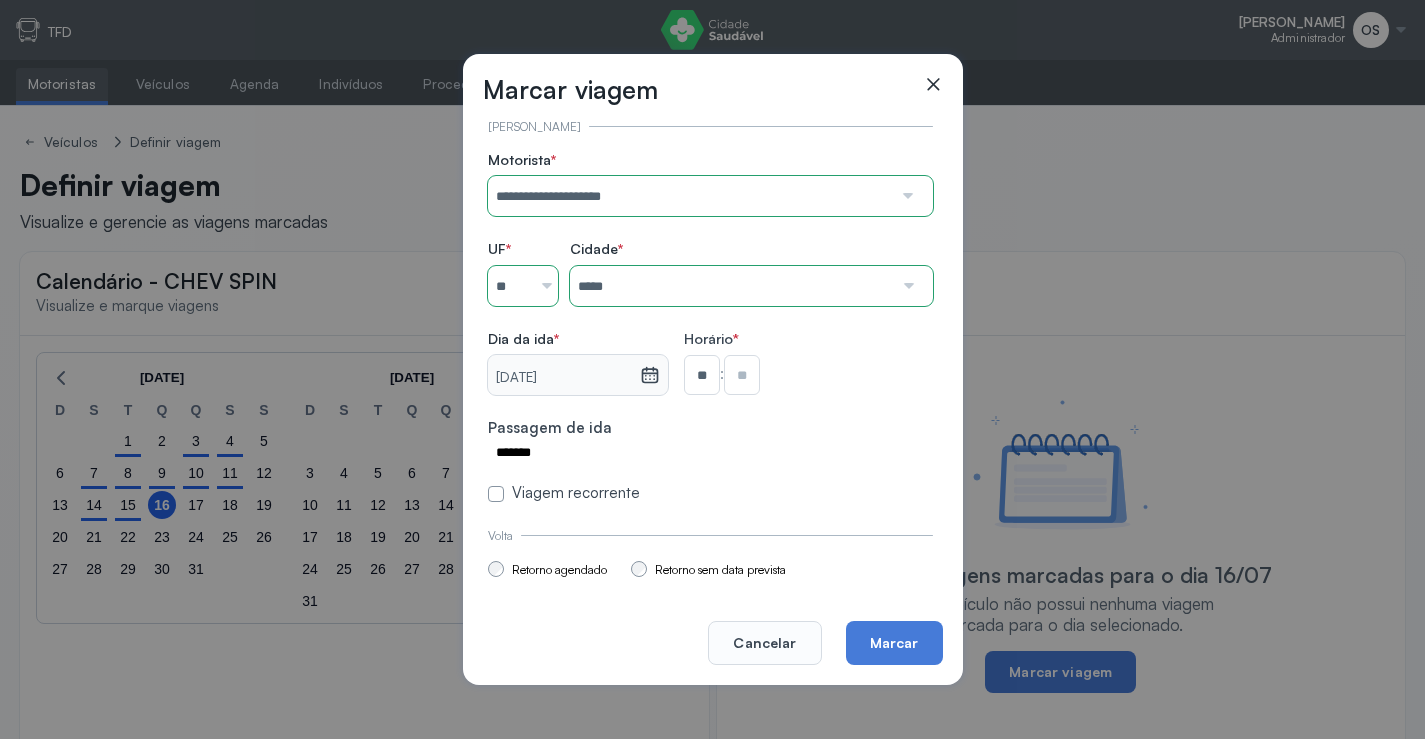 click on "**" at bounding box center [702, 375] 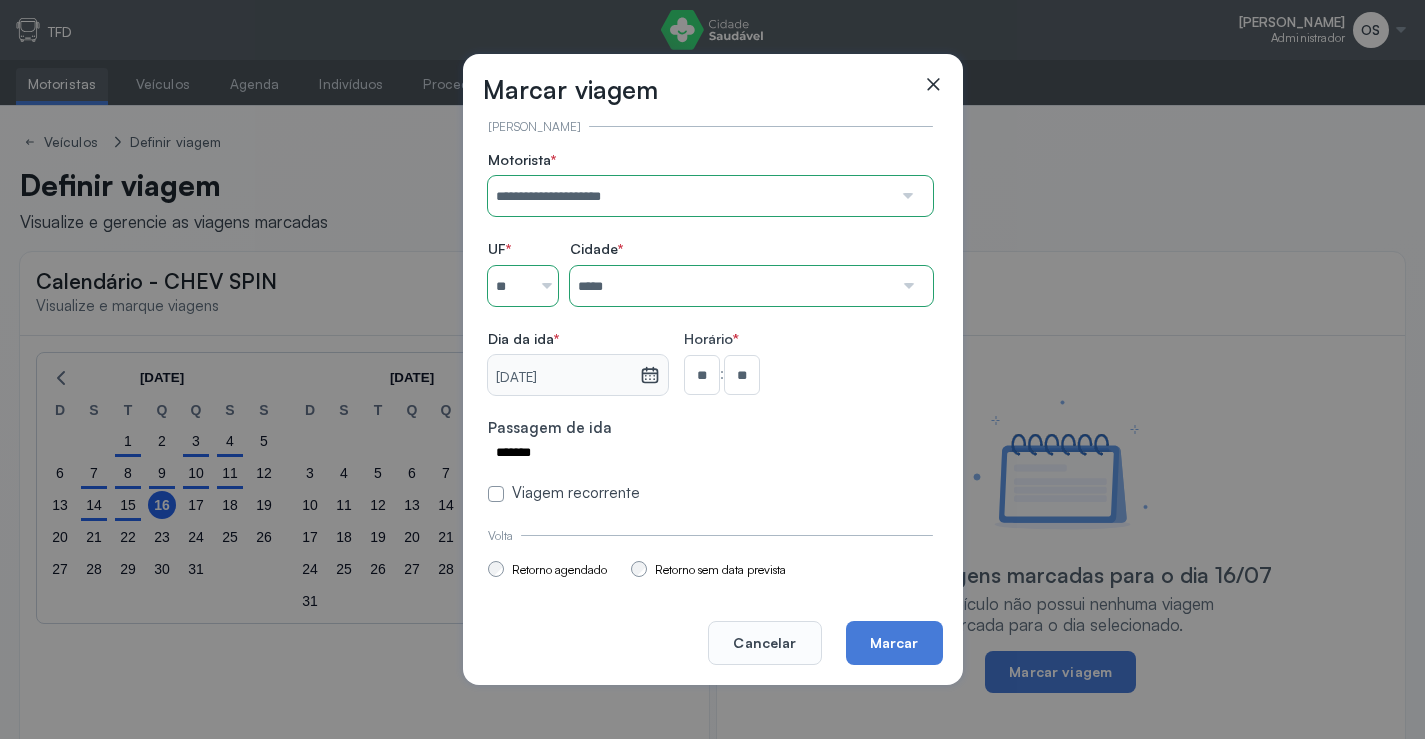 scroll, scrollTop: 147, scrollLeft: 0, axis: vertical 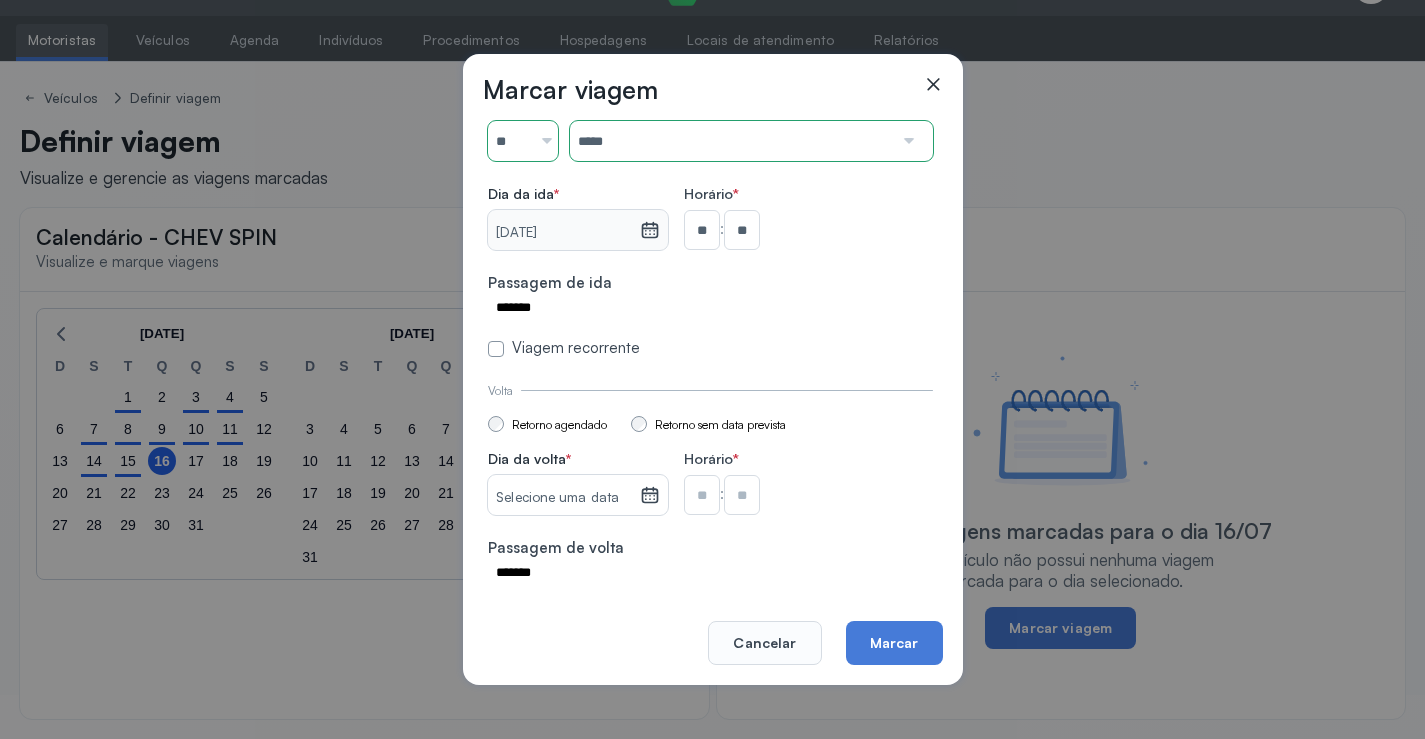 click 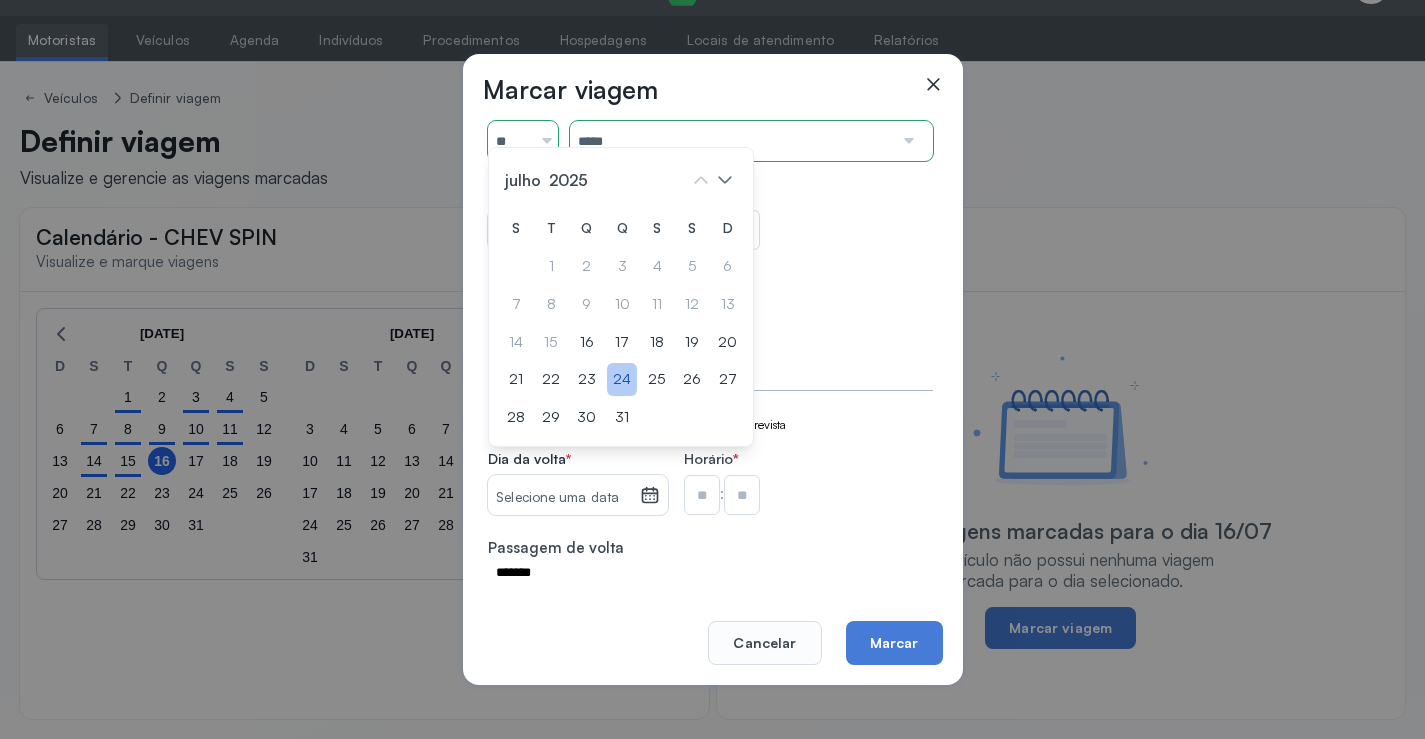 drag, startPoint x: 594, startPoint y: 346, endPoint x: 629, endPoint y: 384, distance: 51.662365 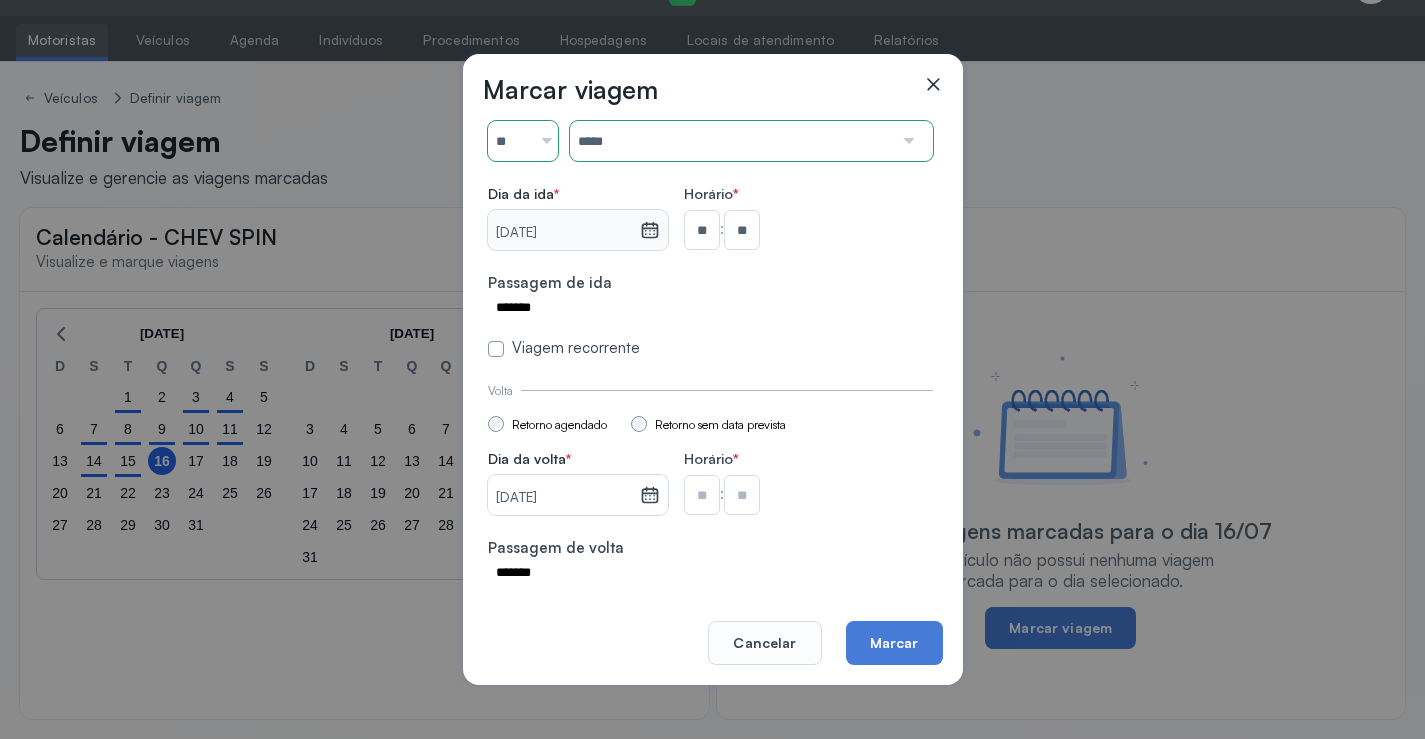 click at bounding box center (702, 230) 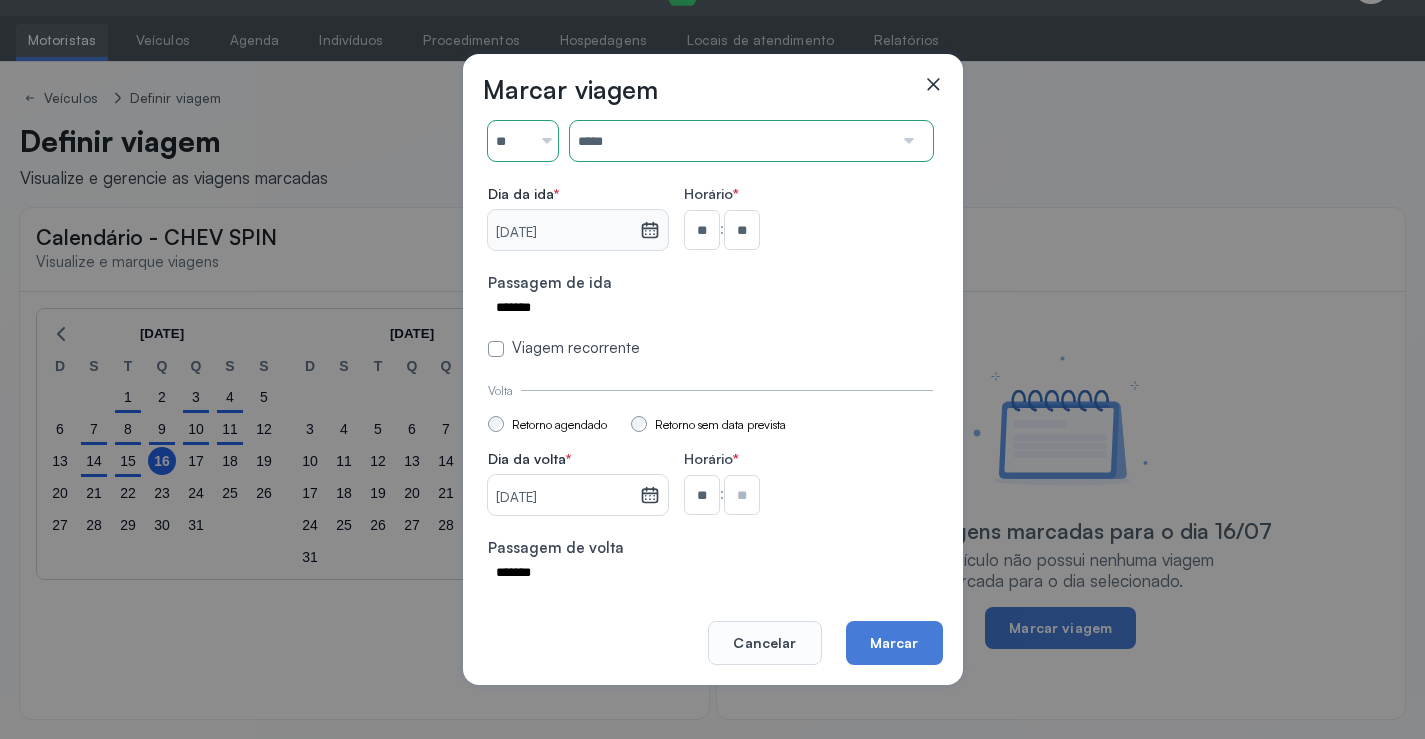 type on "**" 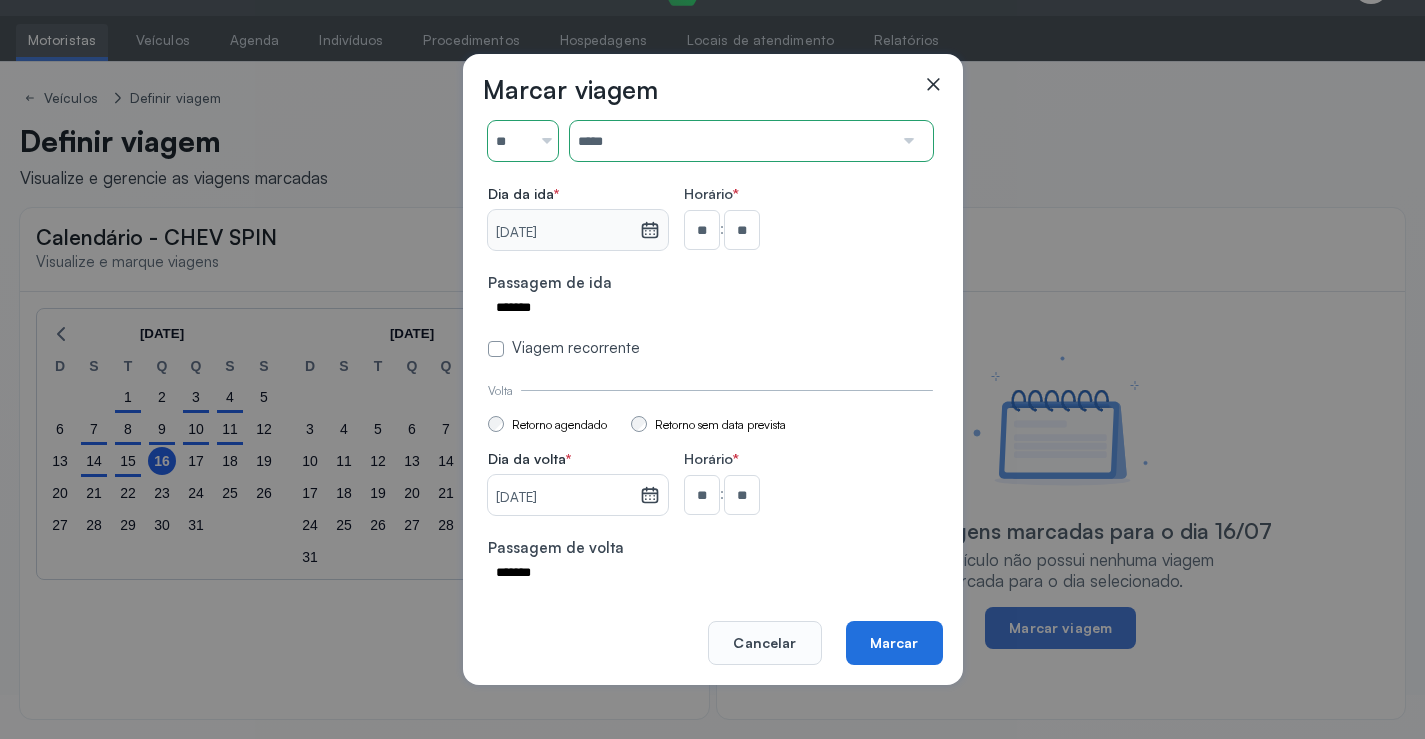 click on "Marcar" 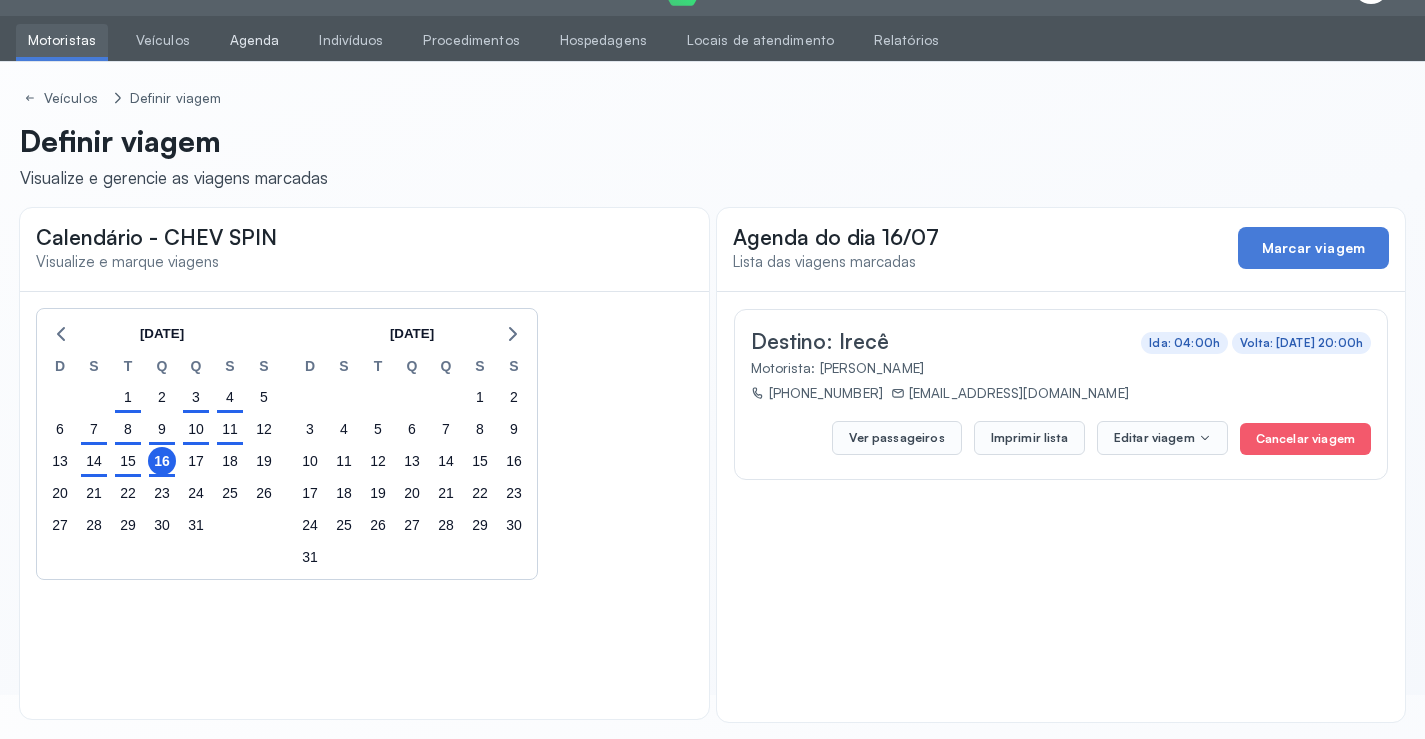 click on "Agenda" at bounding box center (255, 40) 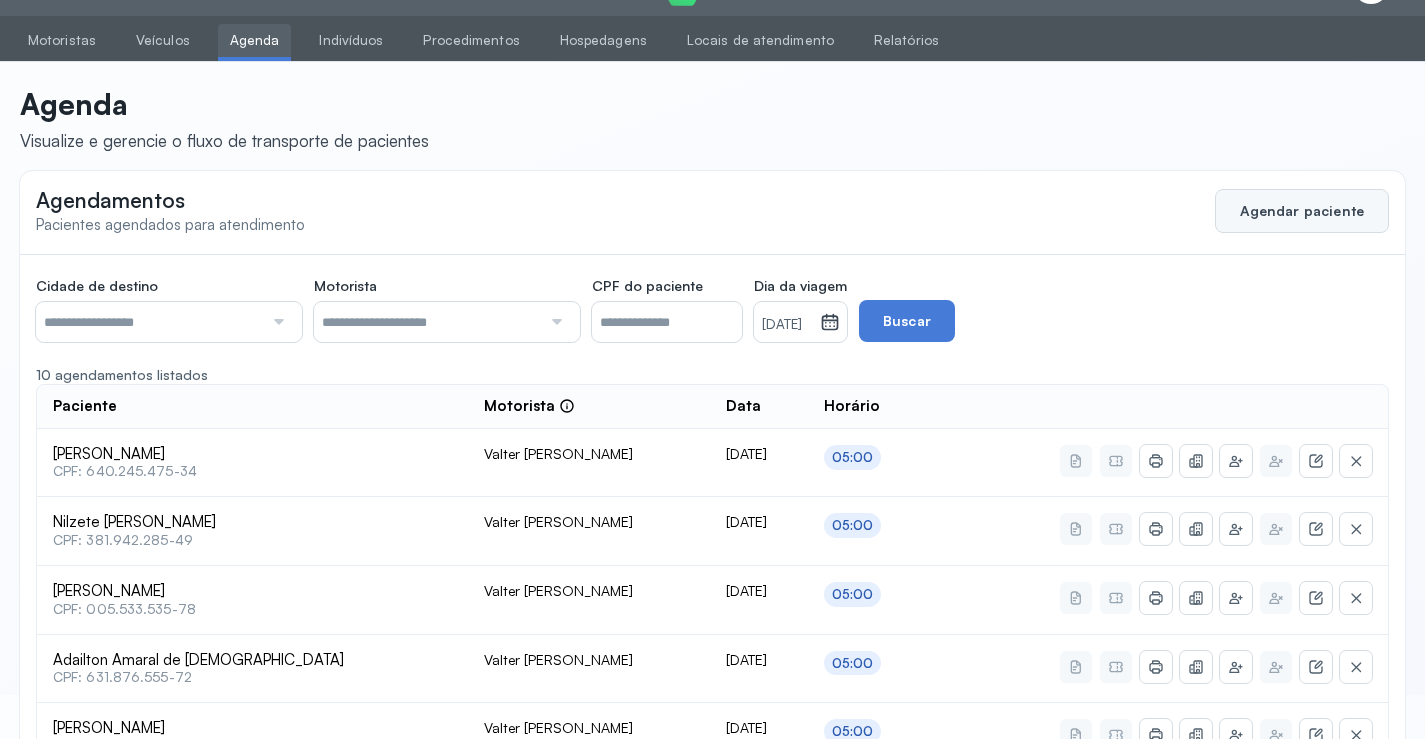click on "Agendar paciente" 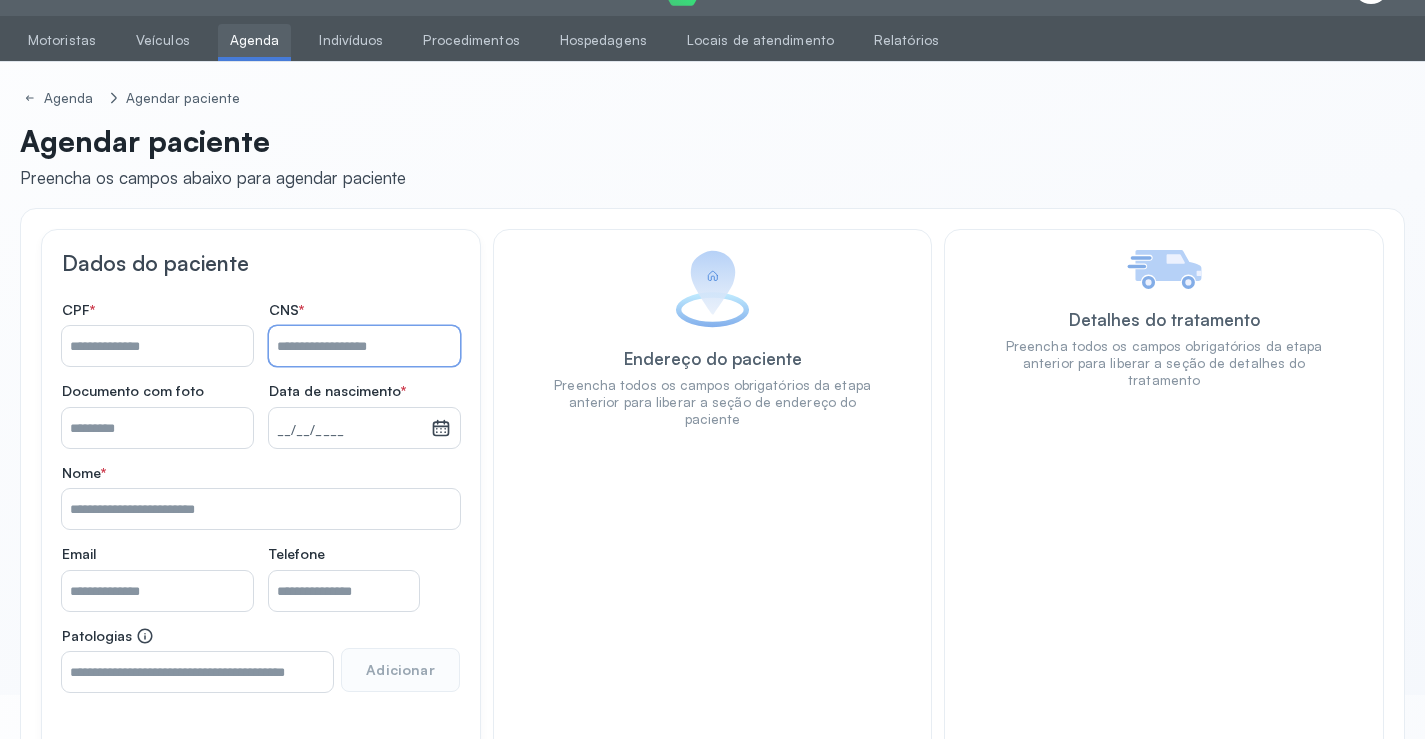 paste on "**********" 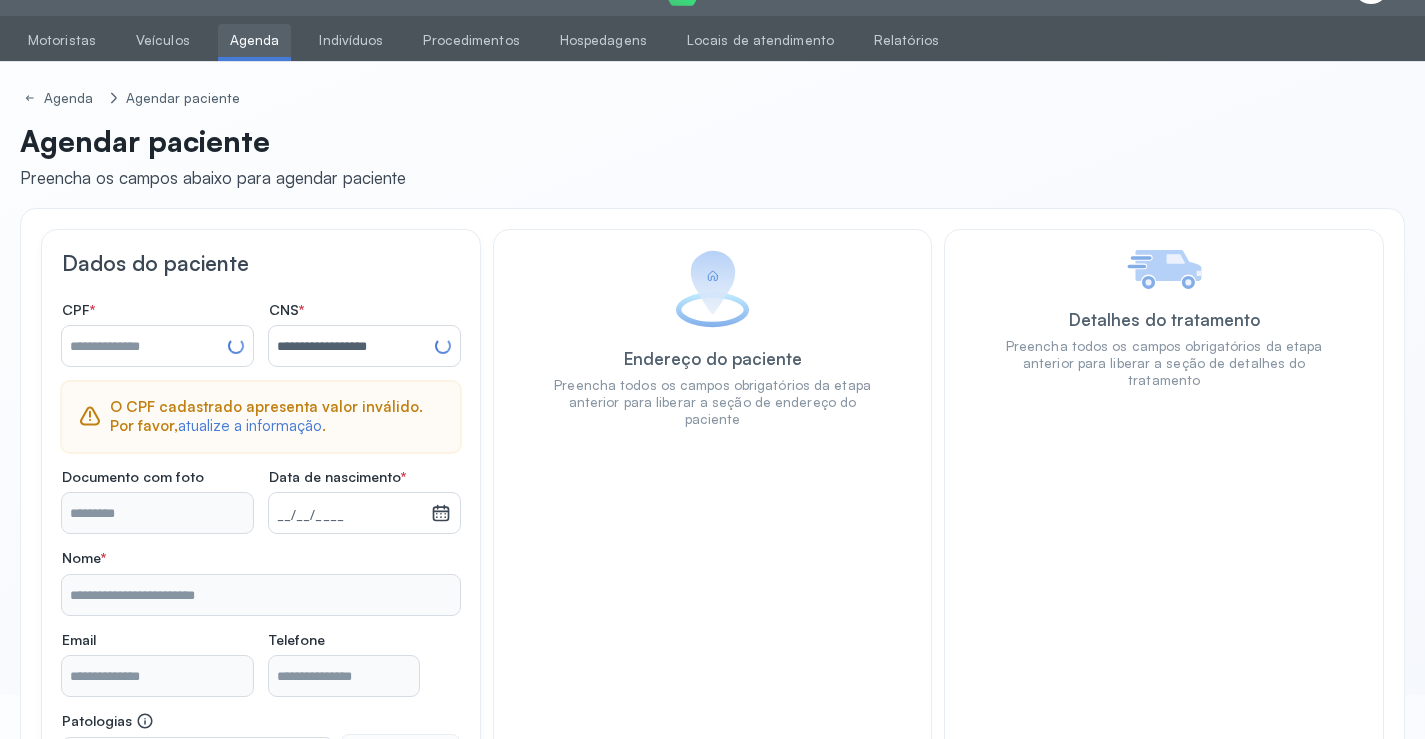 type on "**********" 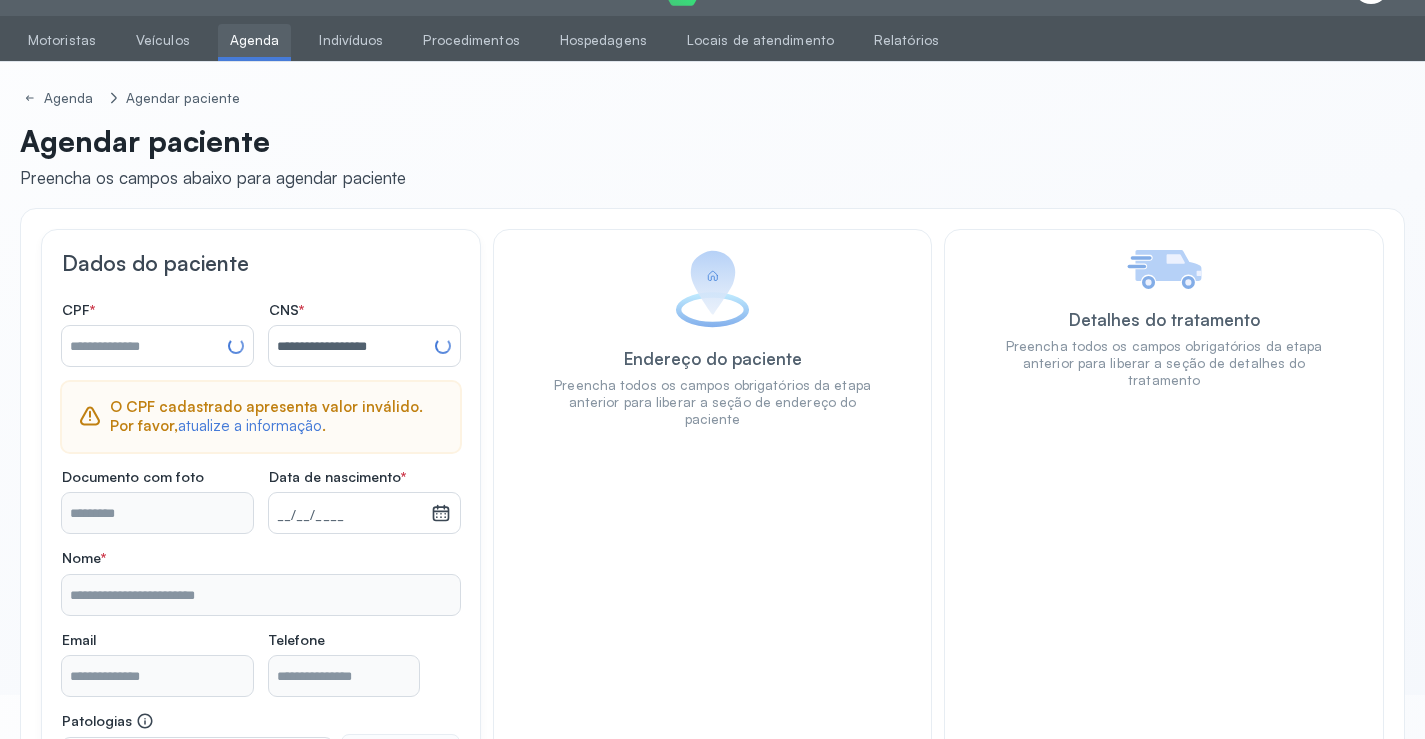 type on "**********" 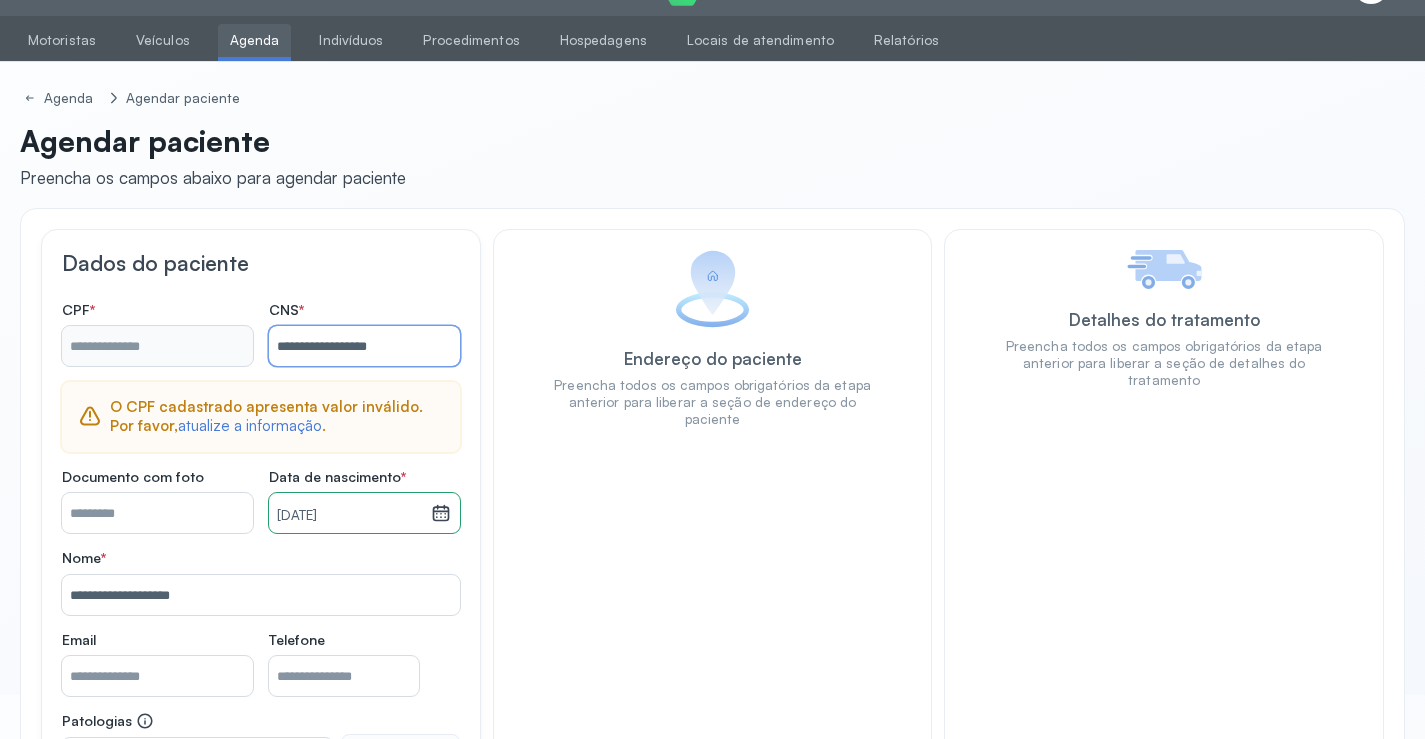 type on "**********" 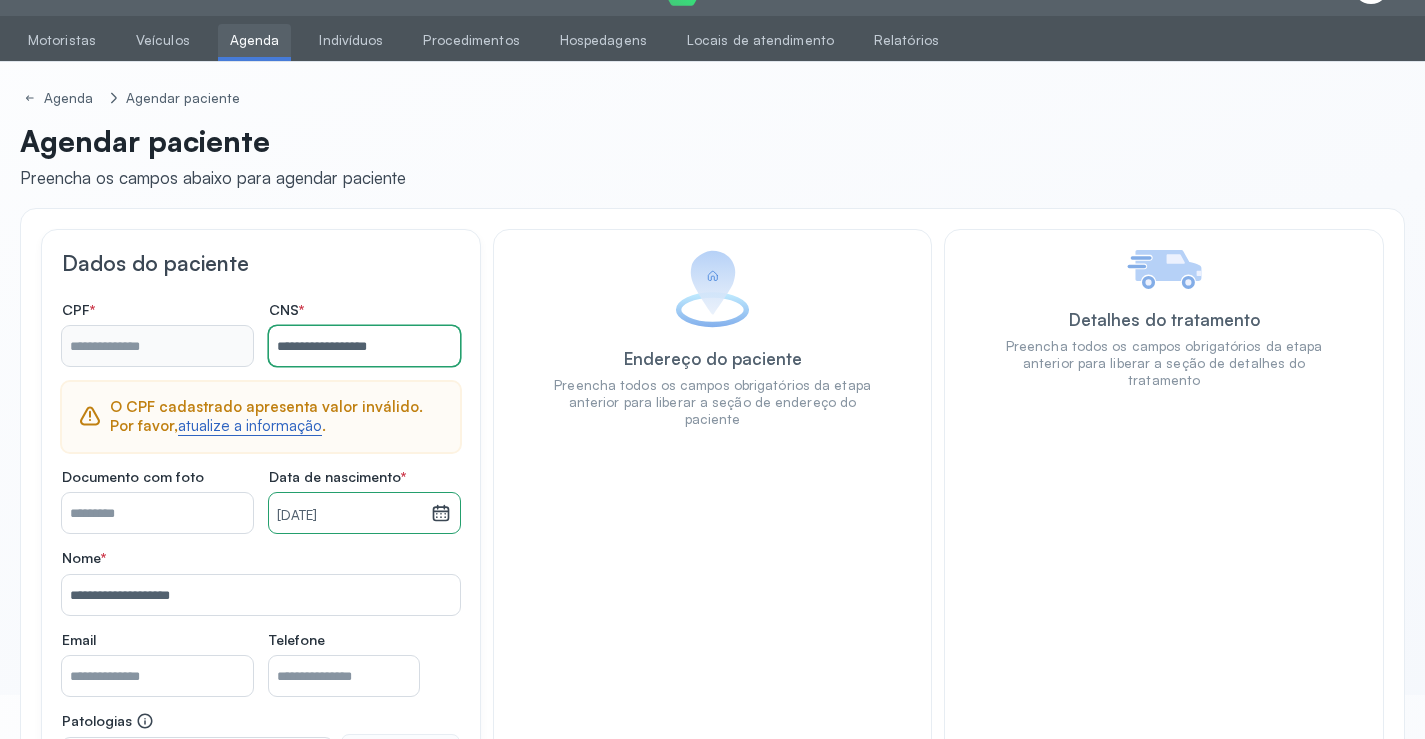 click on "atualize a informação" at bounding box center [250, 426] 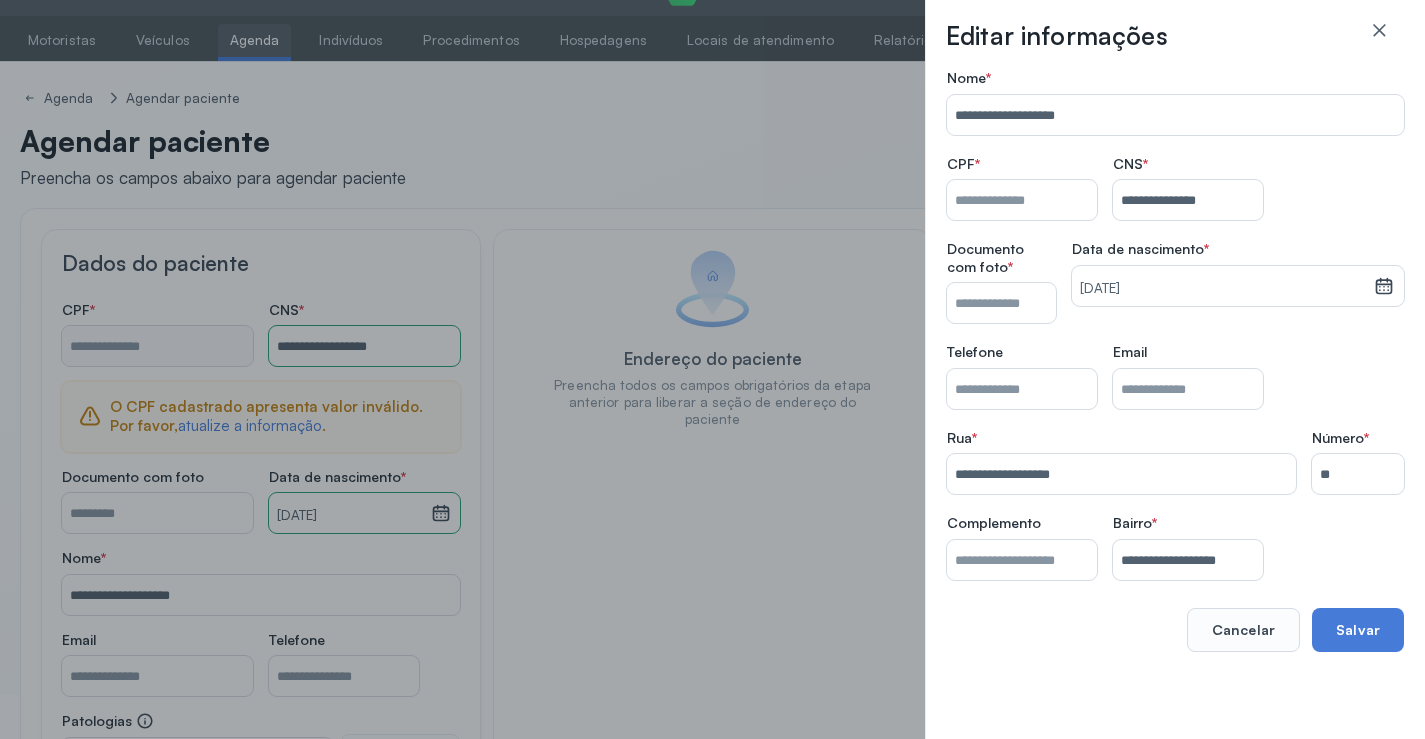 click on "Nome   *" at bounding box center (1022, 200) 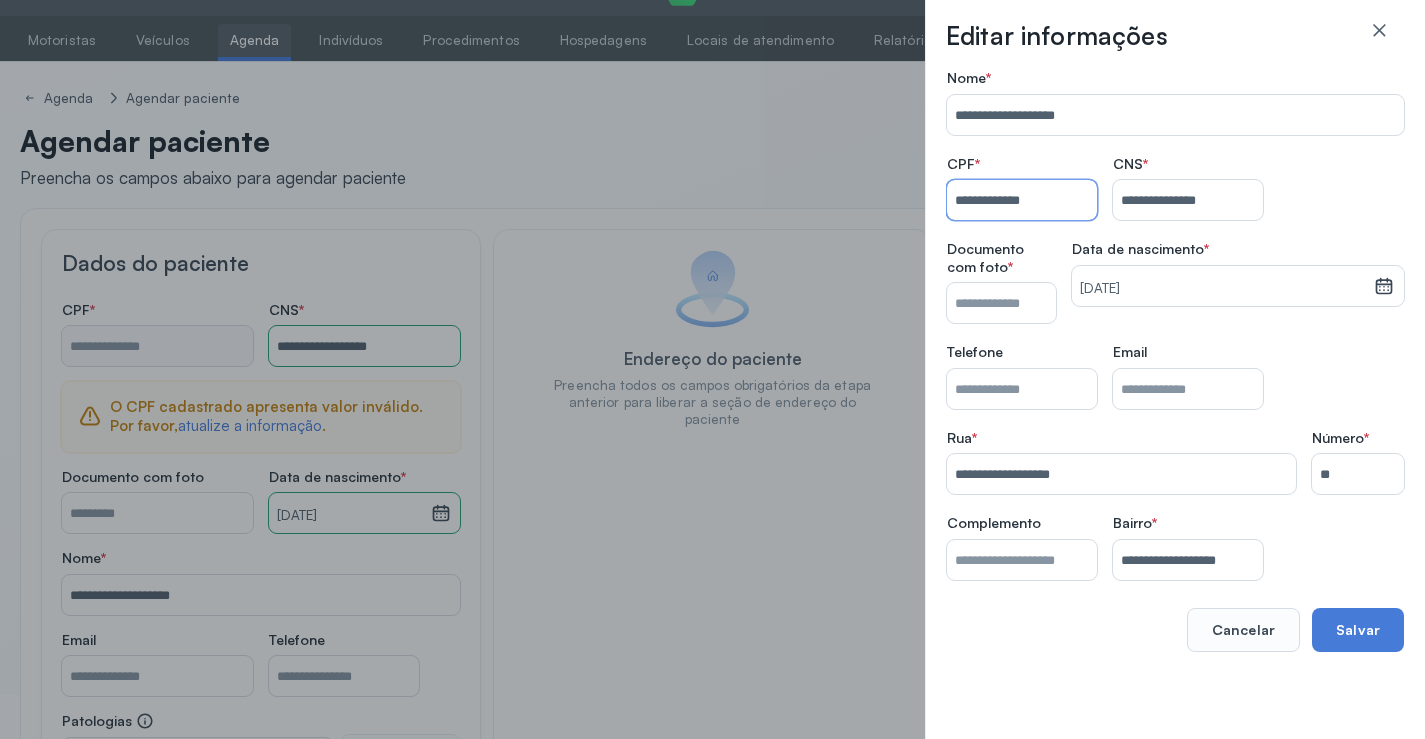 type on "**********" 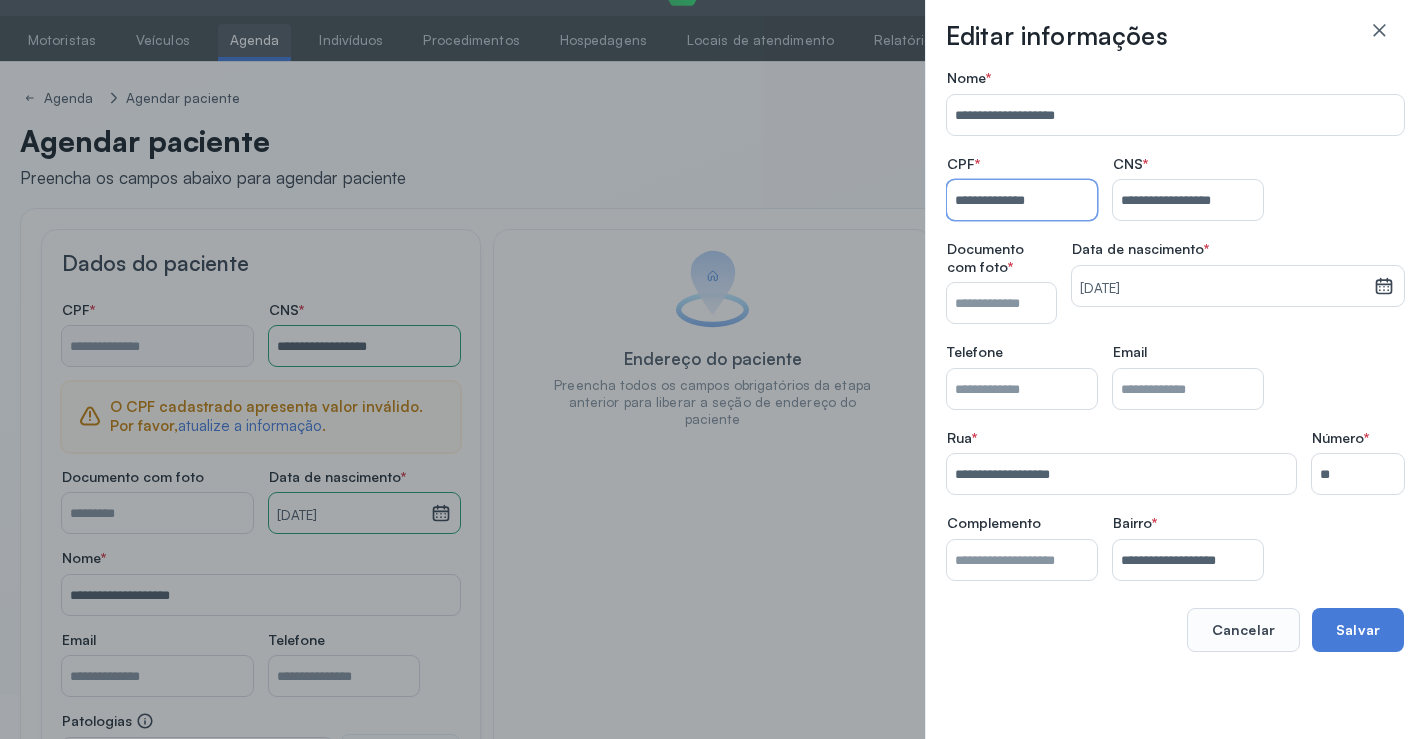 type on "**********" 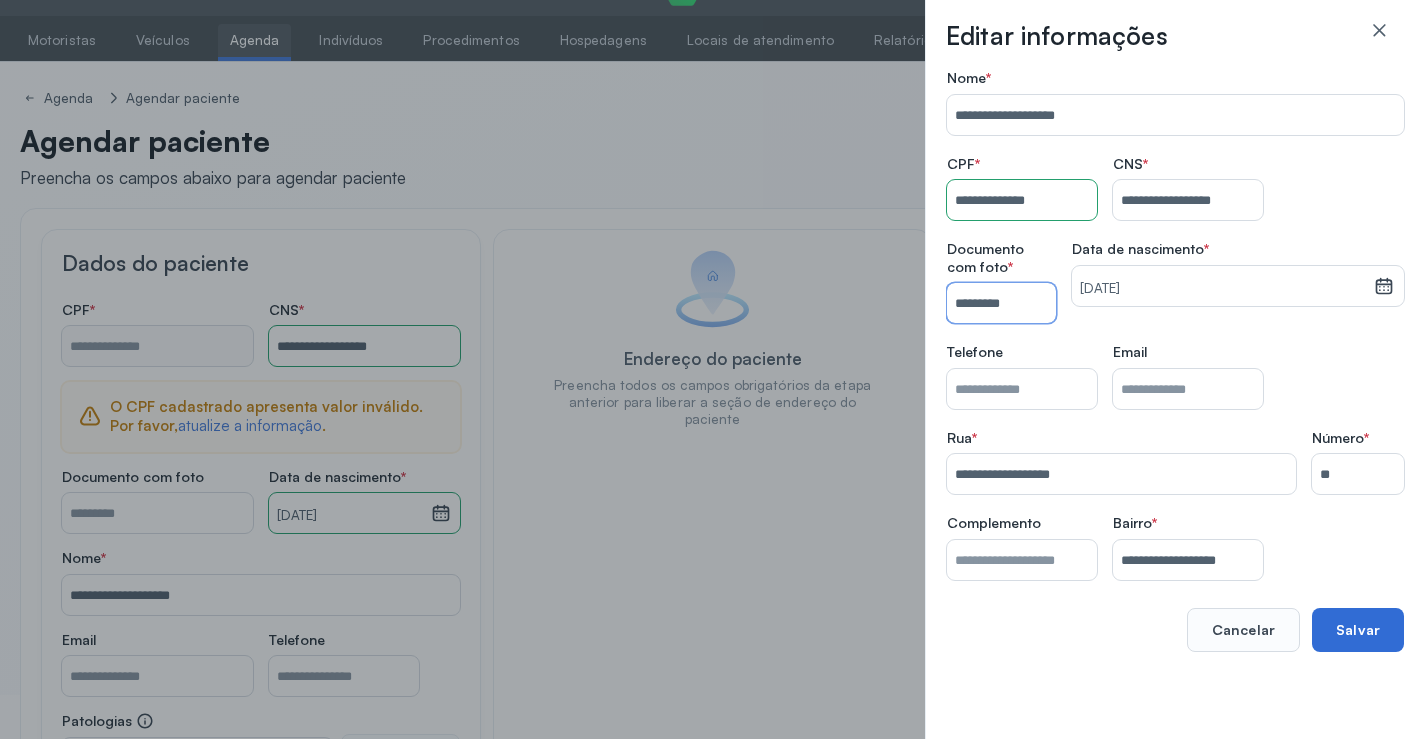 type on "*********" 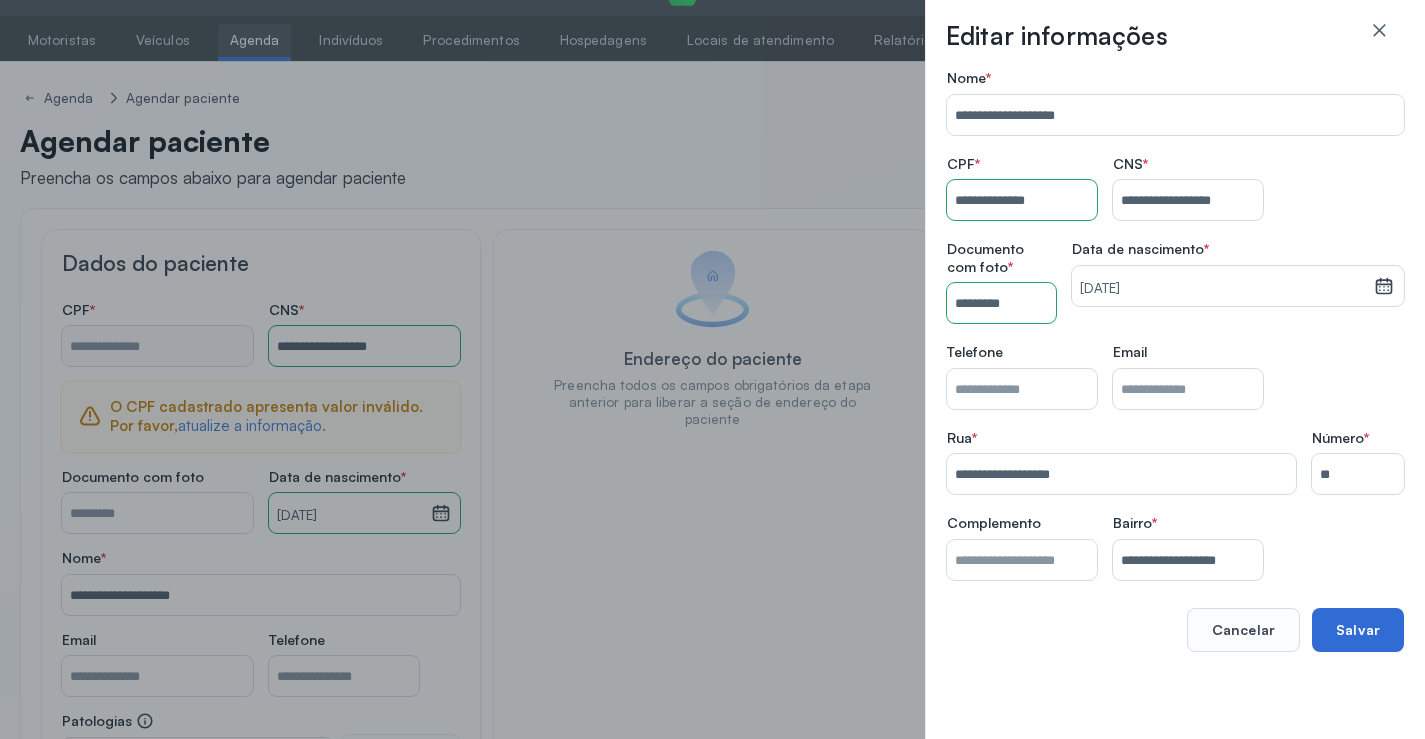click on "Salvar" at bounding box center (1358, 630) 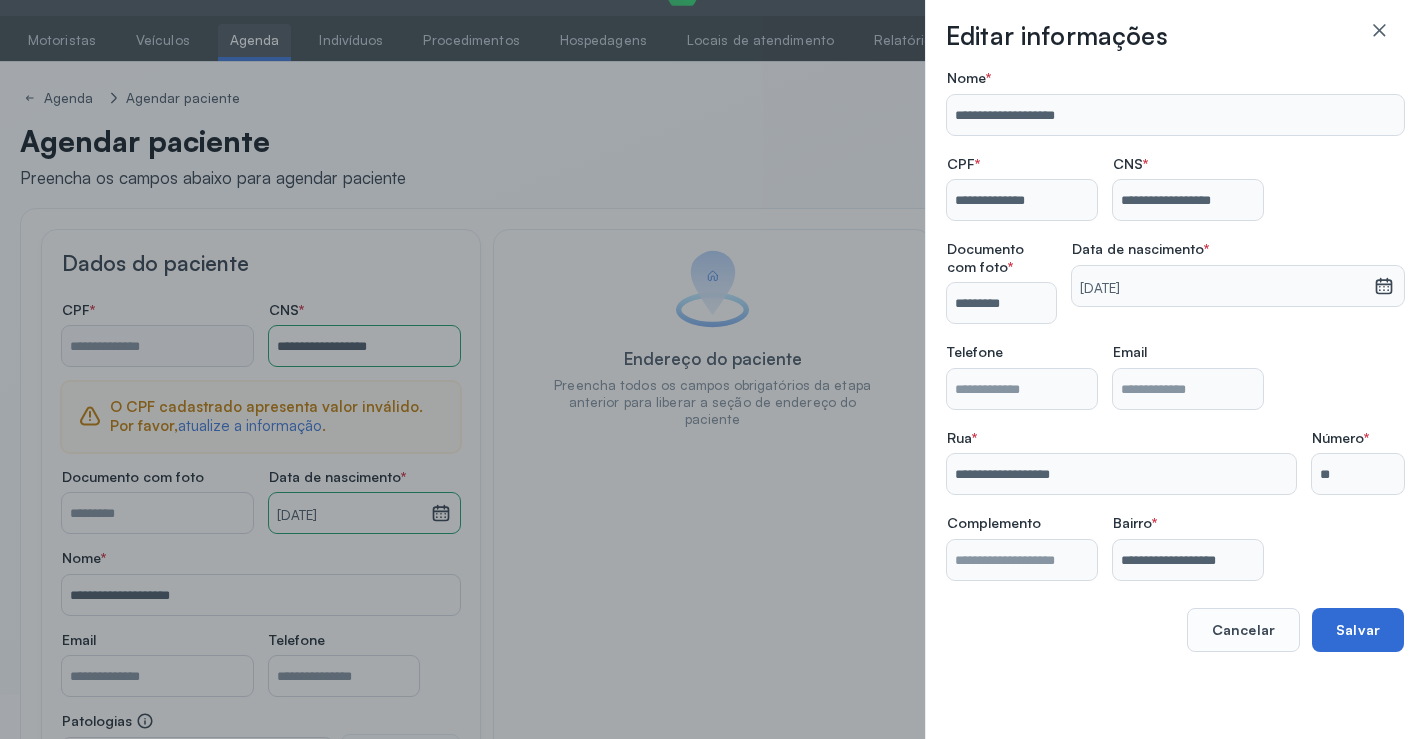 click on "Salvar" at bounding box center [1358, 630] 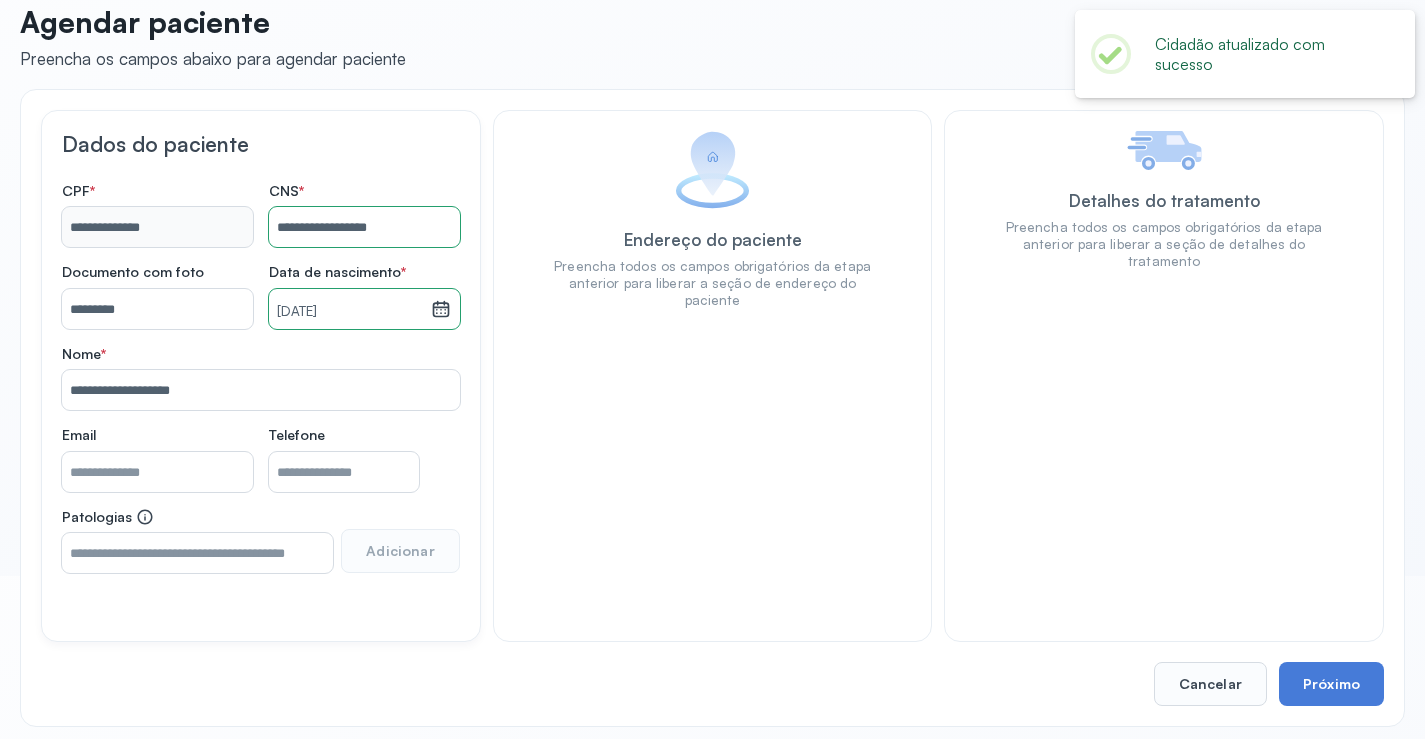 scroll, scrollTop: 171, scrollLeft: 0, axis: vertical 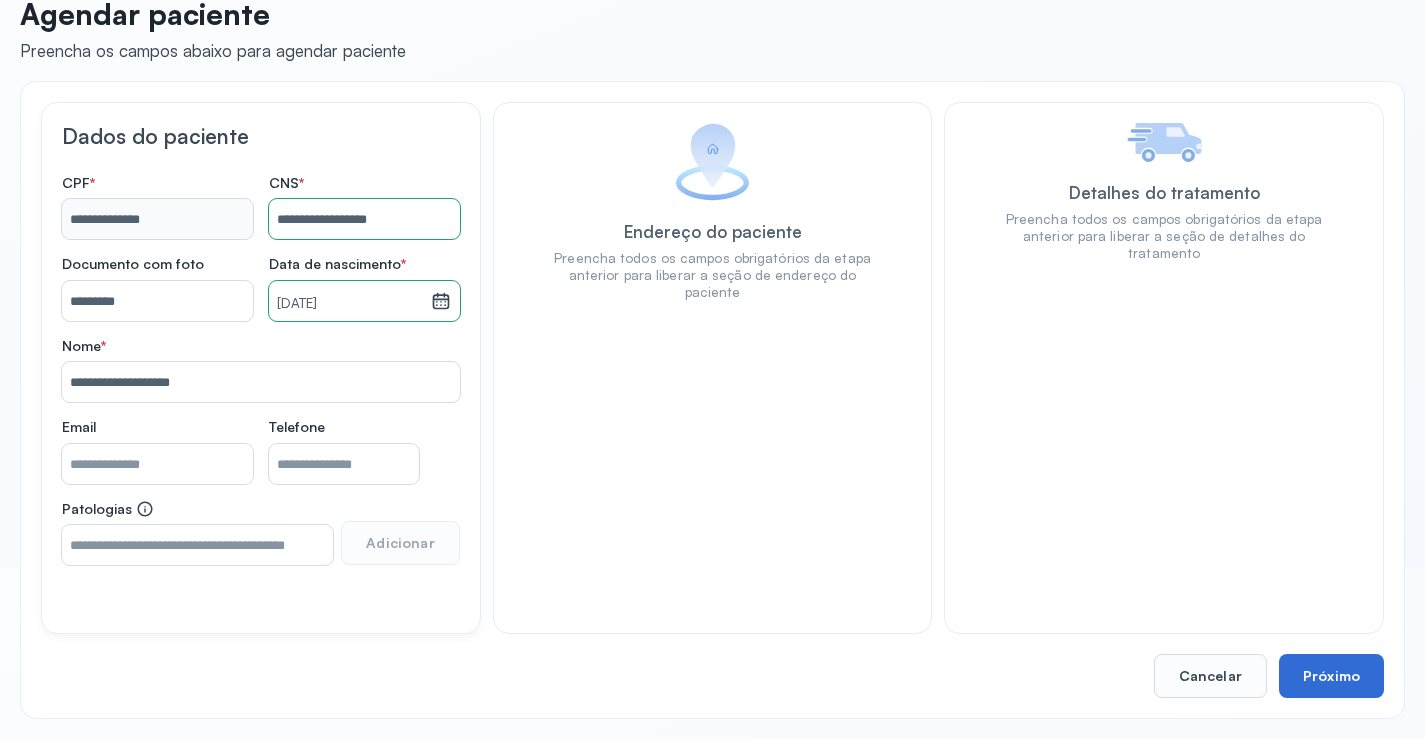 click on "Próximo" at bounding box center (1331, 676) 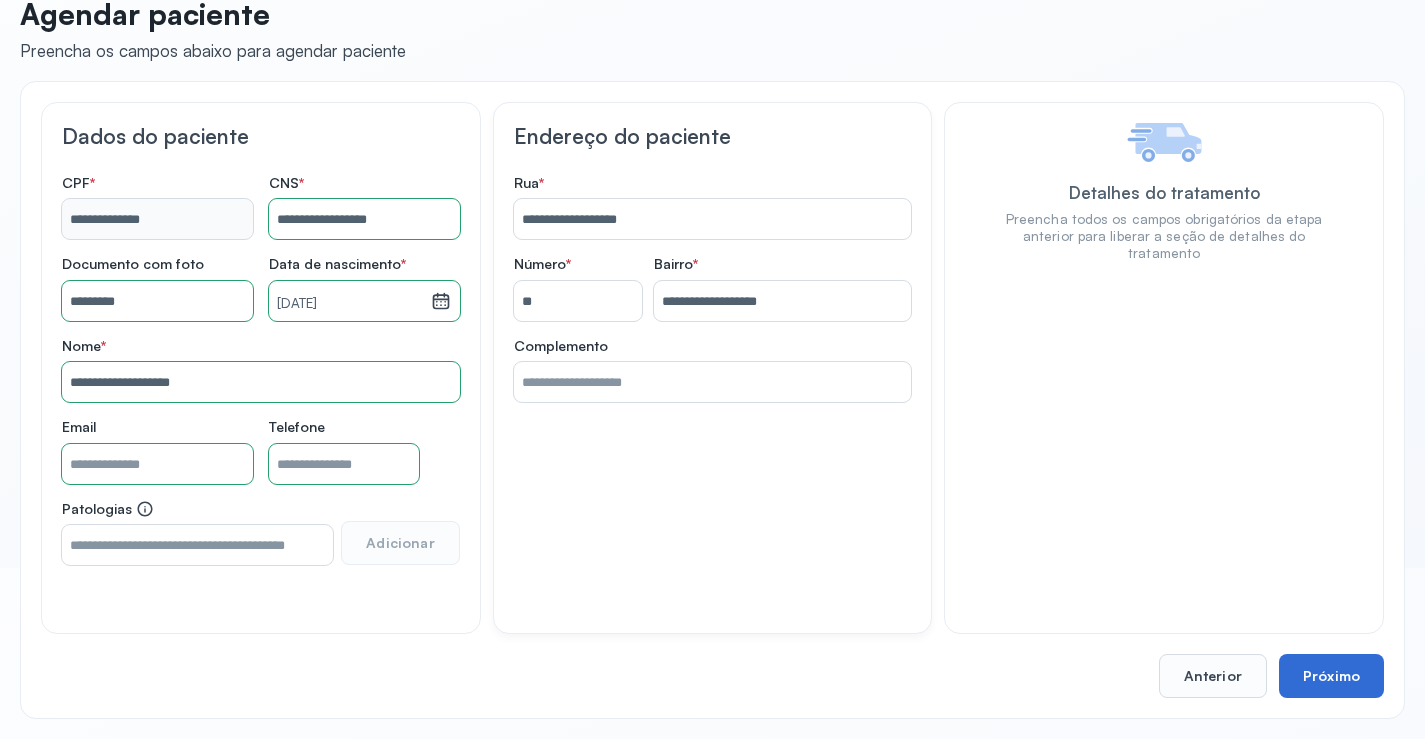 click on "Próximo" at bounding box center (1331, 676) 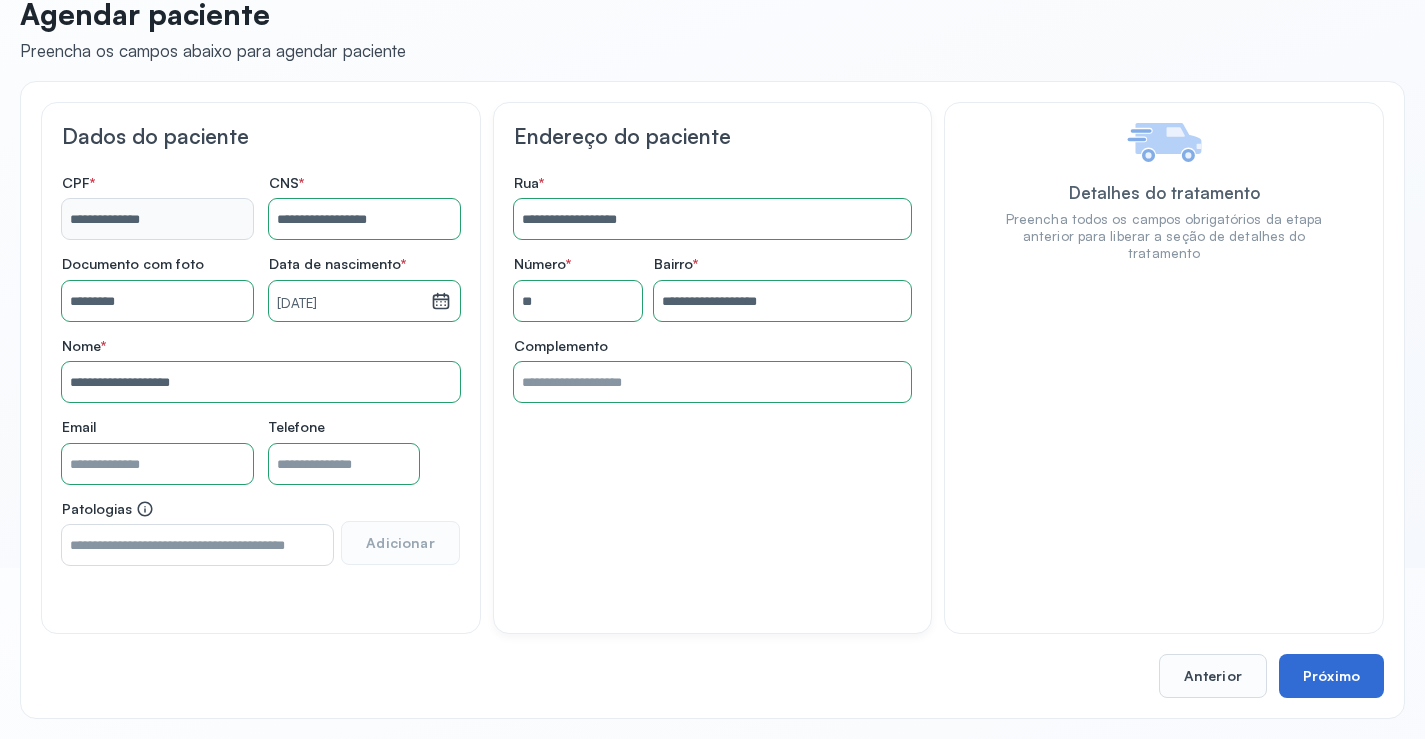 click on "Próximo" at bounding box center (1331, 676) 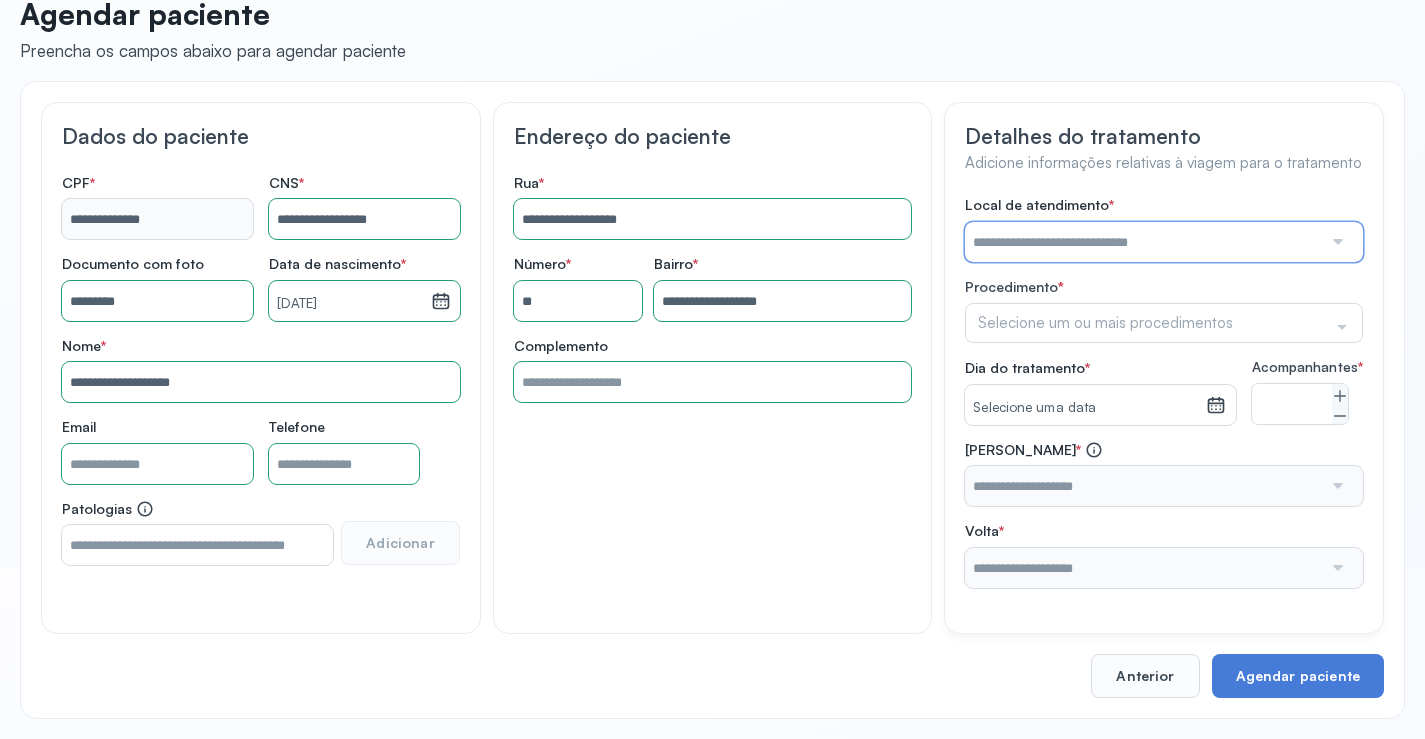 click at bounding box center (1143, 242) 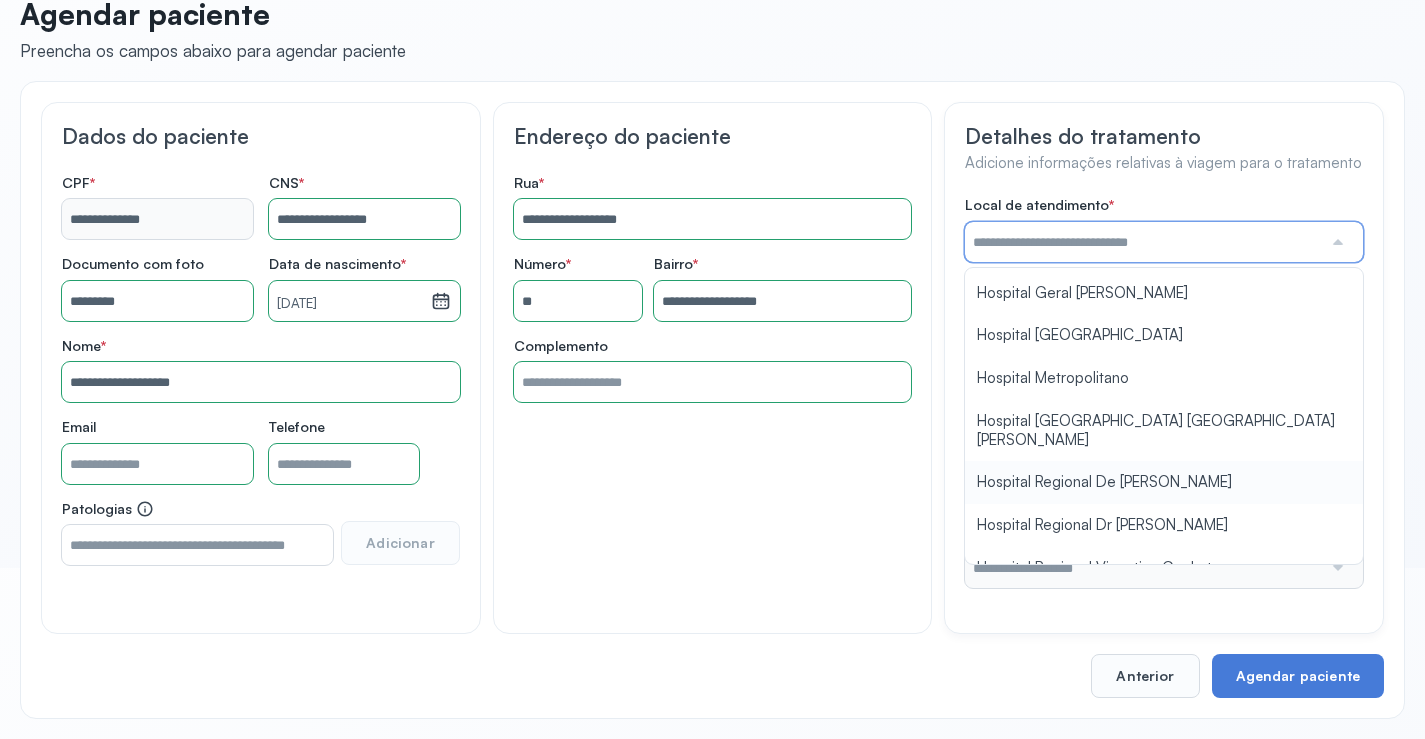 scroll, scrollTop: 1100, scrollLeft: 0, axis: vertical 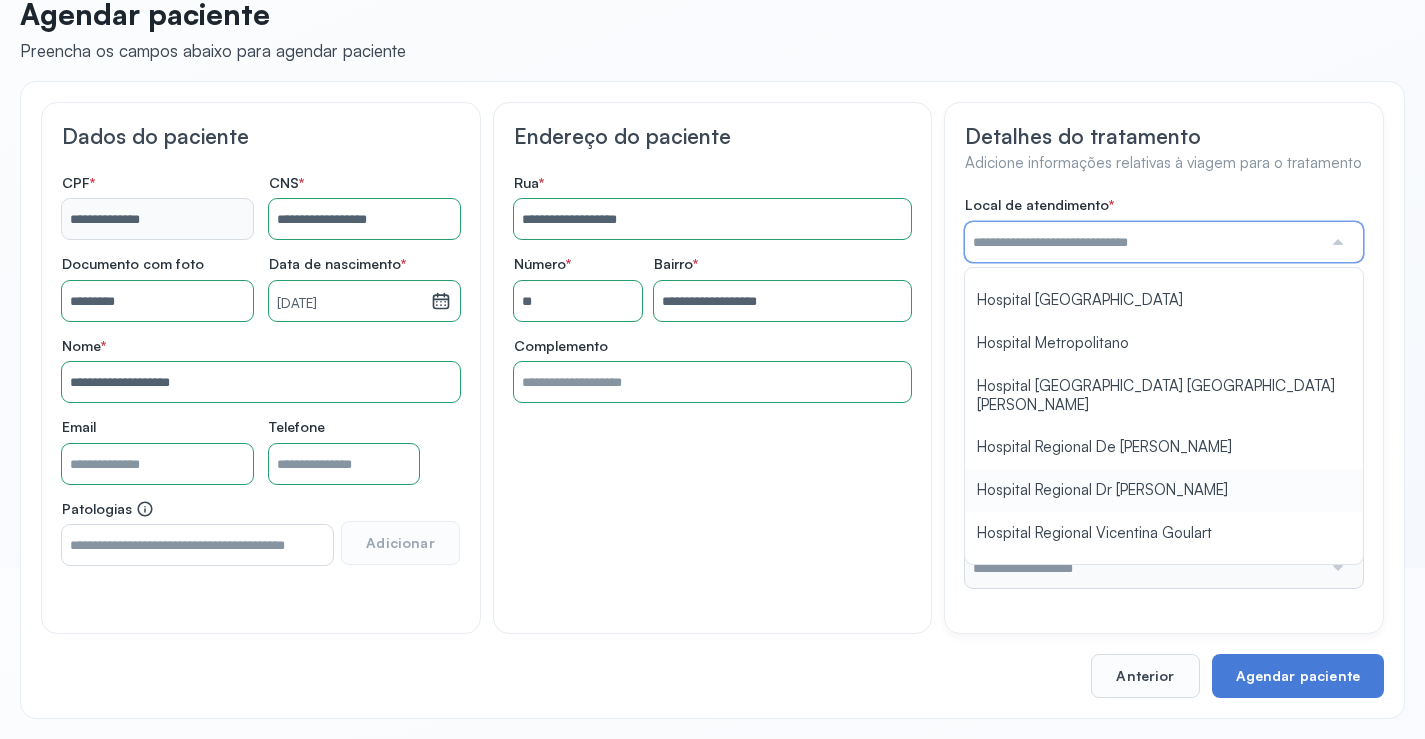 type on "**********" 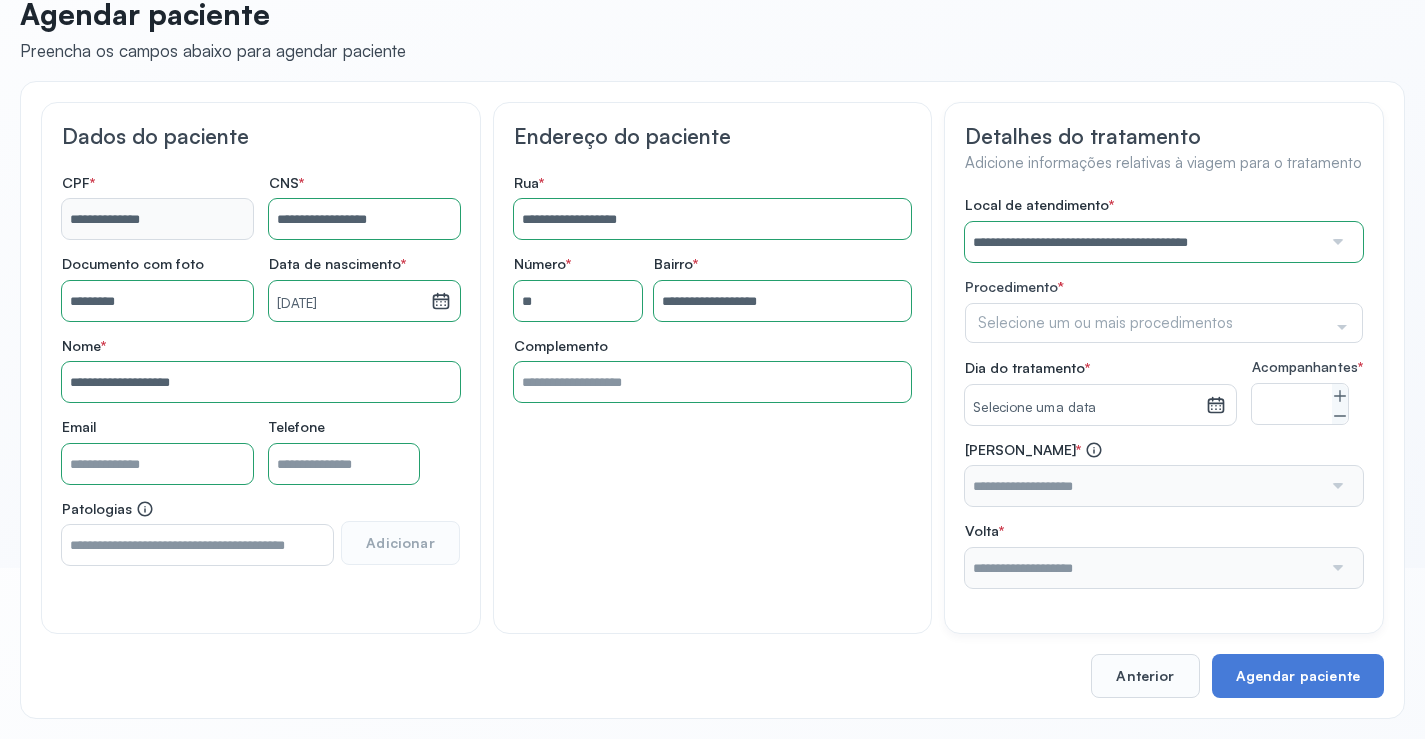 click on "**********" at bounding box center (1164, 392) 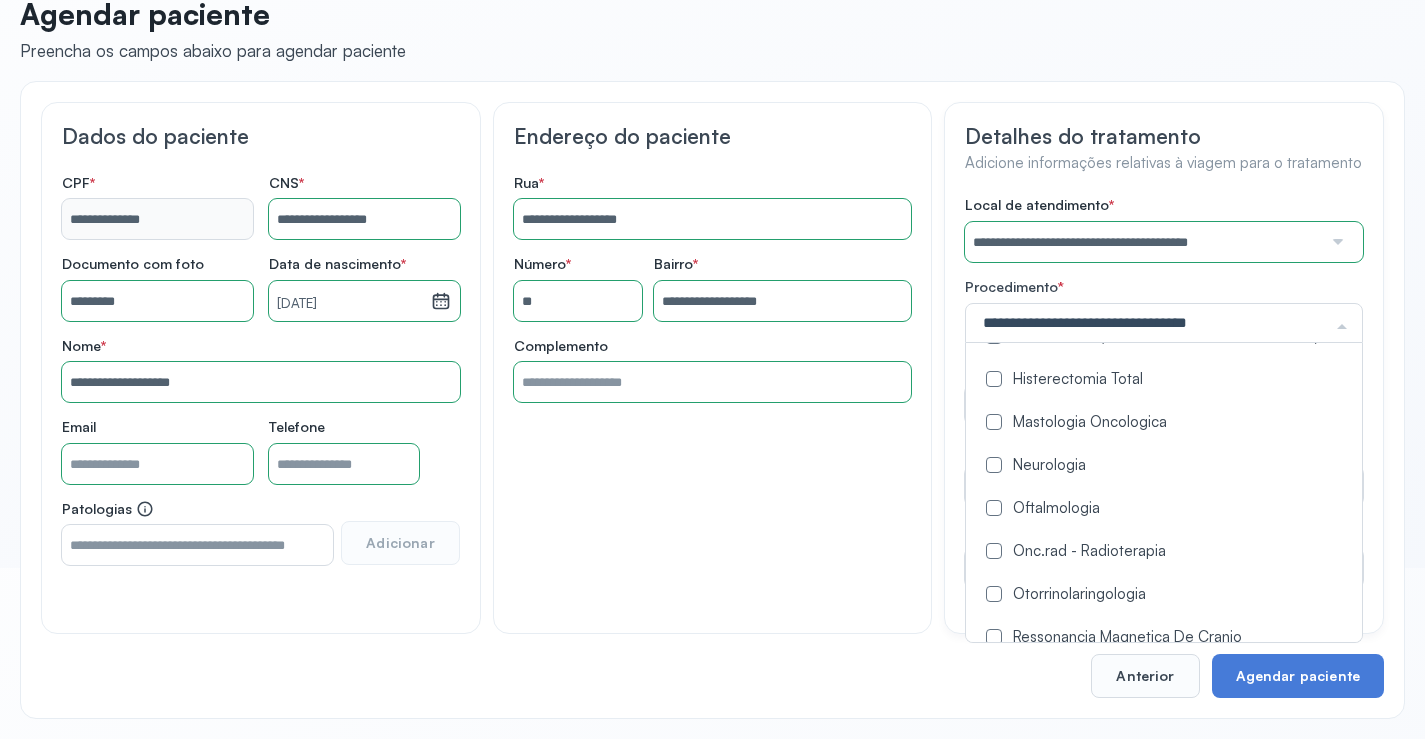 scroll, scrollTop: 1000, scrollLeft: 0, axis: vertical 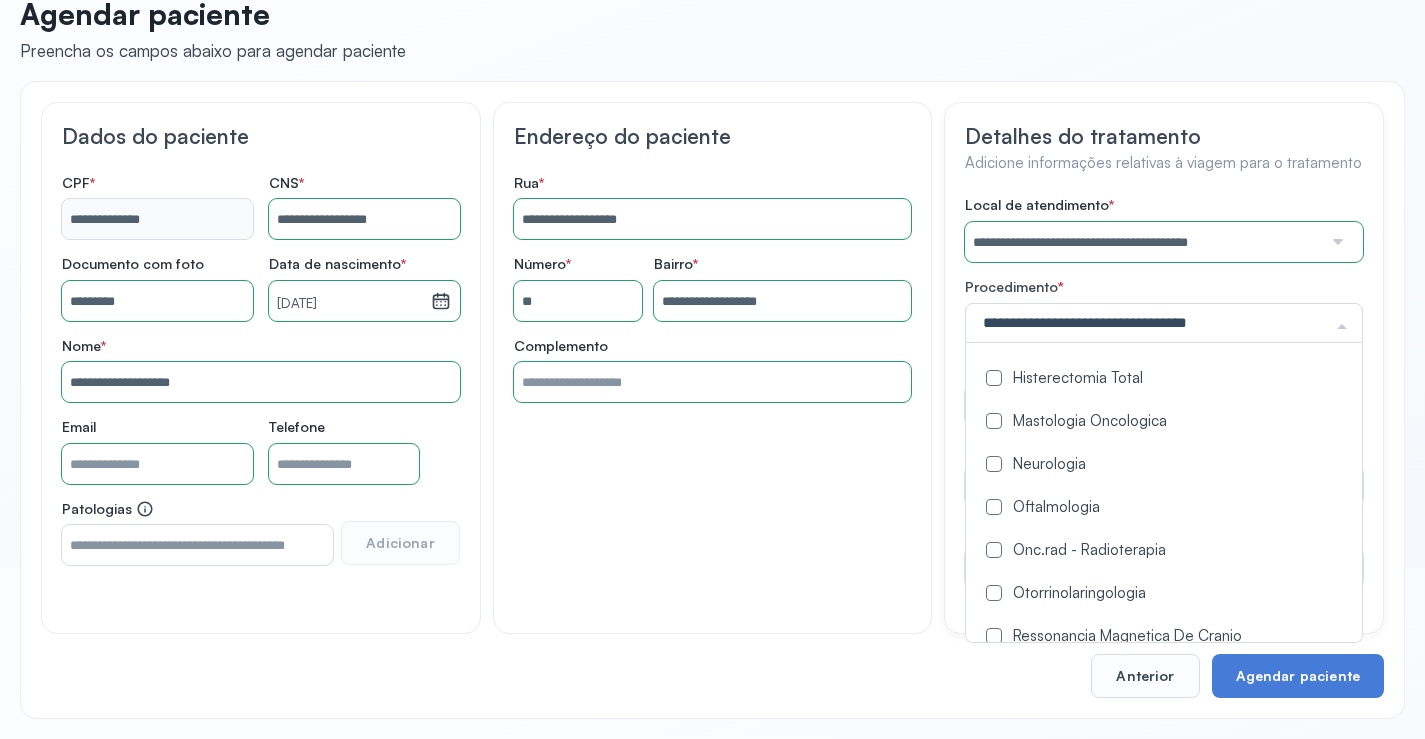 click at bounding box center (994, 550) 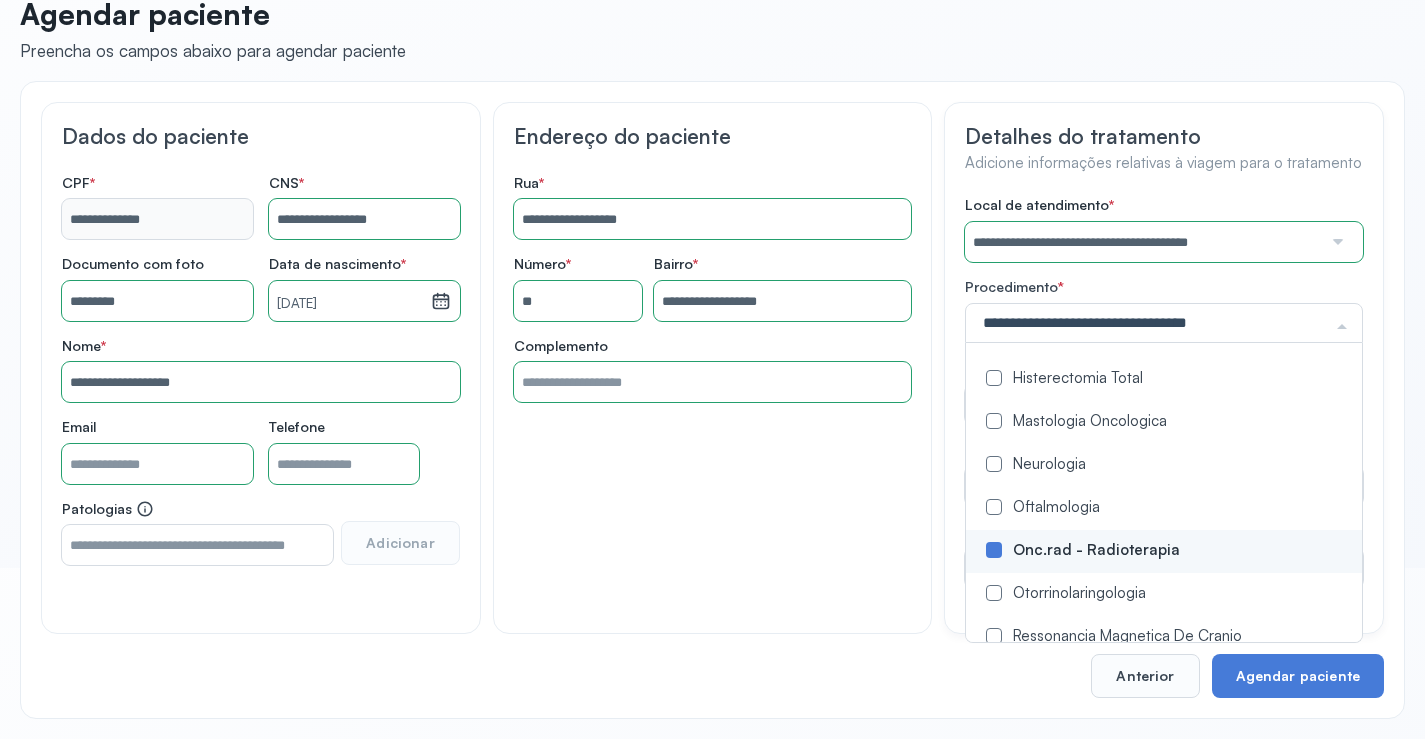 scroll, scrollTop: 0, scrollLeft: 0, axis: both 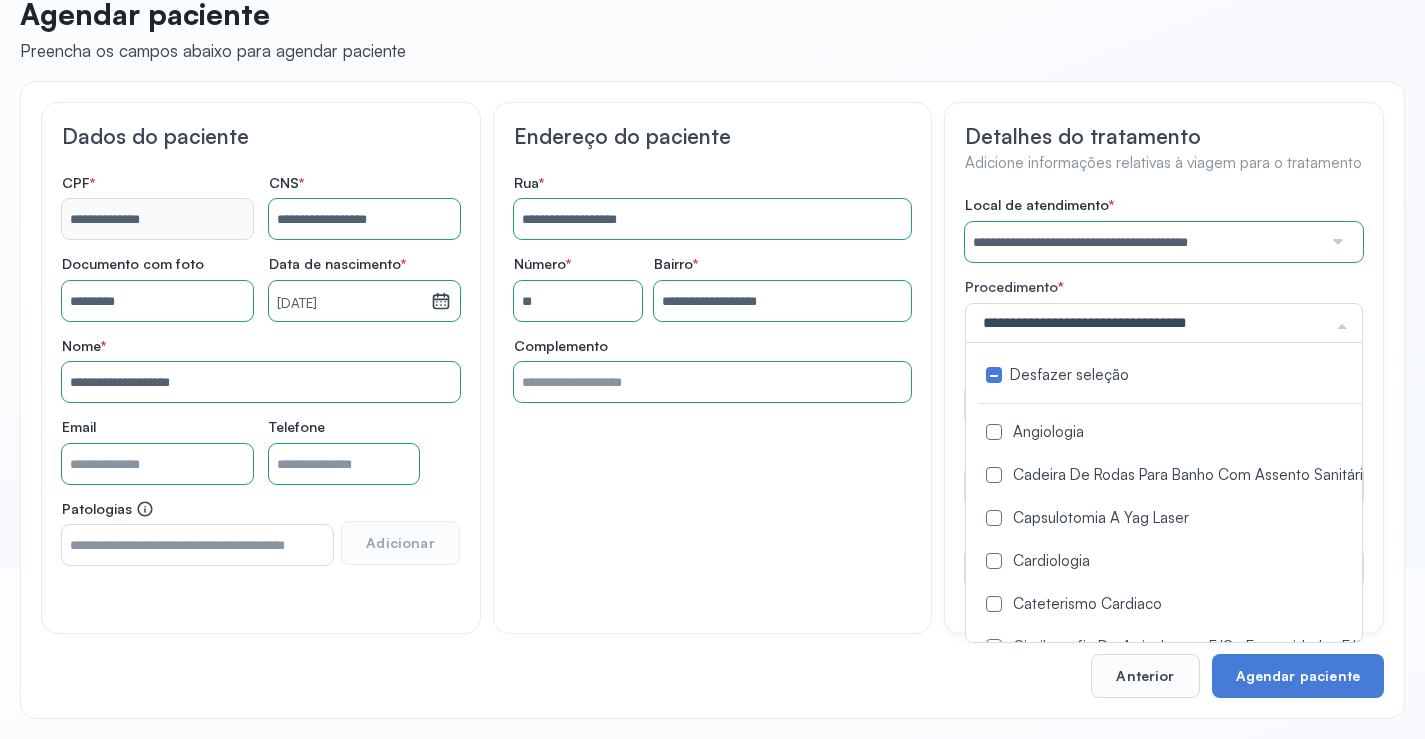 drag, startPoint x: 914, startPoint y: 572, endPoint x: 1069, endPoint y: 580, distance: 155.20631 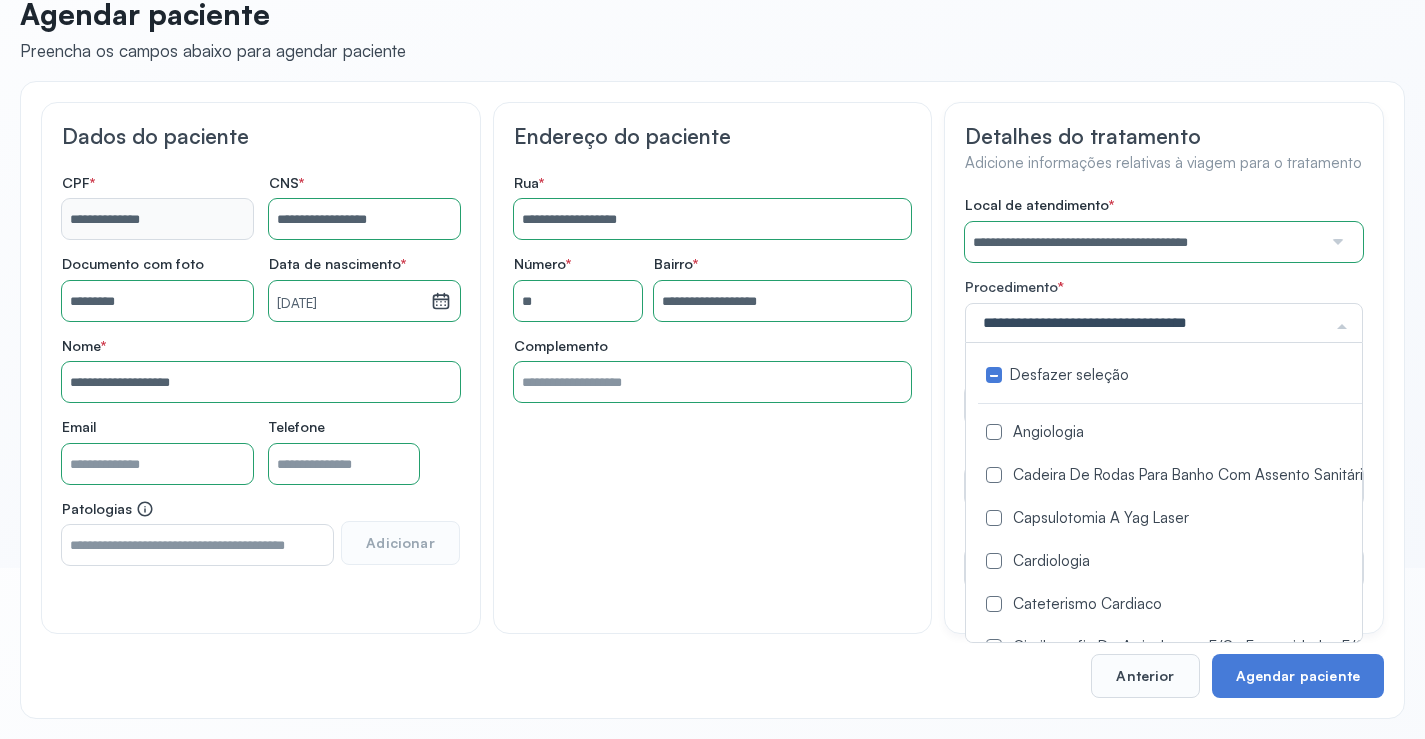 click on "**********" 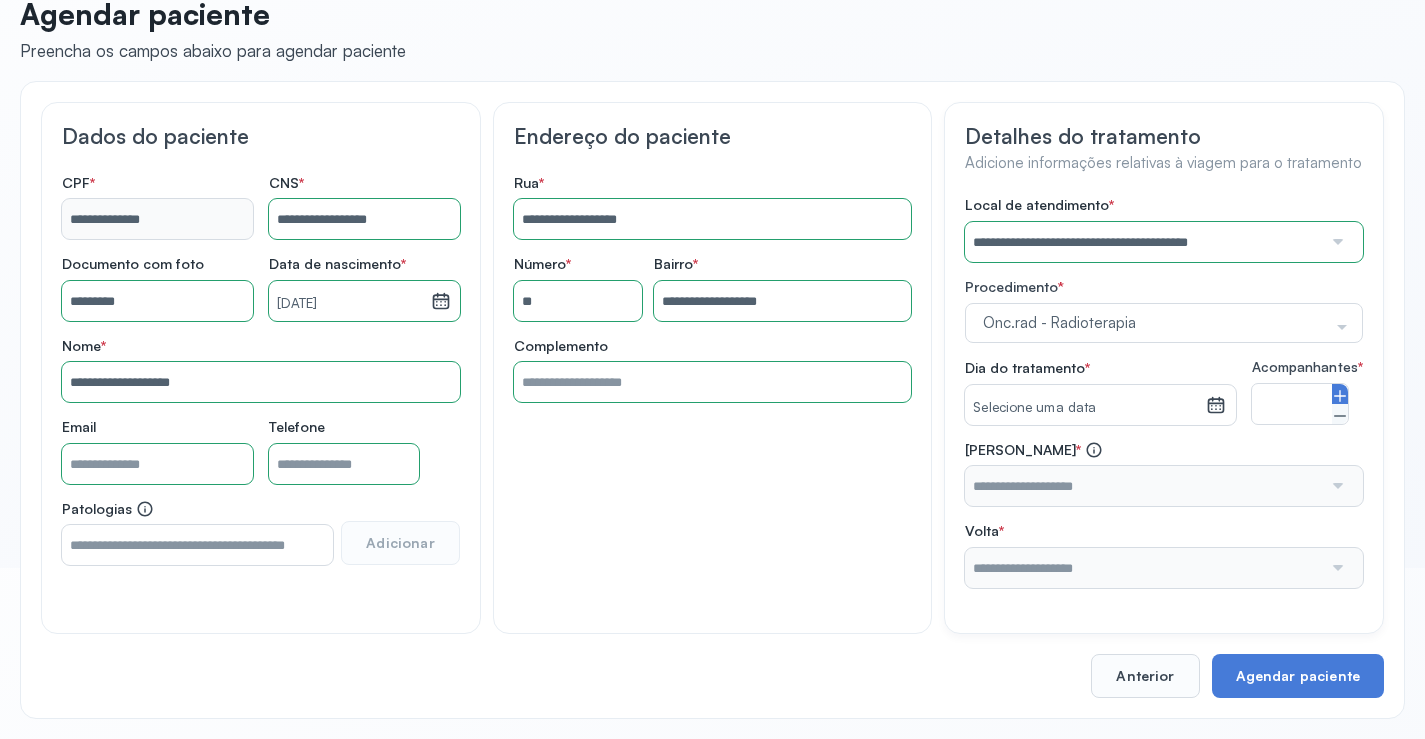 click 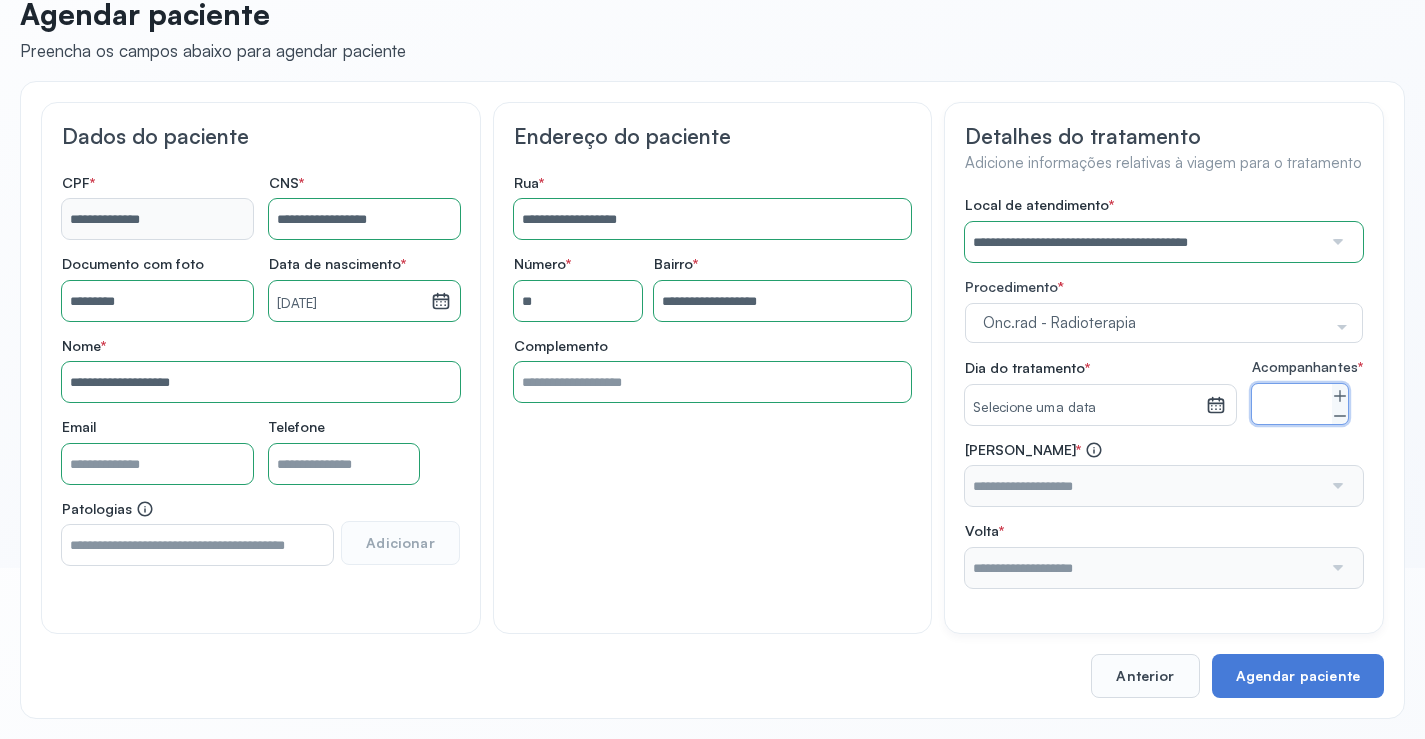 click 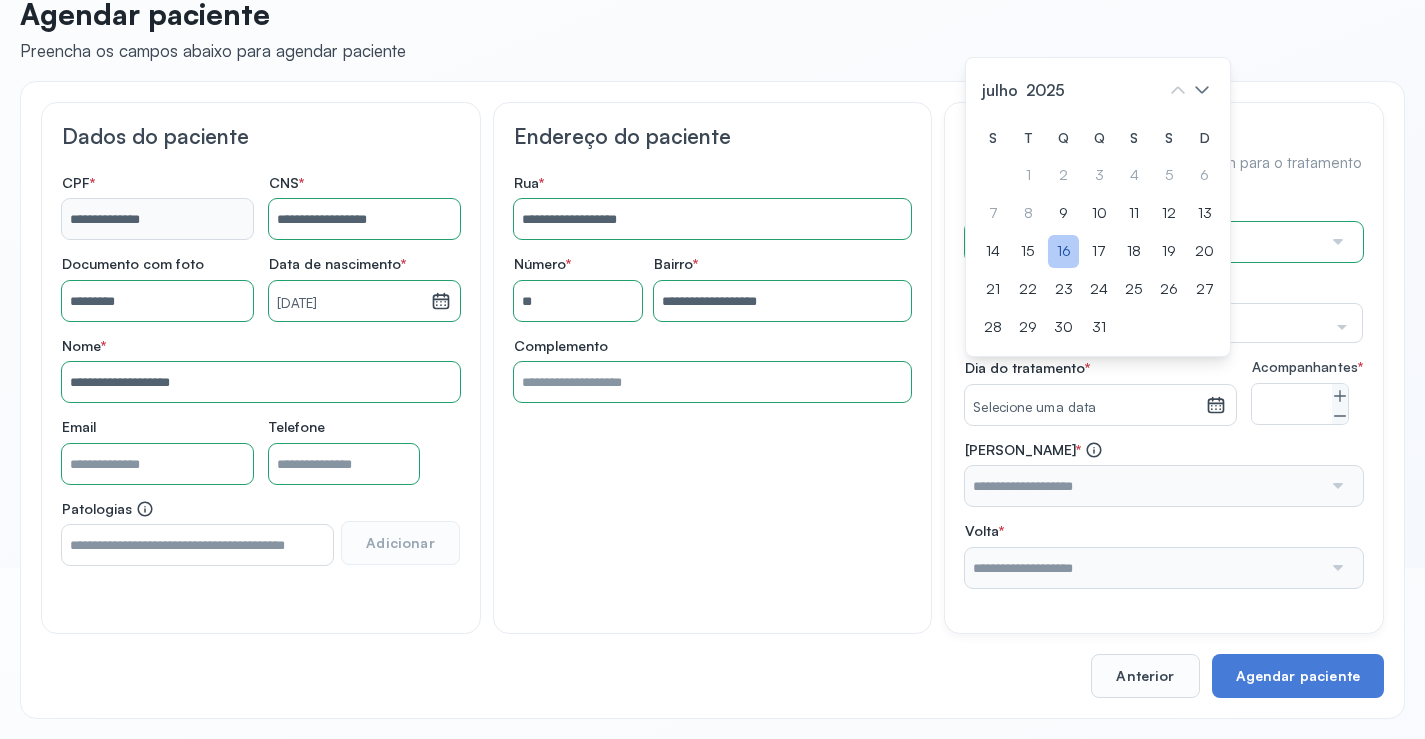 click on "16" 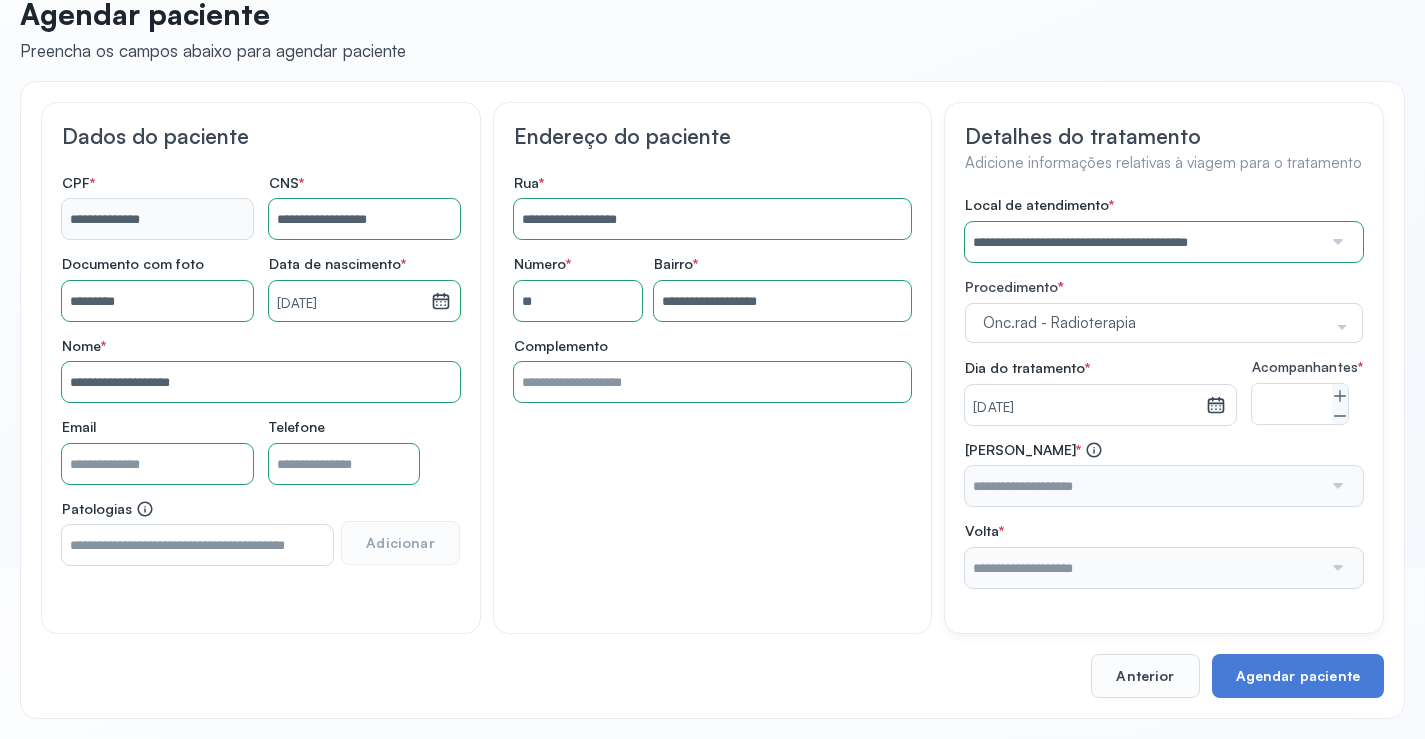 click at bounding box center (1143, 486) 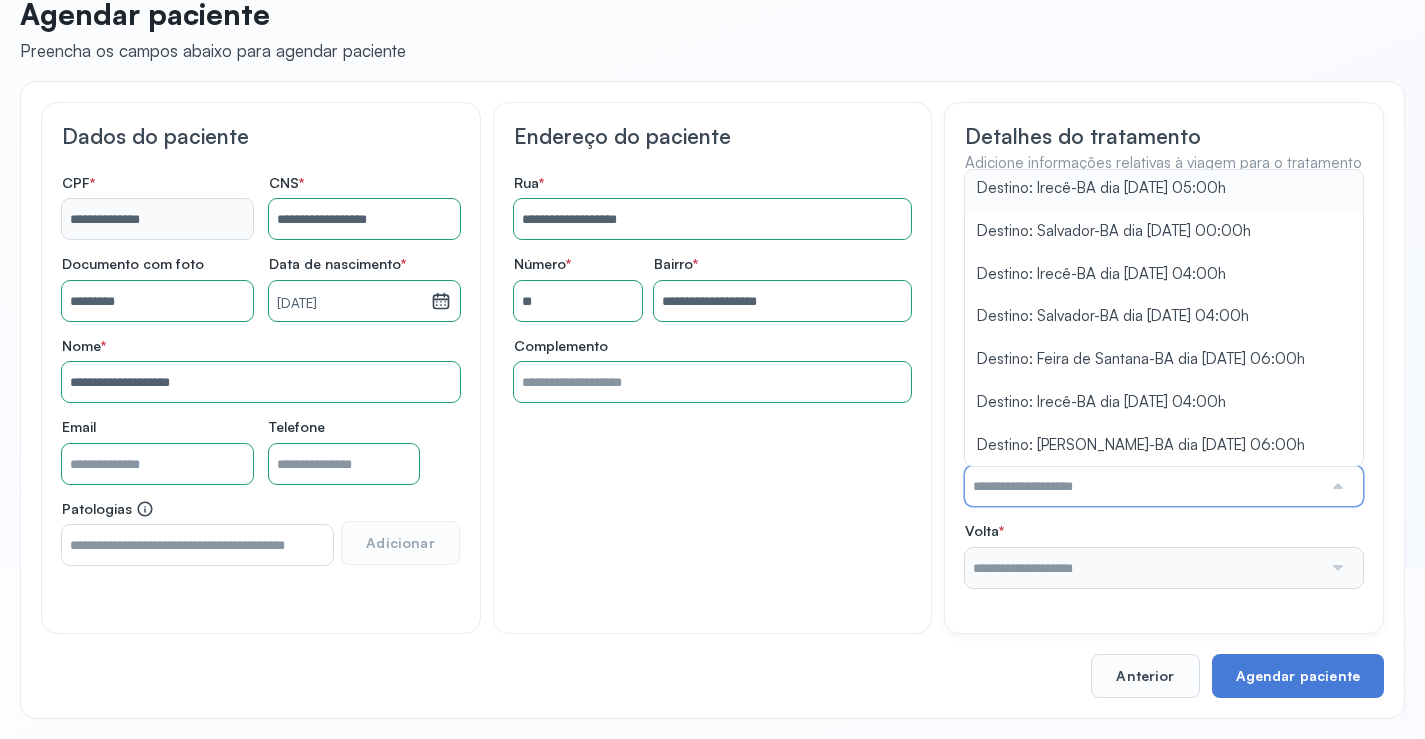 scroll, scrollTop: 652, scrollLeft: 0, axis: vertical 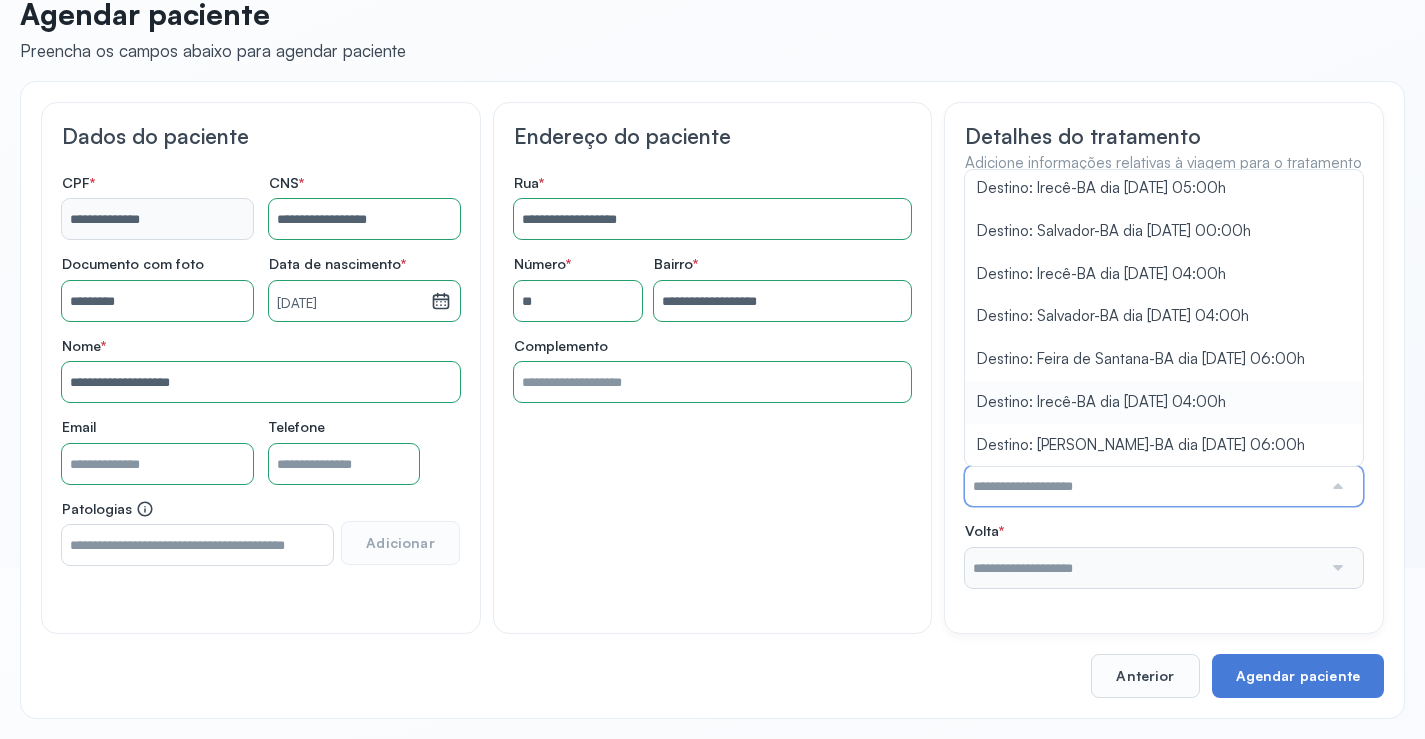 type on "**********" 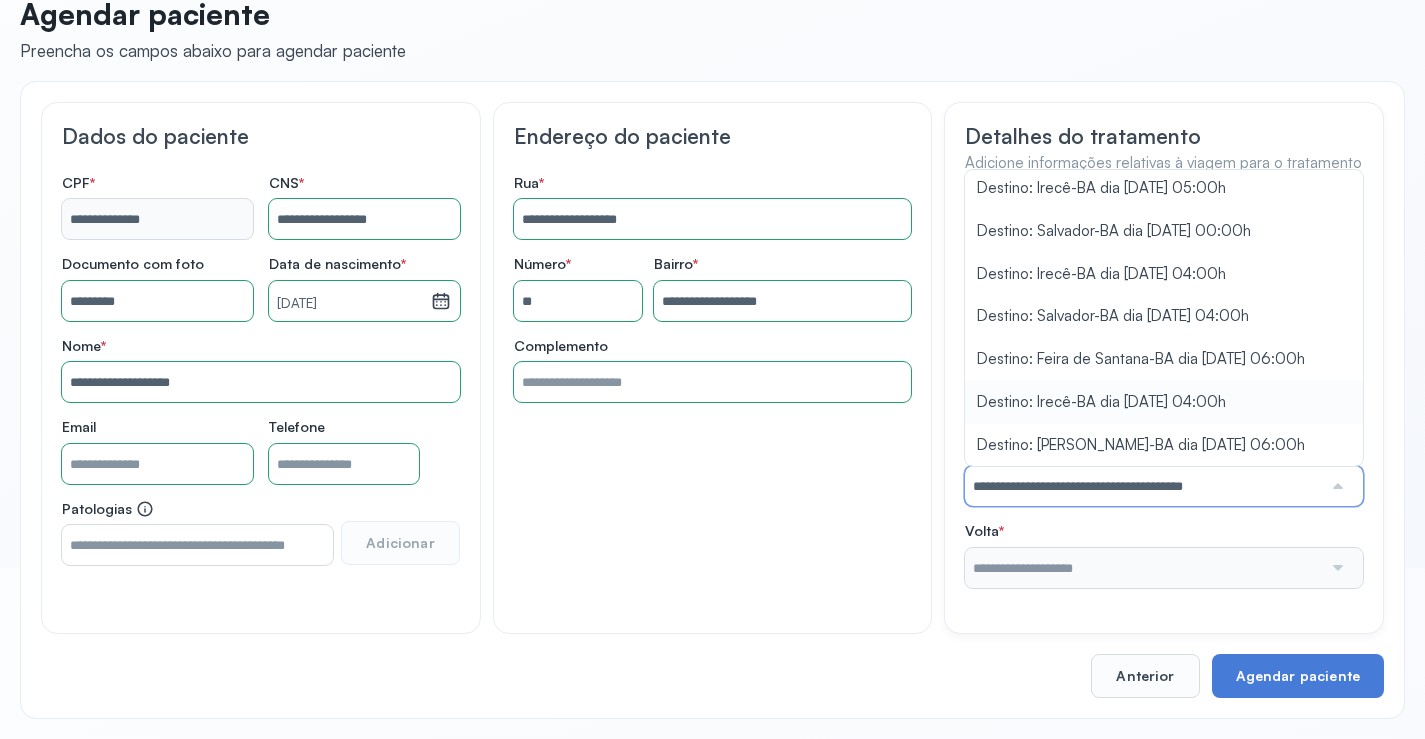 click on "**********" at bounding box center [1164, 392] 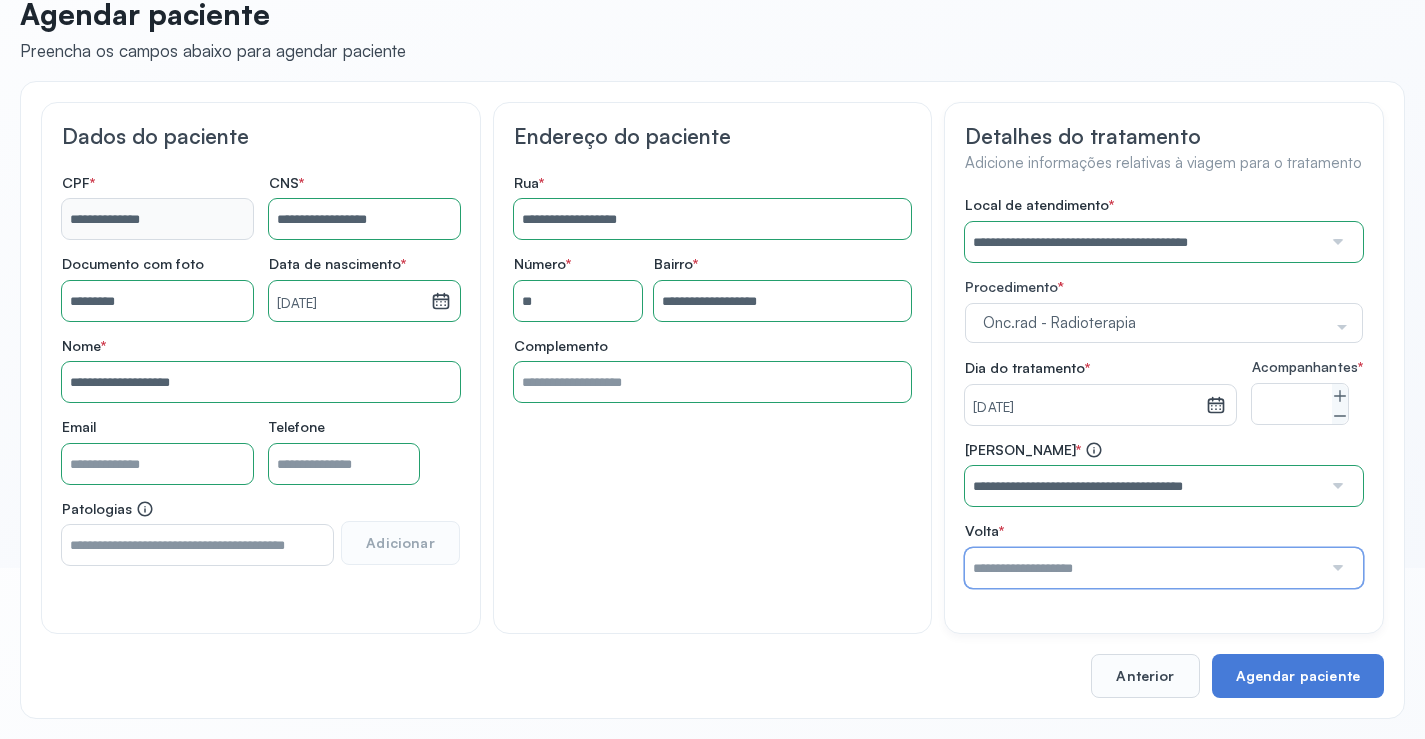 click at bounding box center [1143, 568] 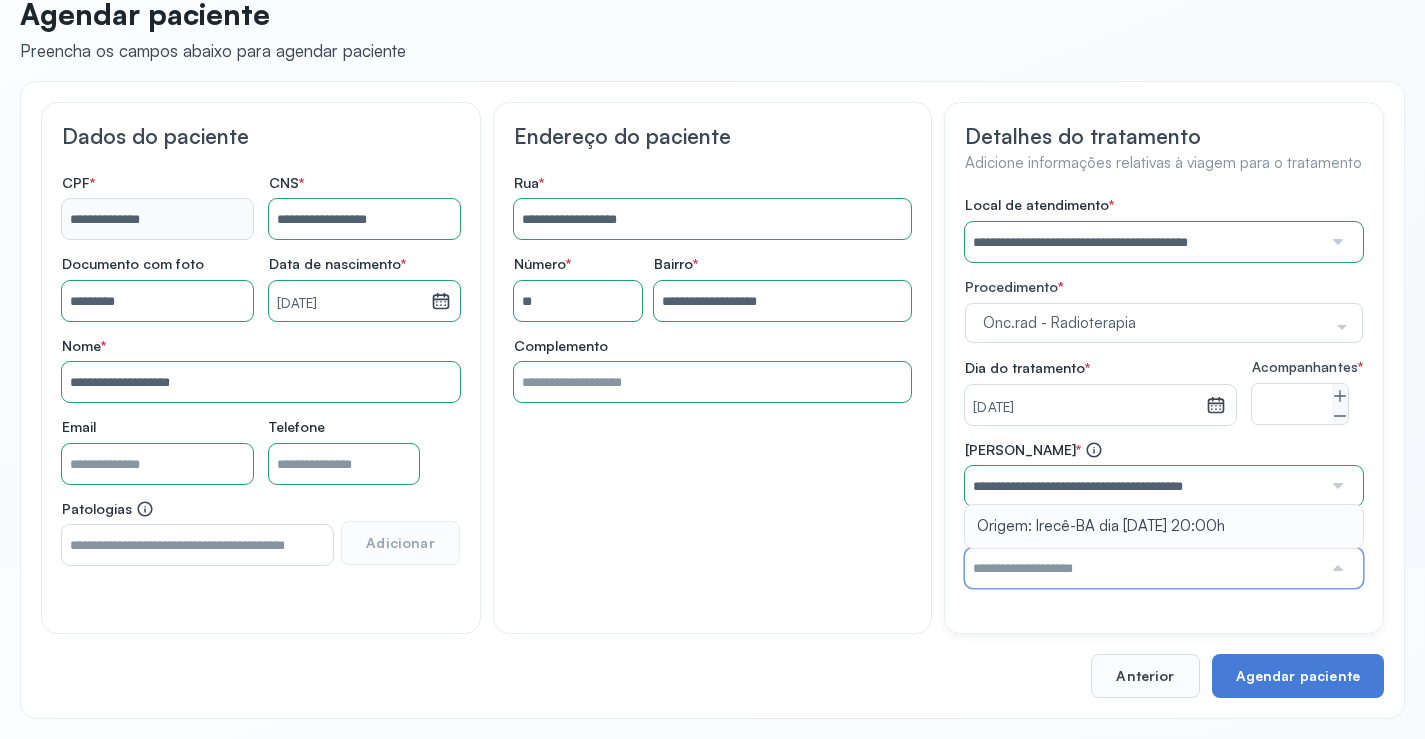 type on "**********" 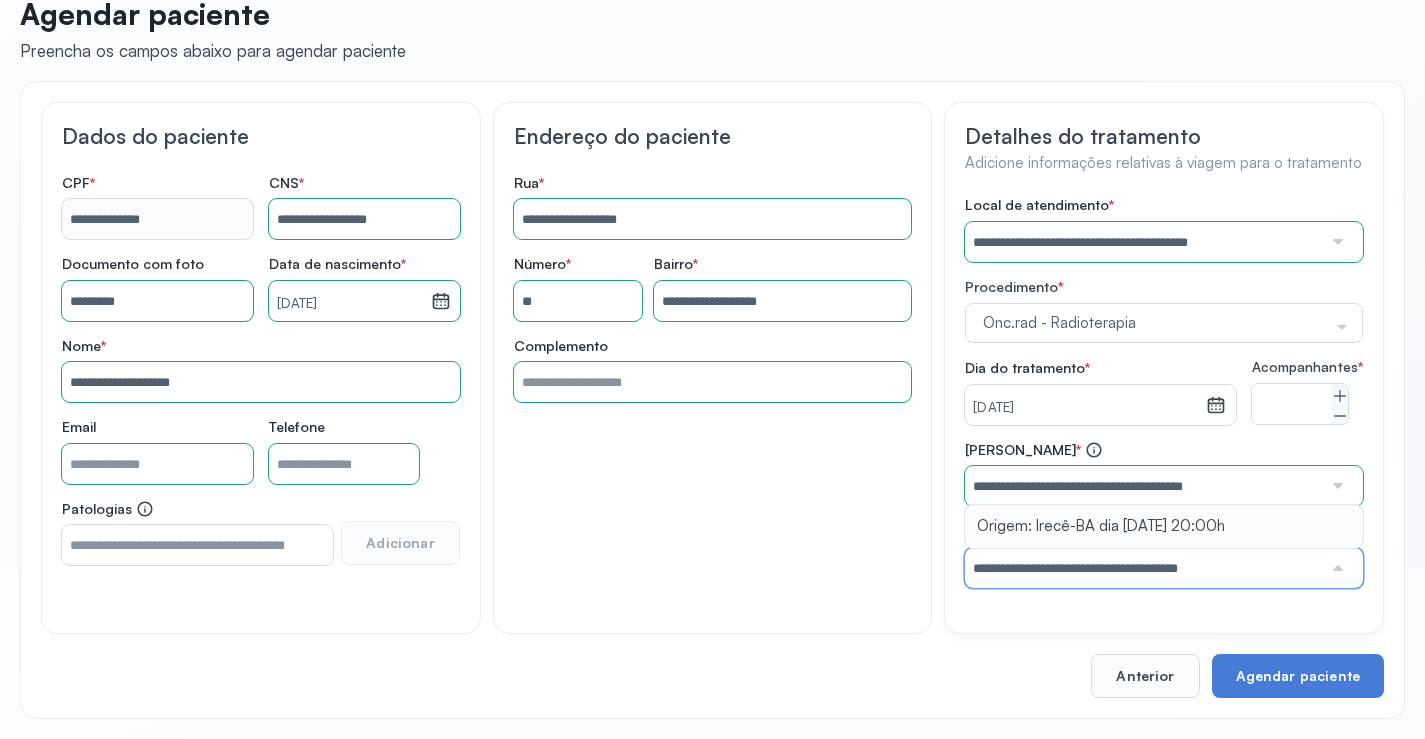 click on "**********" at bounding box center (1164, 555) 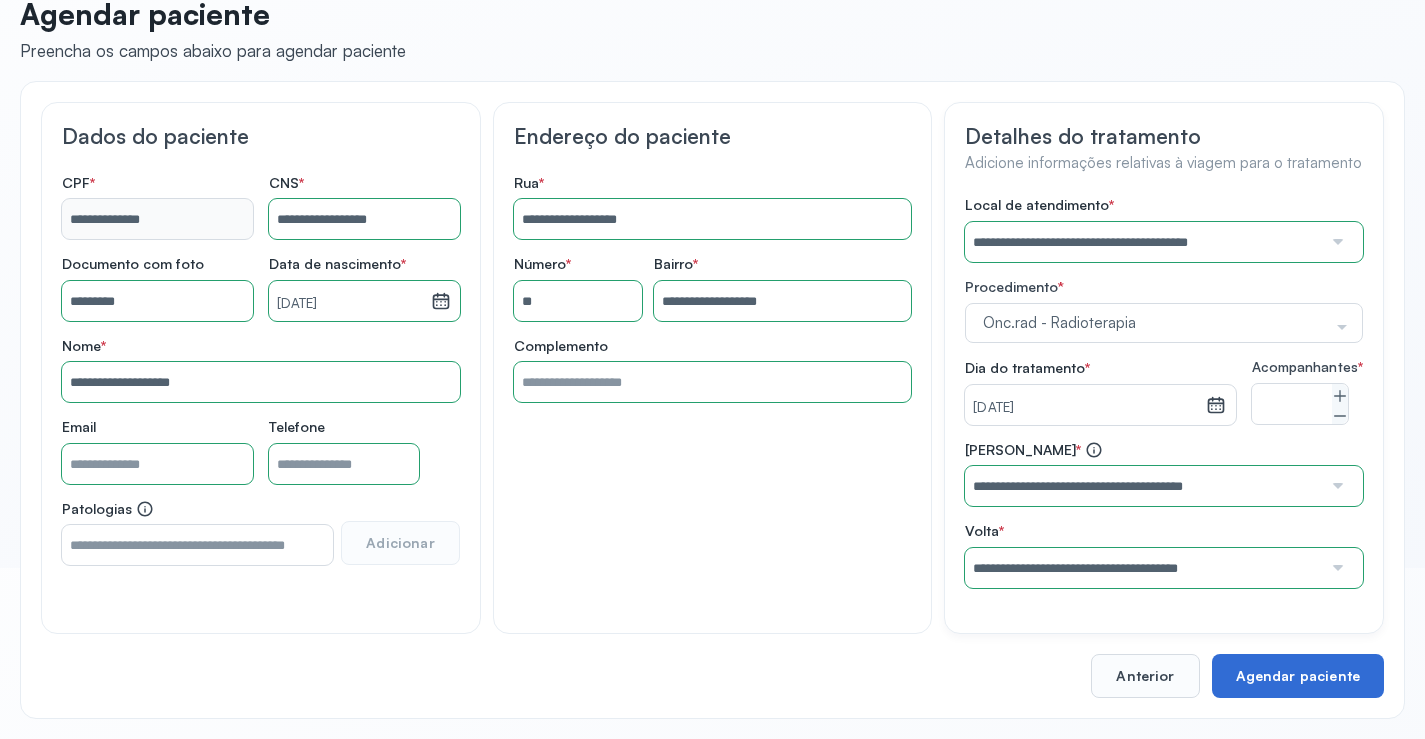 click on "Agendar paciente" at bounding box center [1298, 676] 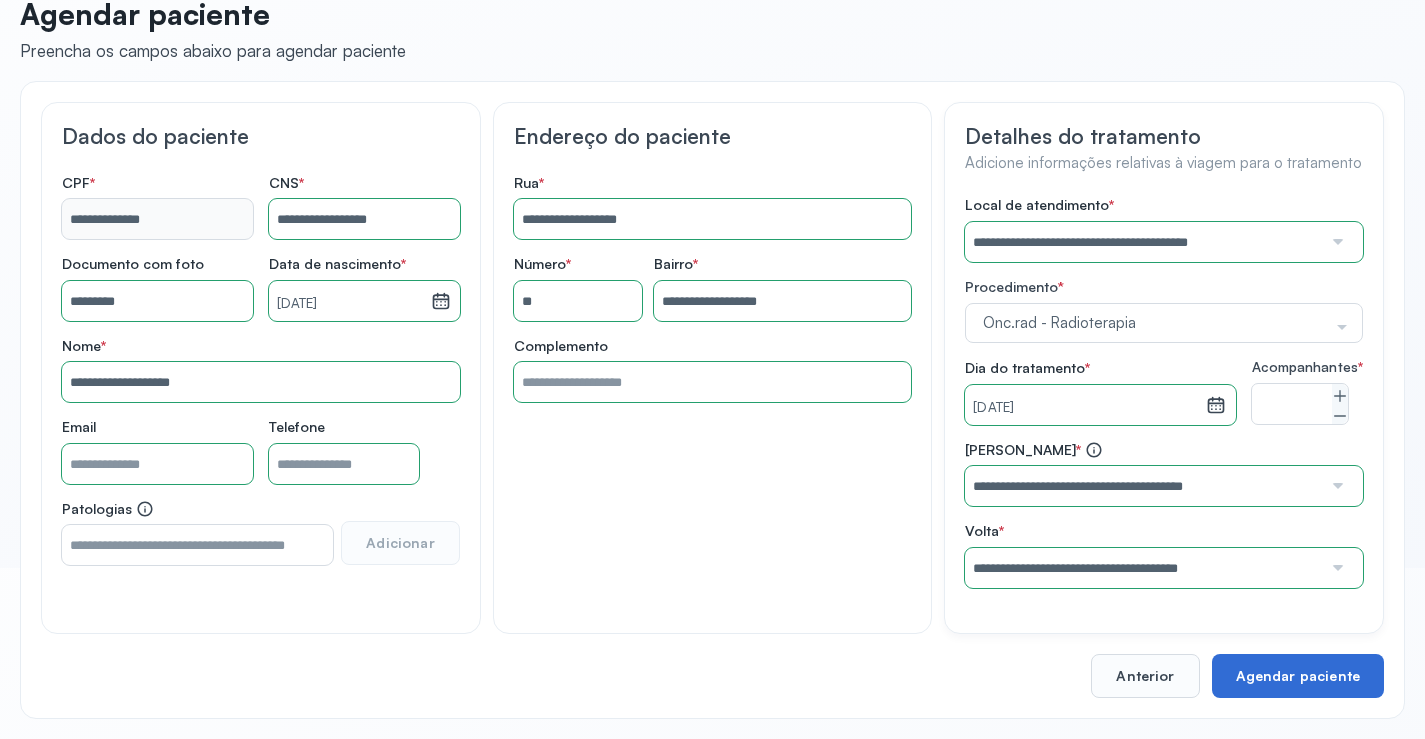 scroll, scrollTop: 44, scrollLeft: 0, axis: vertical 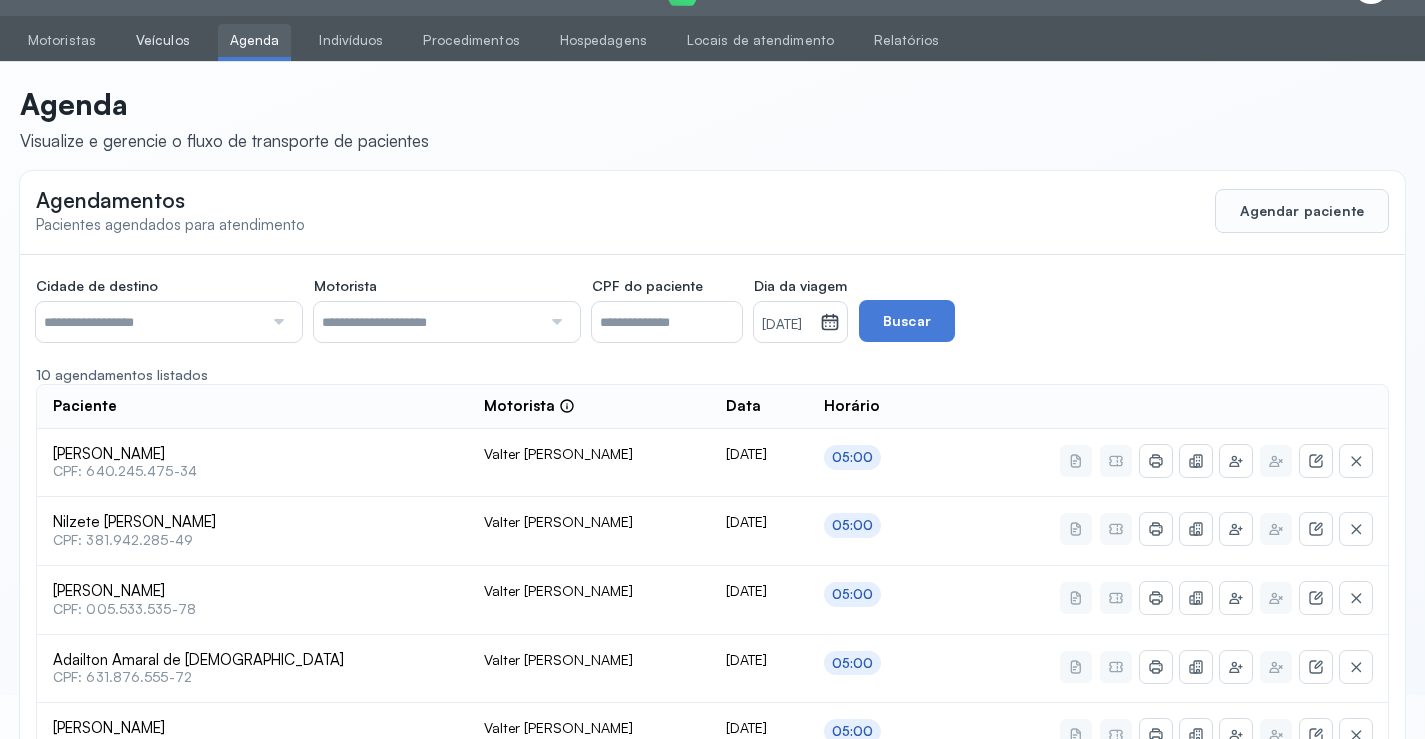 click on "Veículos" at bounding box center [163, 40] 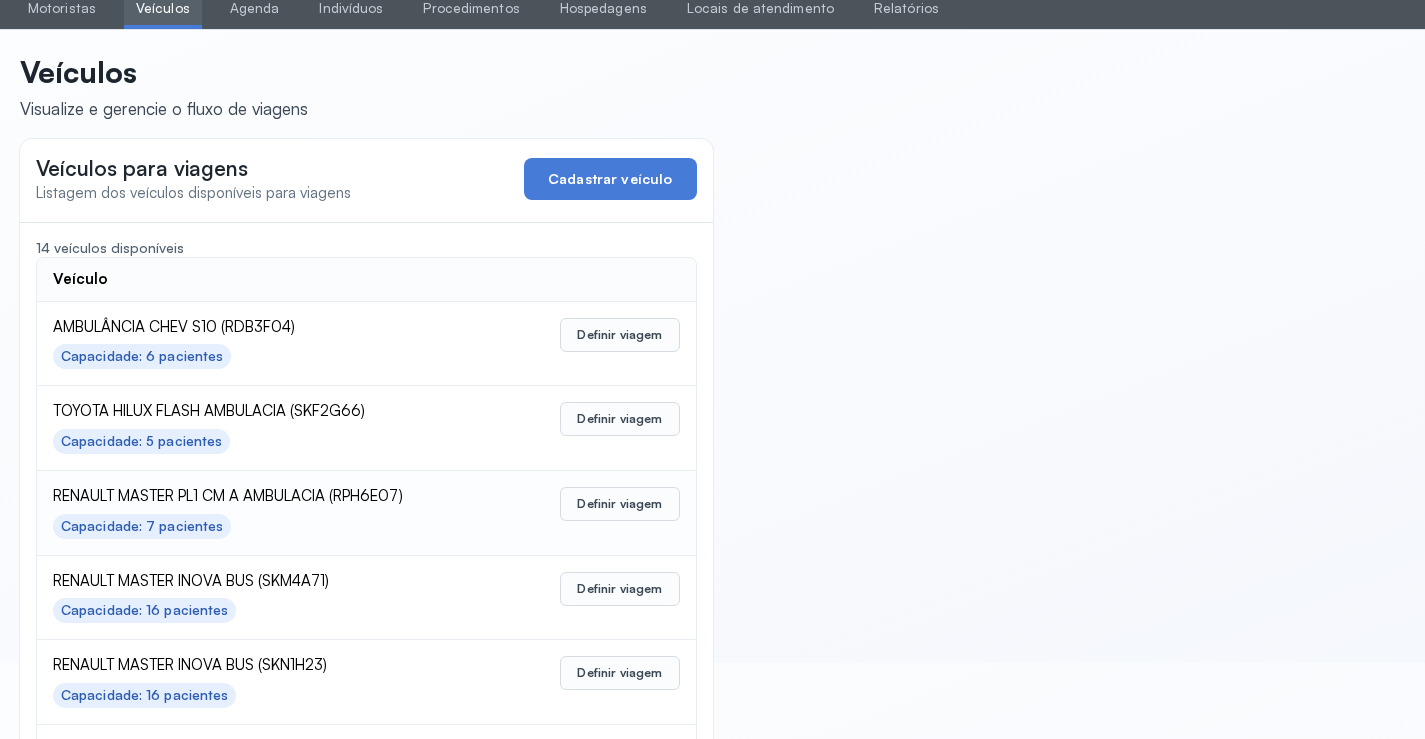 scroll, scrollTop: 300, scrollLeft: 0, axis: vertical 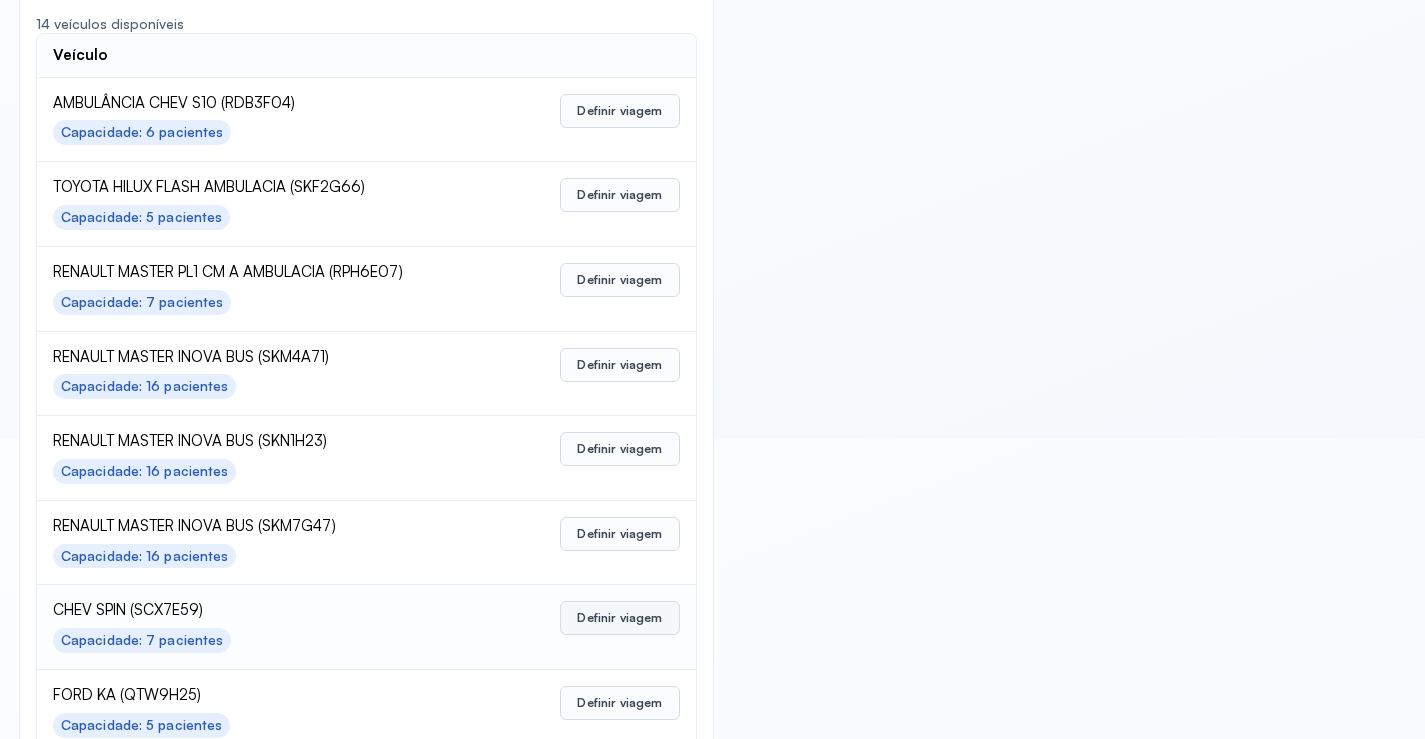 click on "Definir viagem" at bounding box center (619, 618) 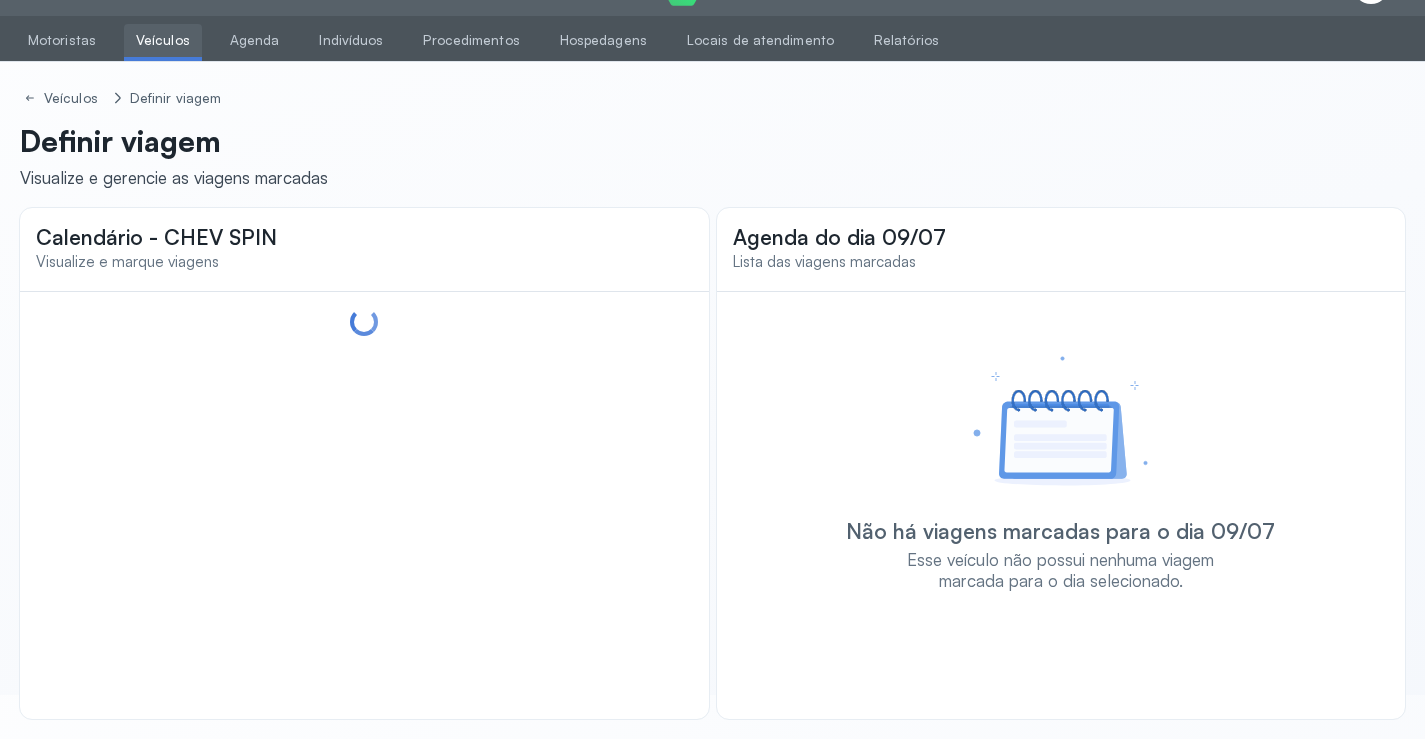 scroll, scrollTop: 47, scrollLeft: 0, axis: vertical 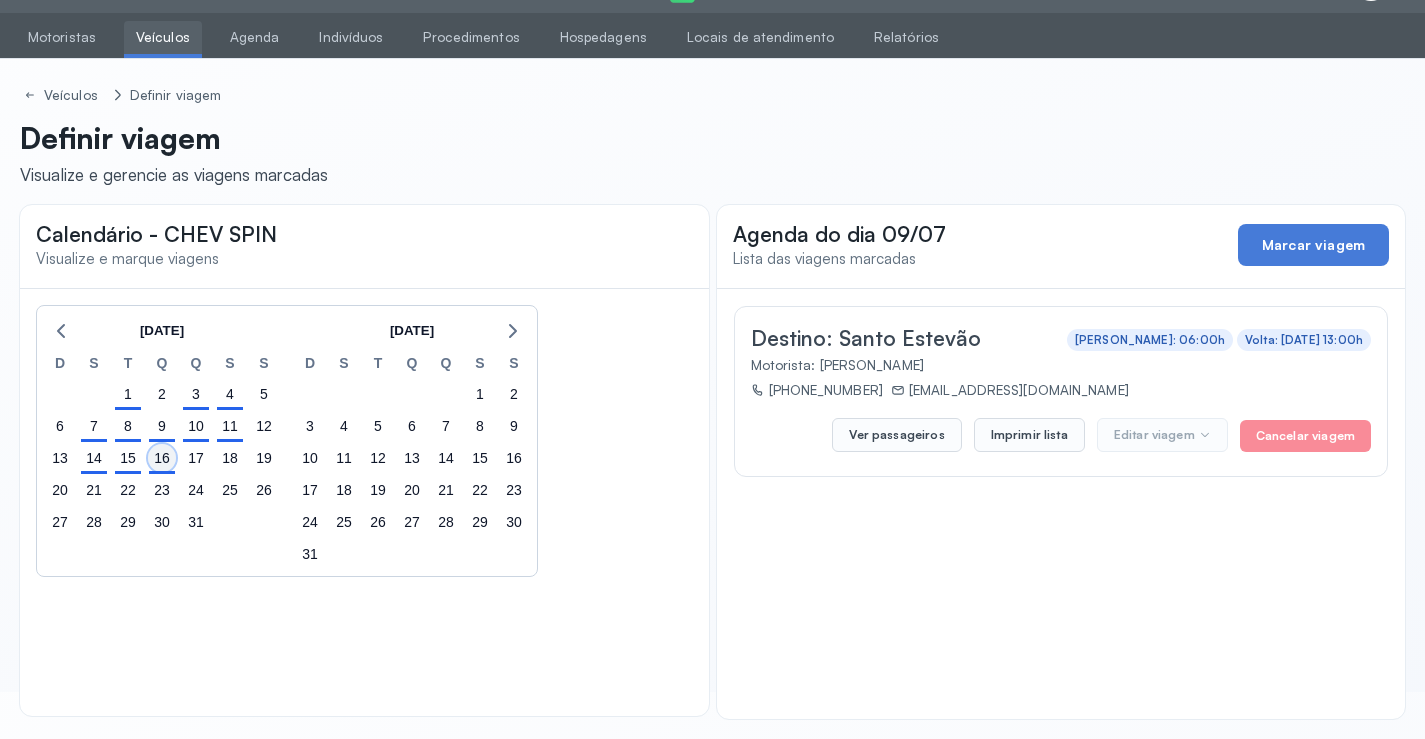 click on "16" 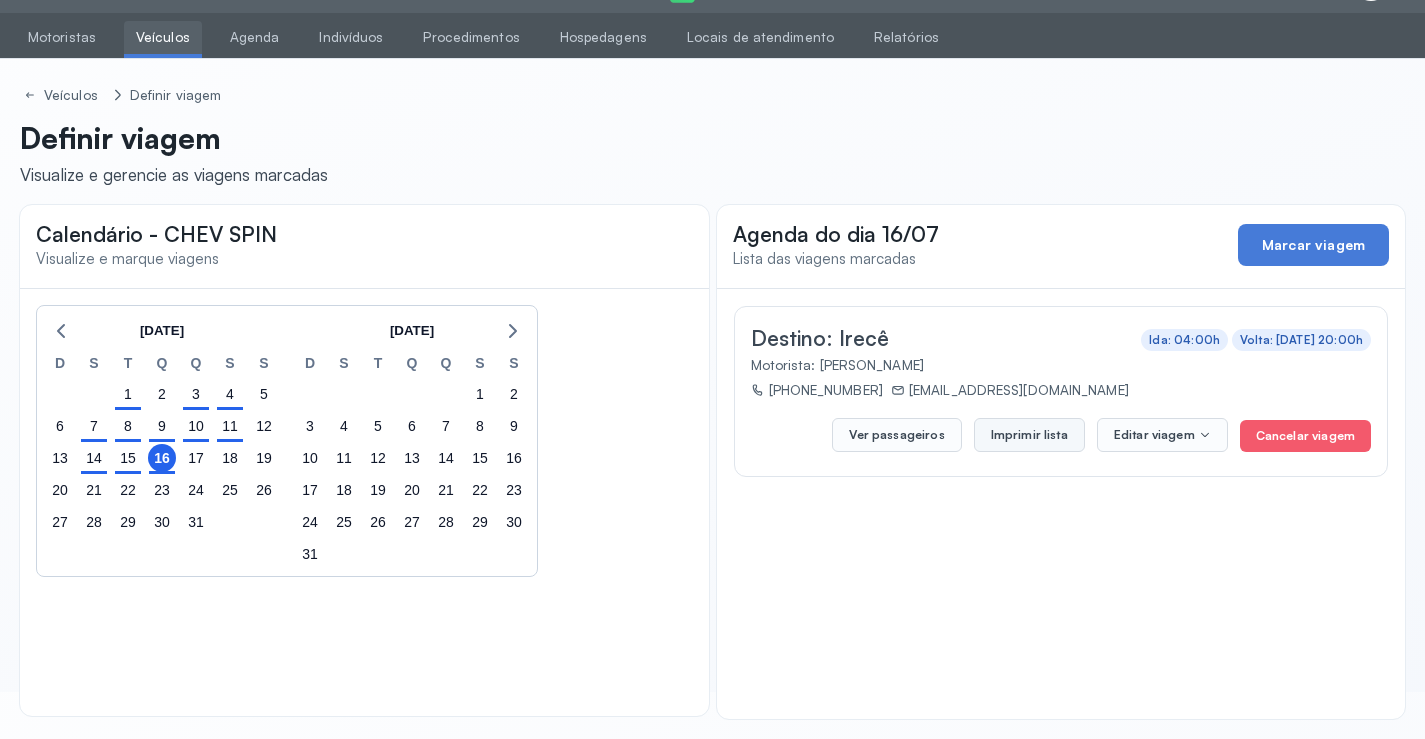 click on "Imprimir lista" at bounding box center [1029, 435] 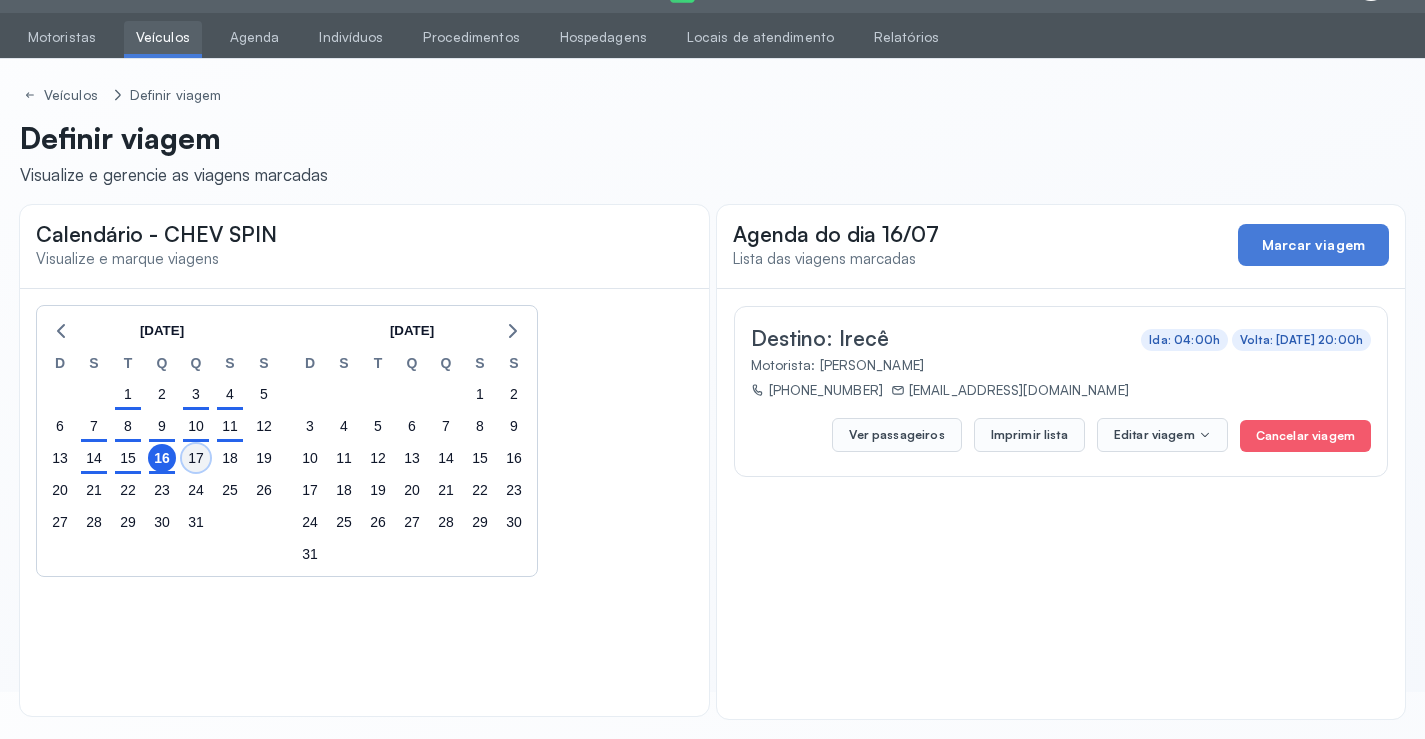 click on "17" 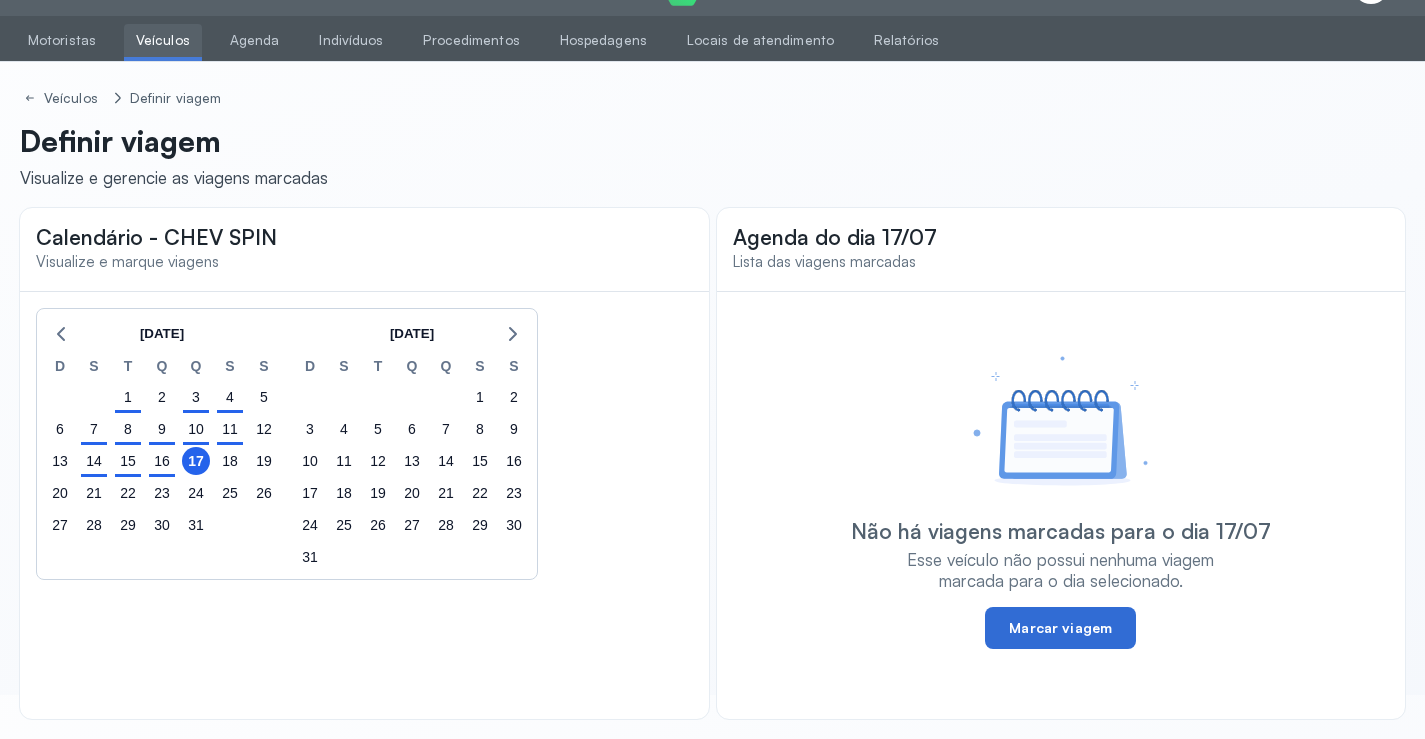 click on "Marcar viagem" 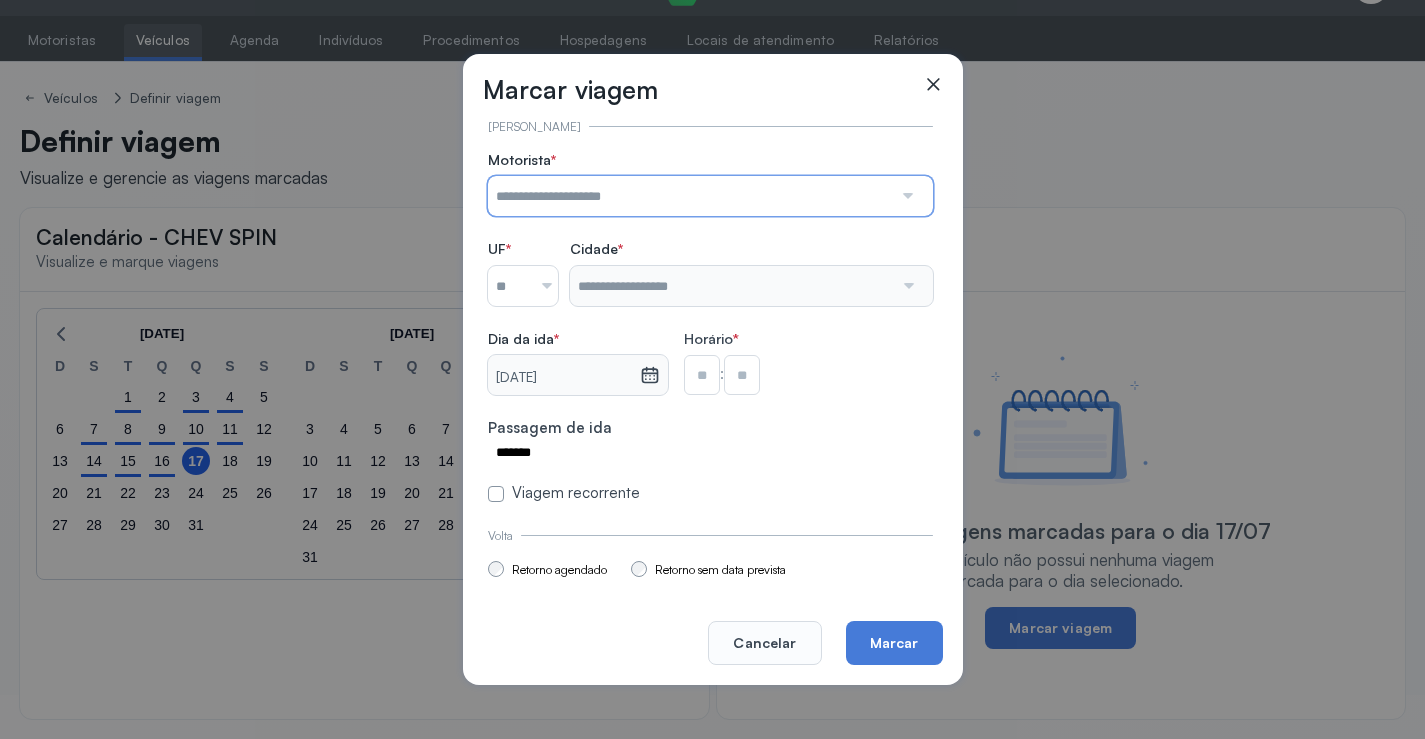 click at bounding box center (690, 196) 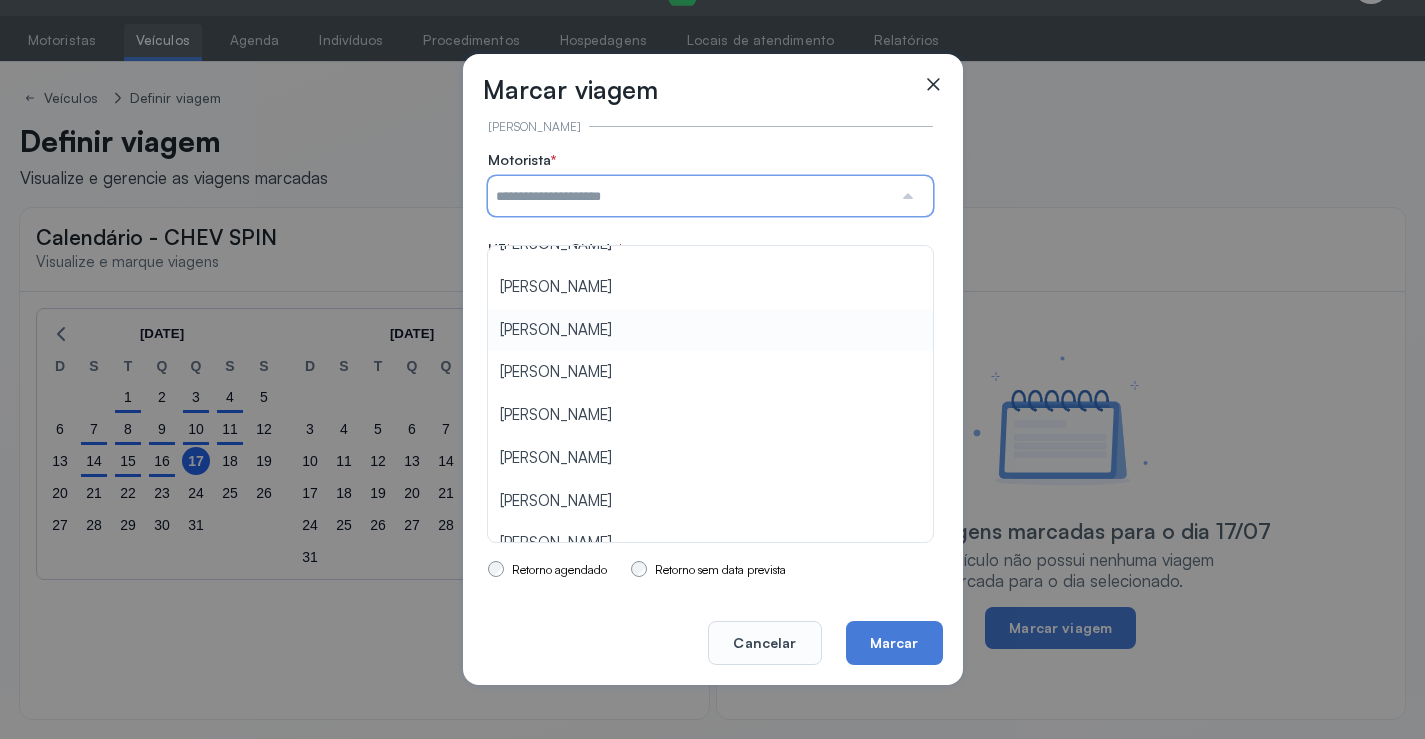 scroll, scrollTop: 200, scrollLeft: 0, axis: vertical 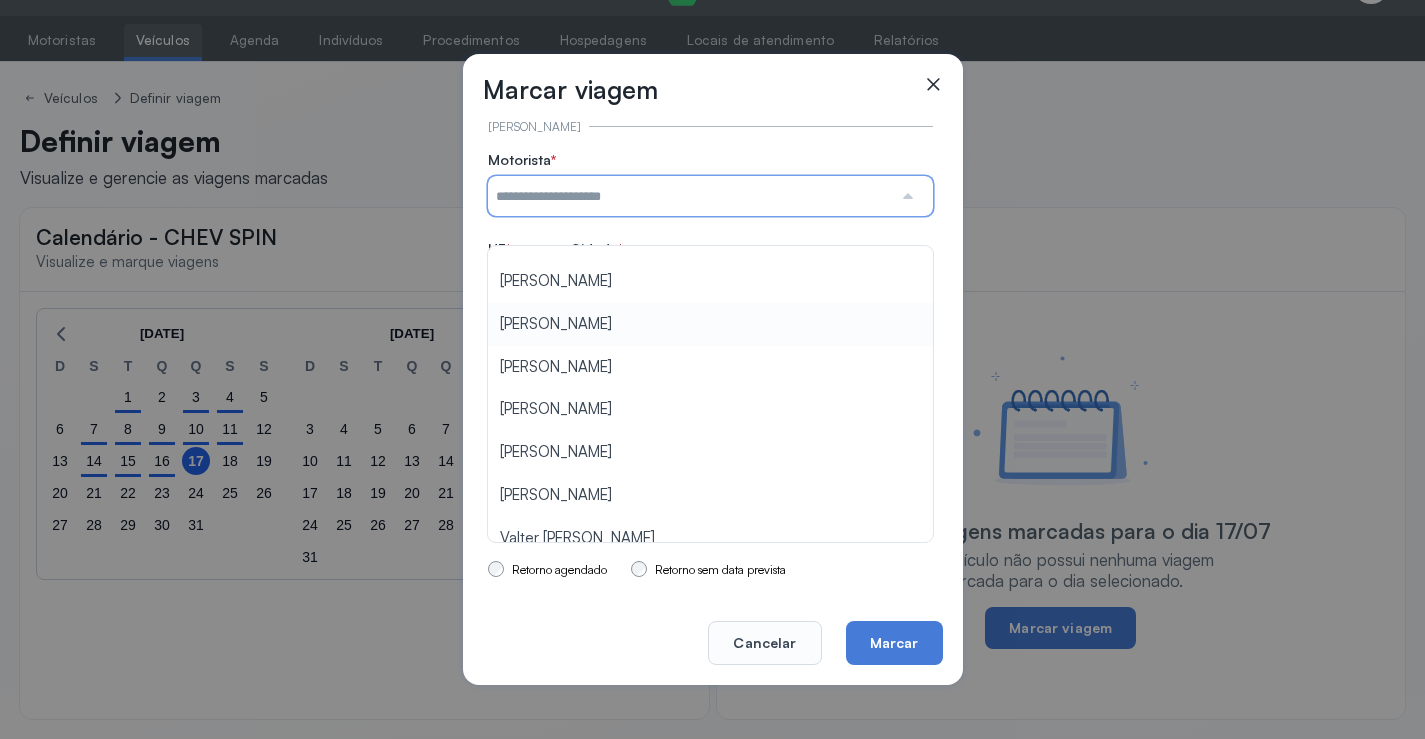 type on "**********" 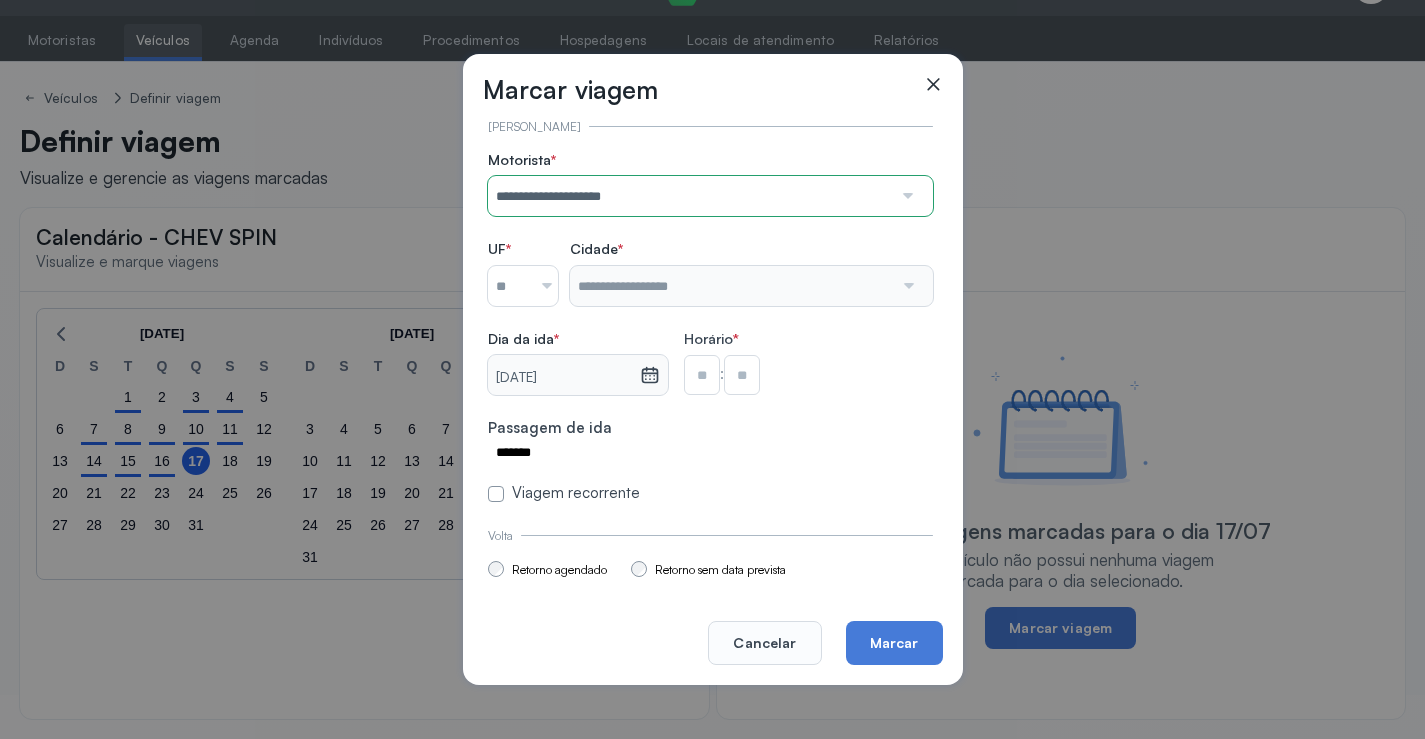 click on "**********" at bounding box center (710, 327) 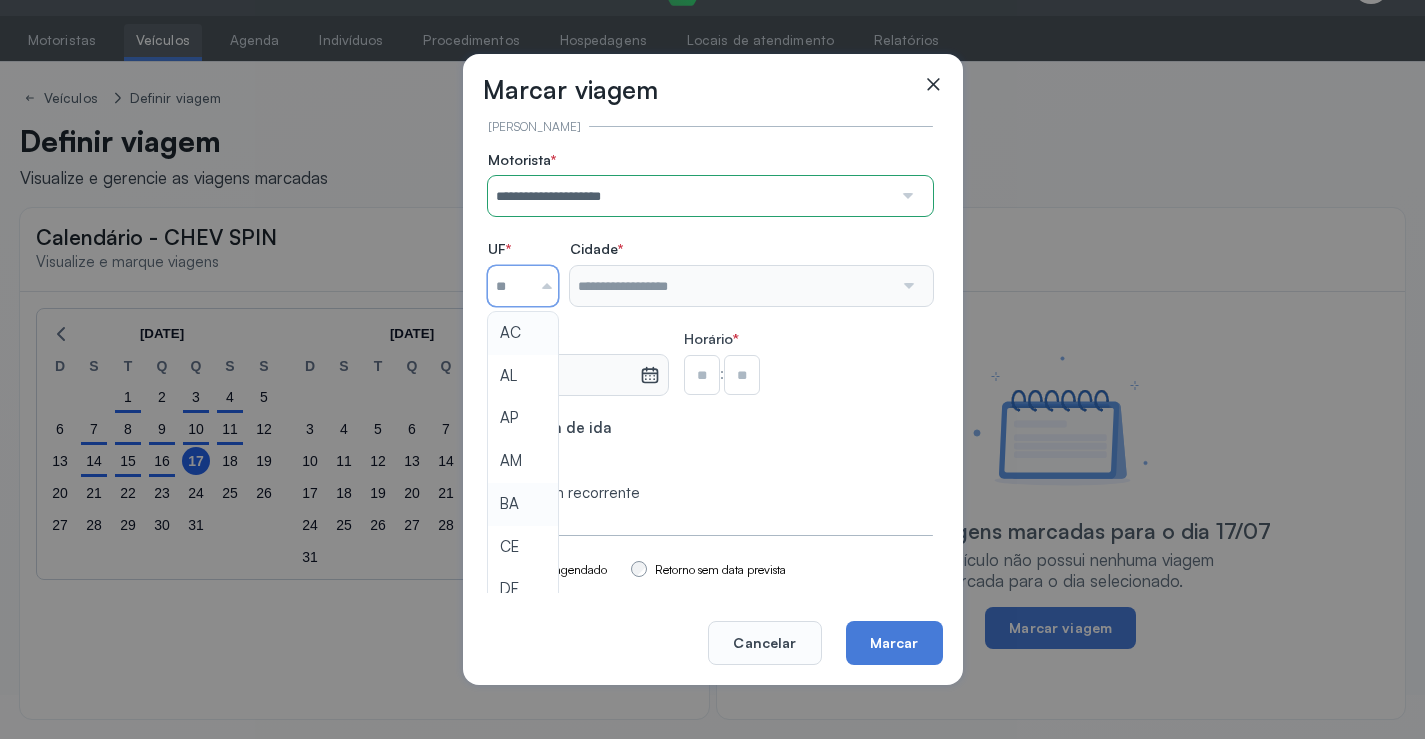 type on "**" 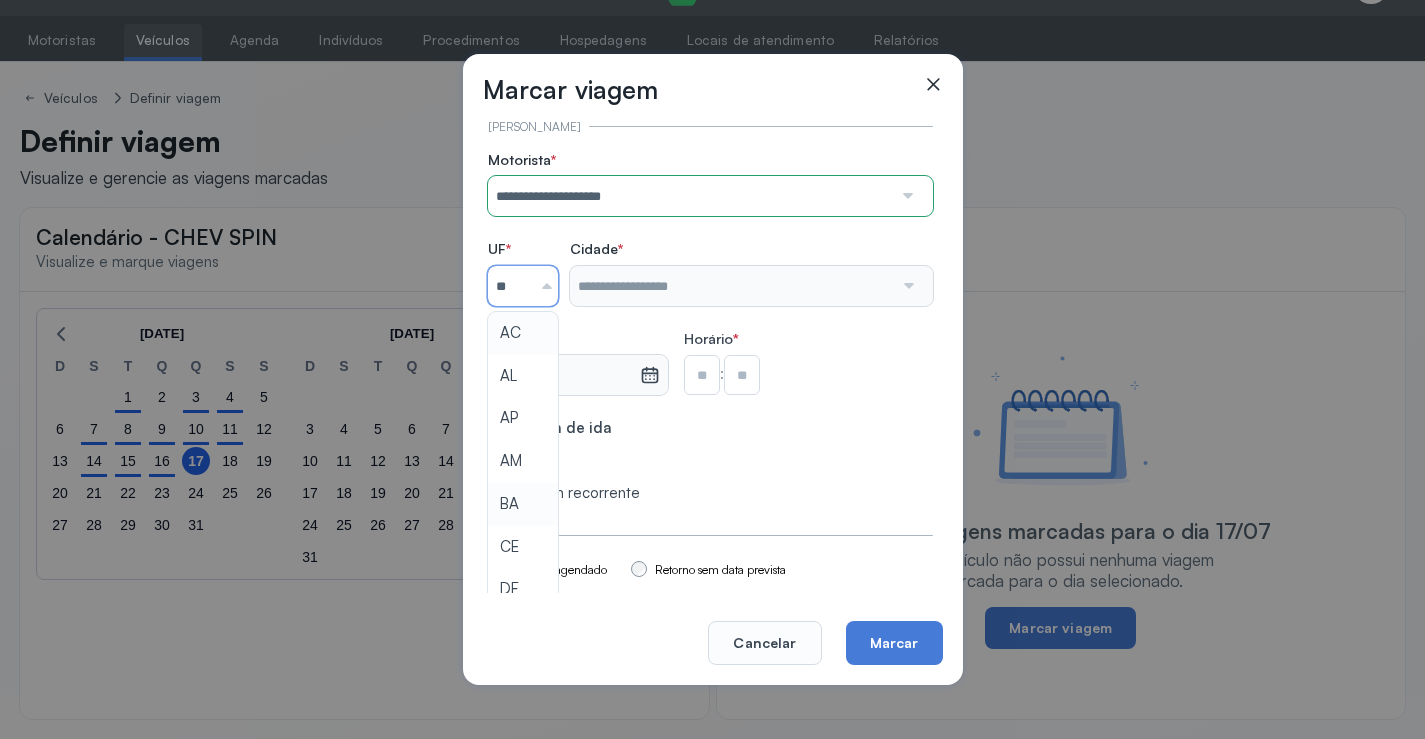 click on "**********" 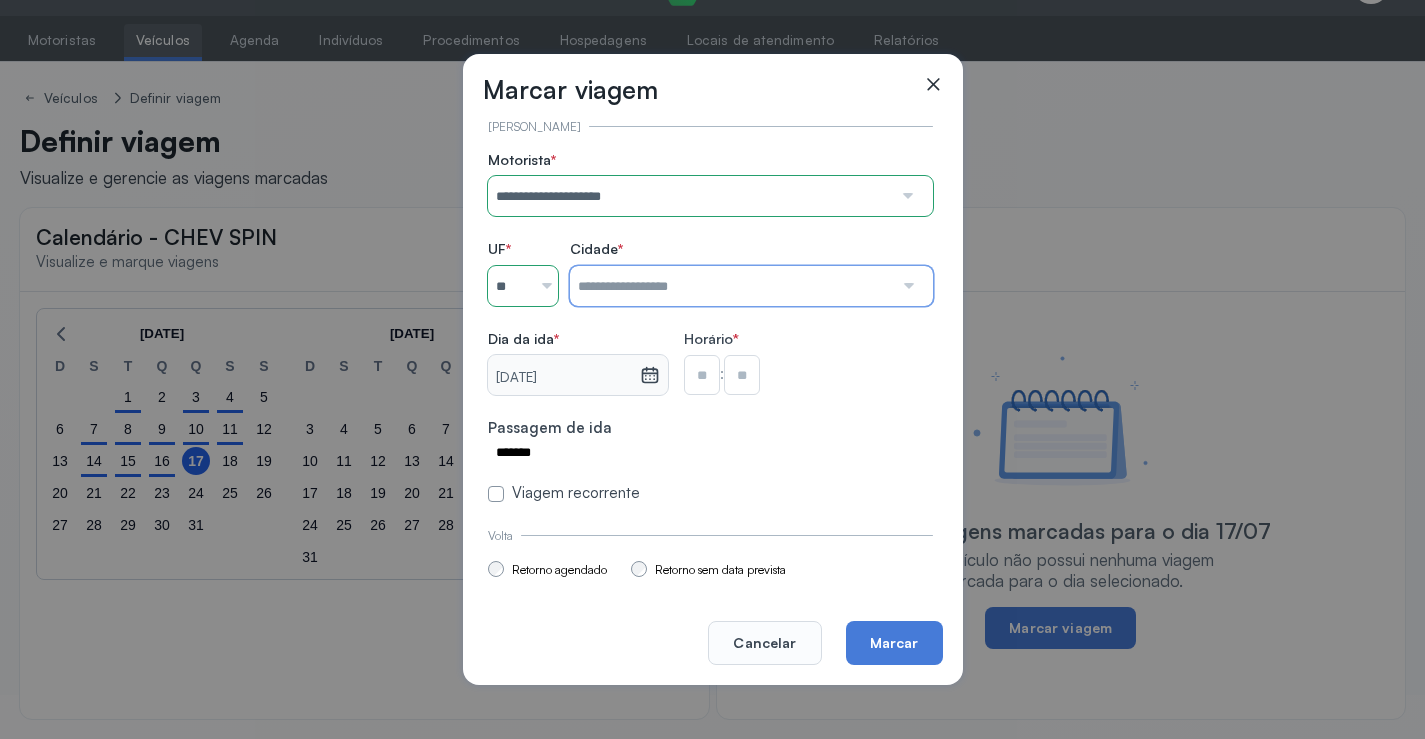 click at bounding box center [731, 286] 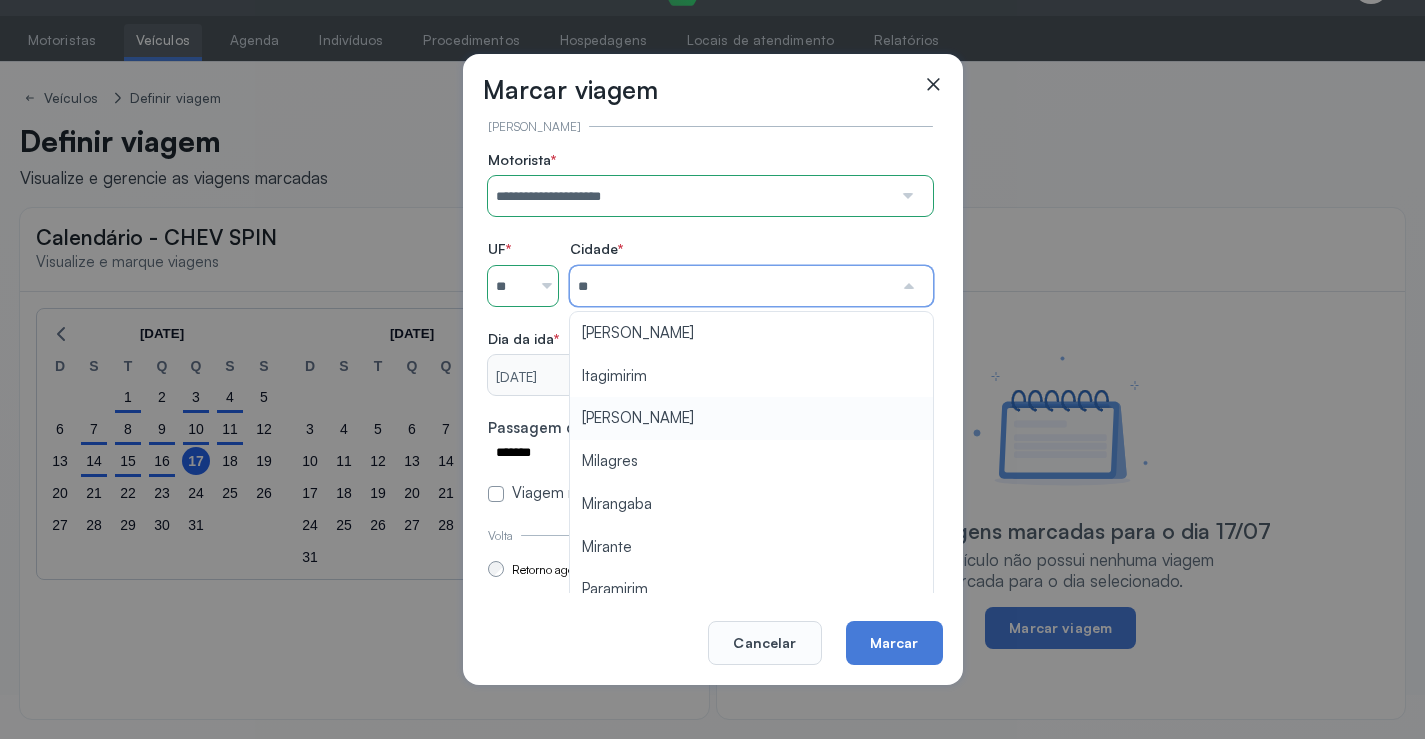 type on "**********" 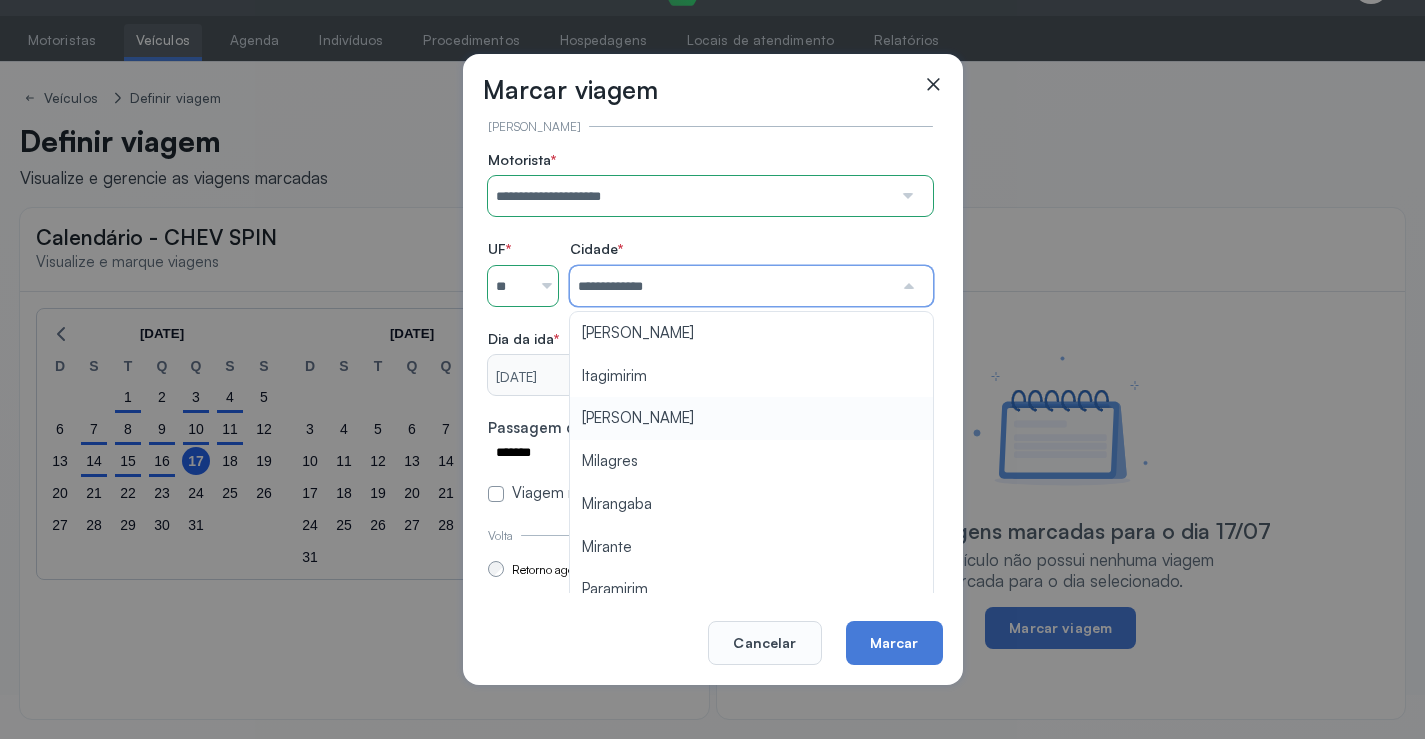 click on "**********" at bounding box center [710, 327] 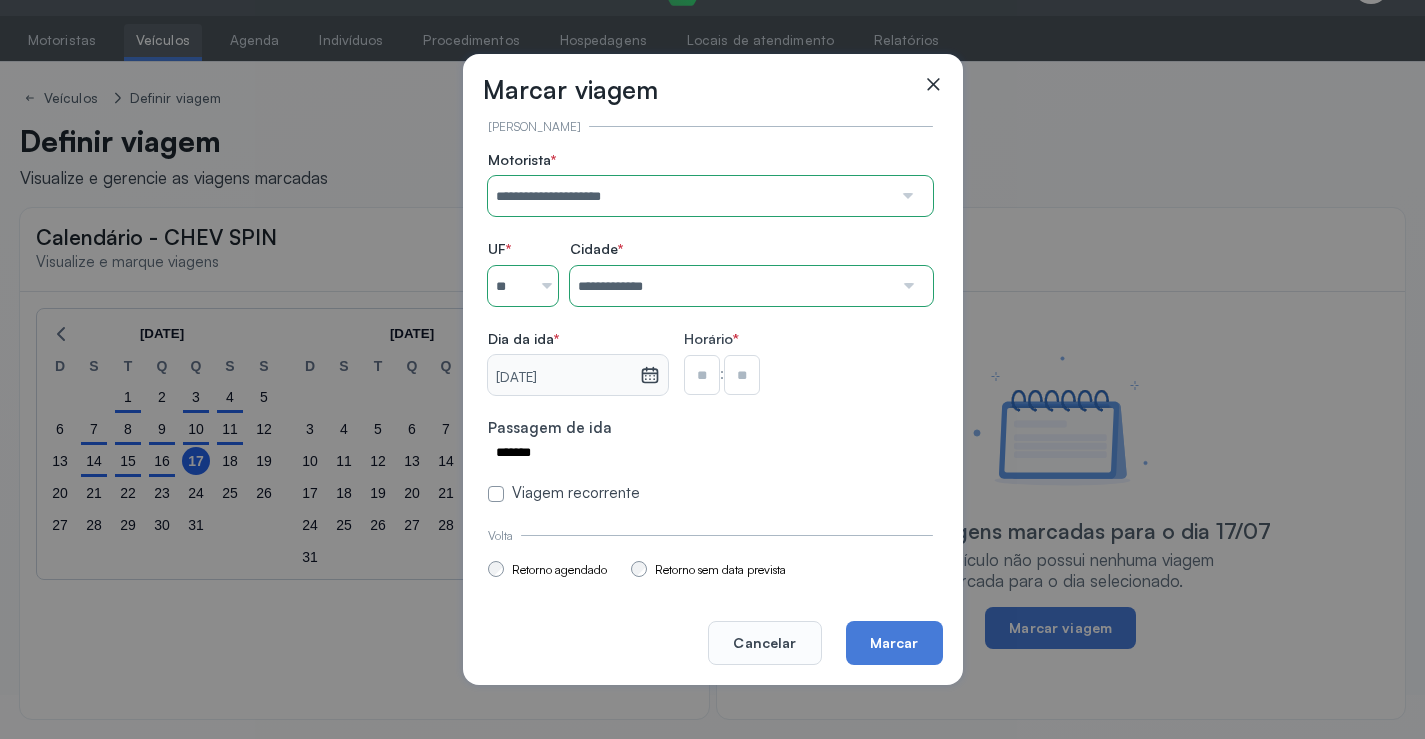 click at bounding box center [702, 375] 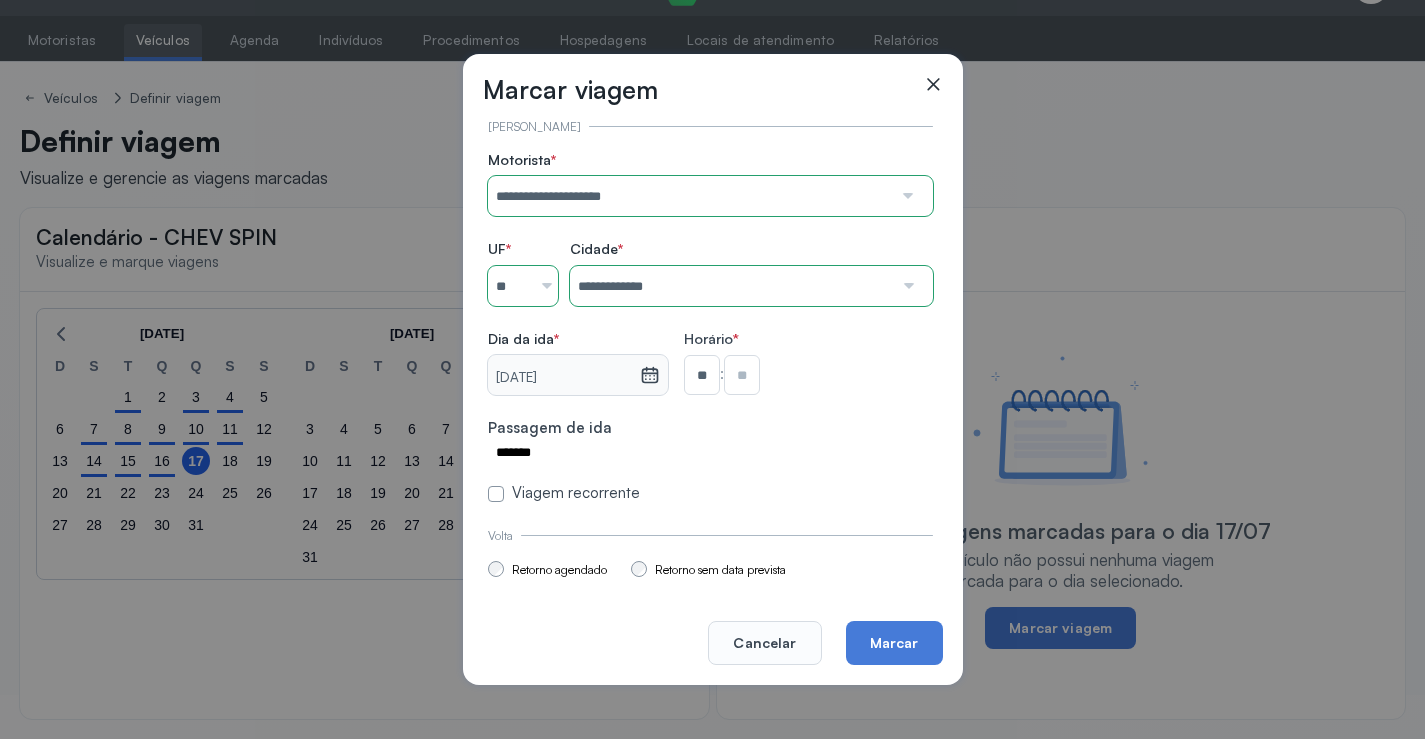 click at bounding box center [742, 375] 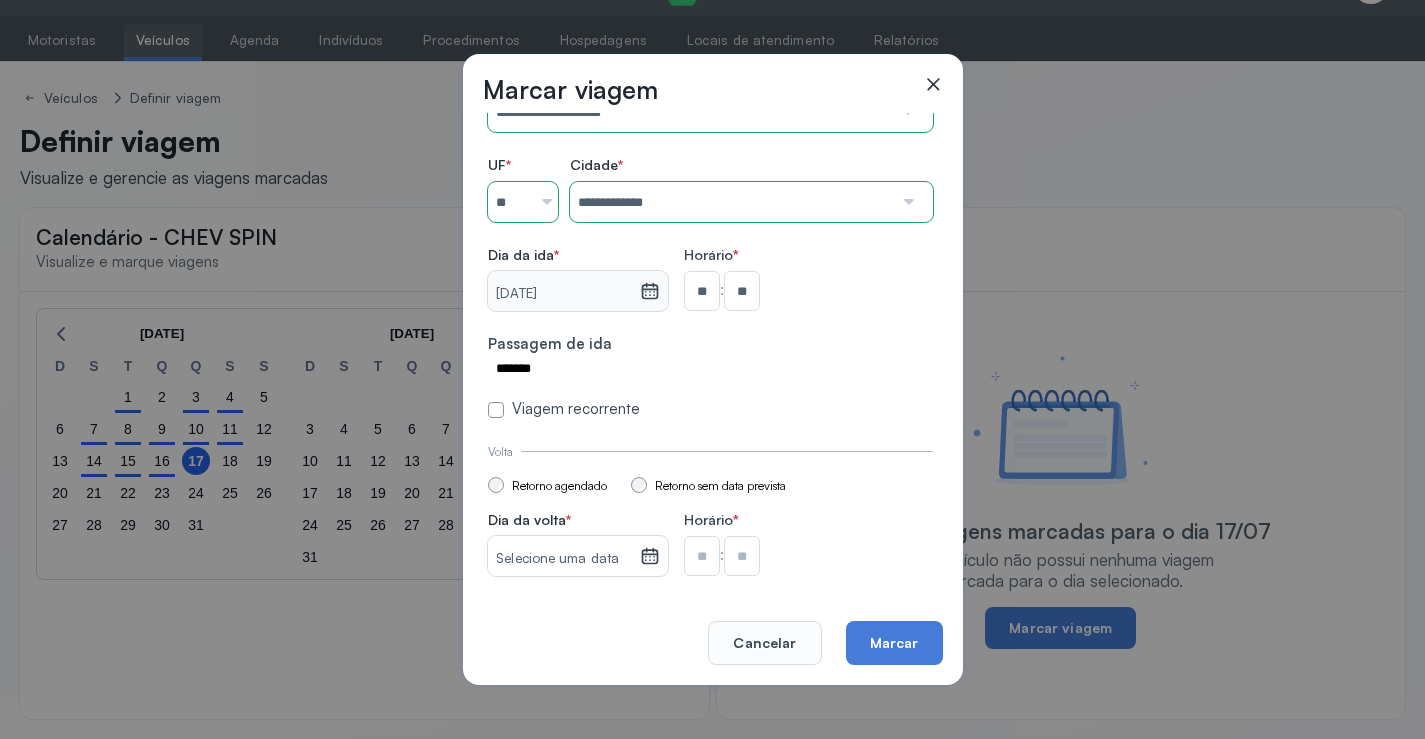 scroll, scrollTop: 147, scrollLeft: 0, axis: vertical 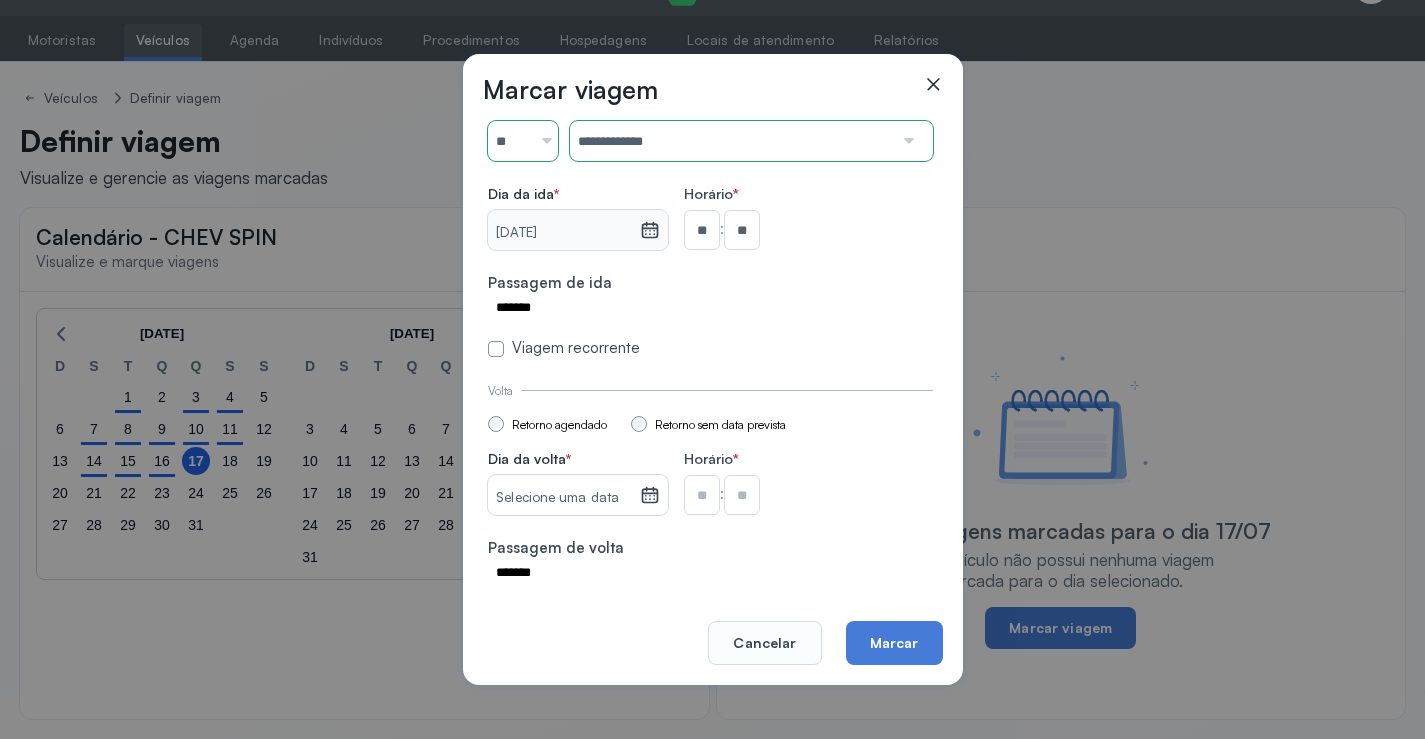 click 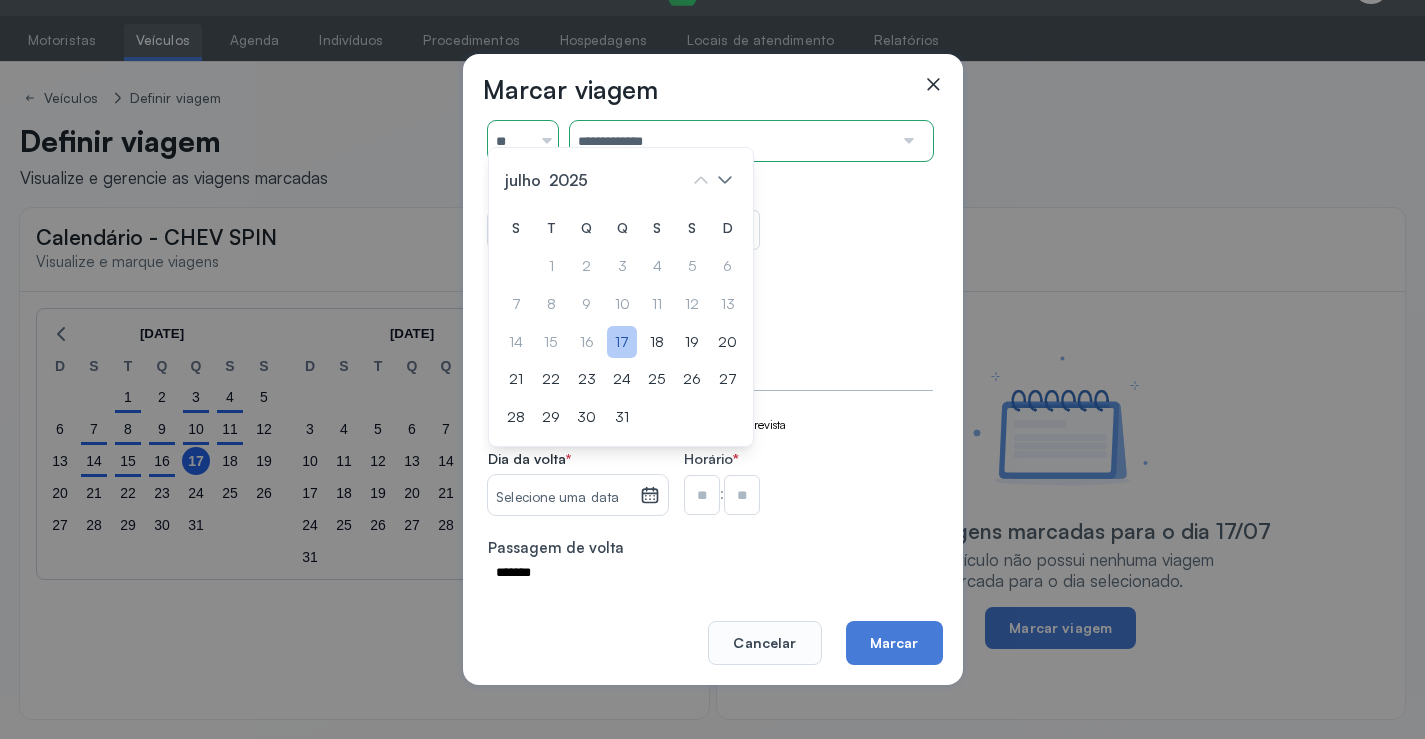 click on "17" 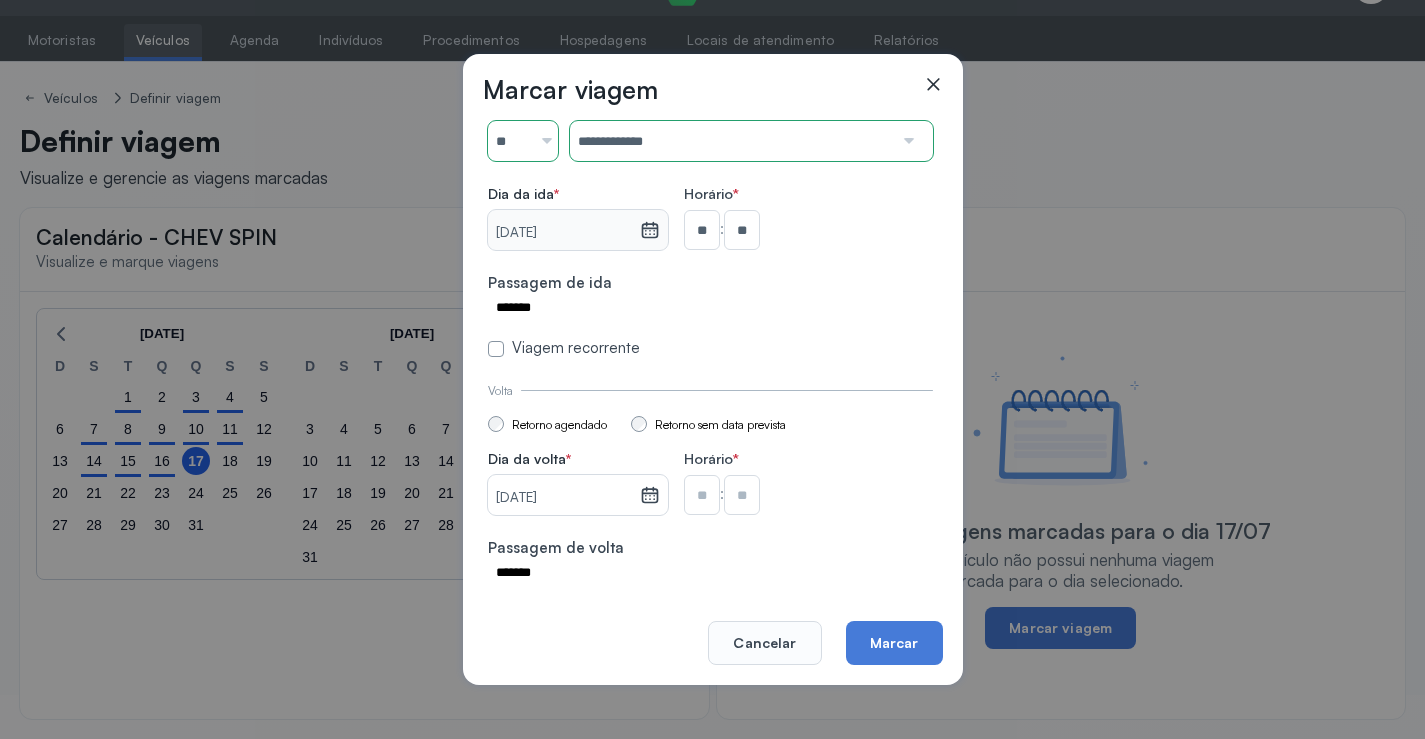 click at bounding box center [702, 230] 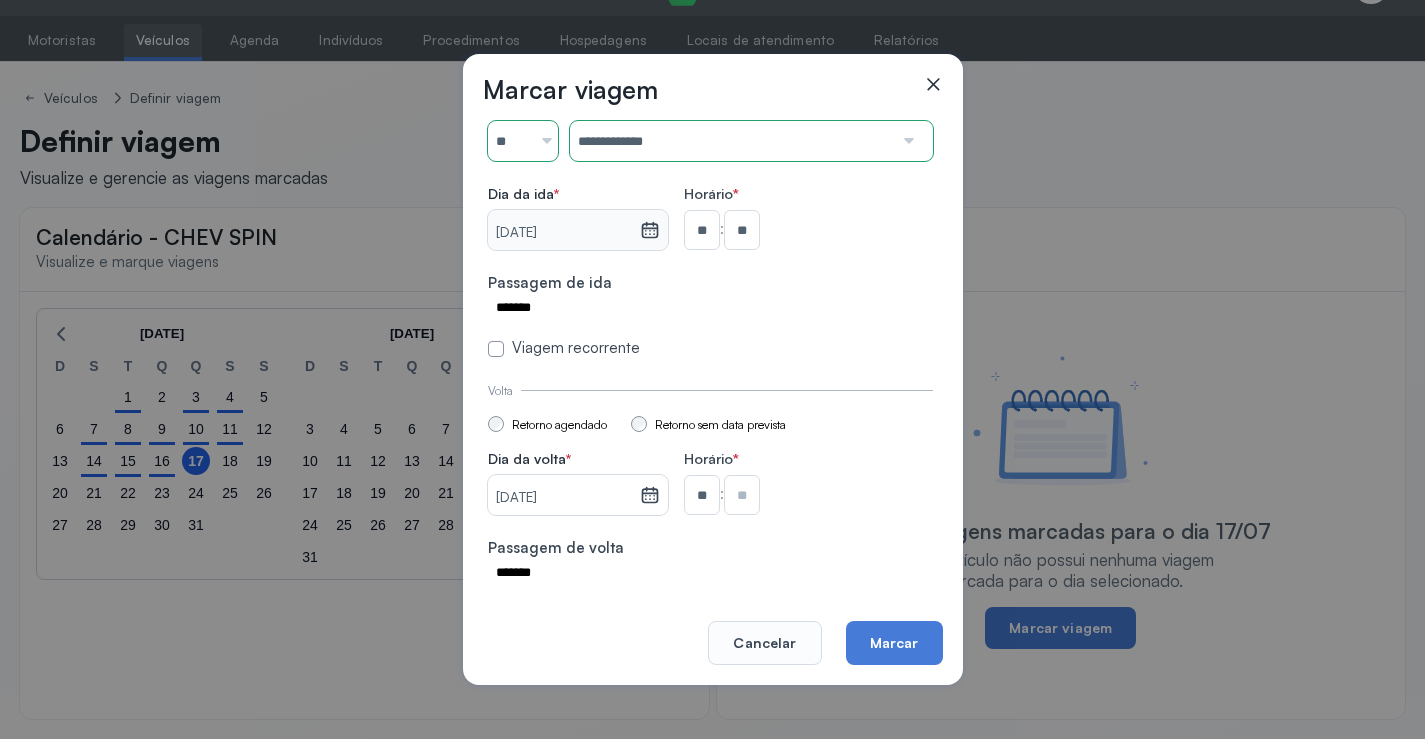 type on "**" 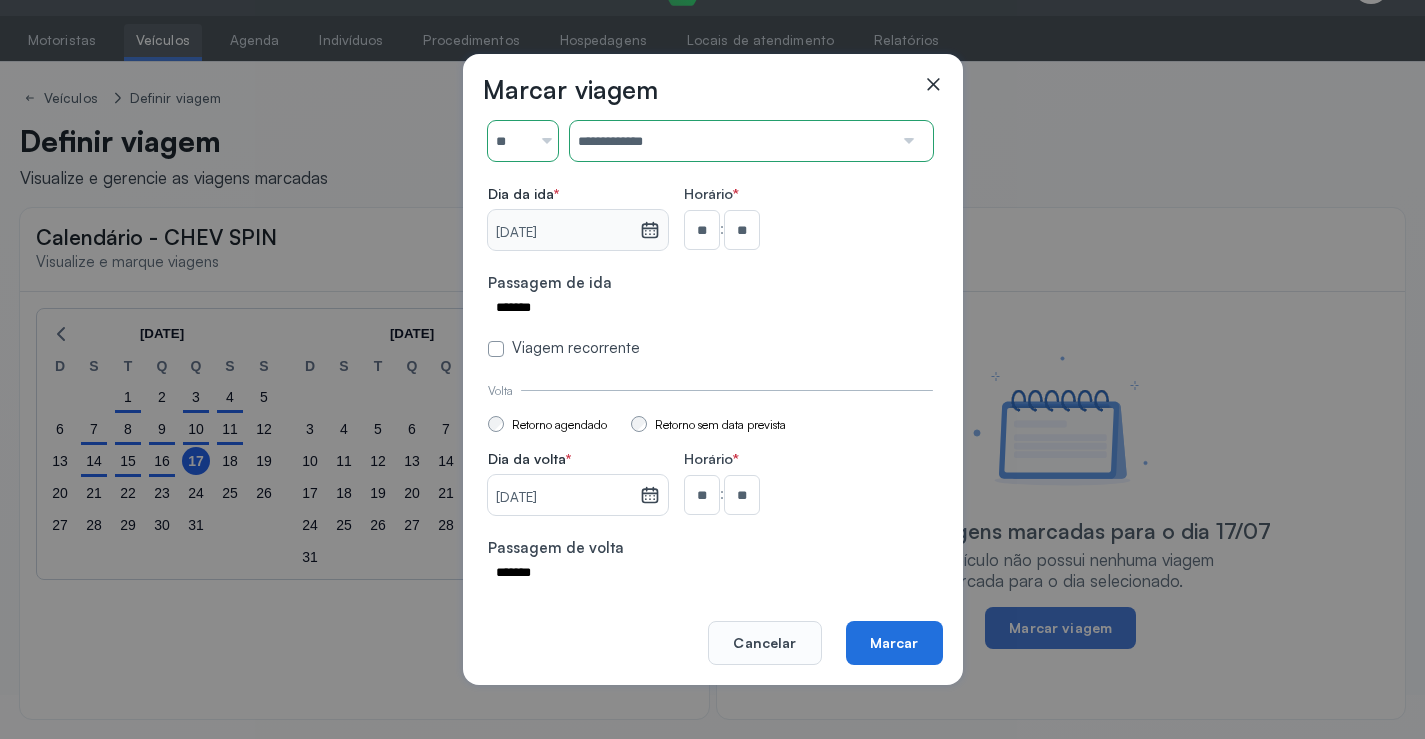 click on "Marcar" 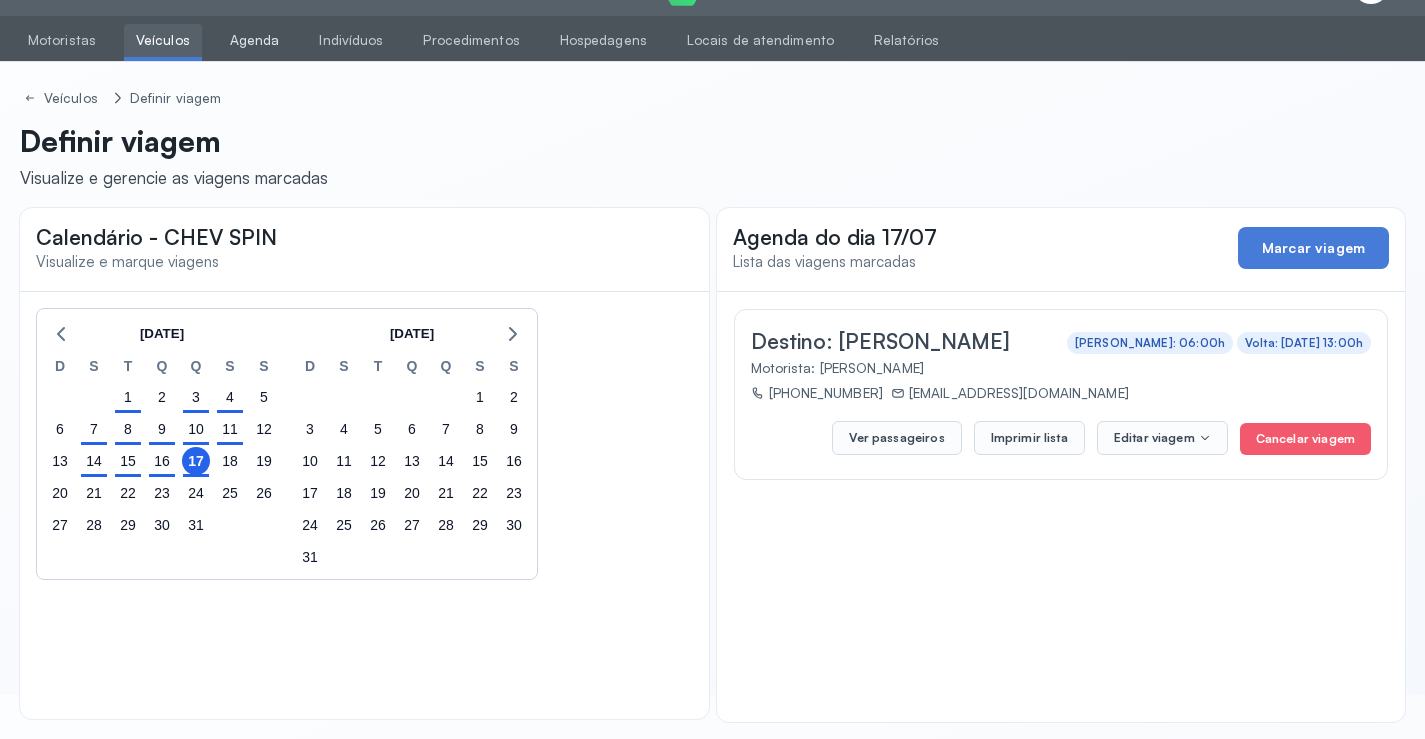 click on "Agenda" at bounding box center [255, 40] 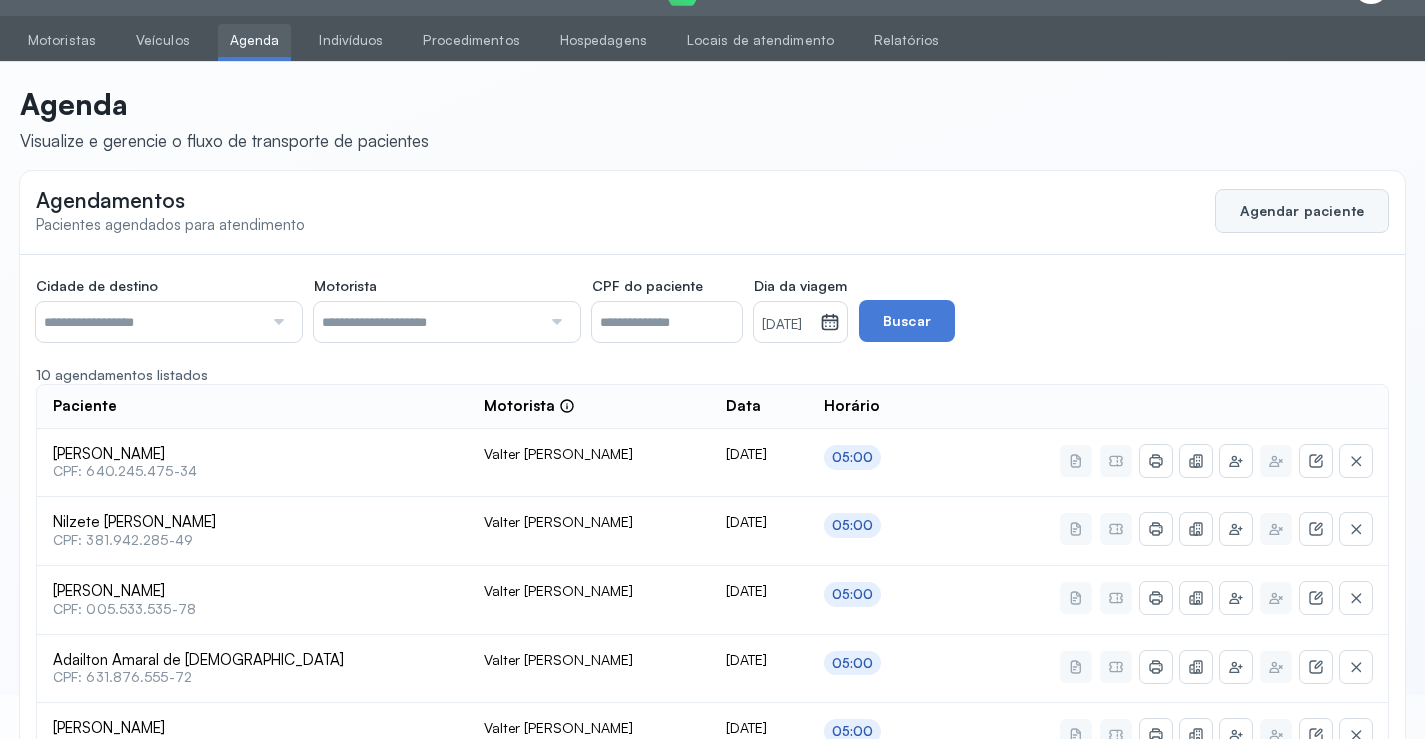 click on "Agendar paciente" 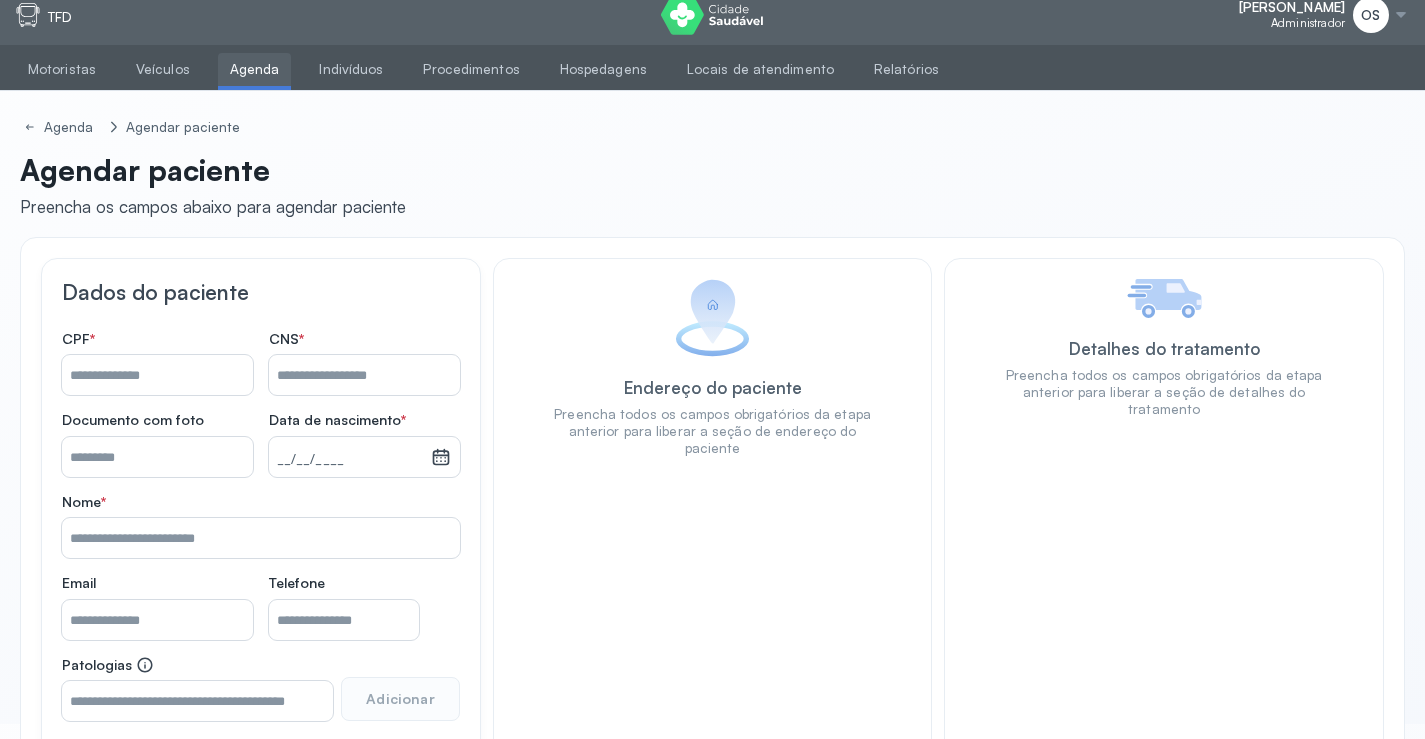 scroll, scrollTop: 0, scrollLeft: 0, axis: both 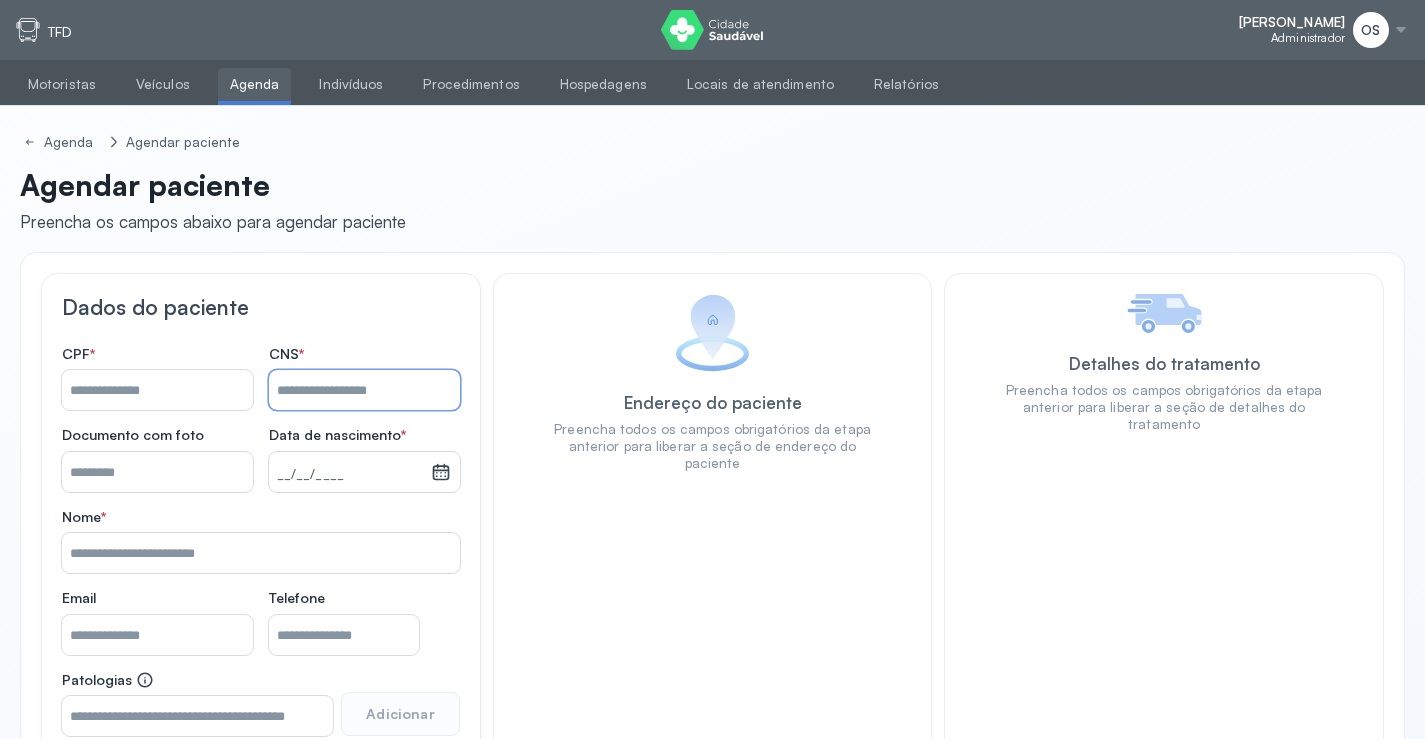 paste on "**********" 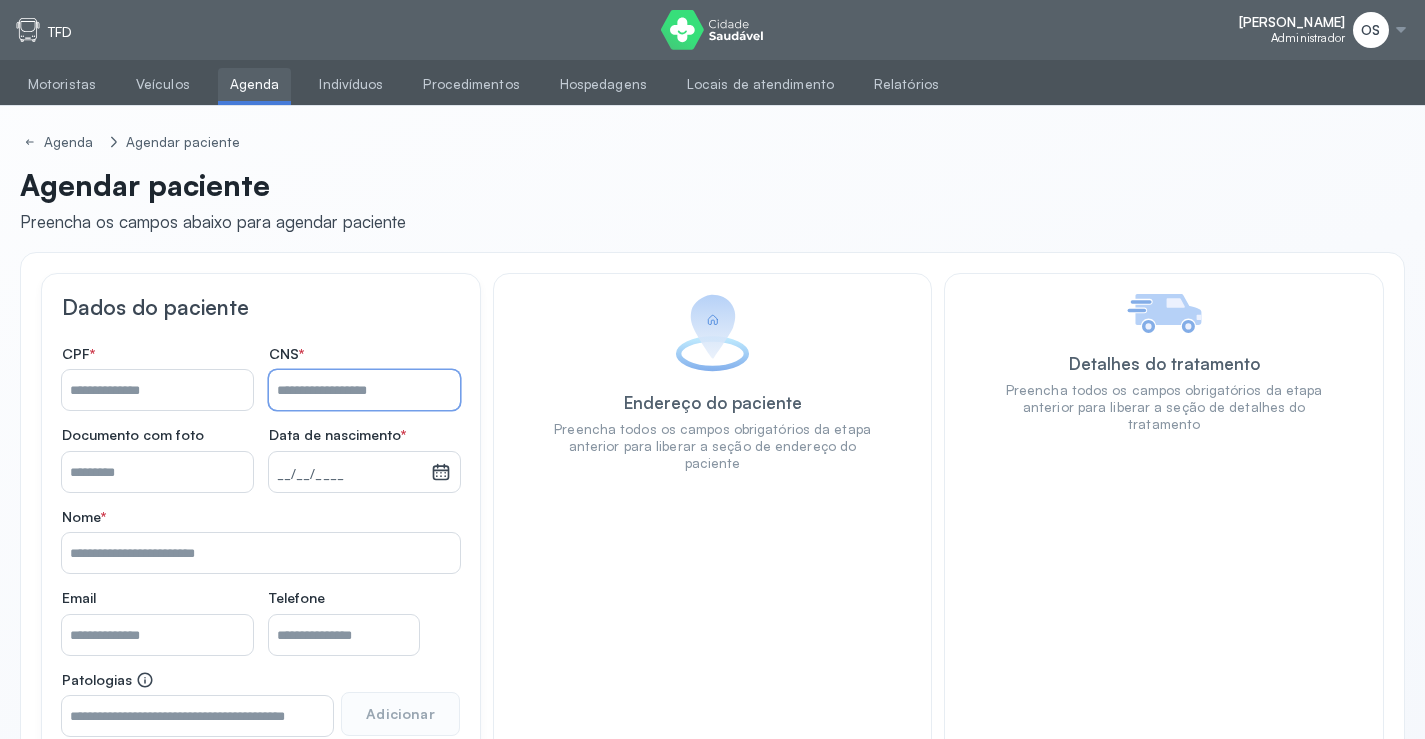 type on "**********" 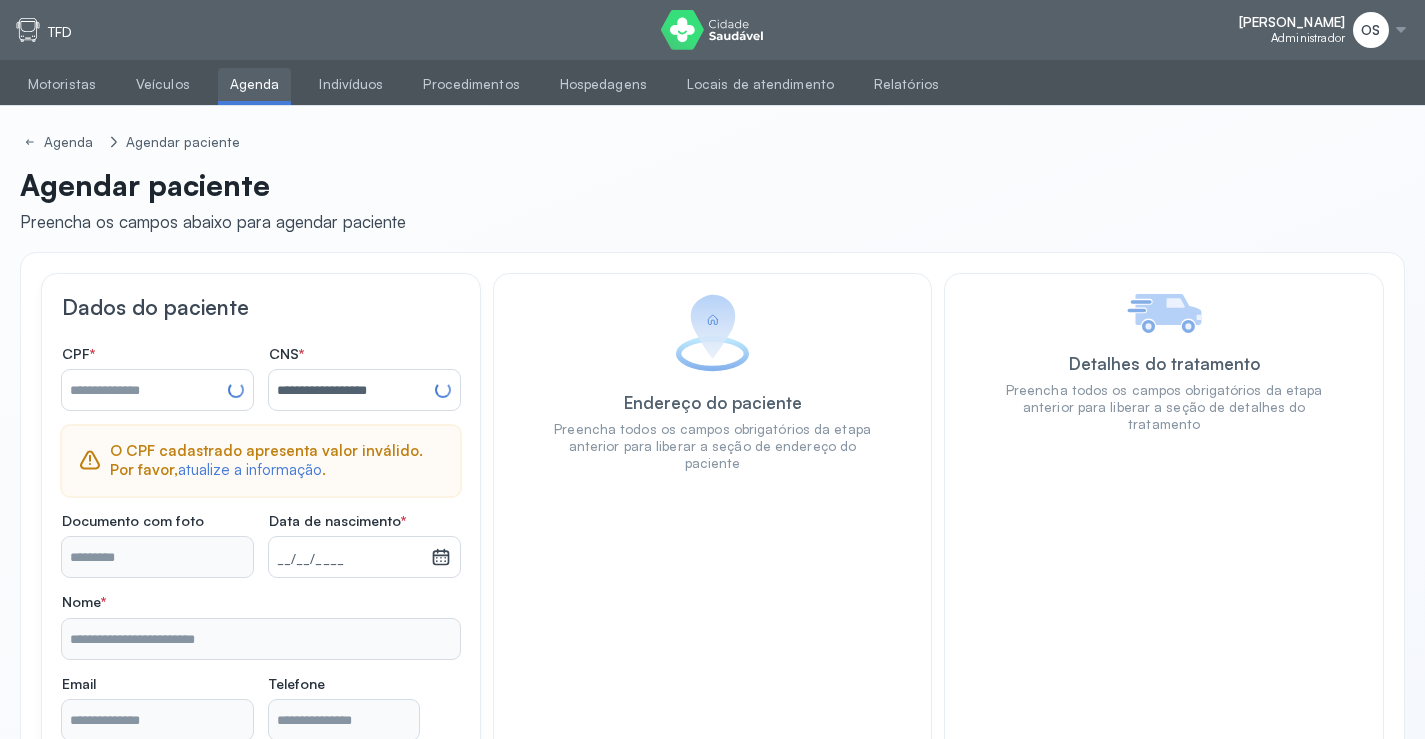 type on "**********" 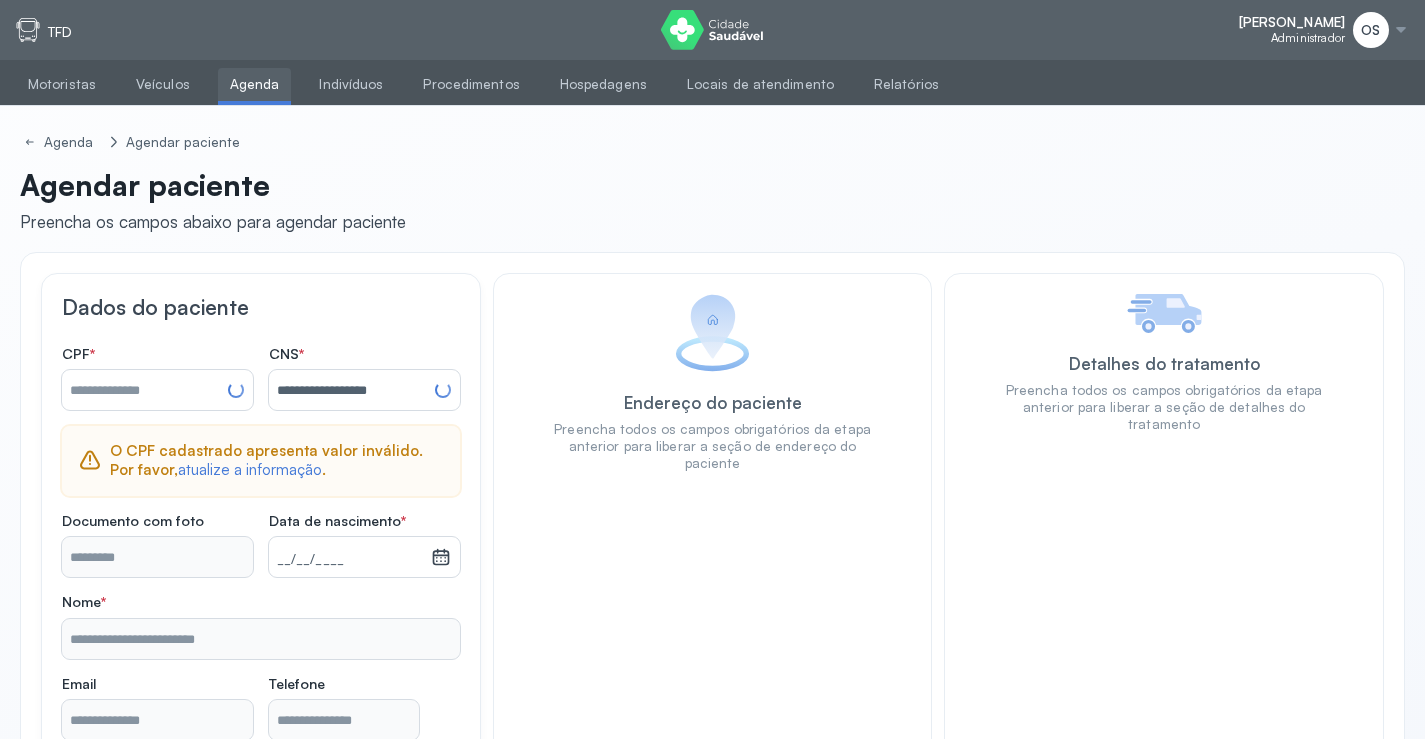 type on "**********" 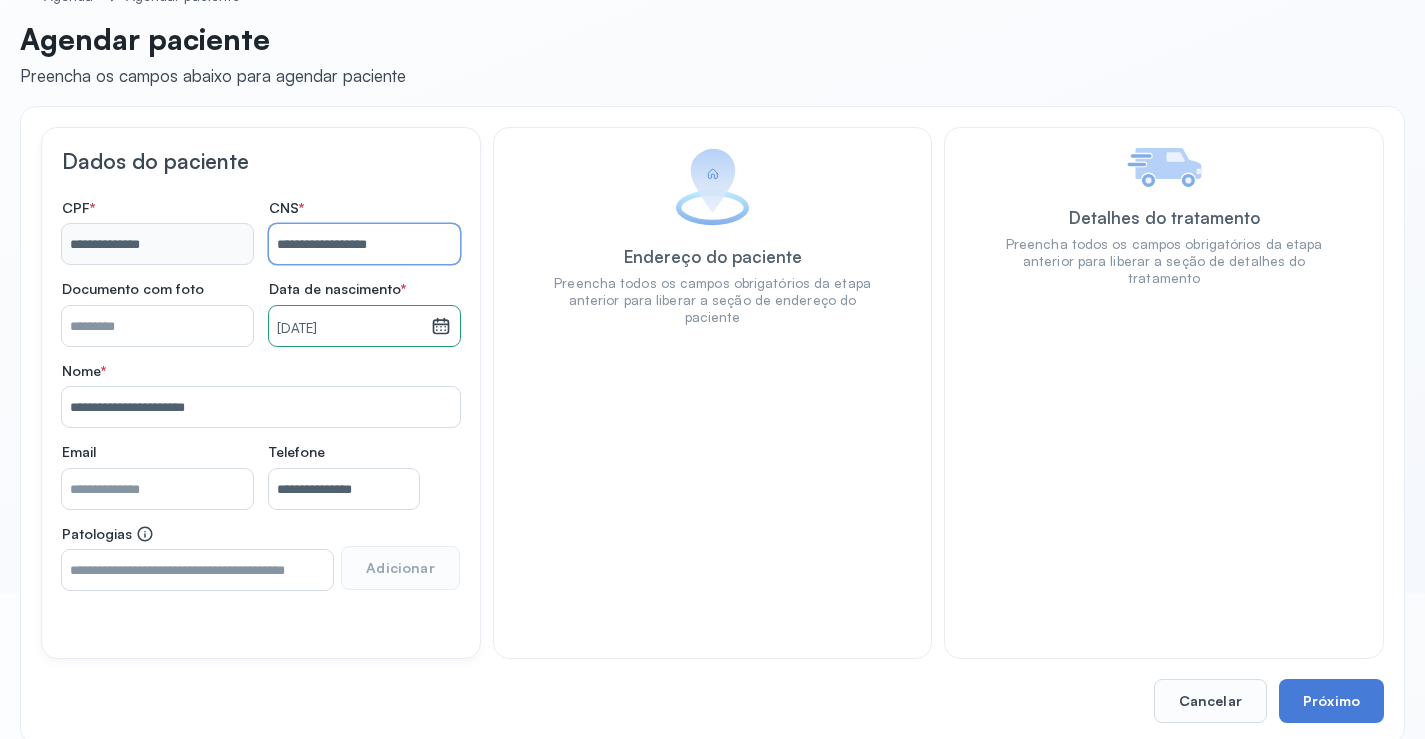 scroll, scrollTop: 171, scrollLeft: 0, axis: vertical 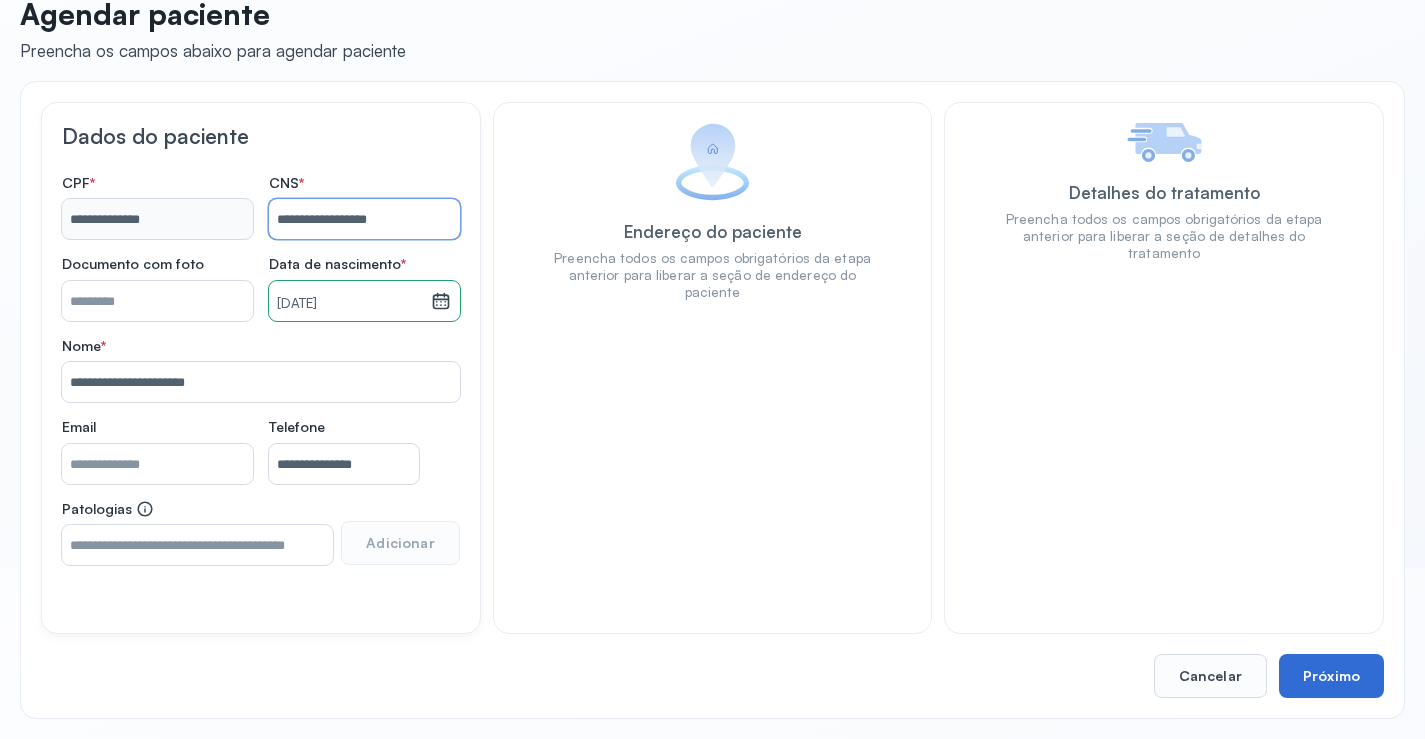 type on "**********" 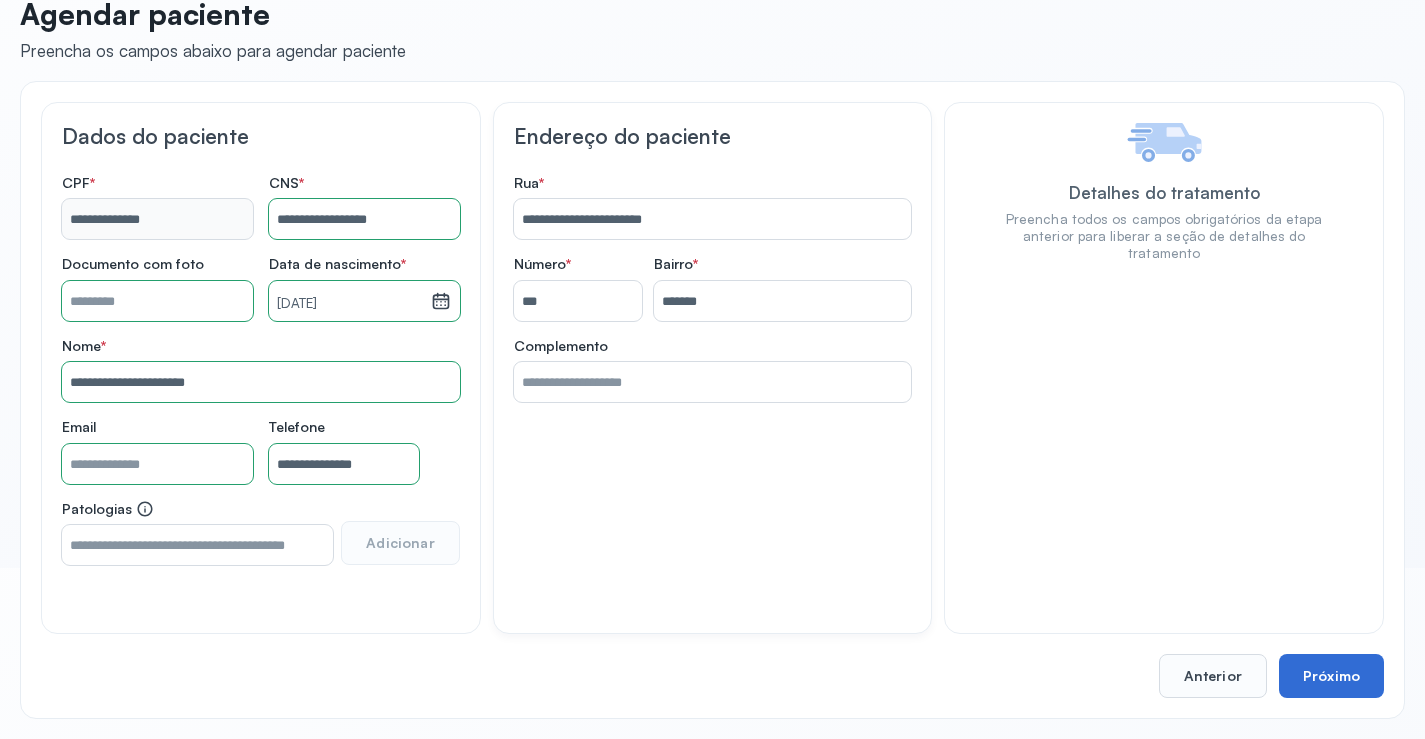 click on "Próximo" at bounding box center (1331, 676) 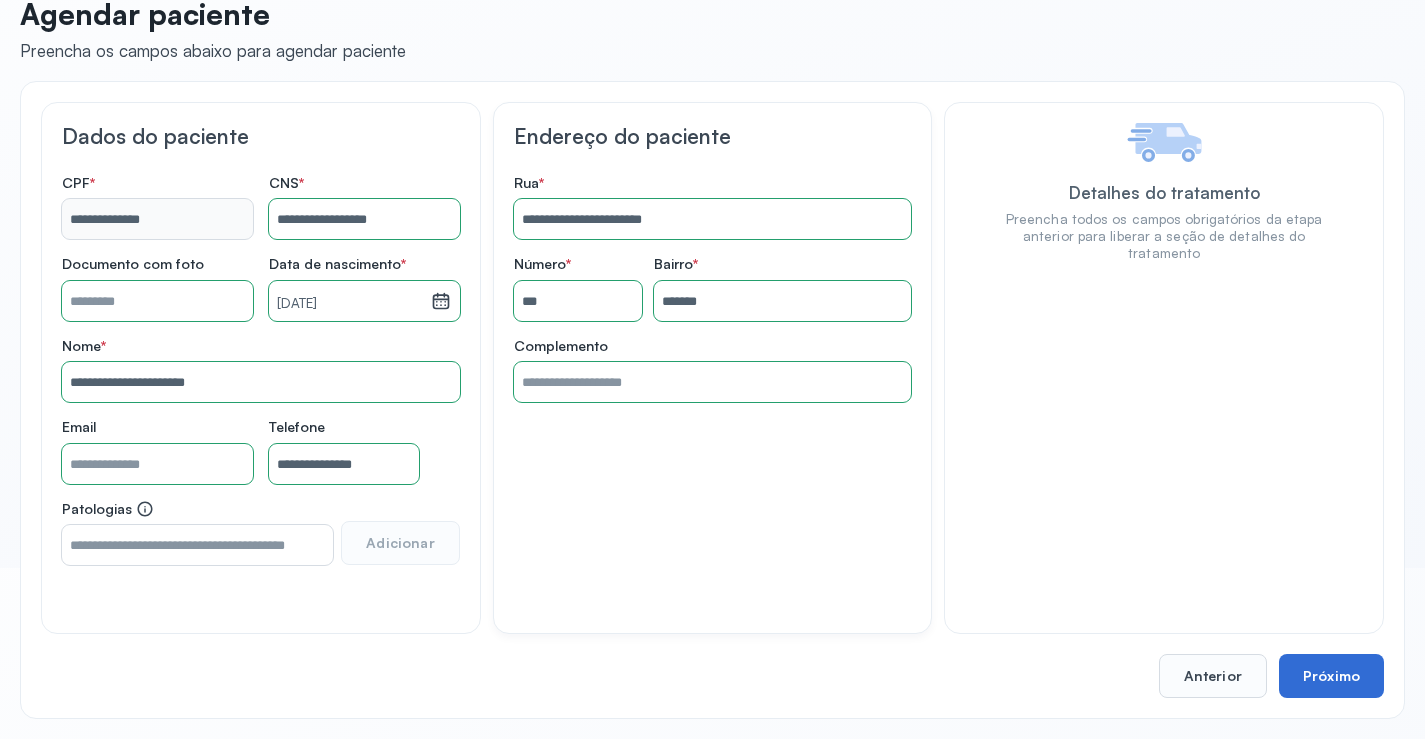 click on "Próximo" at bounding box center (1331, 676) 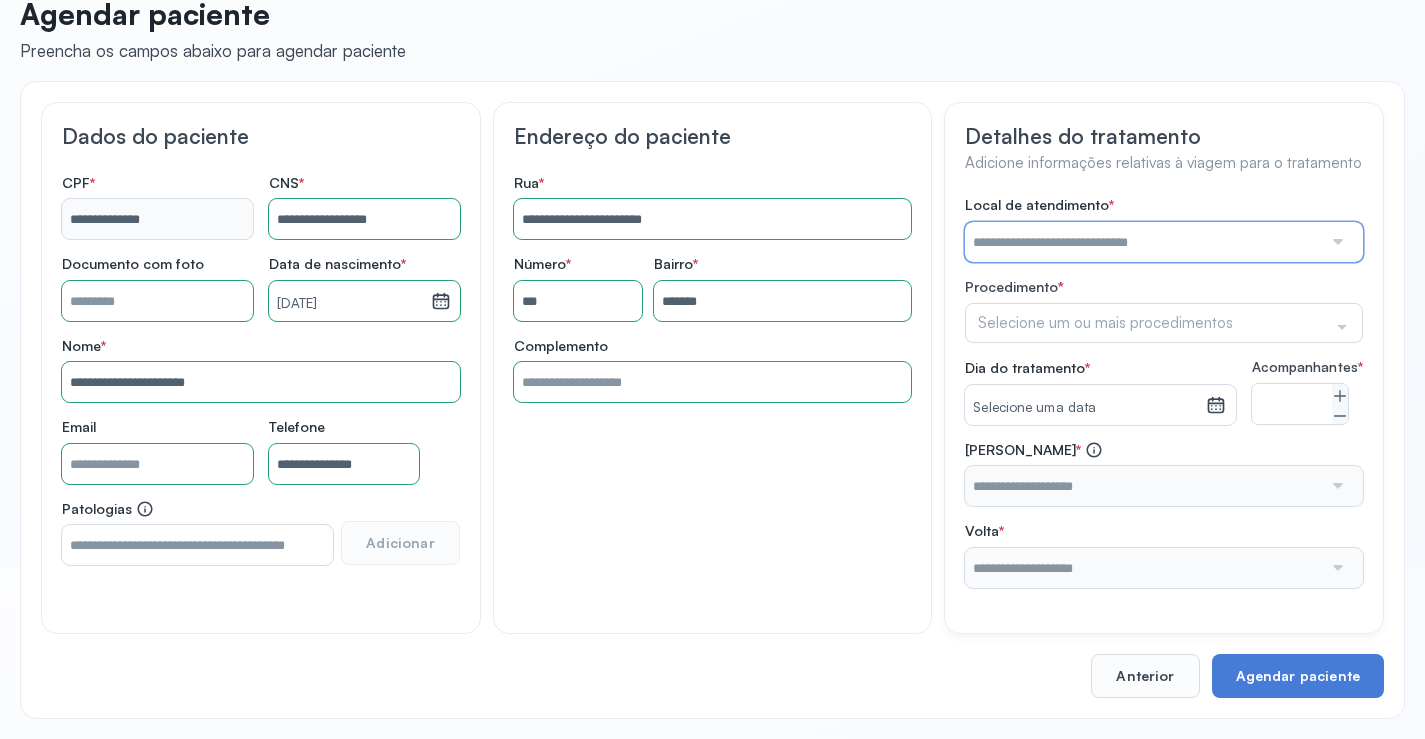 click at bounding box center (1143, 242) 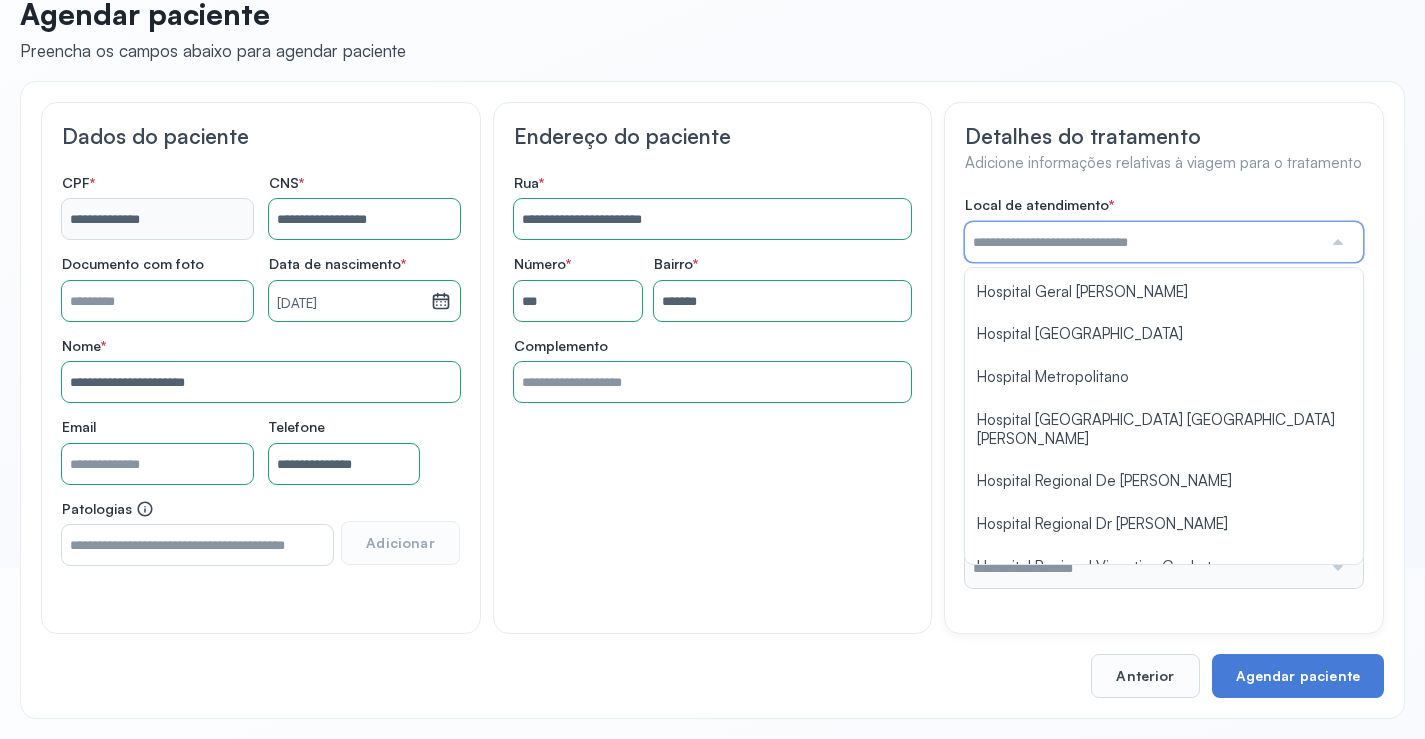 scroll, scrollTop: 1100, scrollLeft: 0, axis: vertical 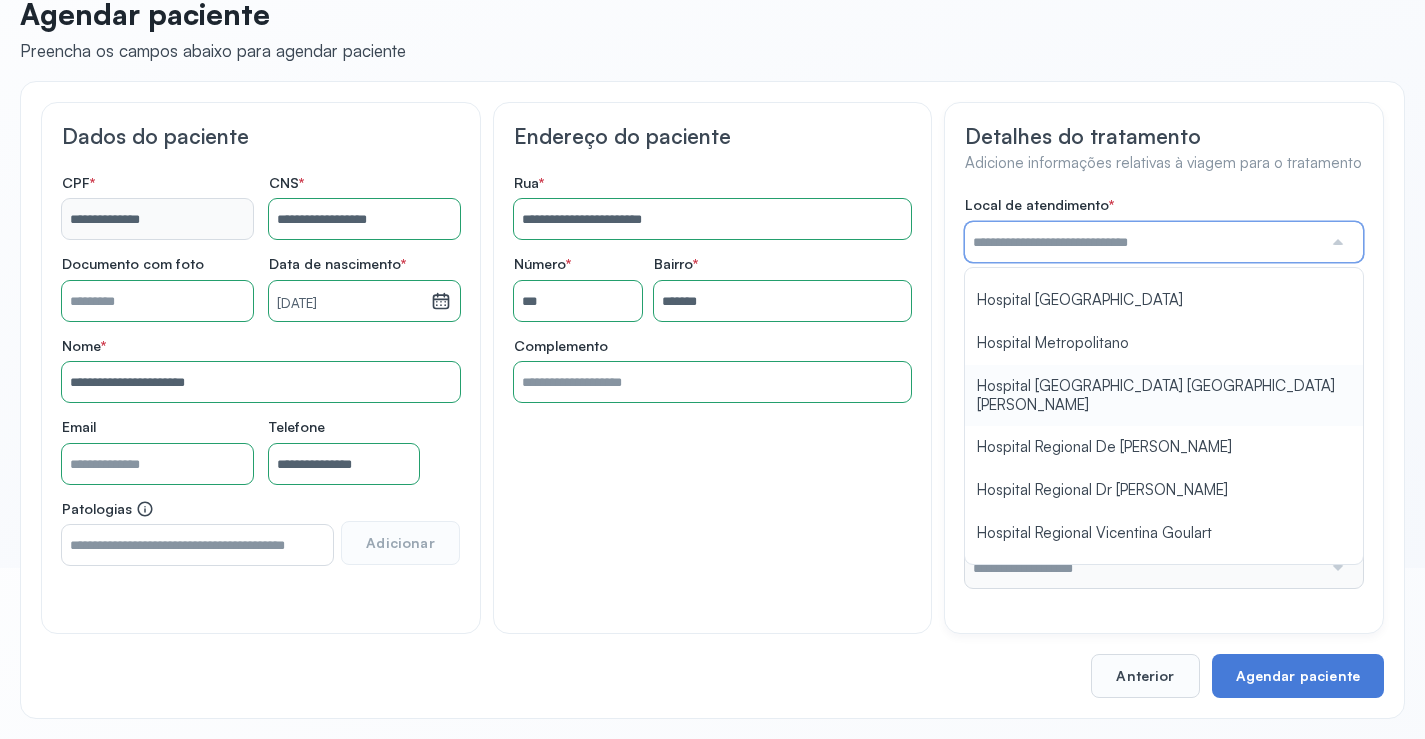 type on "**********" 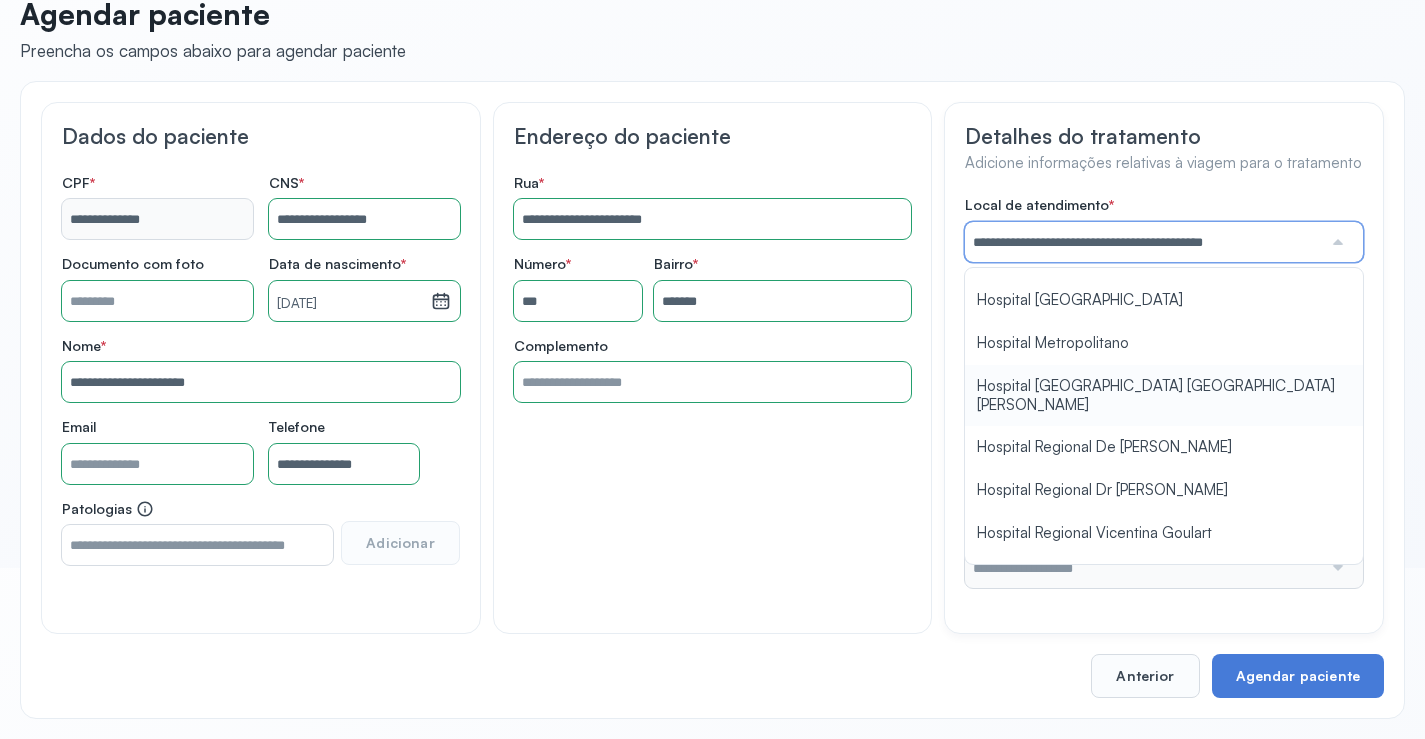 click on "**********" at bounding box center [1164, 392] 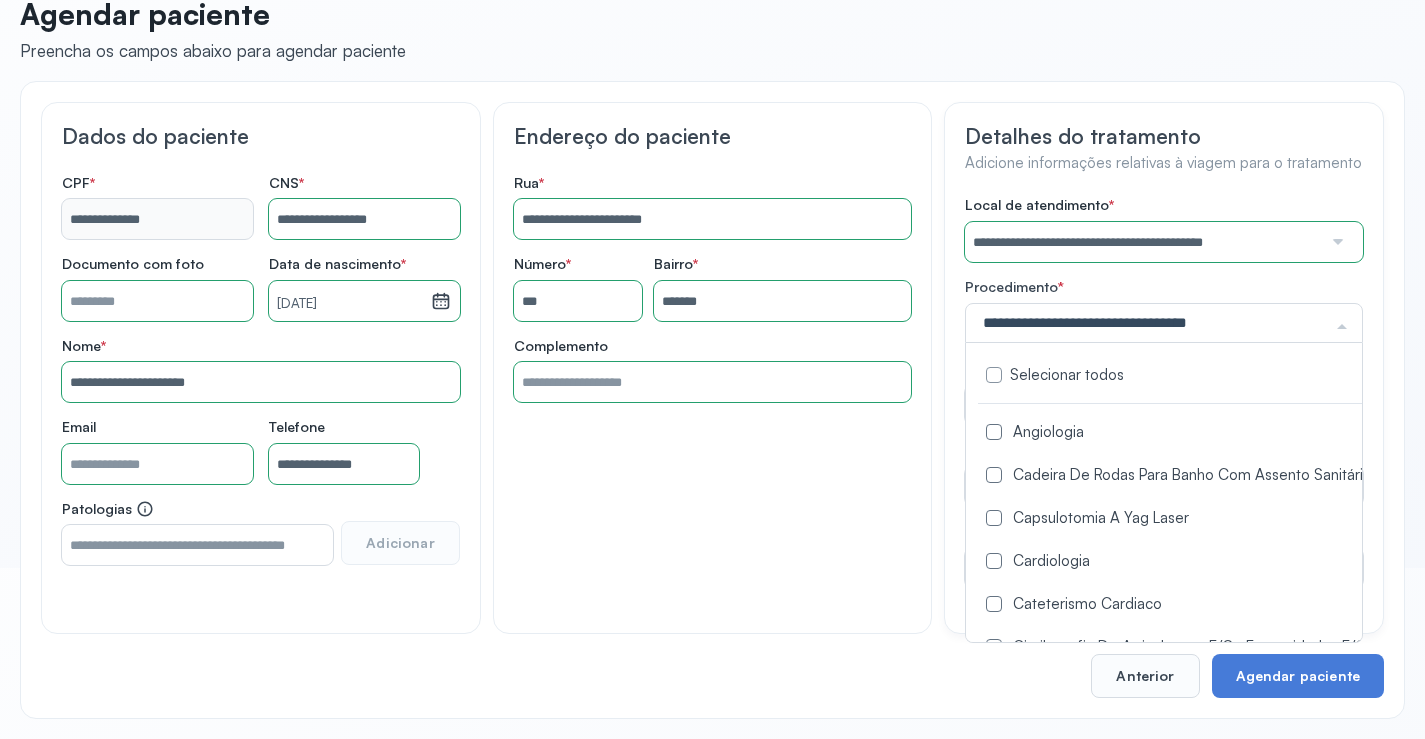 click at bounding box center [994, 432] 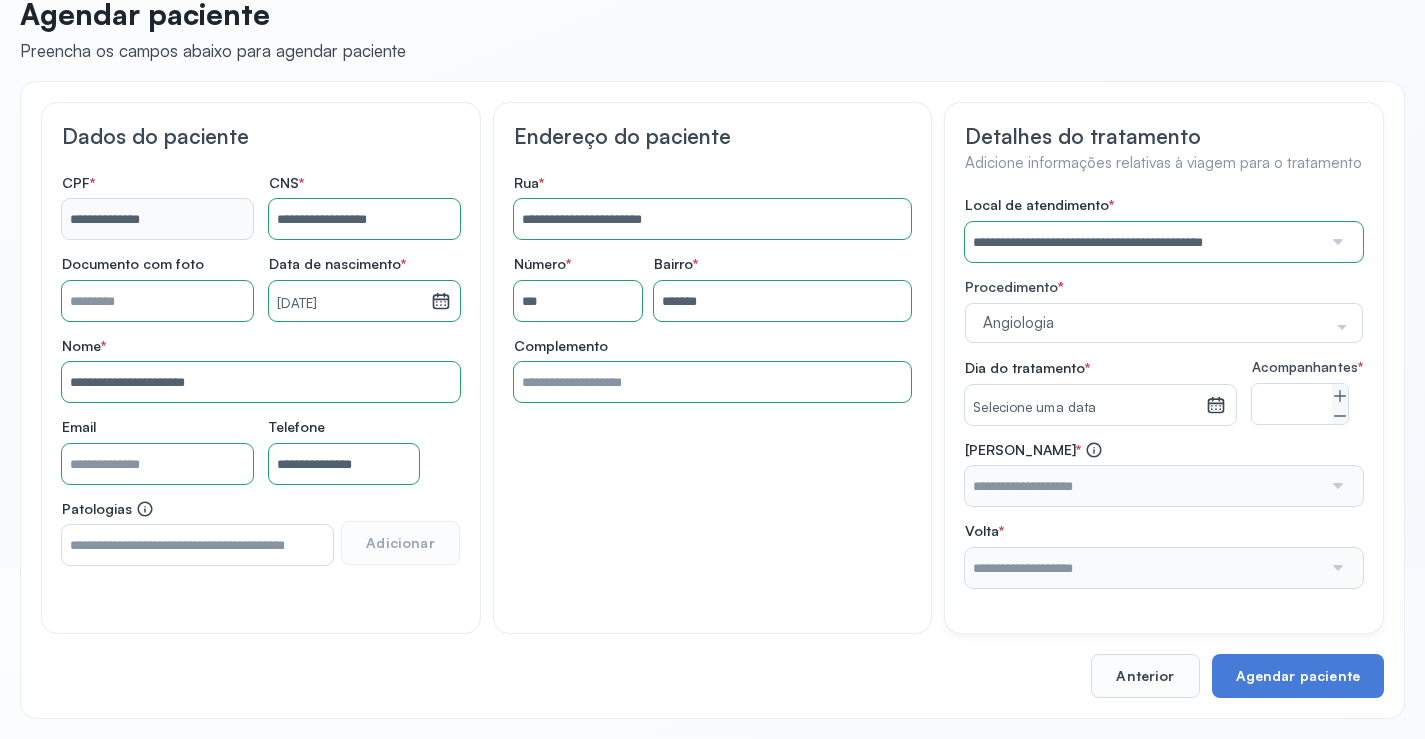 drag, startPoint x: 867, startPoint y: 448, endPoint x: 878, endPoint y: 442, distance: 12.529964 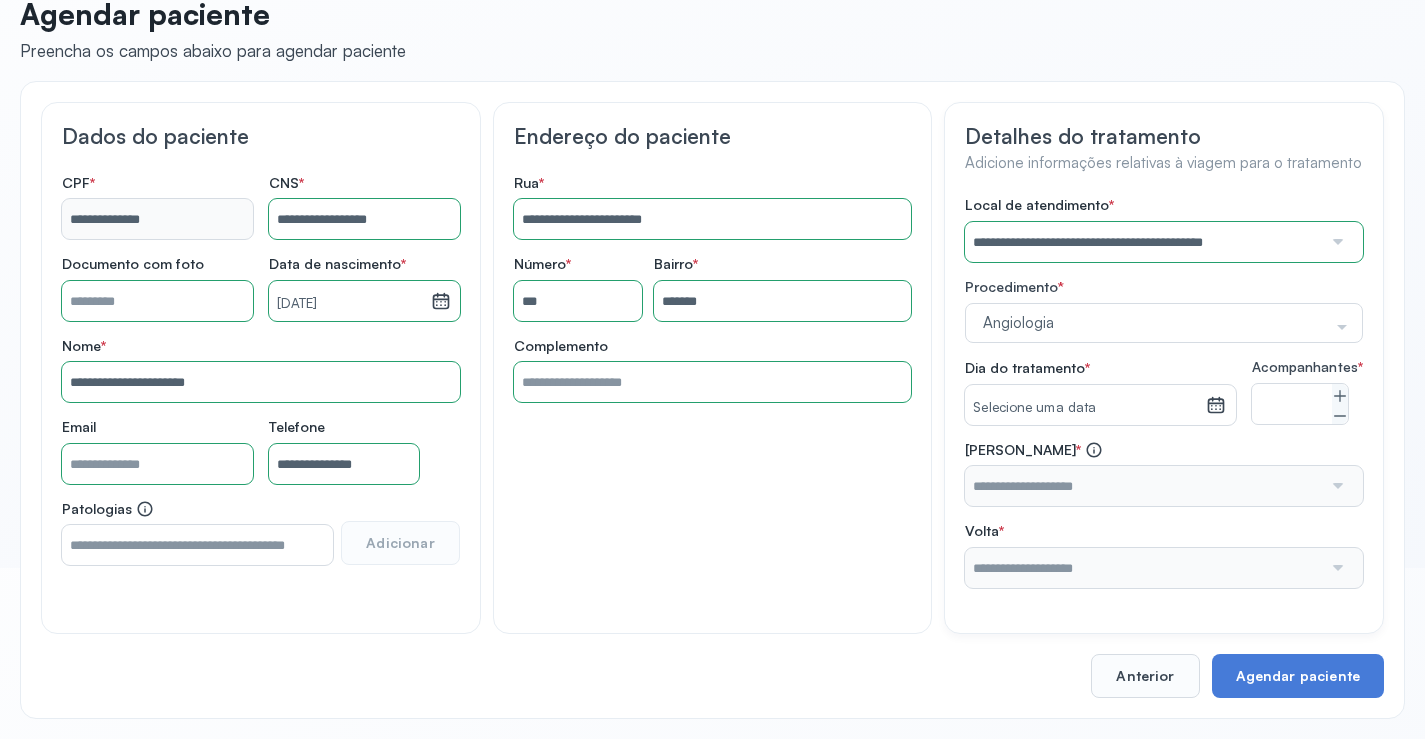 click 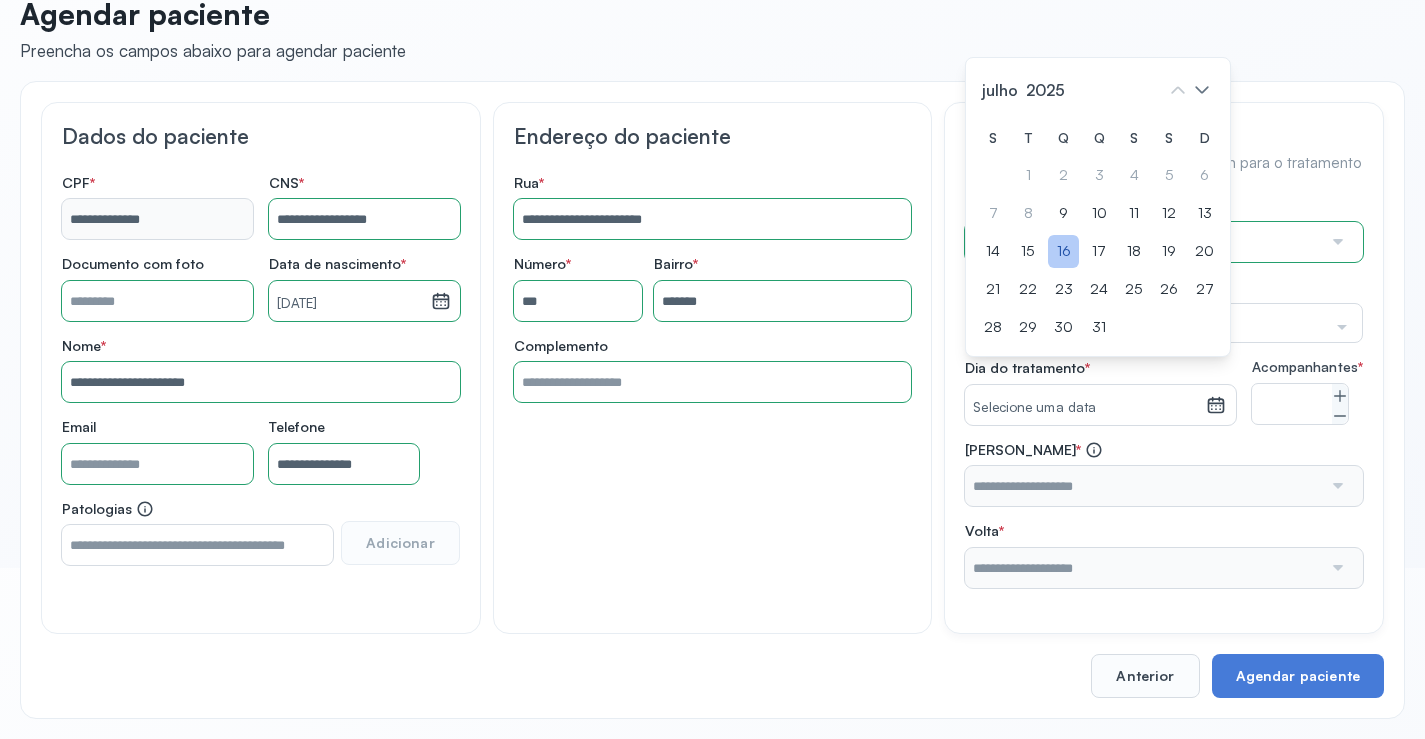 click on "16" 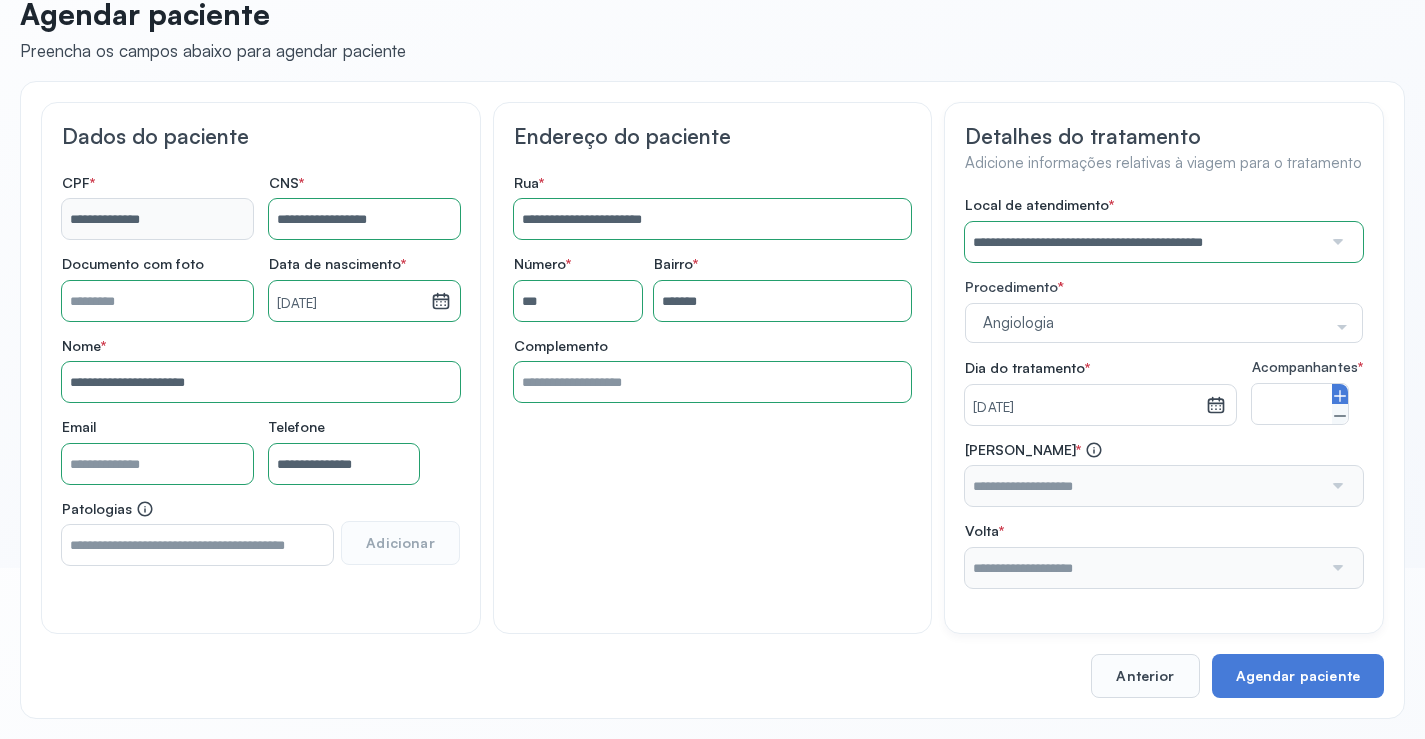 click 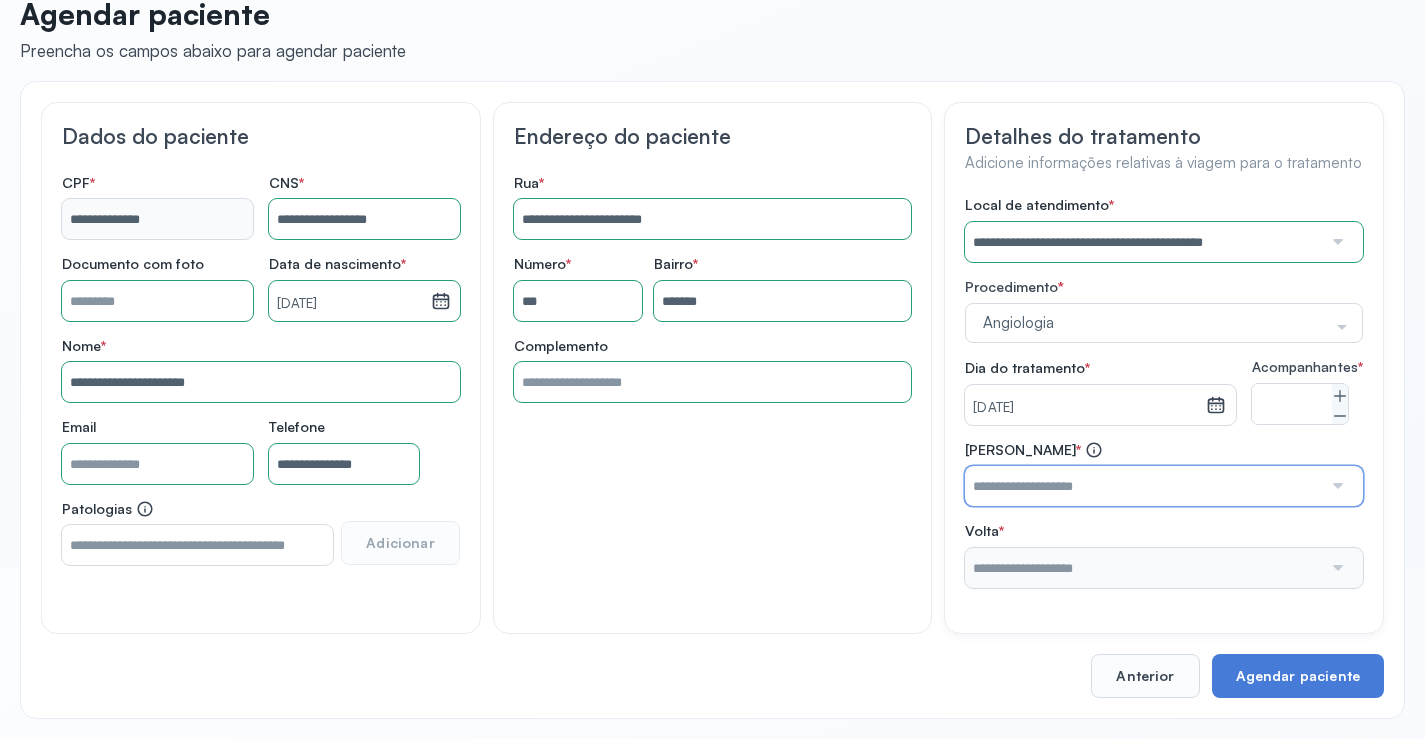 click at bounding box center (1143, 486) 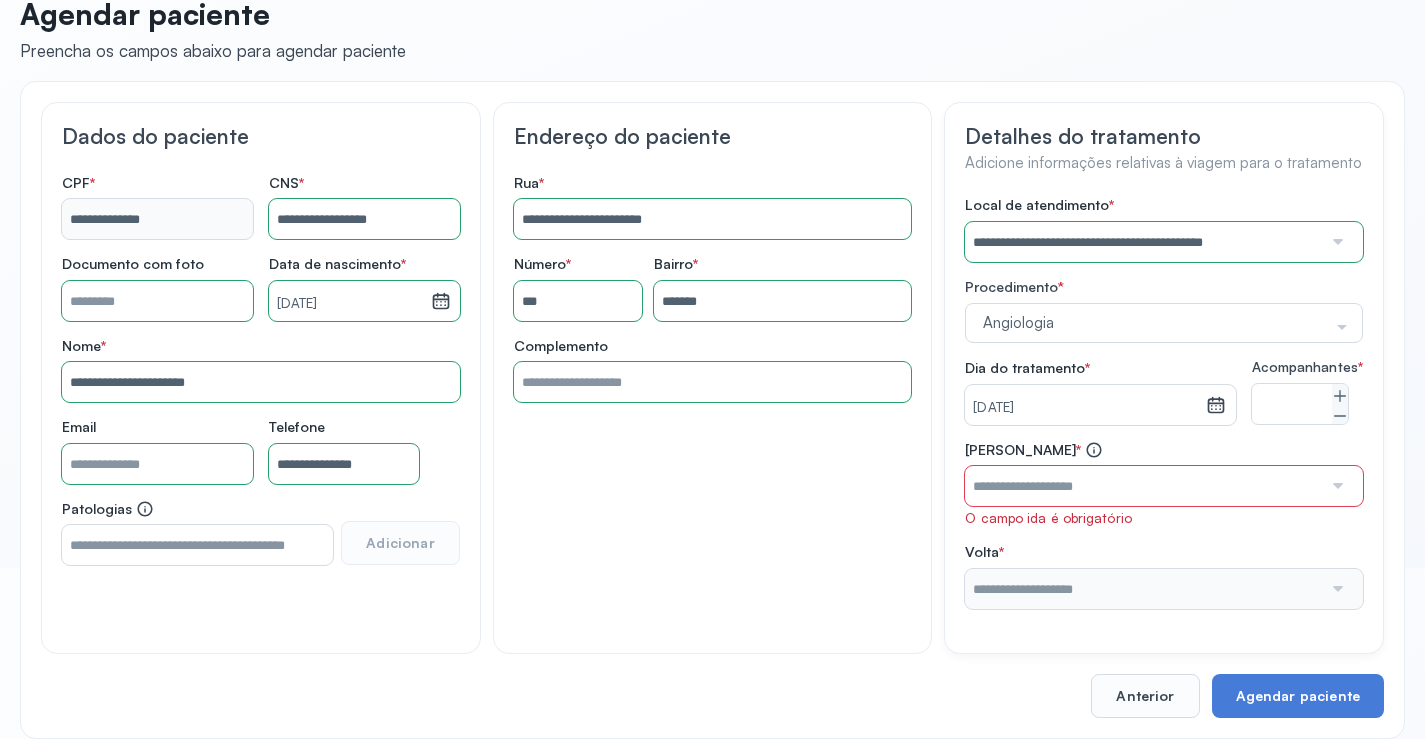 drag, startPoint x: 873, startPoint y: 506, endPoint x: 970, endPoint y: 473, distance: 102.45975 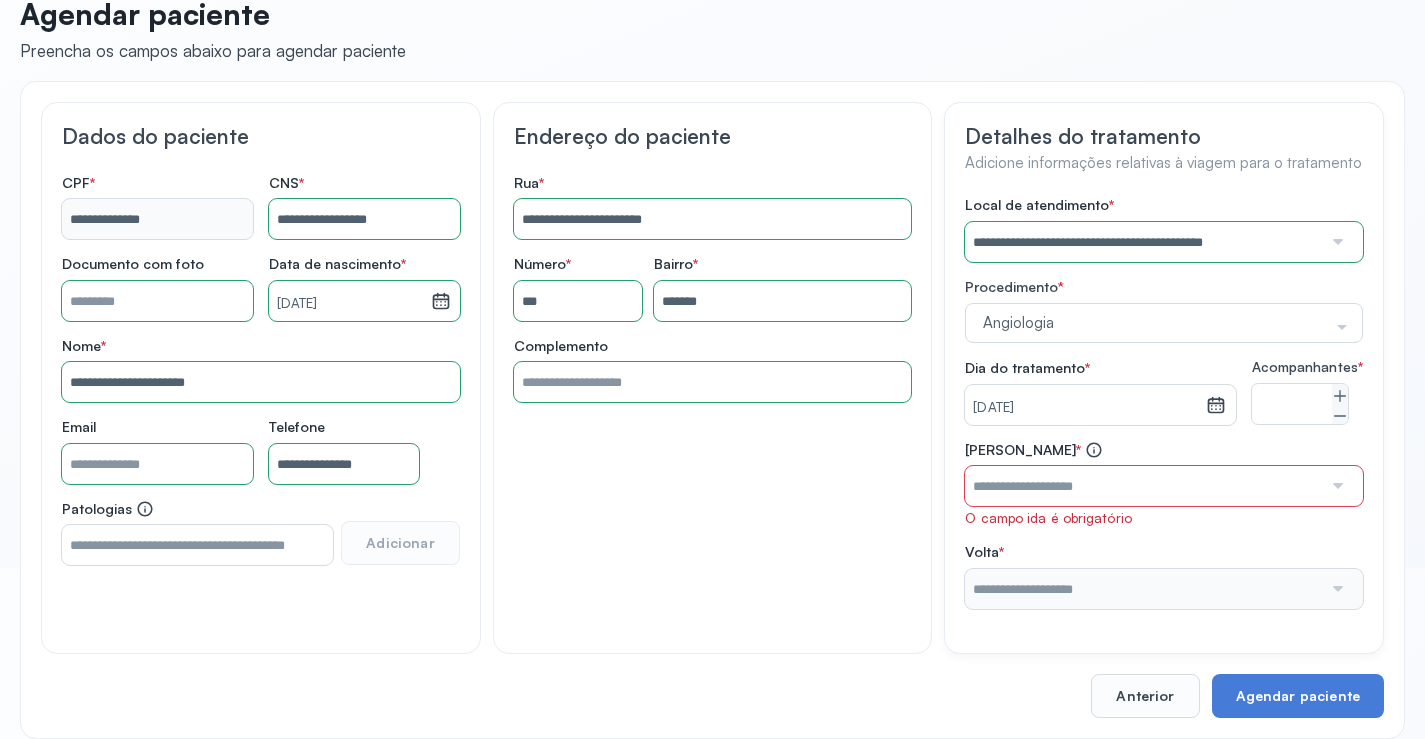 click on "**********" 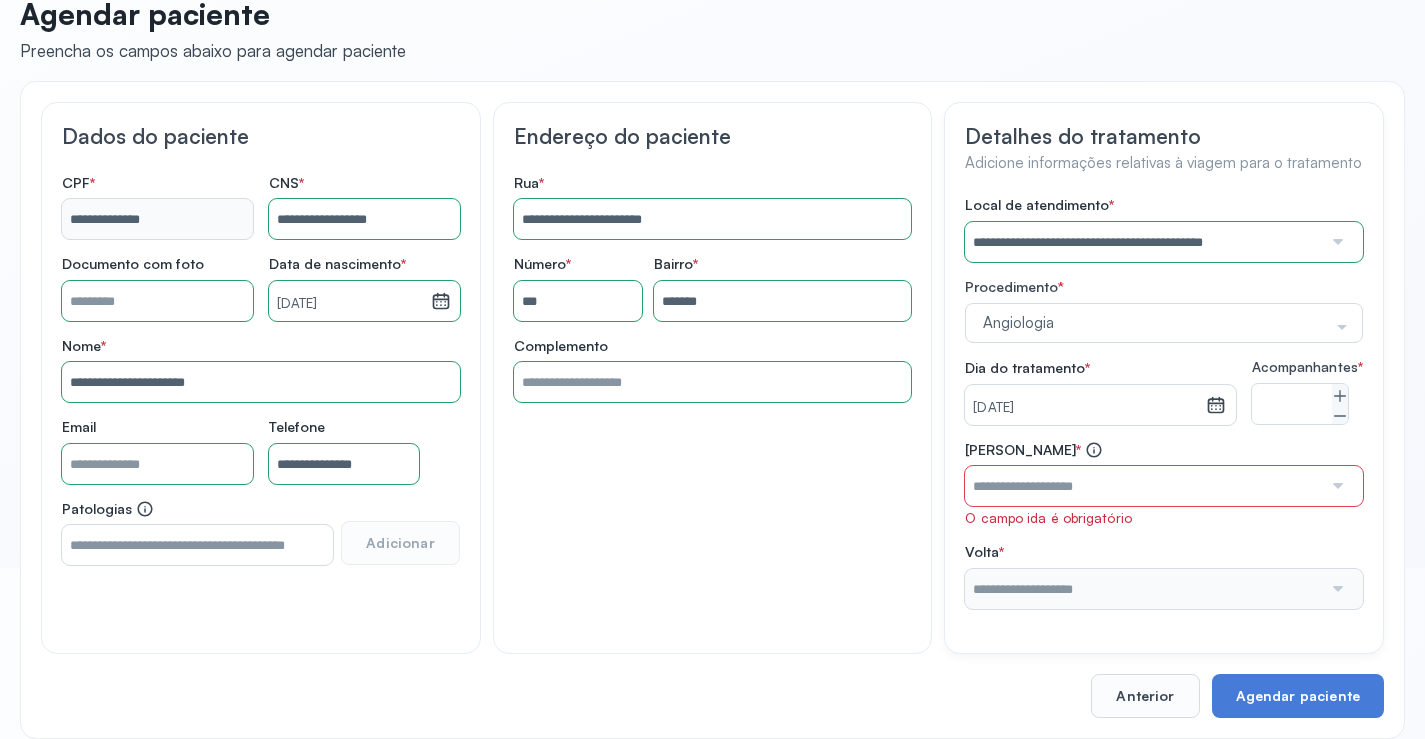 click 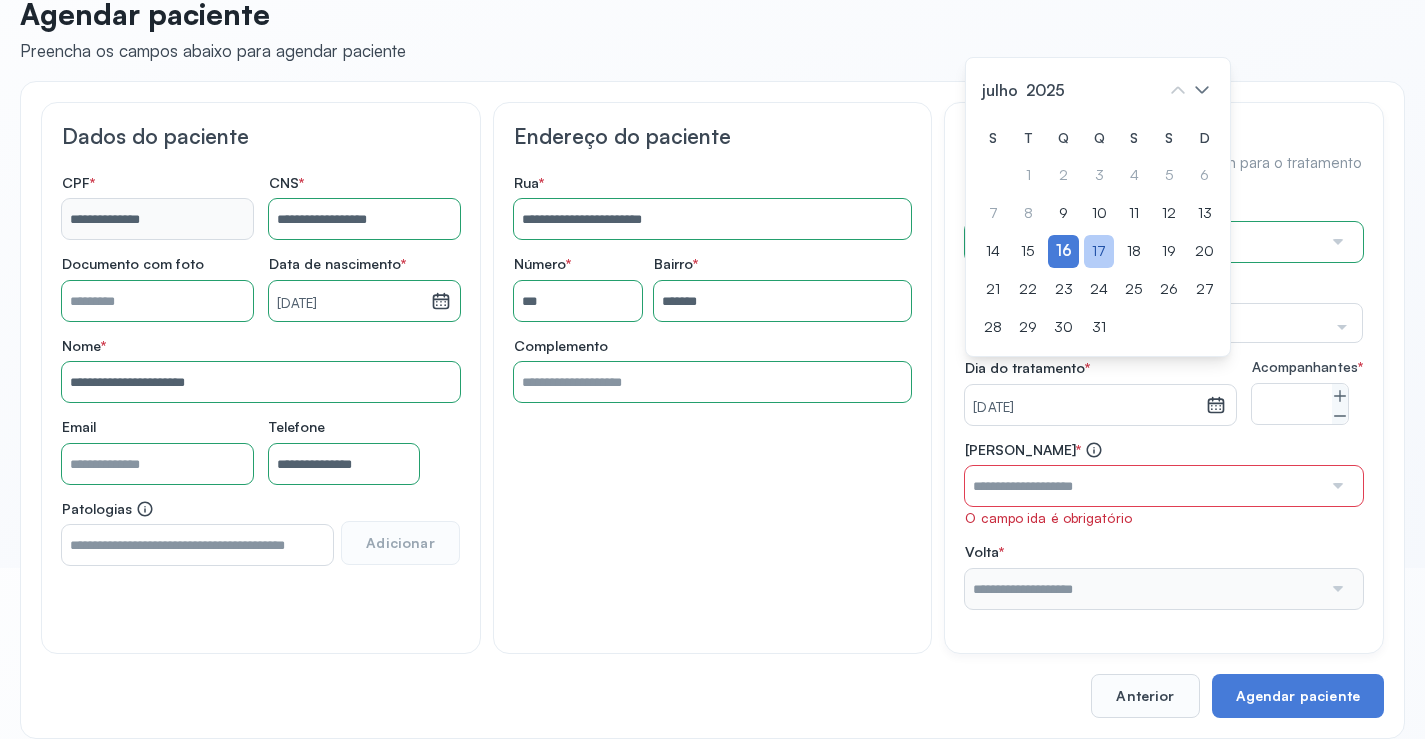 drag, startPoint x: 1090, startPoint y: 277, endPoint x: 1126, endPoint y: 292, distance: 39 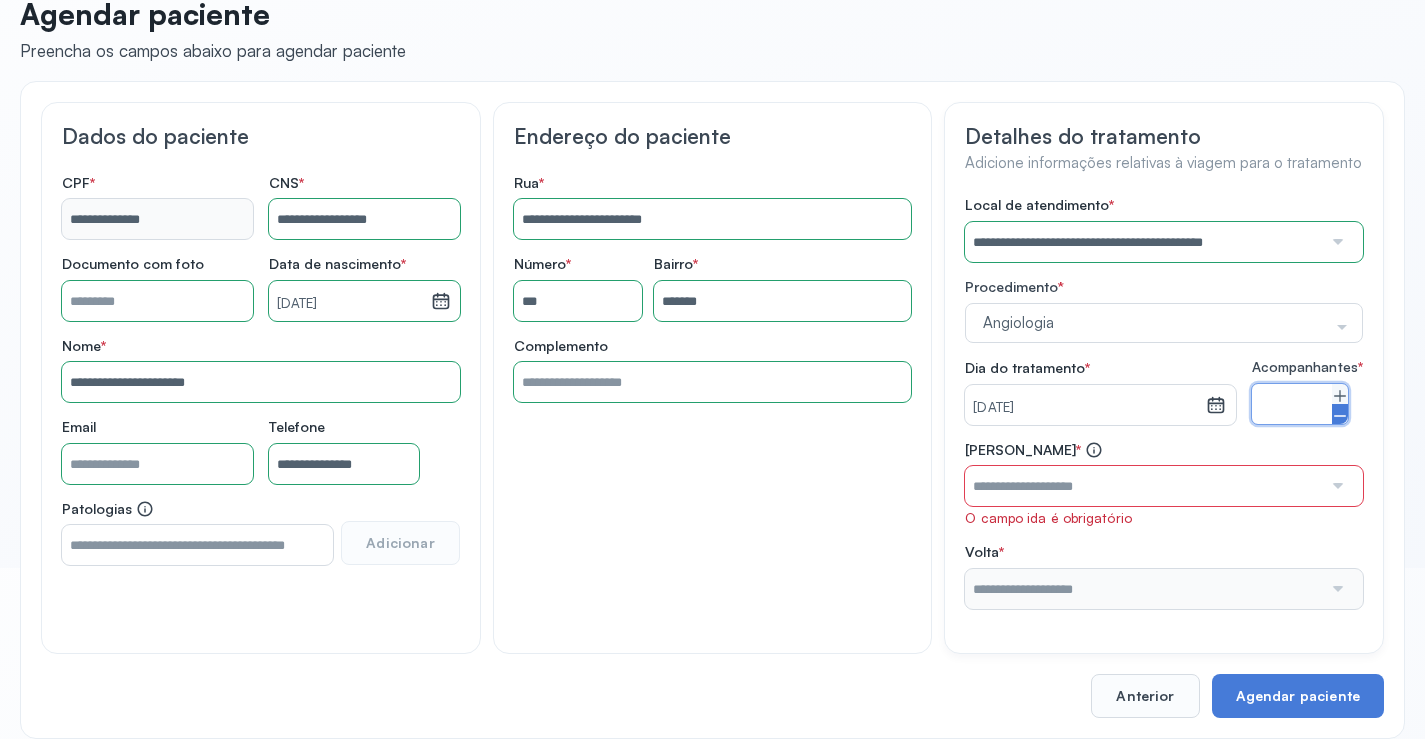 click 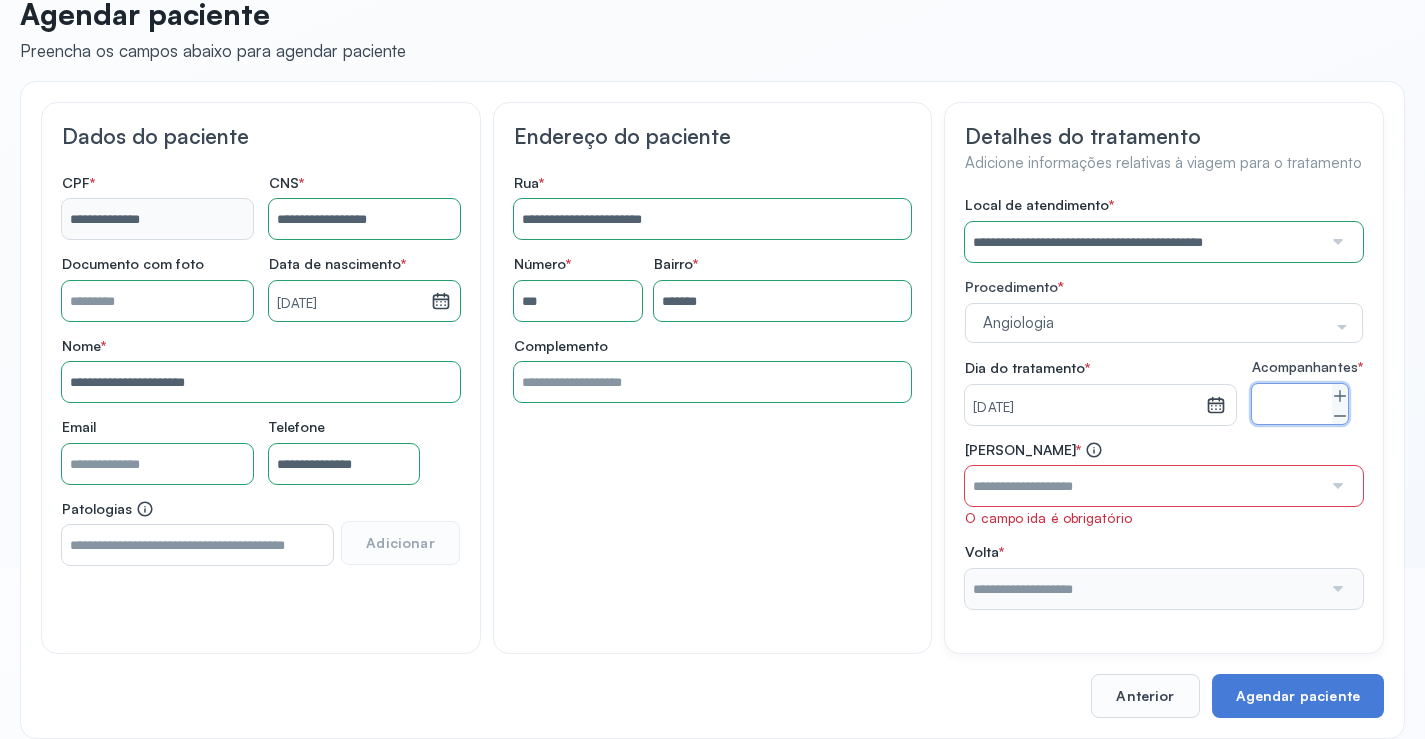 type on "*" 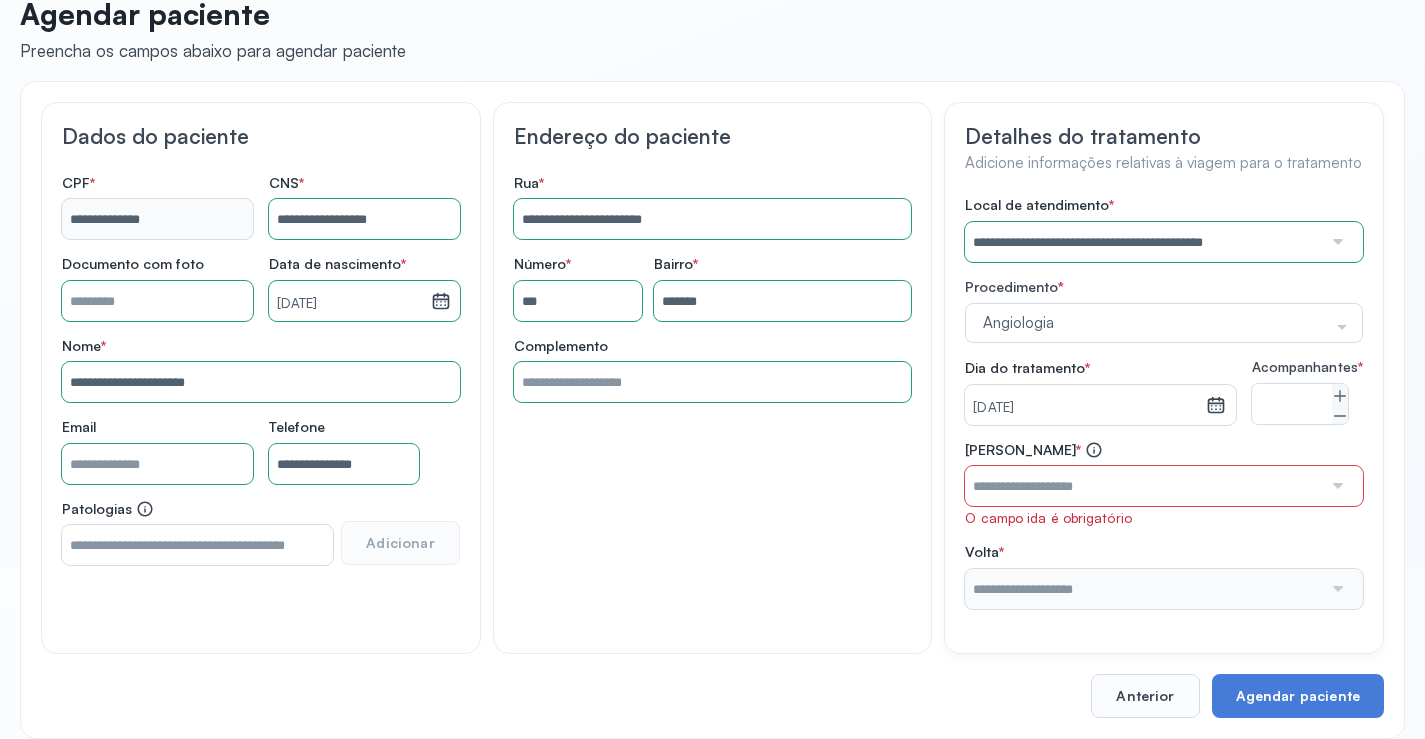 click at bounding box center [1143, 486] 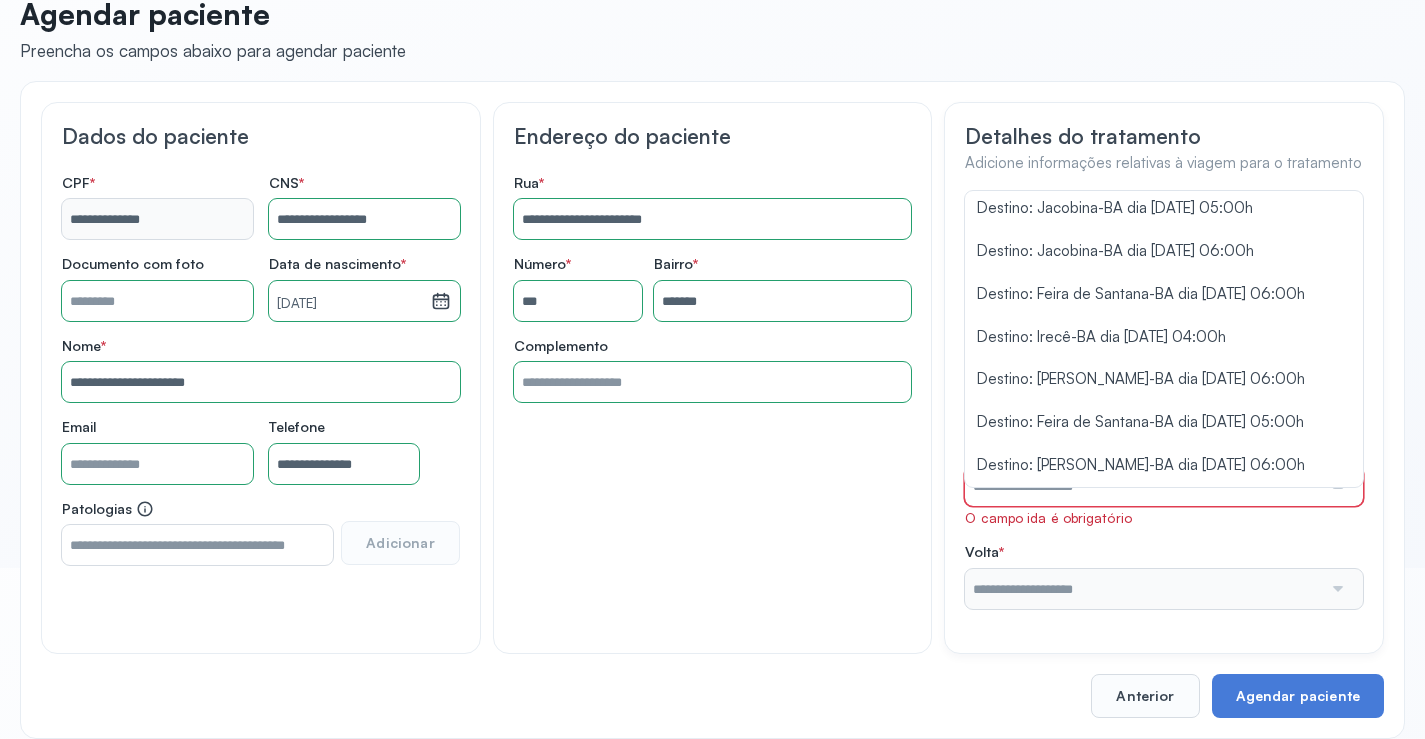 scroll, scrollTop: 966, scrollLeft: 0, axis: vertical 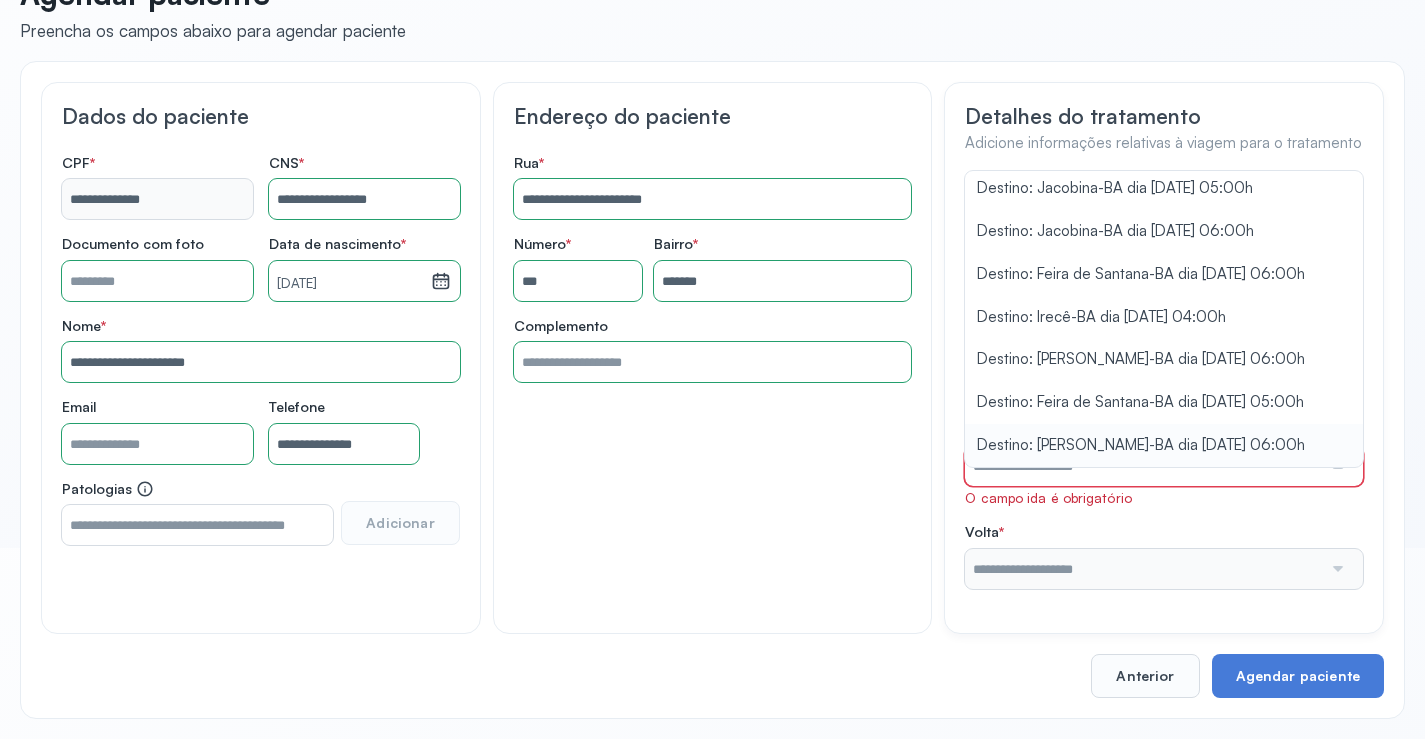 type on "**********" 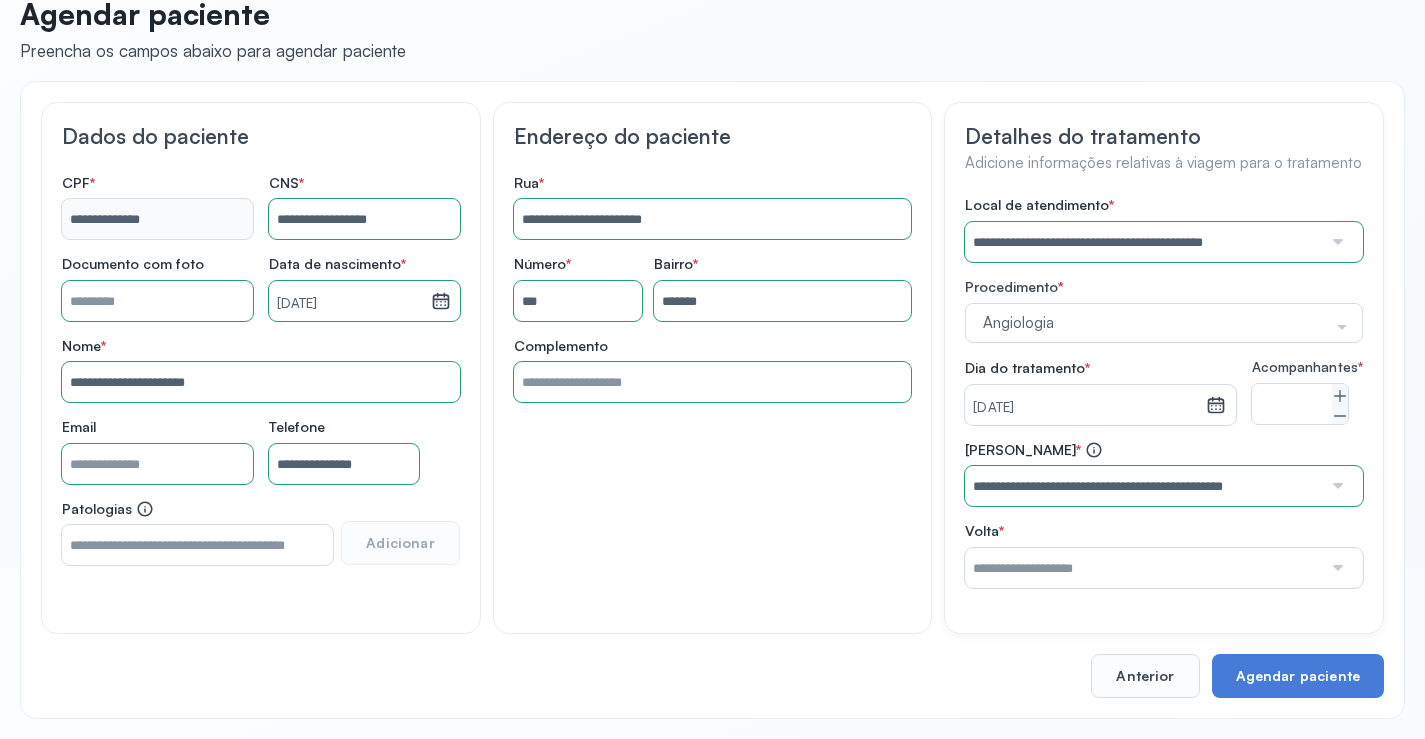 scroll, scrollTop: 186, scrollLeft: 0, axis: vertical 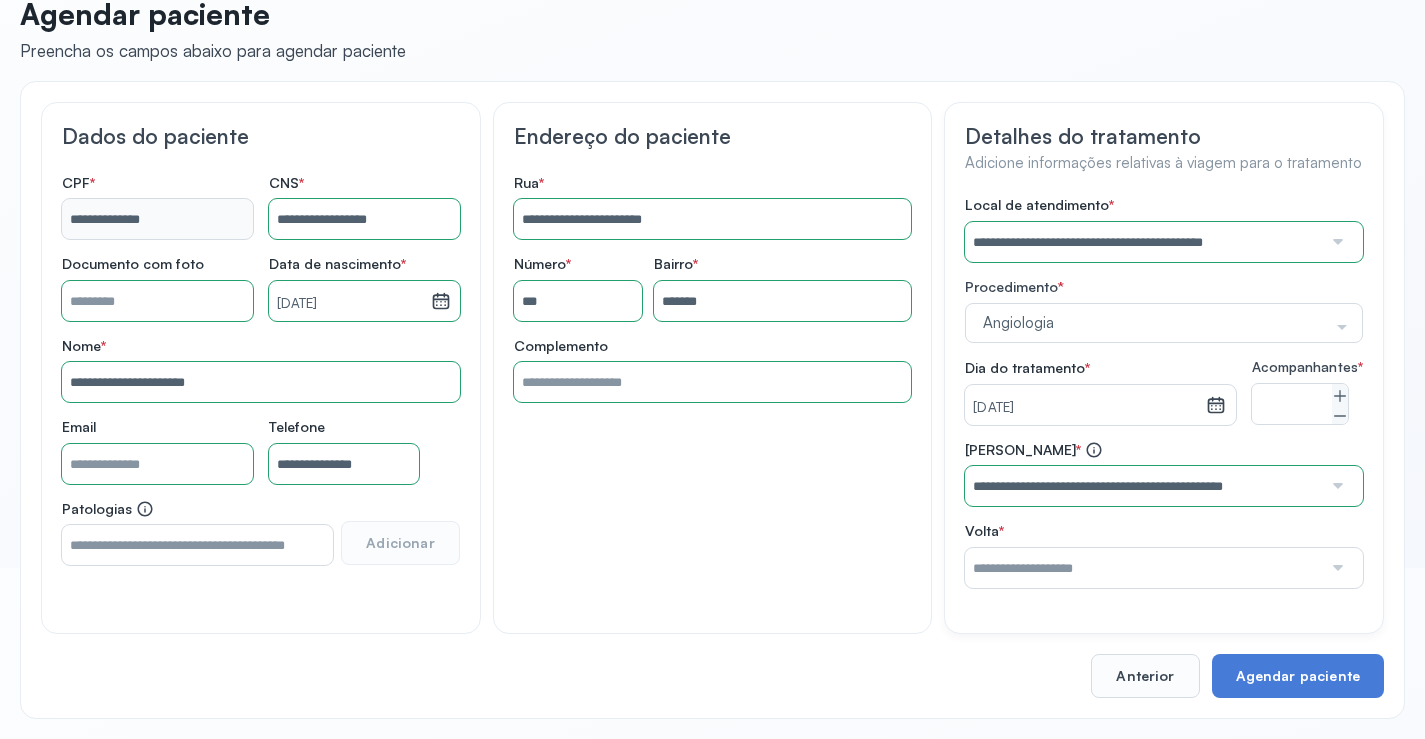 click on "**********" at bounding box center (1164, 392) 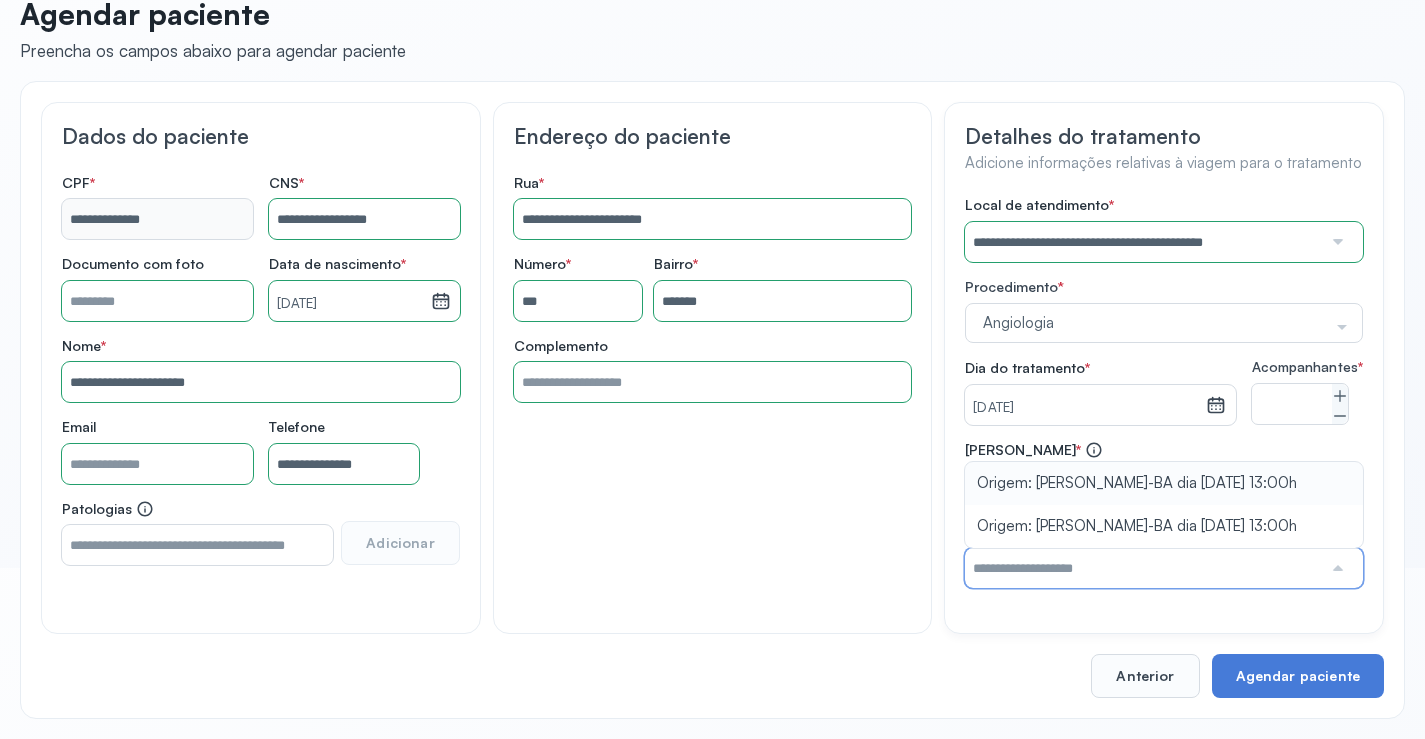 type on "**********" 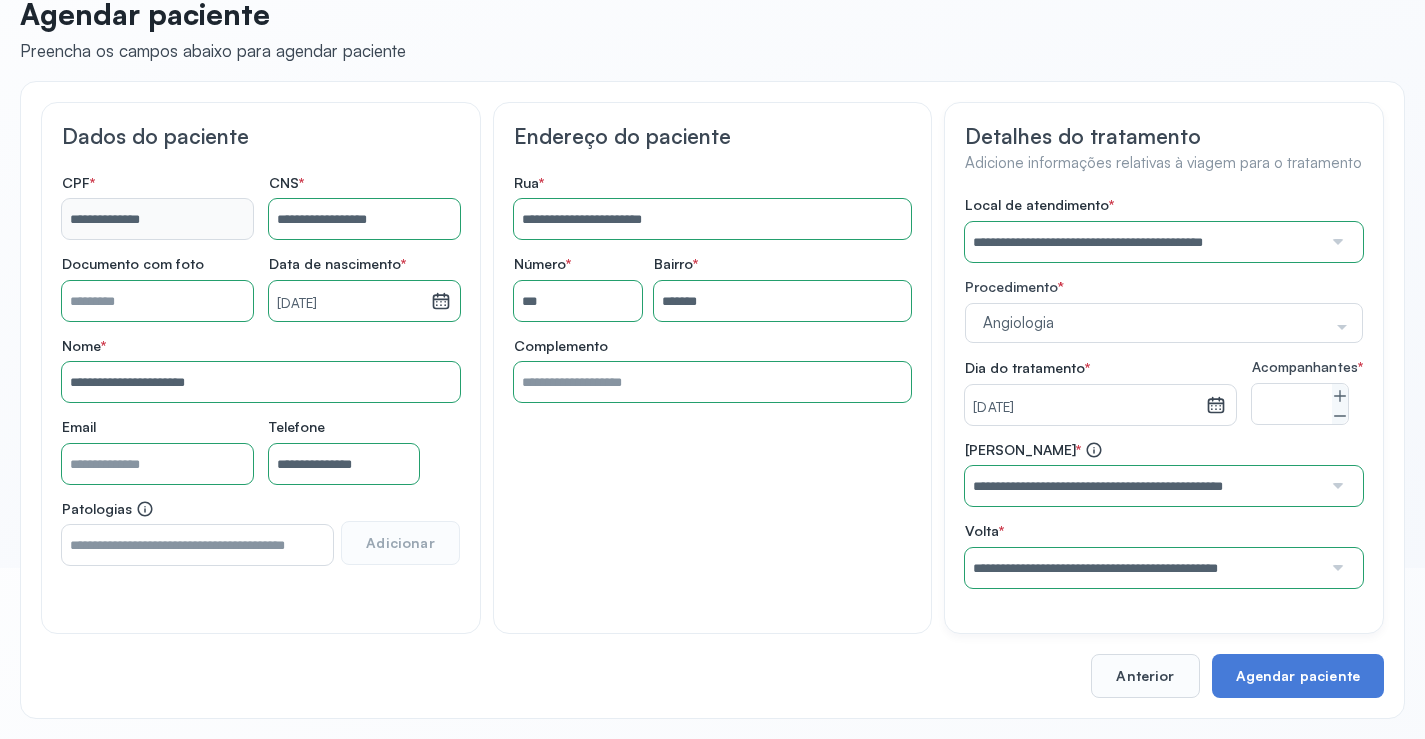 click on "**********" at bounding box center (1164, 514) 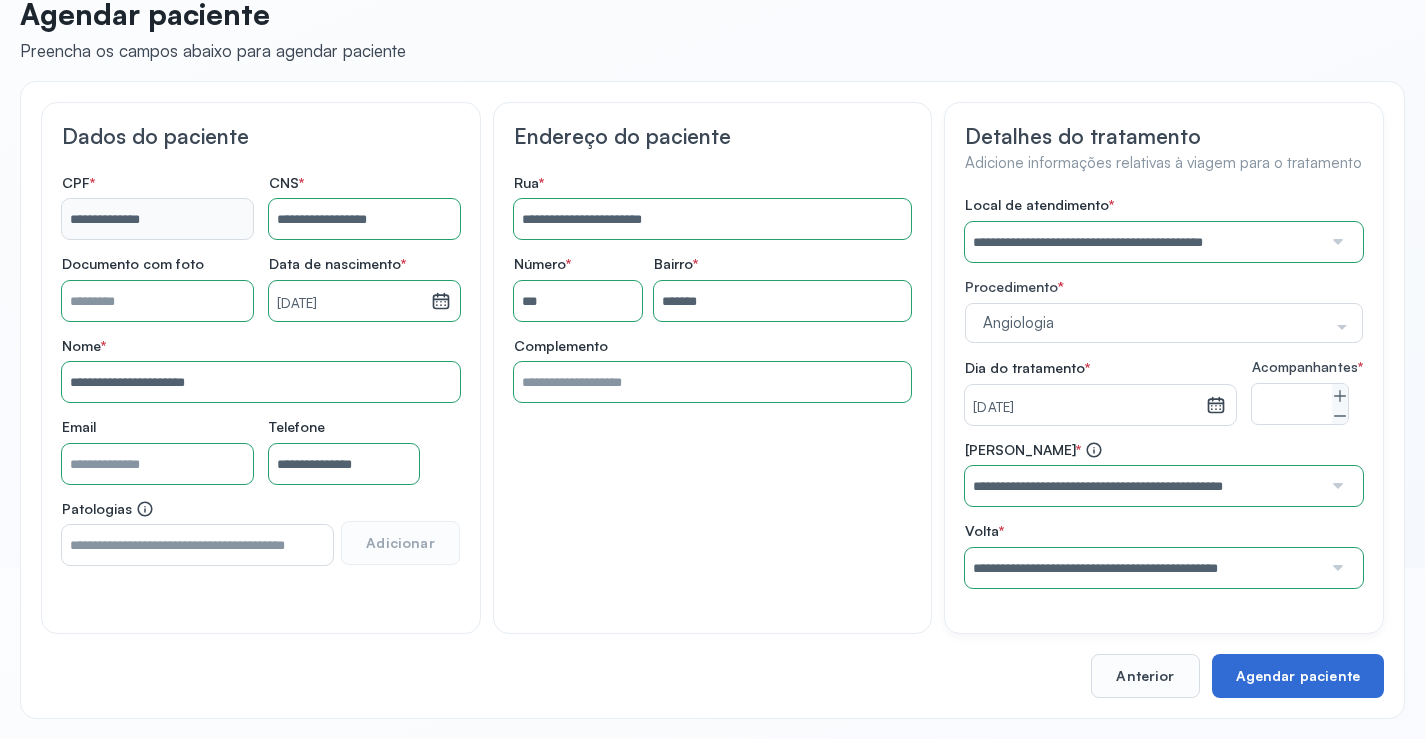 click on "Agendar paciente" at bounding box center (1298, 676) 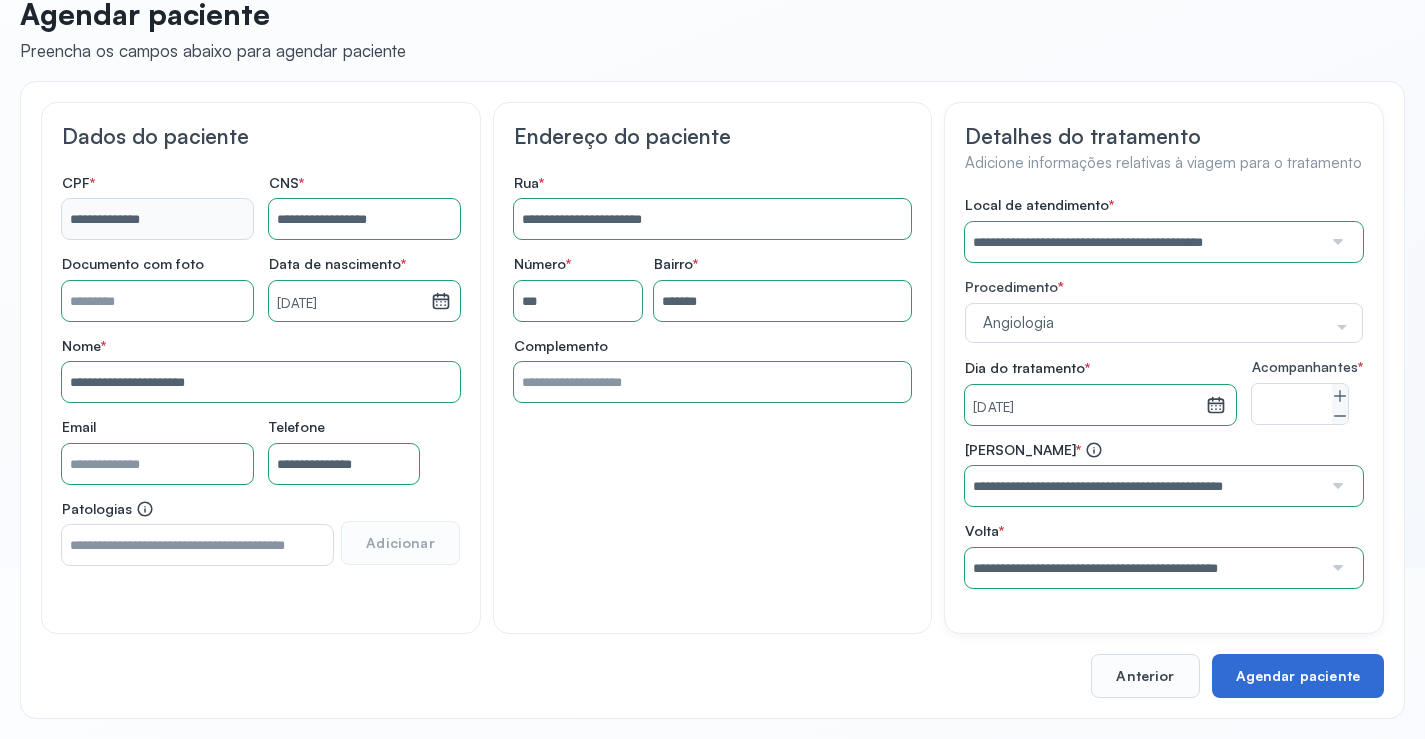 scroll, scrollTop: 44, scrollLeft: 0, axis: vertical 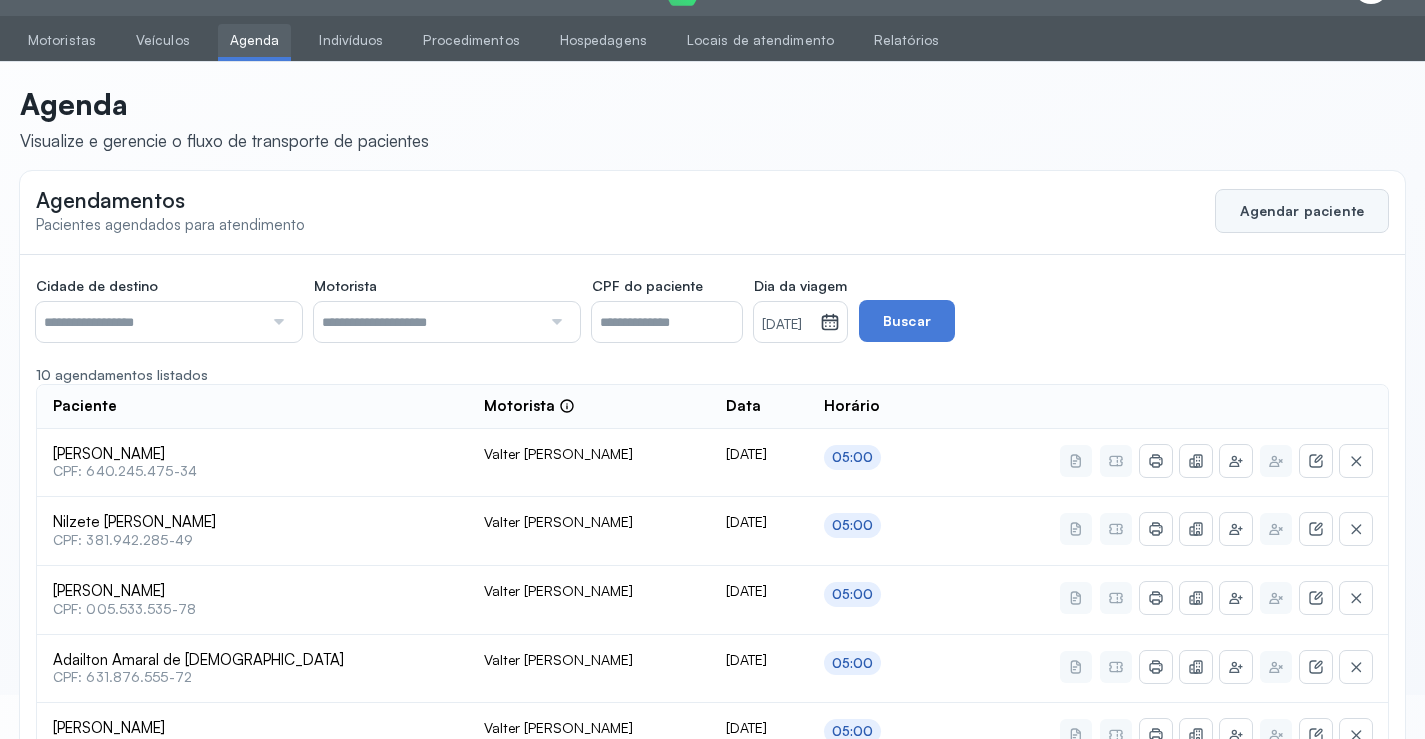 click on "Agendar paciente" 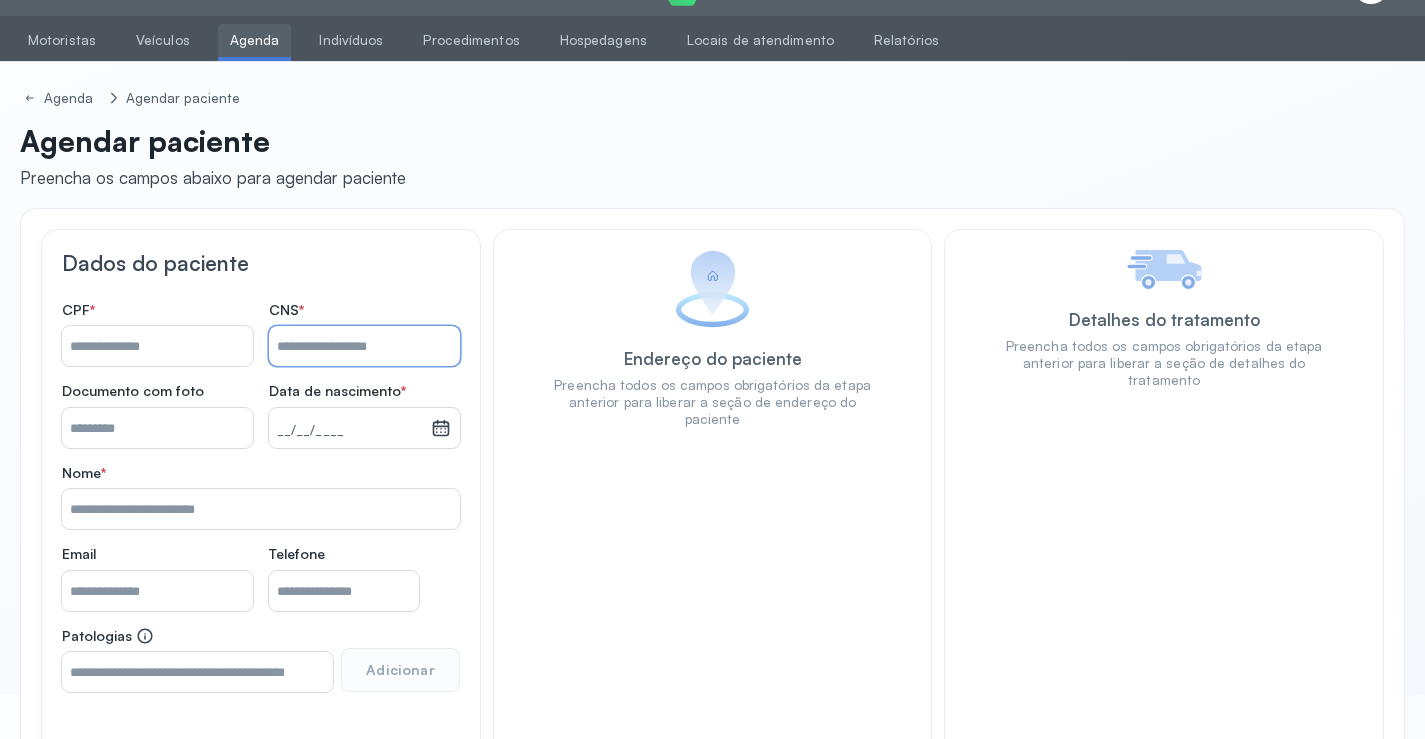 paste on "**********" 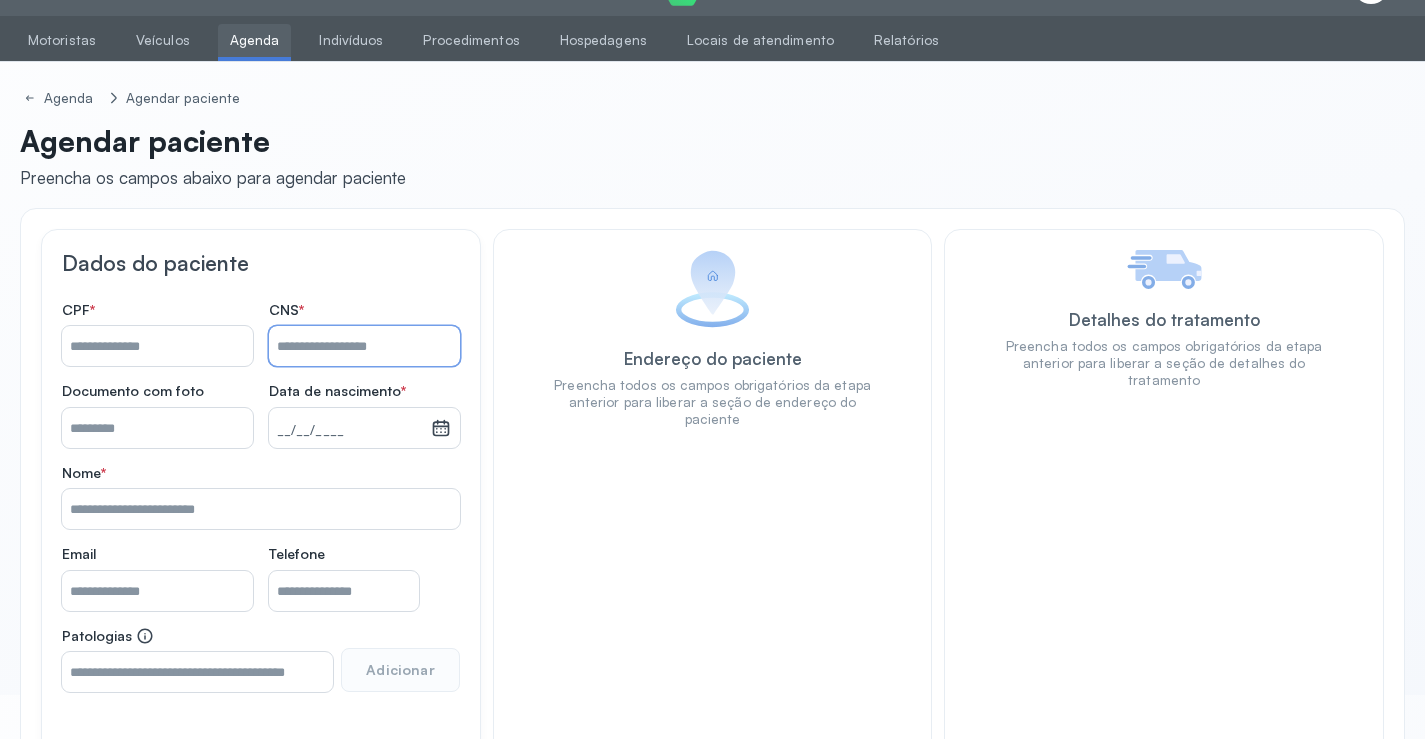 type on "**********" 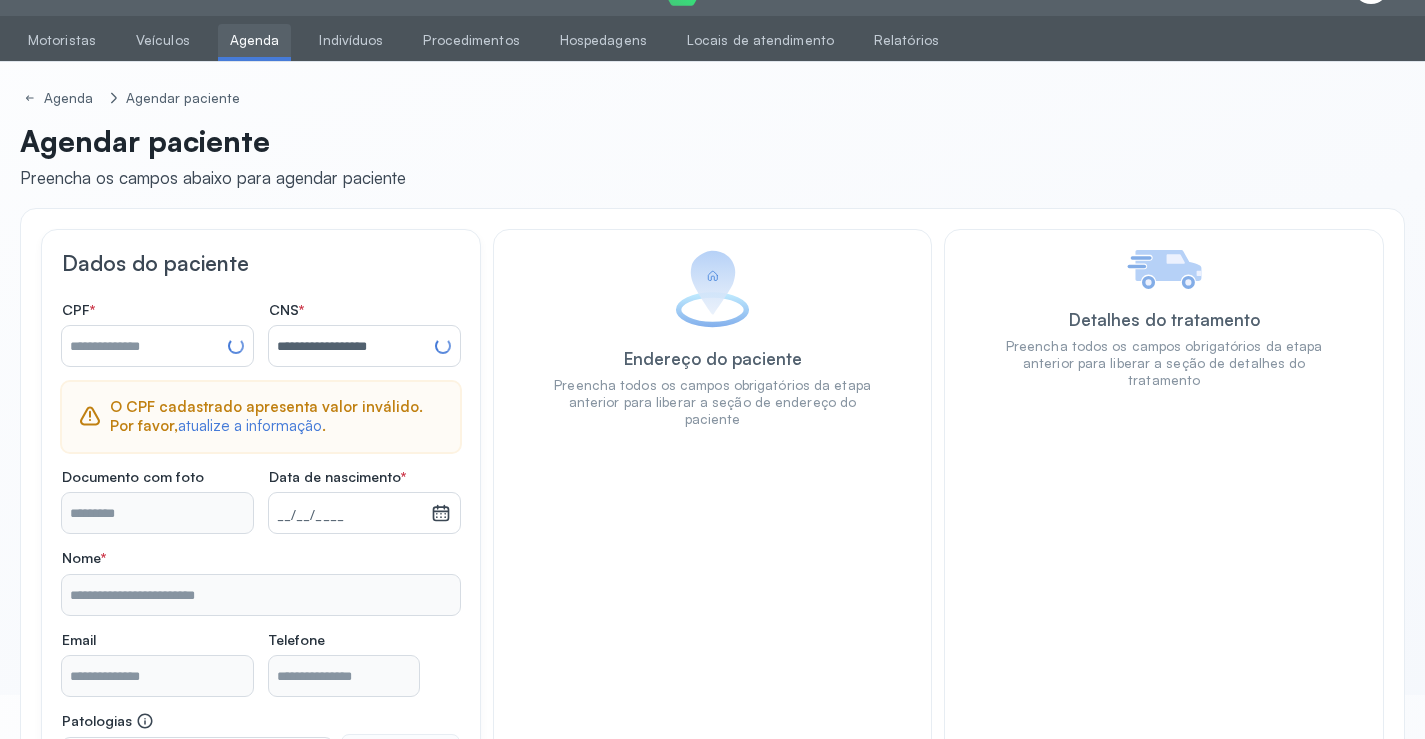 type on "**********" 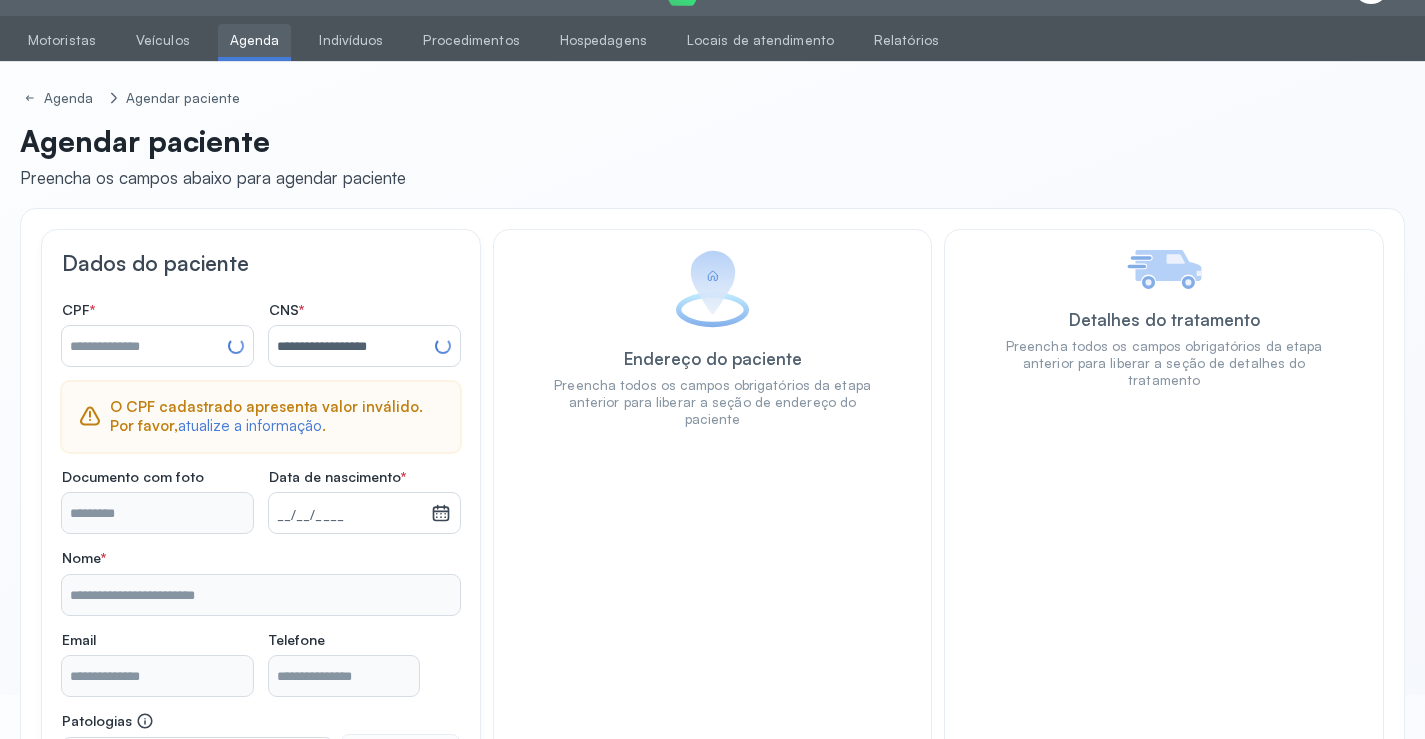 type on "**********" 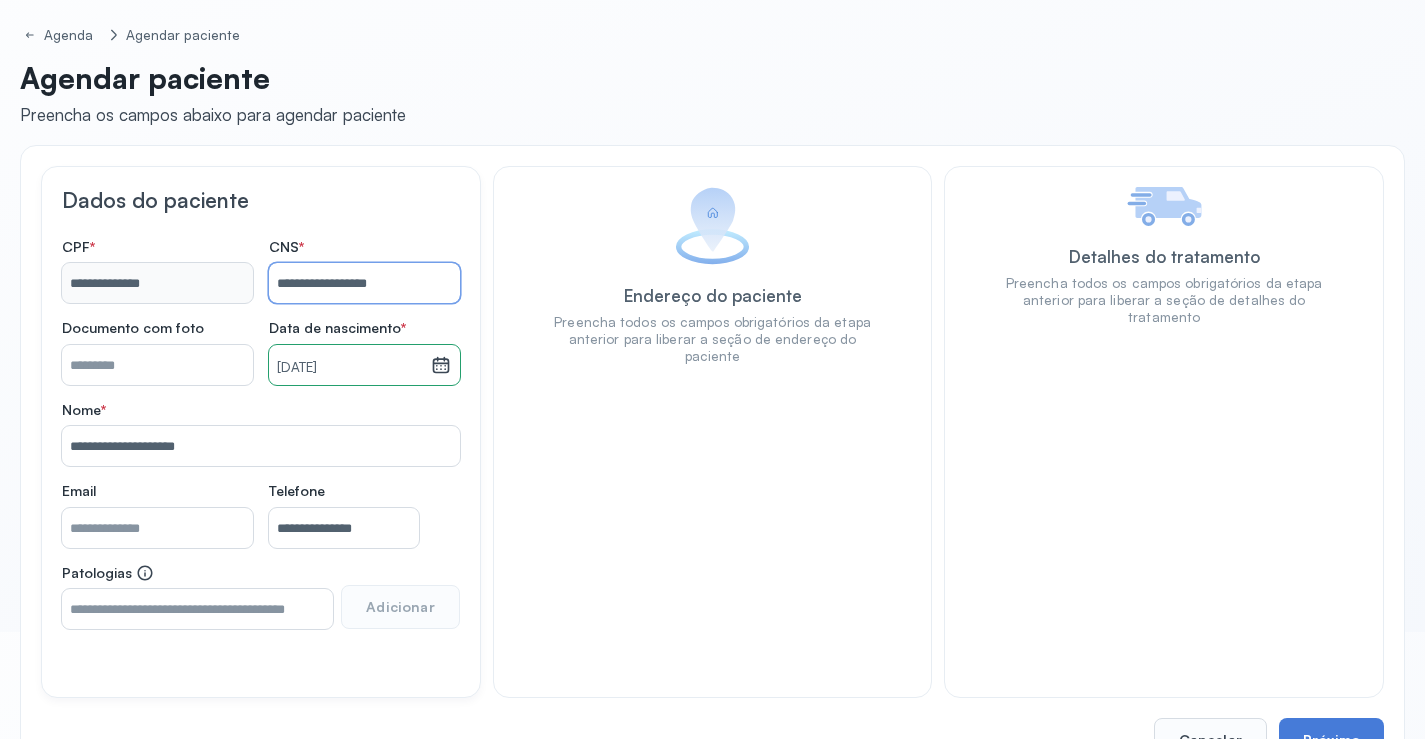 scroll, scrollTop: 171, scrollLeft: 0, axis: vertical 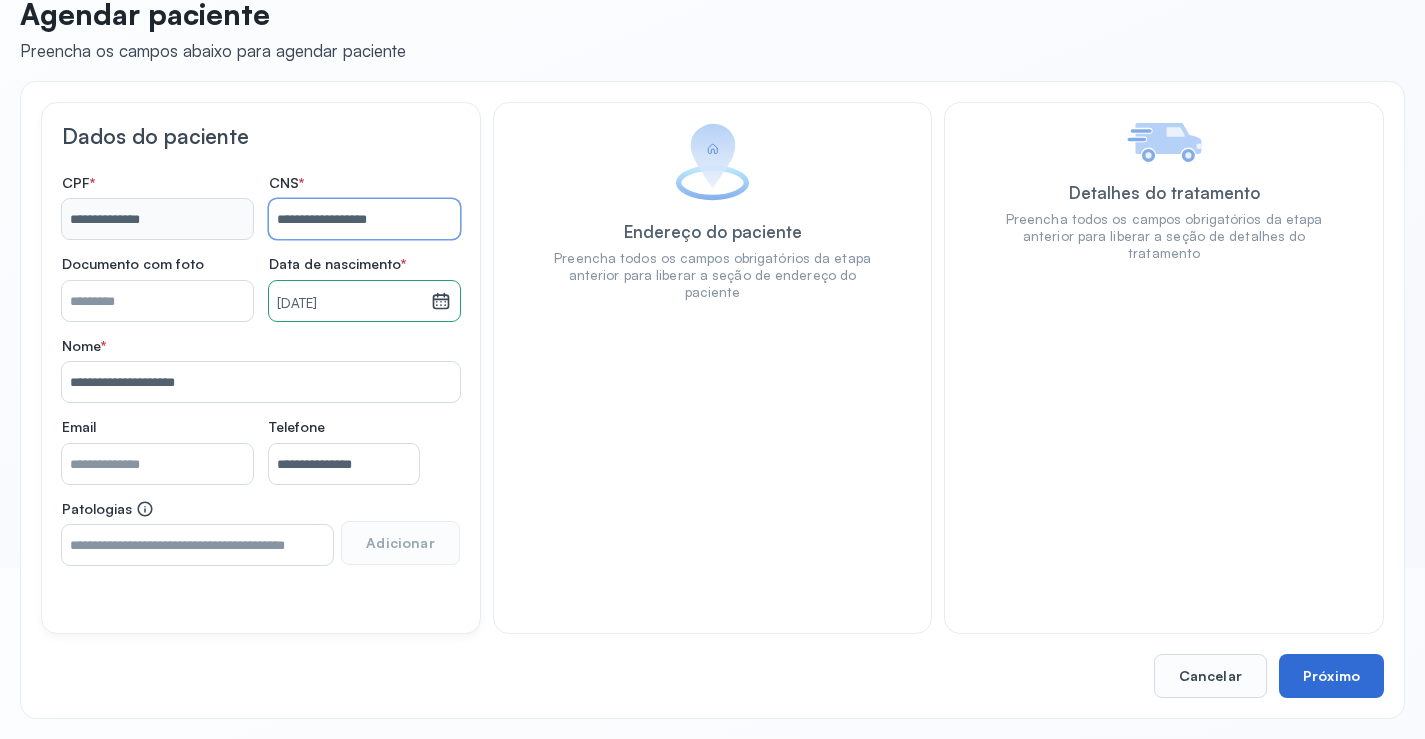 type on "**********" 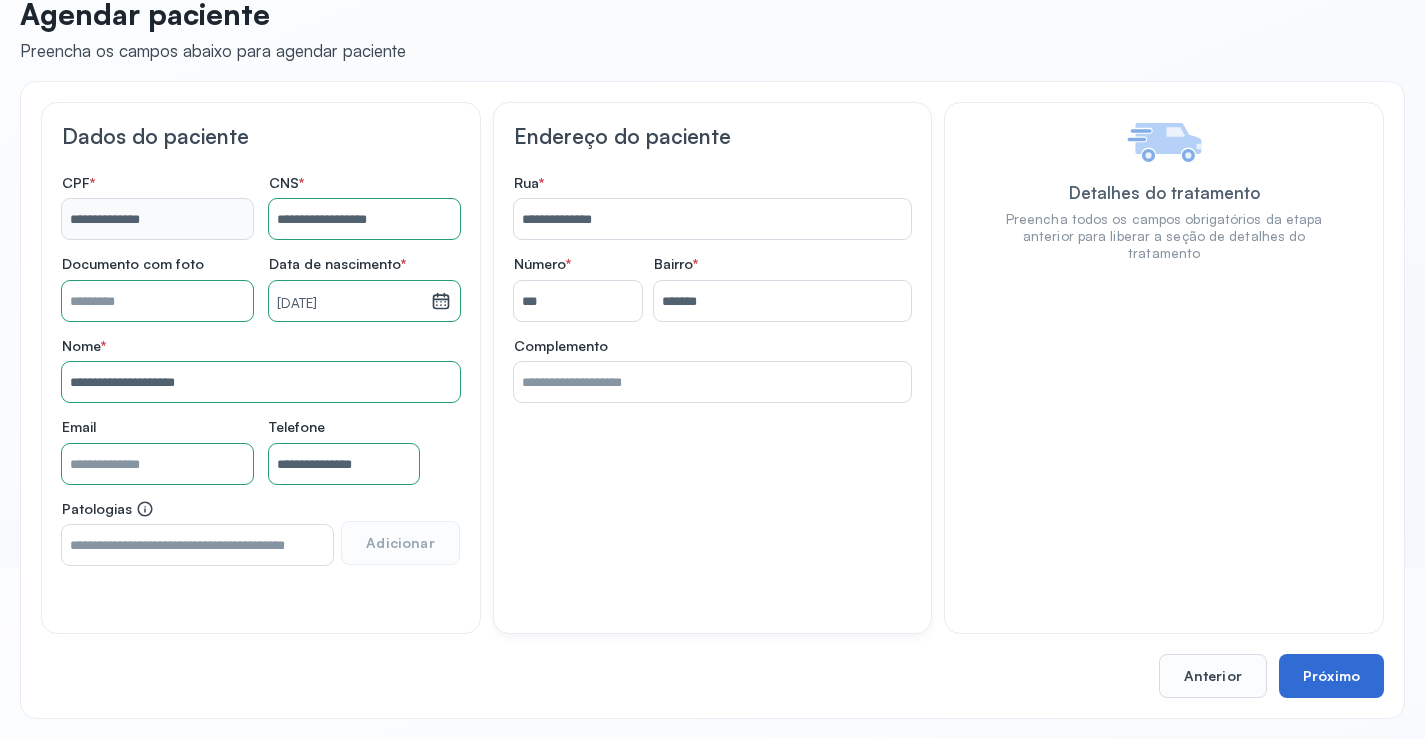 click on "Próximo" at bounding box center (1331, 676) 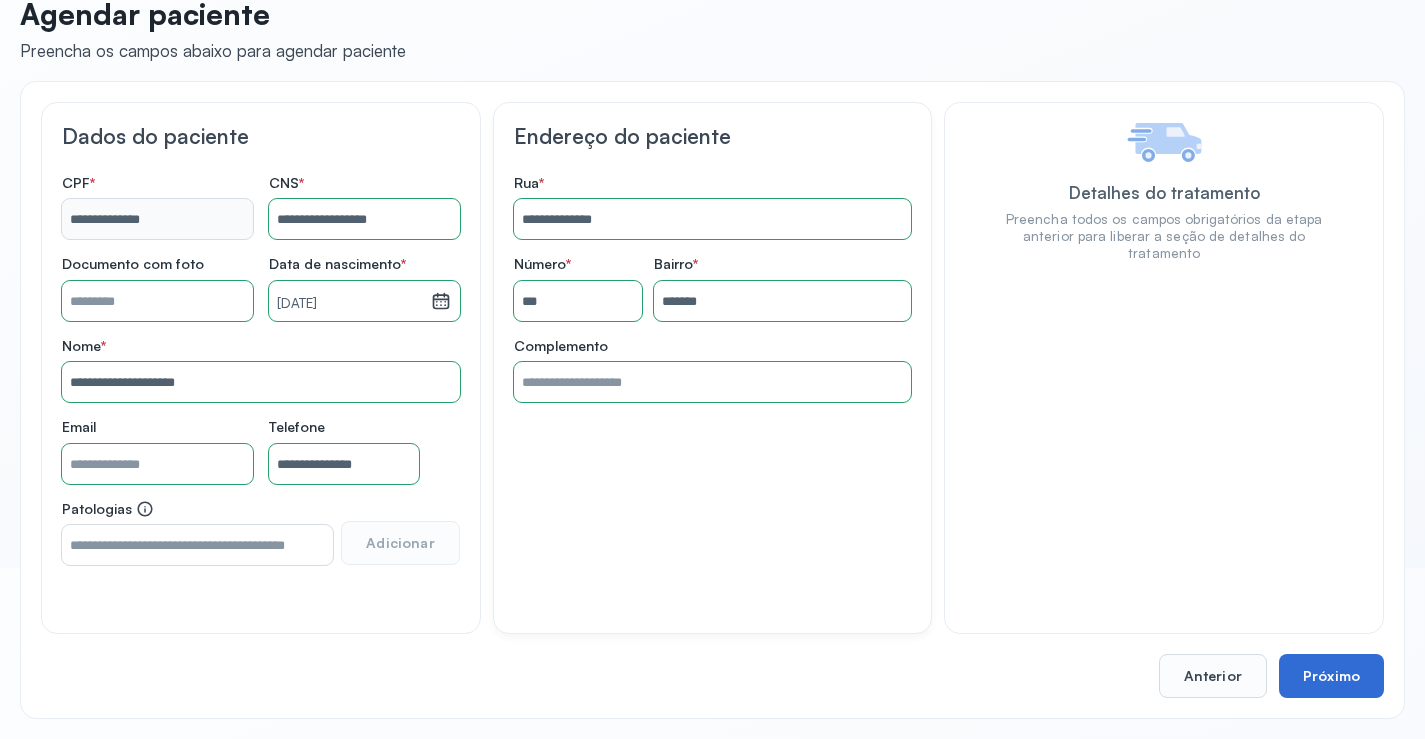 click on "Próximo" at bounding box center [1331, 676] 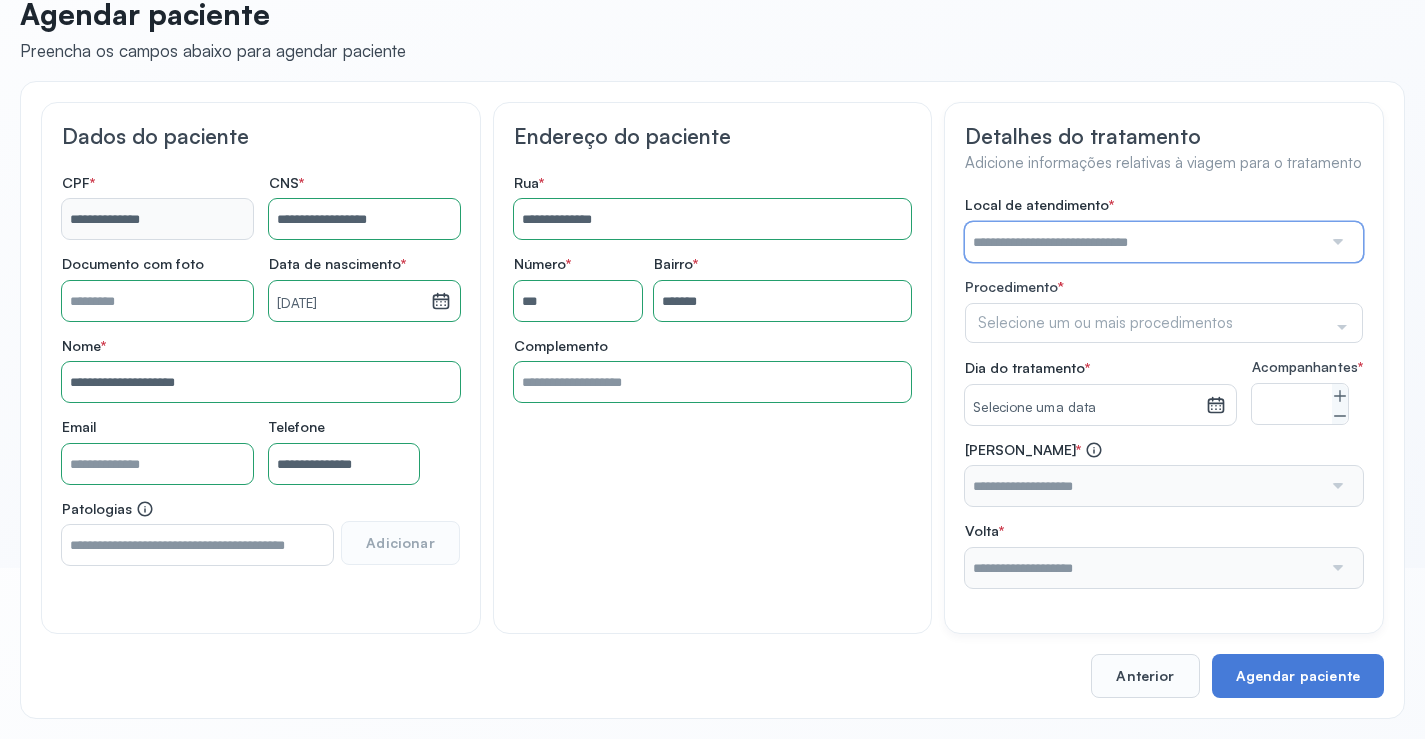 click at bounding box center (1143, 242) 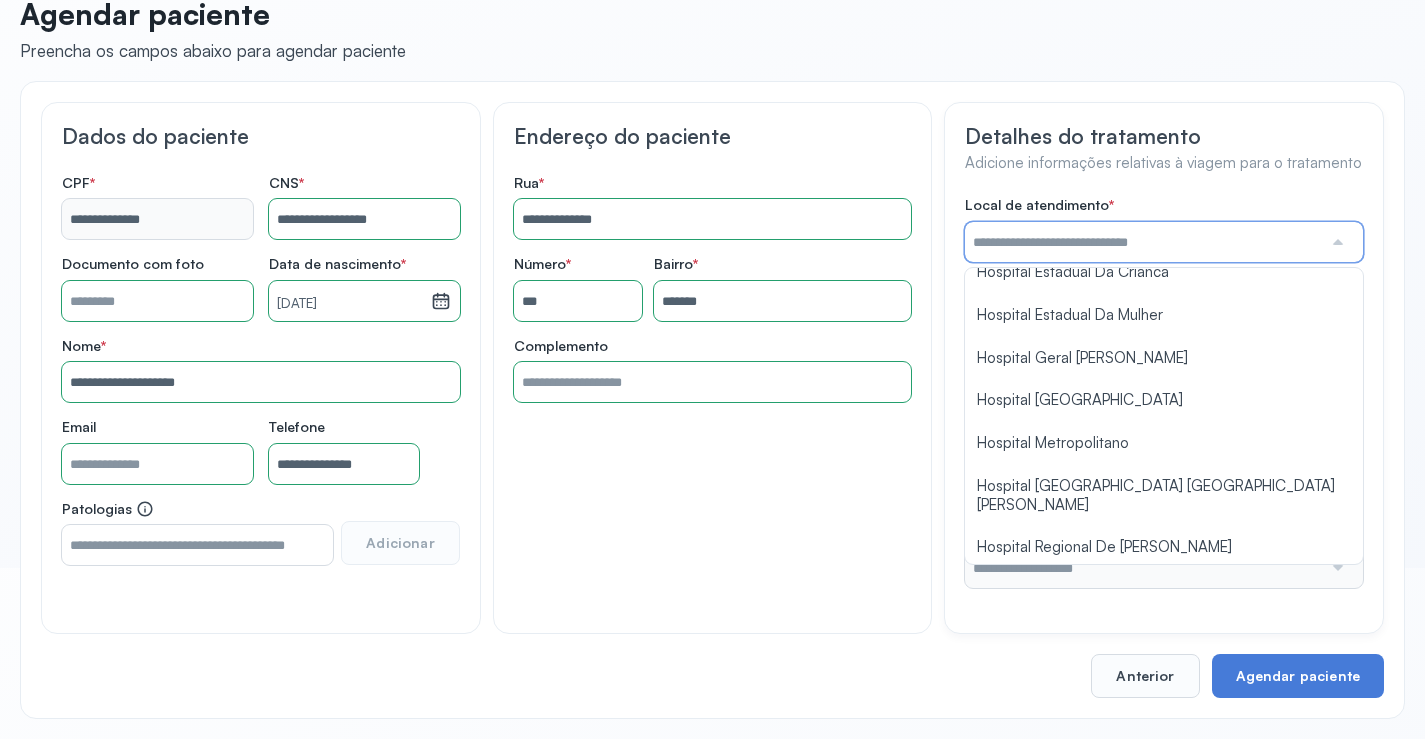 scroll, scrollTop: 1100, scrollLeft: 0, axis: vertical 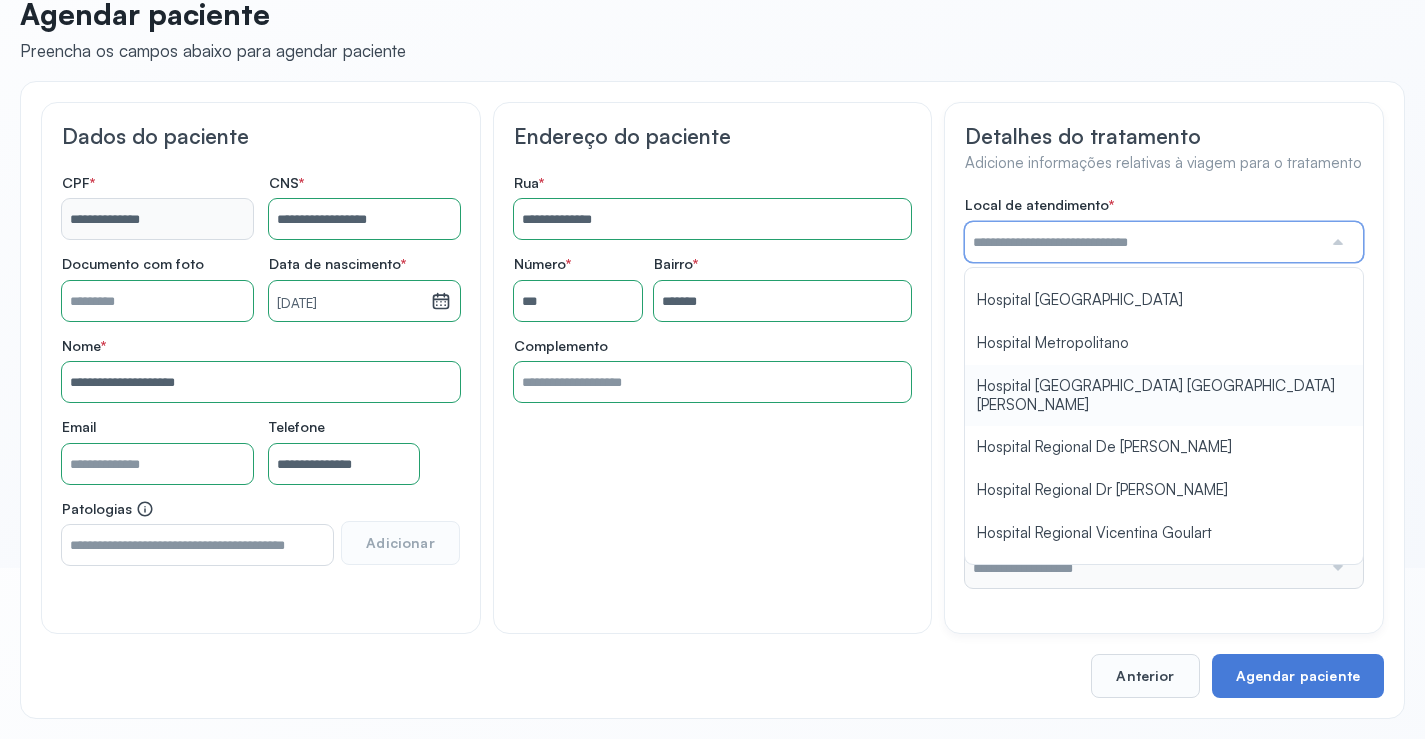 type on "**********" 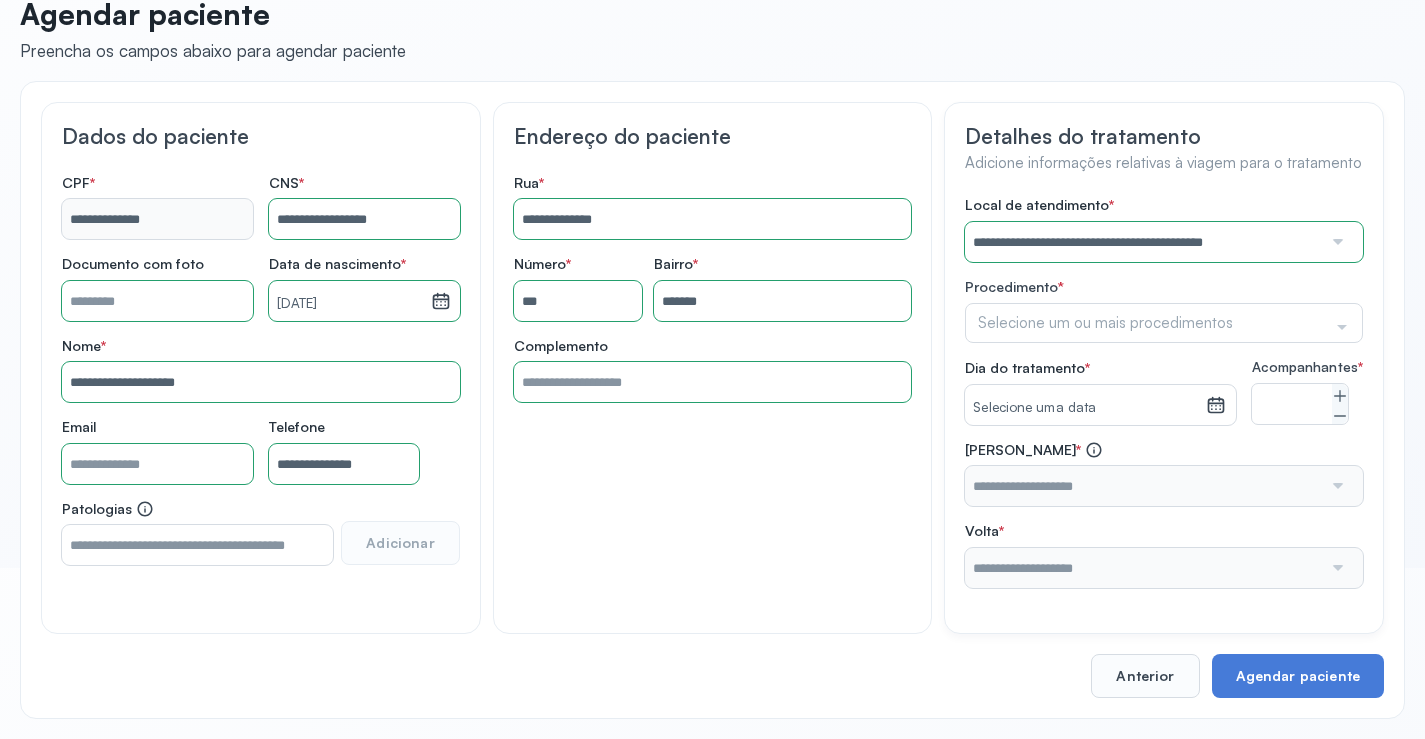 click on "**********" at bounding box center (1164, 392) 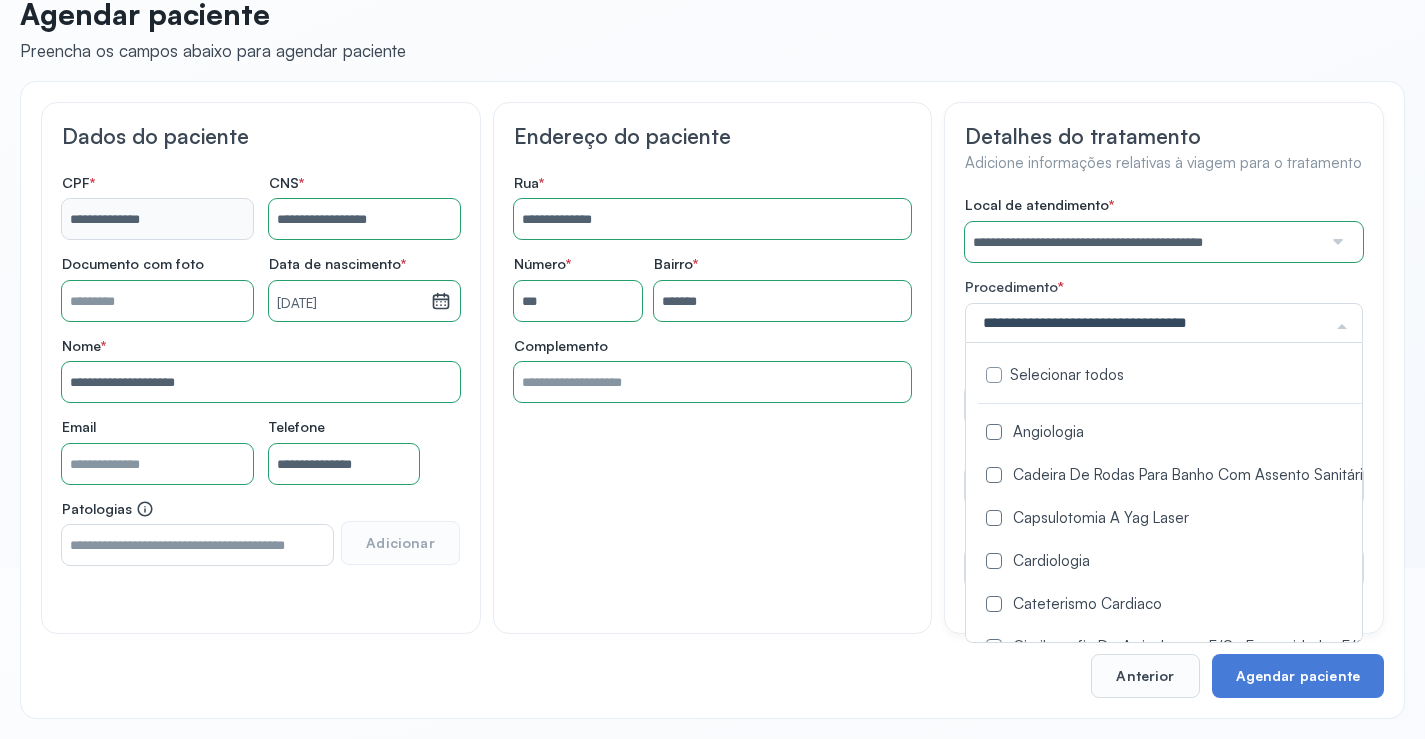 click at bounding box center [994, 432] 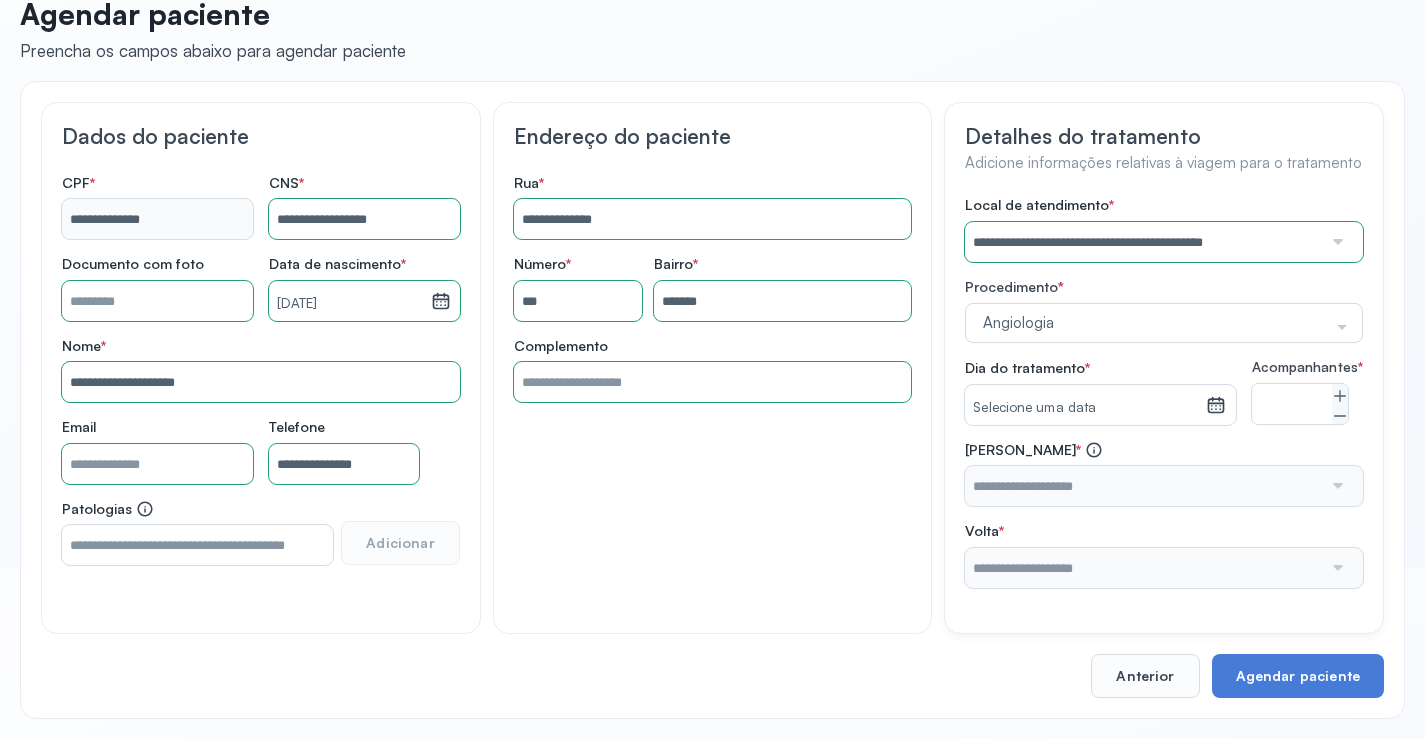 click on "**********" 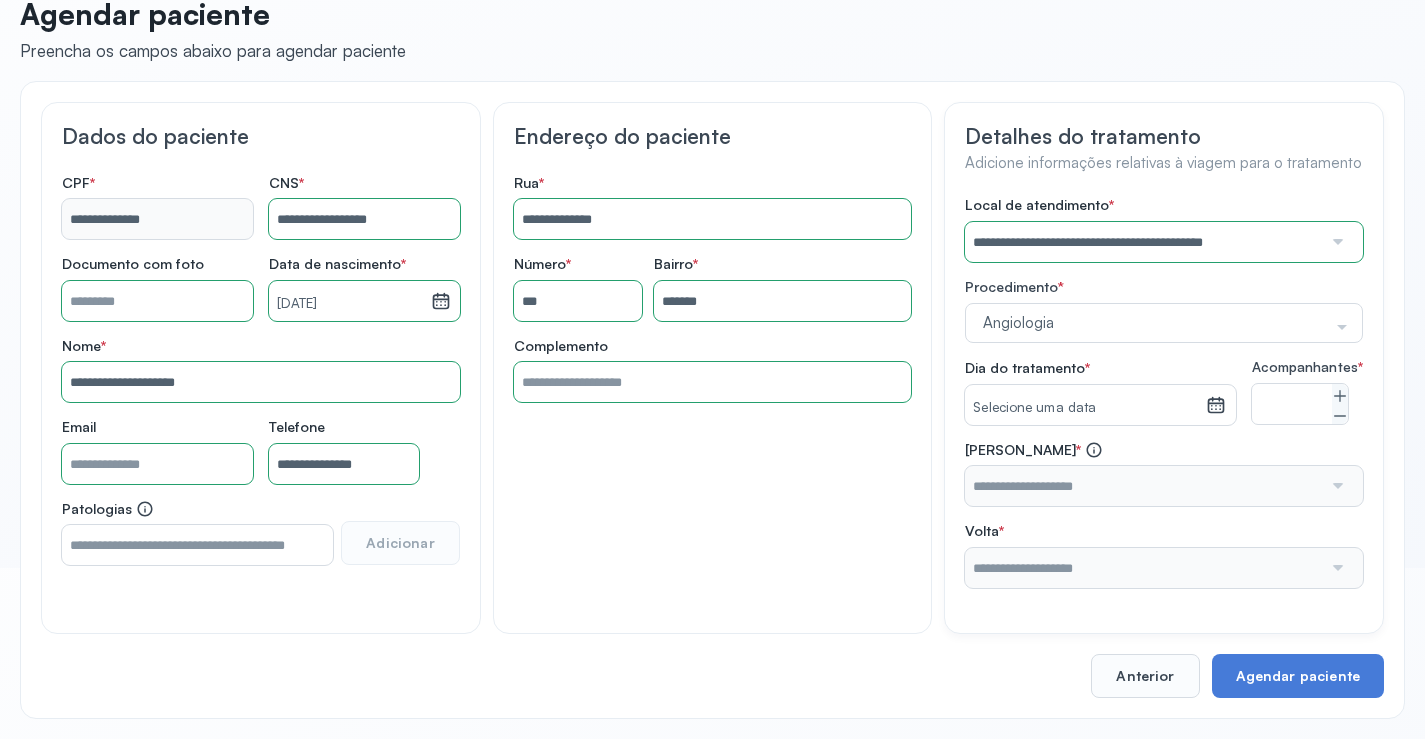 click on "[PERSON_NAME]   *   Nenhuma opção encontrada  Volta   *   Nenhuma opção encontrada" at bounding box center [1164, 514] 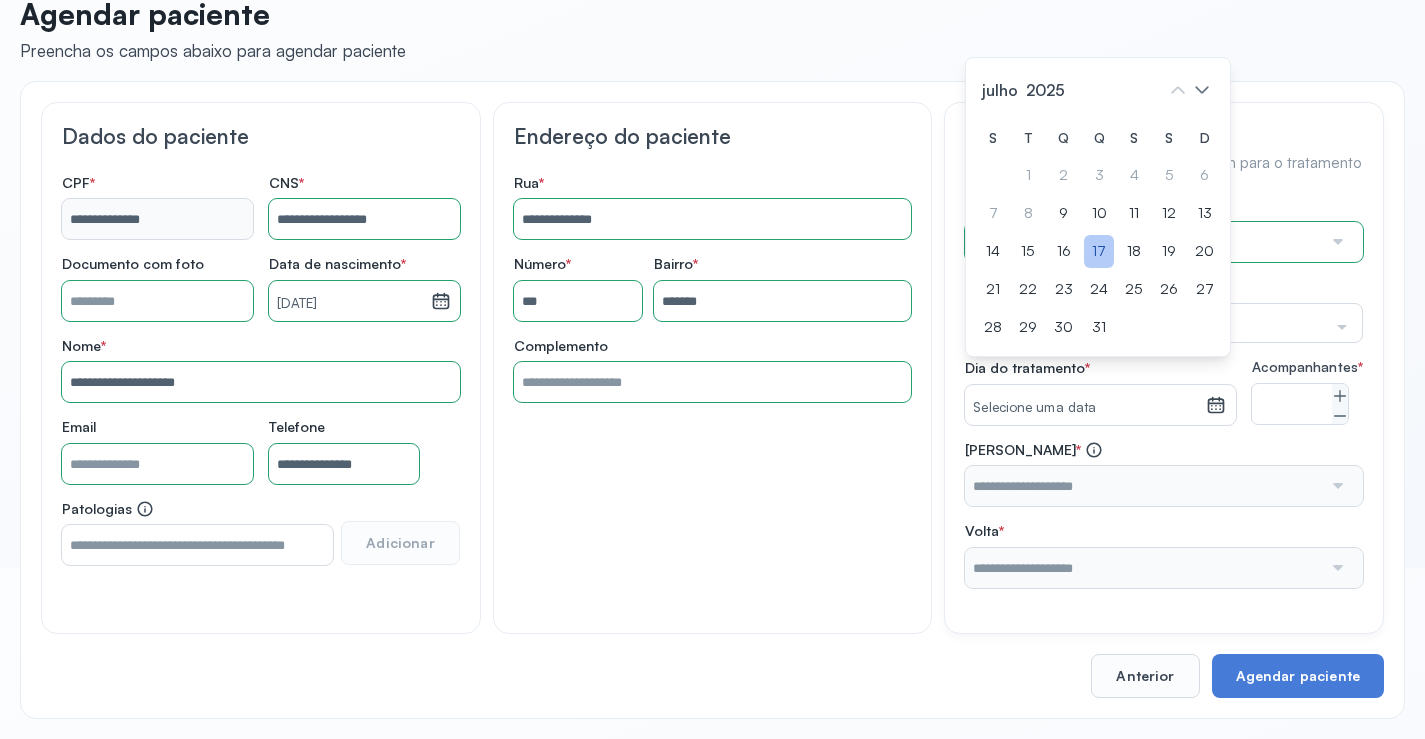 click on "17" 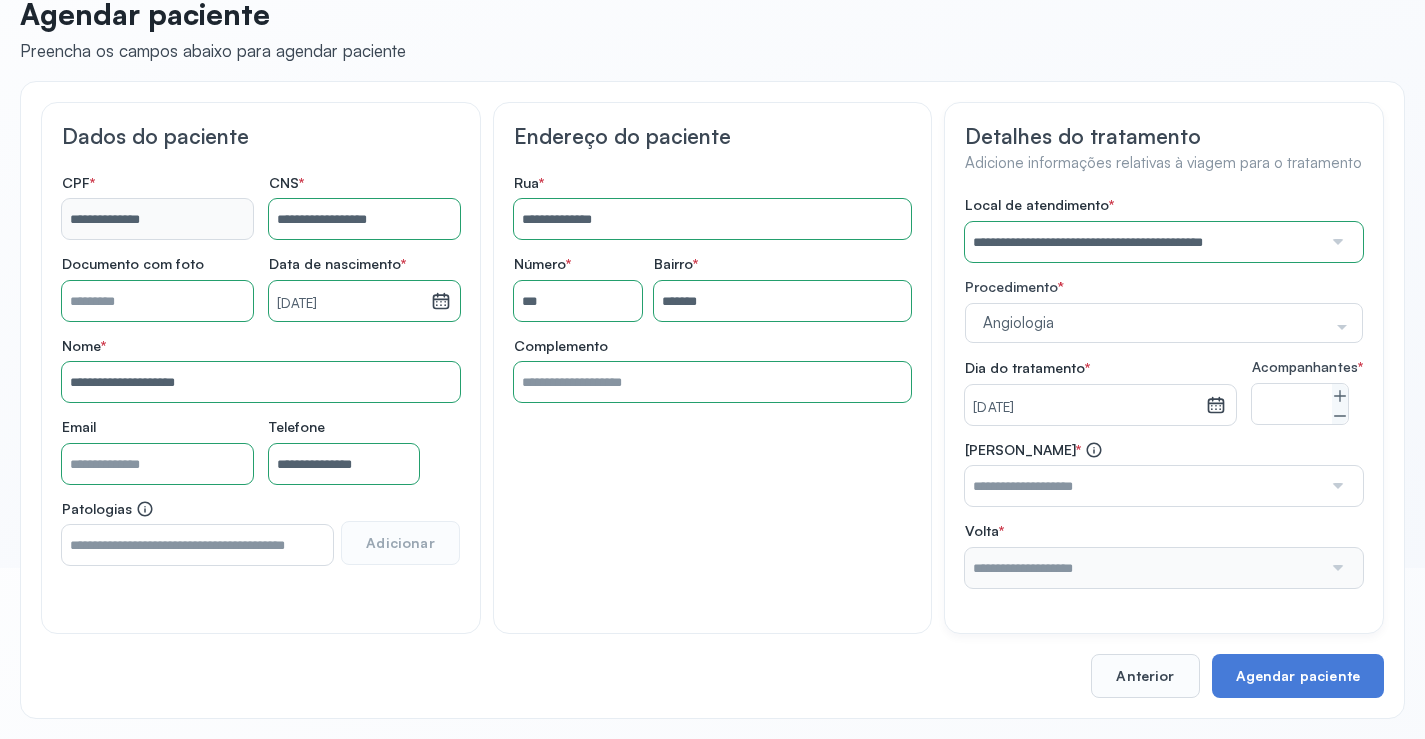 click at bounding box center [1143, 486] 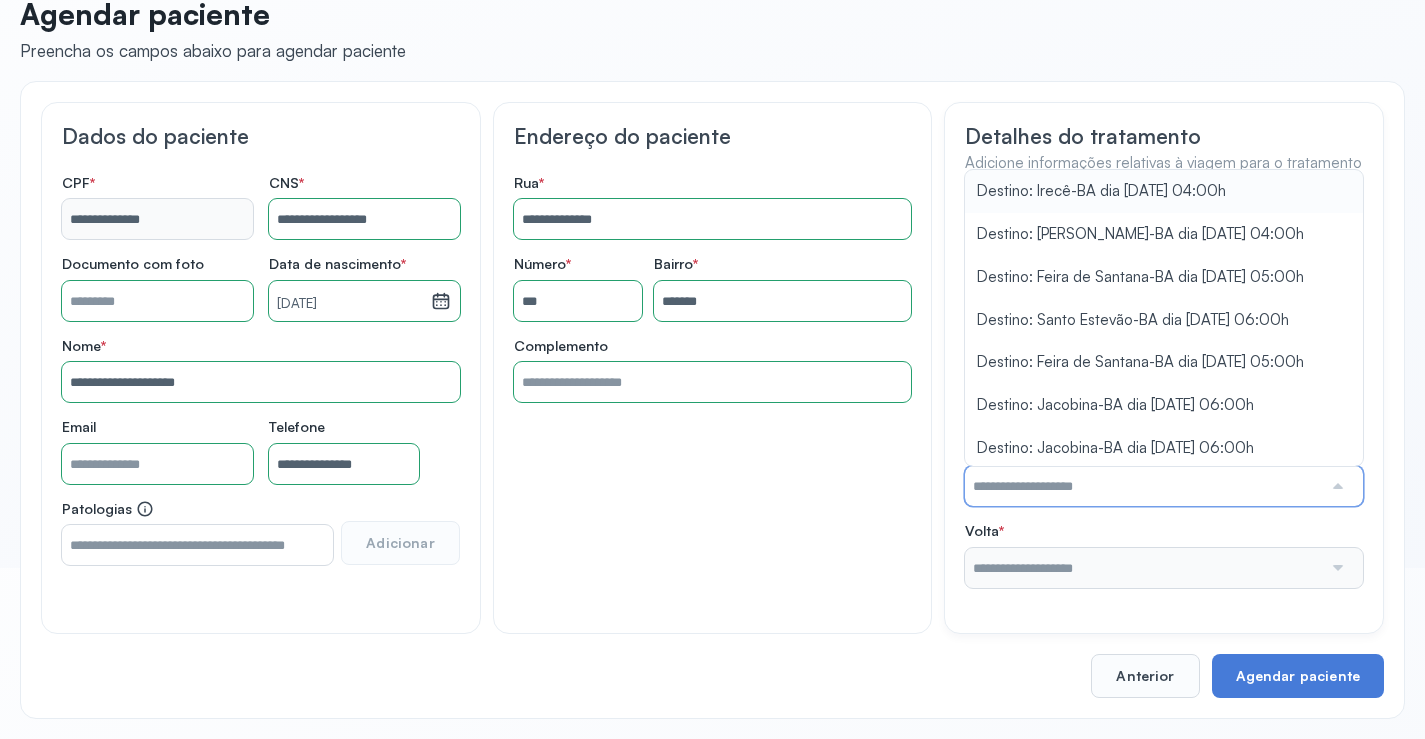click at bounding box center (1143, 486) 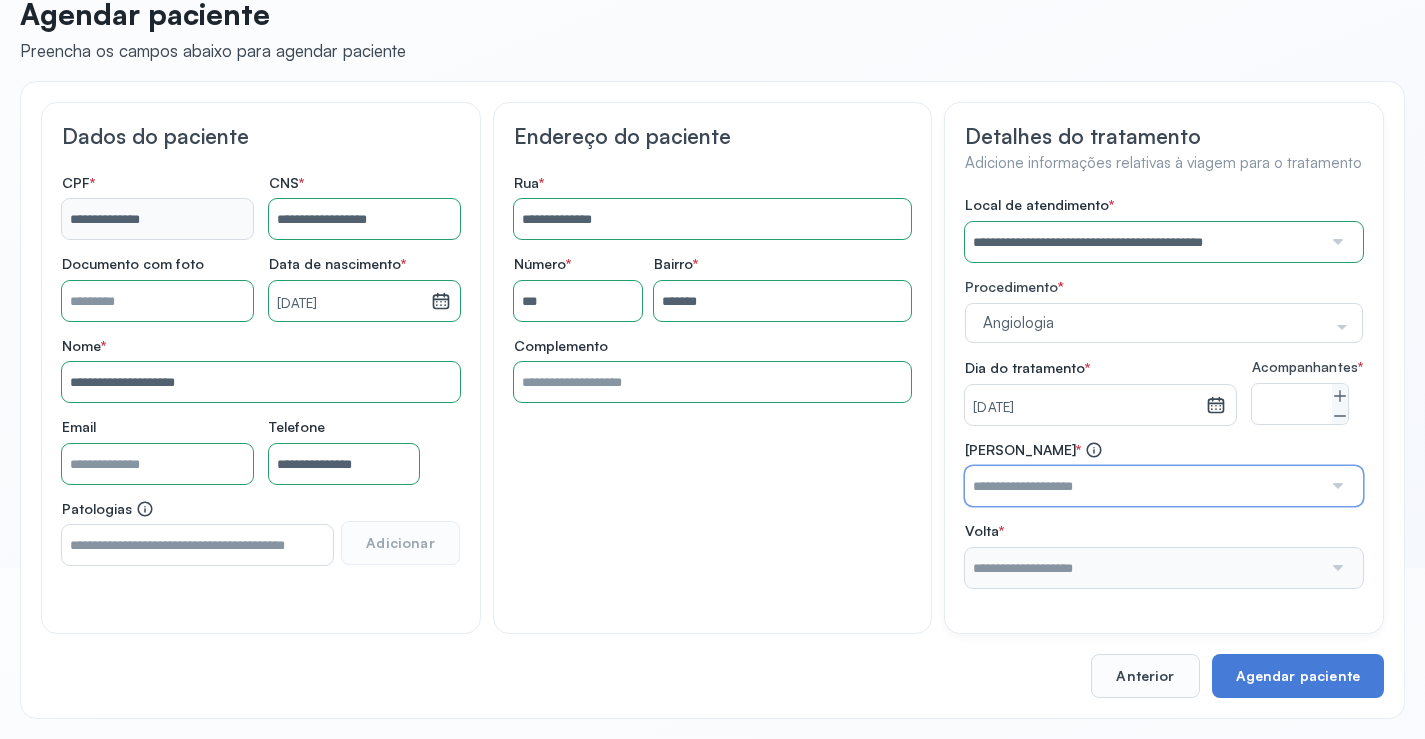 click at bounding box center [1143, 486] 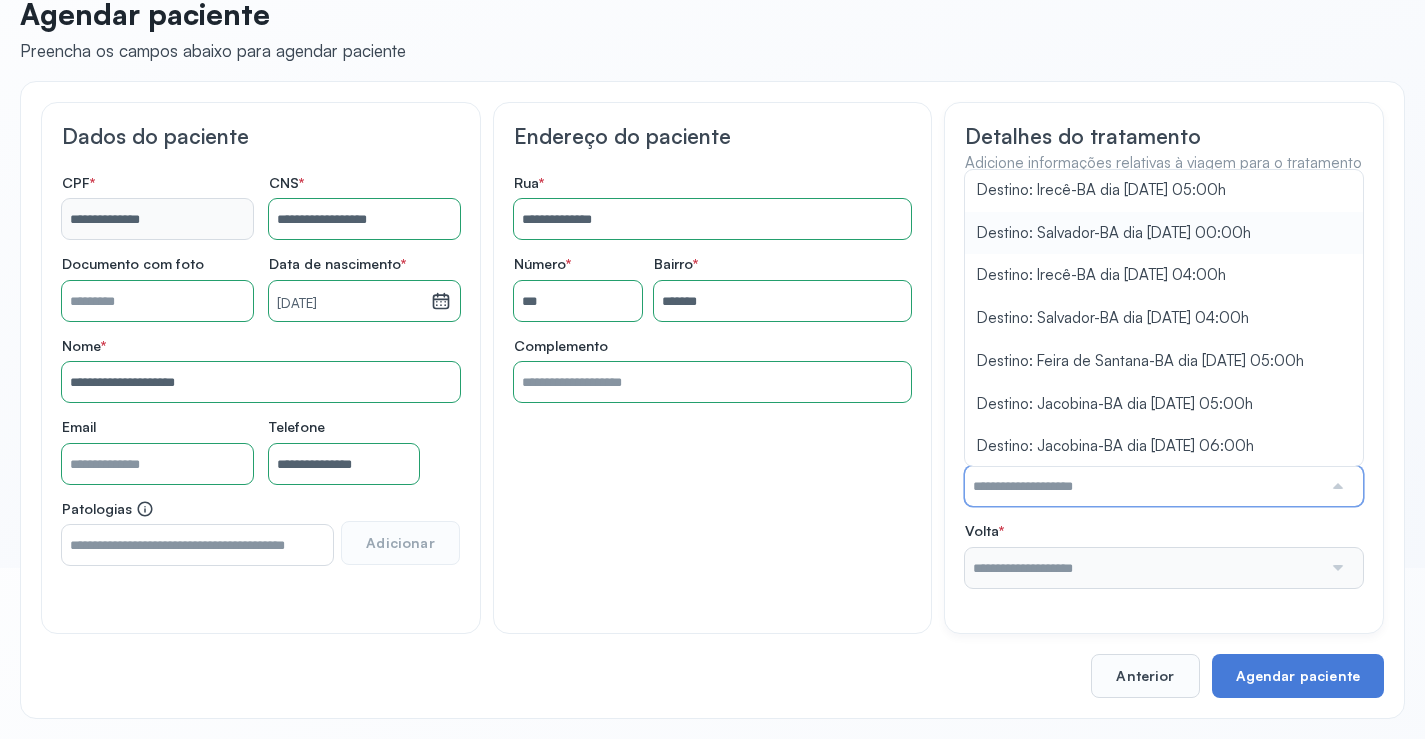 scroll, scrollTop: 965, scrollLeft: 0, axis: vertical 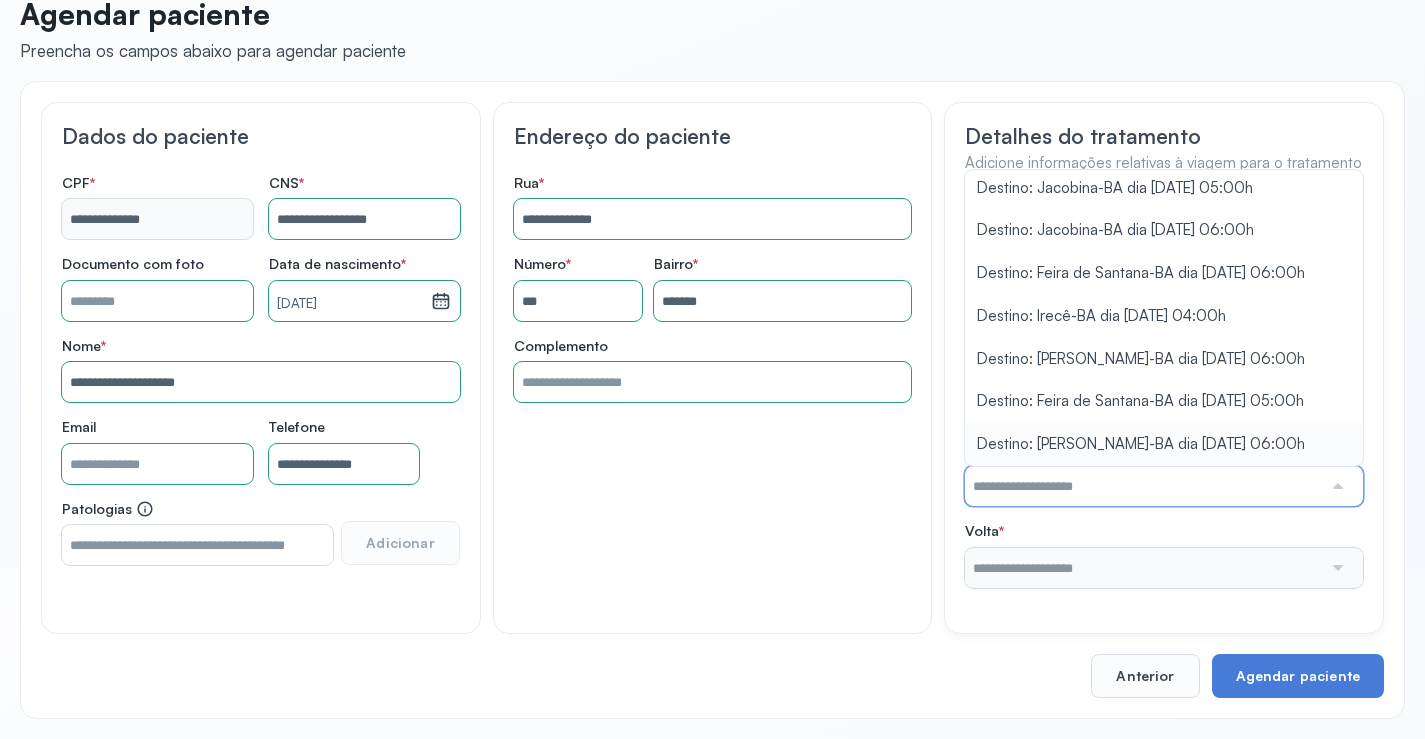 type on "**********" 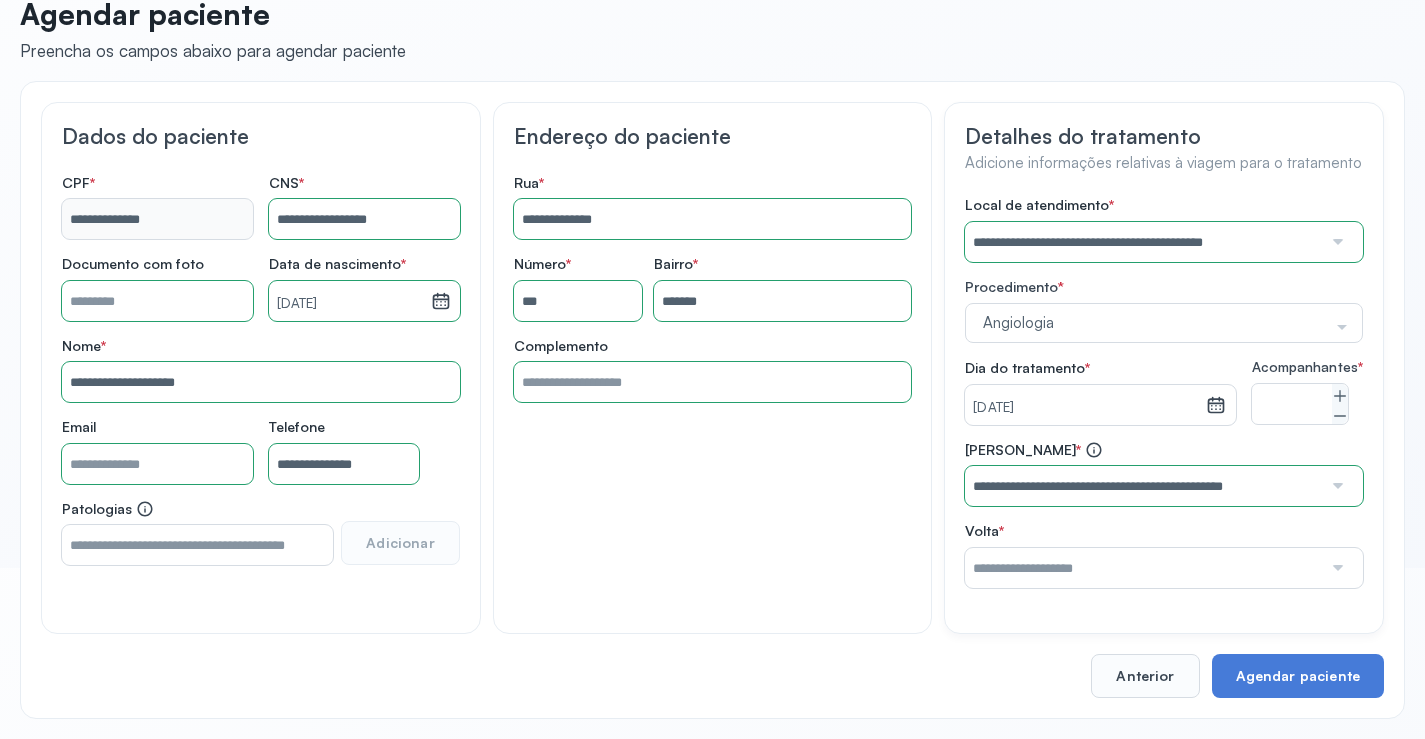 click on "**********" at bounding box center (1164, 392) 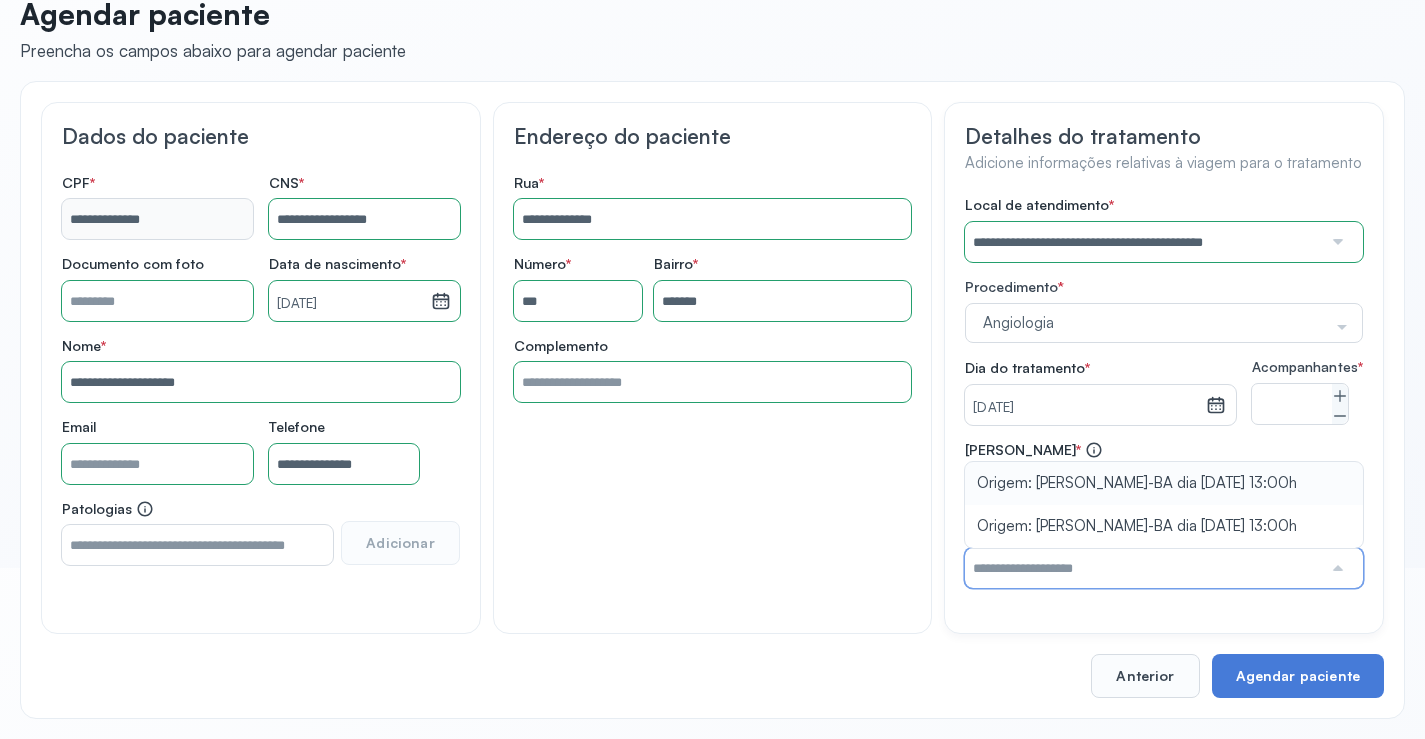 type on "**********" 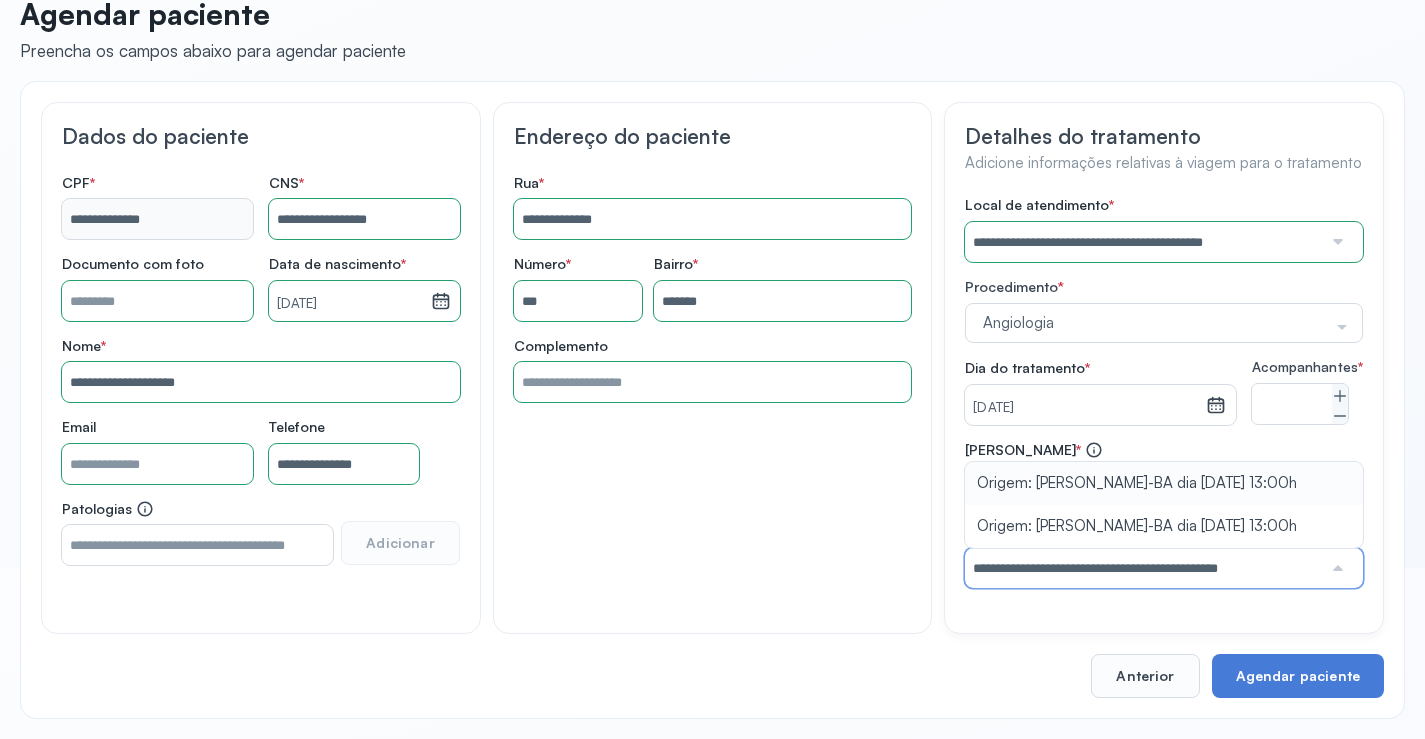 click on "**********" at bounding box center (1164, 514) 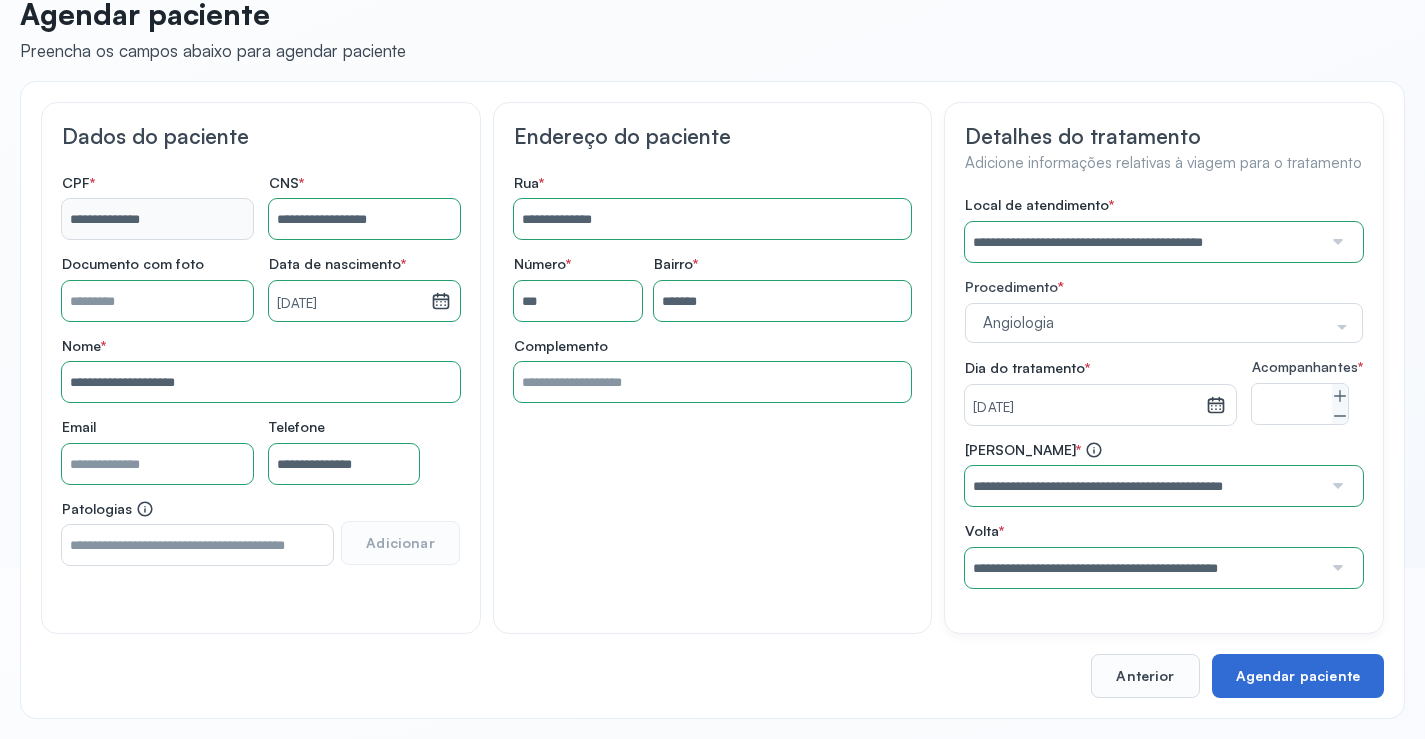 click on "Agendar paciente" at bounding box center [1298, 676] 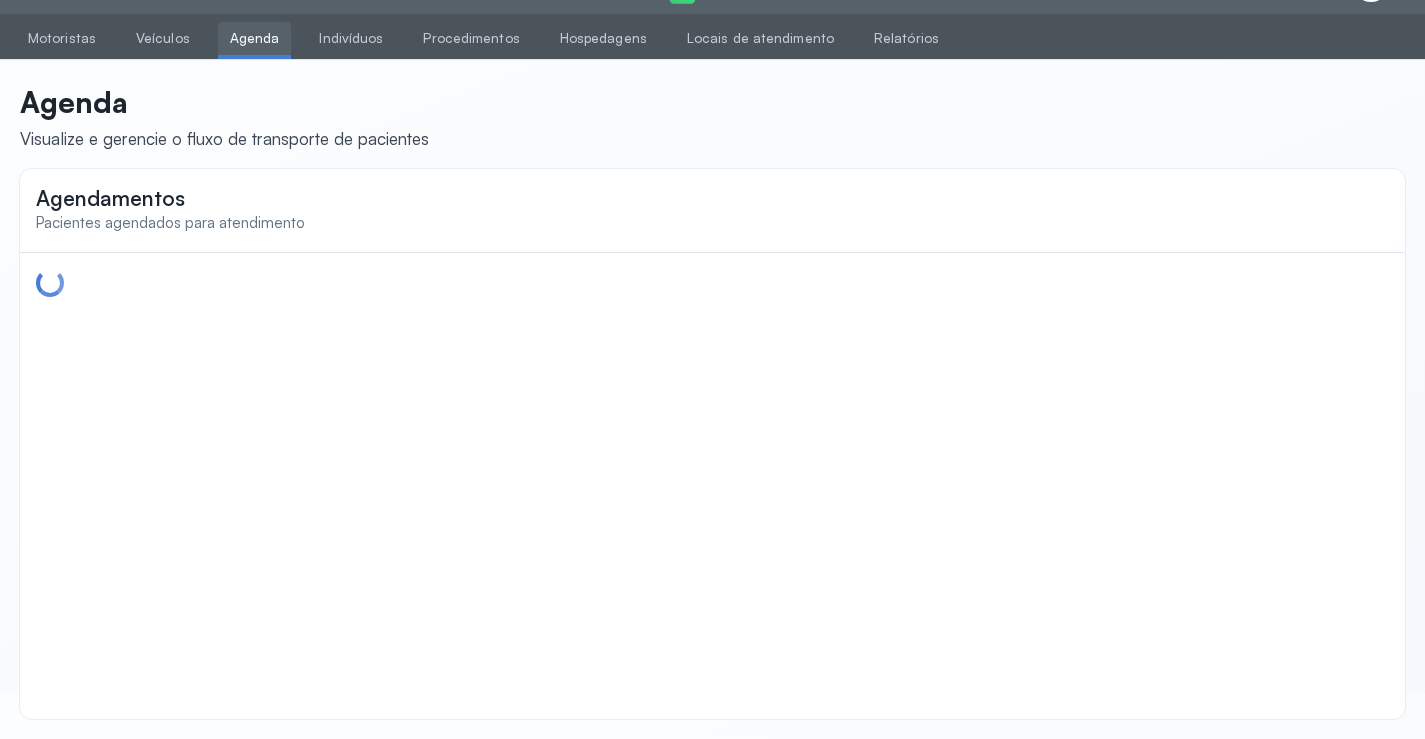 scroll, scrollTop: 44, scrollLeft: 0, axis: vertical 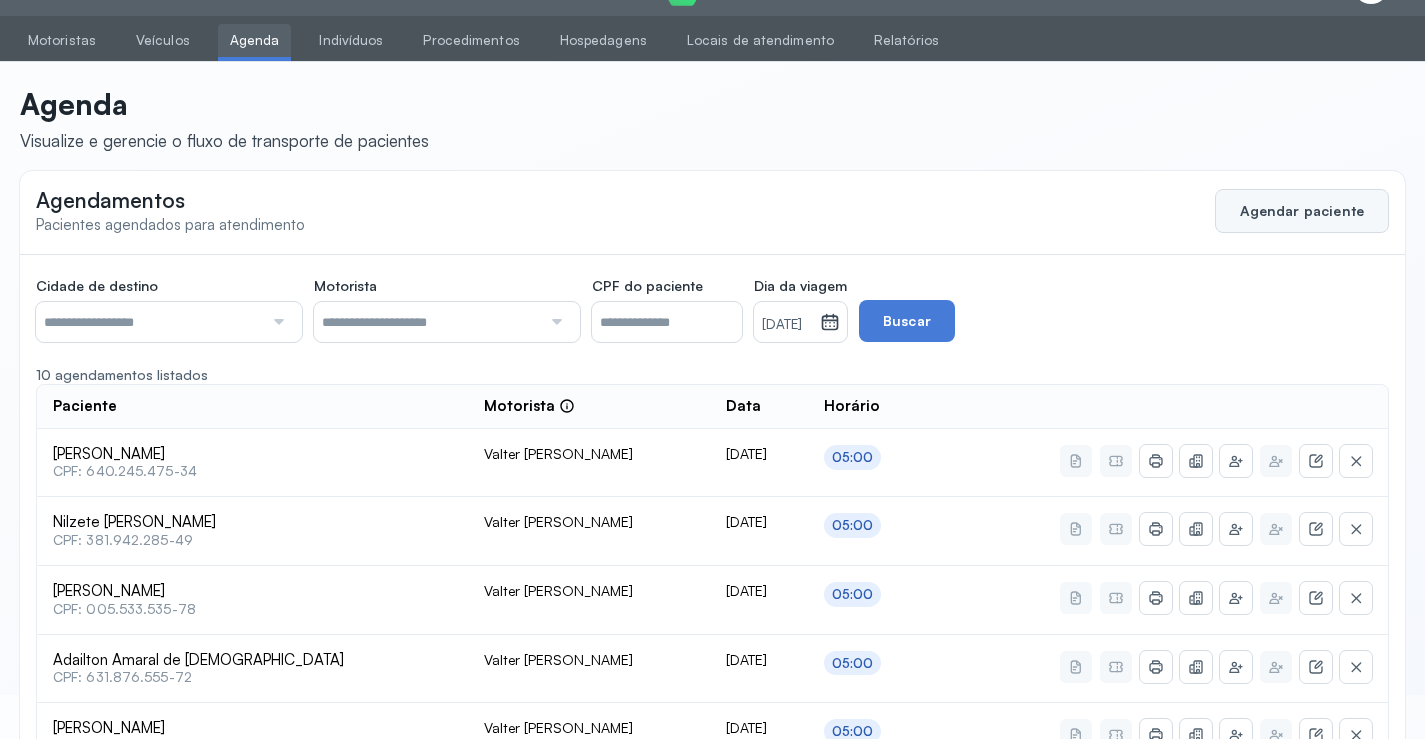 click on "Agendar paciente" 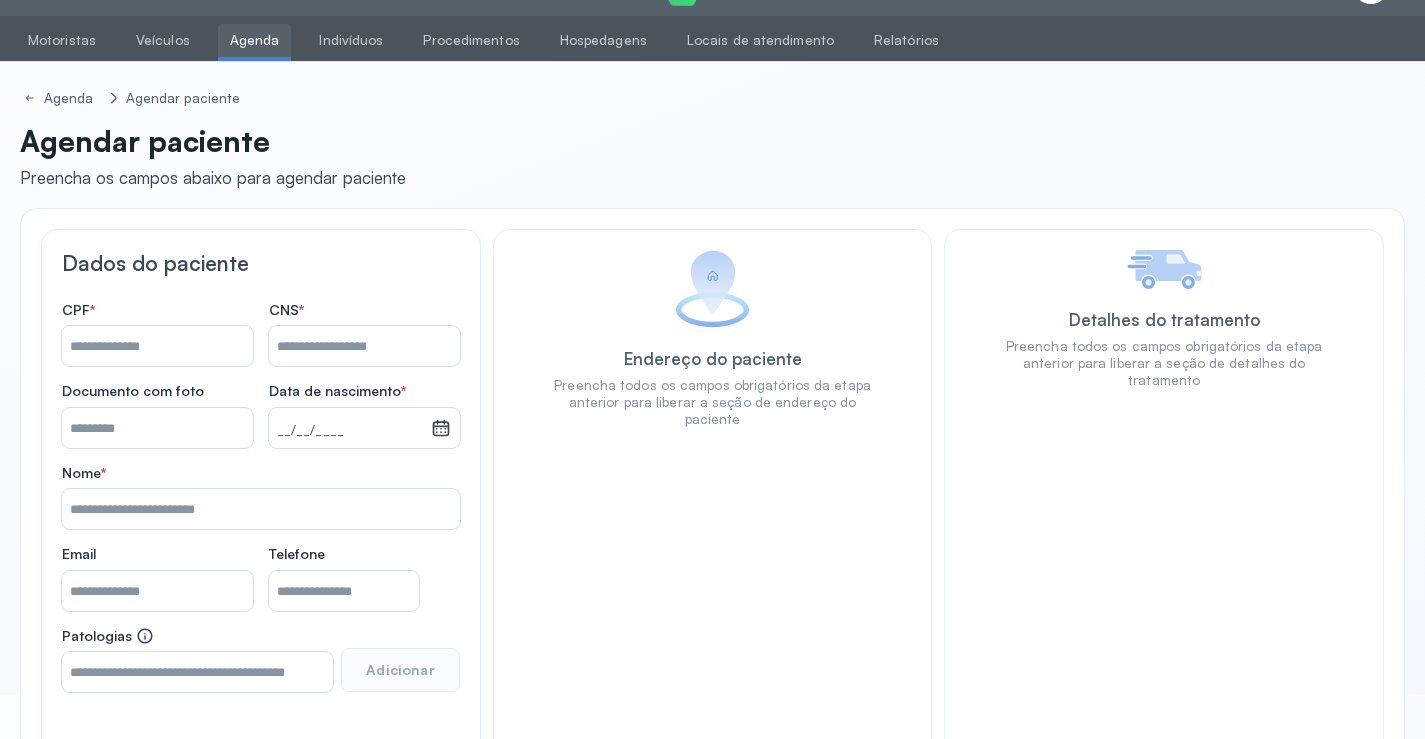 click on "Nome   *" at bounding box center (364, 346) 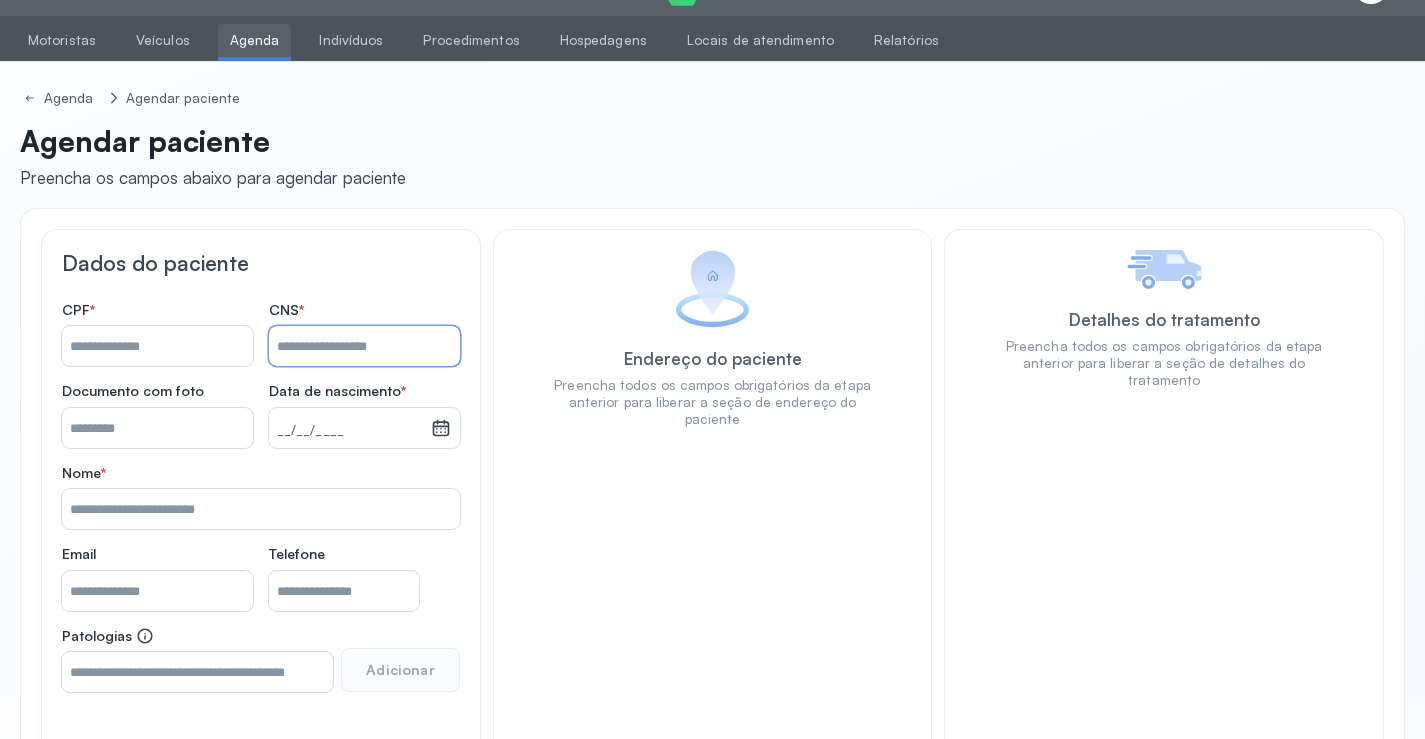 paste on "**********" 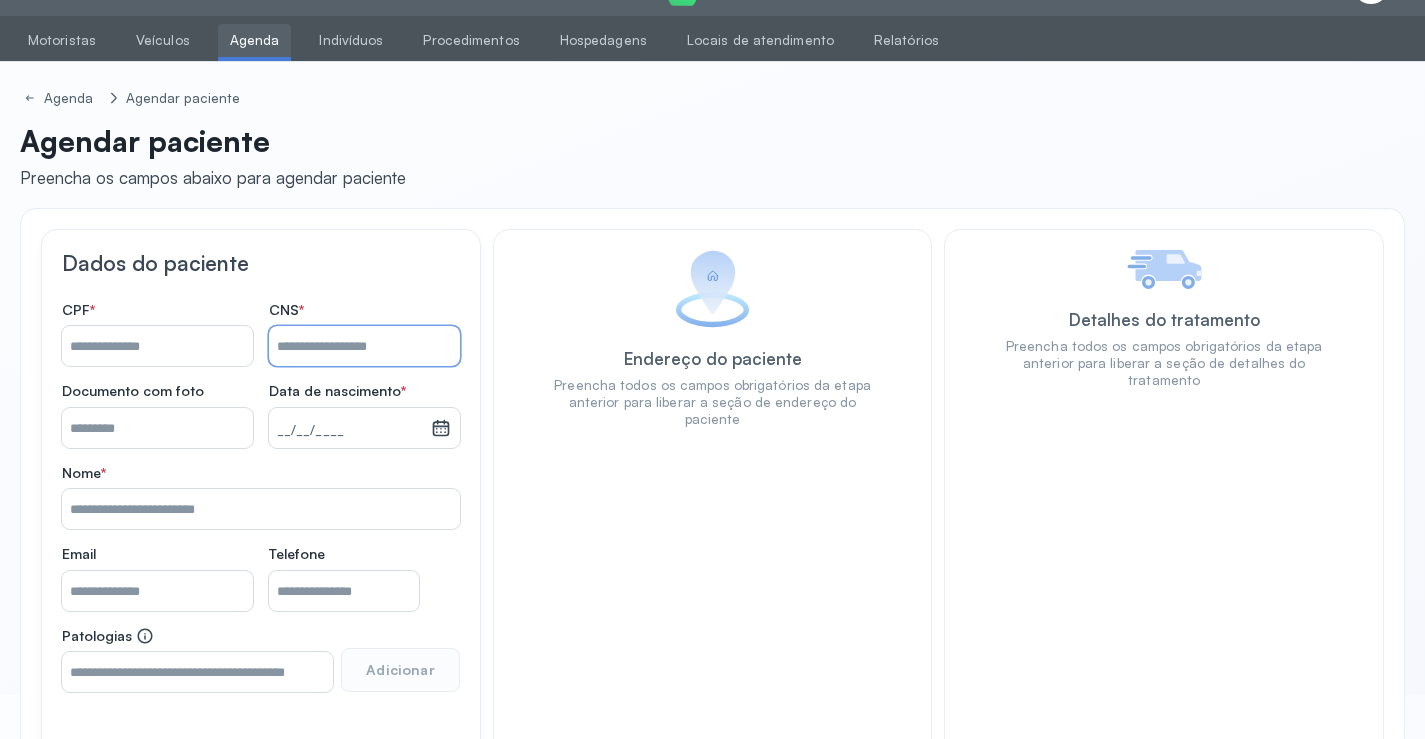 type on "**********" 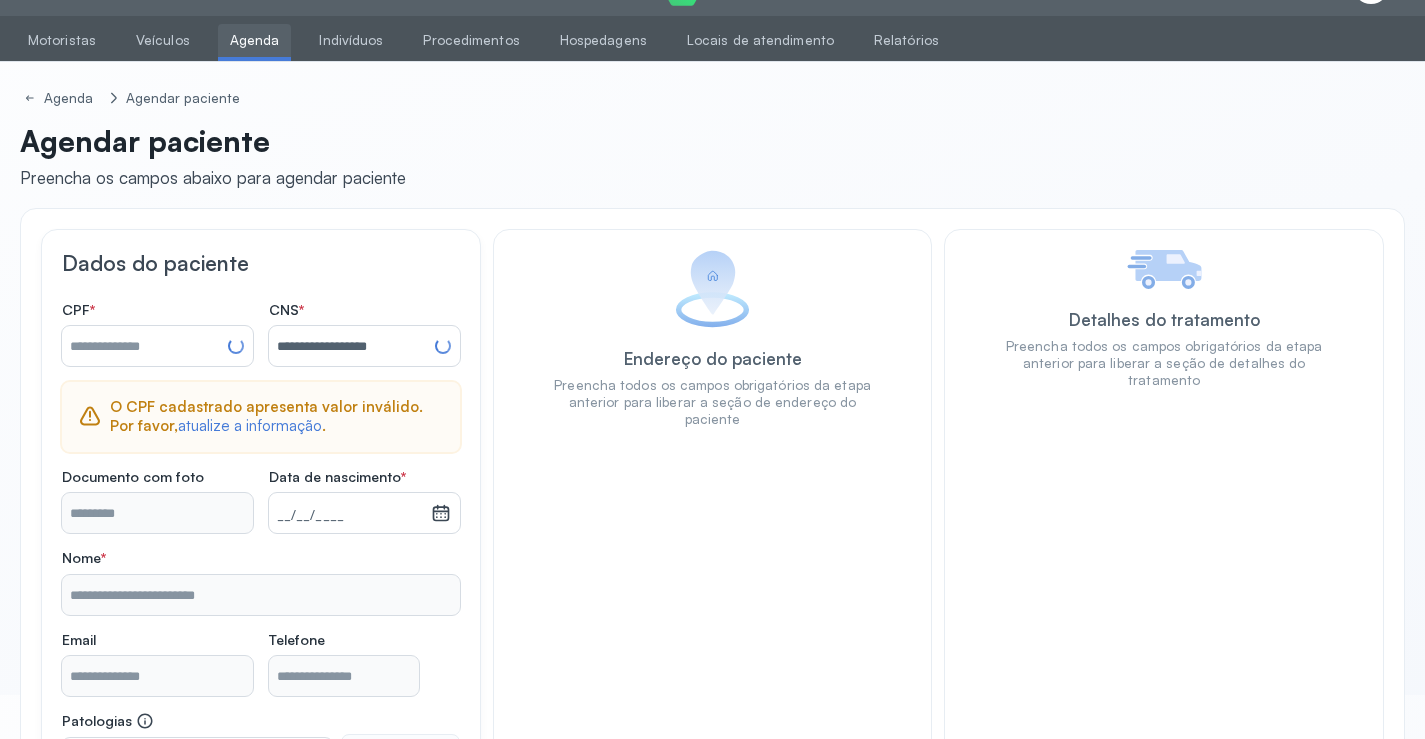 type on "**********" 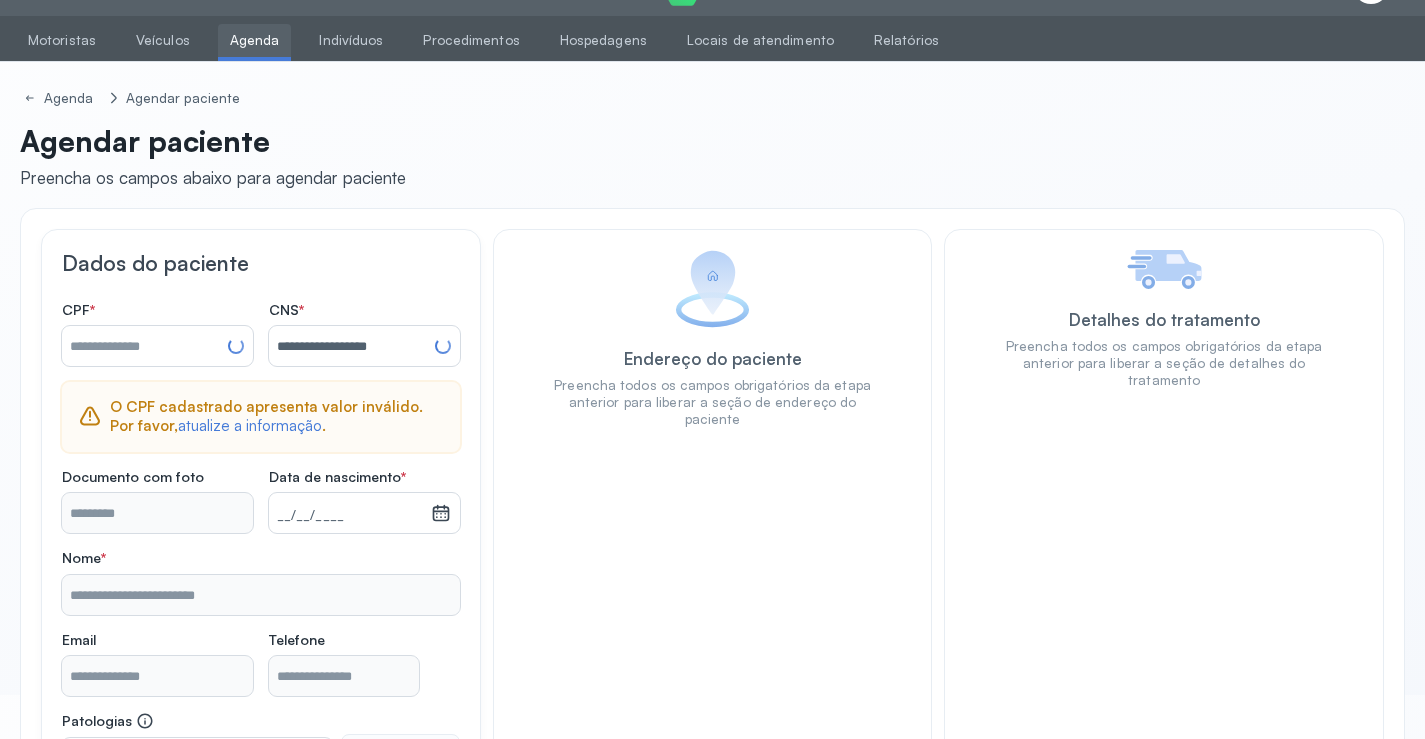 type on "**********" 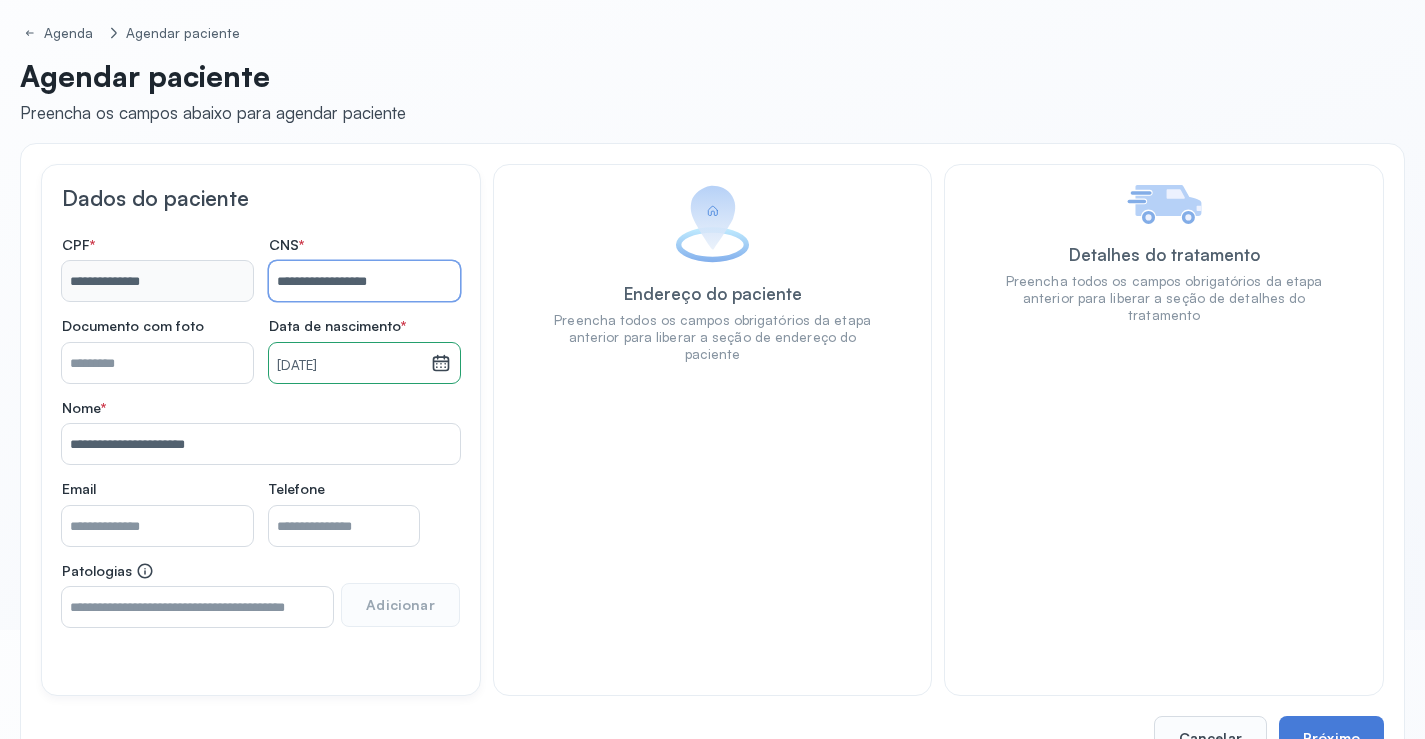 scroll, scrollTop: 171, scrollLeft: 0, axis: vertical 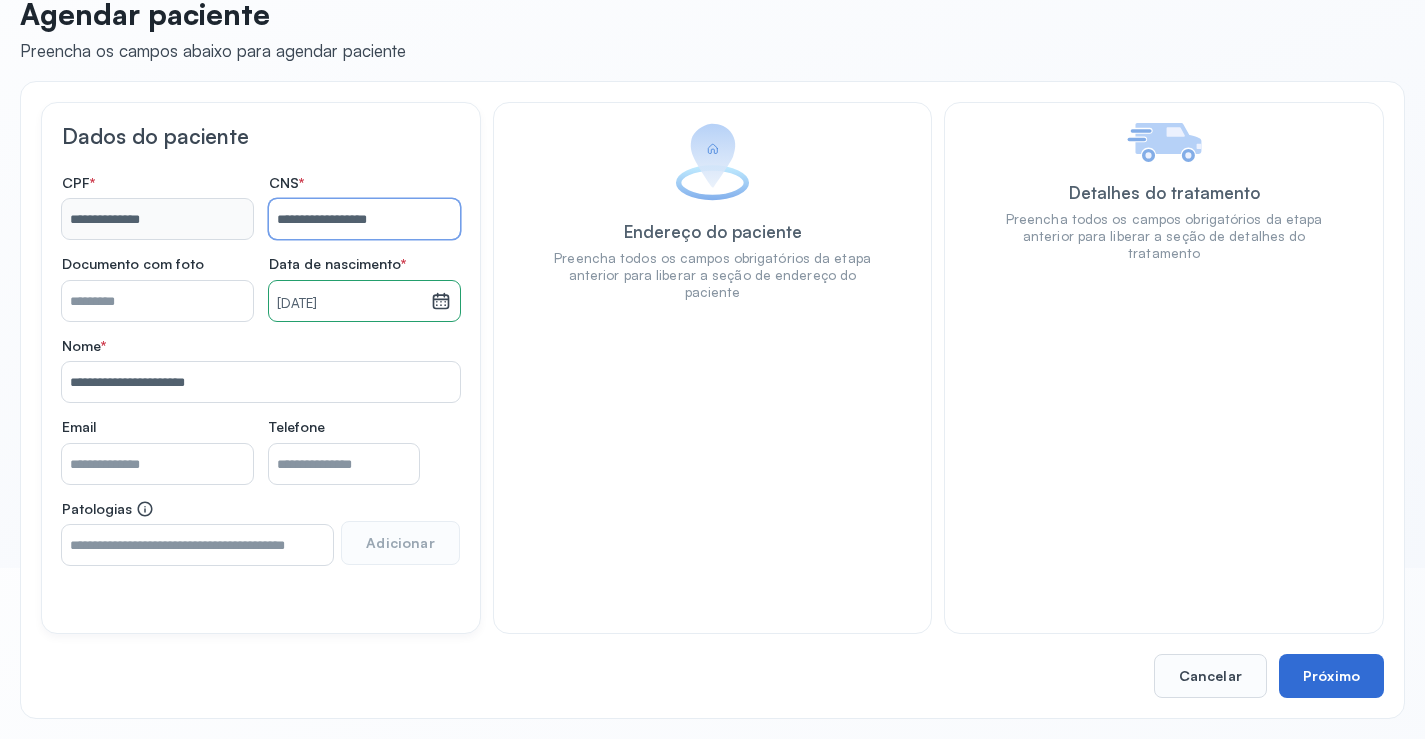 type on "**********" 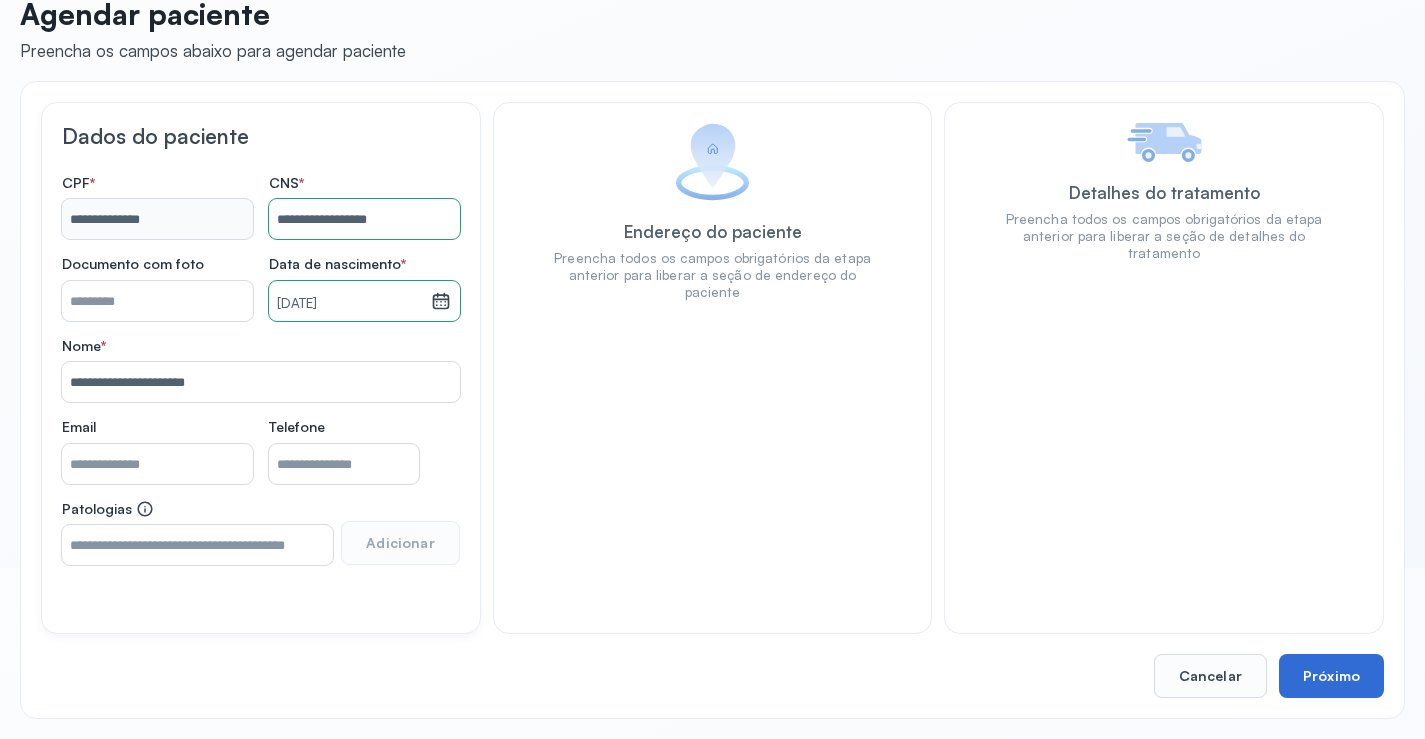 click on "Próximo" at bounding box center [1331, 676] 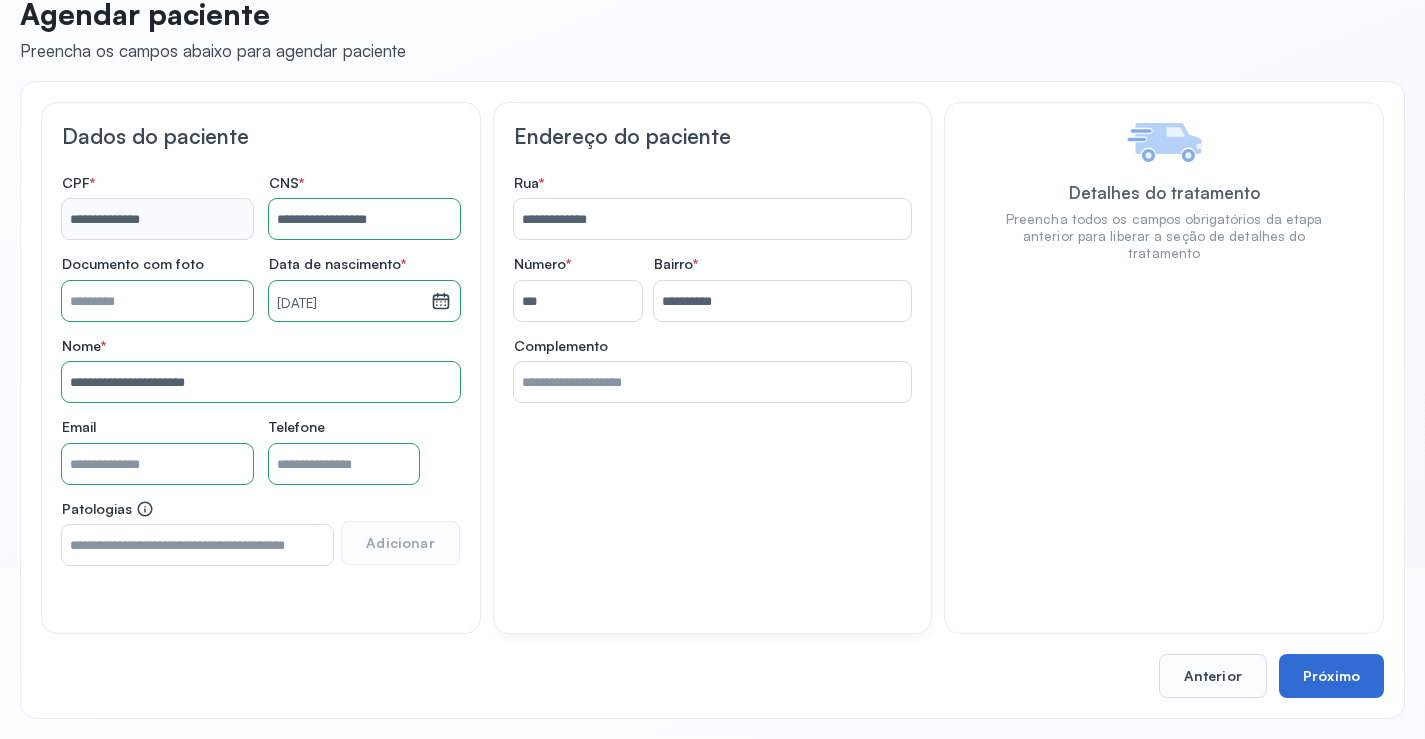 click on "Próximo" at bounding box center (1331, 676) 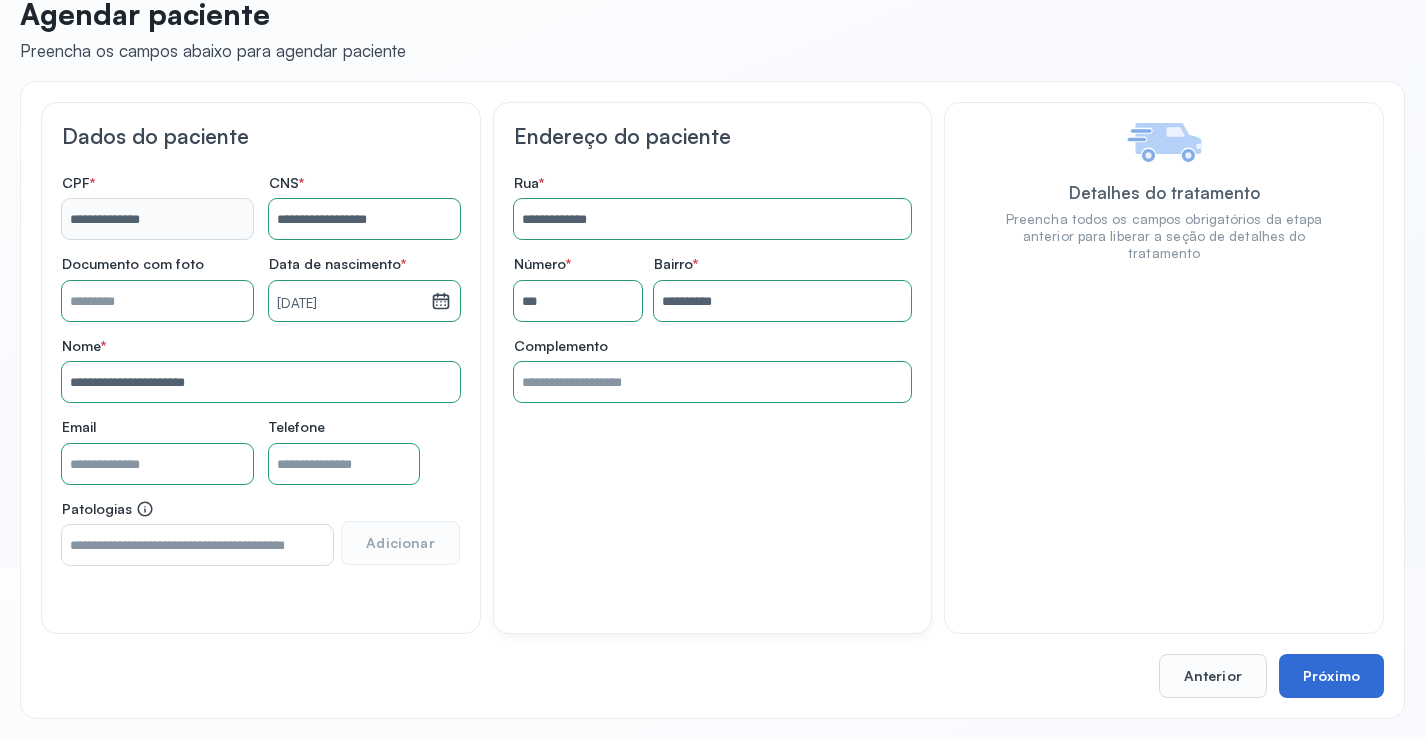 click on "Próximo" at bounding box center (1331, 676) 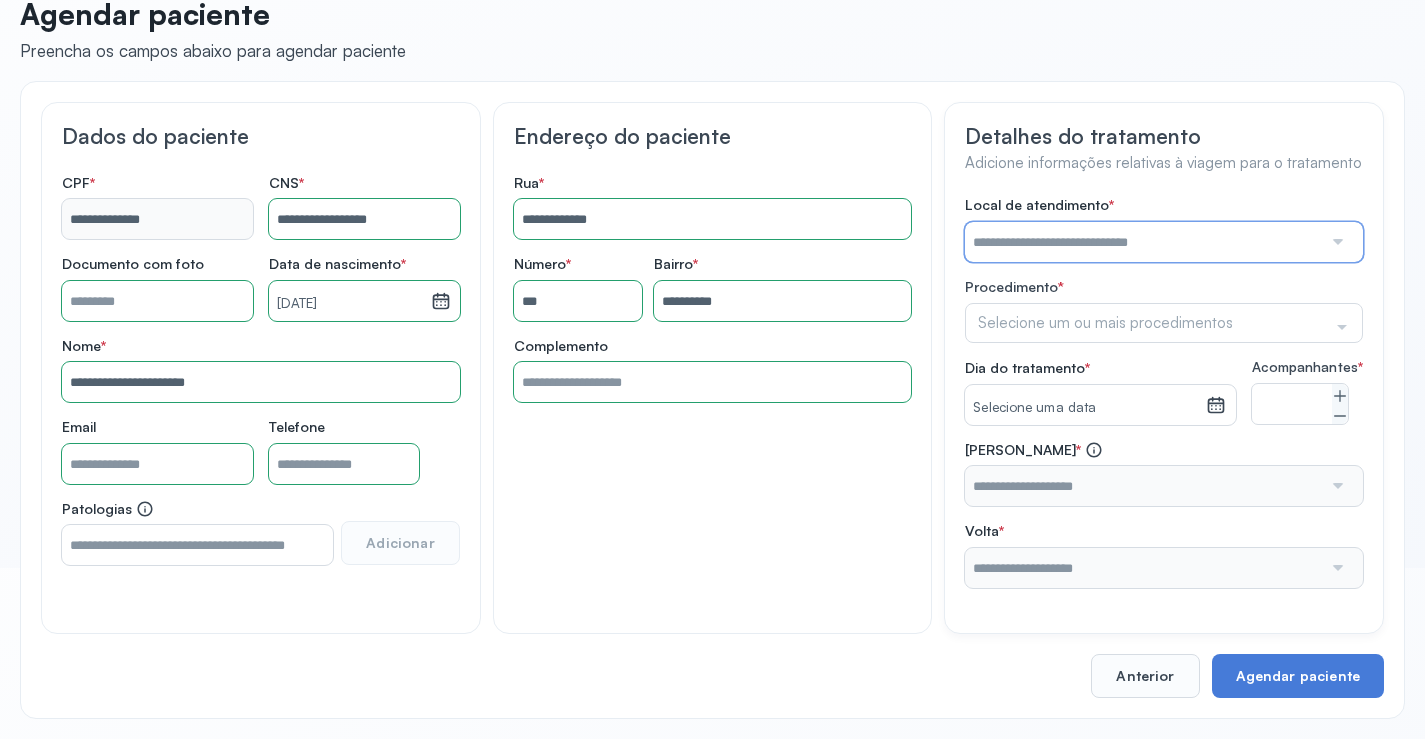 click at bounding box center (1143, 242) 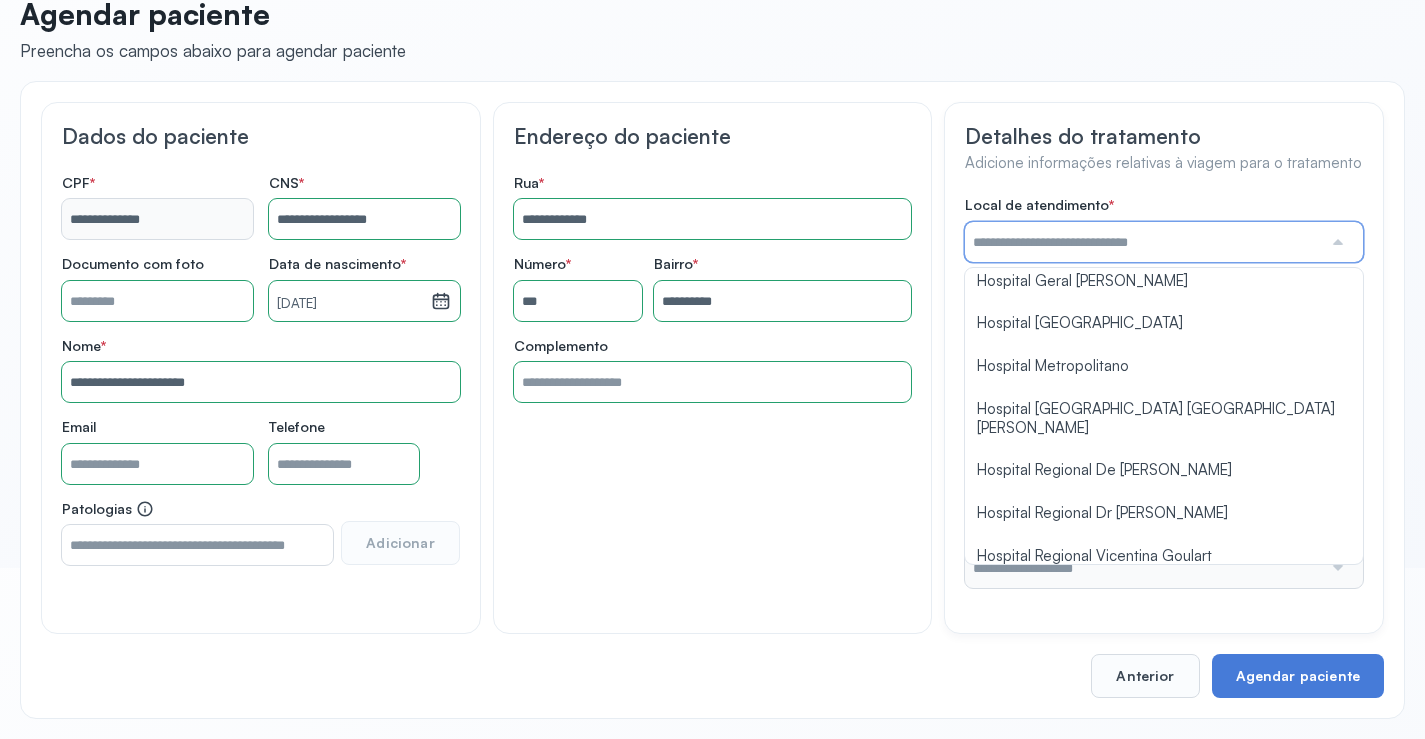 scroll, scrollTop: 1100, scrollLeft: 0, axis: vertical 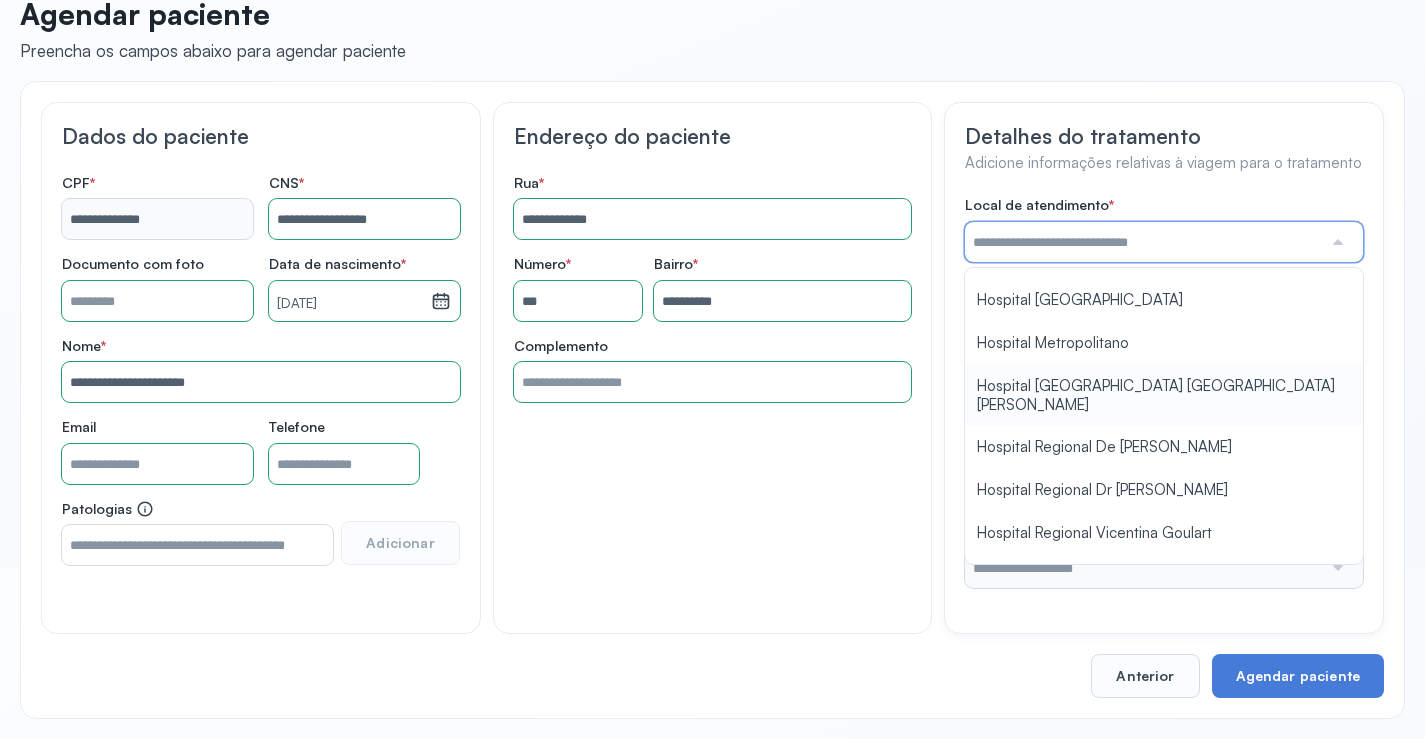 type on "**********" 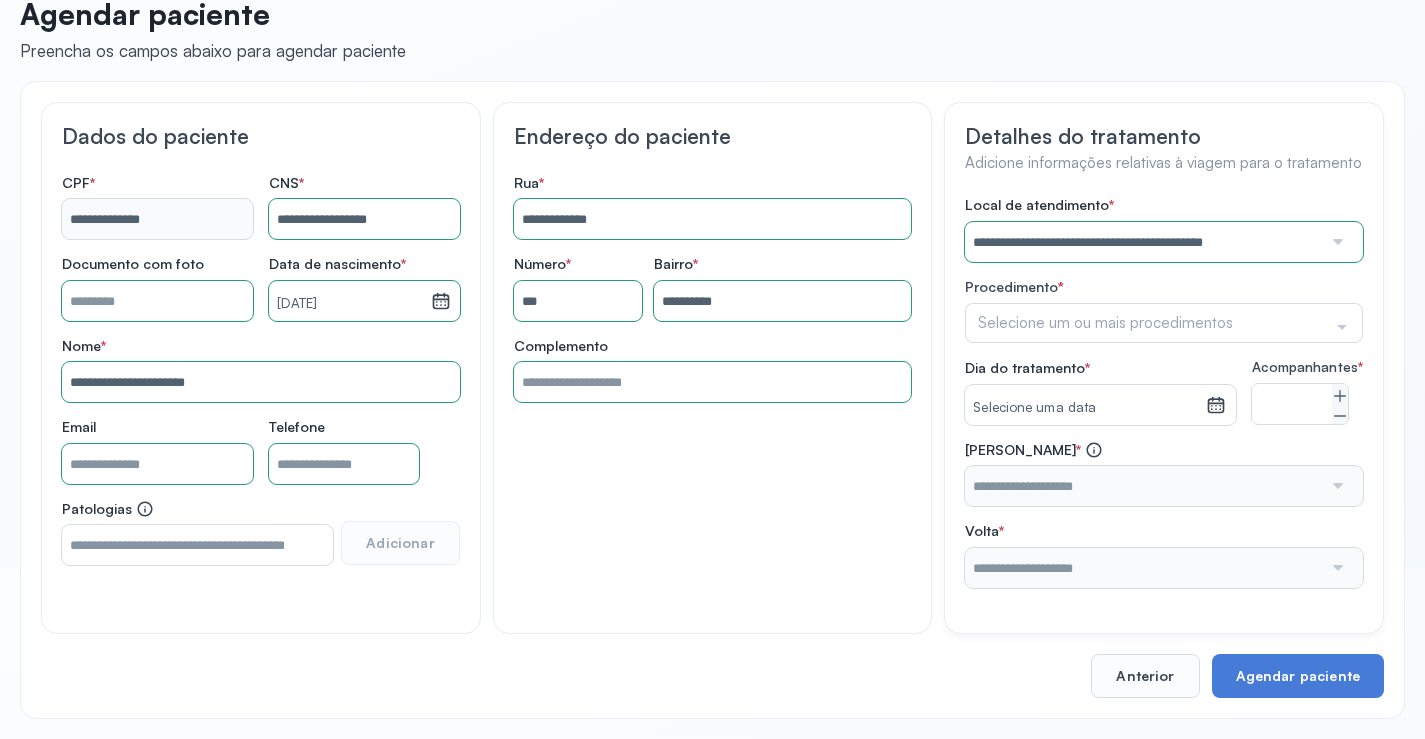 click on "**********" at bounding box center [1164, 392] 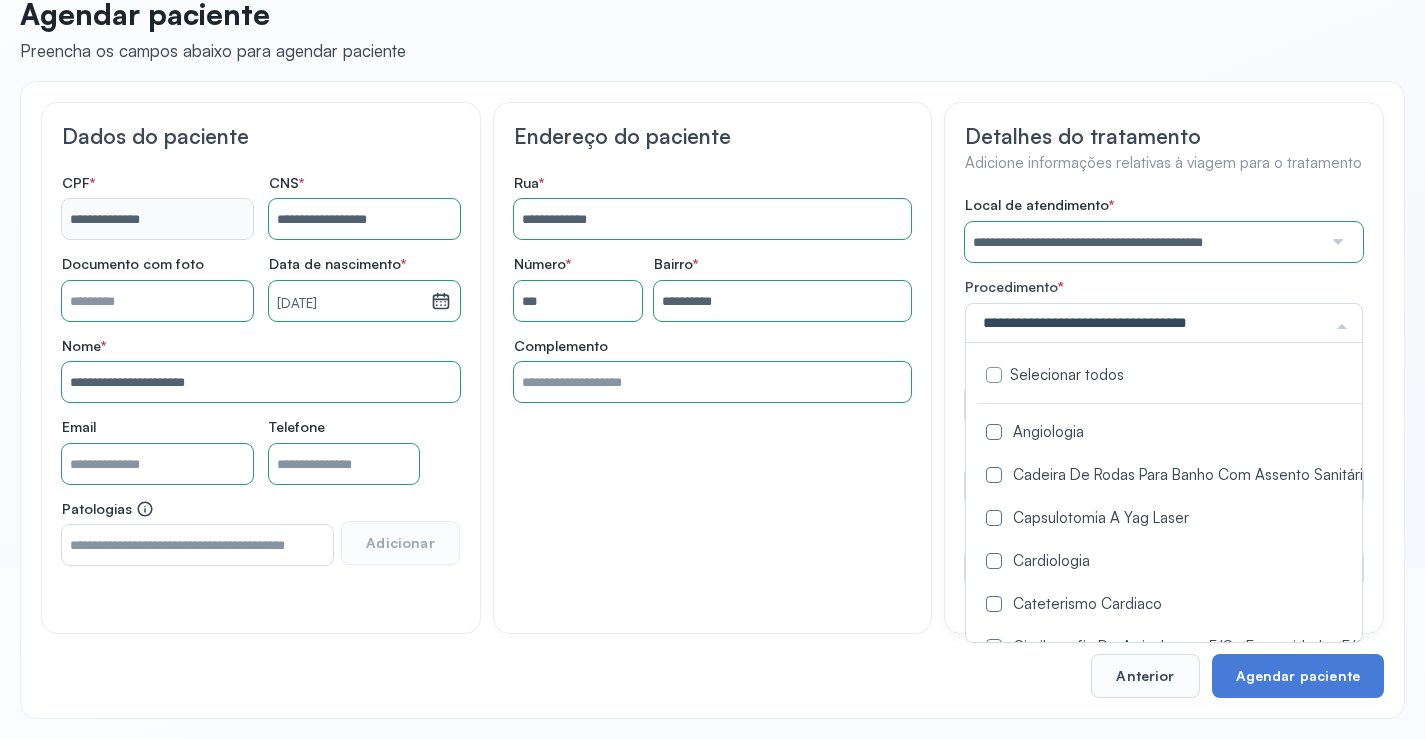 click at bounding box center [994, 432] 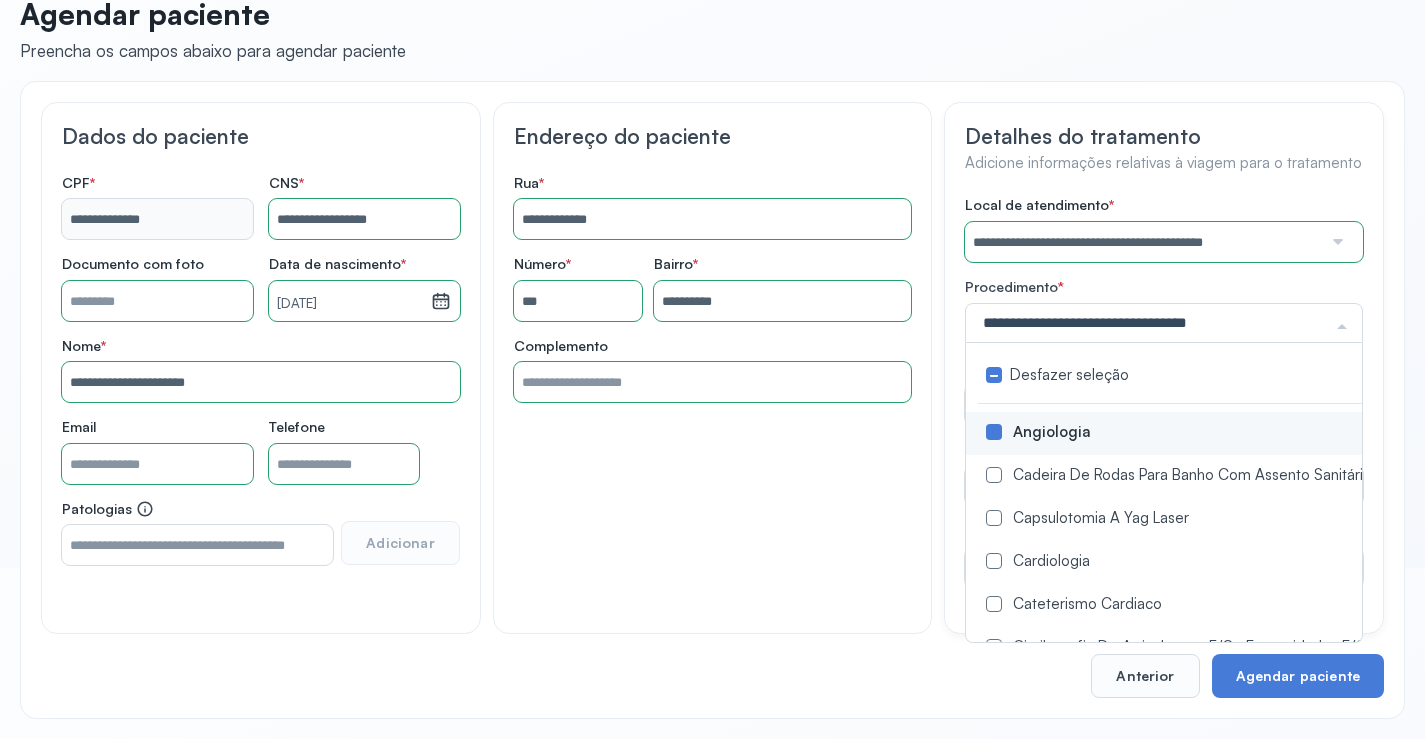 click on "**********" 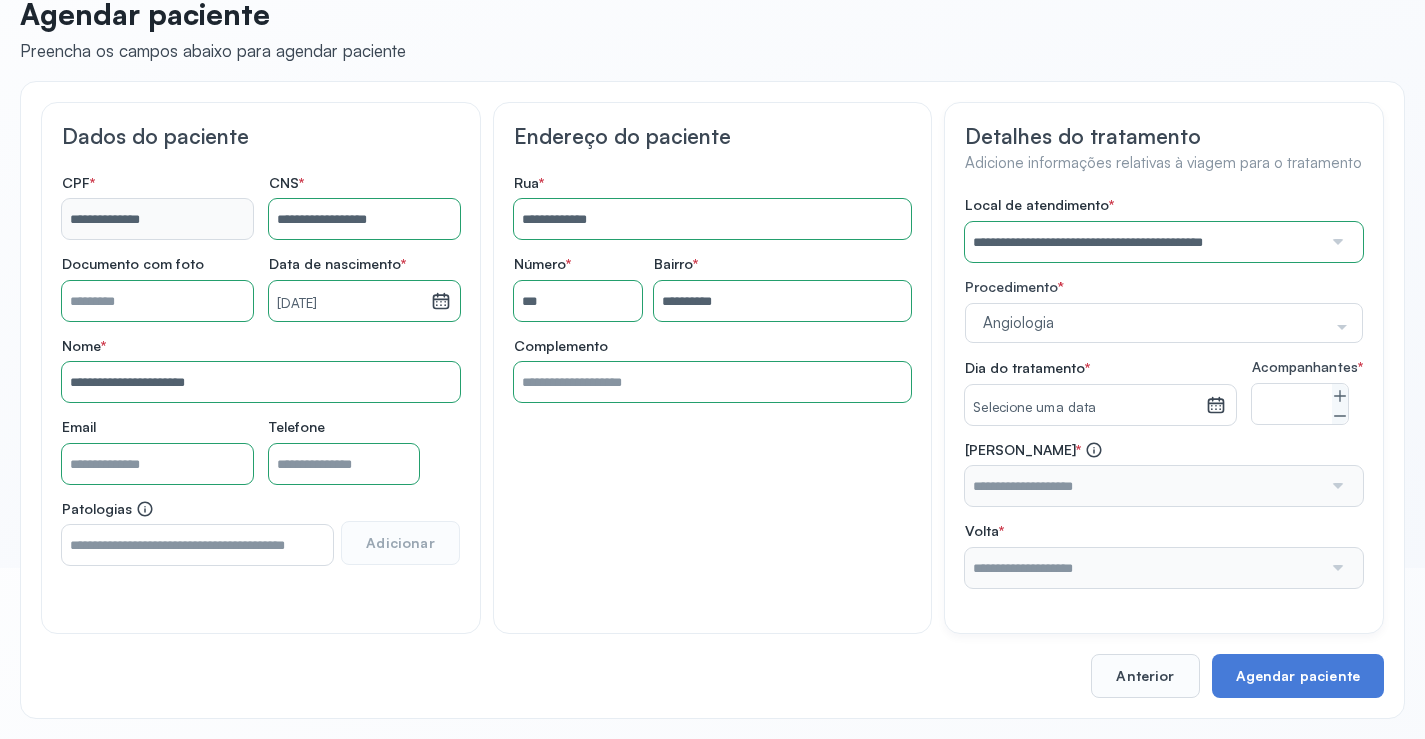 click 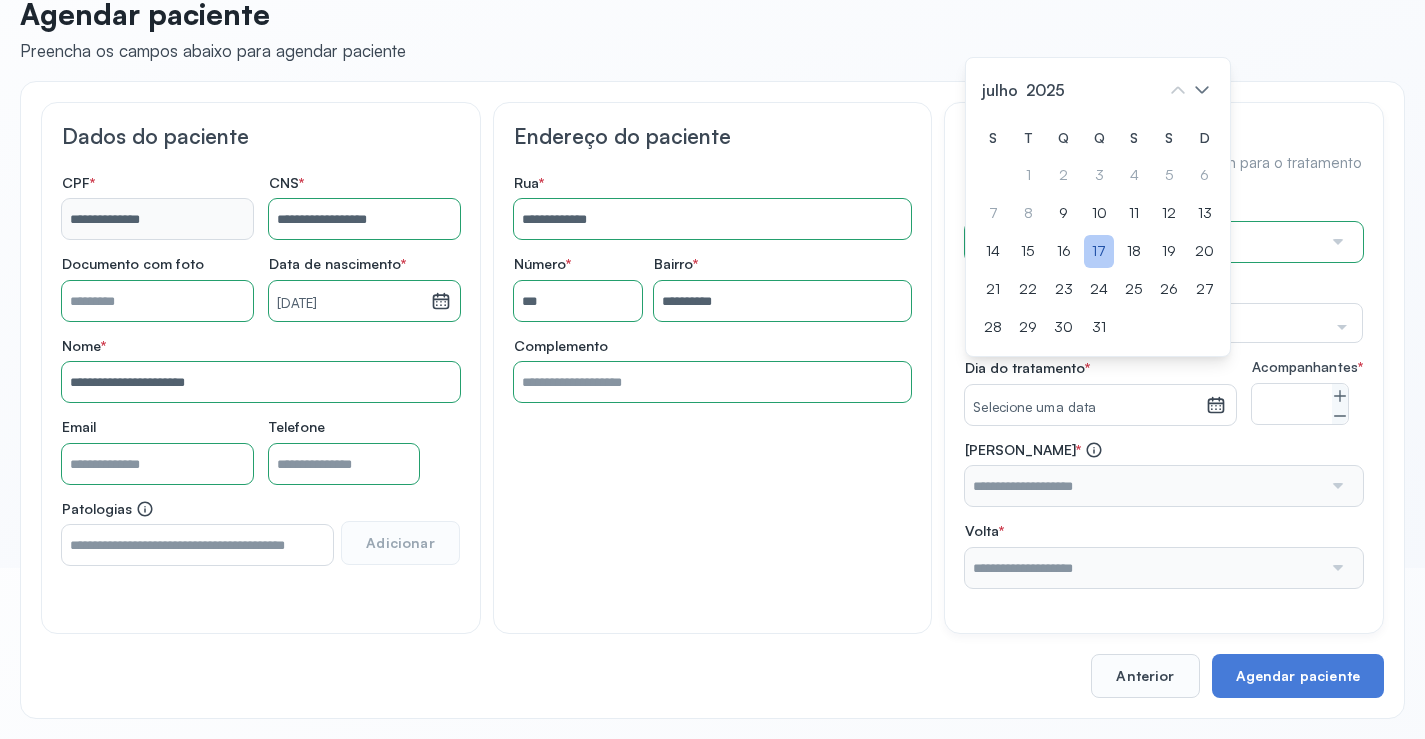 click on "17" 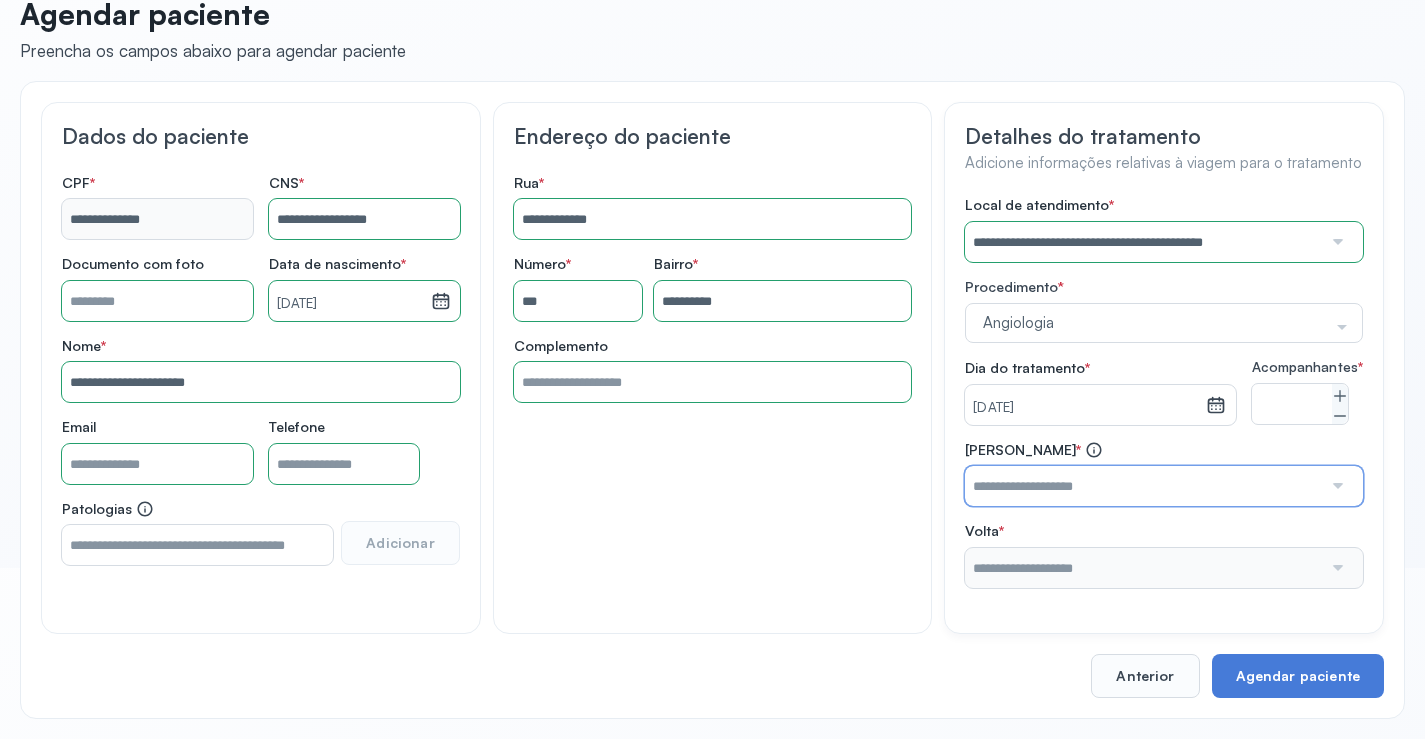 click at bounding box center [1143, 486] 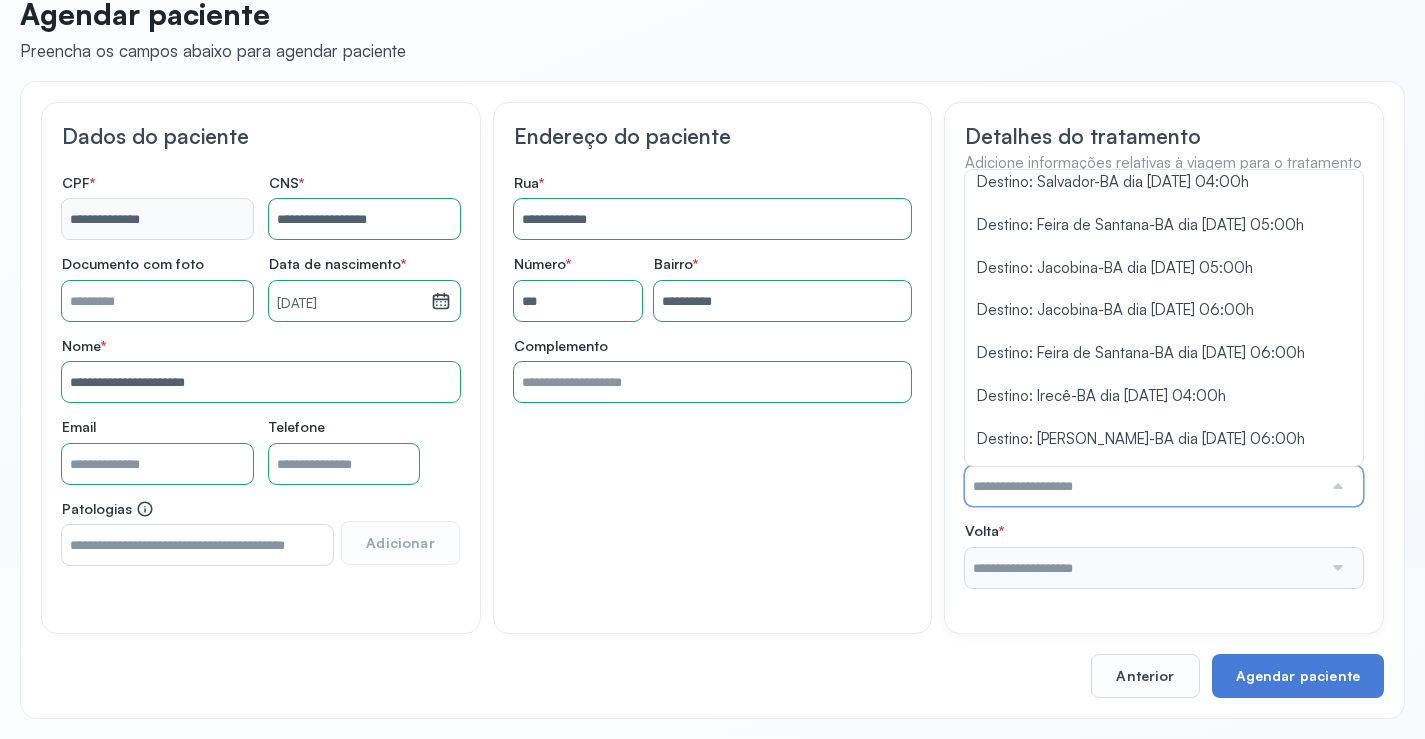 scroll, scrollTop: 965, scrollLeft: 0, axis: vertical 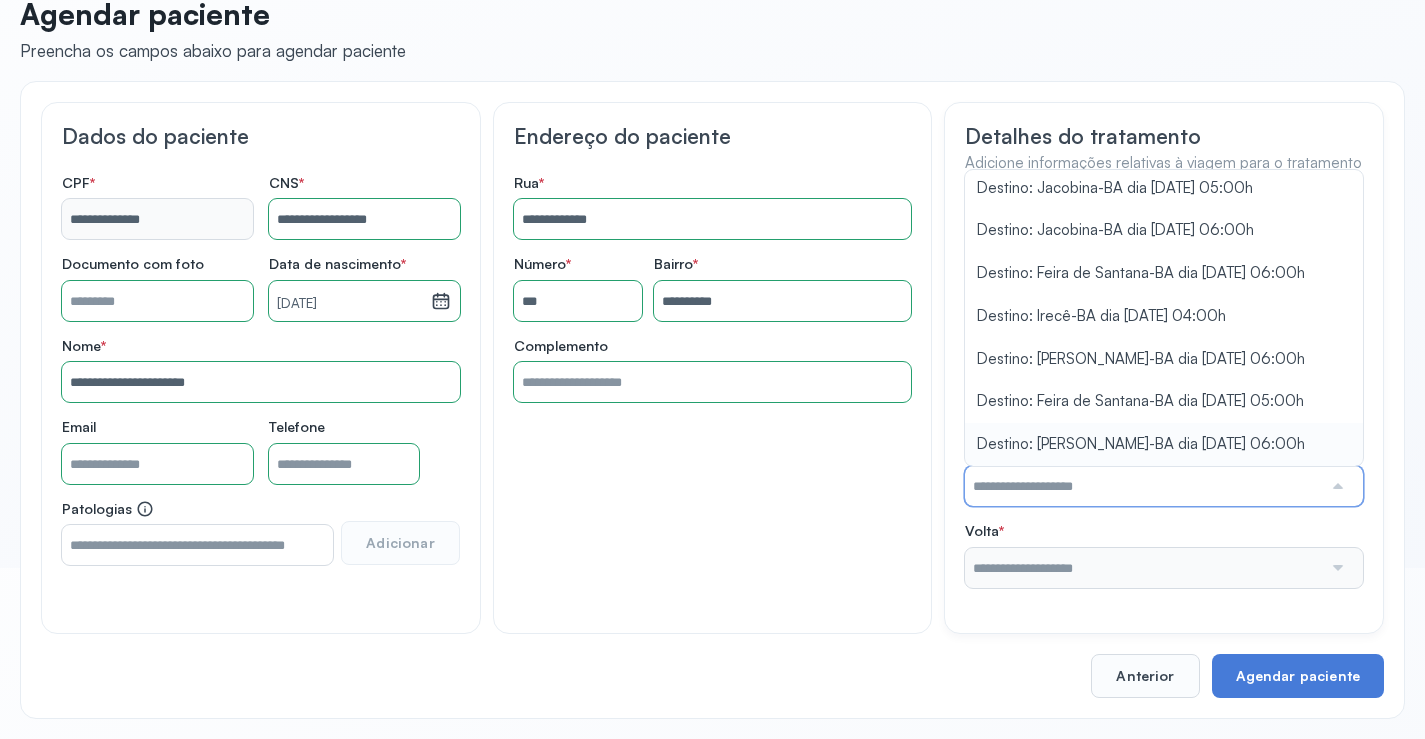type on "**********" 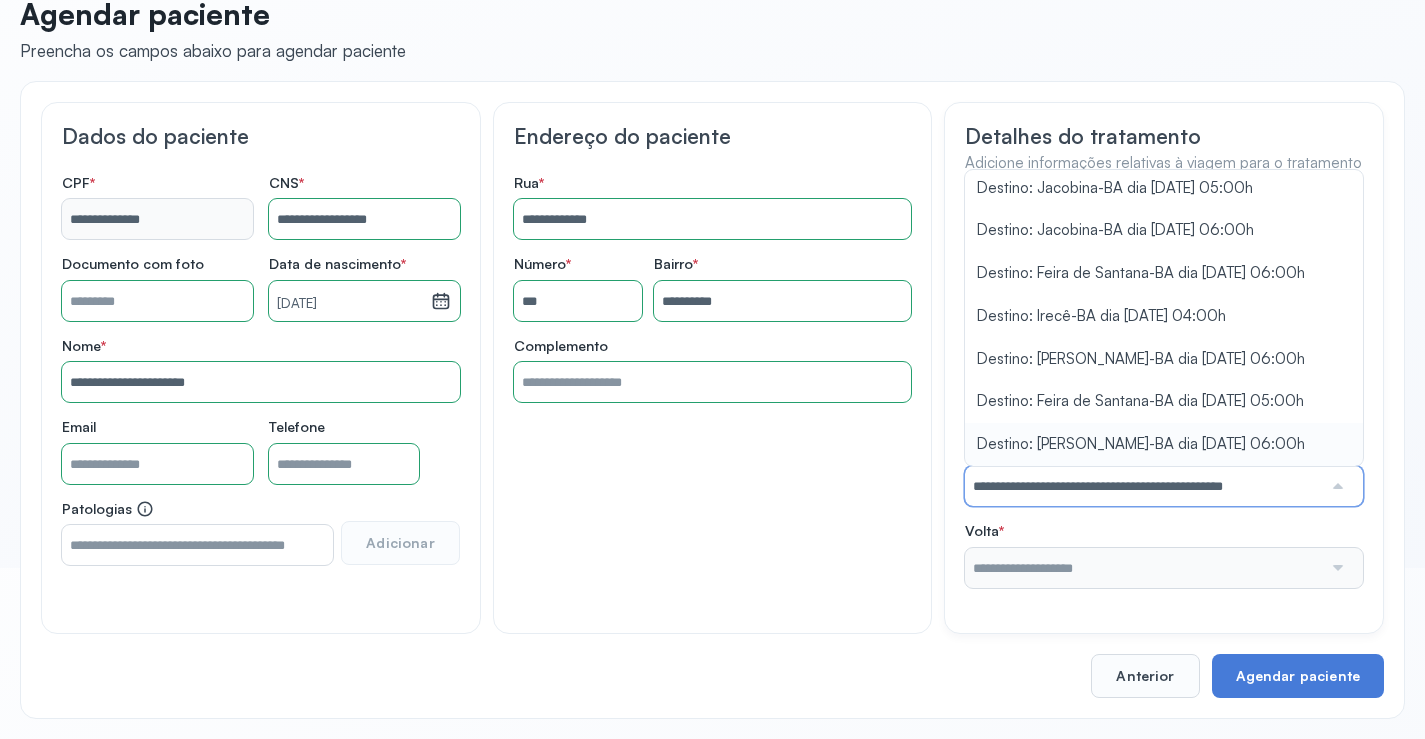 click on "**********" at bounding box center (1164, 392) 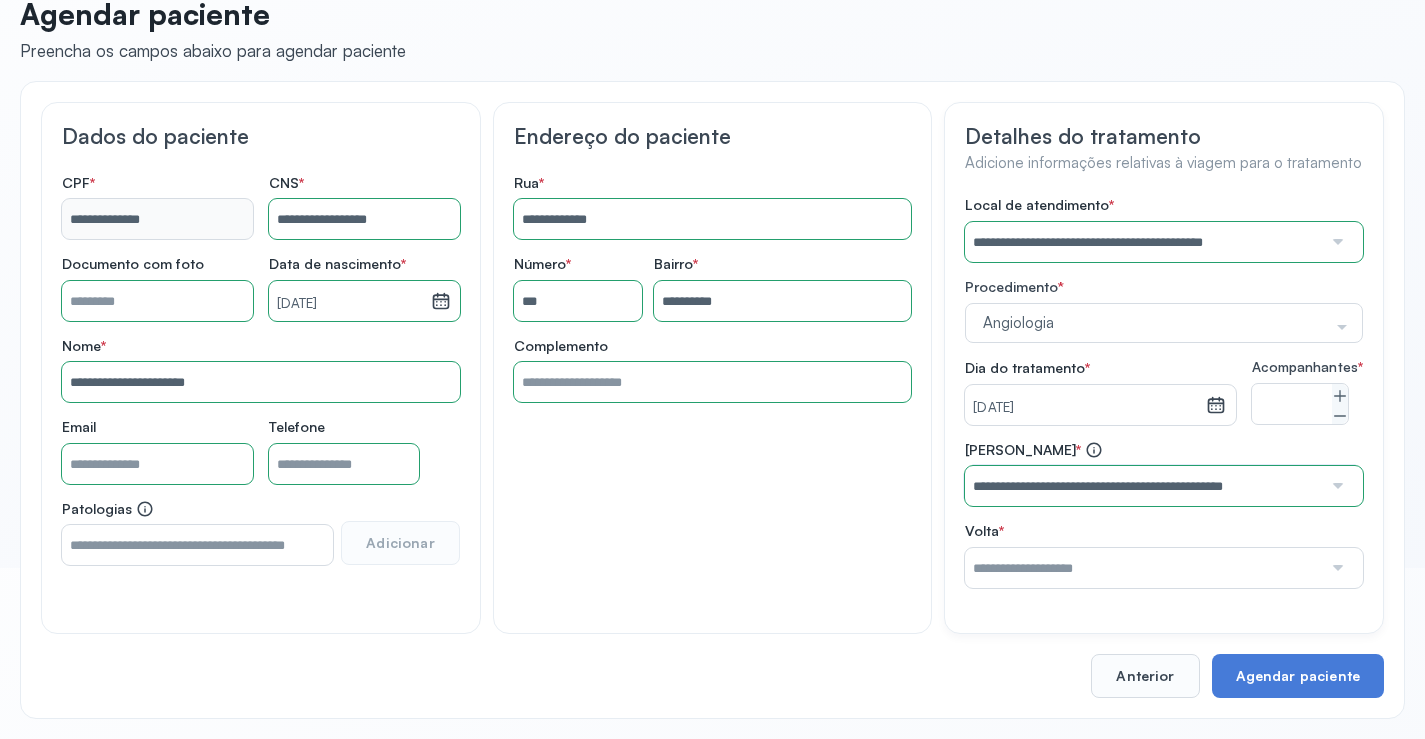 click at bounding box center [1143, 568] 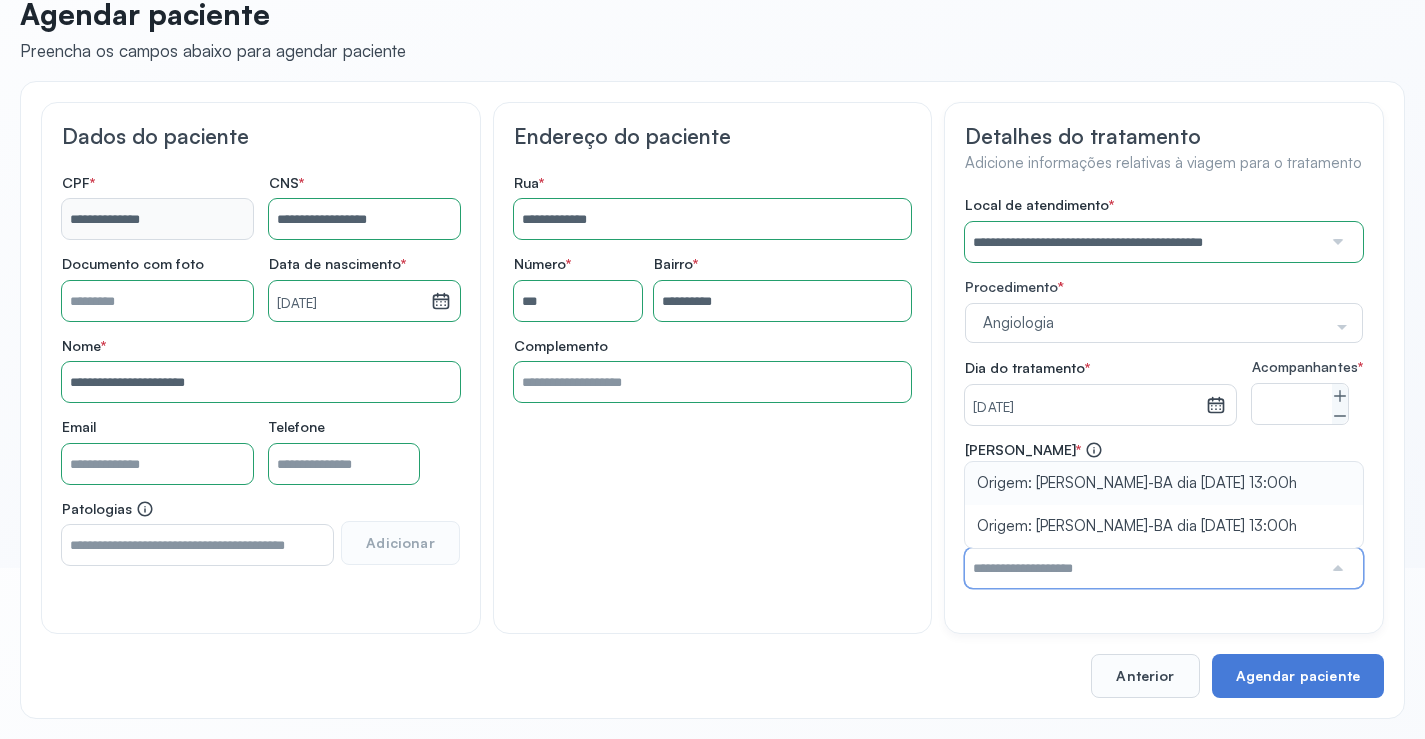 type on "**********" 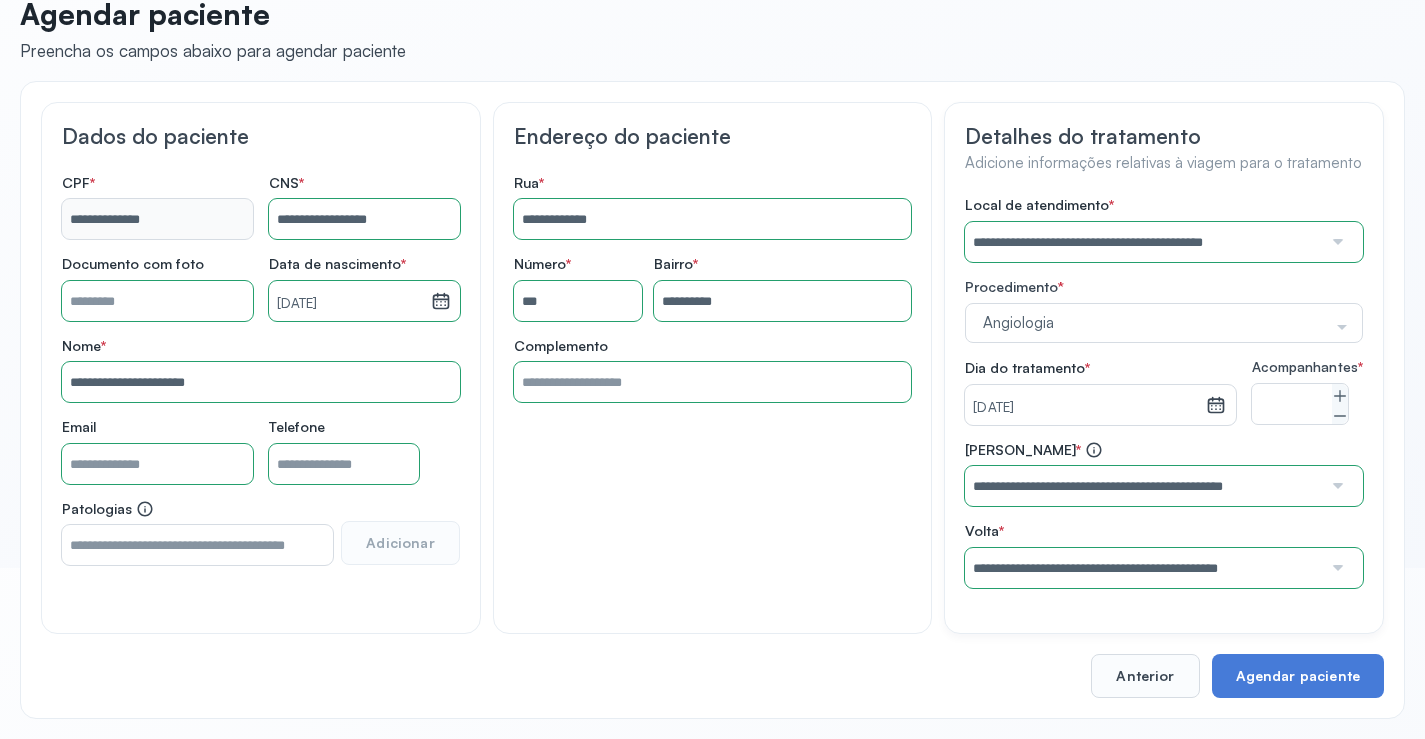 click on "**********" at bounding box center (1164, 514) 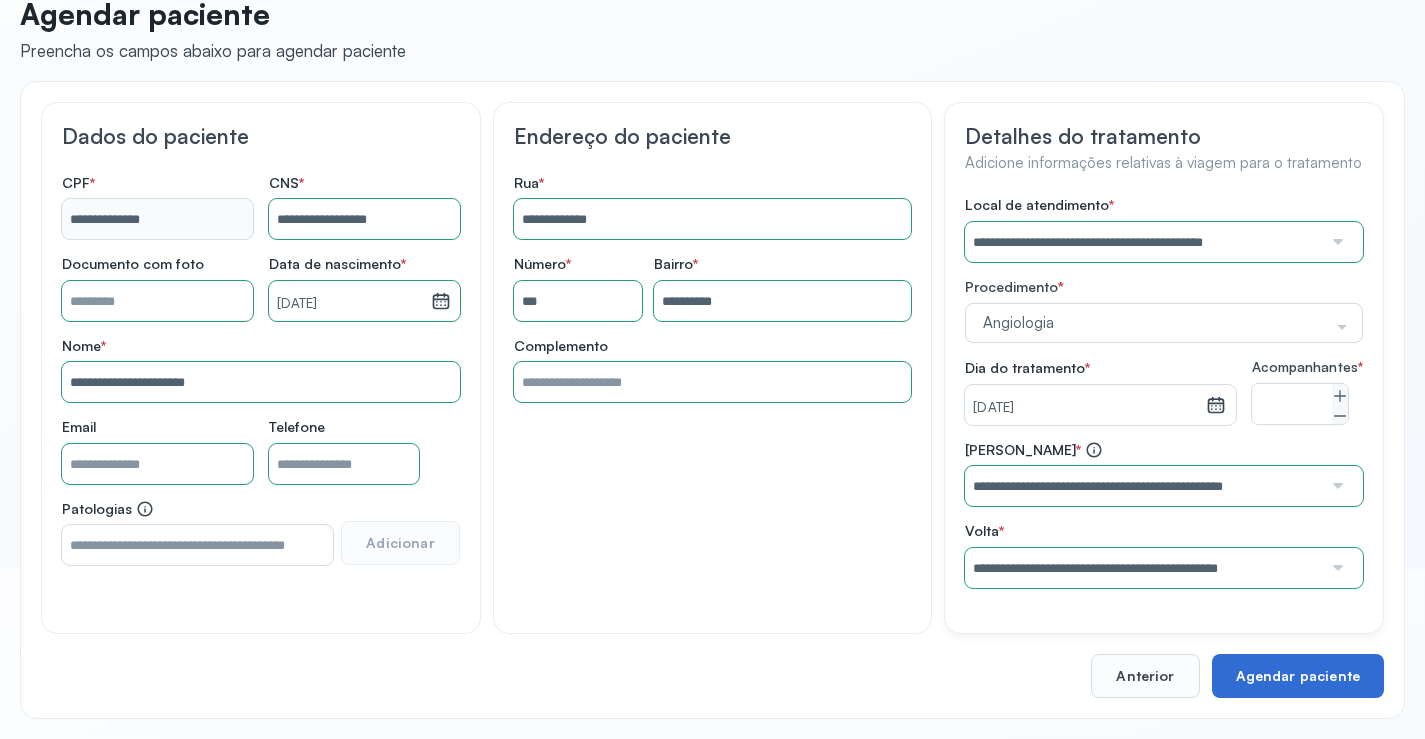 click on "Agendar paciente" at bounding box center (1298, 676) 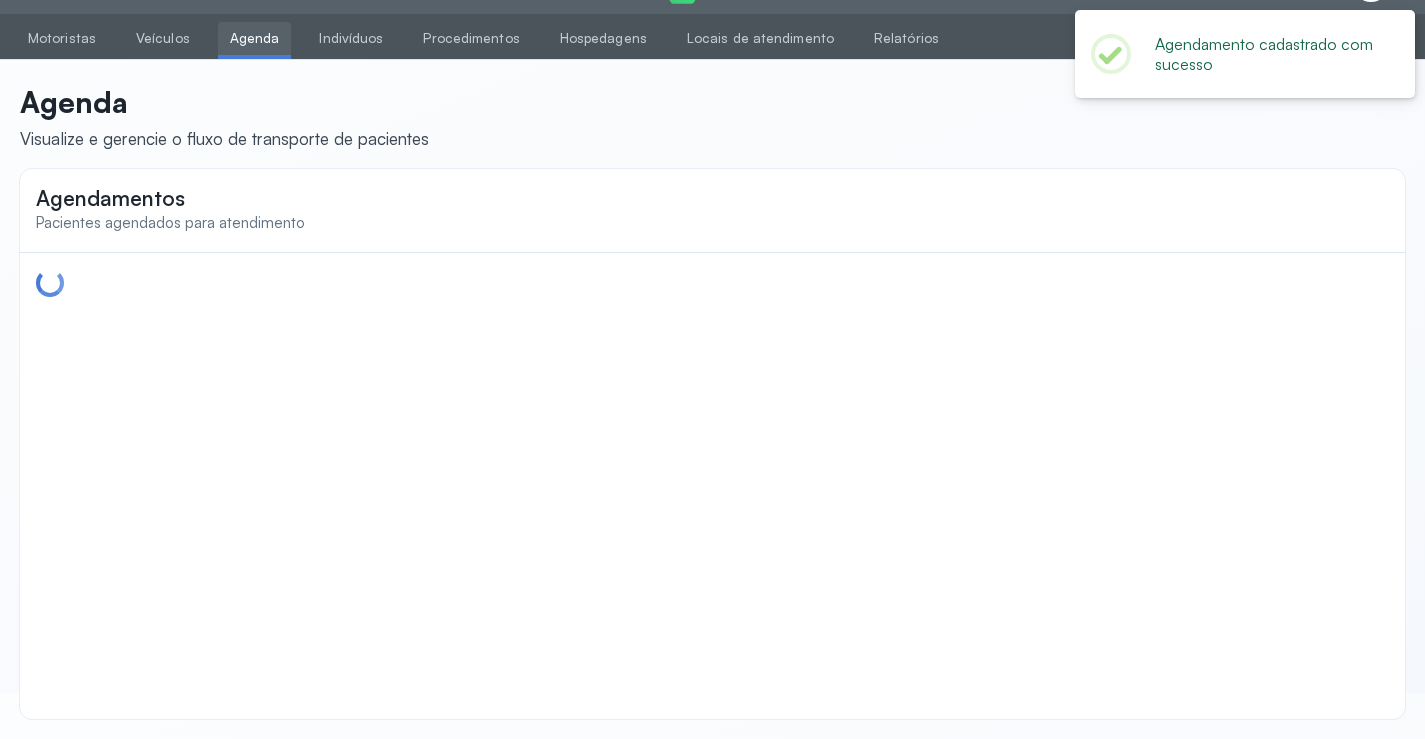 scroll, scrollTop: 44, scrollLeft: 0, axis: vertical 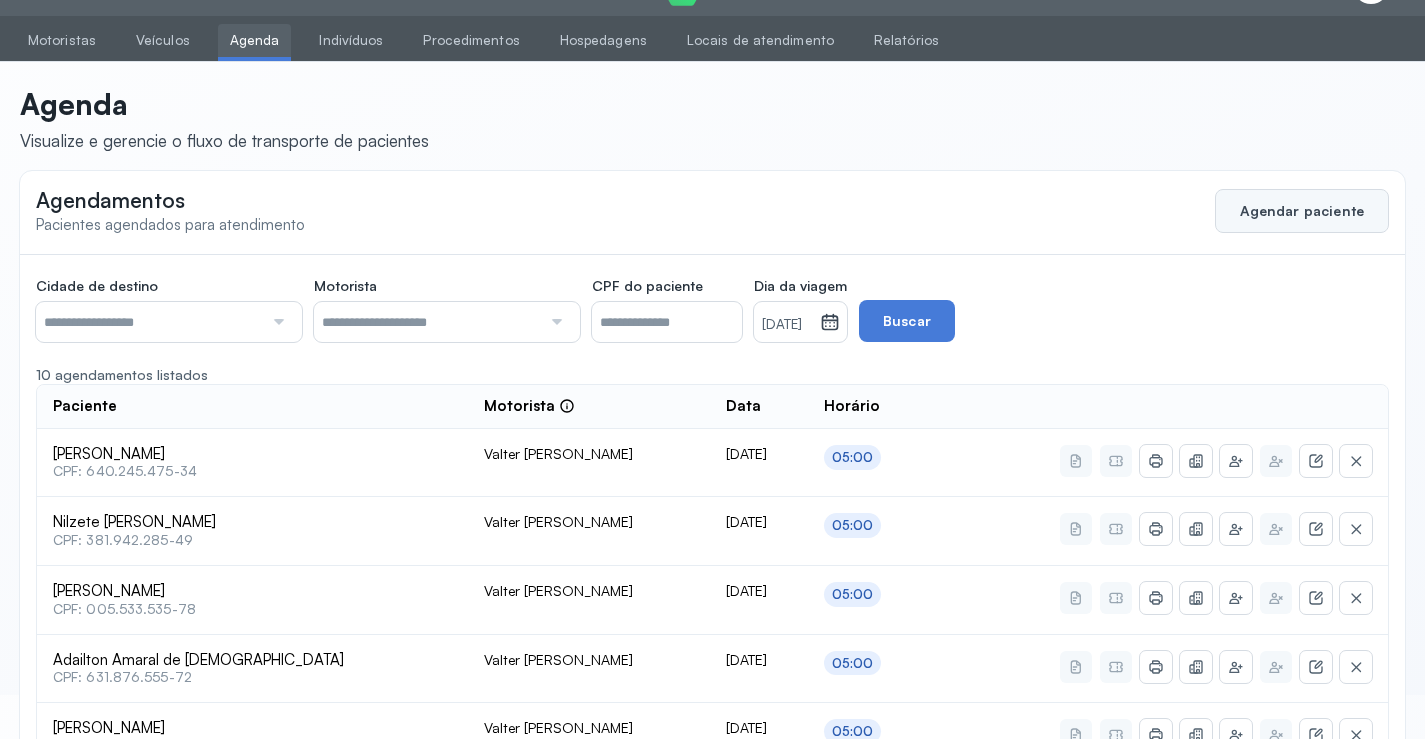 click on "Agendar paciente" 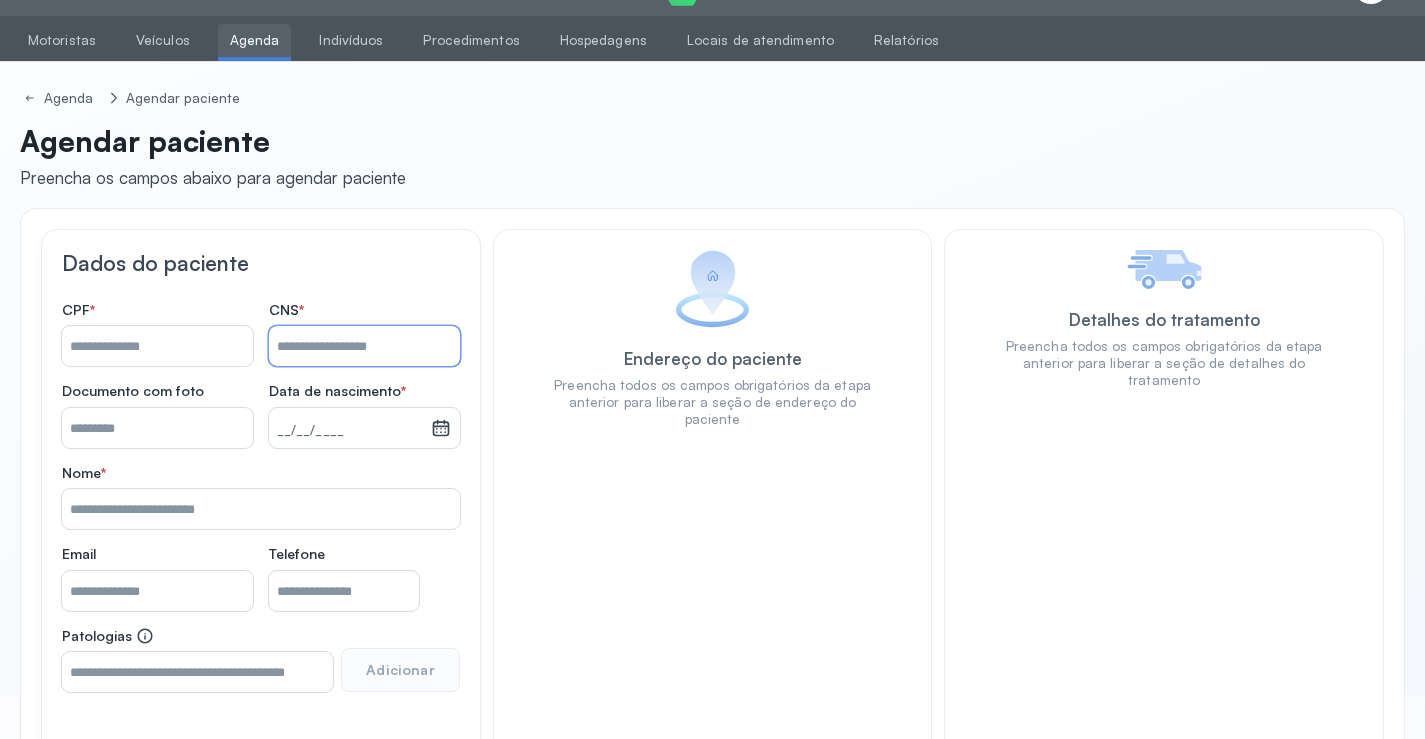 paste on "**********" 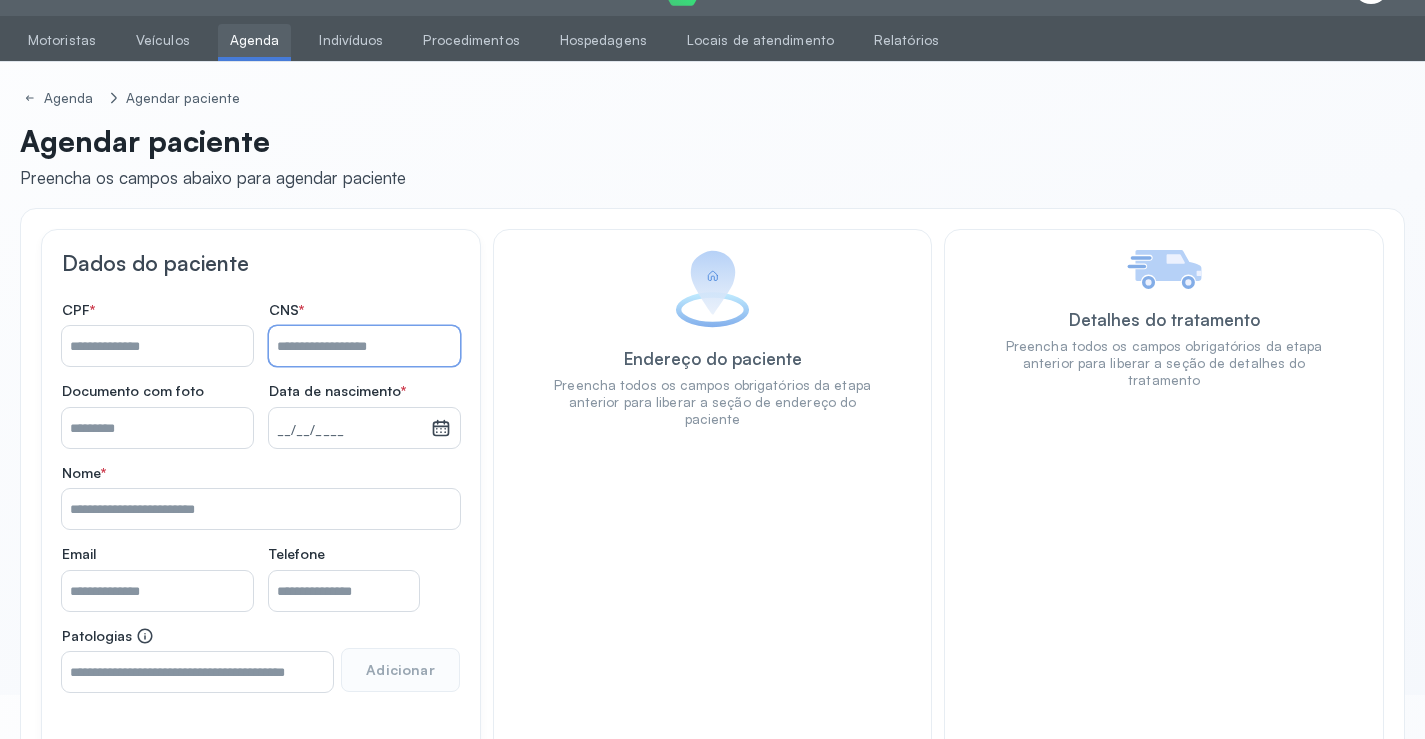 type on "**********" 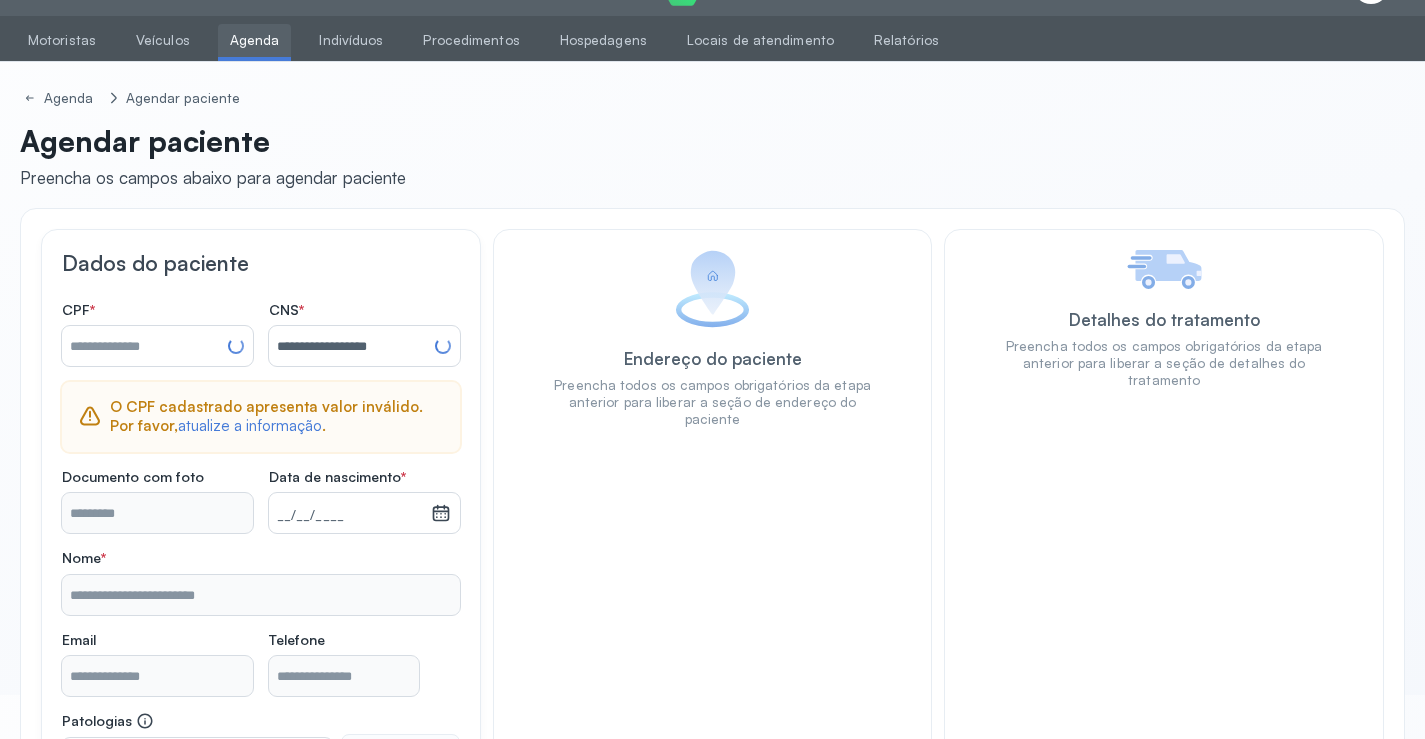 type on "**********" 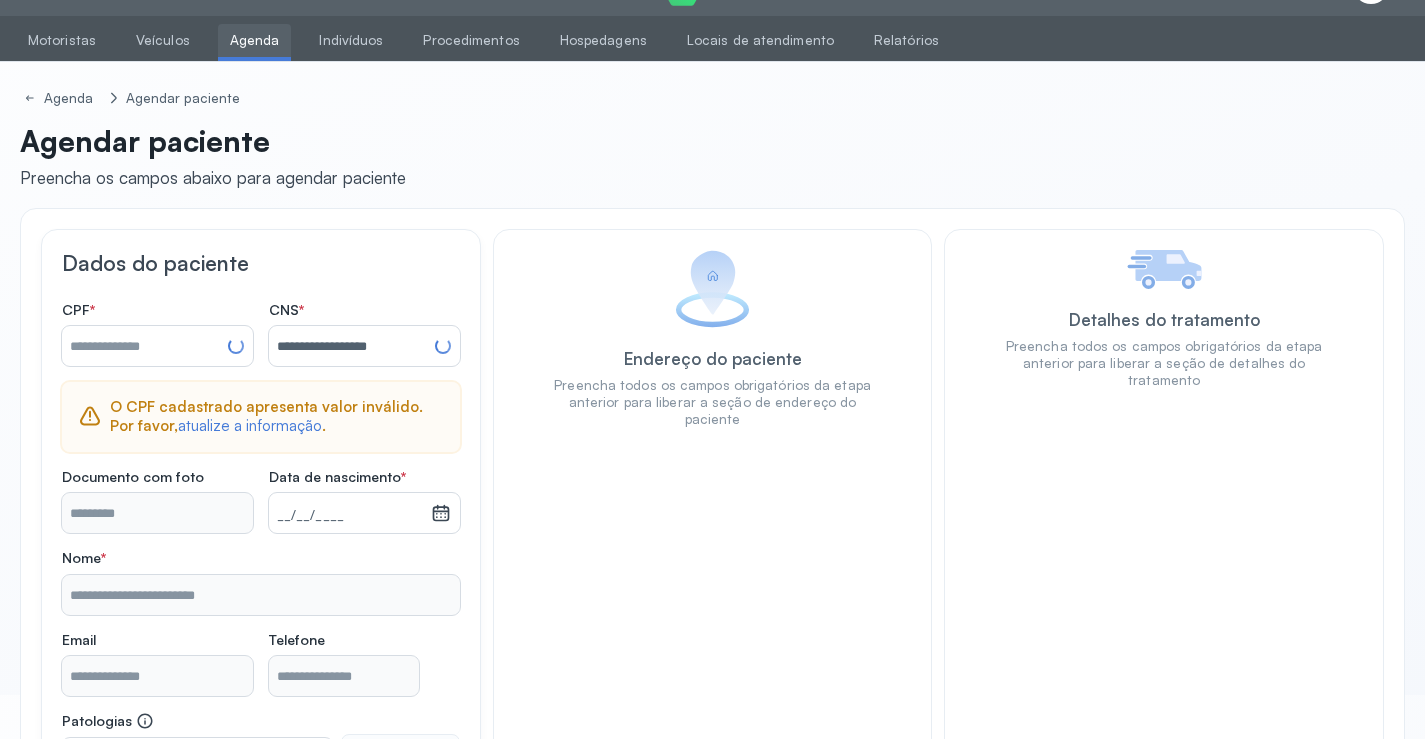 type on "**********" 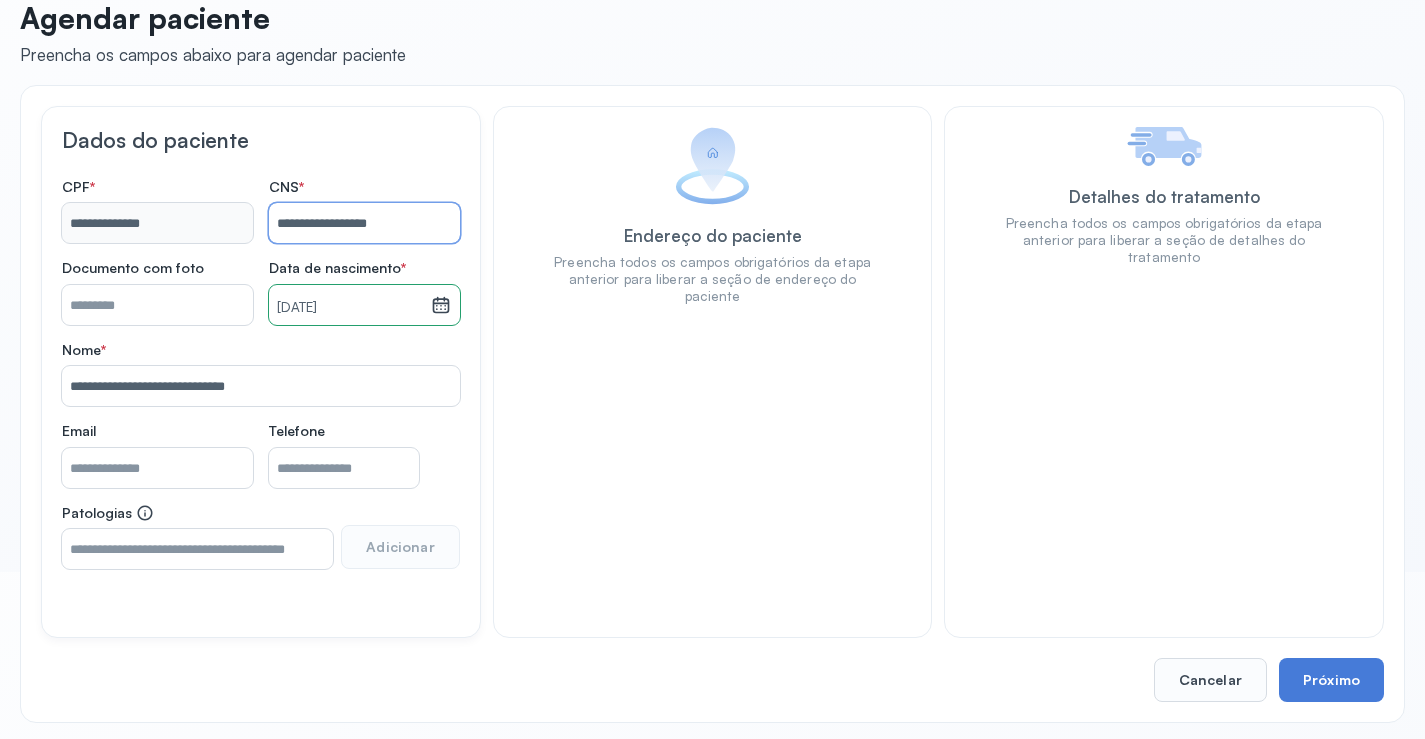 scroll, scrollTop: 171, scrollLeft: 0, axis: vertical 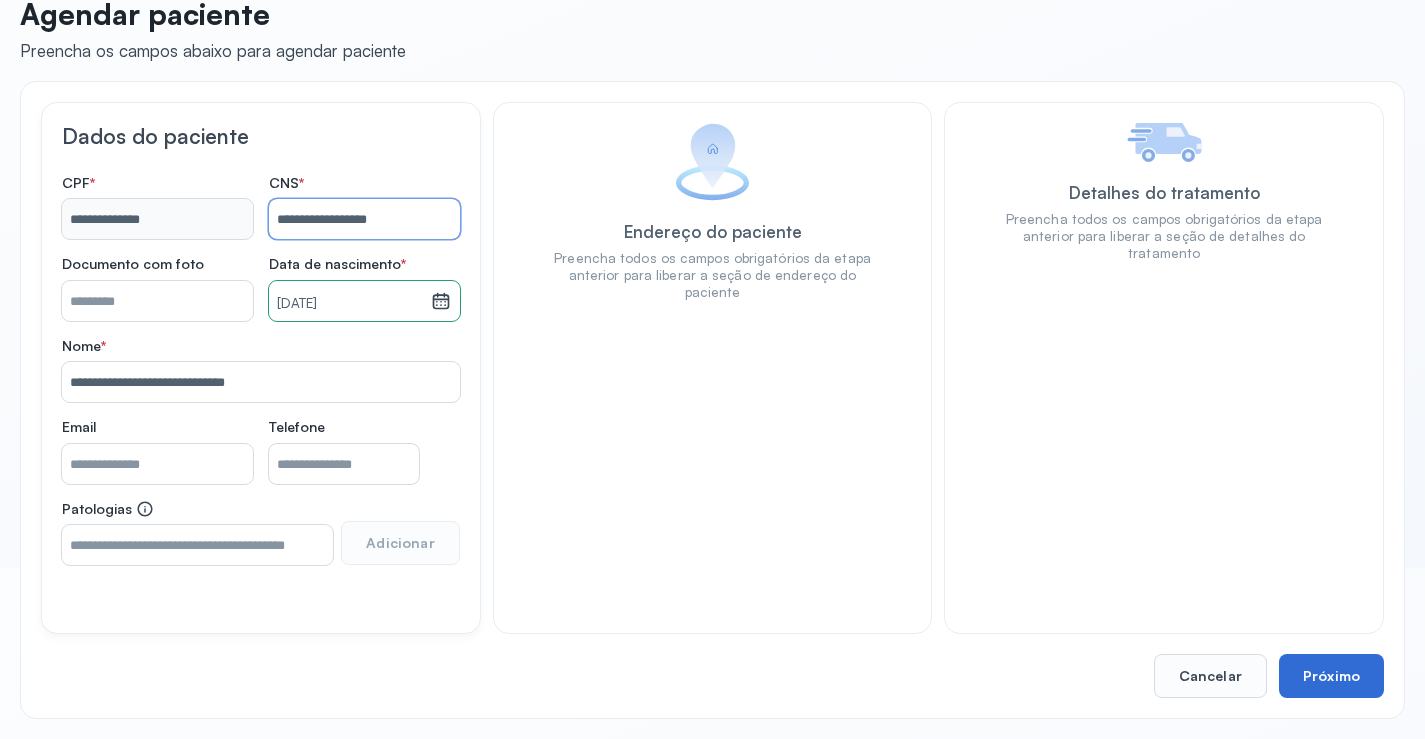 type on "**********" 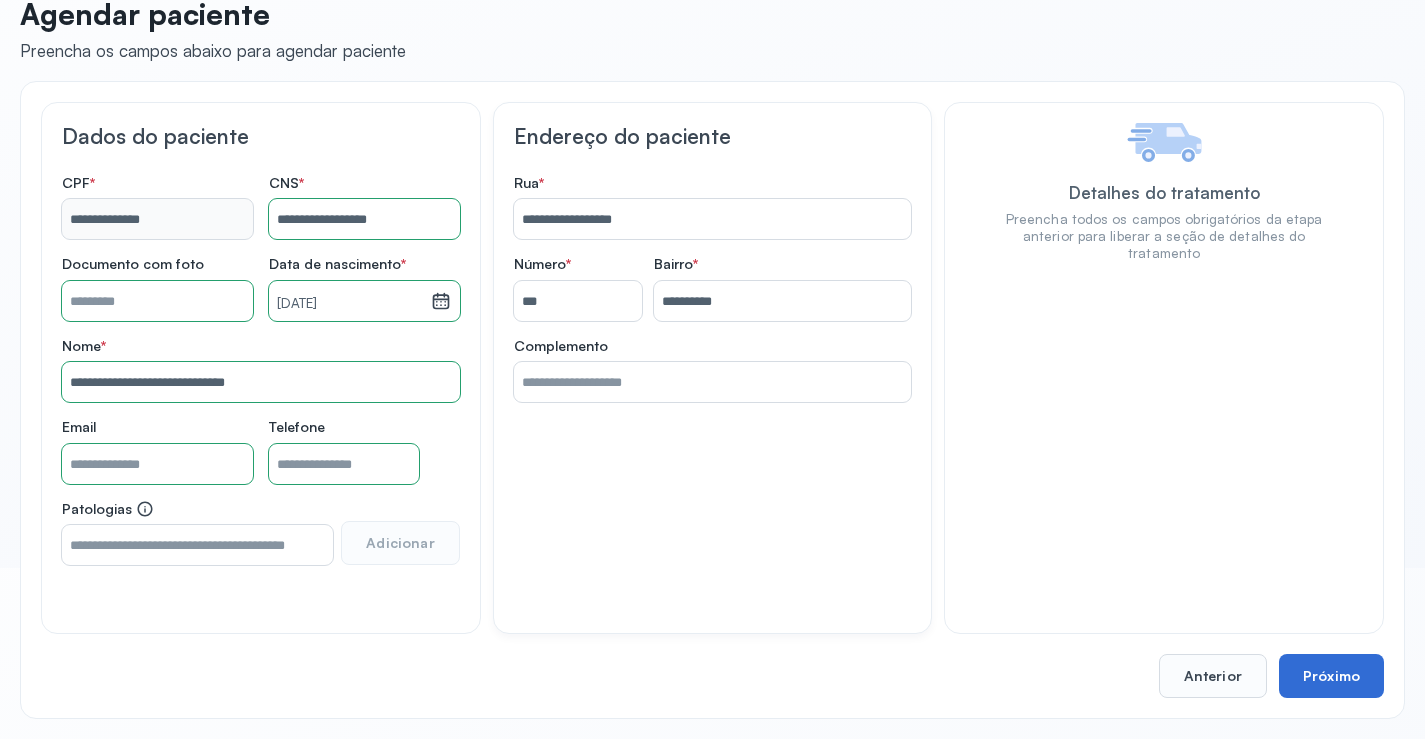 click on "Próximo" at bounding box center [1331, 676] 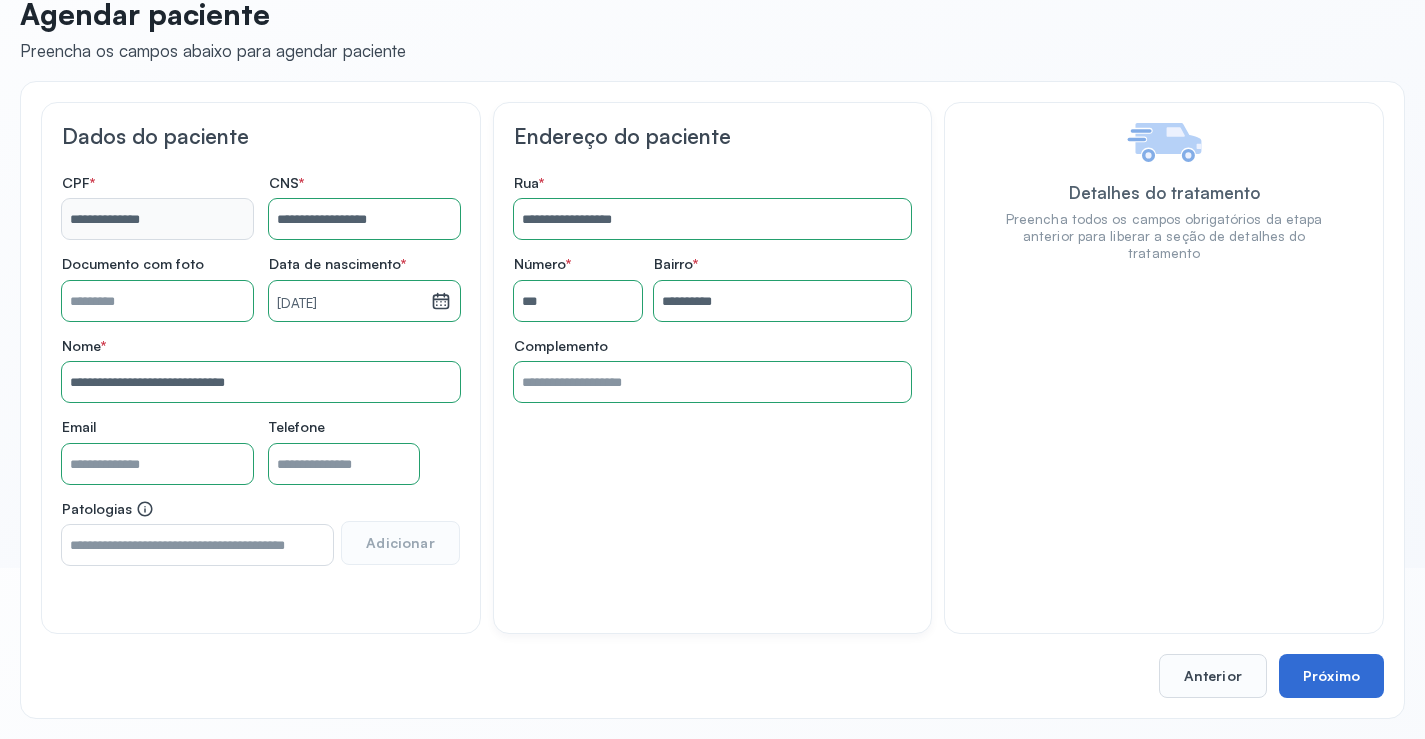 click on "Próximo" at bounding box center [1331, 676] 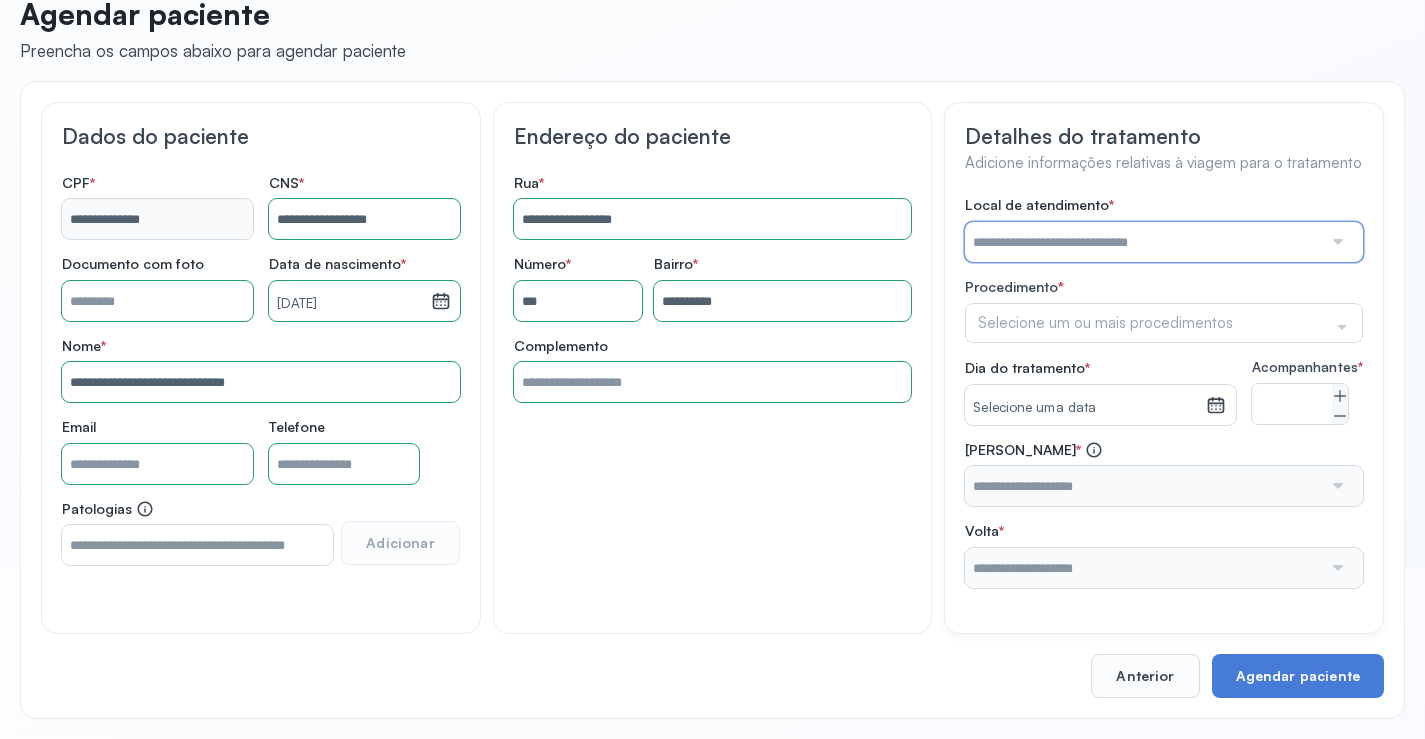 click at bounding box center (1143, 242) 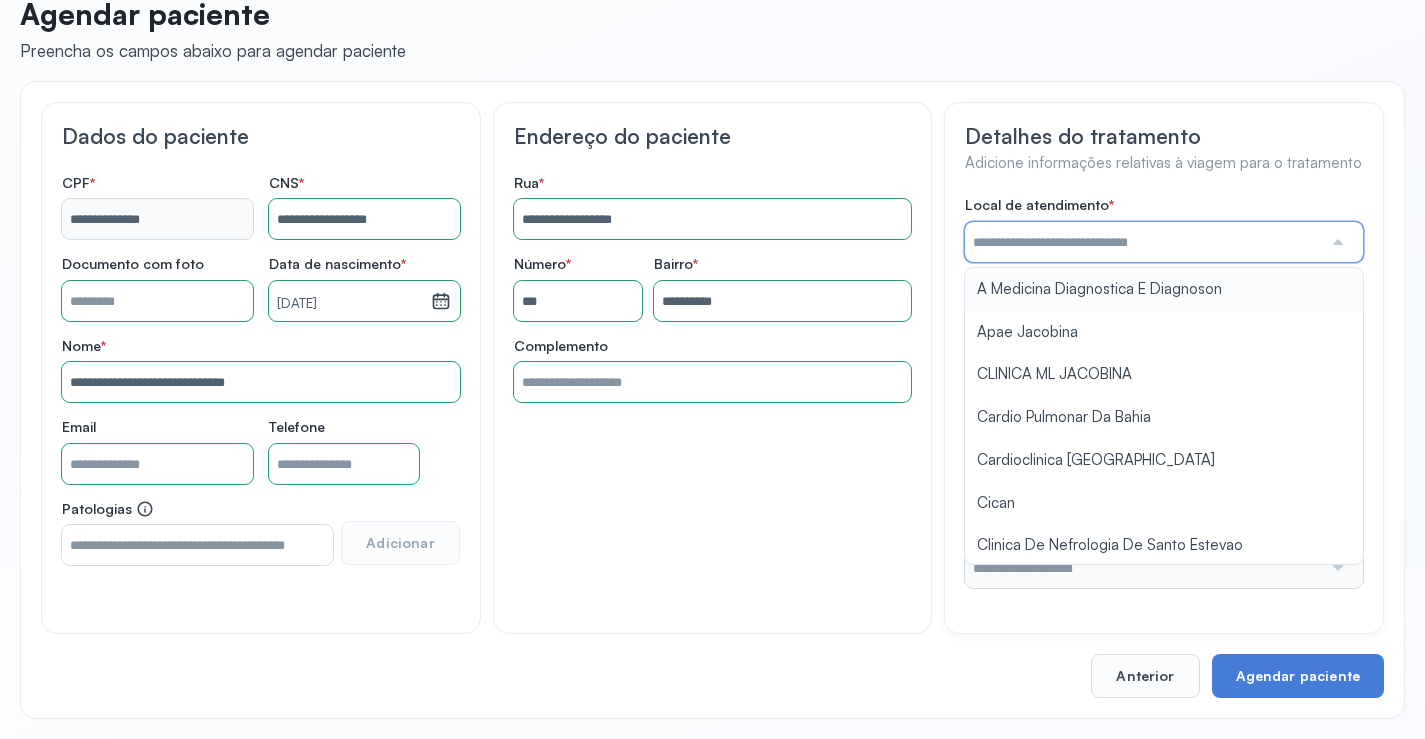 scroll, scrollTop: 186, scrollLeft: 0, axis: vertical 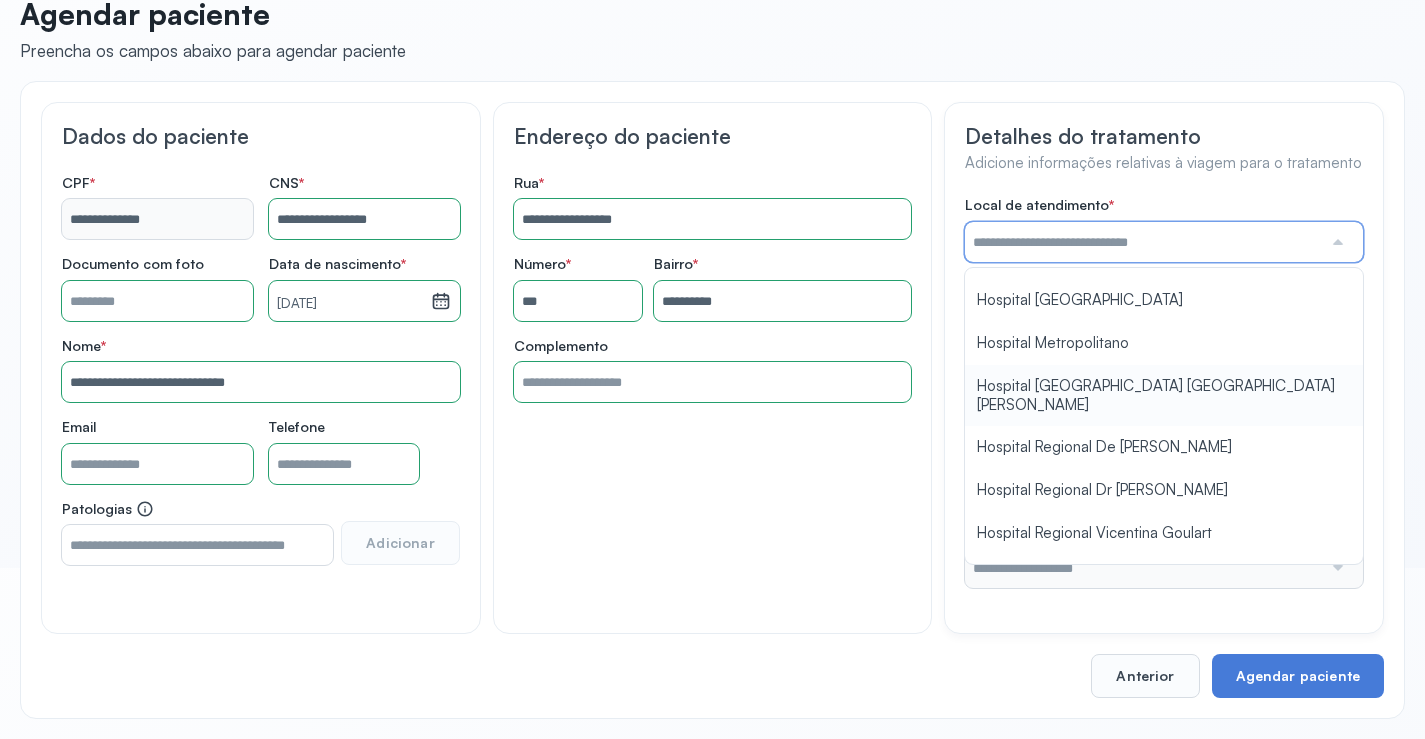 type on "**********" 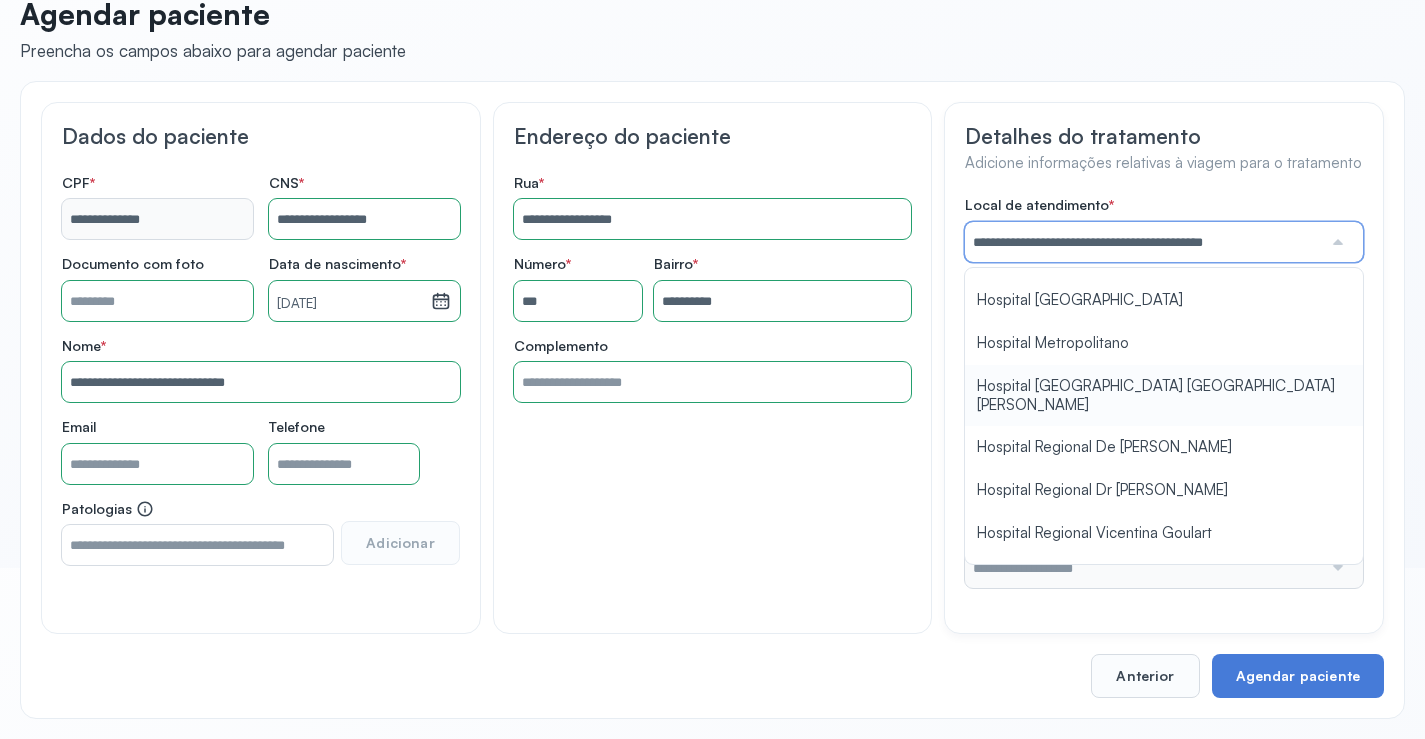 click on "**********" at bounding box center (1164, 392) 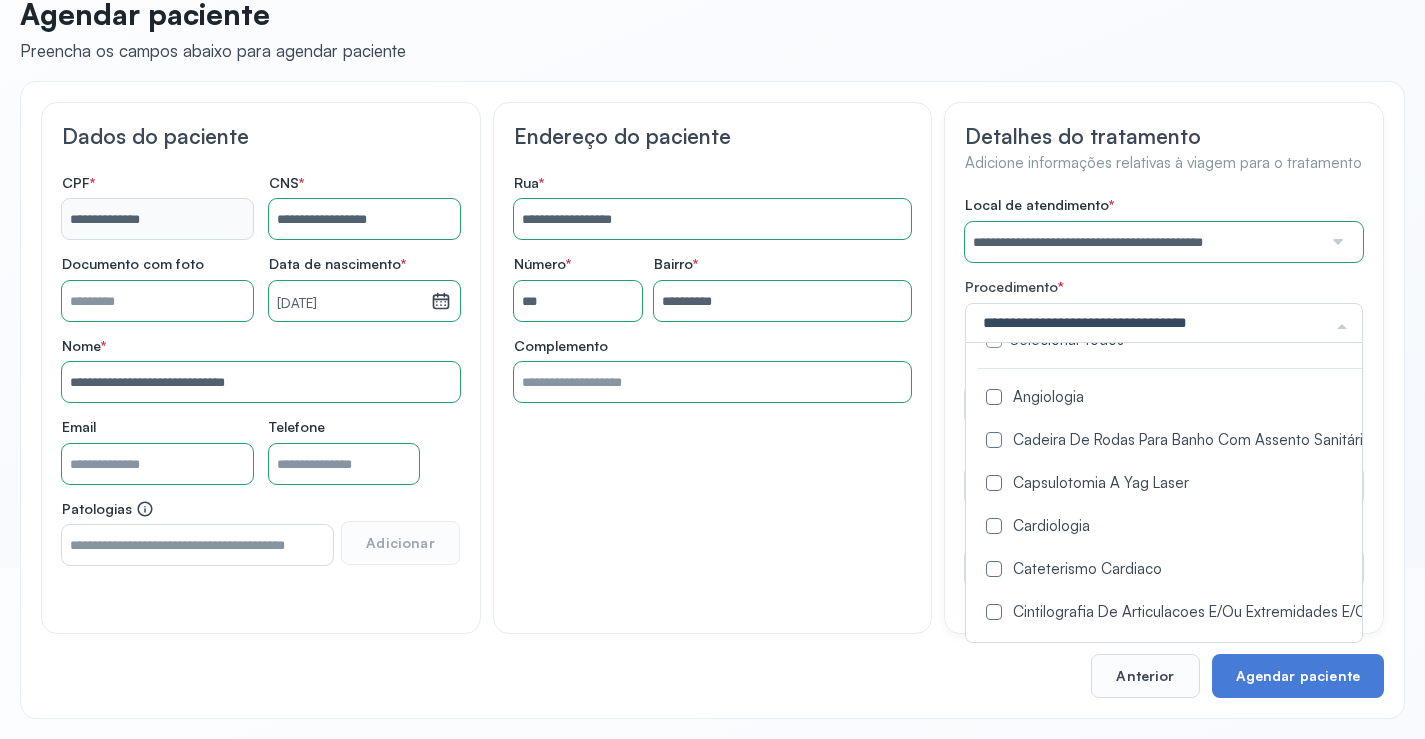 scroll, scrollTop: 0, scrollLeft: 0, axis: both 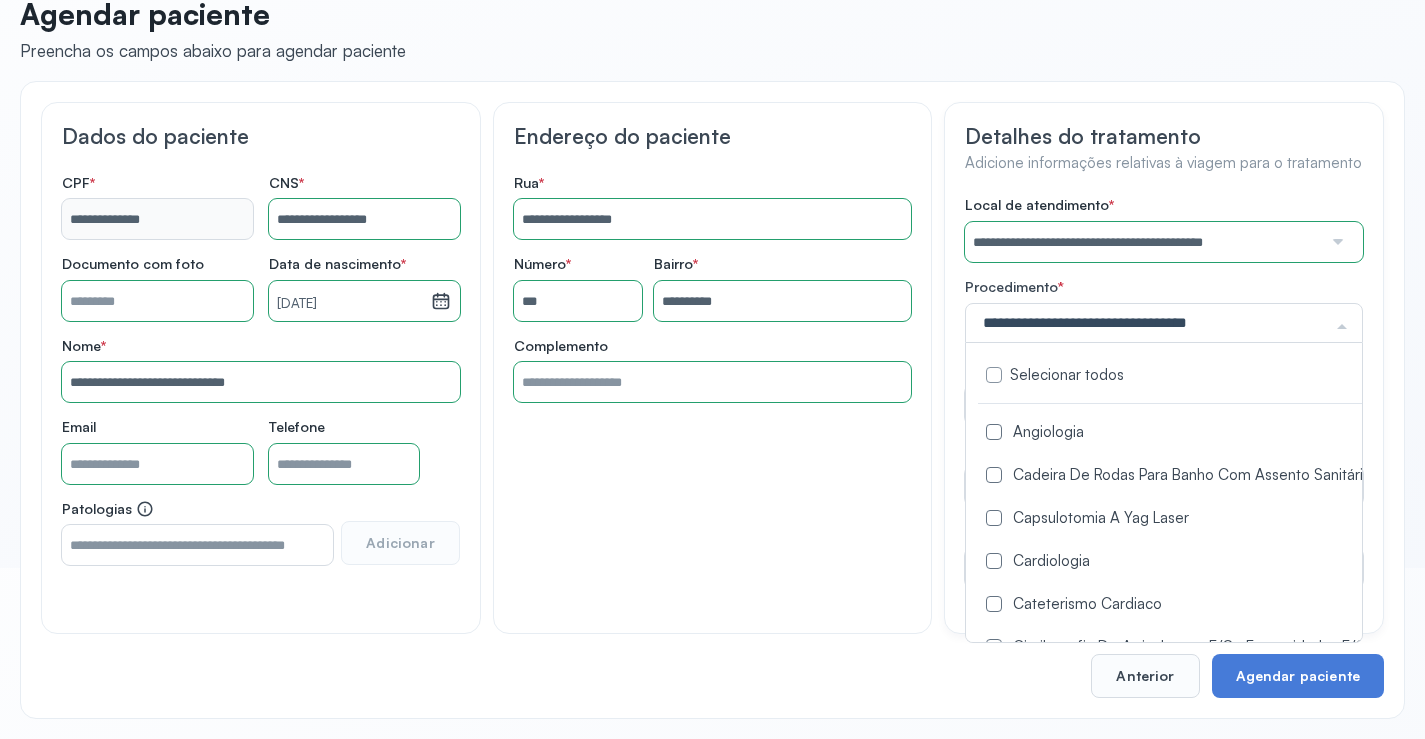 click on "Angiologia" at bounding box center (1254, 433) 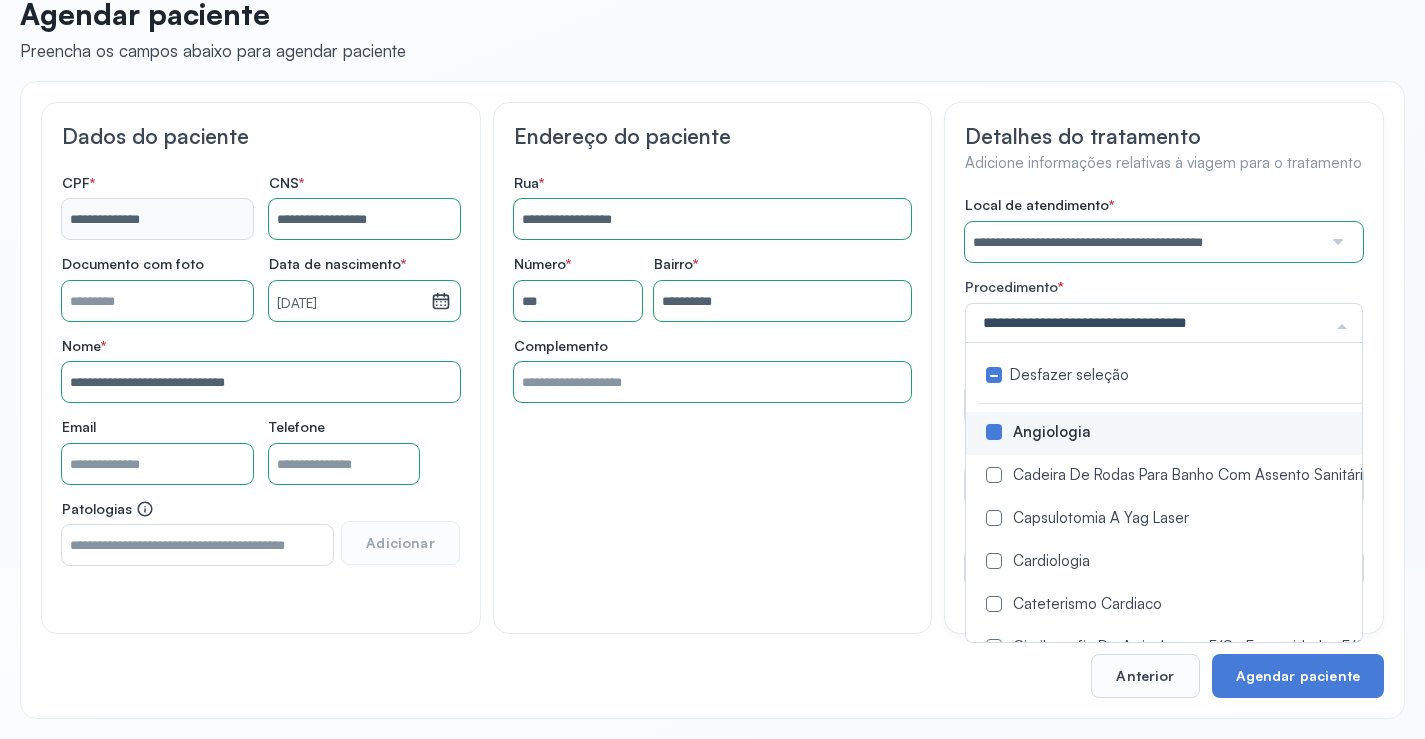 click on "**********" 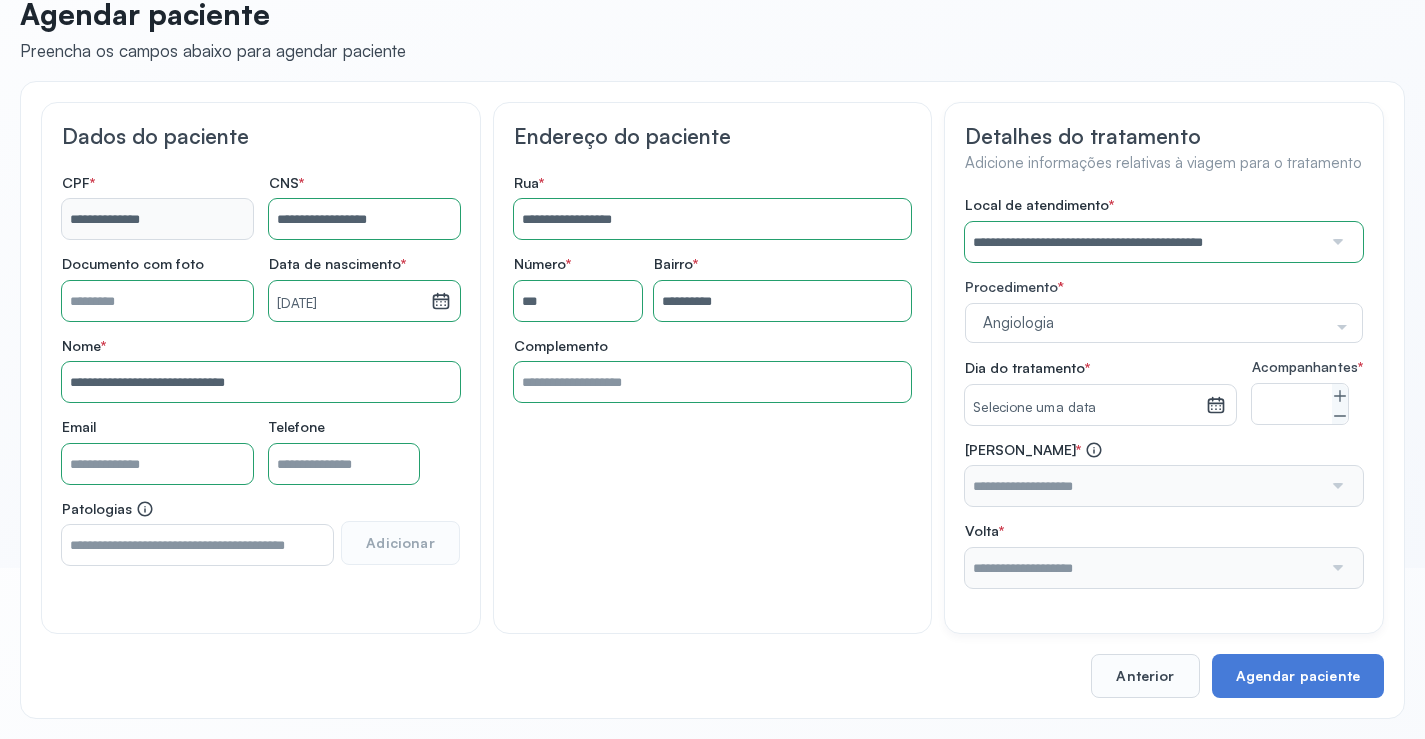click 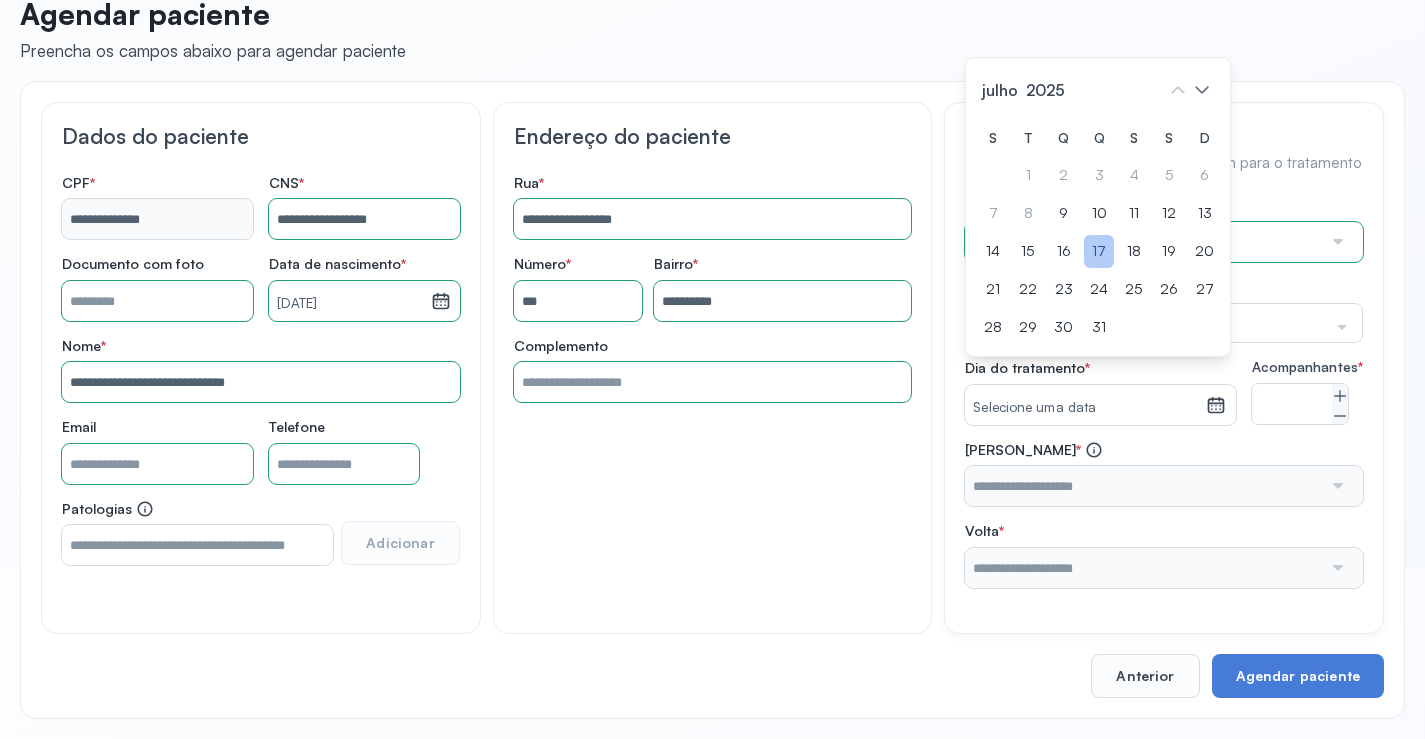 click on "17" 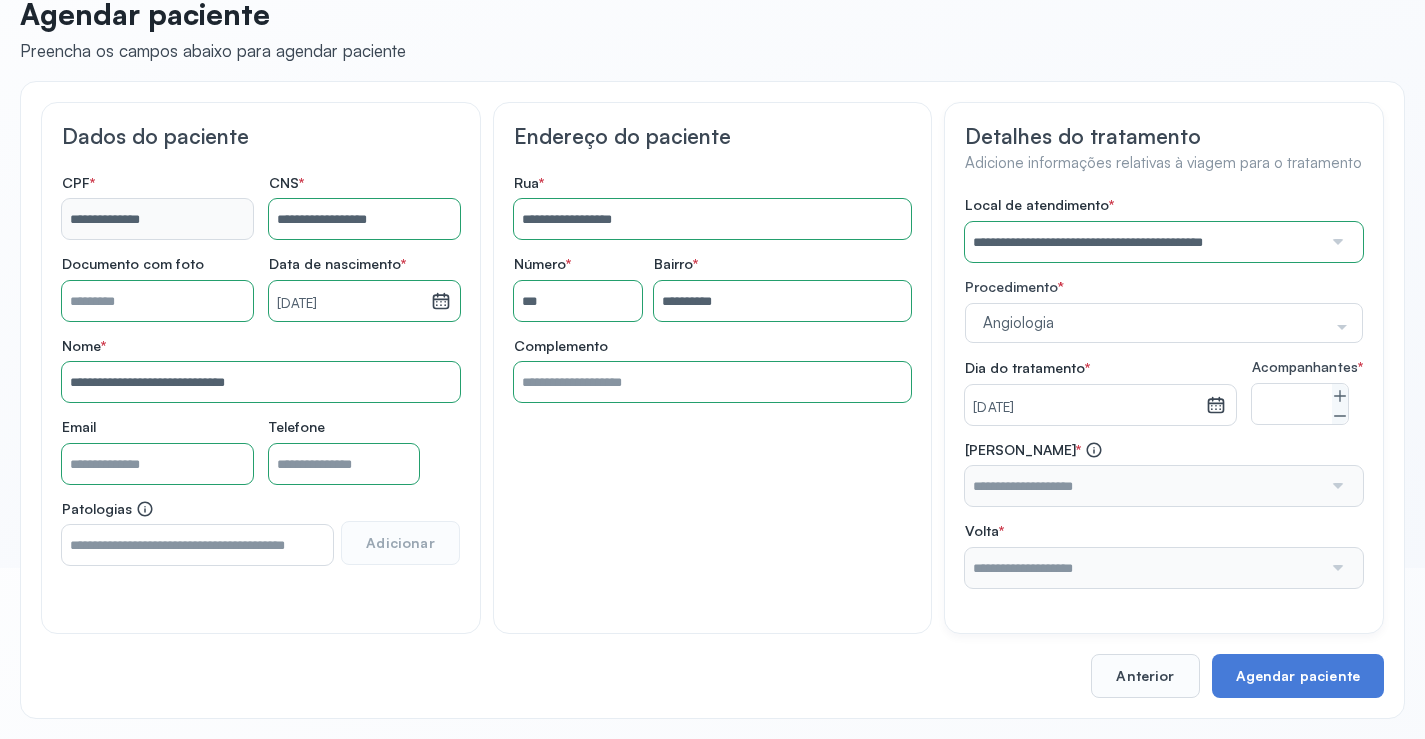click at bounding box center (1143, 486) 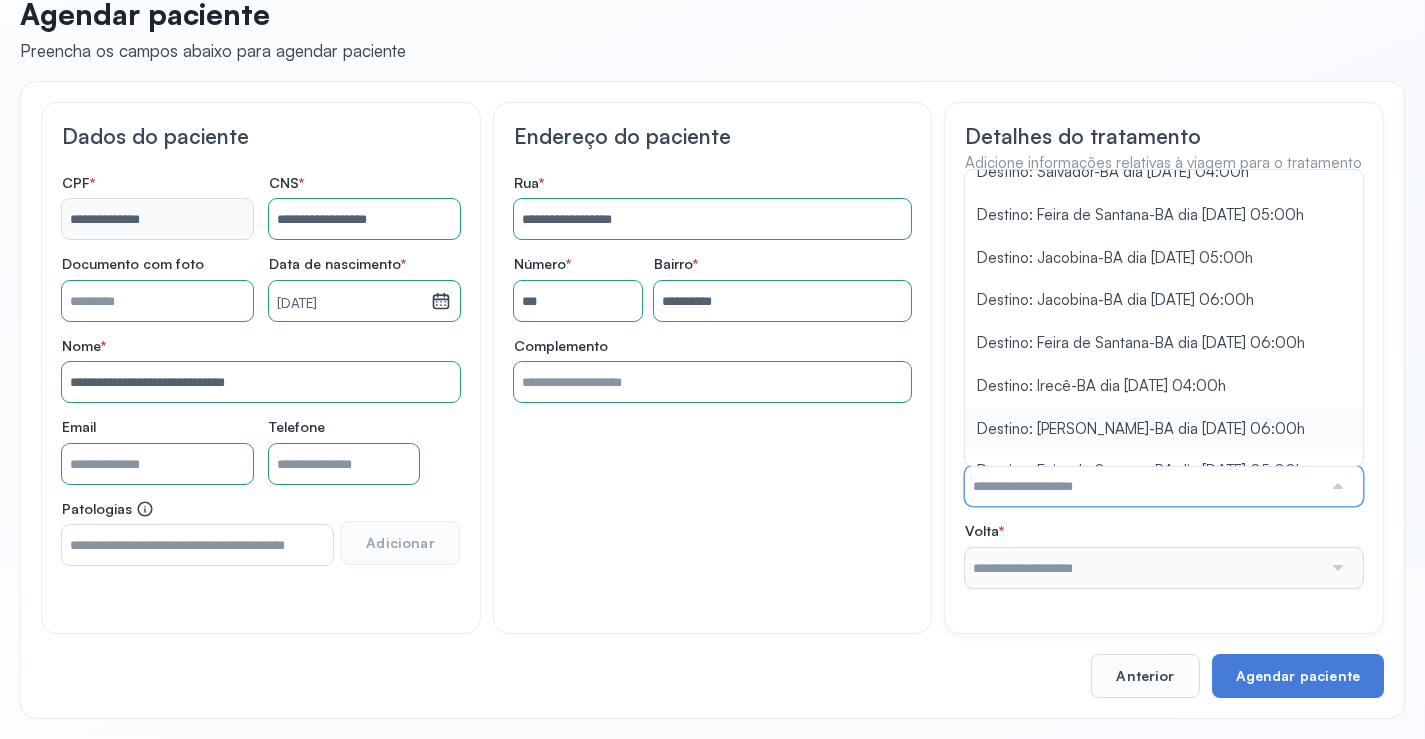 scroll, scrollTop: 965, scrollLeft: 0, axis: vertical 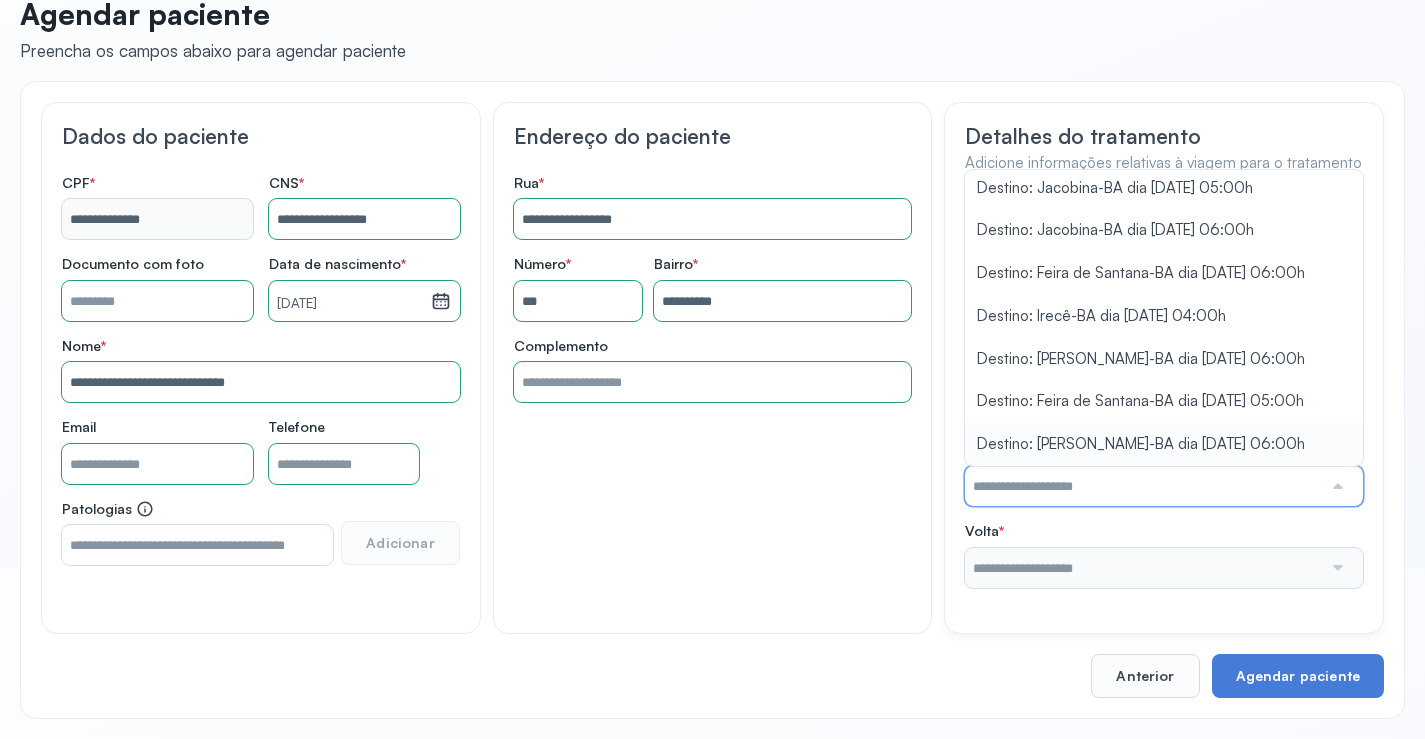 type on "**********" 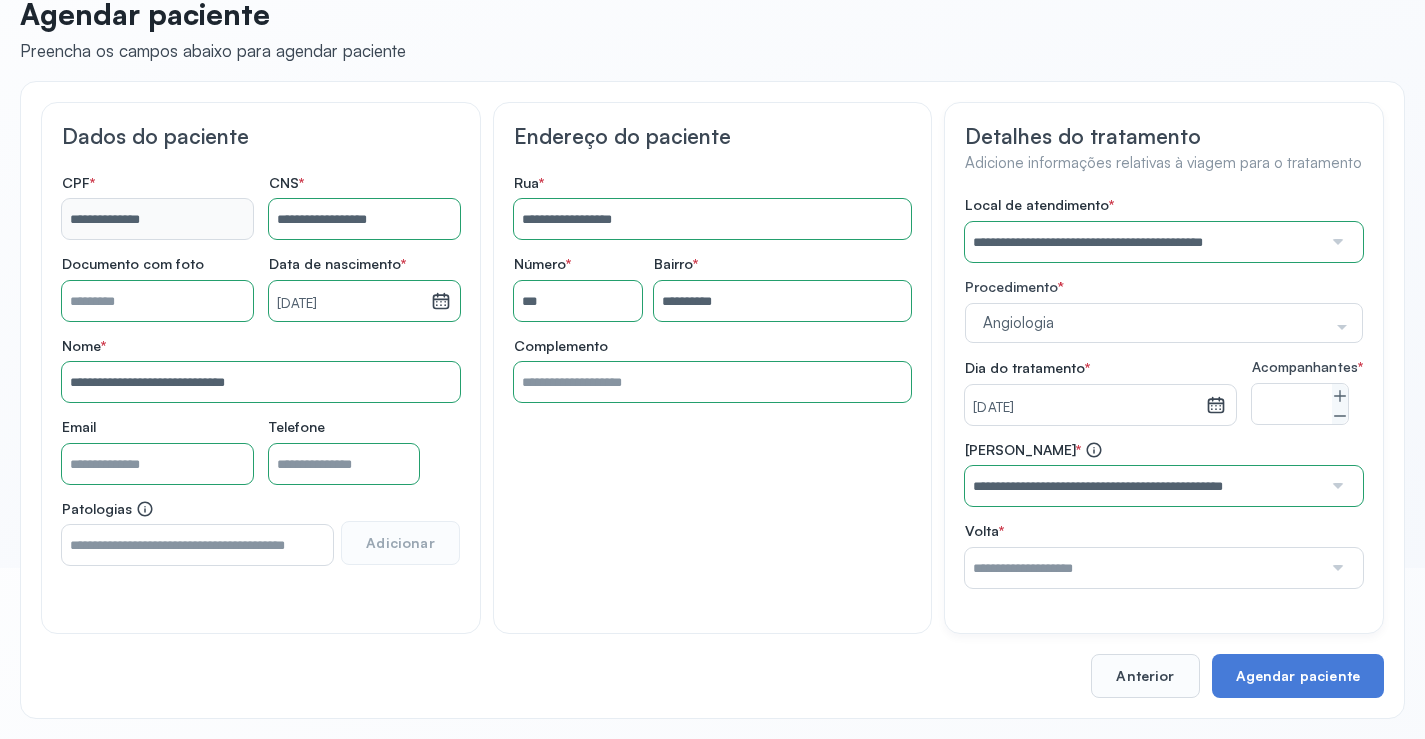 click on "**********" at bounding box center [1164, 392] 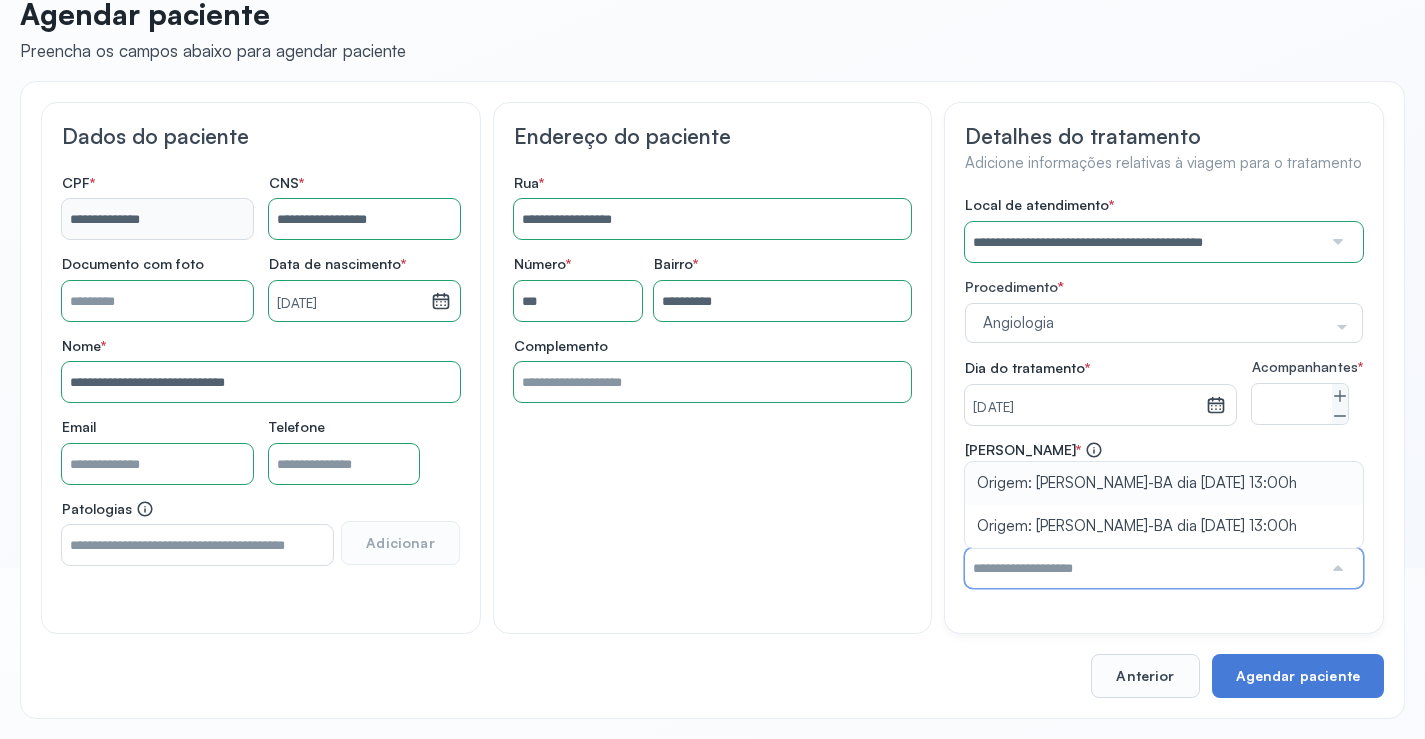 type on "**********" 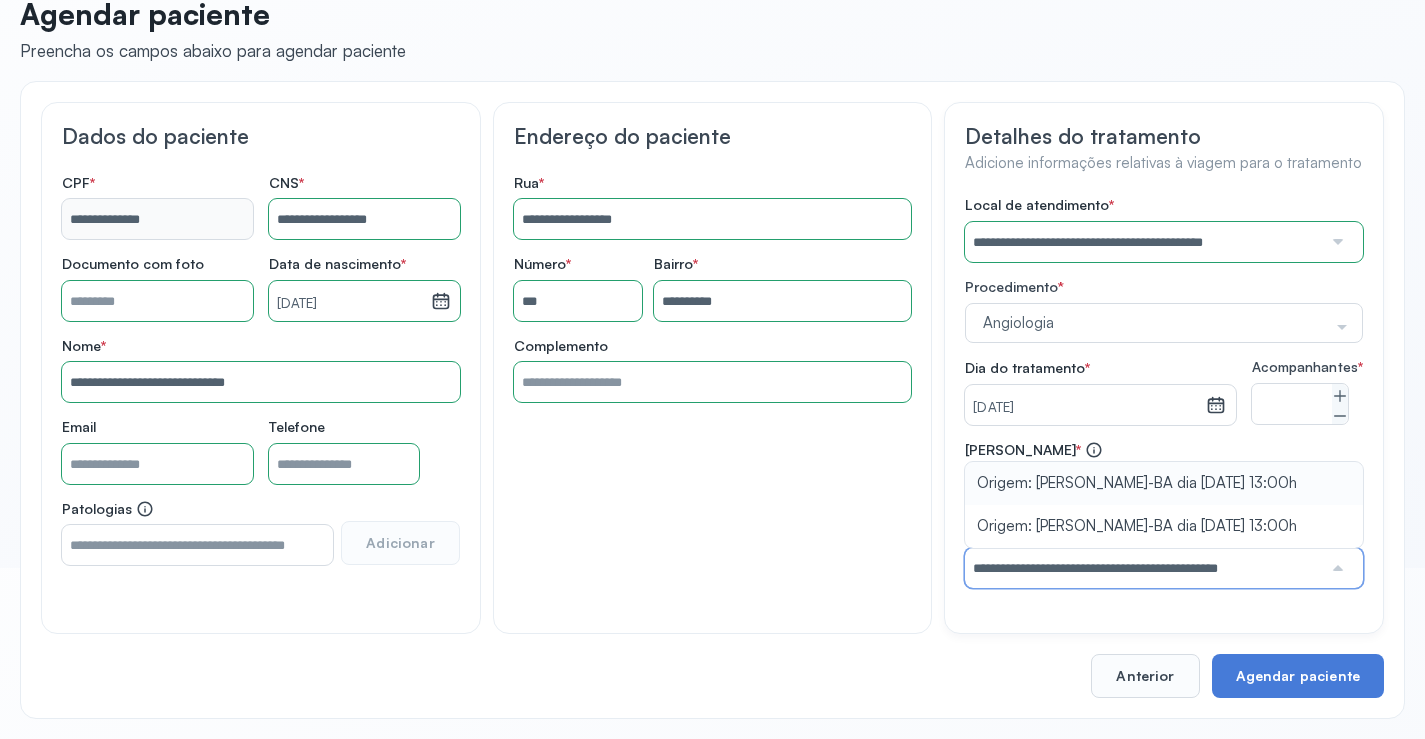 click on "**********" at bounding box center [1164, 514] 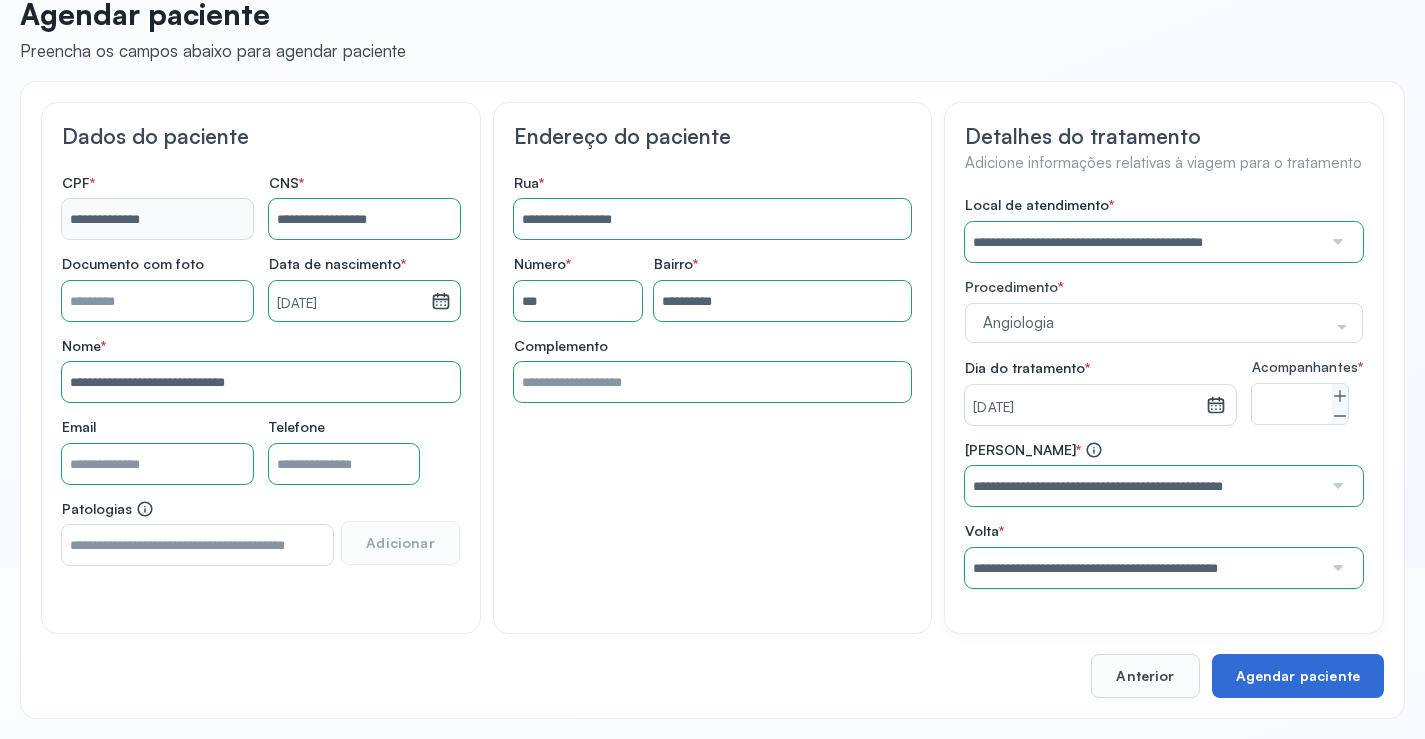 click on "Agendar paciente" at bounding box center [1298, 676] 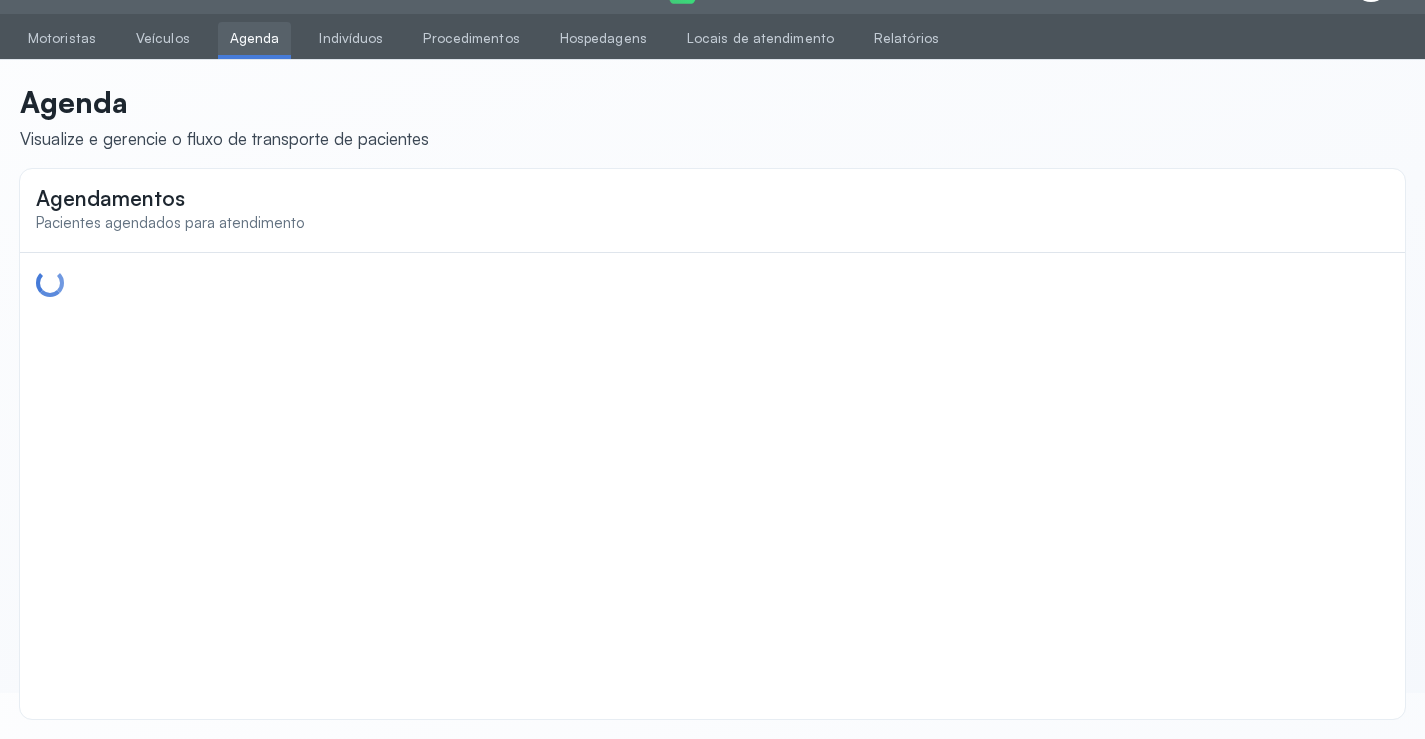 scroll, scrollTop: 44, scrollLeft: 0, axis: vertical 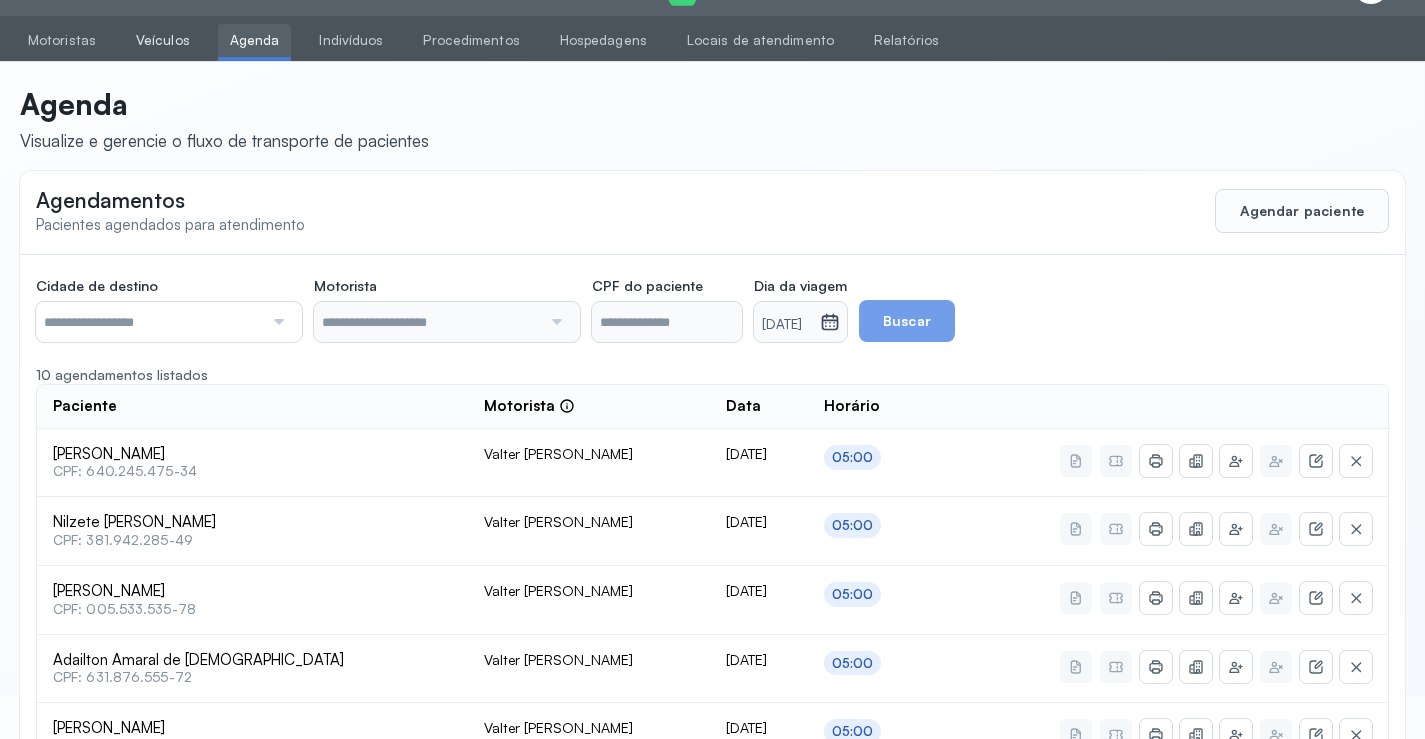 click on "Veículos" at bounding box center (163, 40) 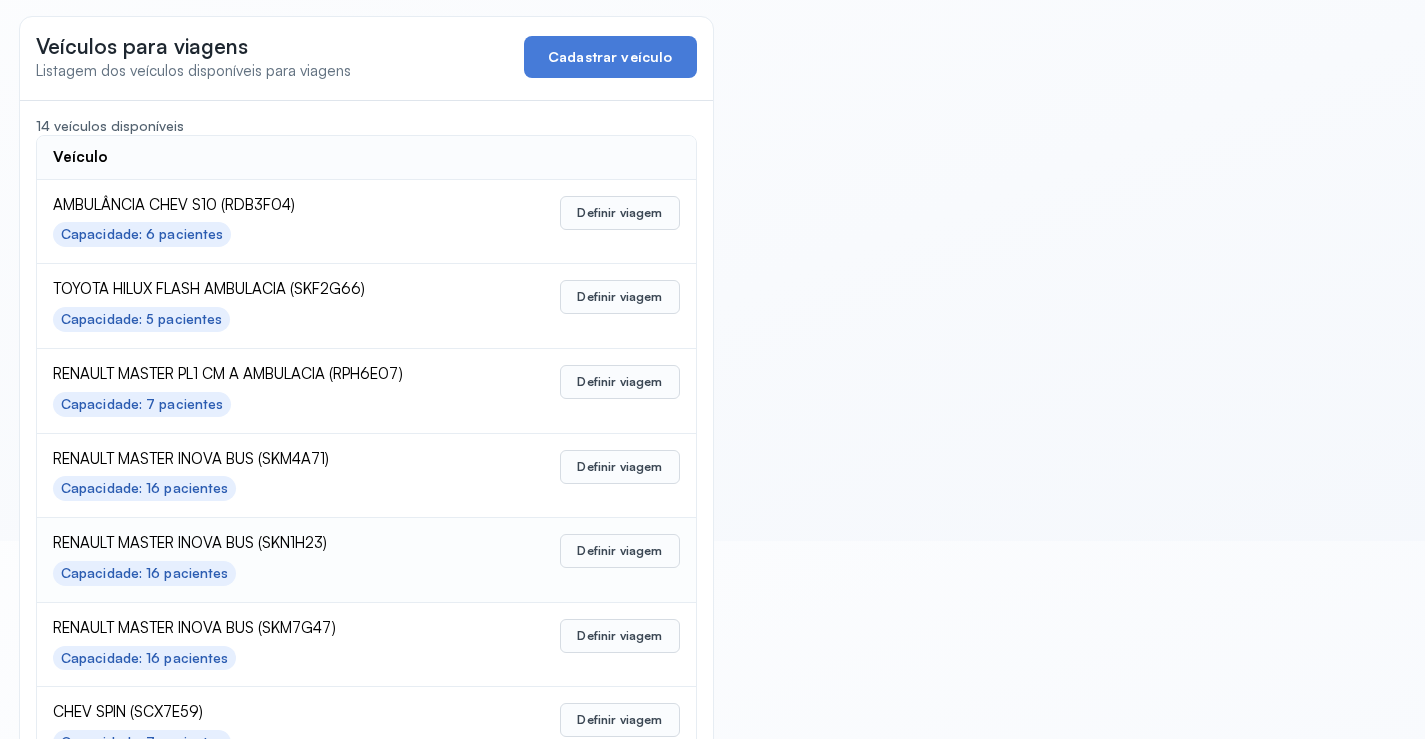 scroll, scrollTop: 200, scrollLeft: 0, axis: vertical 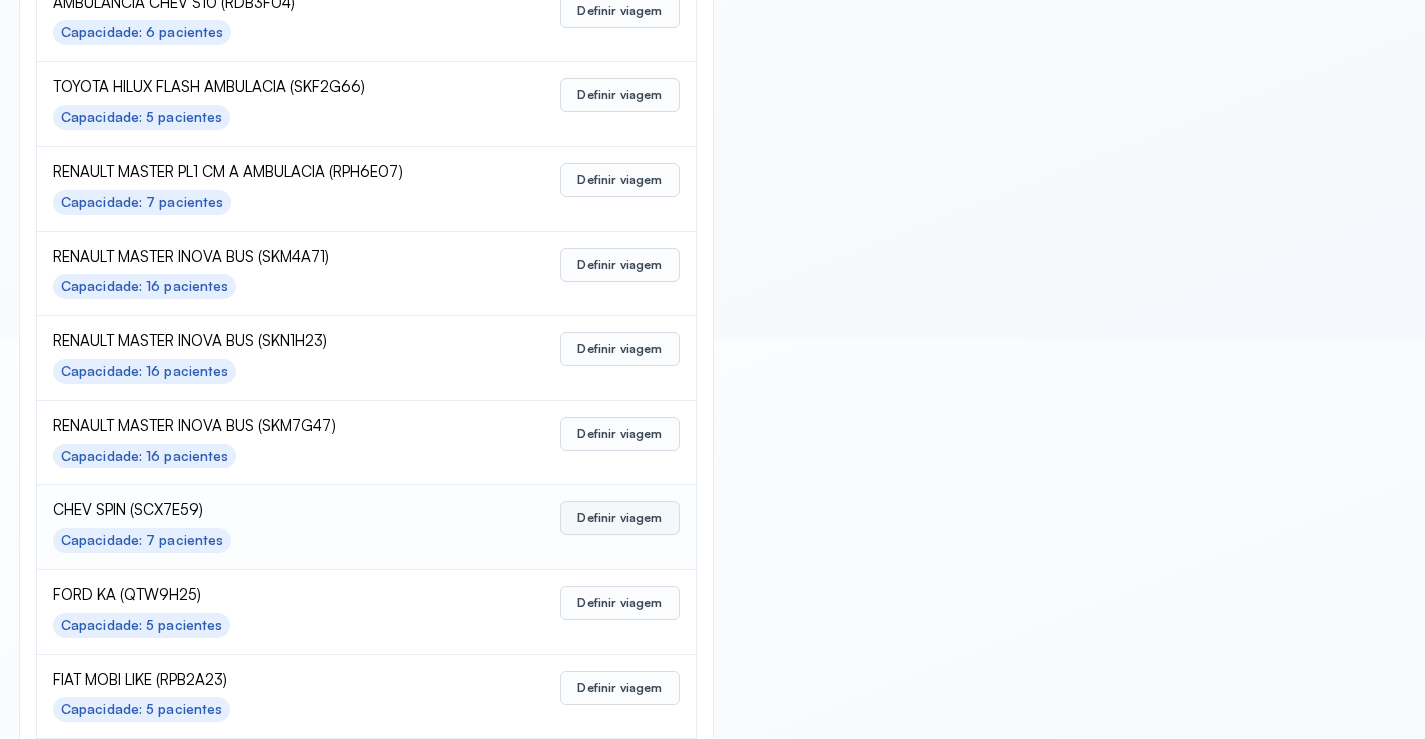 click on "Definir viagem" at bounding box center [619, 518] 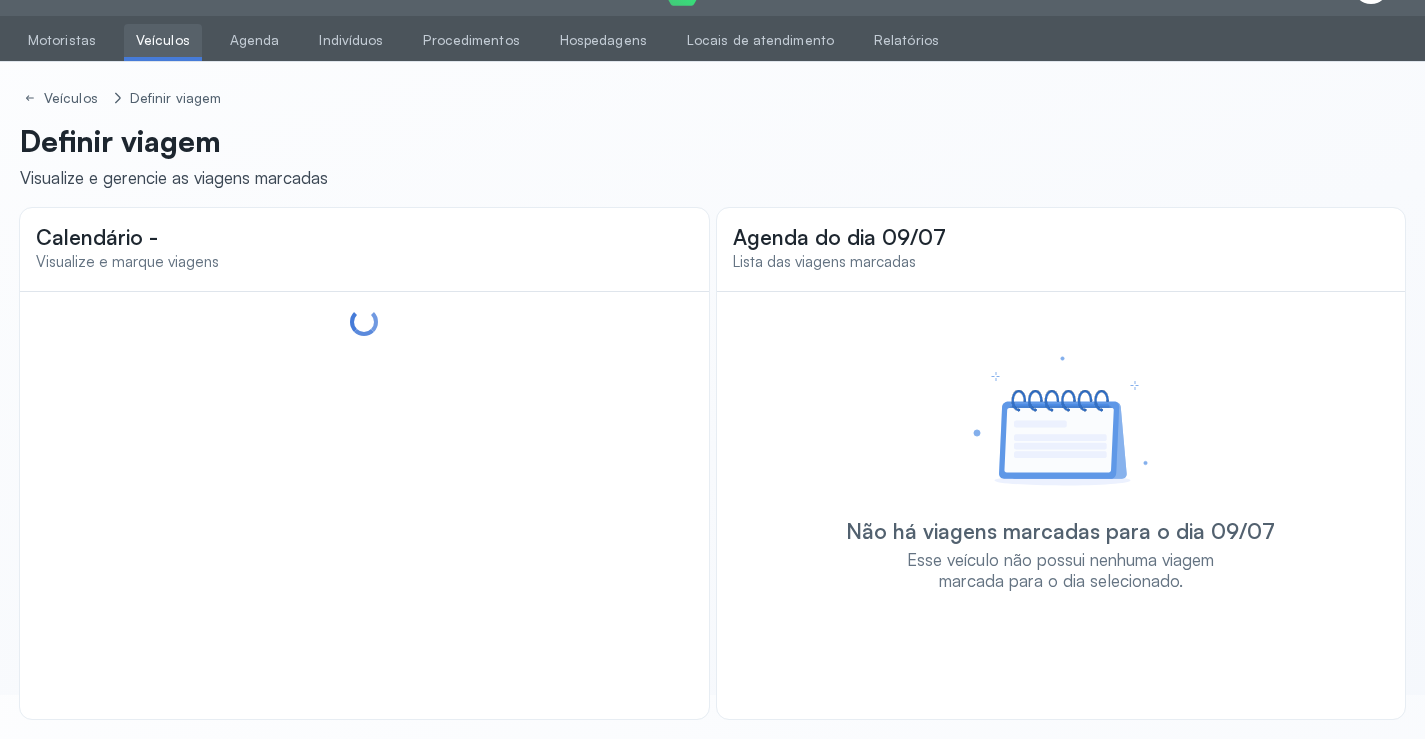 scroll, scrollTop: 47, scrollLeft: 0, axis: vertical 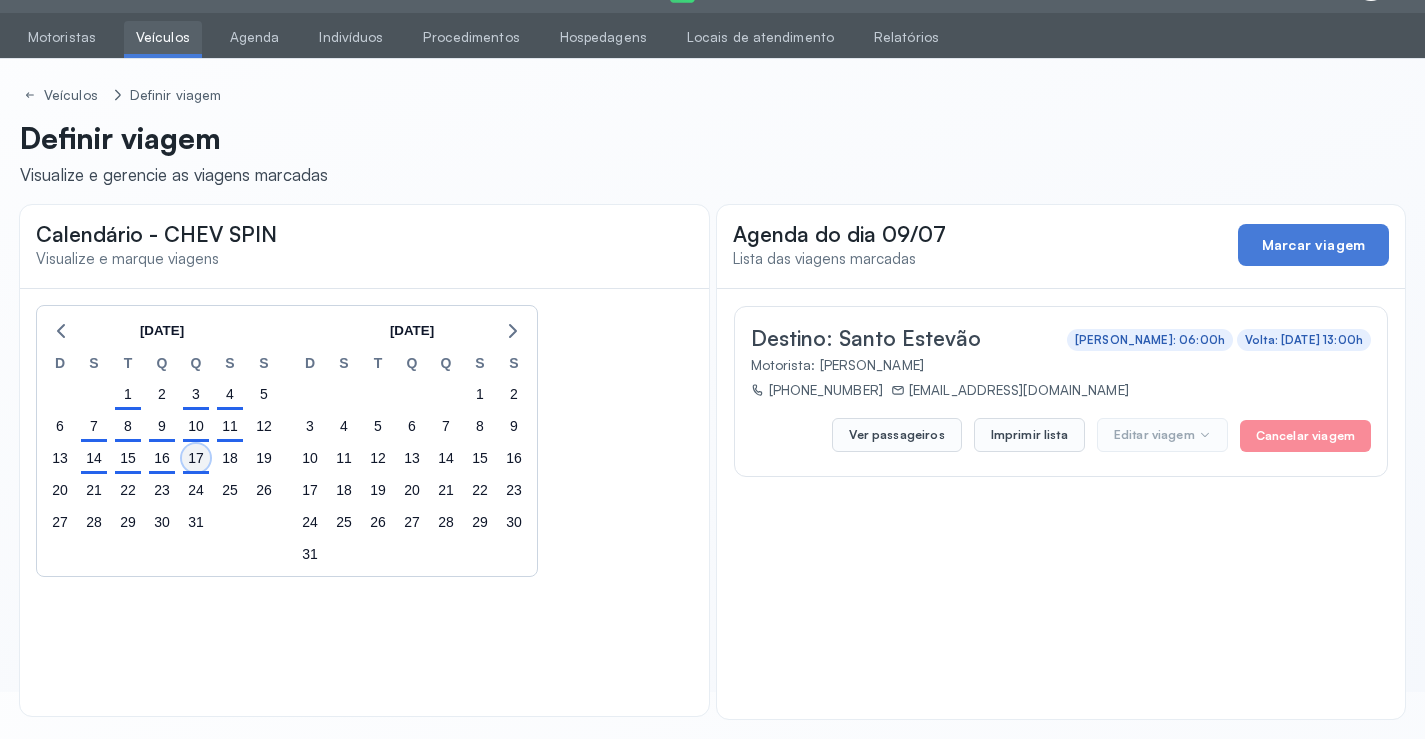 click on "17" 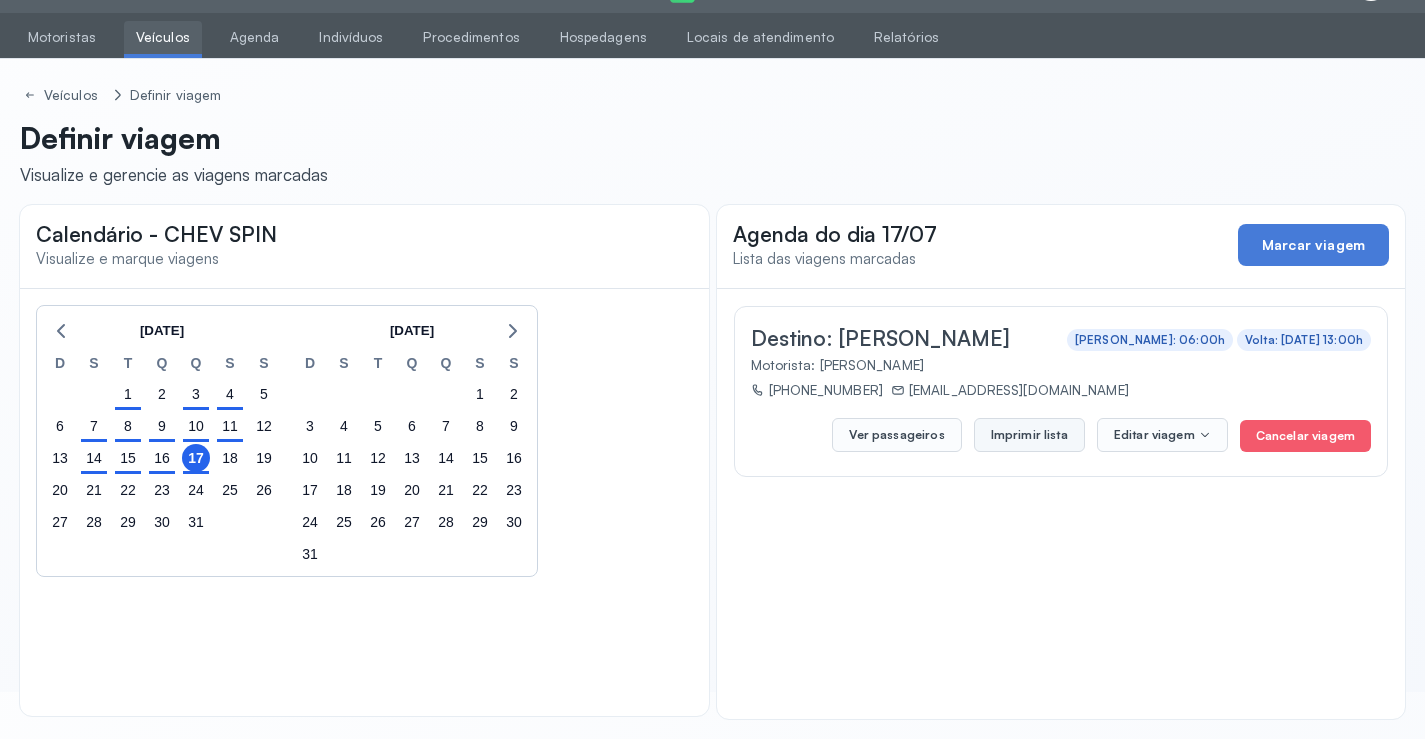 click on "Imprimir lista" at bounding box center [1029, 435] 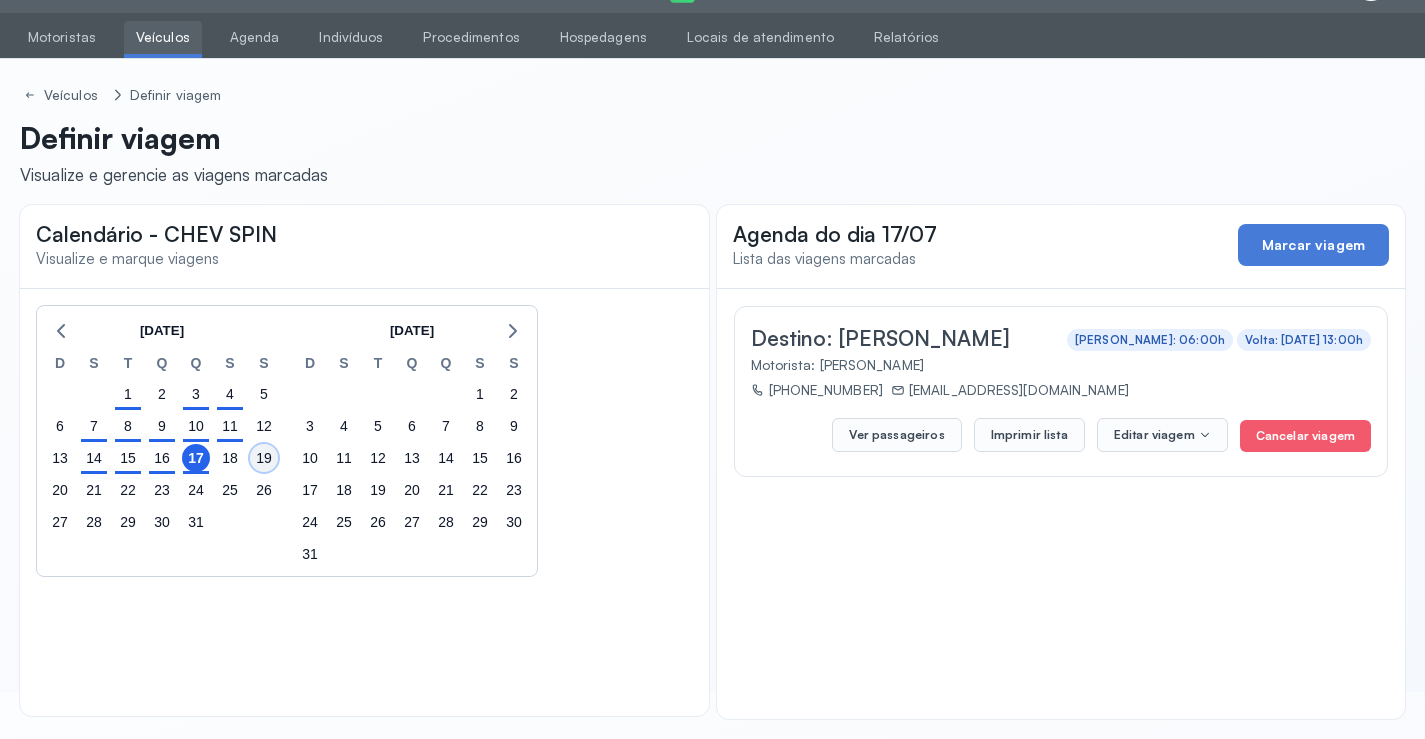 click on "19" 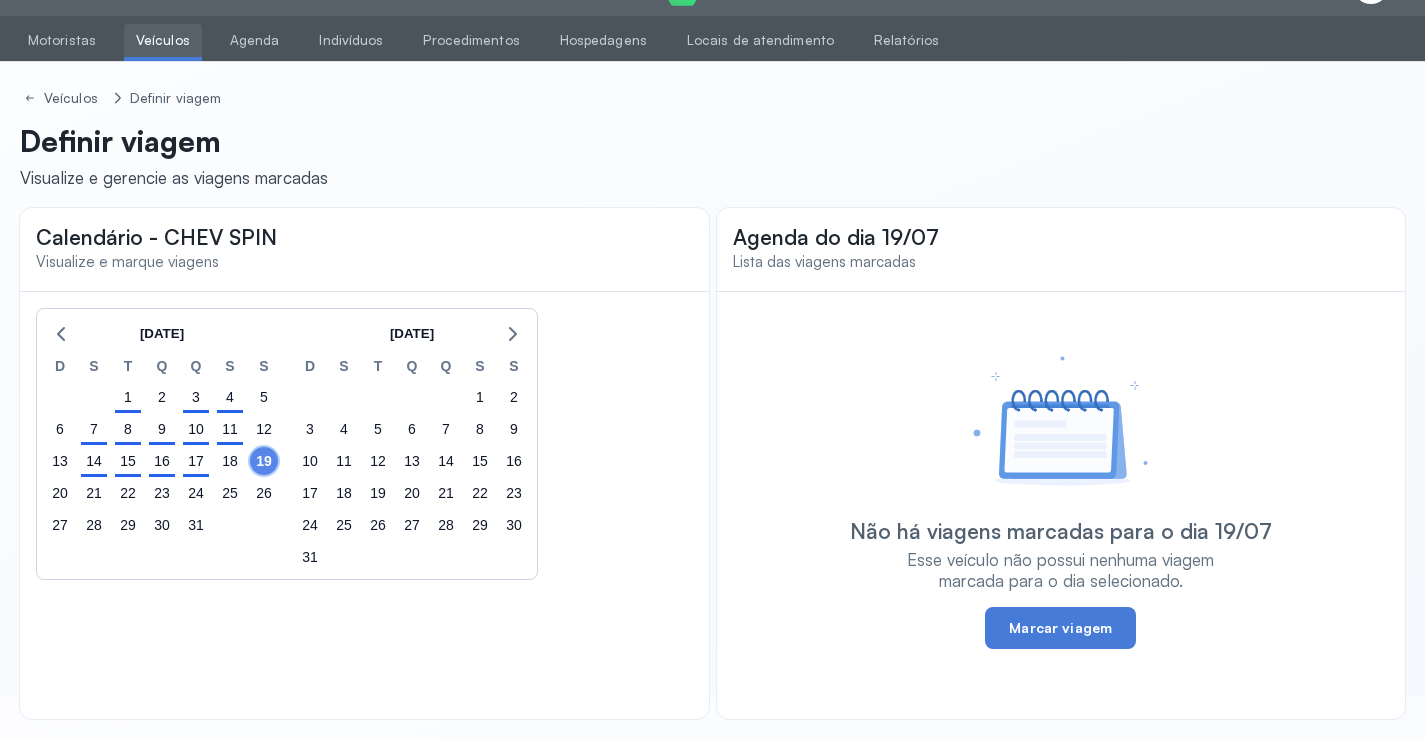 scroll, scrollTop: 44, scrollLeft: 0, axis: vertical 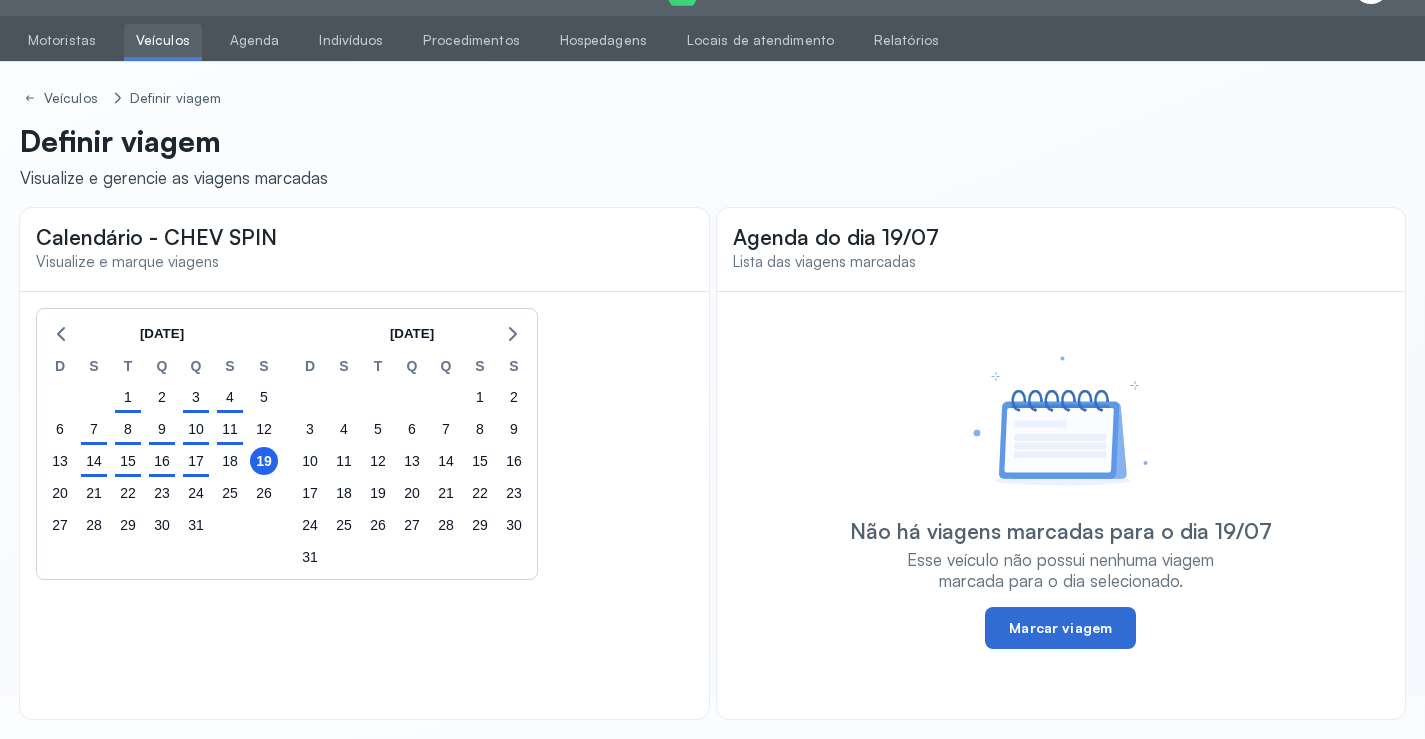 click on "Marcar viagem" 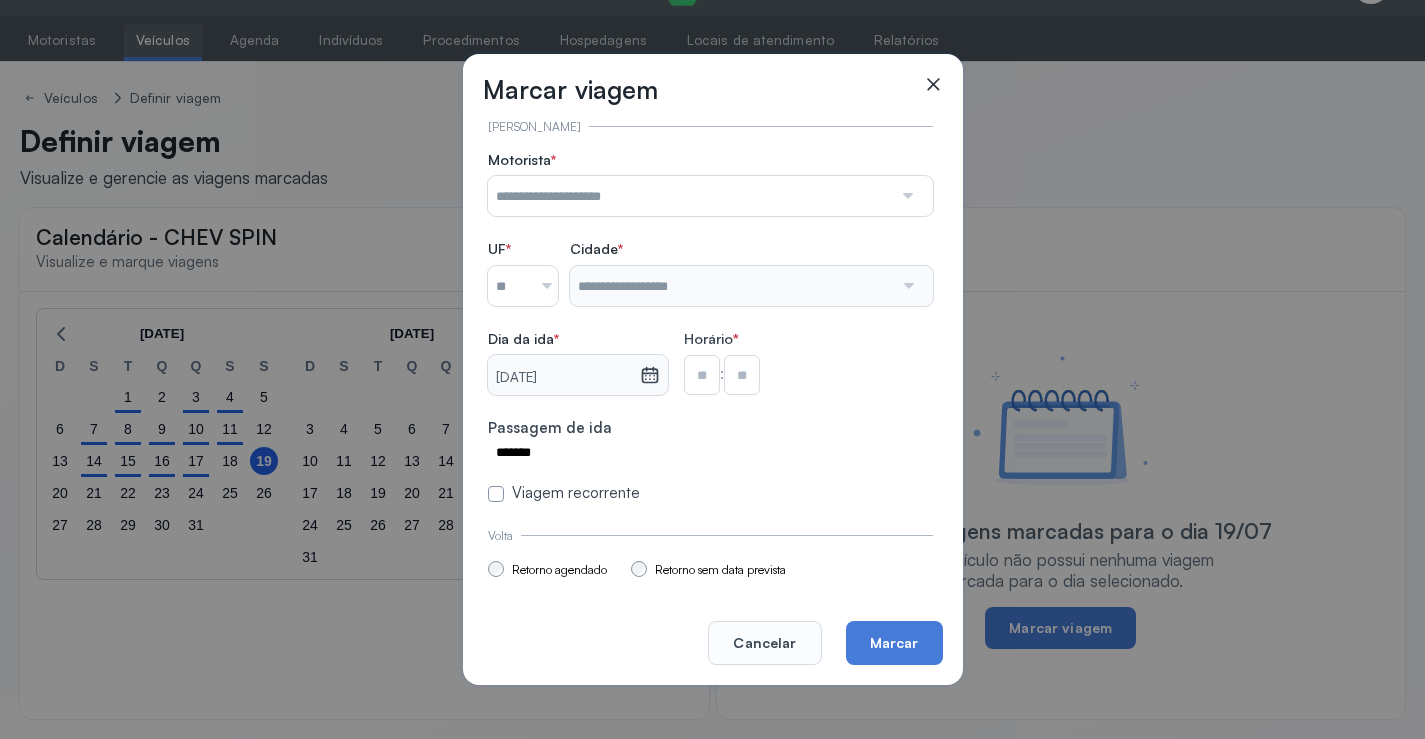 click at bounding box center (906, 196) 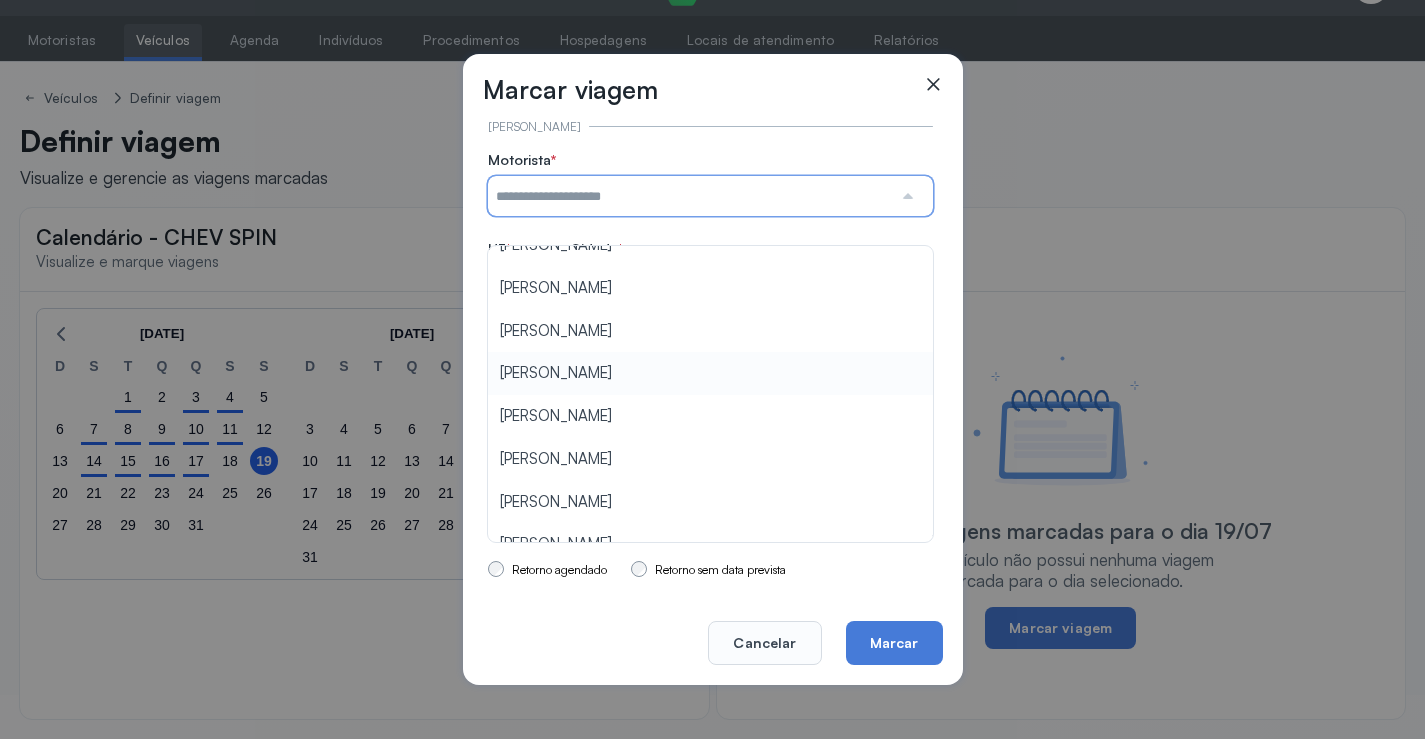 scroll, scrollTop: 100, scrollLeft: 0, axis: vertical 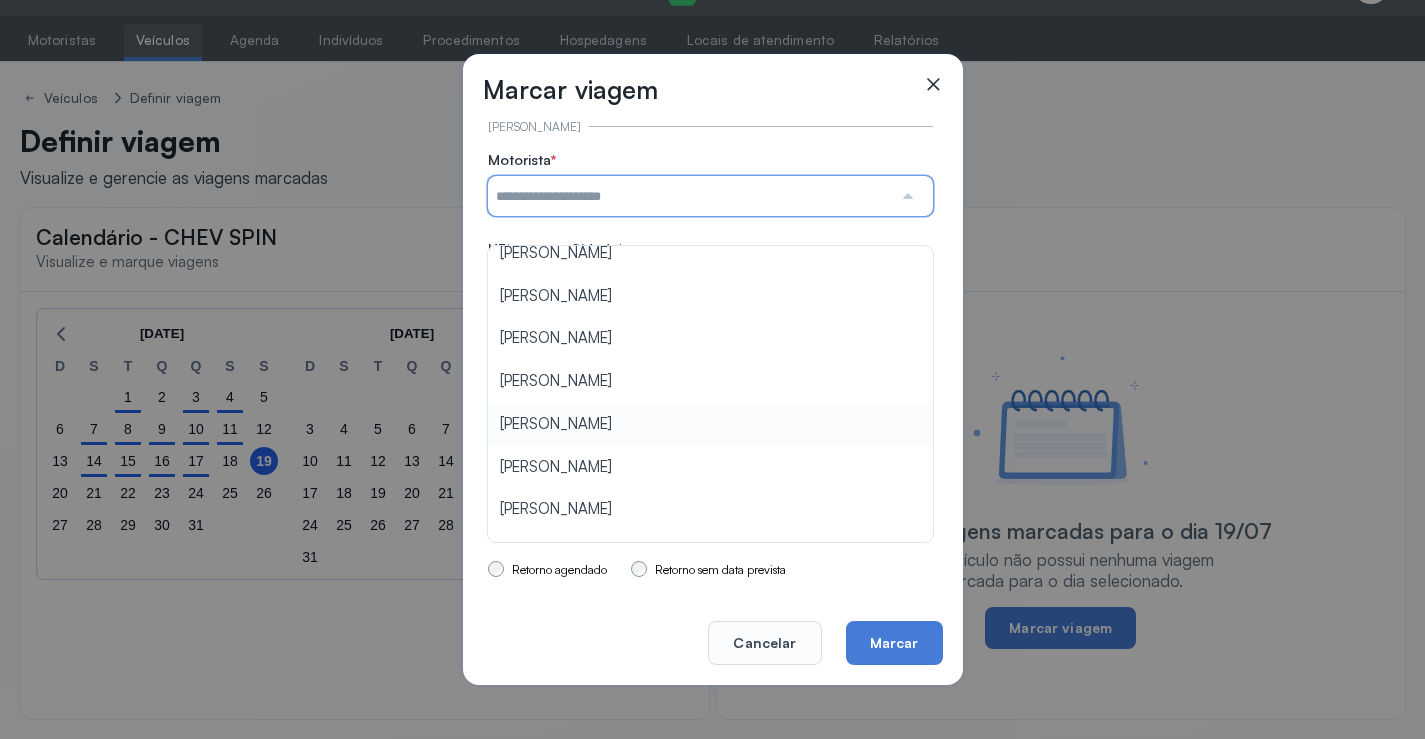 type on "**********" 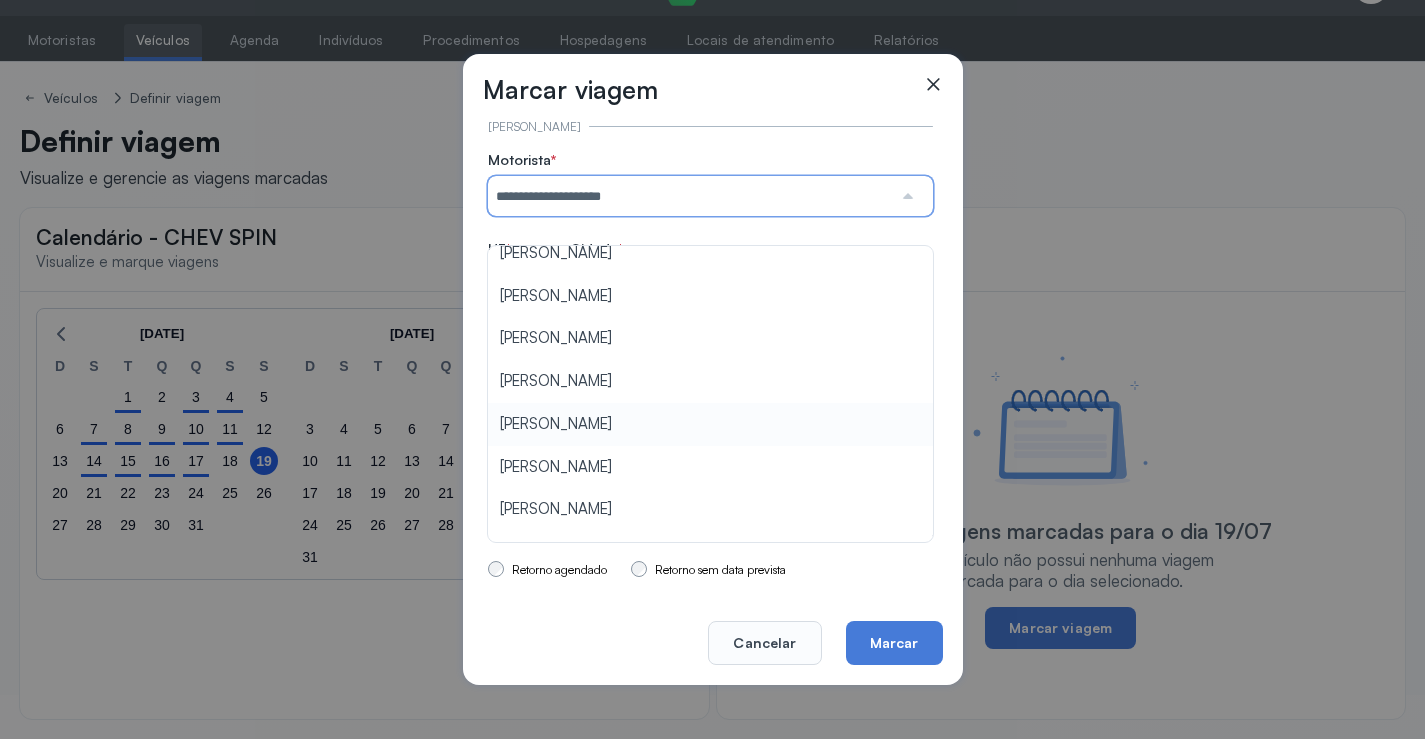 click on "**********" at bounding box center (710, 327) 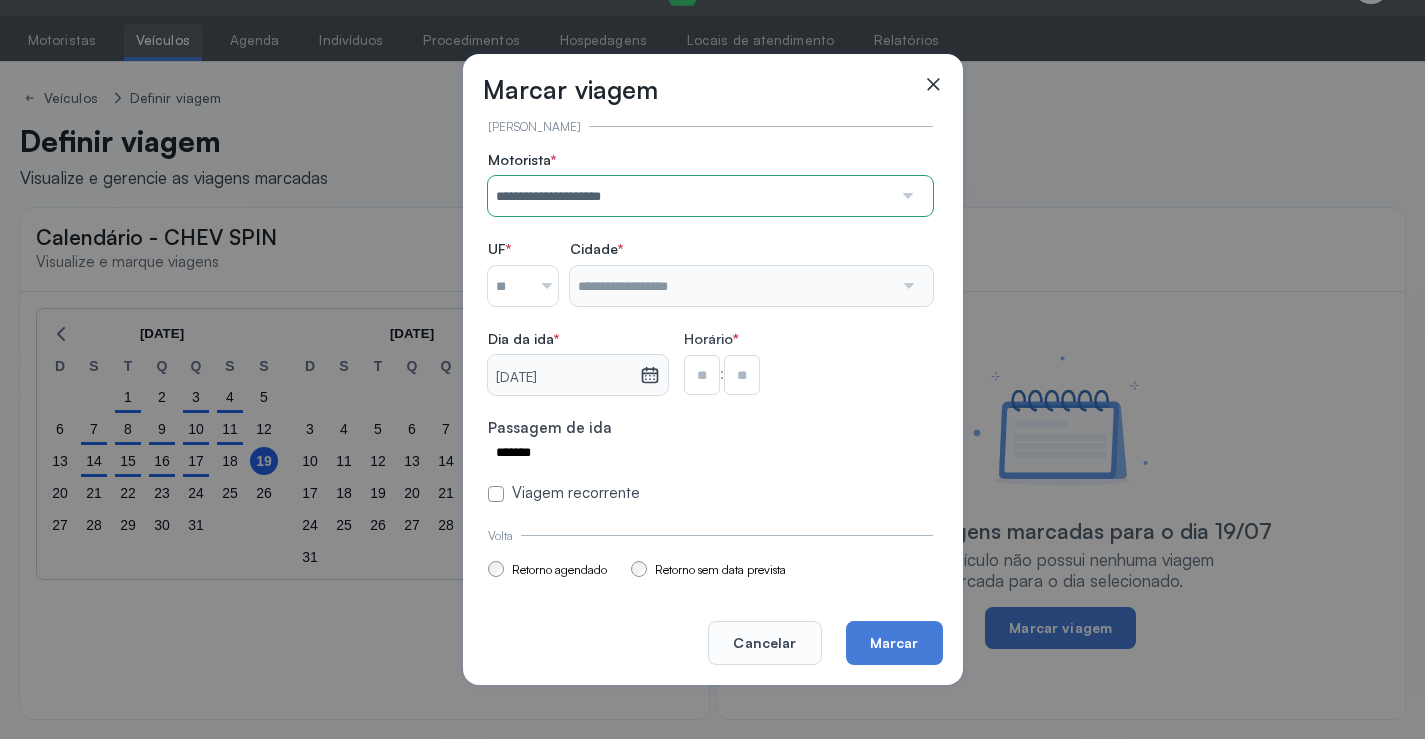 click 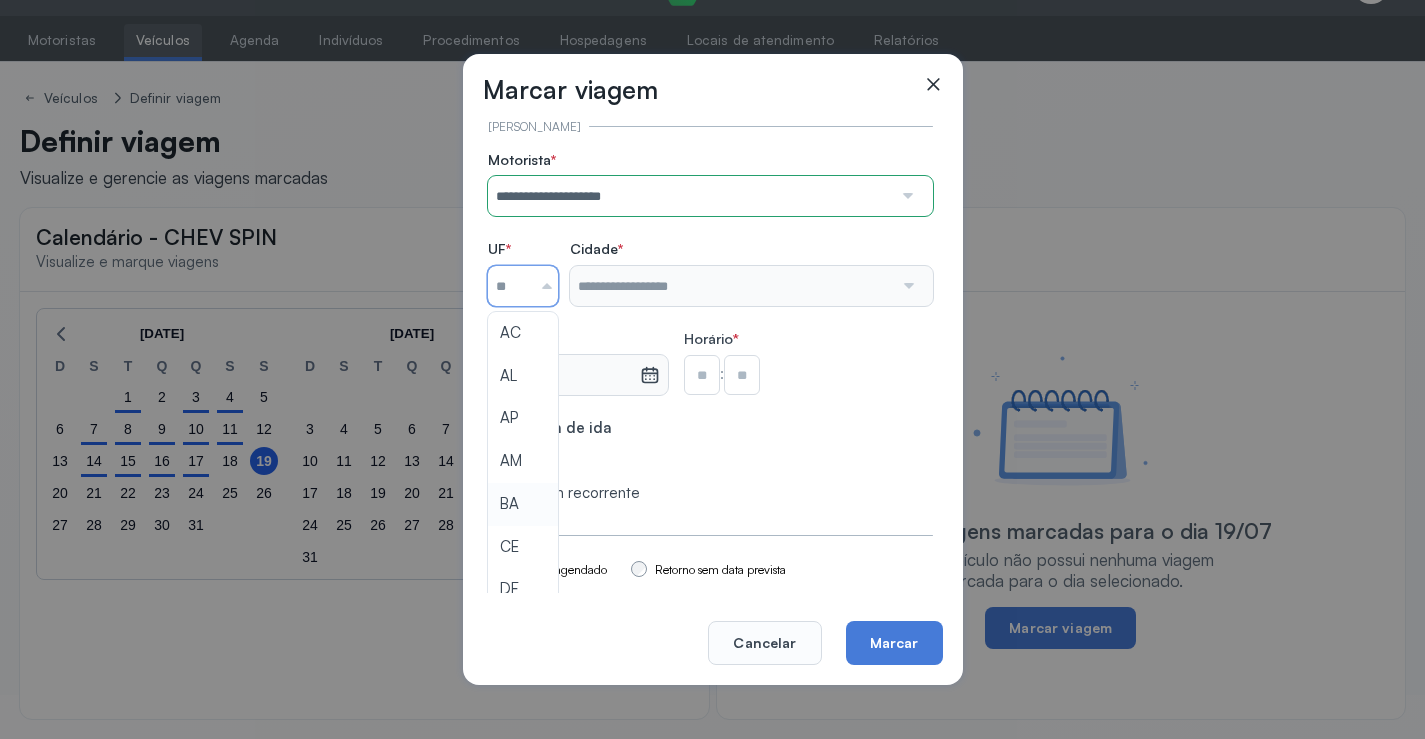 type on "**" 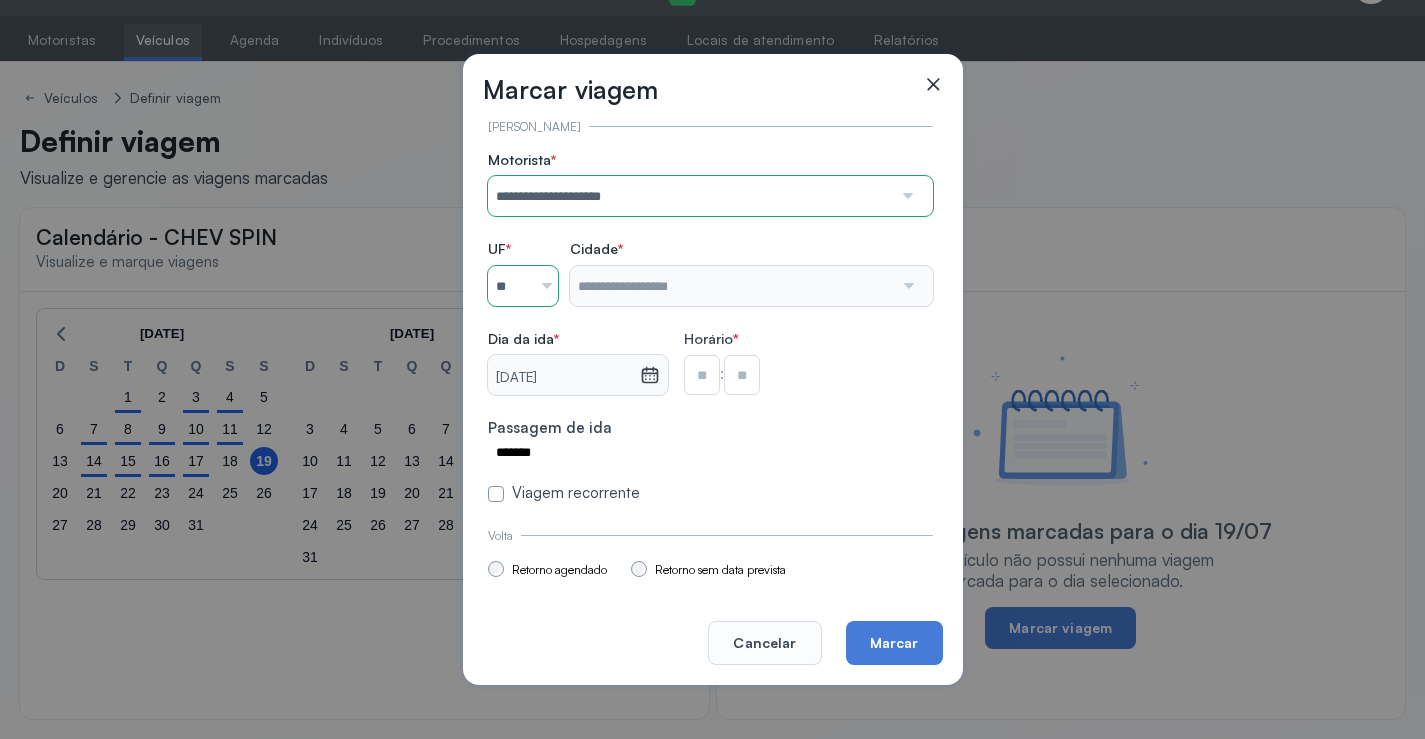 click on "**********" at bounding box center [710, 327] 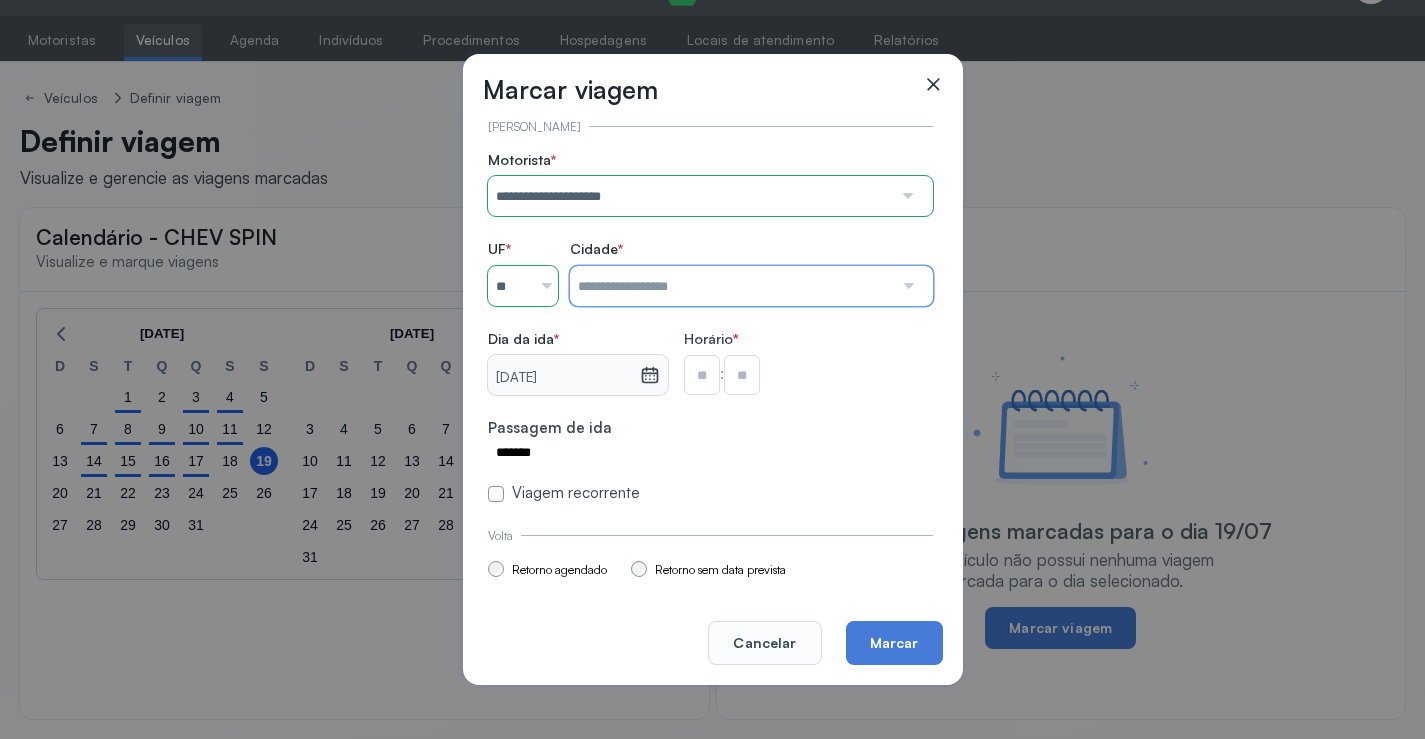 click at bounding box center (731, 286) 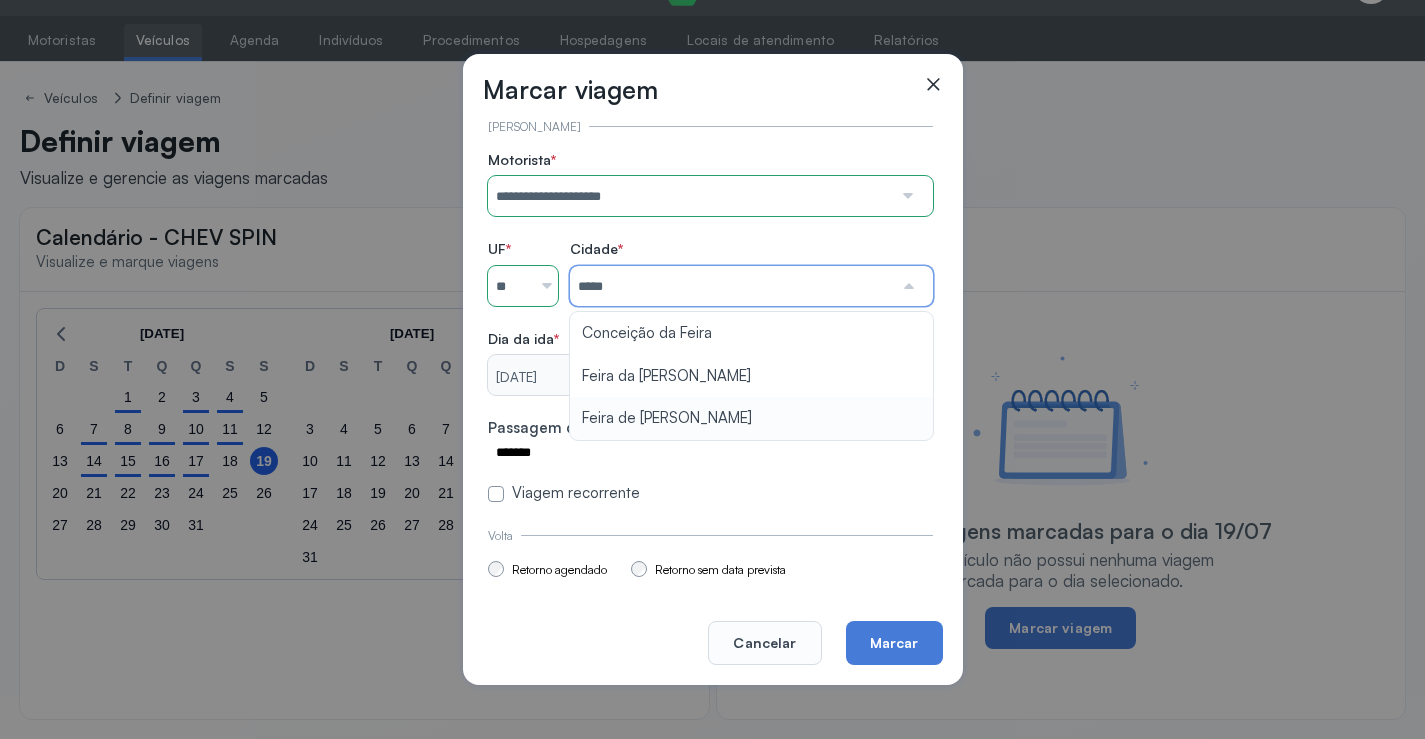 type on "**********" 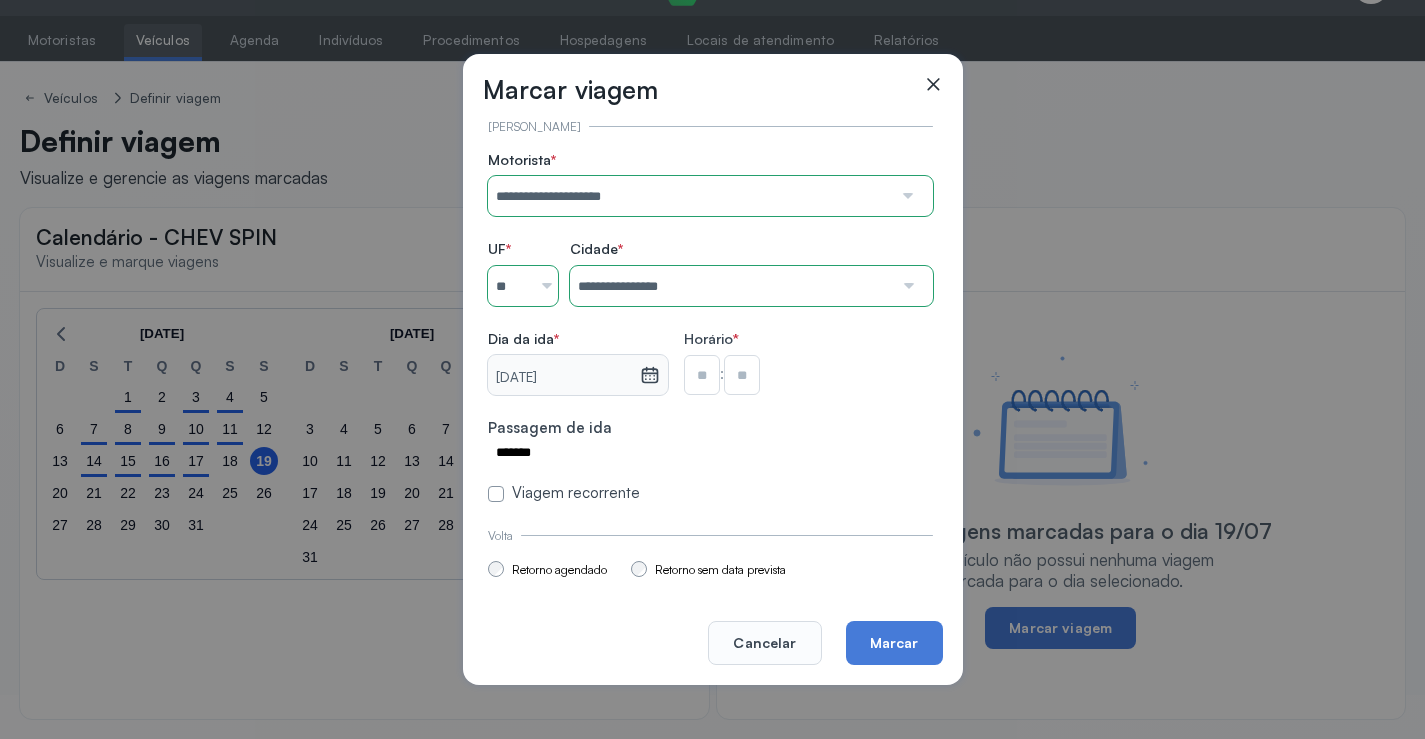 click on "**********" at bounding box center (710, 327) 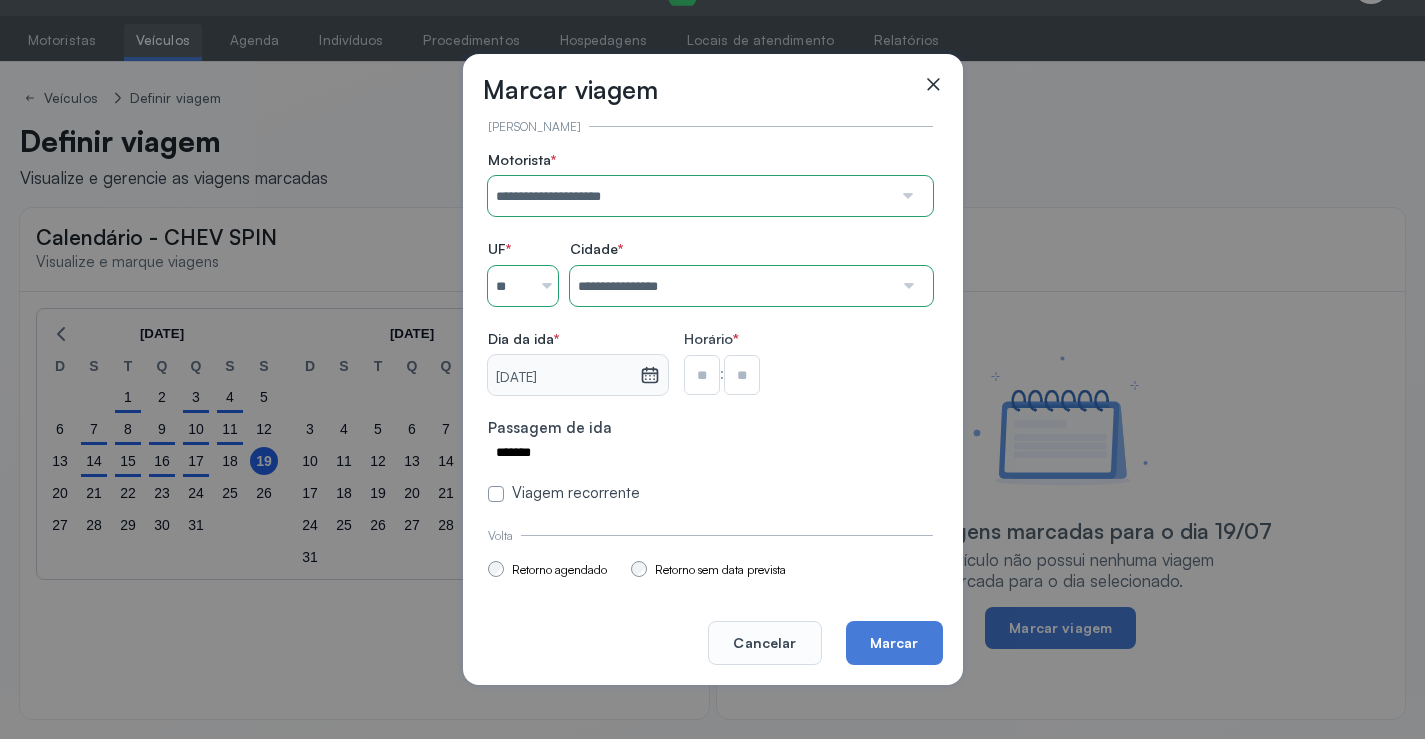 click at bounding box center [702, 375] 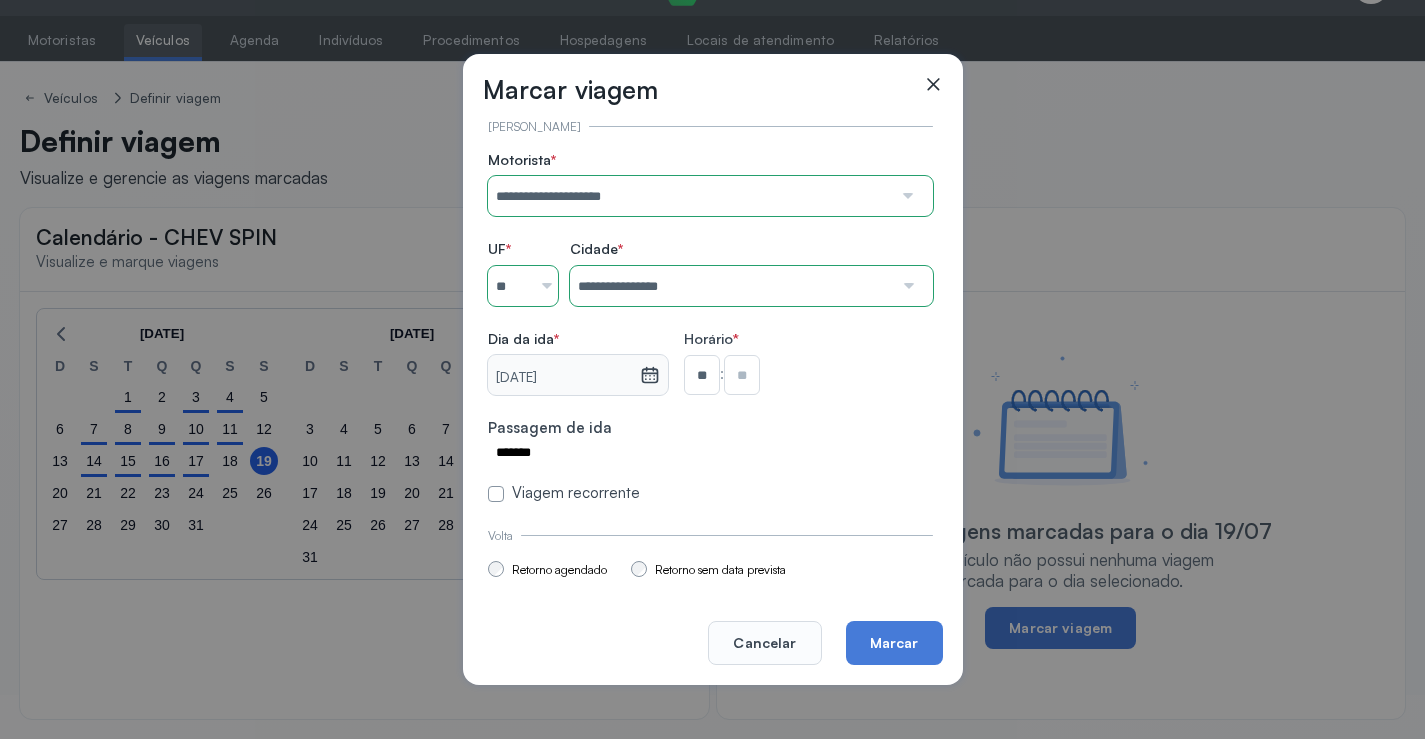 type on "**" 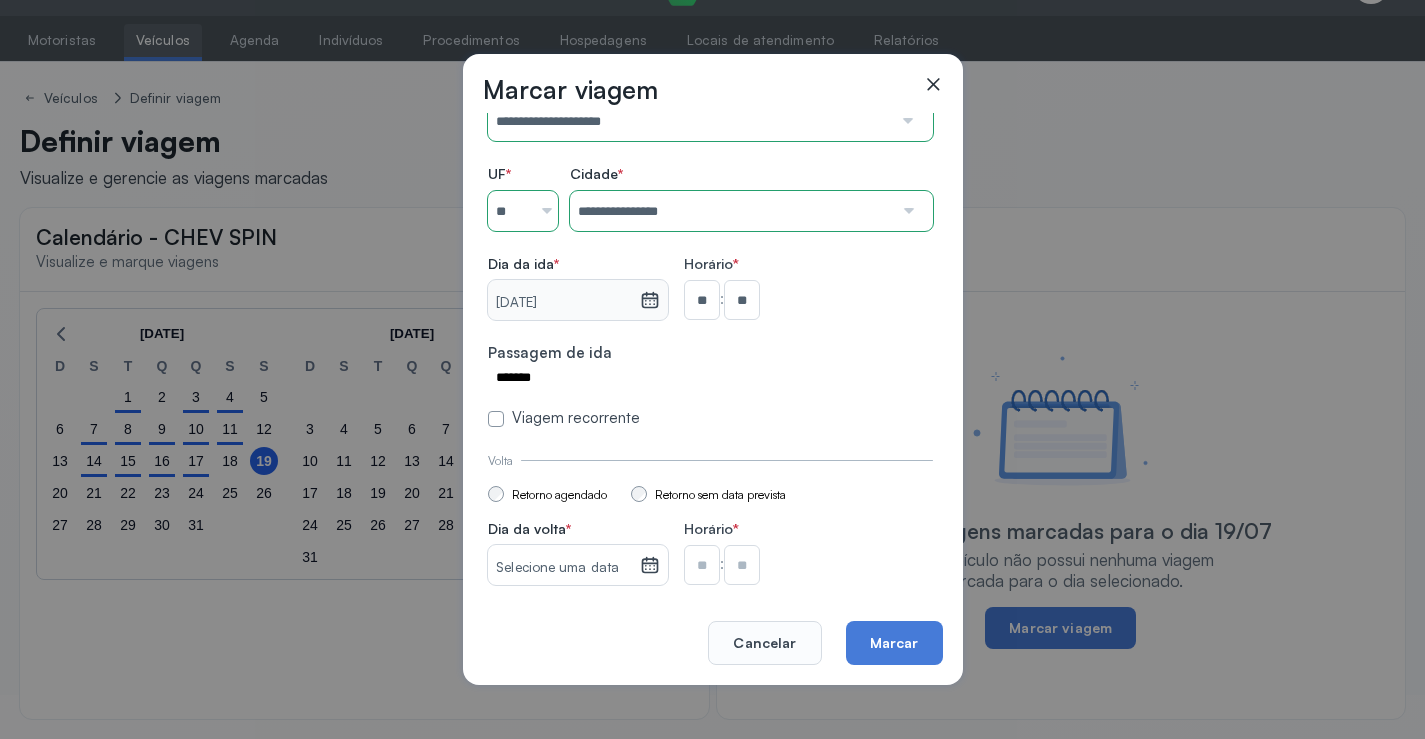 scroll, scrollTop: 147, scrollLeft: 0, axis: vertical 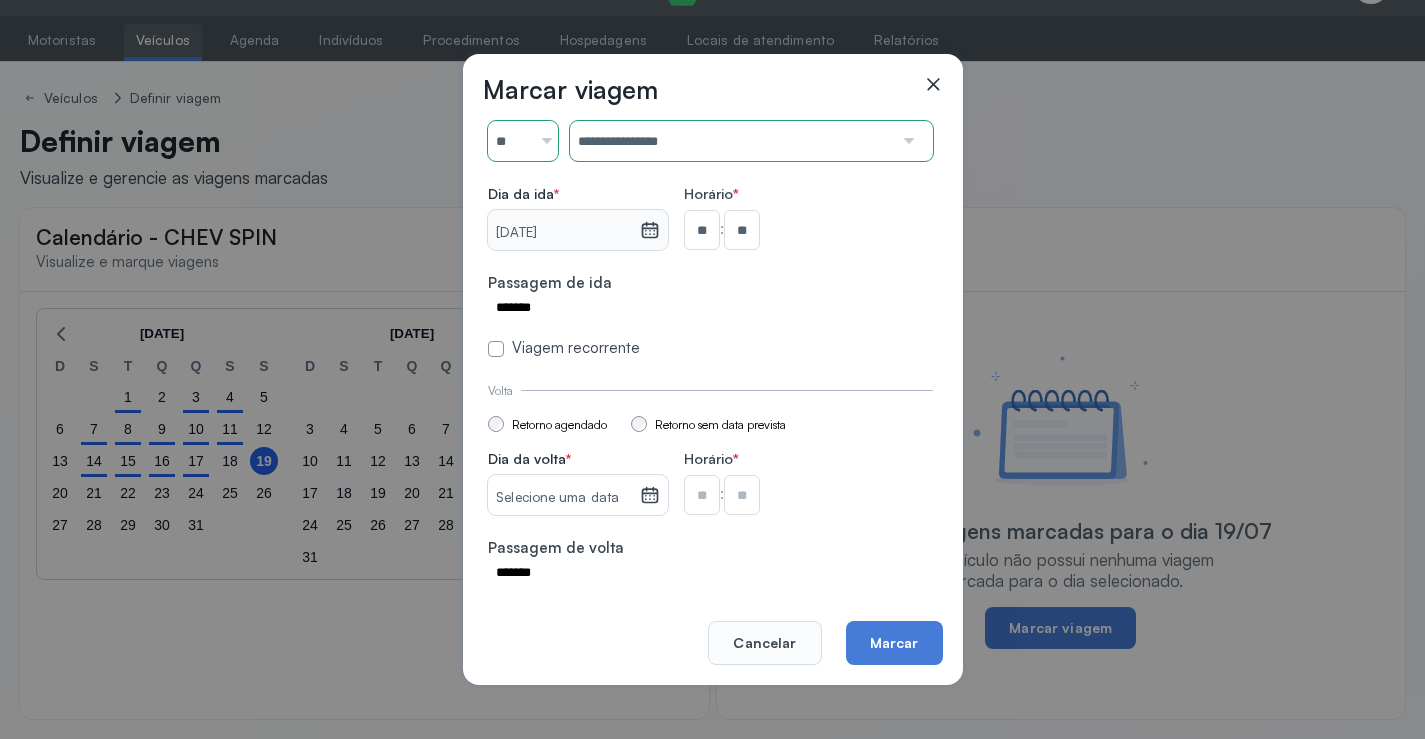 click 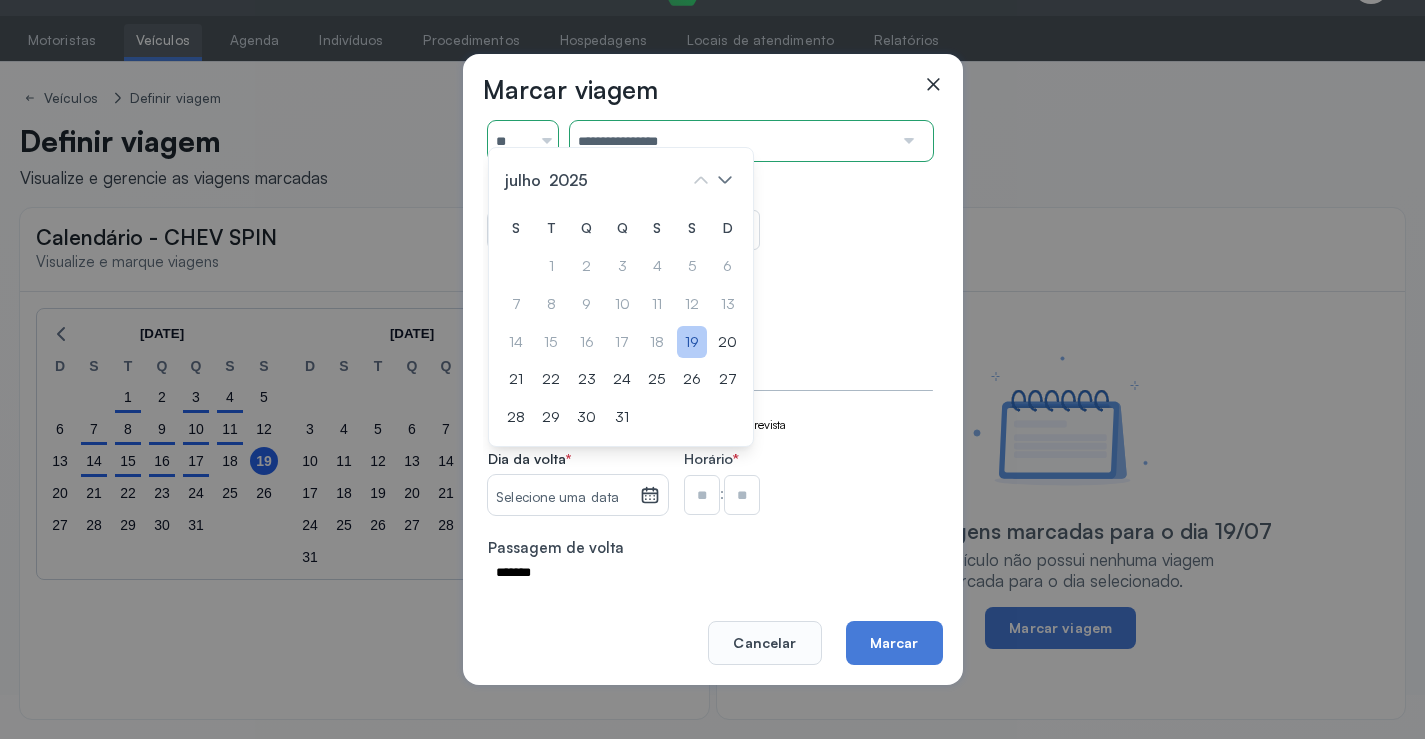 click on "19" 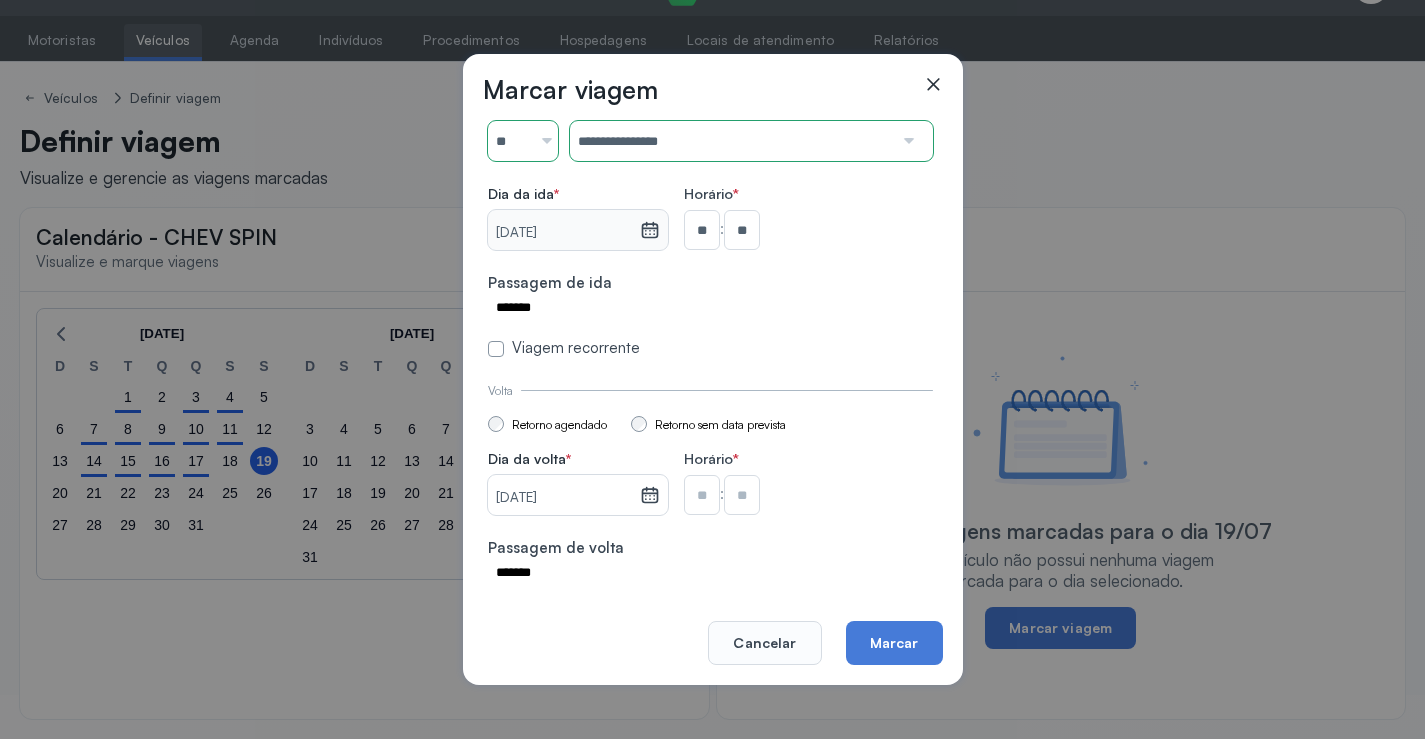 click at bounding box center (702, 230) 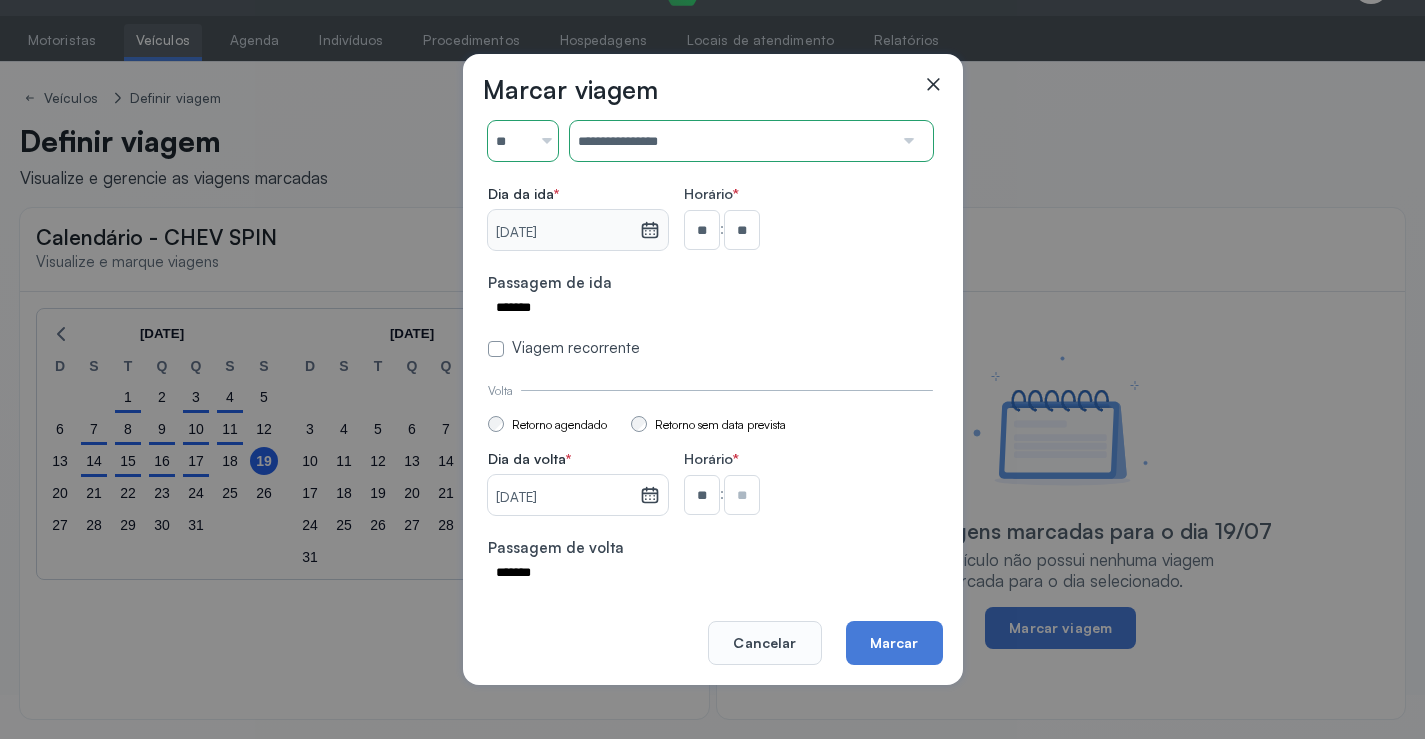type on "**" 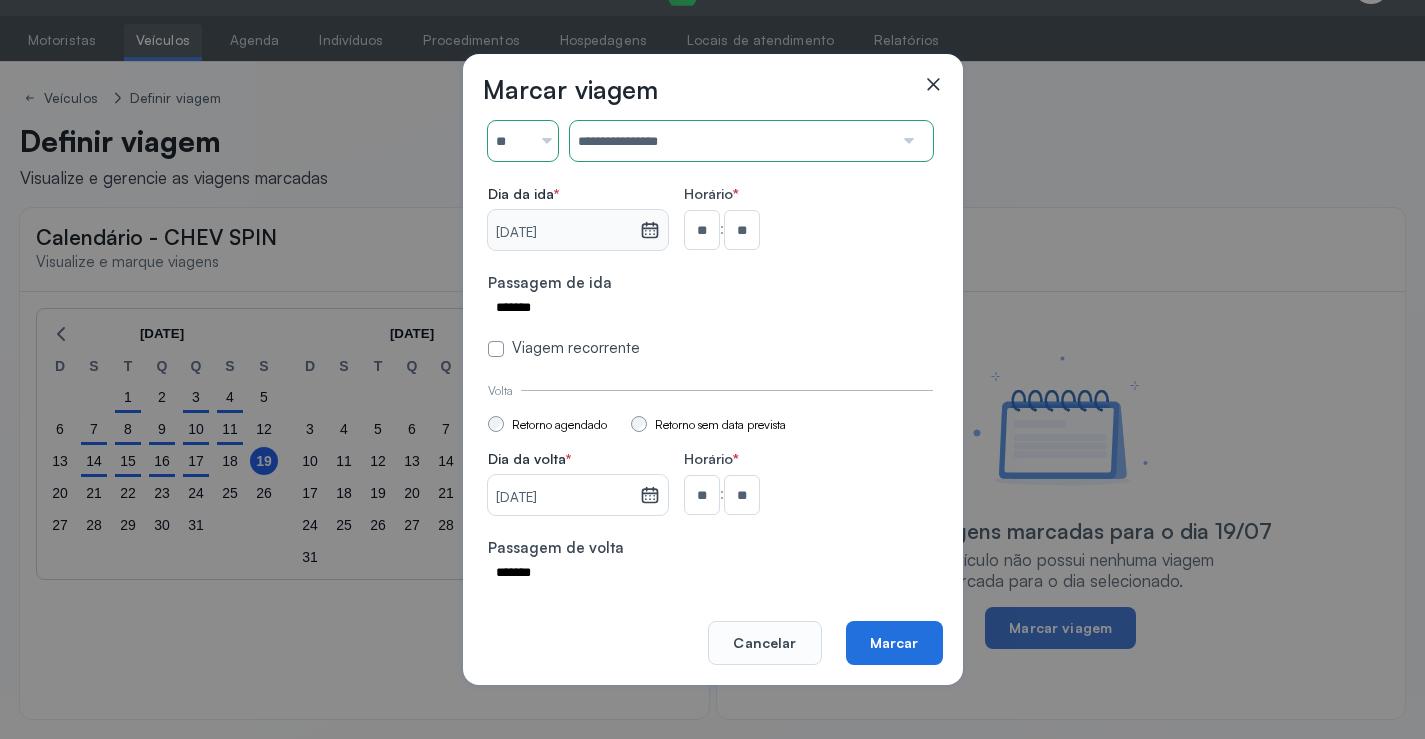 click on "Marcar" 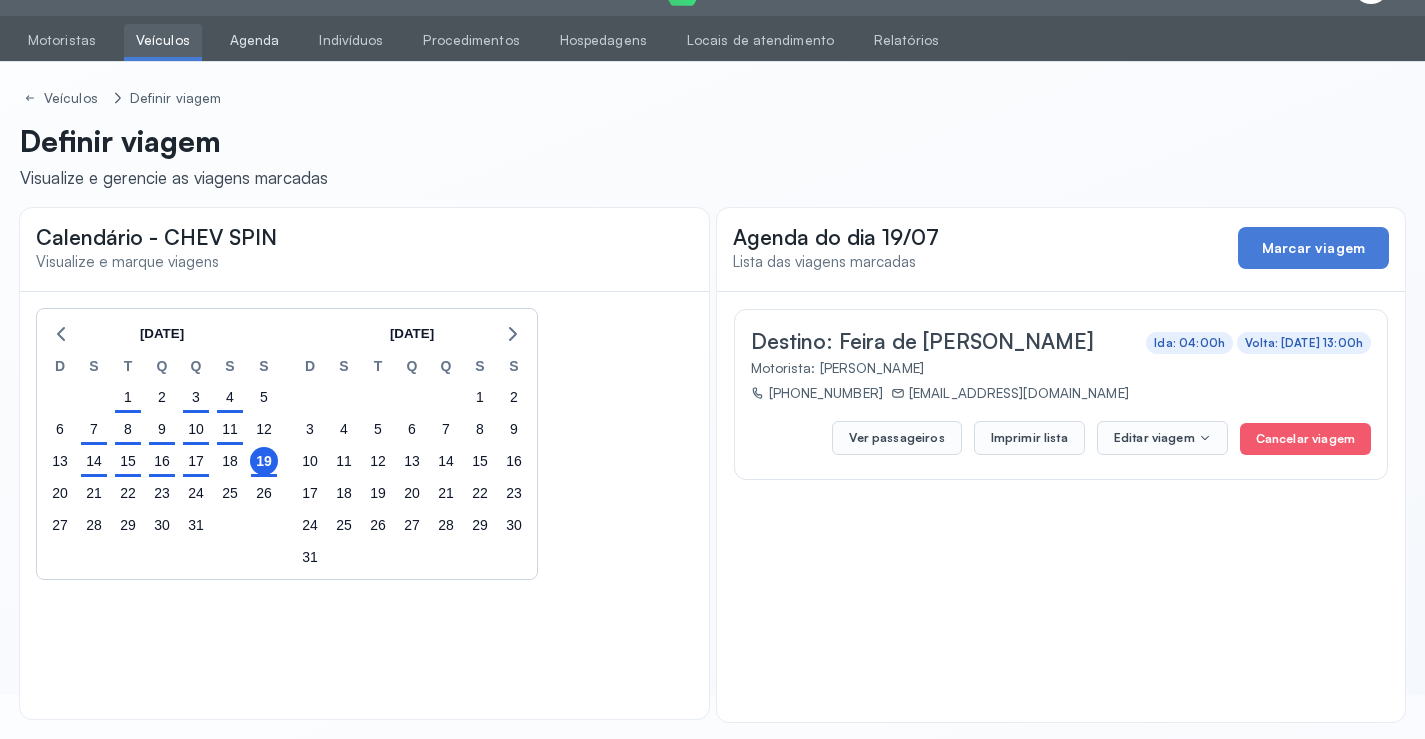 click on "Agenda" at bounding box center (255, 40) 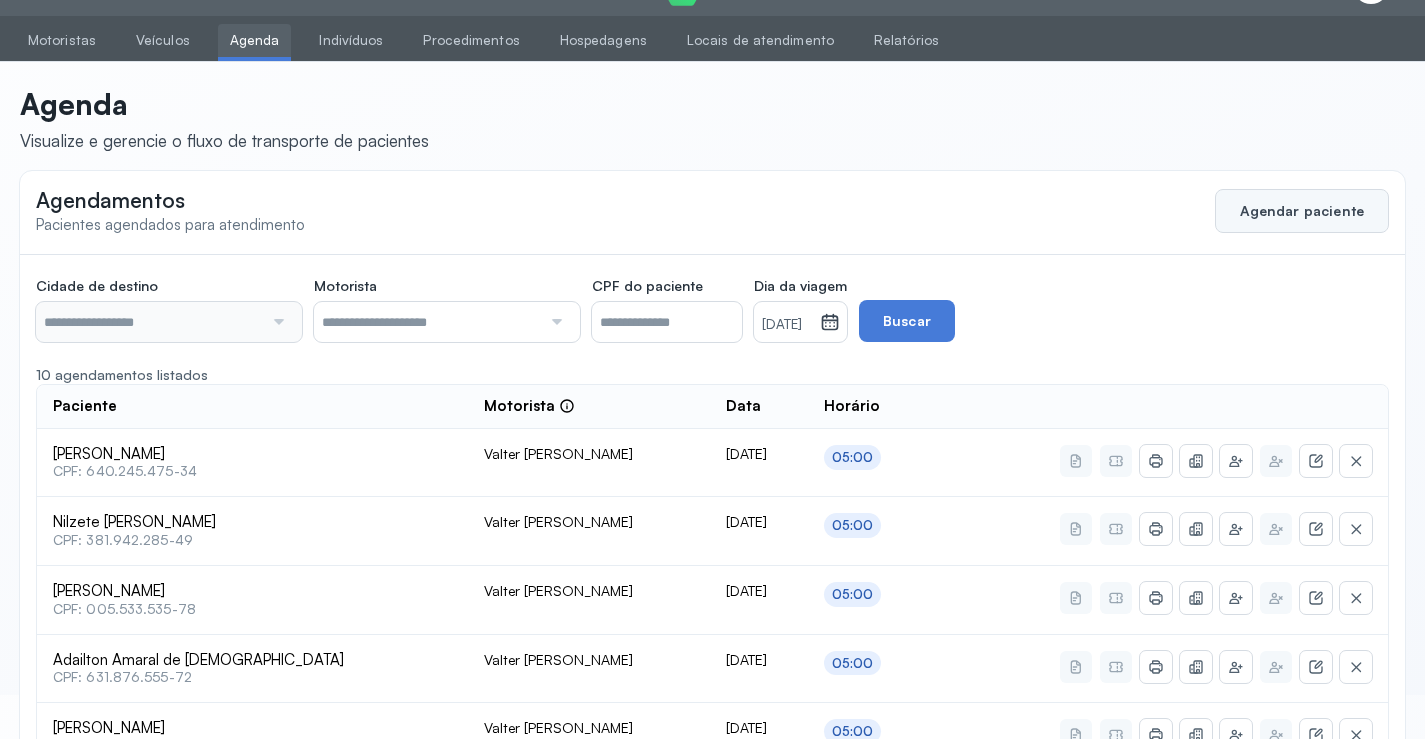 click on "Agendar paciente" 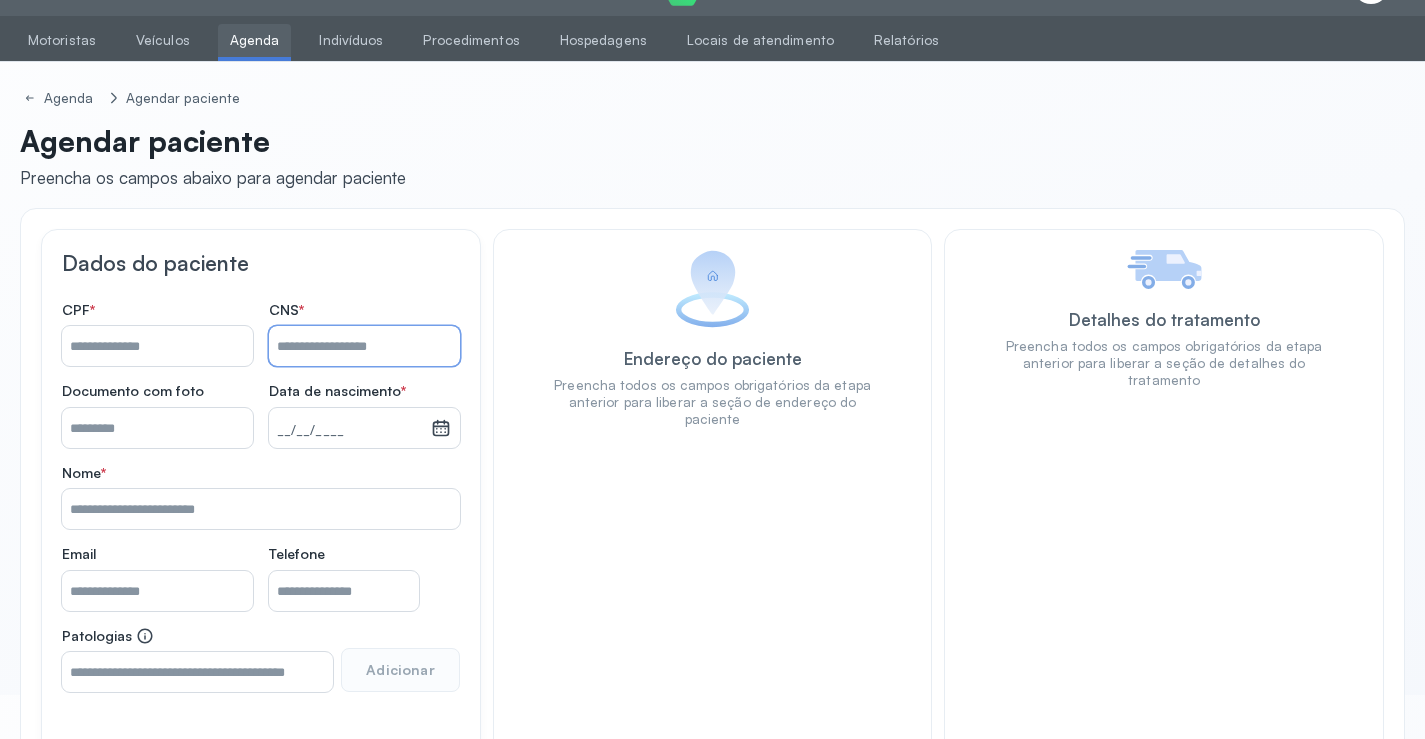 paste on "**********" 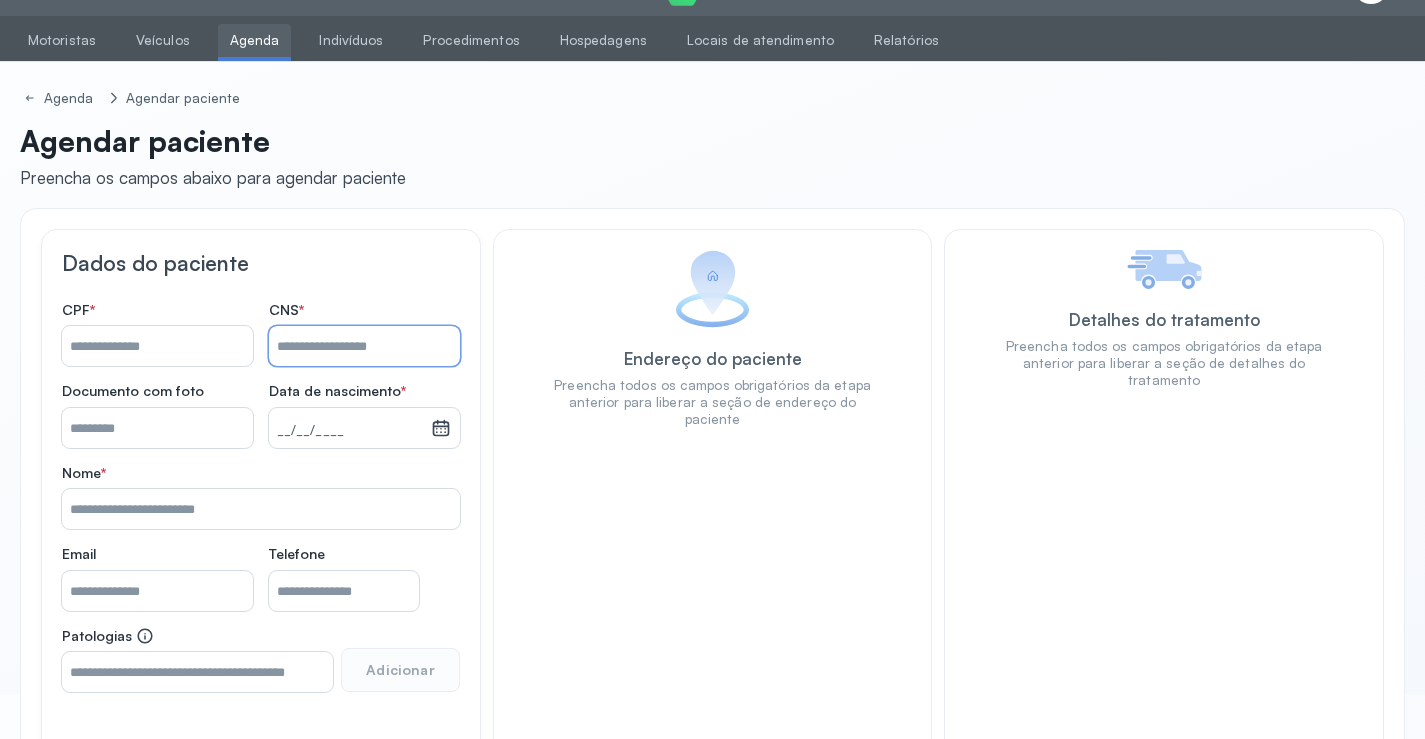 type on "**********" 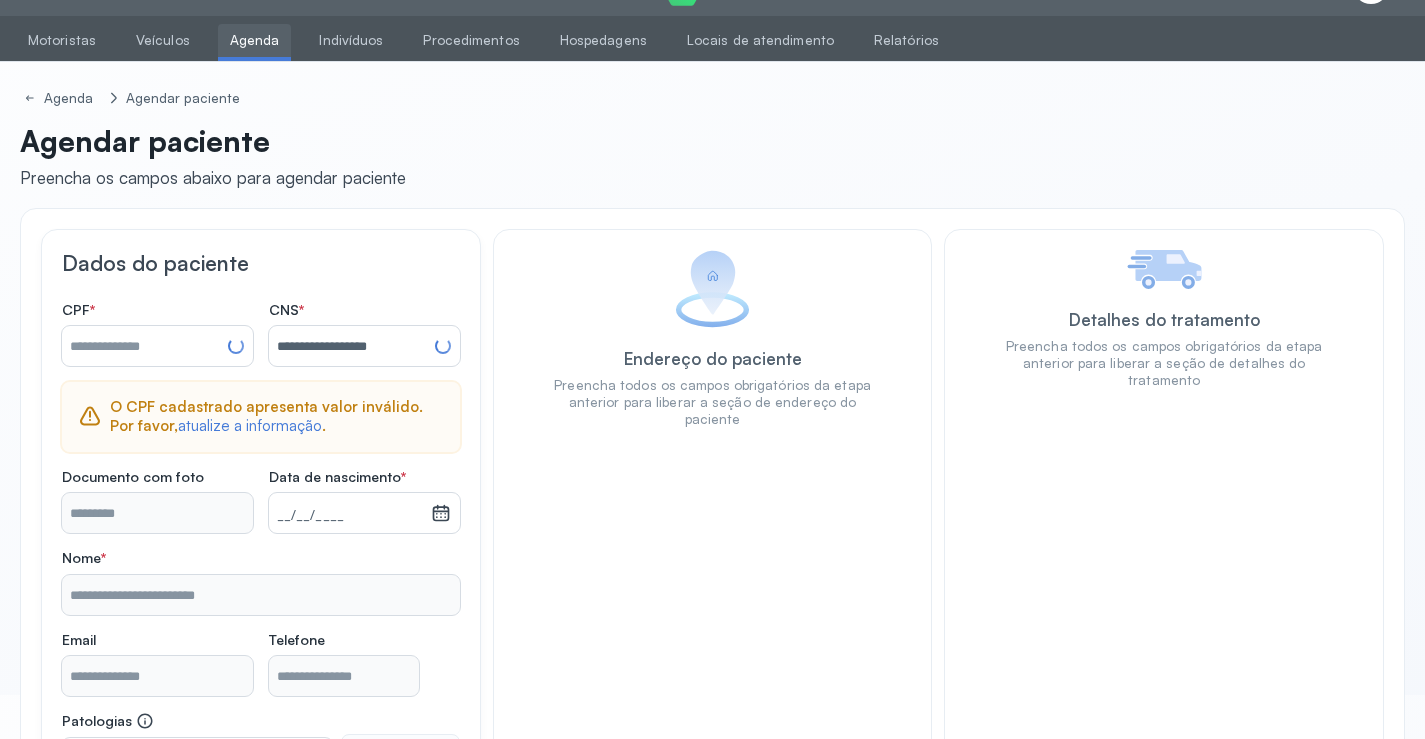 type on "**********" 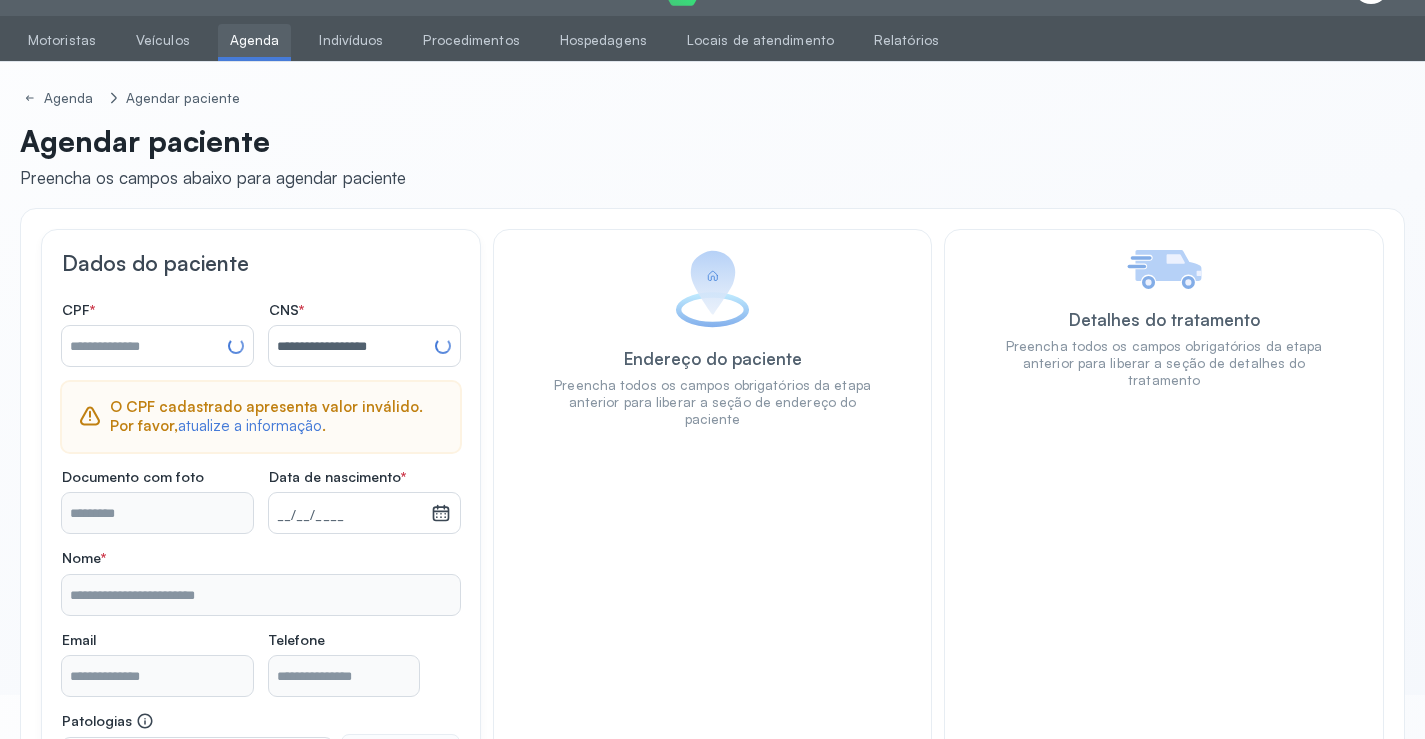 type on "**********" 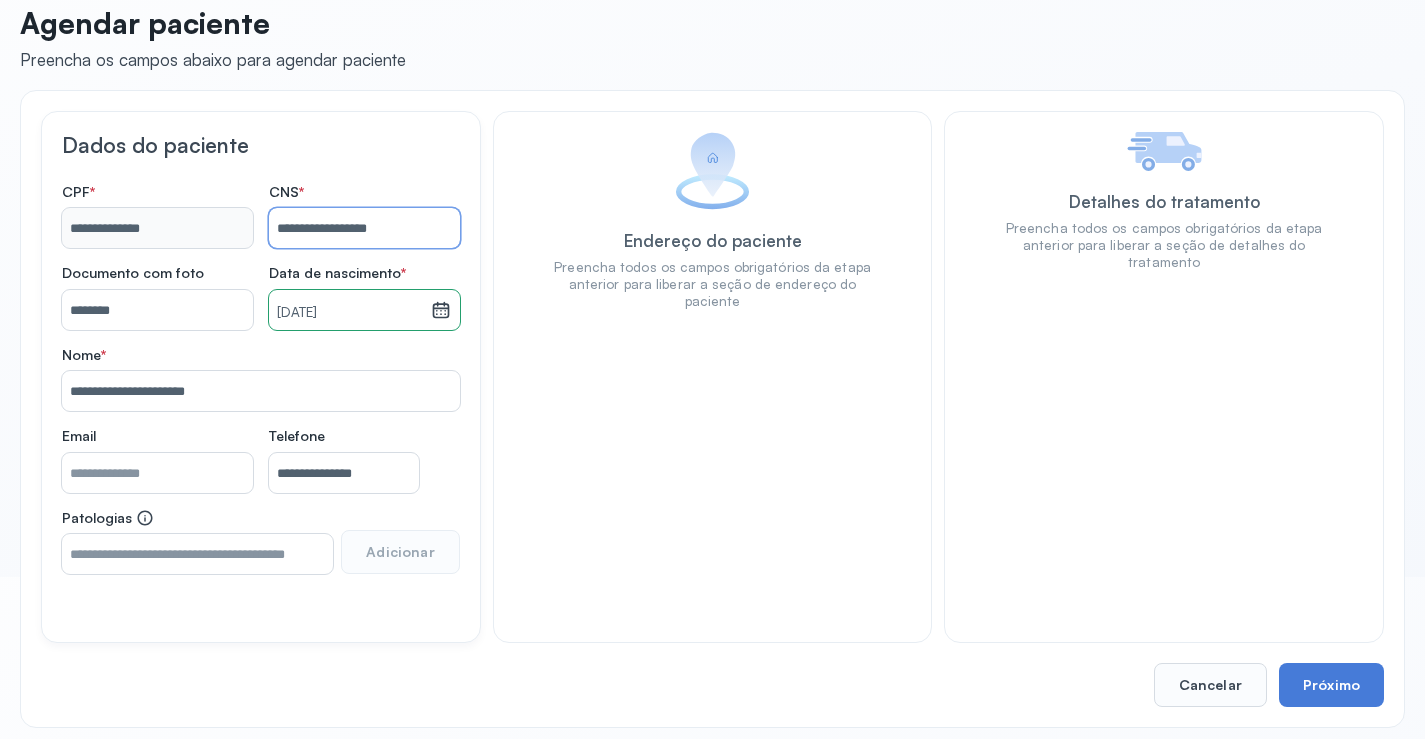 scroll, scrollTop: 171, scrollLeft: 0, axis: vertical 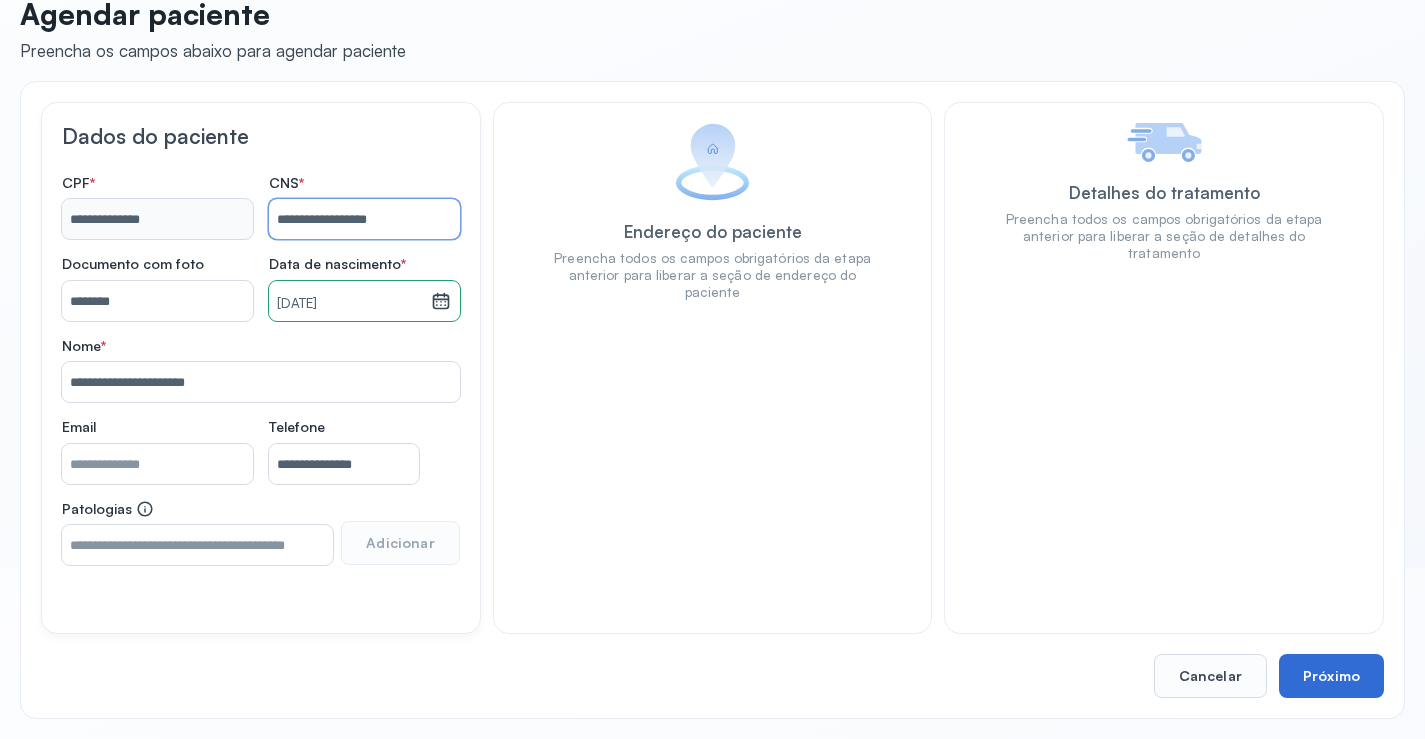 type on "**********" 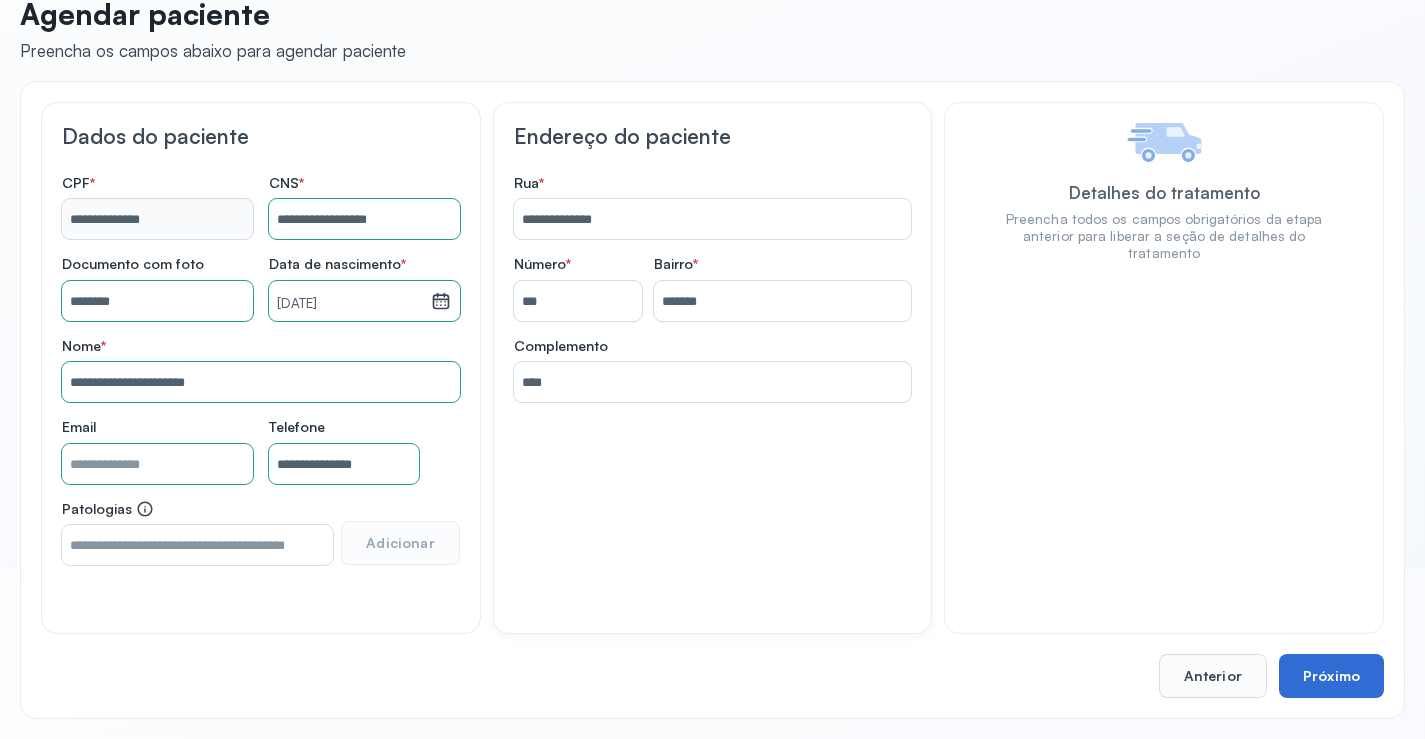 click on "Próximo" at bounding box center [1331, 676] 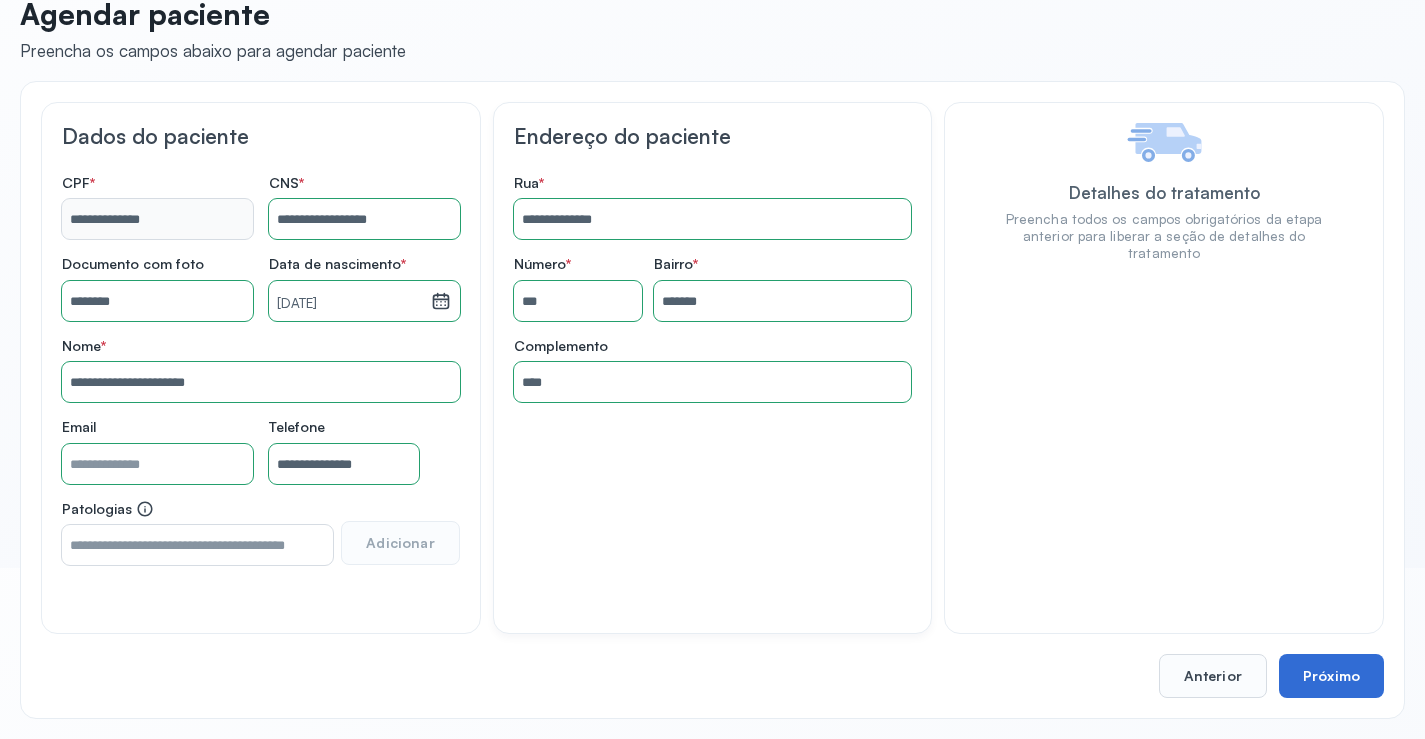 click on "Próximo" at bounding box center [1331, 676] 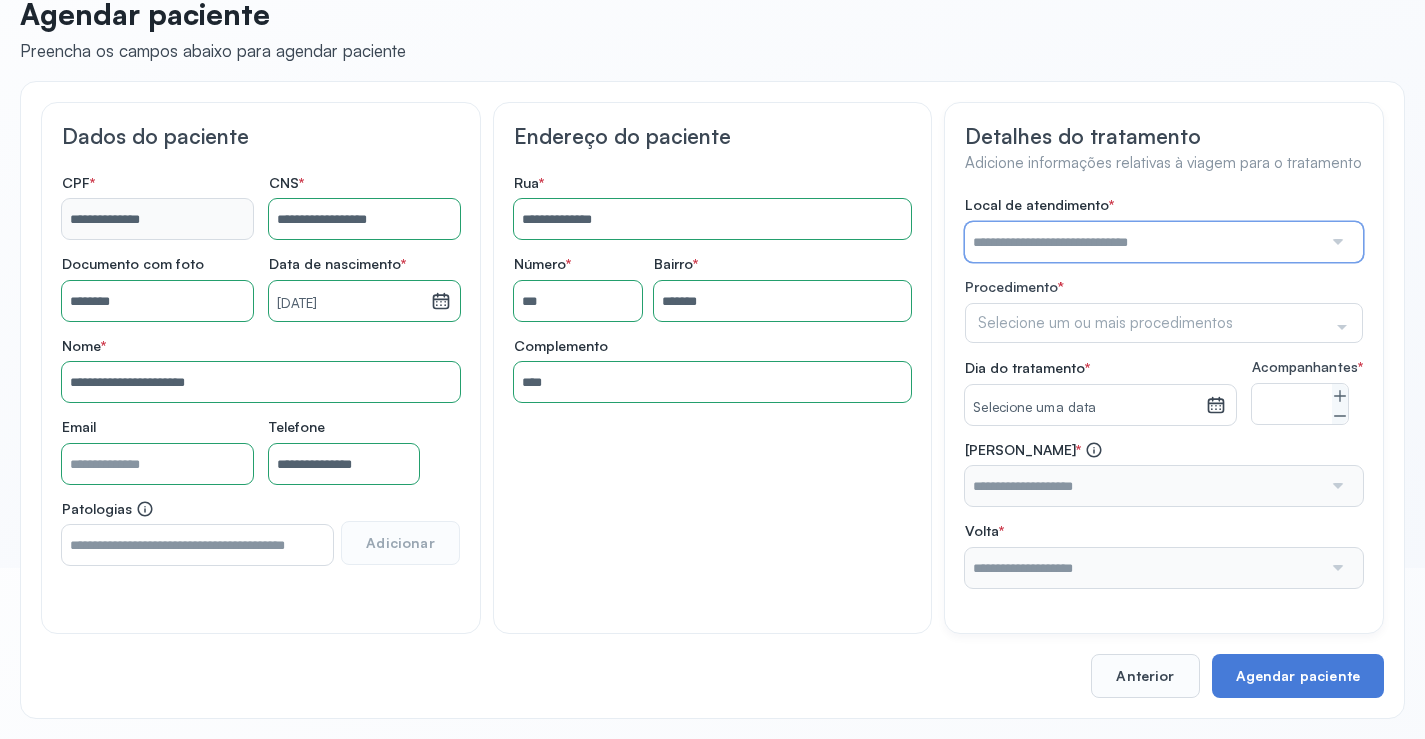click at bounding box center [1143, 242] 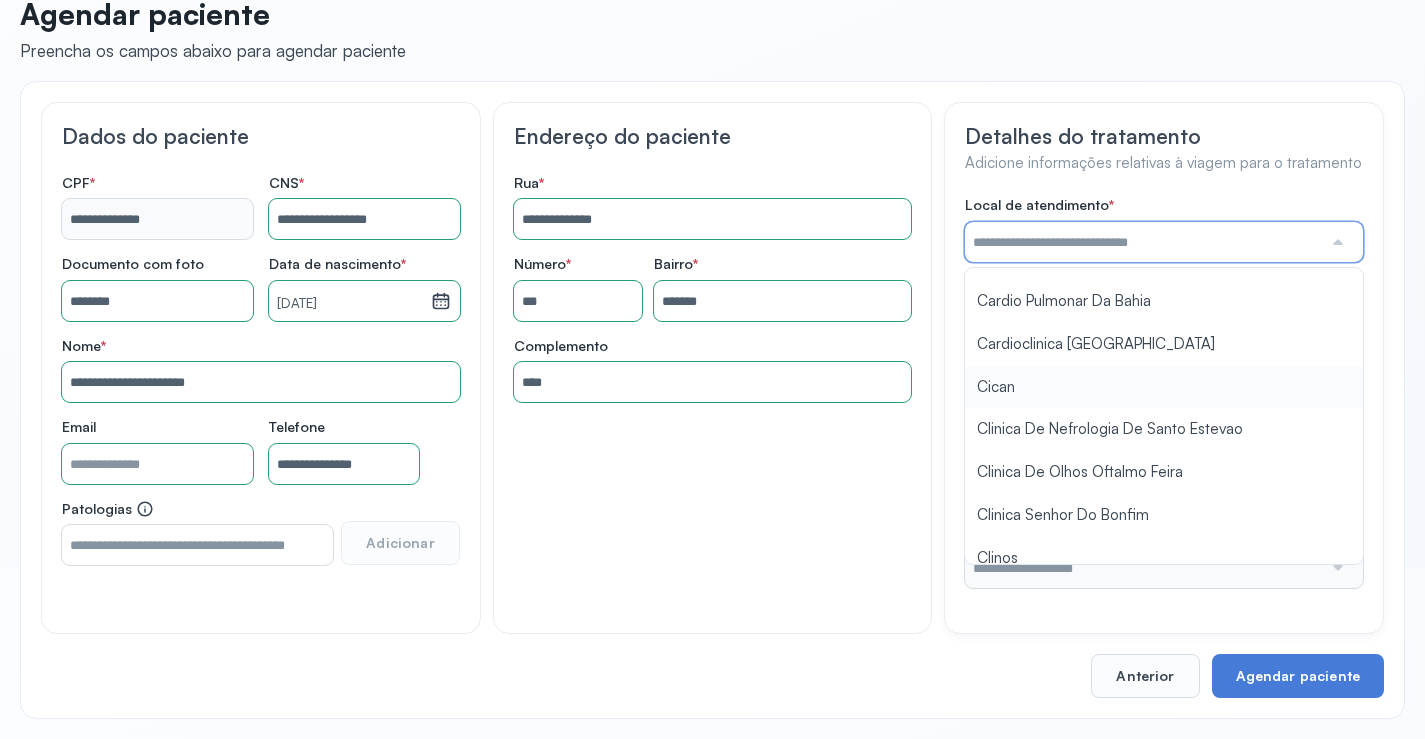 scroll, scrollTop: 200, scrollLeft: 0, axis: vertical 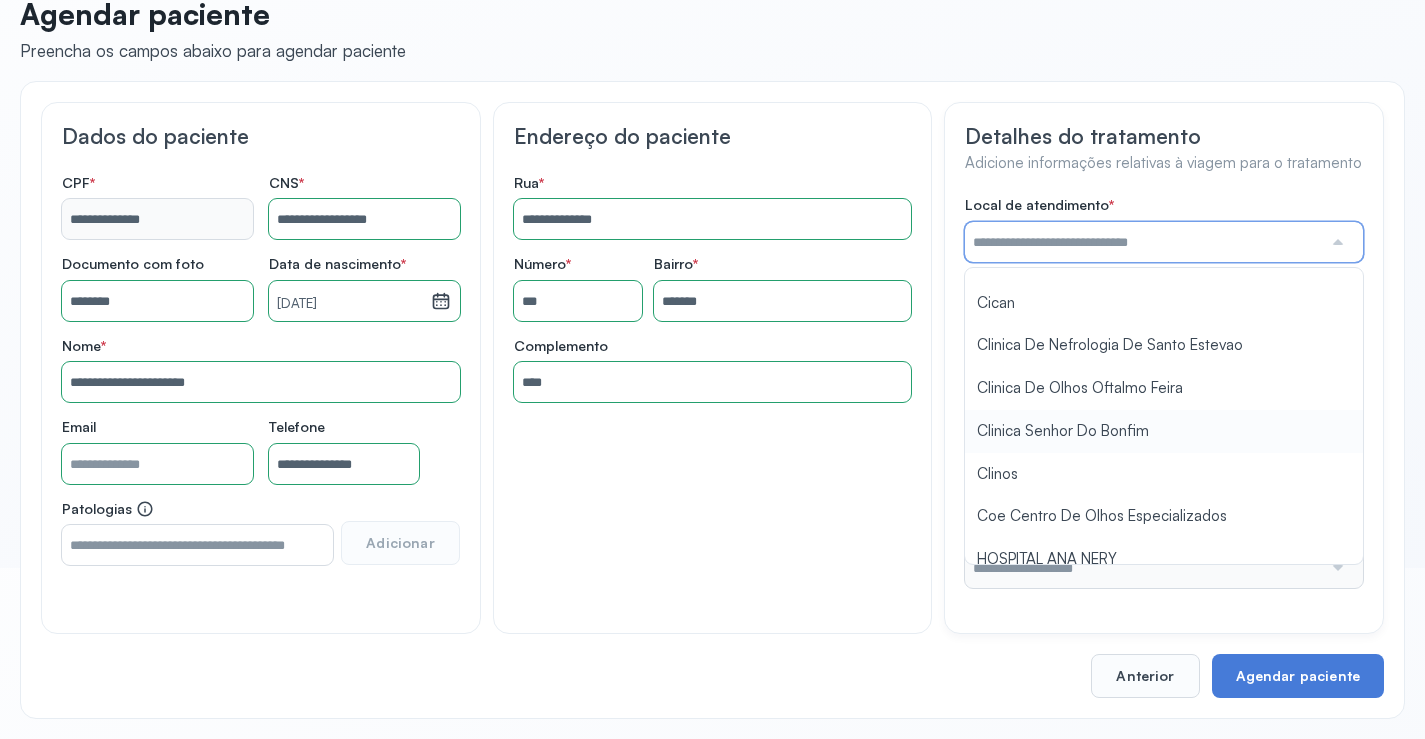 type on "**********" 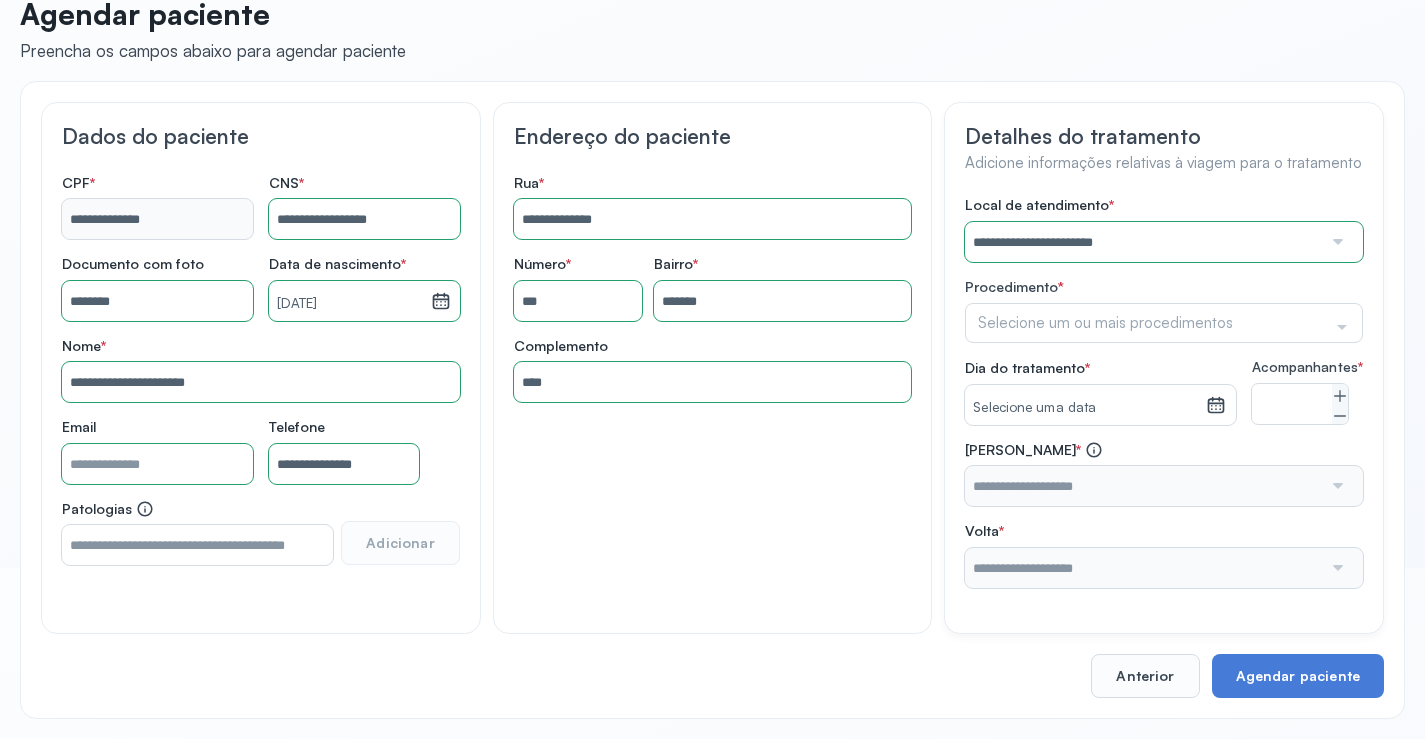 click on "**********" at bounding box center [1164, 392] 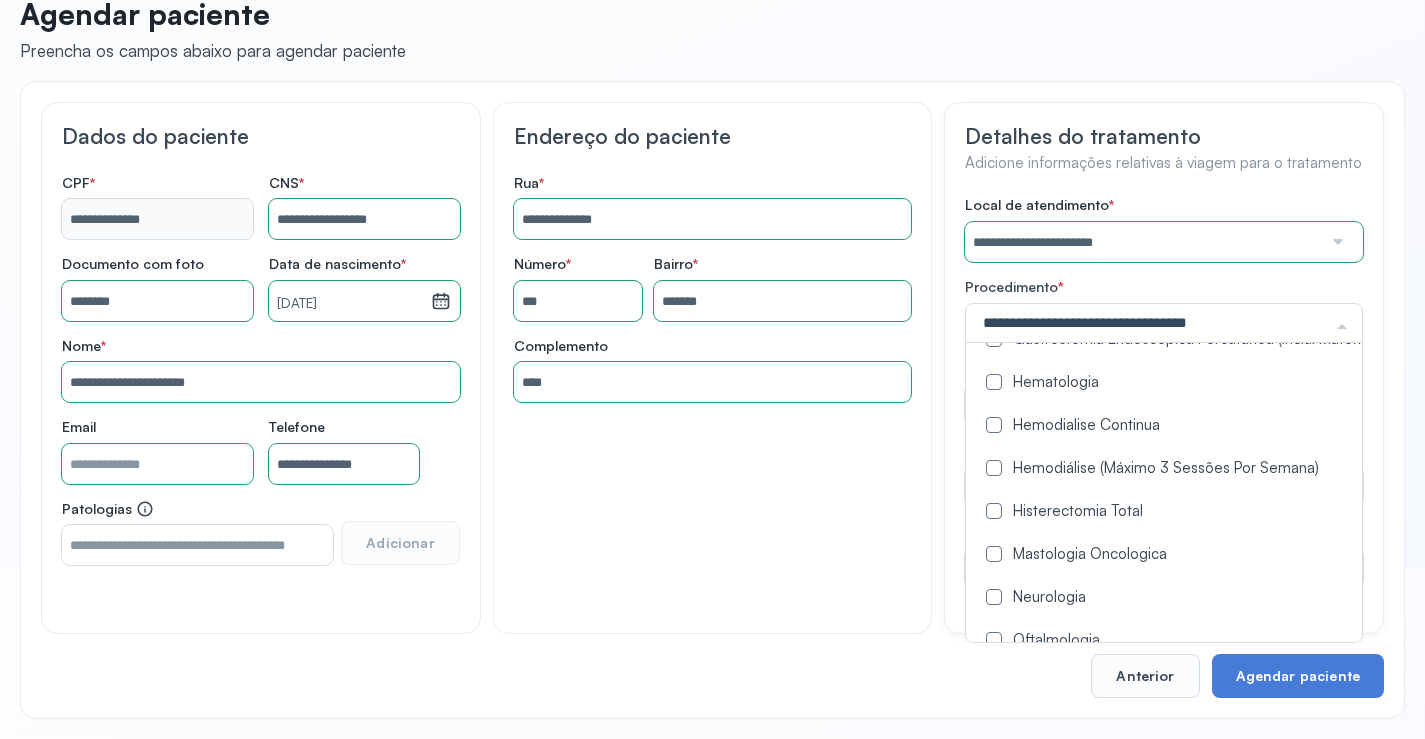 scroll, scrollTop: 900, scrollLeft: 0, axis: vertical 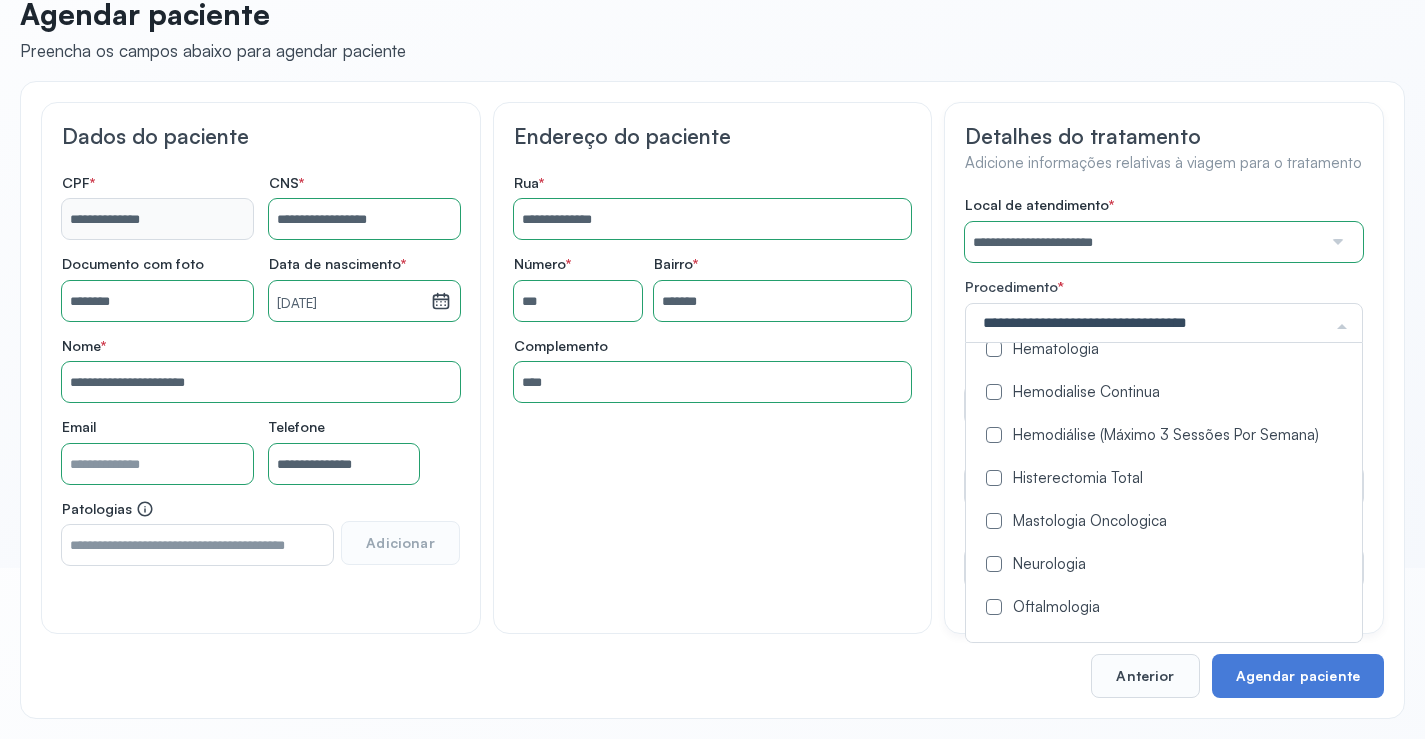 drag, startPoint x: 996, startPoint y: 433, endPoint x: 940, endPoint y: 454, distance: 59.808025 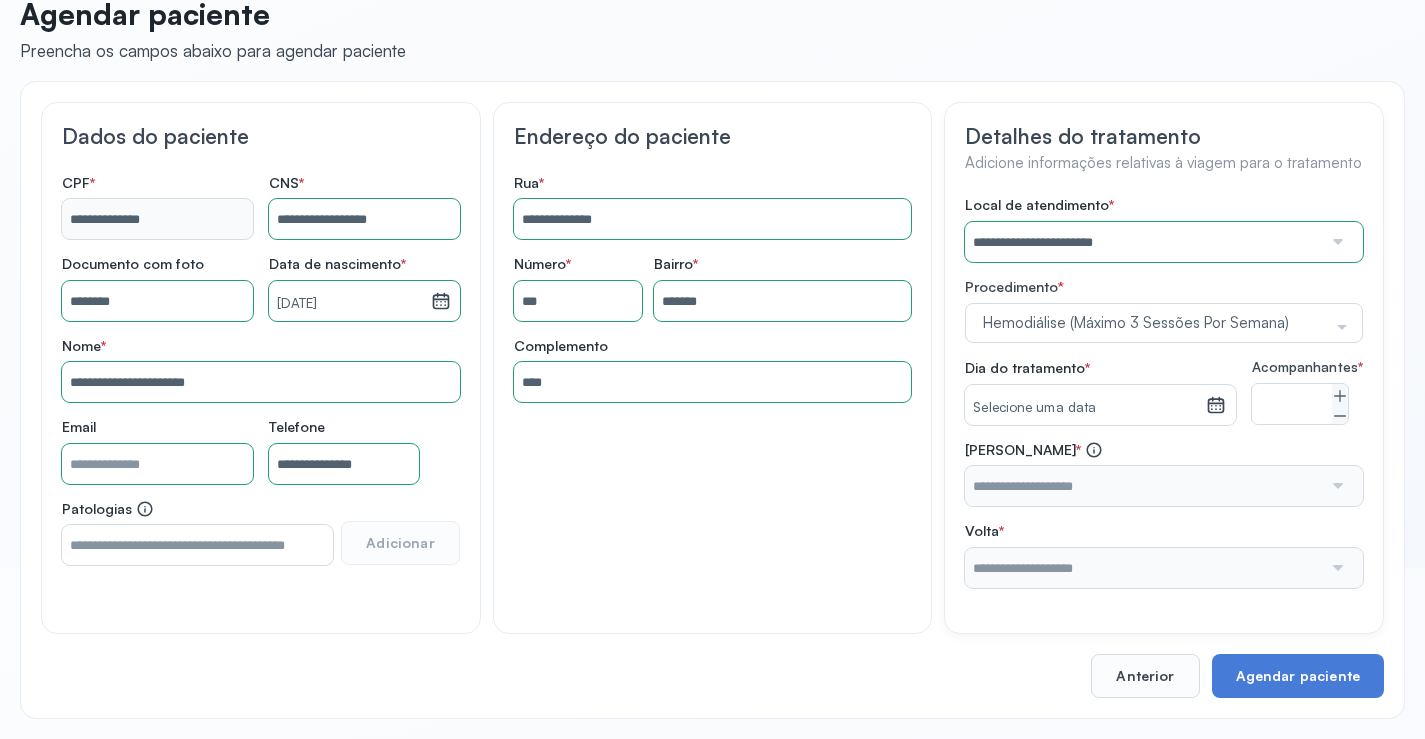 scroll, scrollTop: 0, scrollLeft: 0, axis: both 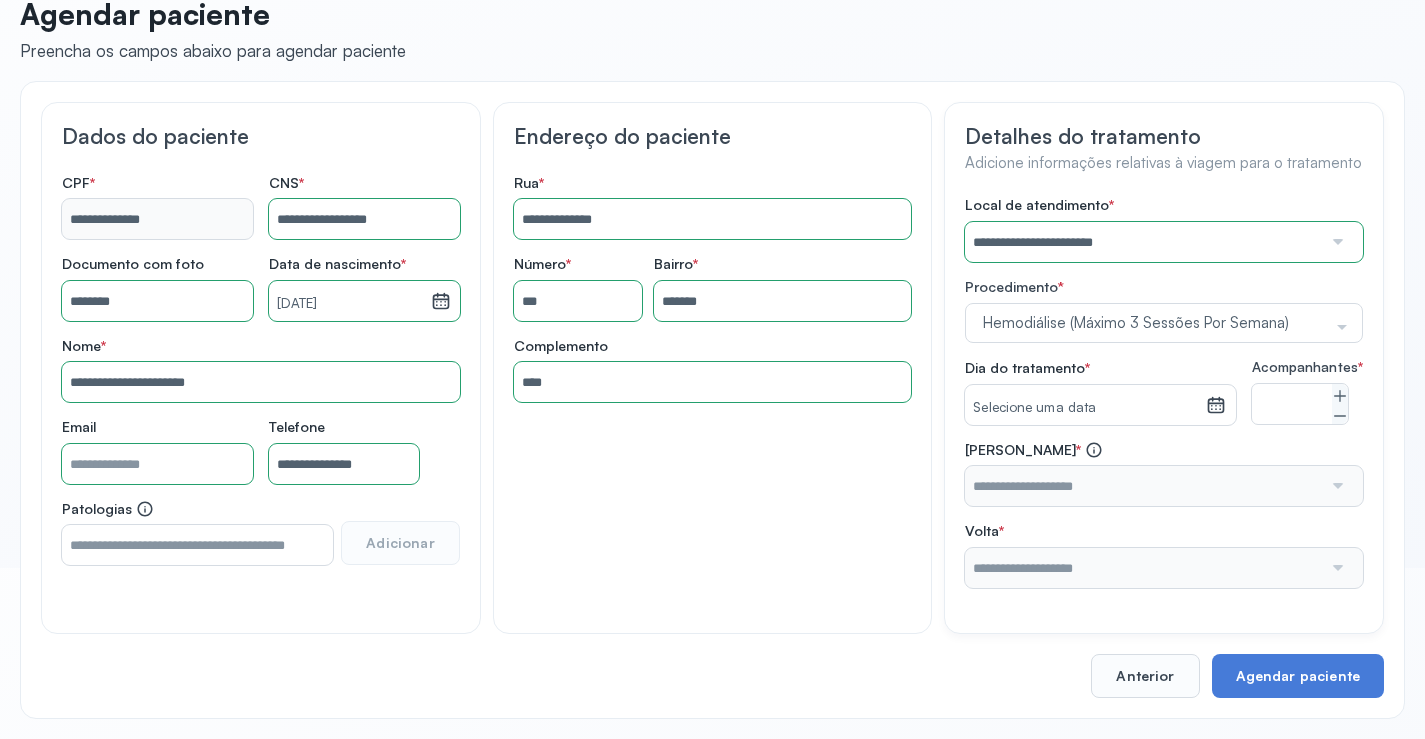 click on "**********" 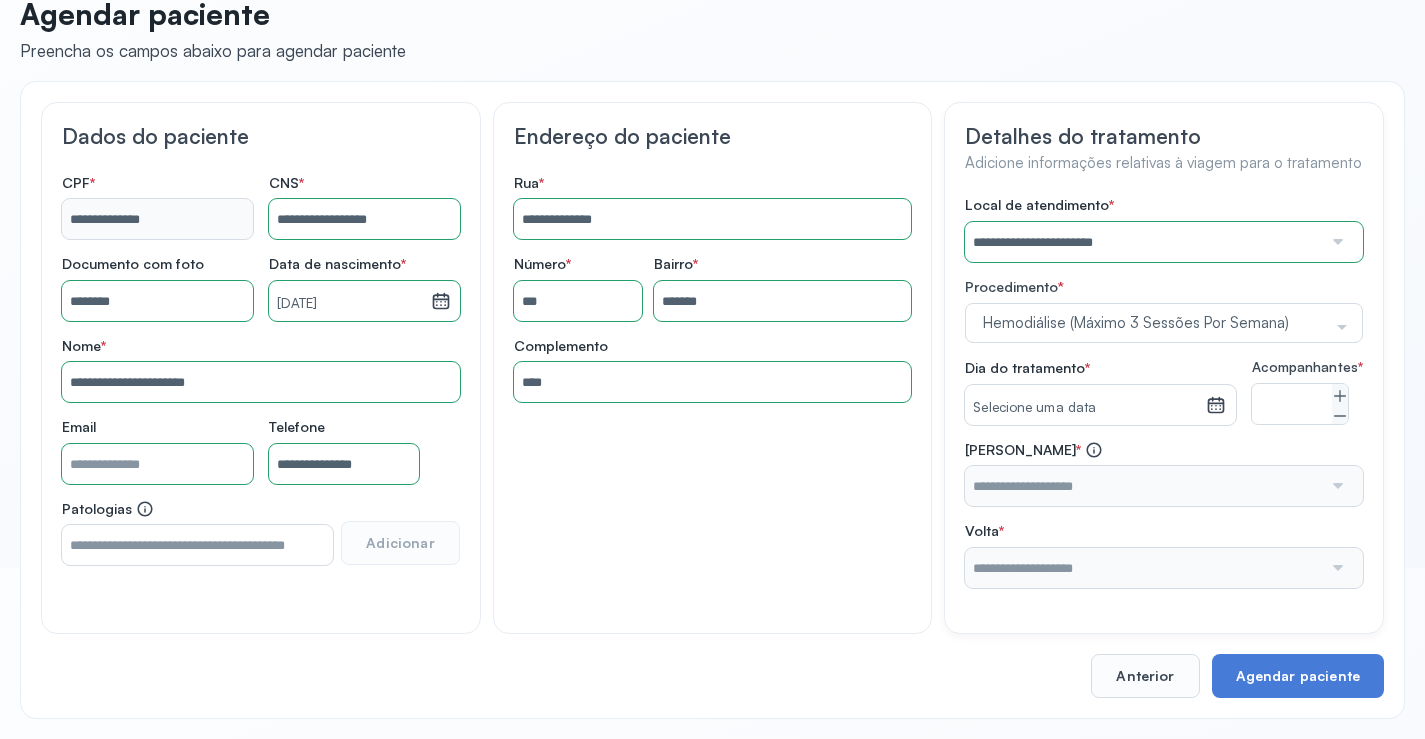 click 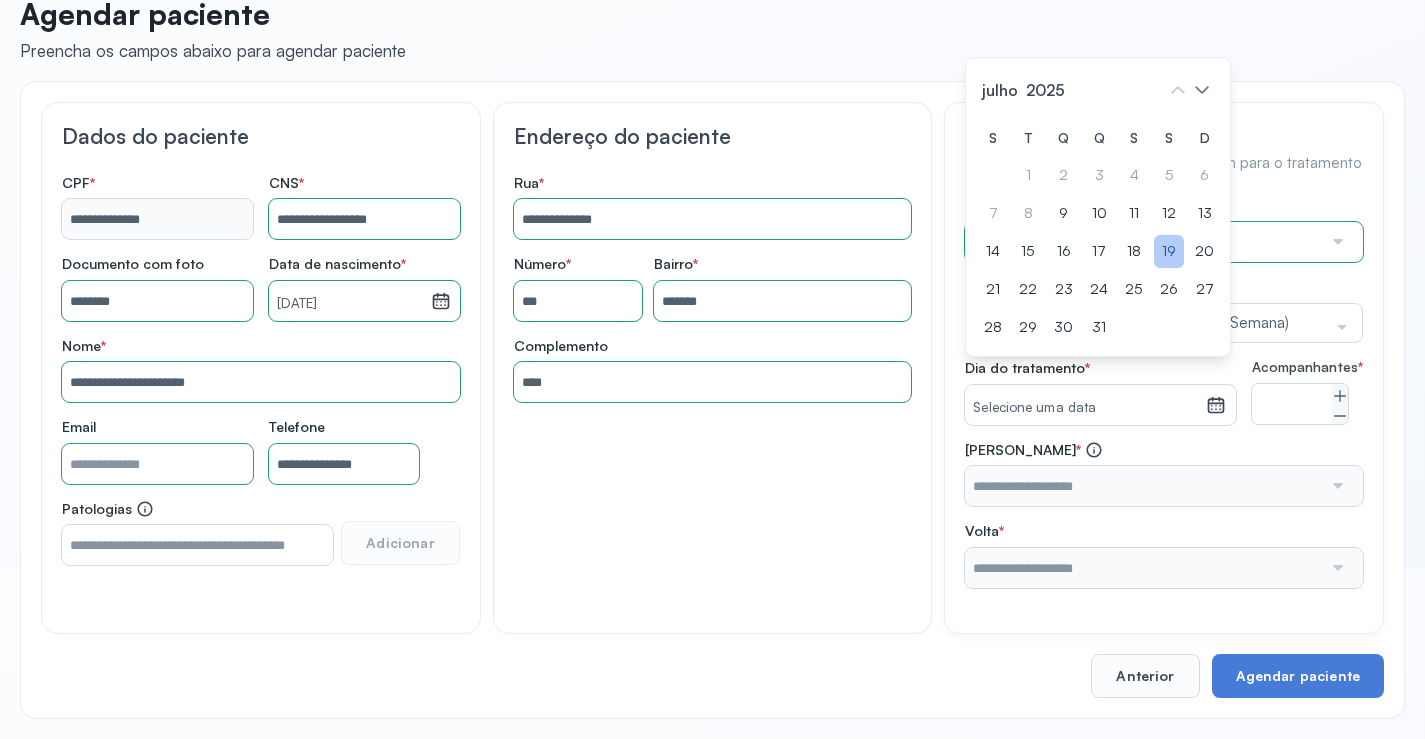 click on "19" 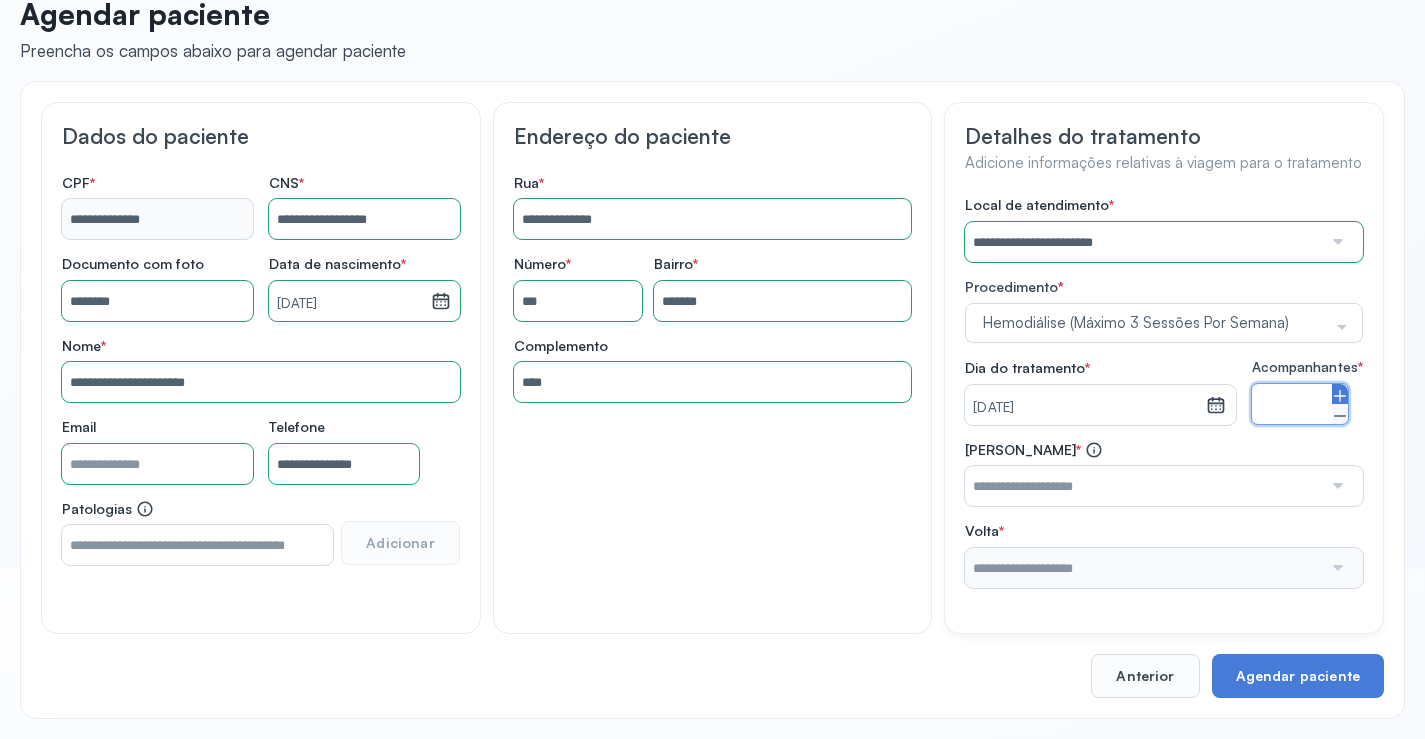 click 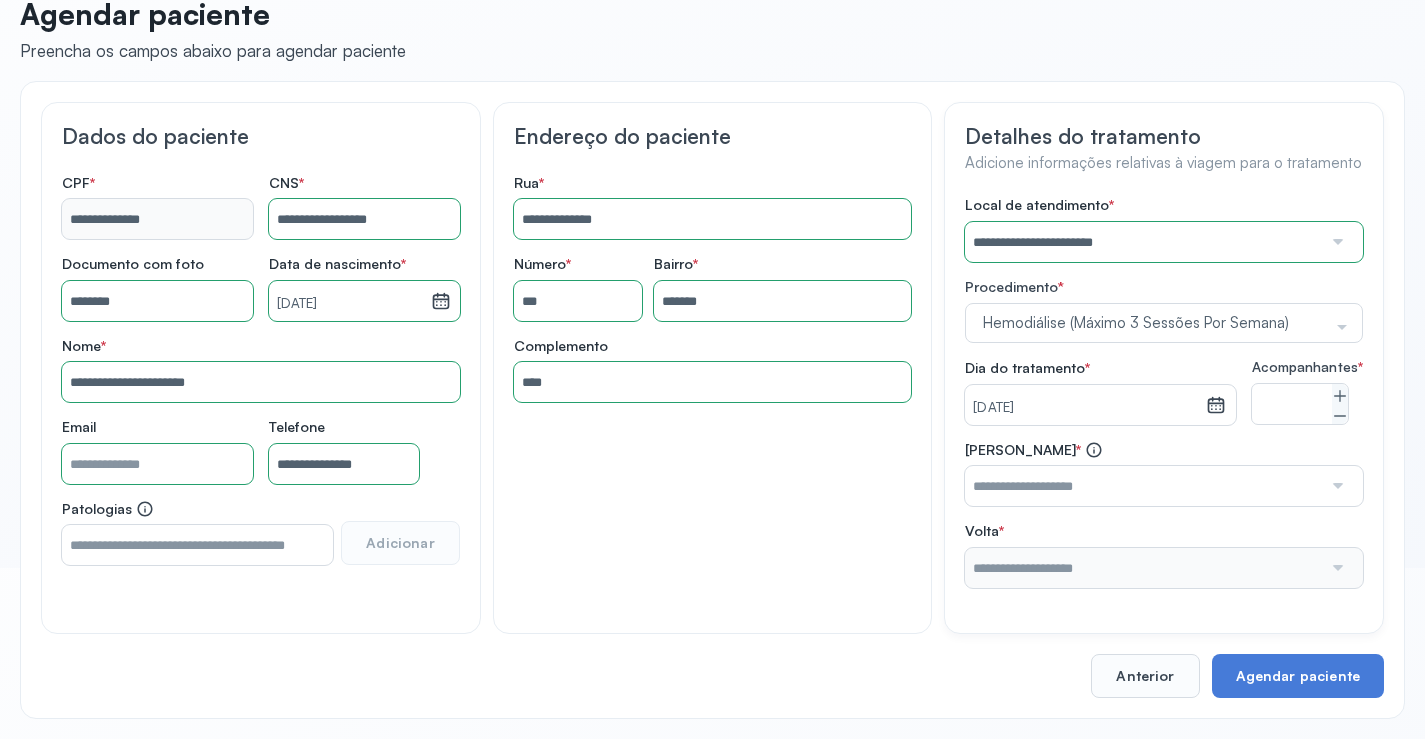 click at bounding box center [1143, 486] 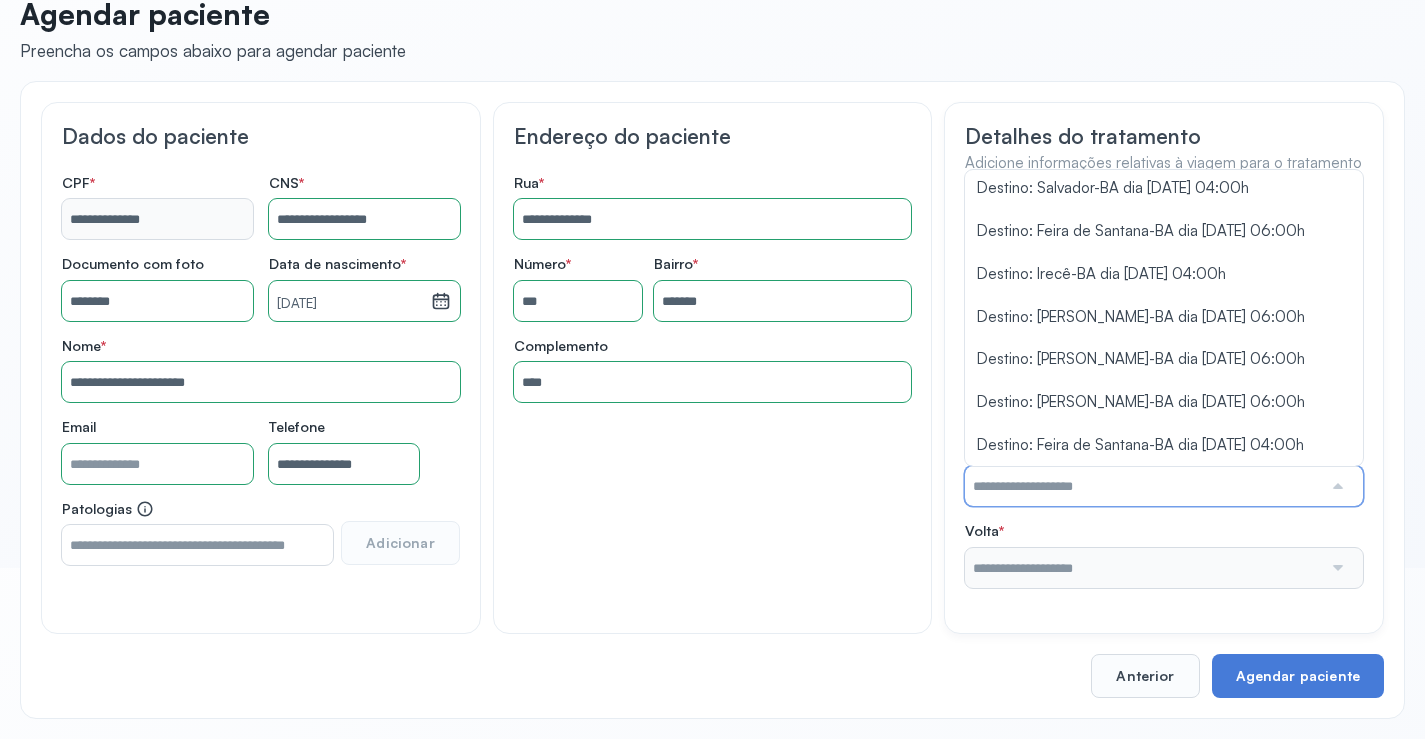 scroll, scrollTop: 837, scrollLeft: 0, axis: vertical 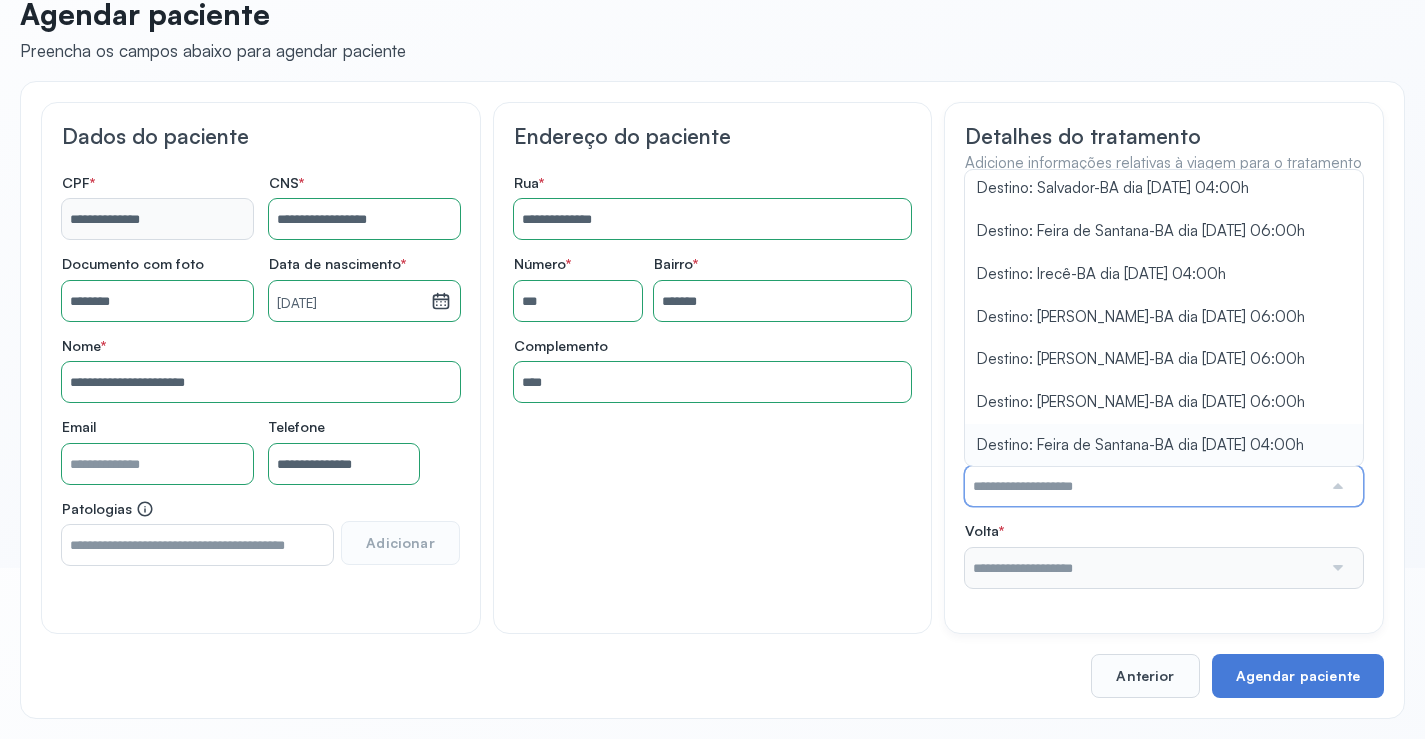 type on "**********" 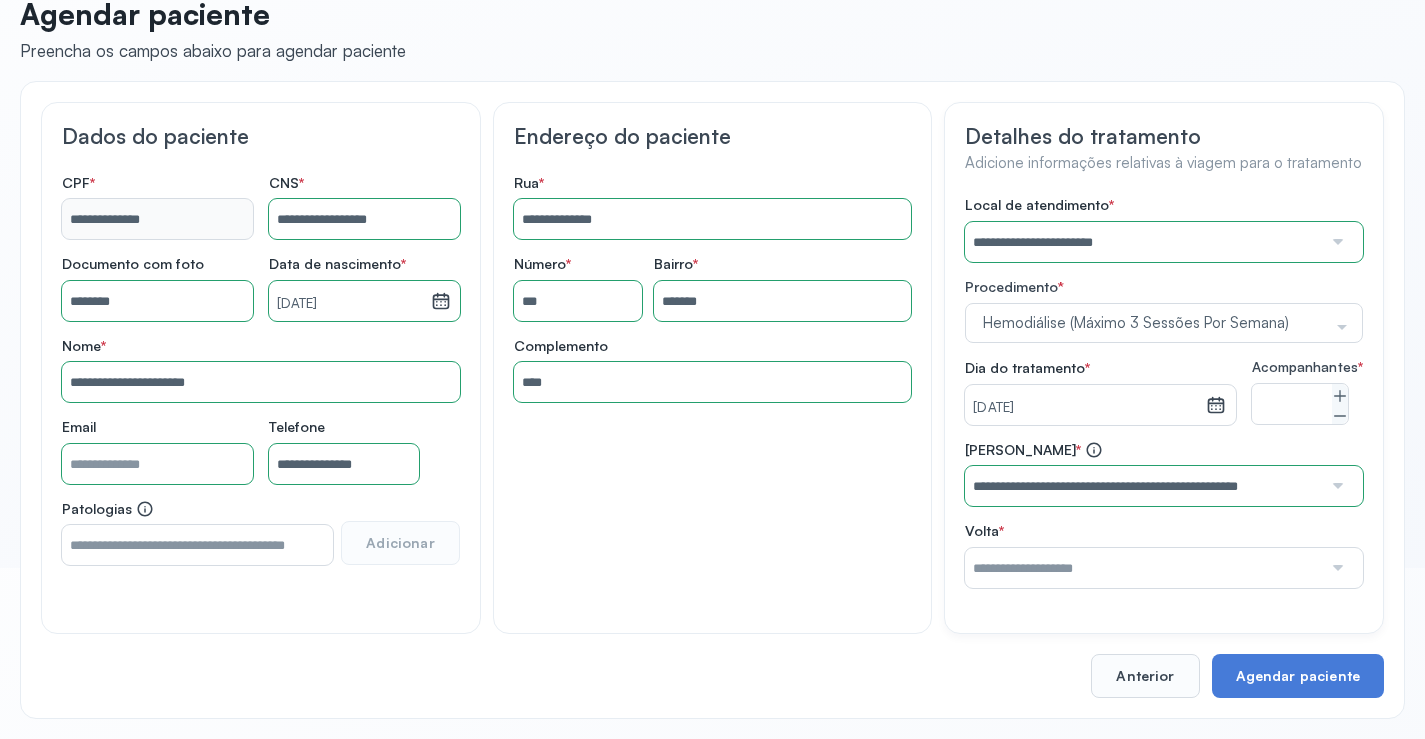 click on "**********" at bounding box center [1164, 392] 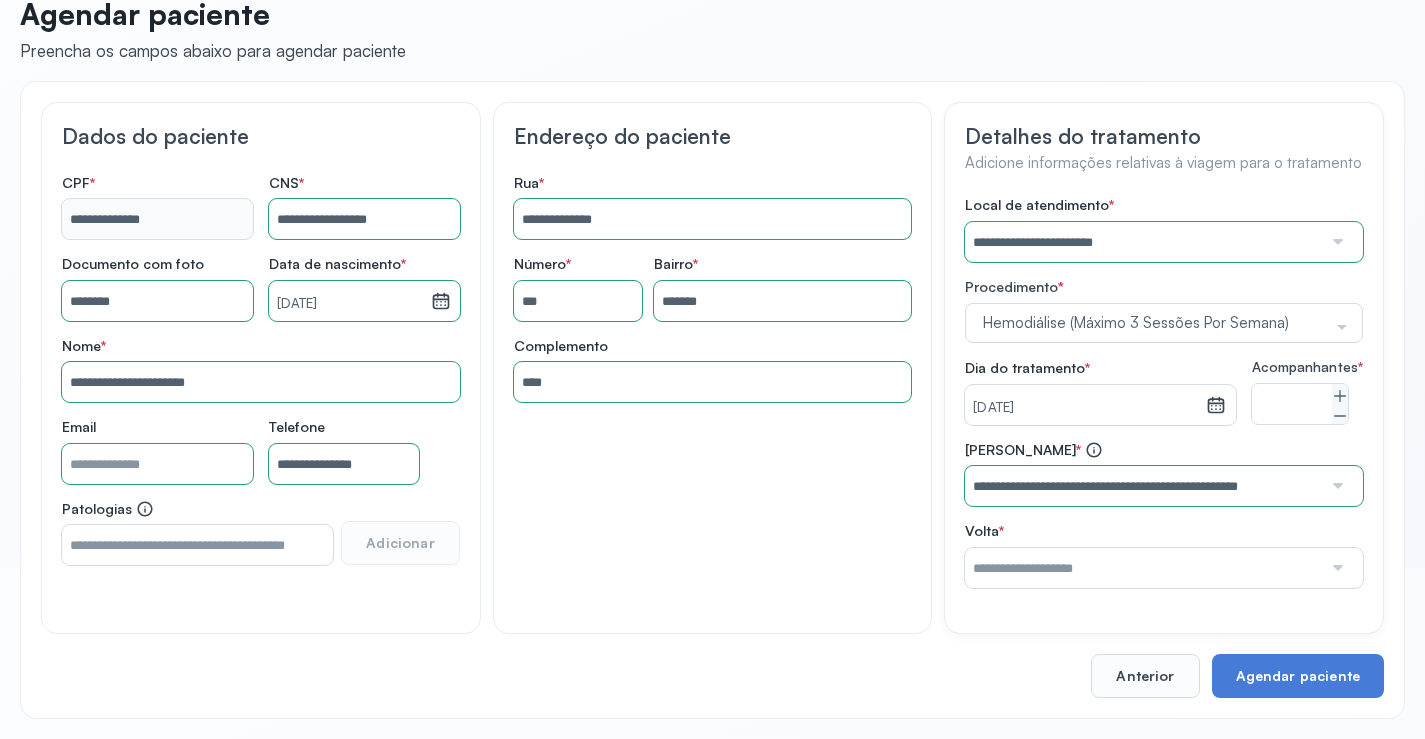 click at bounding box center (1143, 568) 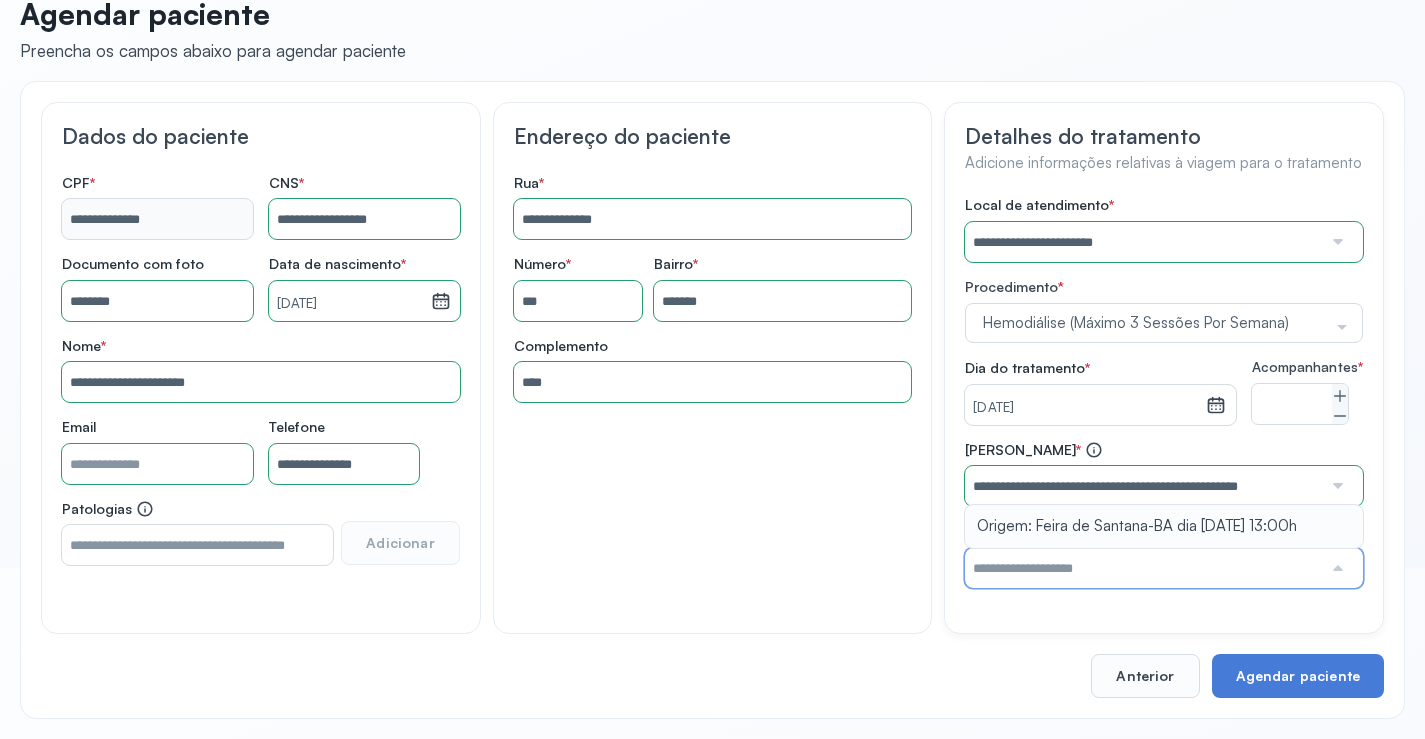 type on "**********" 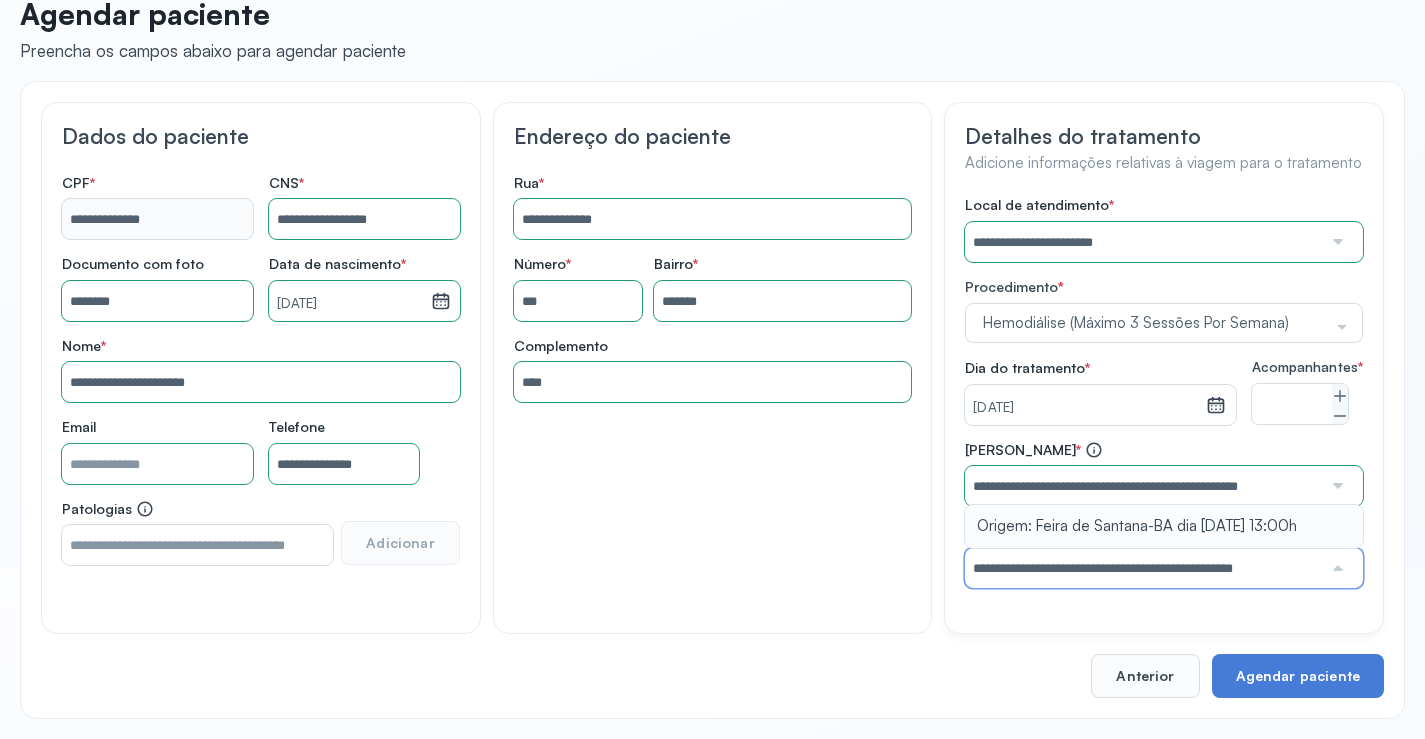 click on "**********" at bounding box center (1164, 555) 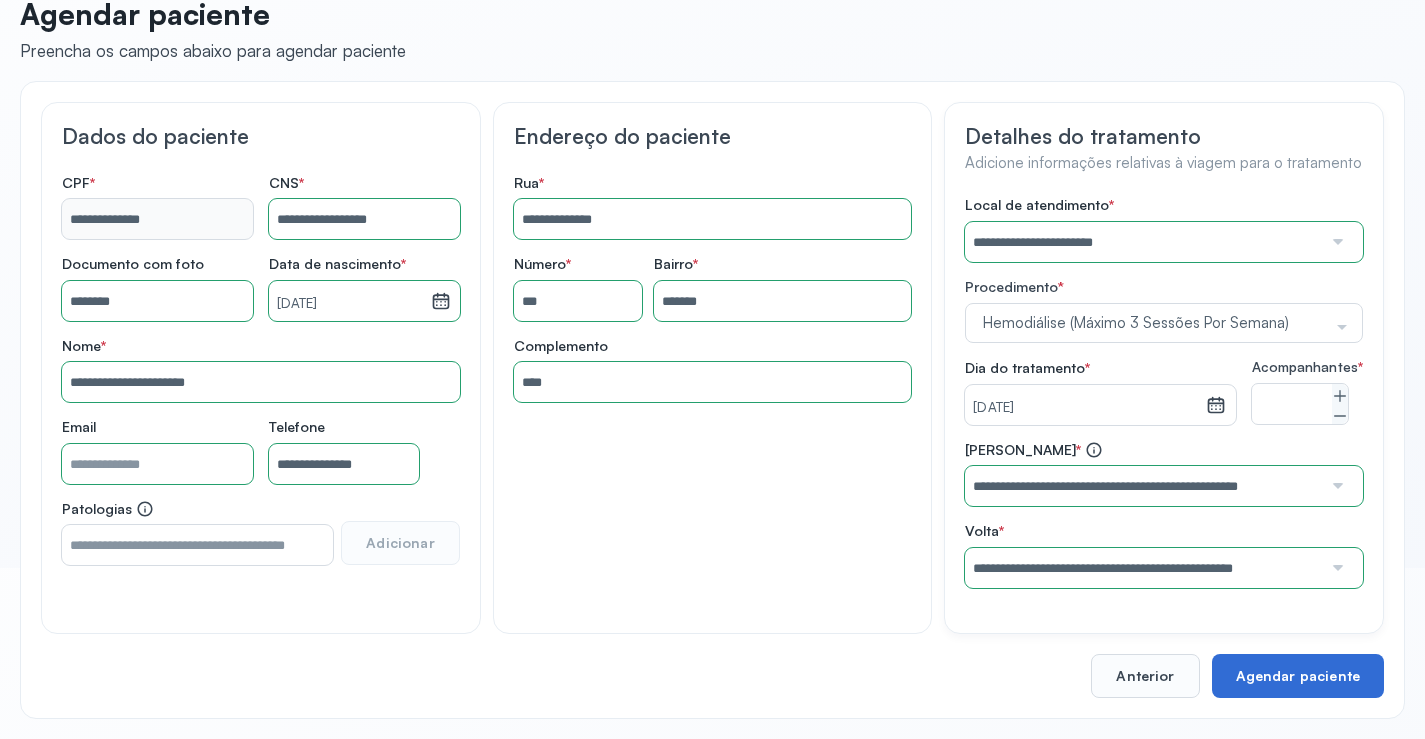 click on "Agendar paciente" at bounding box center (1298, 676) 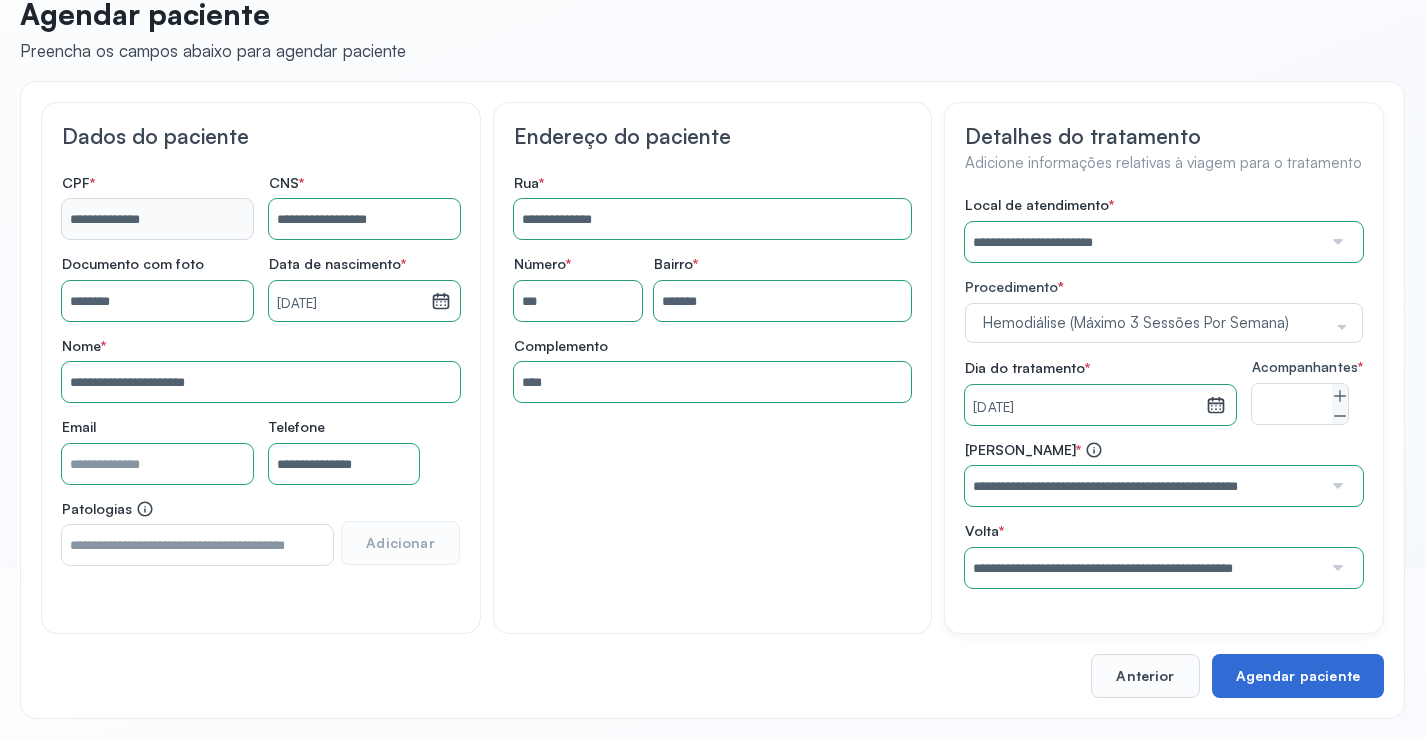 scroll, scrollTop: 44, scrollLeft: 0, axis: vertical 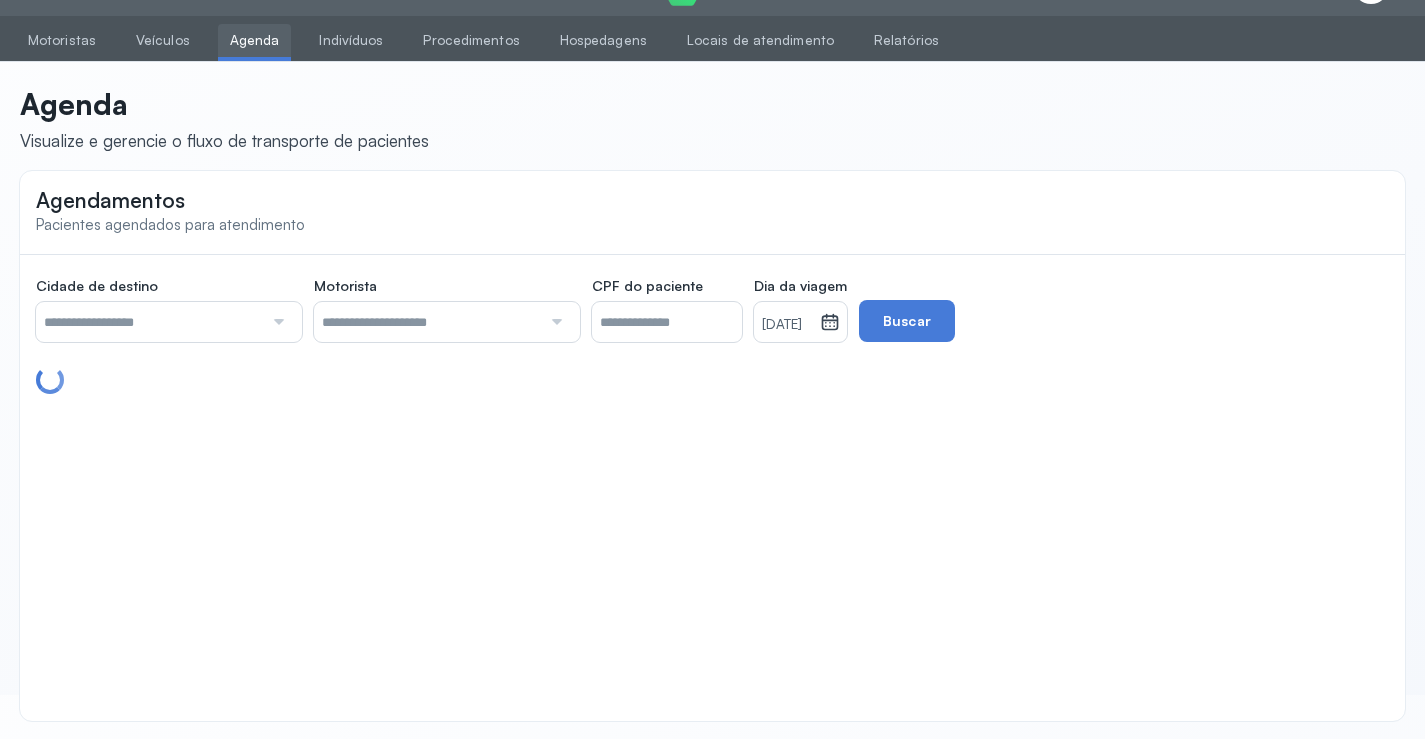 click on "Agendamentos Pacientes agendados para atendimento" 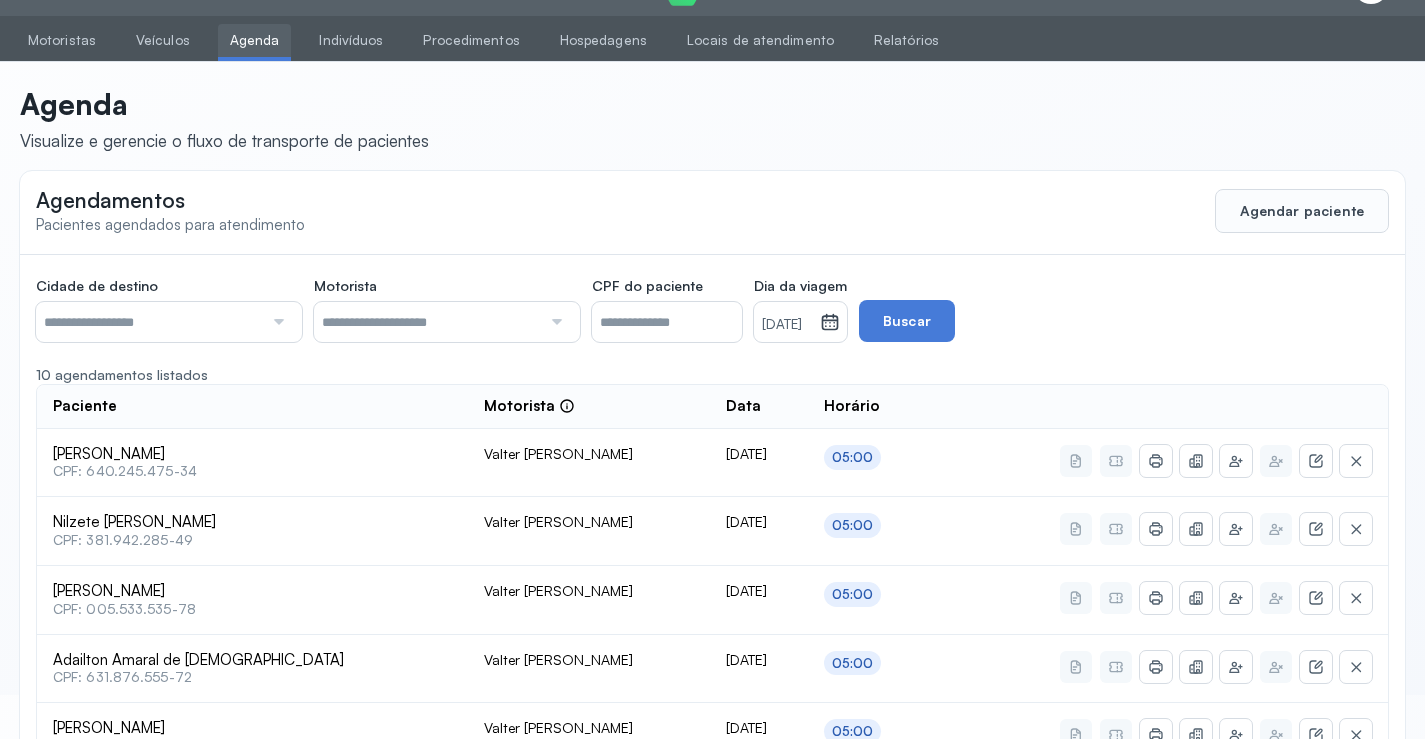 click on "Agendar paciente" 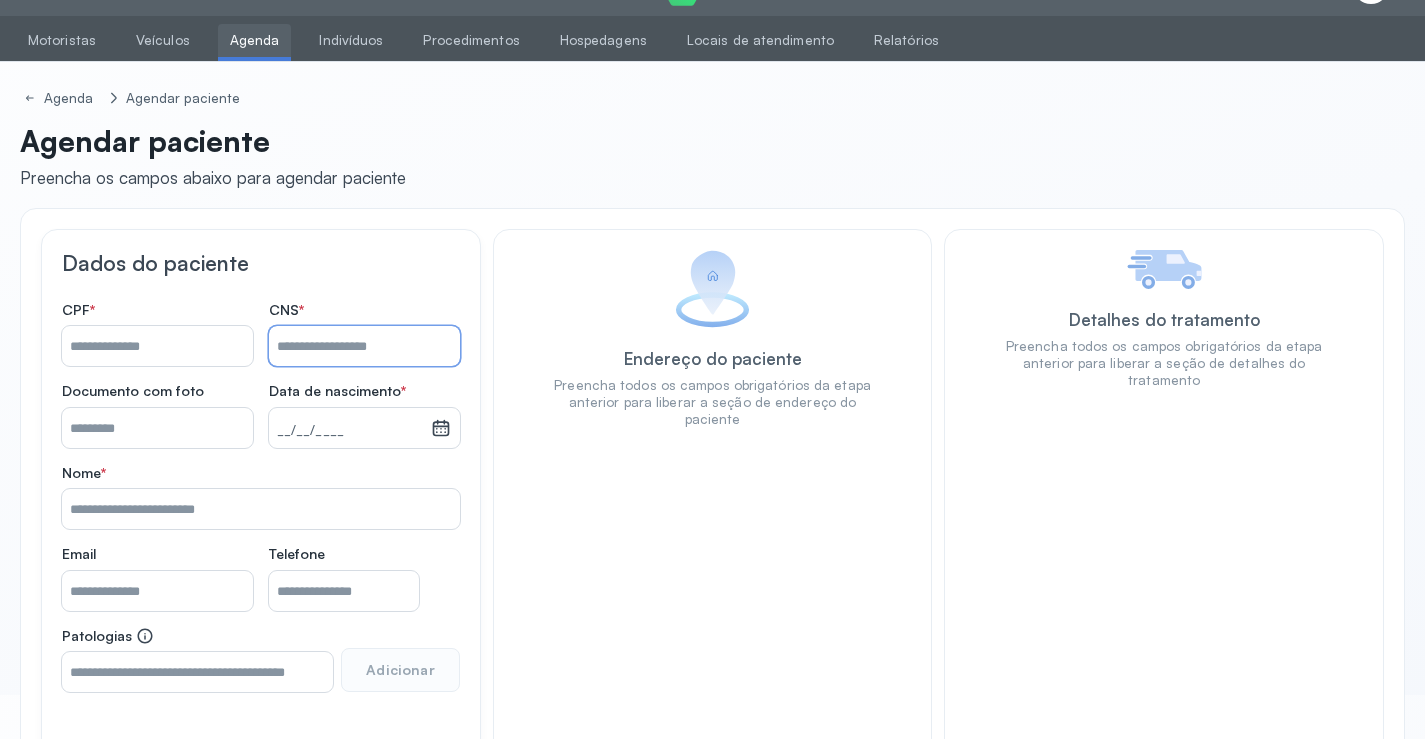 paste on "**********" 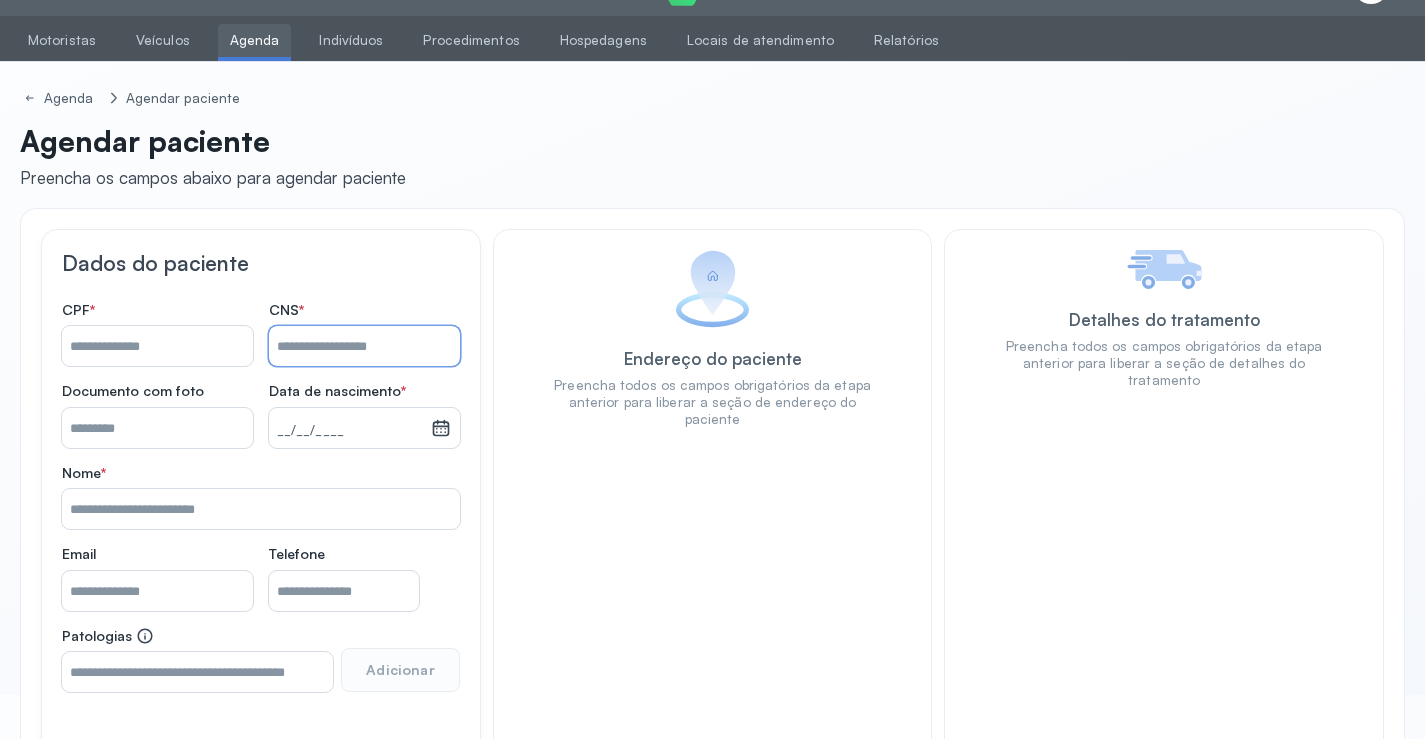 type on "**********" 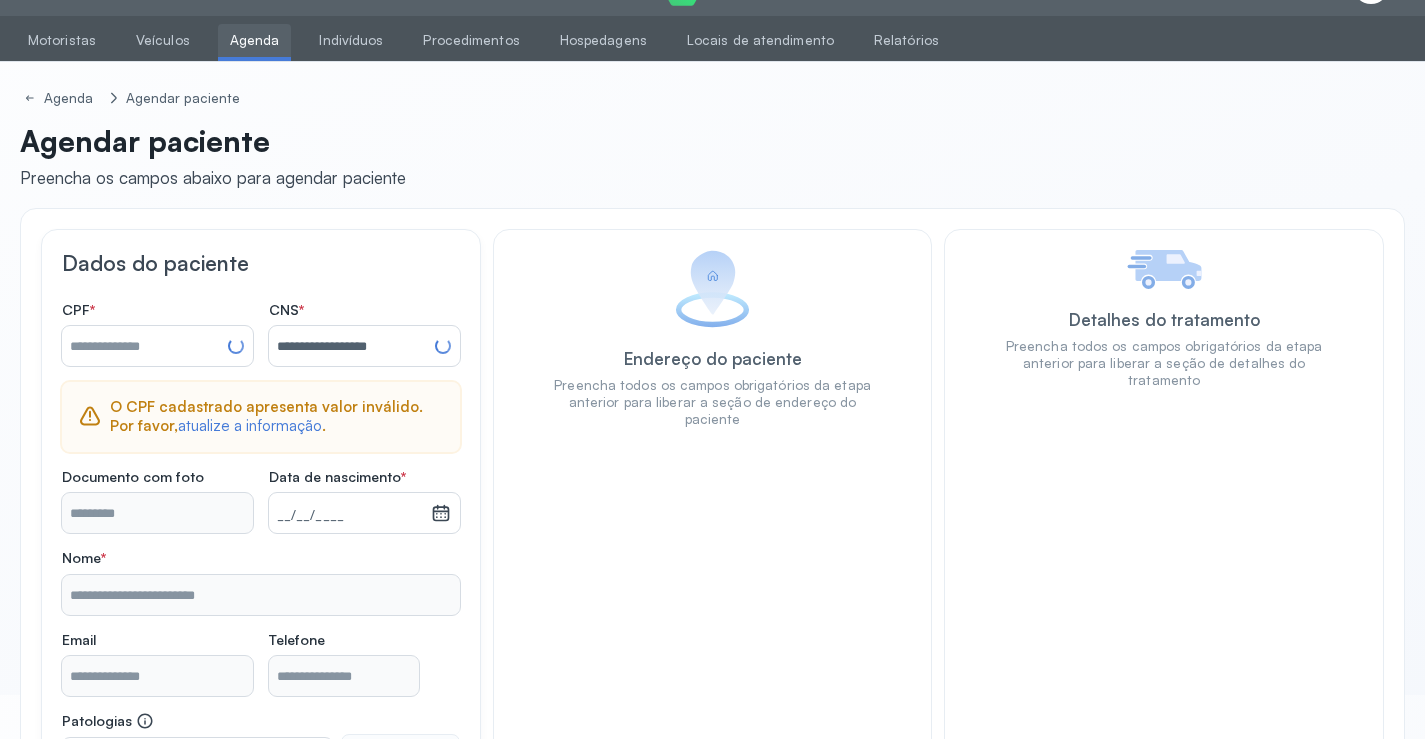 type on "**********" 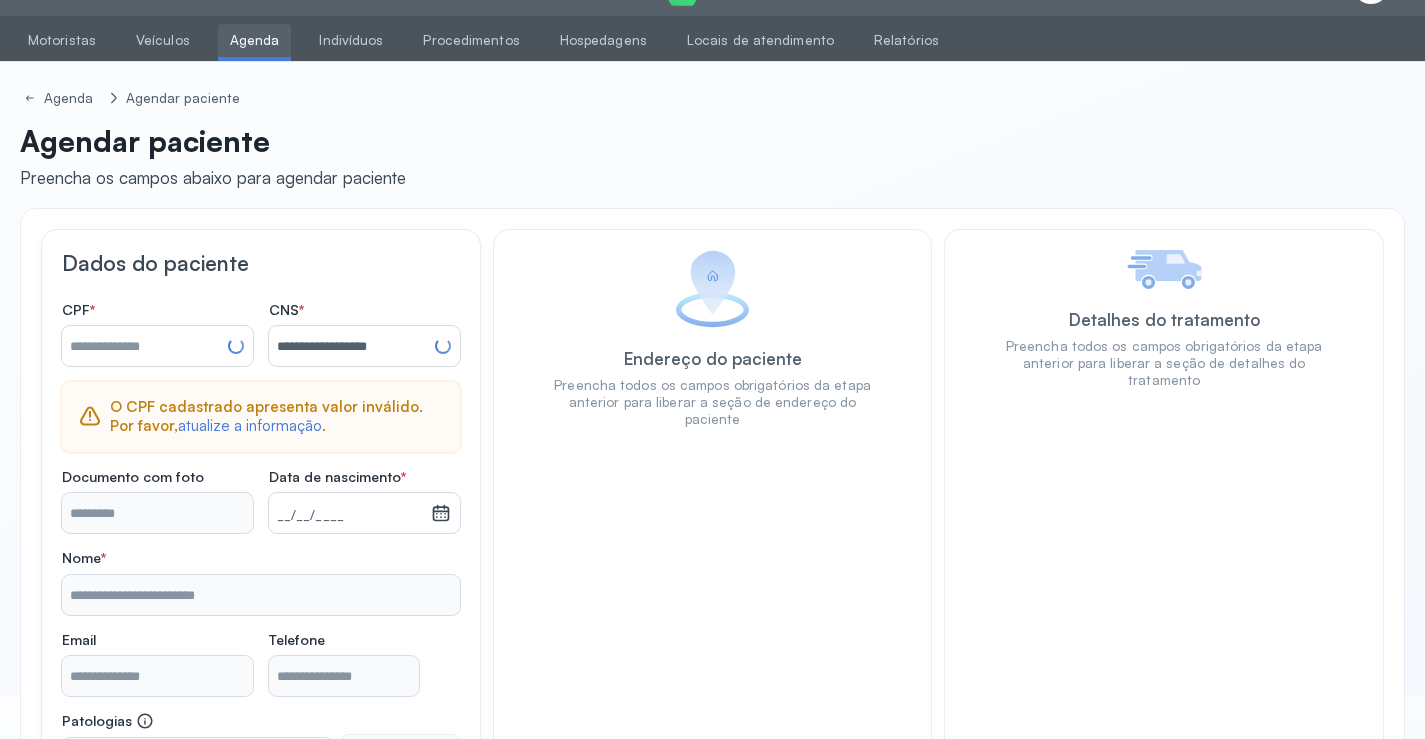 type on "**********" 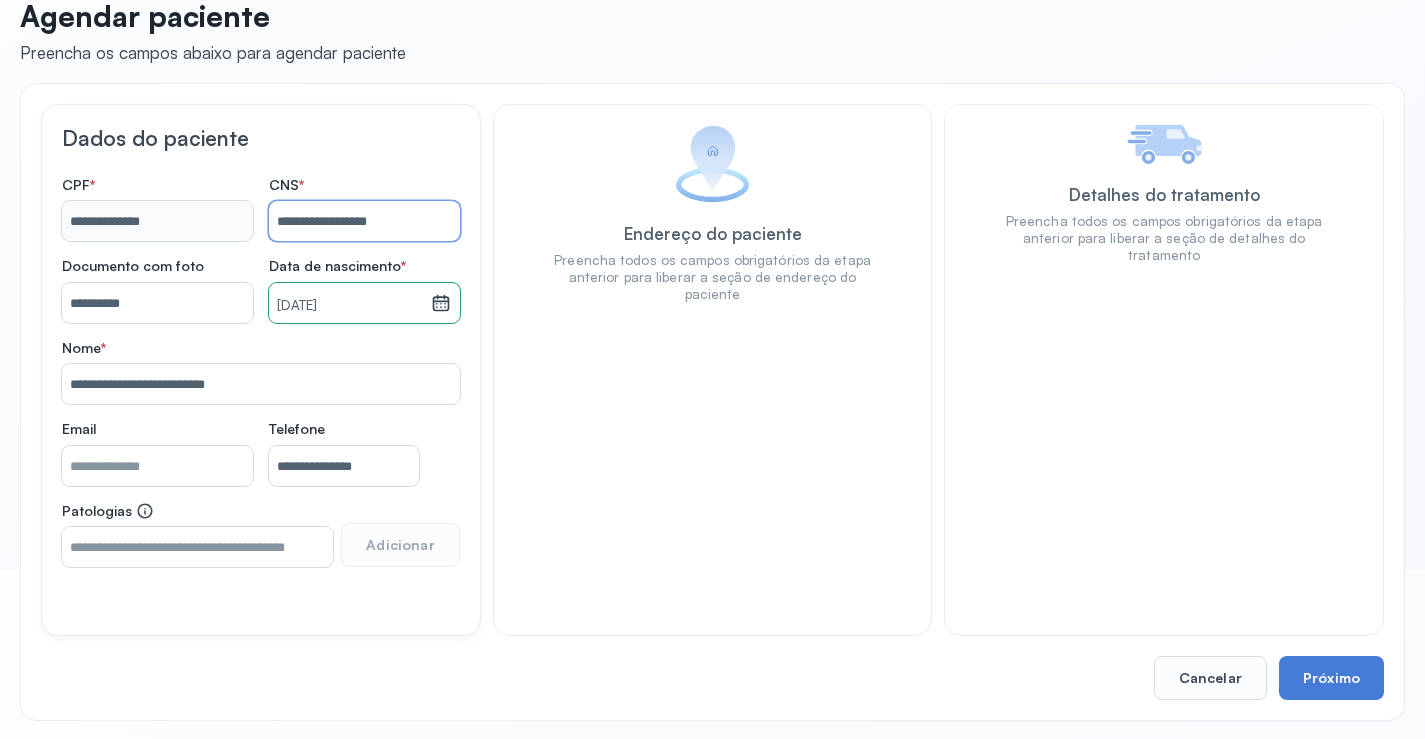 scroll, scrollTop: 171, scrollLeft: 0, axis: vertical 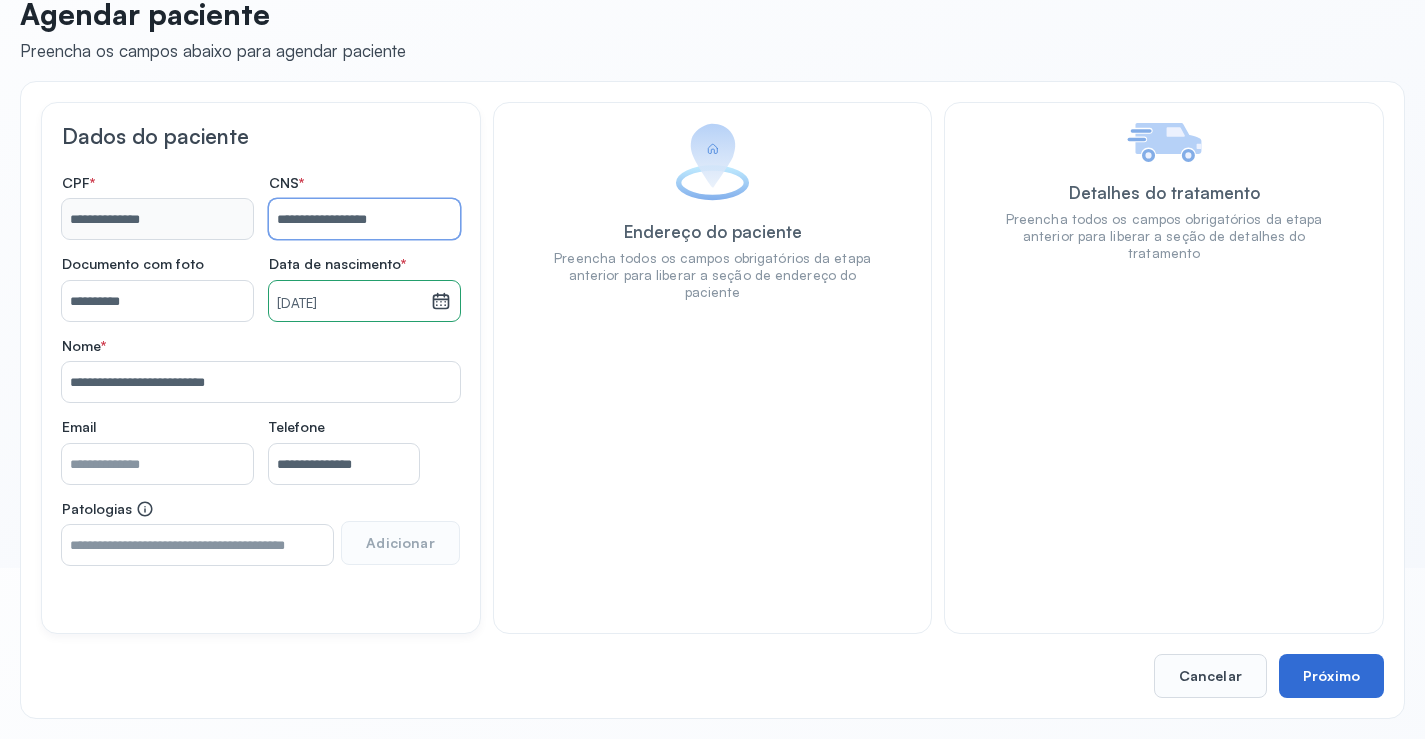 type on "**********" 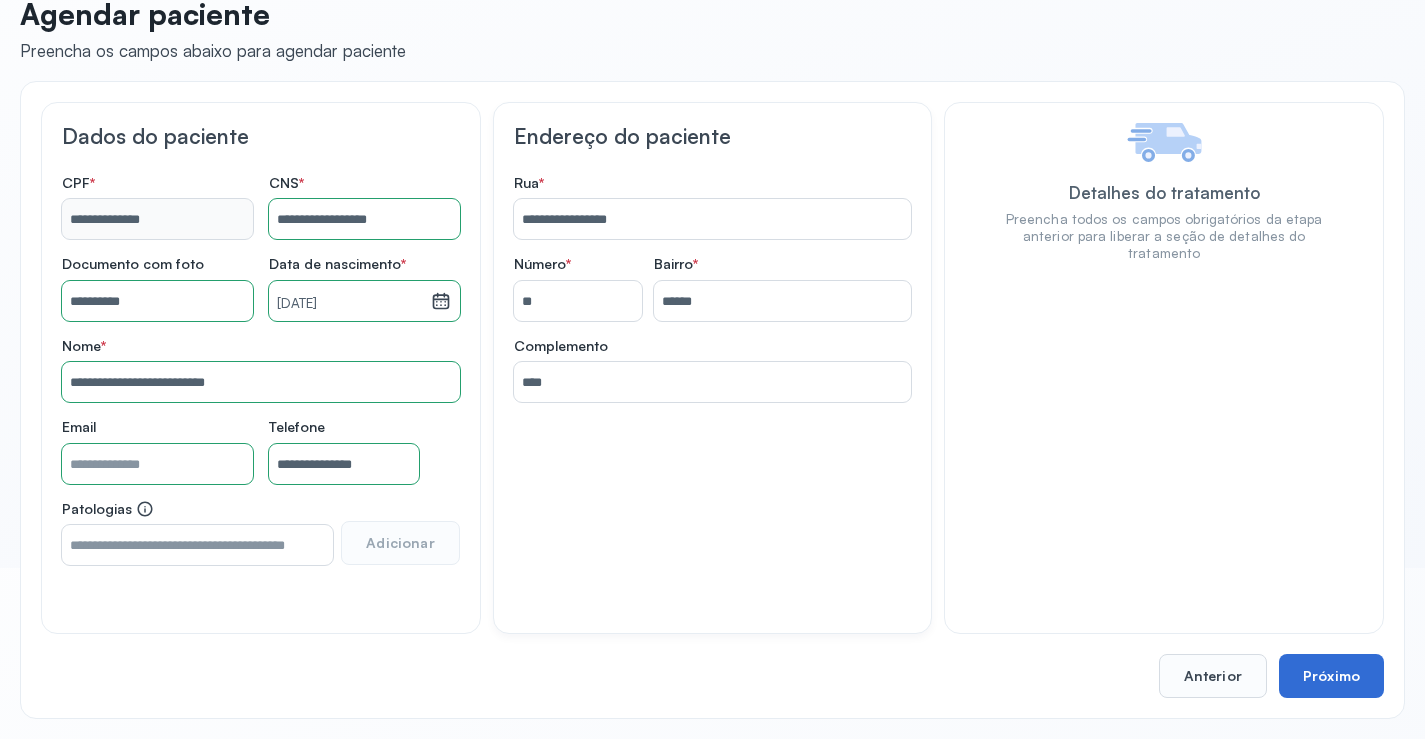 click on "Próximo" at bounding box center (1331, 676) 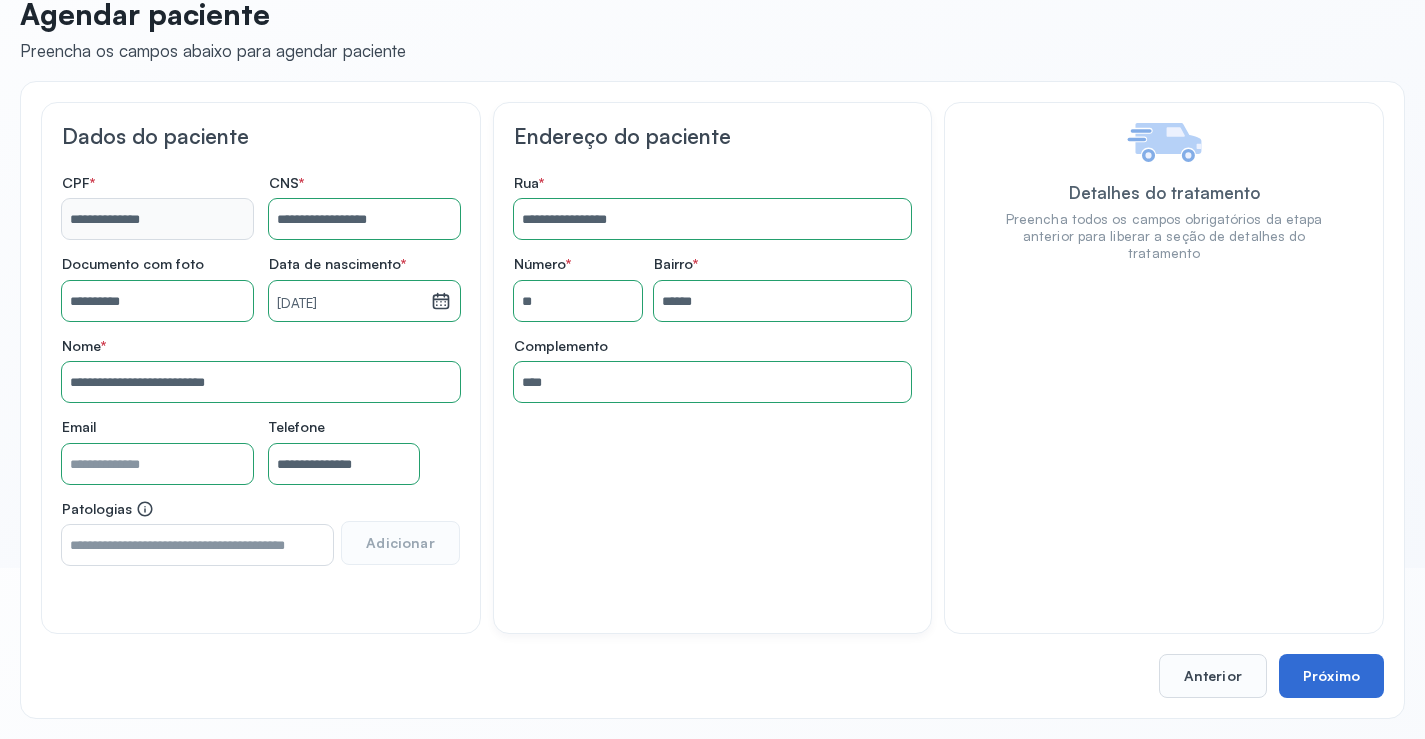 click on "Próximo" at bounding box center (1331, 676) 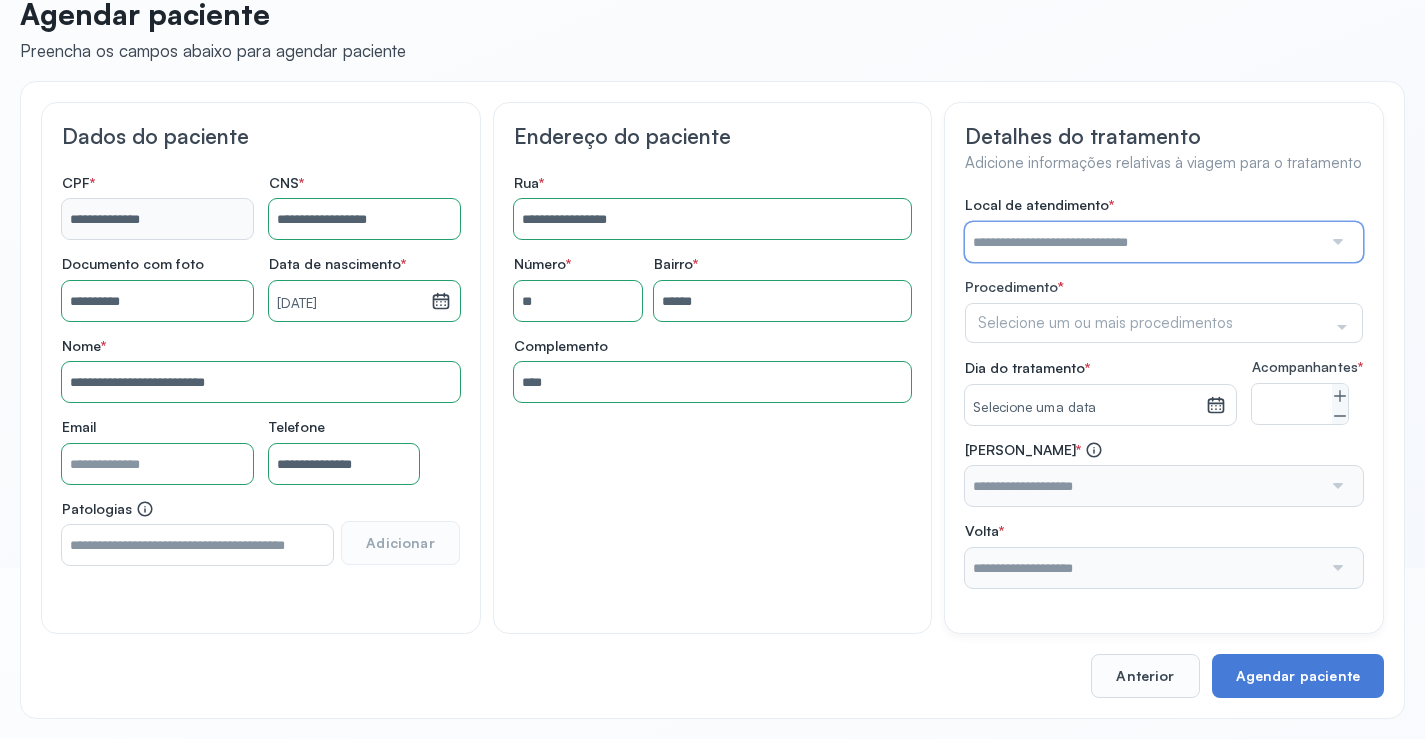 click at bounding box center [1143, 242] 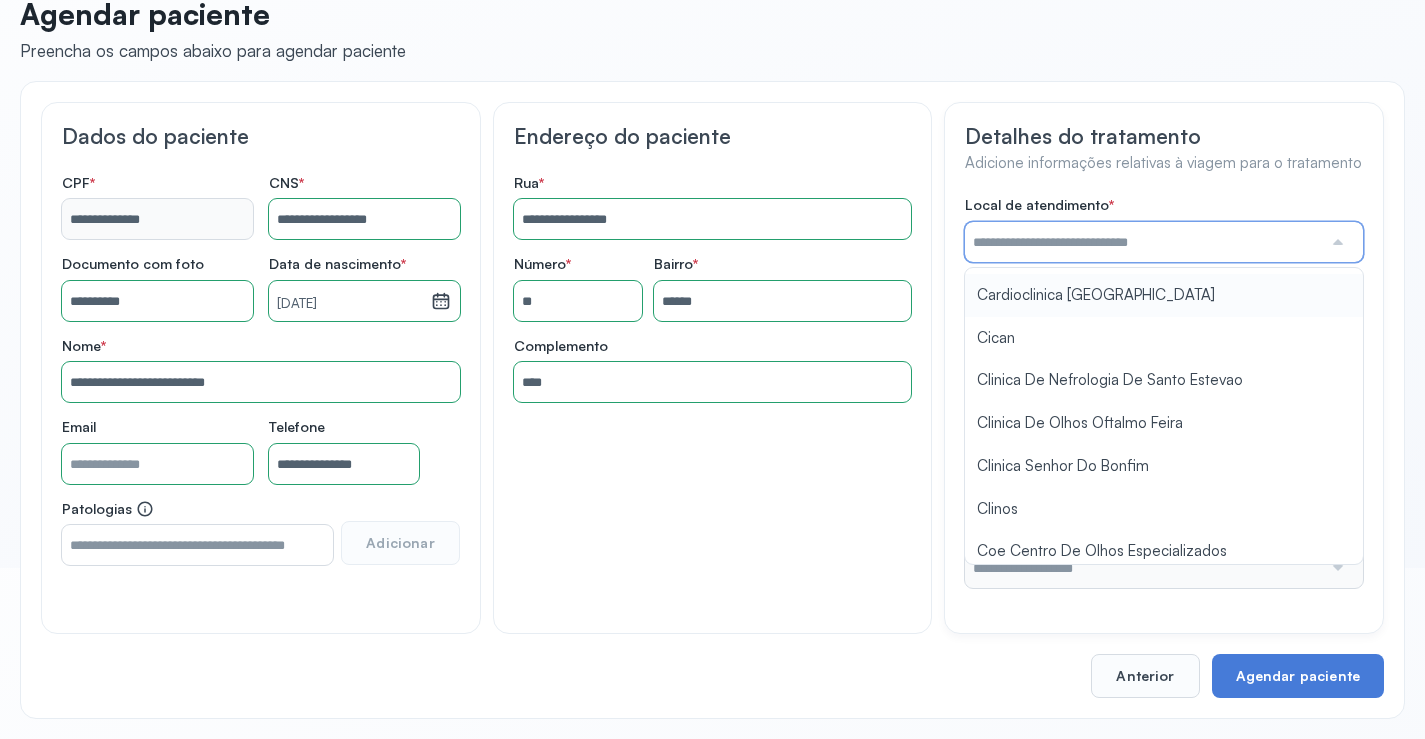 scroll, scrollTop: 200, scrollLeft: 0, axis: vertical 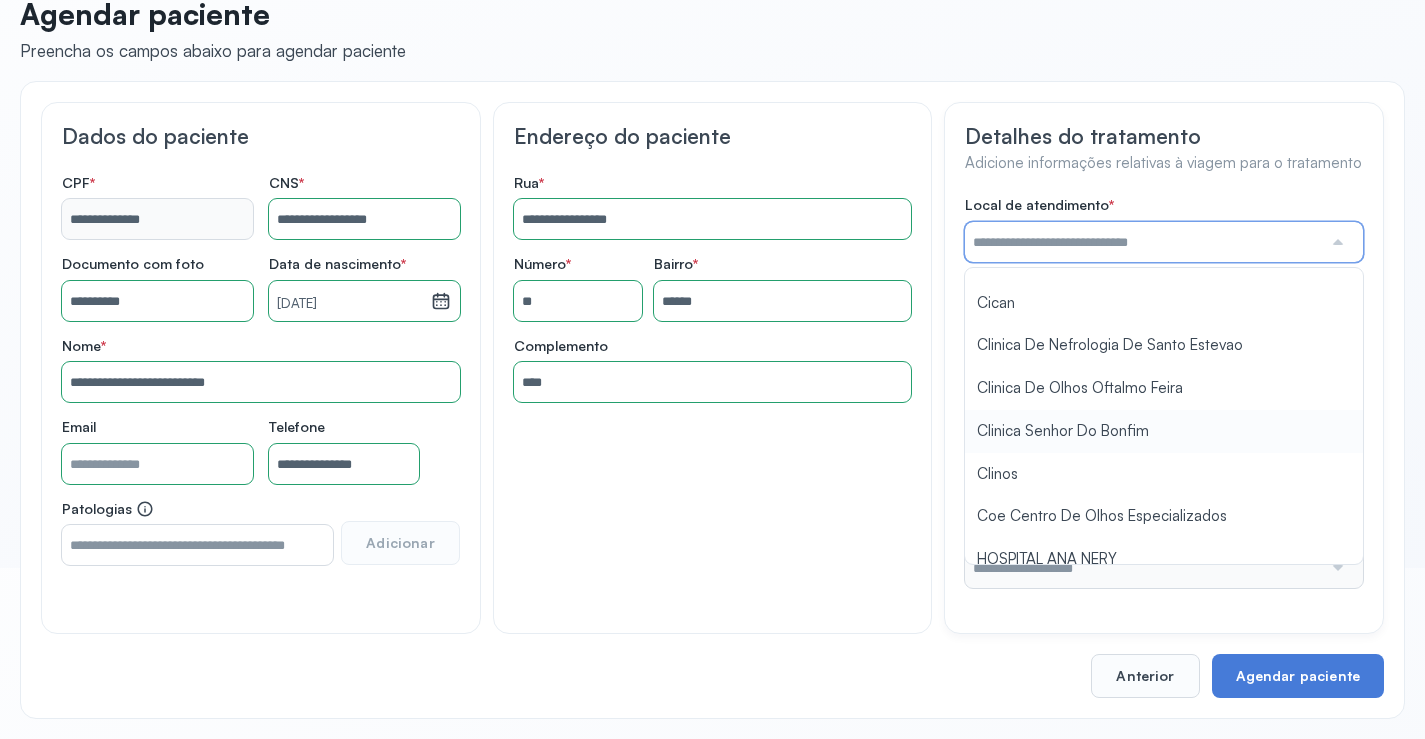 type on "**********" 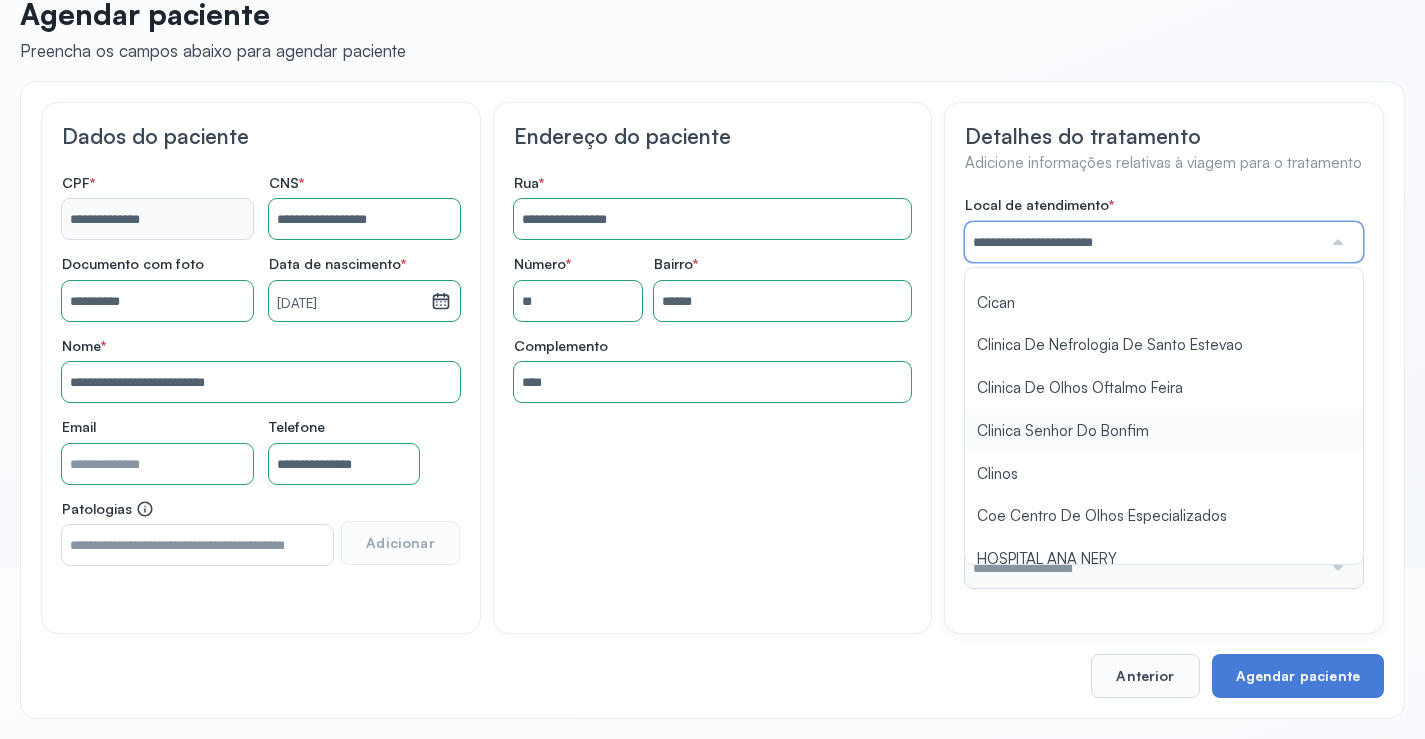 click on "**********" at bounding box center (1164, 392) 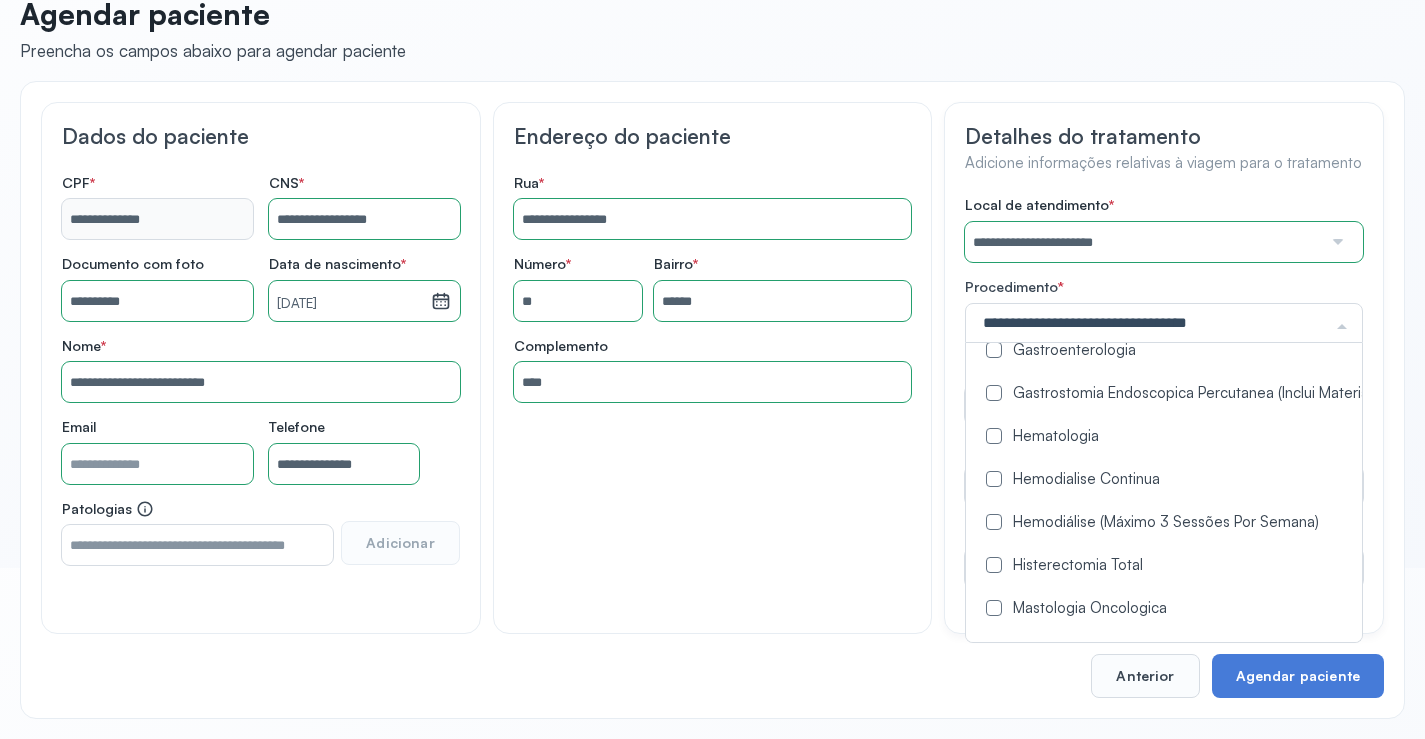 scroll, scrollTop: 800, scrollLeft: 0, axis: vertical 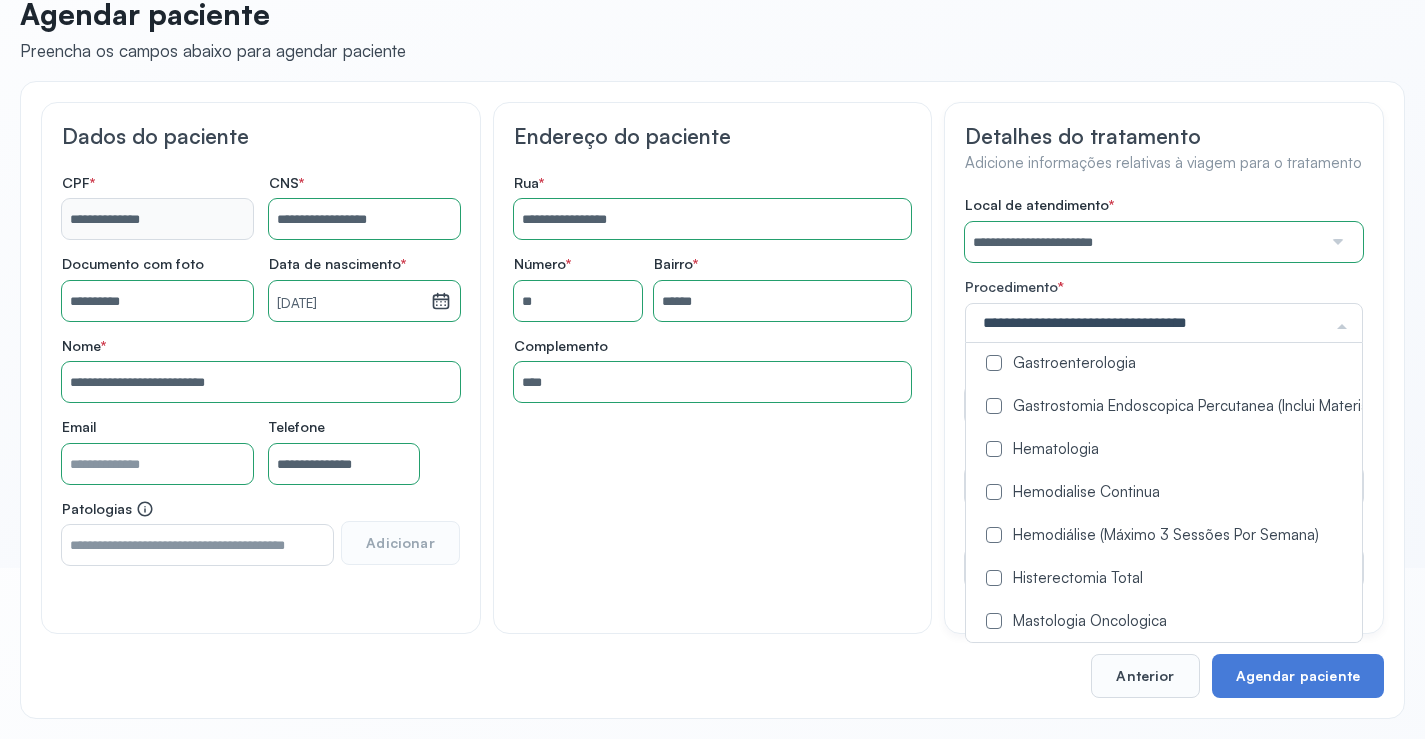 click at bounding box center [994, 535] 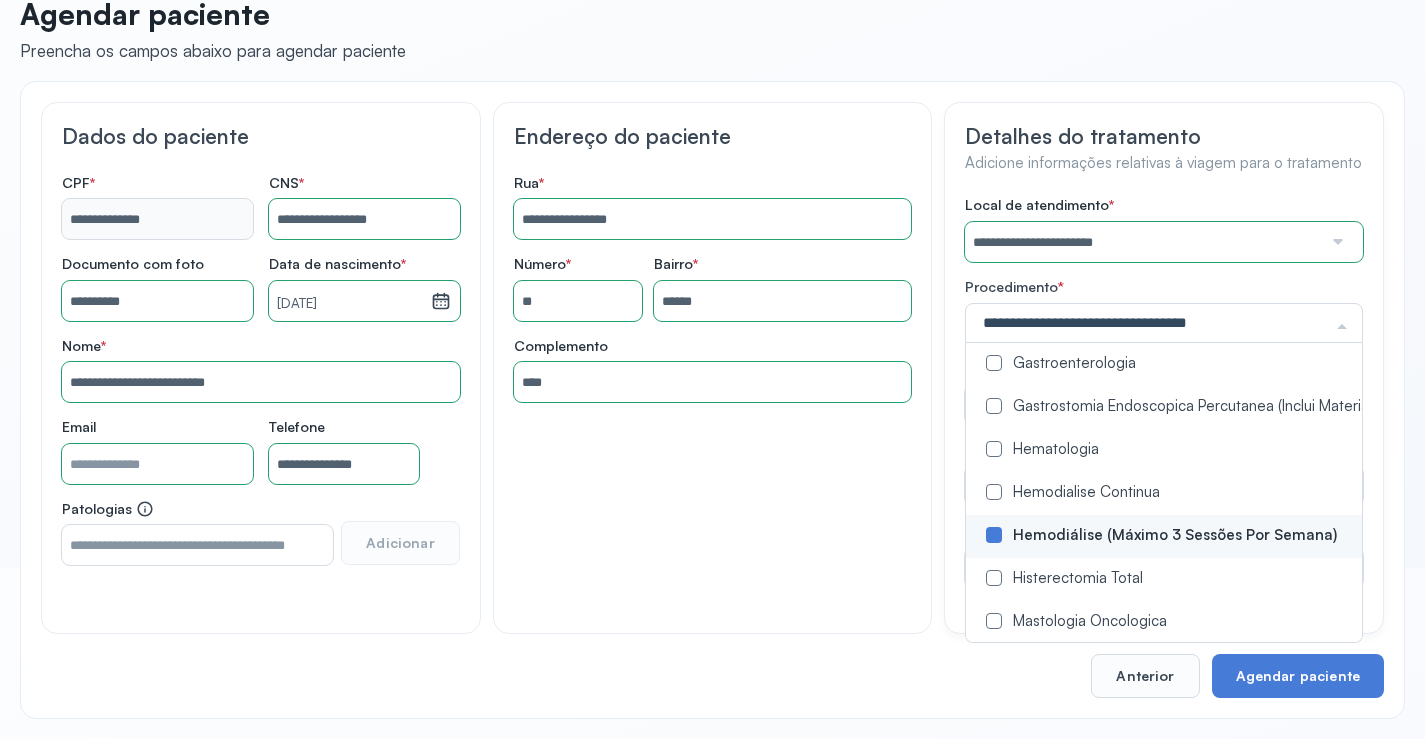 drag, startPoint x: 856, startPoint y: 535, endPoint x: 896, endPoint y: 551, distance: 43.081318 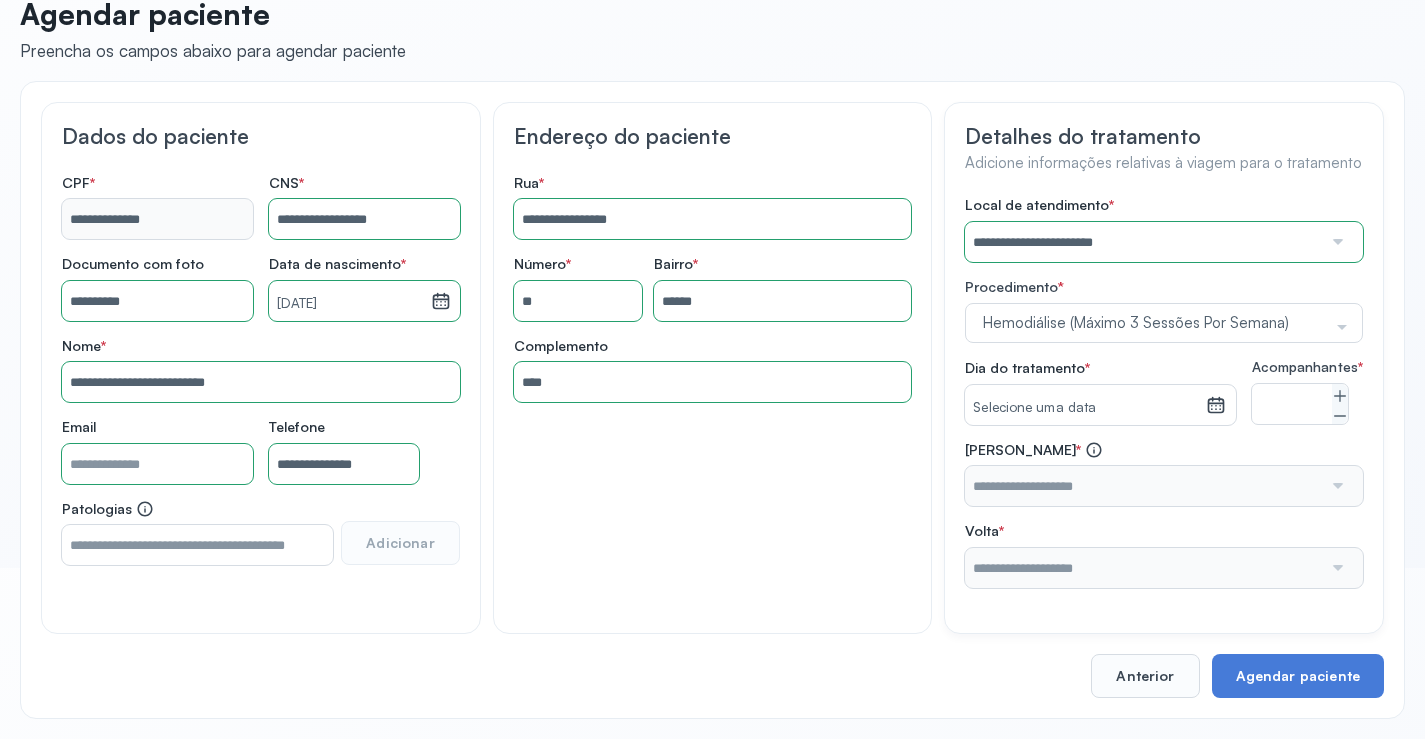 click 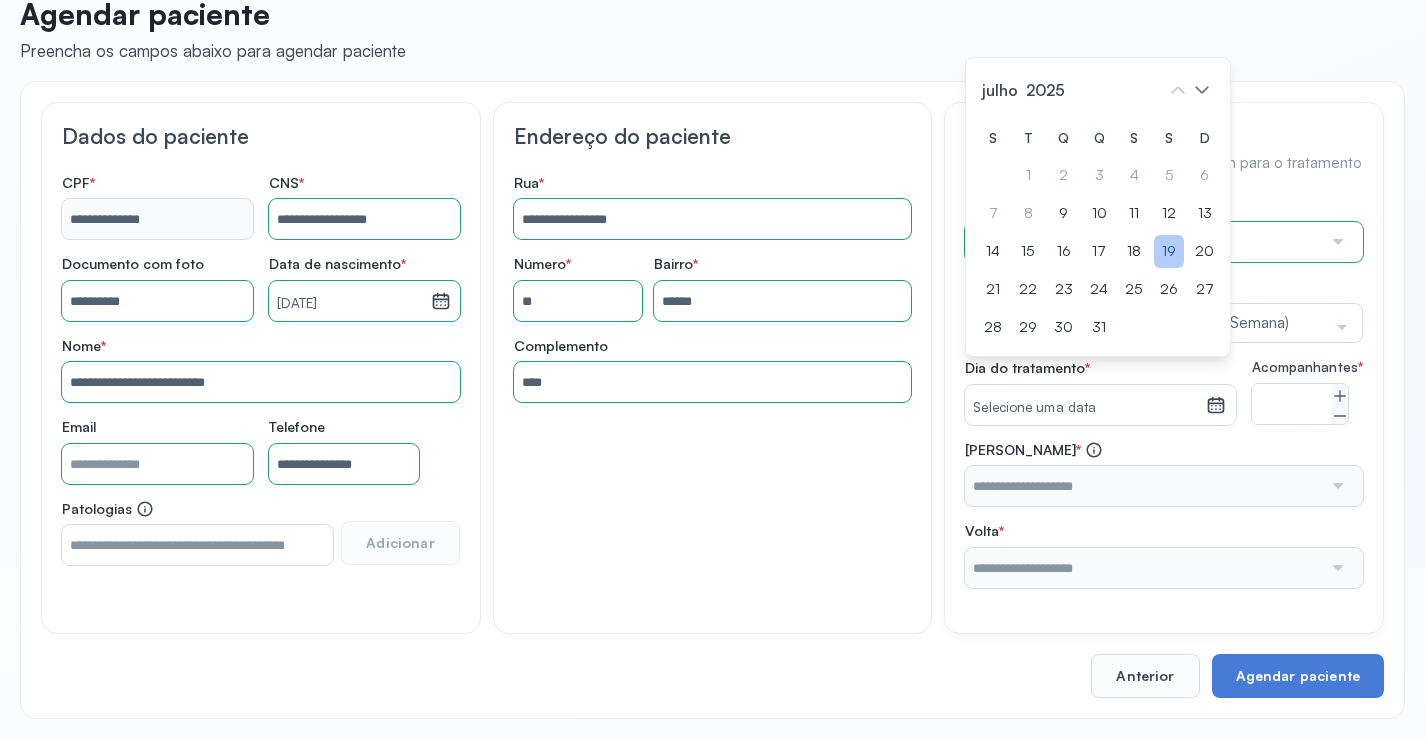 click on "19" 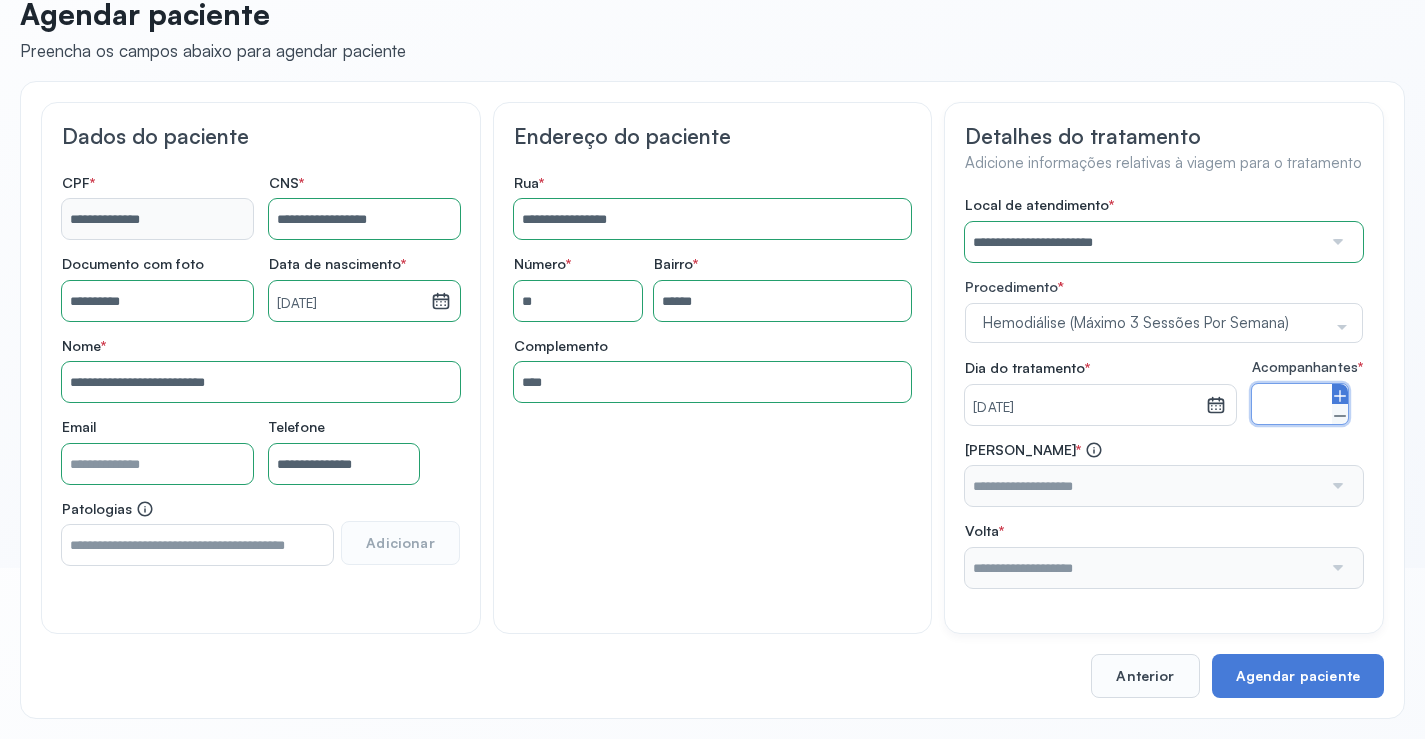 click 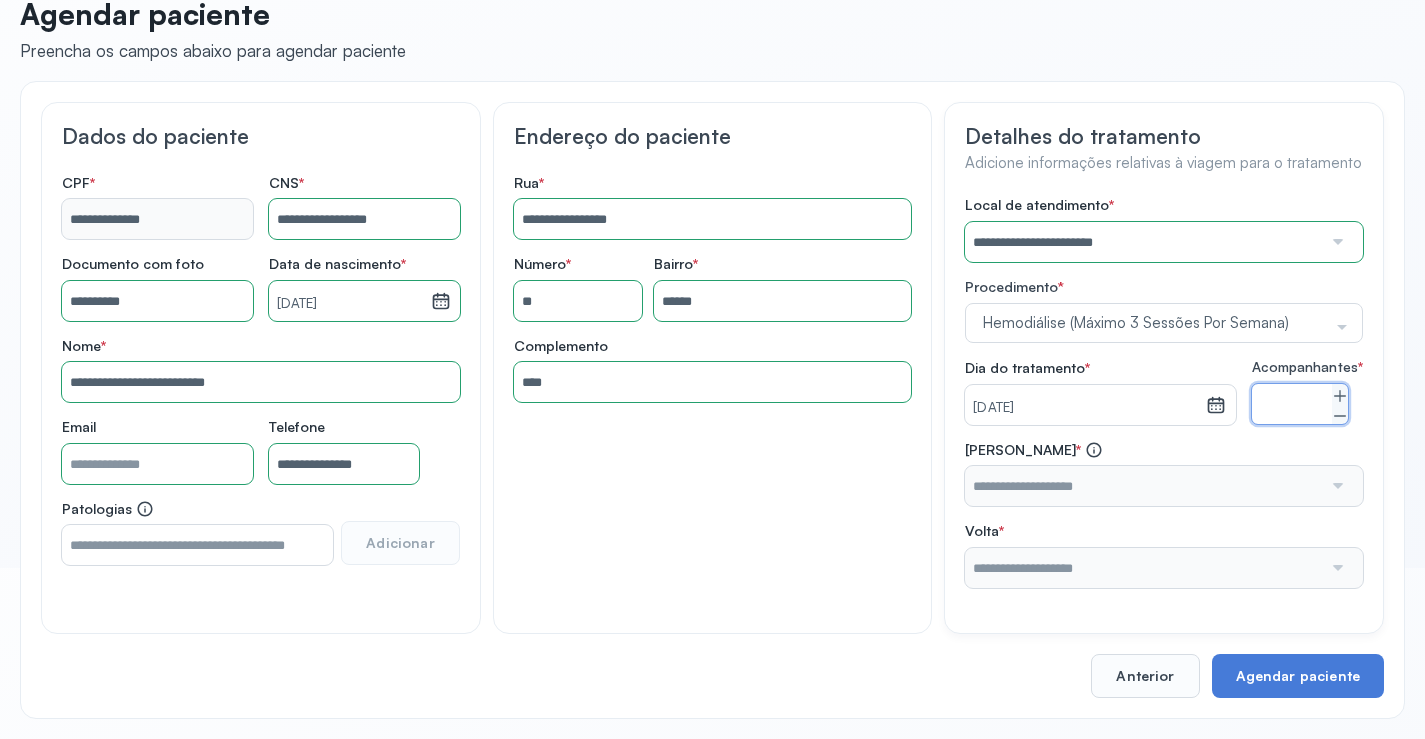 type on "*" 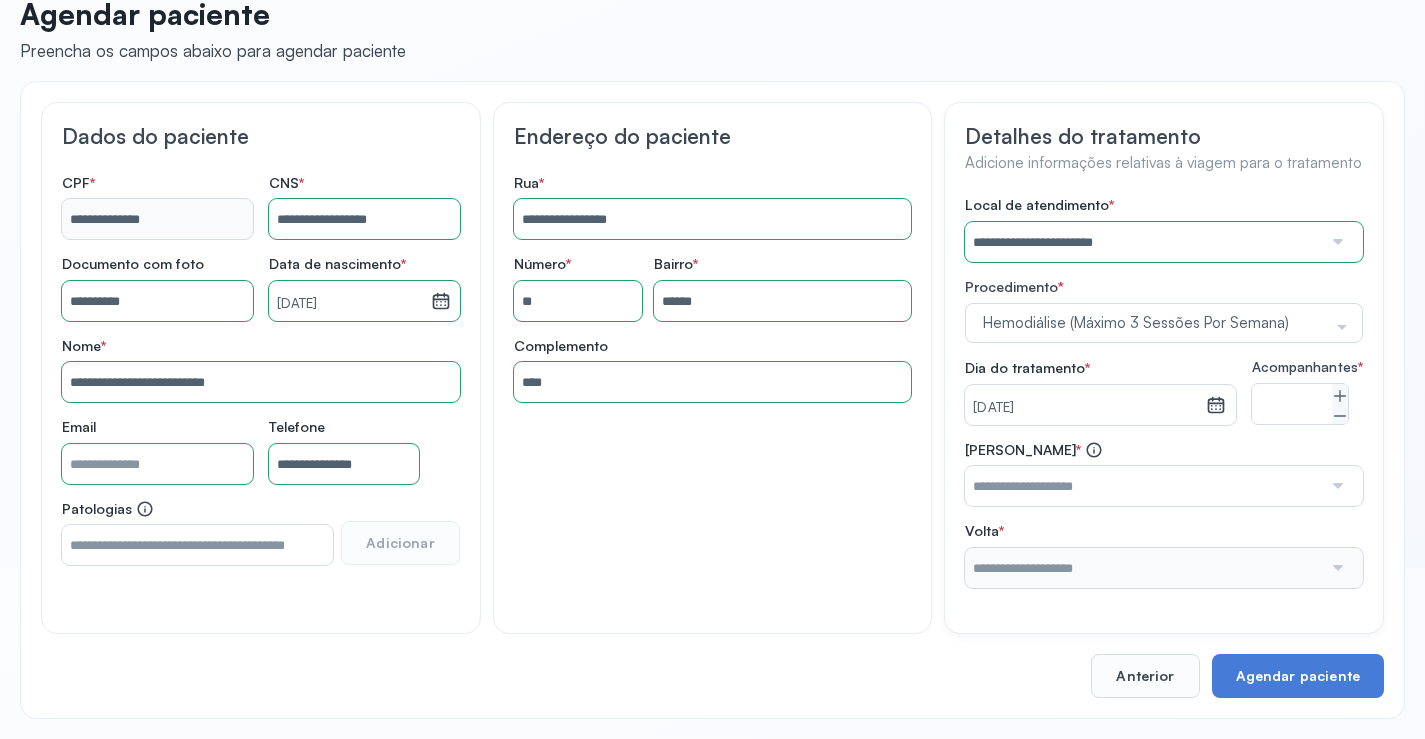 click at bounding box center [1143, 486] 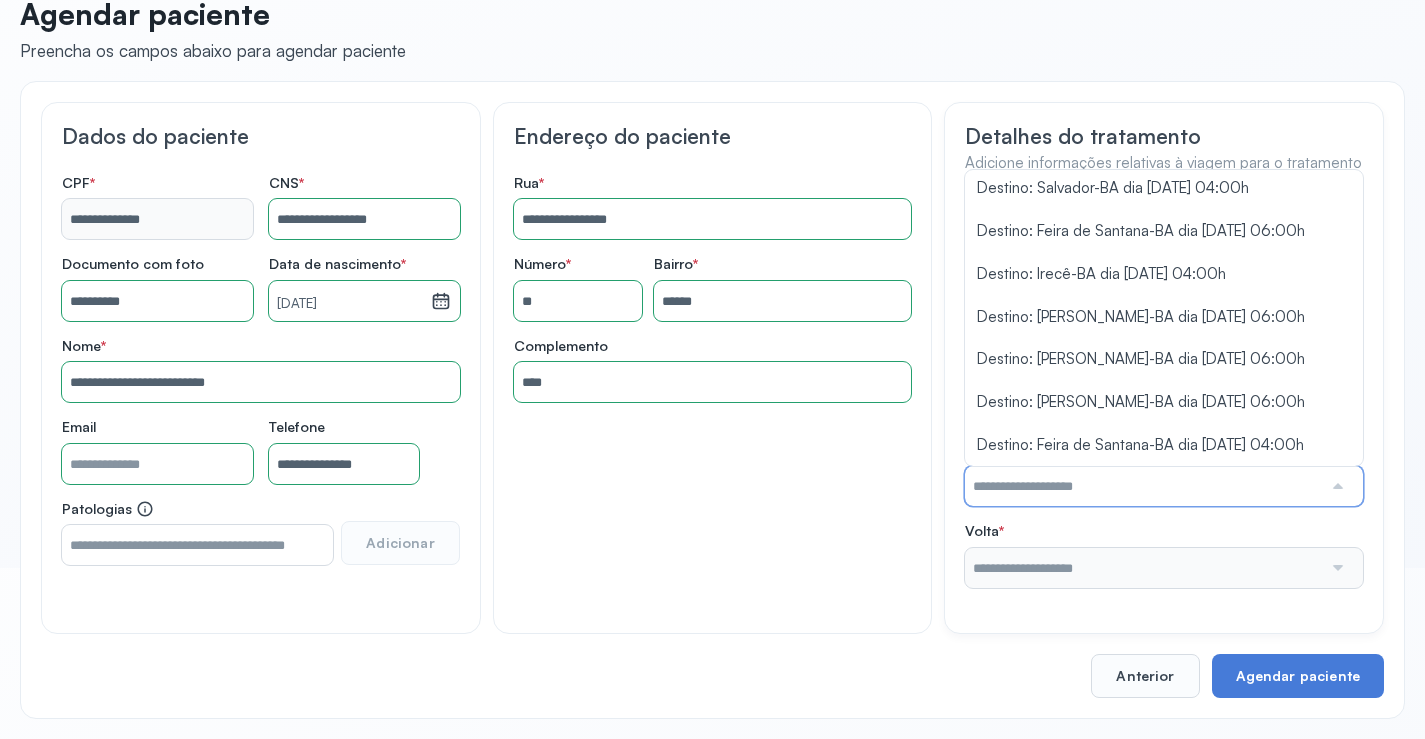 scroll, scrollTop: 837, scrollLeft: 0, axis: vertical 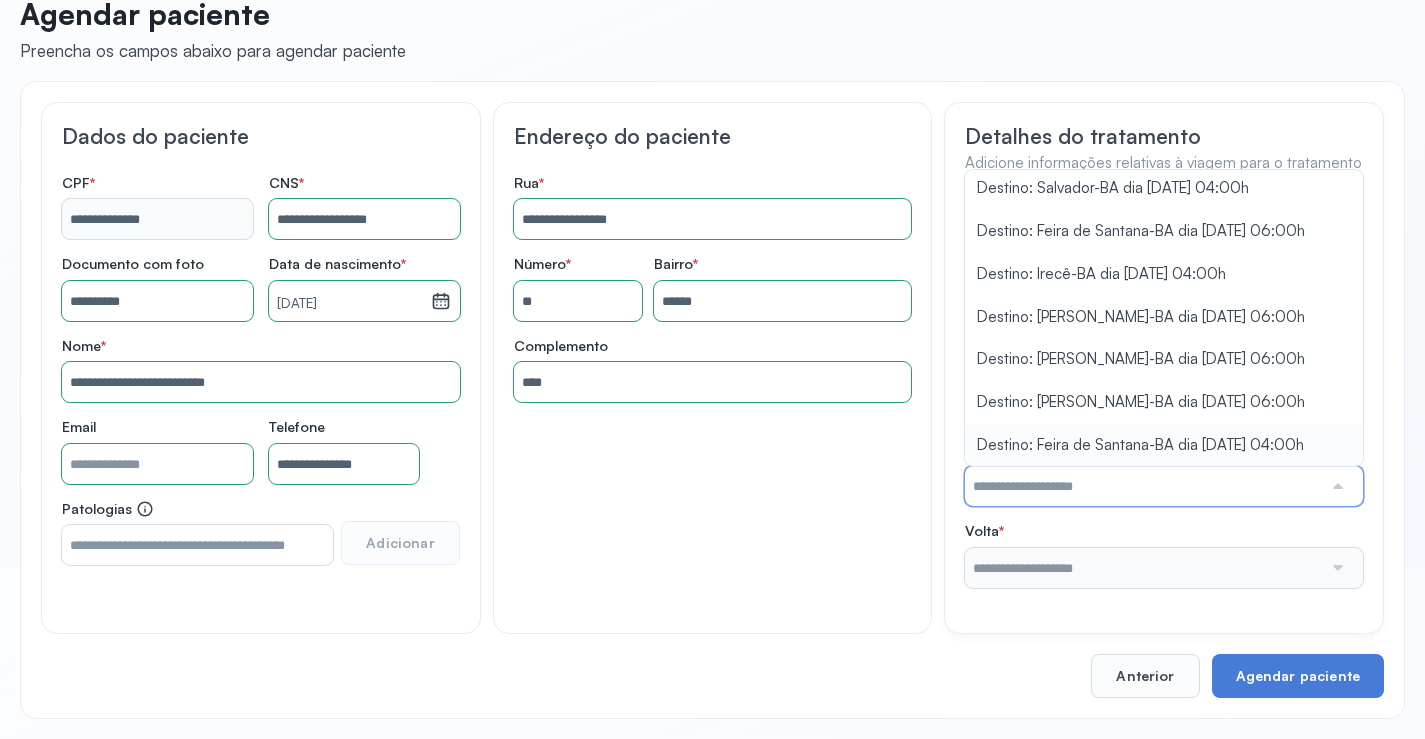 type on "**********" 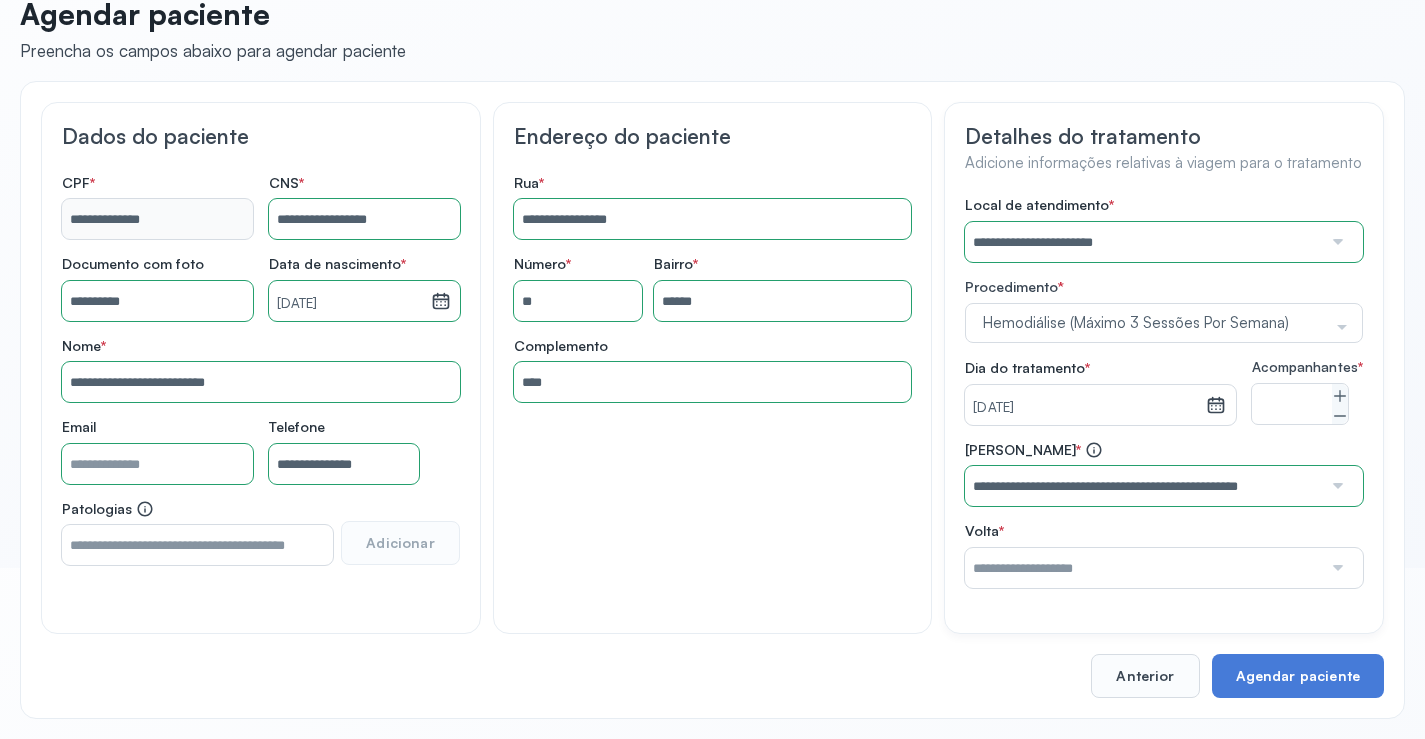 click on "**********" at bounding box center [1164, 392] 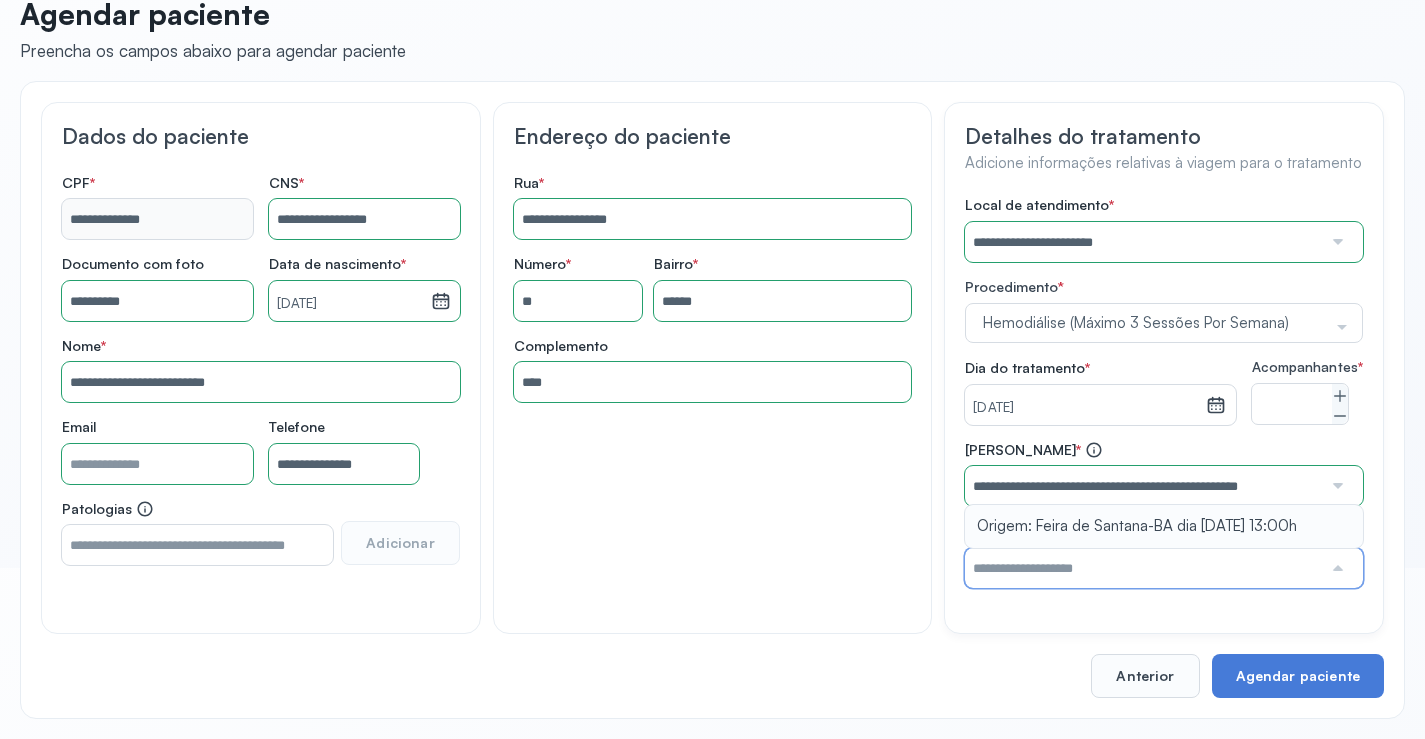 type on "**********" 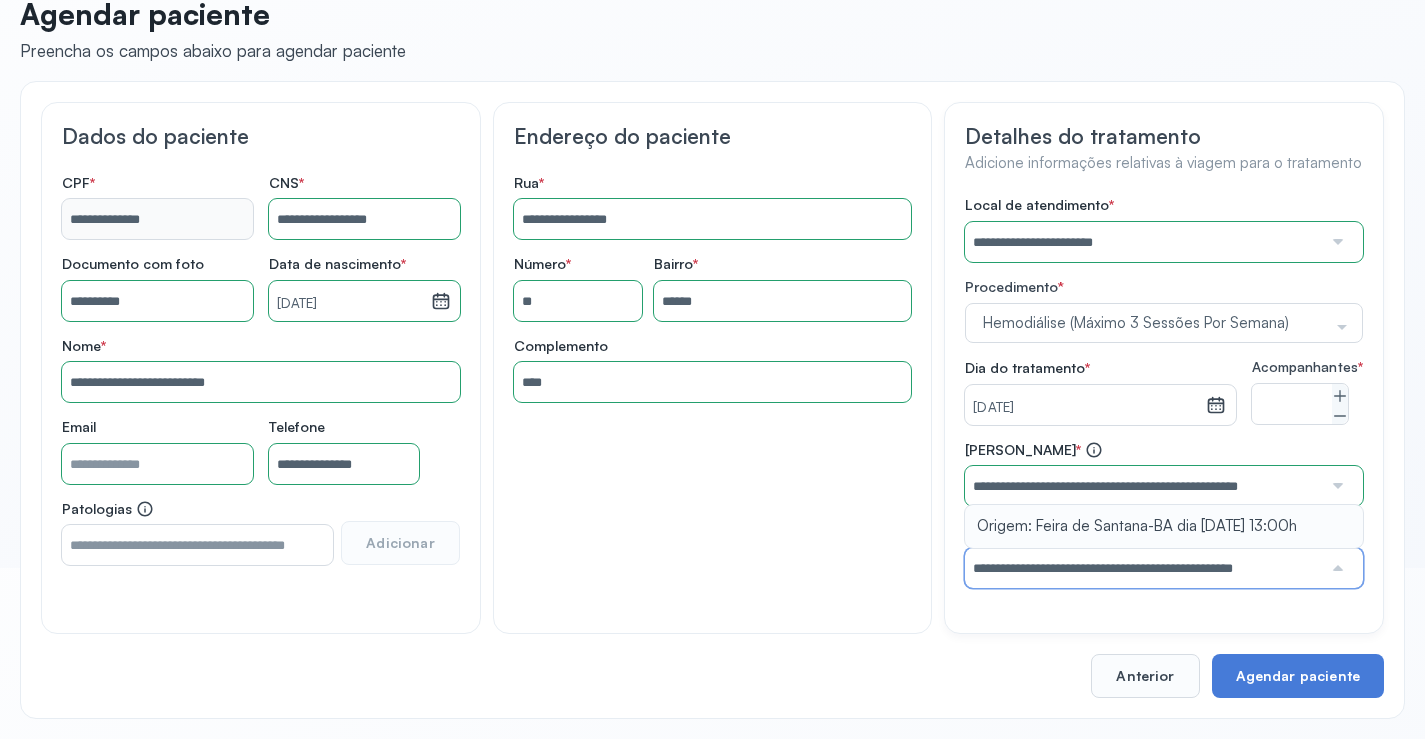 click on "**********" at bounding box center [1164, 514] 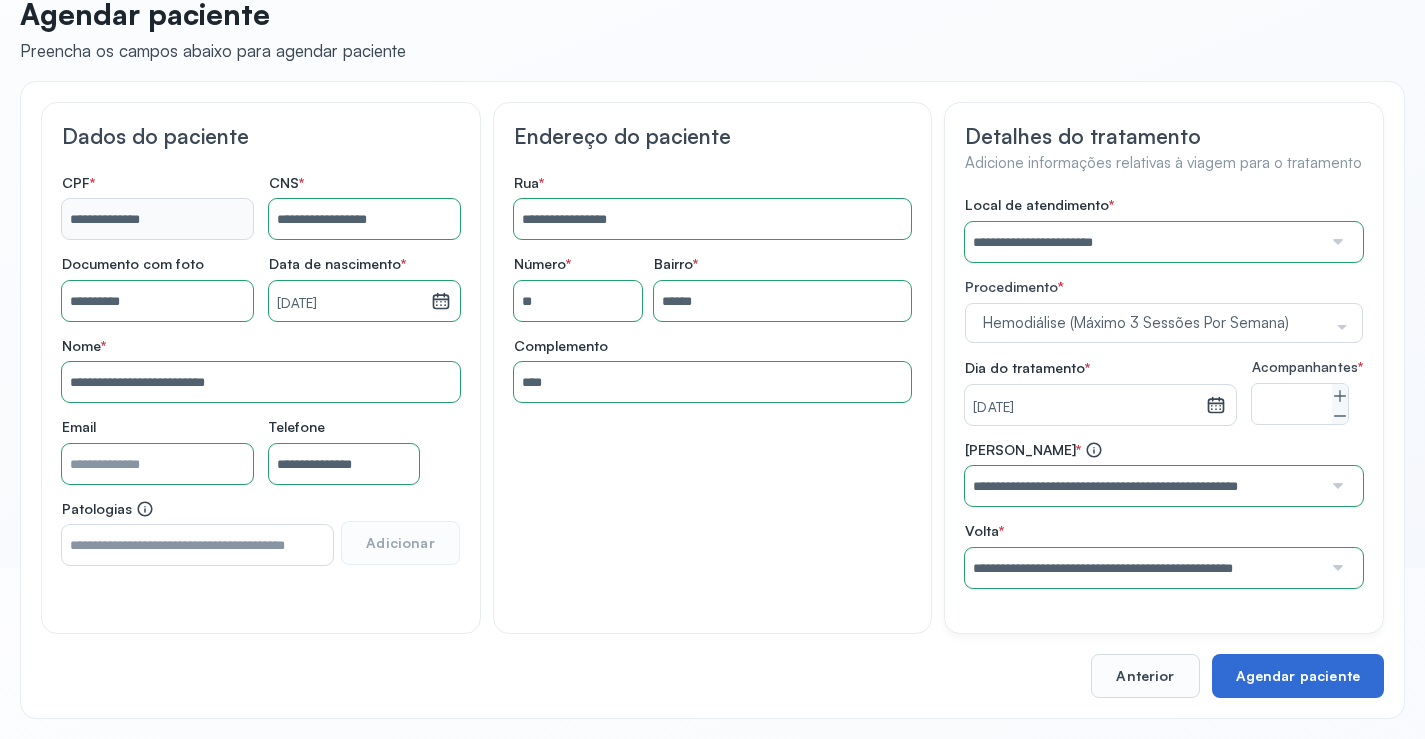 click on "Agendar paciente" at bounding box center [1298, 676] 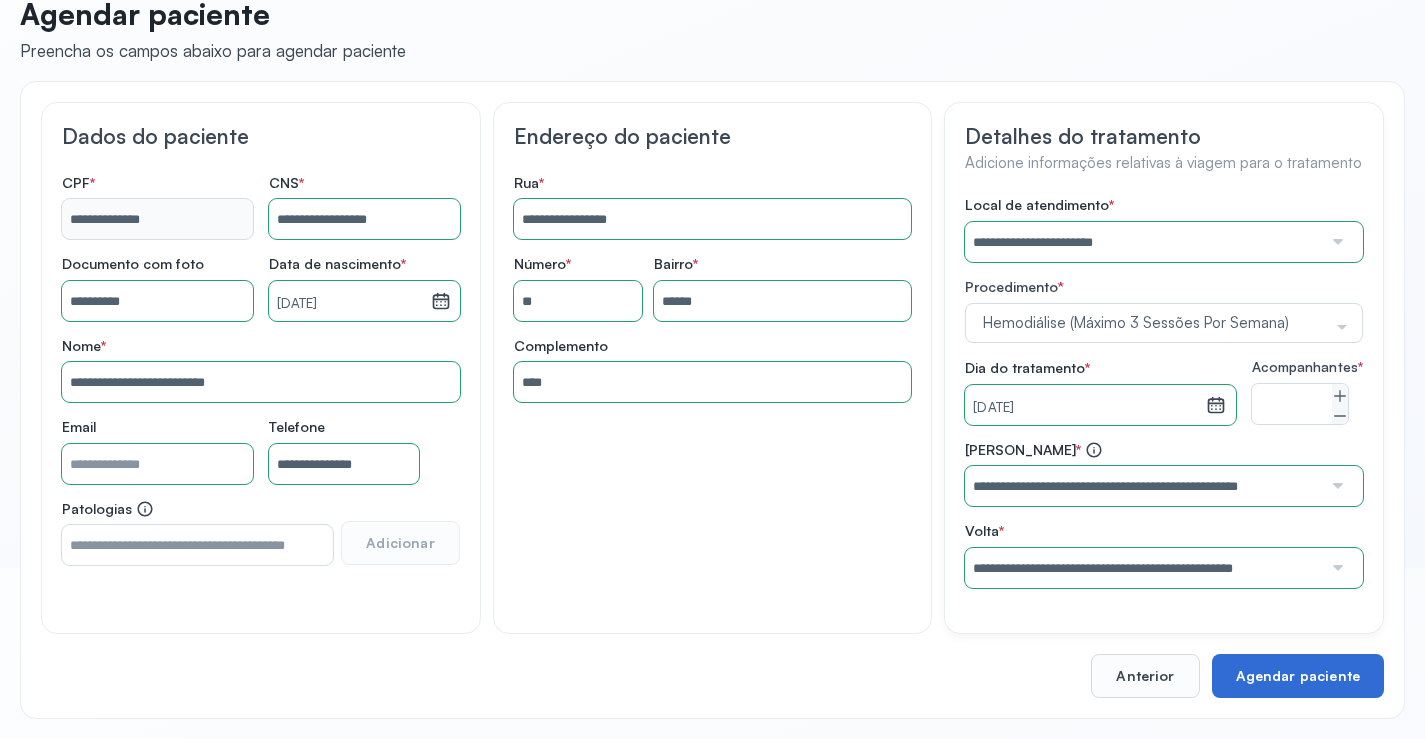 scroll, scrollTop: 44, scrollLeft: 0, axis: vertical 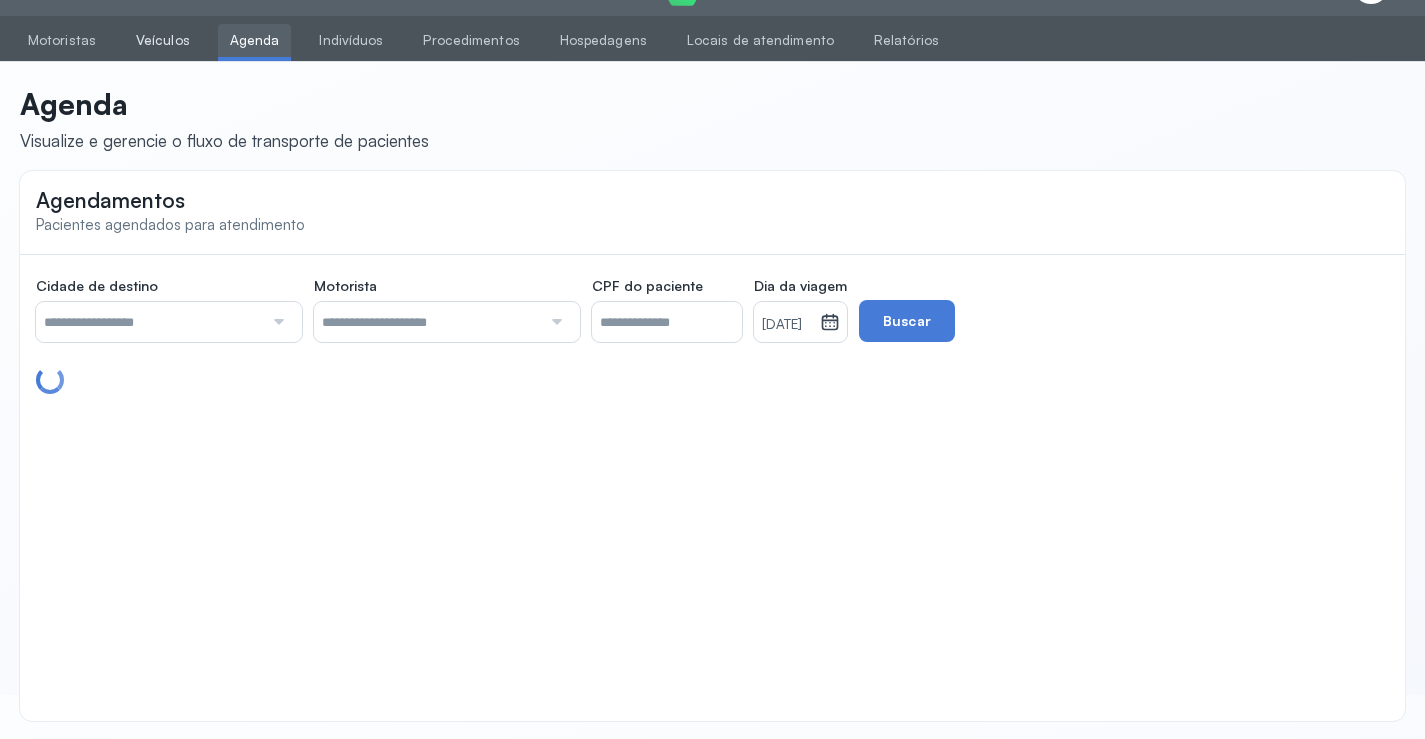 click on "Veículos" at bounding box center (163, 40) 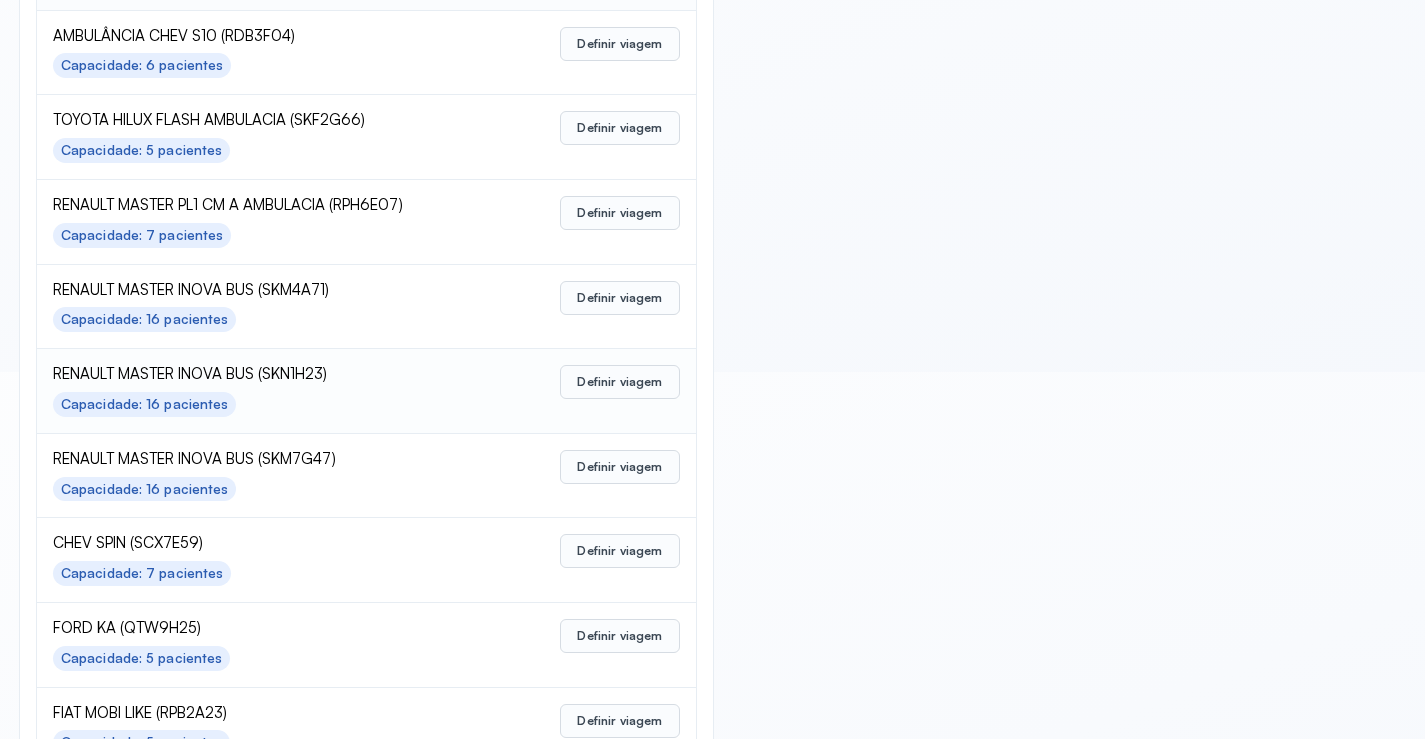 scroll, scrollTop: 400, scrollLeft: 0, axis: vertical 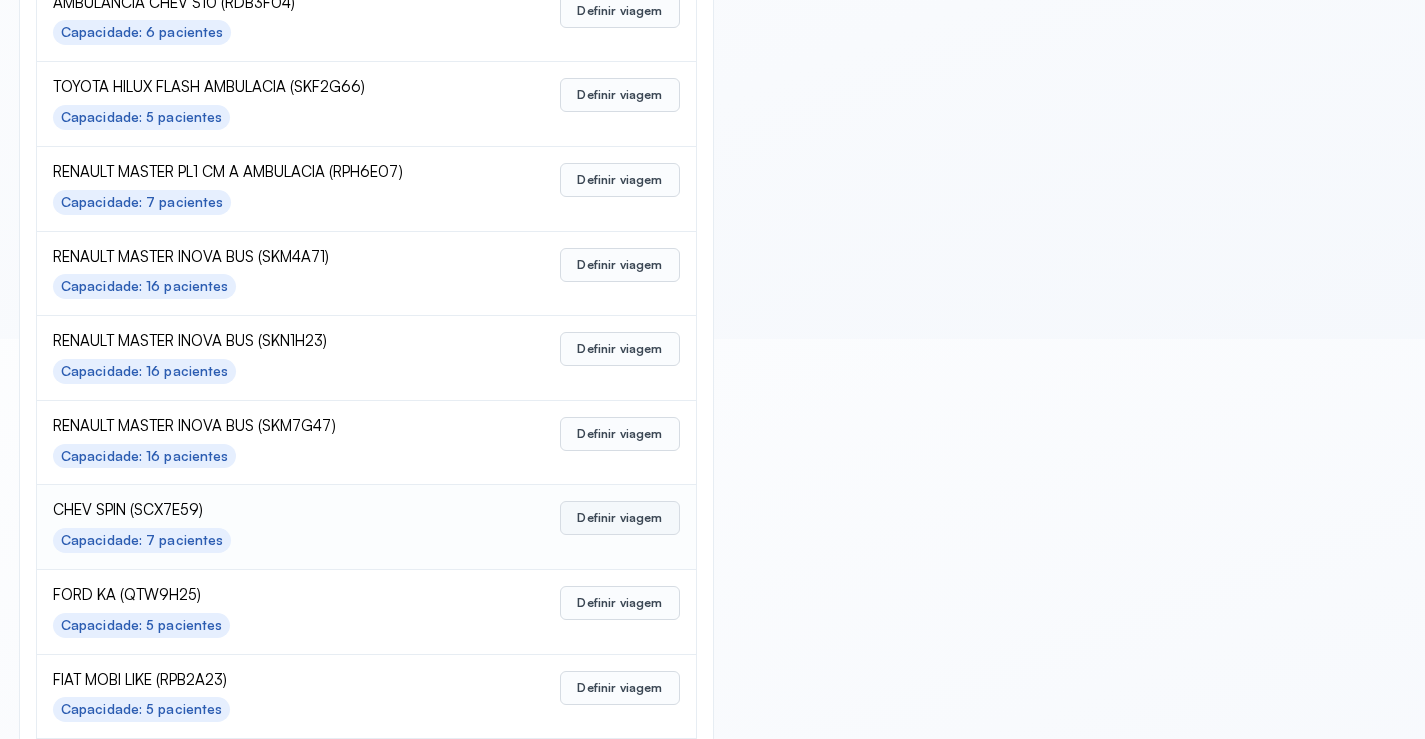 click on "Definir viagem" at bounding box center (619, 518) 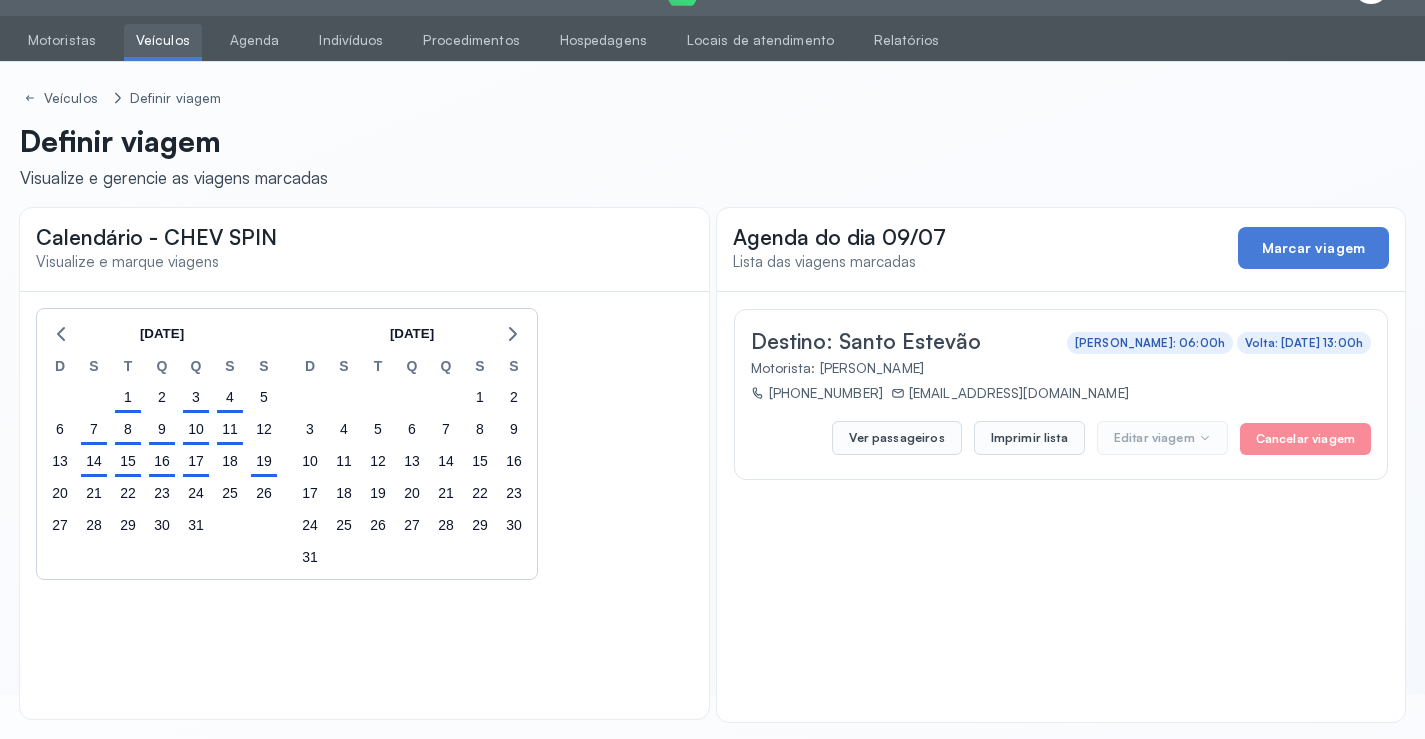 scroll, scrollTop: 47, scrollLeft: 0, axis: vertical 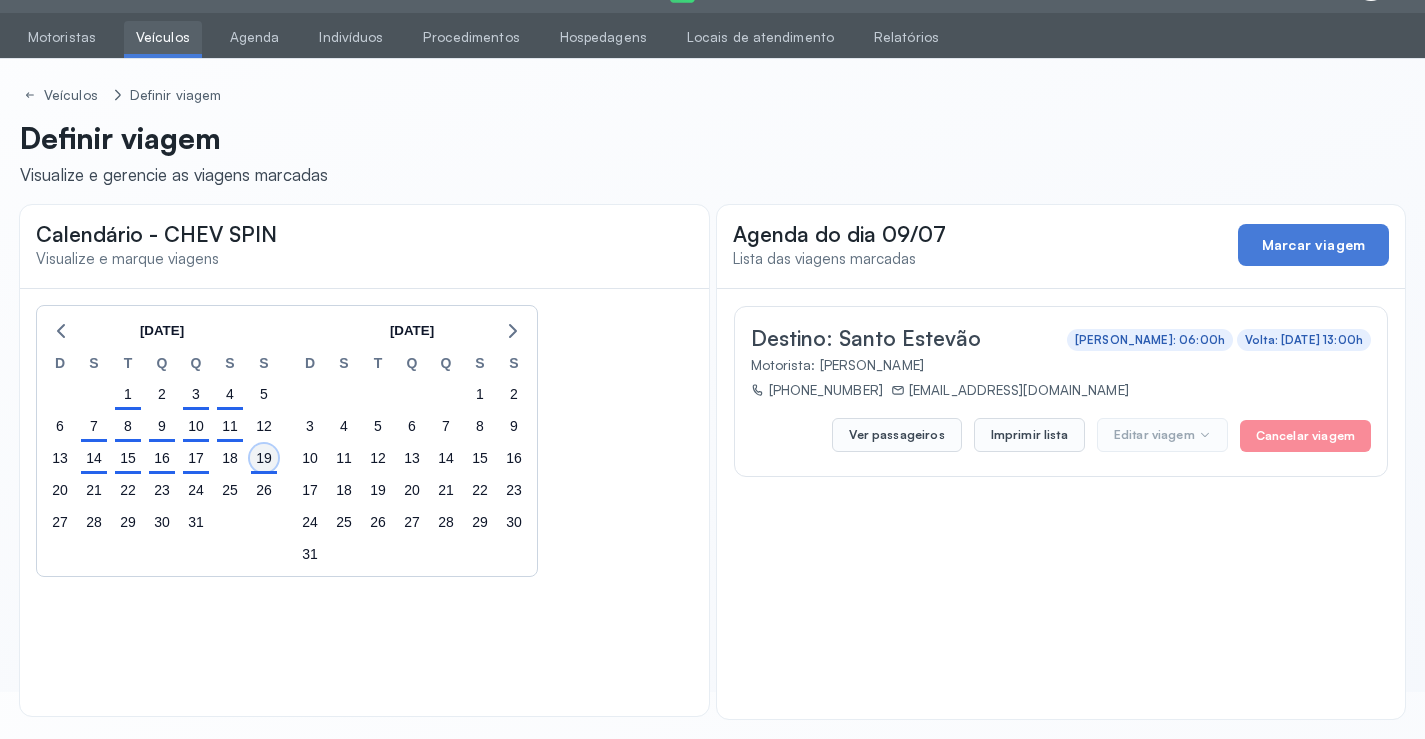 click on "19" 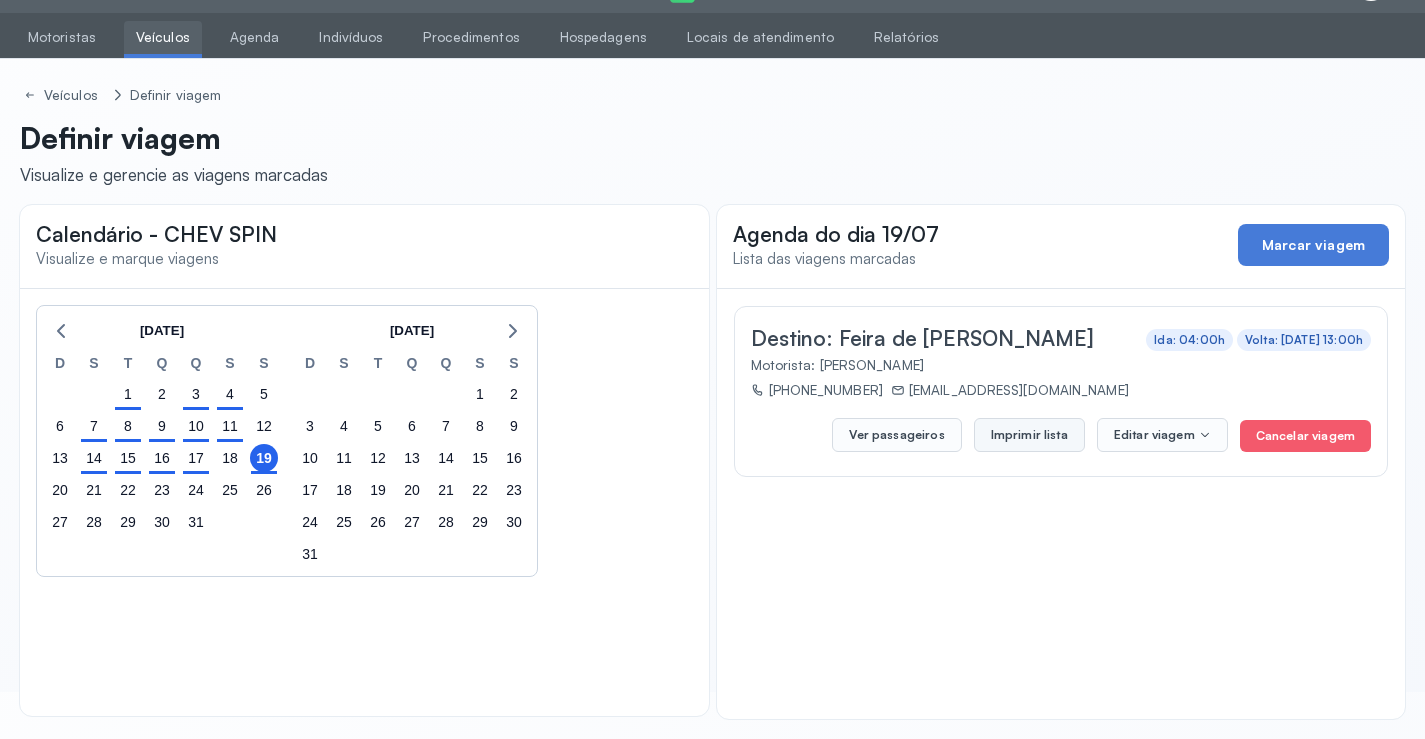 click on "Imprimir lista" at bounding box center (1029, 435) 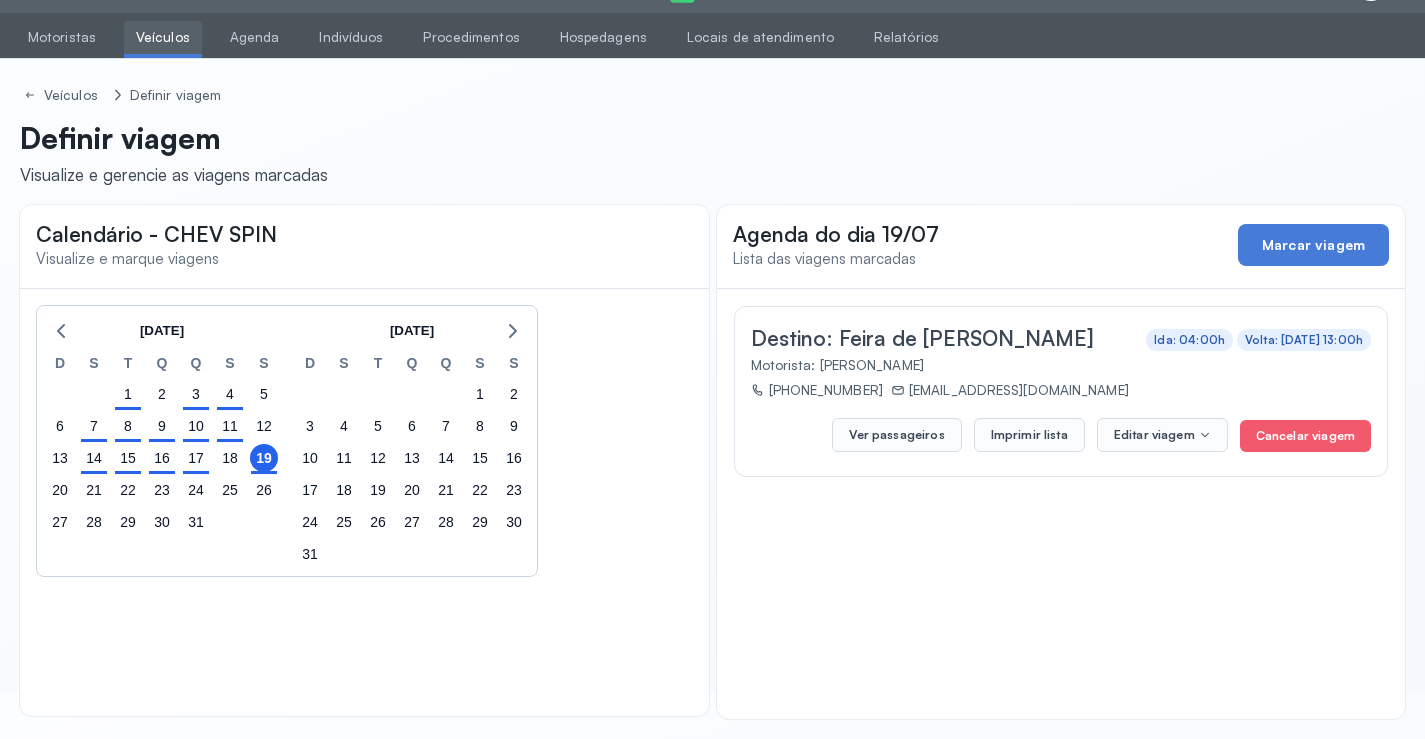 click on "Veículos" at bounding box center [163, 37] 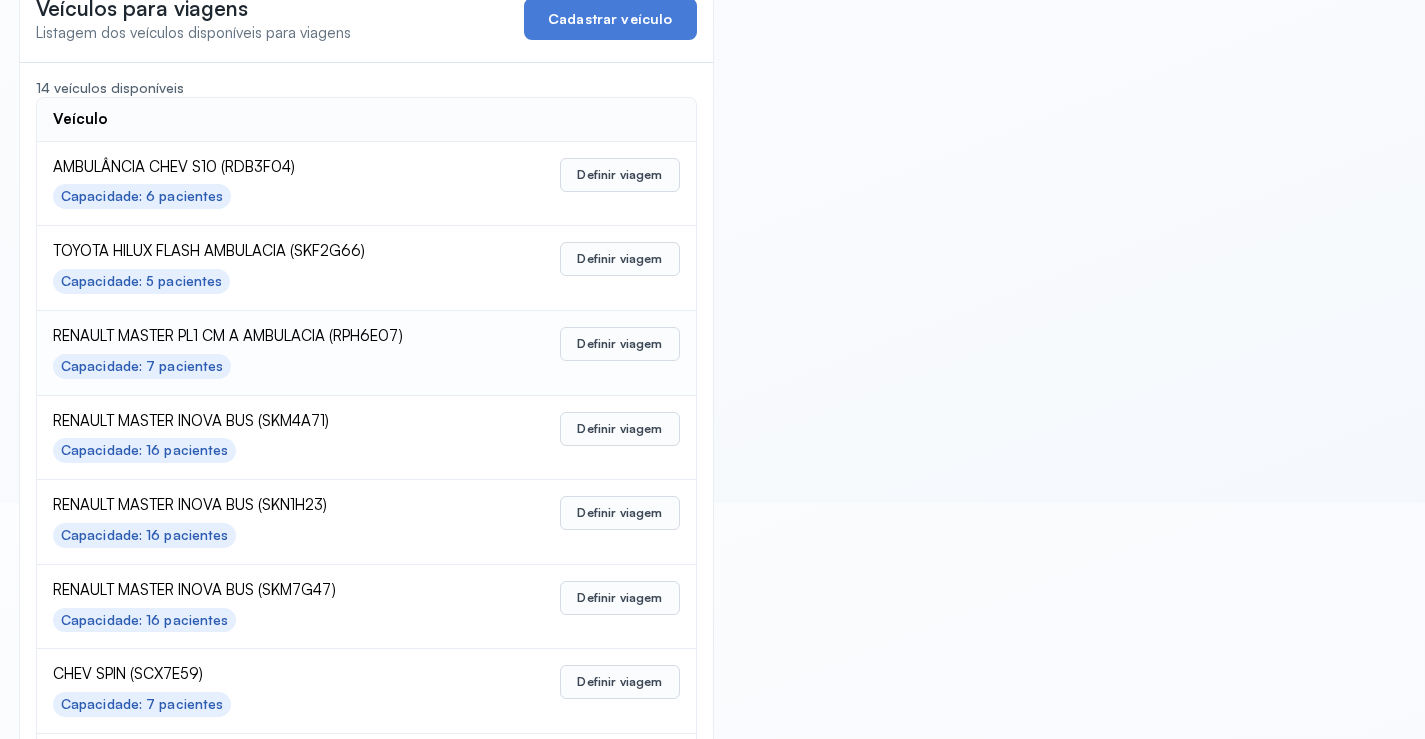 scroll, scrollTop: 300, scrollLeft: 0, axis: vertical 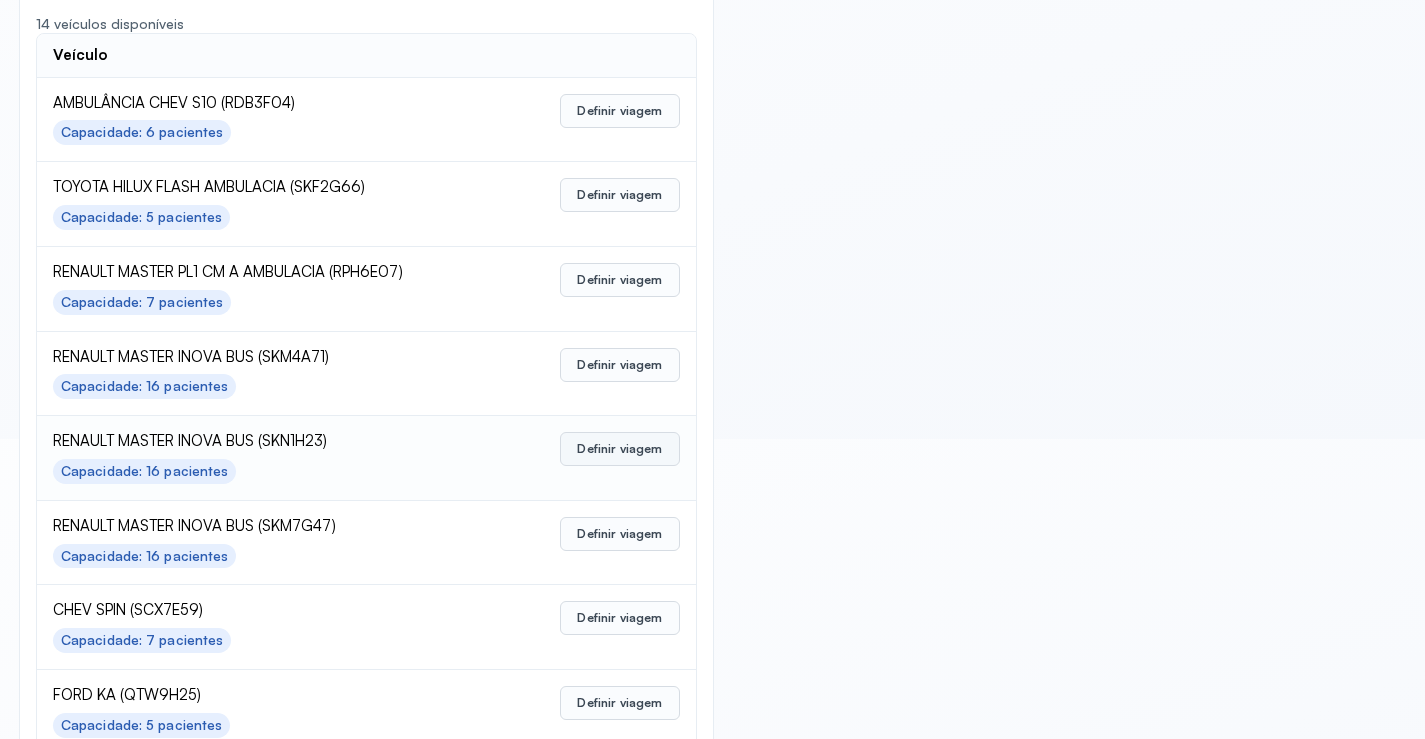 click on "Definir viagem" at bounding box center (619, 449) 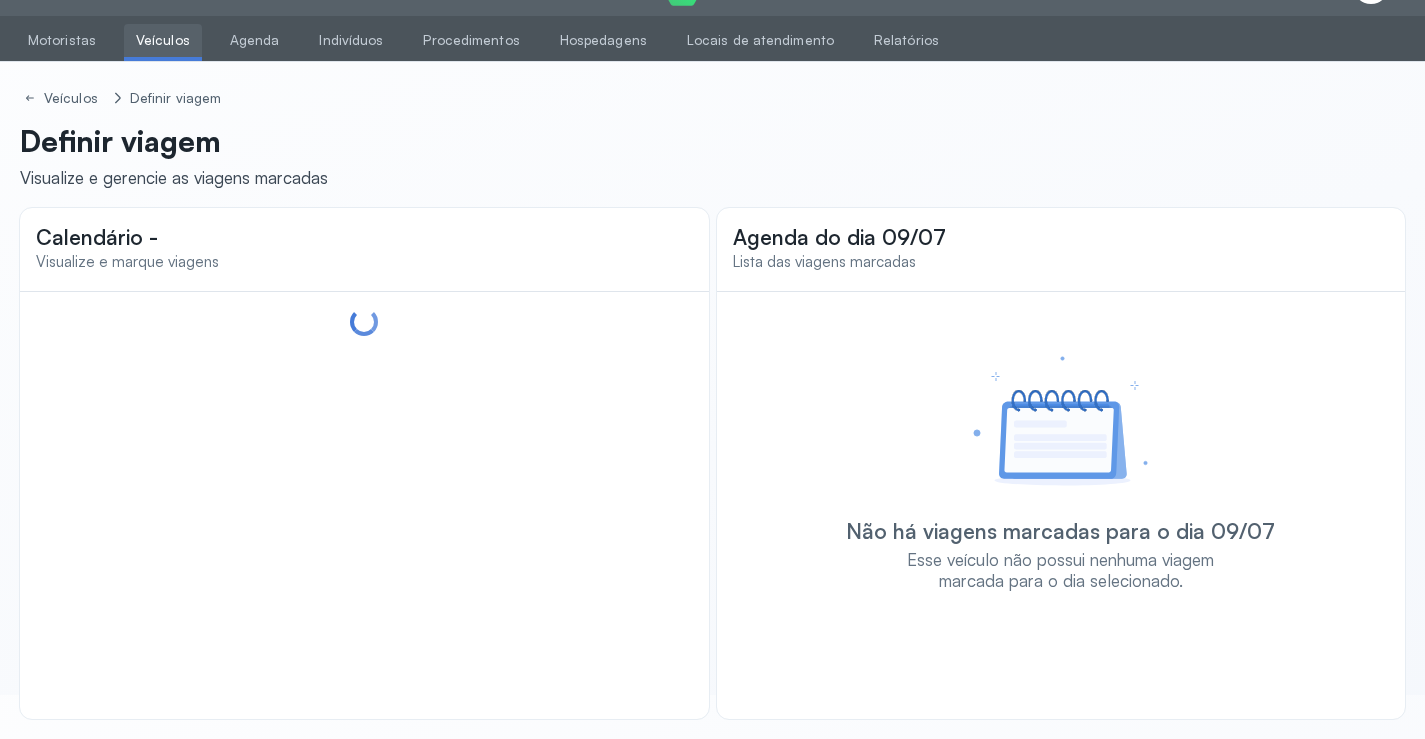 scroll, scrollTop: 44, scrollLeft: 0, axis: vertical 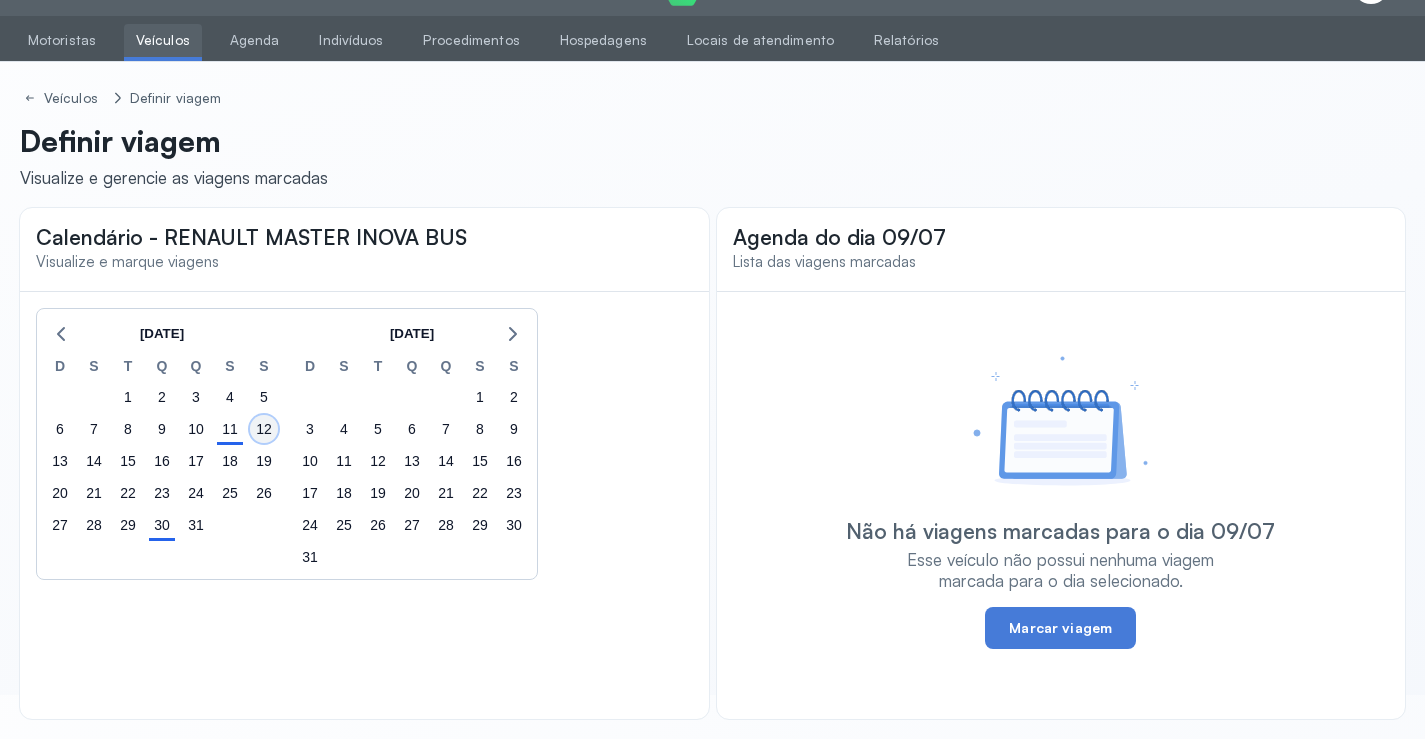 click on "12" 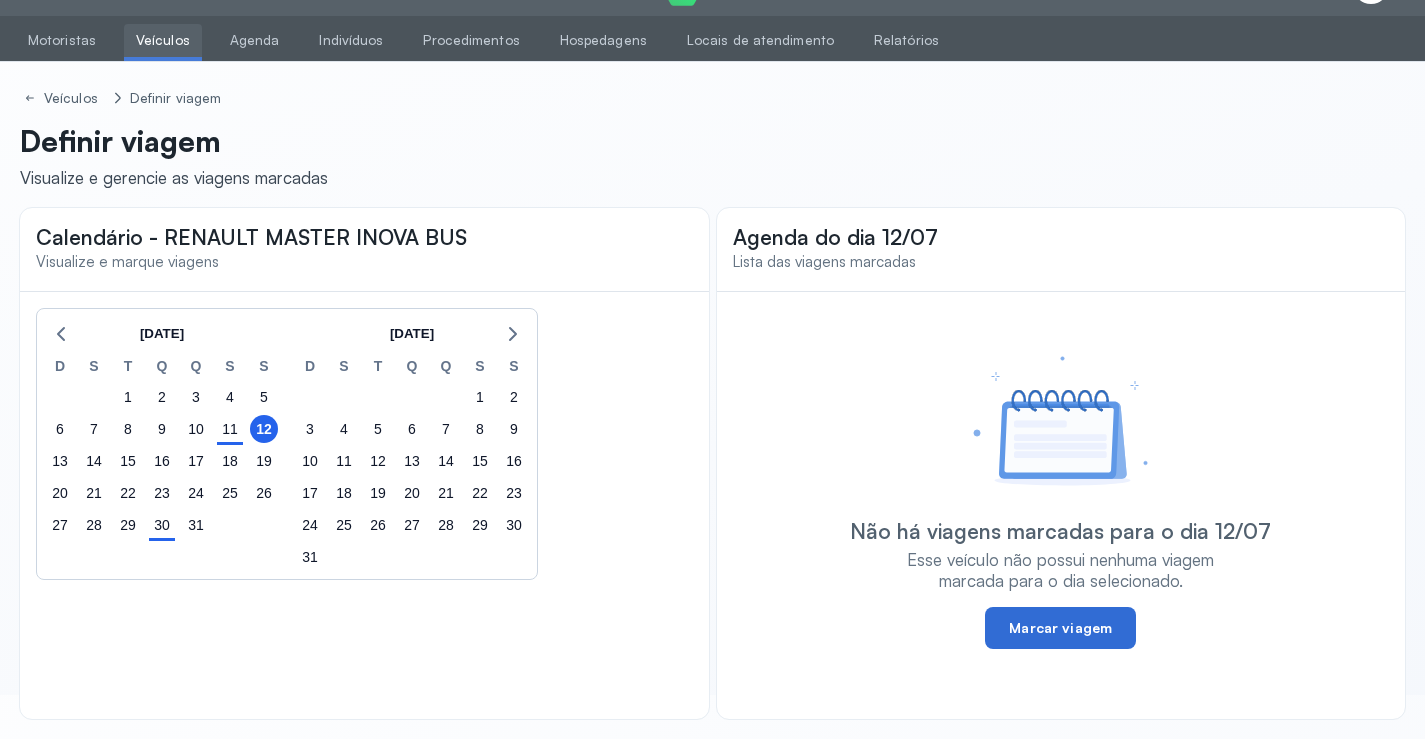 click on "Marcar viagem" 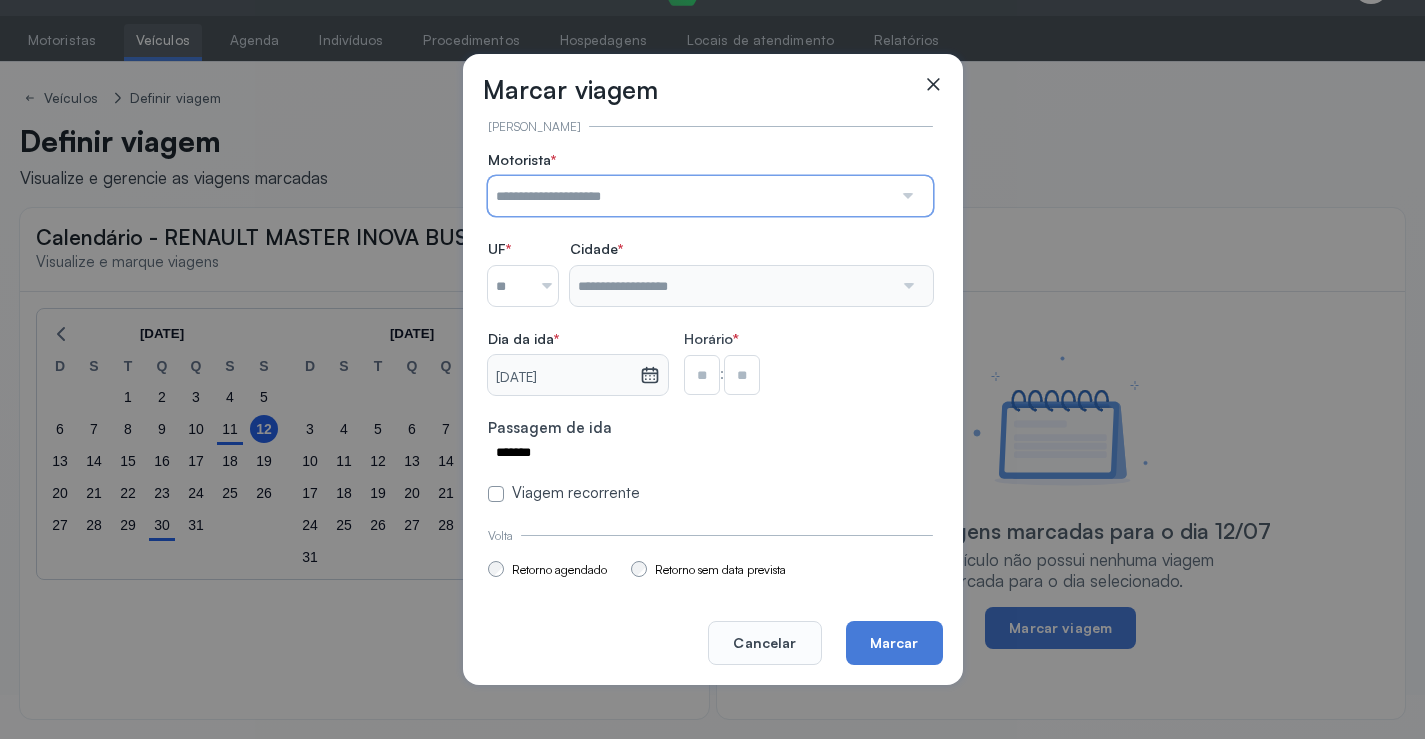 click at bounding box center [690, 196] 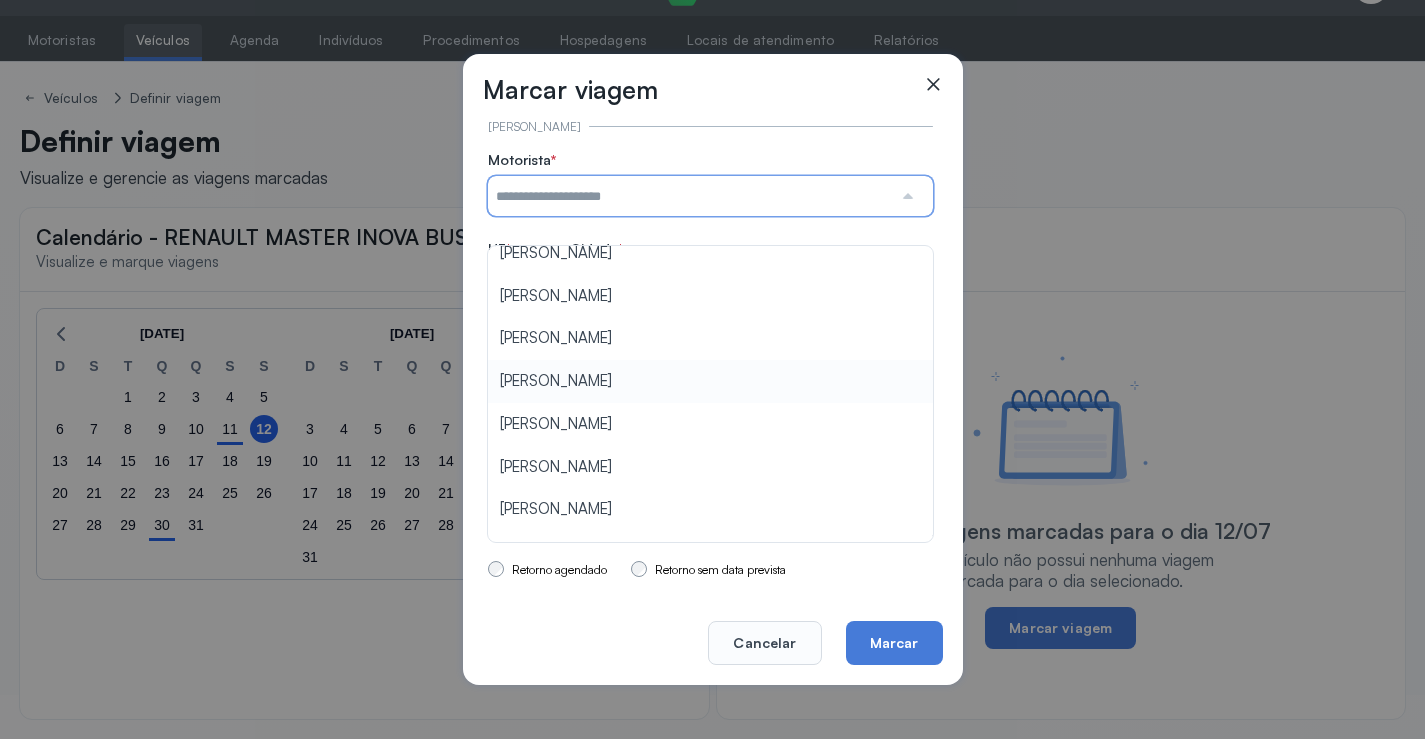 scroll, scrollTop: 0, scrollLeft: 0, axis: both 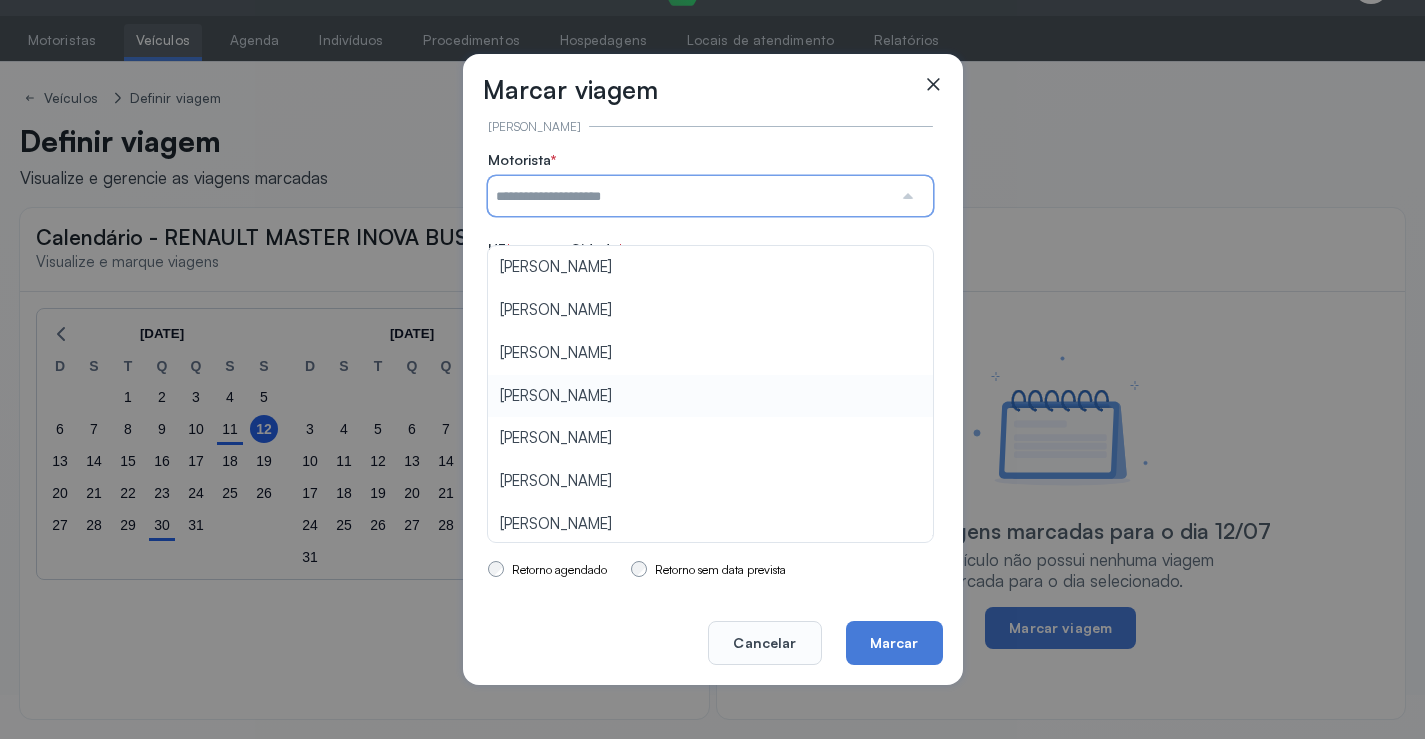 type on "**********" 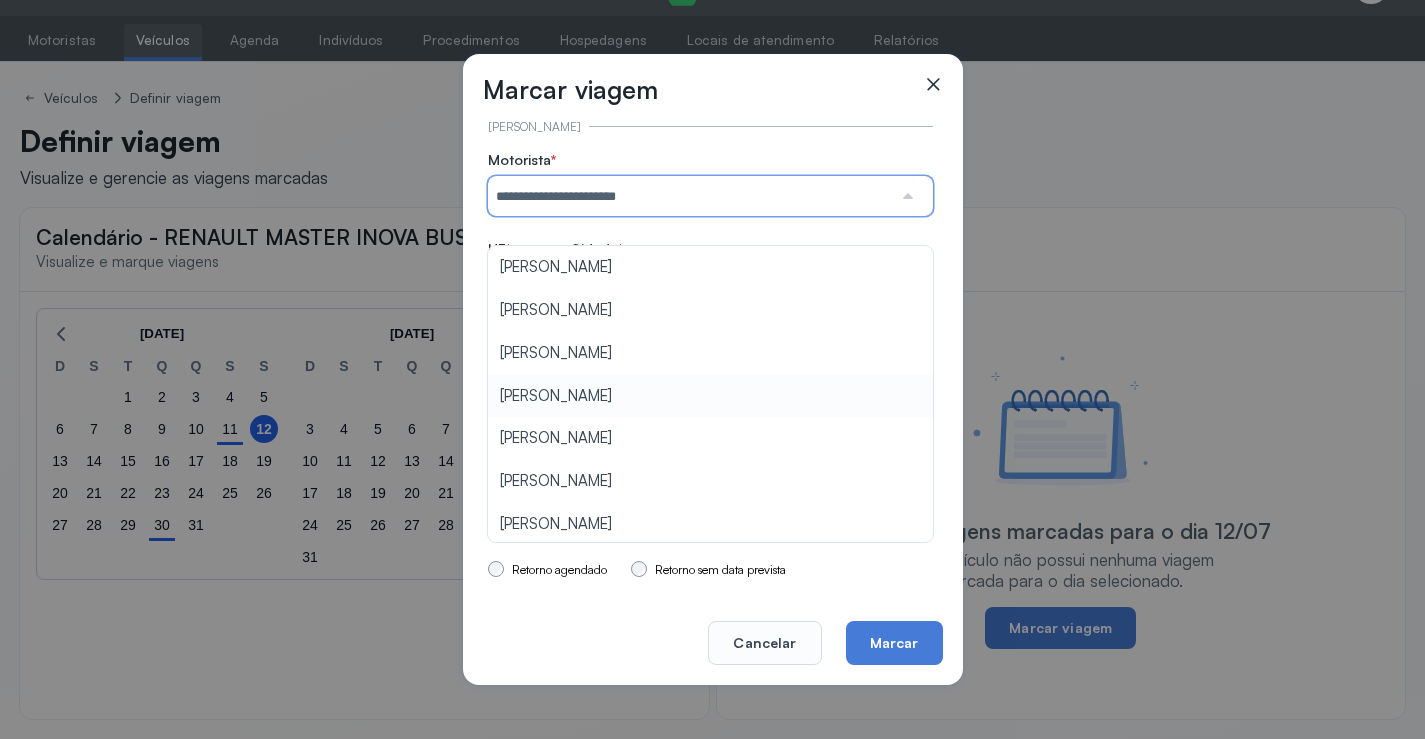 click on "**********" at bounding box center (710, 327) 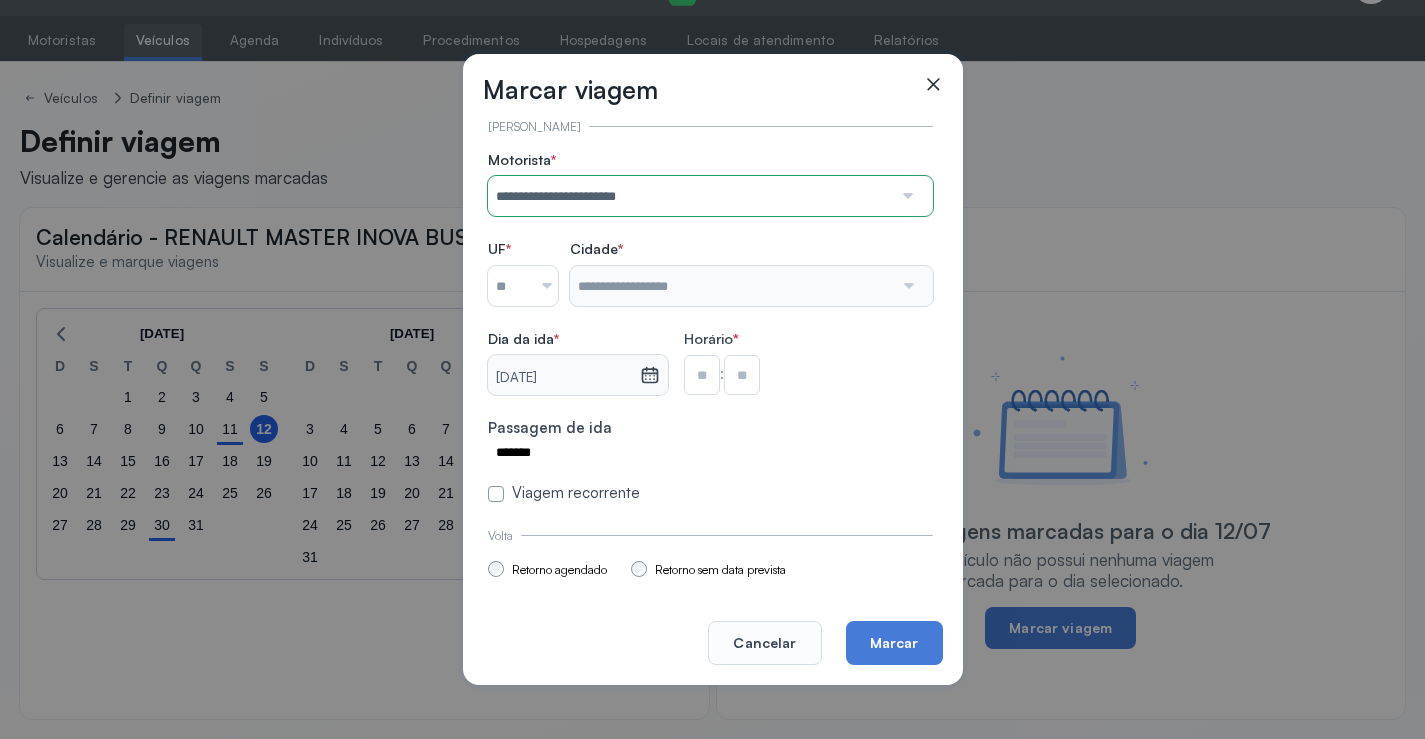 click at bounding box center [539, 286] 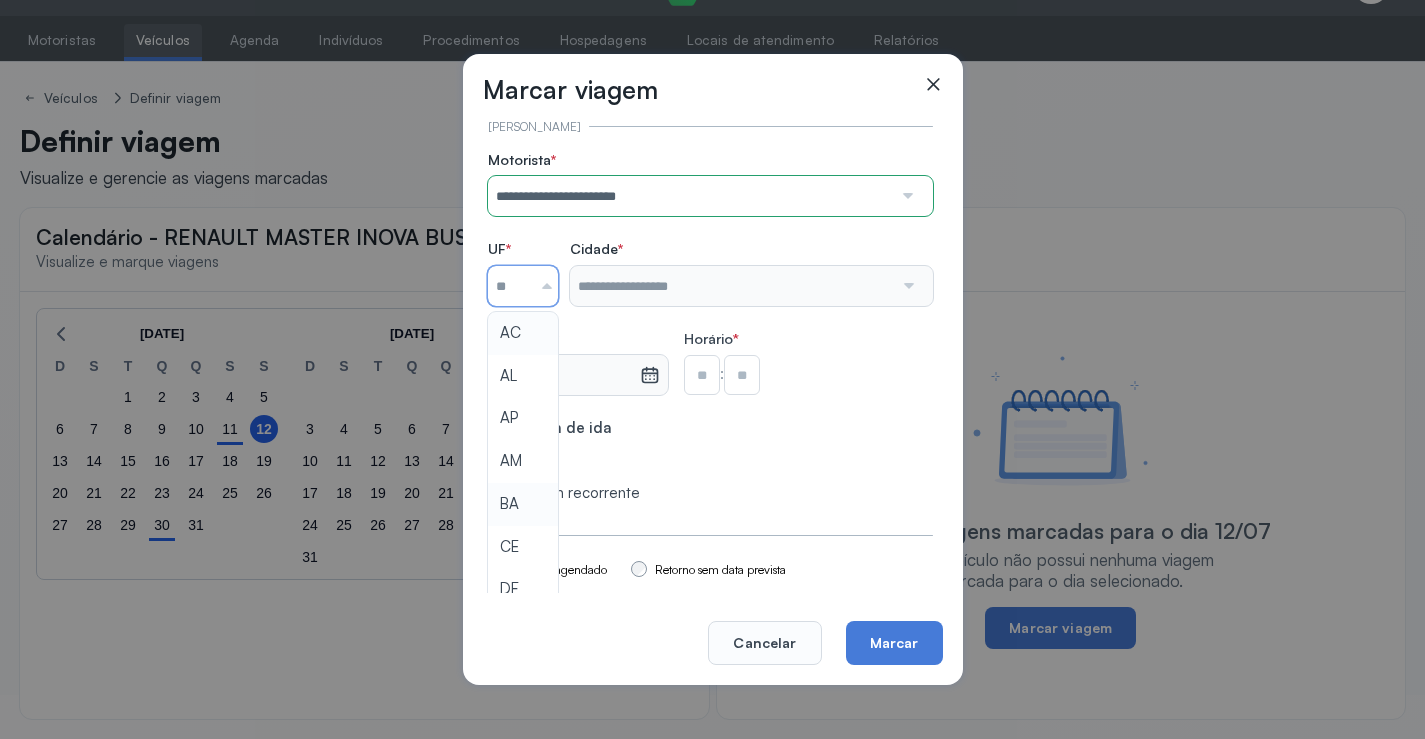 type on "**" 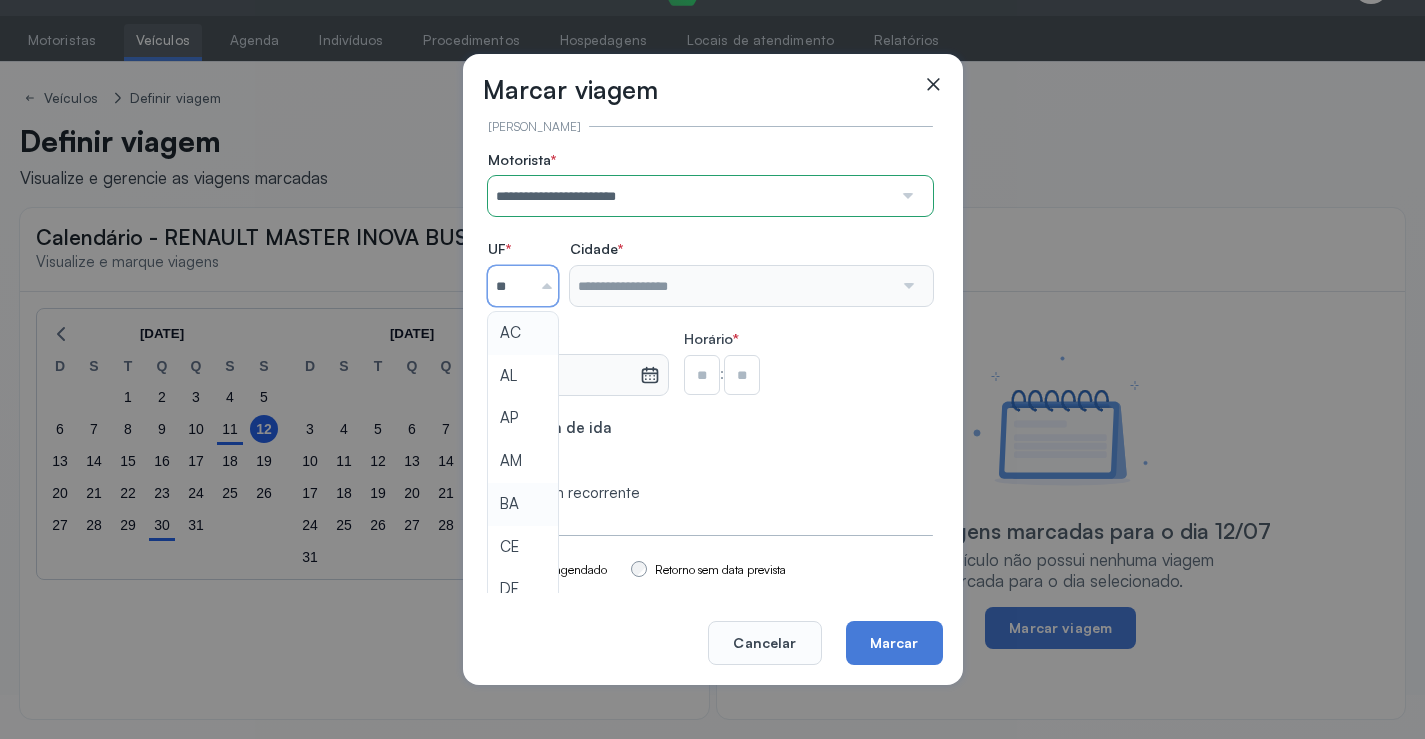 click on "**********" at bounding box center (710, 327) 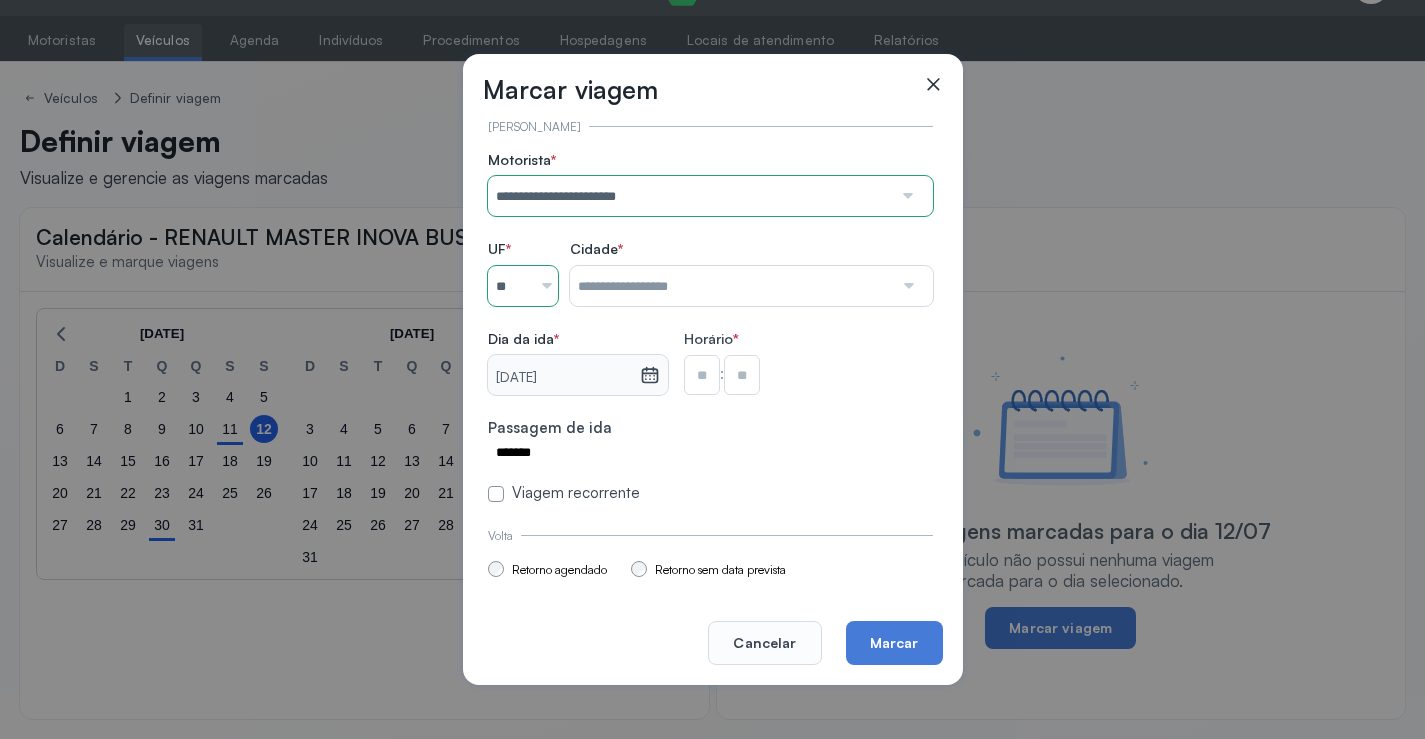 click at bounding box center [731, 286] 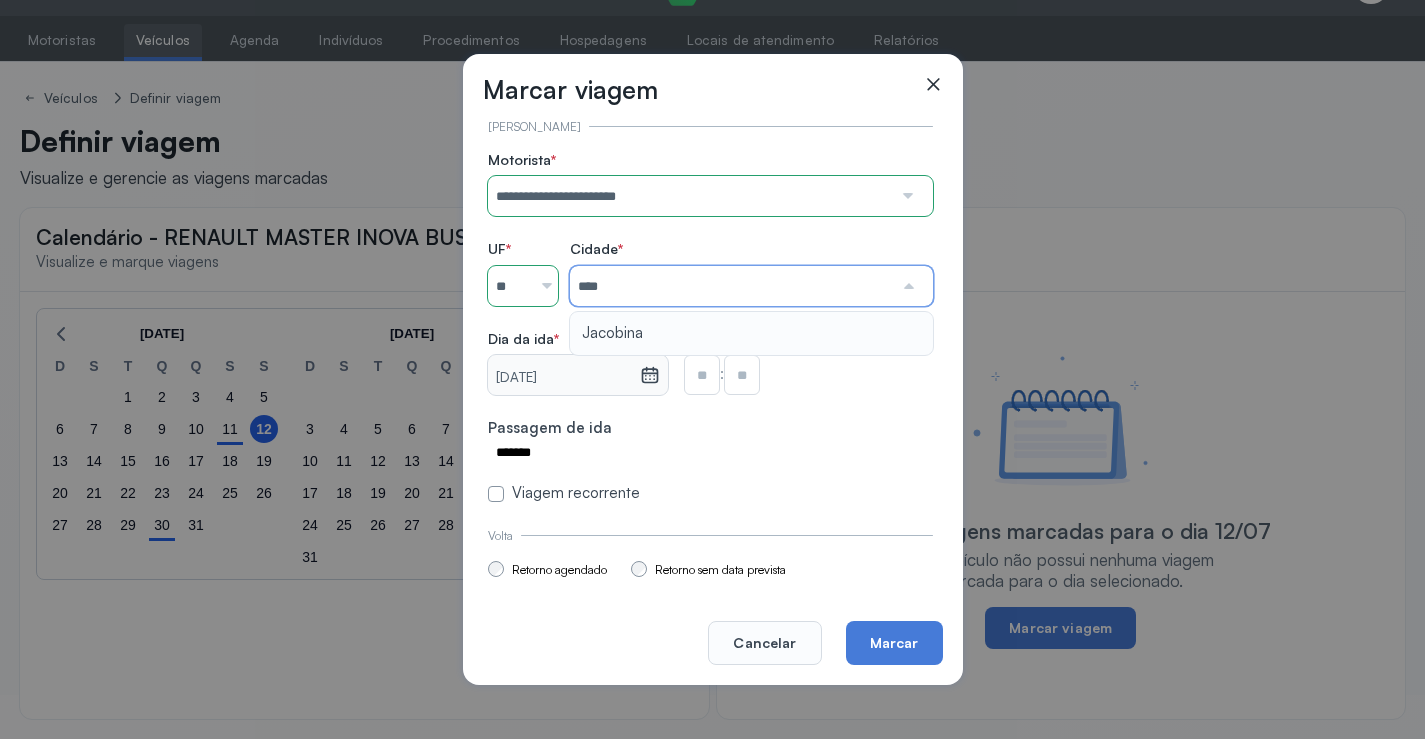 type on "********" 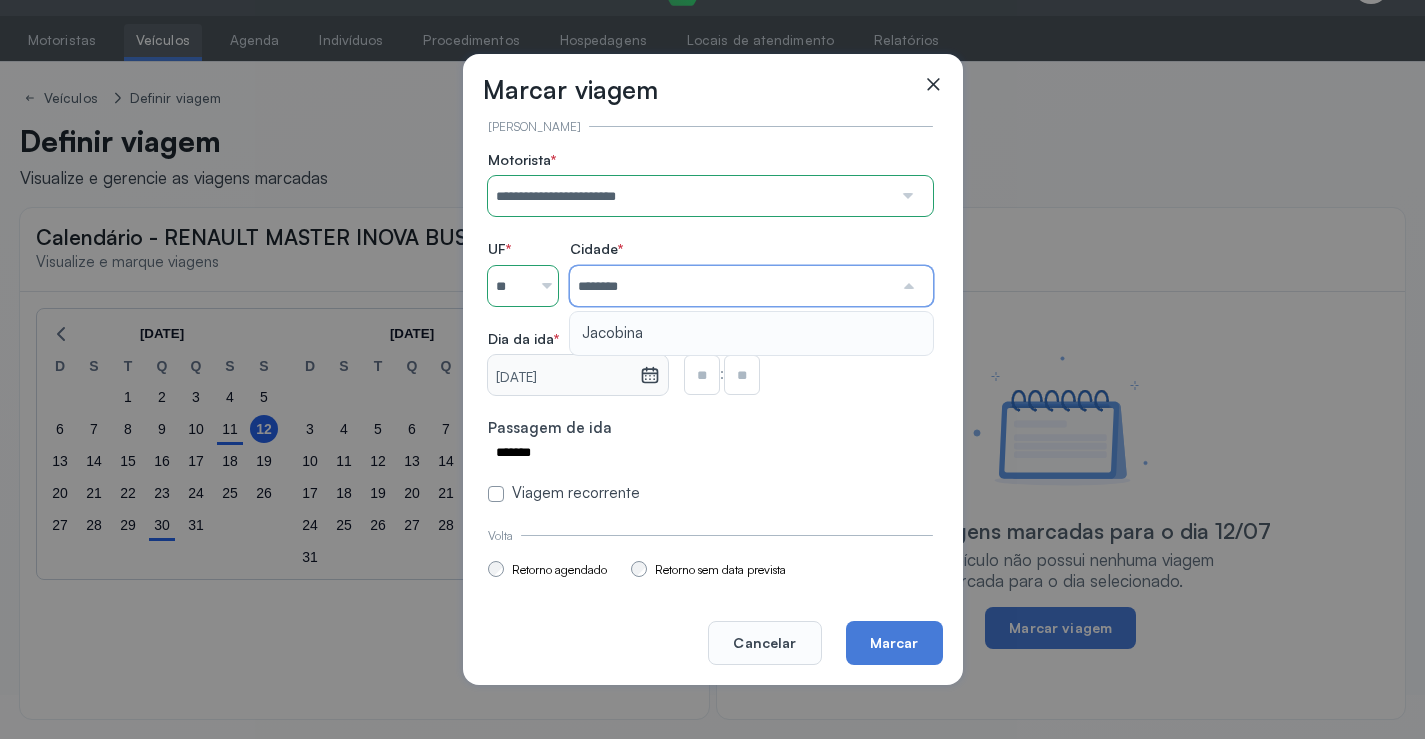 click on "**********" at bounding box center (710, 327) 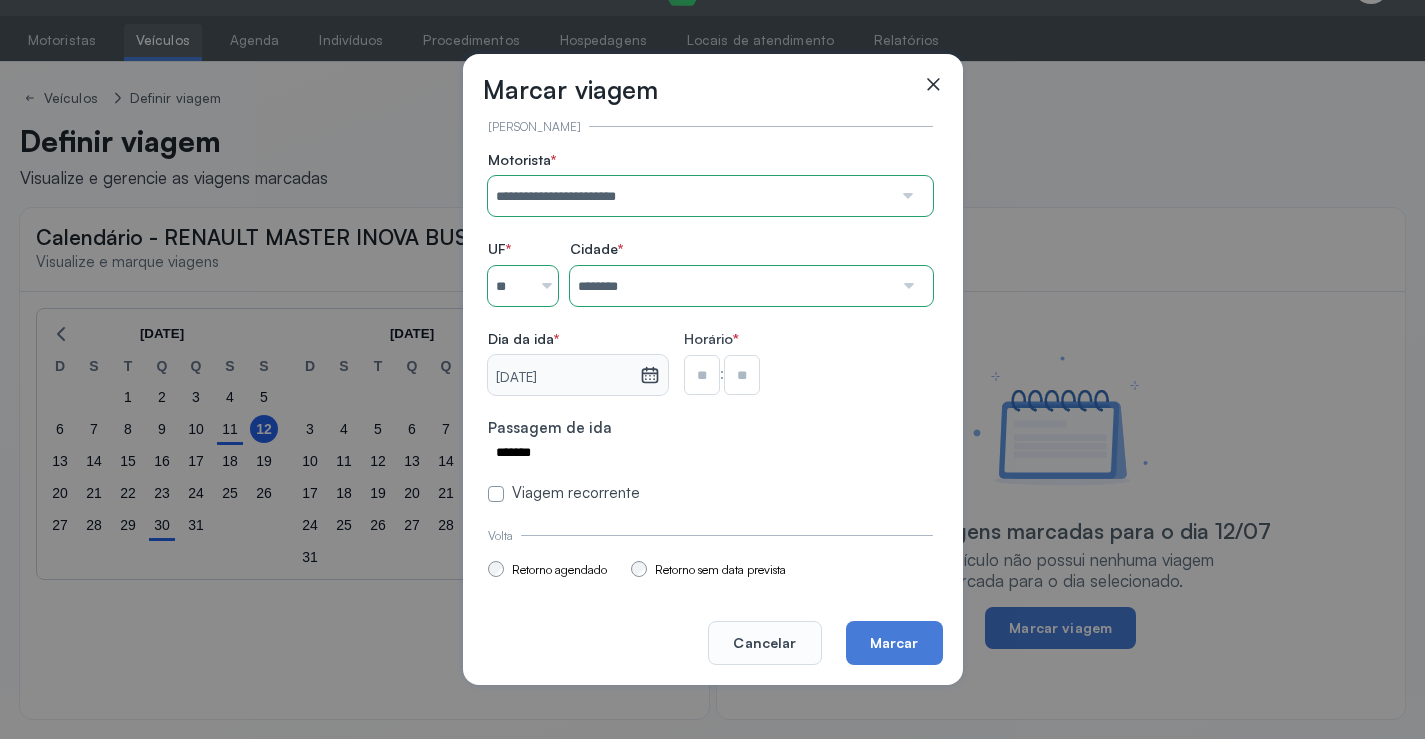 click at bounding box center [702, 375] 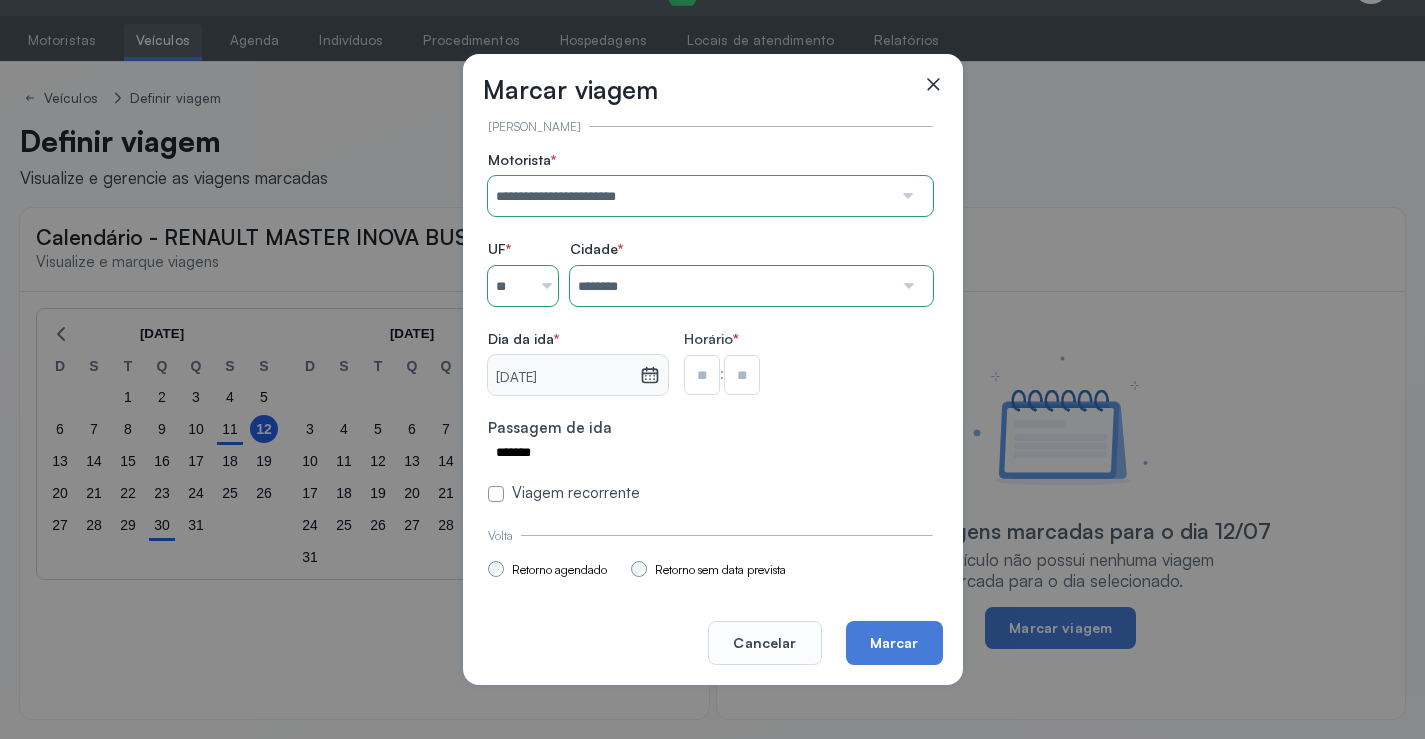 type on "**" 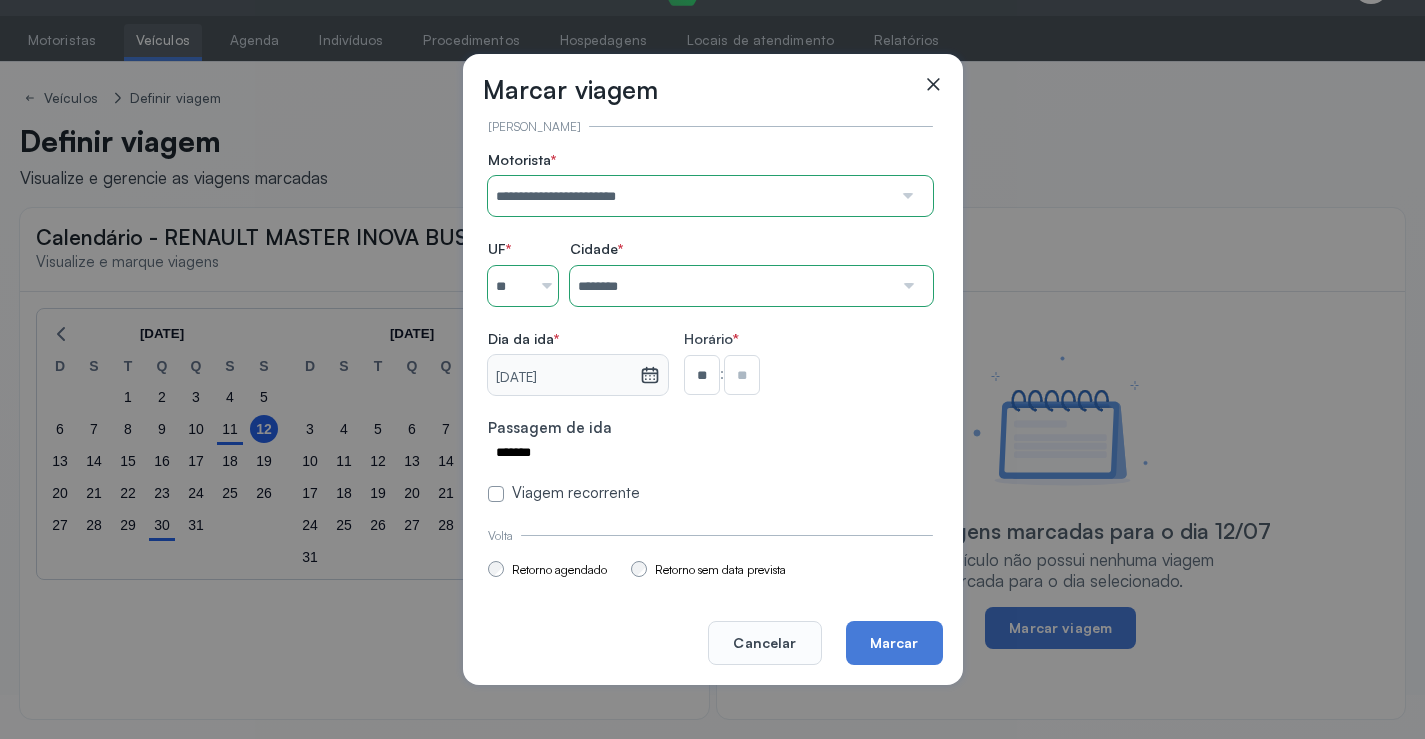 click at bounding box center [742, 375] 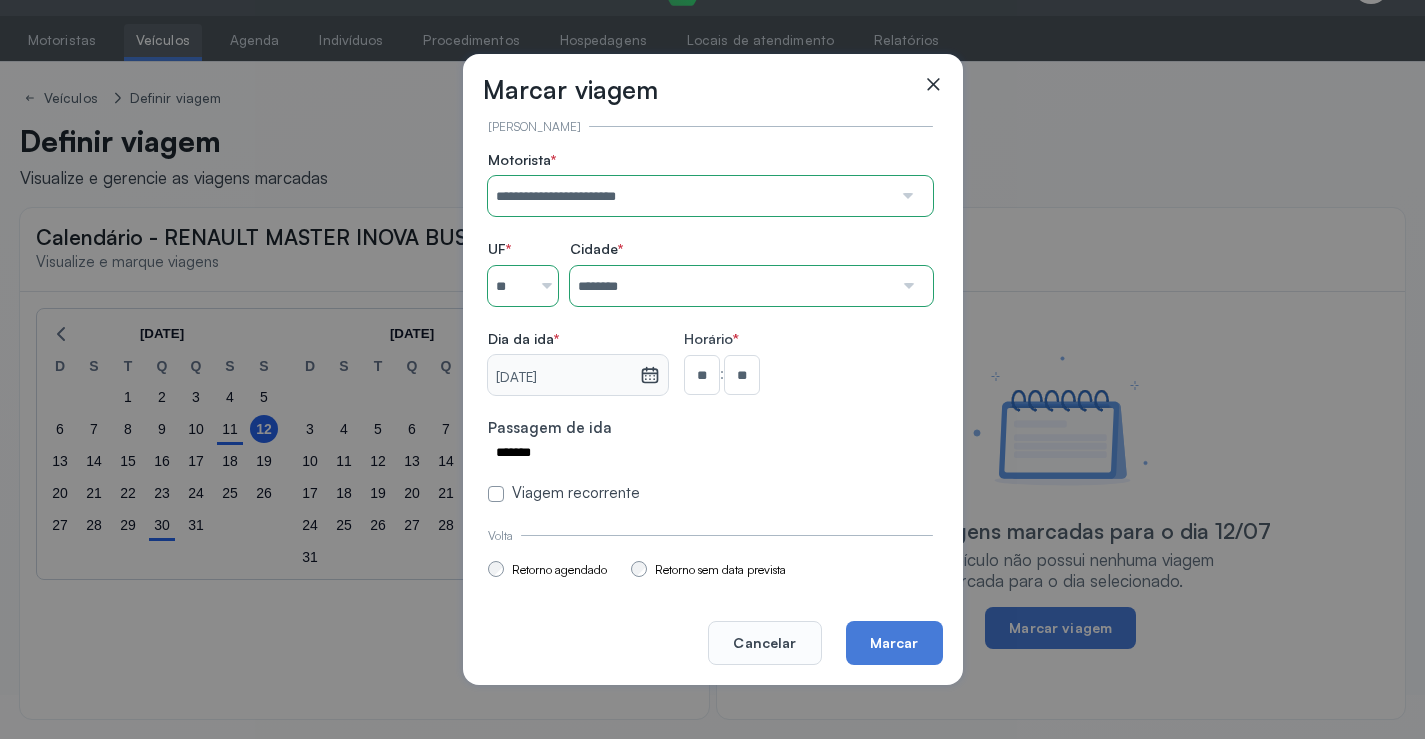scroll, scrollTop: 147, scrollLeft: 0, axis: vertical 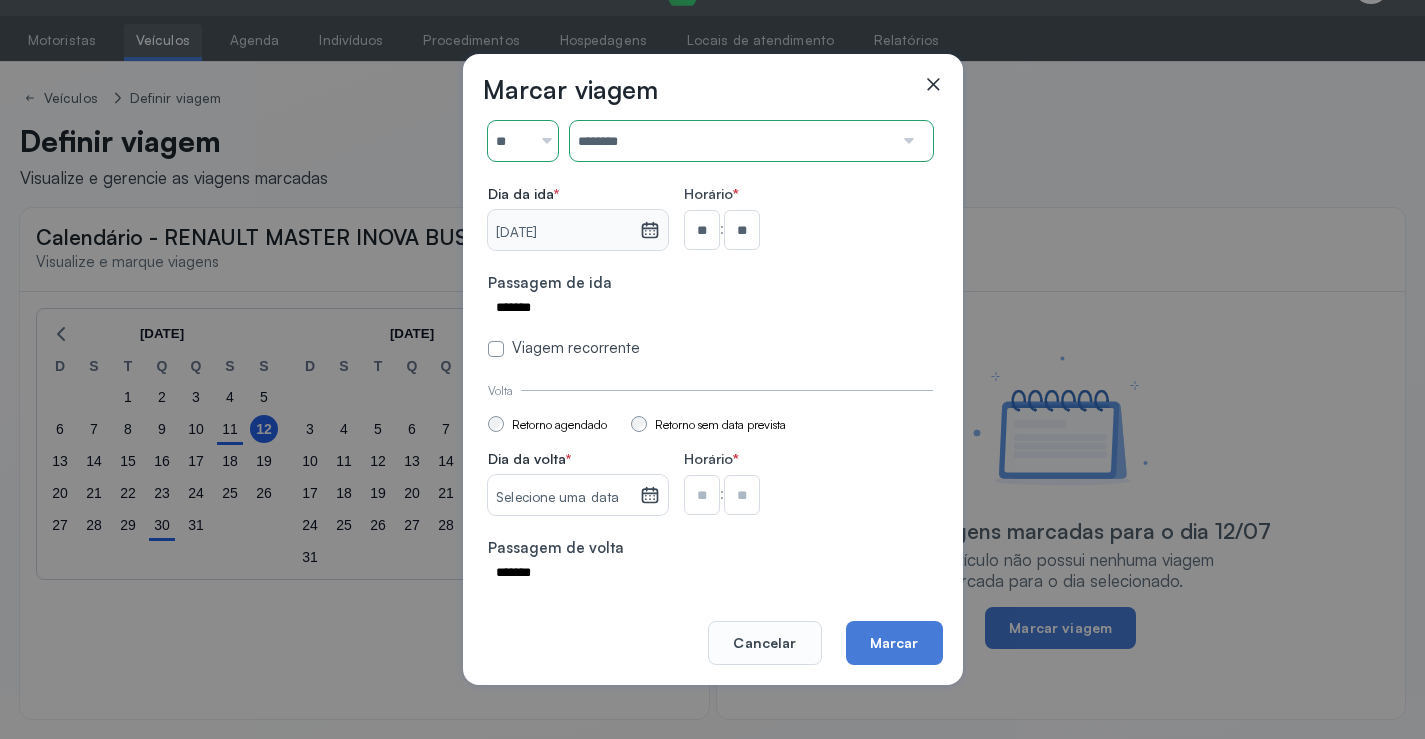 click 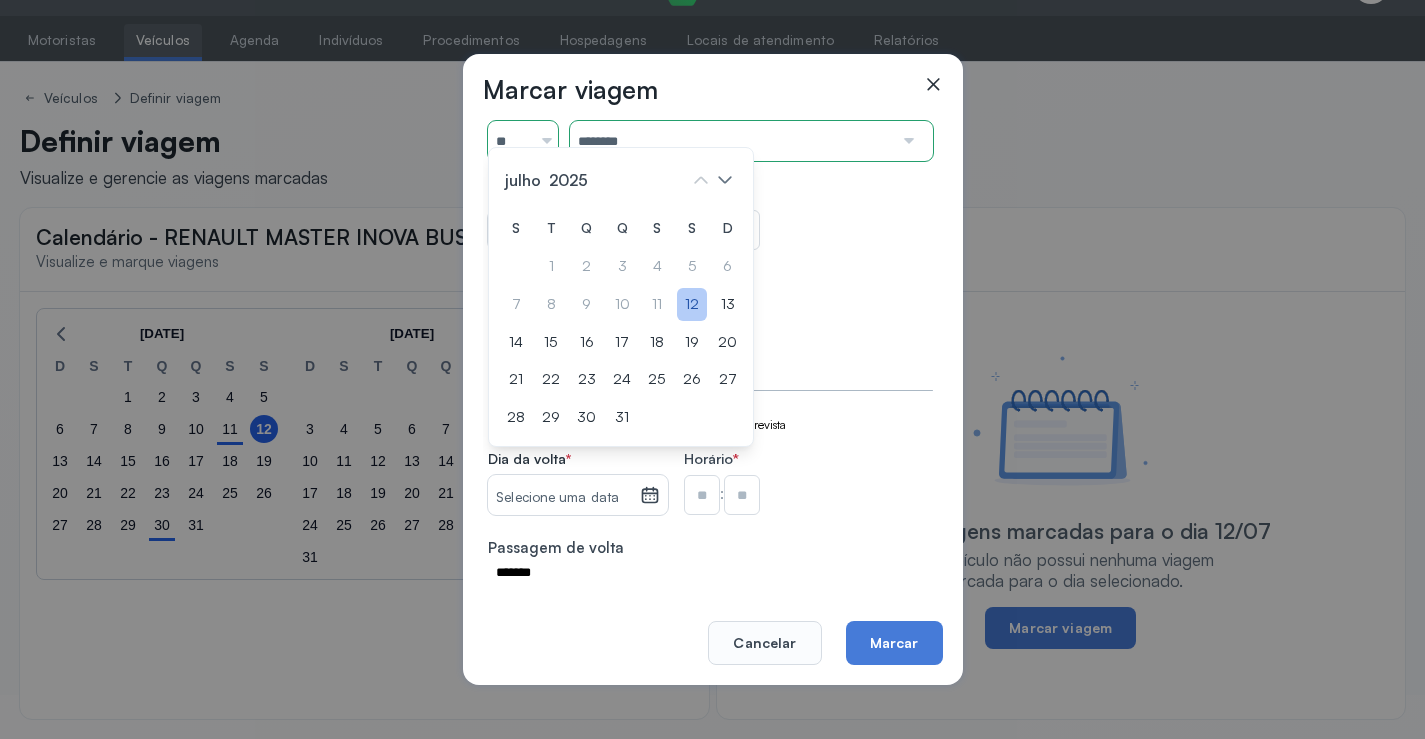 click on "12" 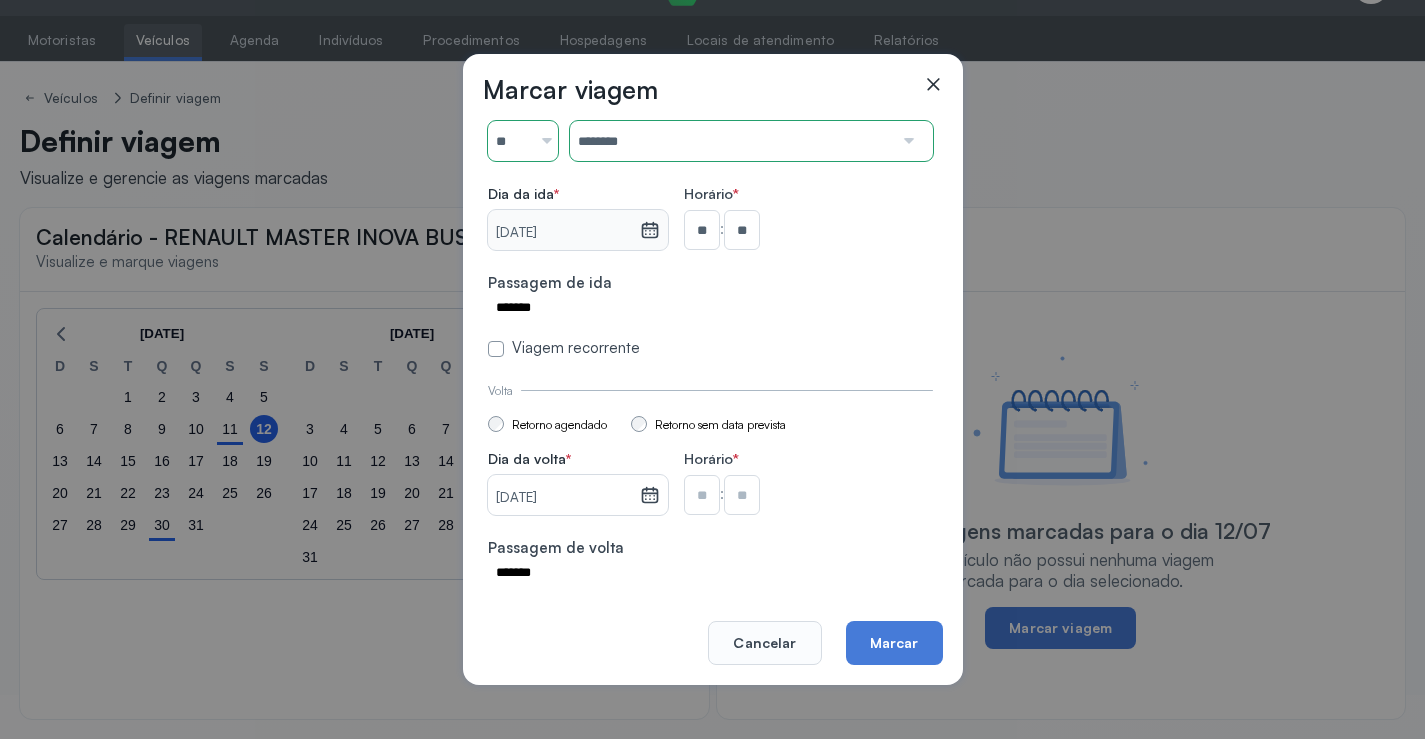click at bounding box center [702, 230] 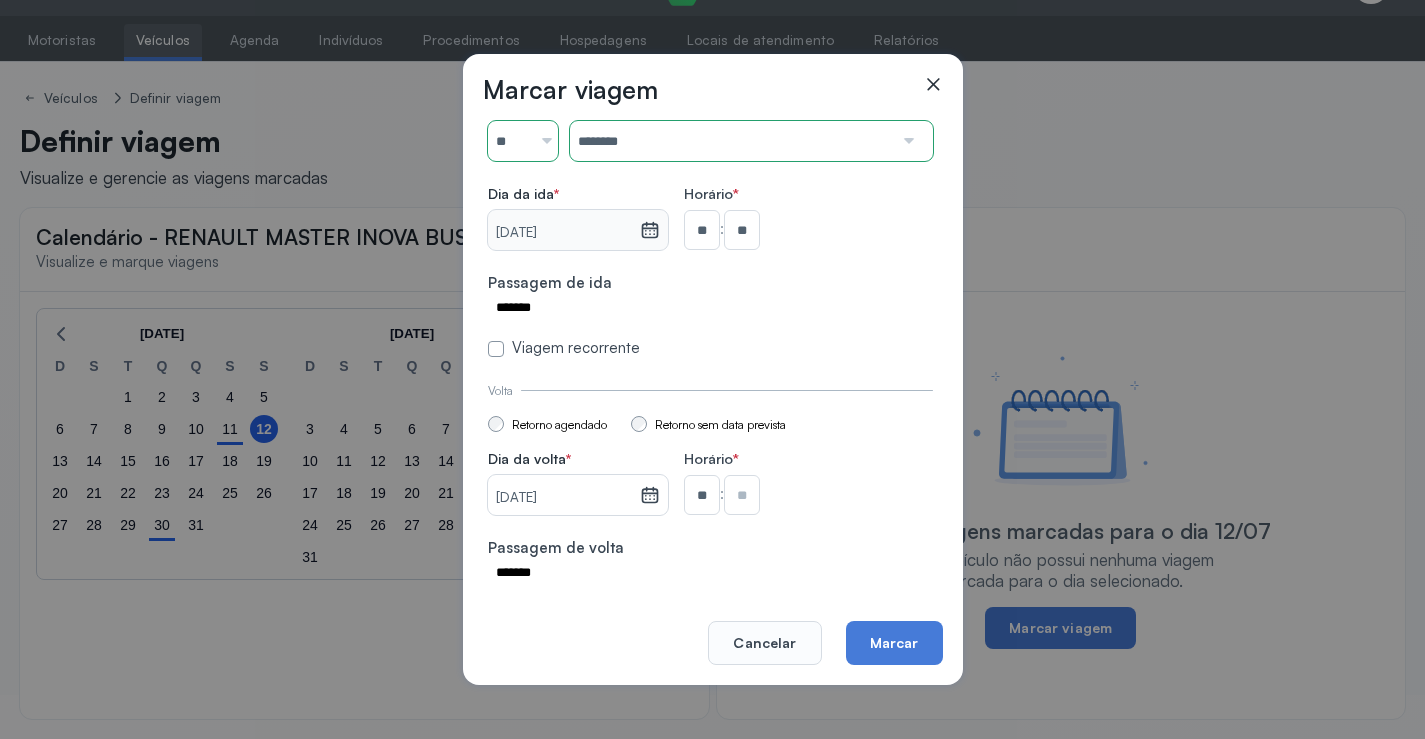 type on "**" 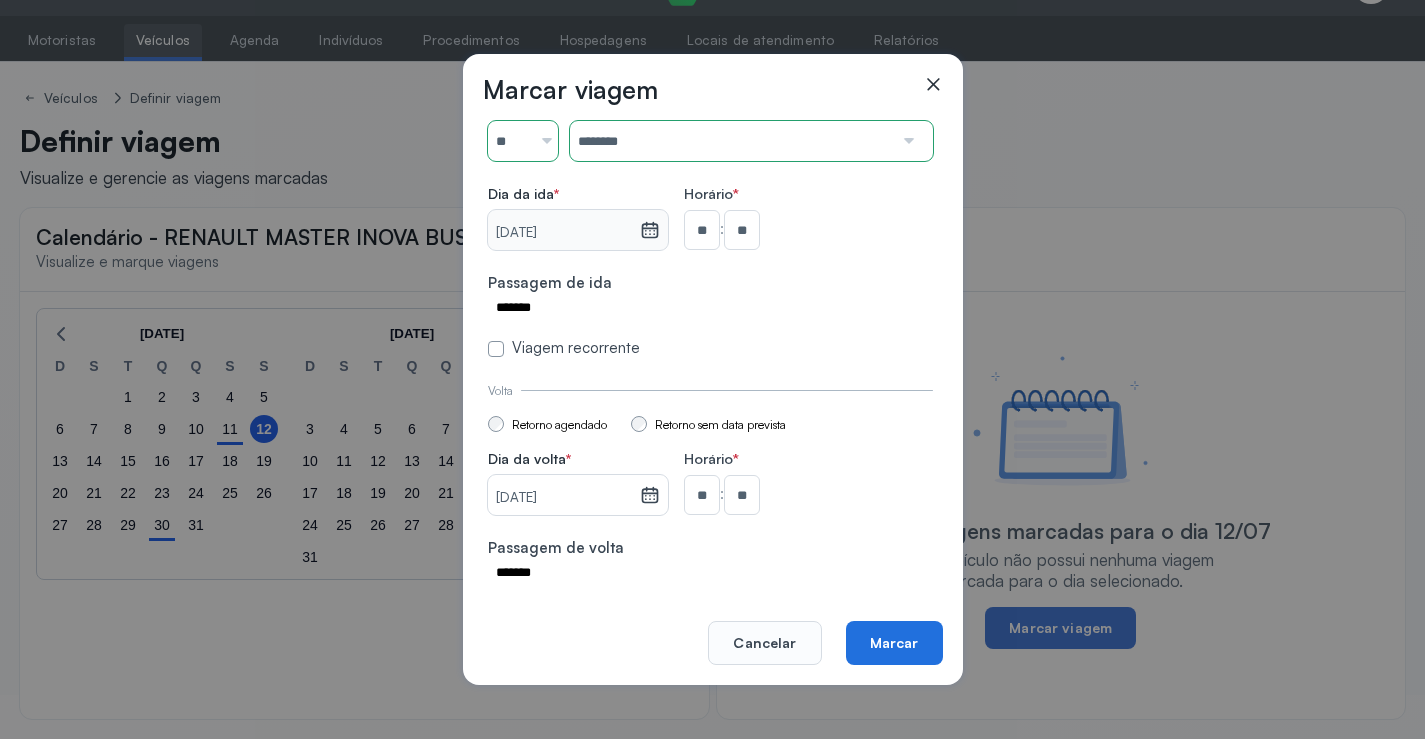 click on "Marcar" 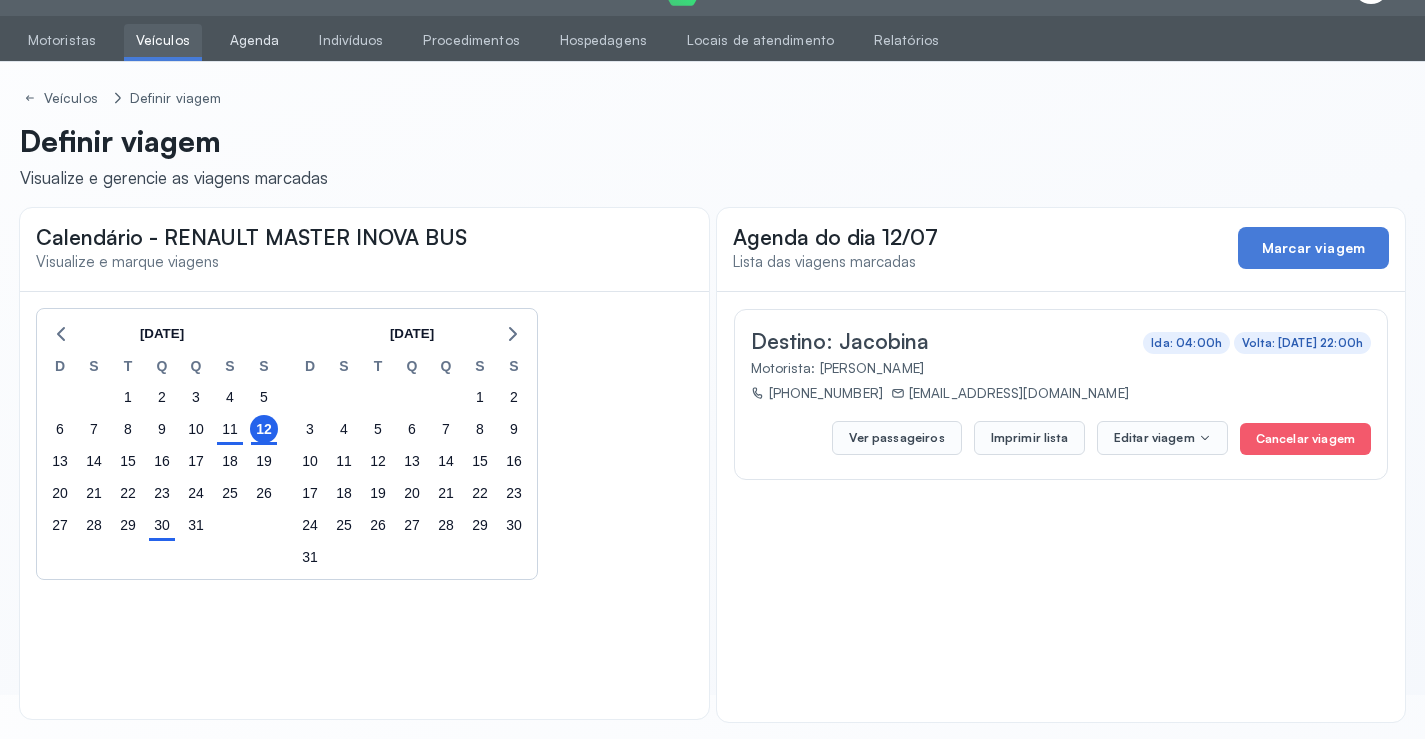 click on "Agenda" at bounding box center (255, 40) 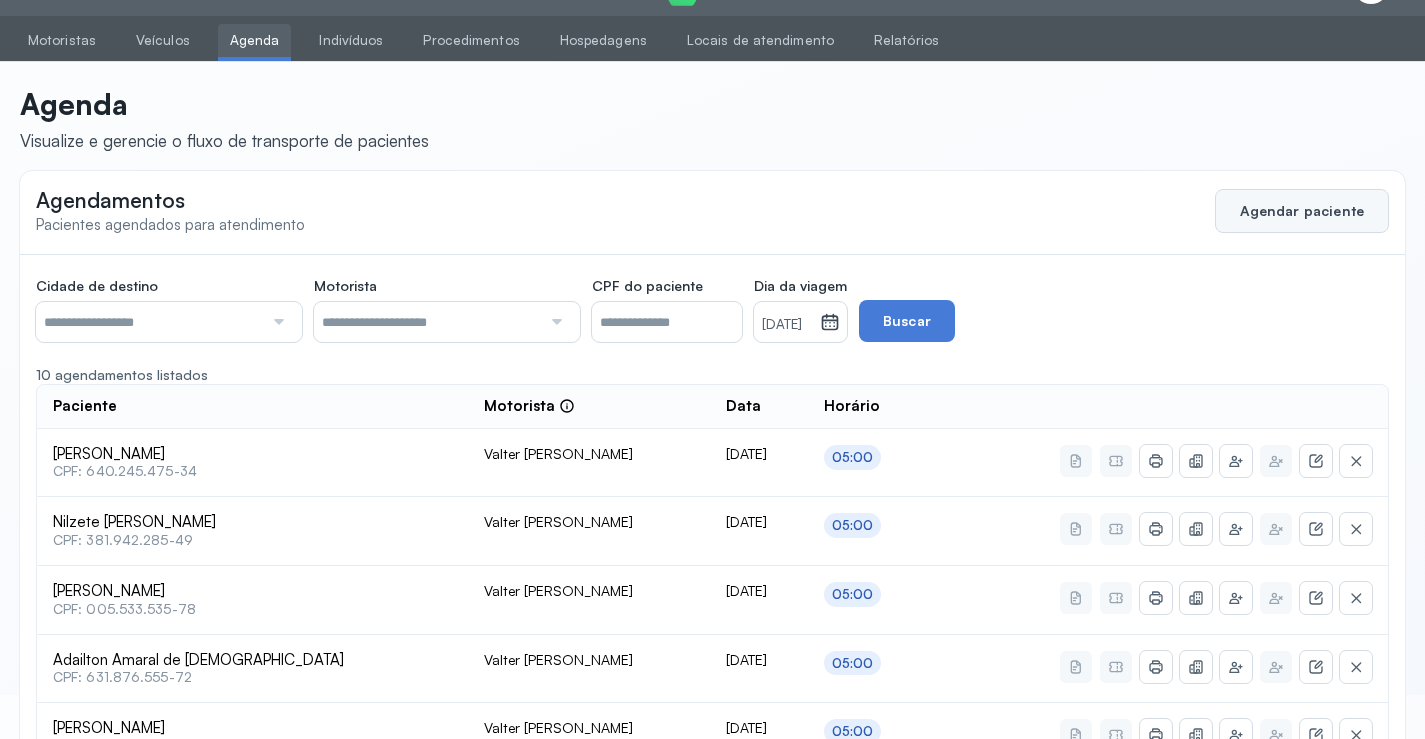 click on "Agendar paciente" 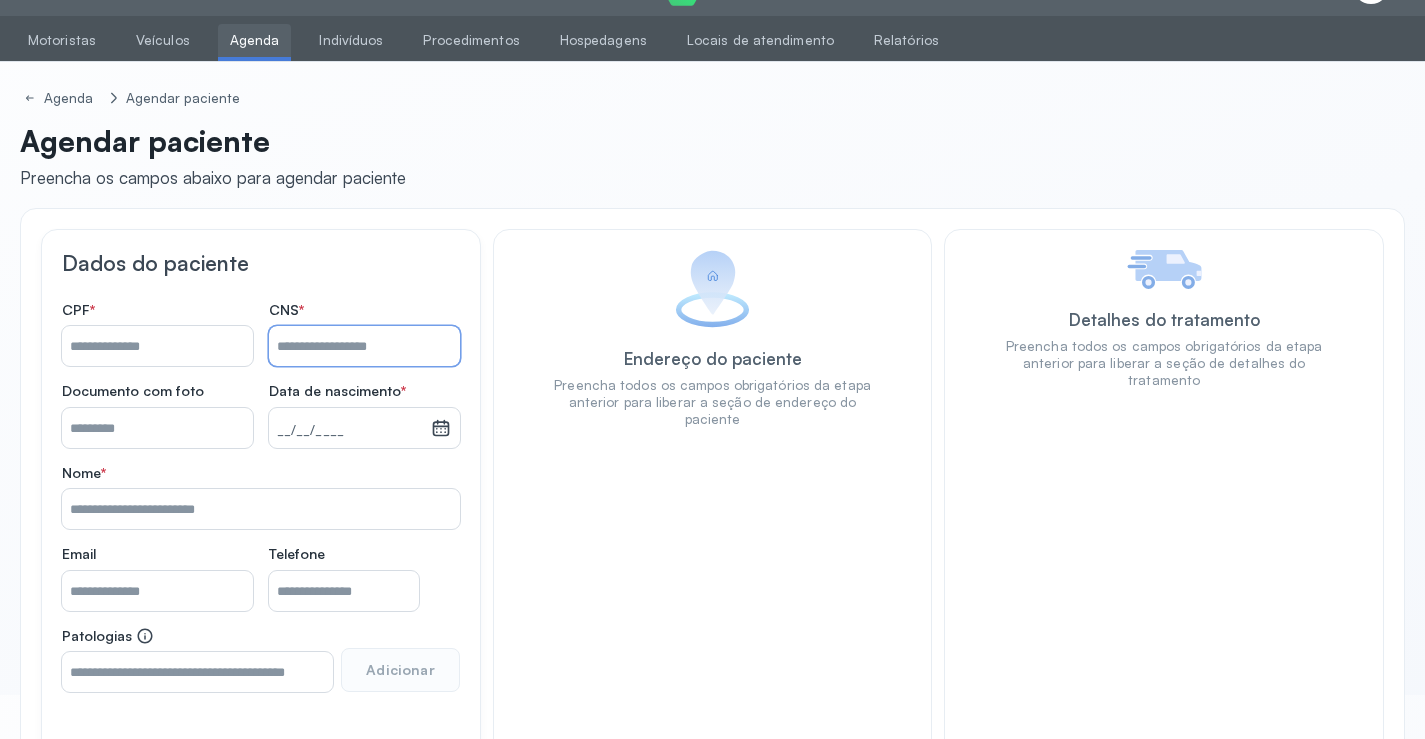 paste on "**********" 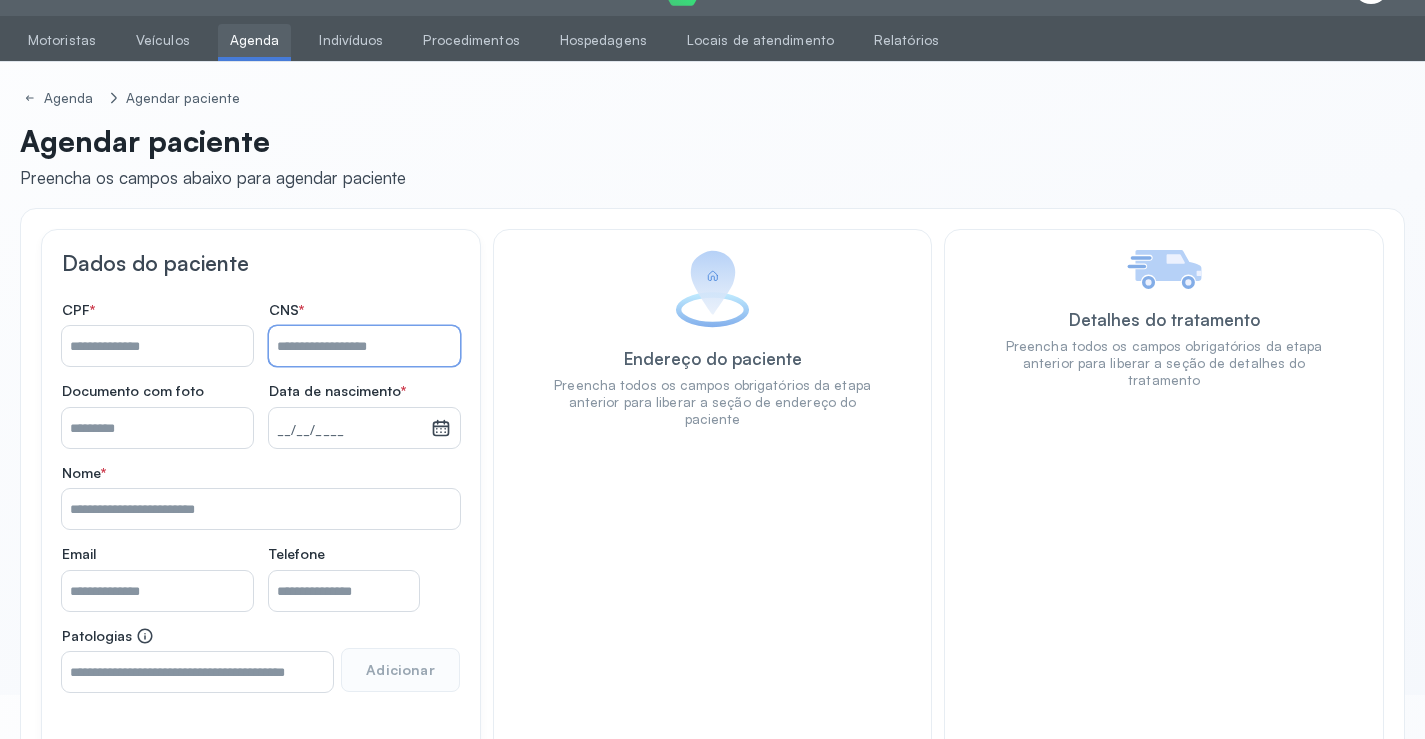 type on "**********" 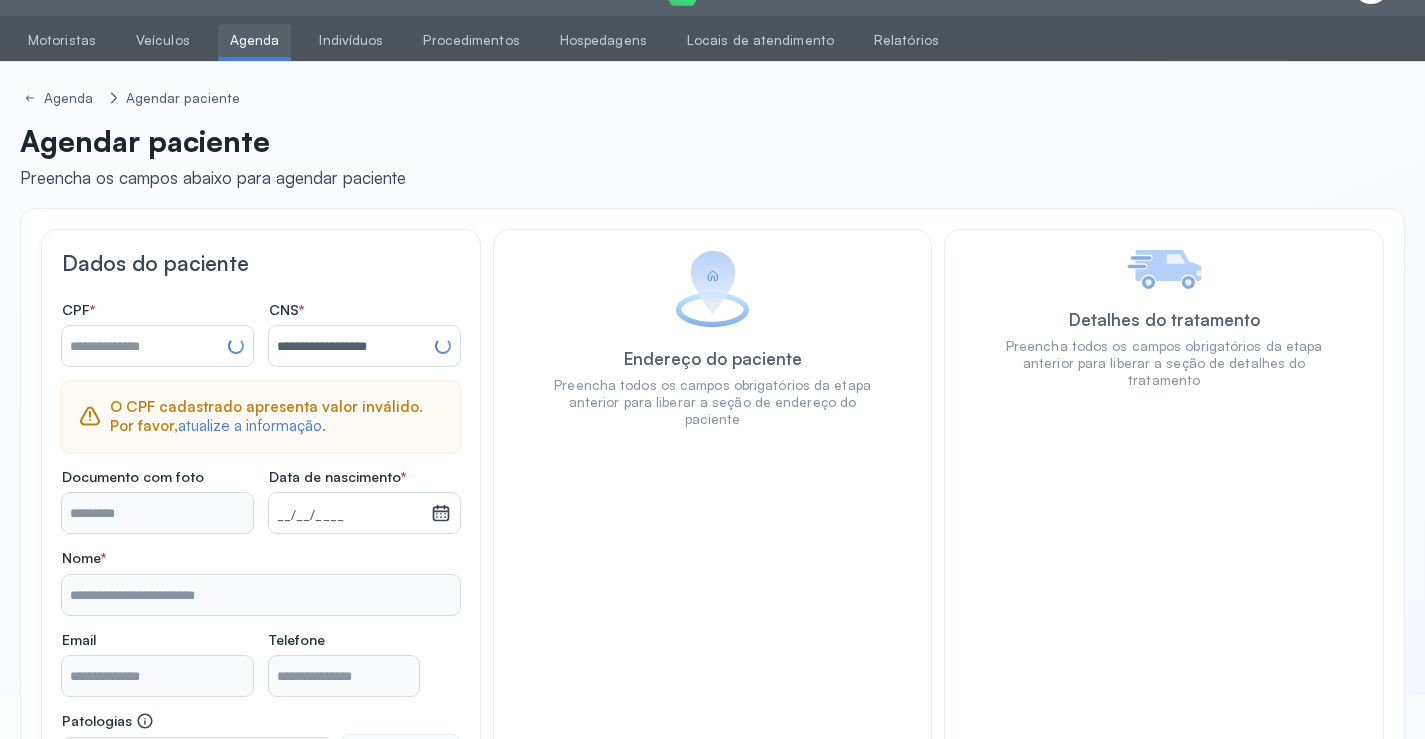 type on "**********" 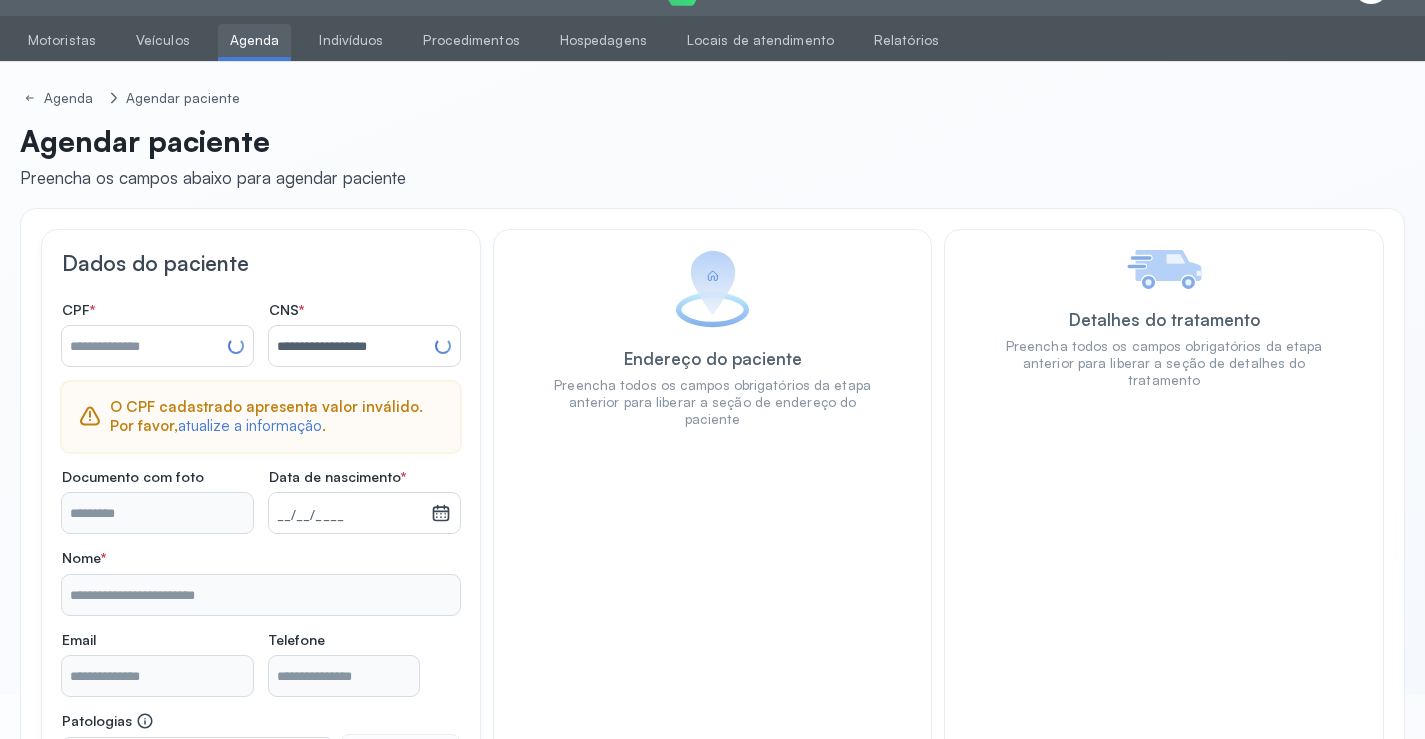 type on "**********" 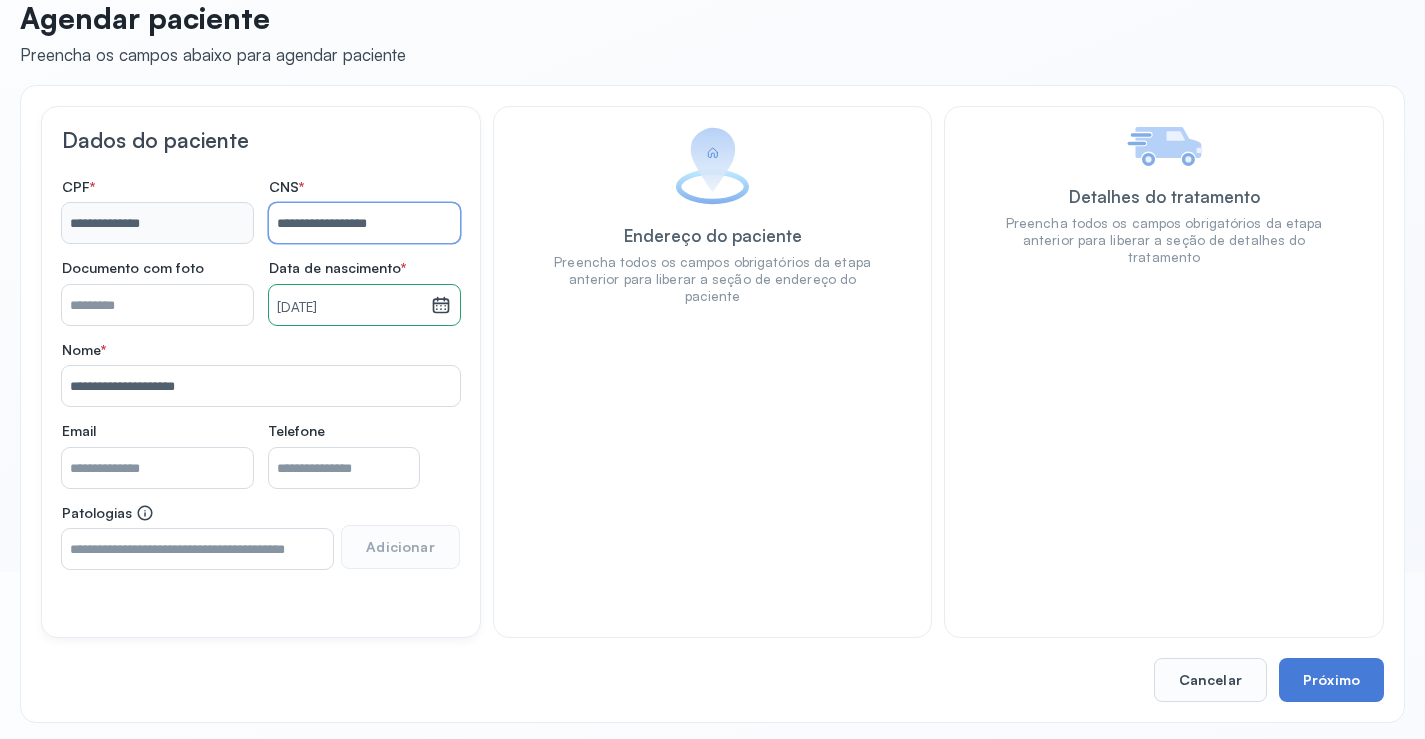 scroll, scrollTop: 171, scrollLeft: 0, axis: vertical 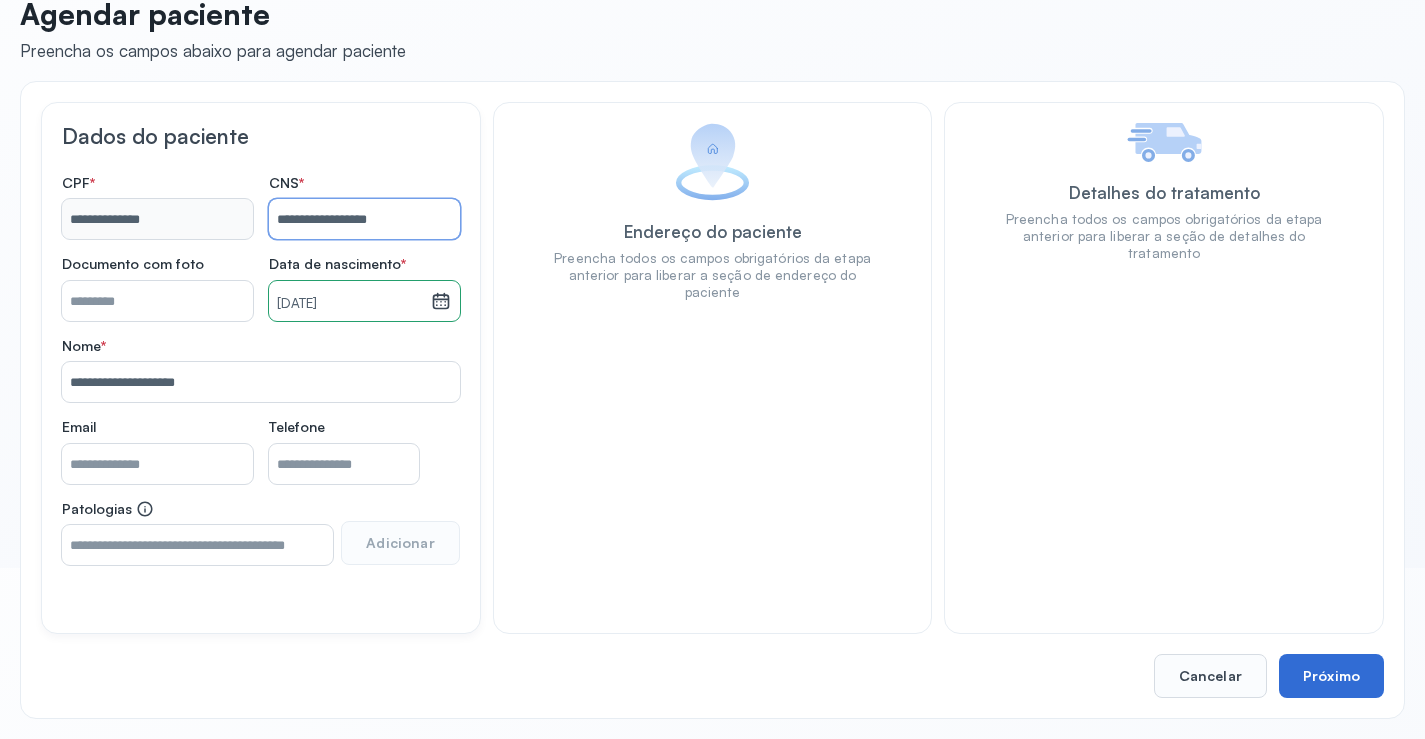 type on "**********" 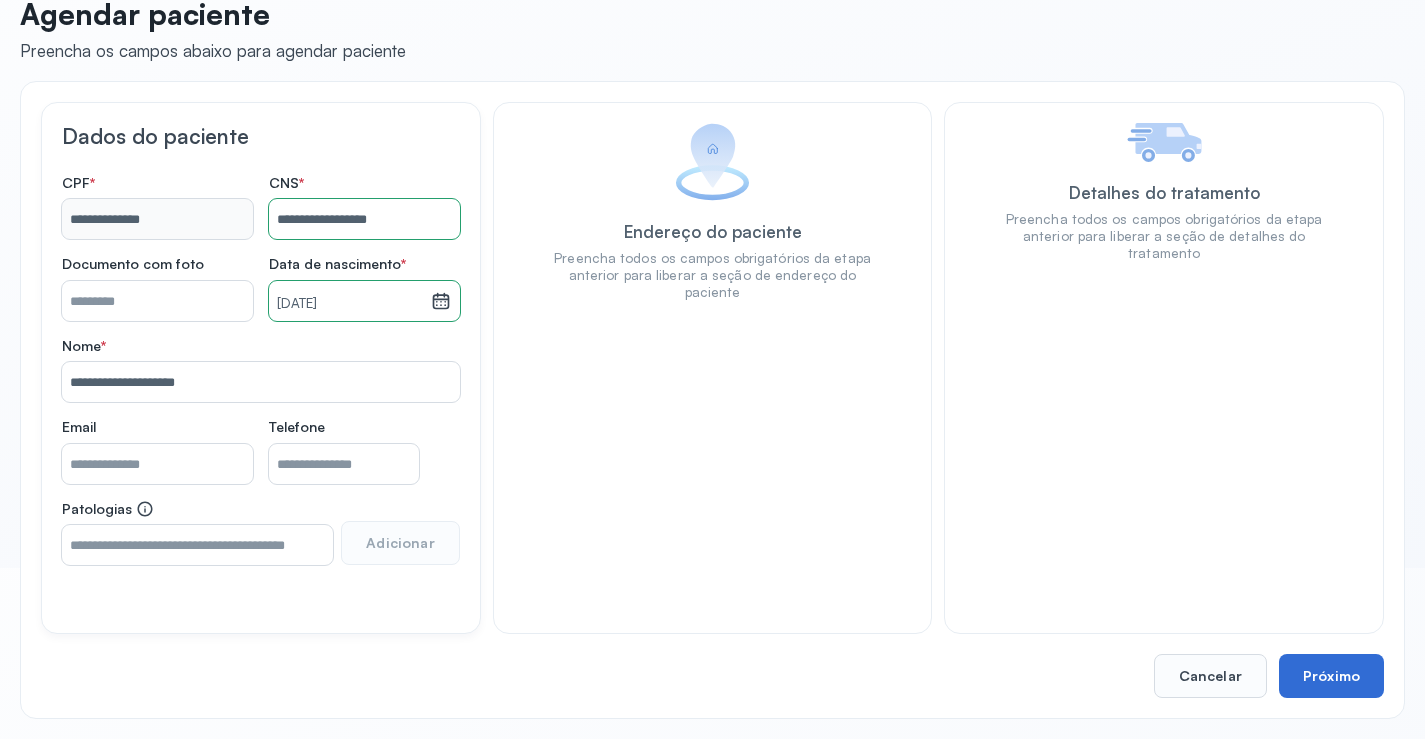 click on "Próximo" at bounding box center [1331, 676] 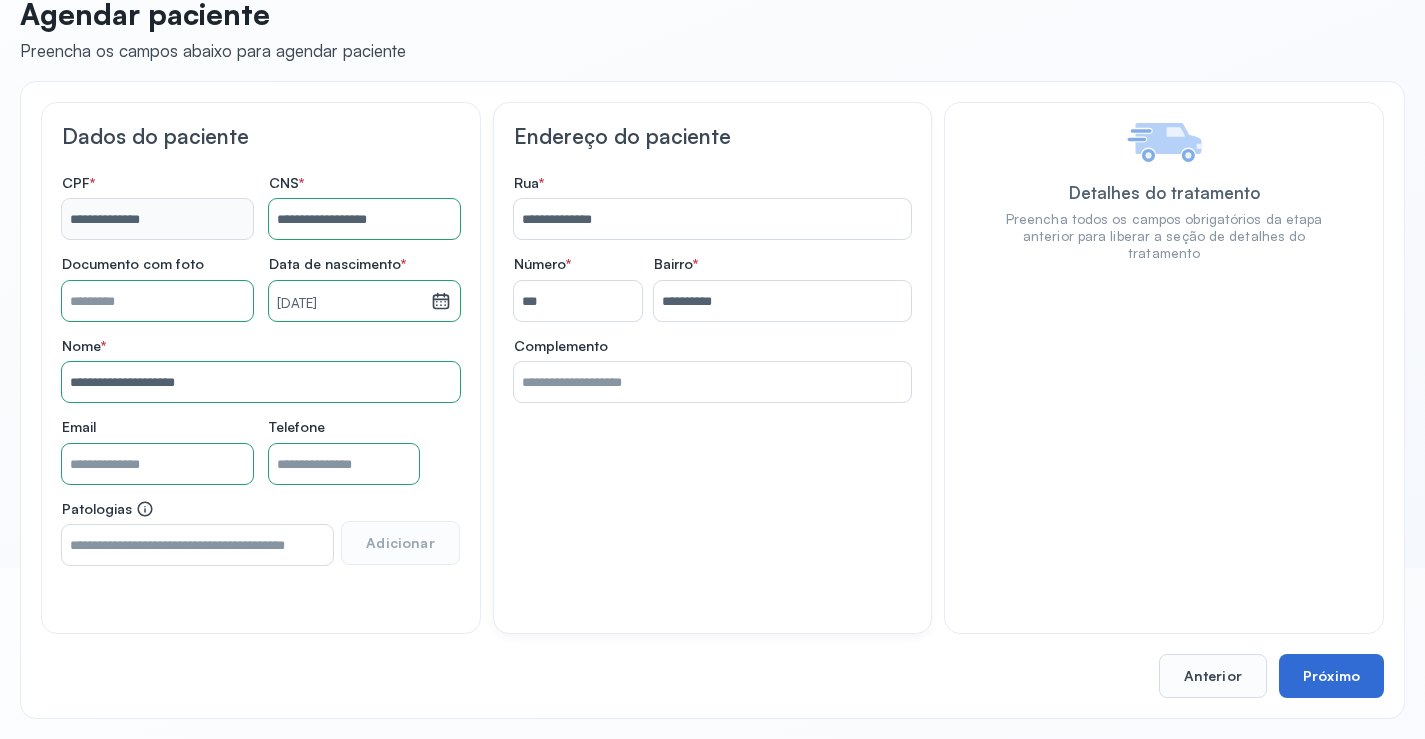 click on "Próximo" at bounding box center [1331, 676] 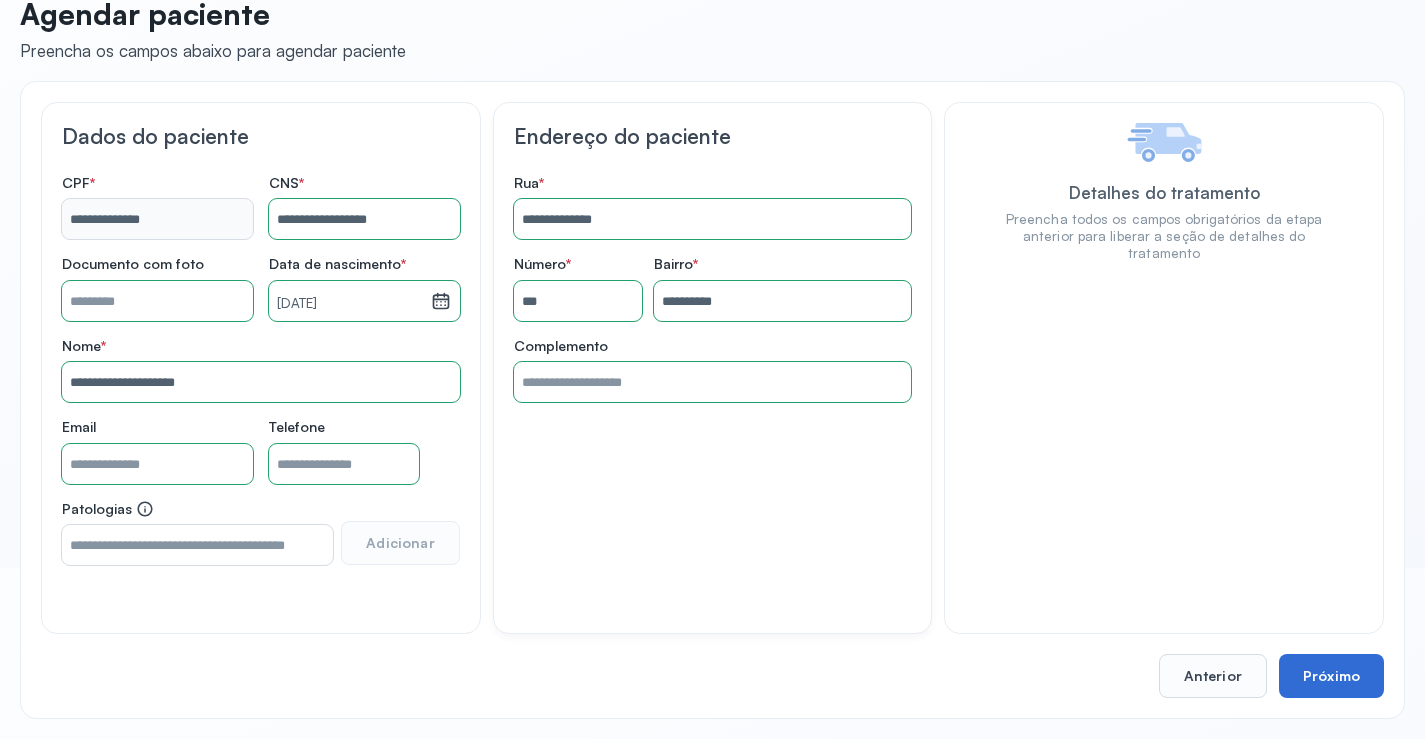 click on "Próximo" at bounding box center [1331, 676] 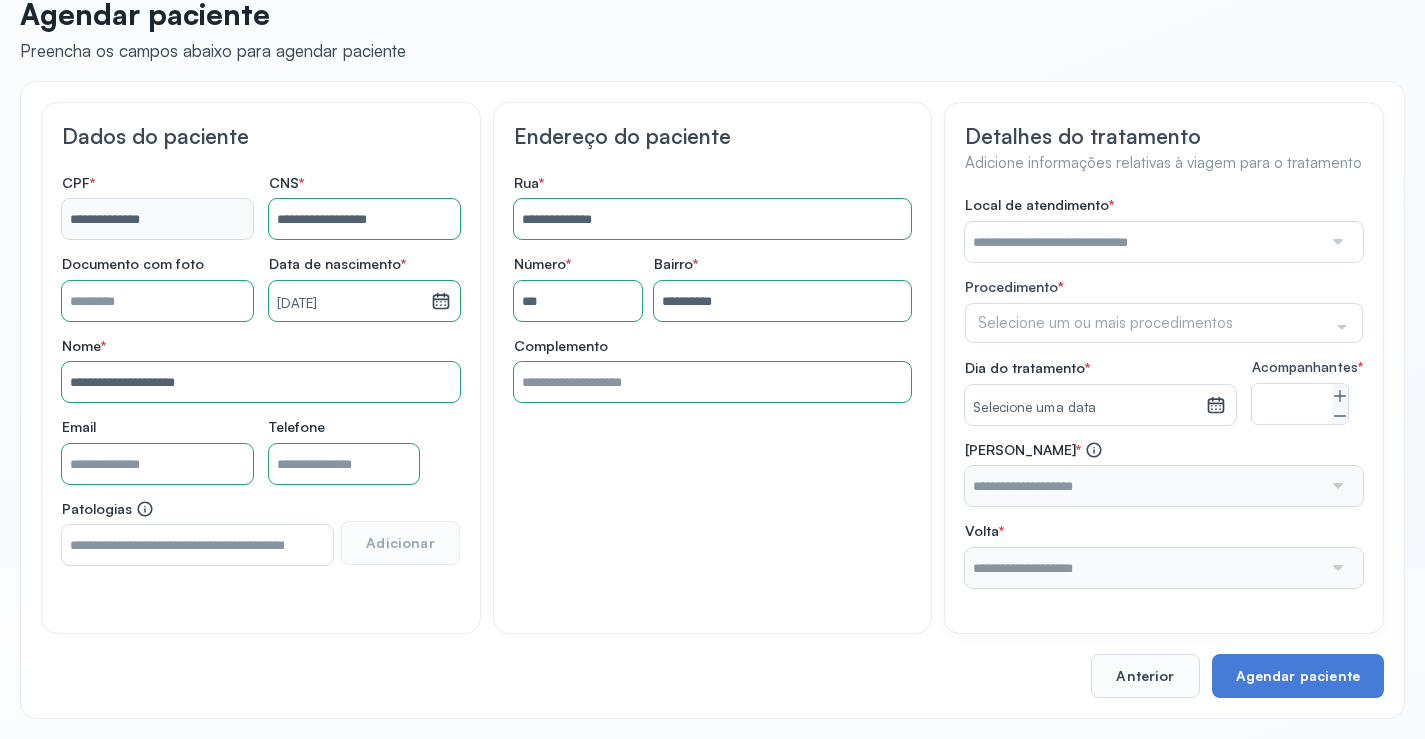 click at bounding box center (1143, 242) 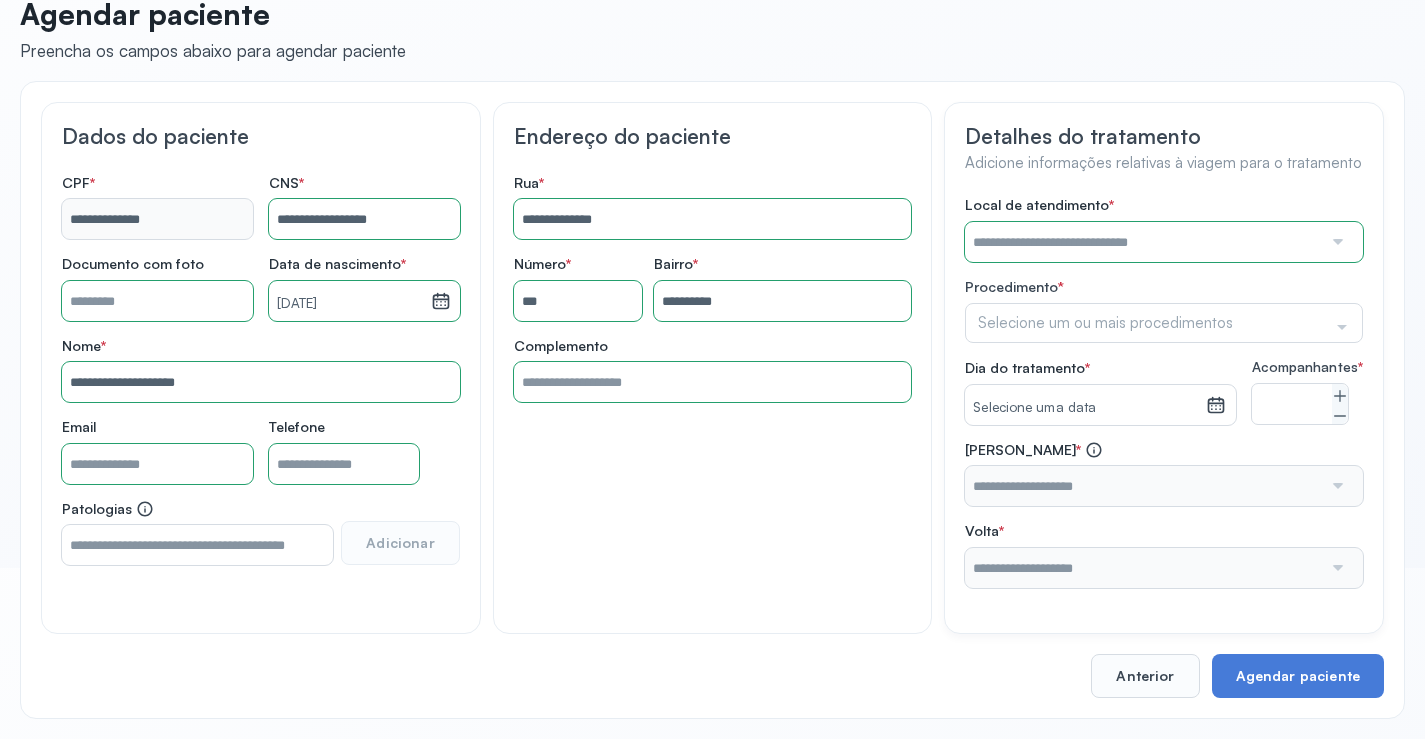 type on "**********" 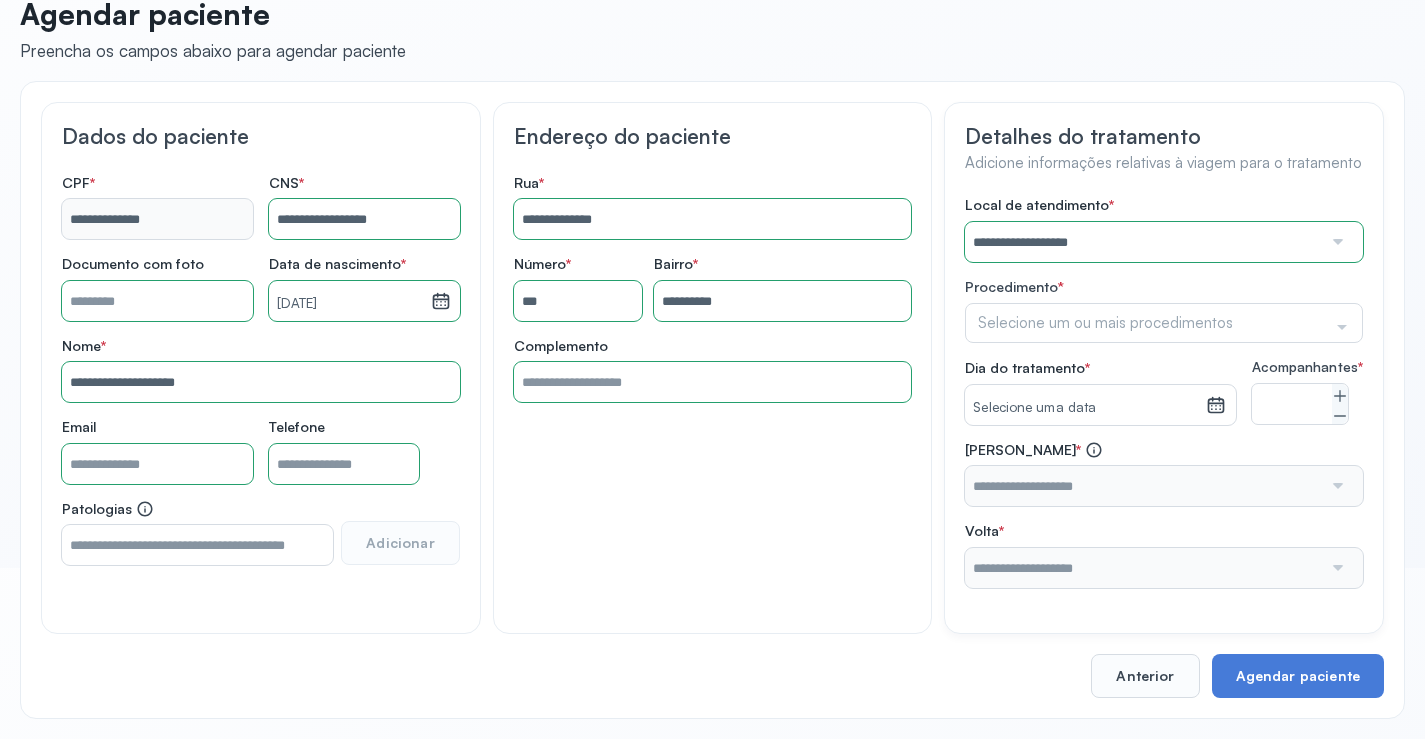 click on "**********" at bounding box center [1164, 392] 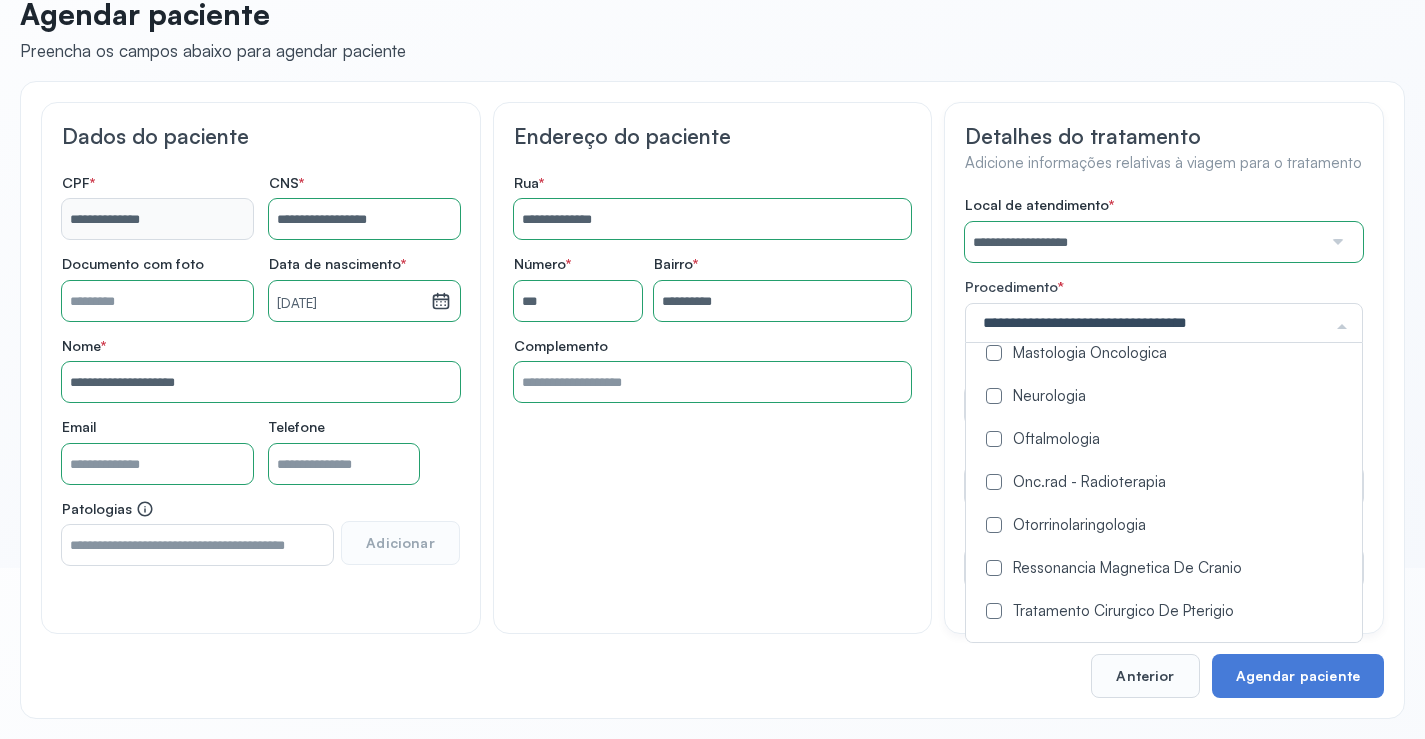 scroll, scrollTop: 1100, scrollLeft: 0, axis: vertical 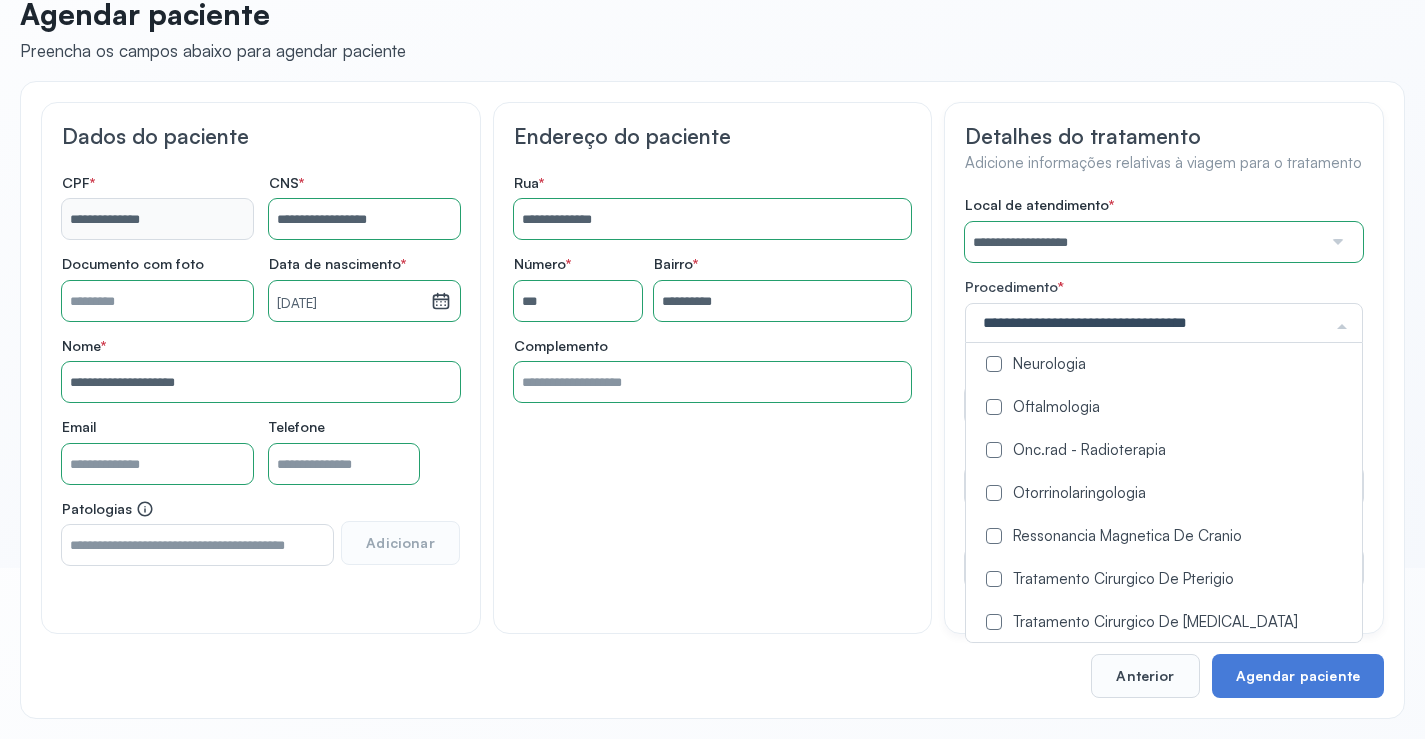 drag, startPoint x: 998, startPoint y: 406, endPoint x: 912, endPoint y: 448, distance: 95.707886 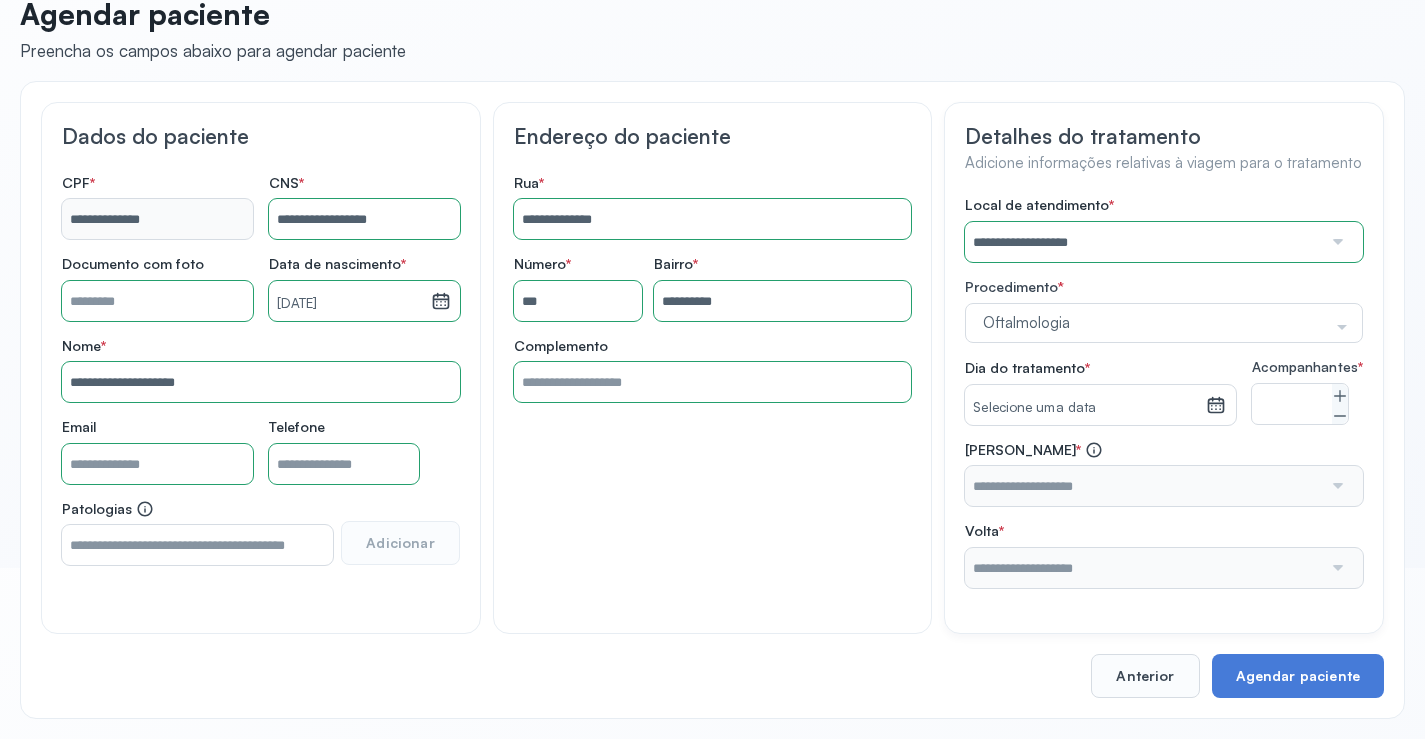 scroll, scrollTop: 0, scrollLeft: 0, axis: both 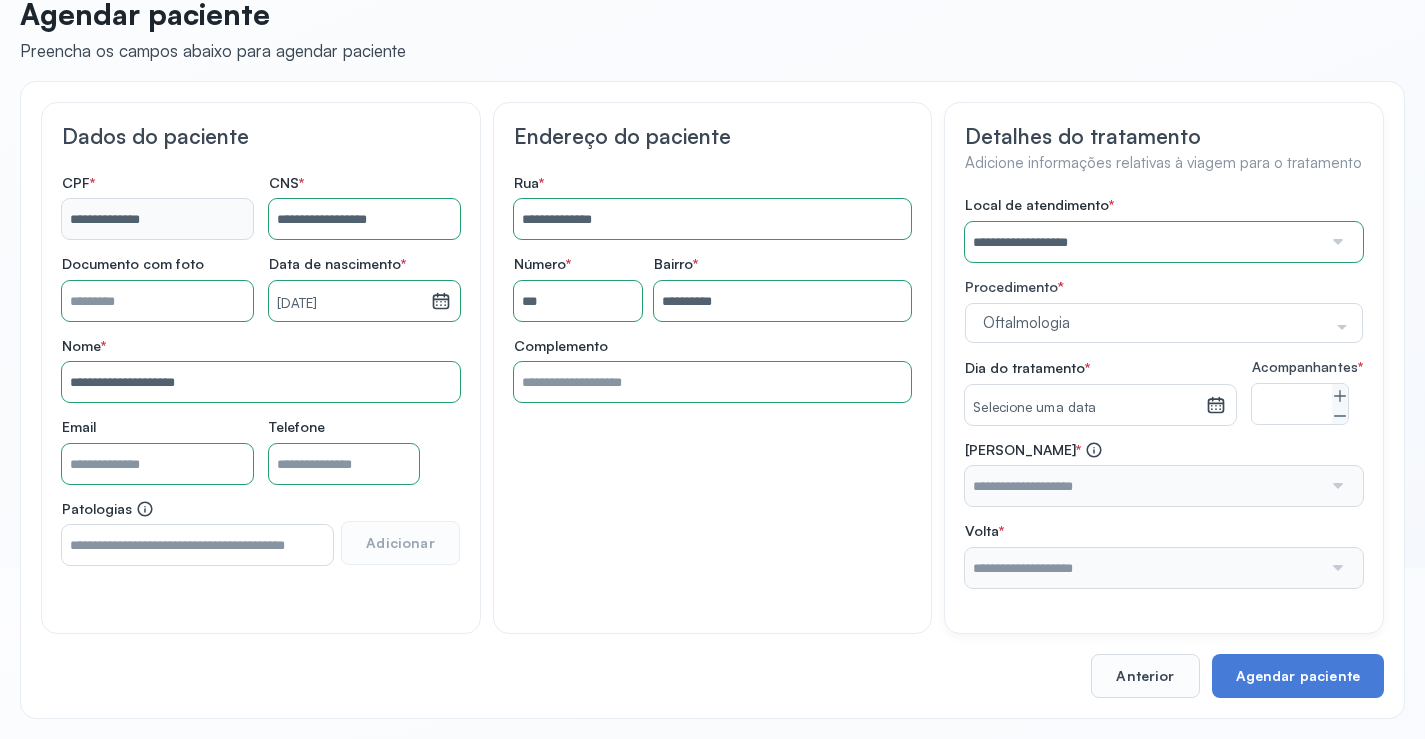 click 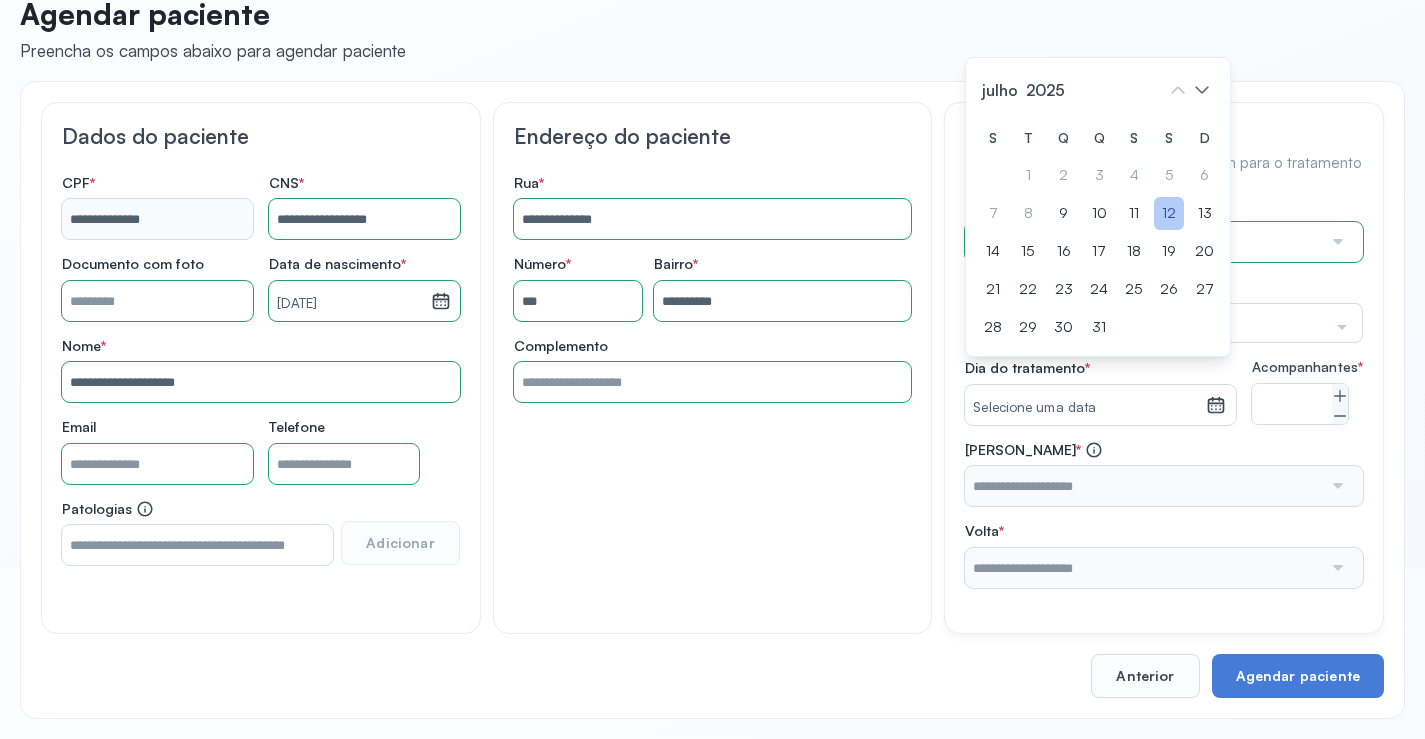 drag, startPoint x: 1177, startPoint y: 235, endPoint x: 1194, endPoint y: 260, distance: 30.232433 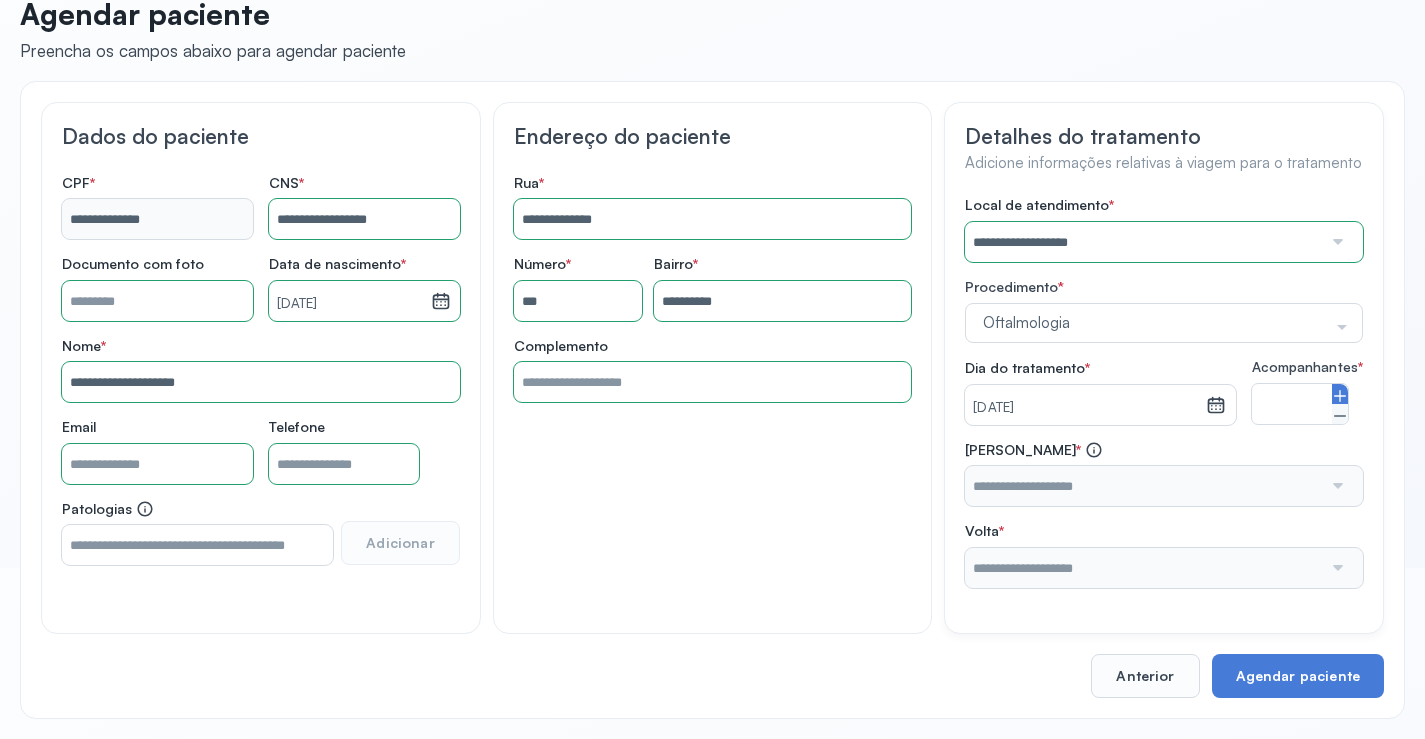 click 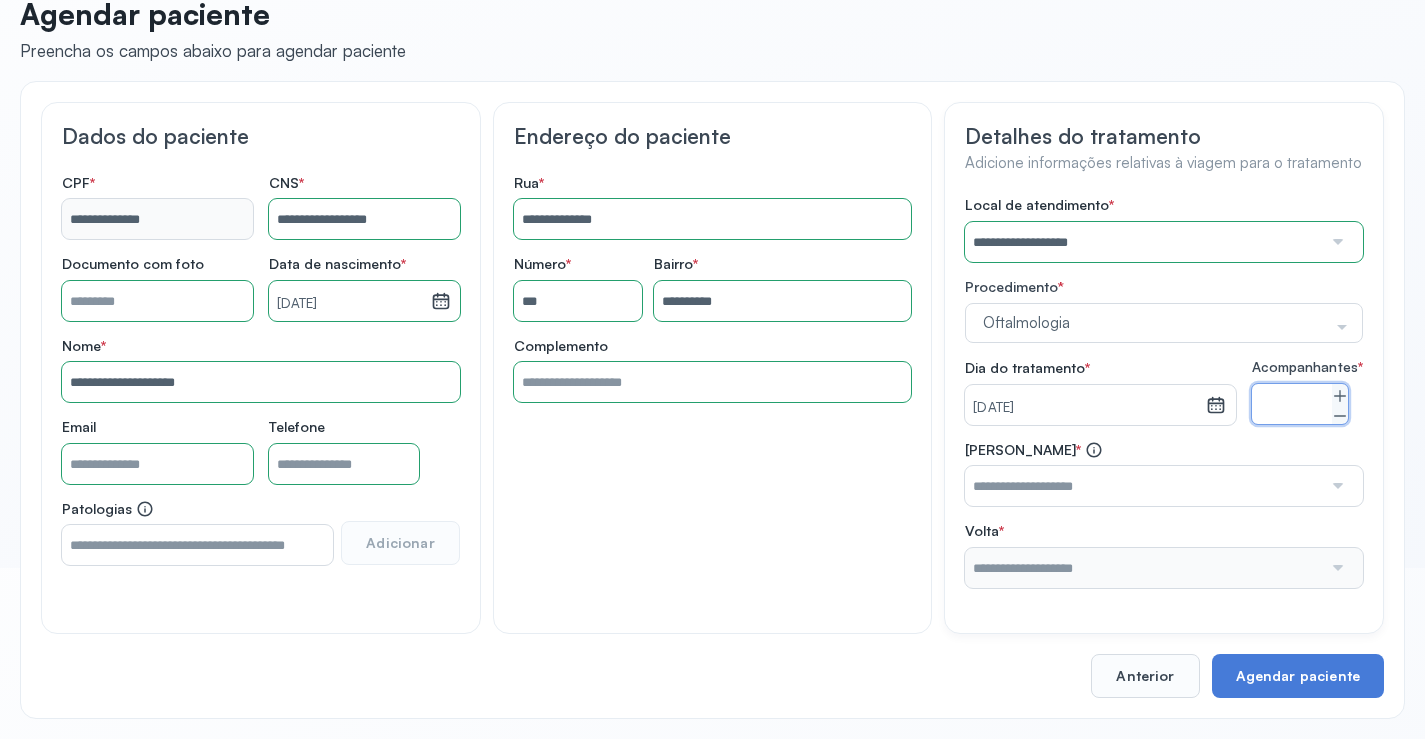 click at bounding box center (1143, 486) 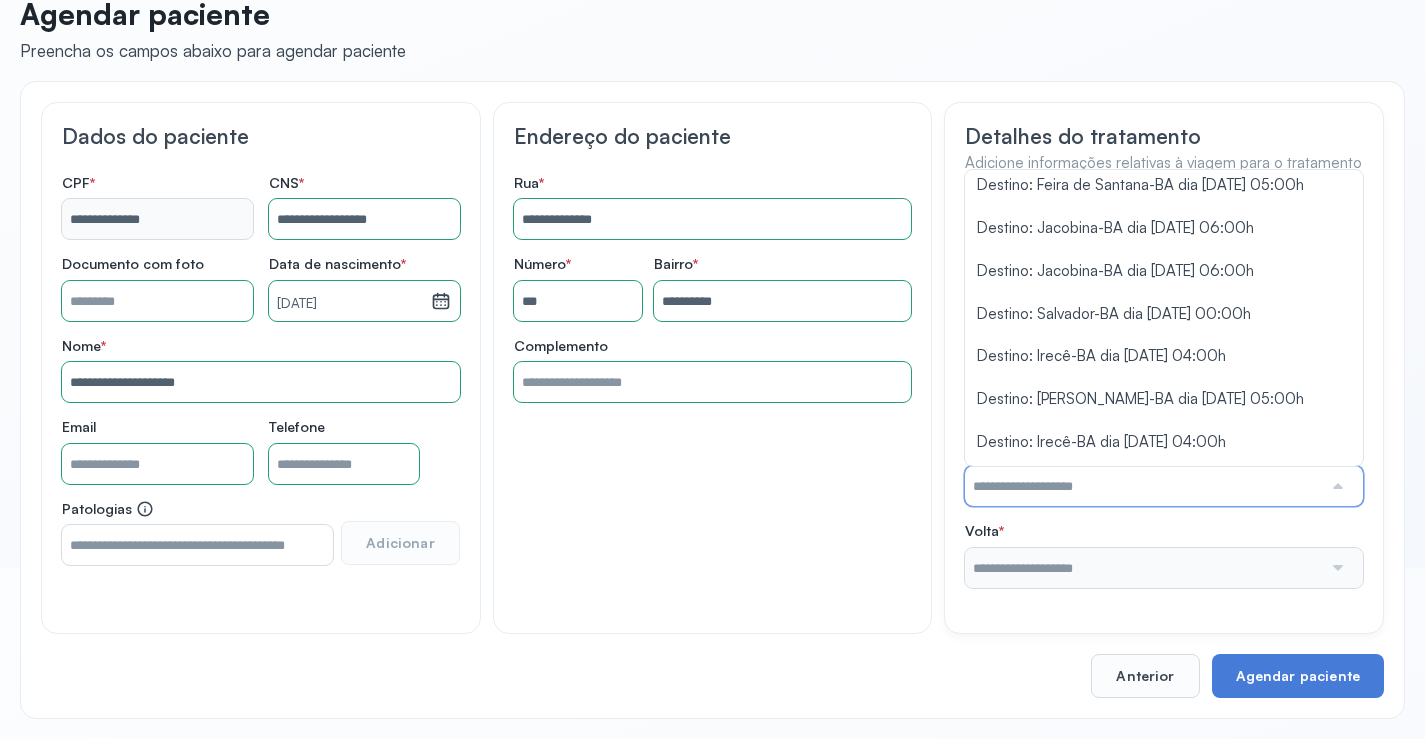 scroll, scrollTop: 377, scrollLeft: 0, axis: vertical 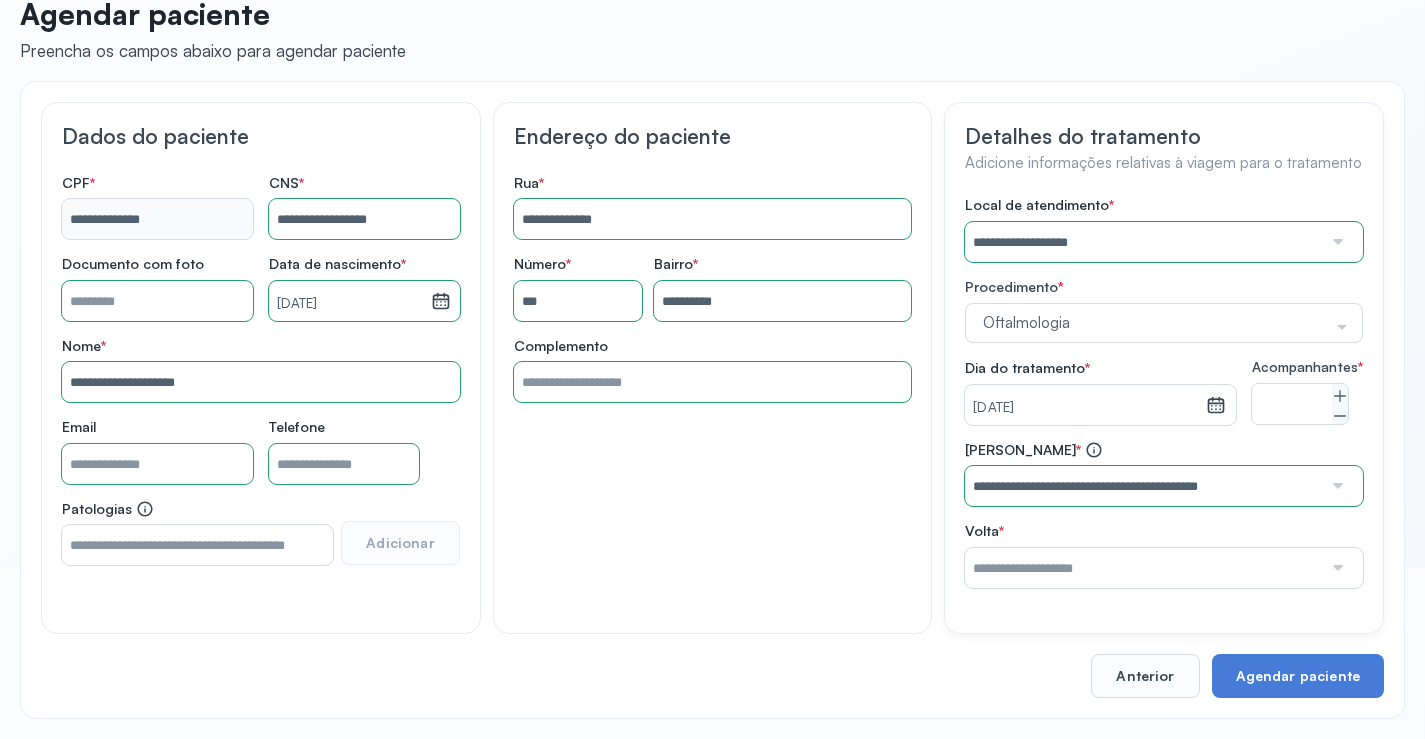 click on "**********" at bounding box center (1164, 392) 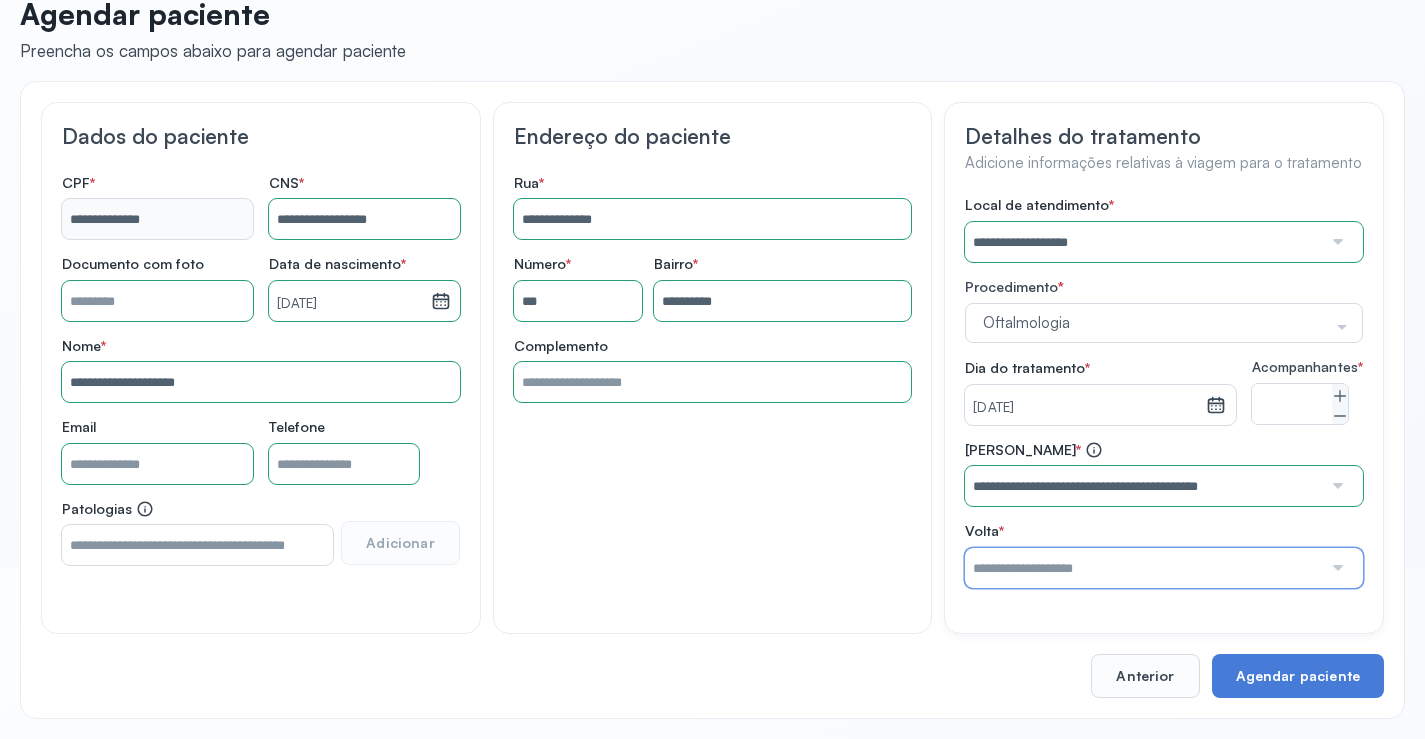 click at bounding box center [1143, 568] 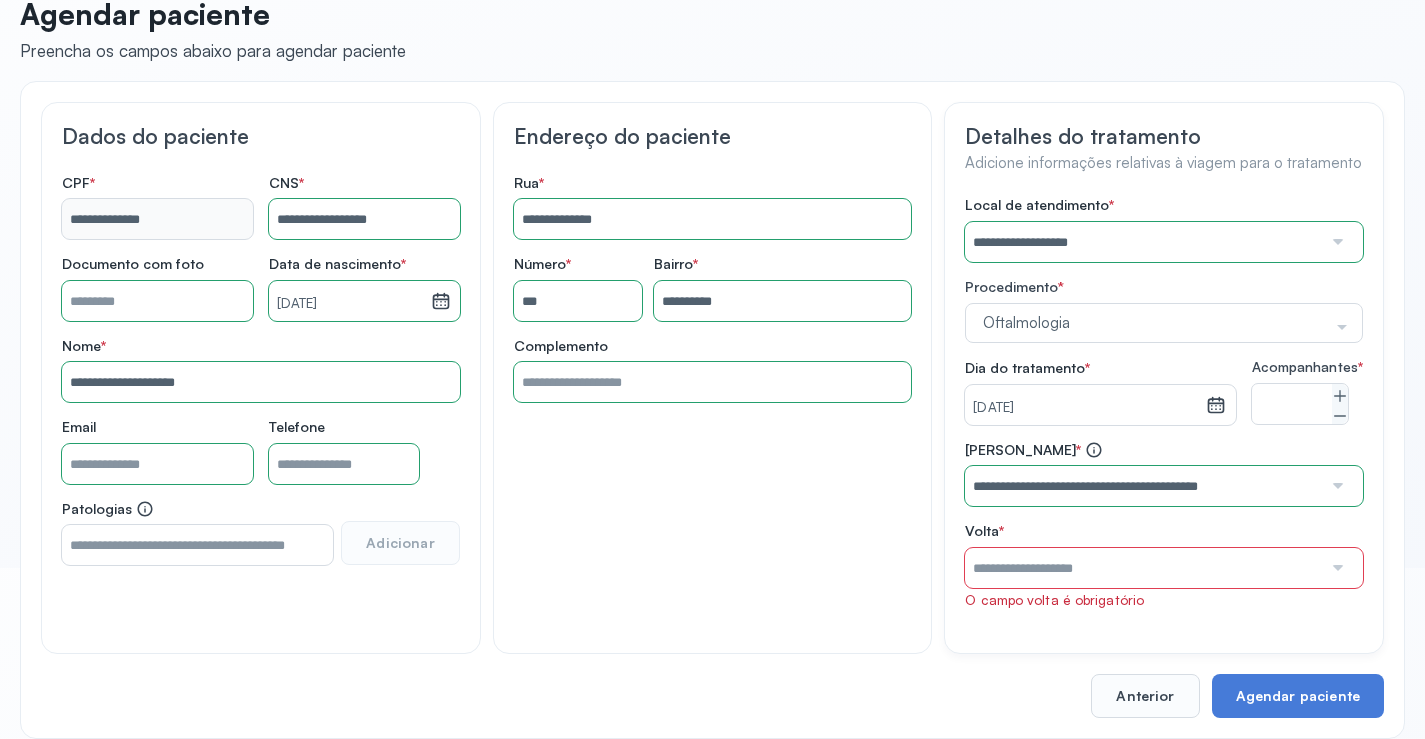 click on "**********" 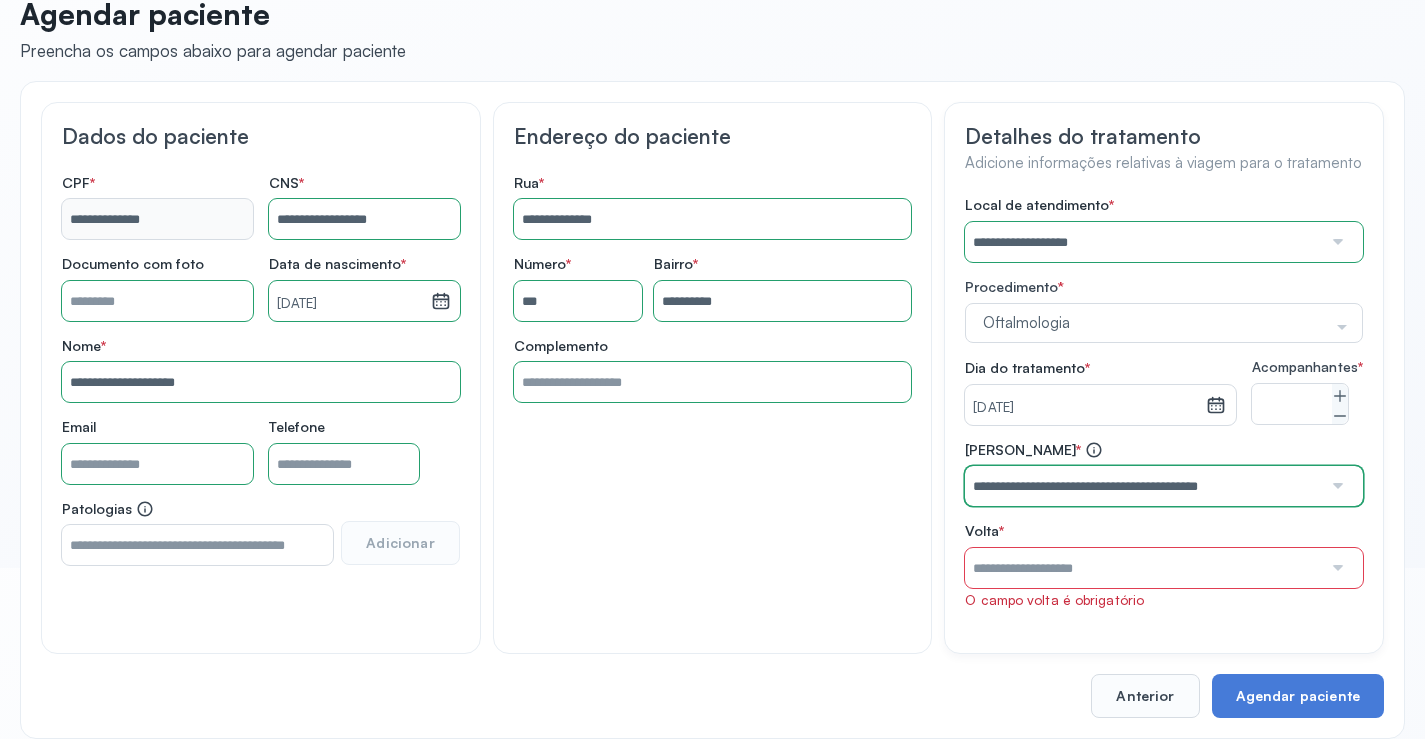 click on "**********" at bounding box center (1143, 486) 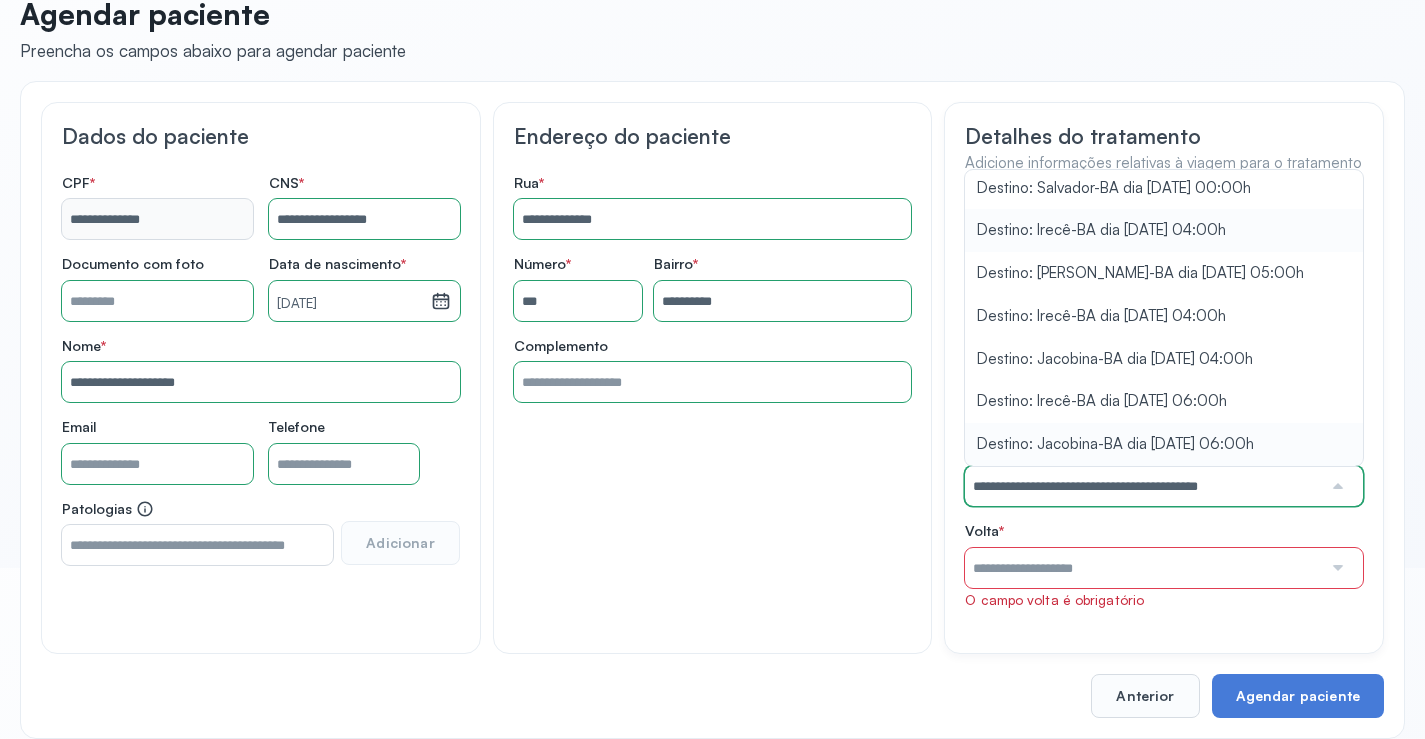 scroll, scrollTop: 377, scrollLeft: 0, axis: vertical 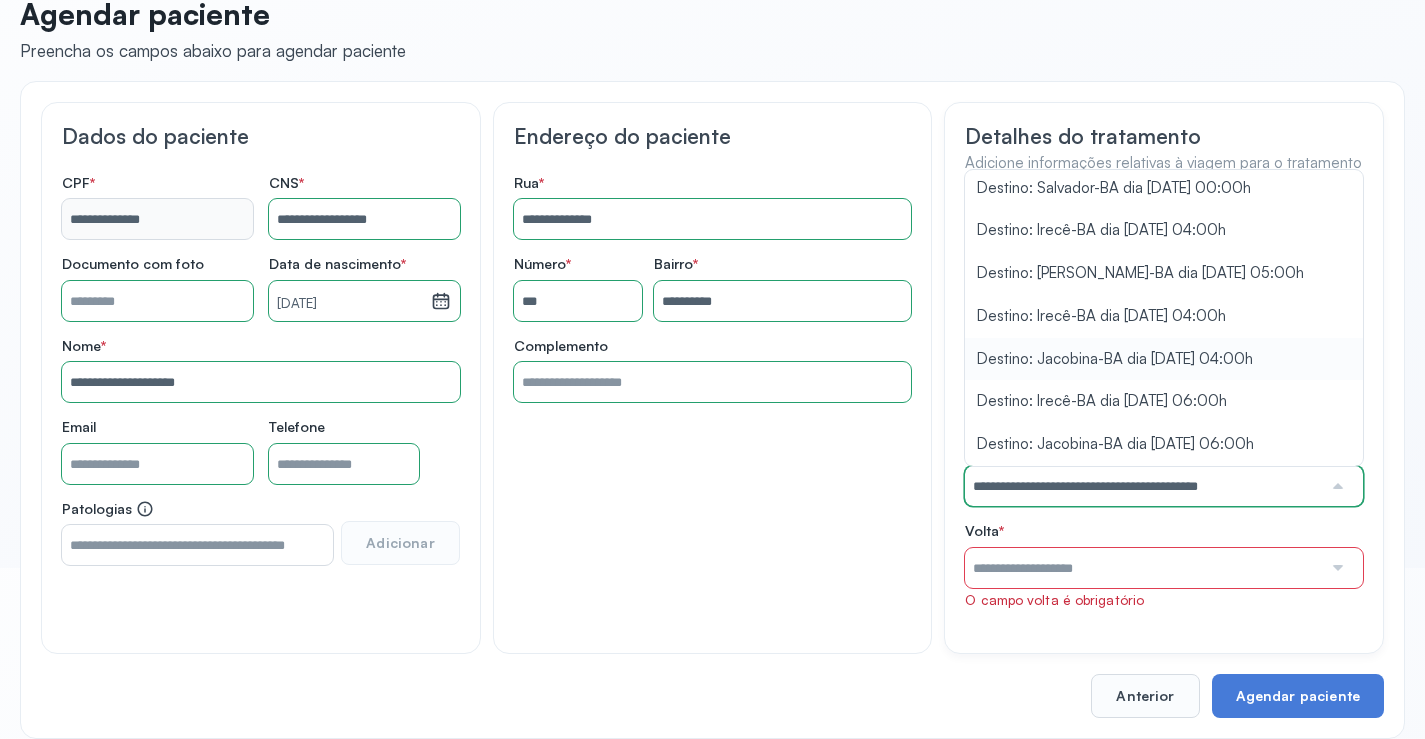 type on "**********" 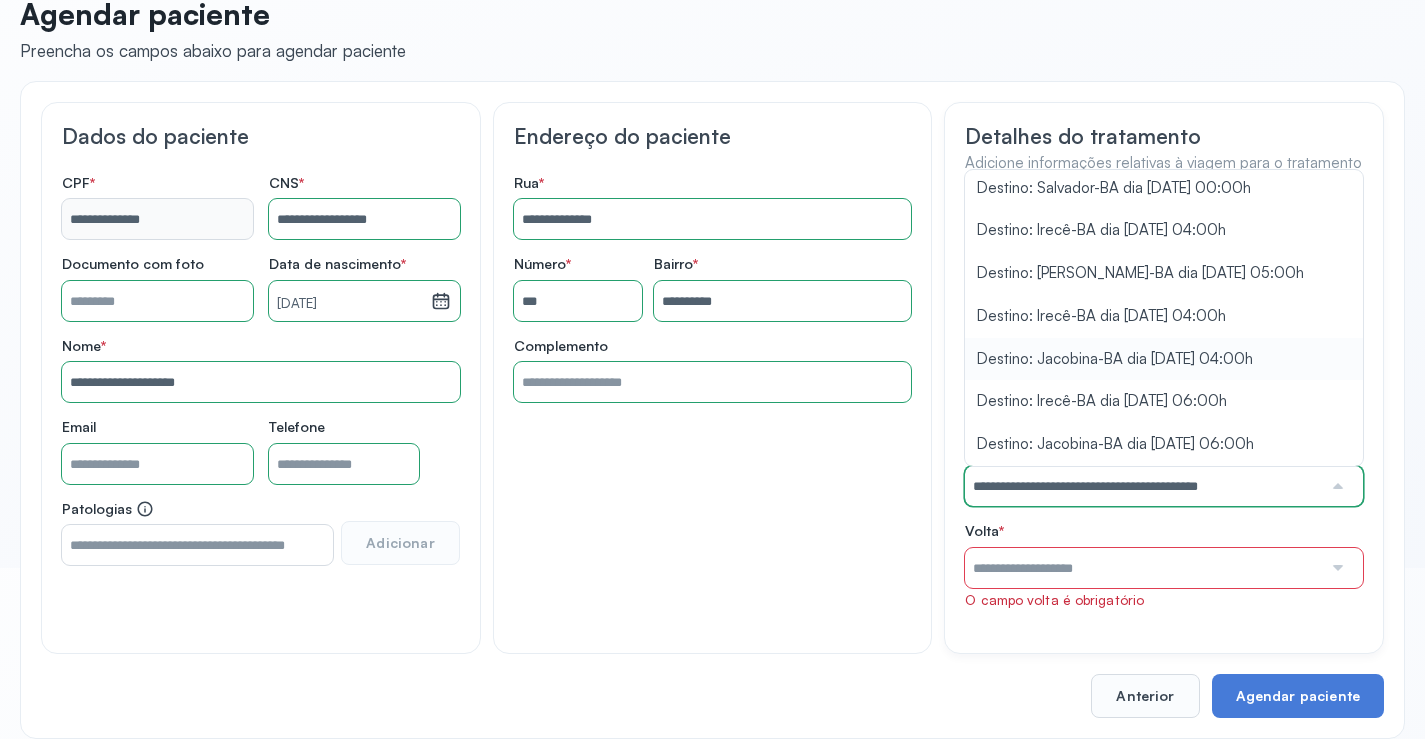 click on "**********" at bounding box center [1164, 402] 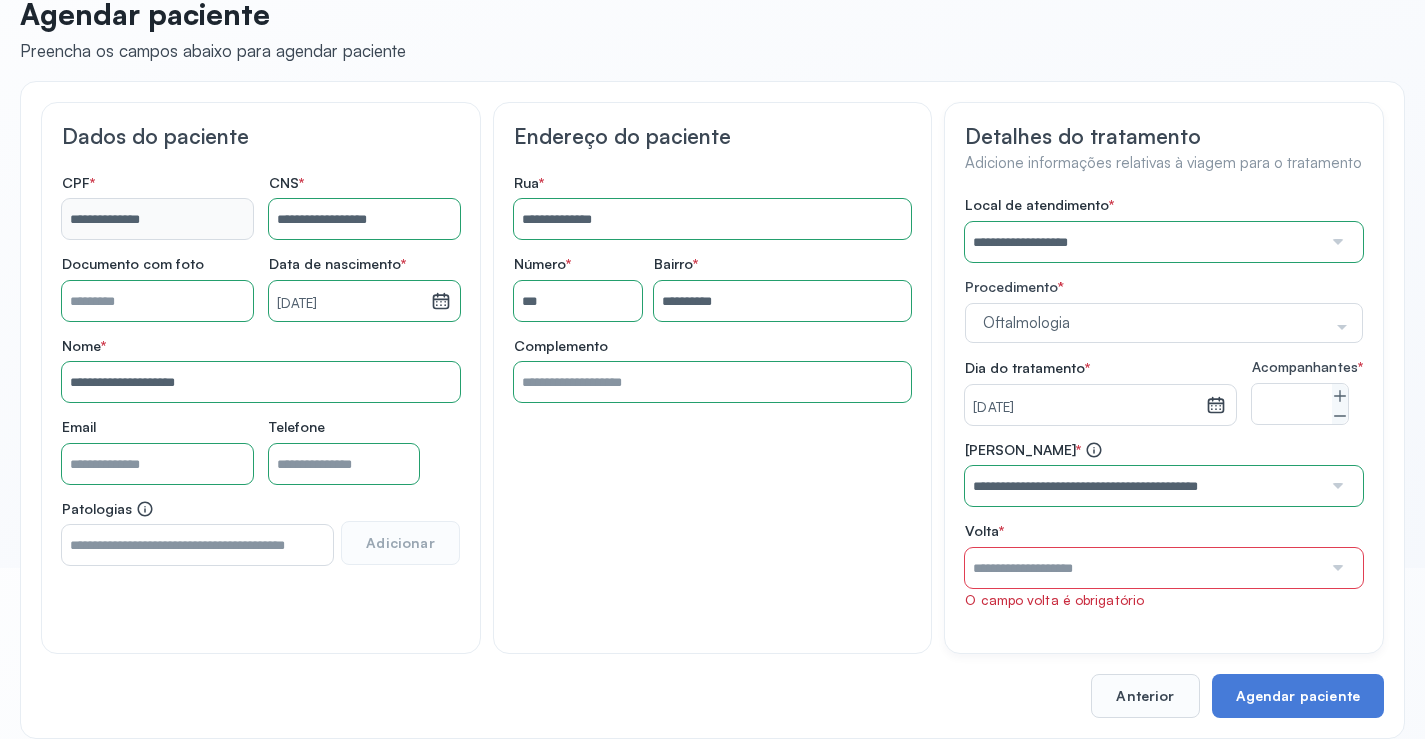 click at bounding box center (1143, 568) 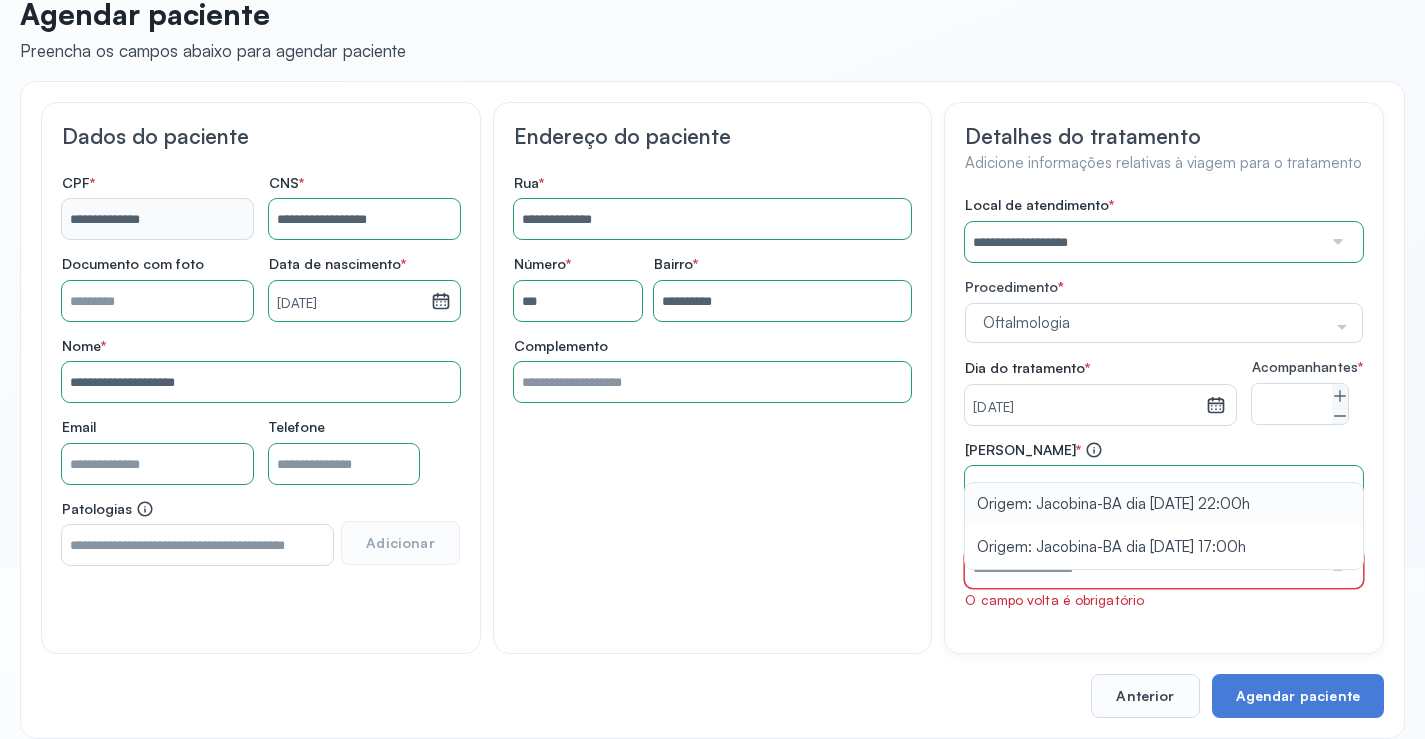 type on "**********" 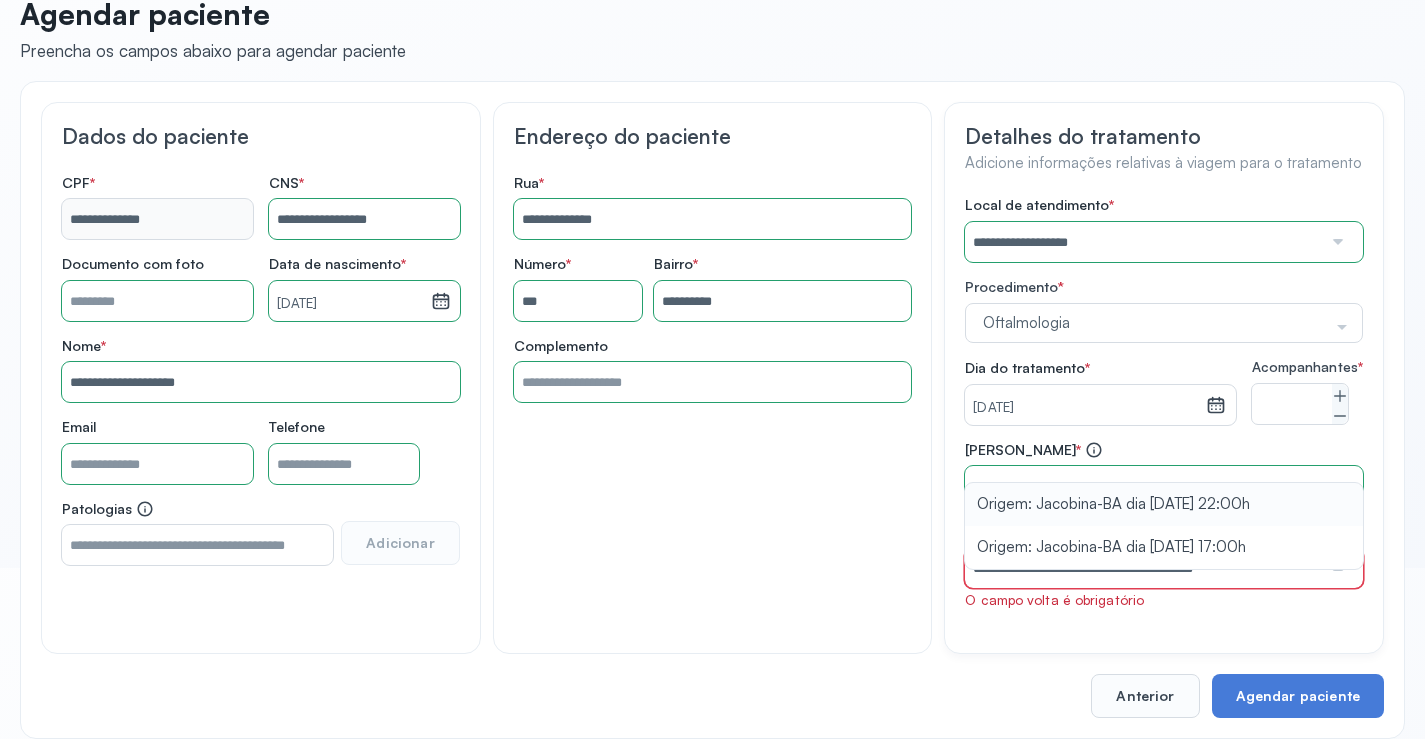 click on "**********" at bounding box center [1164, 525] 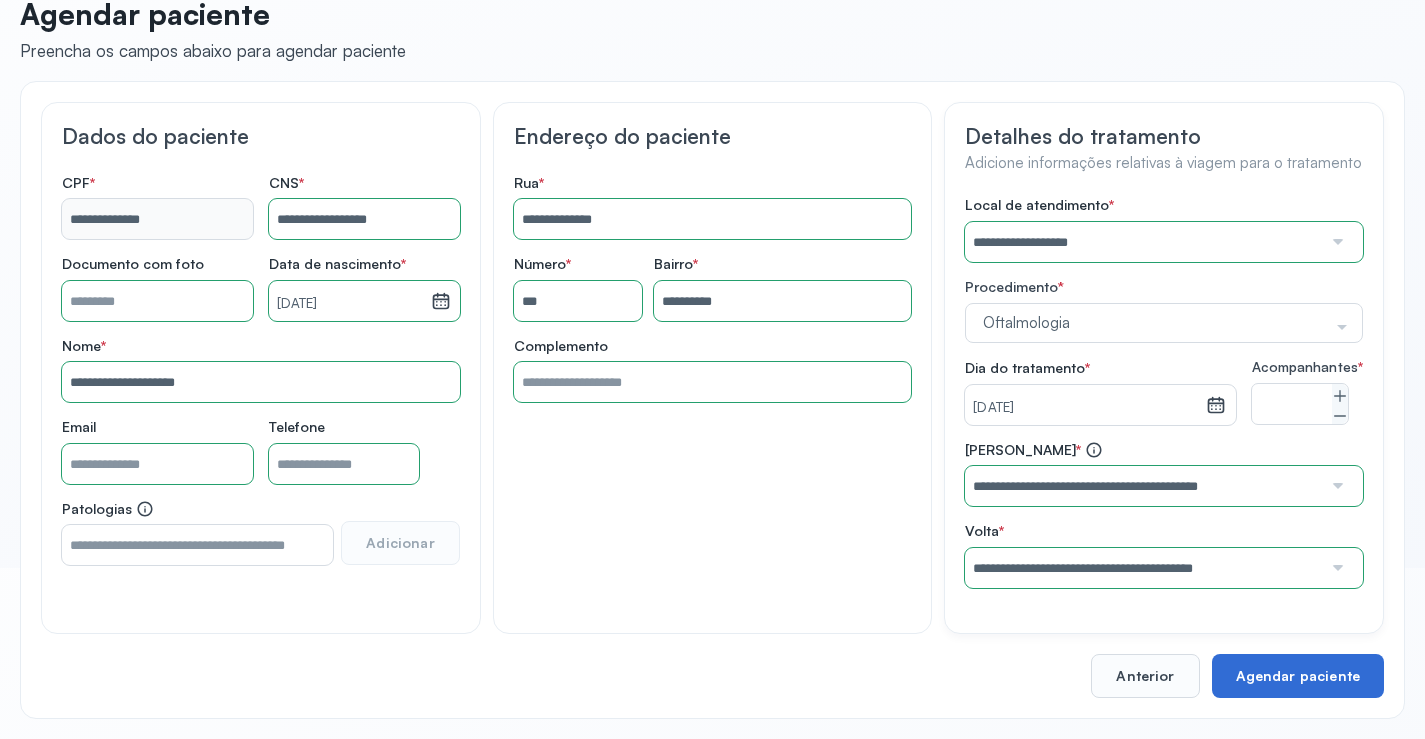 click on "Agendar paciente" at bounding box center [1298, 676] 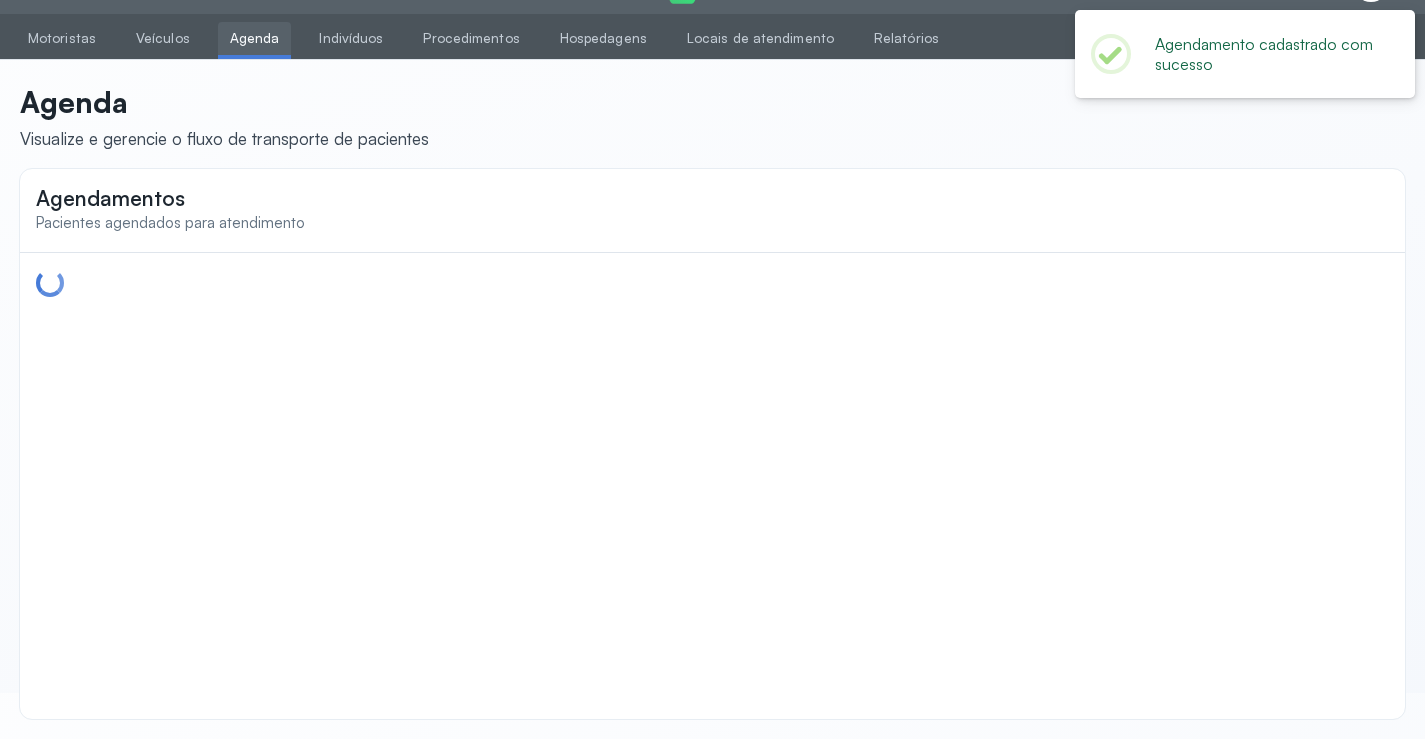 scroll, scrollTop: 44, scrollLeft: 0, axis: vertical 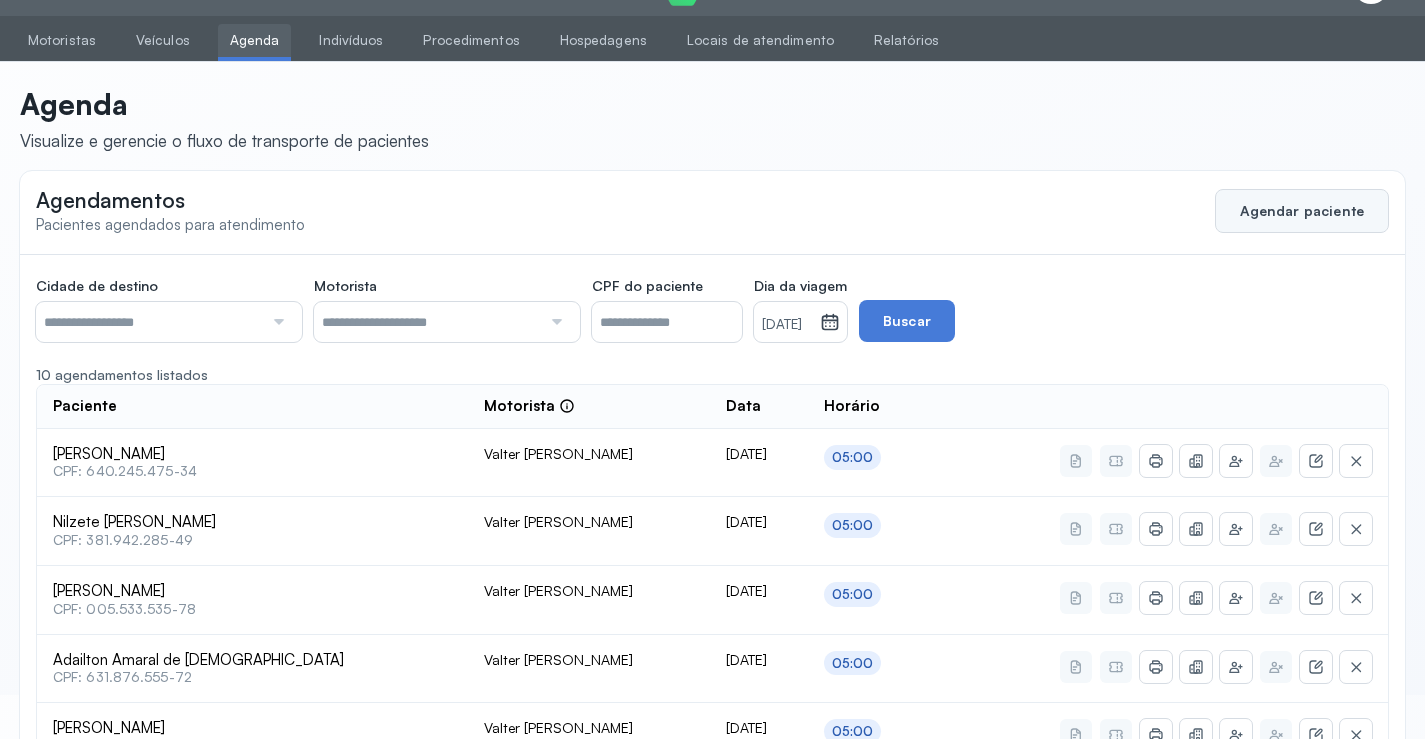 click on "Agendar paciente" 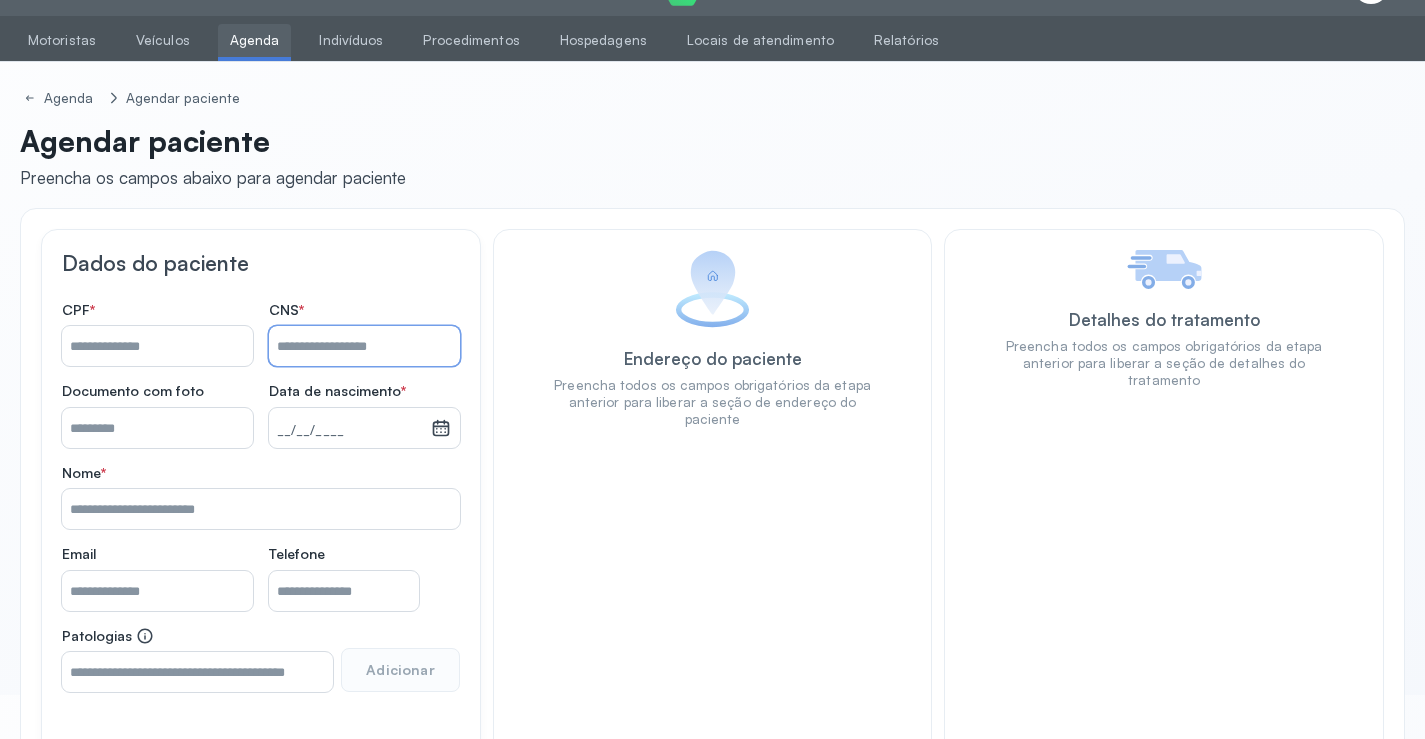 paste on "**********" 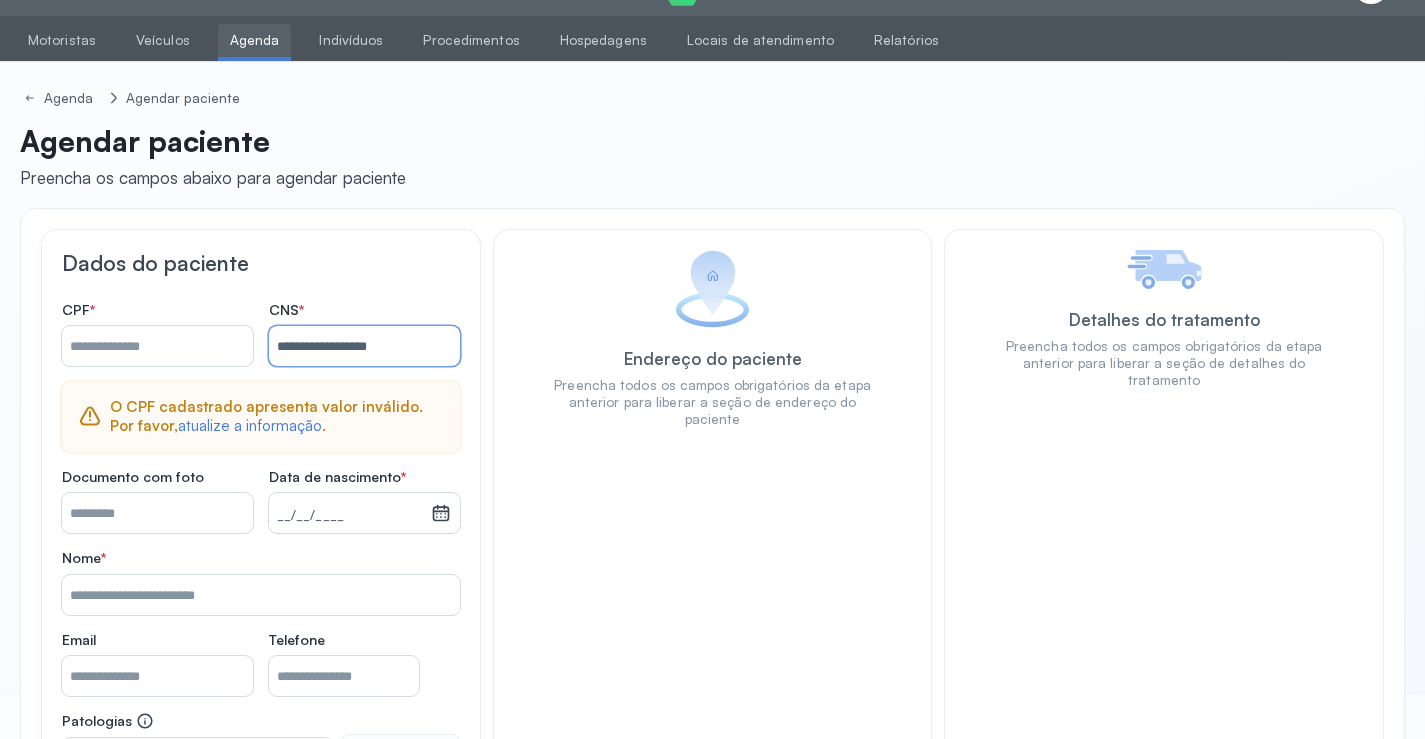 type on "**********" 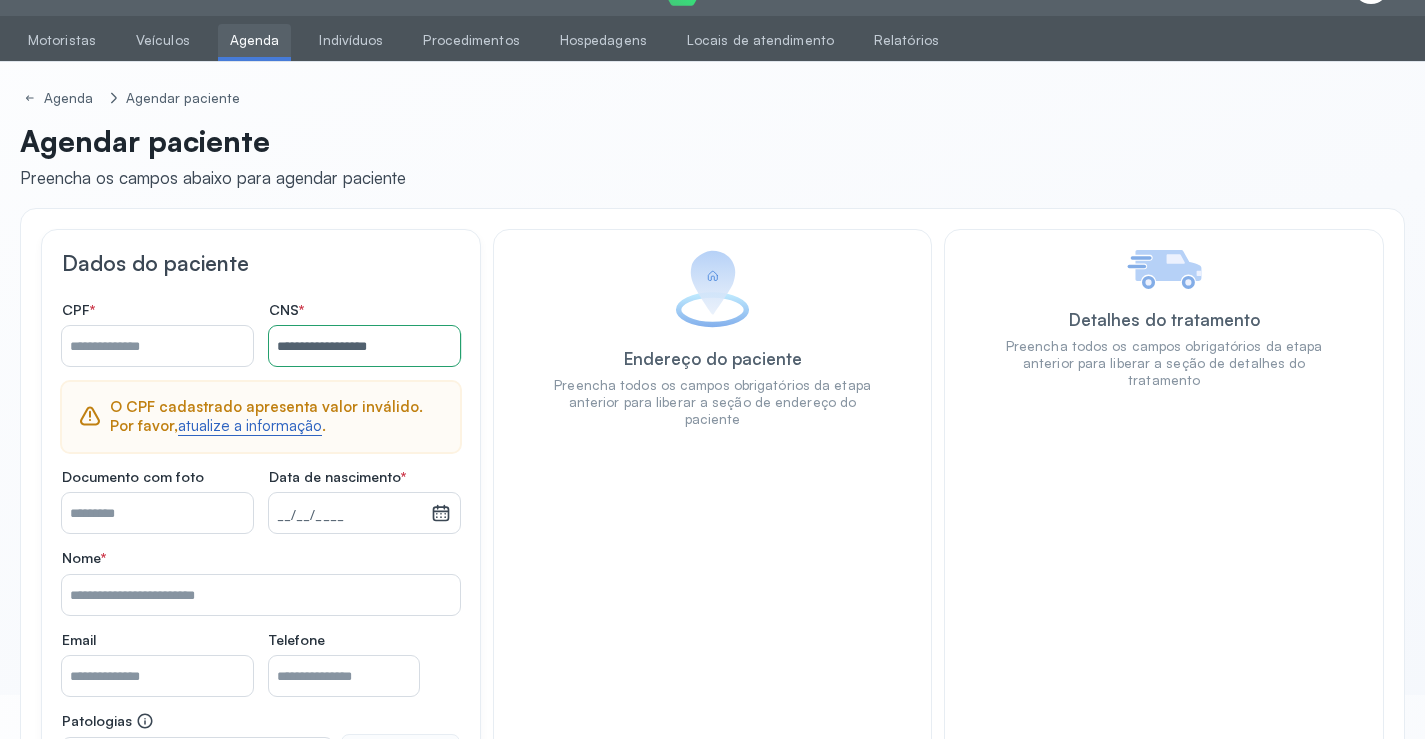 click on "atualize a informação" at bounding box center (250, 426) 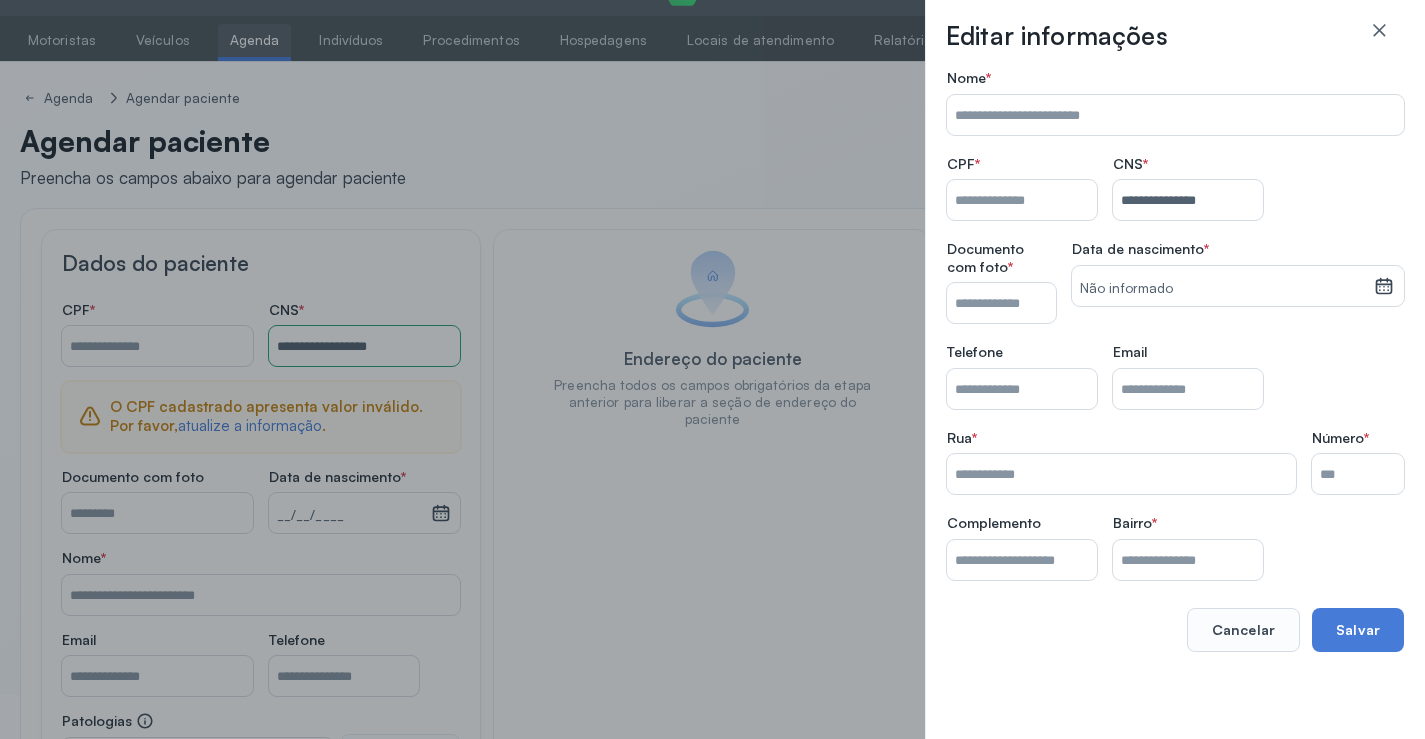 click on "Nome   *" at bounding box center [1022, 200] 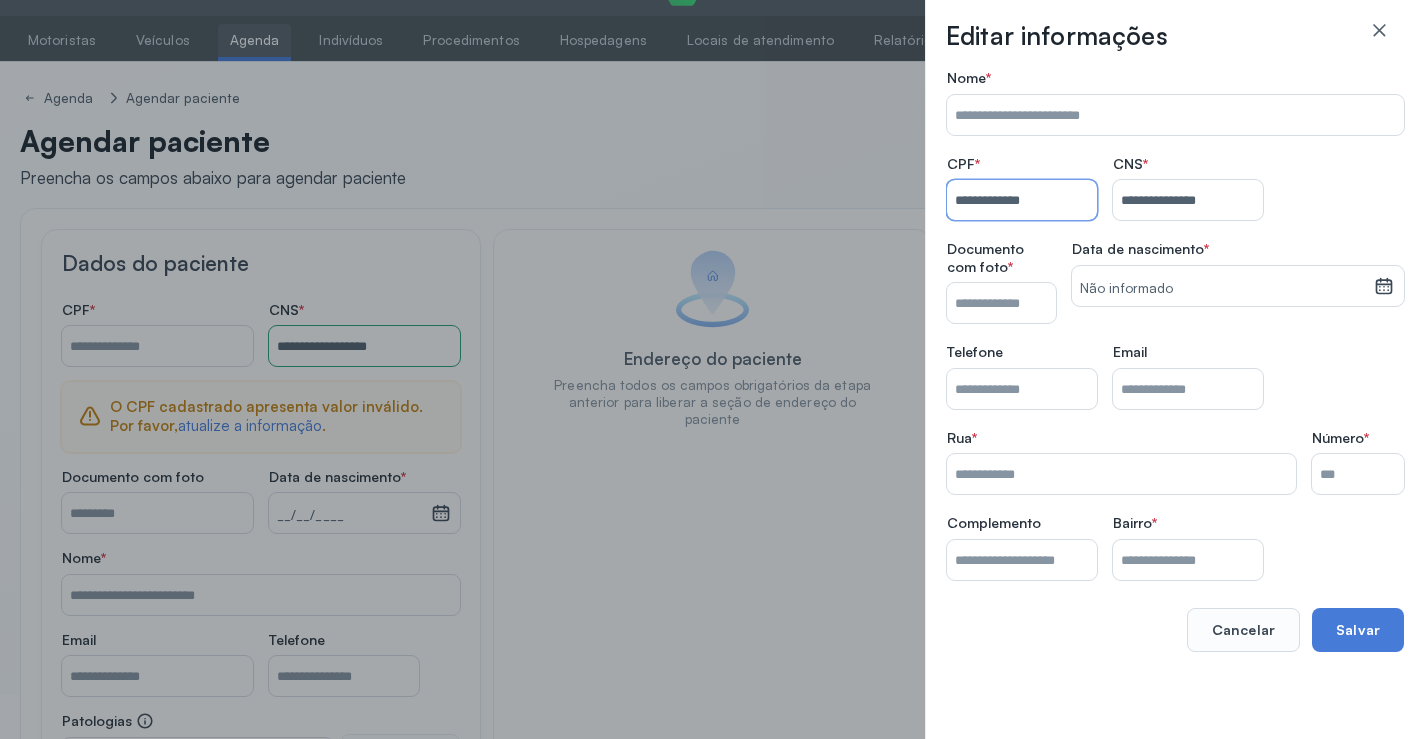 type on "**********" 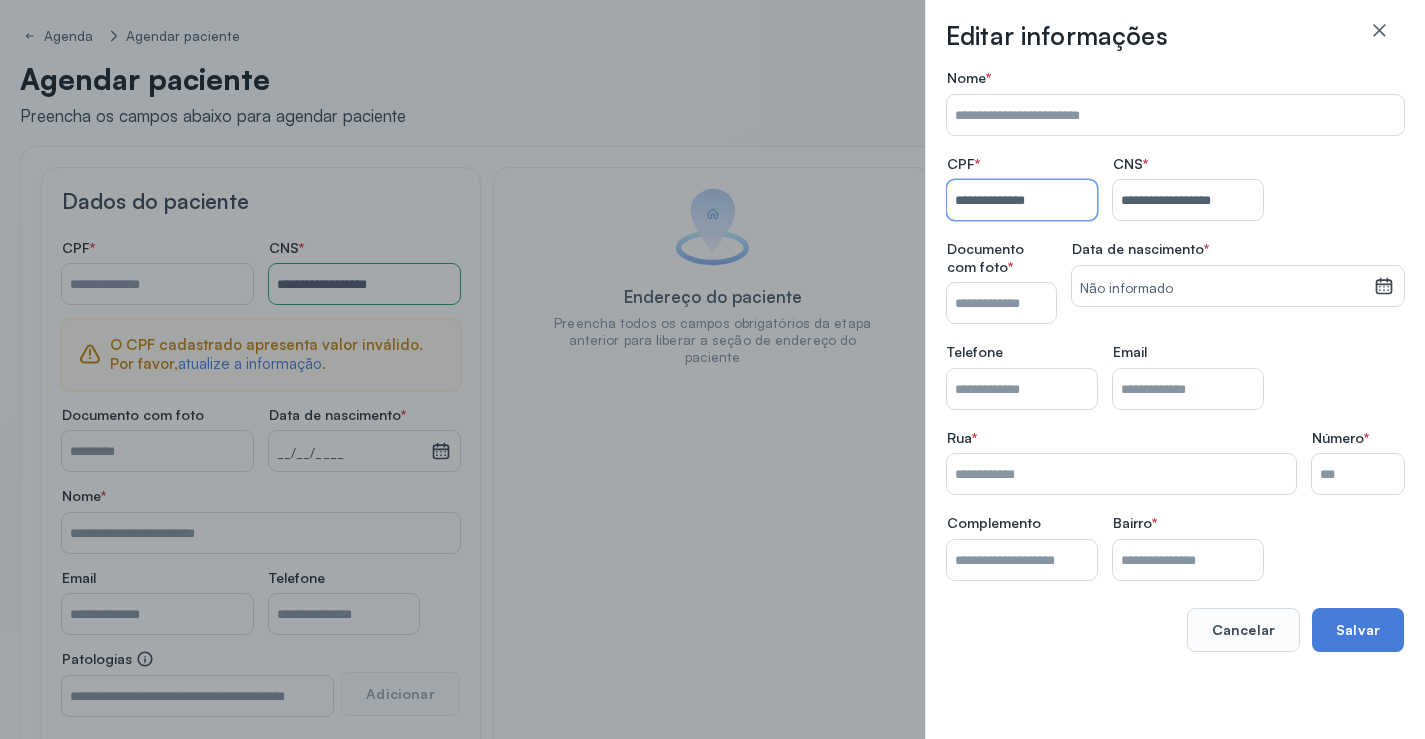 scroll, scrollTop: 257, scrollLeft: 0, axis: vertical 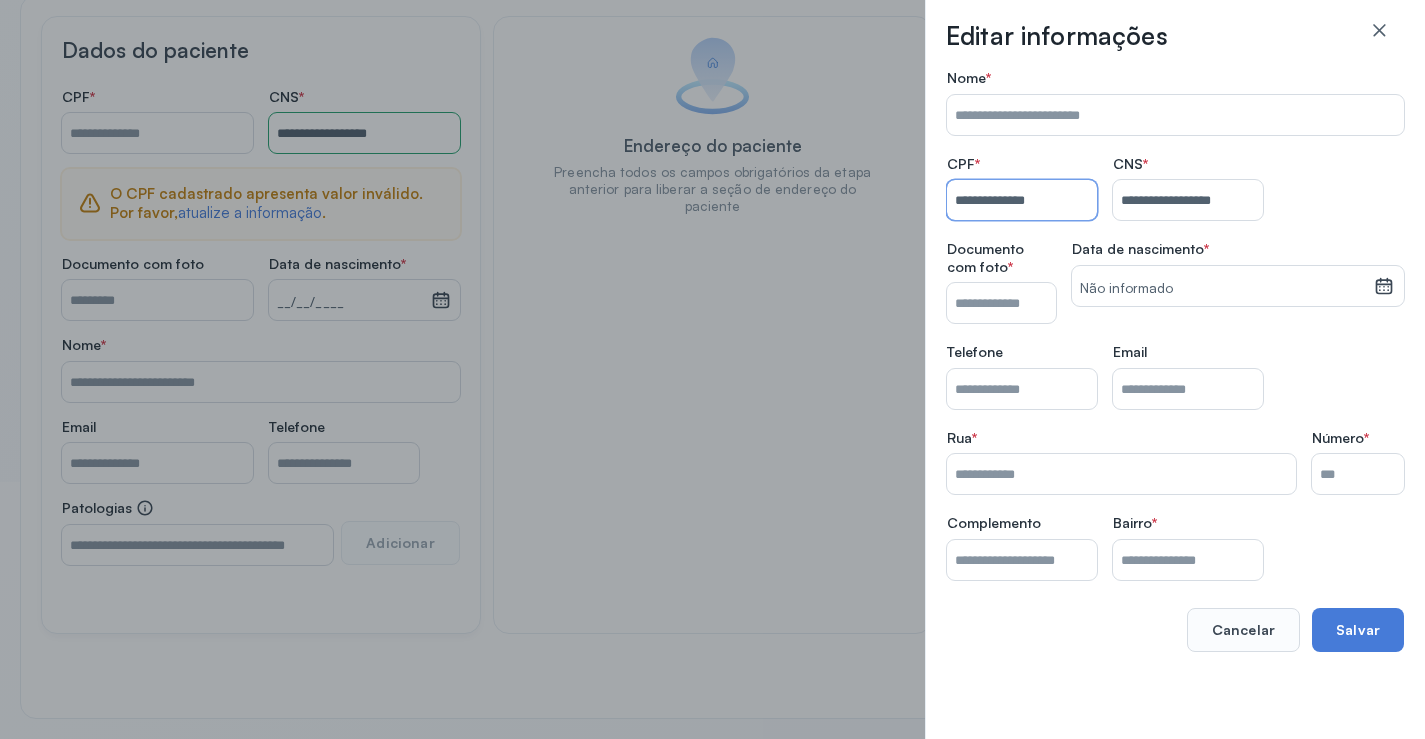 type on "**********" 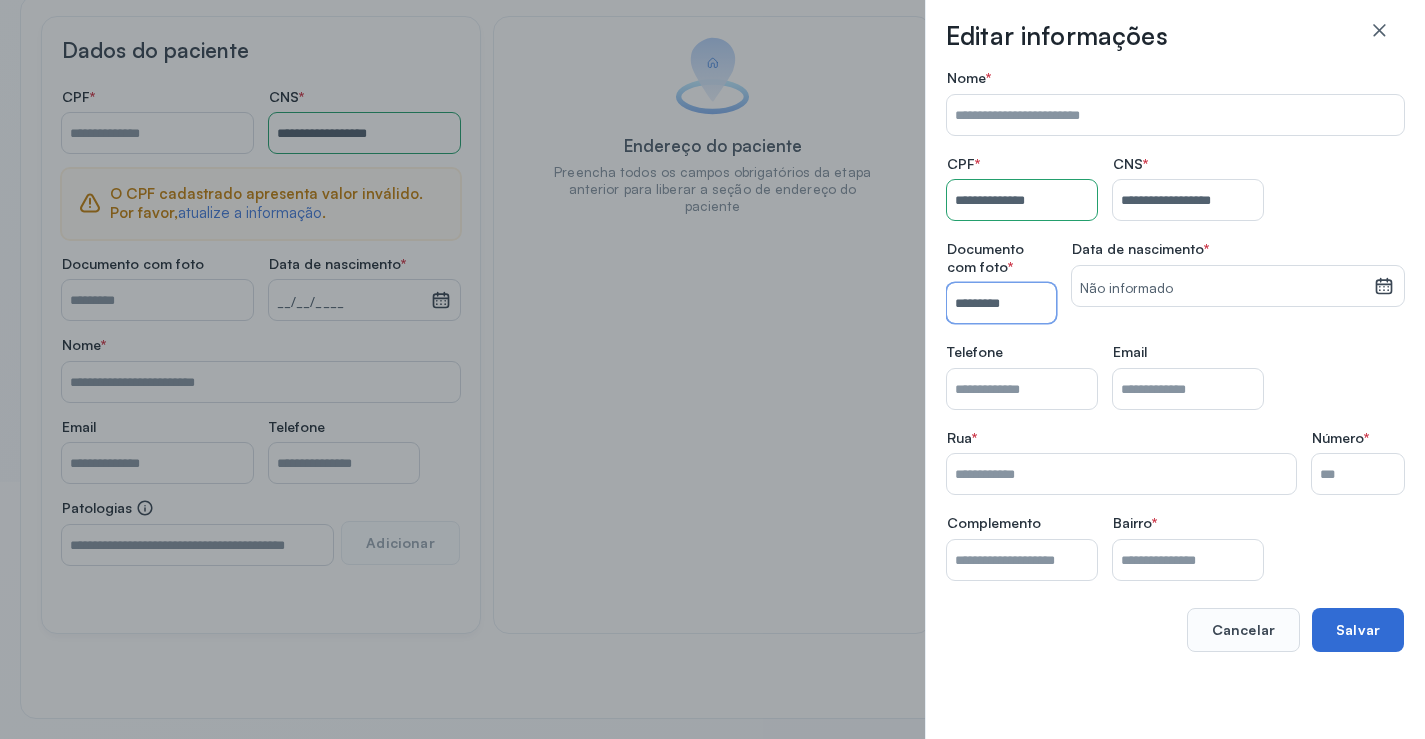 type on "*********" 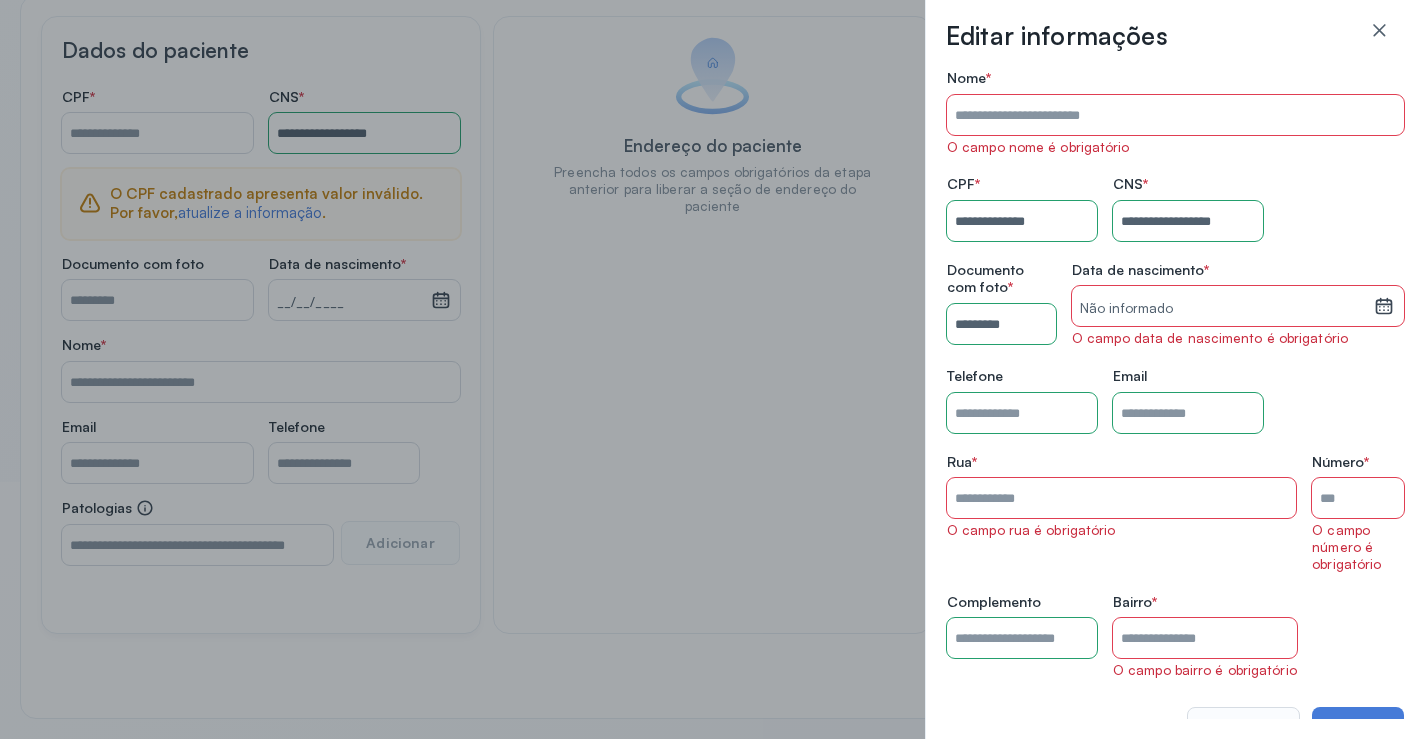 click on "Não informado" at bounding box center [1223, 309] 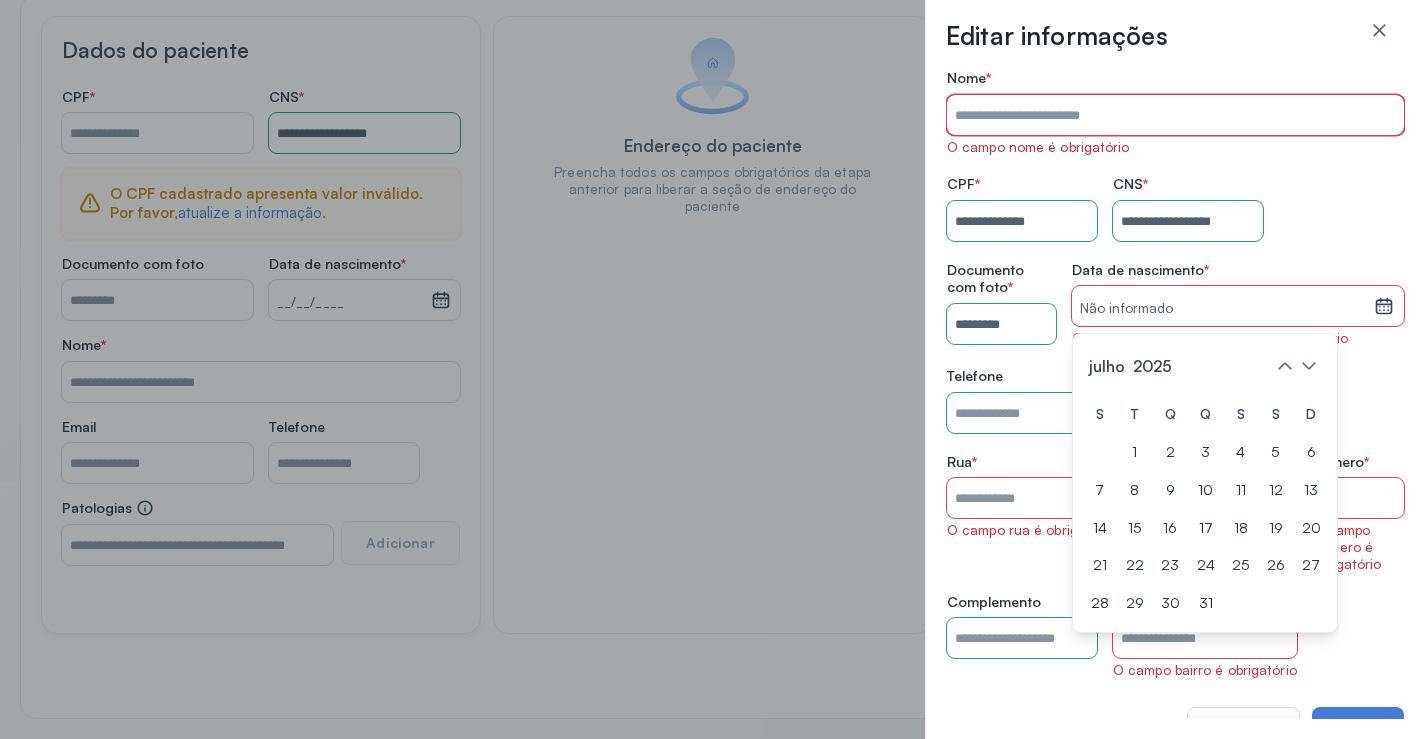click on "Nome   *" at bounding box center (1175, 115) 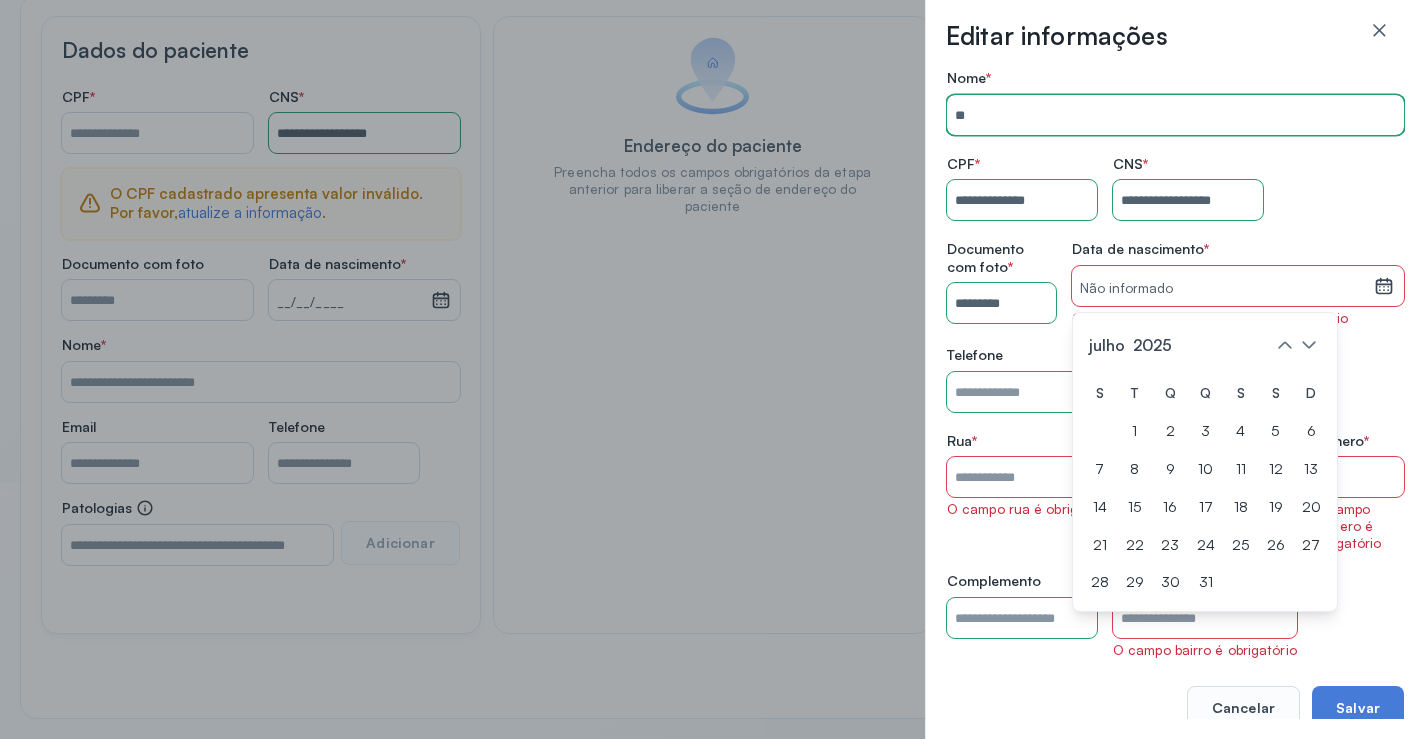 type on "*" 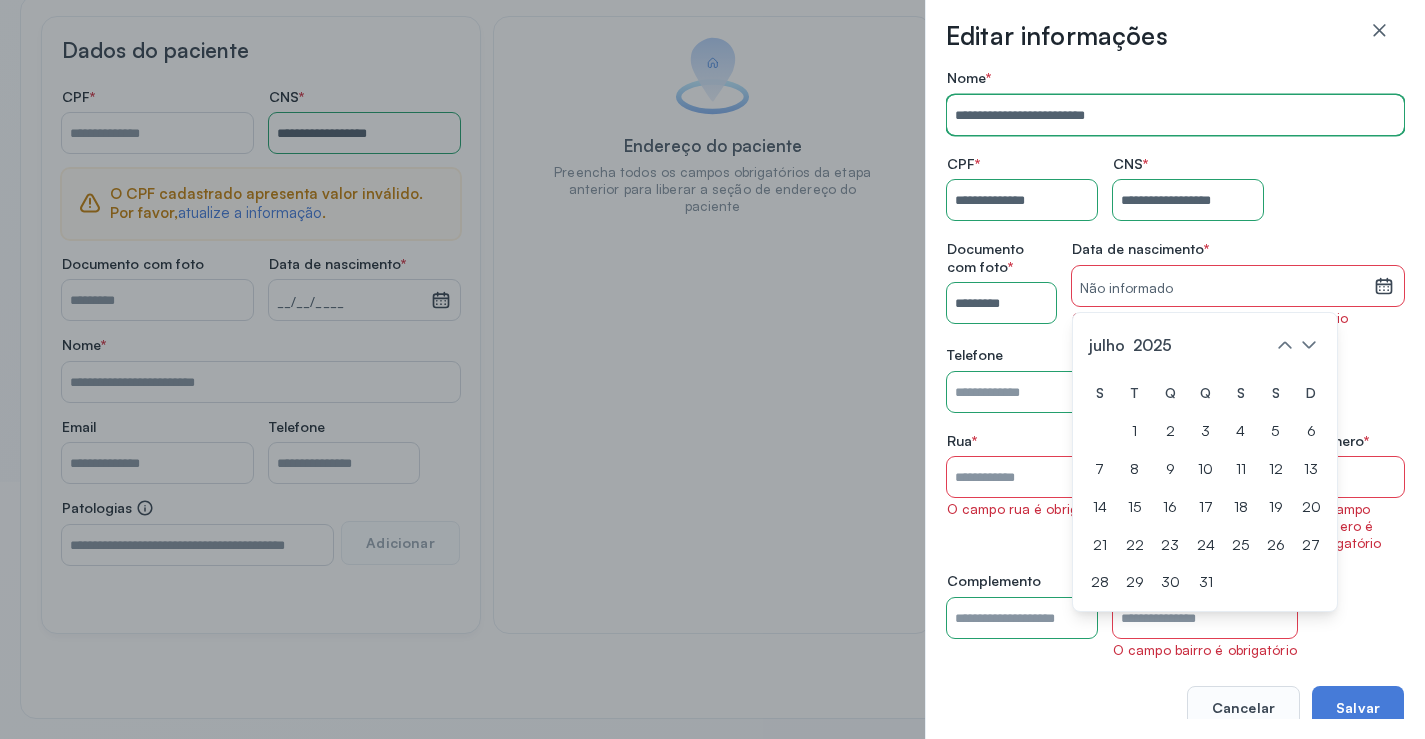 type on "**********" 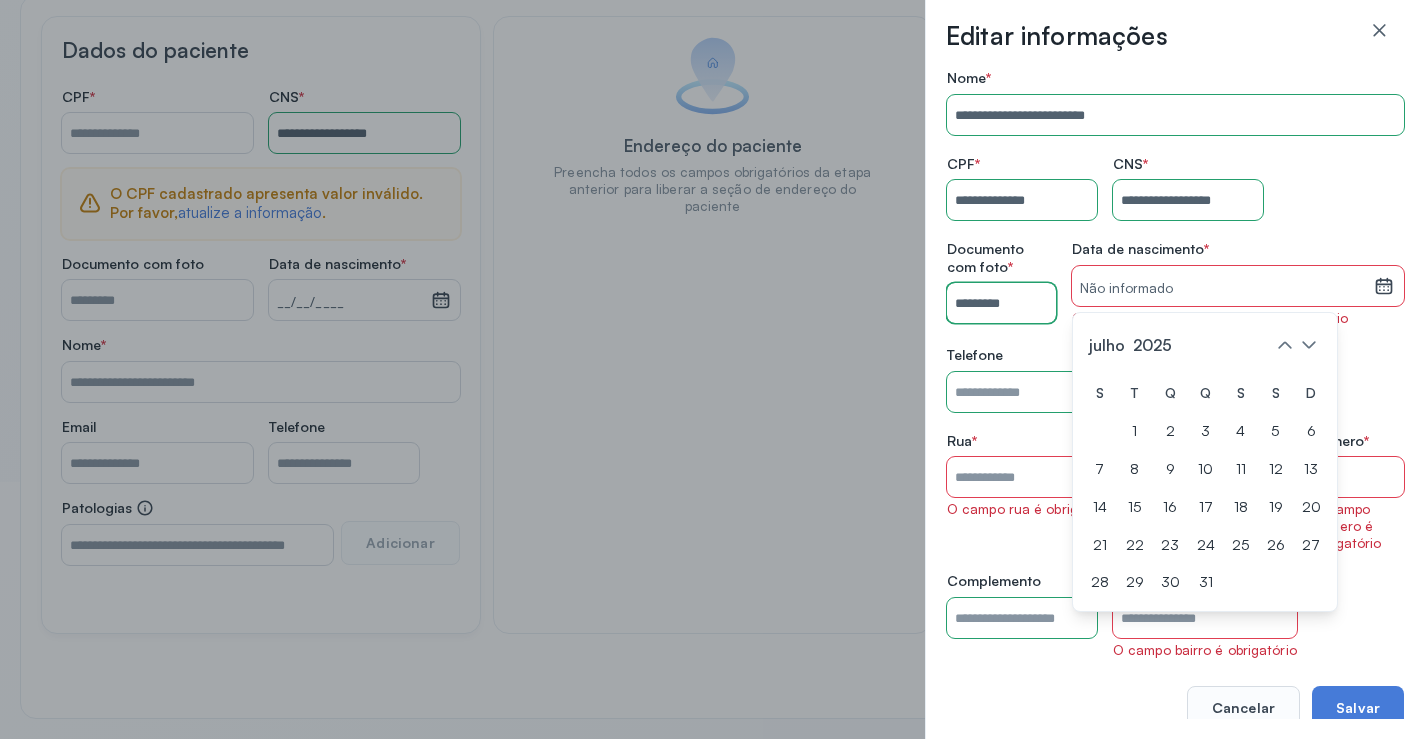 click on "*********" at bounding box center [1001, 303] 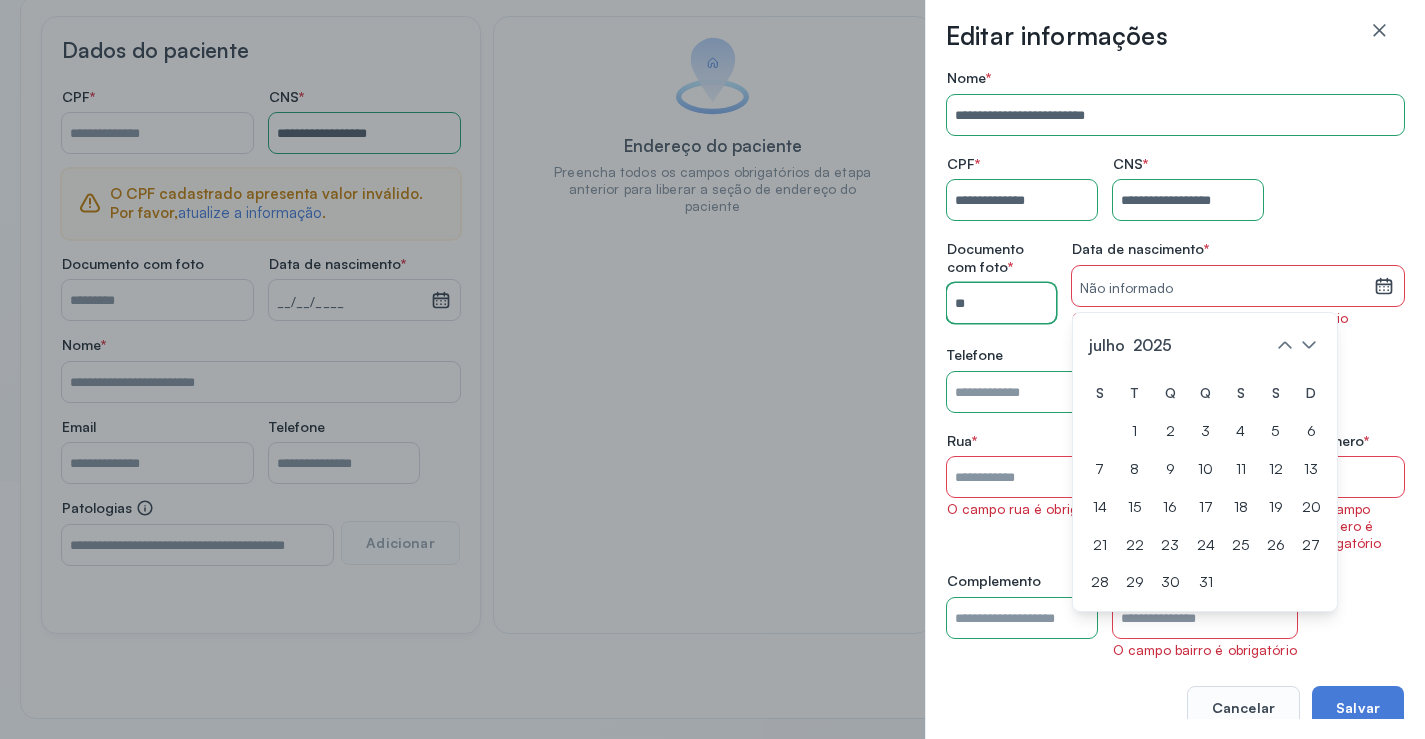 type on "*" 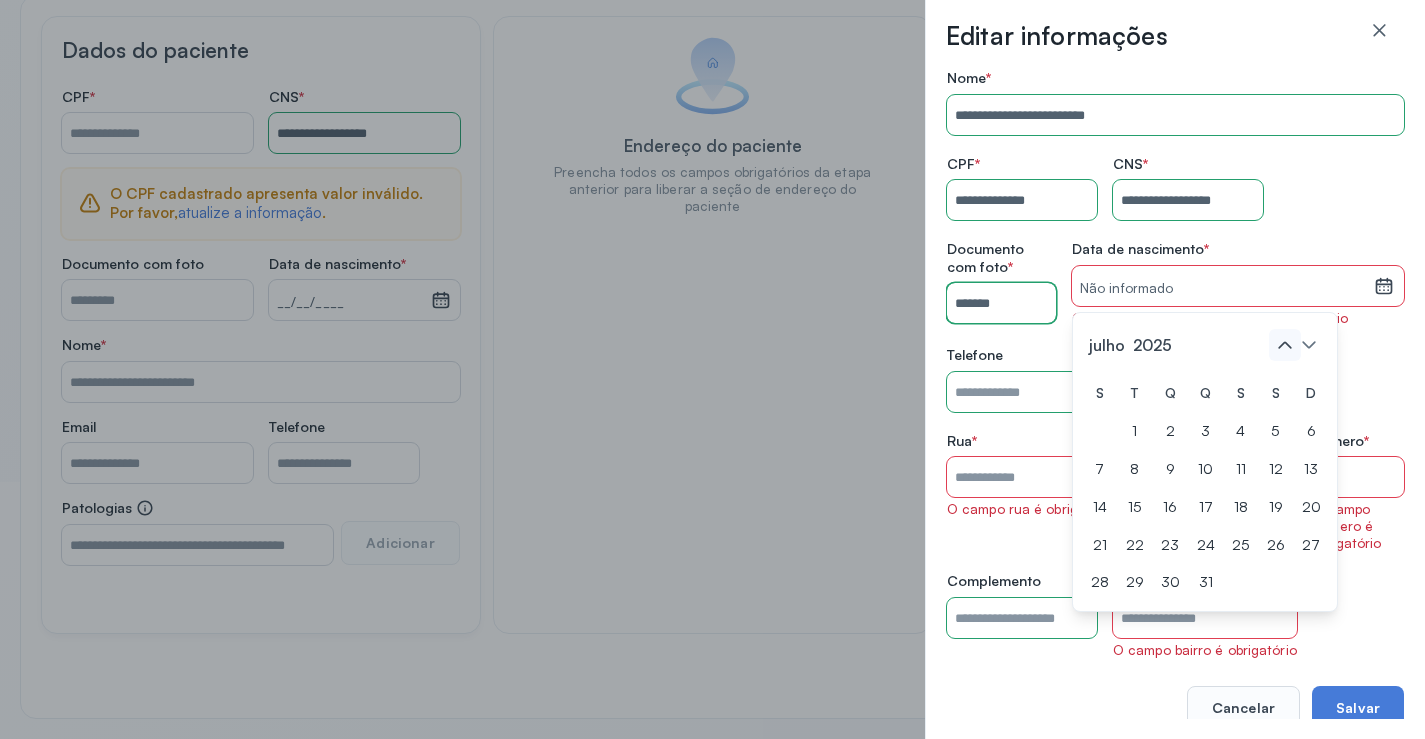 click 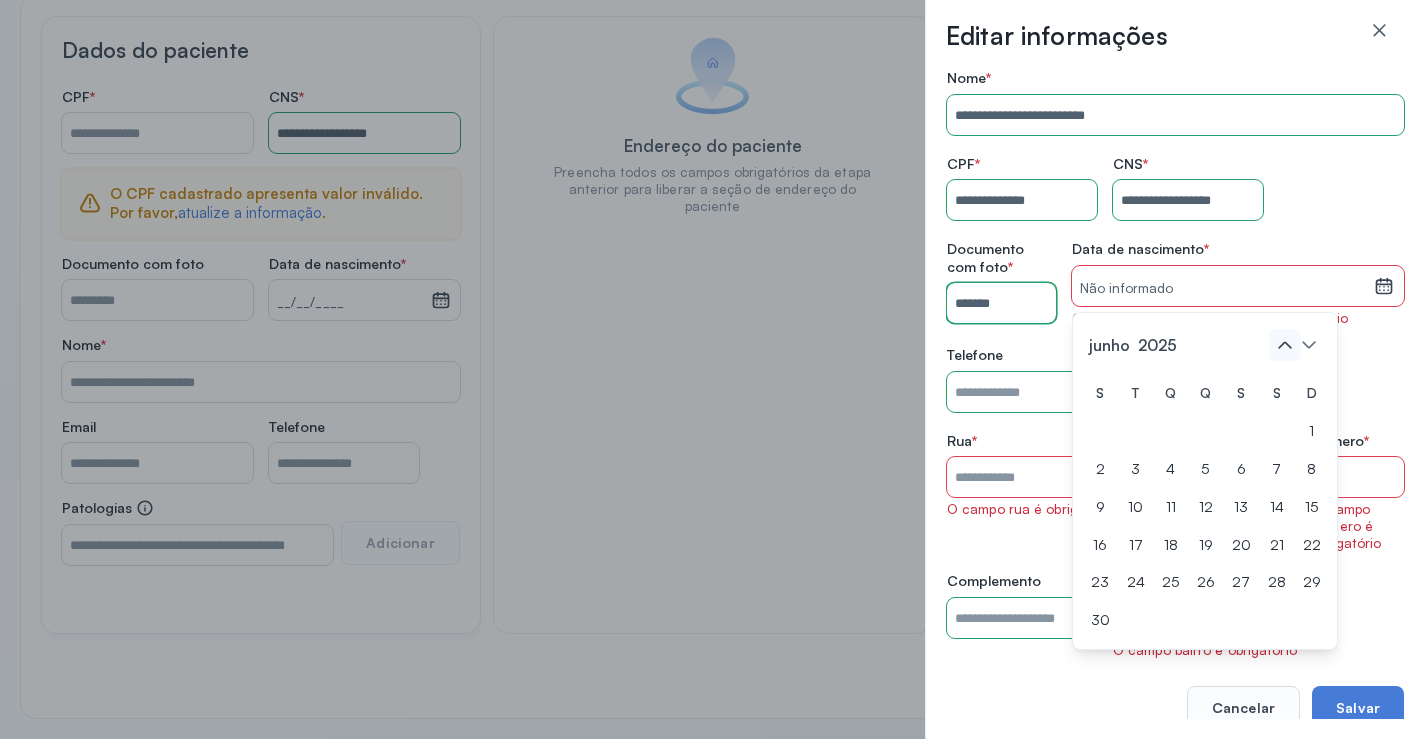 click 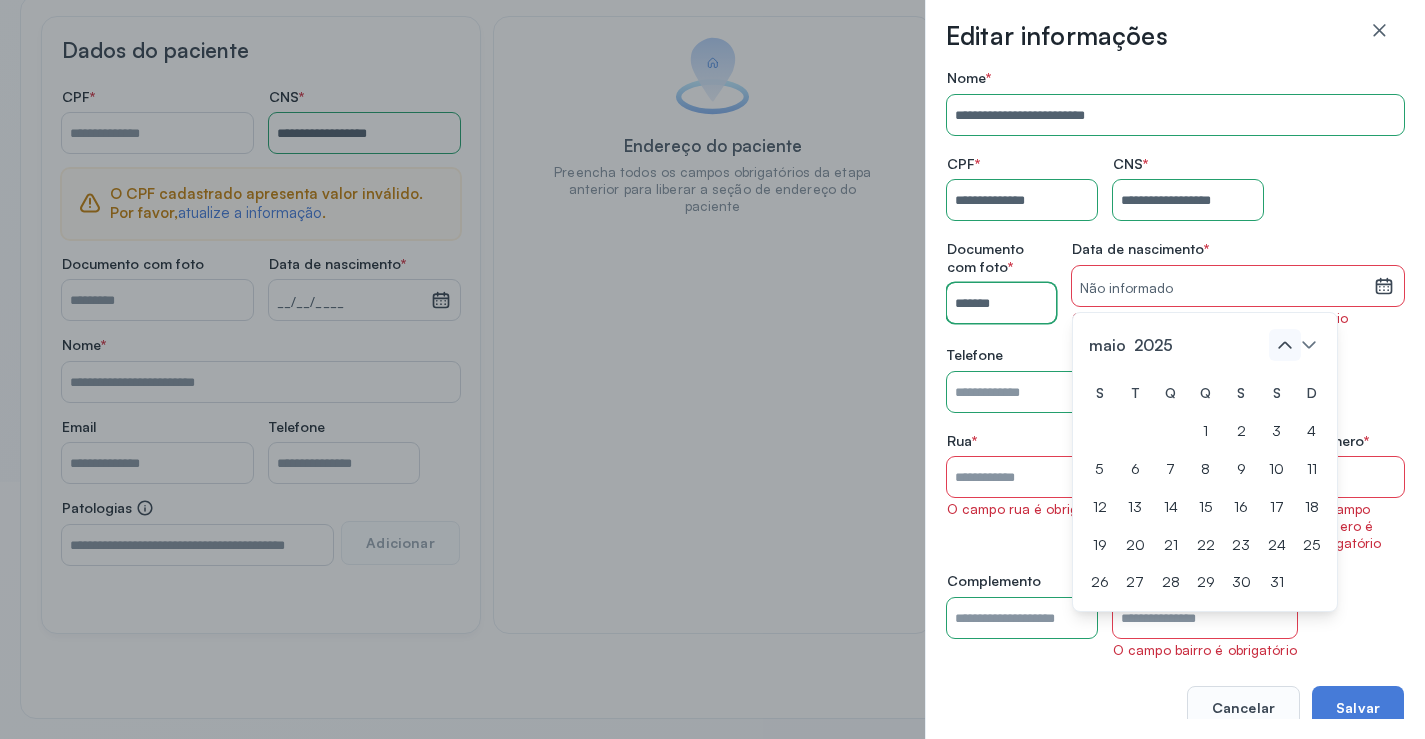 click 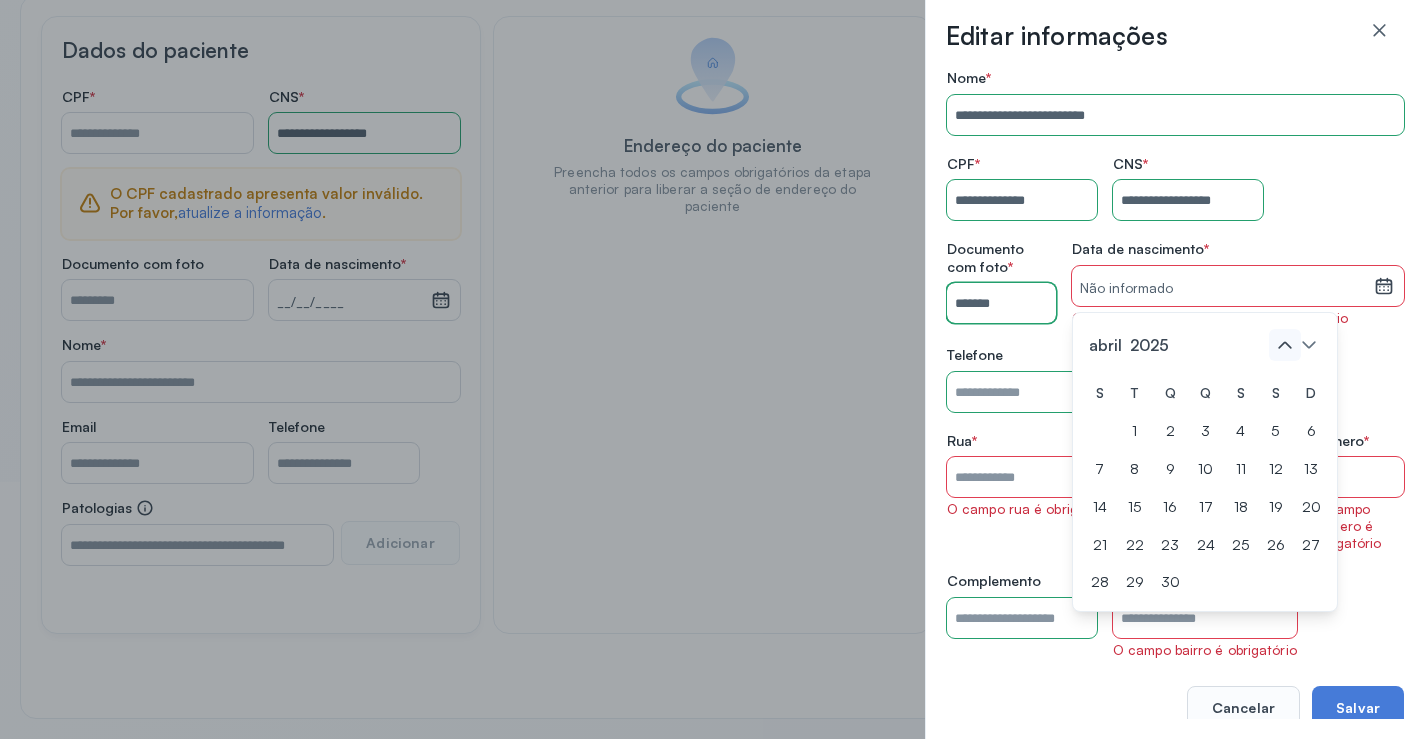 click 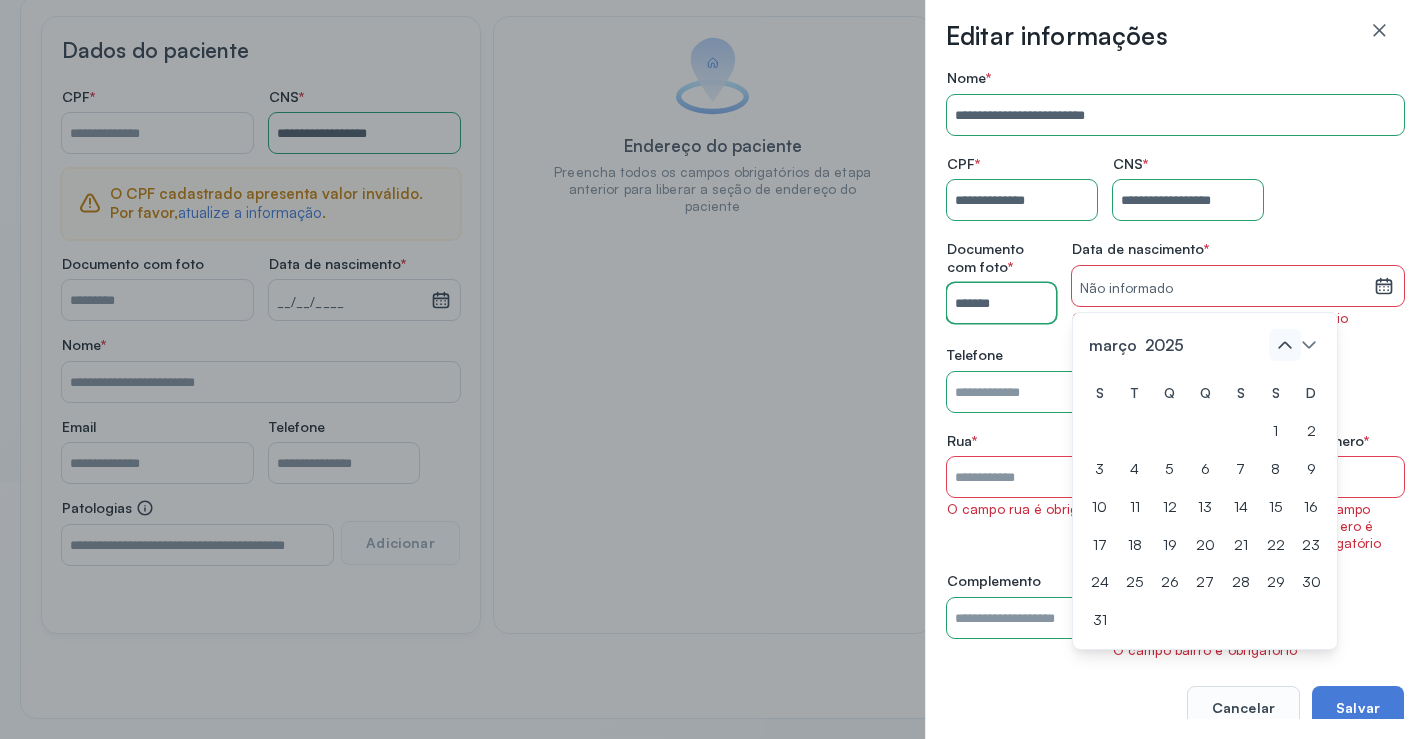 click 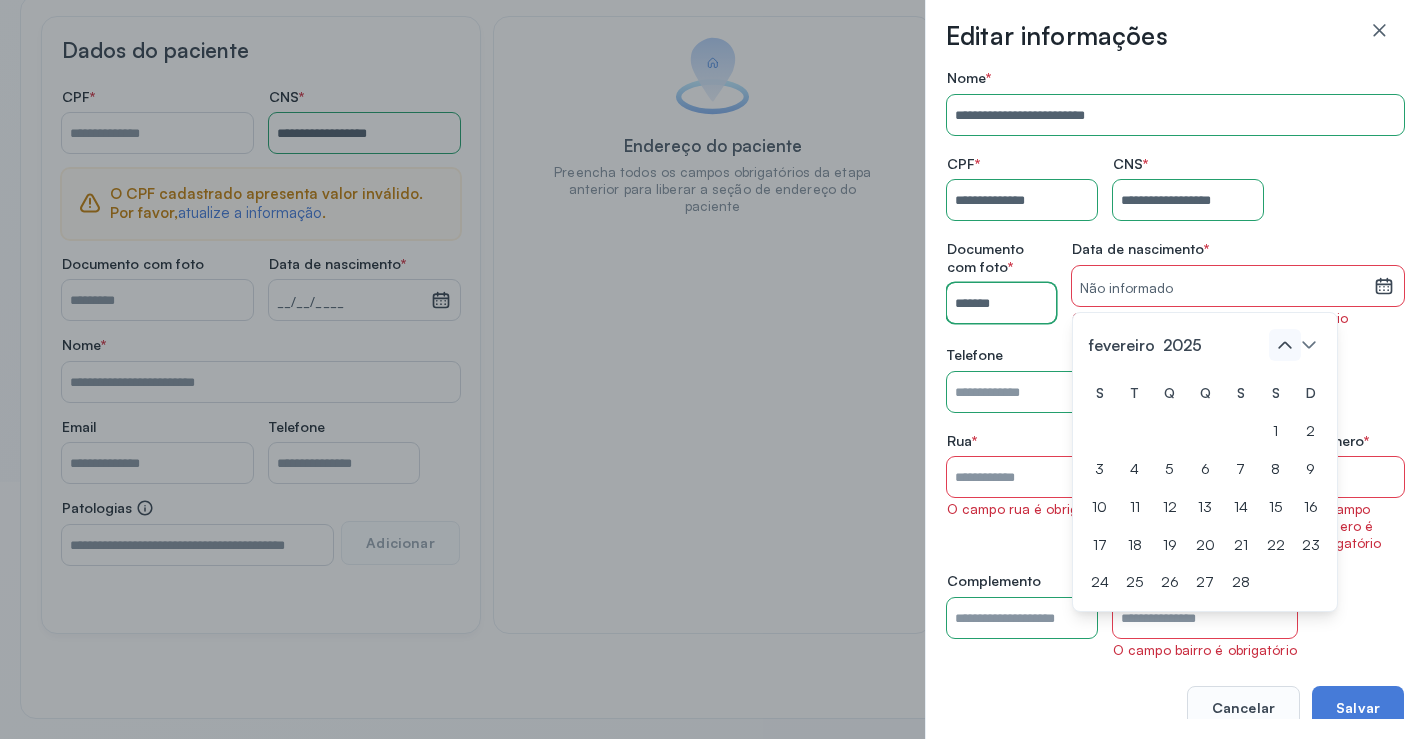 click 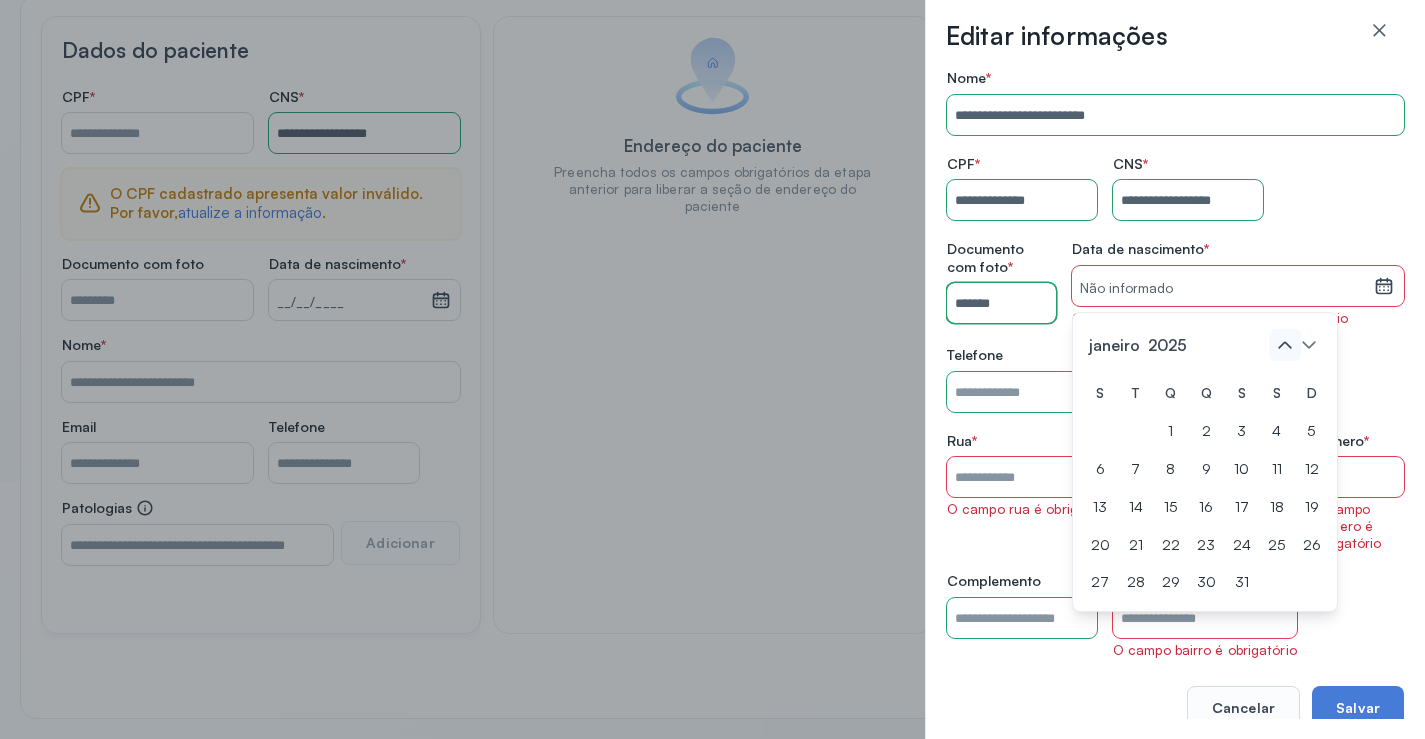 click 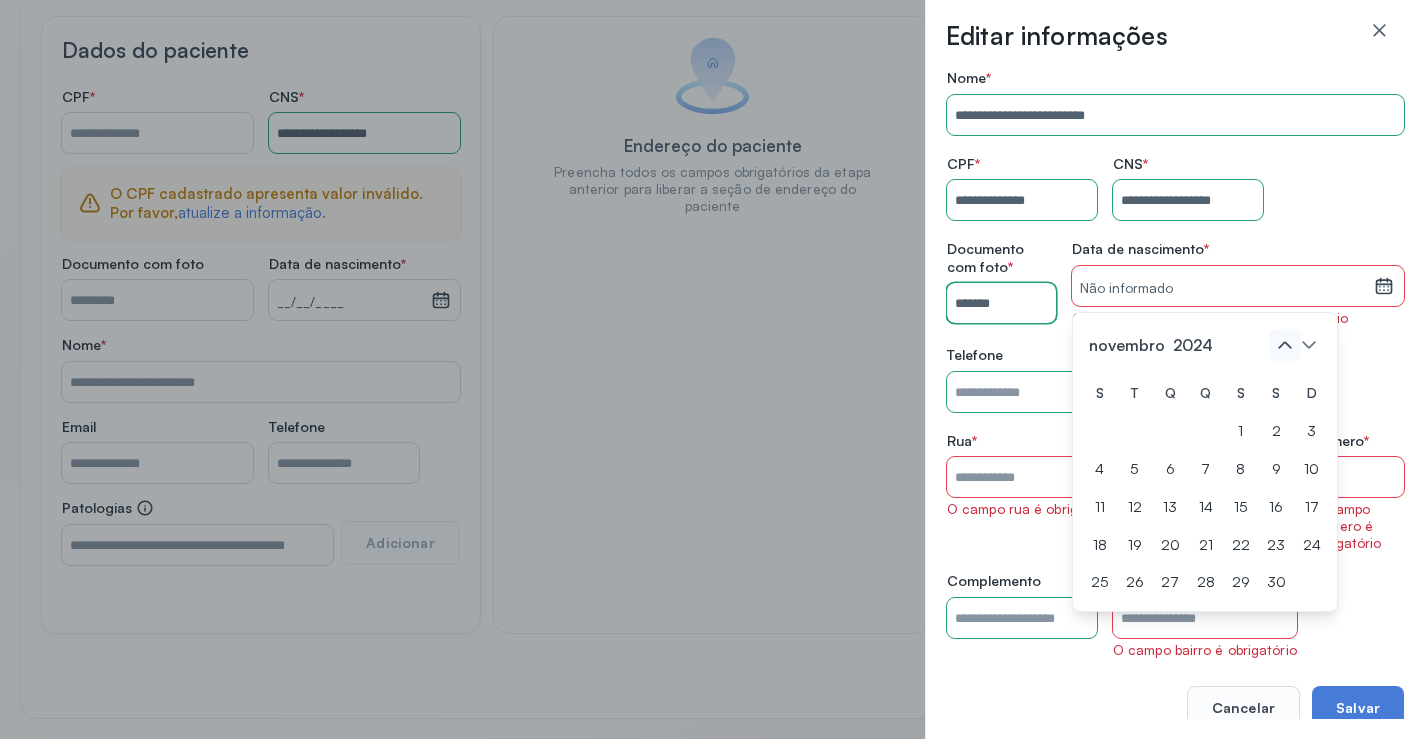 click 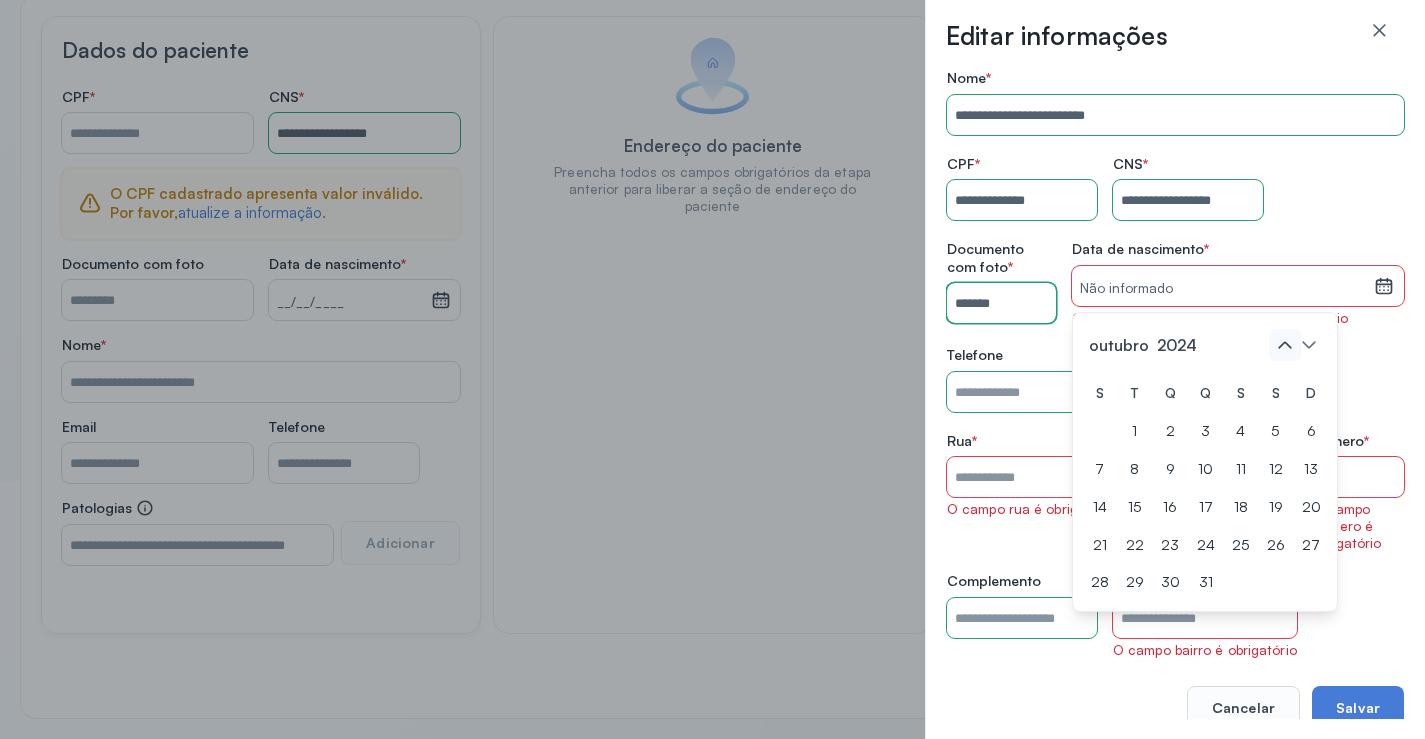 click 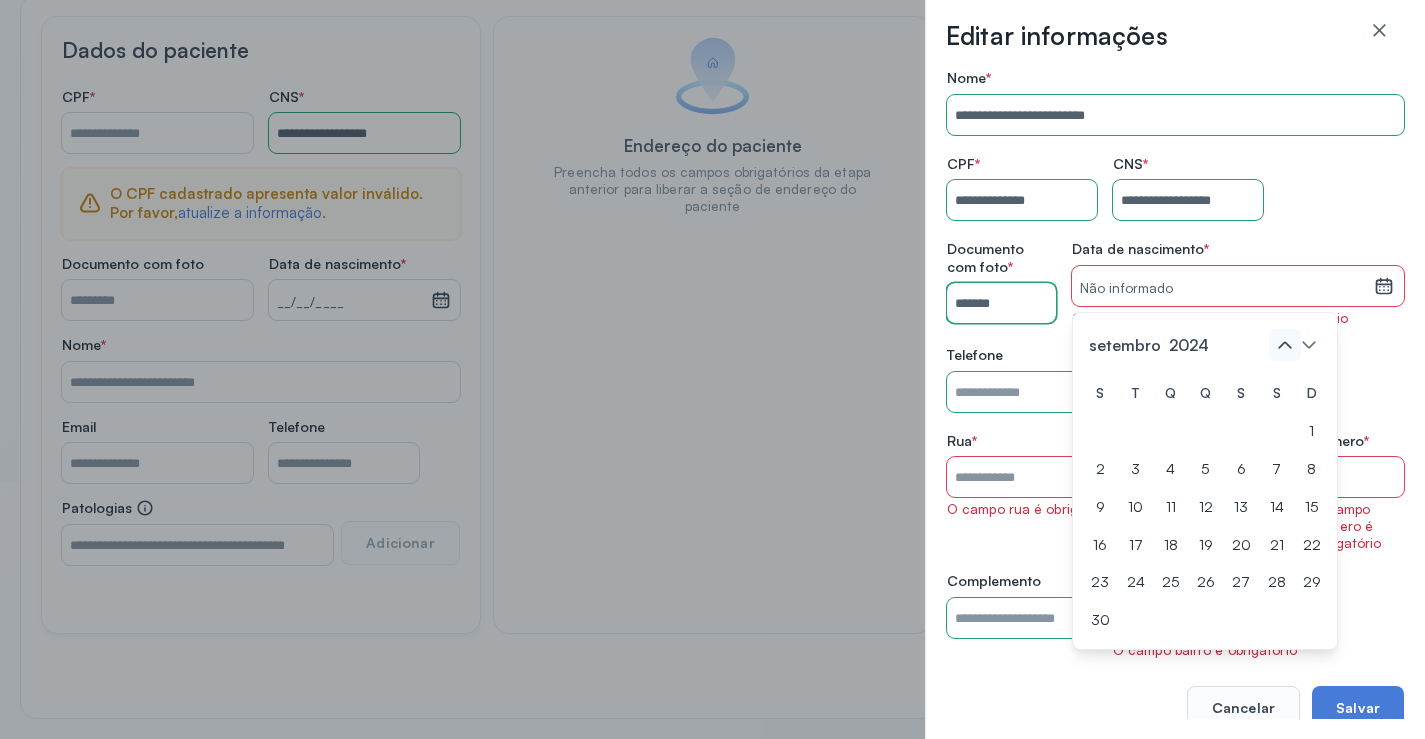 click 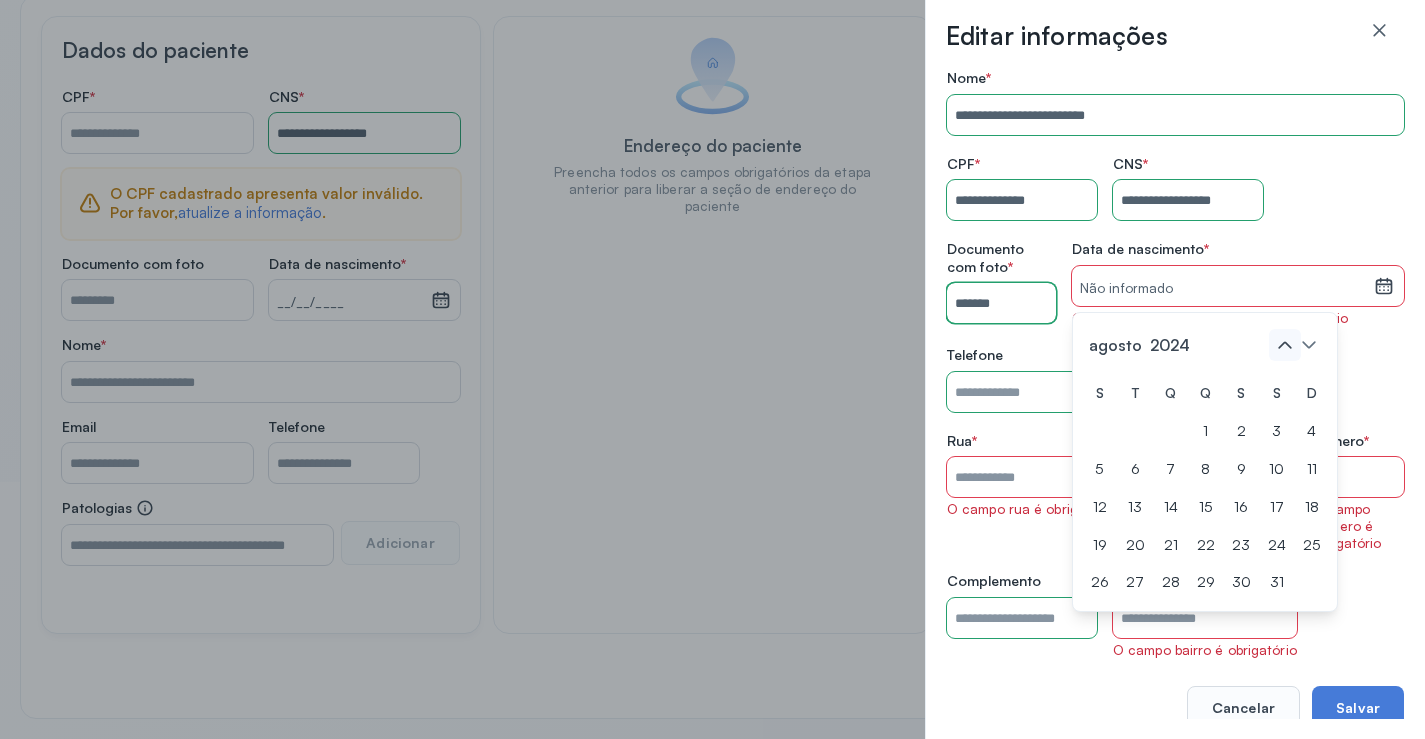 click 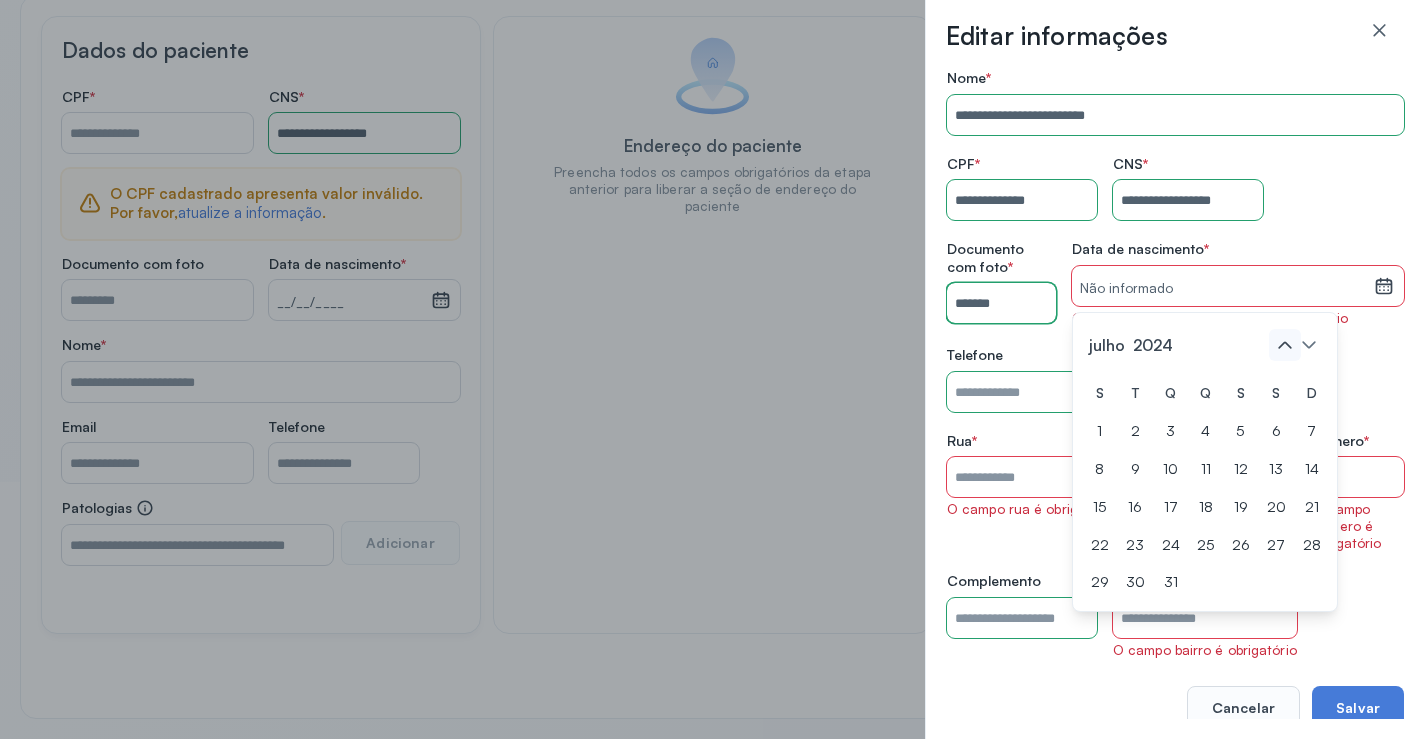 click 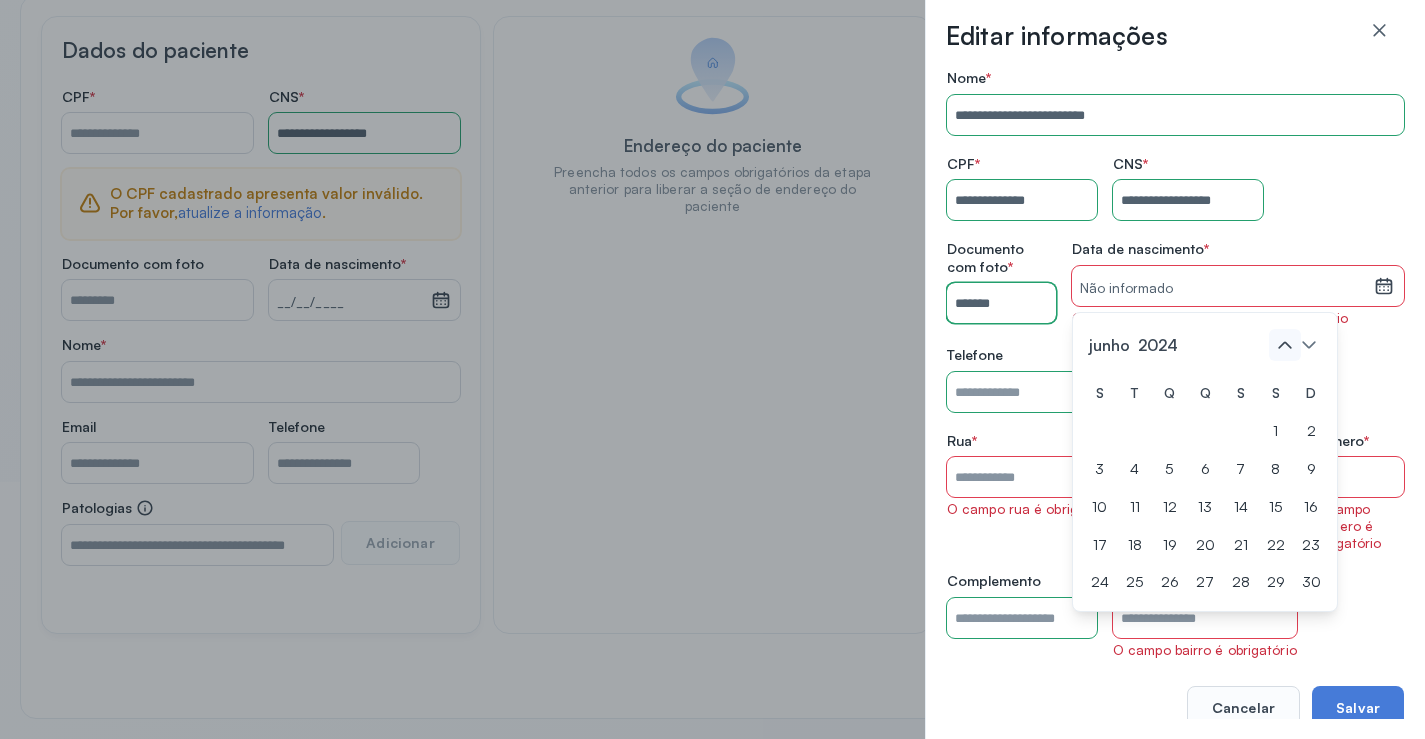 click 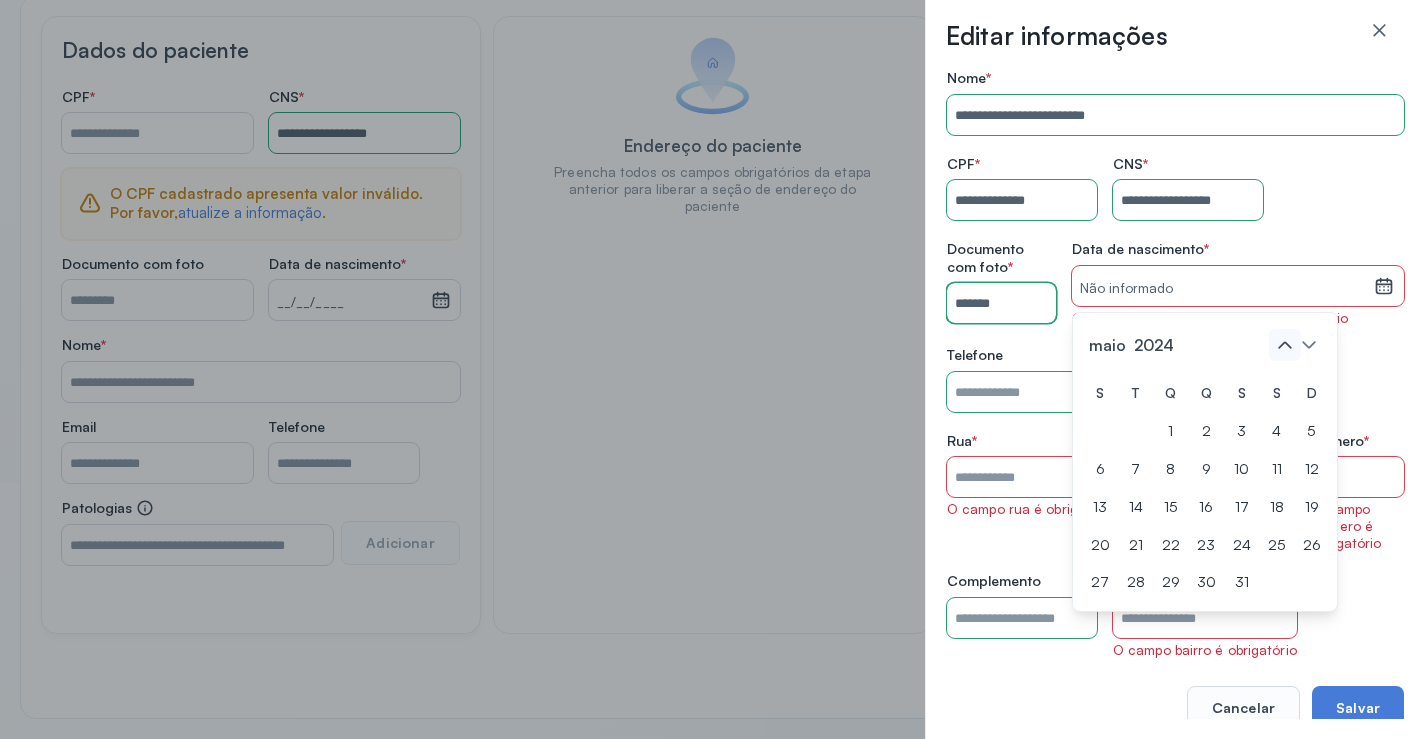click 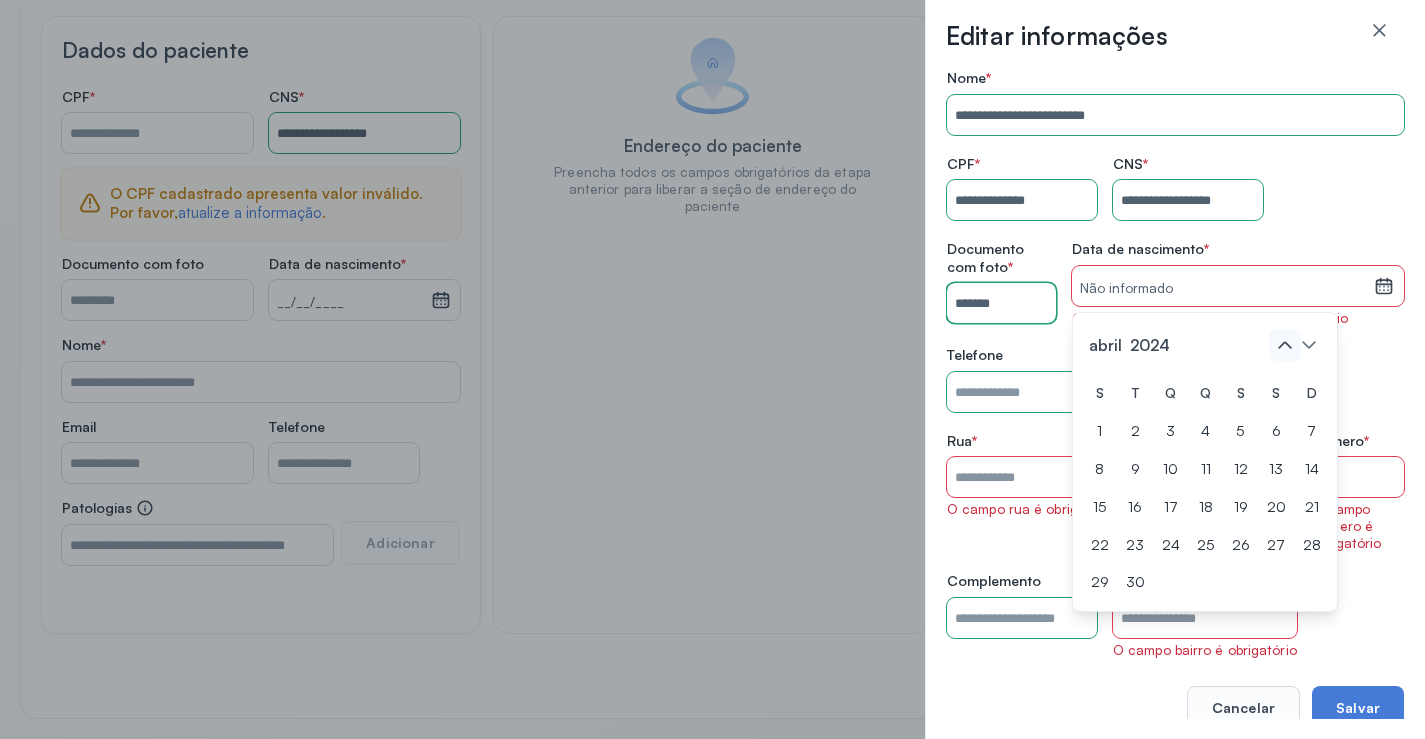 click 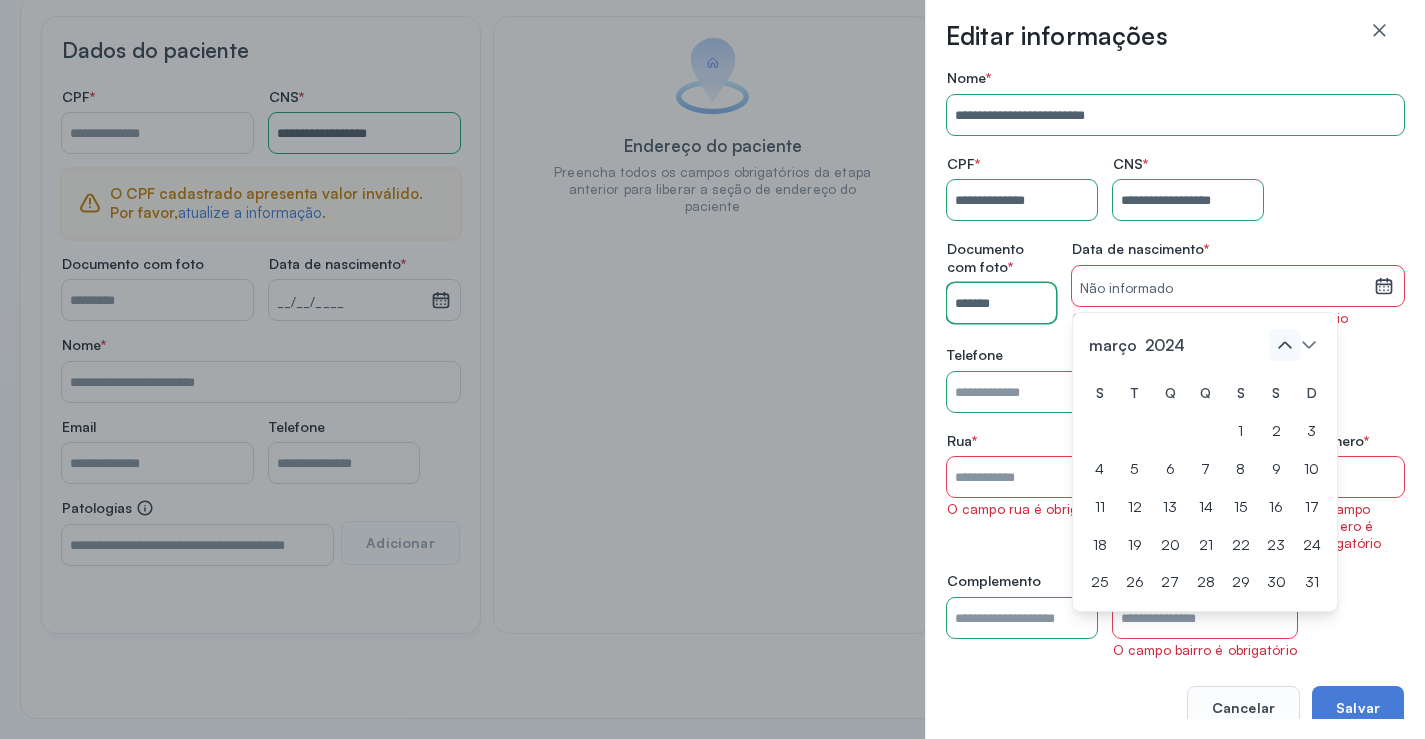 click 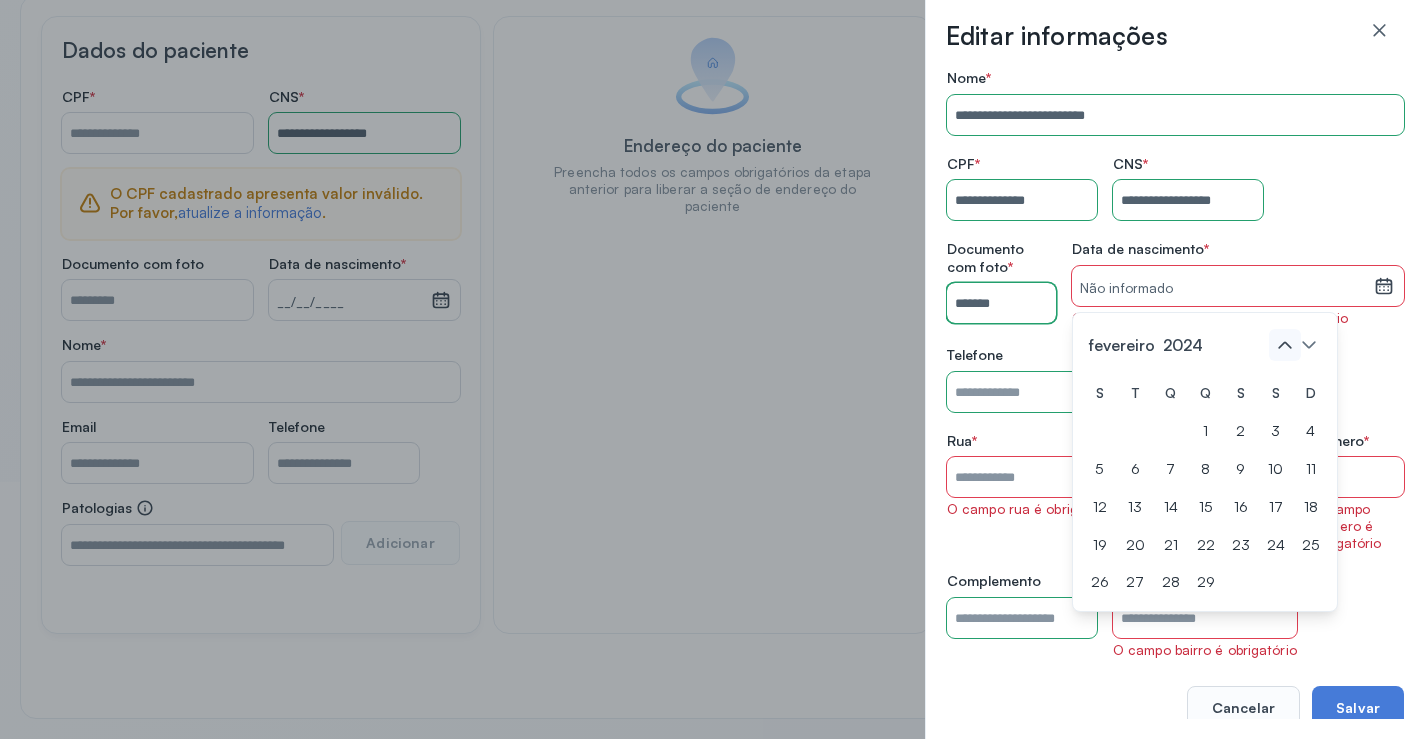 click 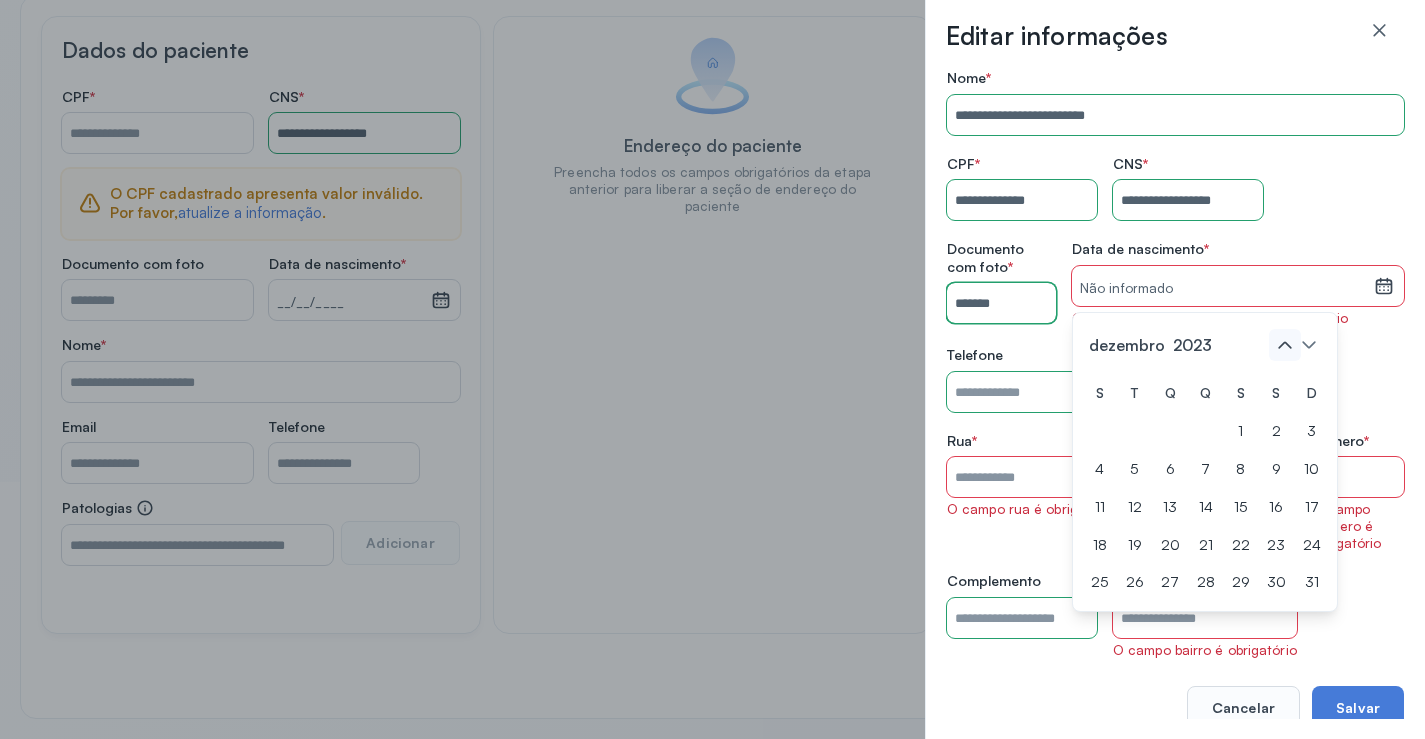 click 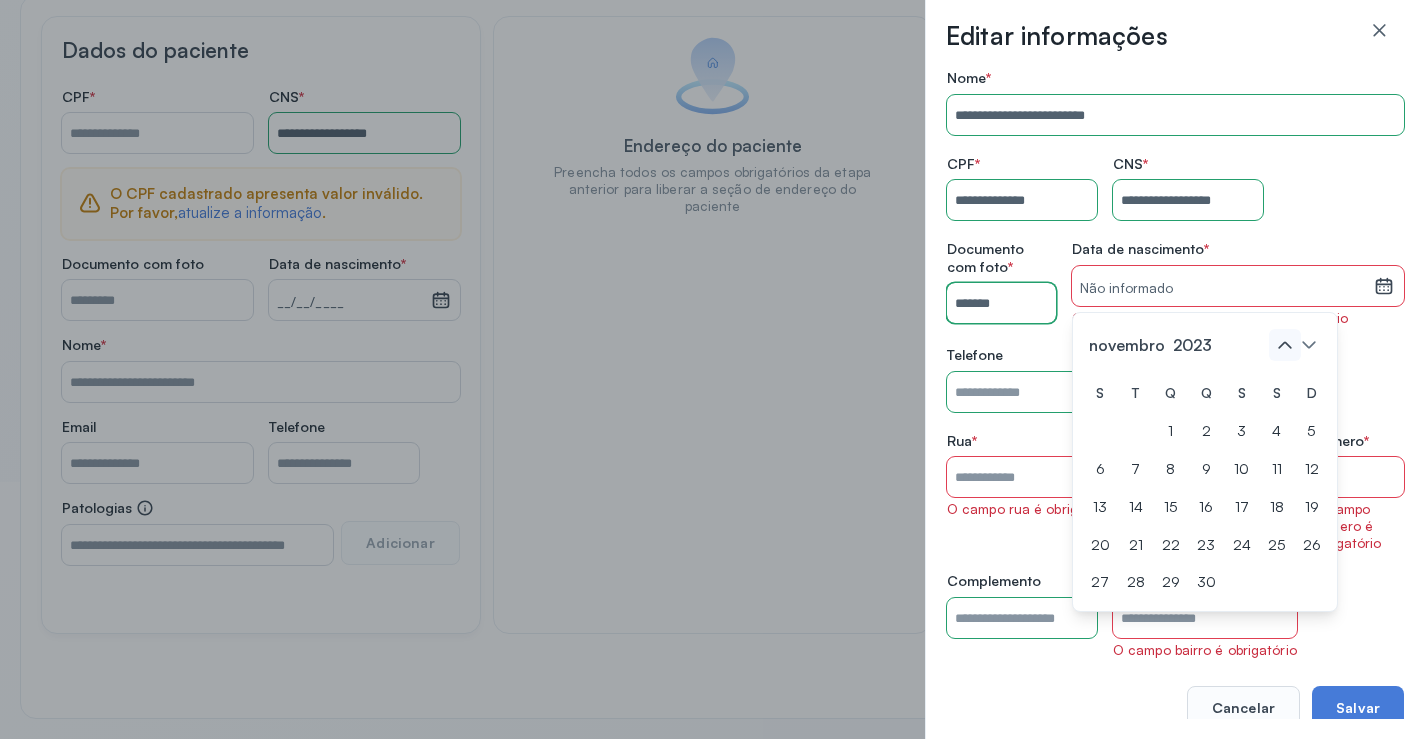 click 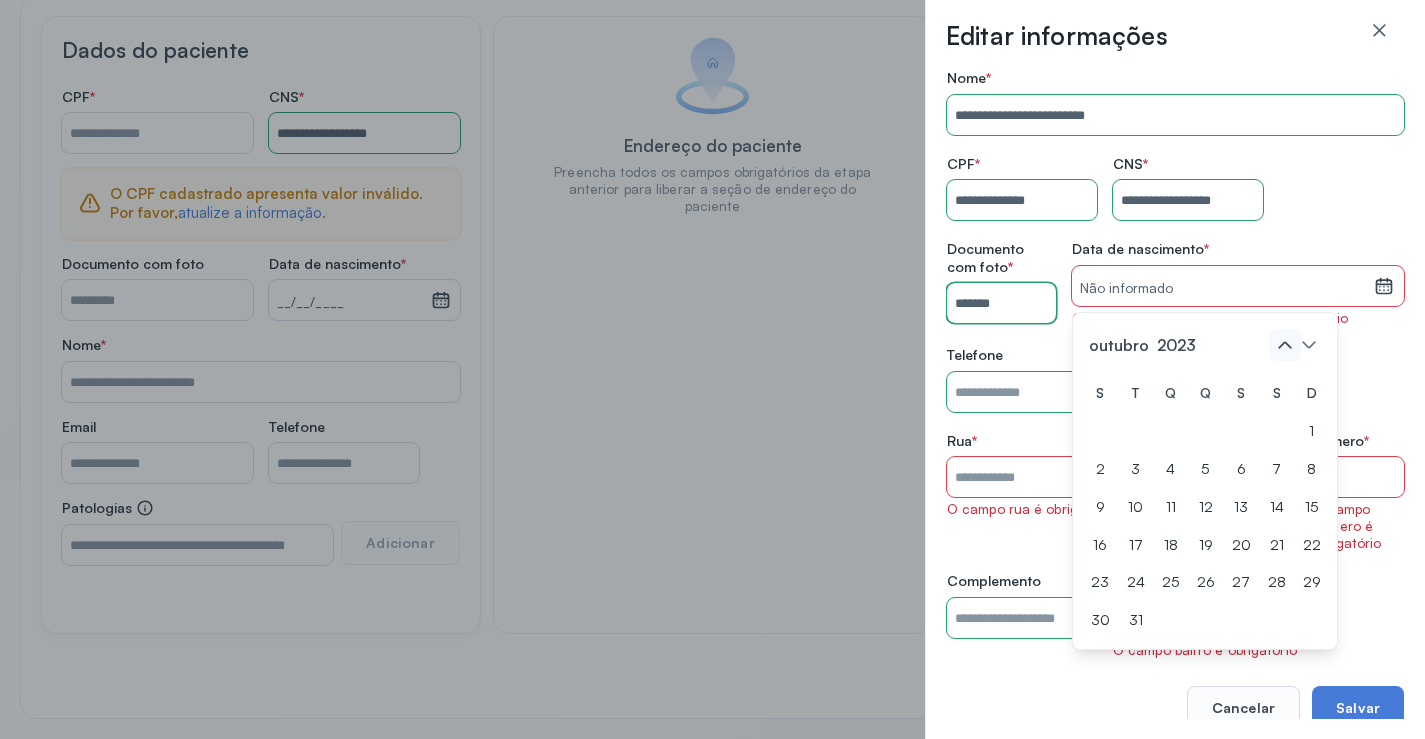 click 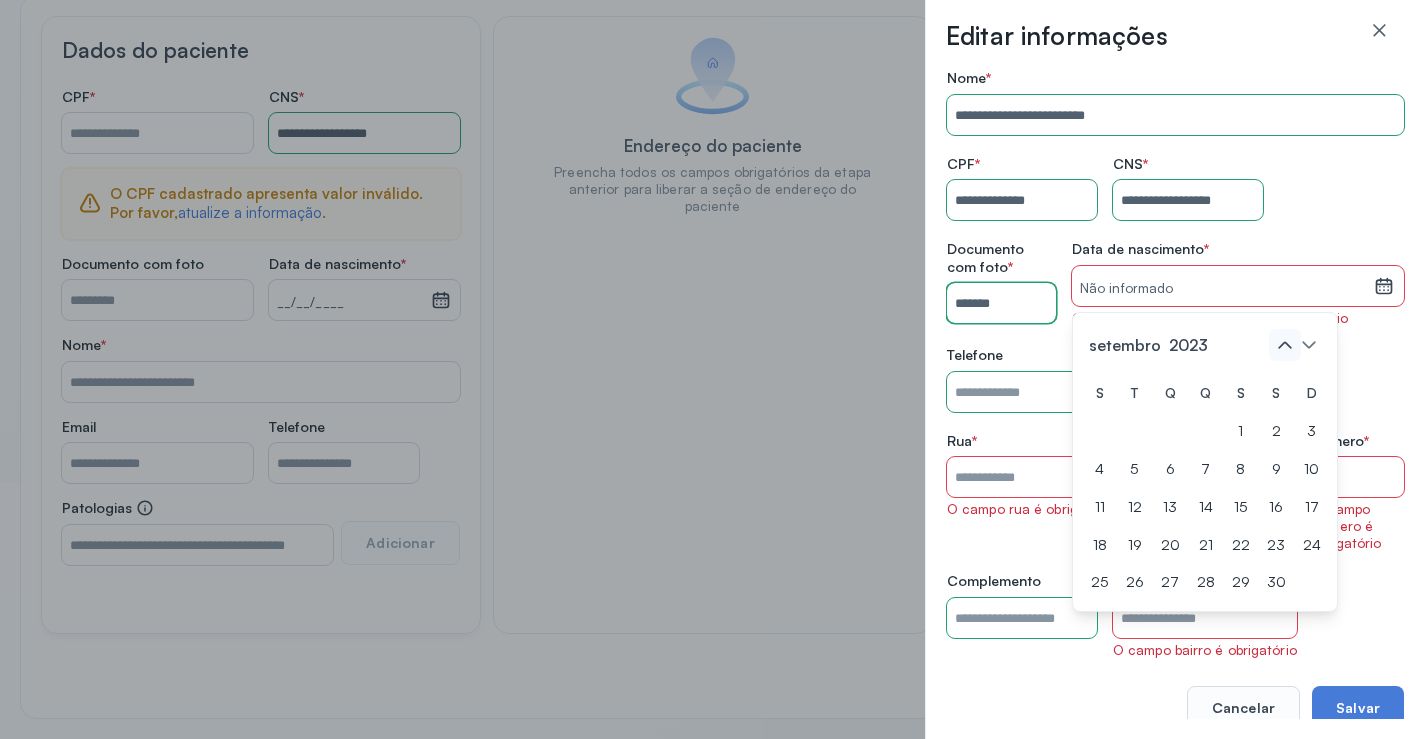 click 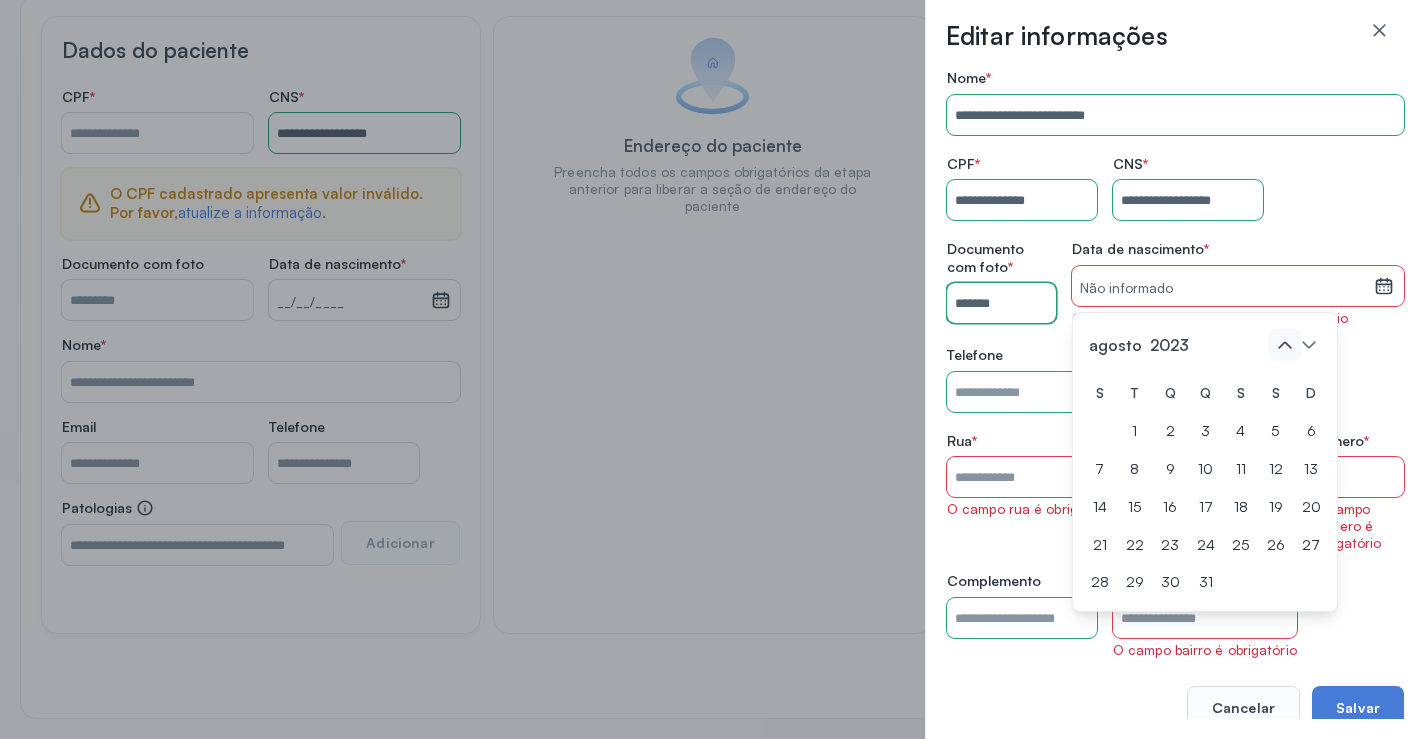 click 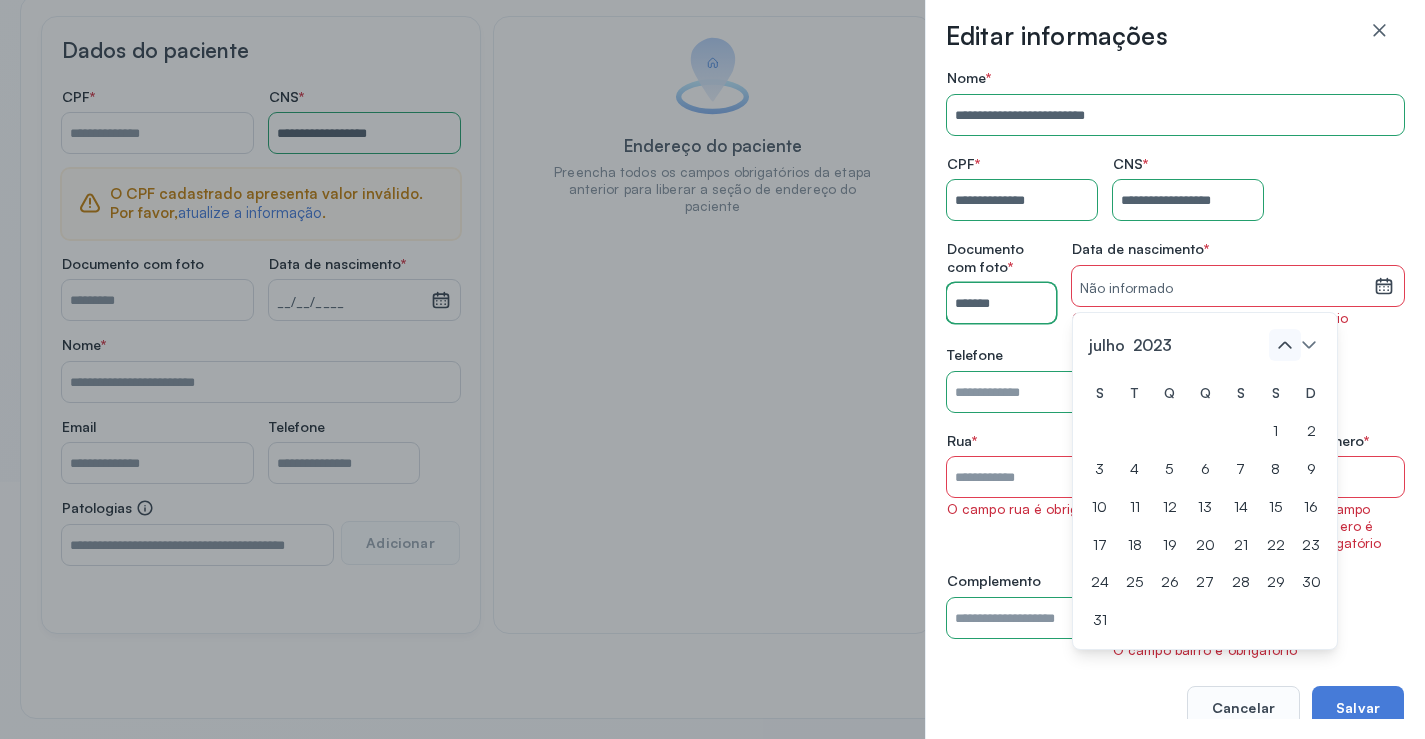 click 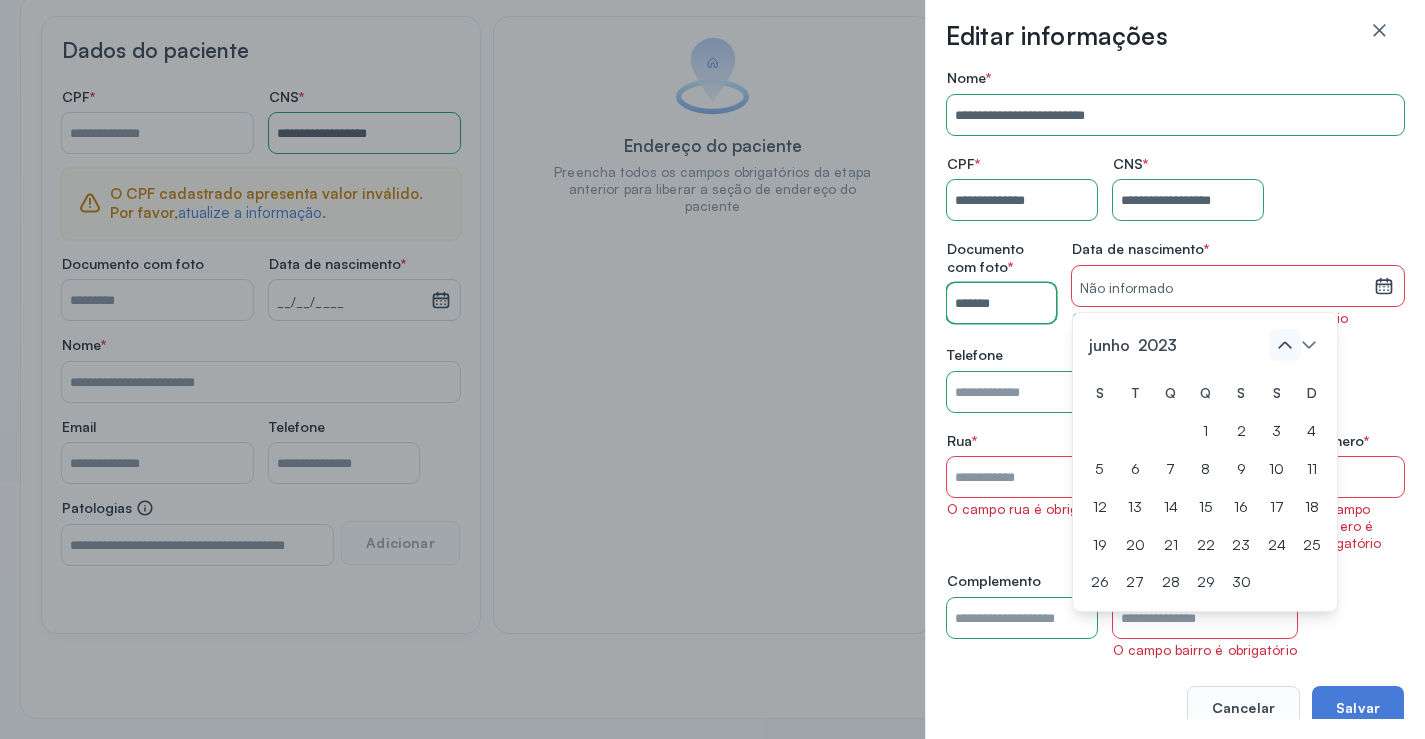 click 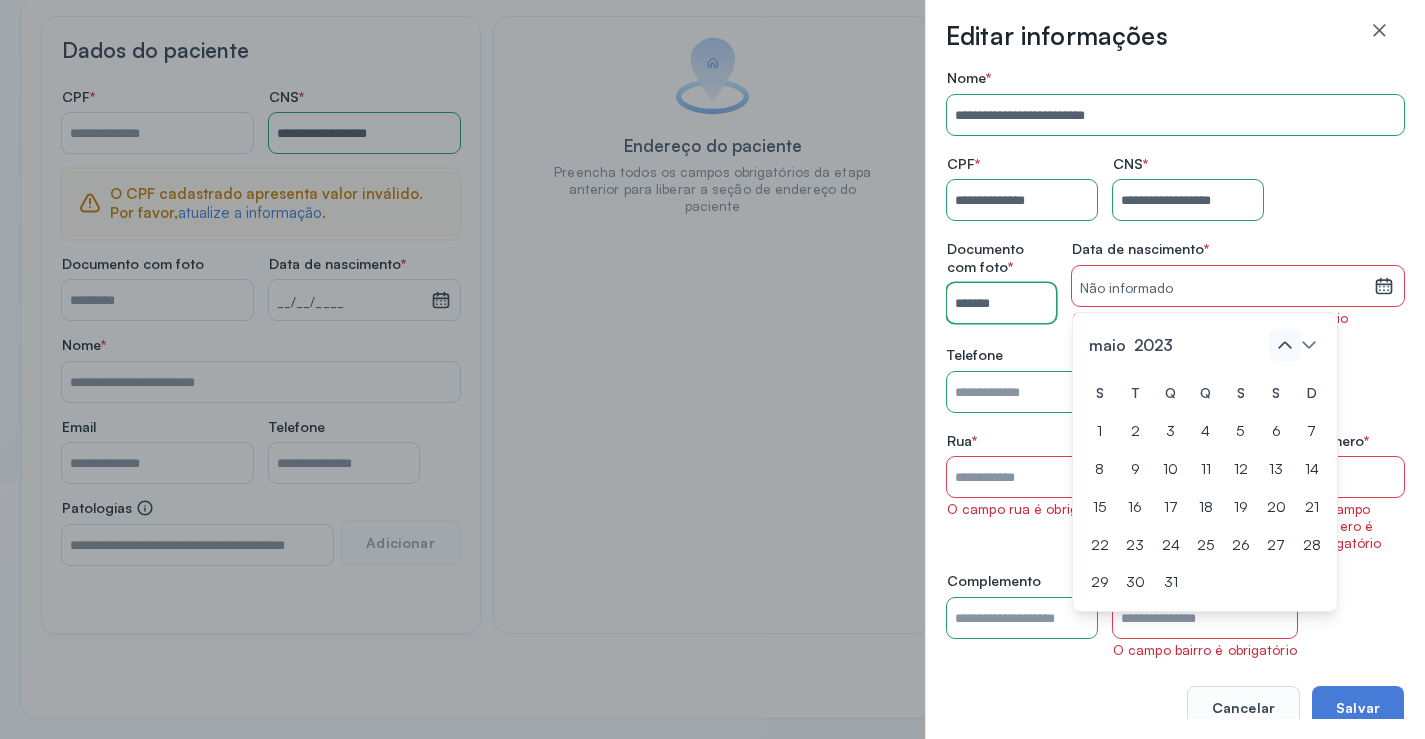 click 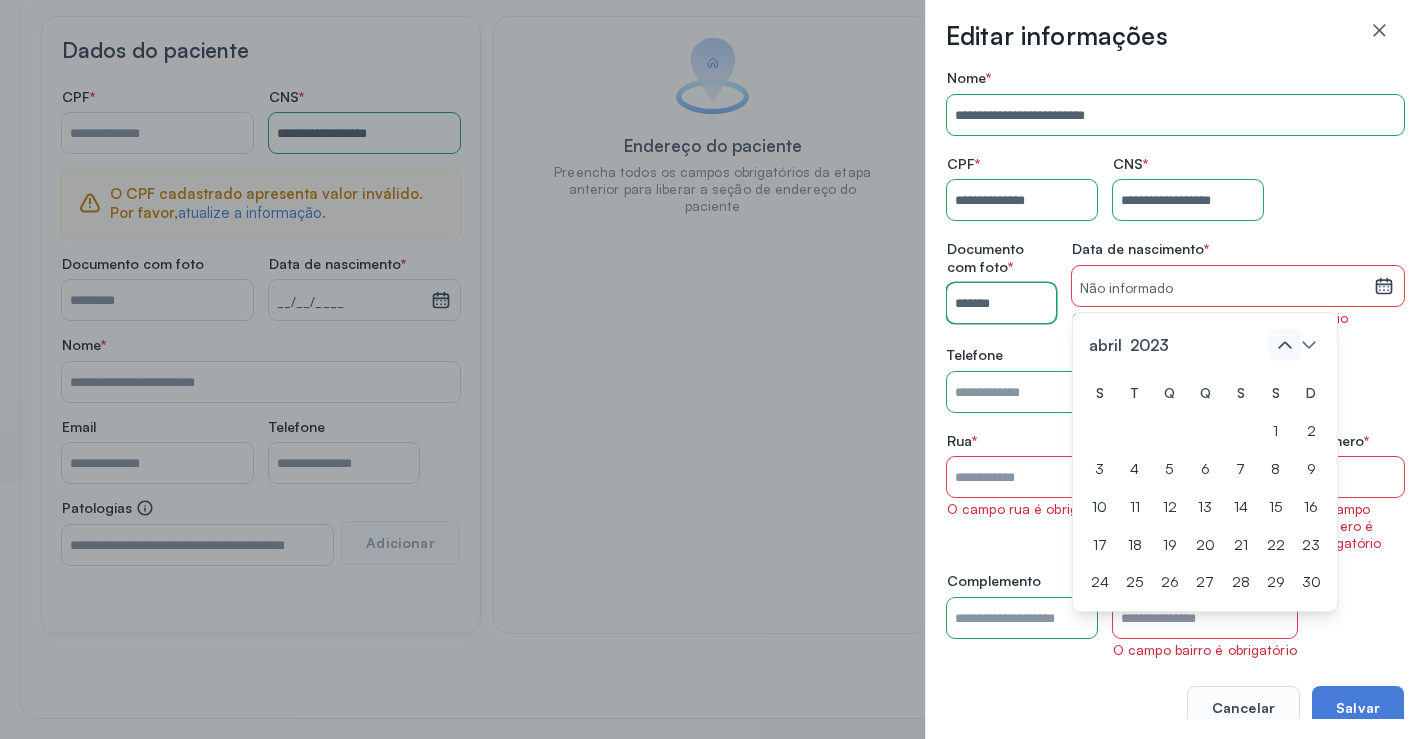 click 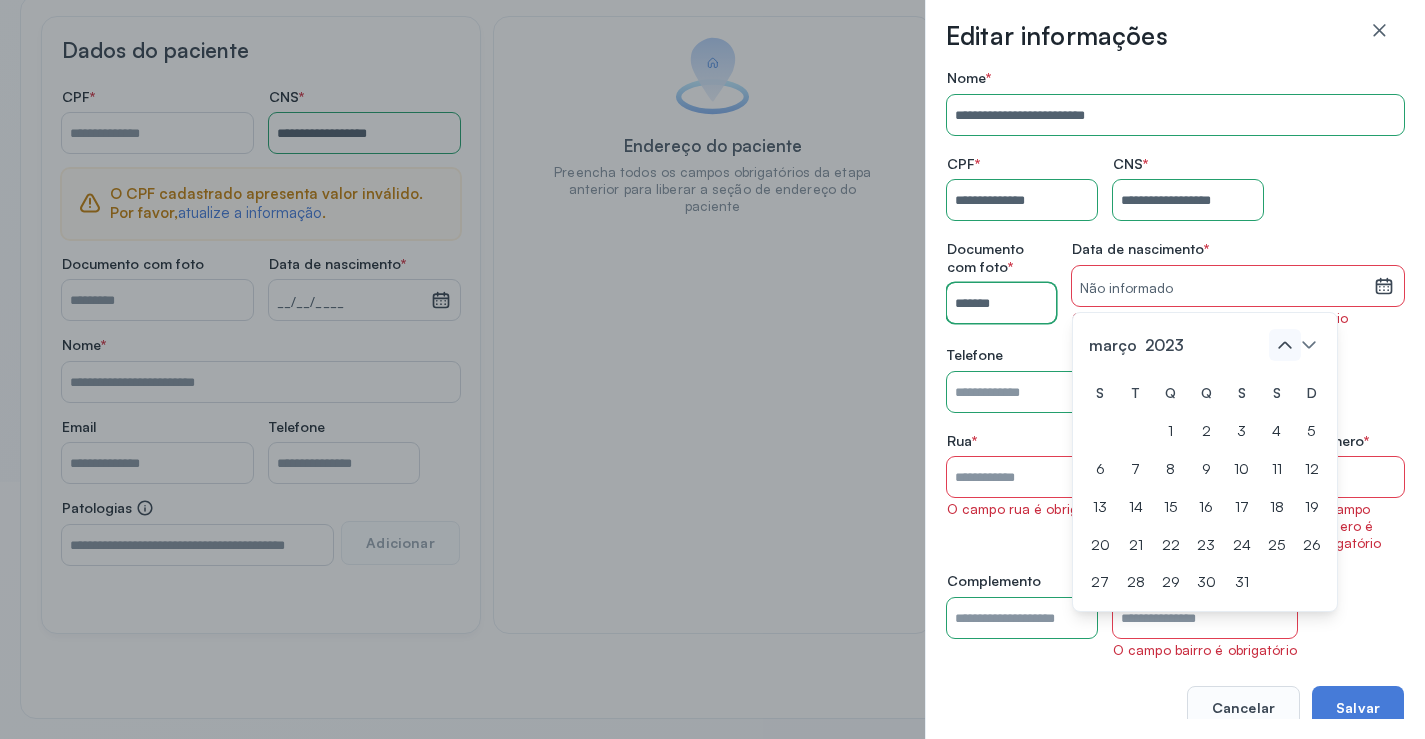 click 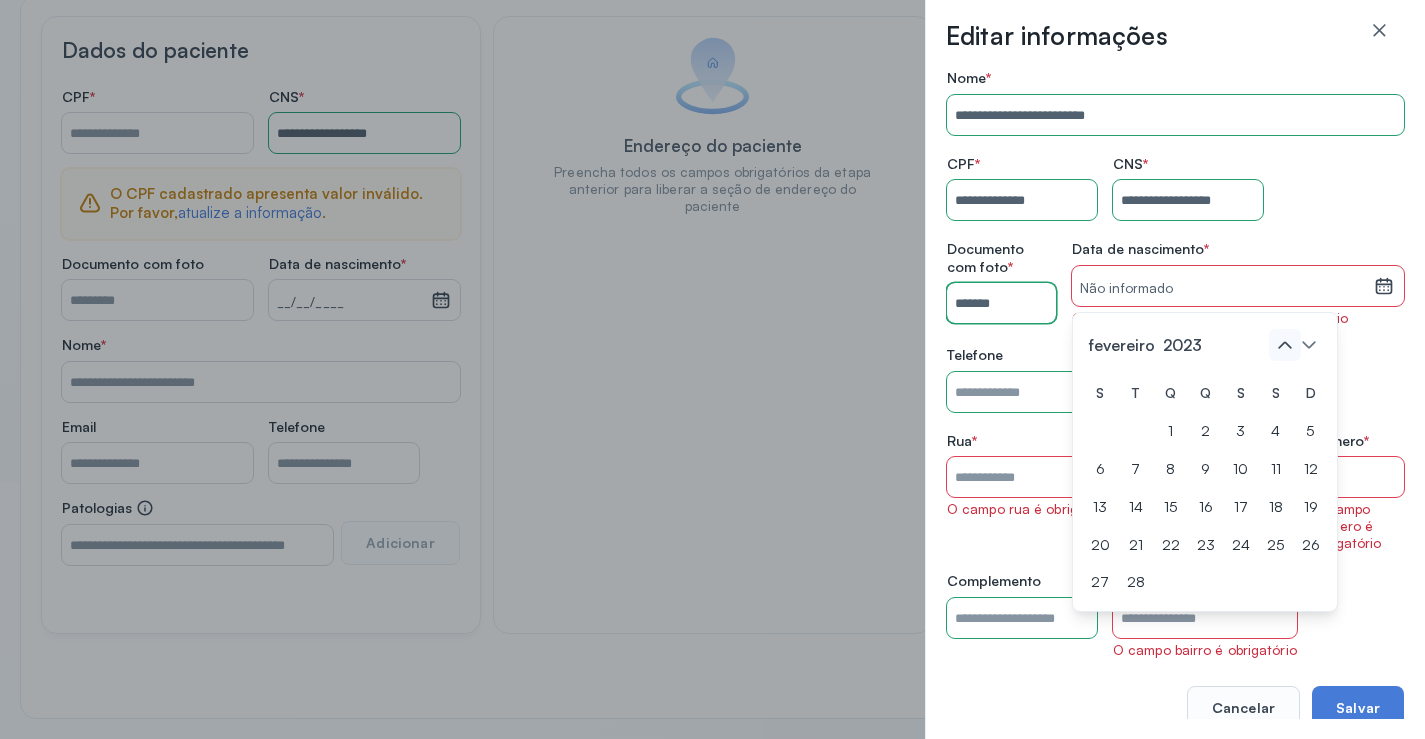 click 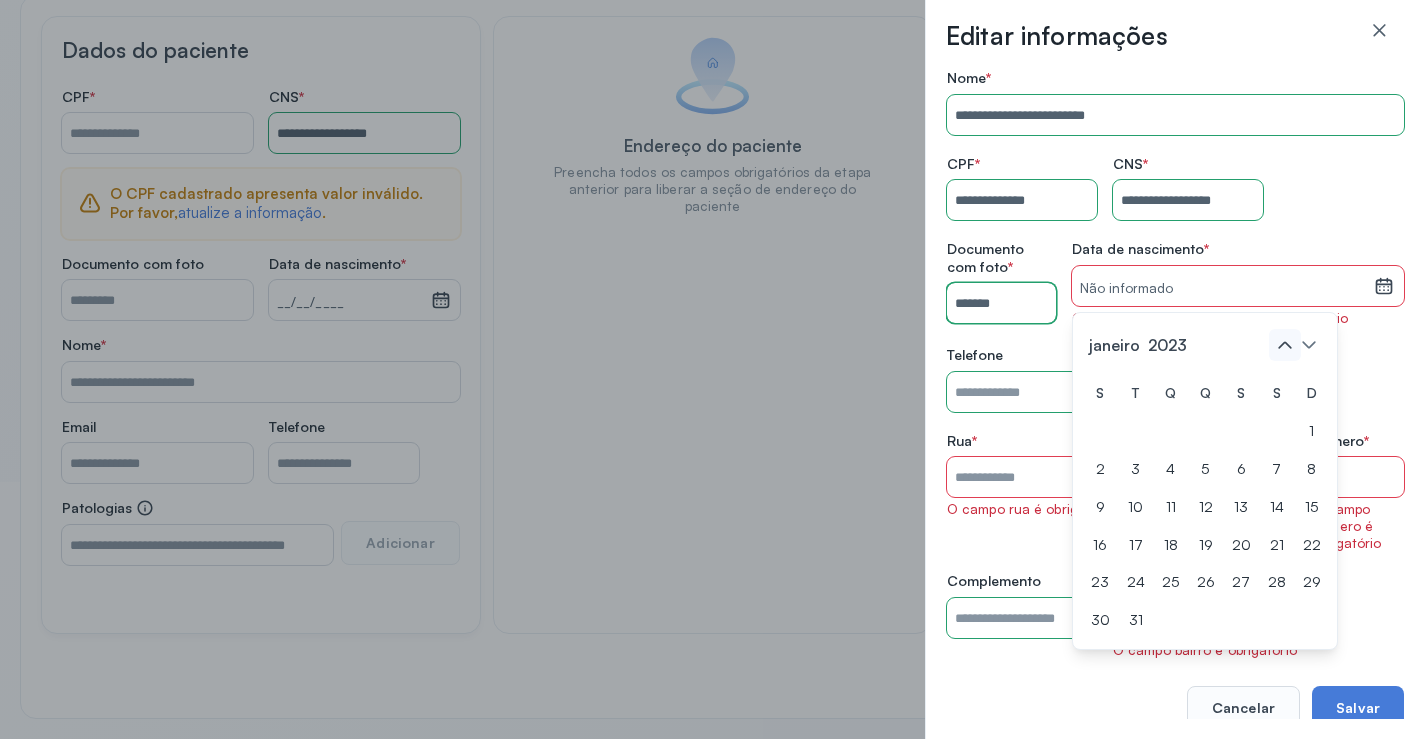 click 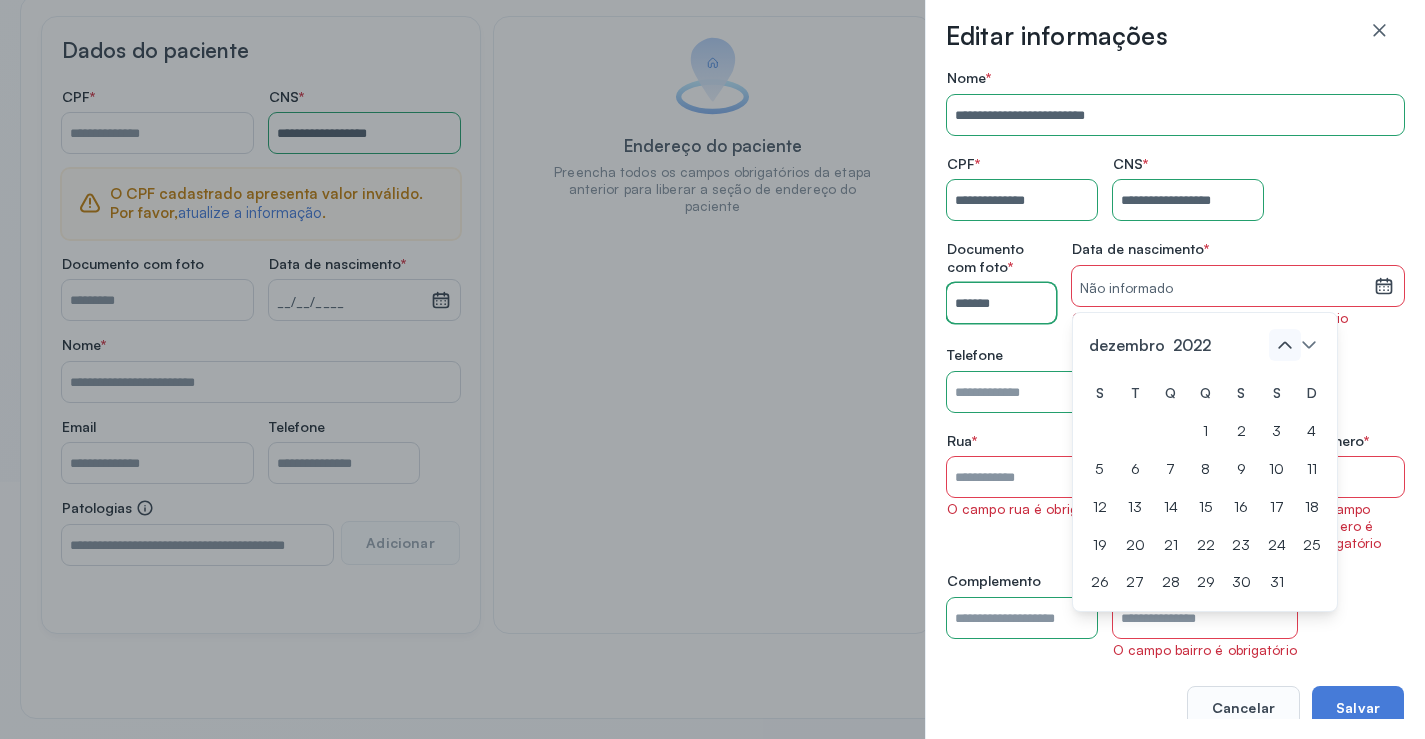 click 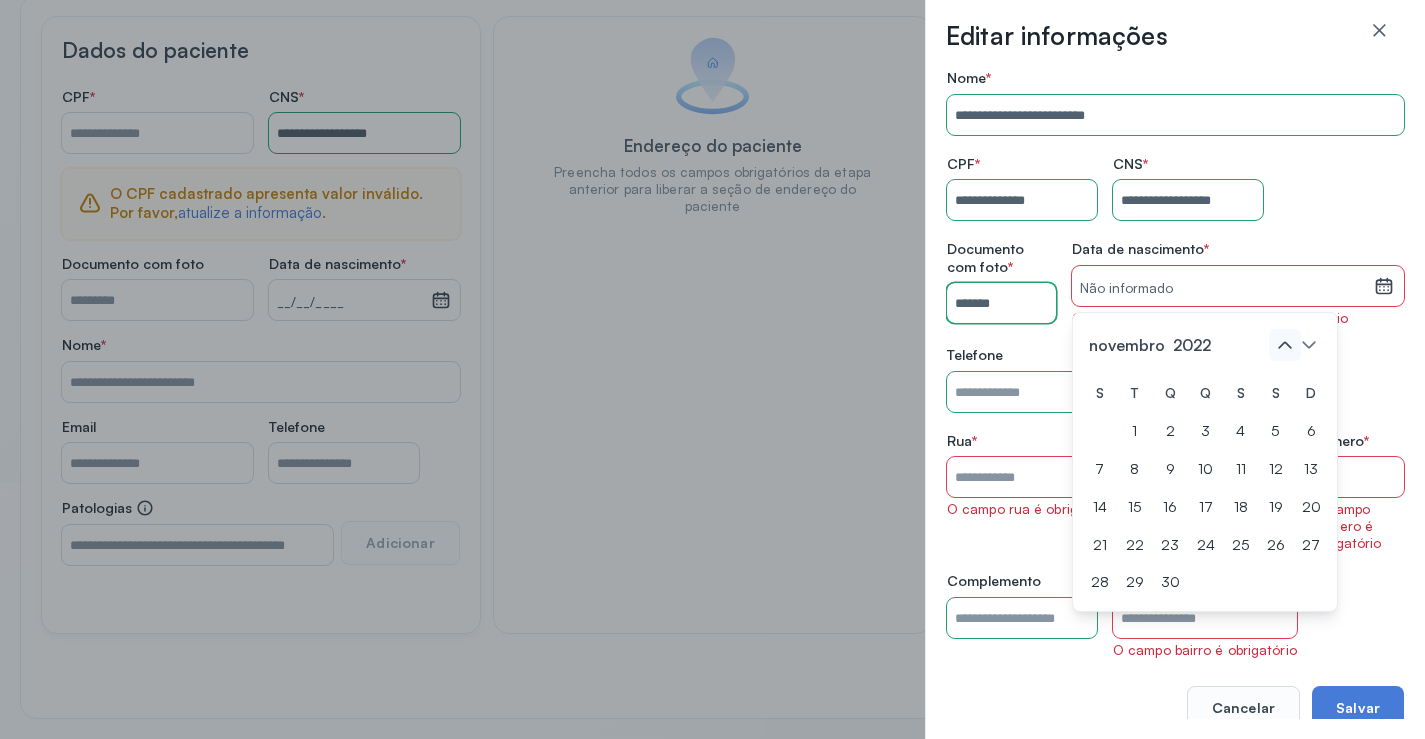 click 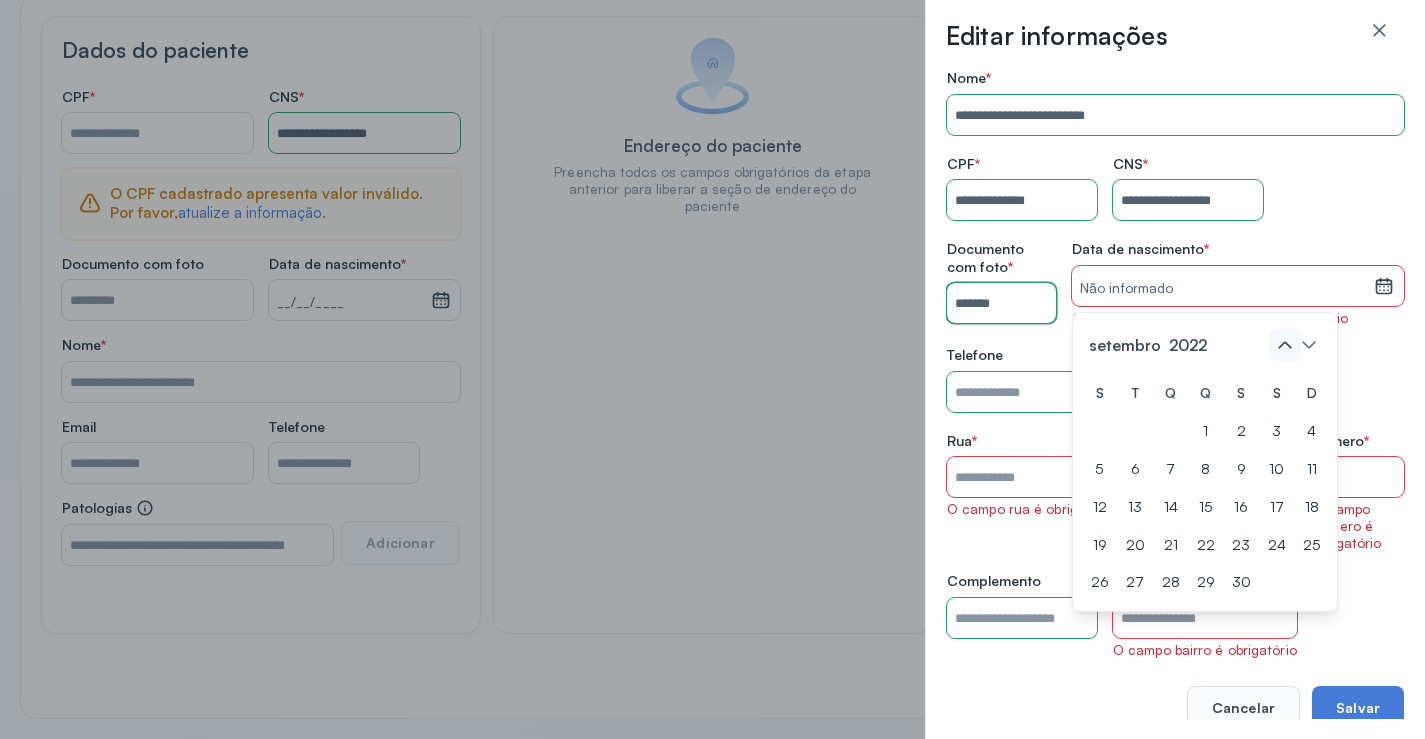 click 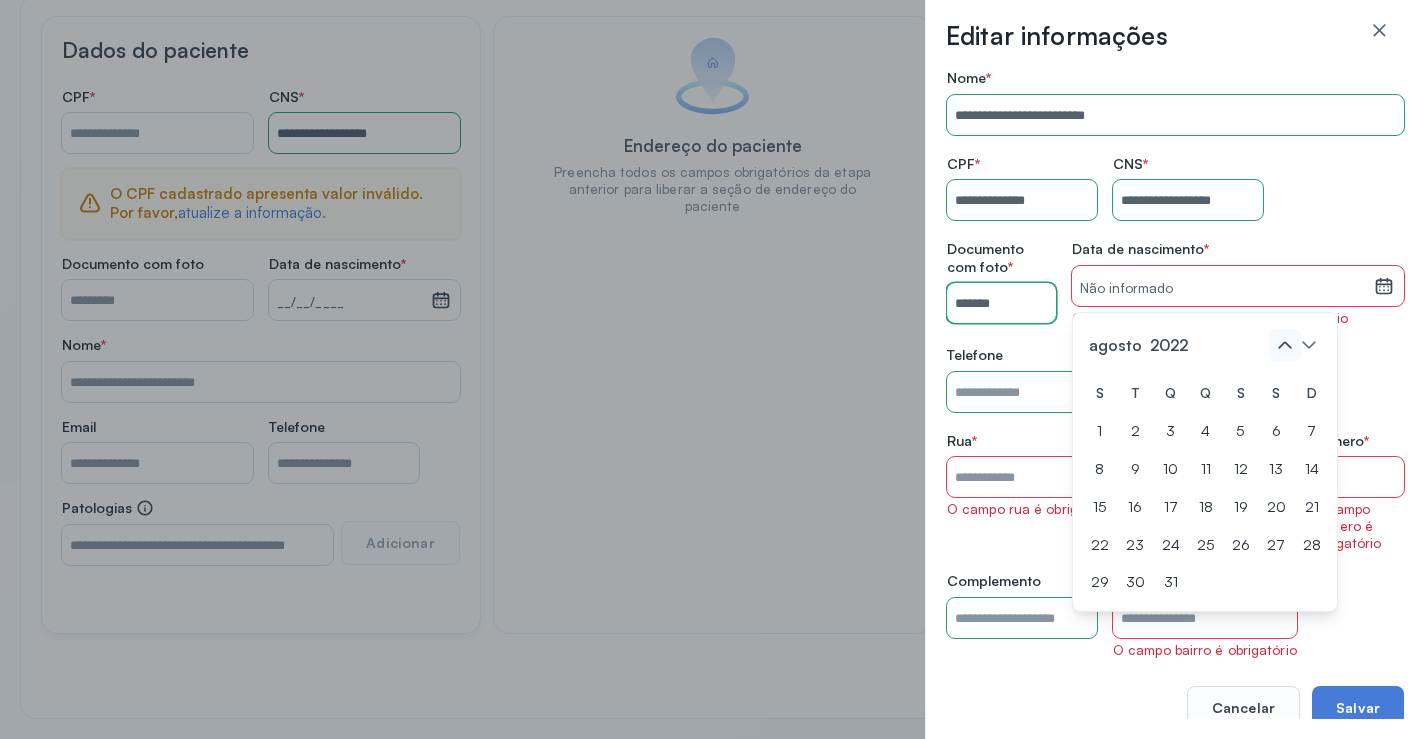 click 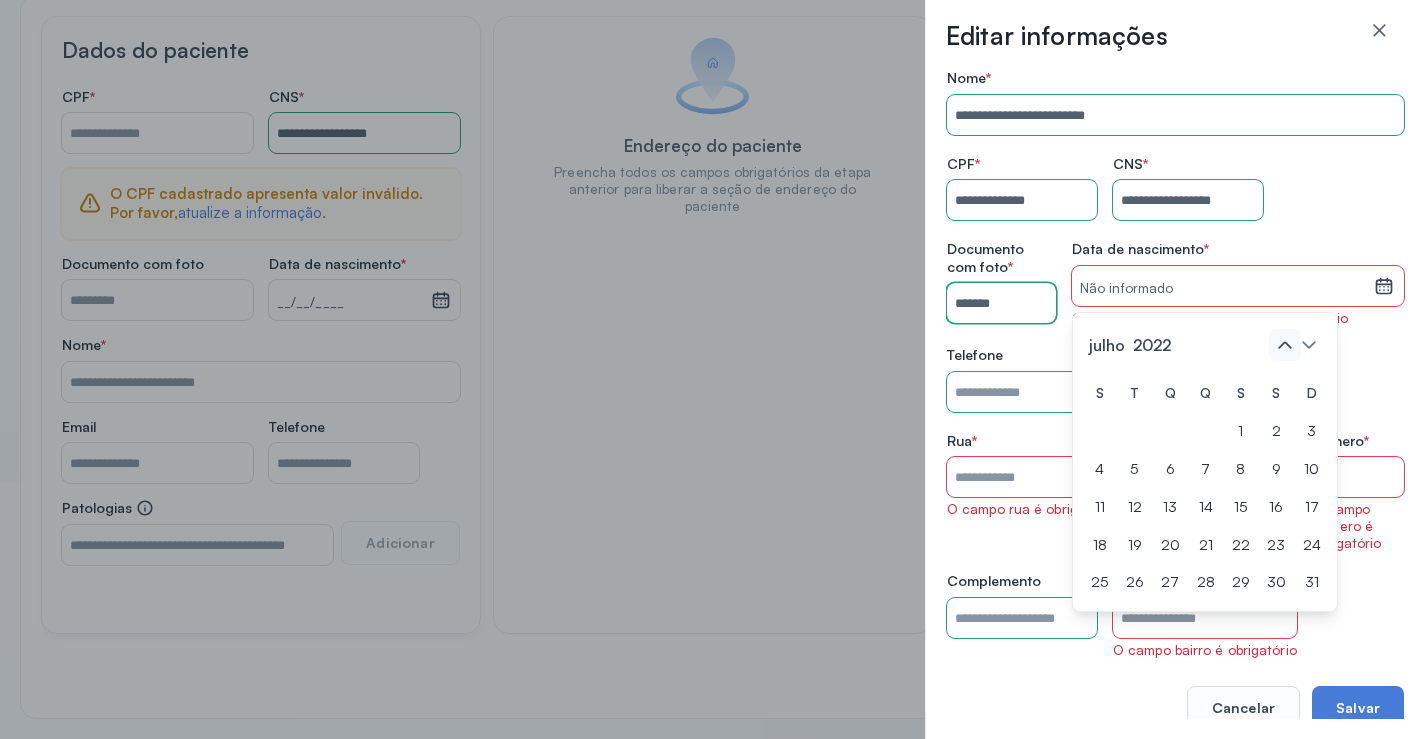 click 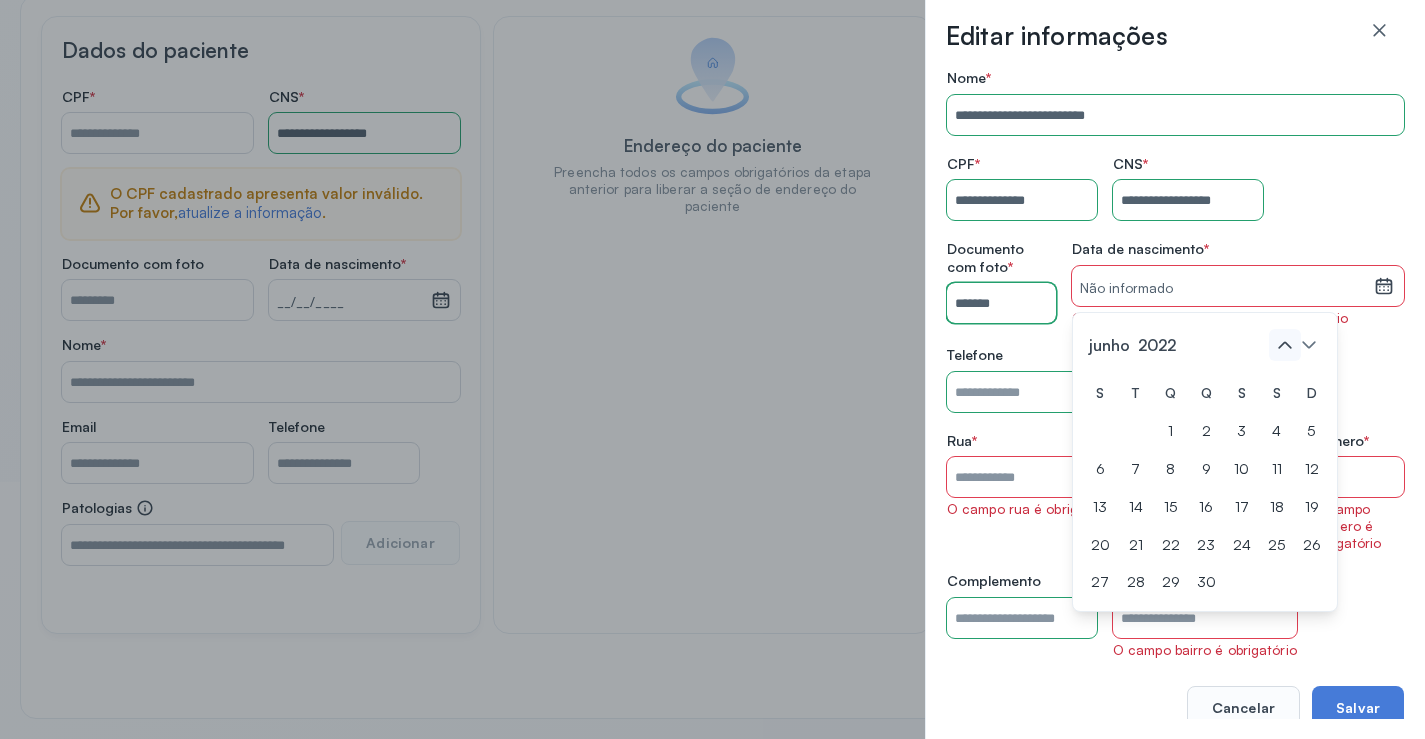 click 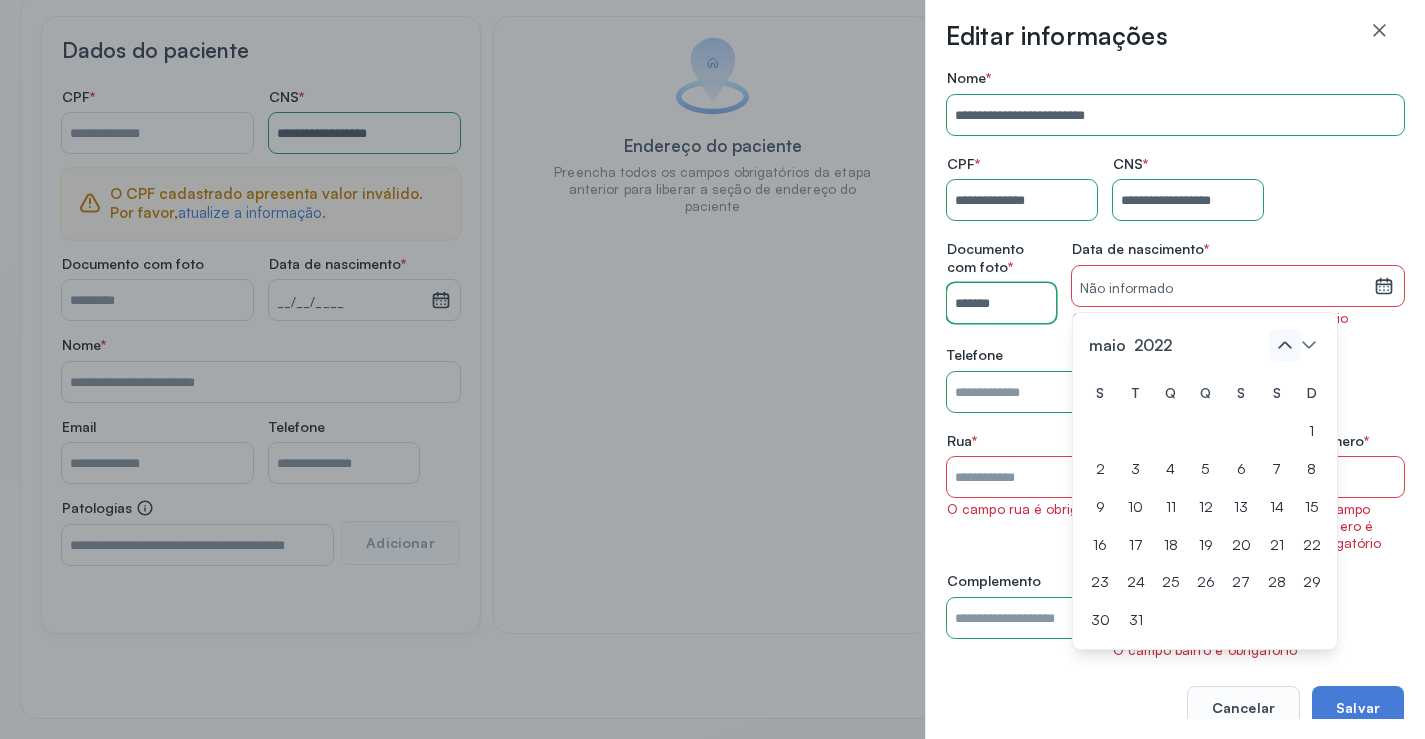 click 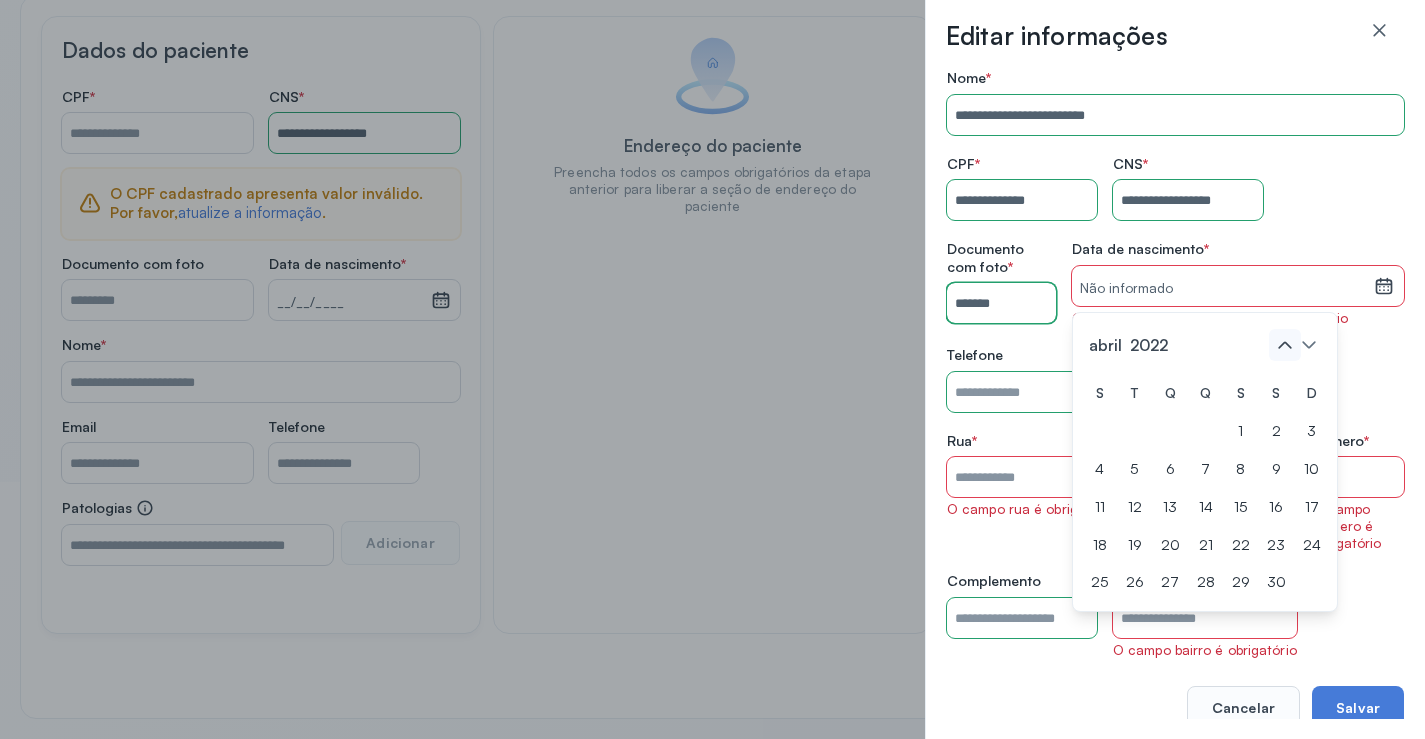 click 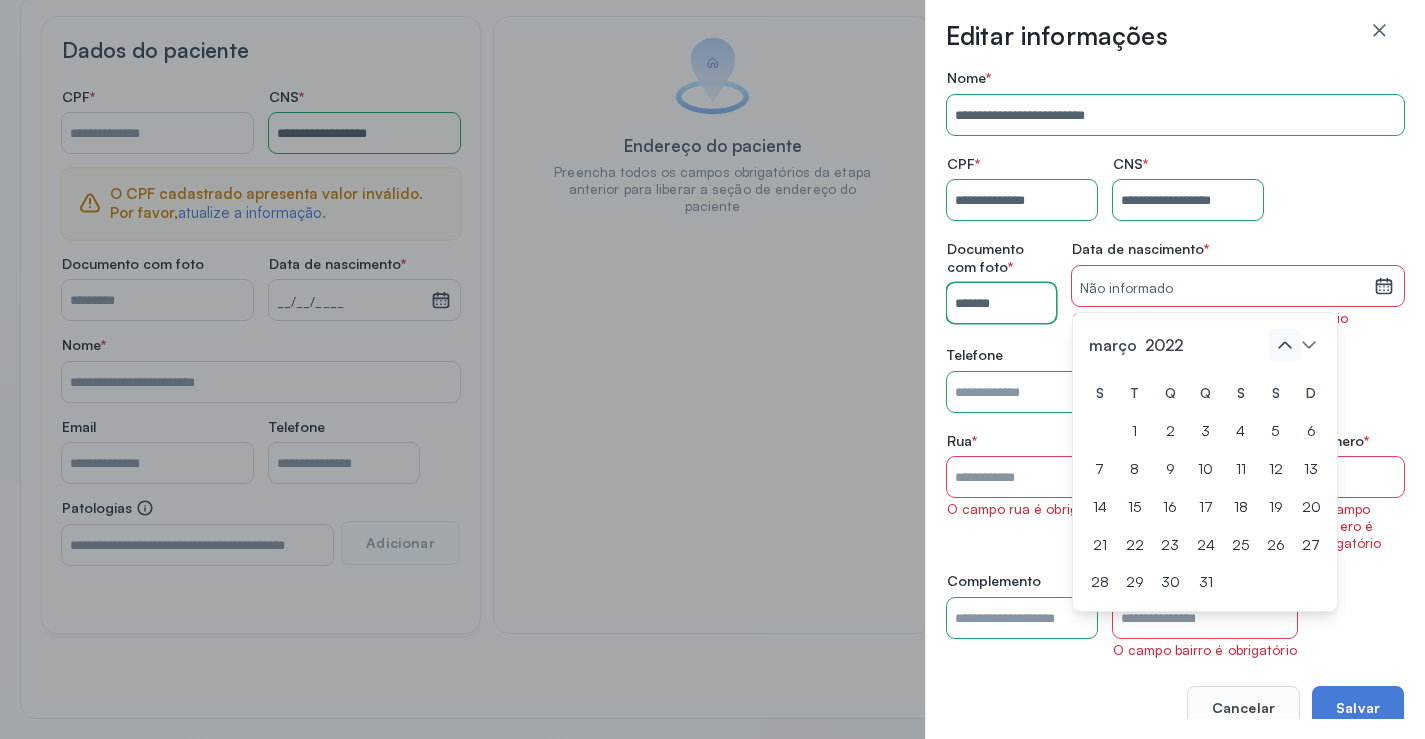 click 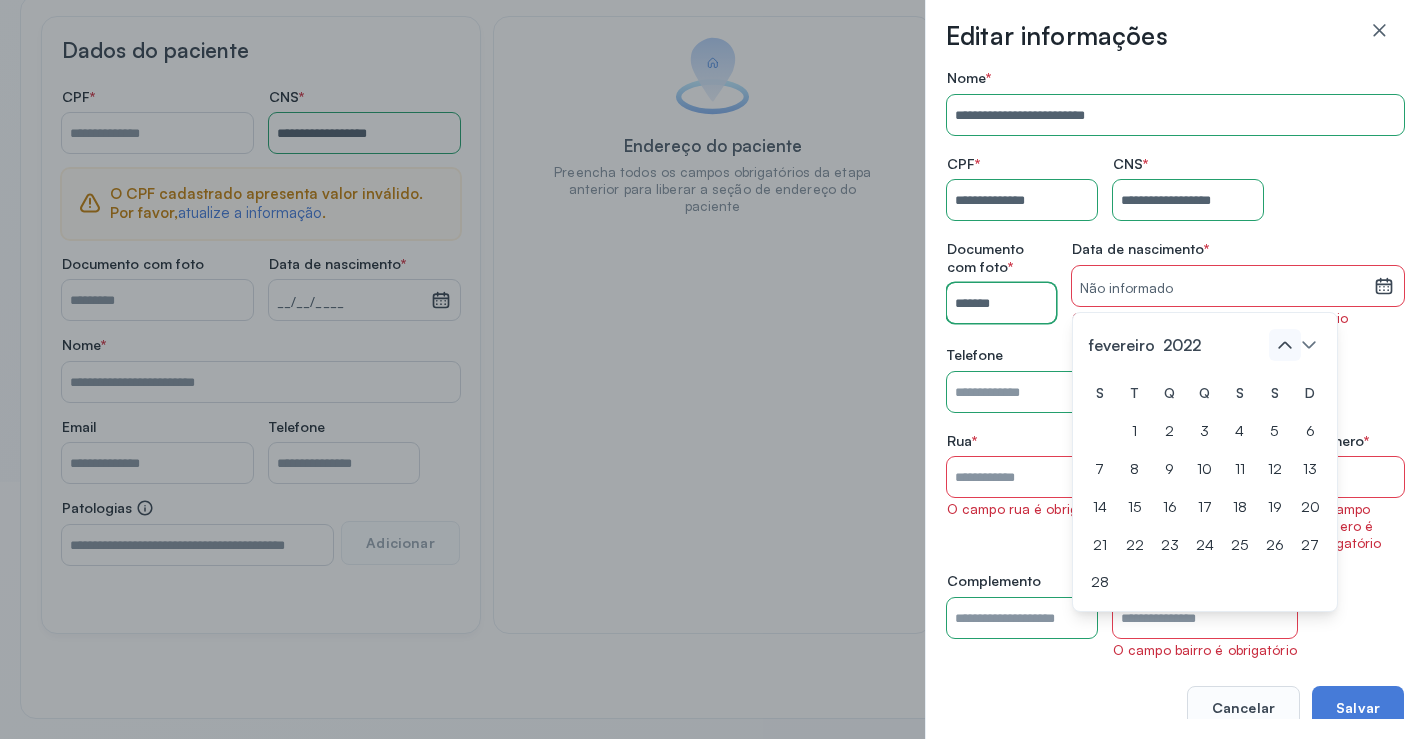 click 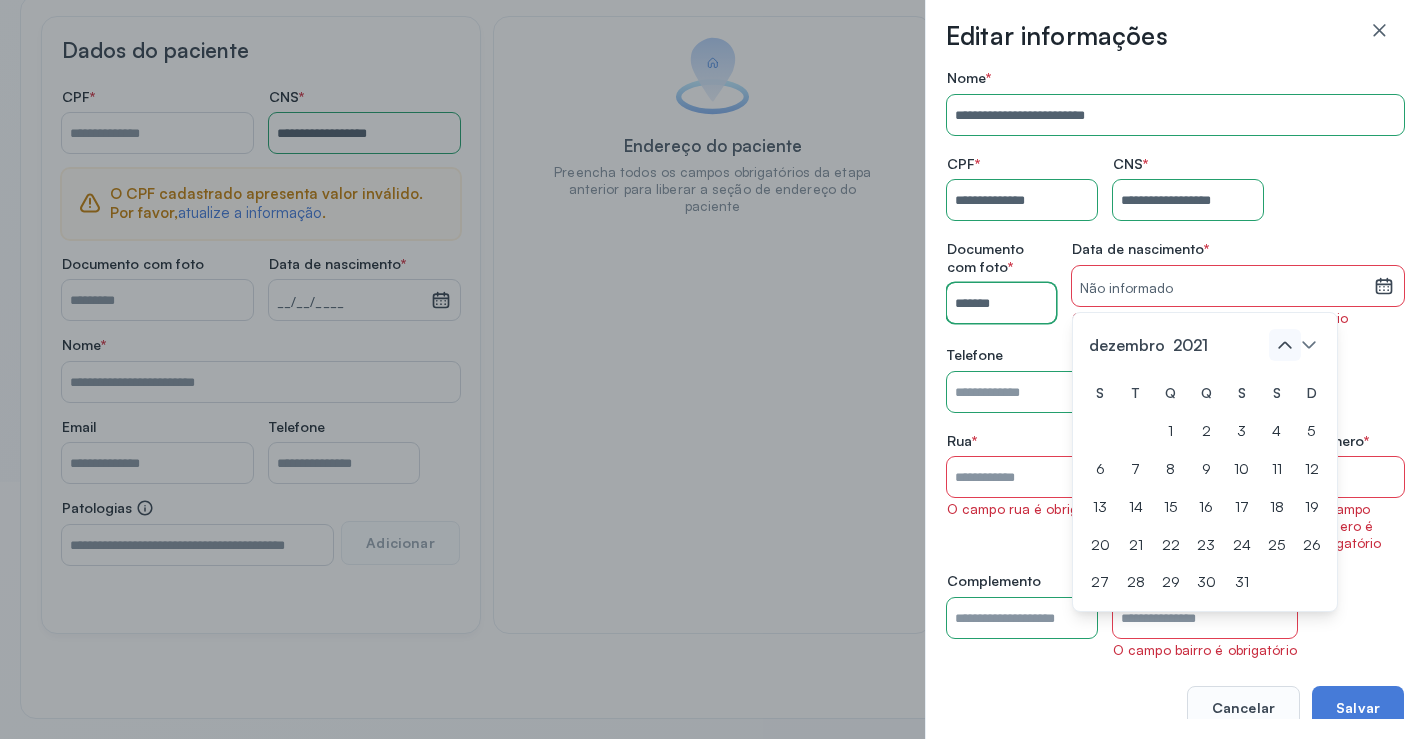 click 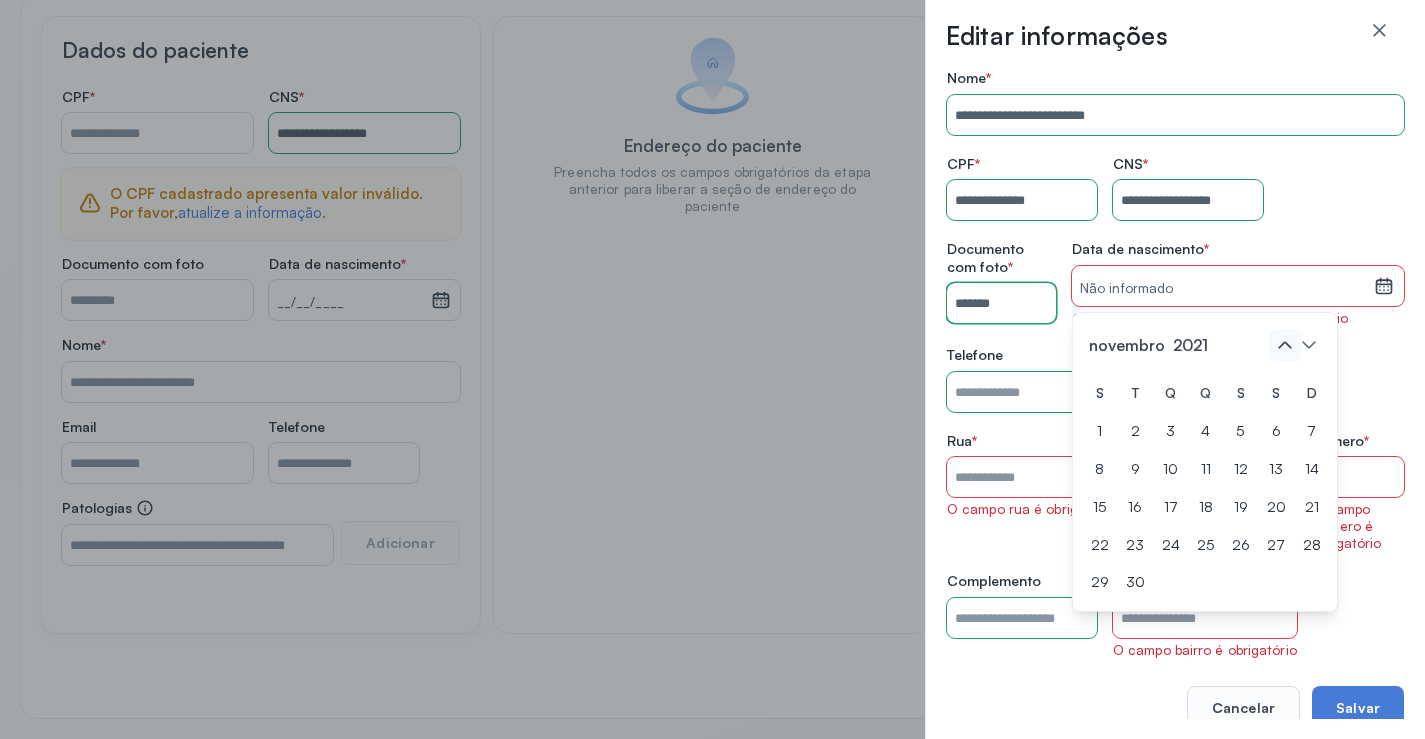click 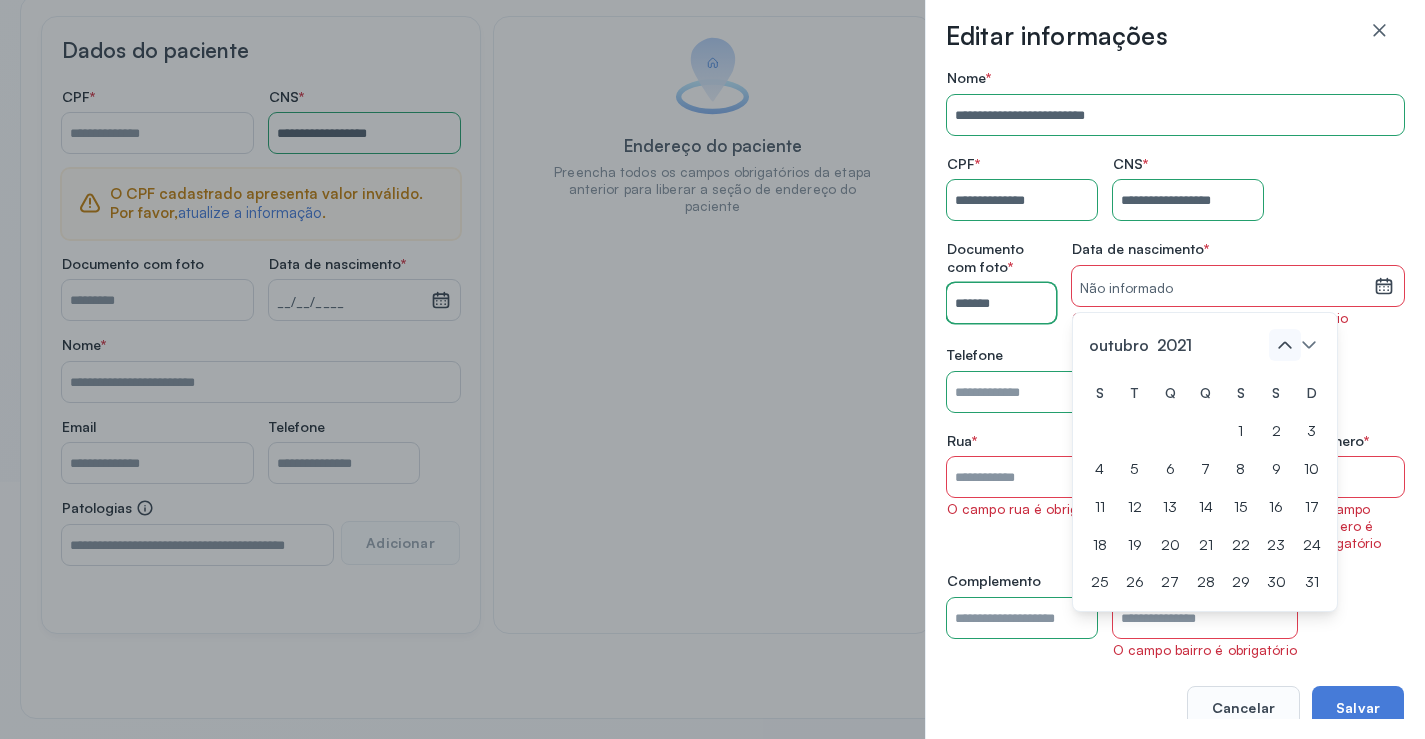 click 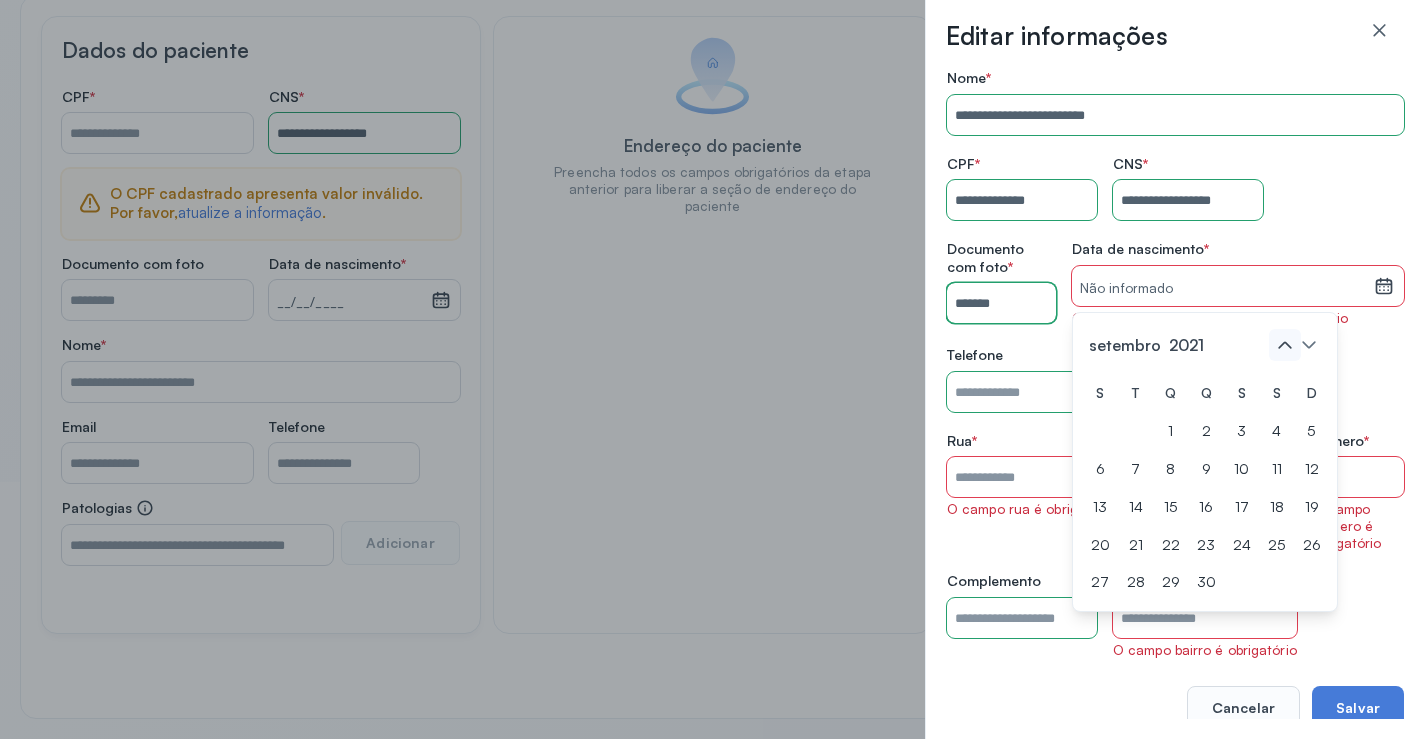click 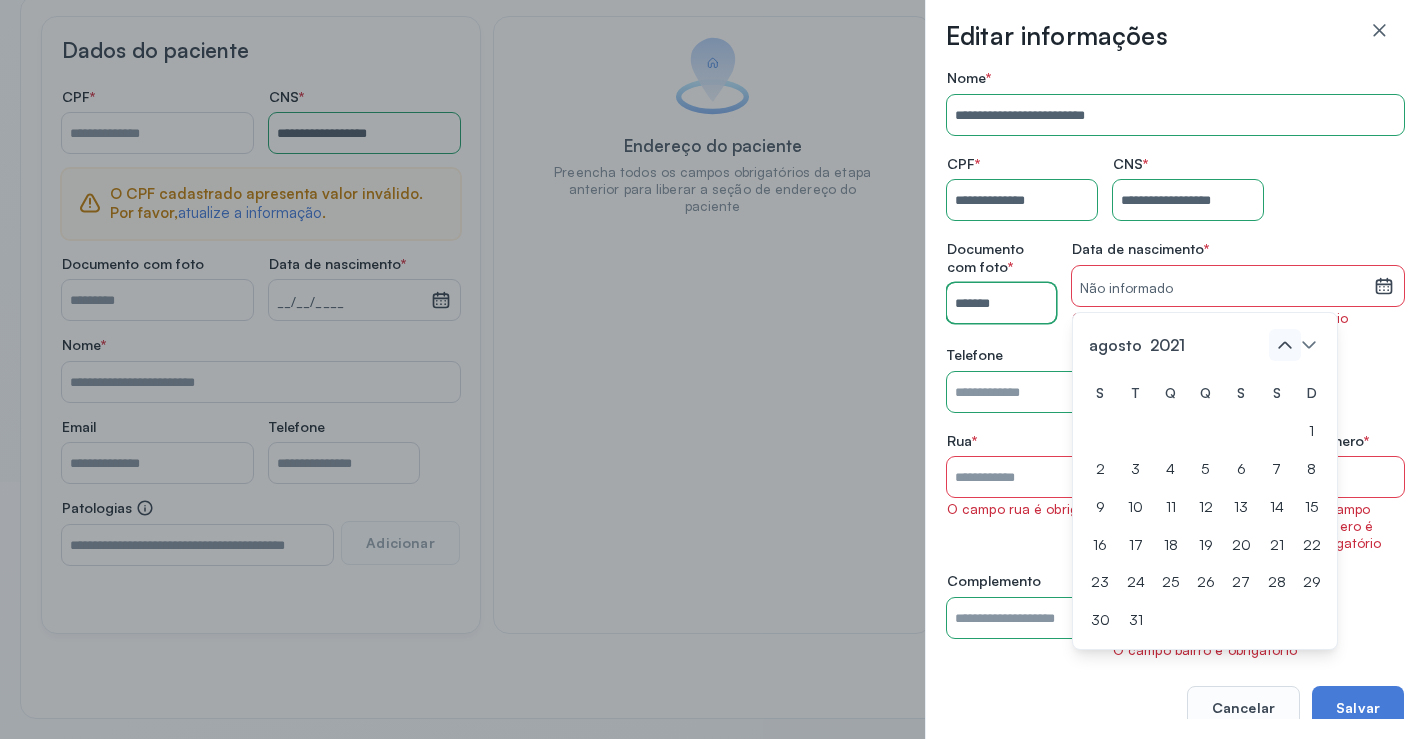 click 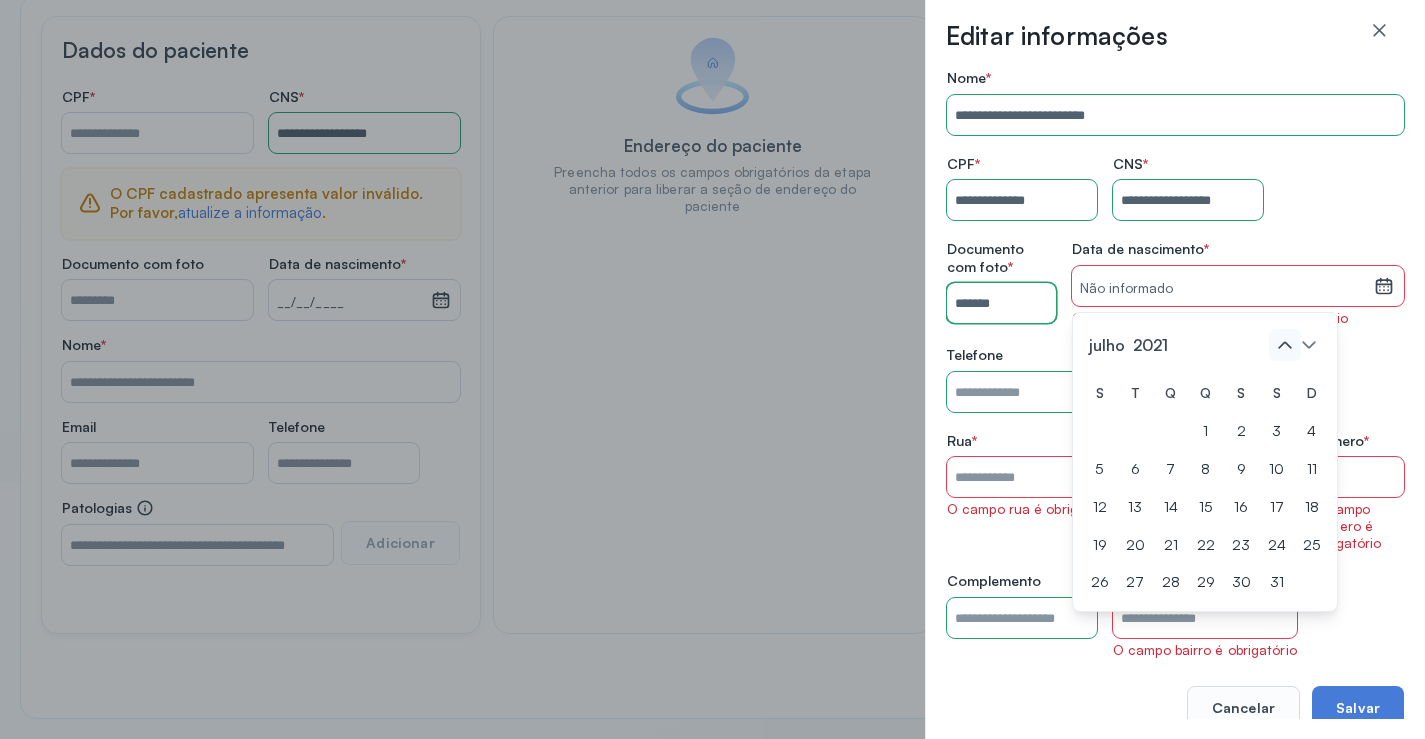 click 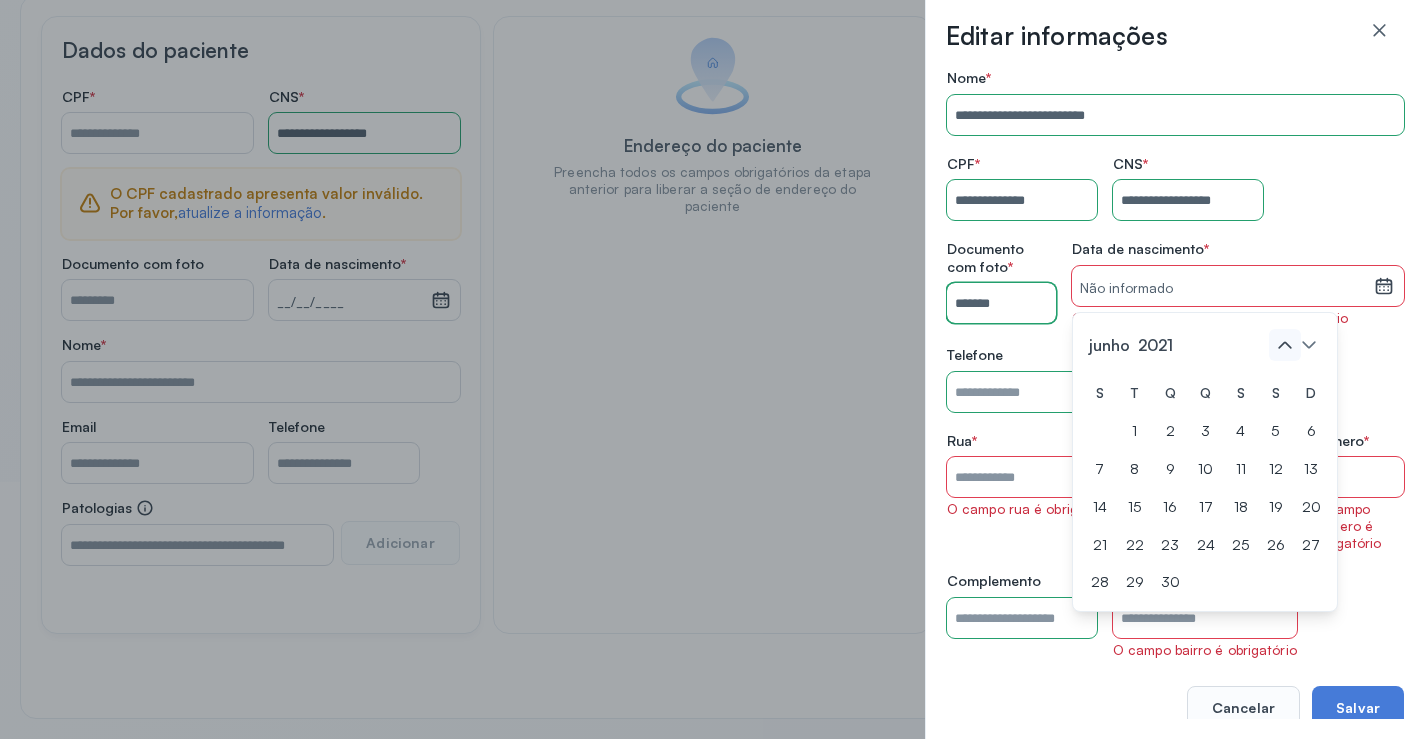 click 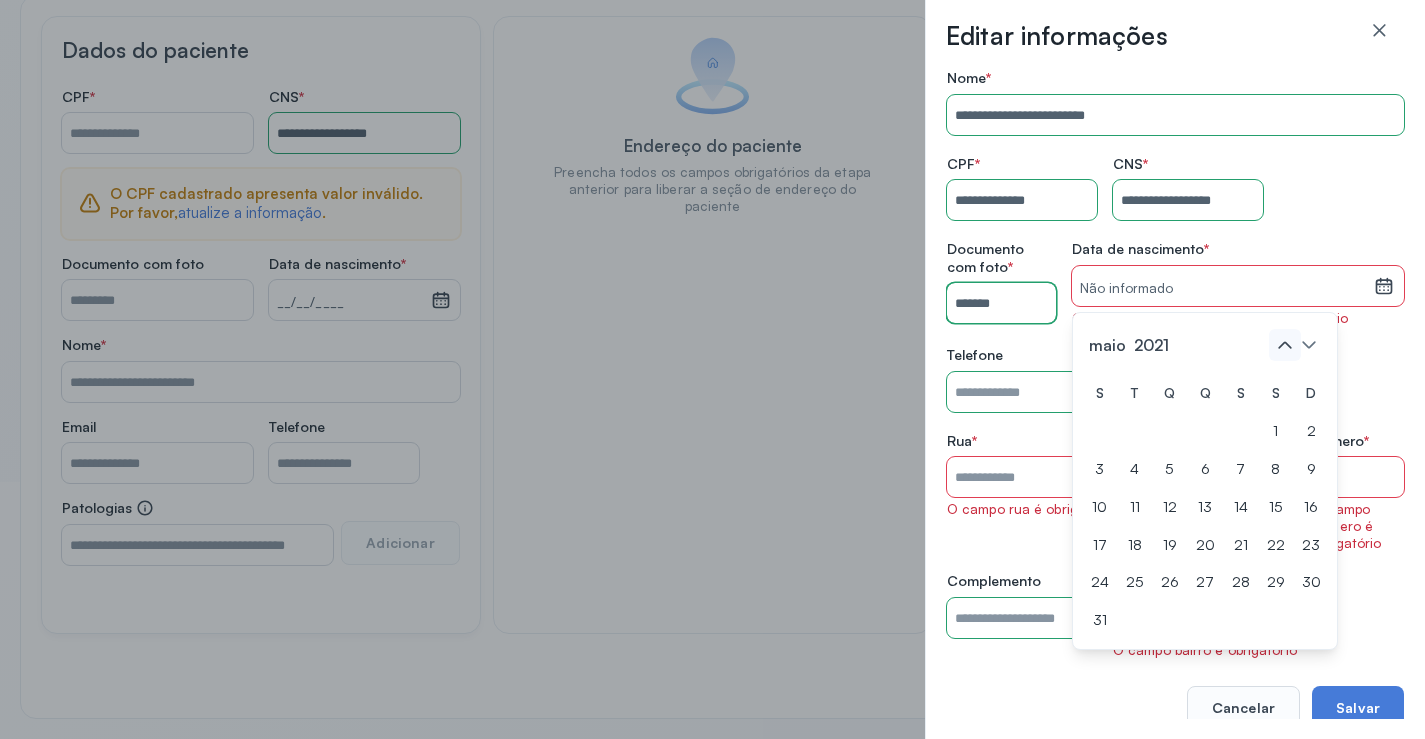 click 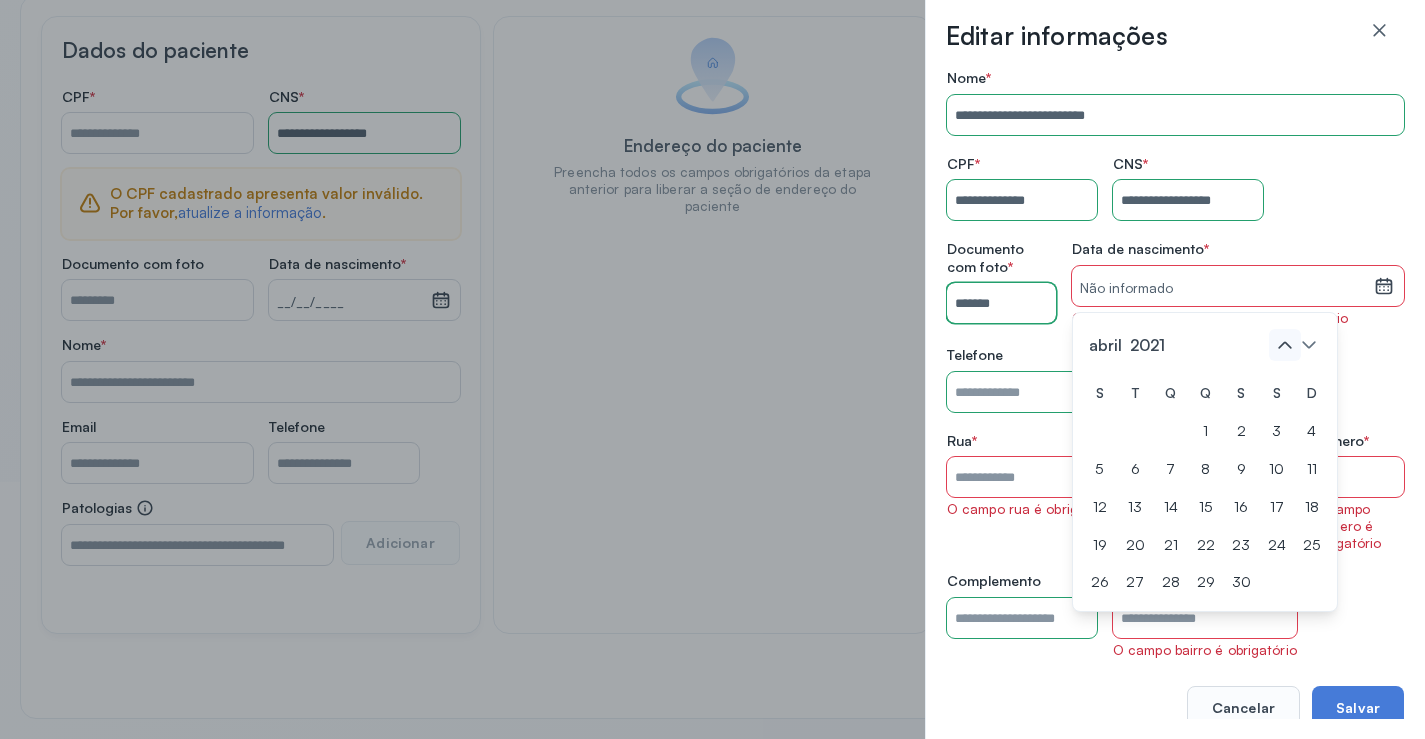 click 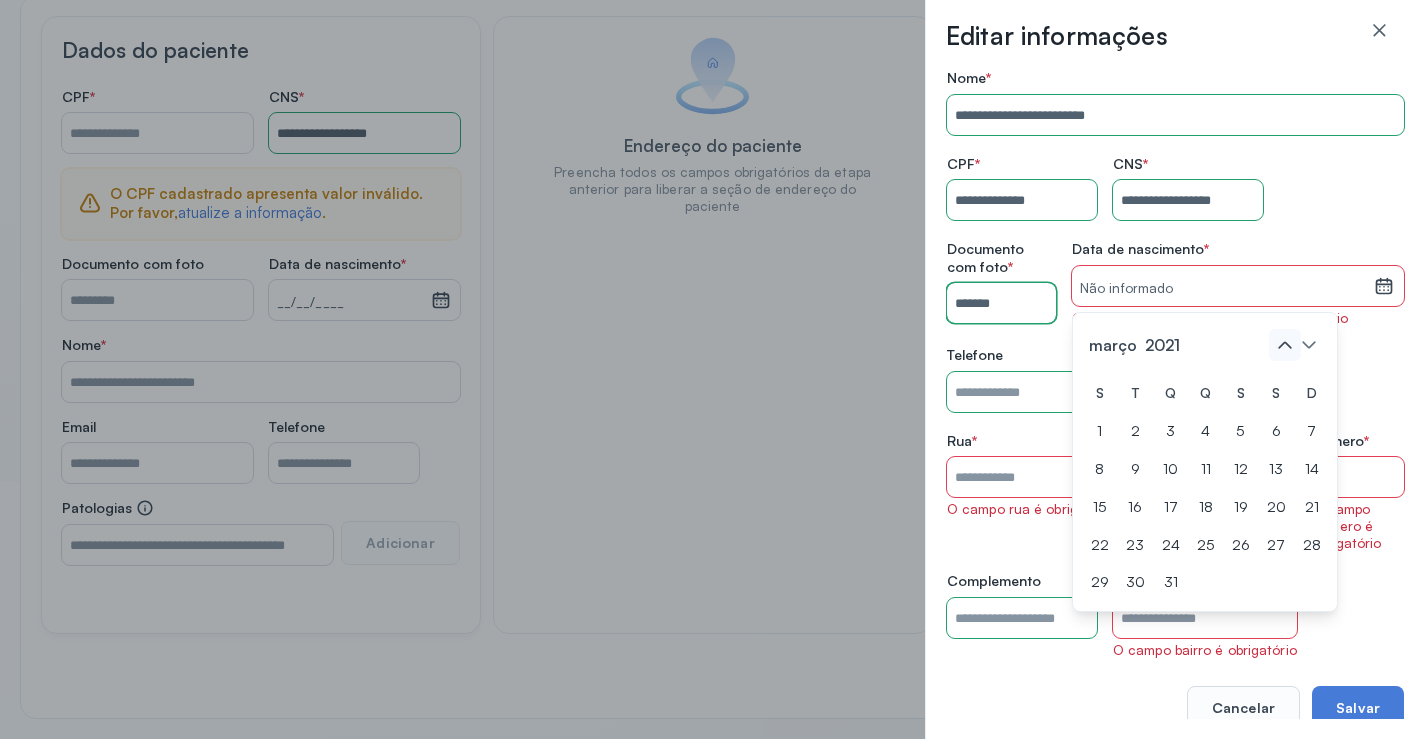click 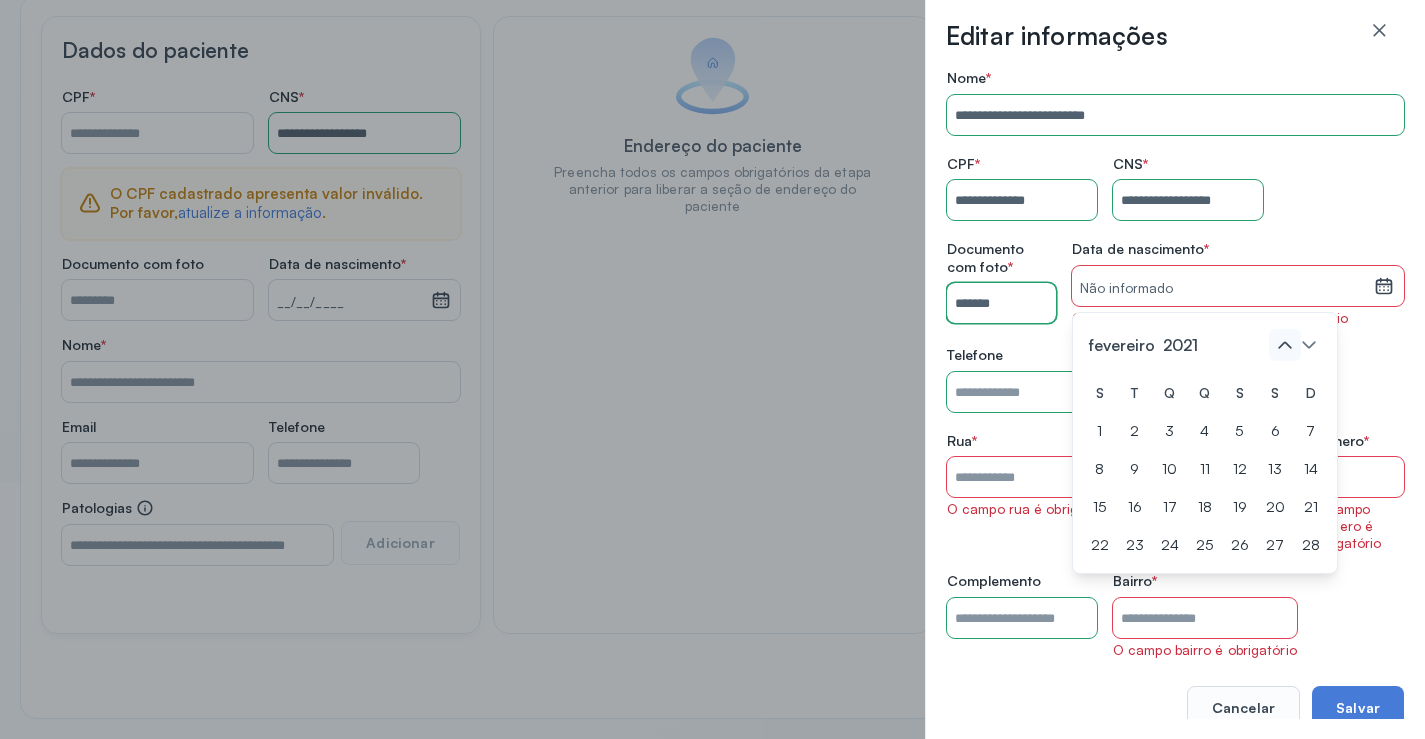 click 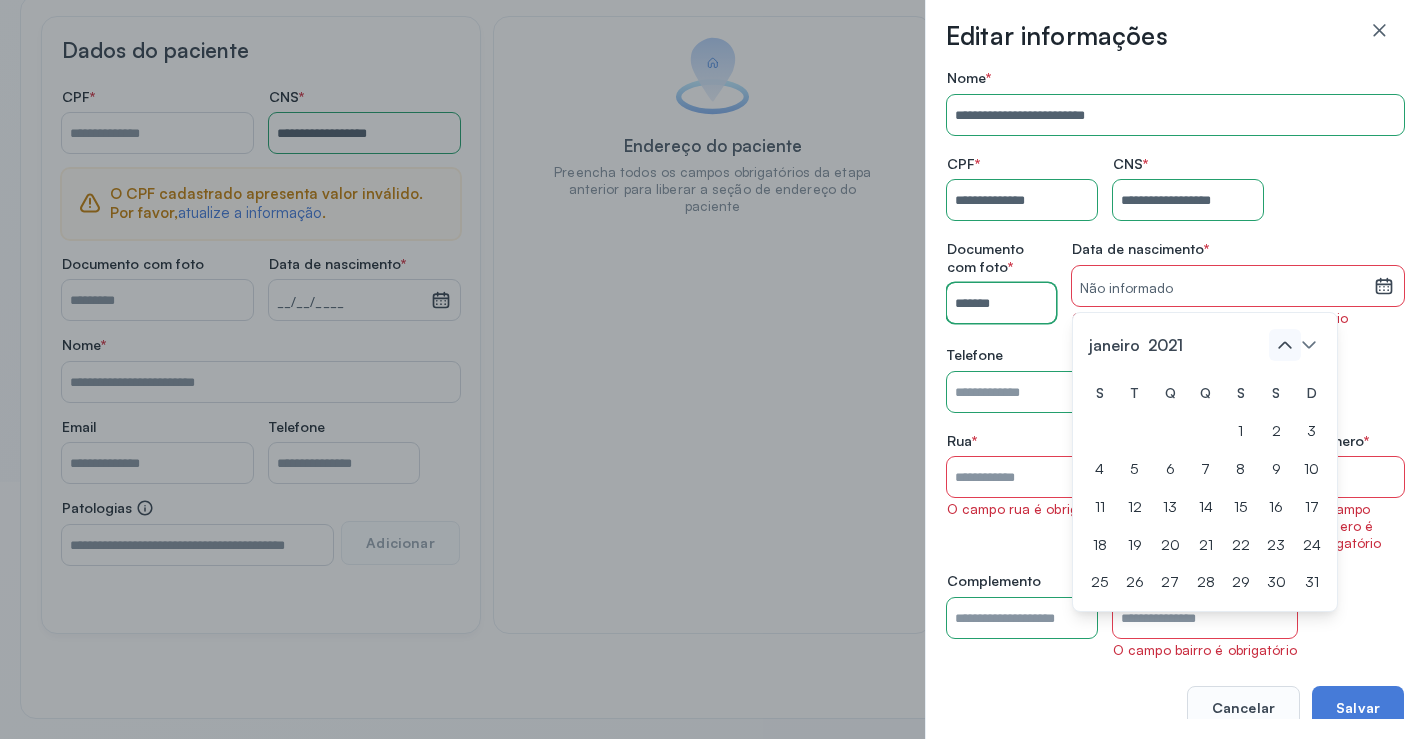 click 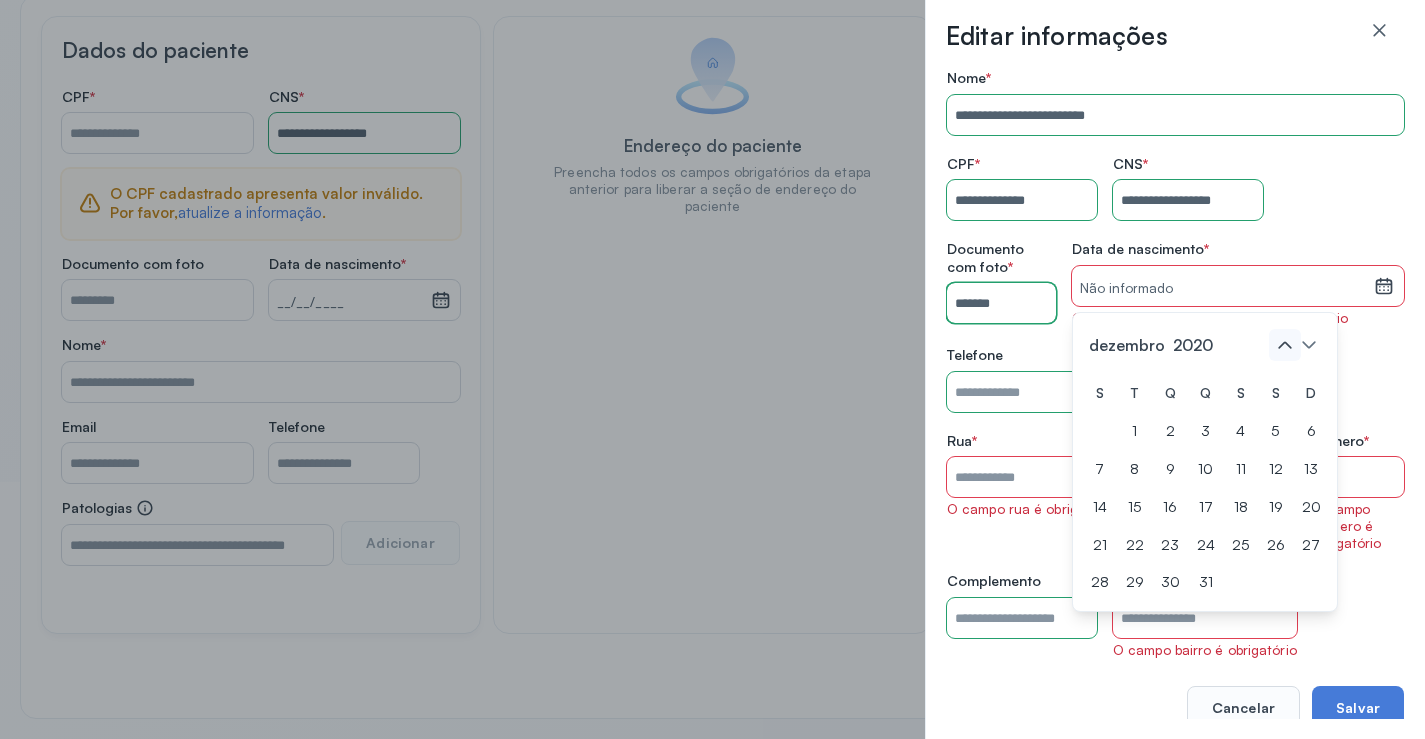 click 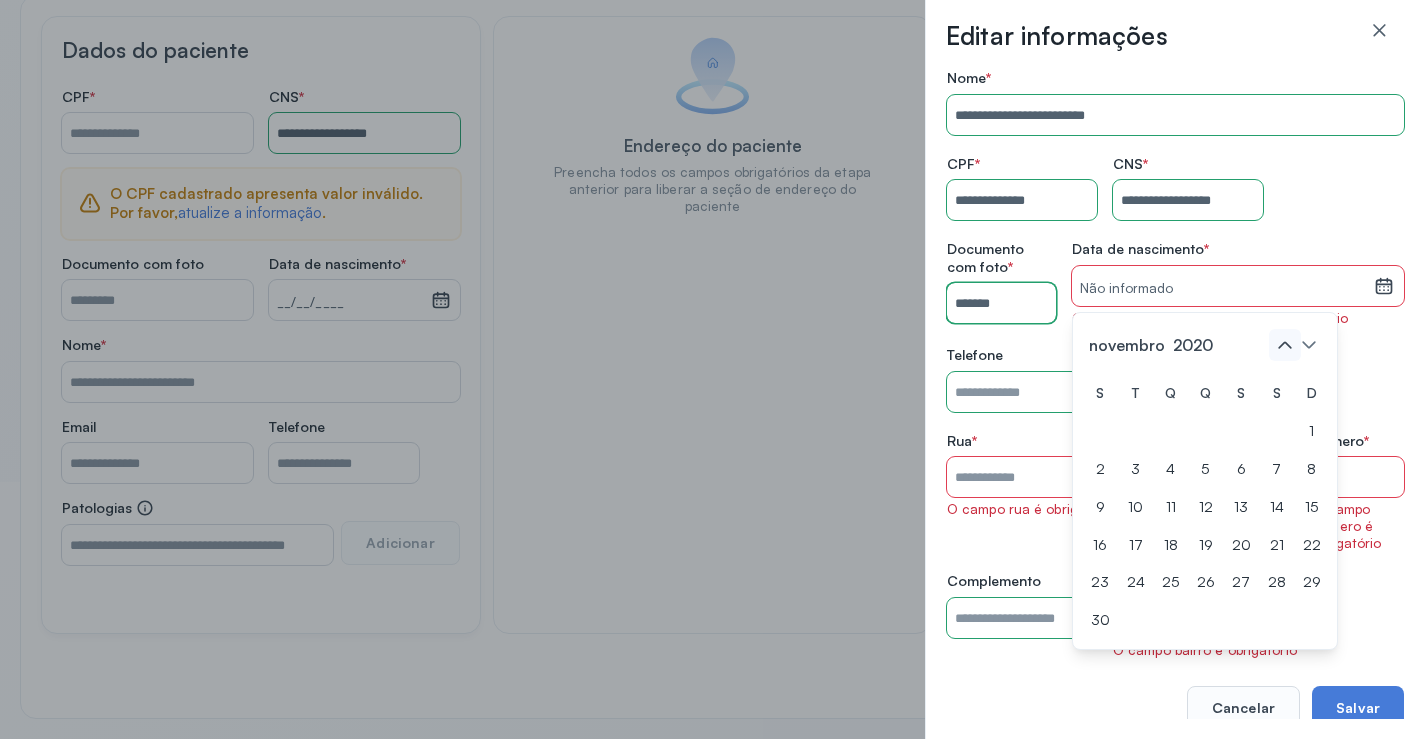 click 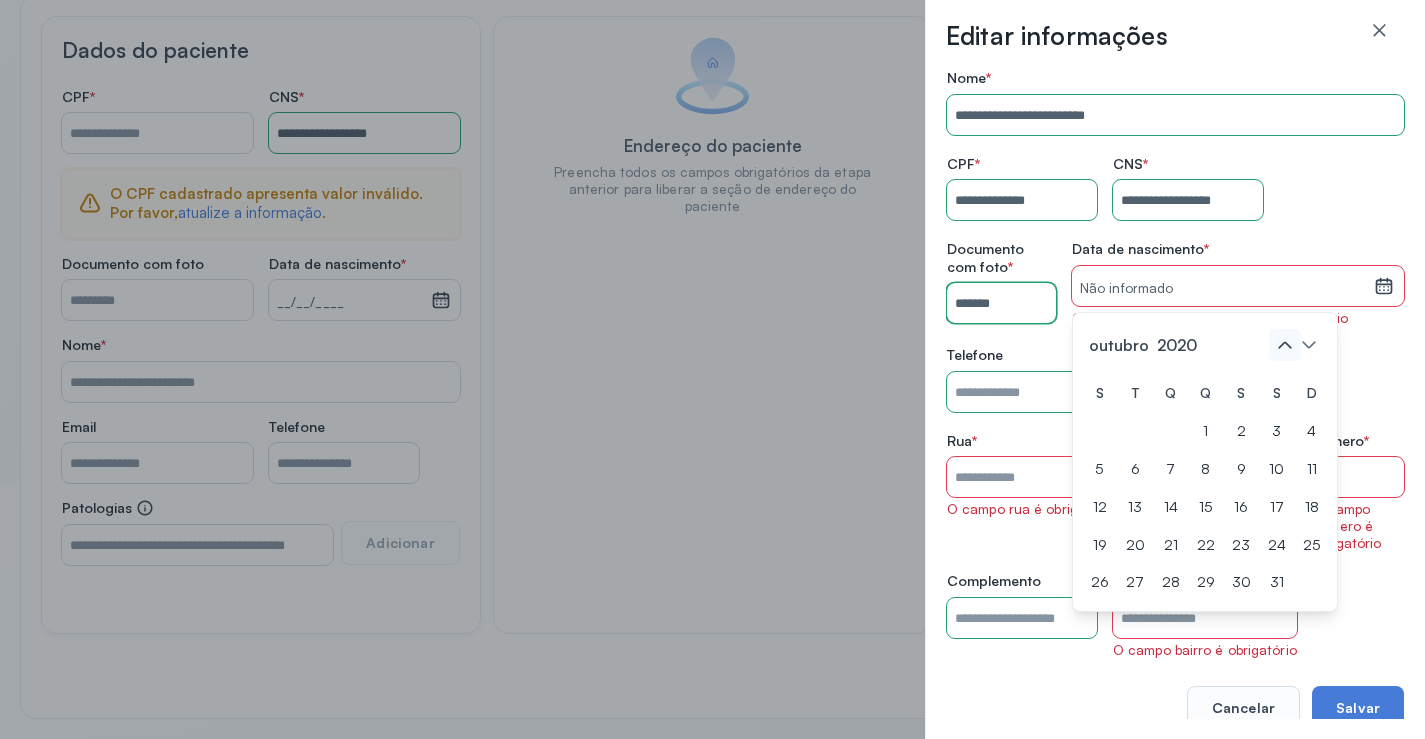 click 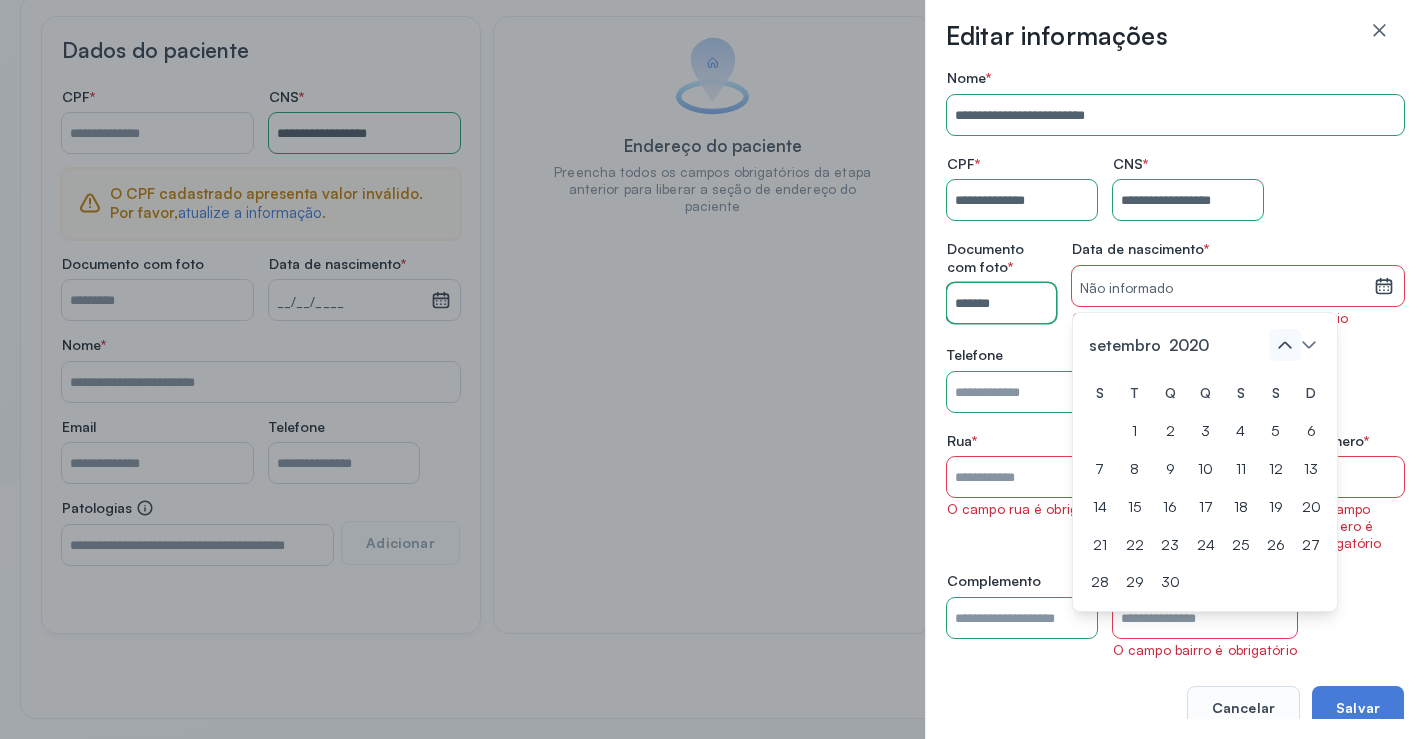 click 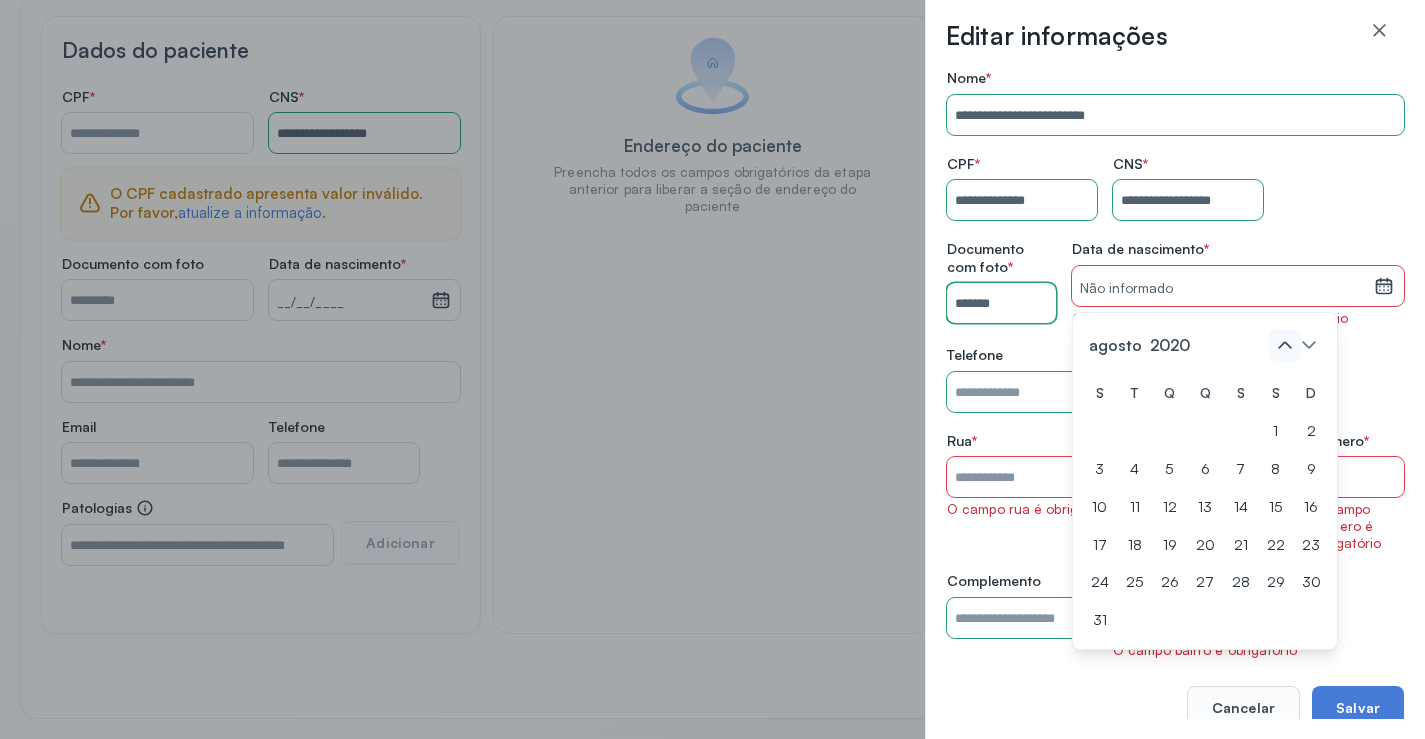 click 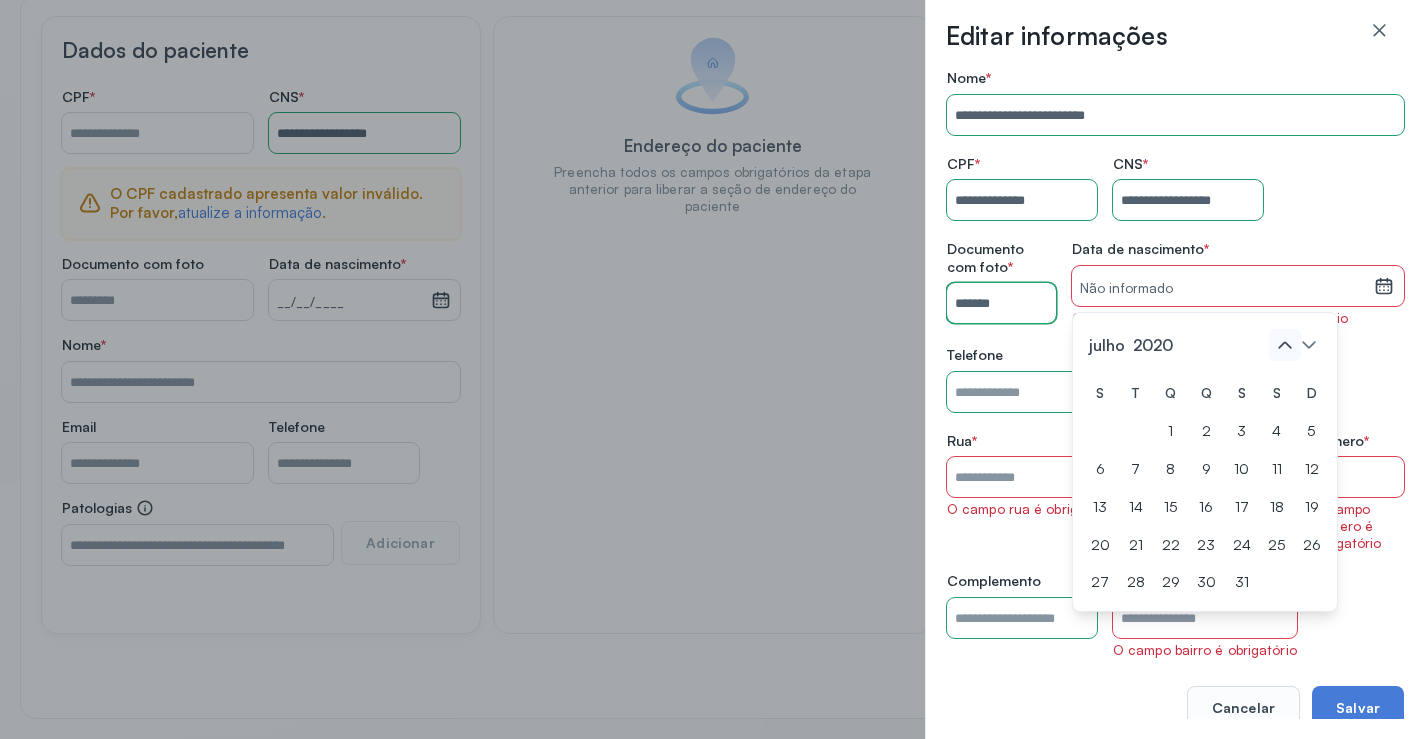 click 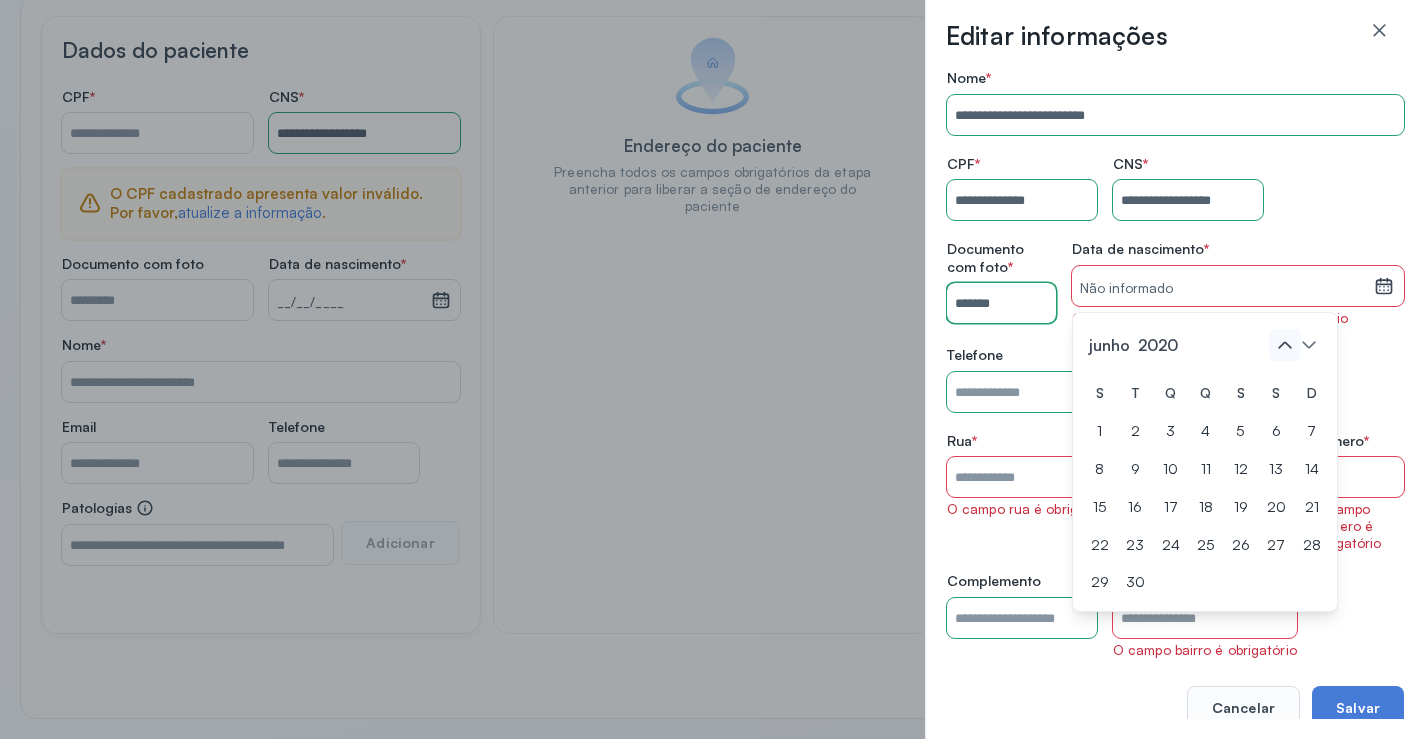 click 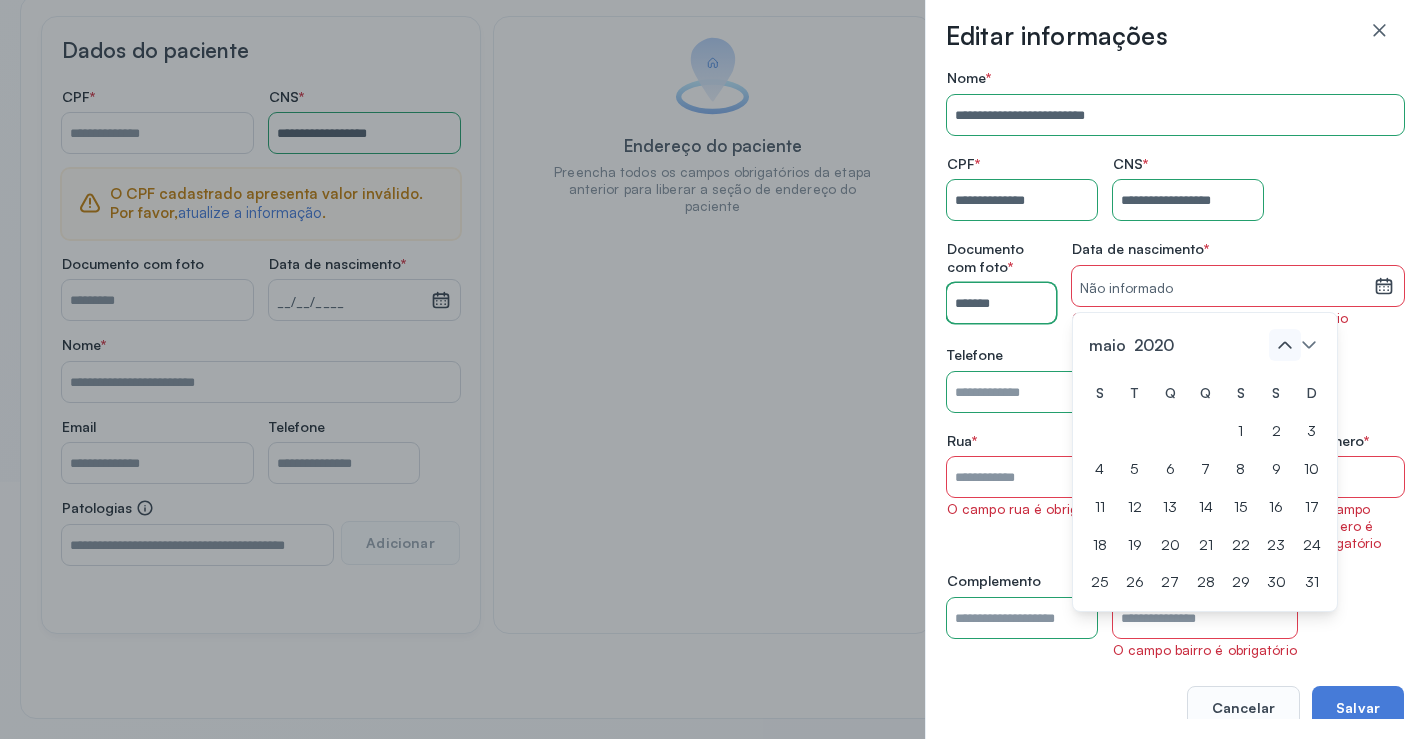 click 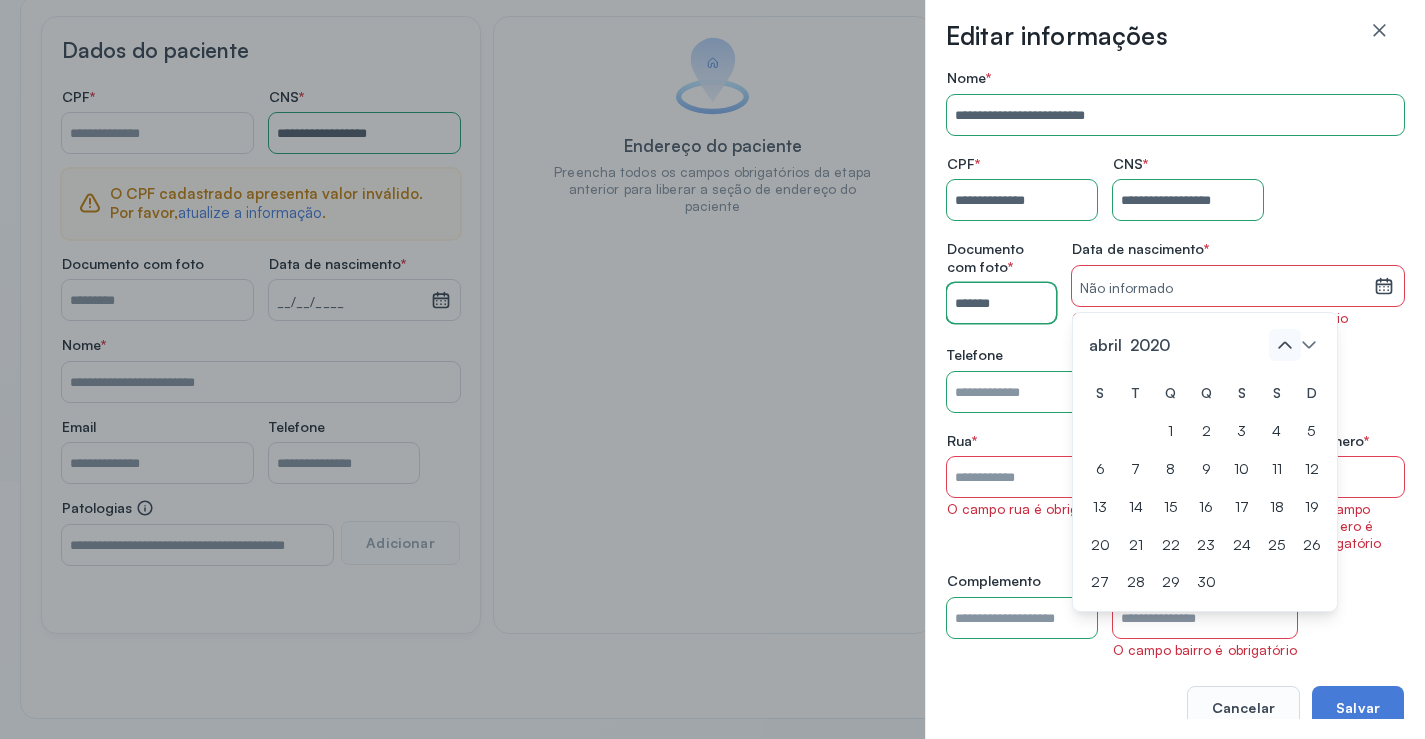 click 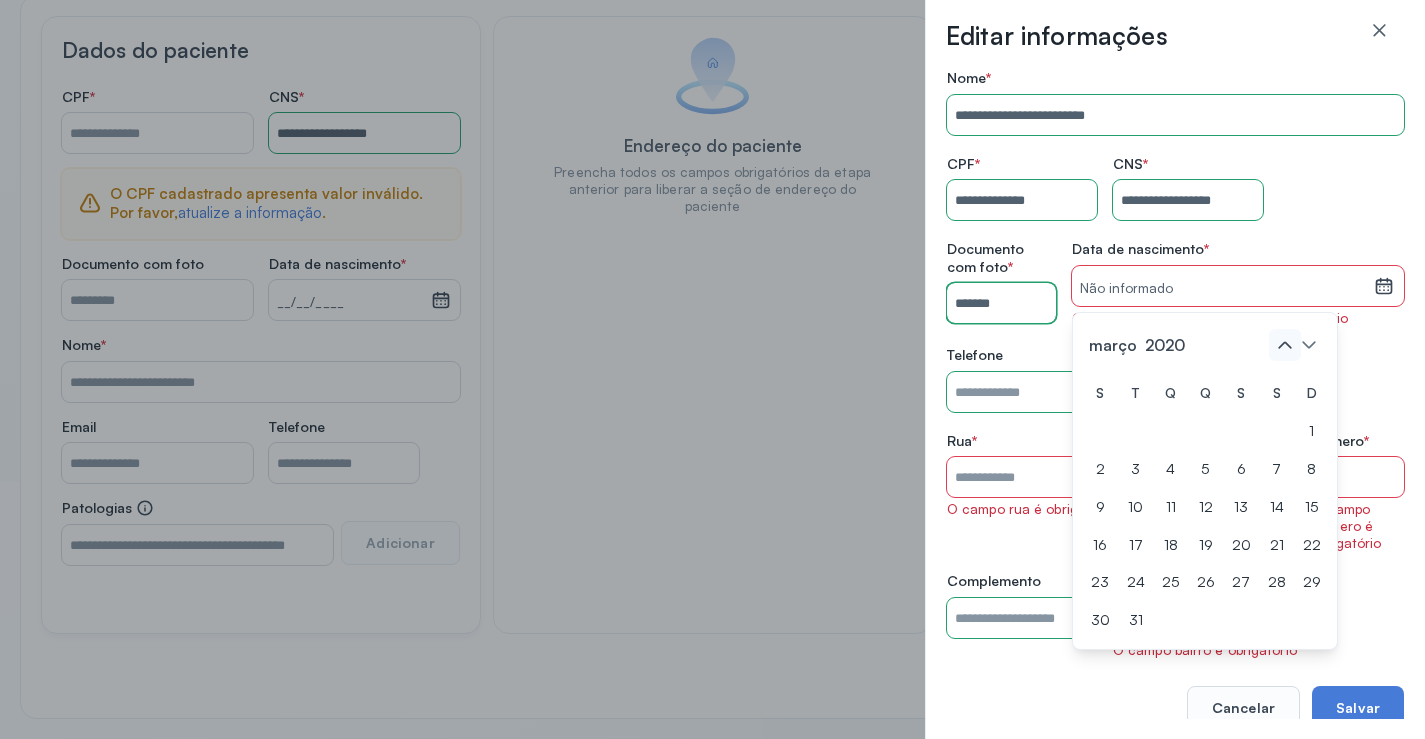 click 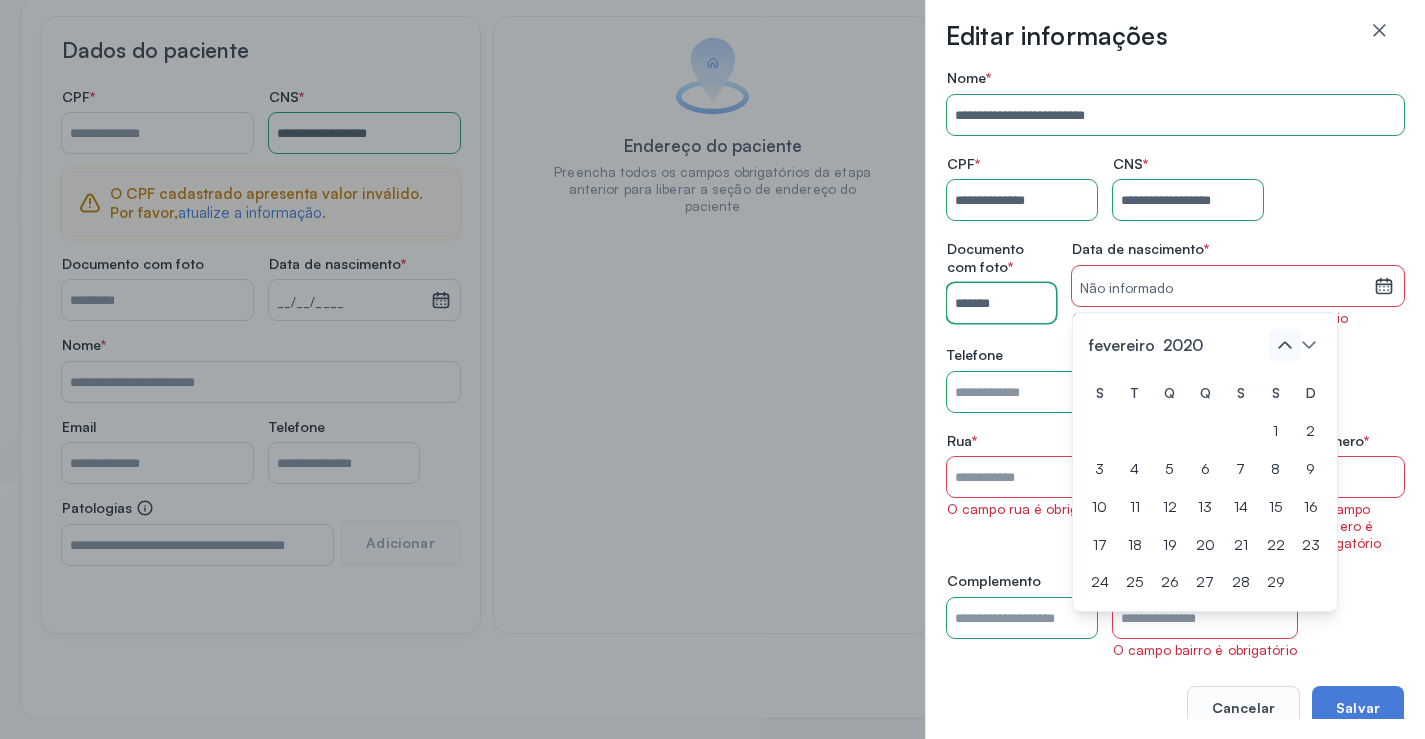 click 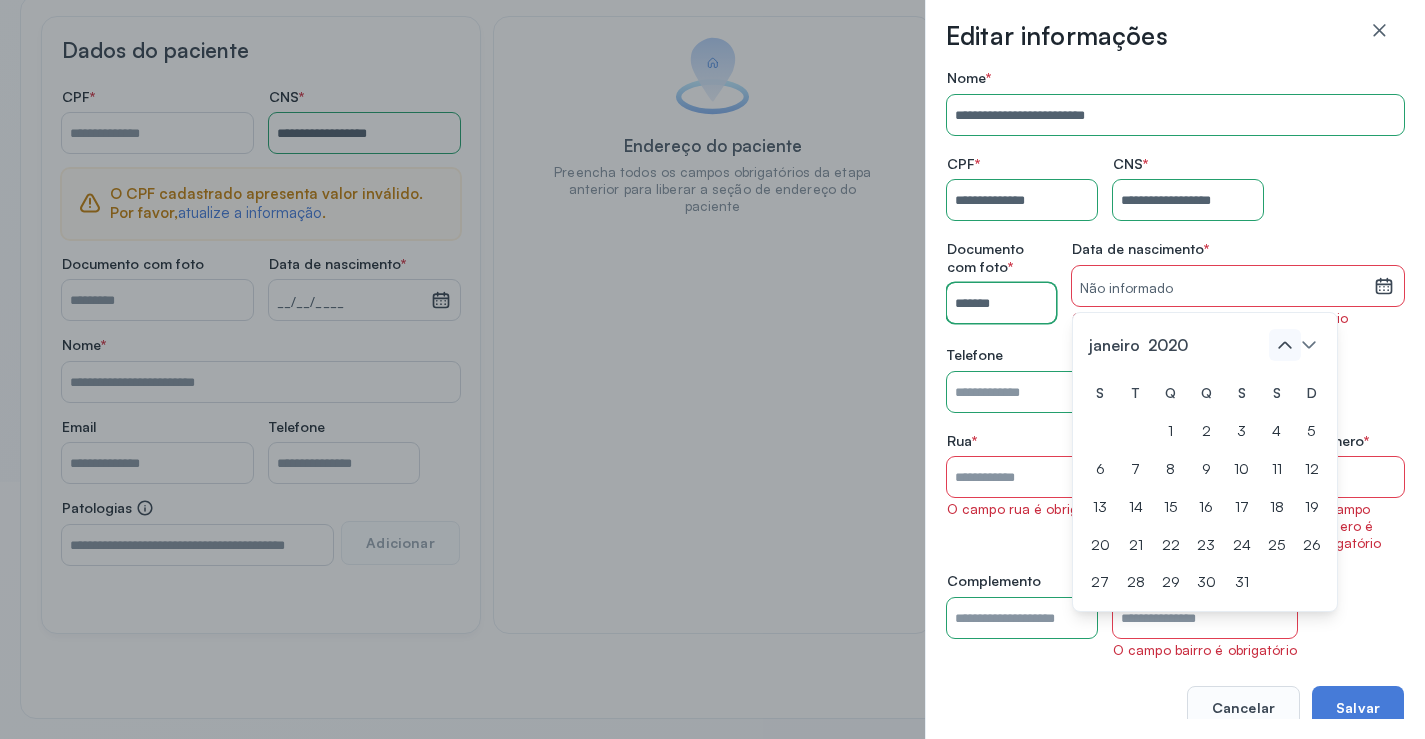 click 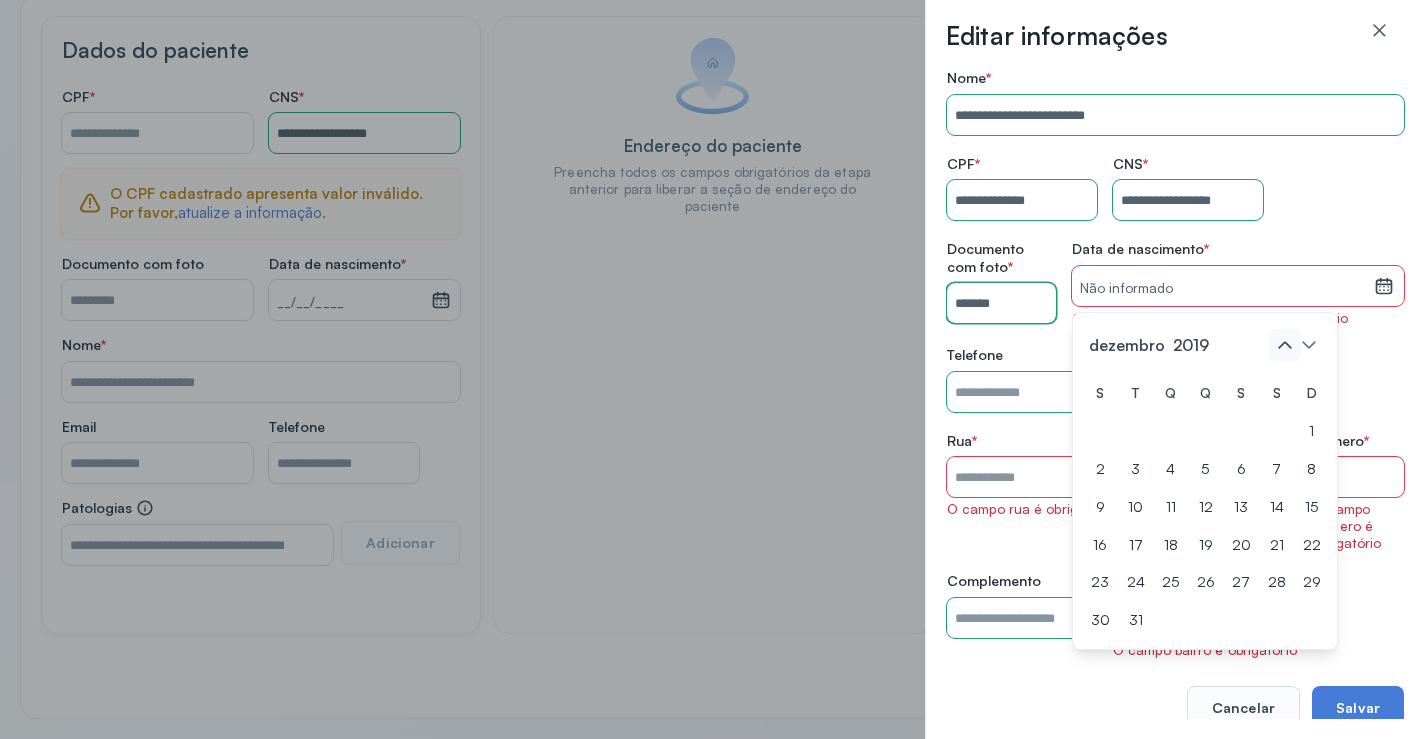 click 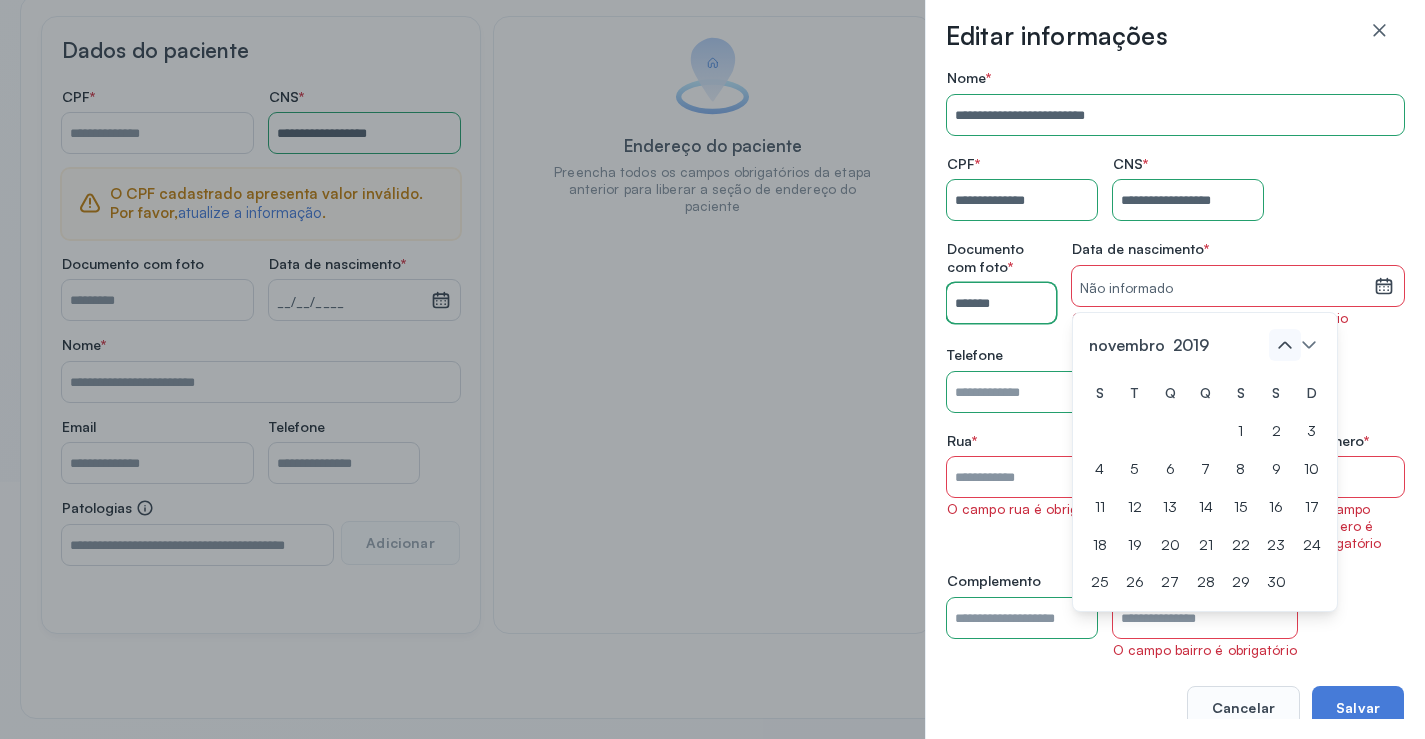 click 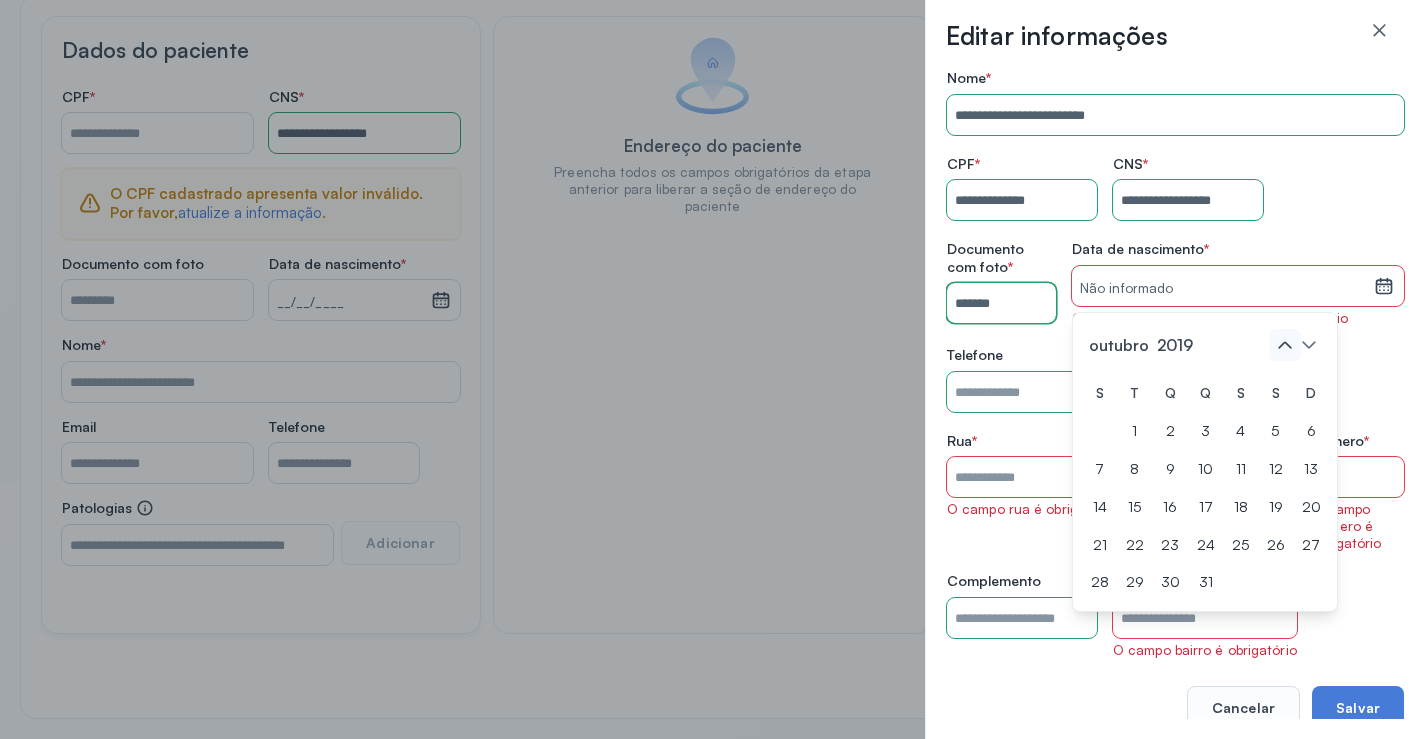 click 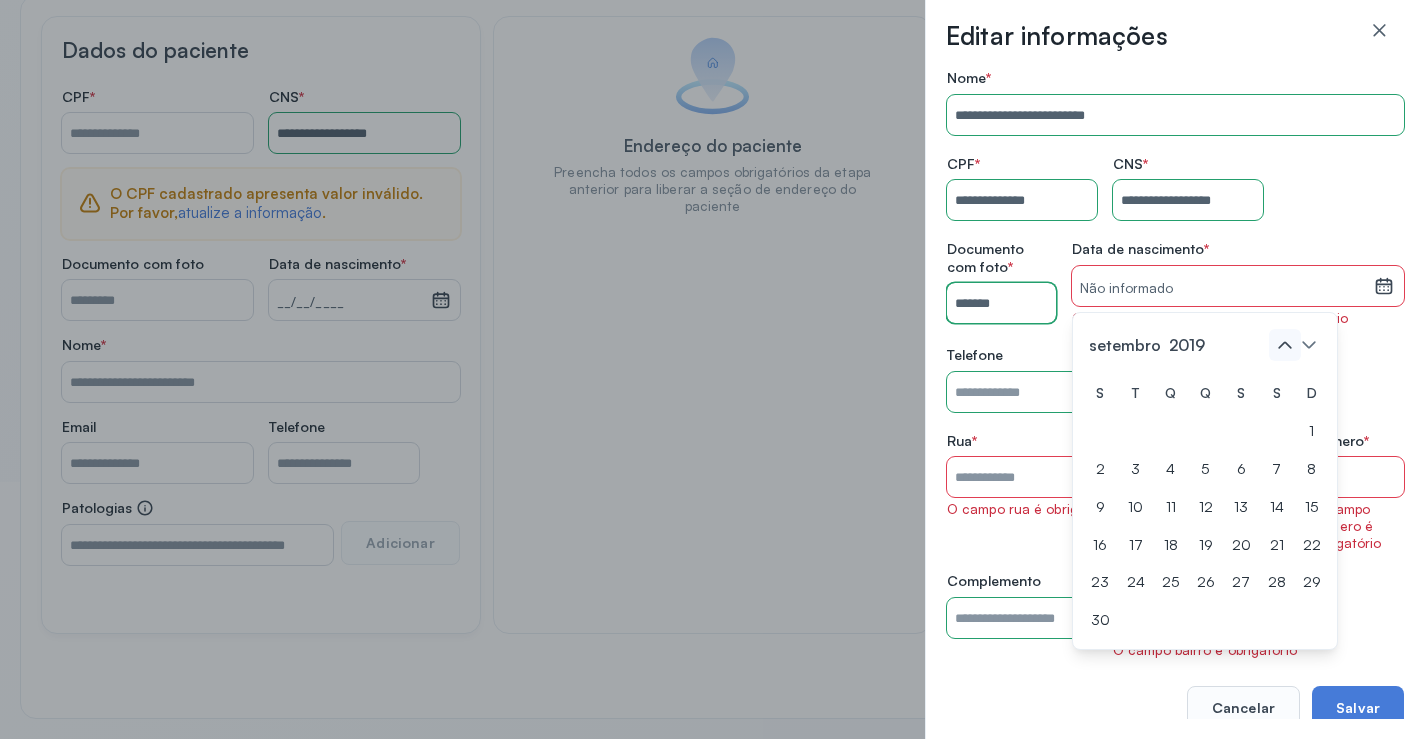 click 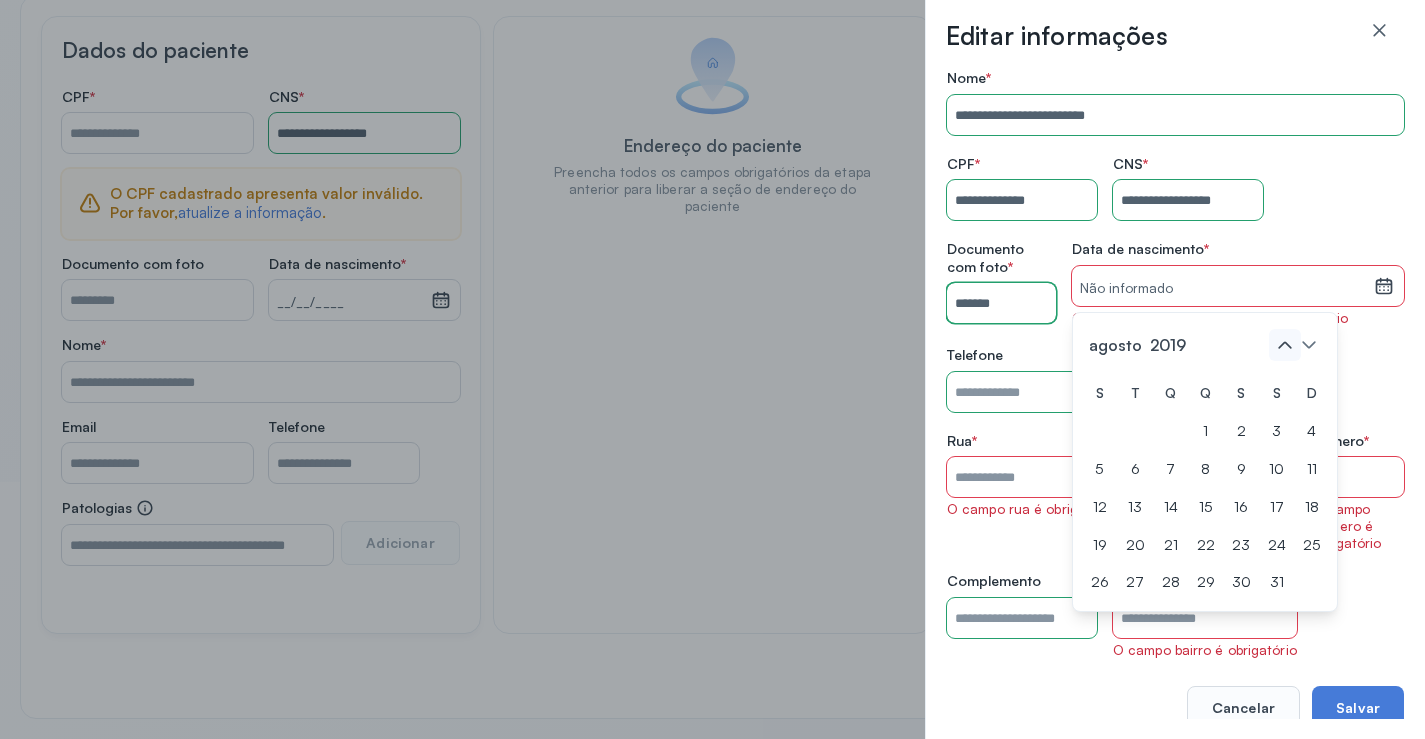 click 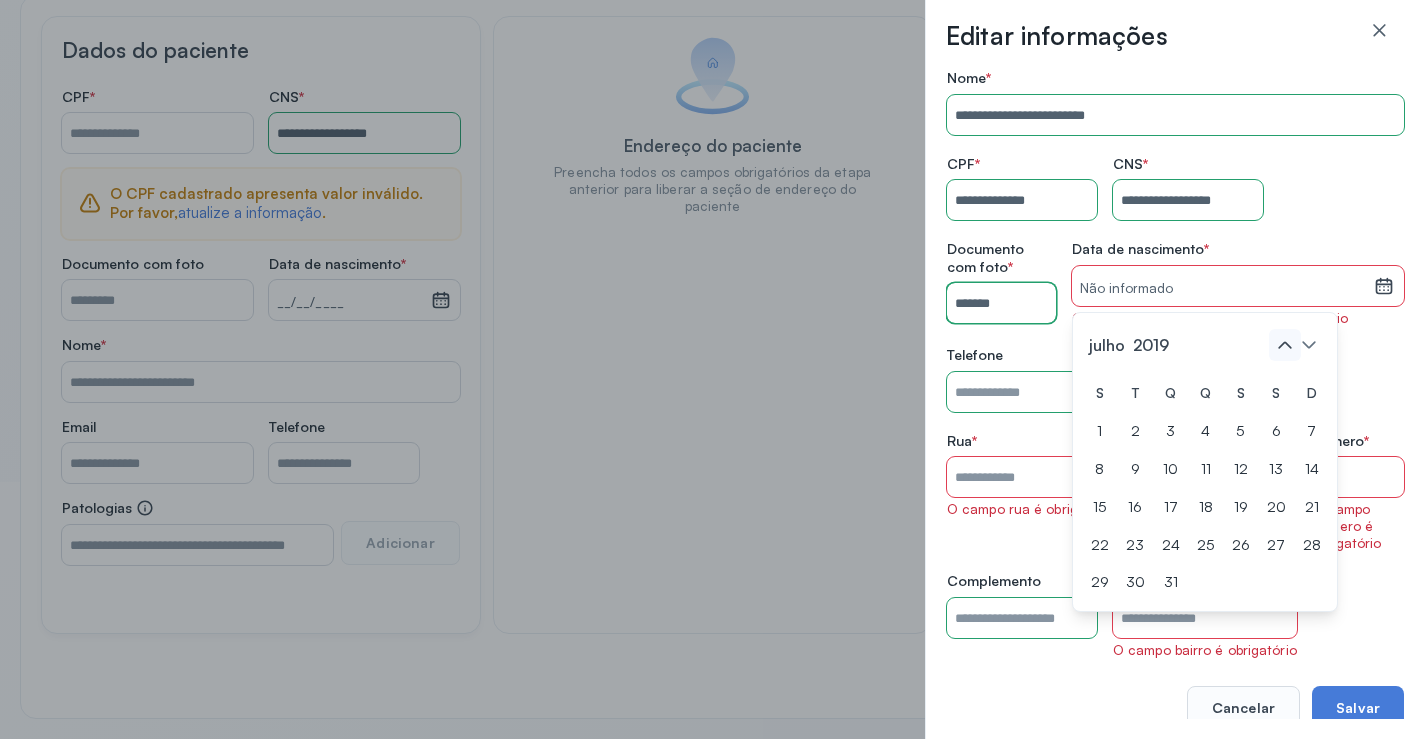 click 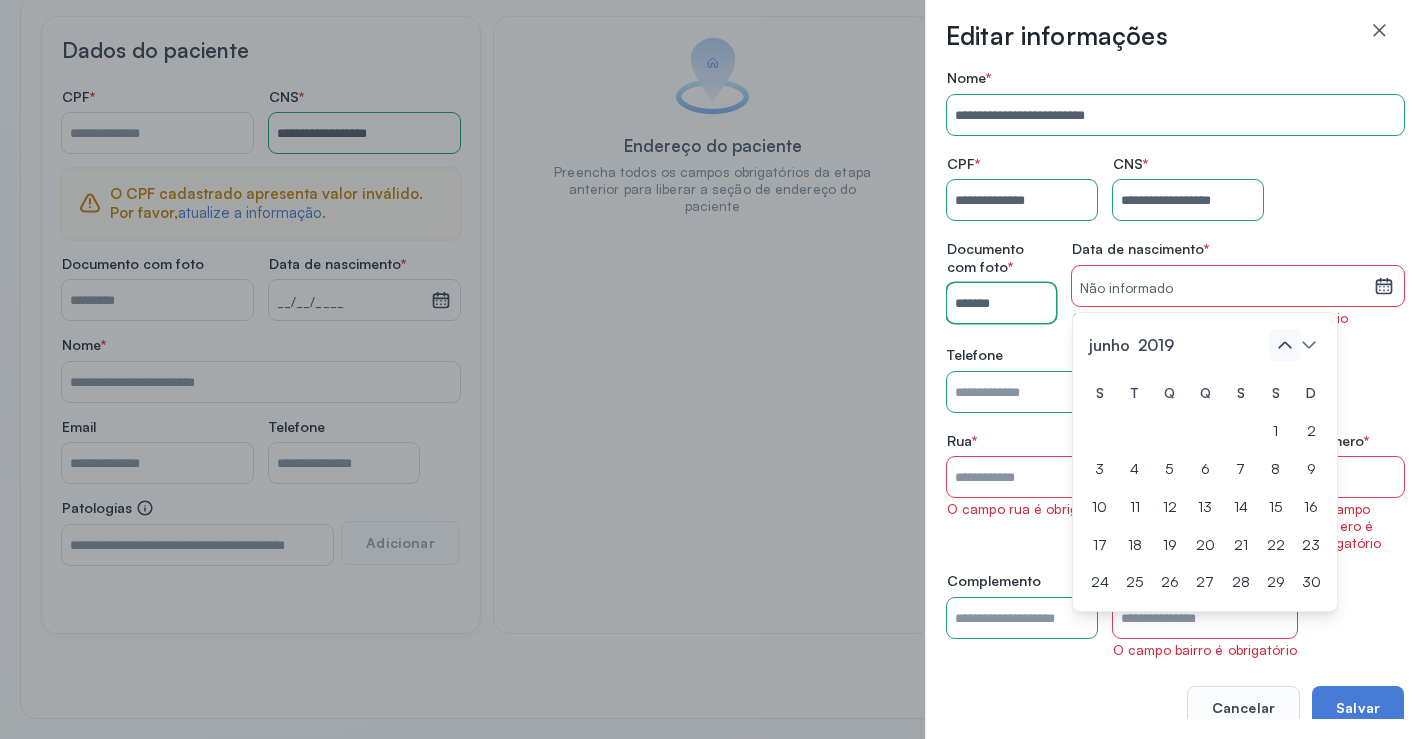 click 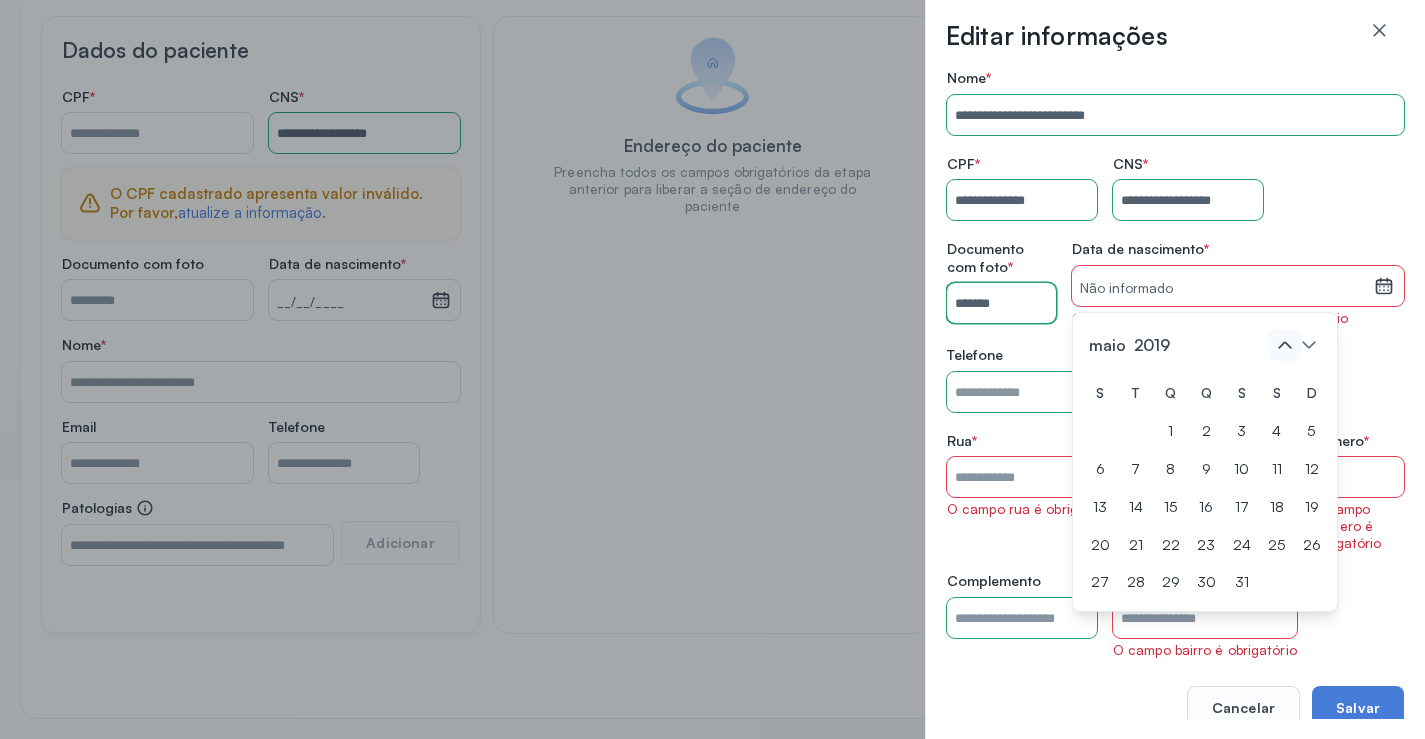click 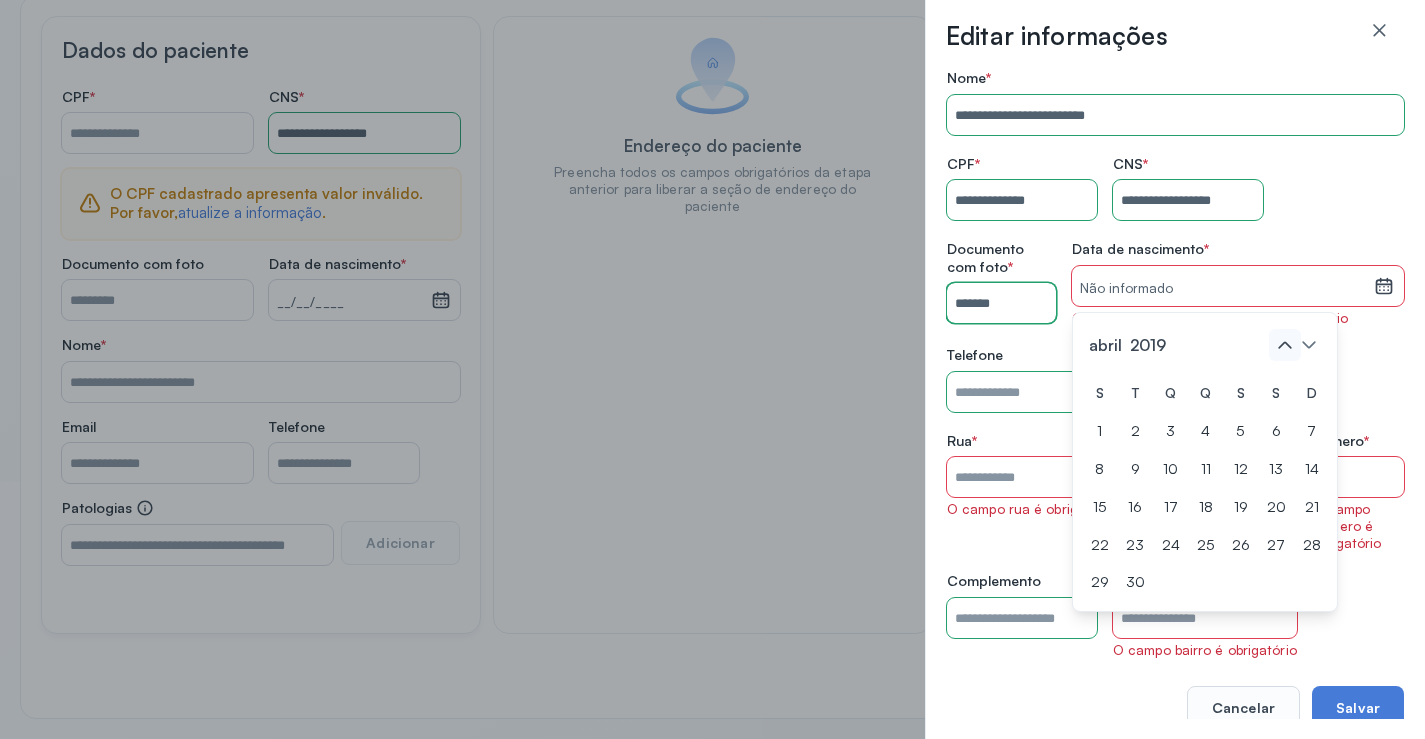 click 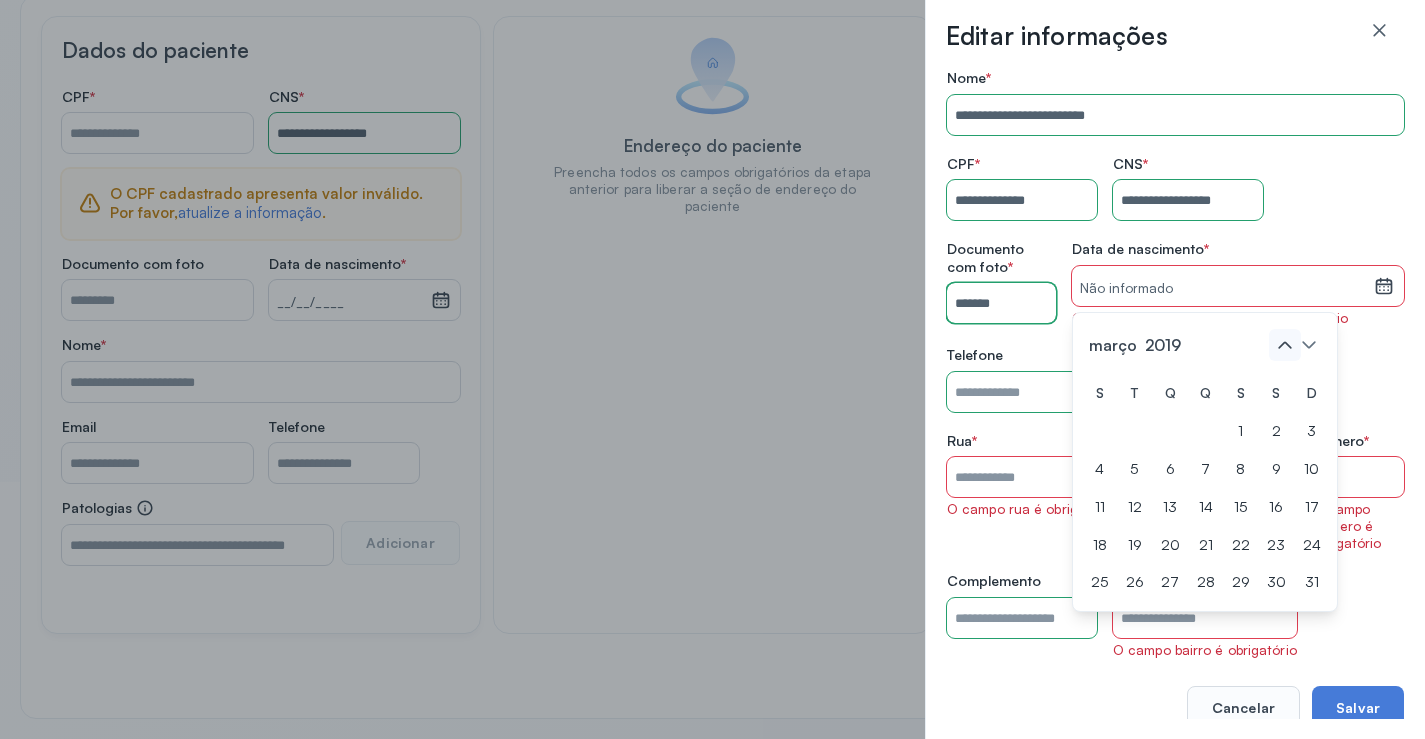 click 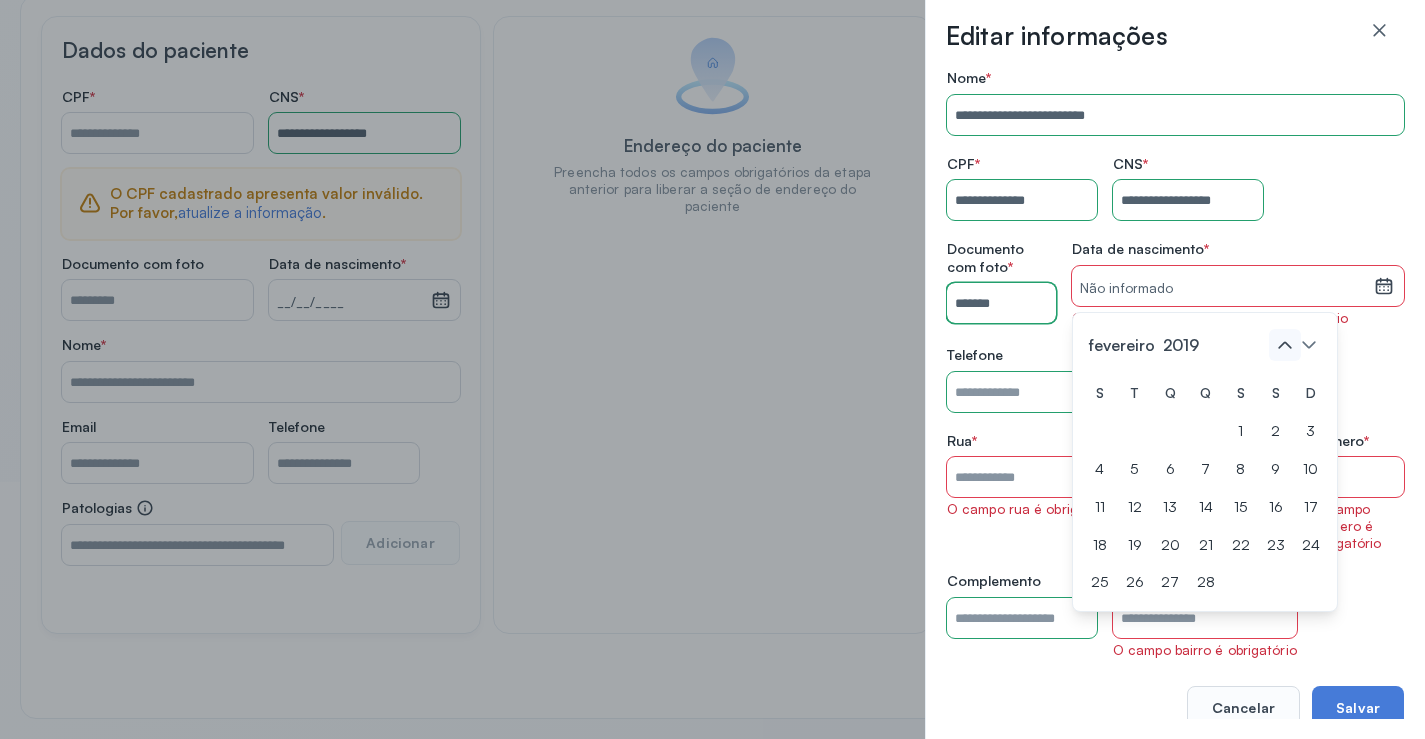 click 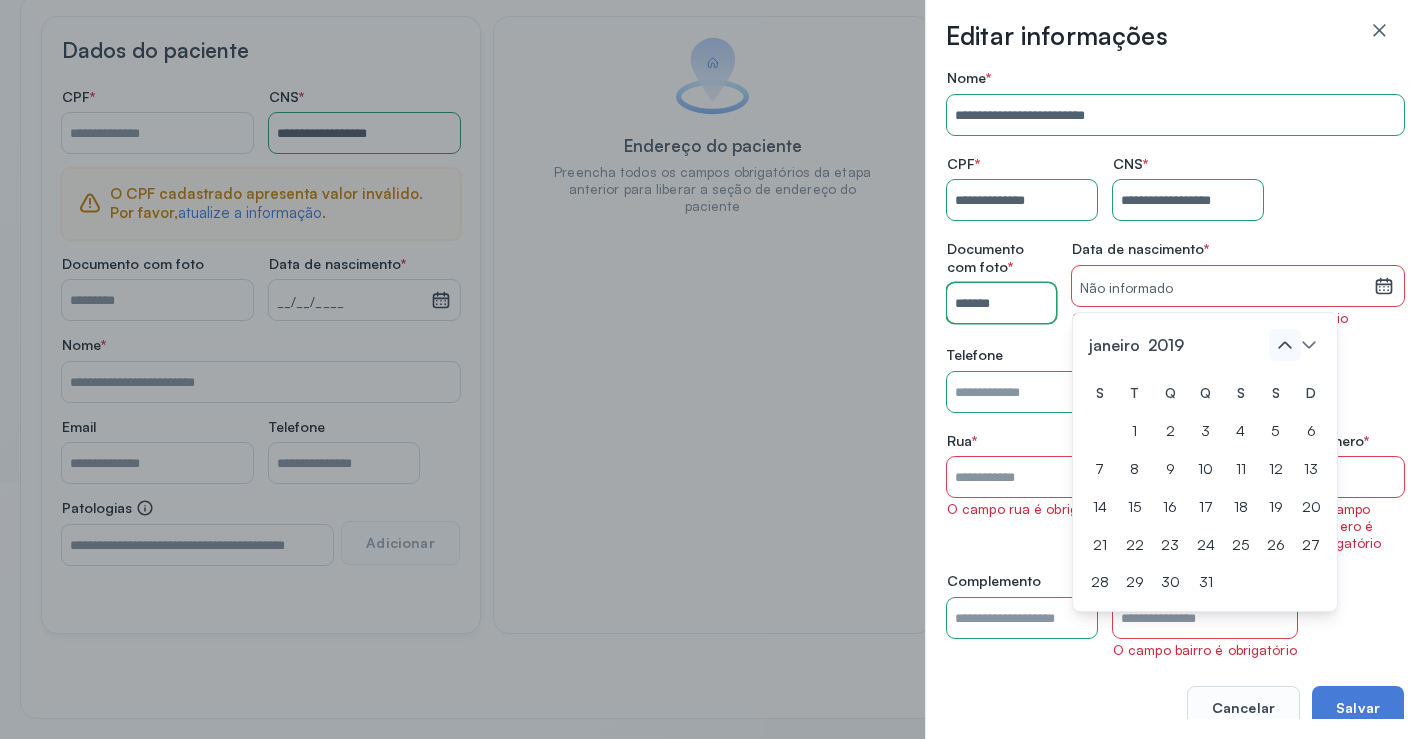click 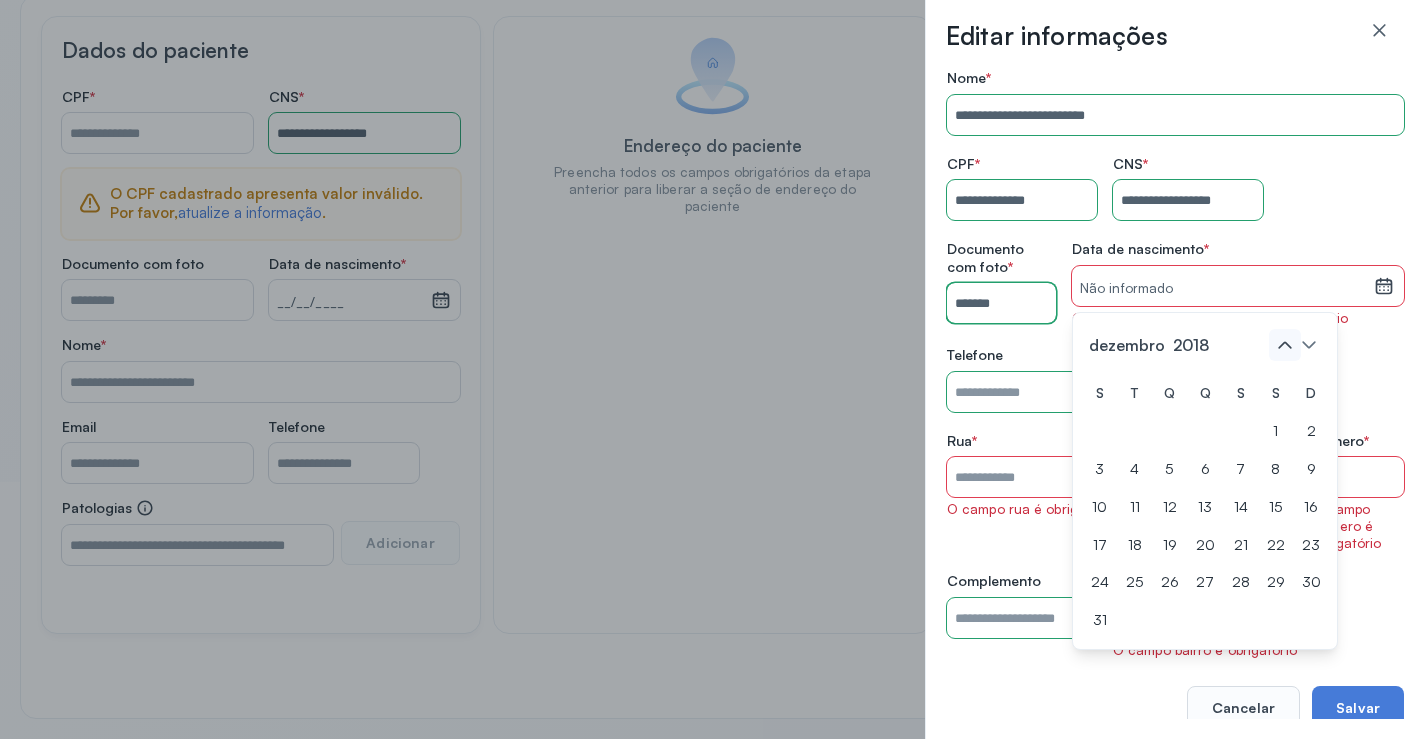click 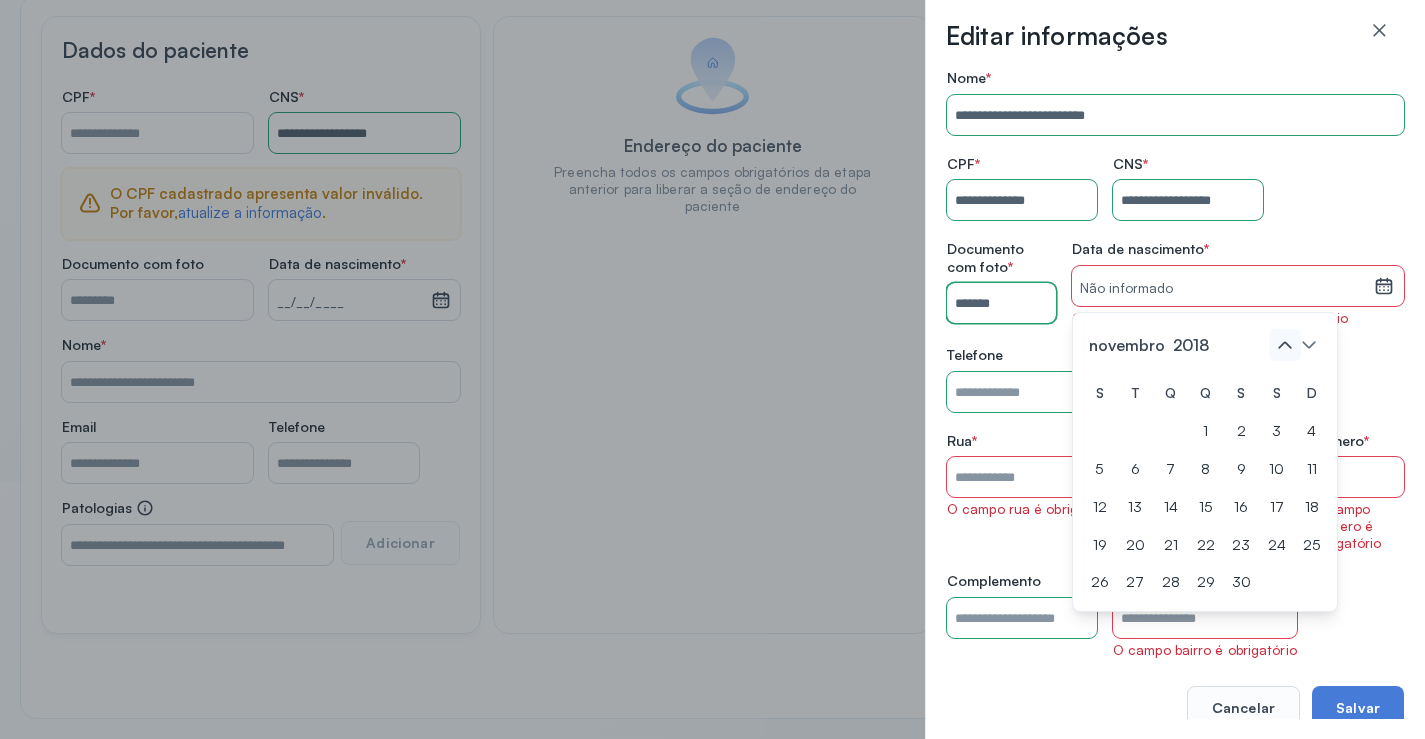 click 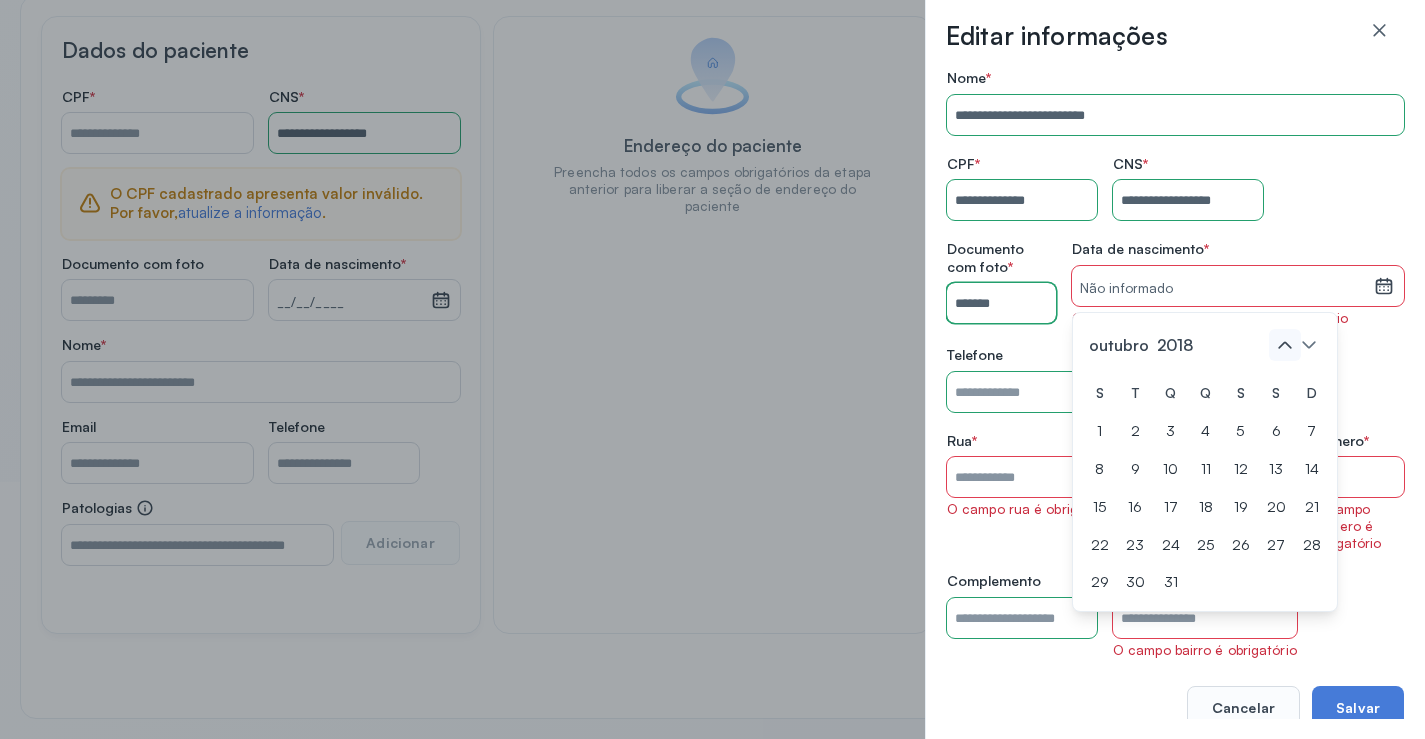 click 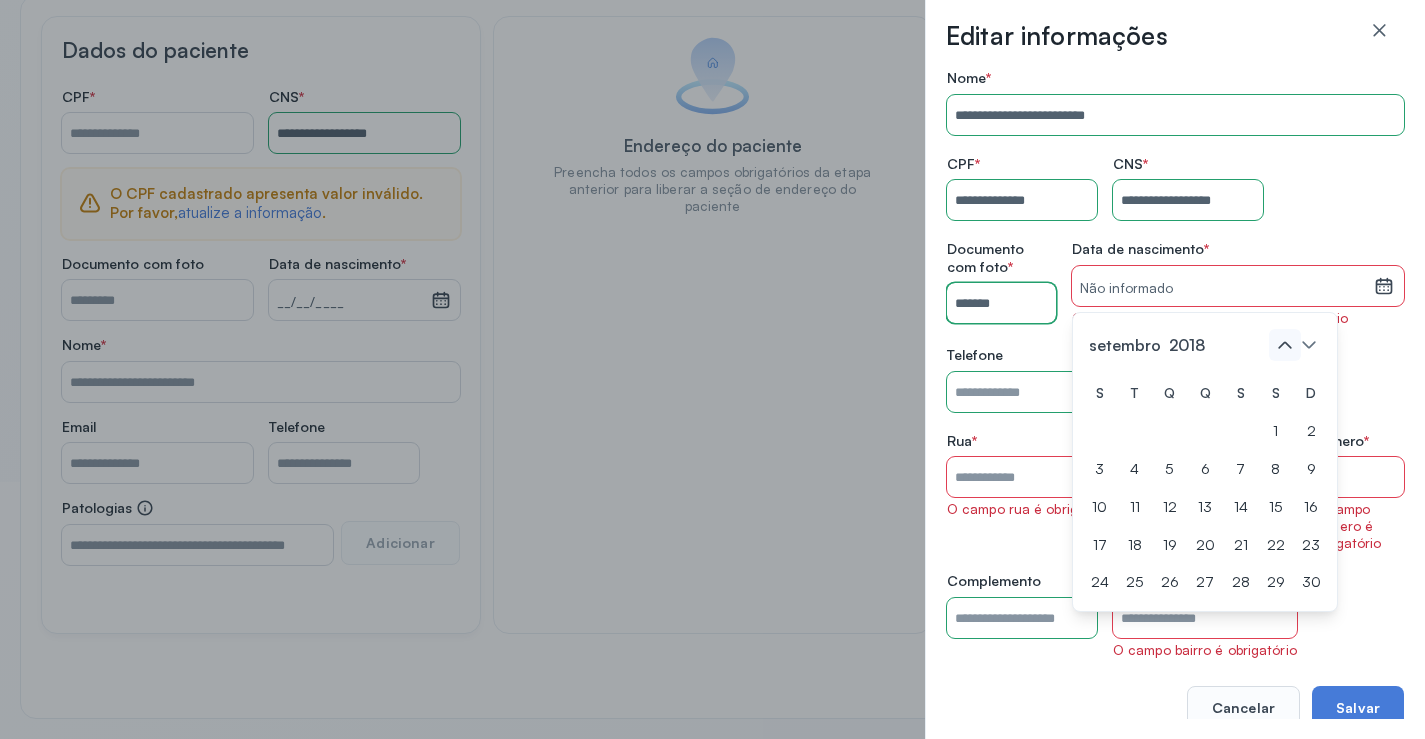 click 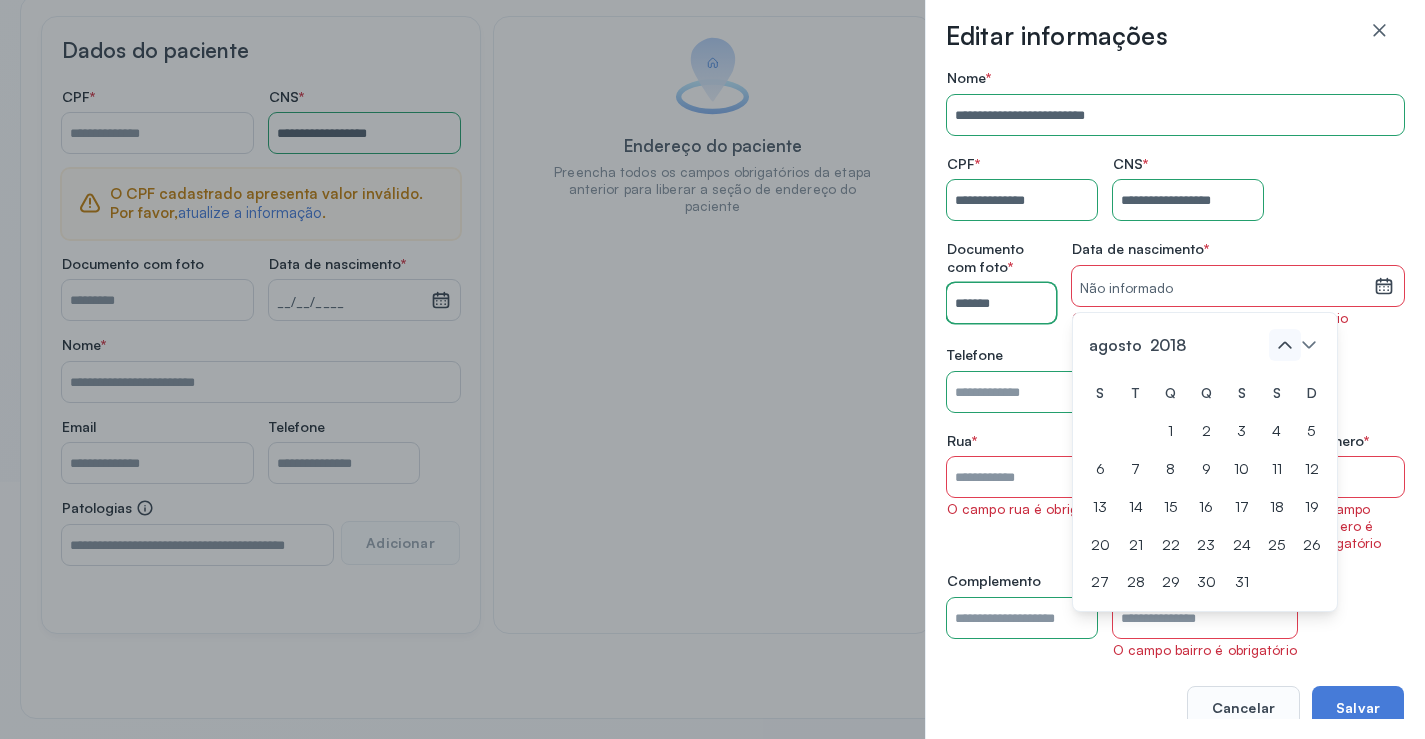 click 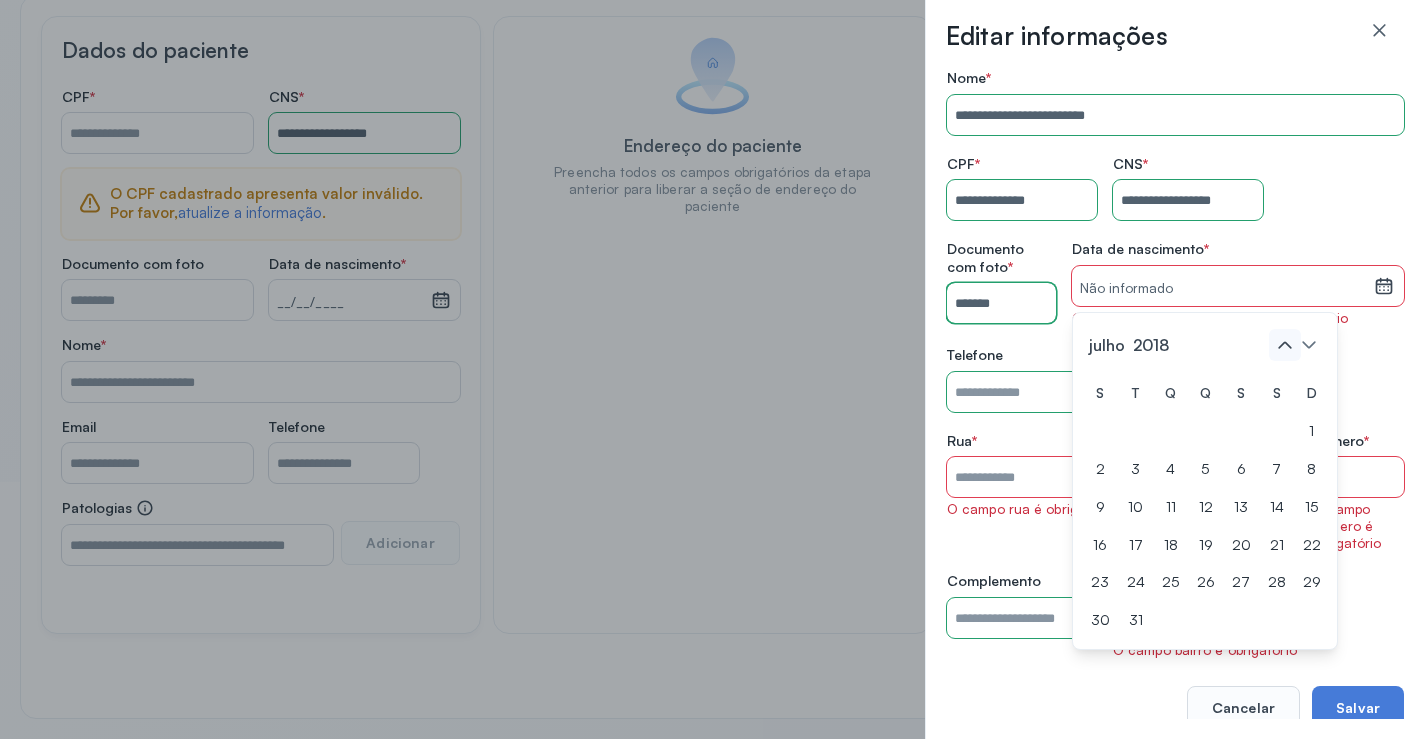 click 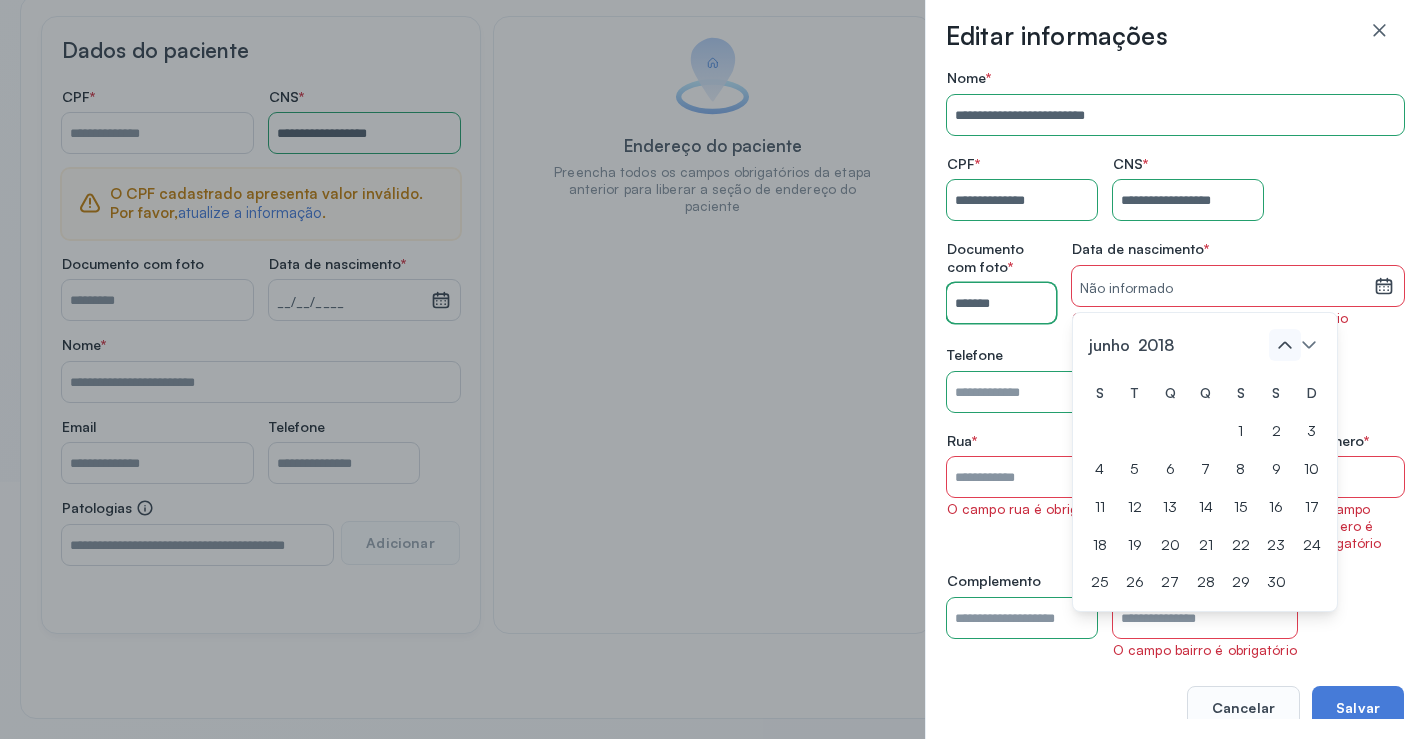 click 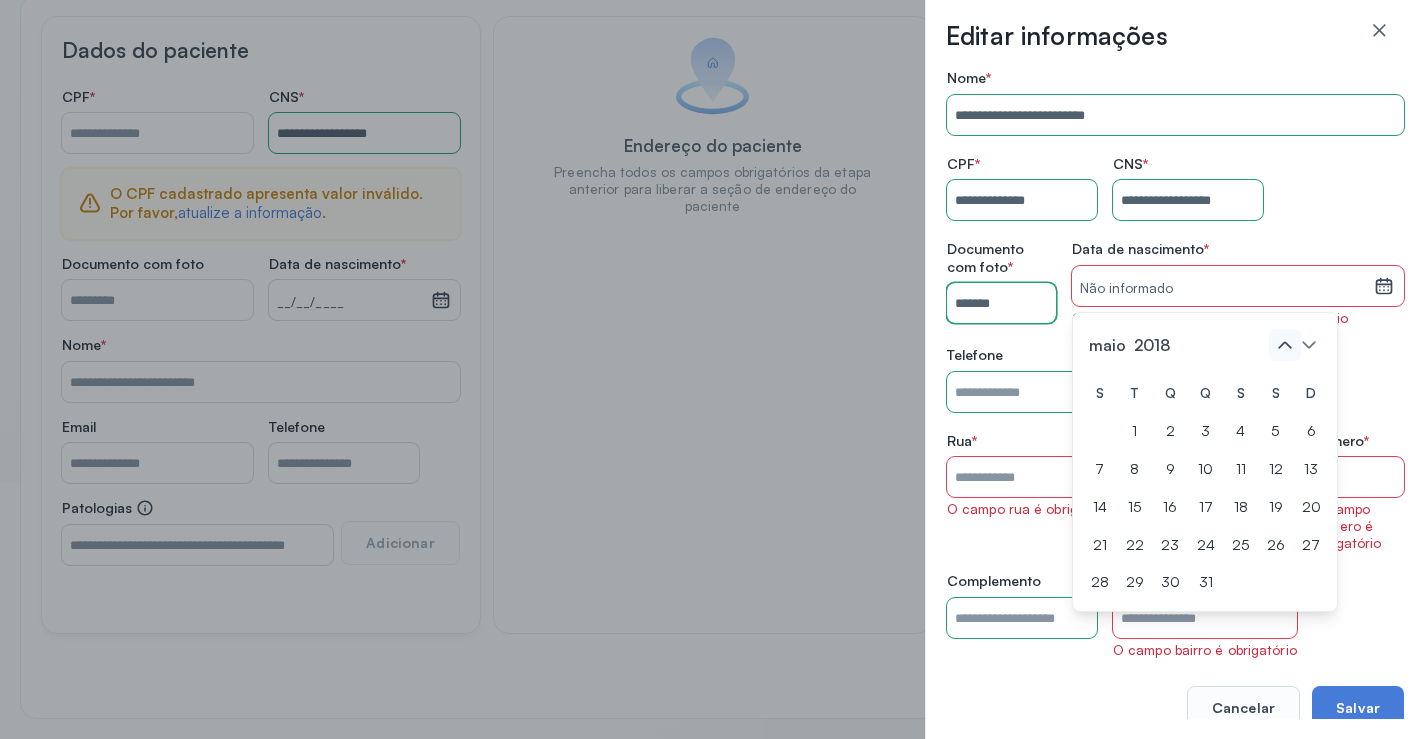 click 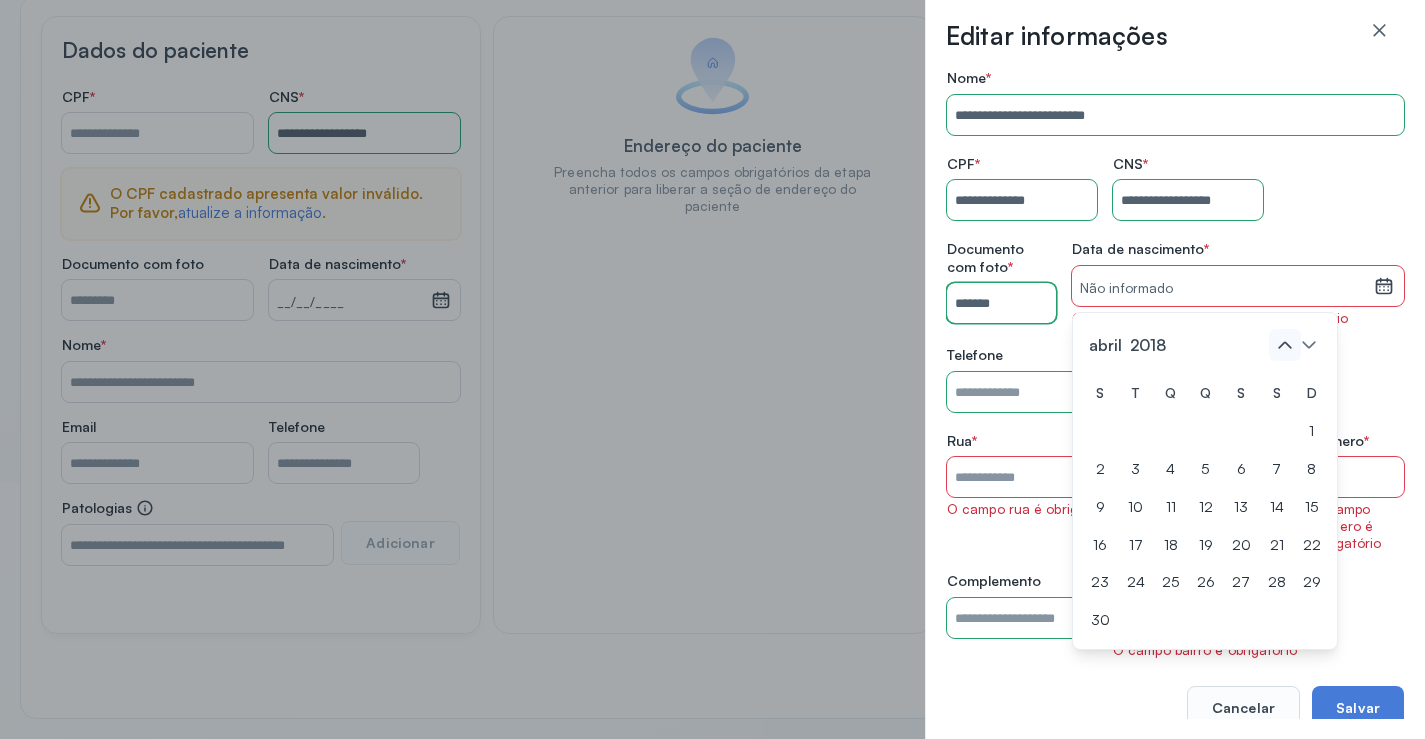 click 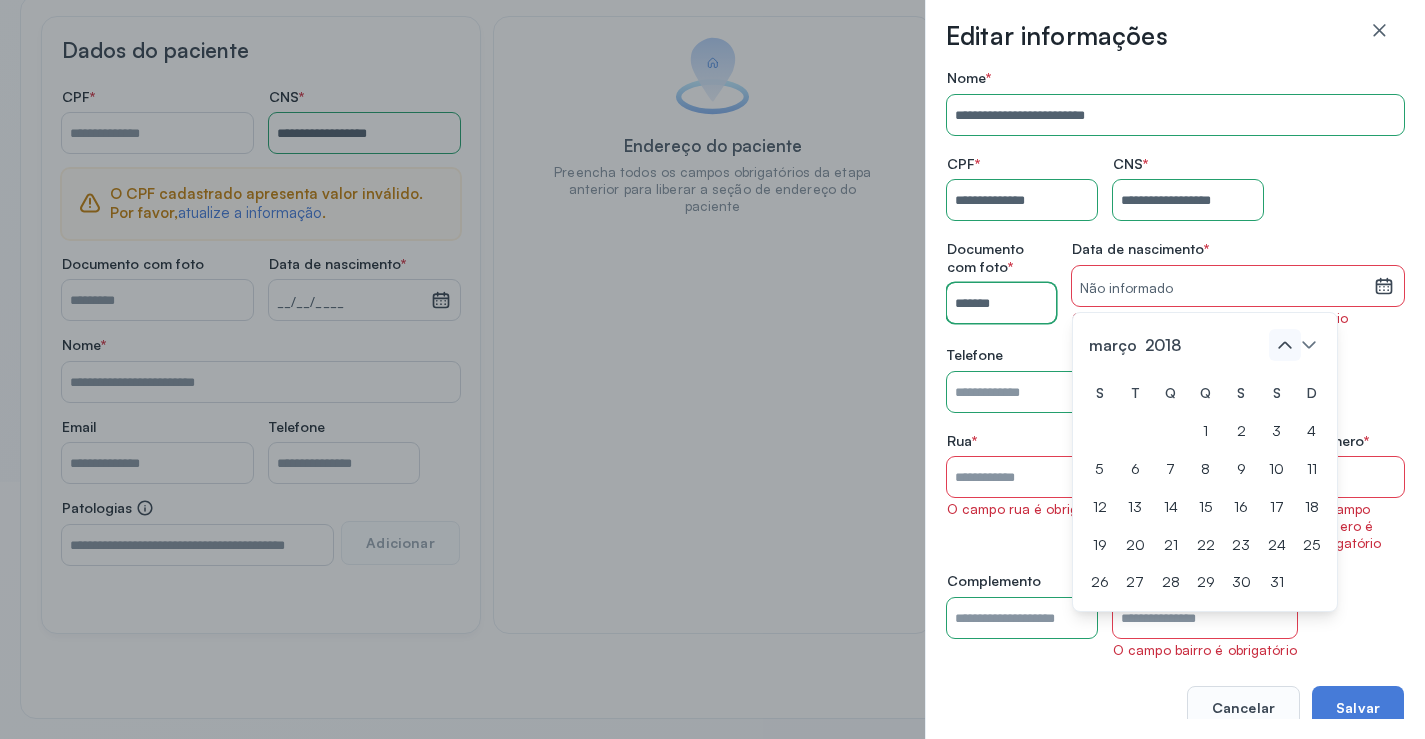 click 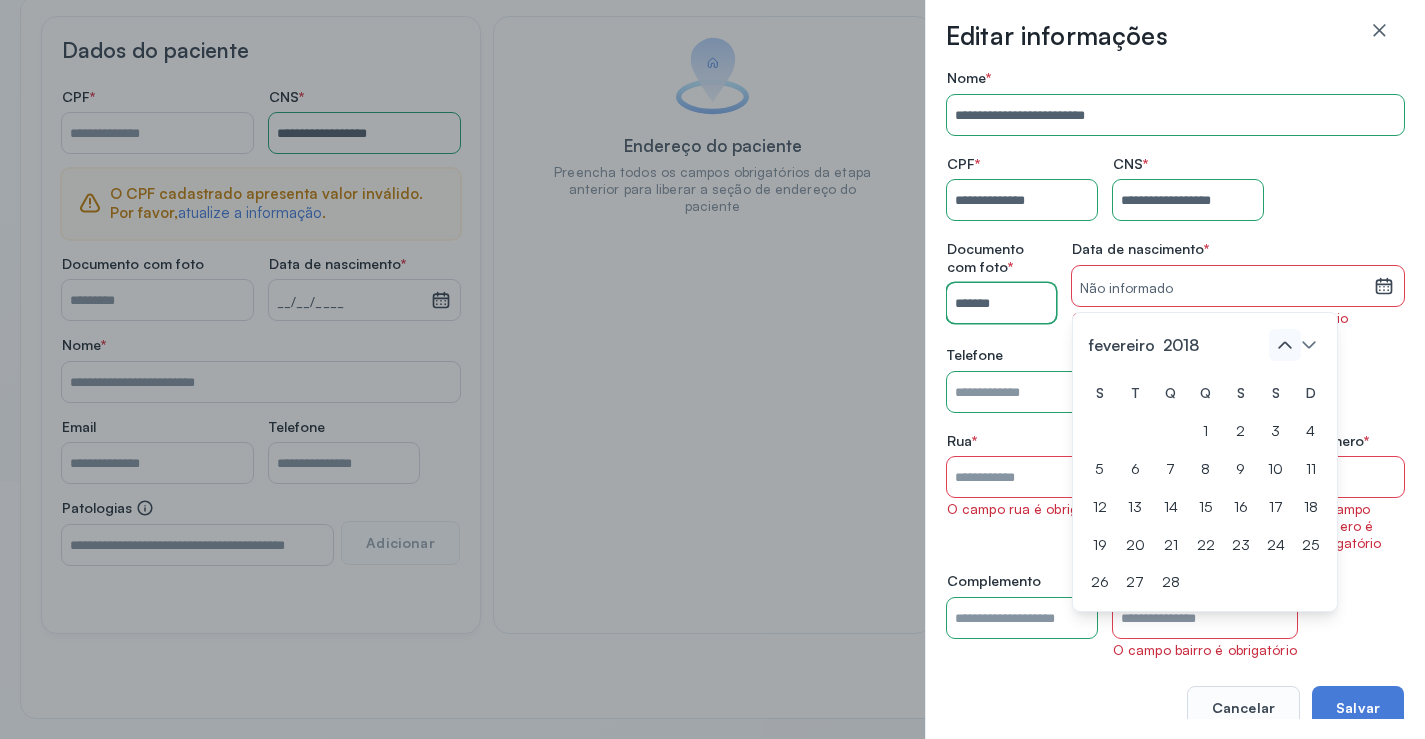 click 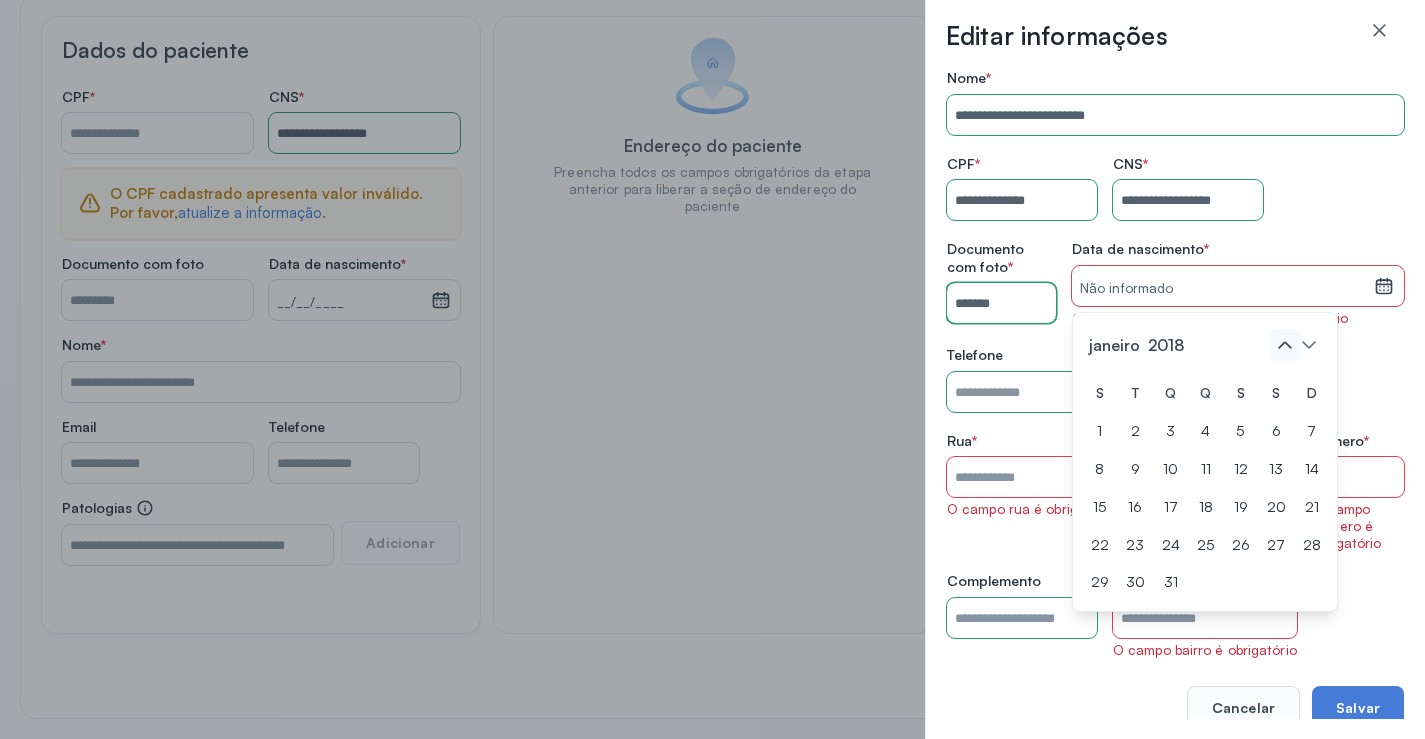 click 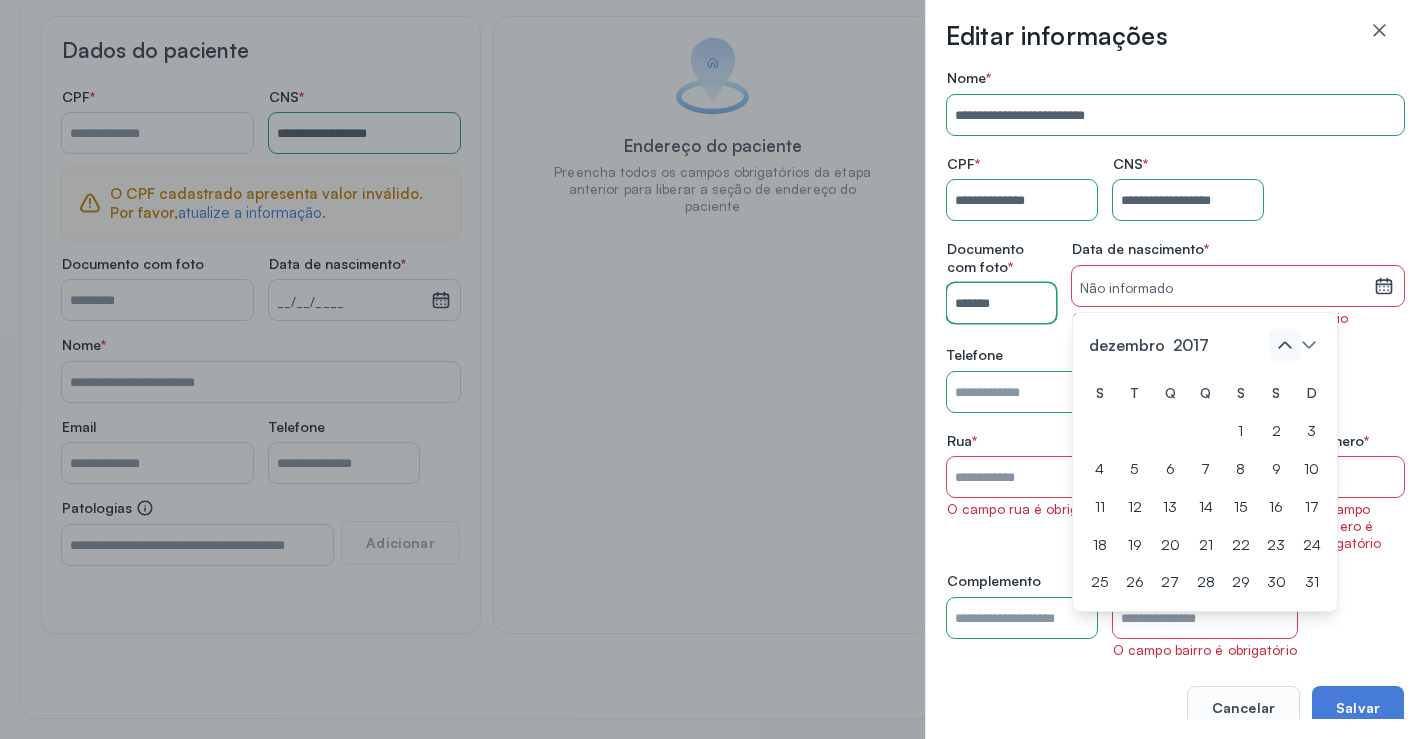 click 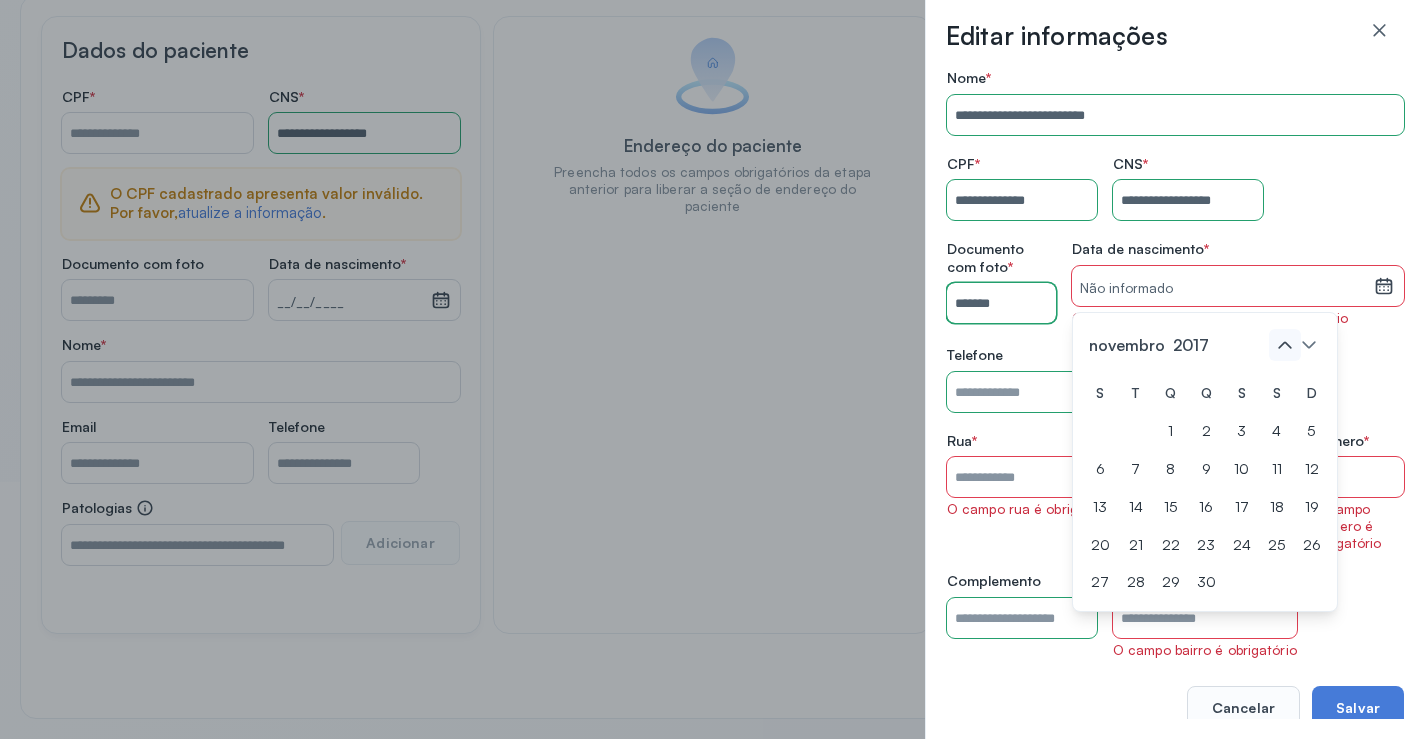 click 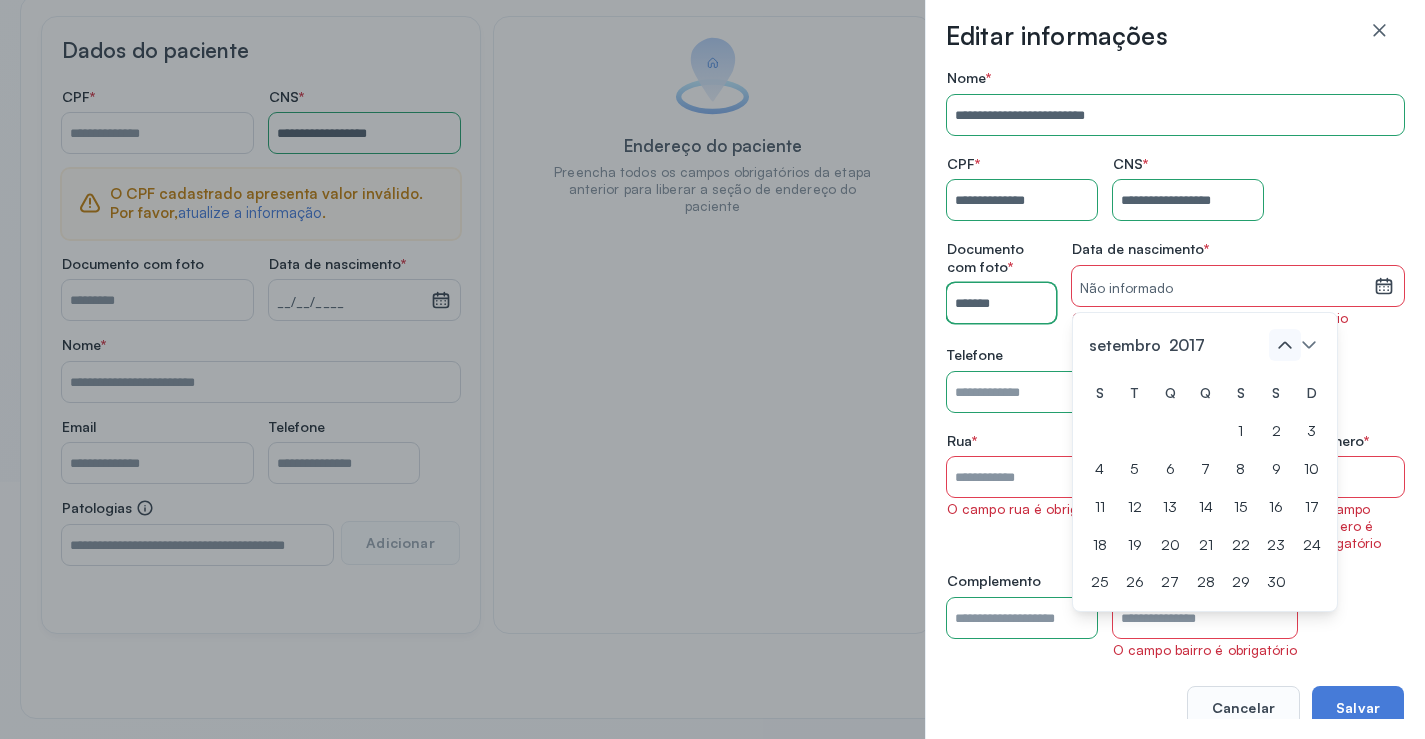 click 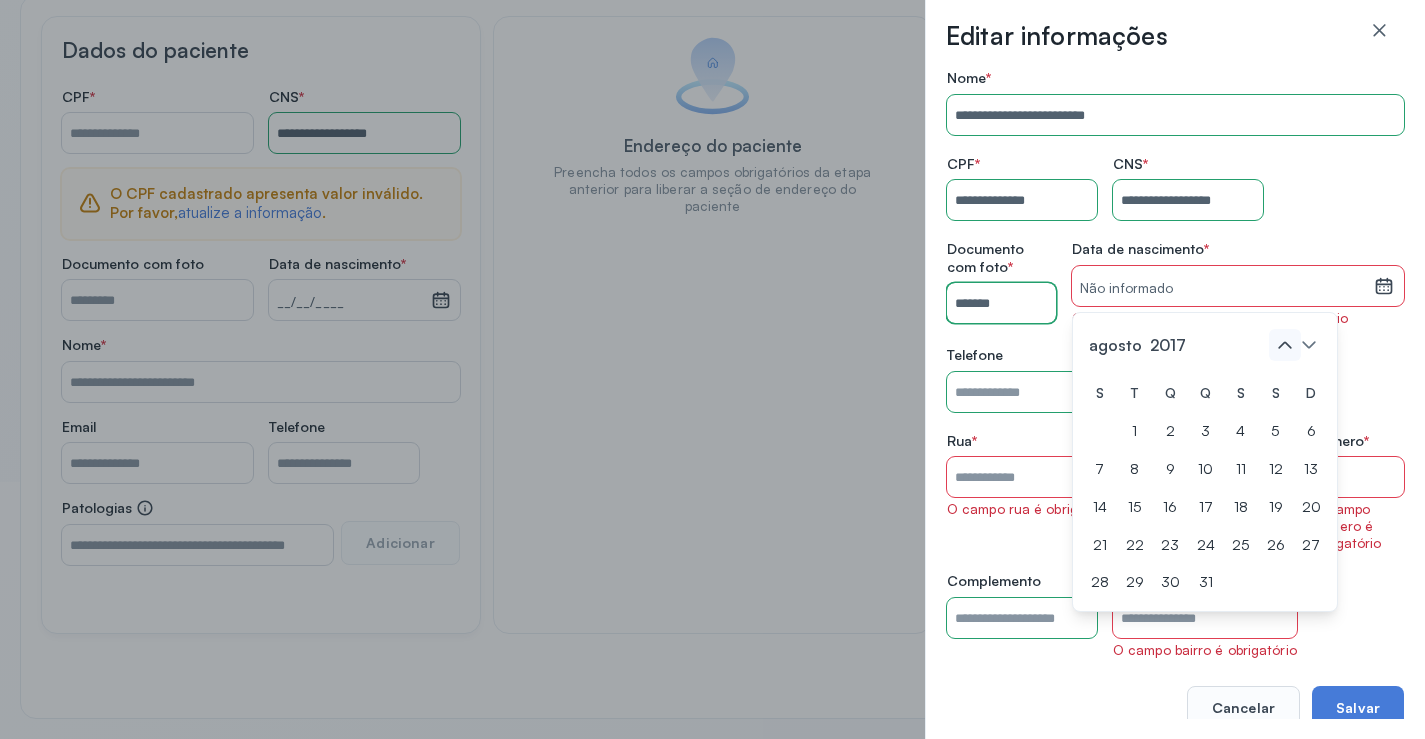 click 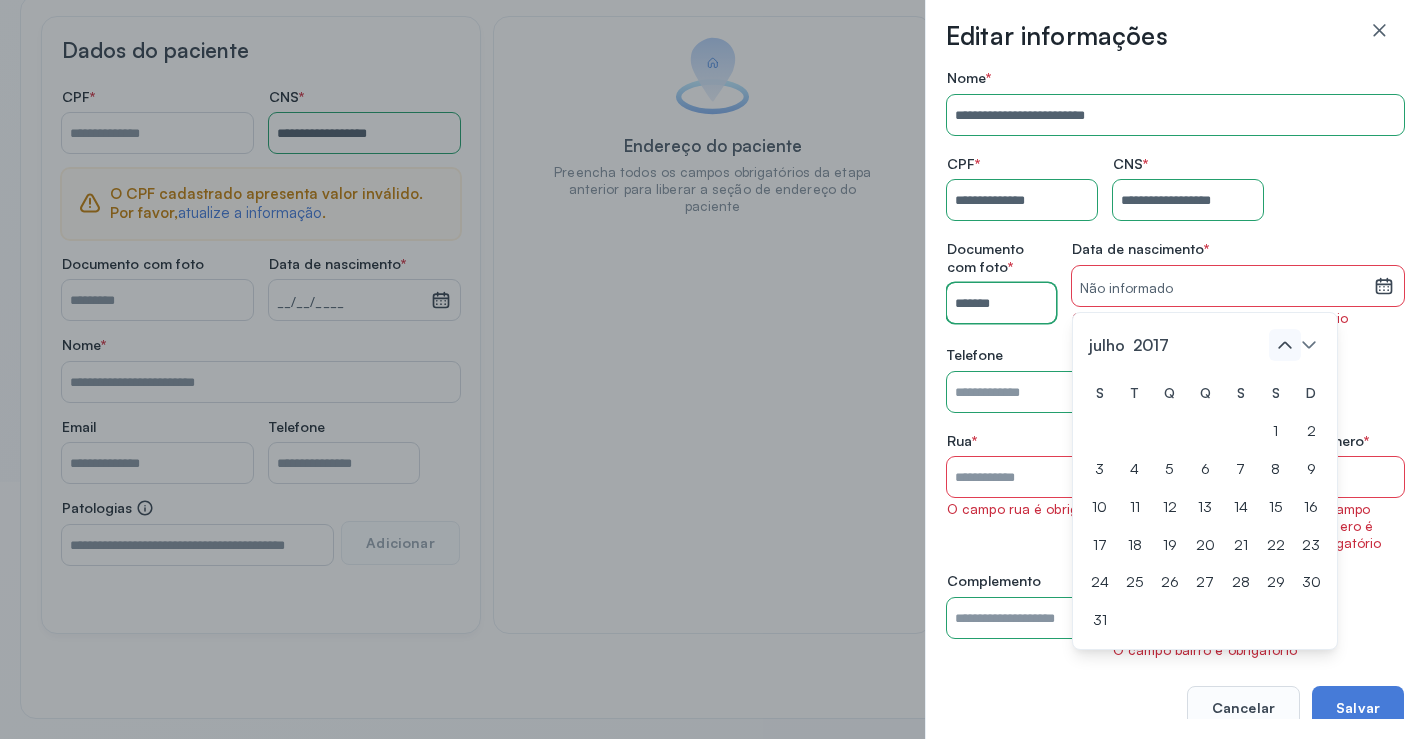 click 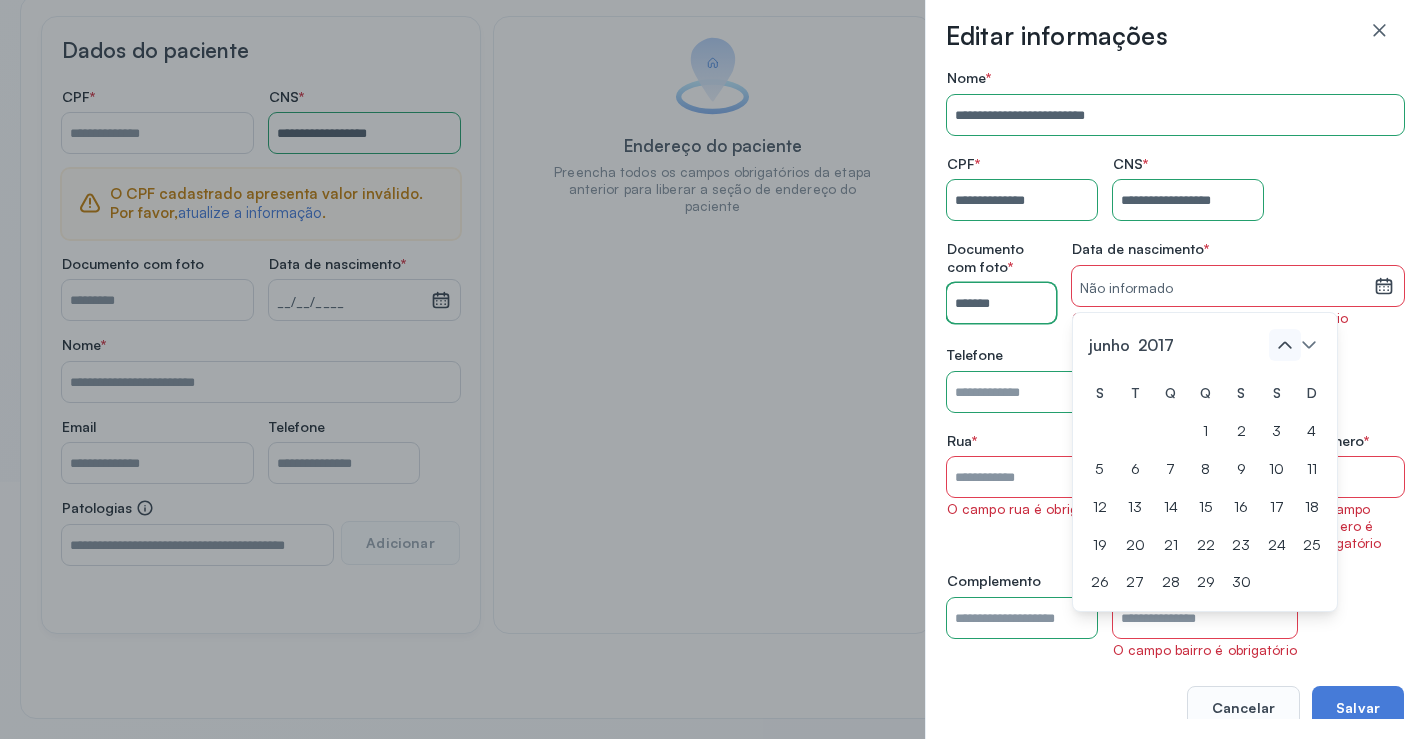 click 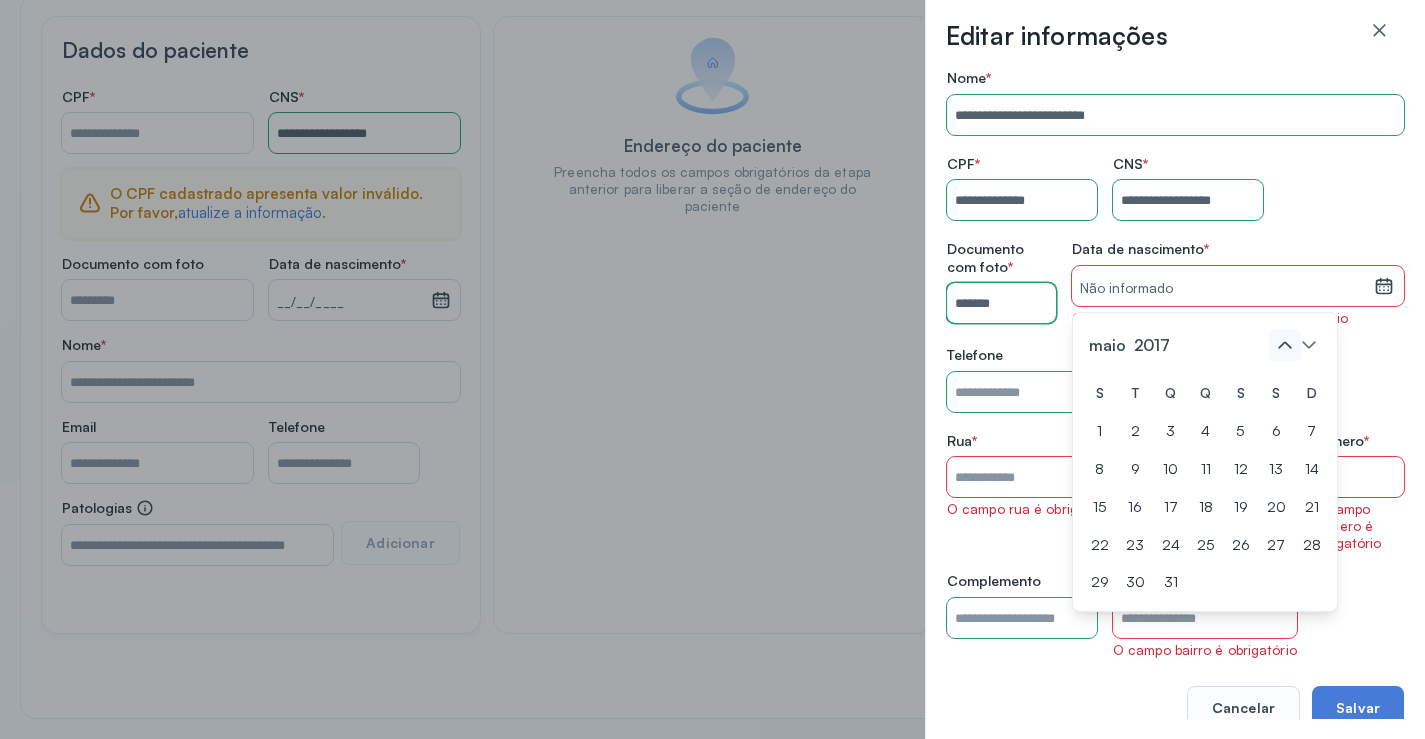 click 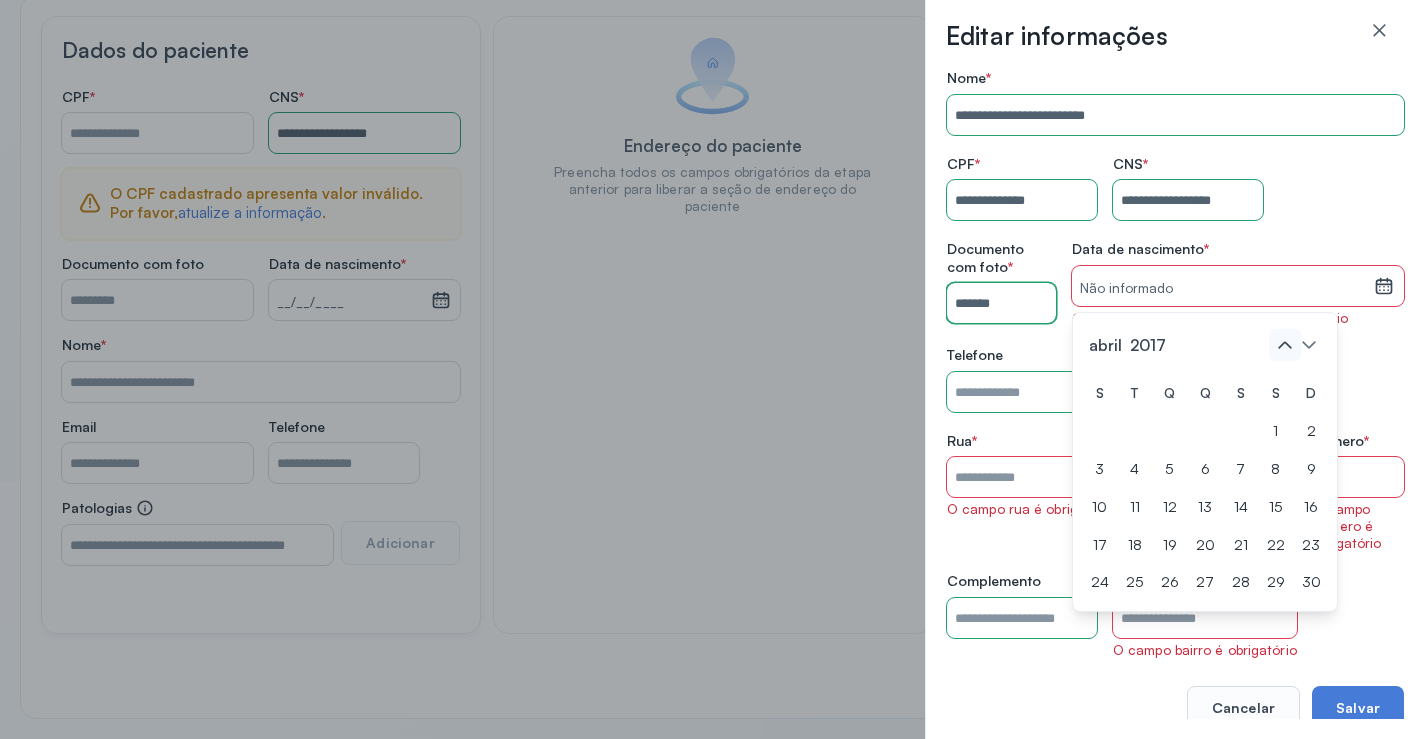 click 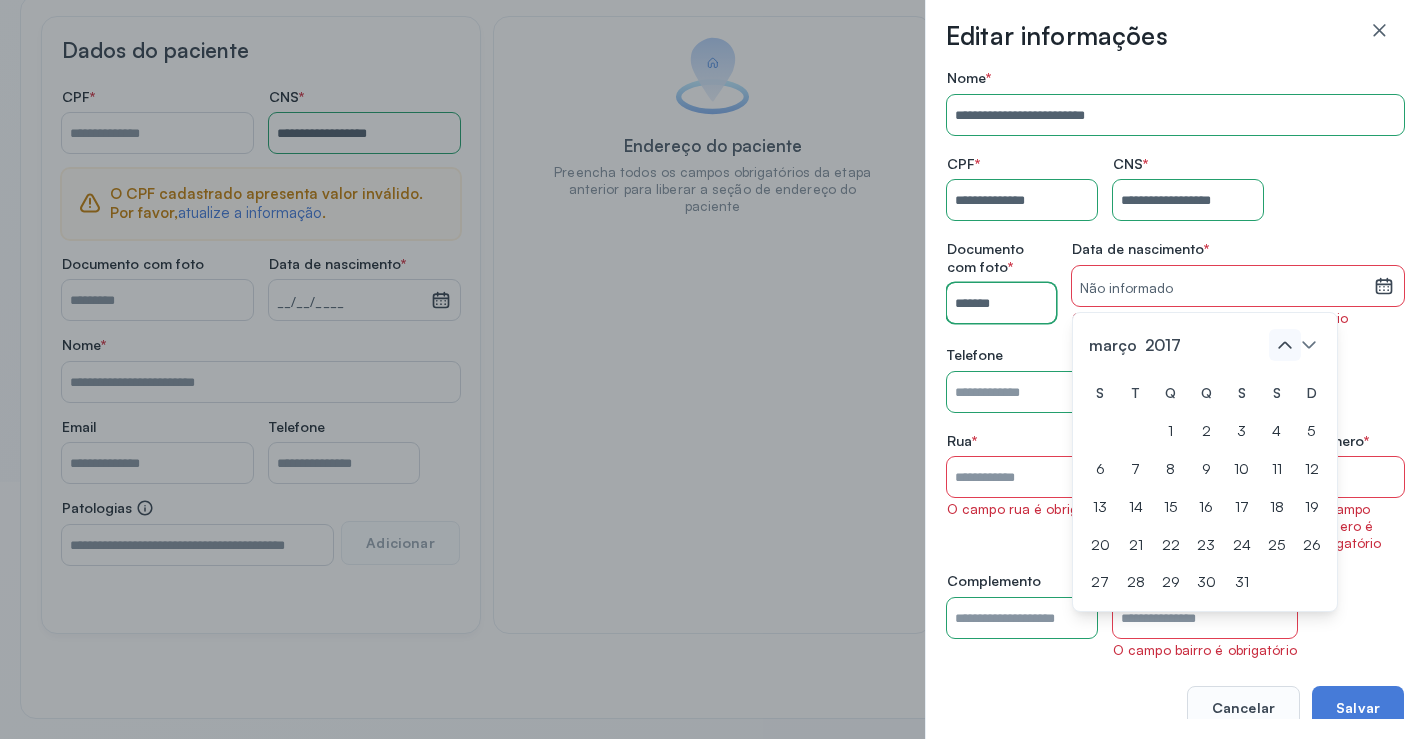 click 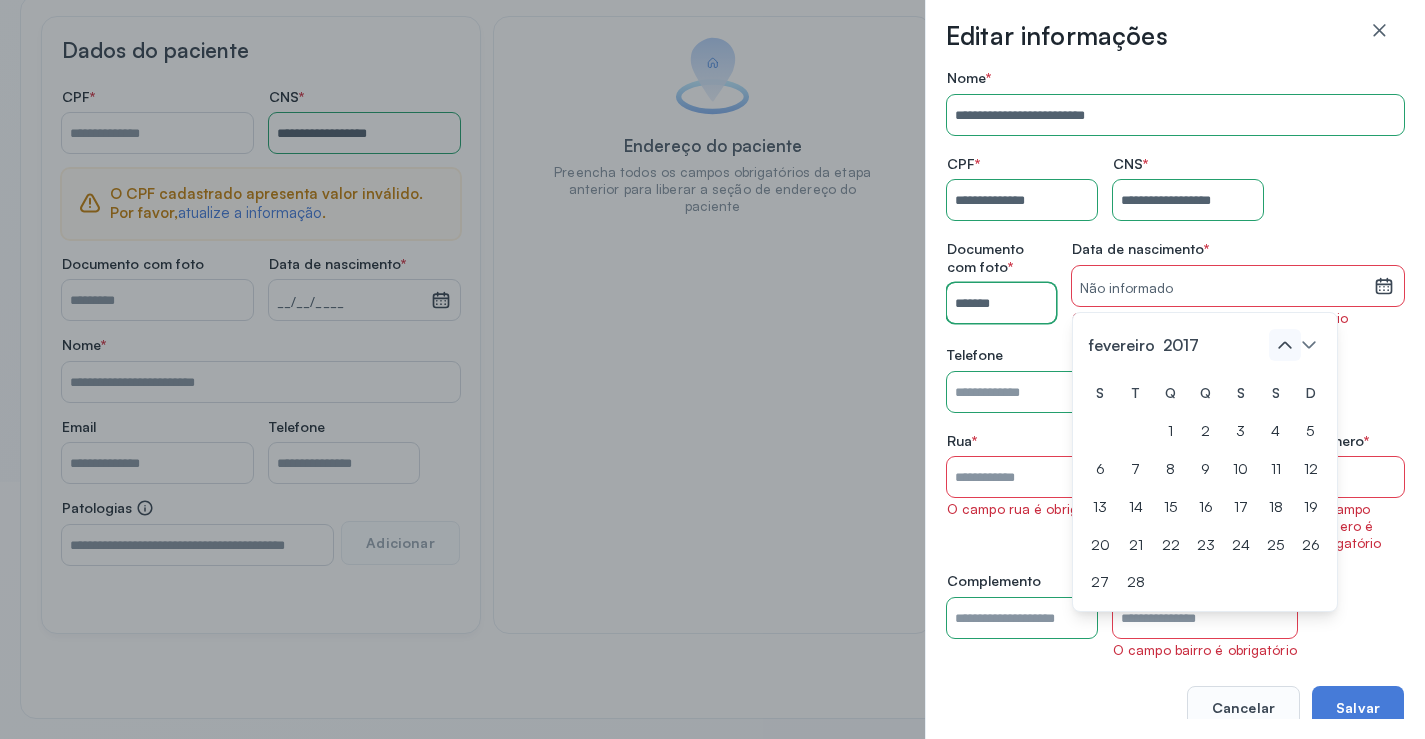 click 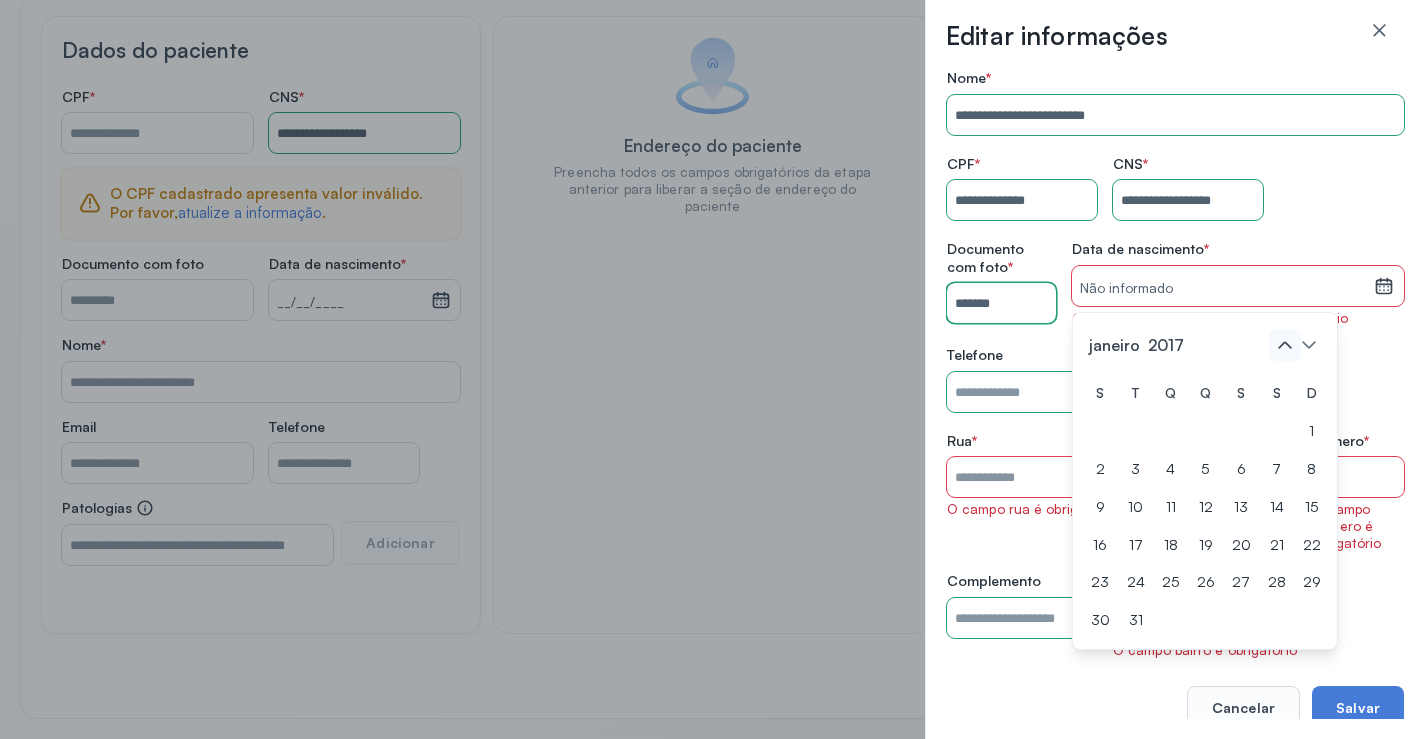 click 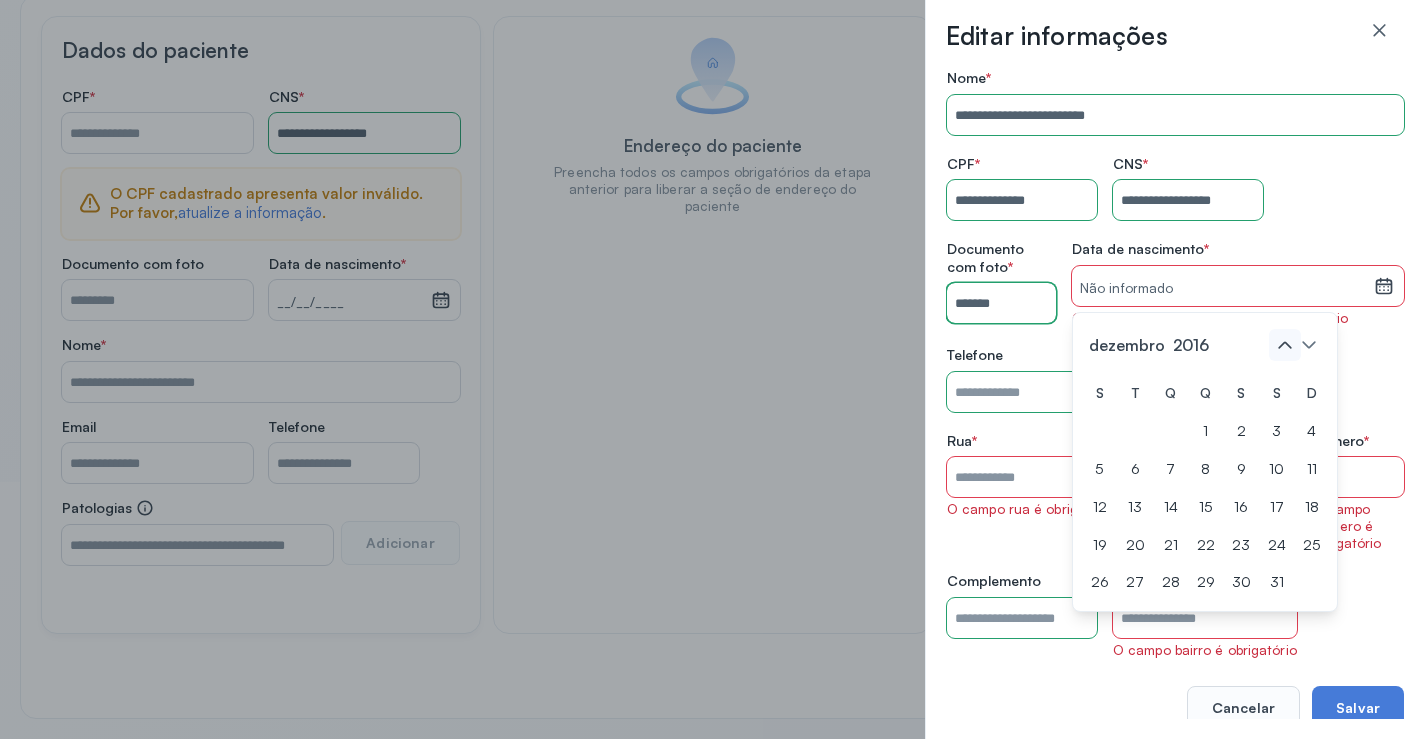 click 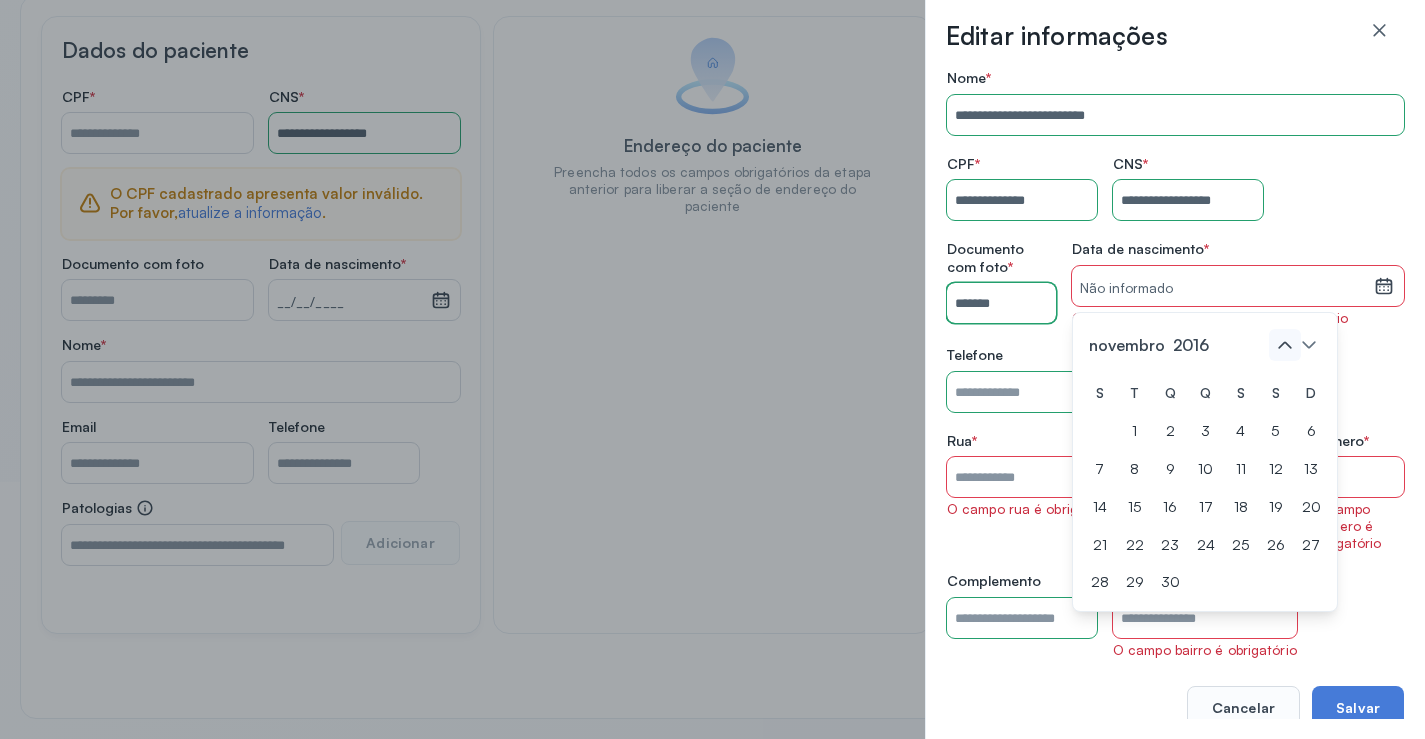click 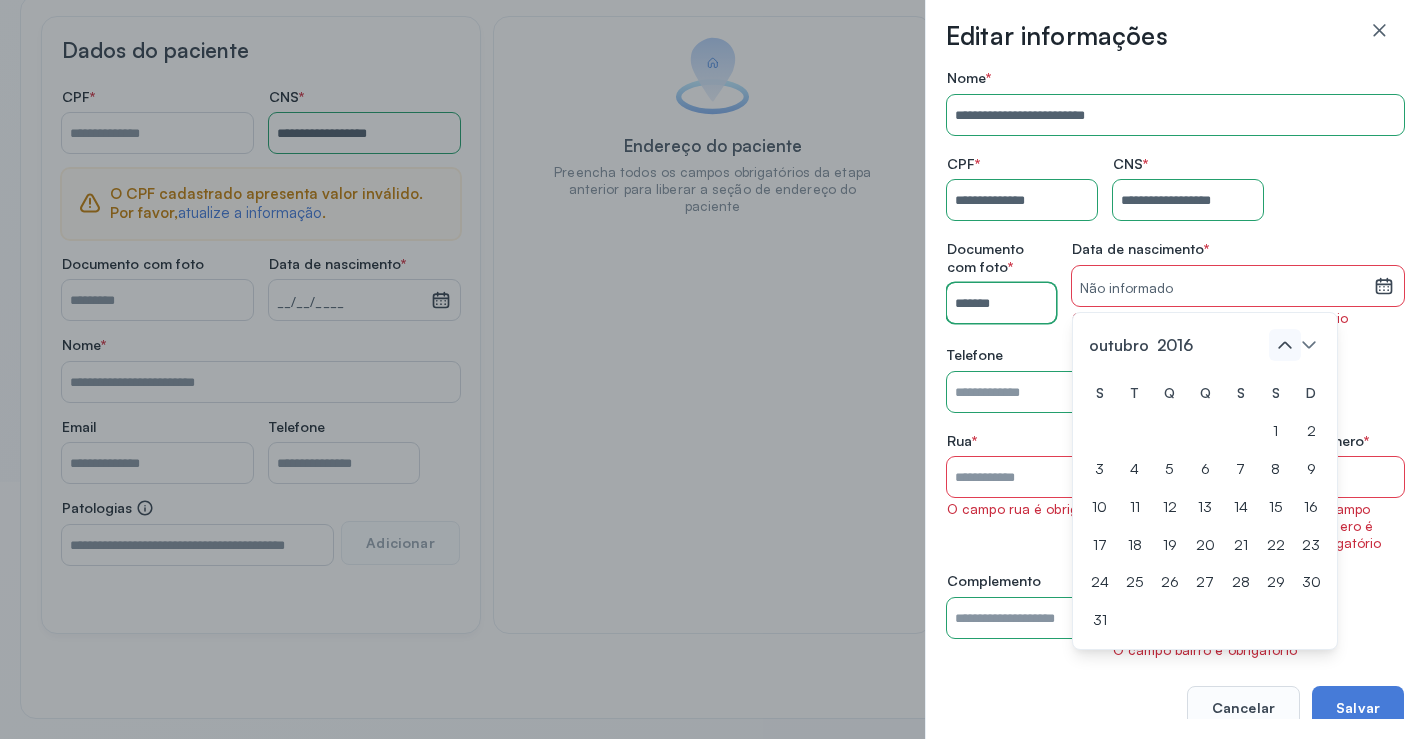 click 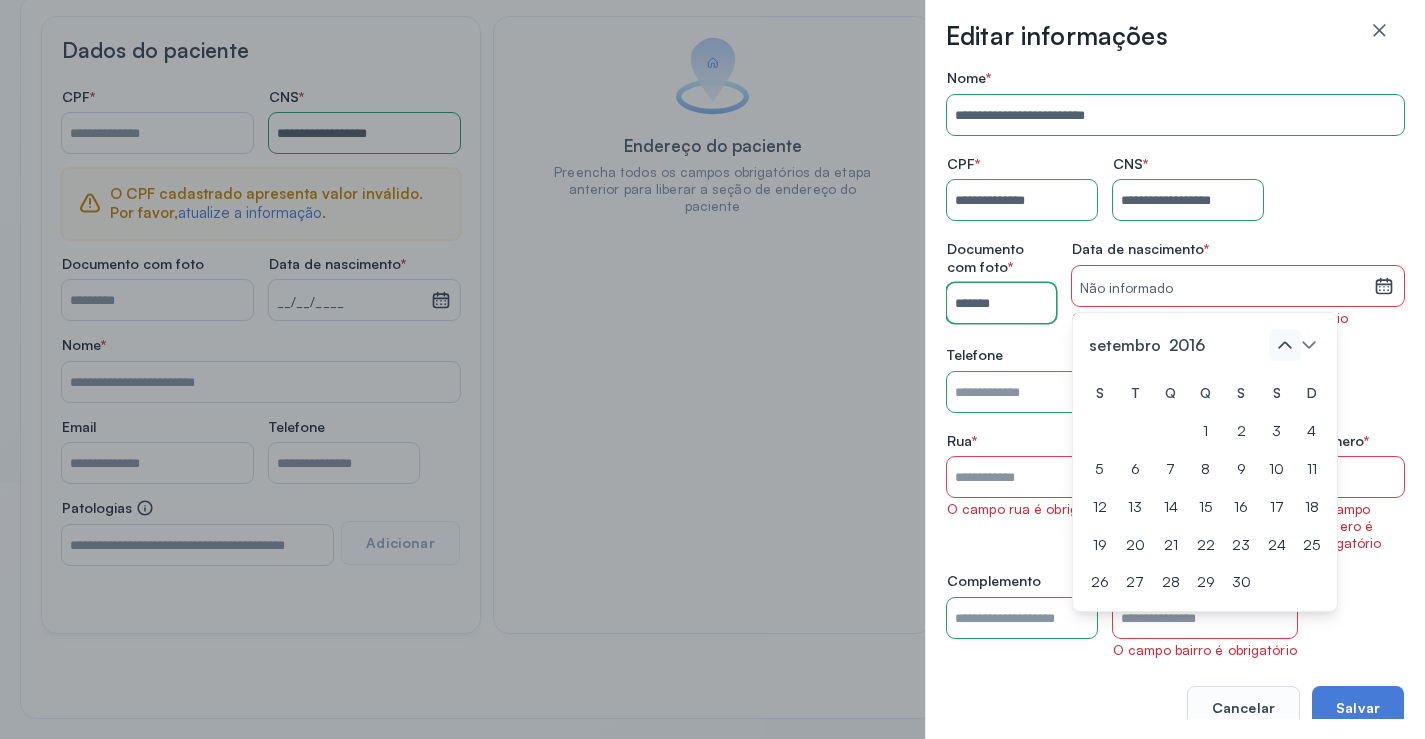 click 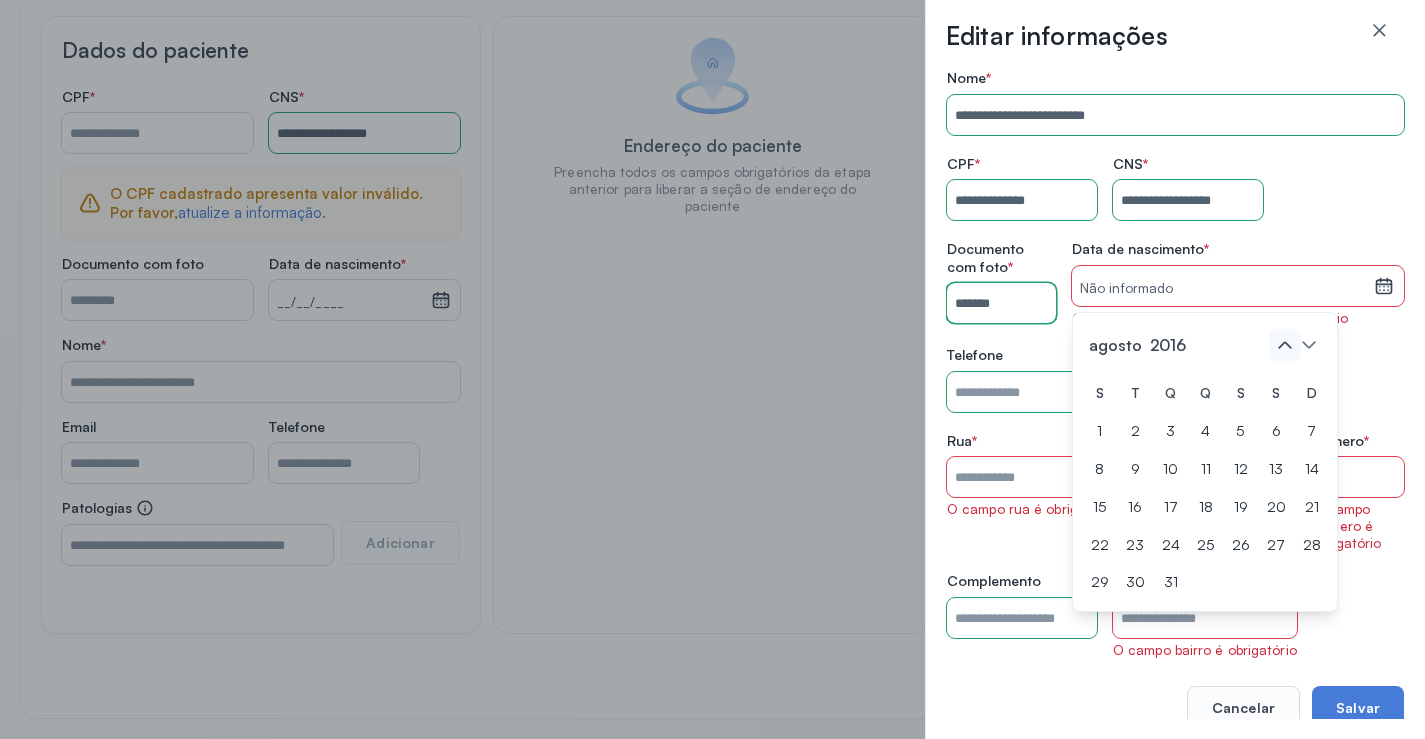 click 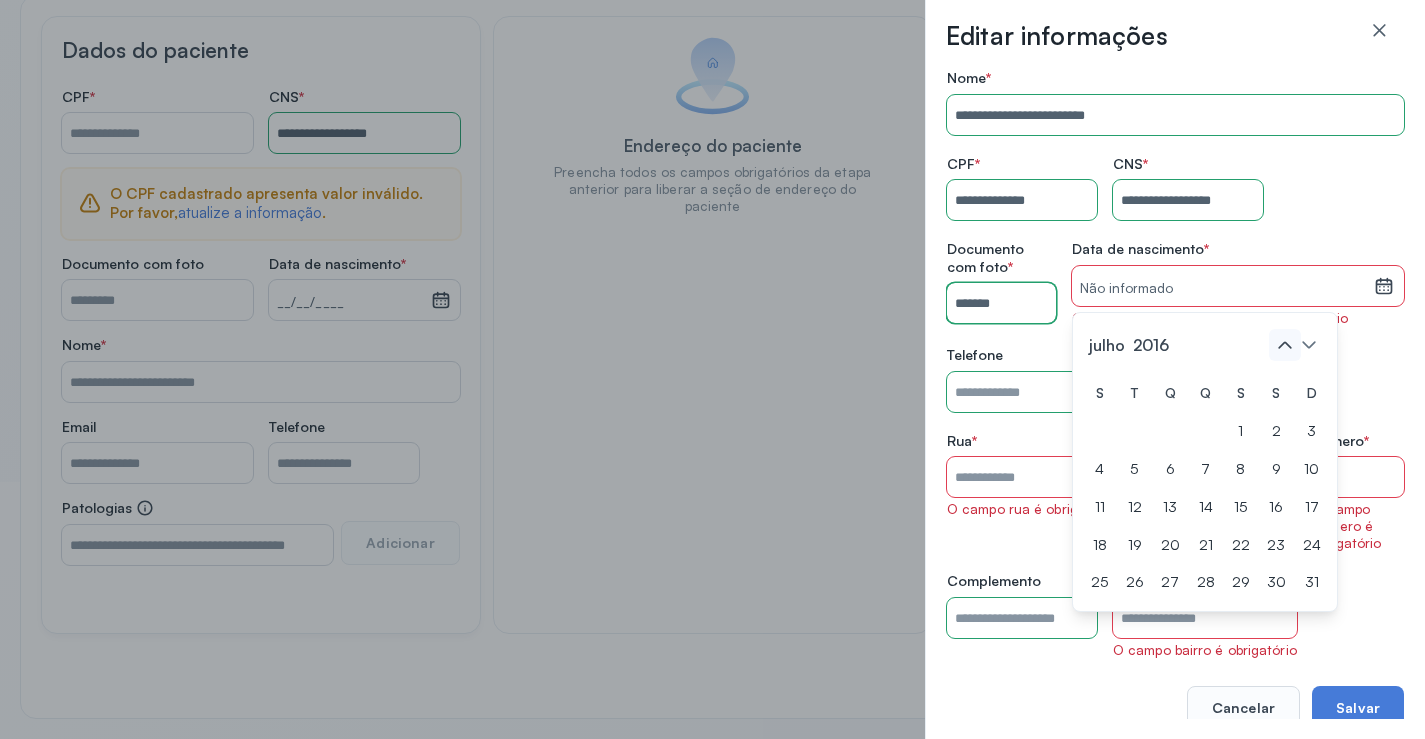 click 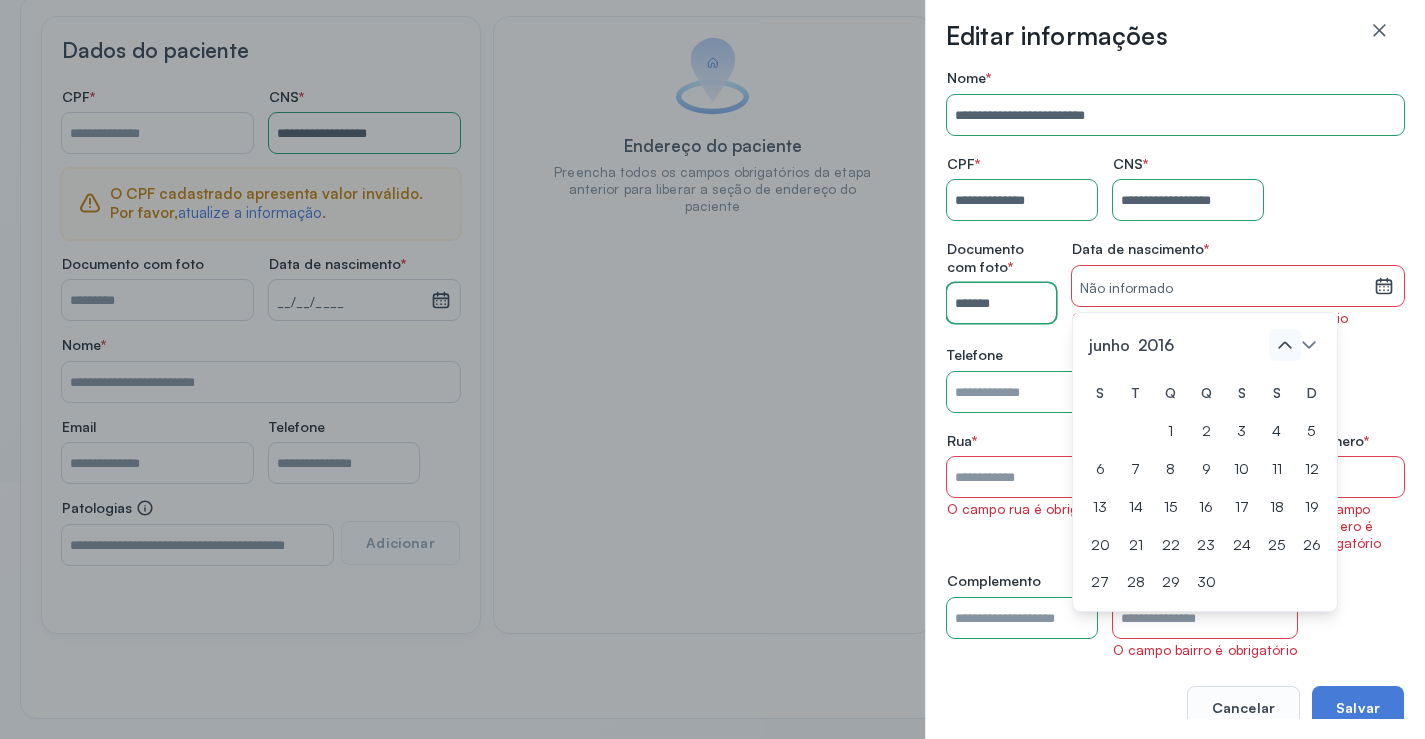 click 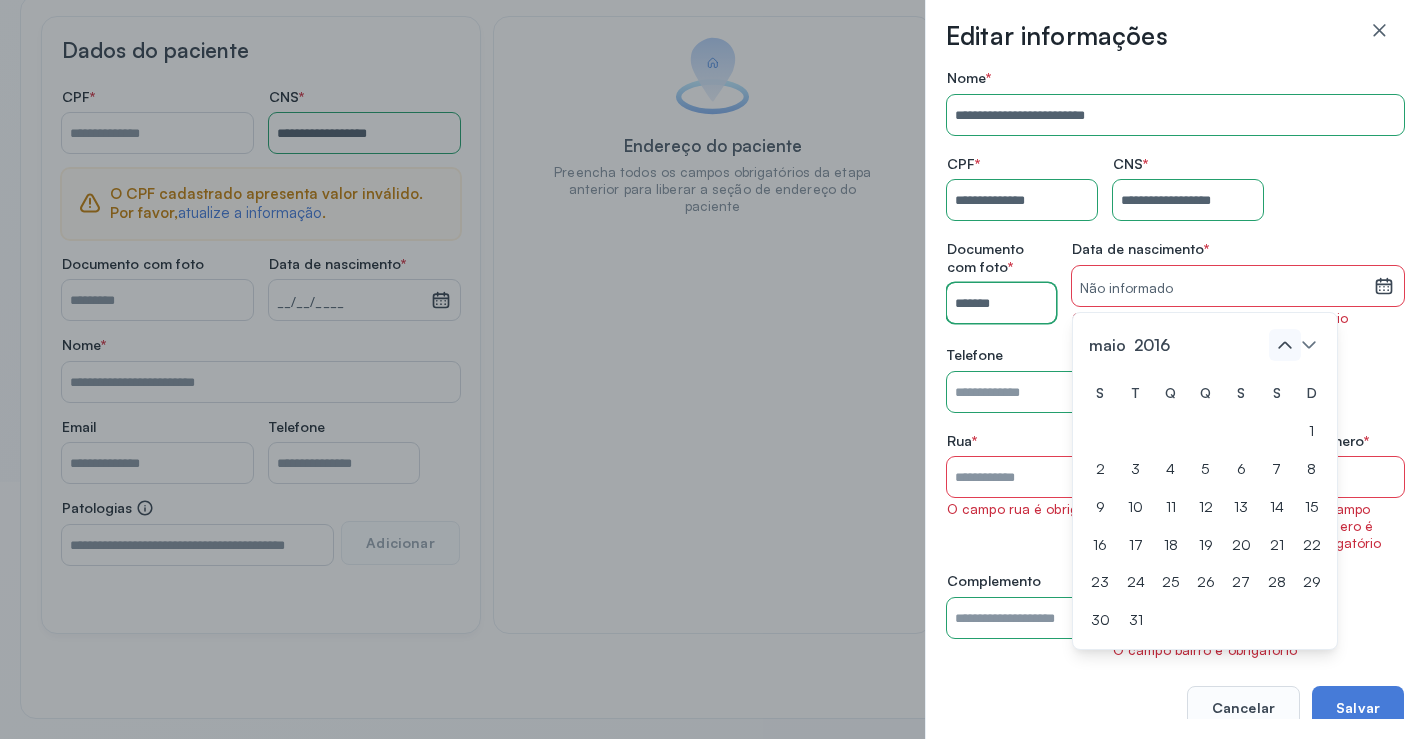 click 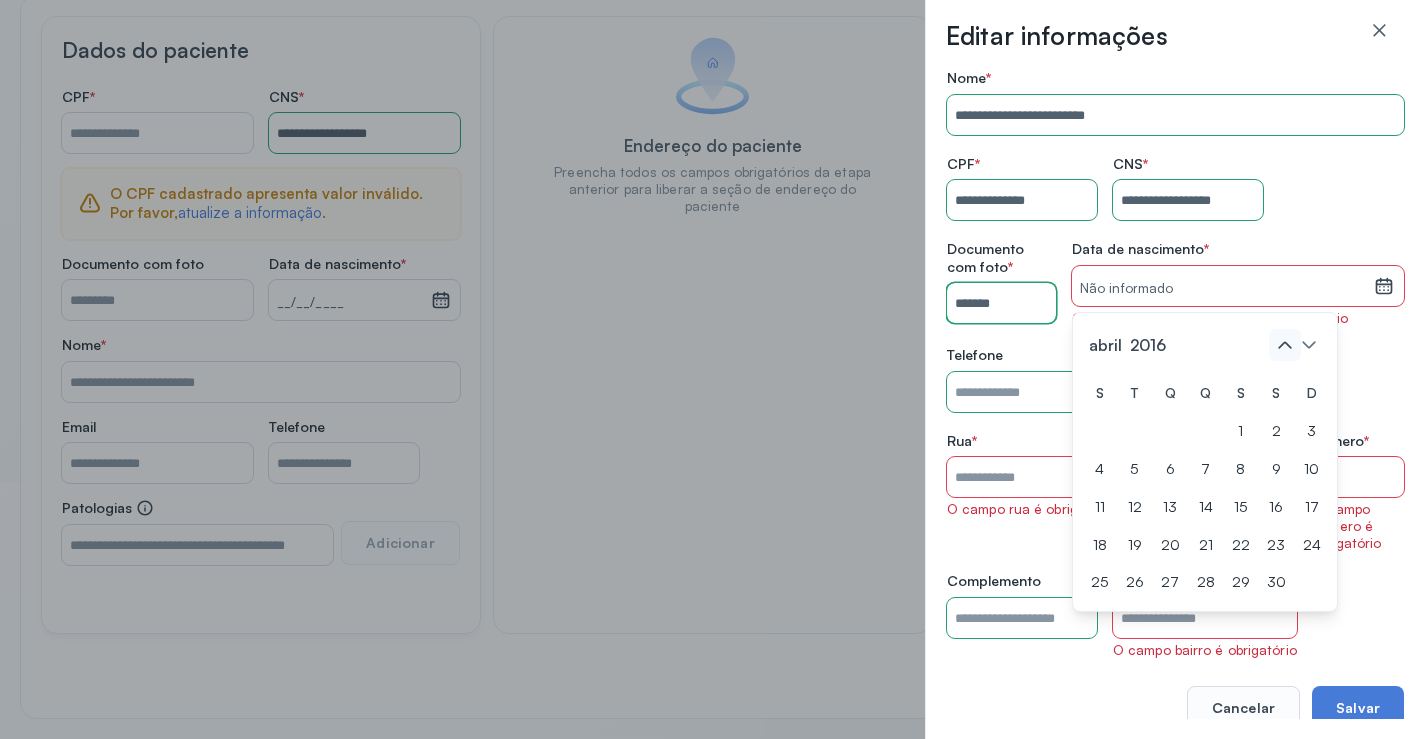 click 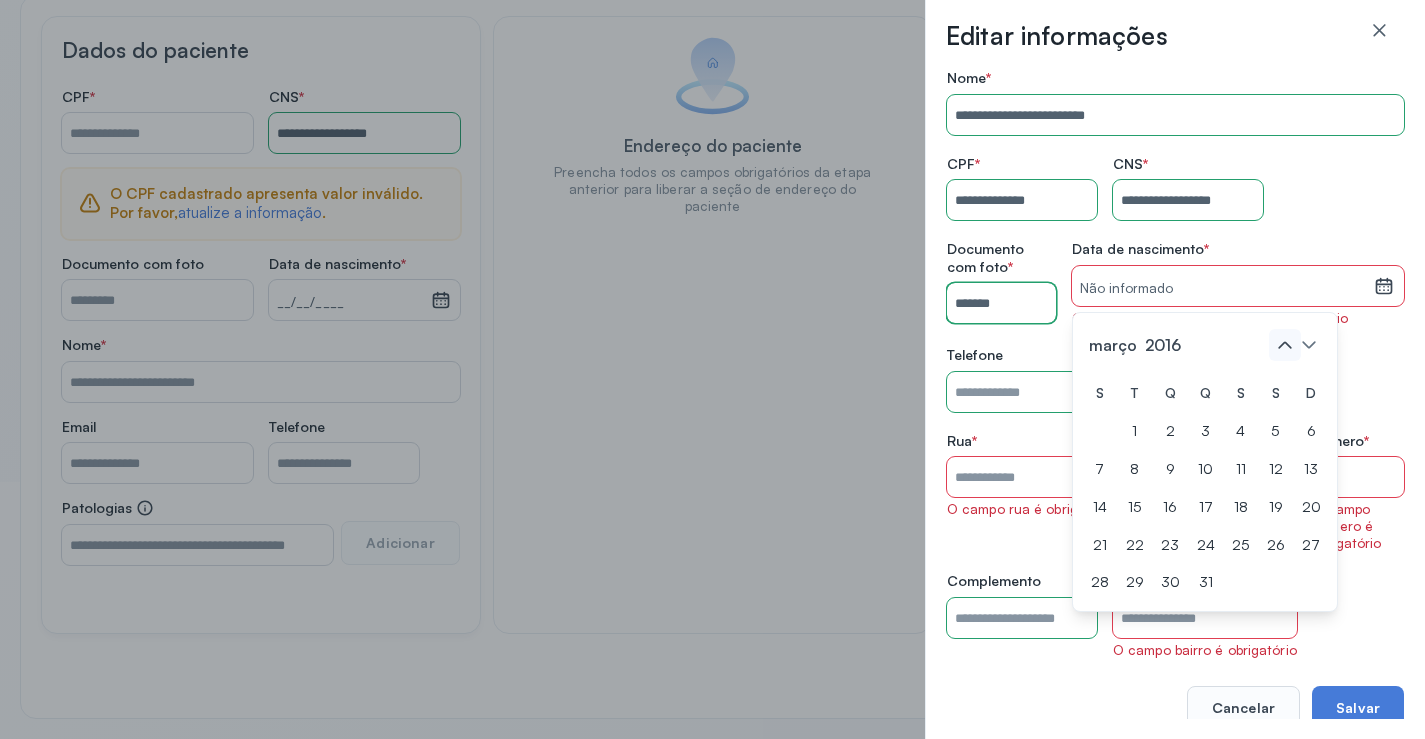 click 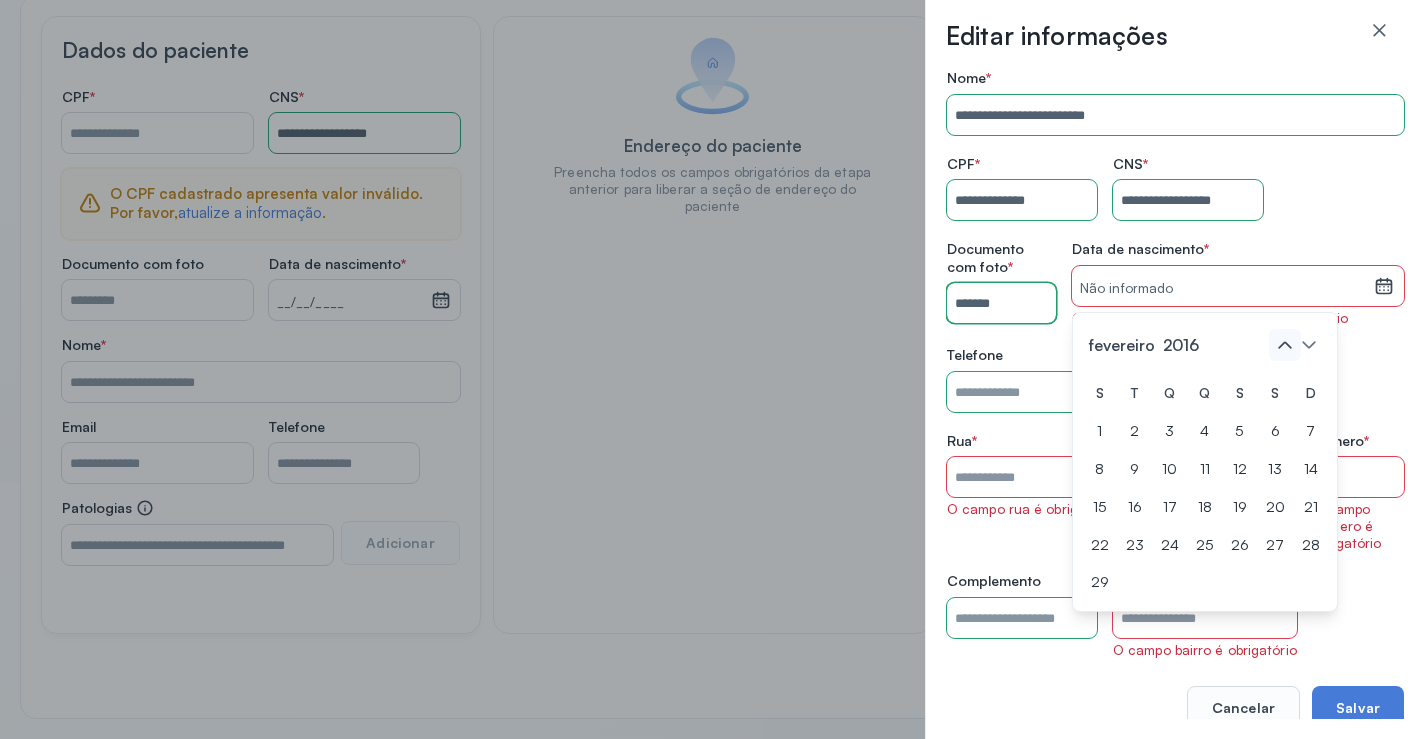 click 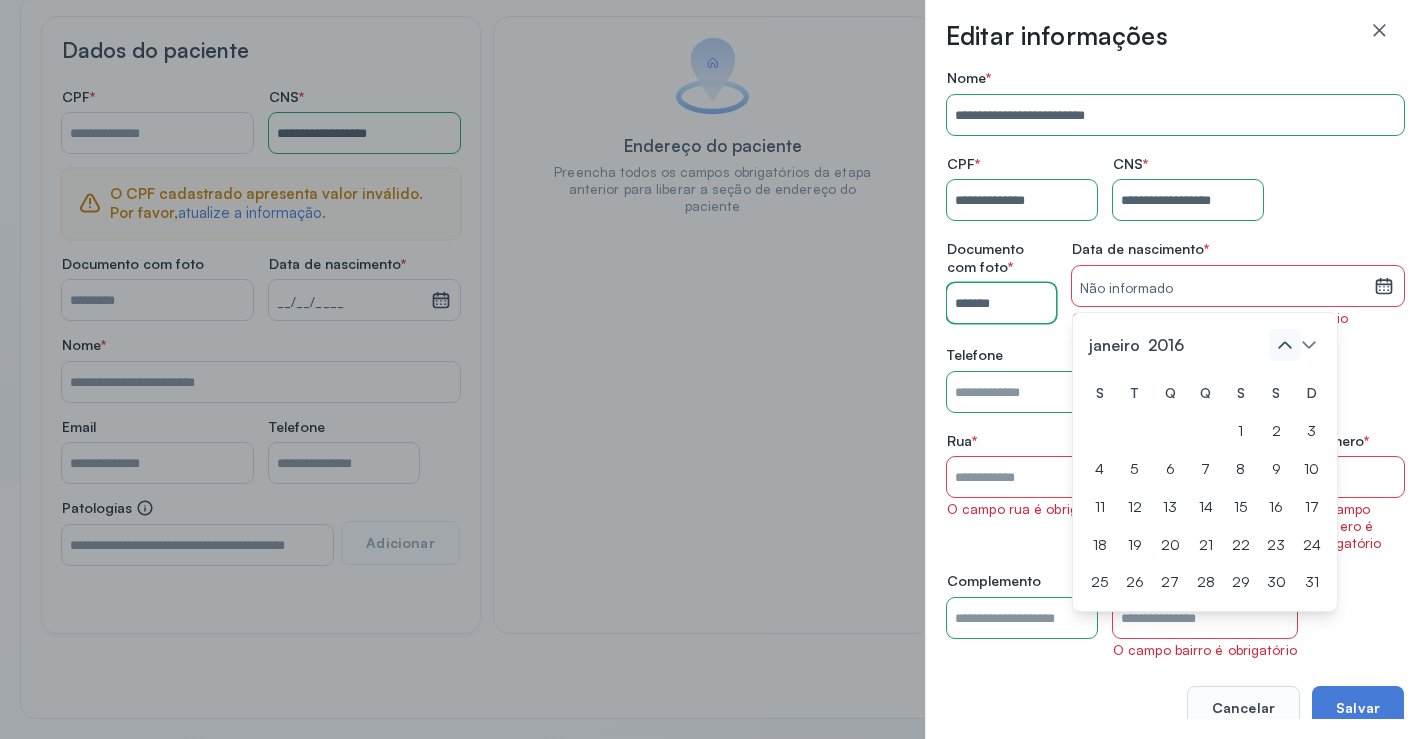 click 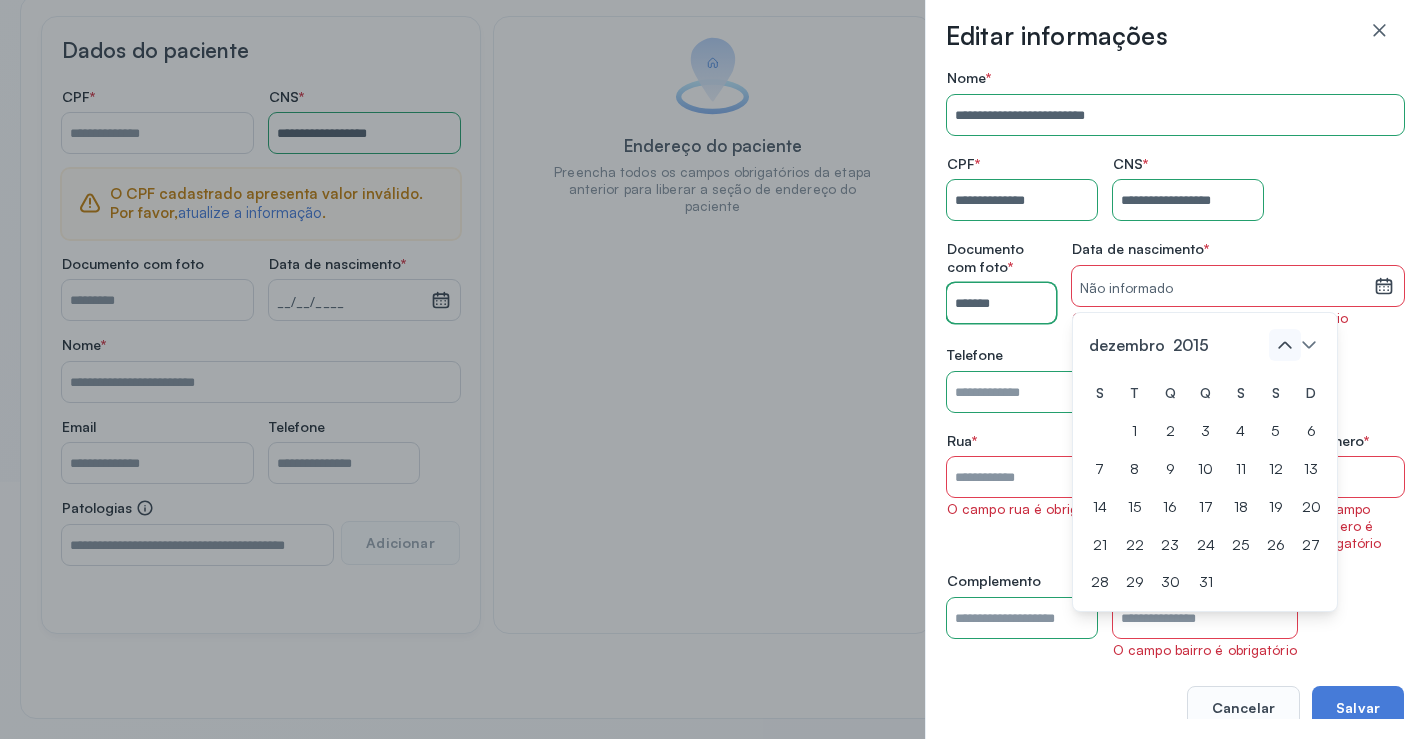 click 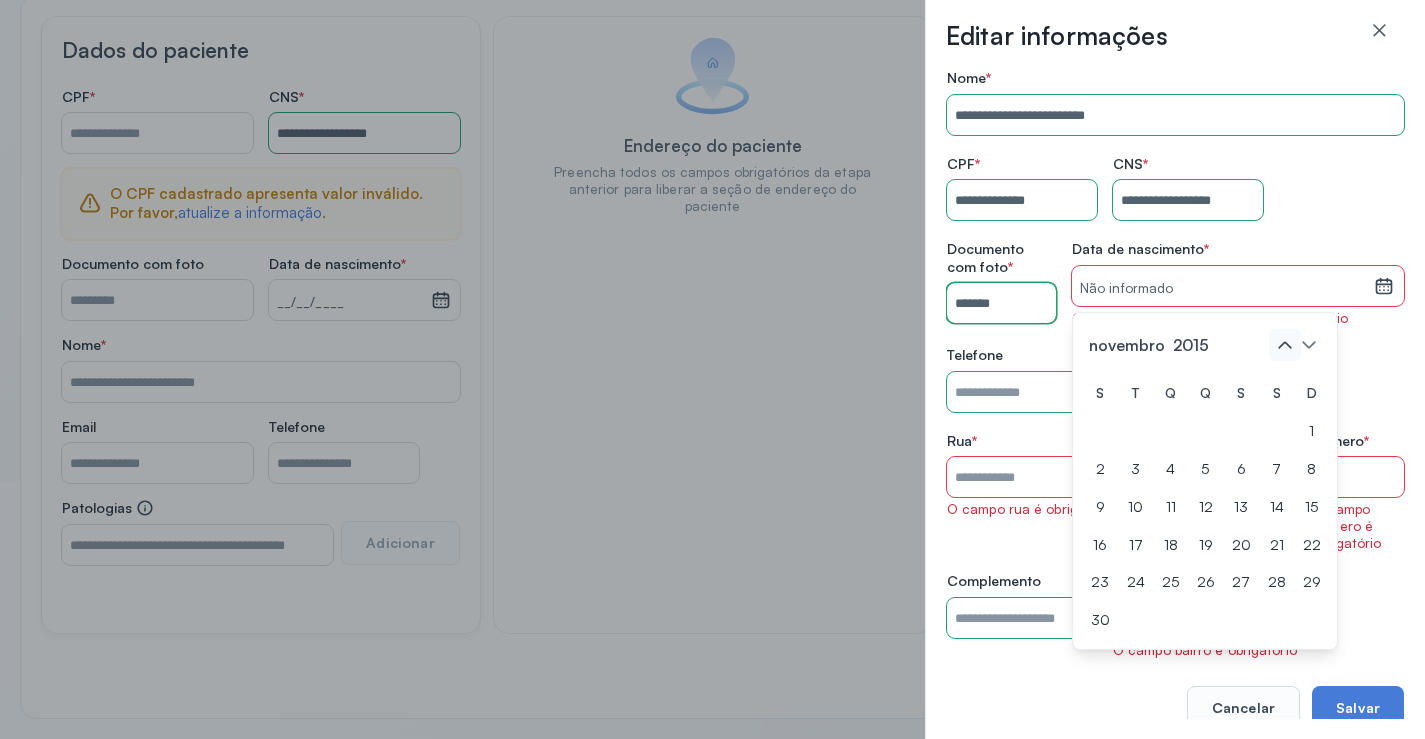 click 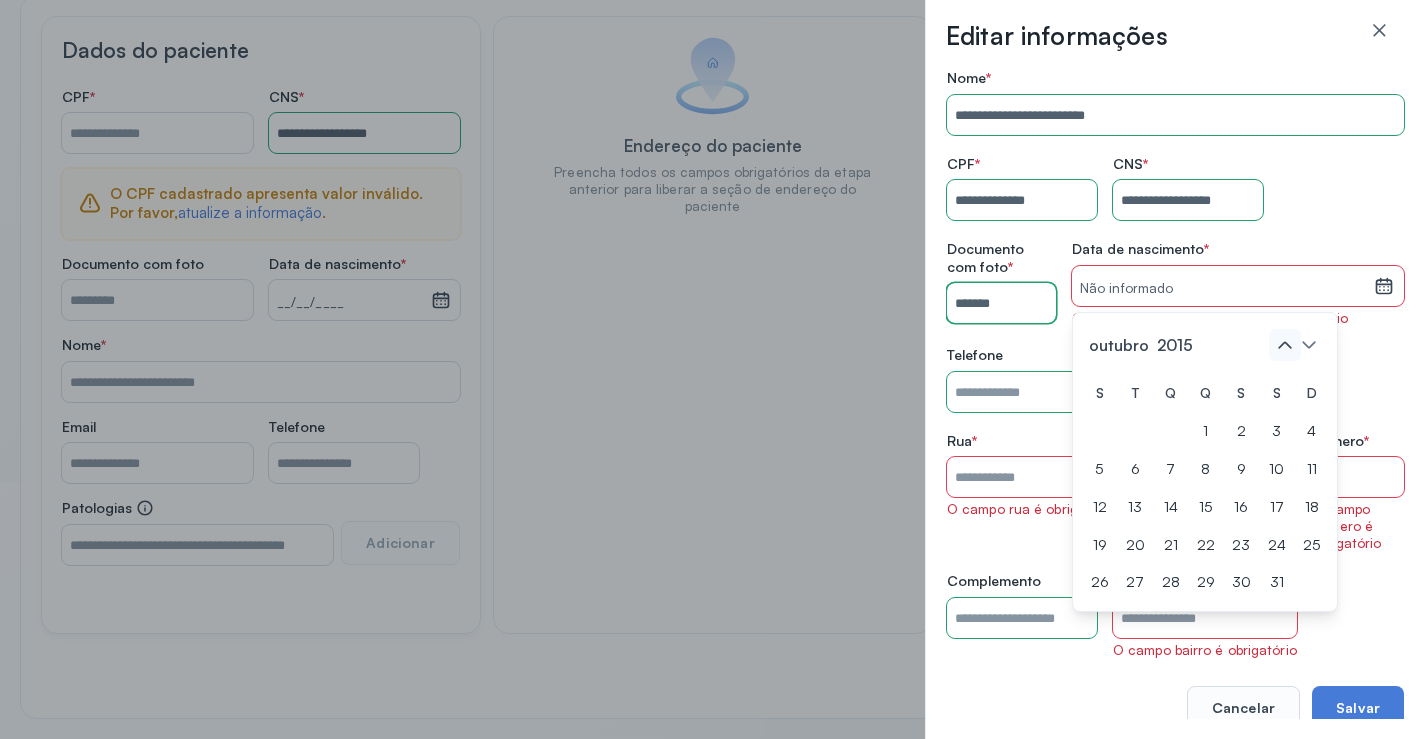 click 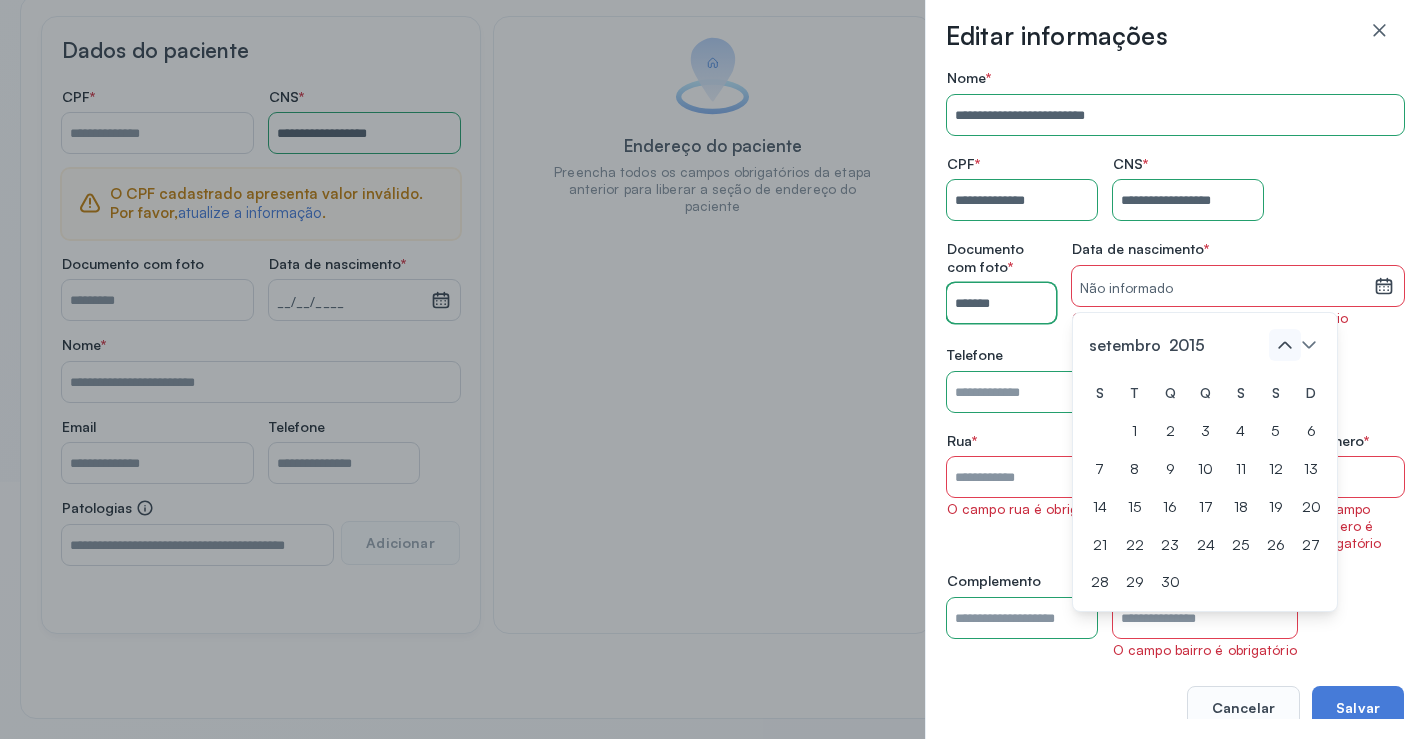 click 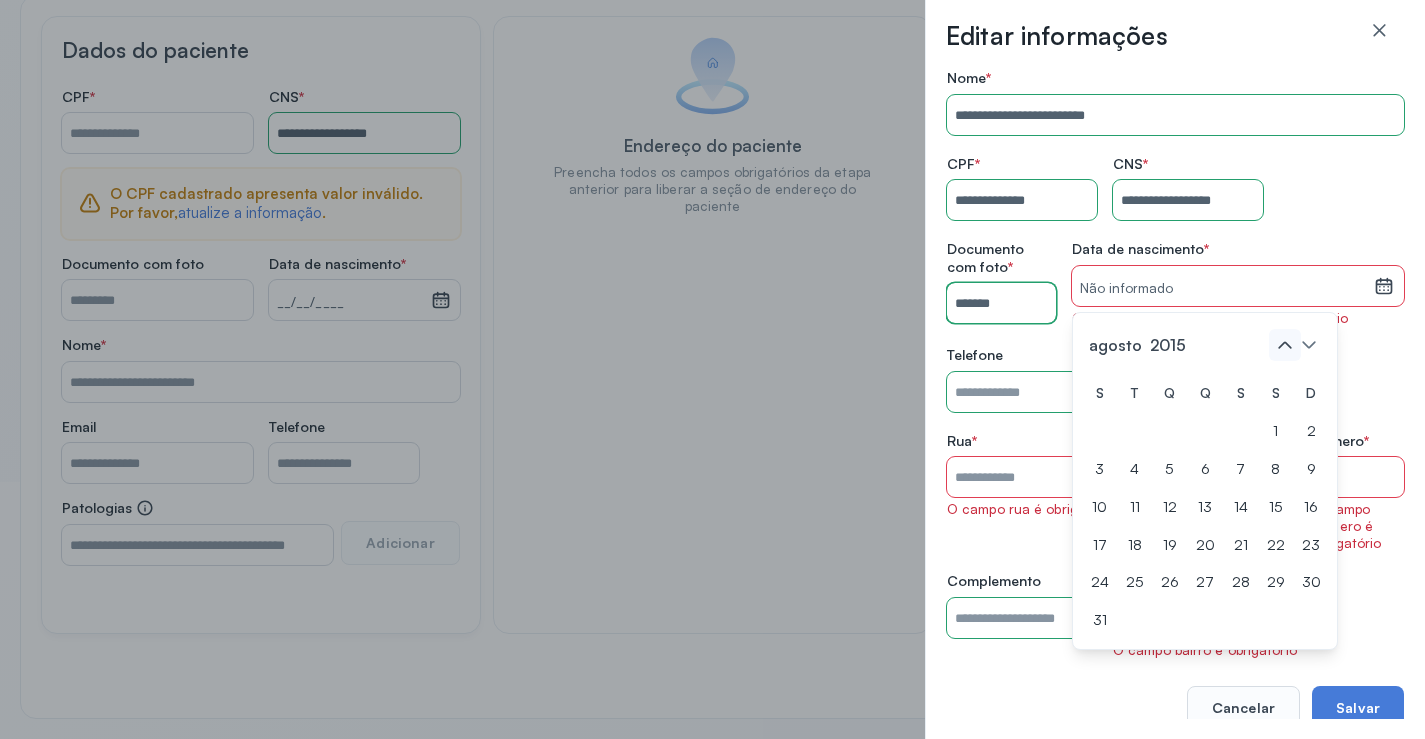 click 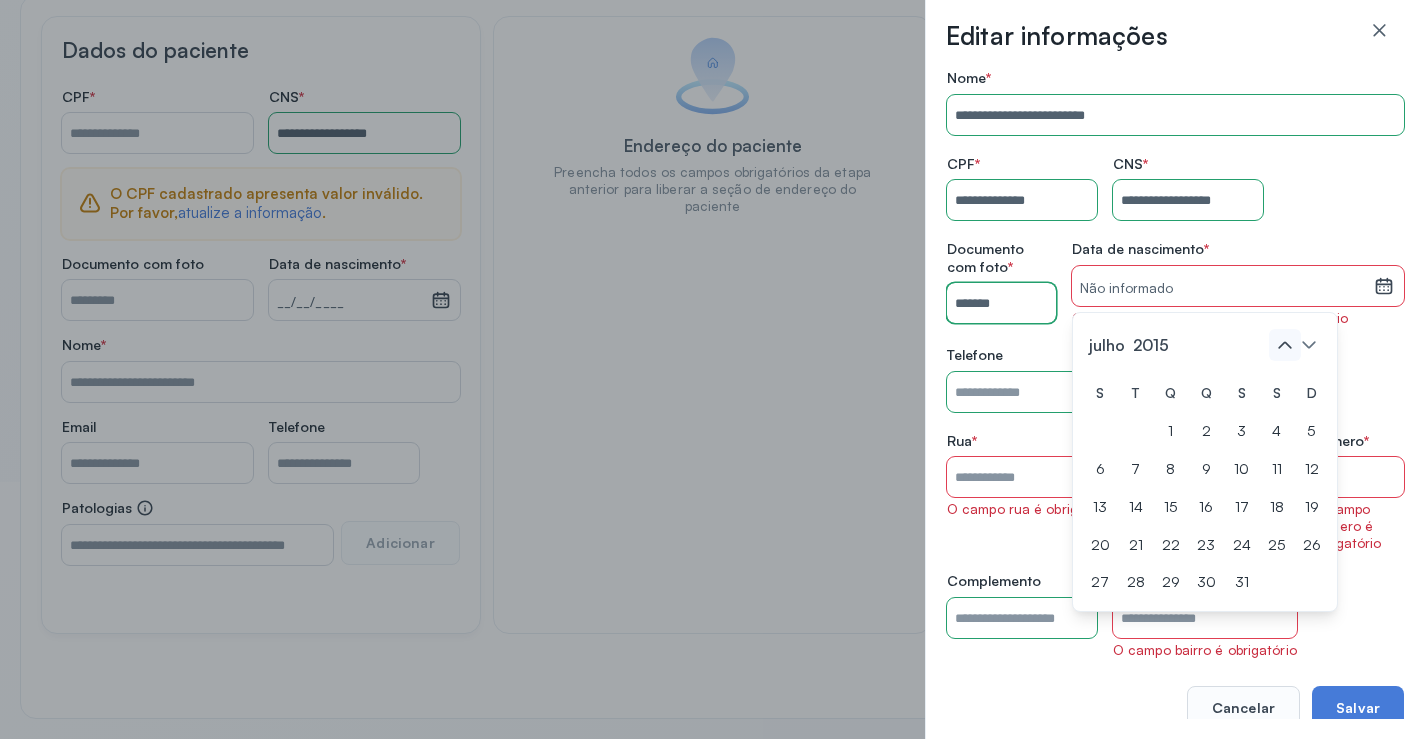 click 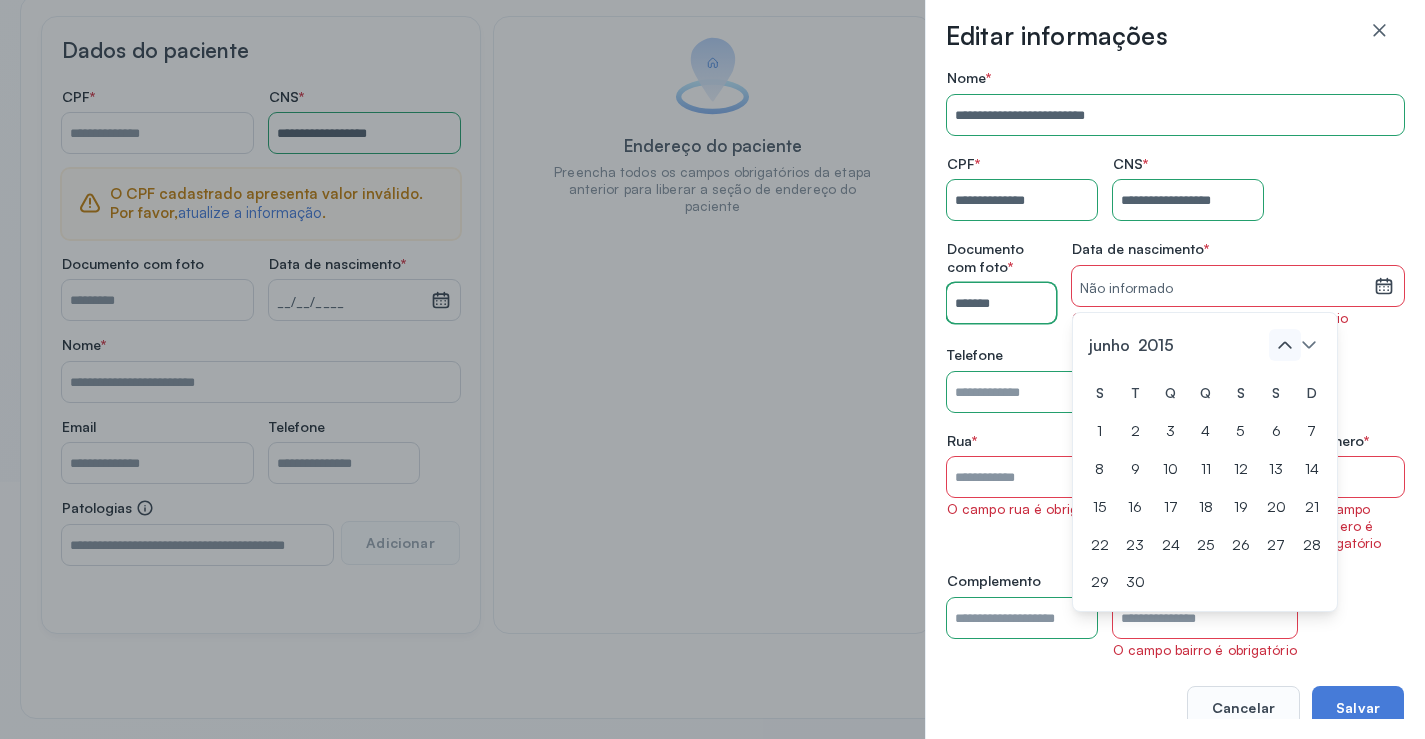 click 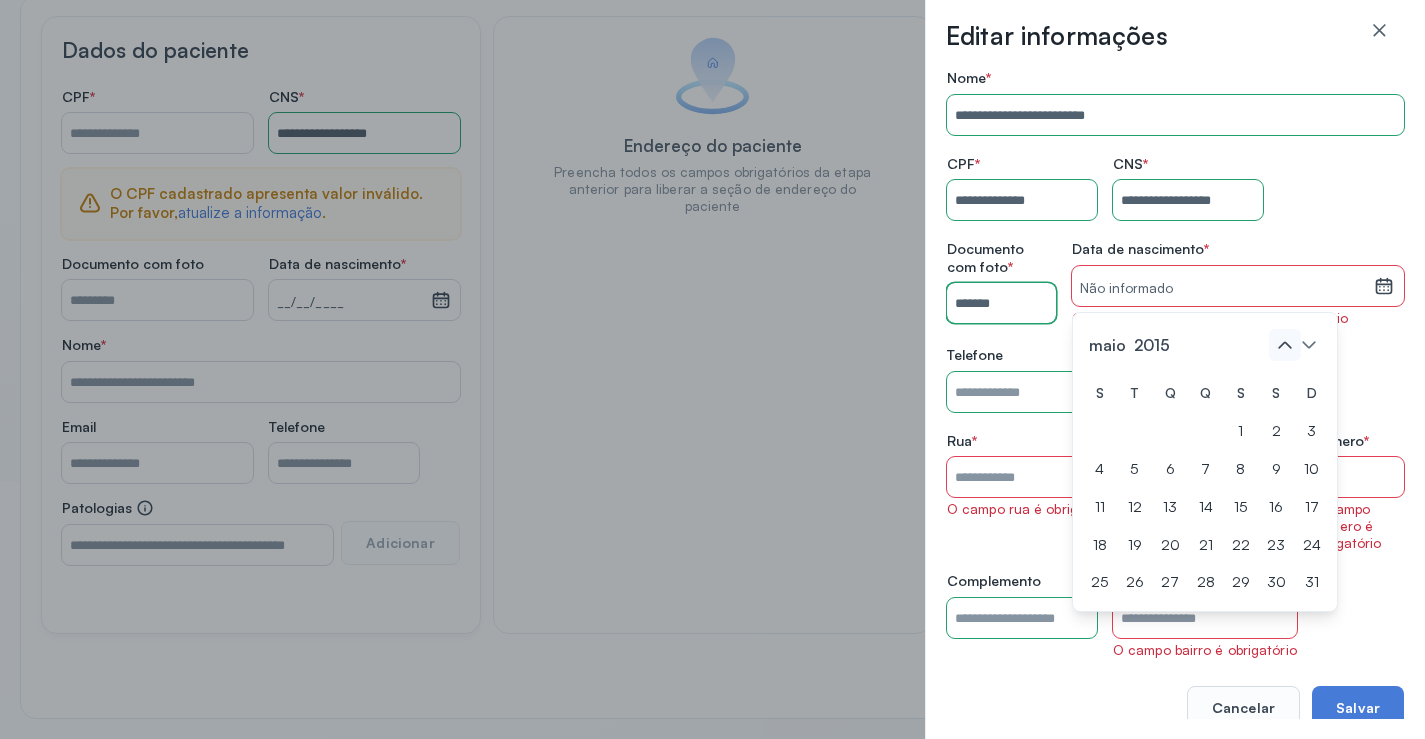 click 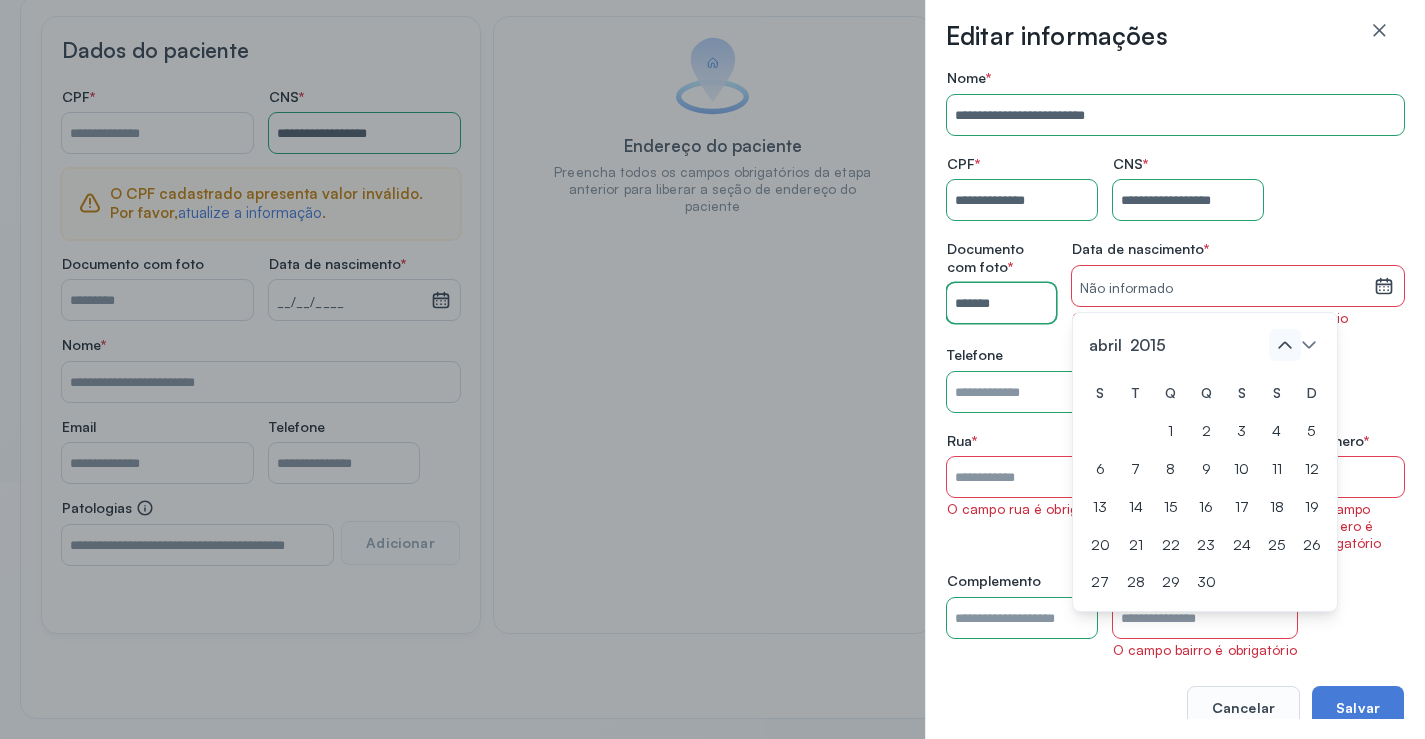 click 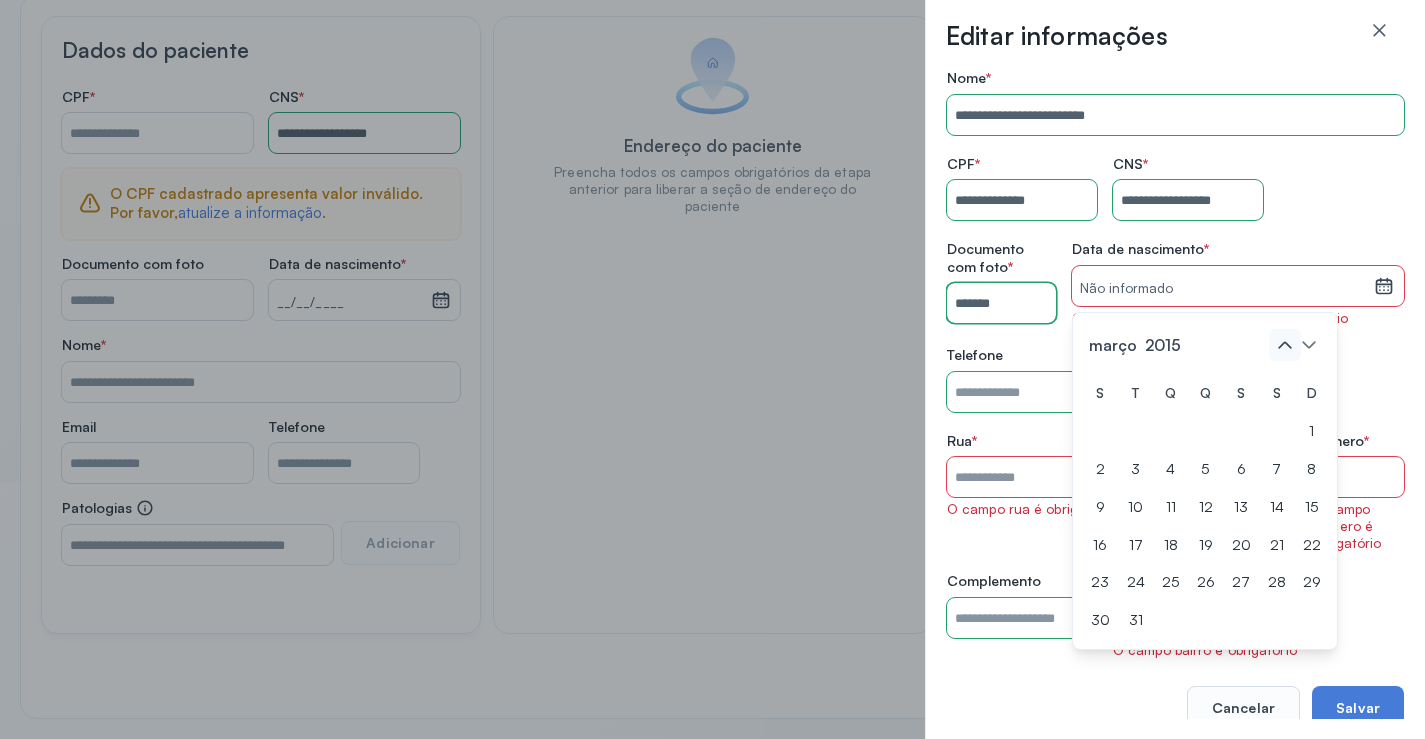 click 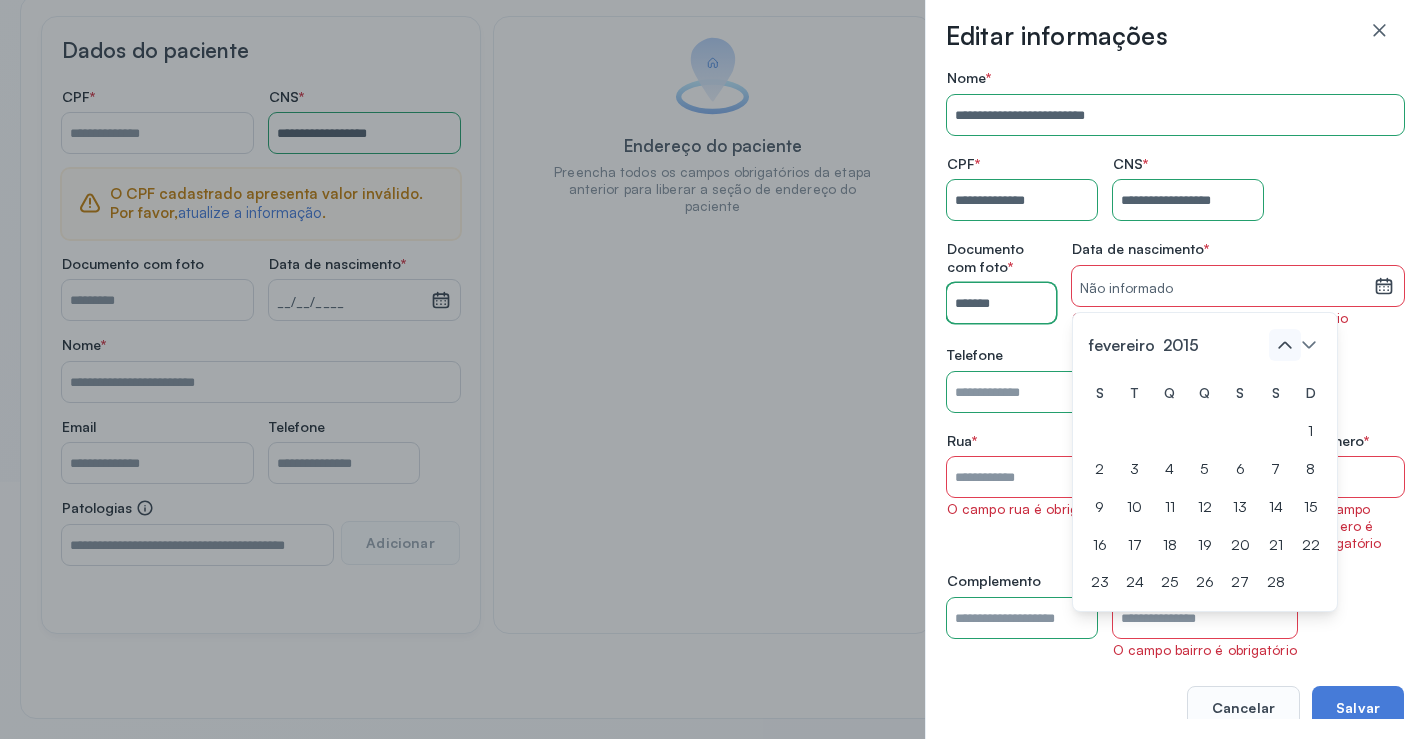 click 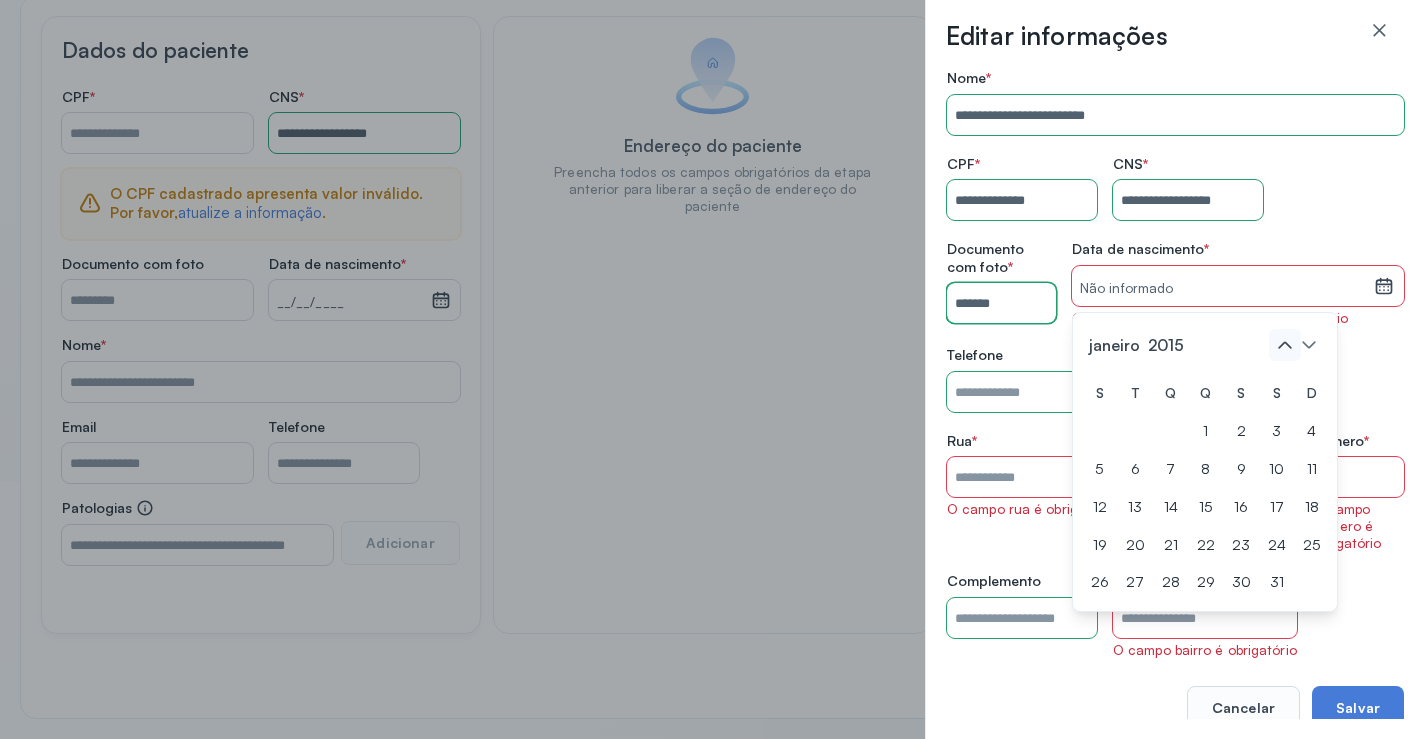 click 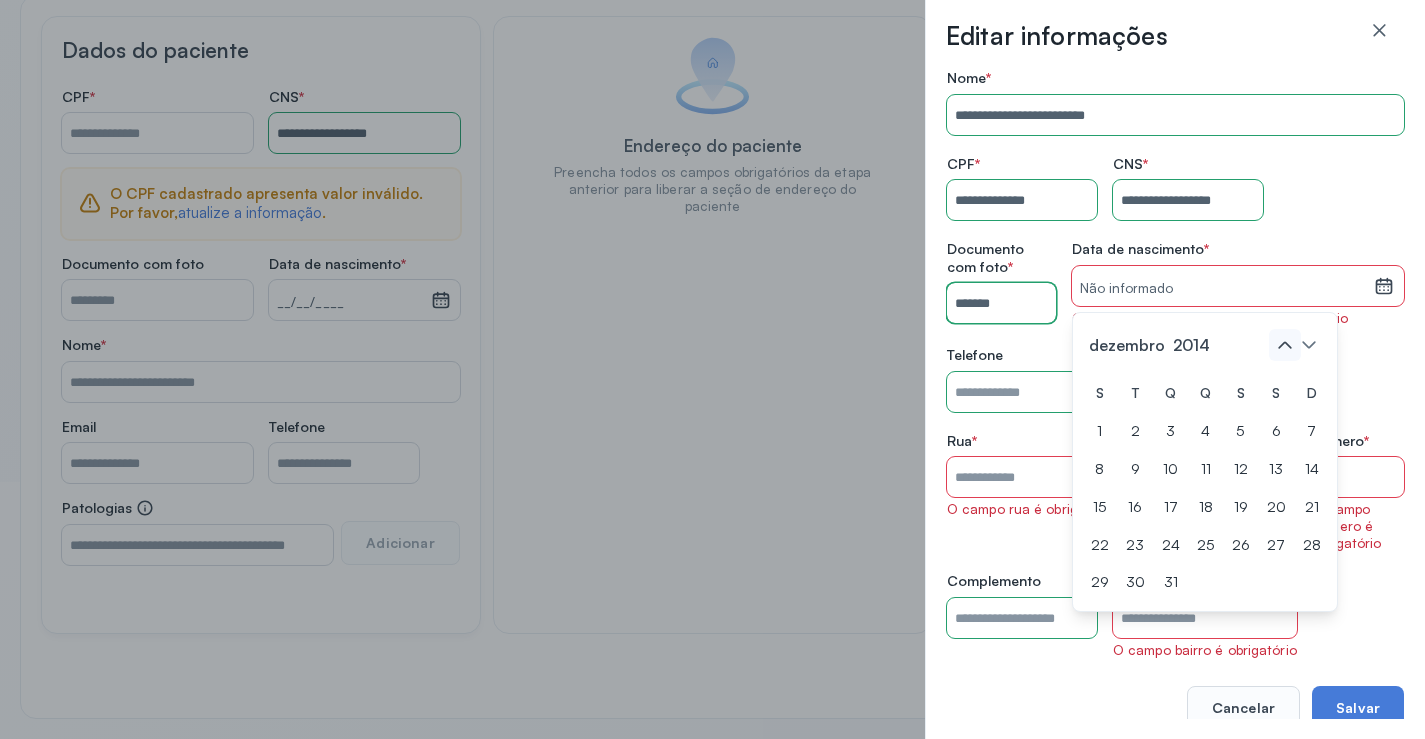 click 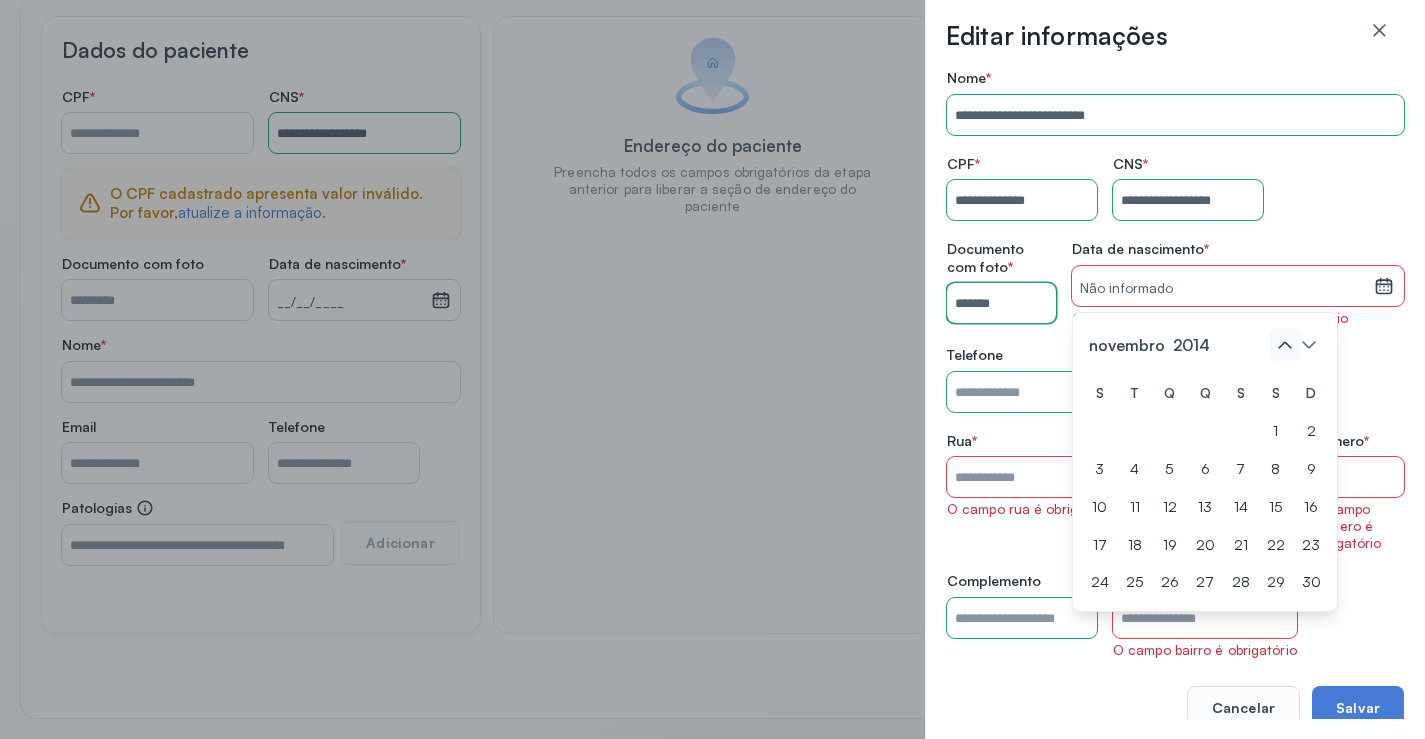 click 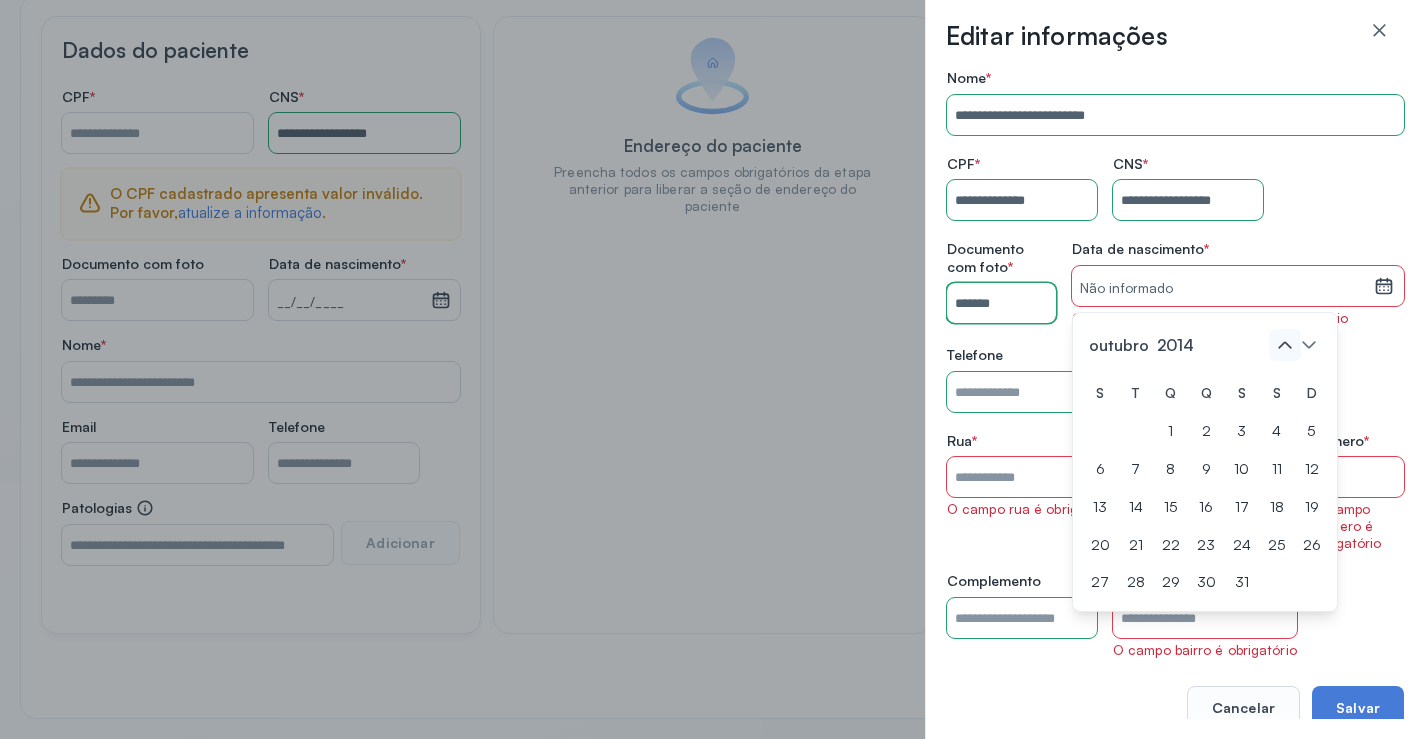 click 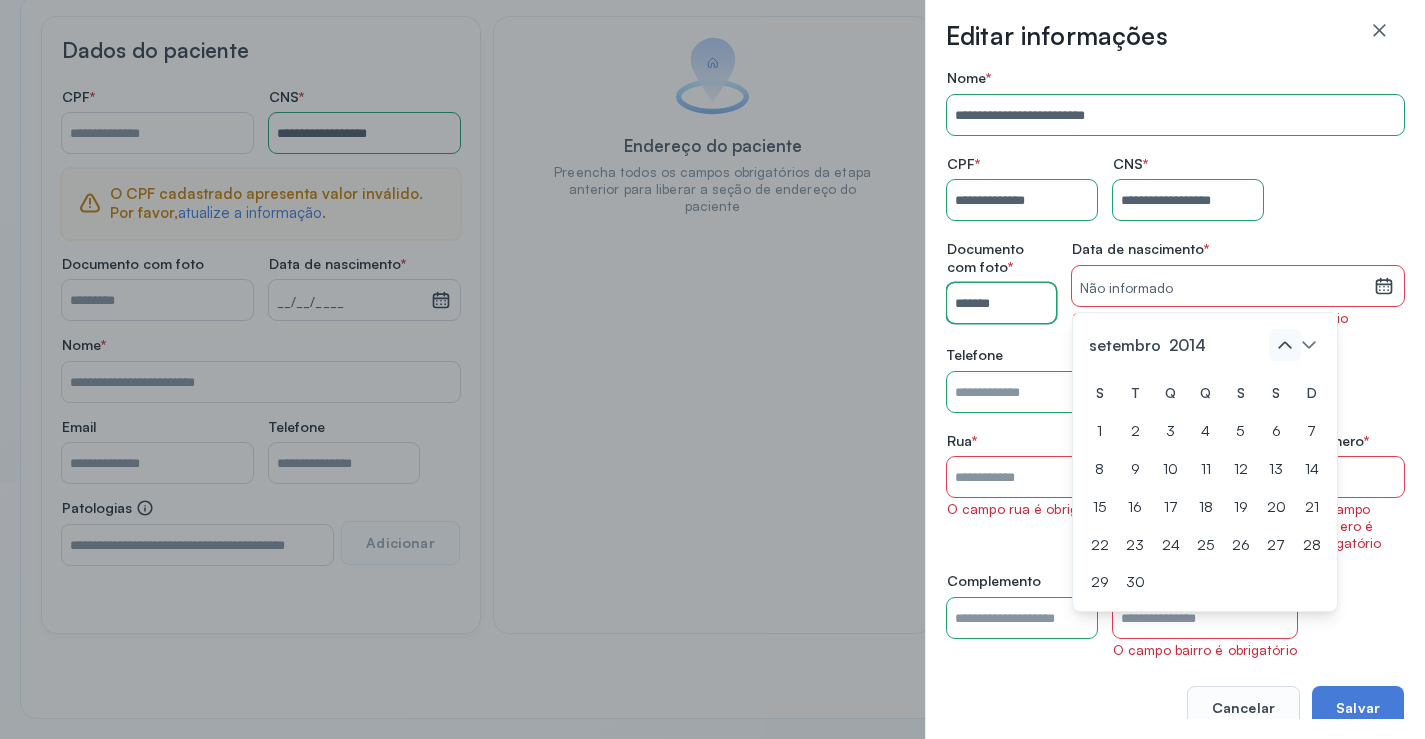 click 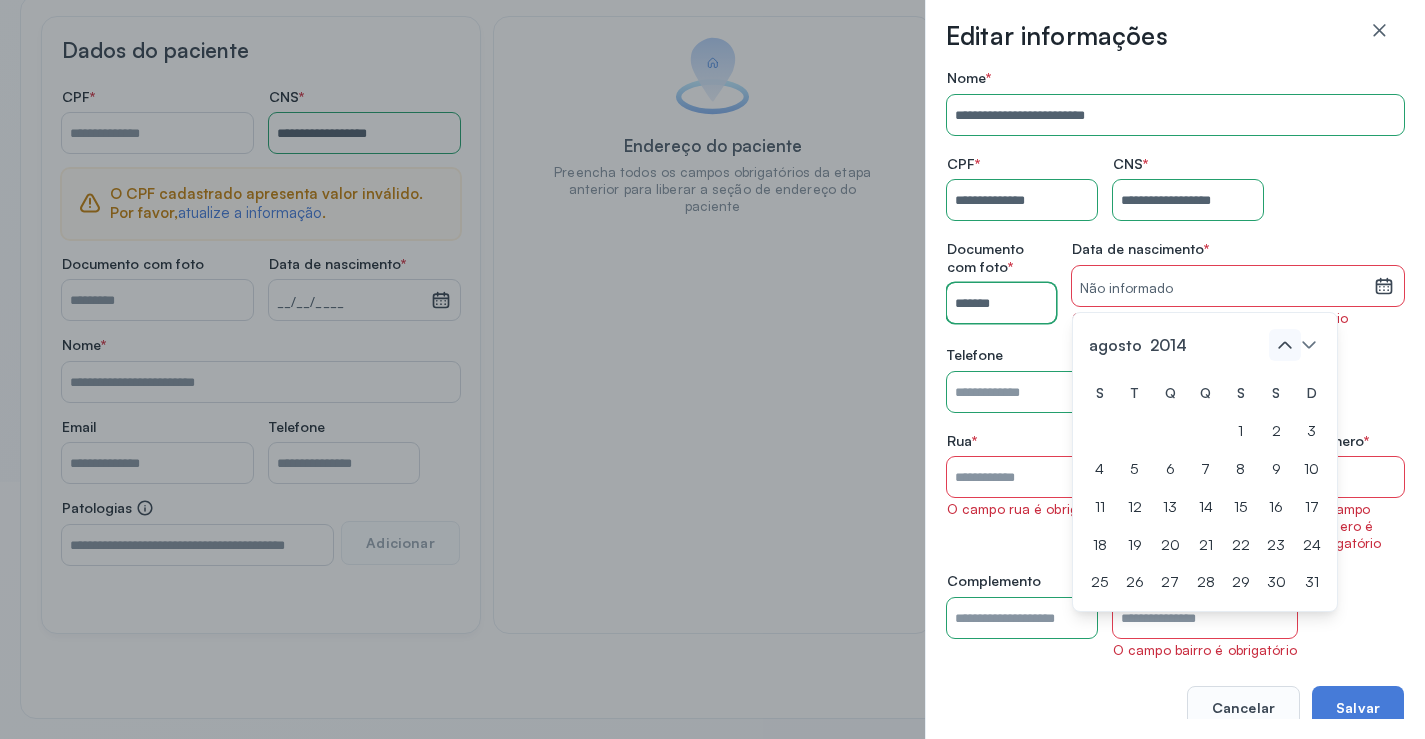 click 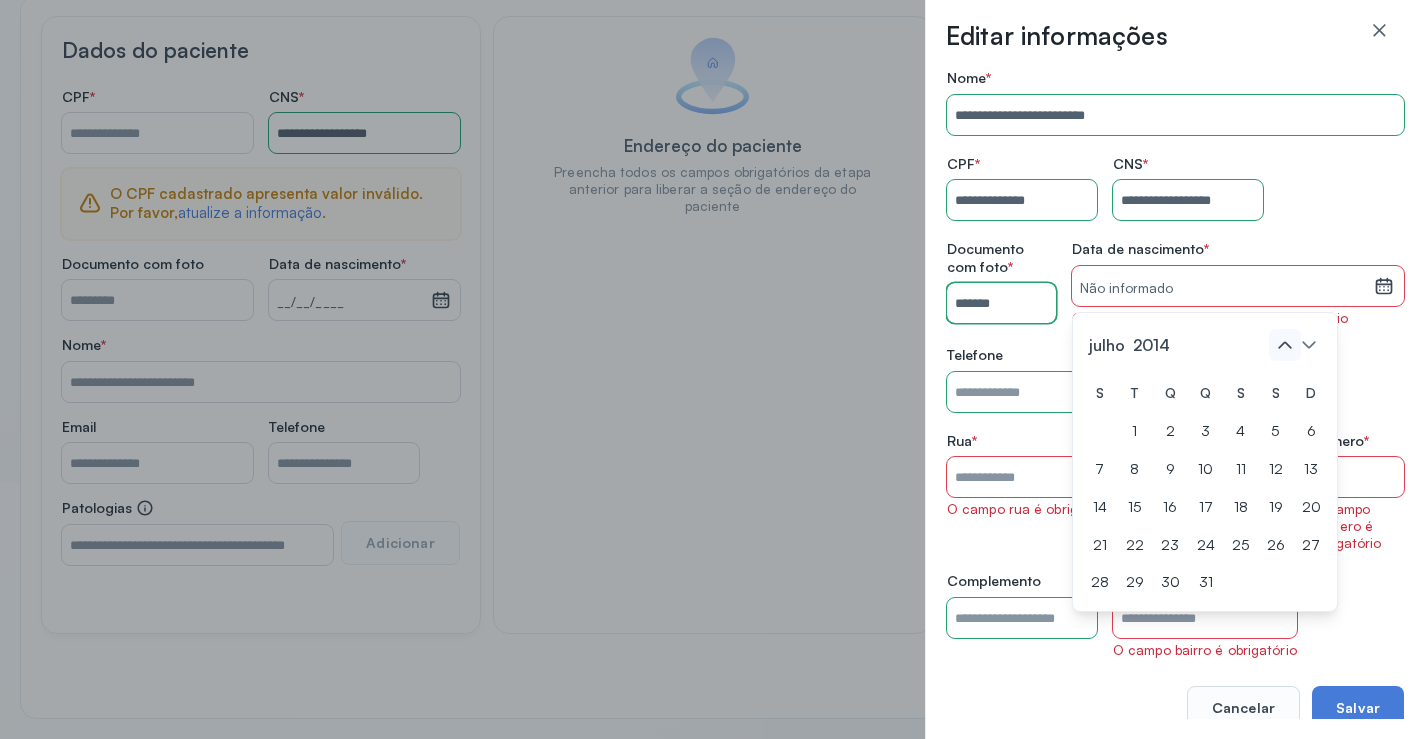 click 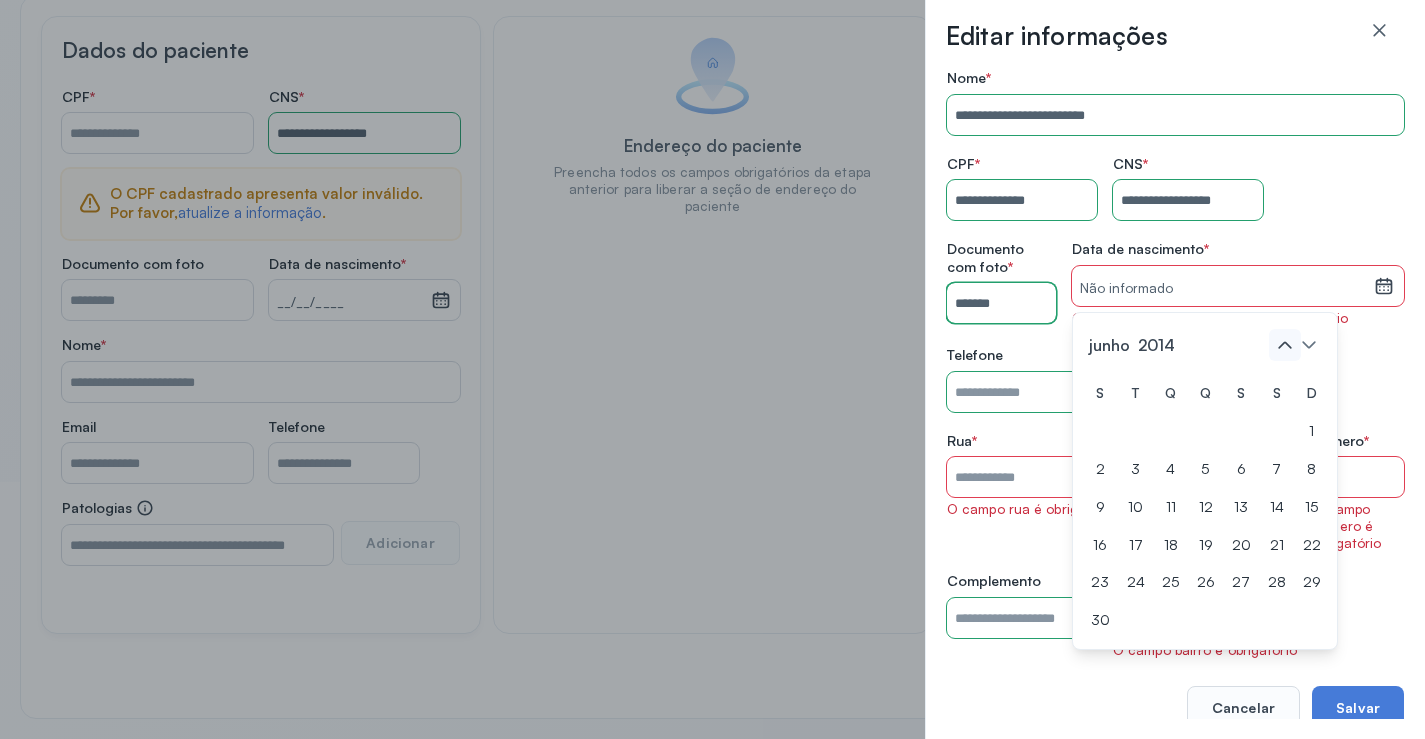 click 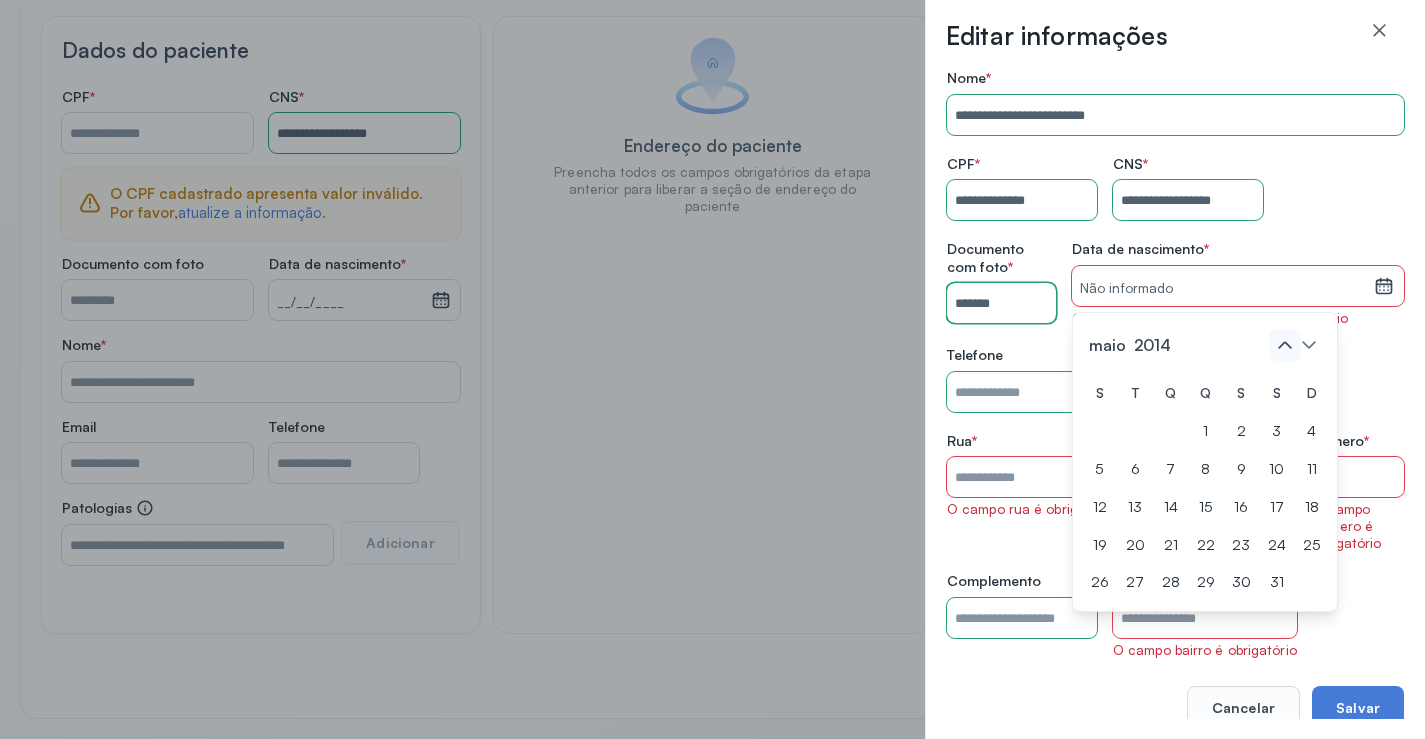 click 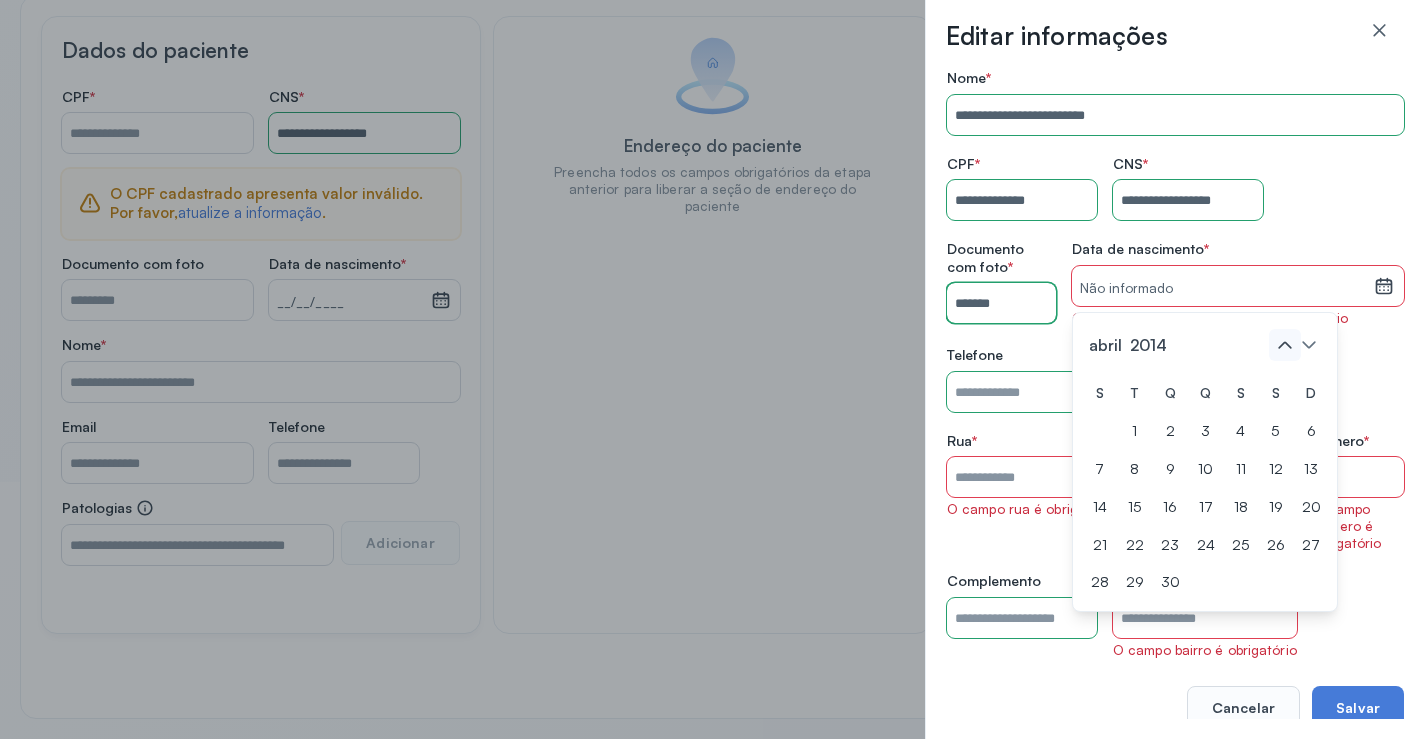 click 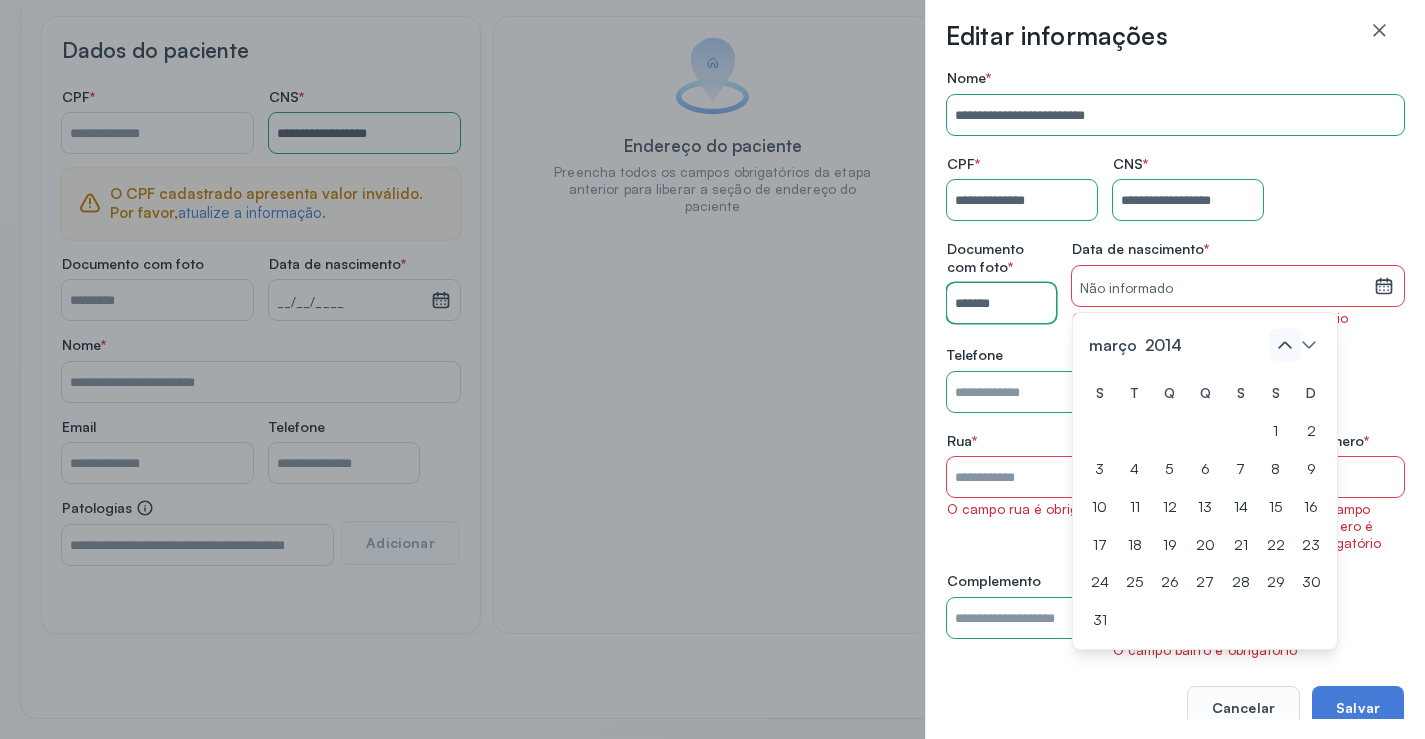 click 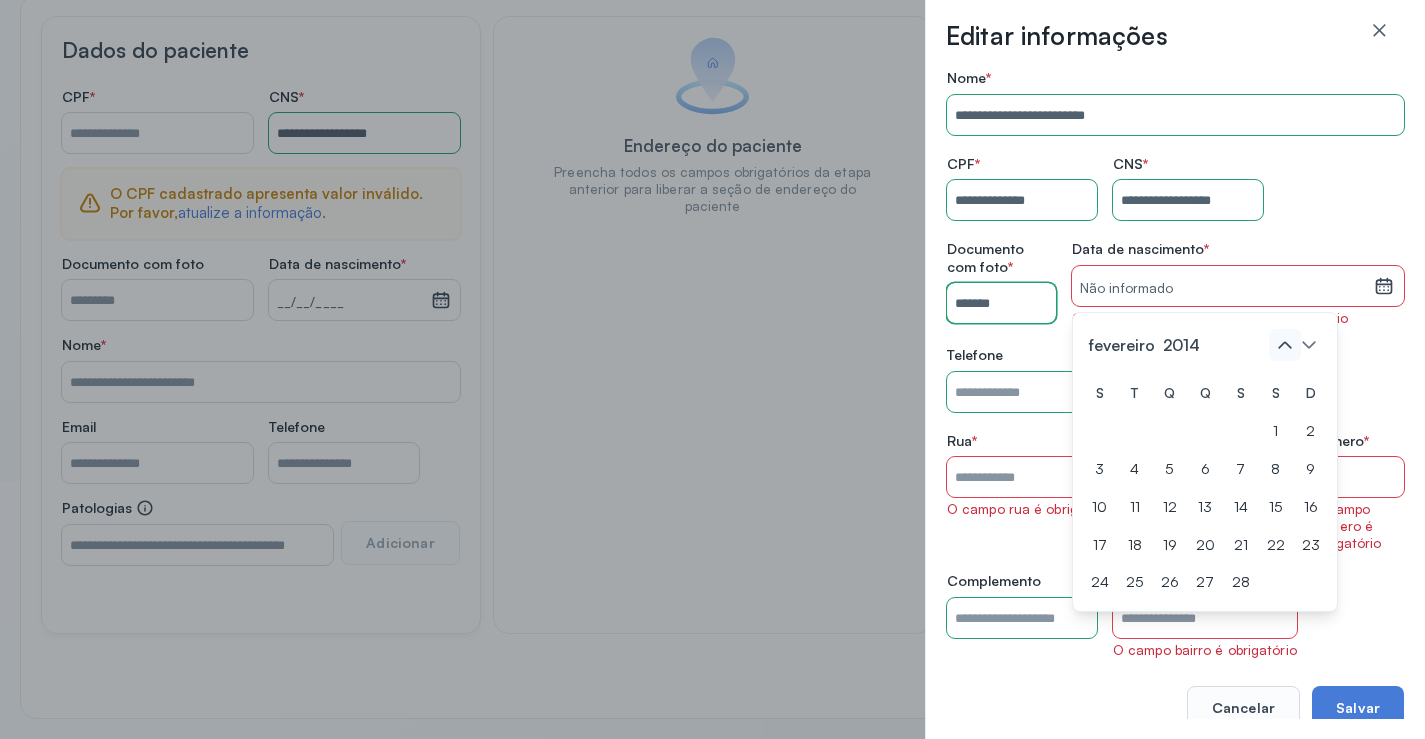 click 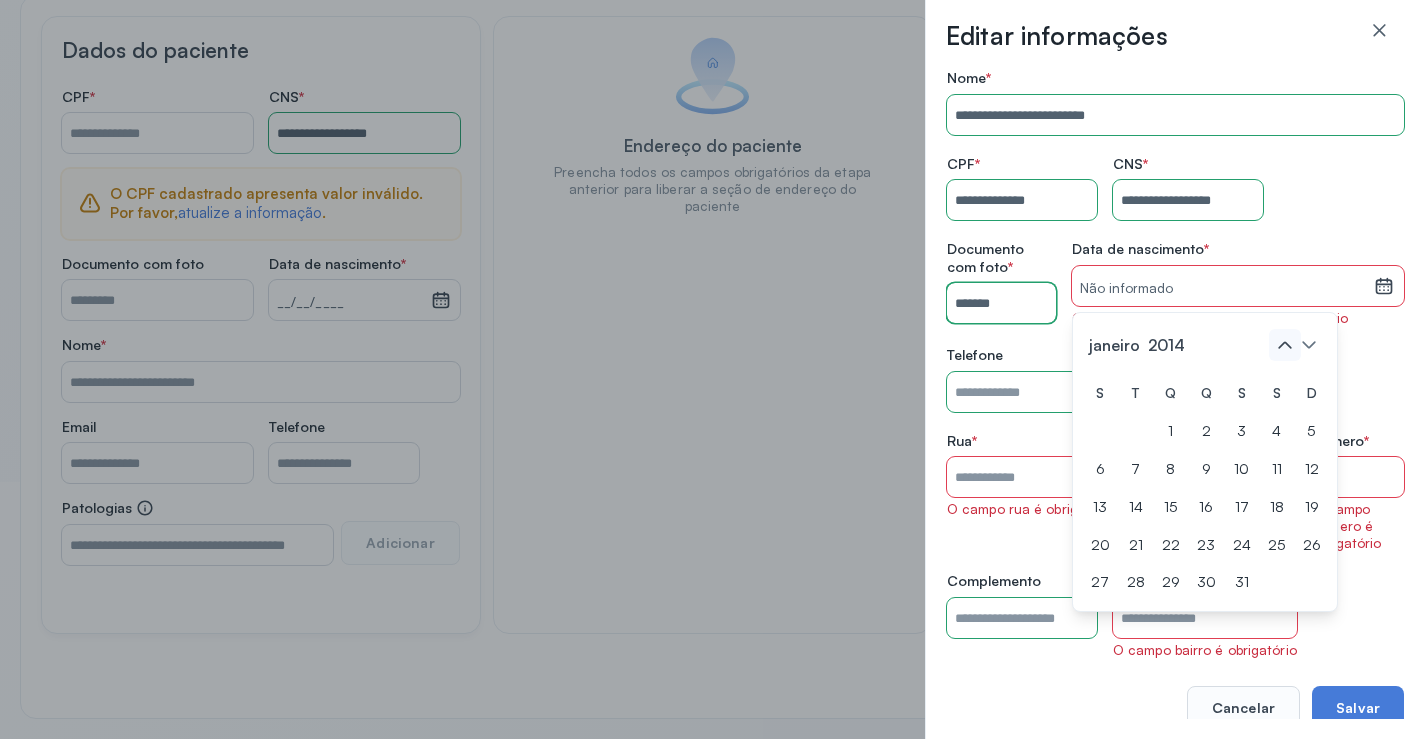 click 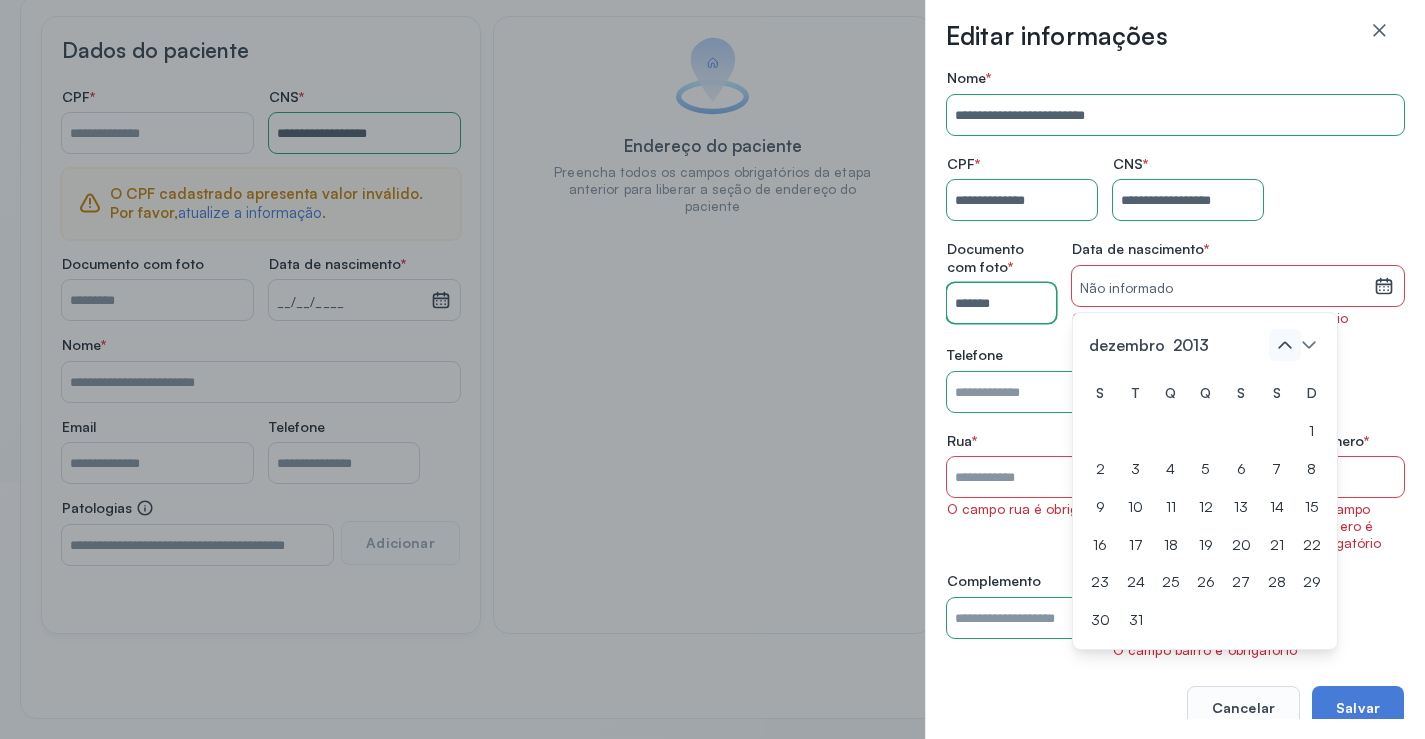 click 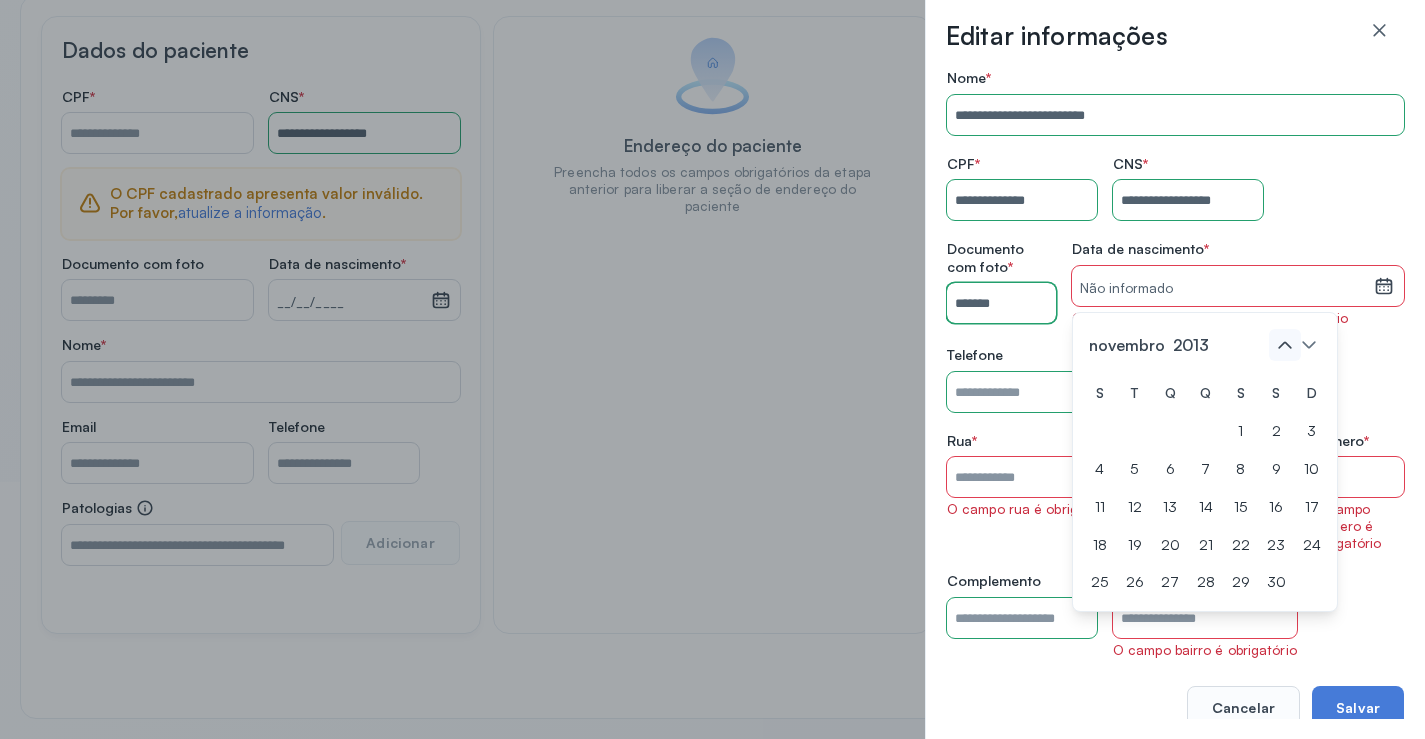 click 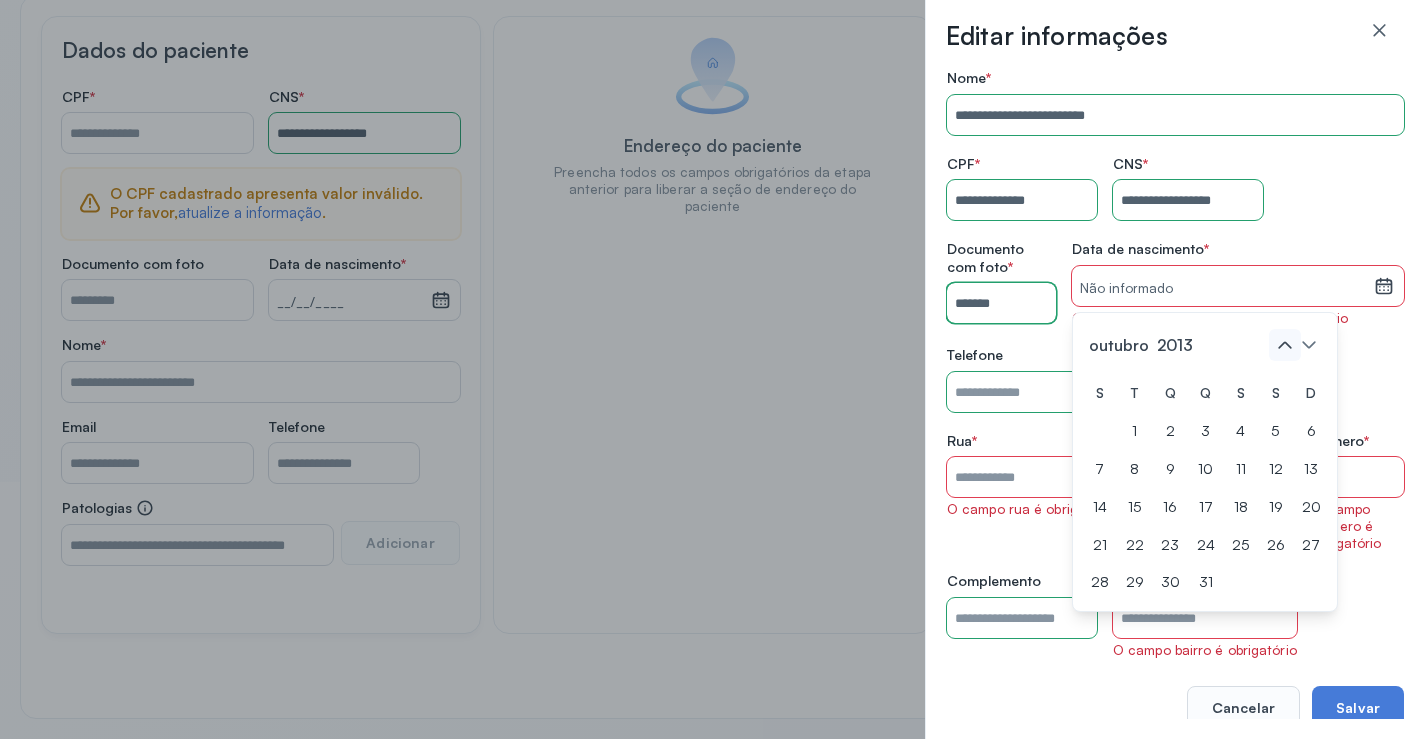 click 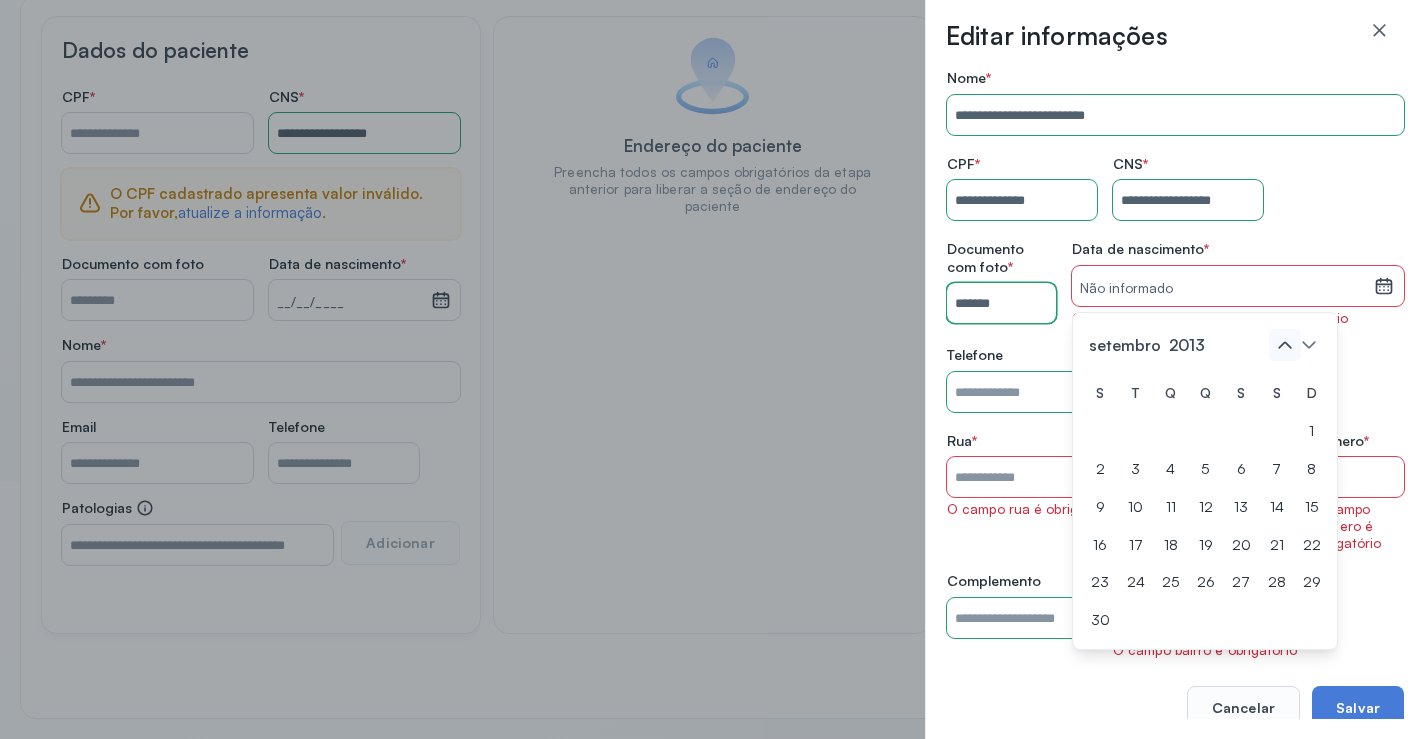 click 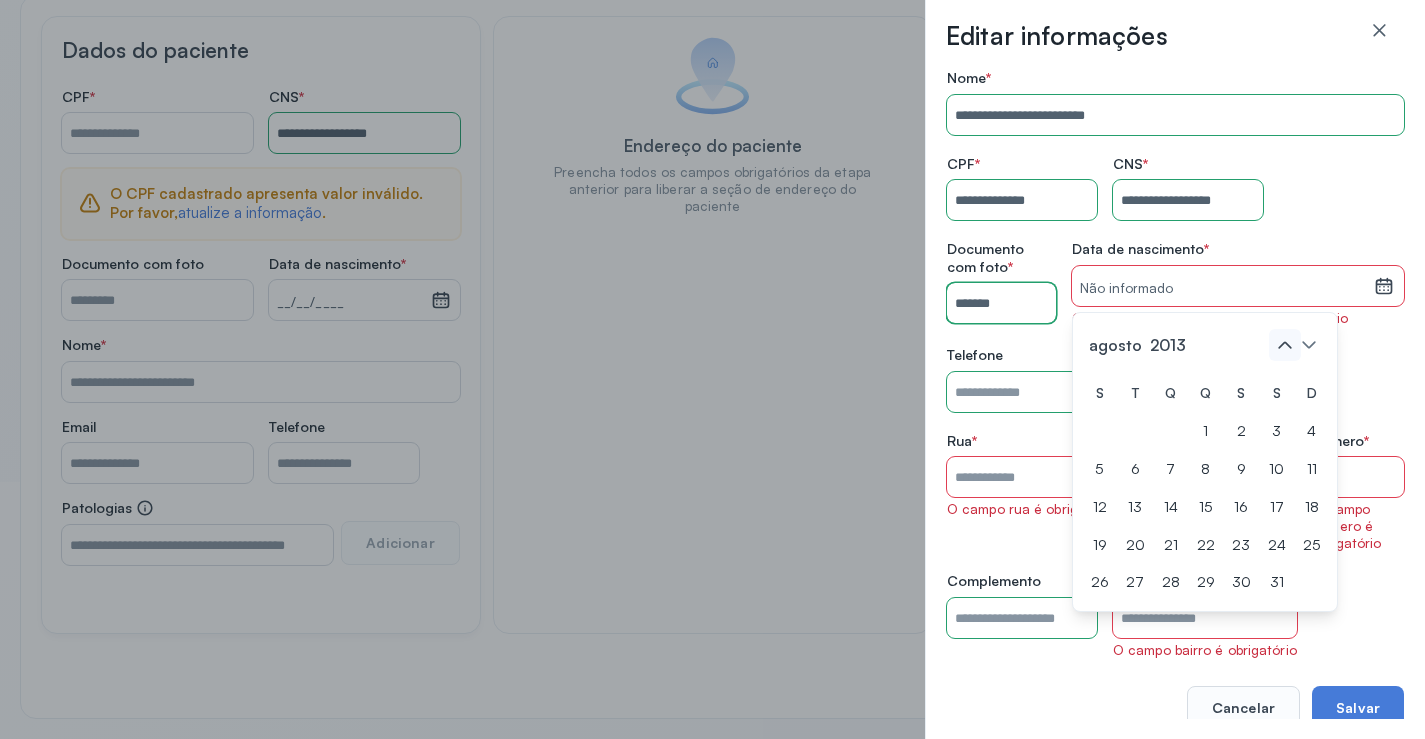 click 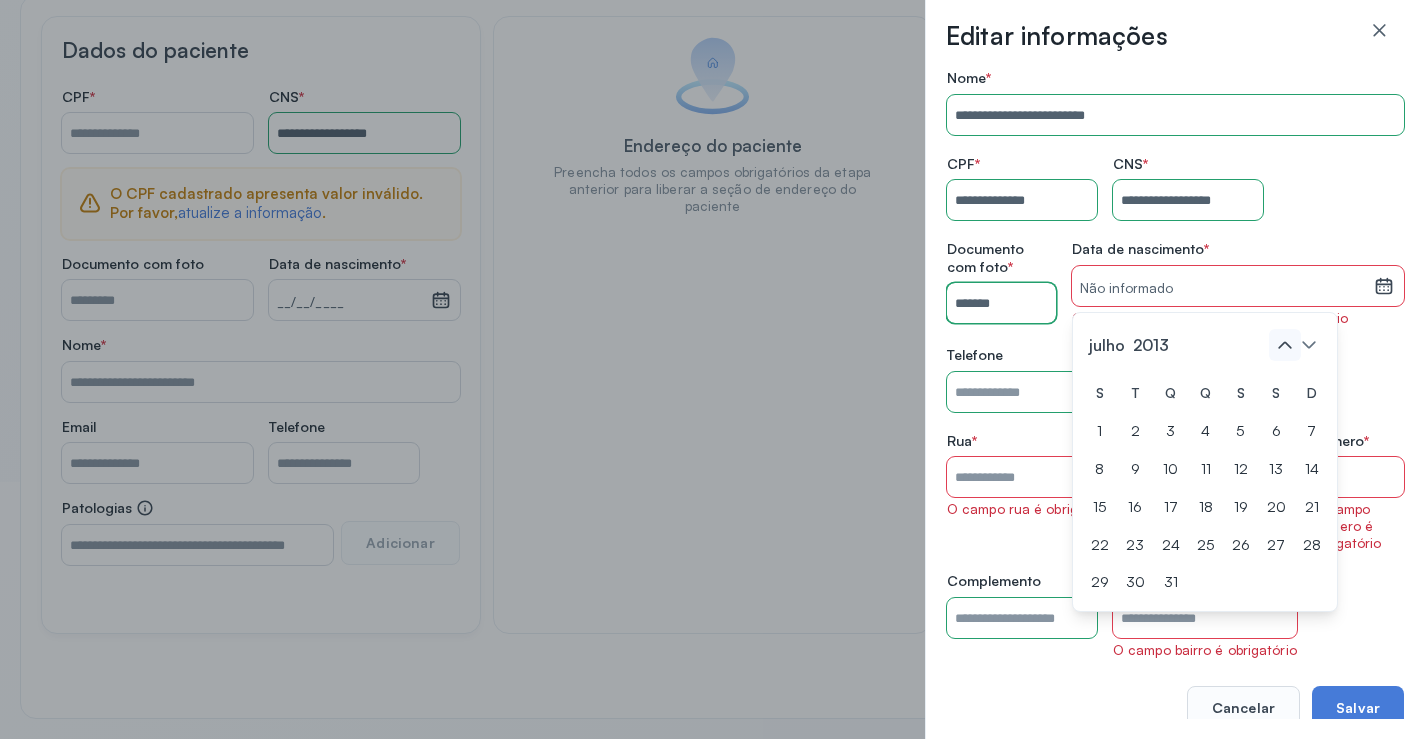 click 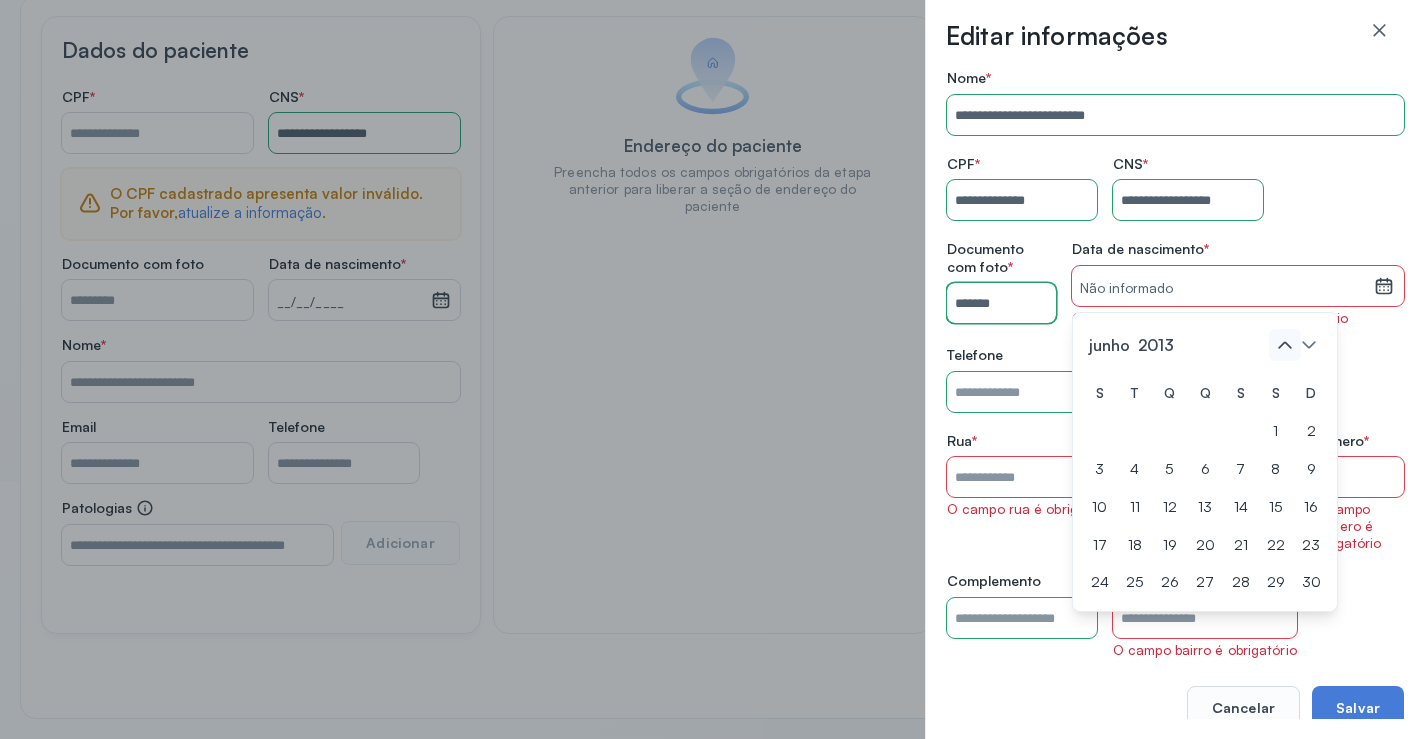click 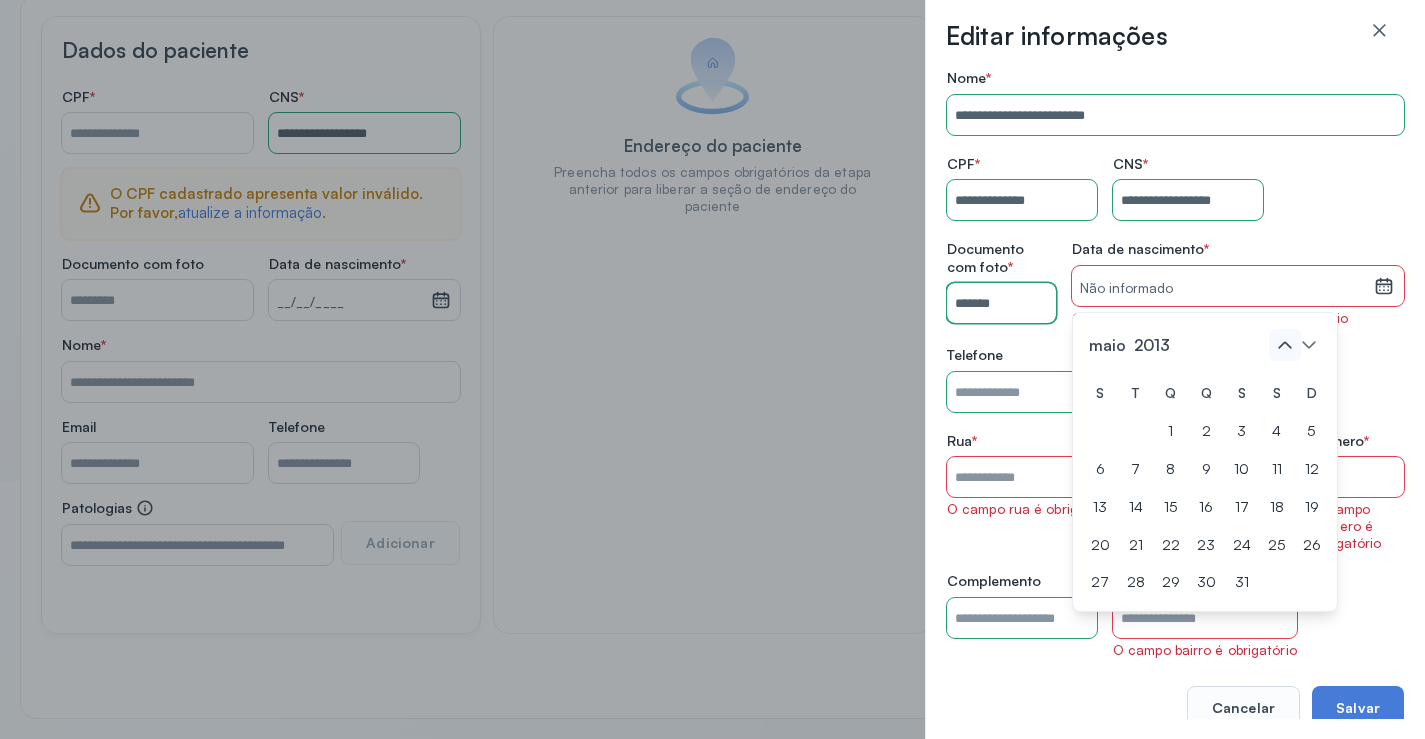 click 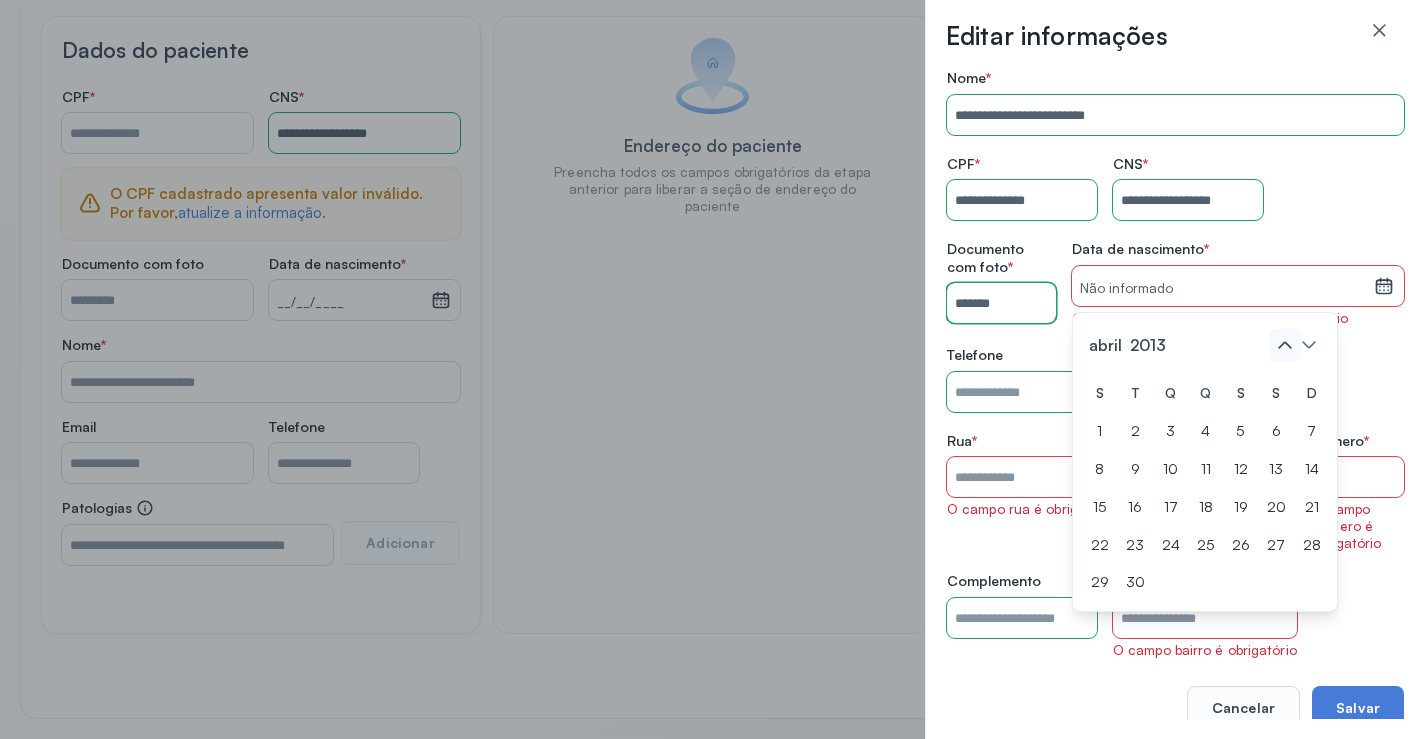 click 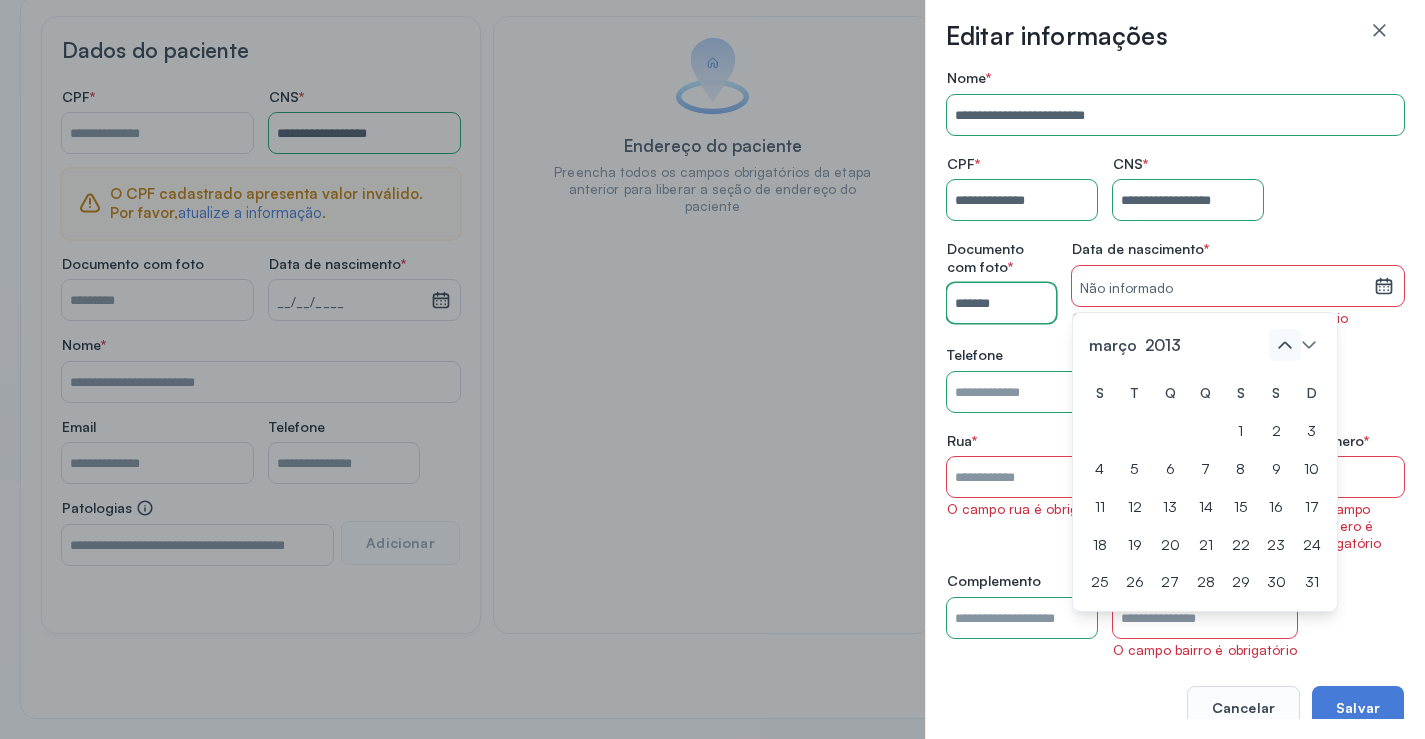 click 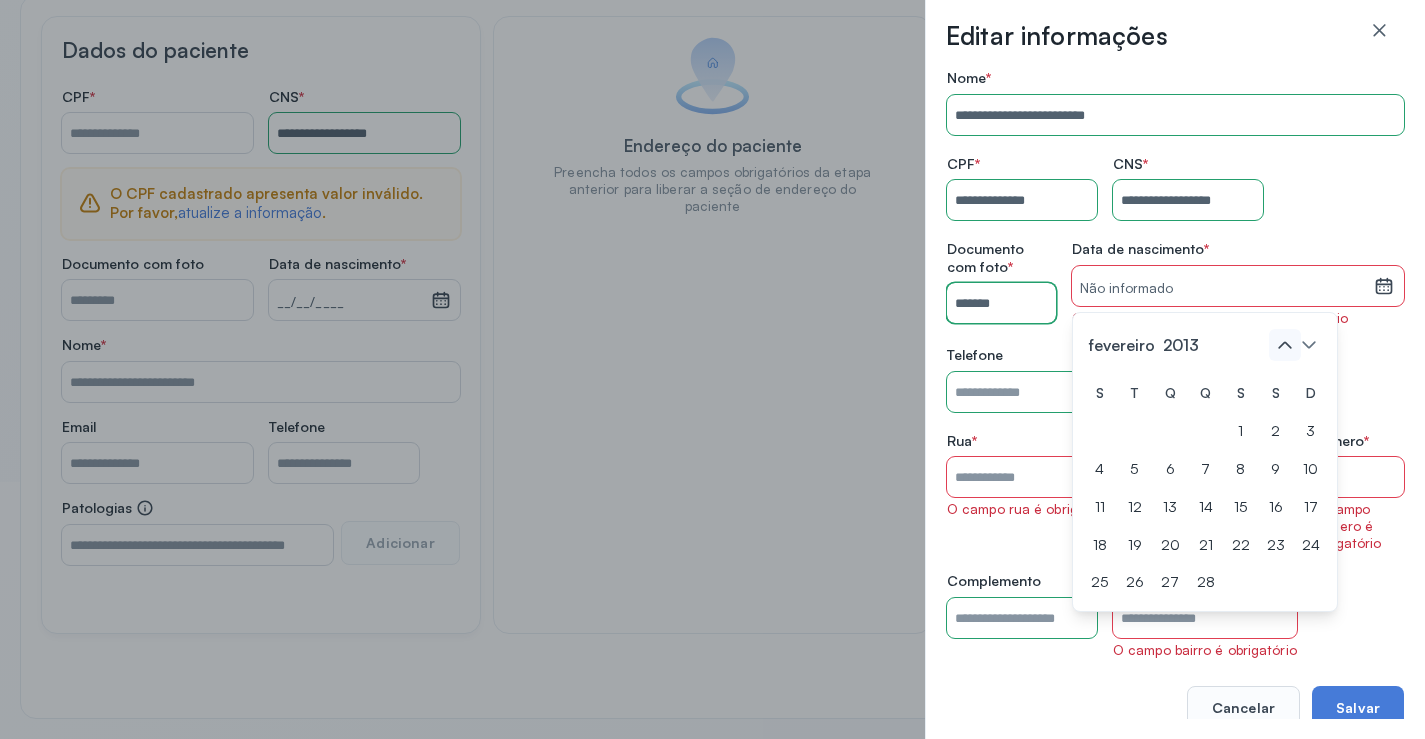 click 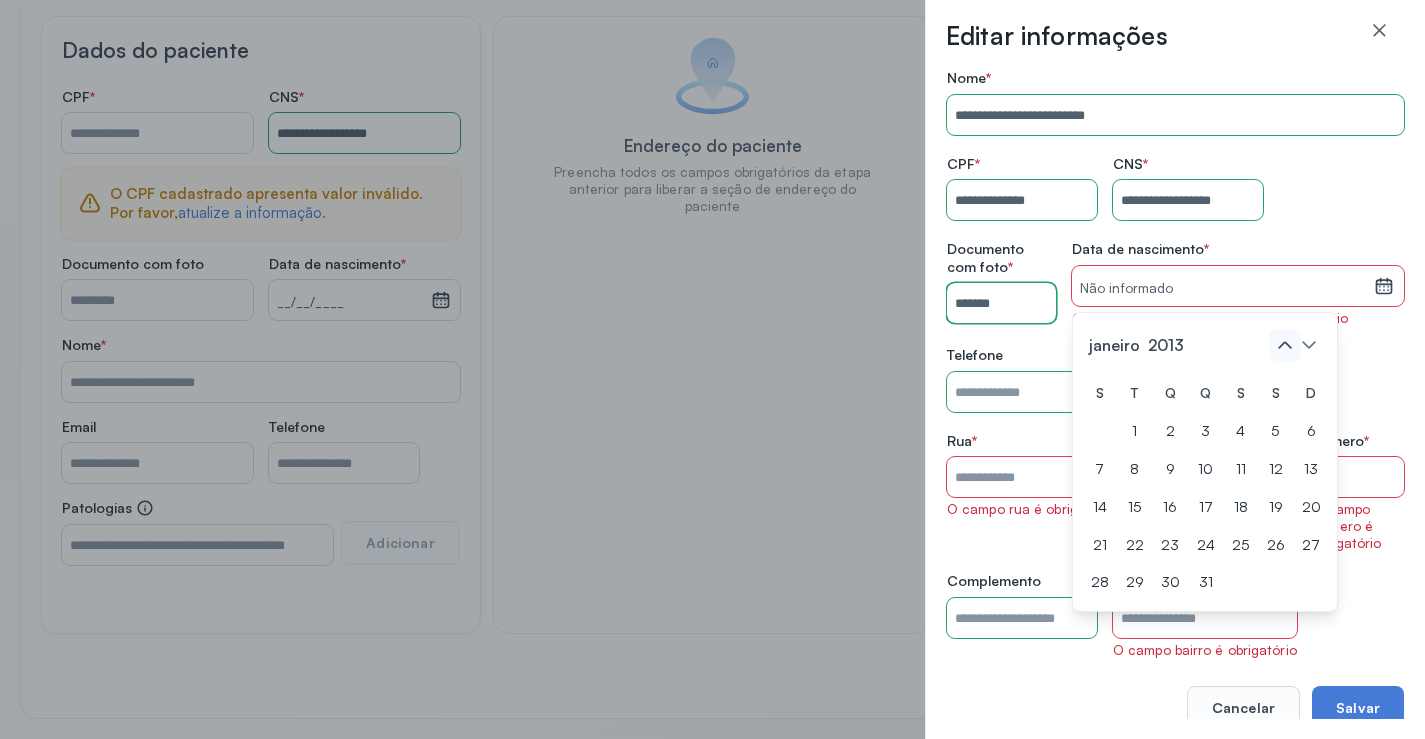 click 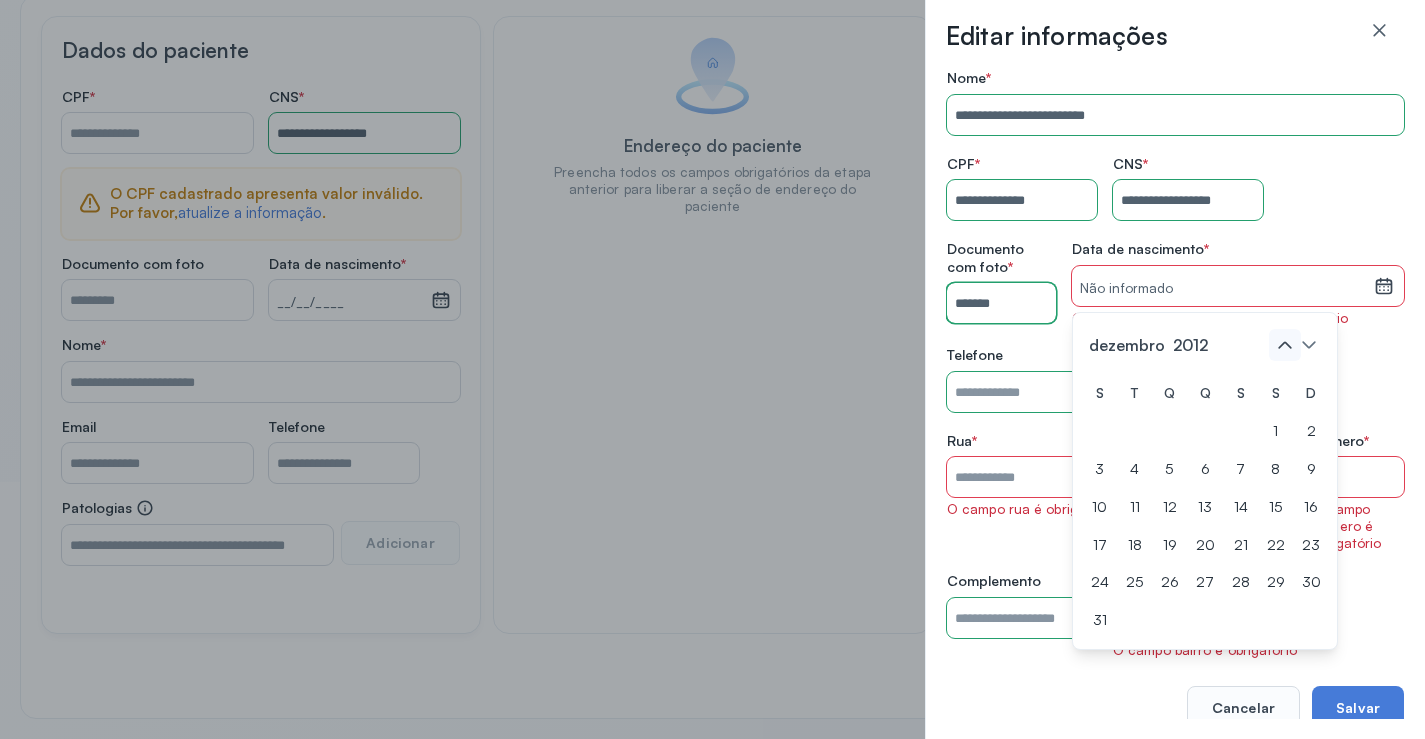 click 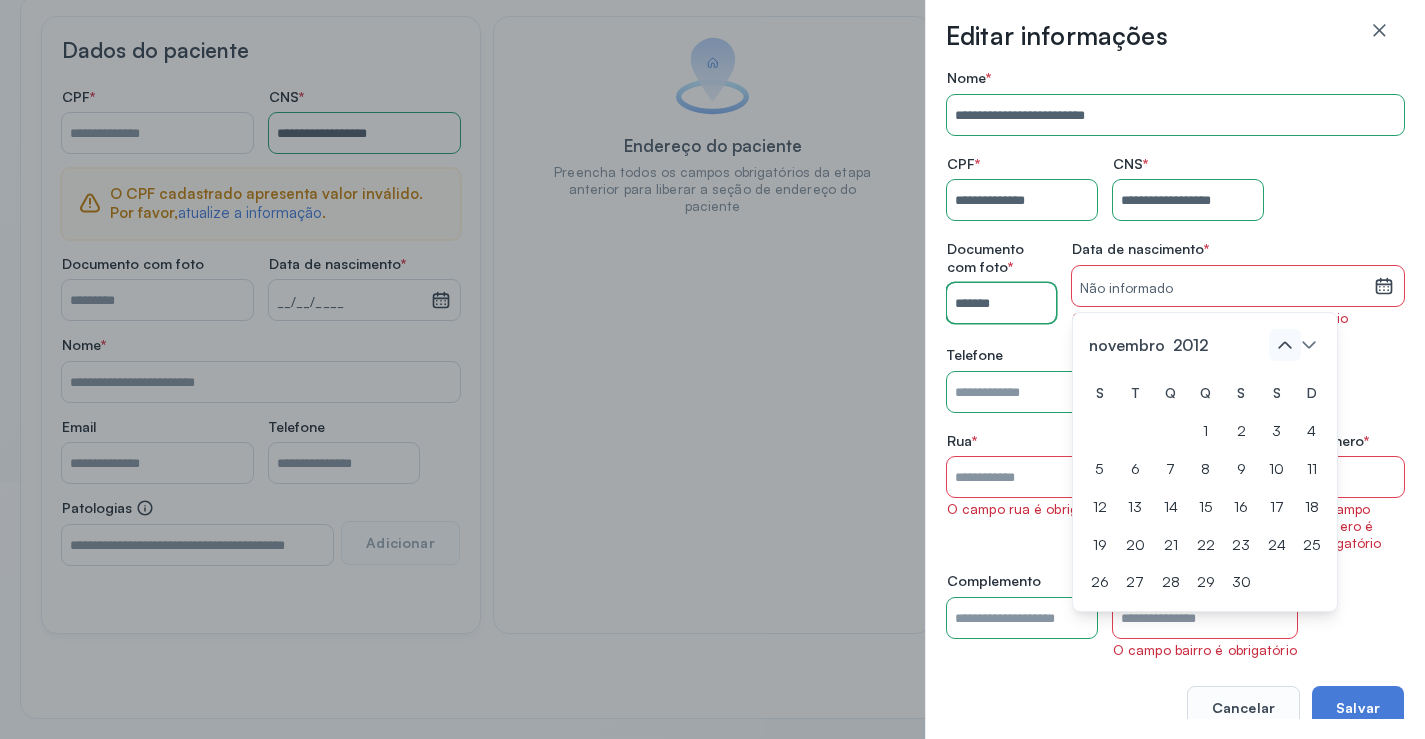 click 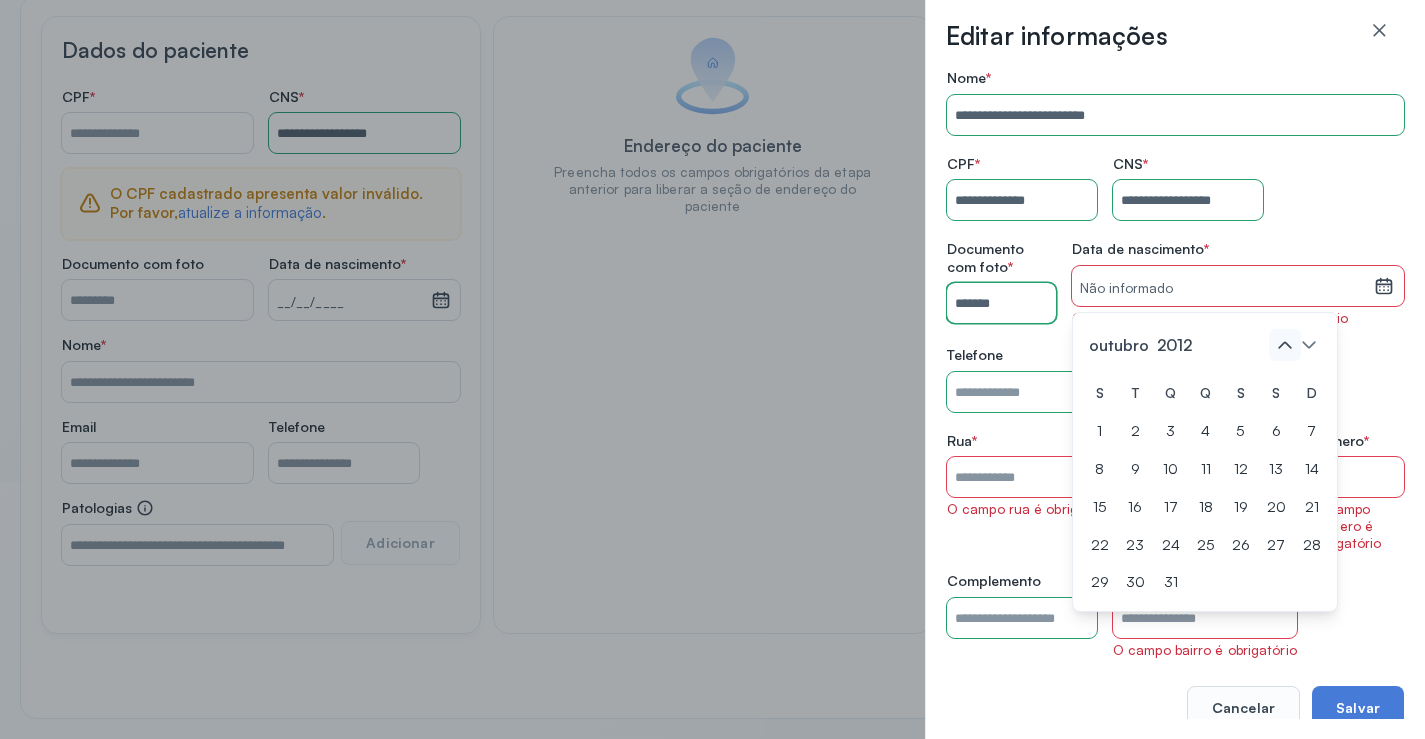 click 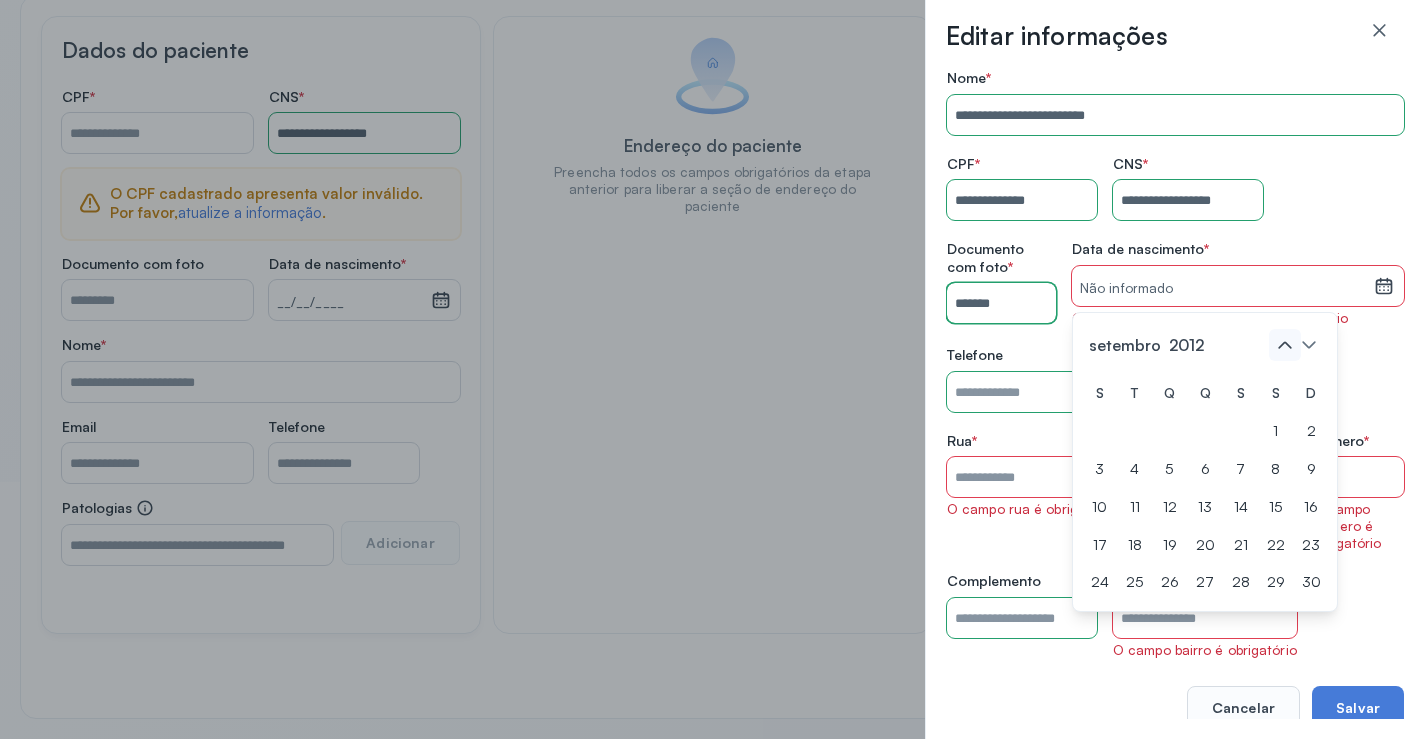 click 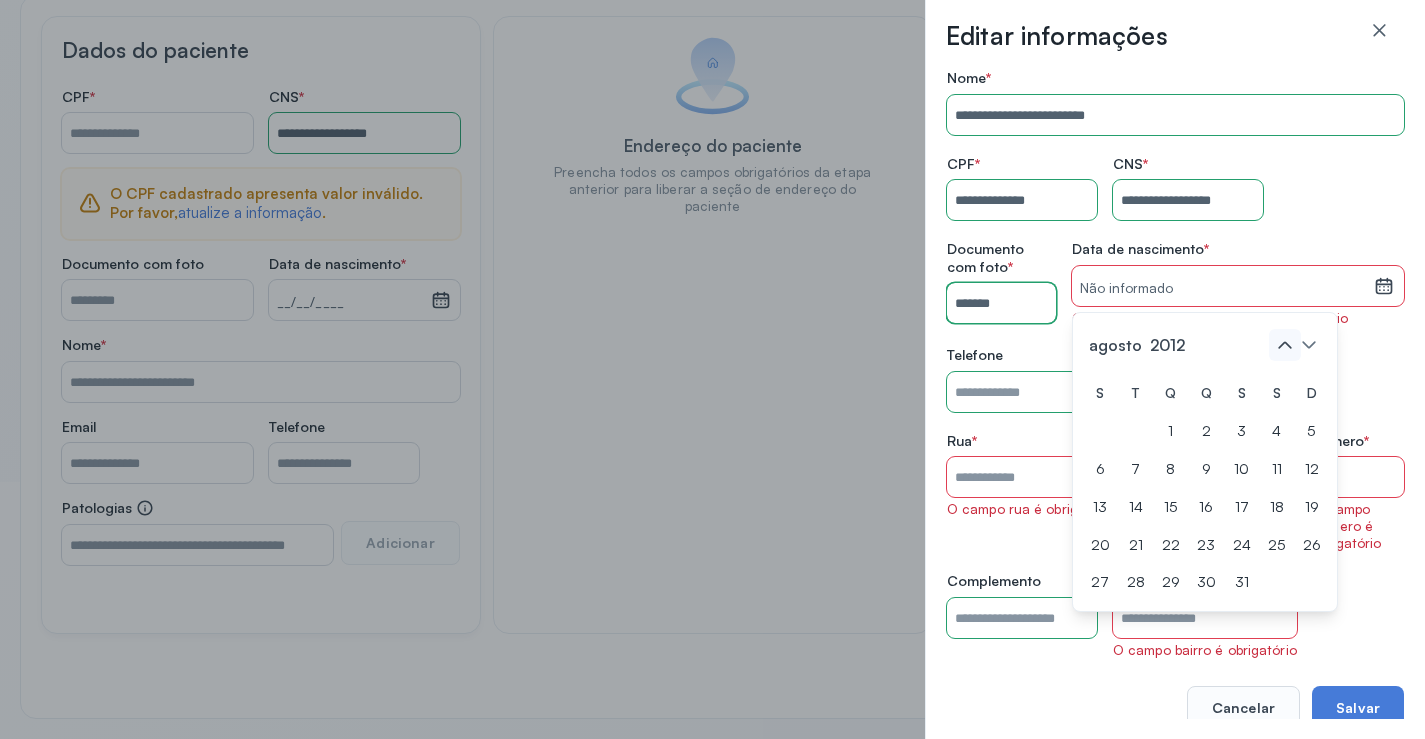 click 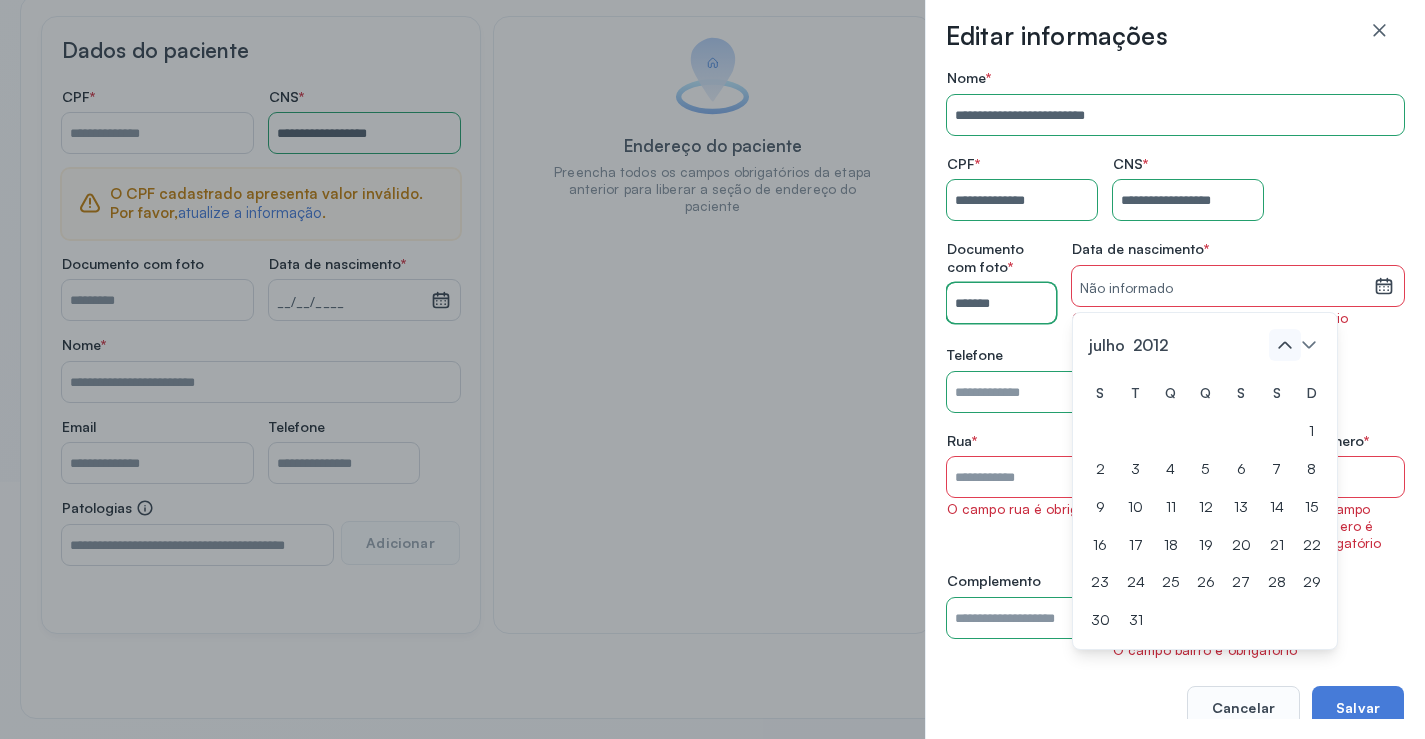 click 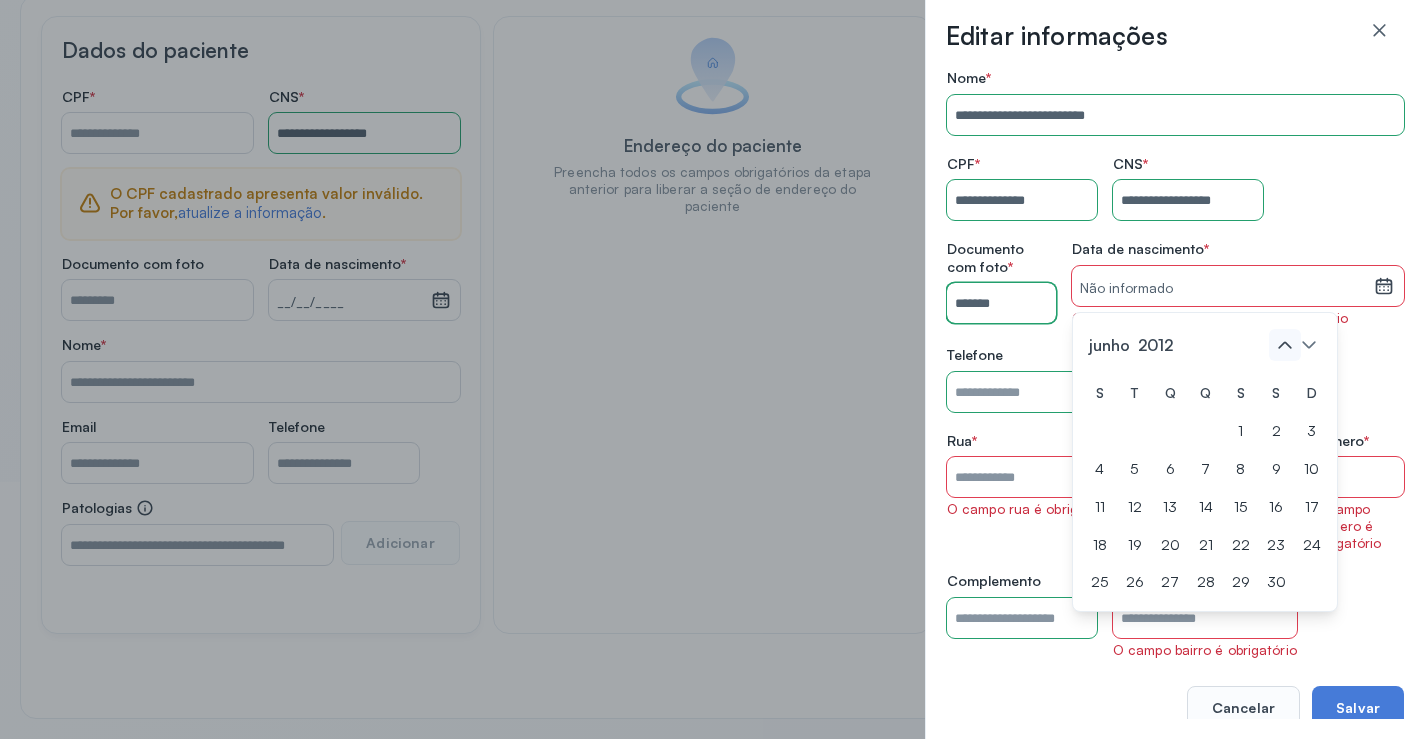 click 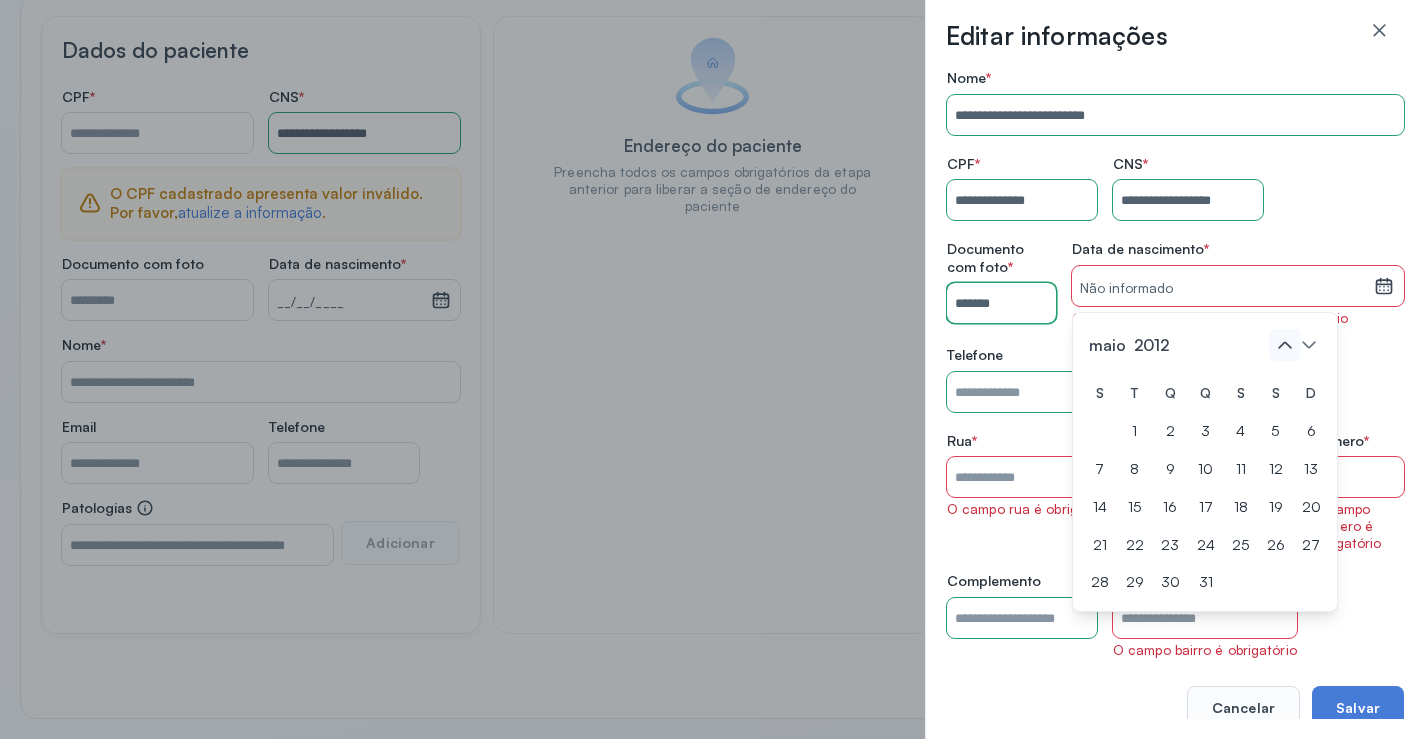 click 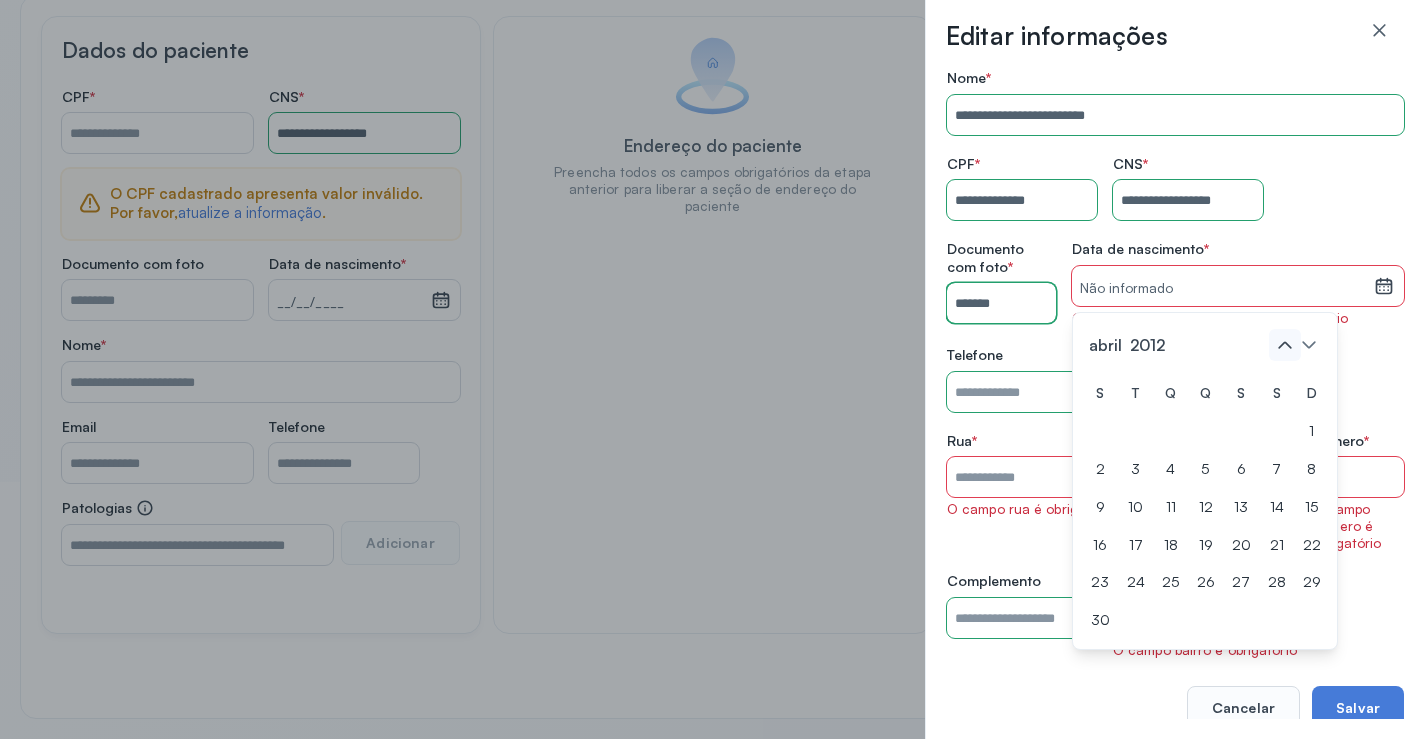 click 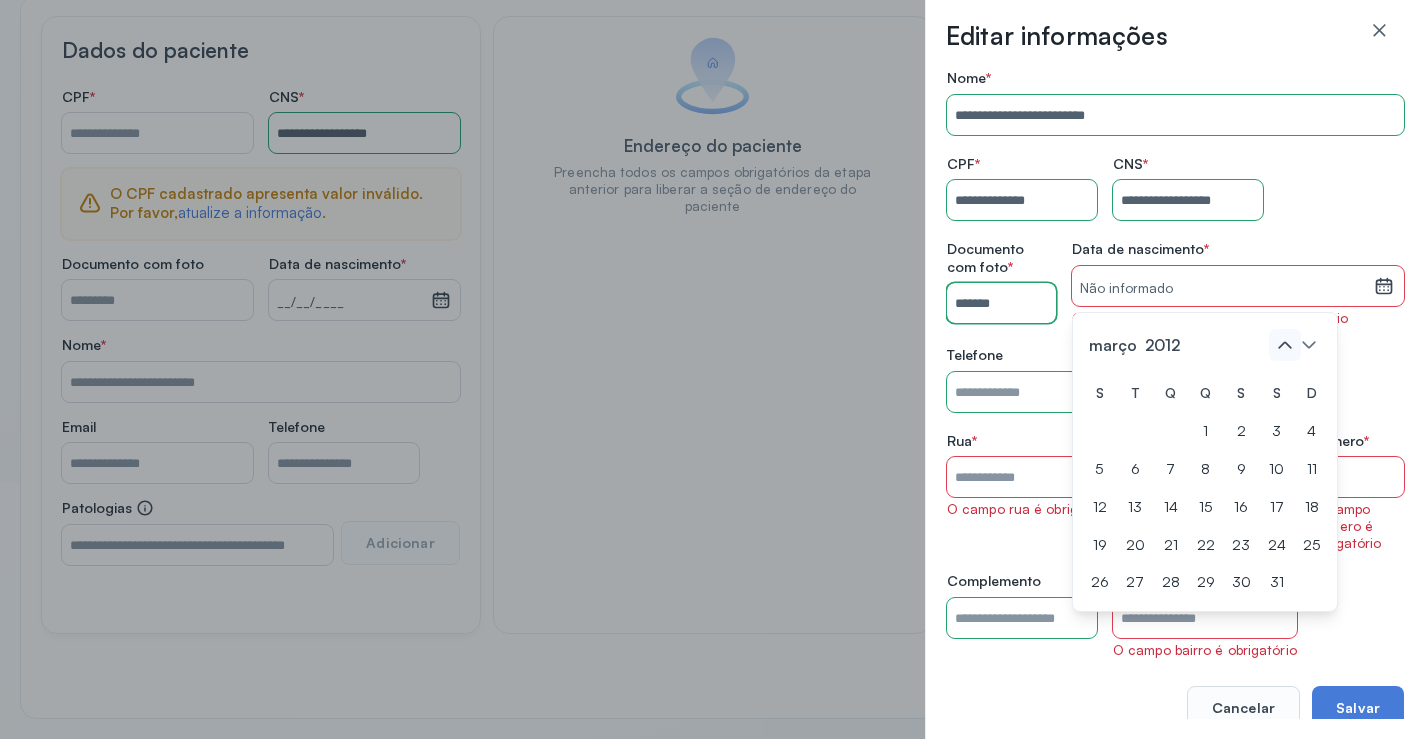 click 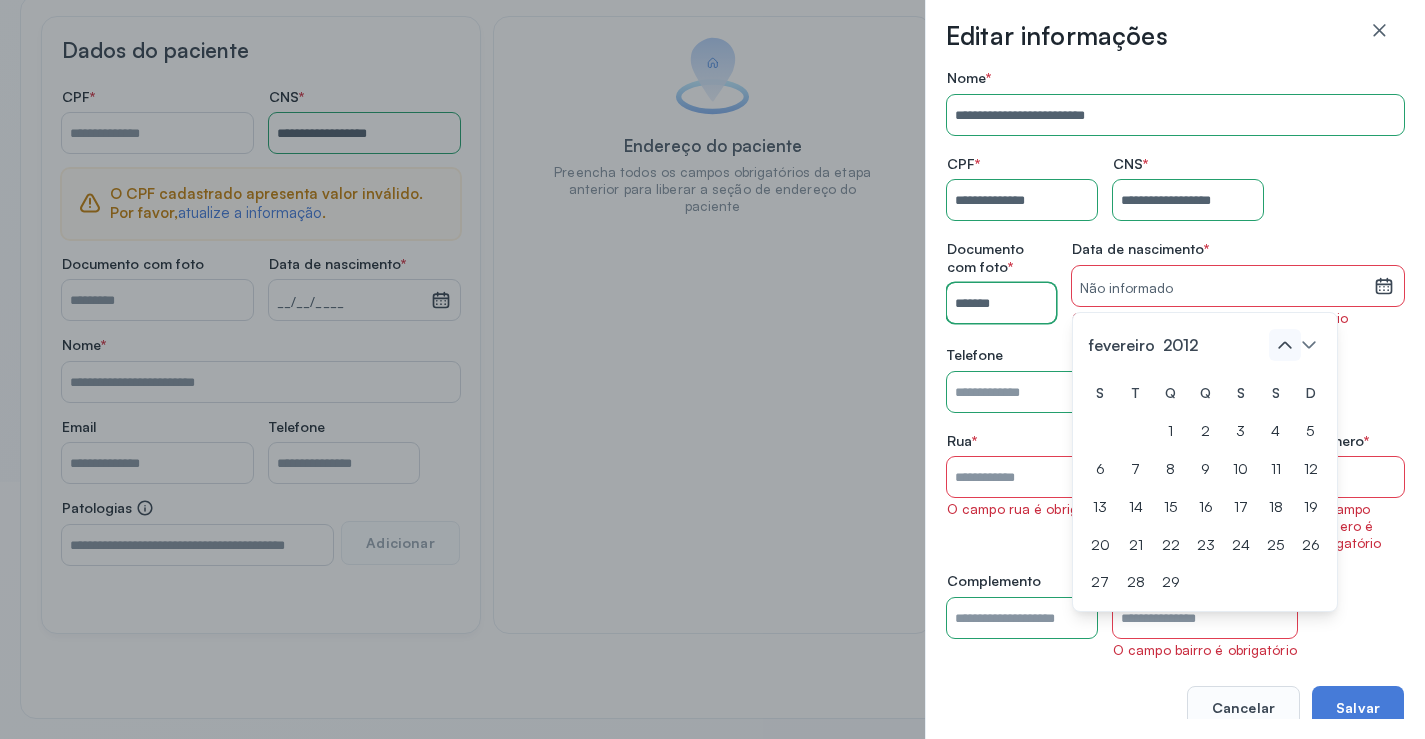 click 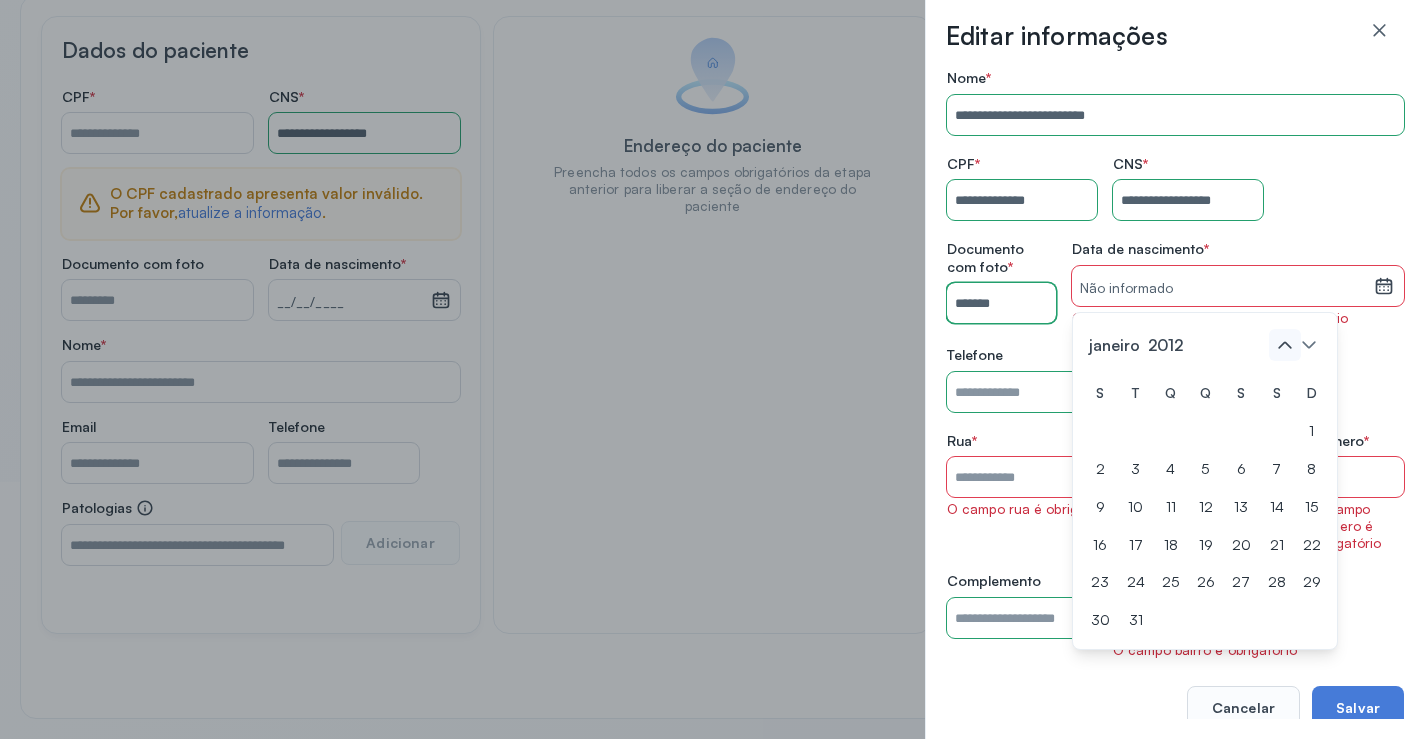 click 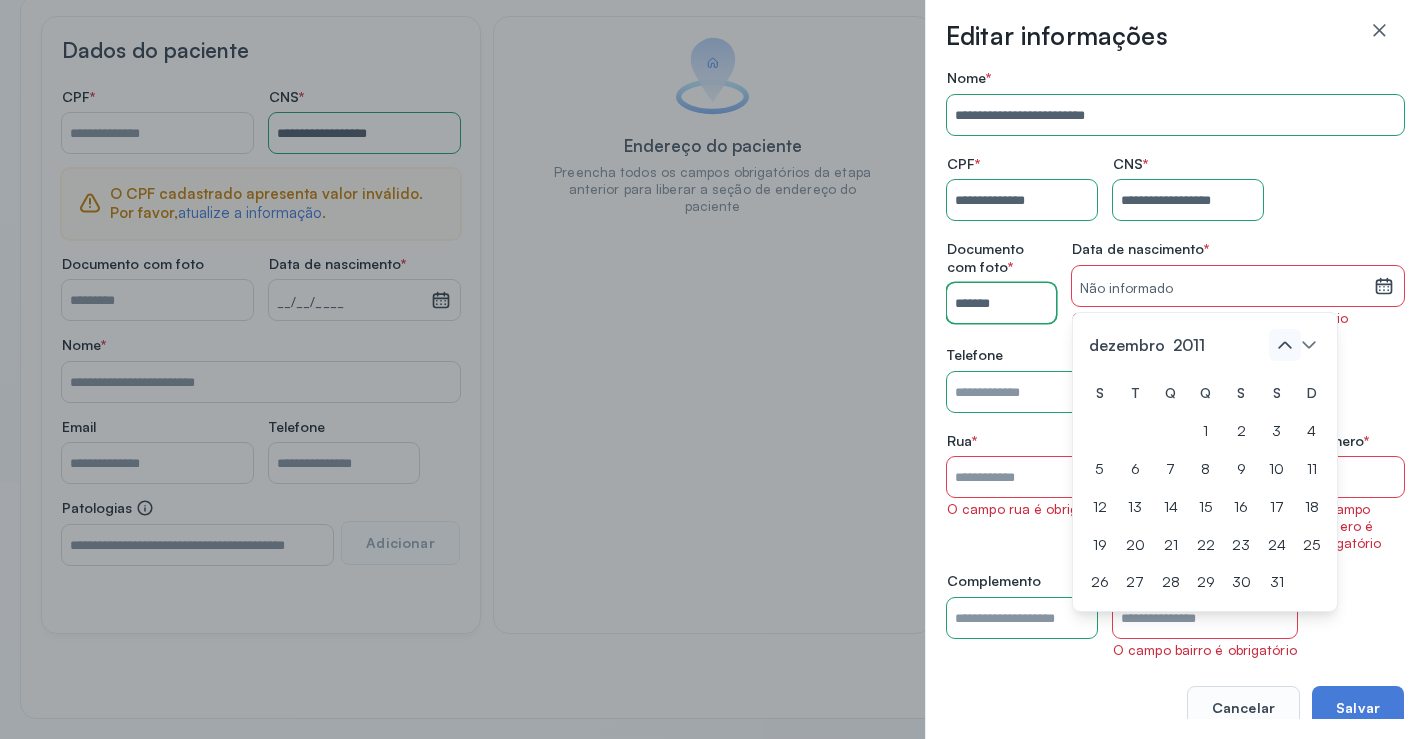 click 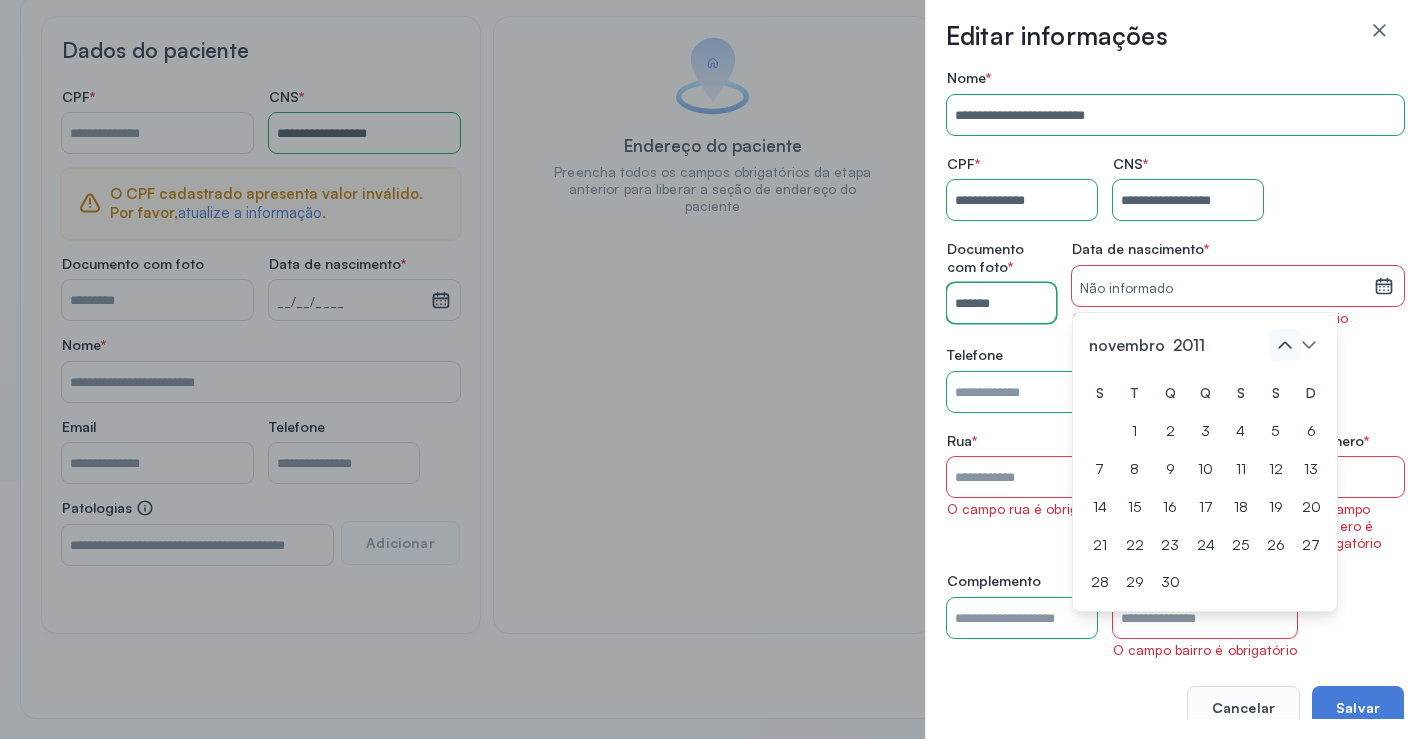 click 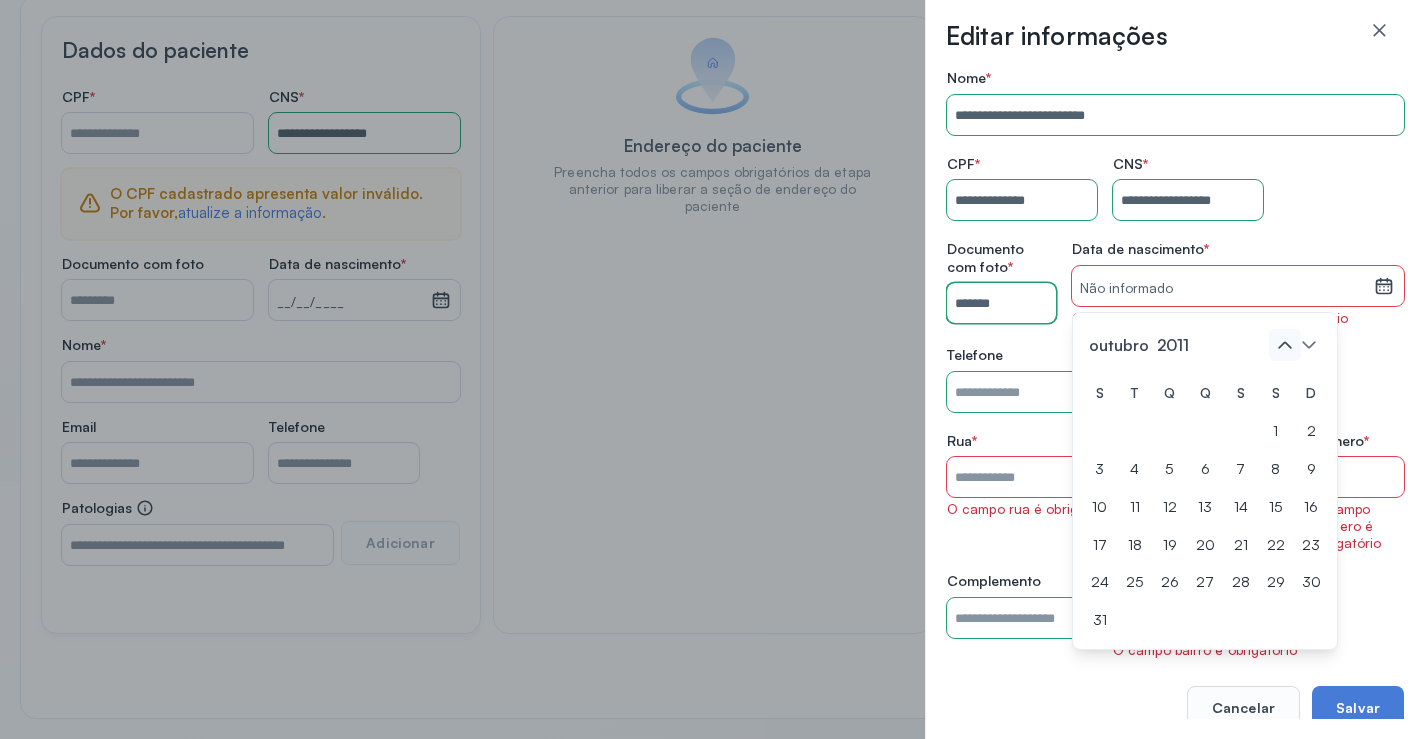 click 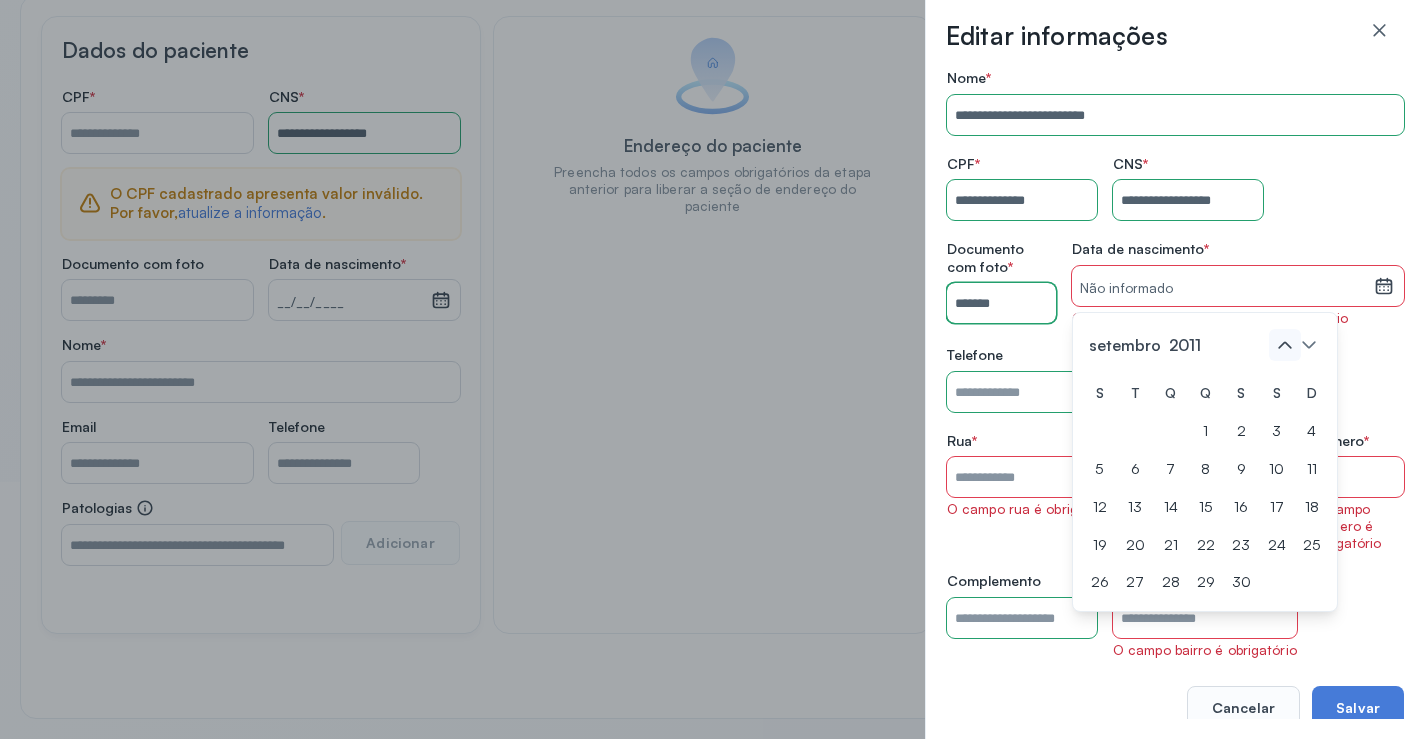 click 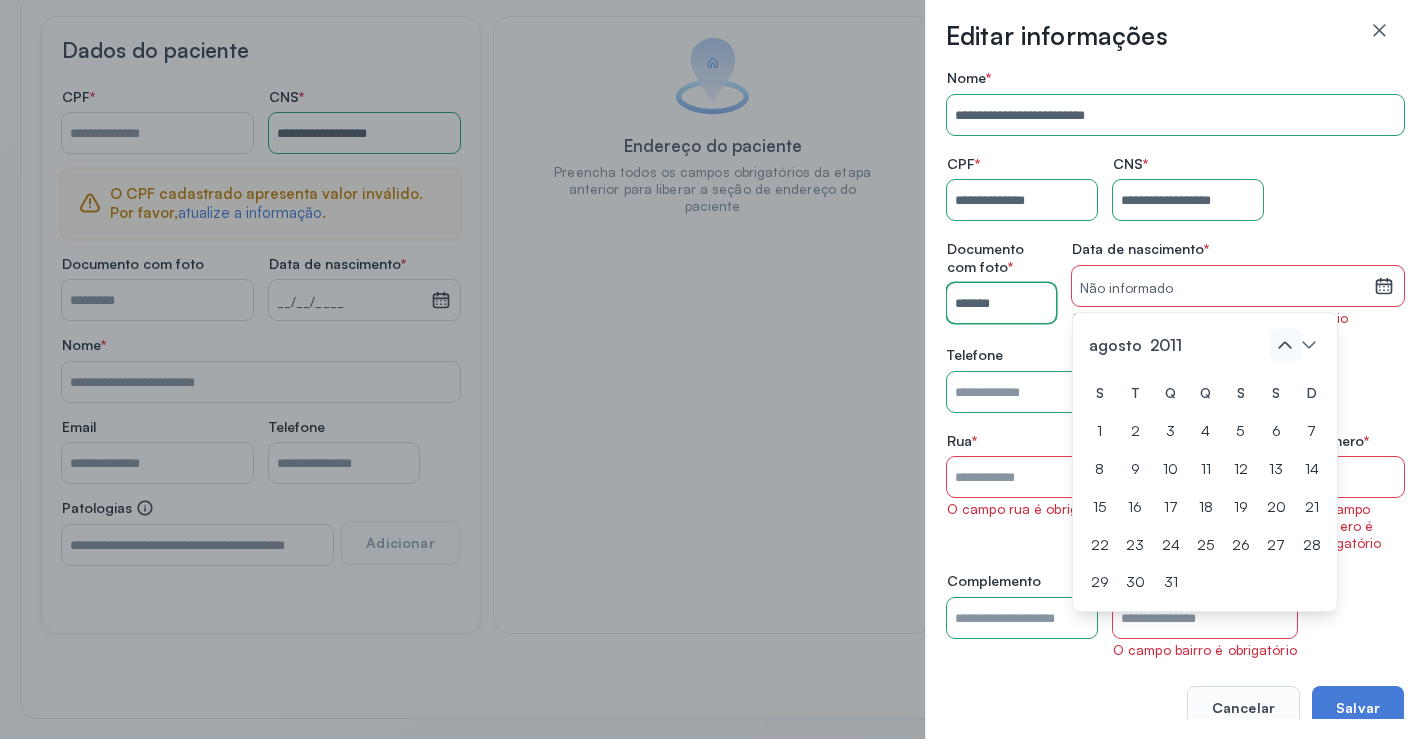 click 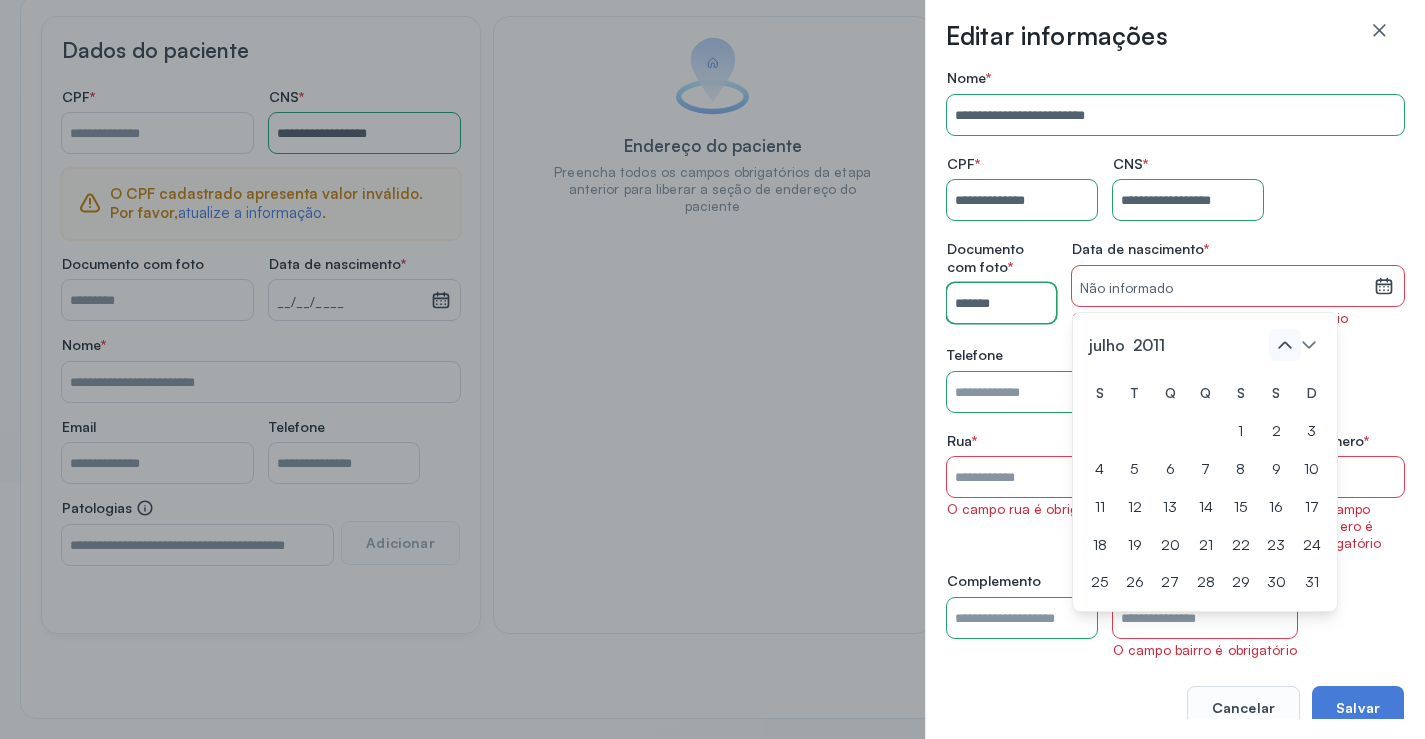 click 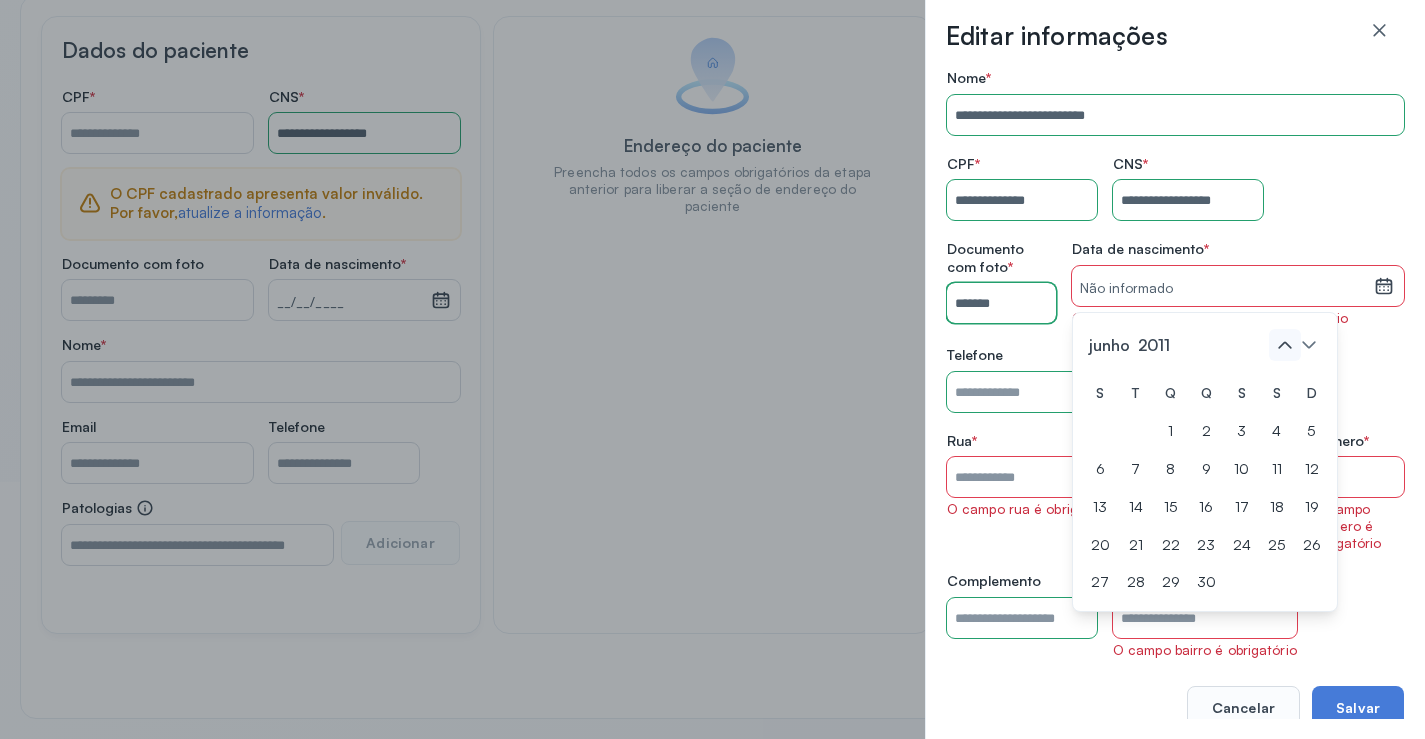 click 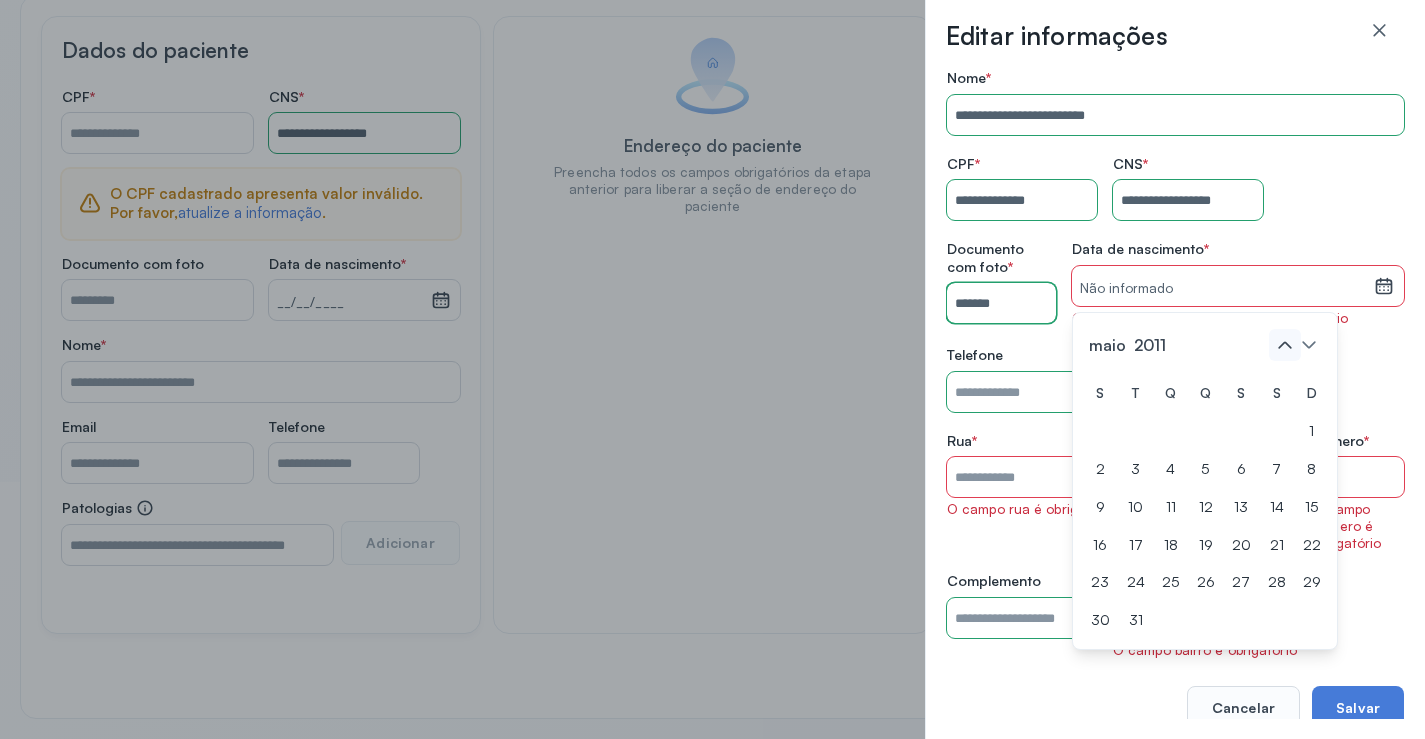 click 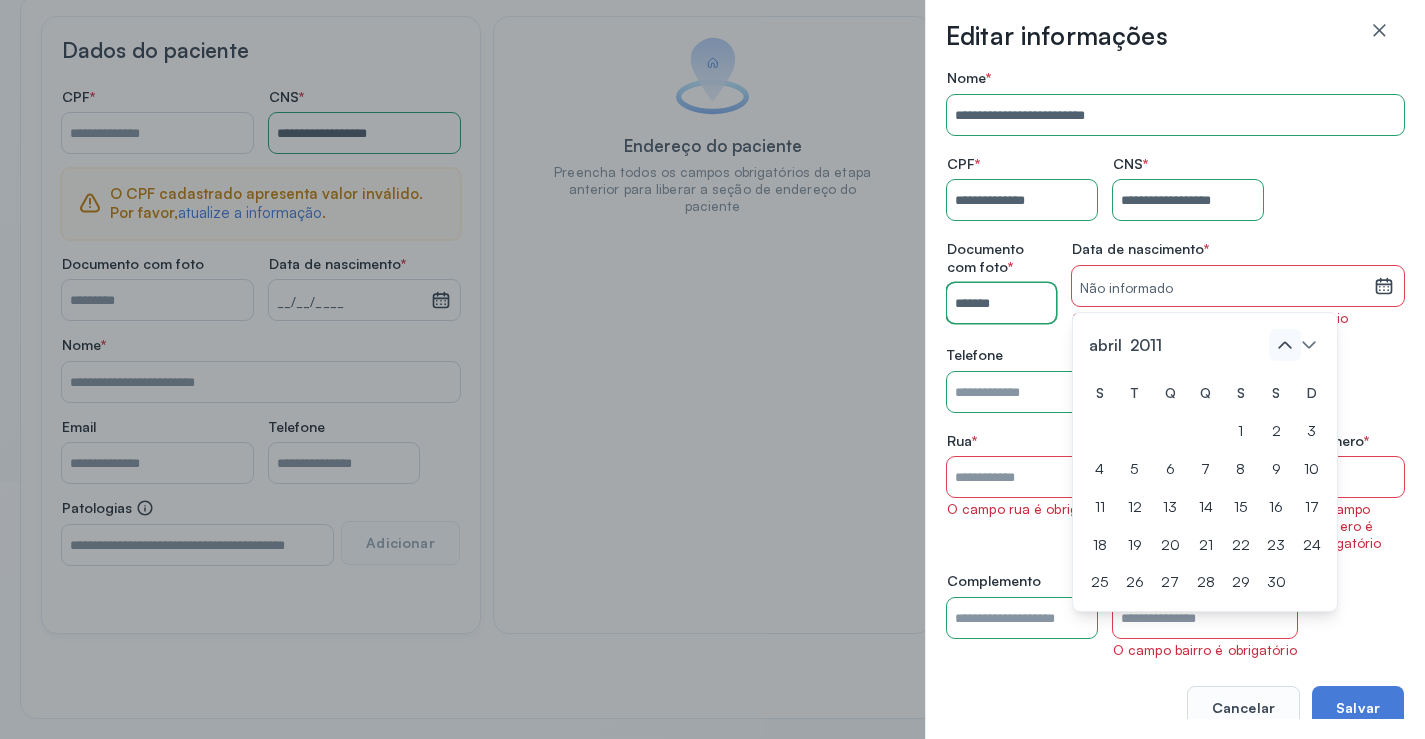 click 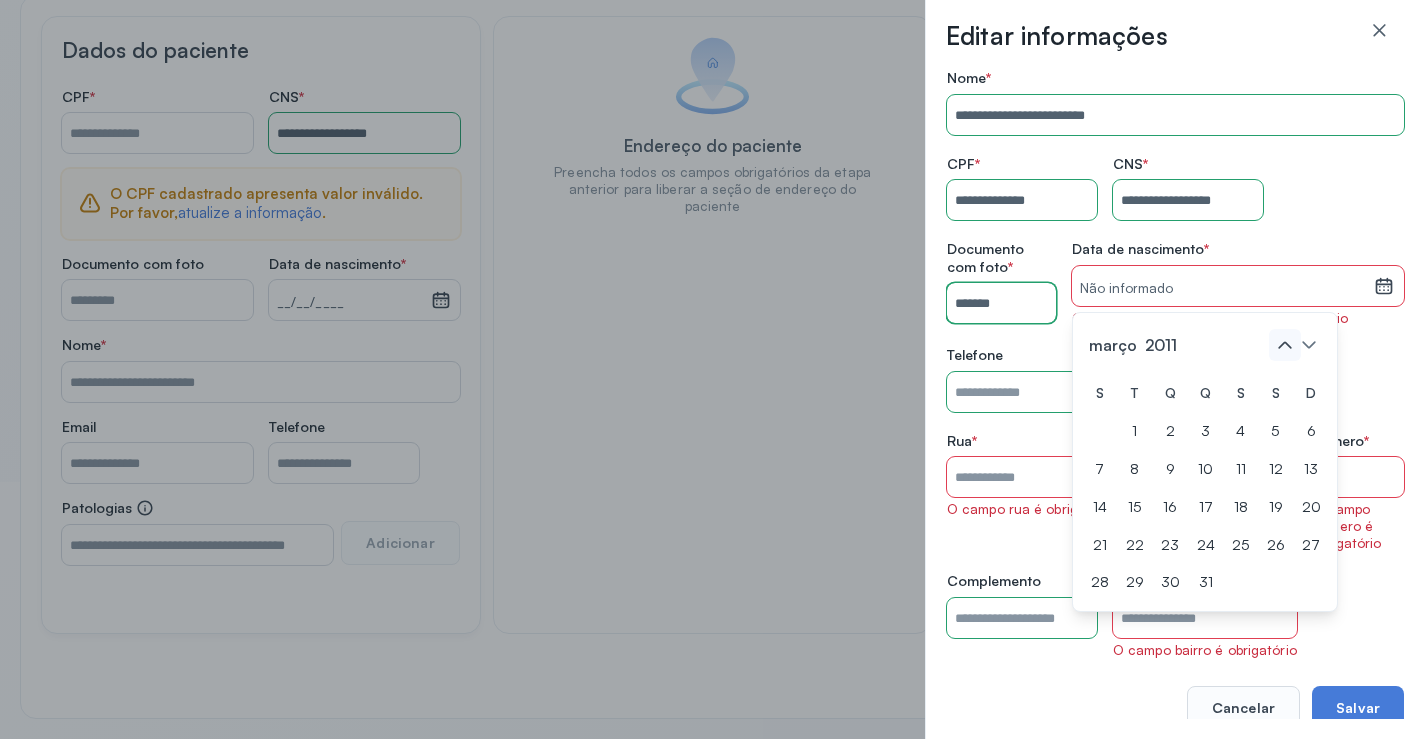 click 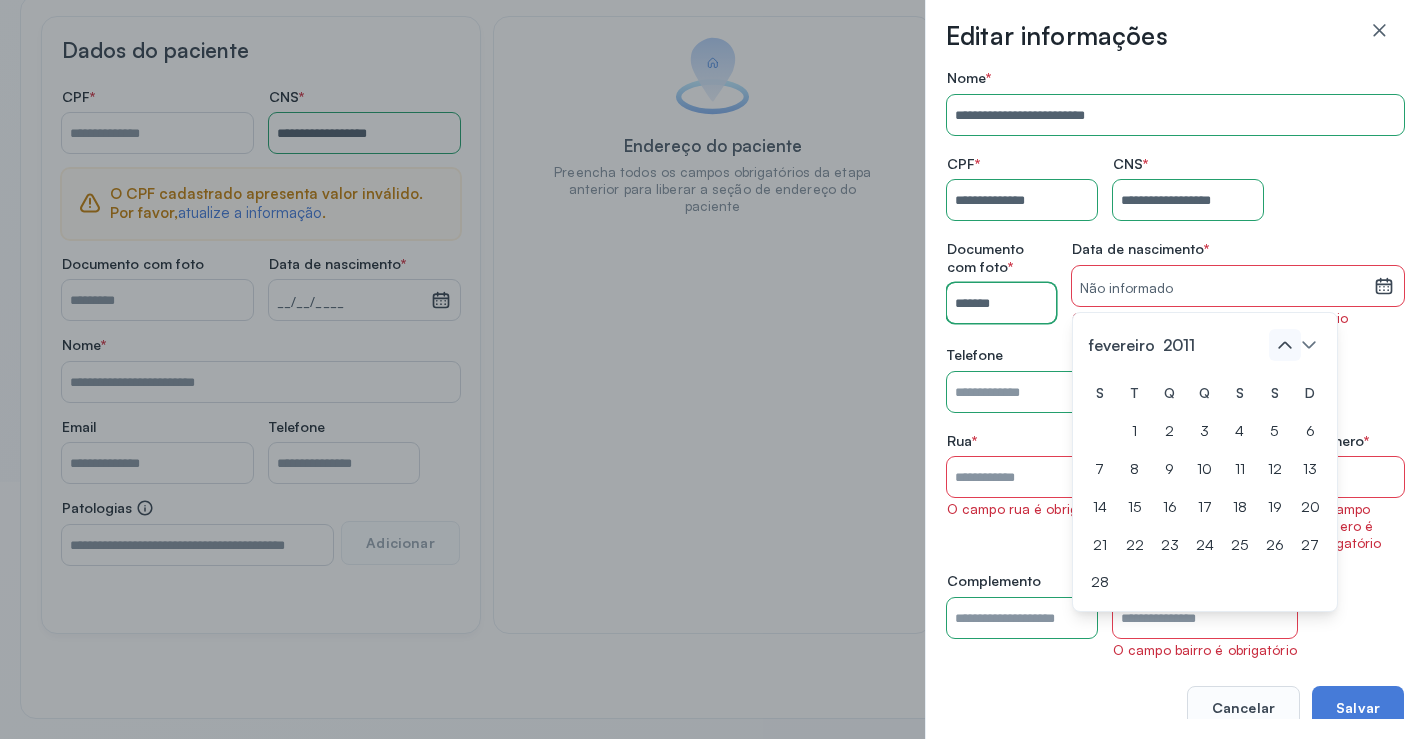 click 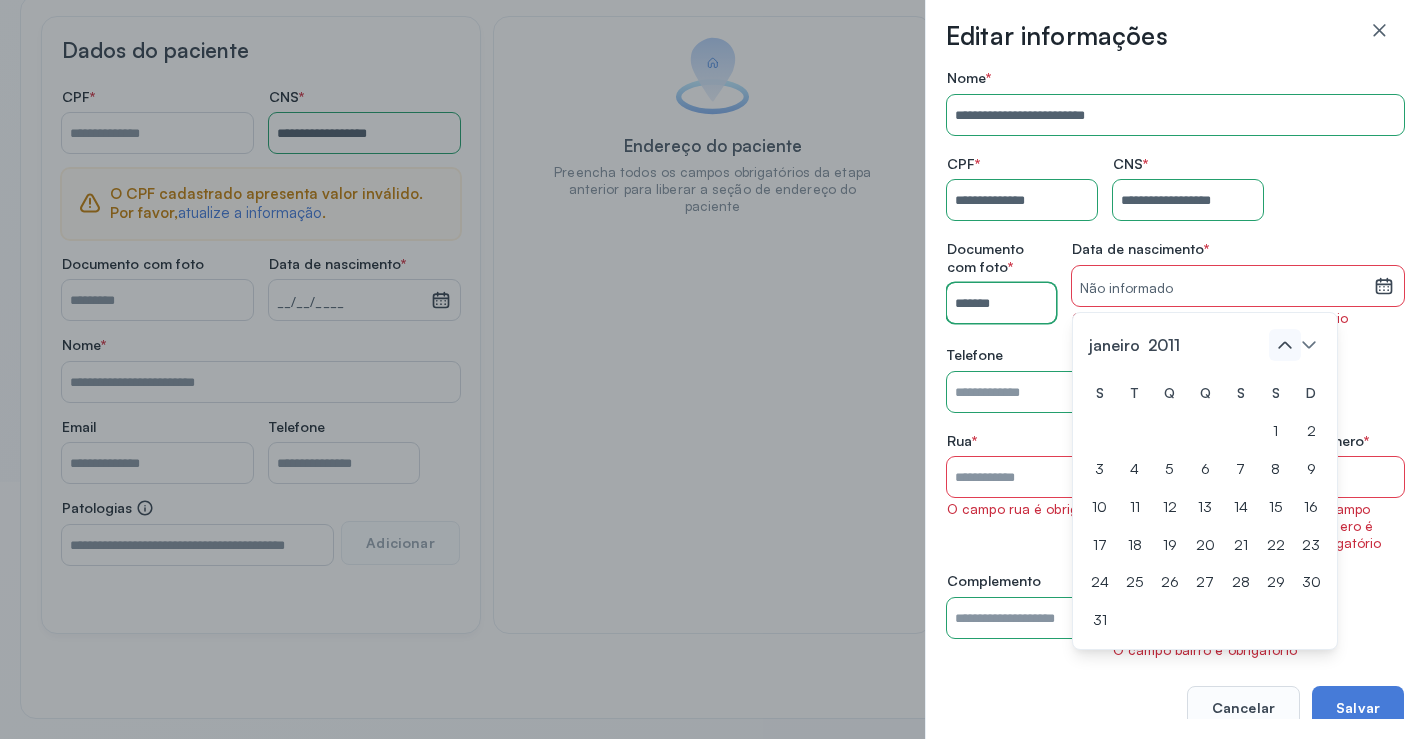 click 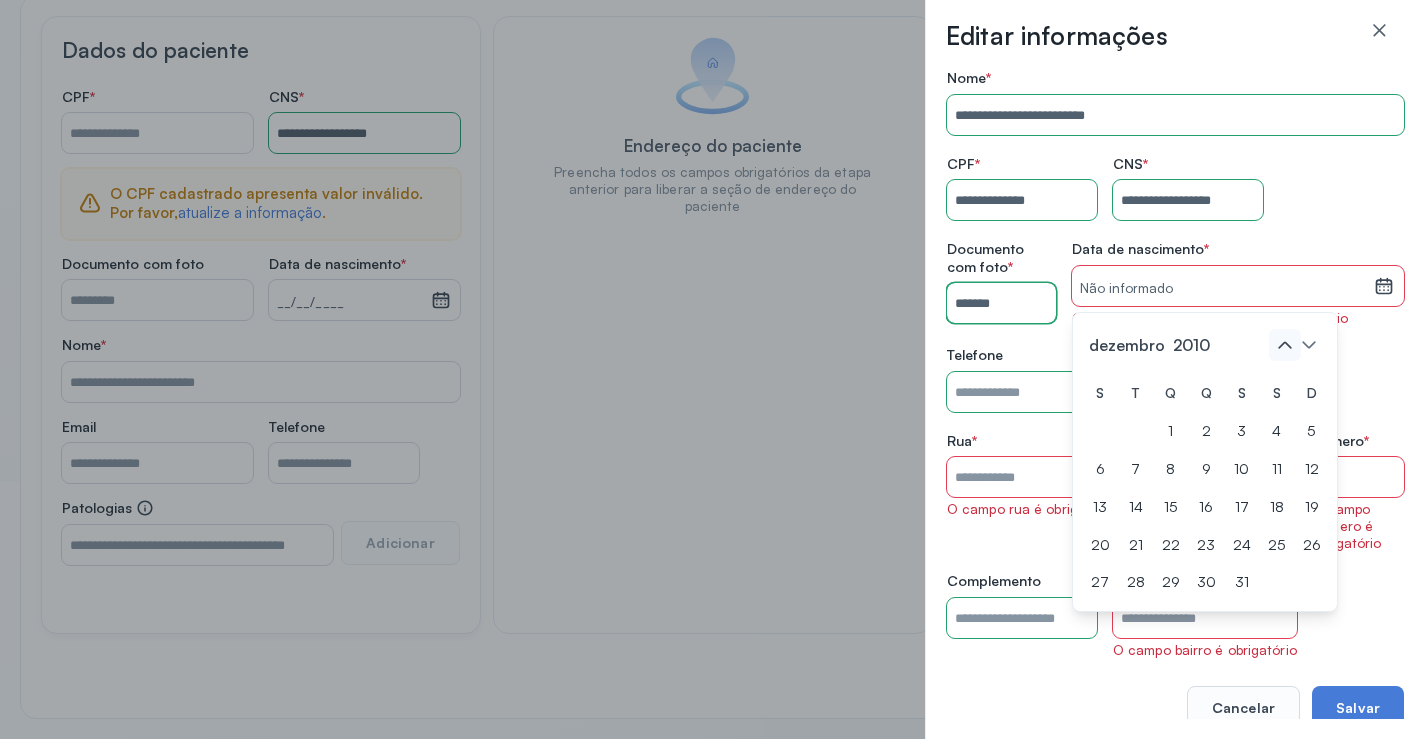 click 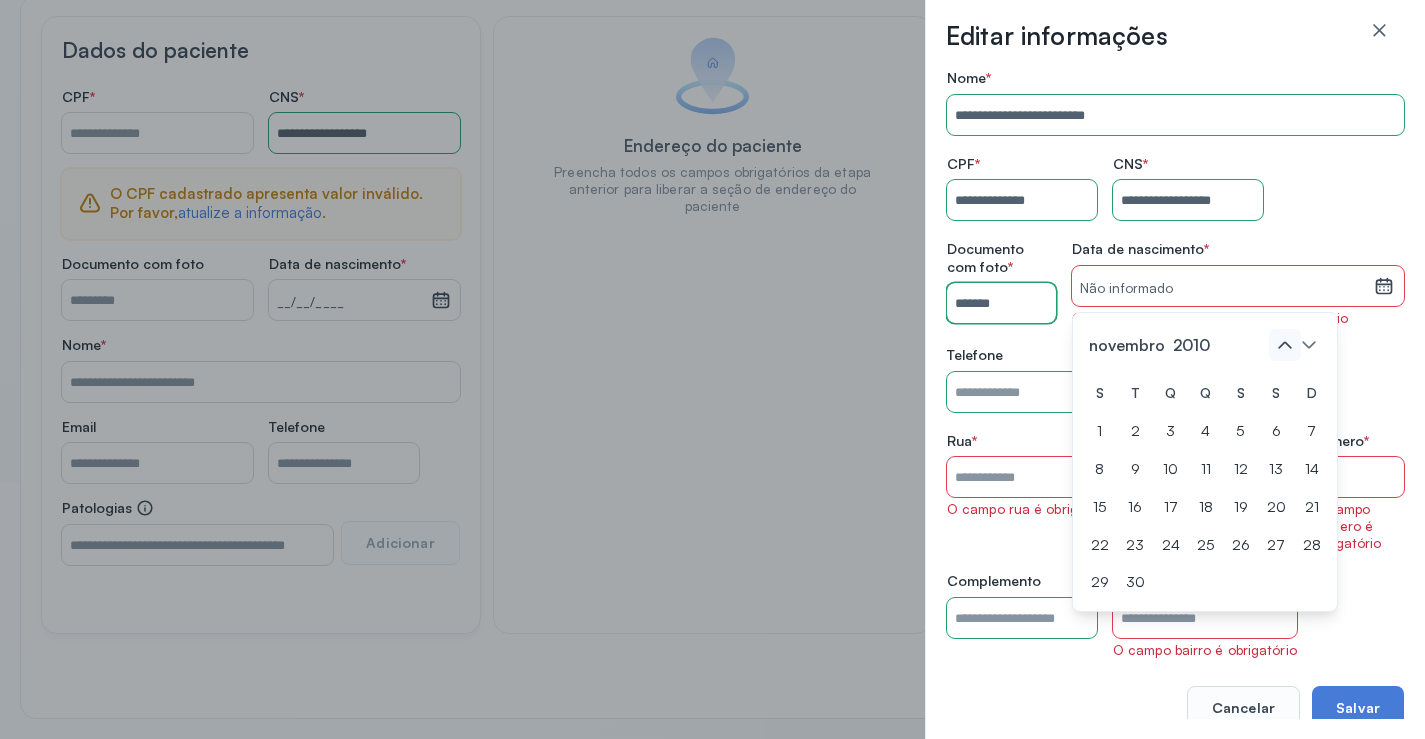 click 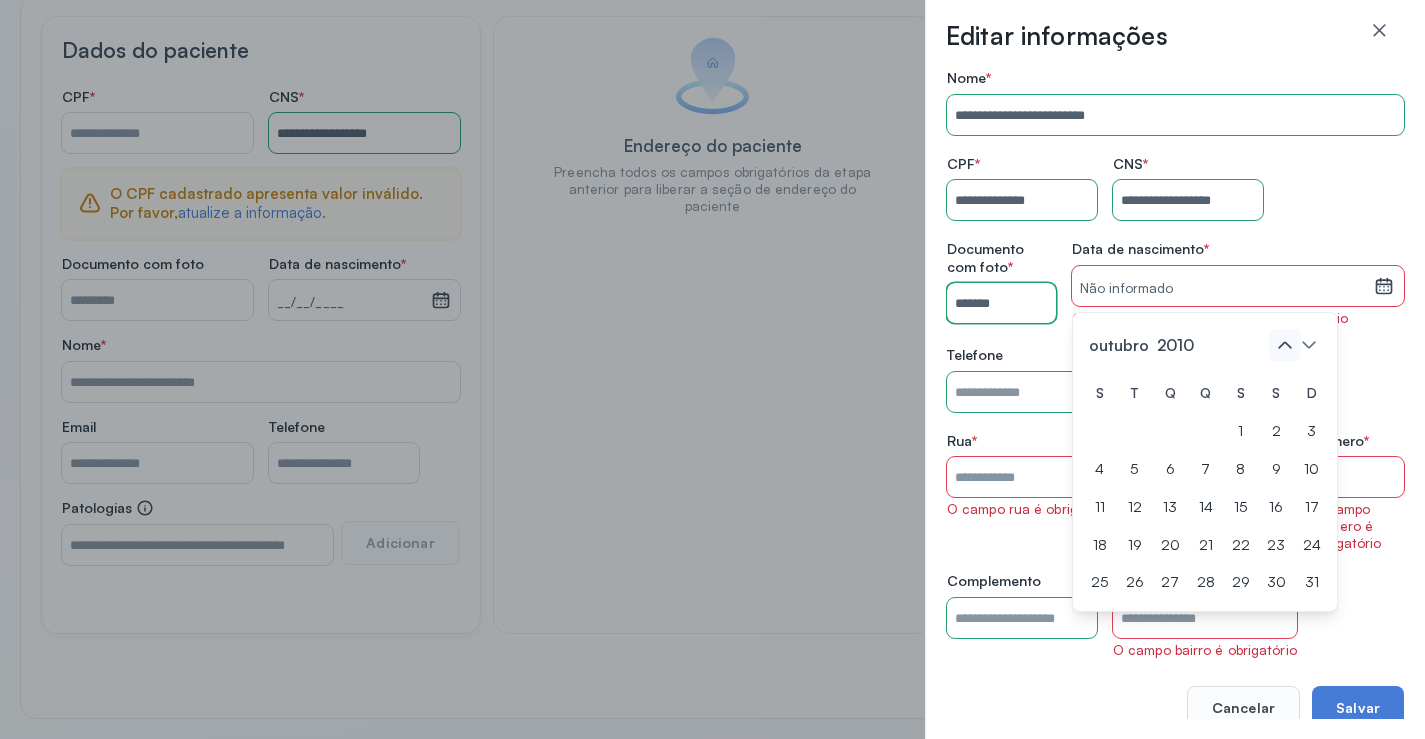 click 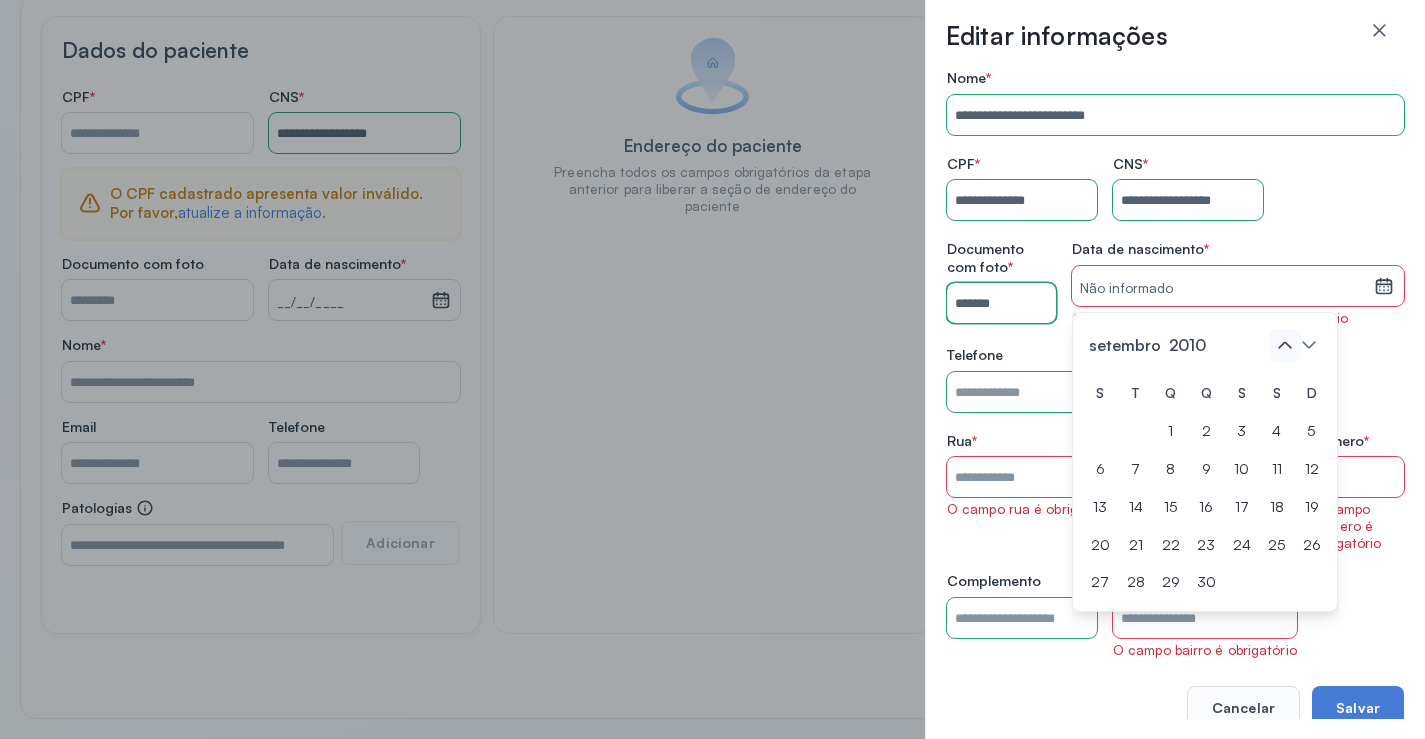 click 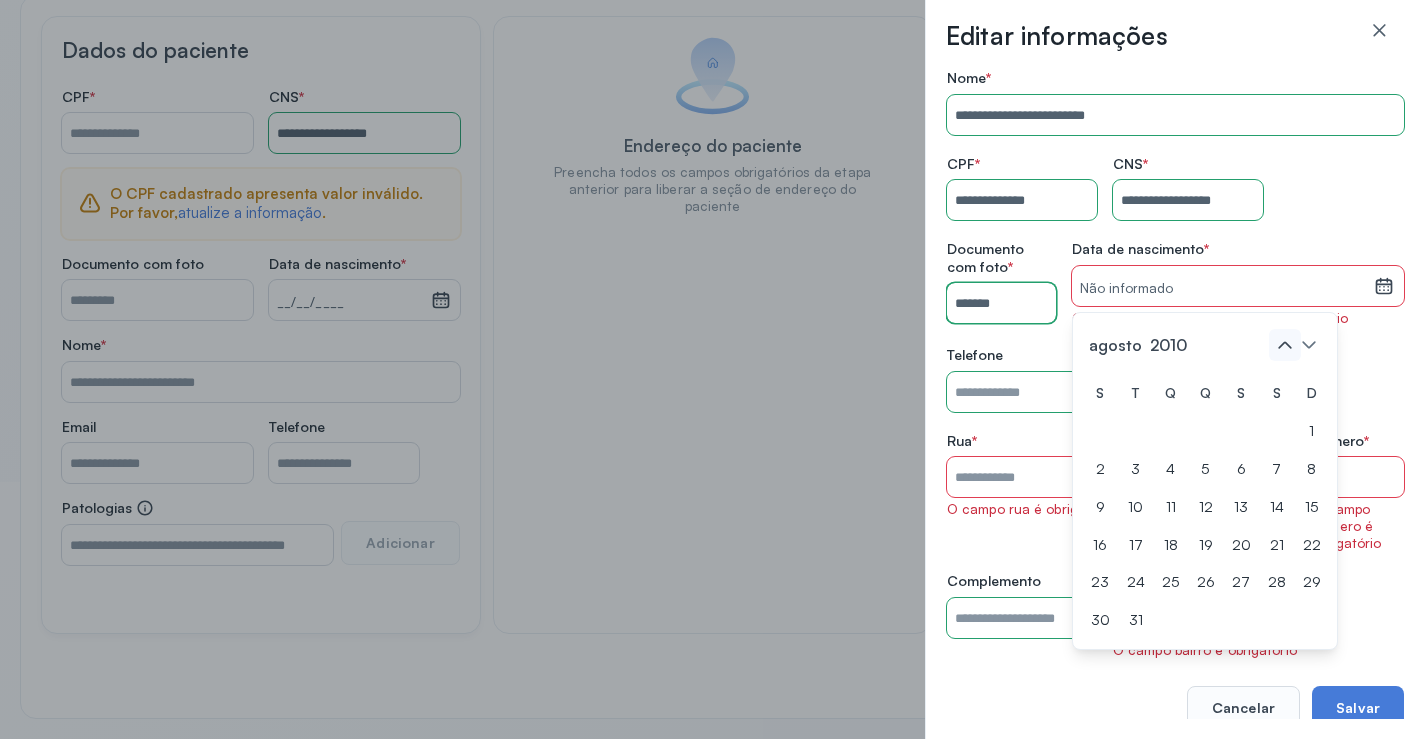 click 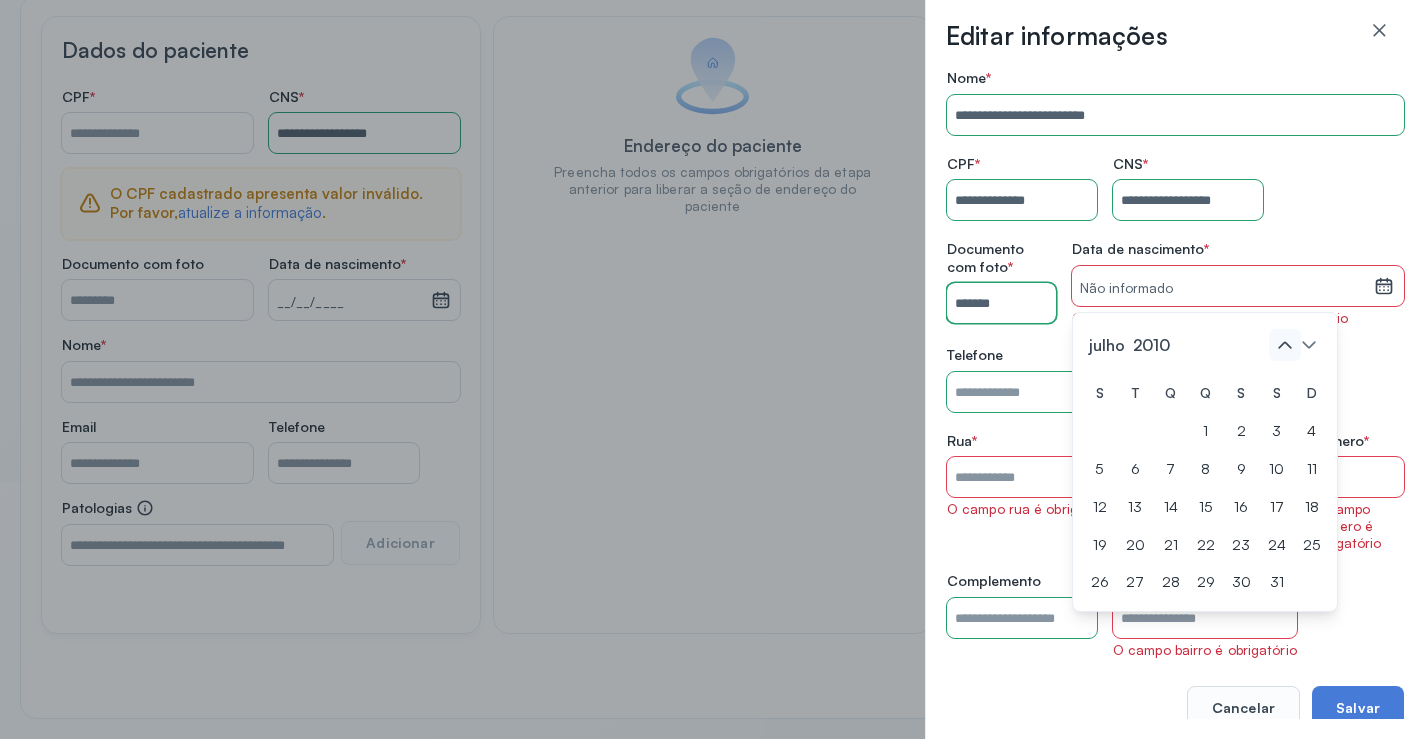 click 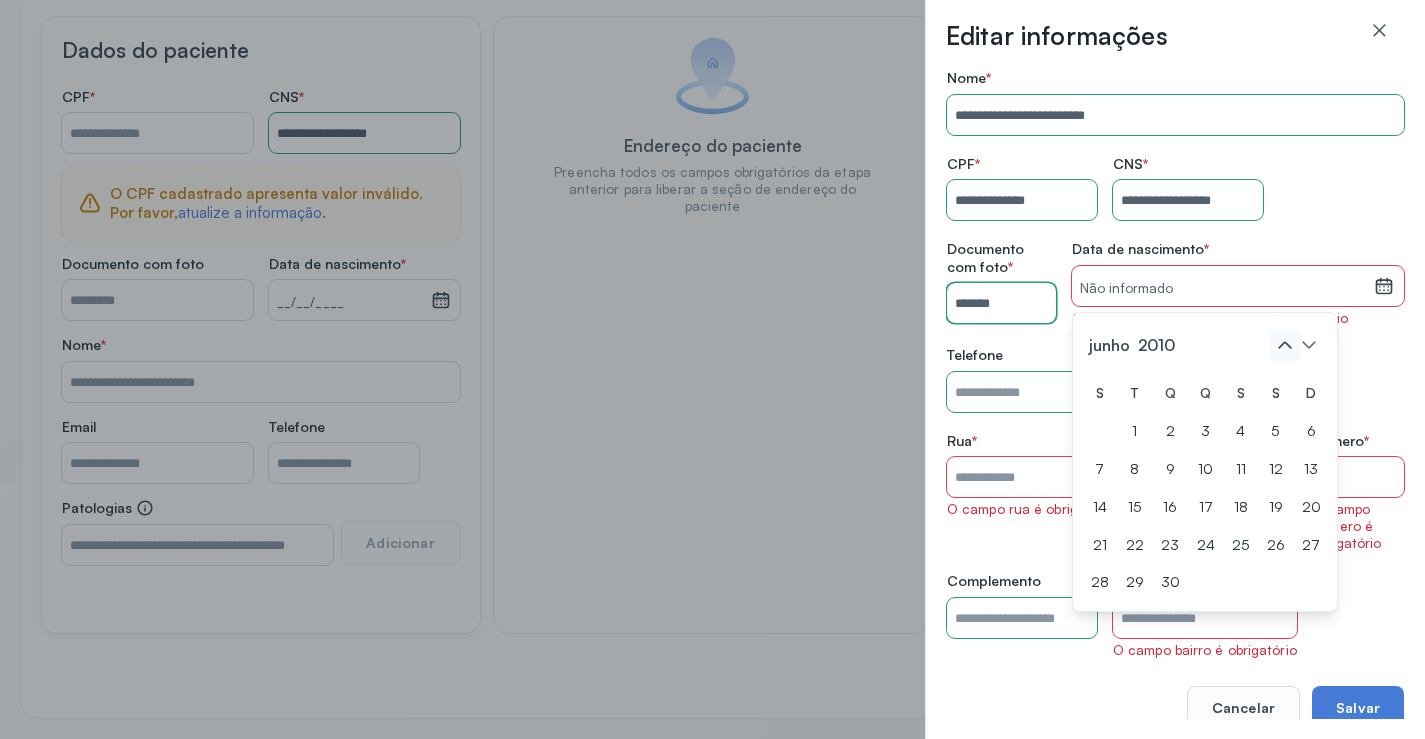 click 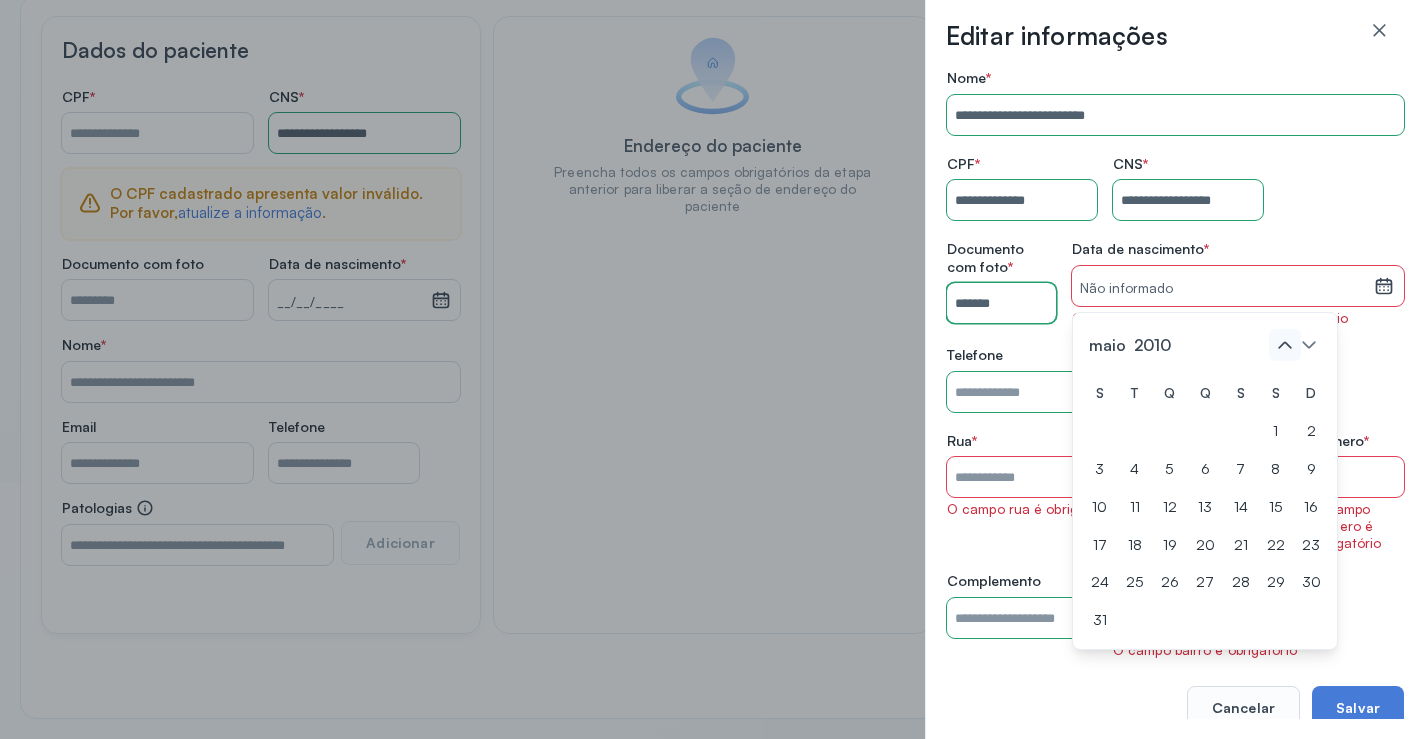 click 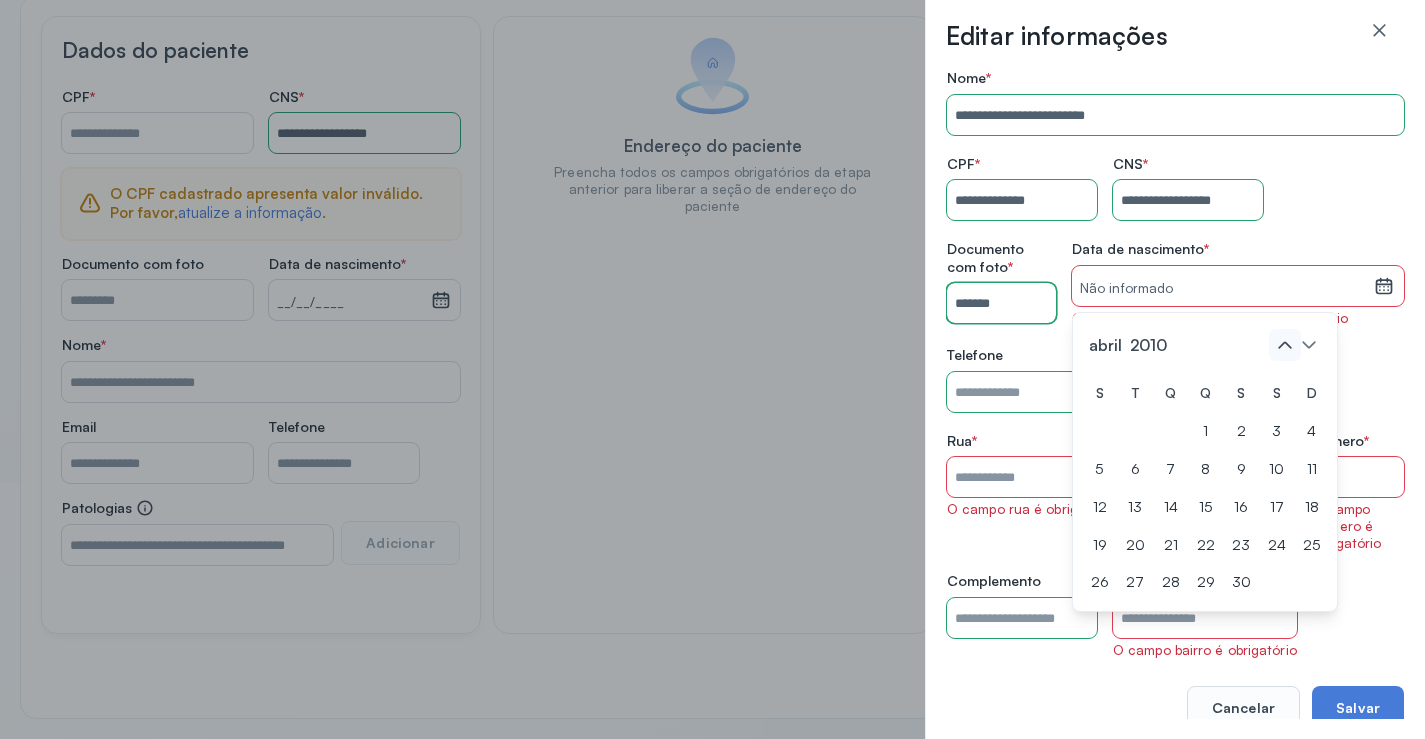 click 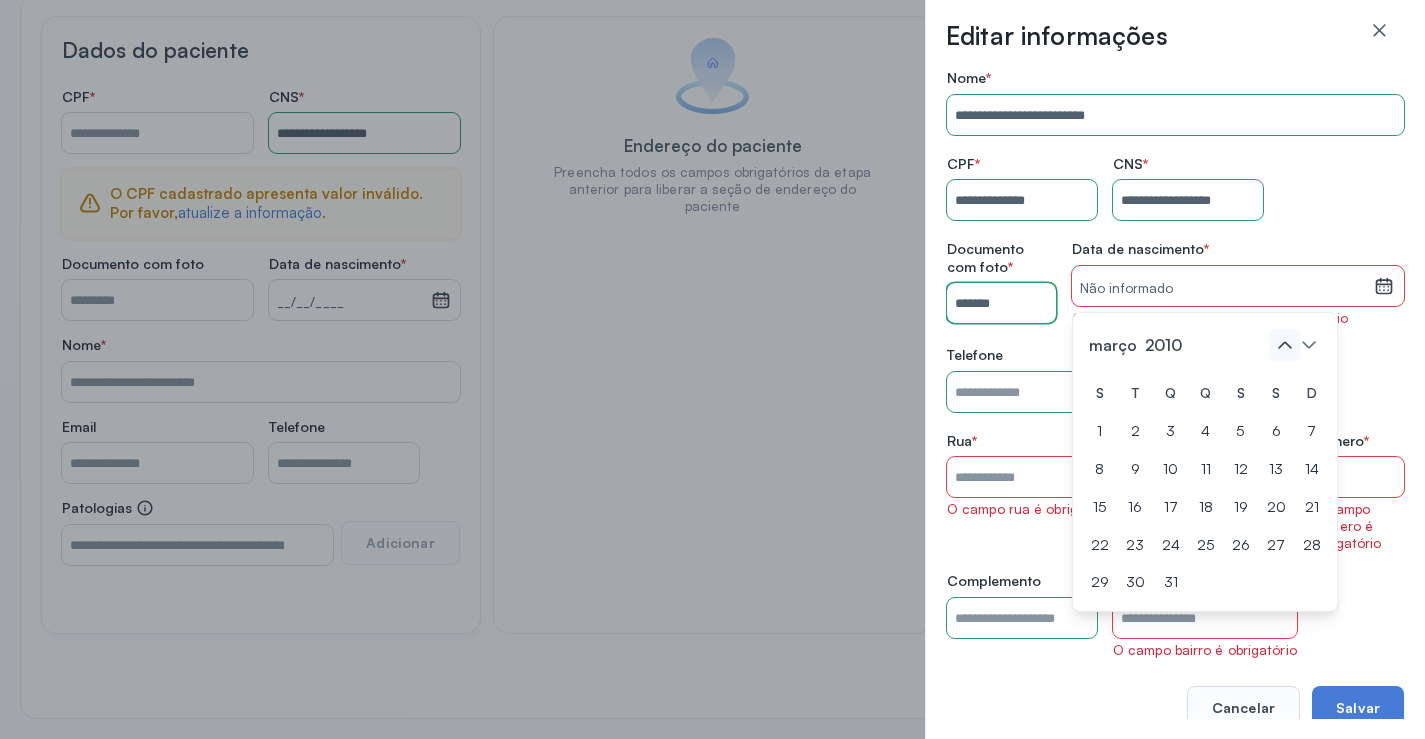 click 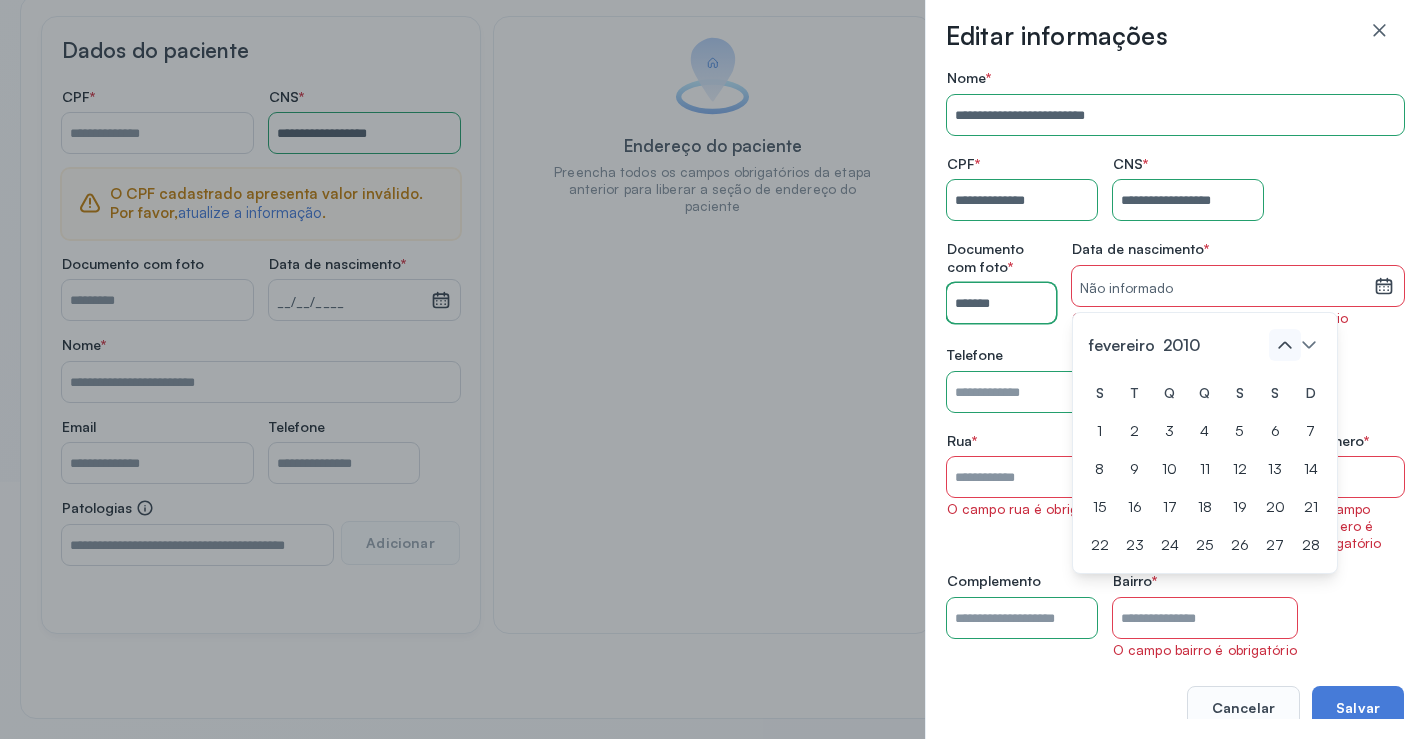 click 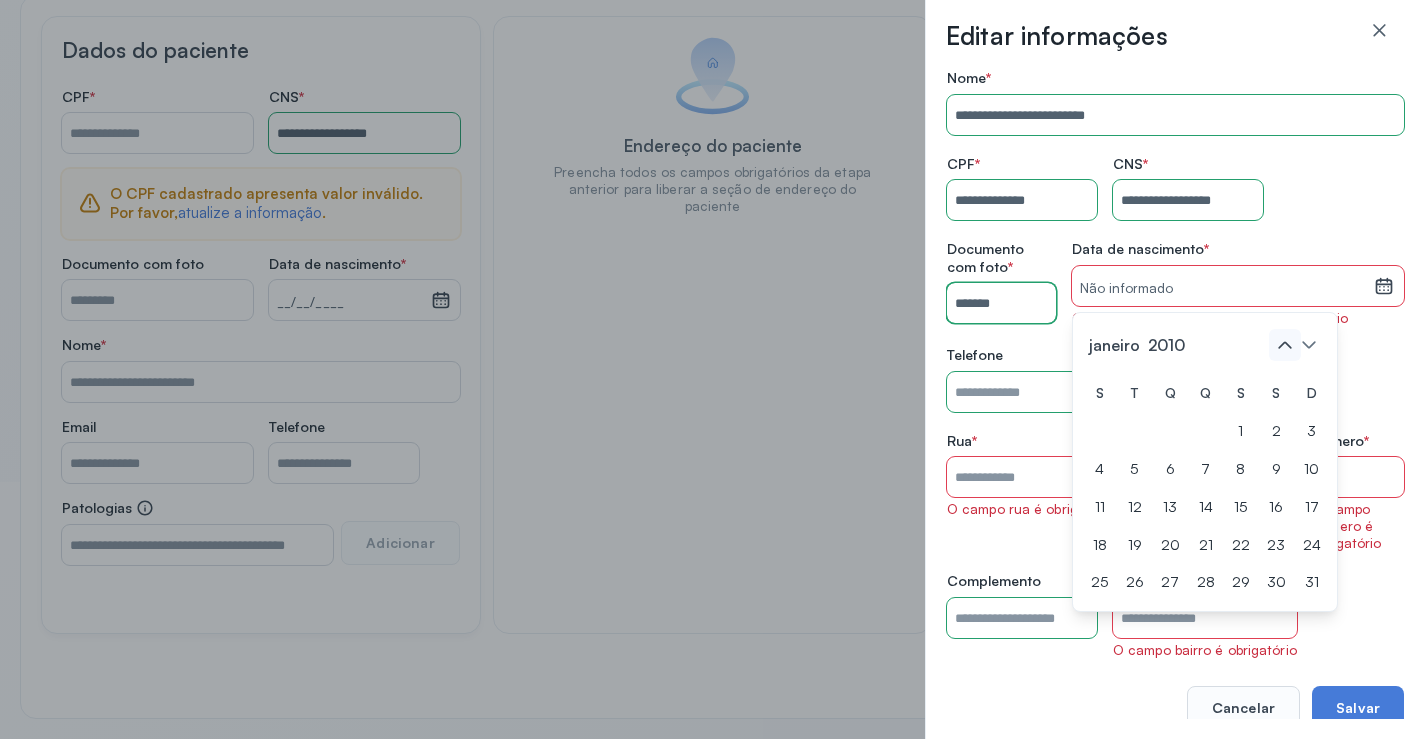 click 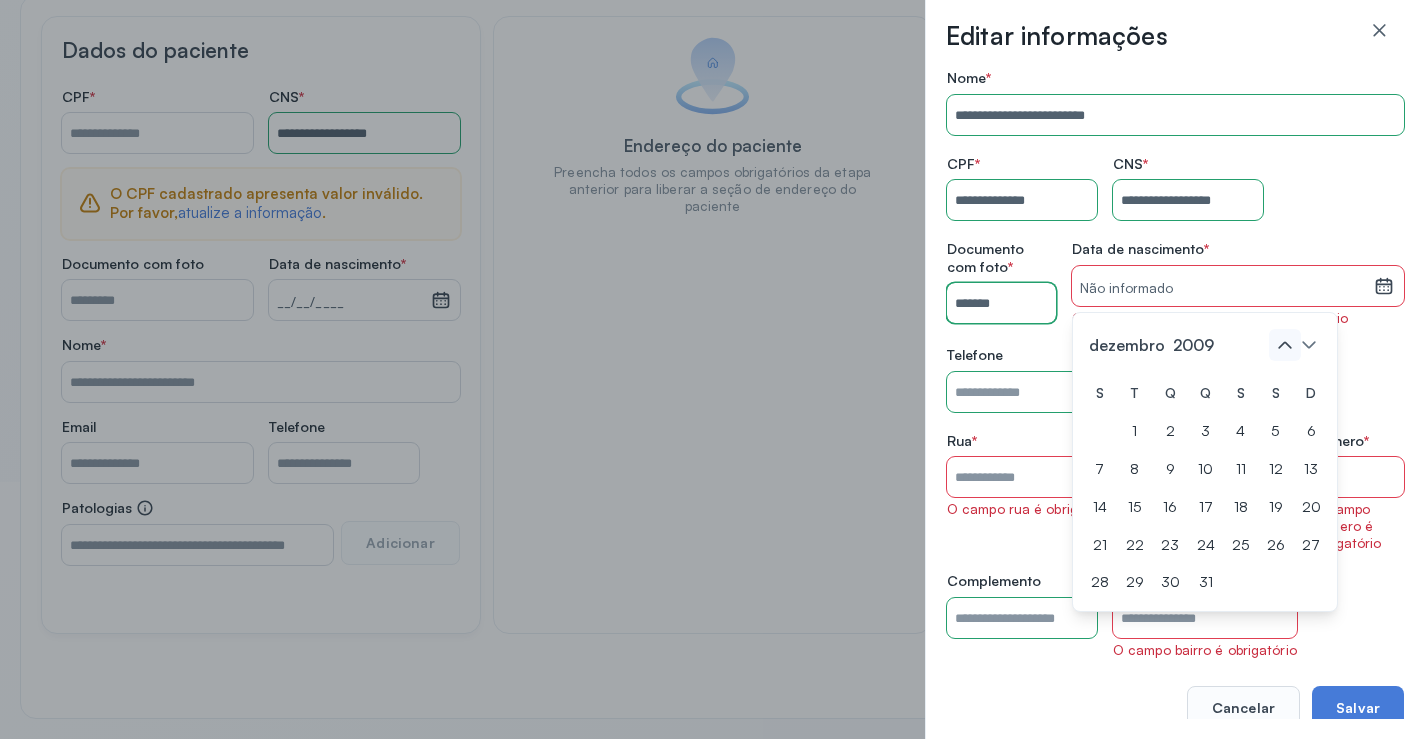 click 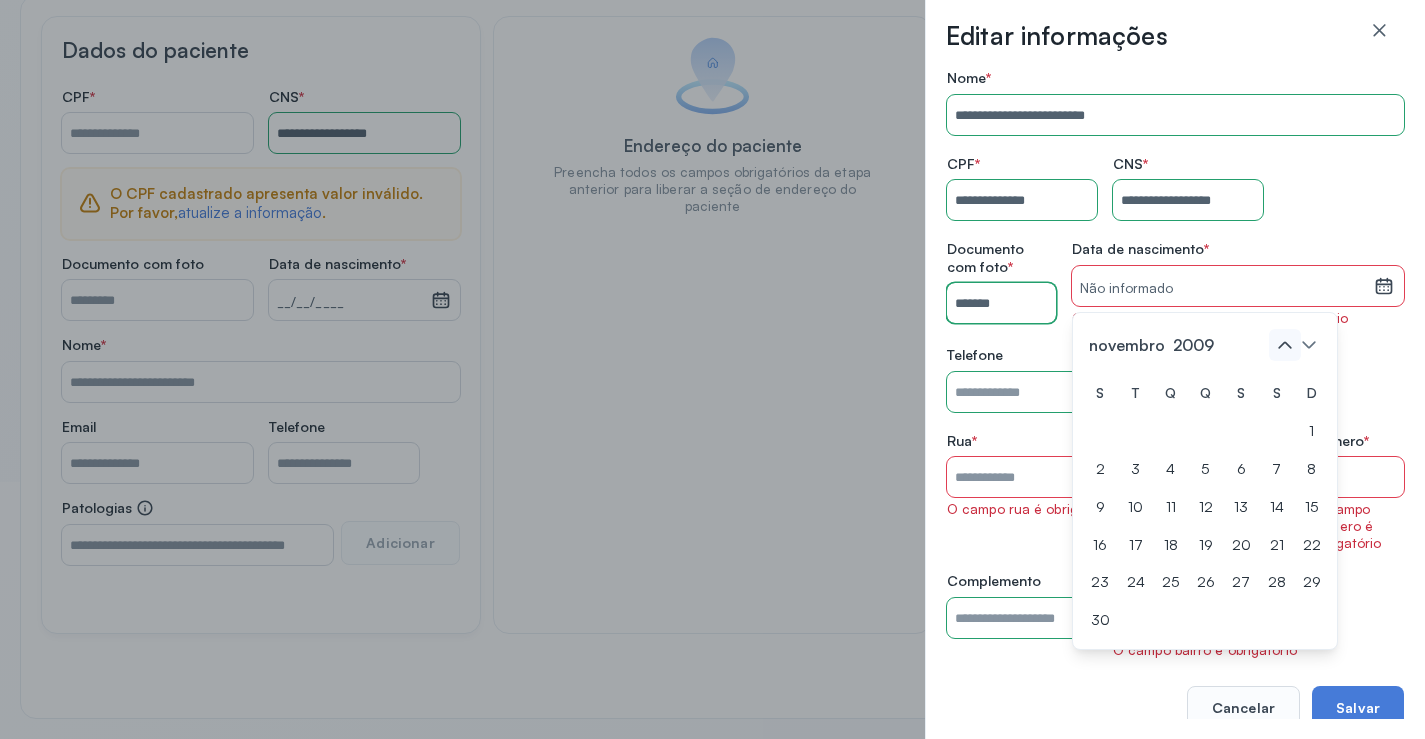 click 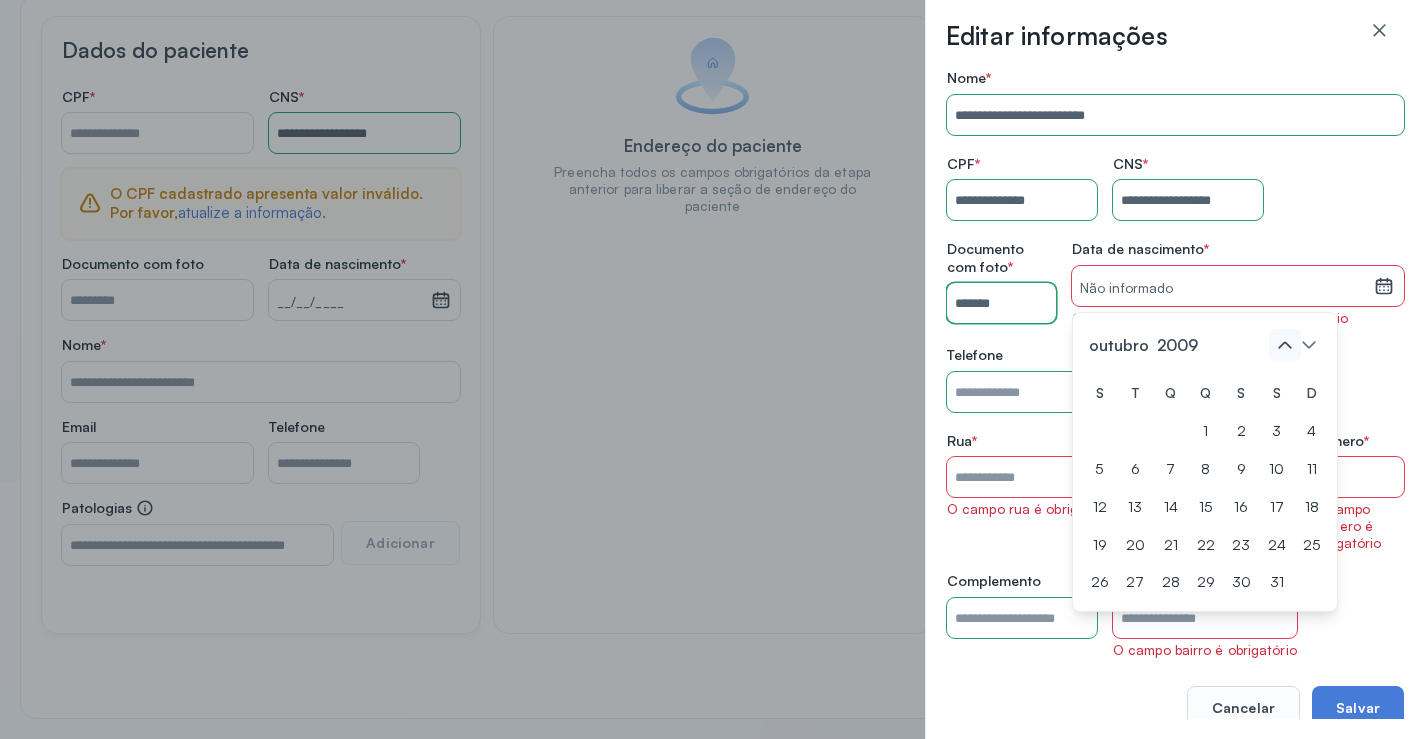 click 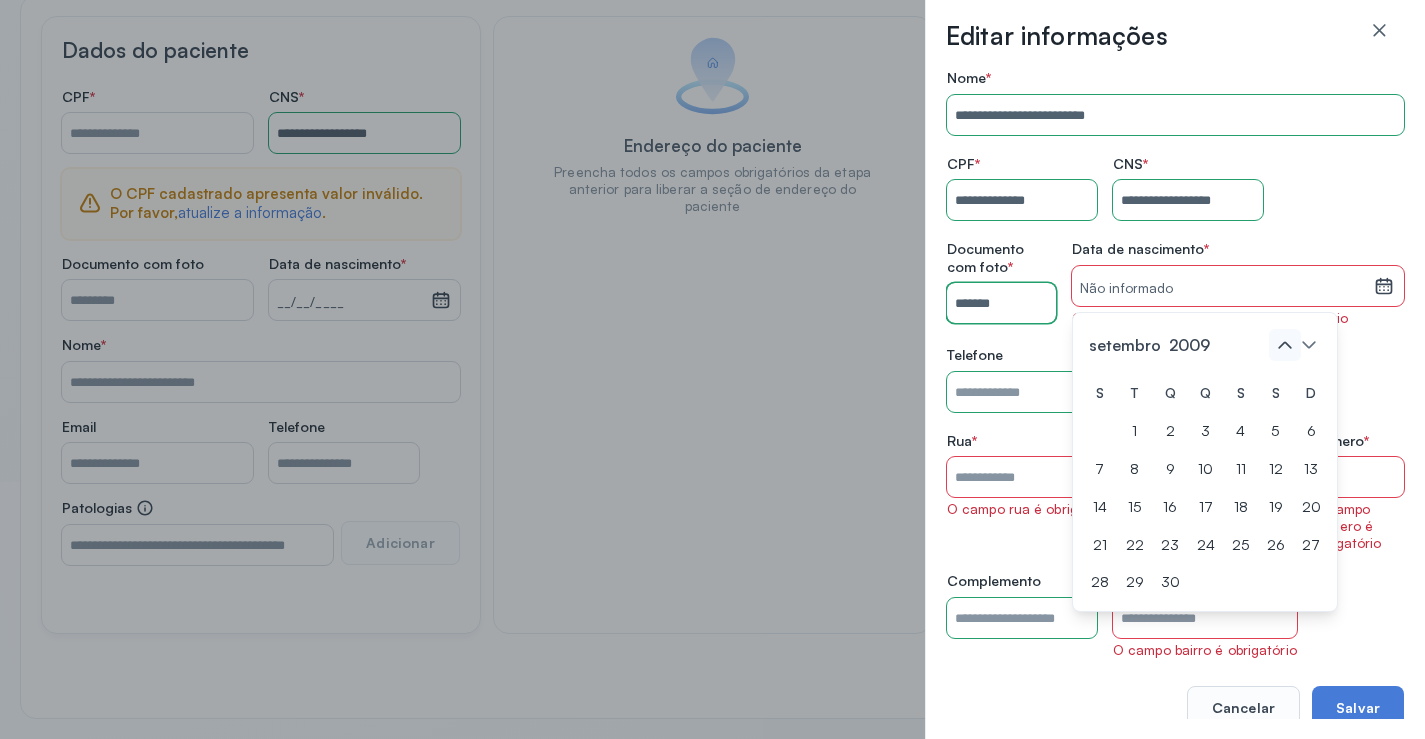 click 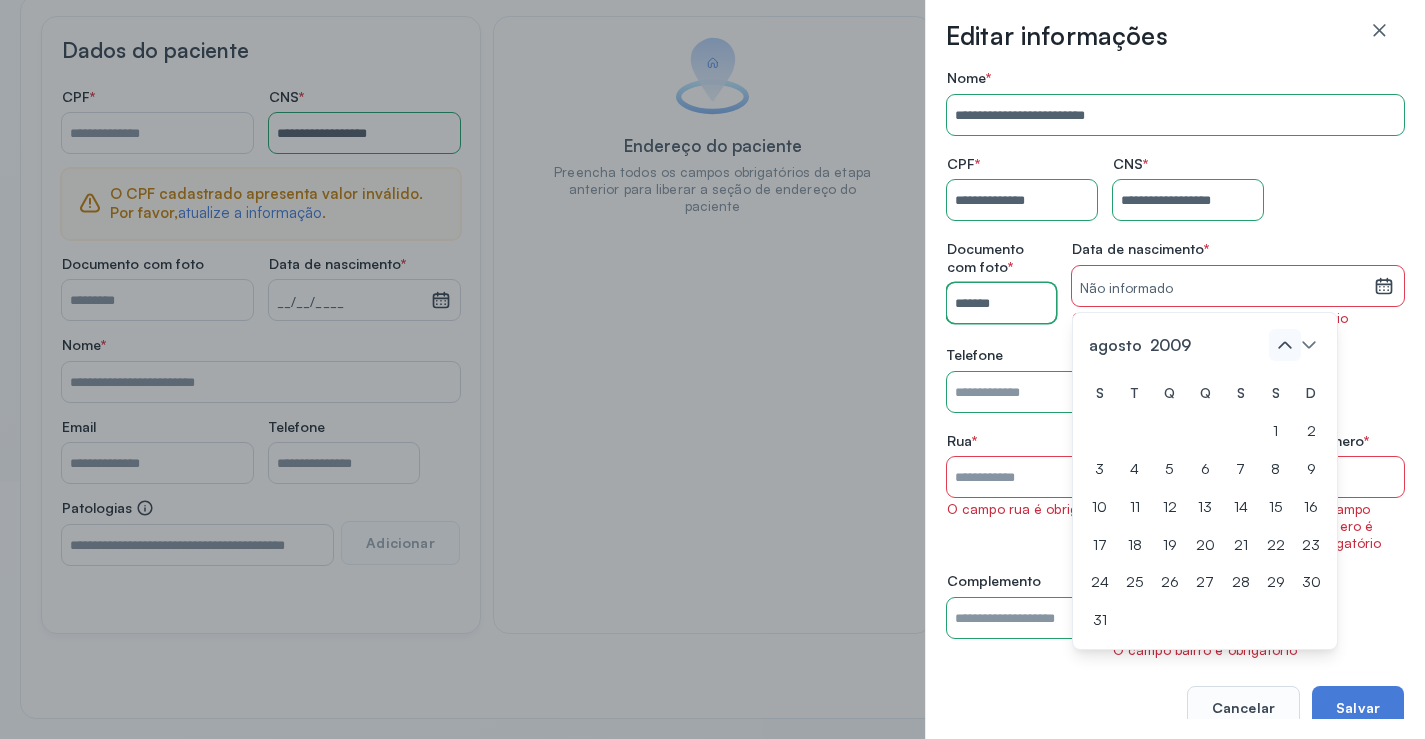 click 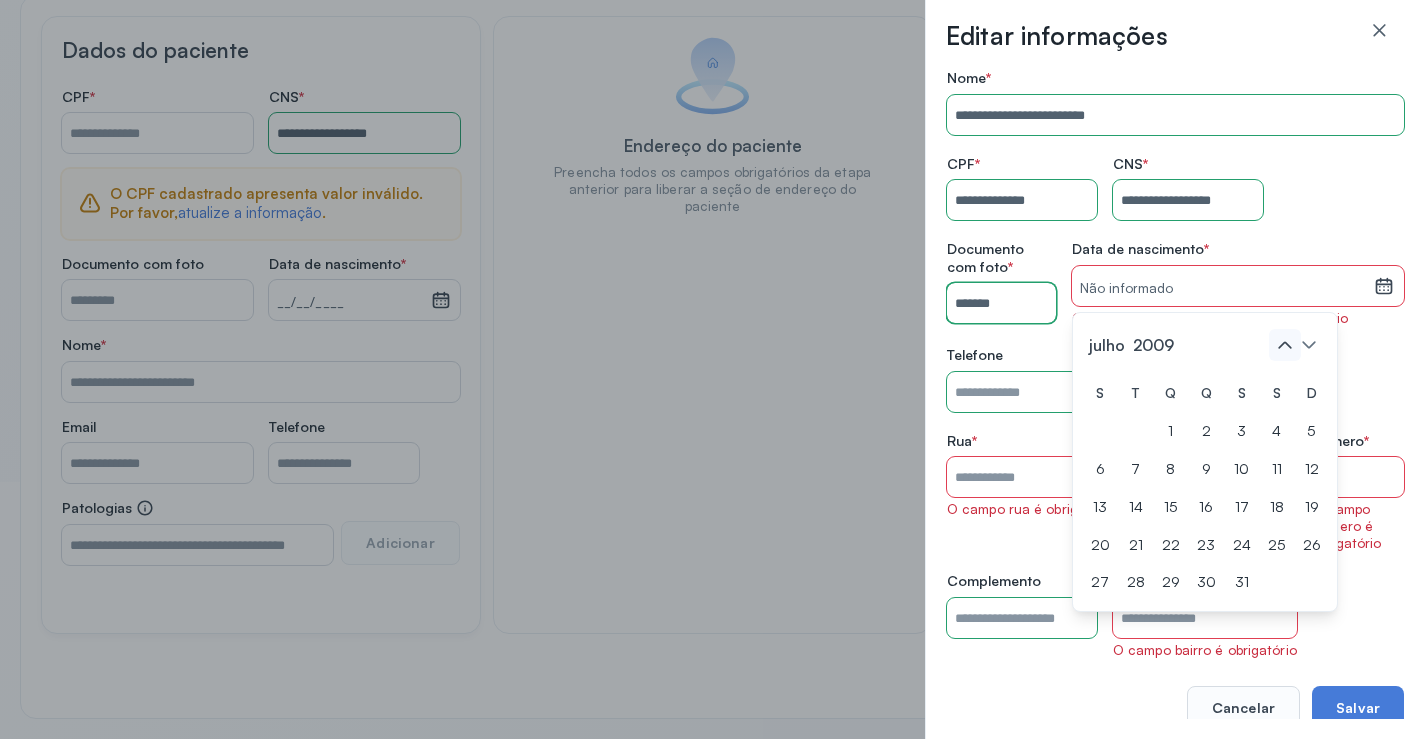 click 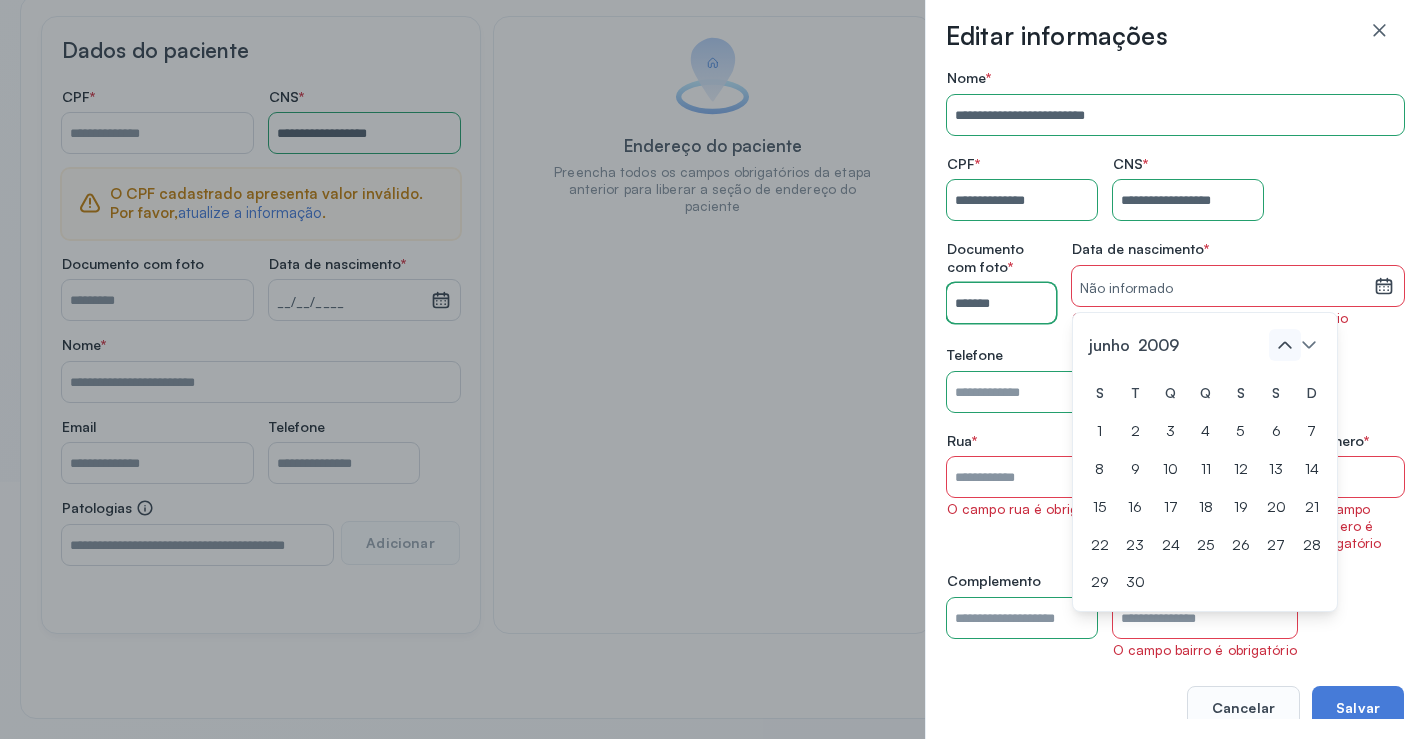 click 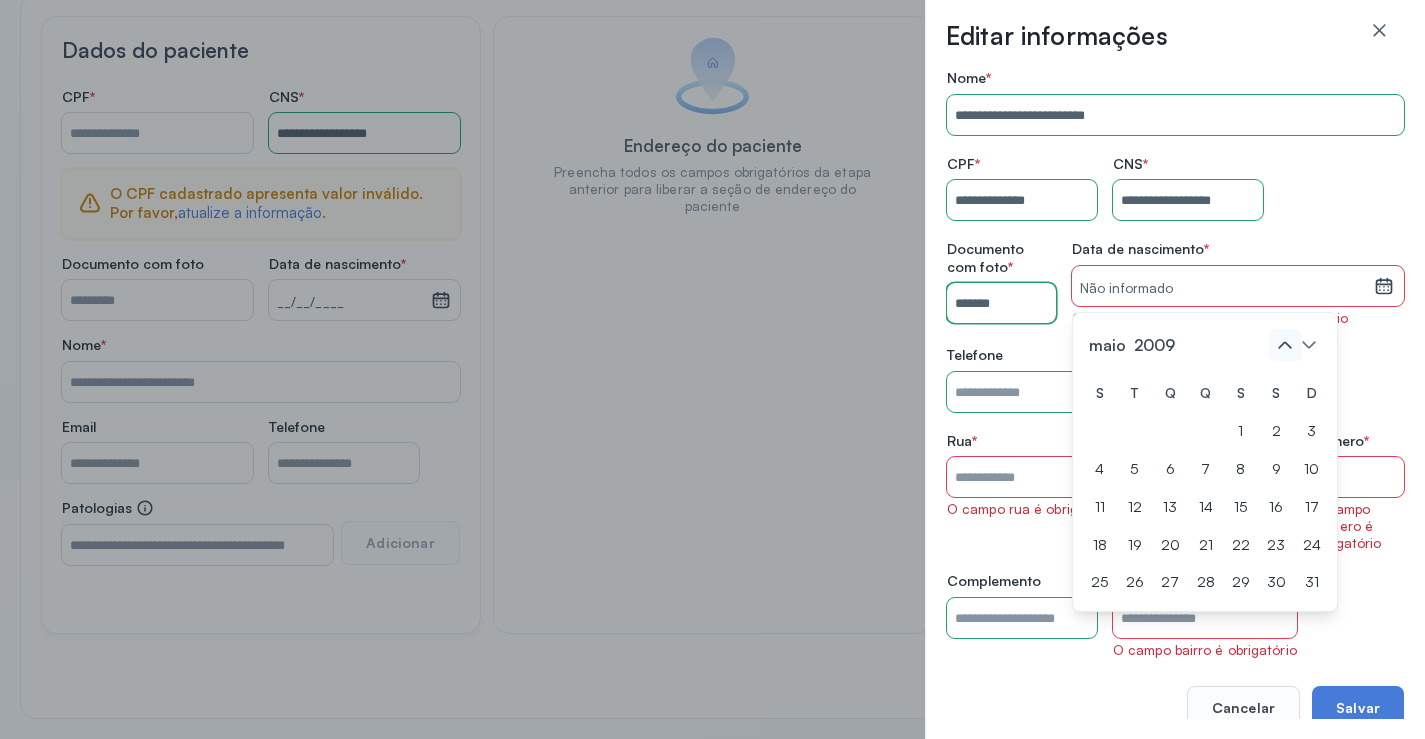 click 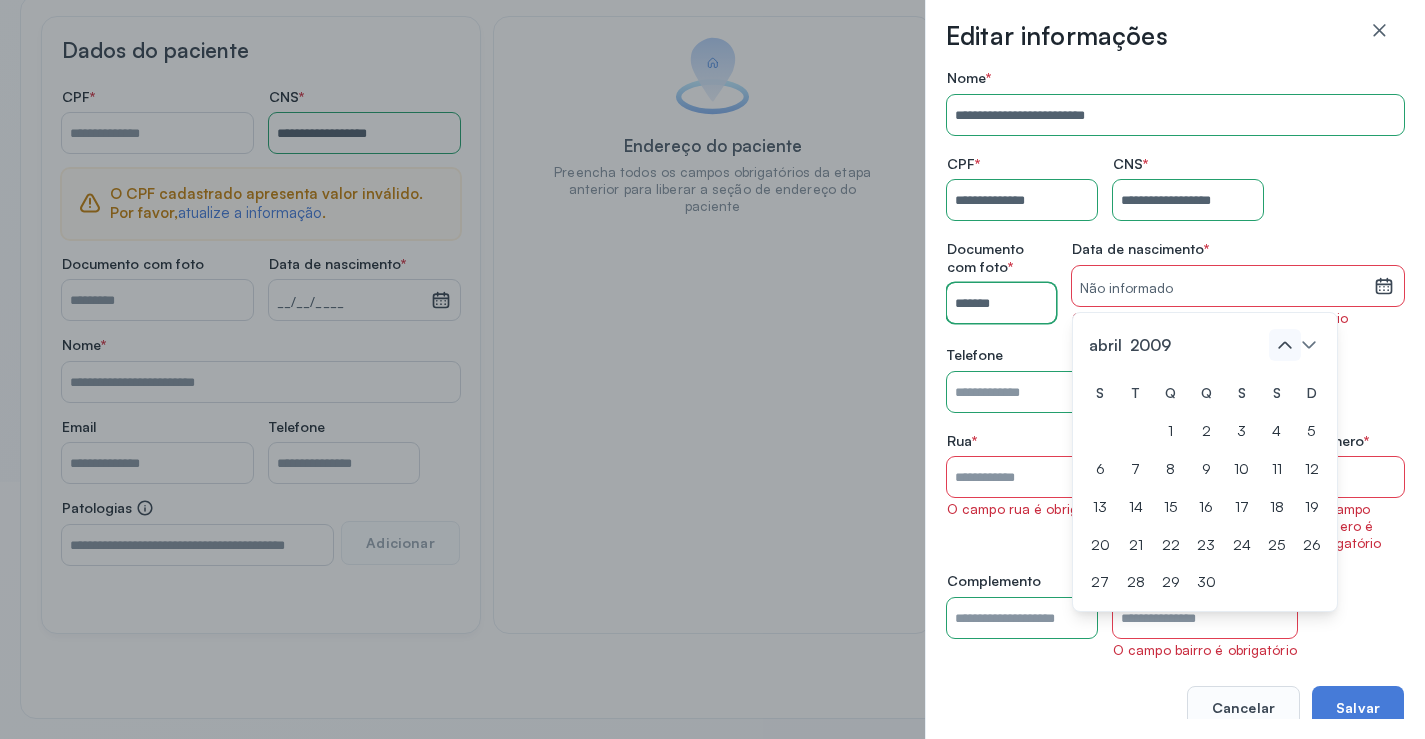 click 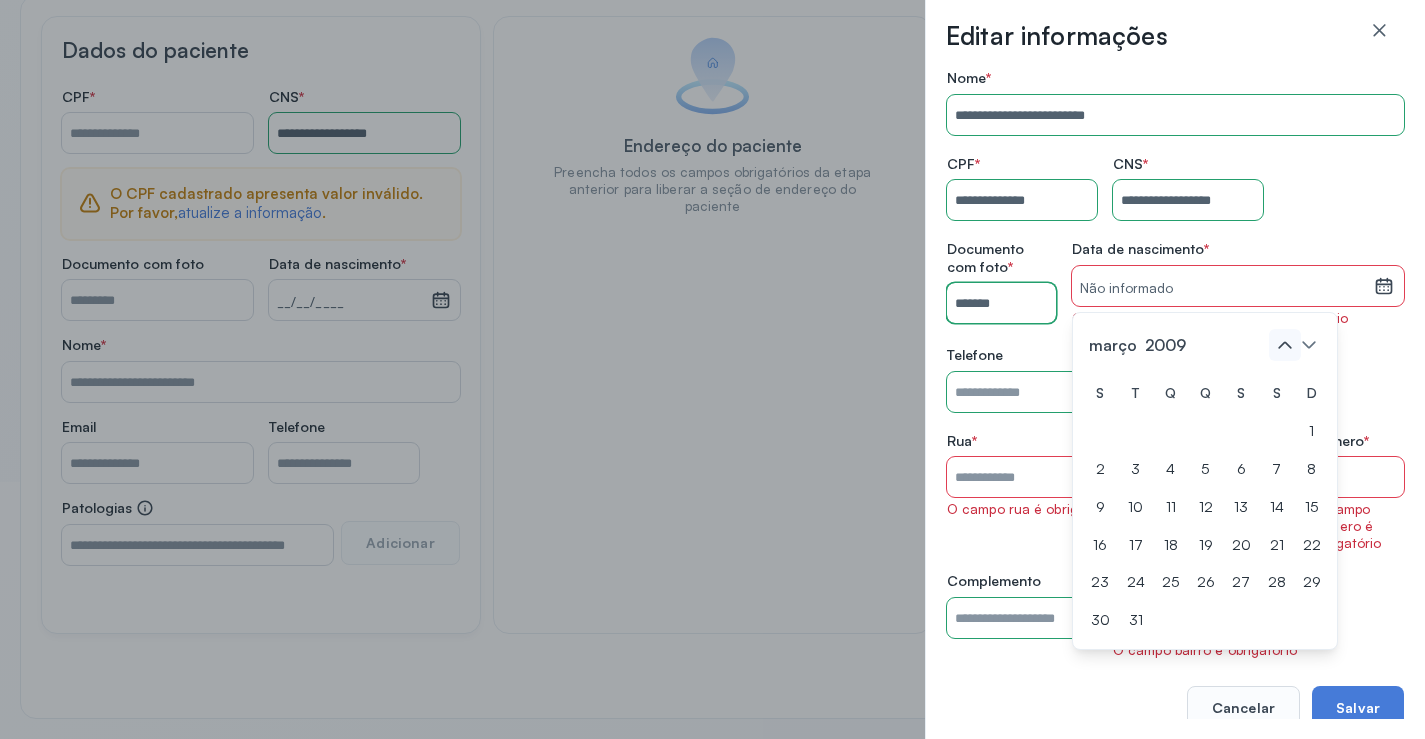 click 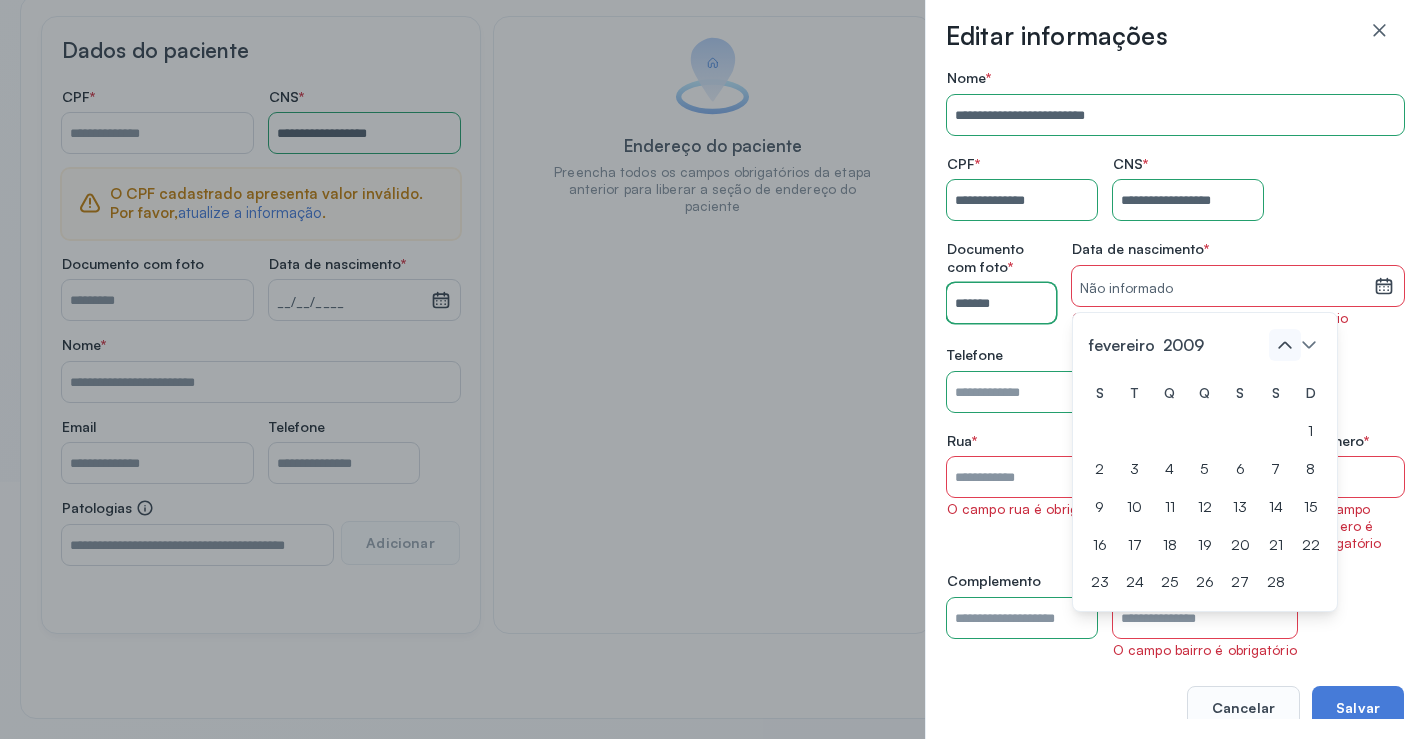 click 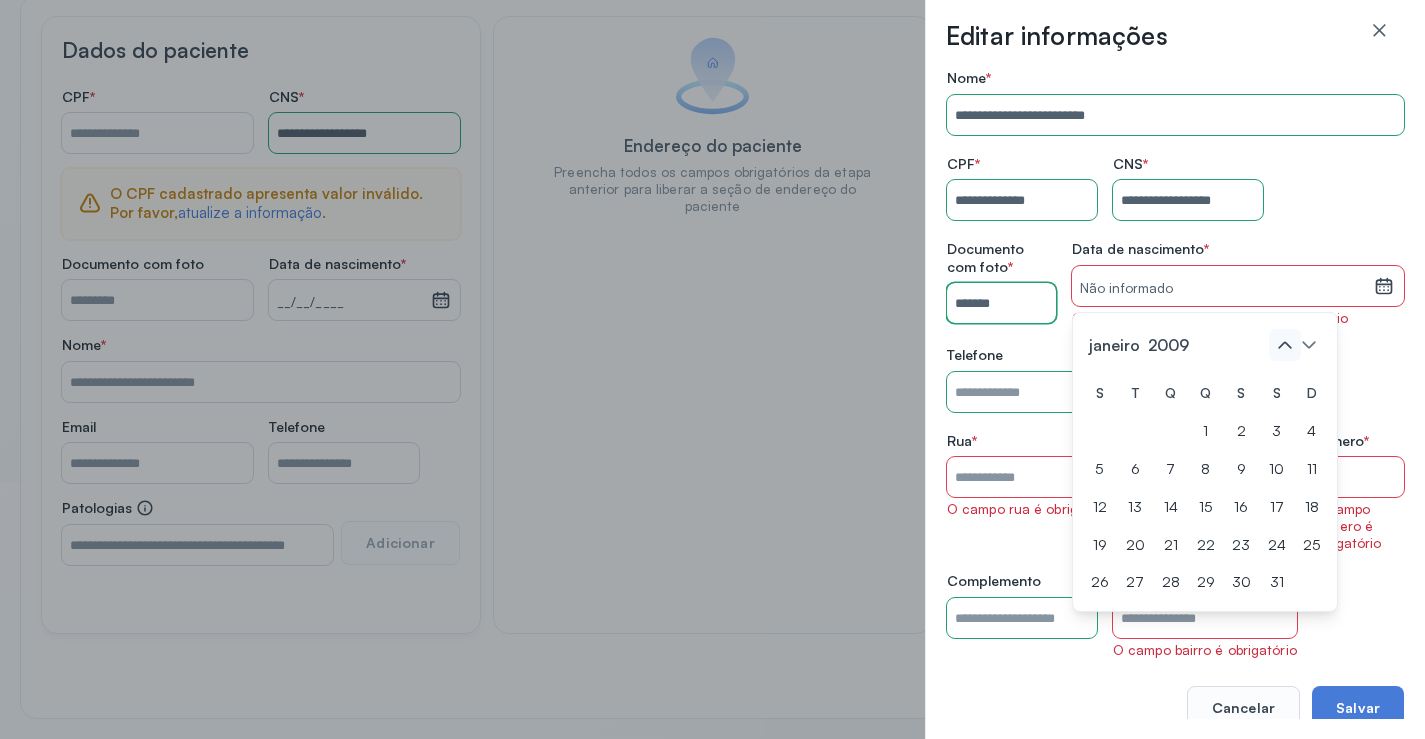 click 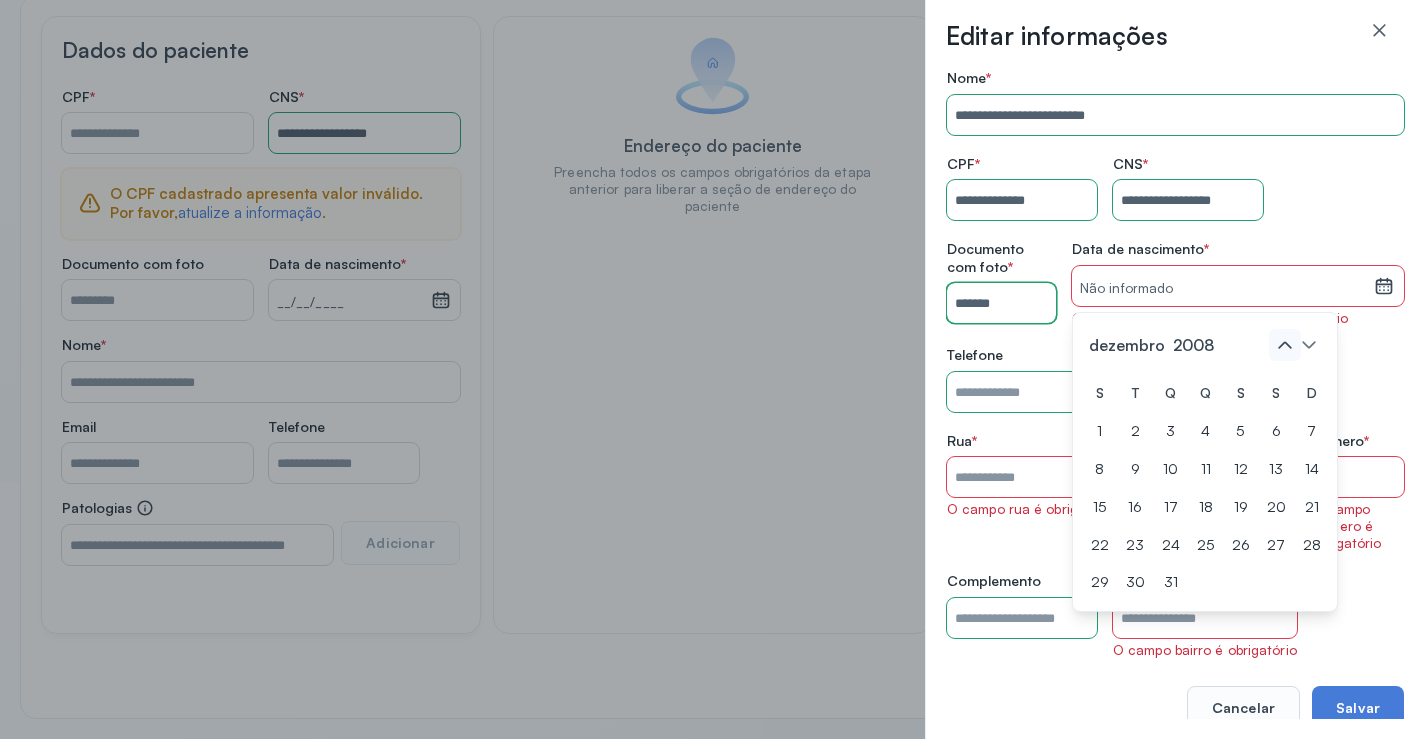 click 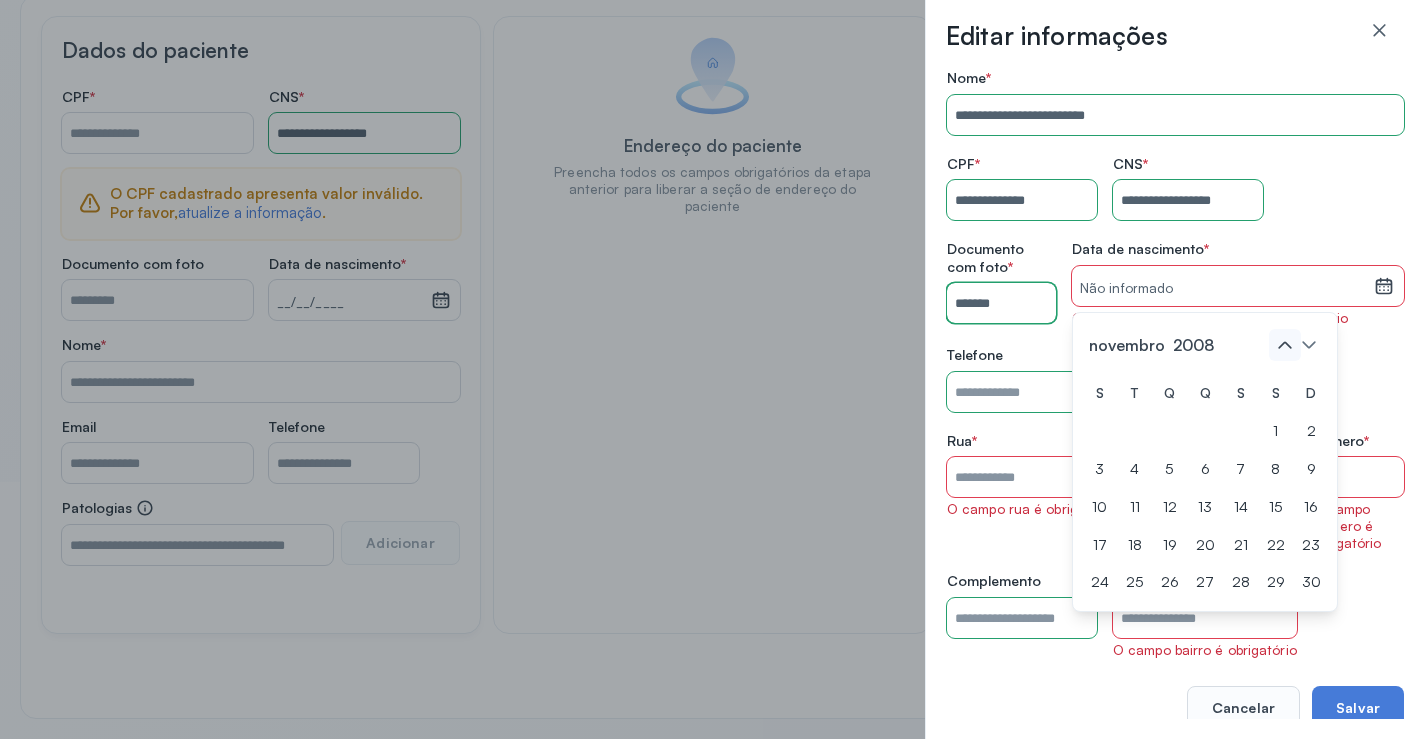 click 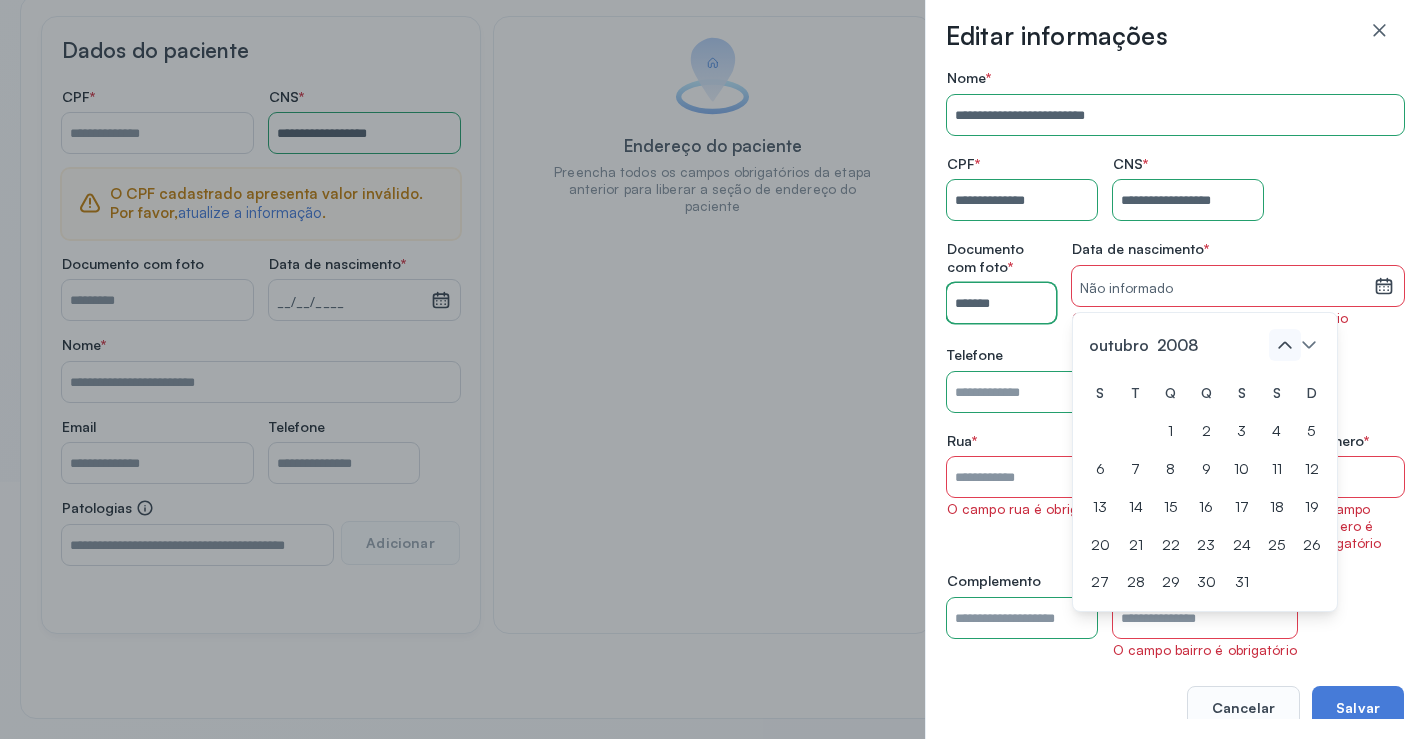 click 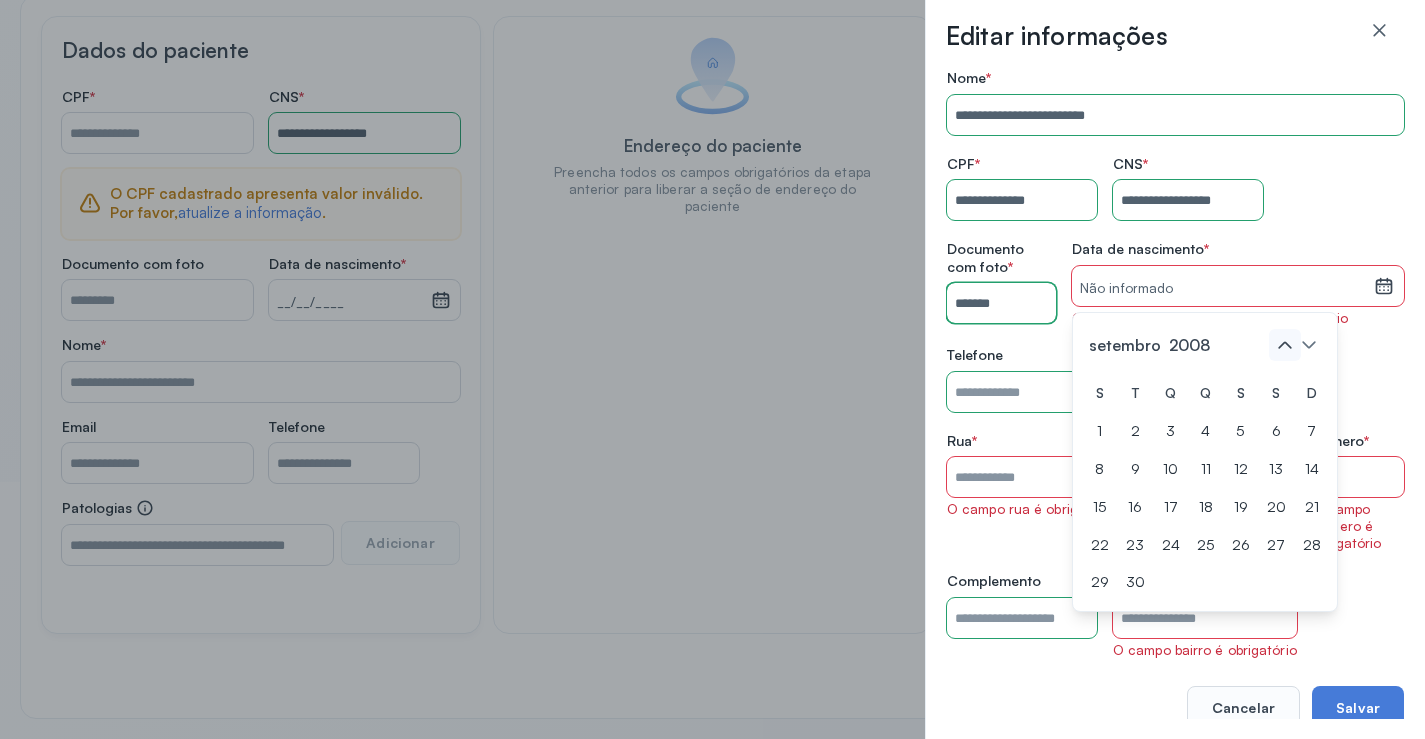 click 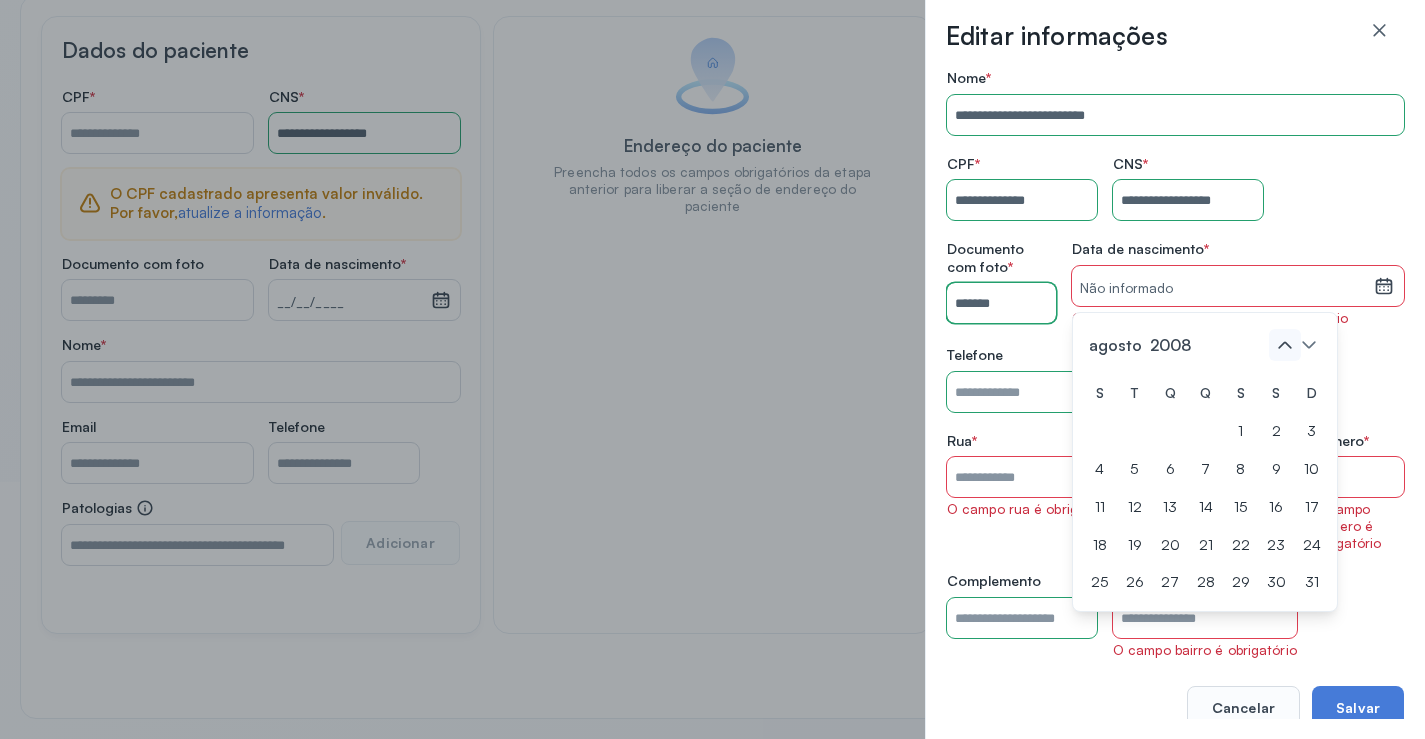 click 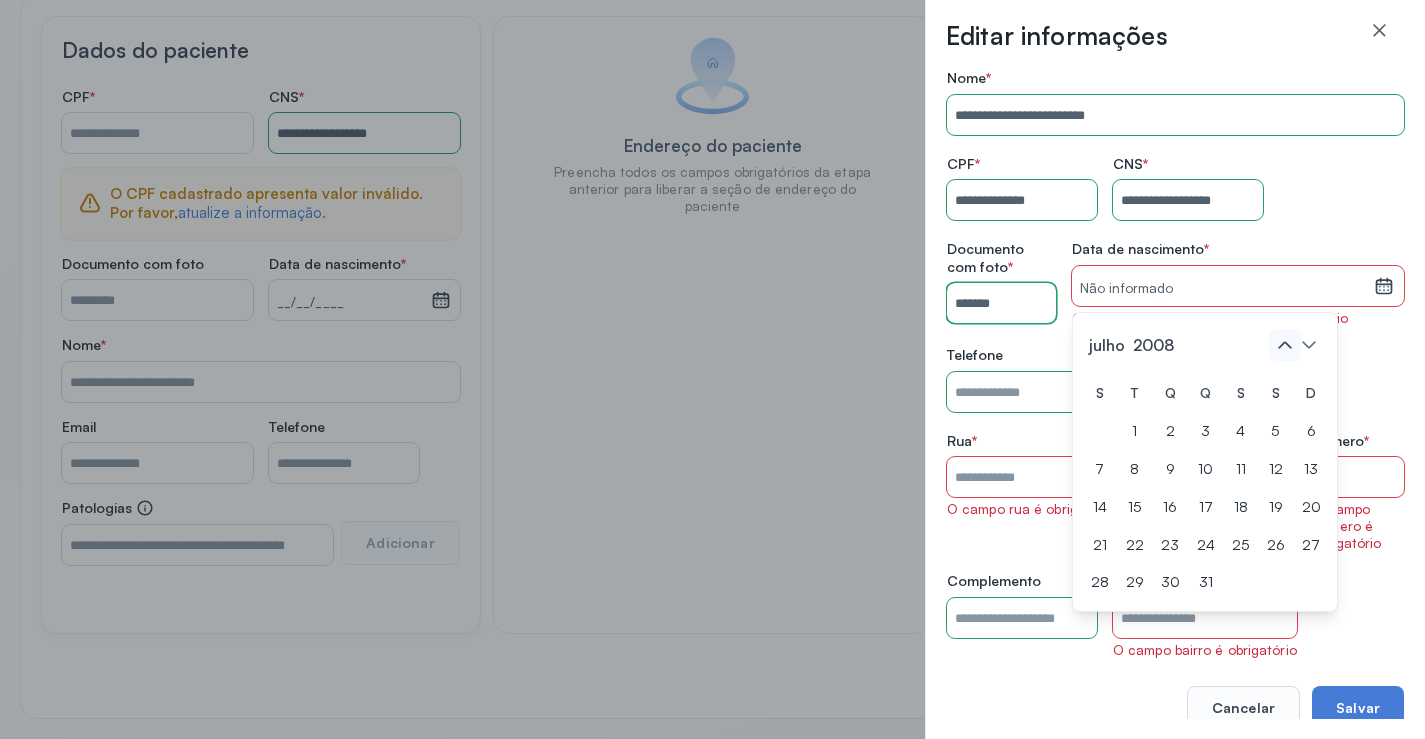 click 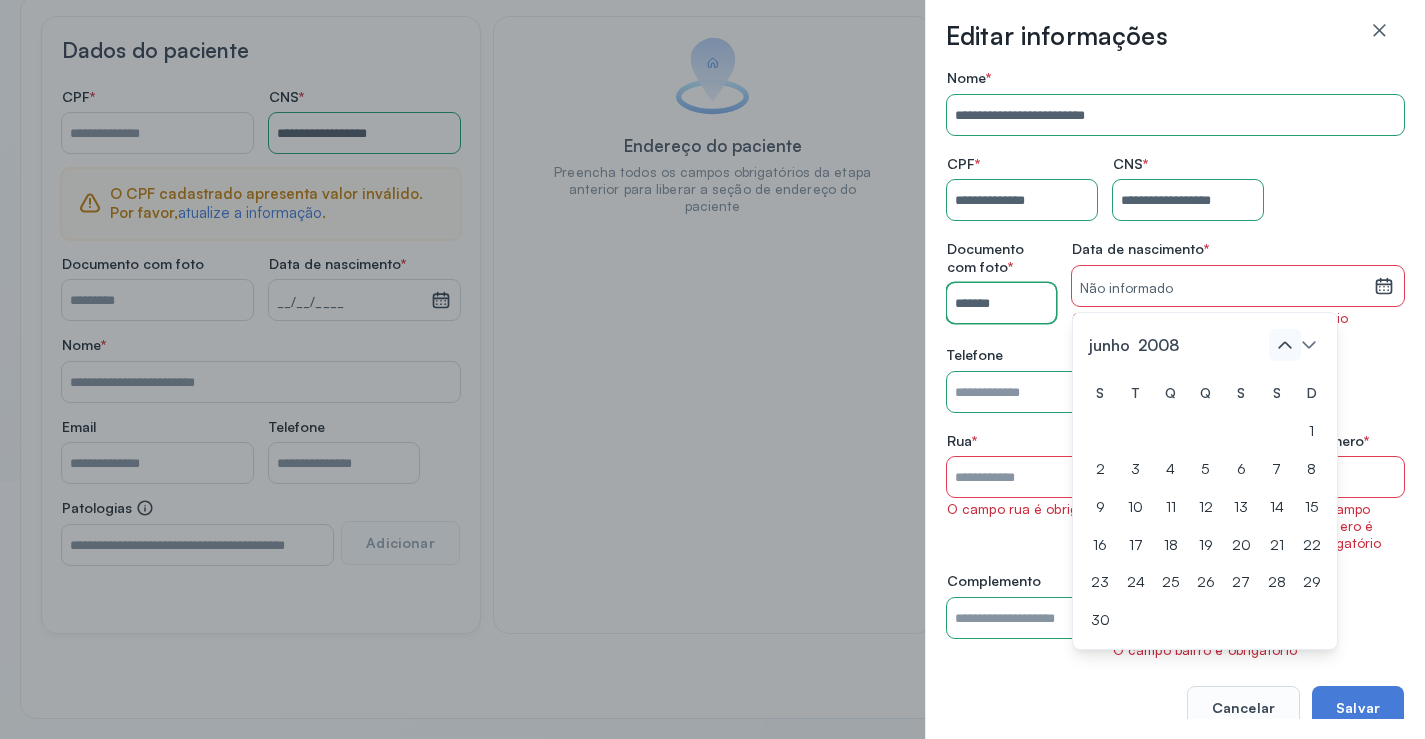 click 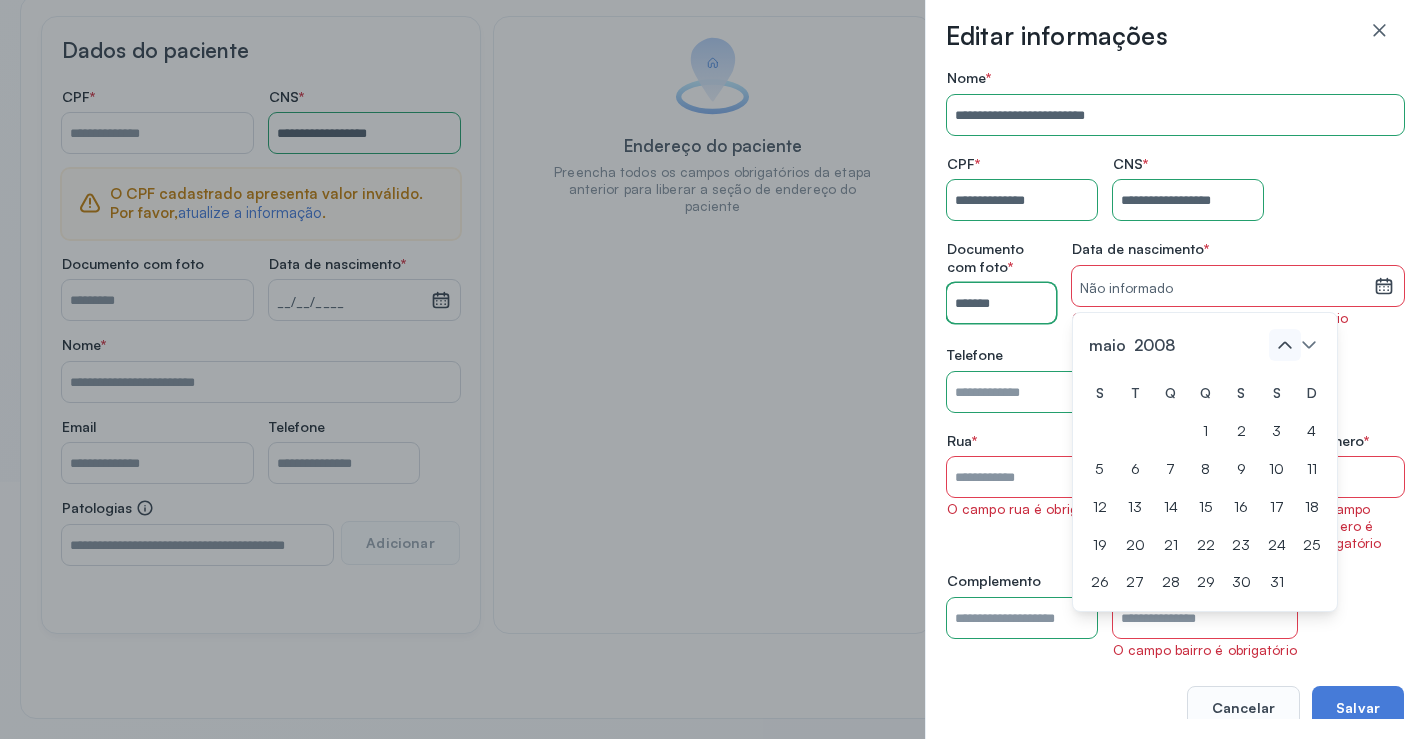 click 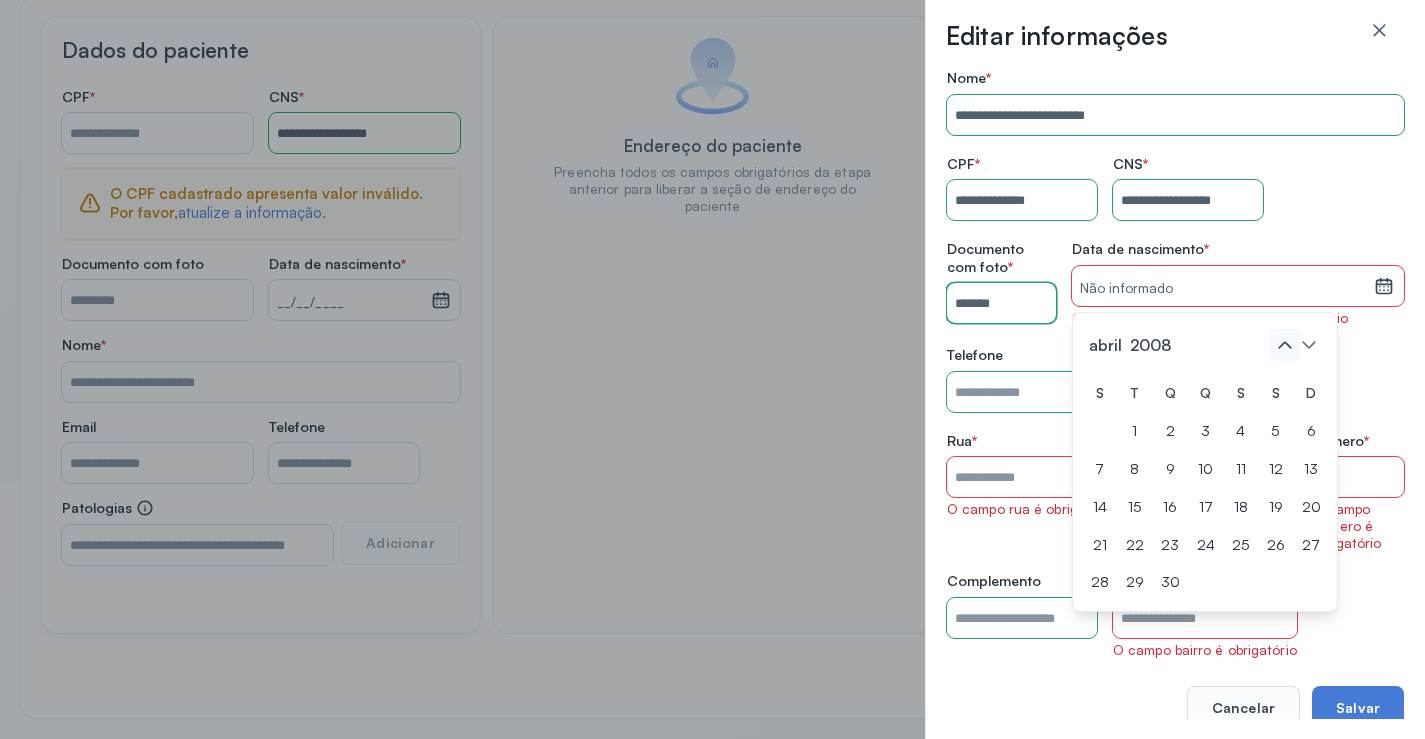 click 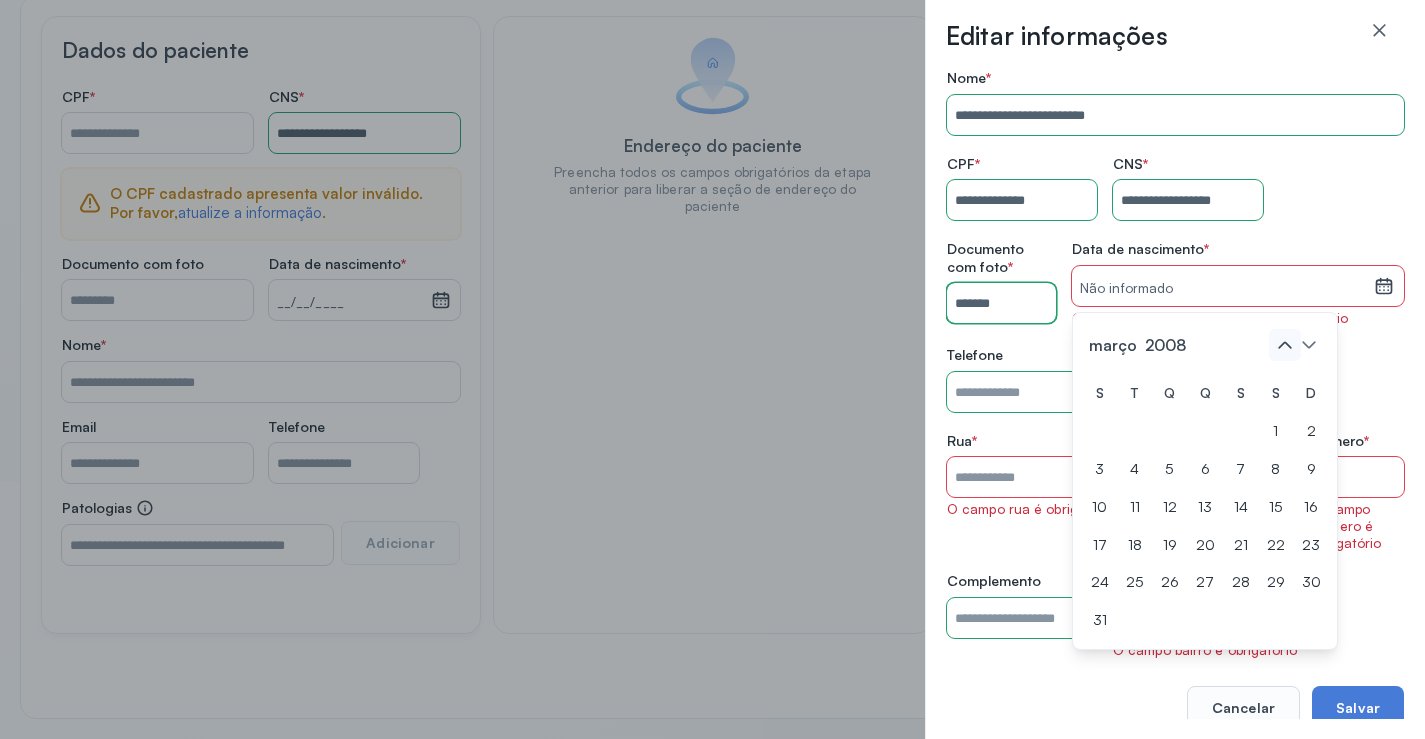 click 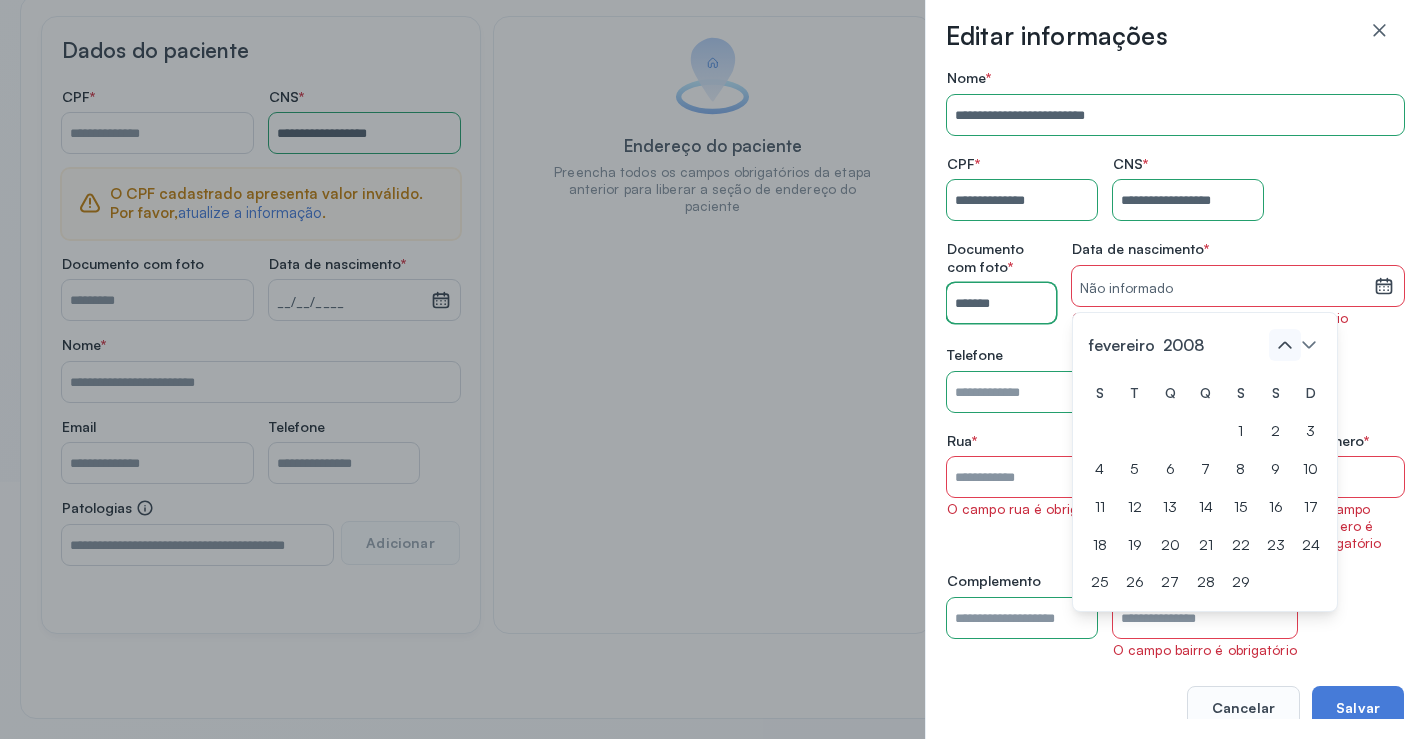 click 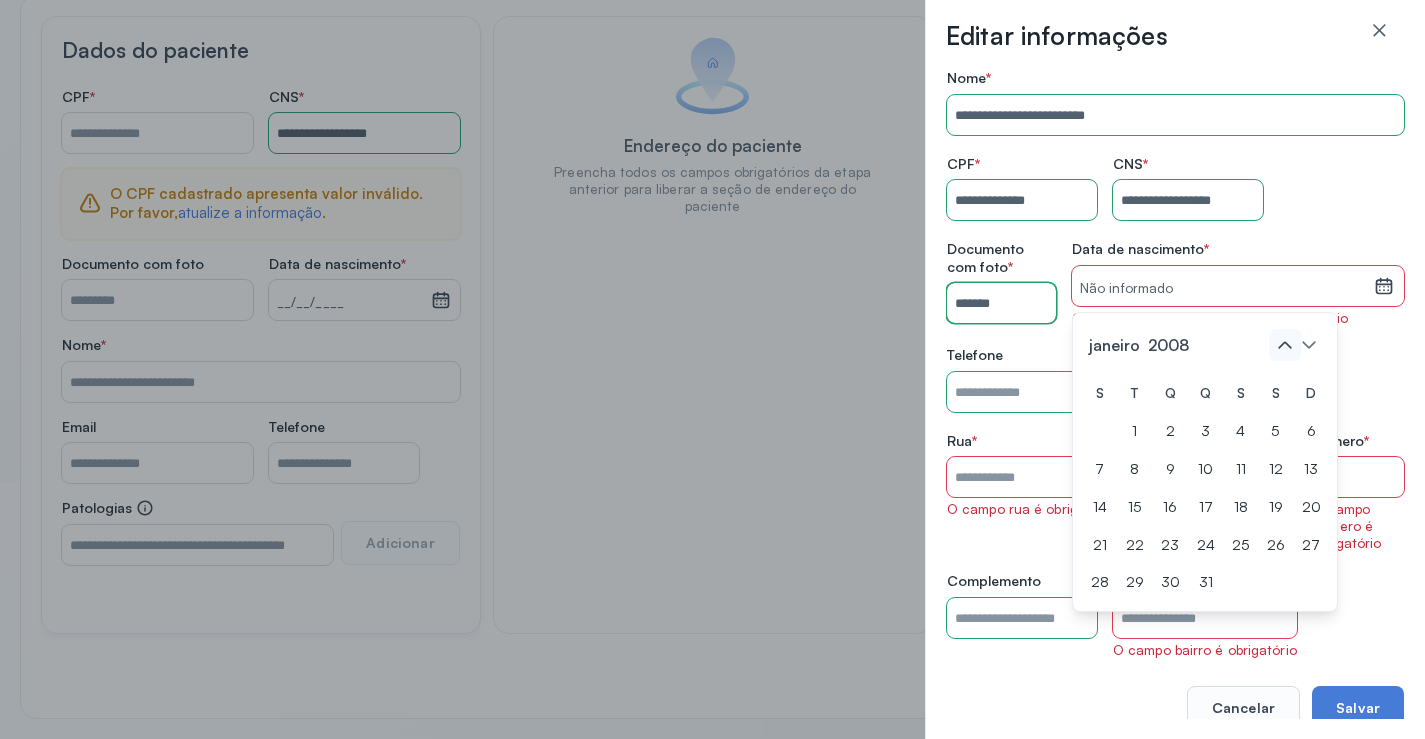 click 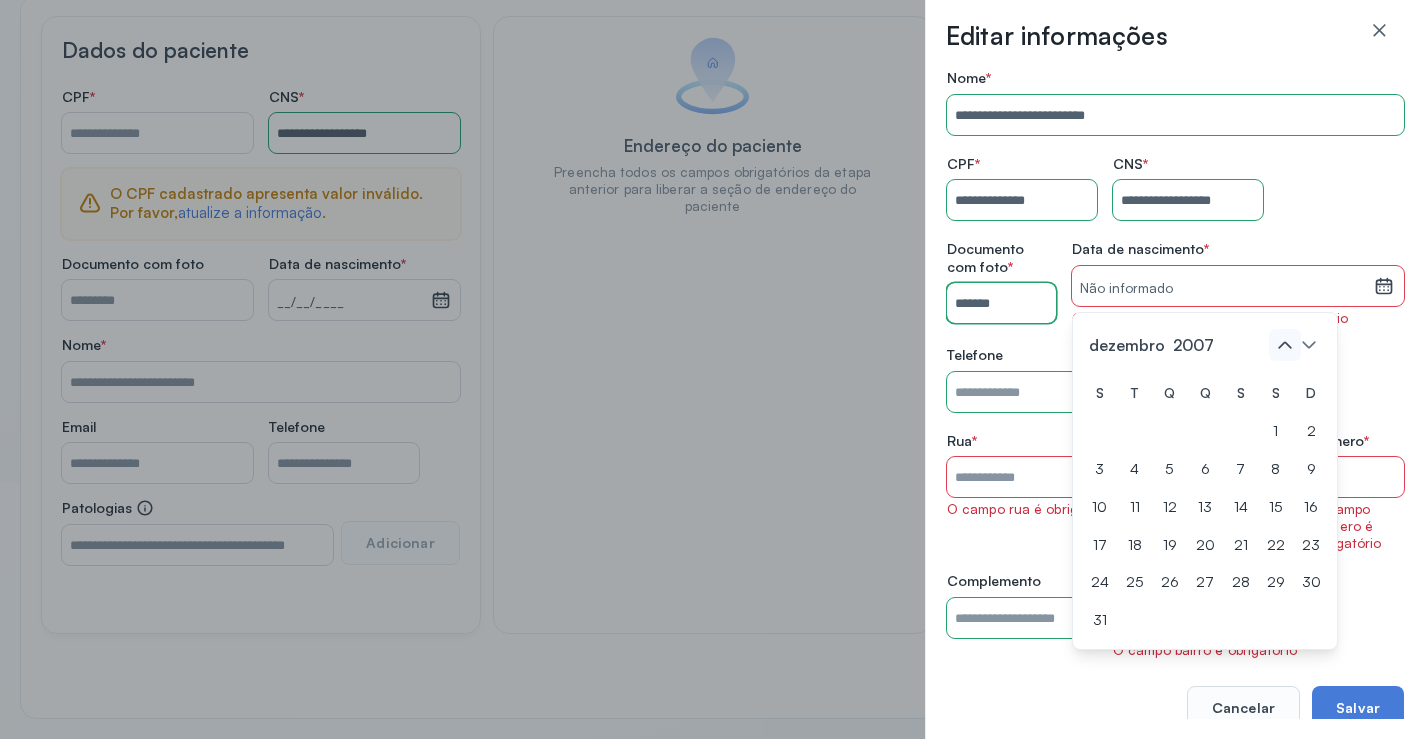 click 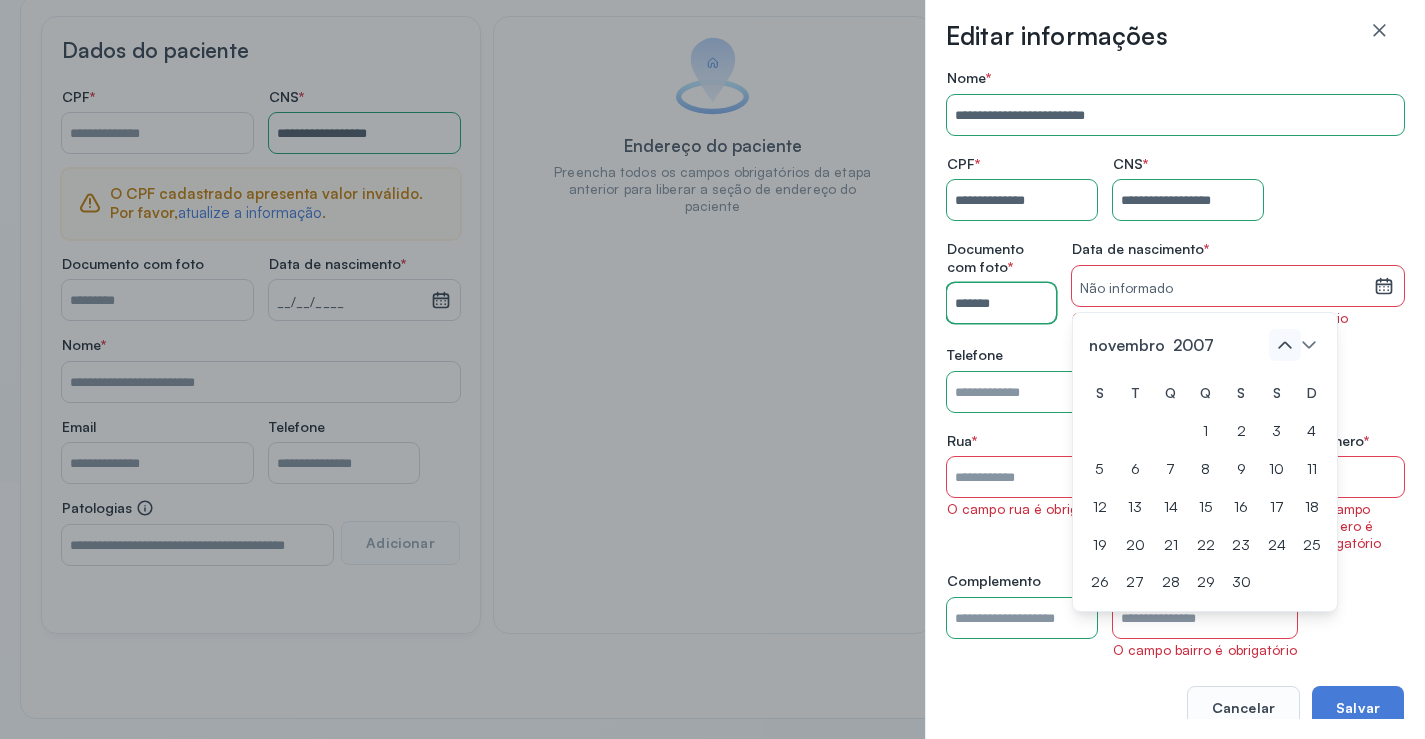 click 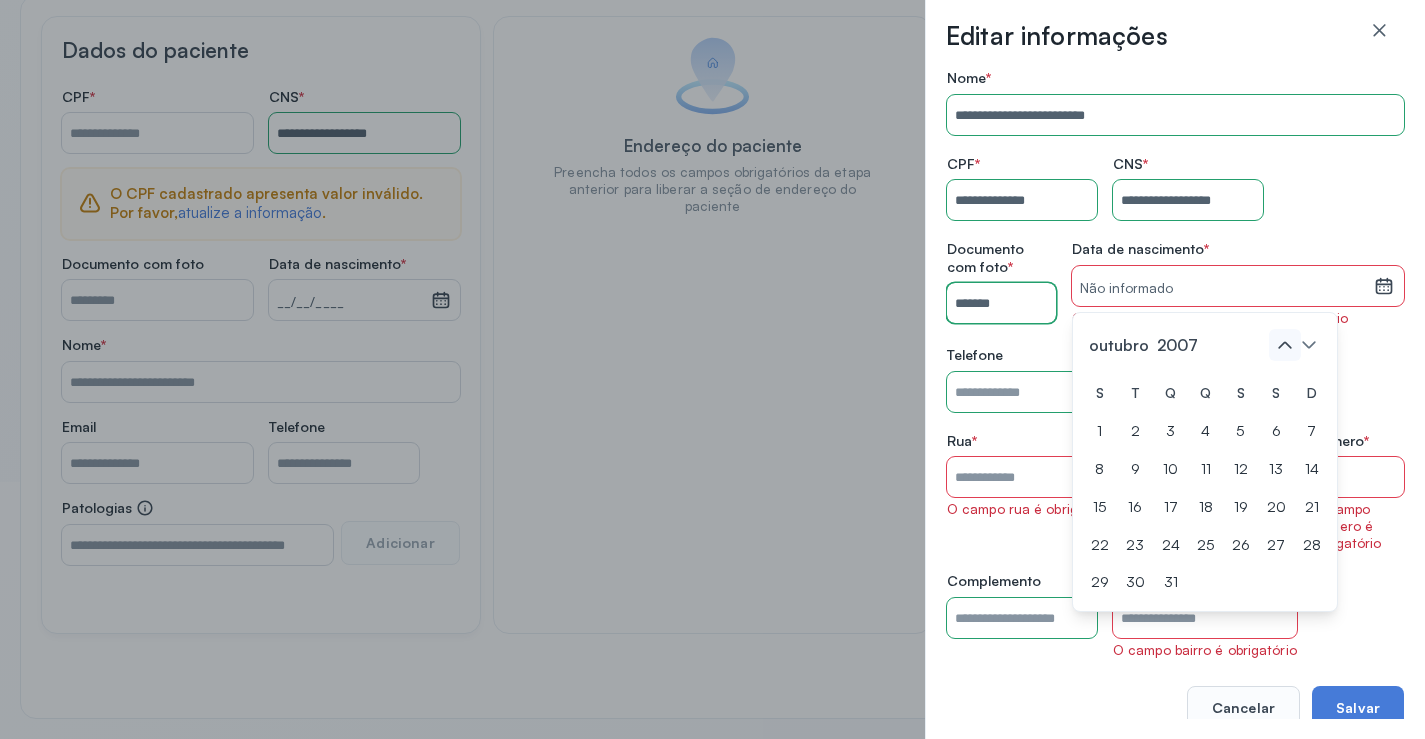 click 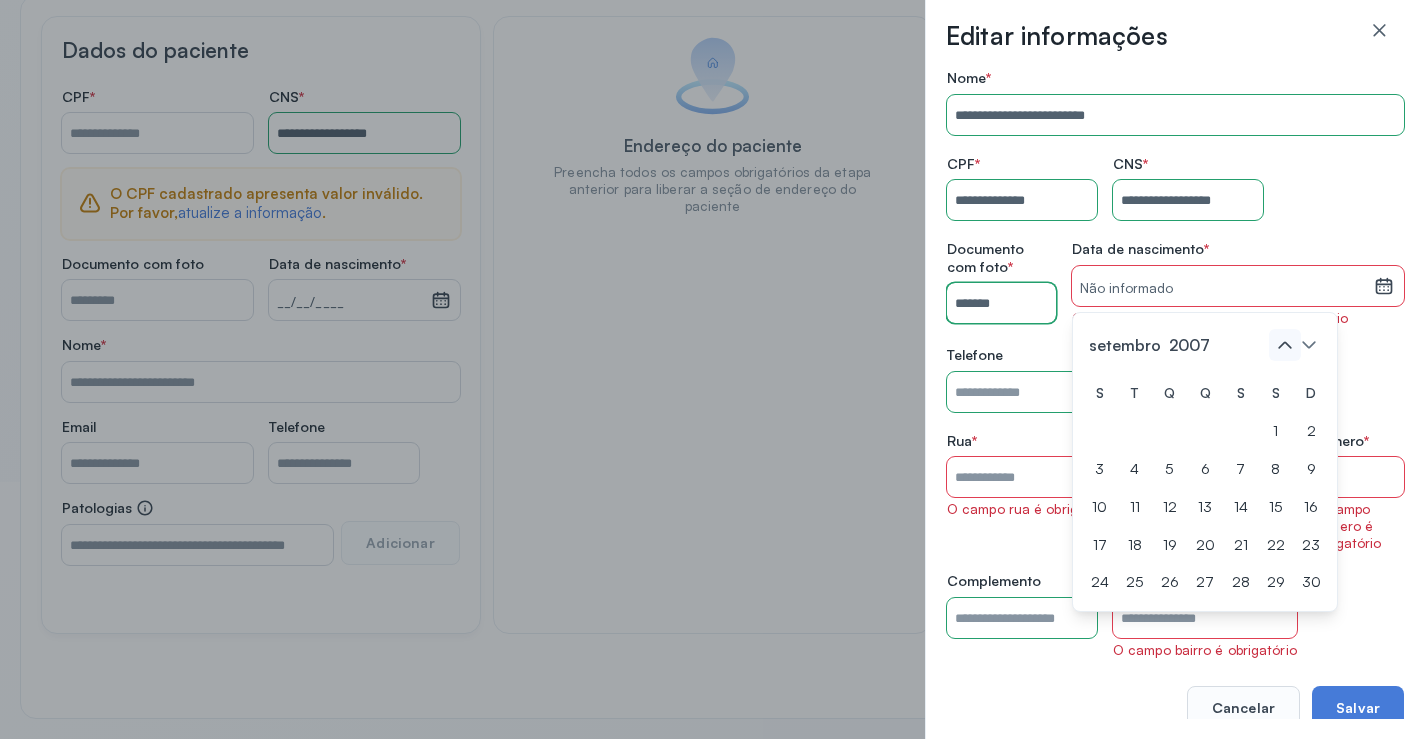 click 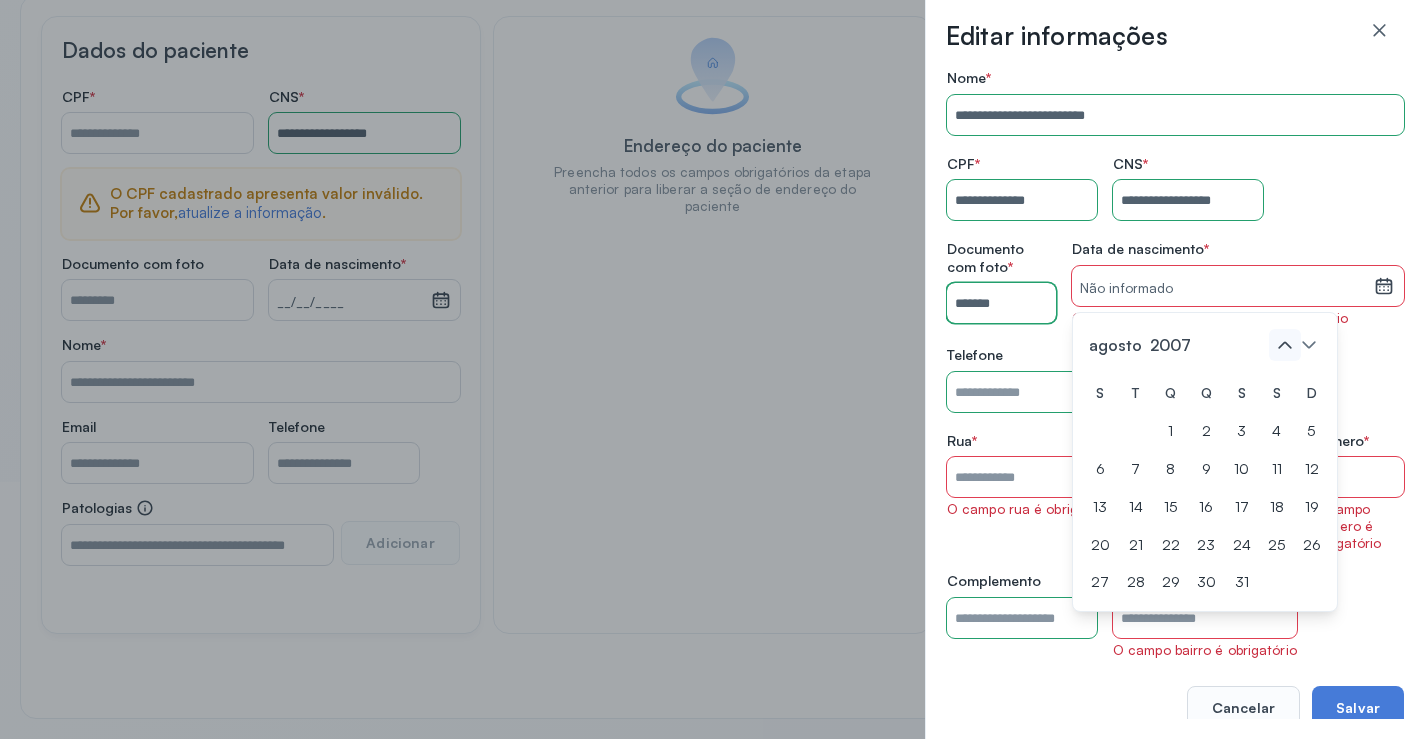 click 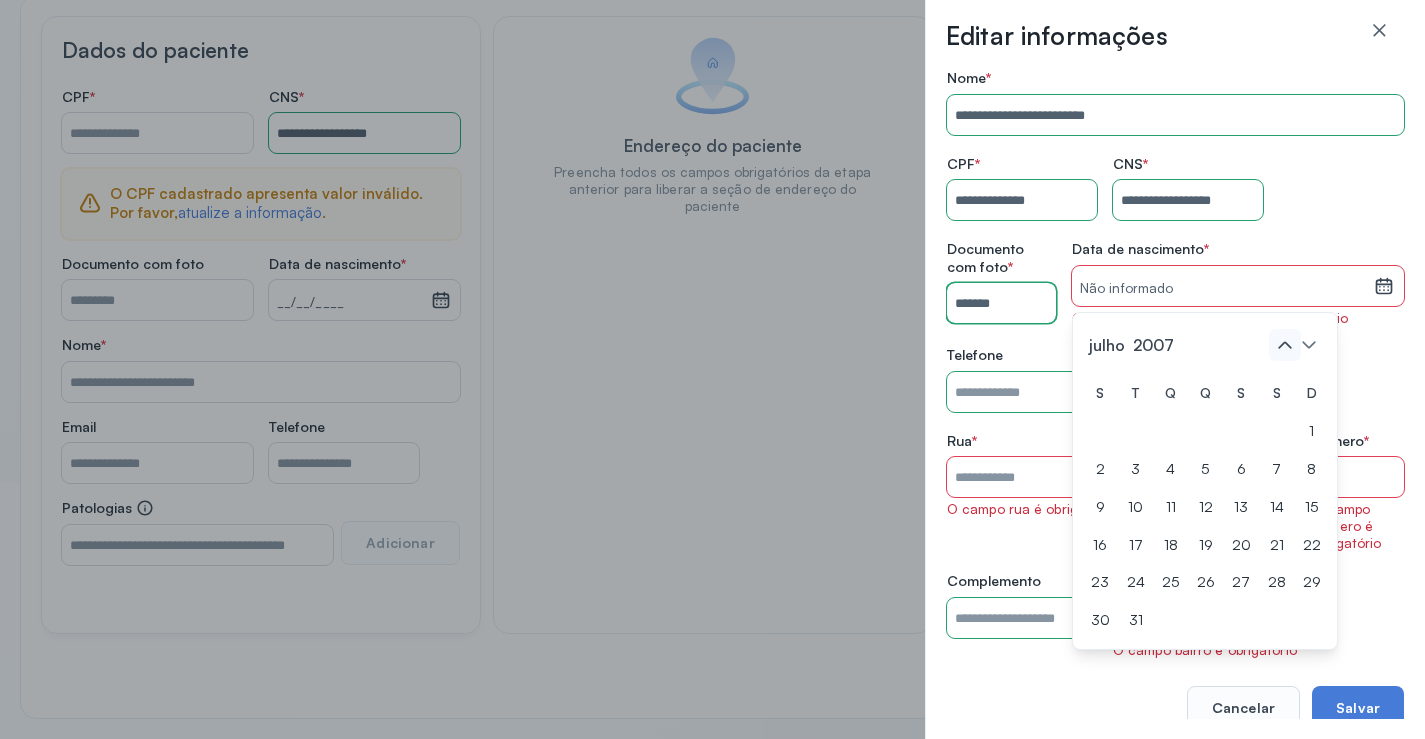 click 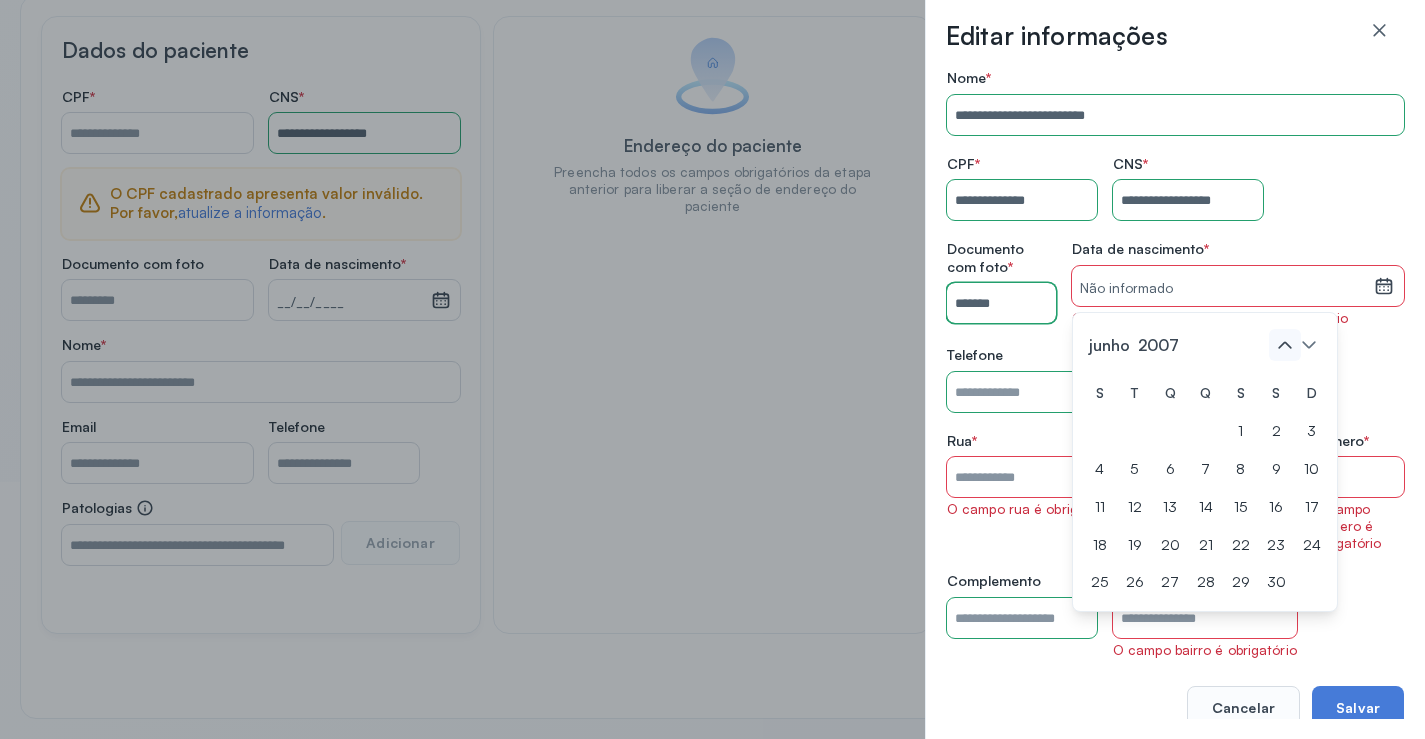 click 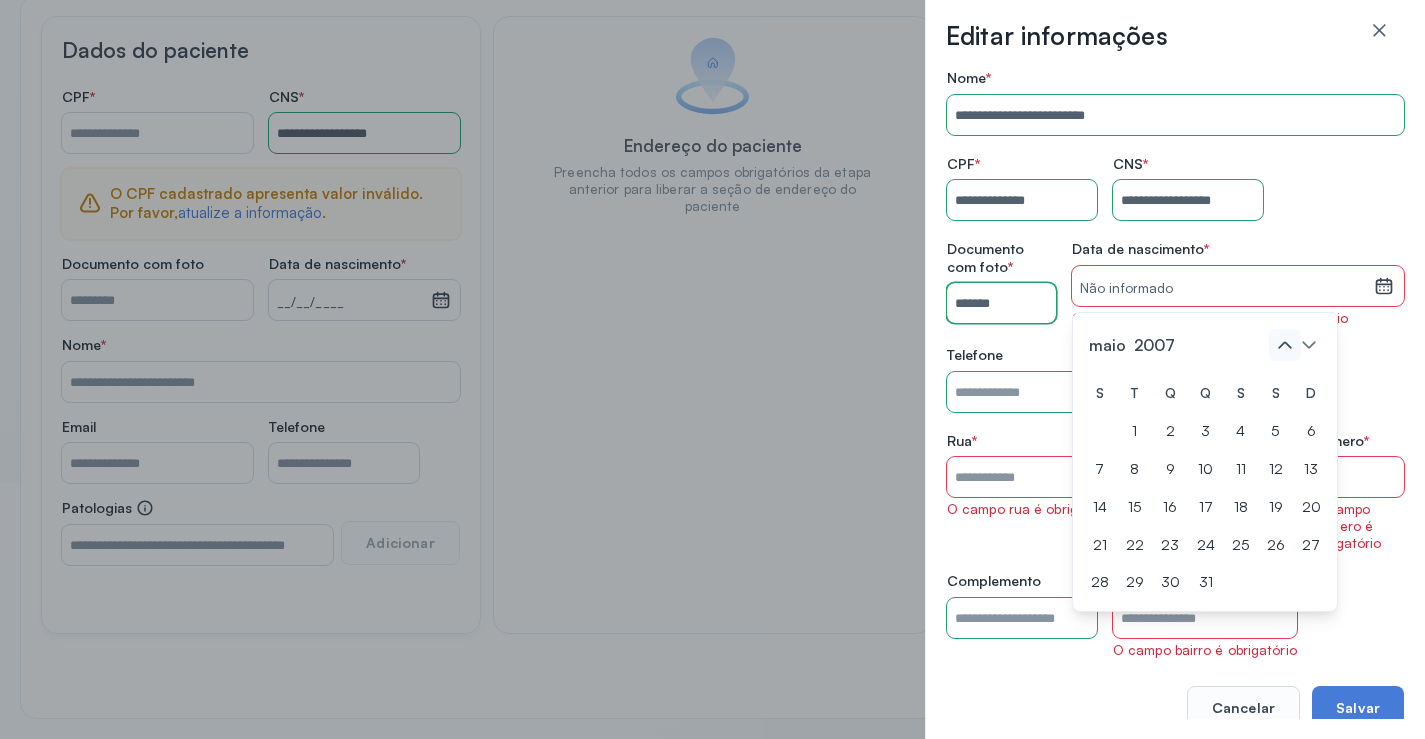 click 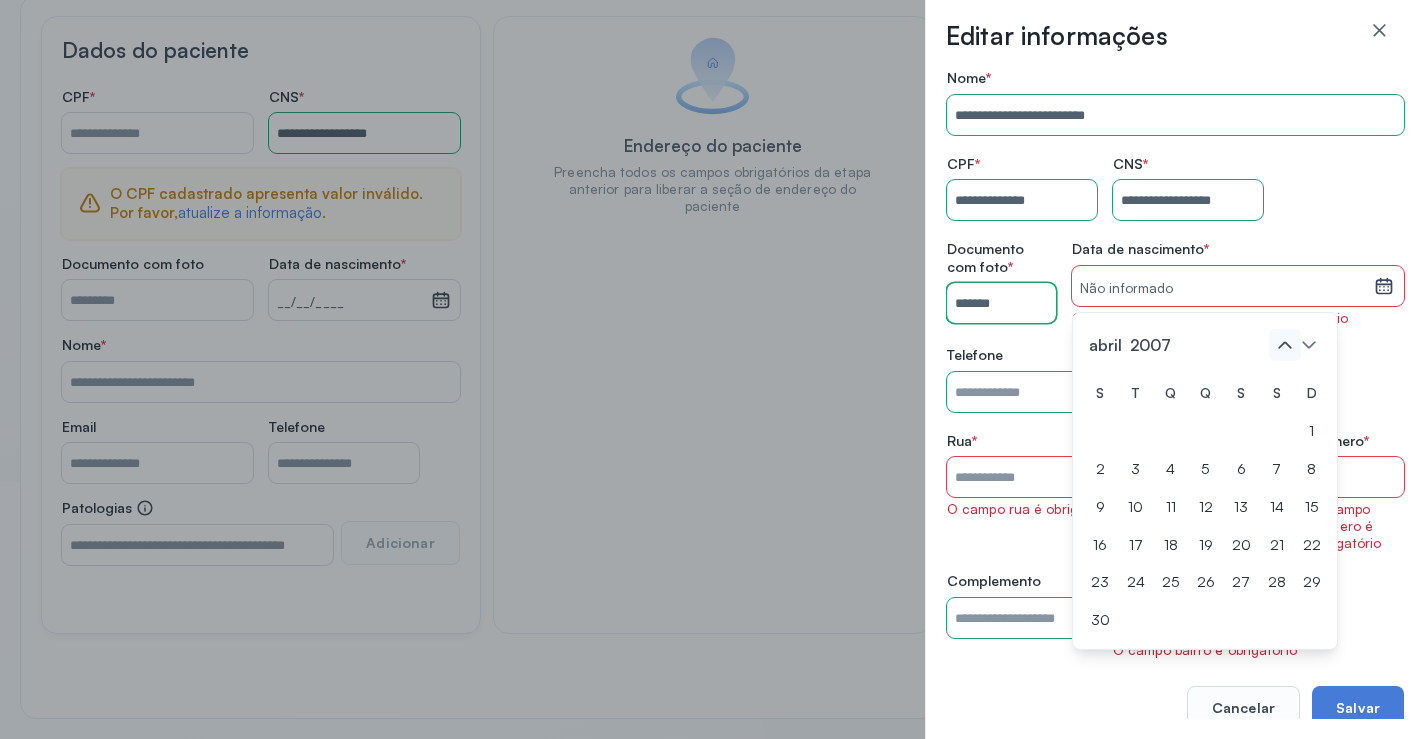 click 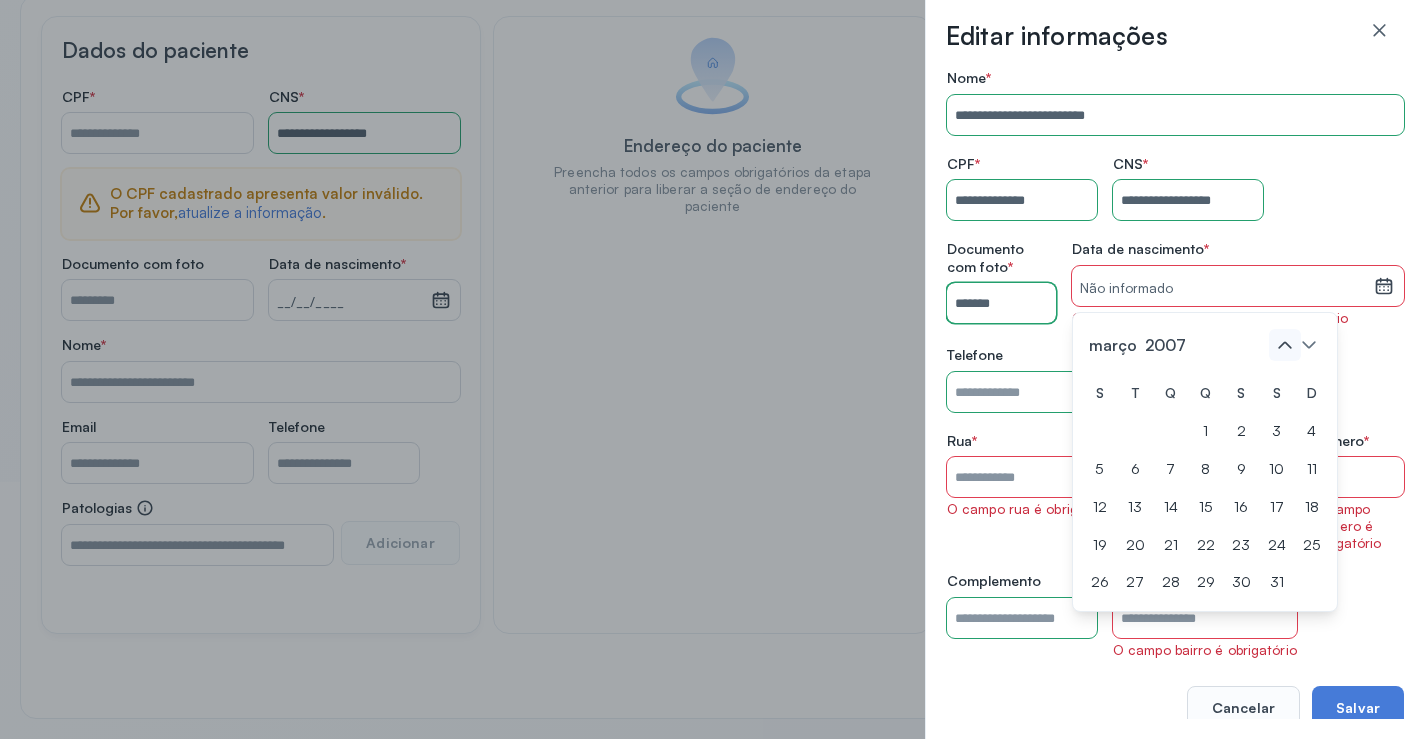 click 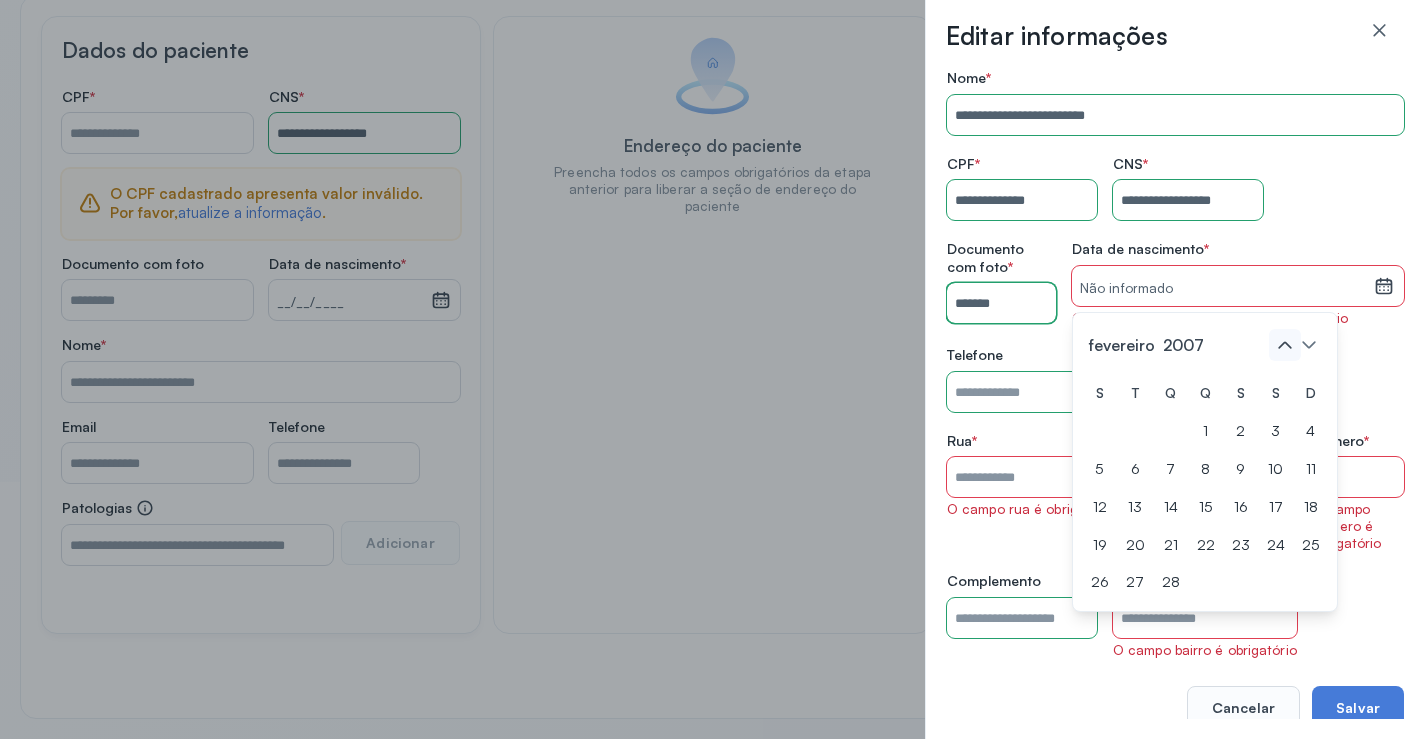 click 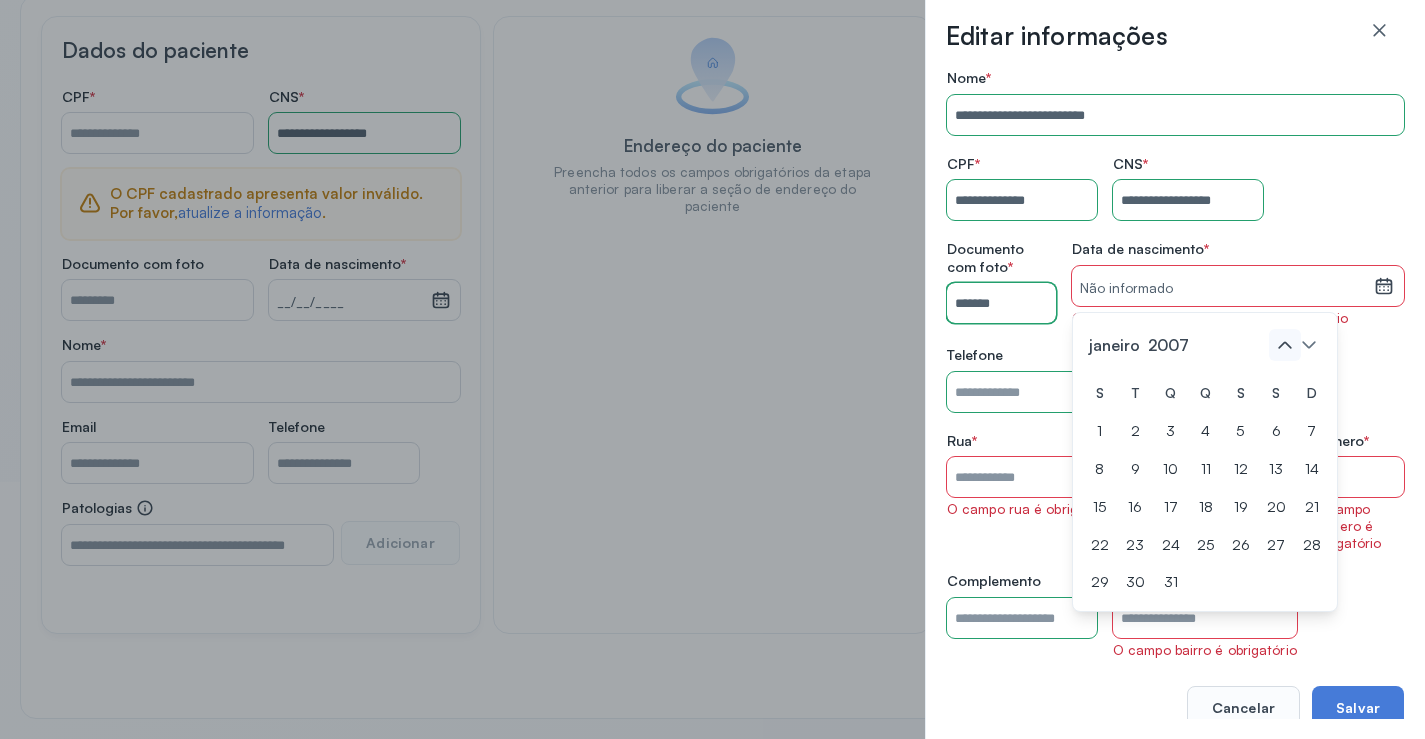click 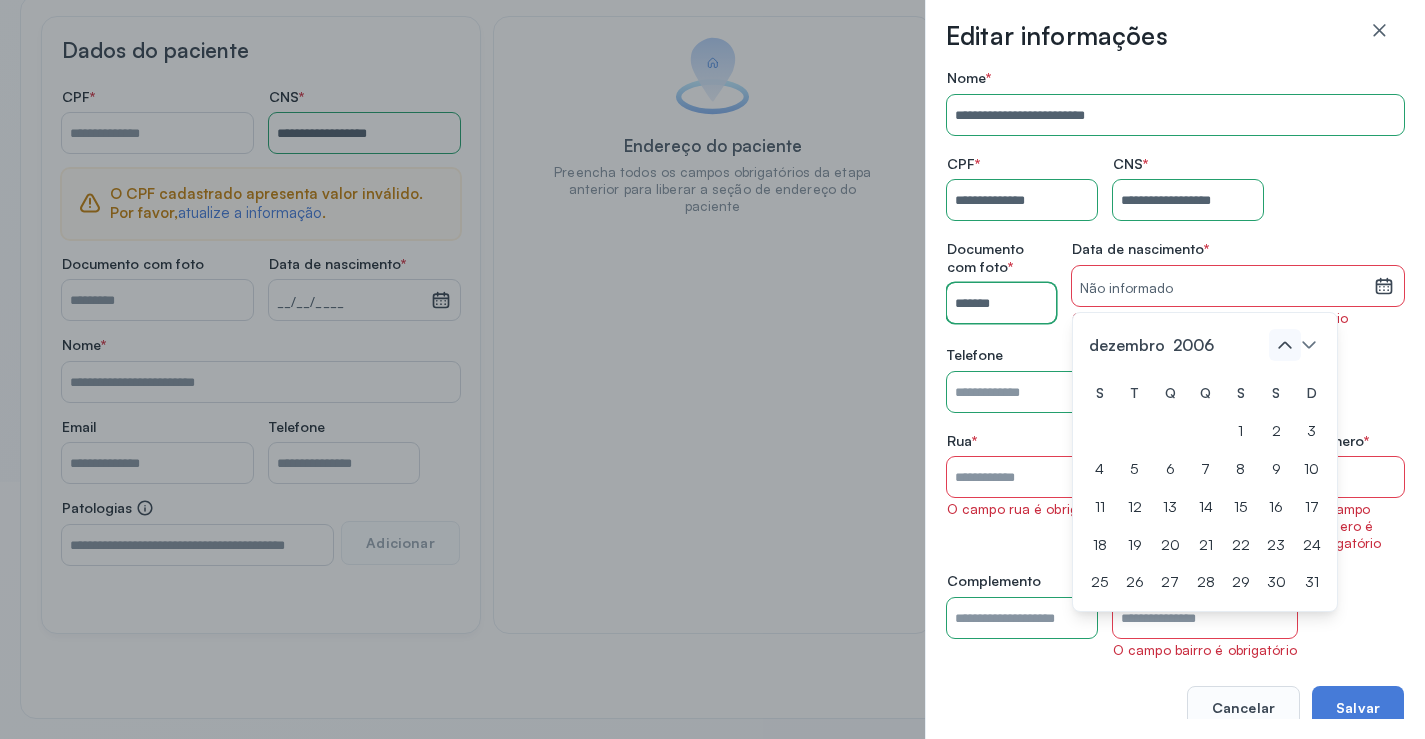 click 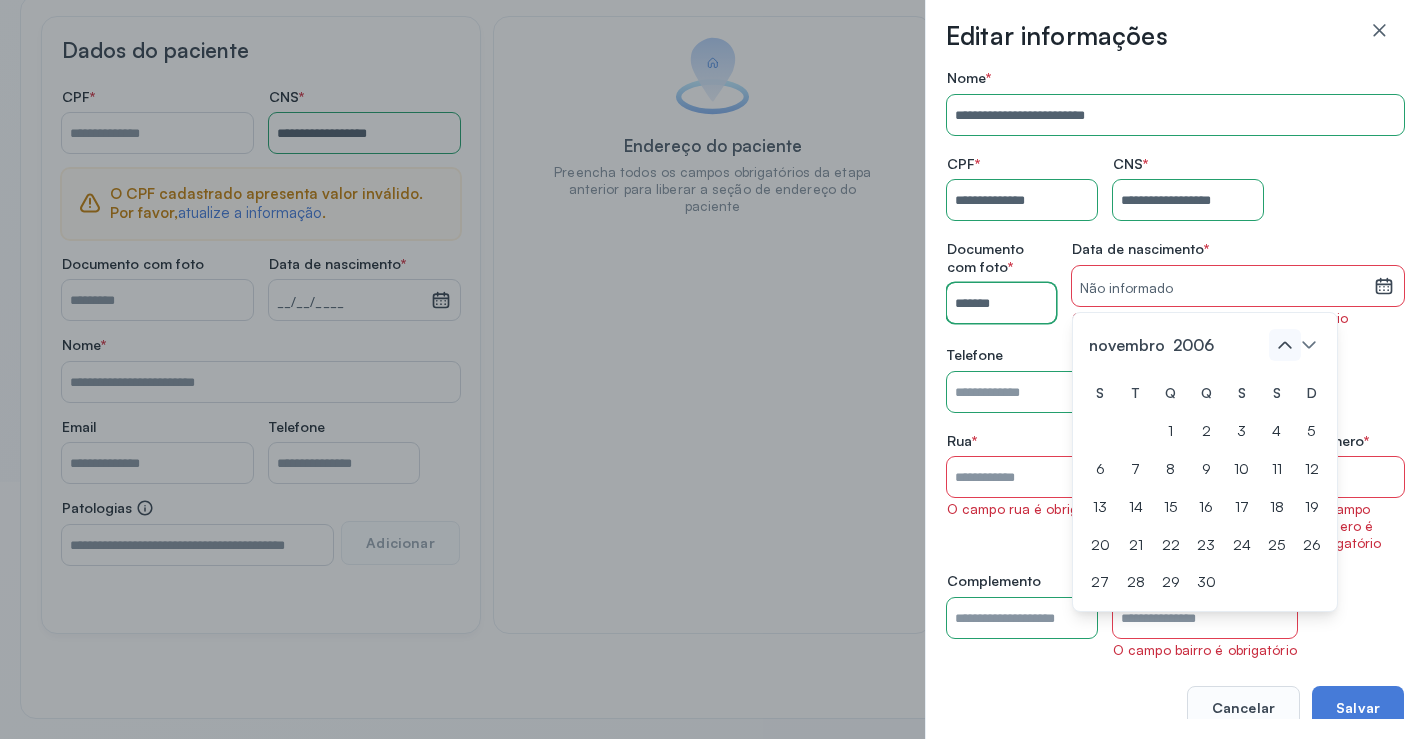 click 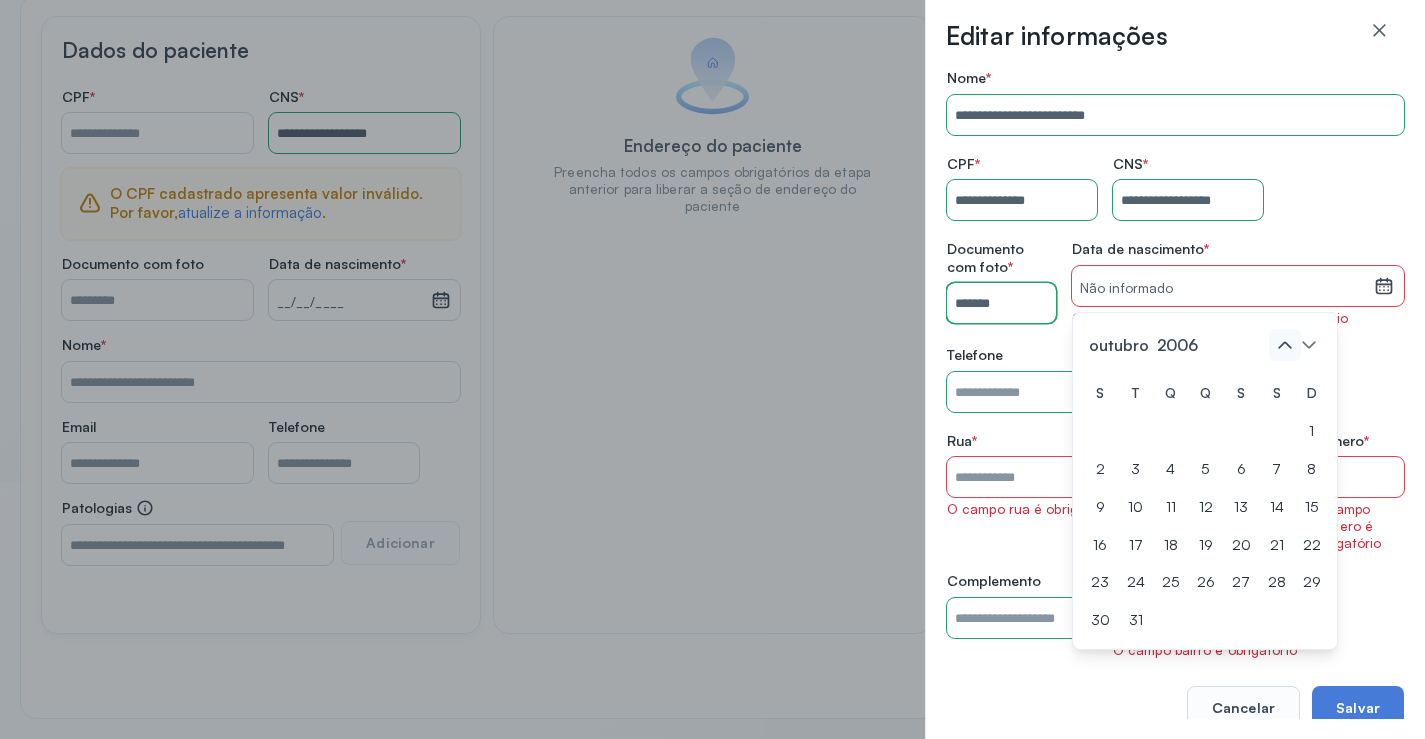 click 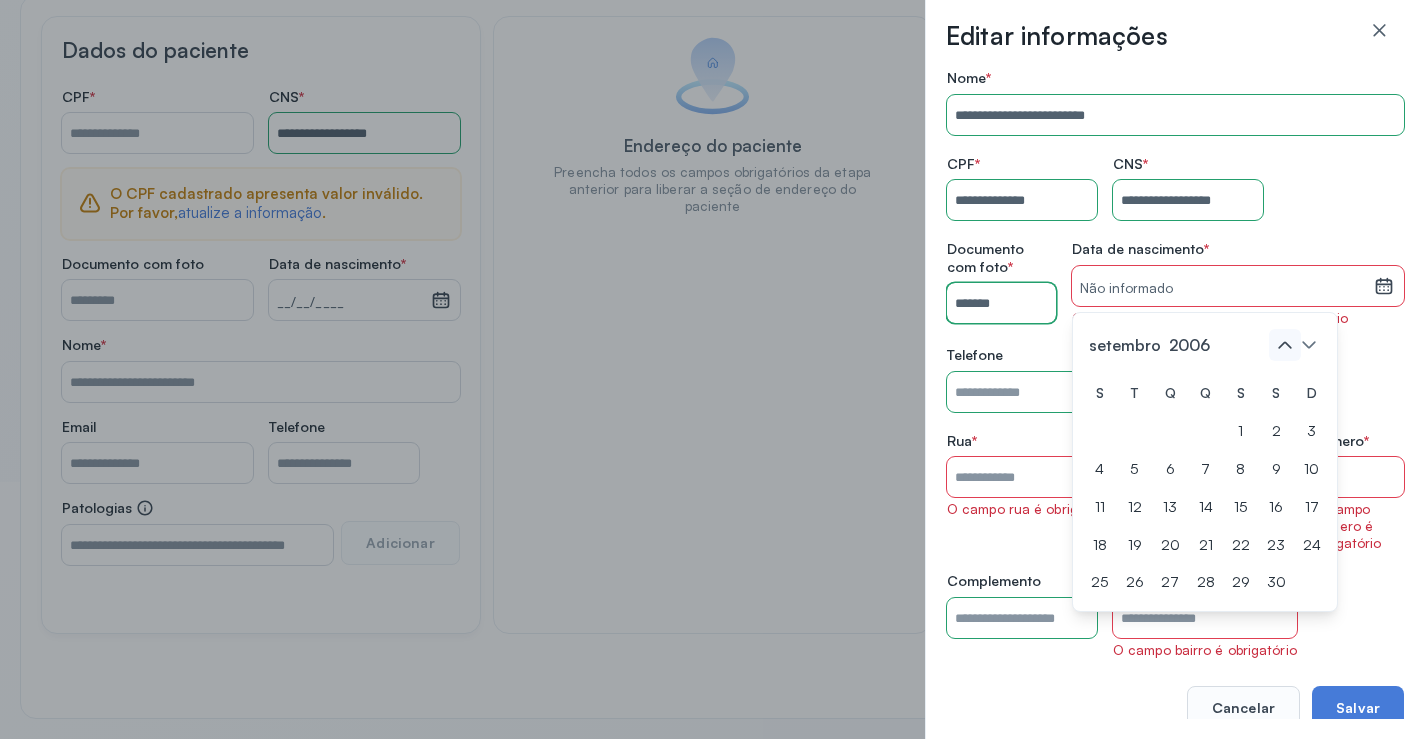 click 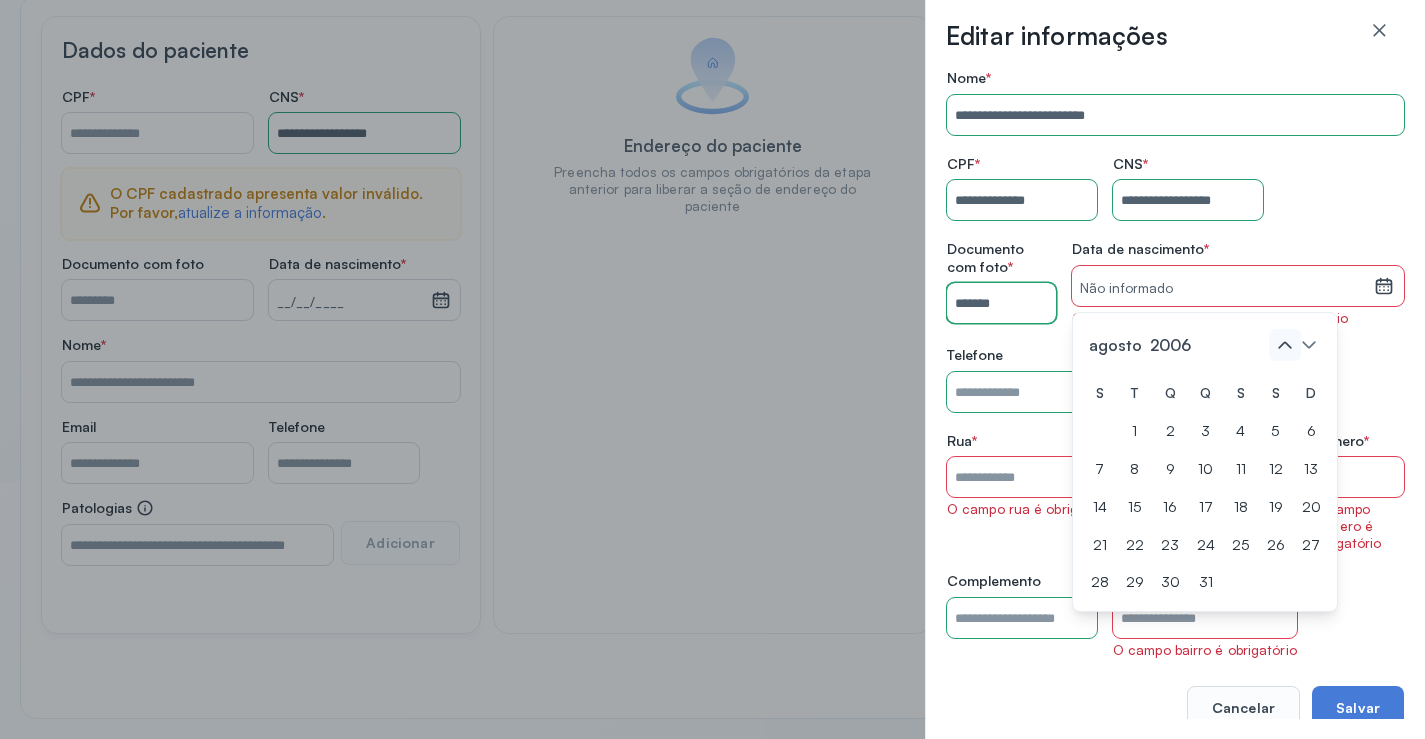 click 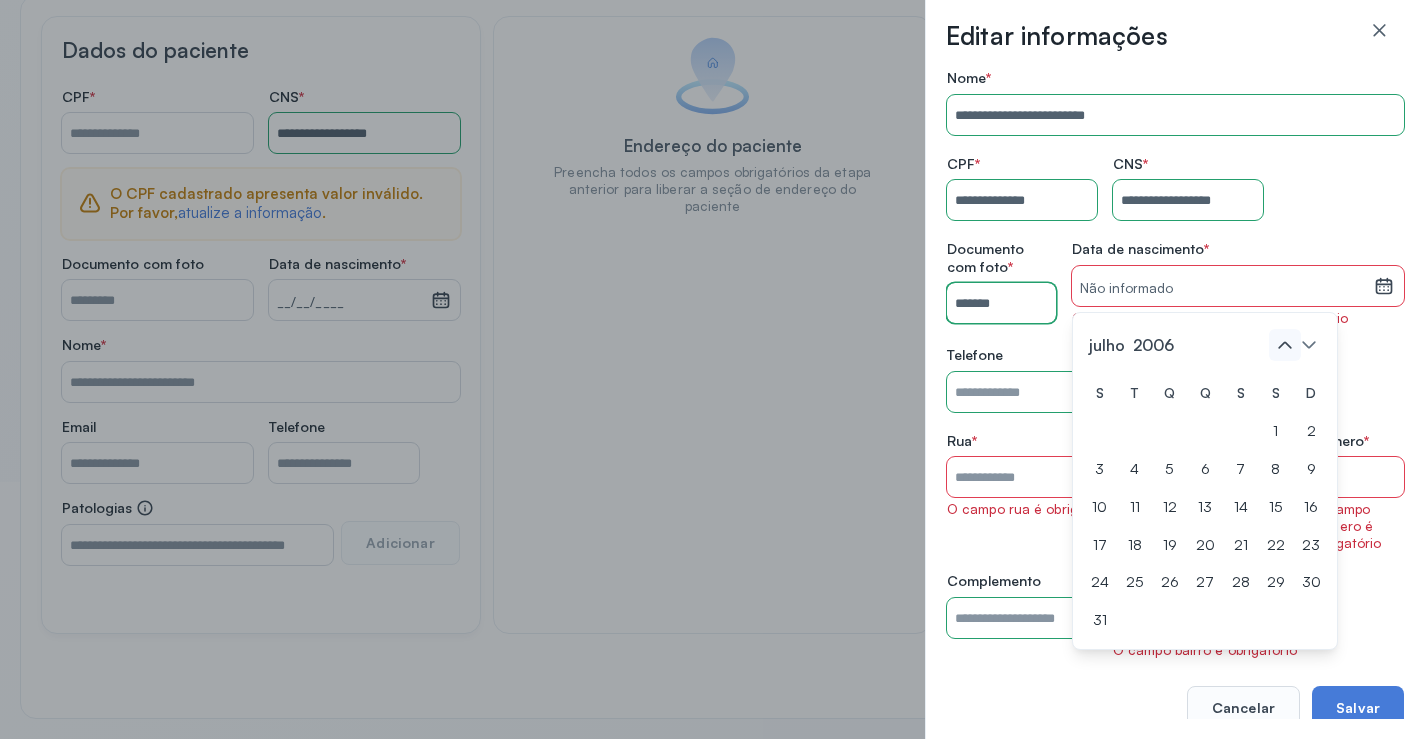 click 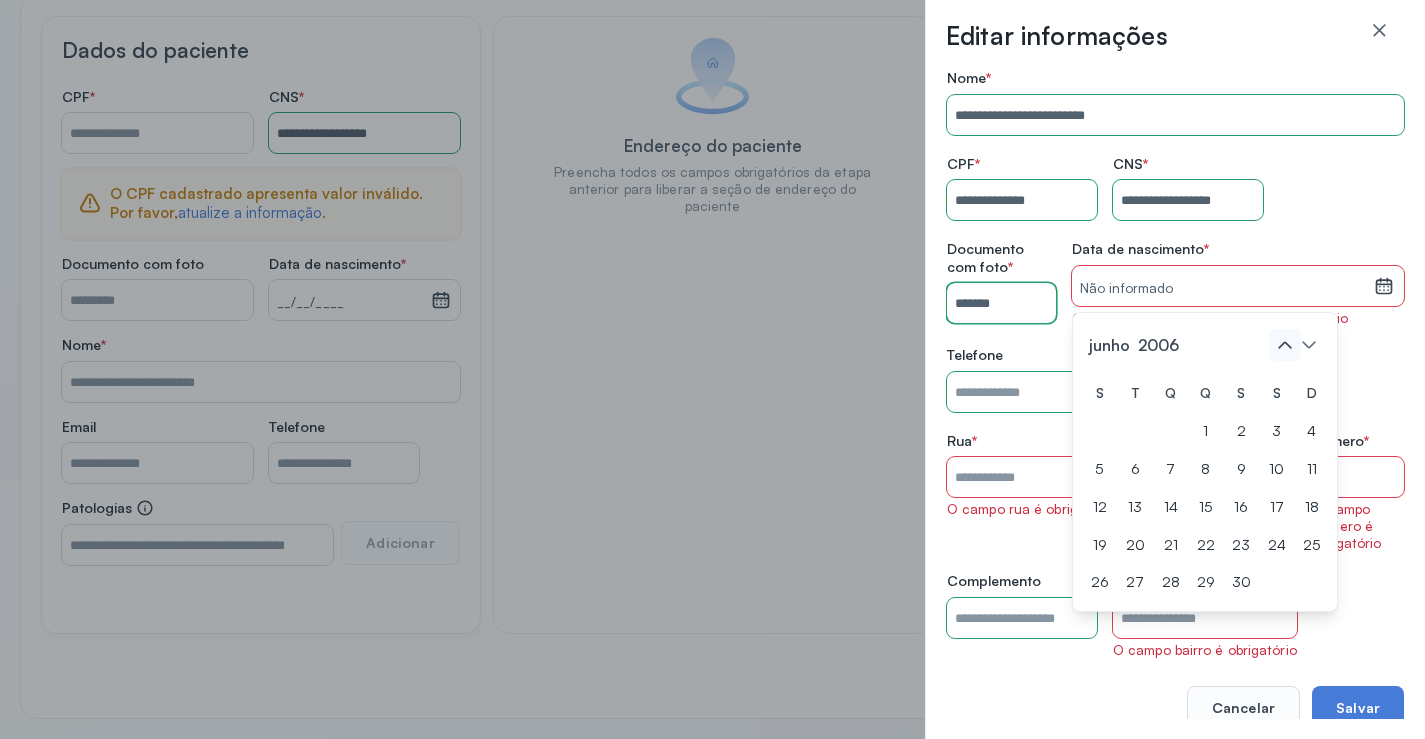 click 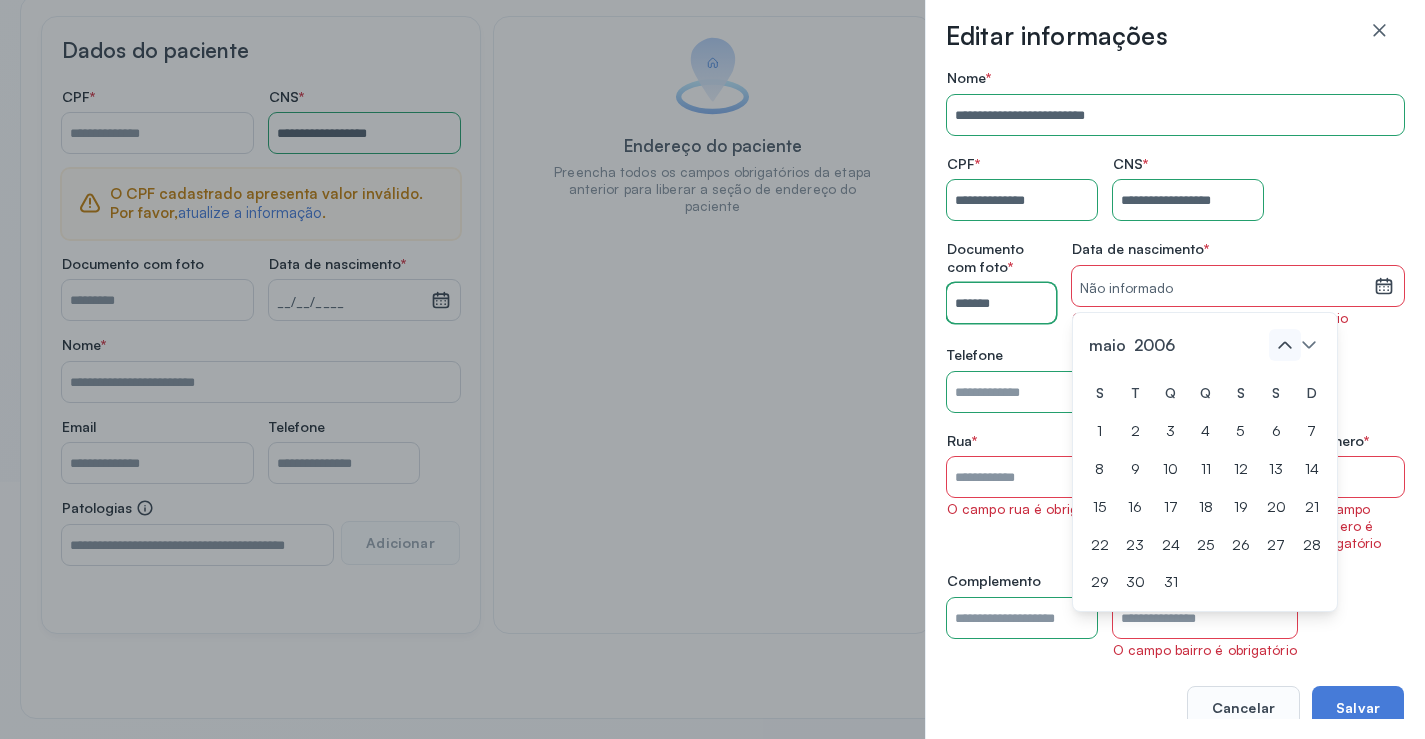 click 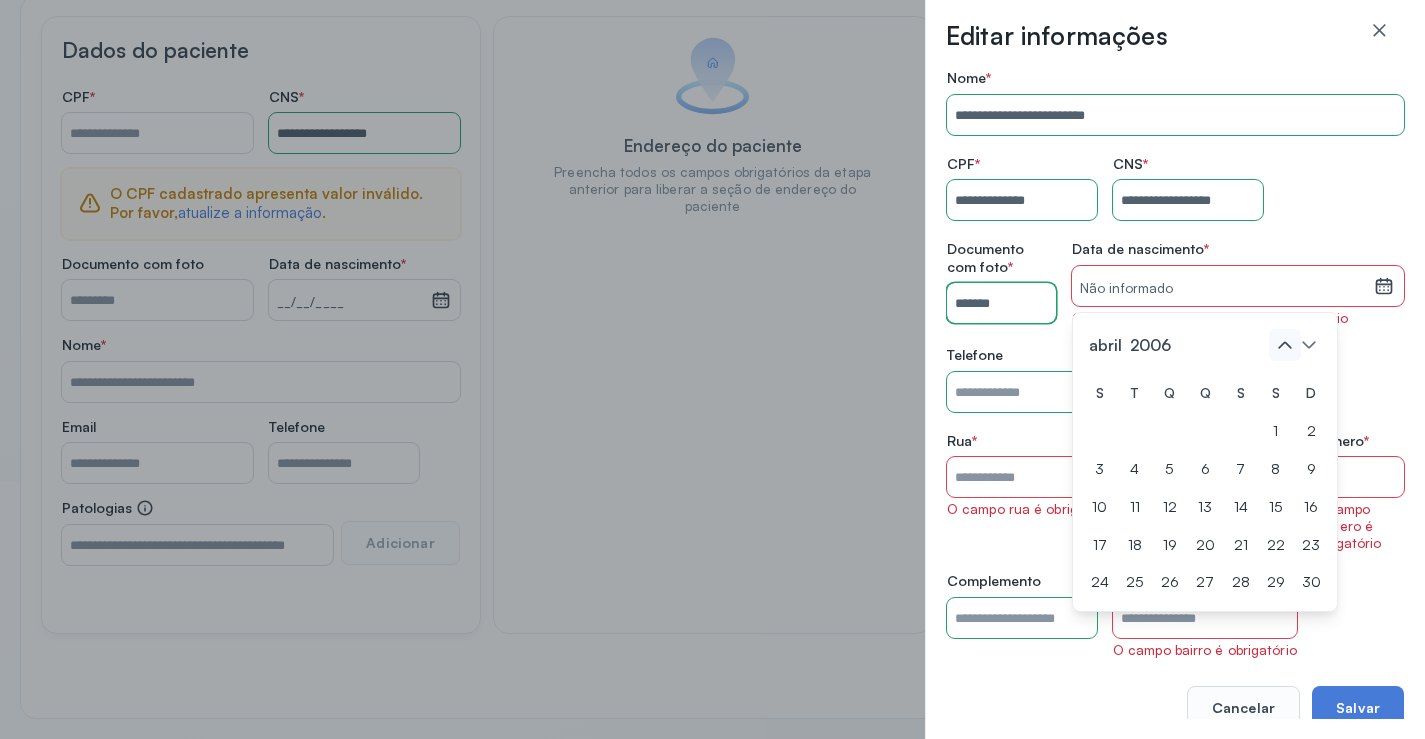 click 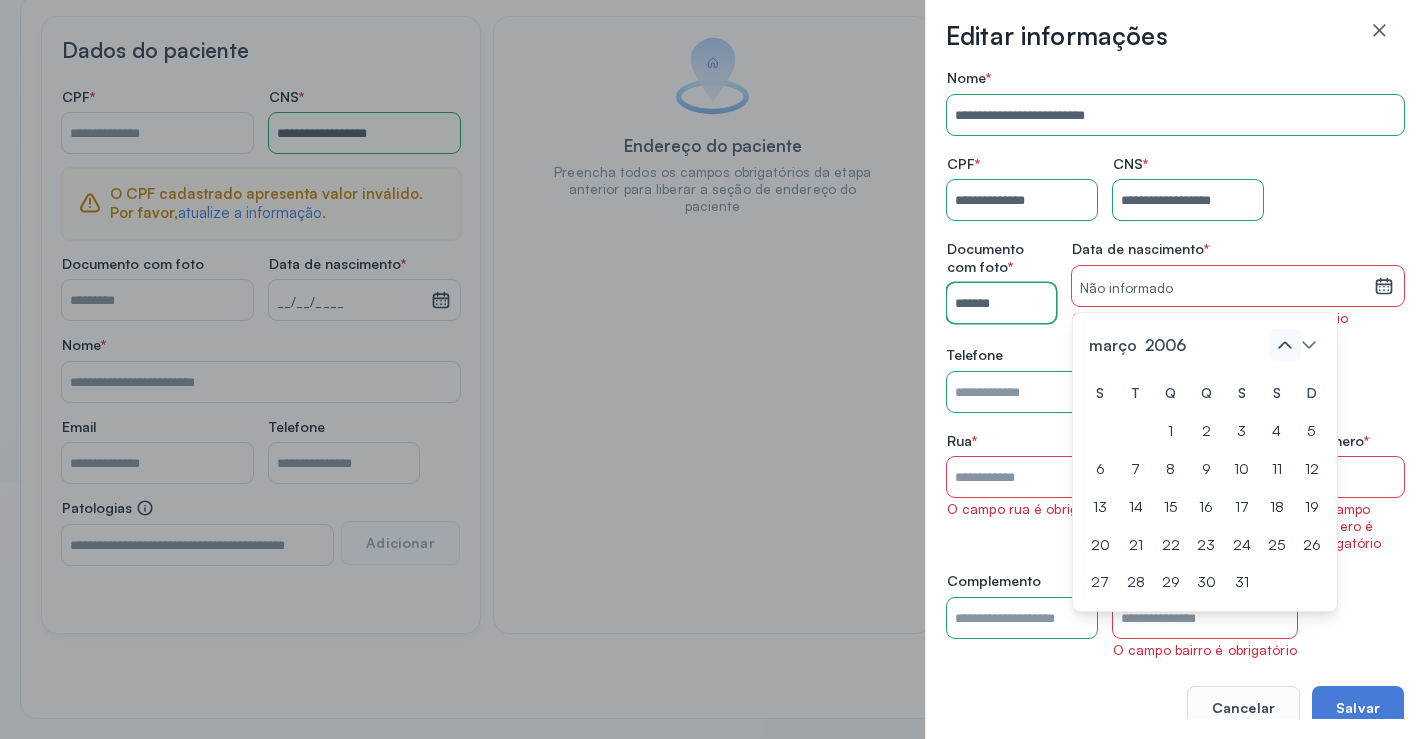 click 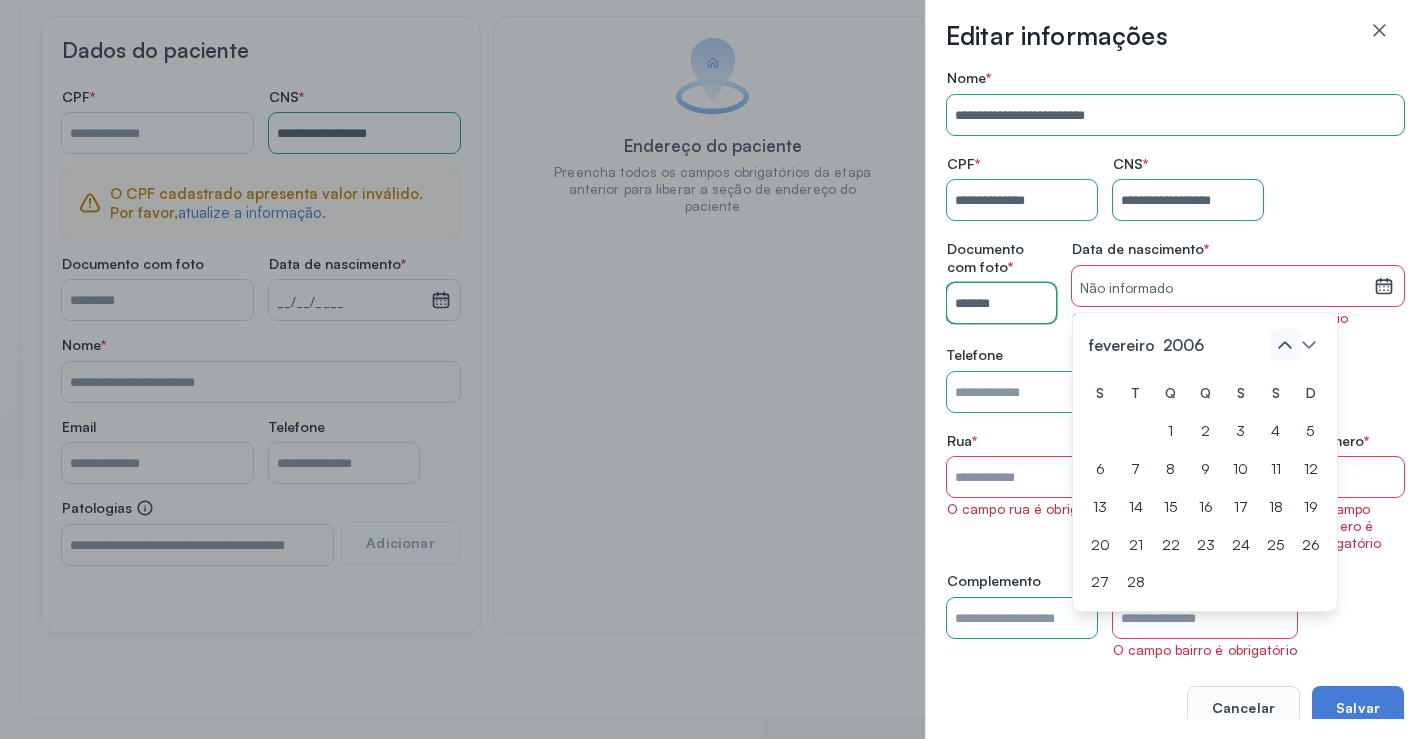 click 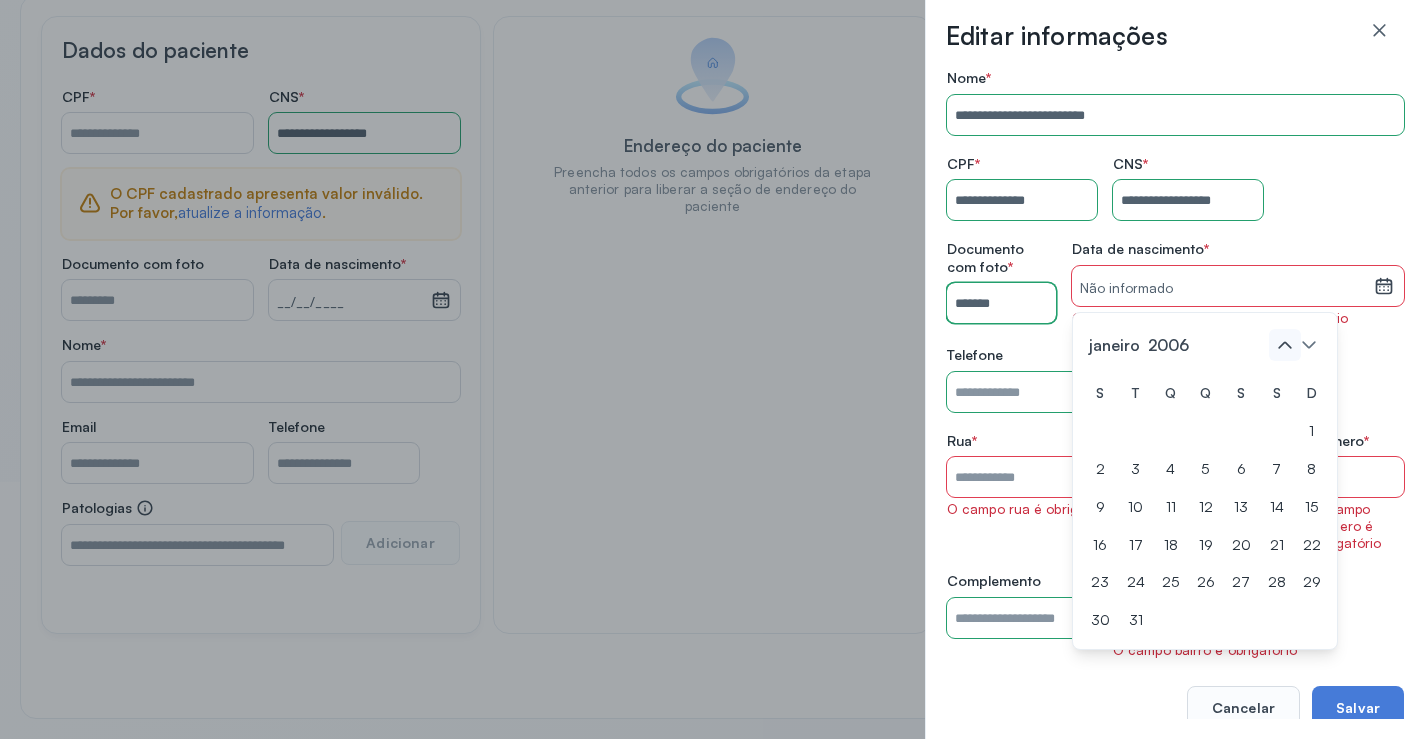 click 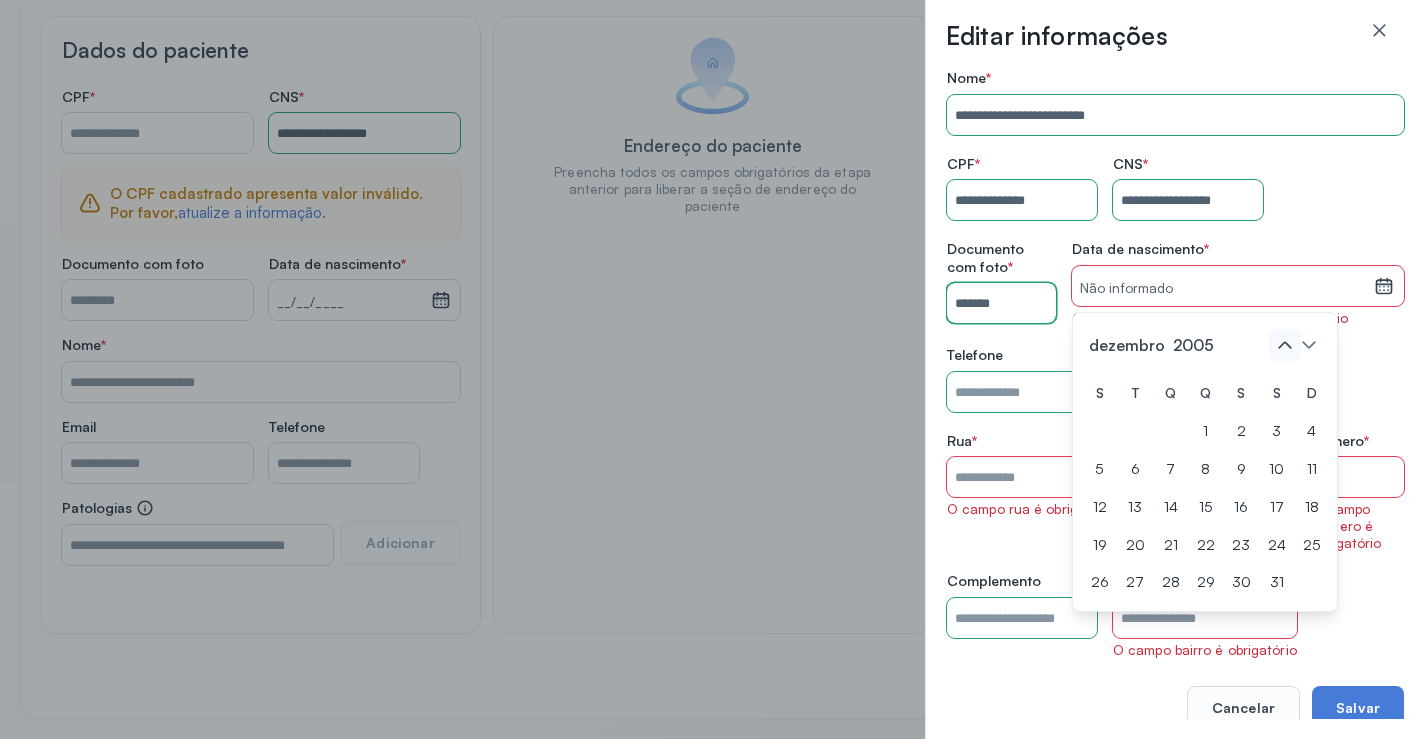click 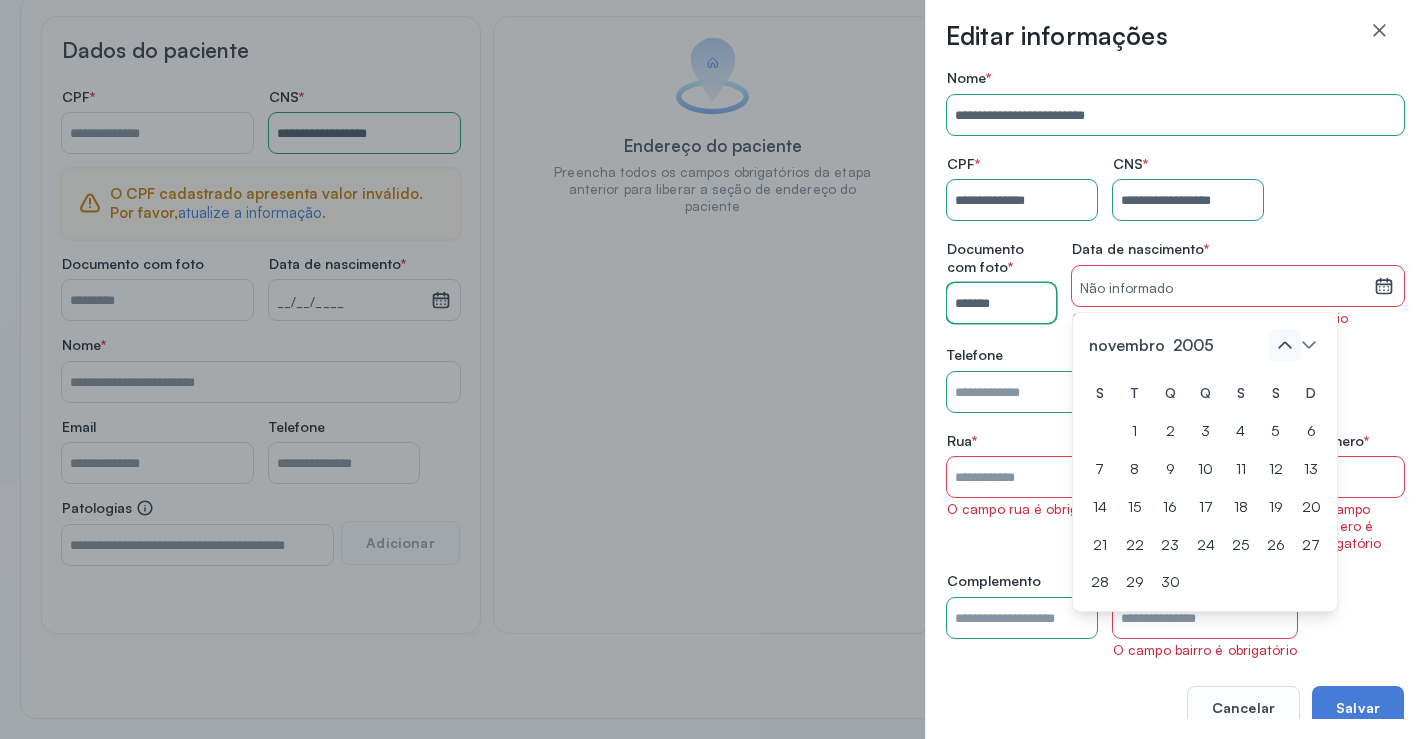 click 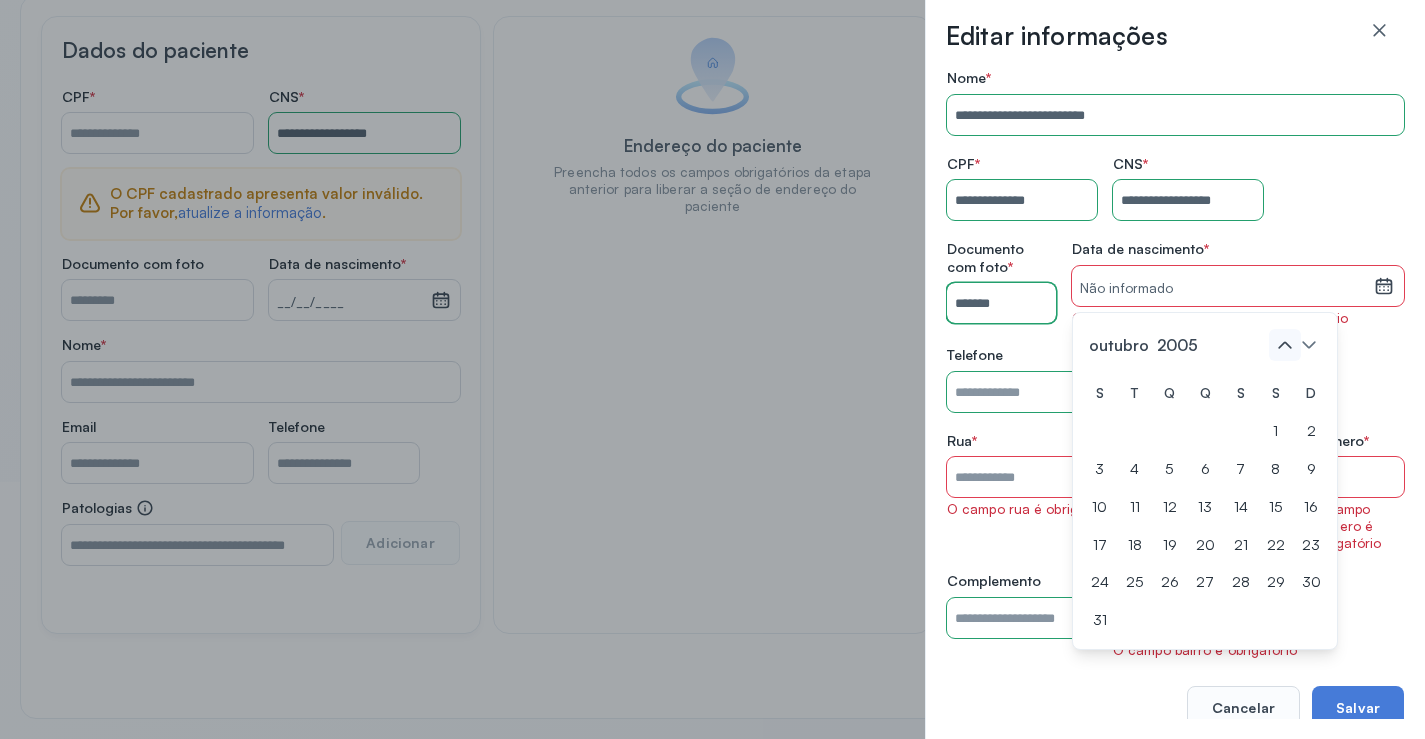 click 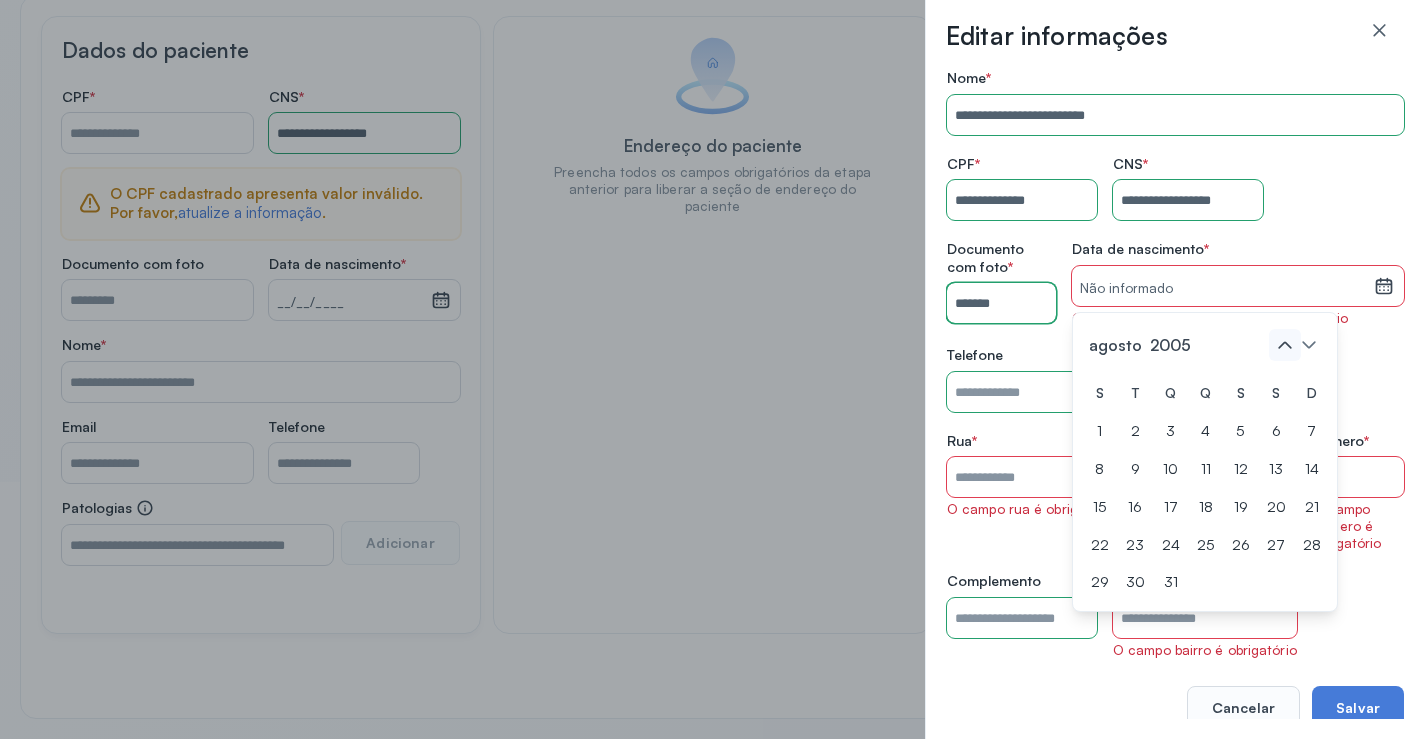click 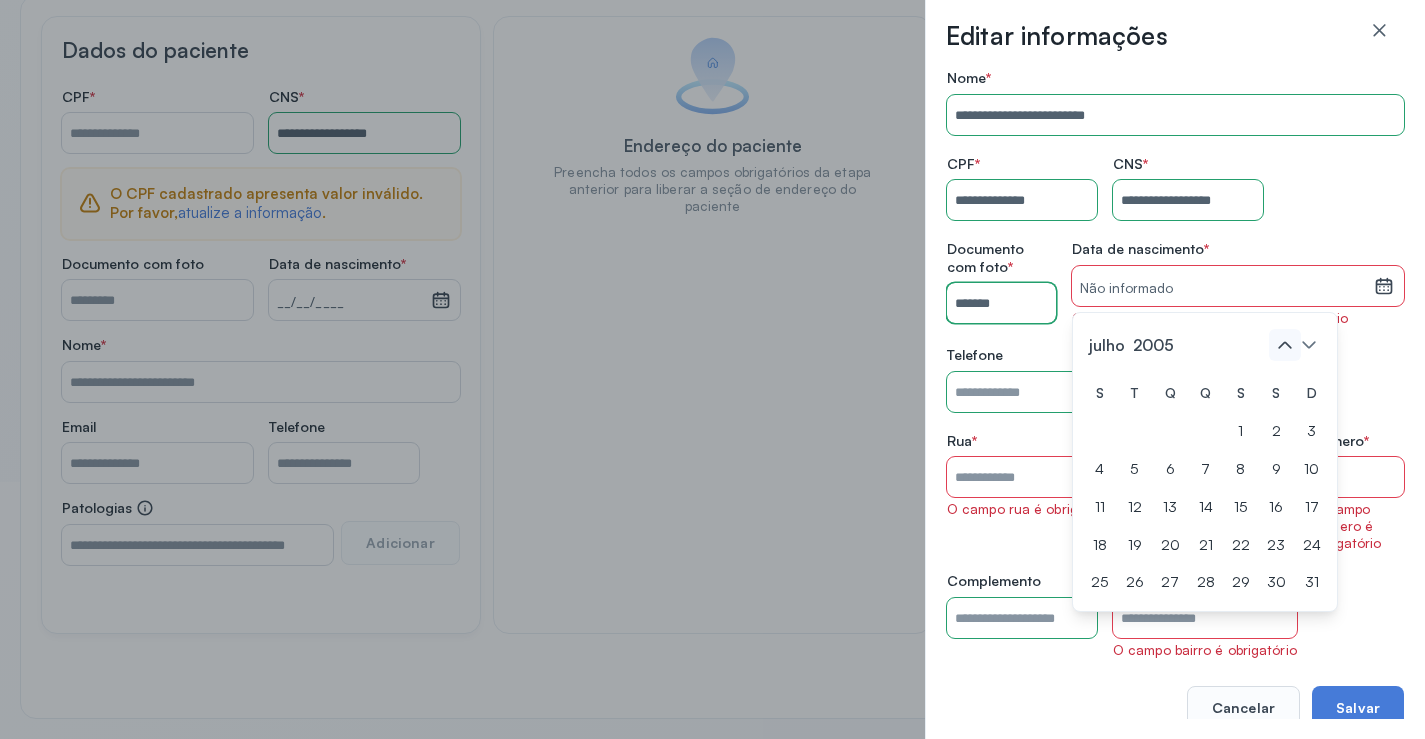 click 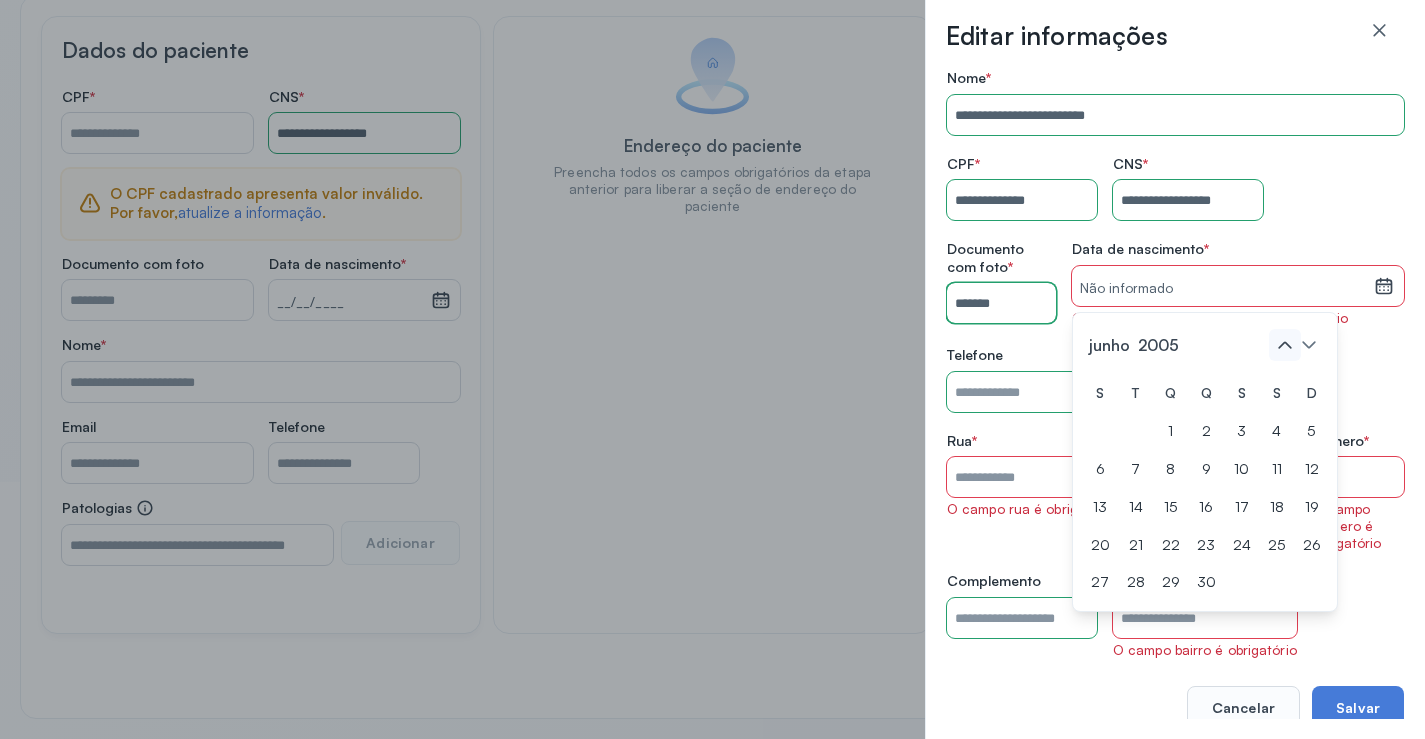 click 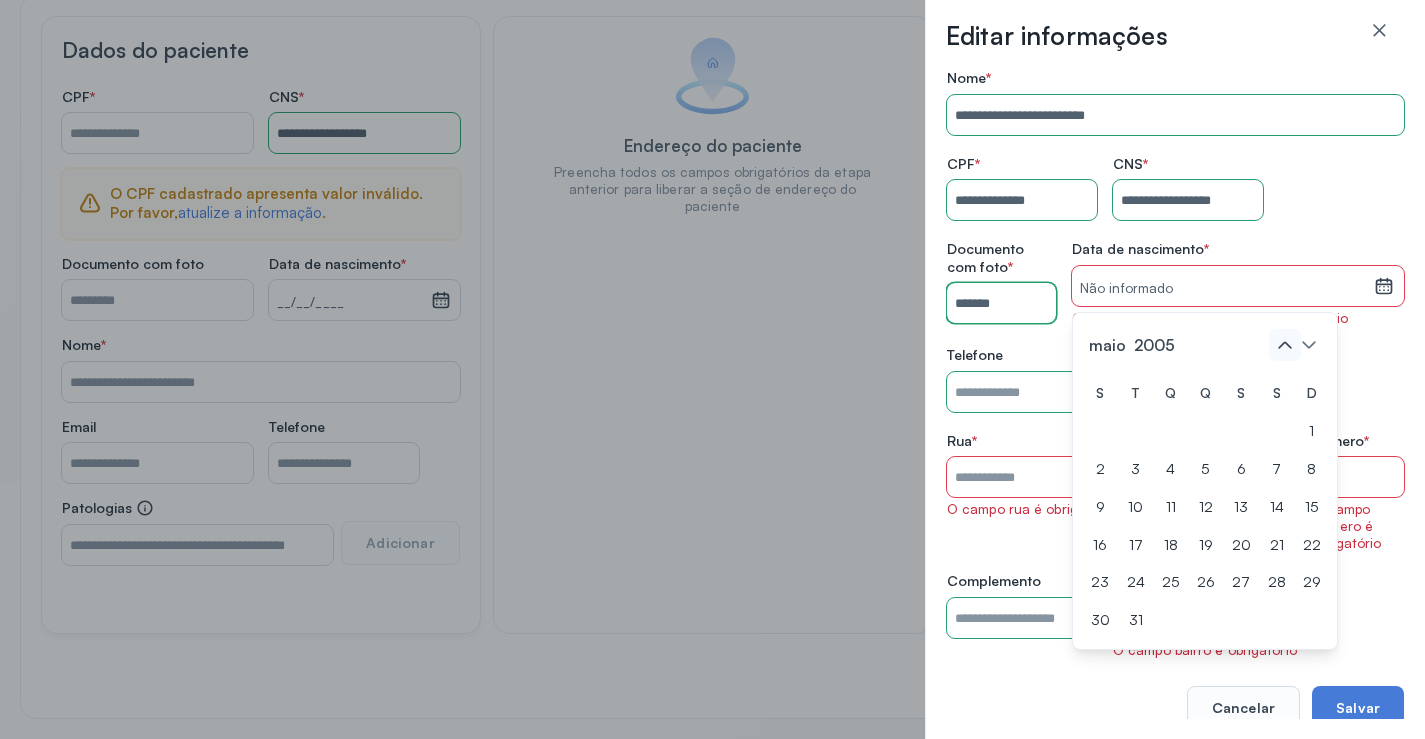 click 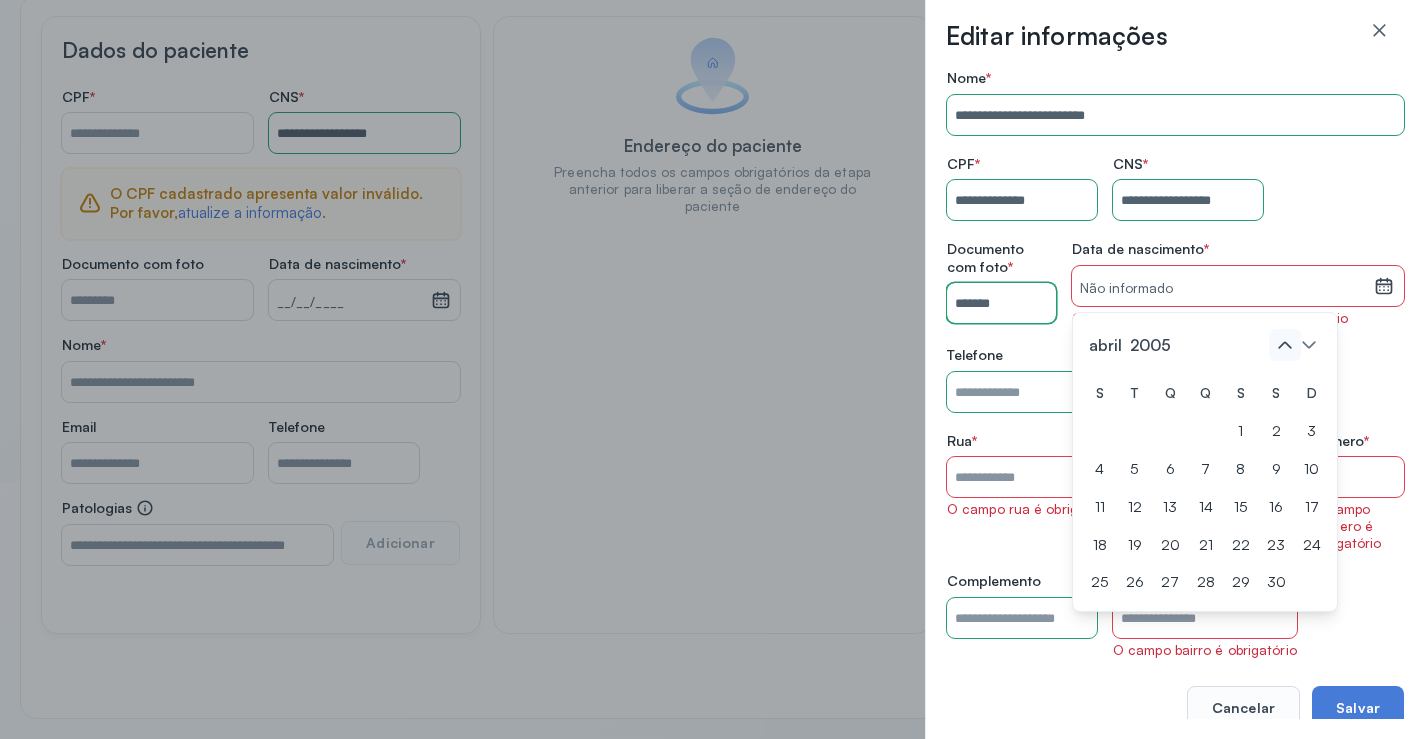 click 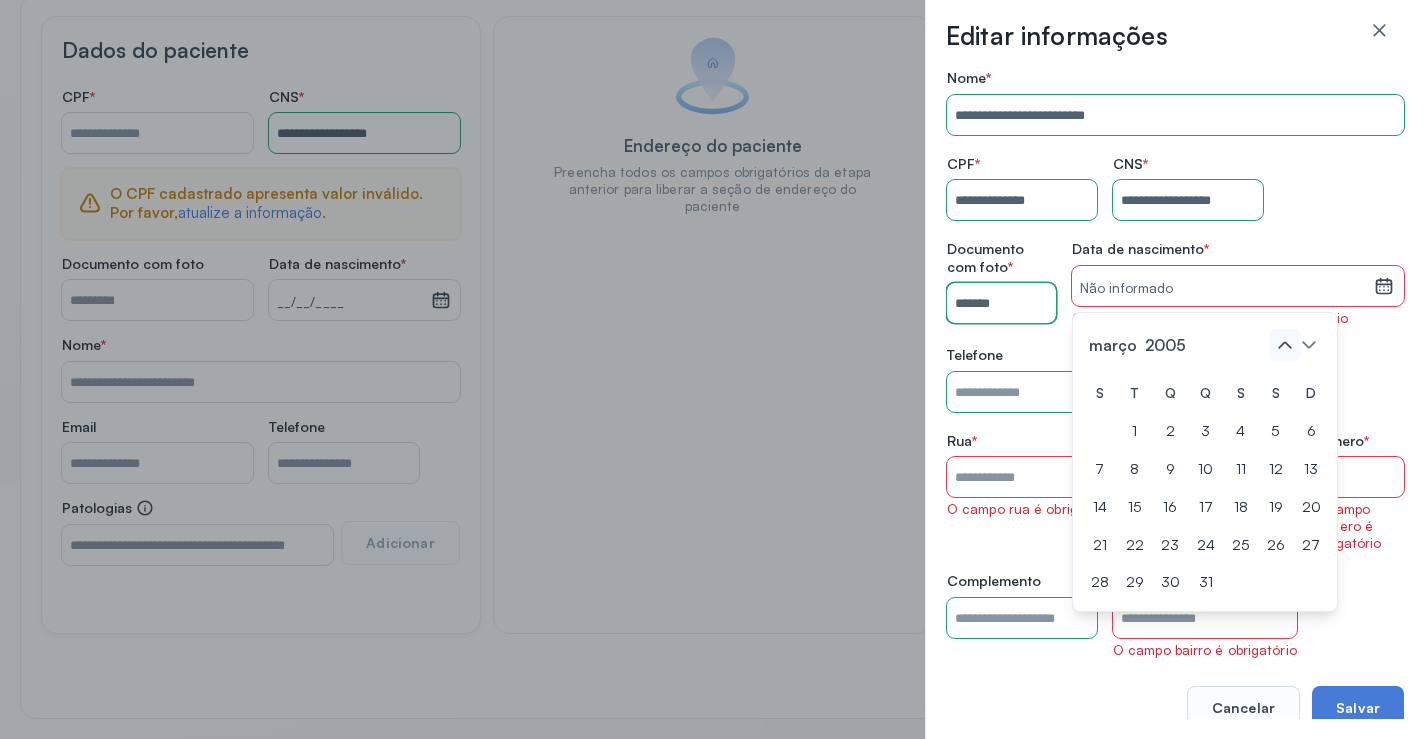 click 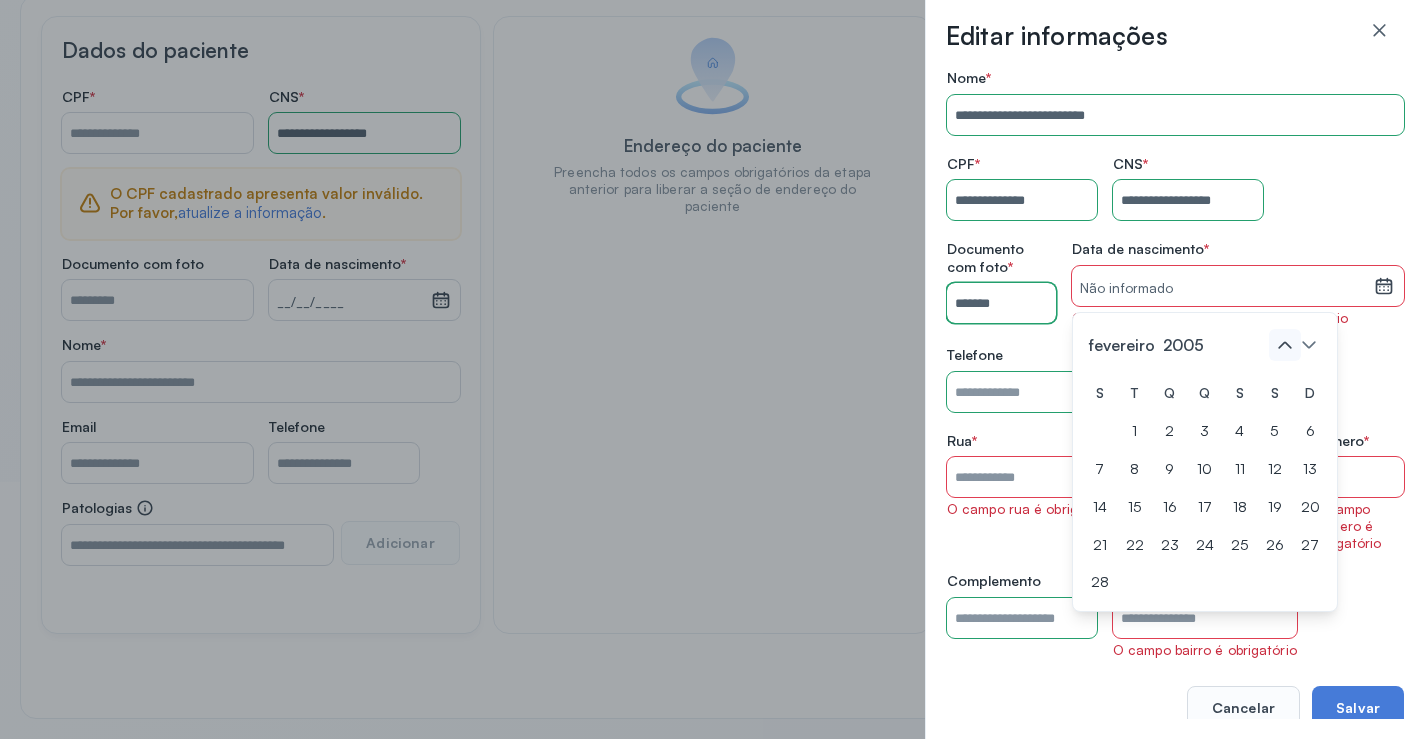 click 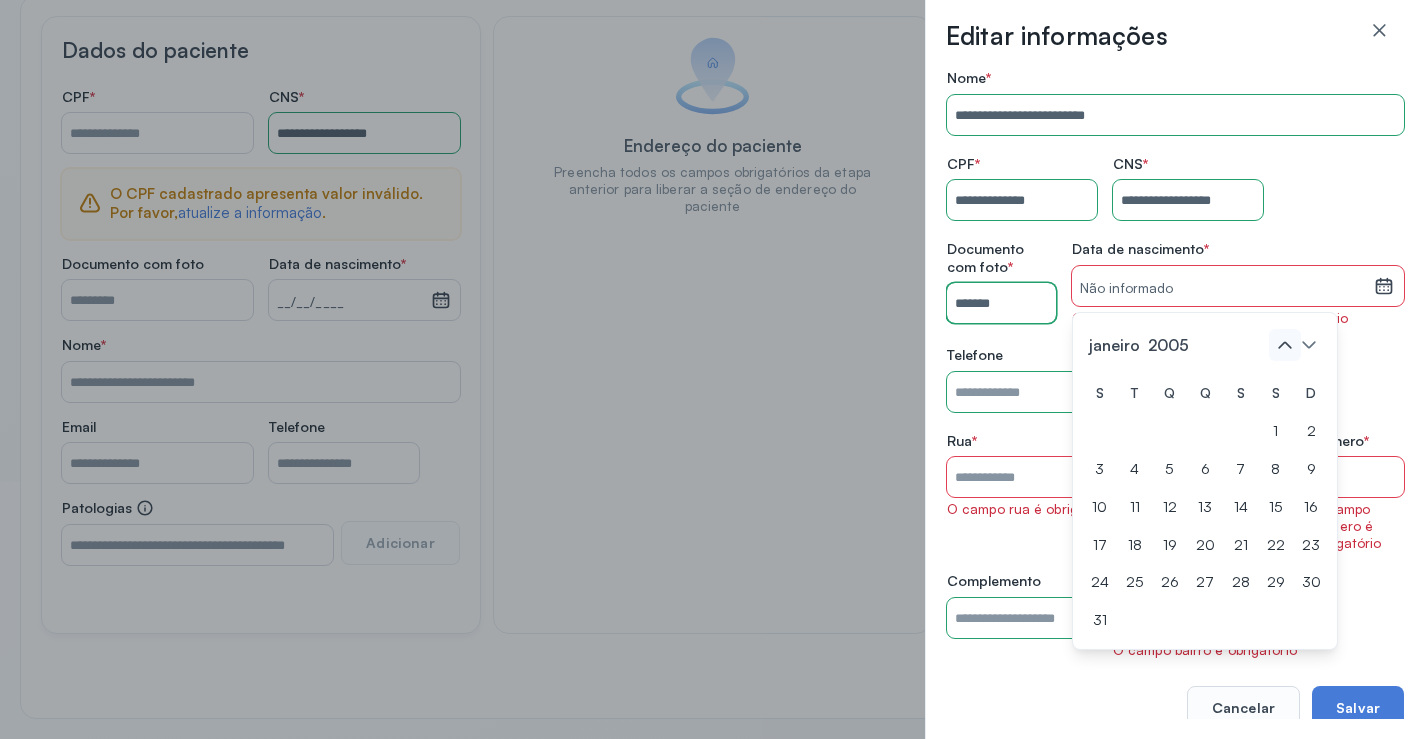 click 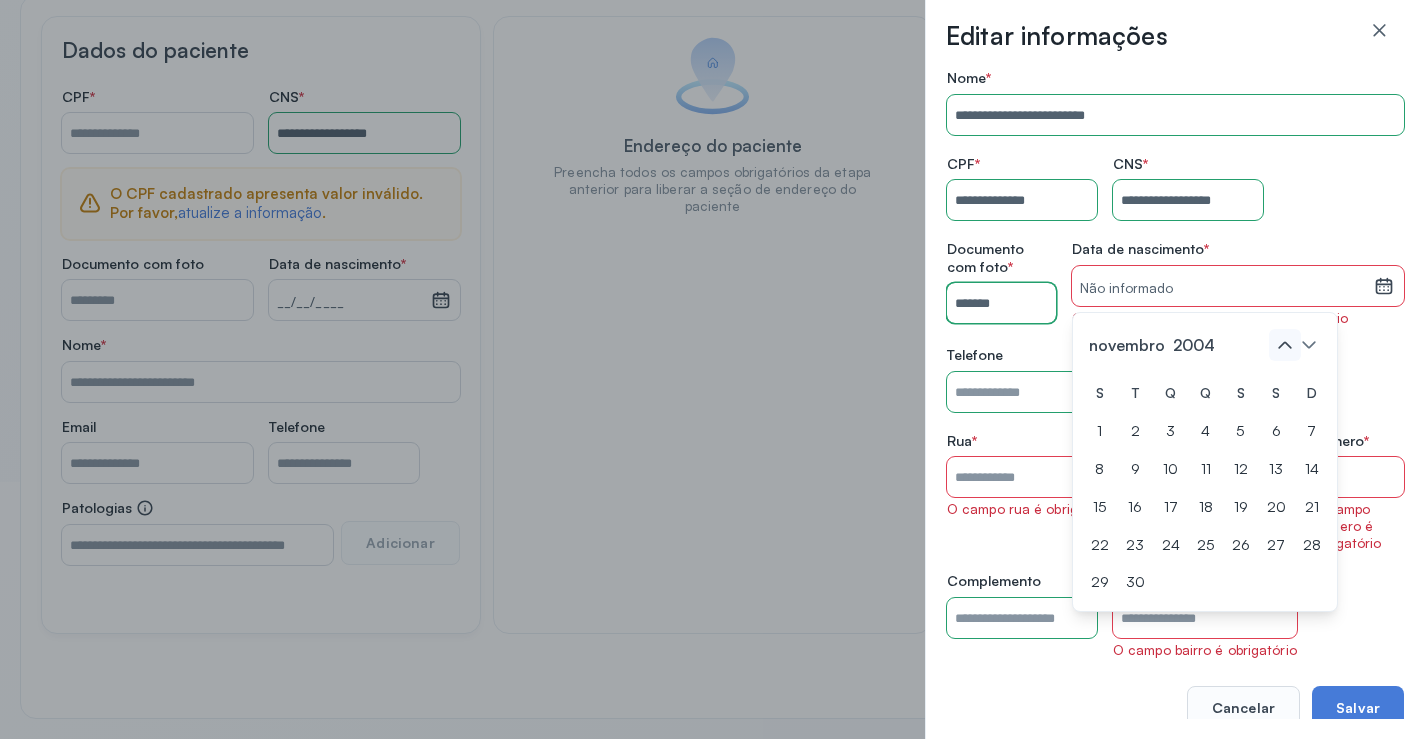 click 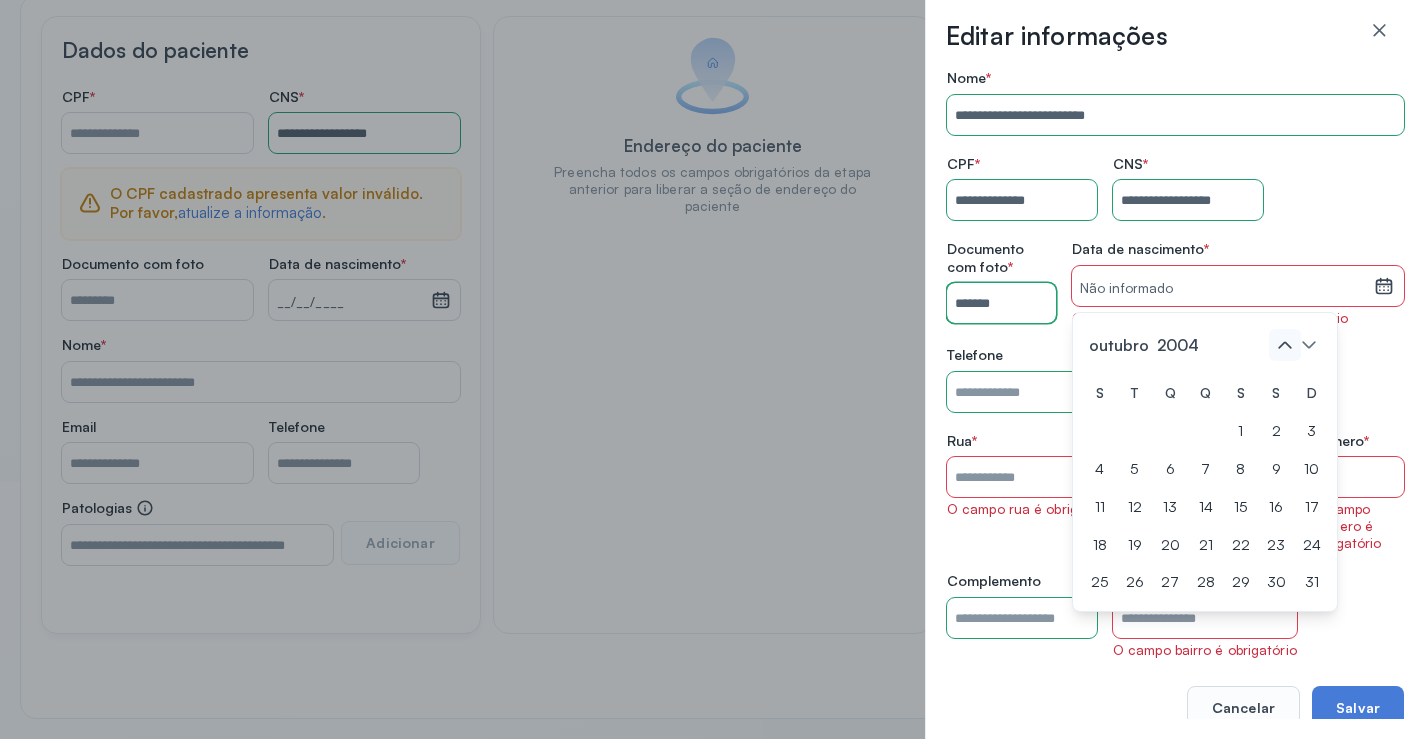 click 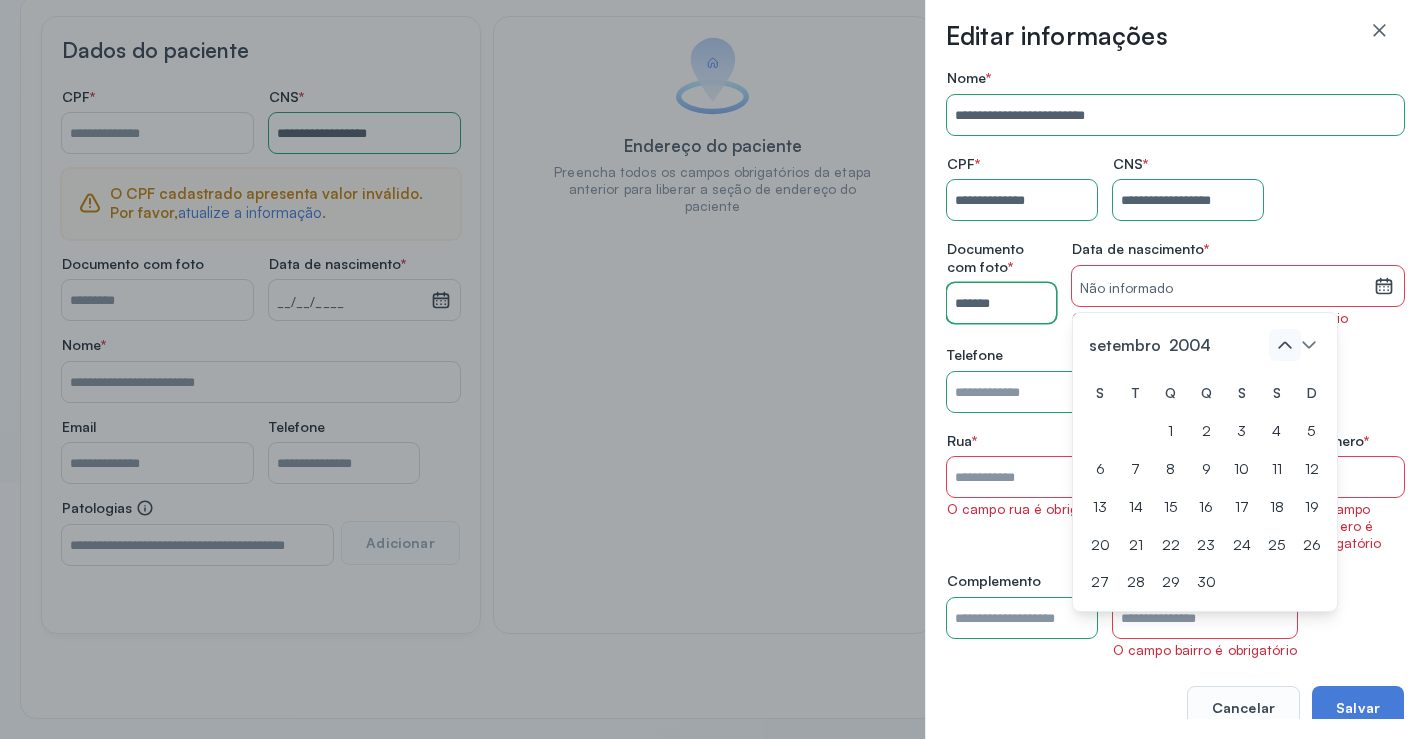 click 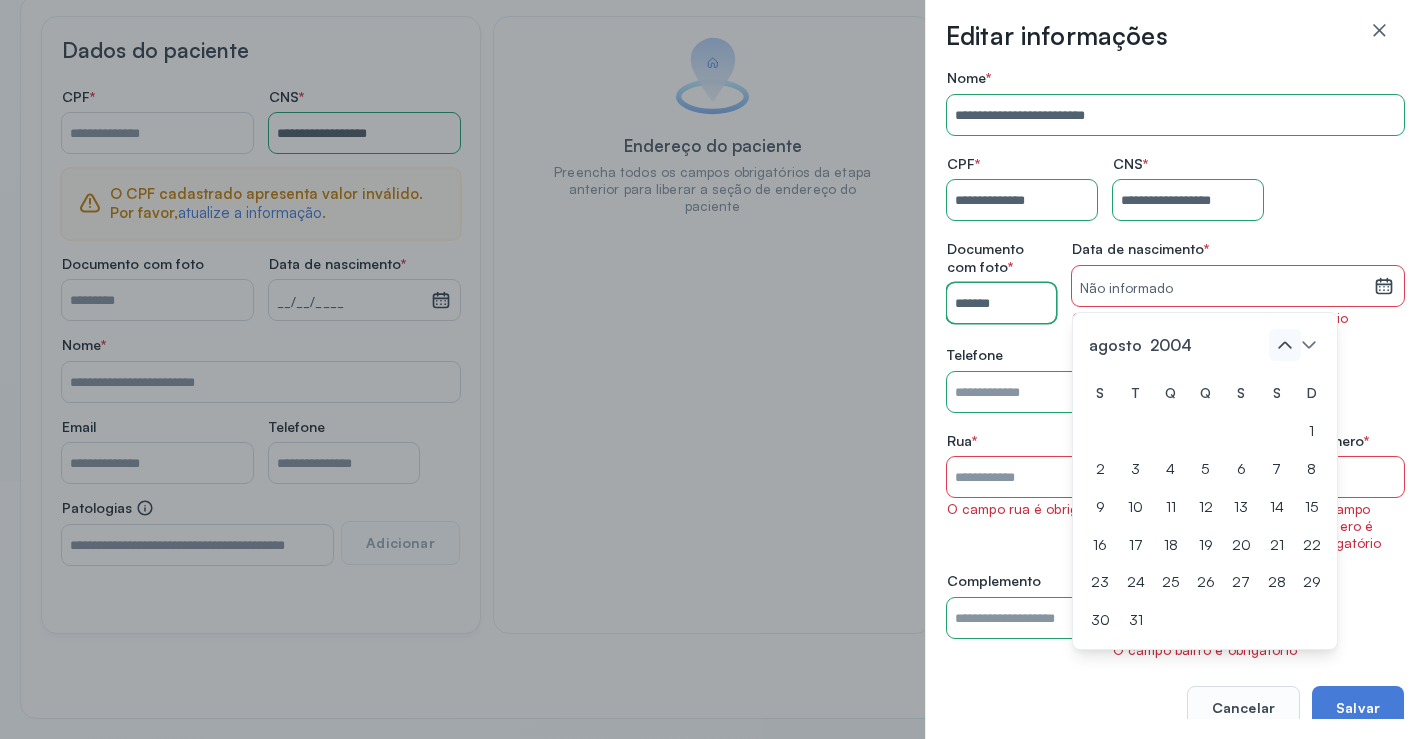 click 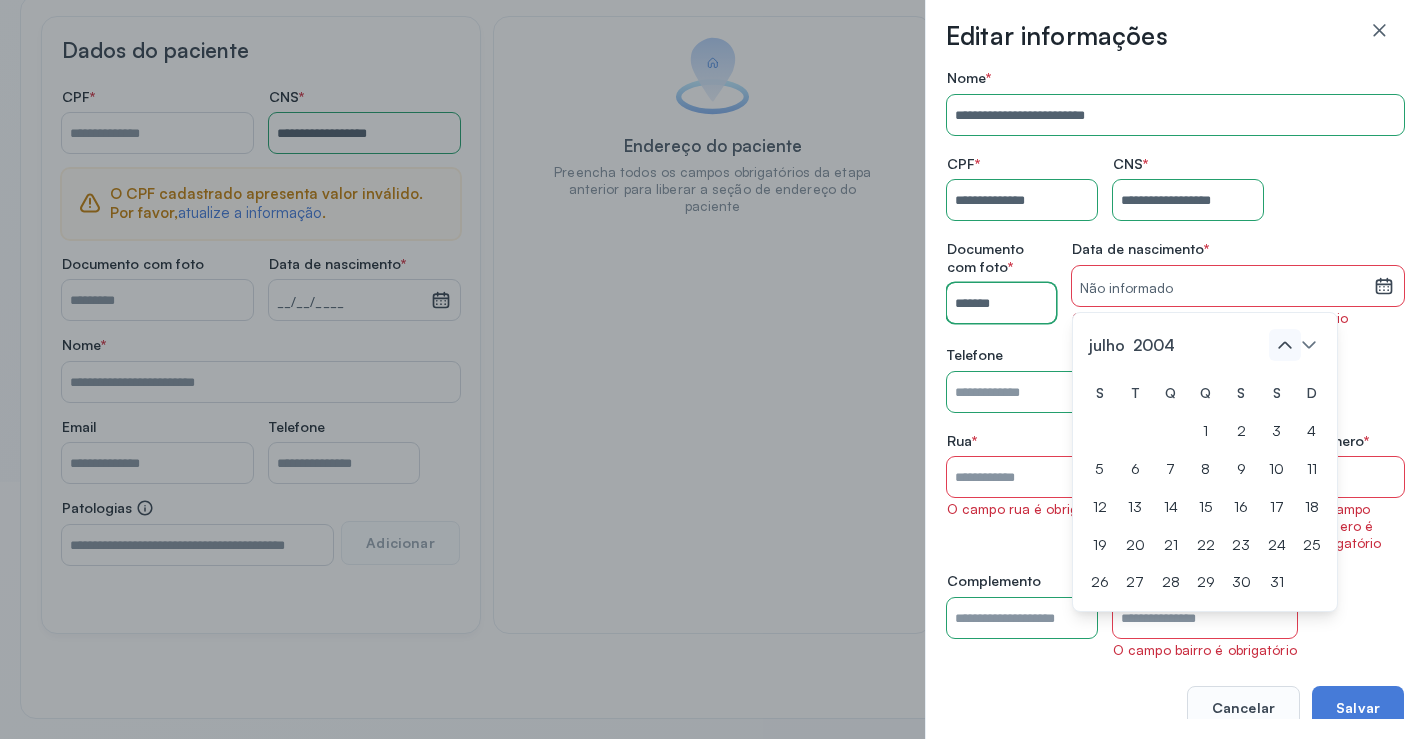 click 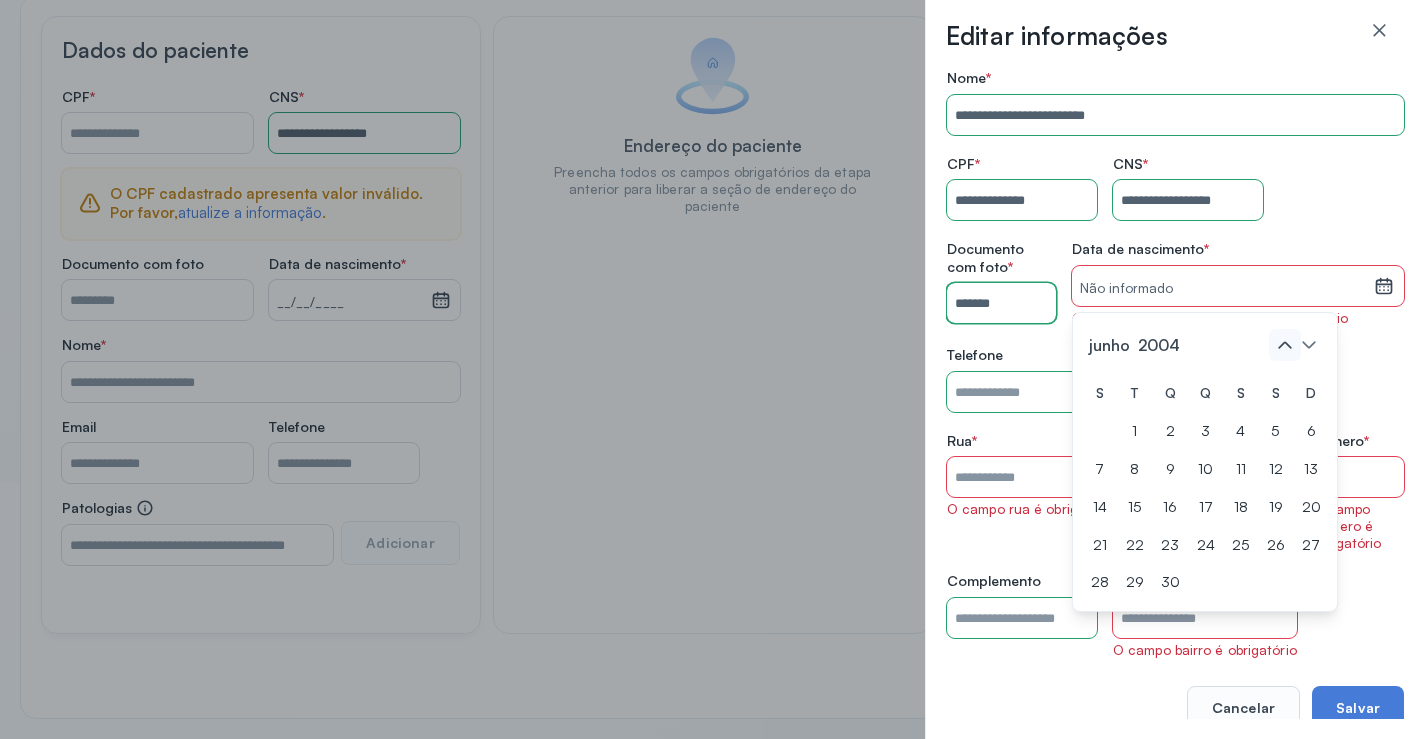 click 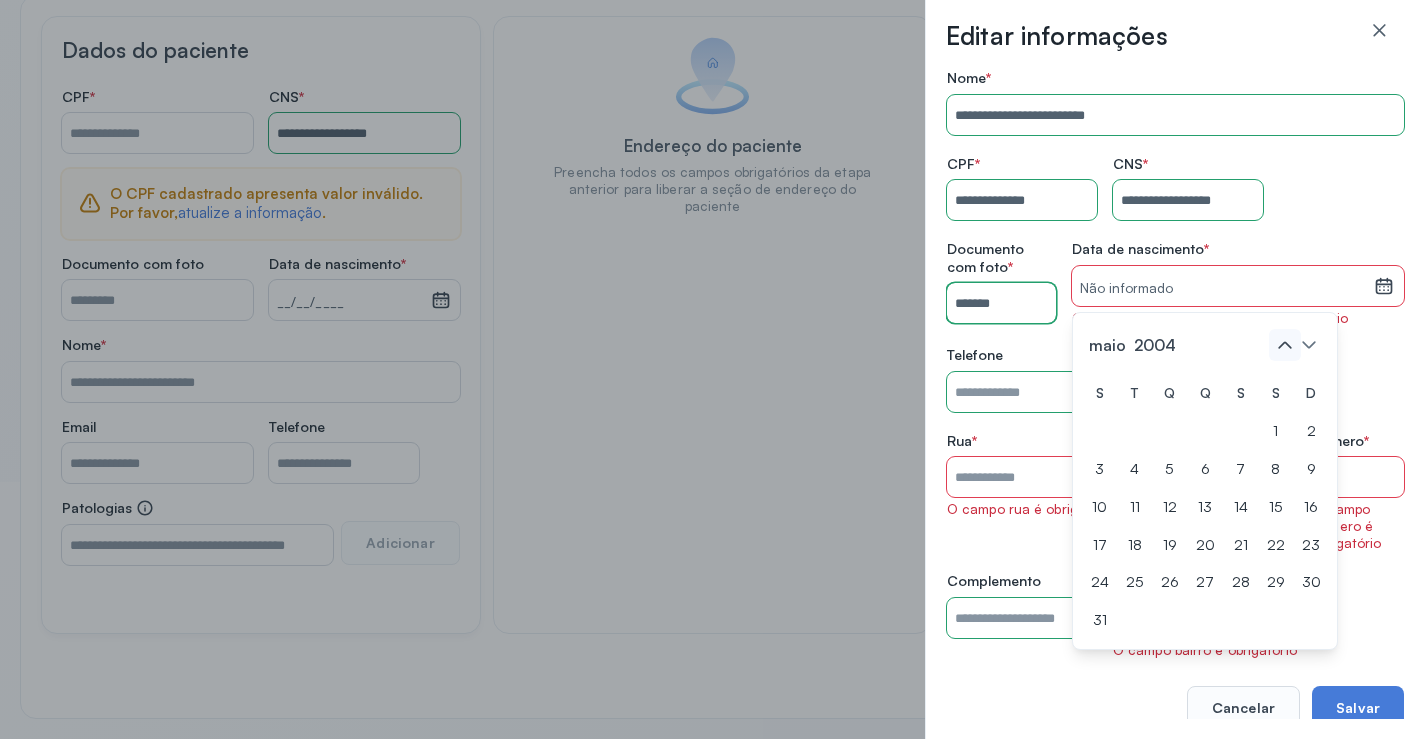 click 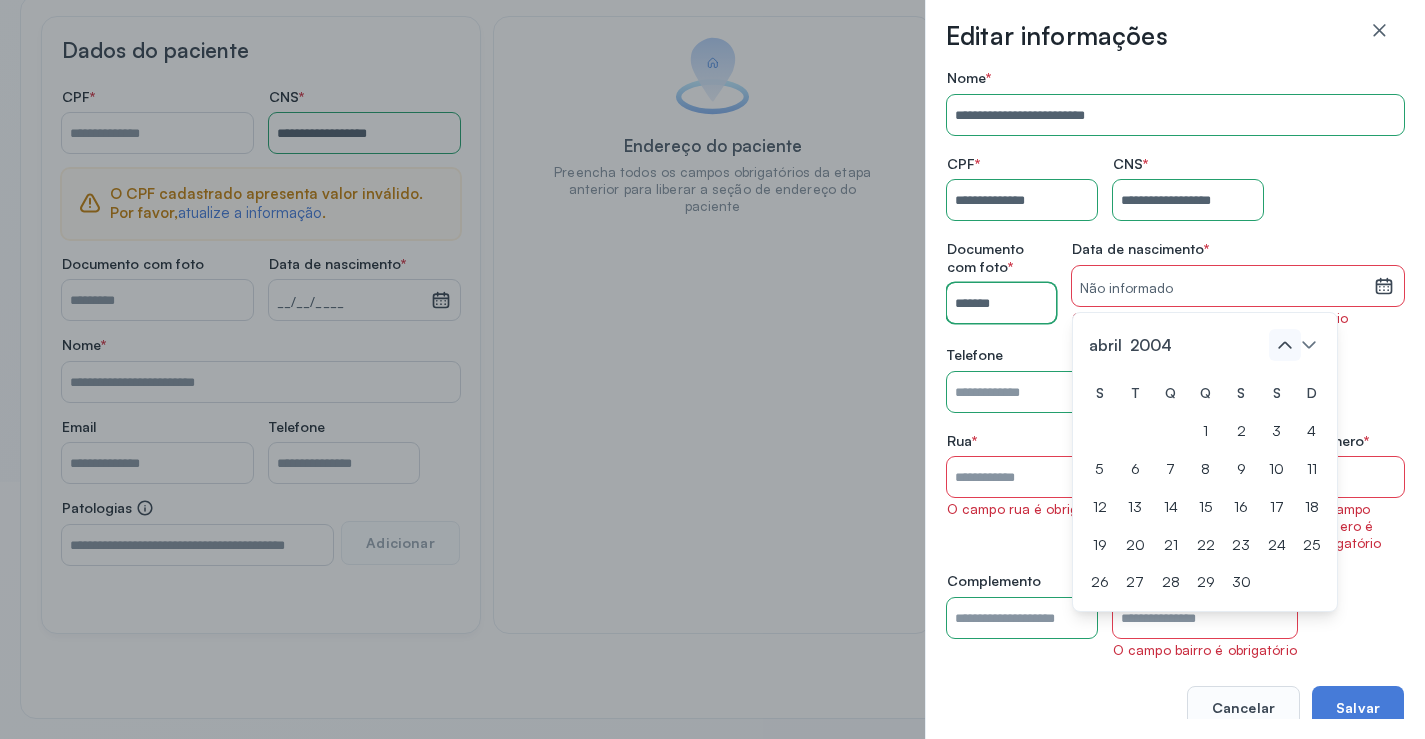 click 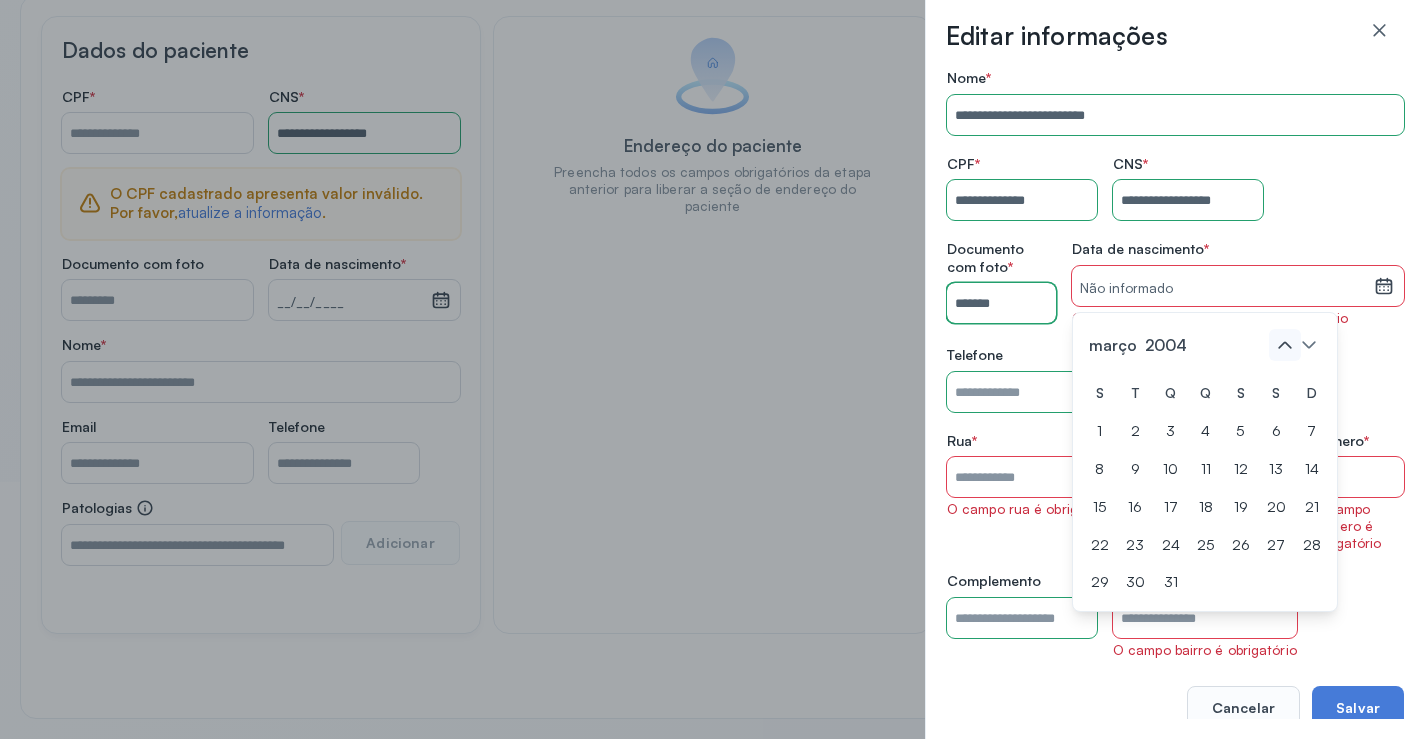 click 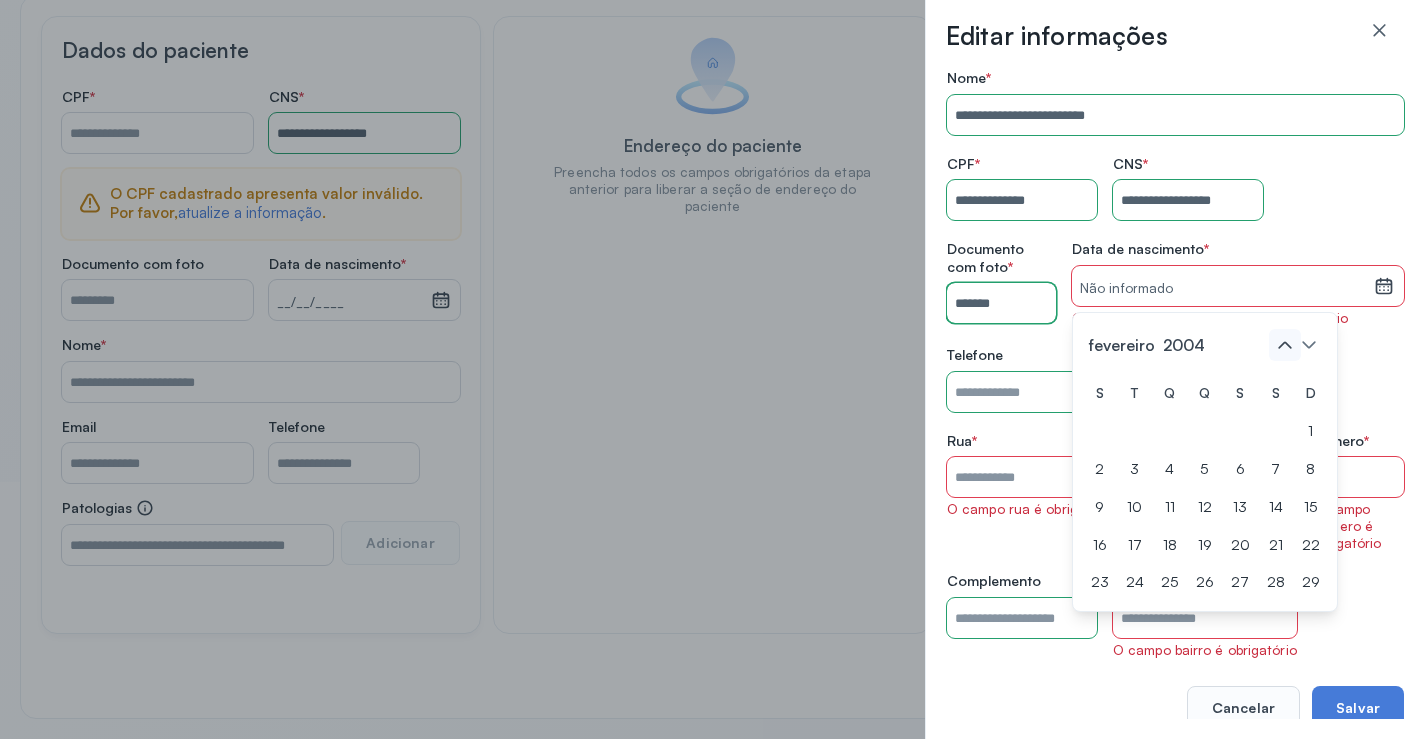 click 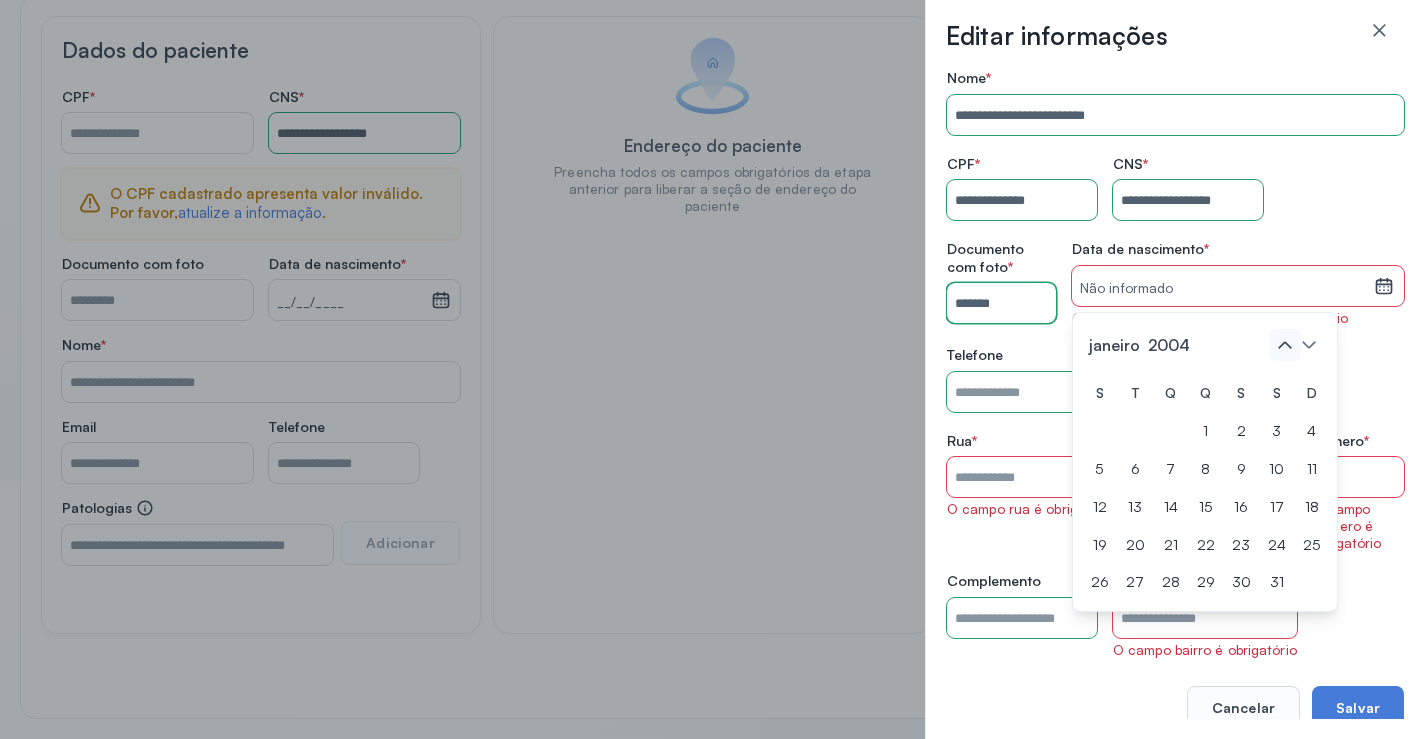 click 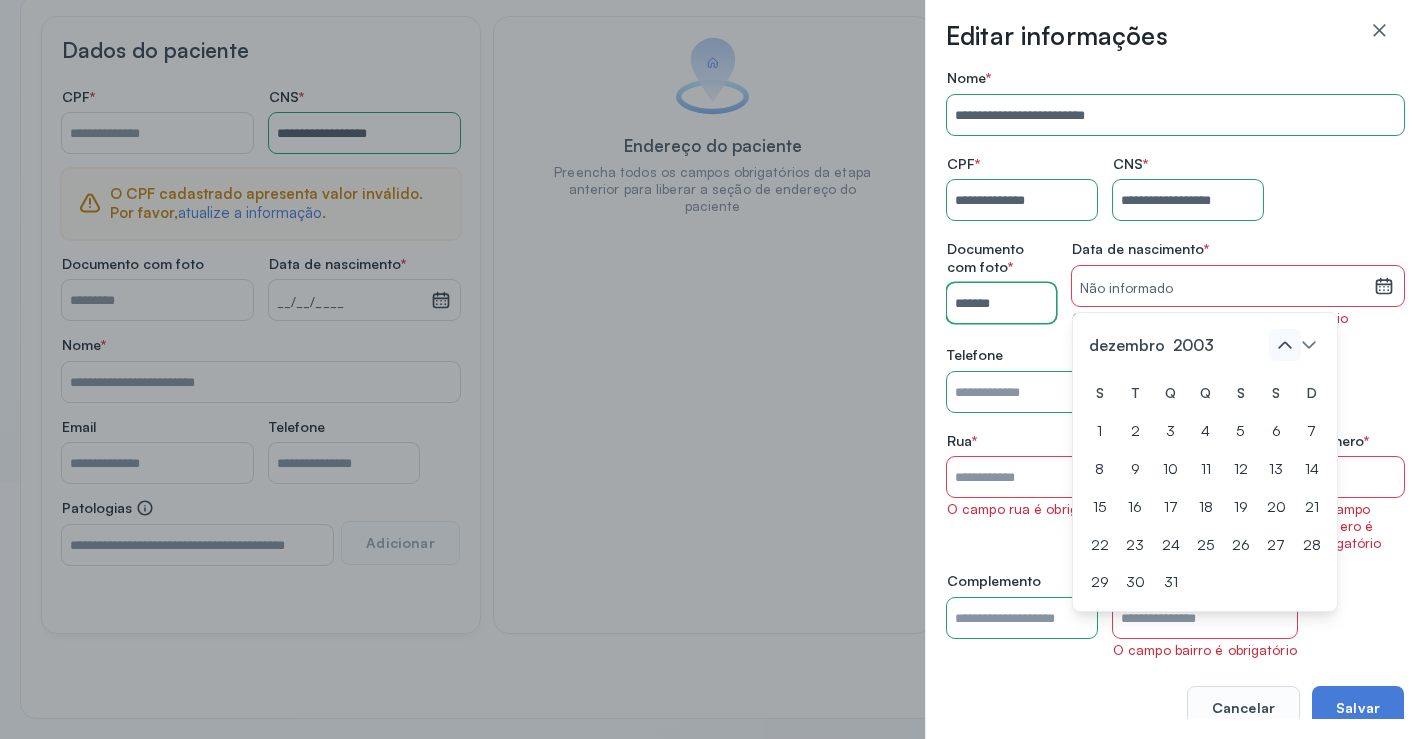 click 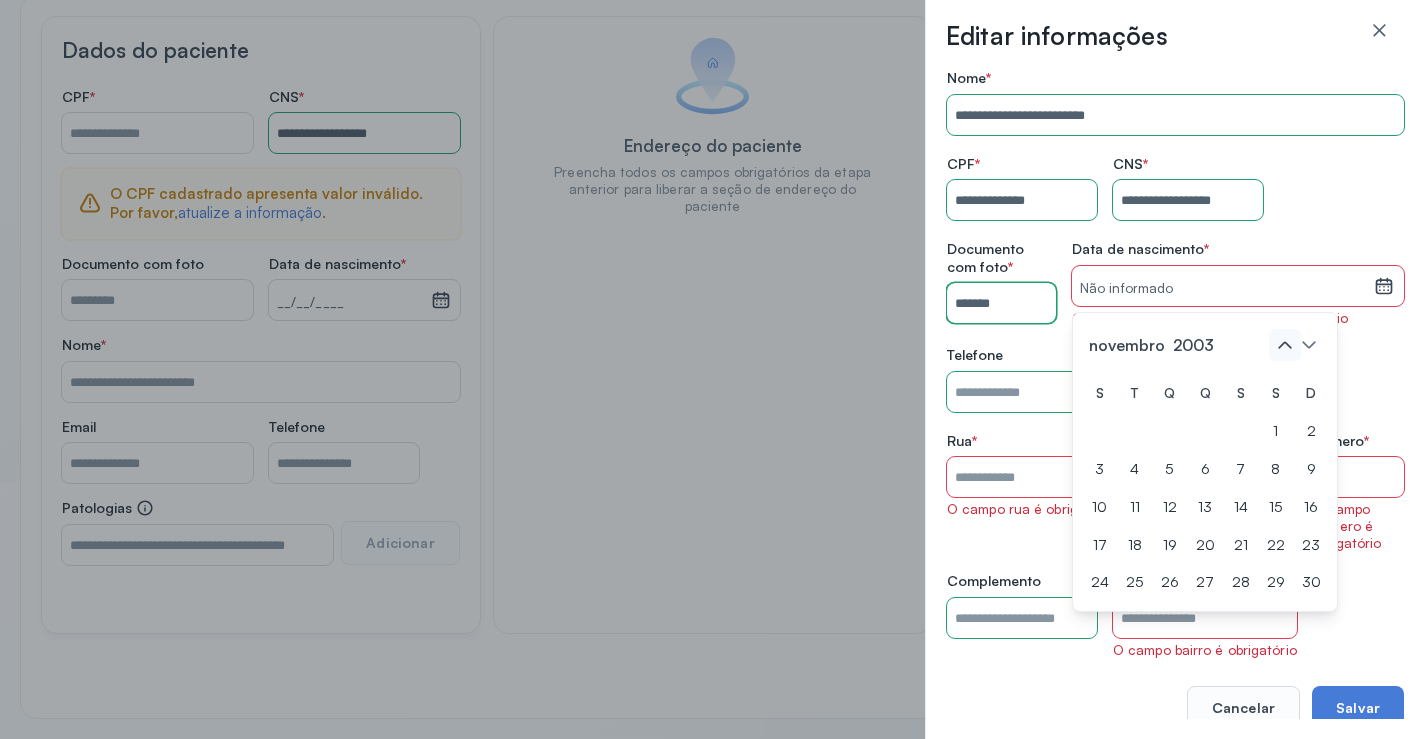 click 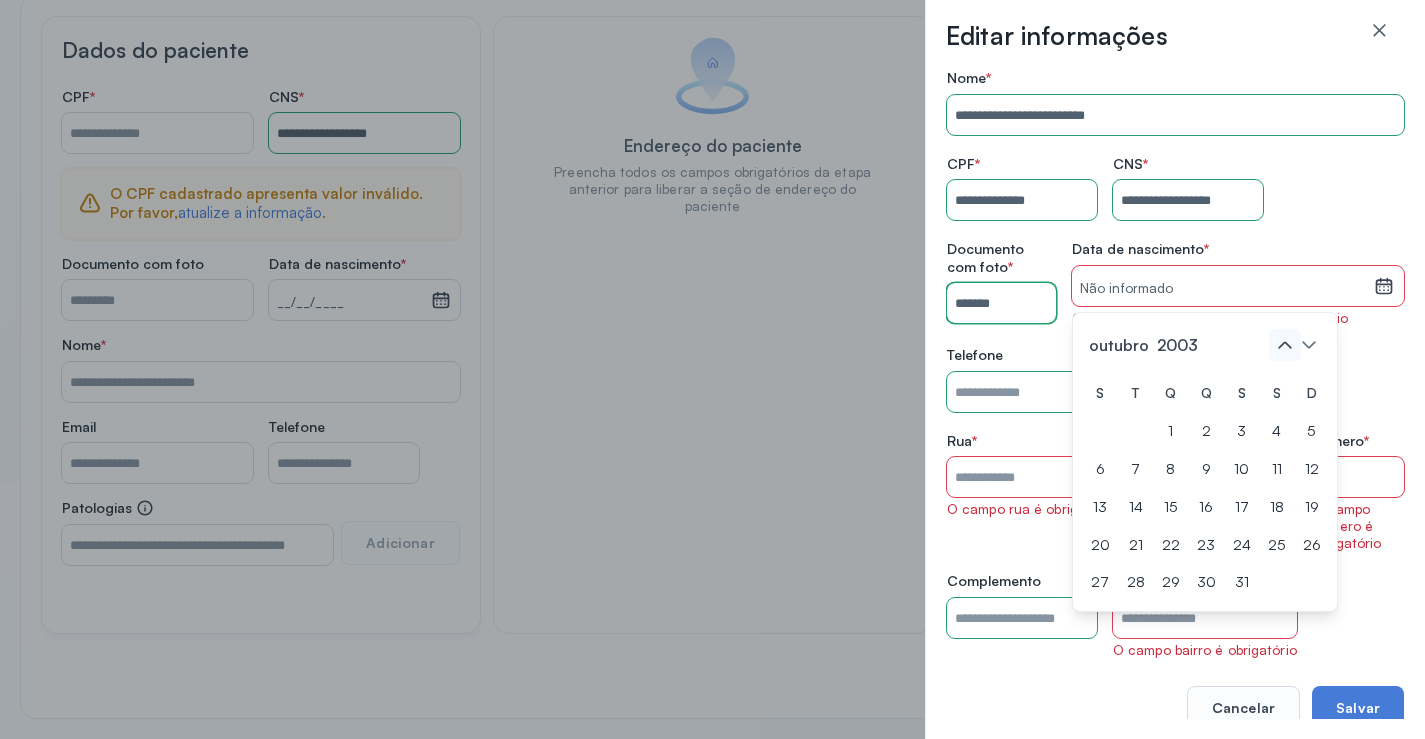 click 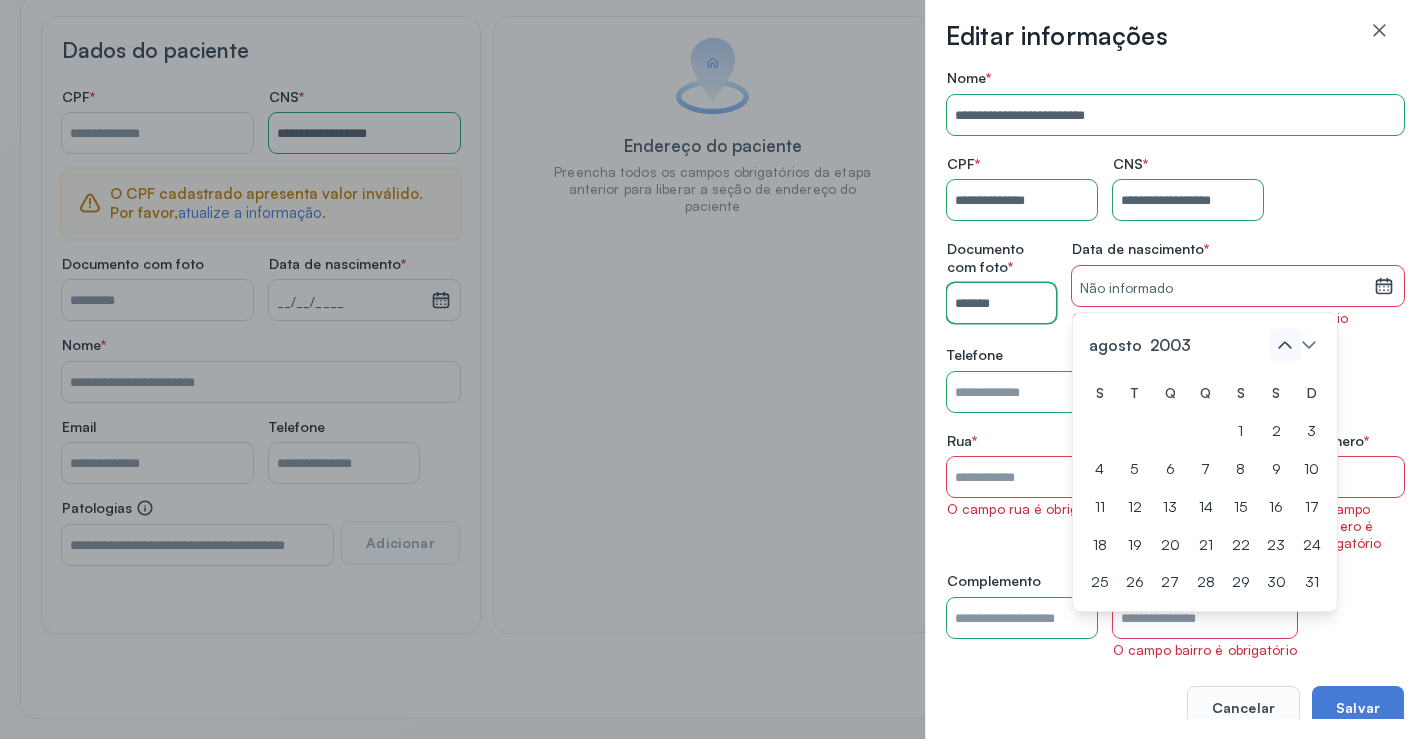 click 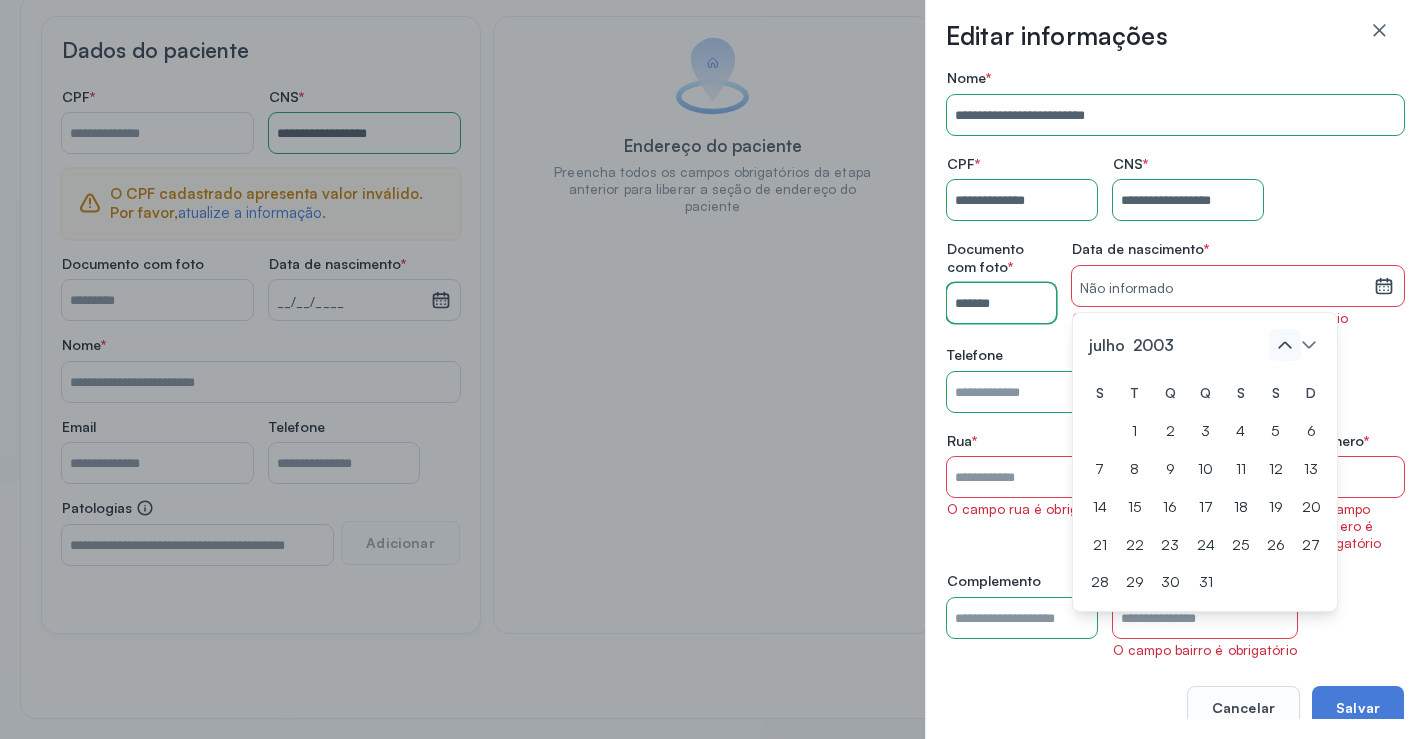 click 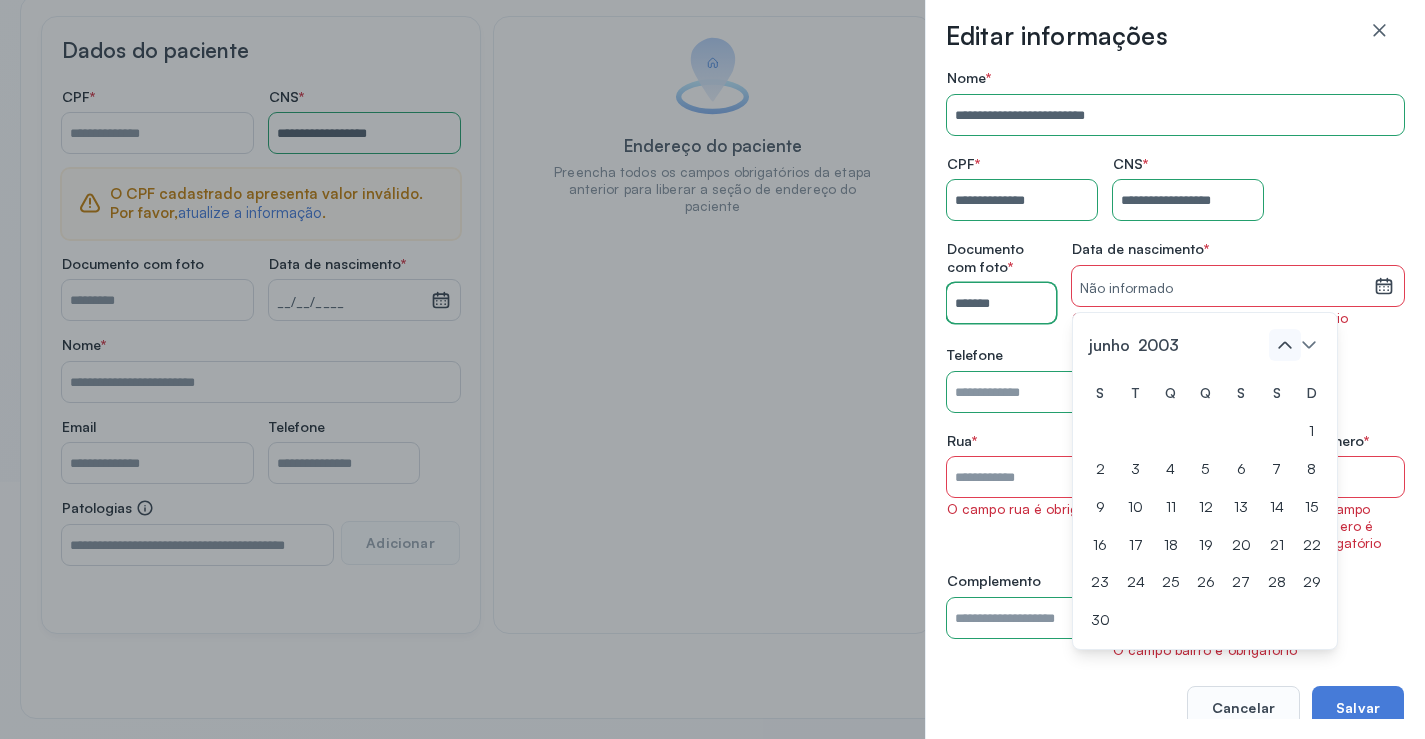click 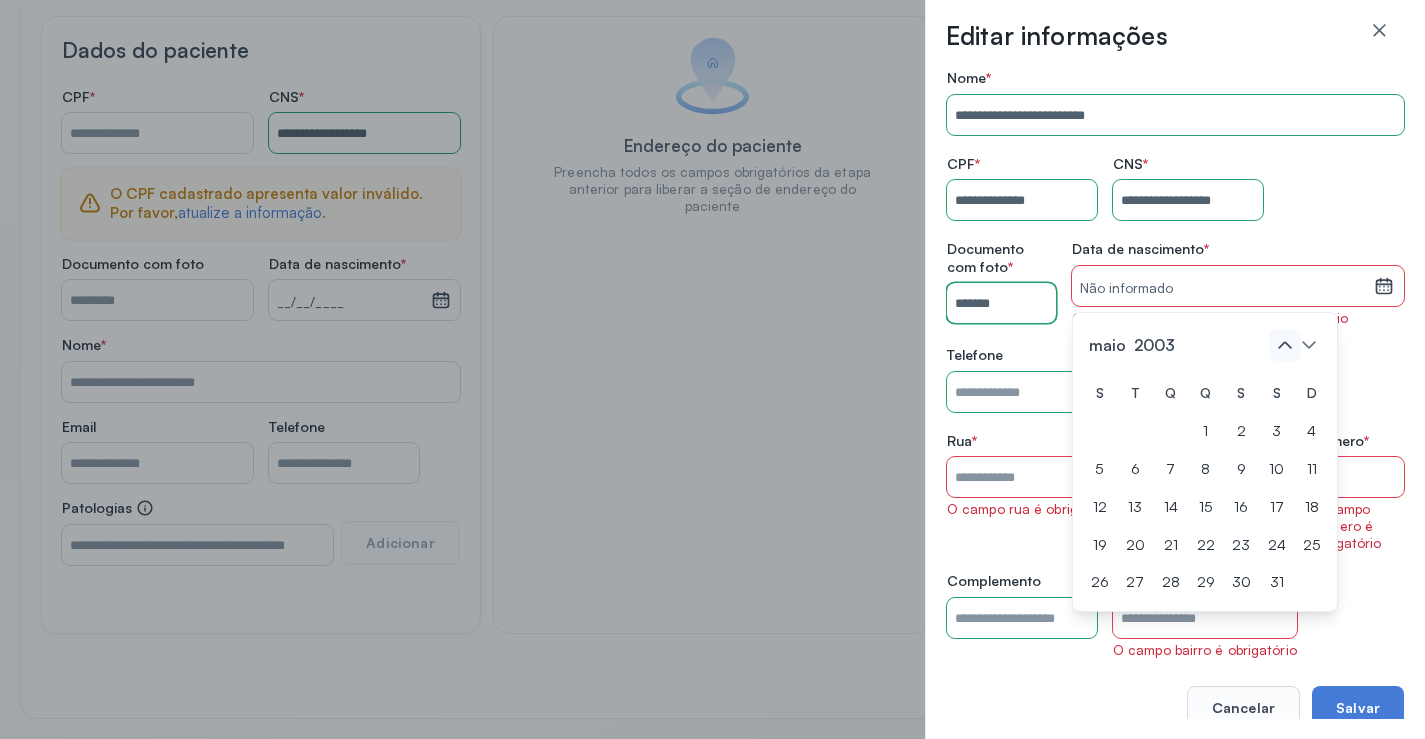 click 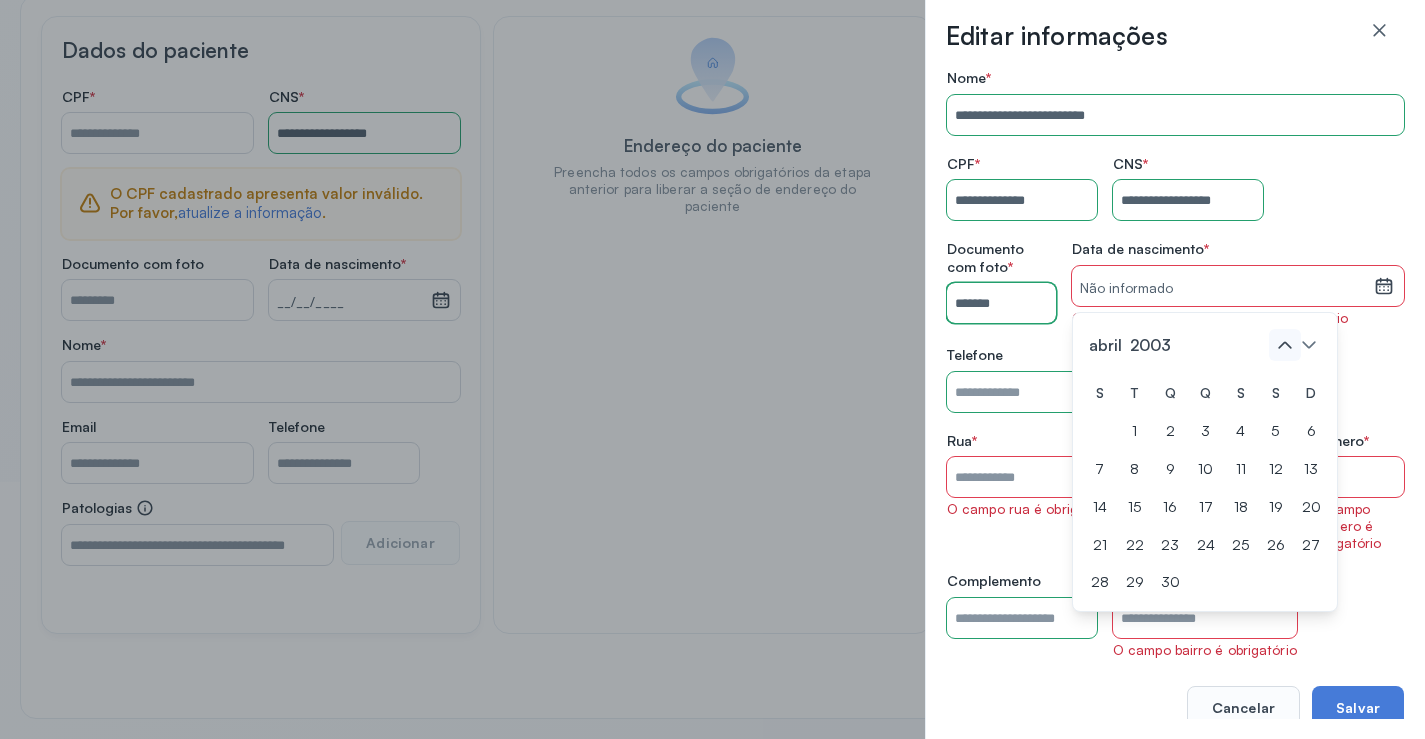 click 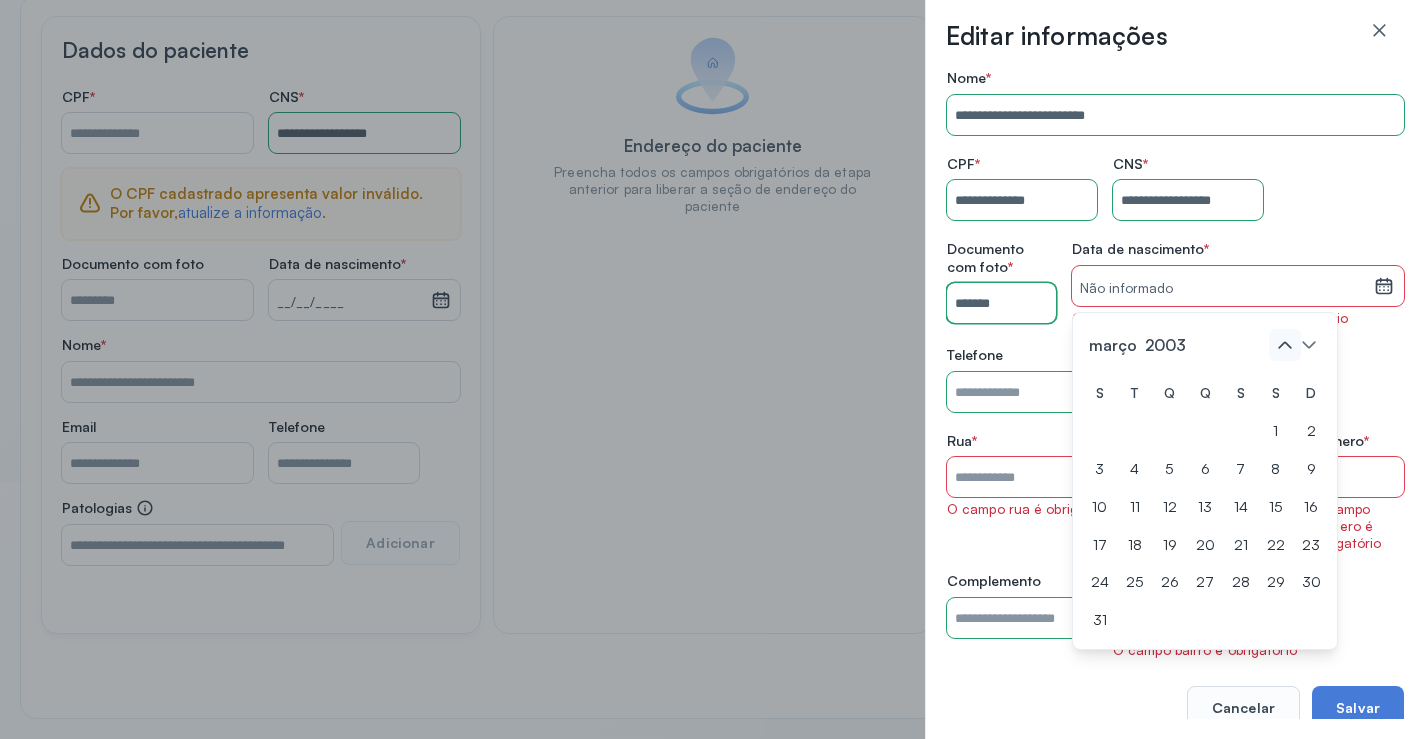 click 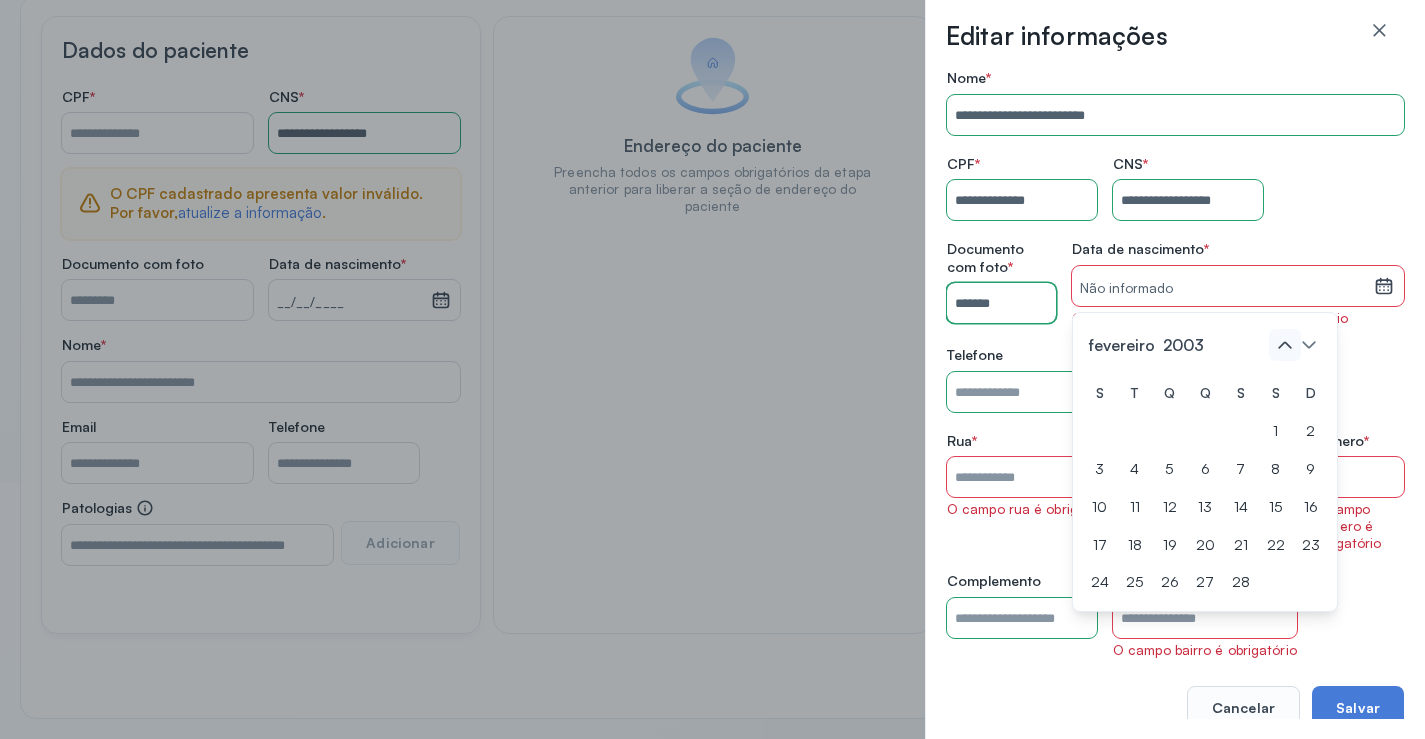 click 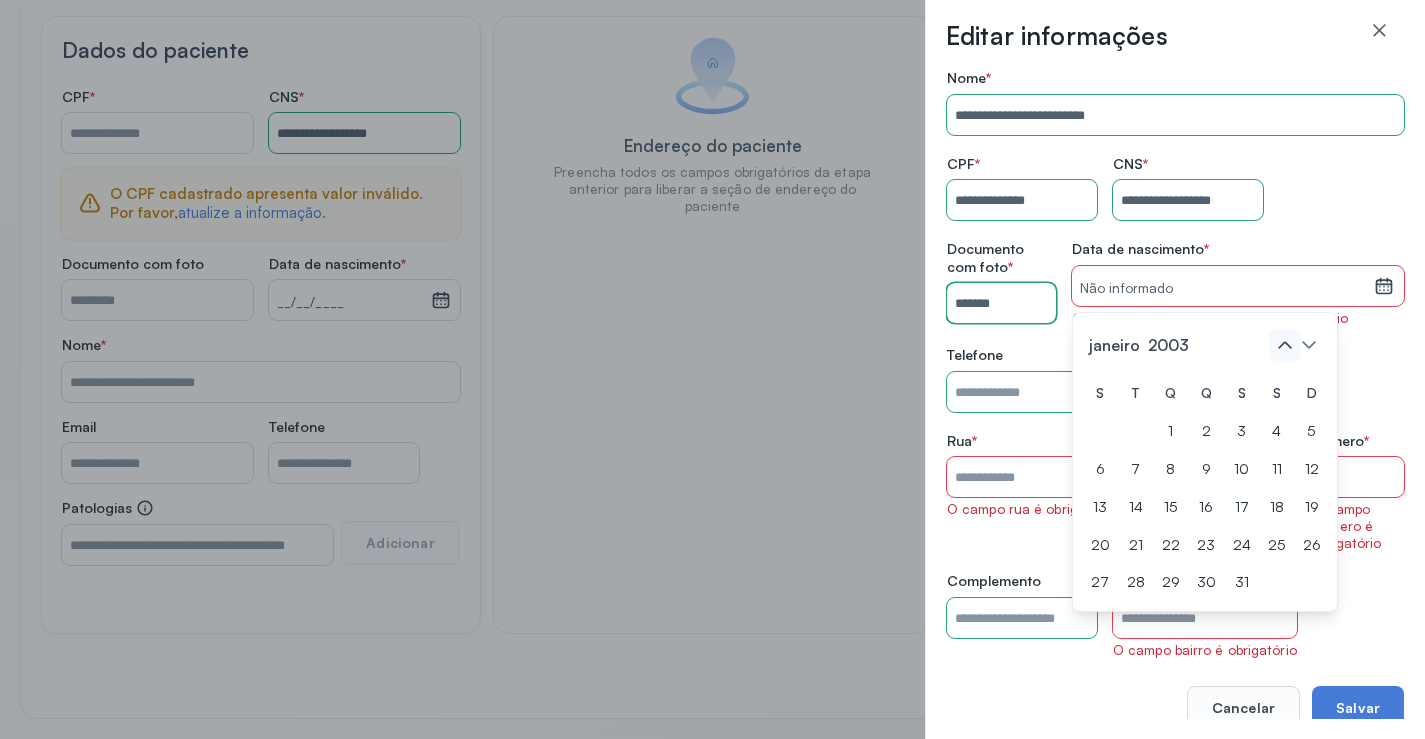 click 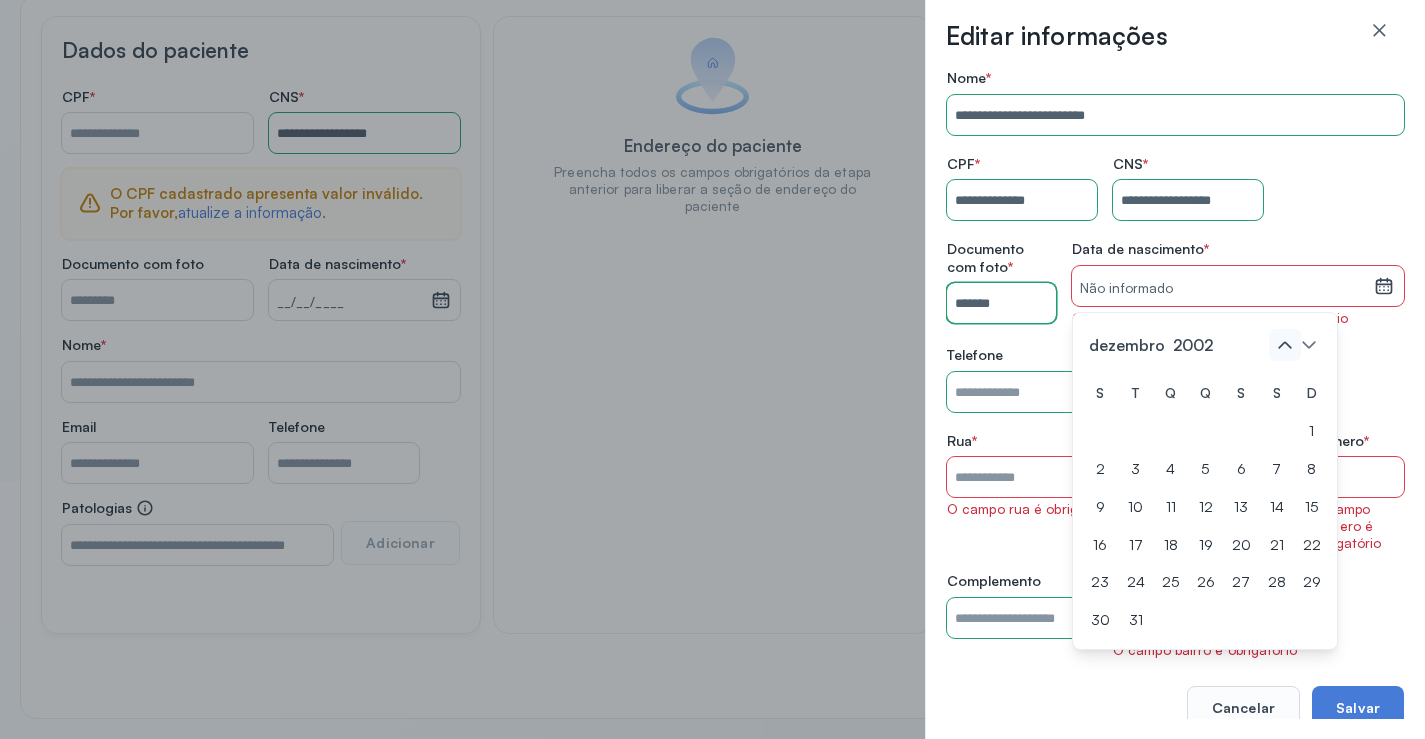 click 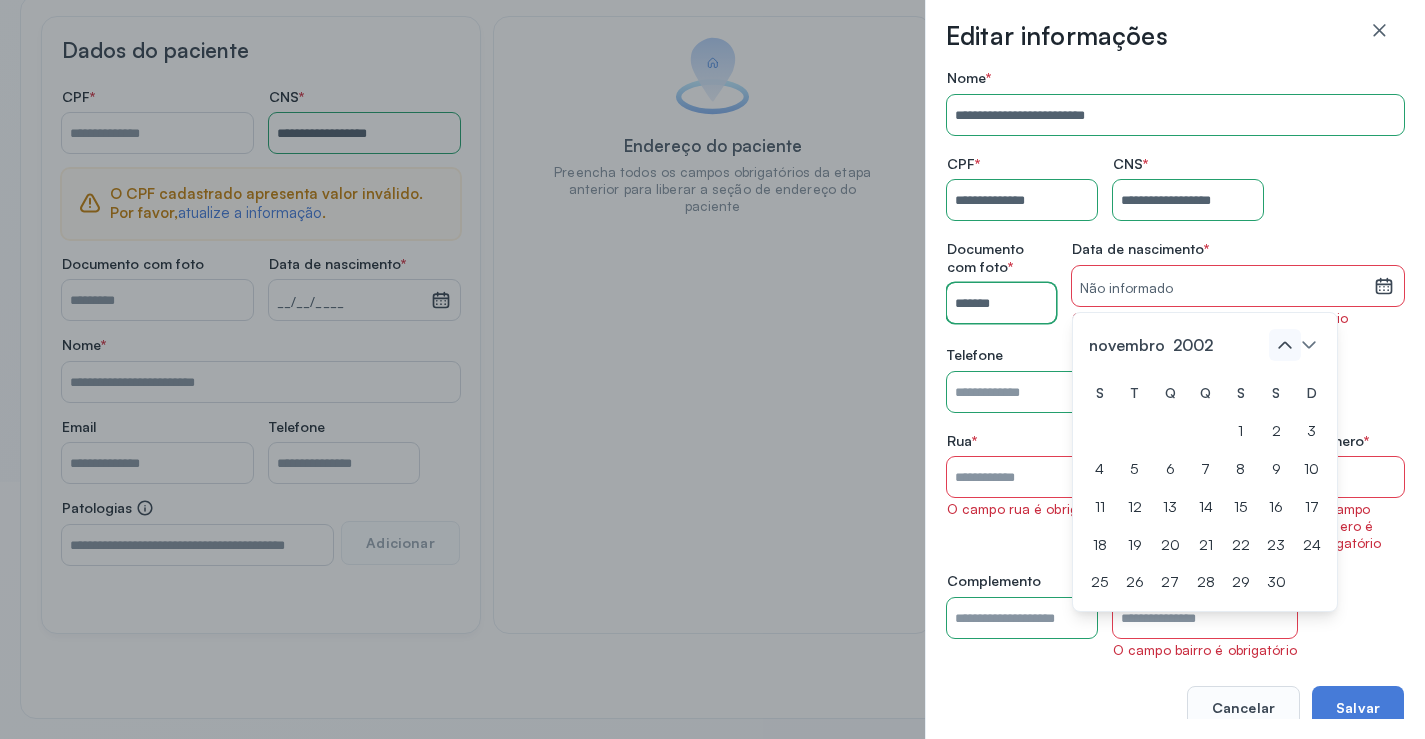 click 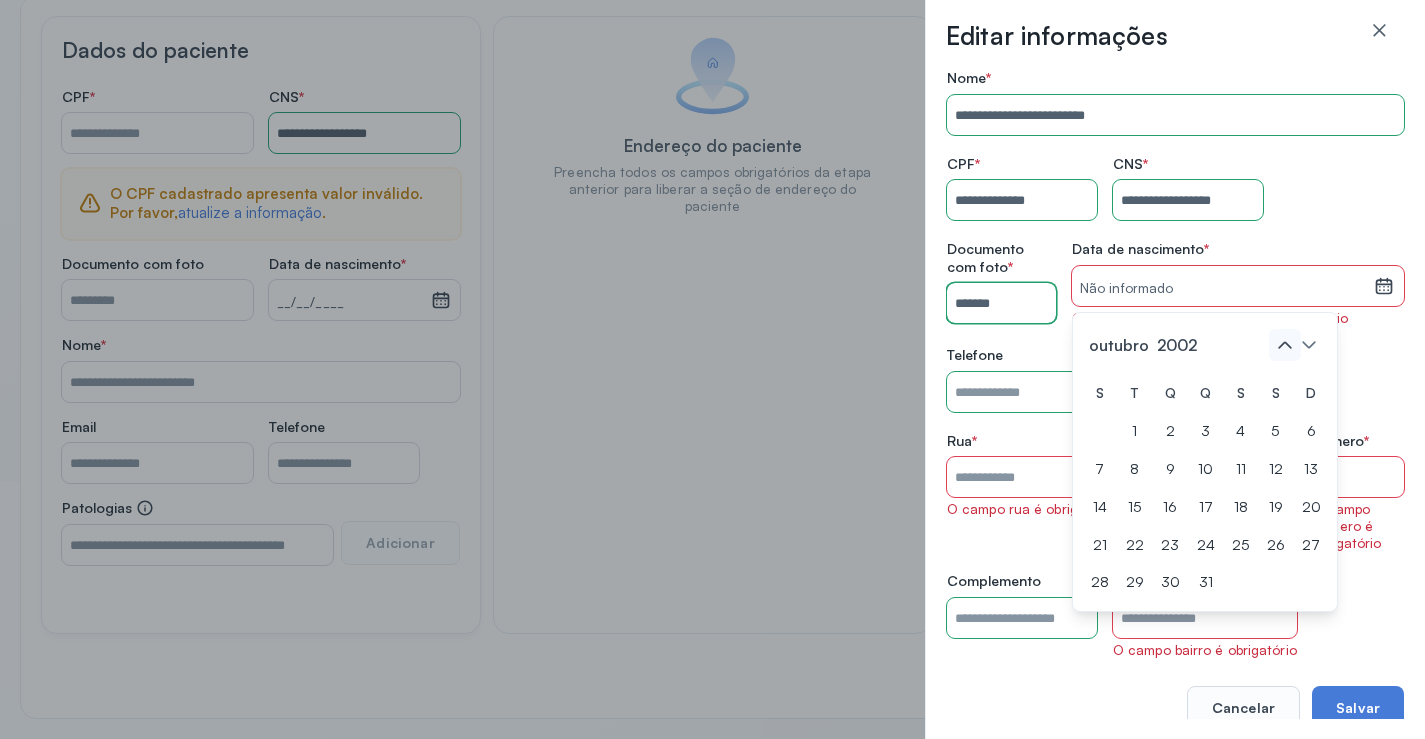 click 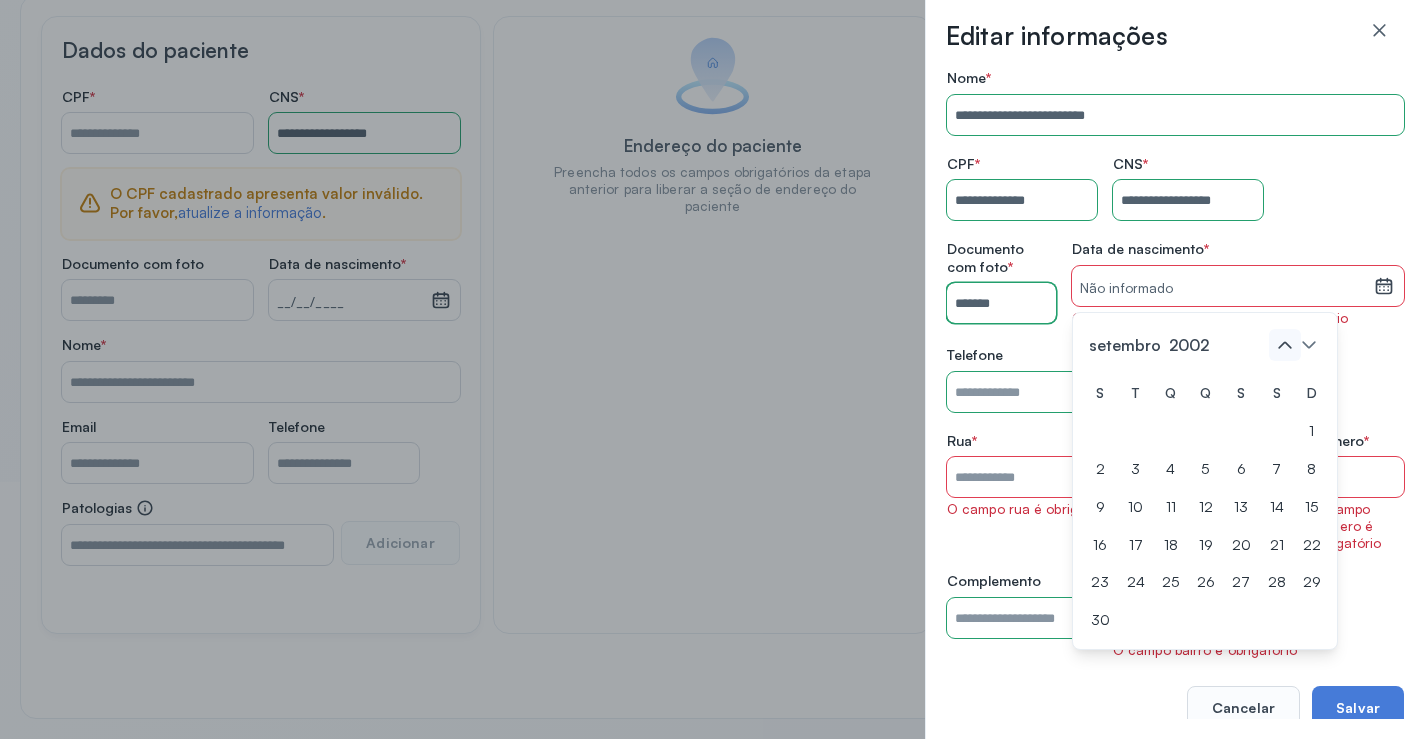 click 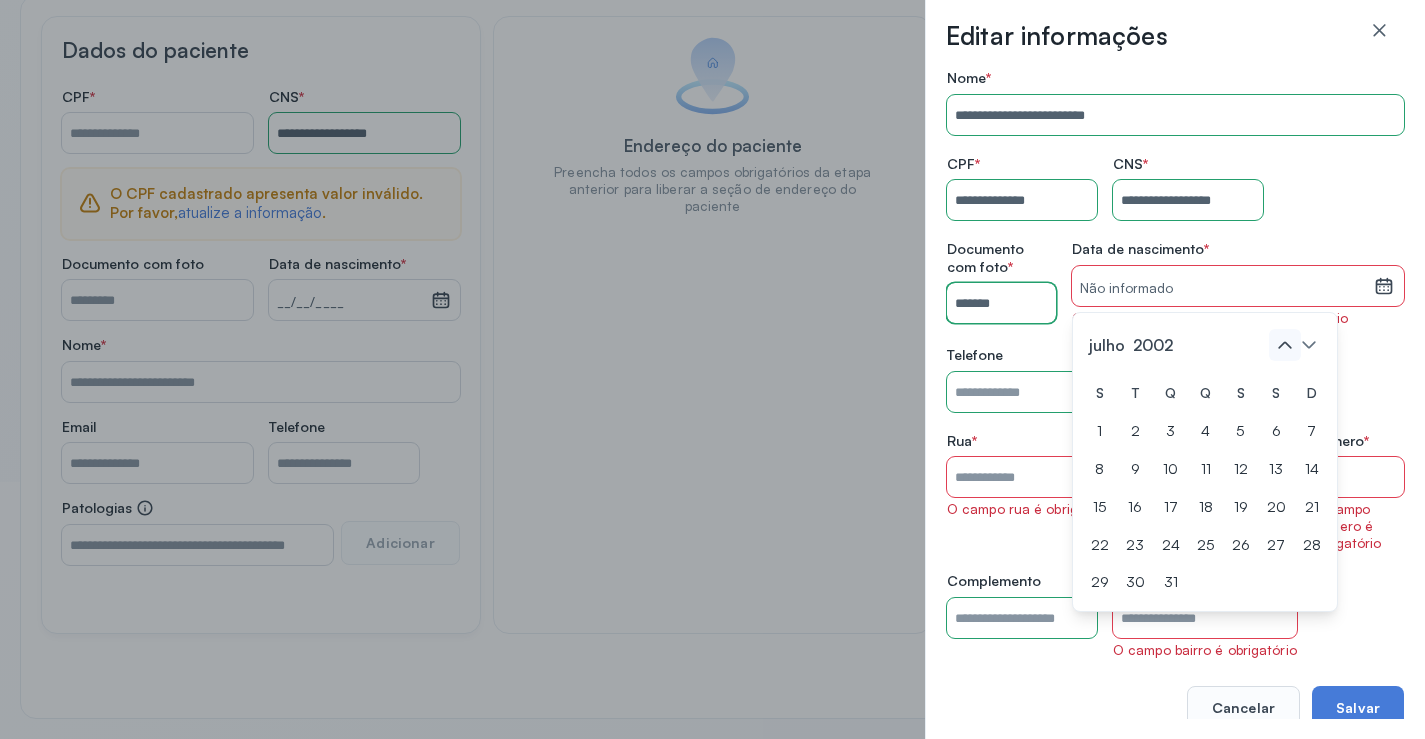 click 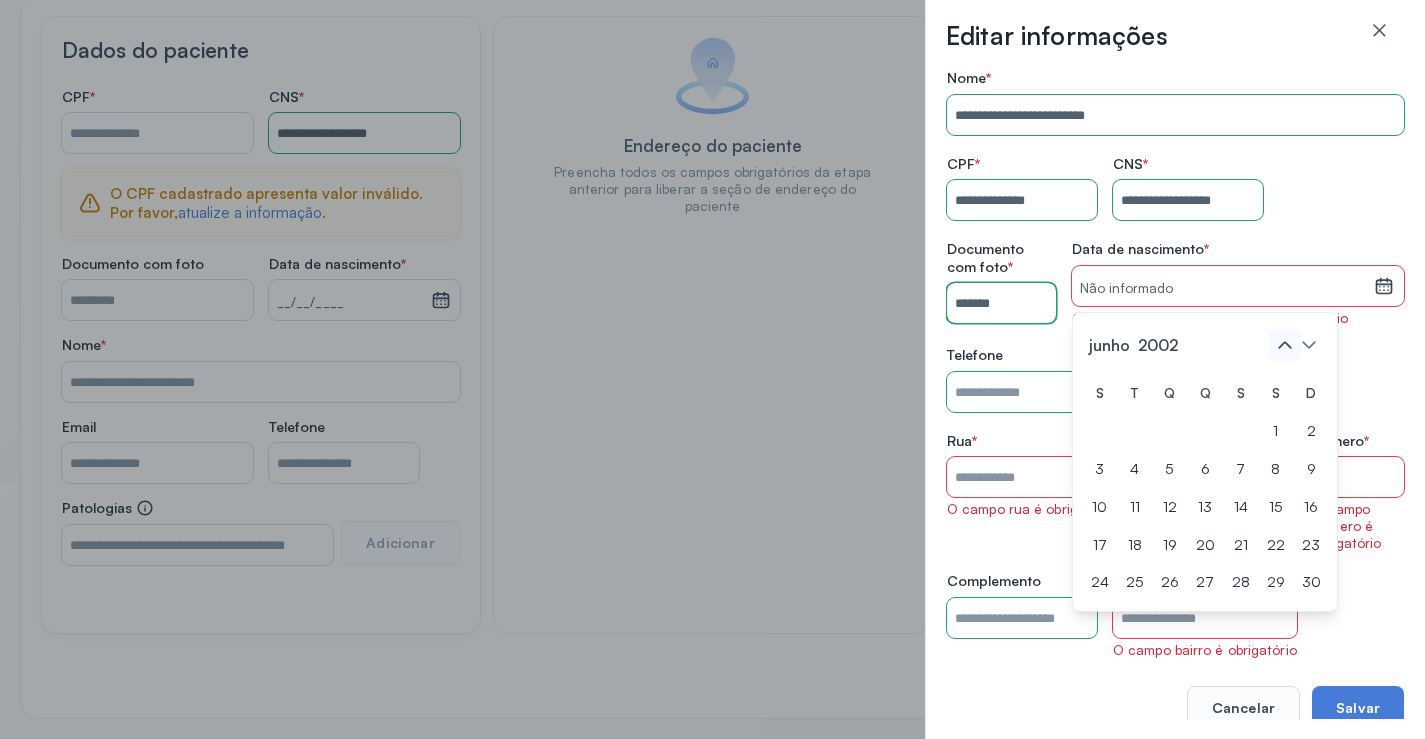 click 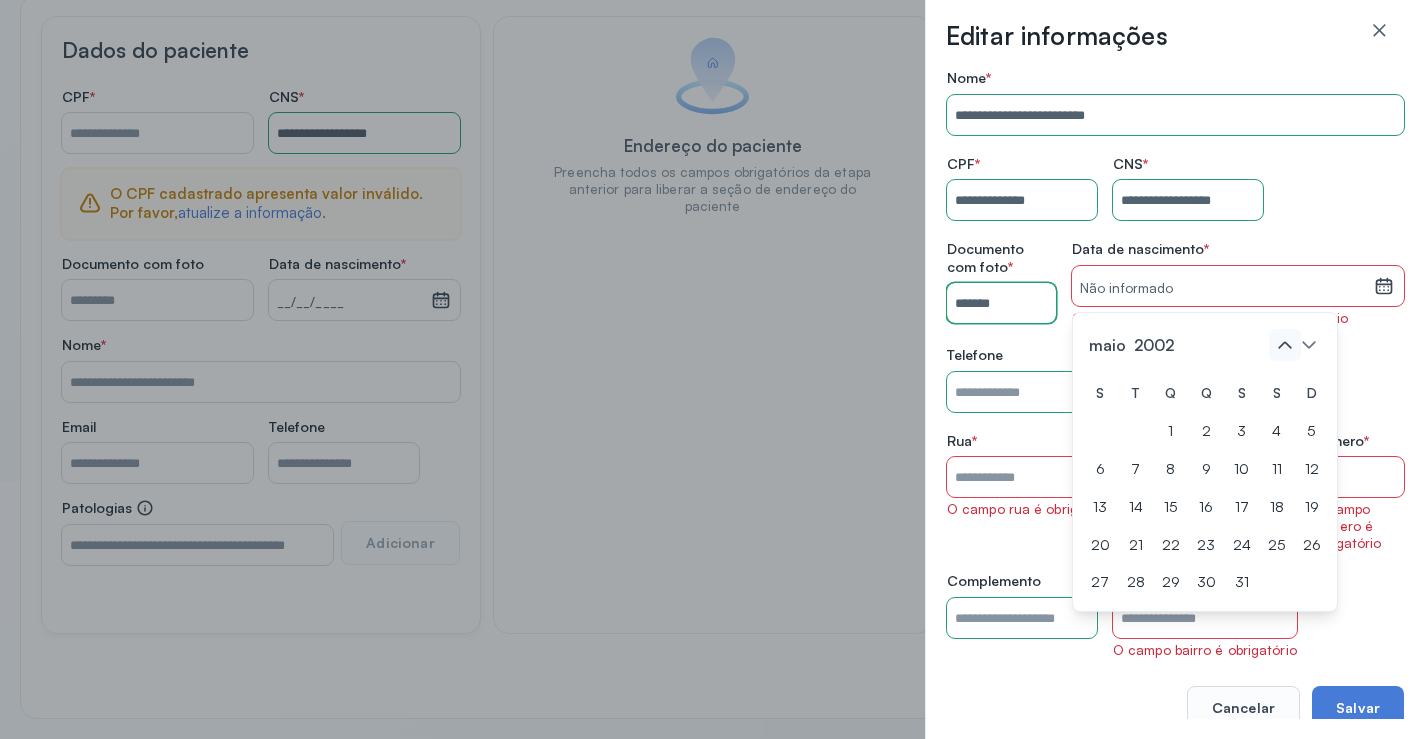 click 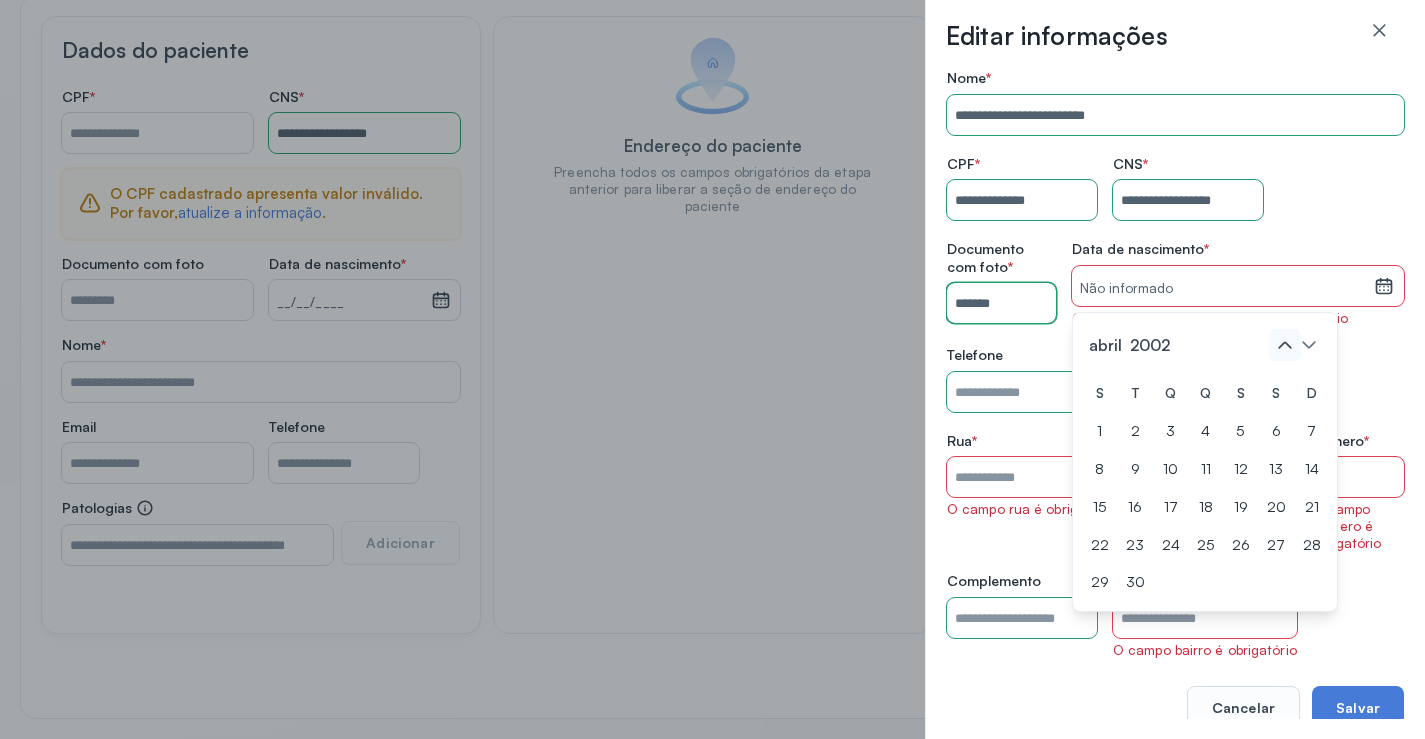click 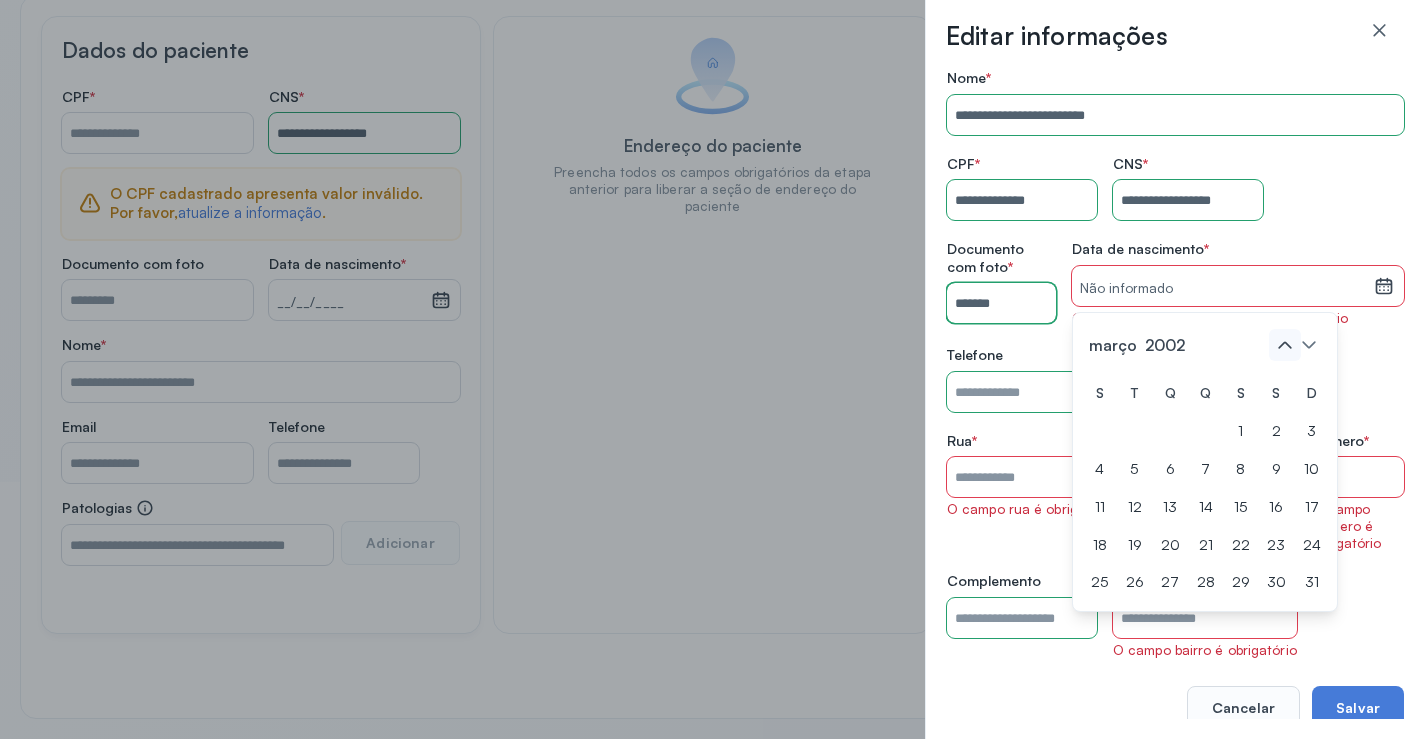 click 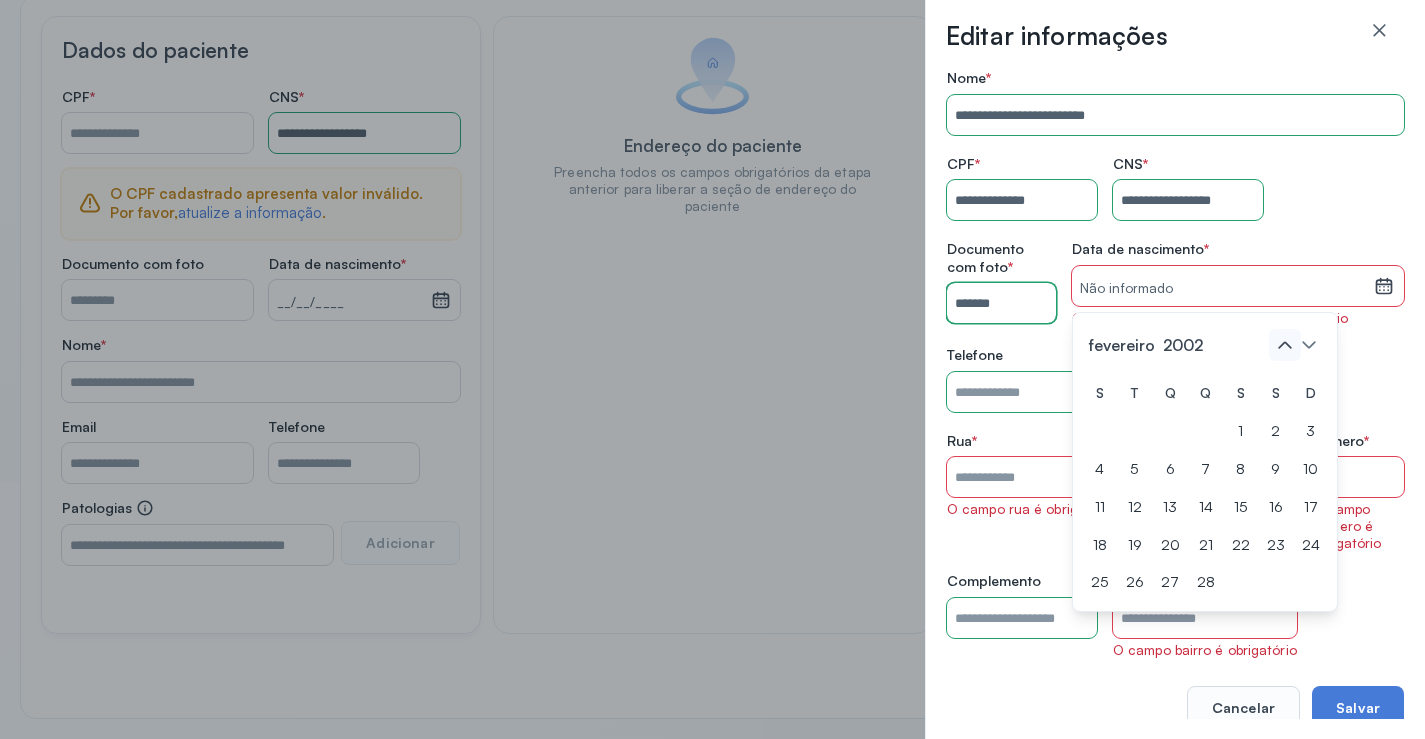 click 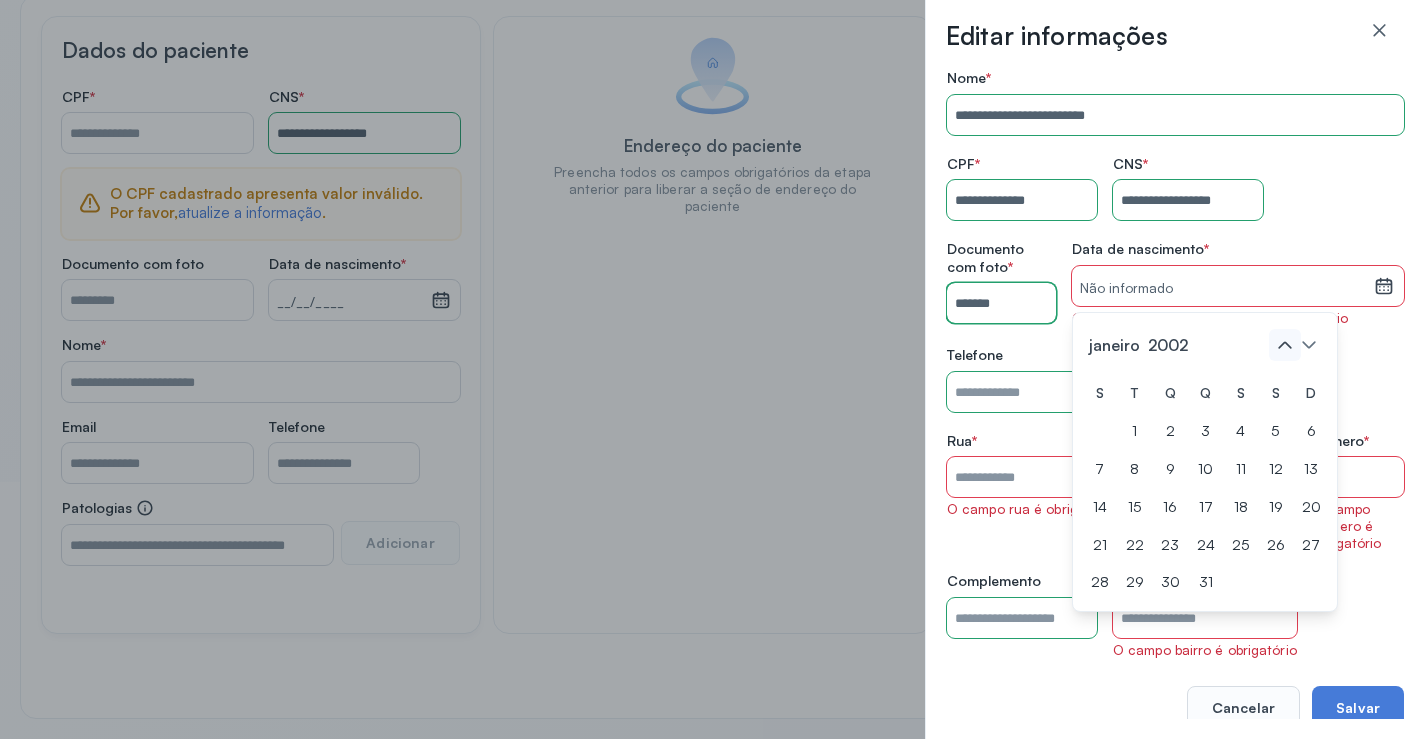 click 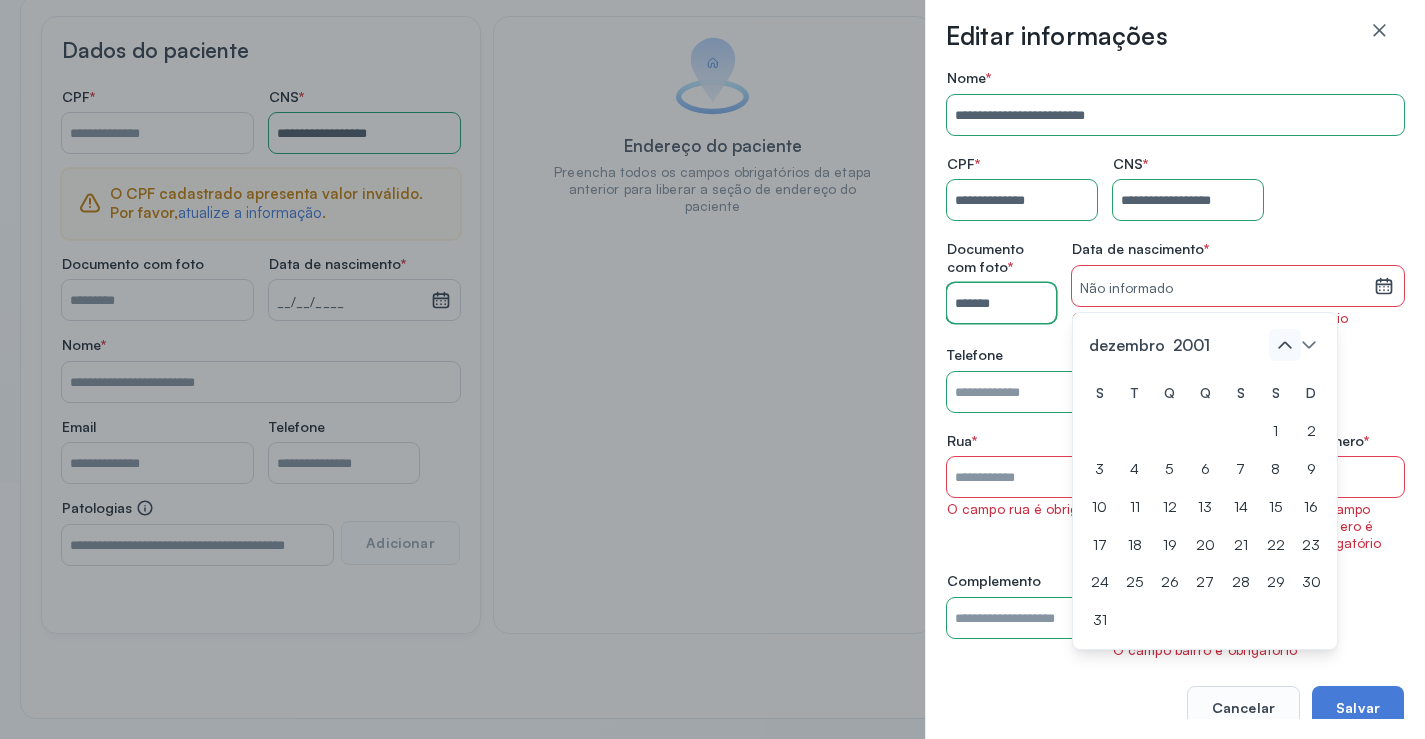 click 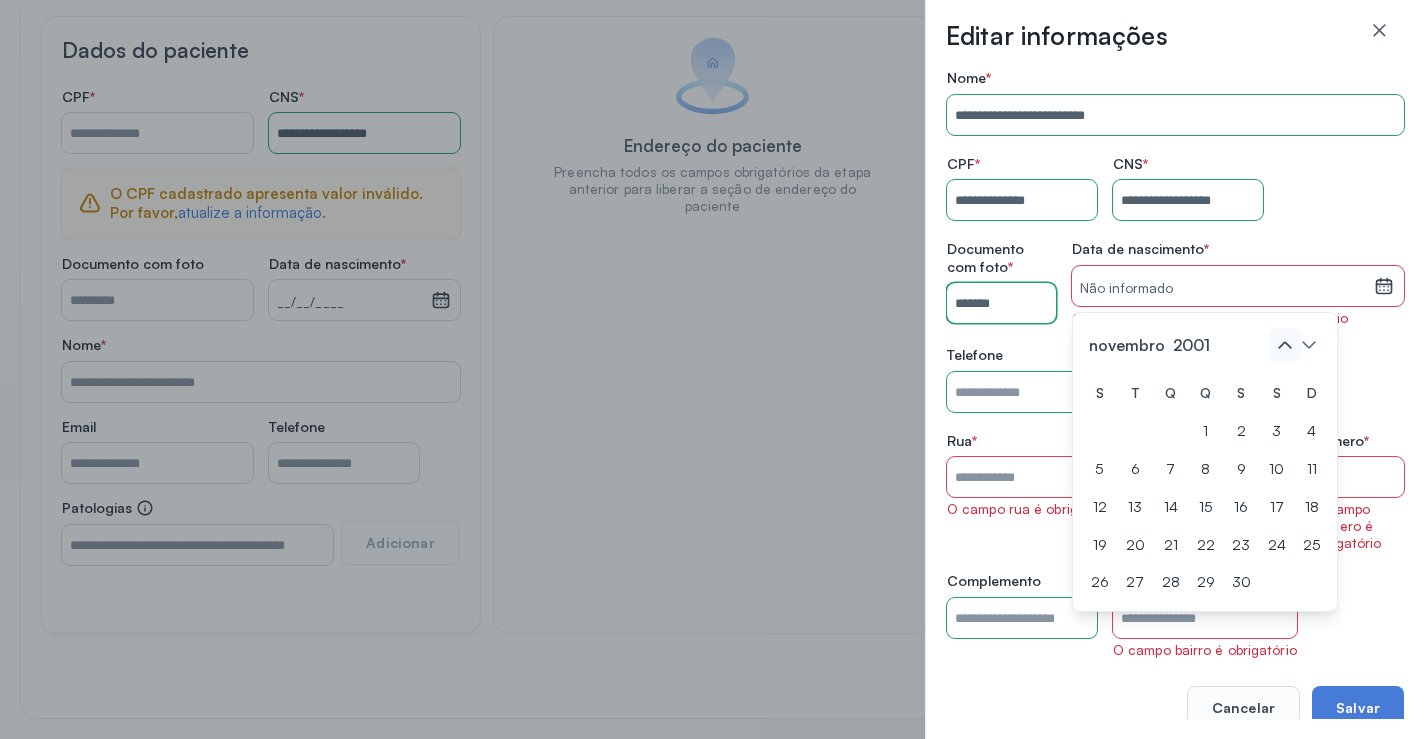 click 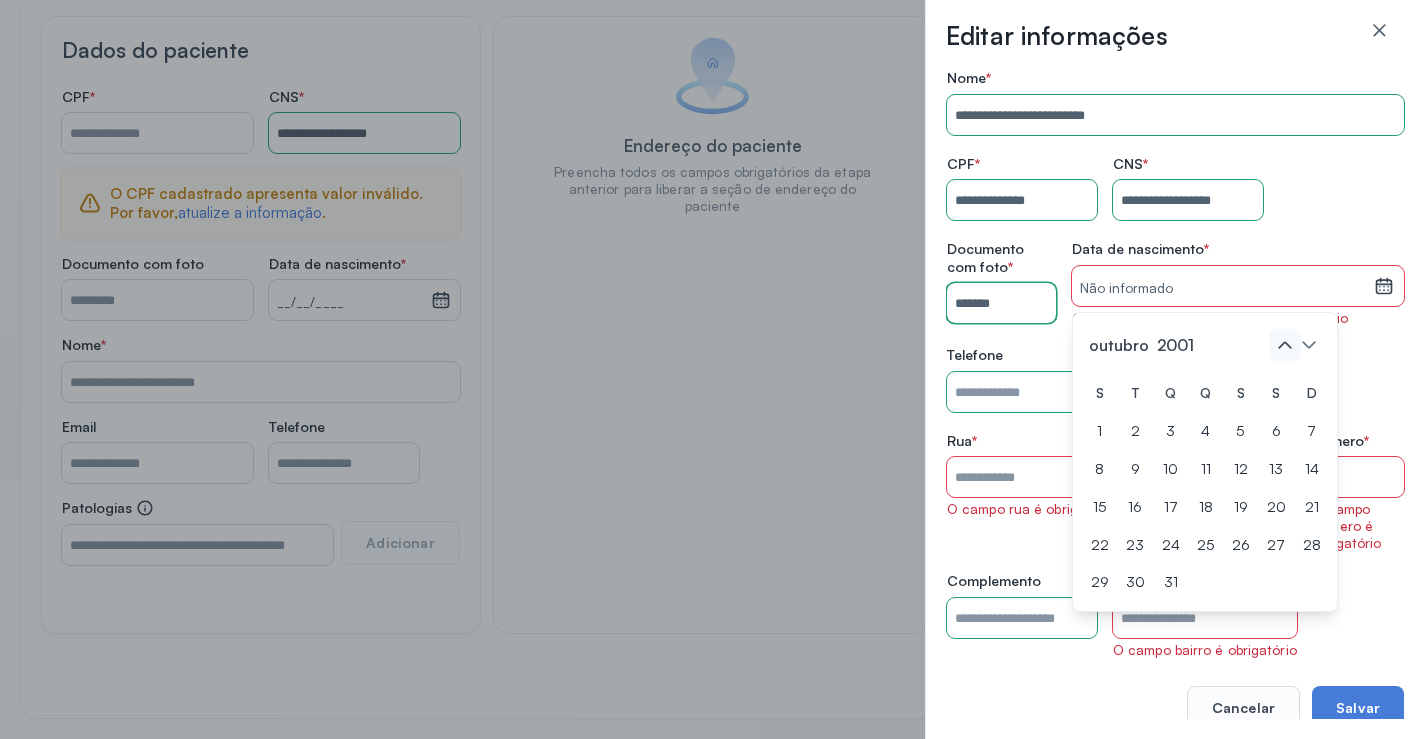 click 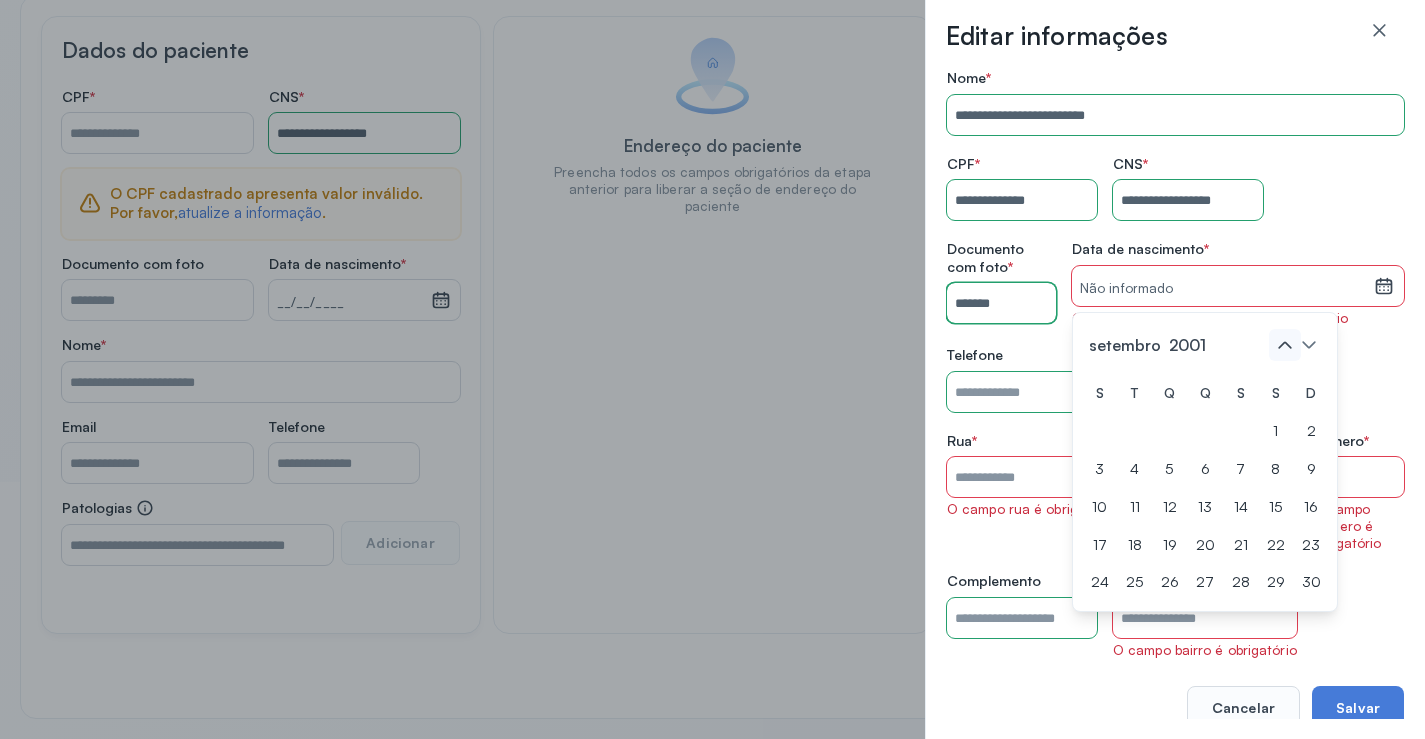click 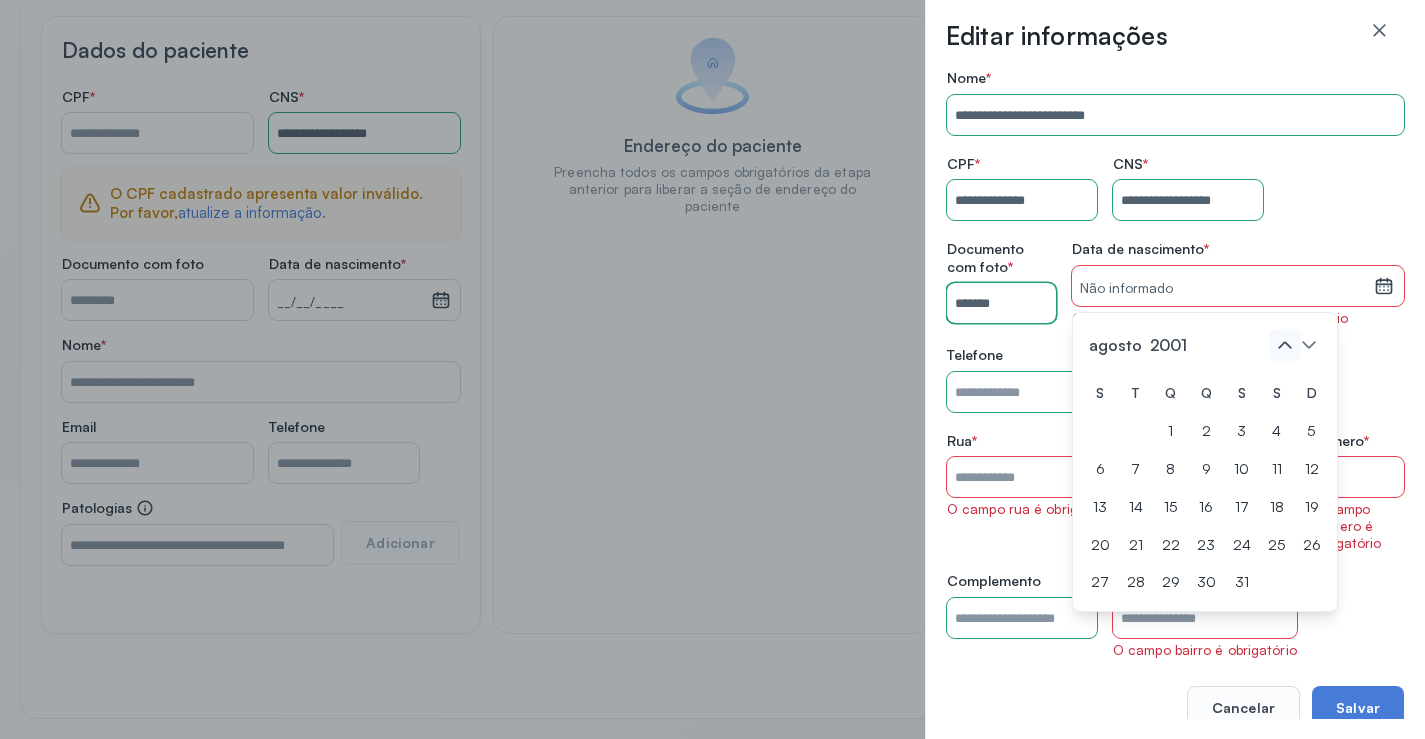 click 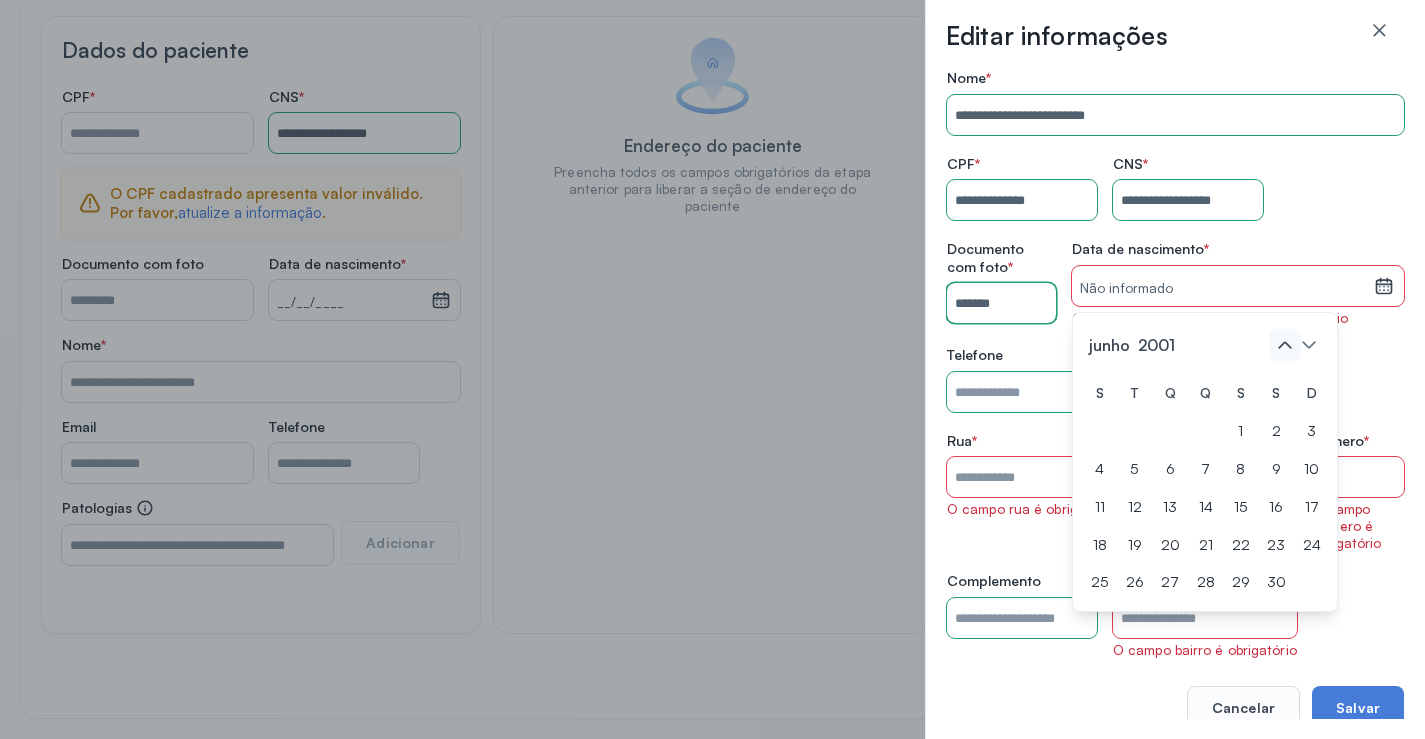 click 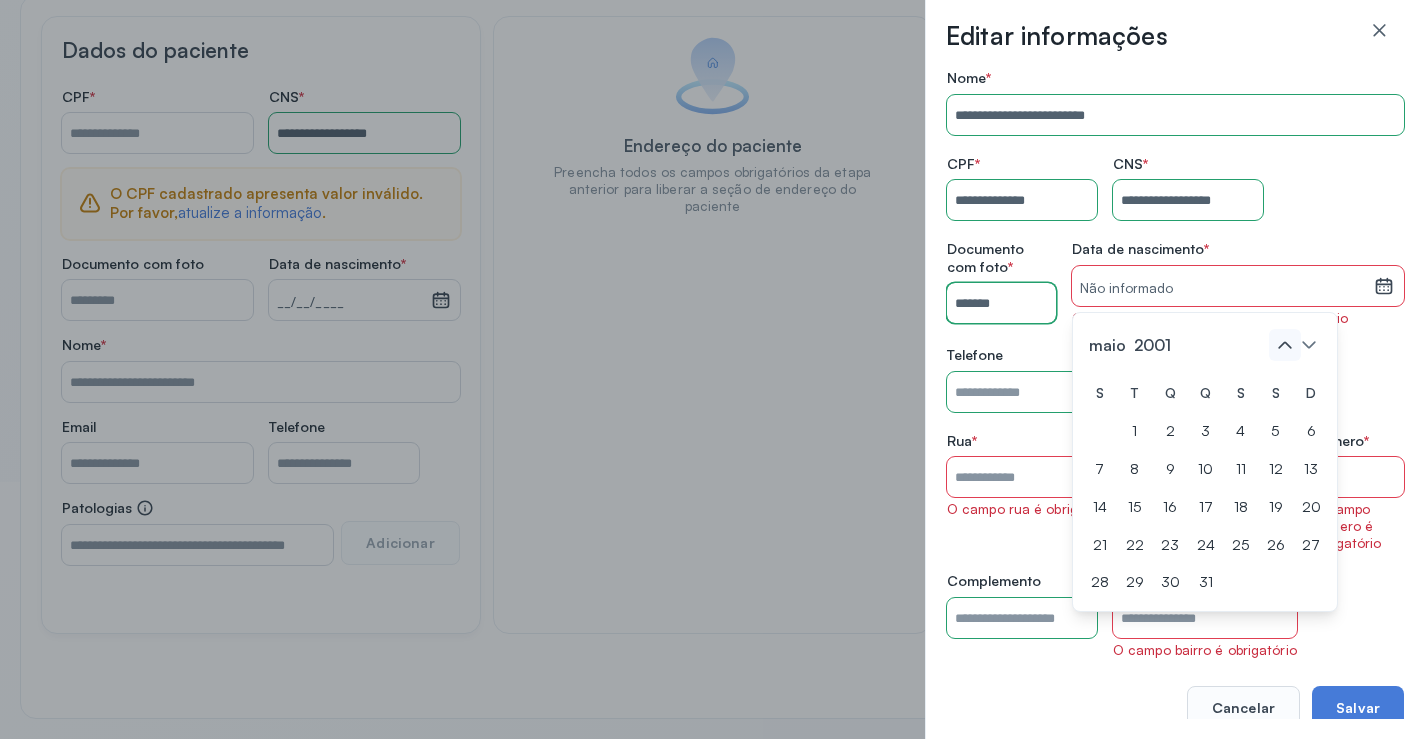 click 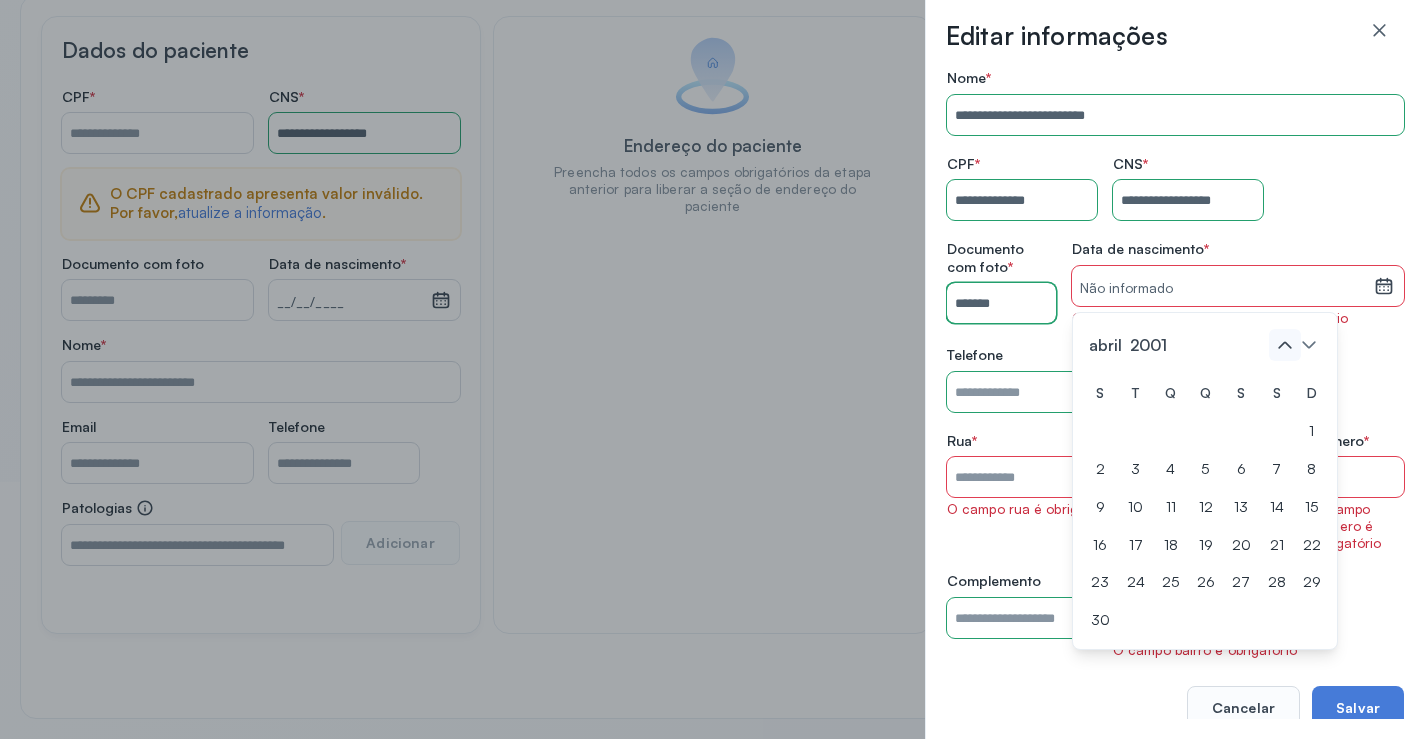 click 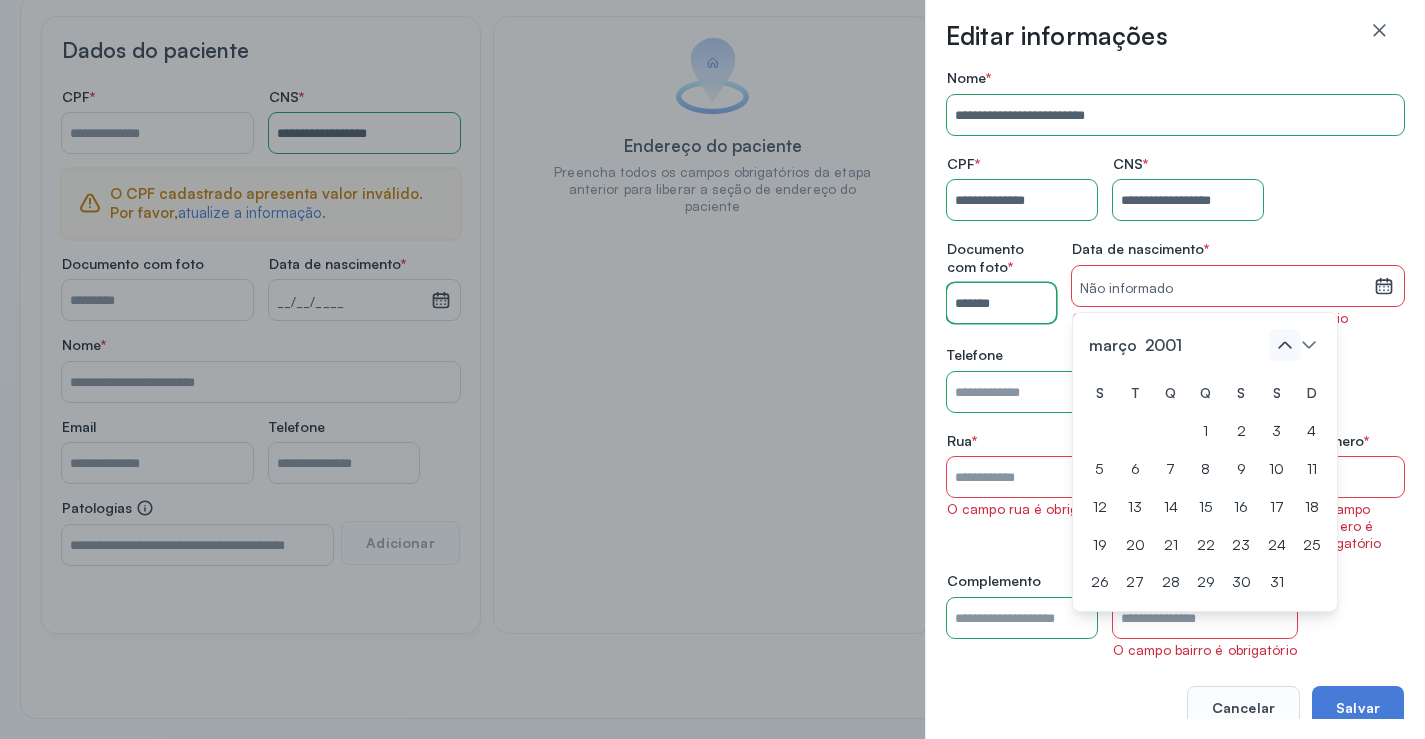 click 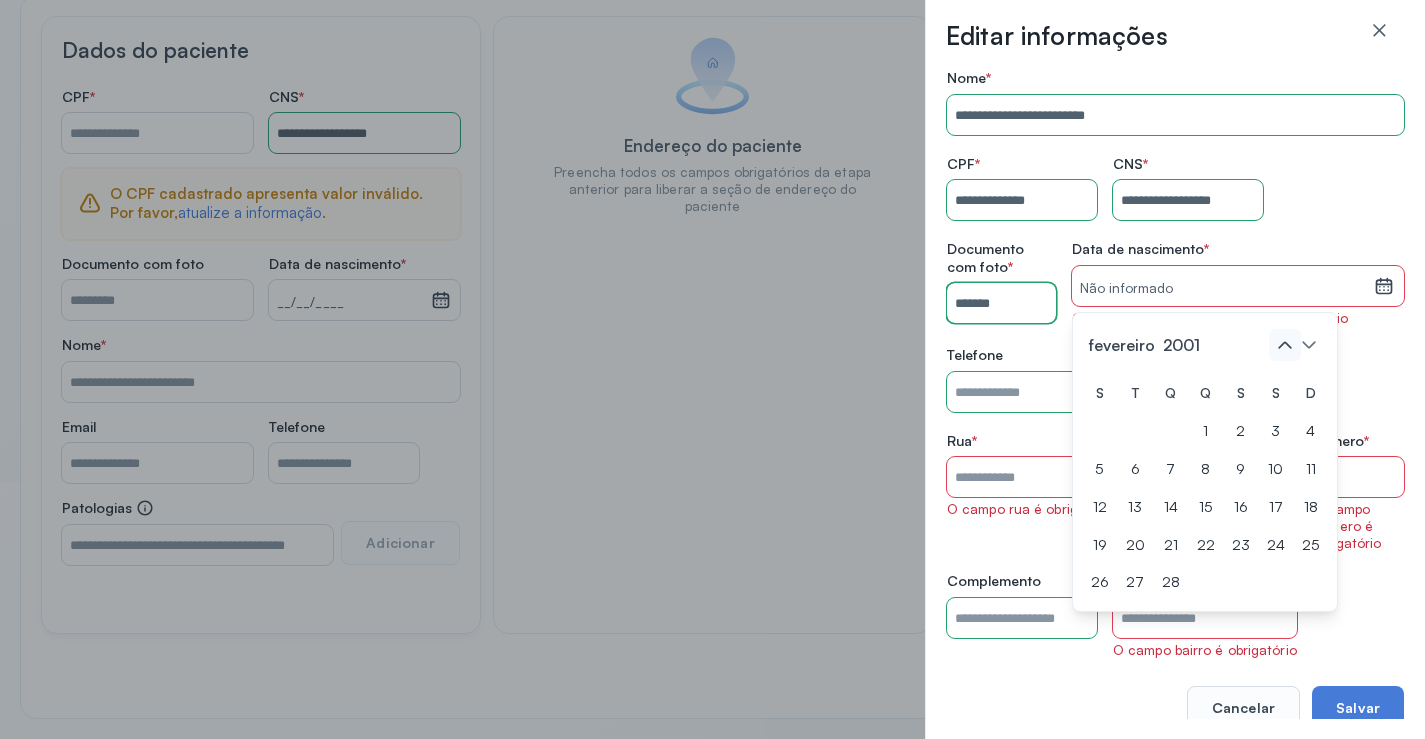 click 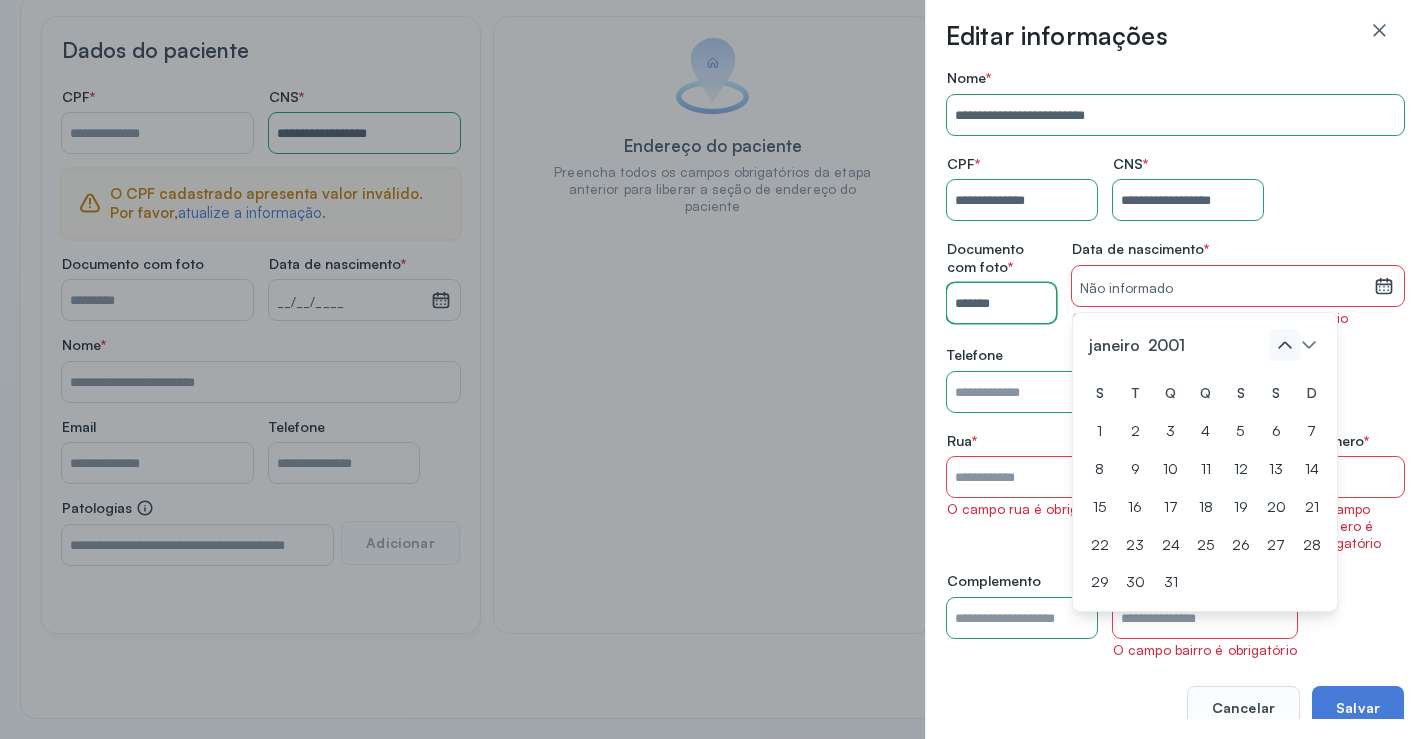click 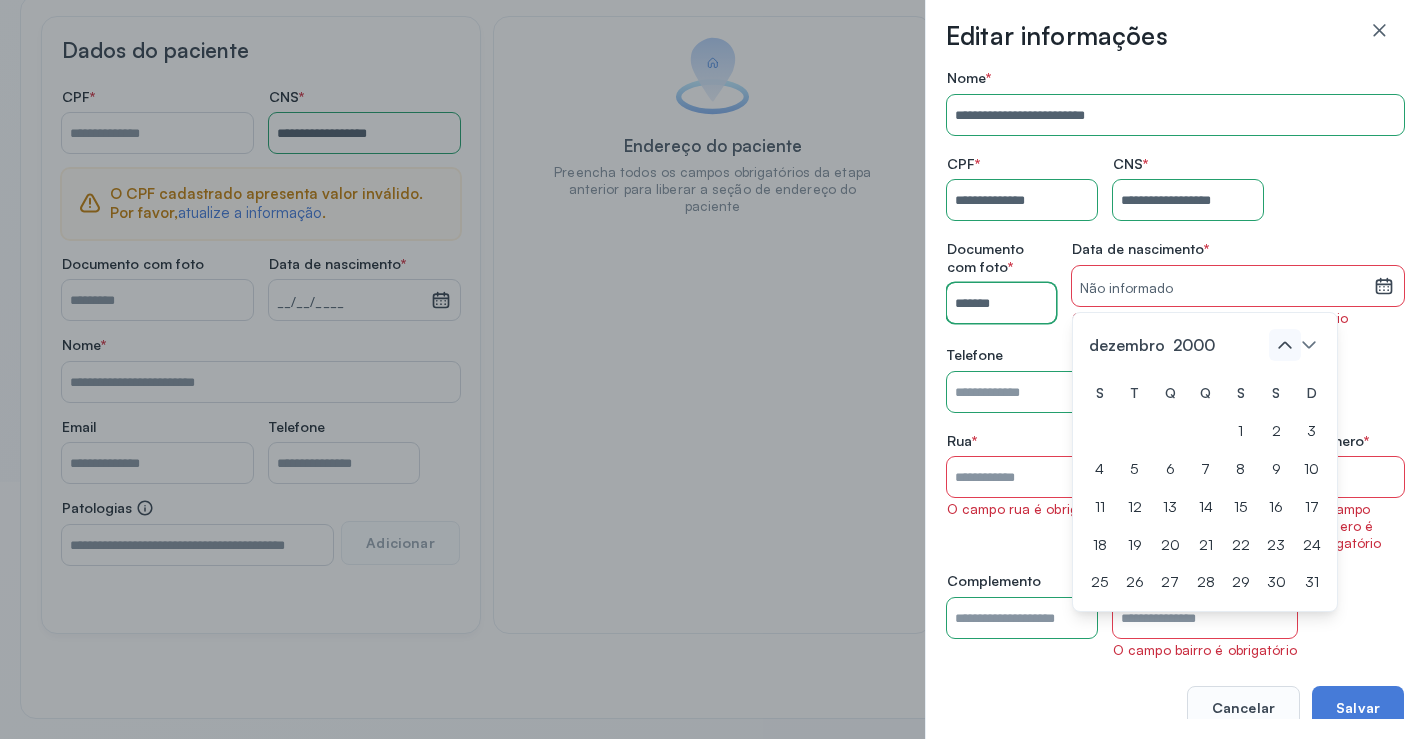click 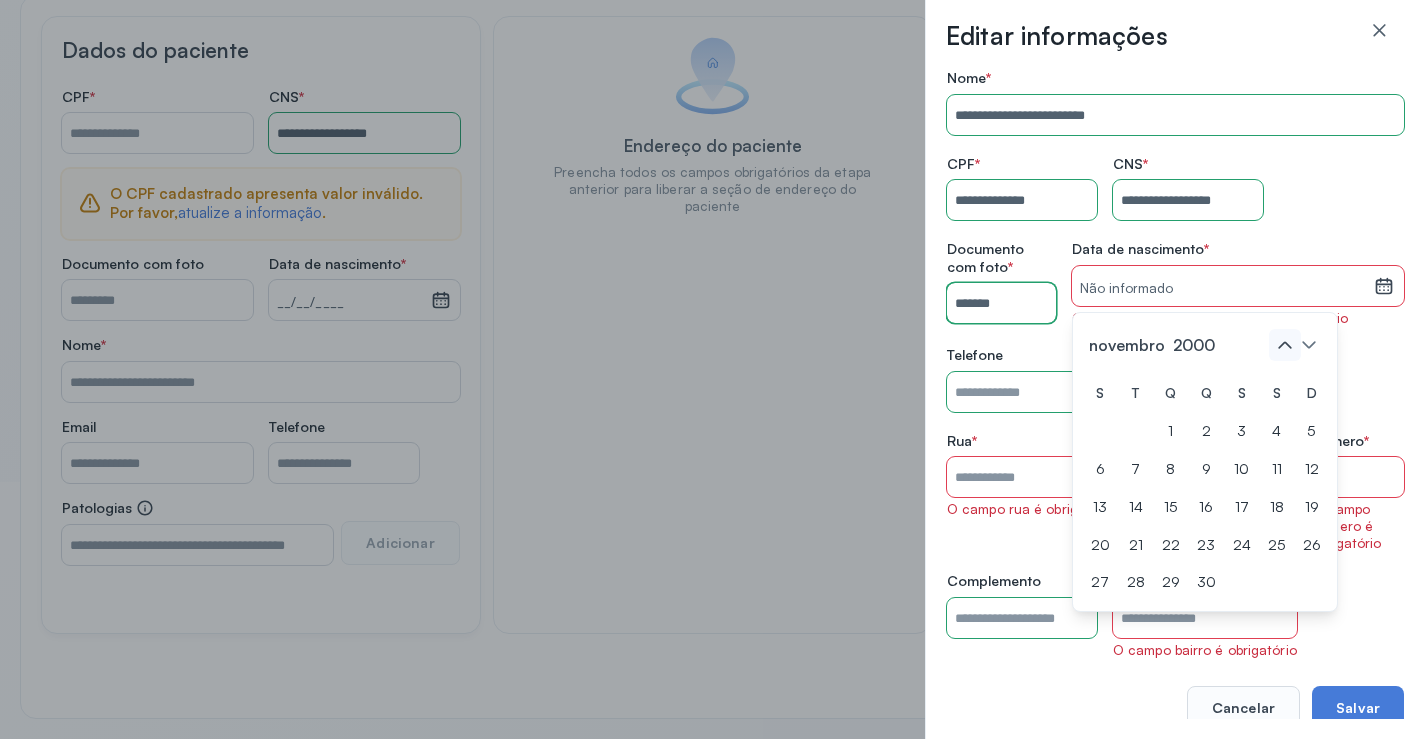 click 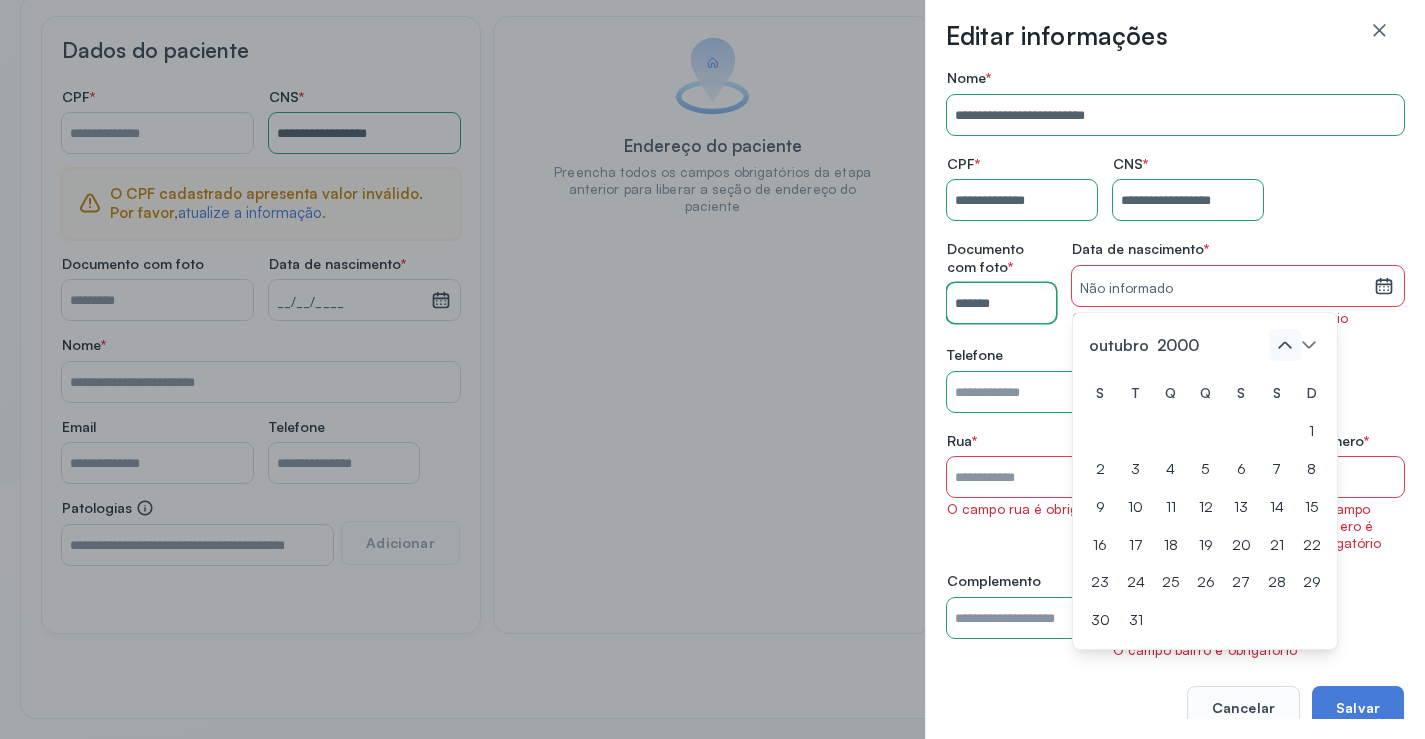 click 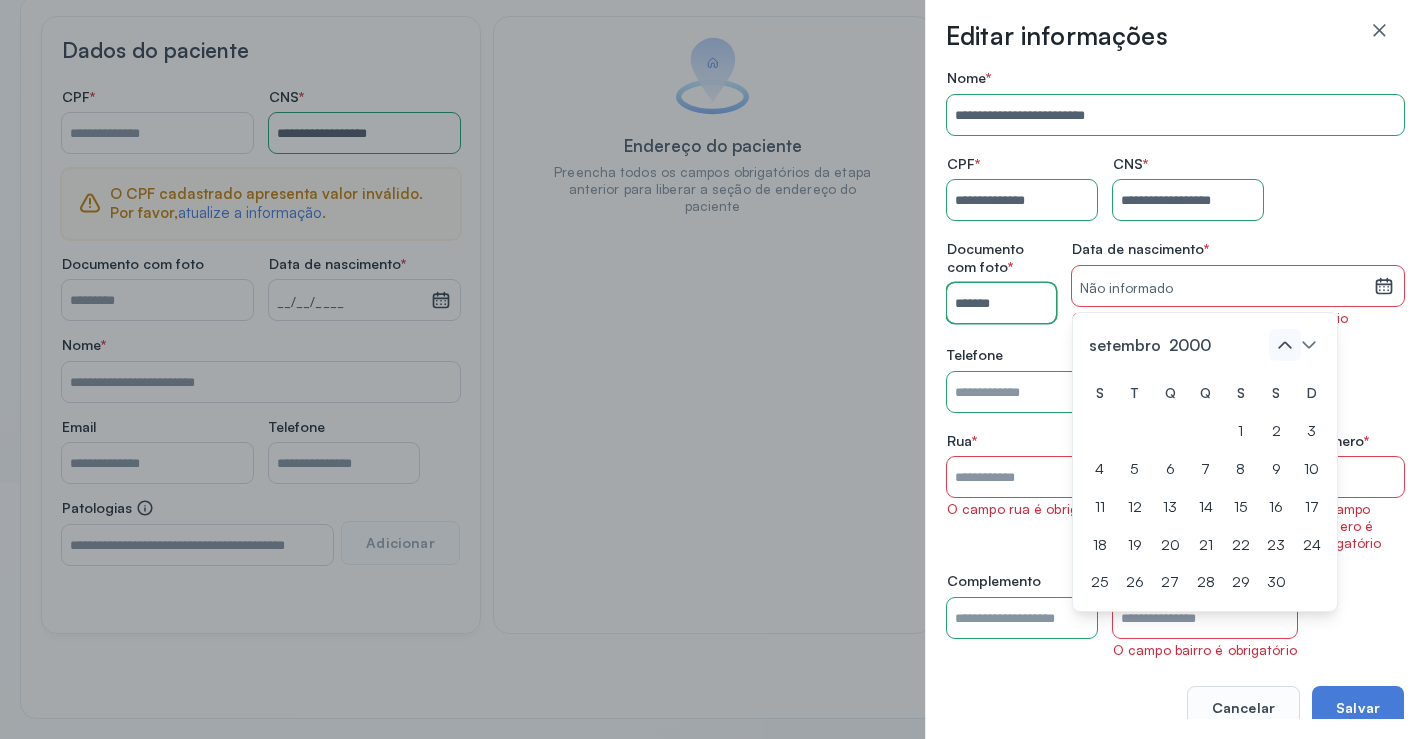 click 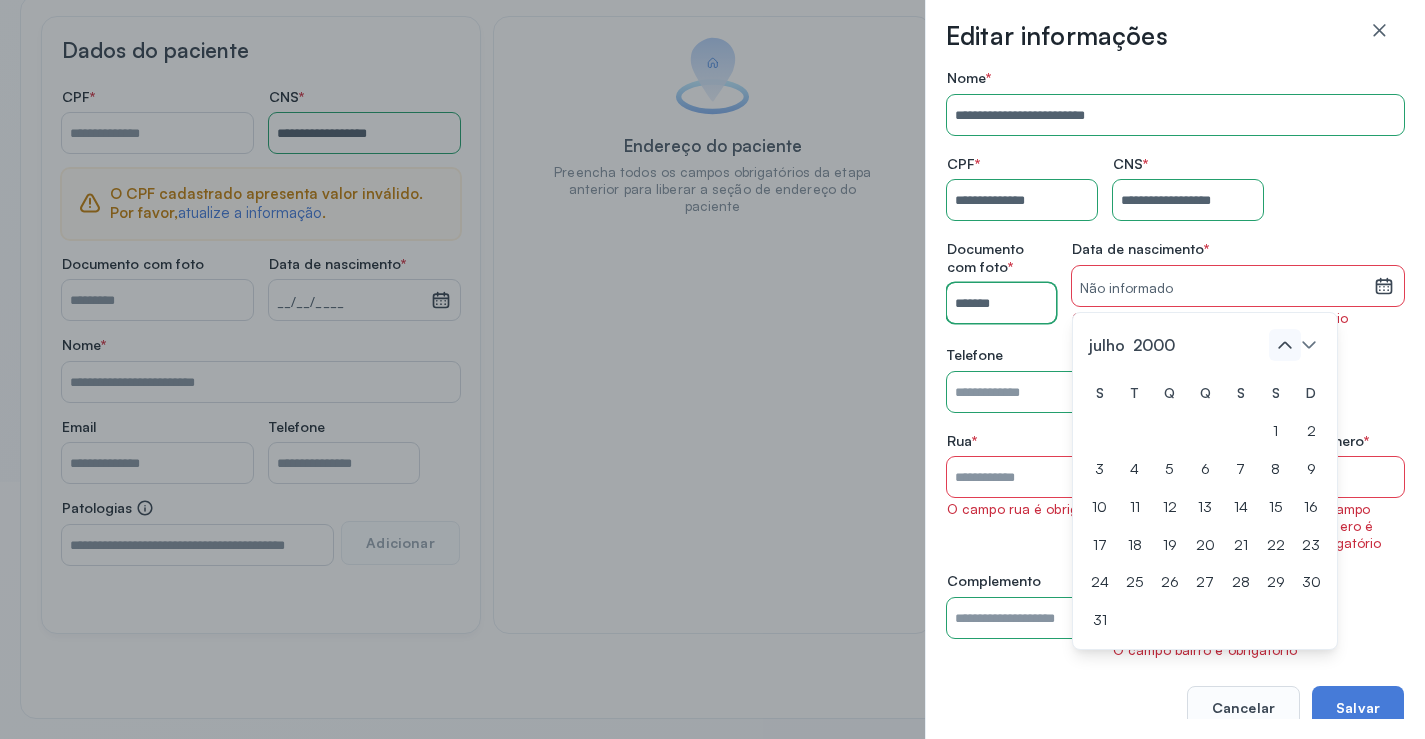 click 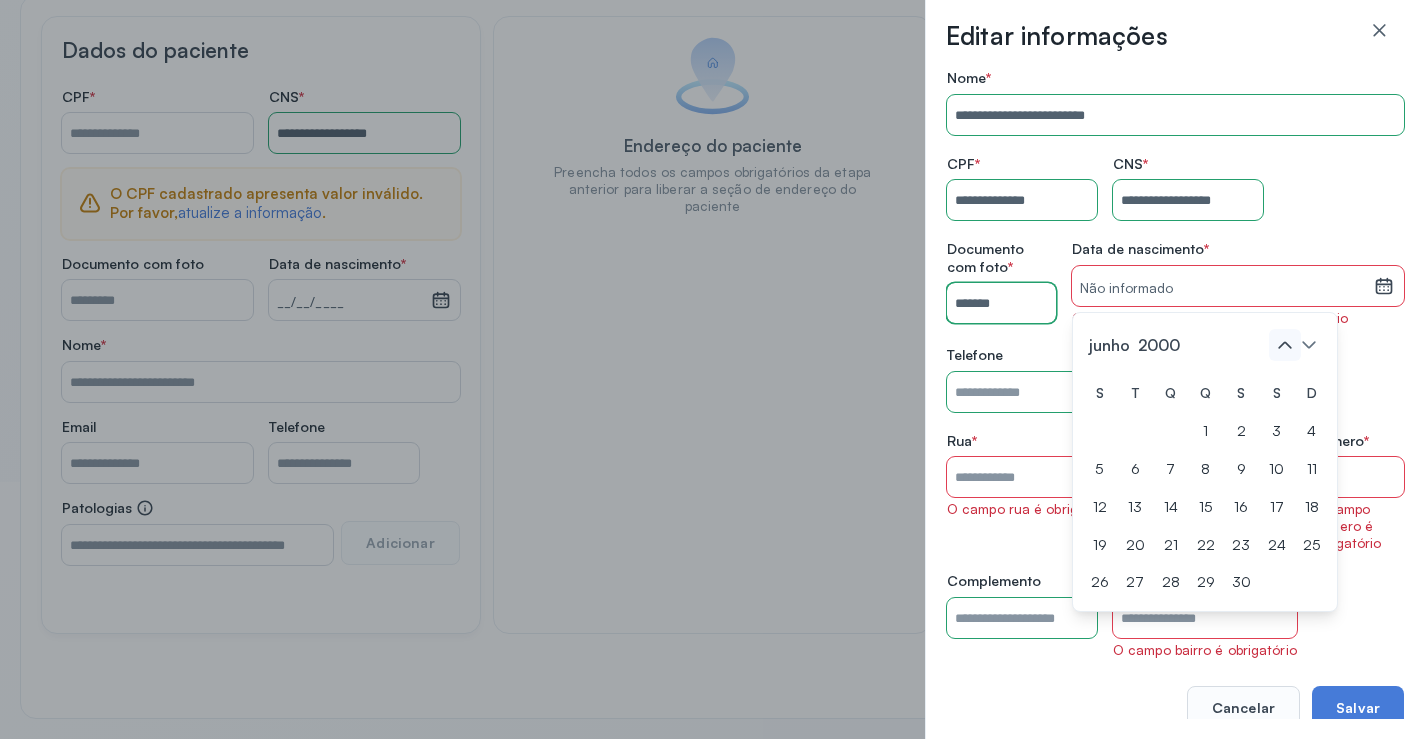 click 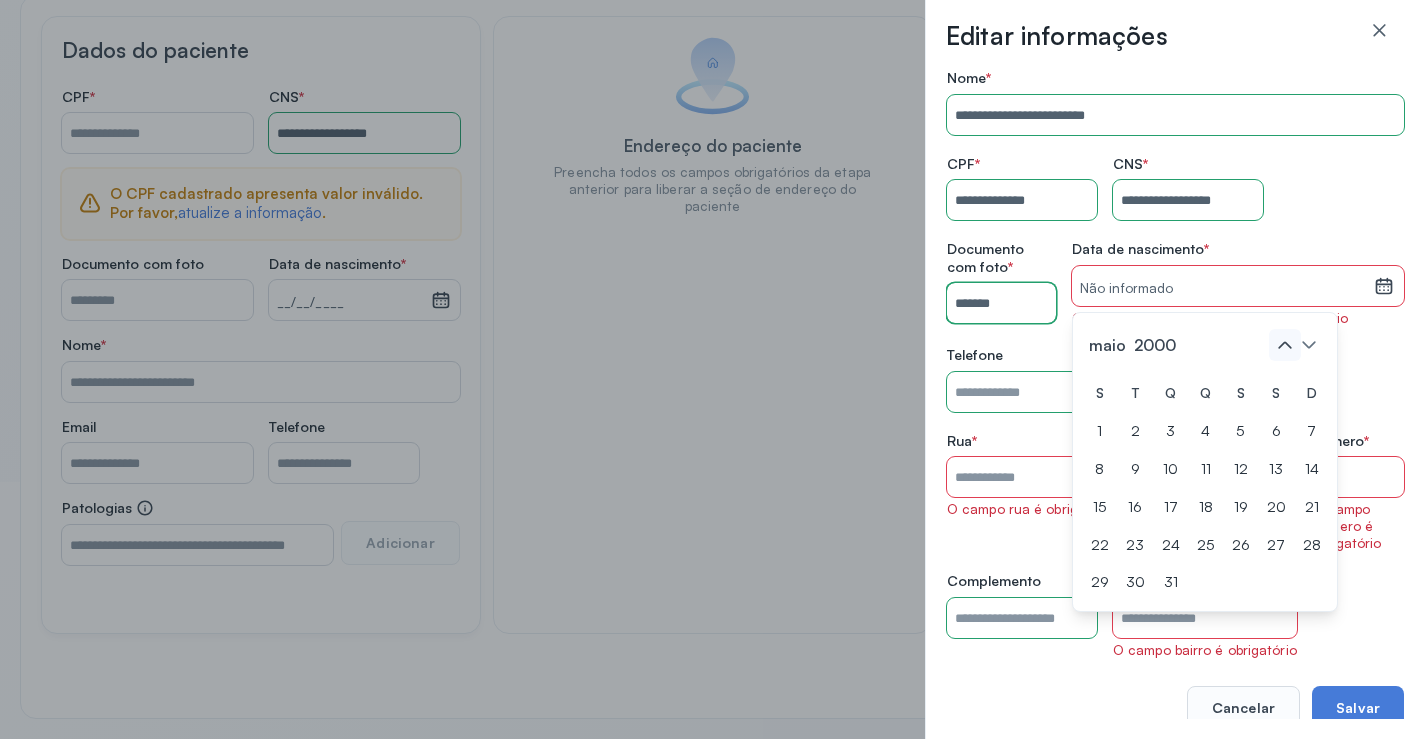 click 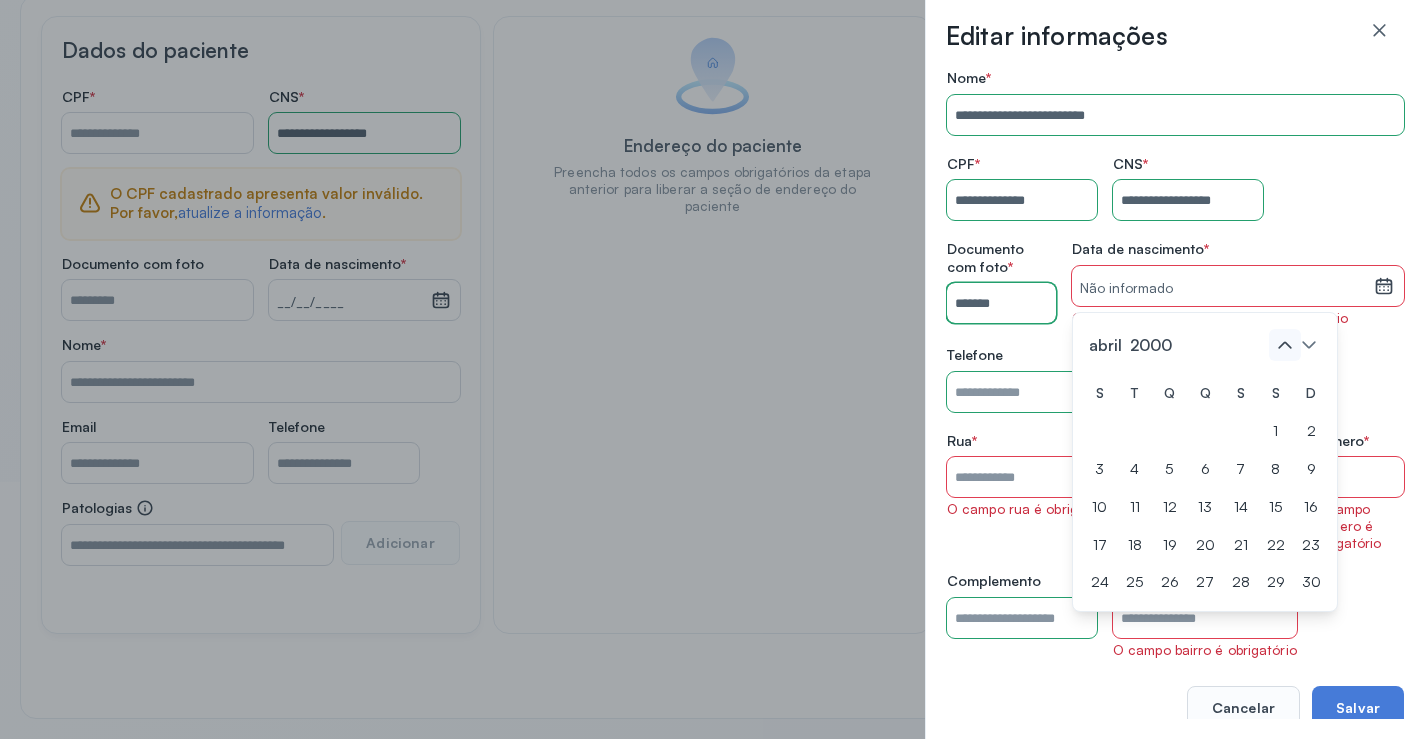 click 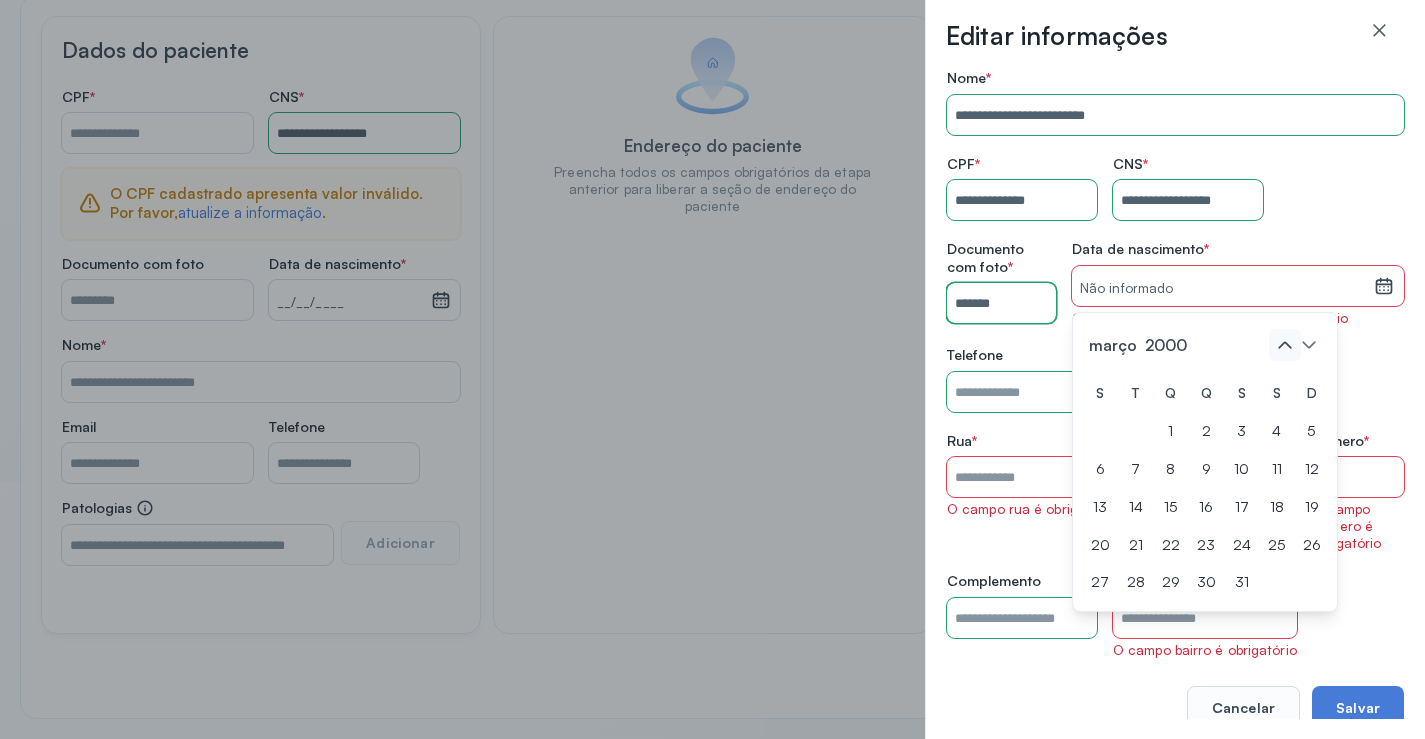 click 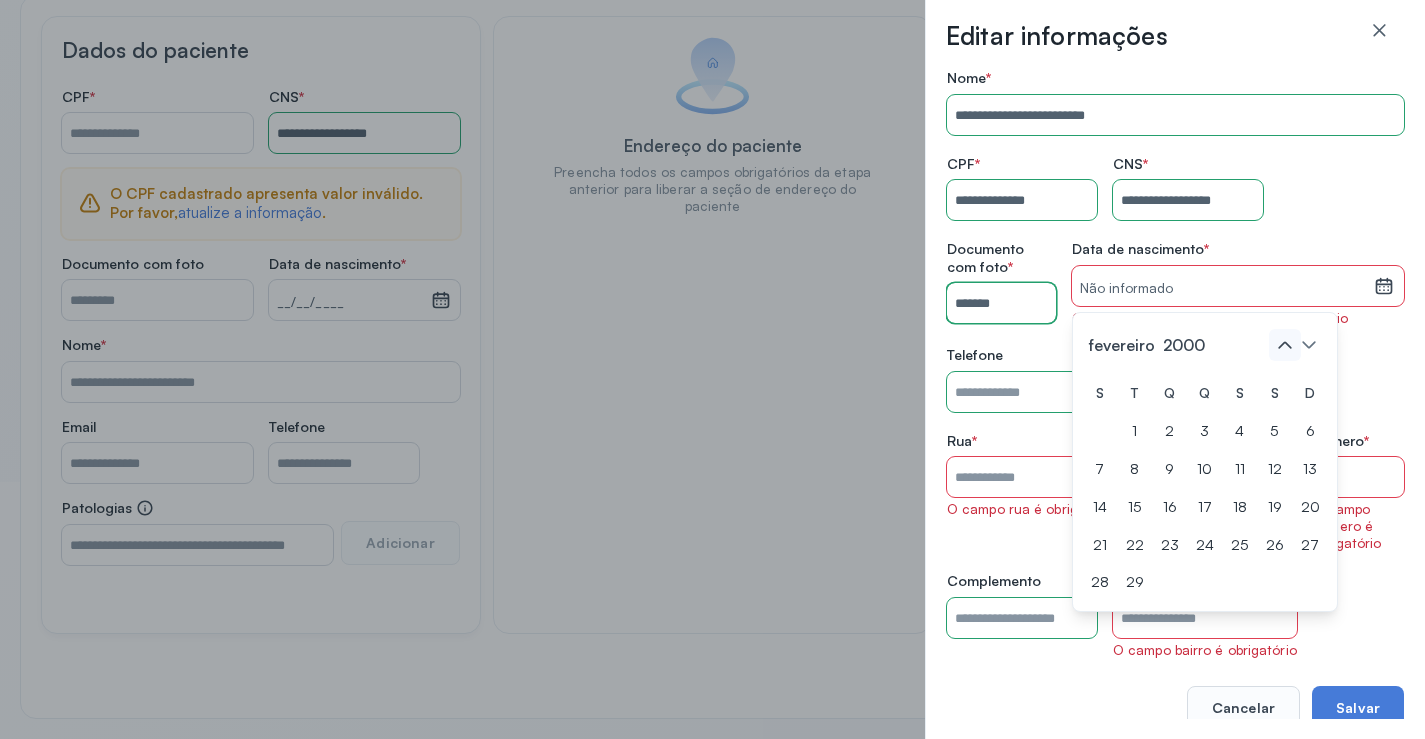 click 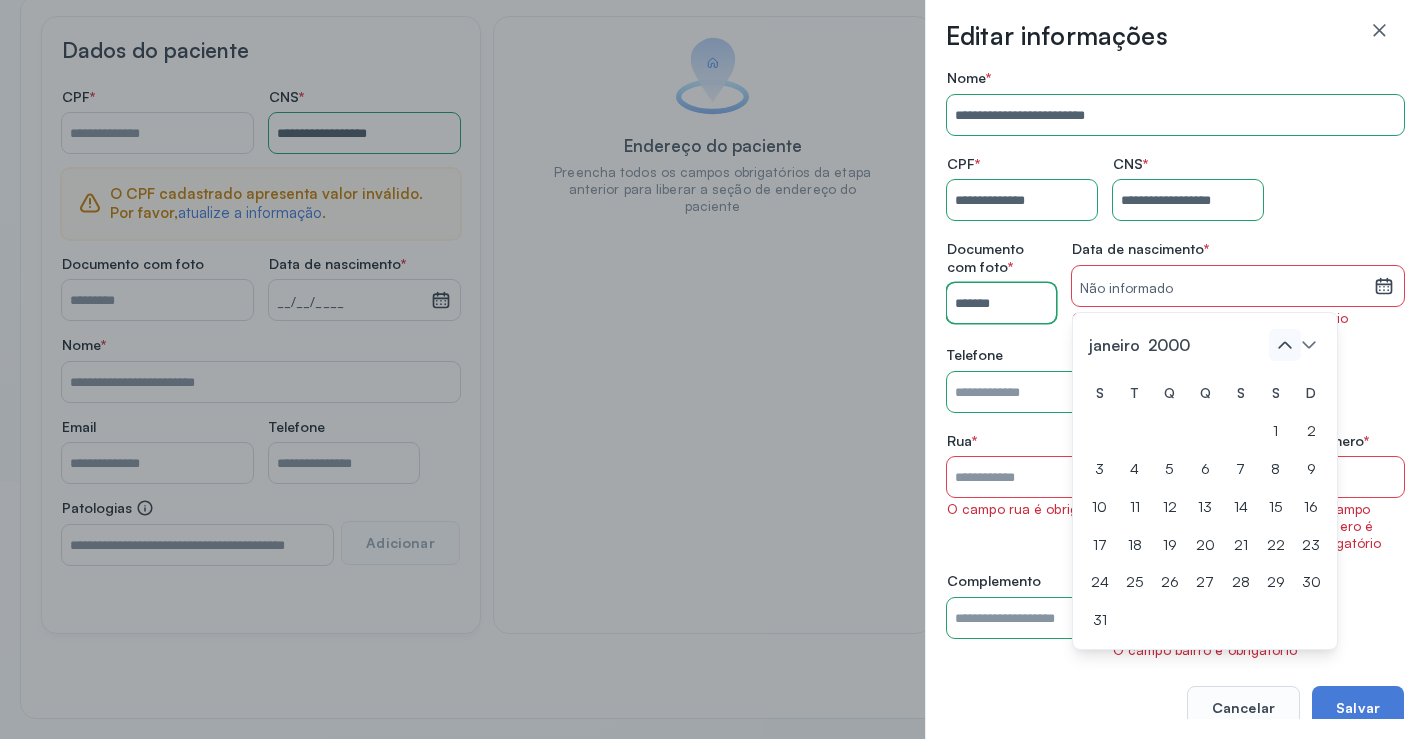 click 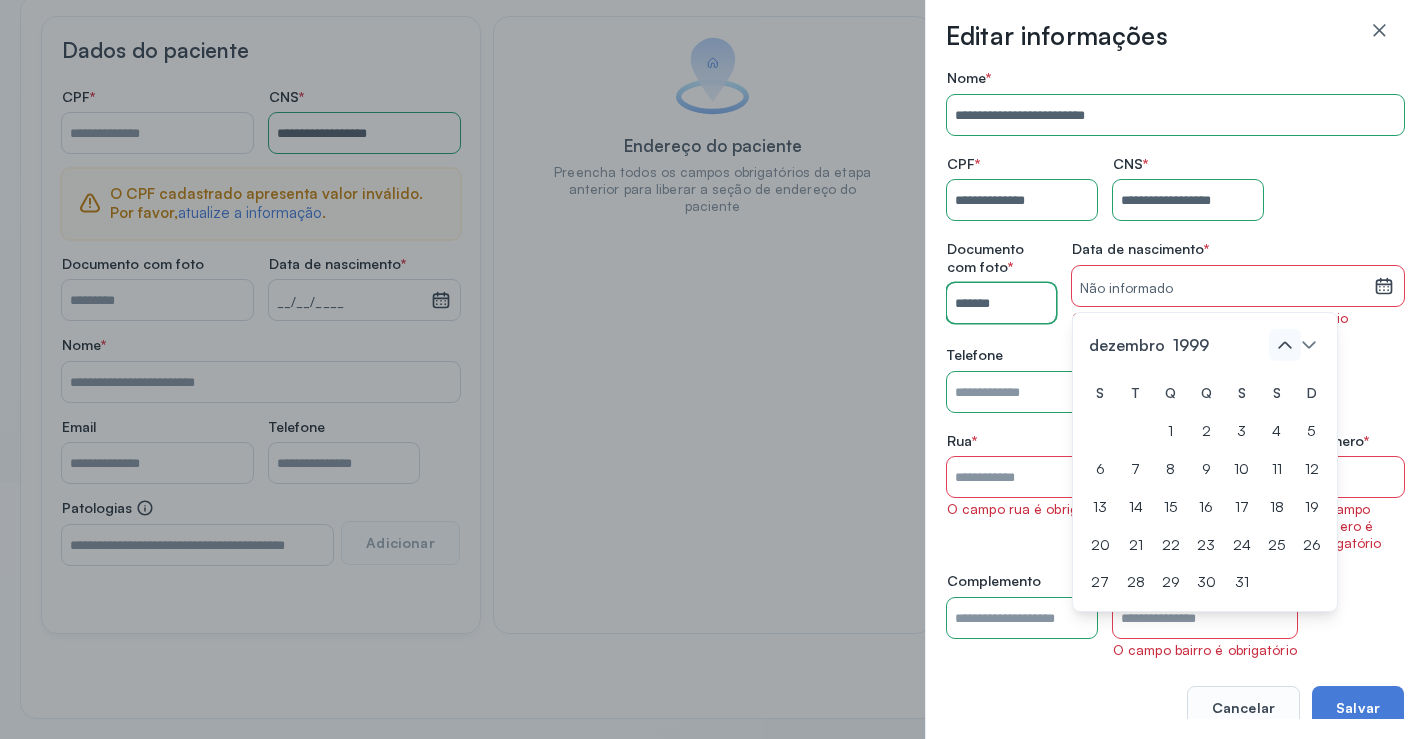 click 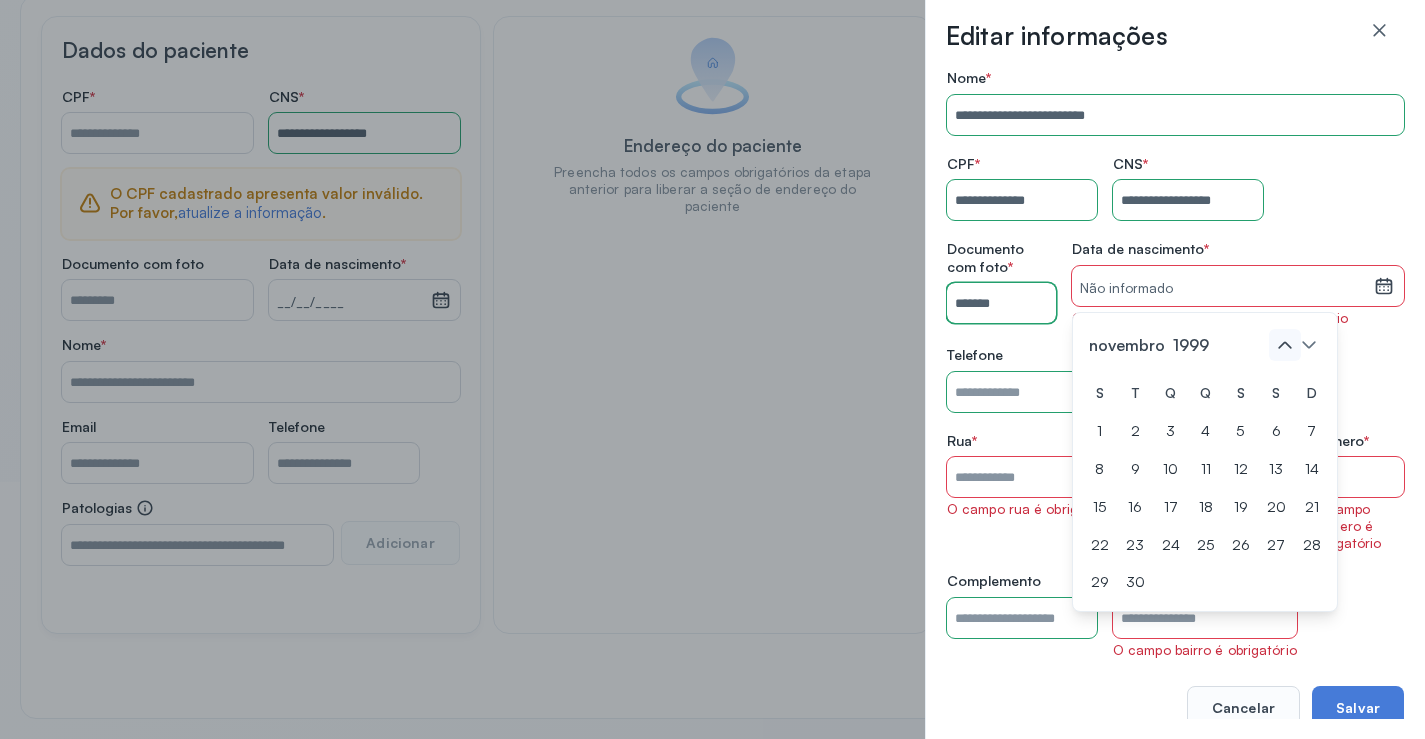 click 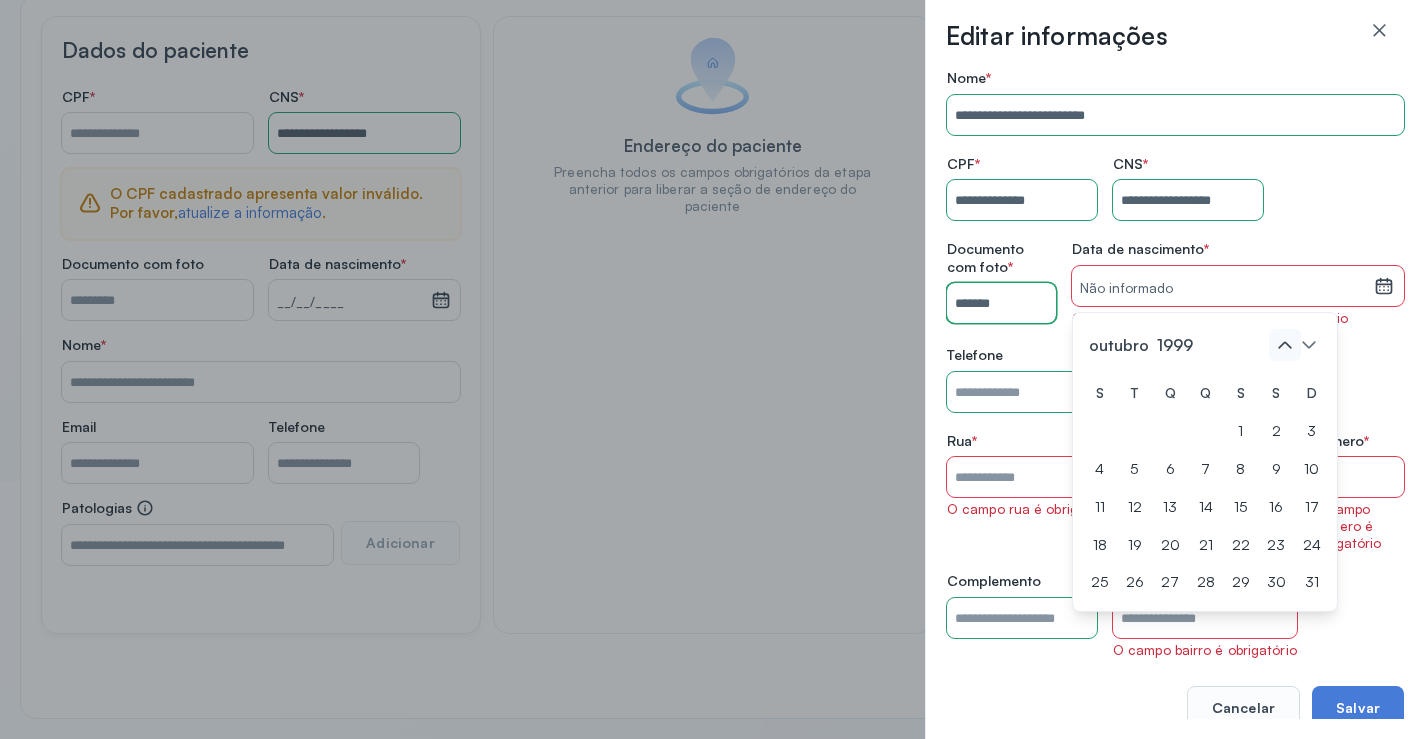 click 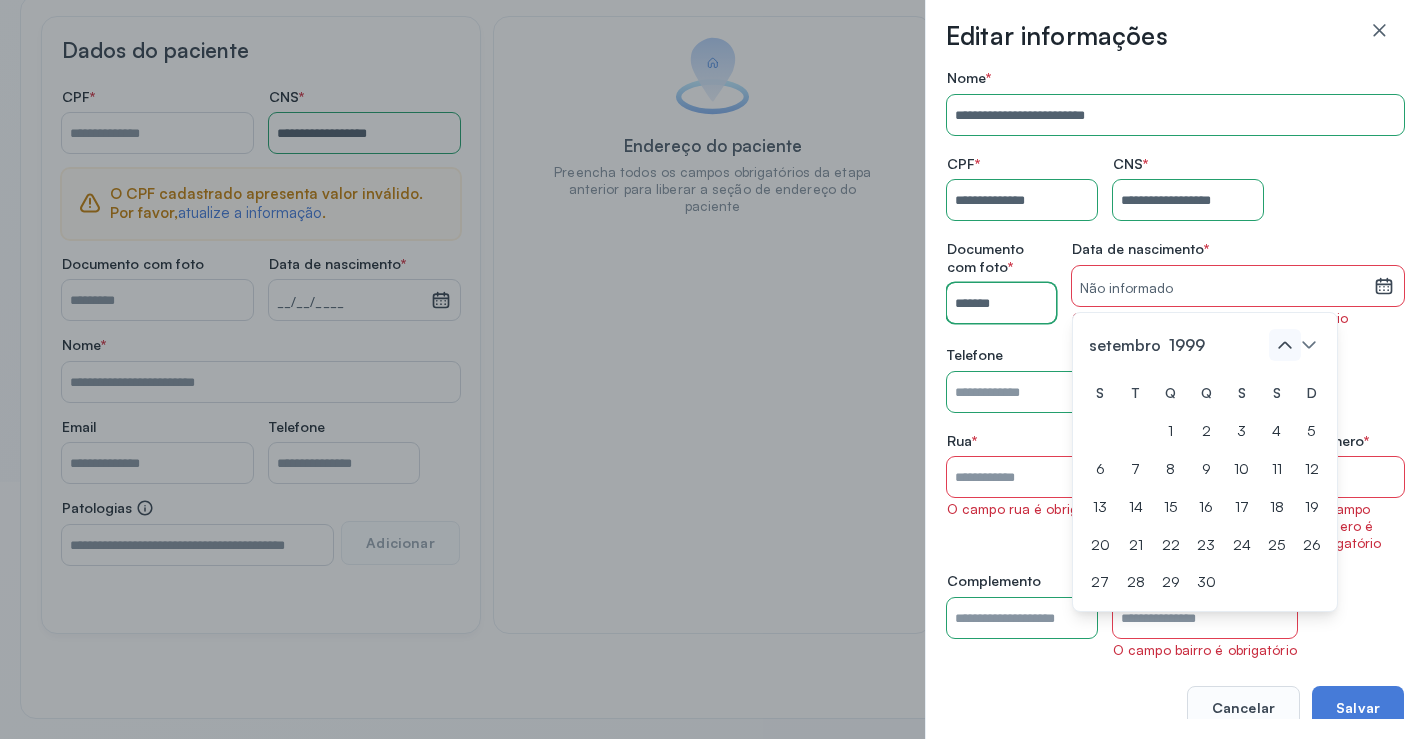 click 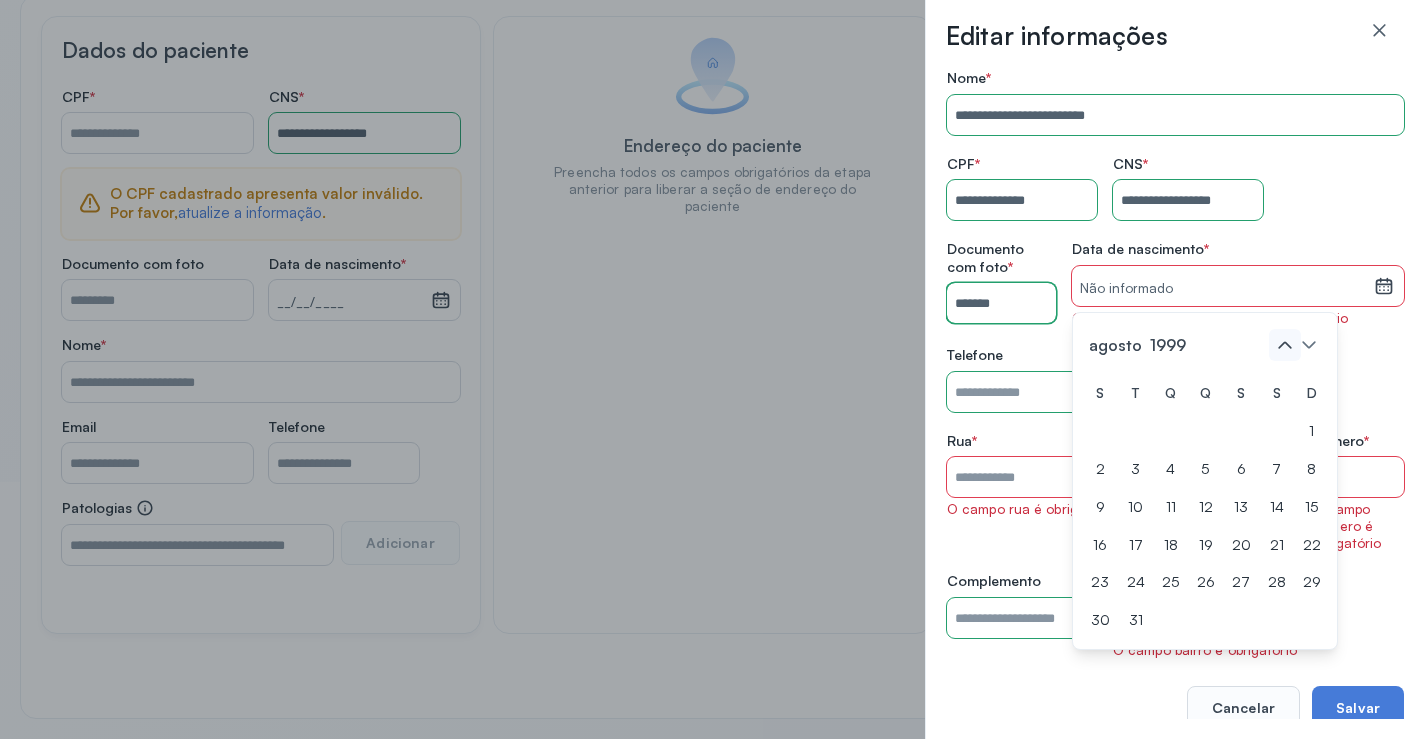 click 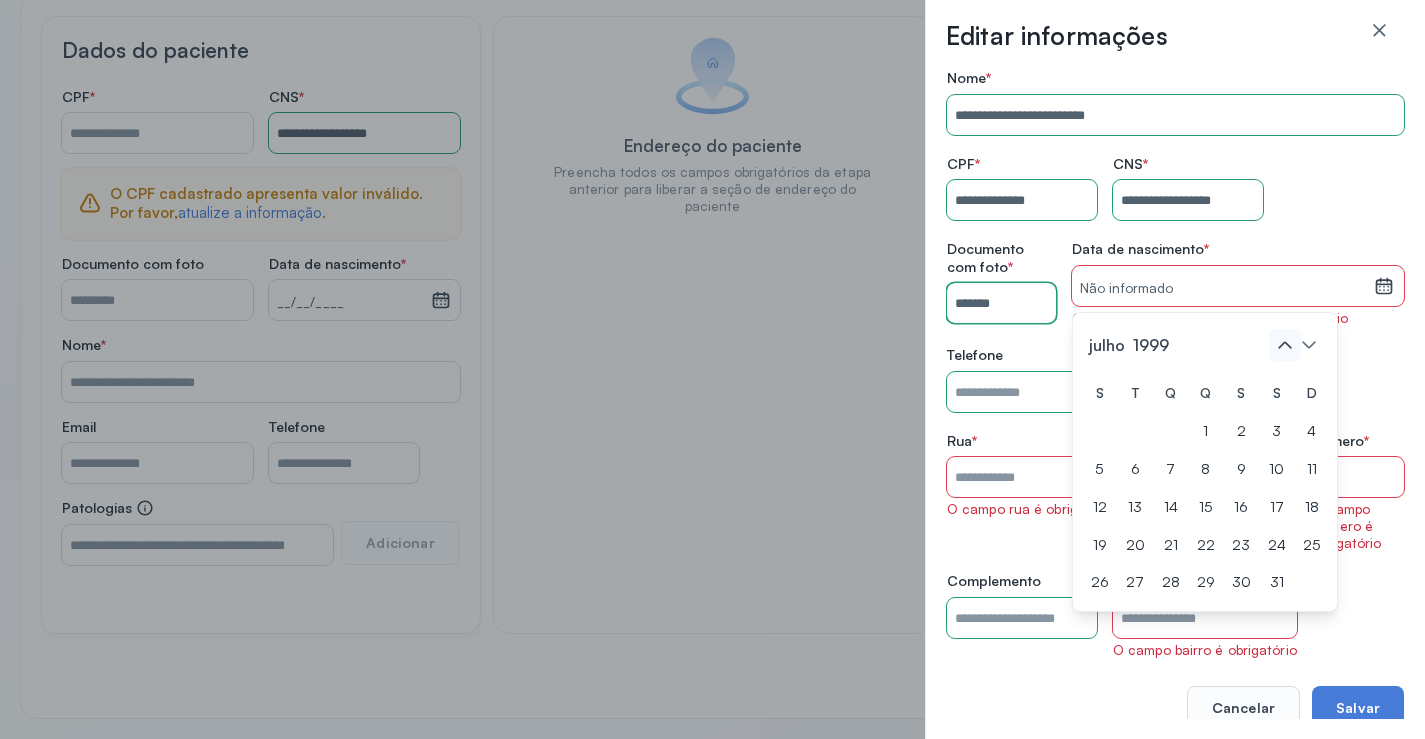 click 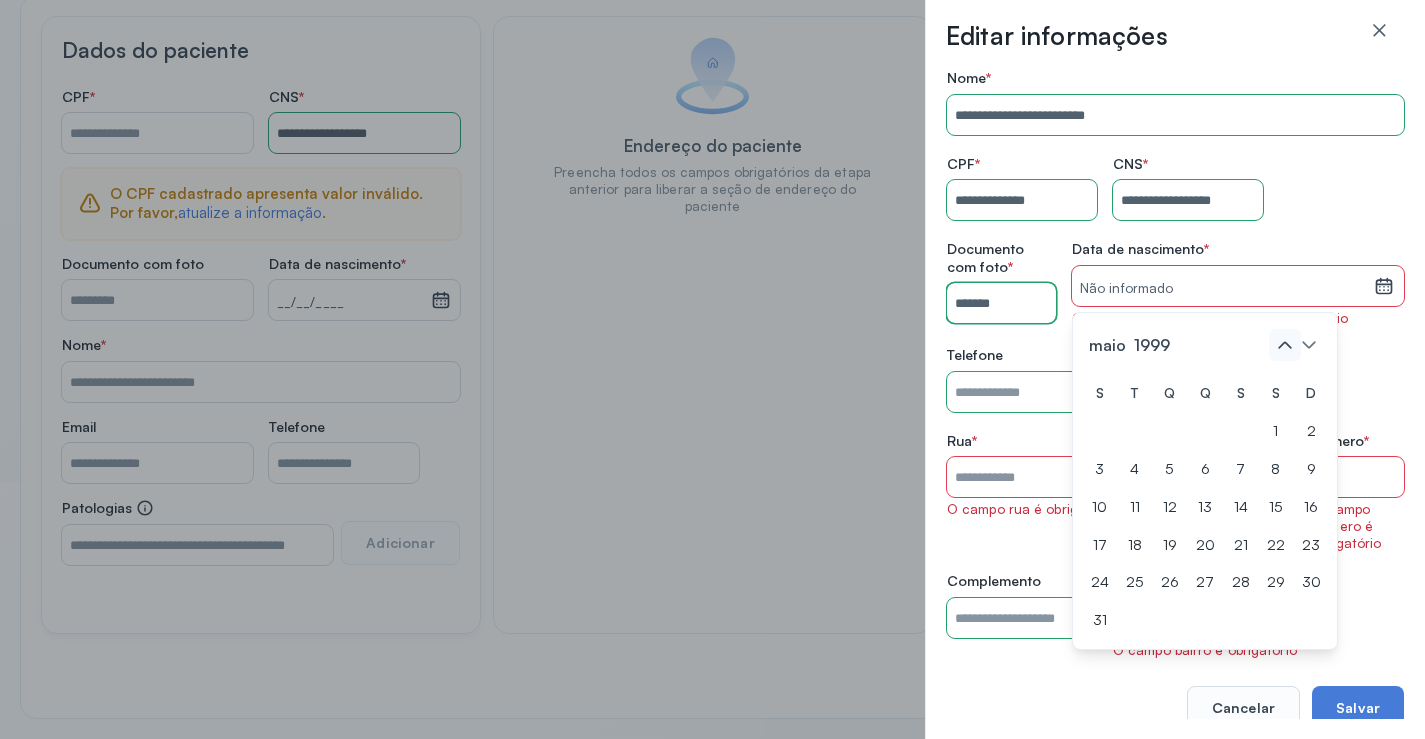 click 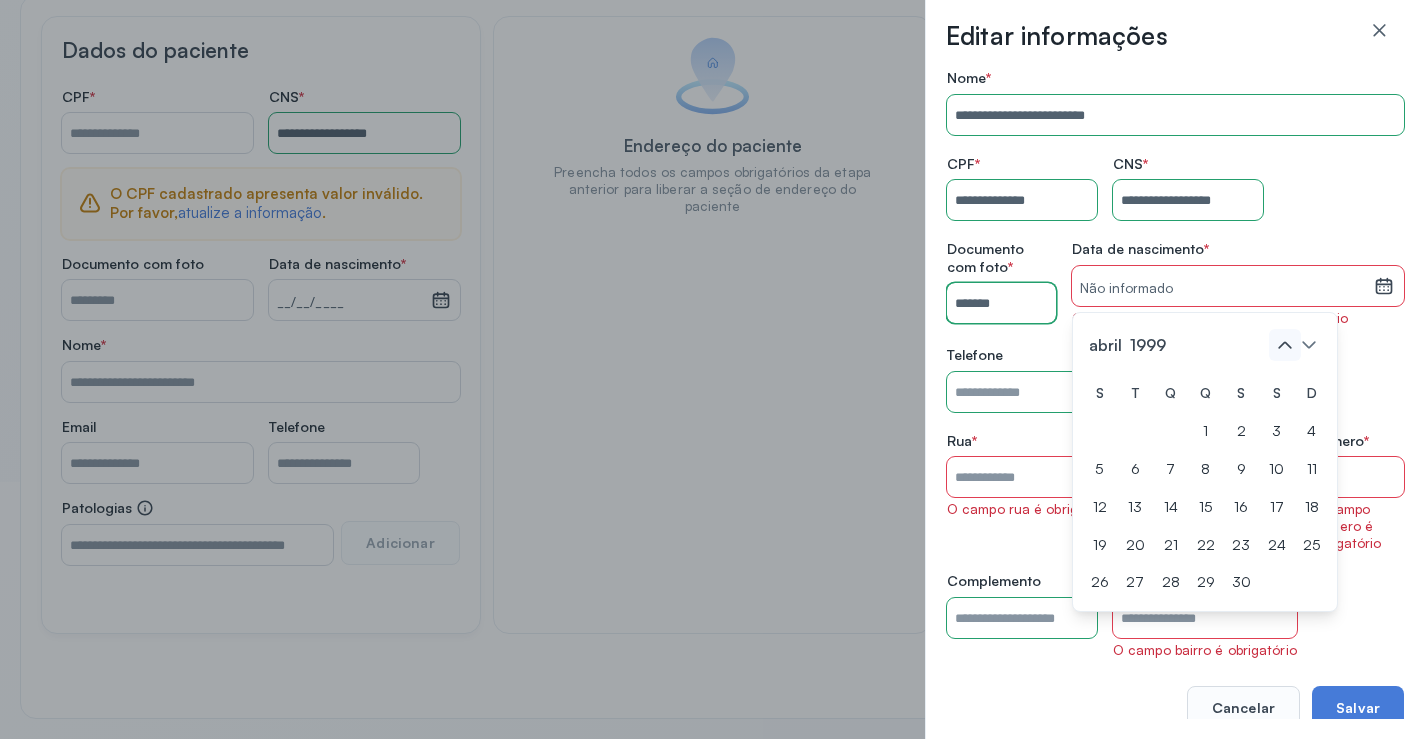 click 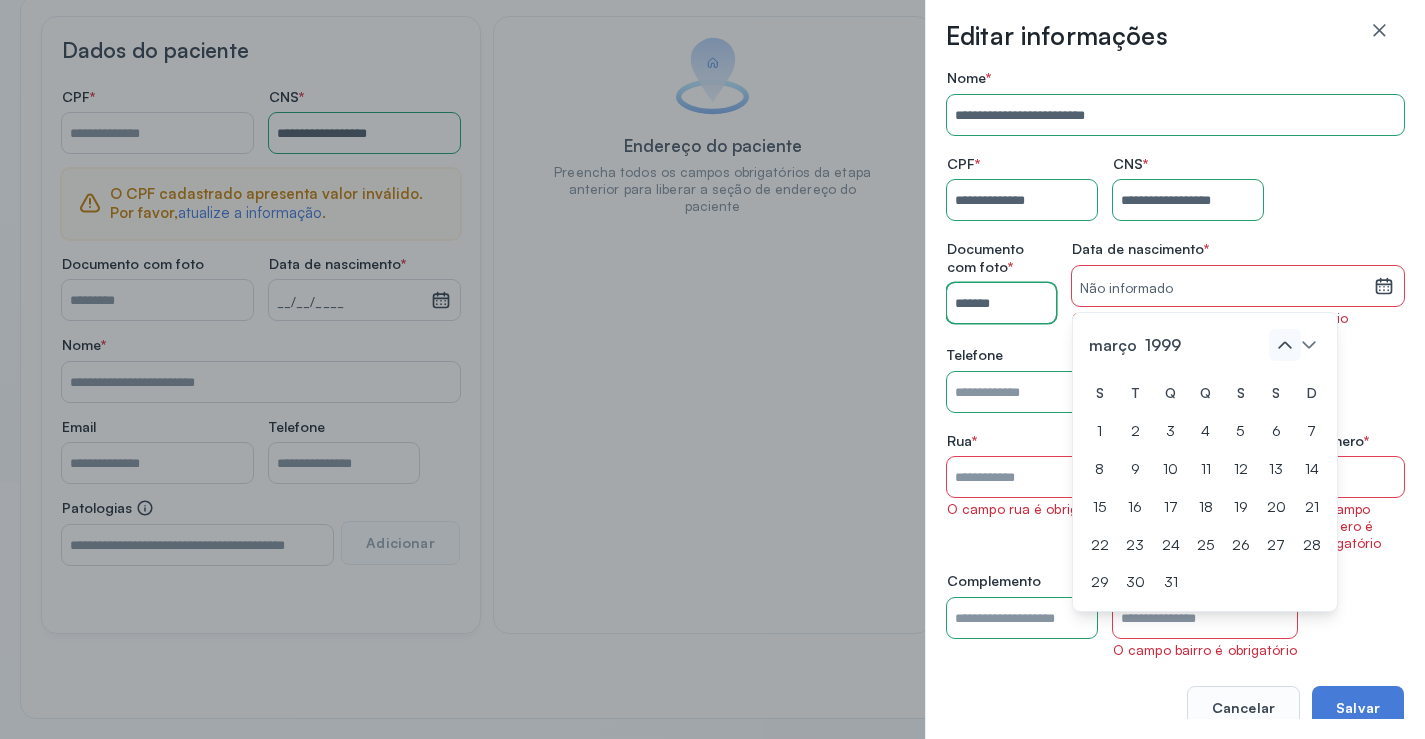 click 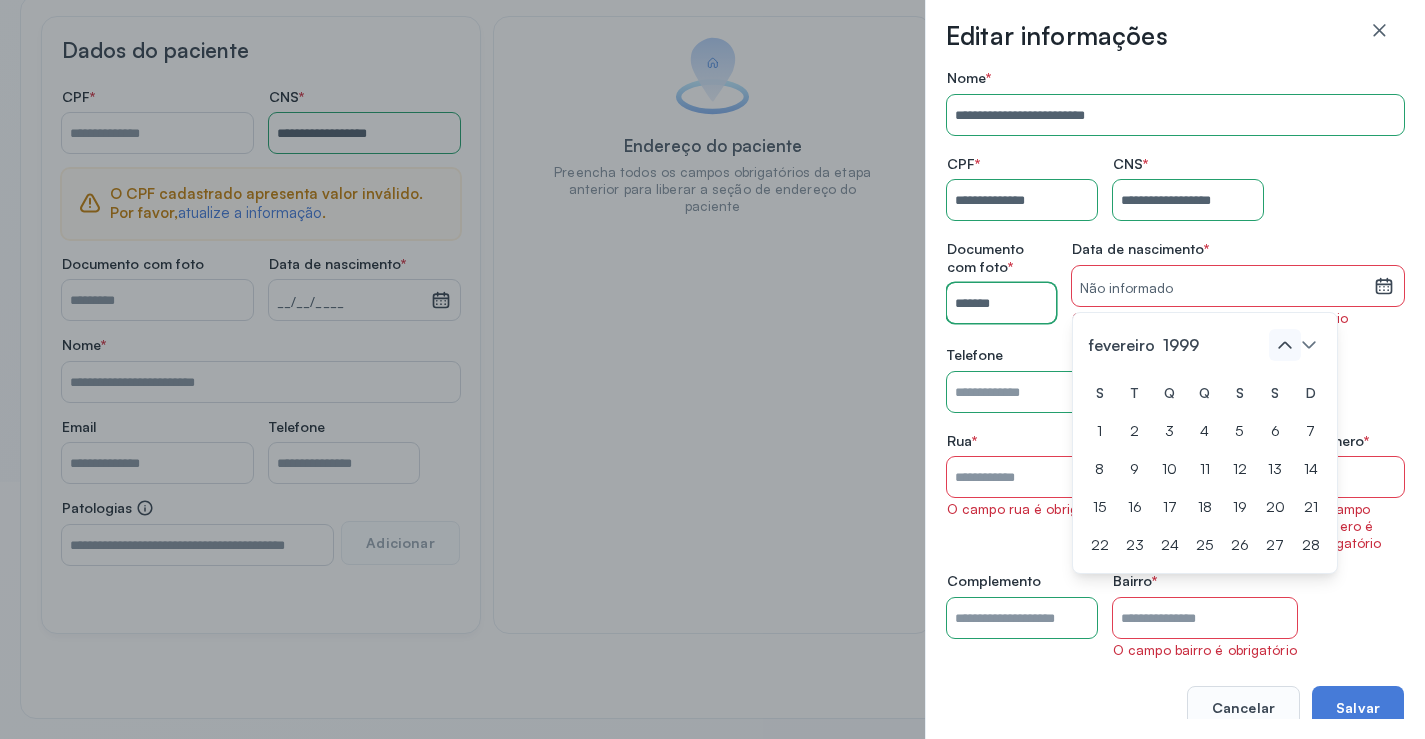 click 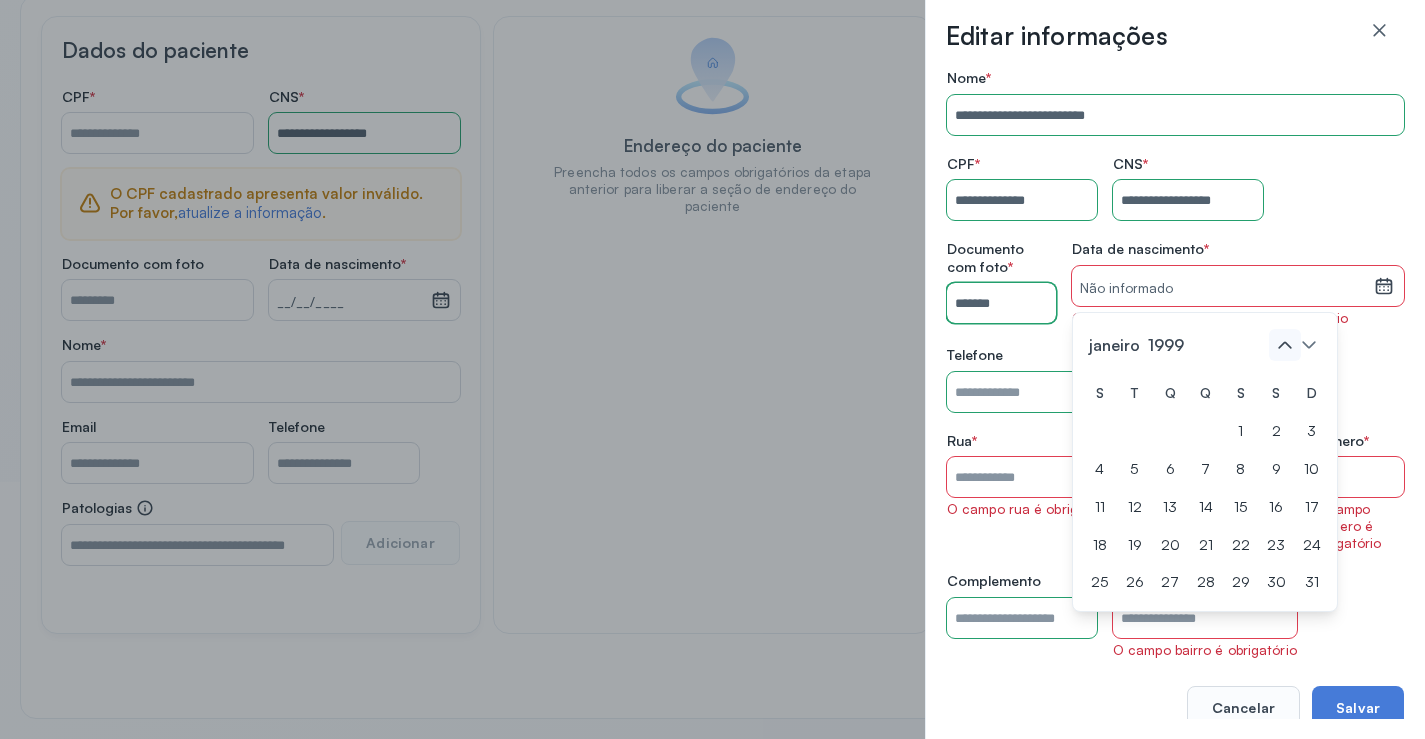 click 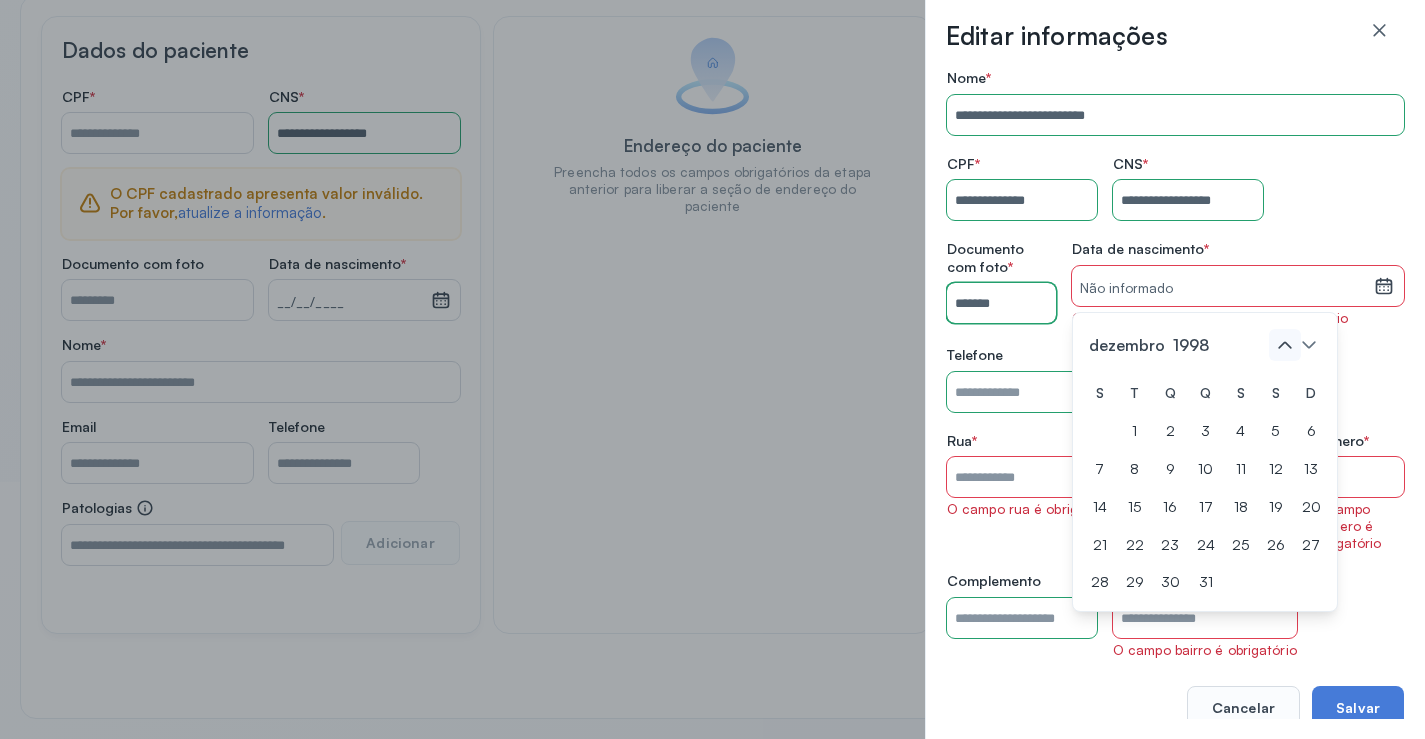 click 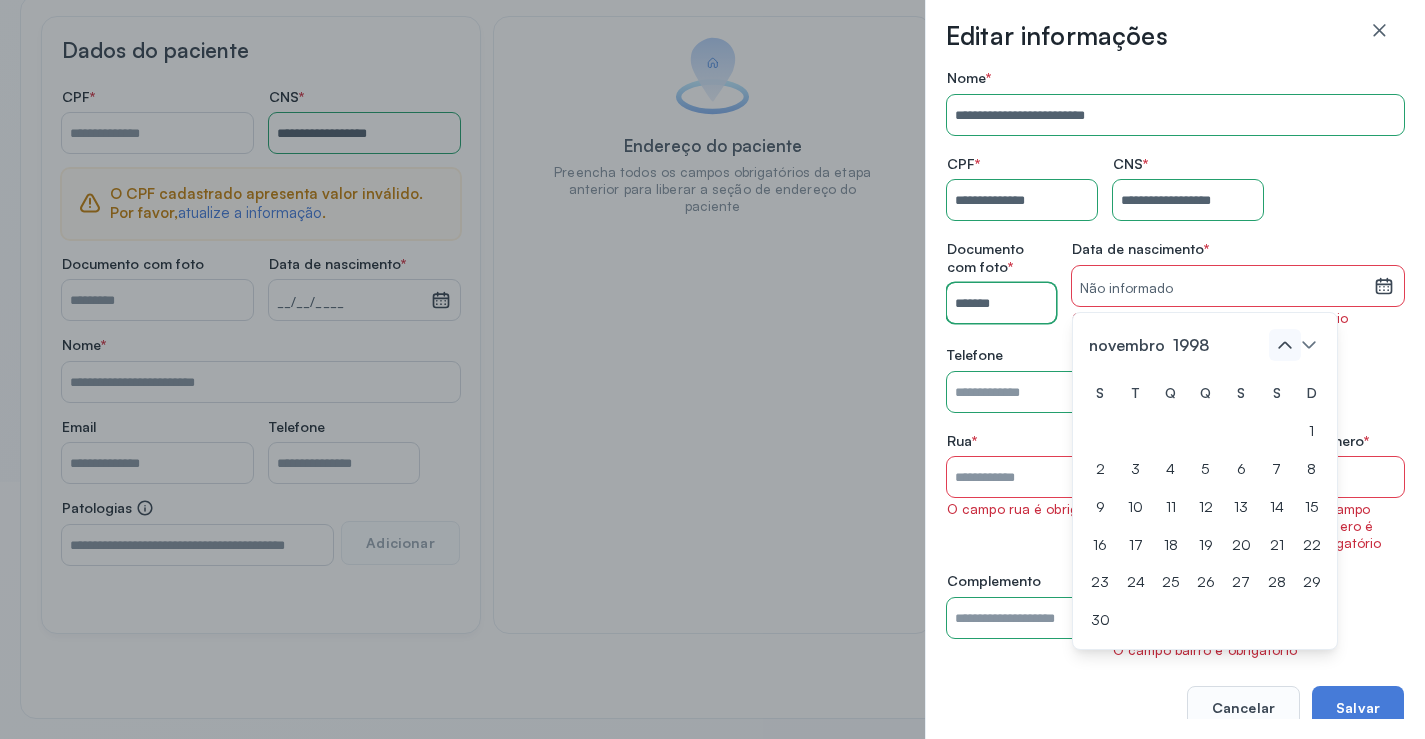 click 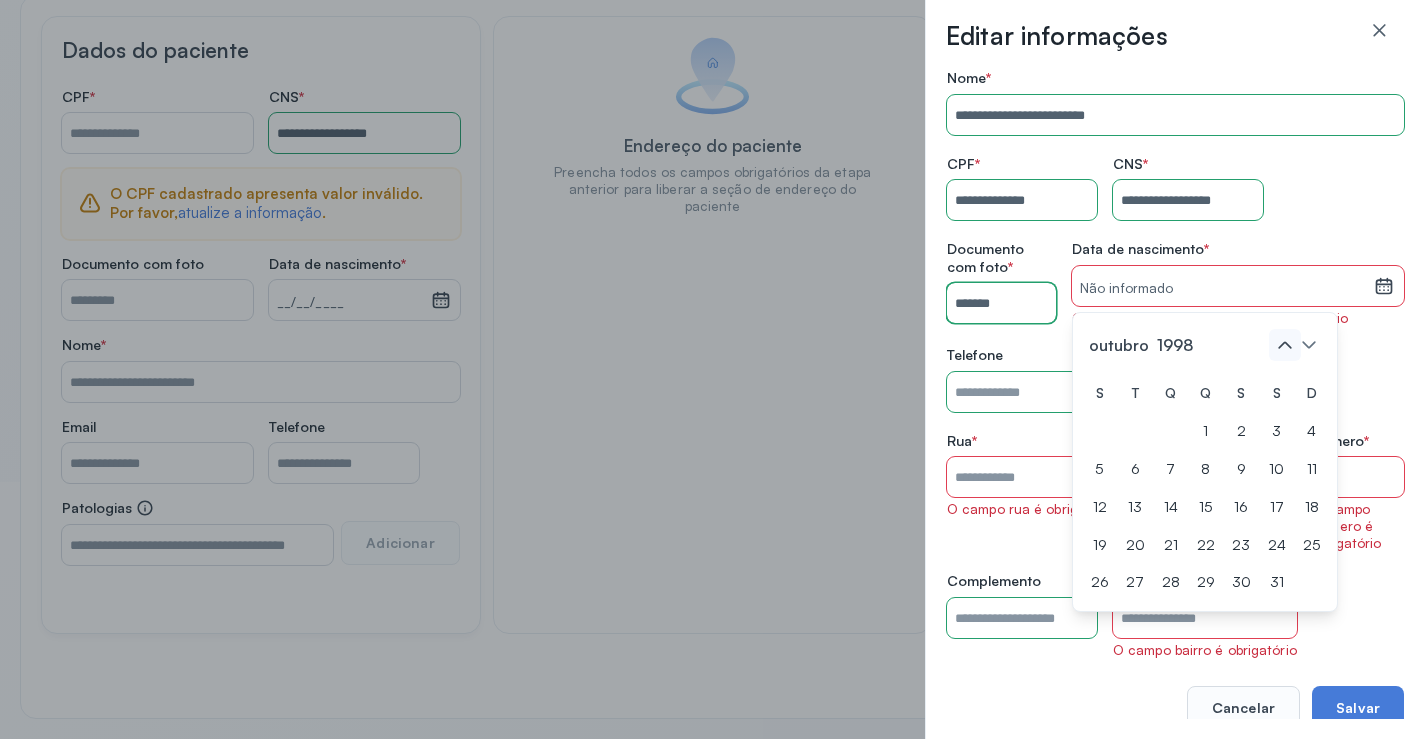 click 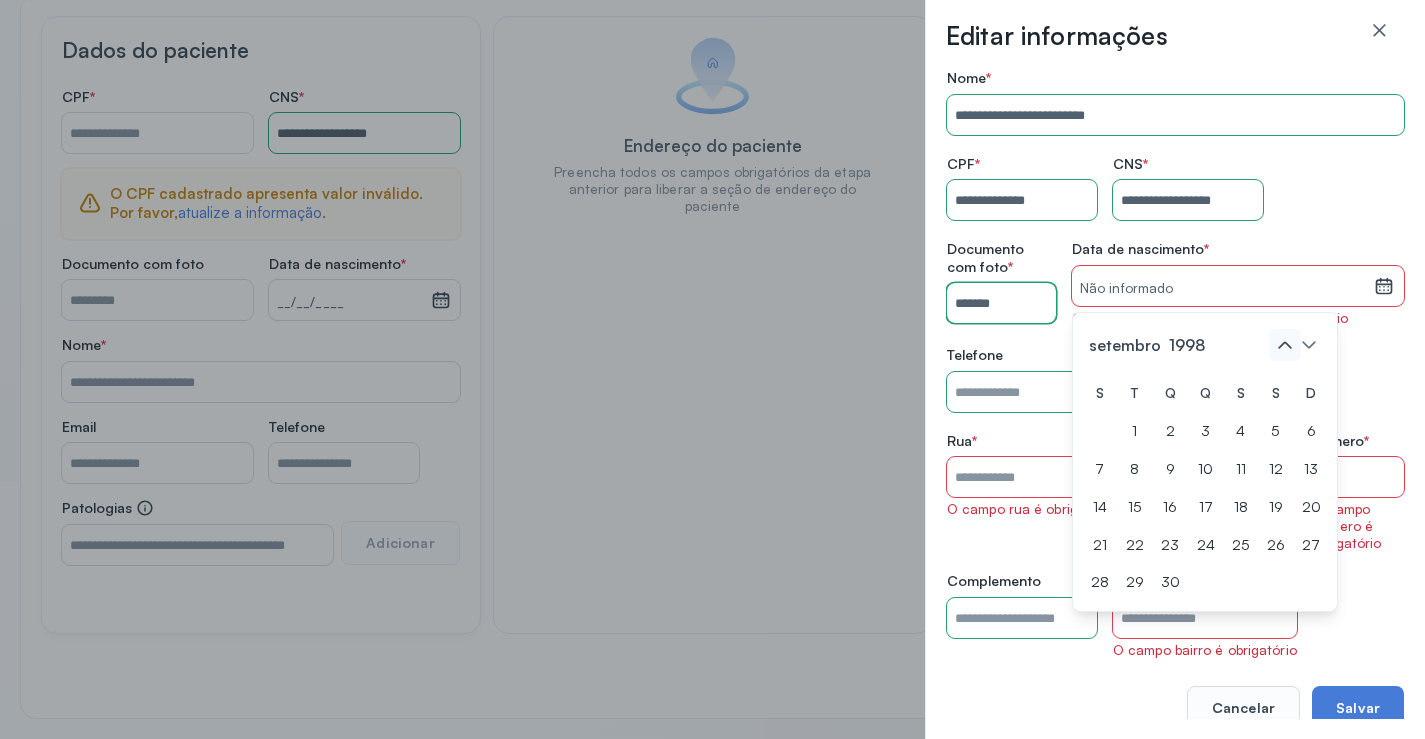 click 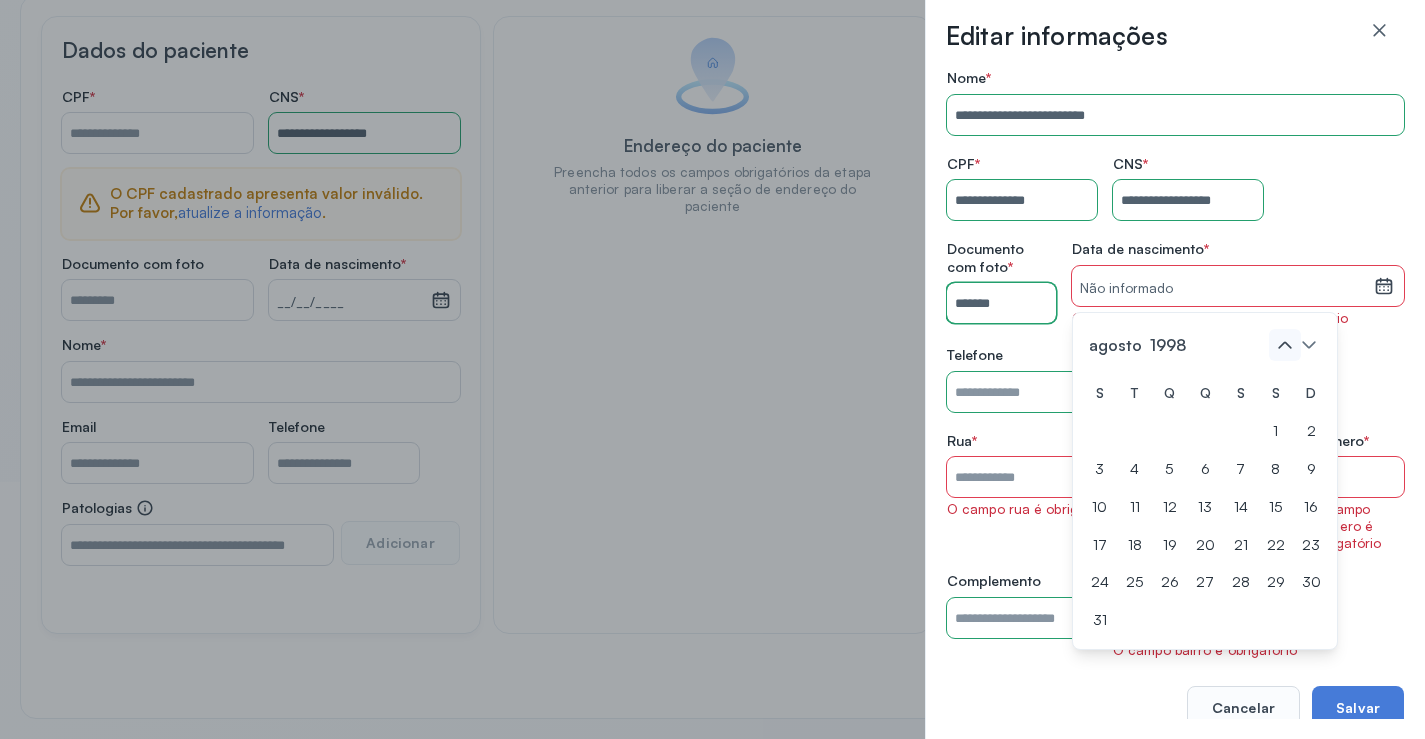 click 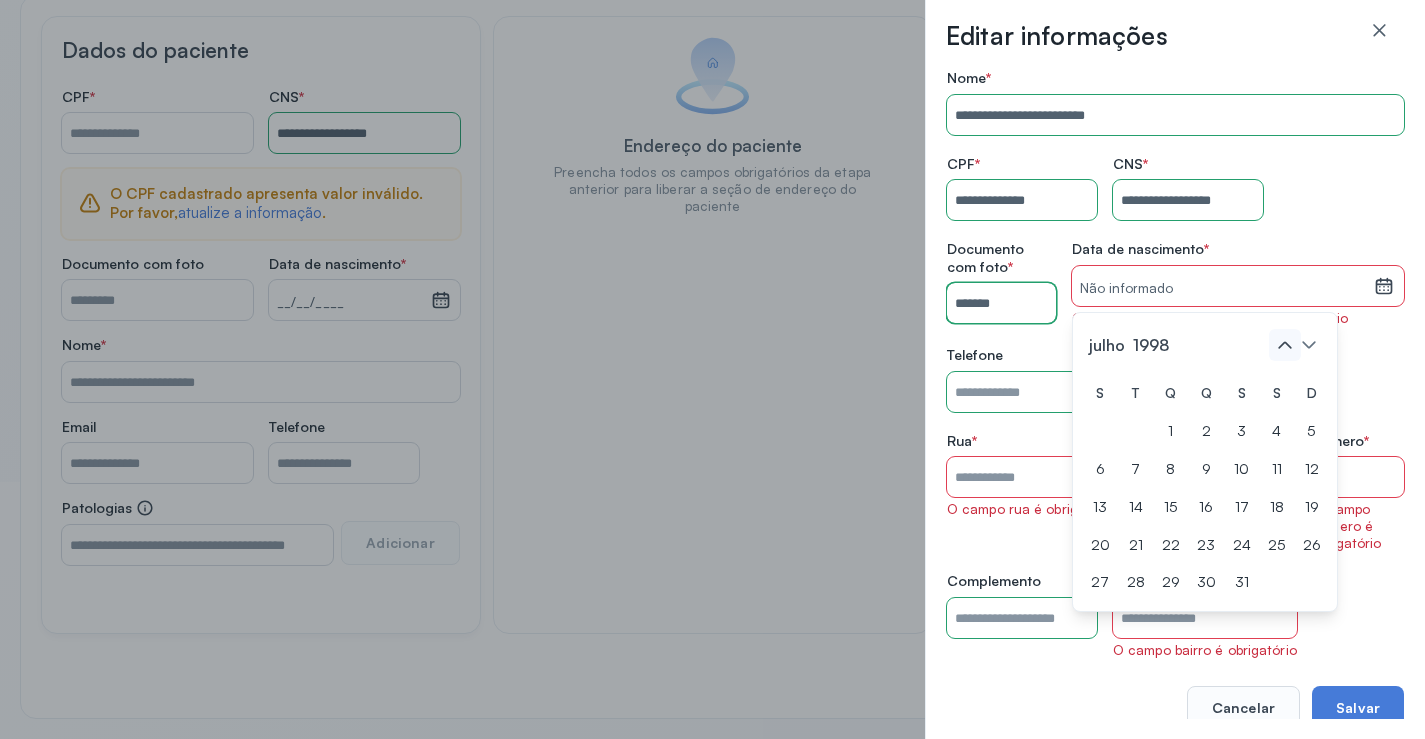 click 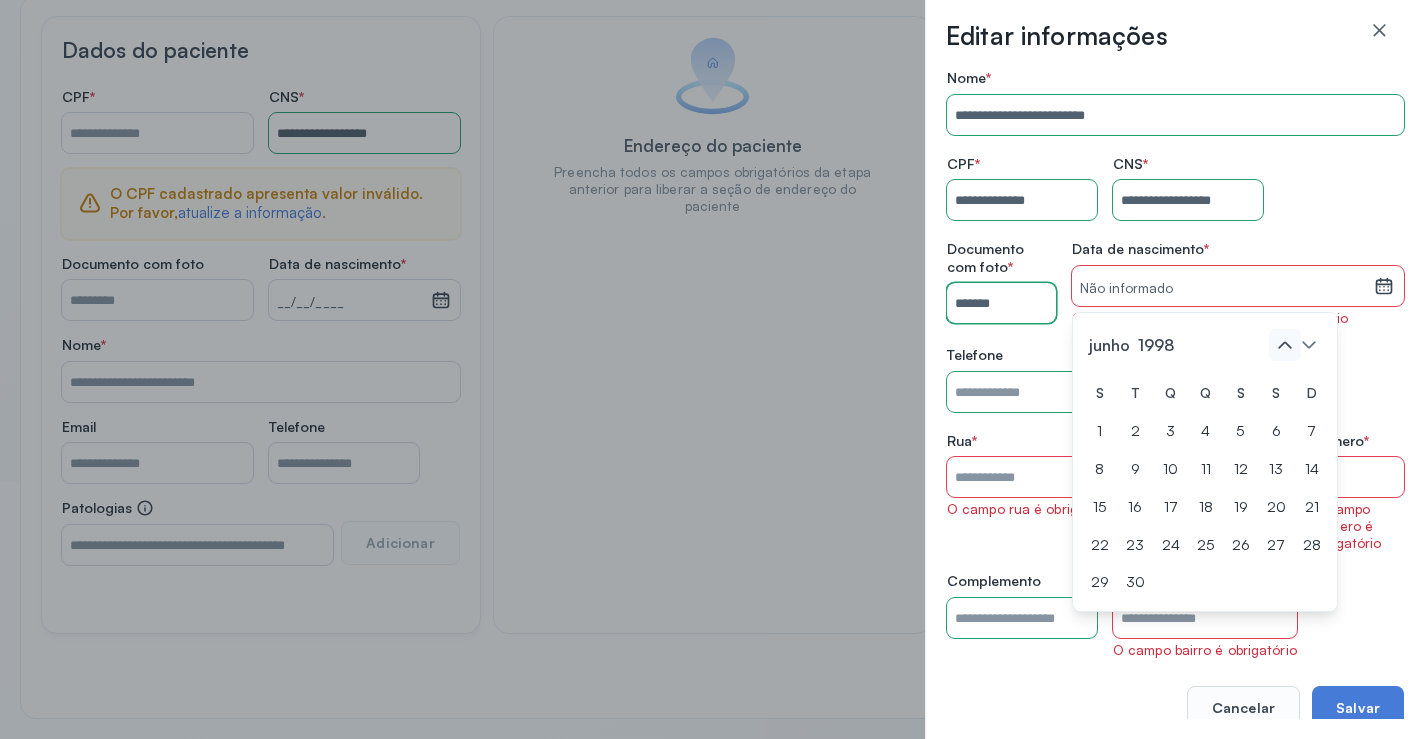 click 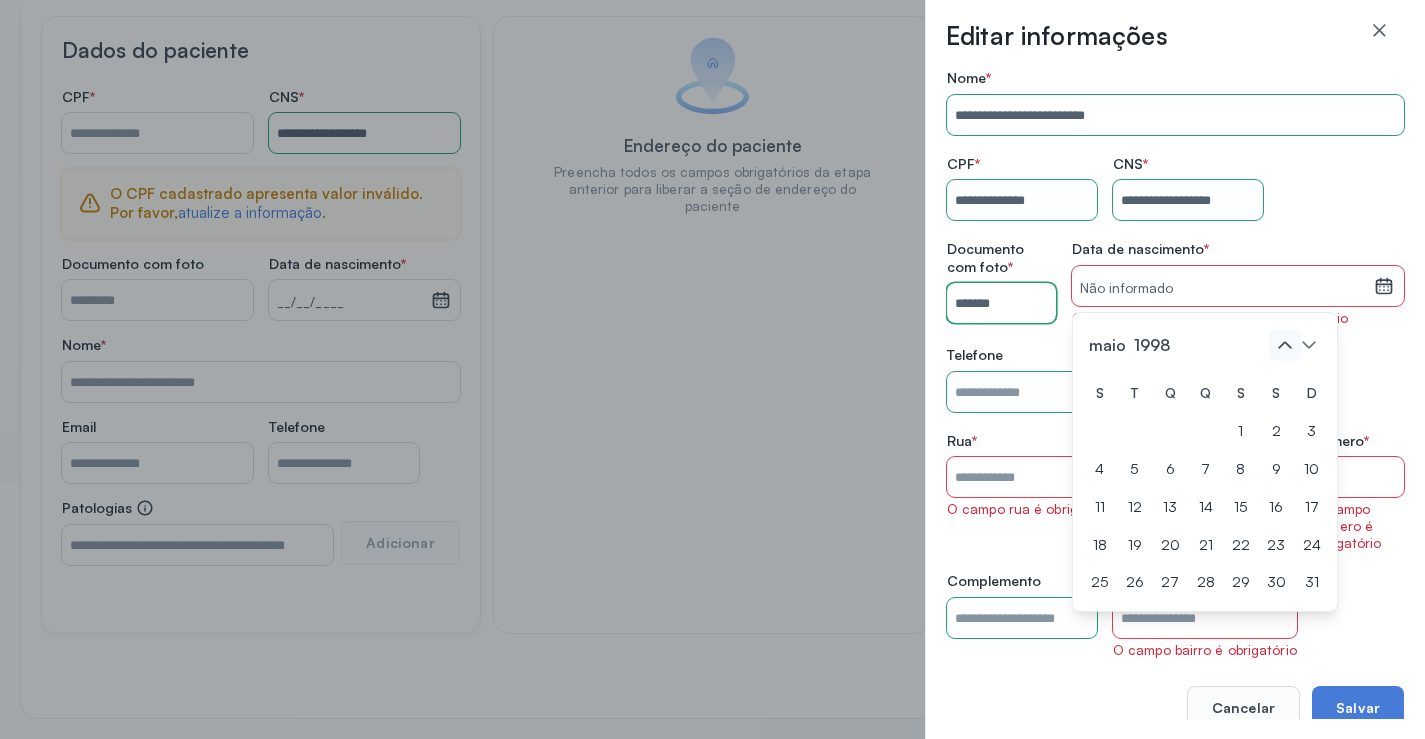 click 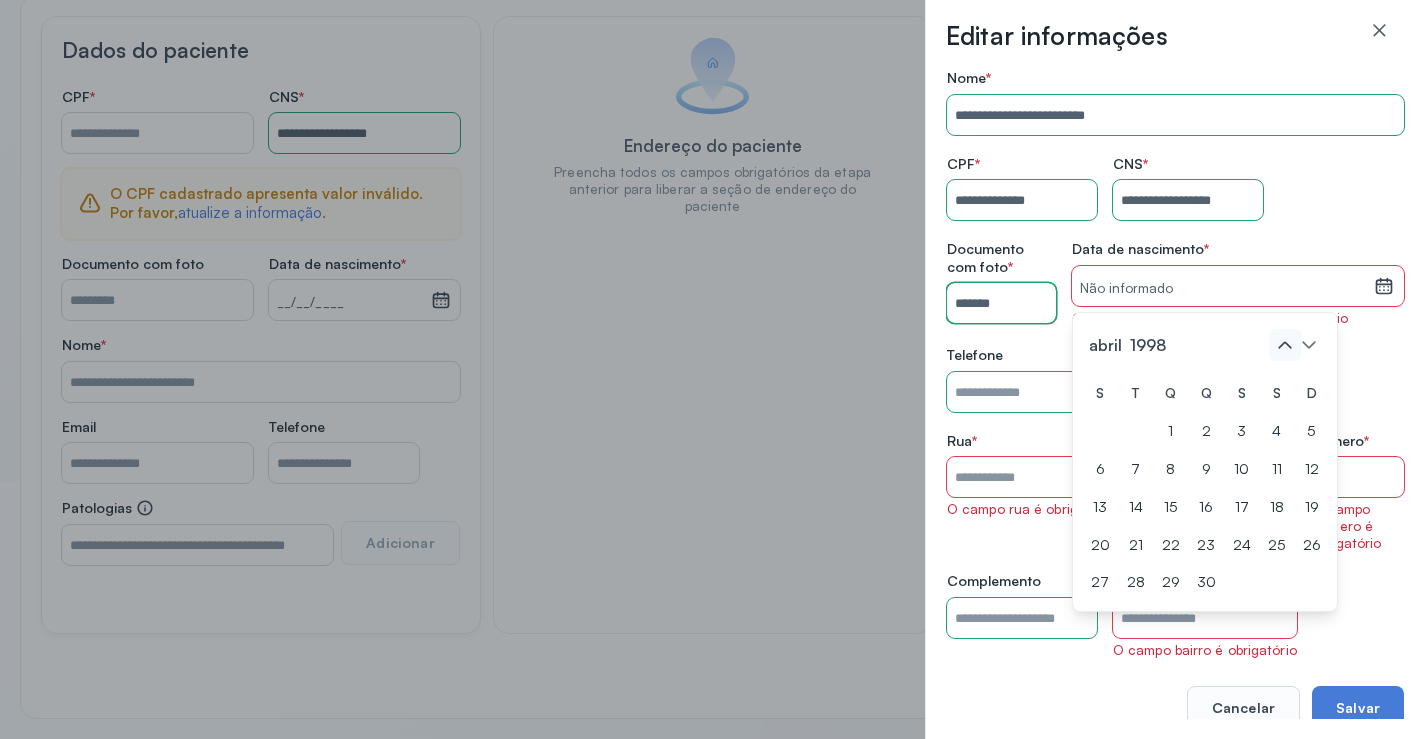 click 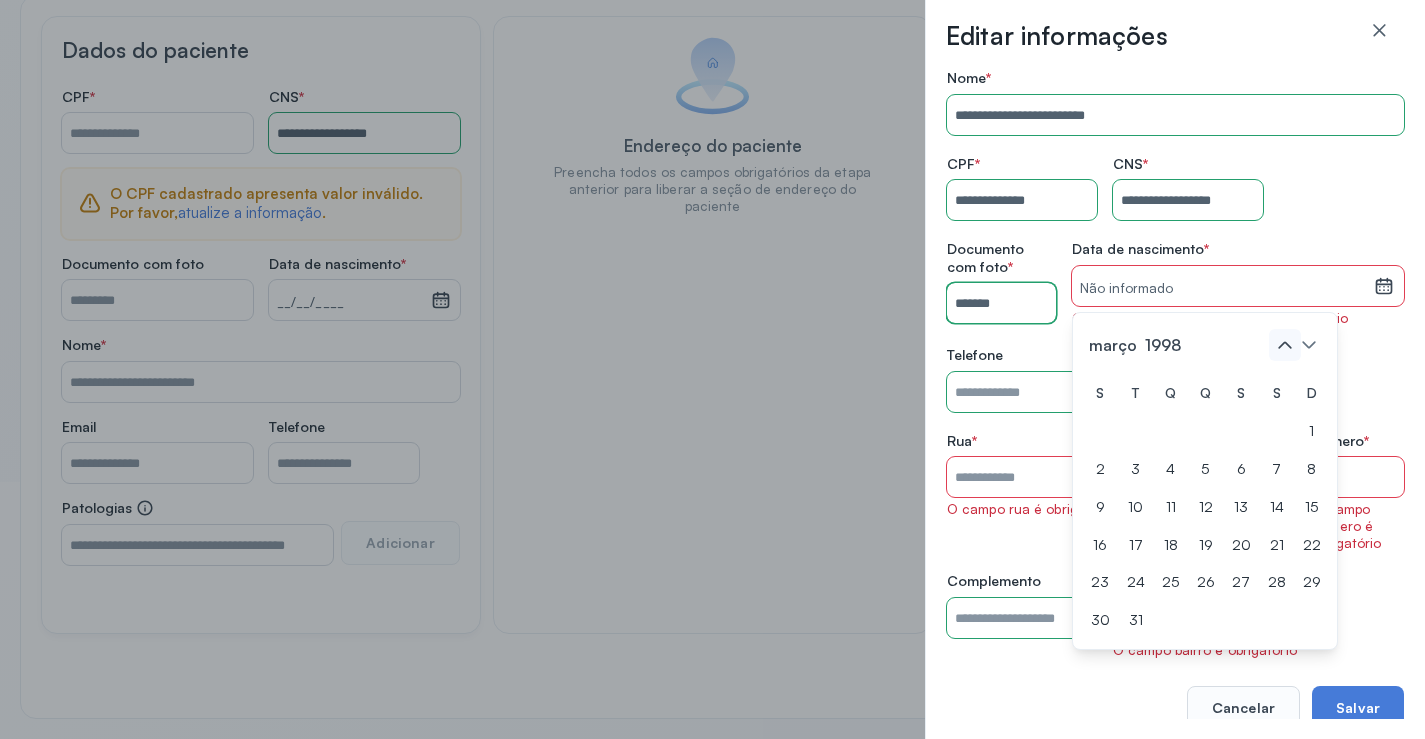 click 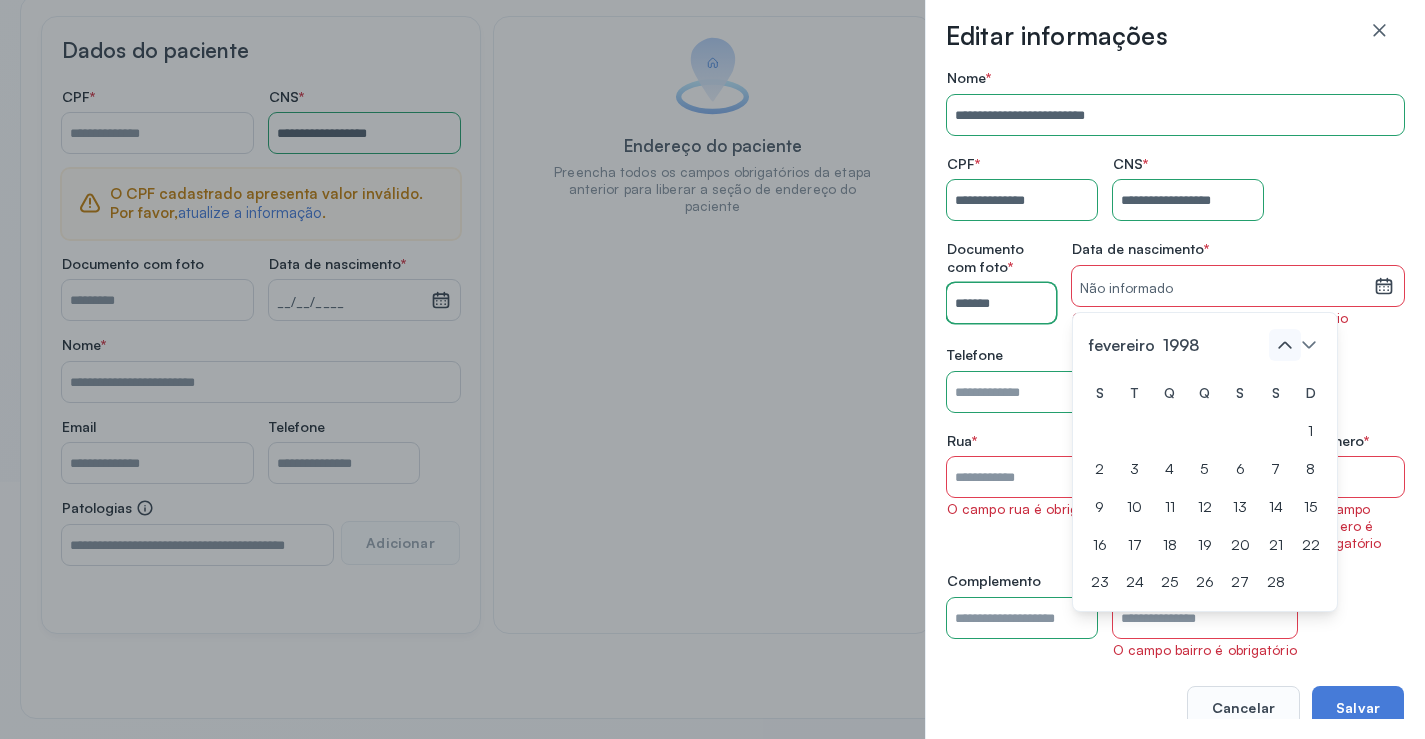click 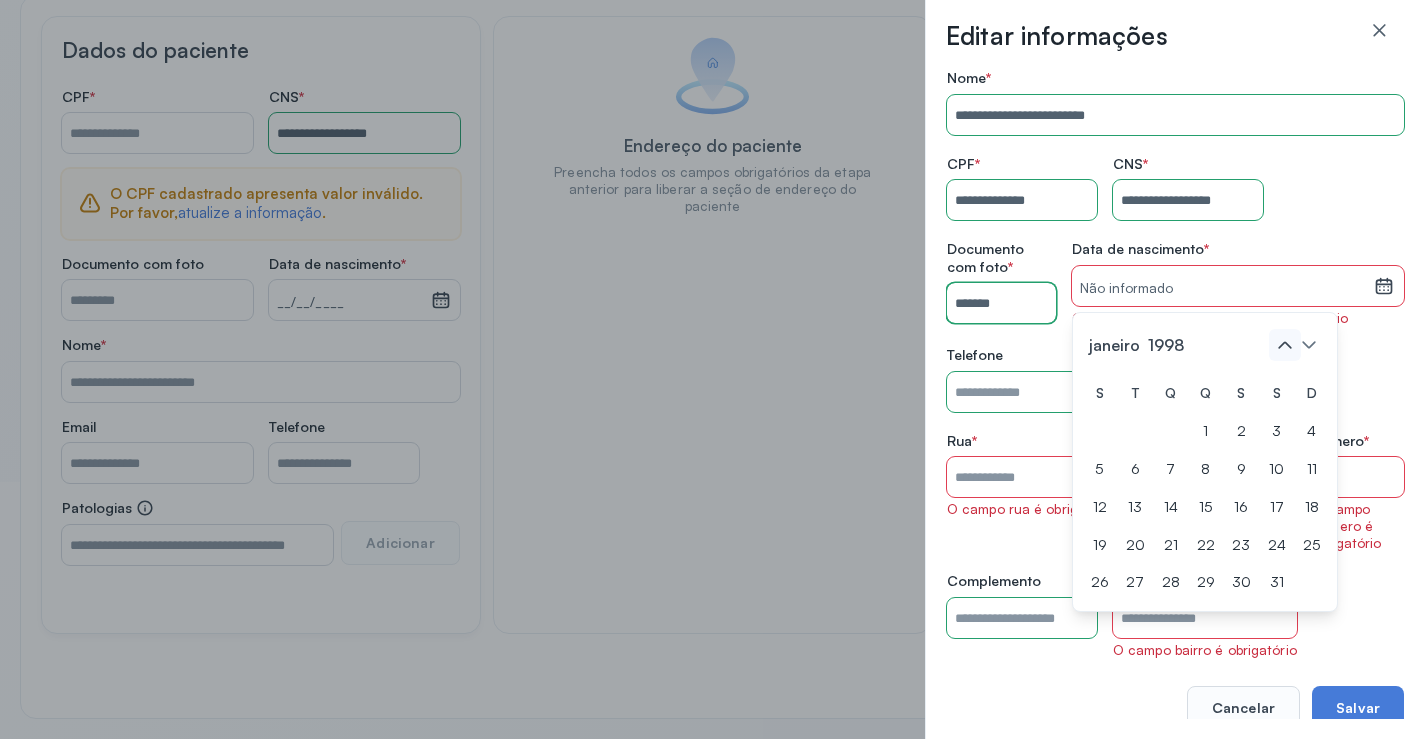 click 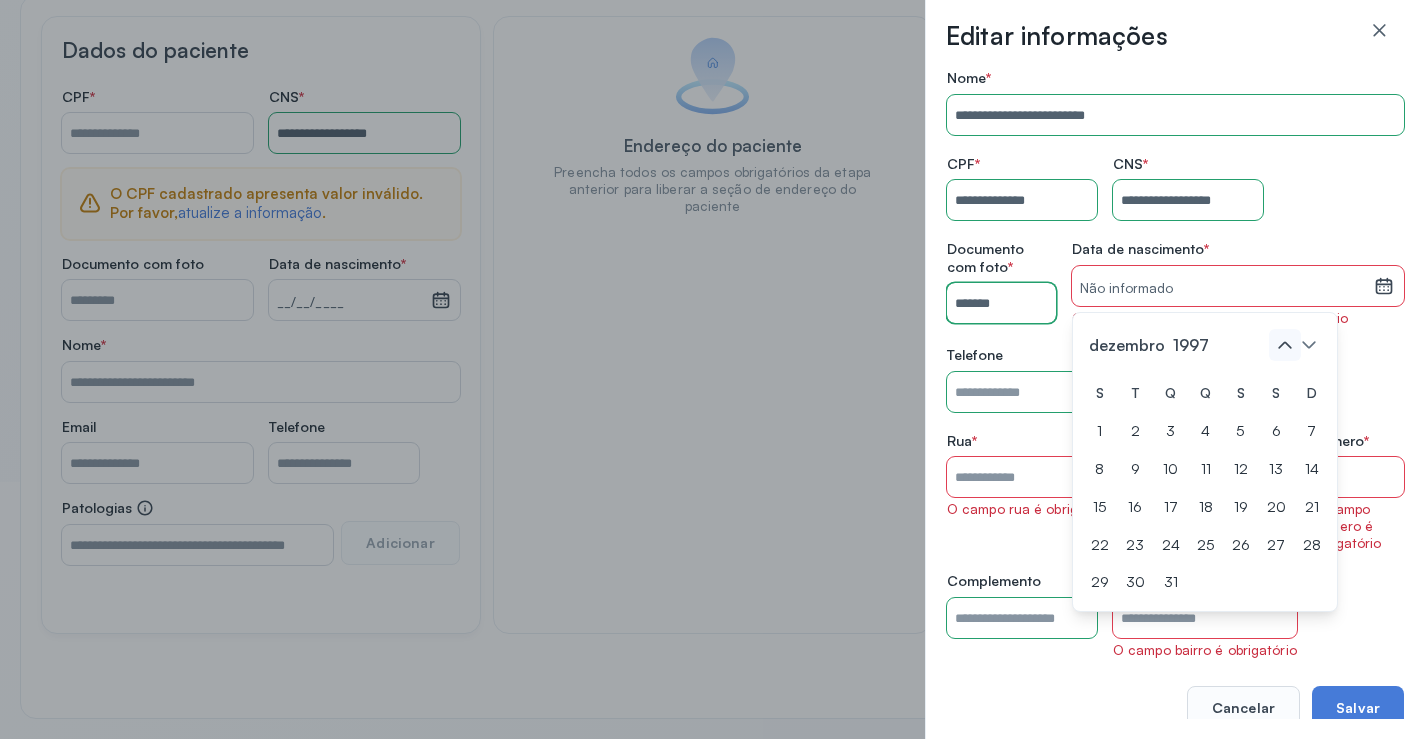 click 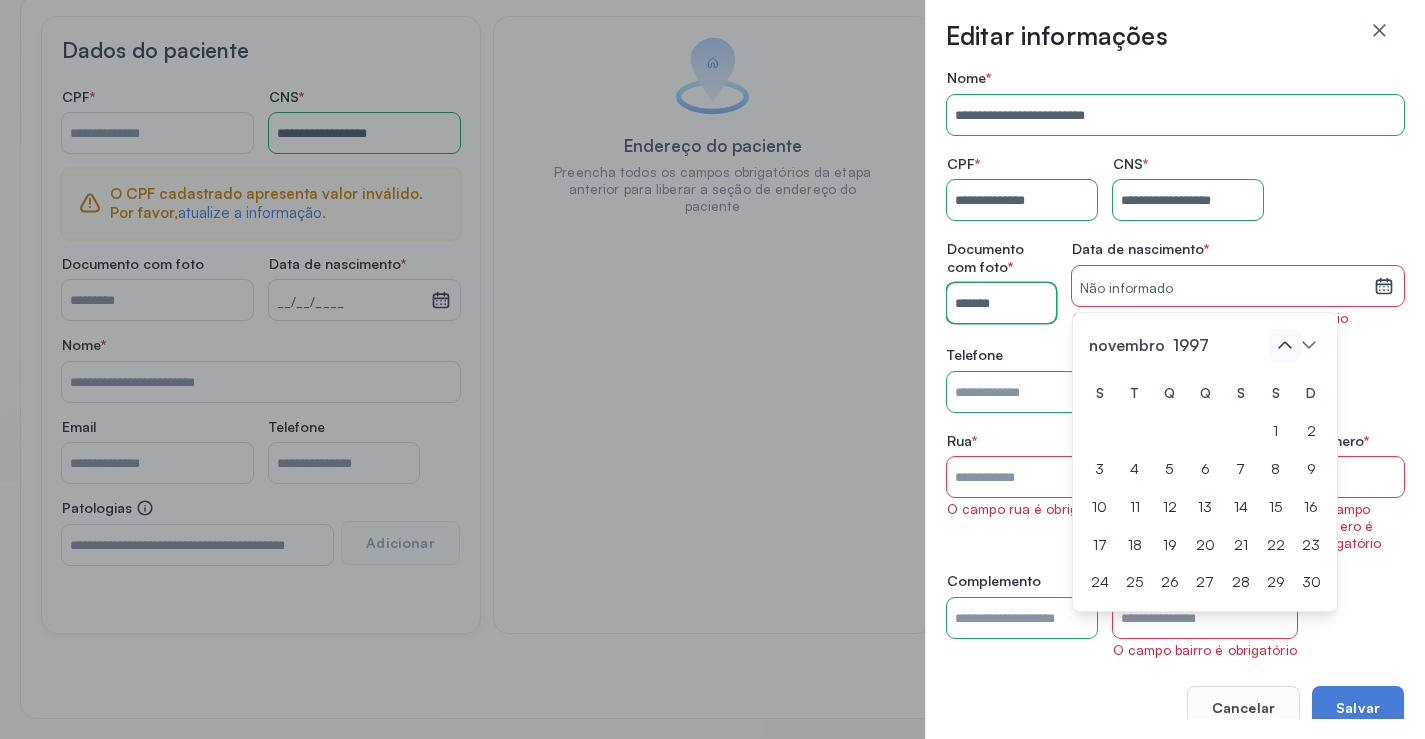 click 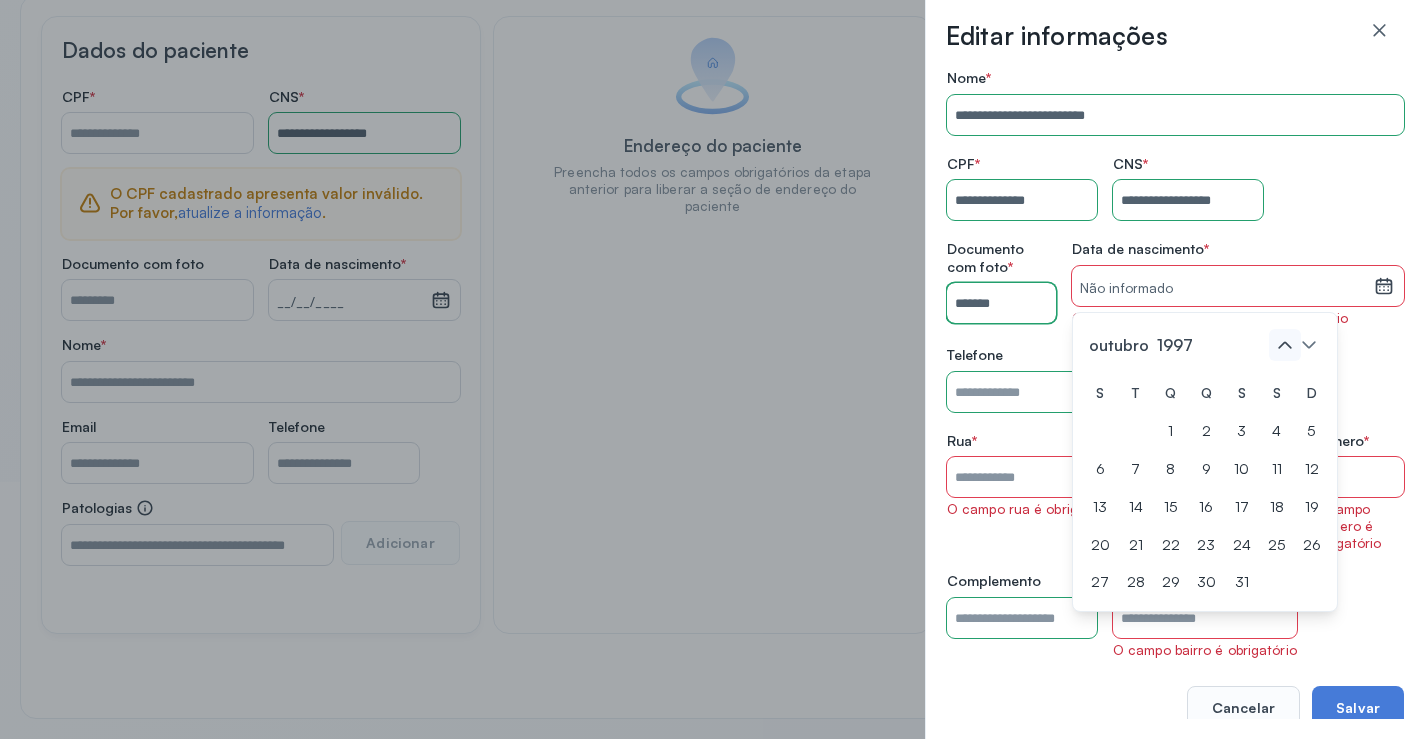 click 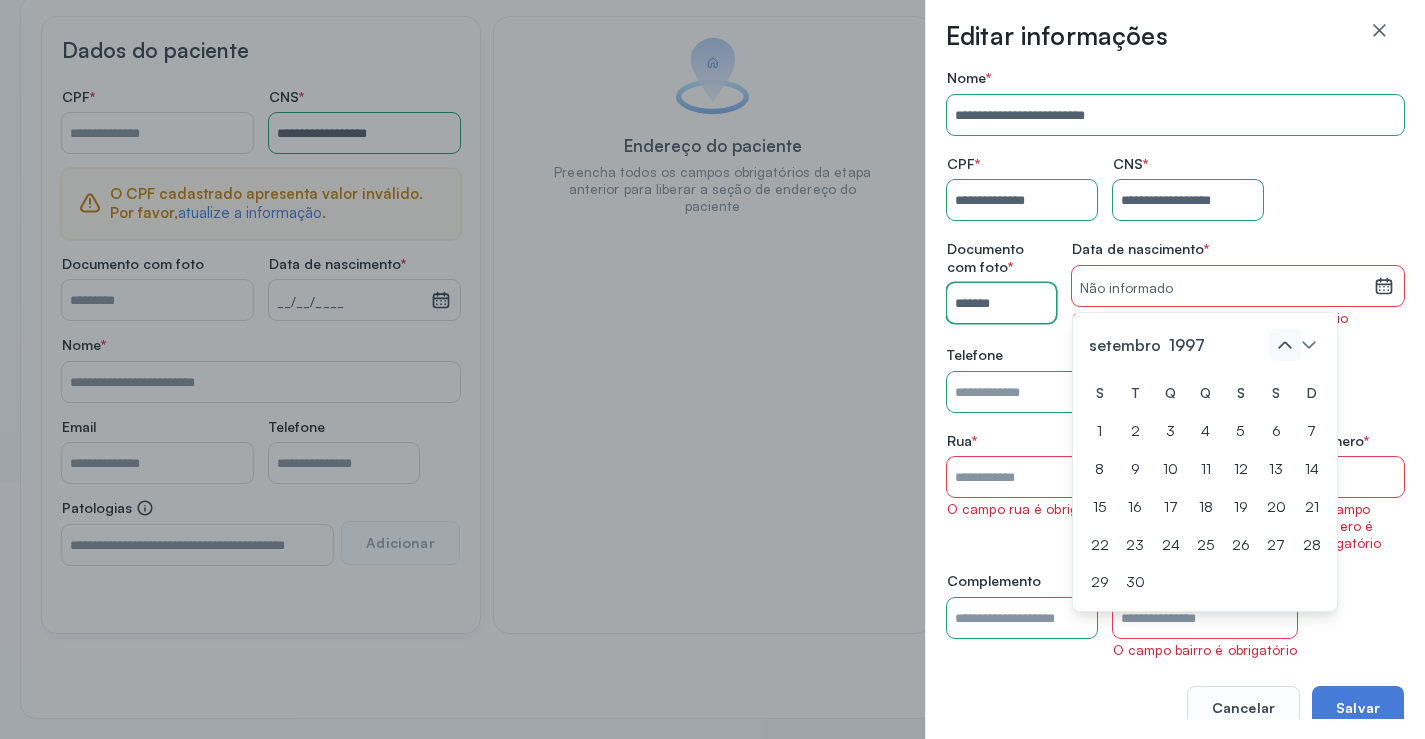 click 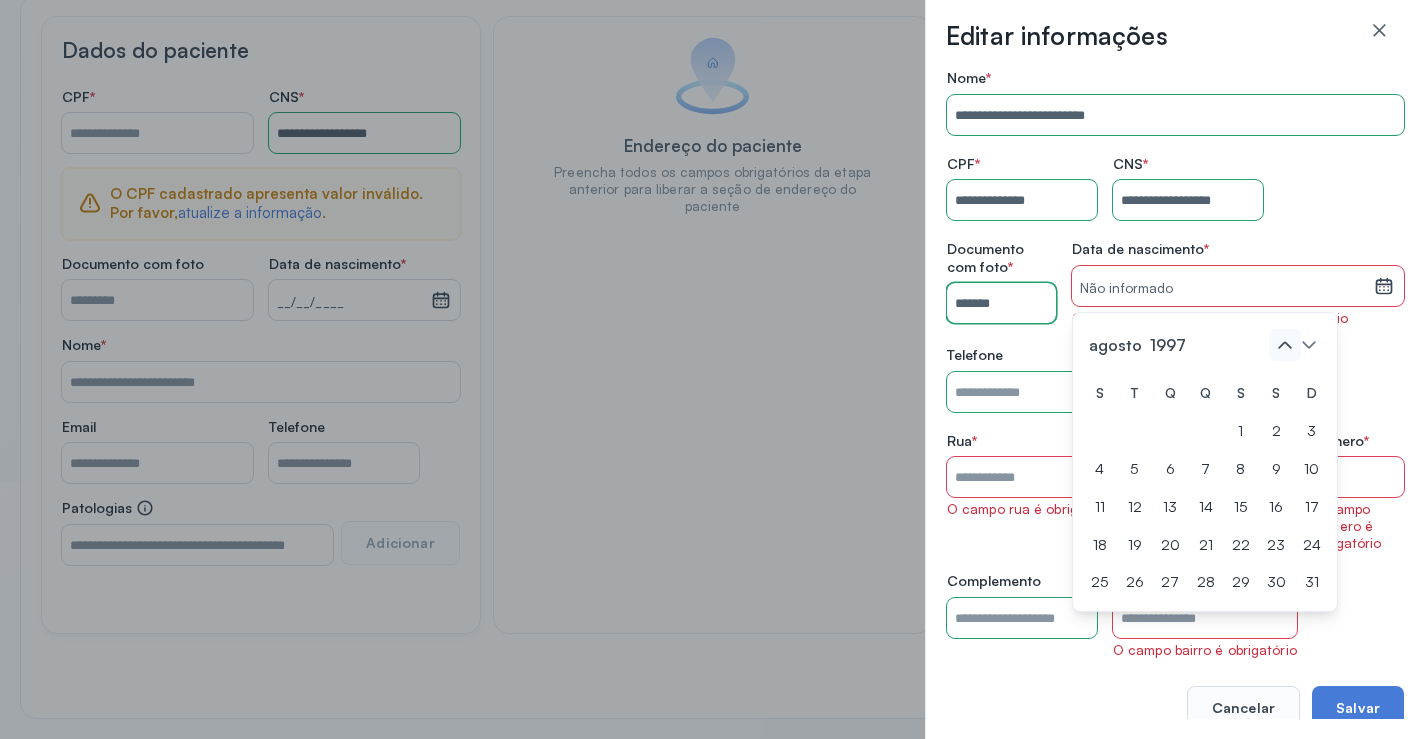 click 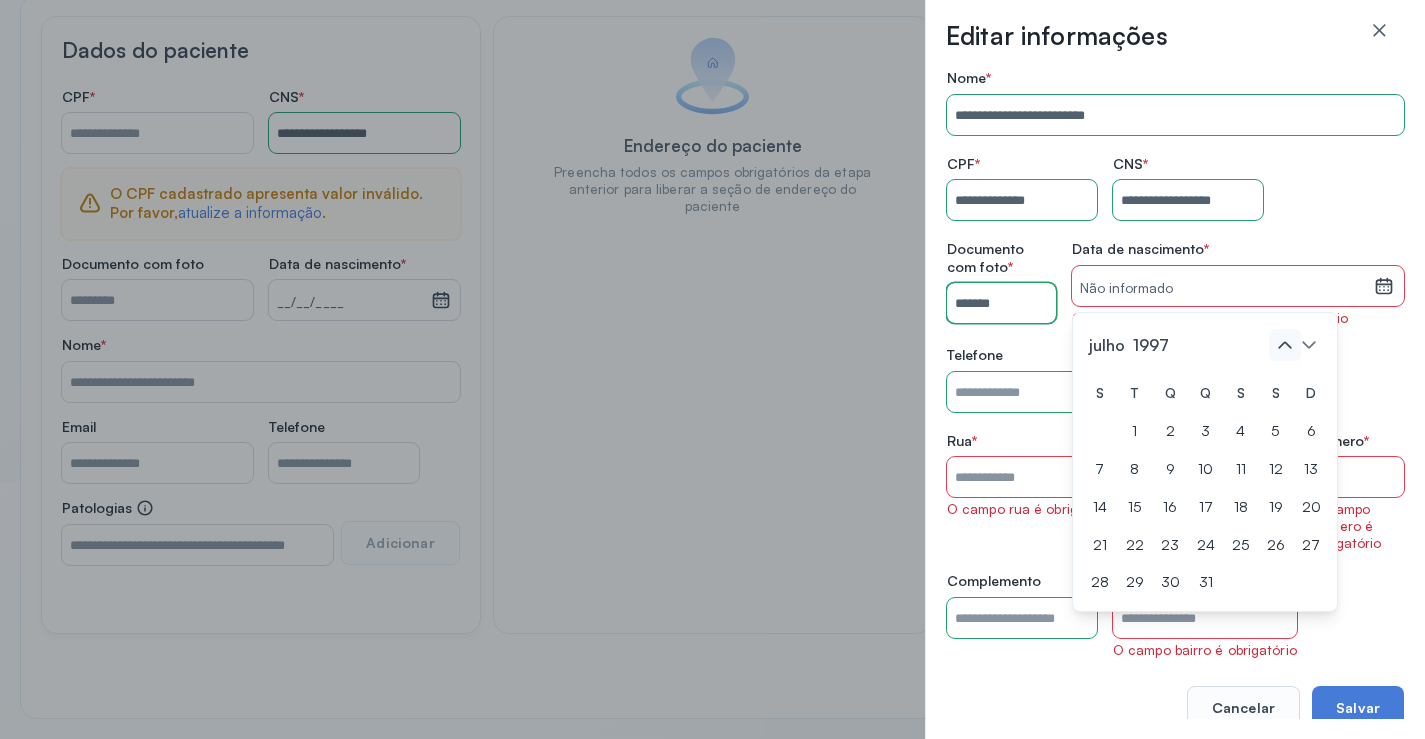 click 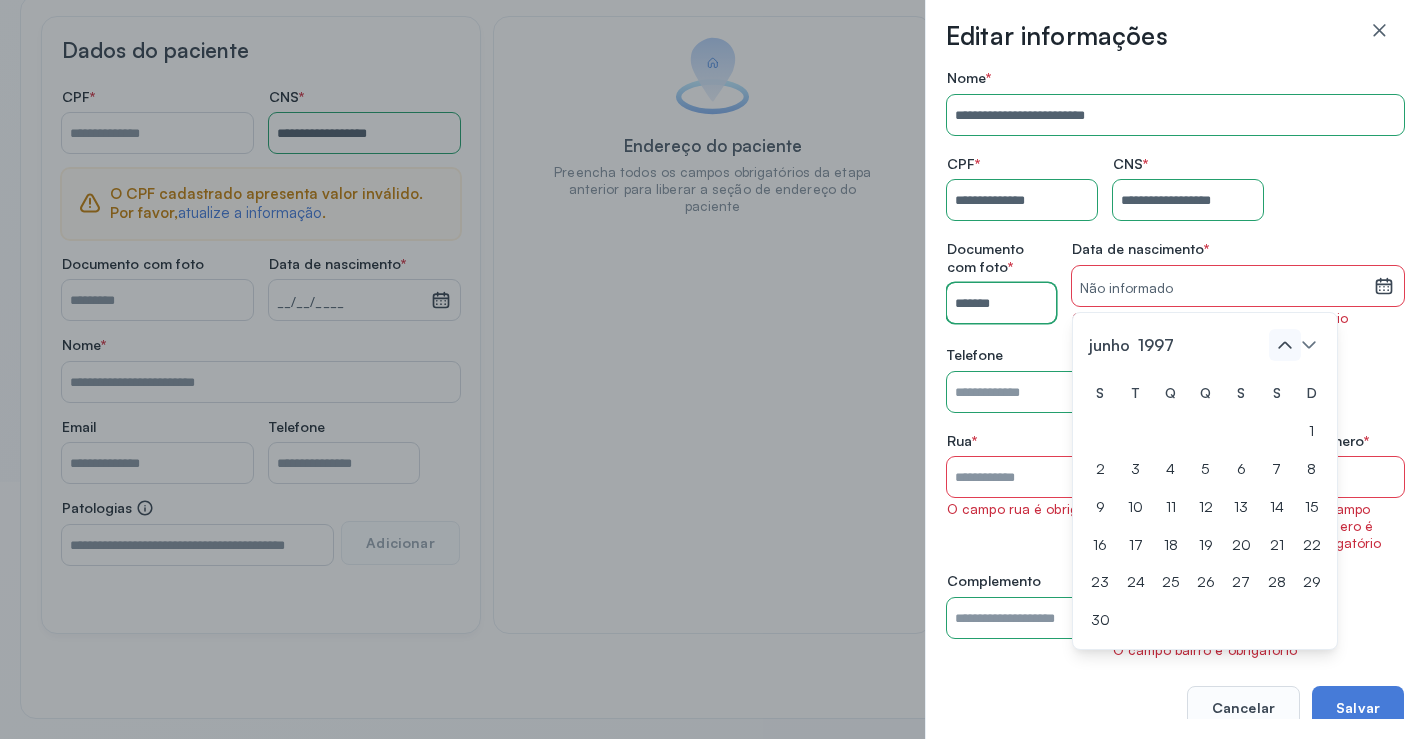 click 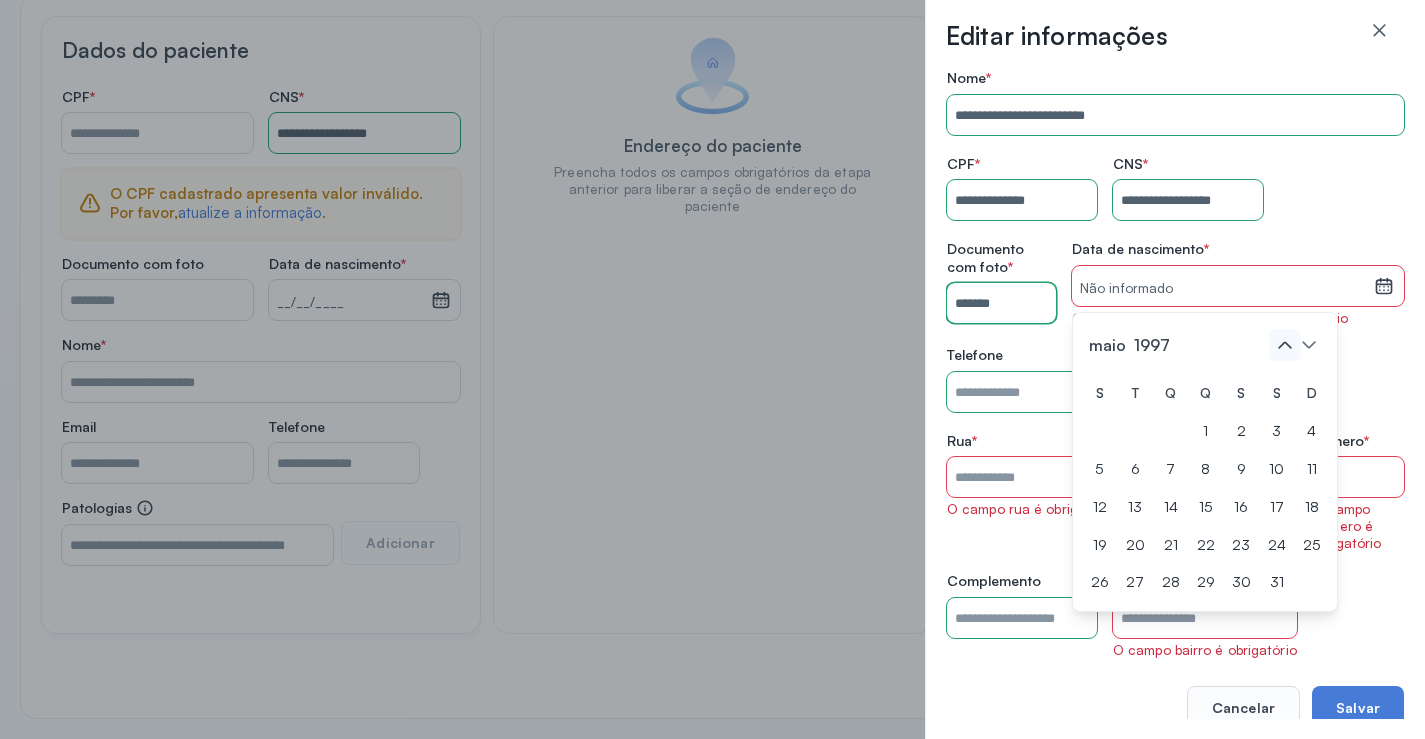click 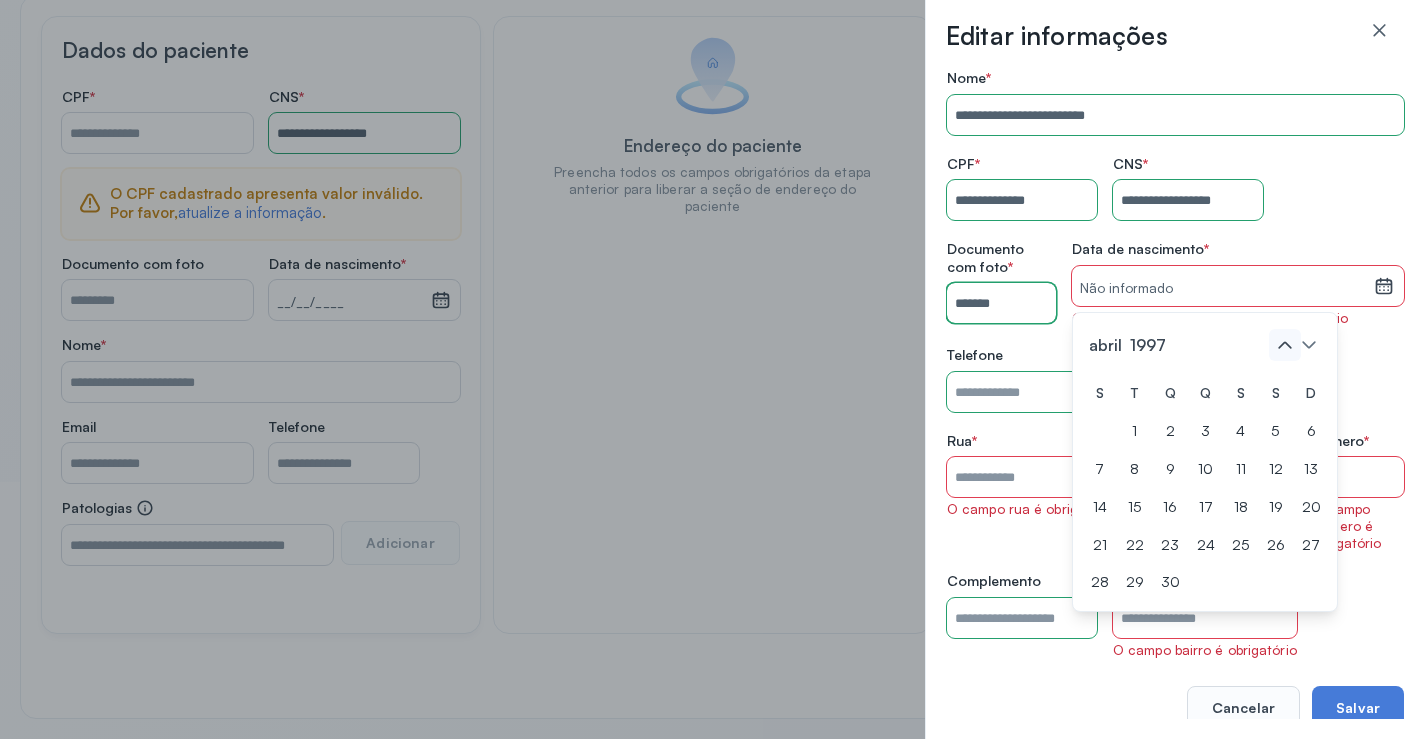 click 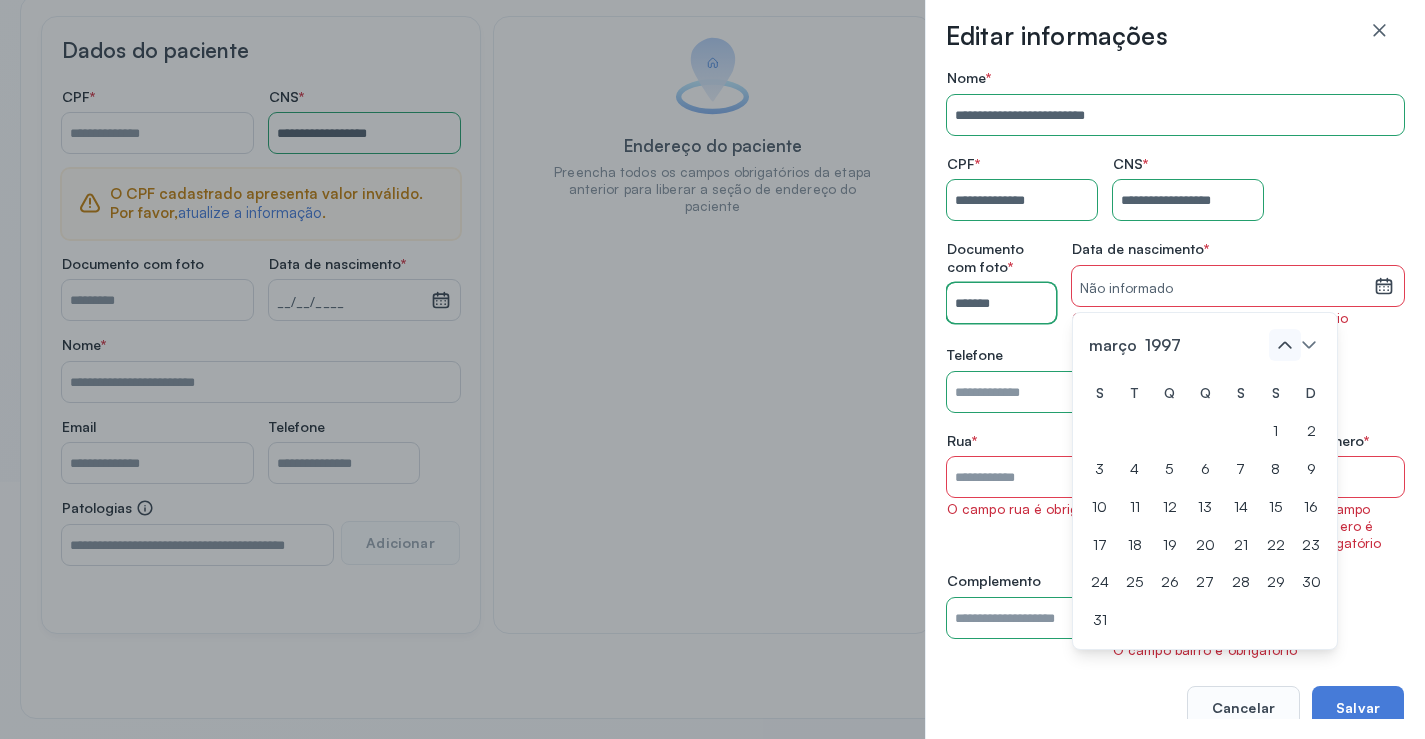 click 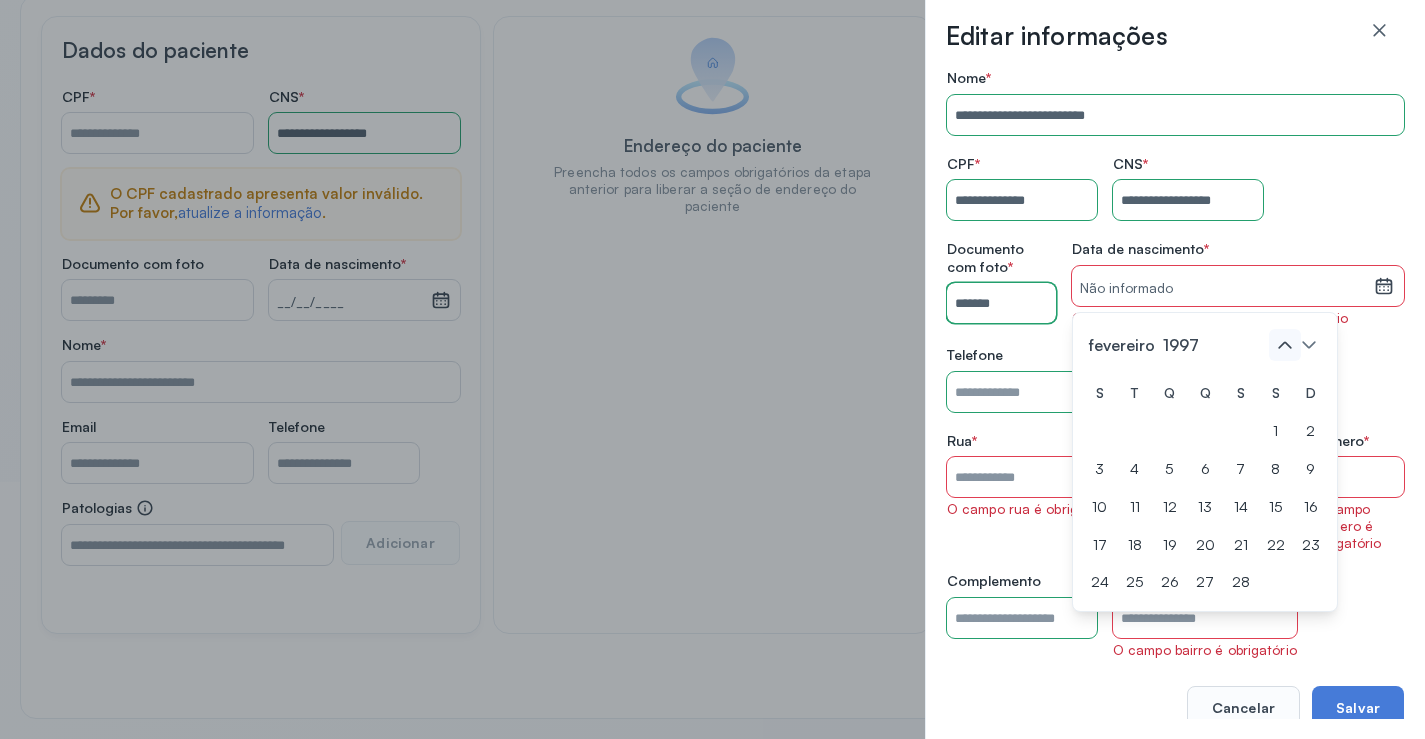 click 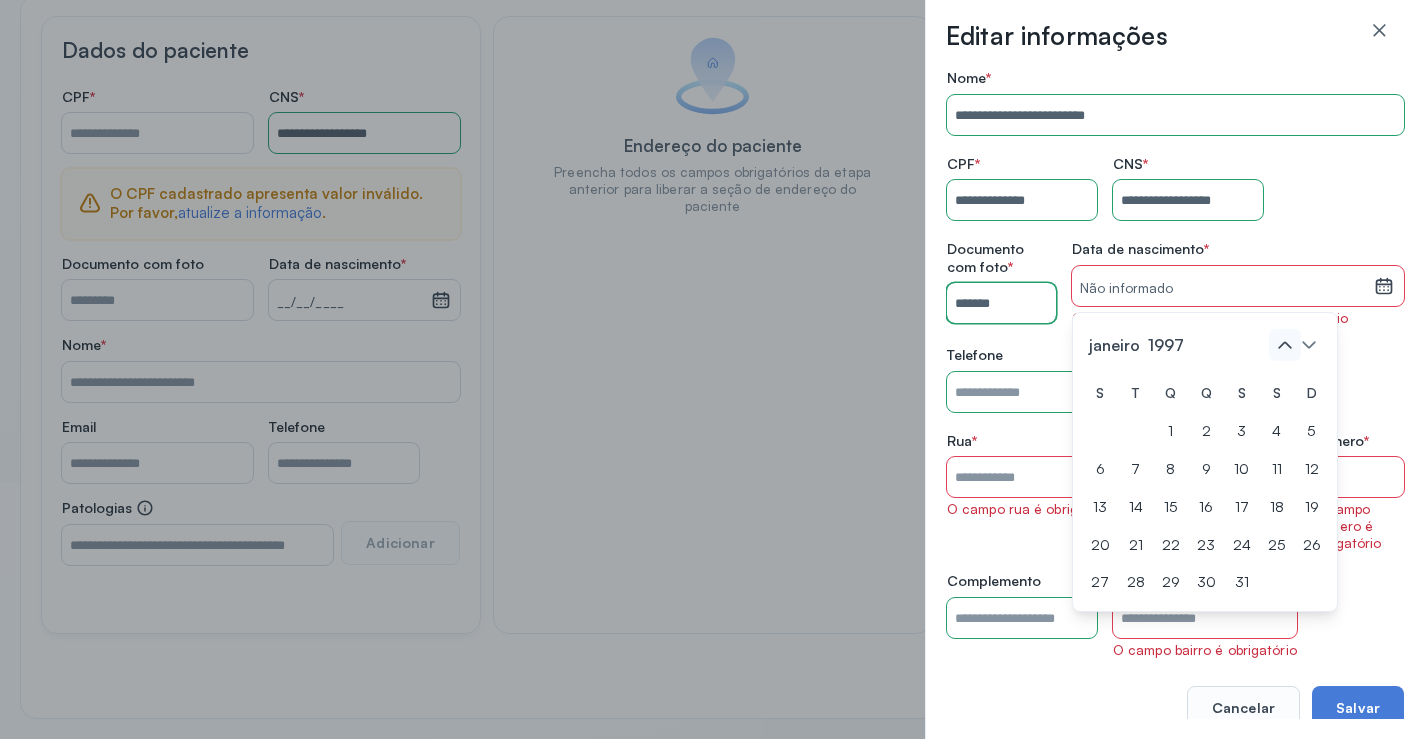 click 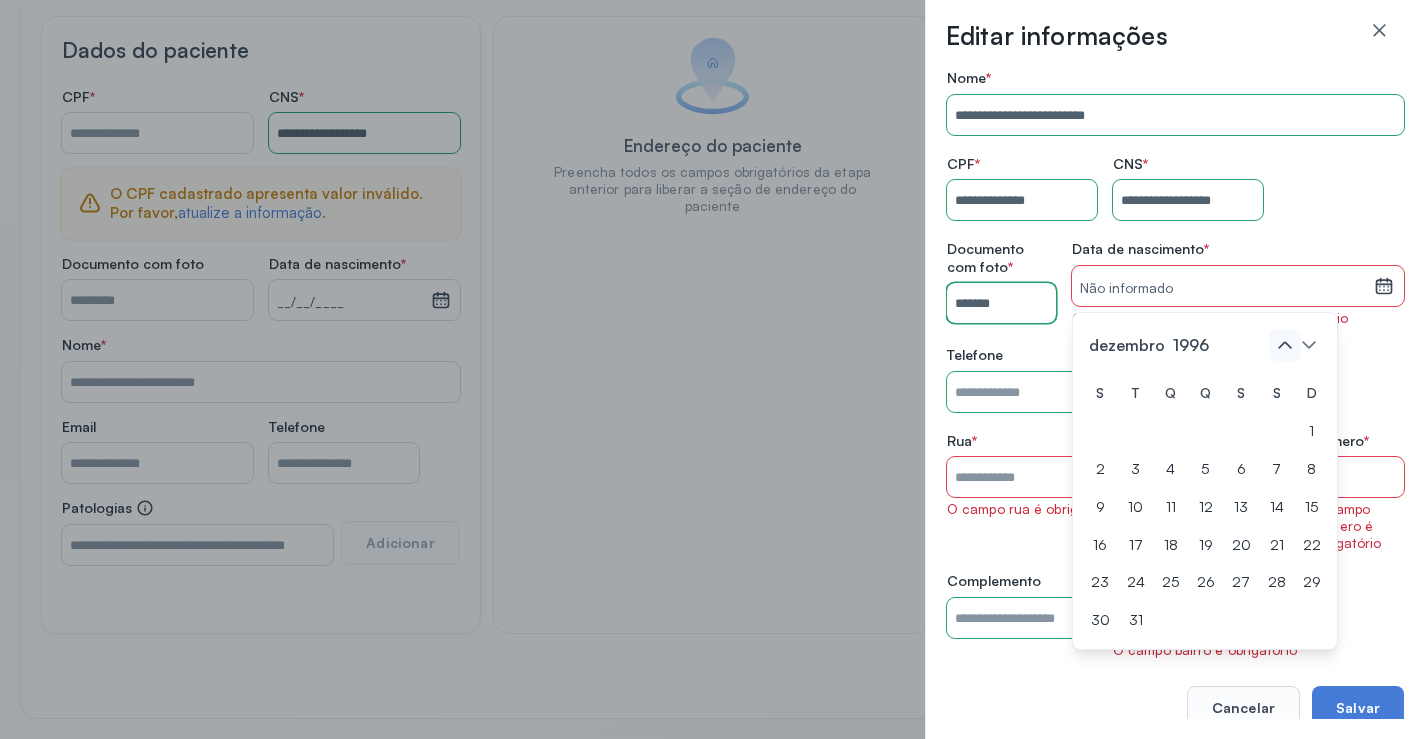 click 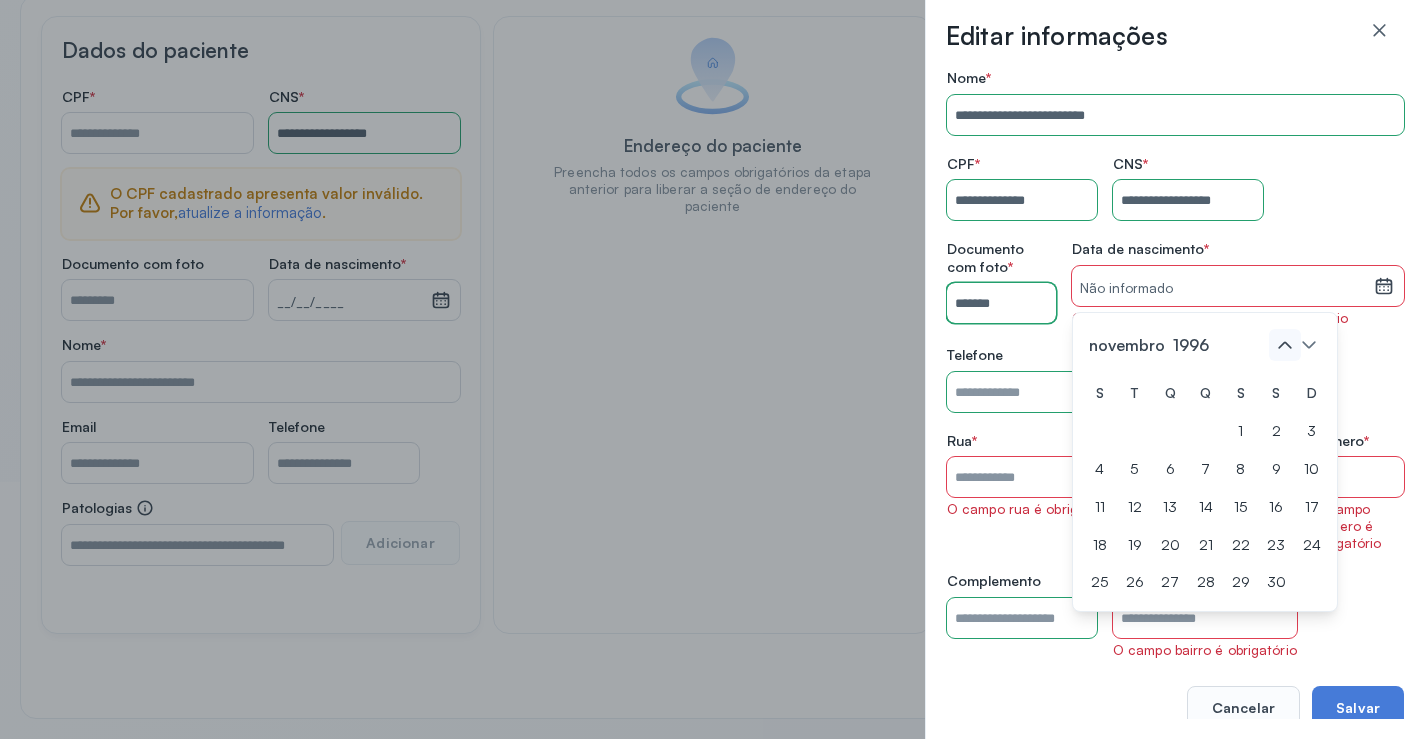 click 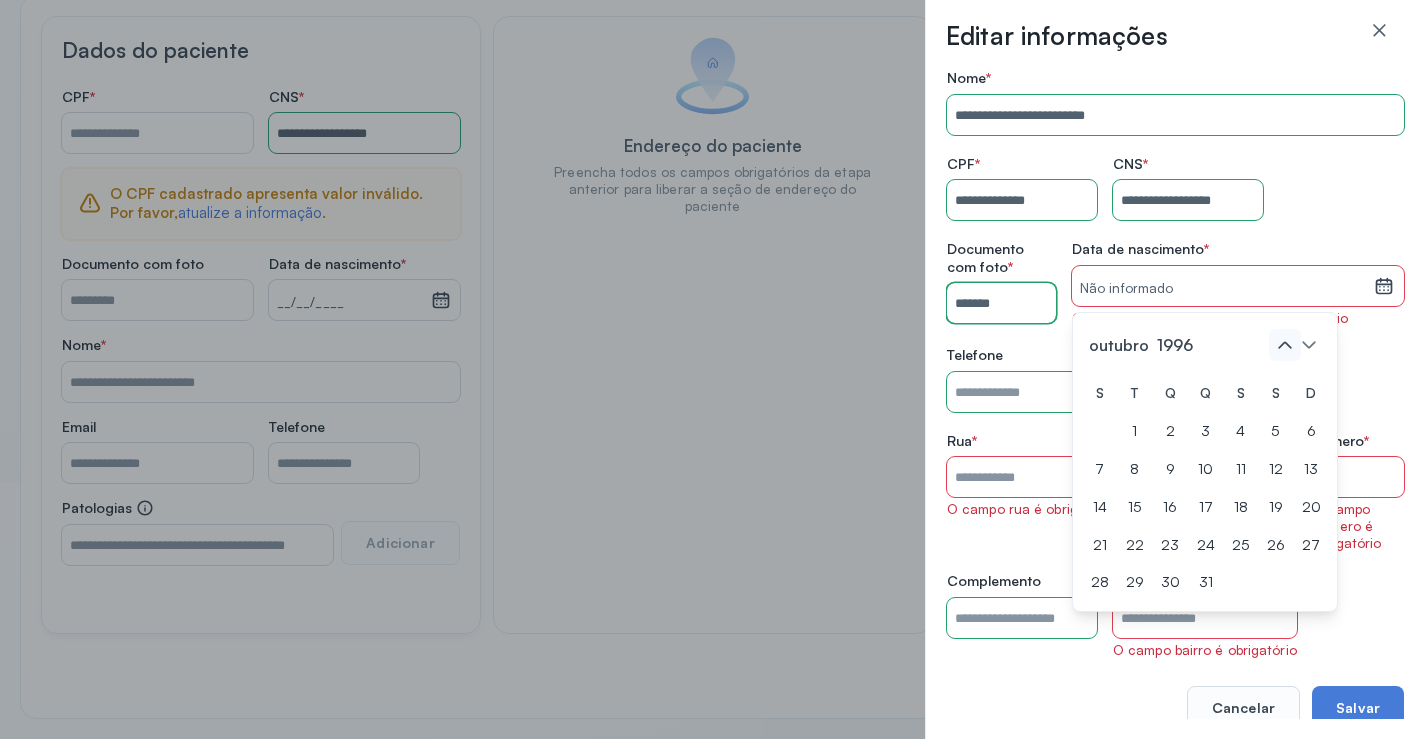 click 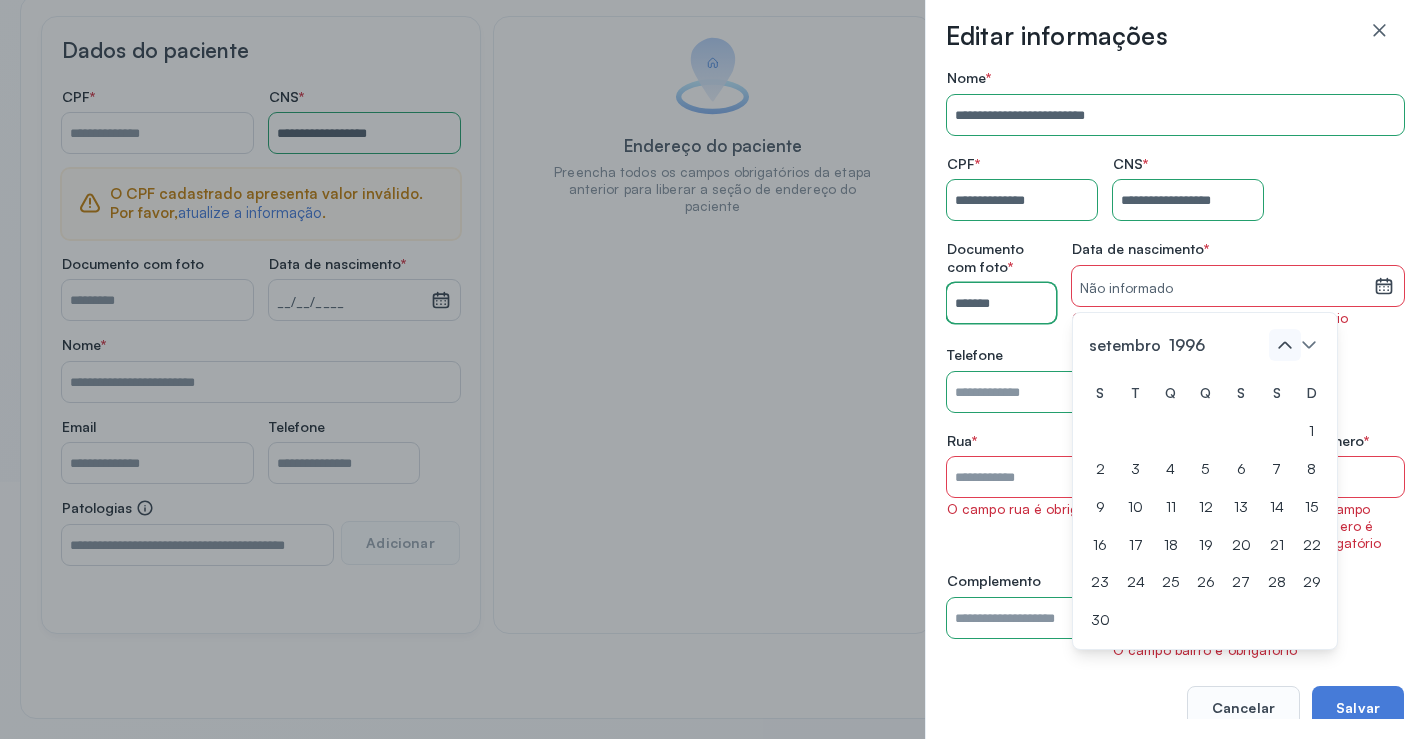 click 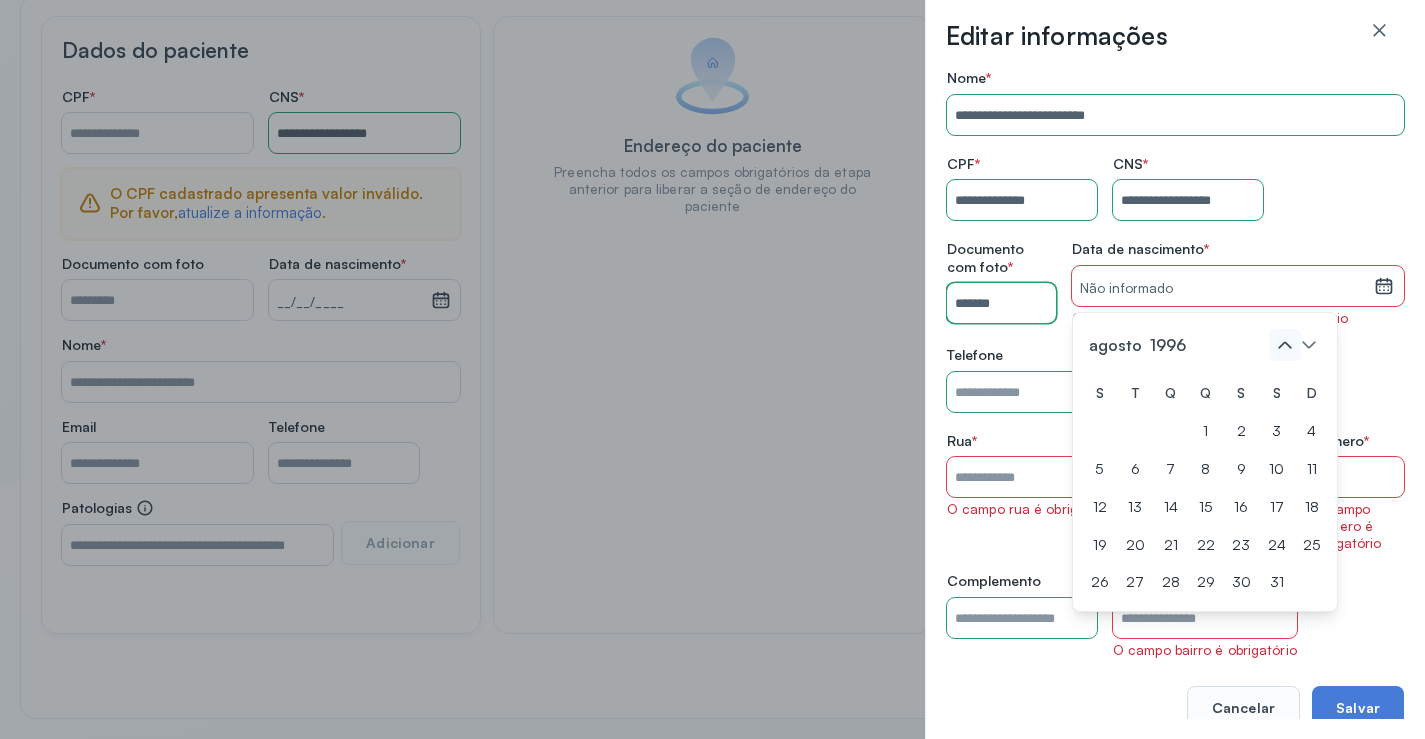 click 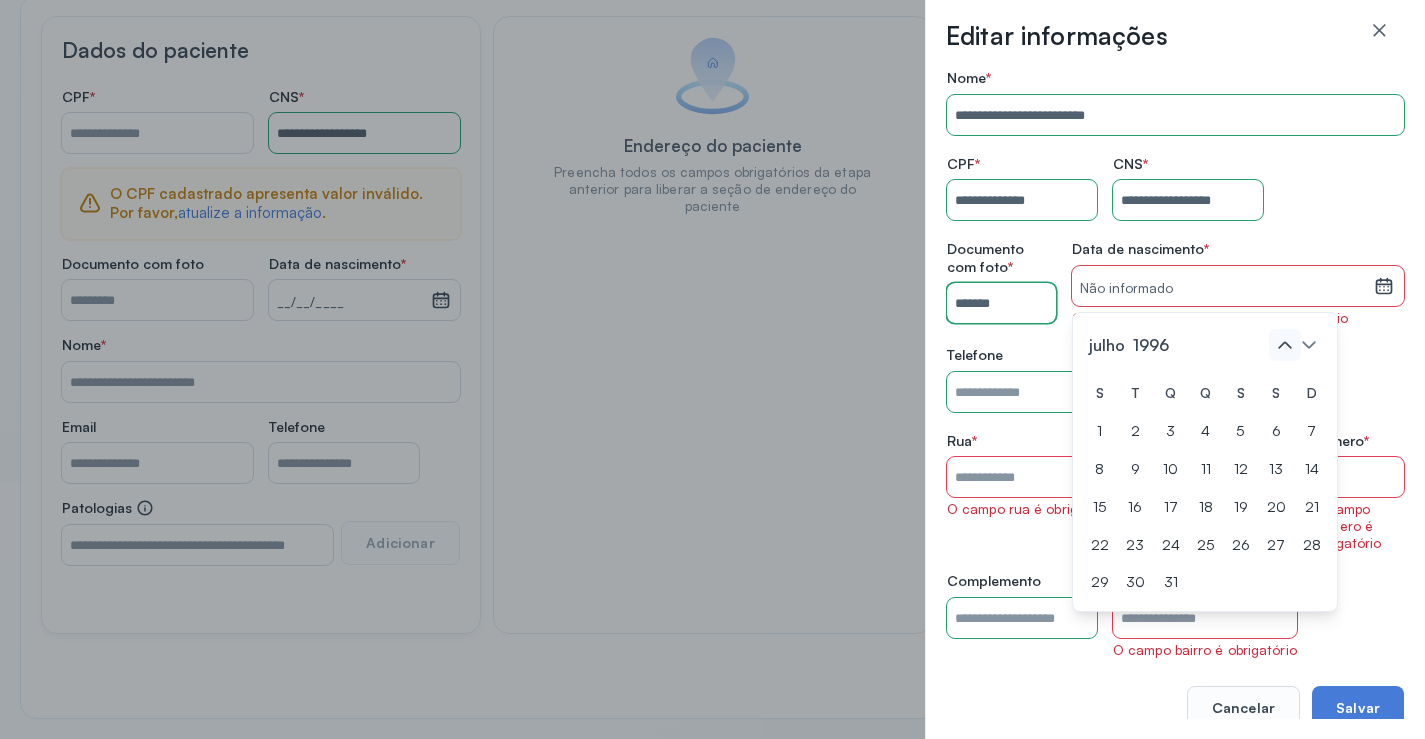 click 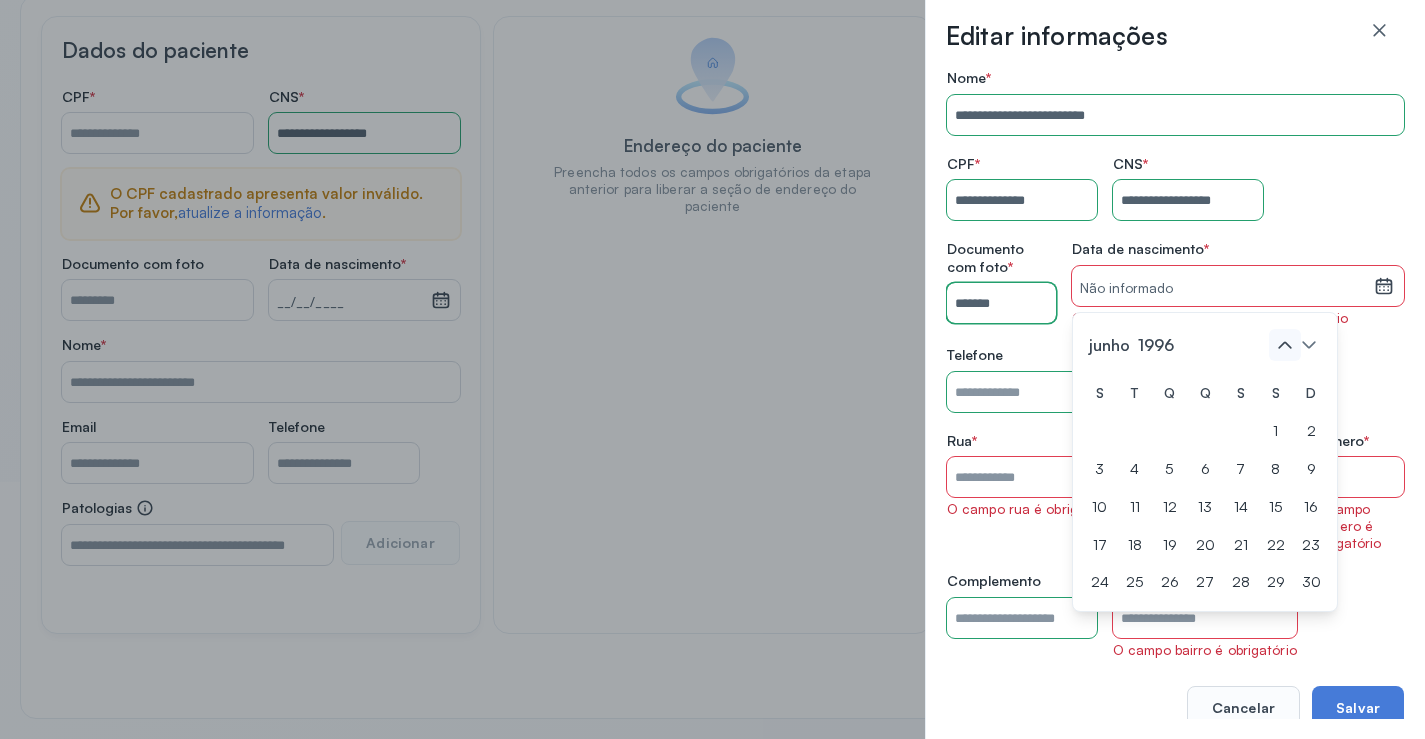click 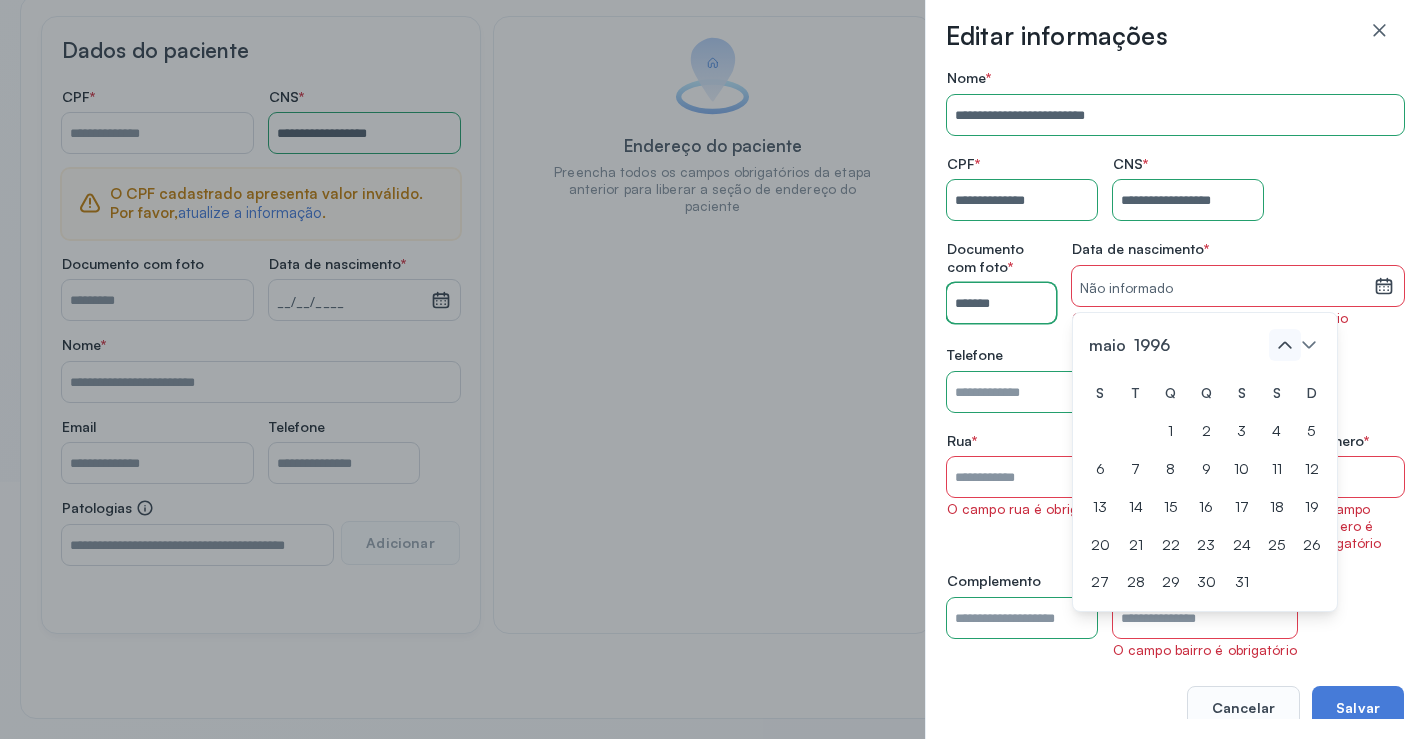 click 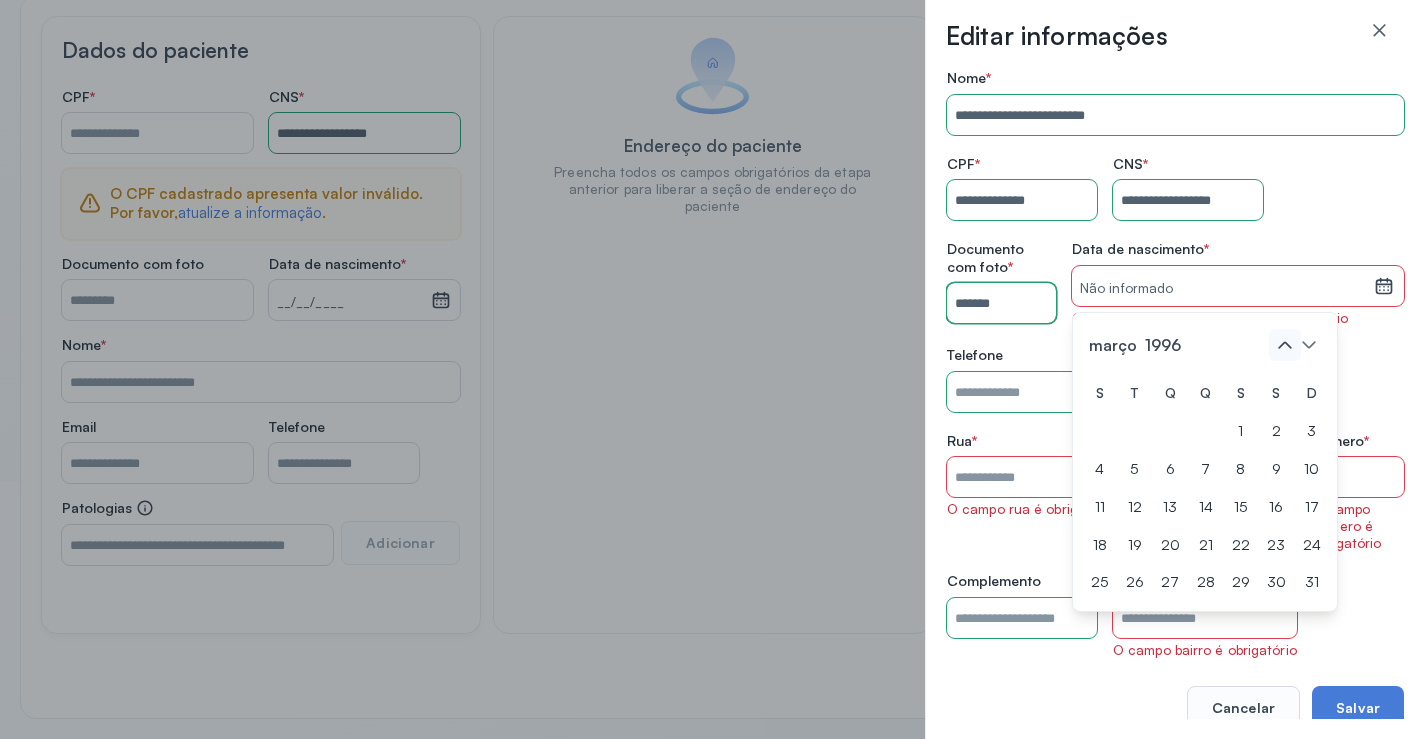 click 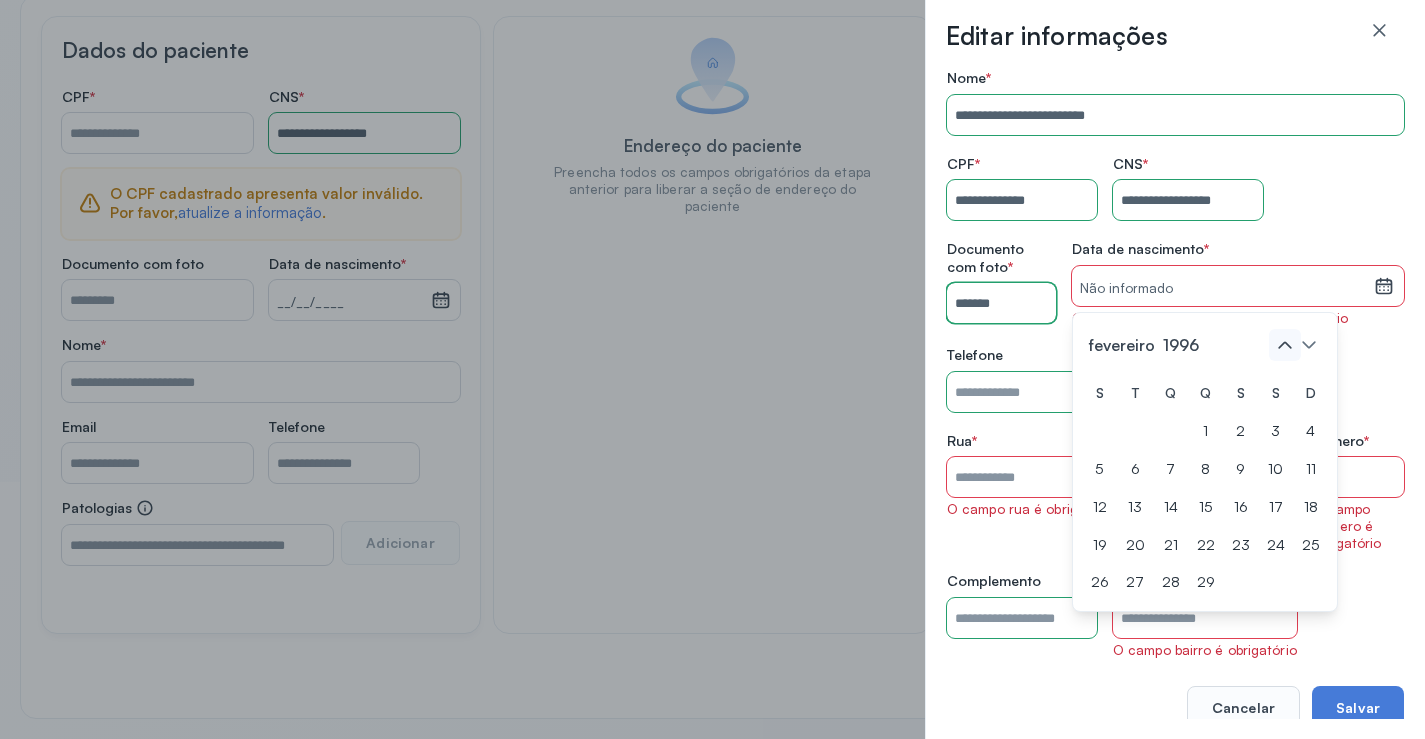 click 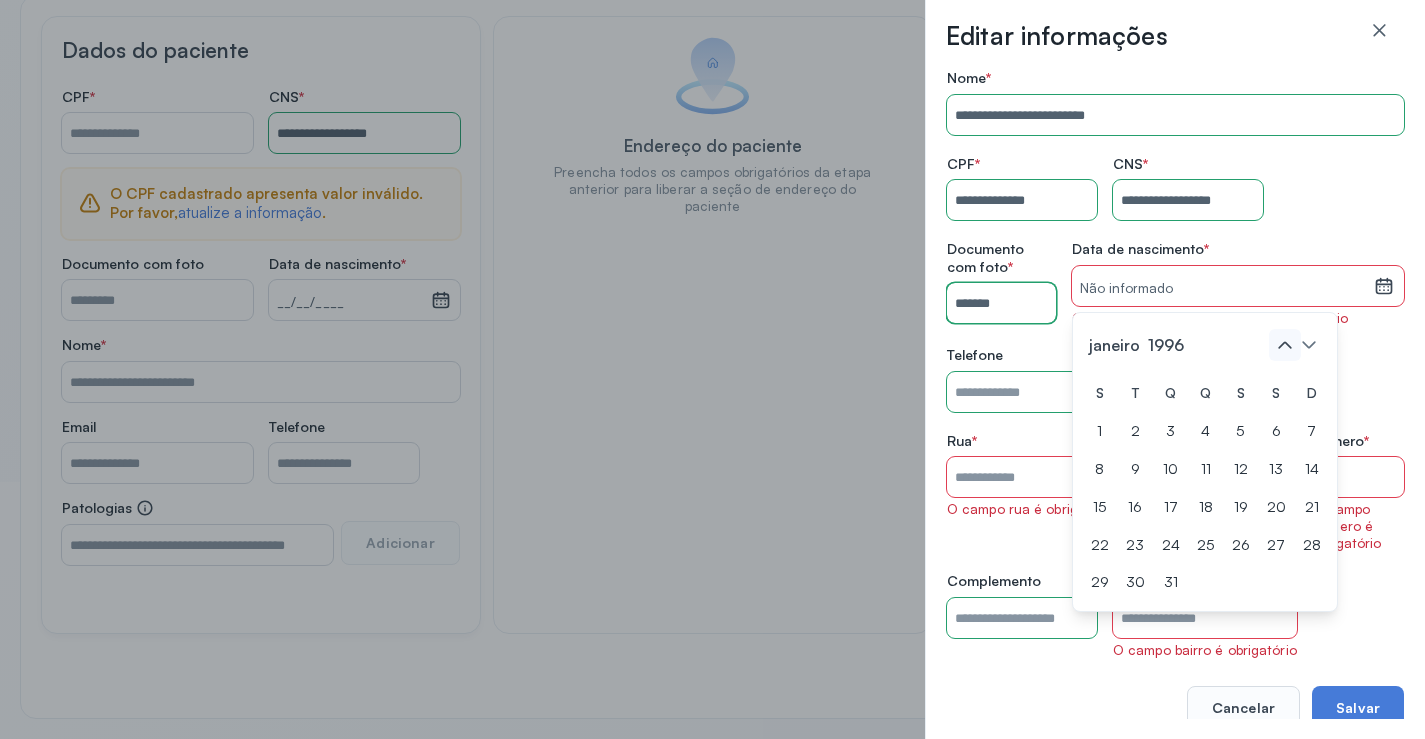 click 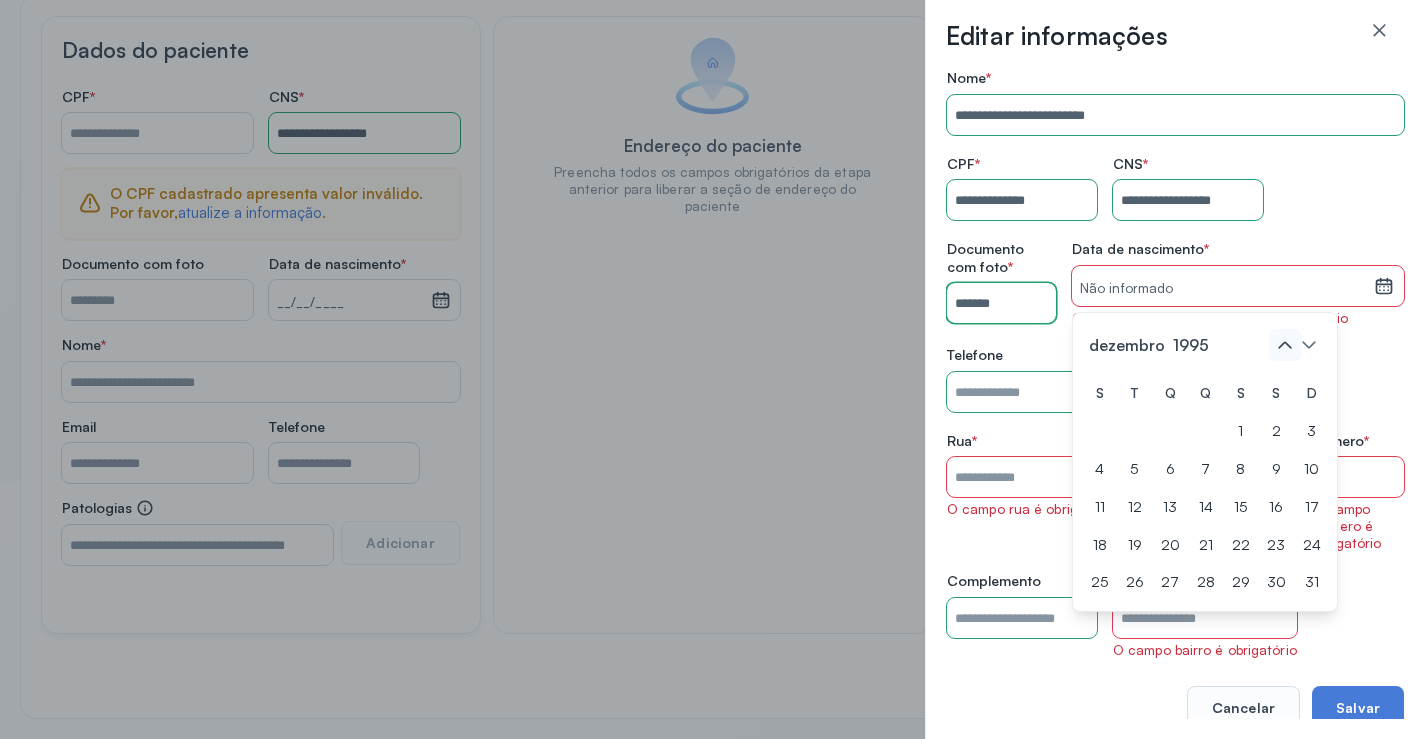 click 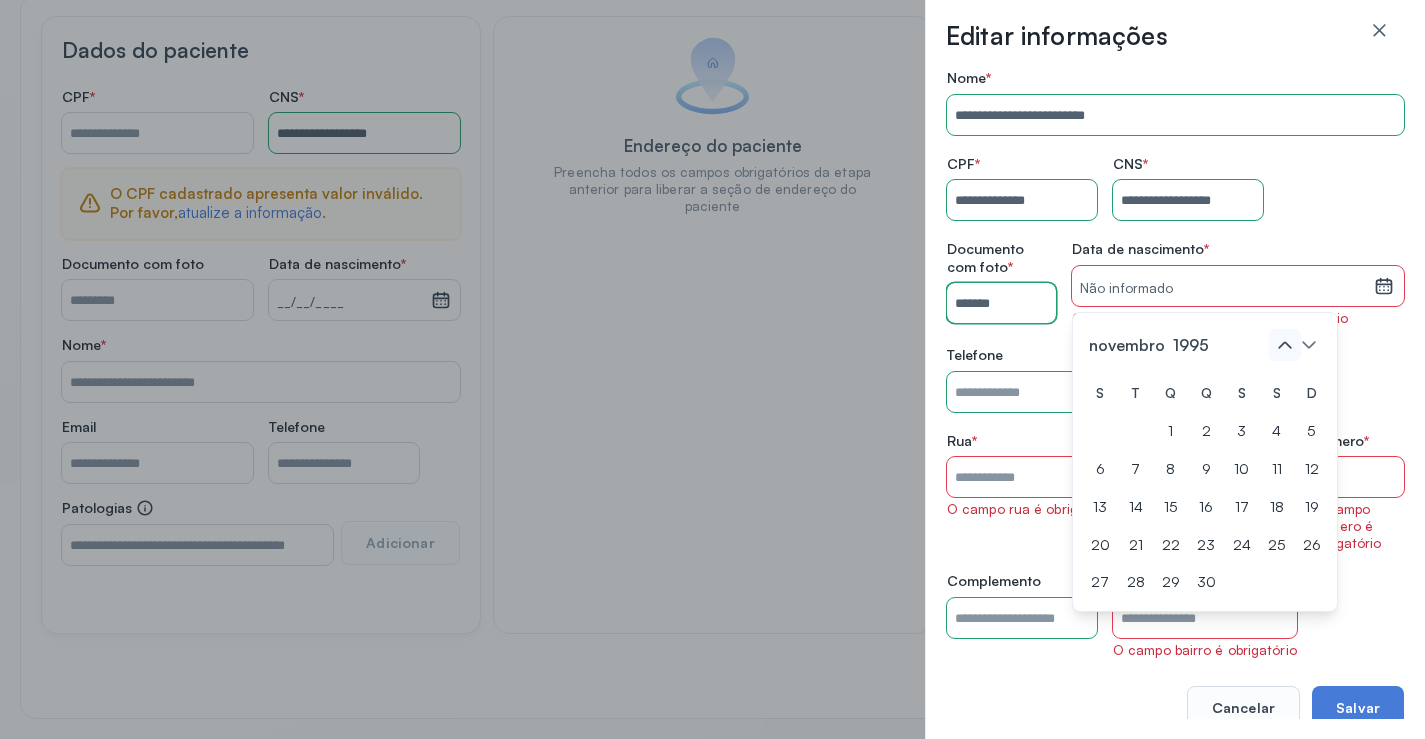 click 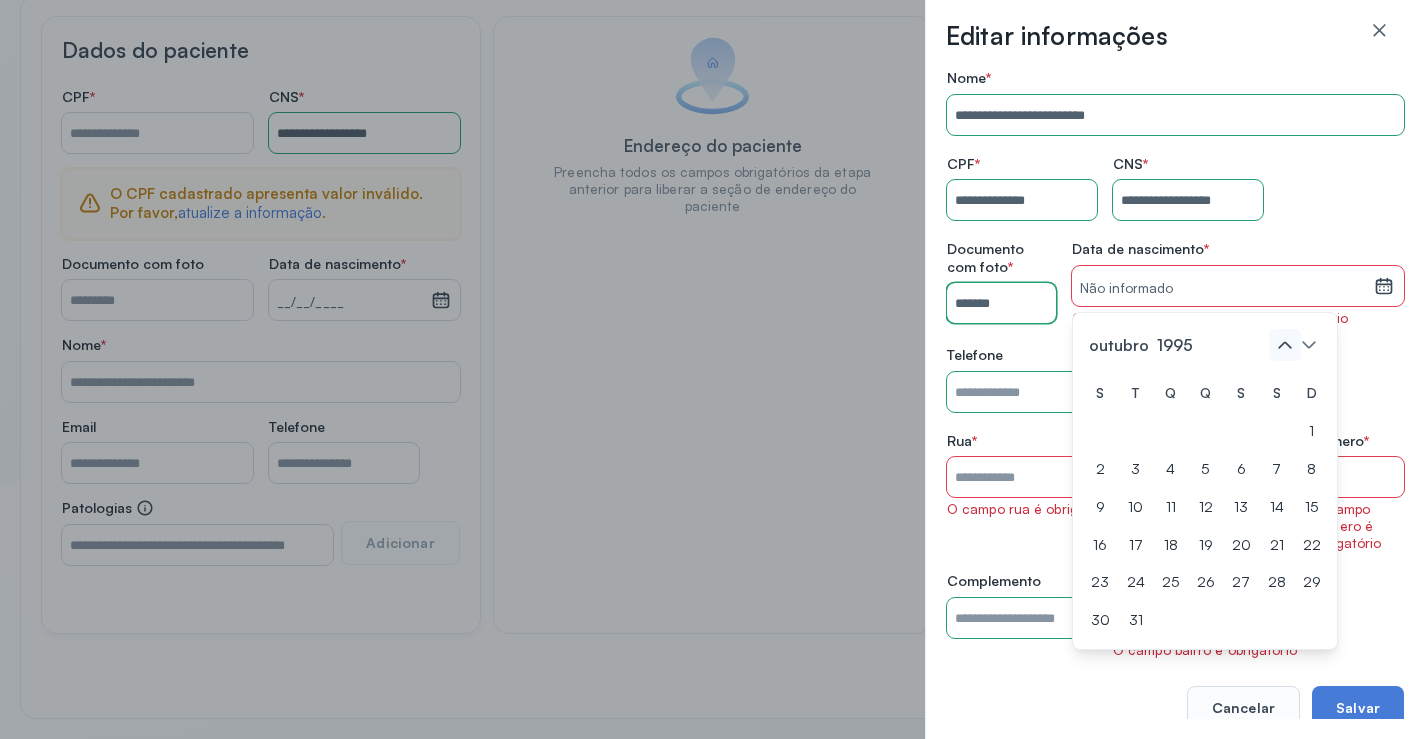 click 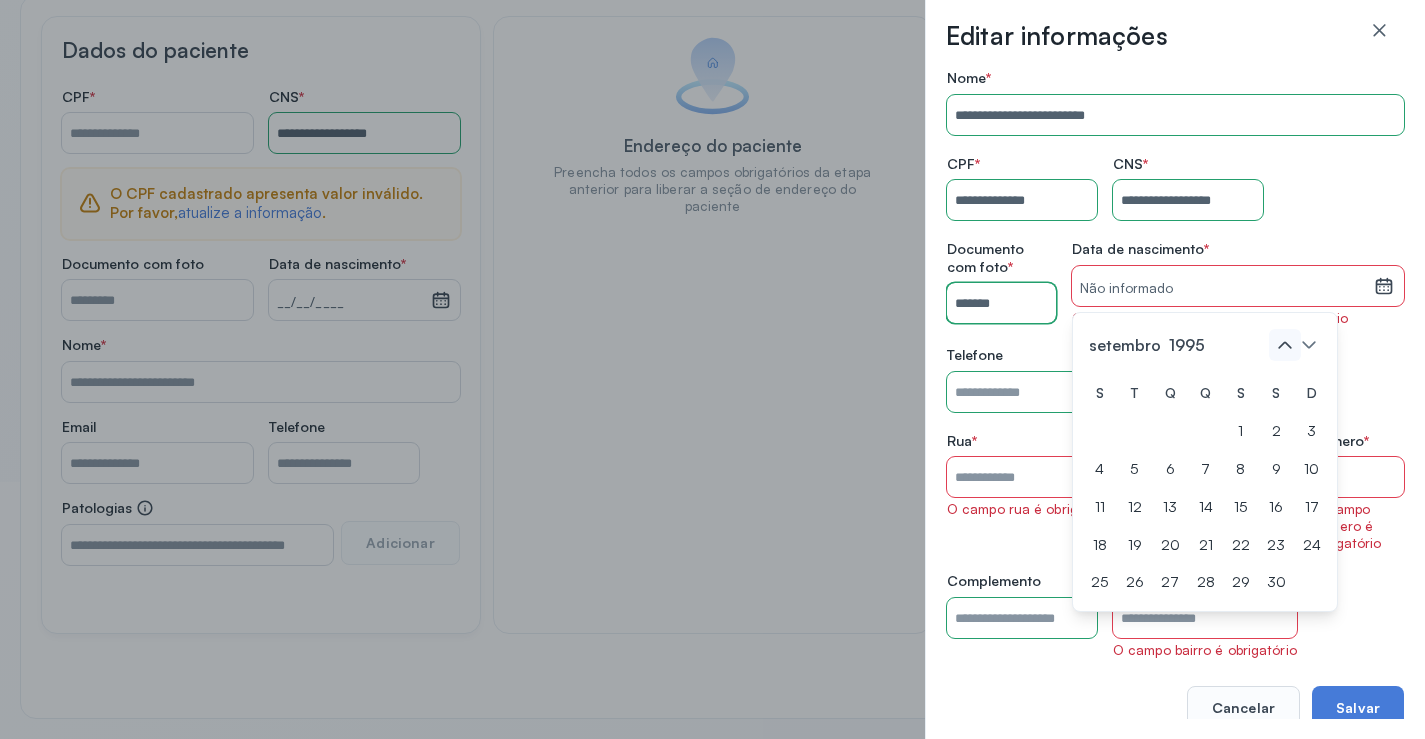 click 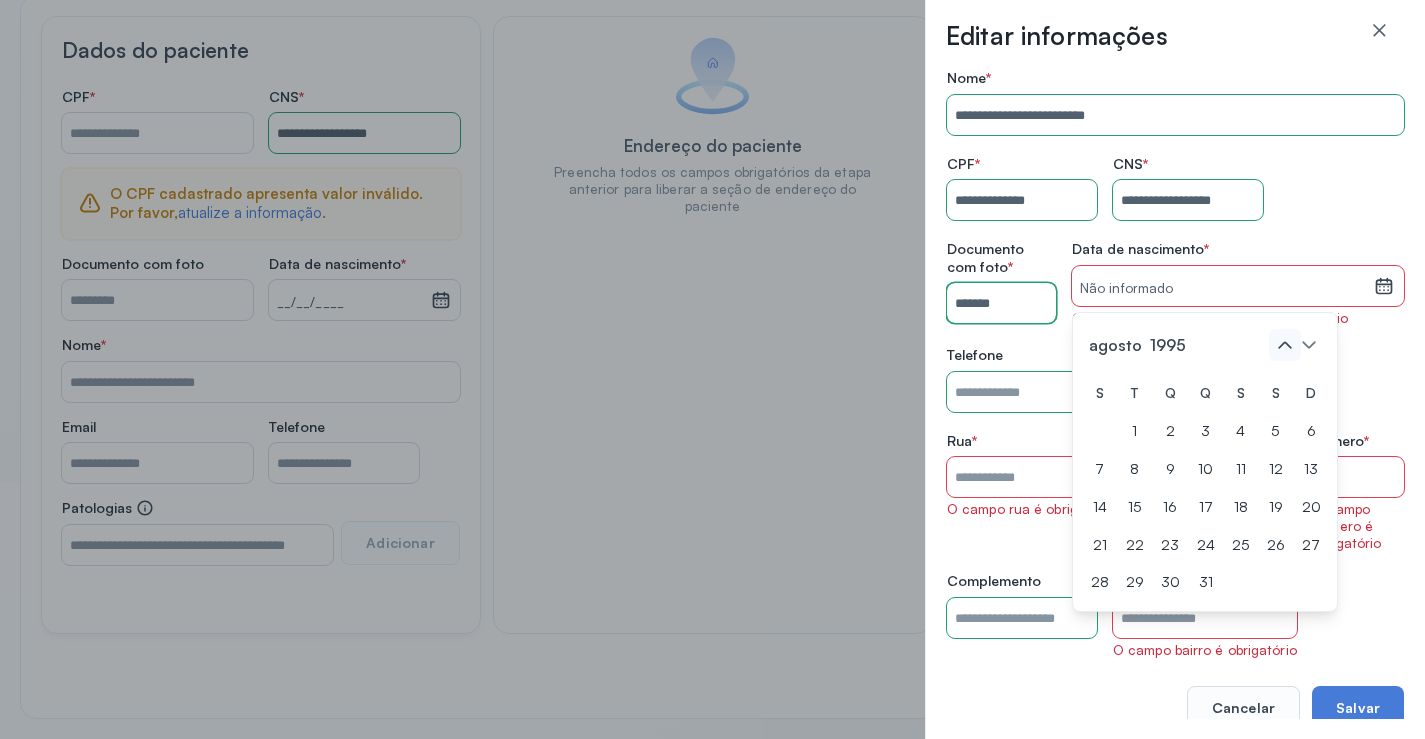 click 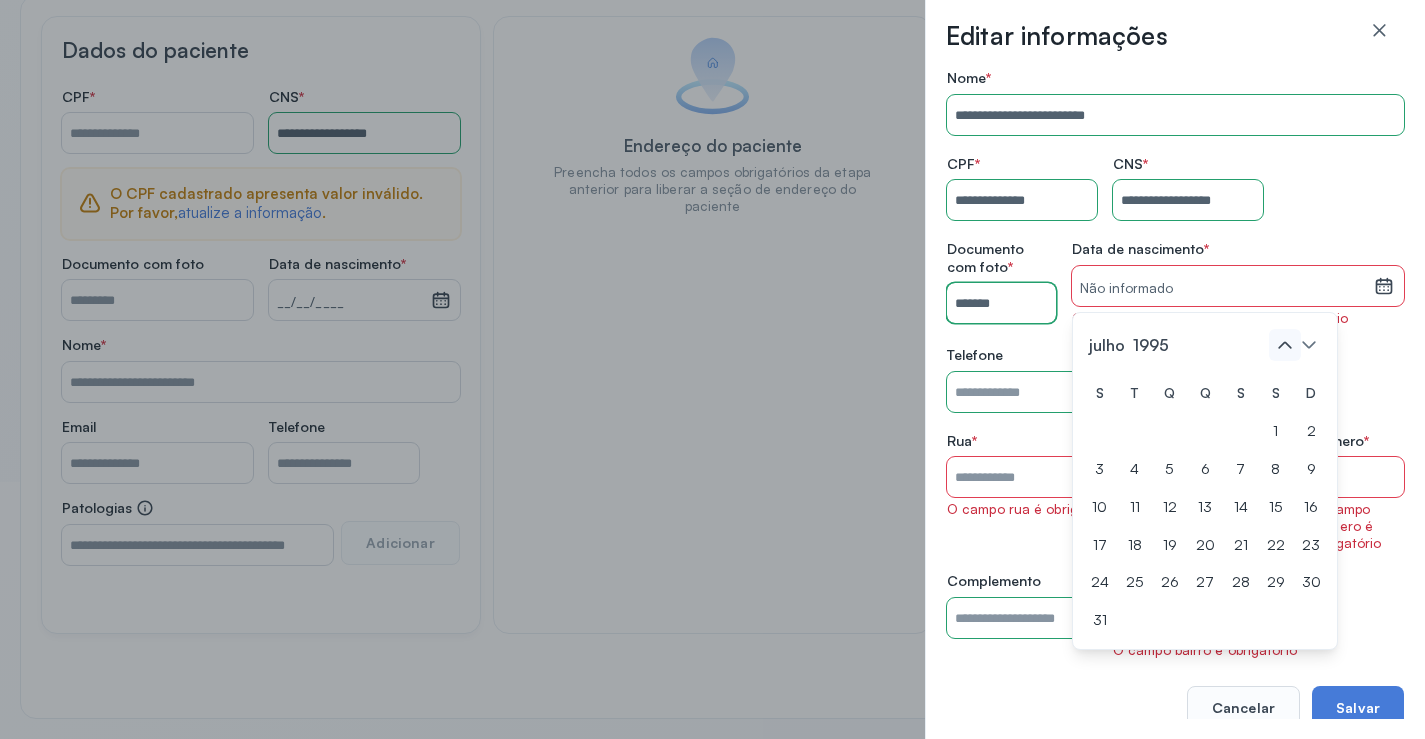 click 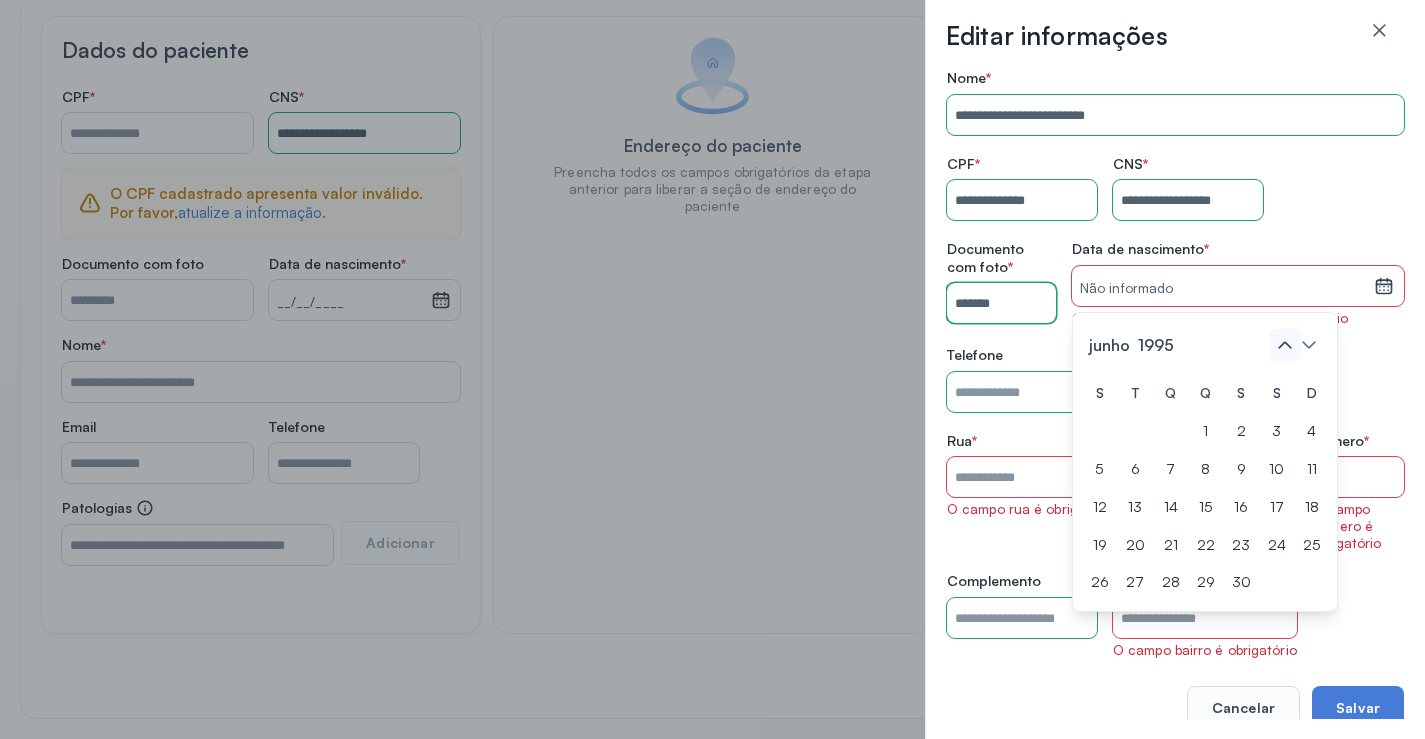 click 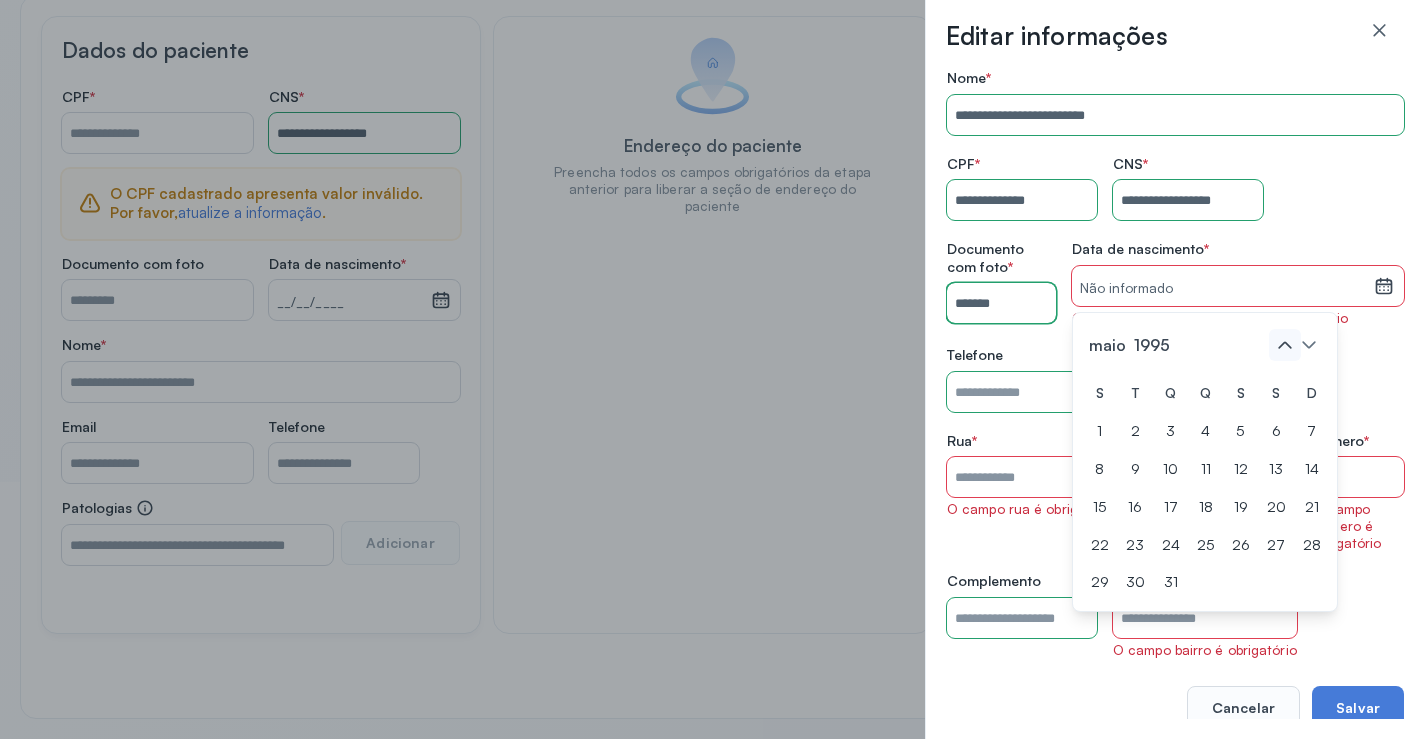 click 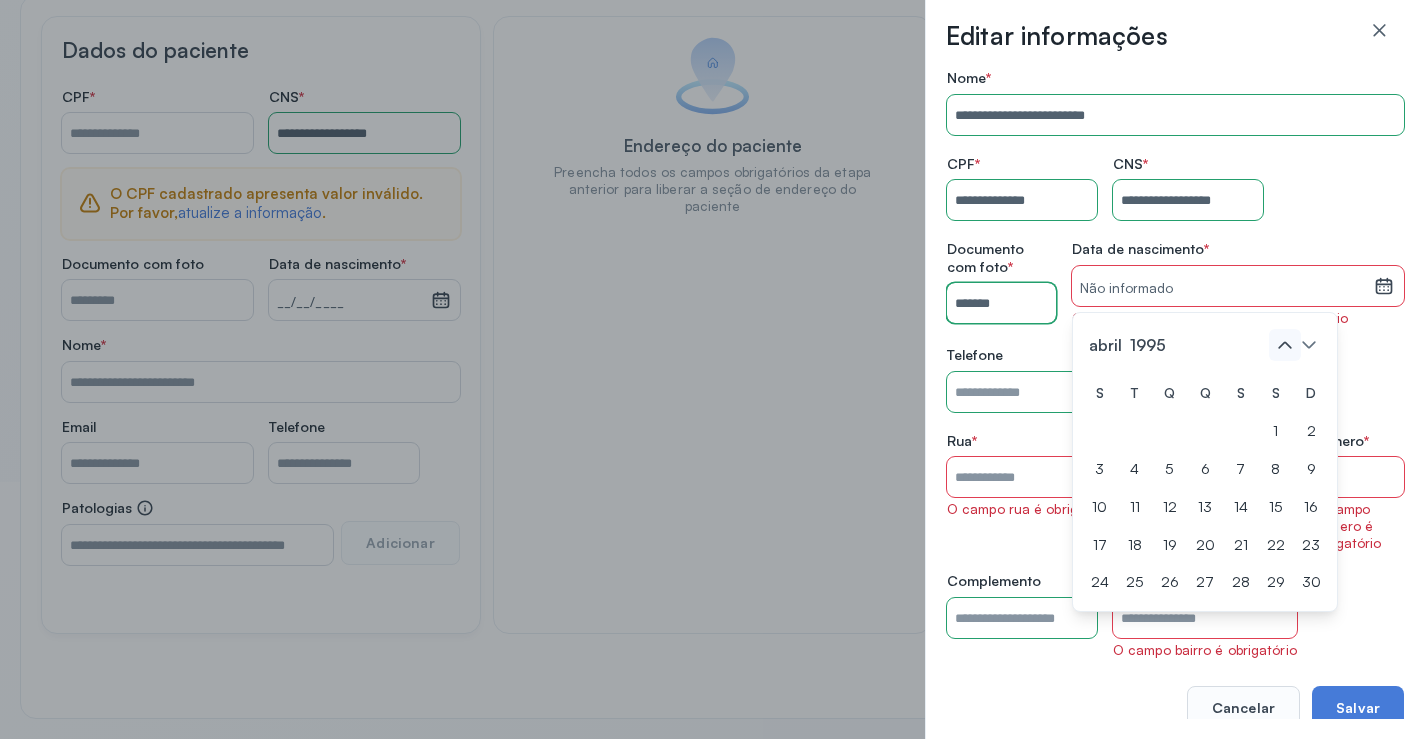 click 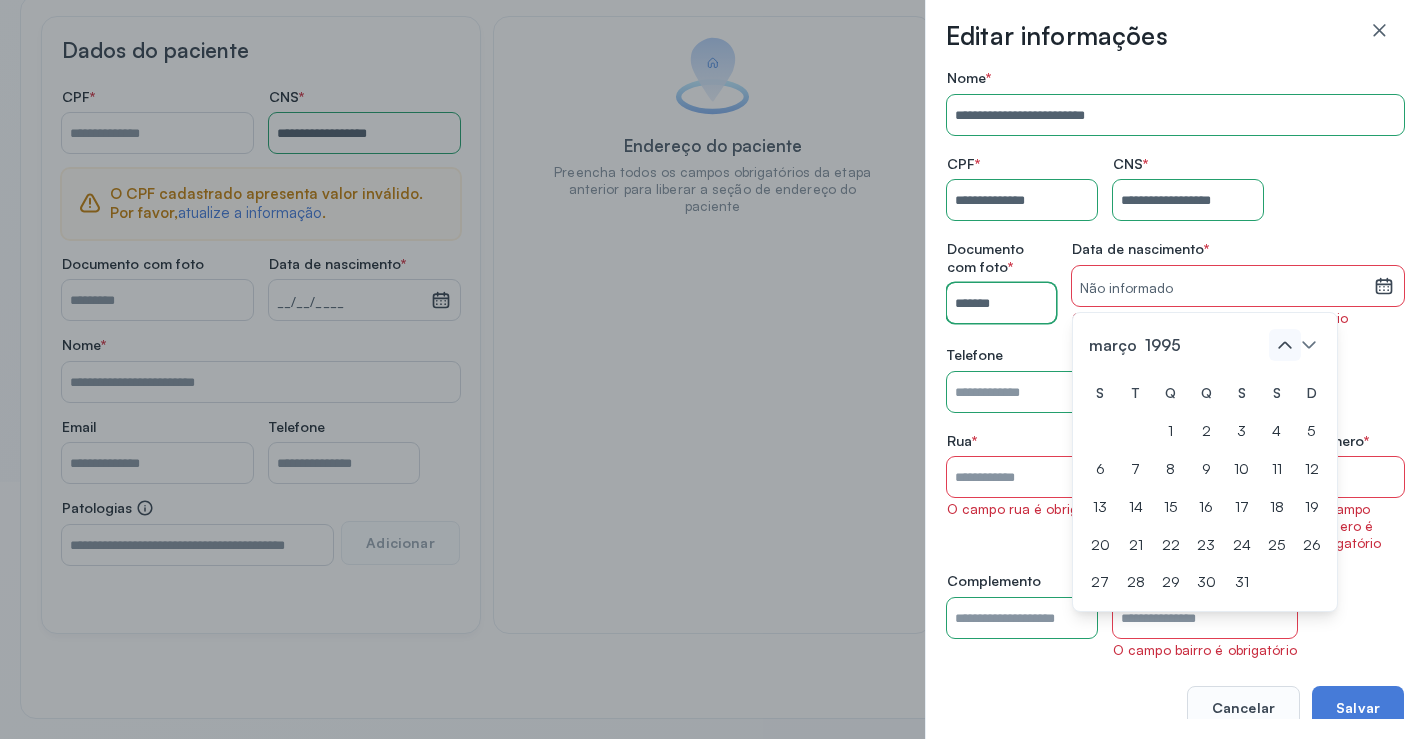 click 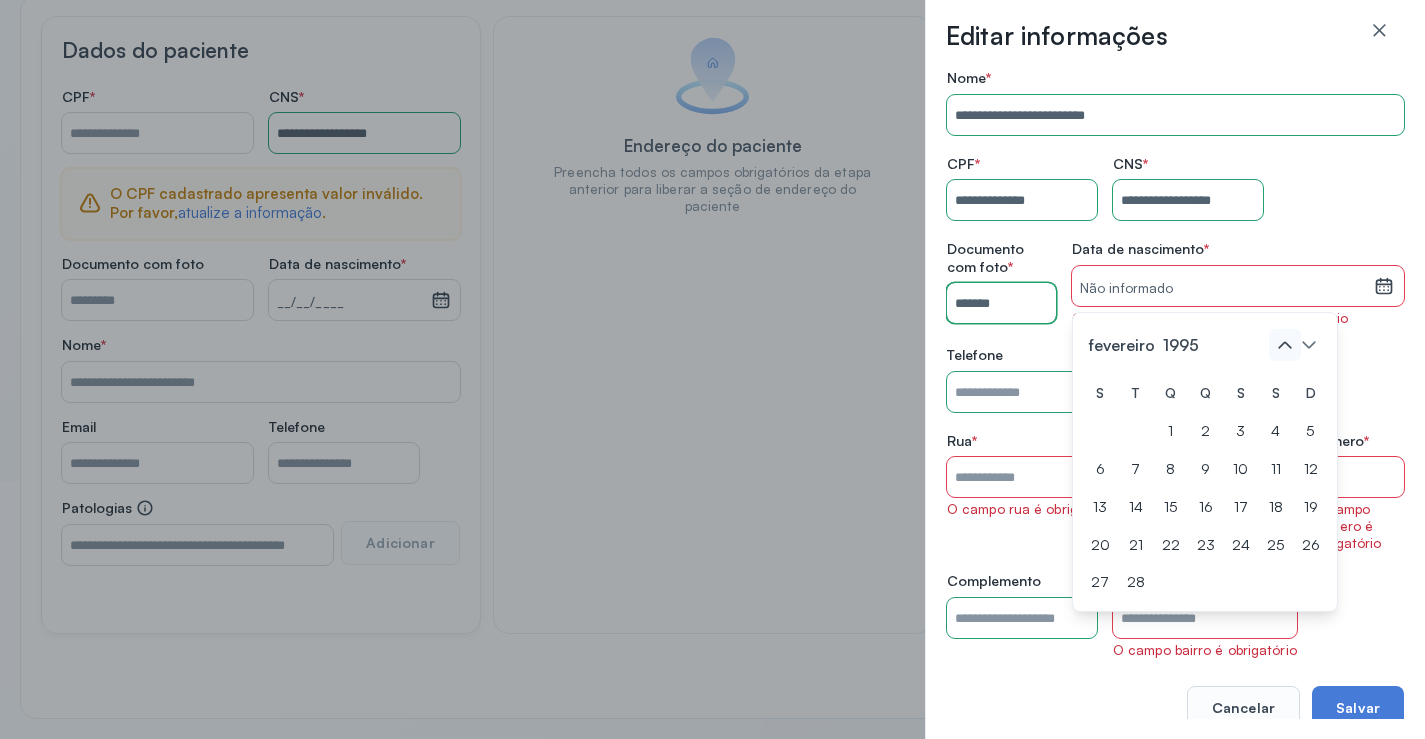 click 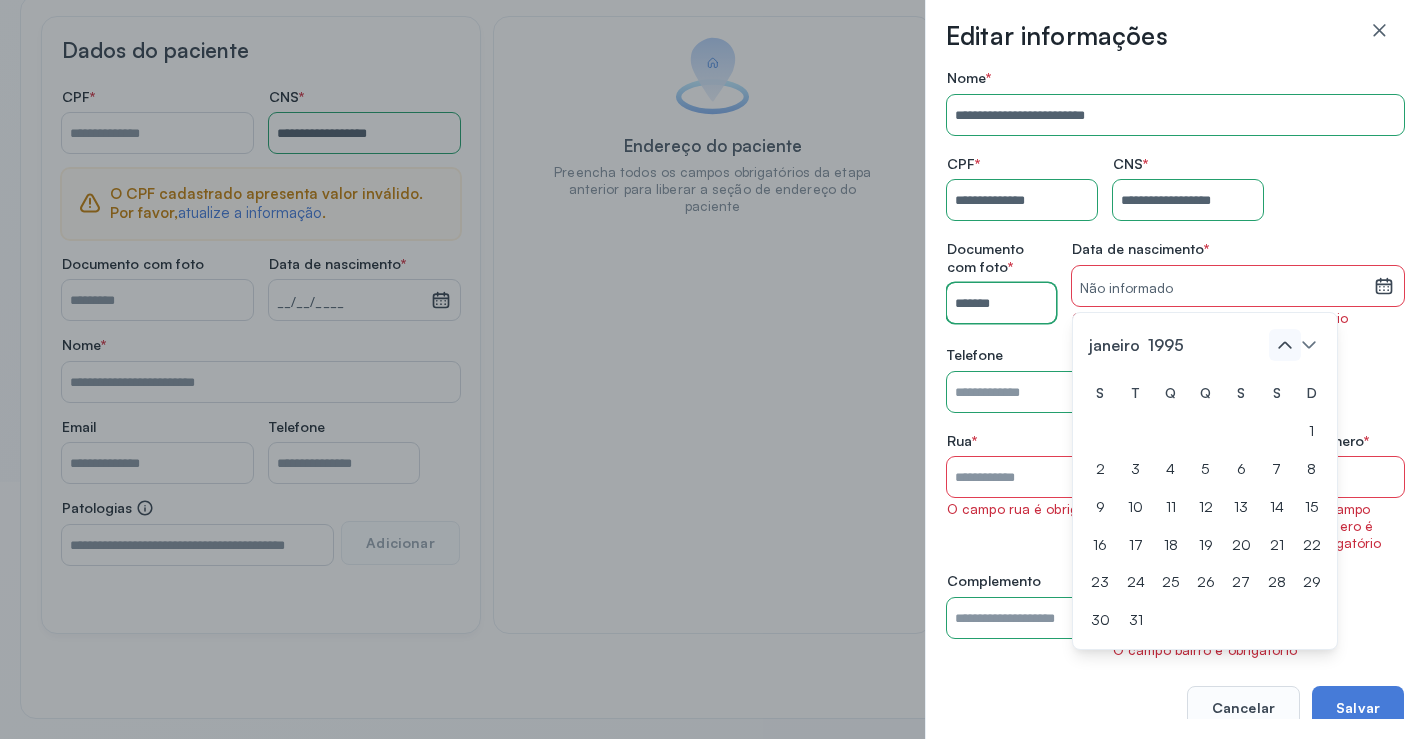 click 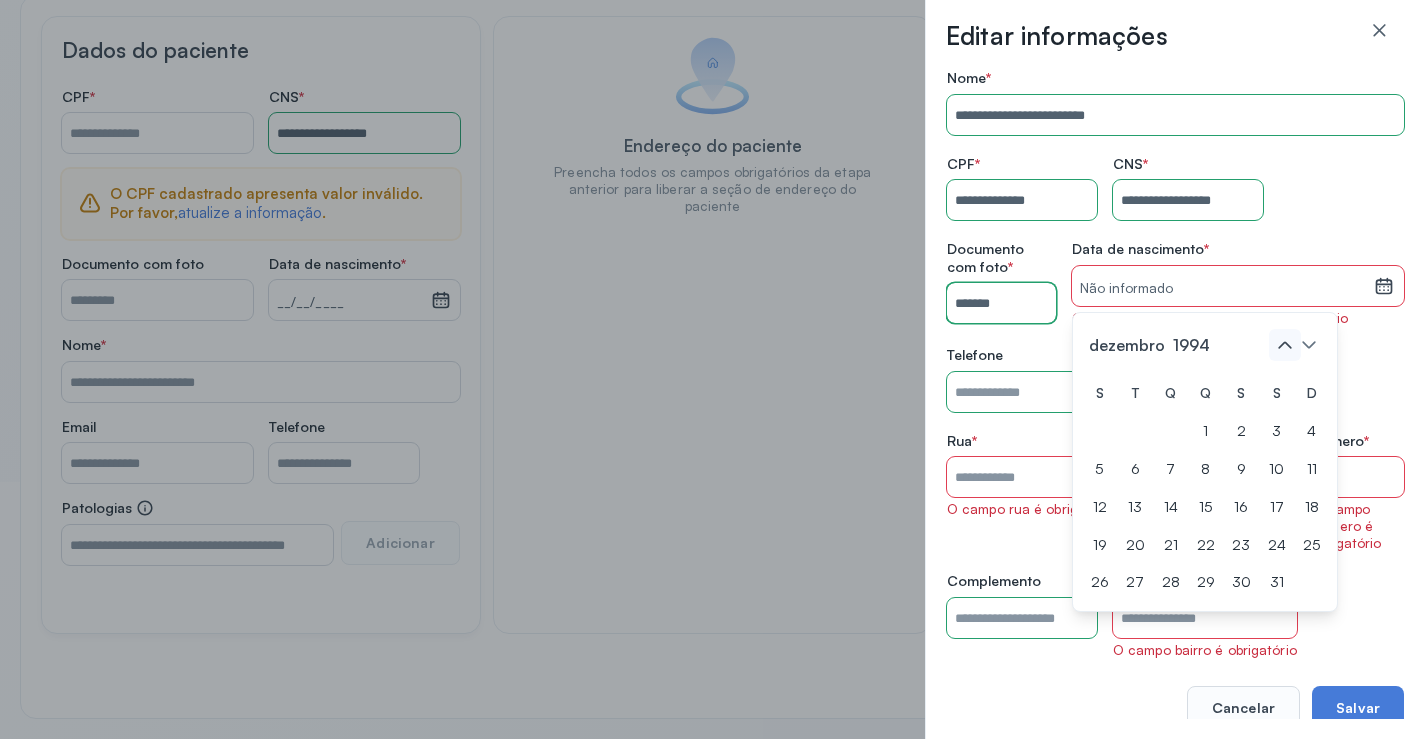 click 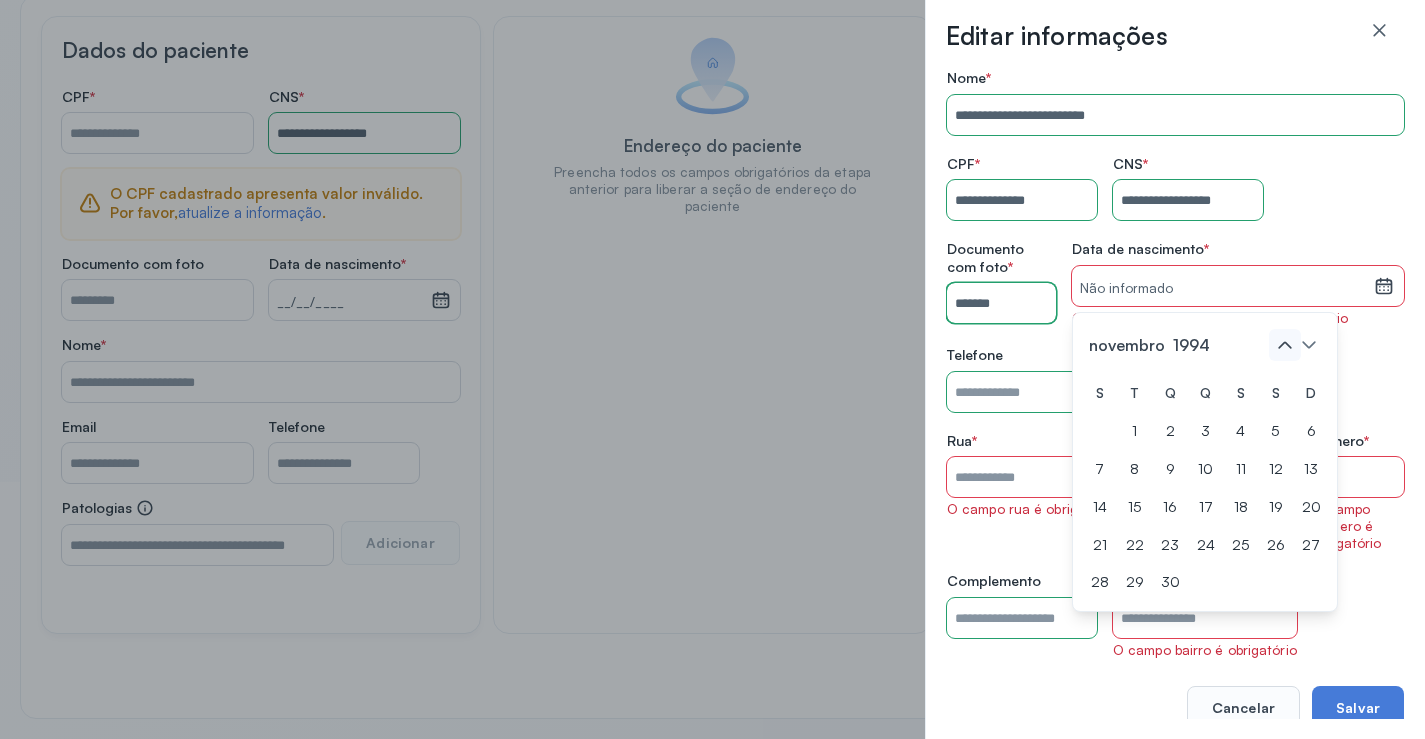 click 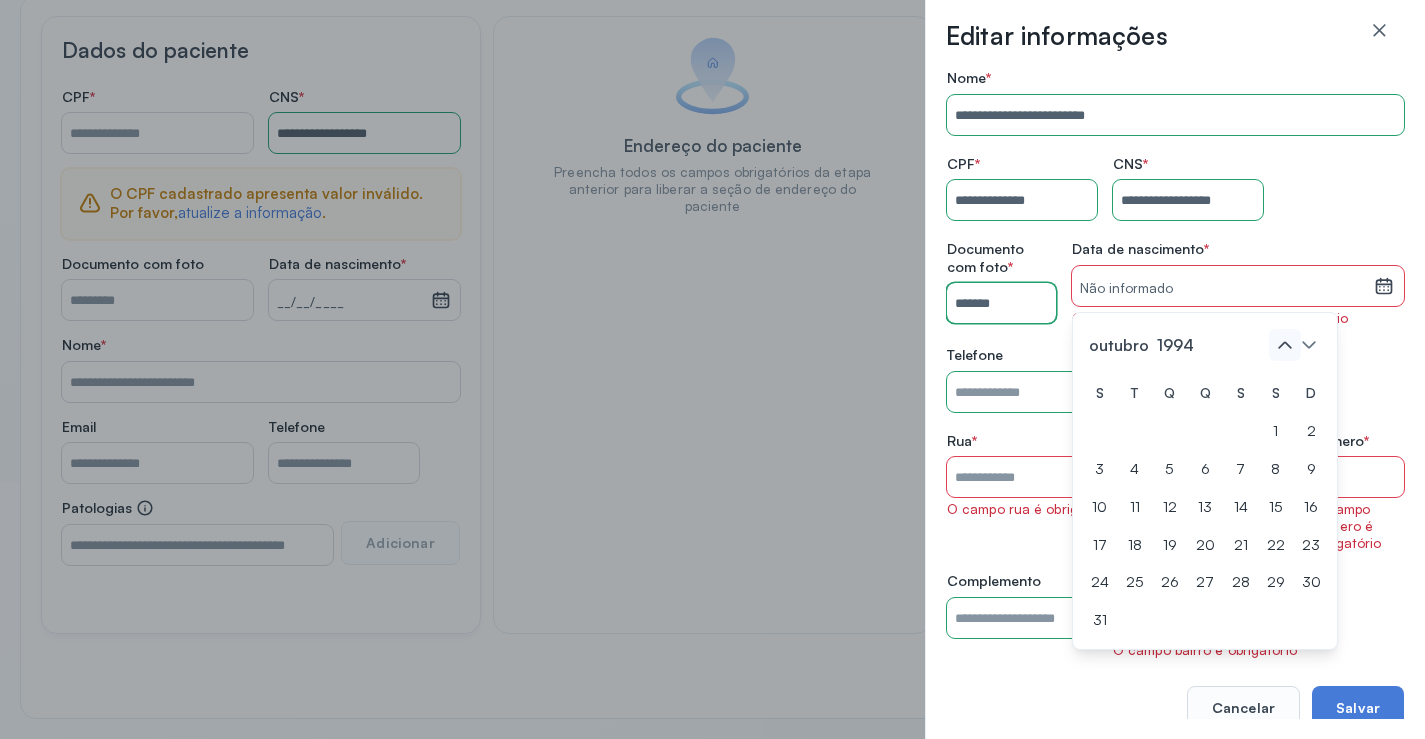 click 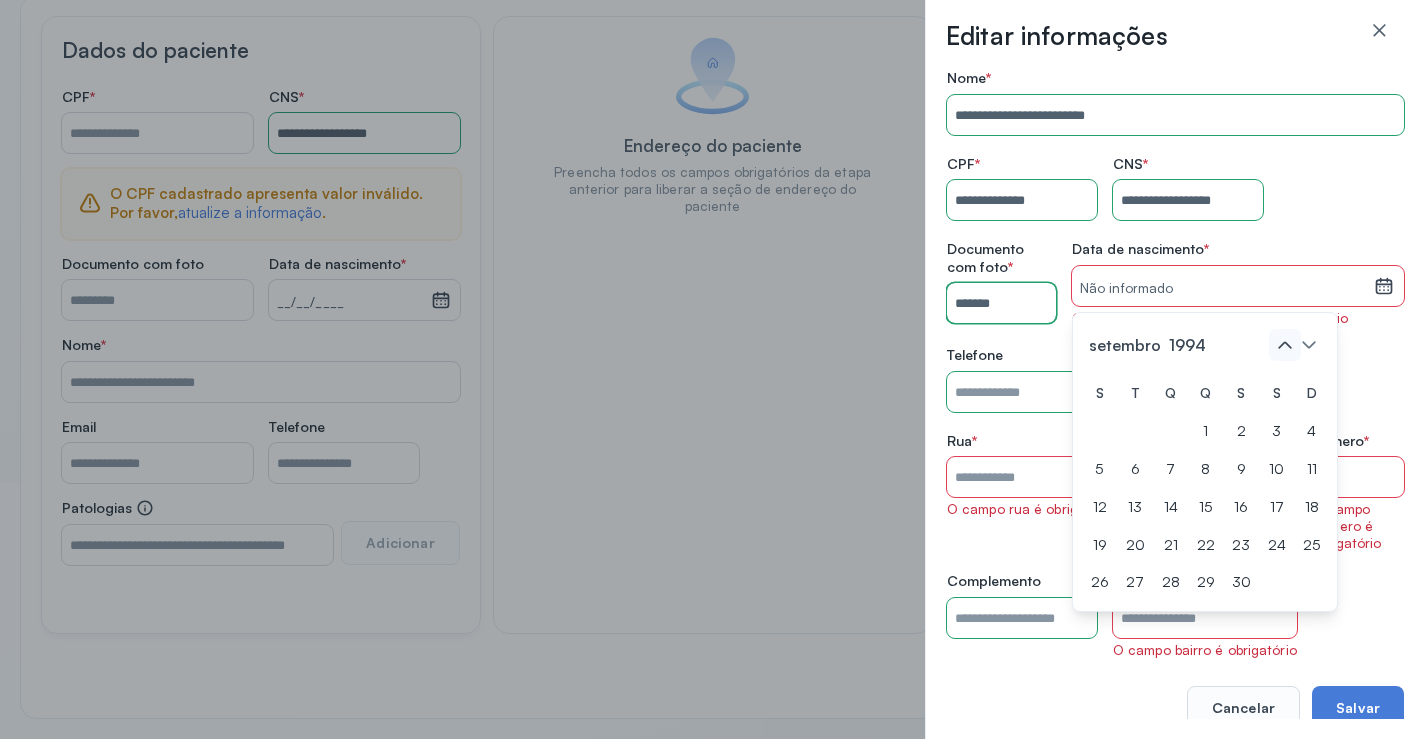 click 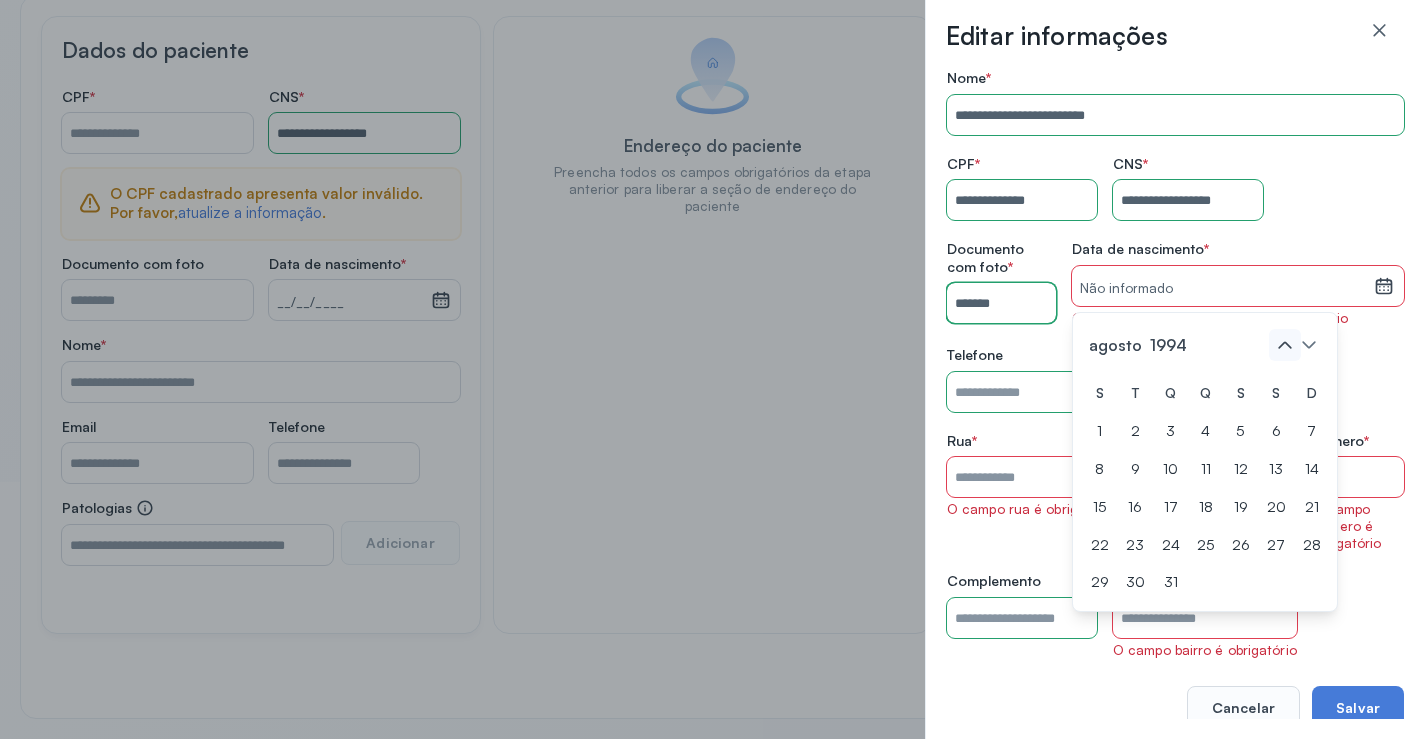 click 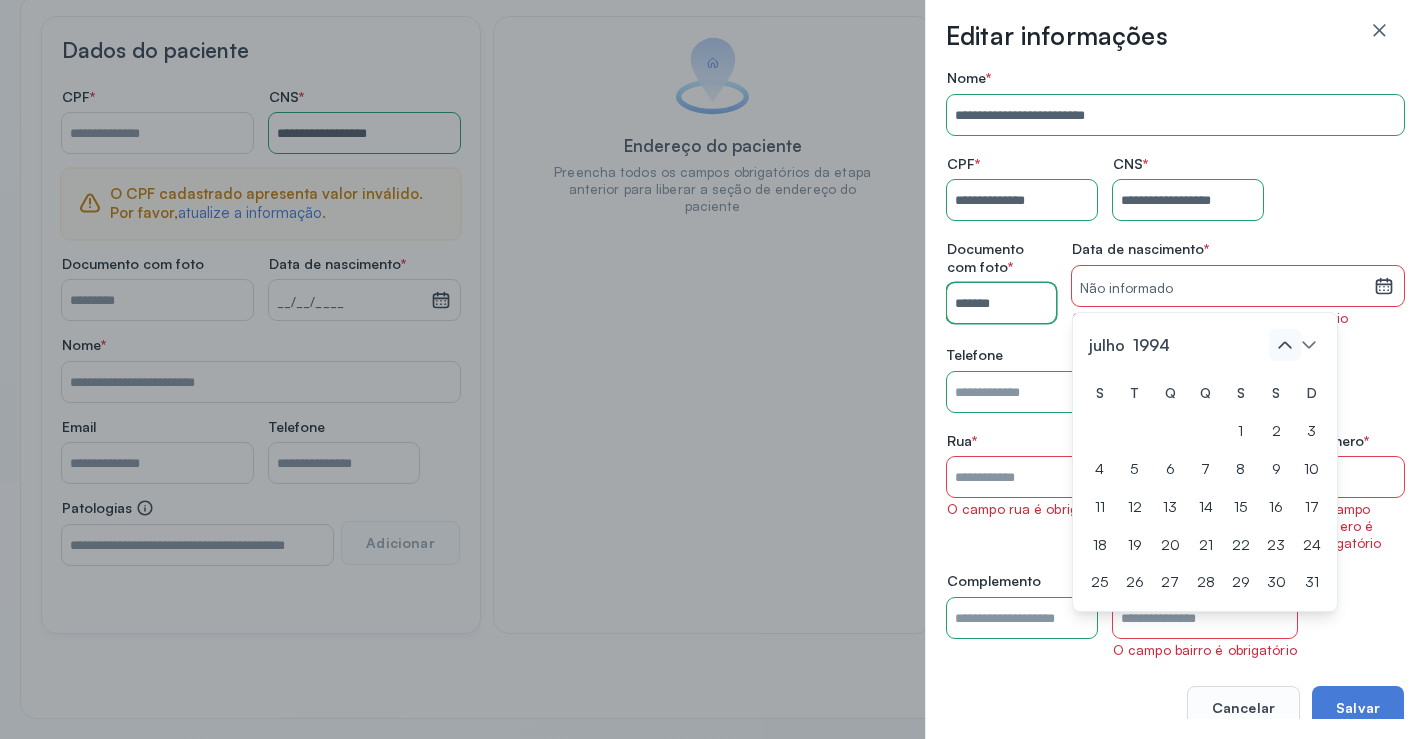 click 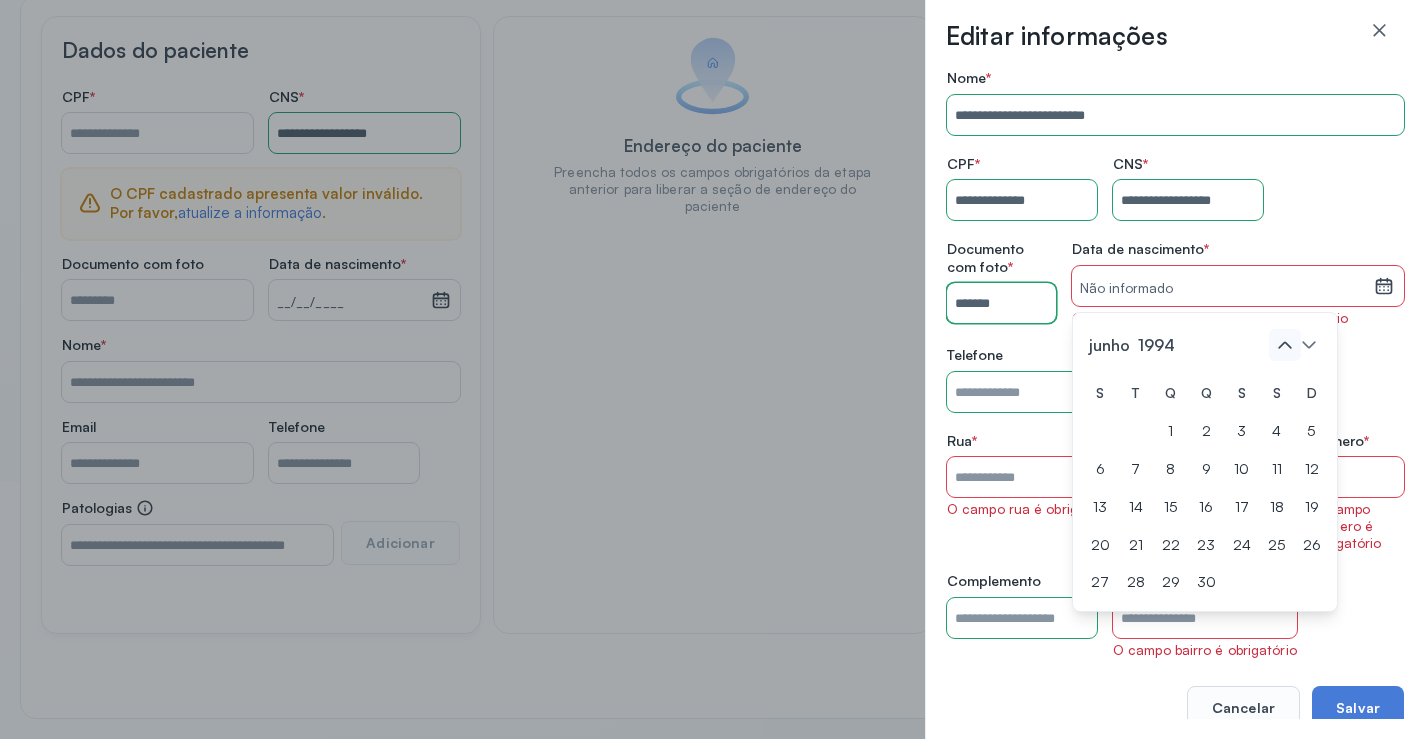 click 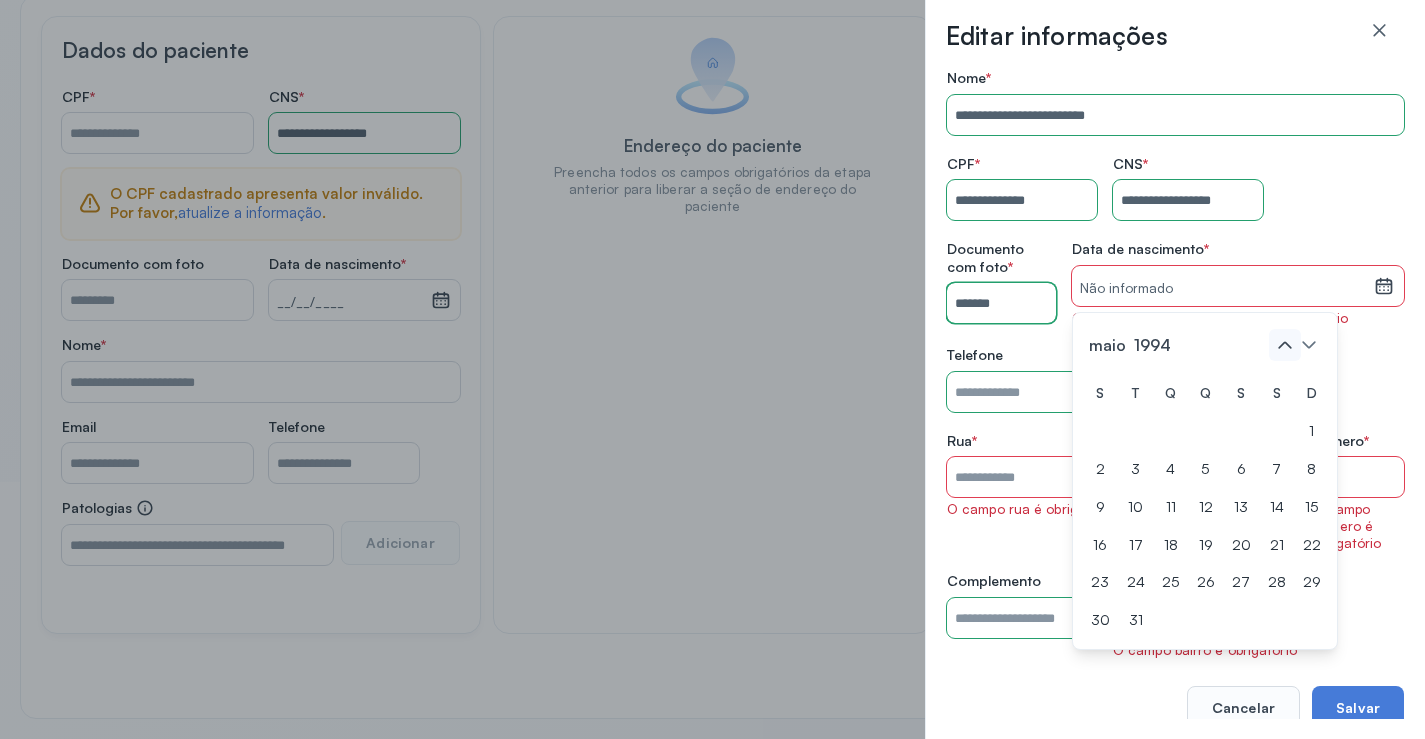 click 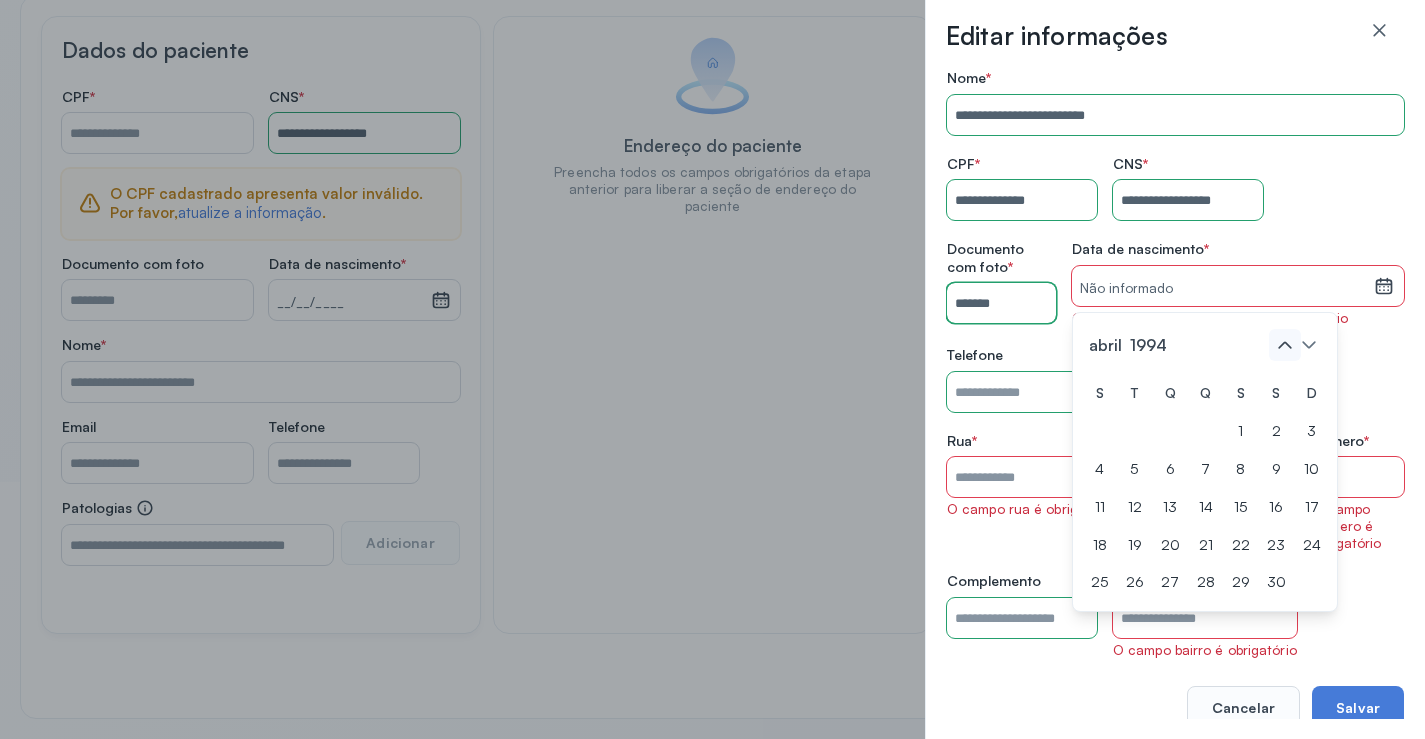 click 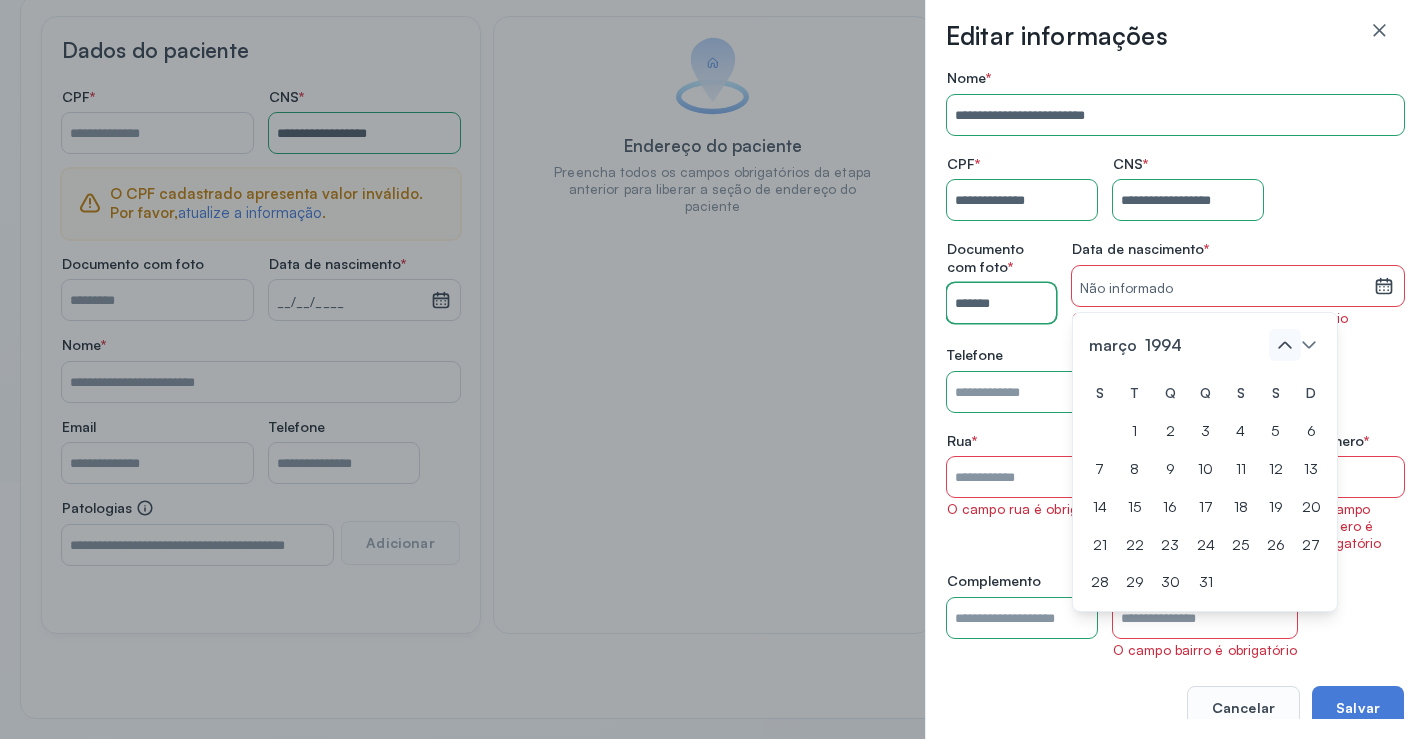 click 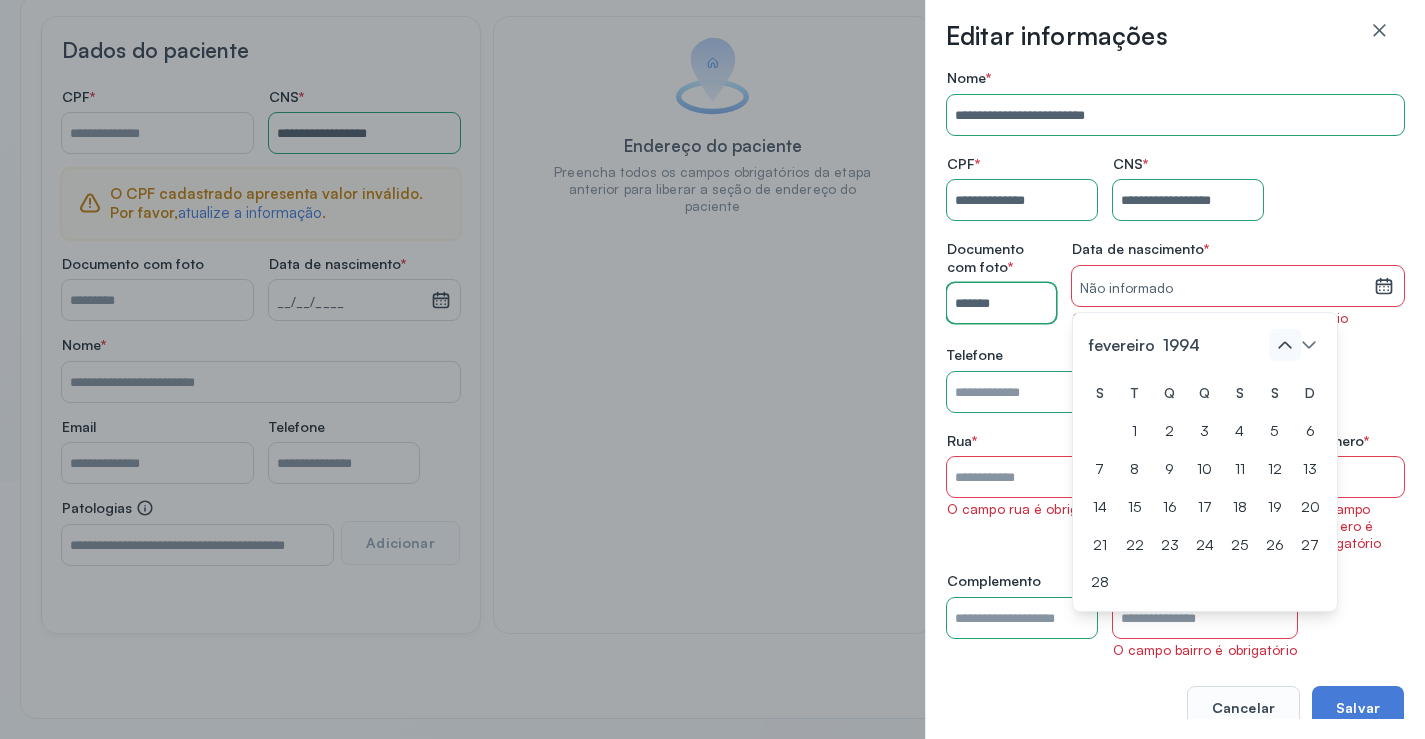 click 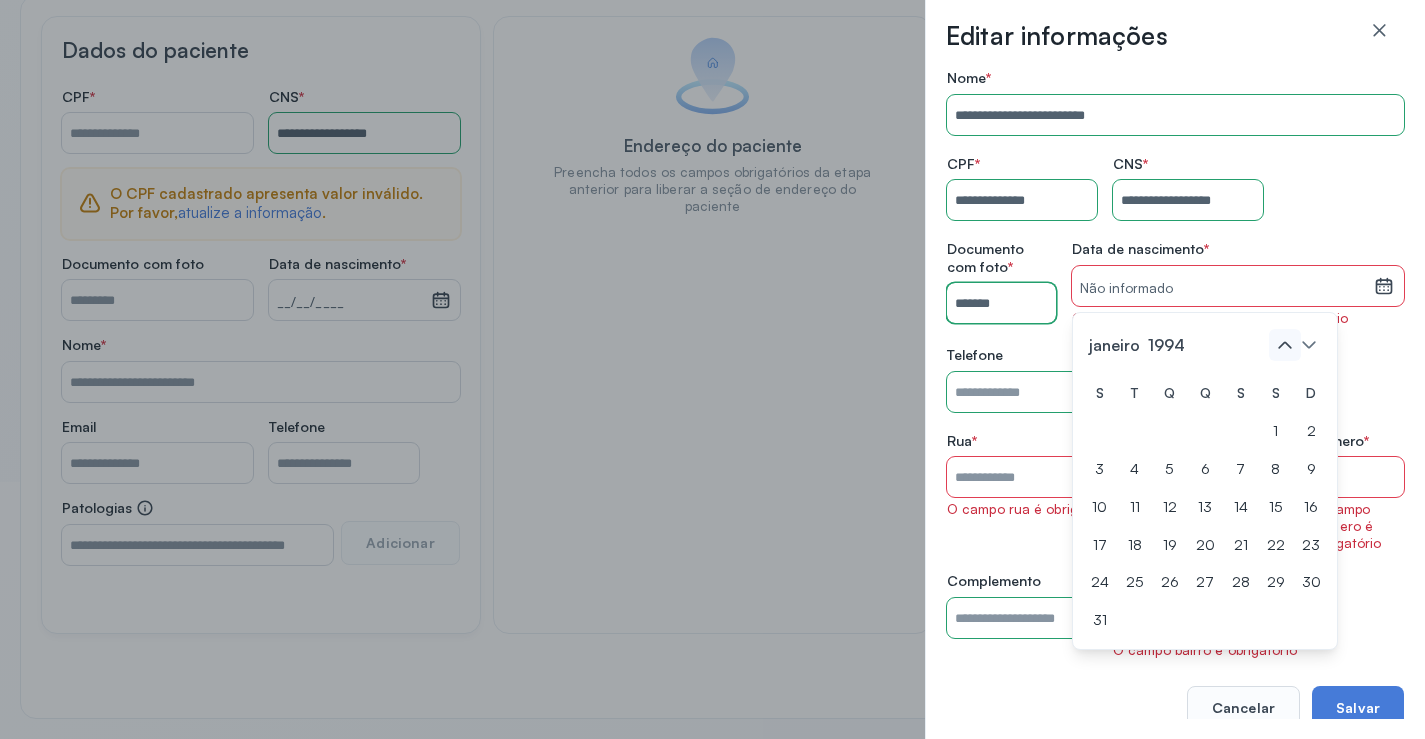 click 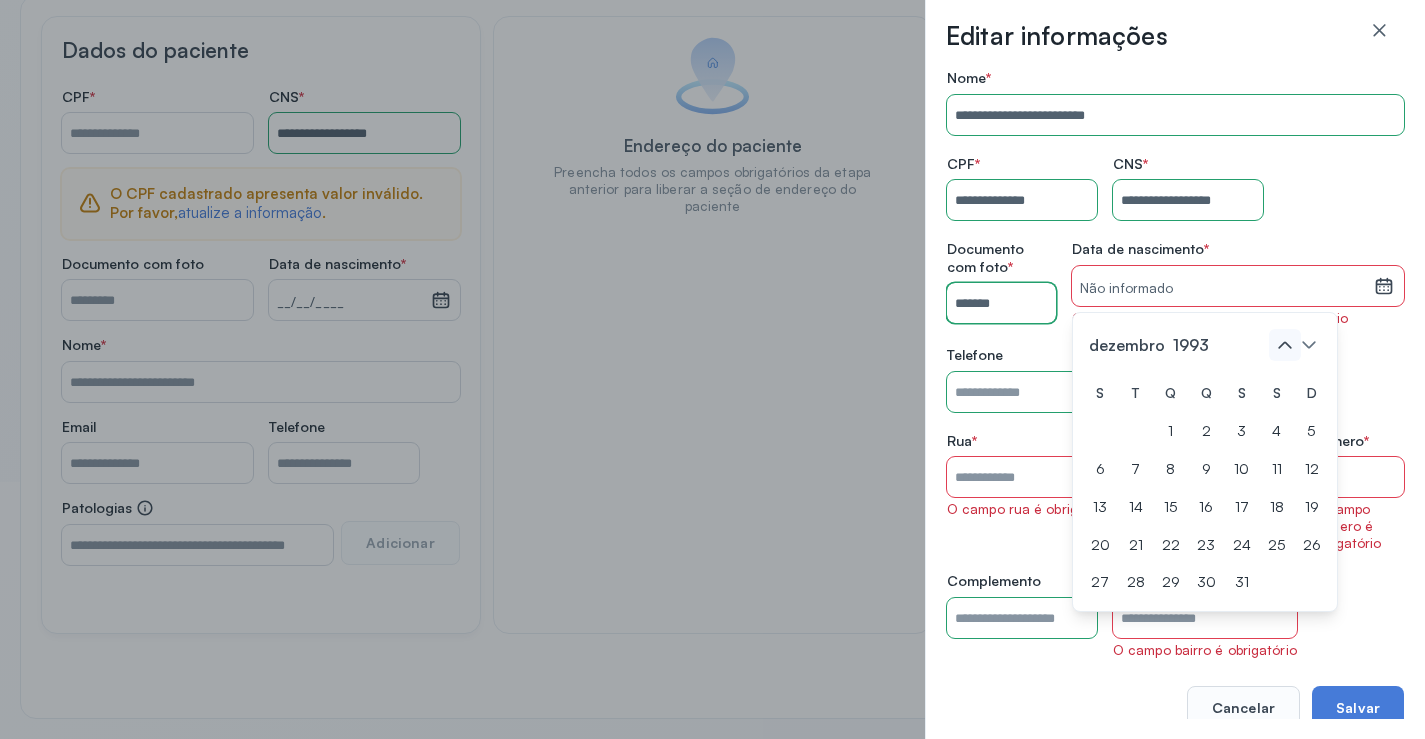 click 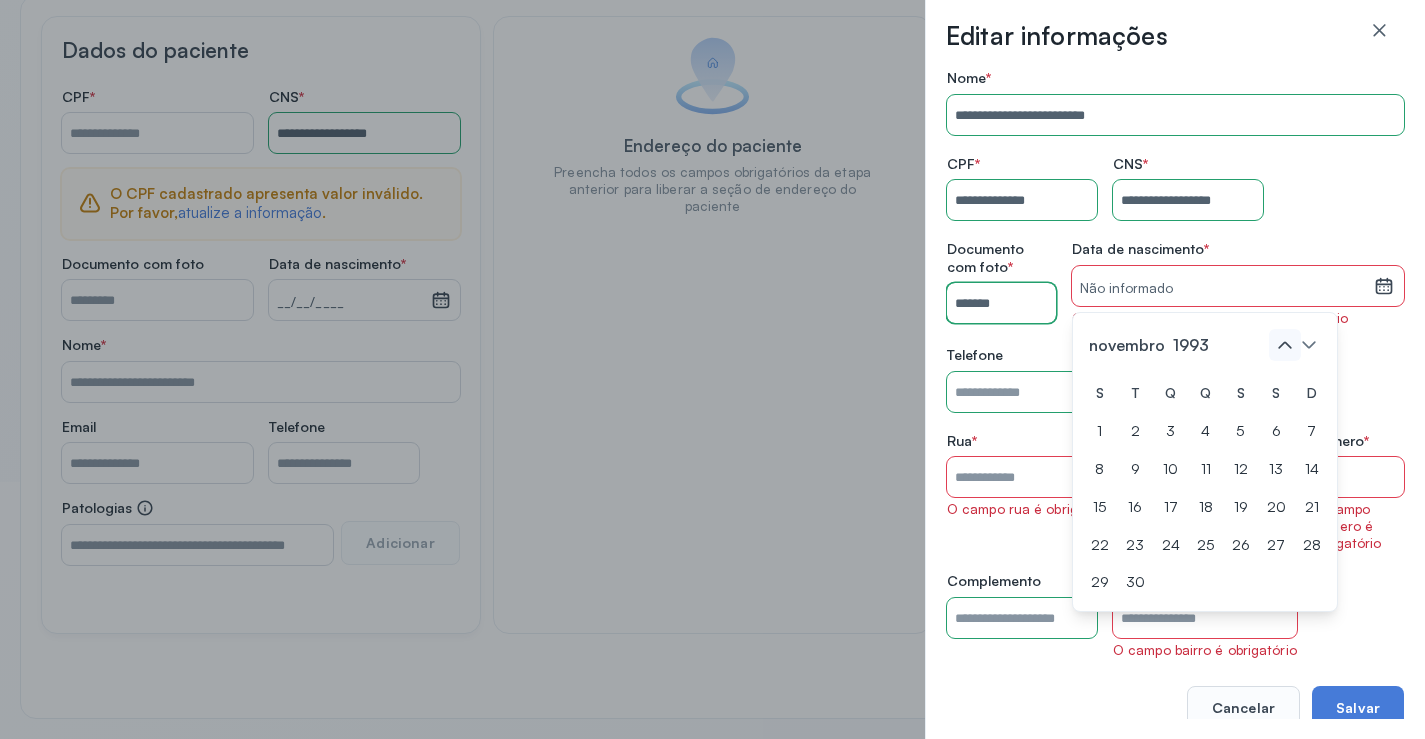 click 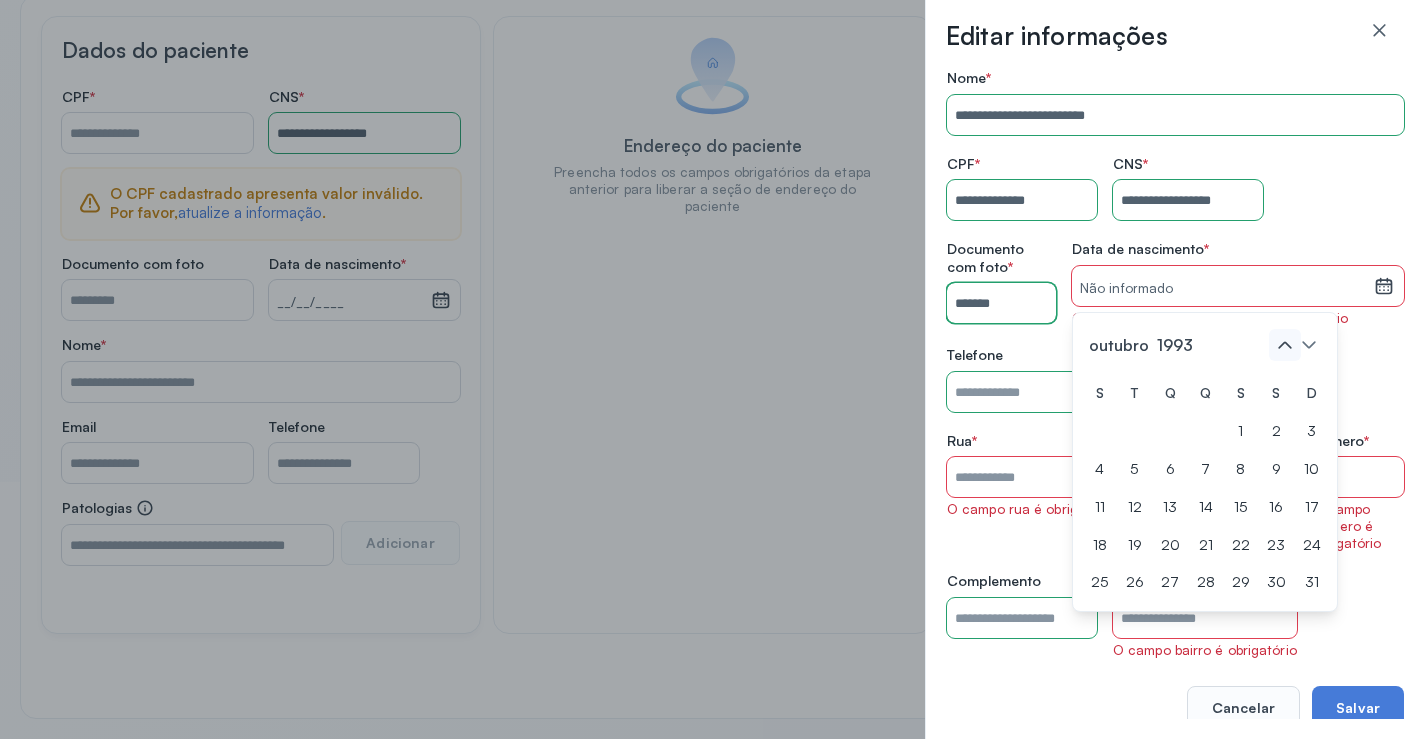 click 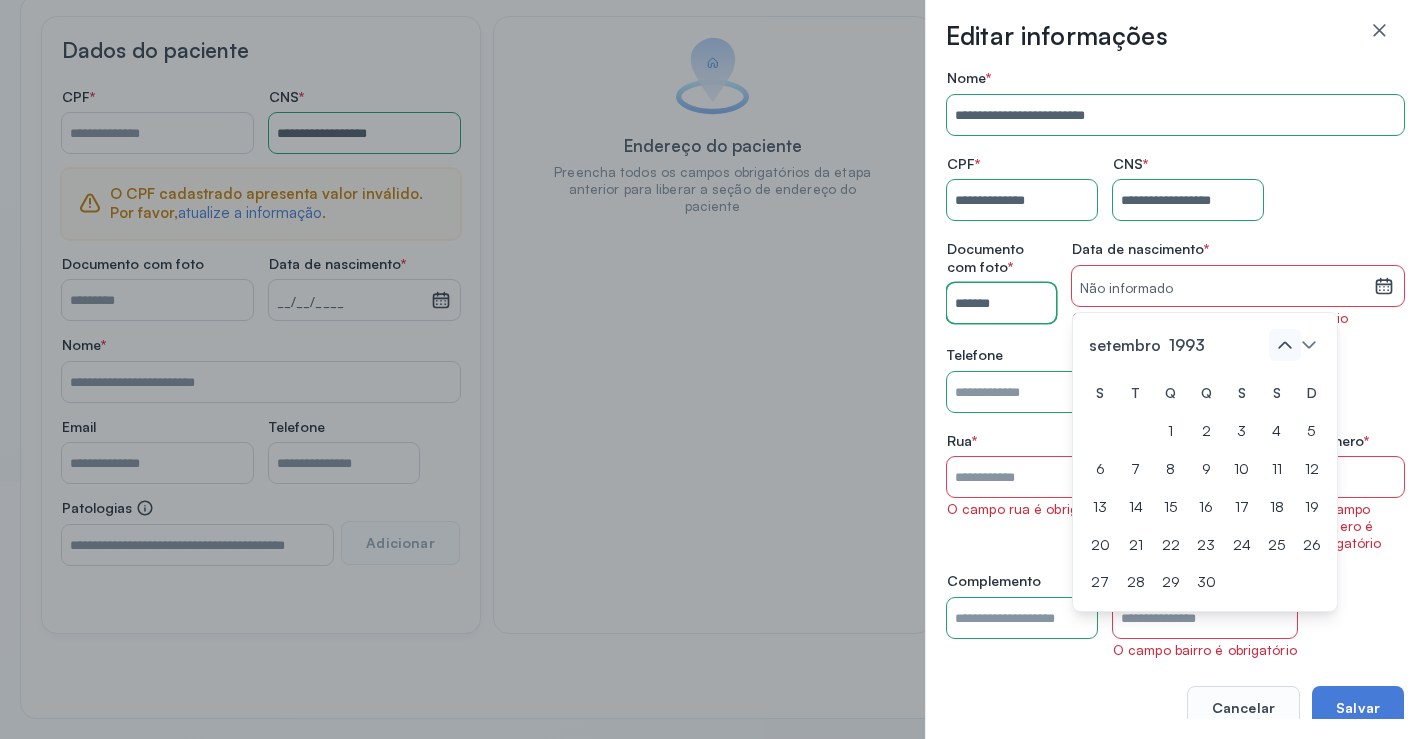 click 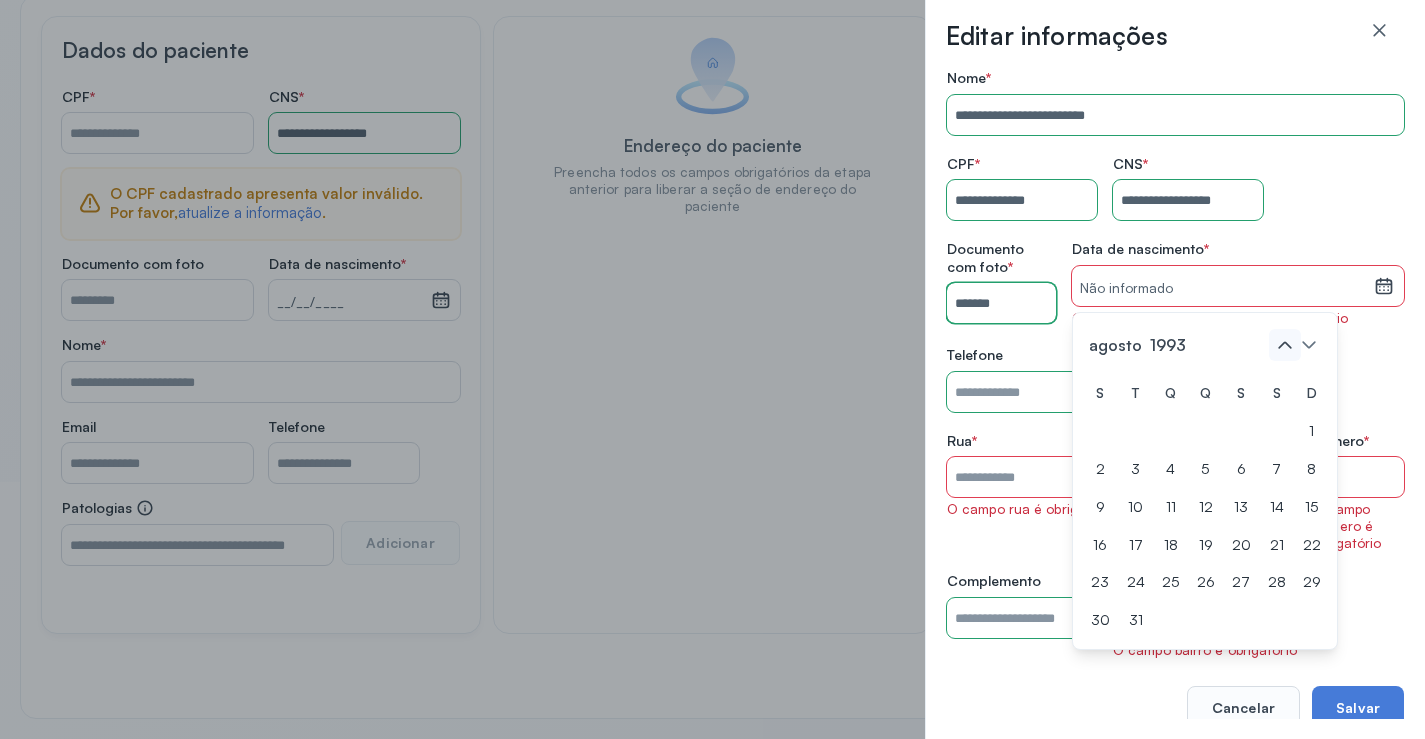 click 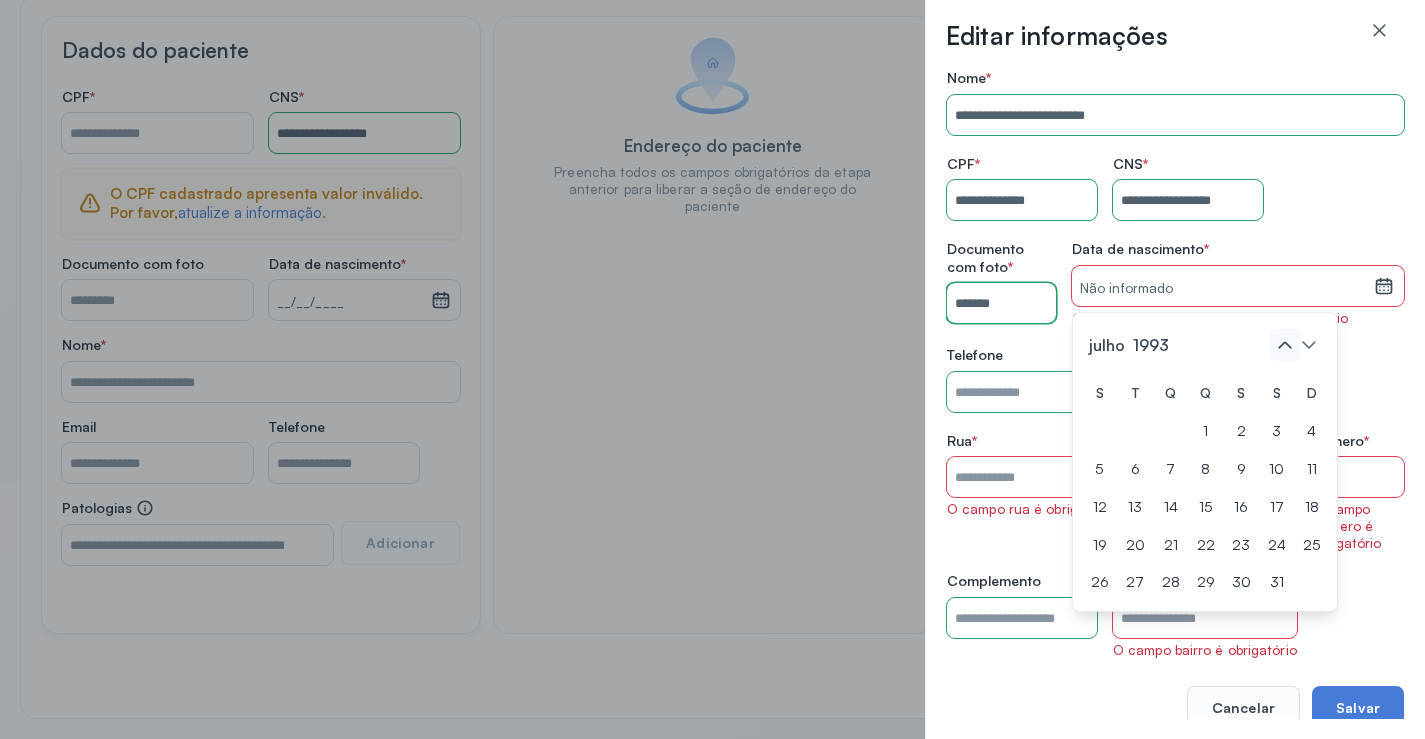 click 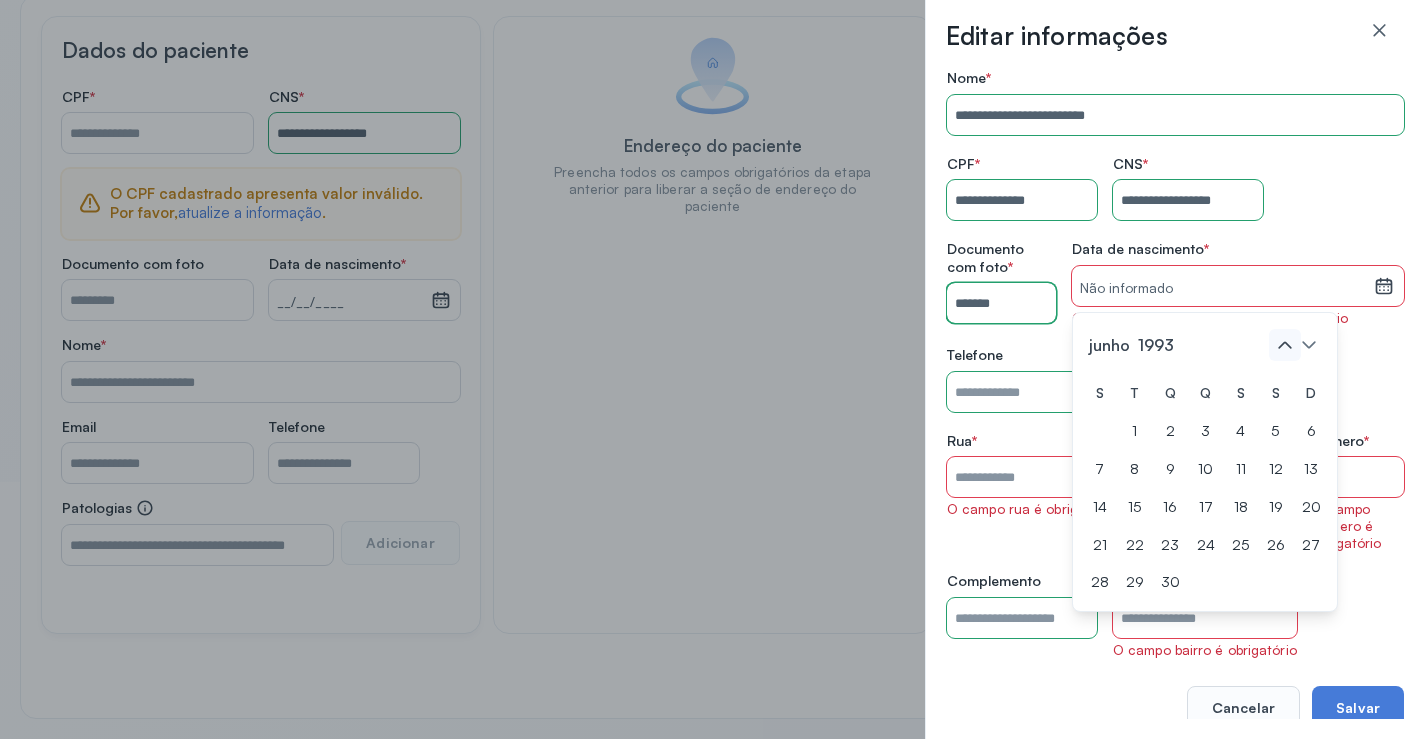click 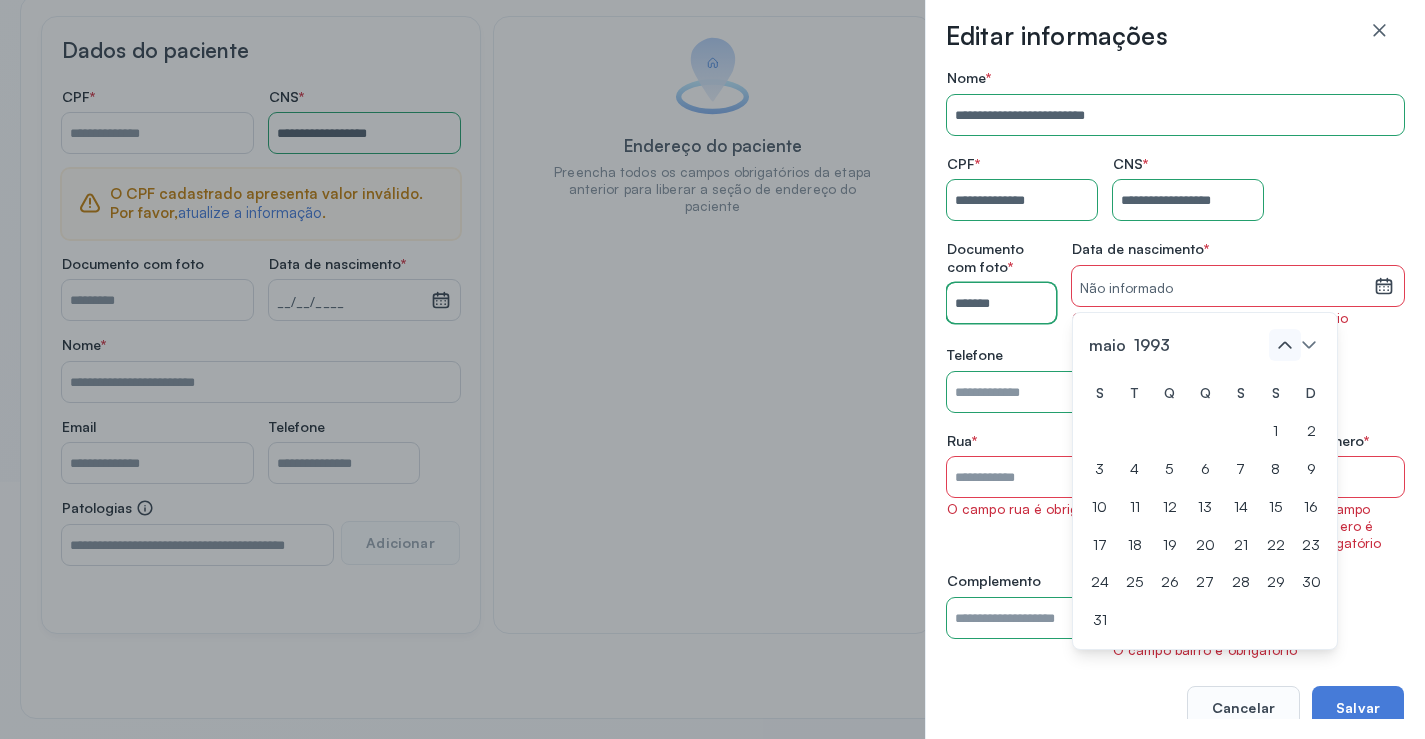 click 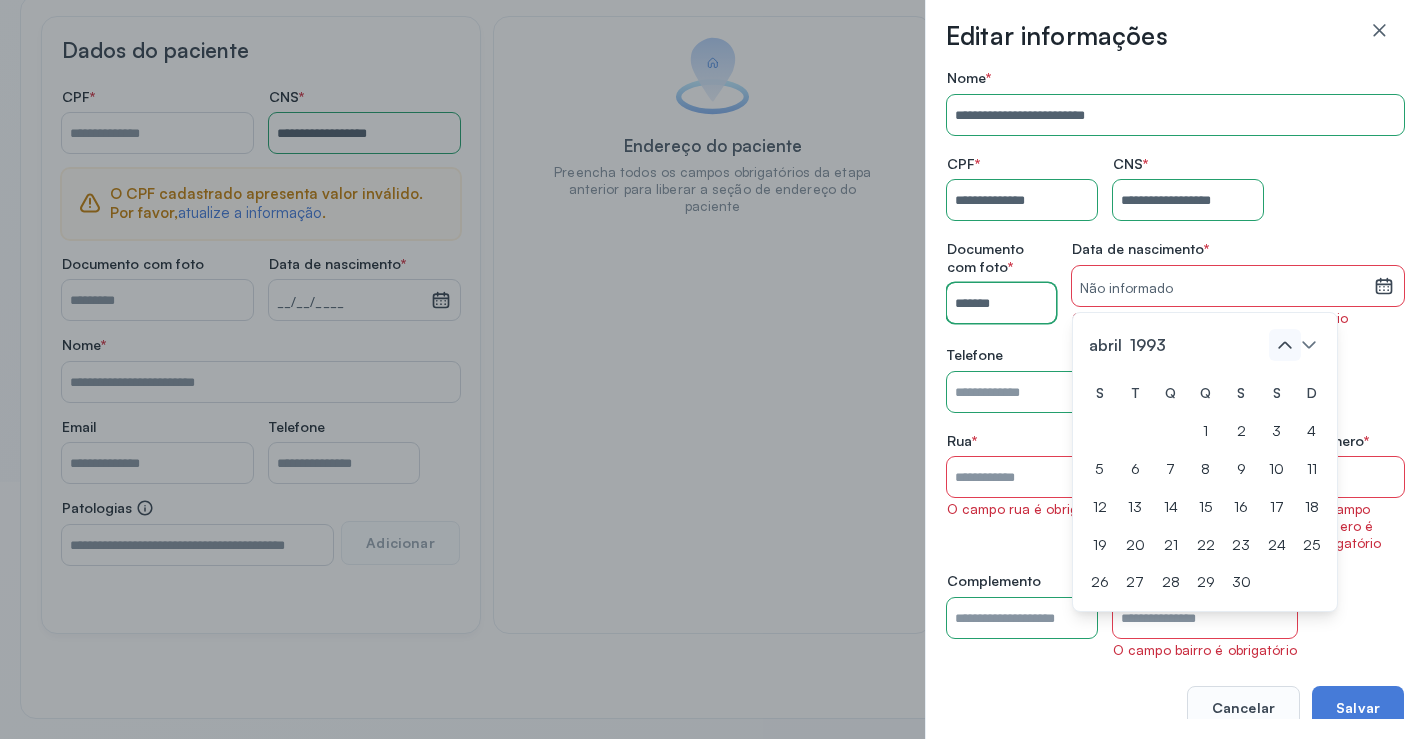 click 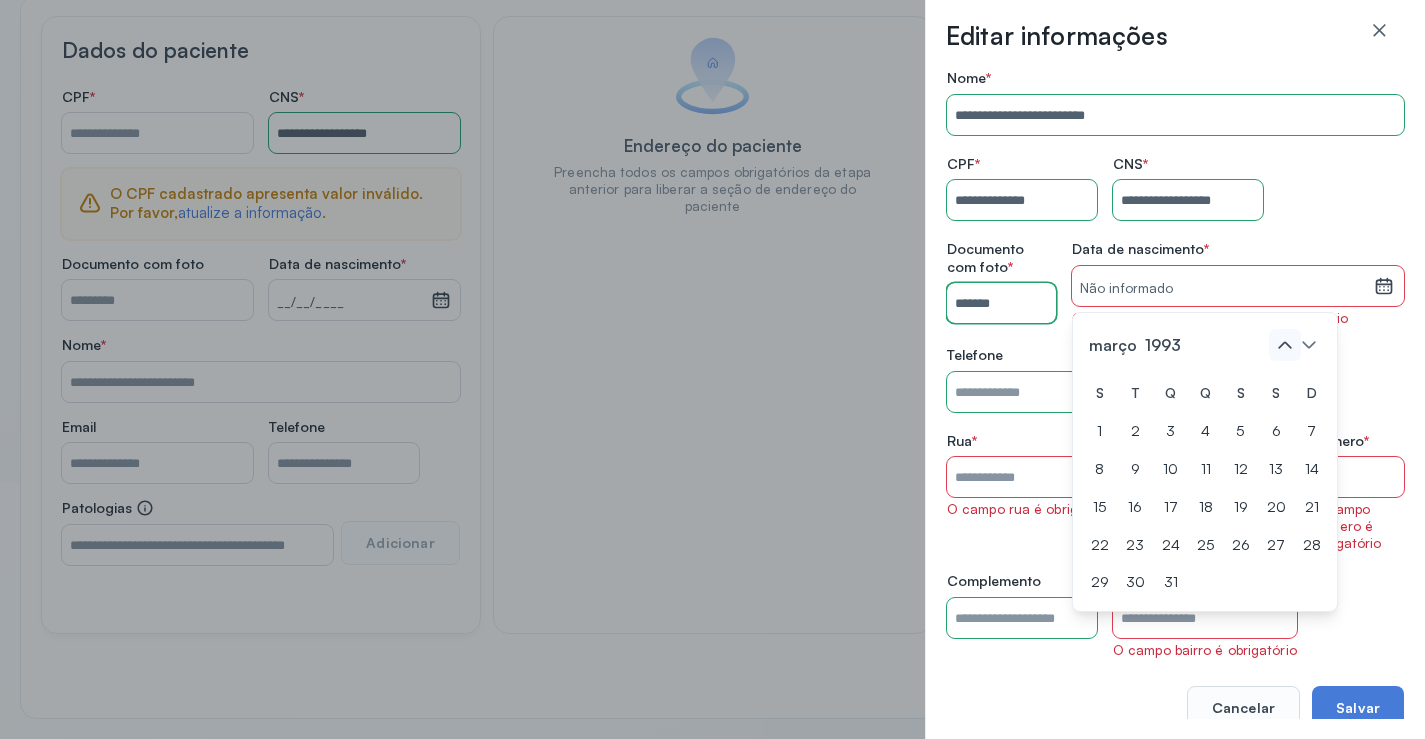 click 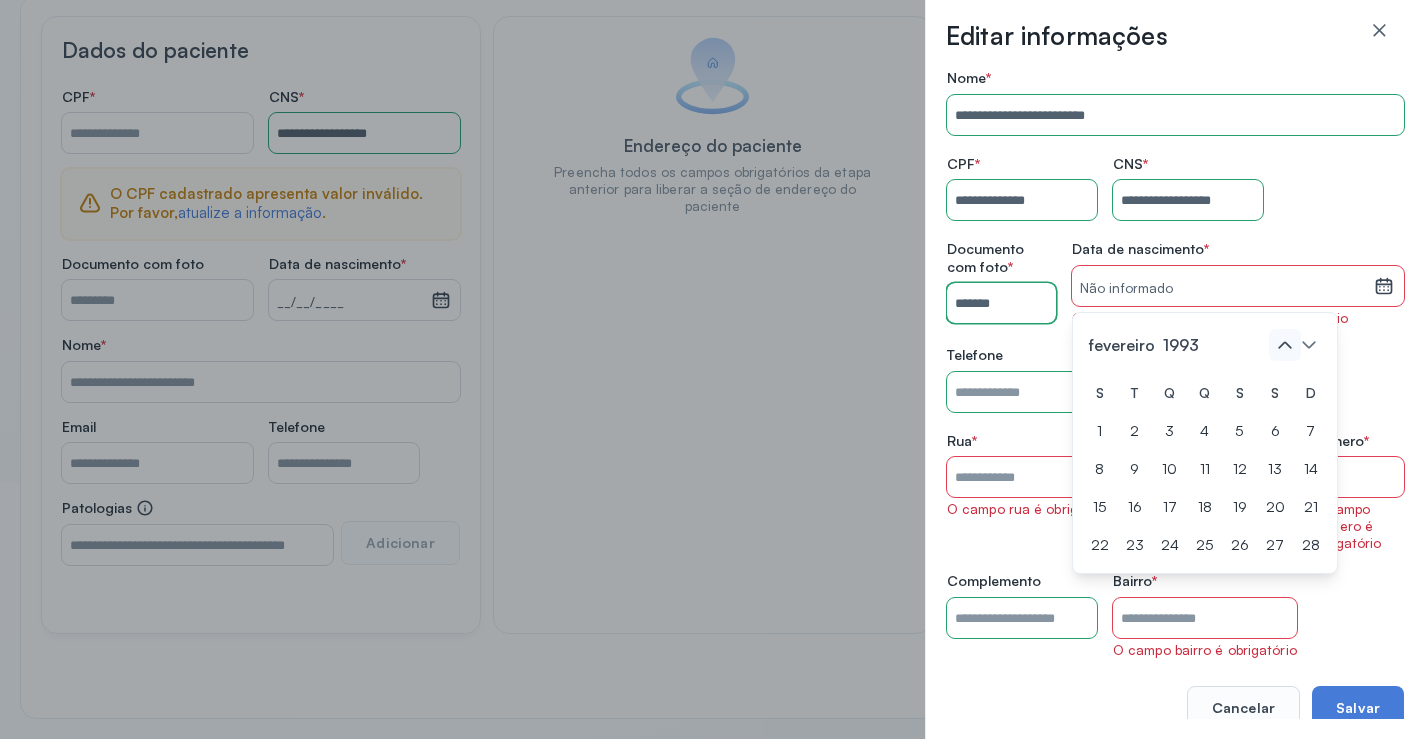 click 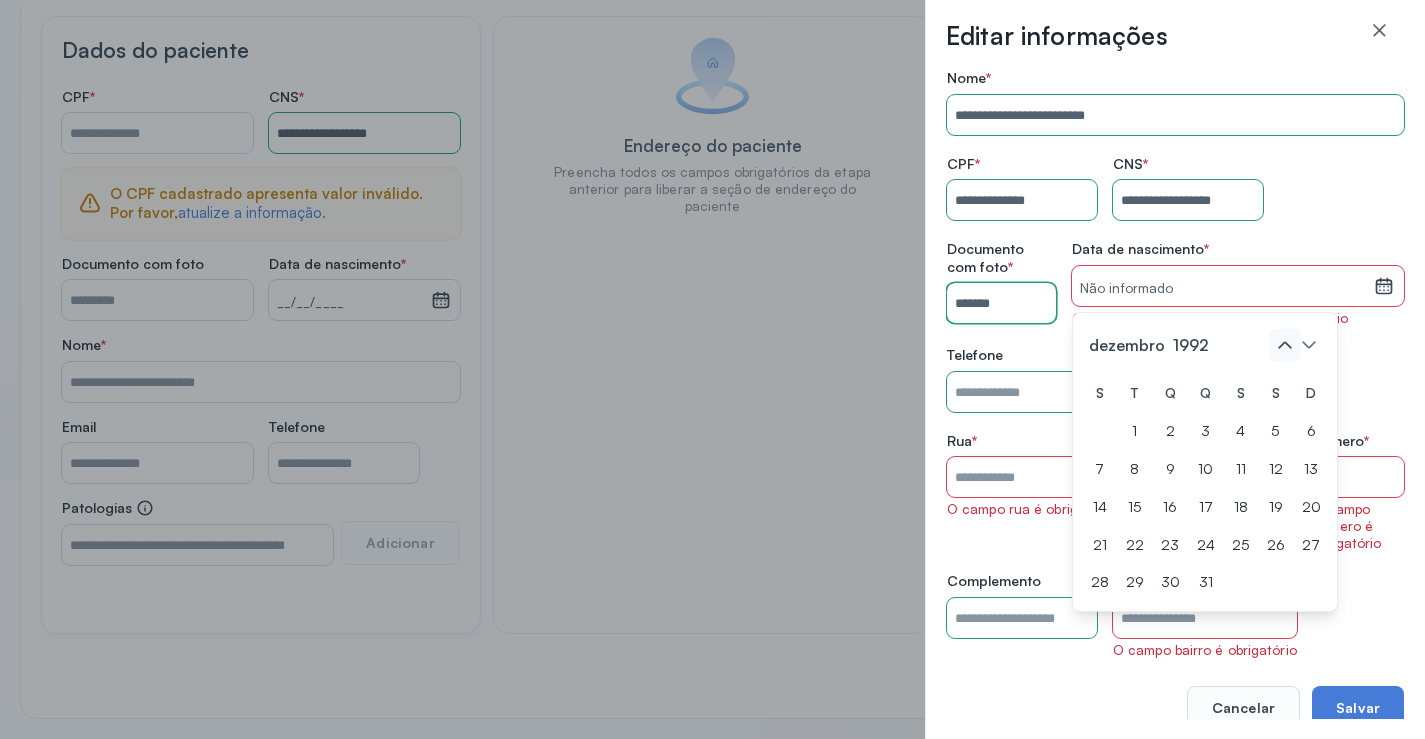 click 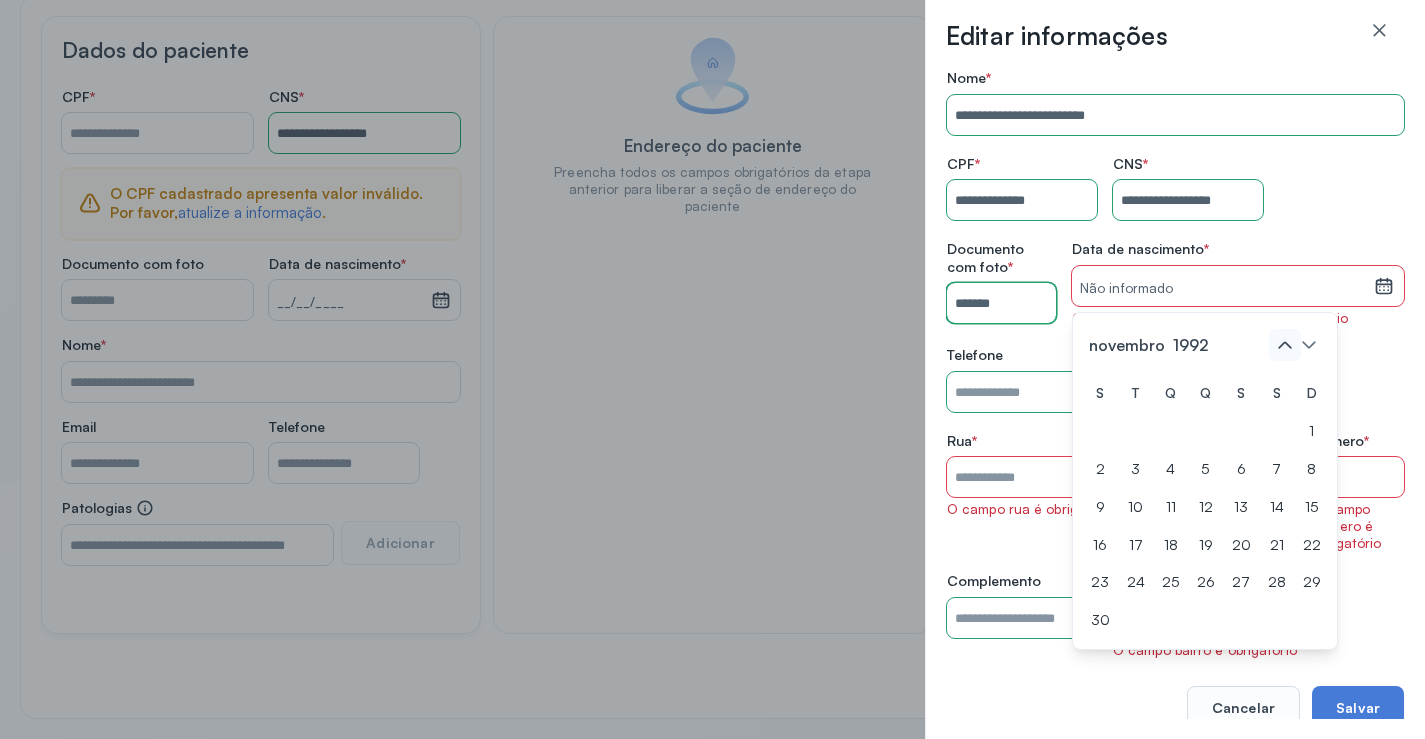 click 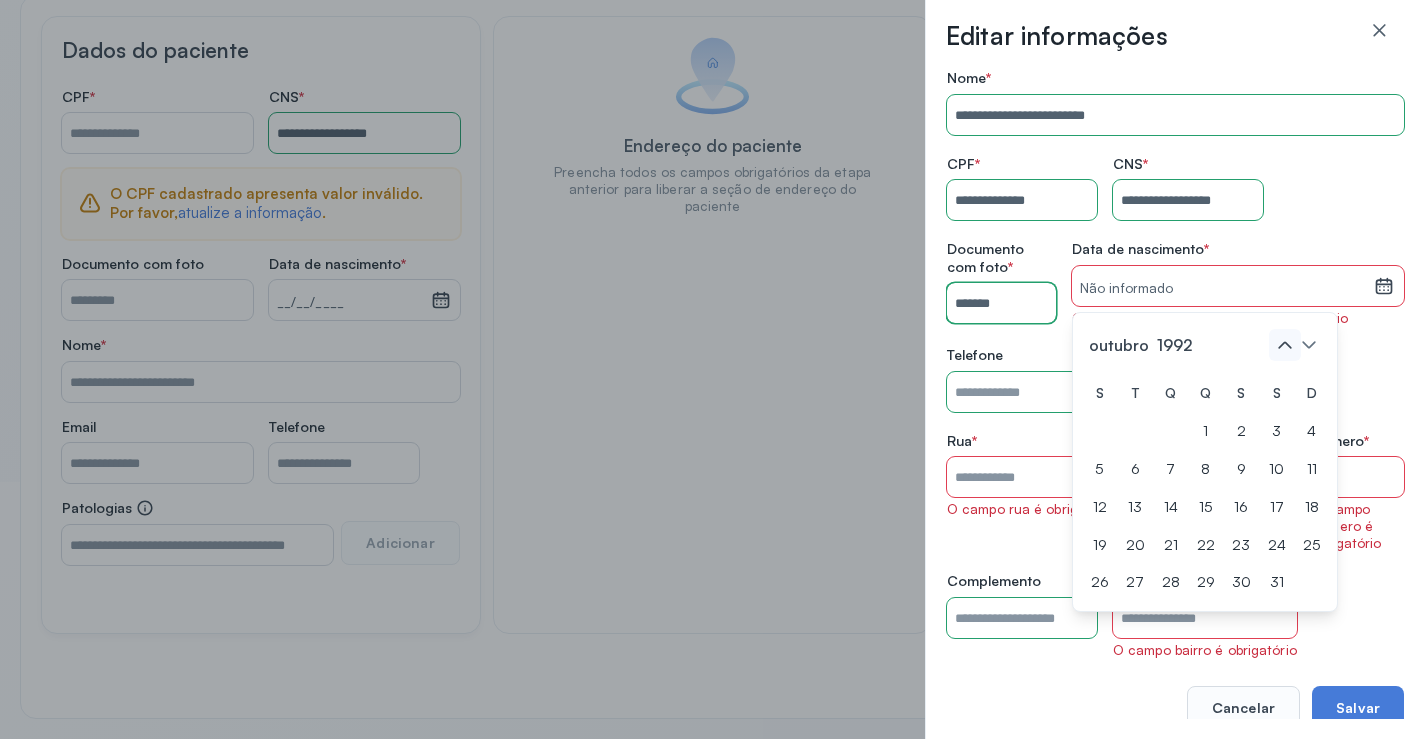 click 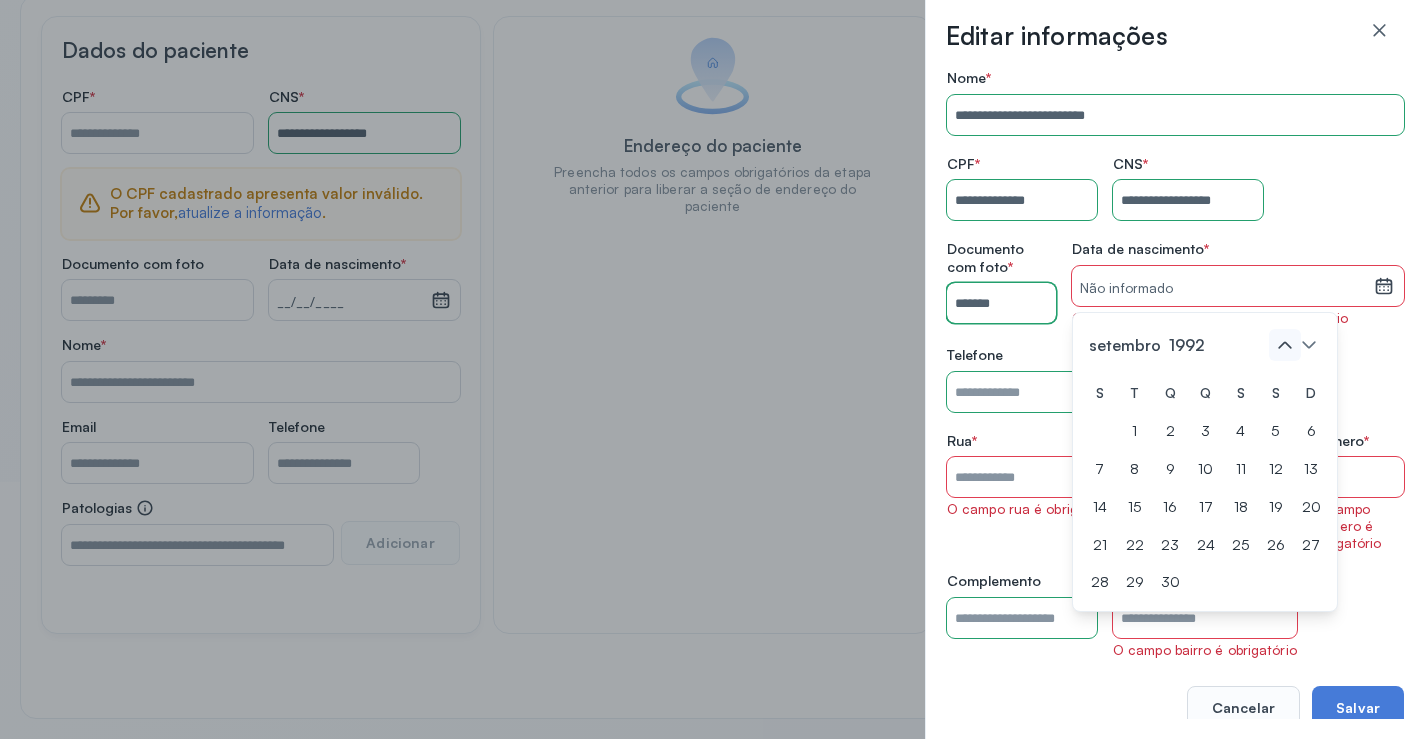 click 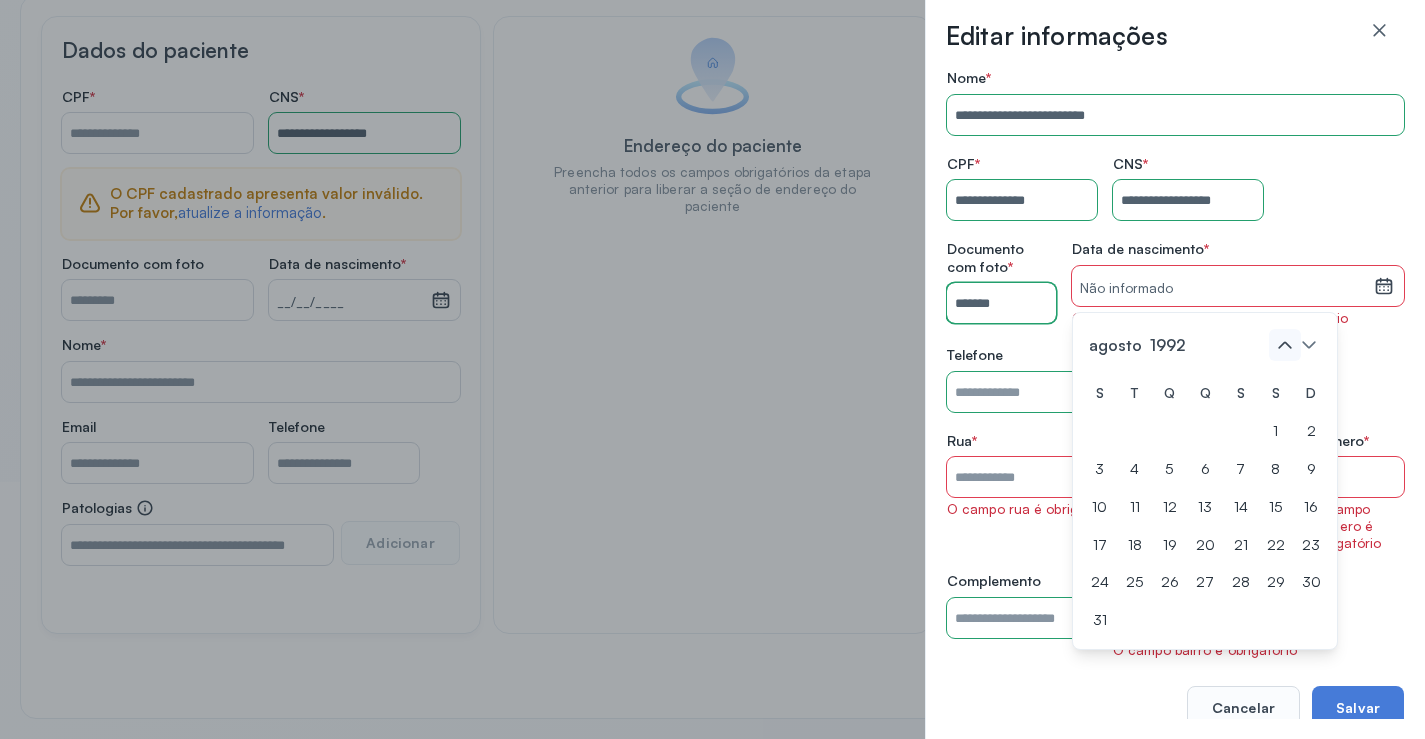 click 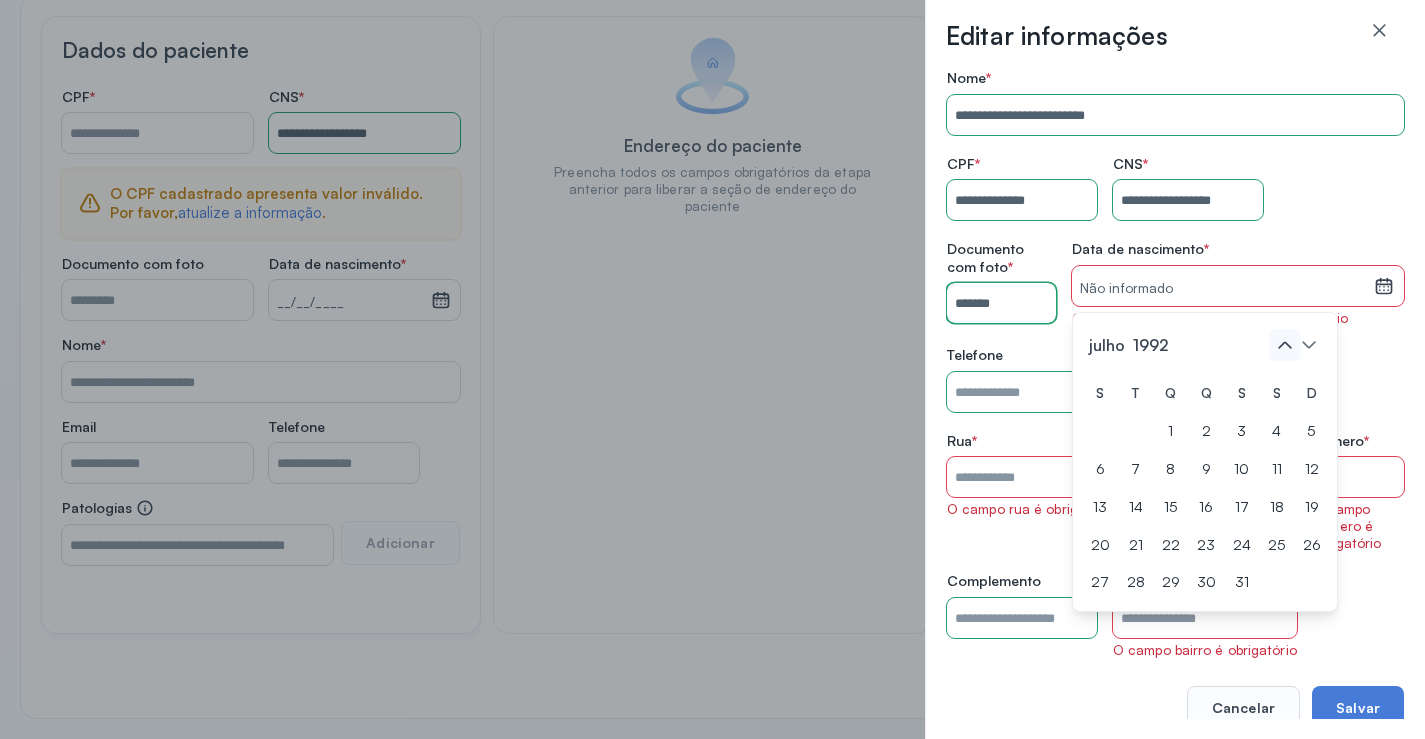 click 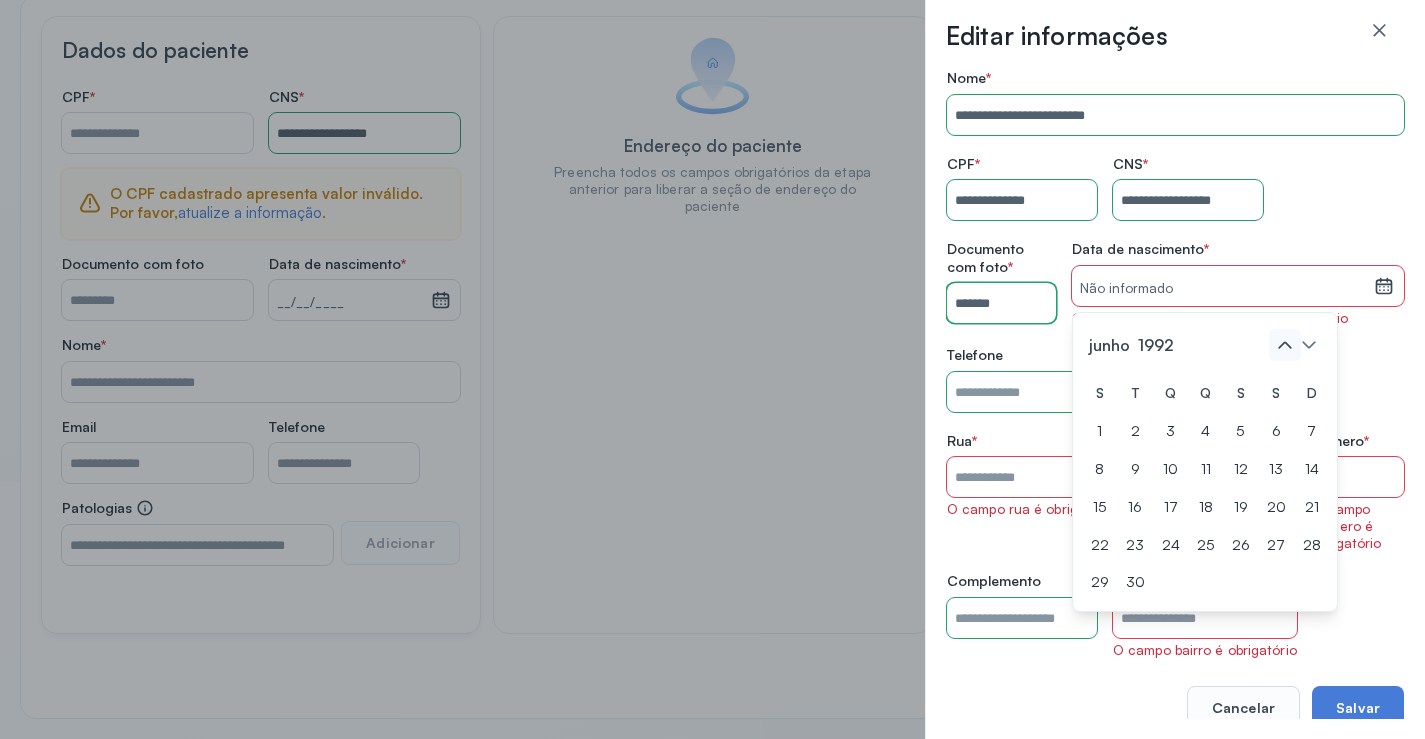 click 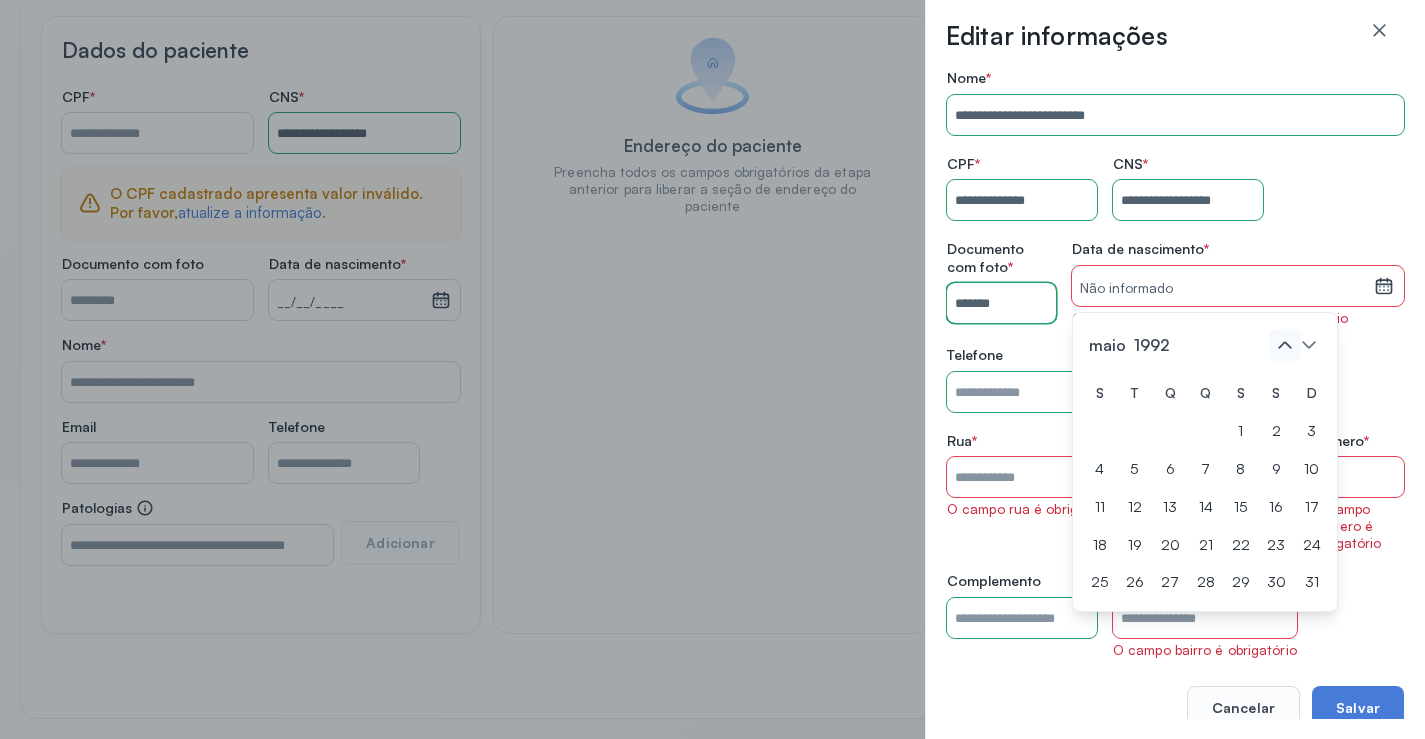 click 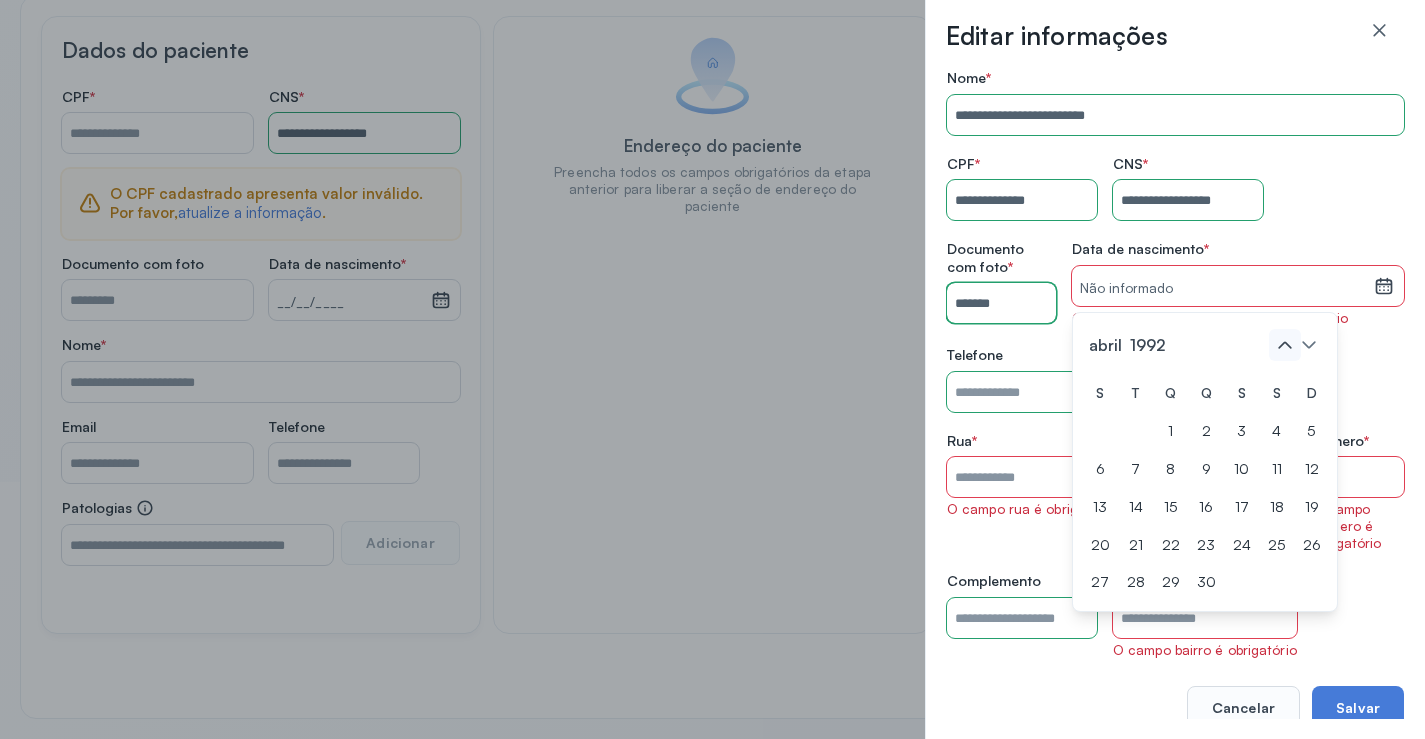 click 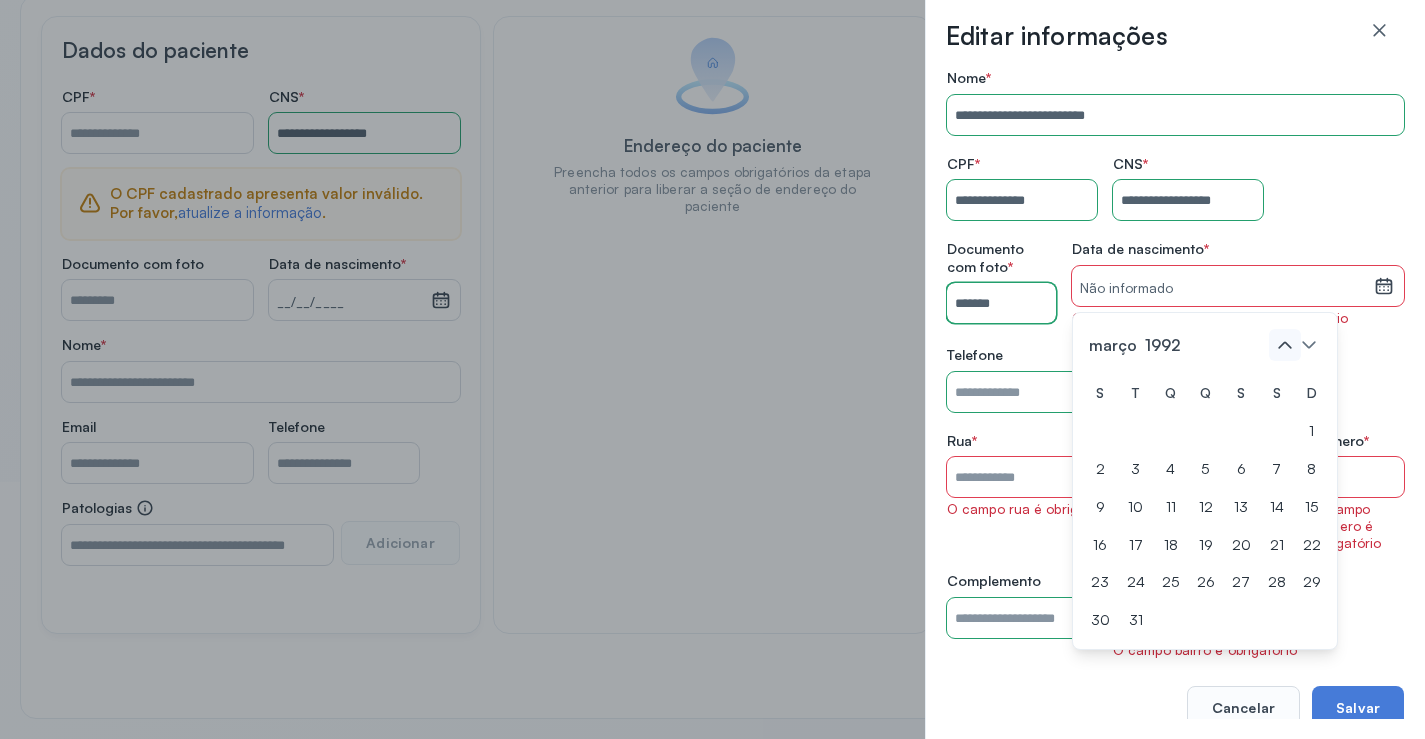 click 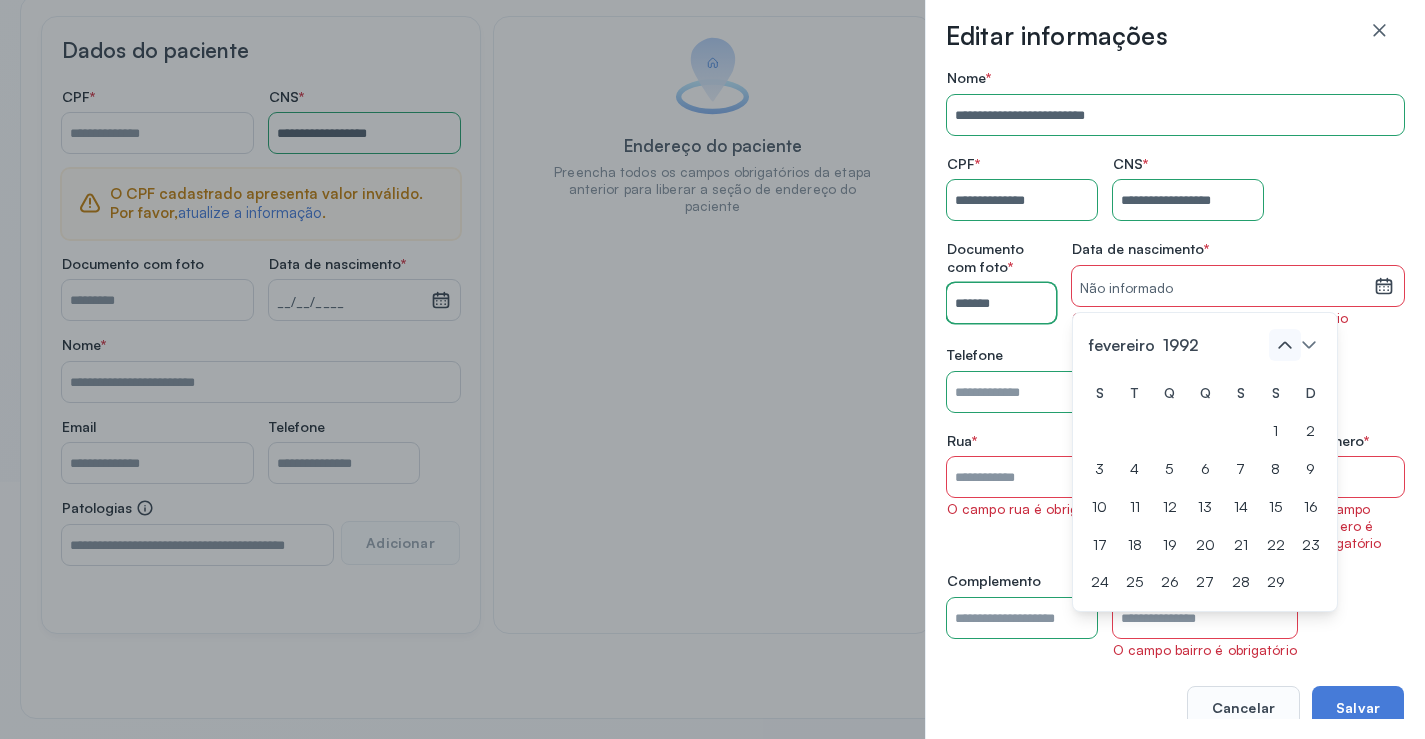 click 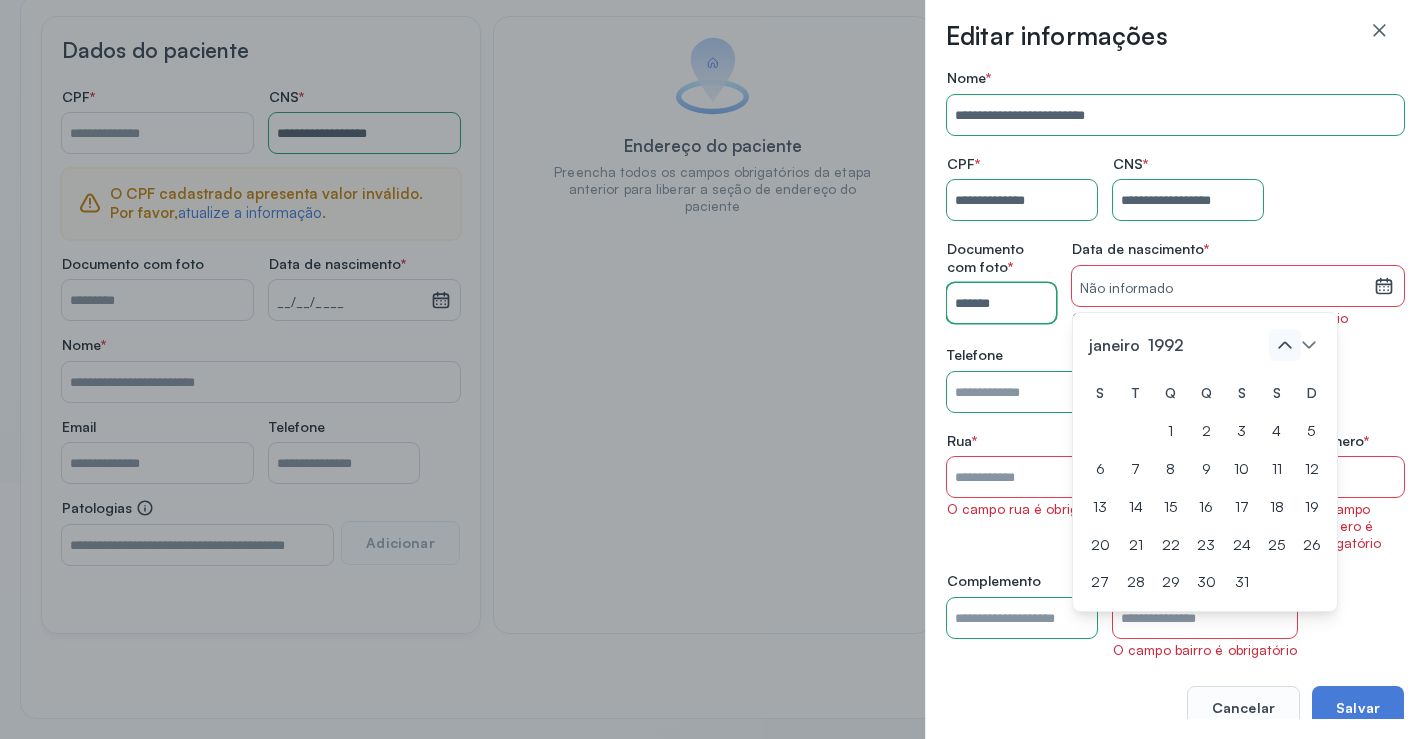 click 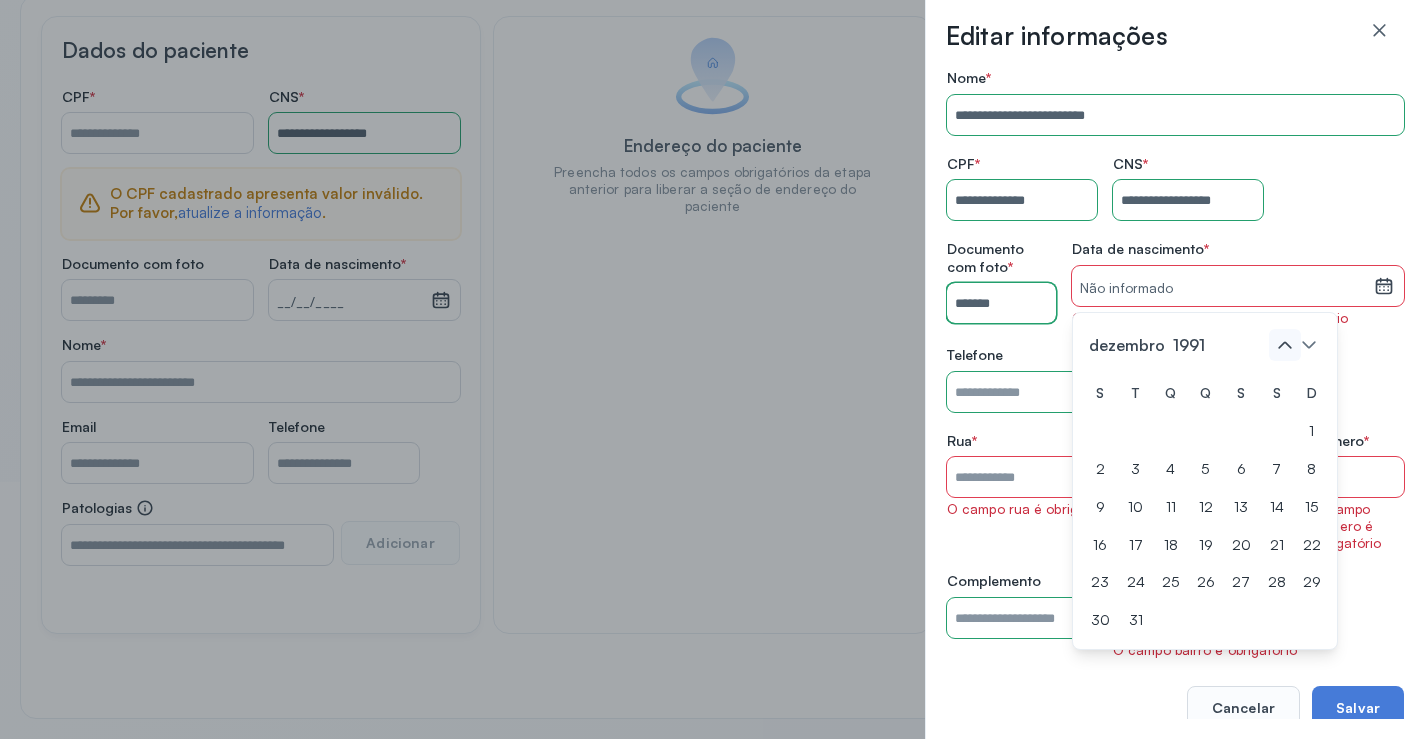 click 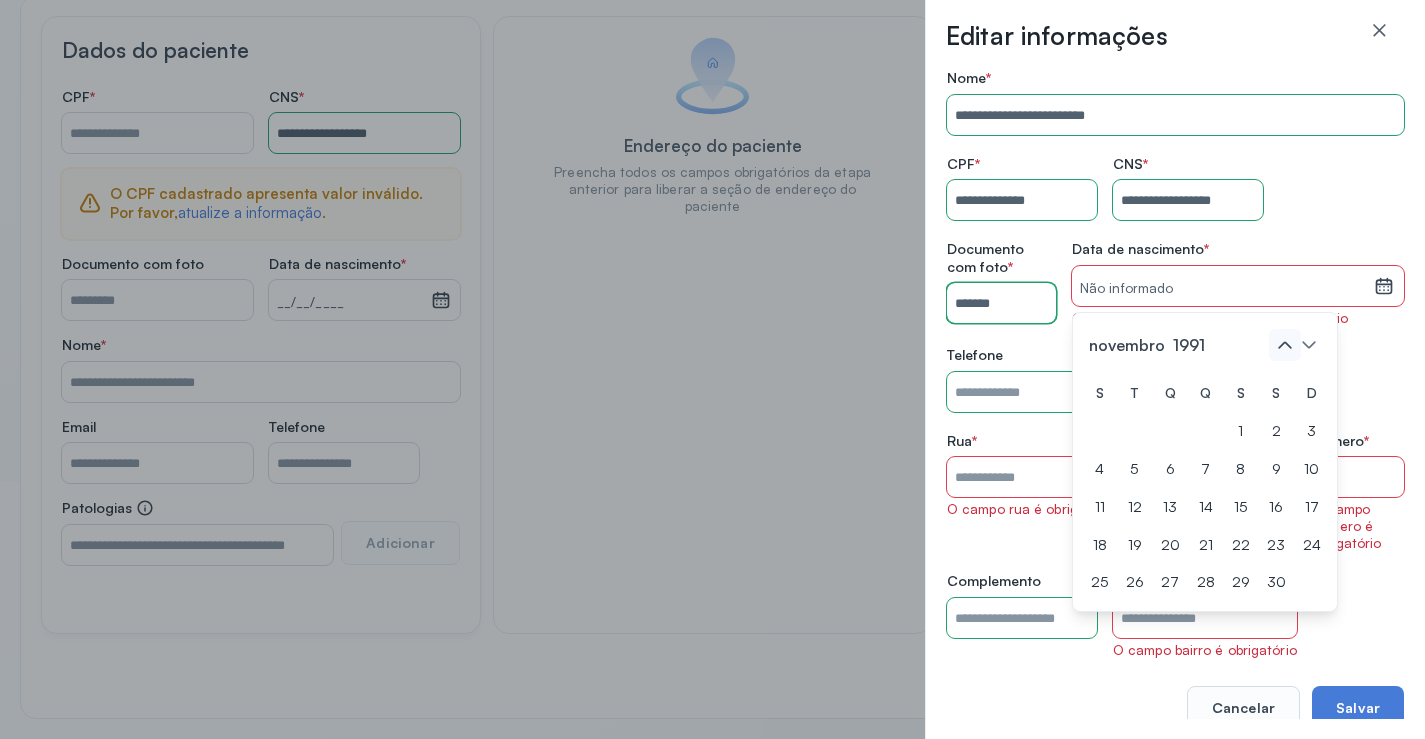 click 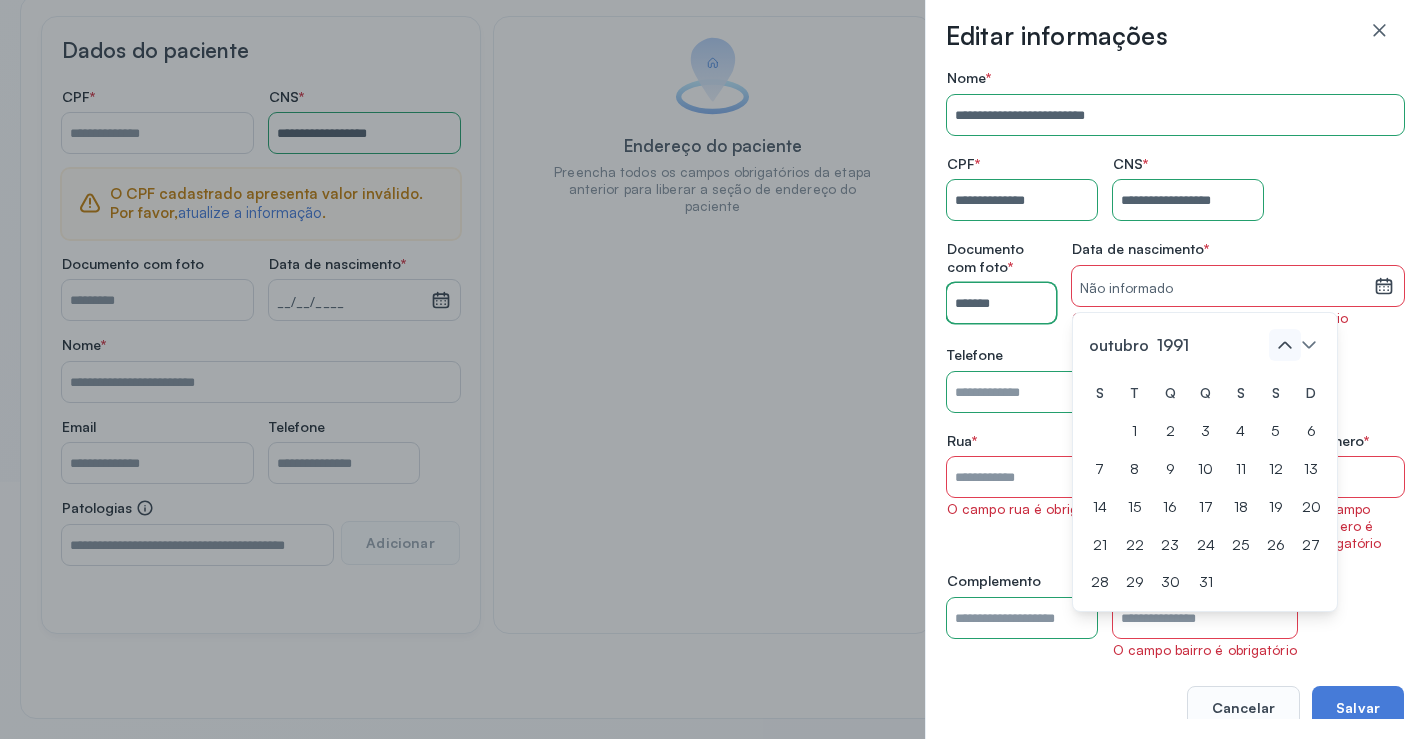 click 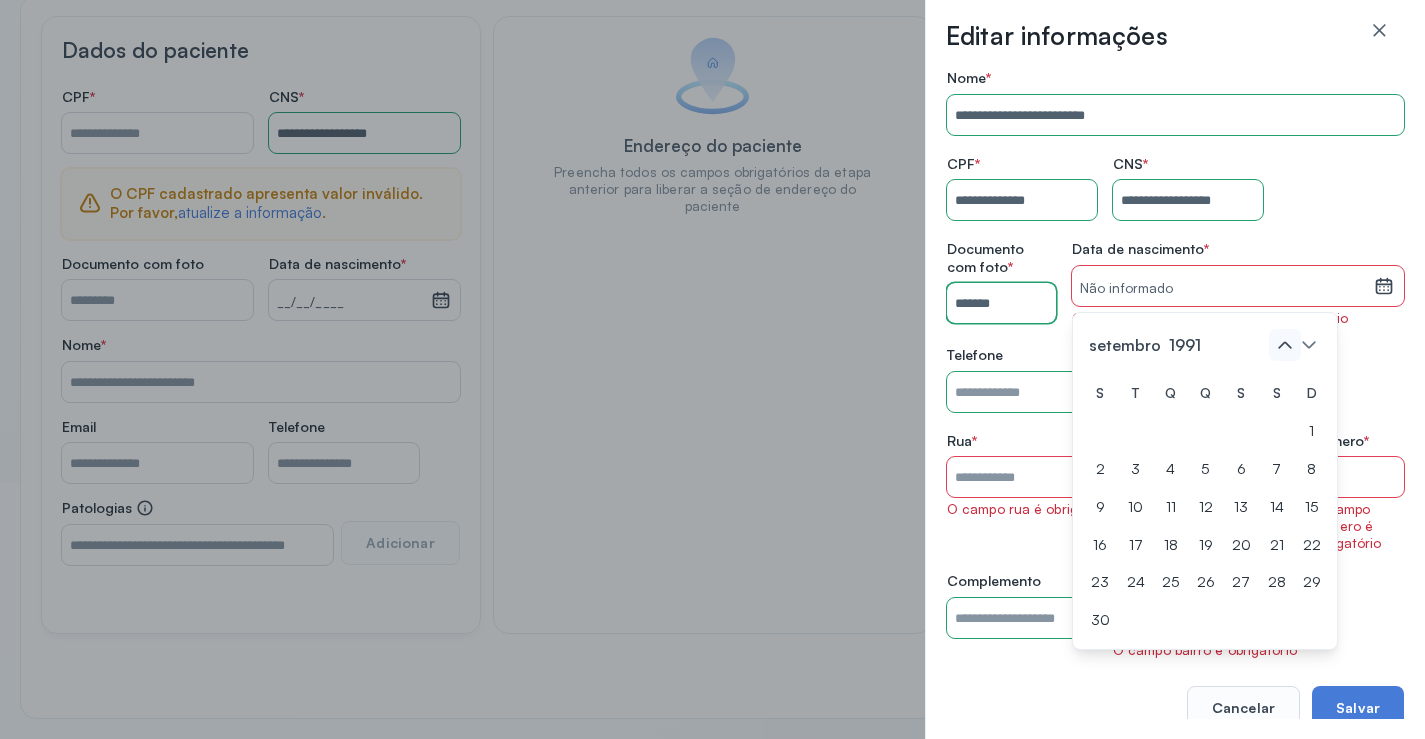 click 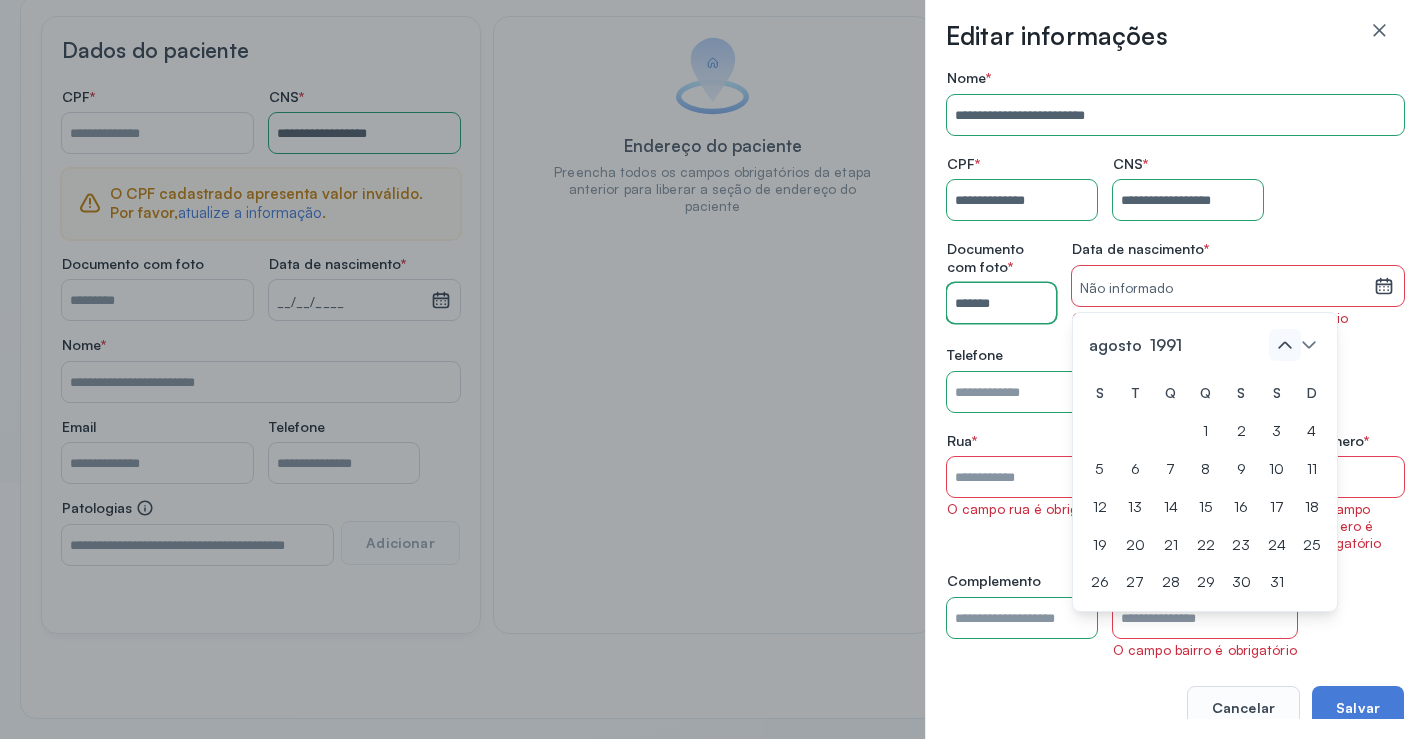 click 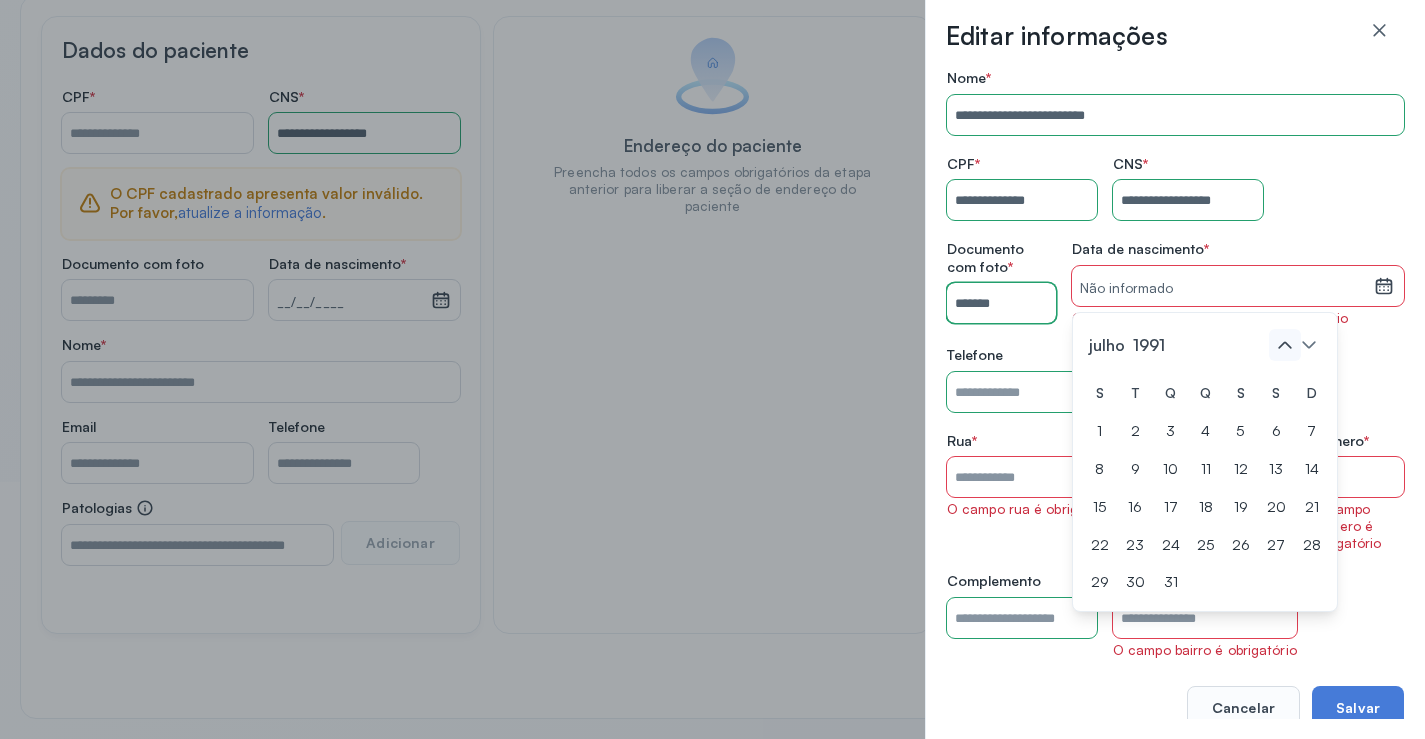 click 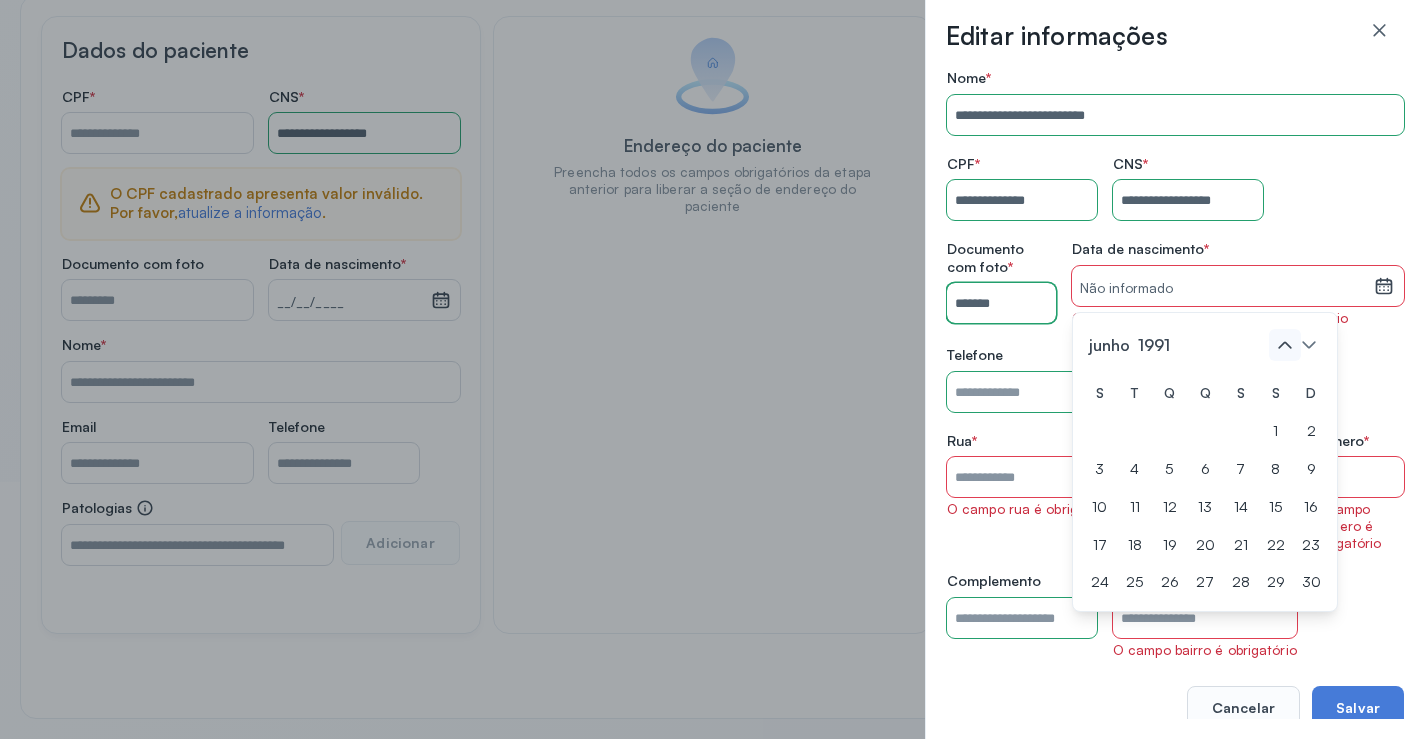 click 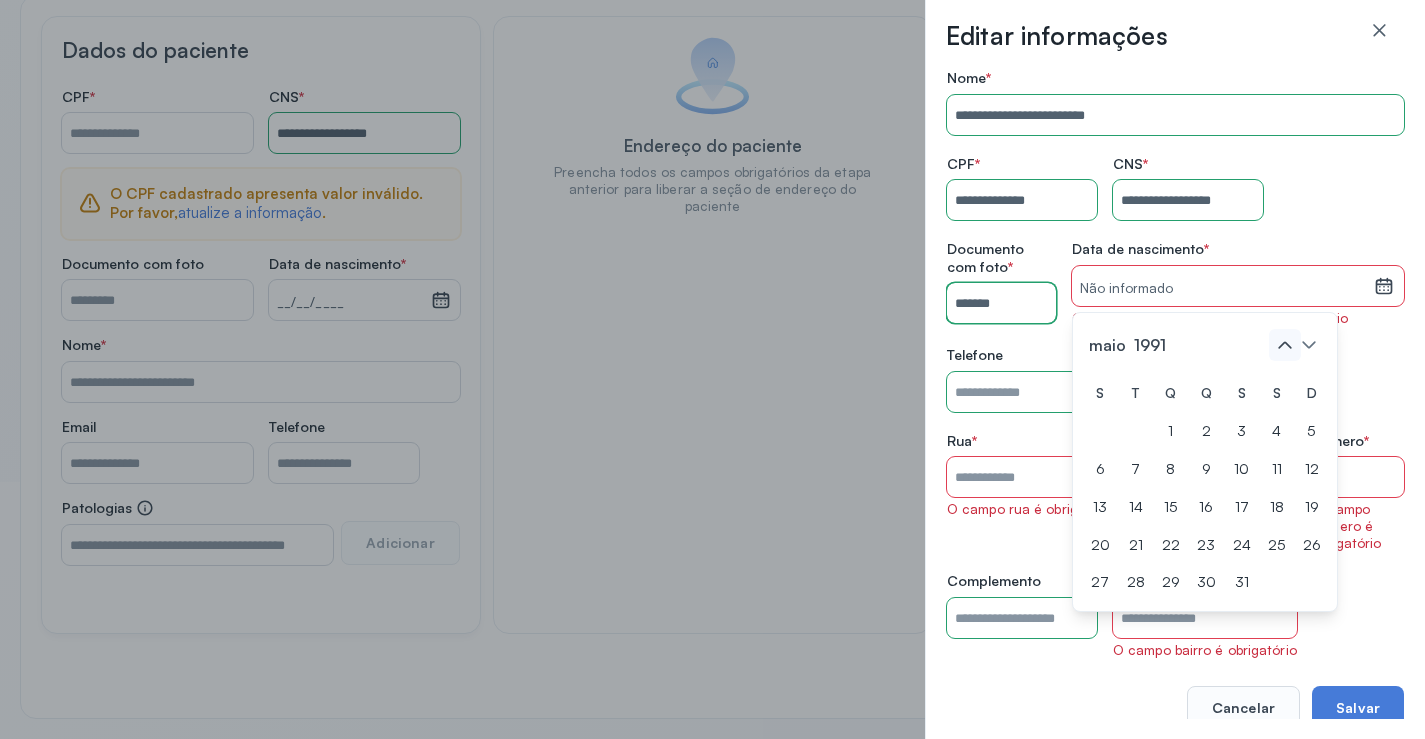 click 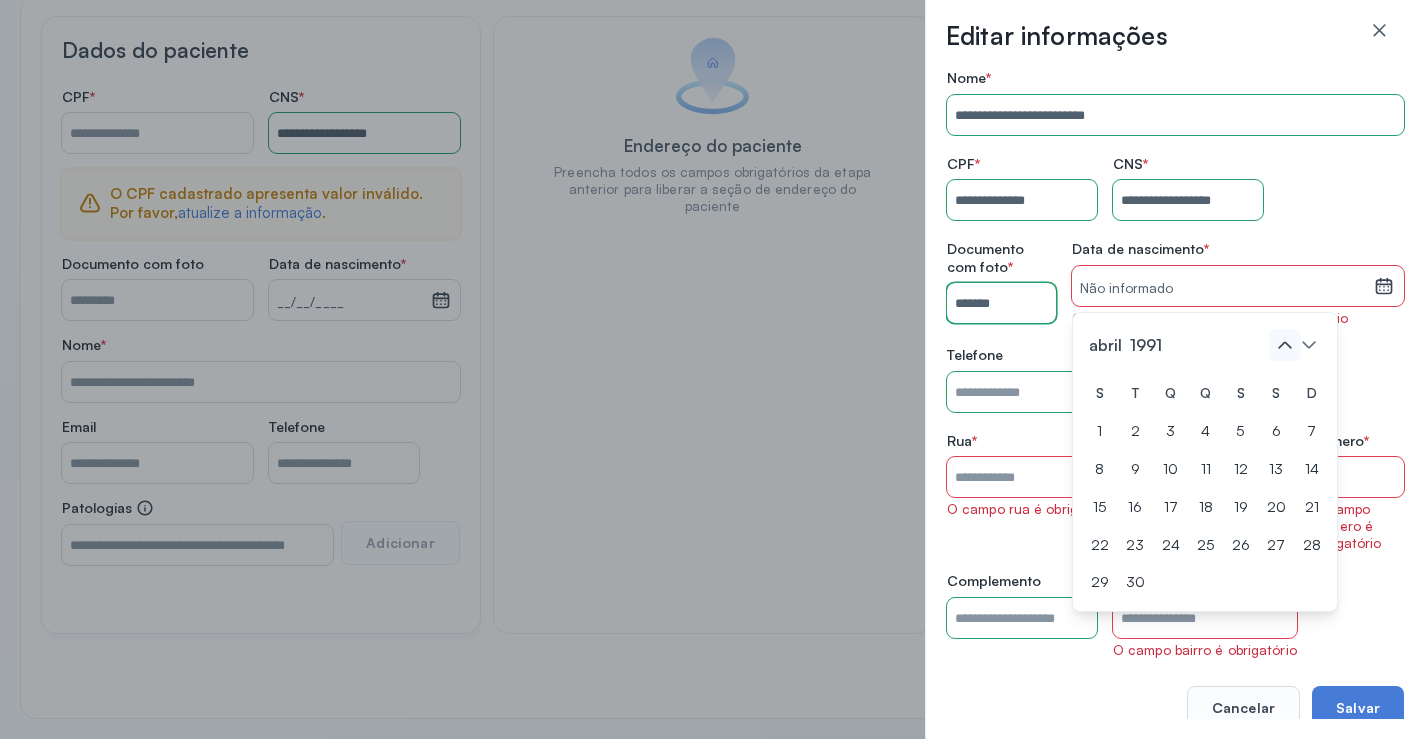 click 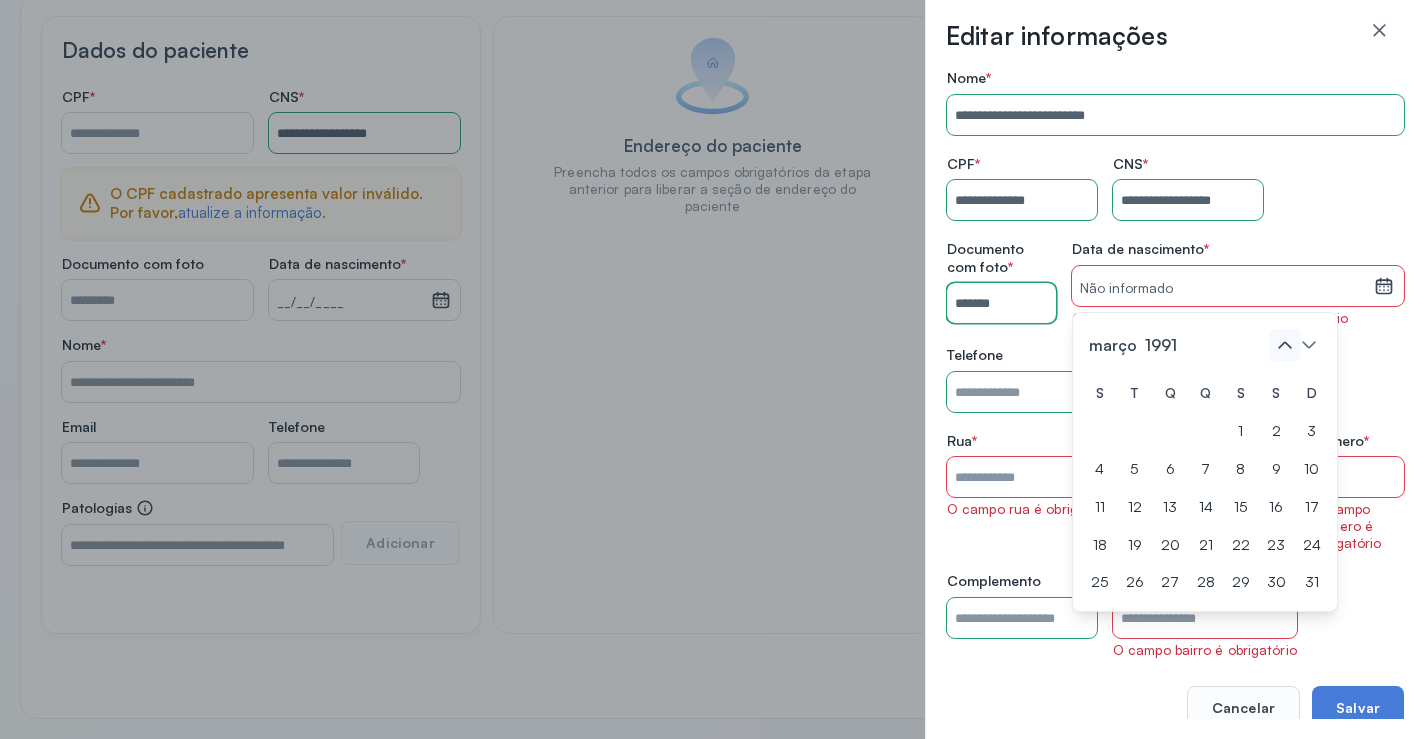 click 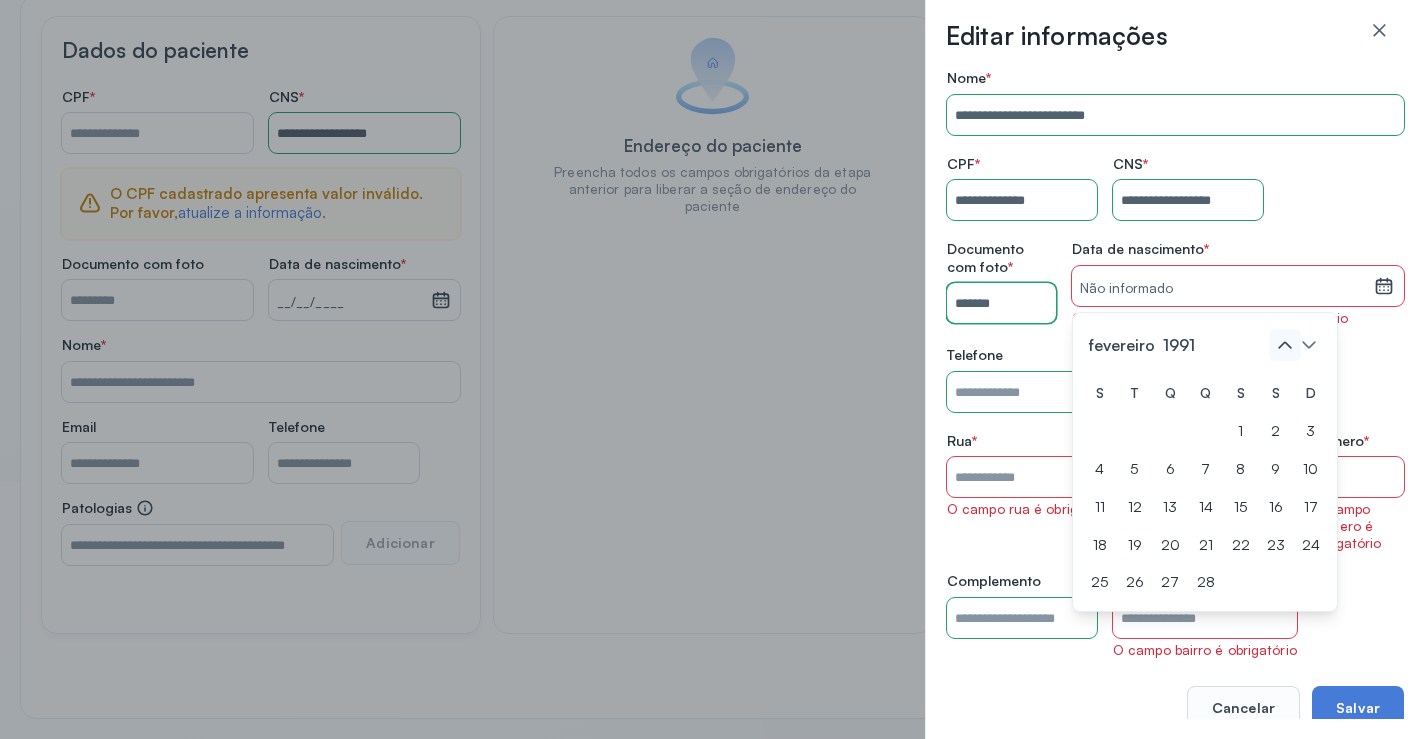click 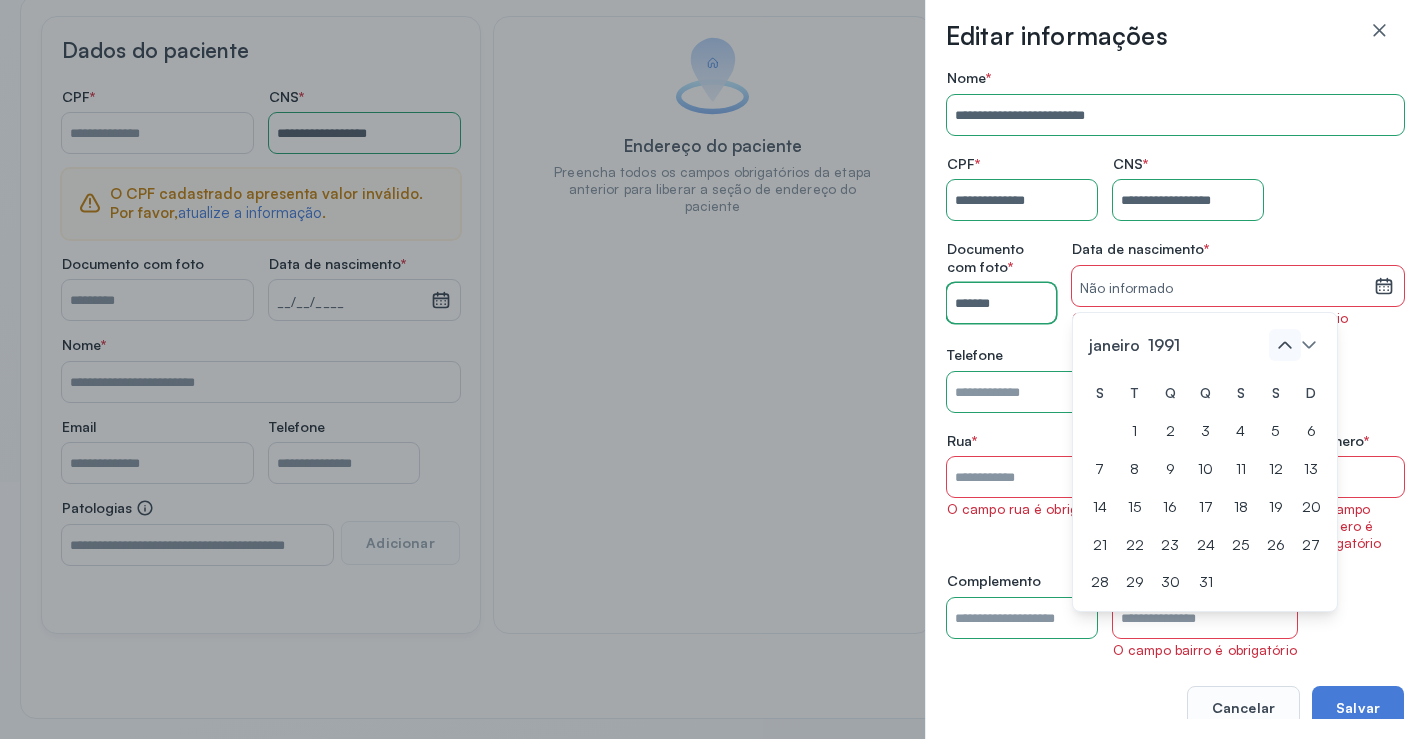 click 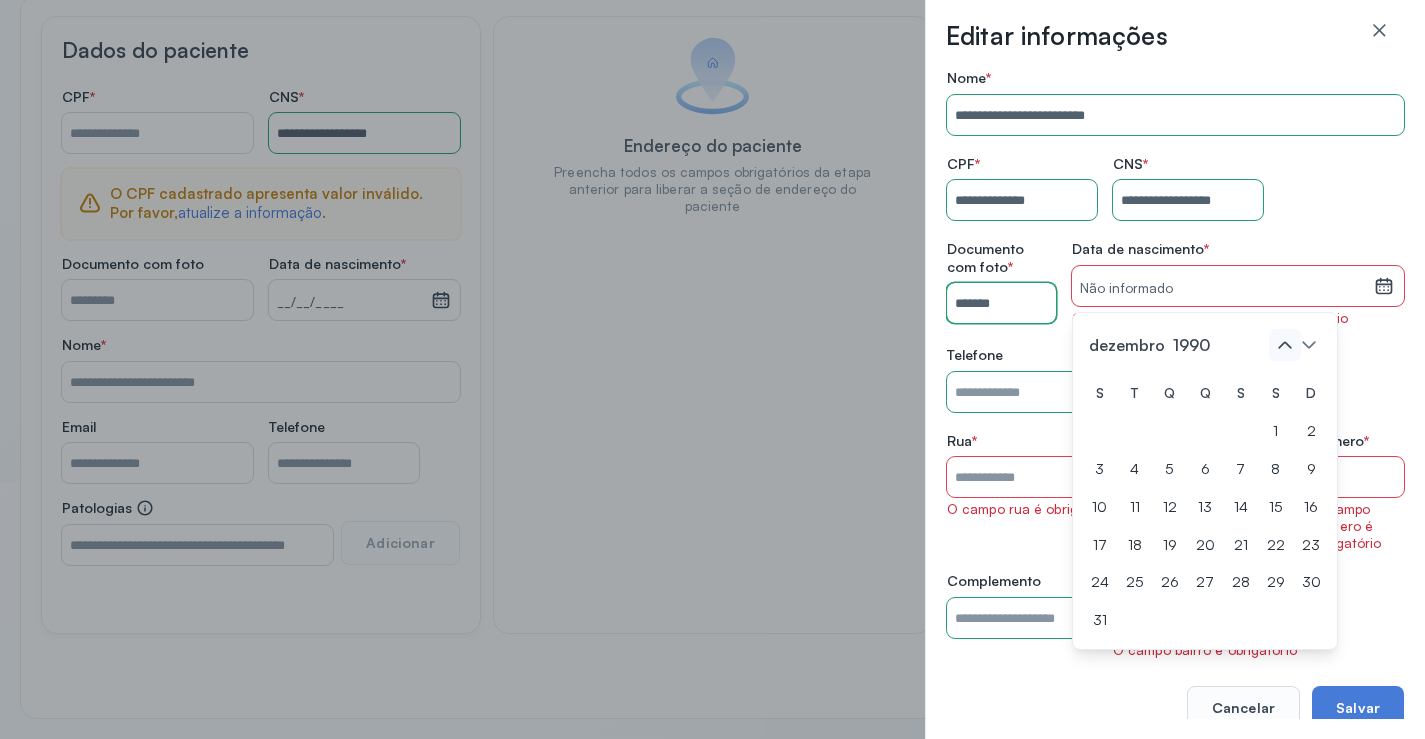 click 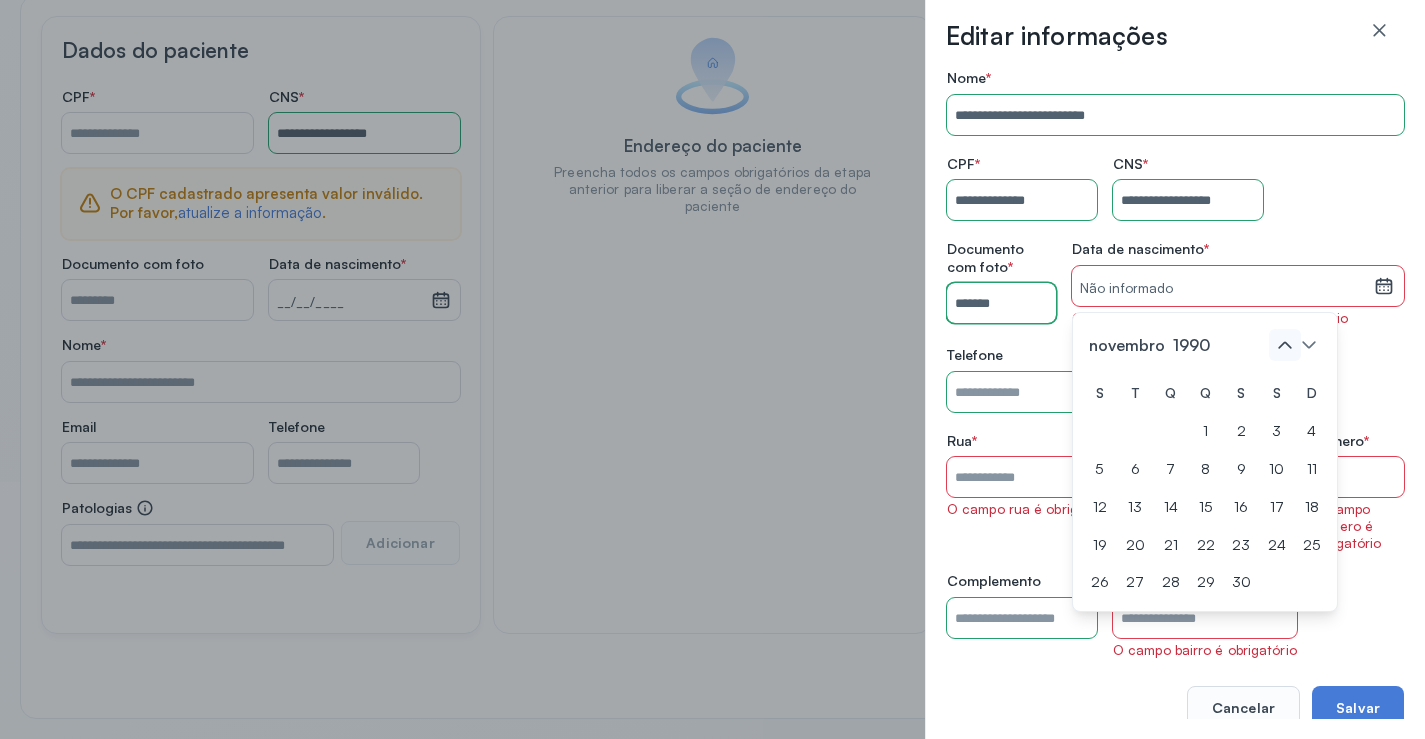 click 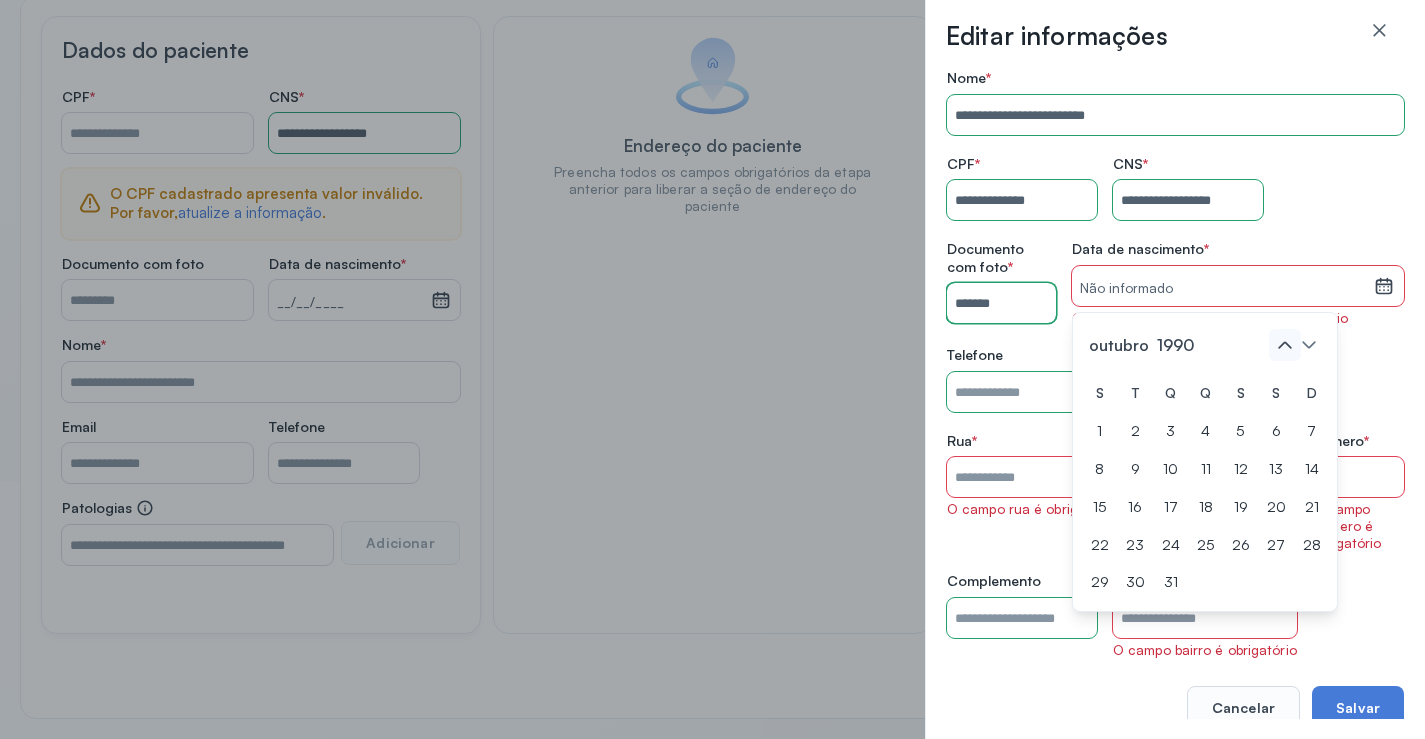 click 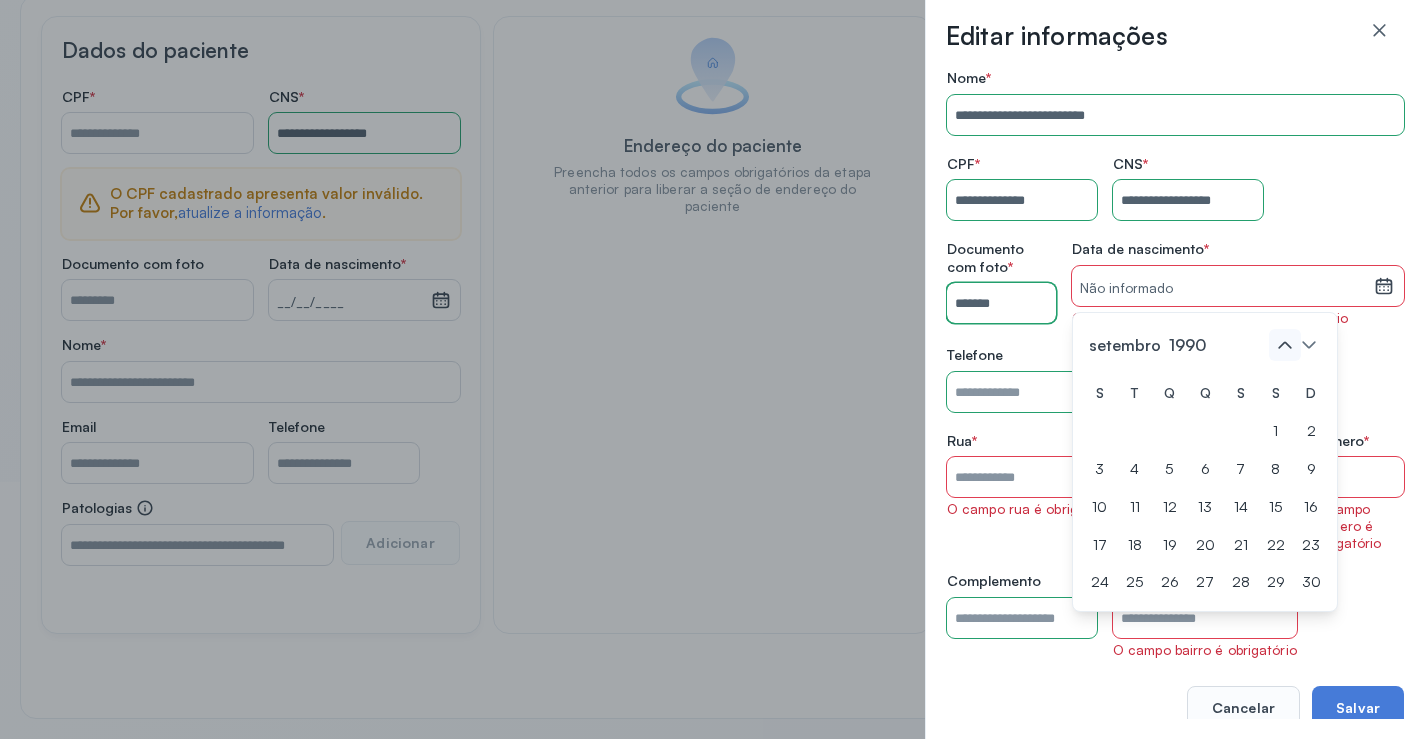 click 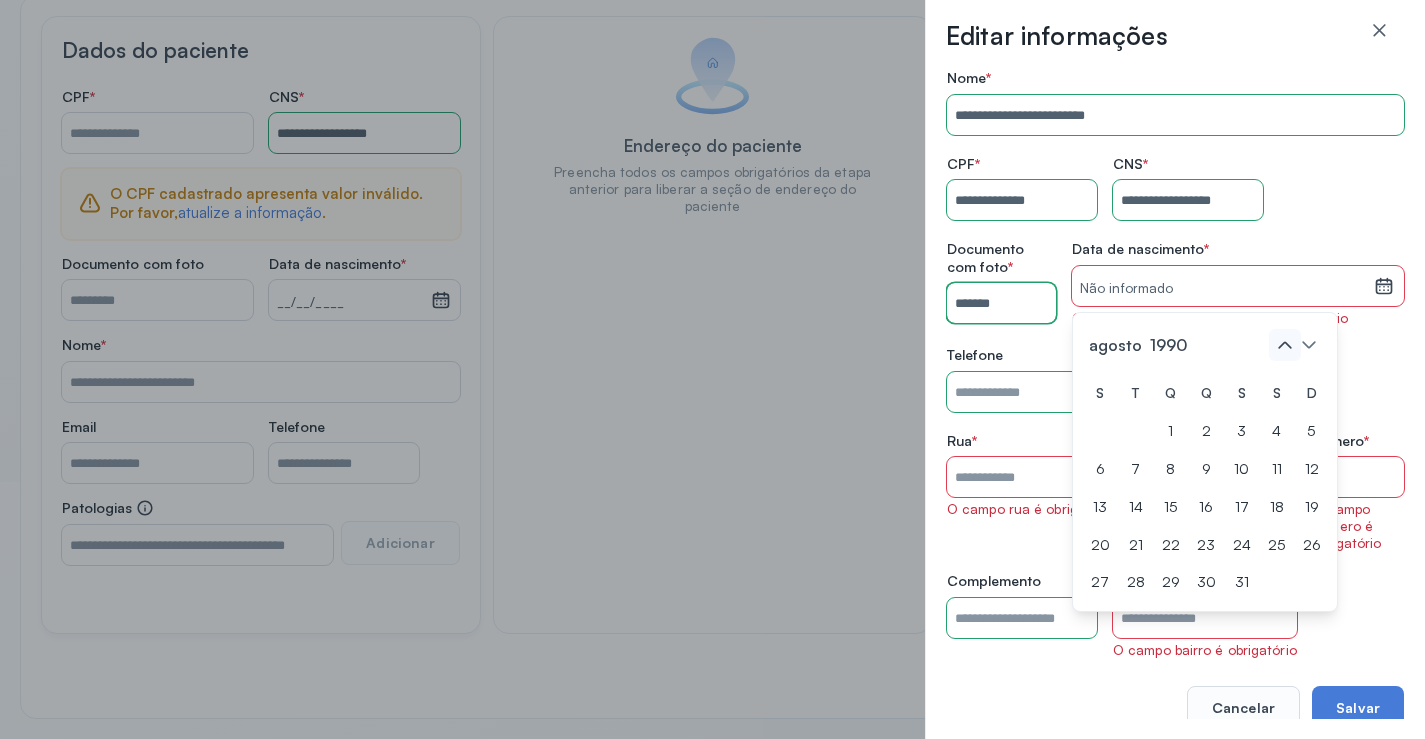 click 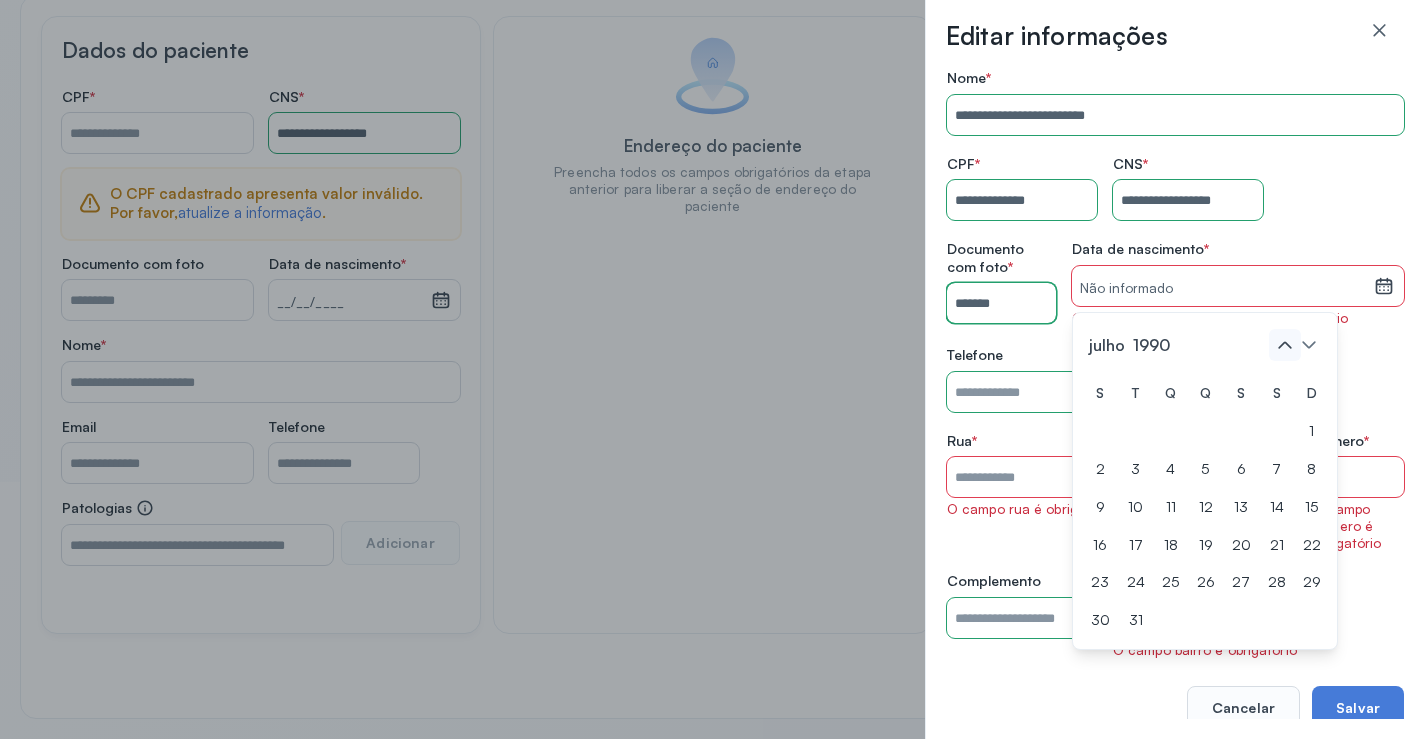 click 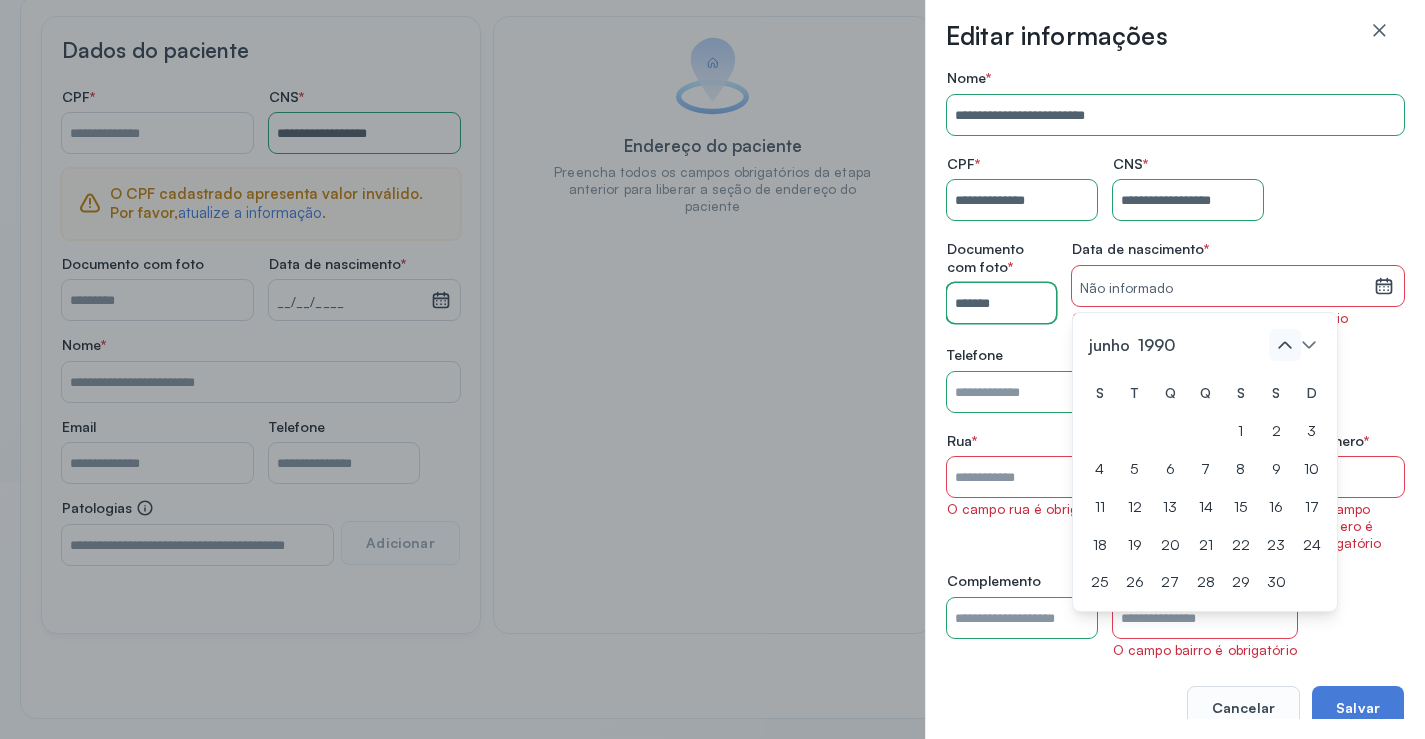 click 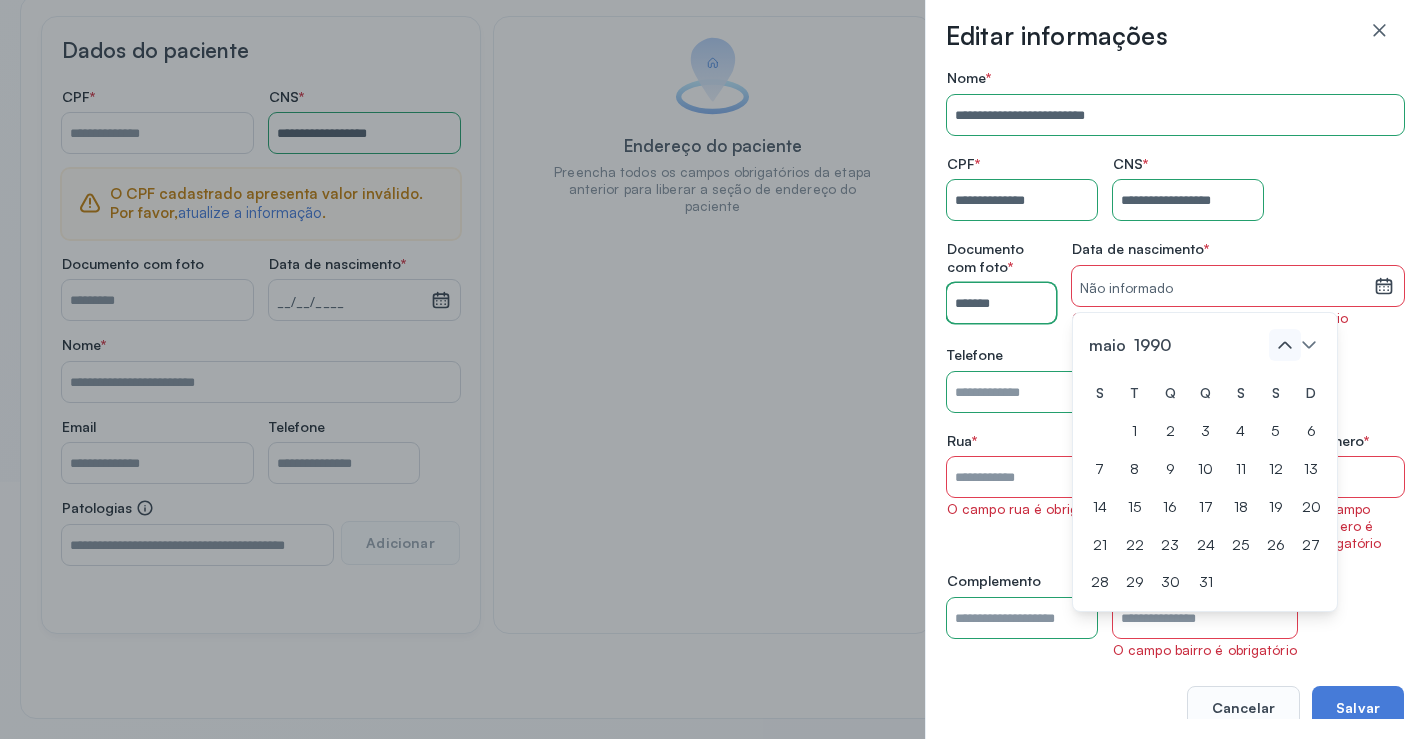 click 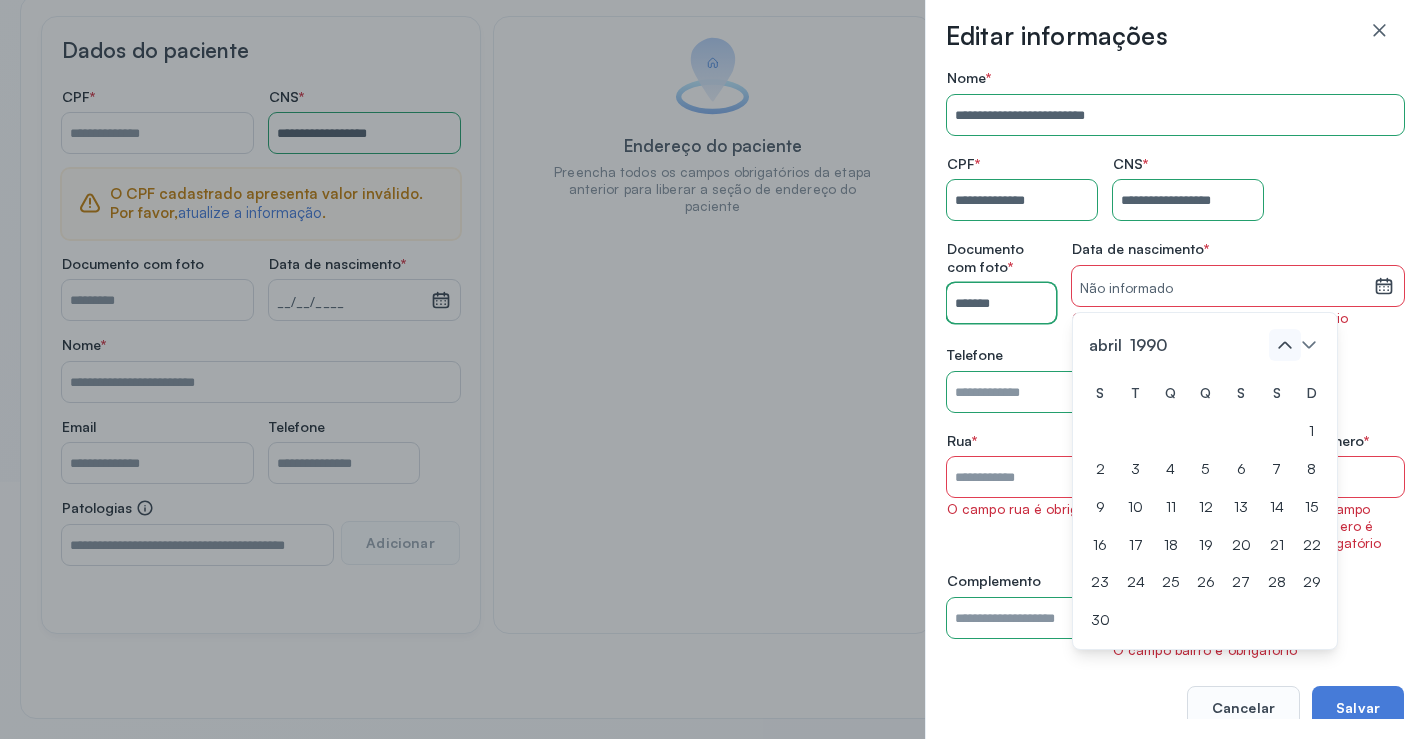 click 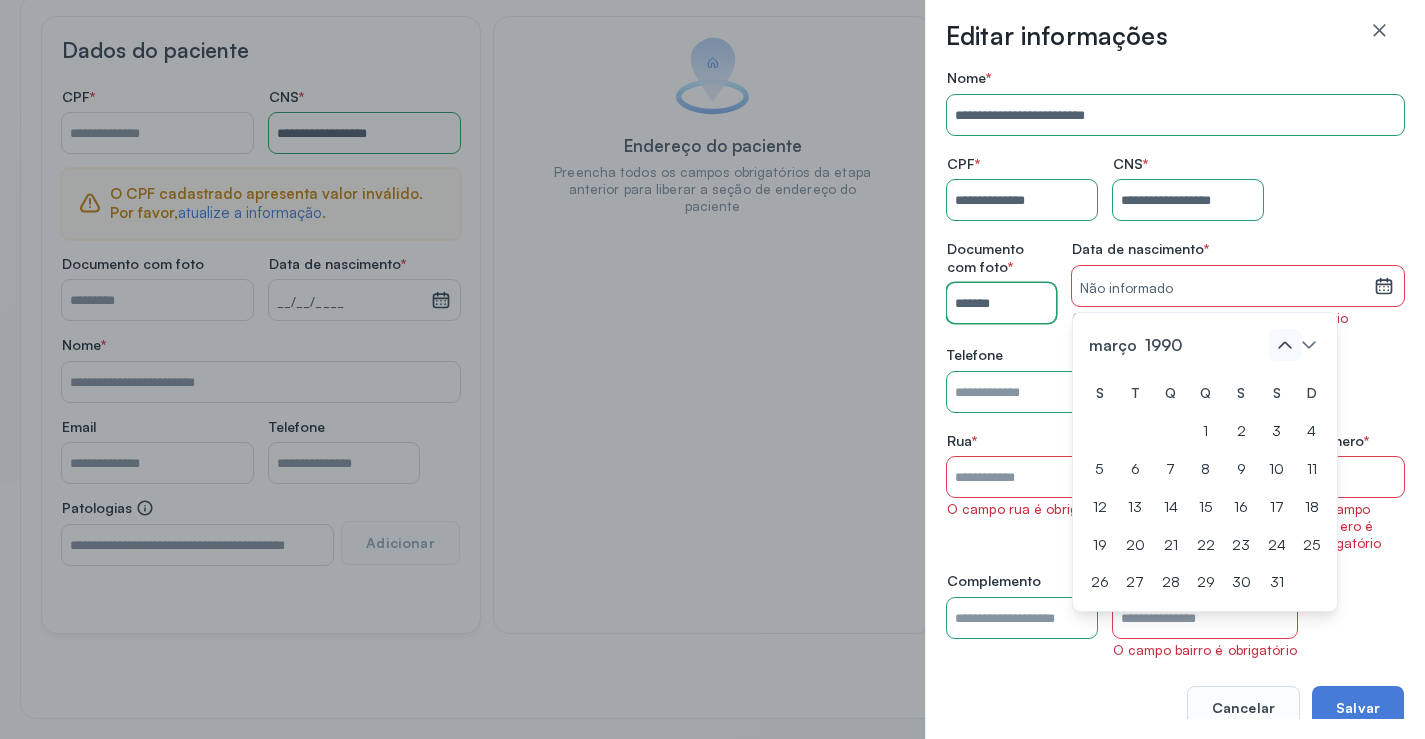 click 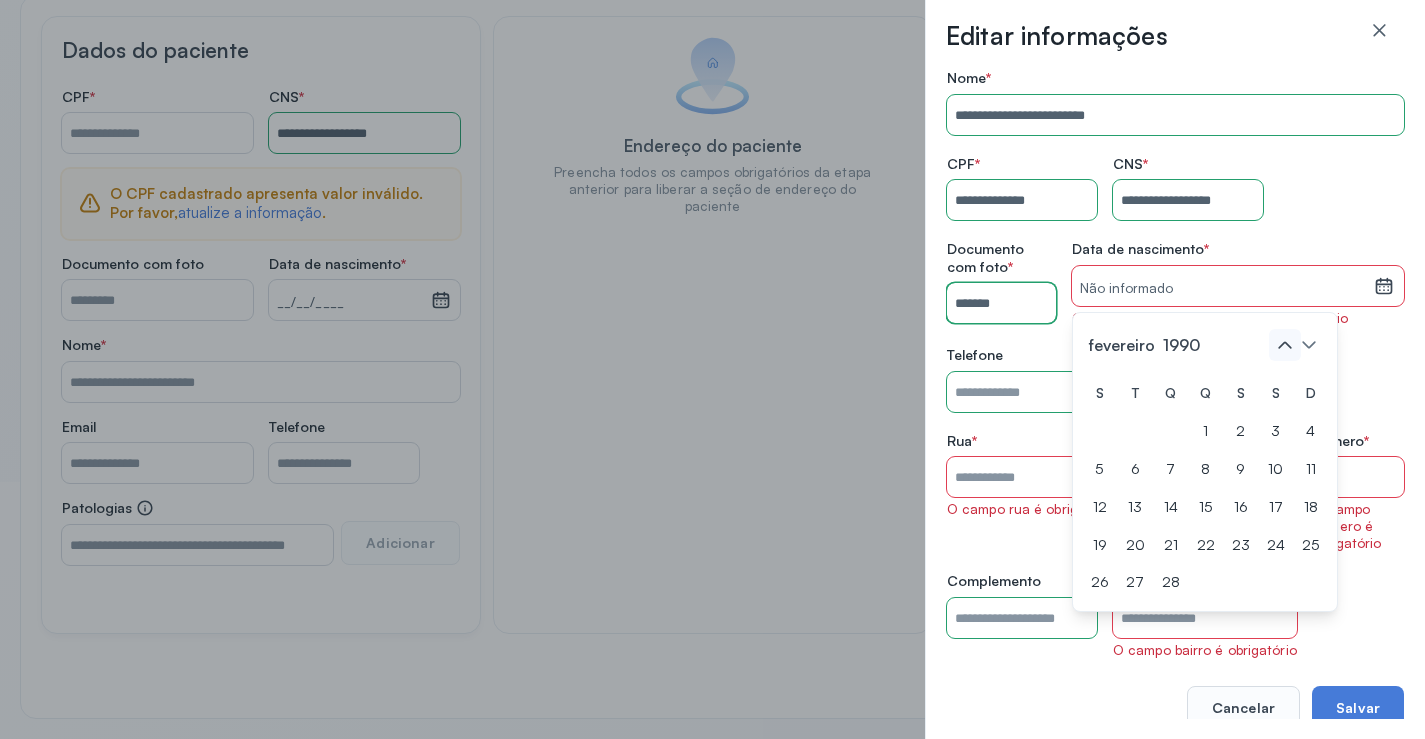 click 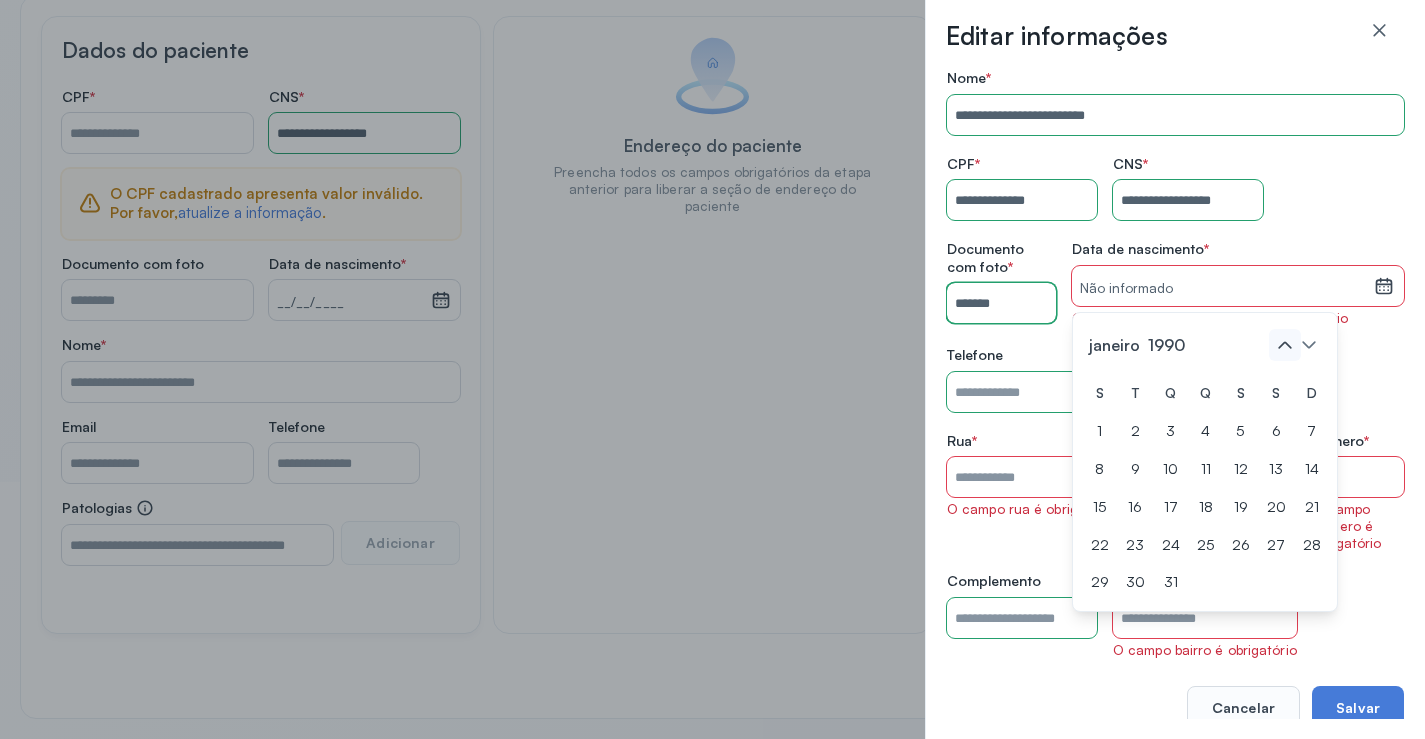 click 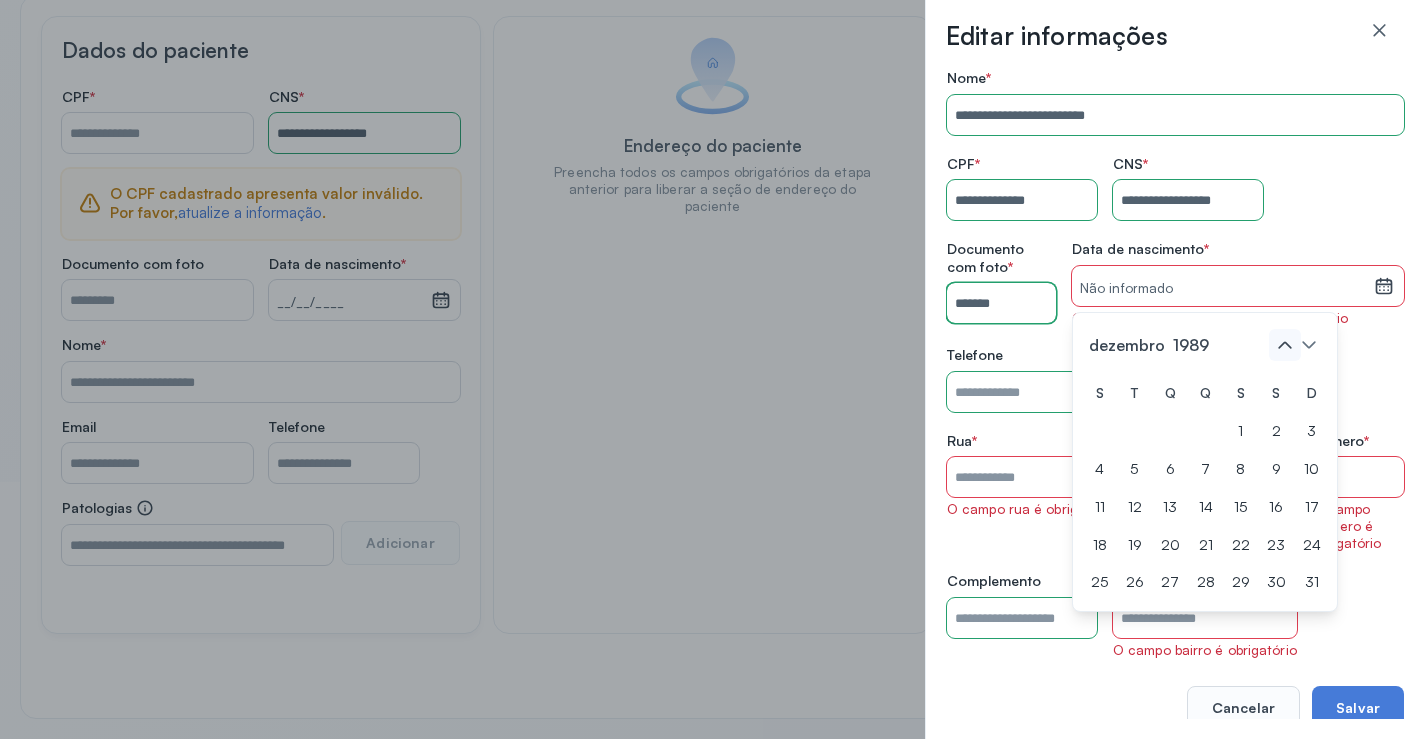 click 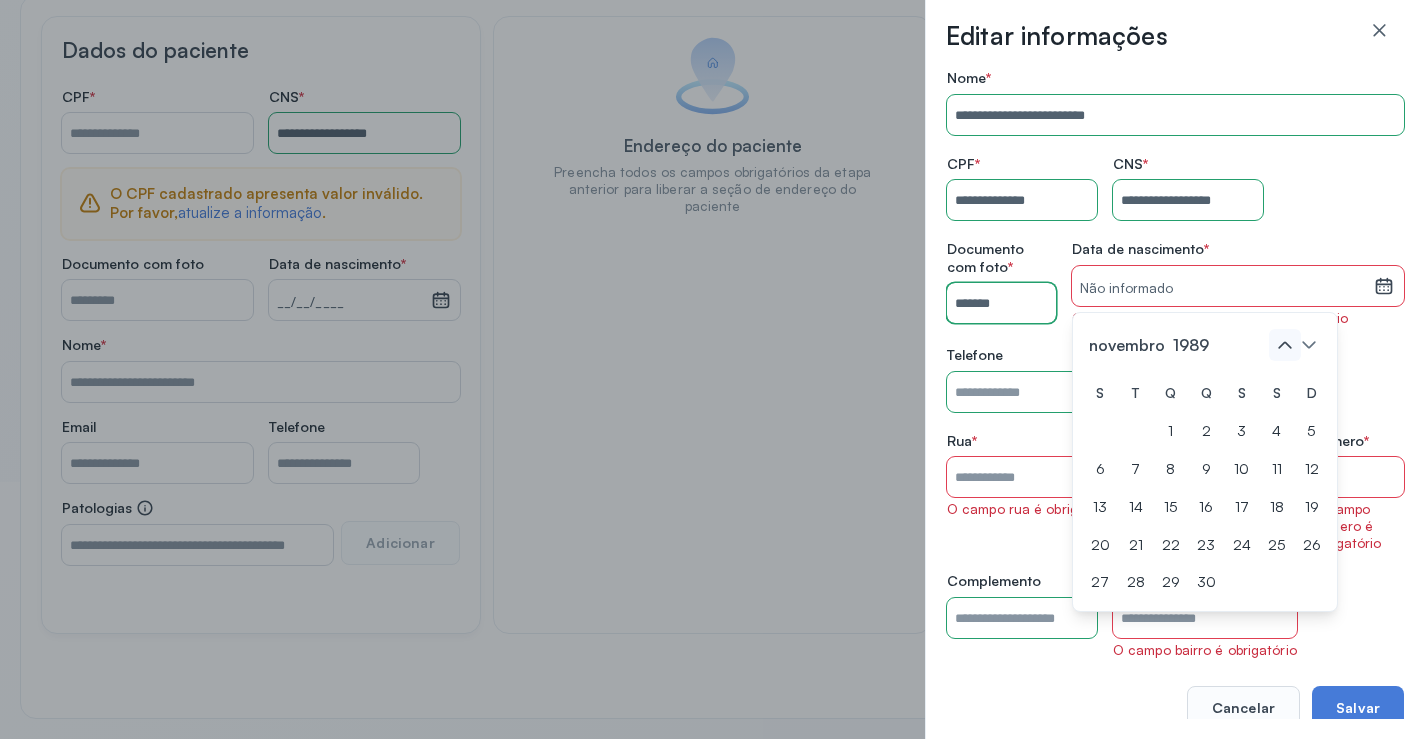 click 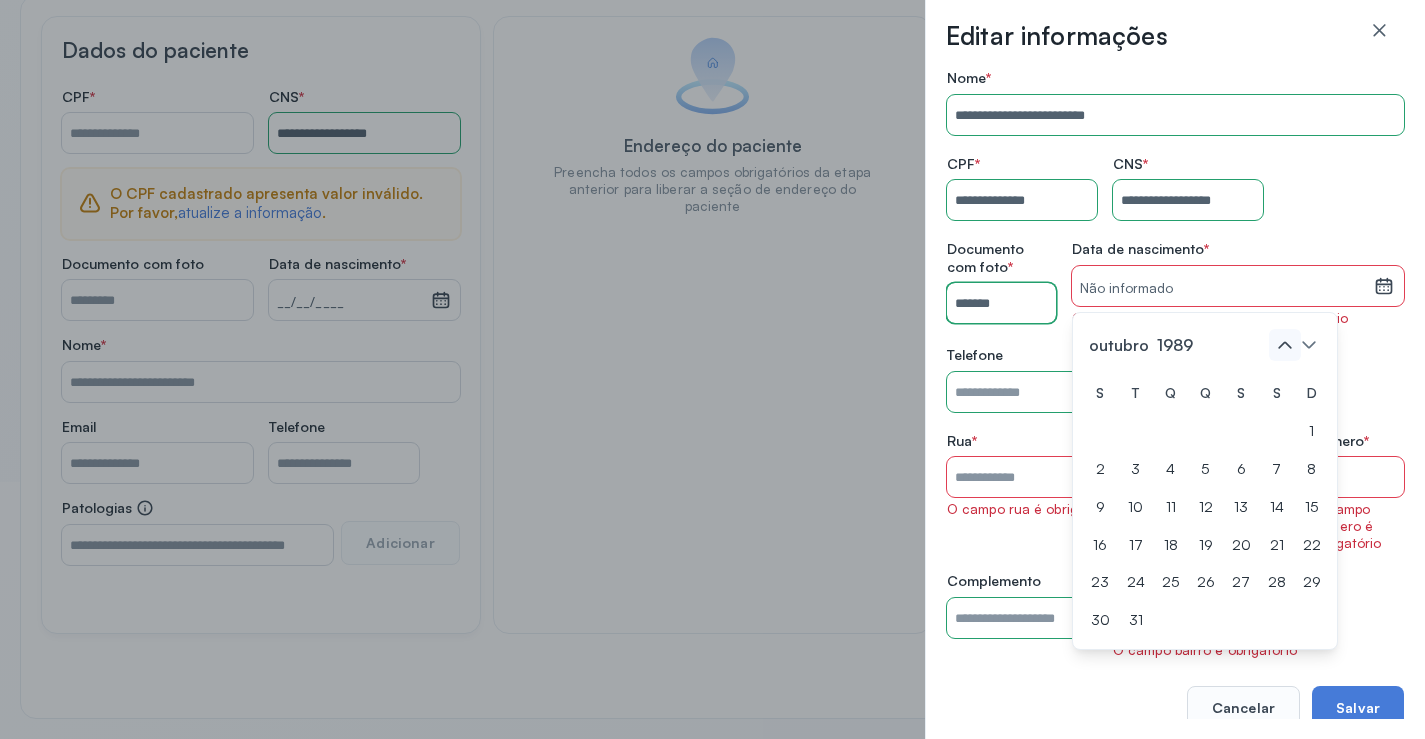 click 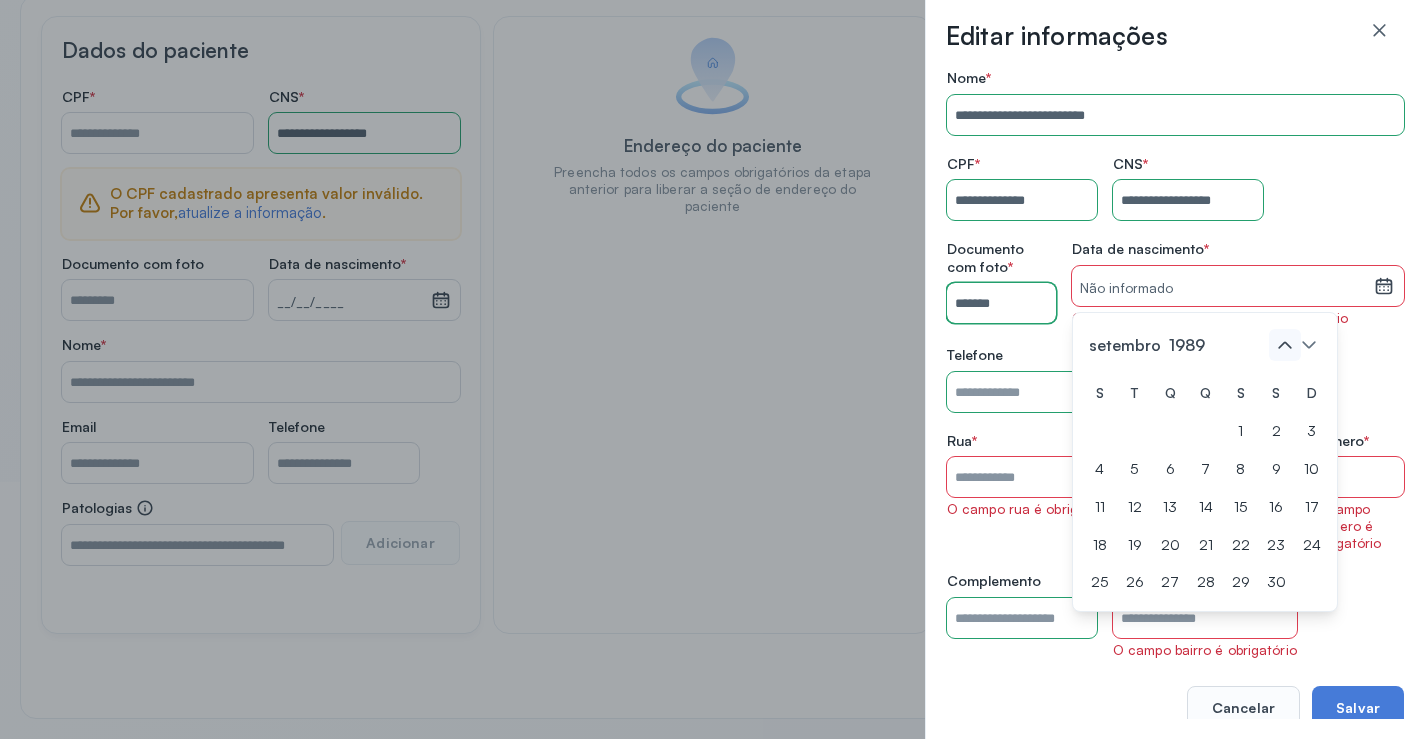 click 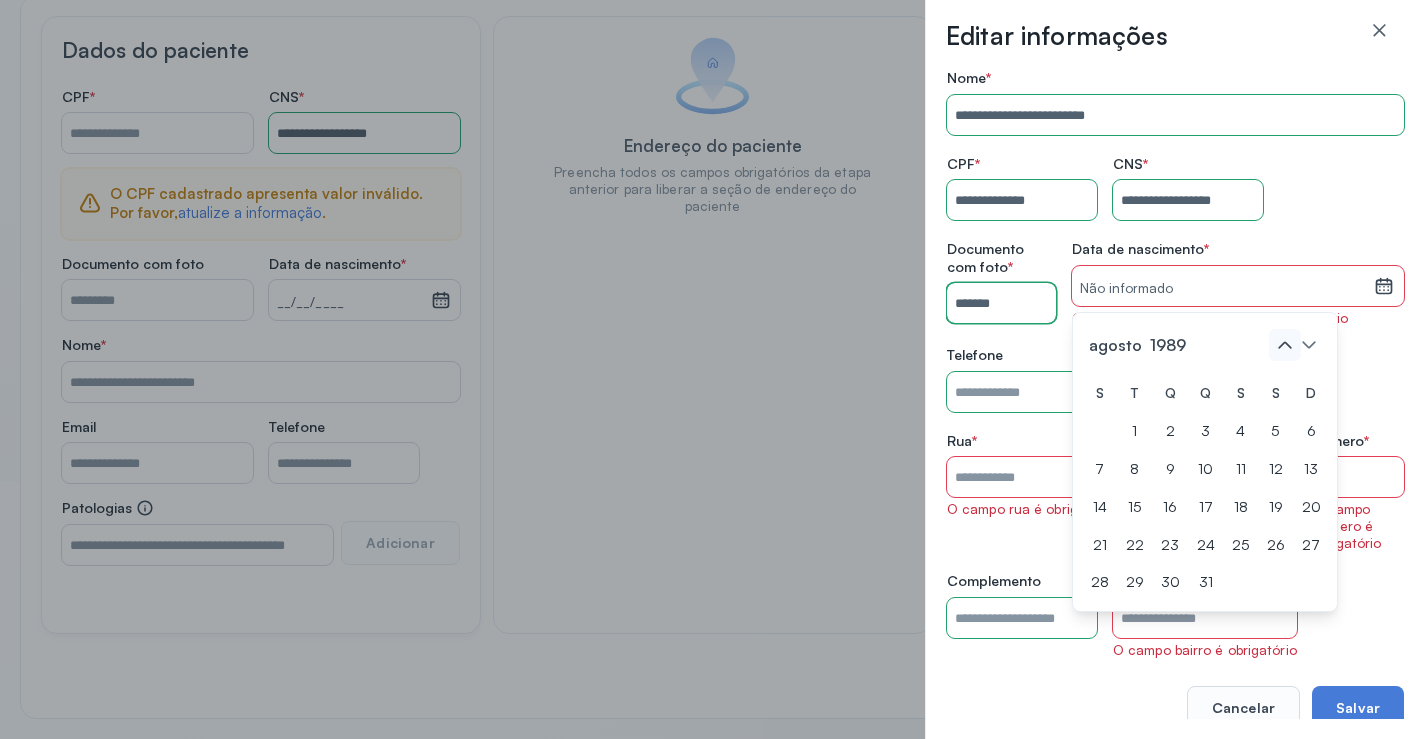 click 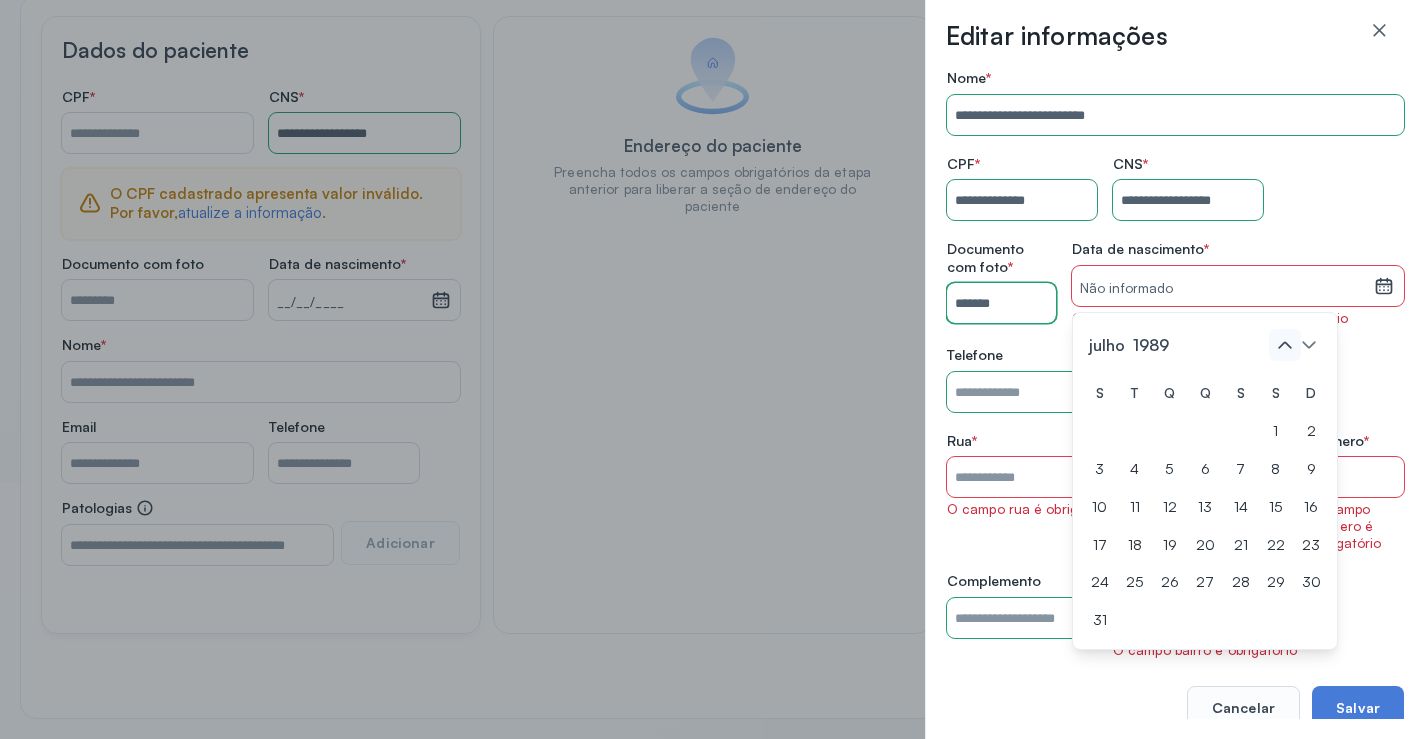 click 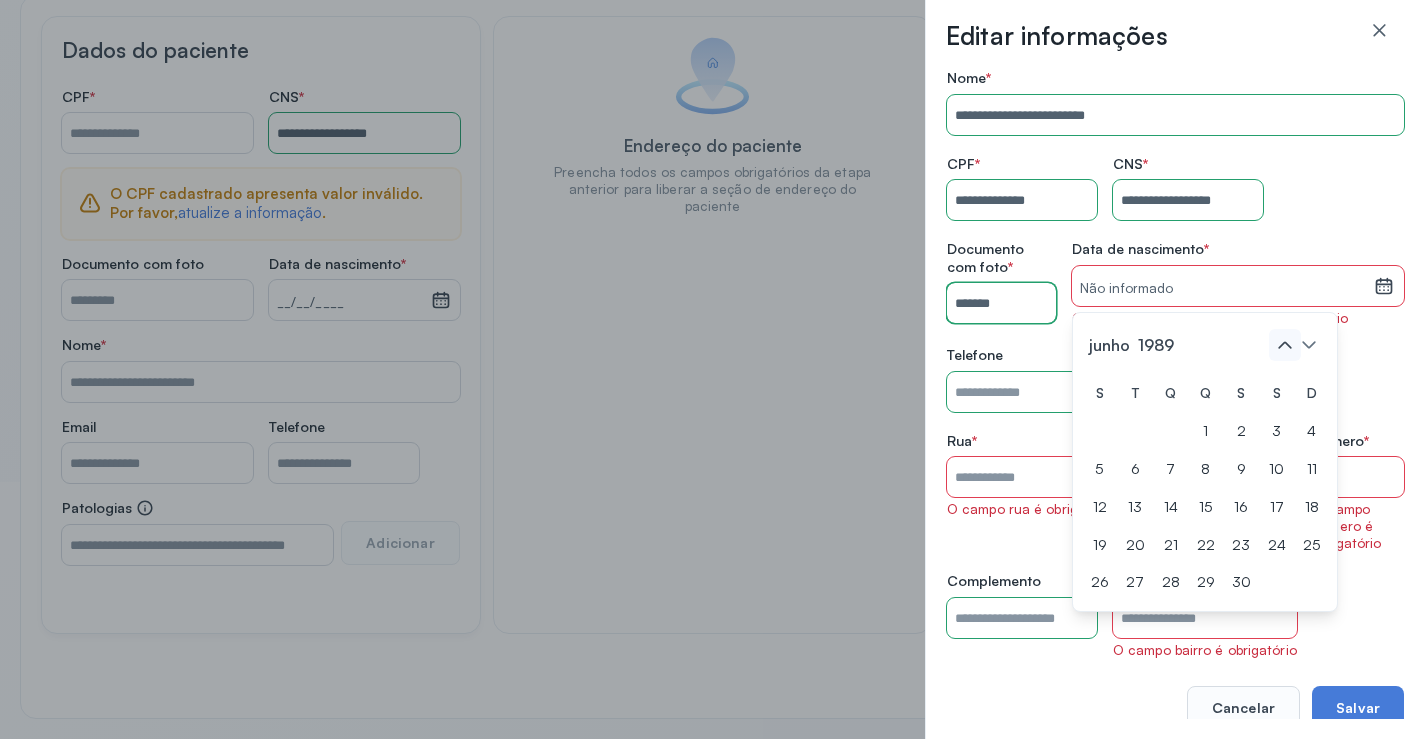 click 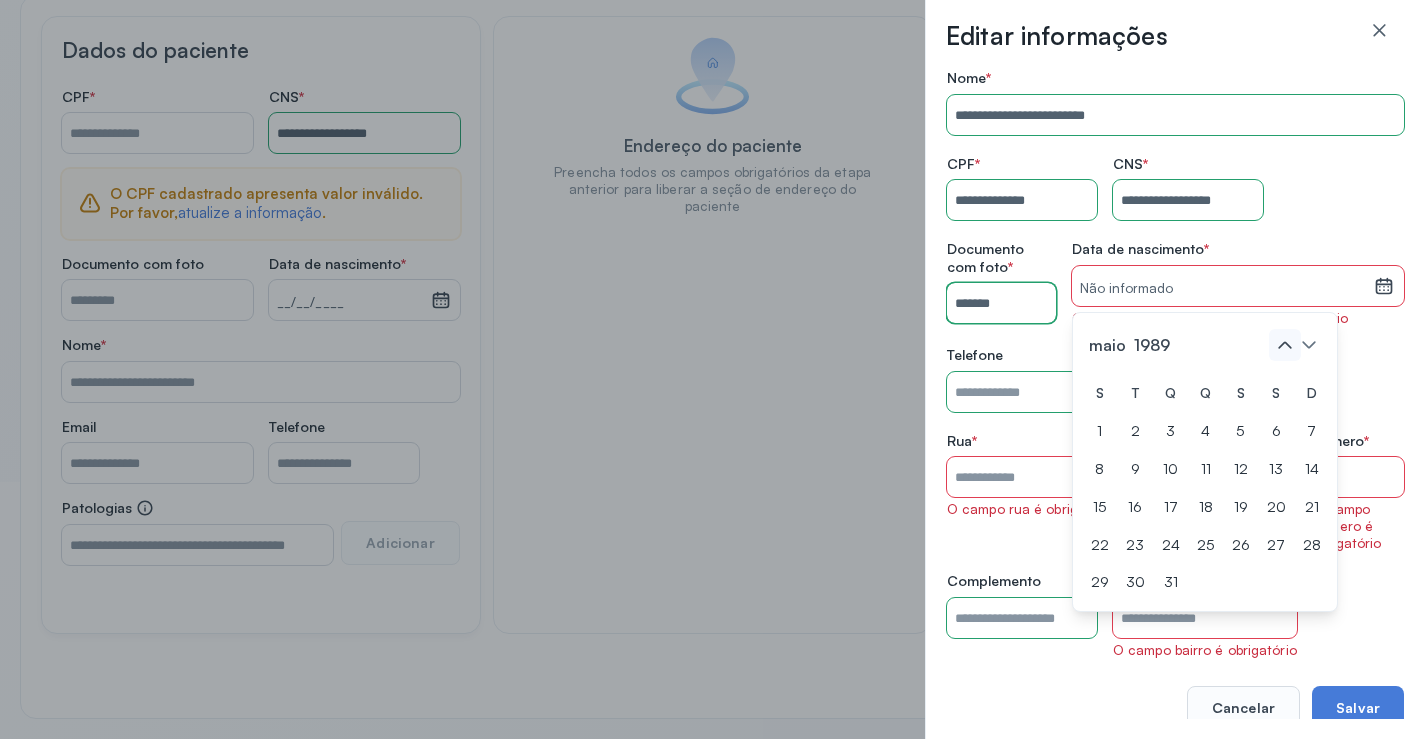 click 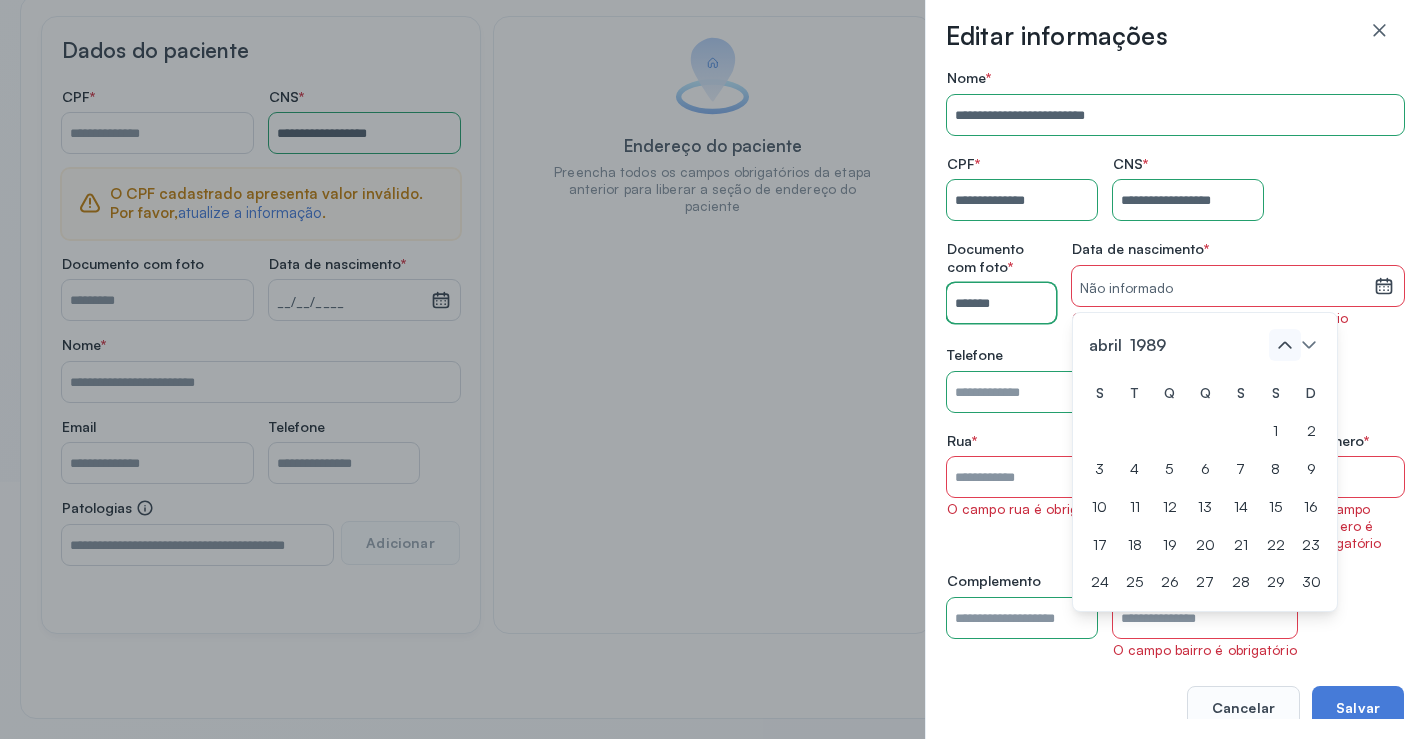 click 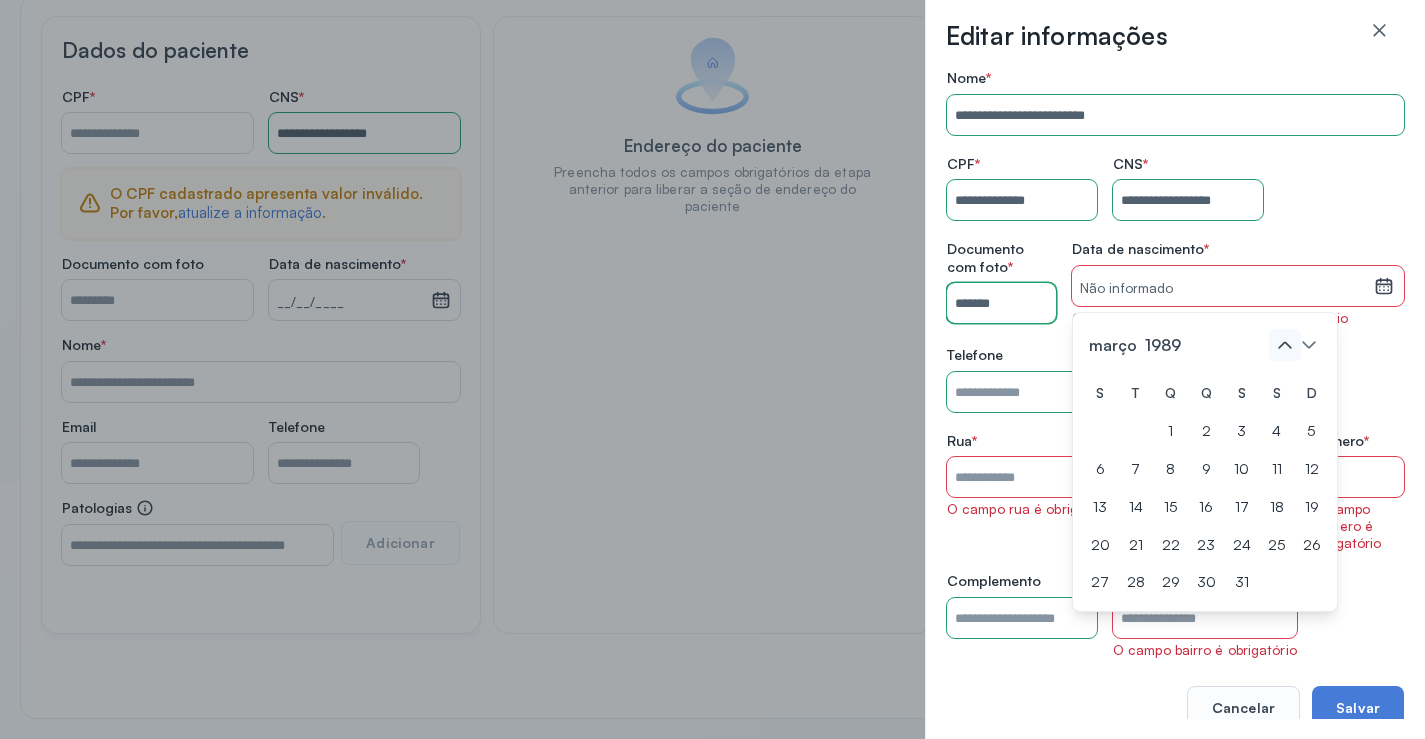 click 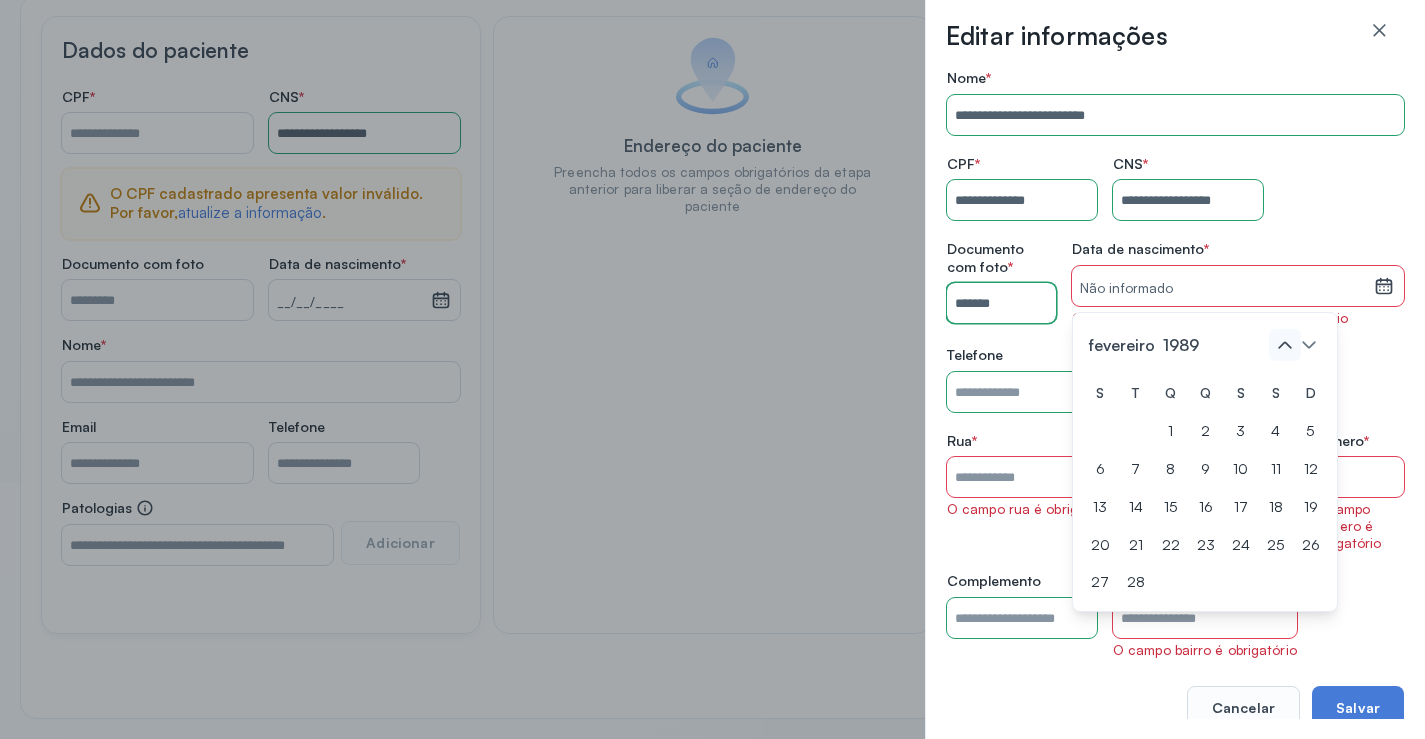 click 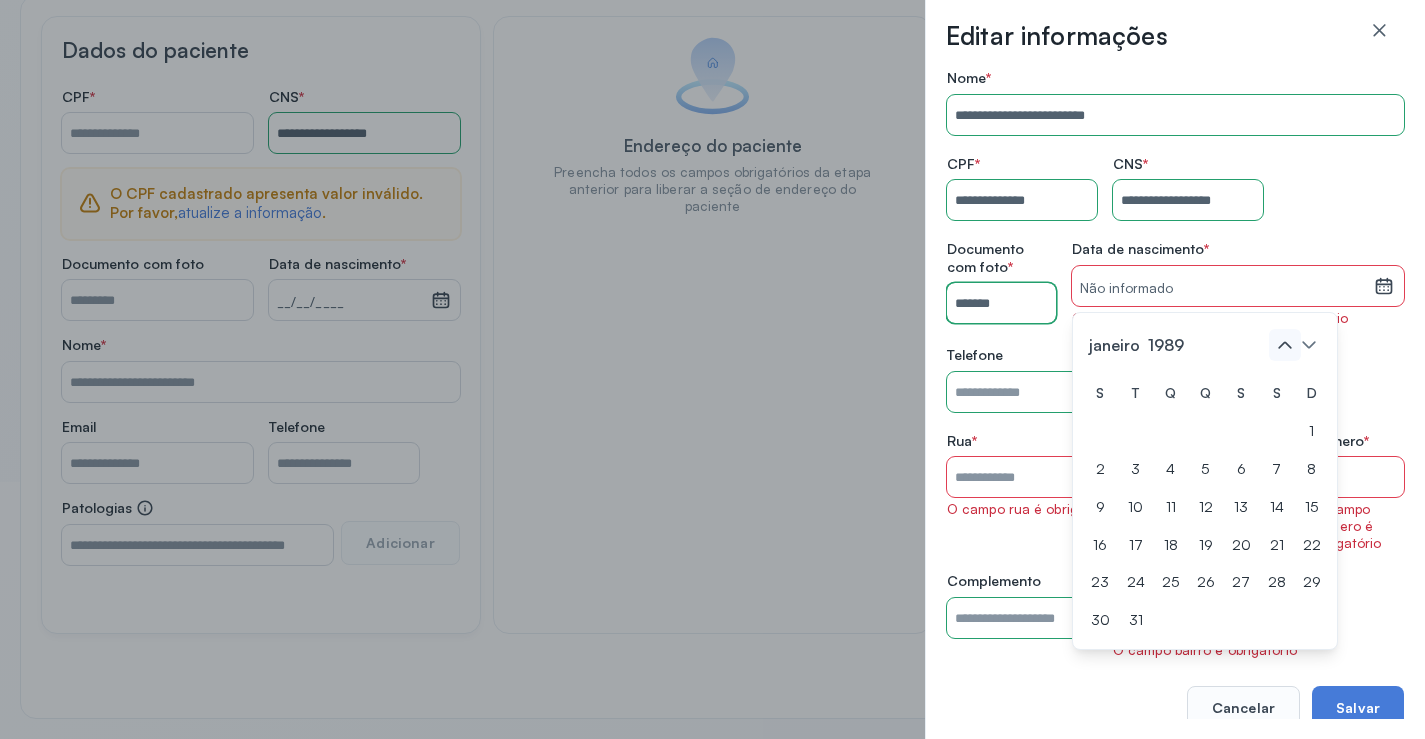 click 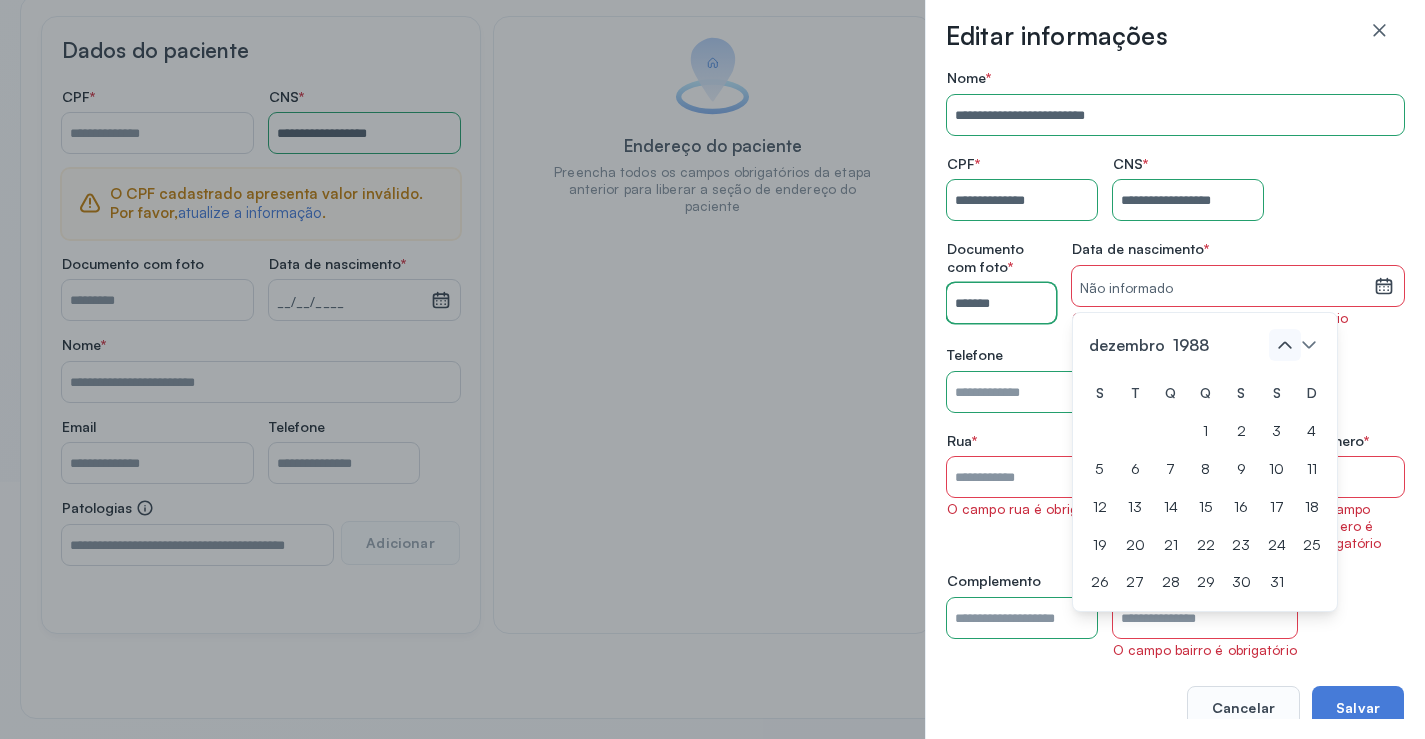 click 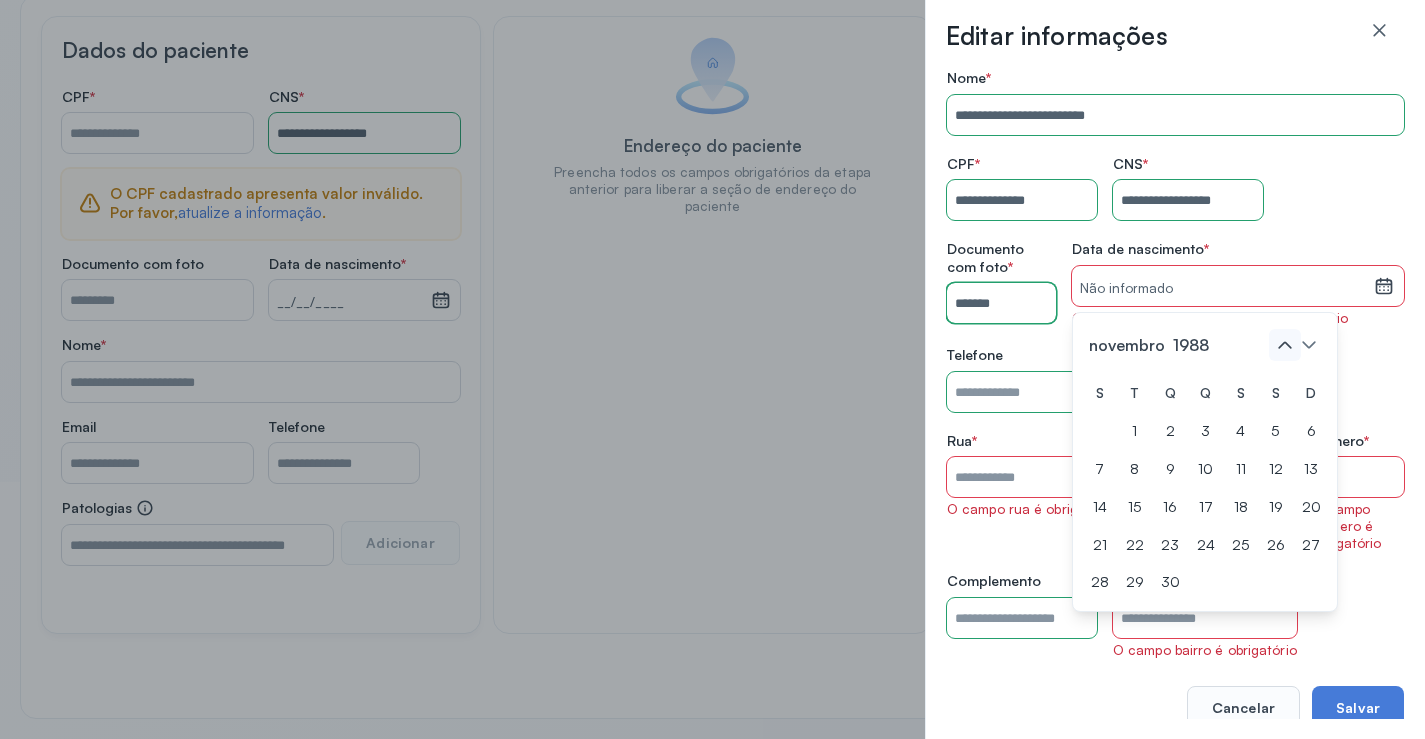 click 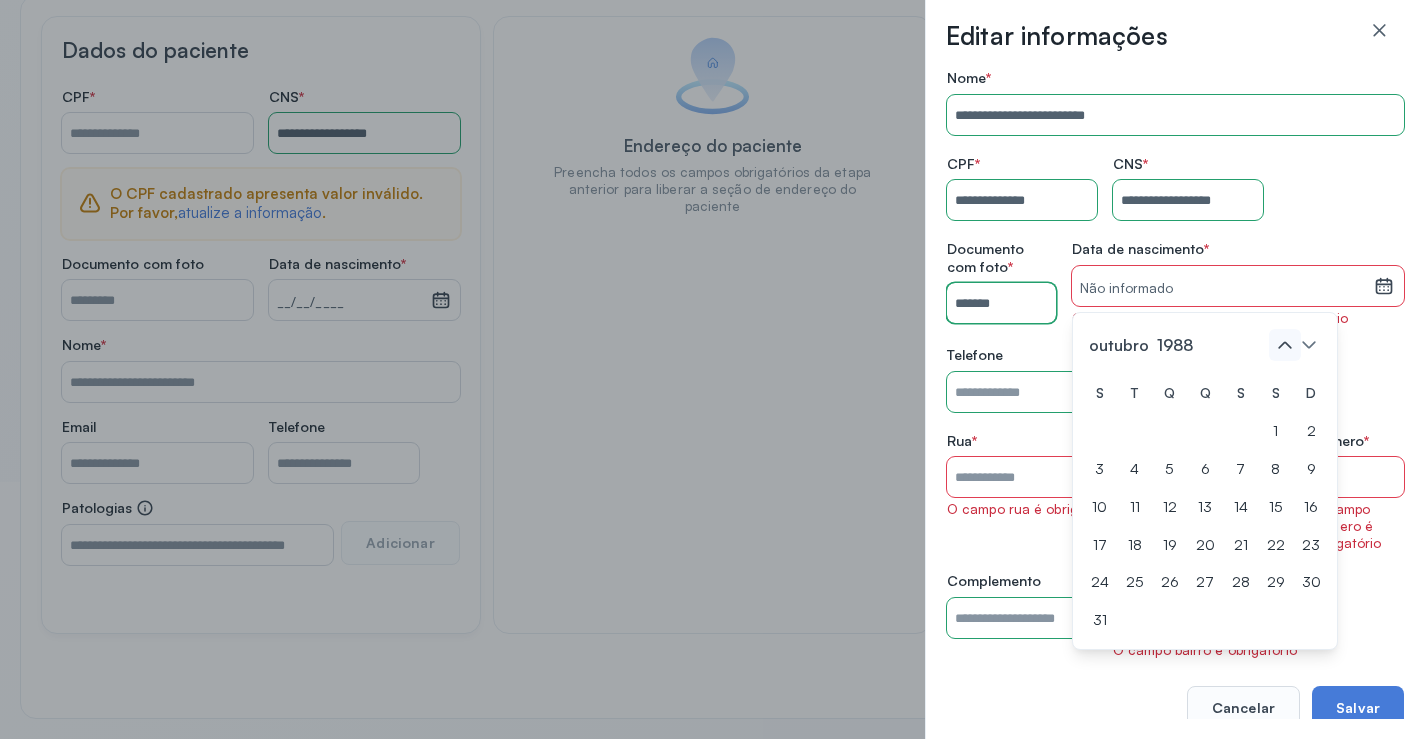 click 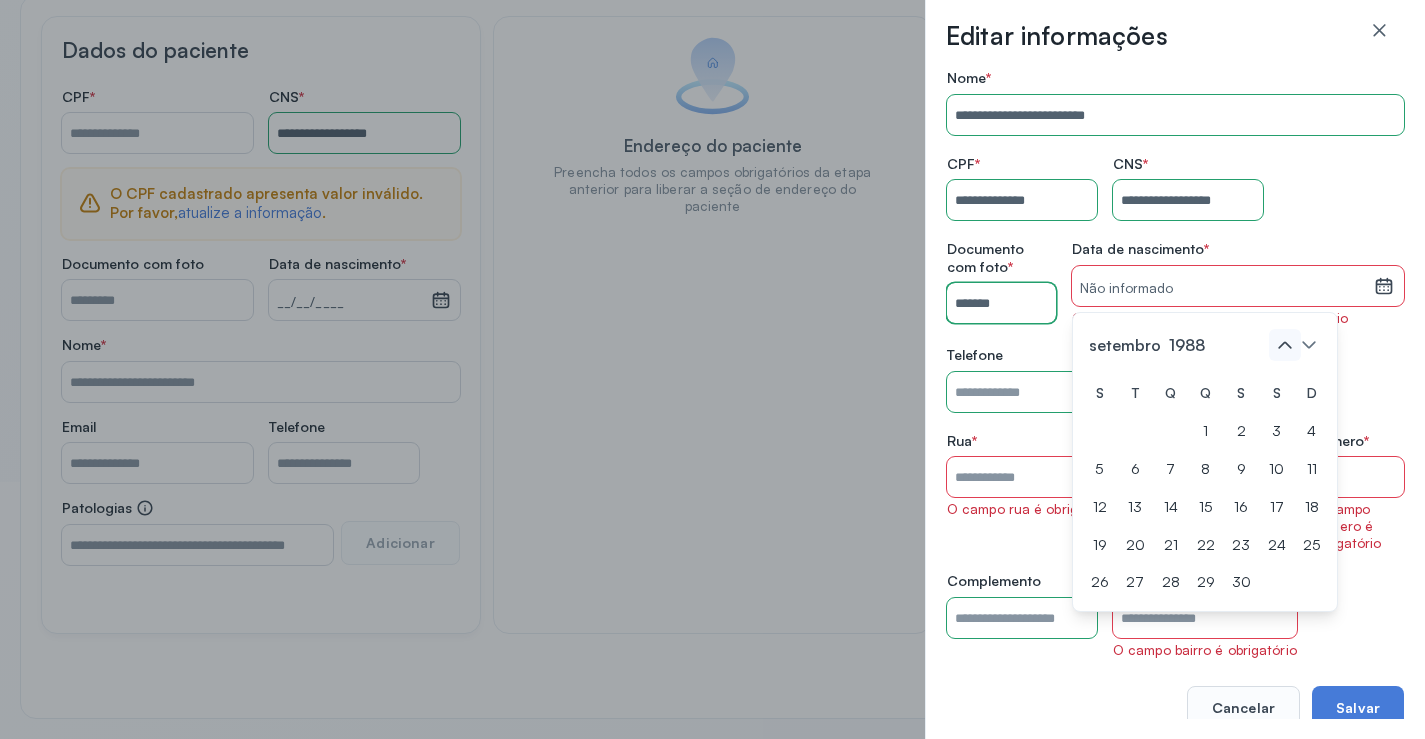 click 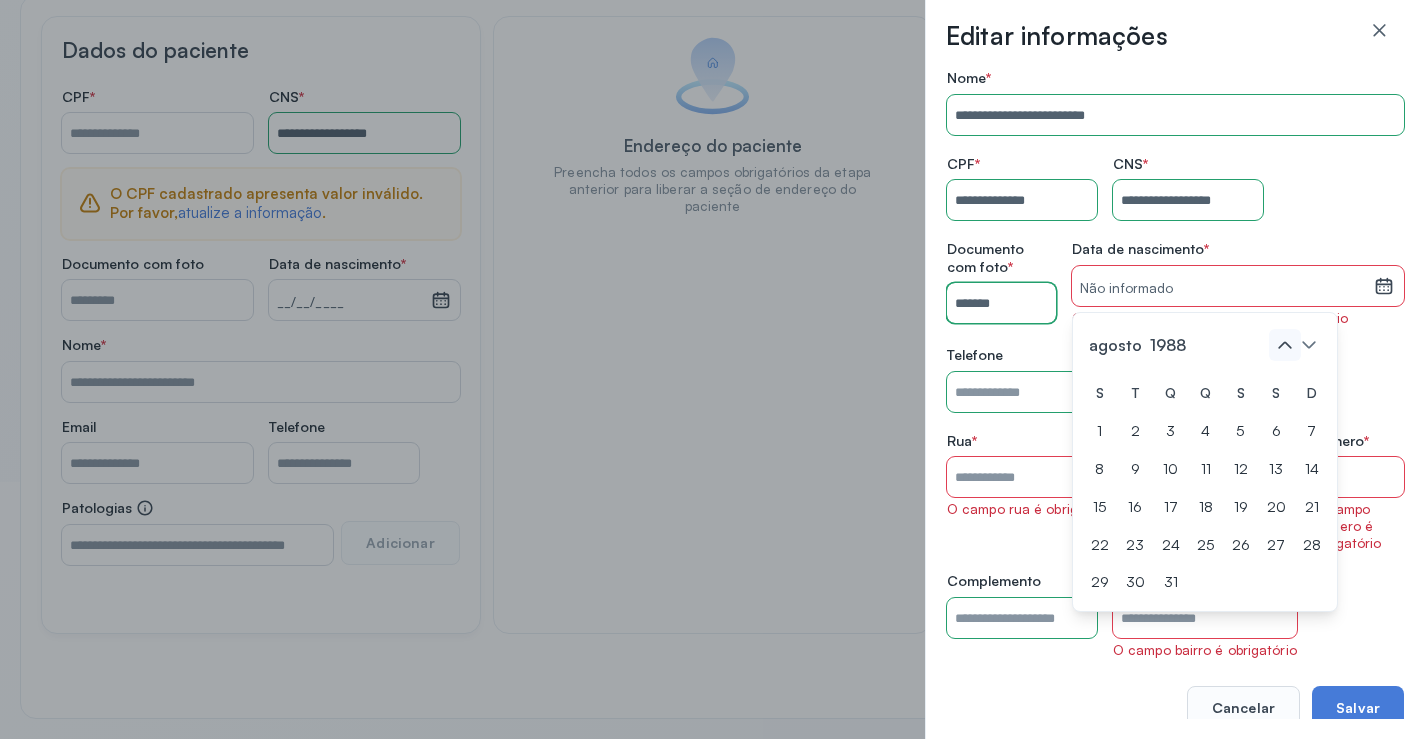 click 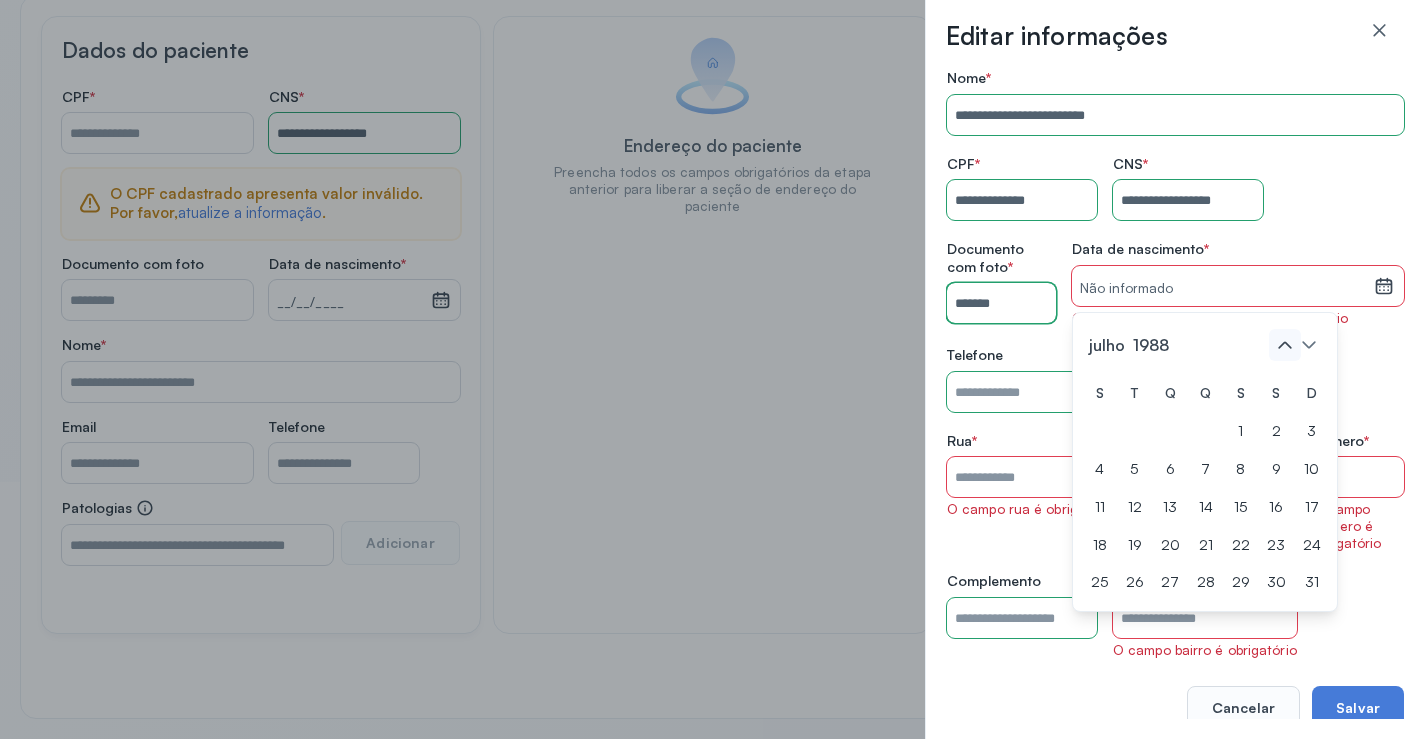click 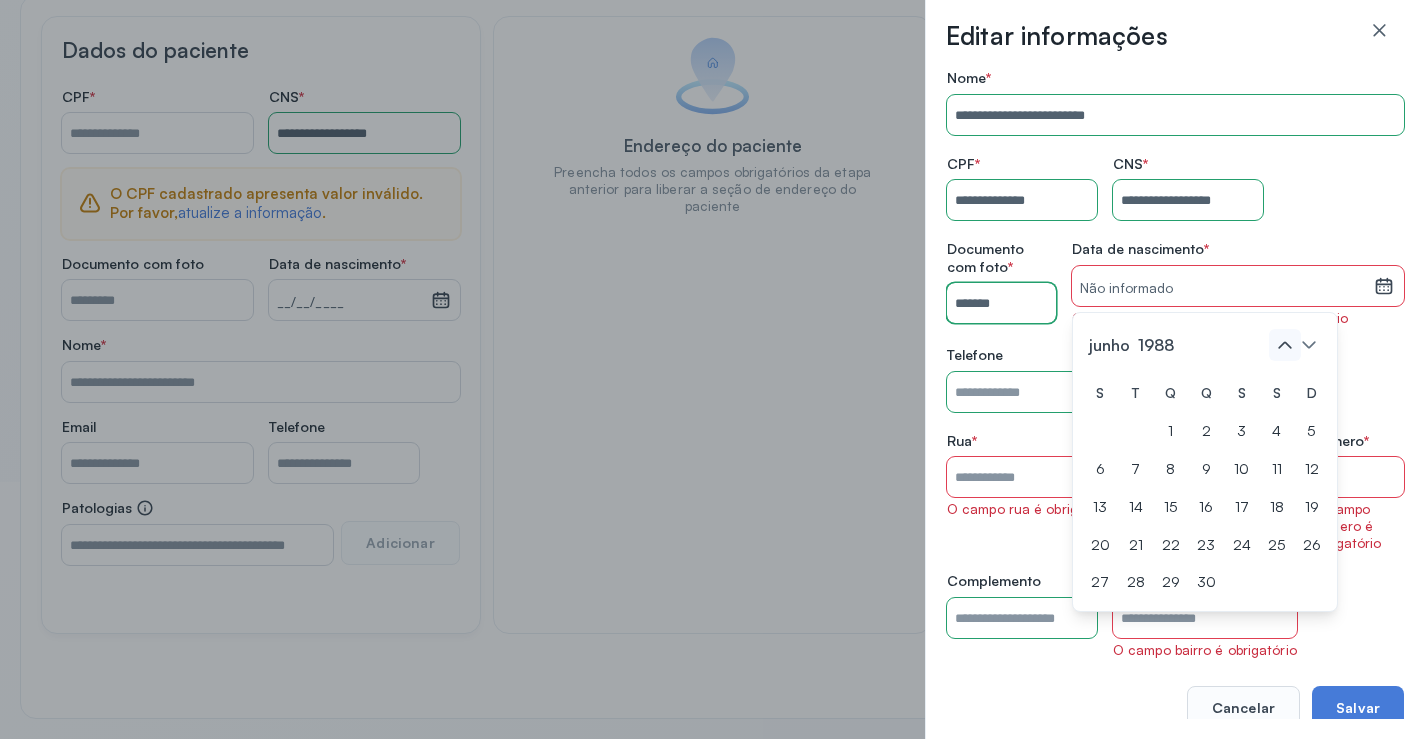 click 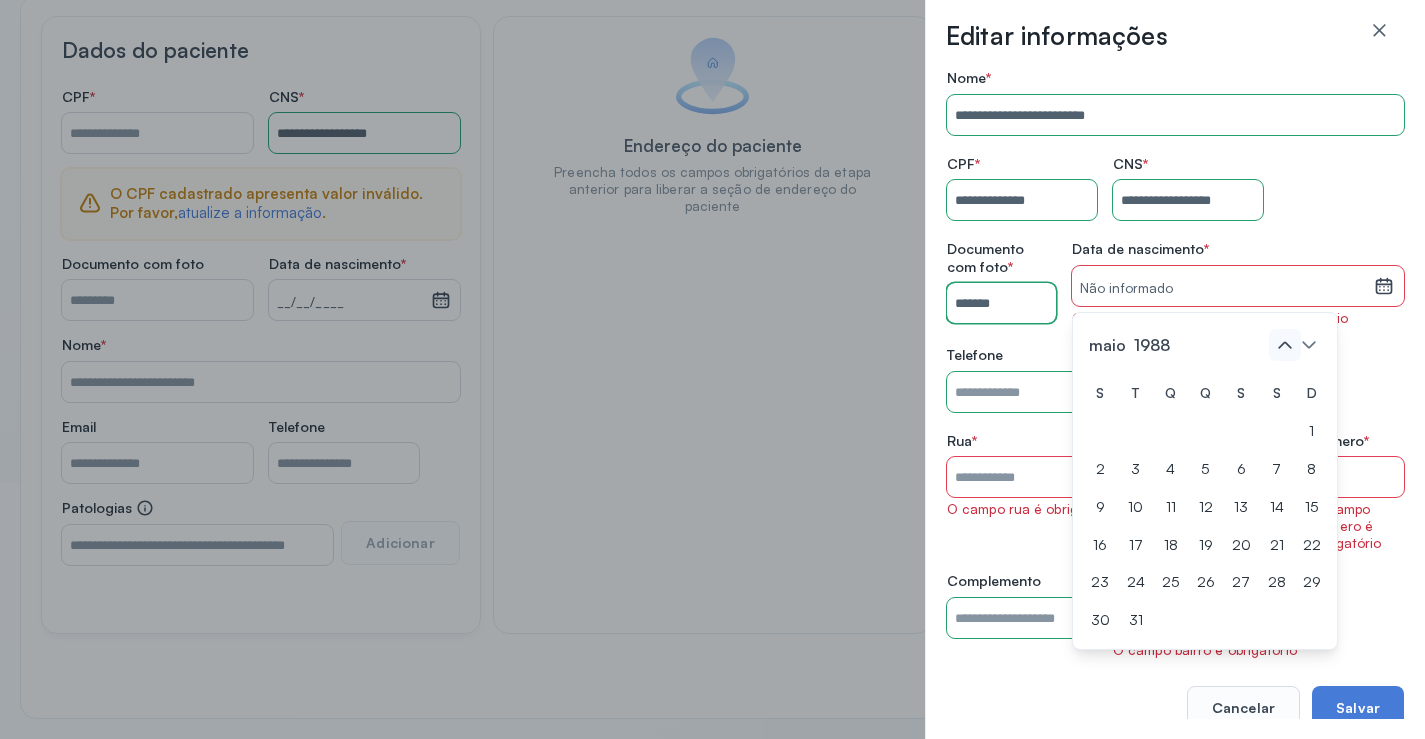 click 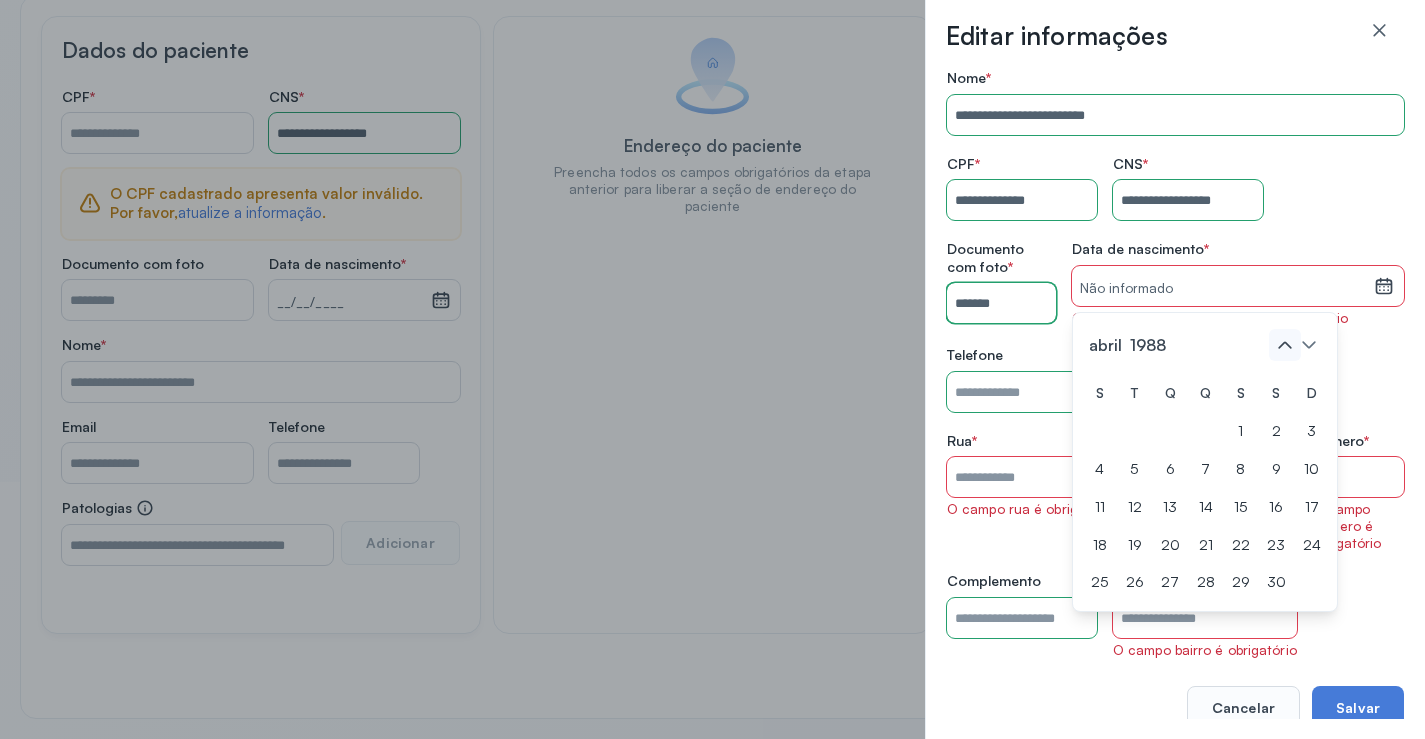 click 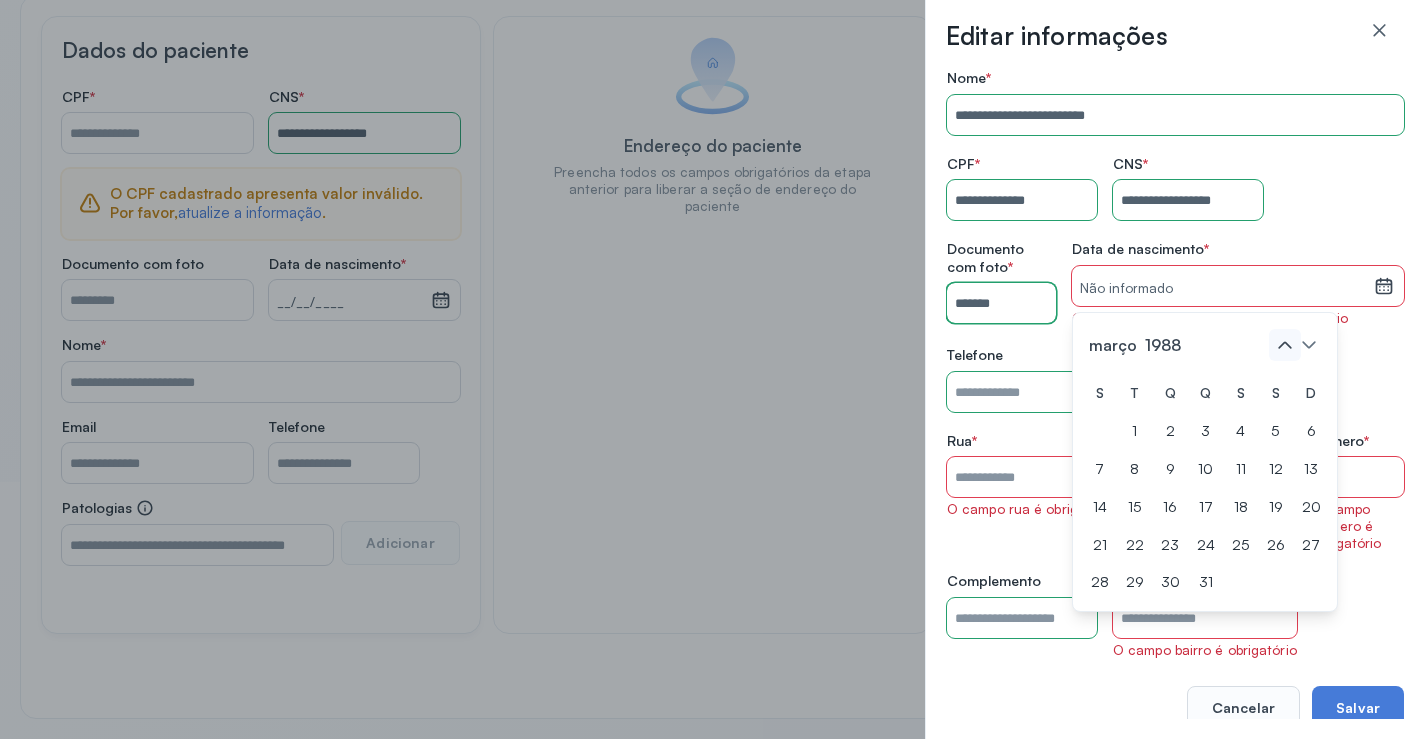 click 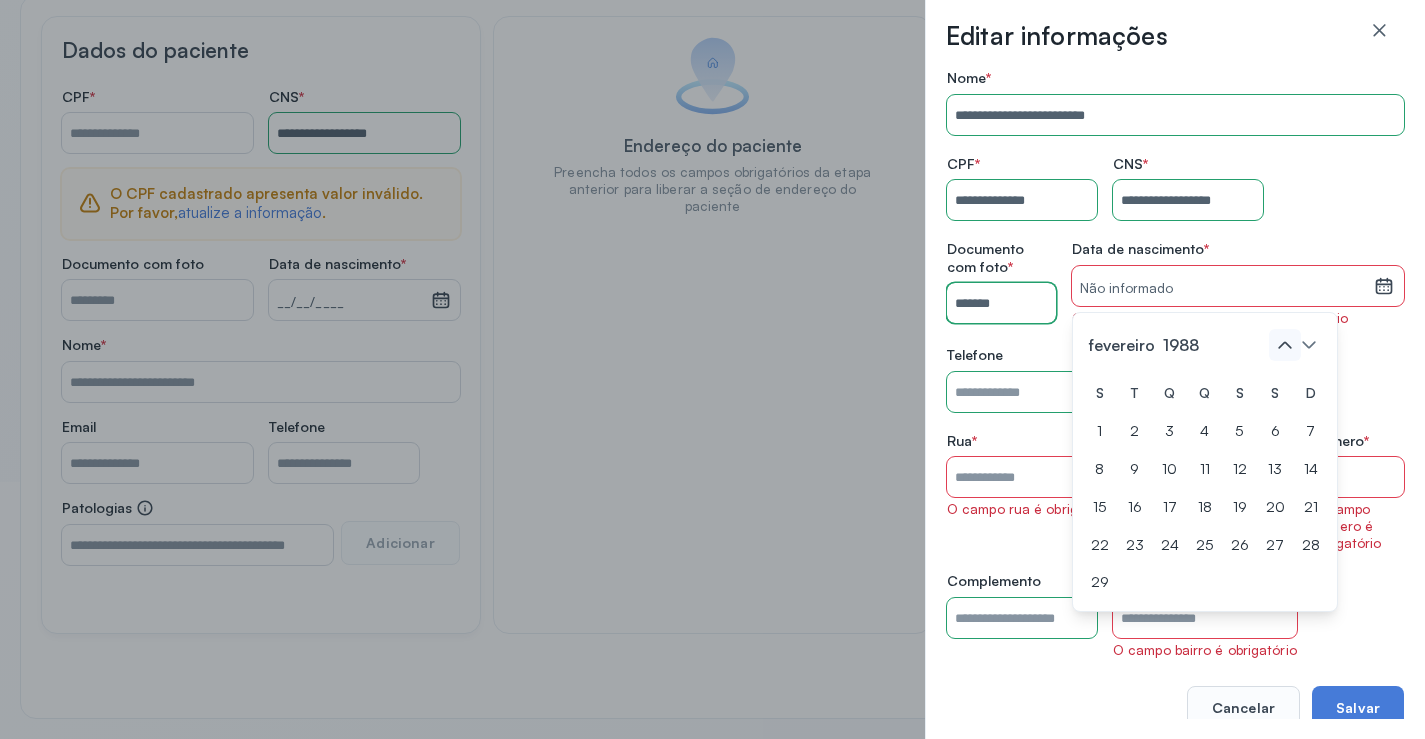 click 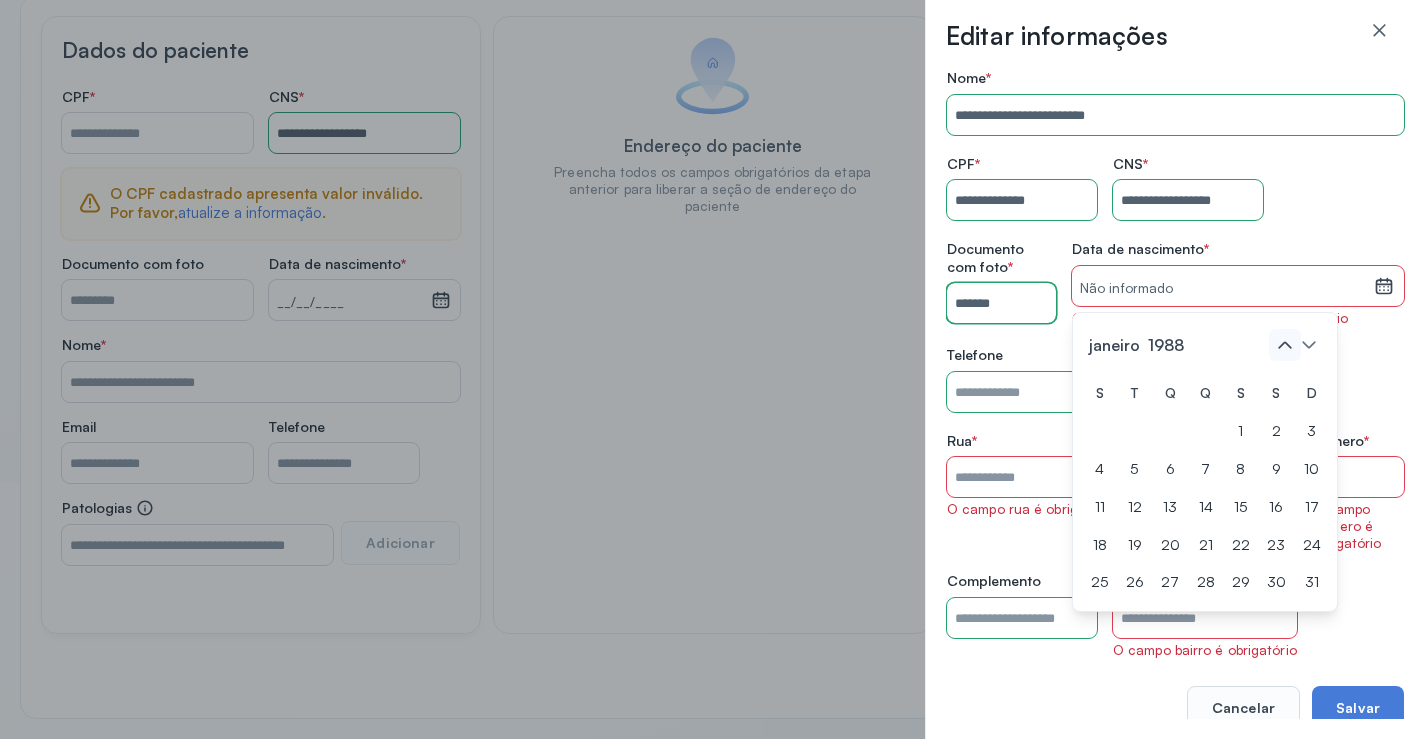 click 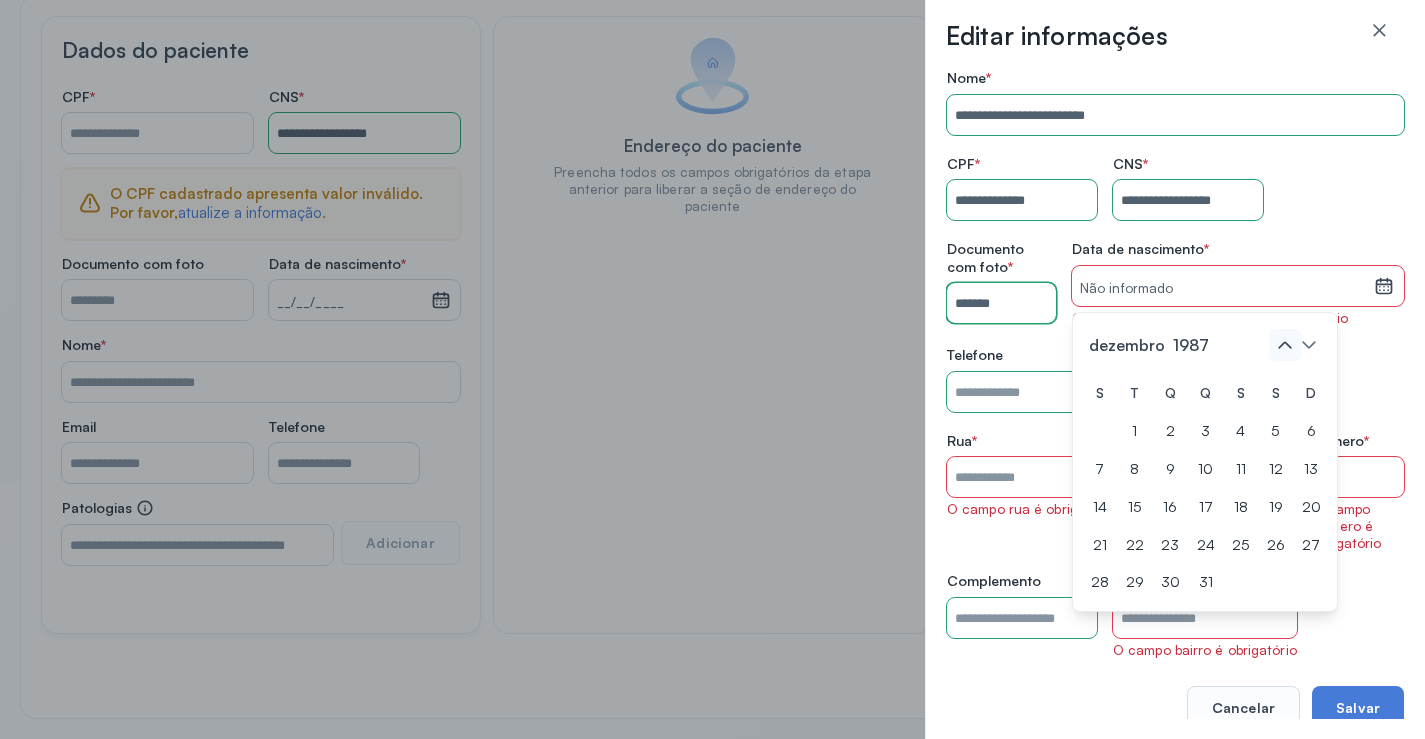 click 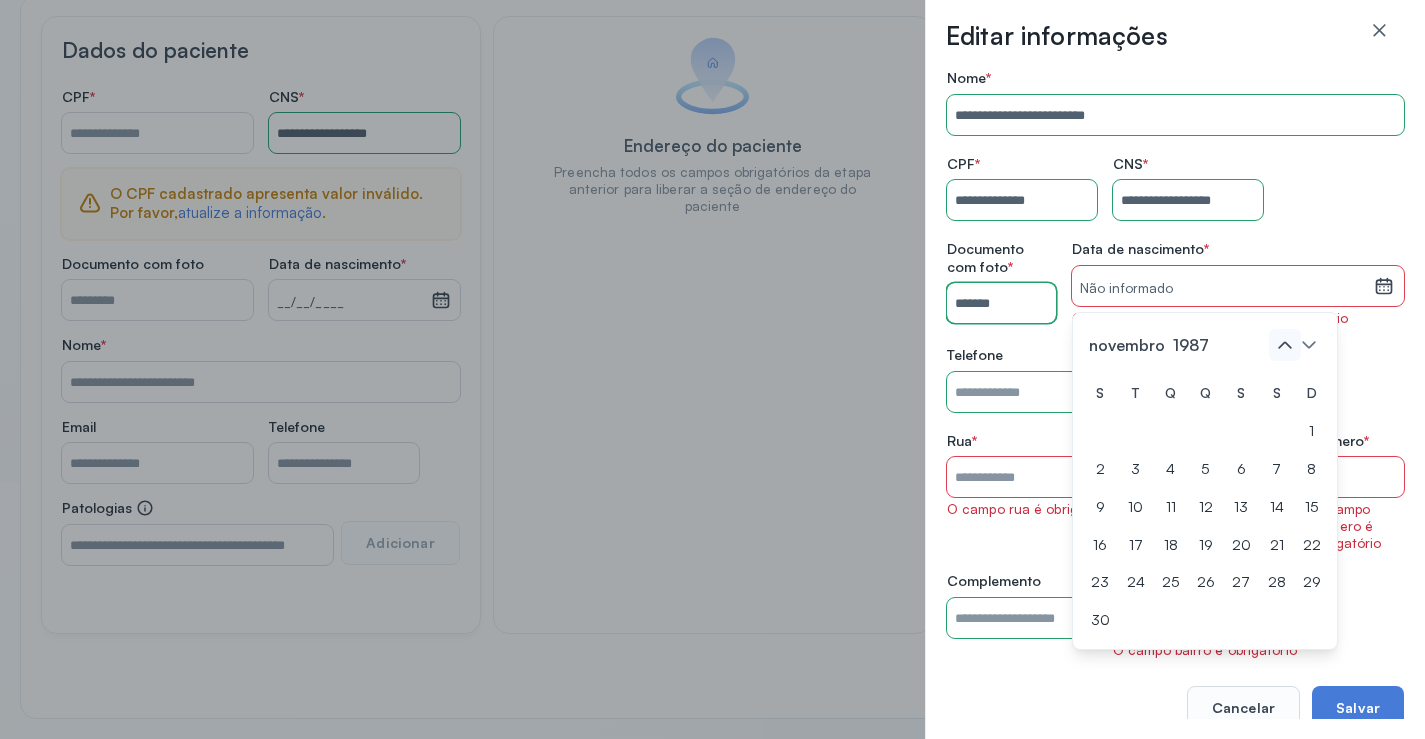 click 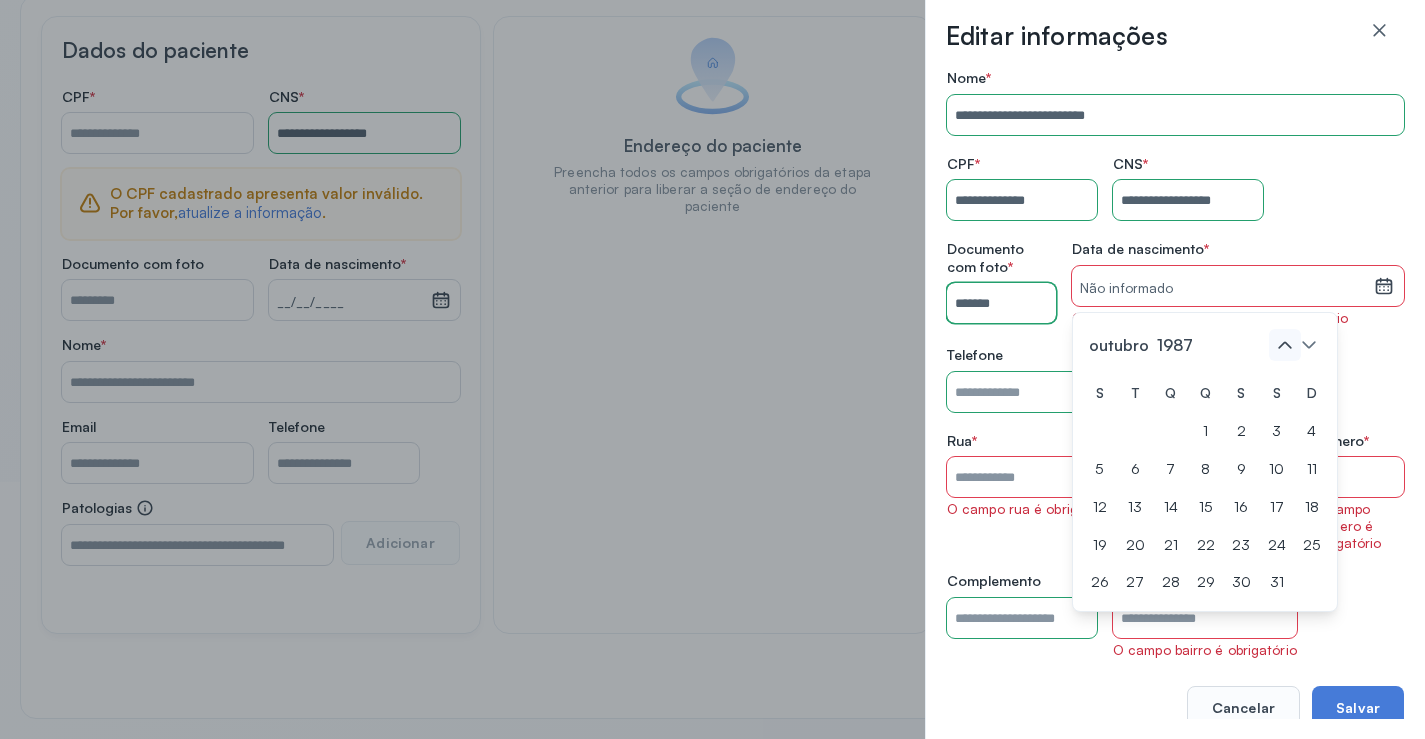 click 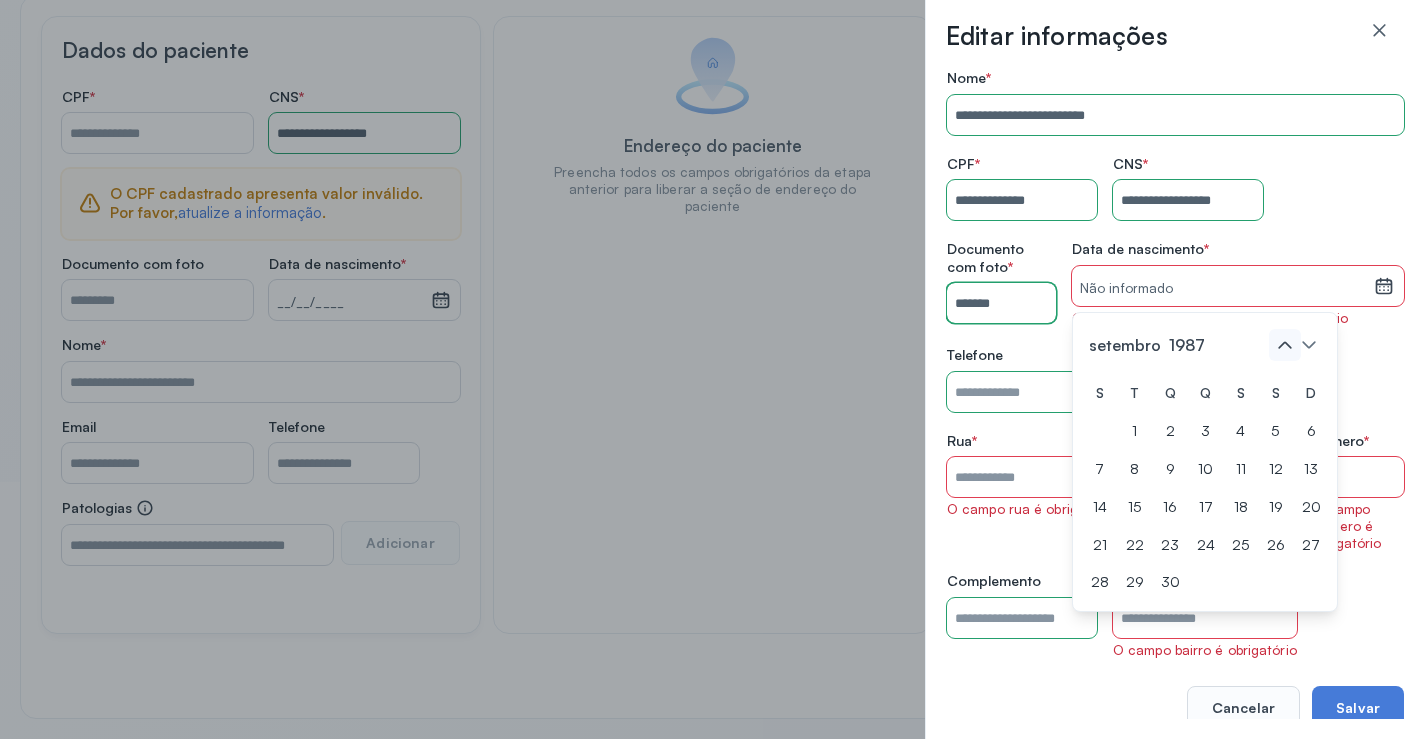 click 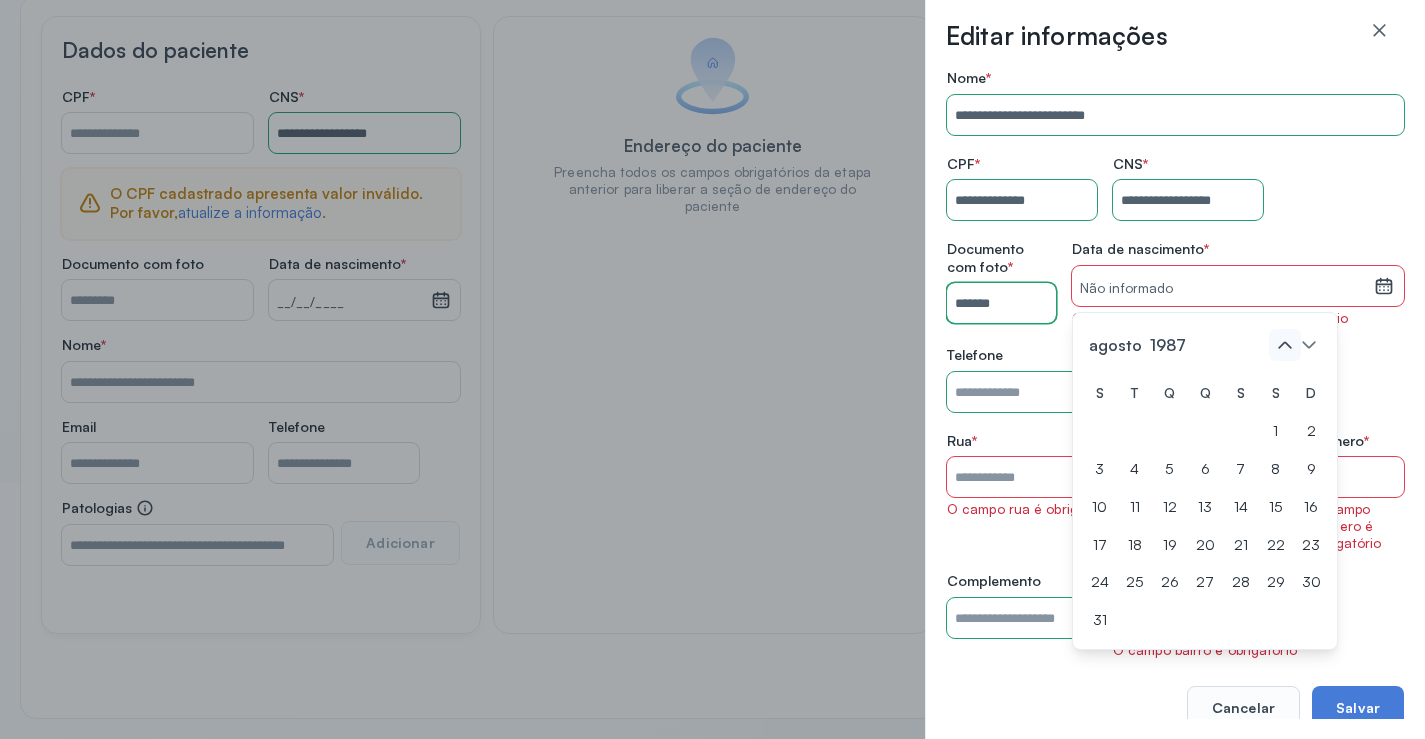 click 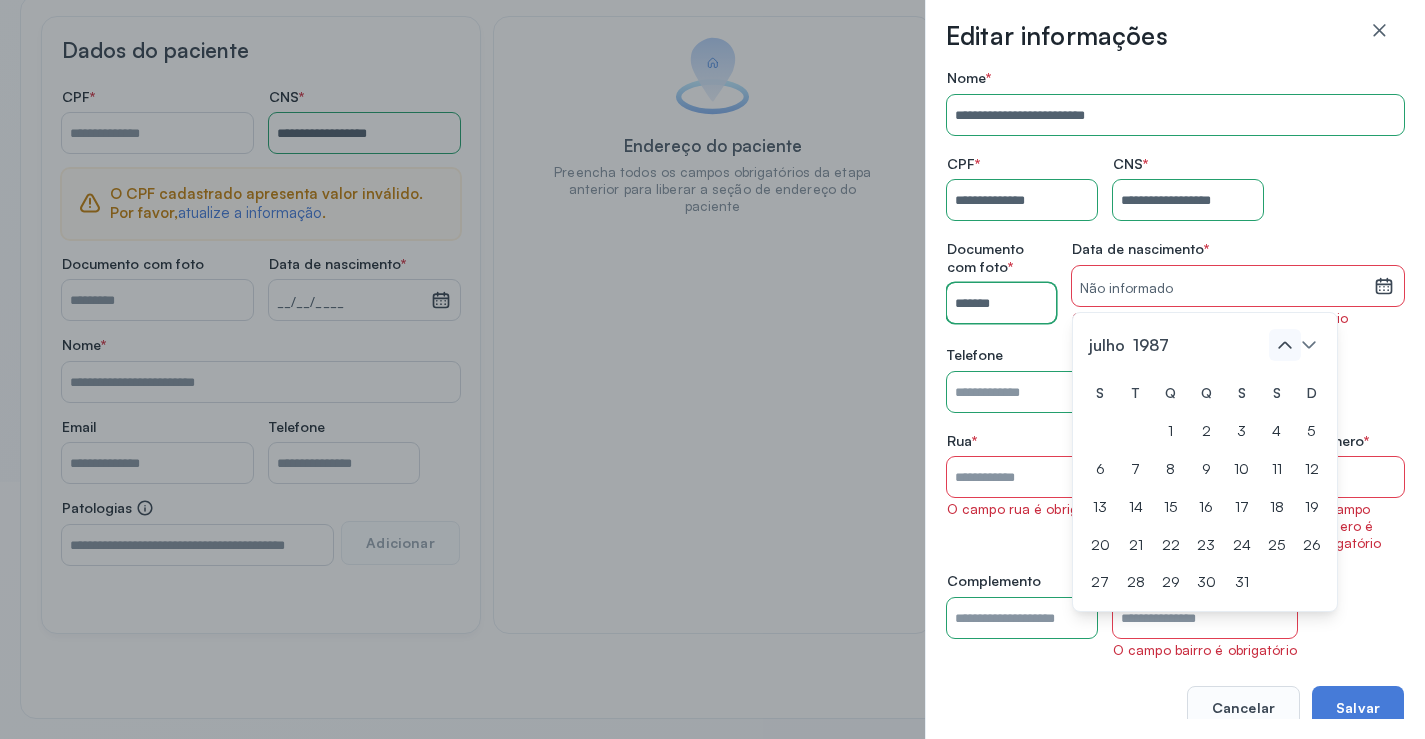 click 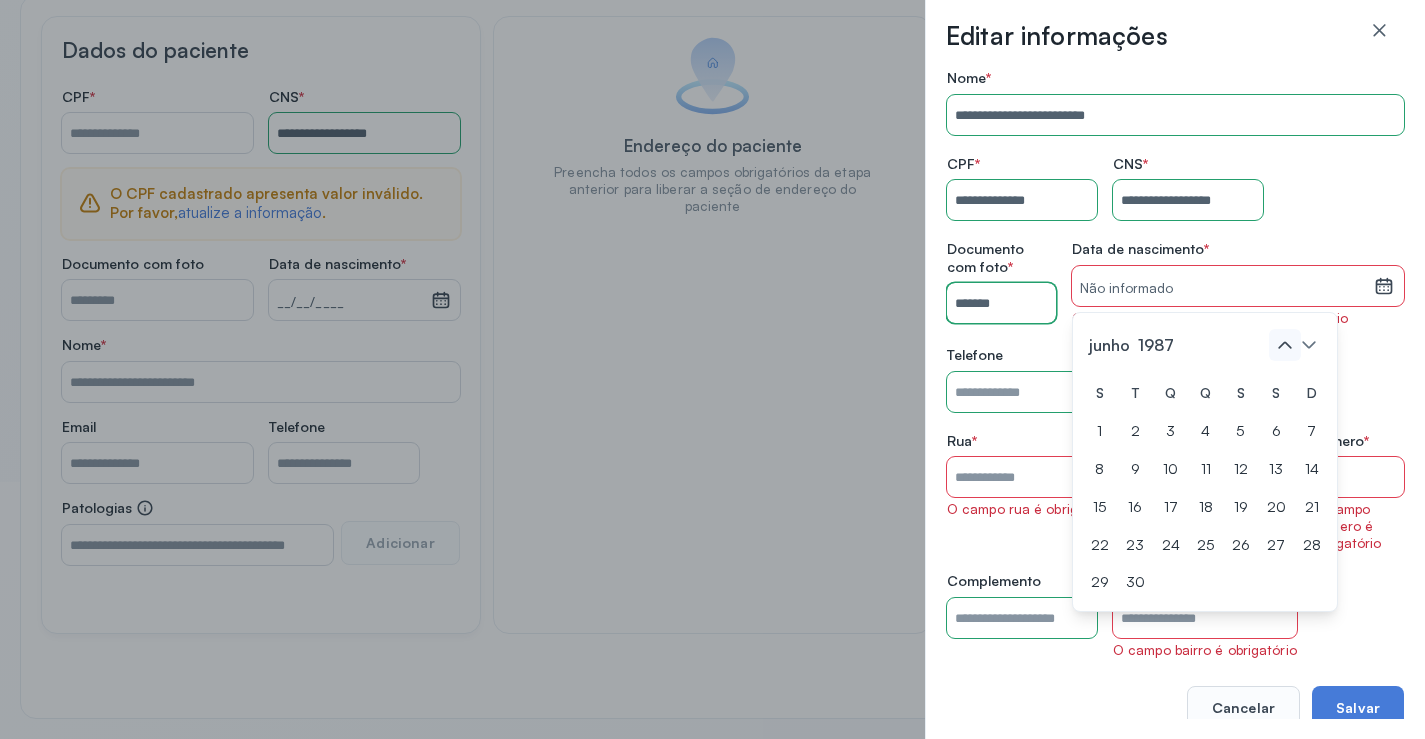 click 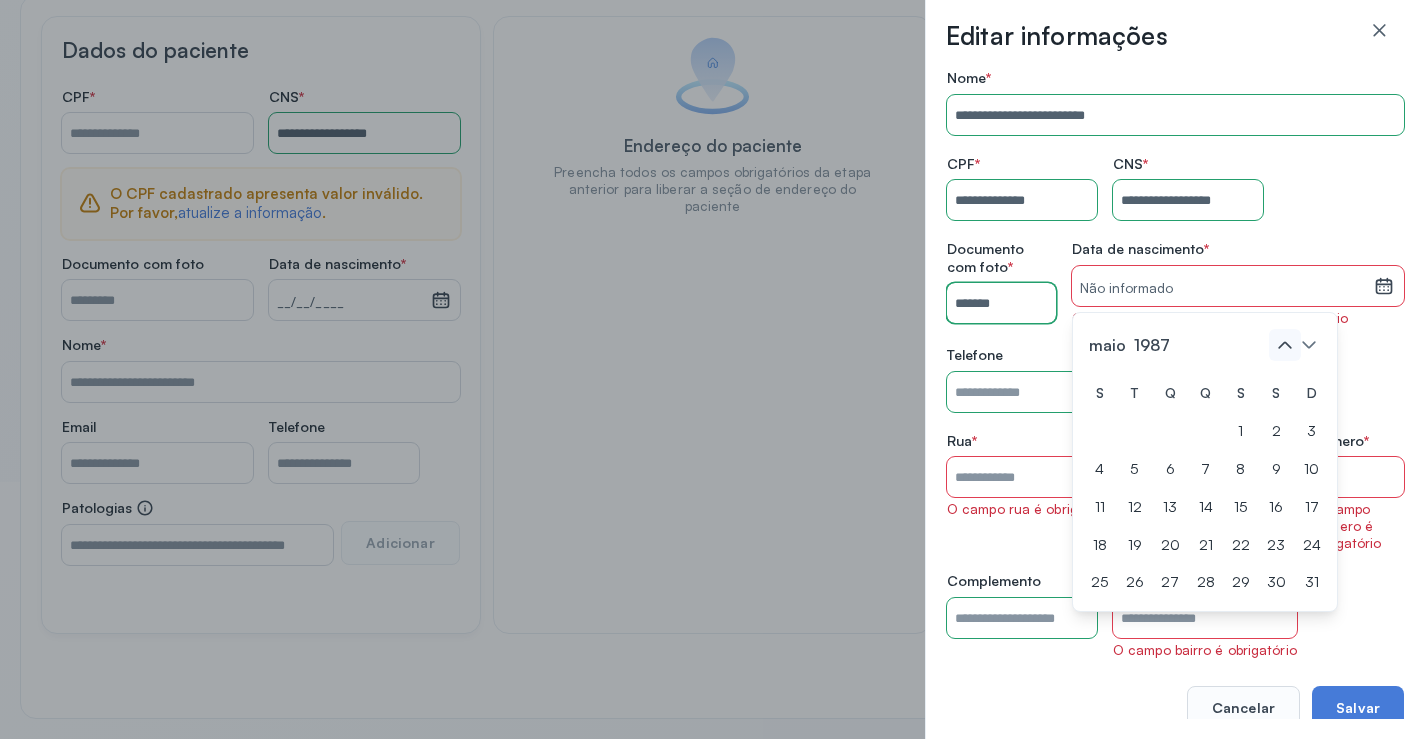 click 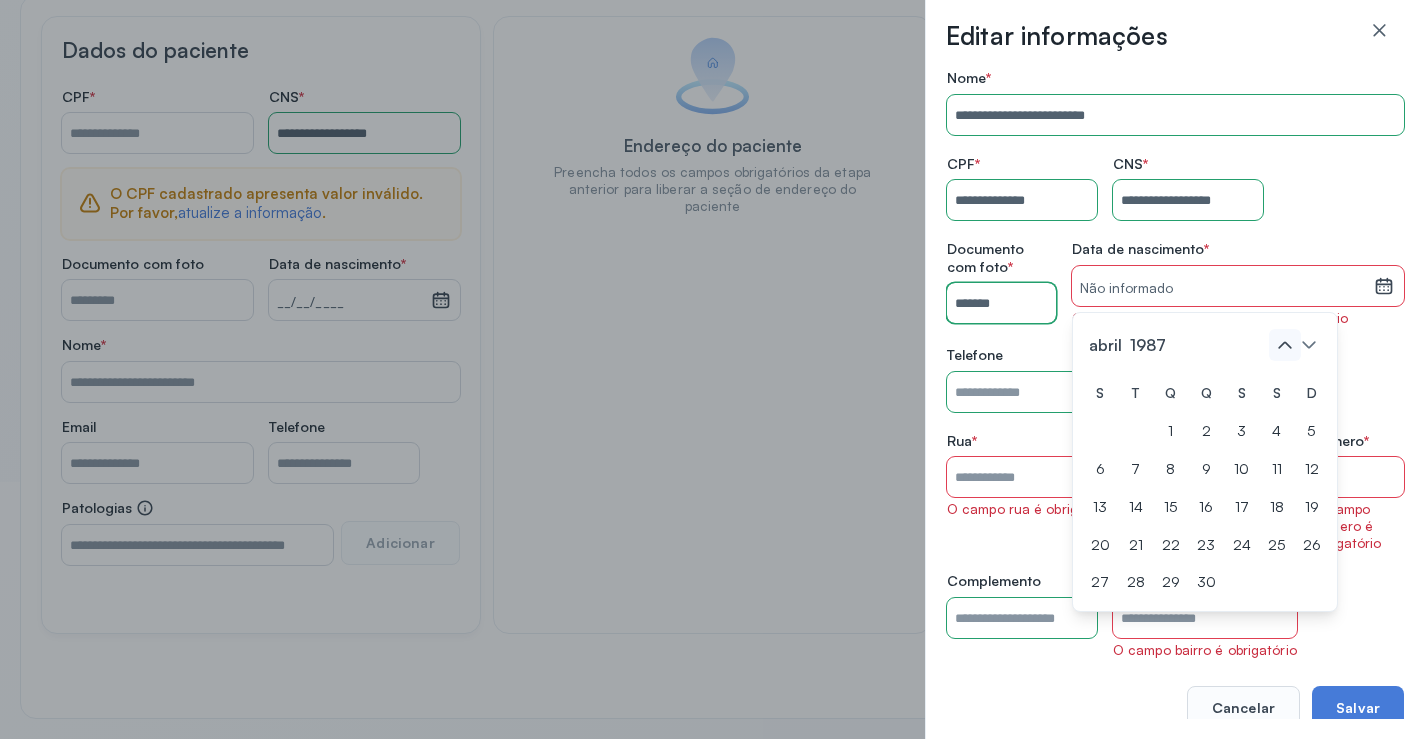 click 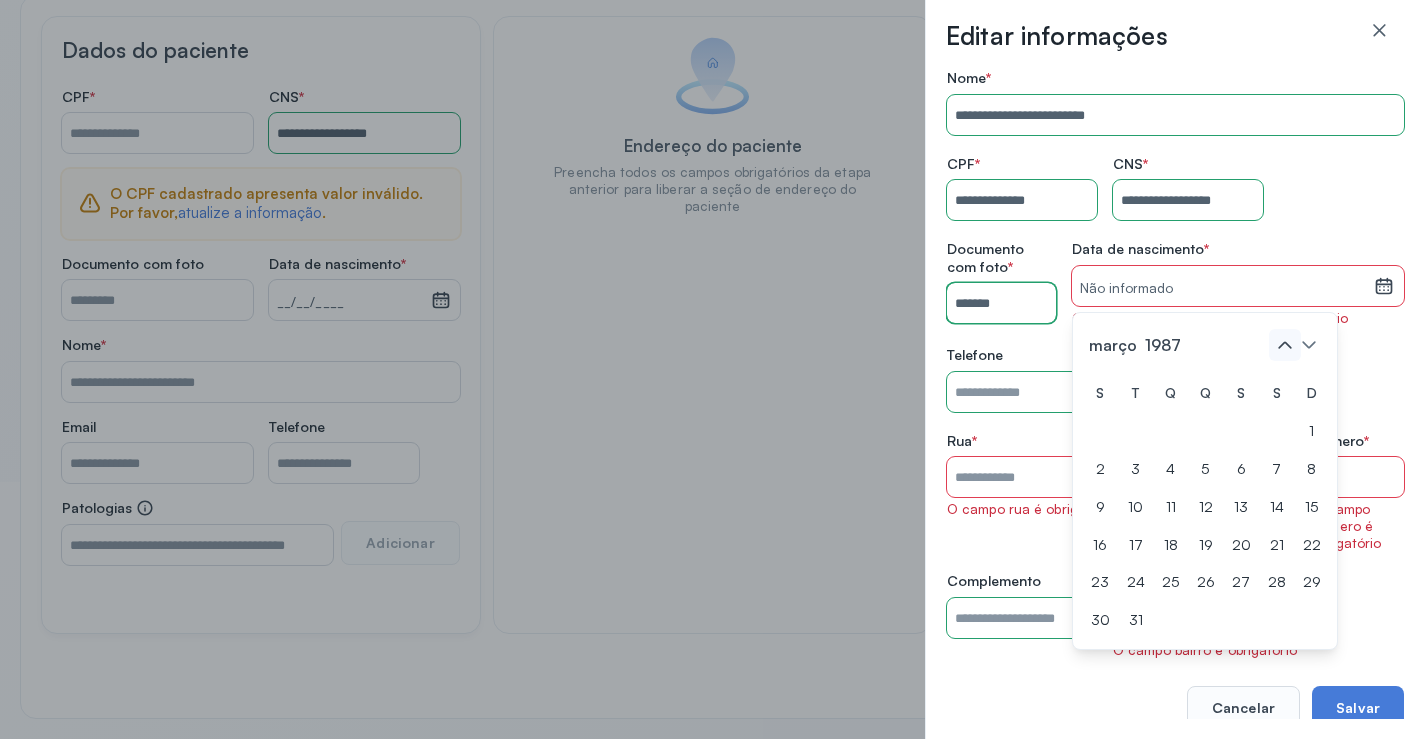 click 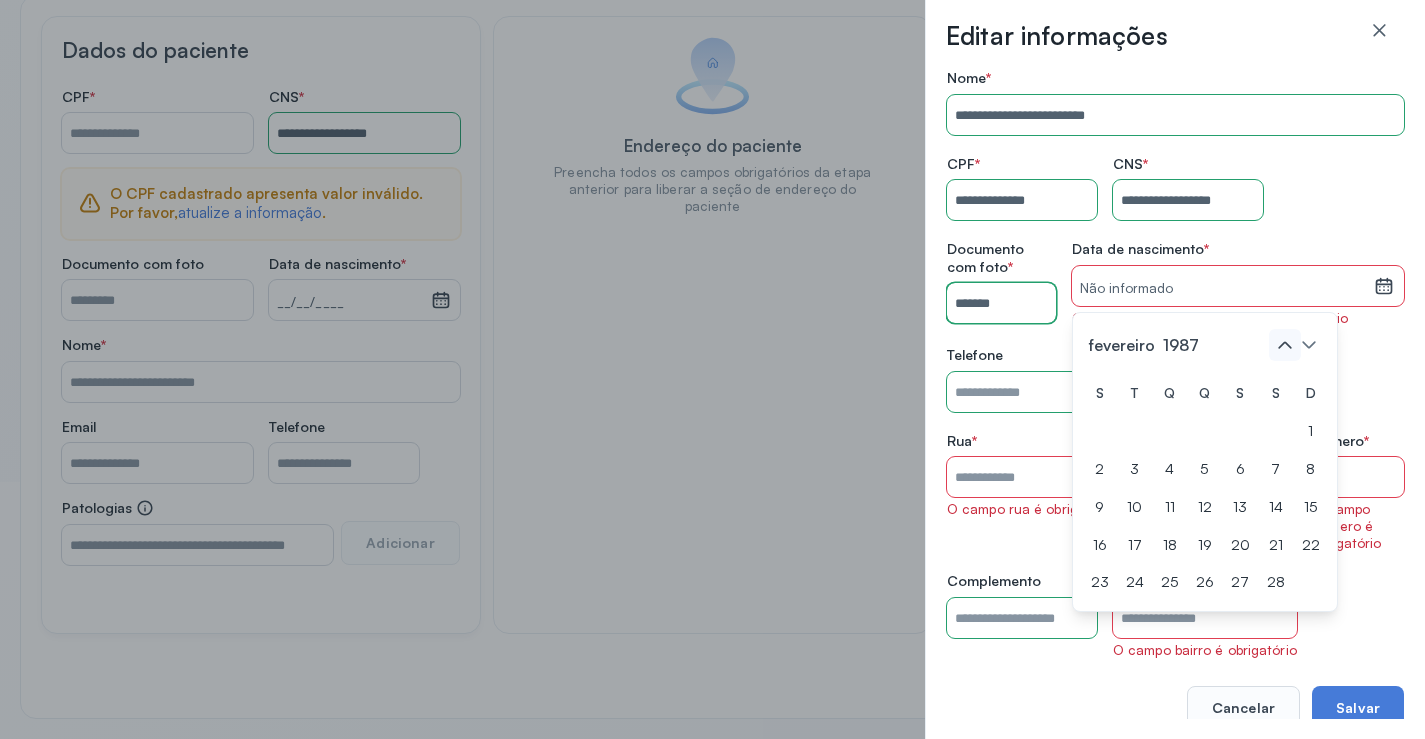 click 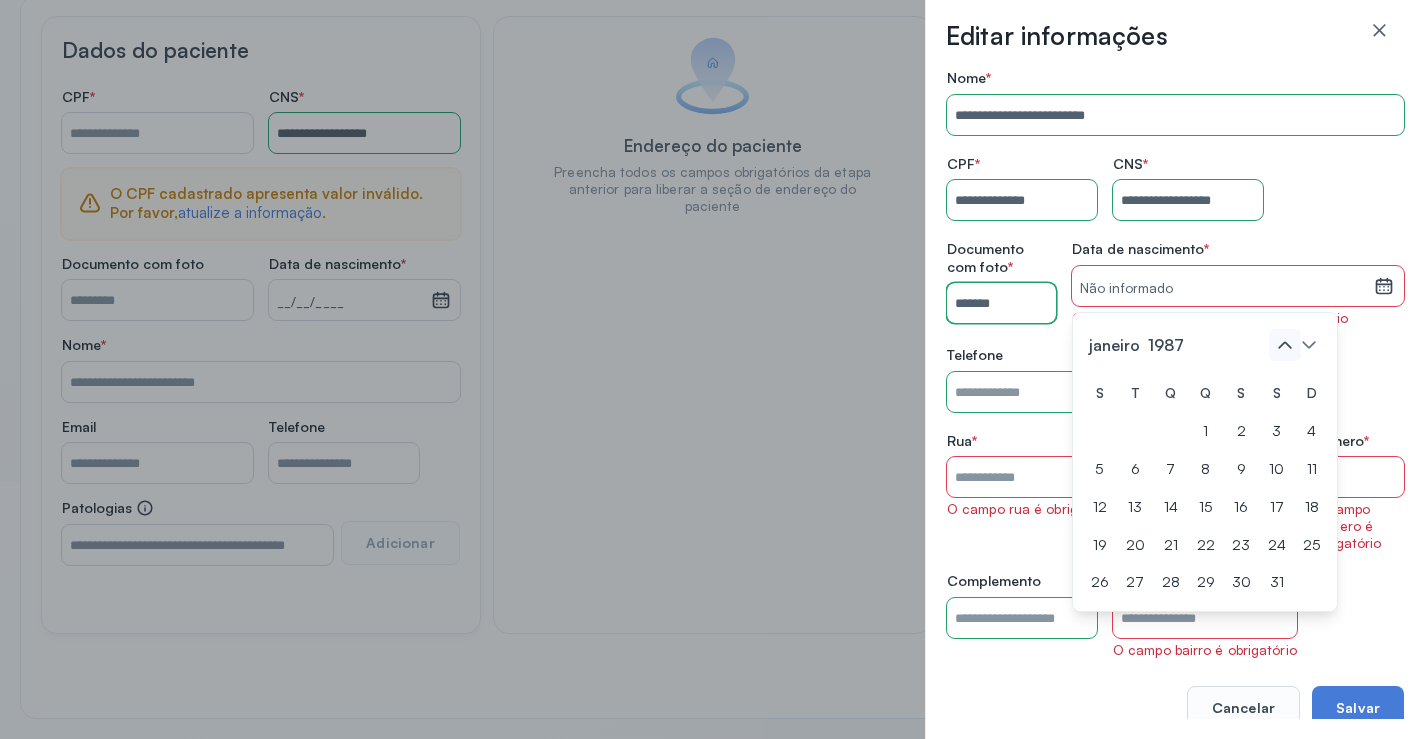 click 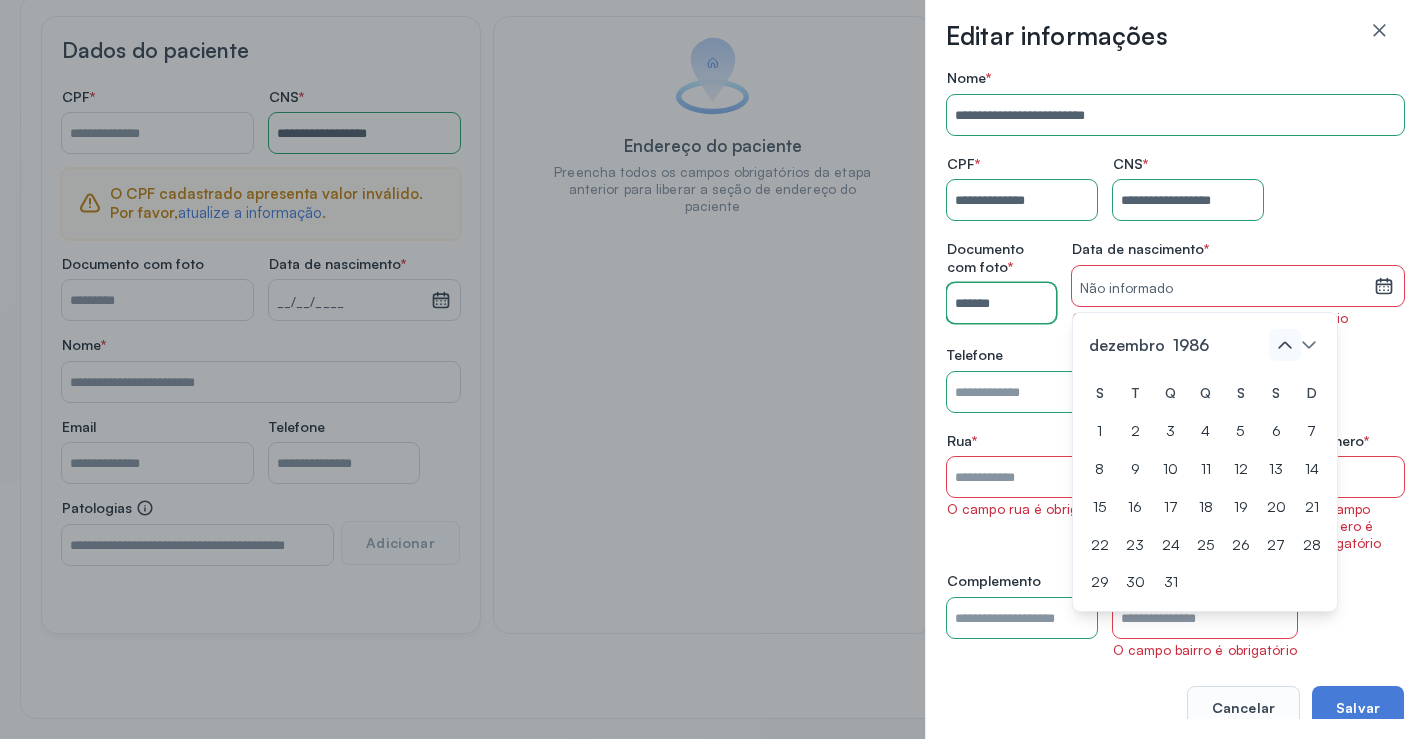 click 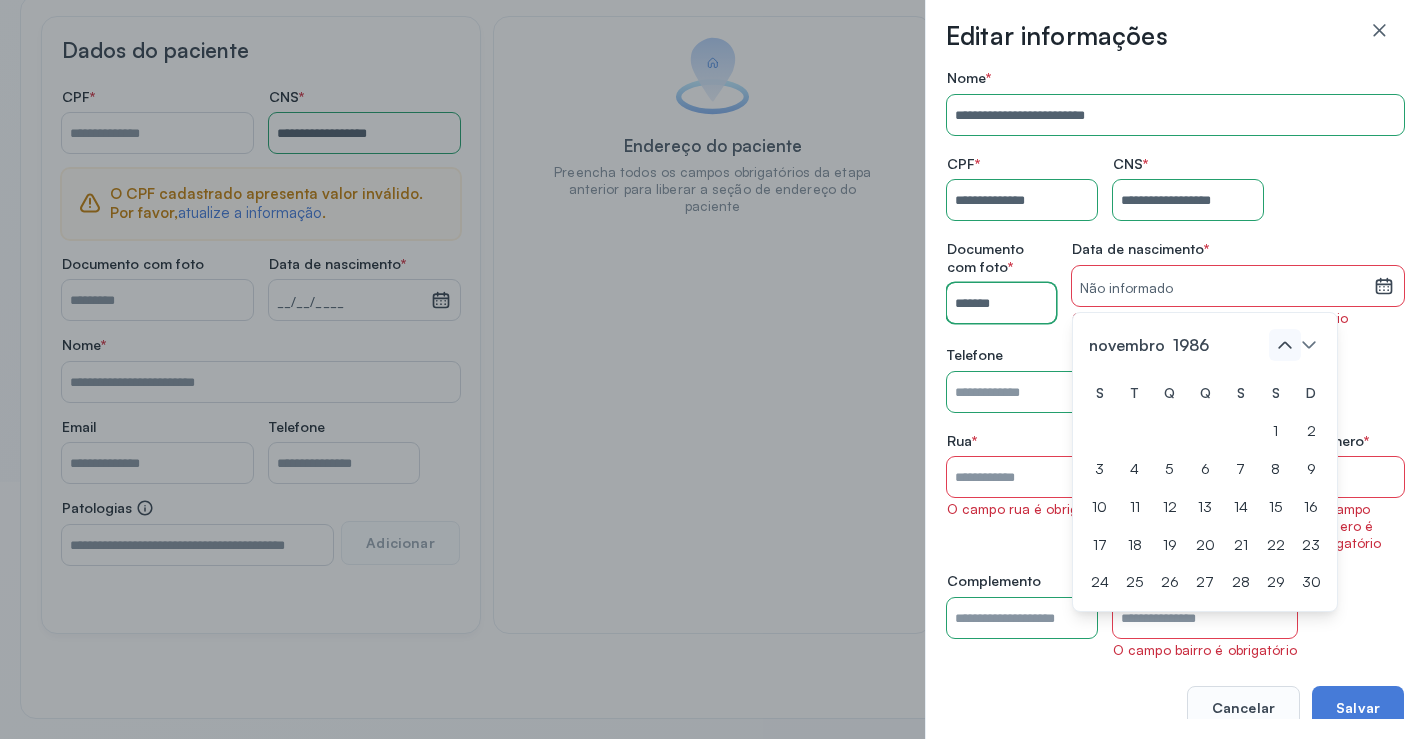 click 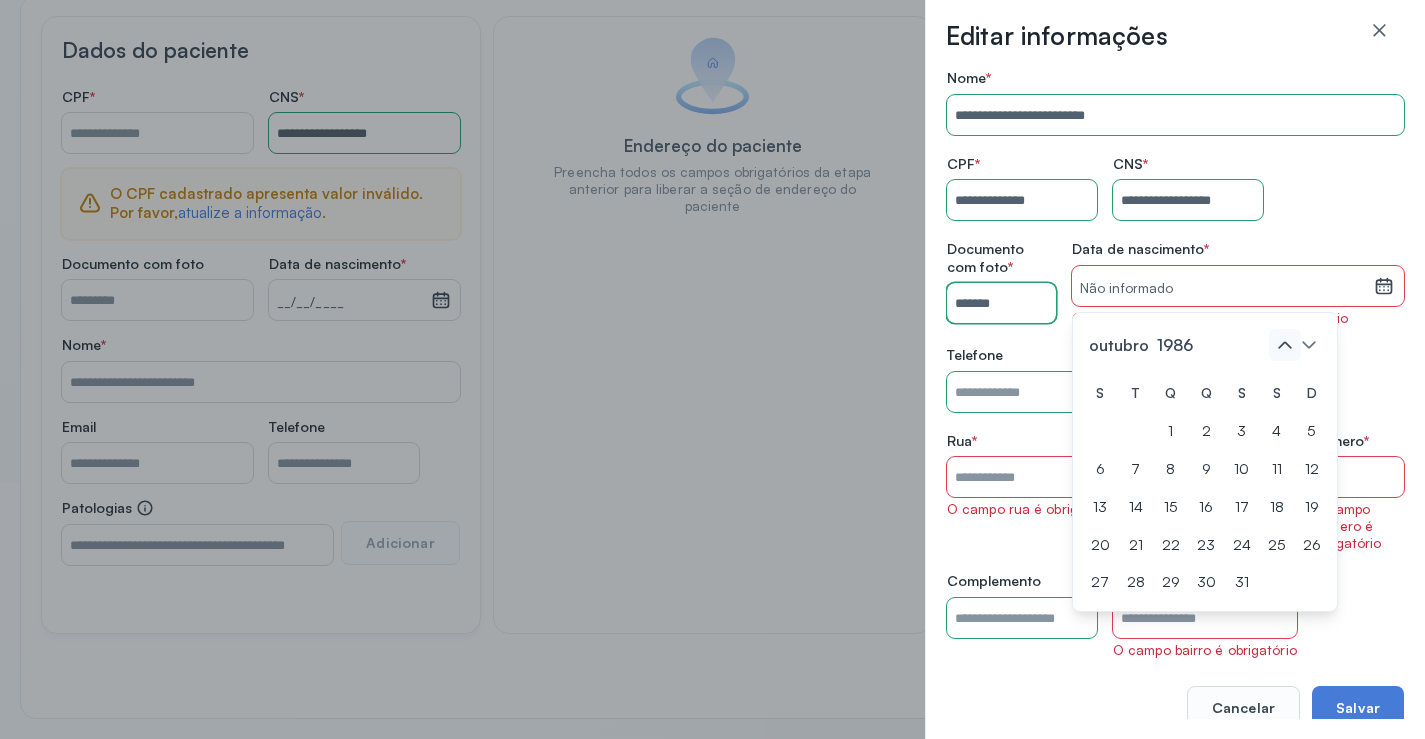 click 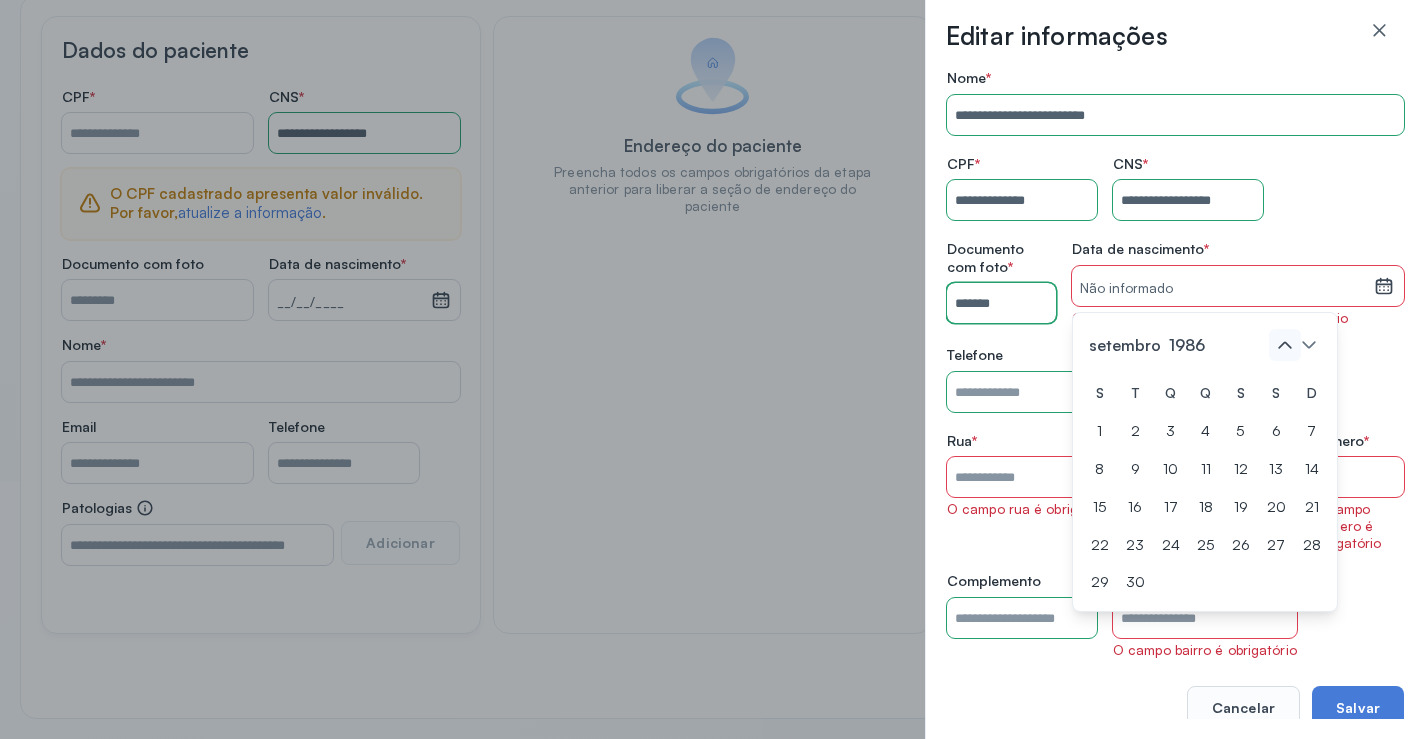 click 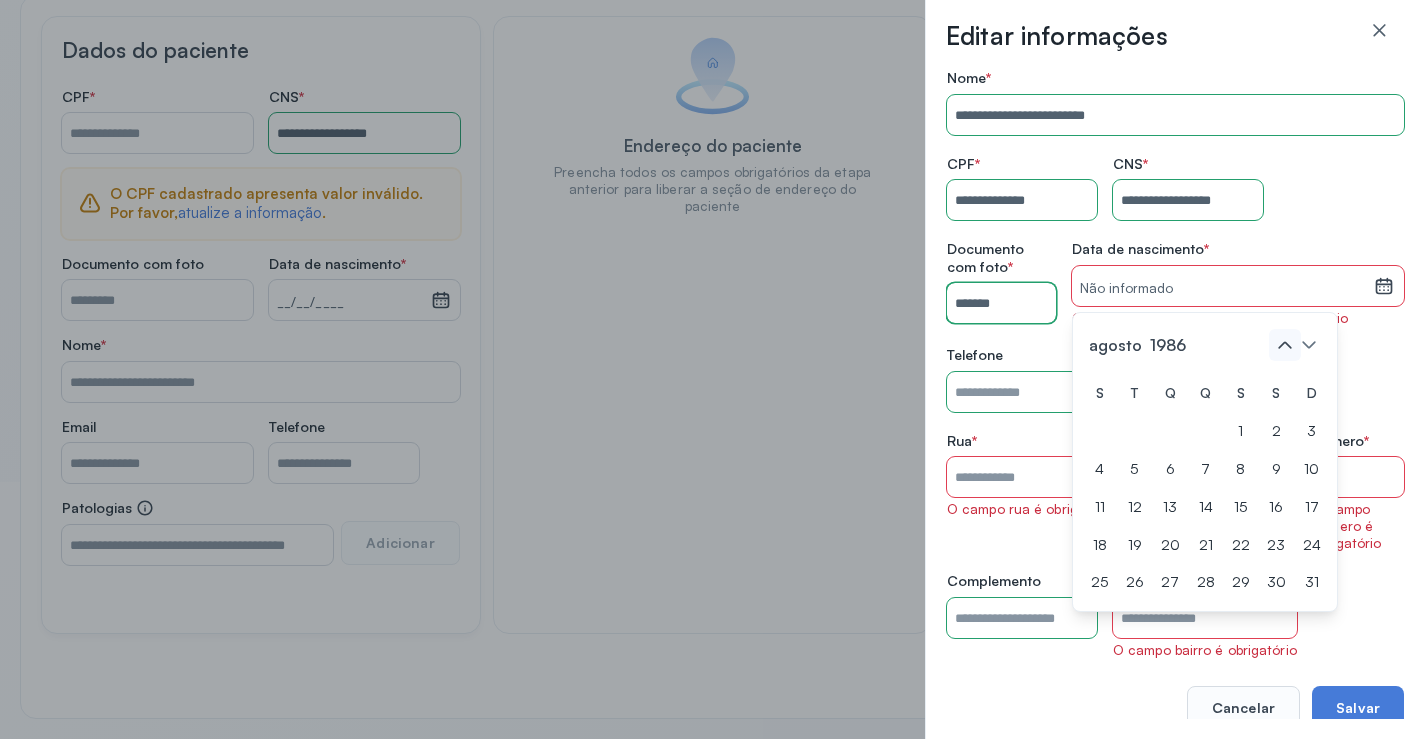 click 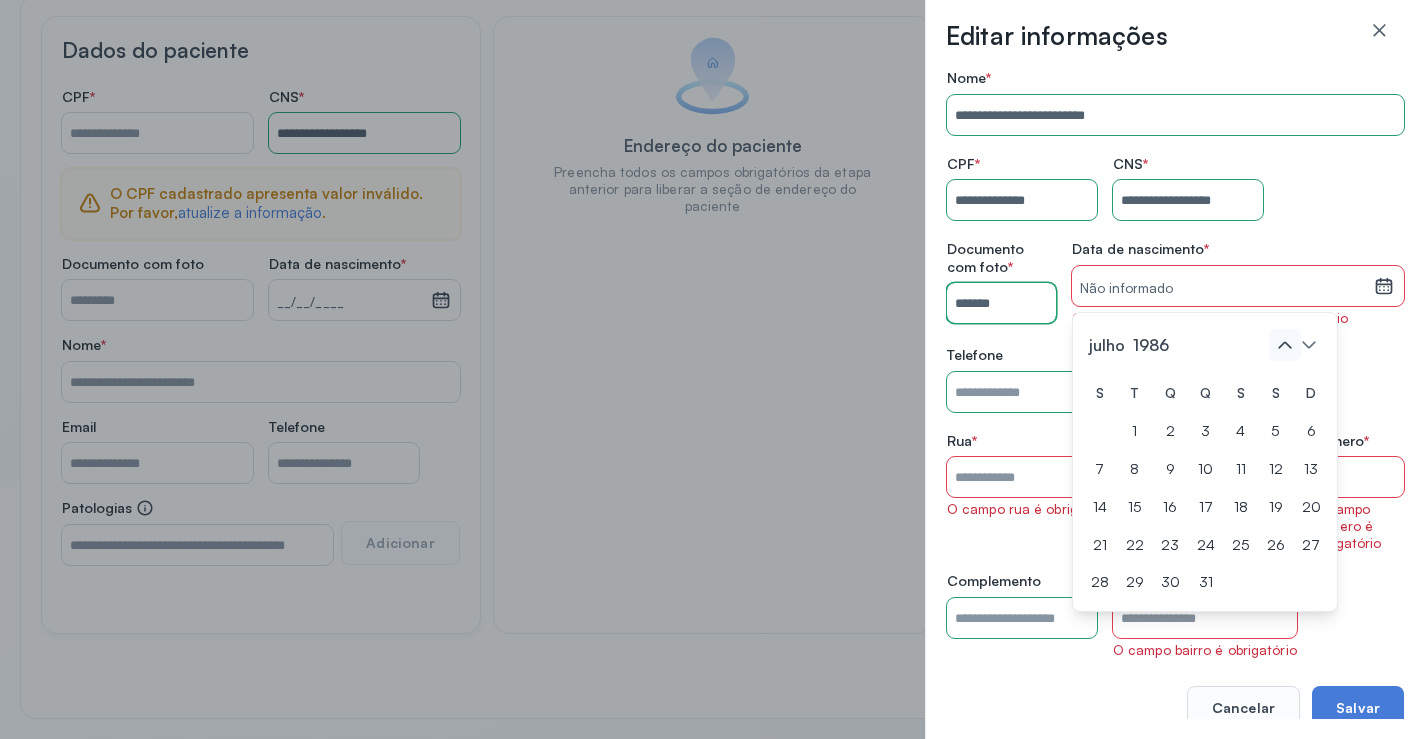 click 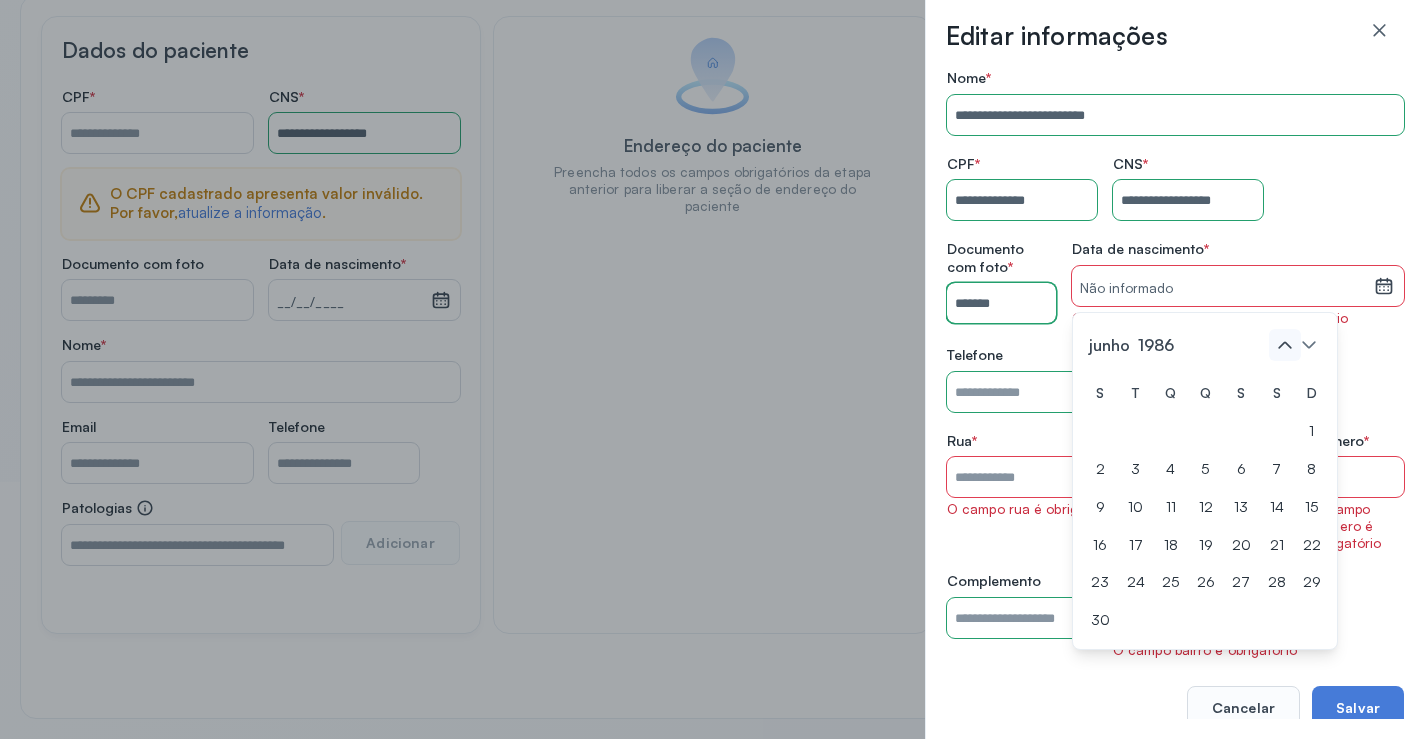 click 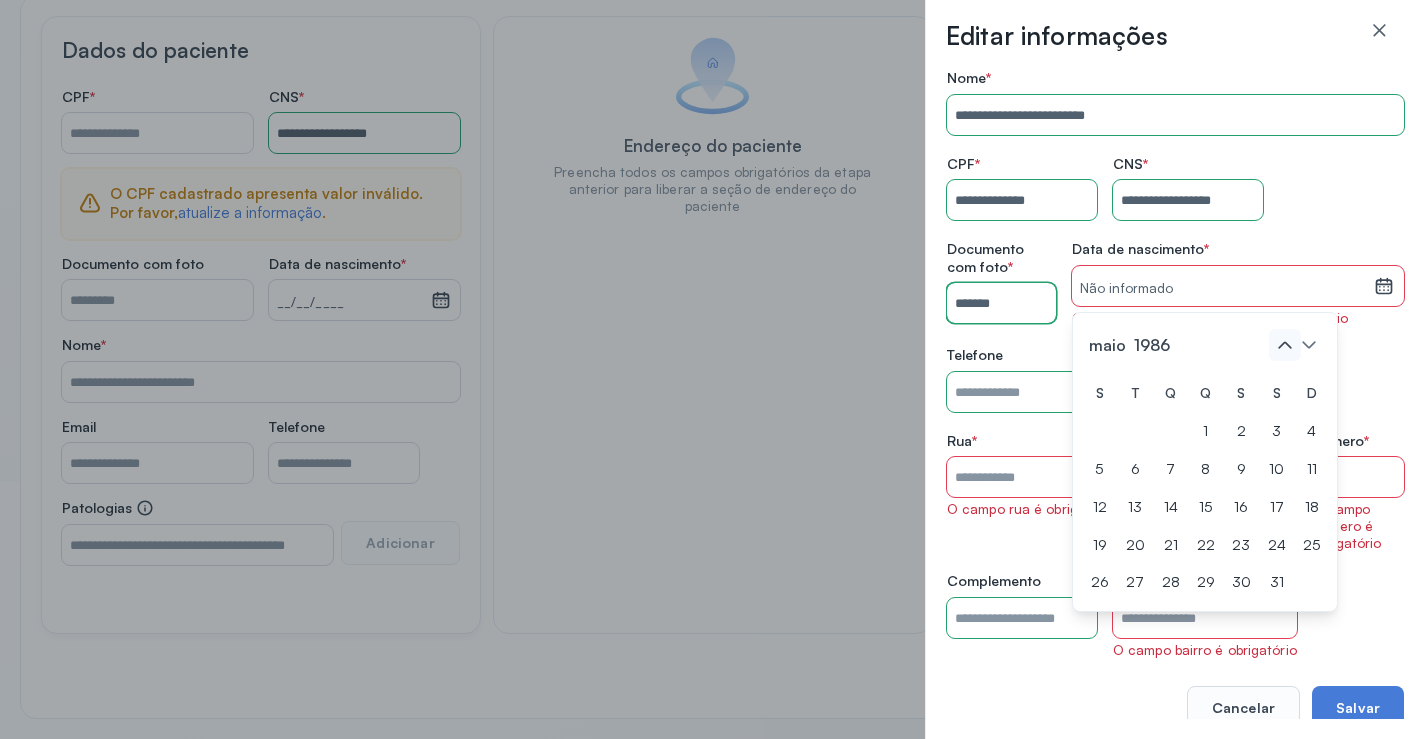 click 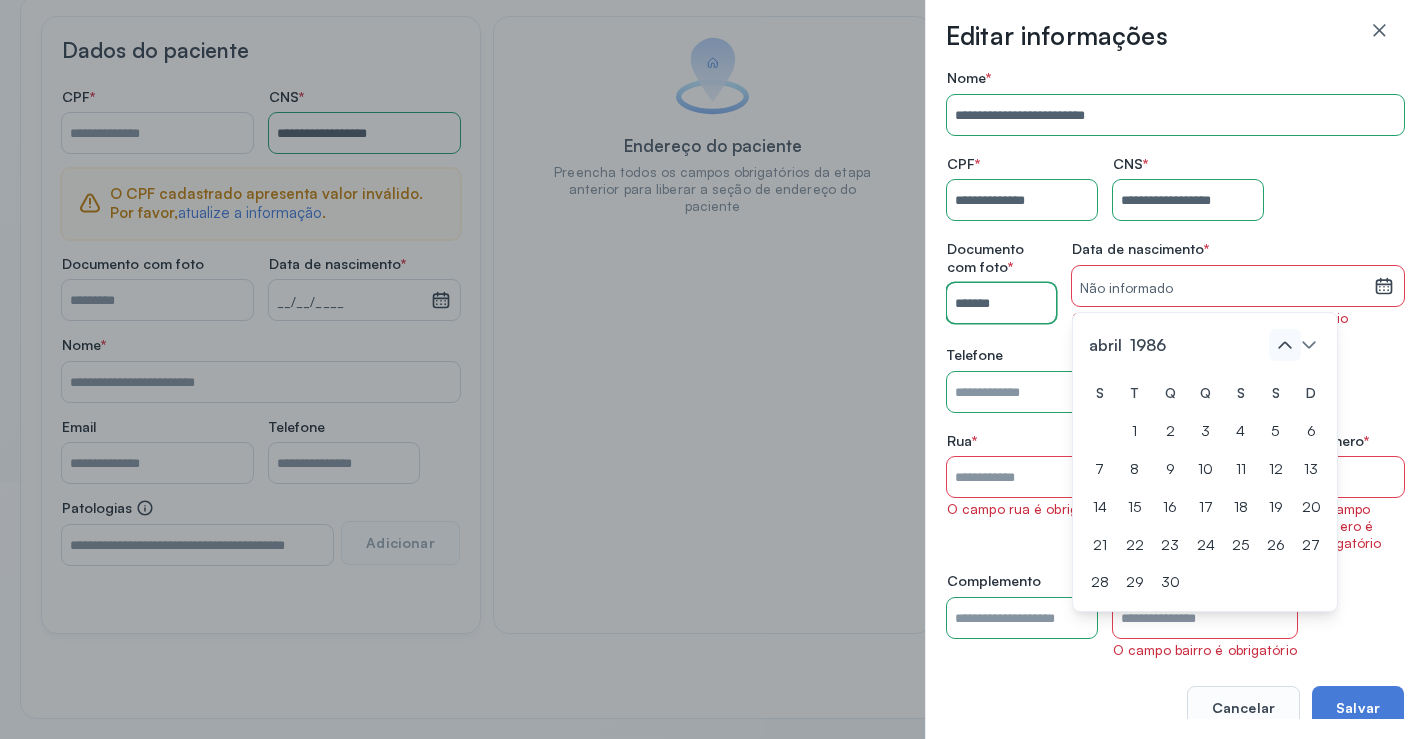 click 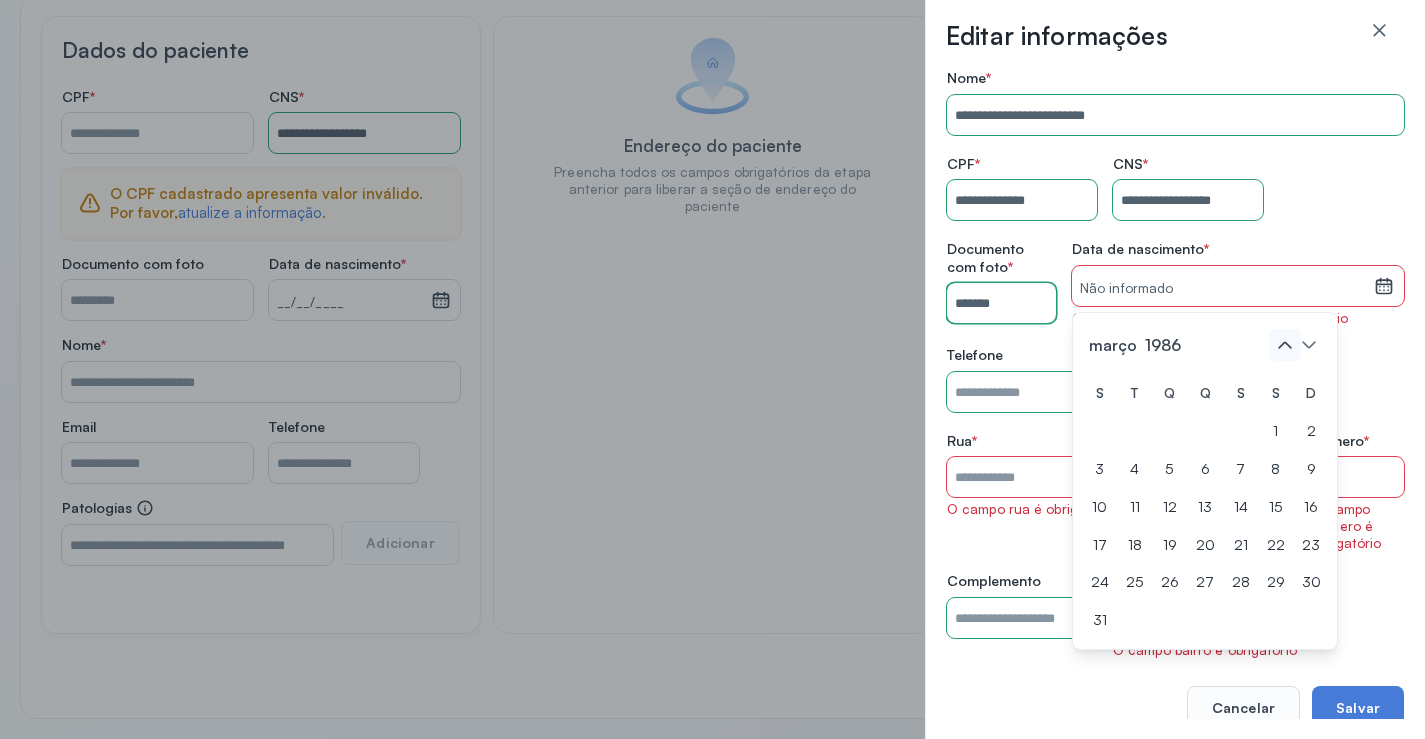 click 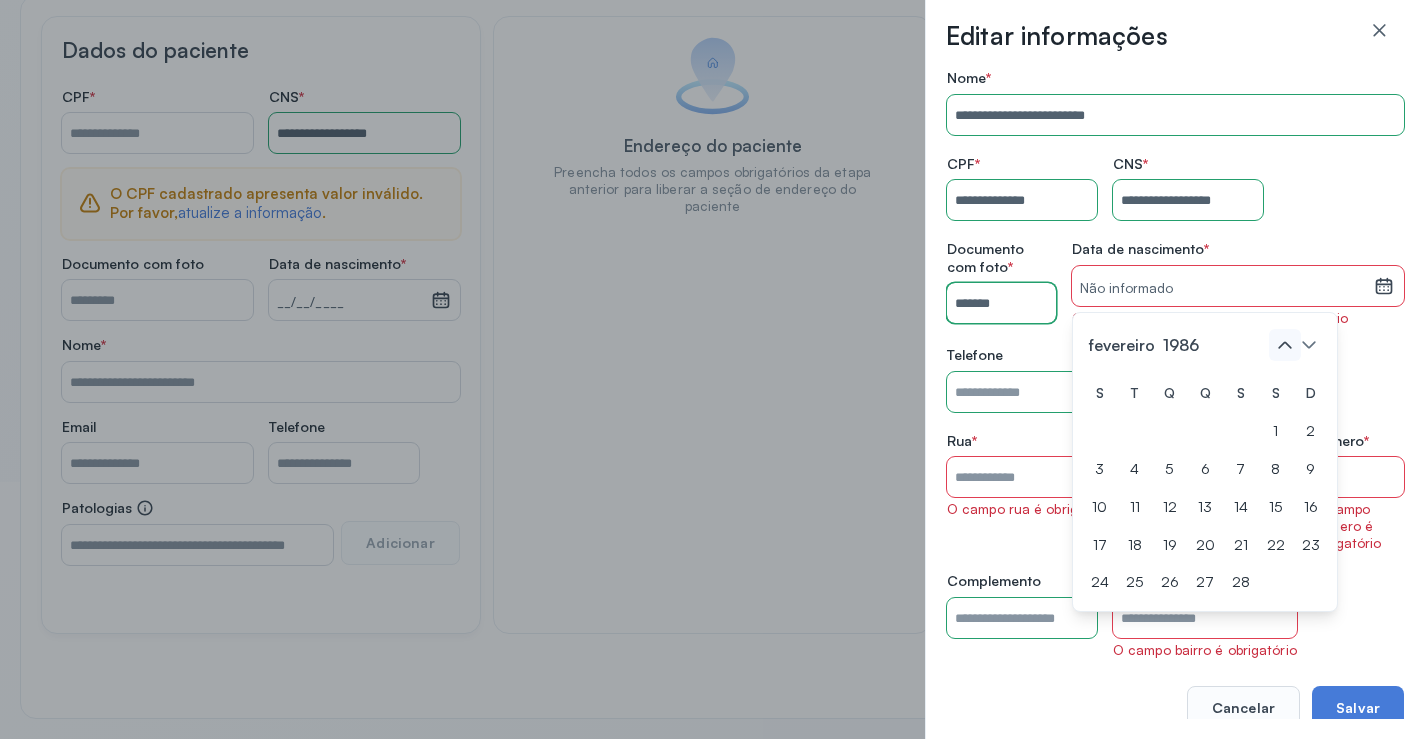 click 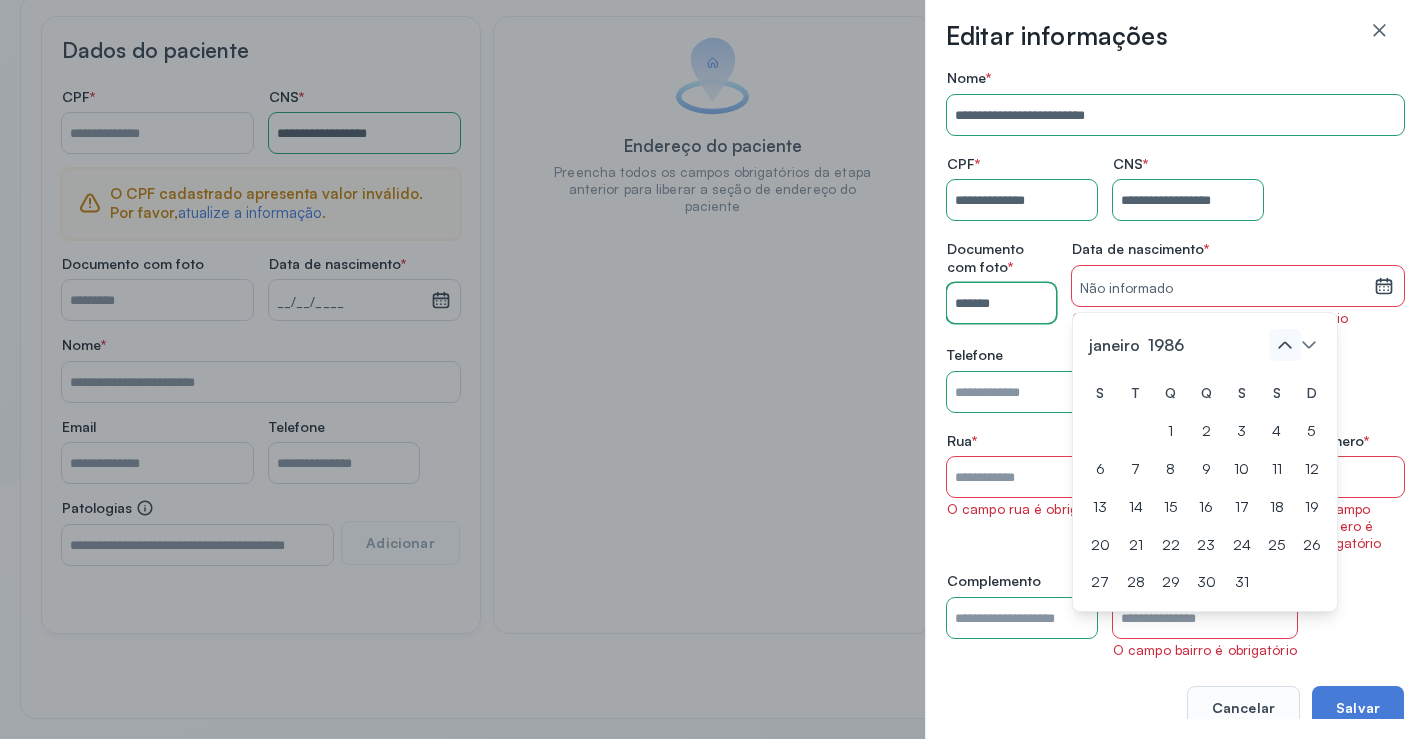 click 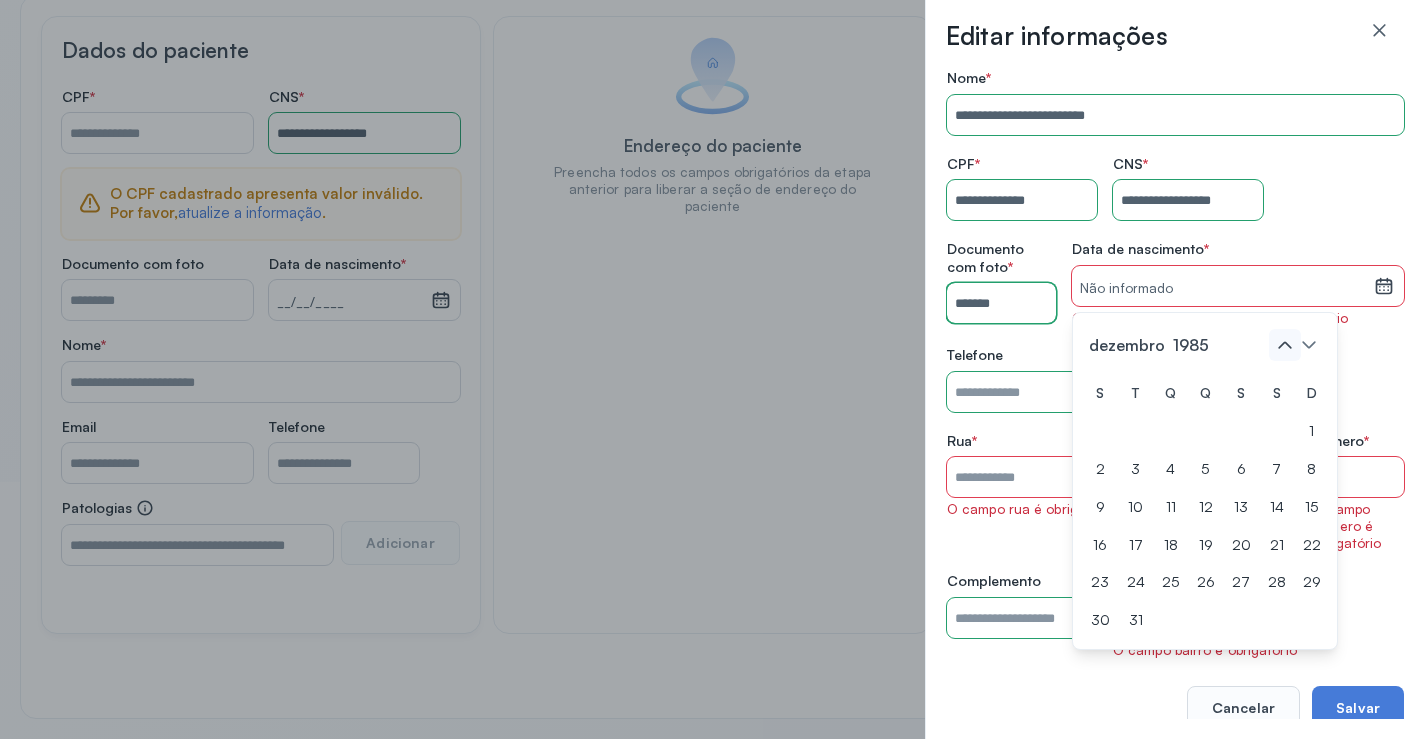 click 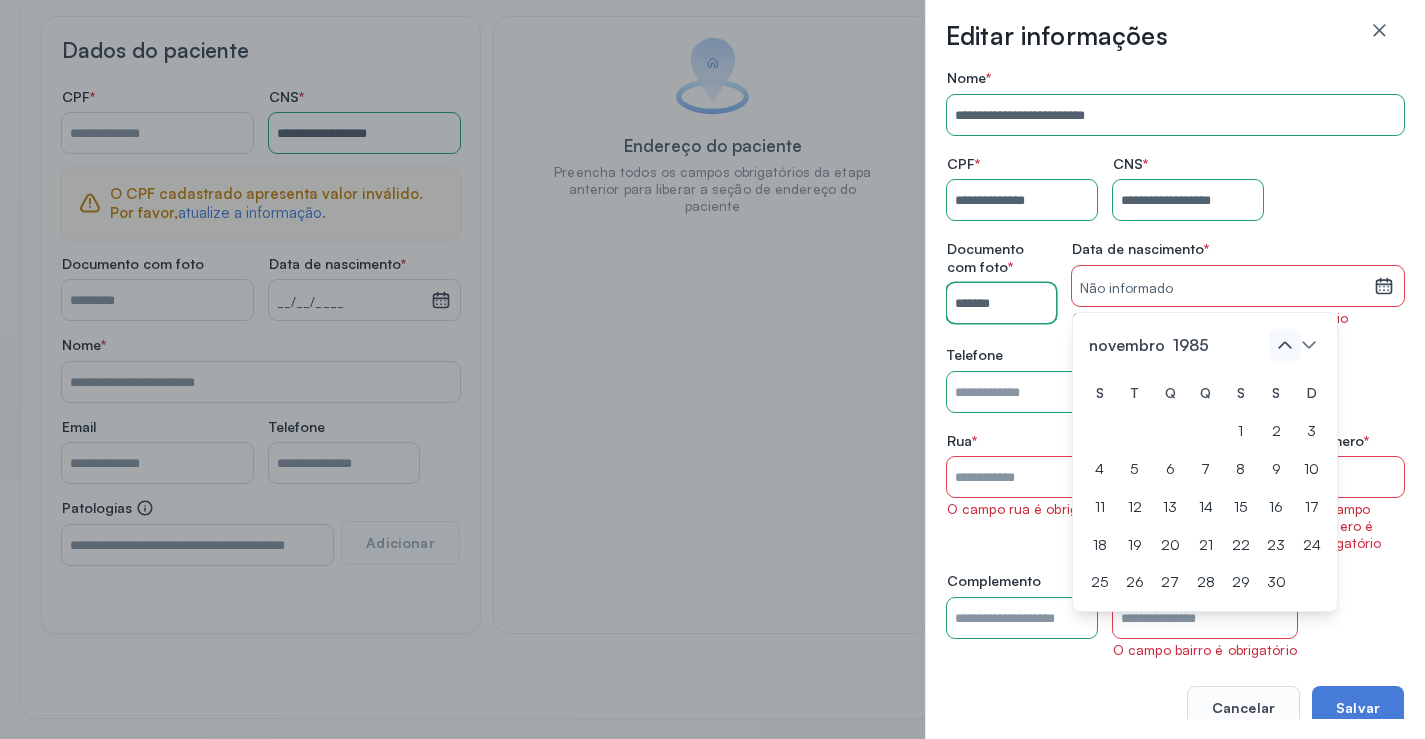 click 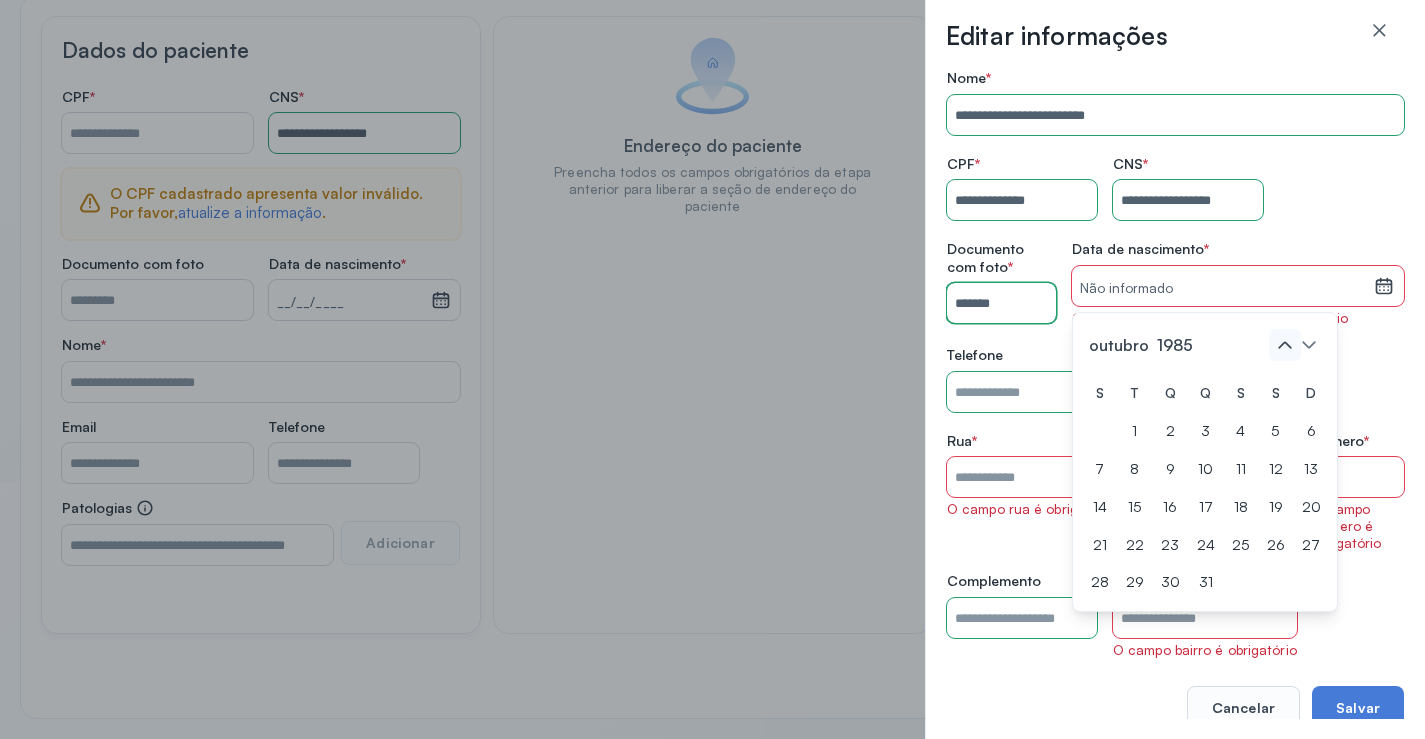 click 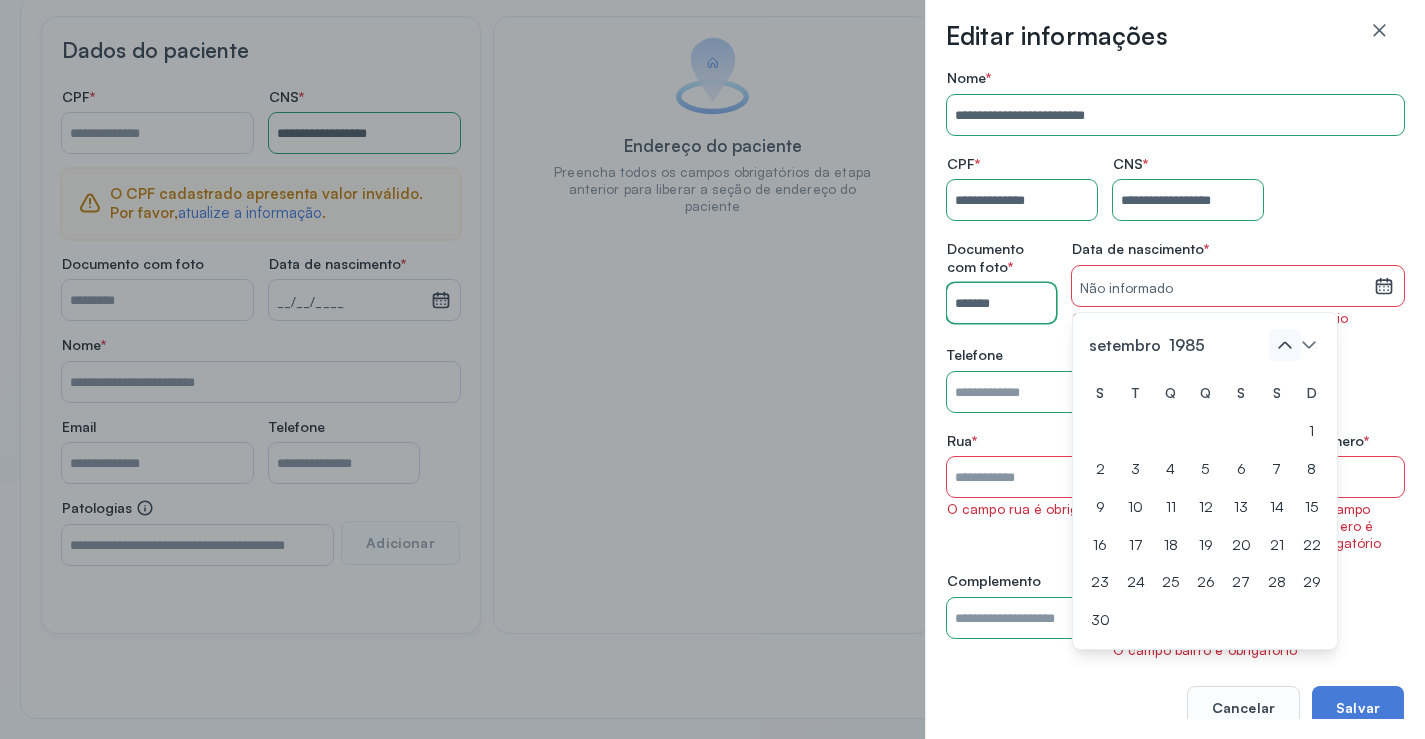click 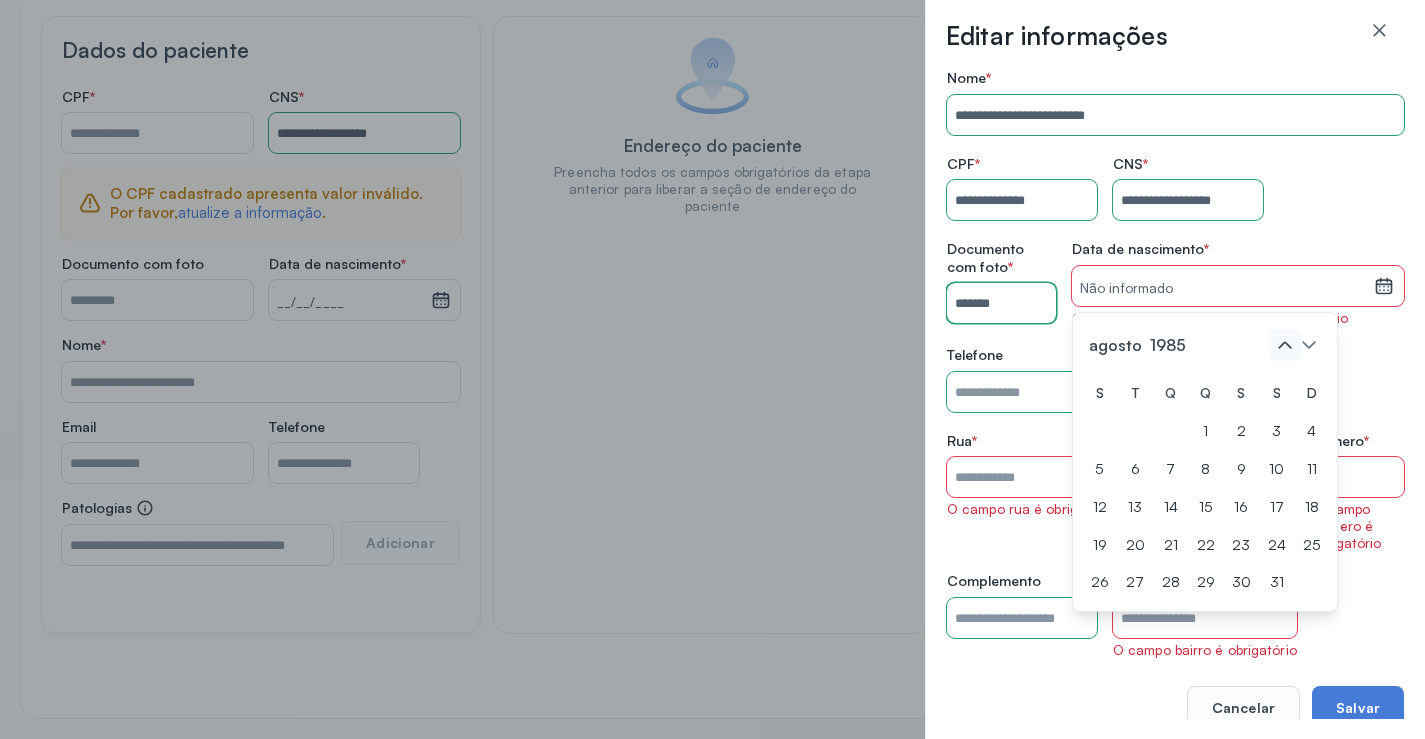 click 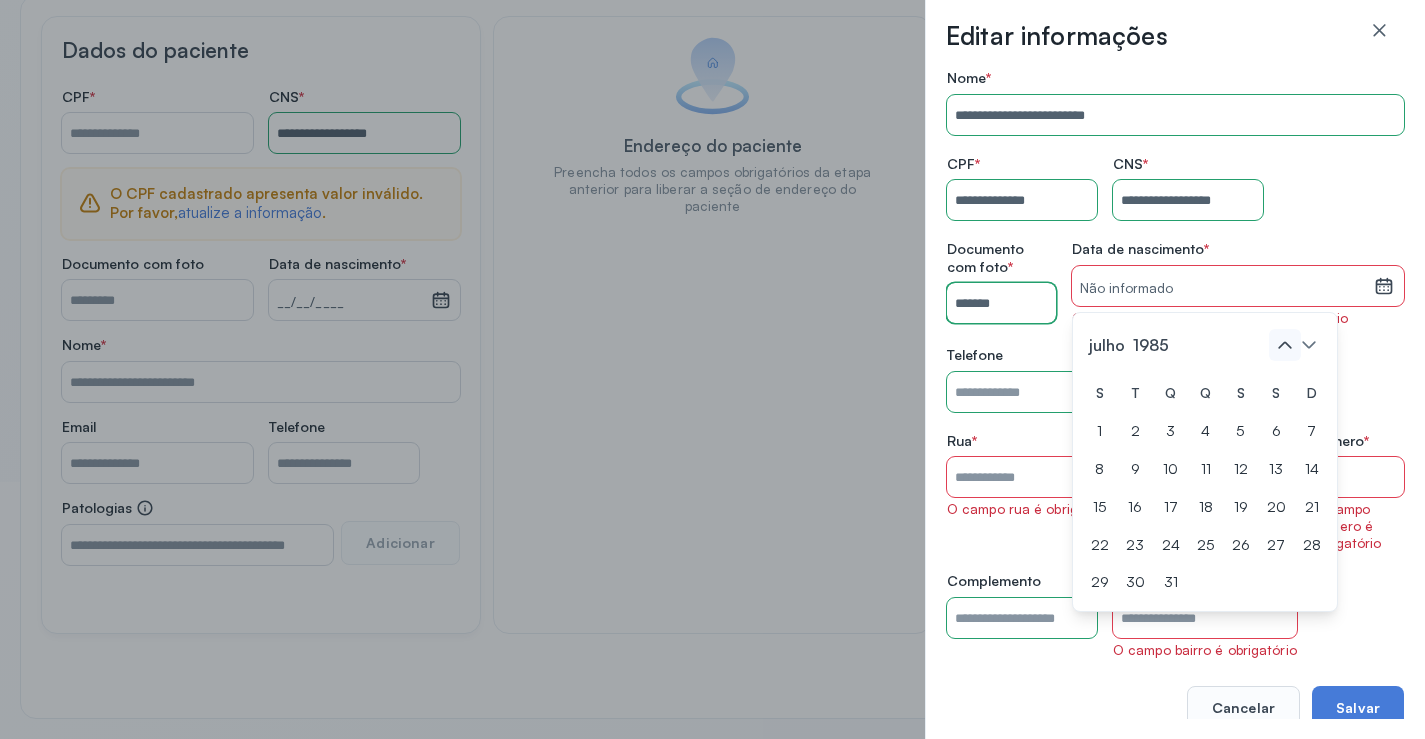 click 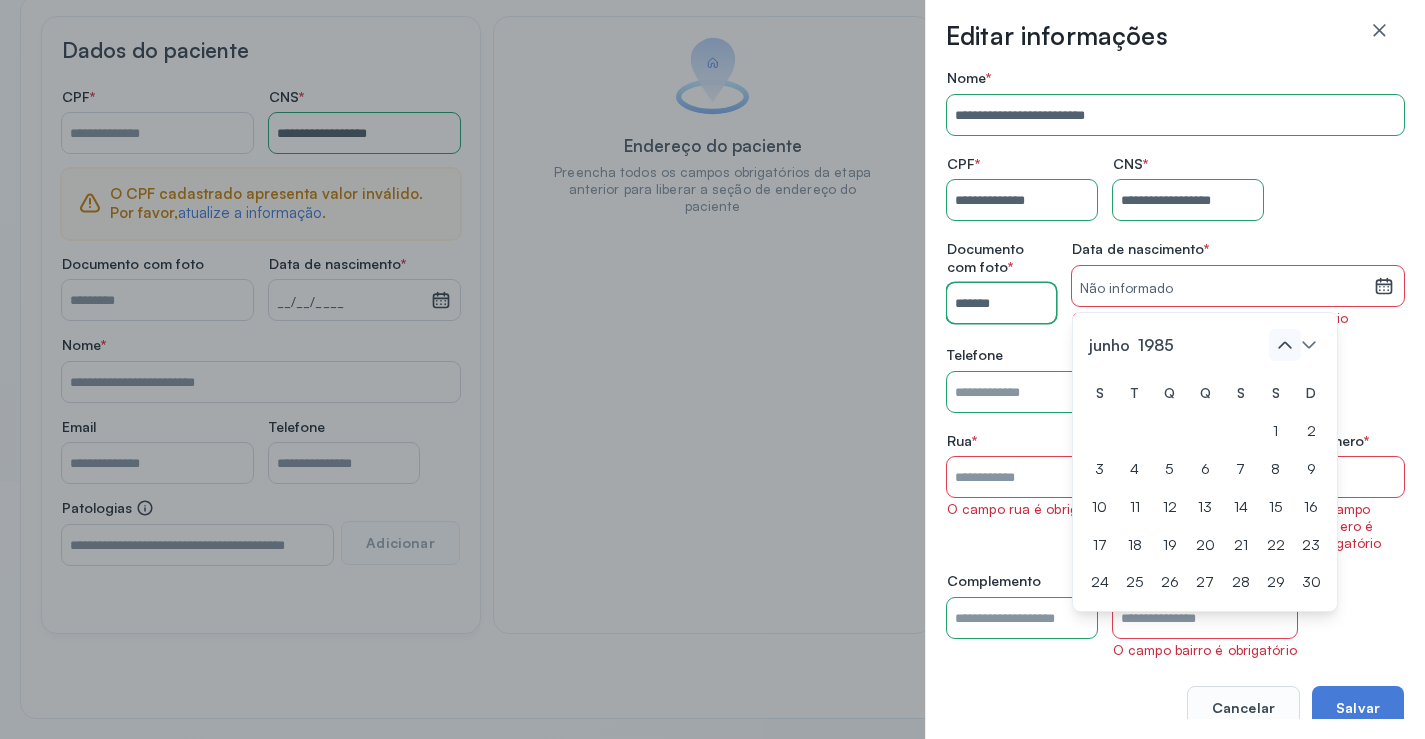click 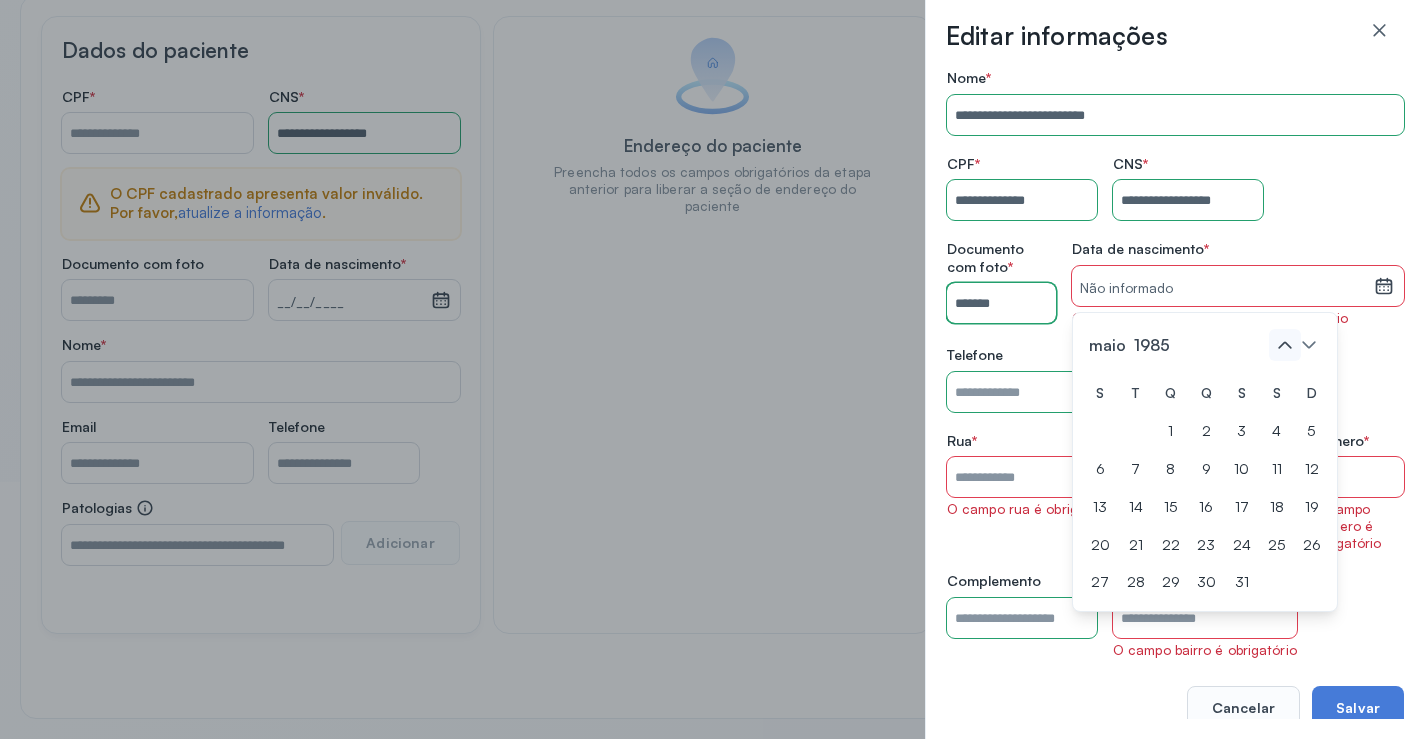 click 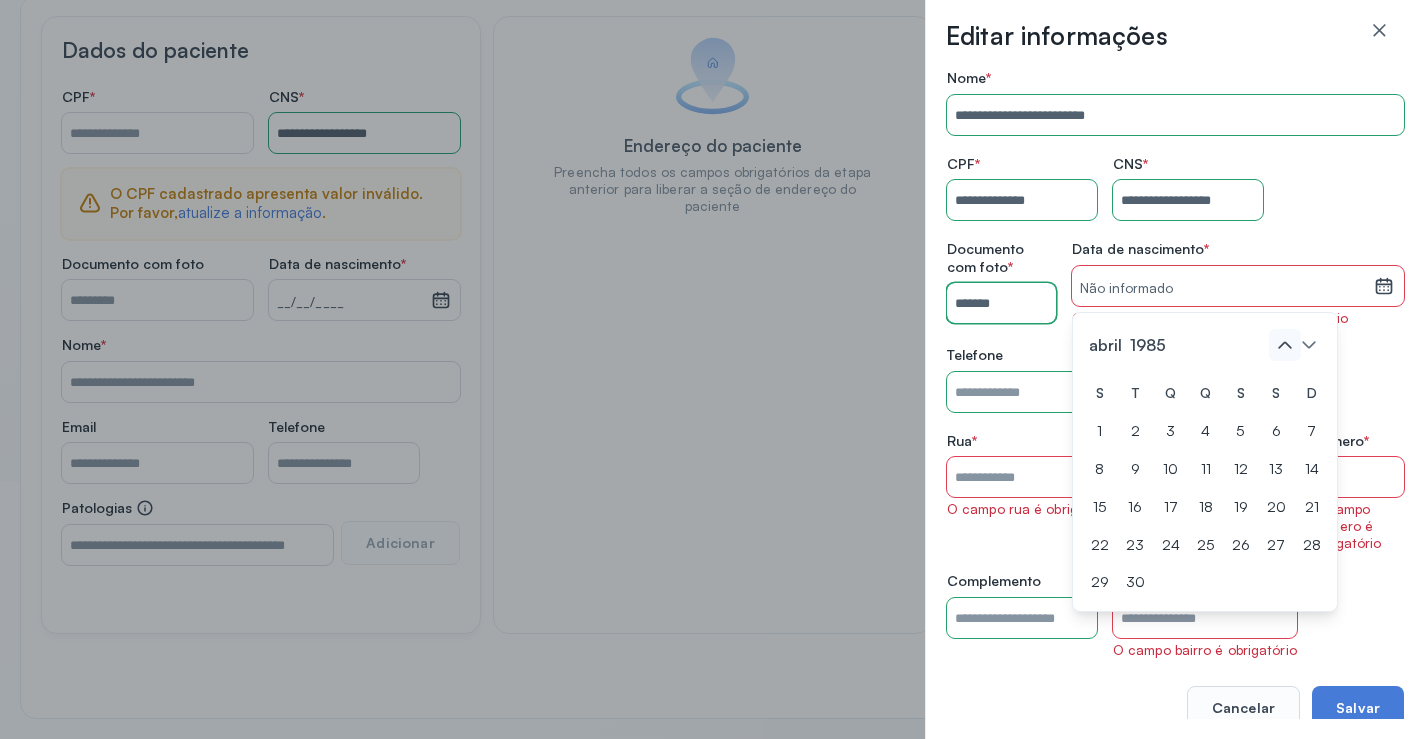 click 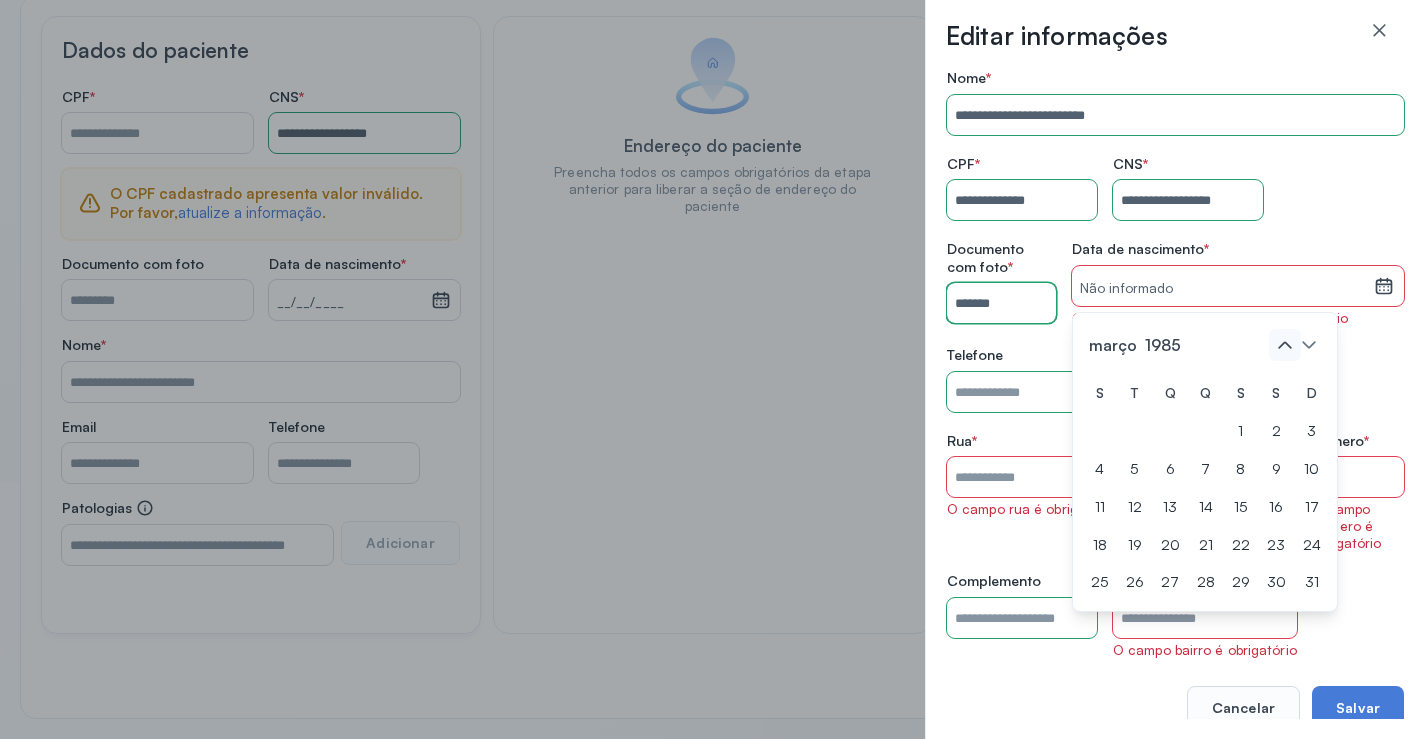 click 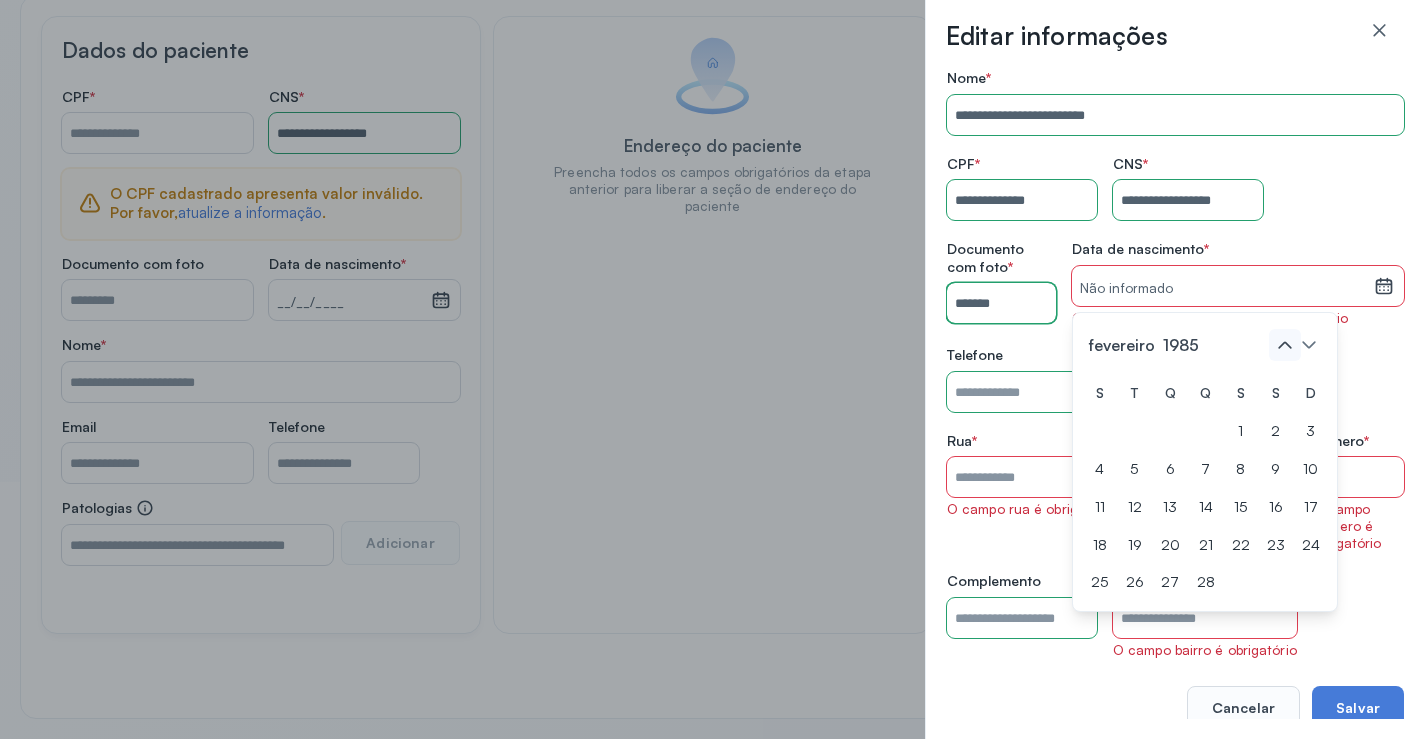click 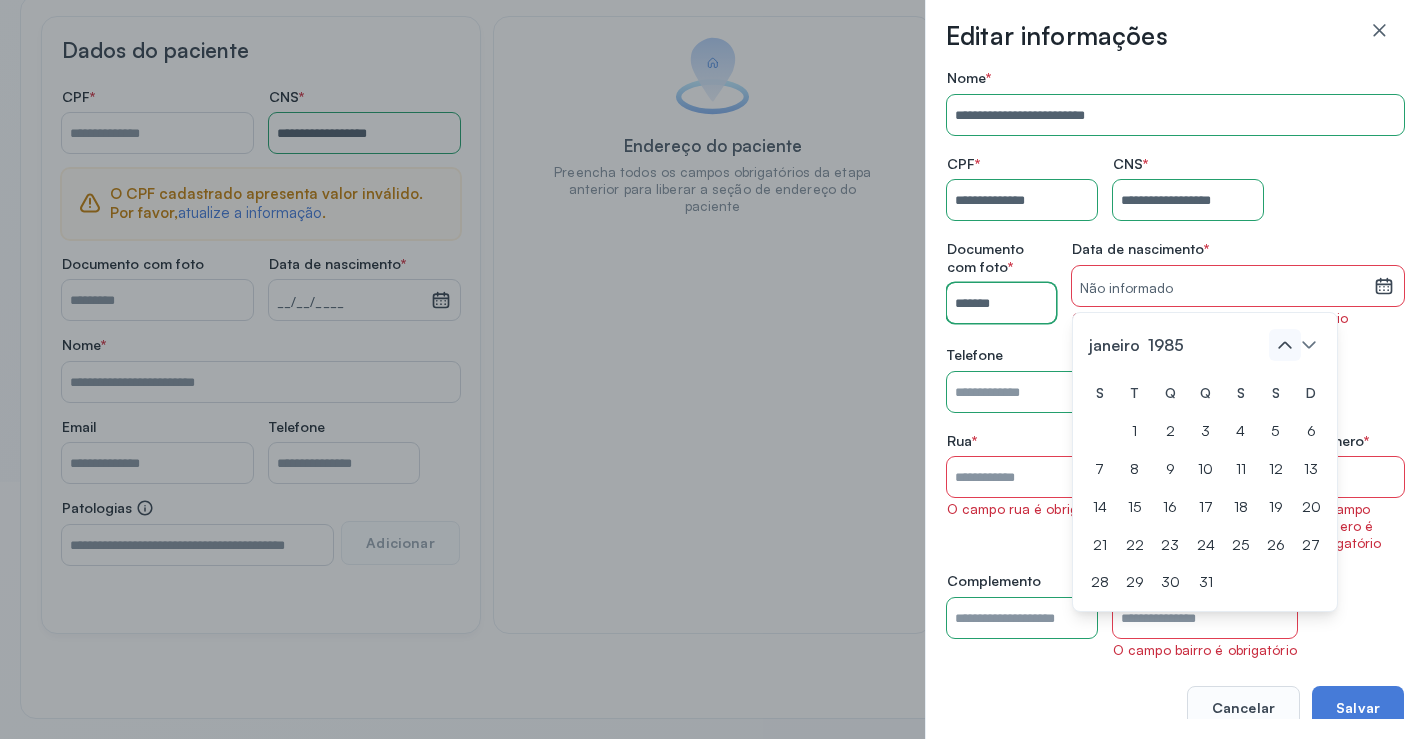 click 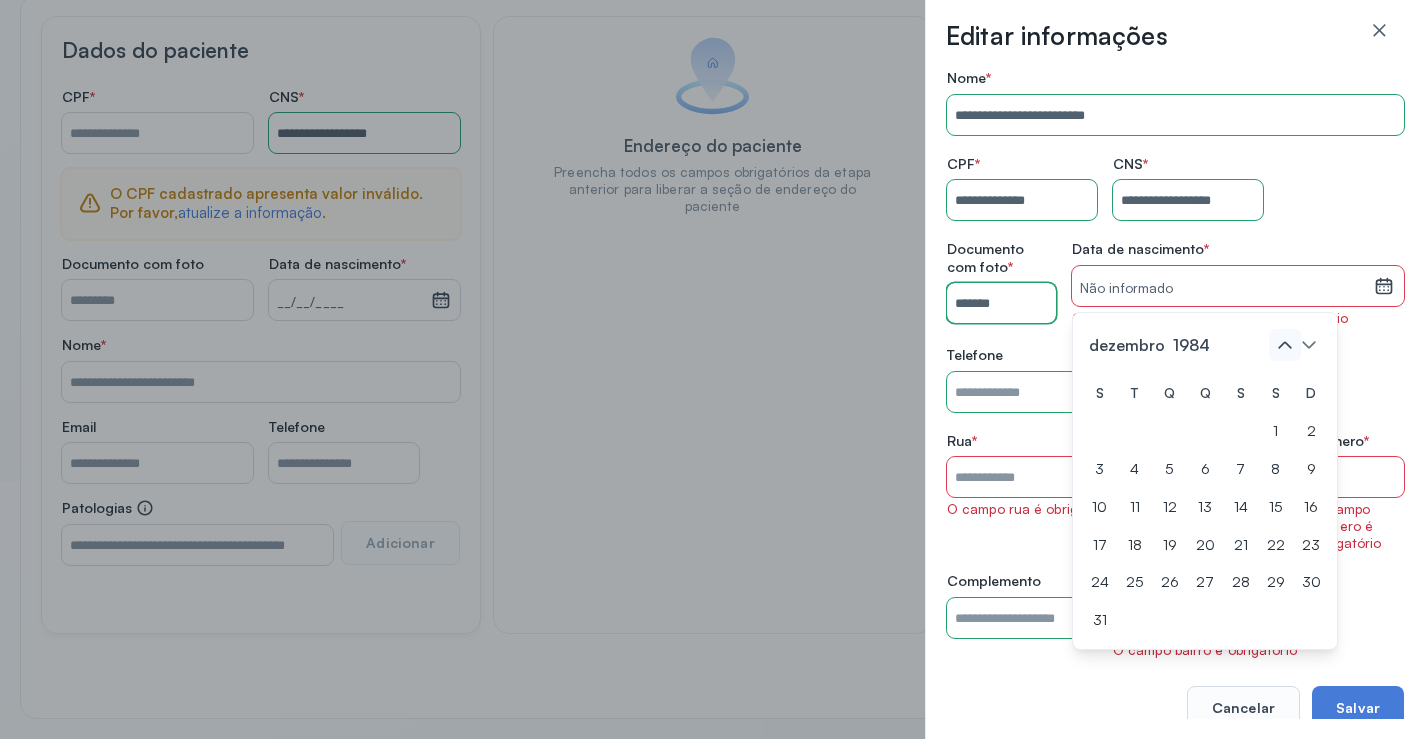 click 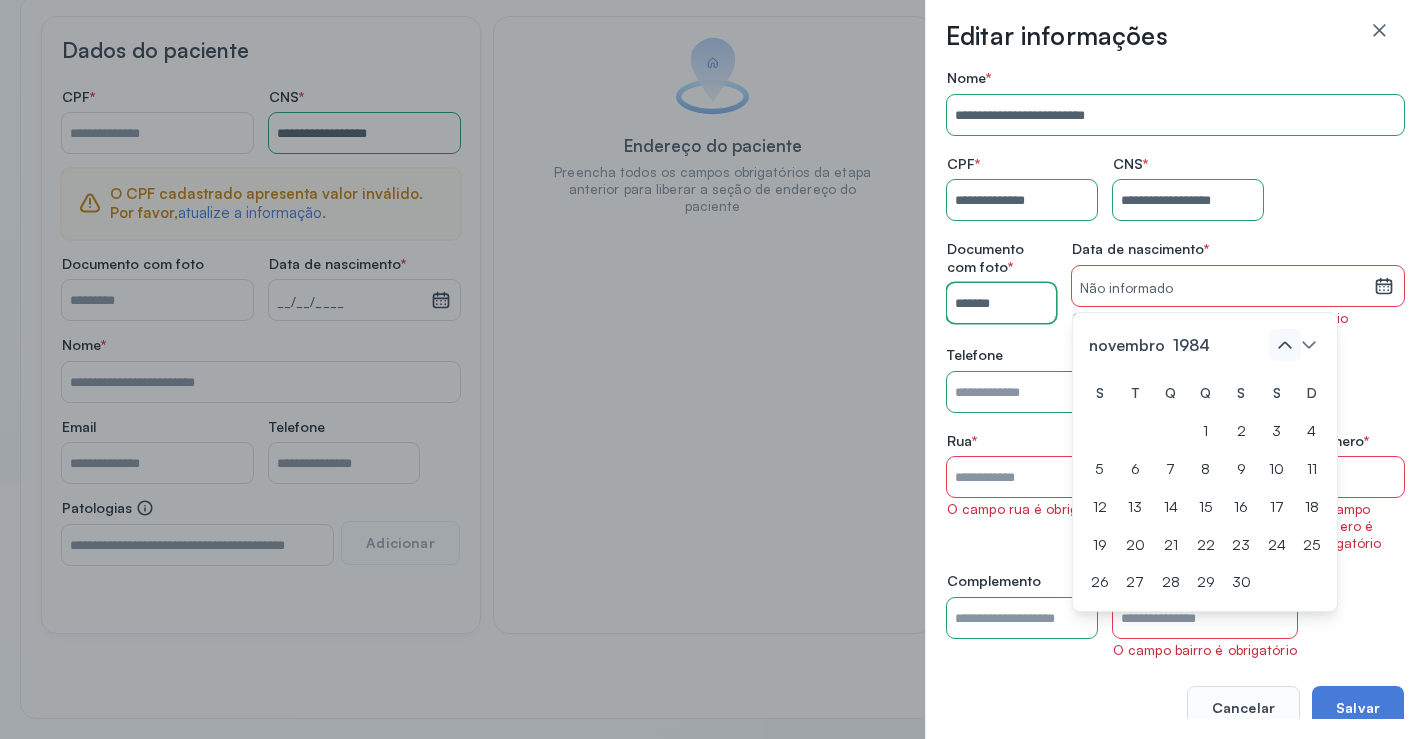 click 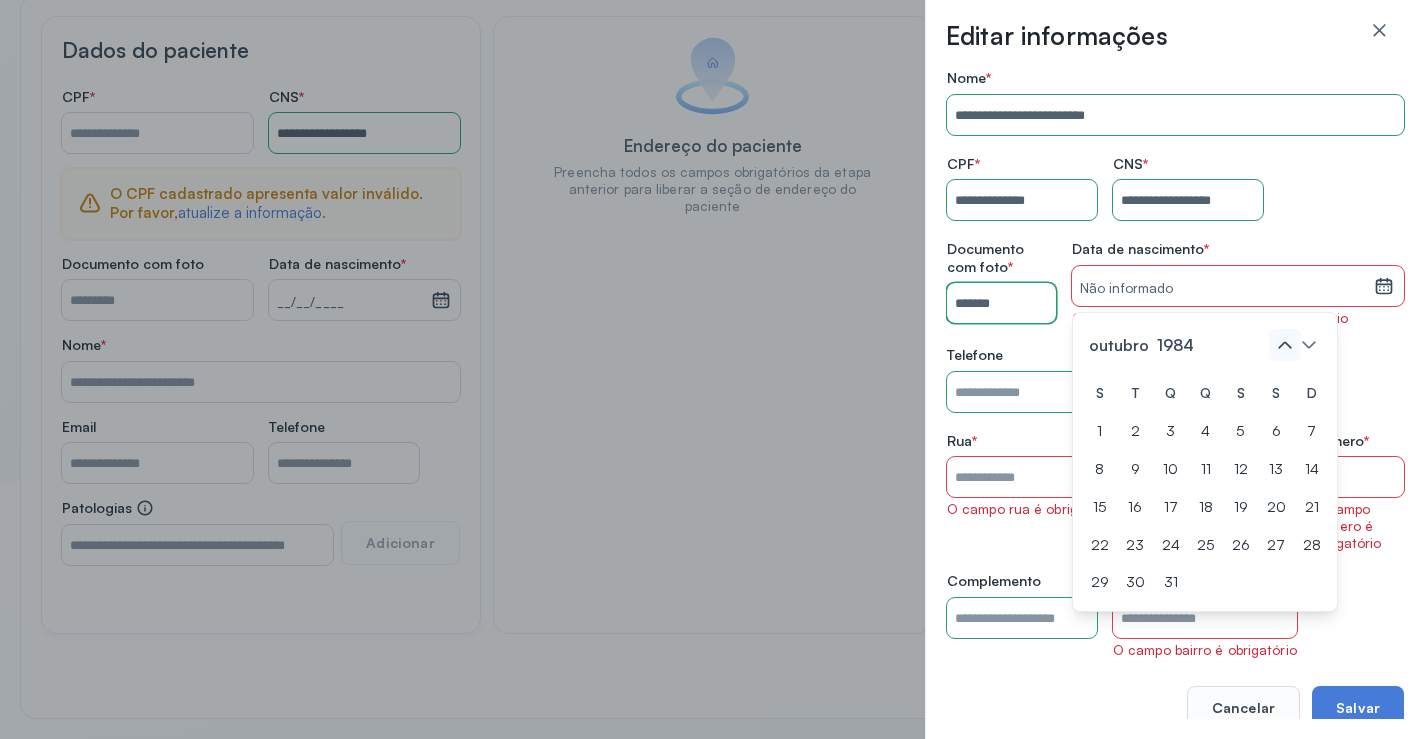 click 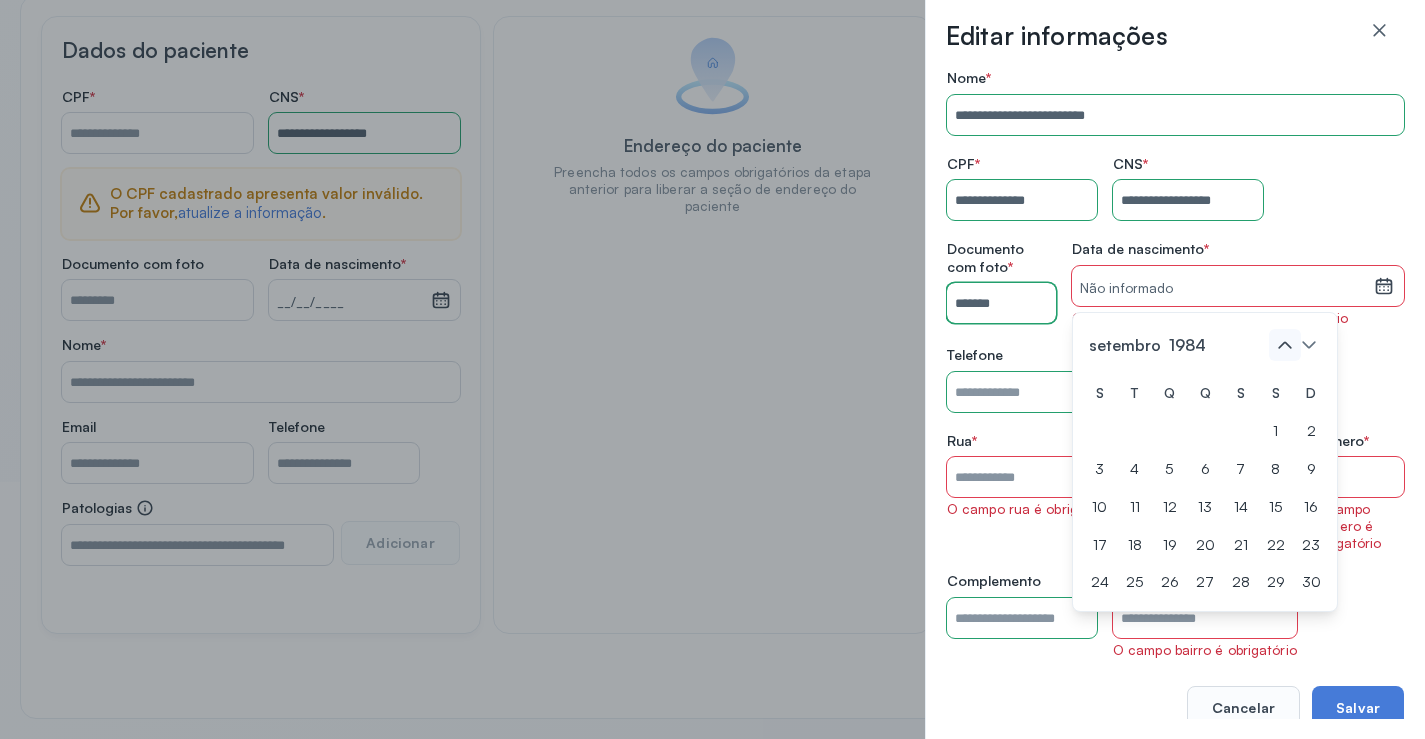 click 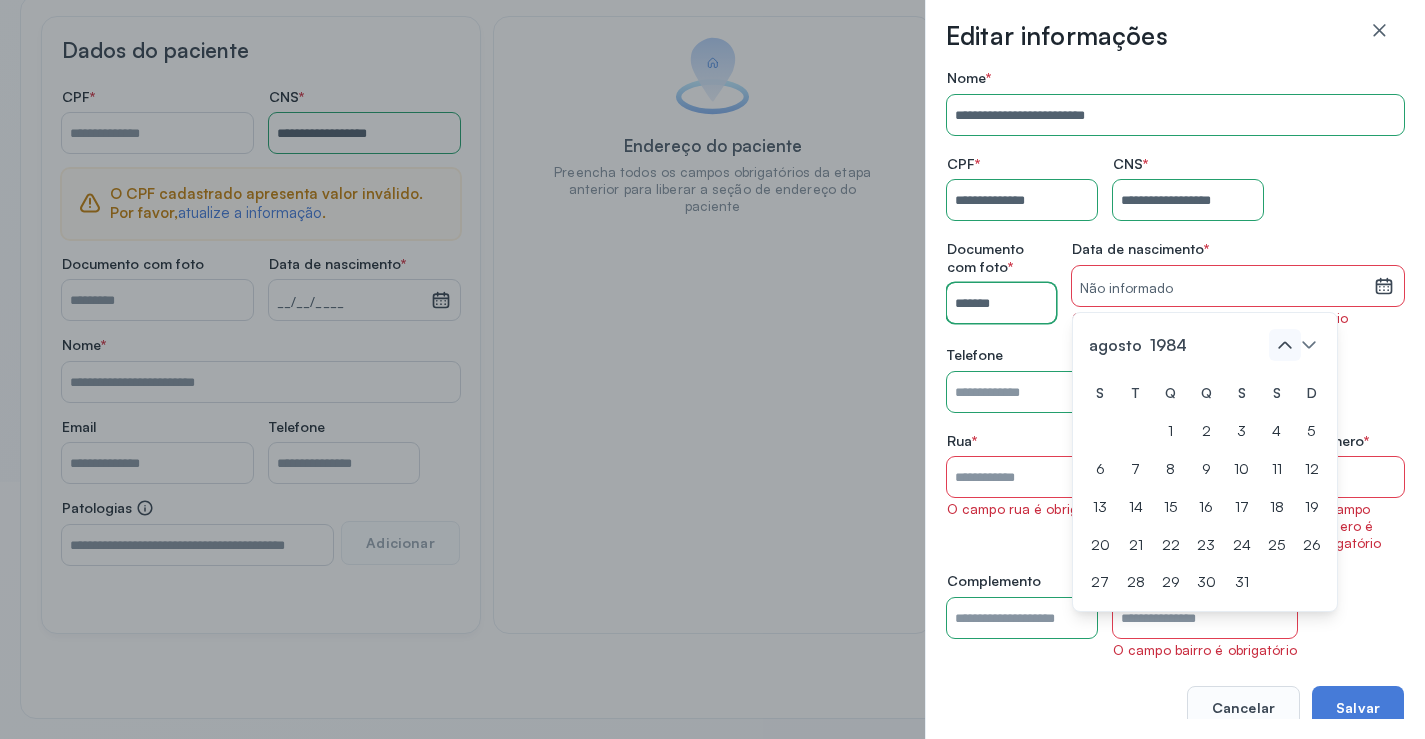click 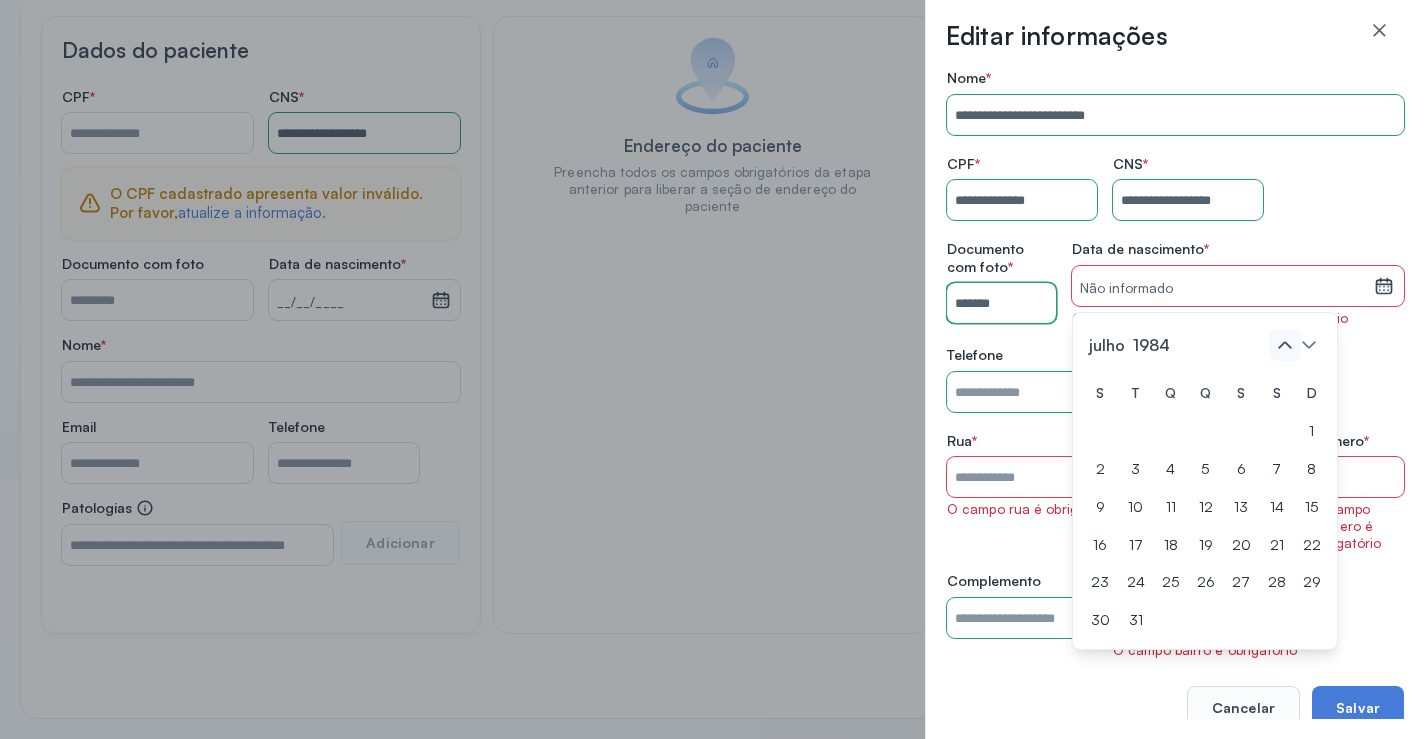 click 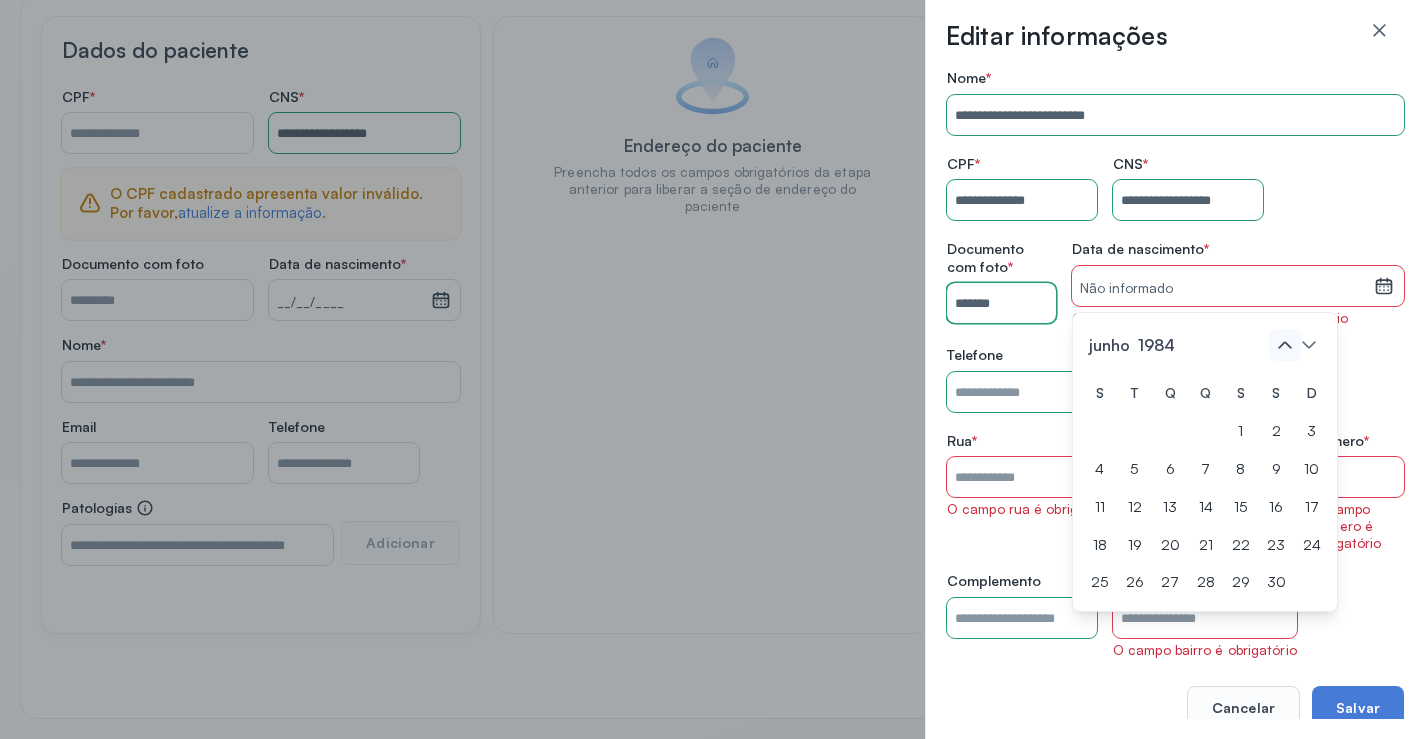 click 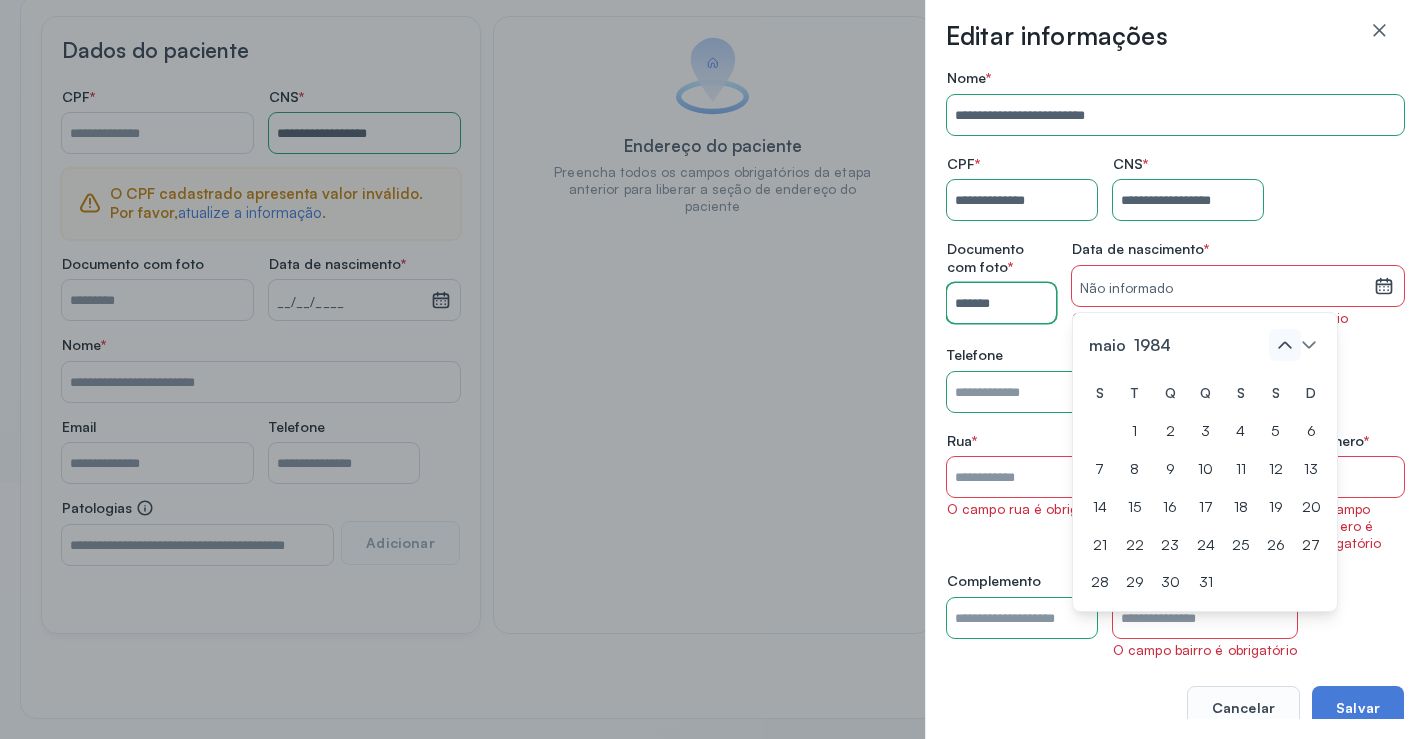 click 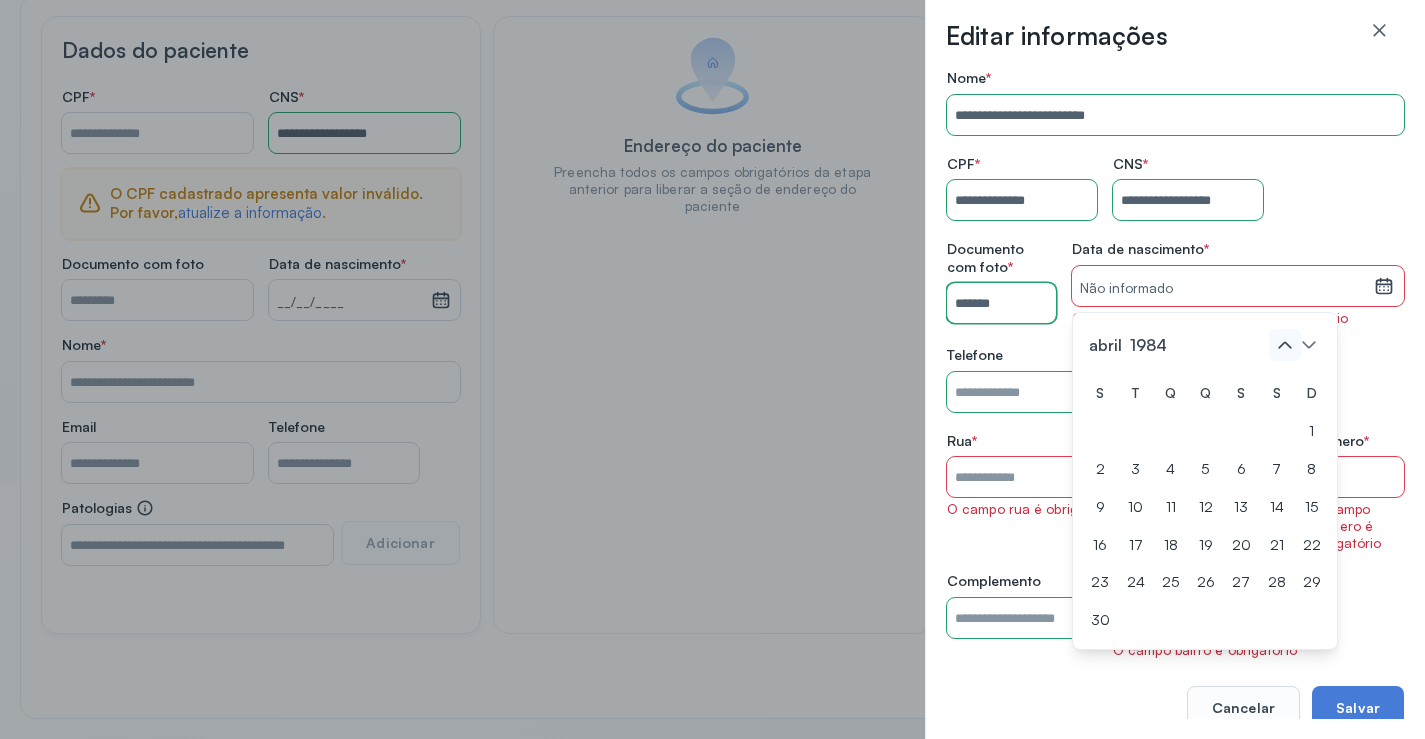 click 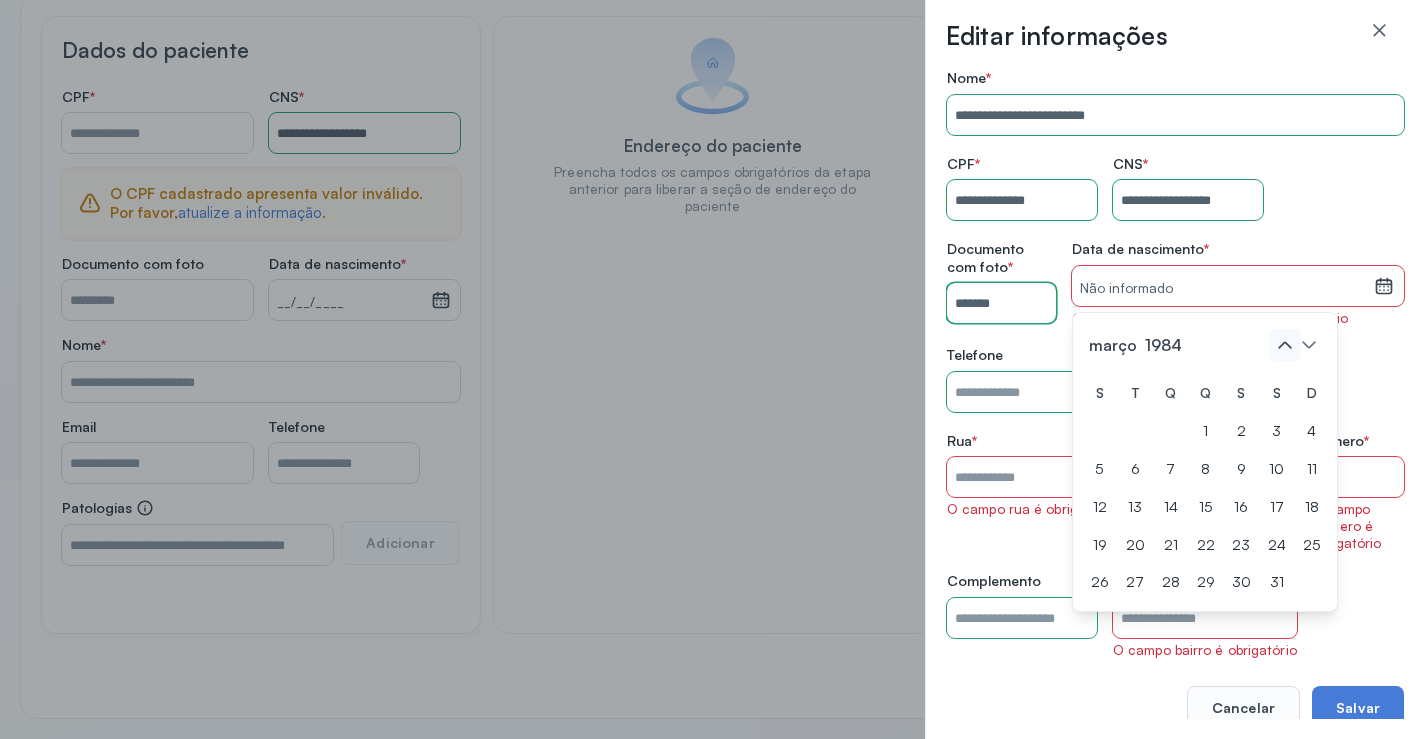 click 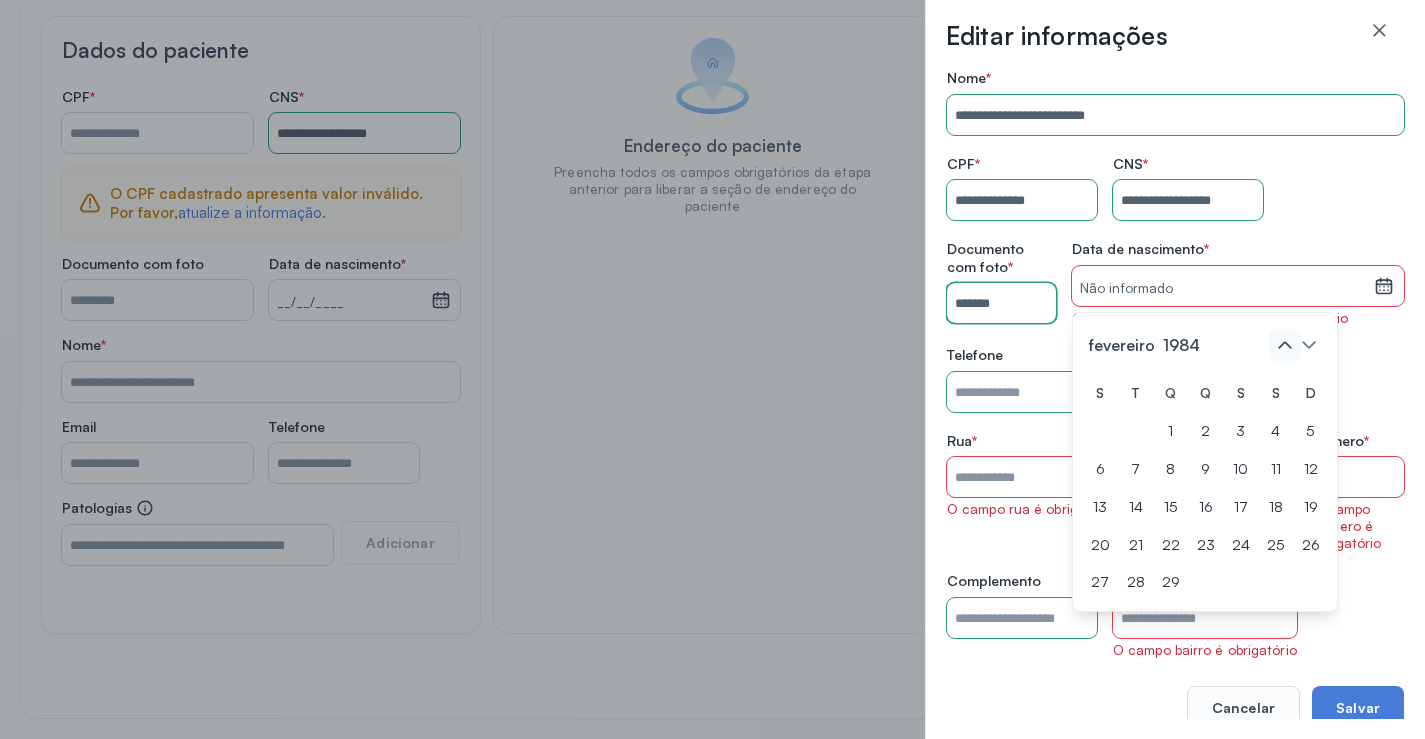 click 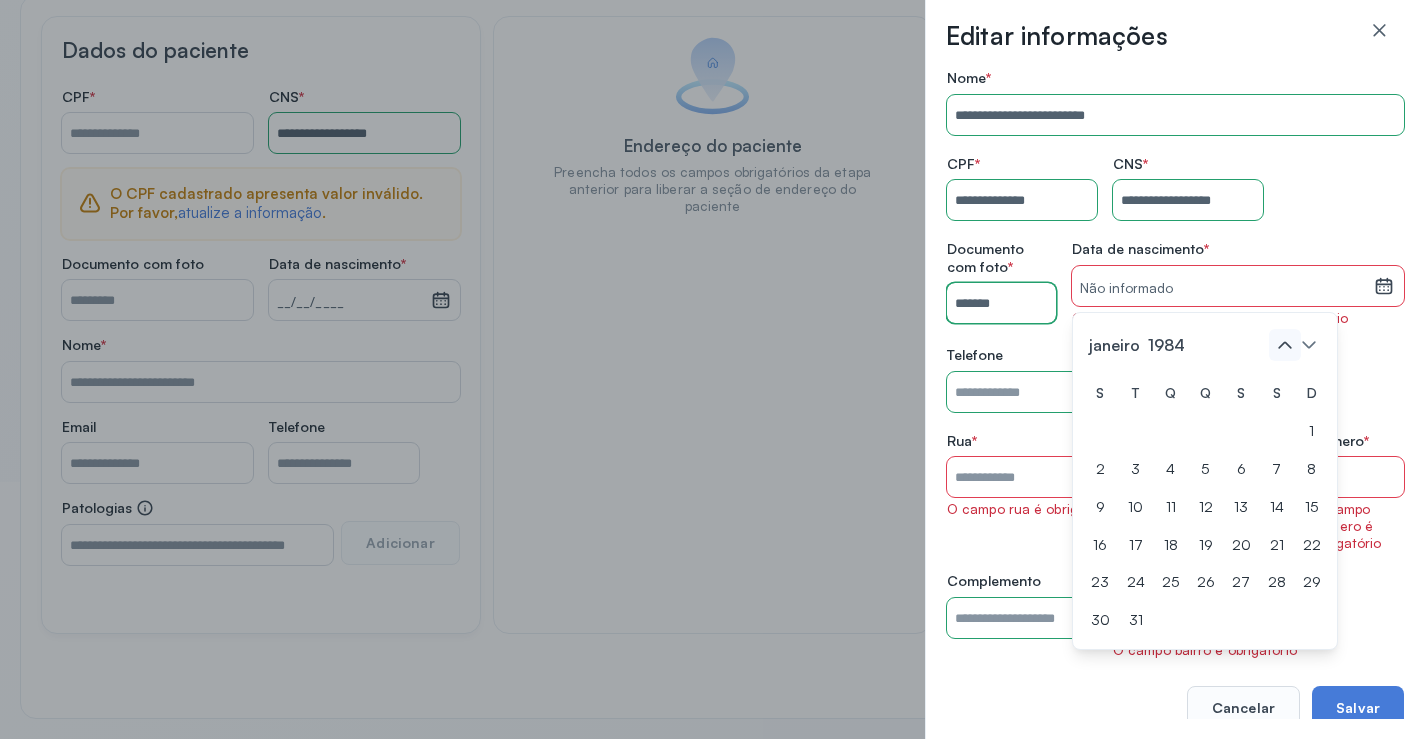 click 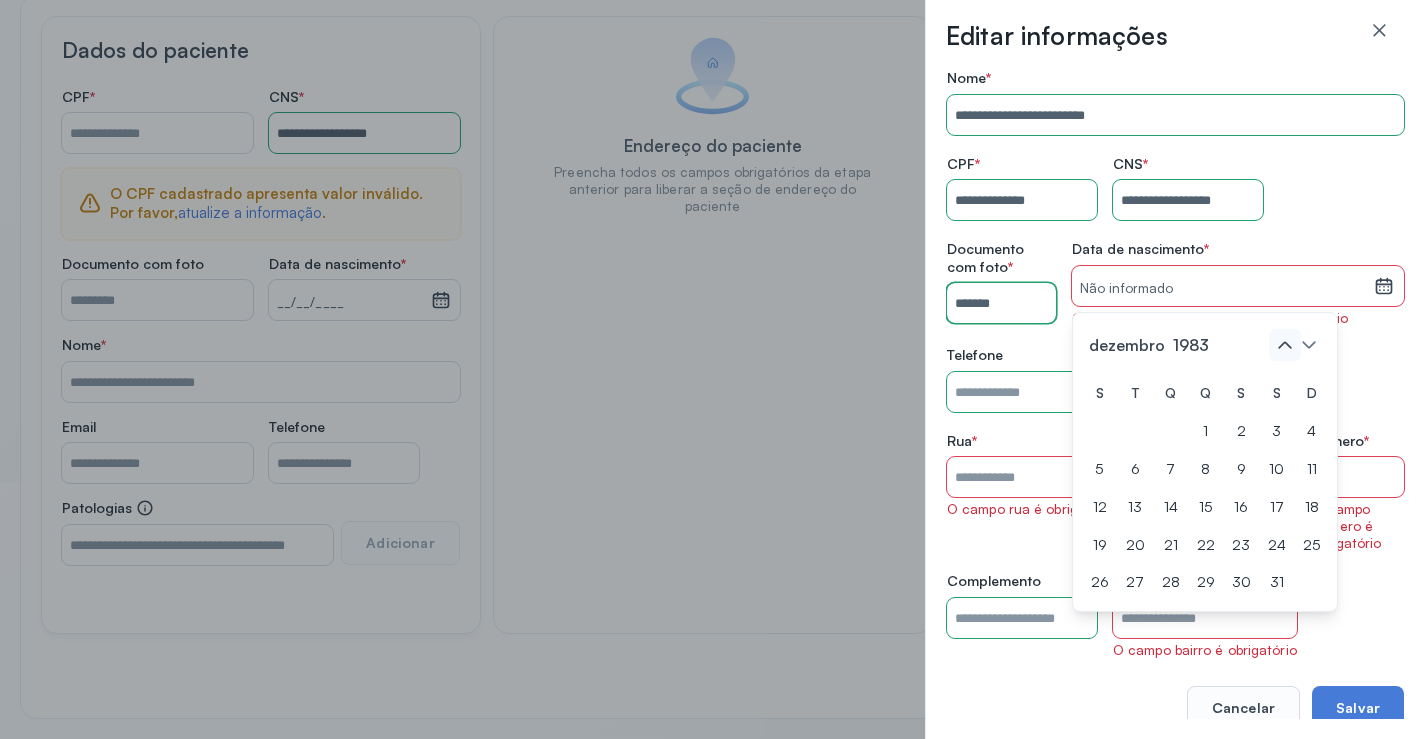click 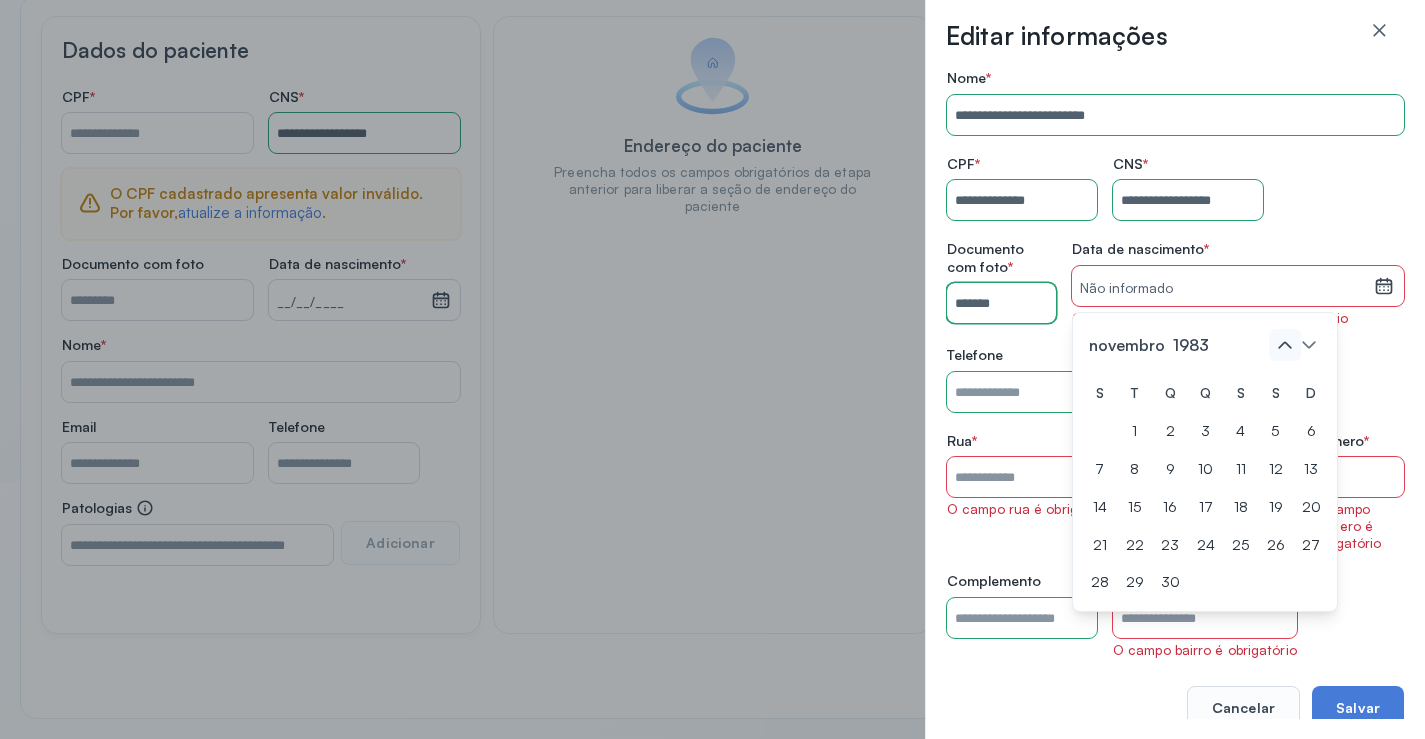 click 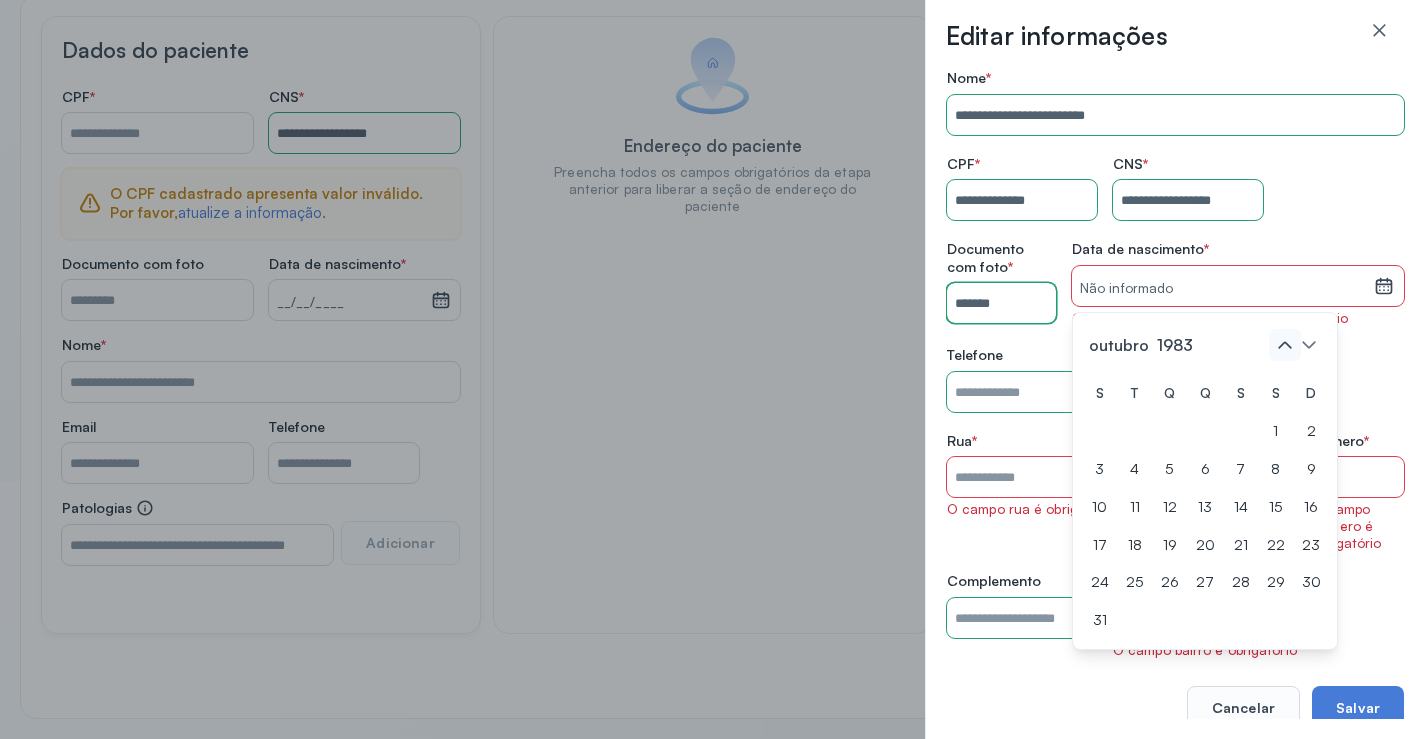 click 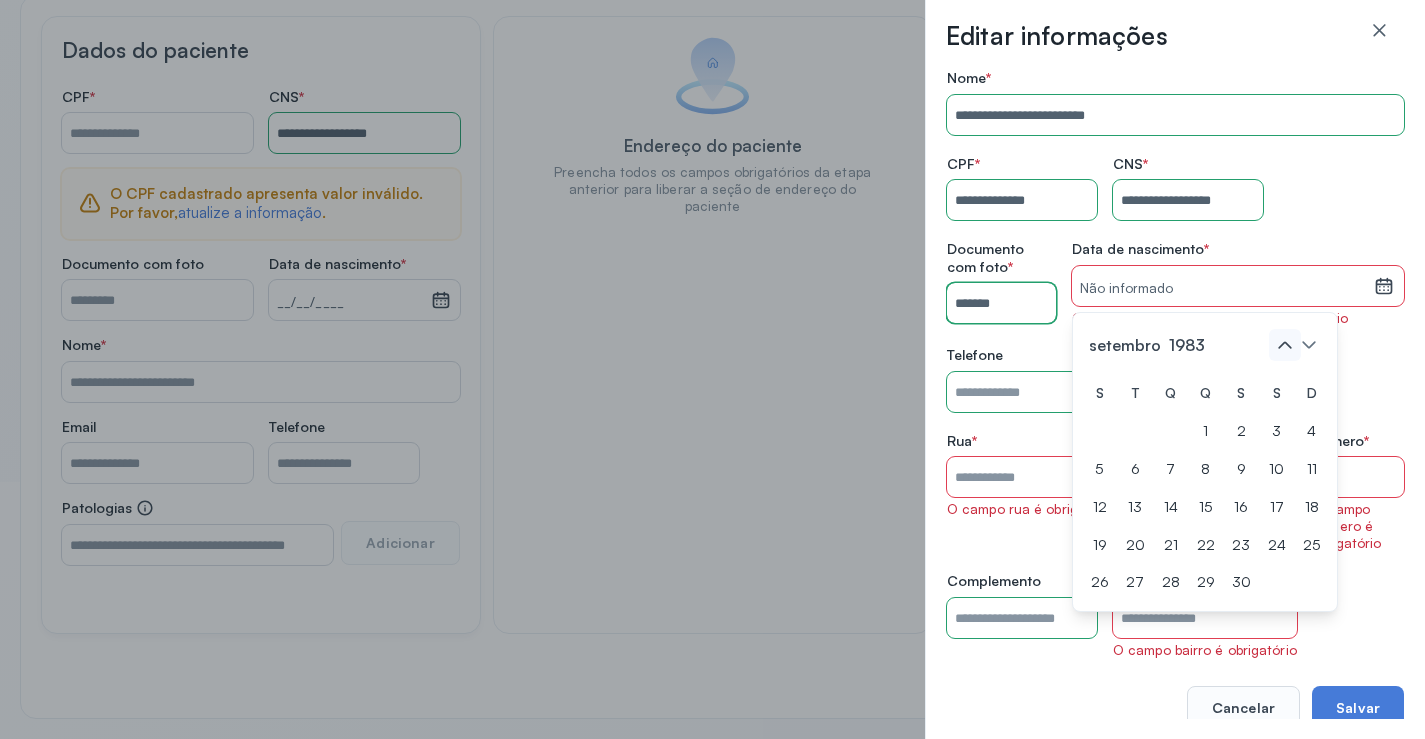click 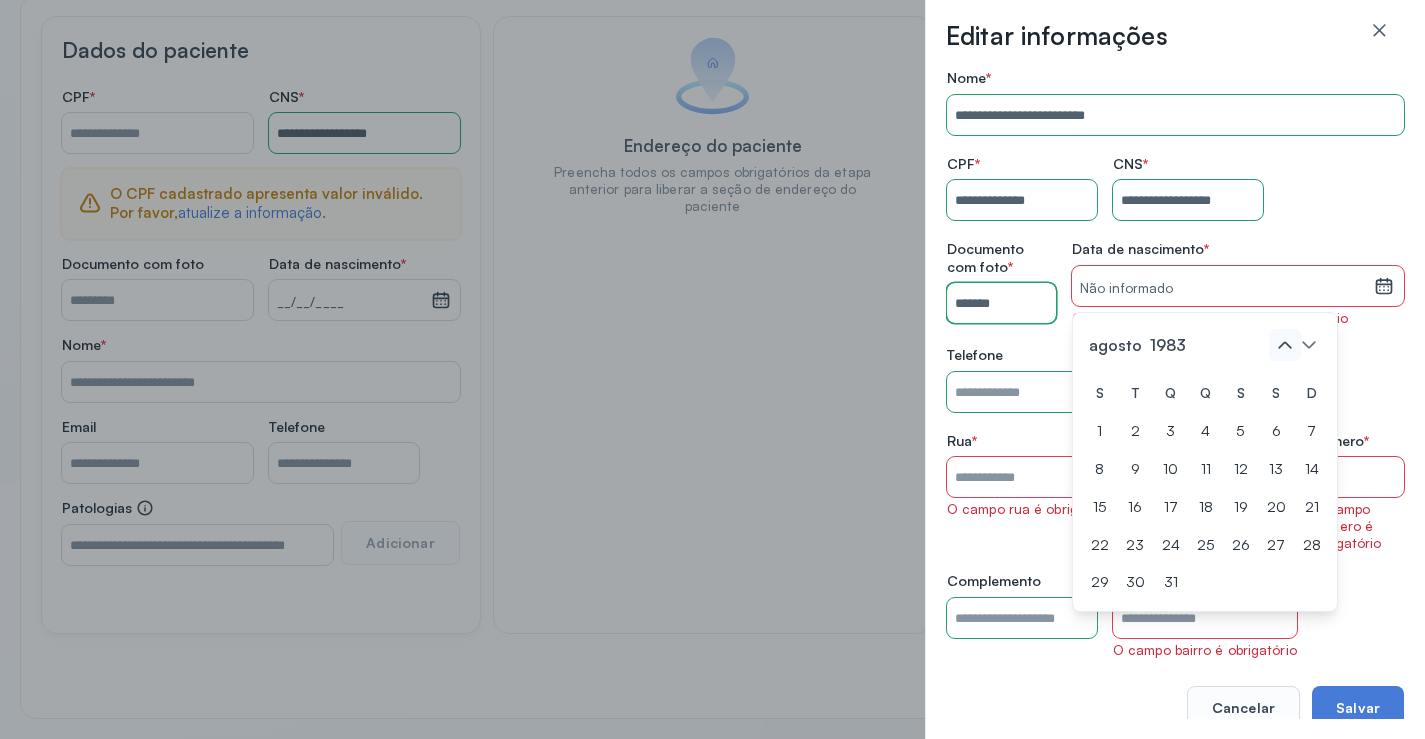 click 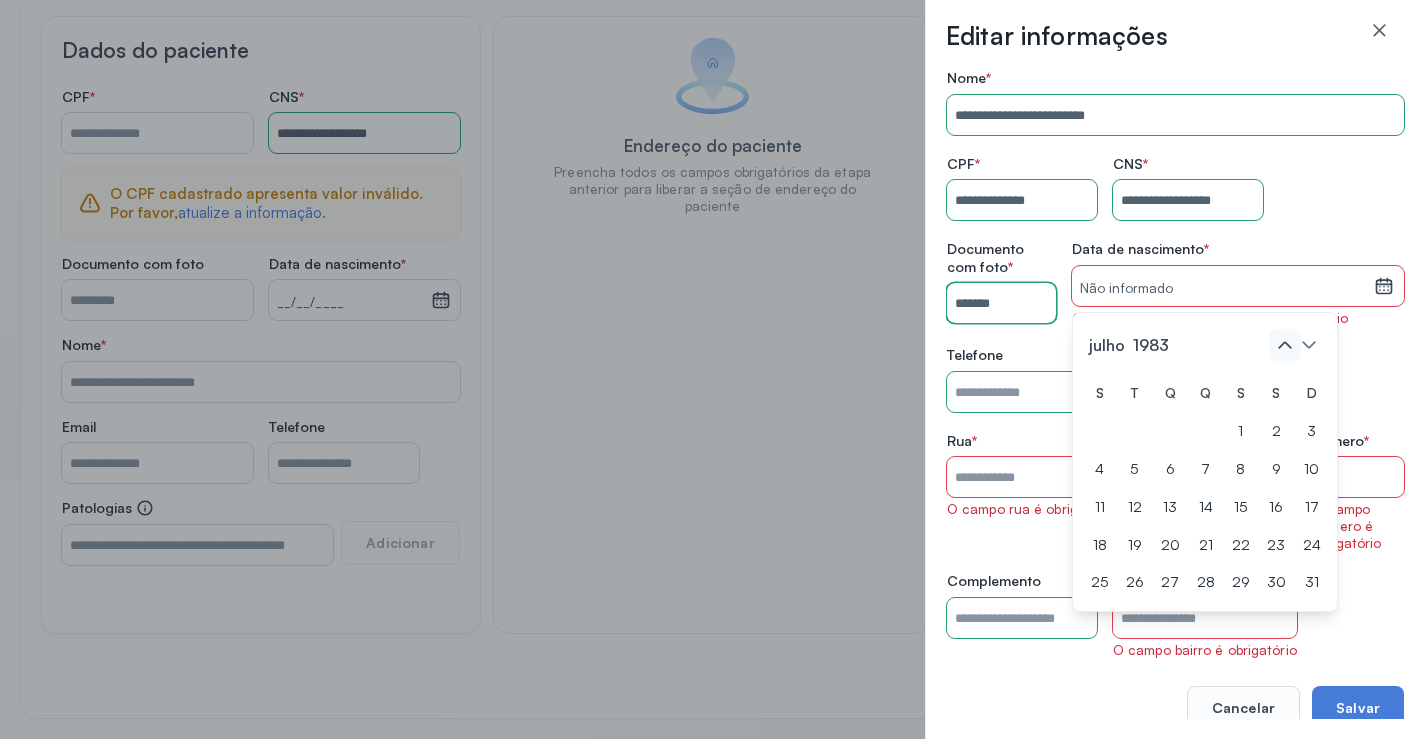 click 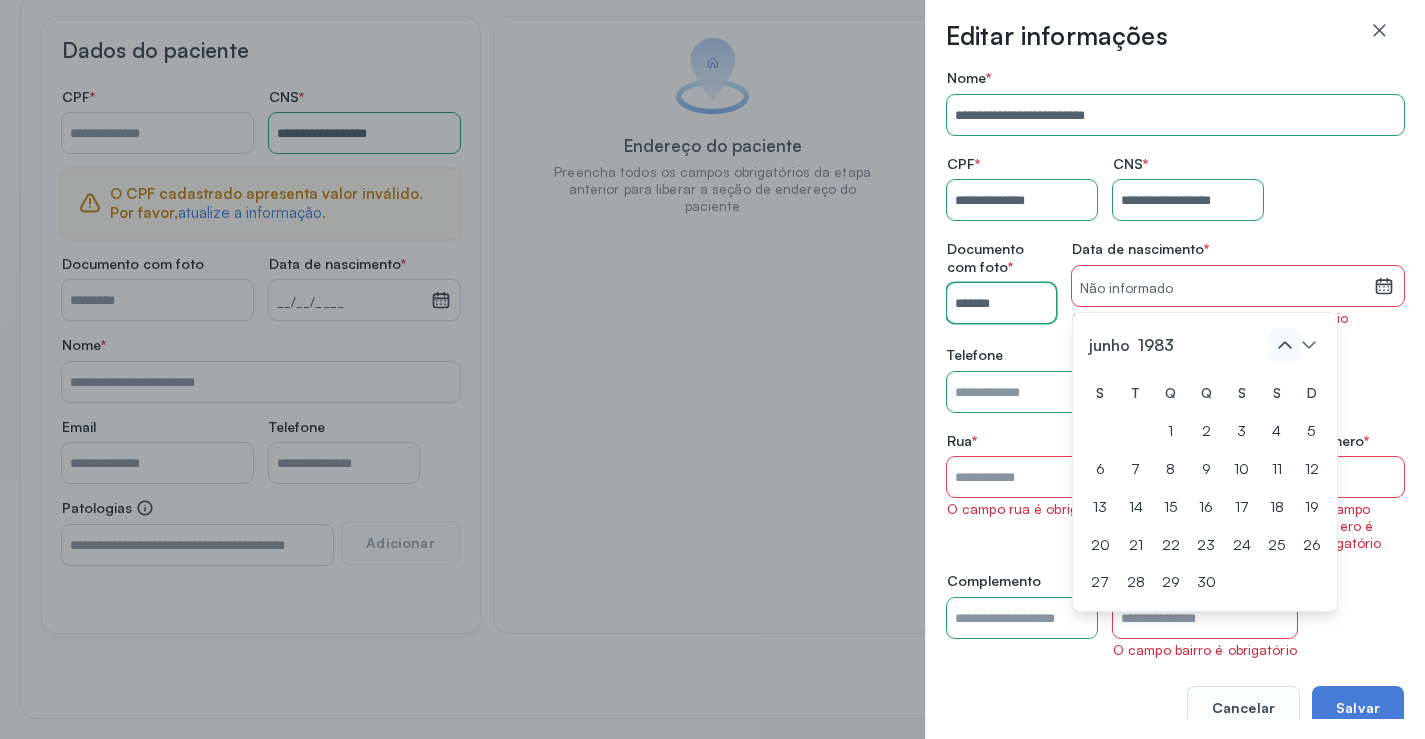 click 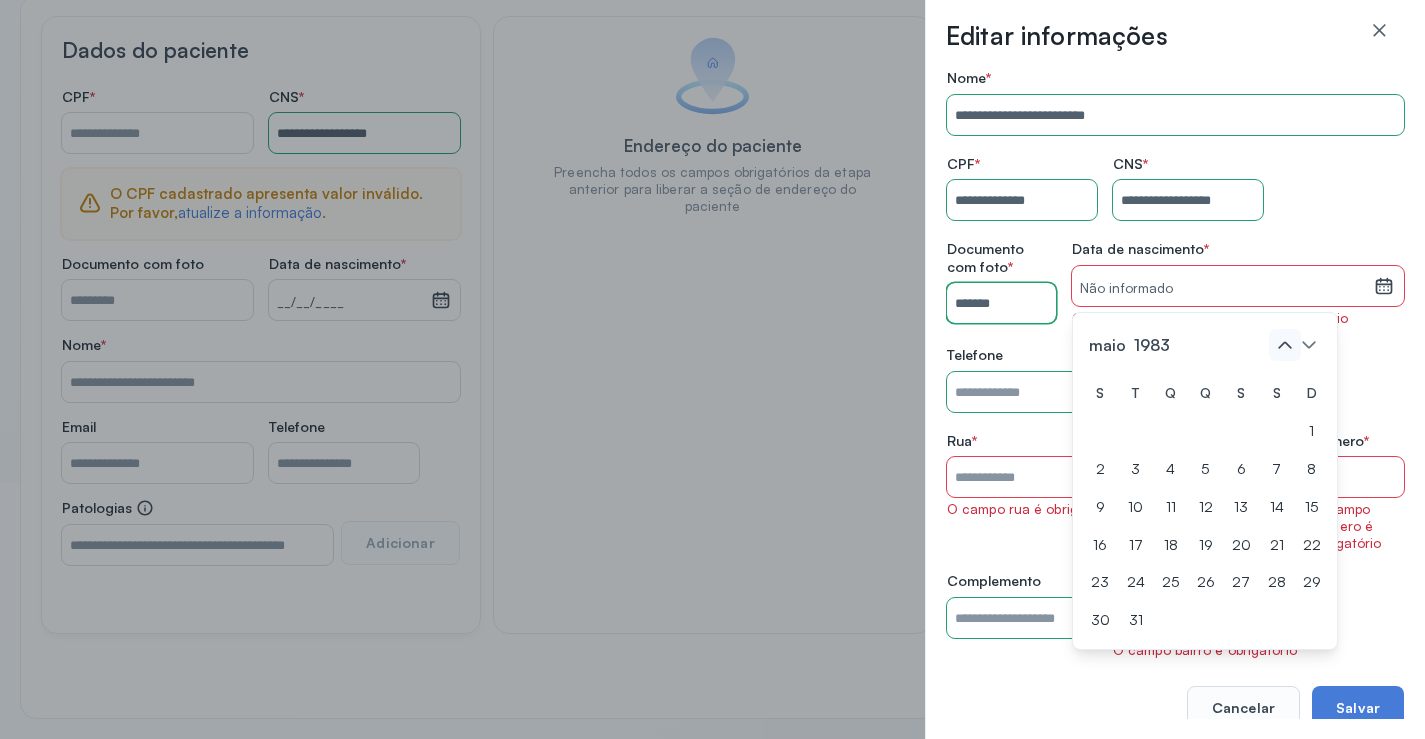click 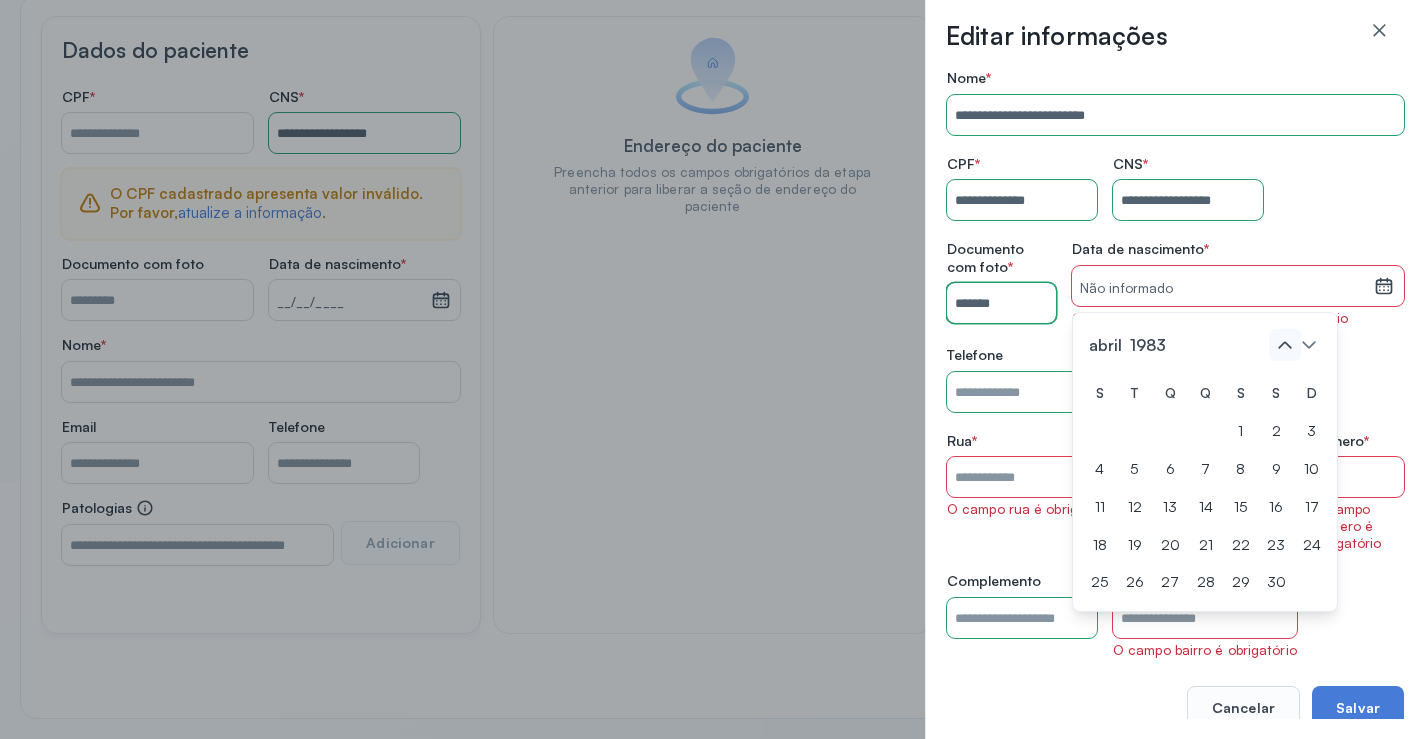 click 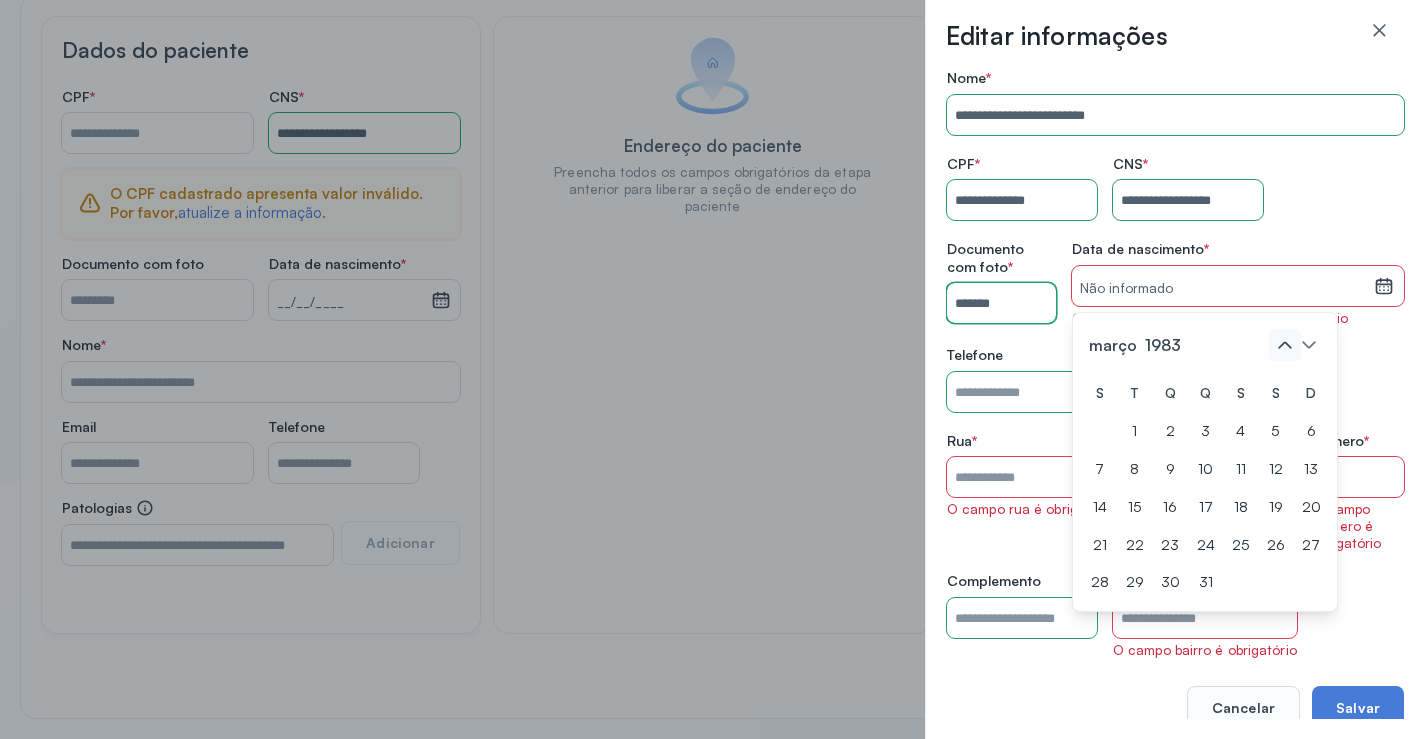 click 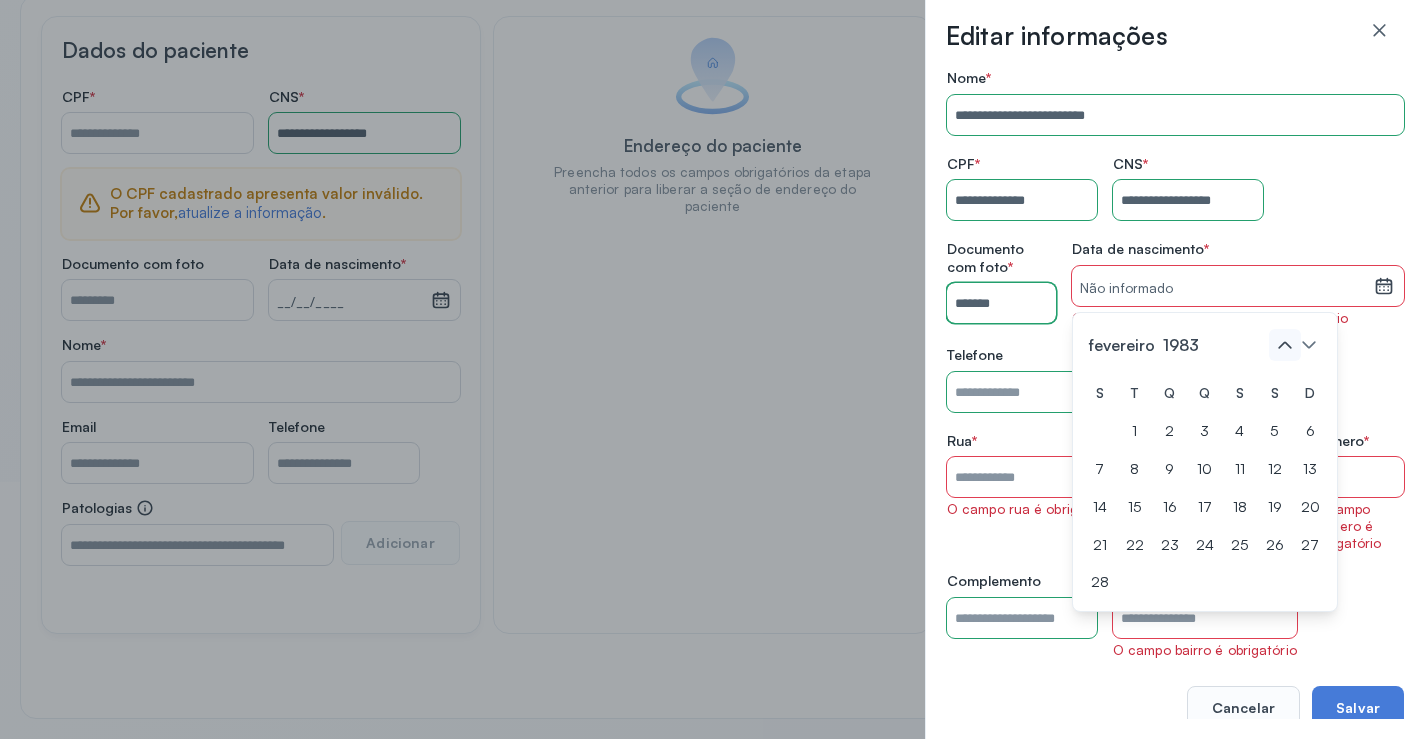 click 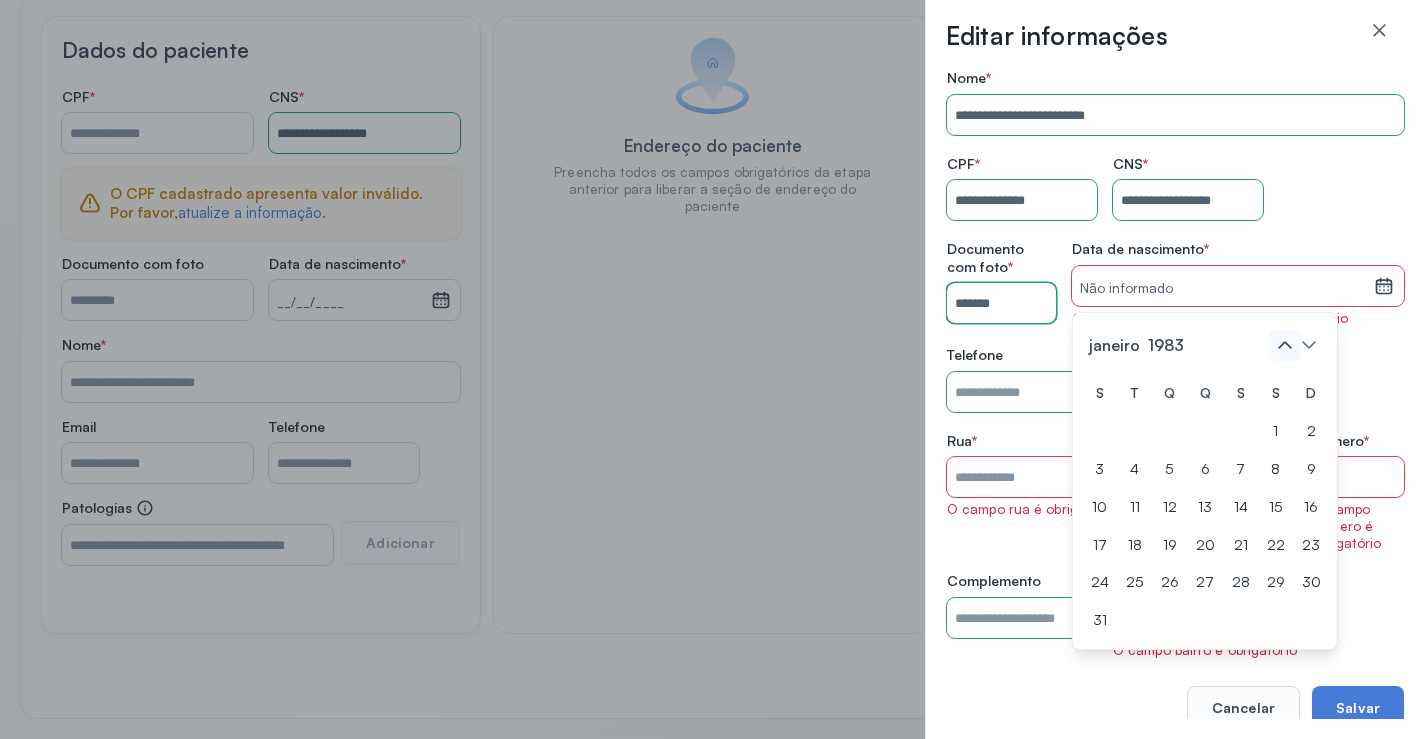 click 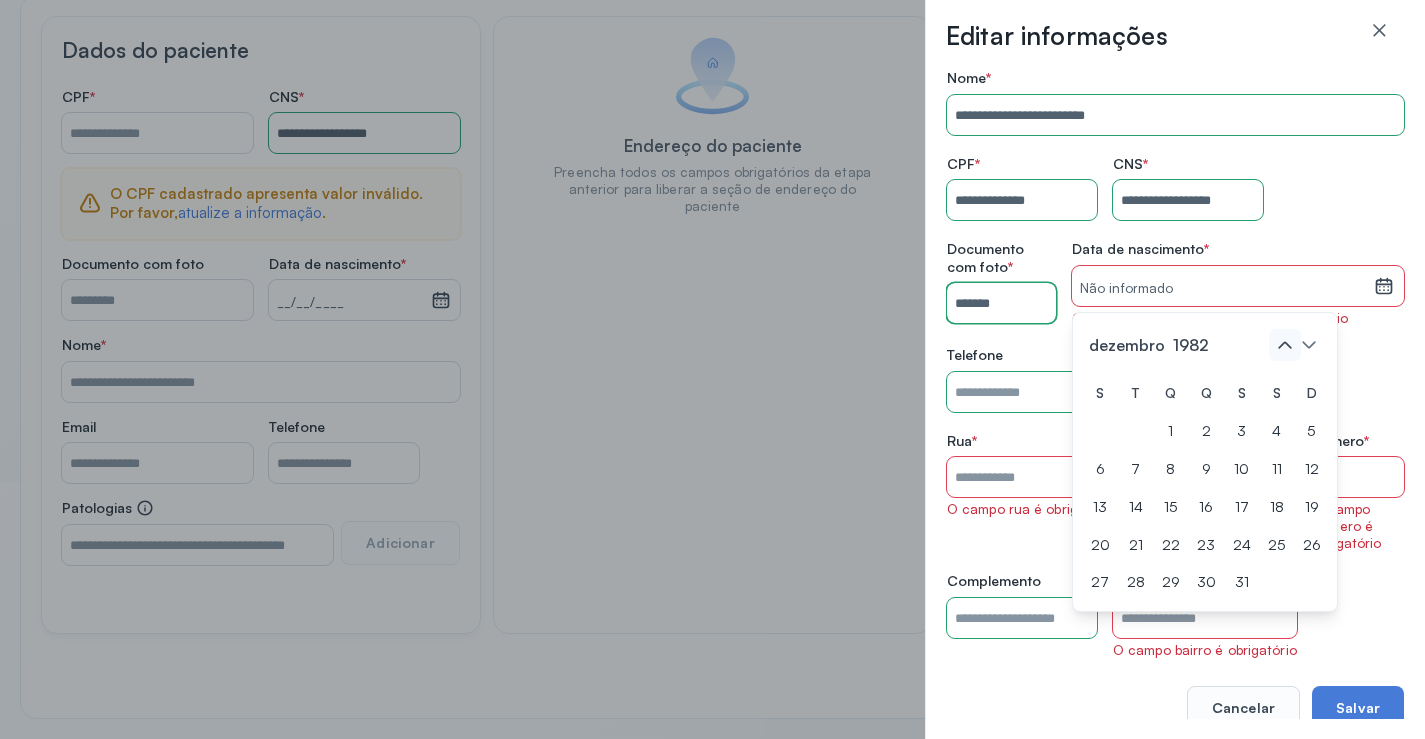 click 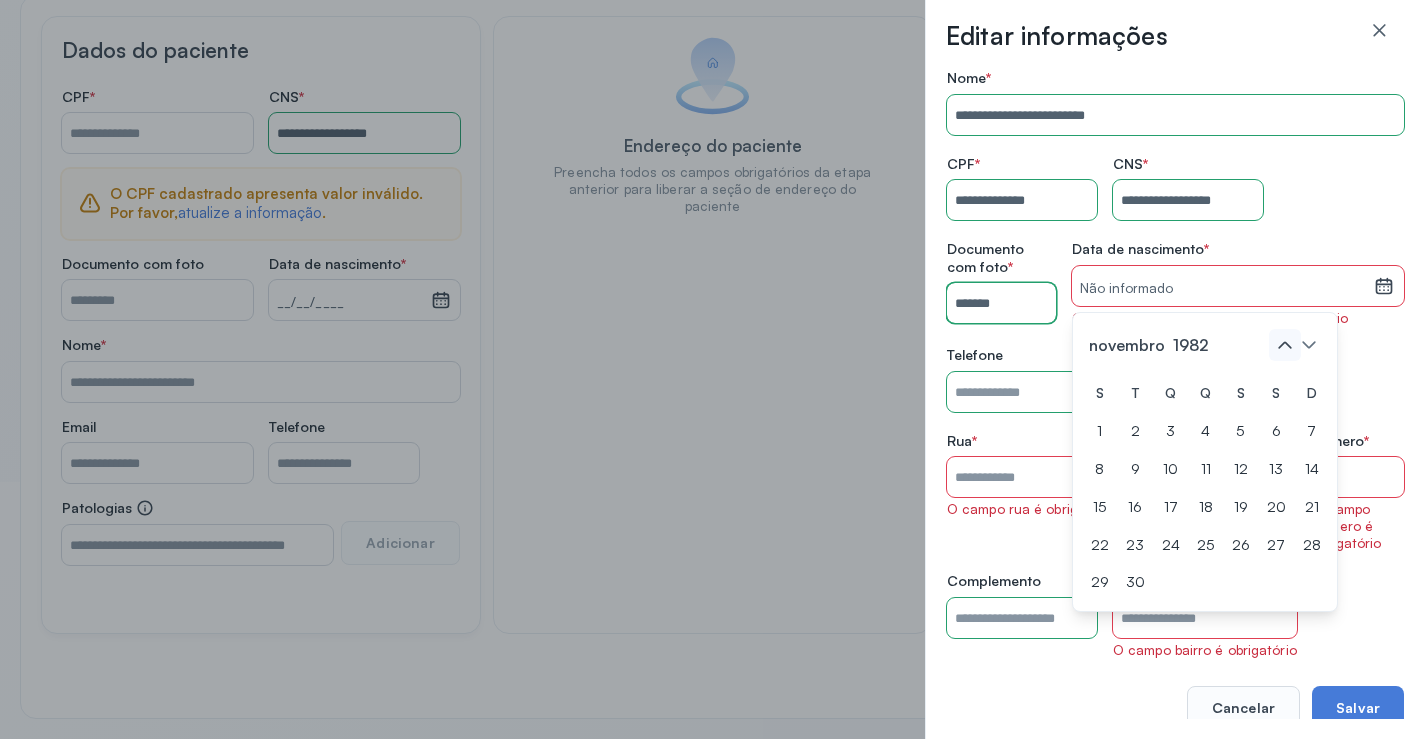 click 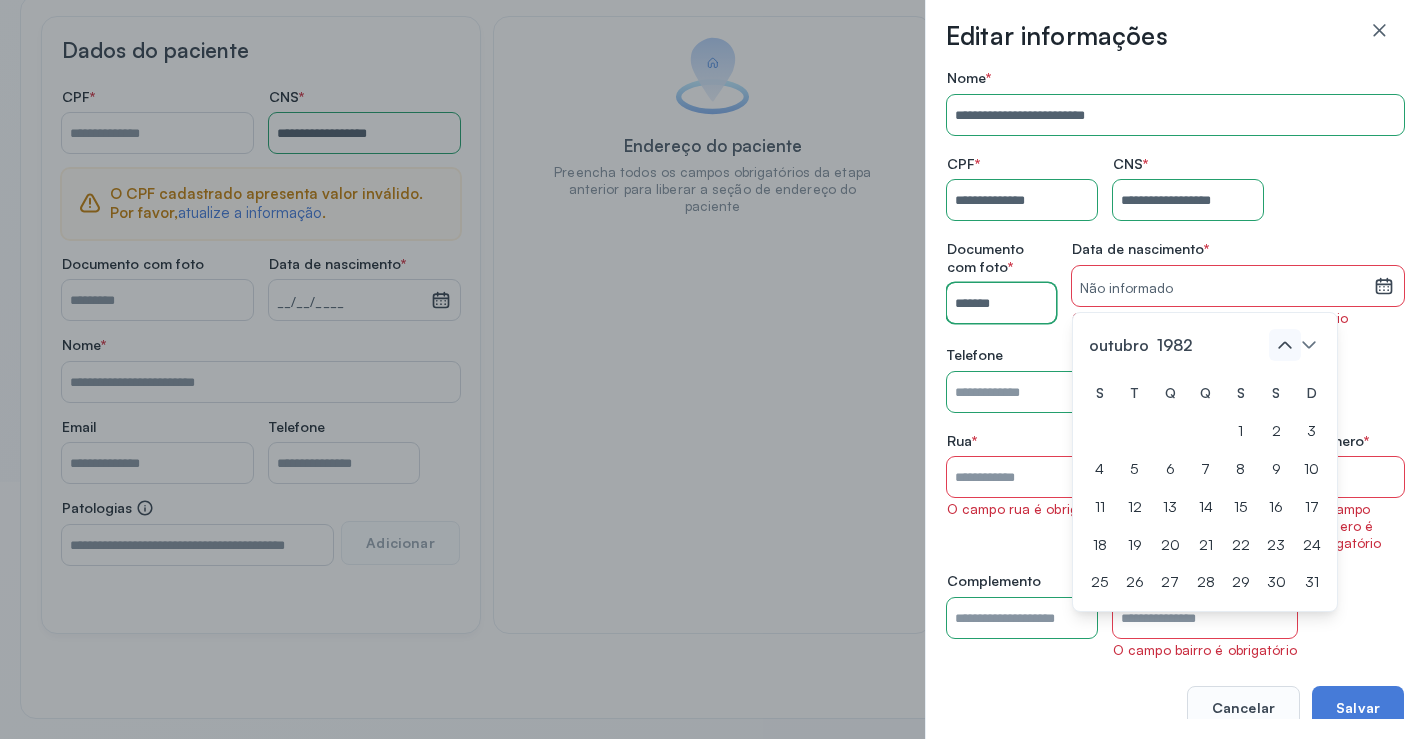 click 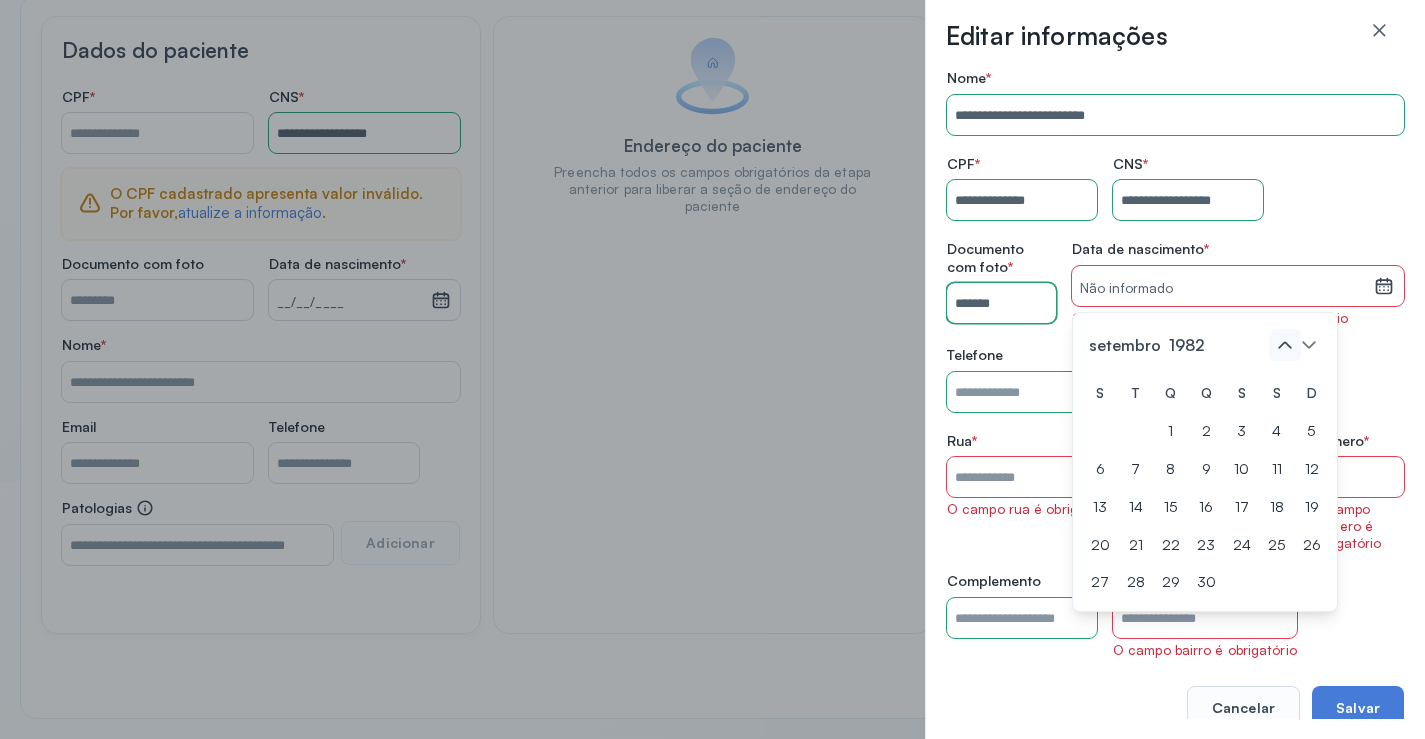 click 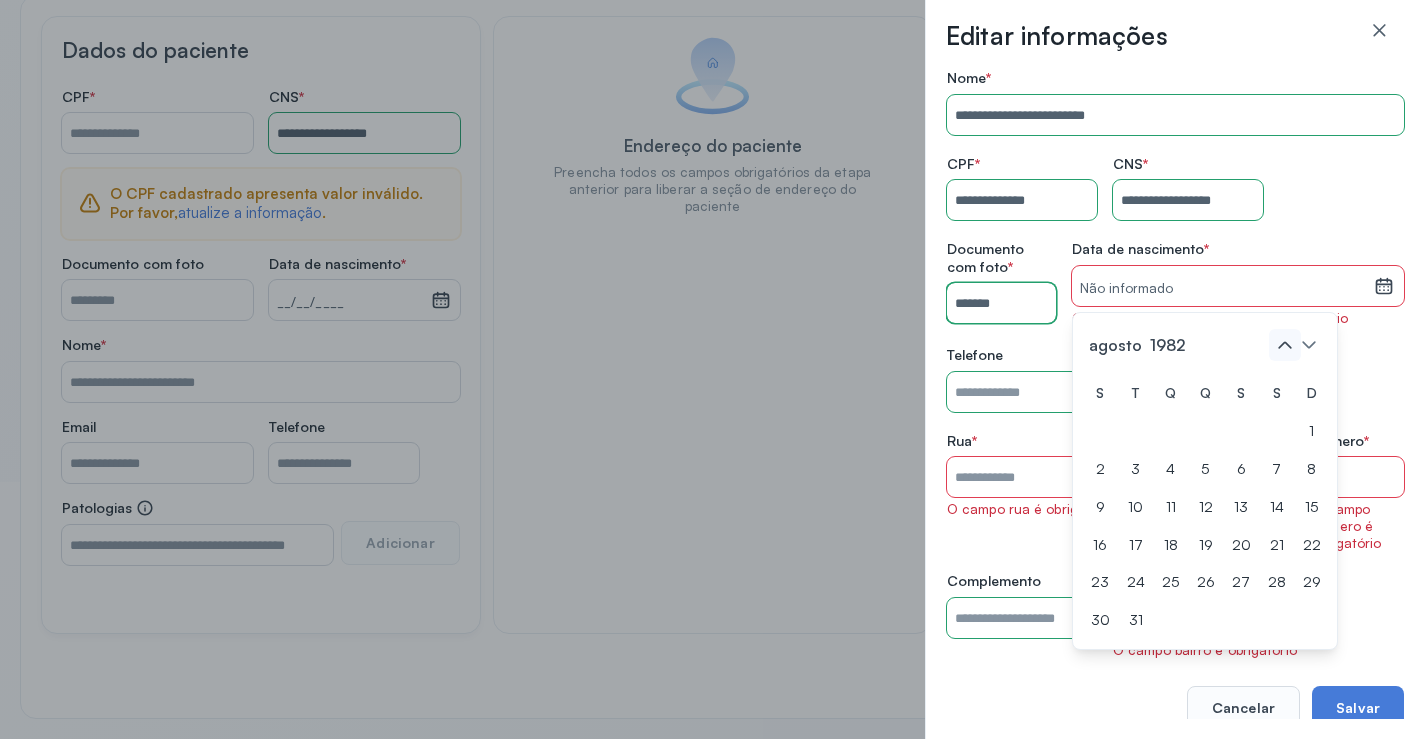 click 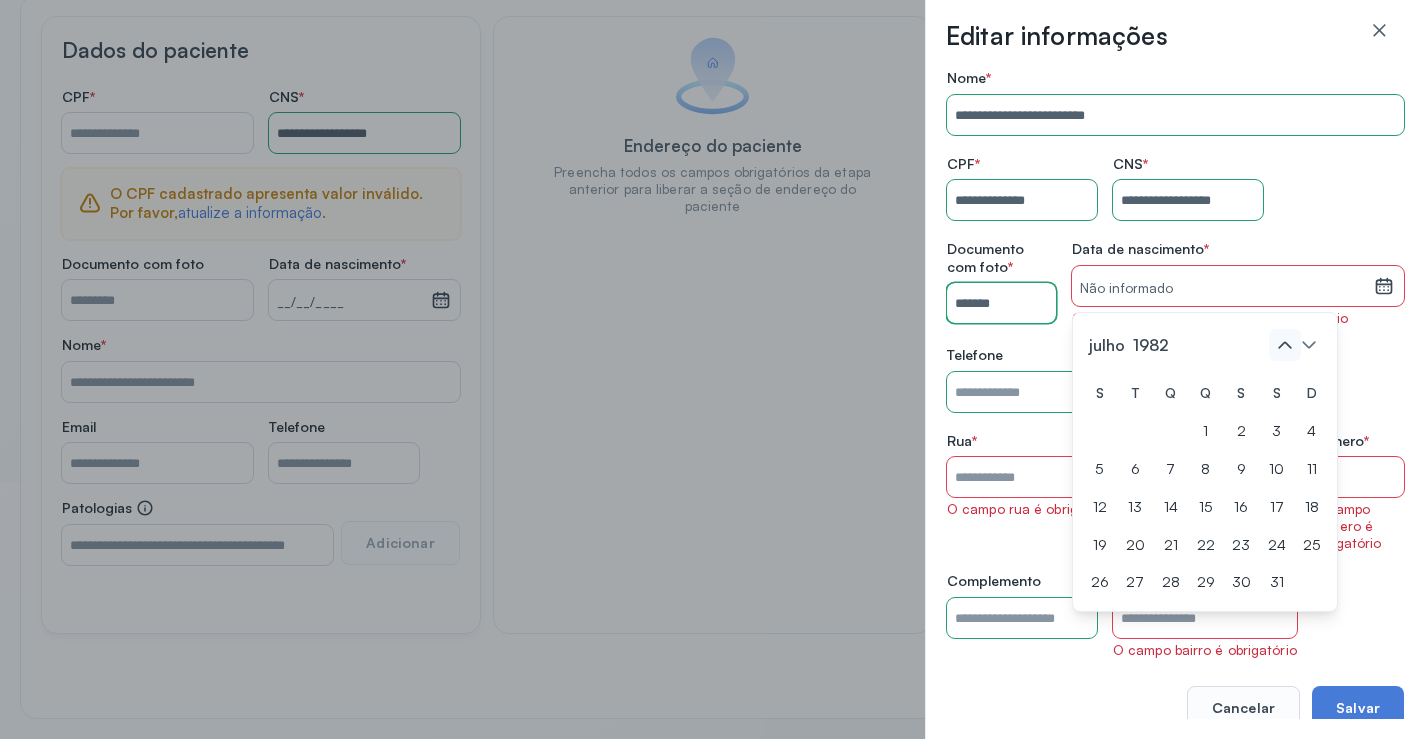 click 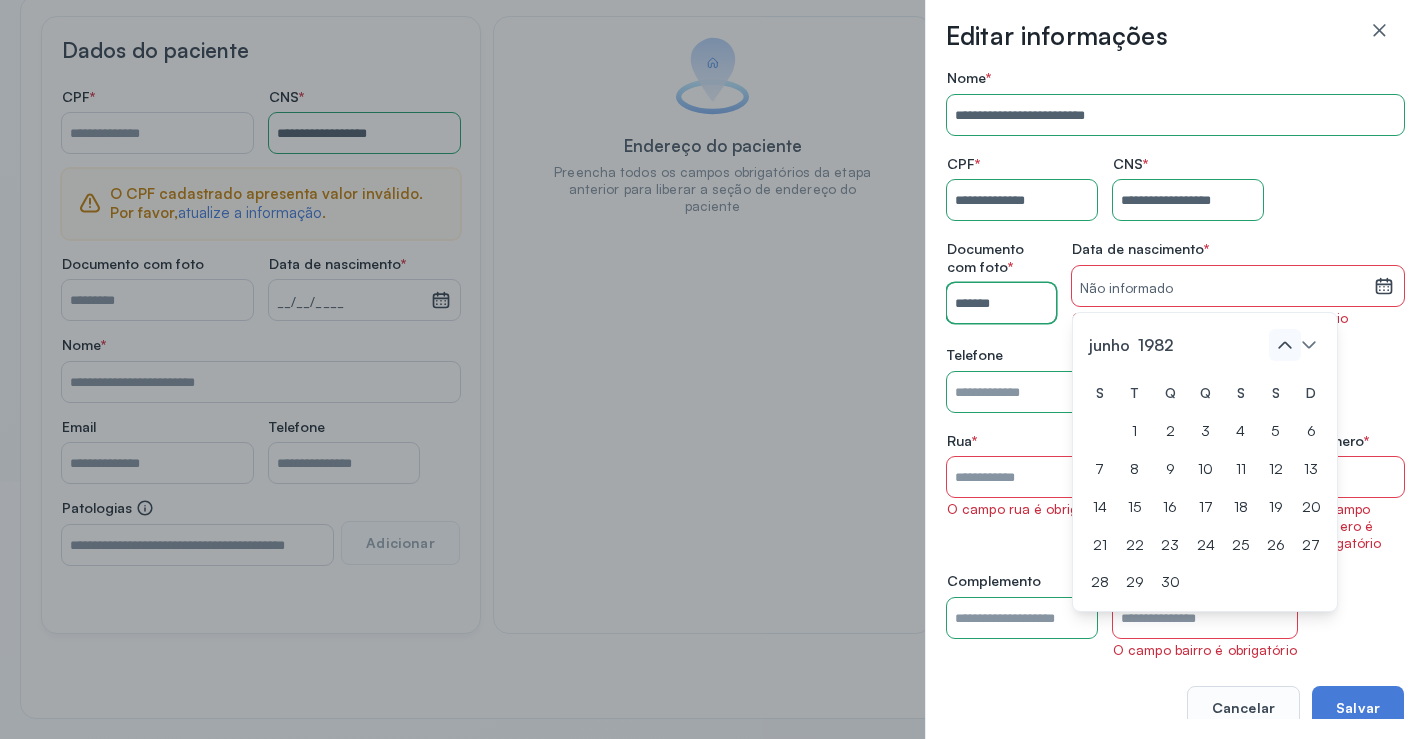 click 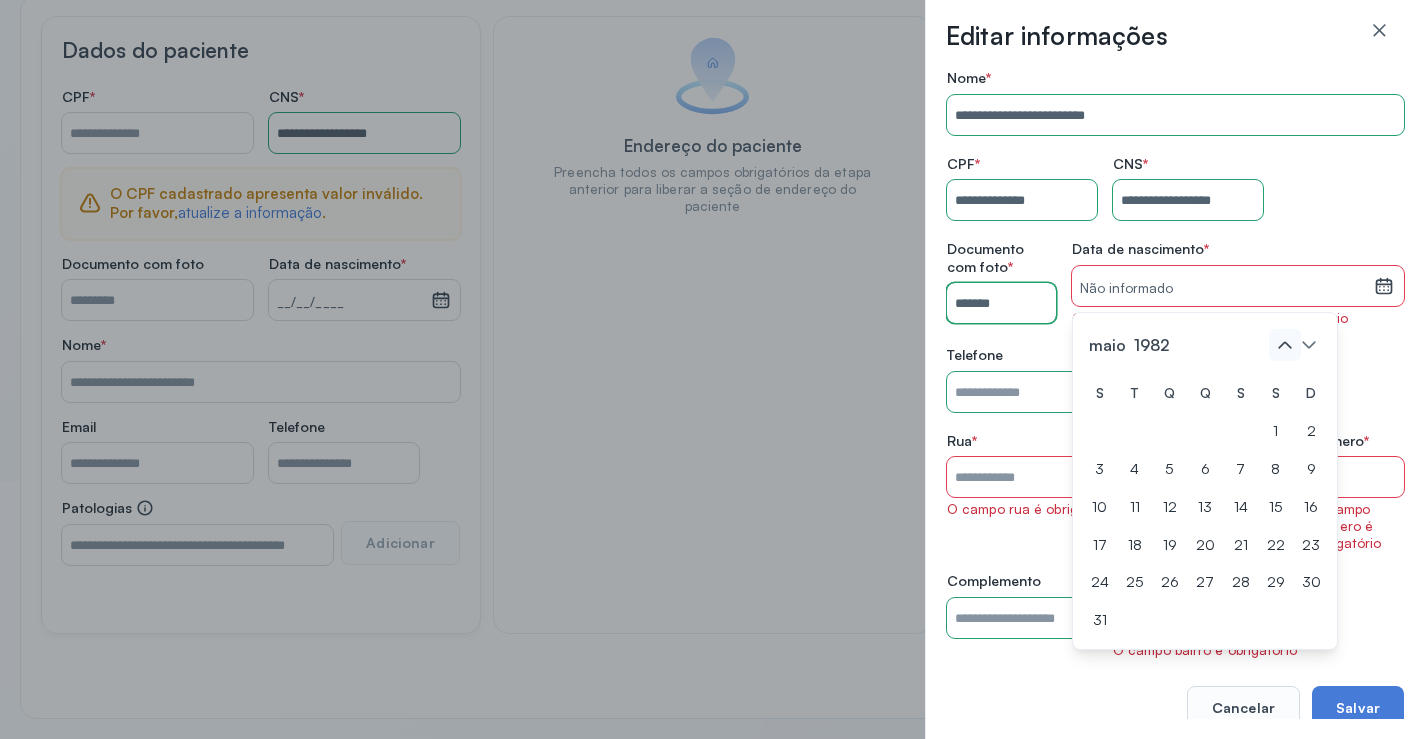 click 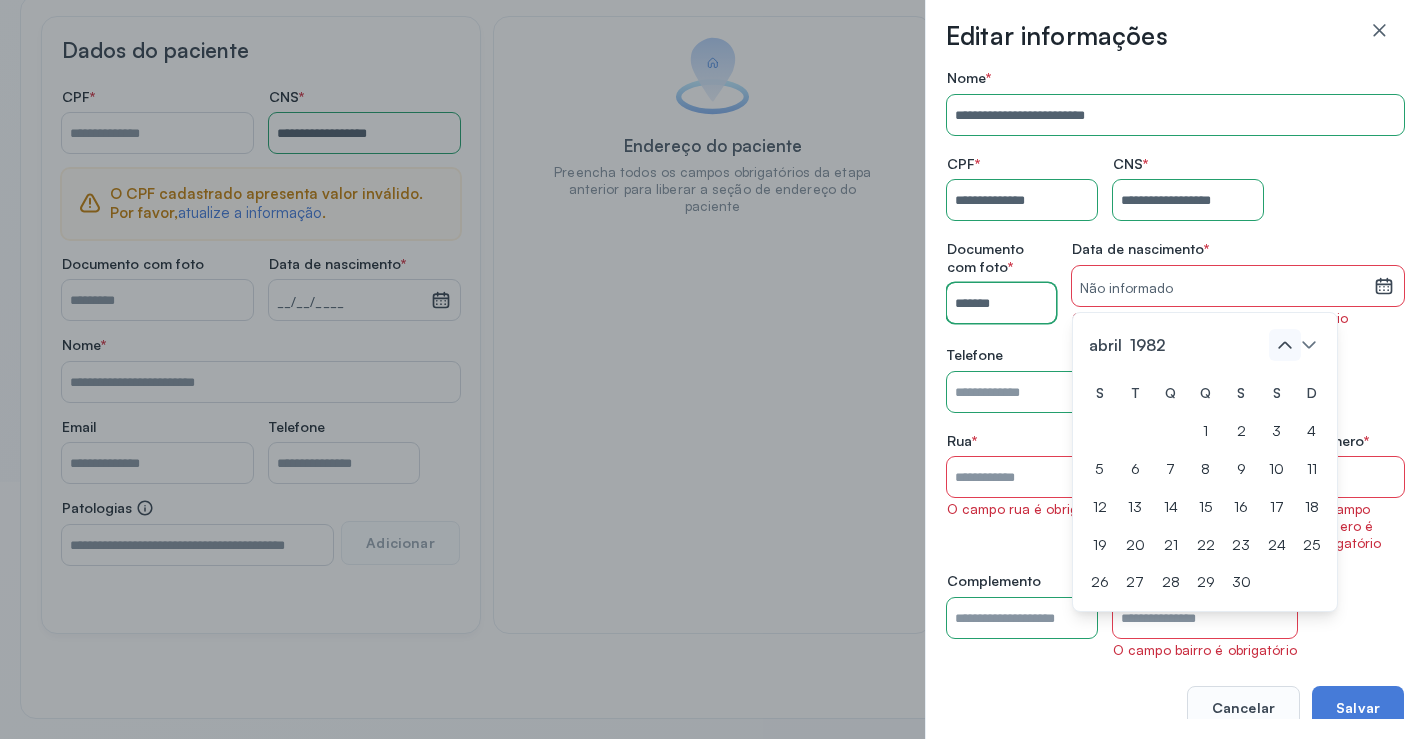 click 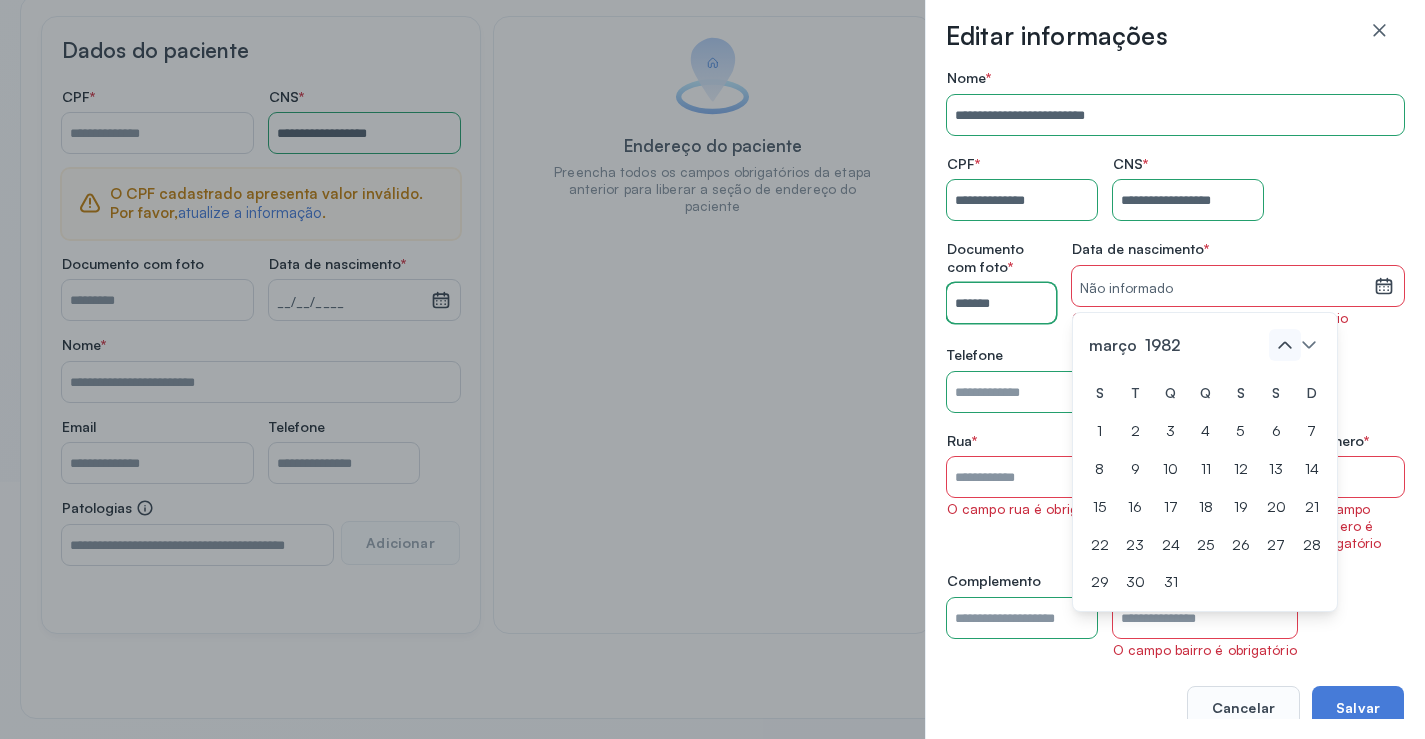 click 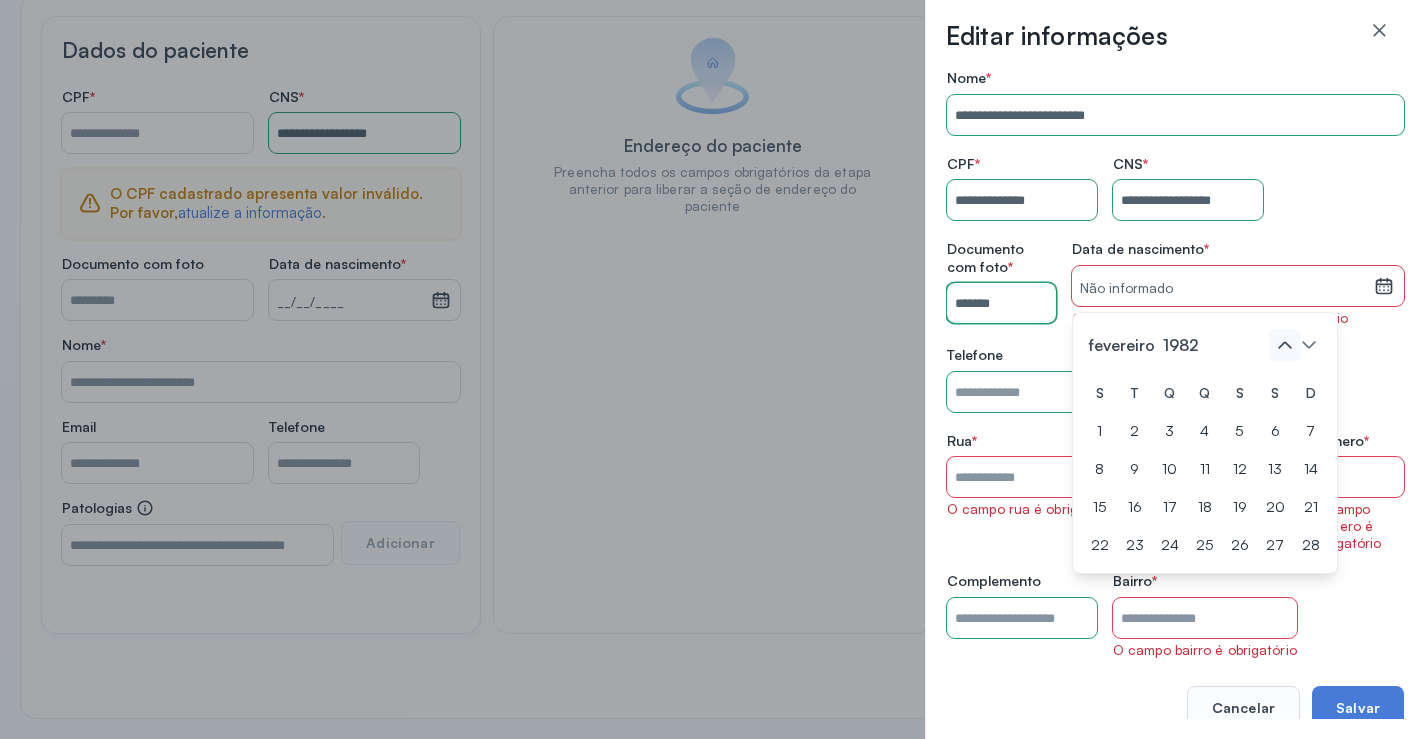 click 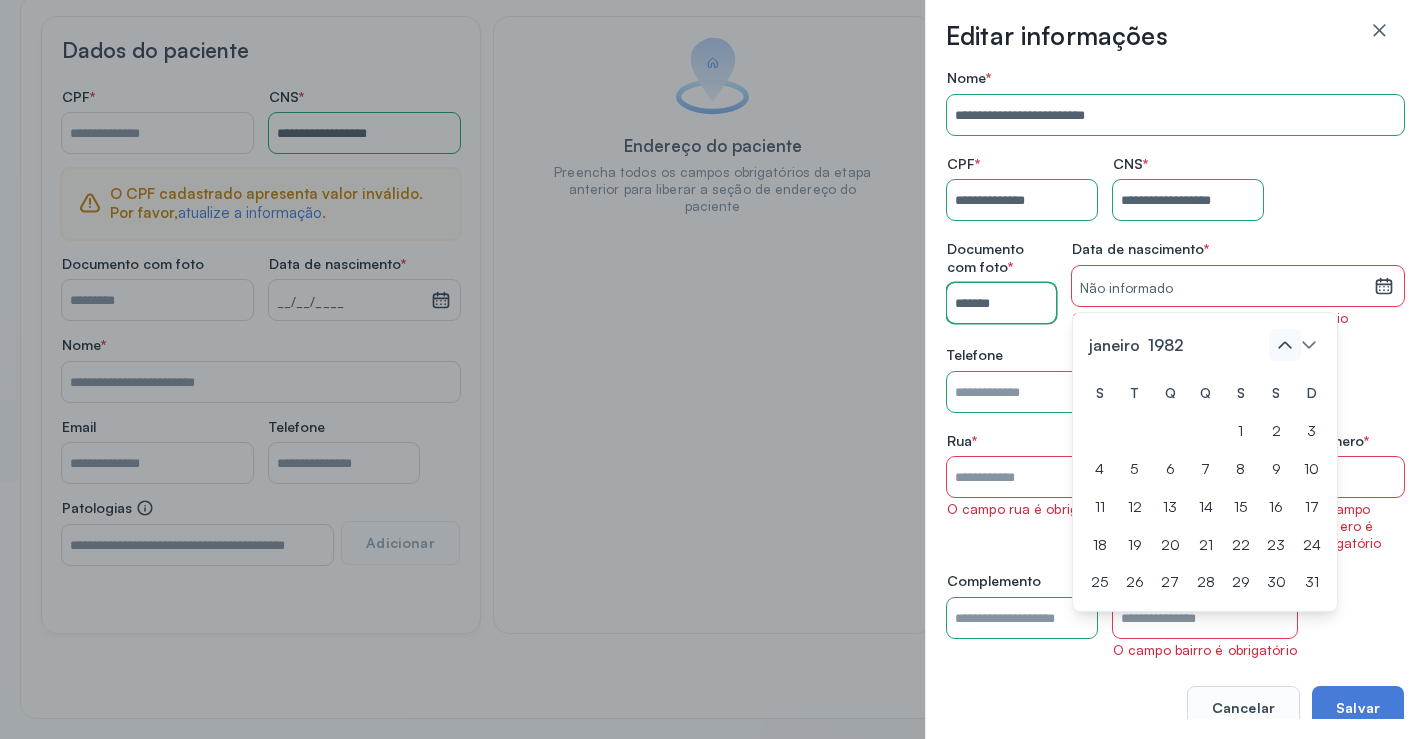 click 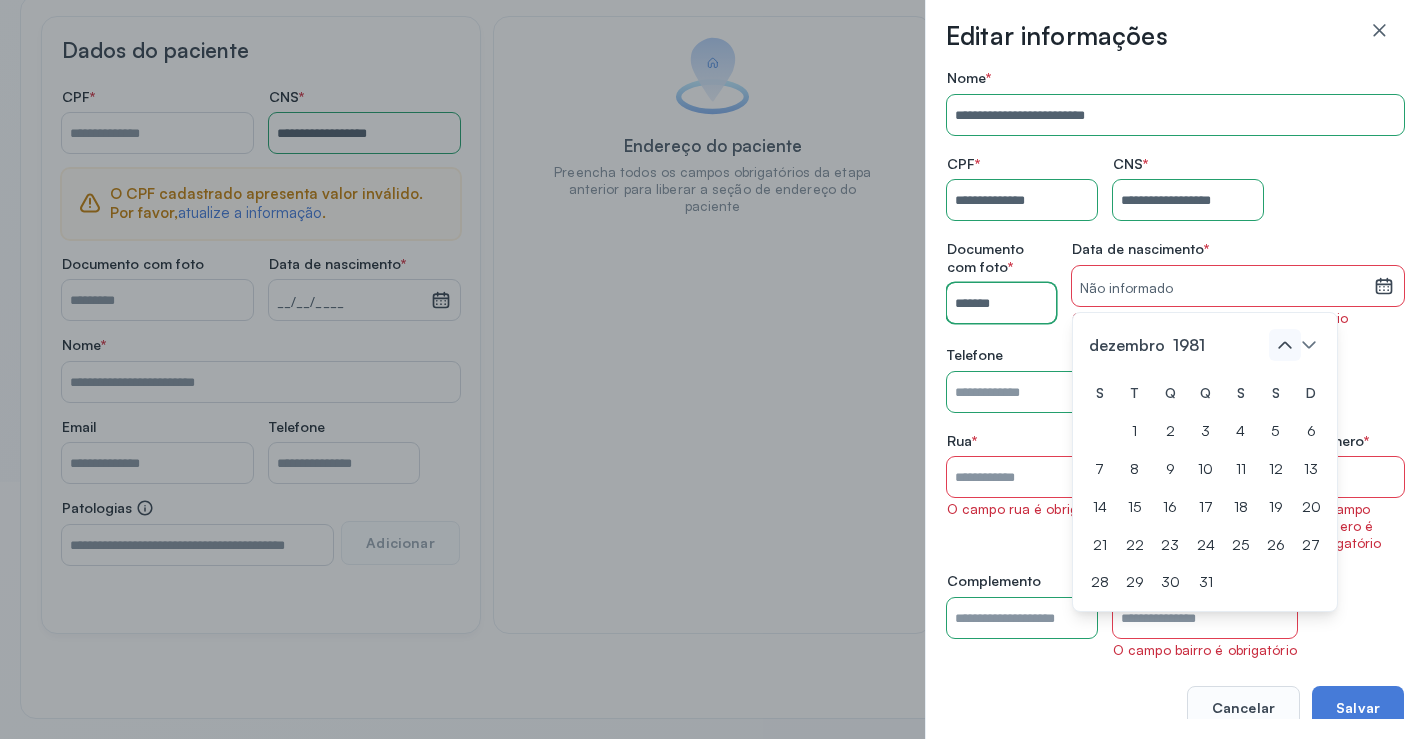 click 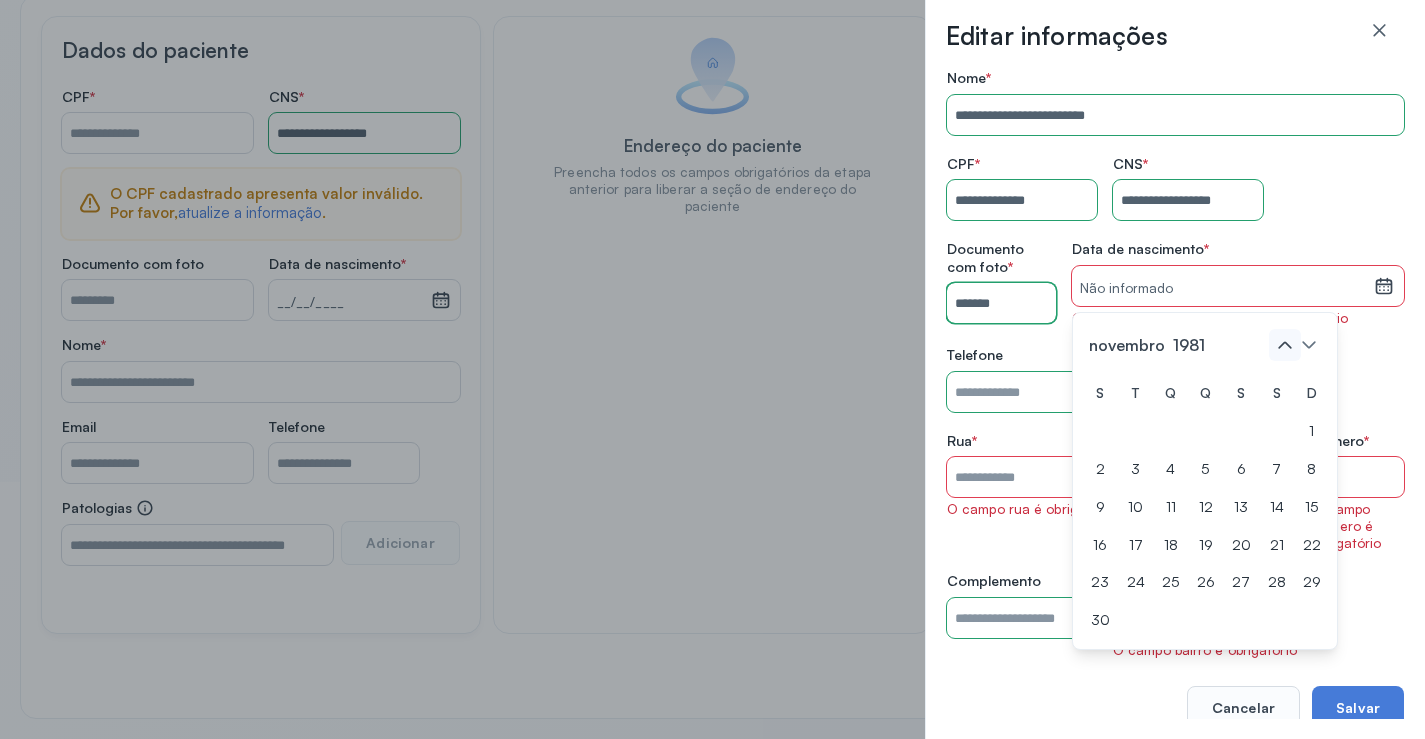 click 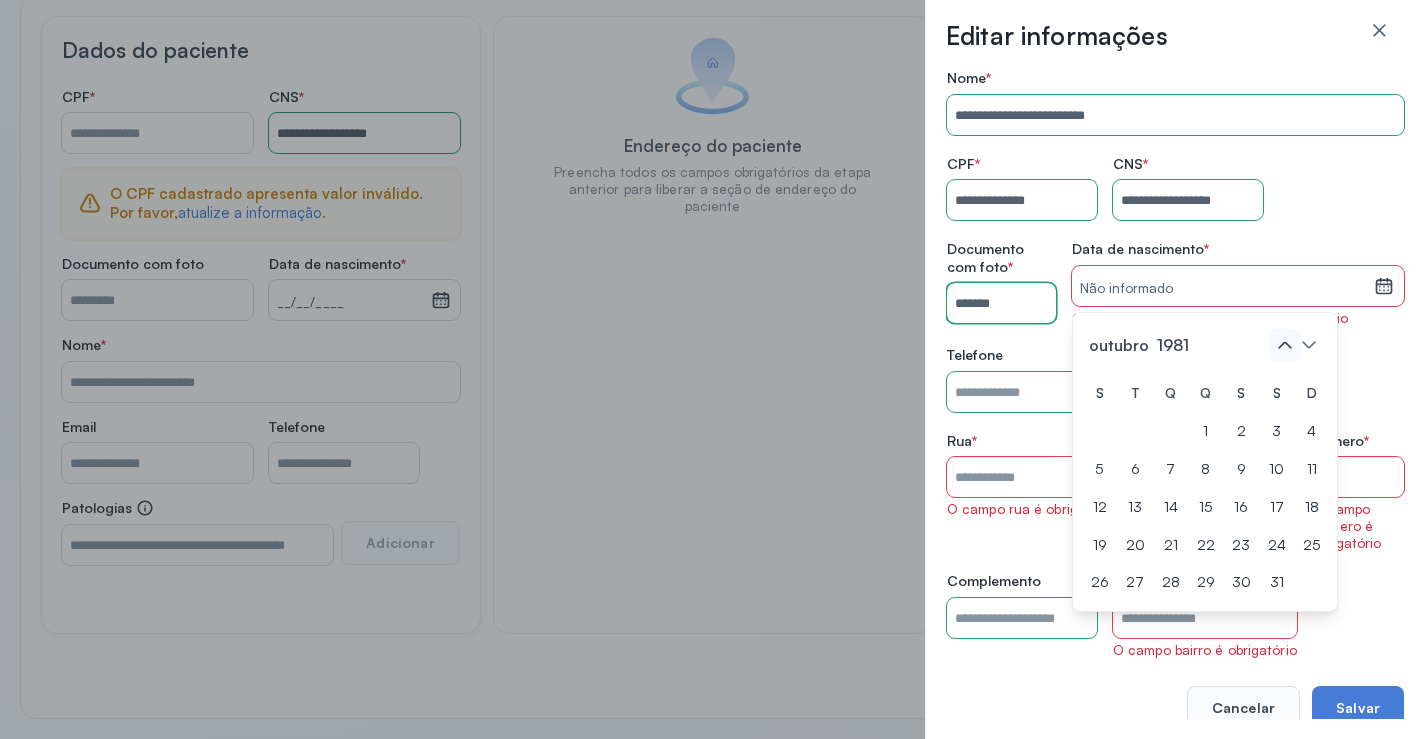 click 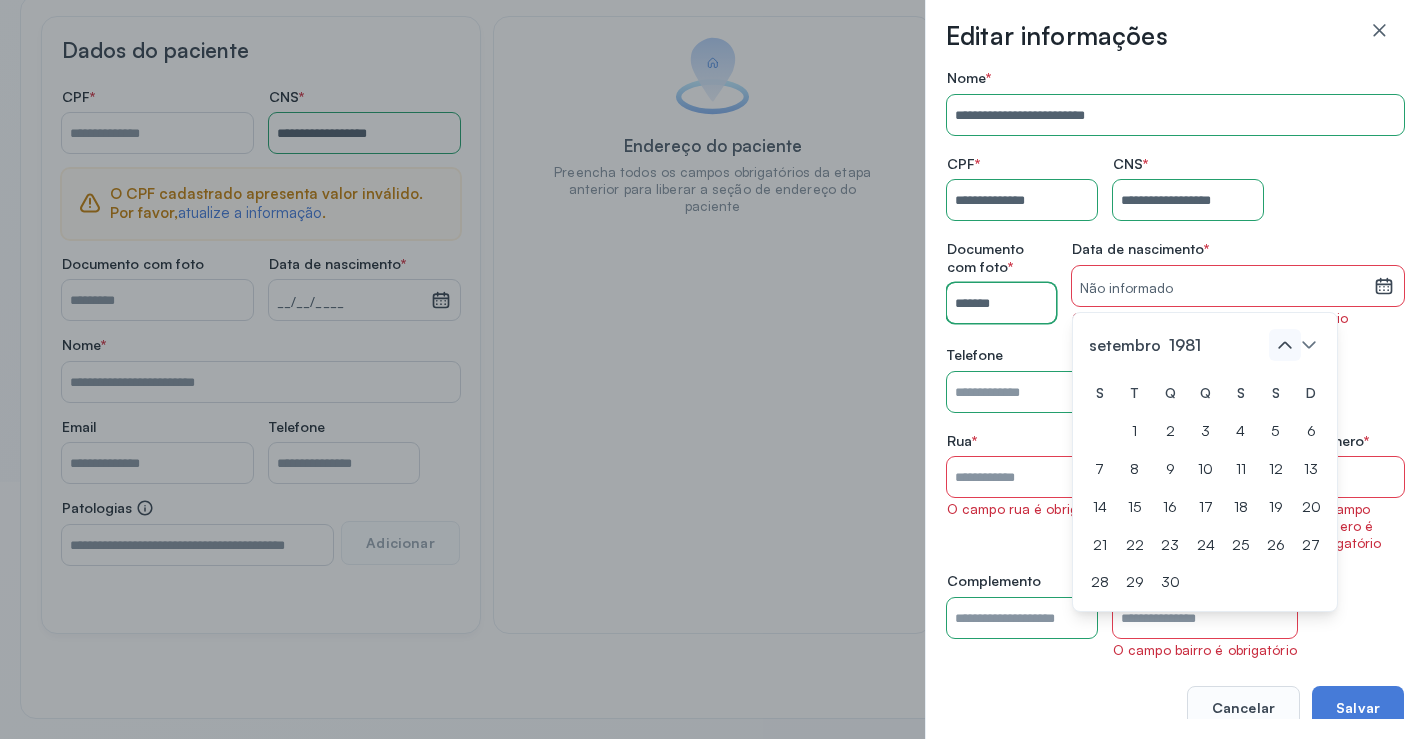 click 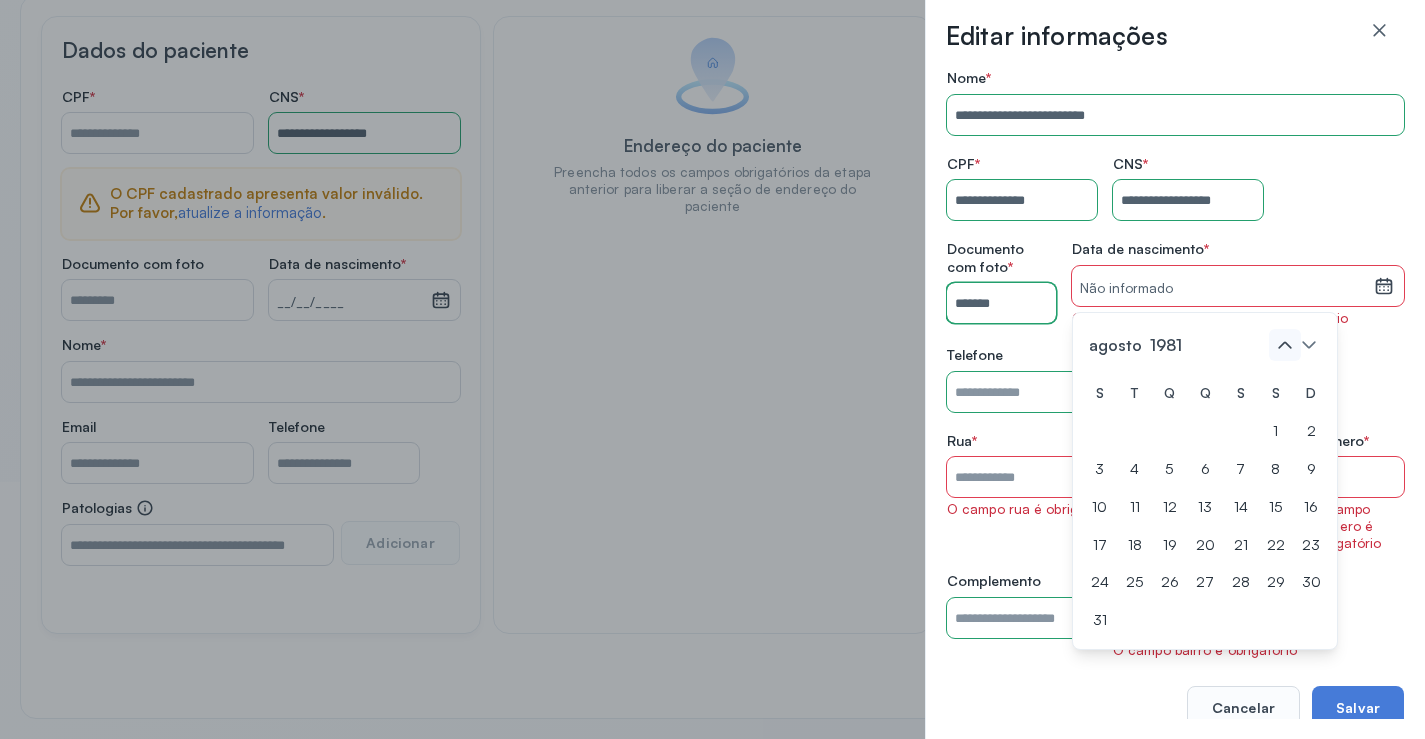click 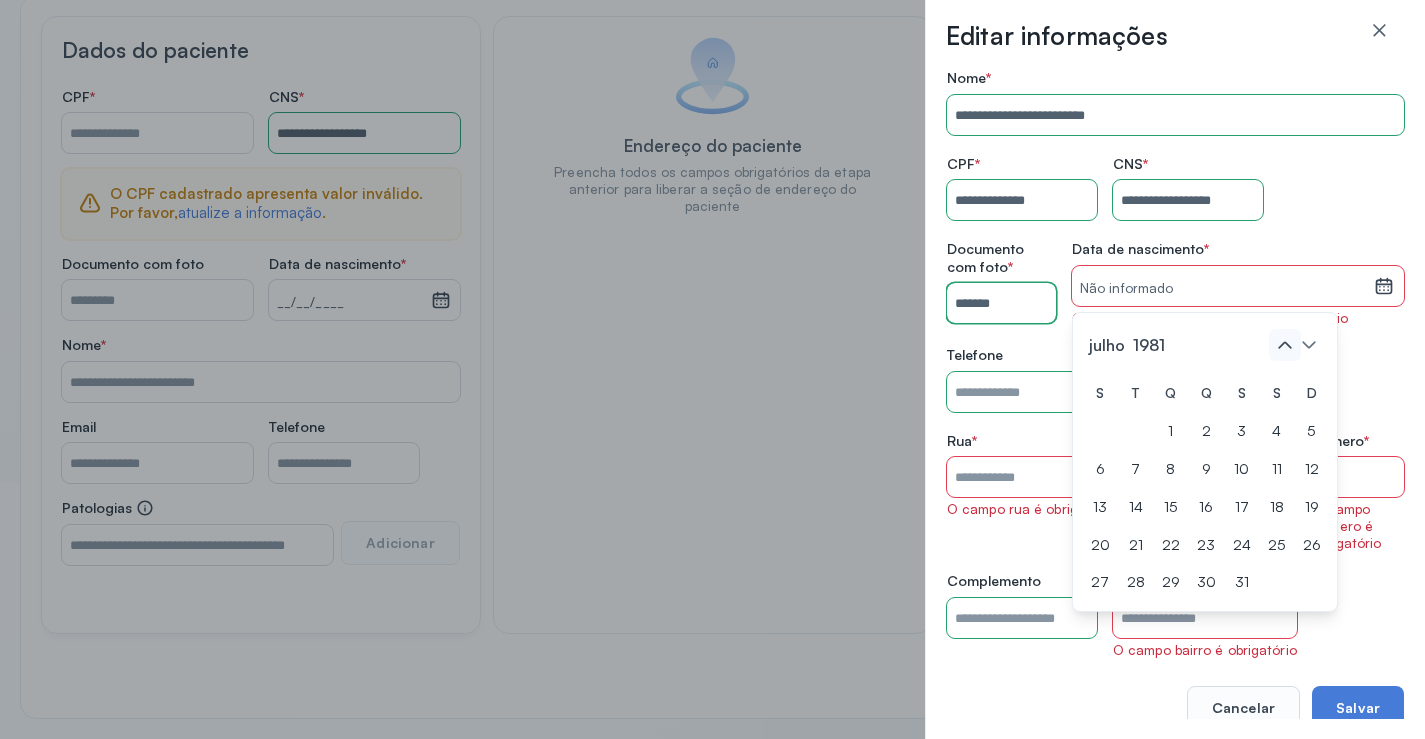 click 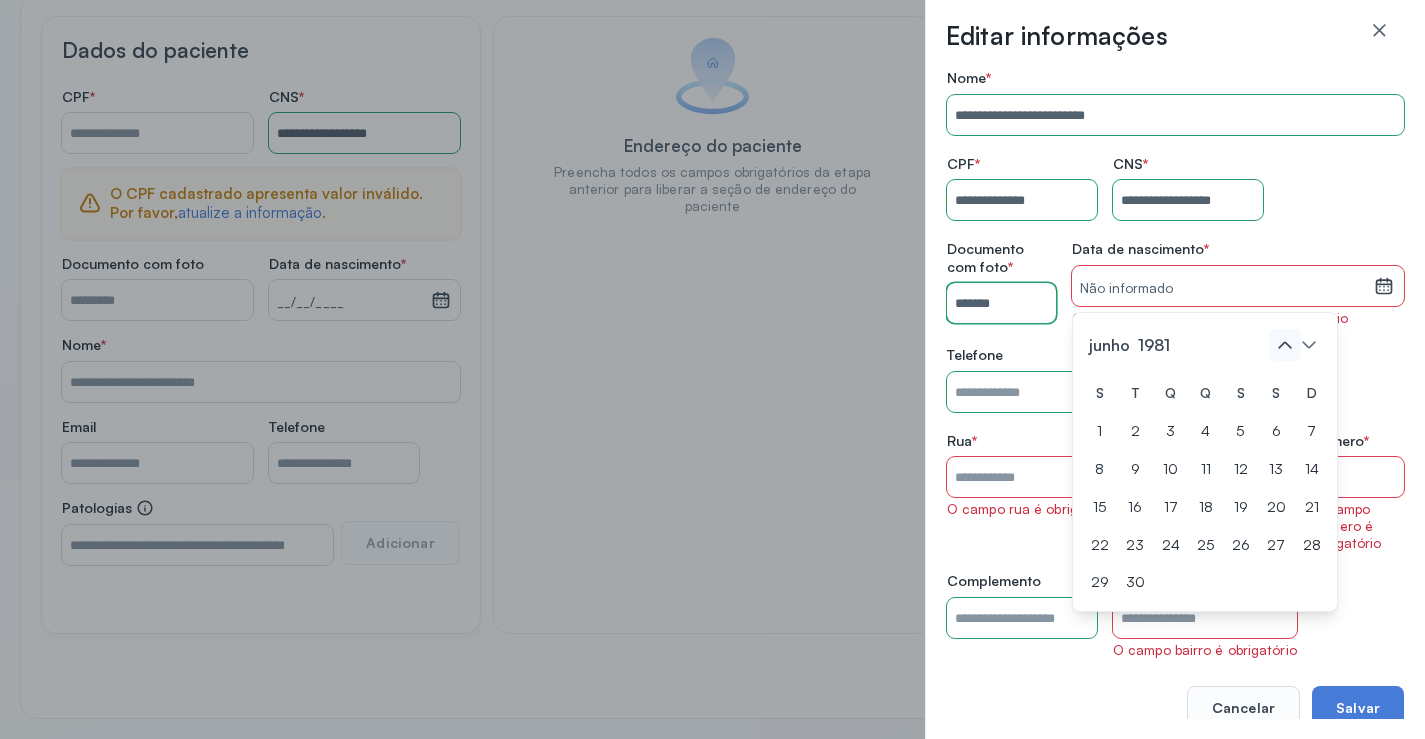 click 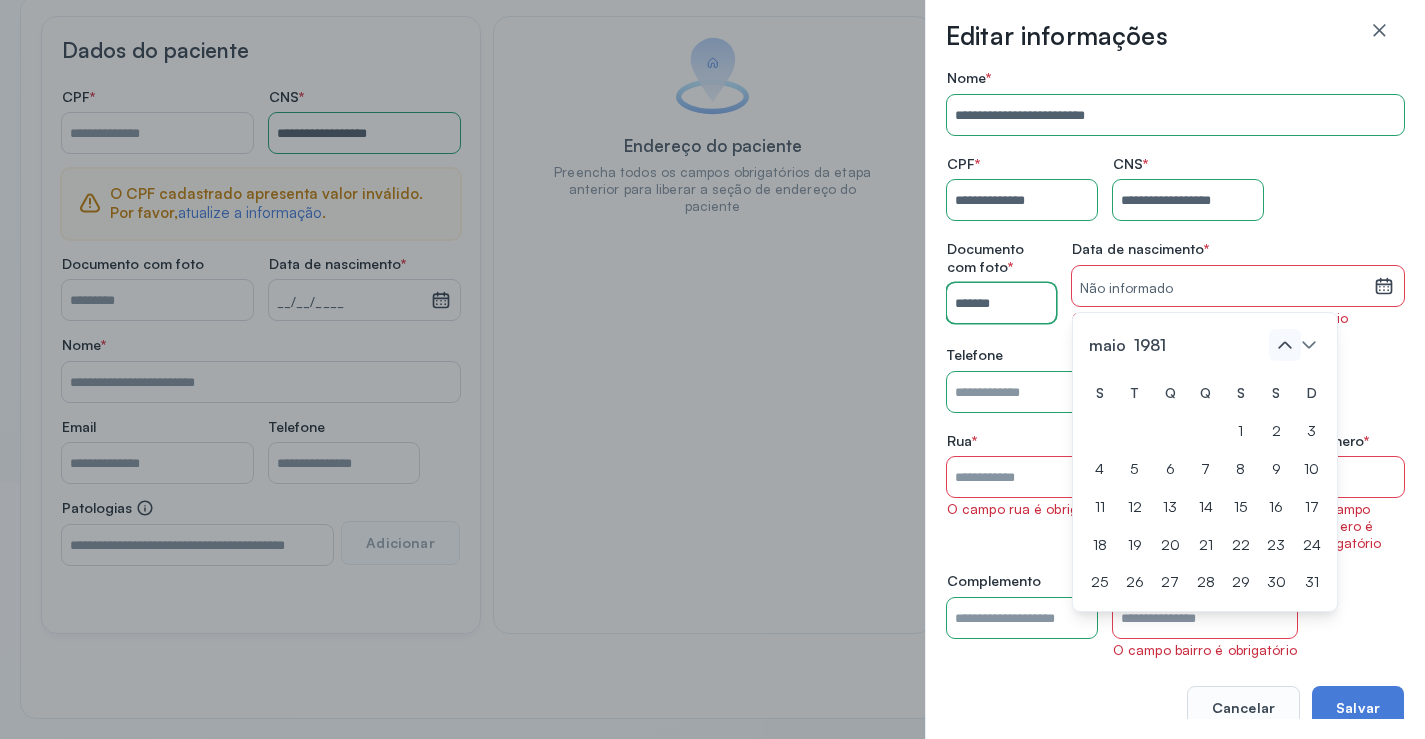 click 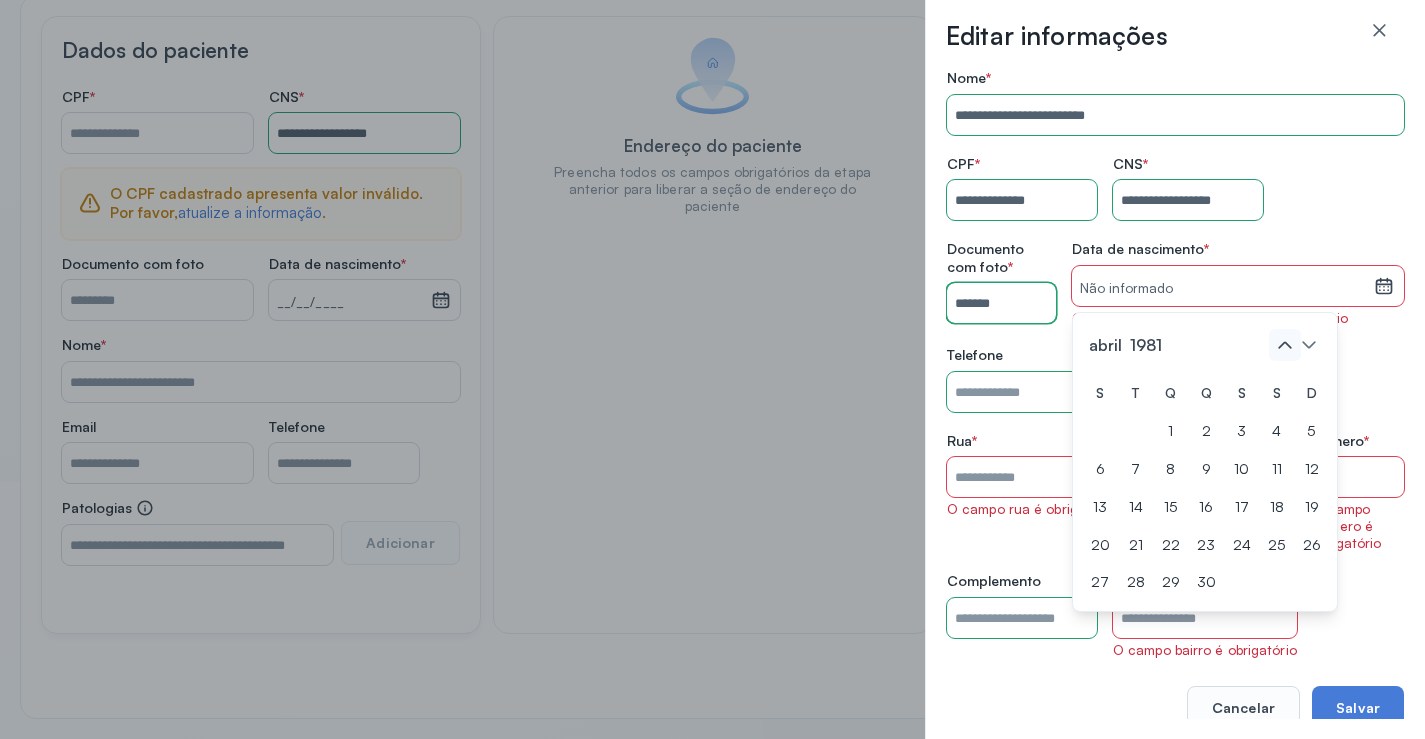 click 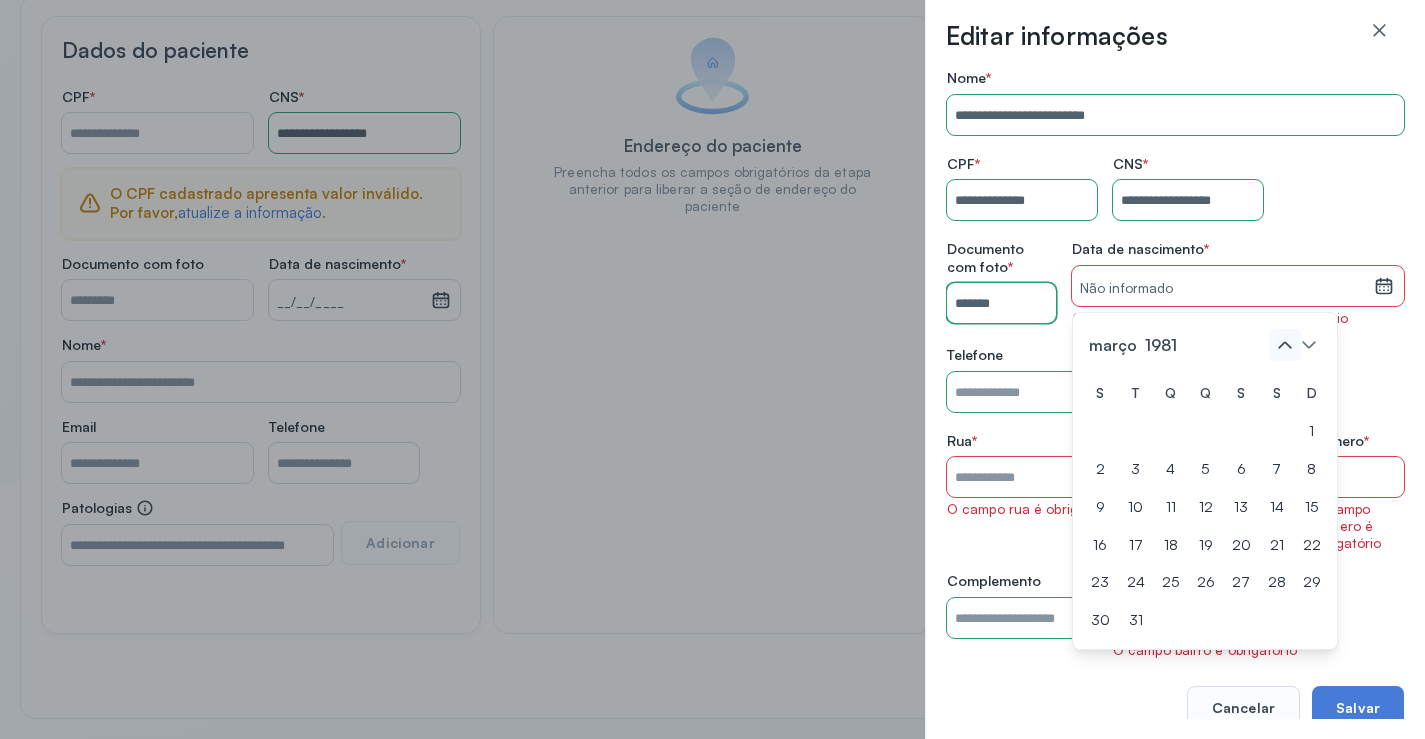 click 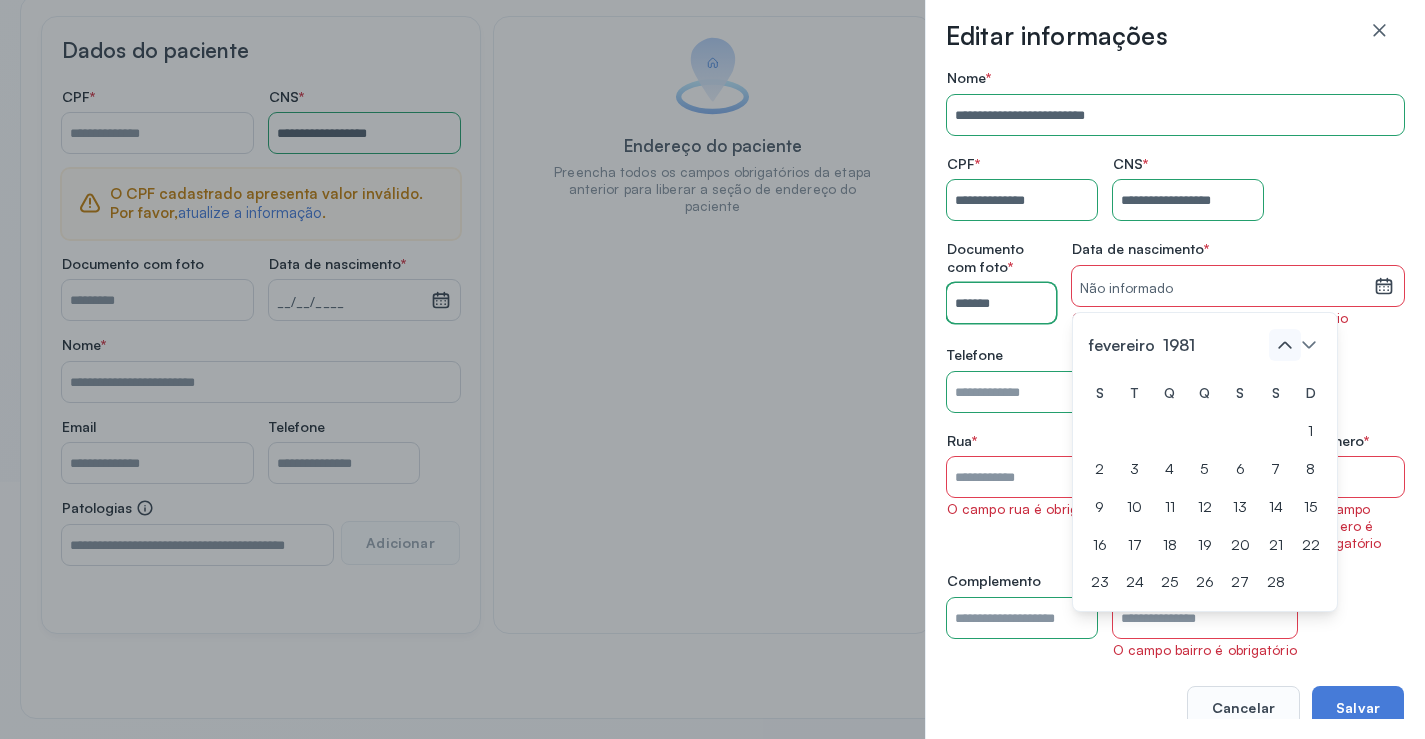 click 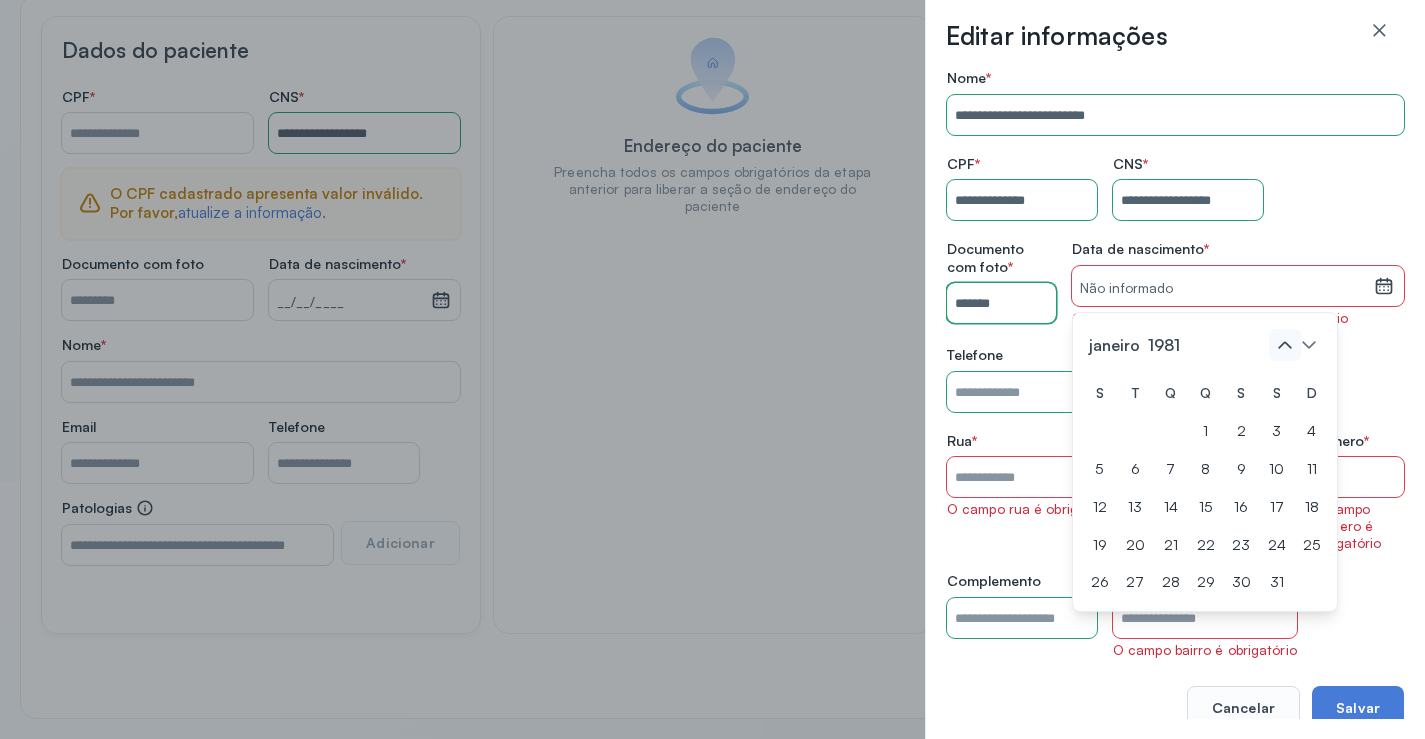 click 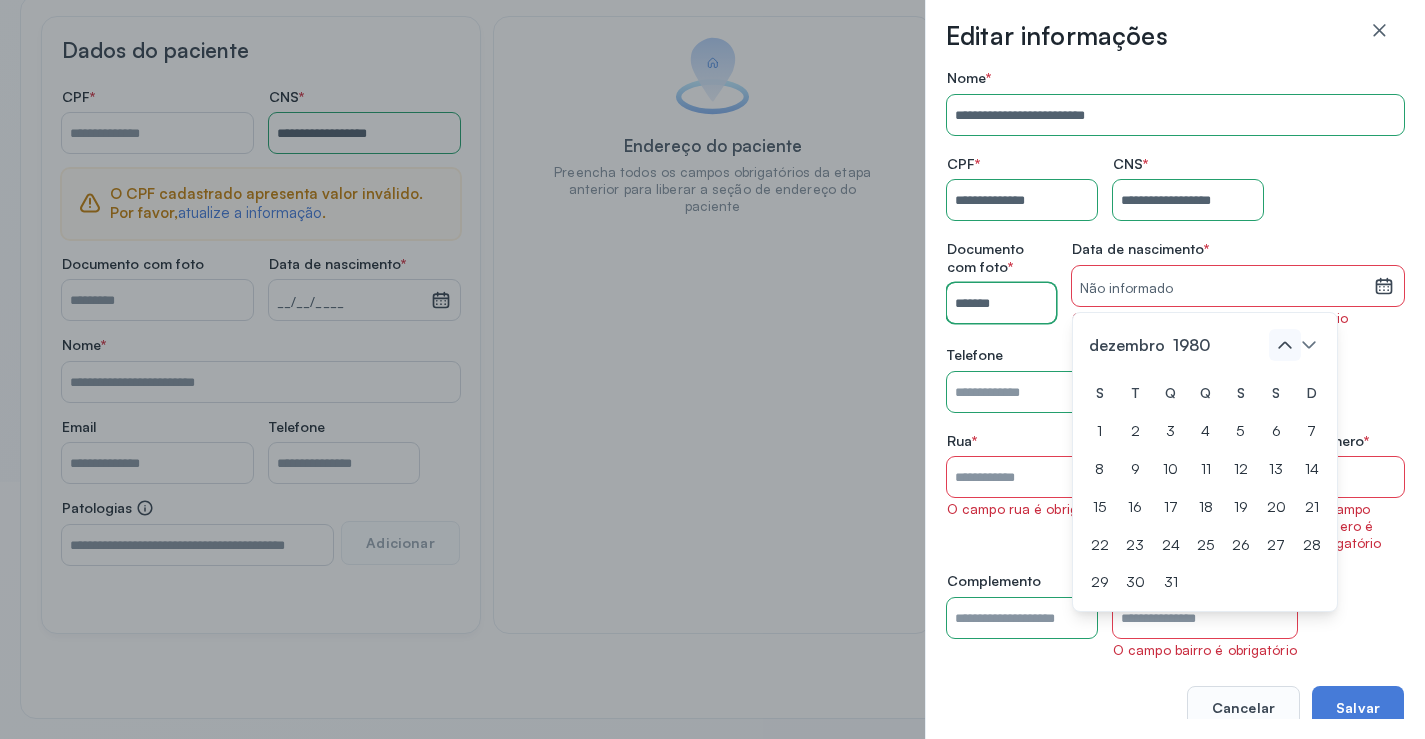 click 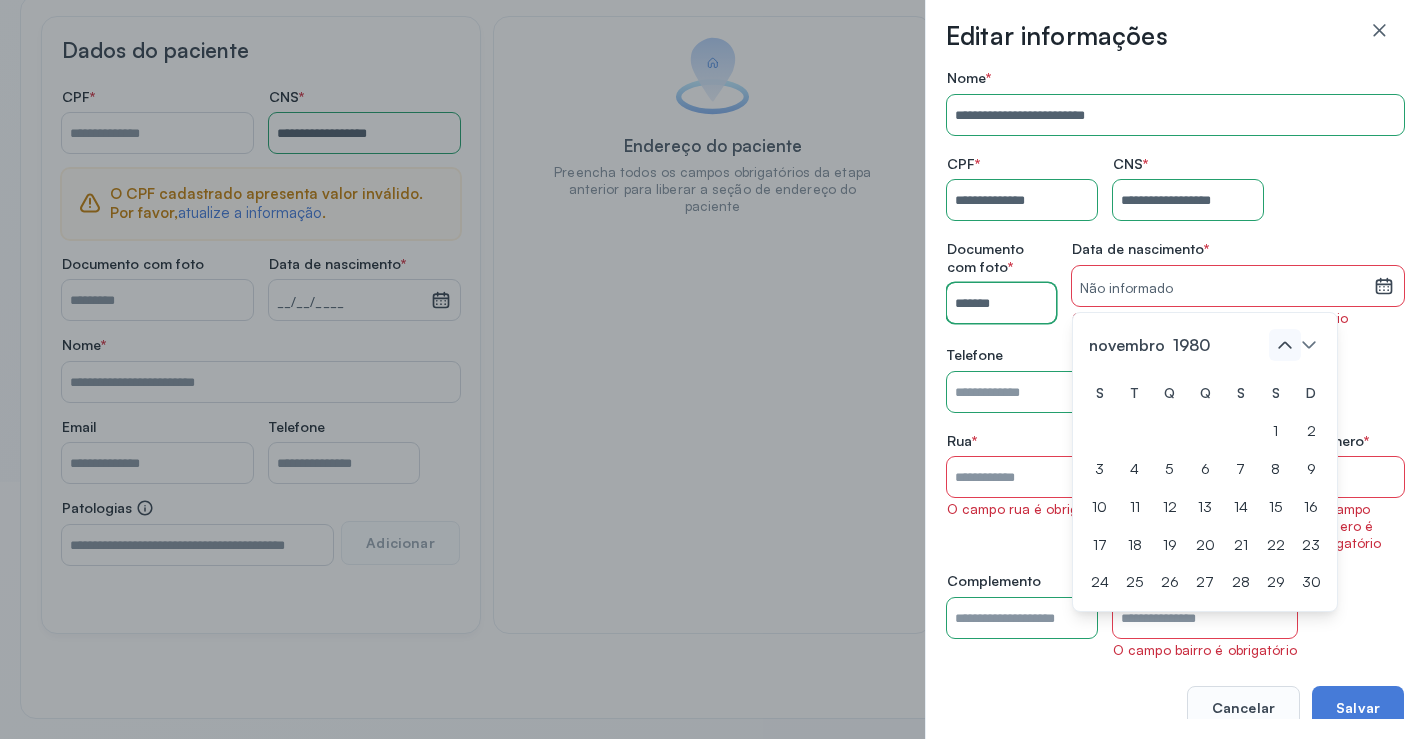 click 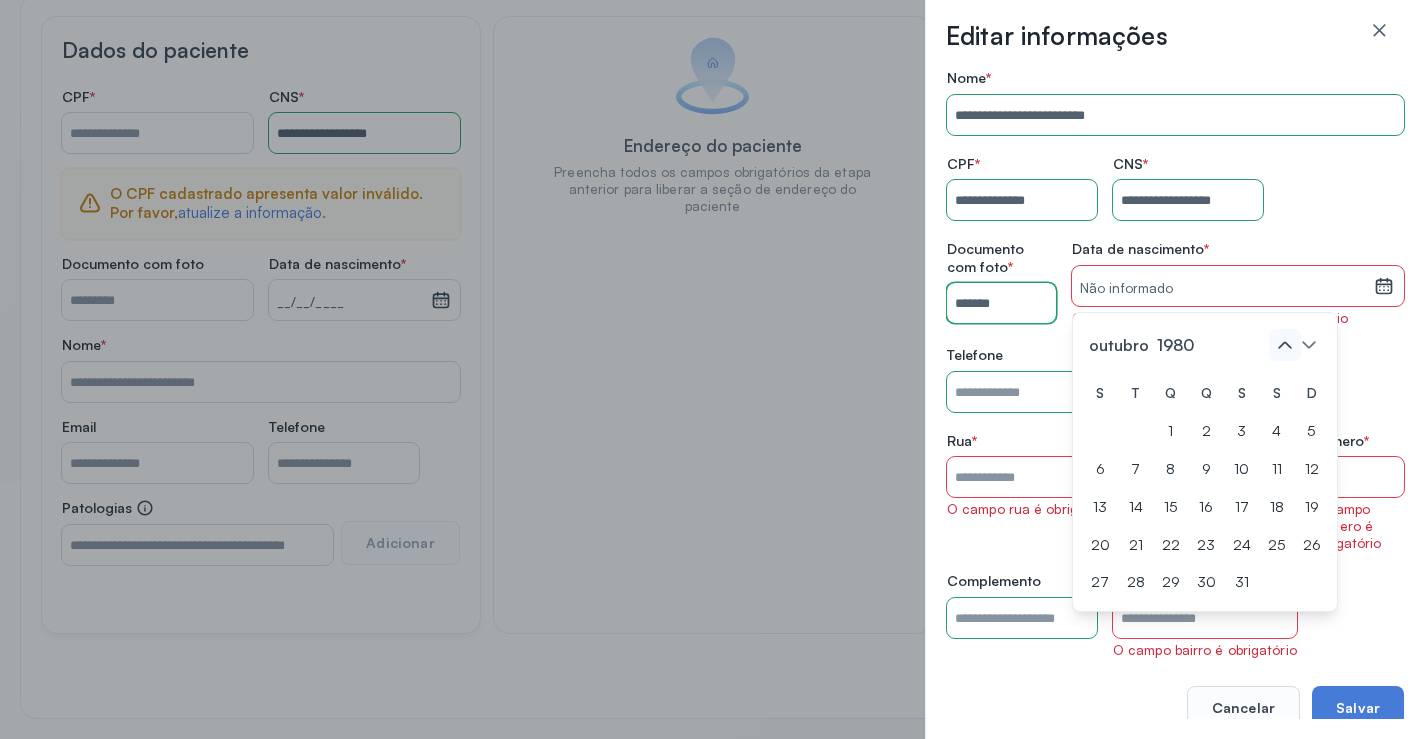 click 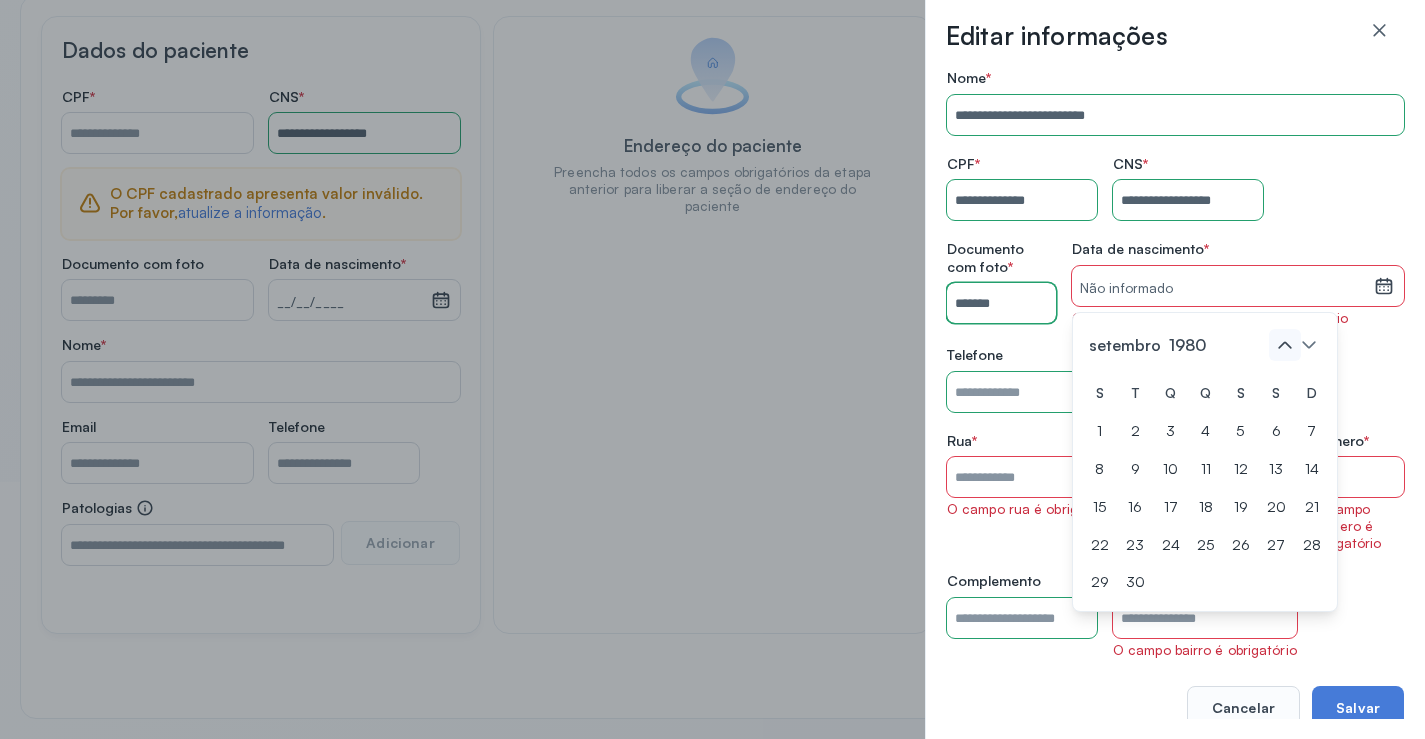 click 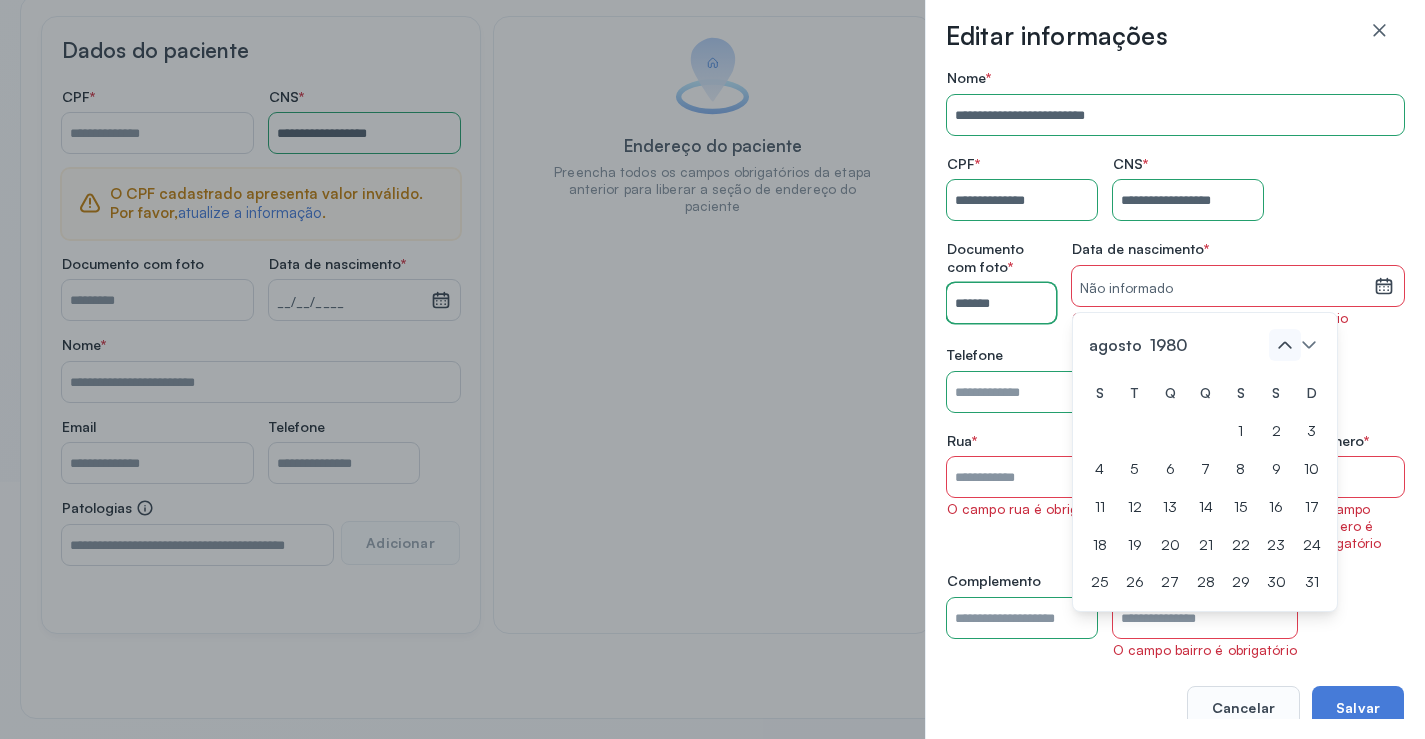 click 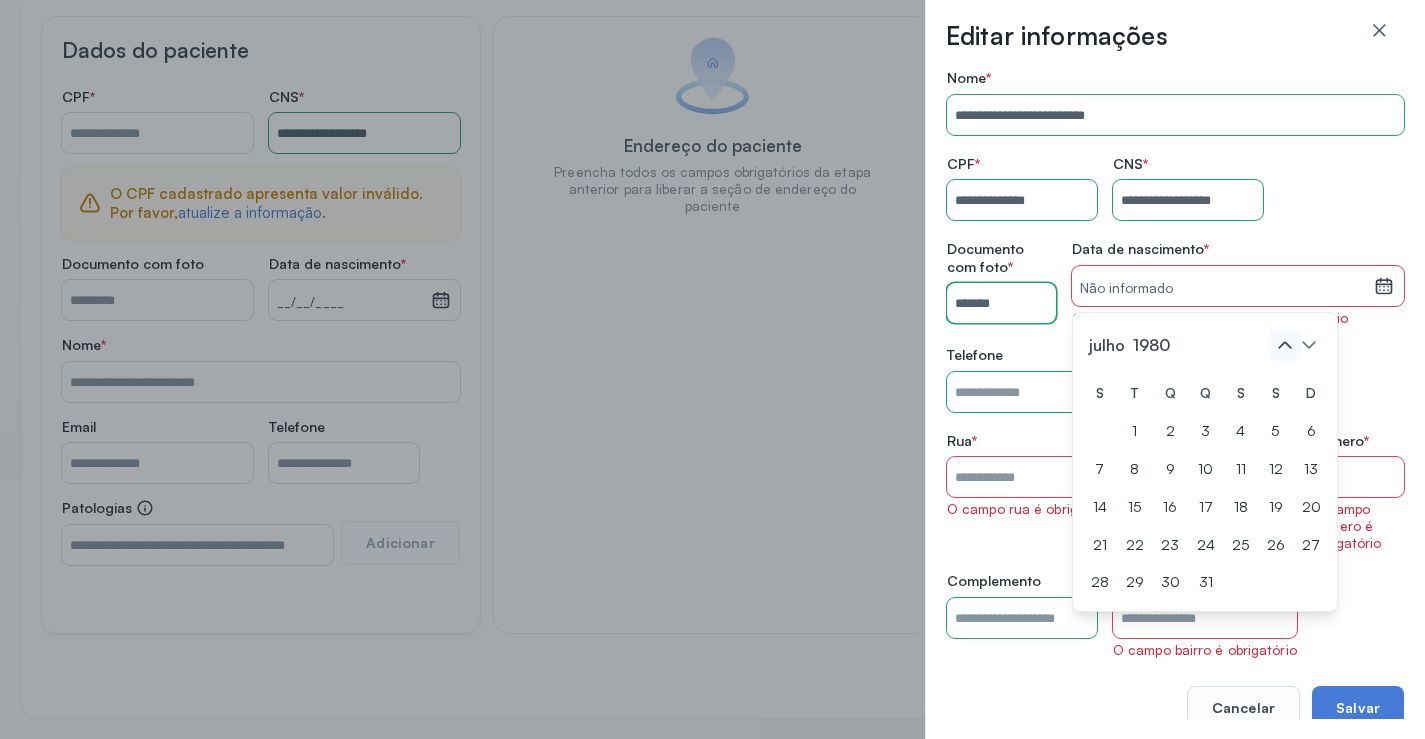 click 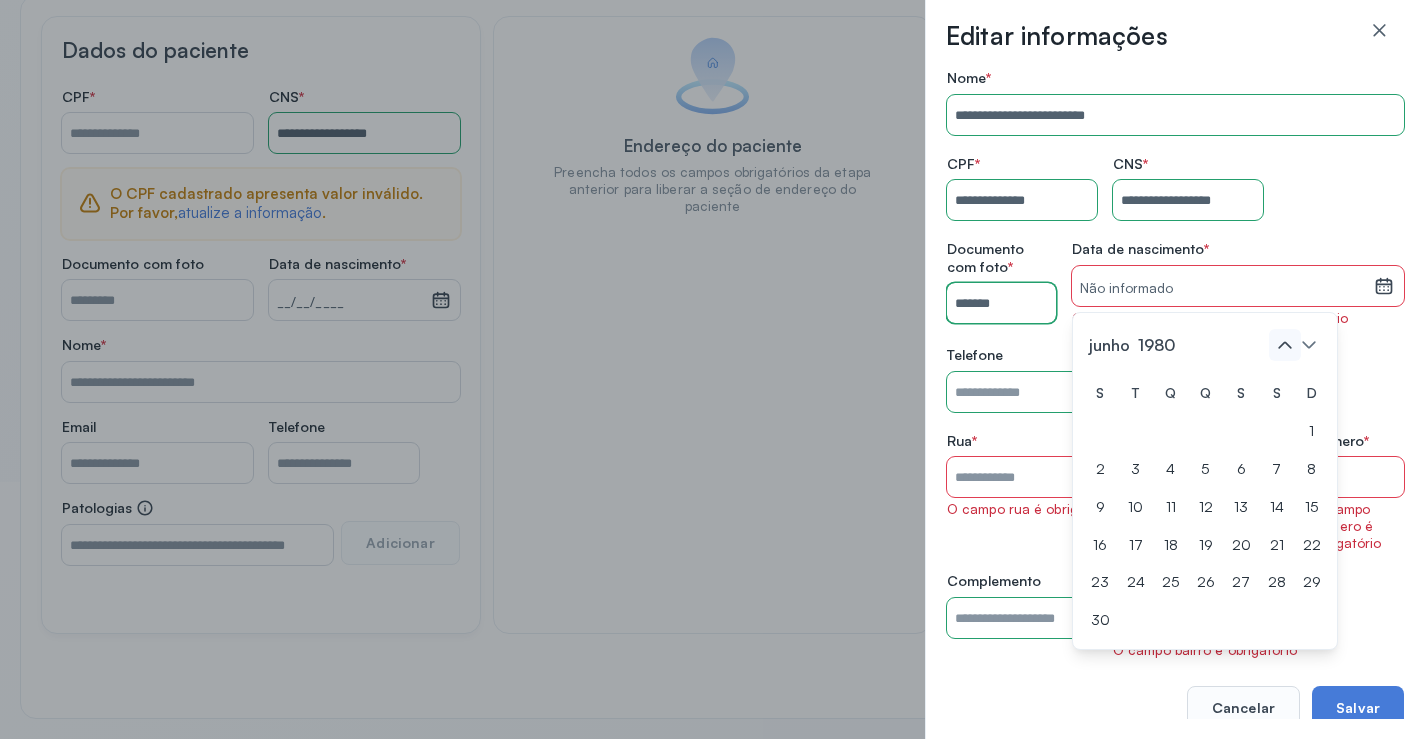 click 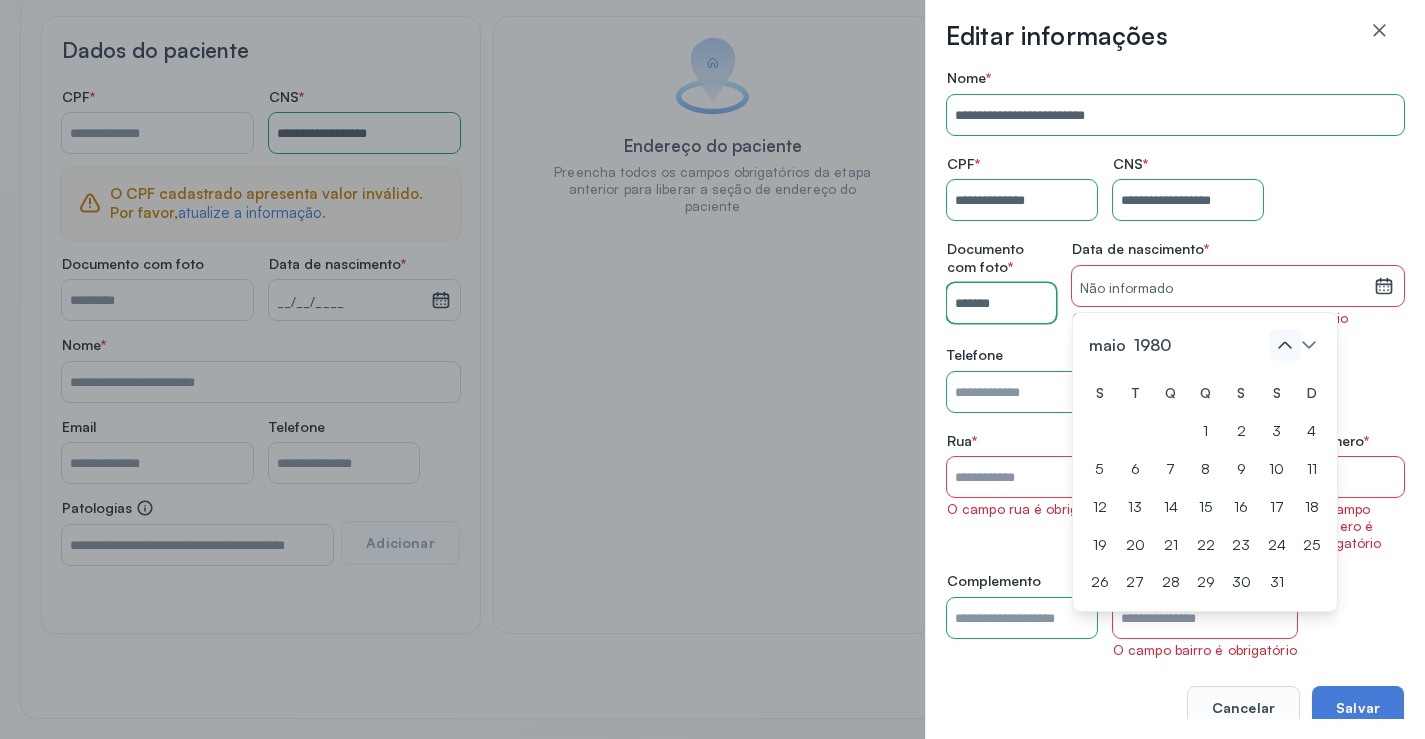 click 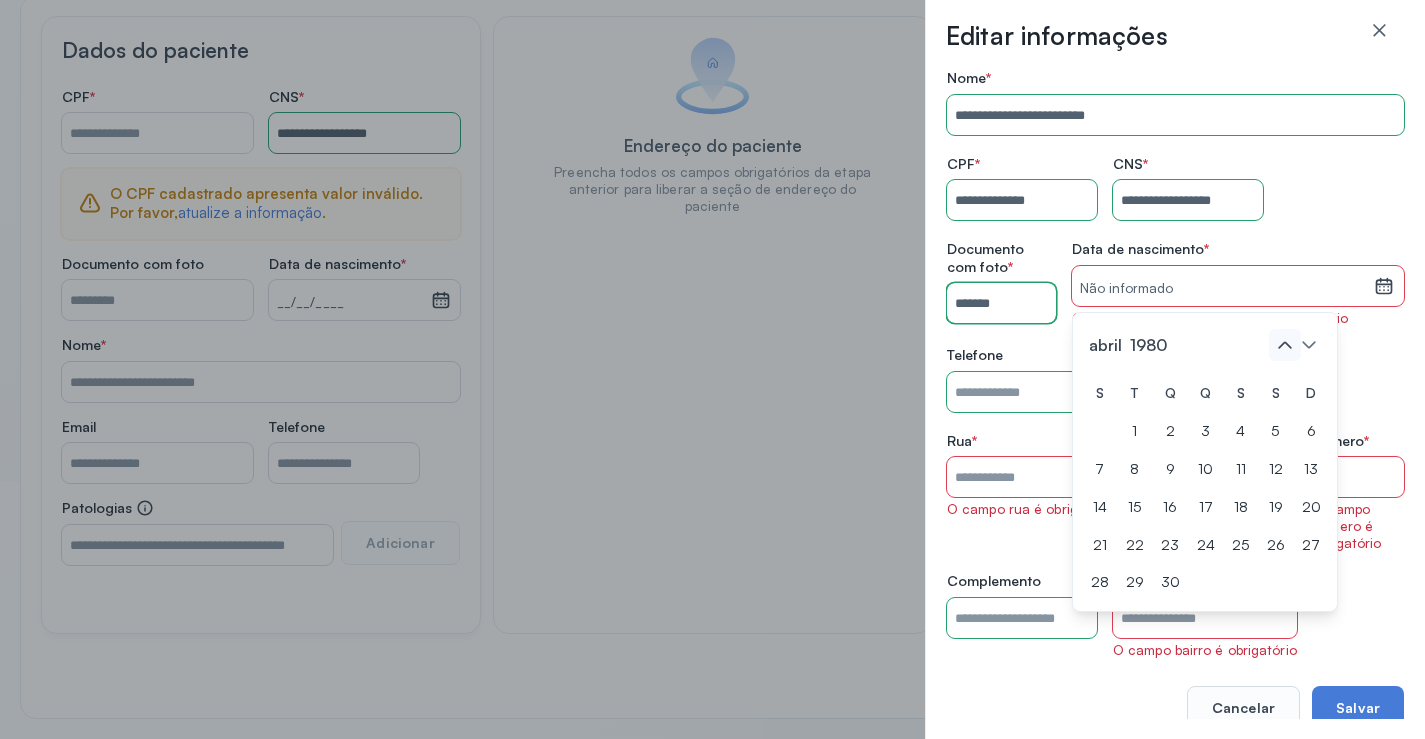 click 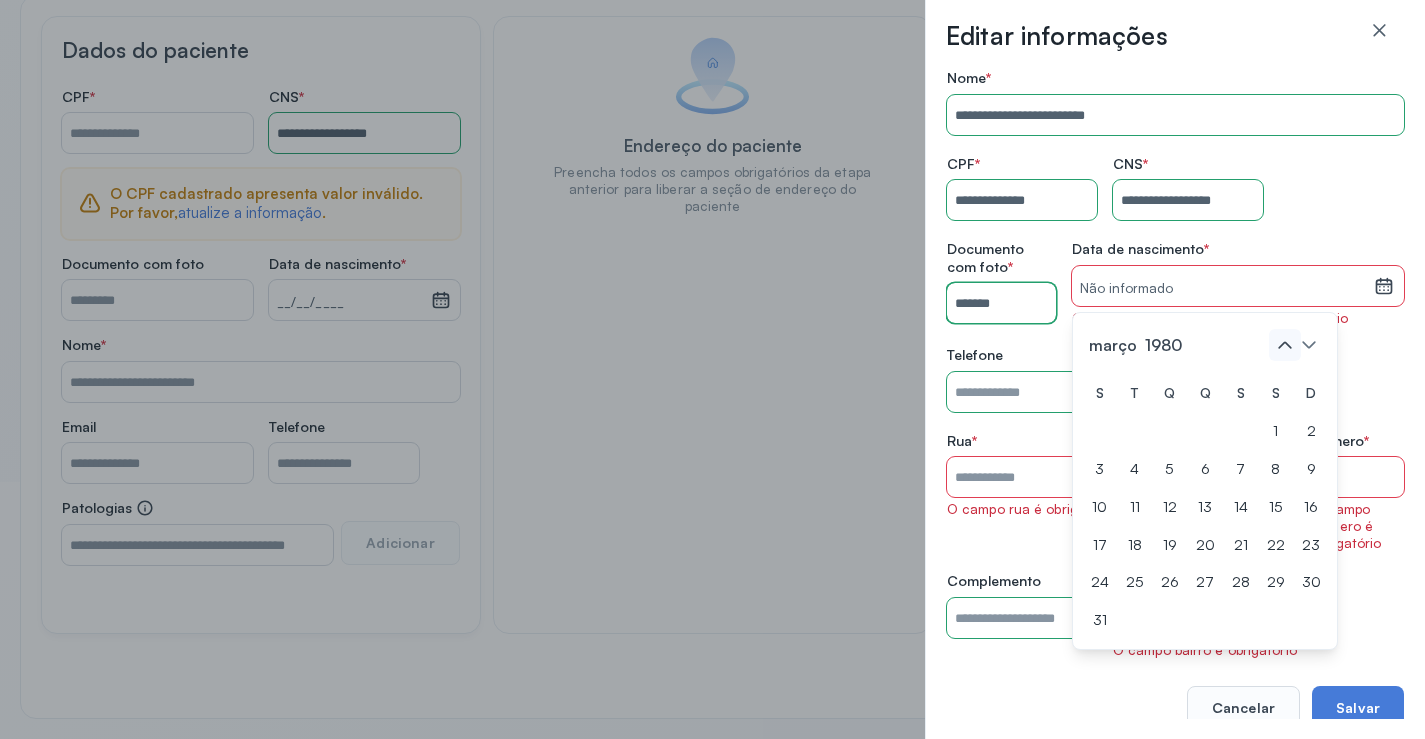 click 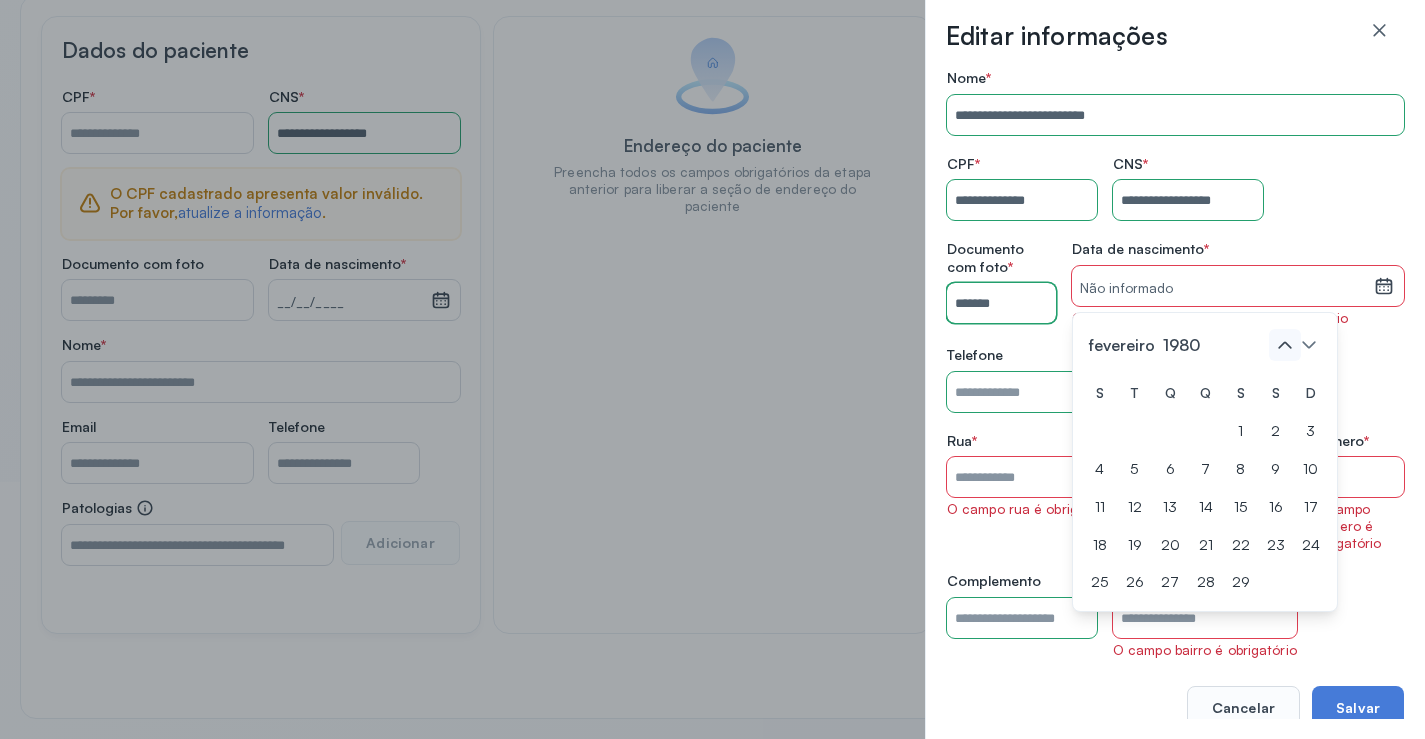 click 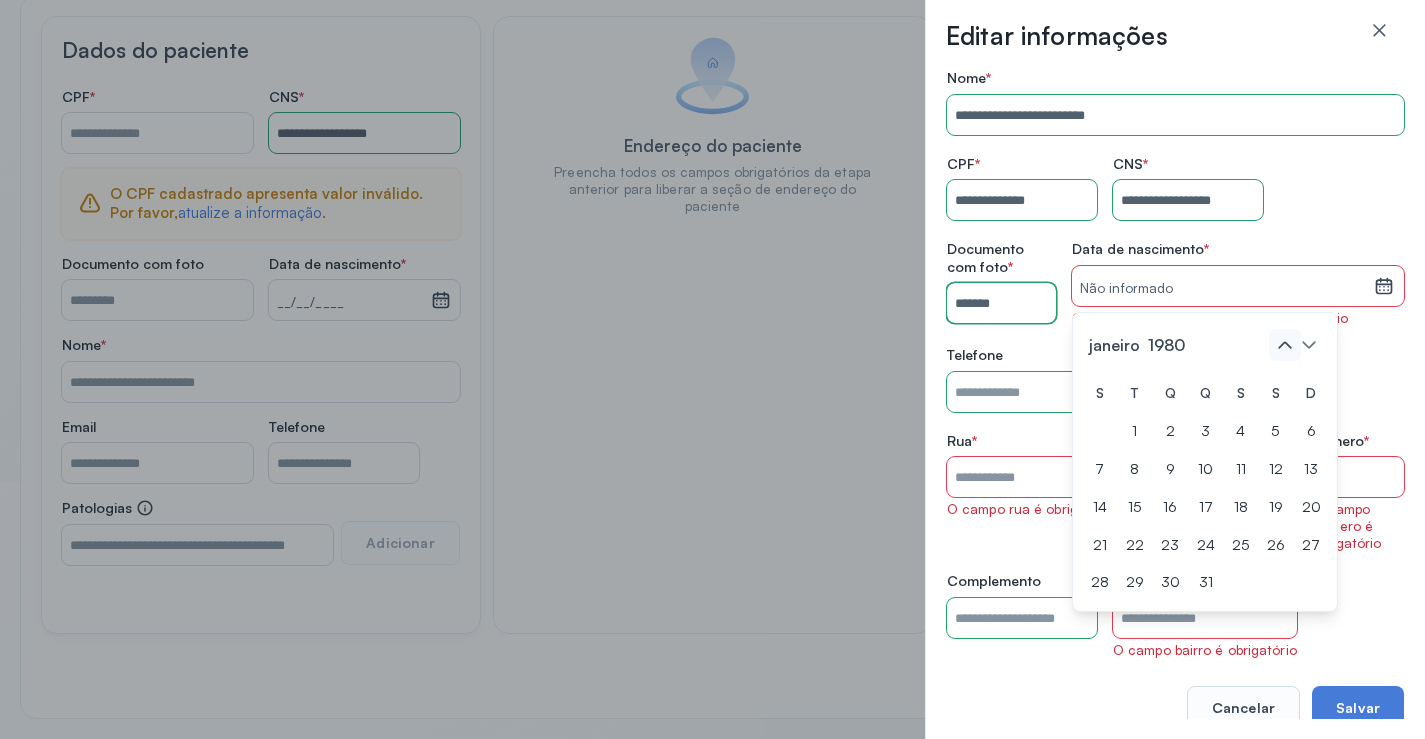 click 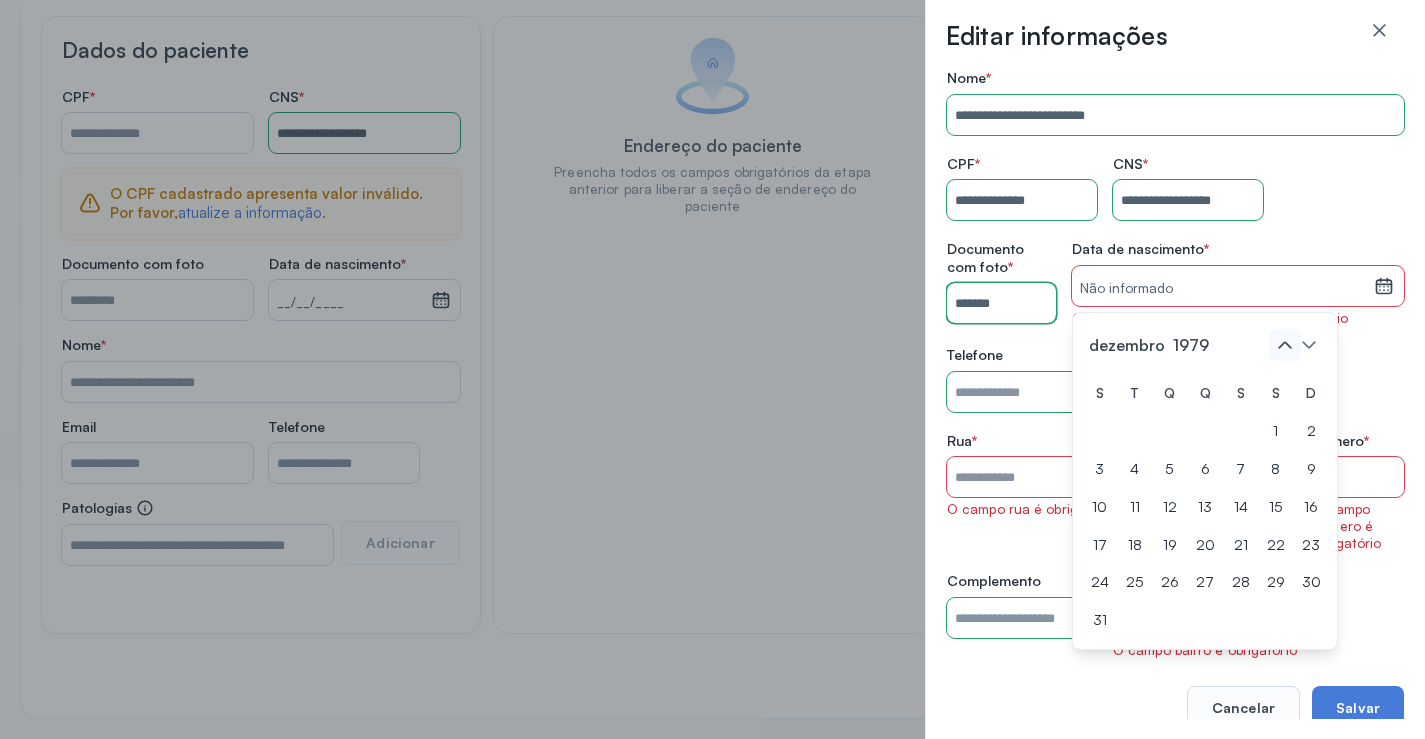click 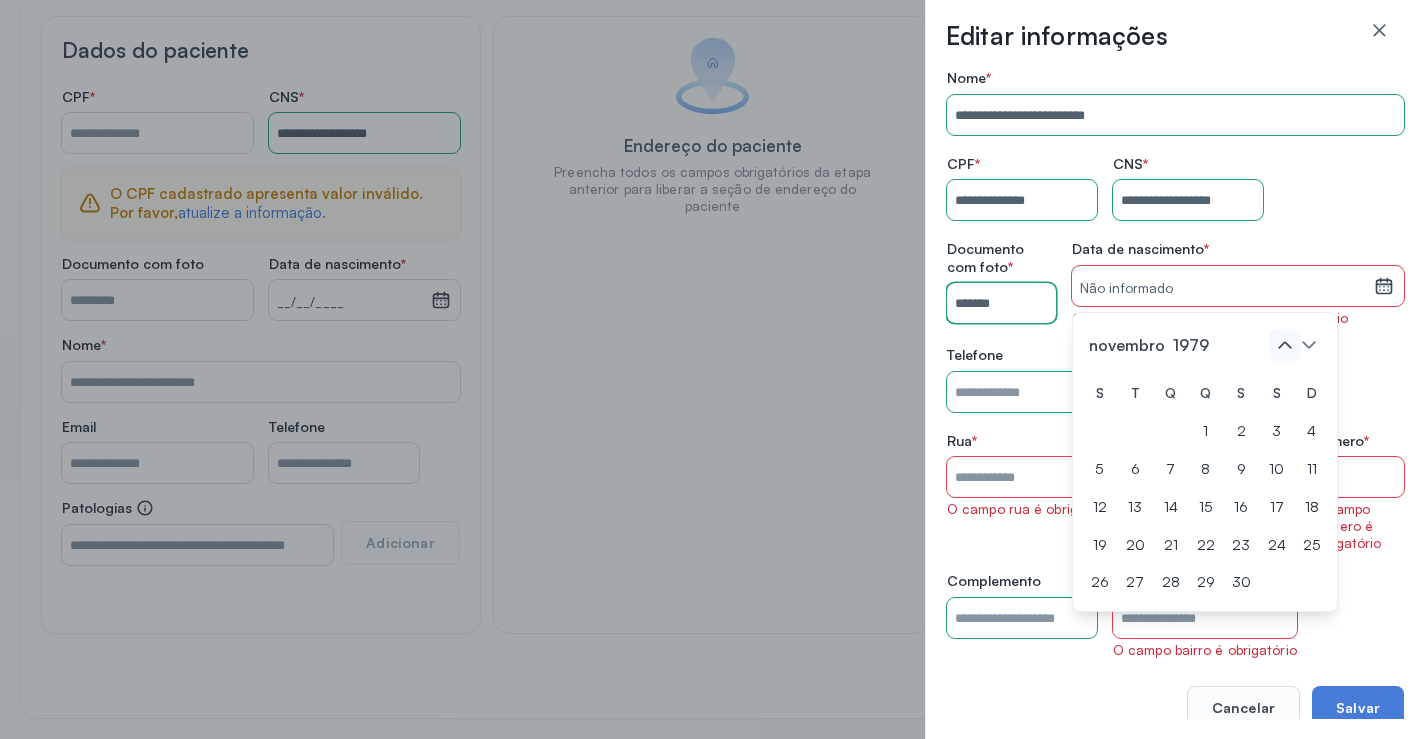 click 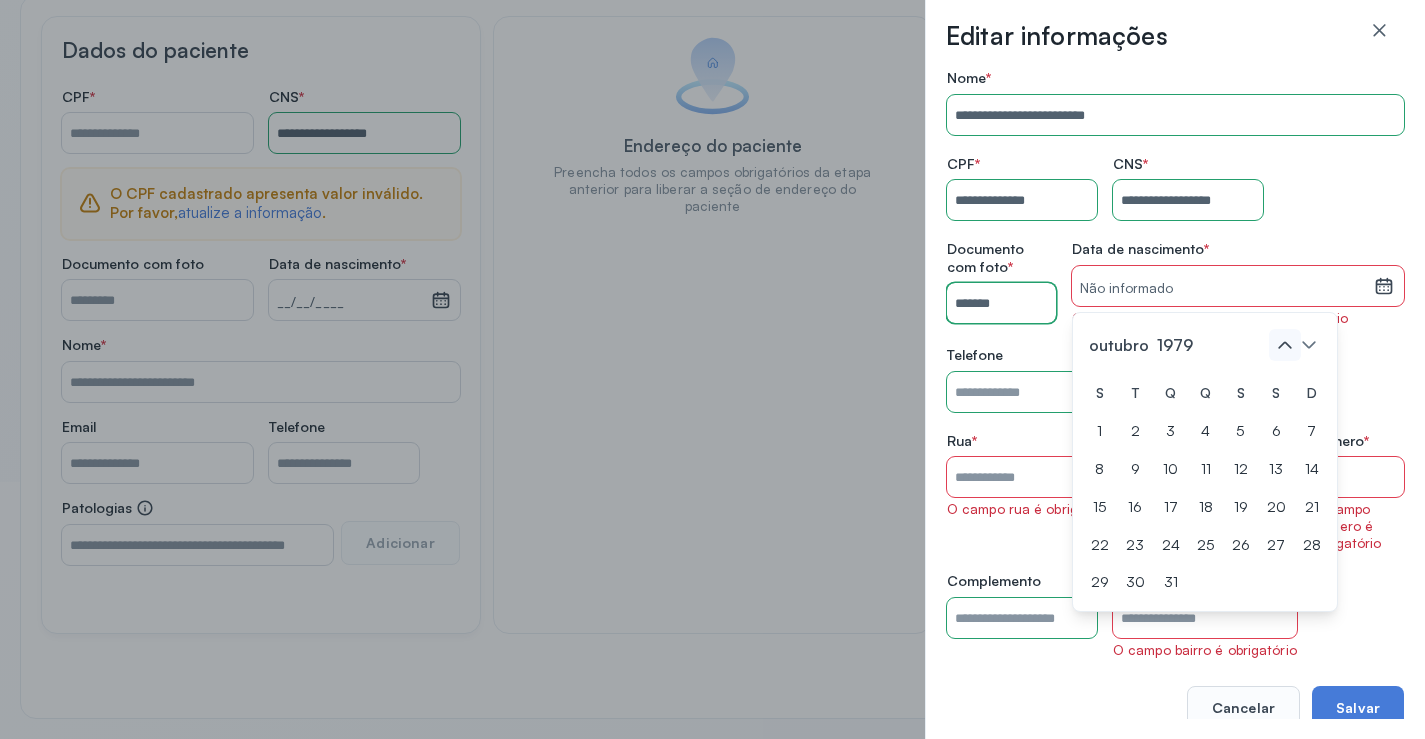 click 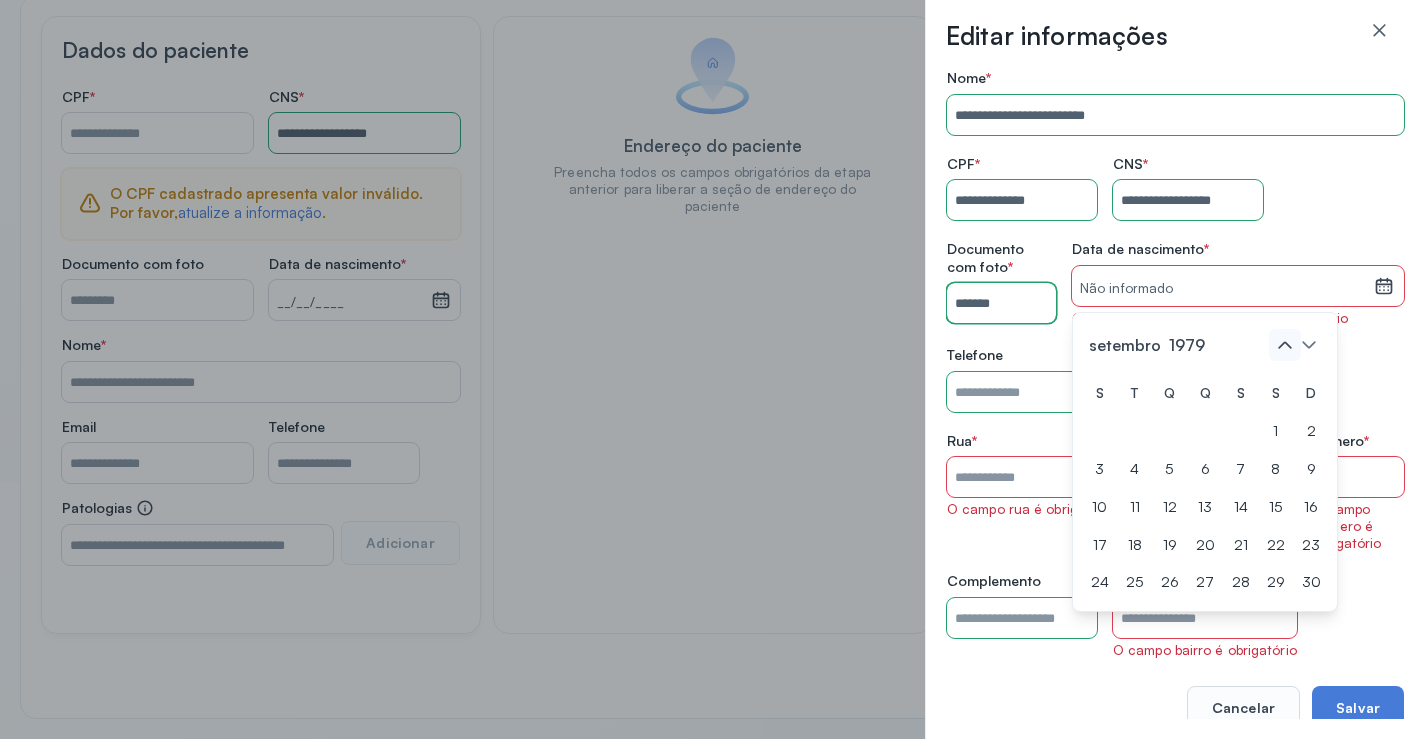 click 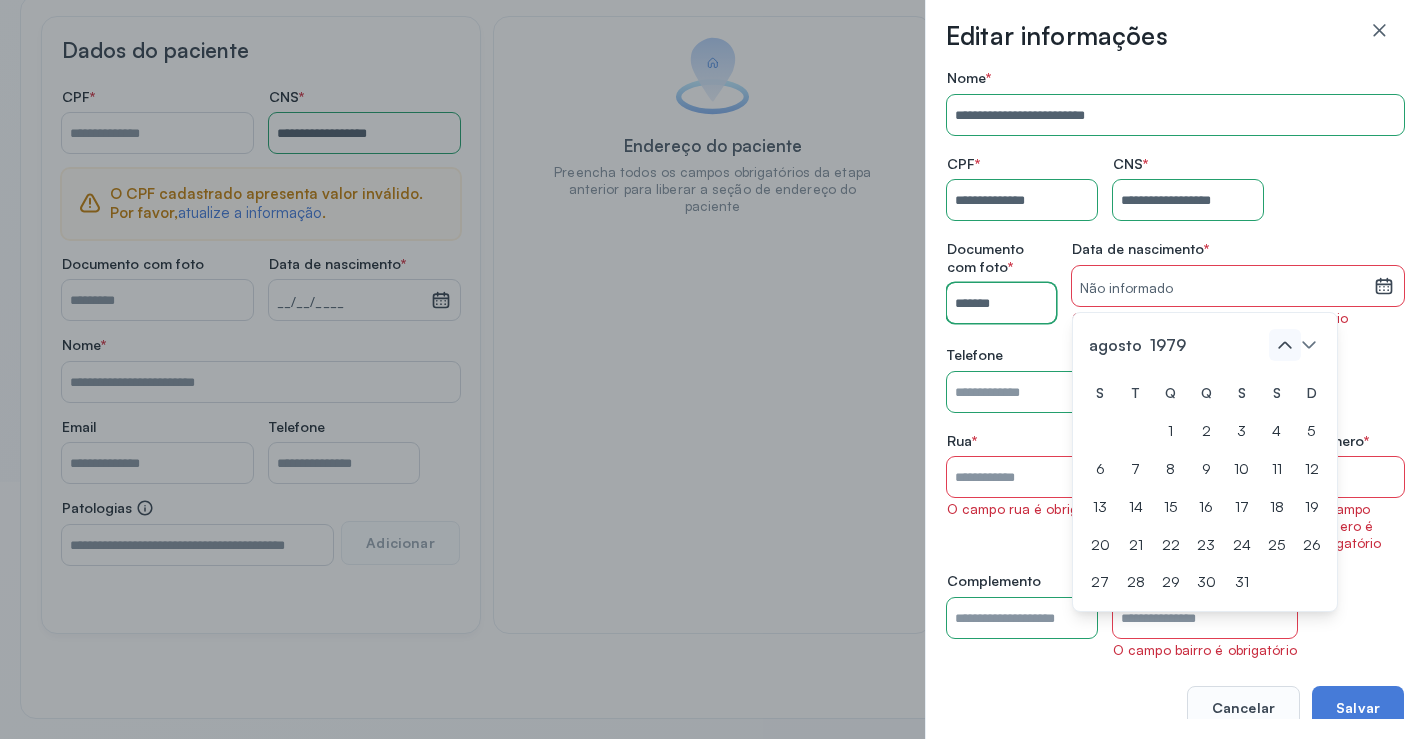 click 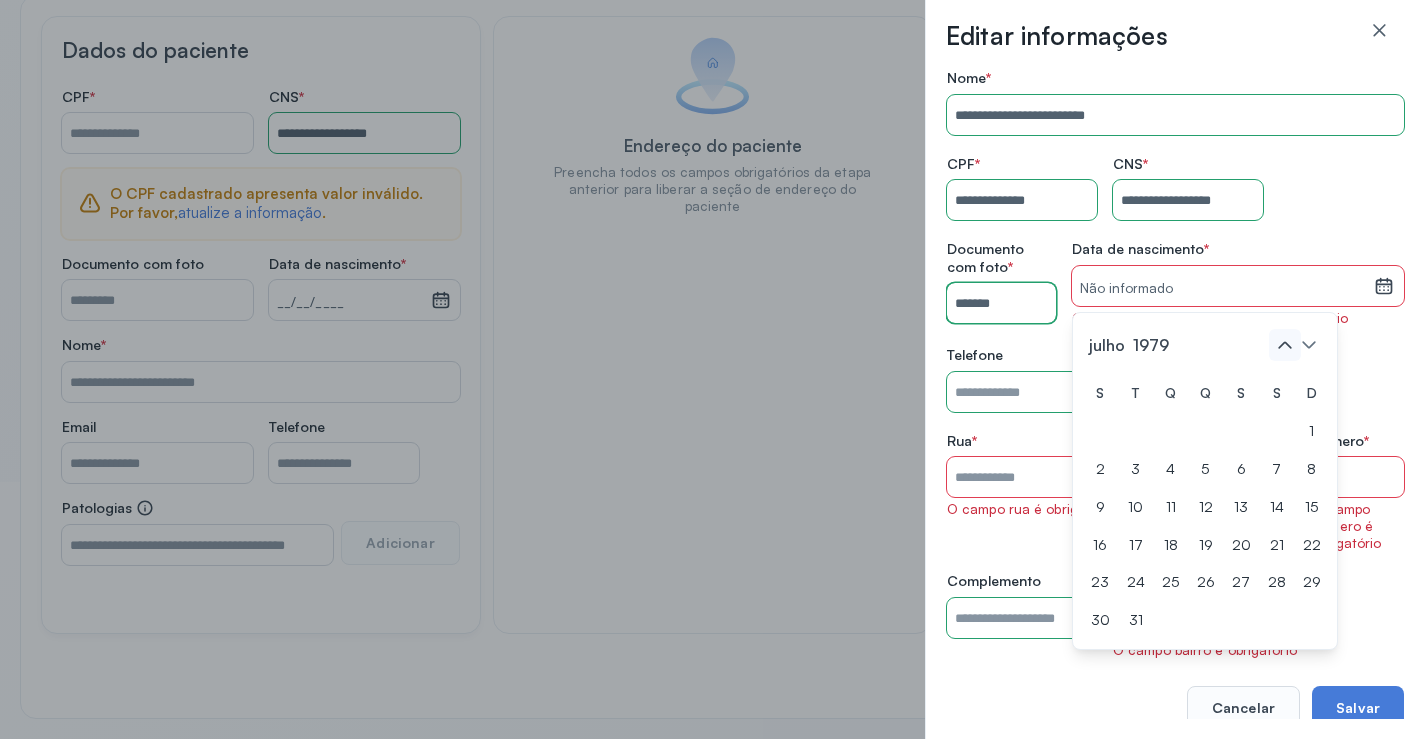 click 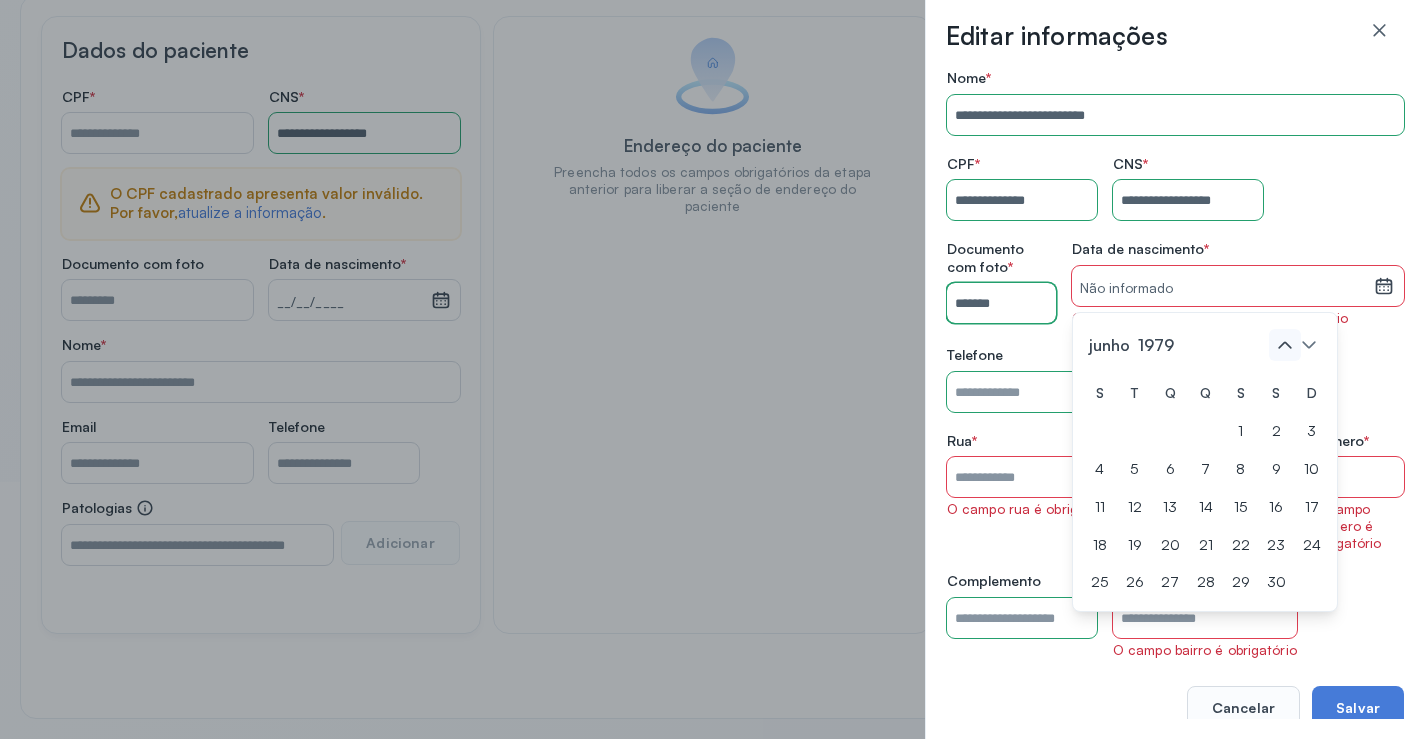 click 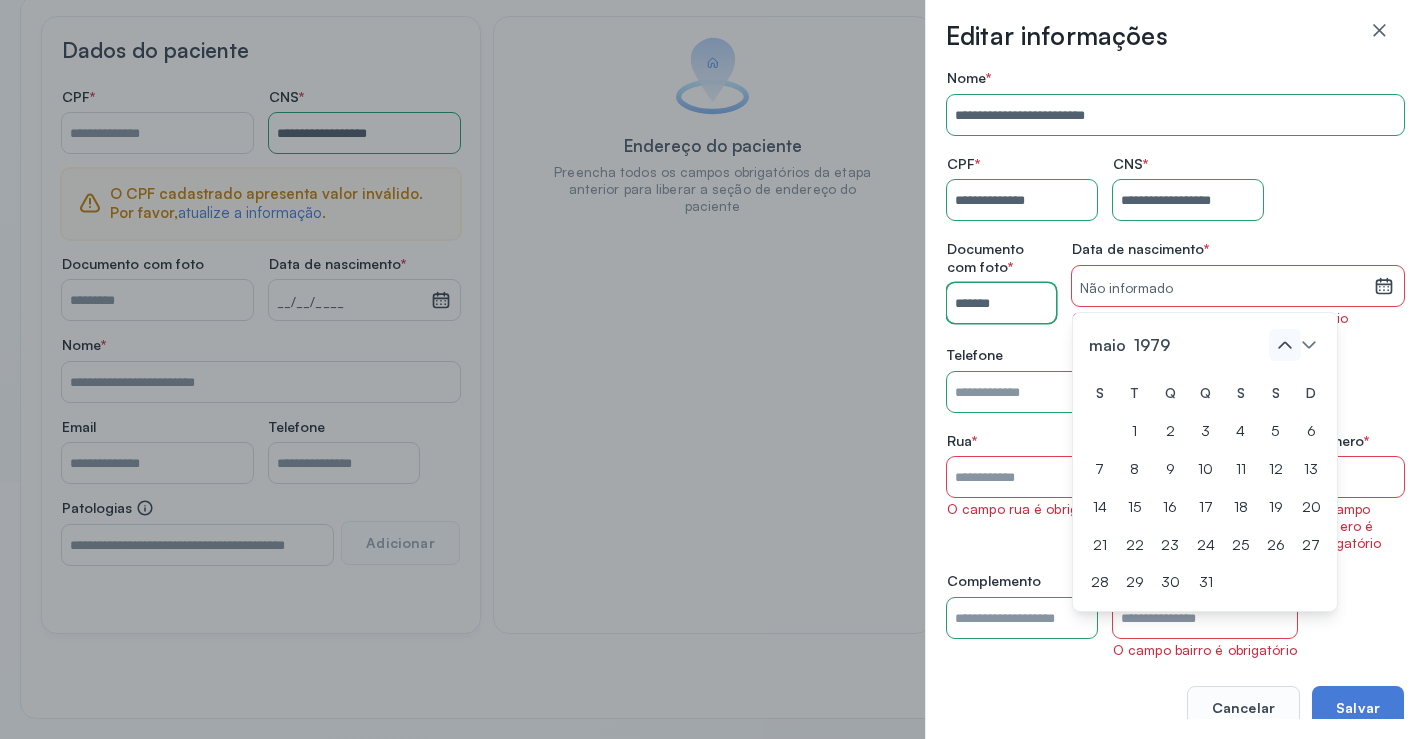 click 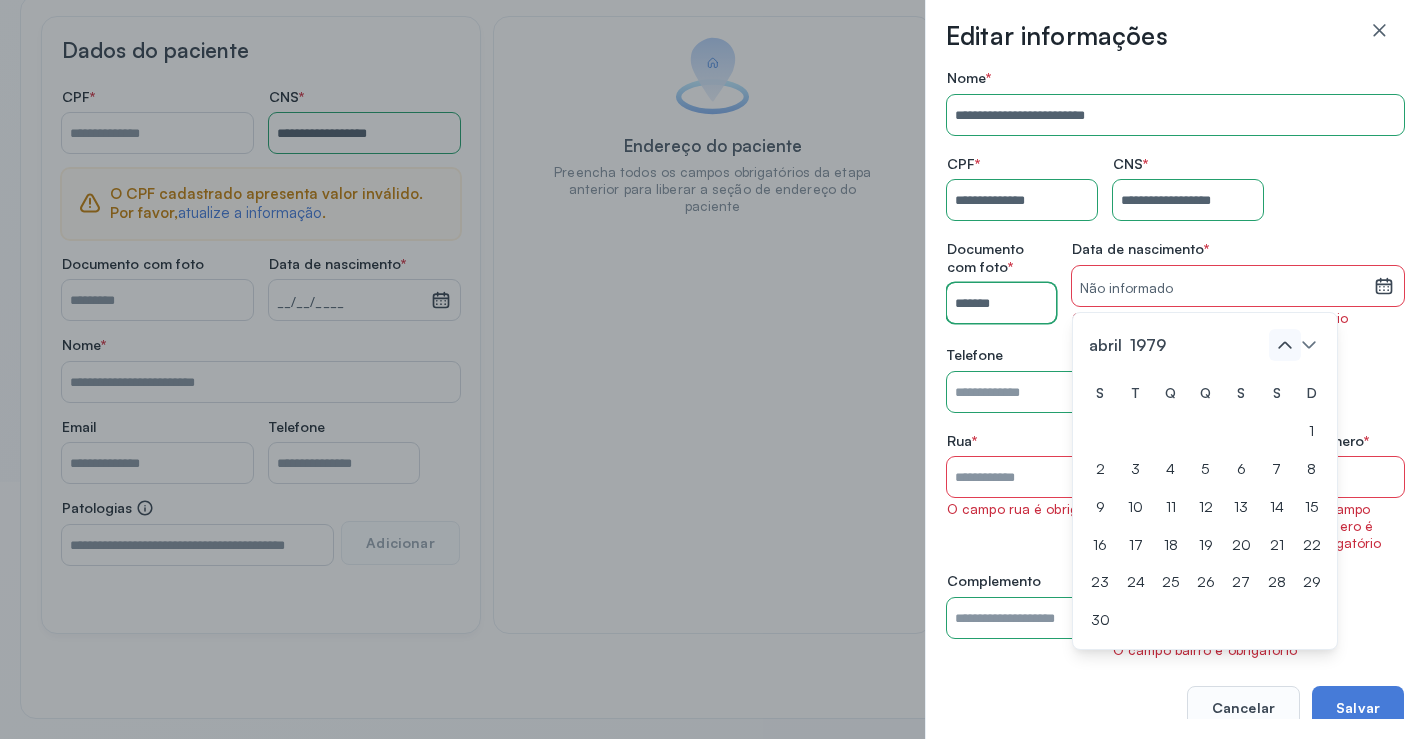 click 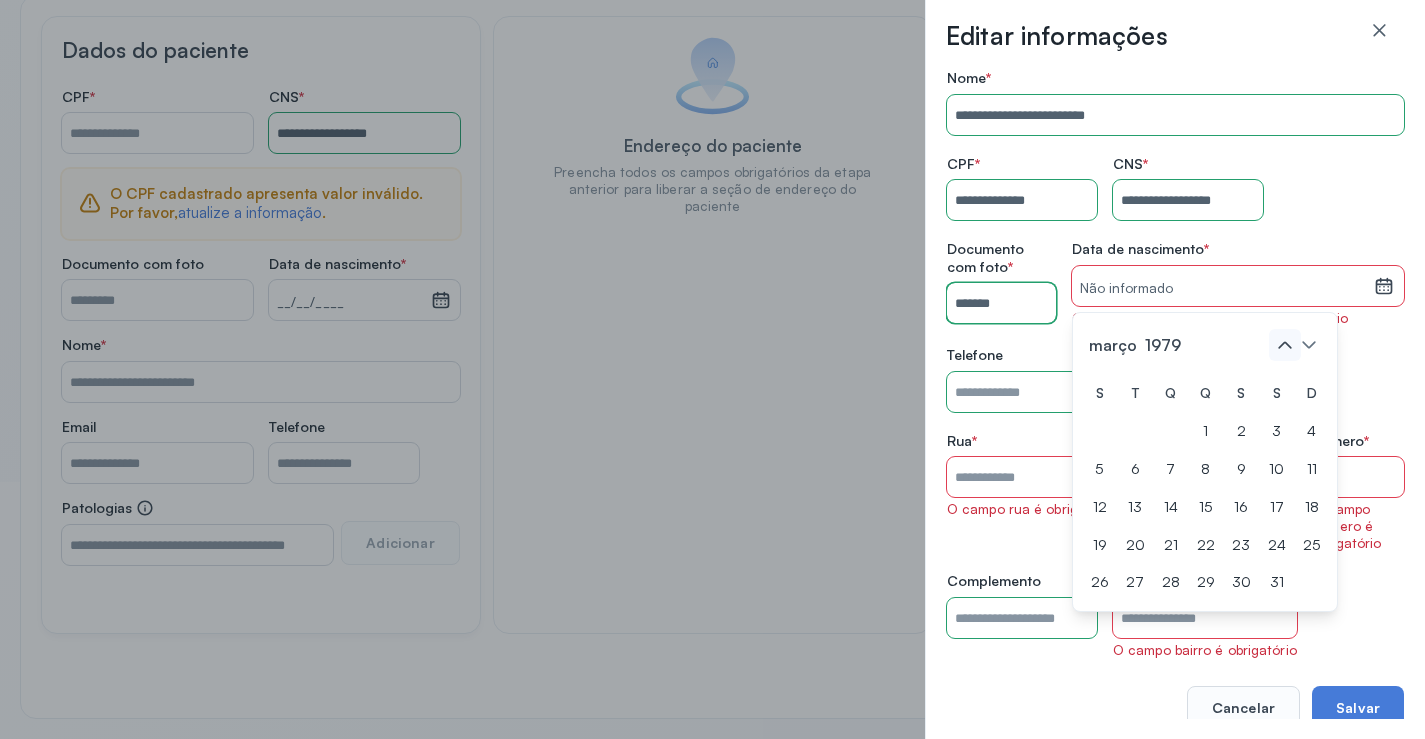 click 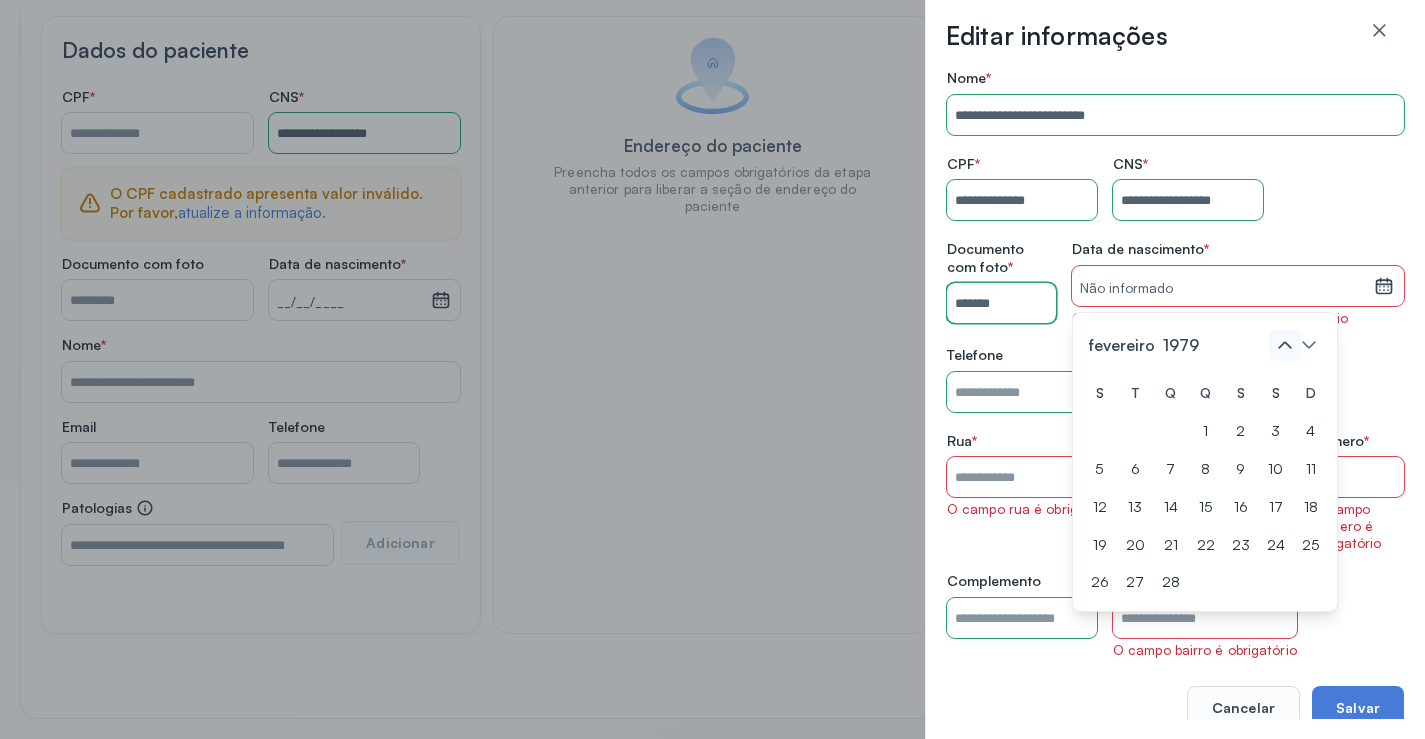 click 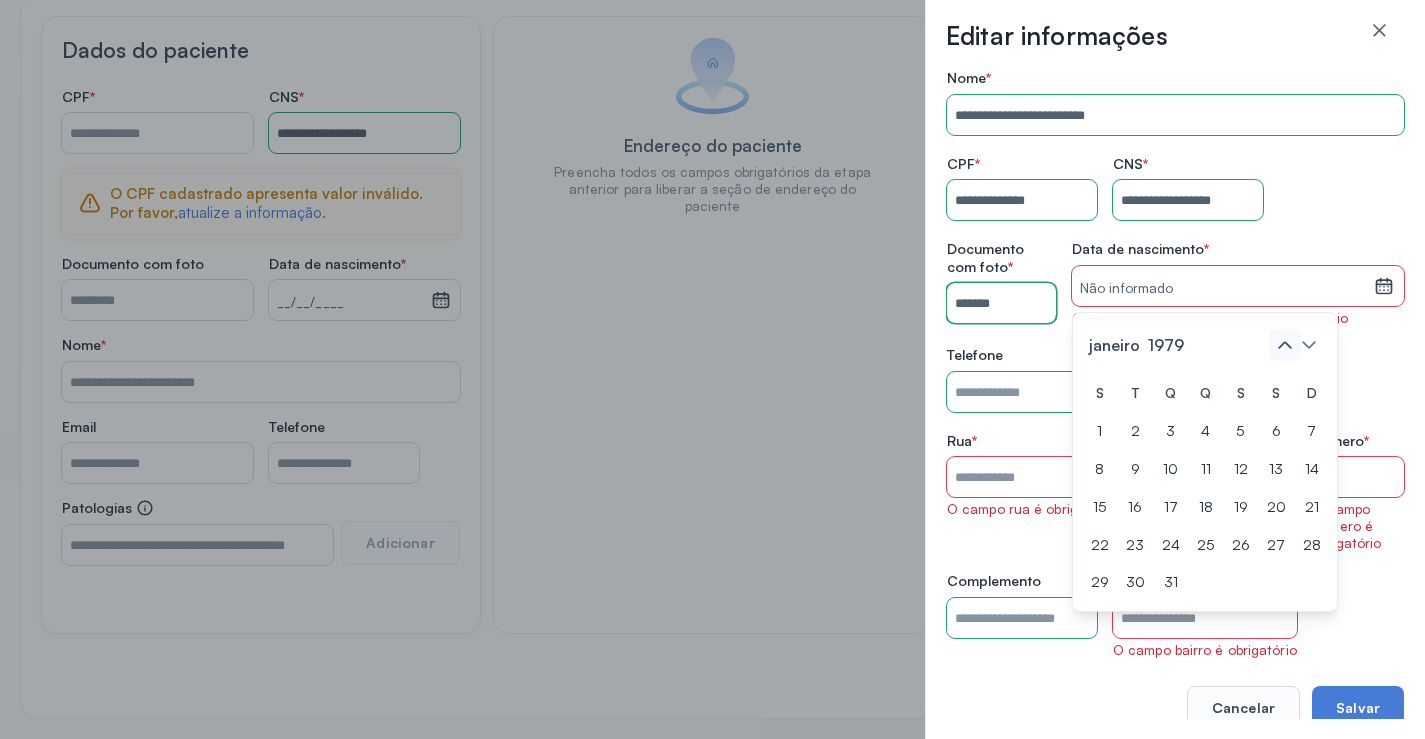 click 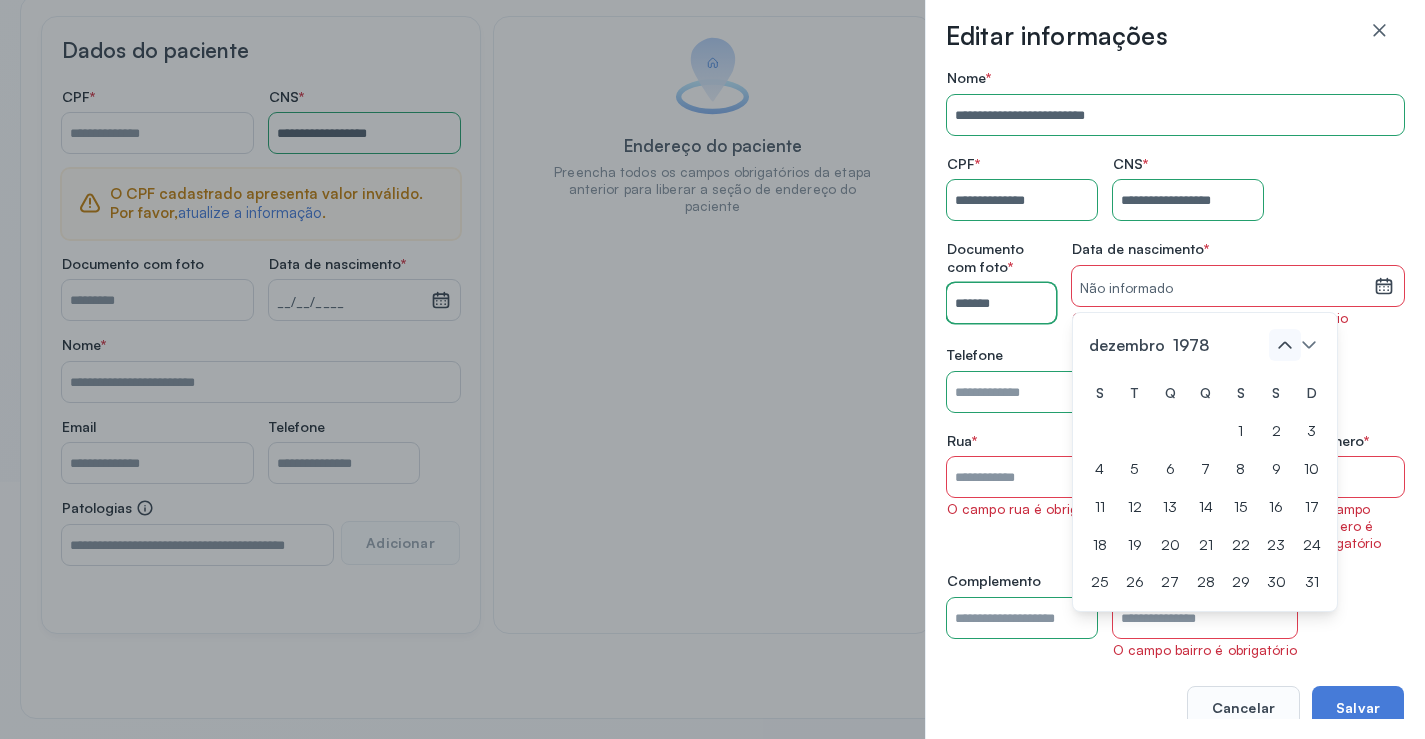 click 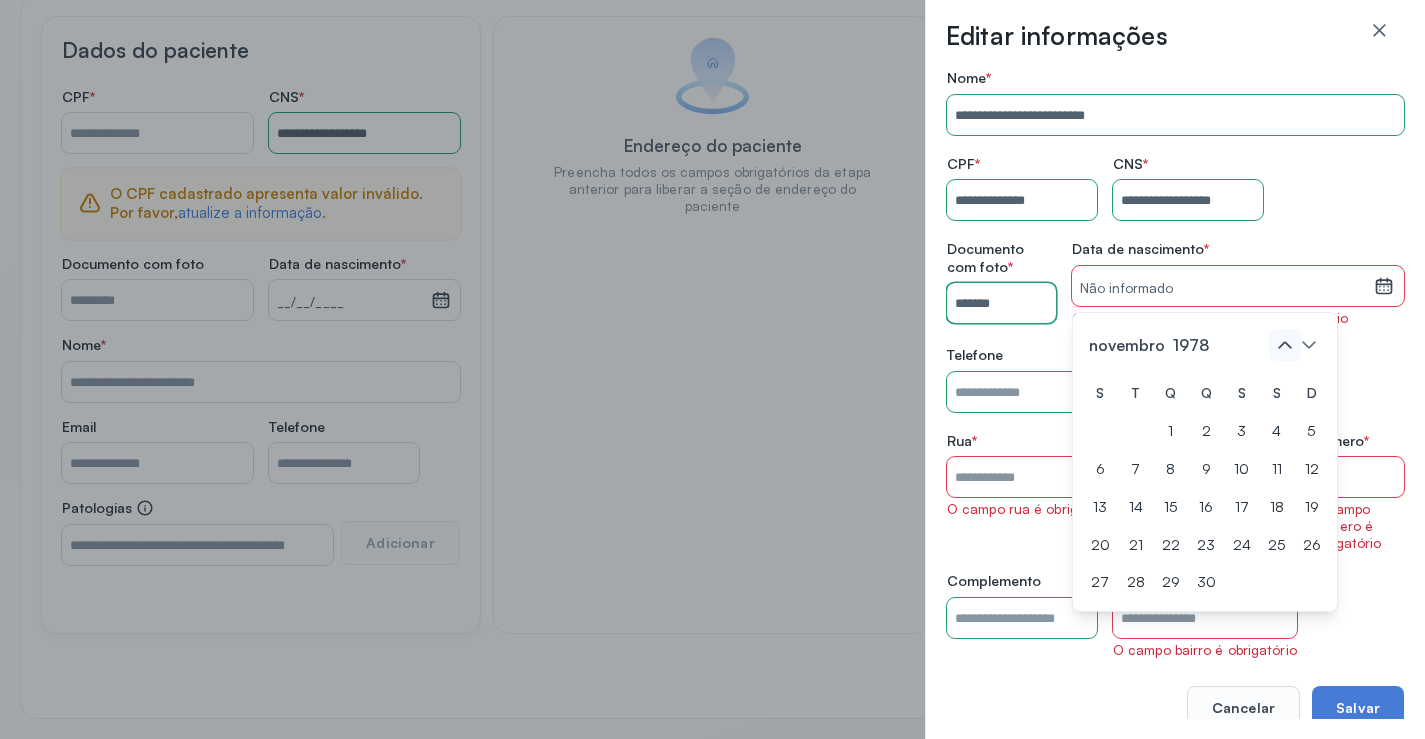 click 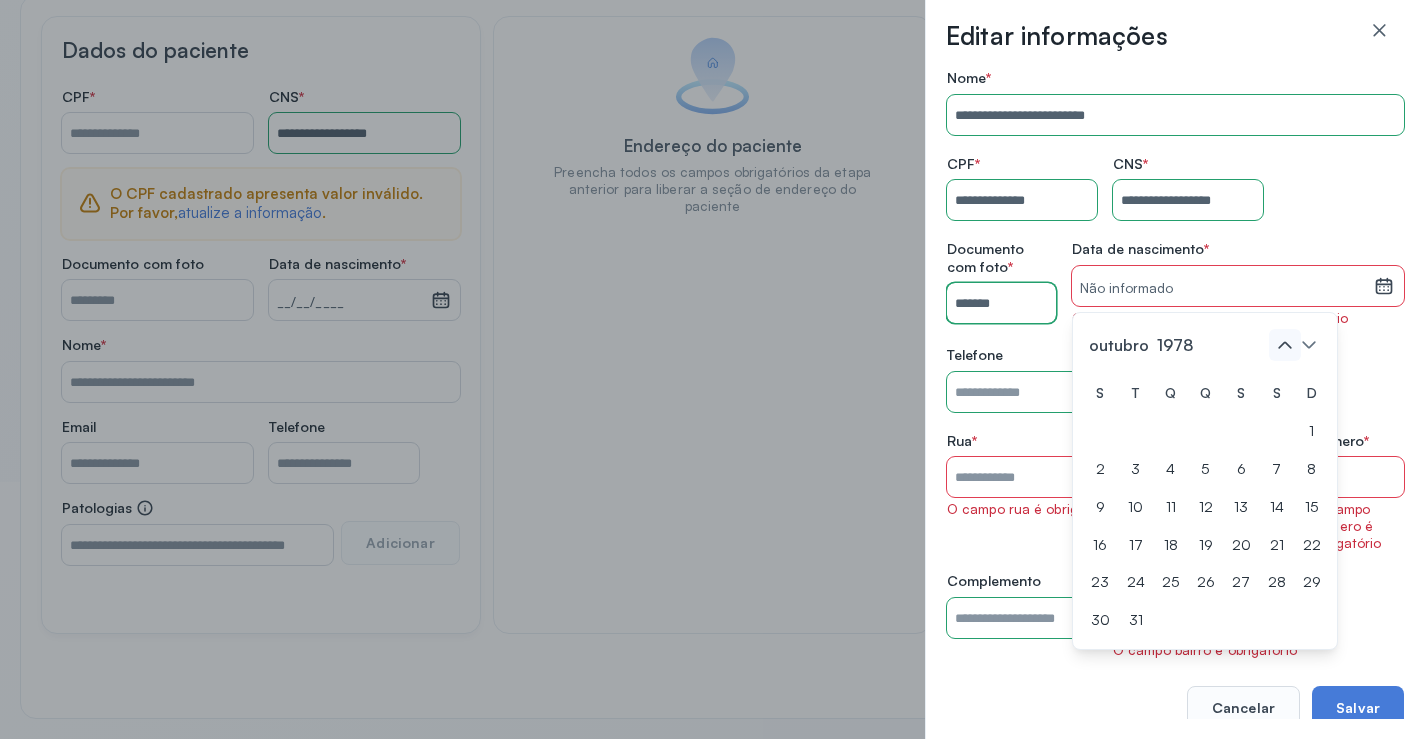 click 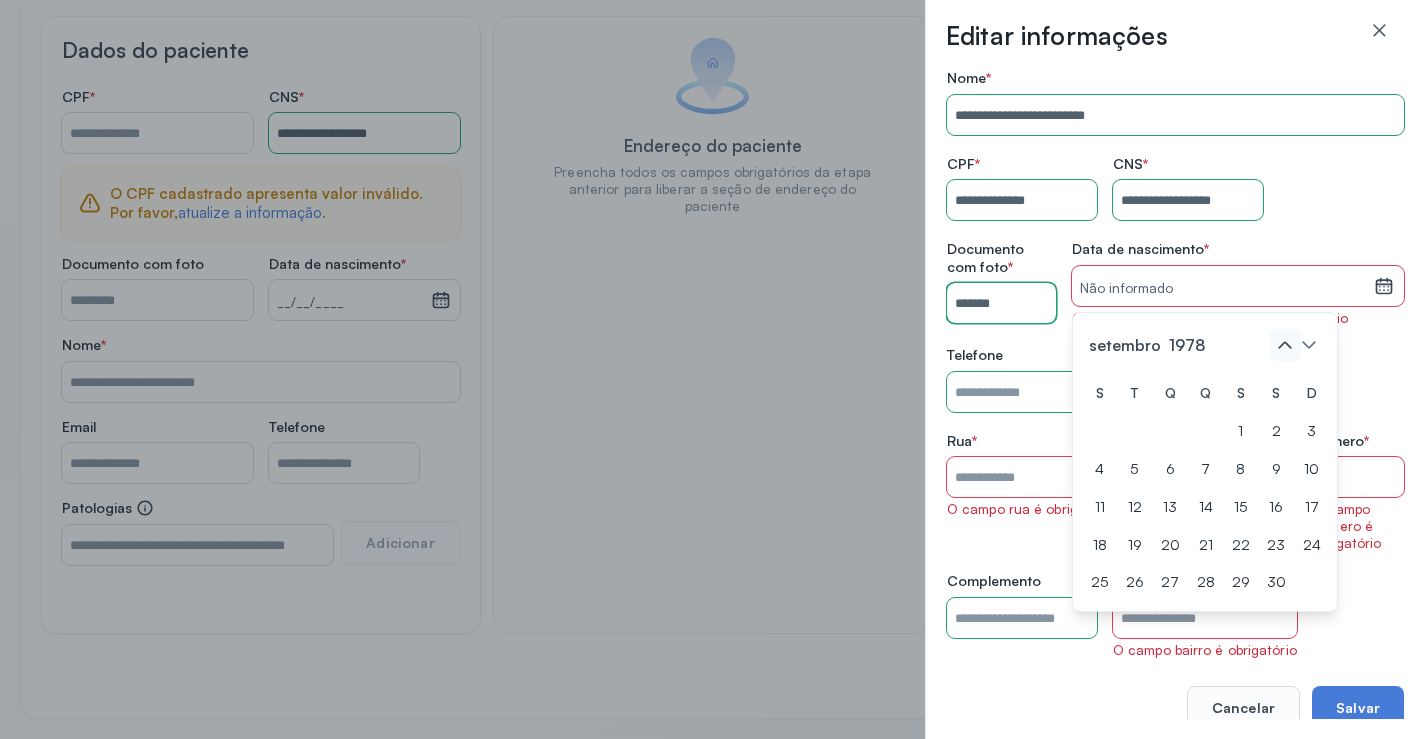 click 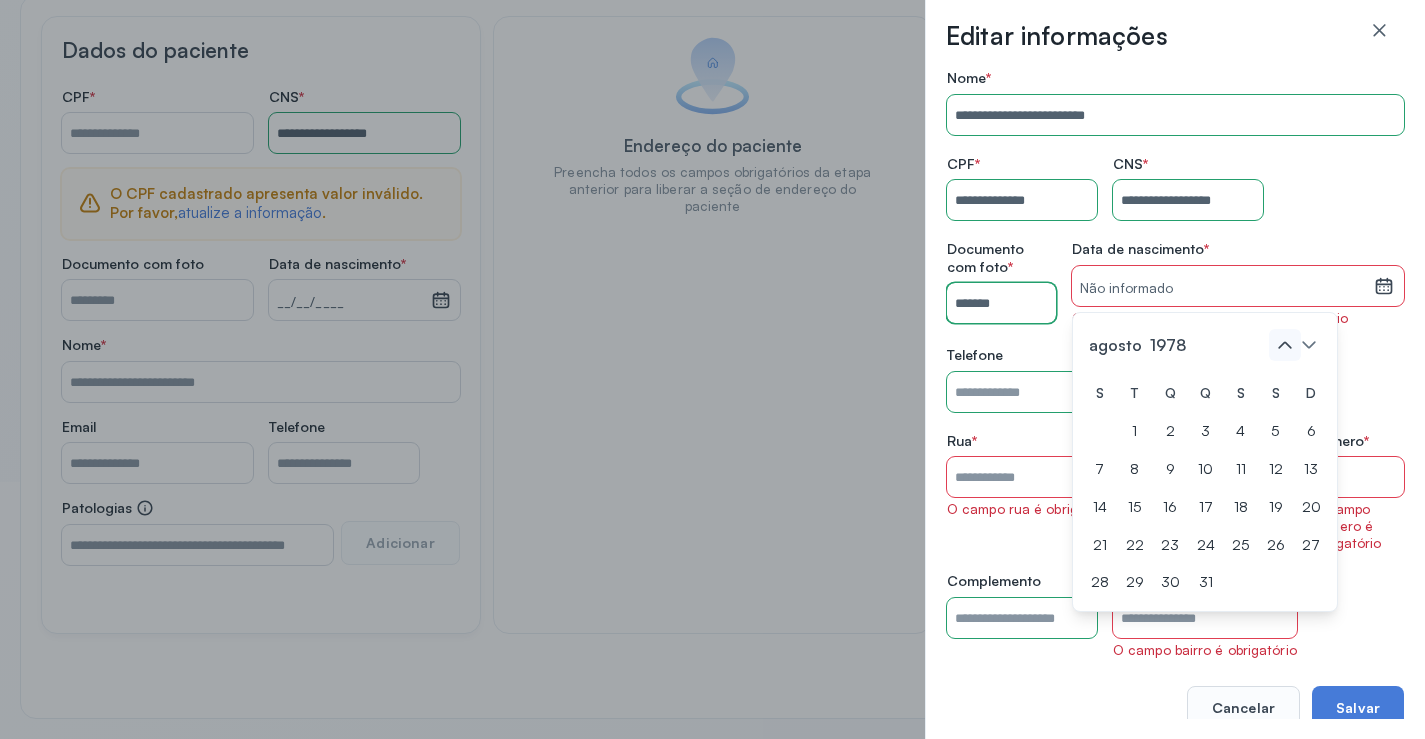click 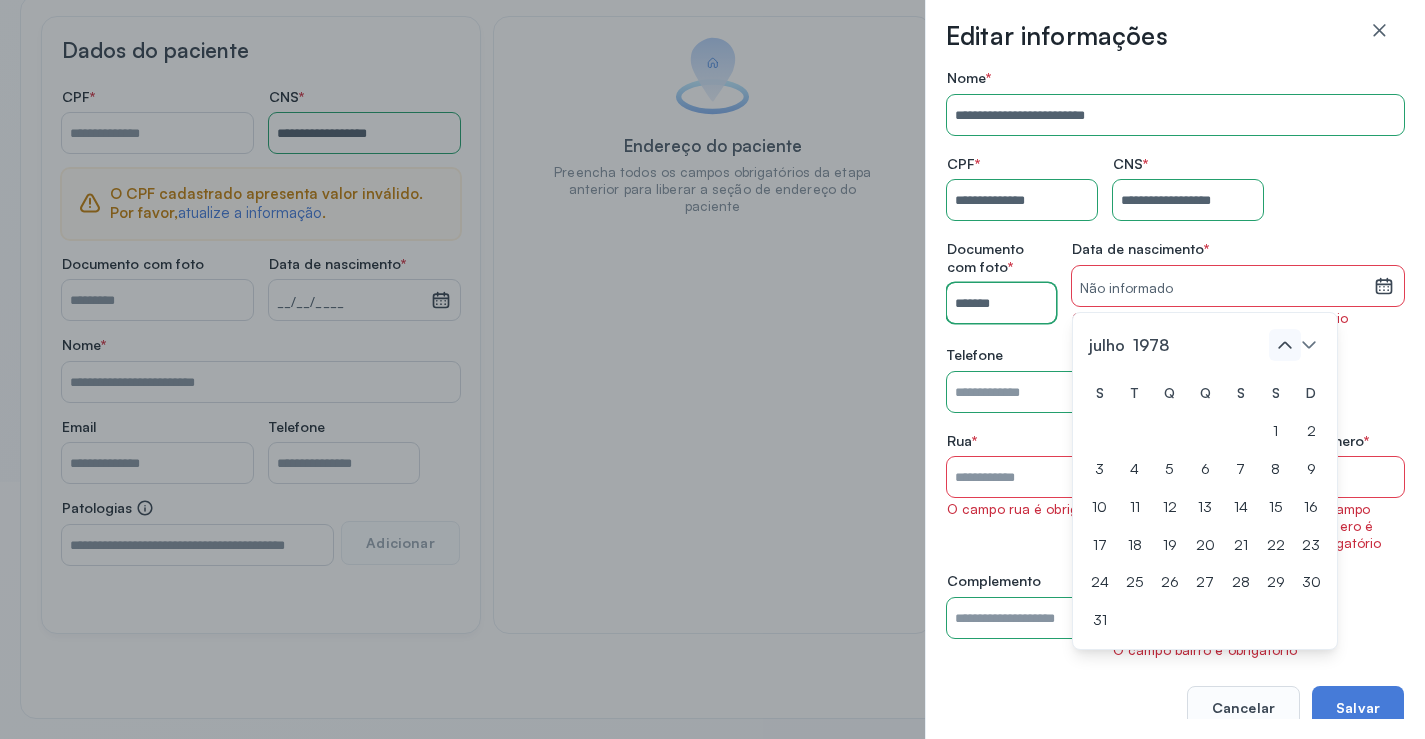click 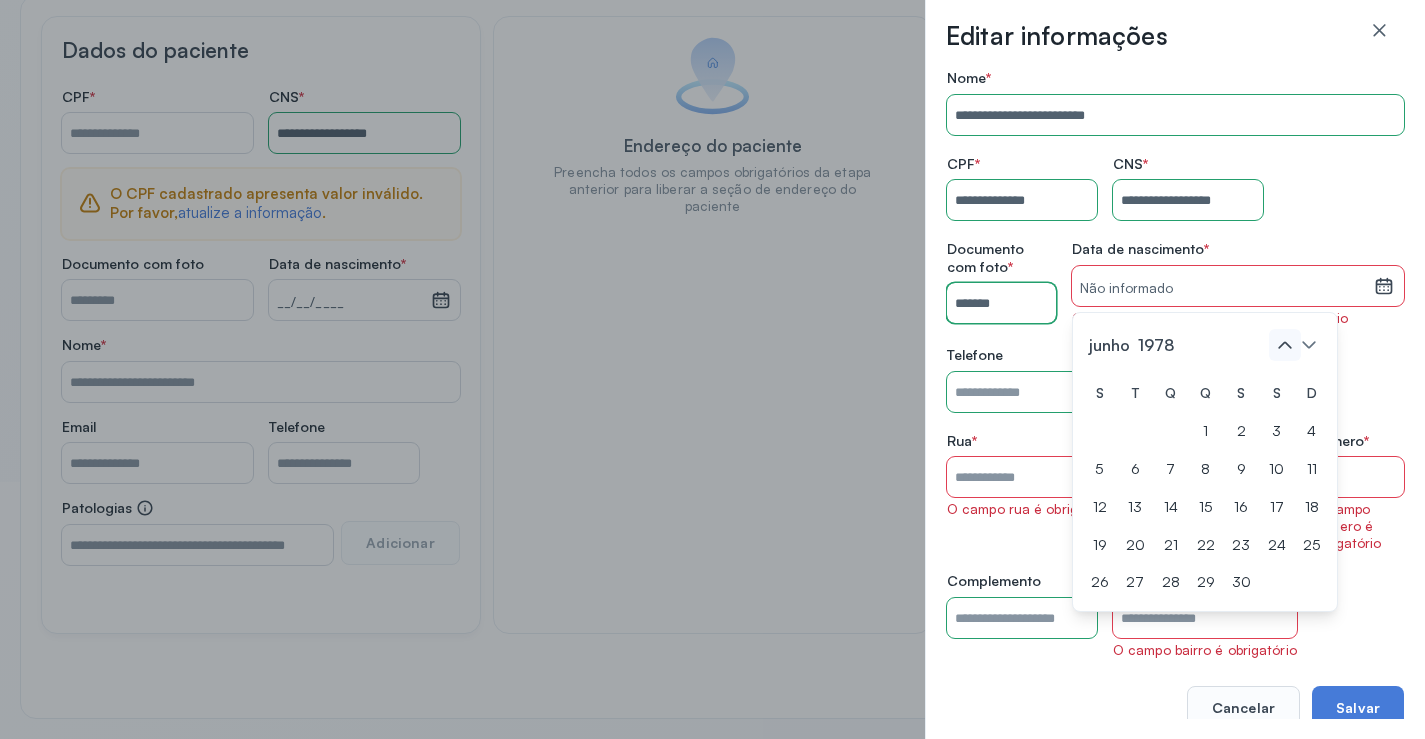 click 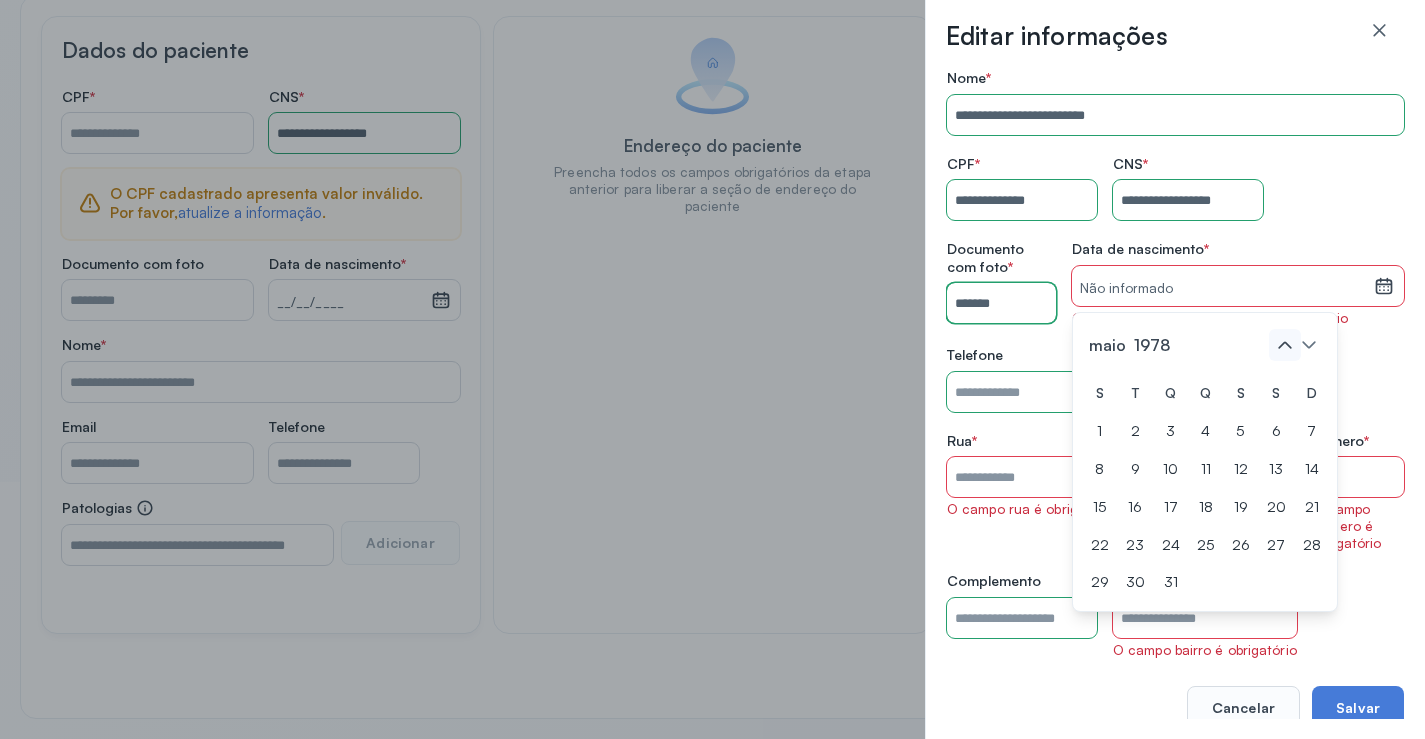 click 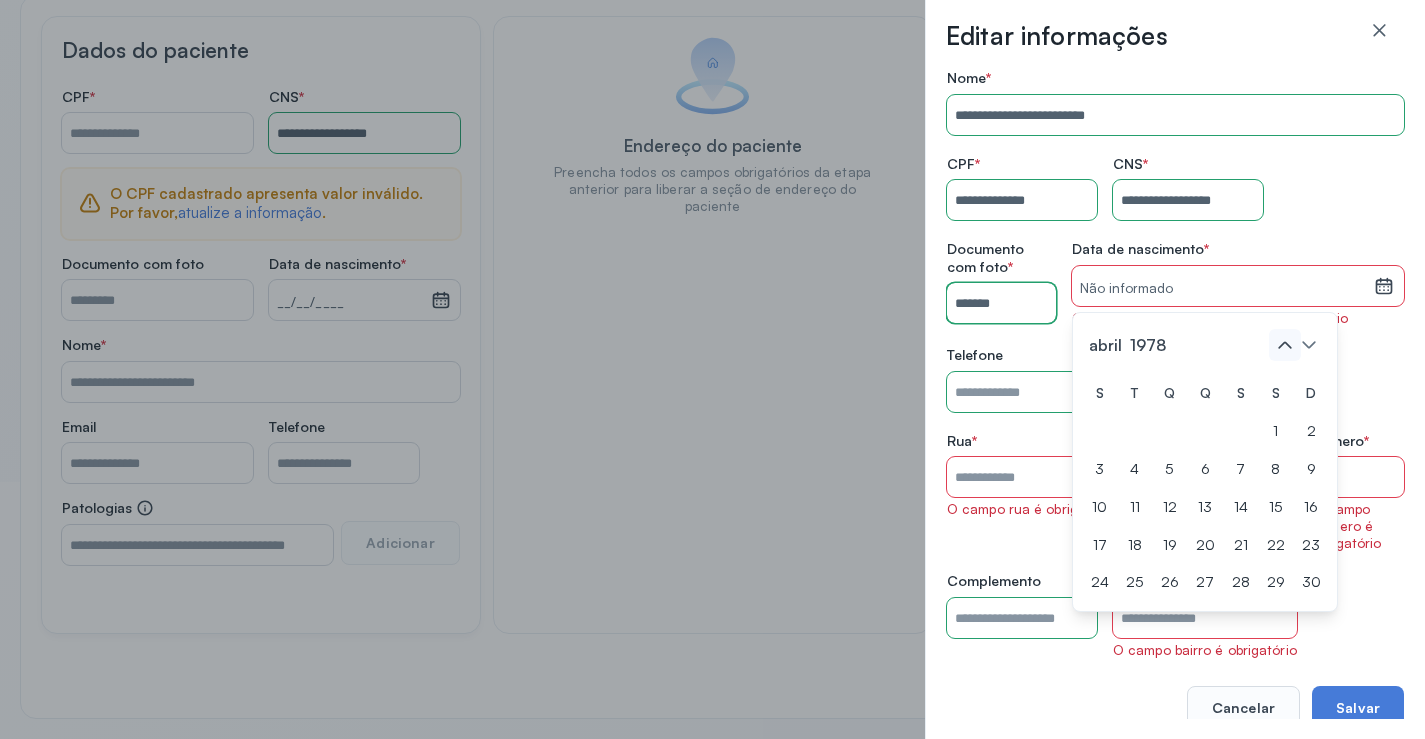 click 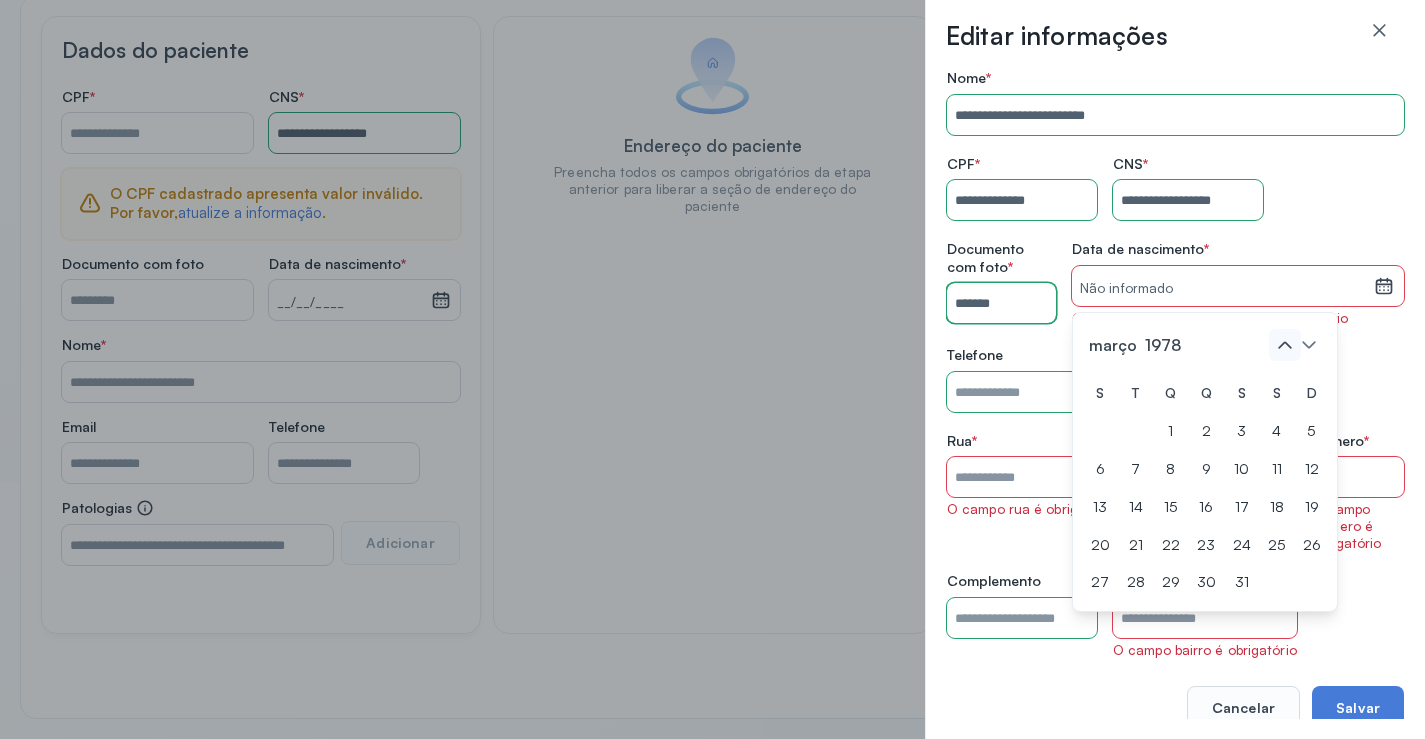 click 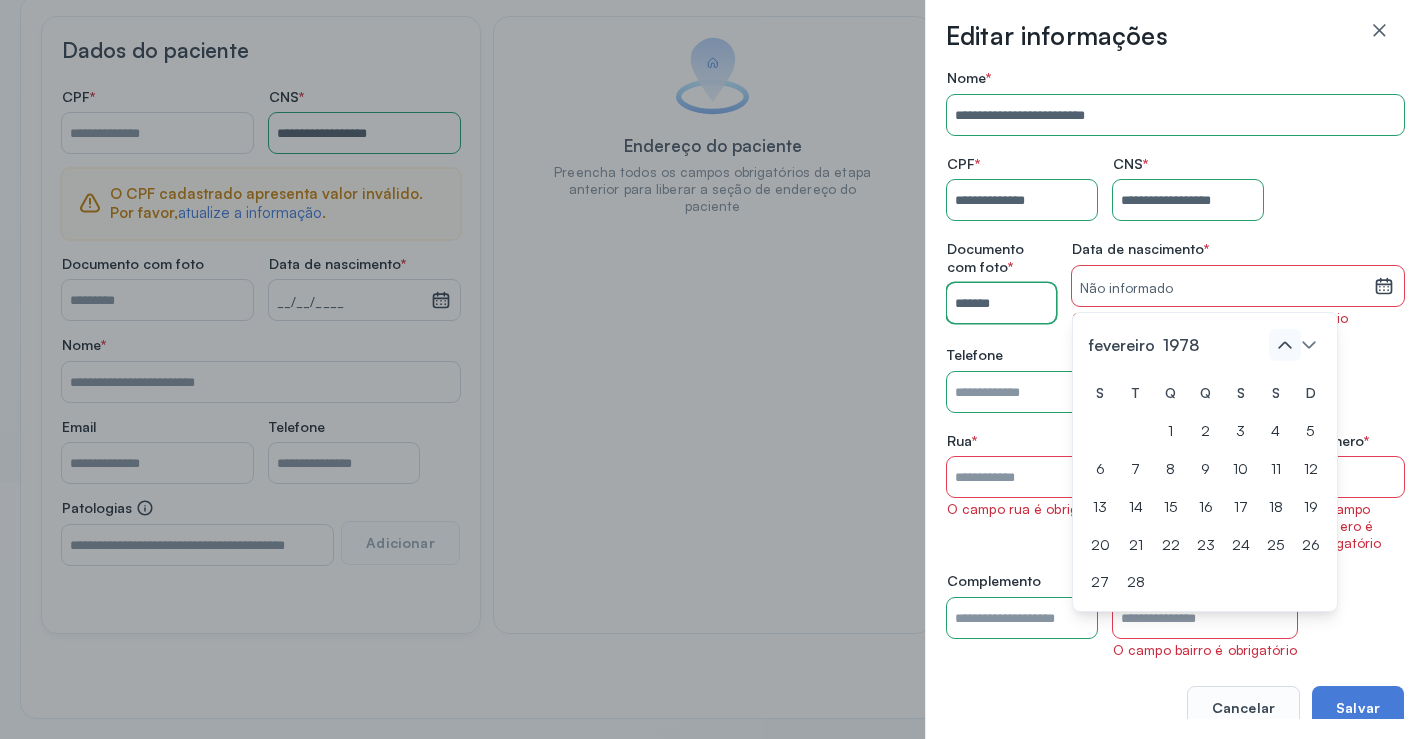 click 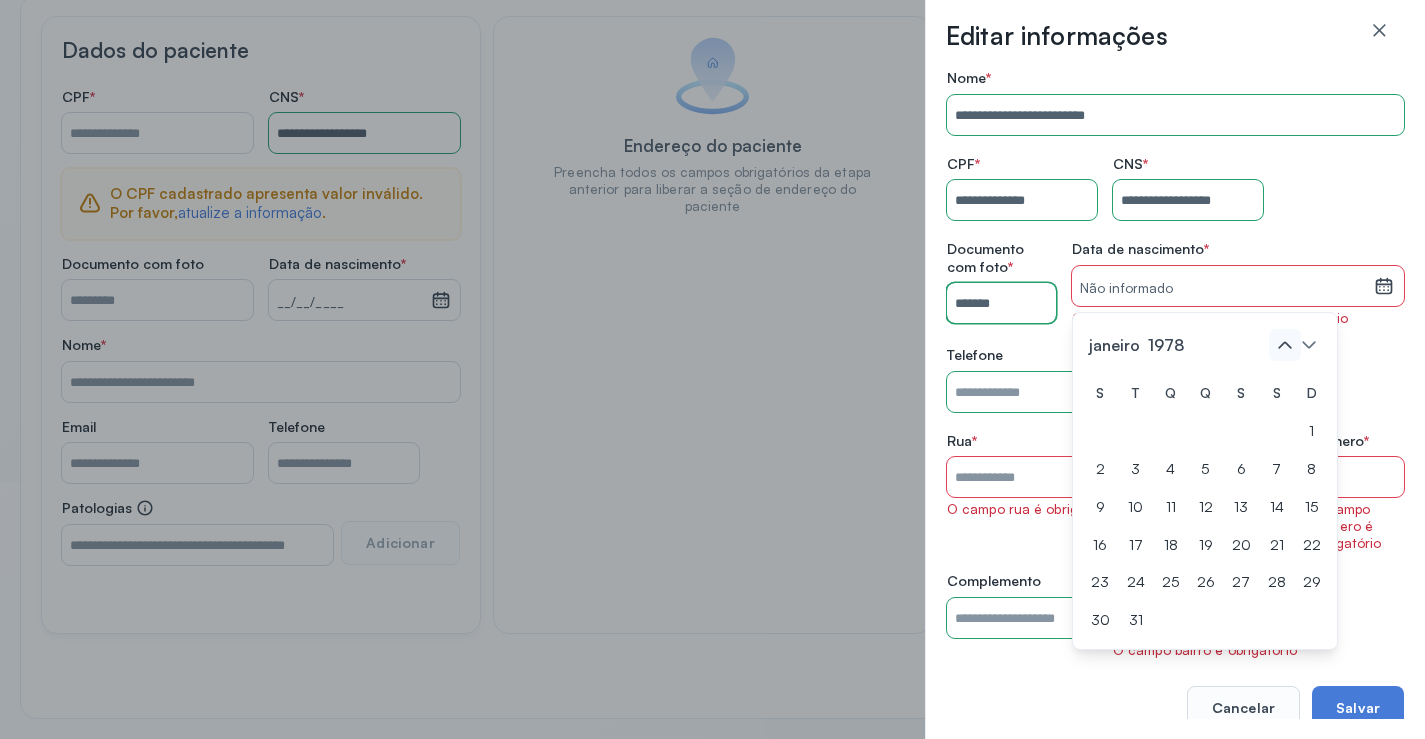 click 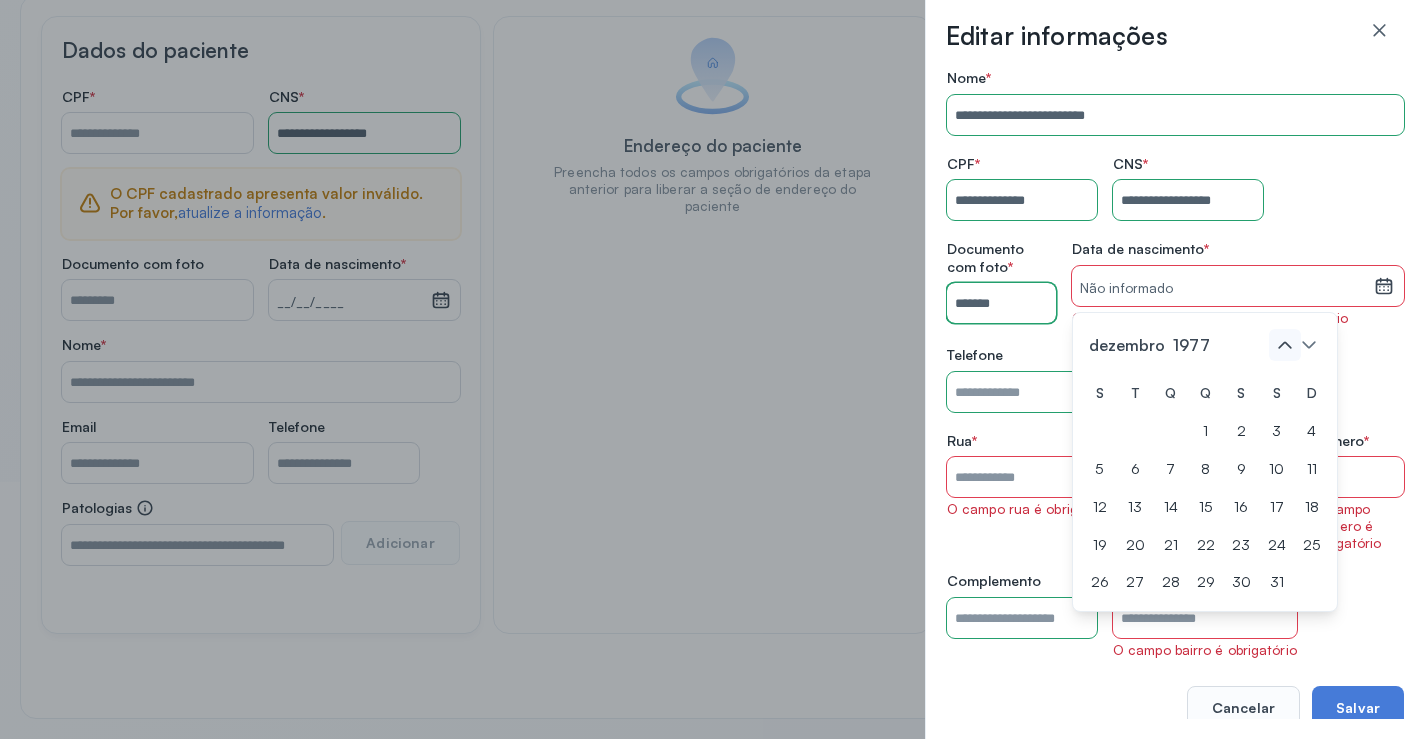 click 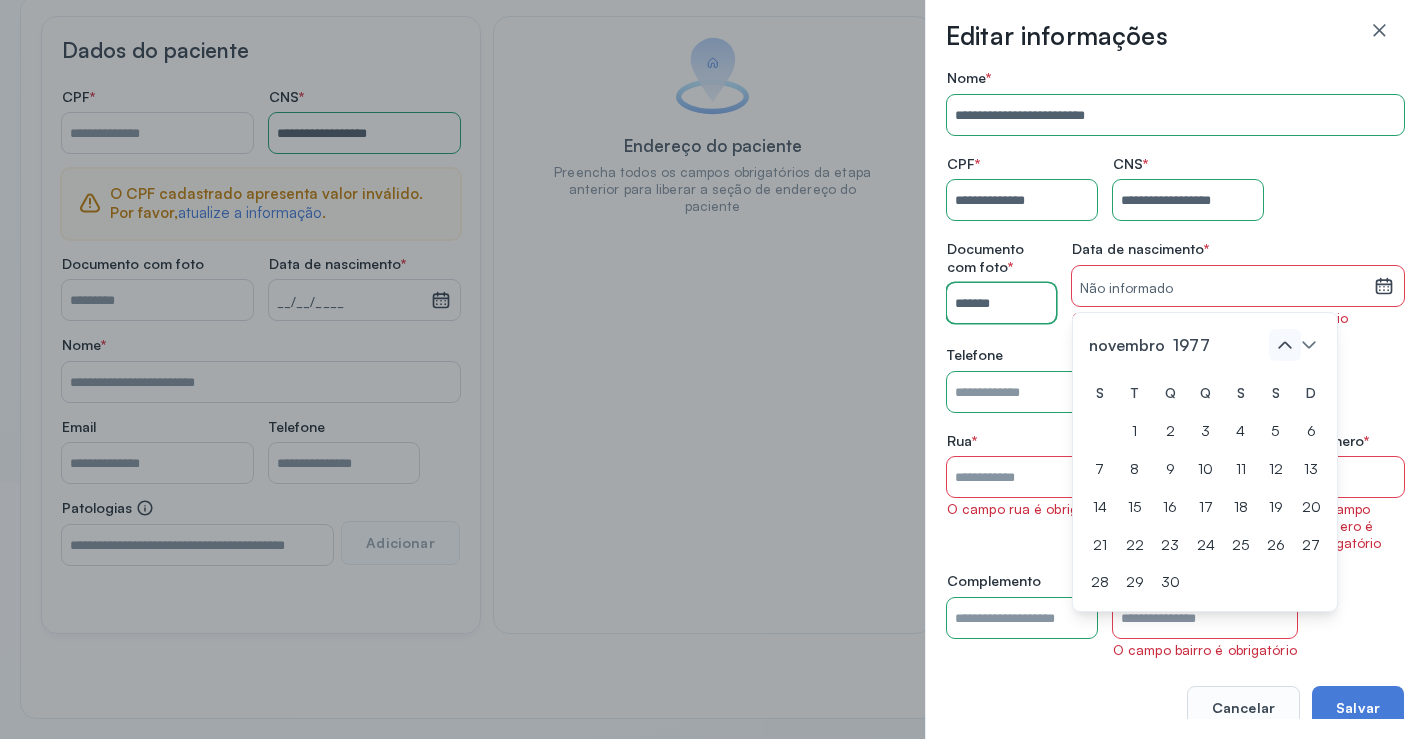 click 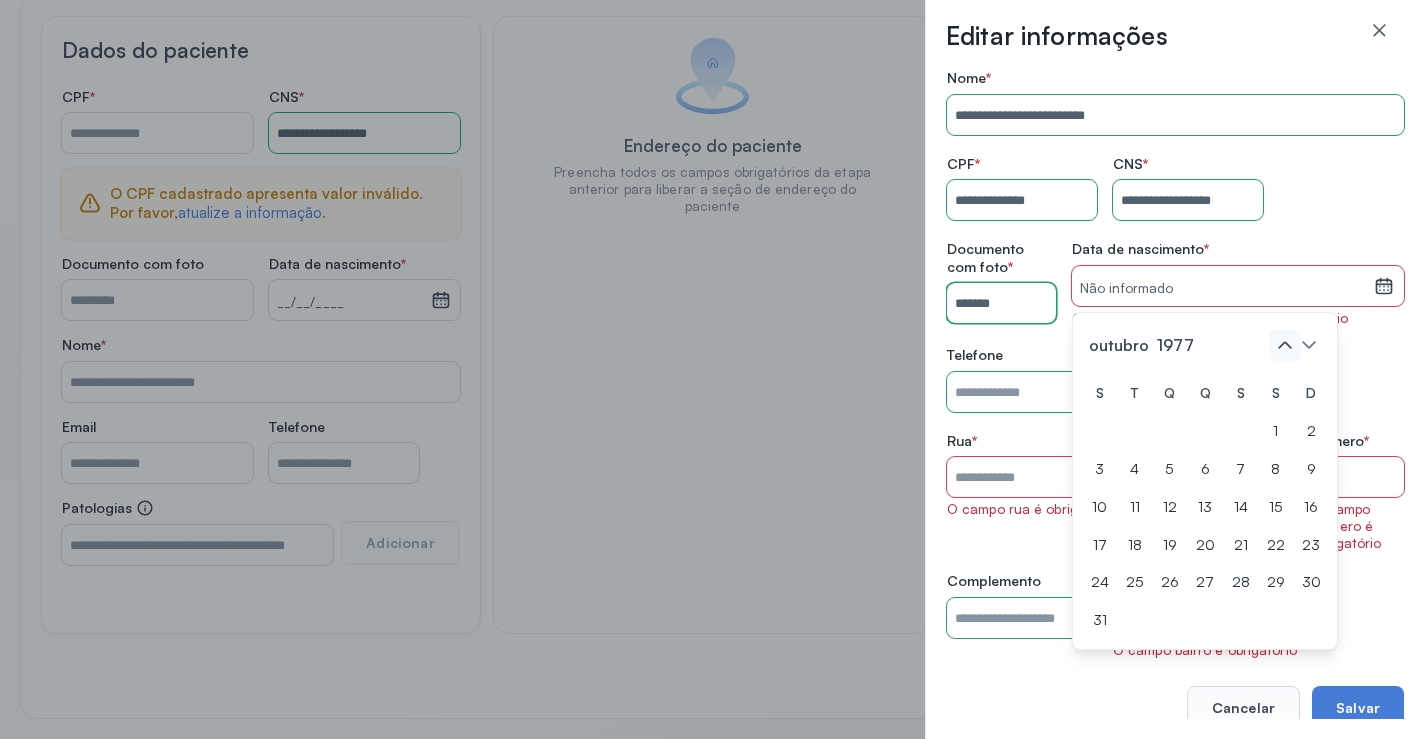 click 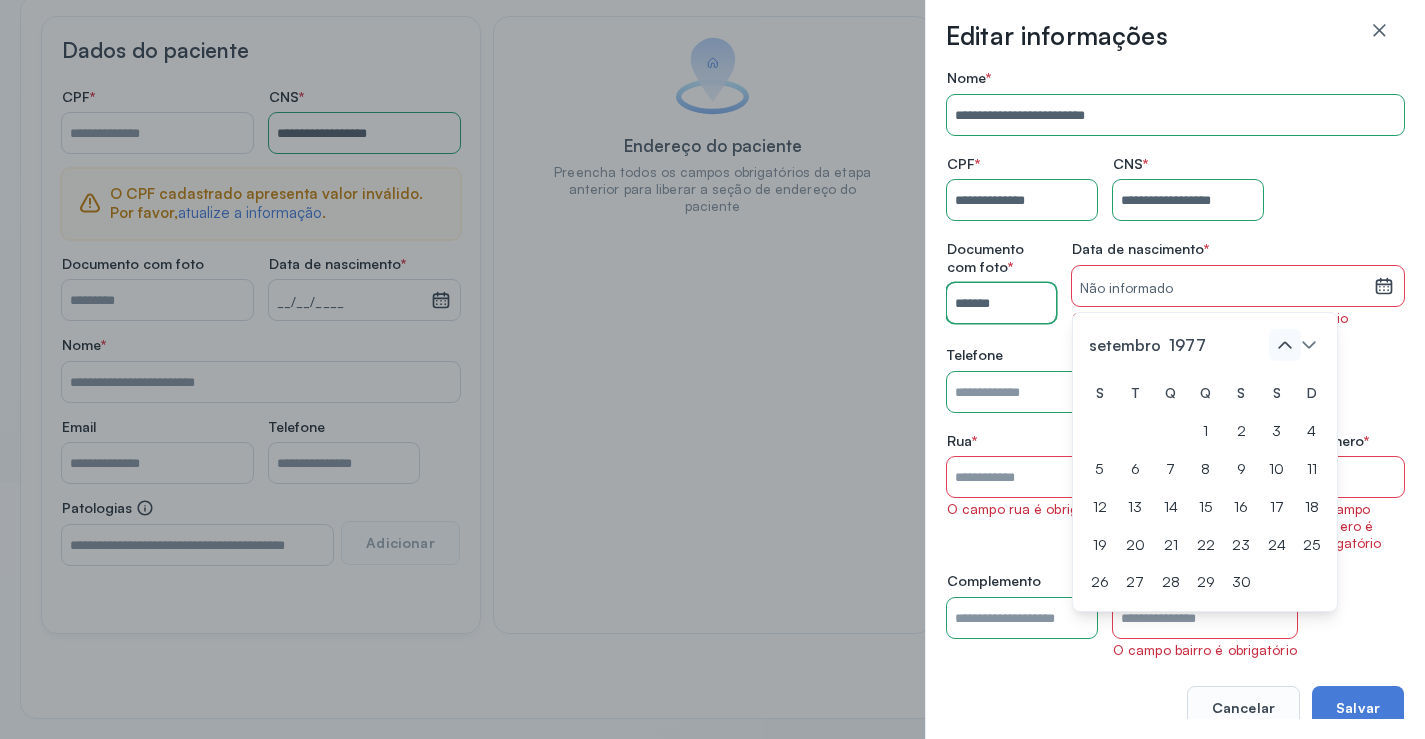 click 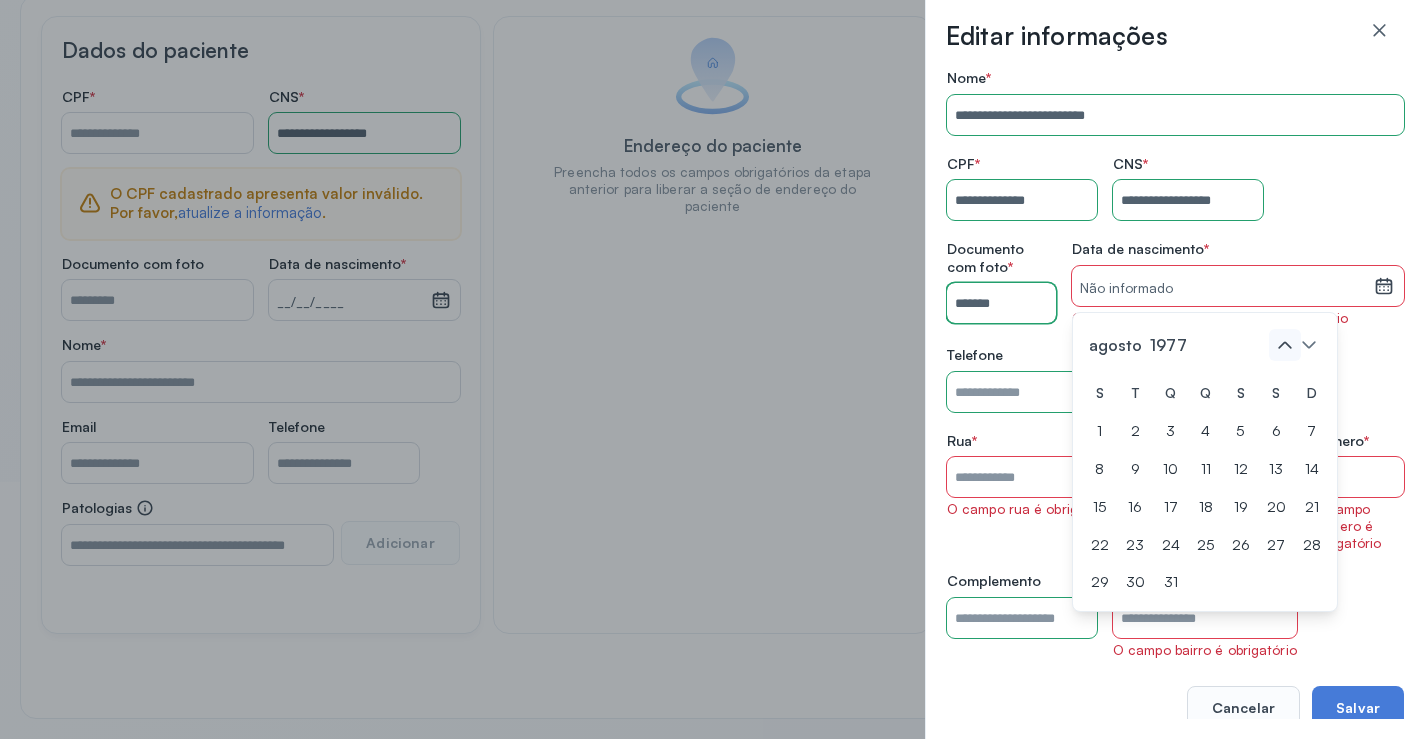 click 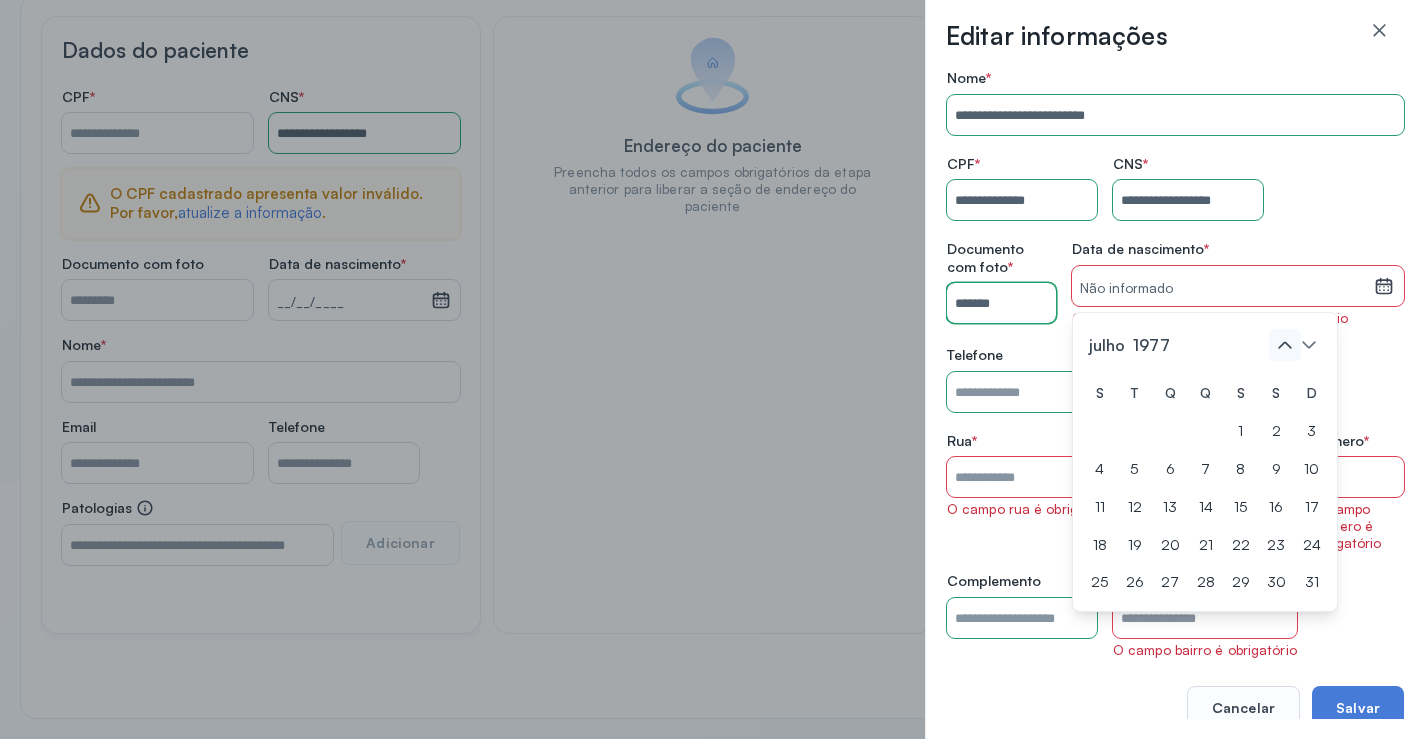 click 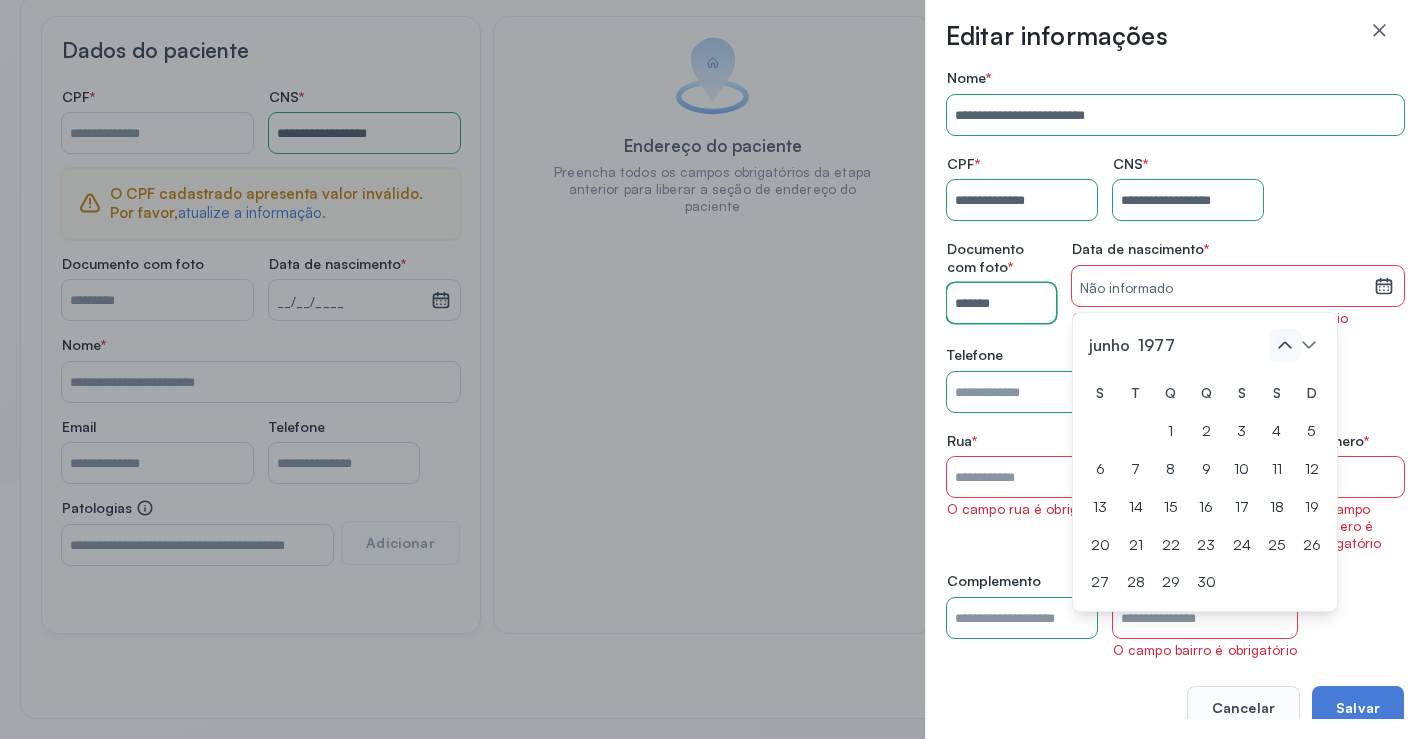 click 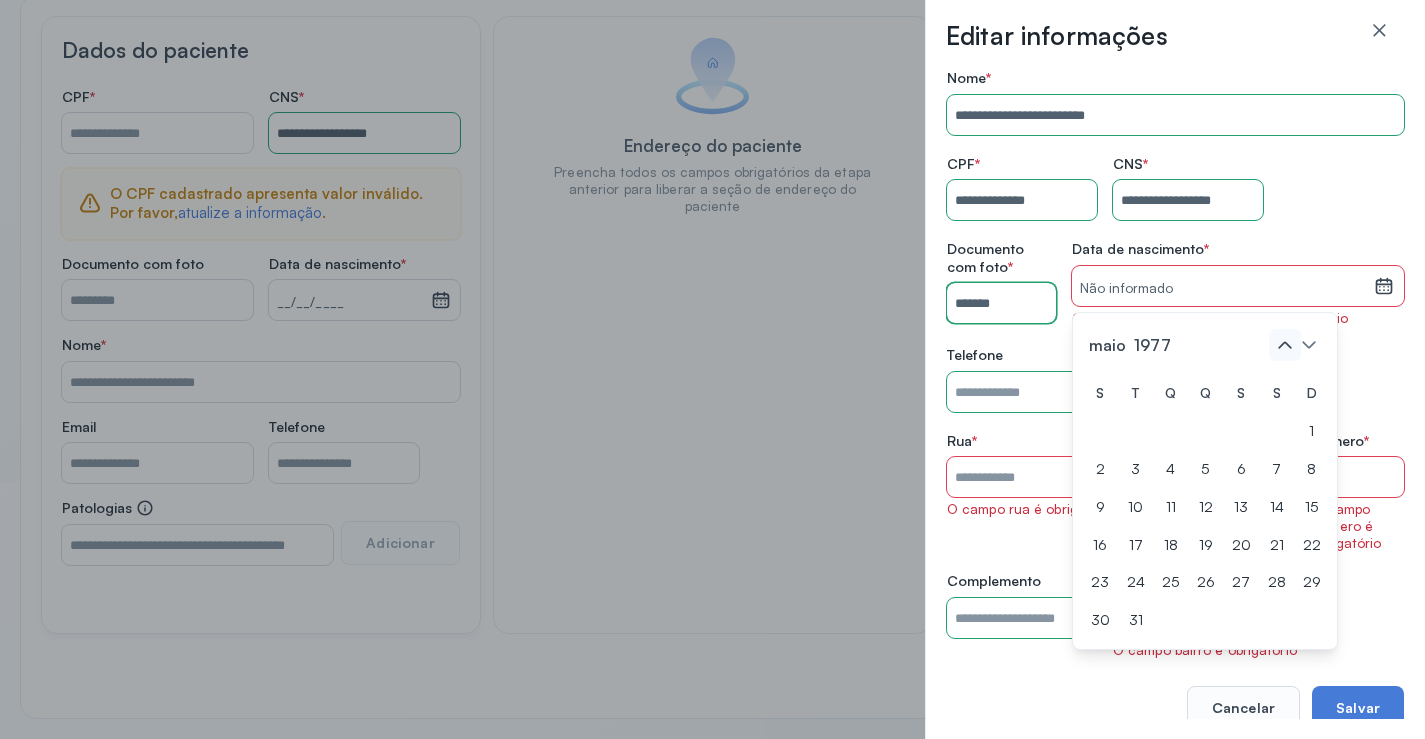 click 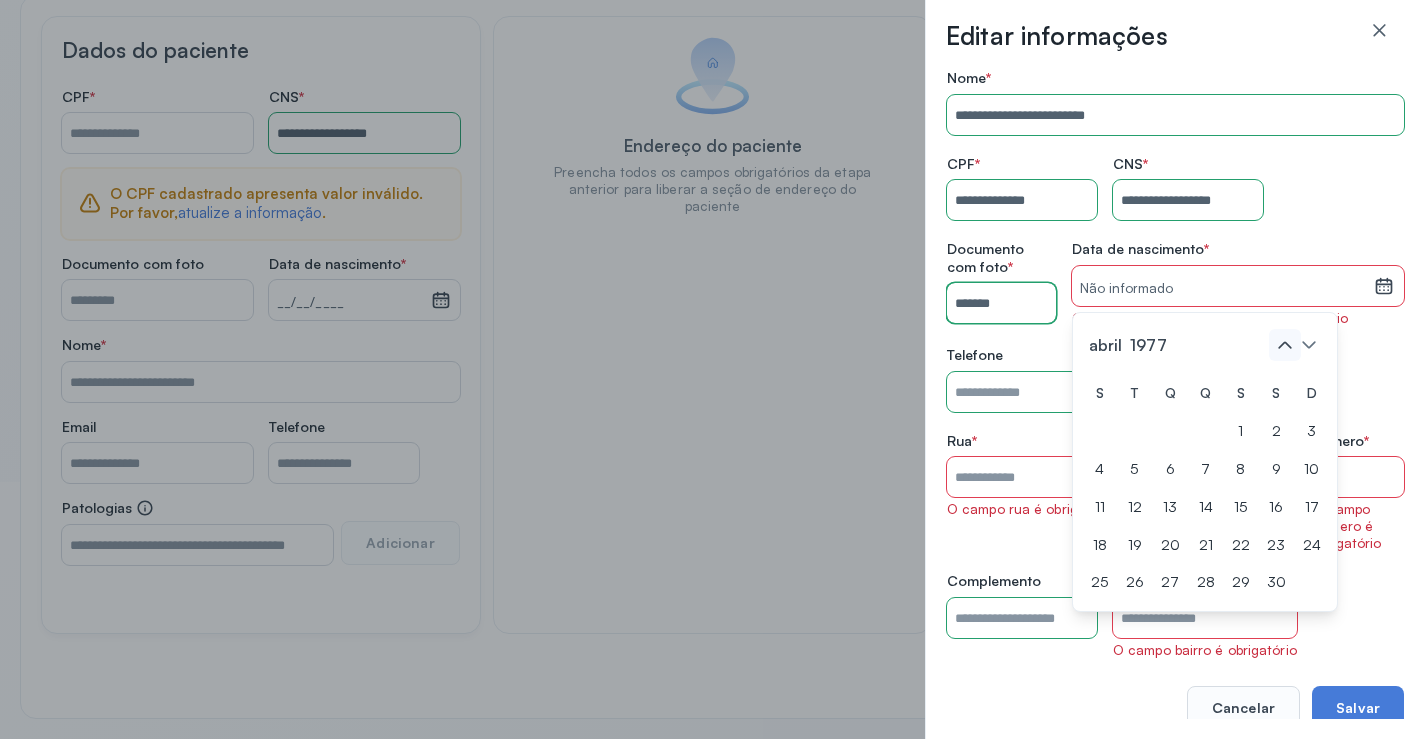 click 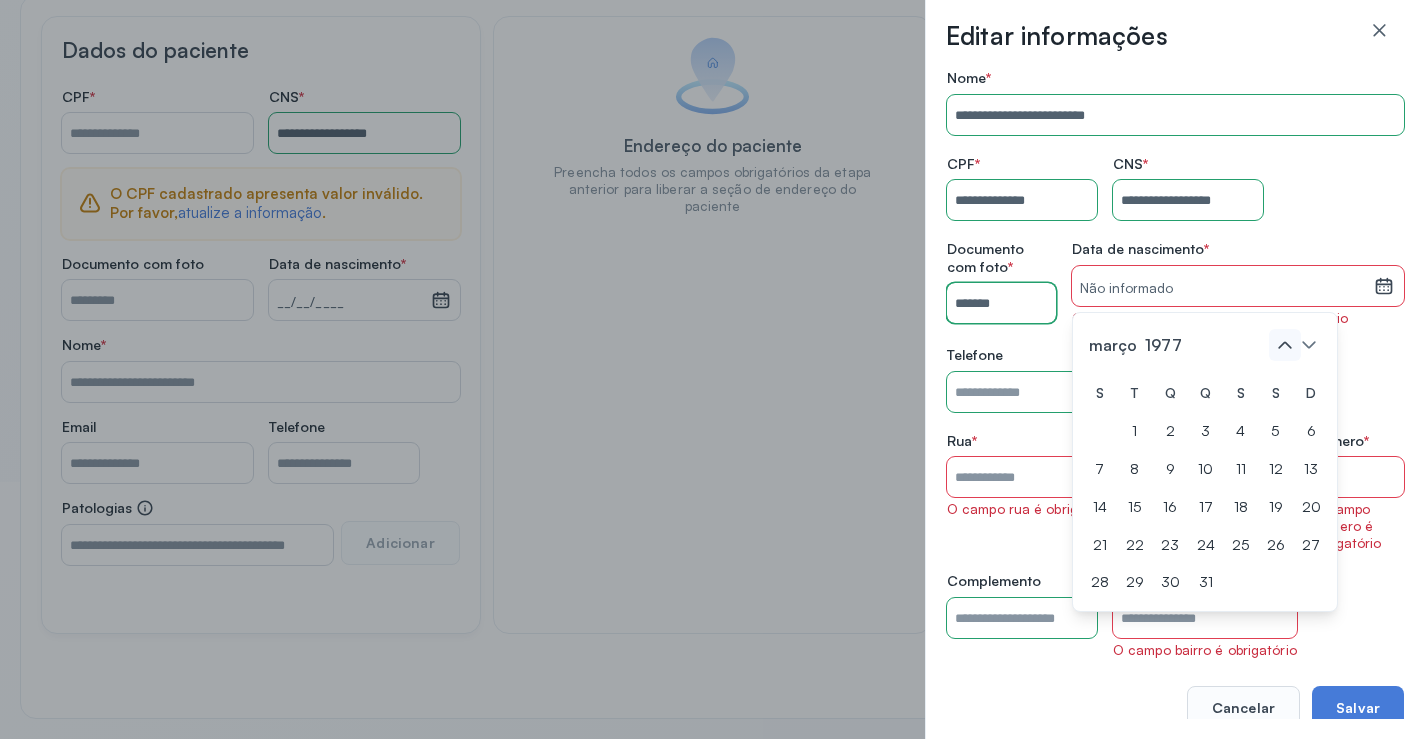 click 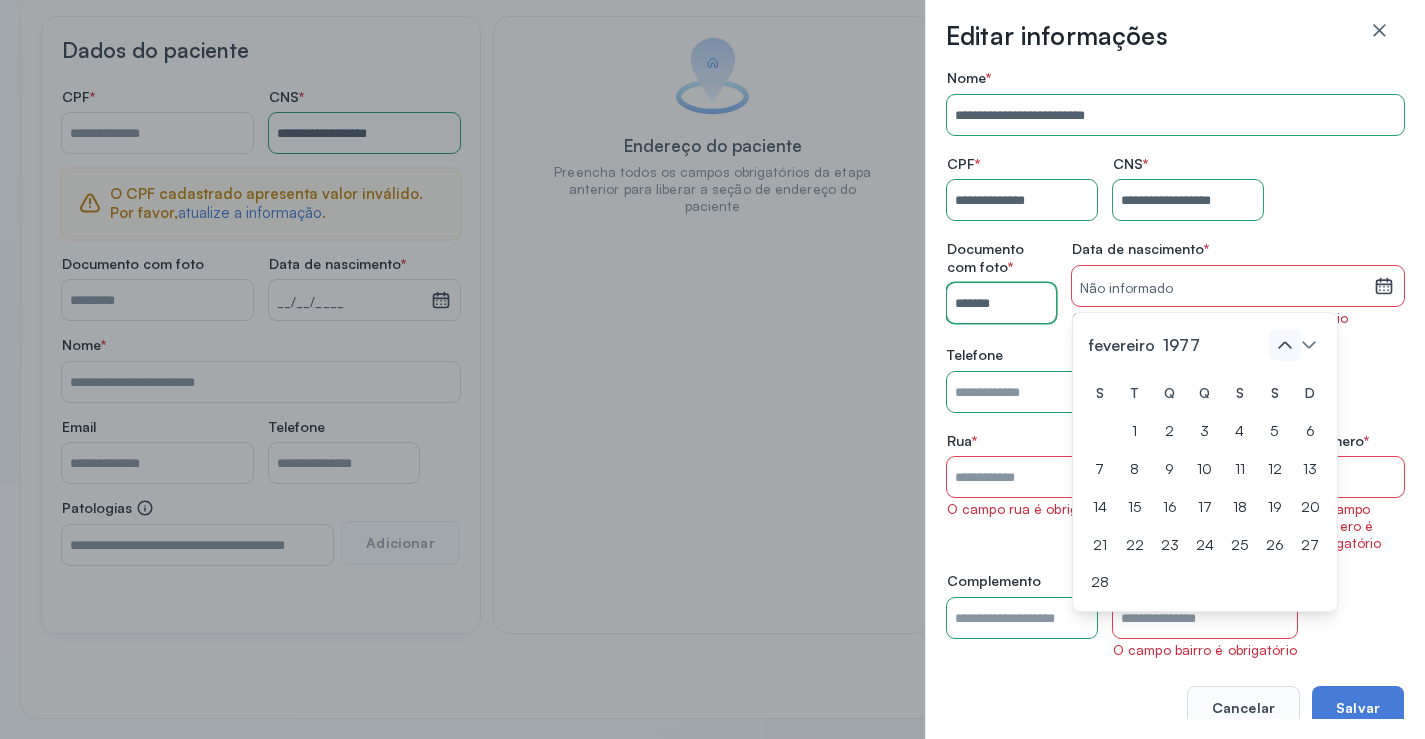 click 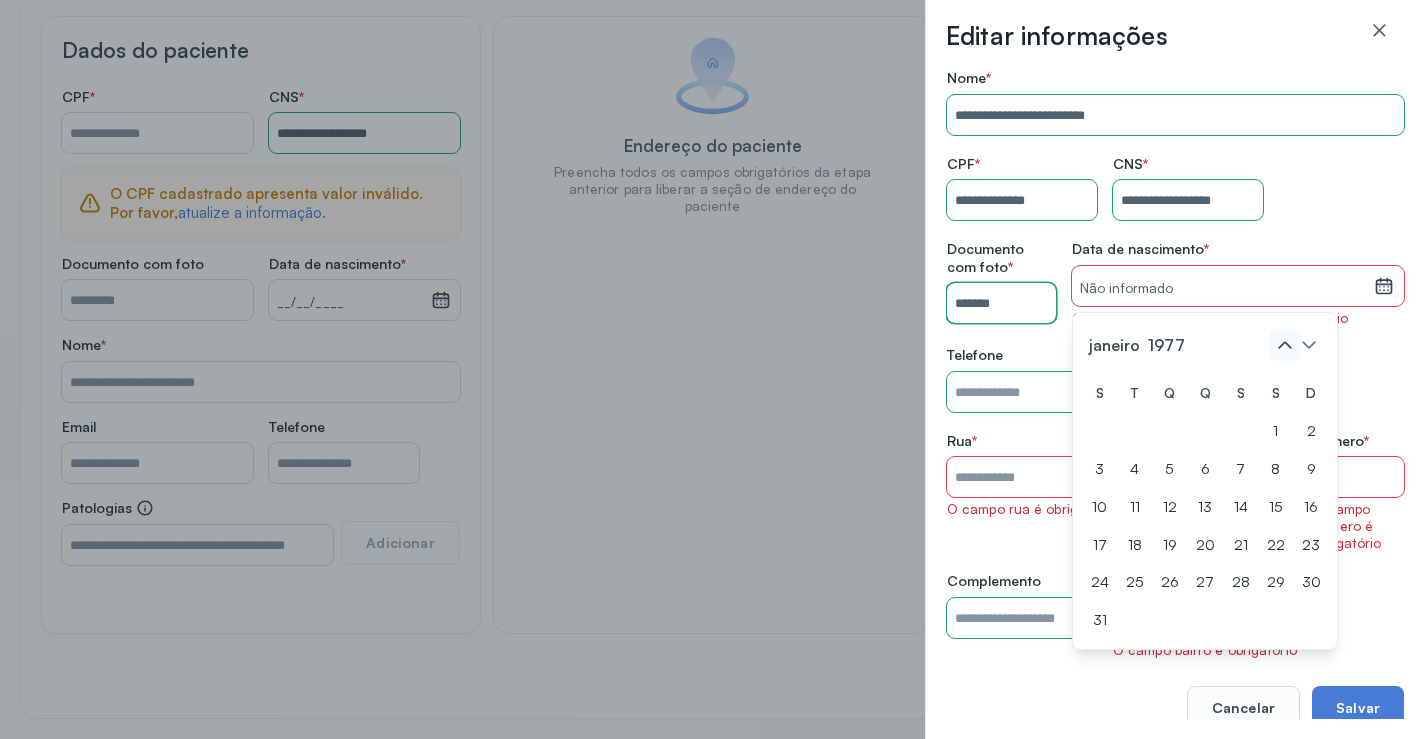 click 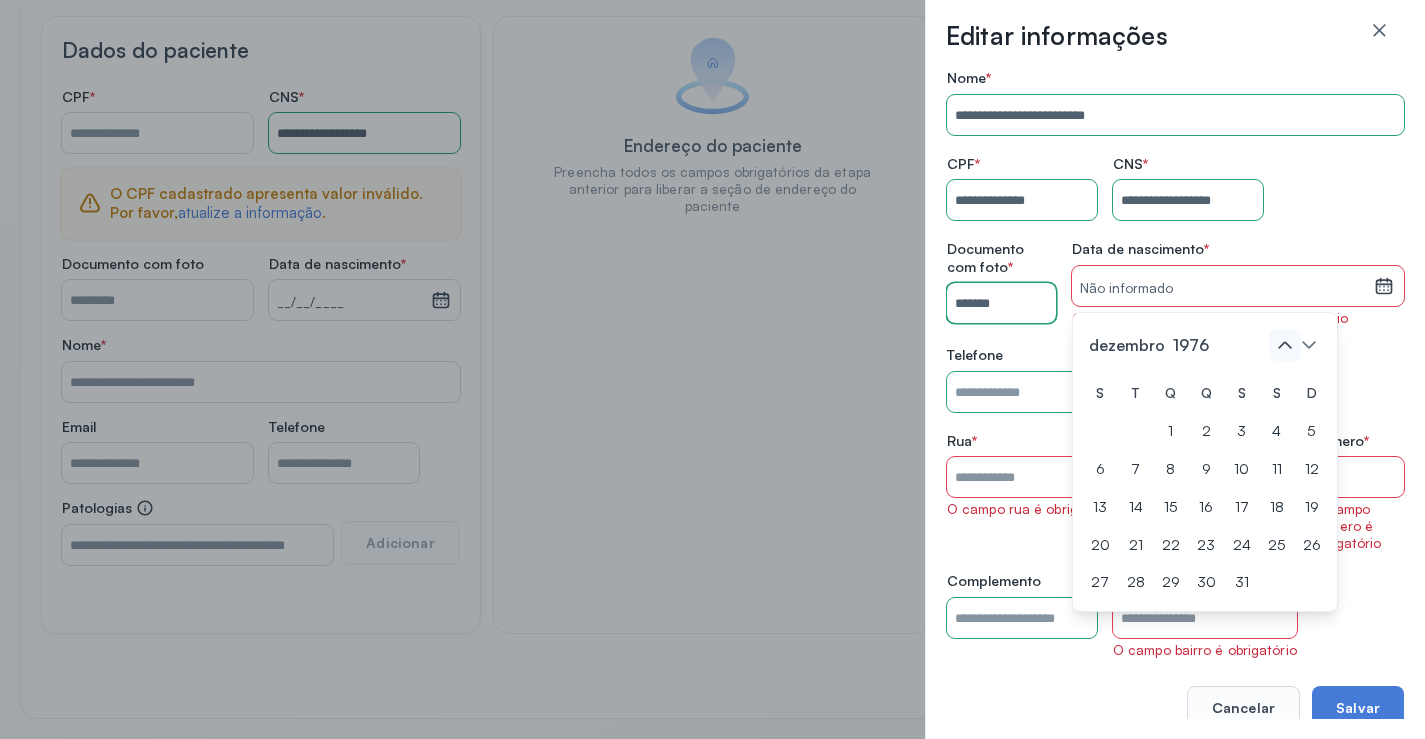 click 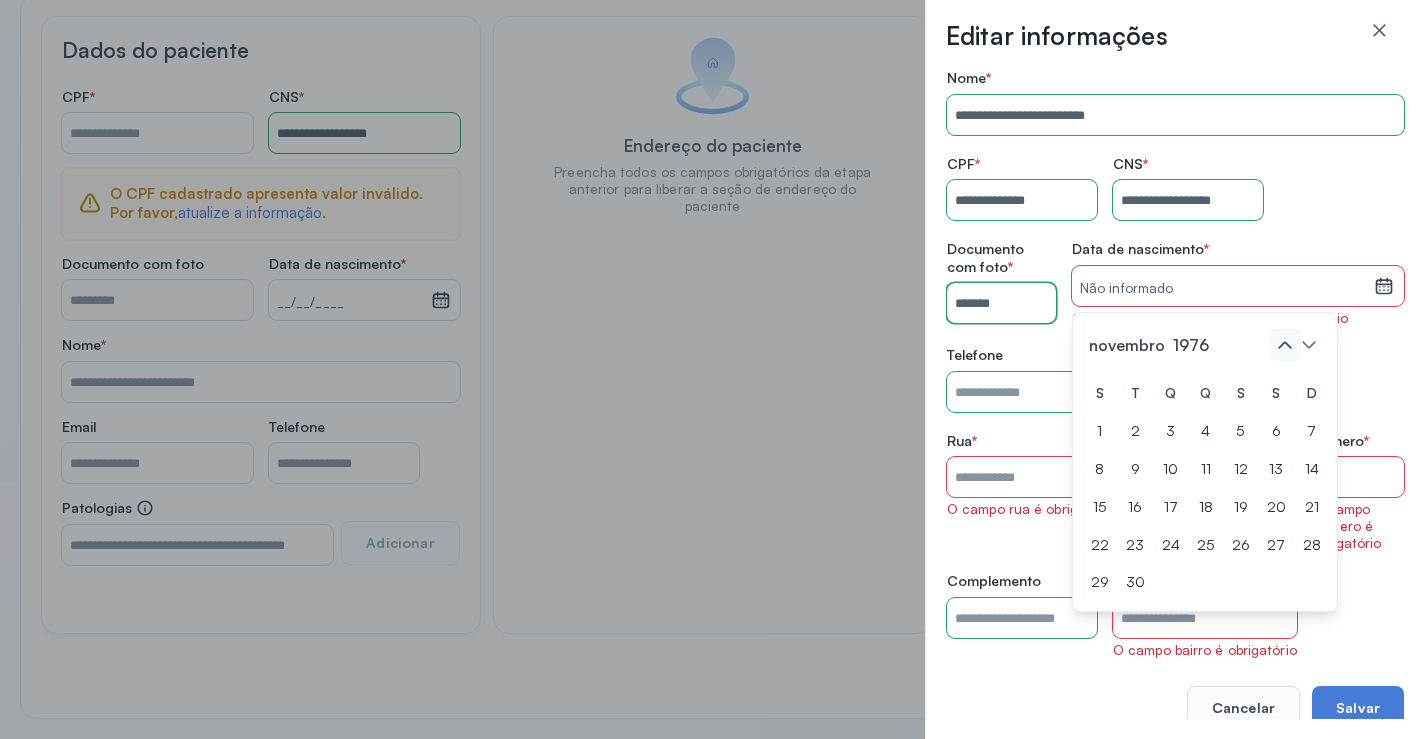 click 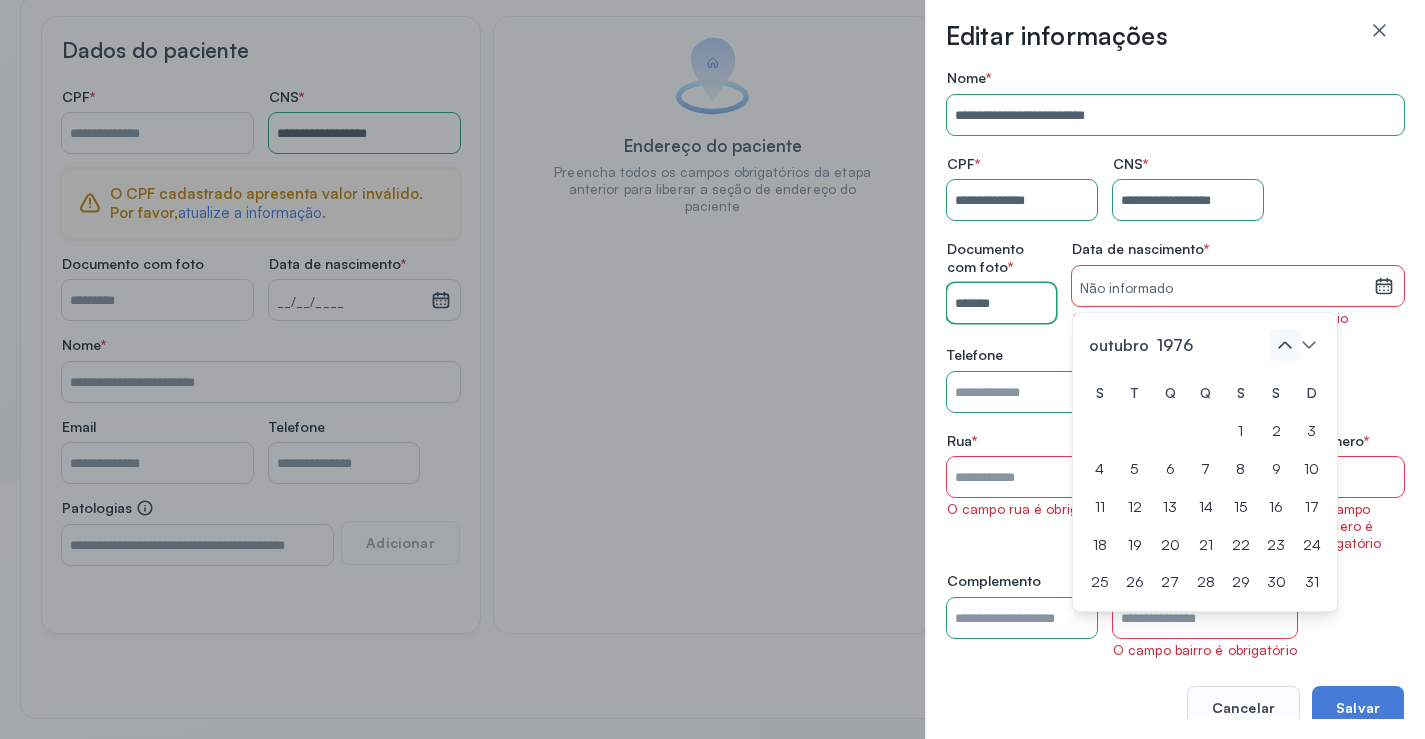 click 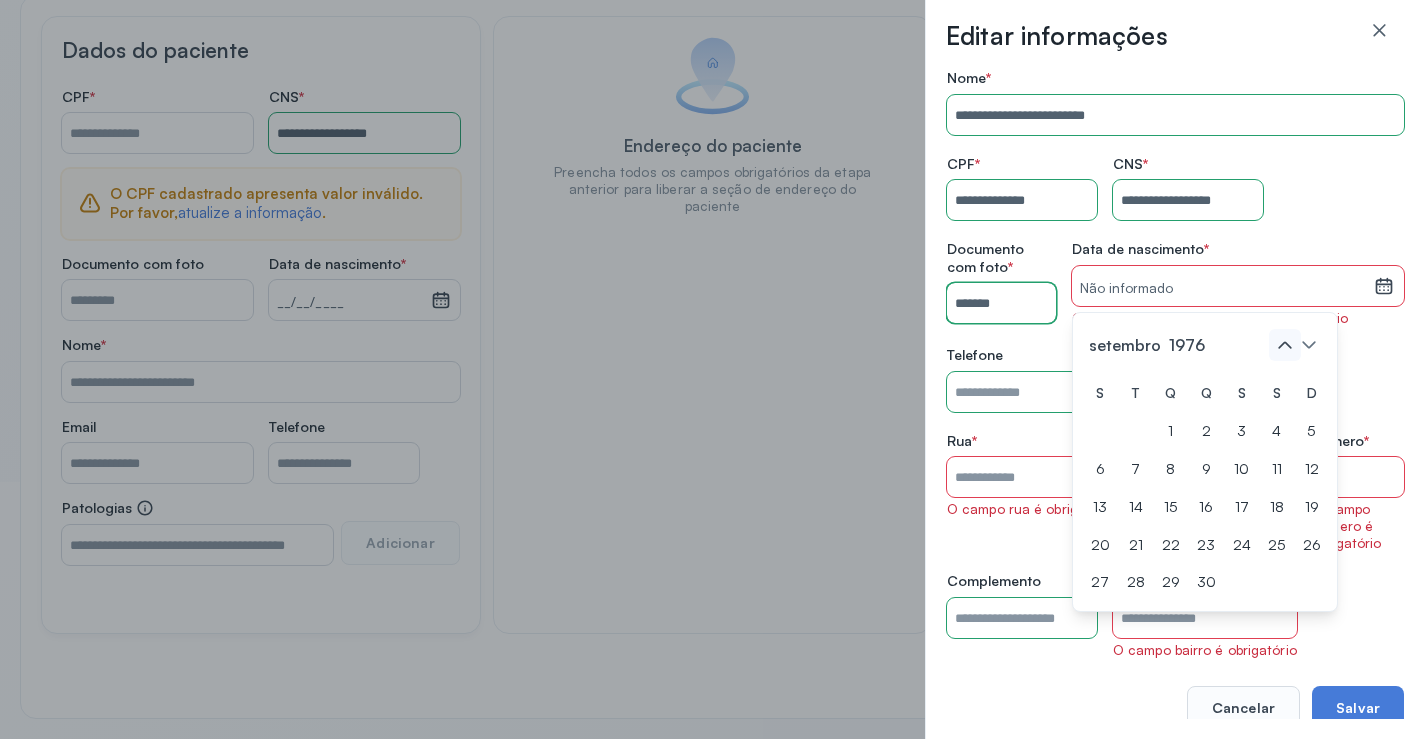 click 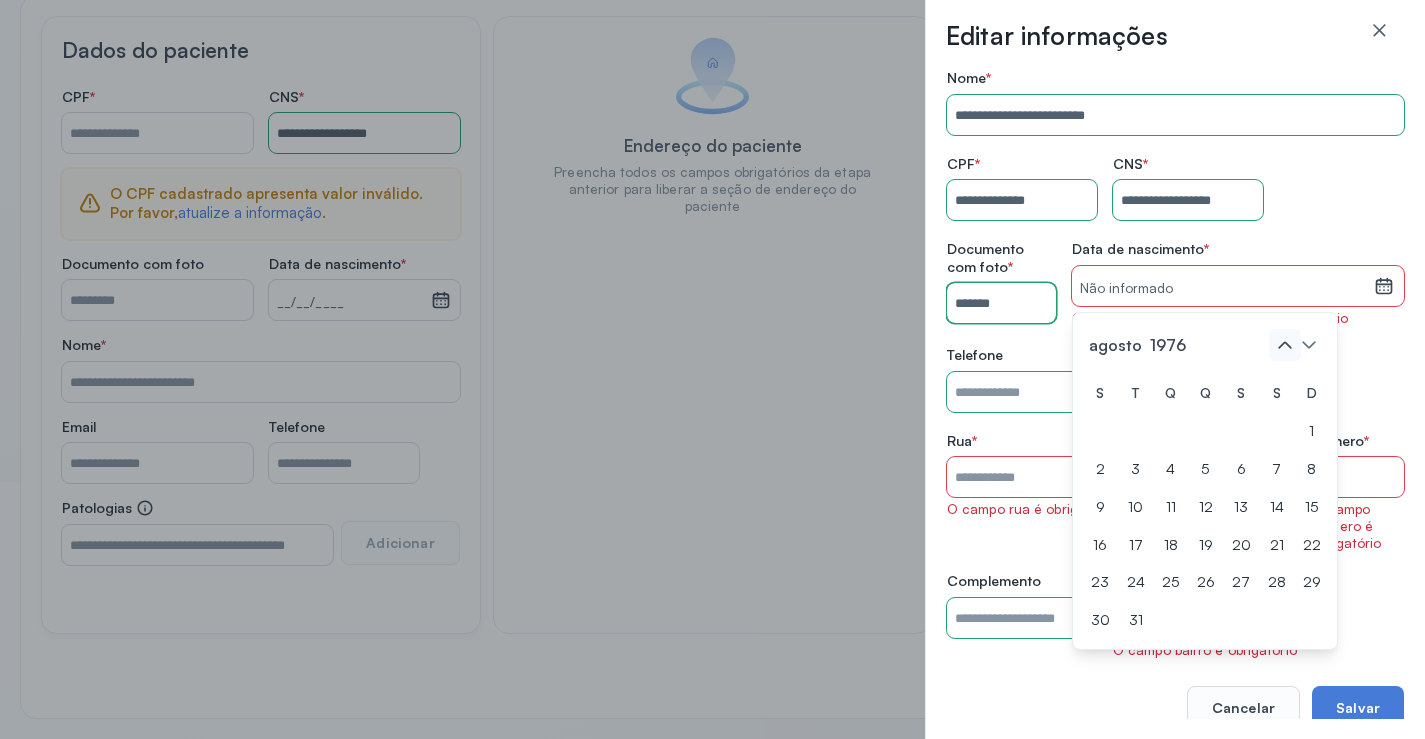 click 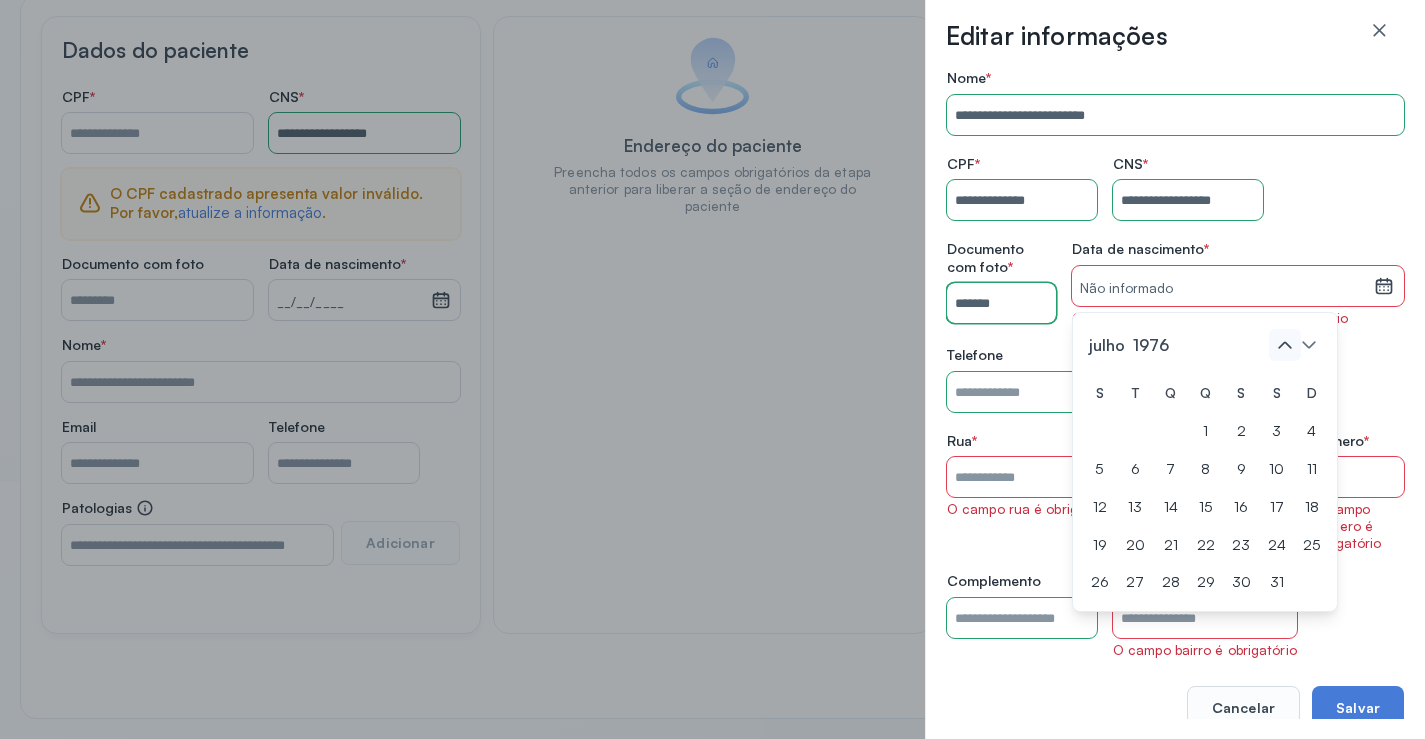 click 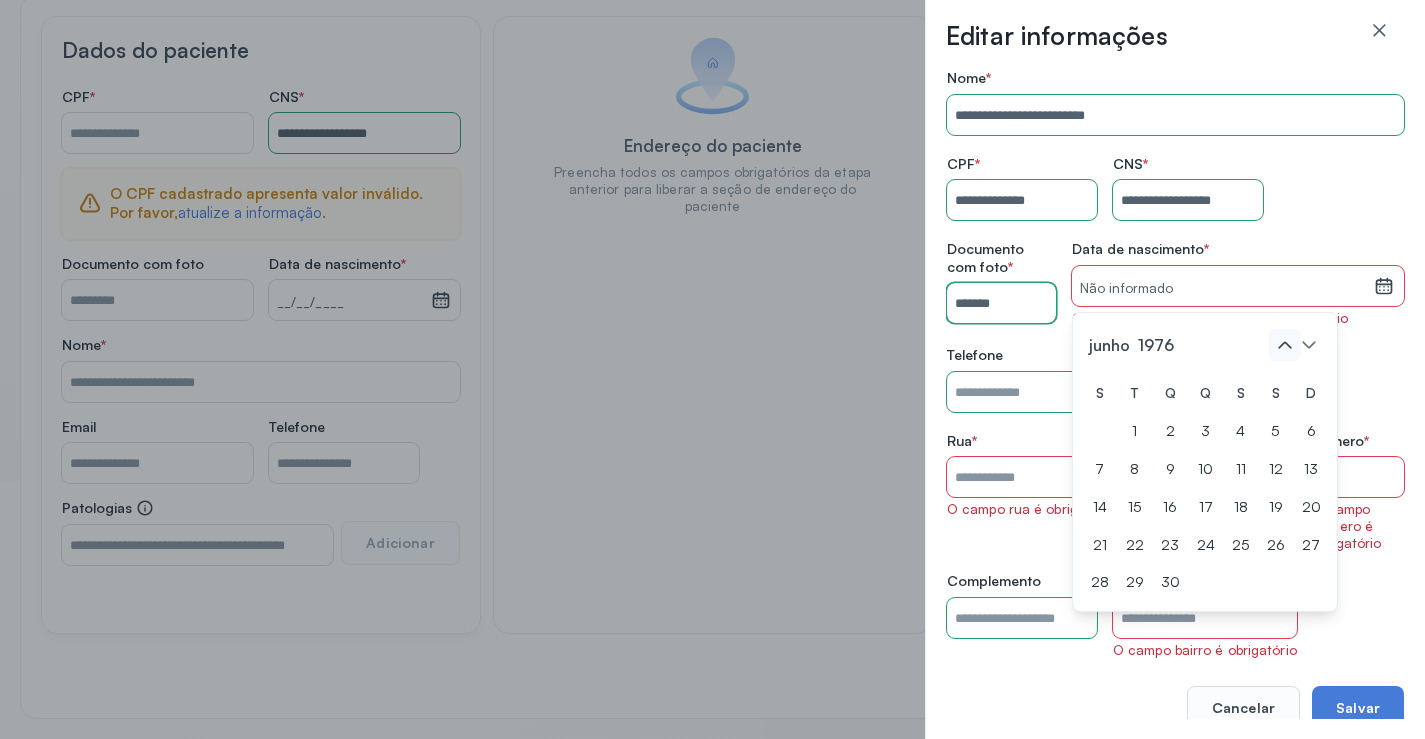 click 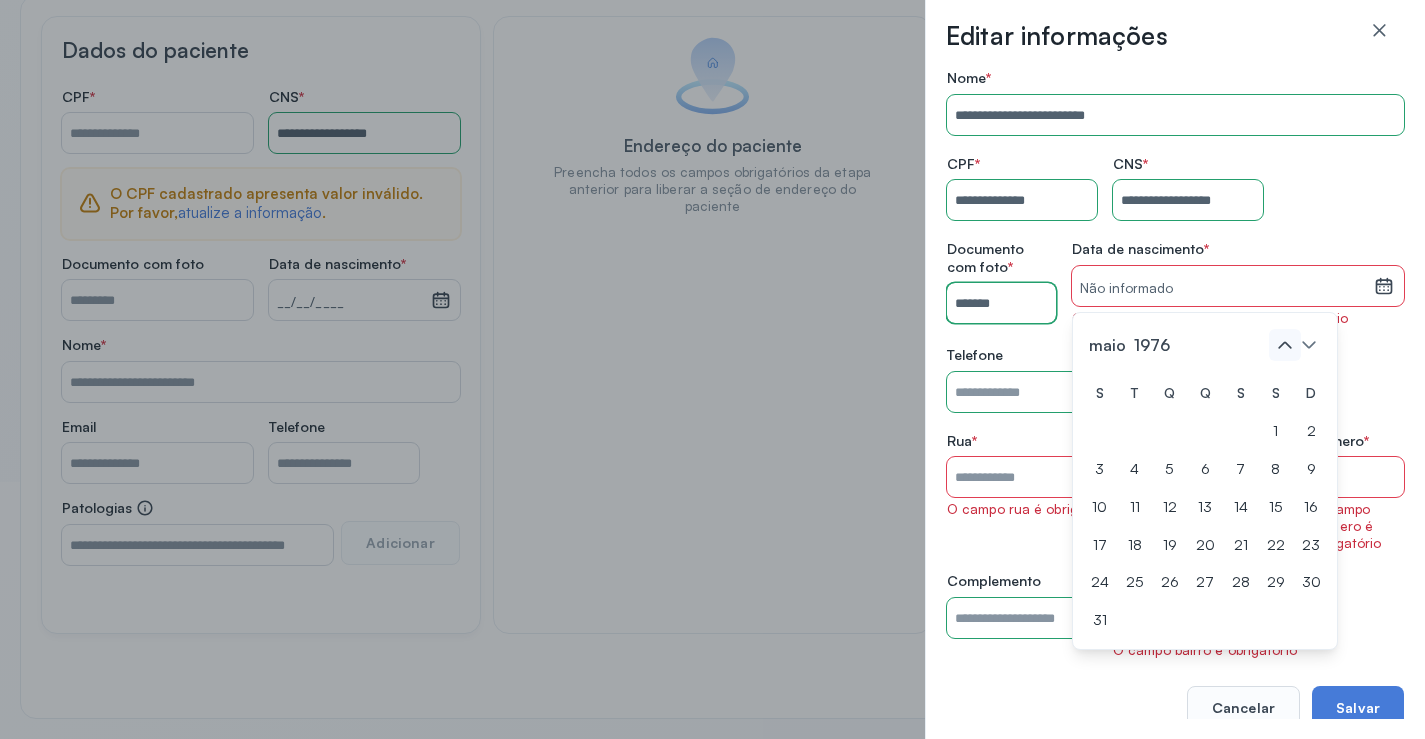 click 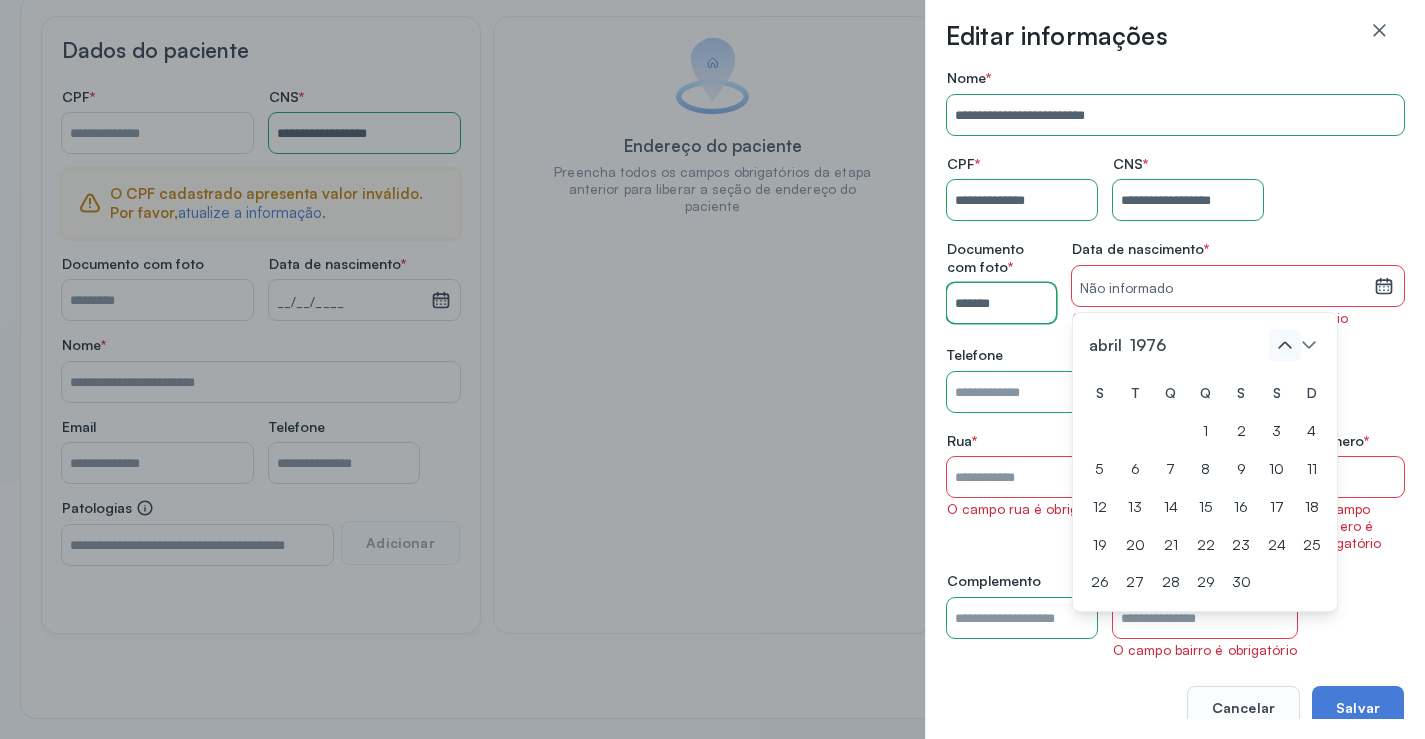 click 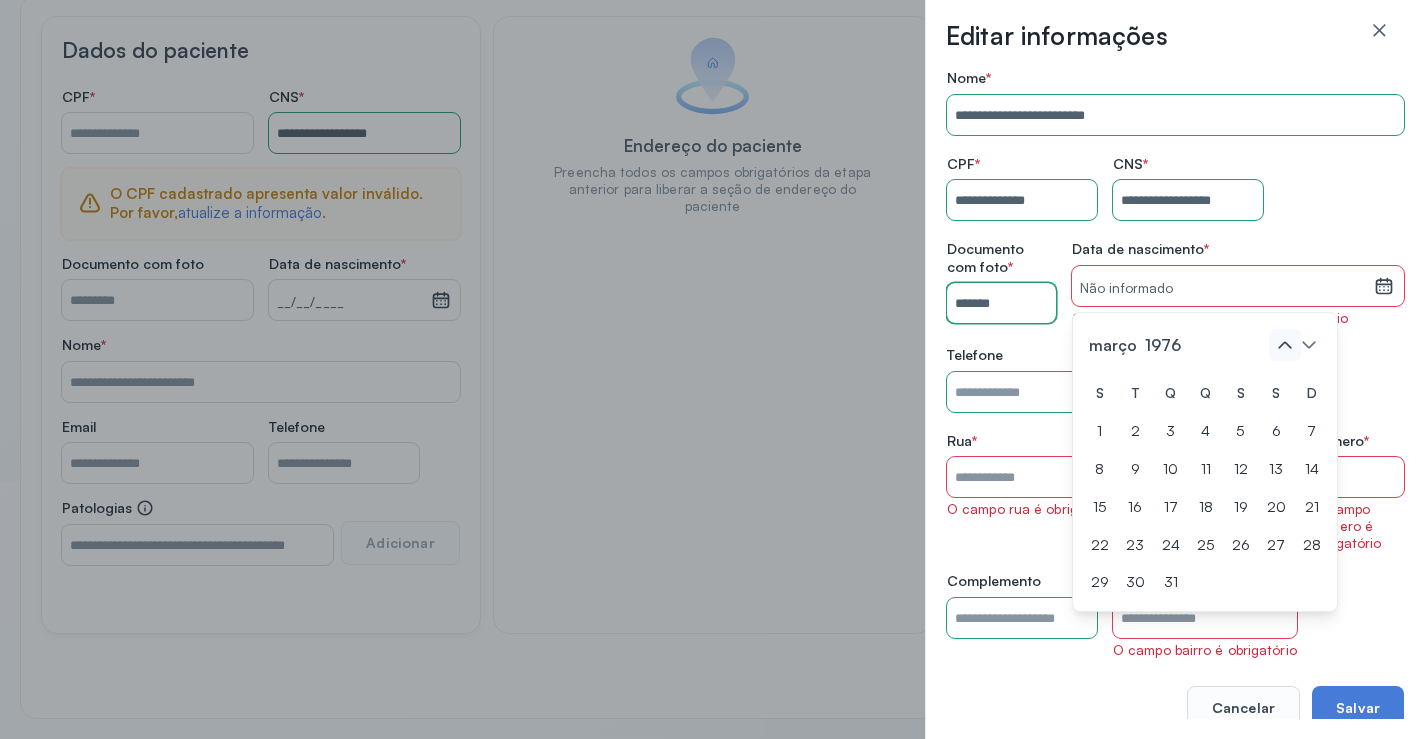 click 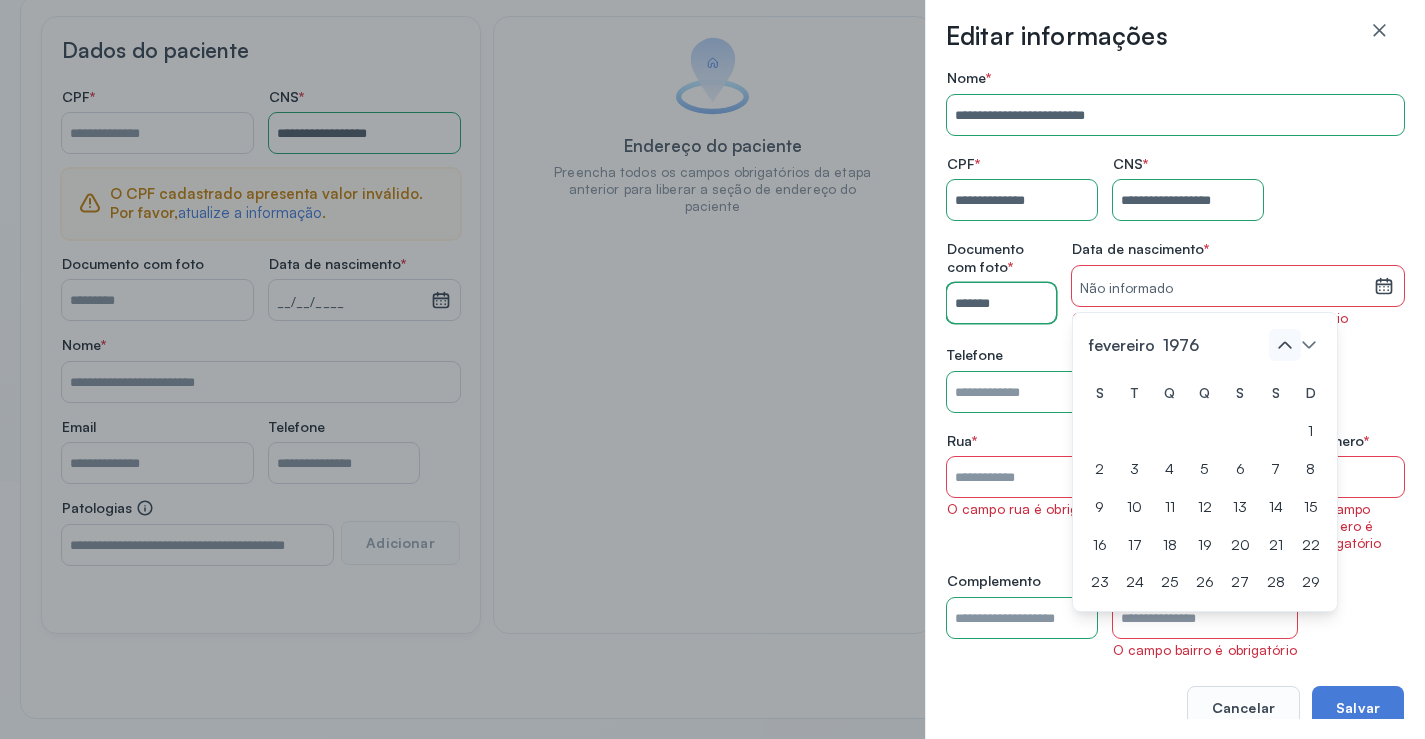 click 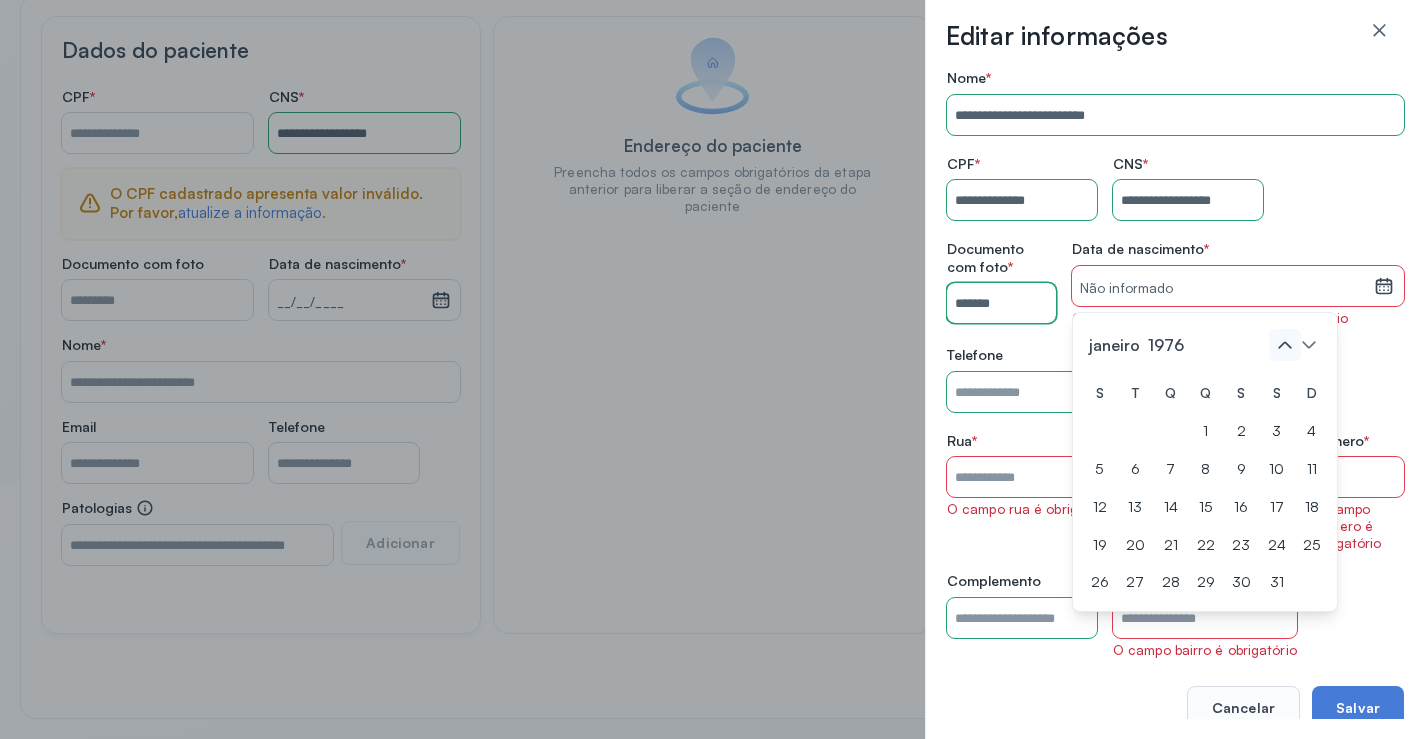 click 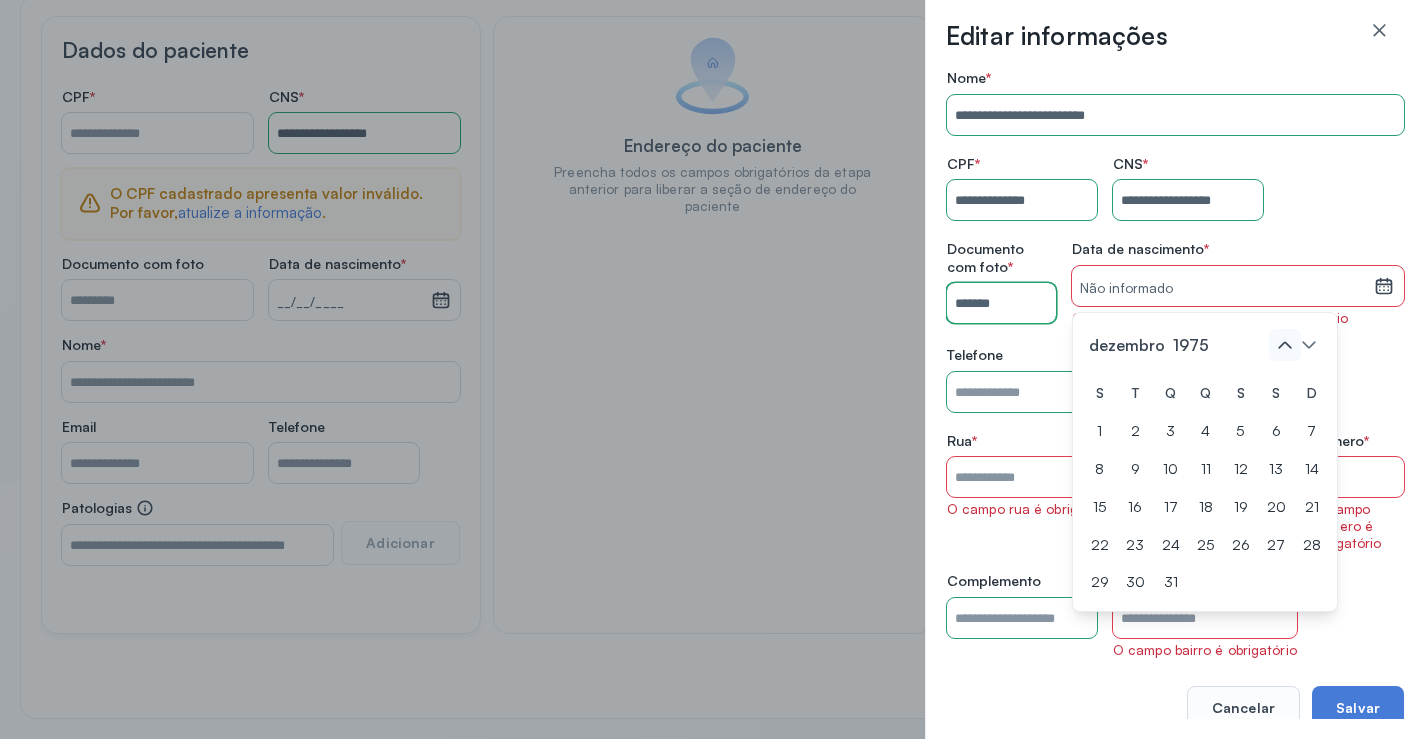 click 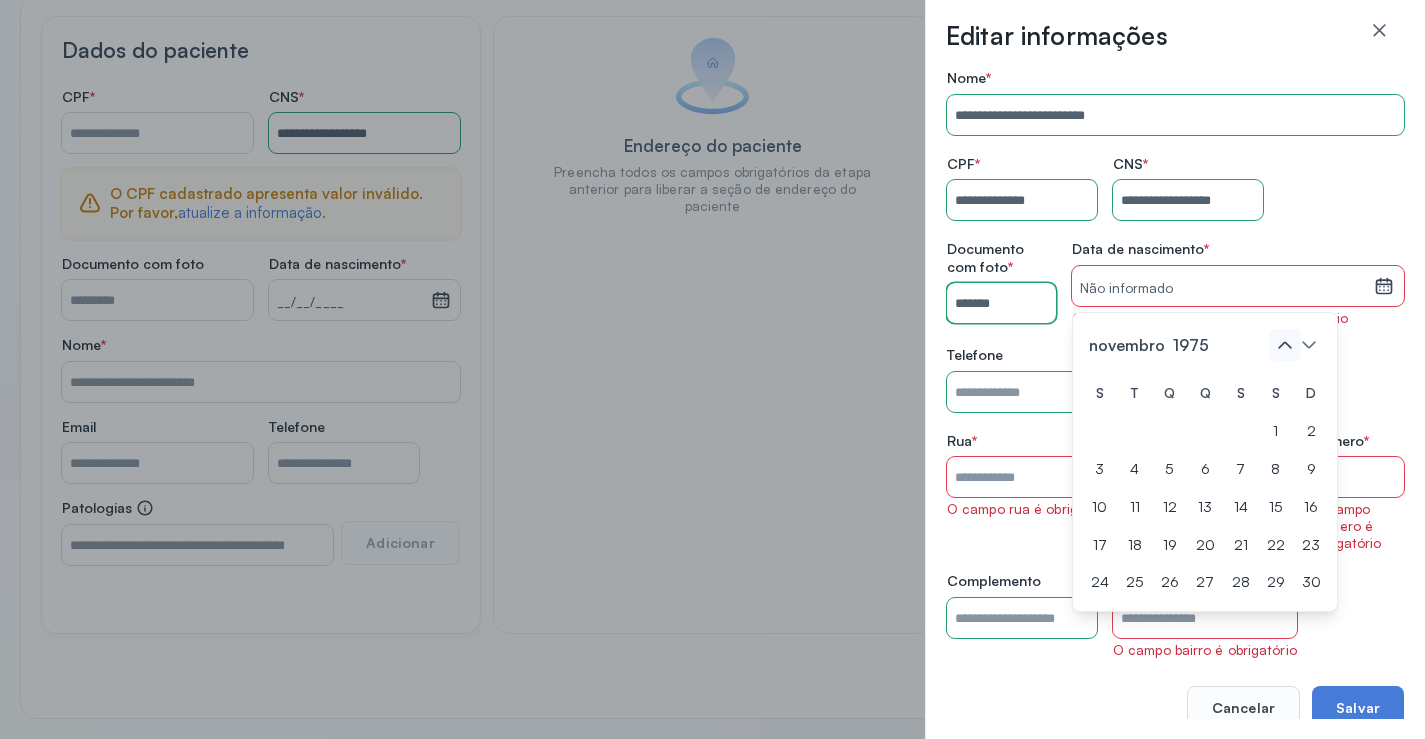click 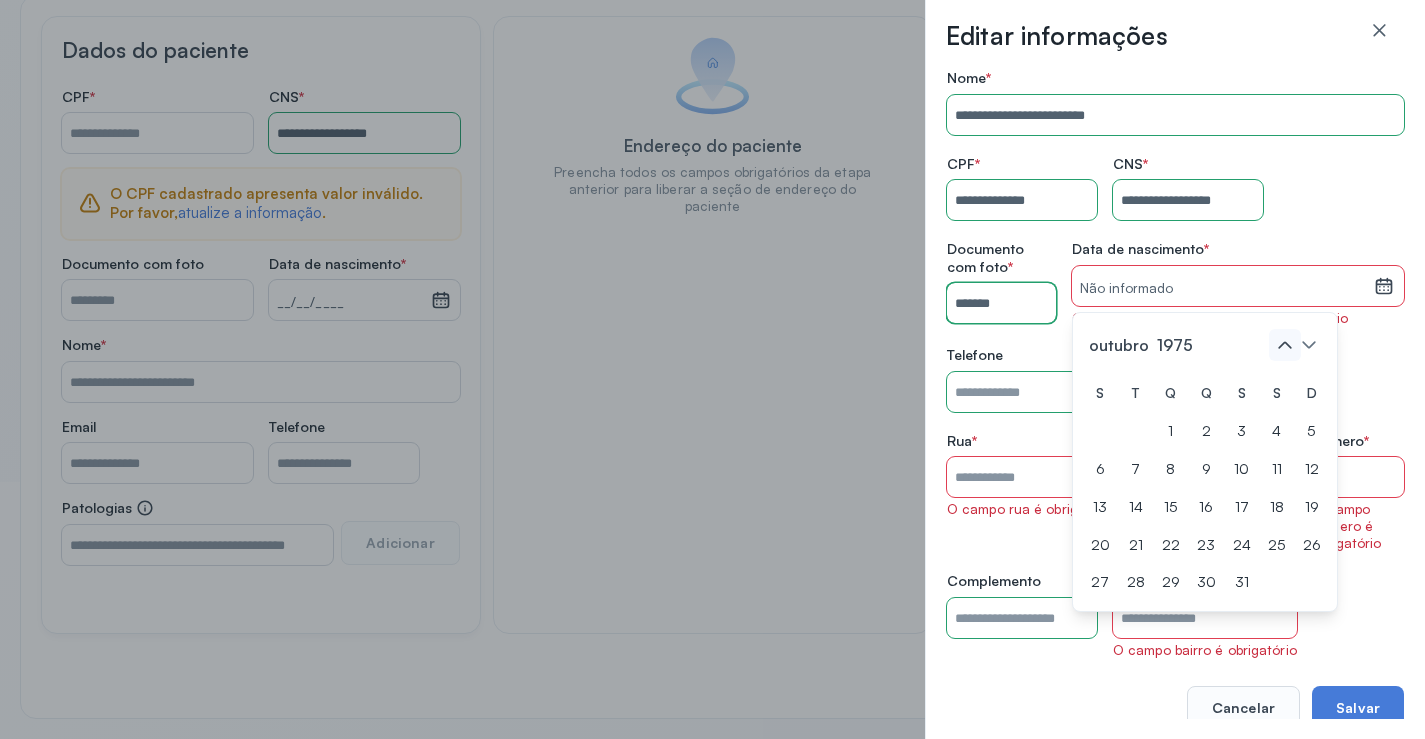 click 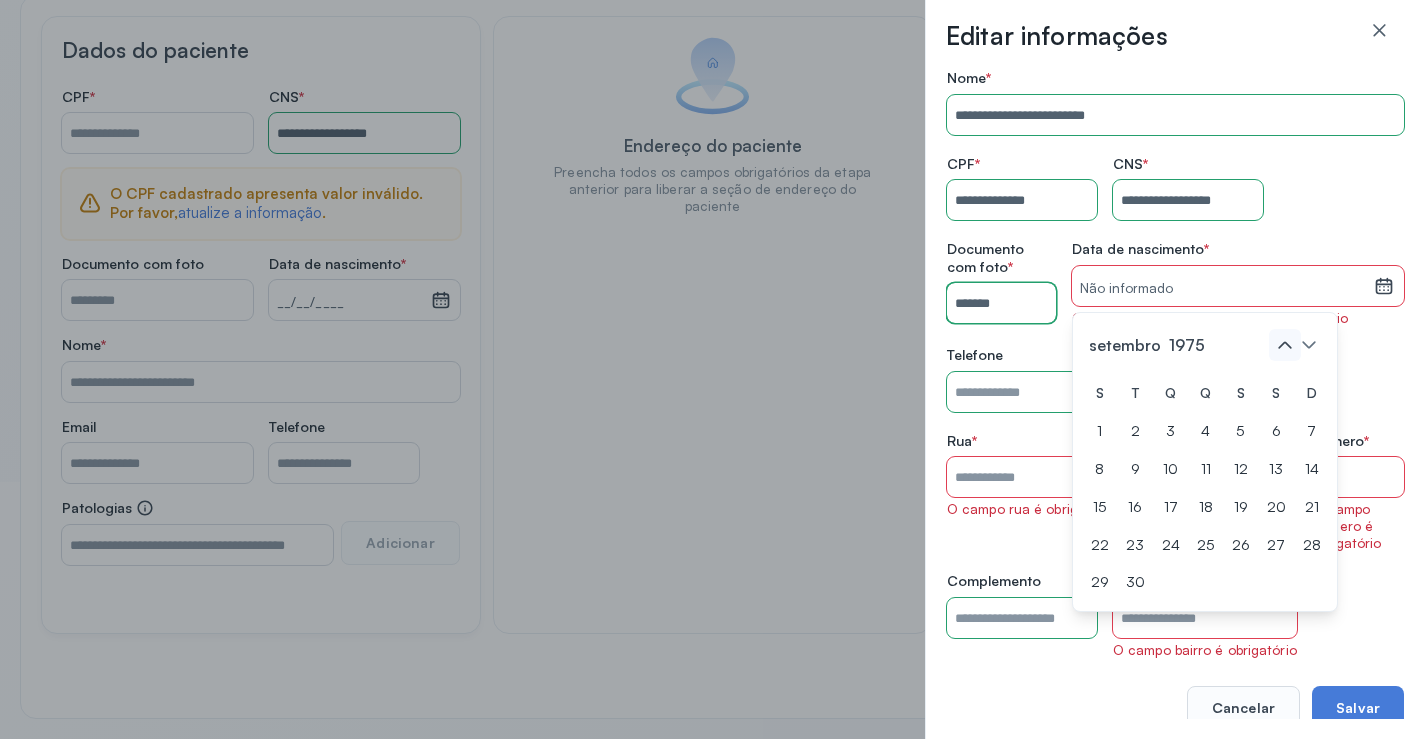 click 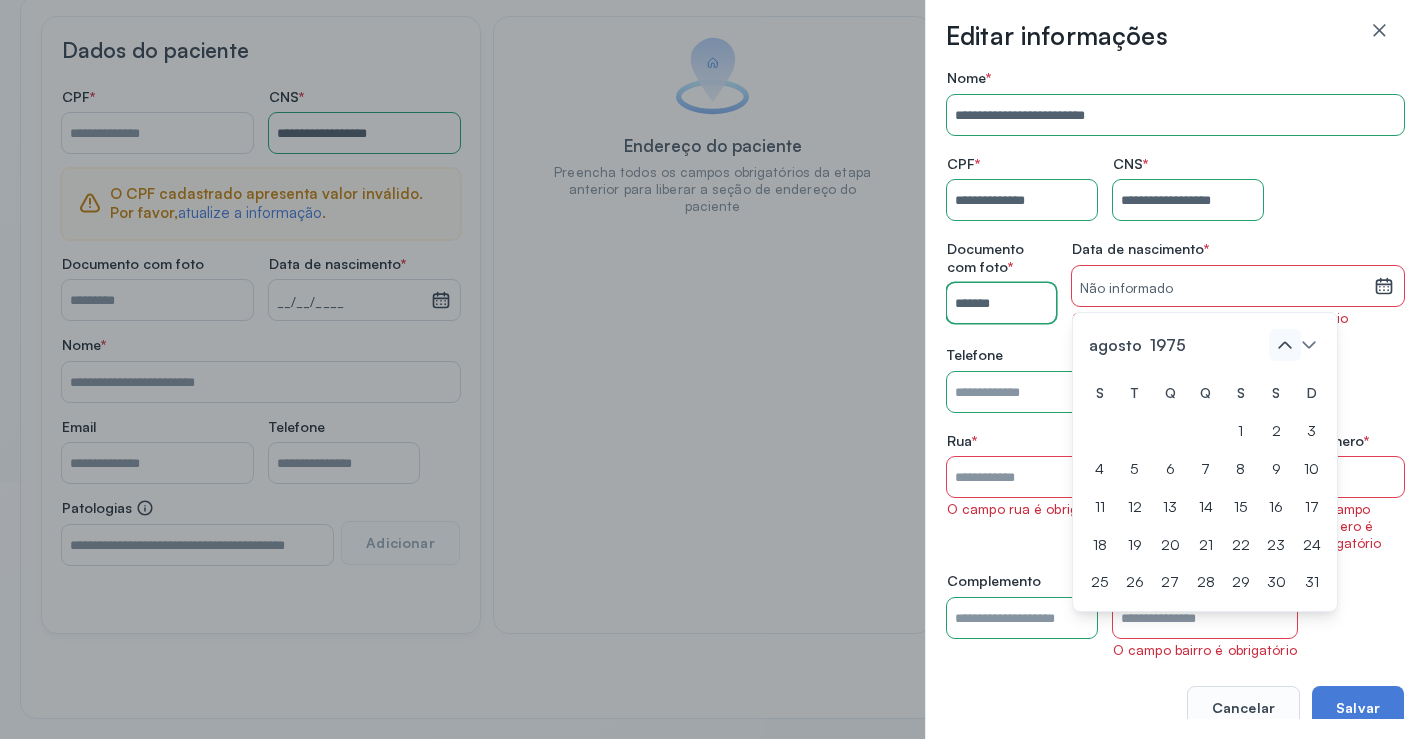 click 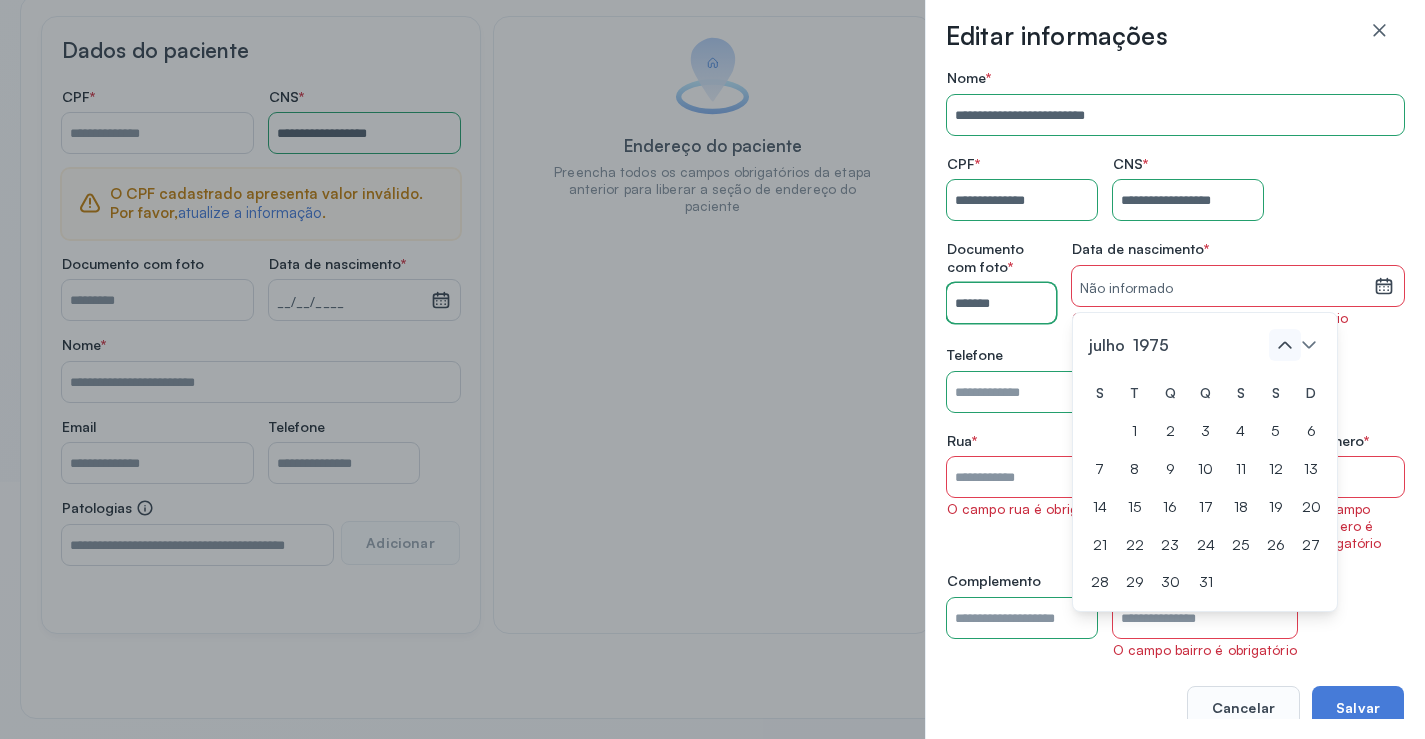 click 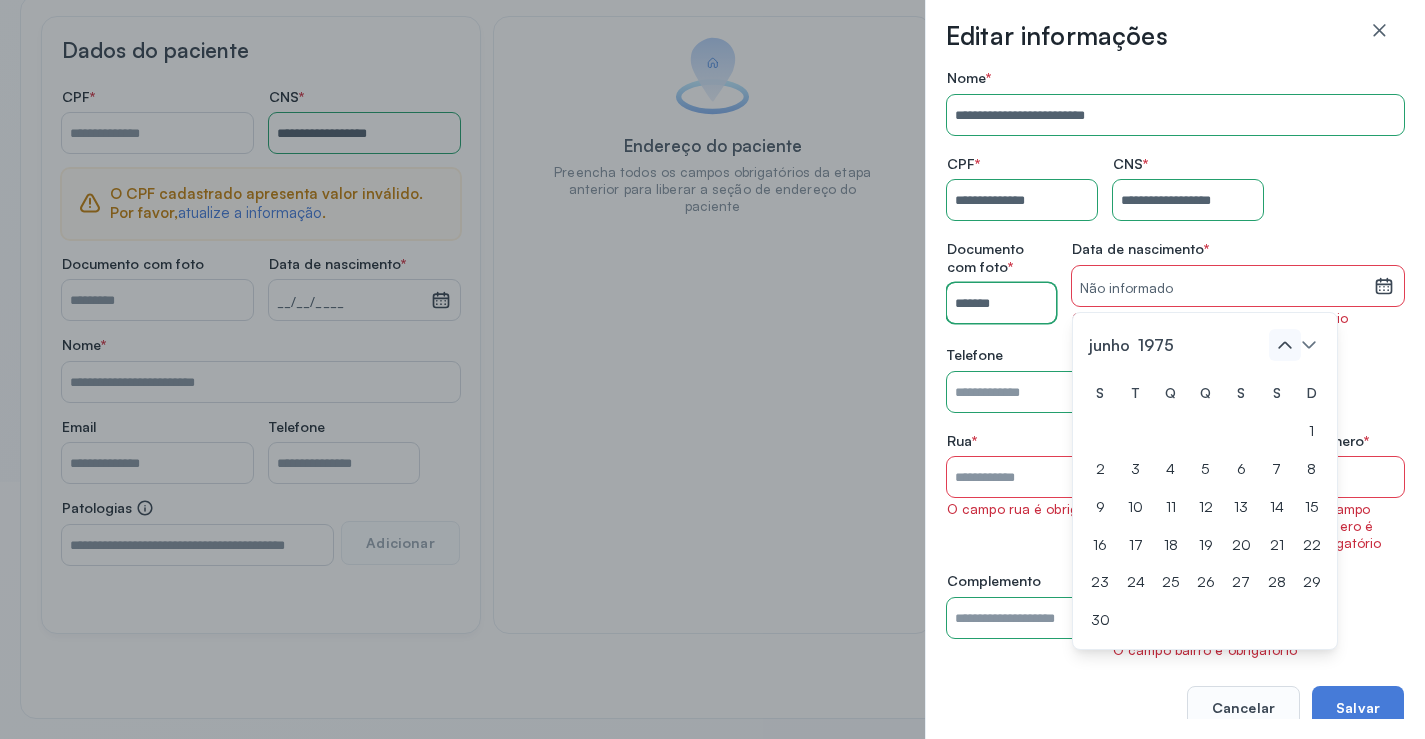 click 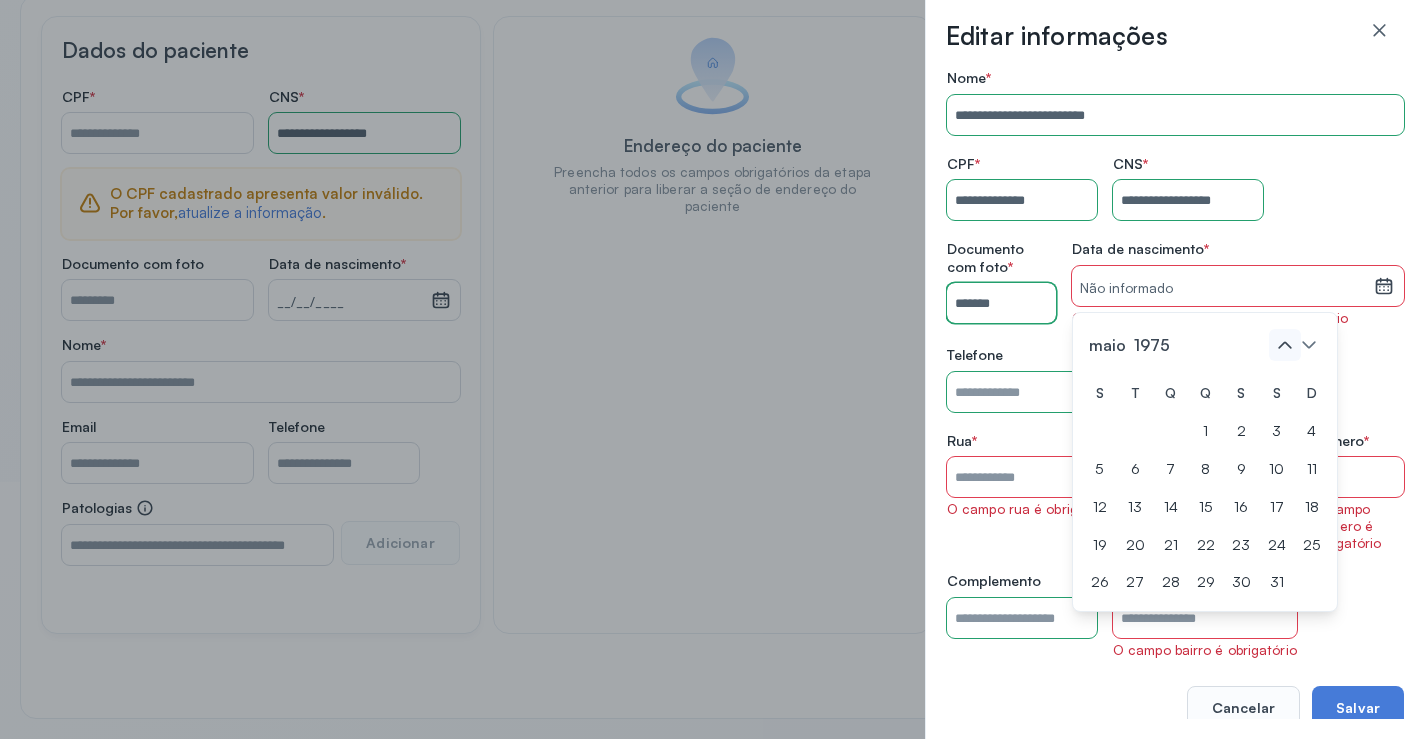 click 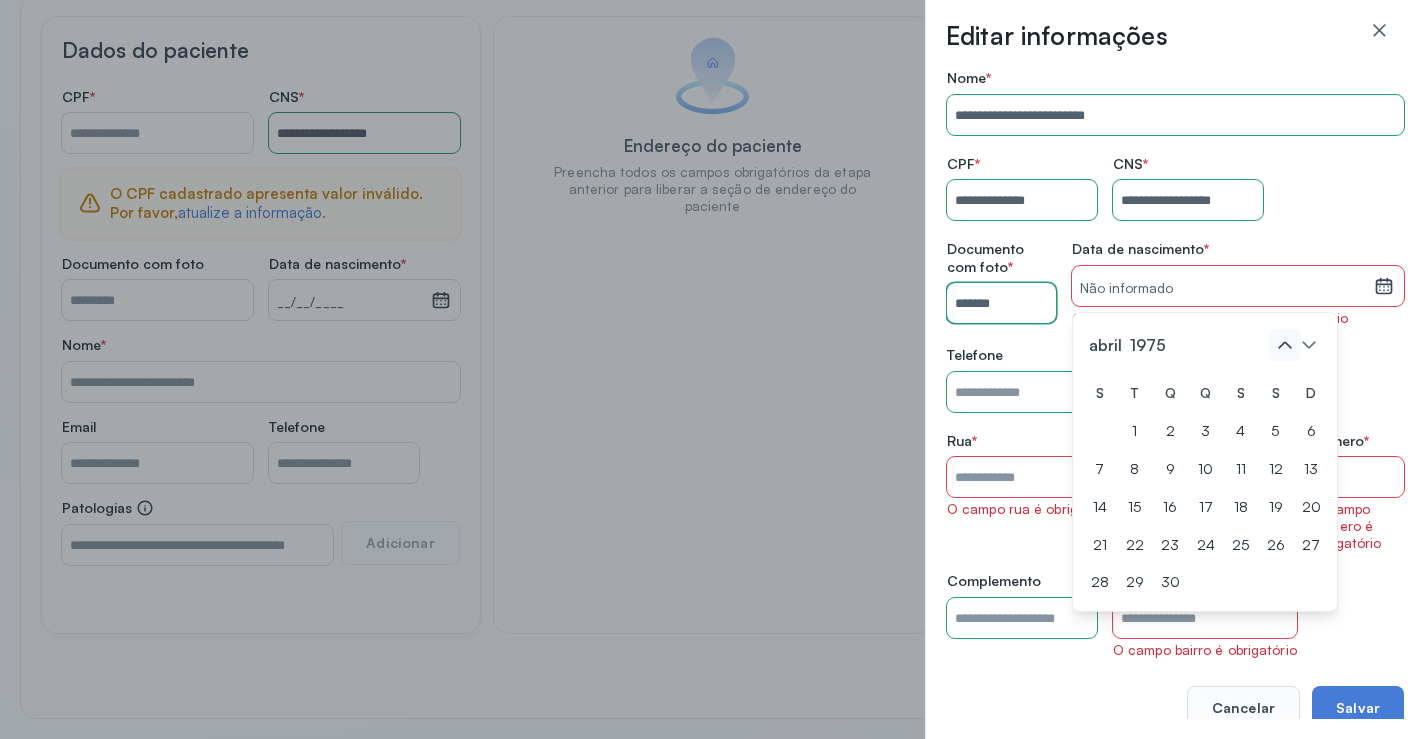 click 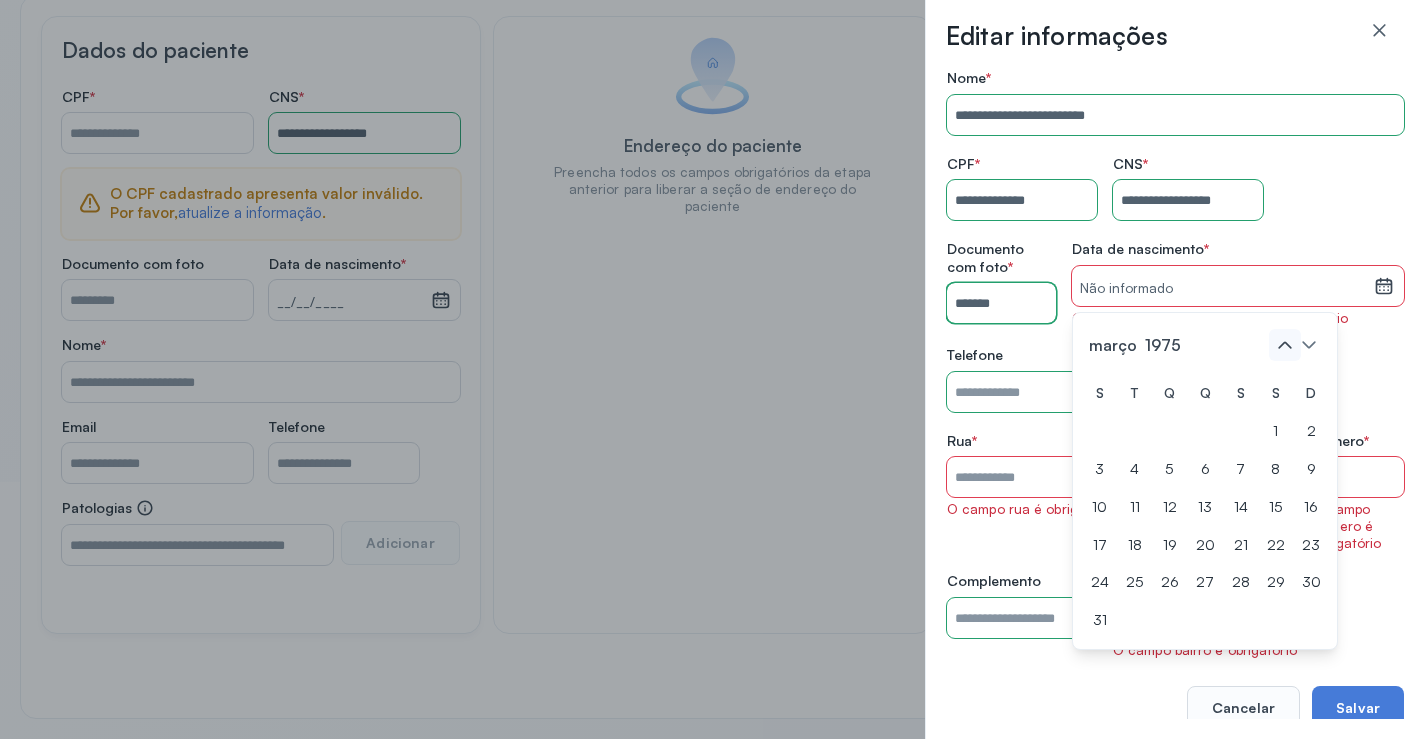 click 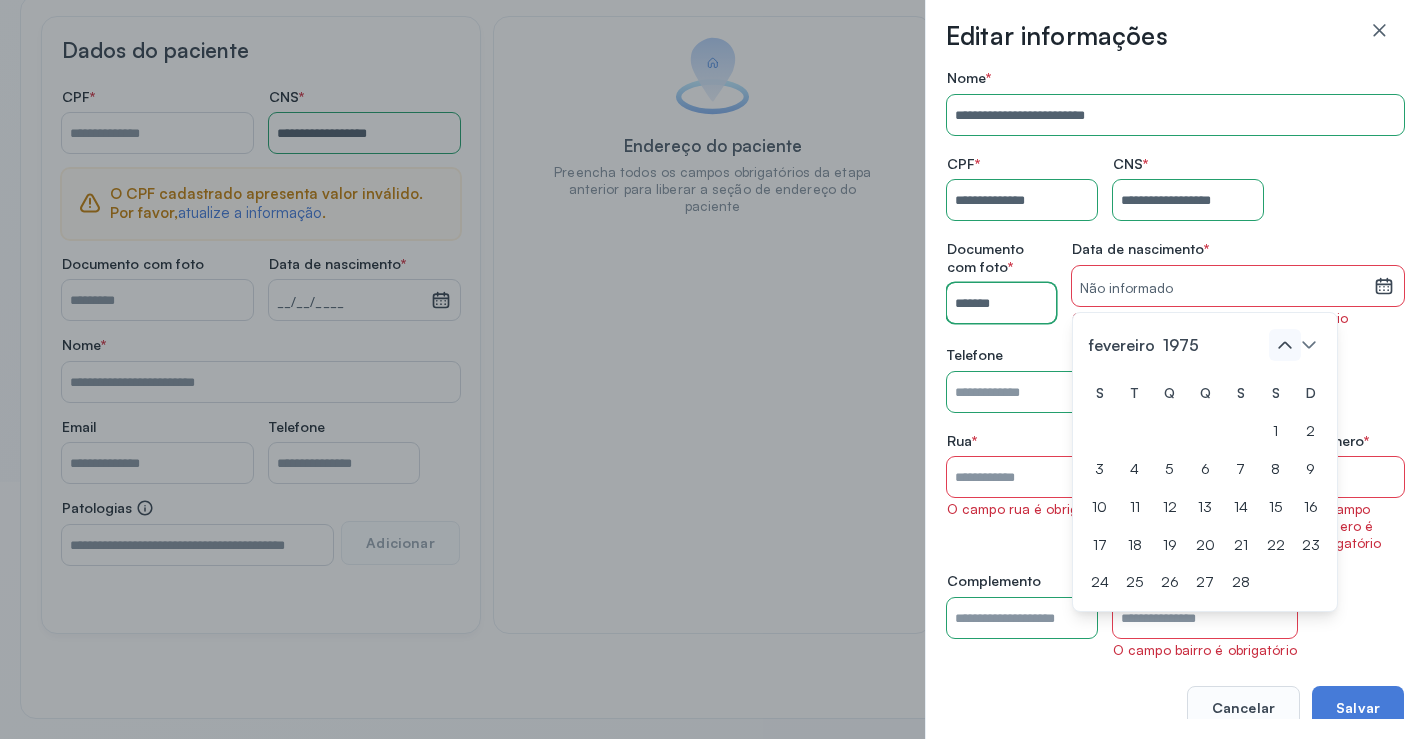 click 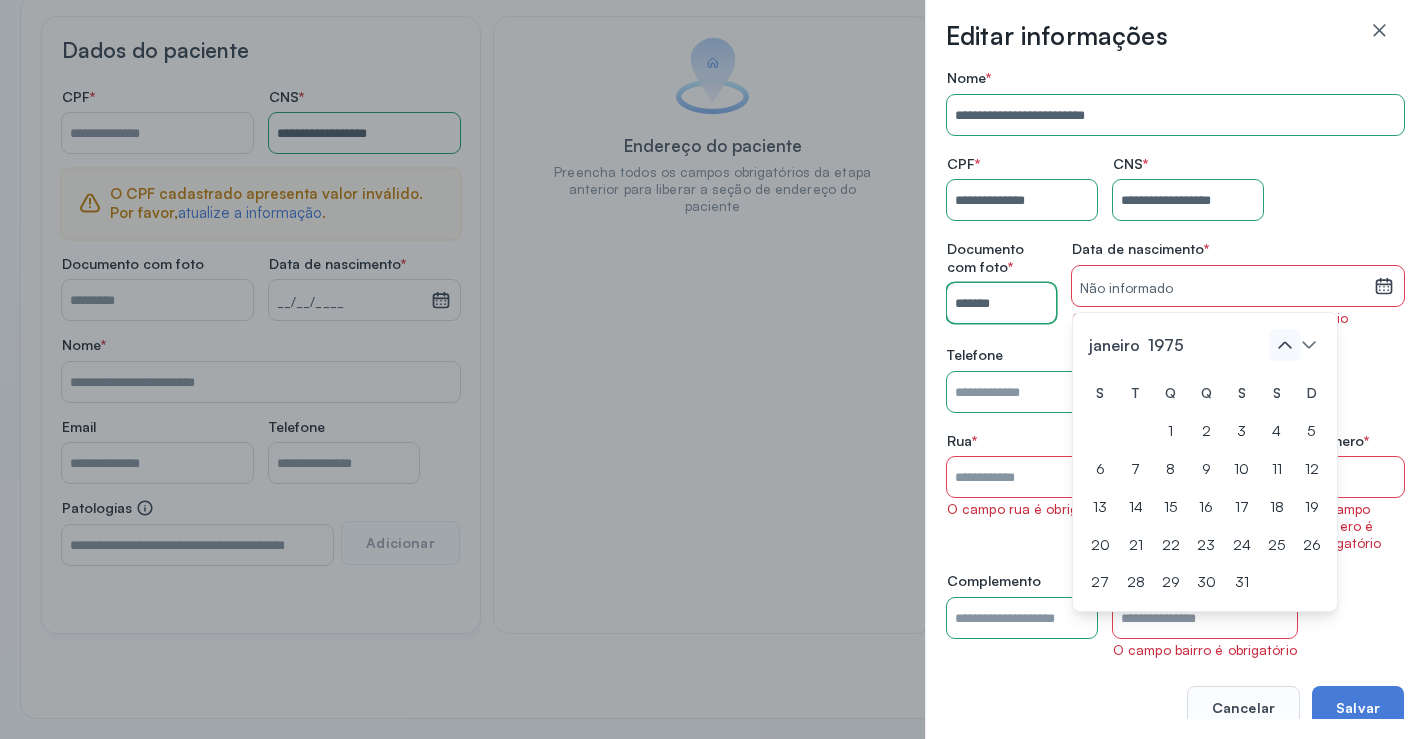 click 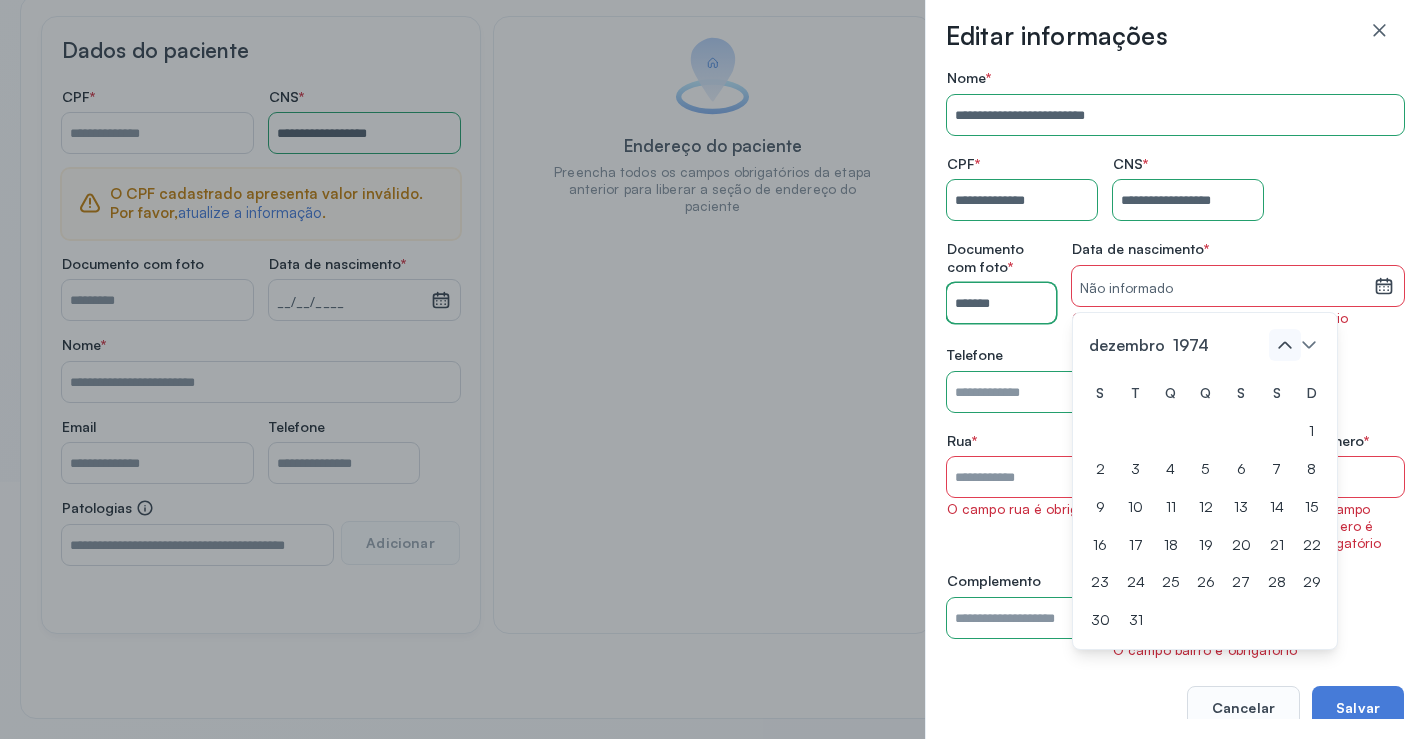 click 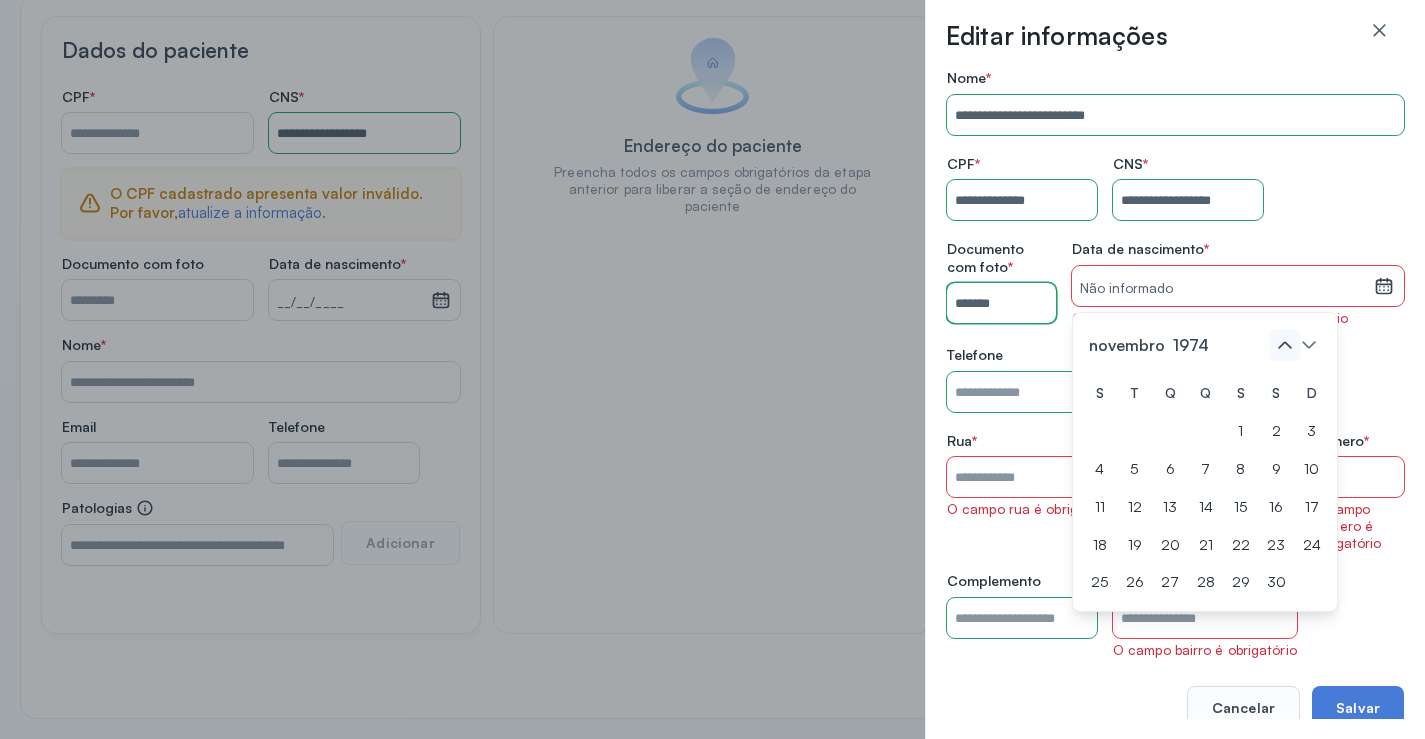 click 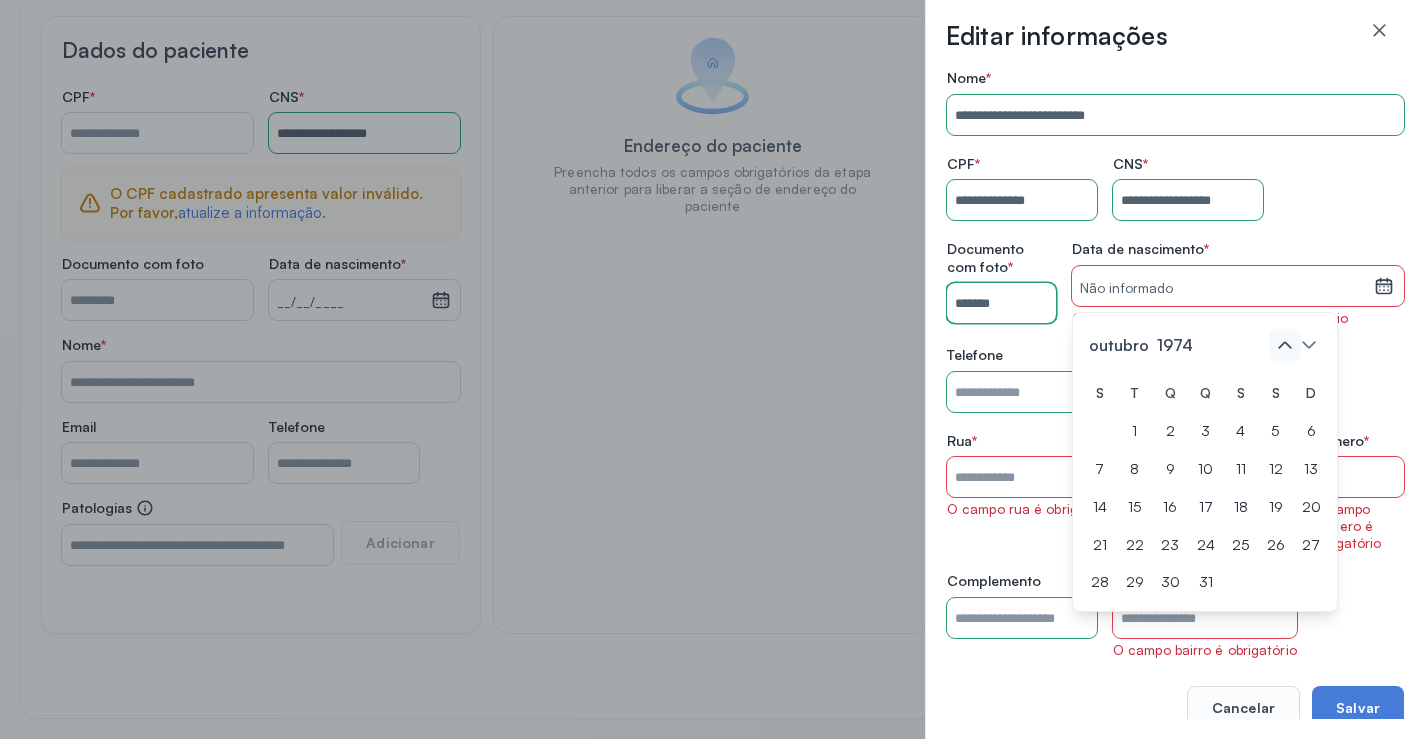 click 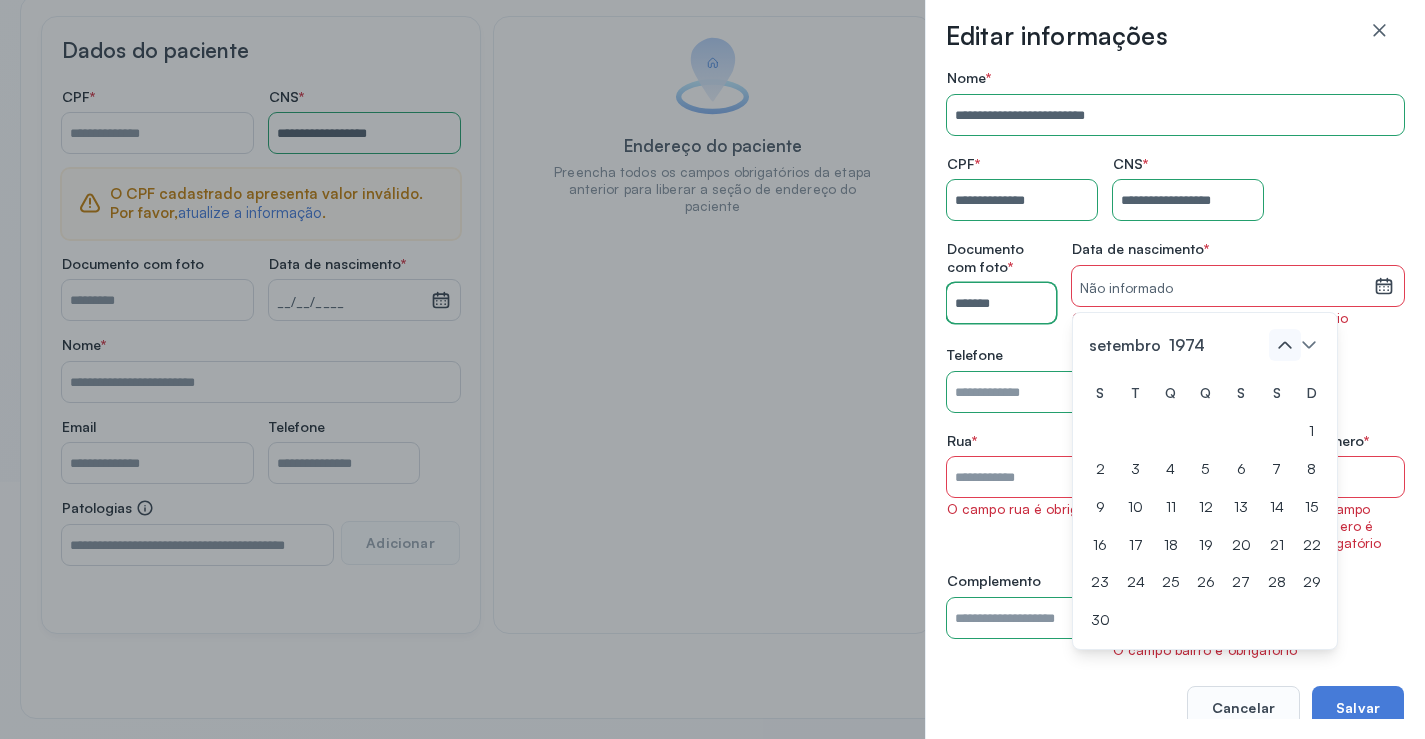 click 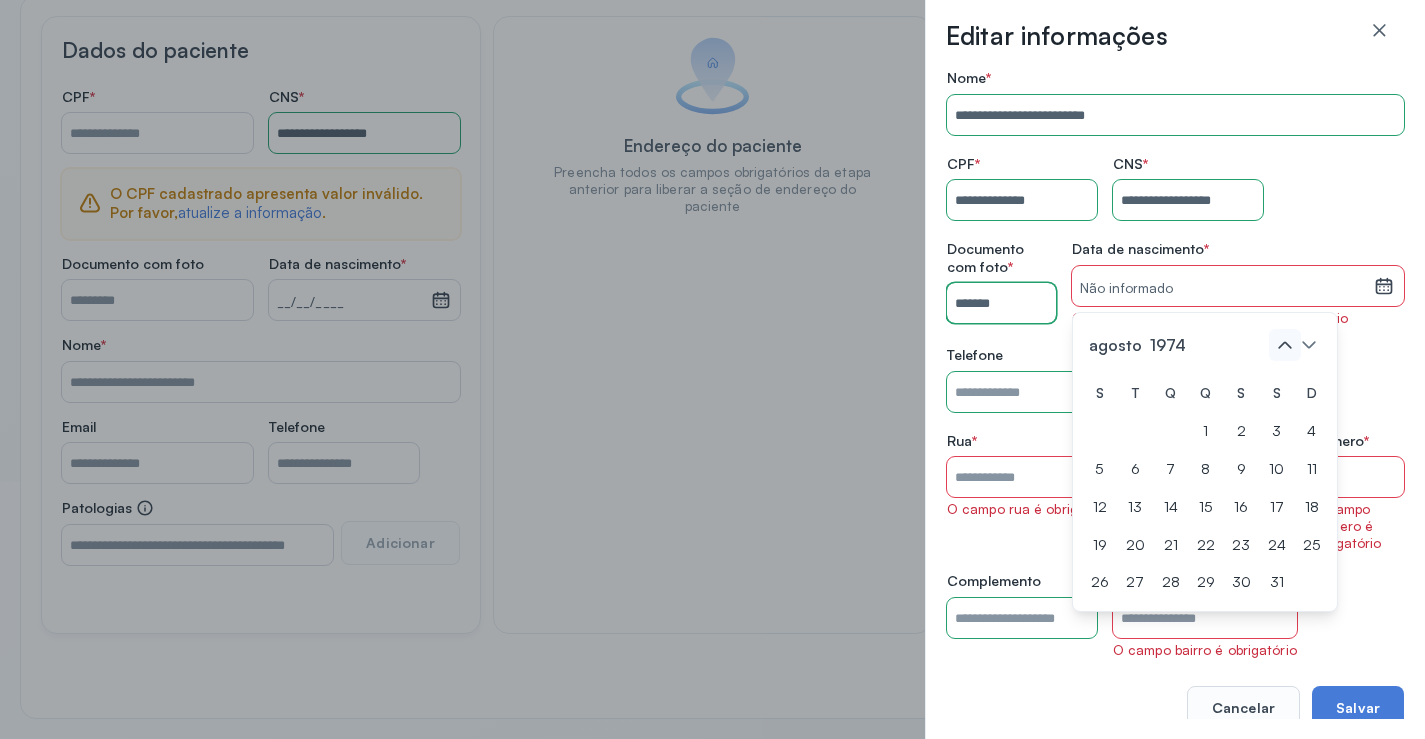 click 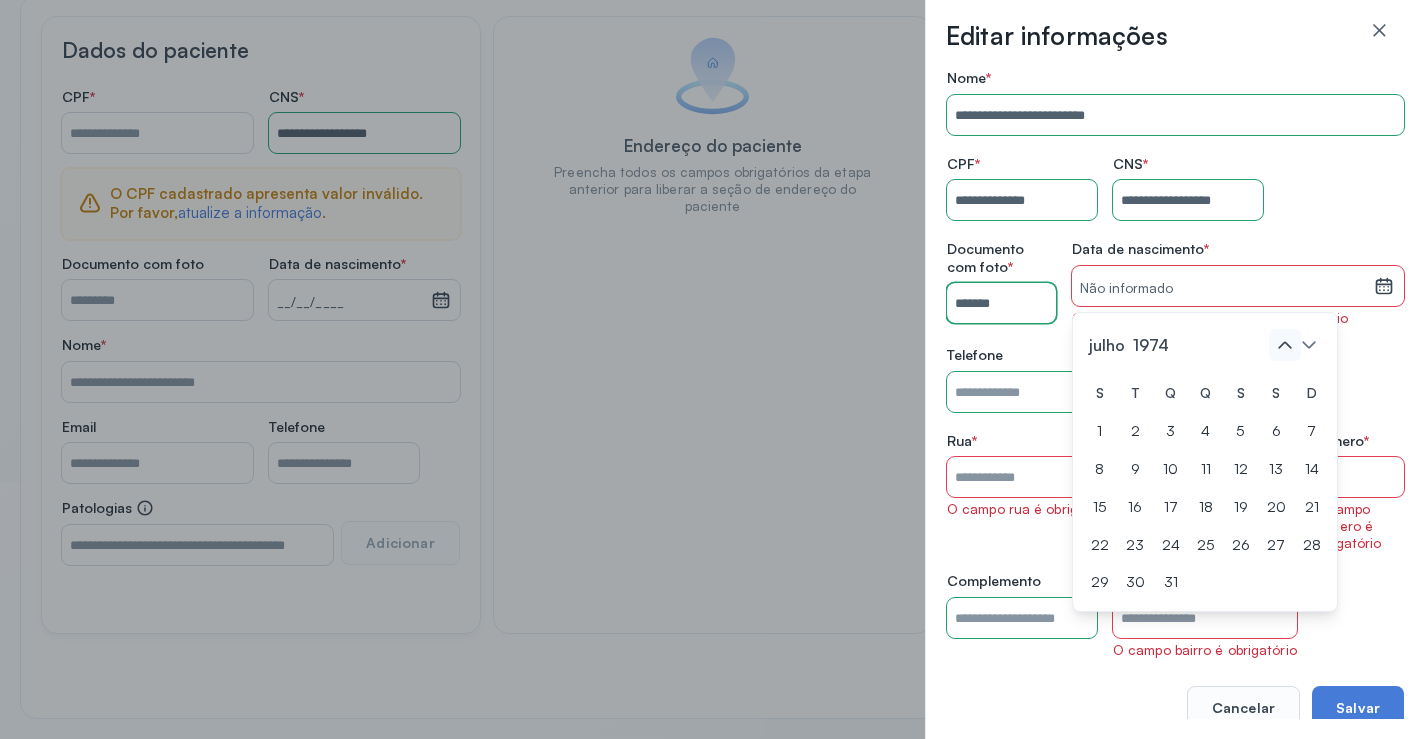 click 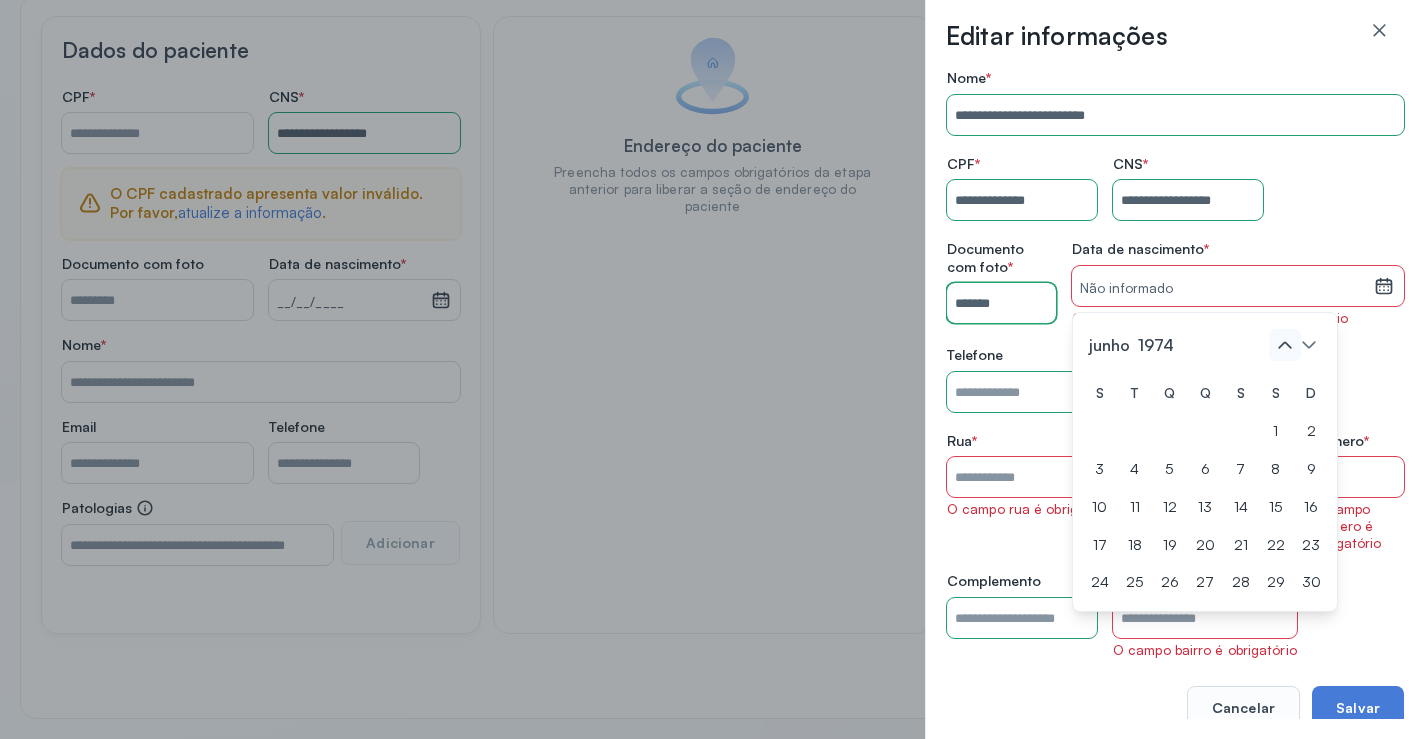 click 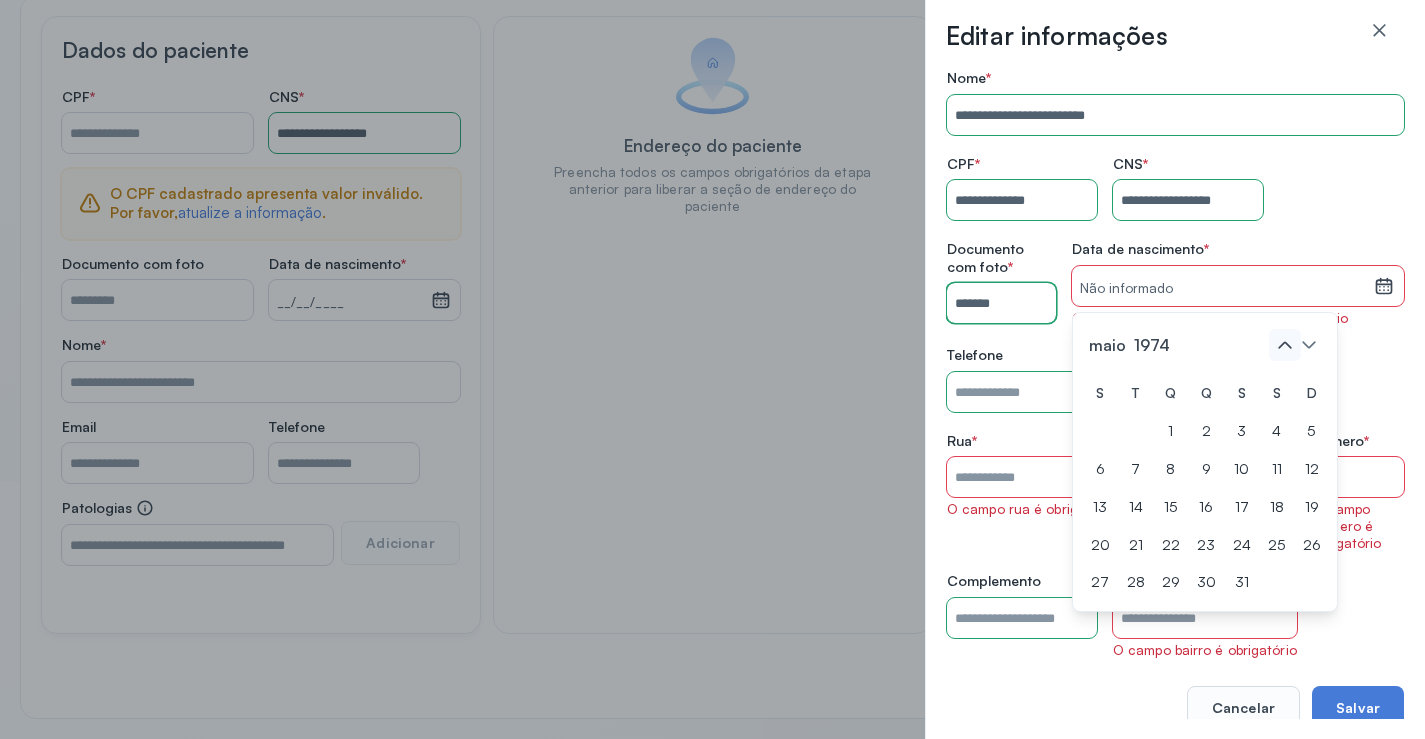 click 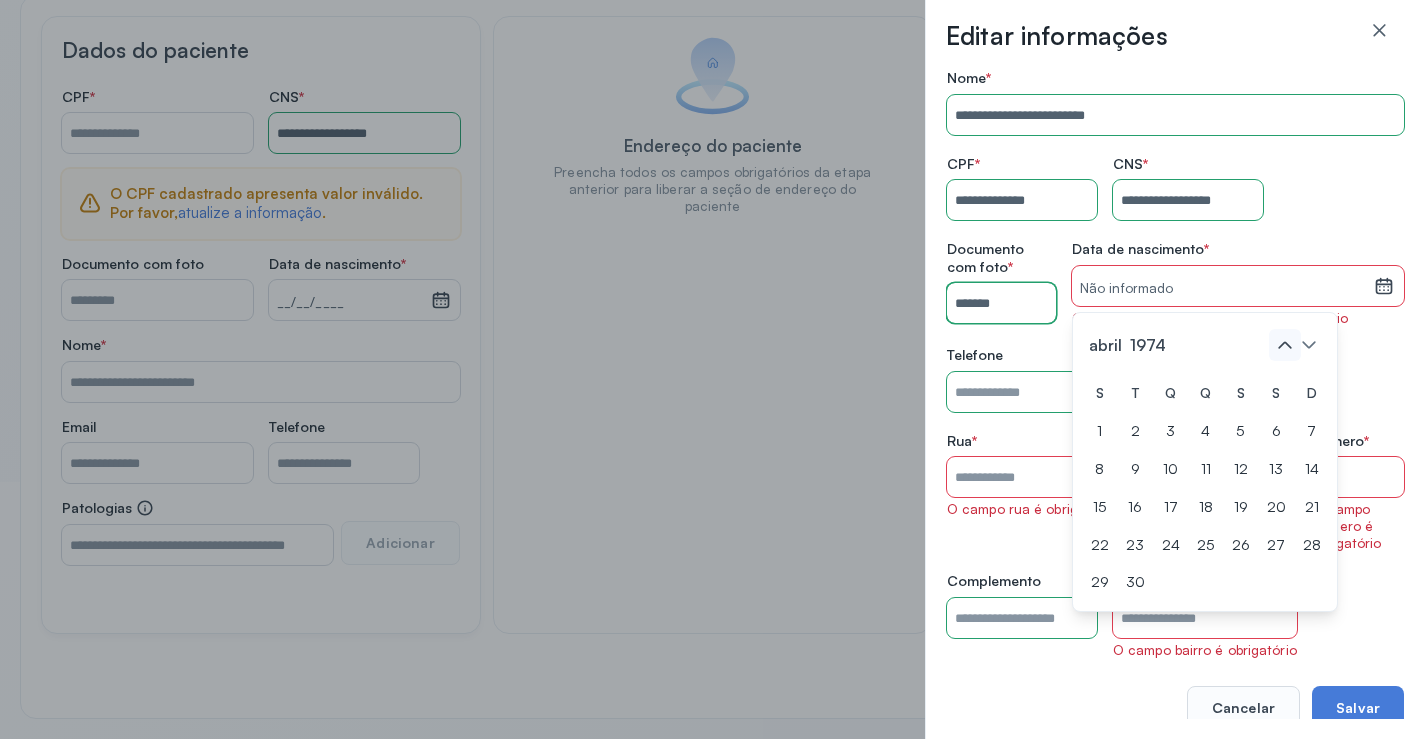click 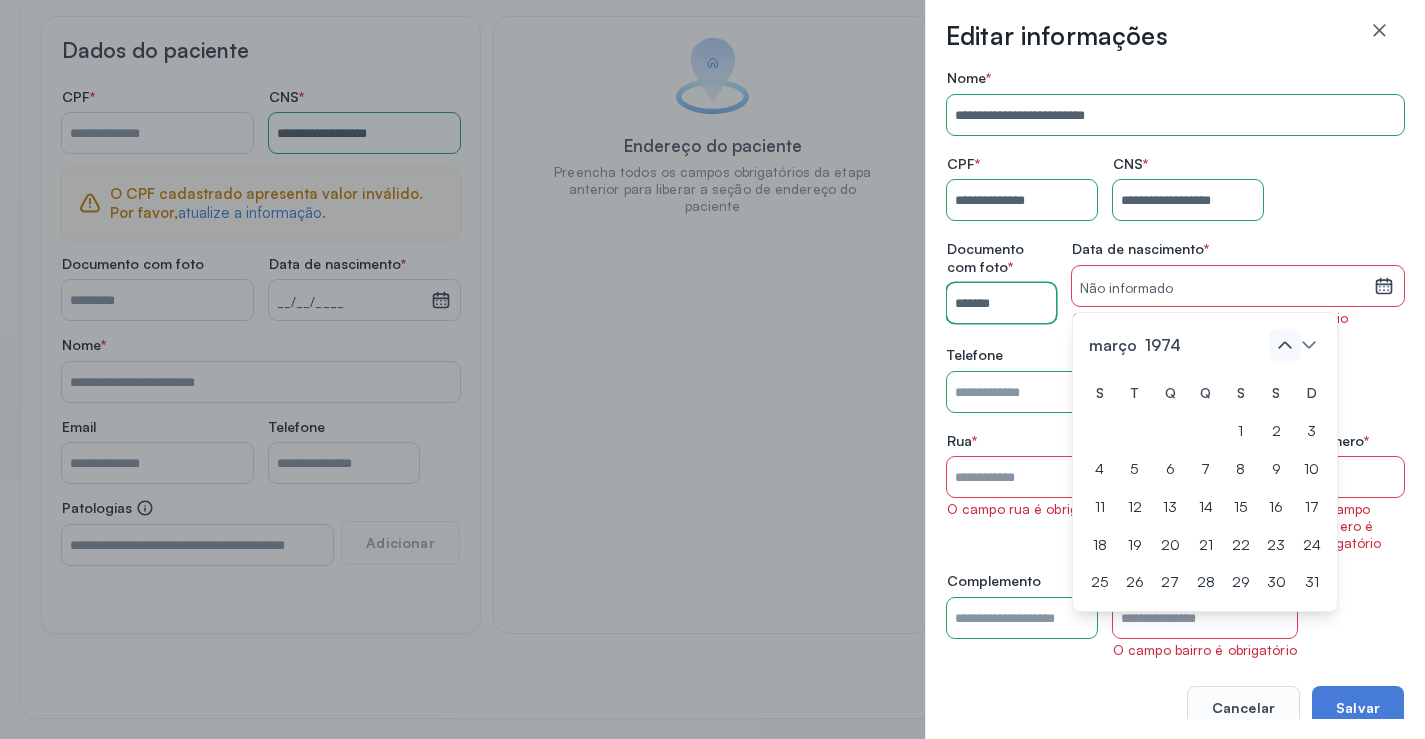 click 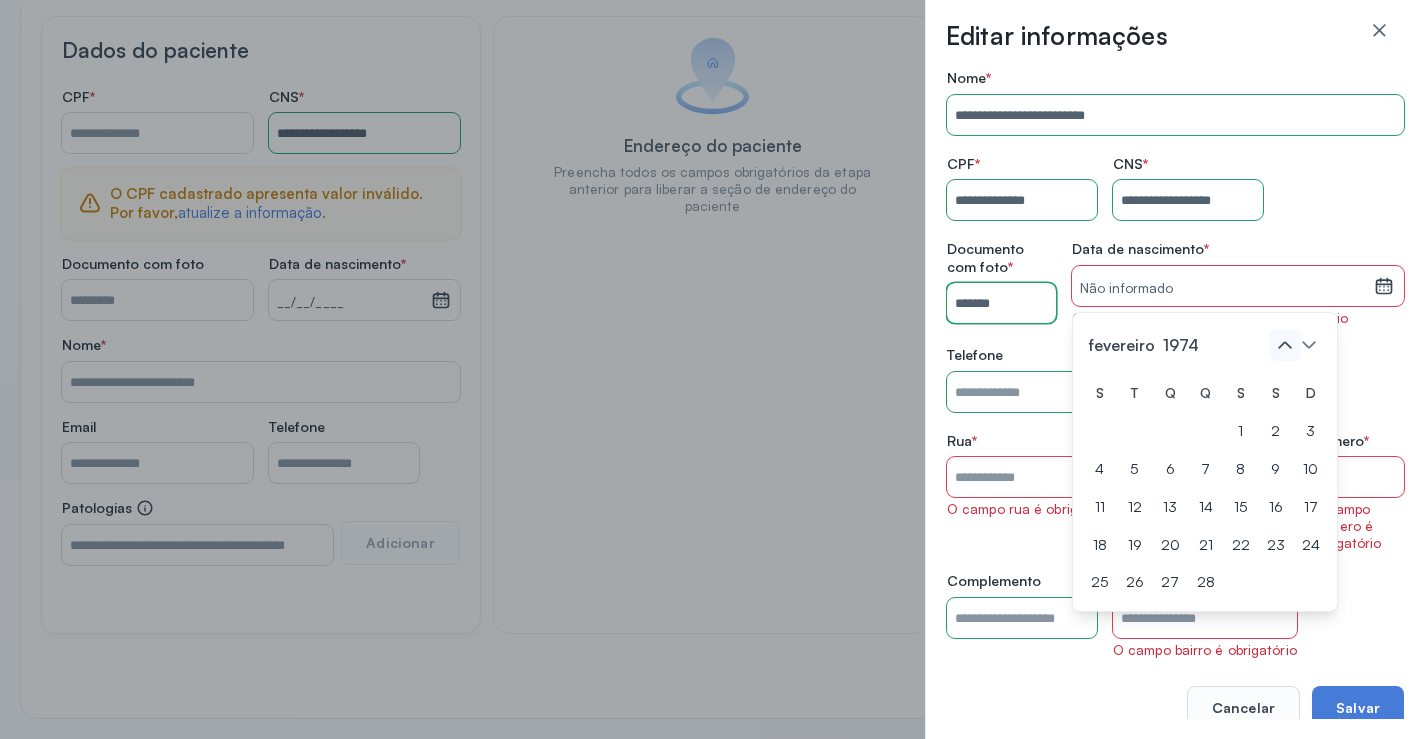 click 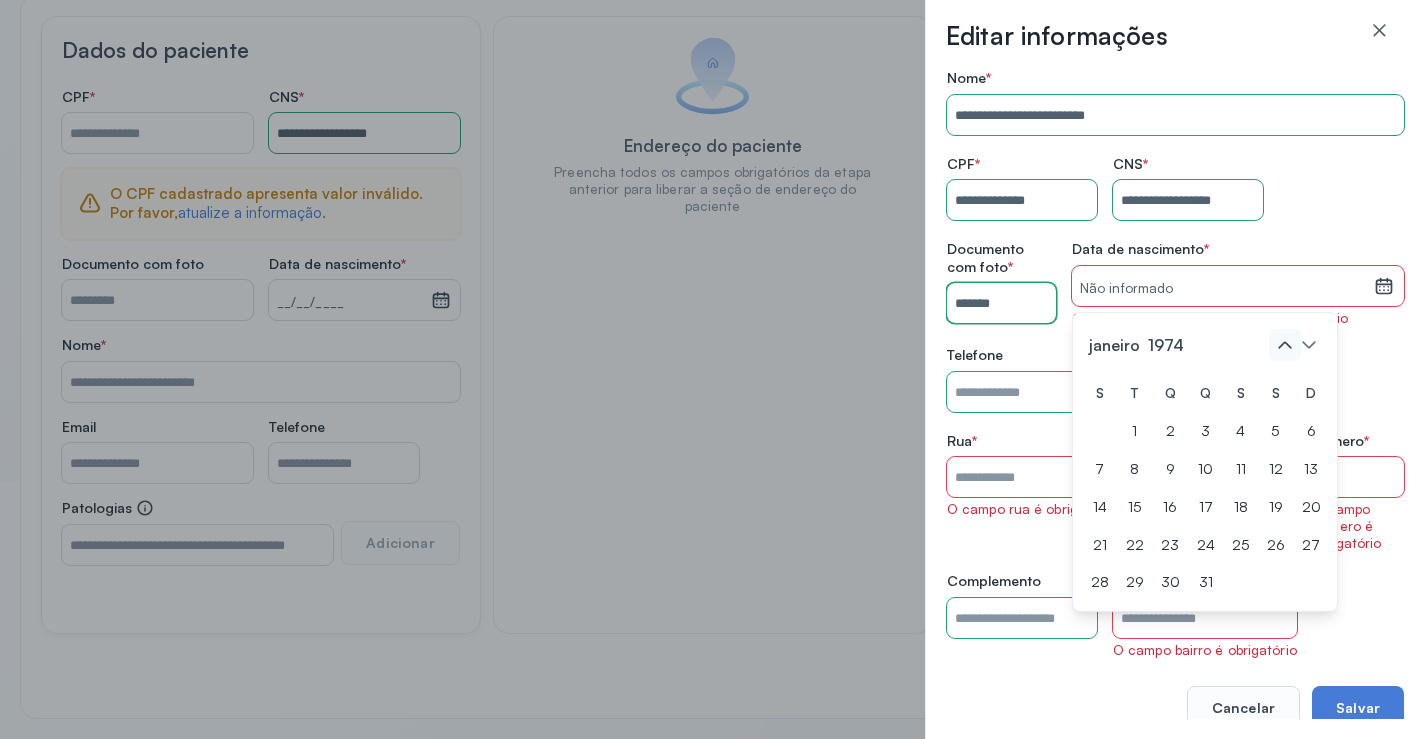 click 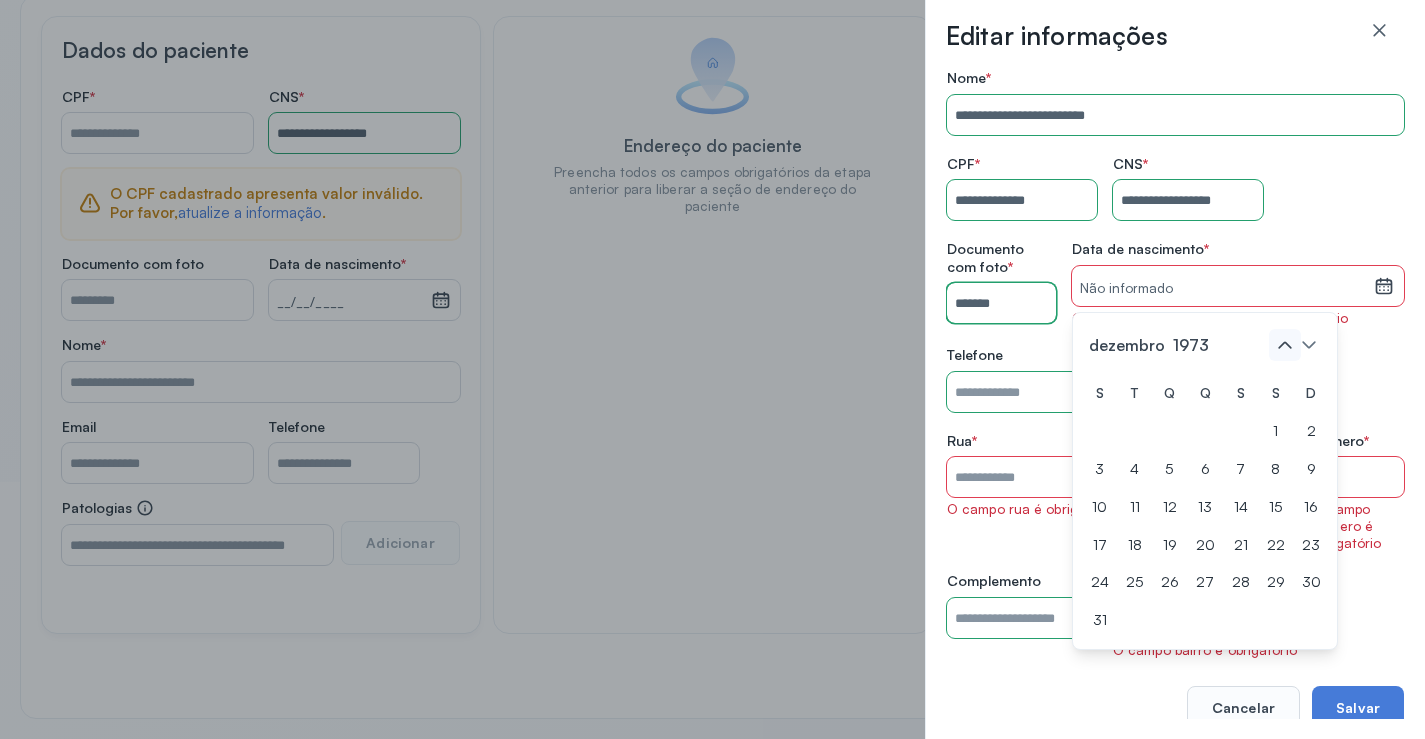 click 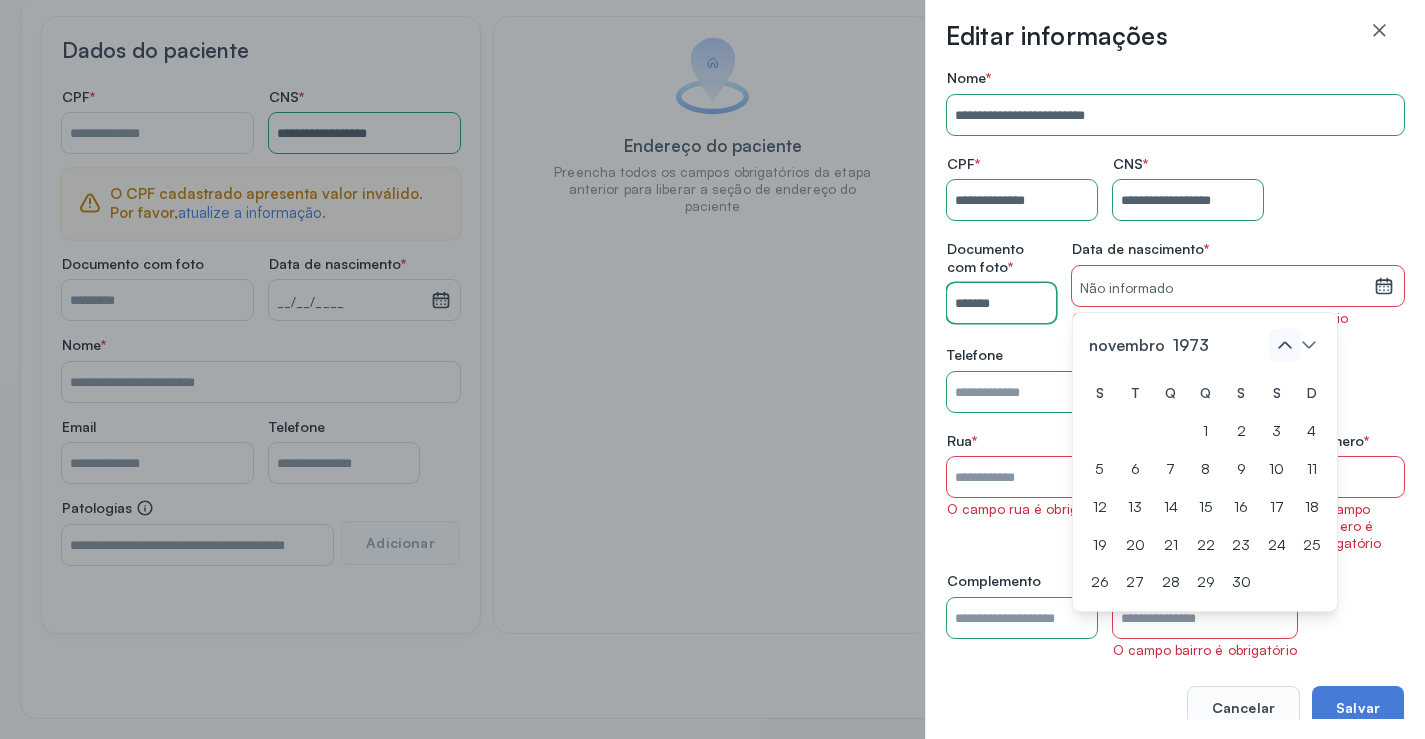 click 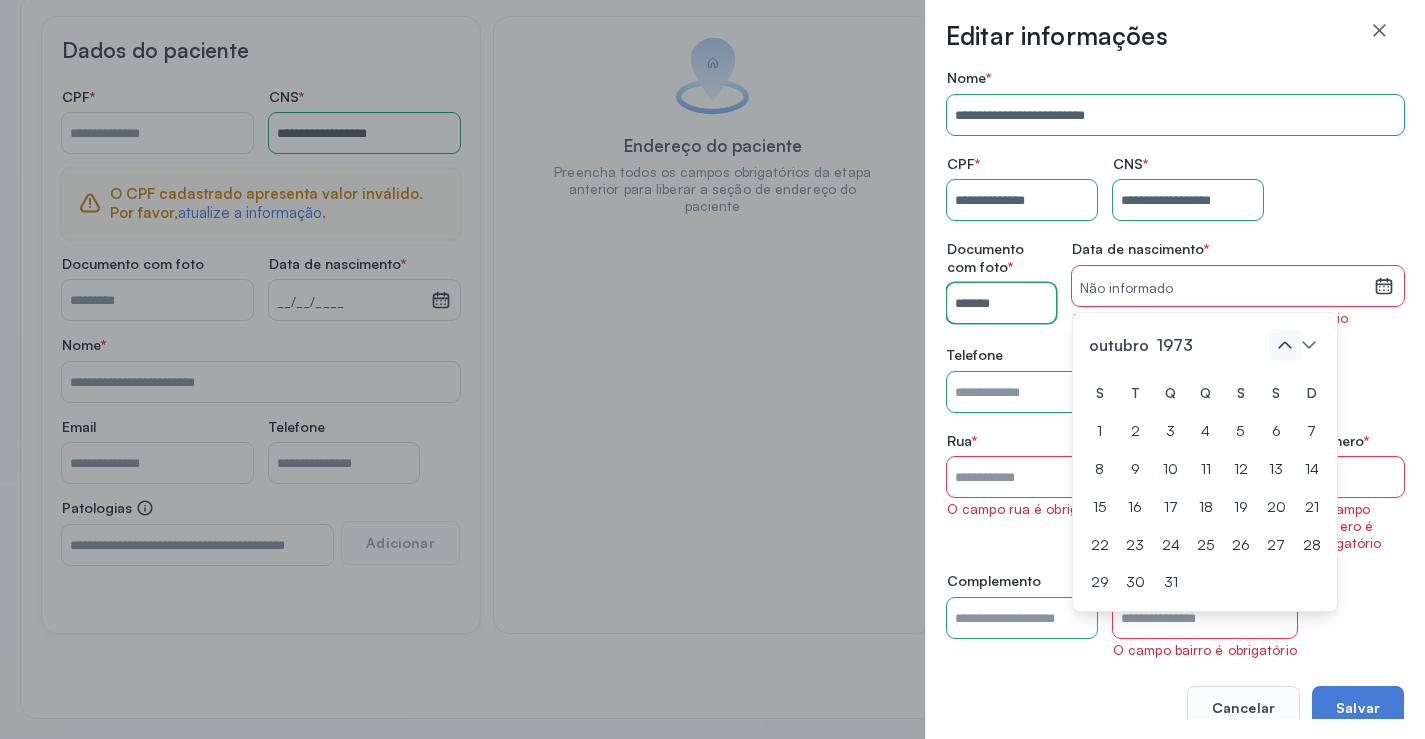 click 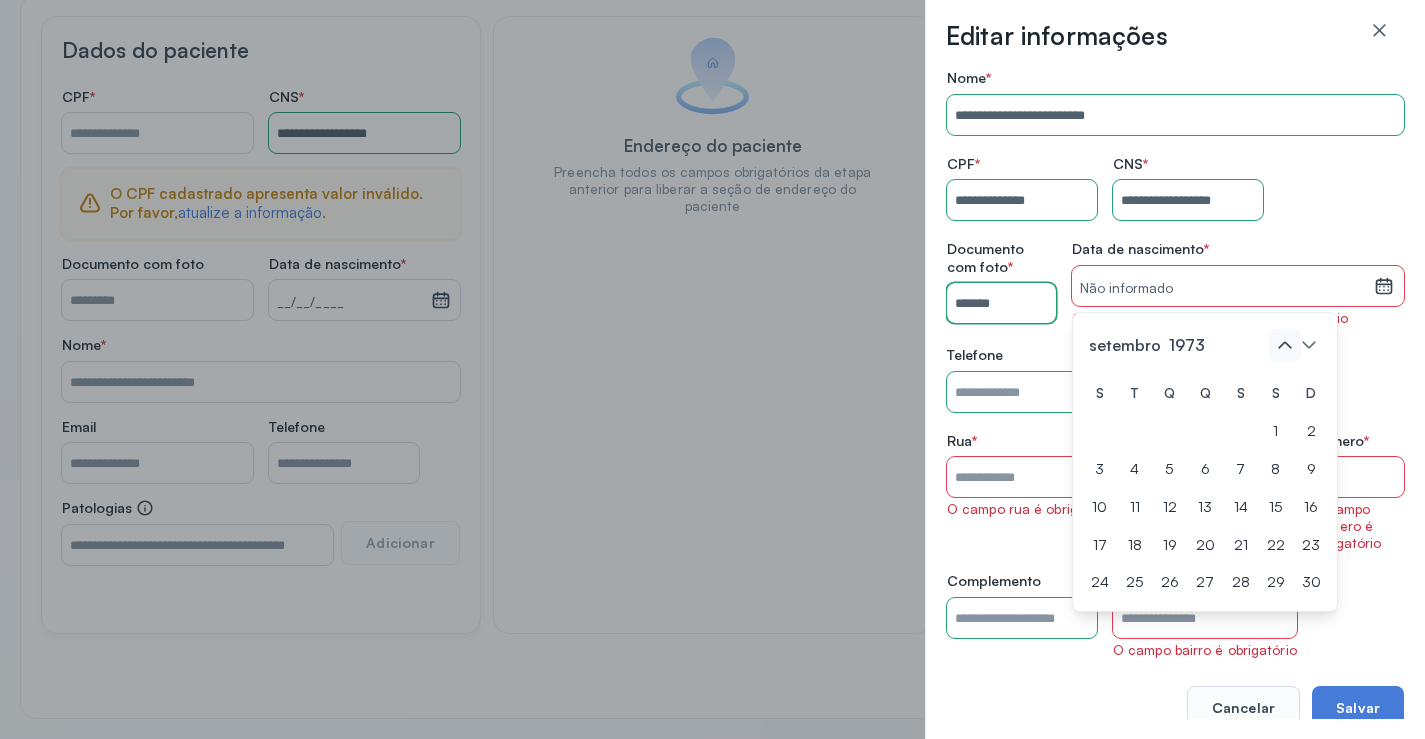 click 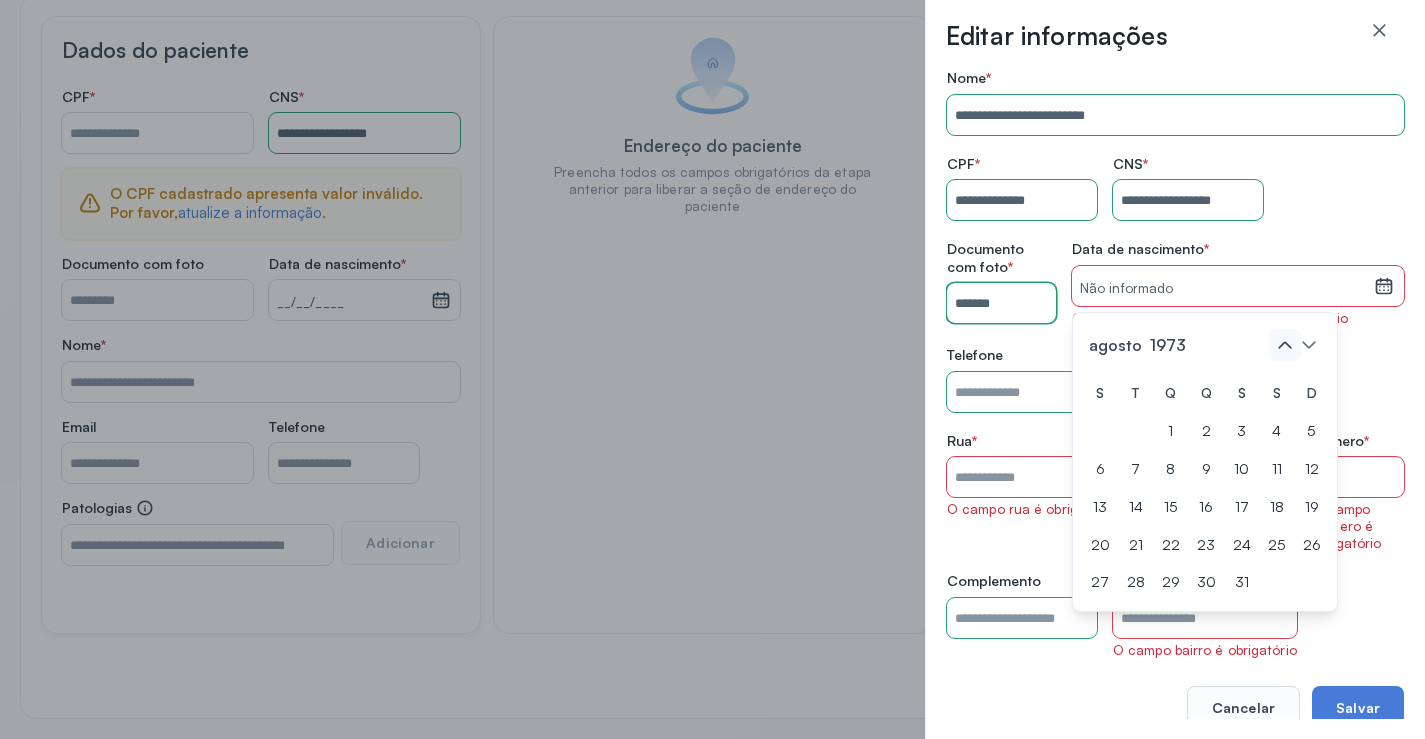 click 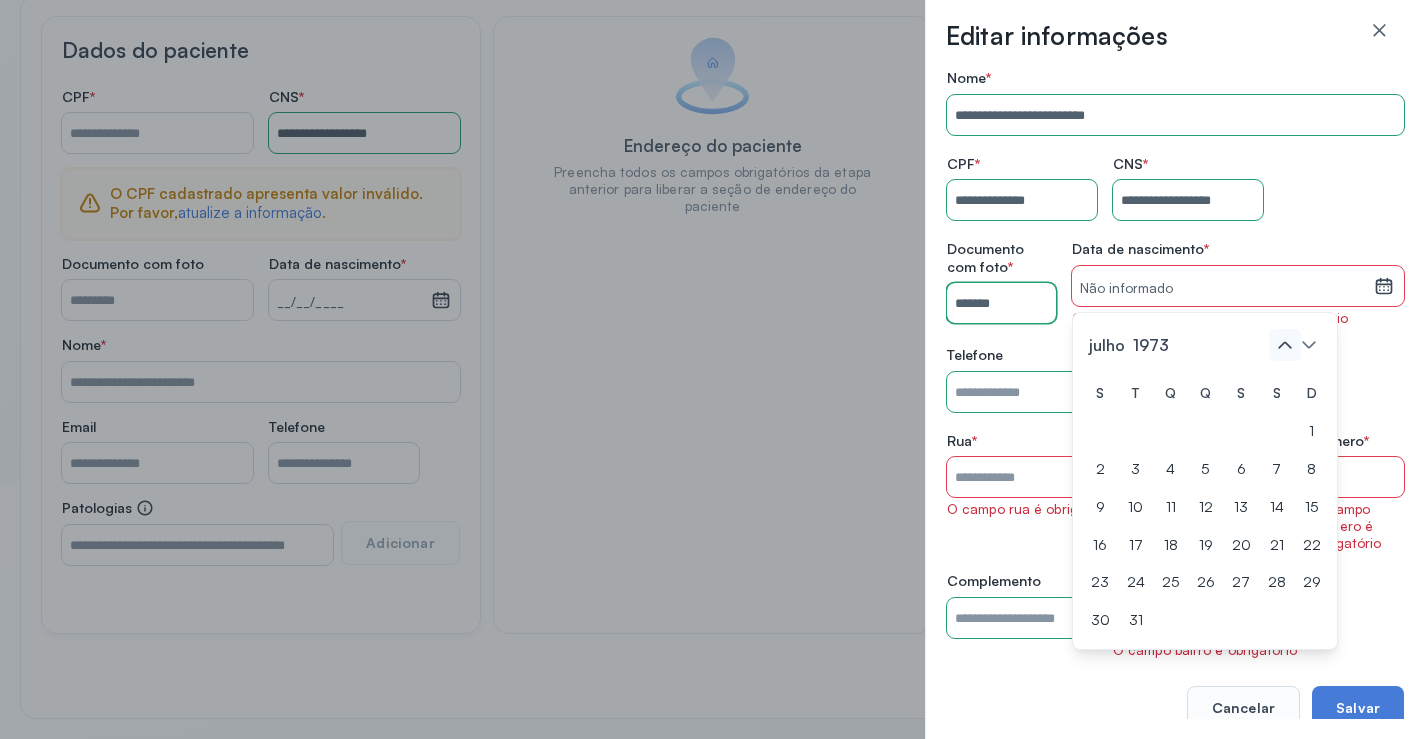 click 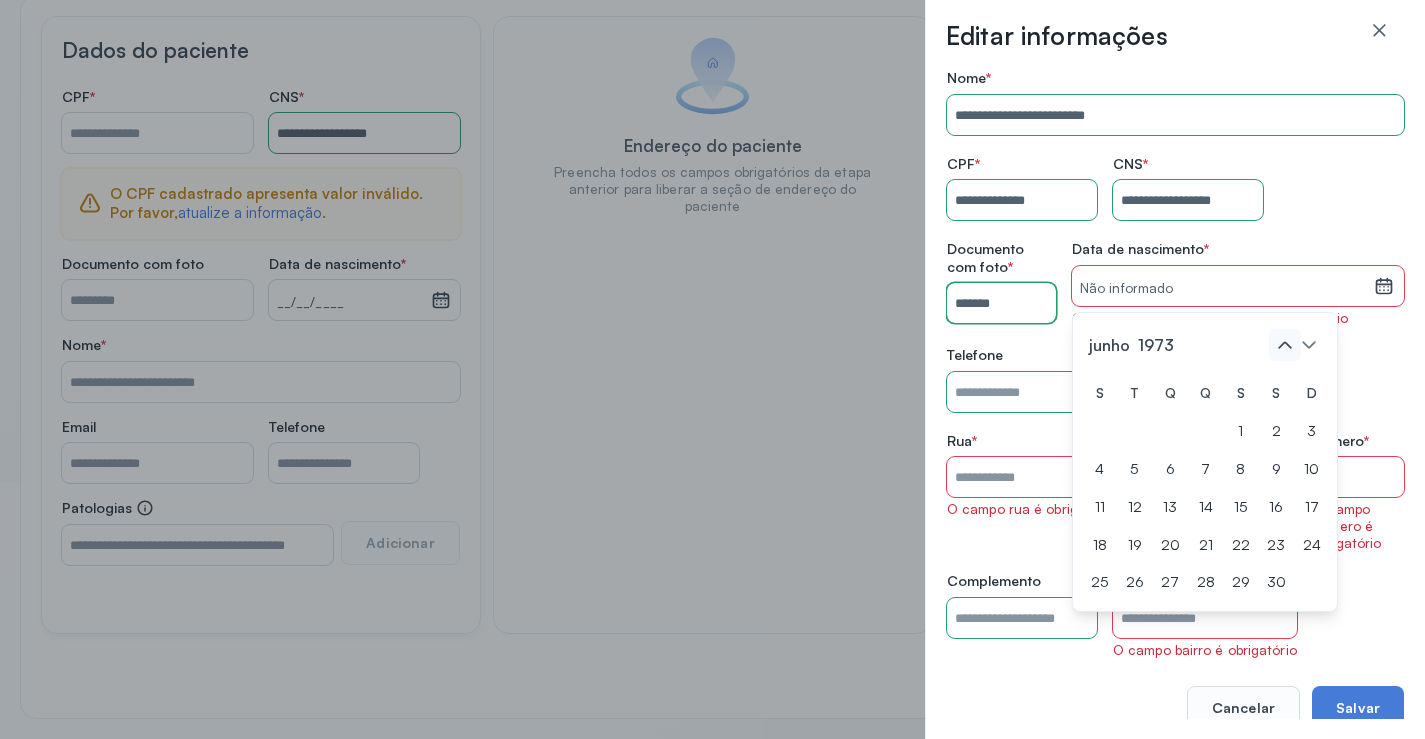click 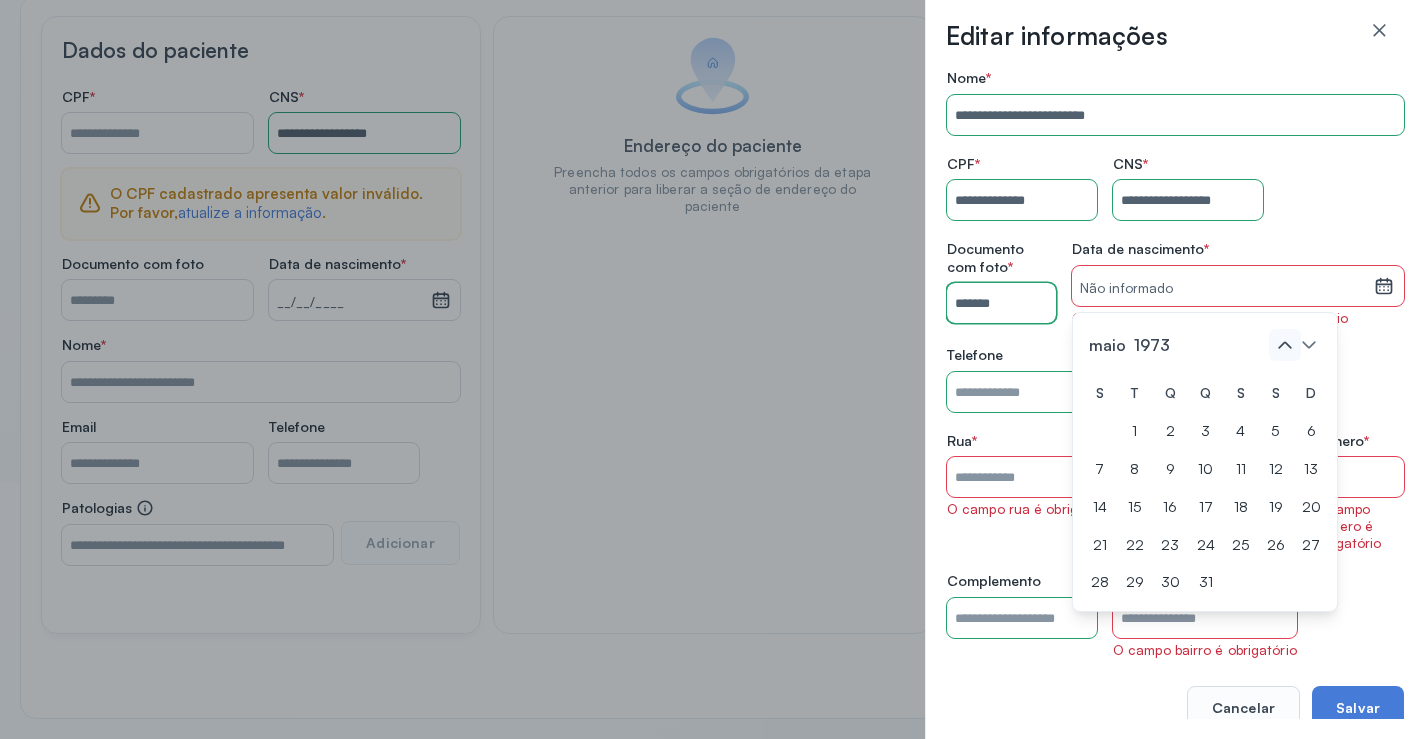 click 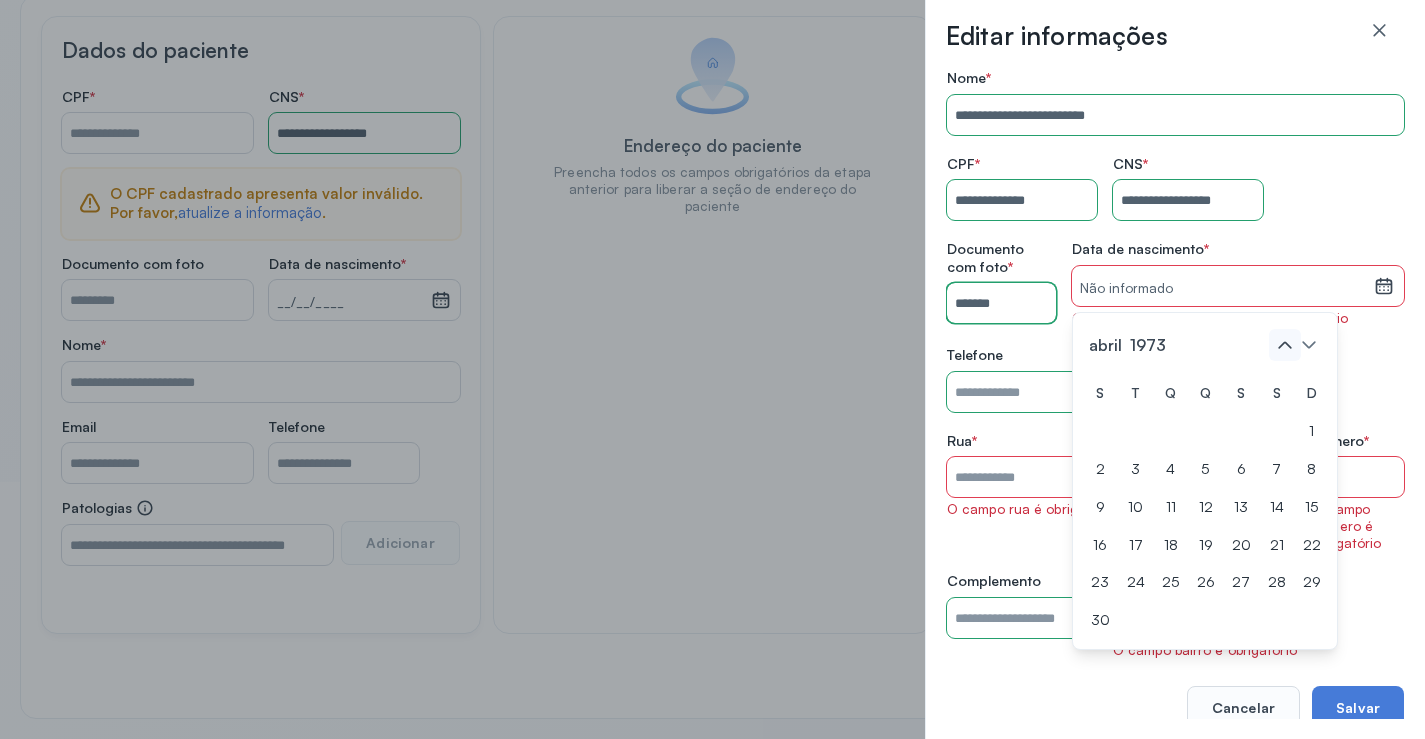 click 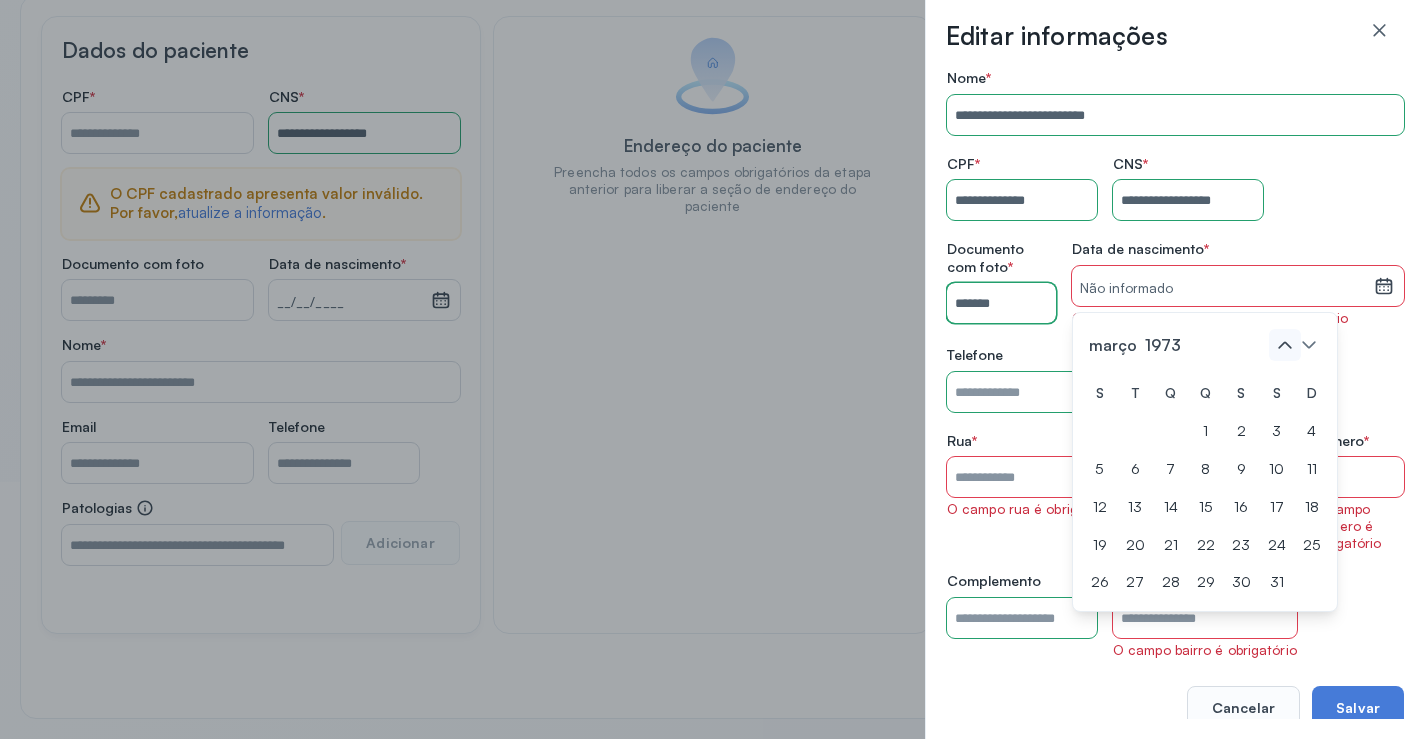 click 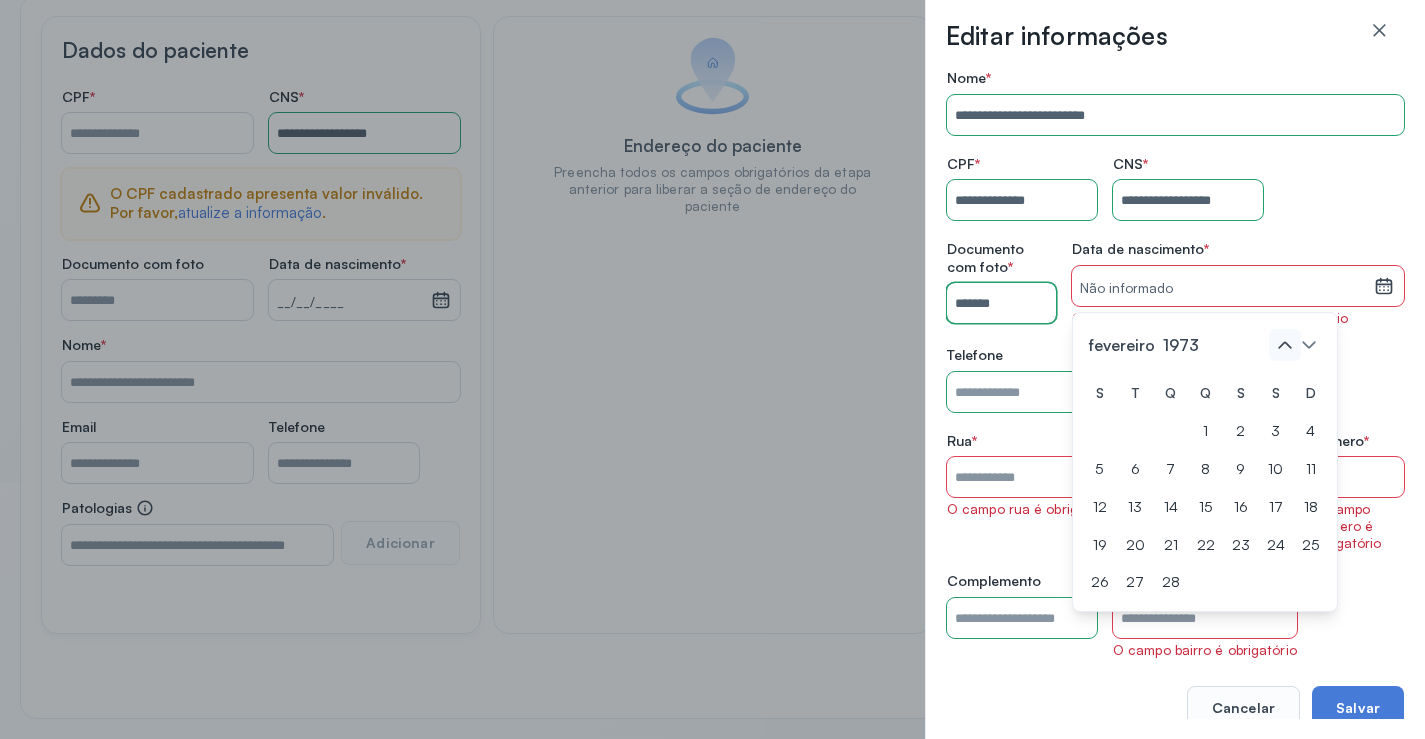 click 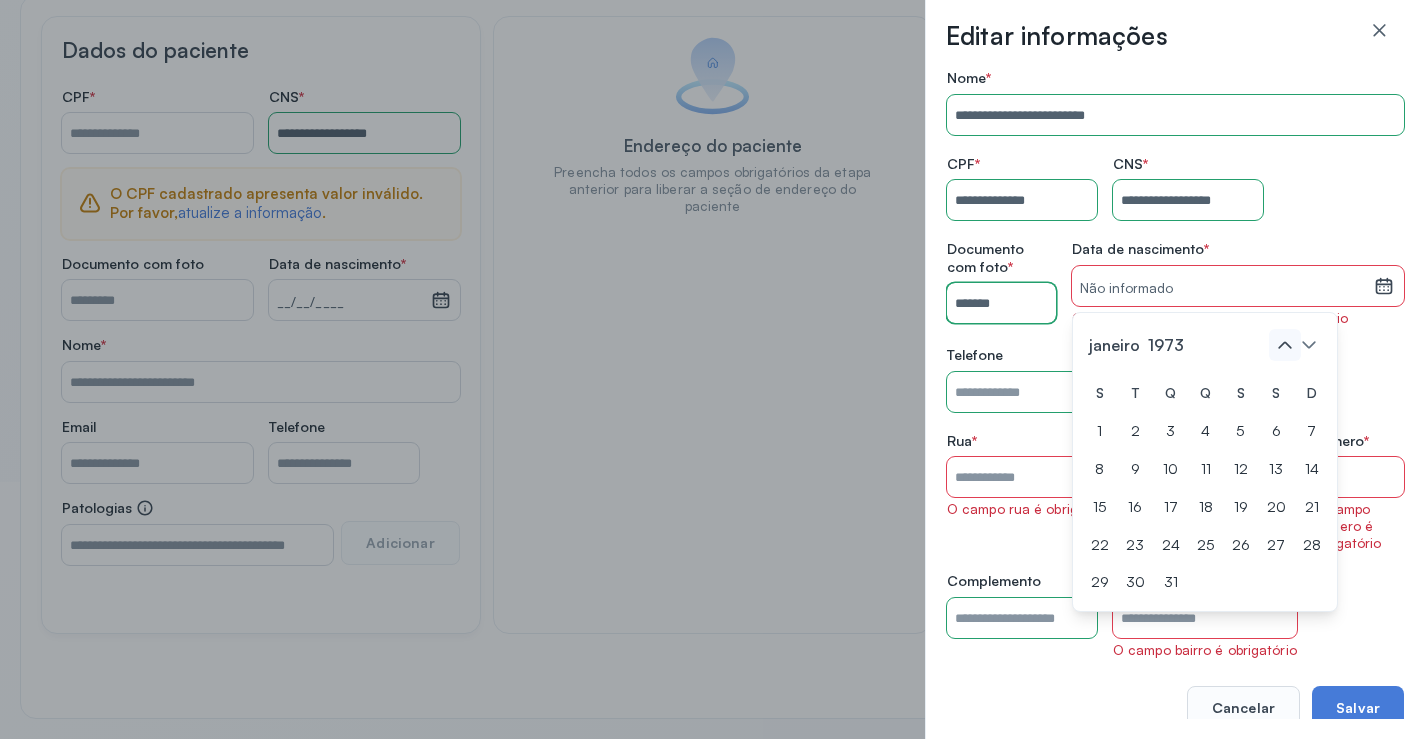 click 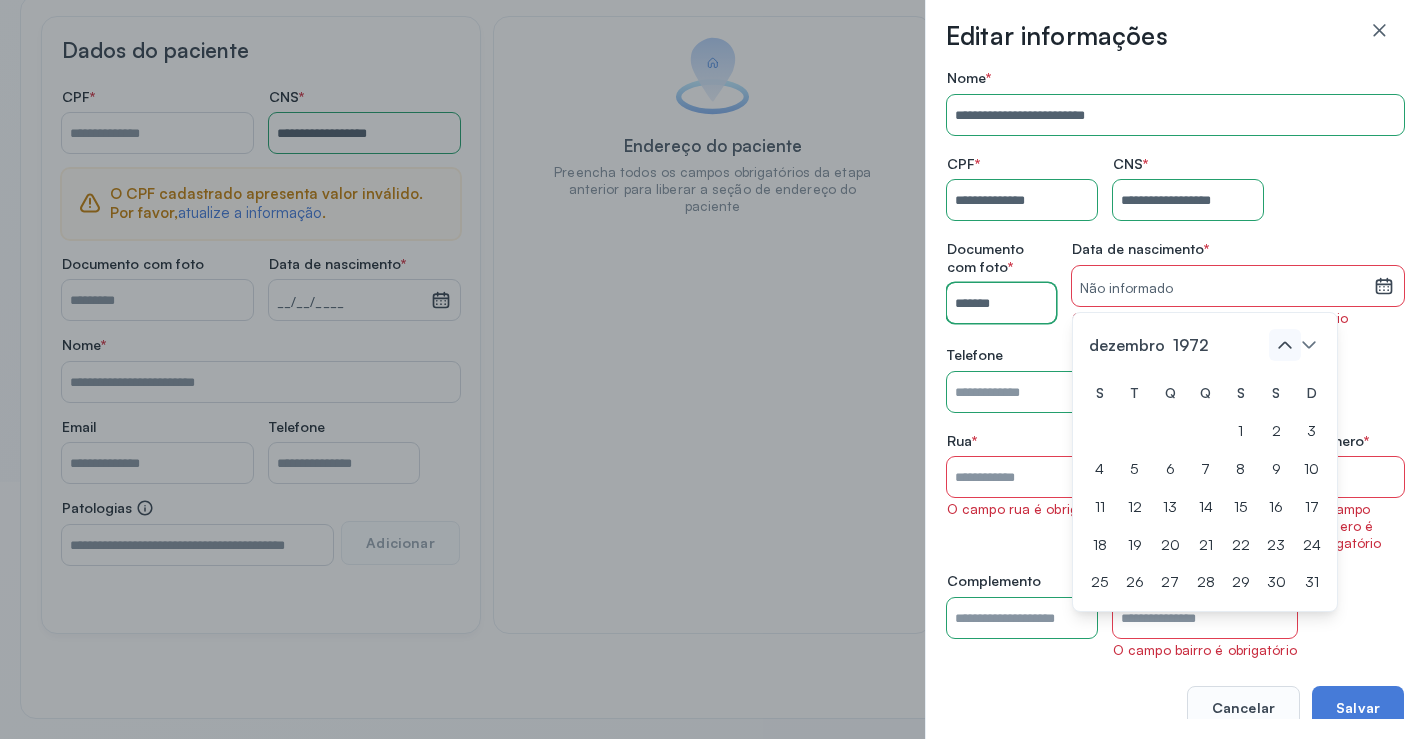 click 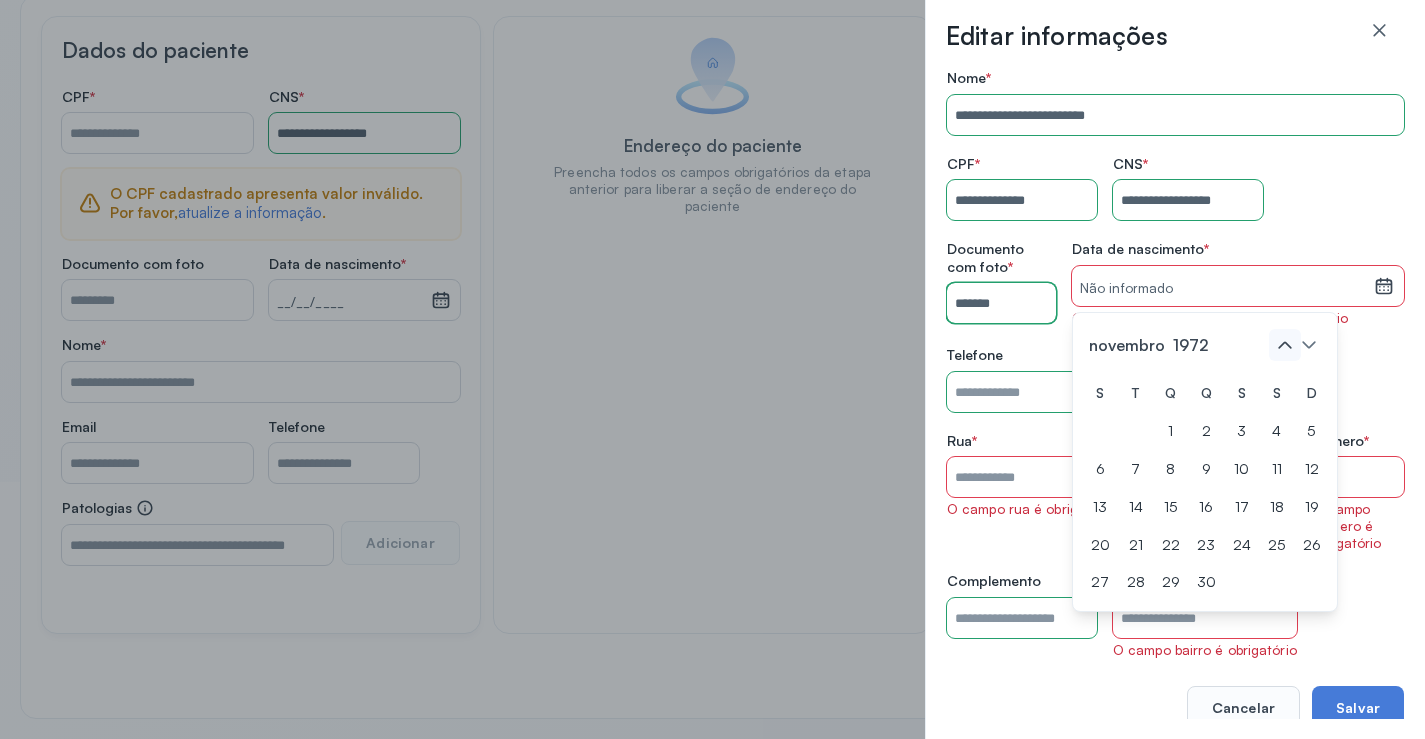 click 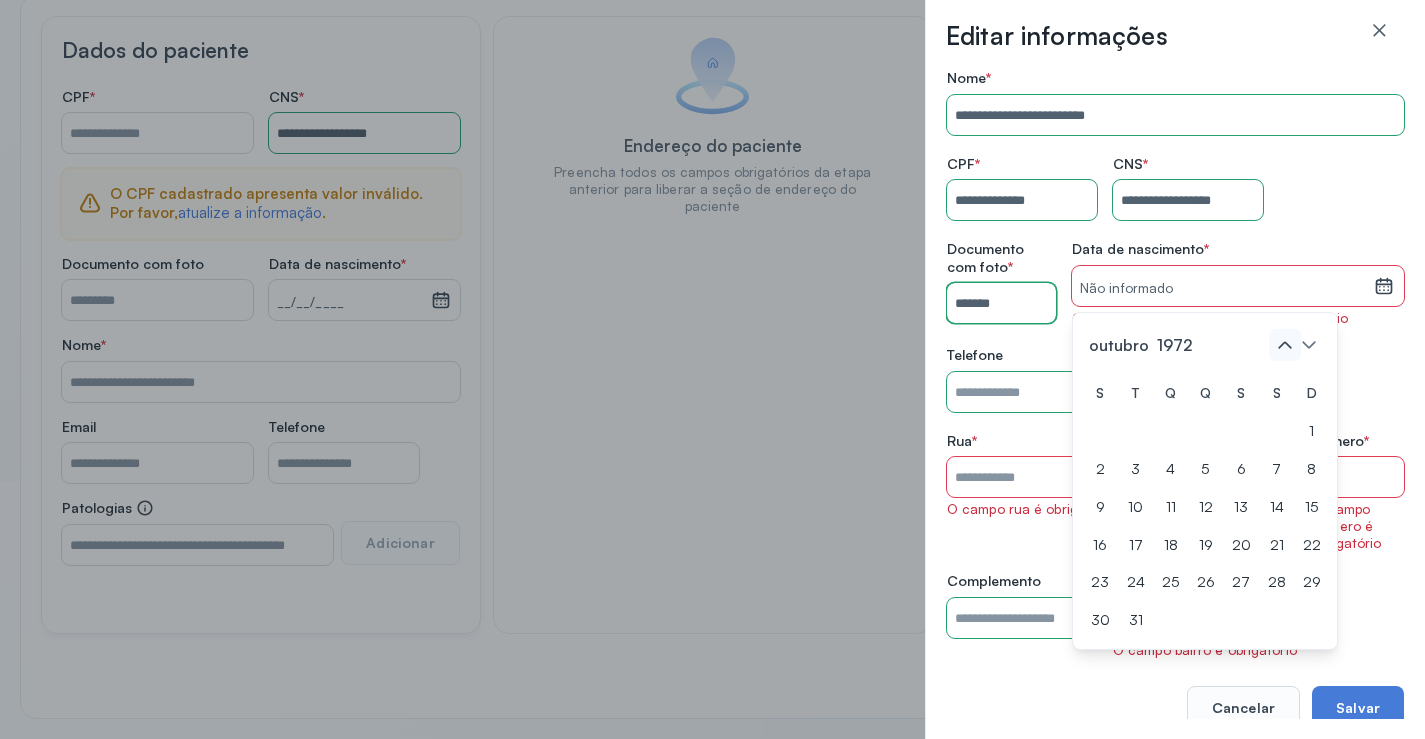 click 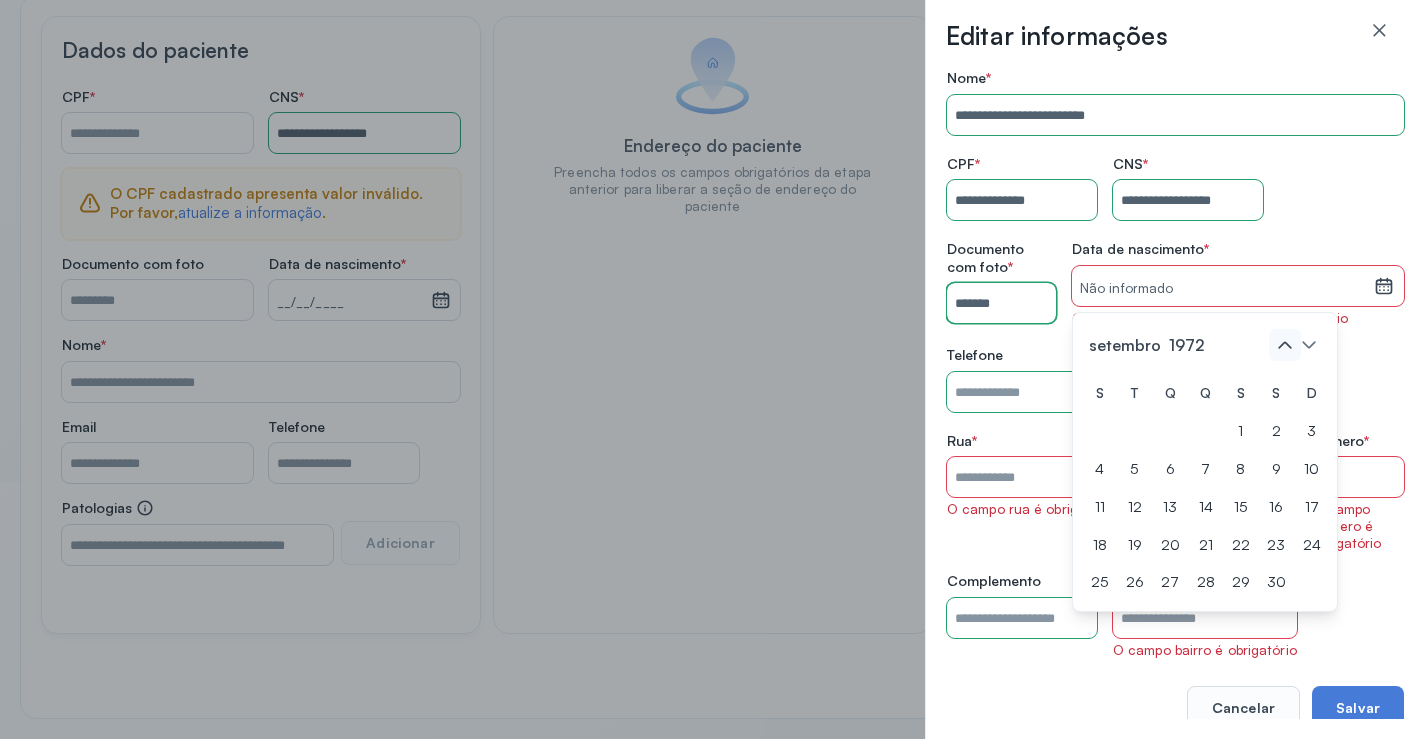 click 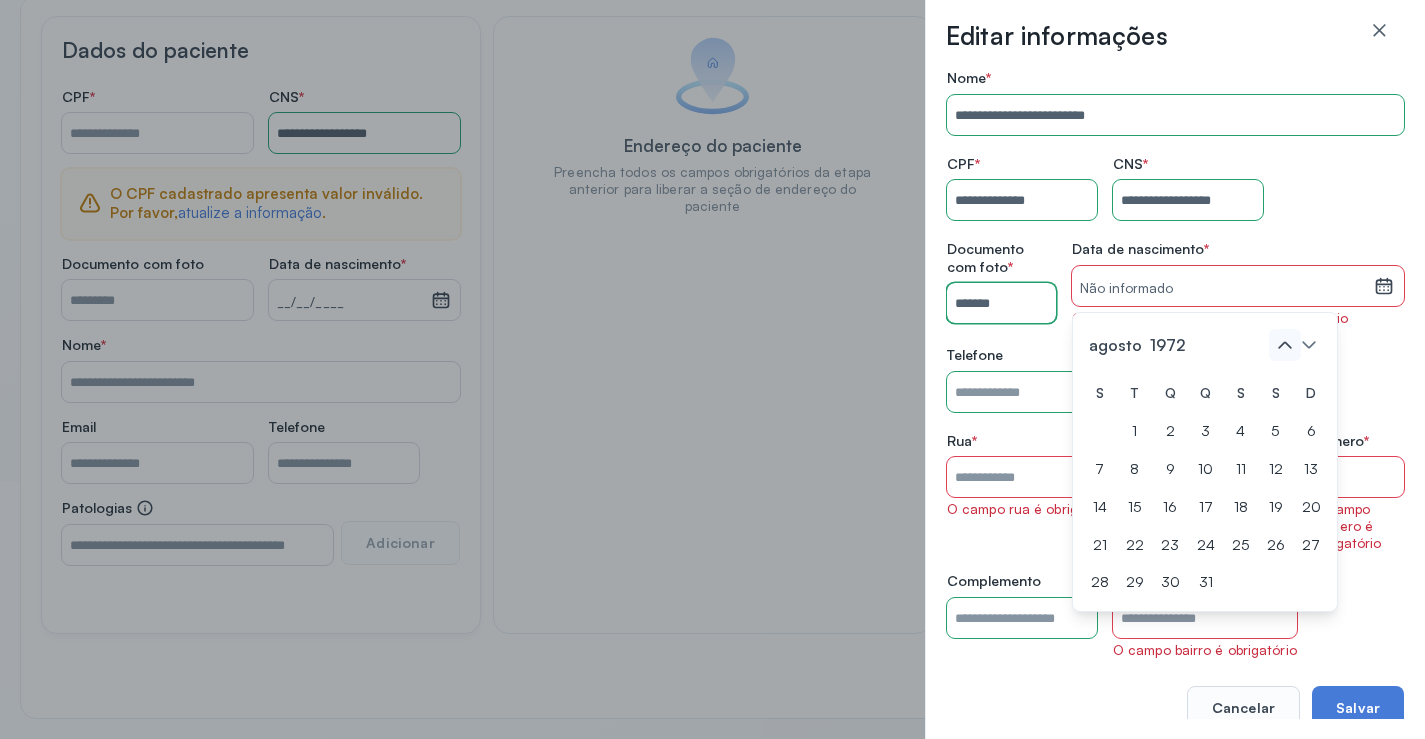 click 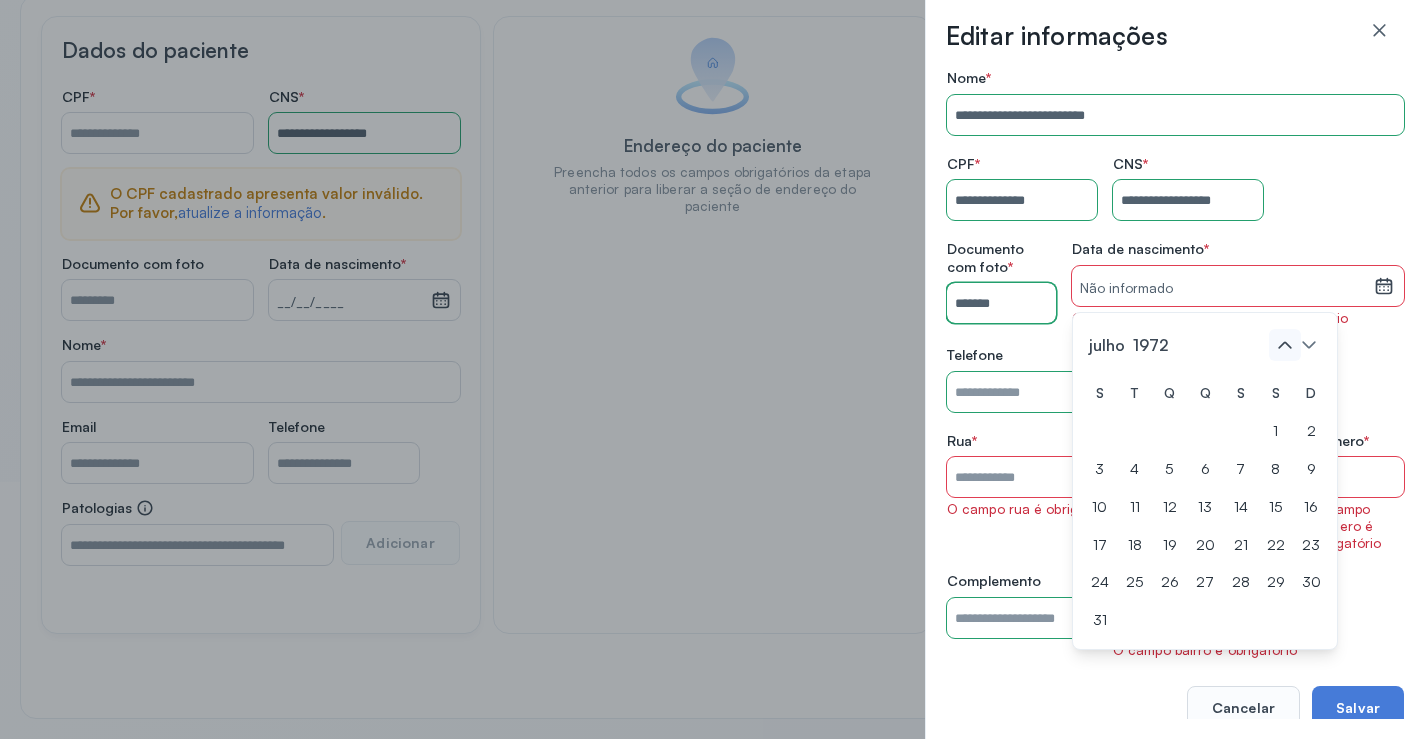 click 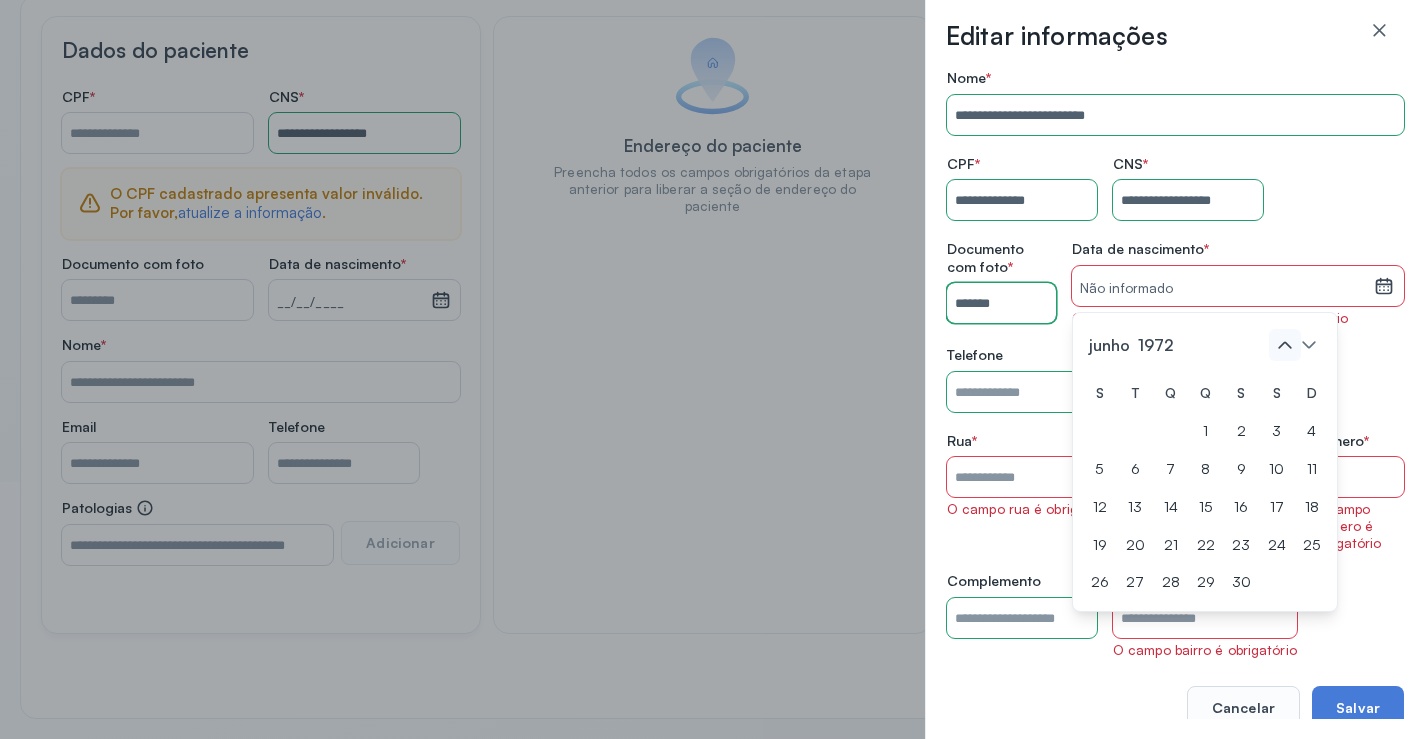 click 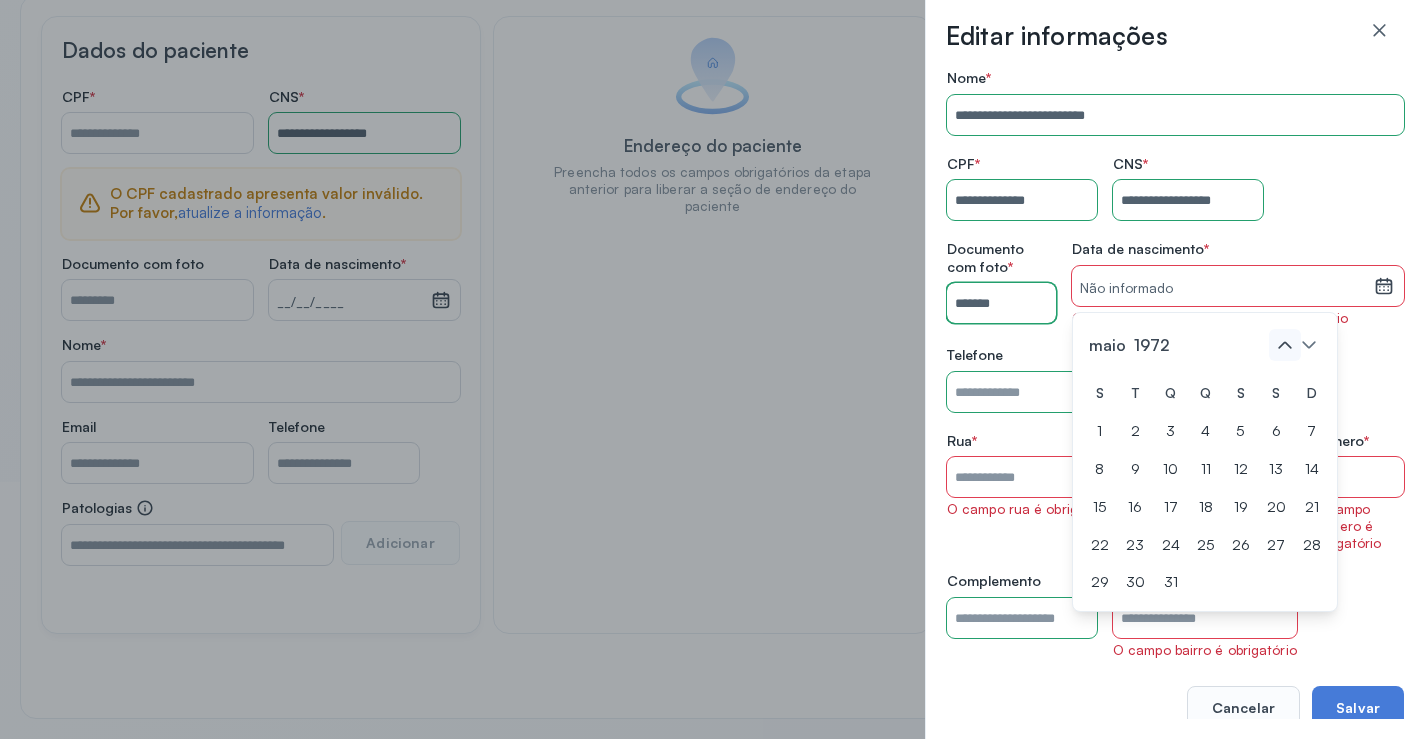 click 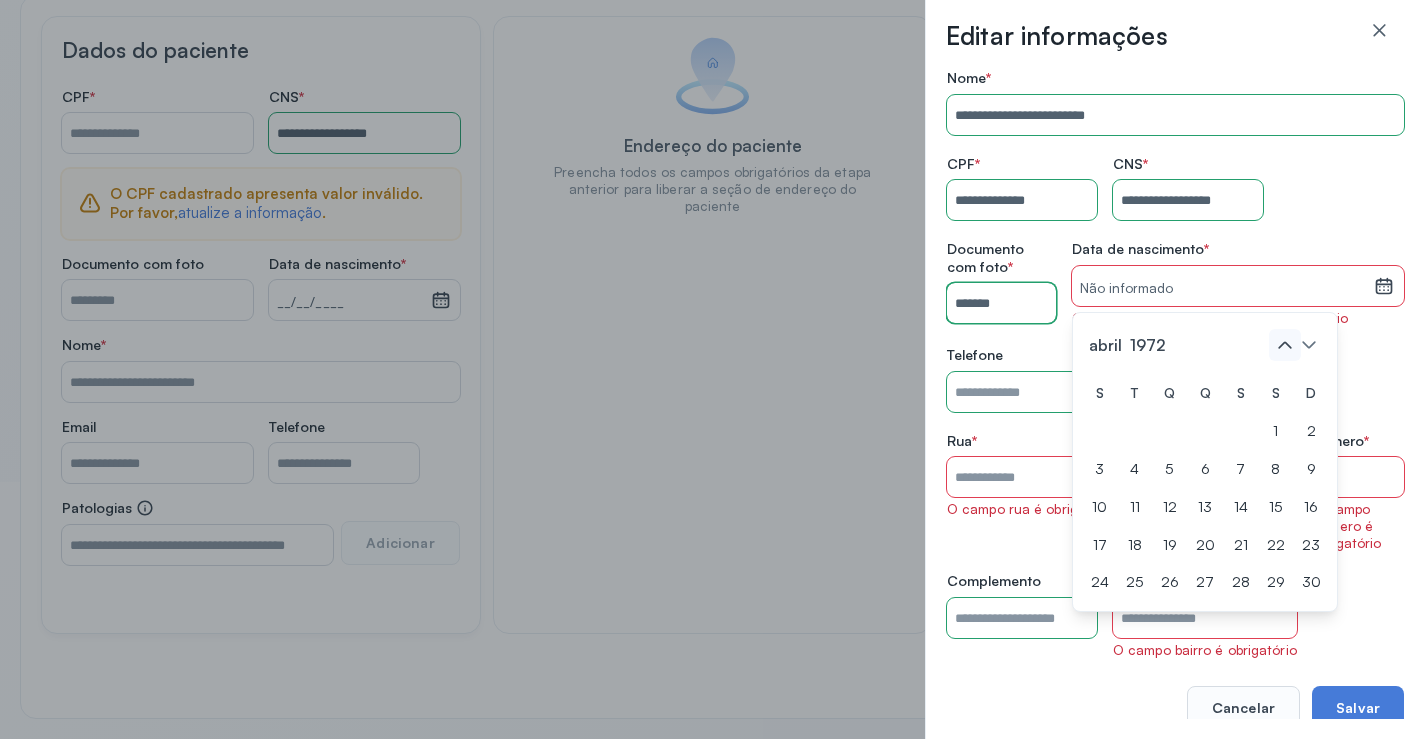 click 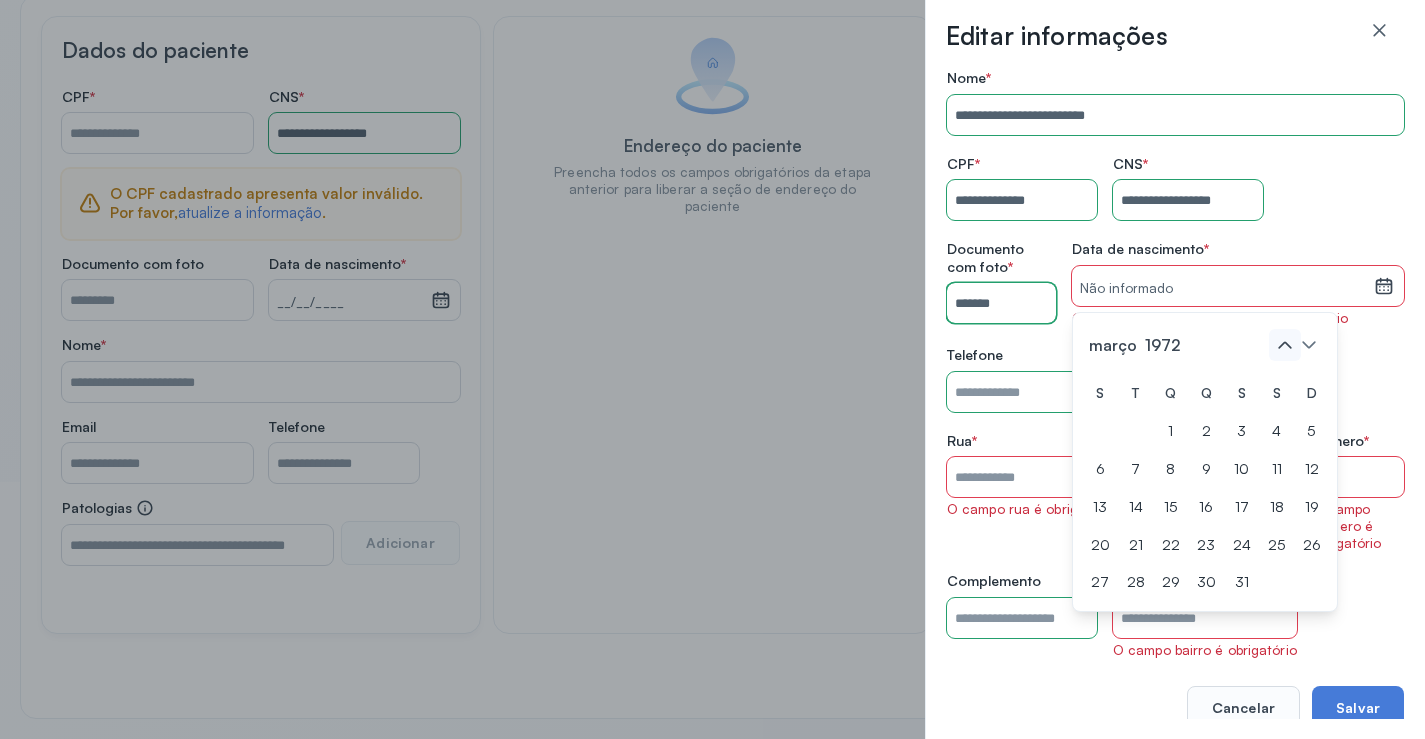 click 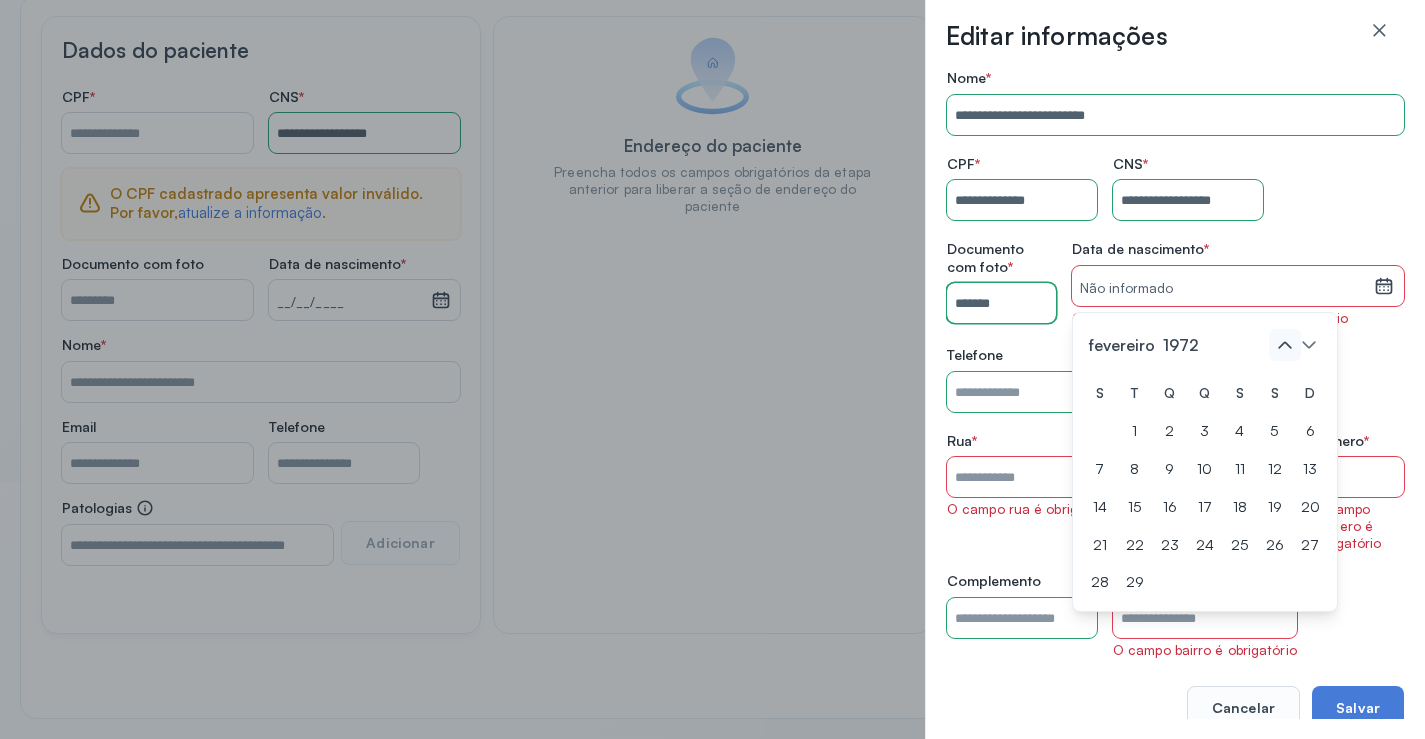 click 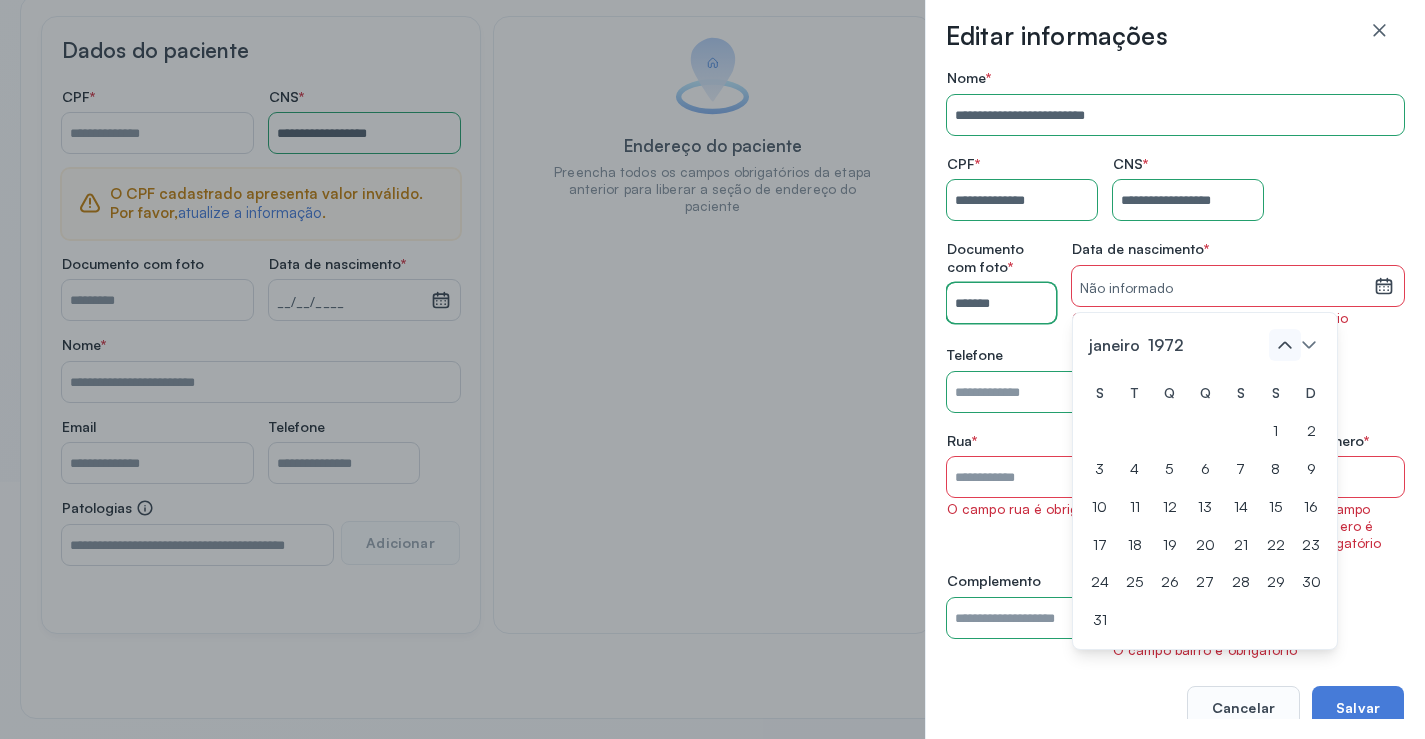 click 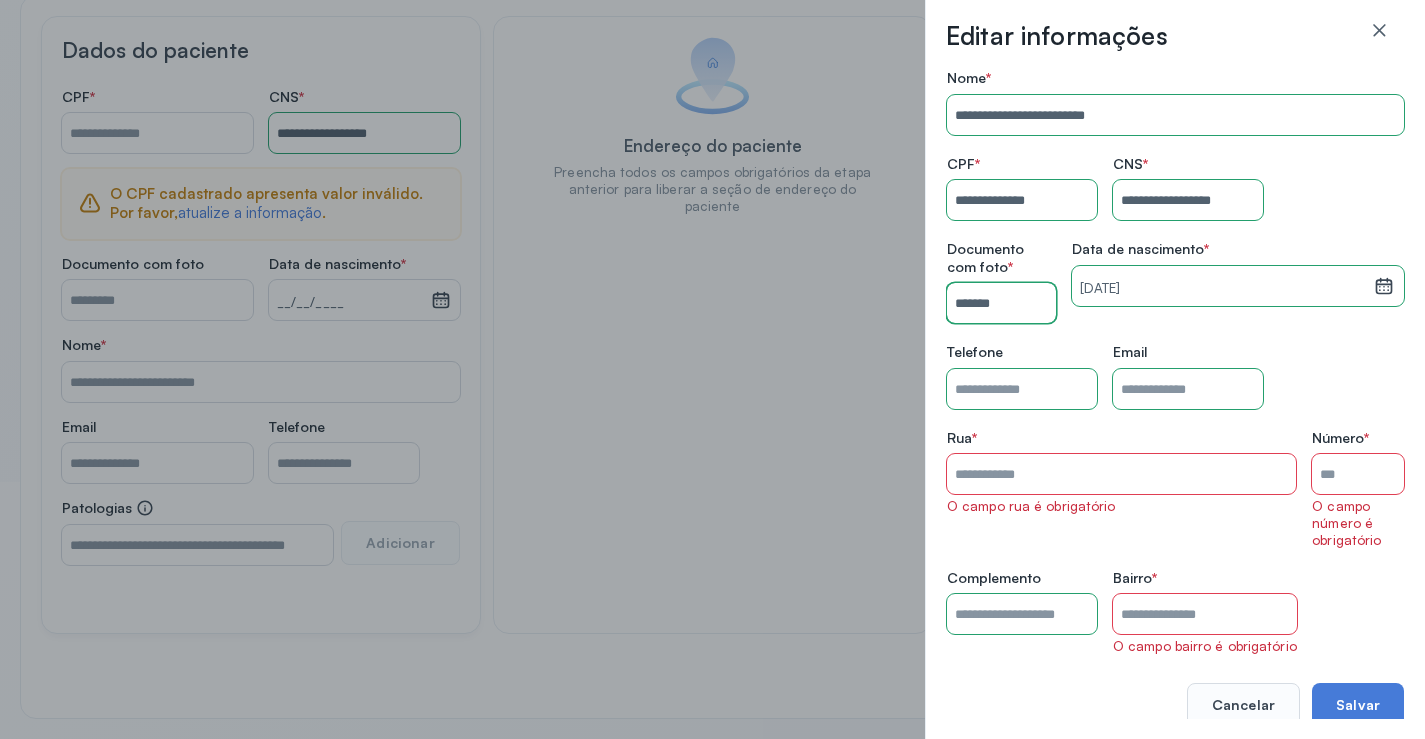 type on "*******" 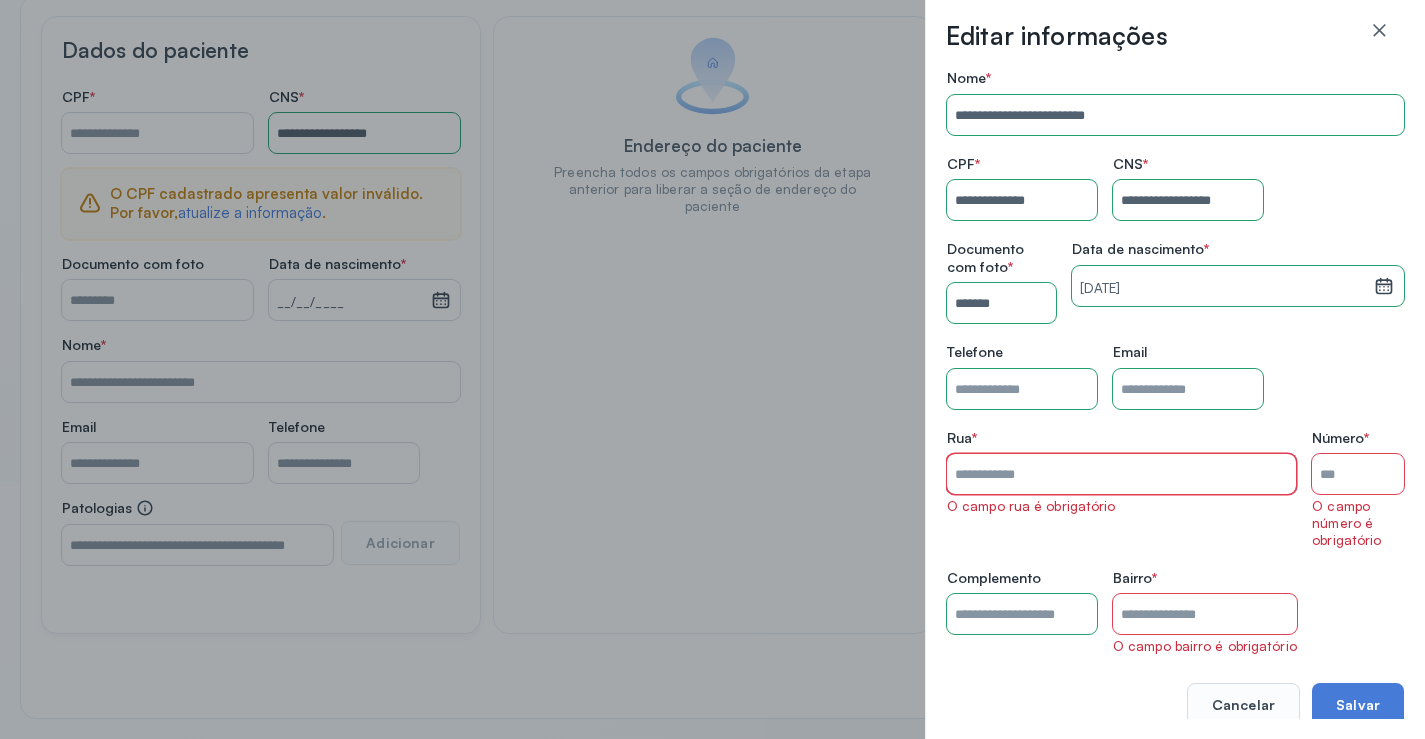 type on "**********" 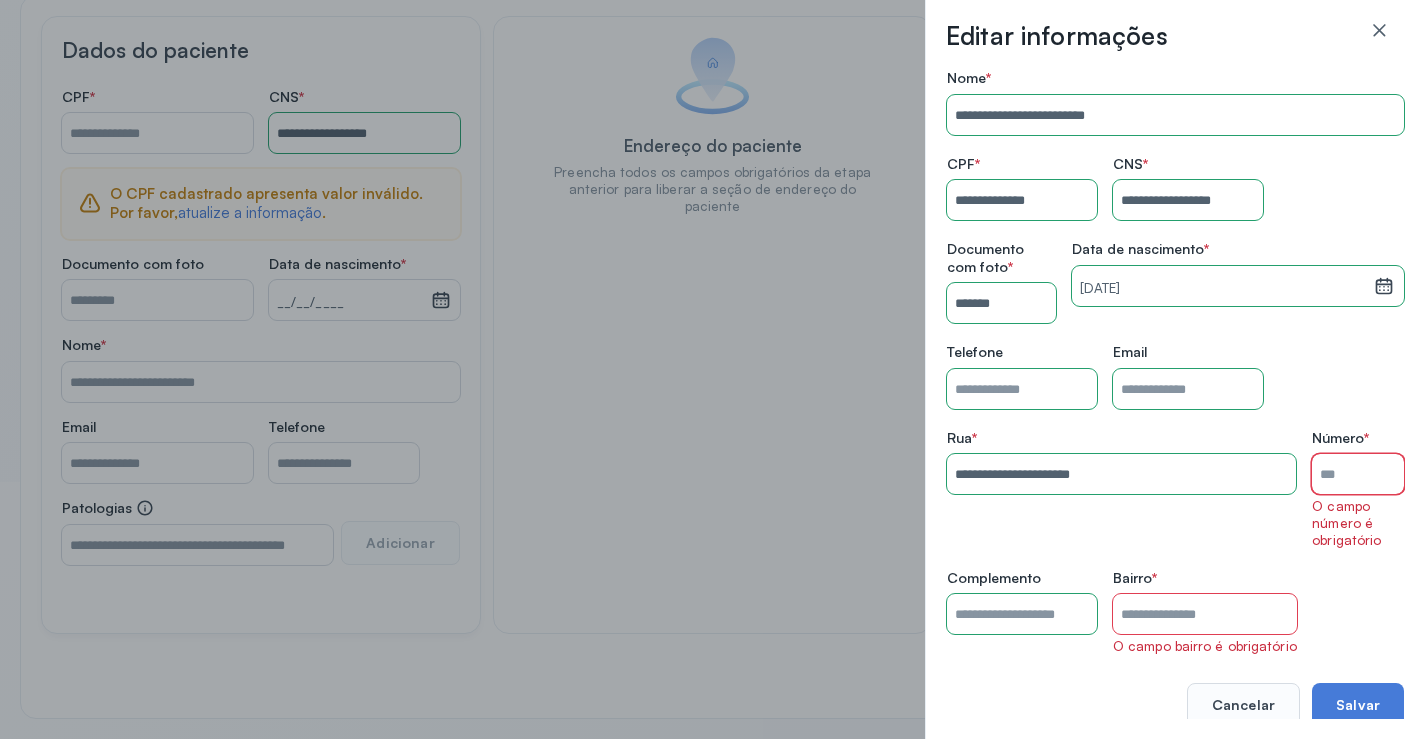 type on "***" 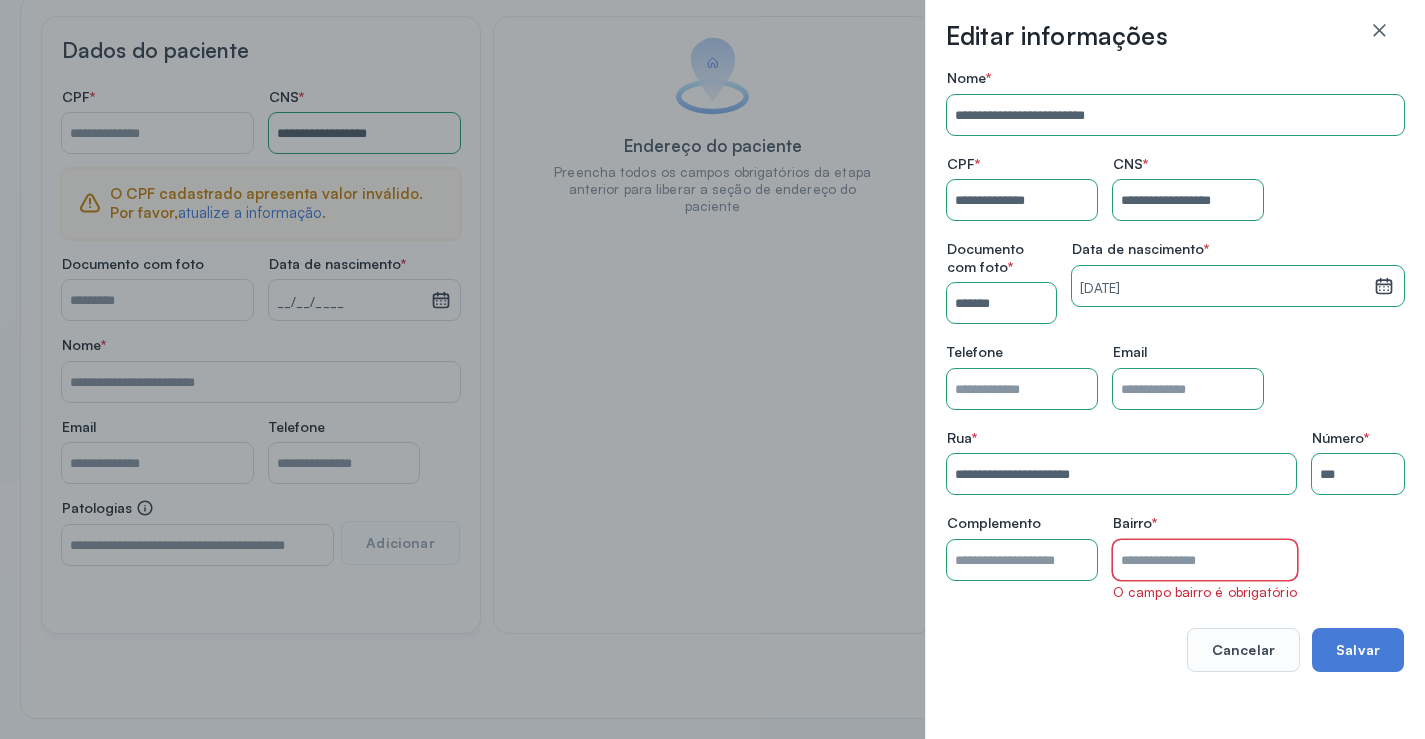 type on "******" 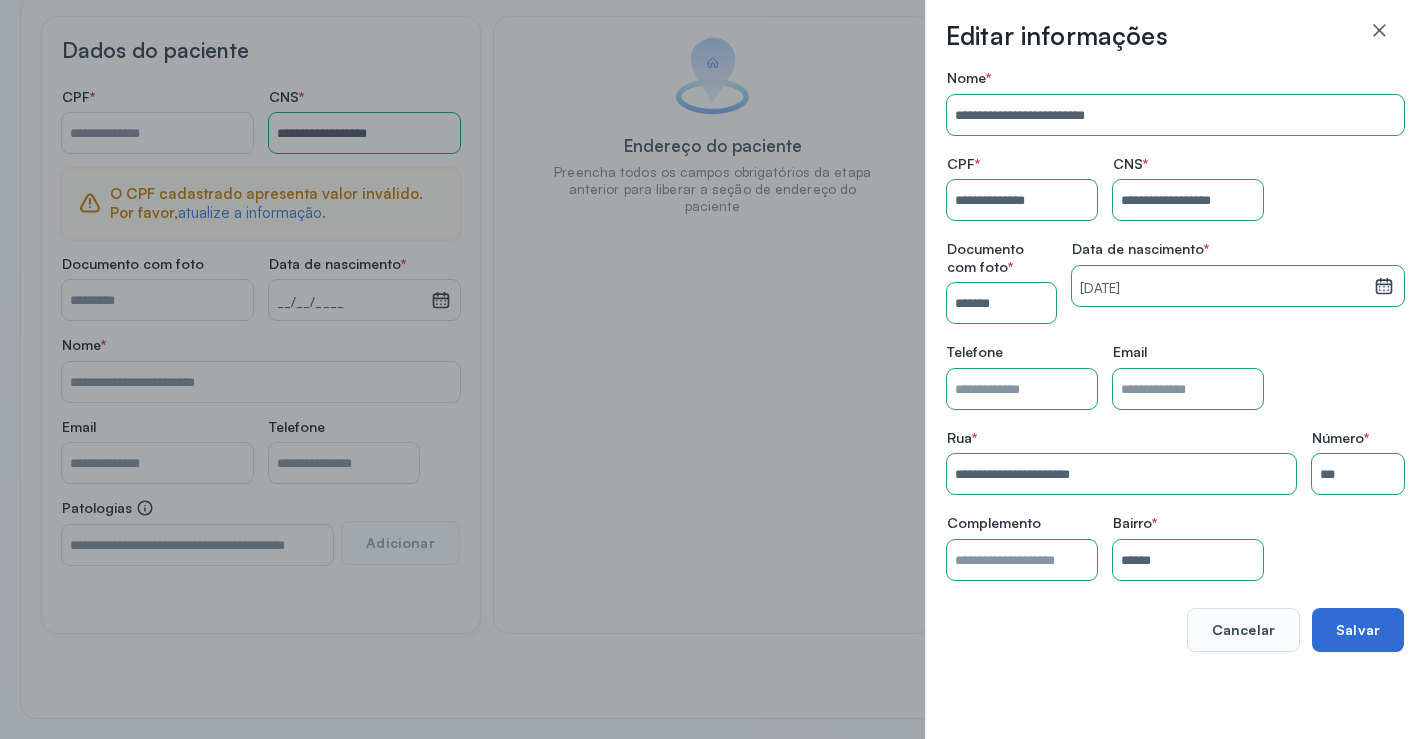 type on "**********" 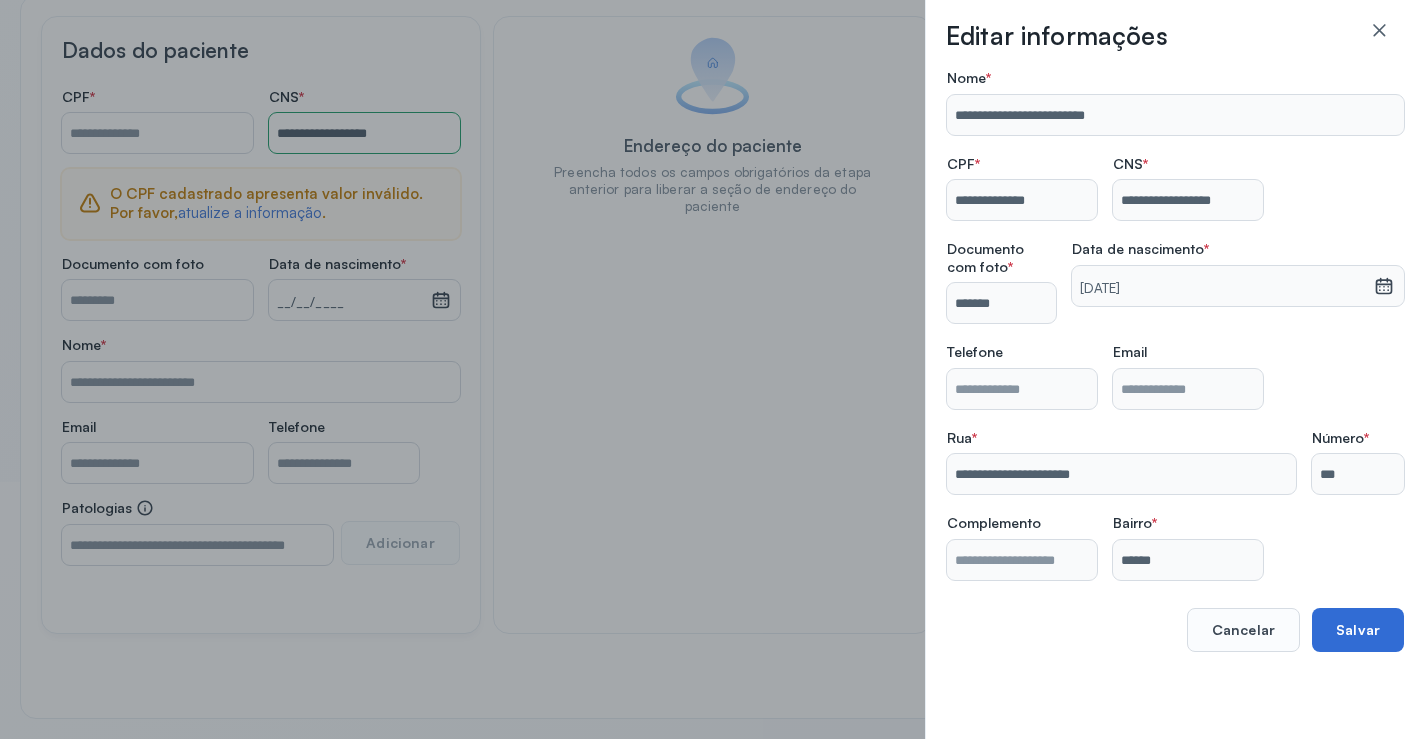 type on "**********" 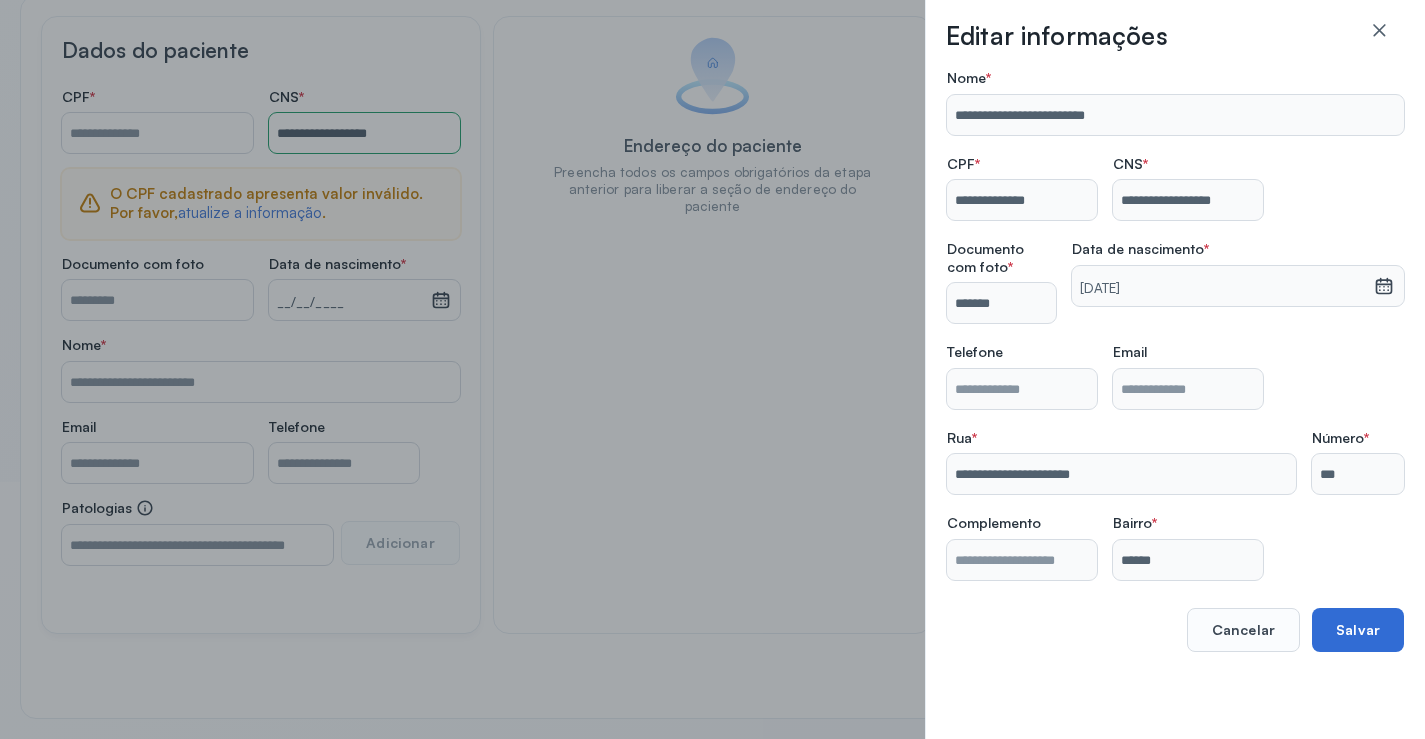 type on "**********" 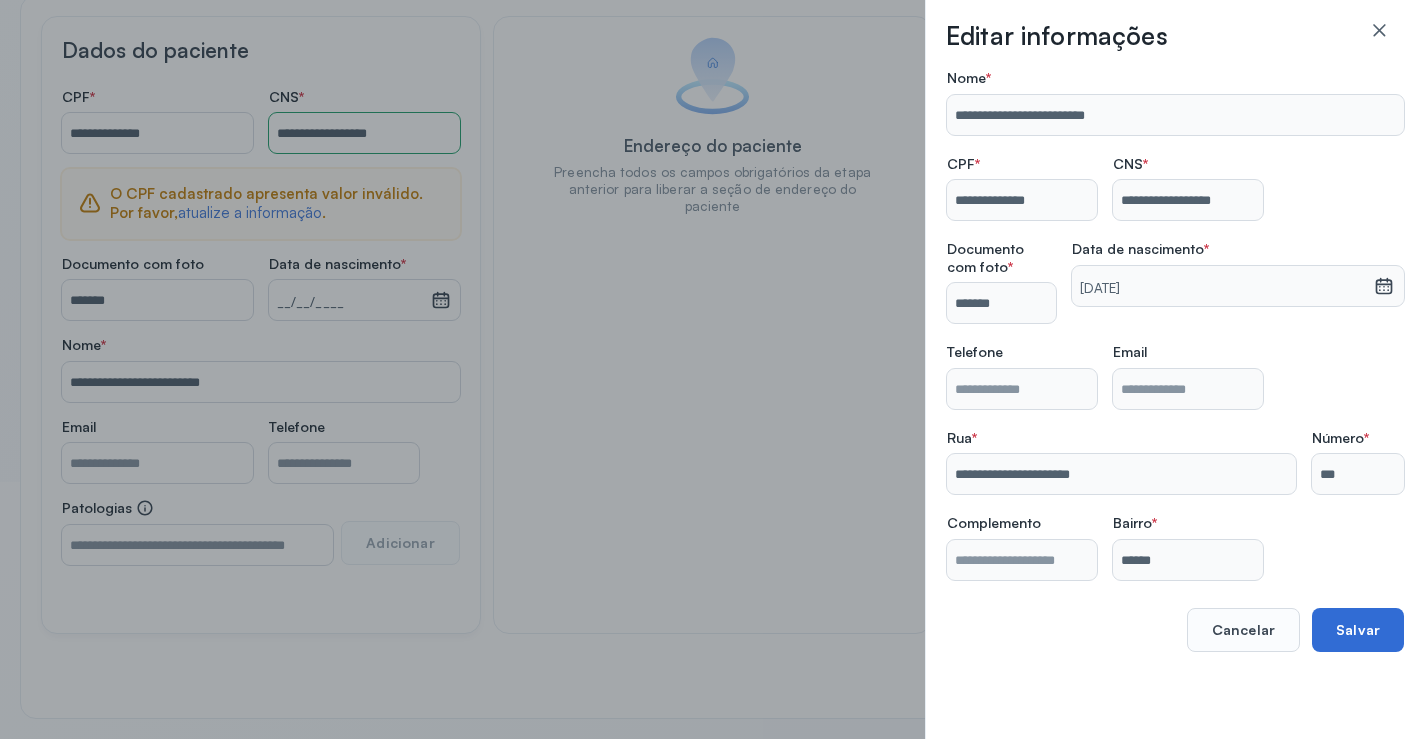 scroll, scrollTop: 171, scrollLeft: 0, axis: vertical 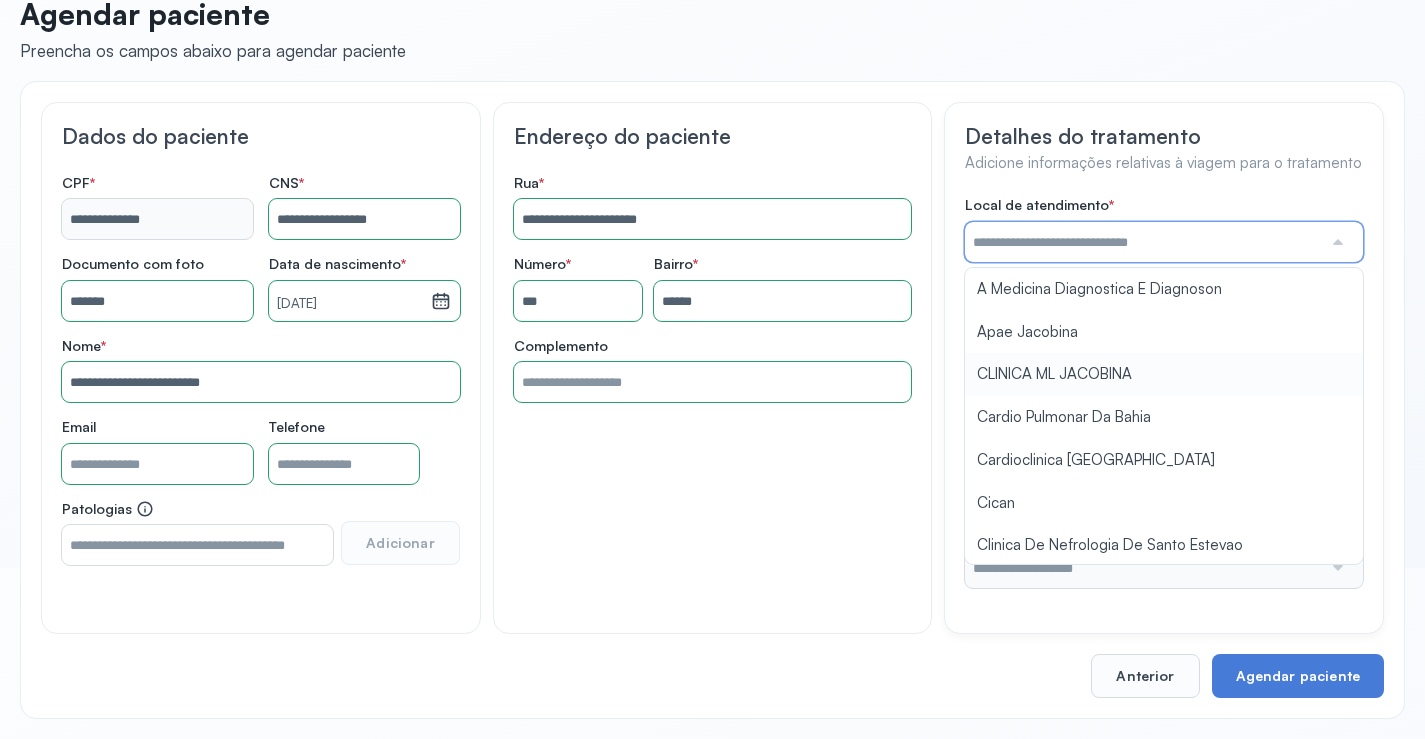 type on "**********" 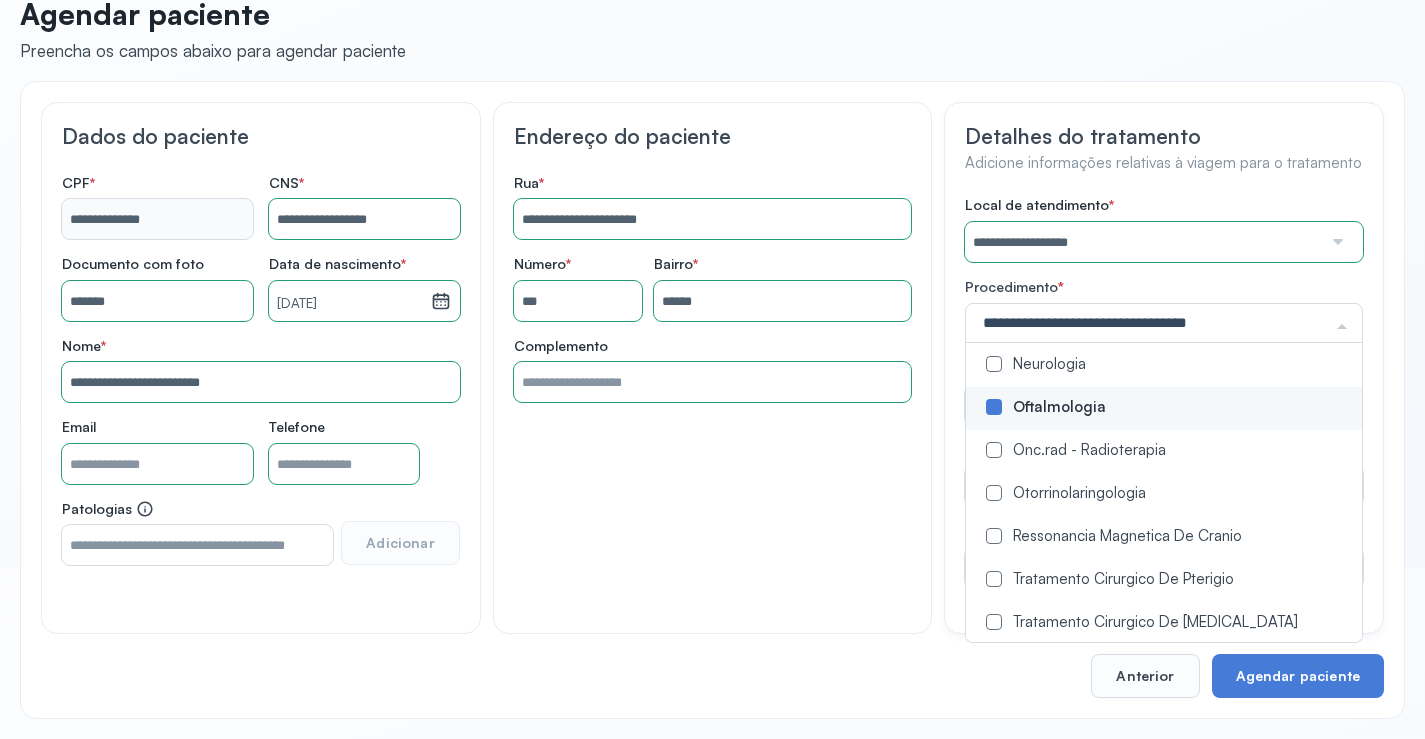 scroll, scrollTop: 0, scrollLeft: 0, axis: both 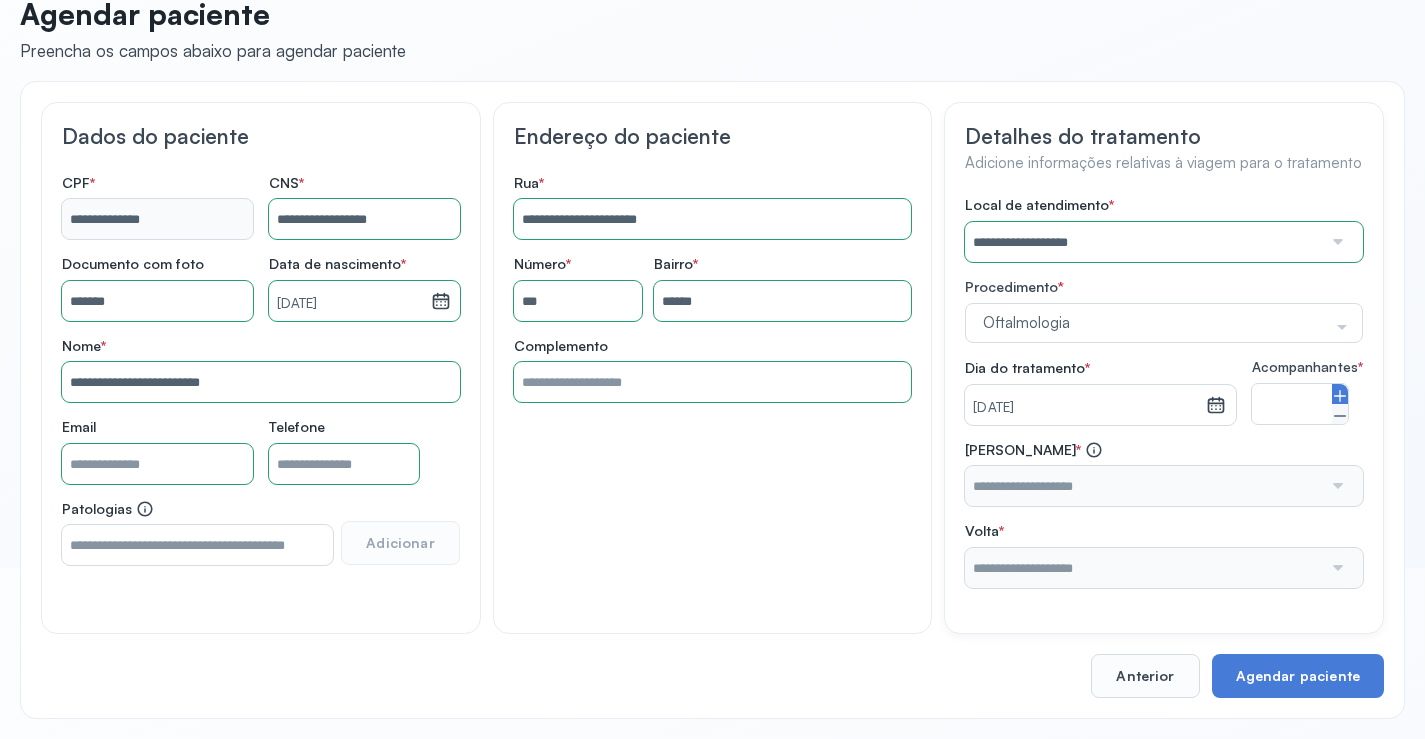 type on "*" 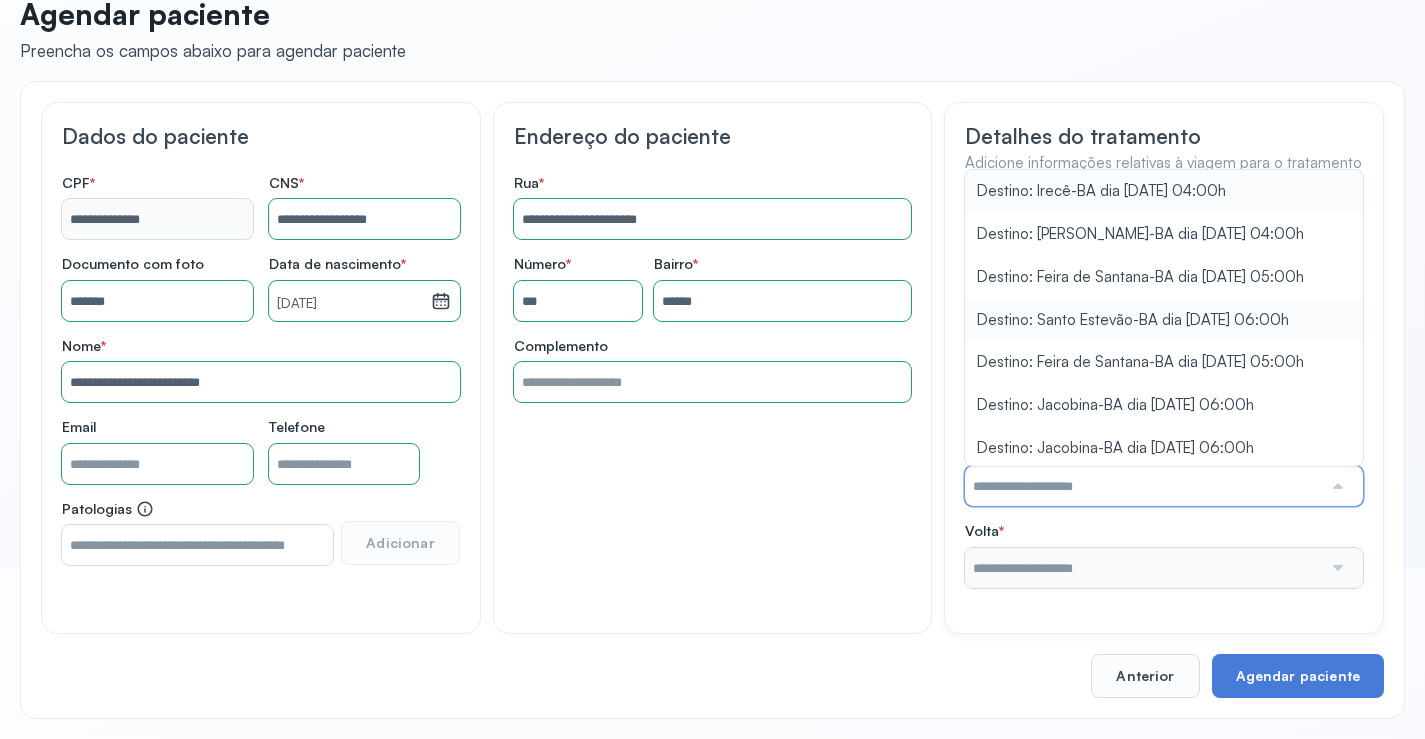 scroll, scrollTop: 377, scrollLeft: 0, axis: vertical 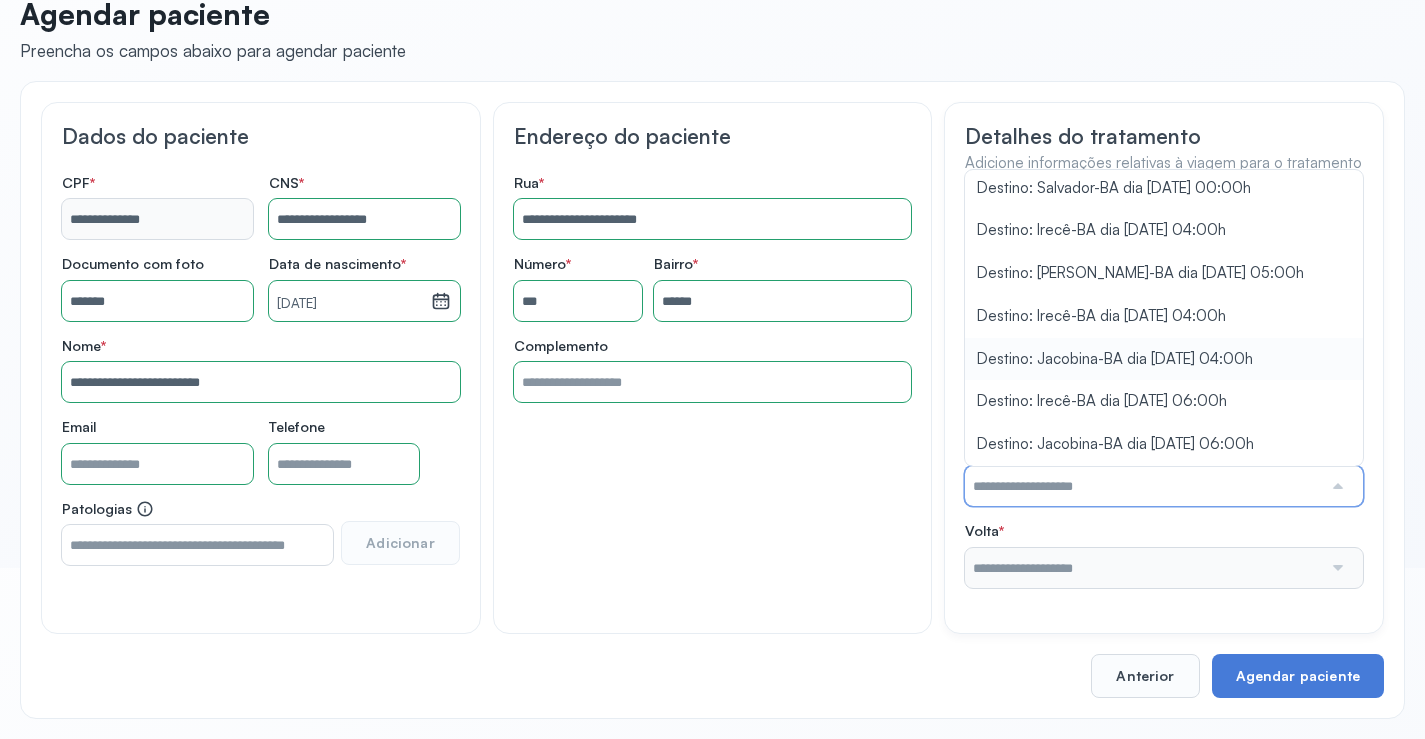 type on "**********" 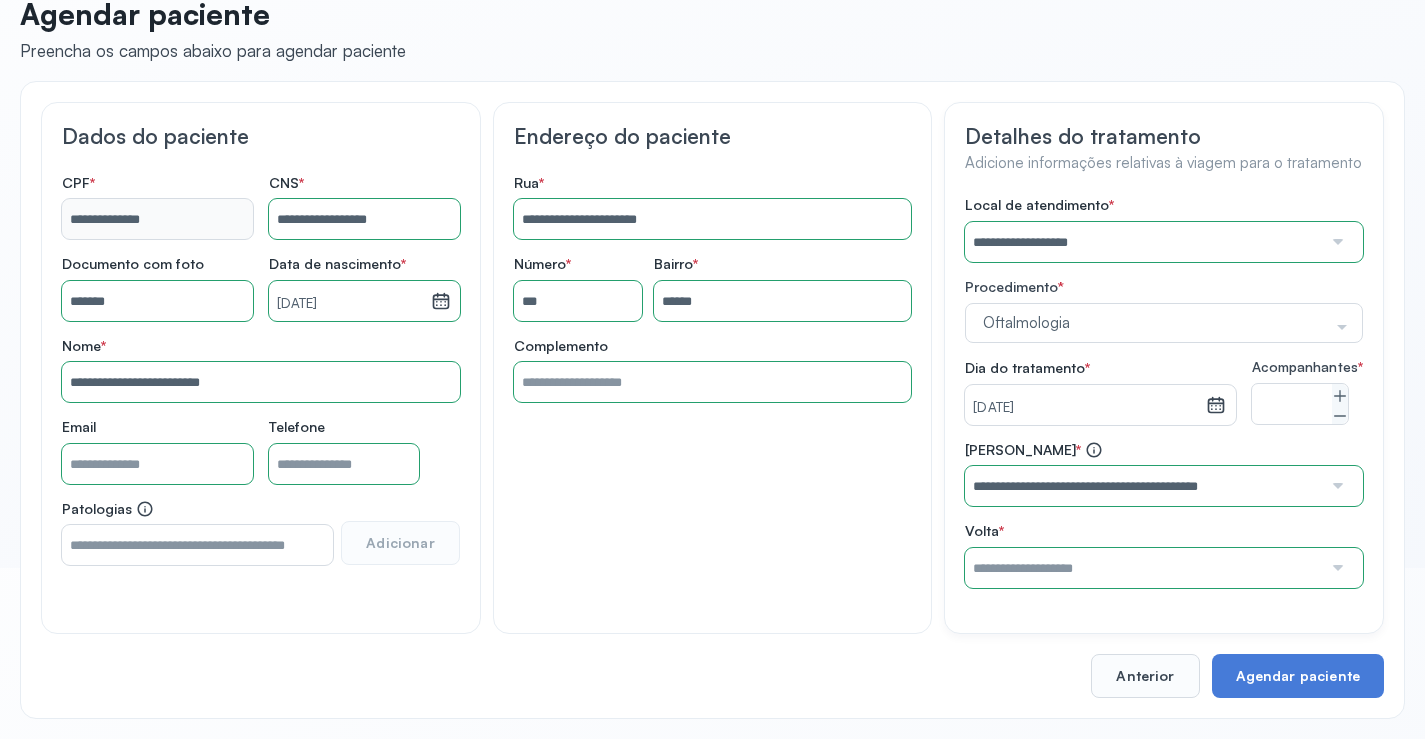 type on "**********" 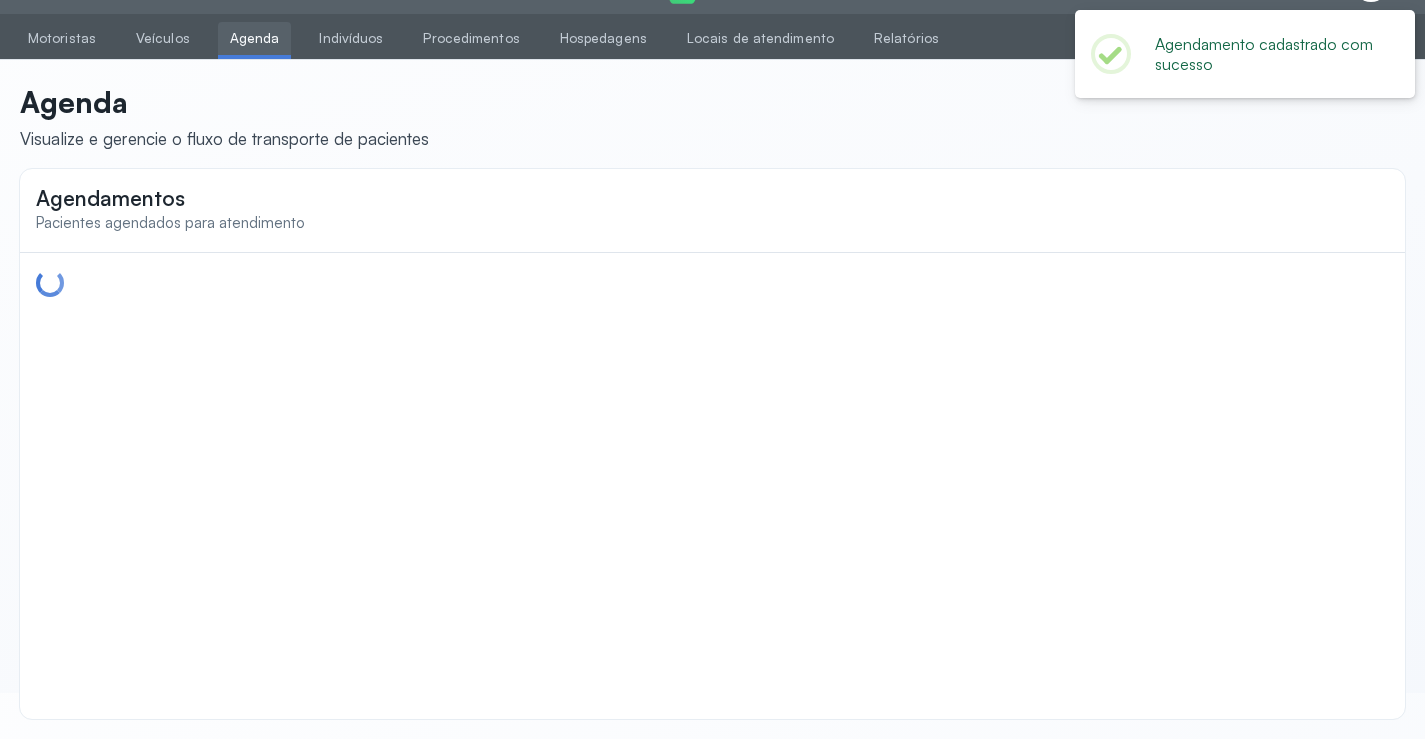scroll, scrollTop: 44, scrollLeft: 0, axis: vertical 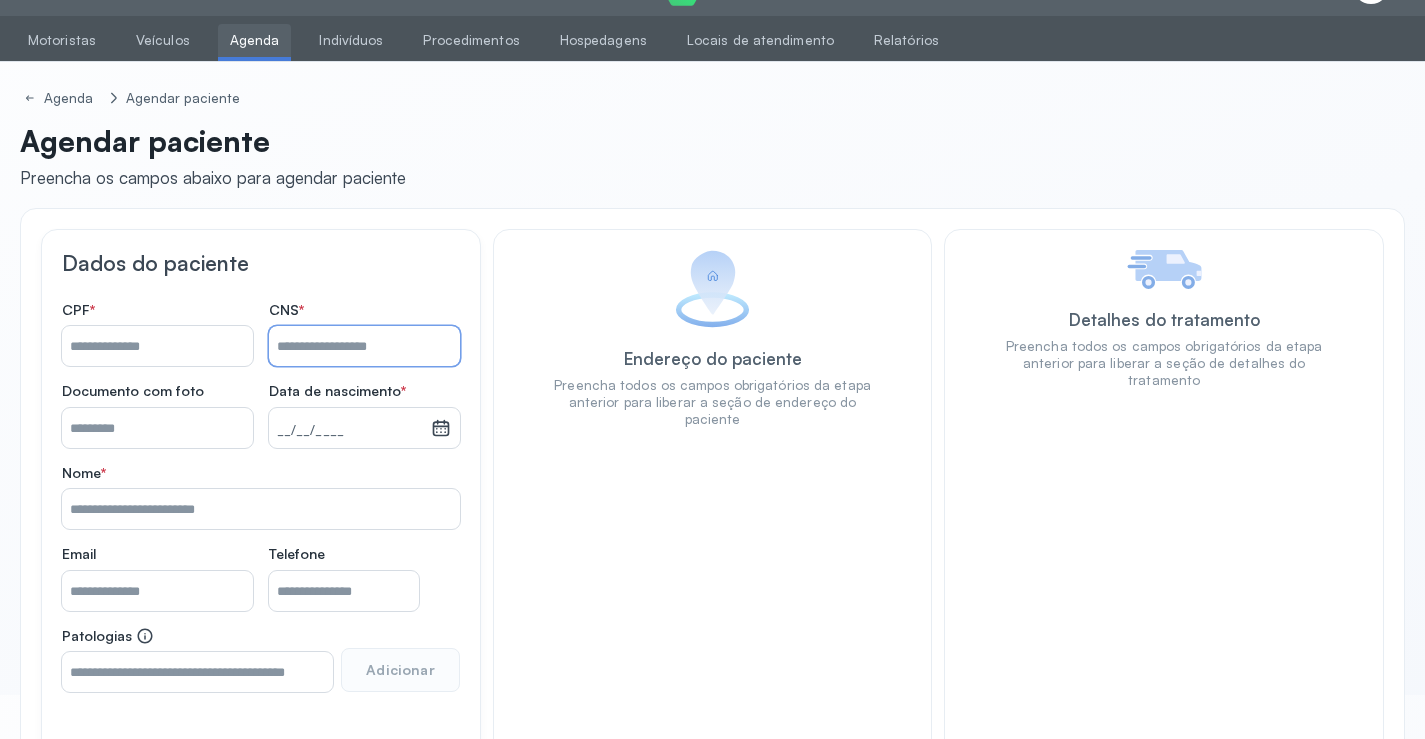 paste on "**********" 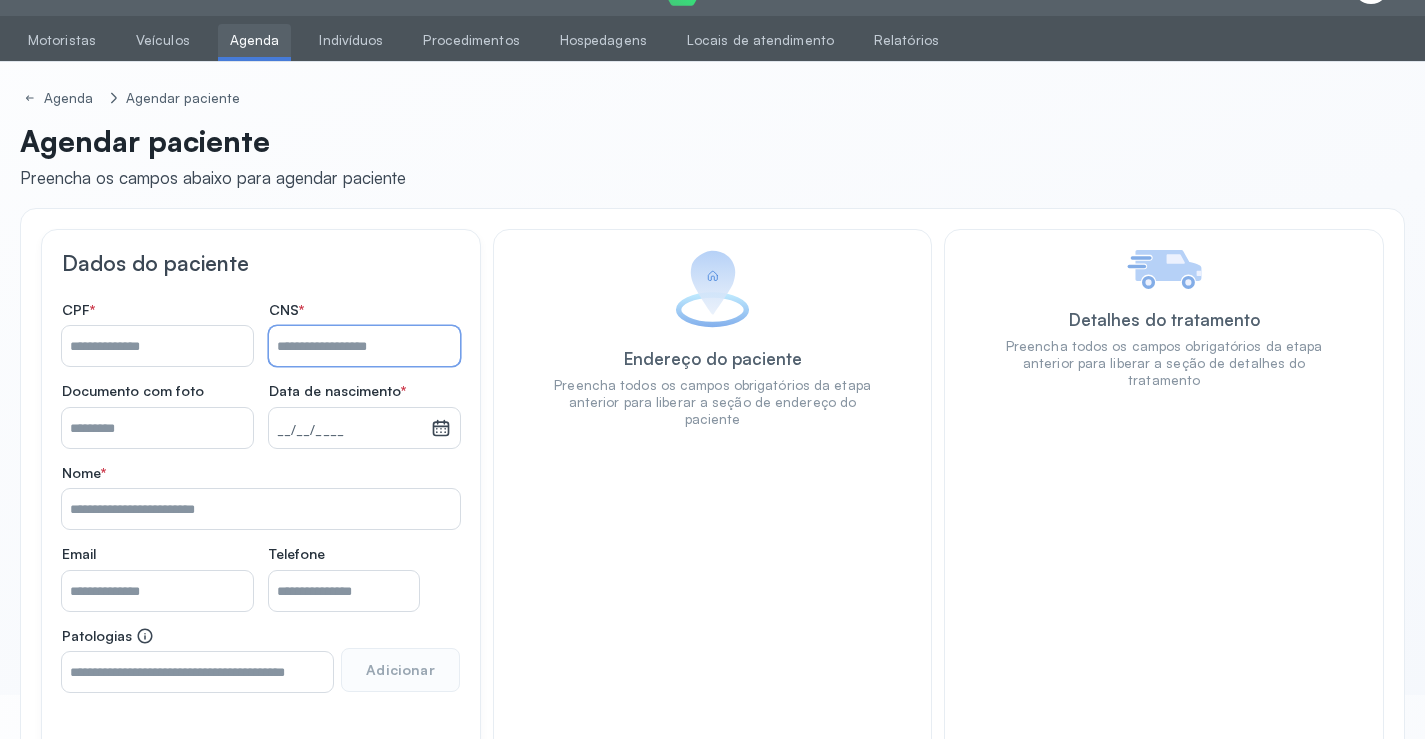 type on "**********" 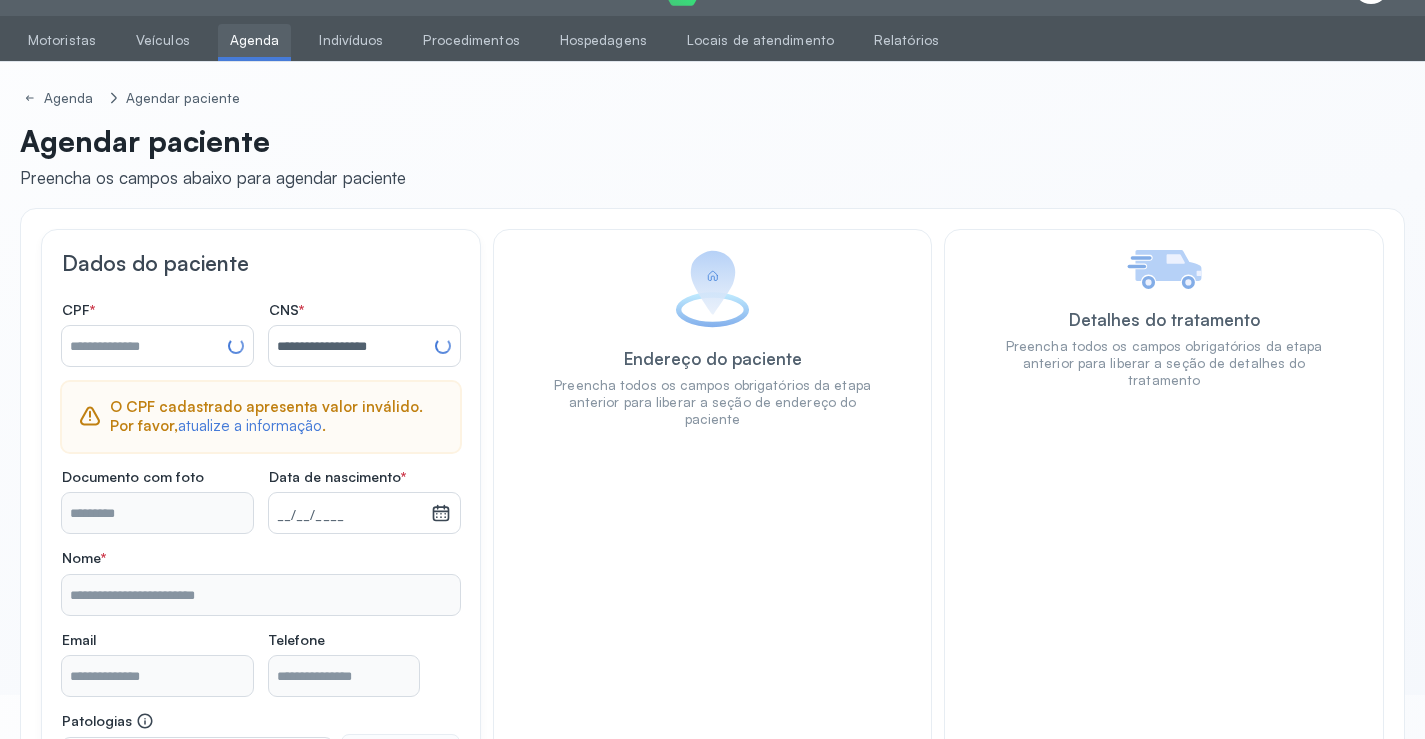 type on "**********" 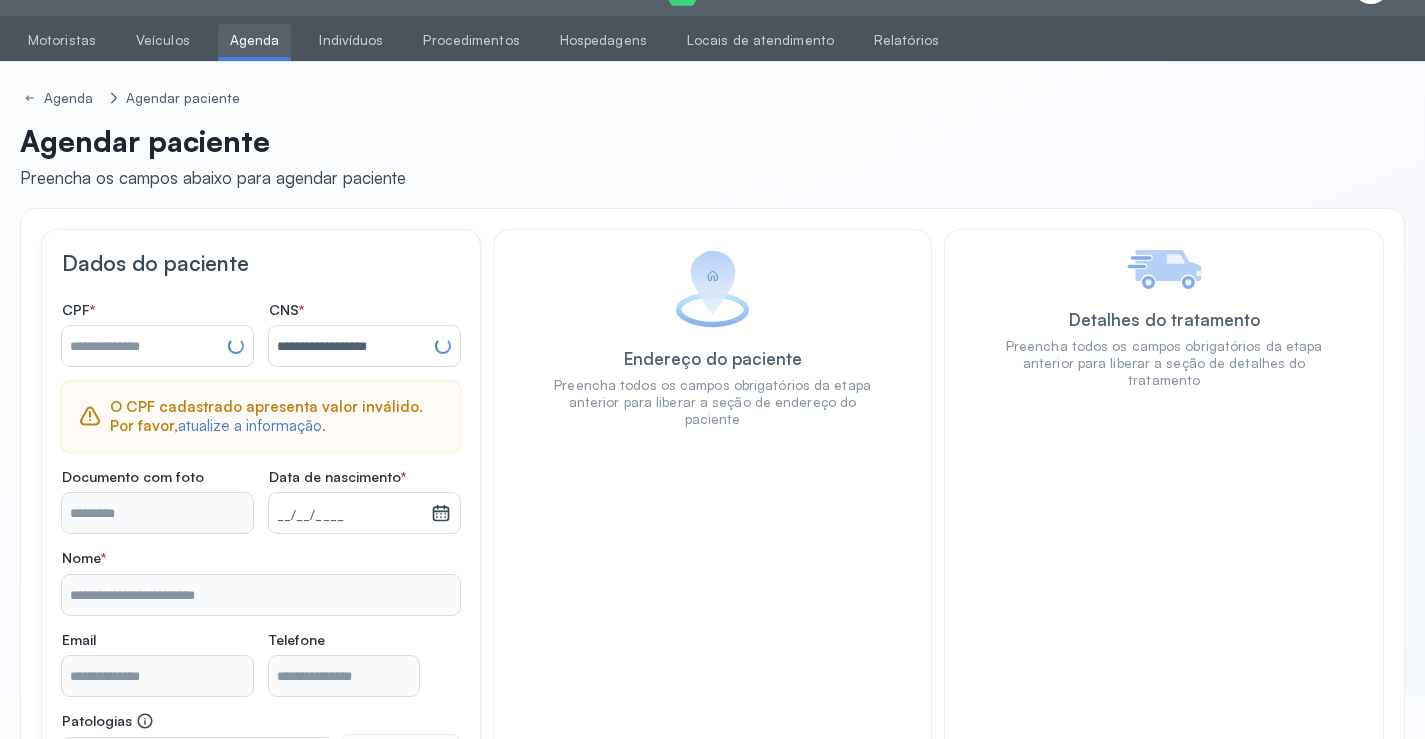 type on "**********" 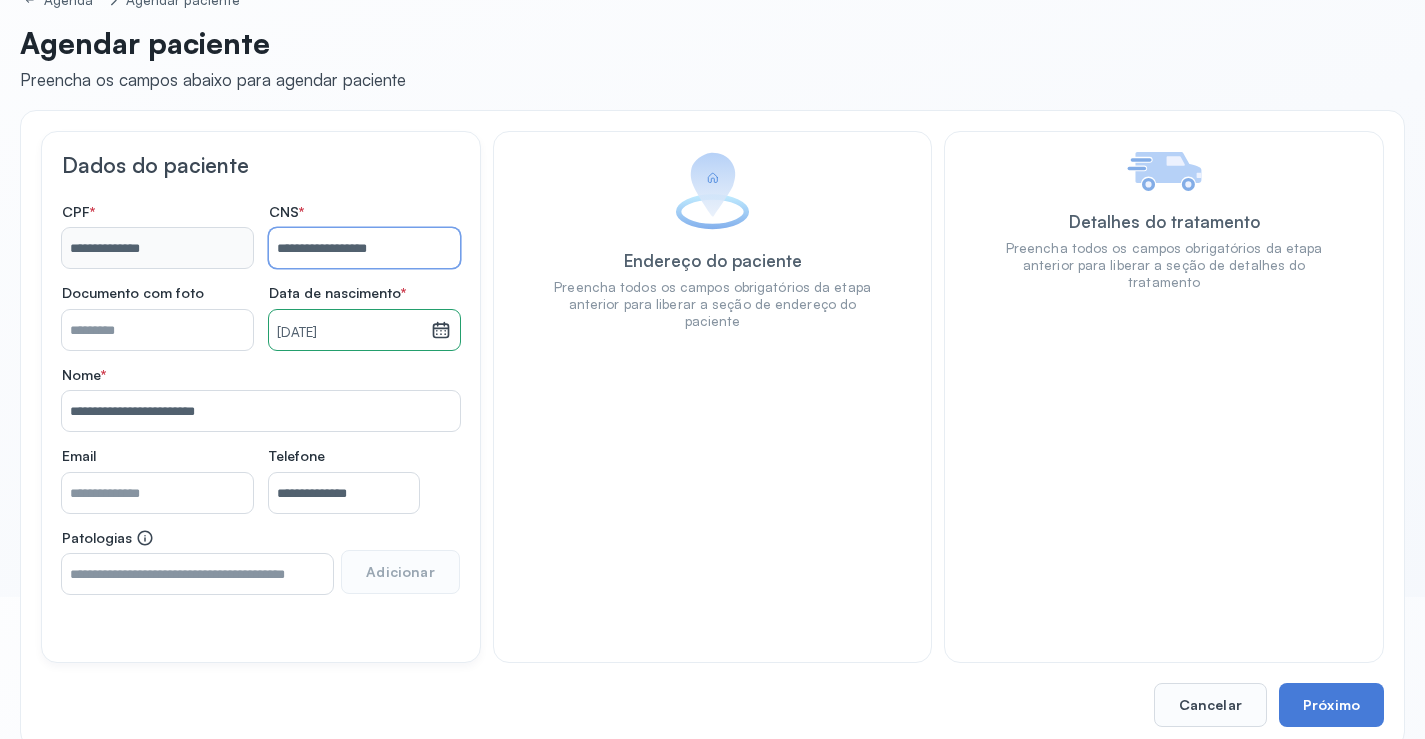 scroll, scrollTop: 171, scrollLeft: 0, axis: vertical 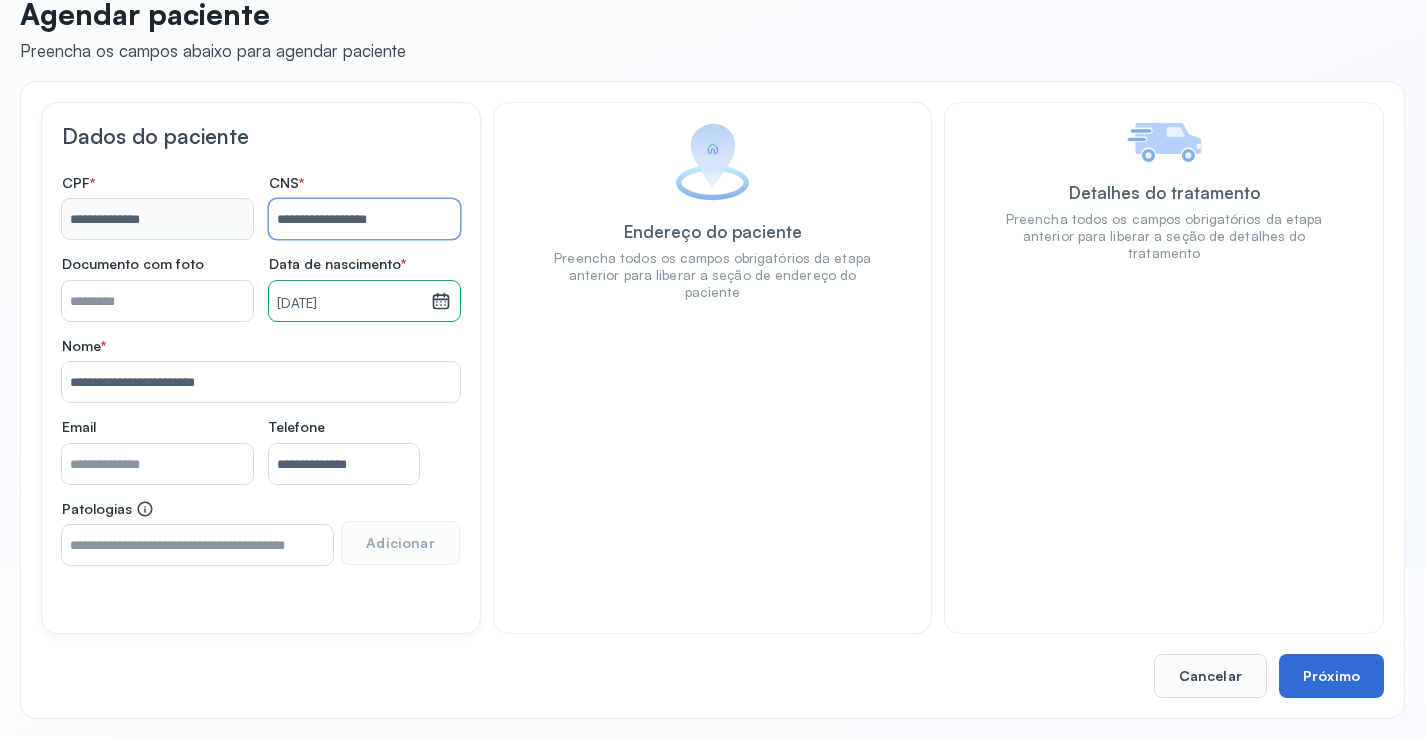 type on "**********" 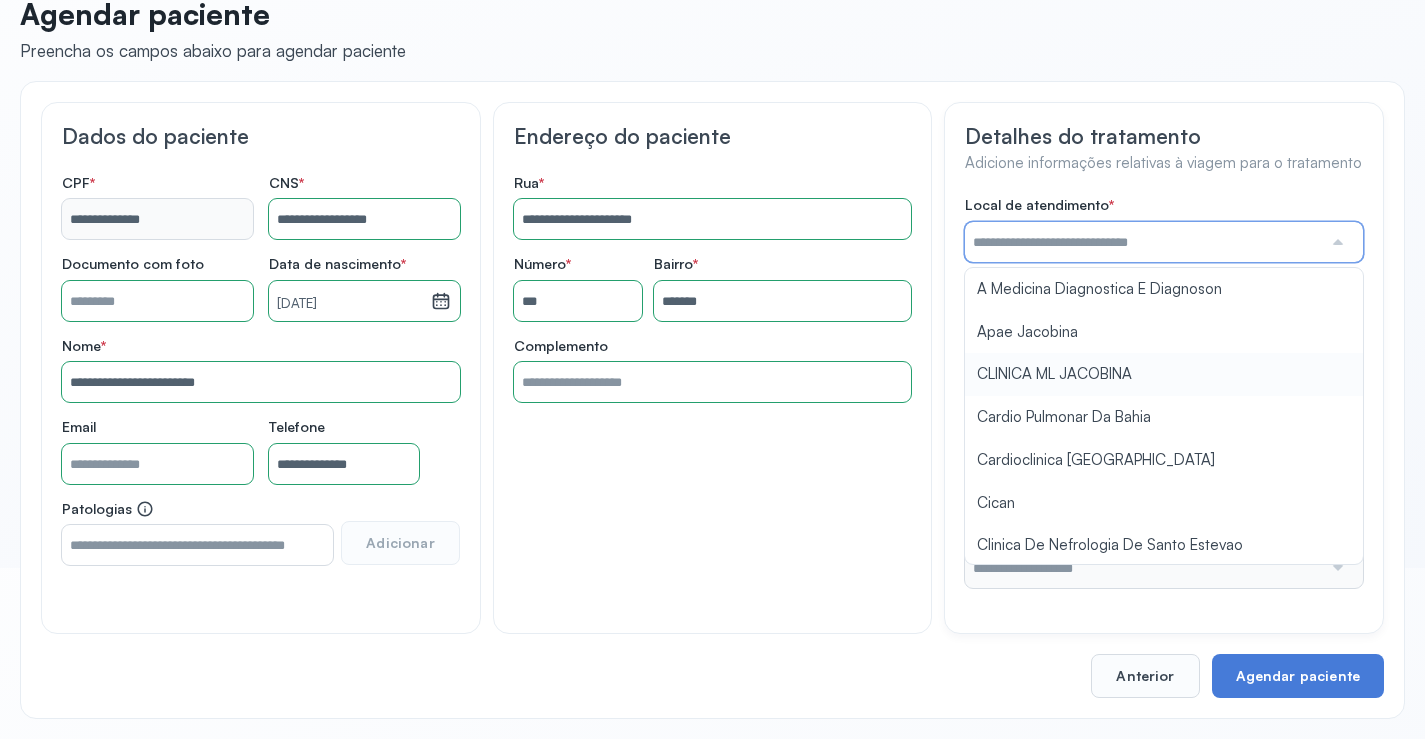 type on "**********" 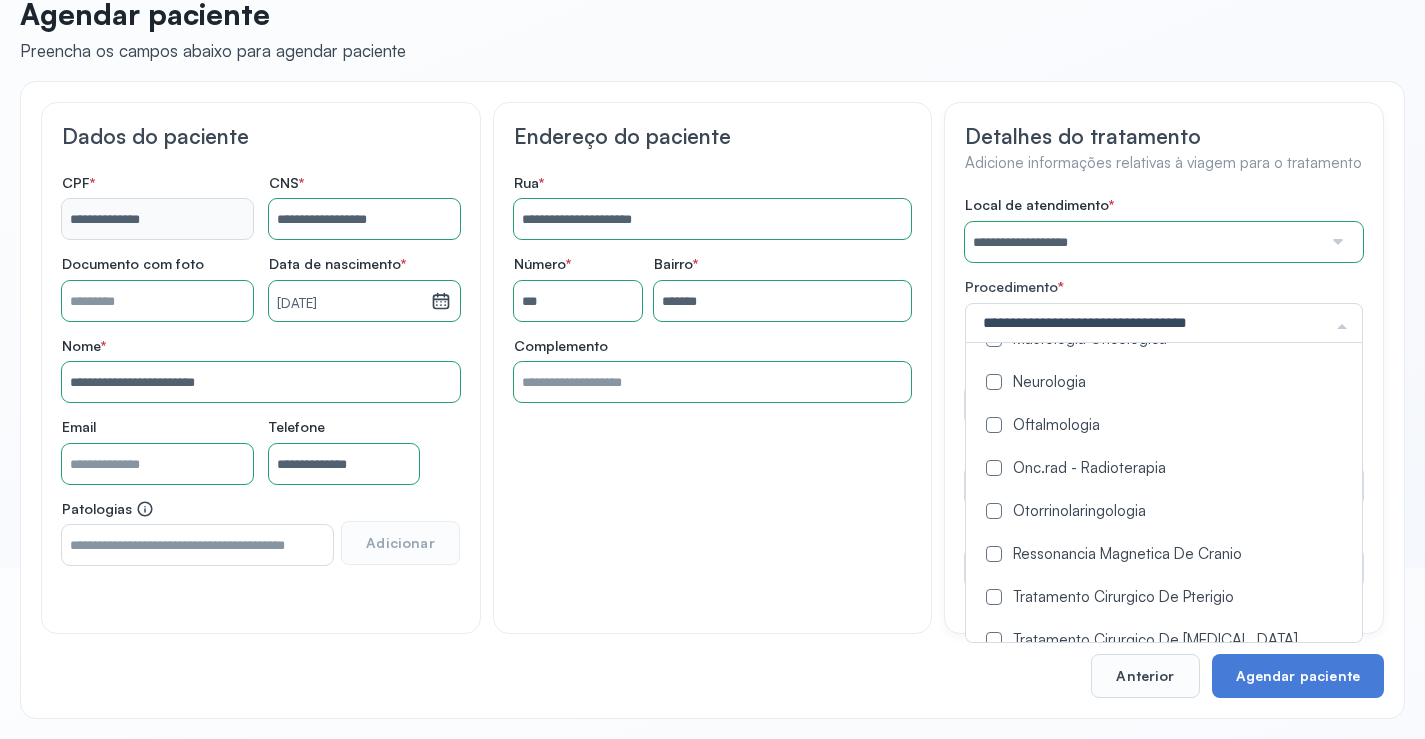 scroll, scrollTop: 1100, scrollLeft: 0, axis: vertical 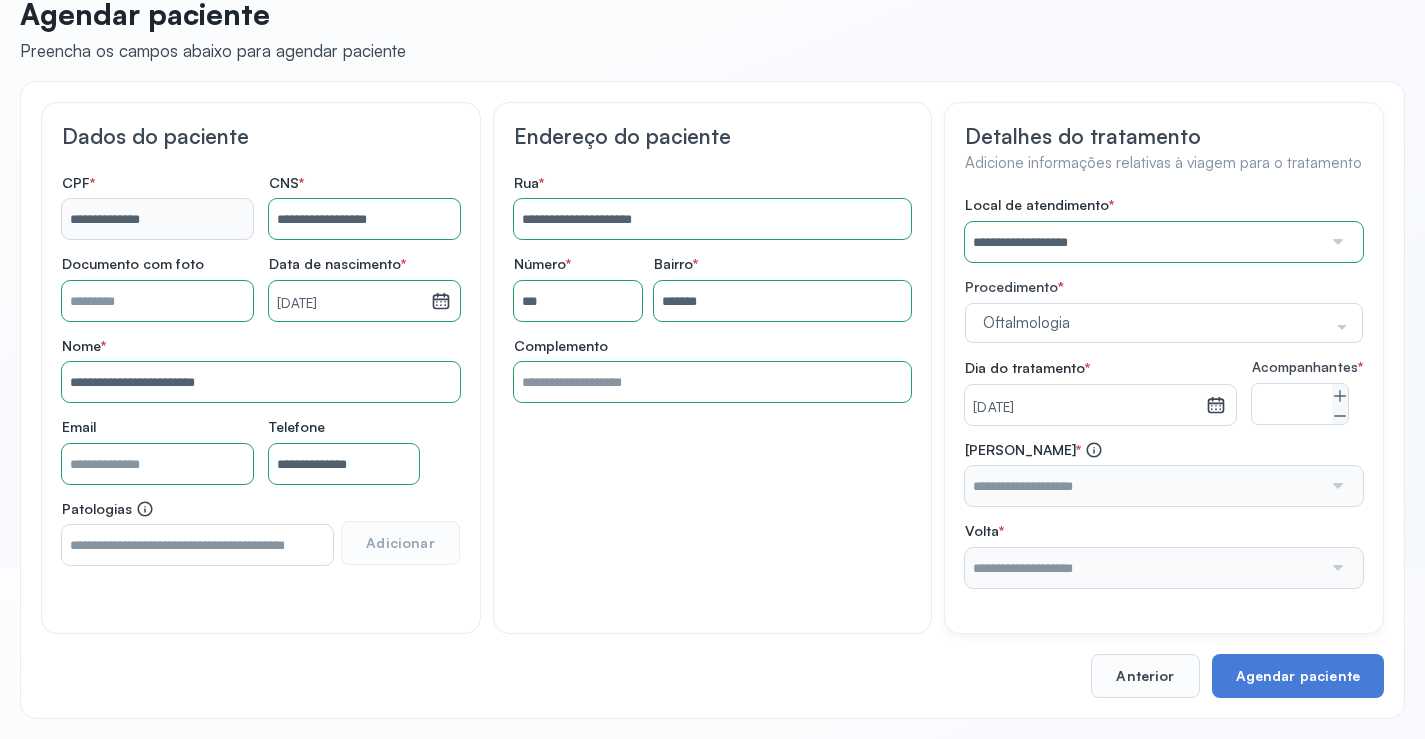 drag, startPoint x: 1346, startPoint y: 416, endPoint x: 1333, endPoint y: 441, distance: 28.178005 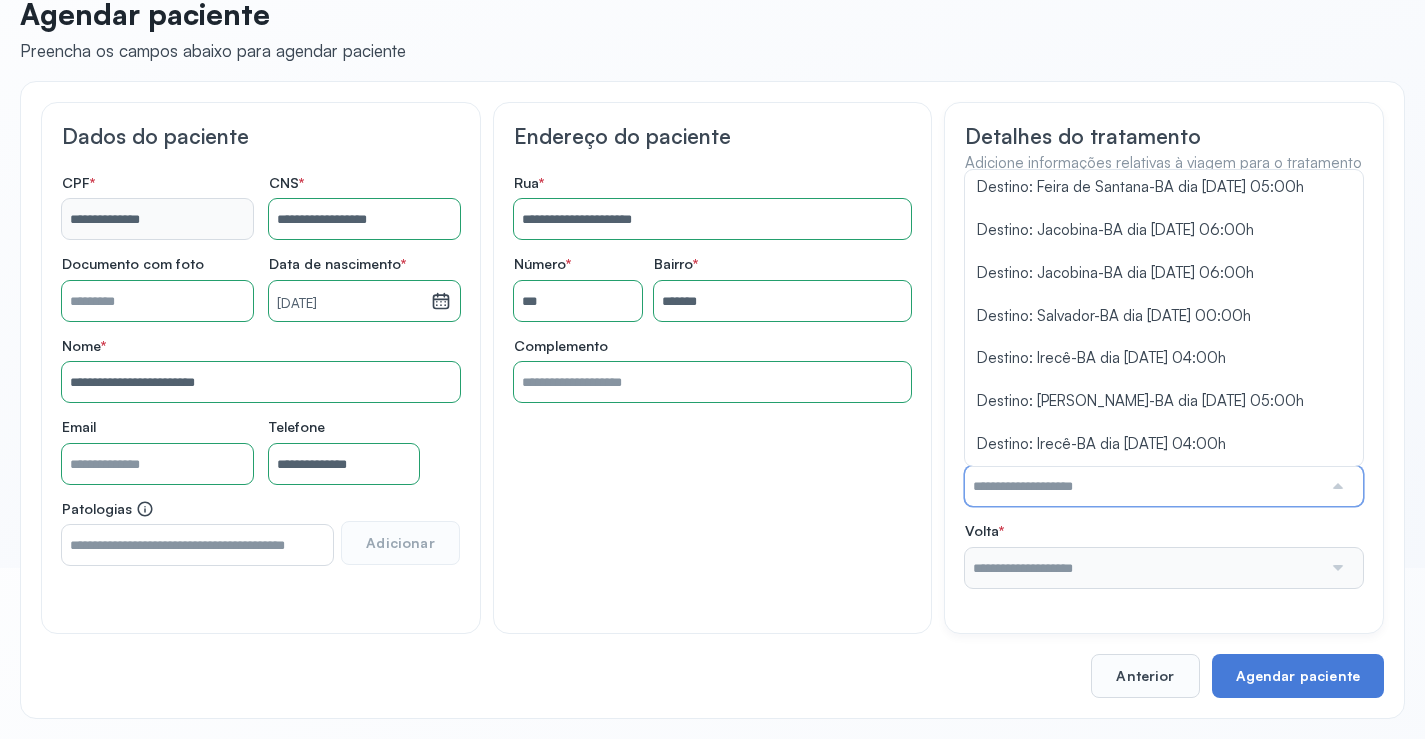 scroll, scrollTop: 377, scrollLeft: 0, axis: vertical 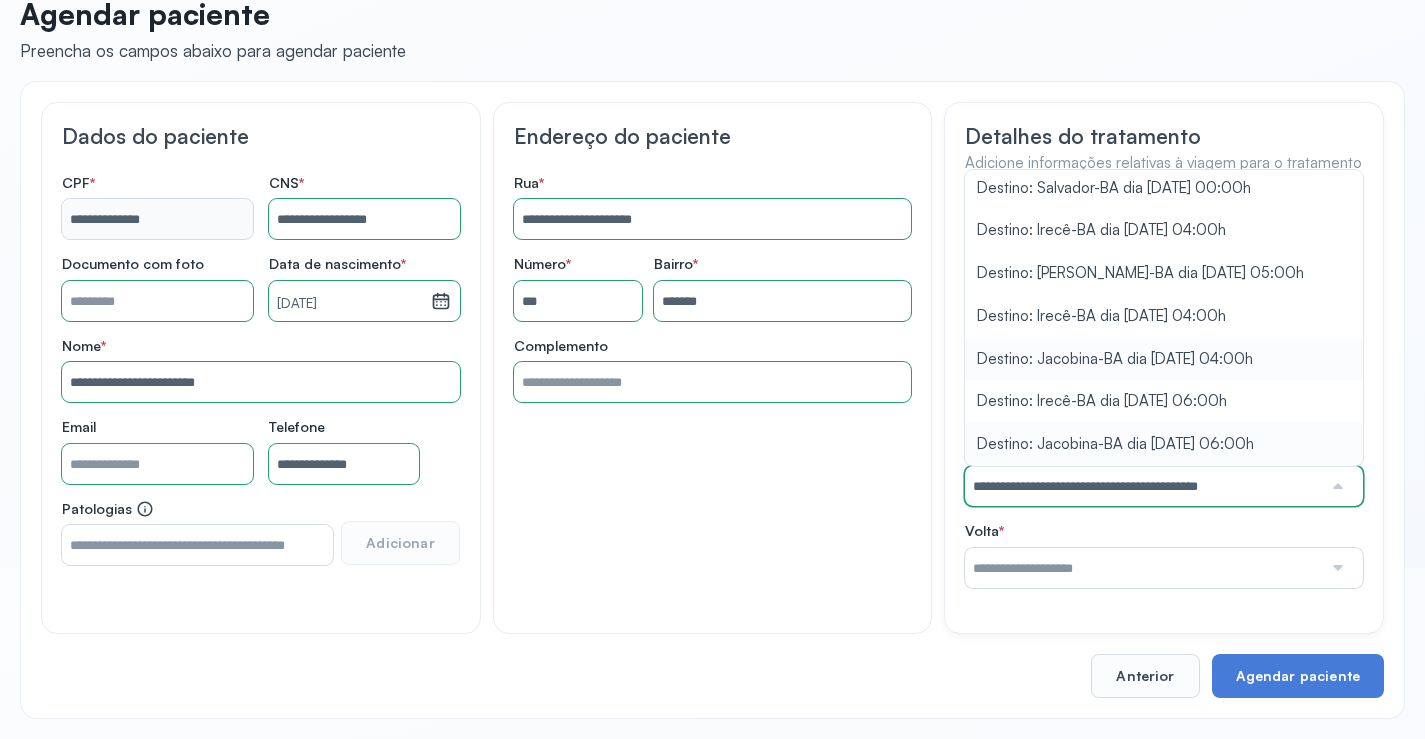 type on "**********" 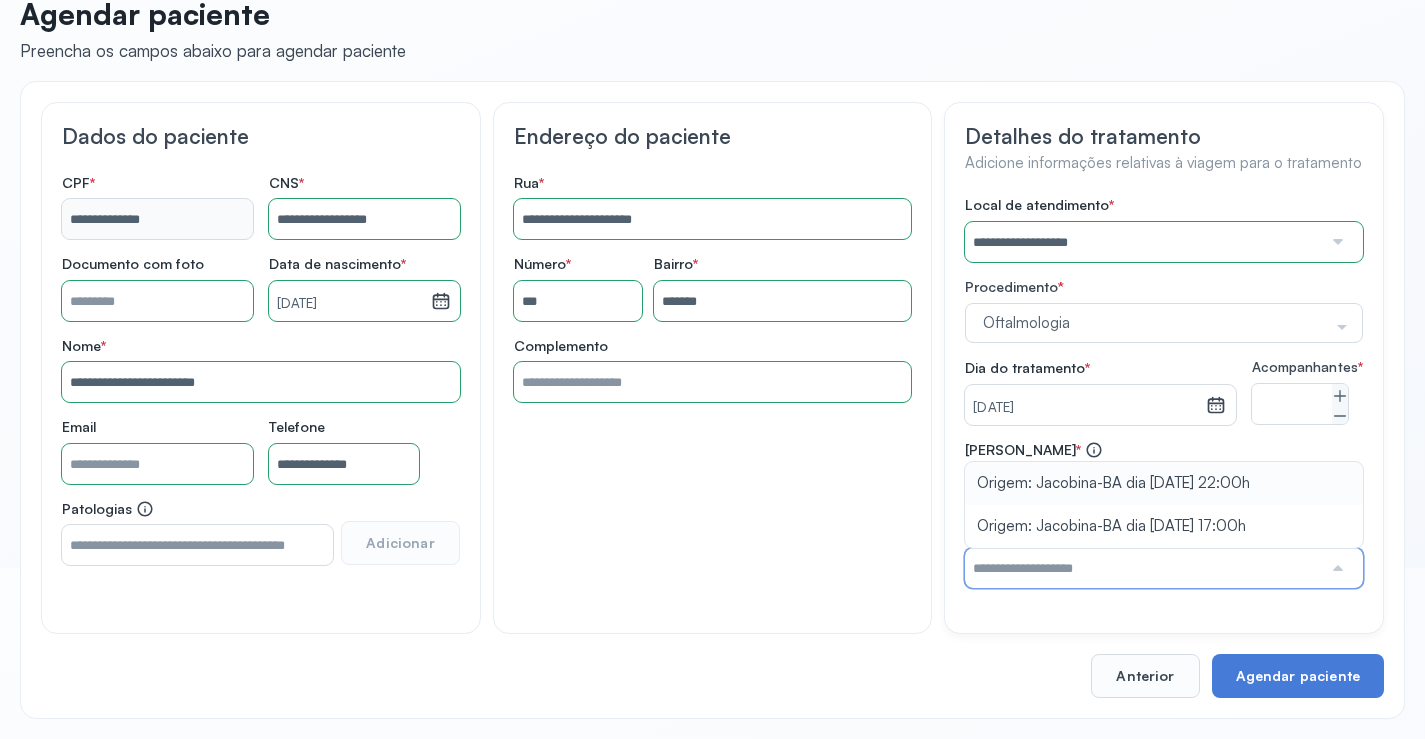 type on "**********" 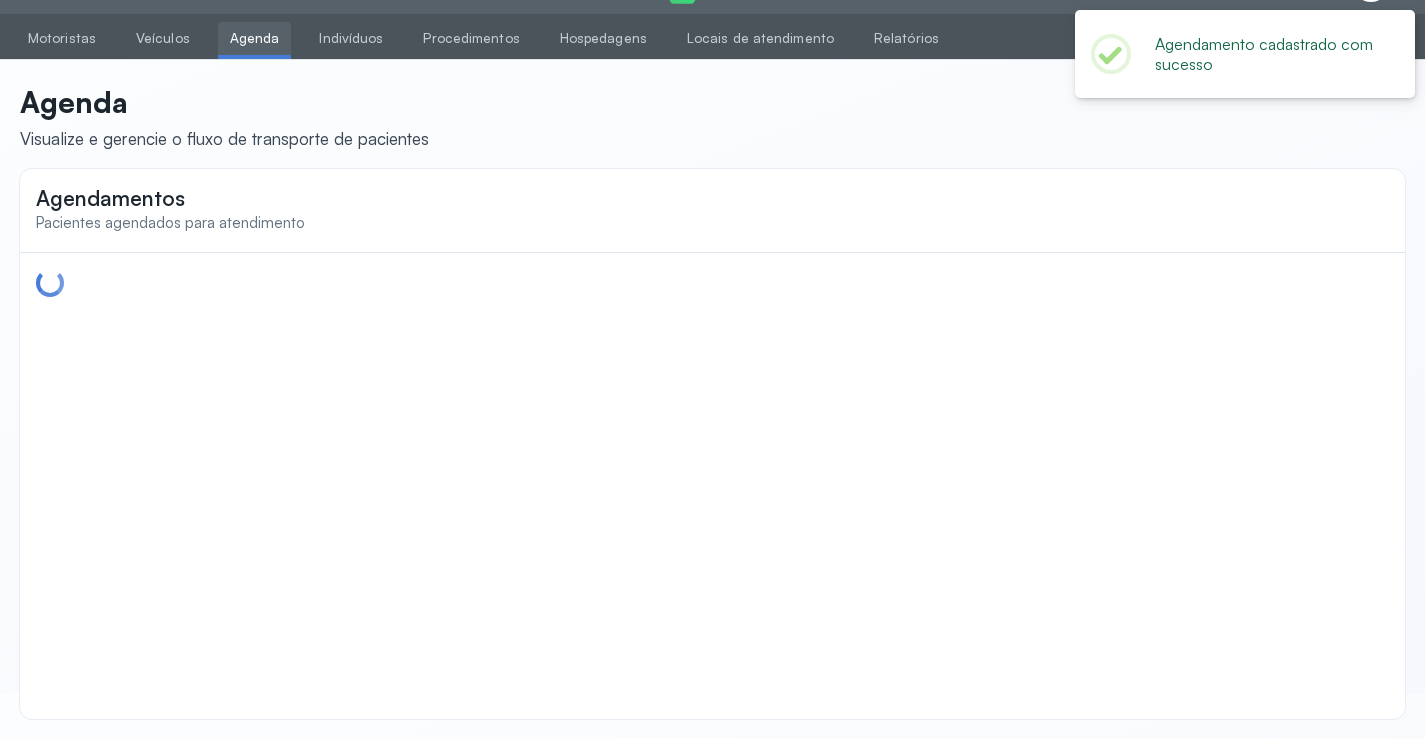 scroll, scrollTop: 44, scrollLeft: 0, axis: vertical 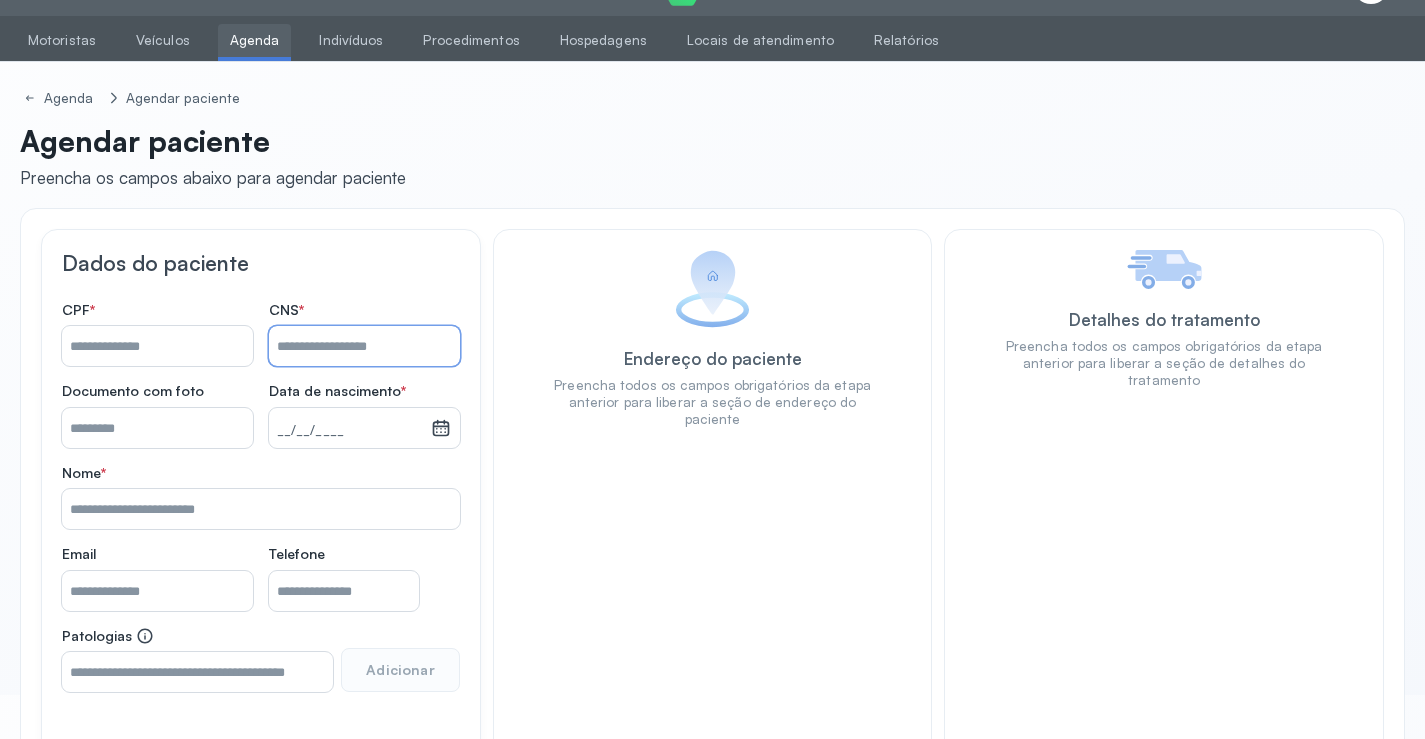 paste on "**********" 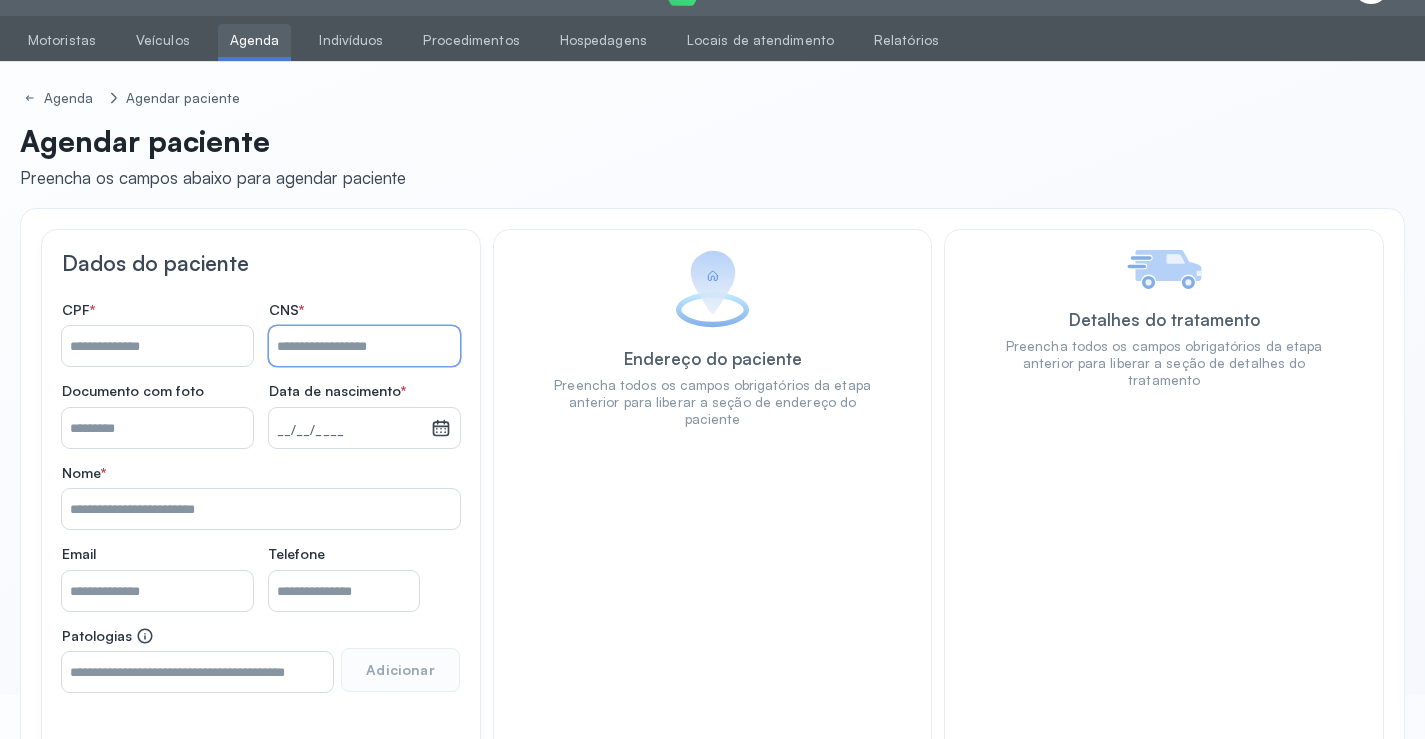 type on "**********" 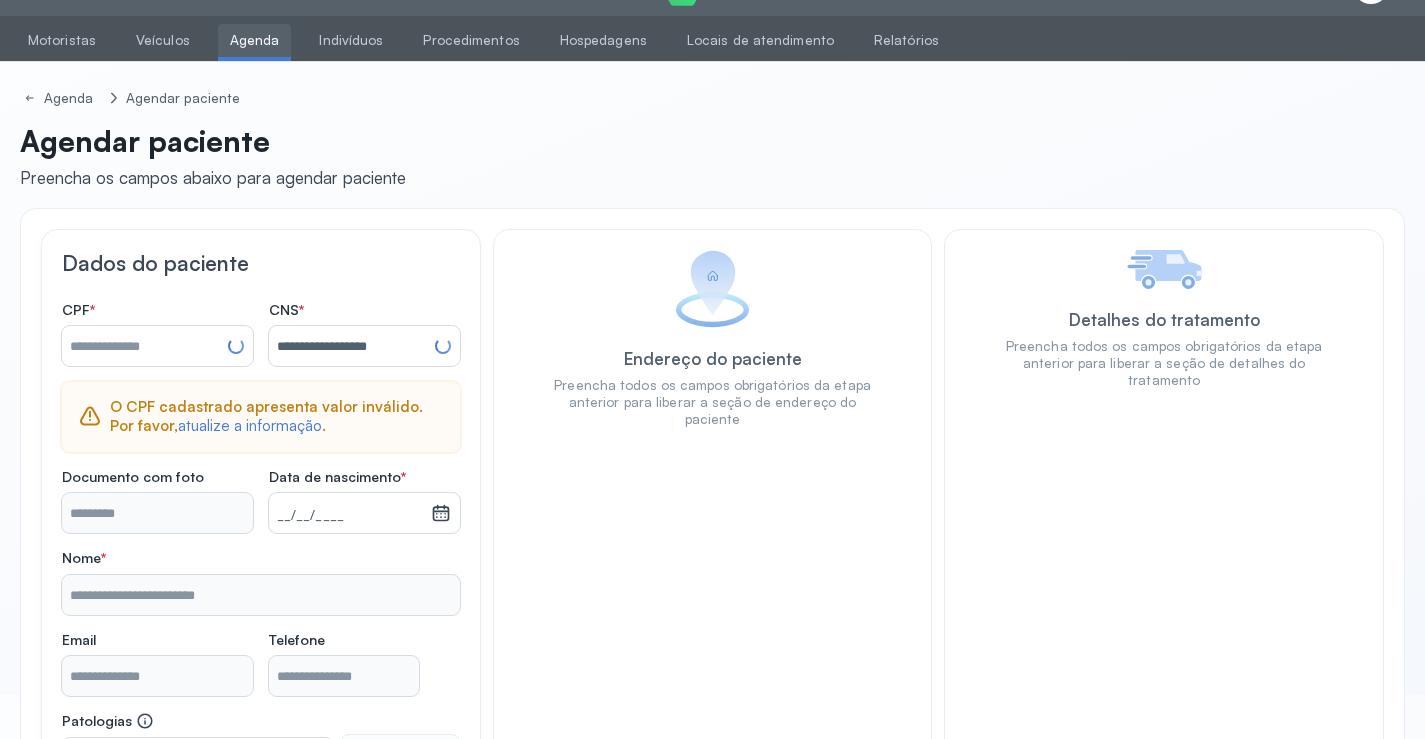 type on "**********" 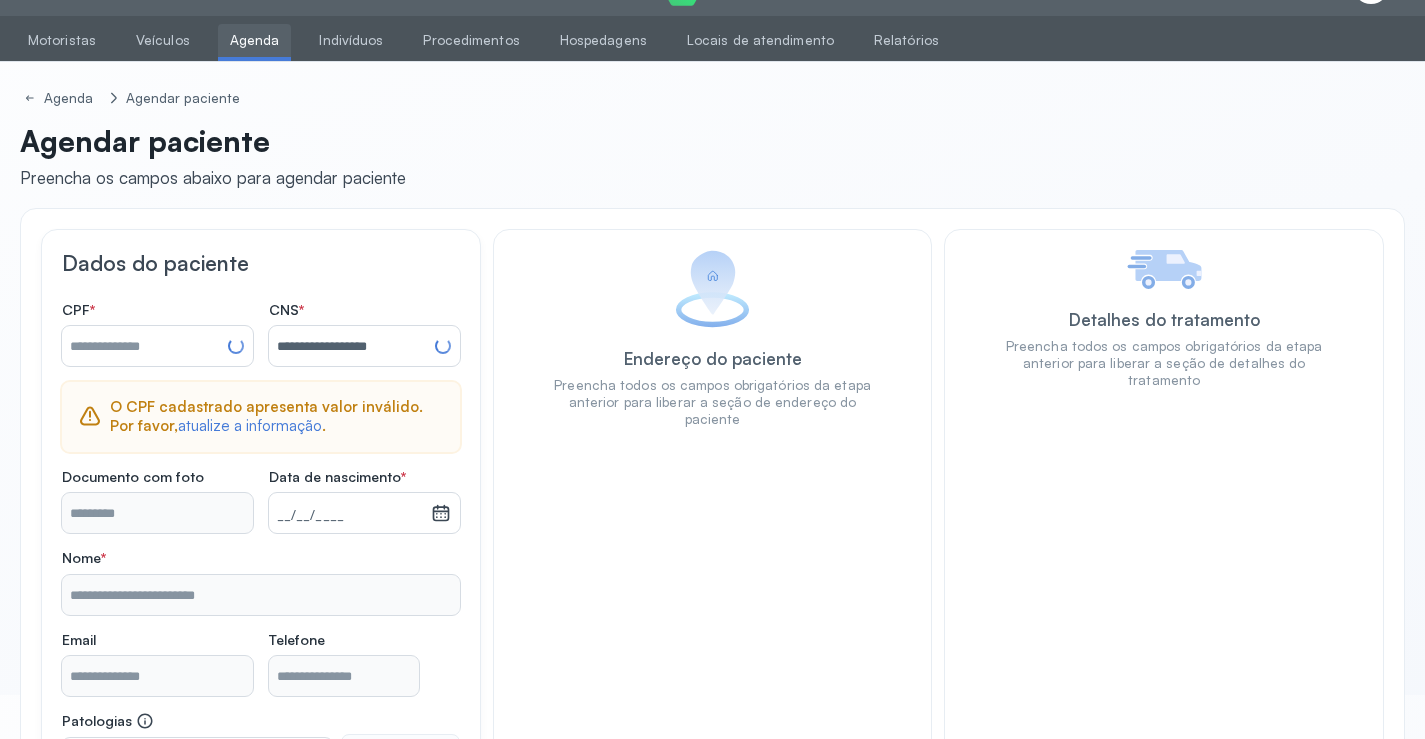 type on "**********" 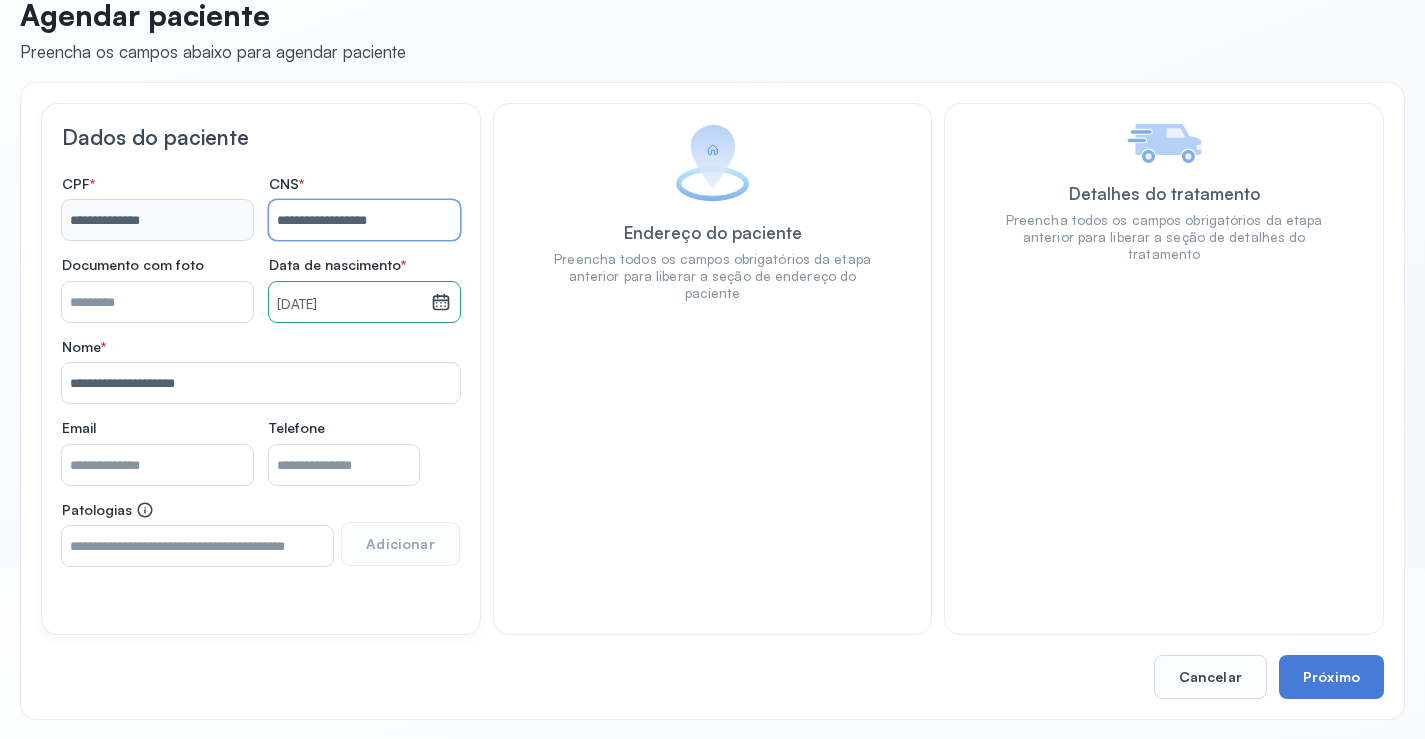 scroll, scrollTop: 171, scrollLeft: 0, axis: vertical 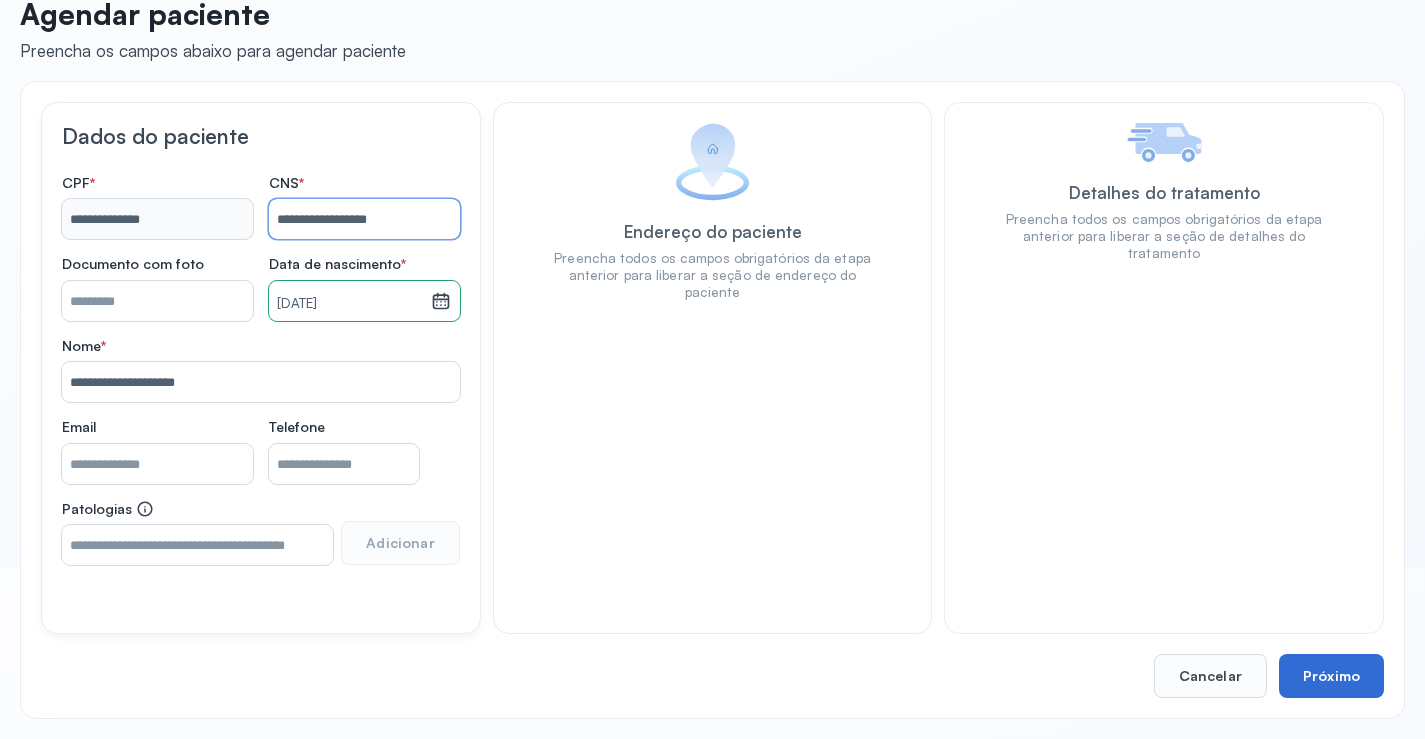 type on "**********" 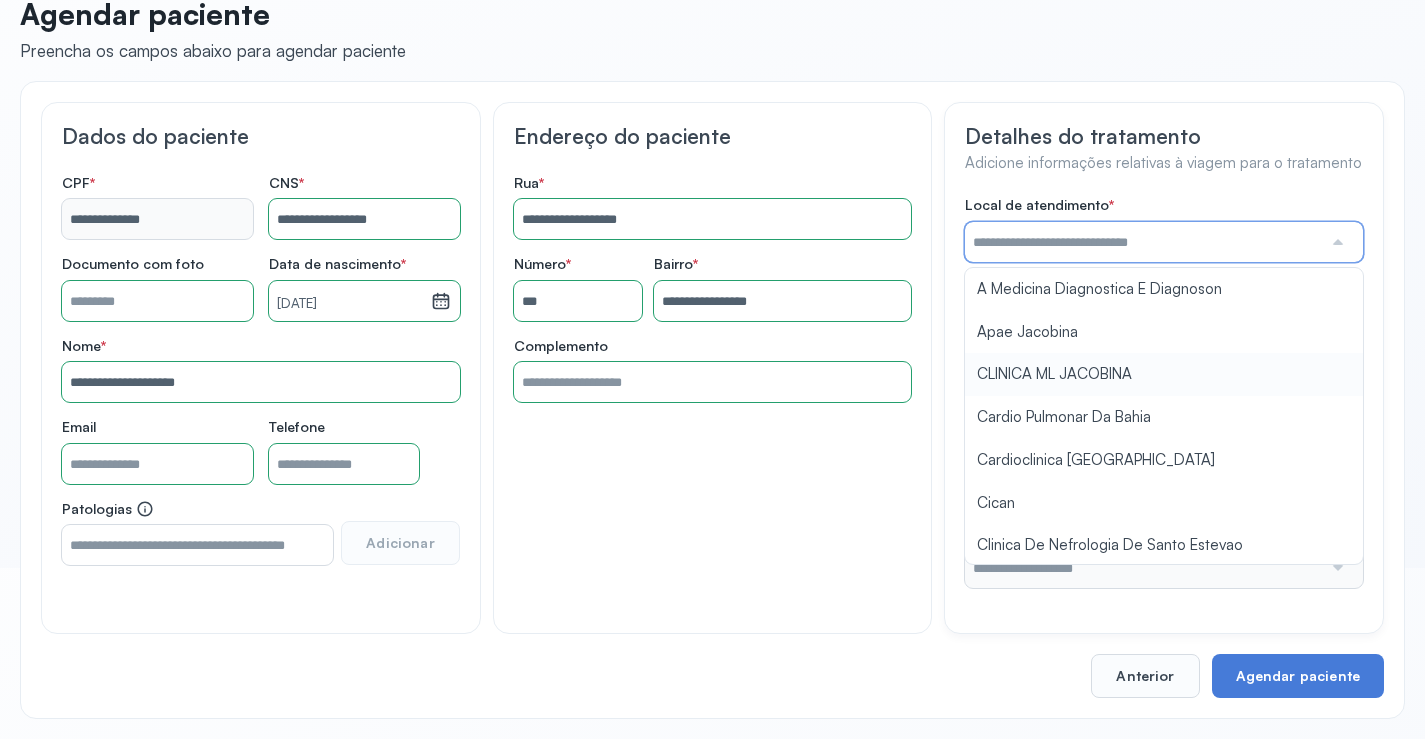 type on "**********" 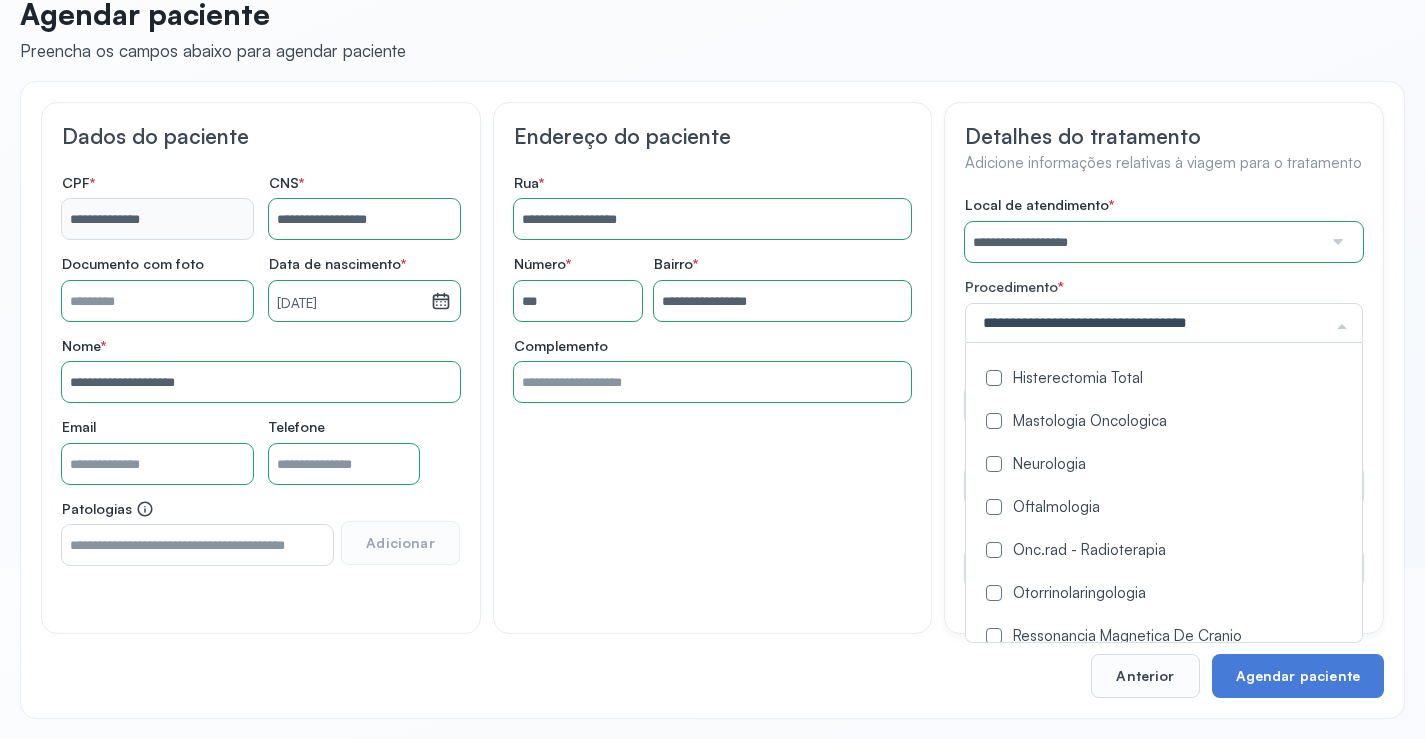 scroll, scrollTop: 1100, scrollLeft: 0, axis: vertical 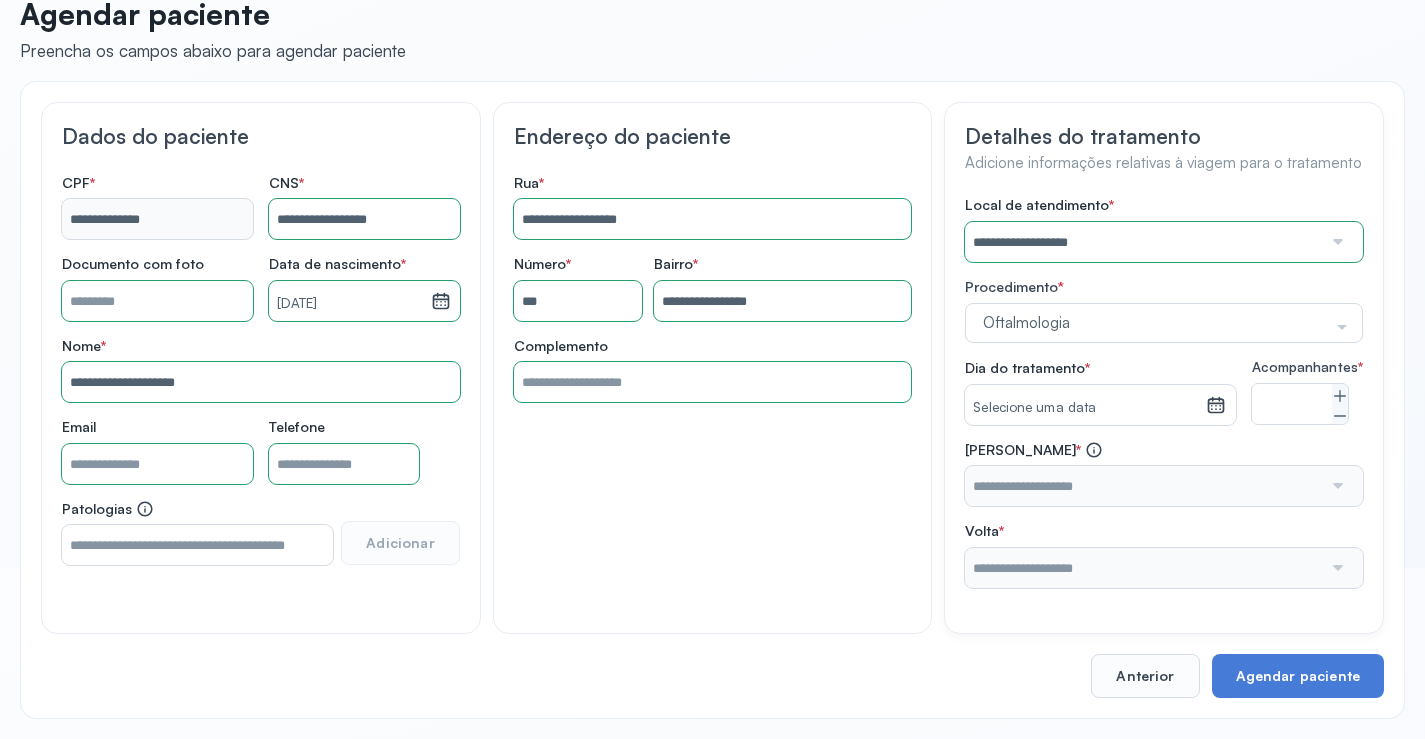 drag, startPoint x: 929, startPoint y: 472, endPoint x: 1012, endPoint y: 420, distance: 97.94386 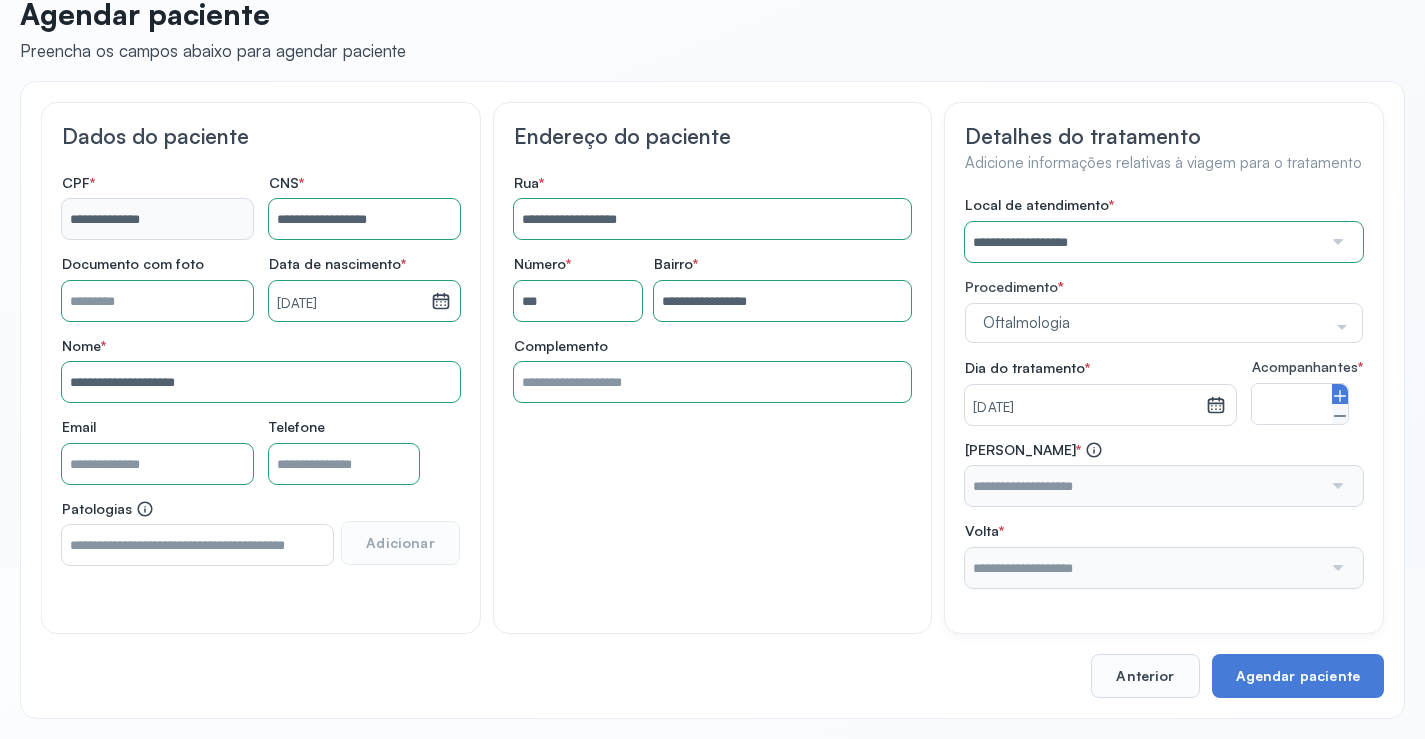 type on "*" 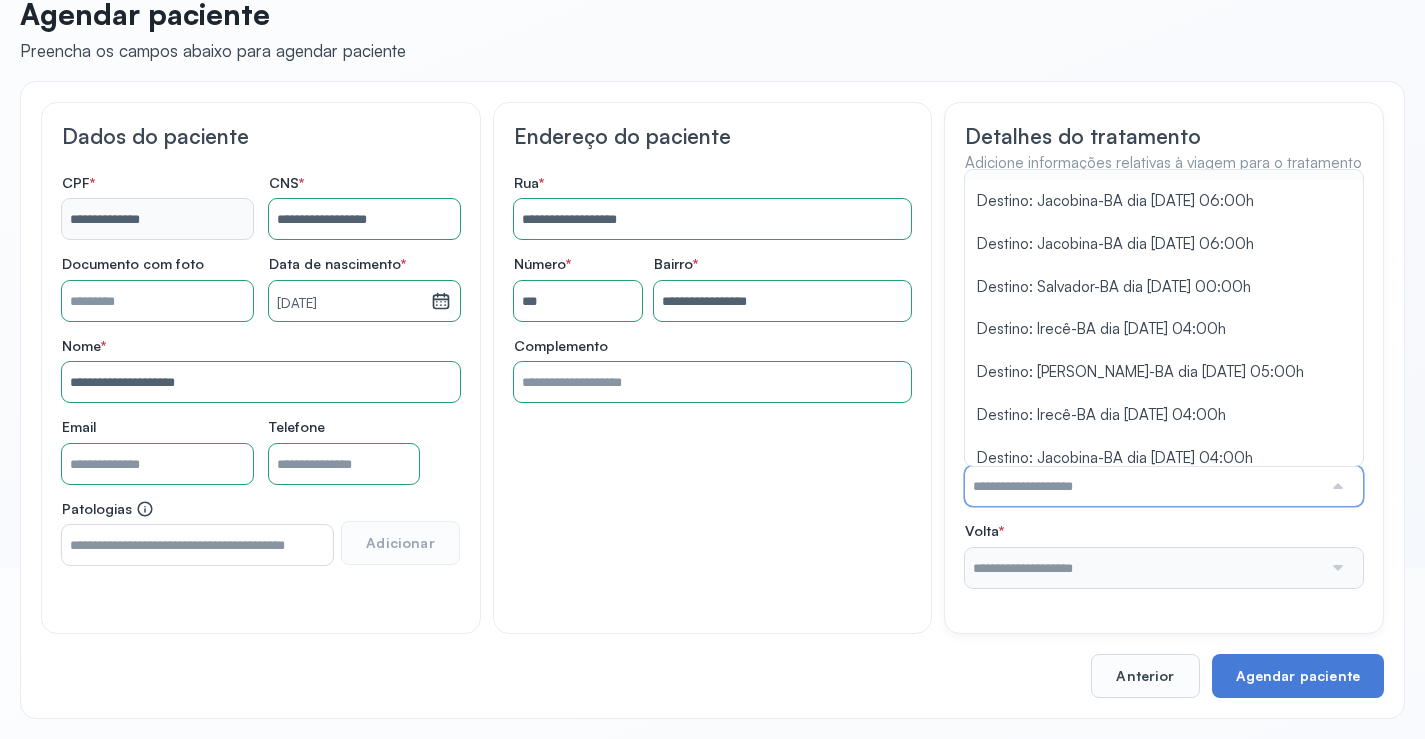scroll, scrollTop: 377, scrollLeft: 0, axis: vertical 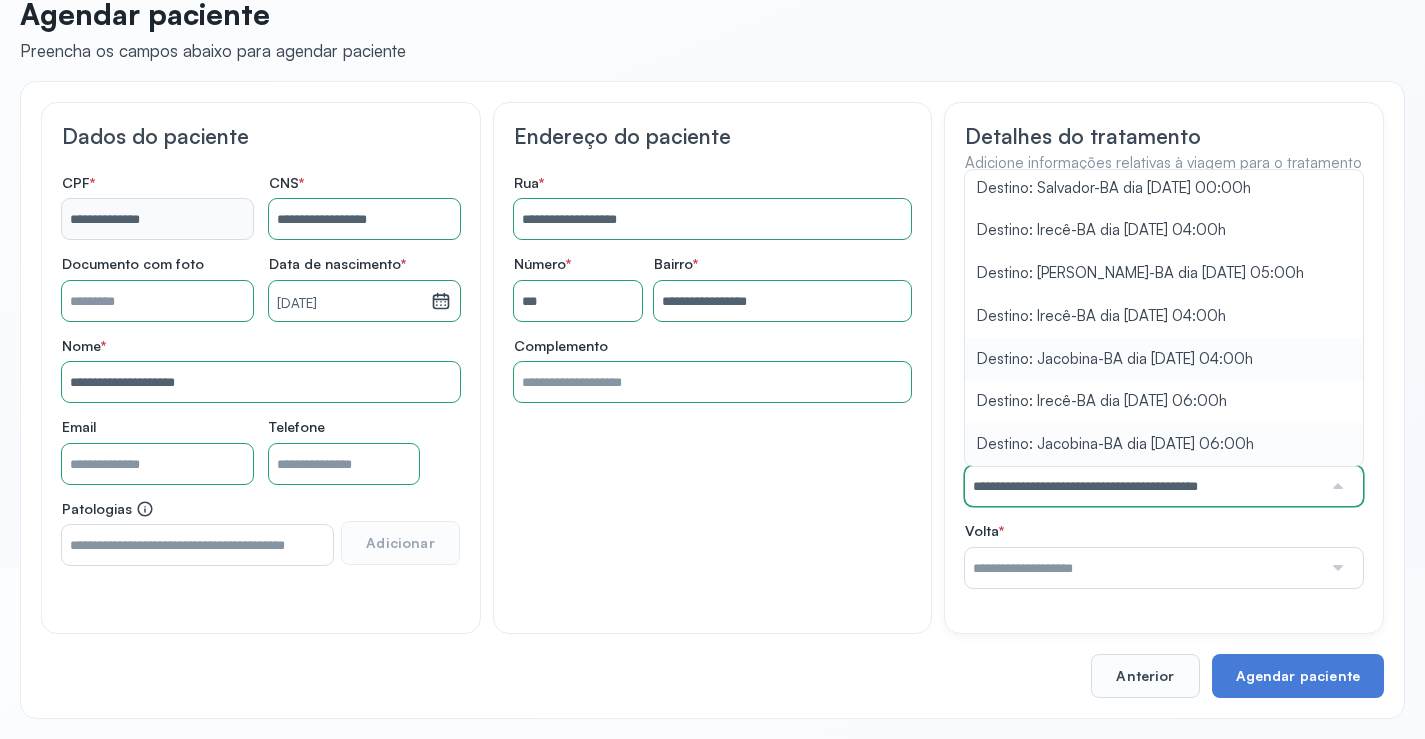 type on "**********" 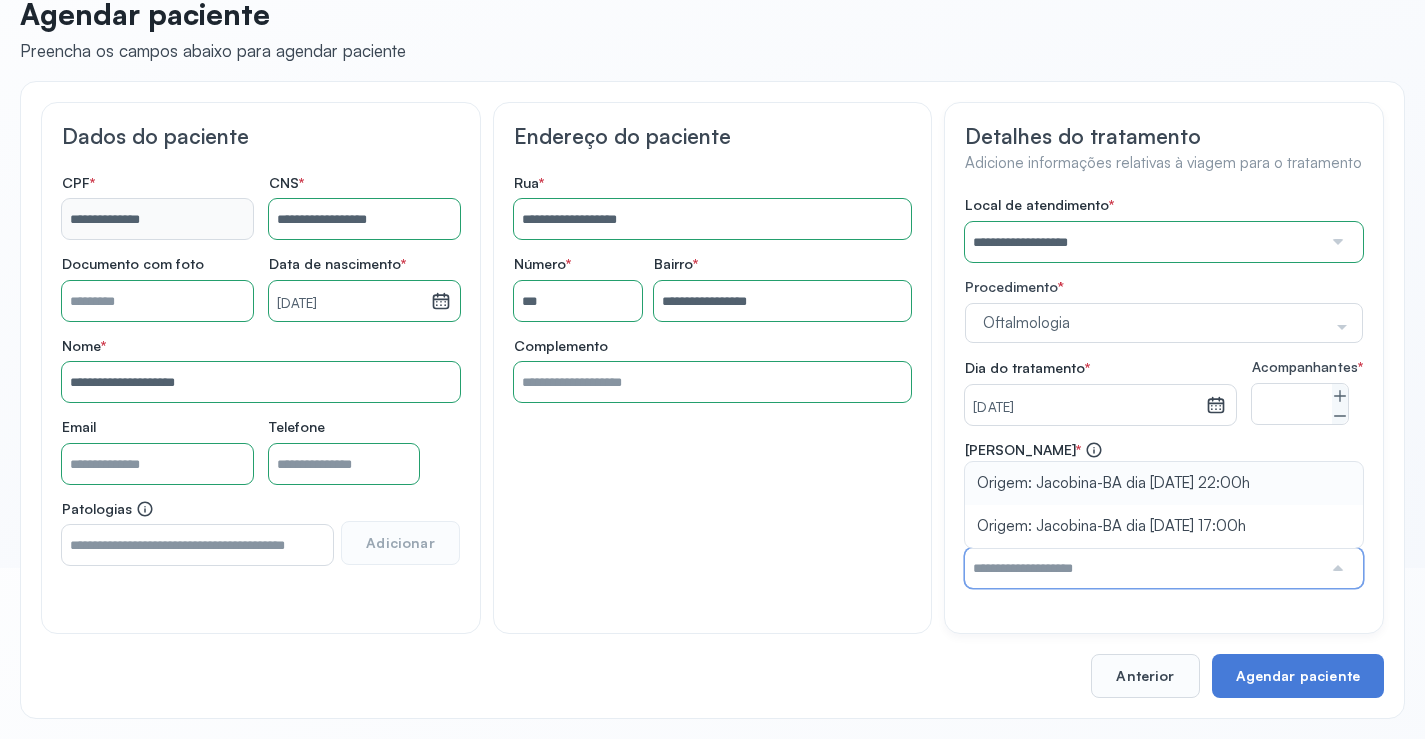 type on "**********" 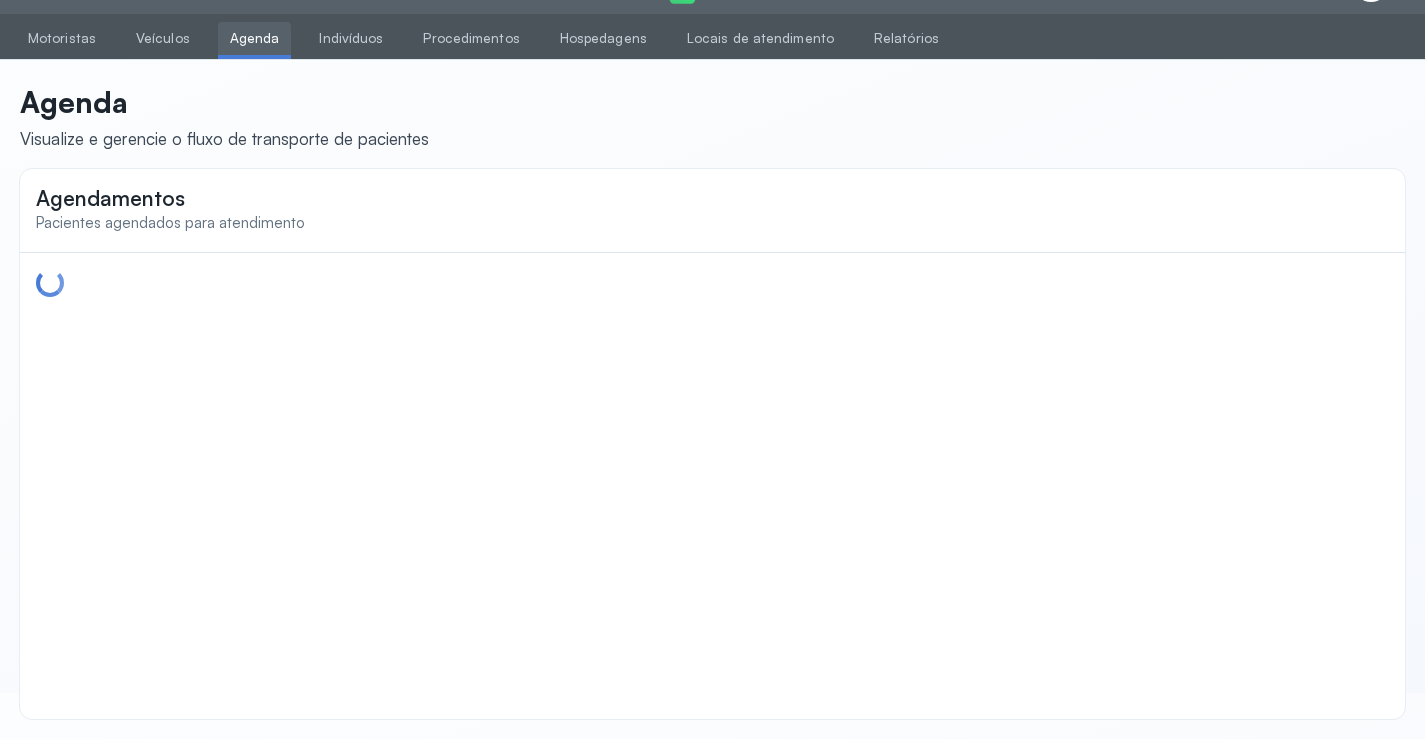 scroll, scrollTop: 44, scrollLeft: 0, axis: vertical 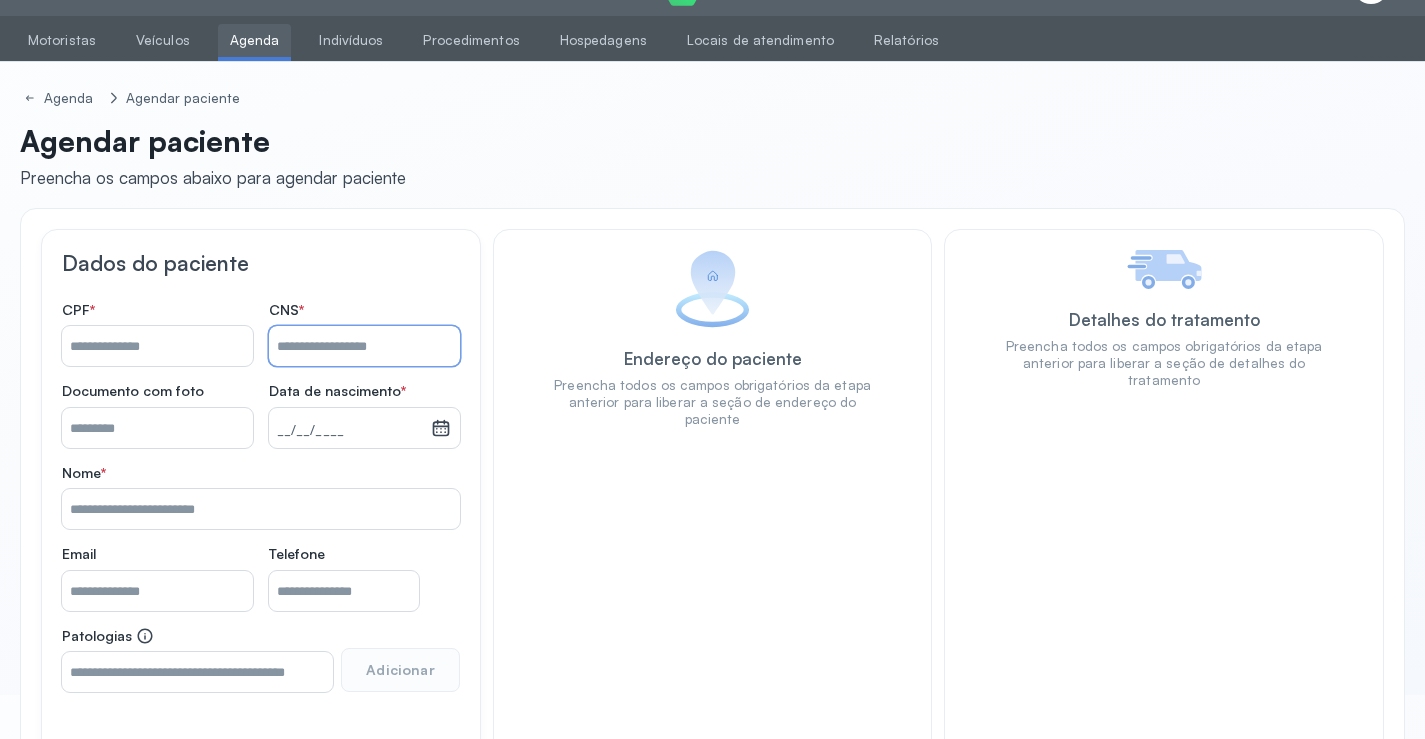 paste on "**********" 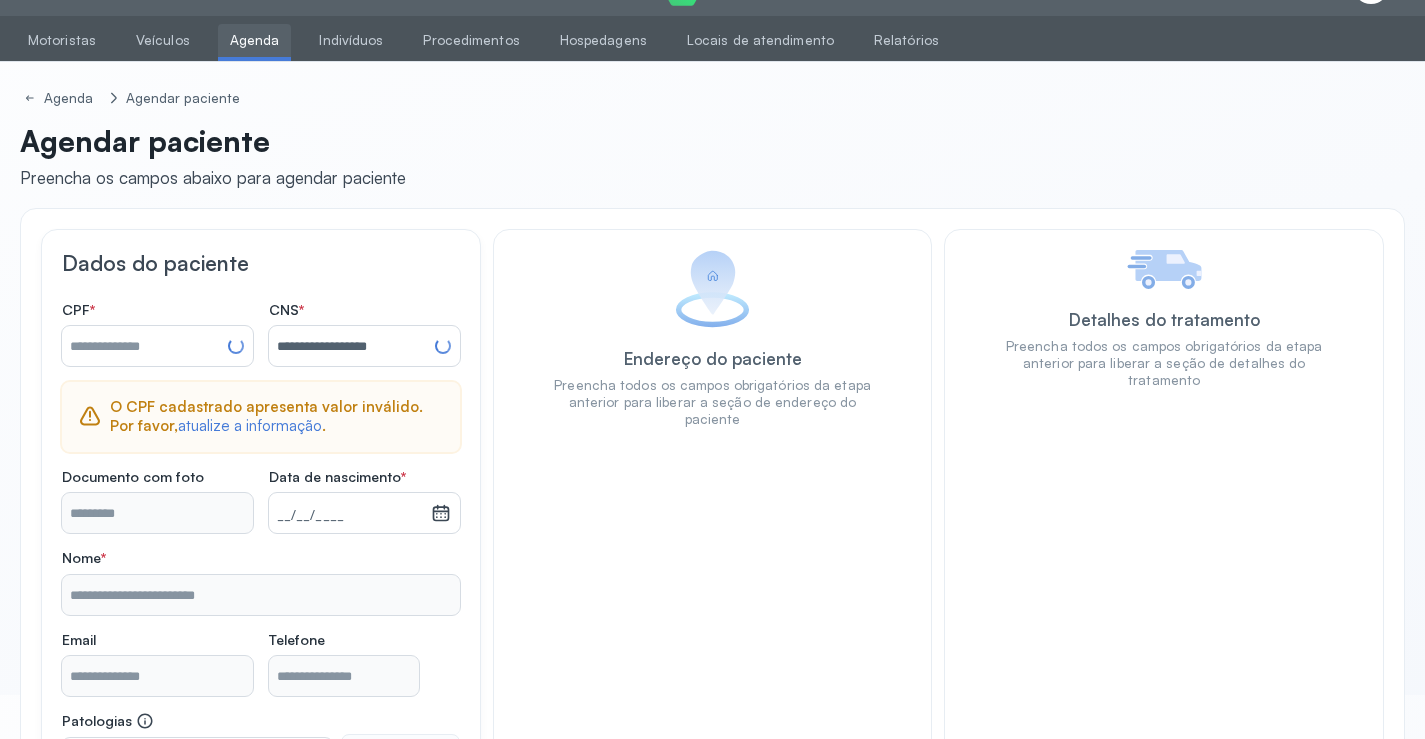 type on "**********" 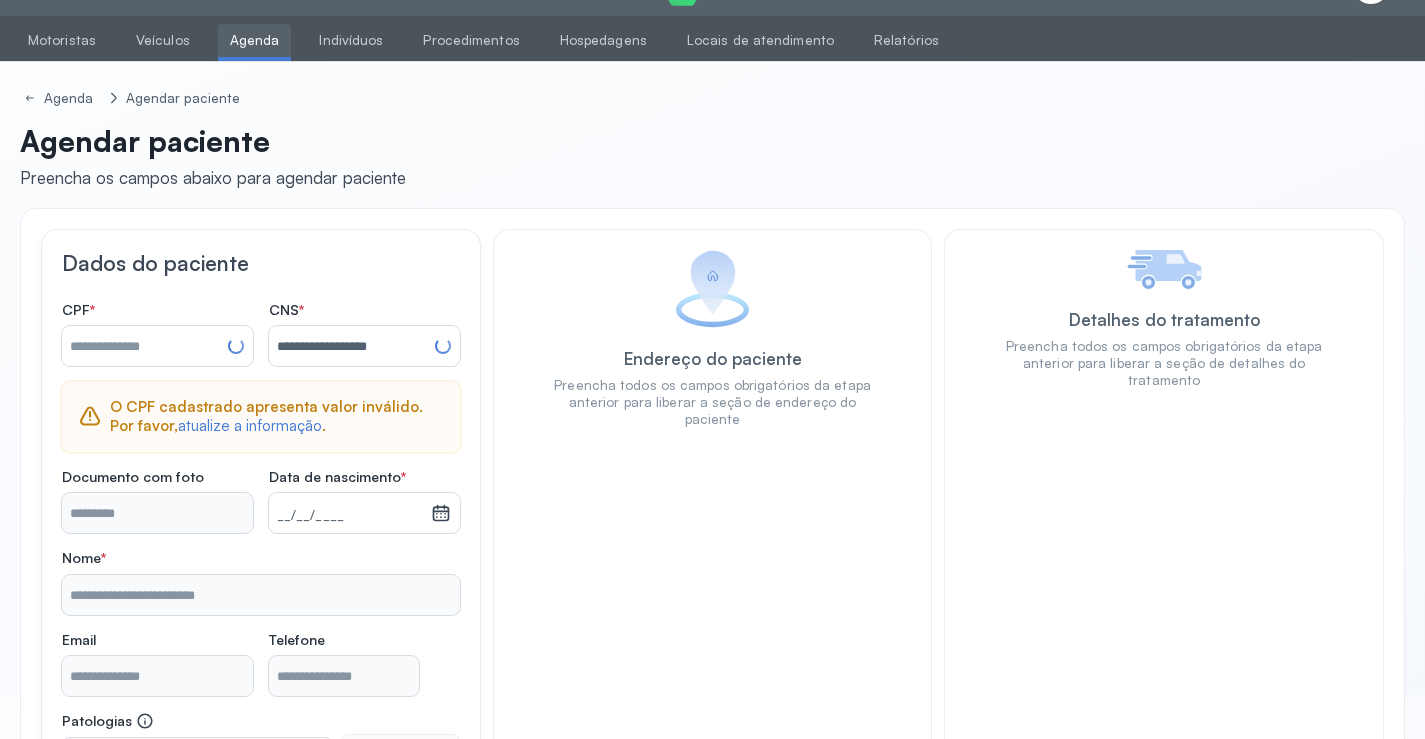 type on "**********" 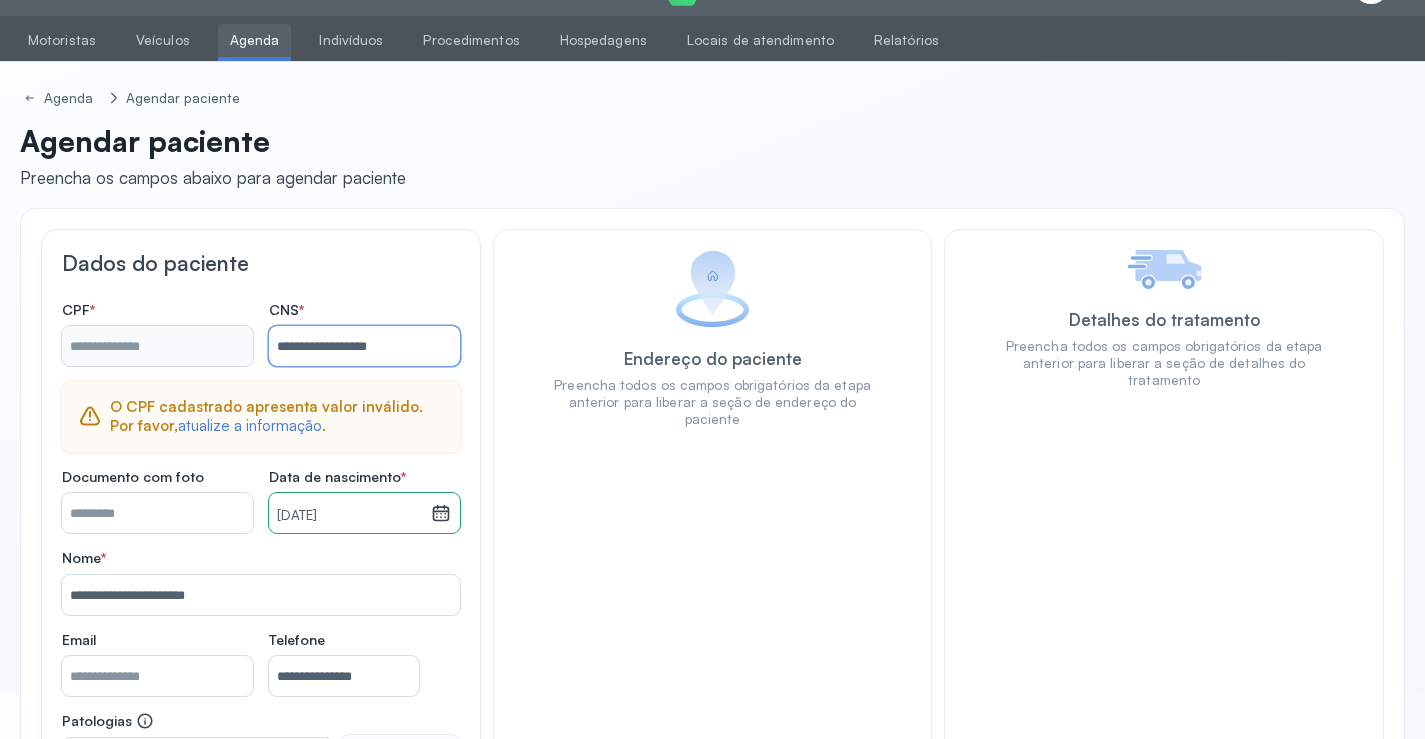type on "**********" 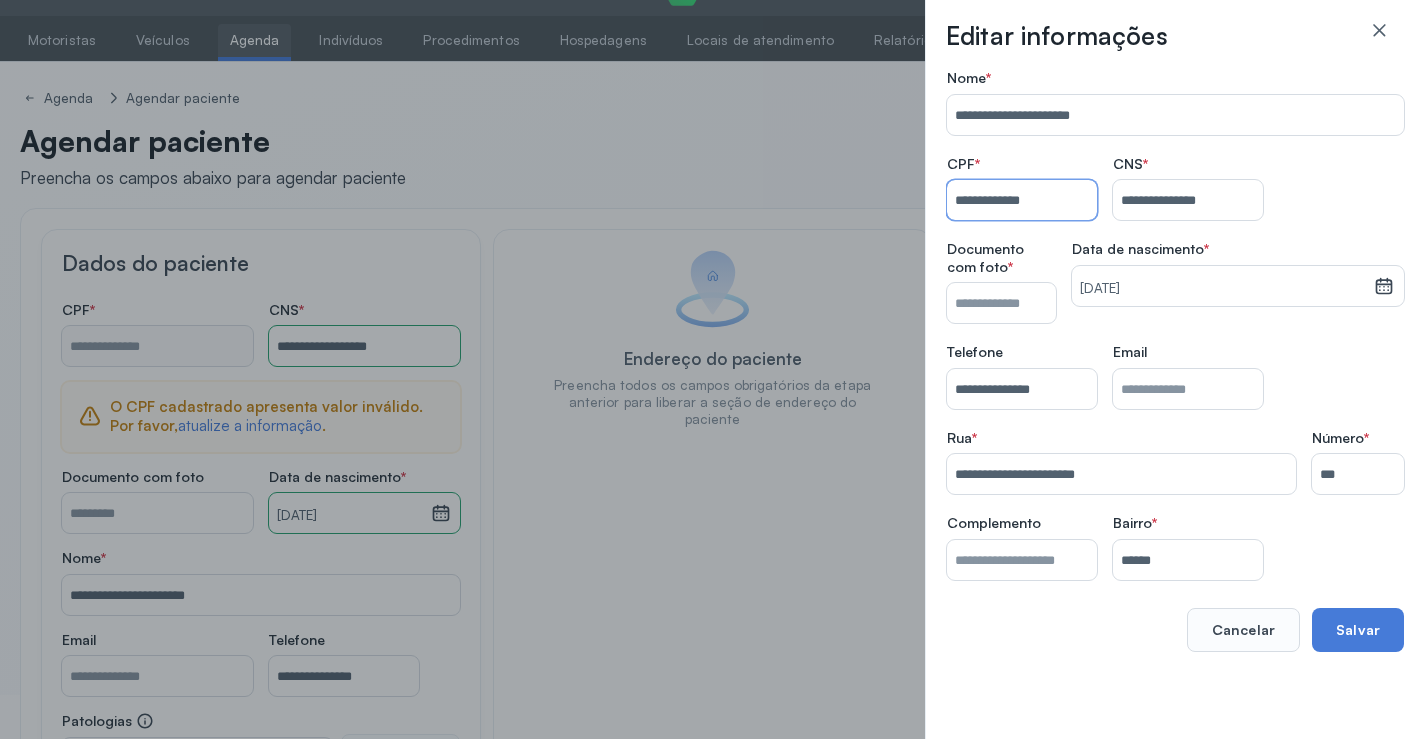 type on "**********" 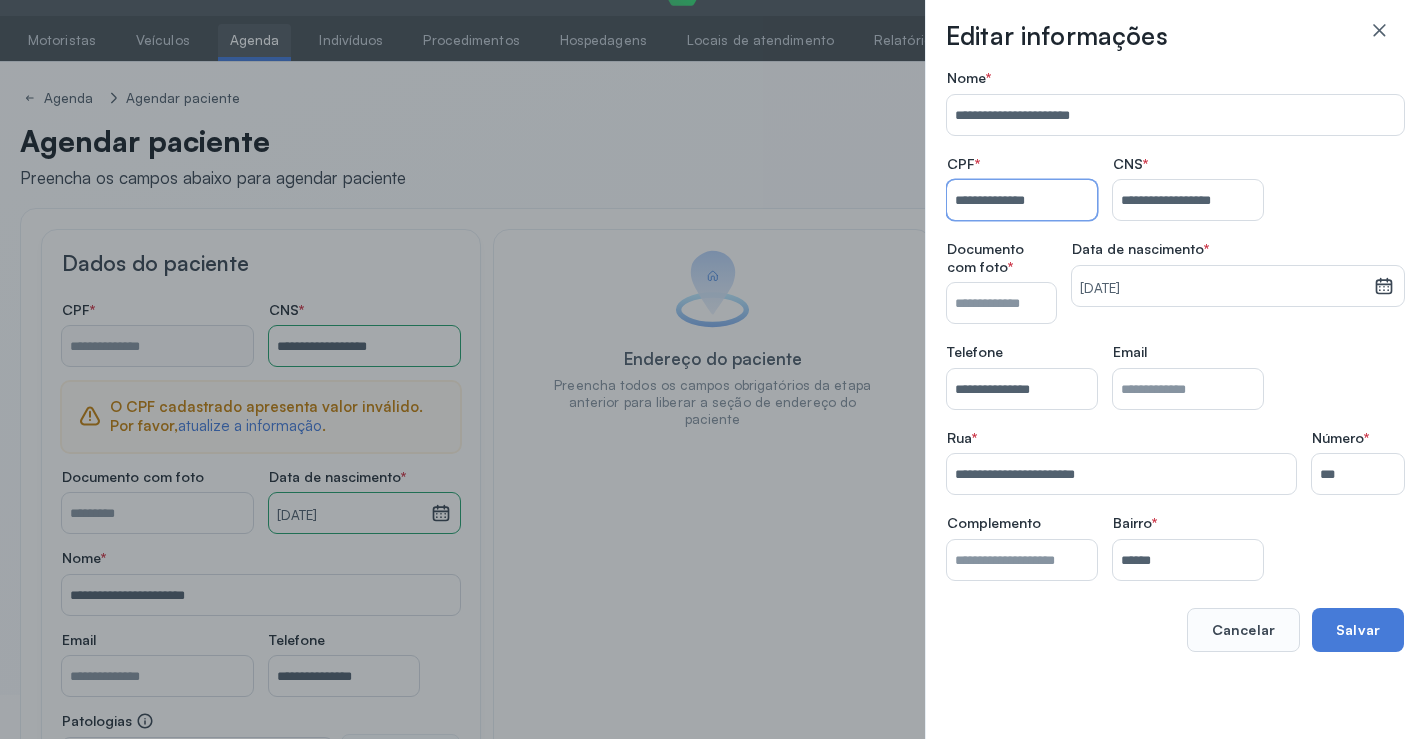 type on "**********" 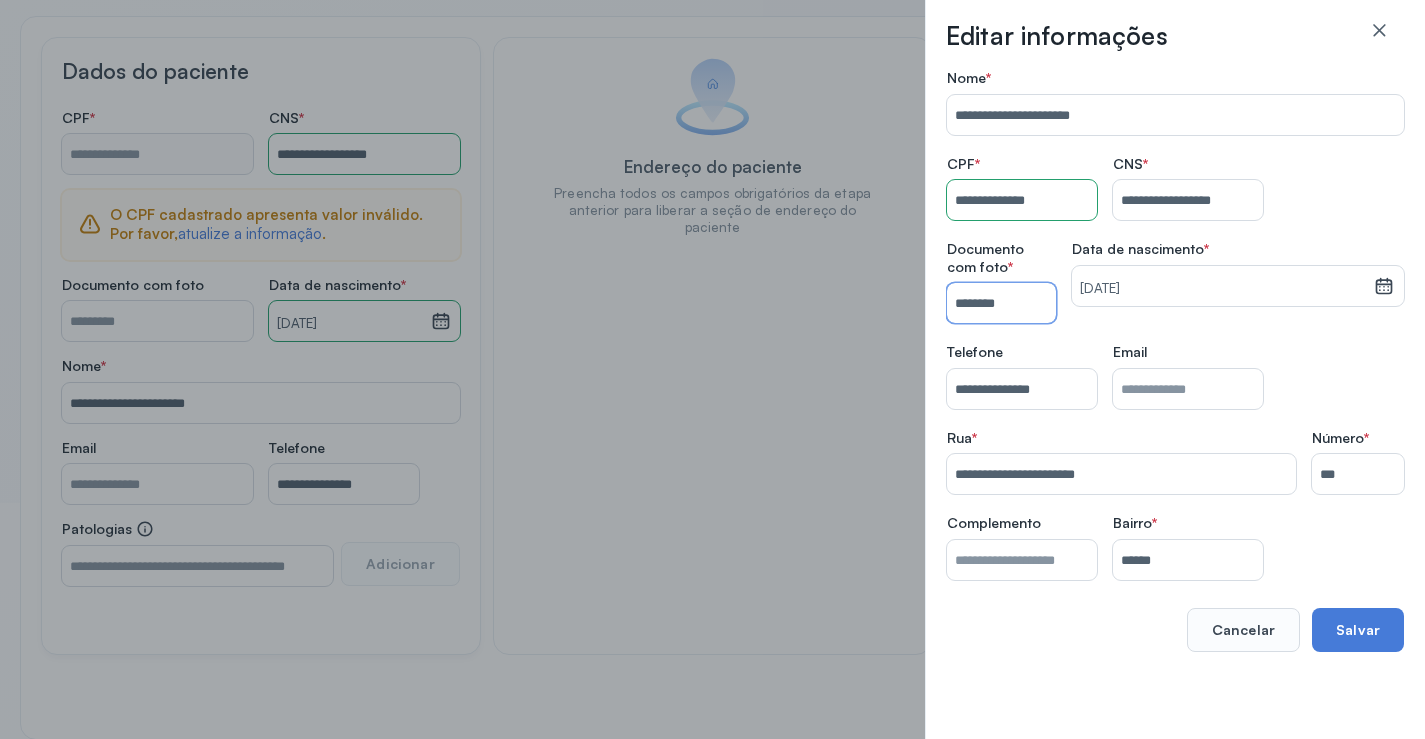 scroll, scrollTop: 244, scrollLeft: 0, axis: vertical 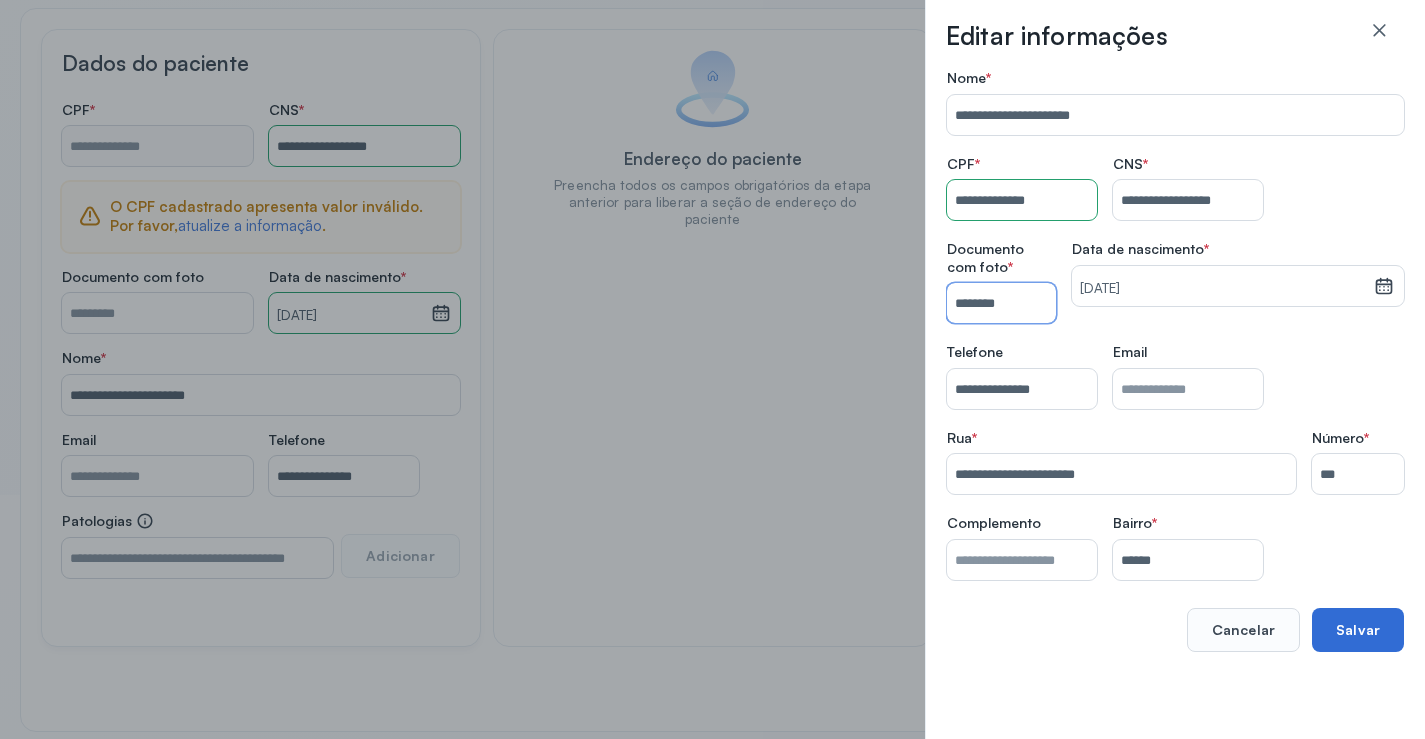 type on "********" 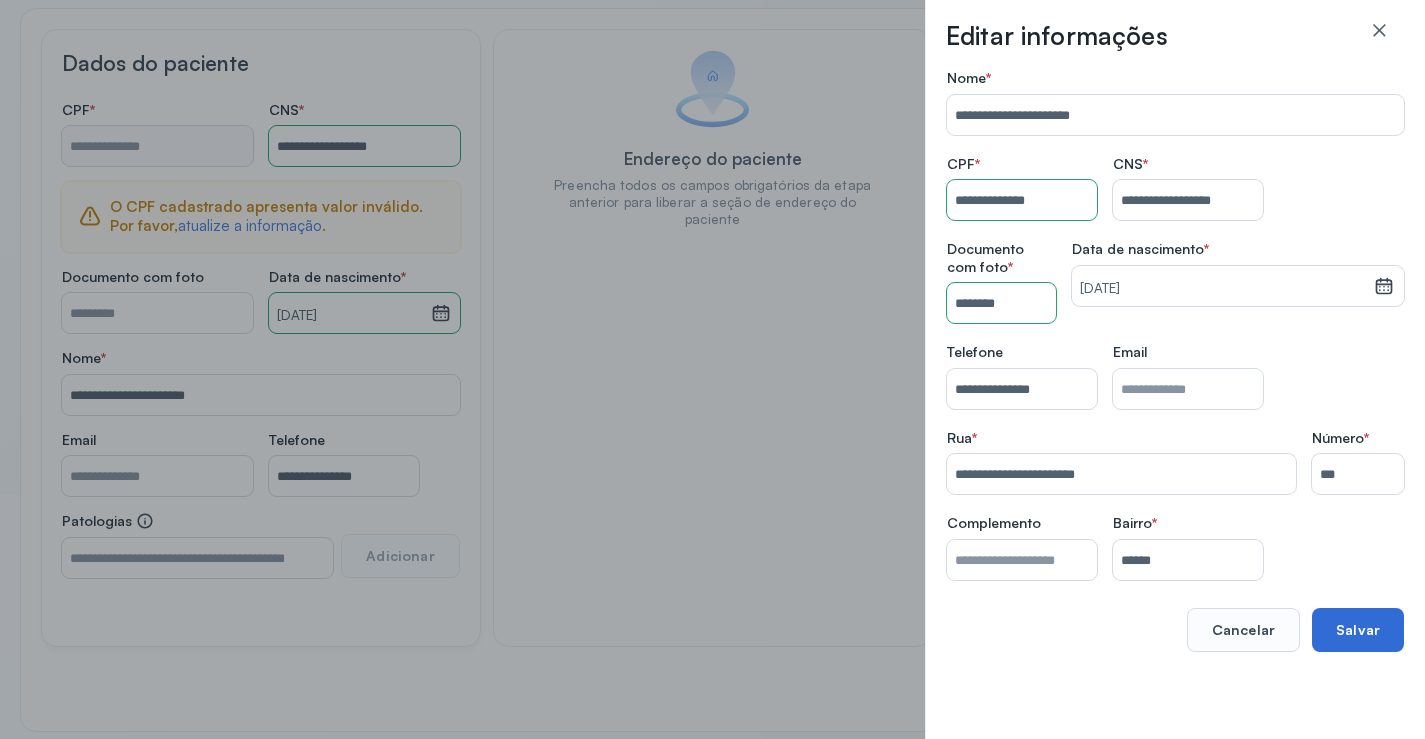 type on "**********" 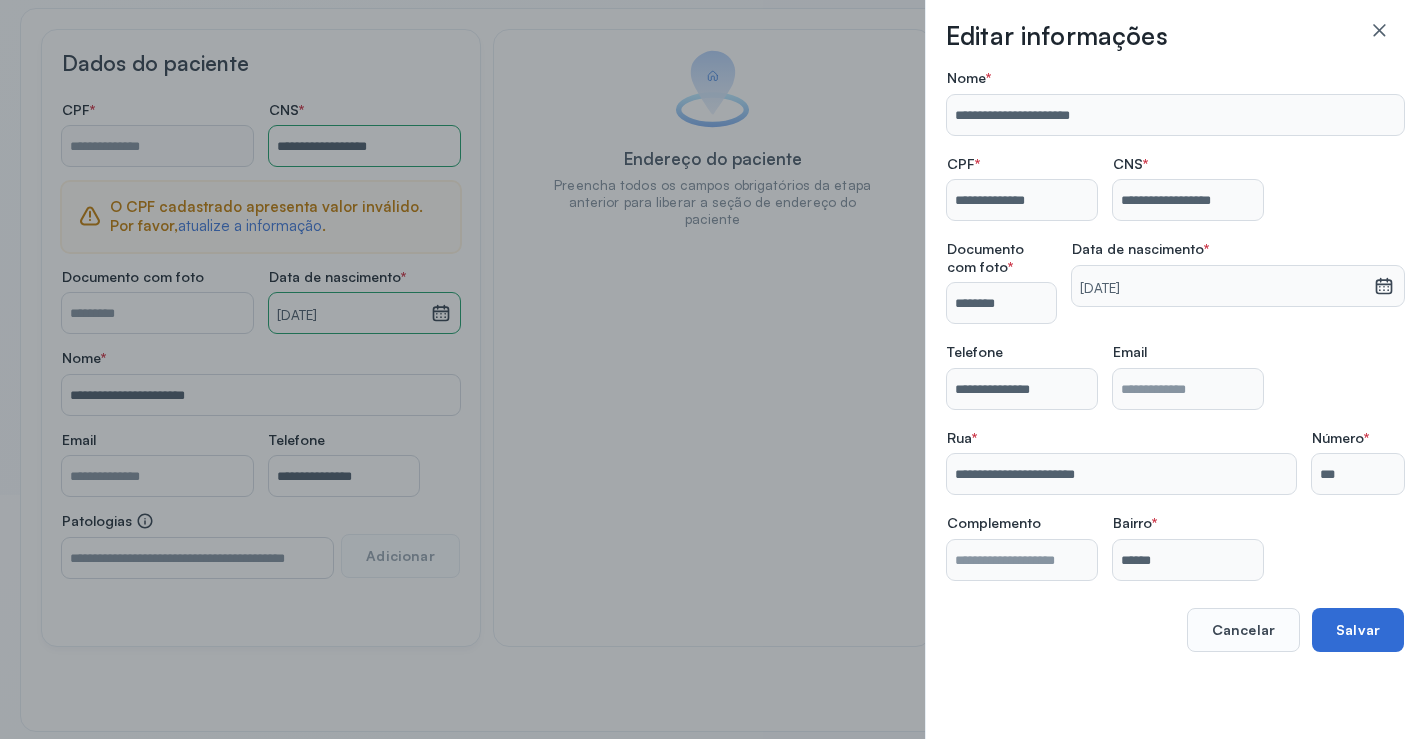 type on "**********" 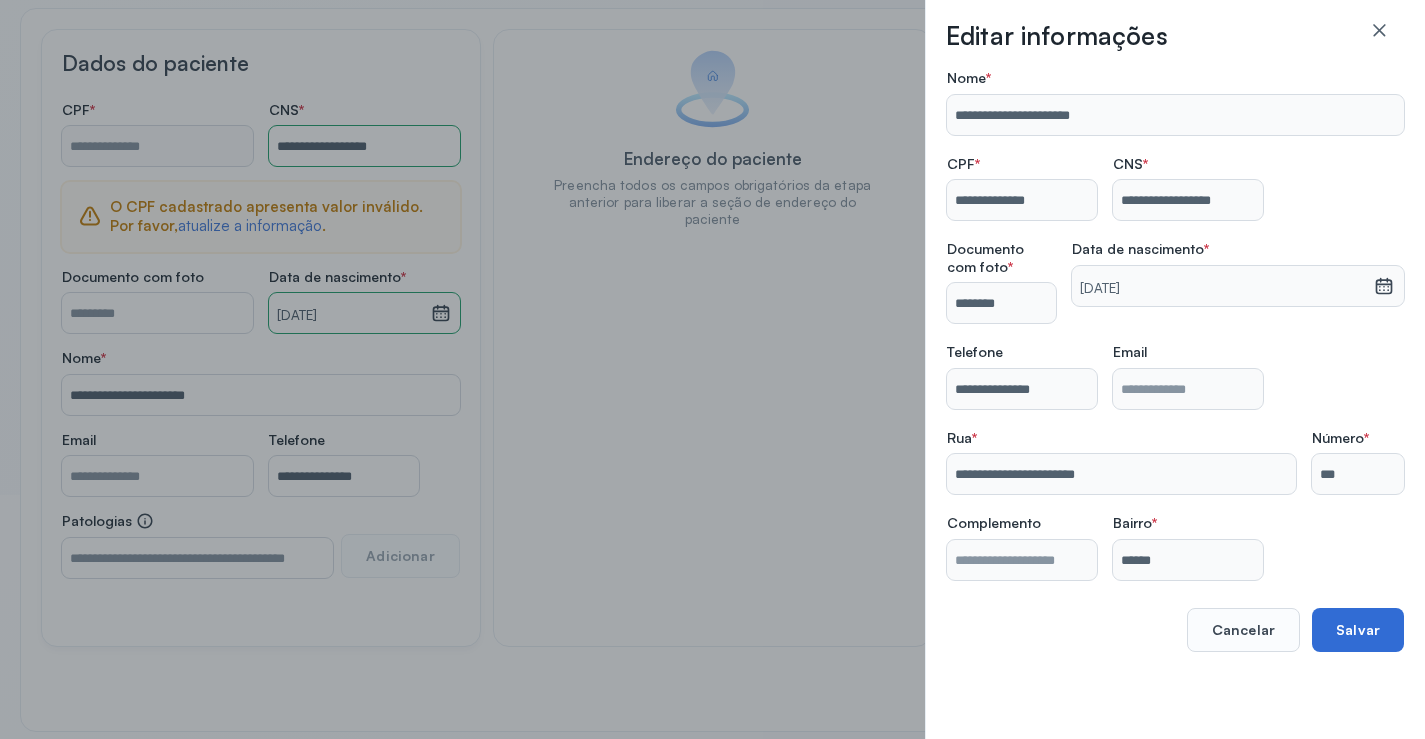 type on "**********" 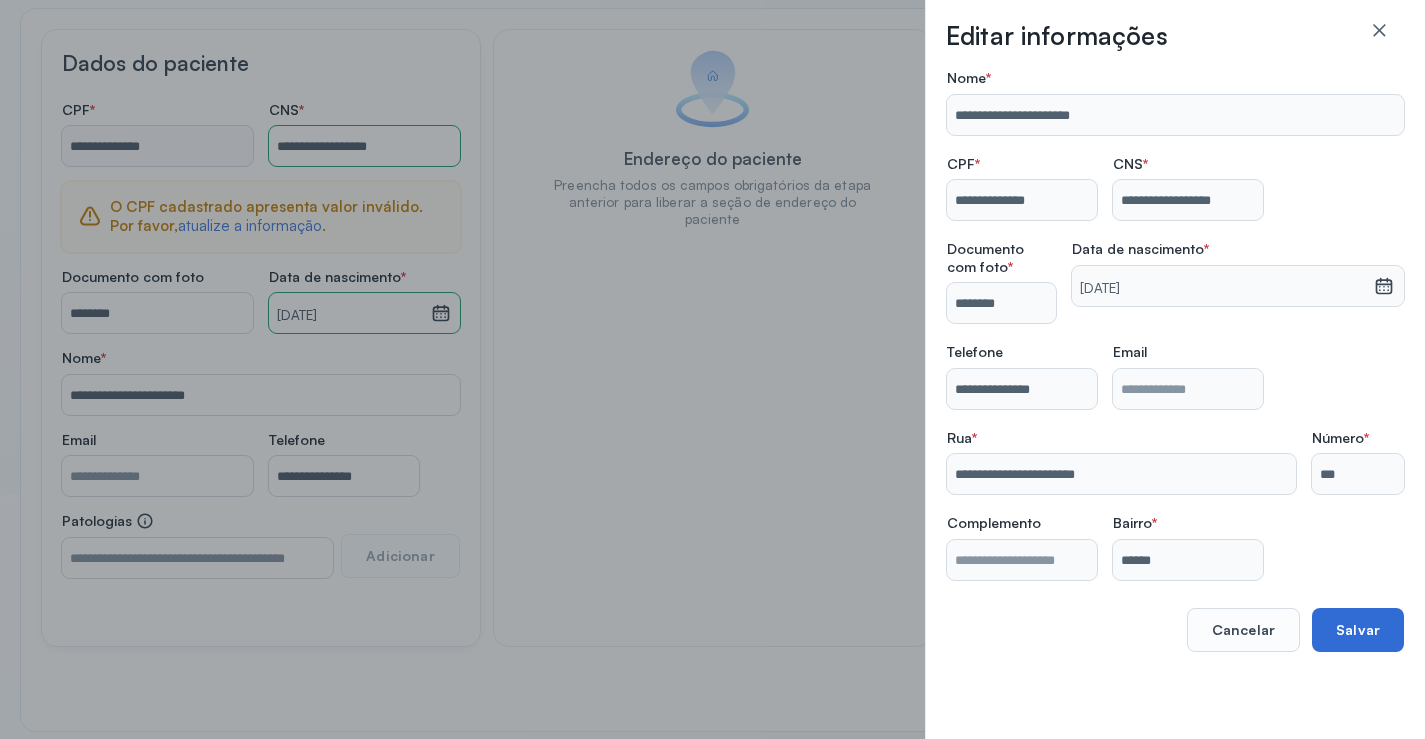 scroll, scrollTop: 171, scrollLeft: 0, axis: vertical 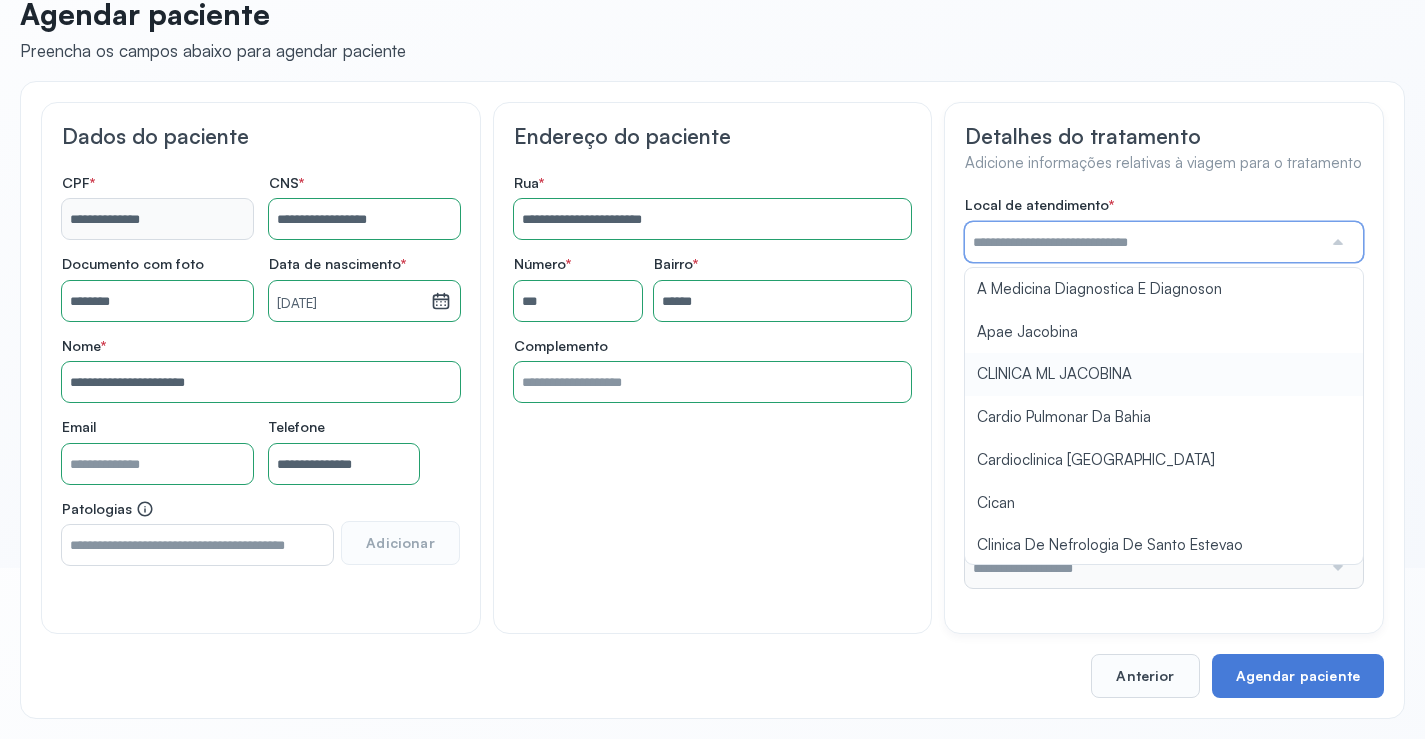 type on "**********" 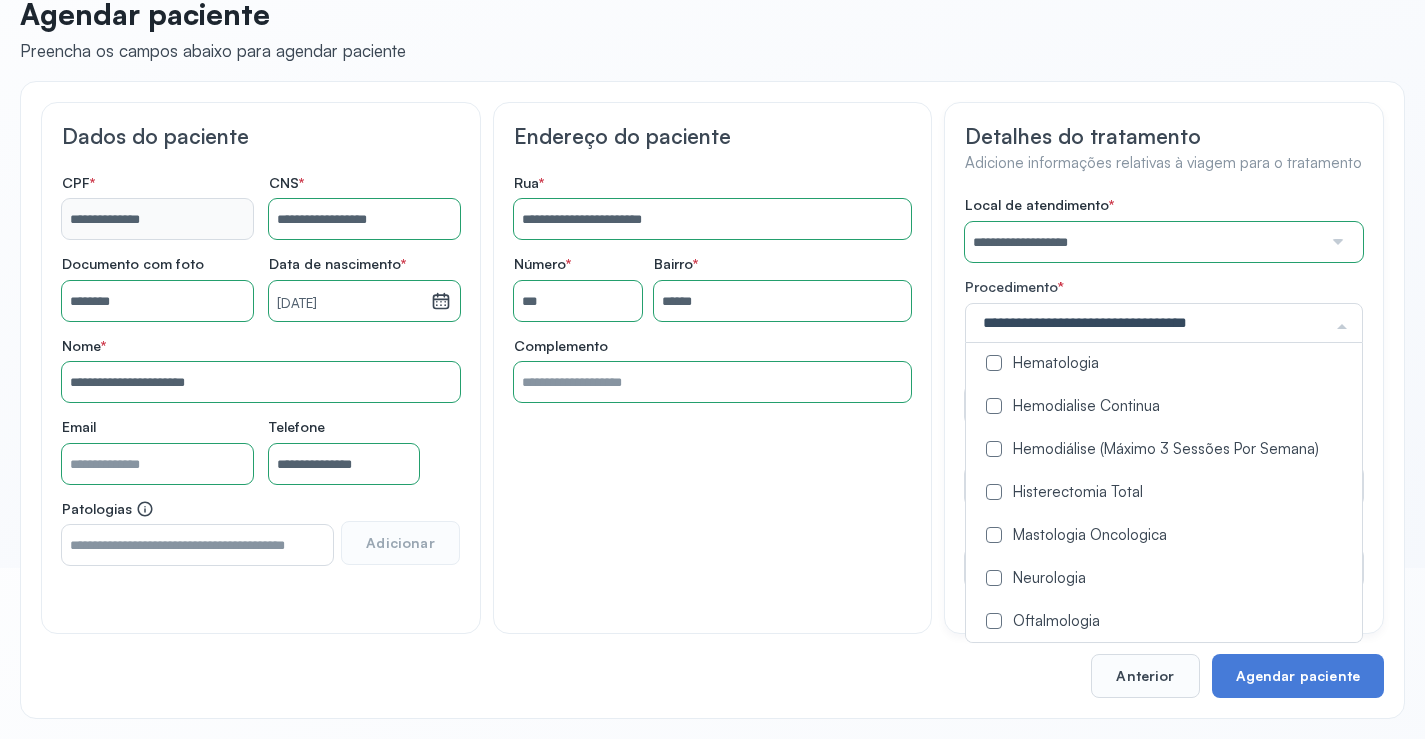 scroll, scrollTop: 900, scrollLeft: 0, axis: vertical 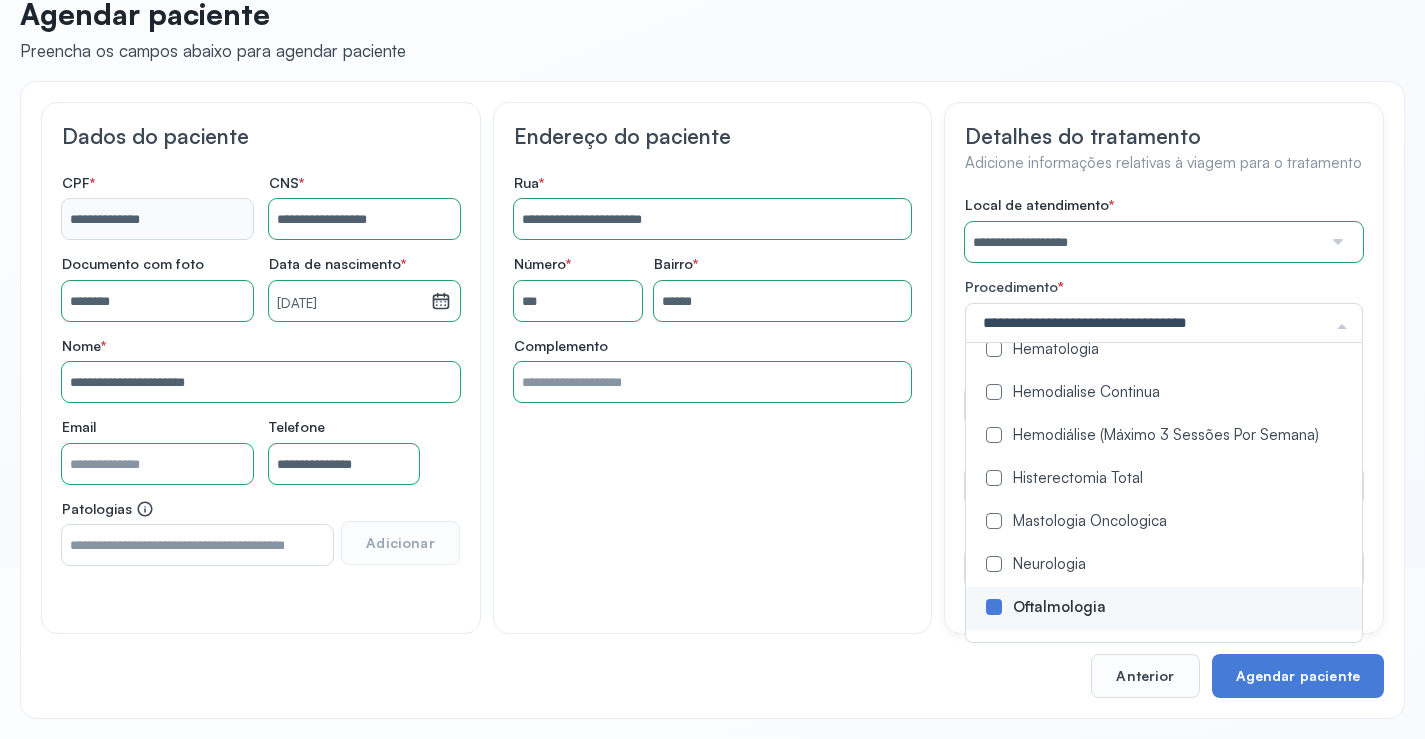 drag, startPoint x: 815, startPoint y: 560, endPoint x: 909, endPoint y: 485, distance: 120.2539 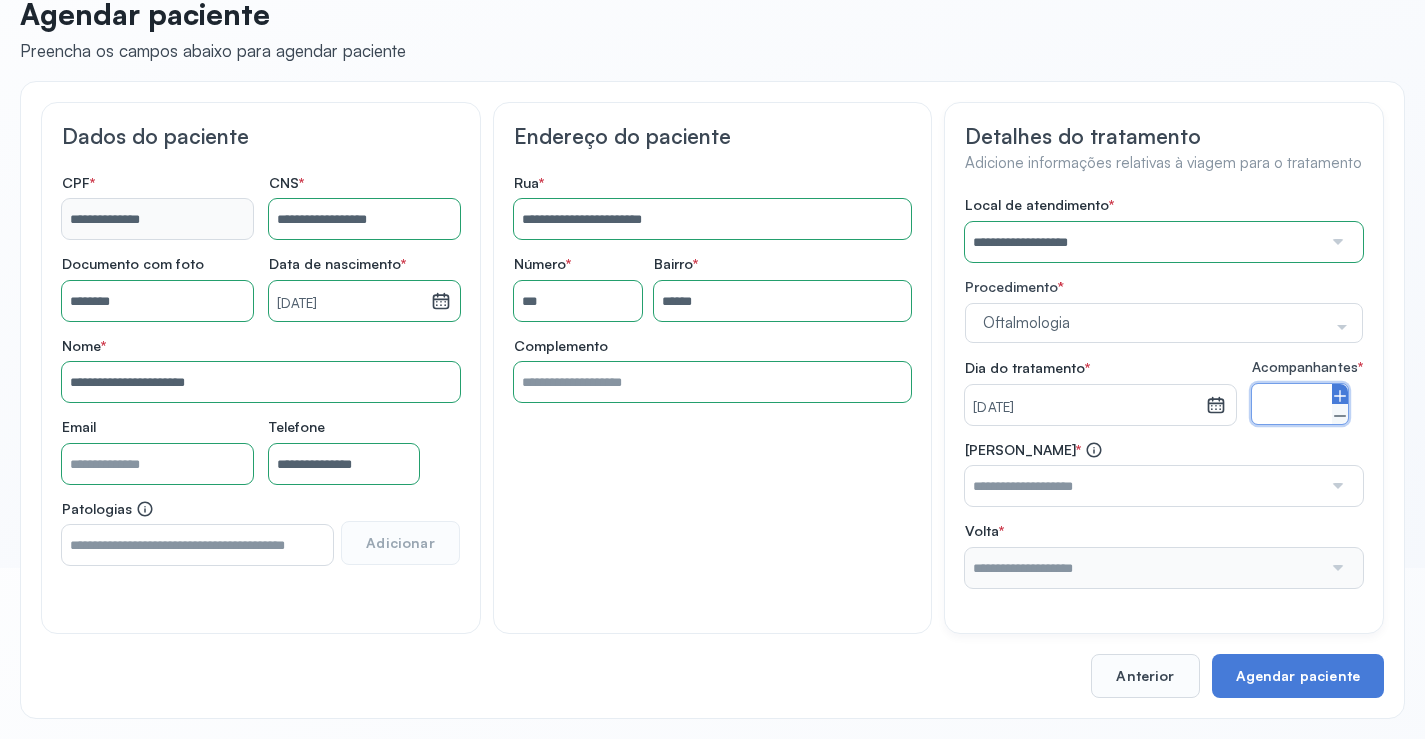 type on "*" 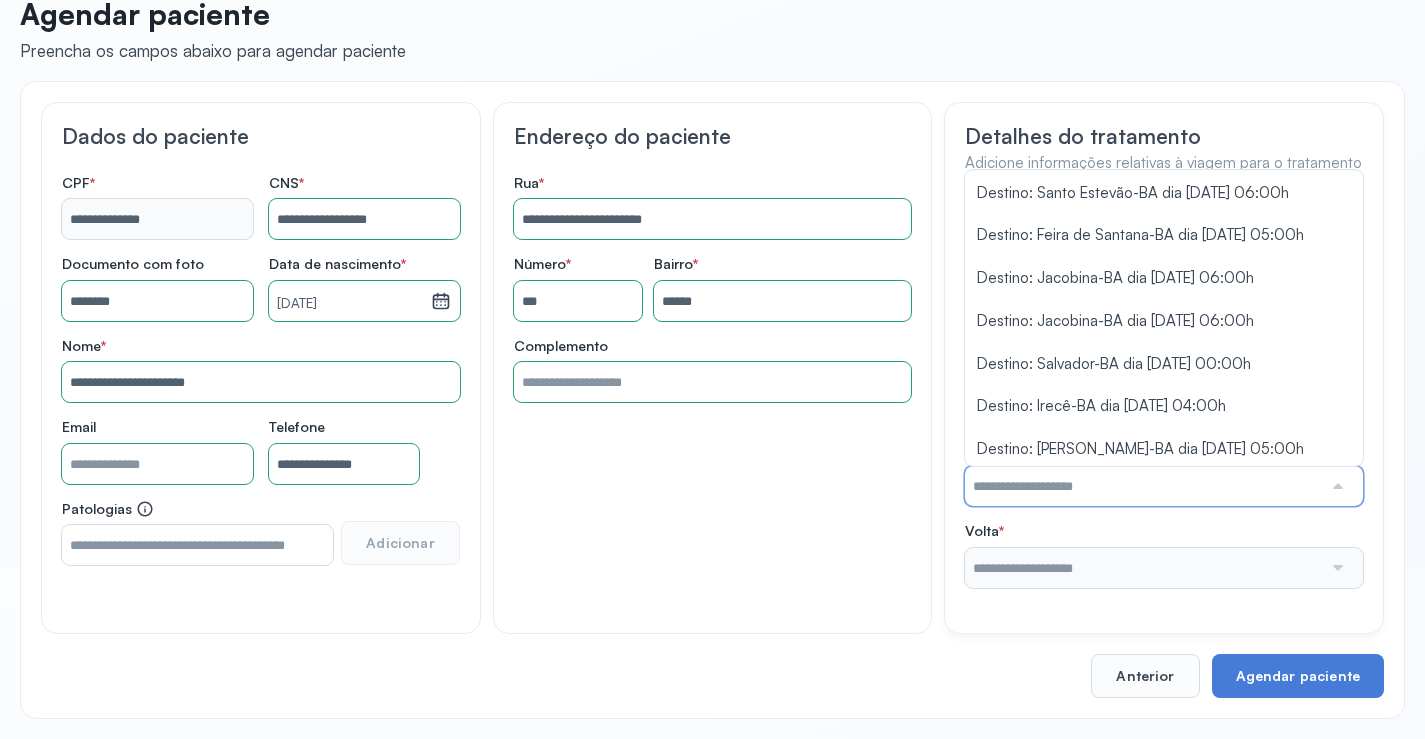 scroll, scrollTop: 377, scrollLeft: 0, axis: vertical 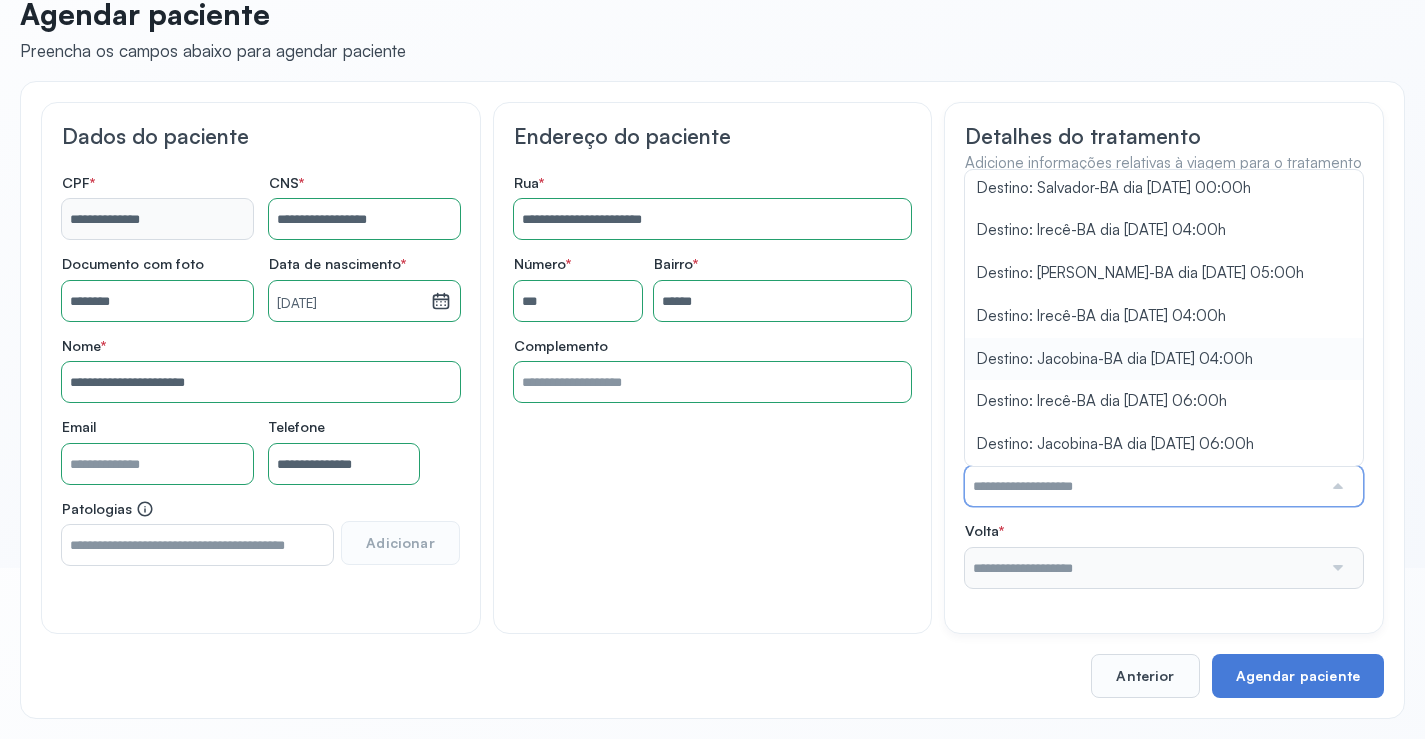 type on "**********" 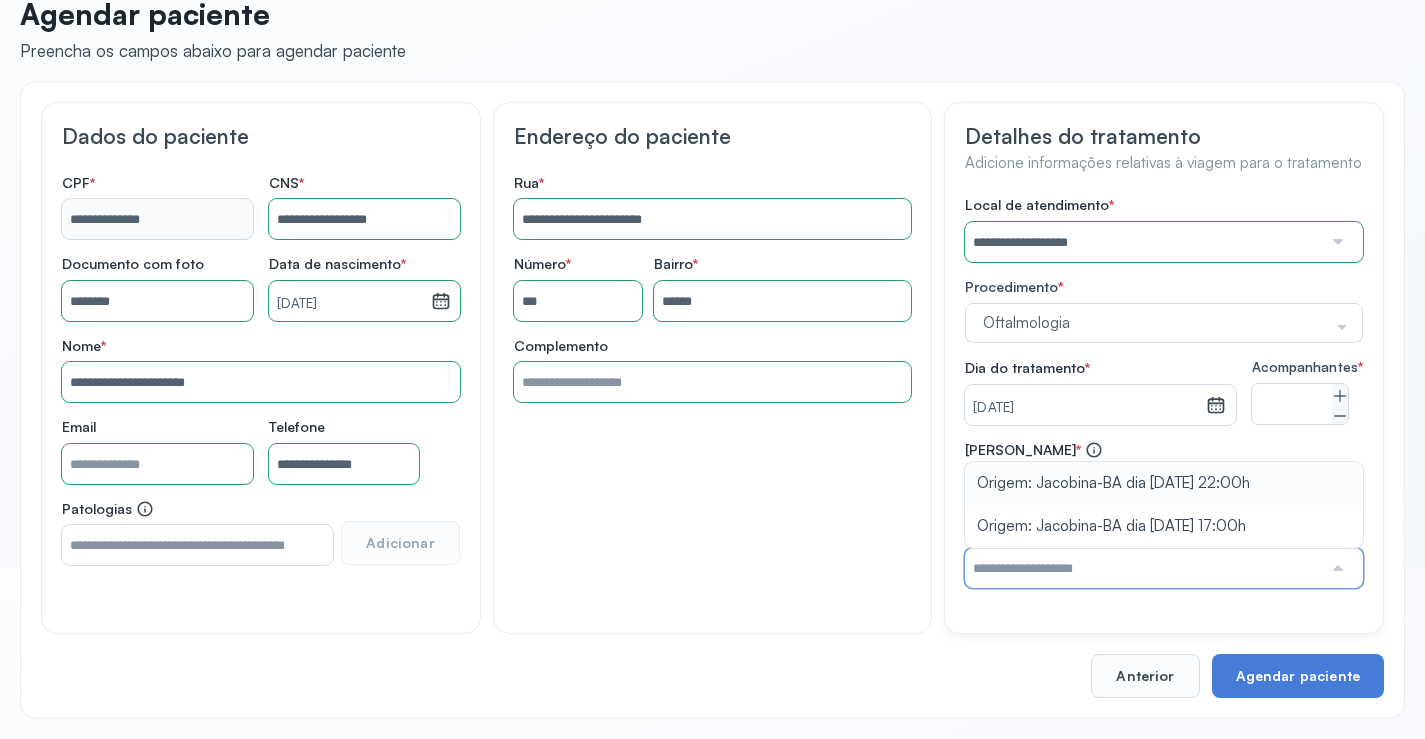 type on "**********" 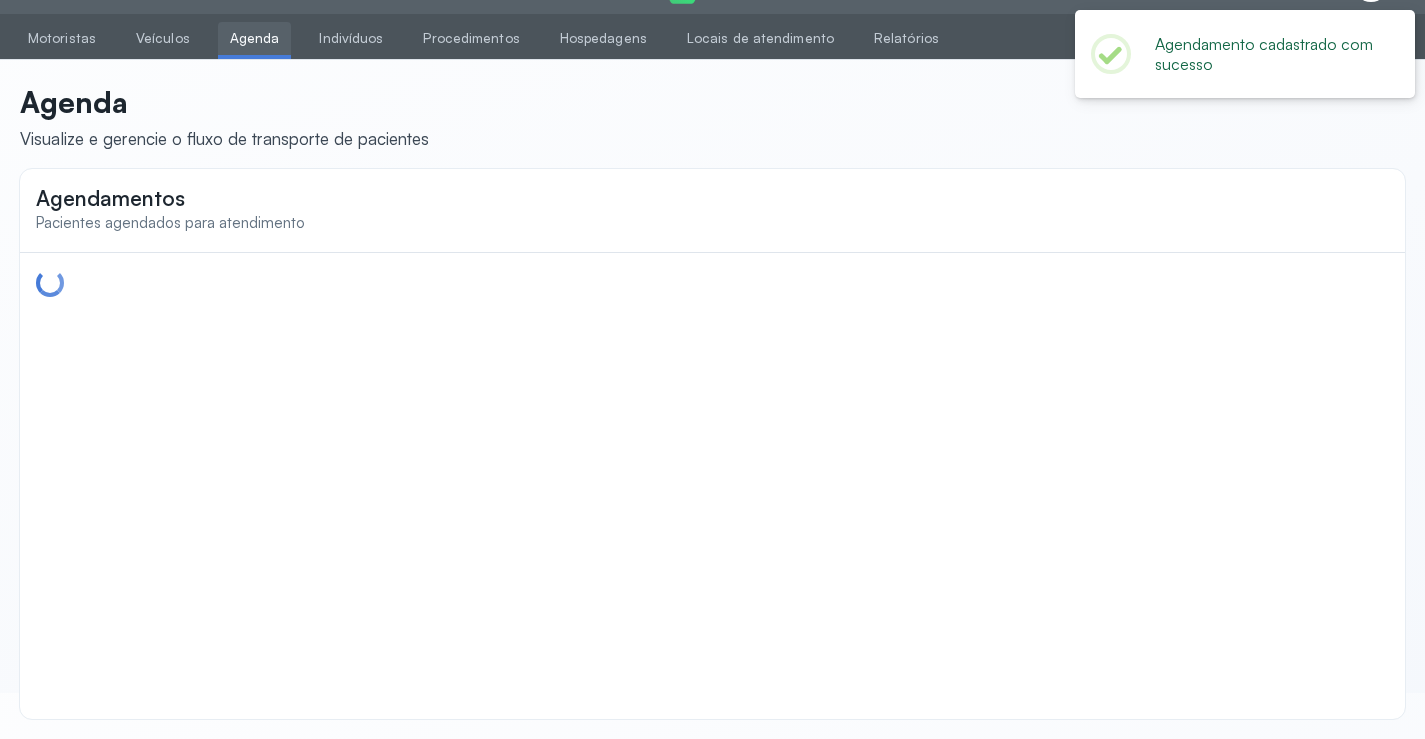 scroll, scrollTop: 44, scrollLeft: 0, axis: vertical 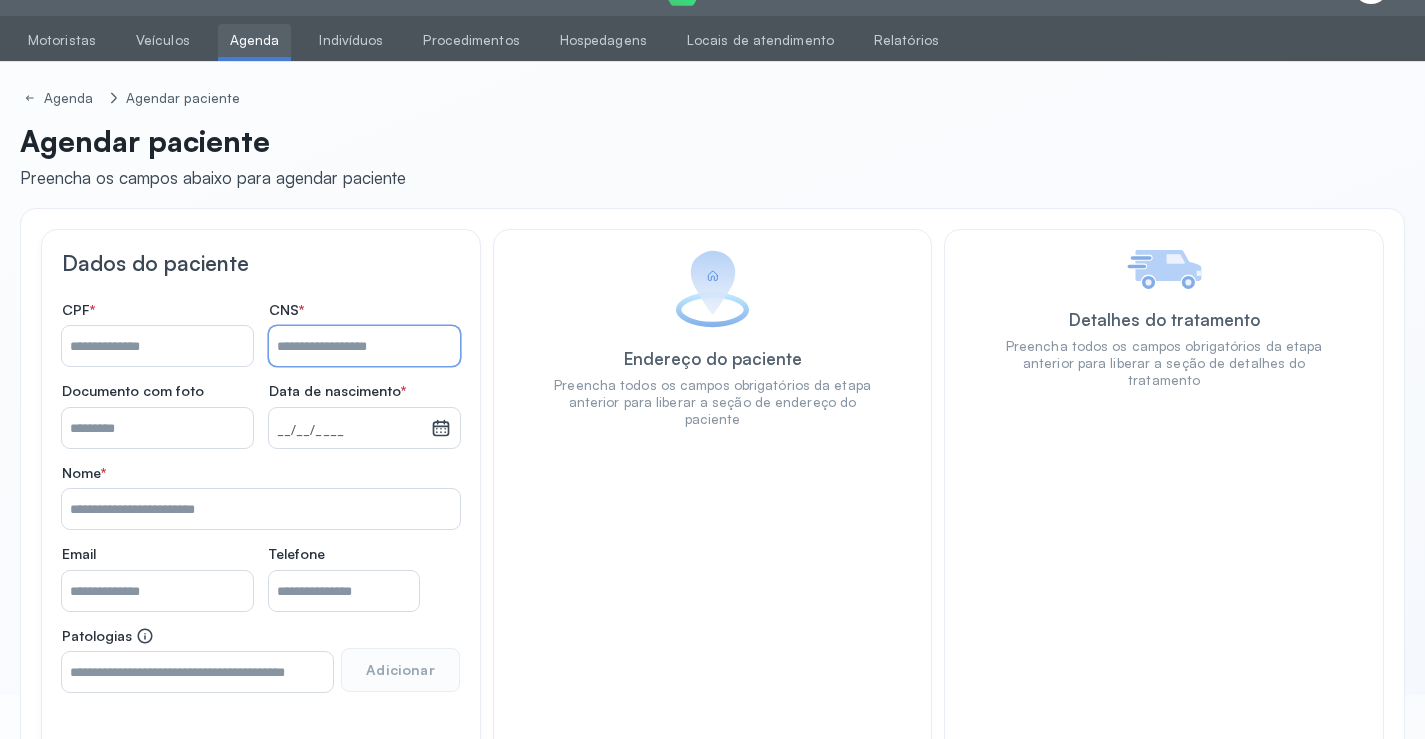 paste on "**********" 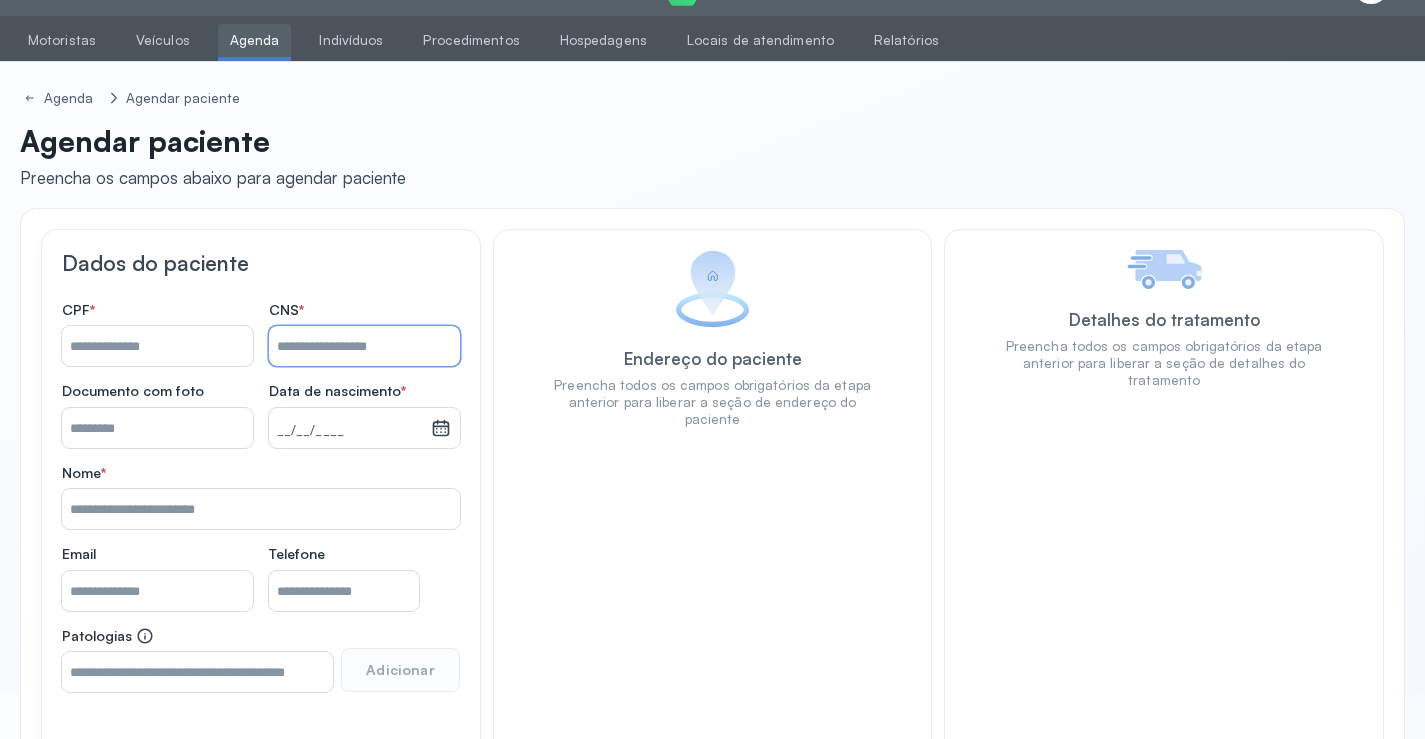 type on "**********" 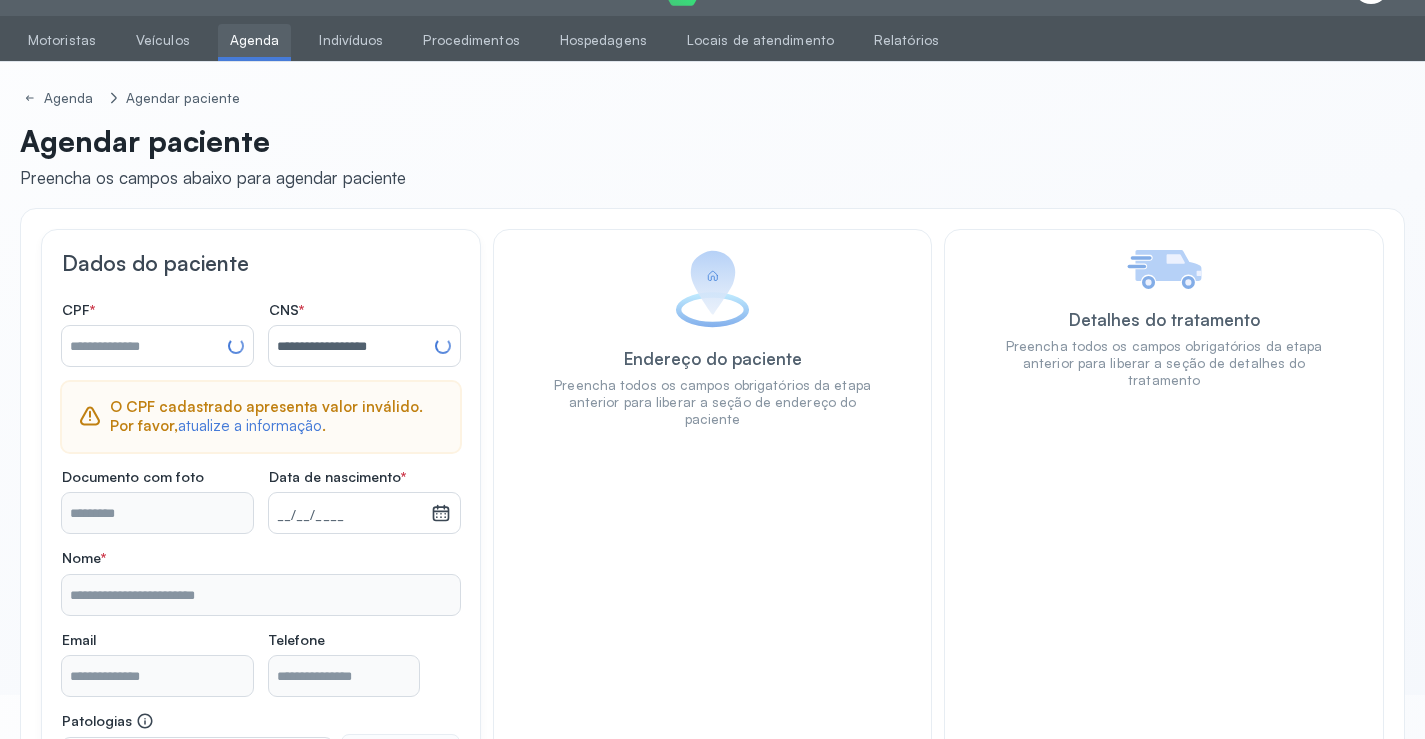 type on "**********" 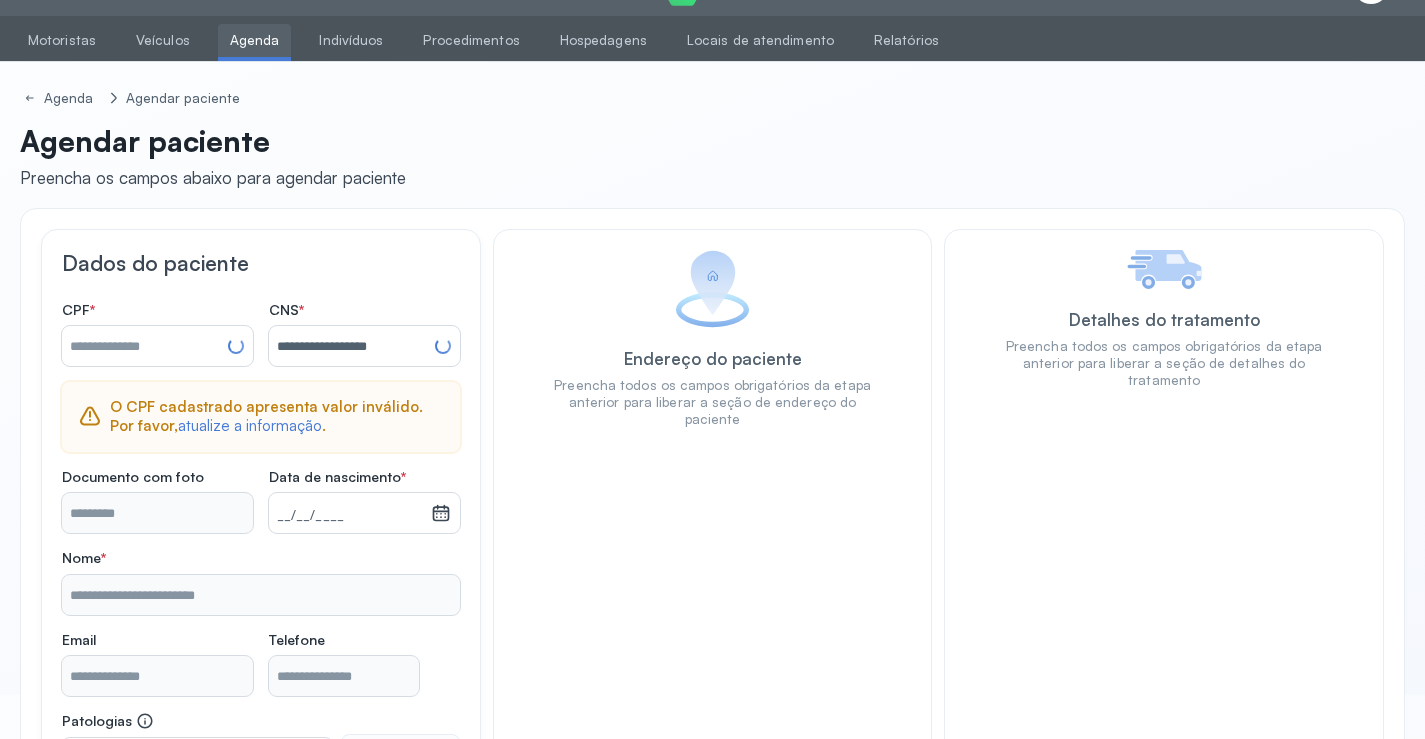 type on "**********" 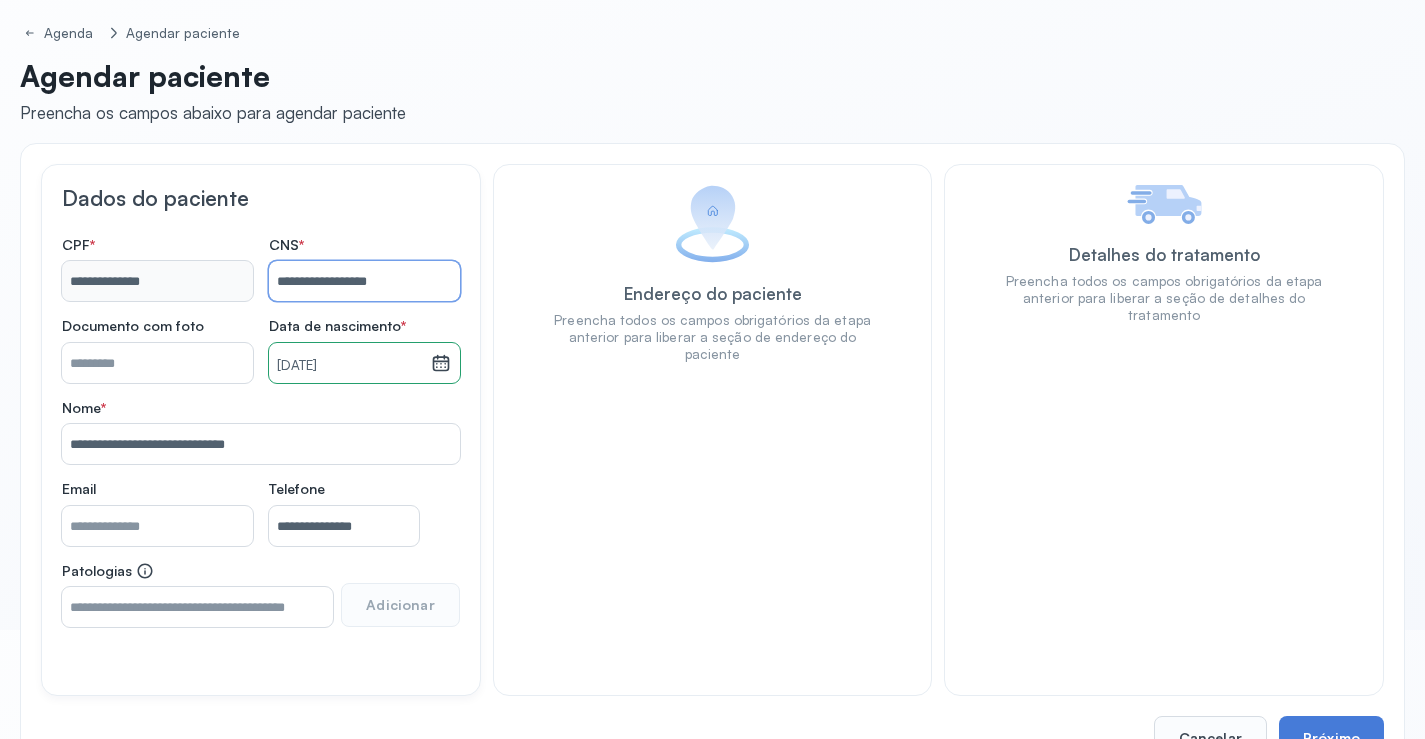 scroll, scrollTop: 171, scrollLeft: 0, axis: vertical 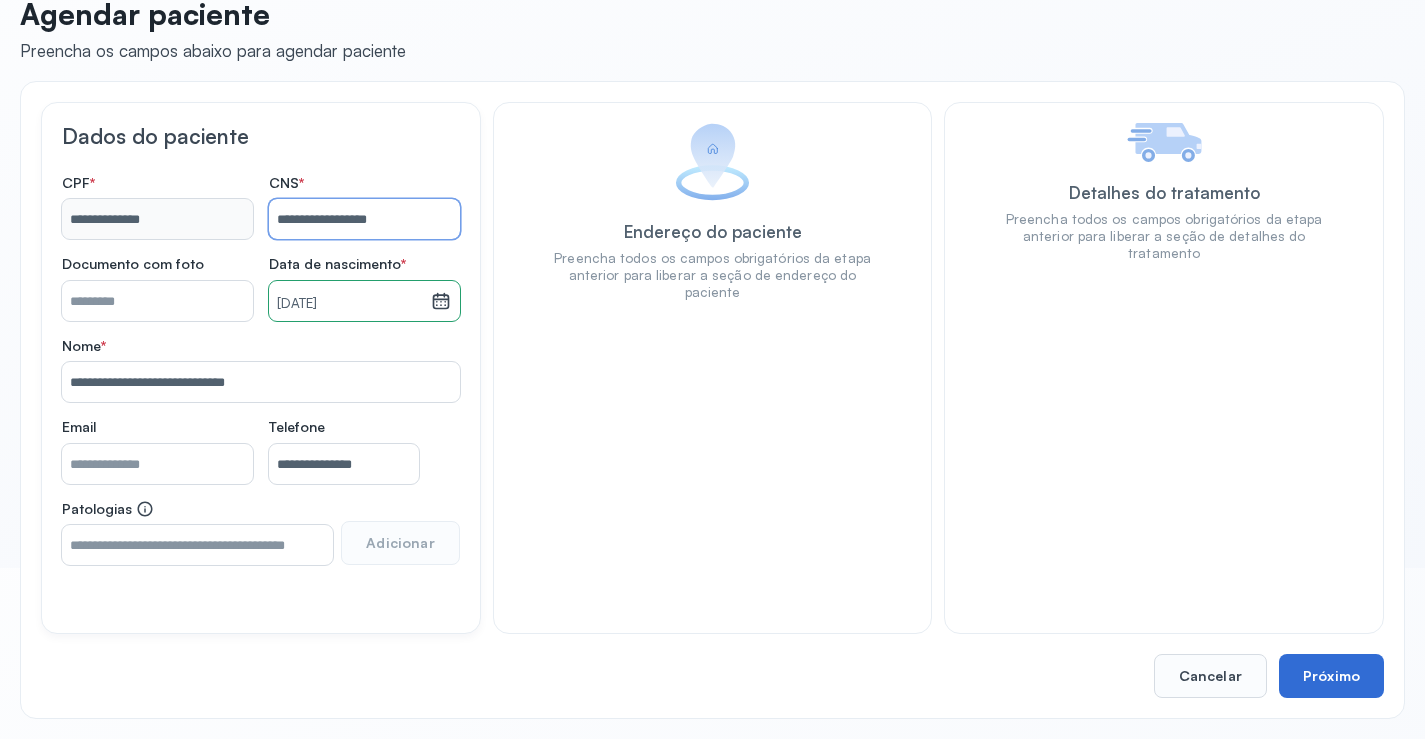 type on "**********" 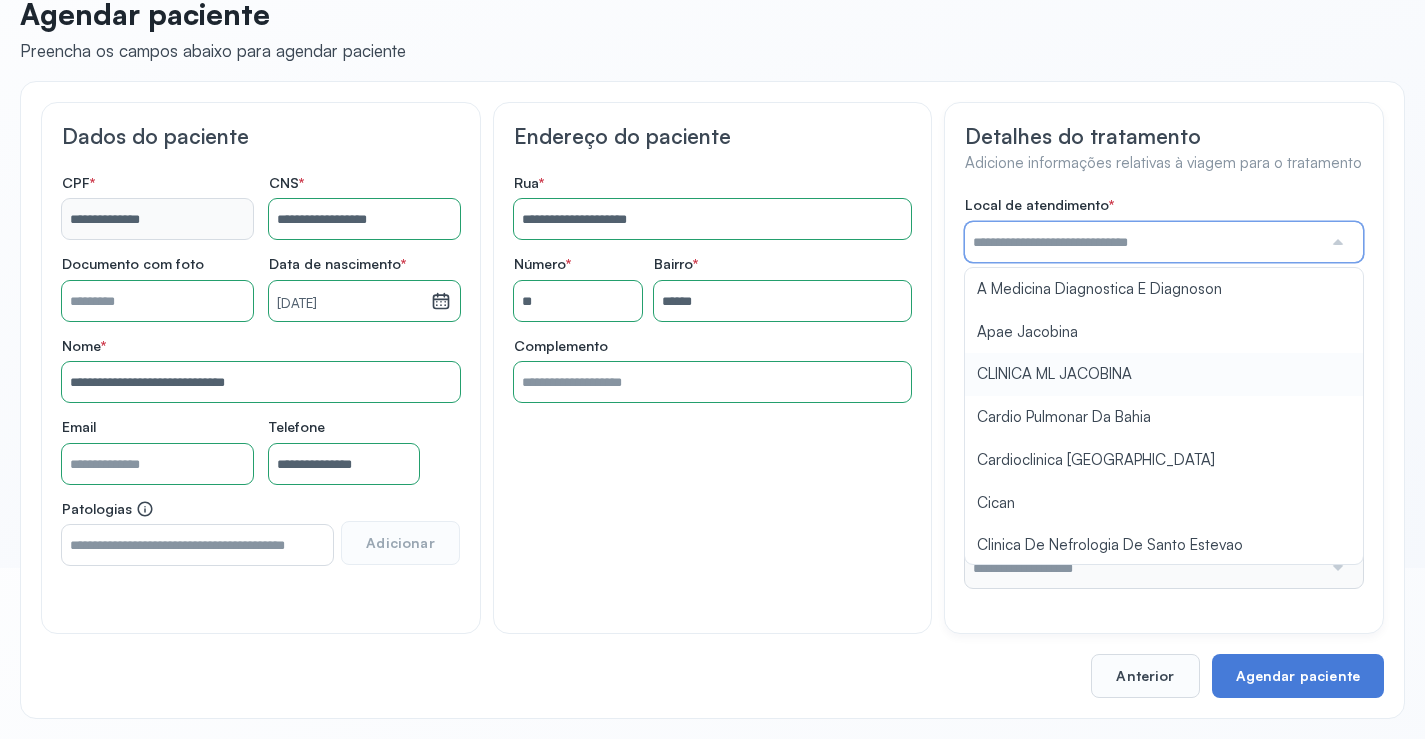 type on "**********" 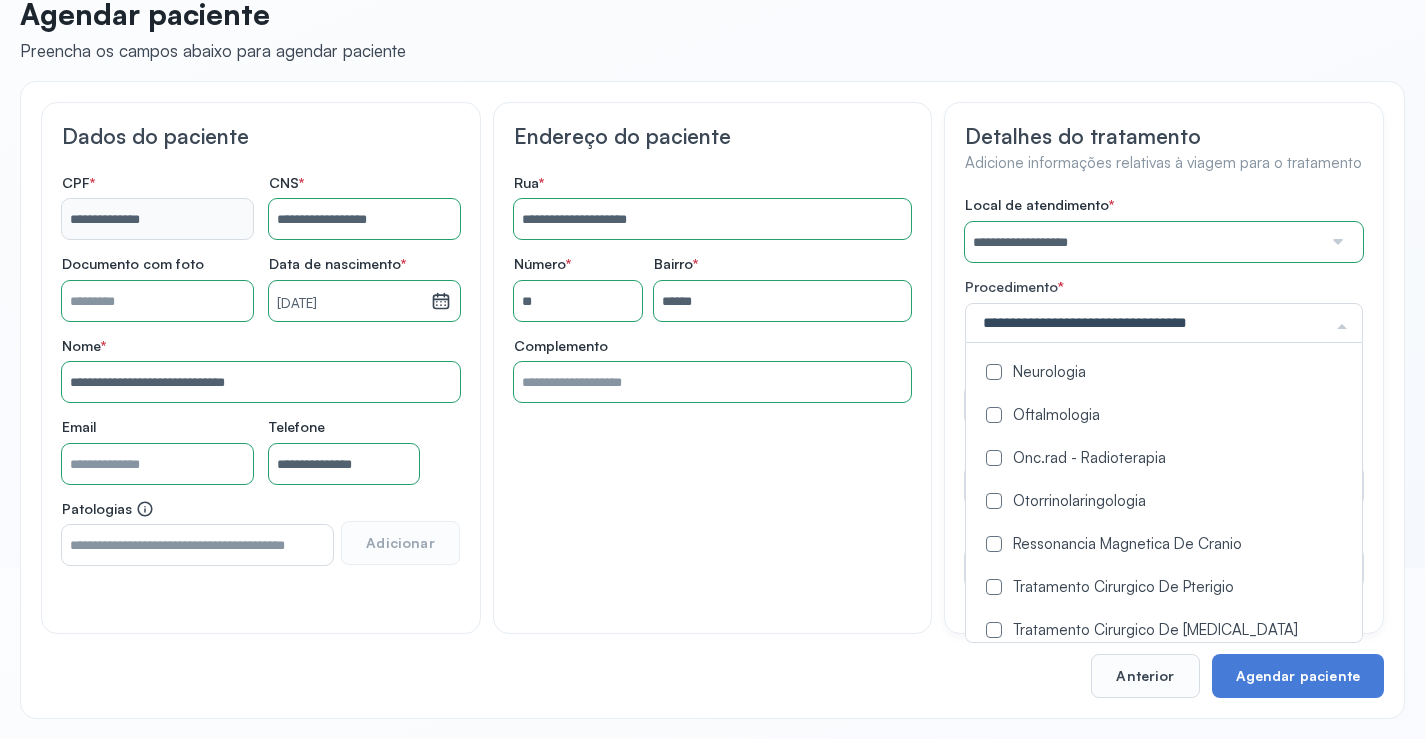 scroll, scrollTop: 1100, scrollLeft: 0, axis: vertical 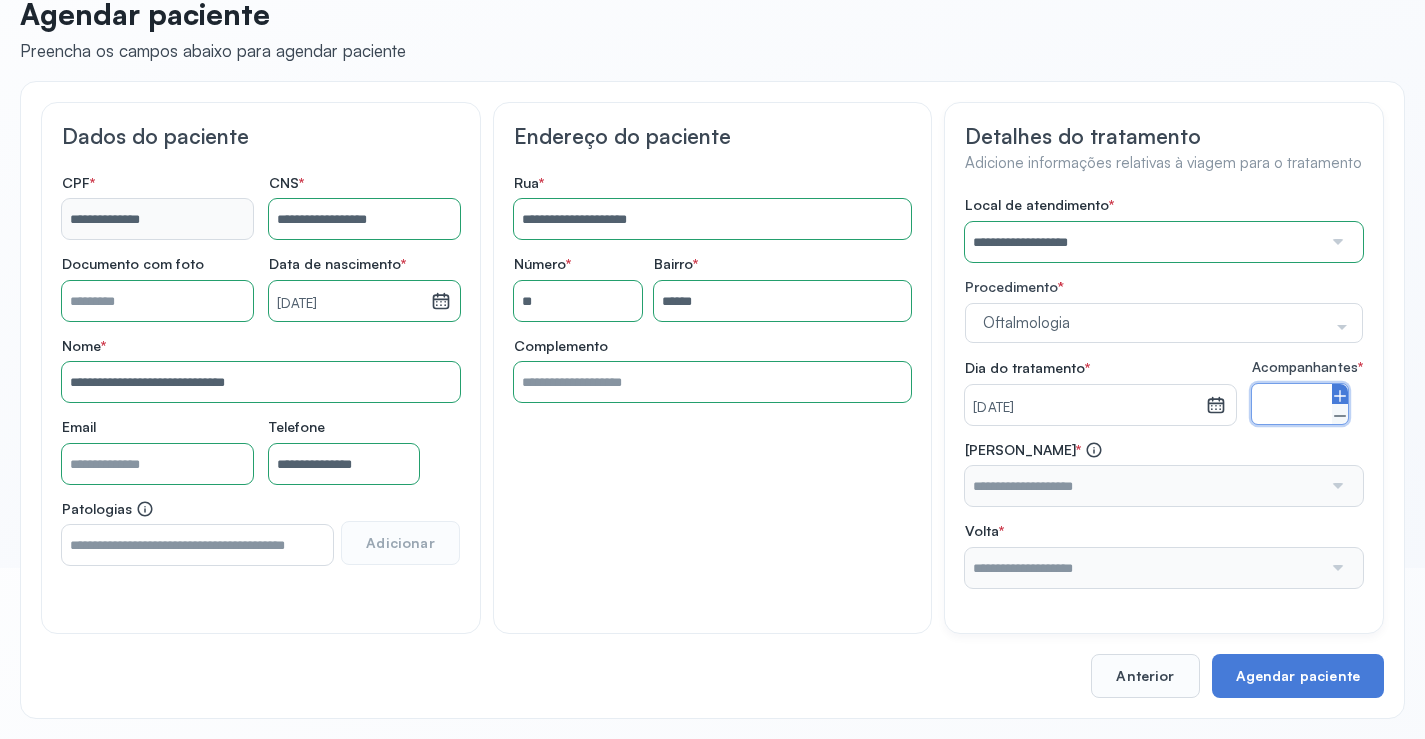 type on "*" 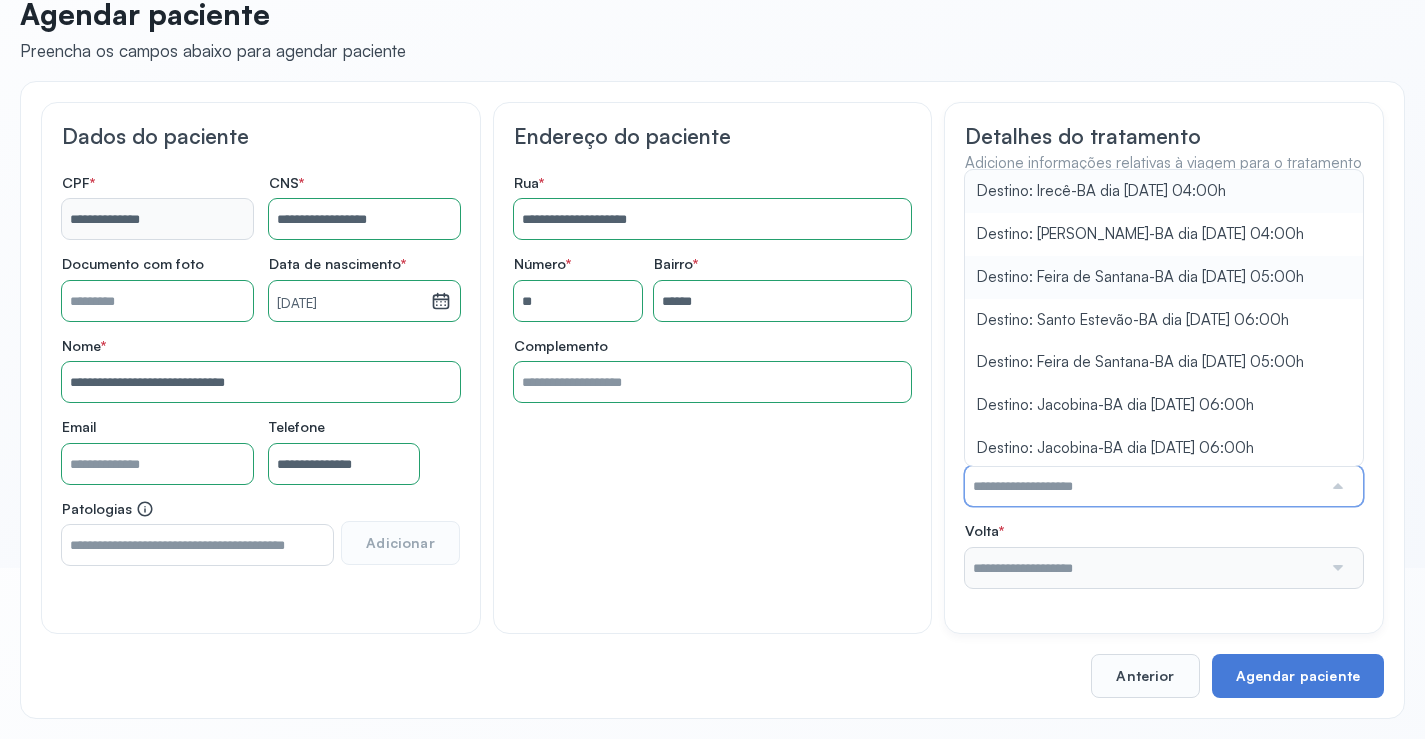scroll, scrollTop: 377, scrollLeft: 0, axis: vertical 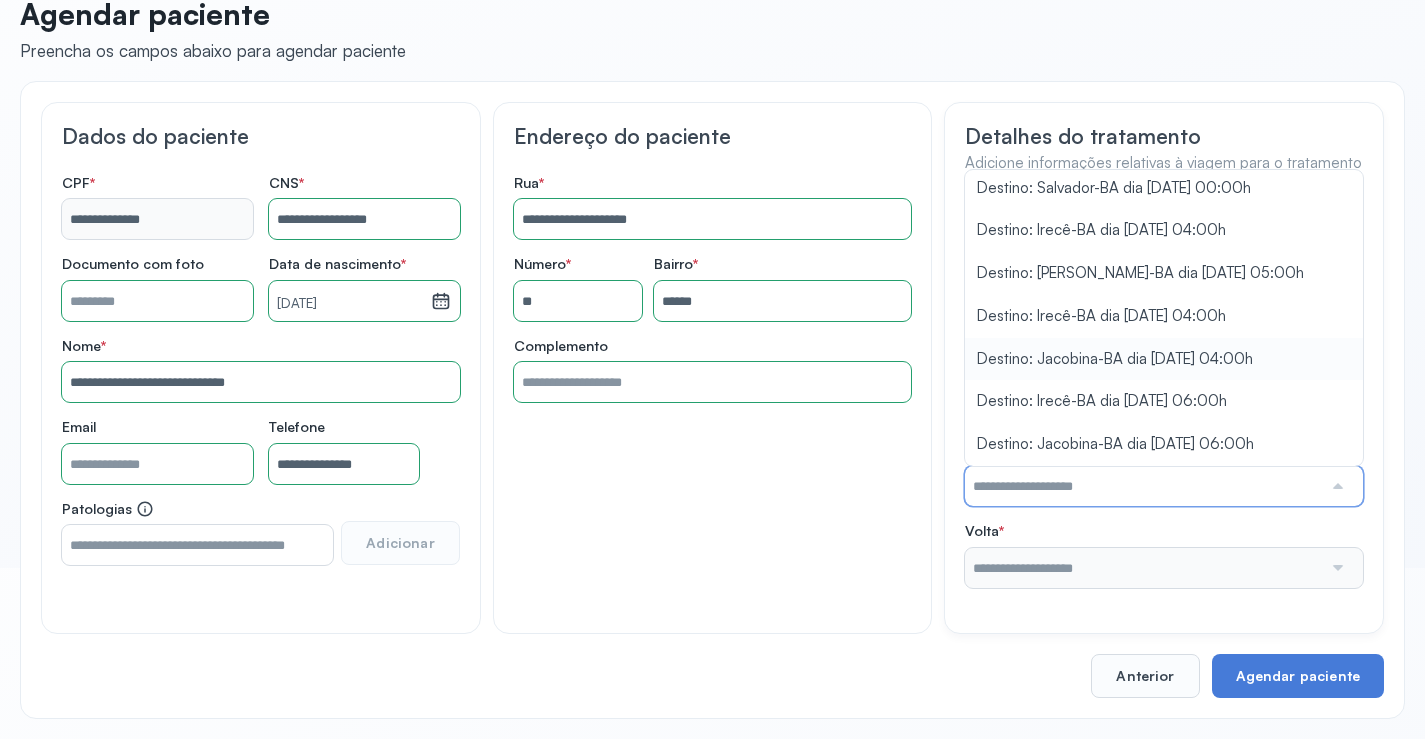 type on "**********" 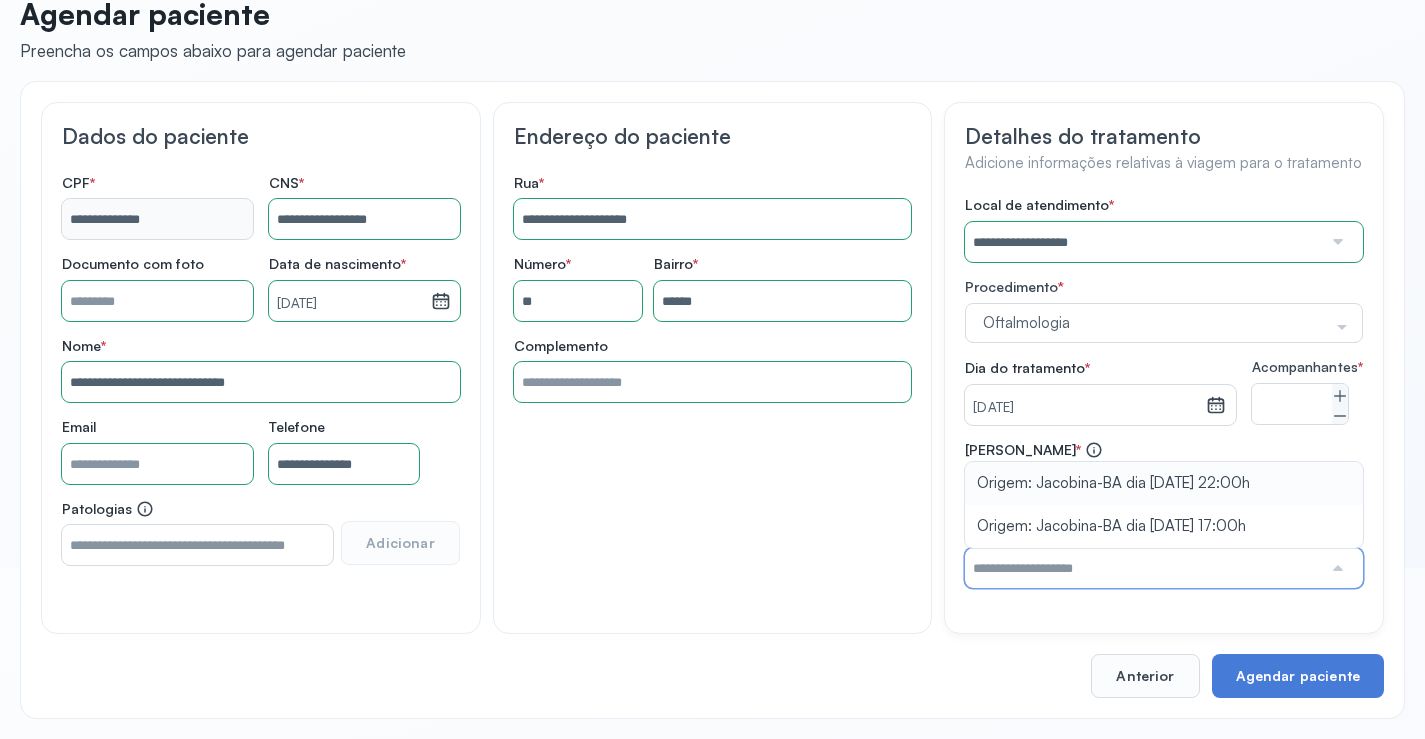 type on "**********" 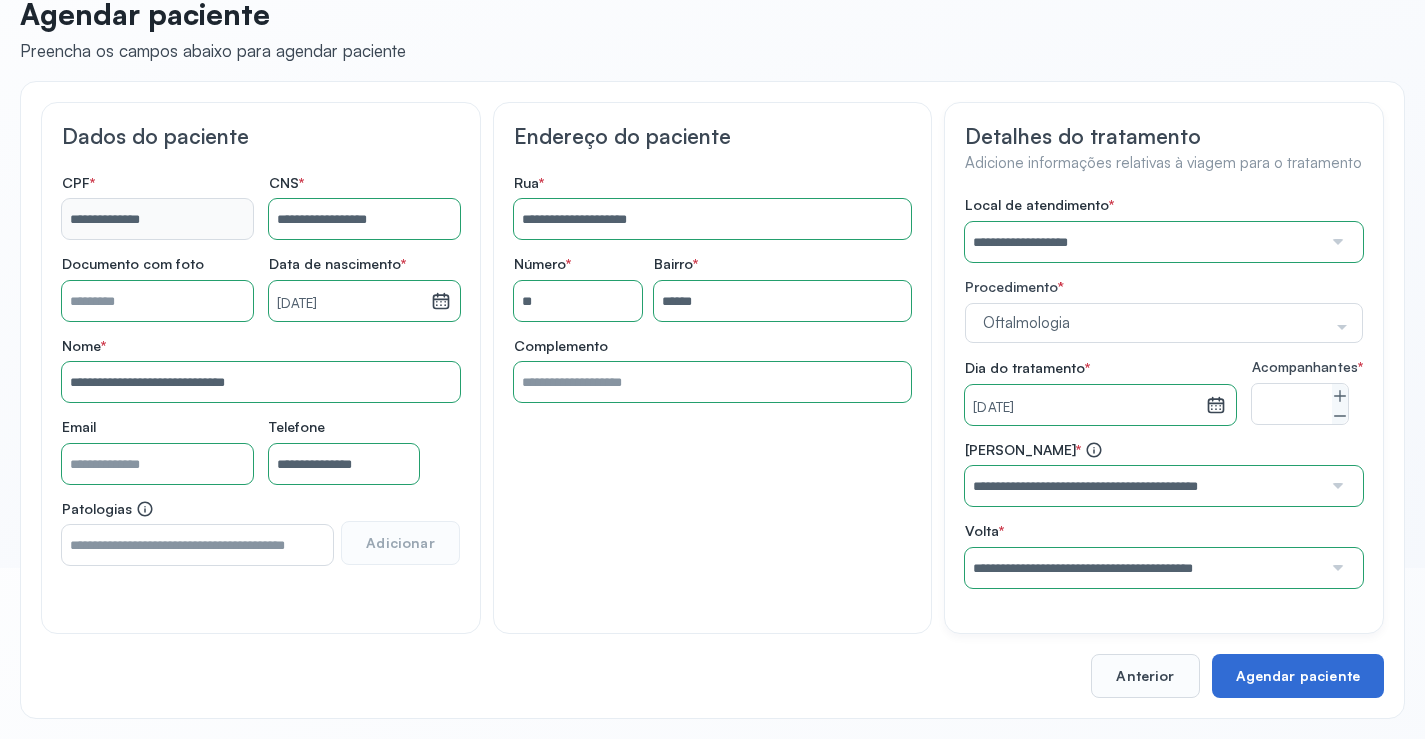 scroll, scrollTop: 44, scrollLeft: 0, axis: vertical 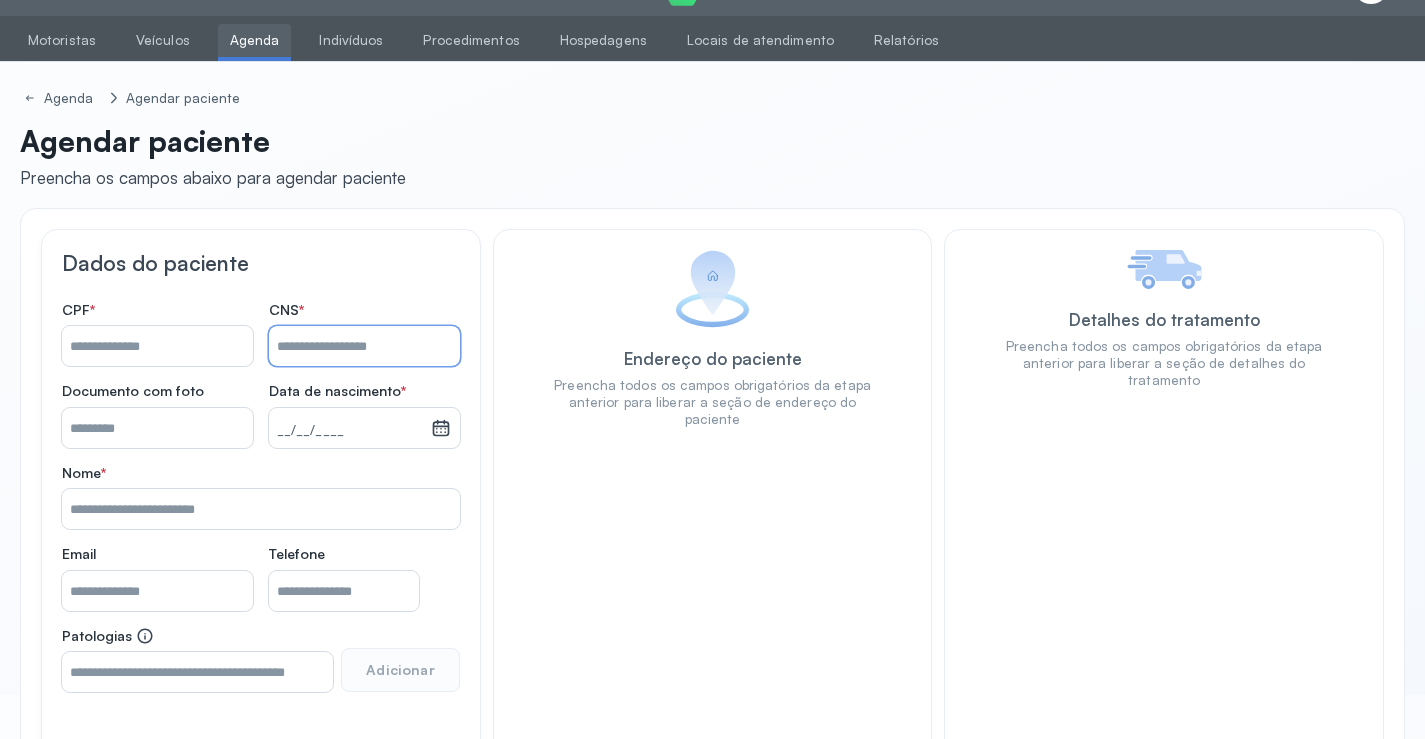 paste on "**********" 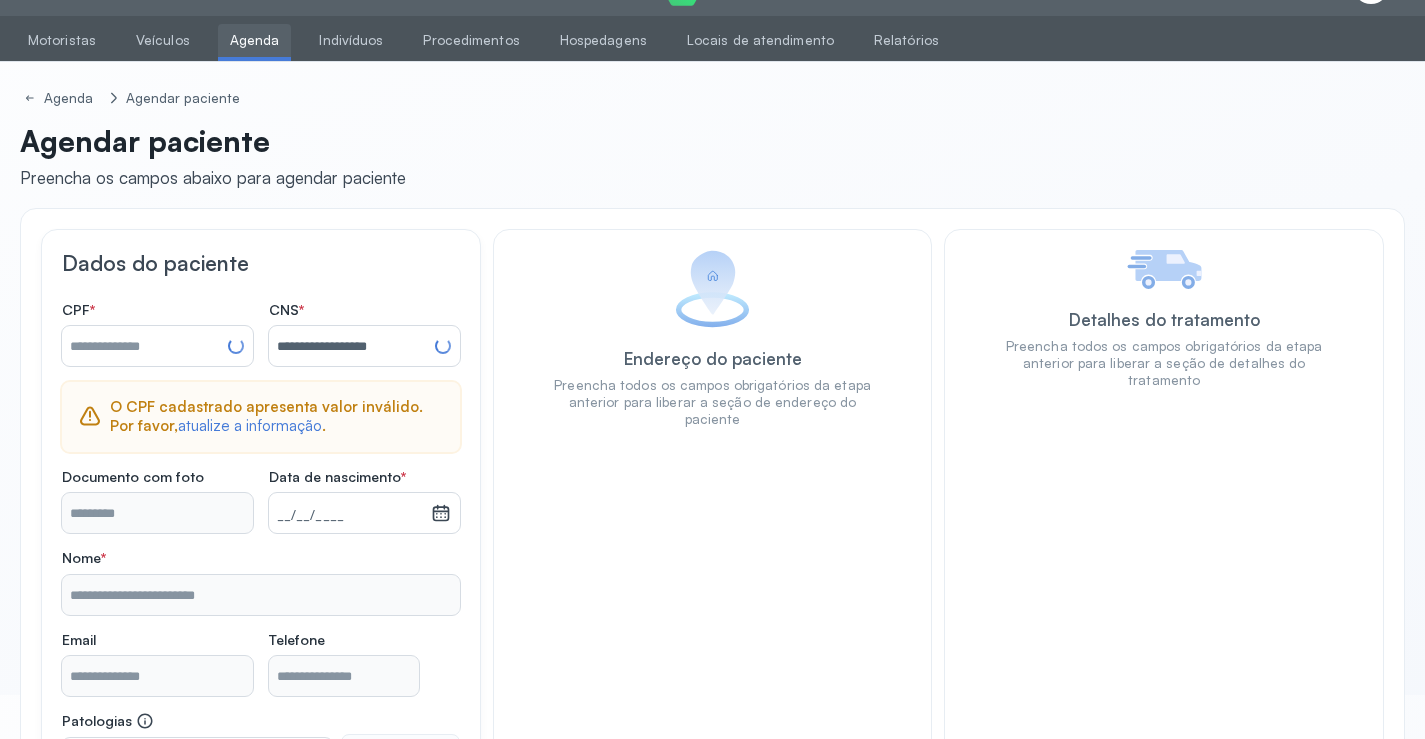 type on "**********" 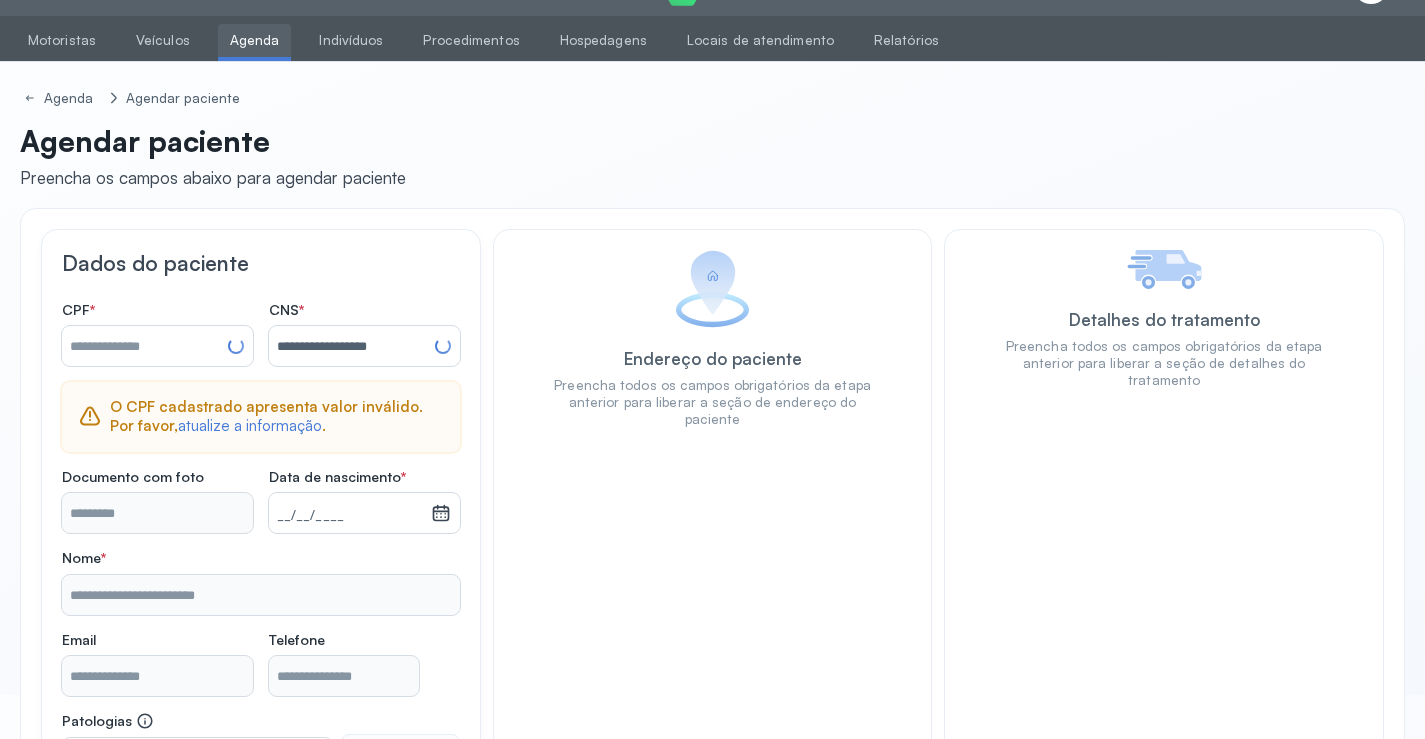 type on "**********" 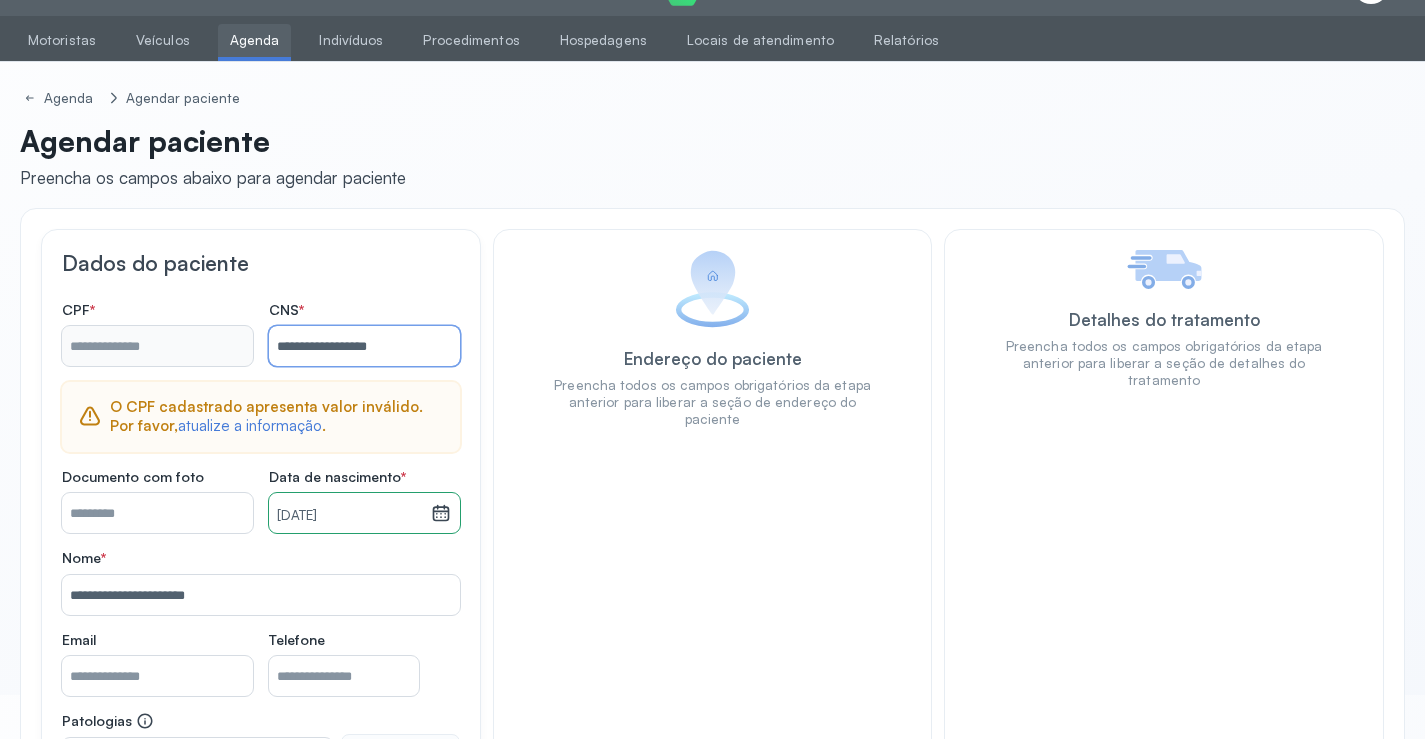 type on "**********" 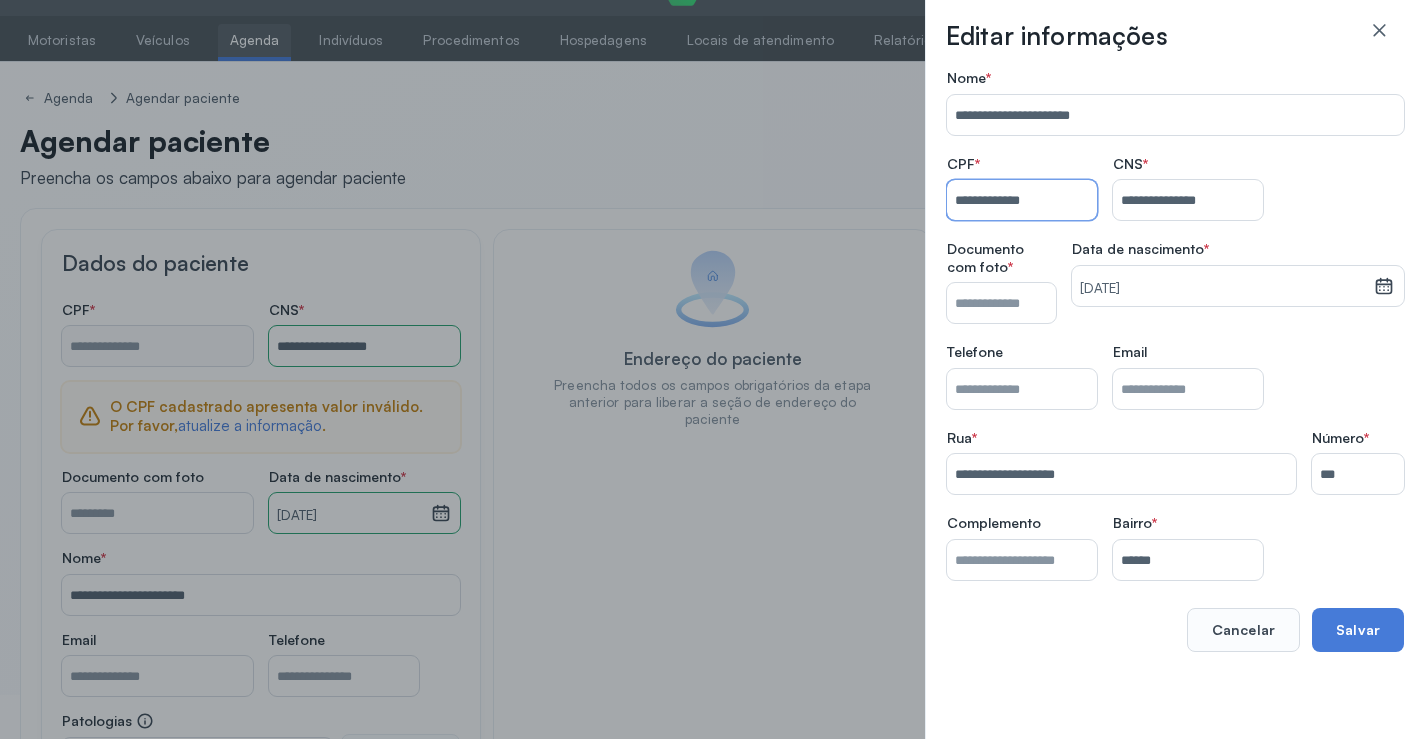 type on "**********" 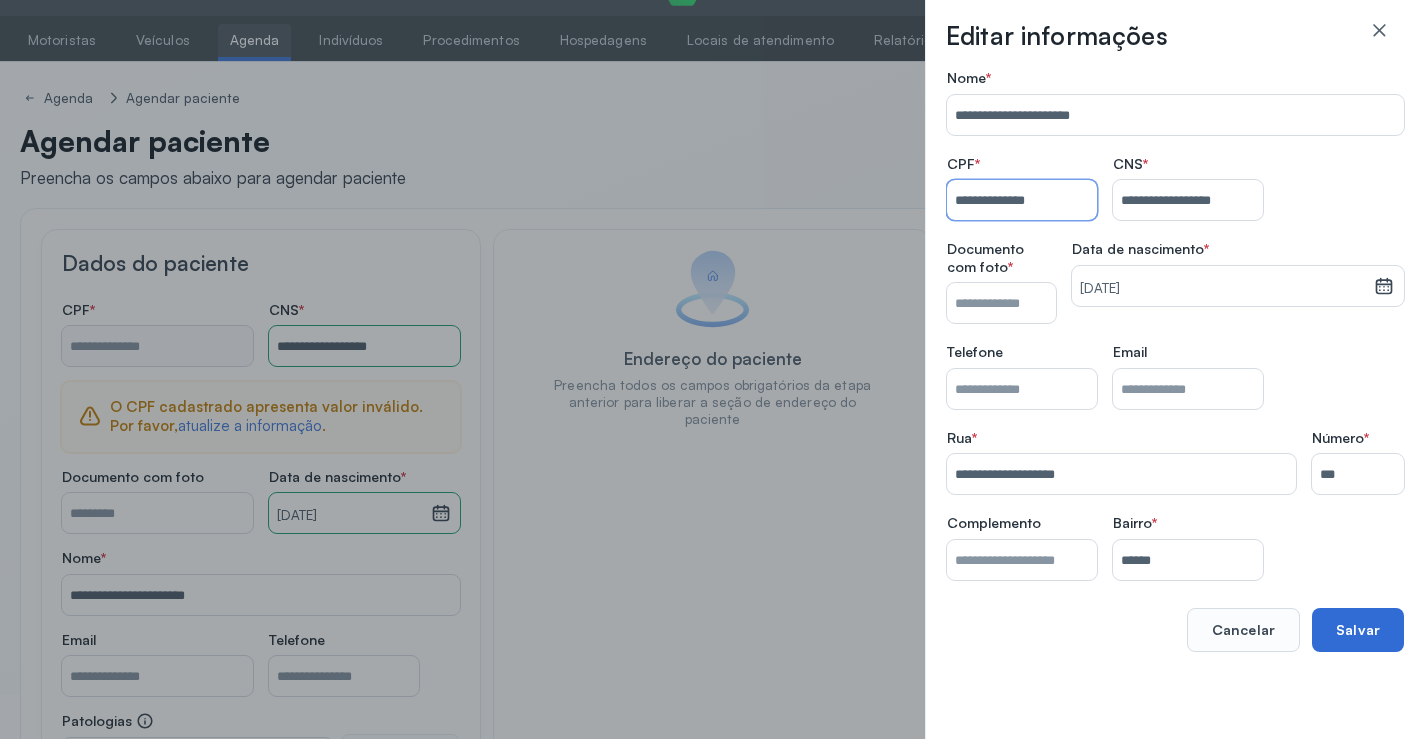 type on "**********" 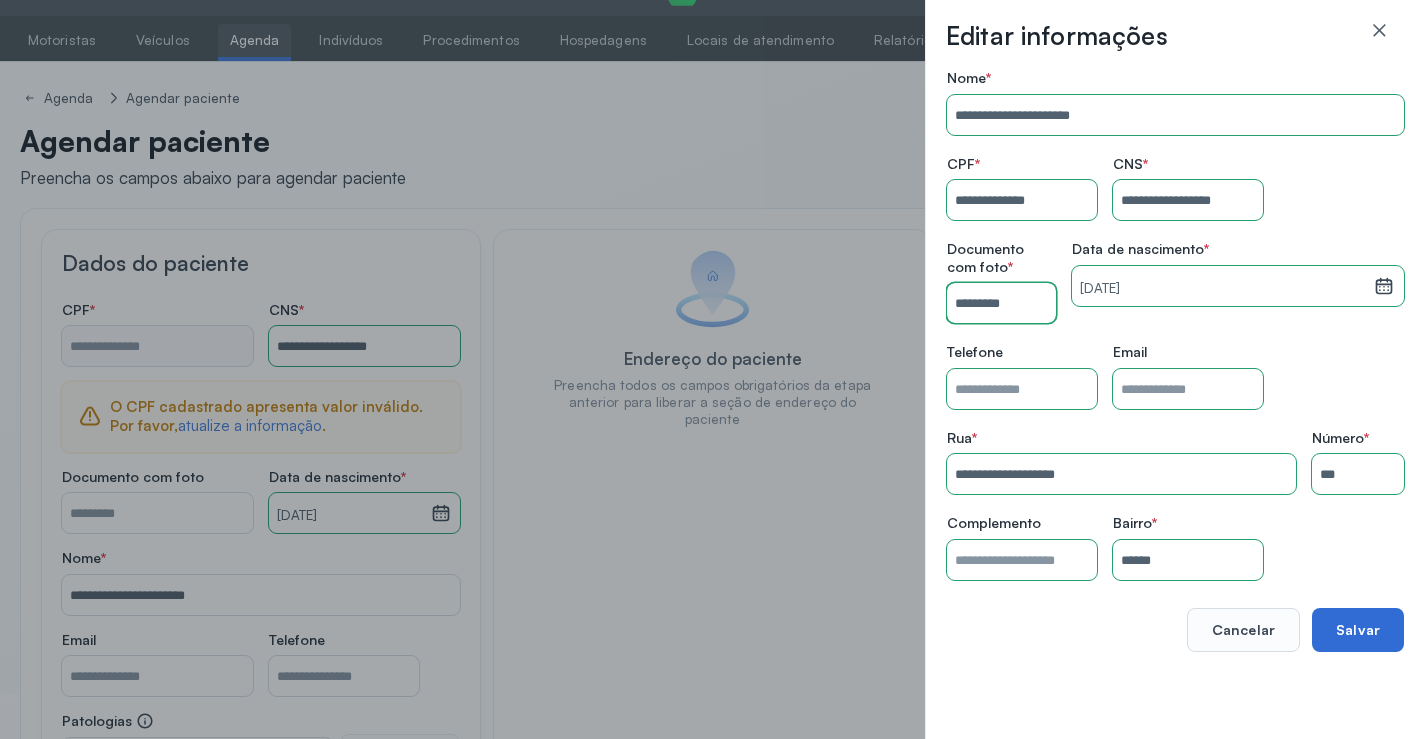 type on "*********" 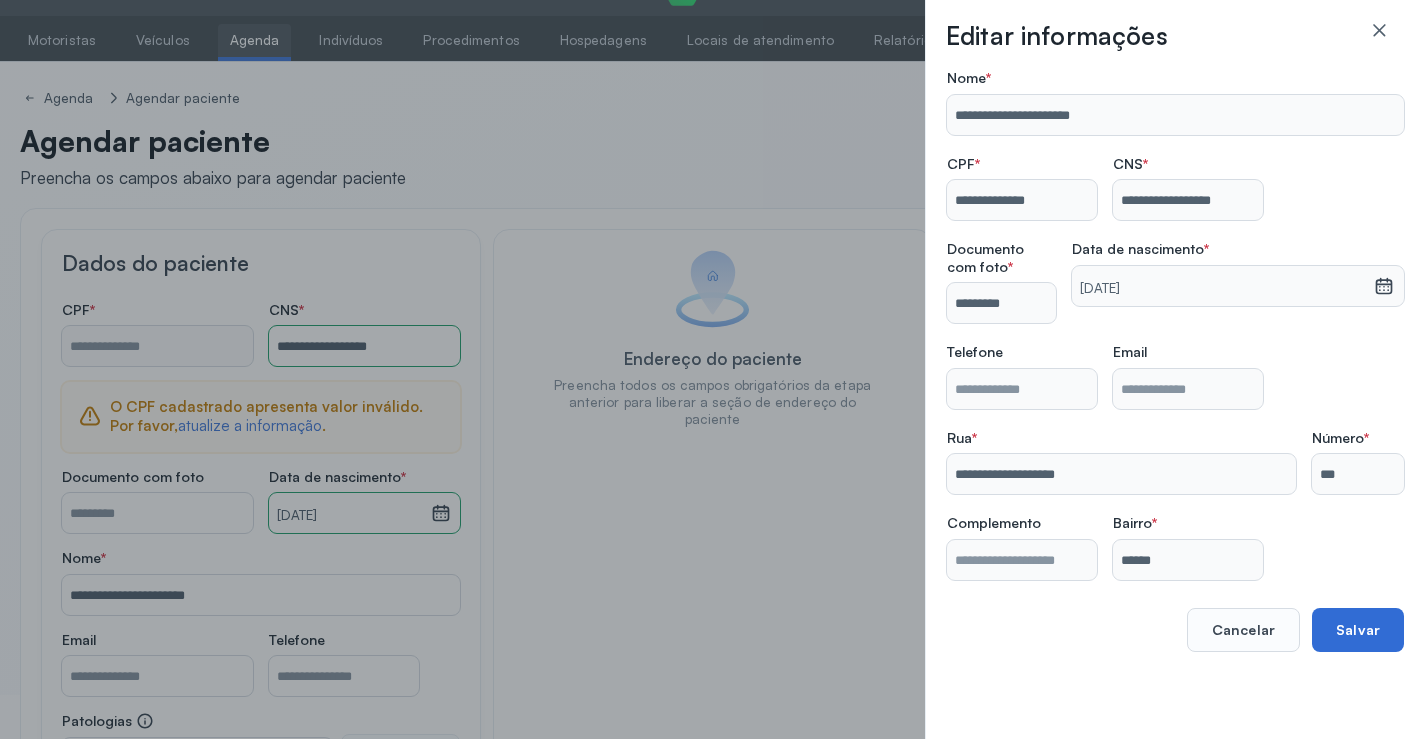 type on "**********" 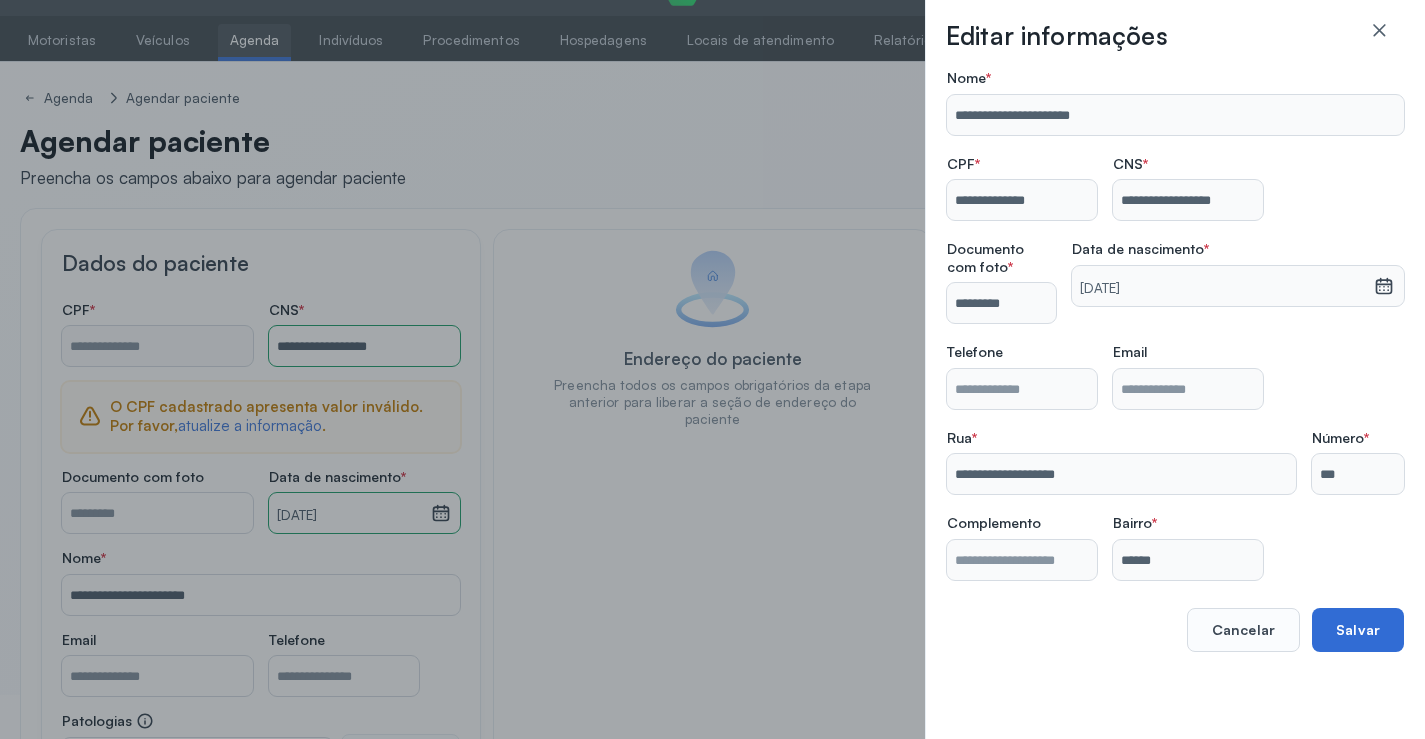 type on "**********" 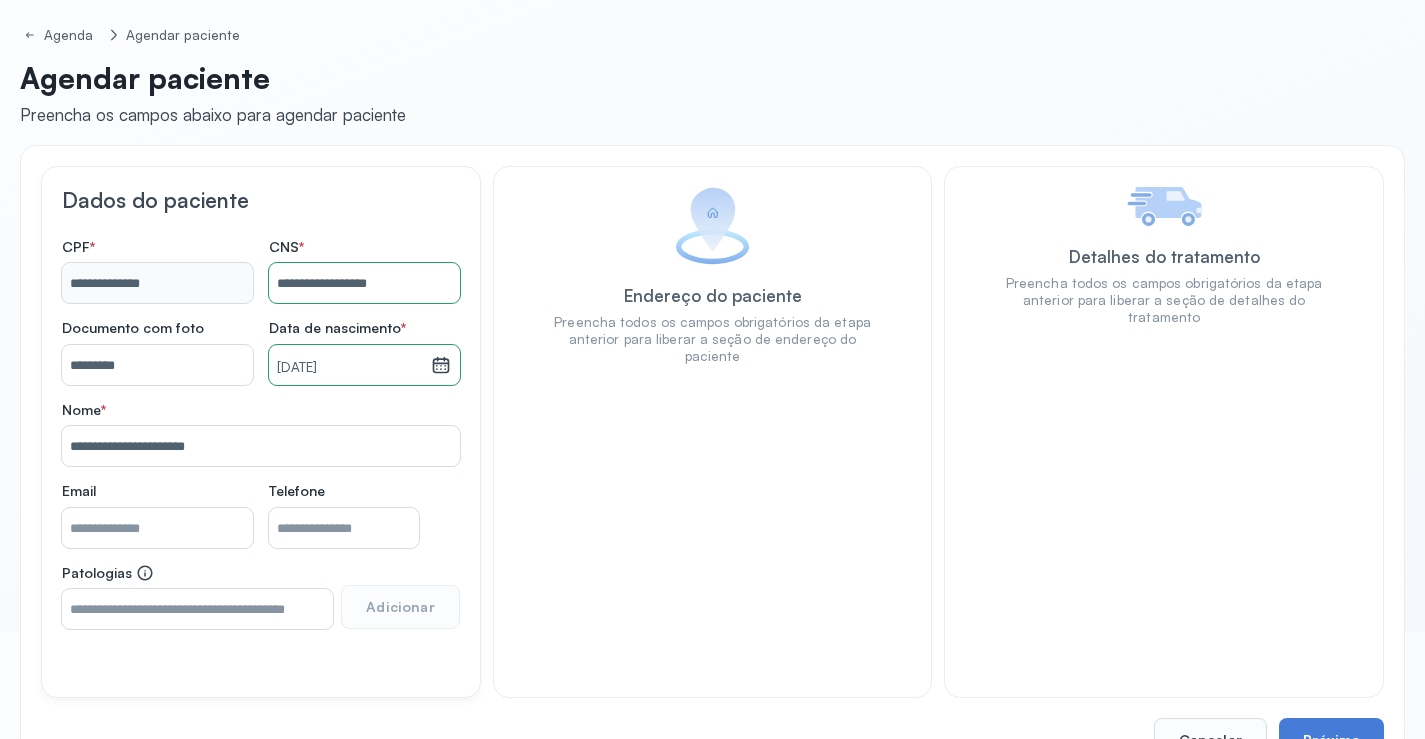 scroll, scrollTop: 171, scrollLeft: 0, axis: vertical 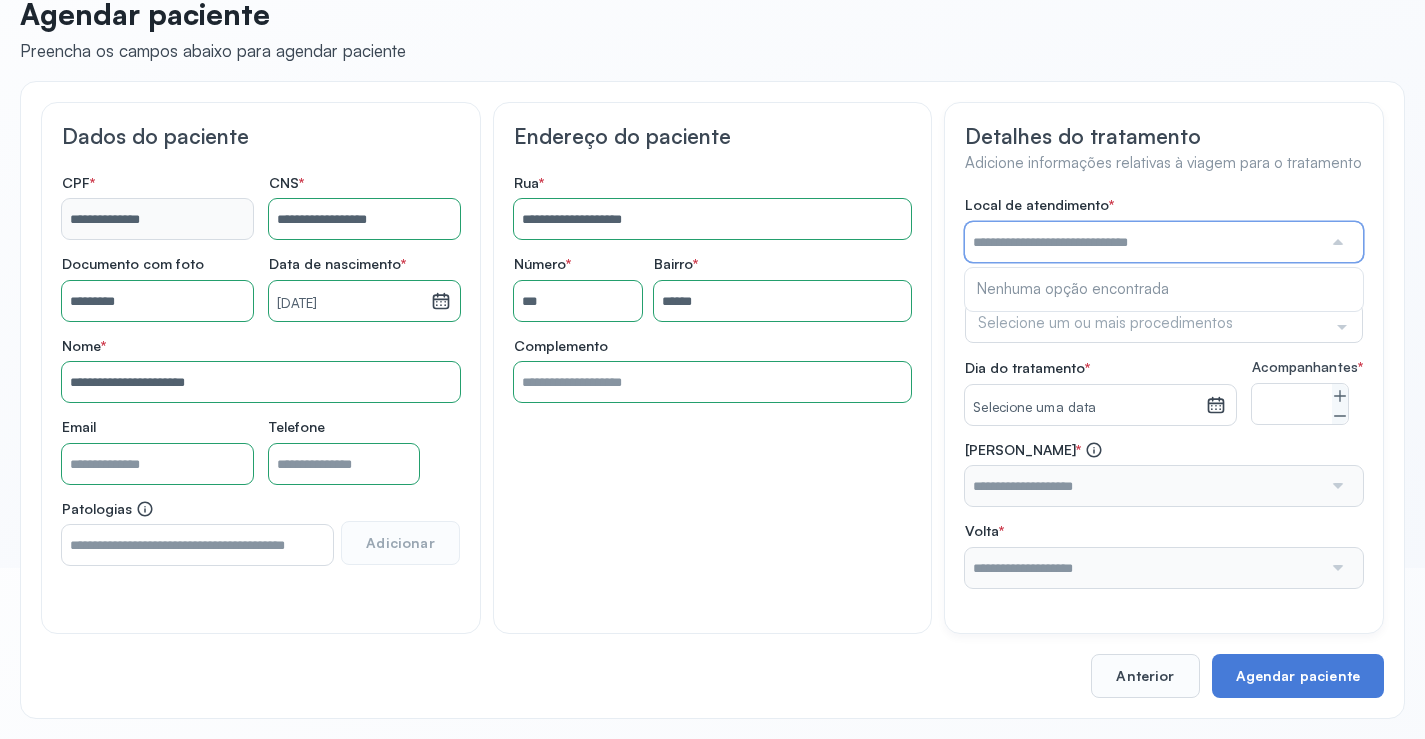 drag, startPoint x: 1148, startPoint y: 246, endPoint x: 1164, endPoint y: 245, distance: 16.03122 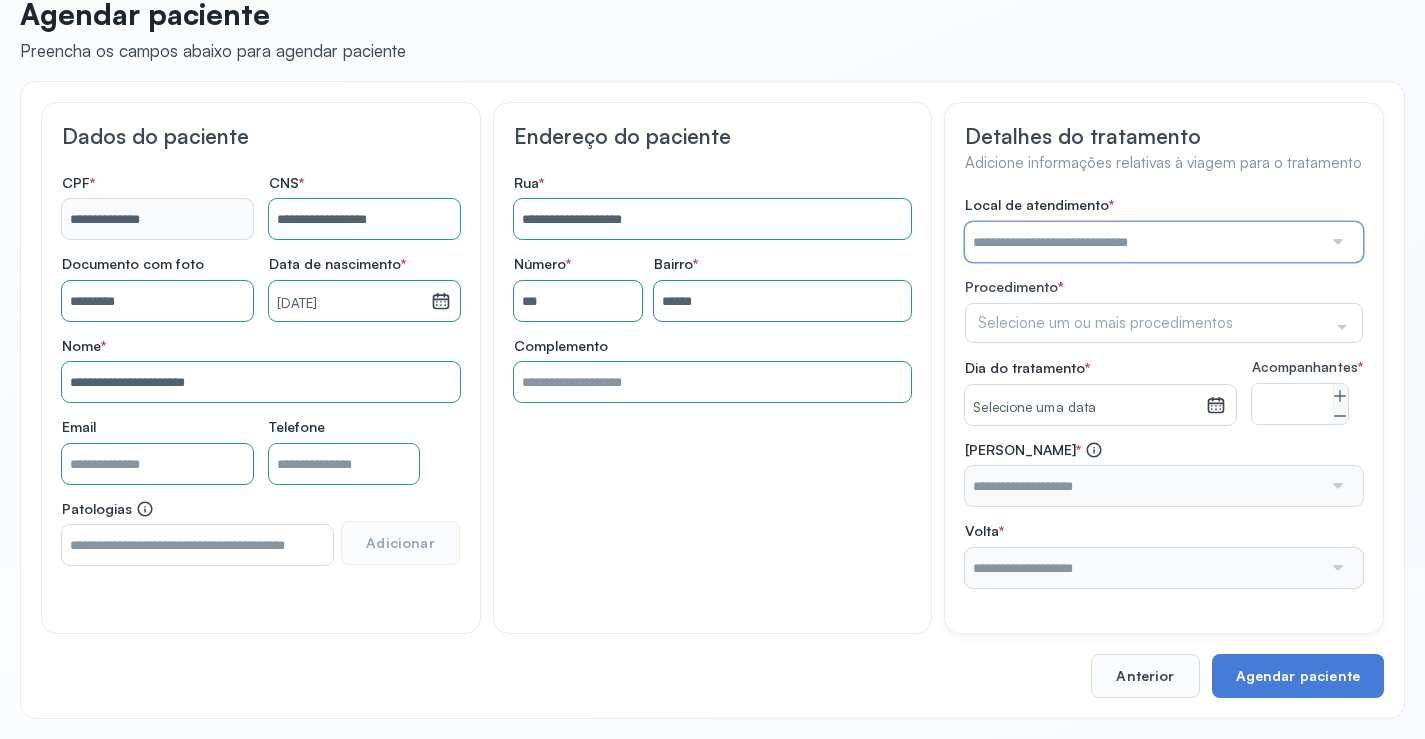 drag, startPoint x: 1014, startPoint y: 240, endPoint x: 1035, endPoint y: 241, distance: 21.023796 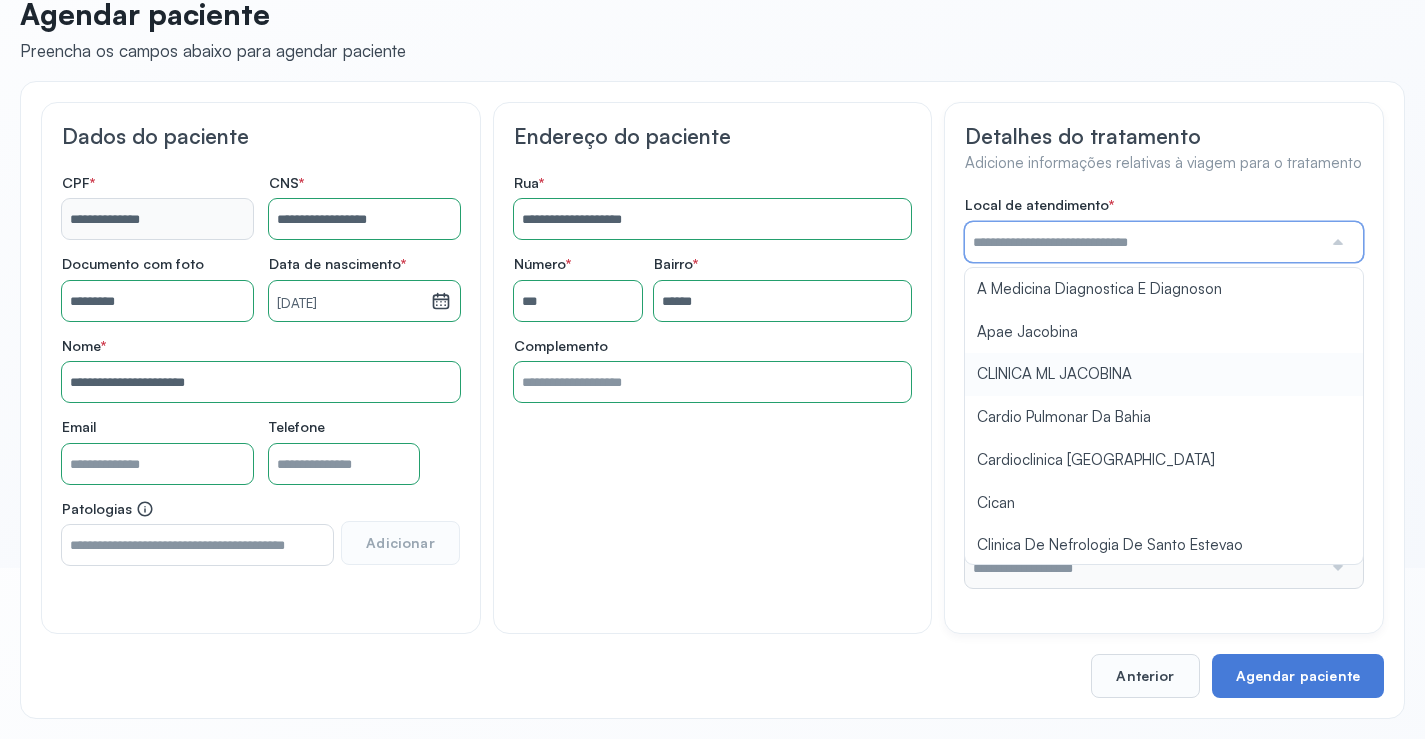 type on "**********" 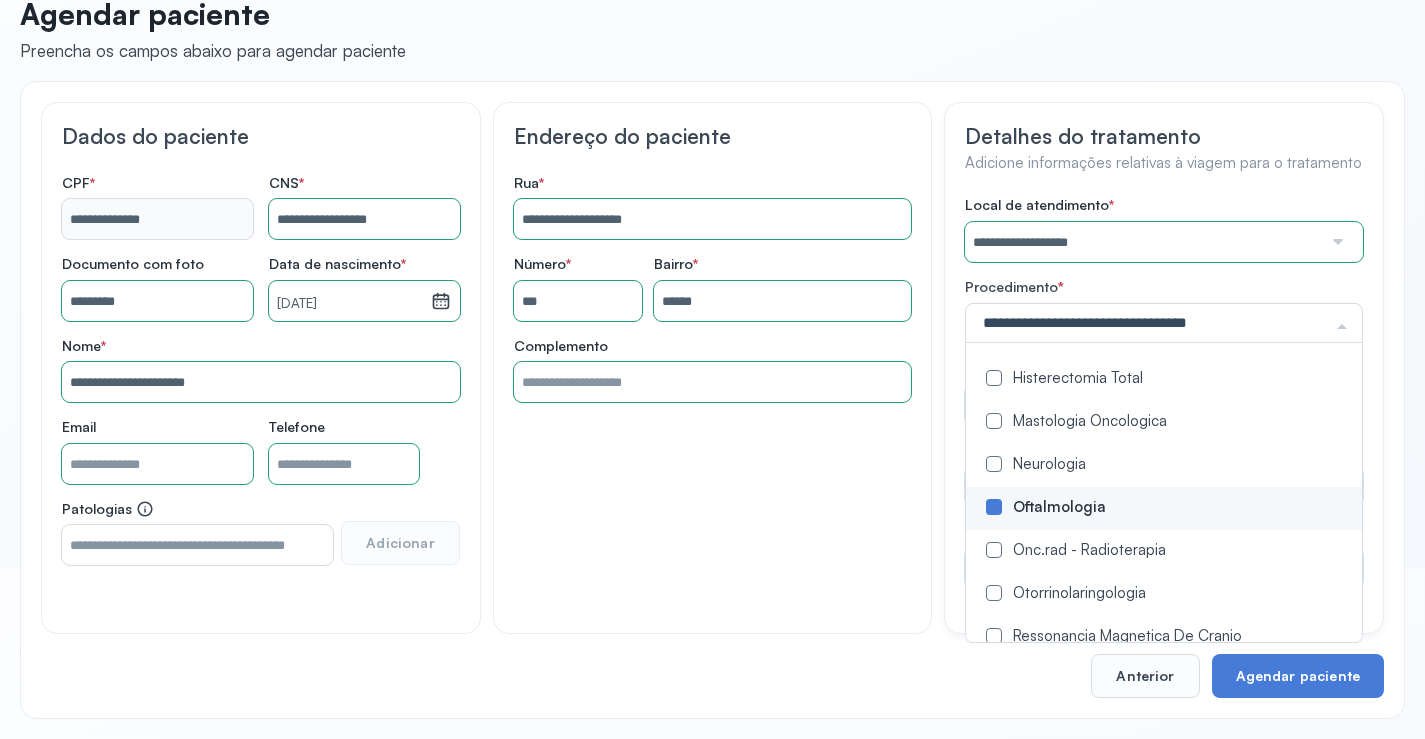 scroll, scrollTop: 0, scrollLeft: 0, axis: both 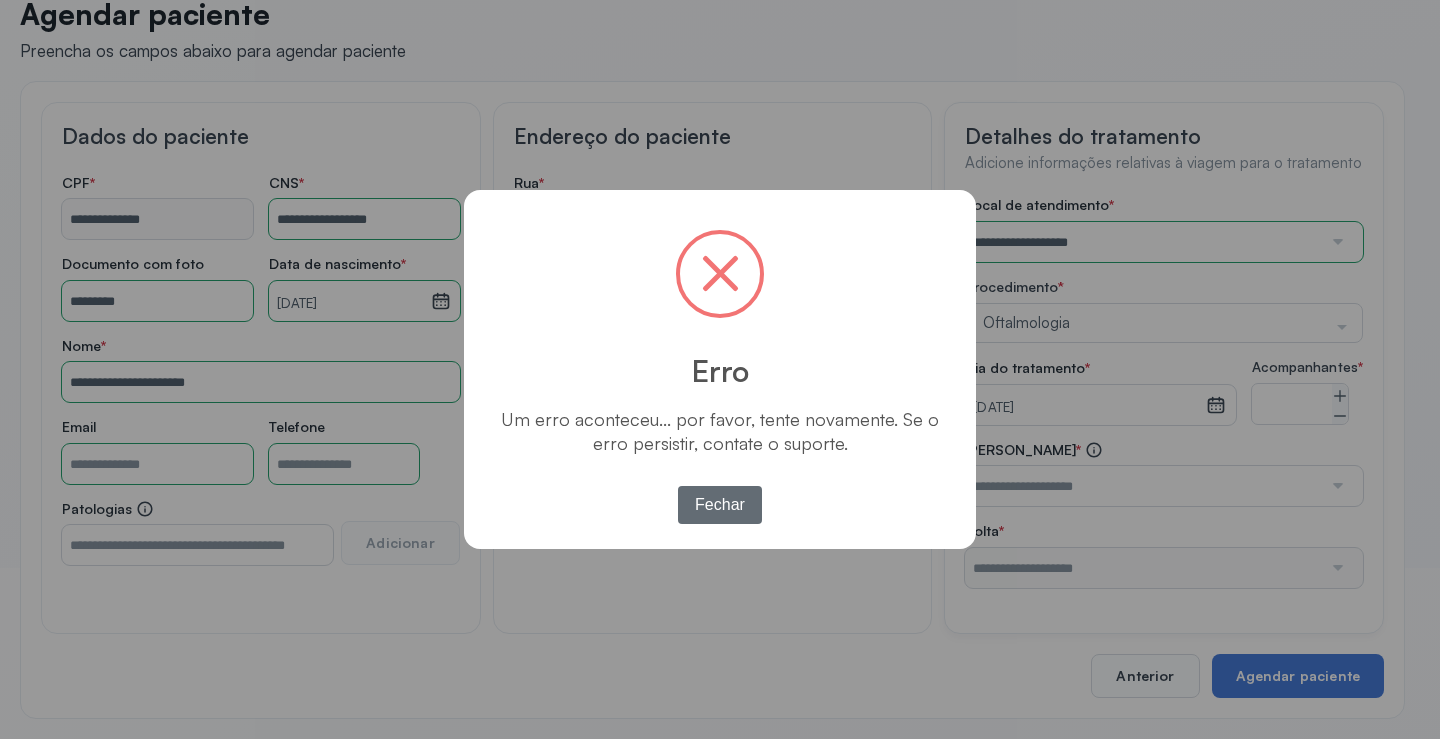 click on "Fechar" at bounding box center (720, 505) 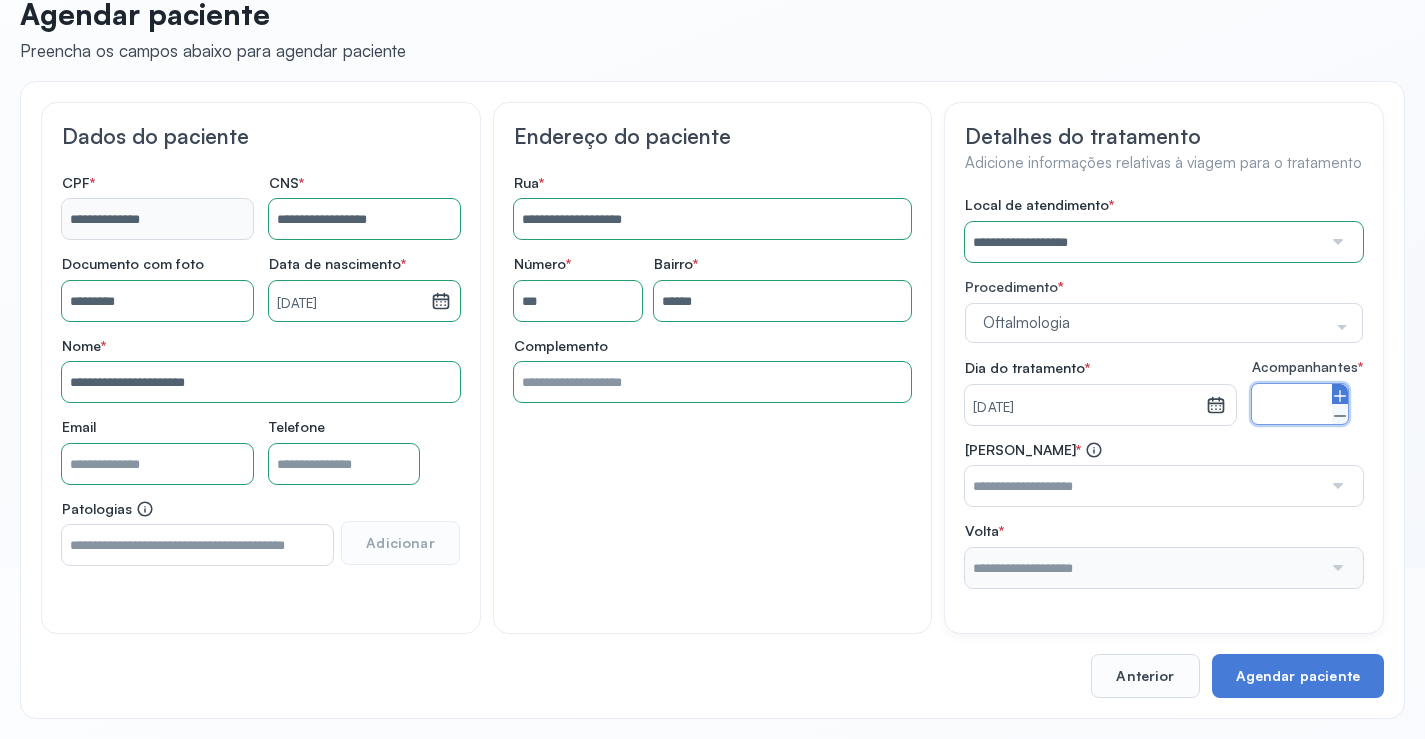 click 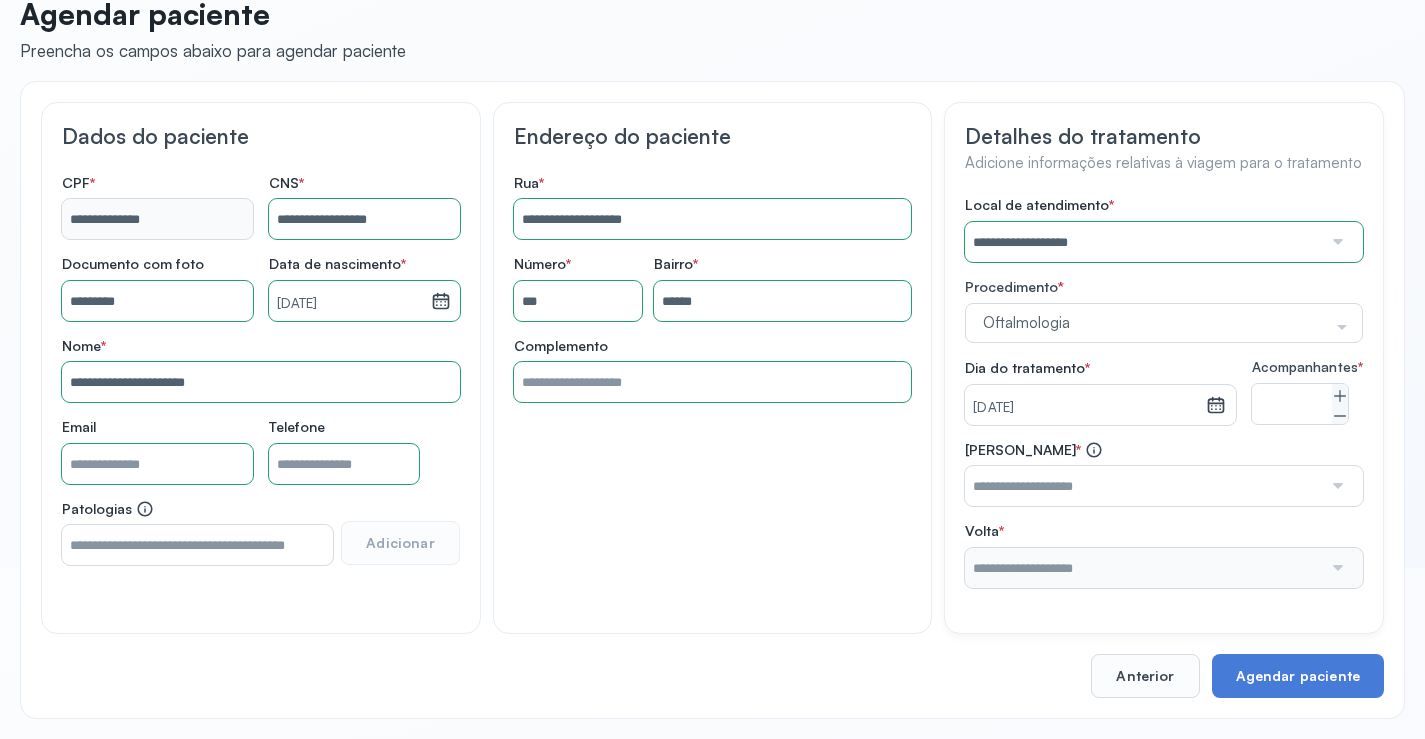 click at bounding box center [1143, 486] 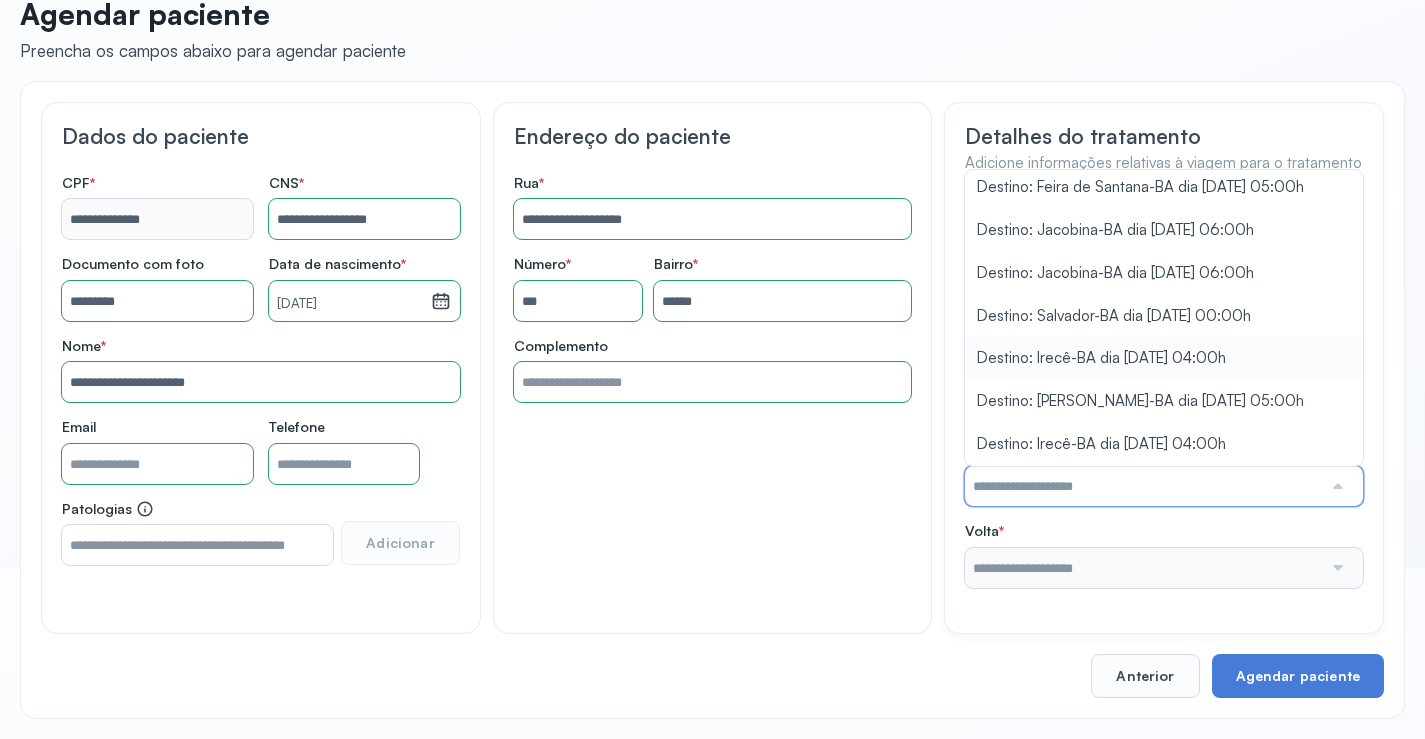 scroll, scrollTop: 377, scrollLeft: 0, axis: vertical 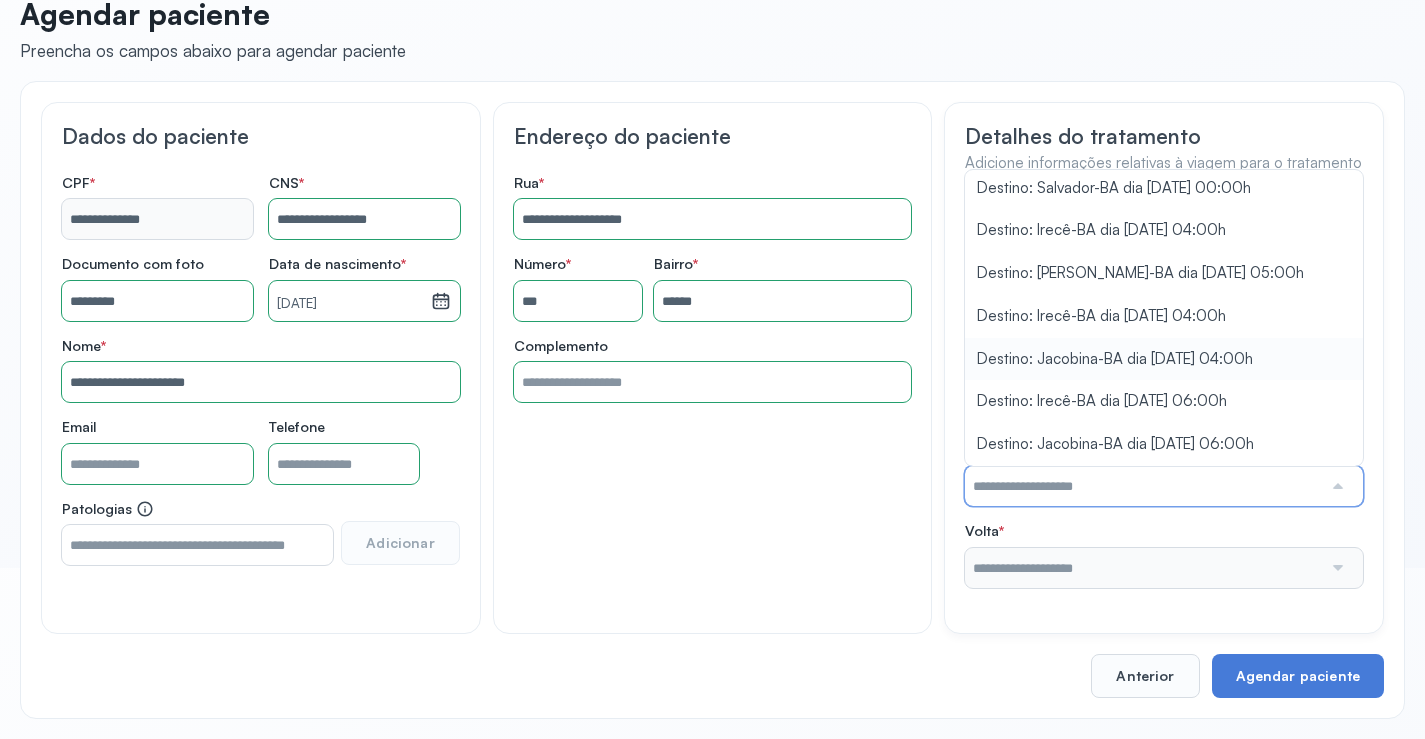 type on "**********" 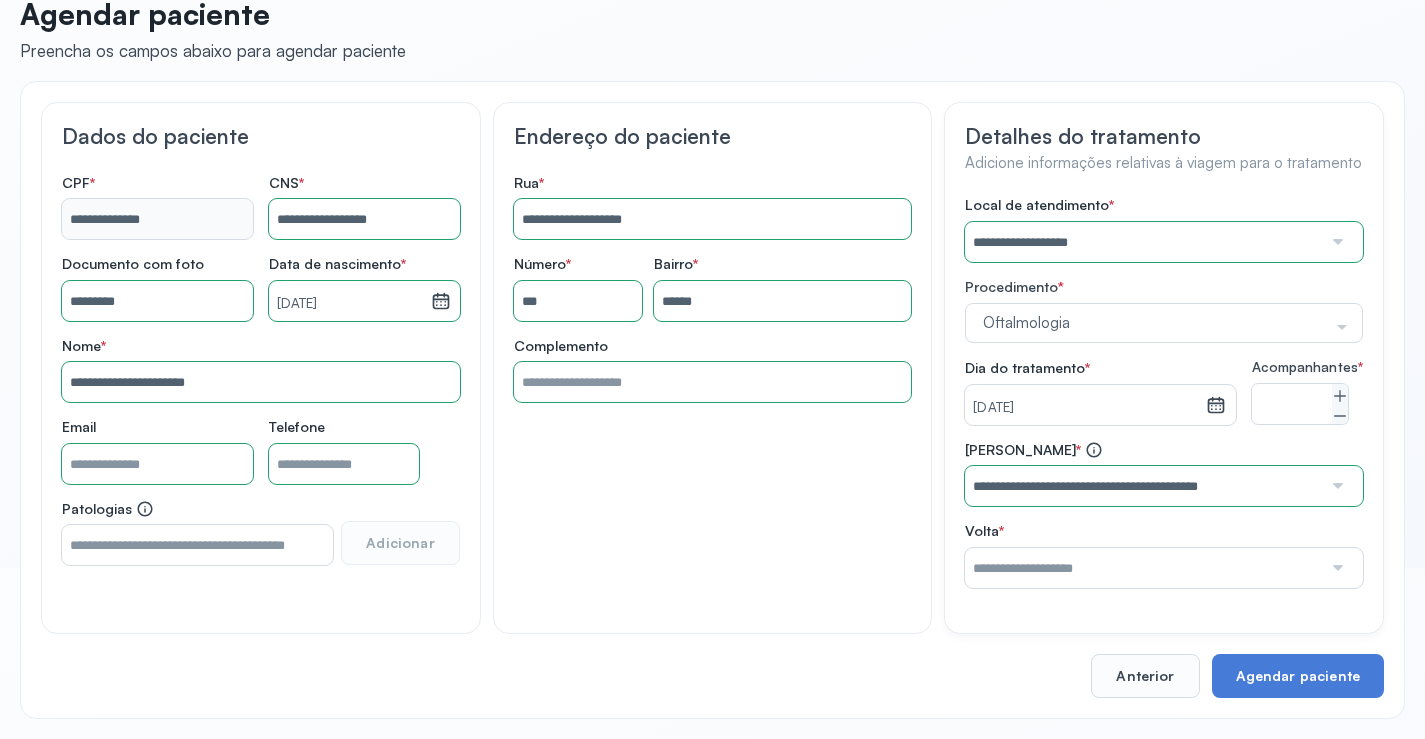 click on "**********" at bounding box center (1164, 392) 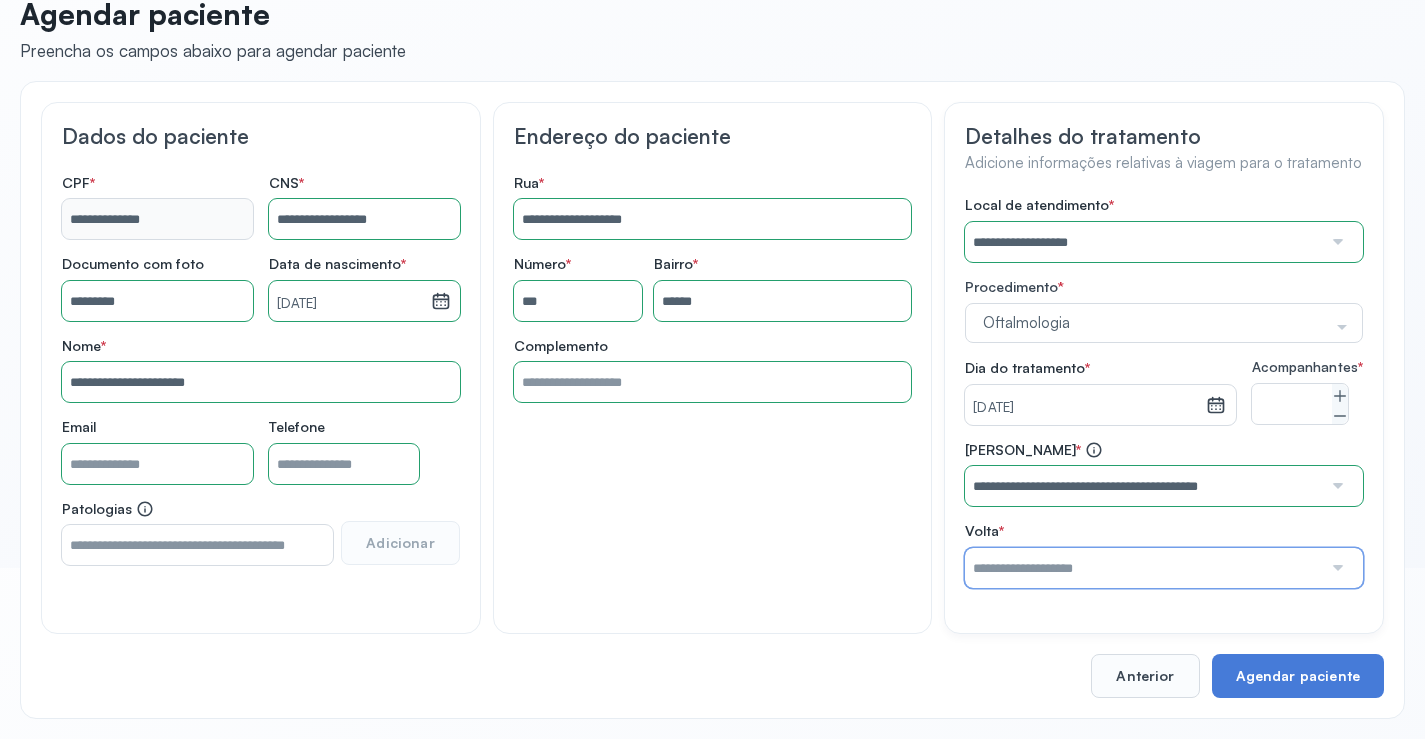 click at bounding box center [1143, 568] 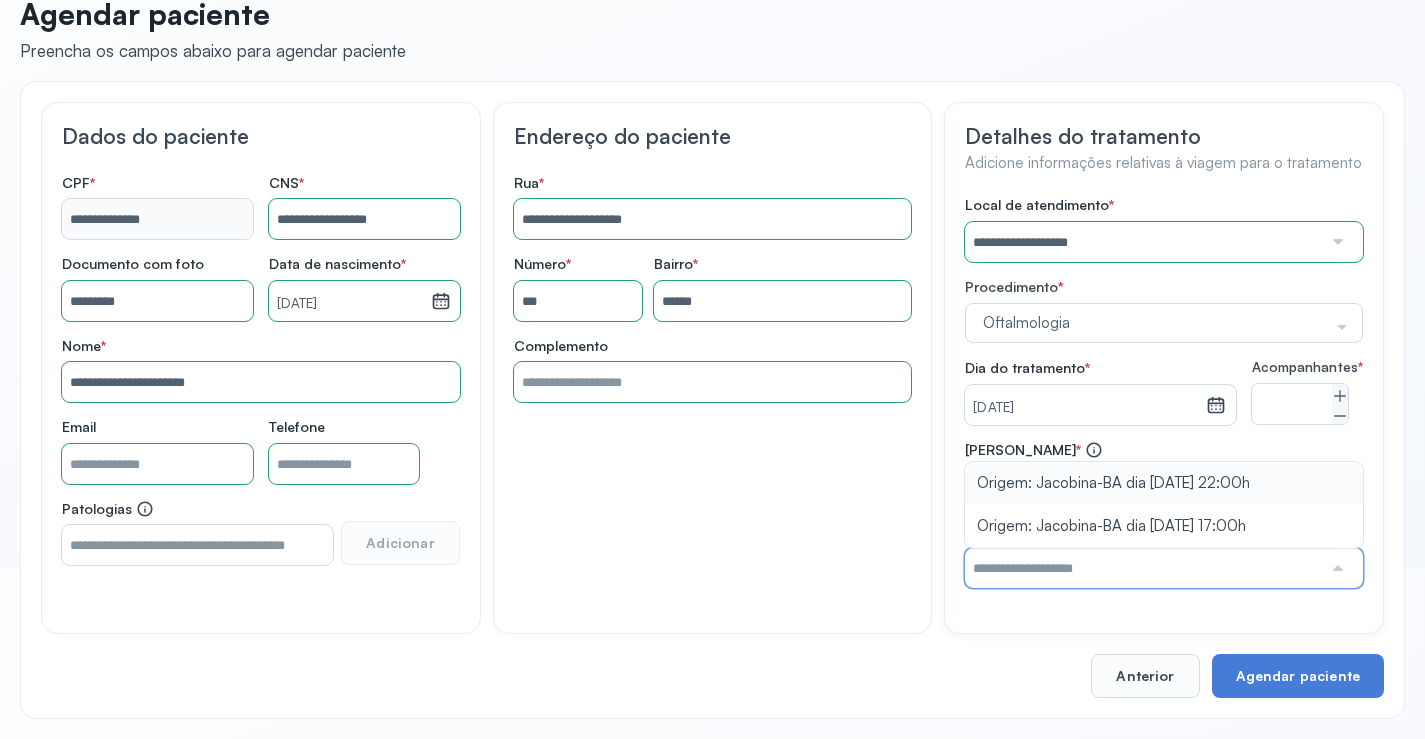 type on "**********" 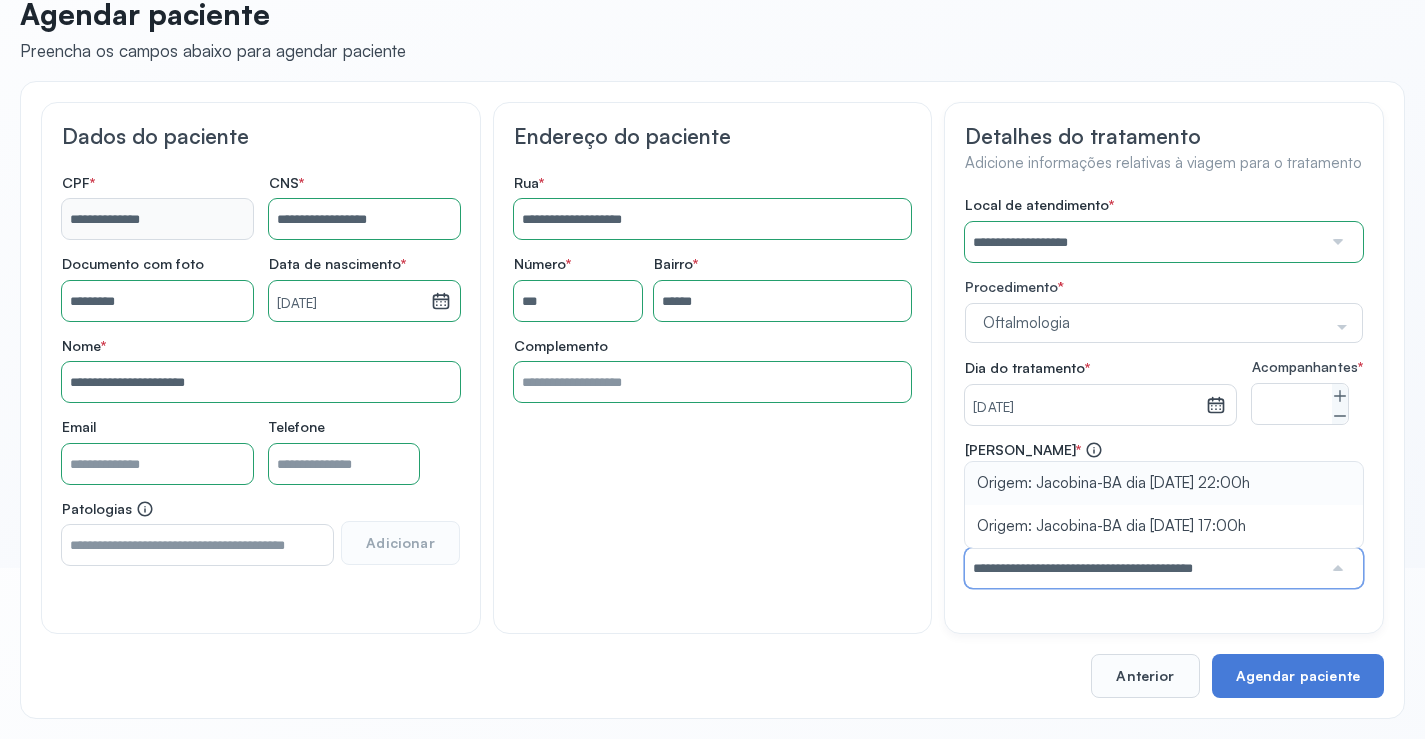 click on "**********" at bounding box center [1164, 514] 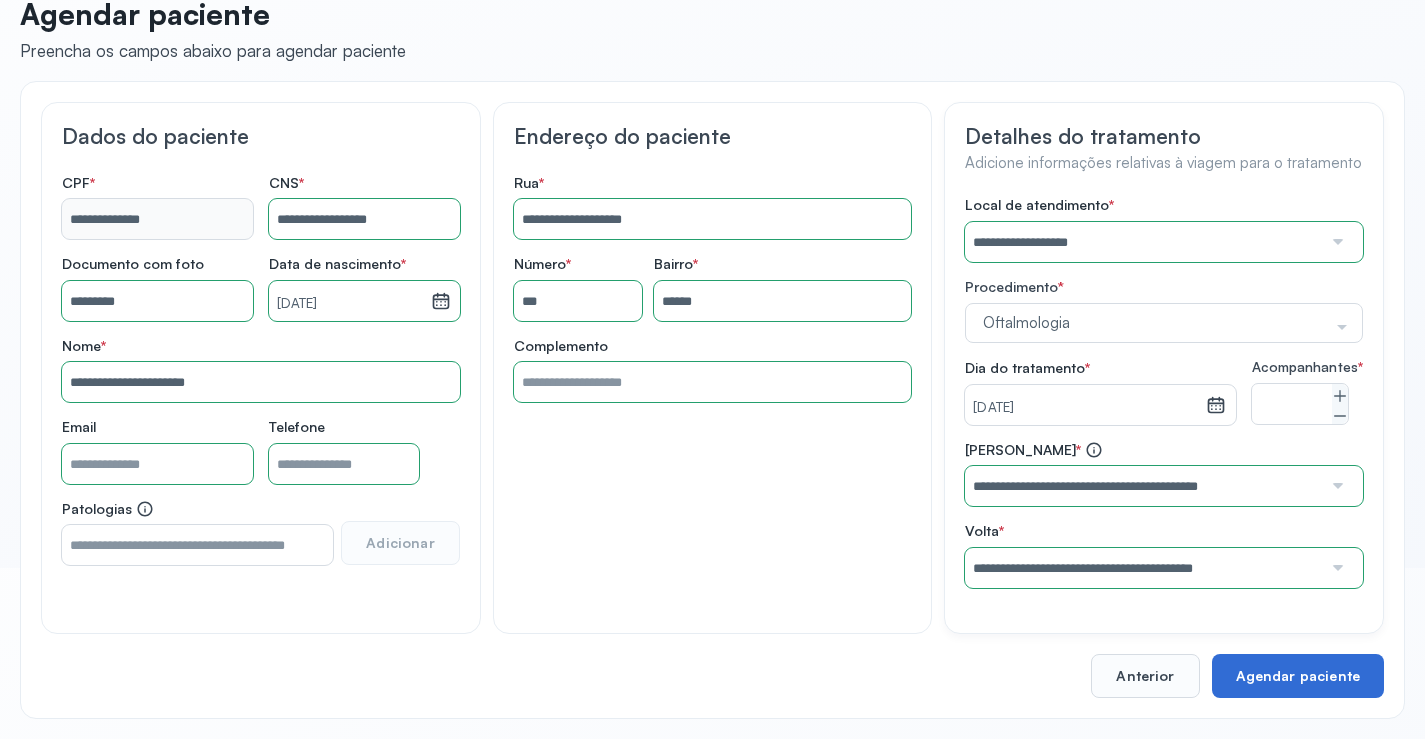 click on "Agendar paciente" at bounding box center (1298, 676) 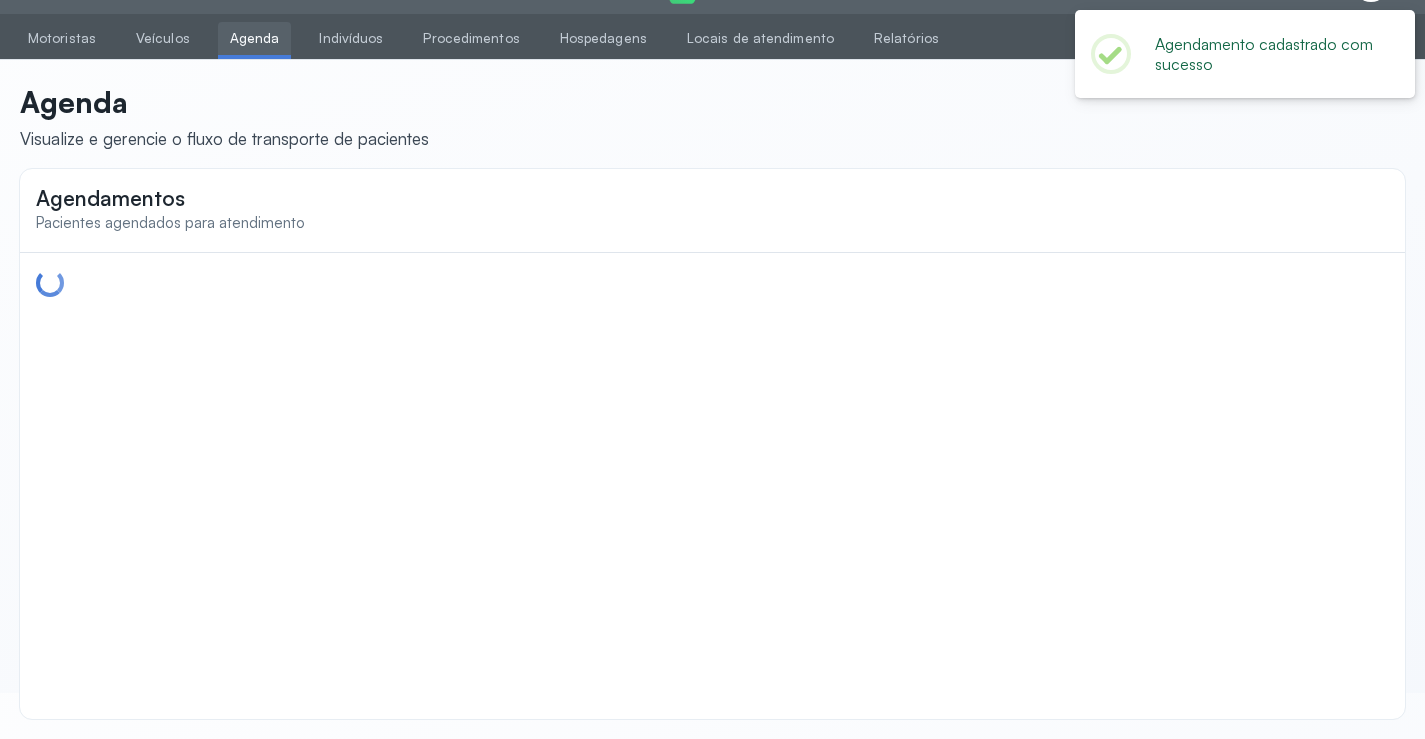 scroll, scrollTop: 44, scrollLeft: 0, axis: vertical 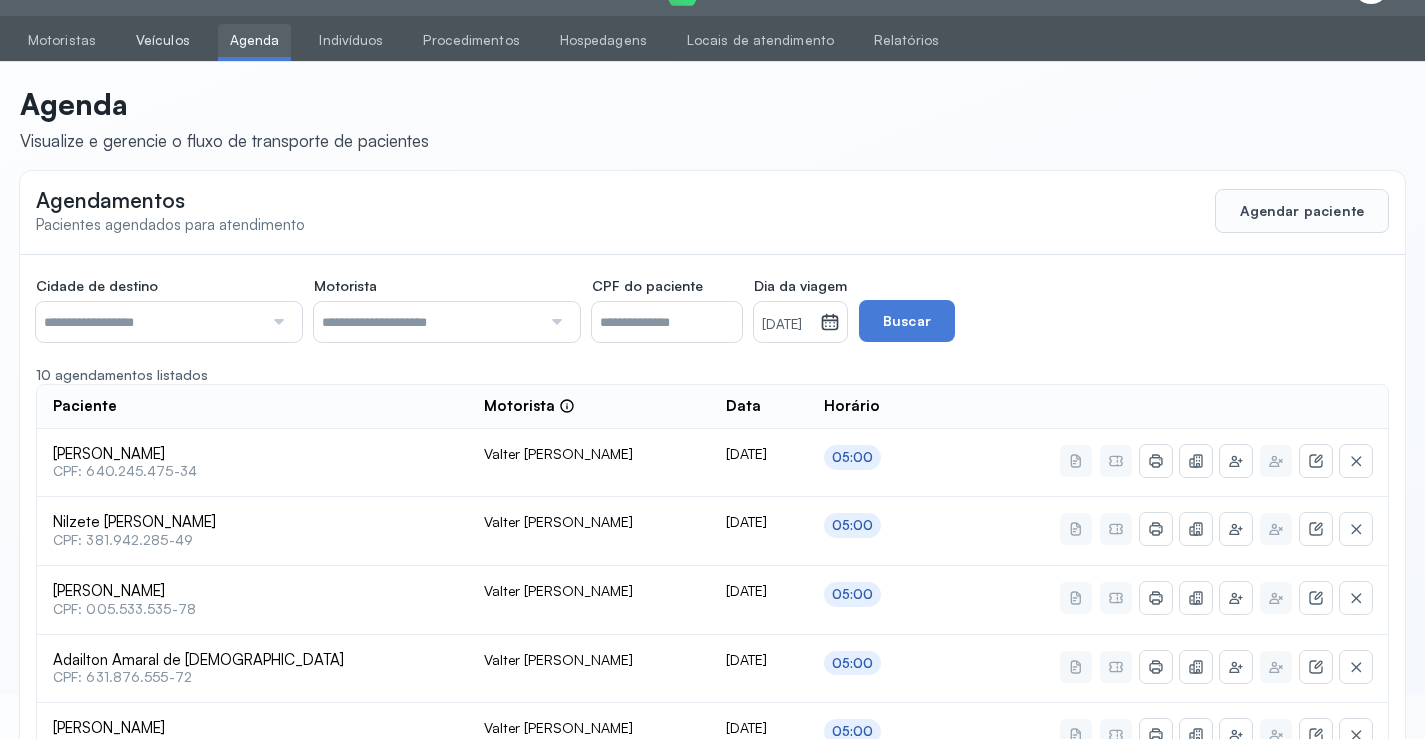 click on "Veículos" at bounding box center [163, 40] 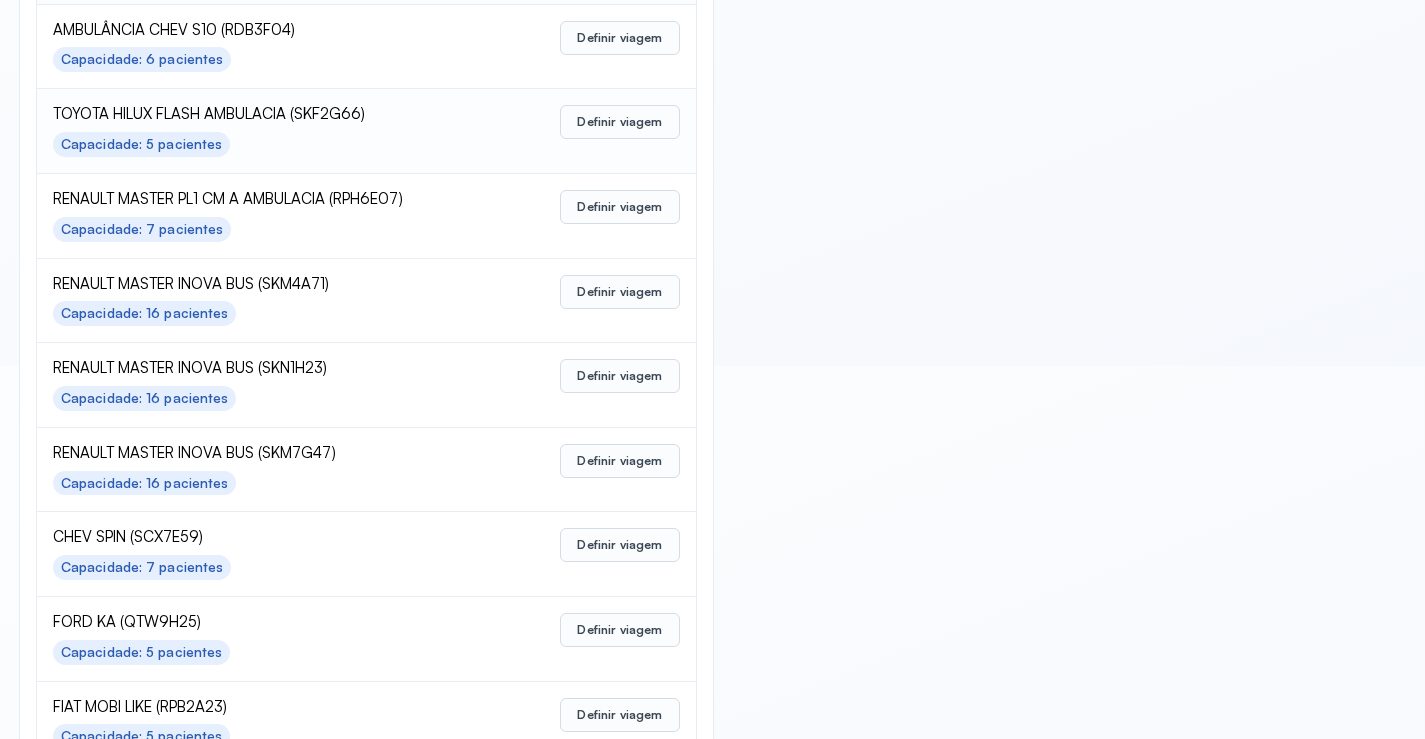 scroll, scrollTop: 400, scrollLeft: 0, axis: vertical 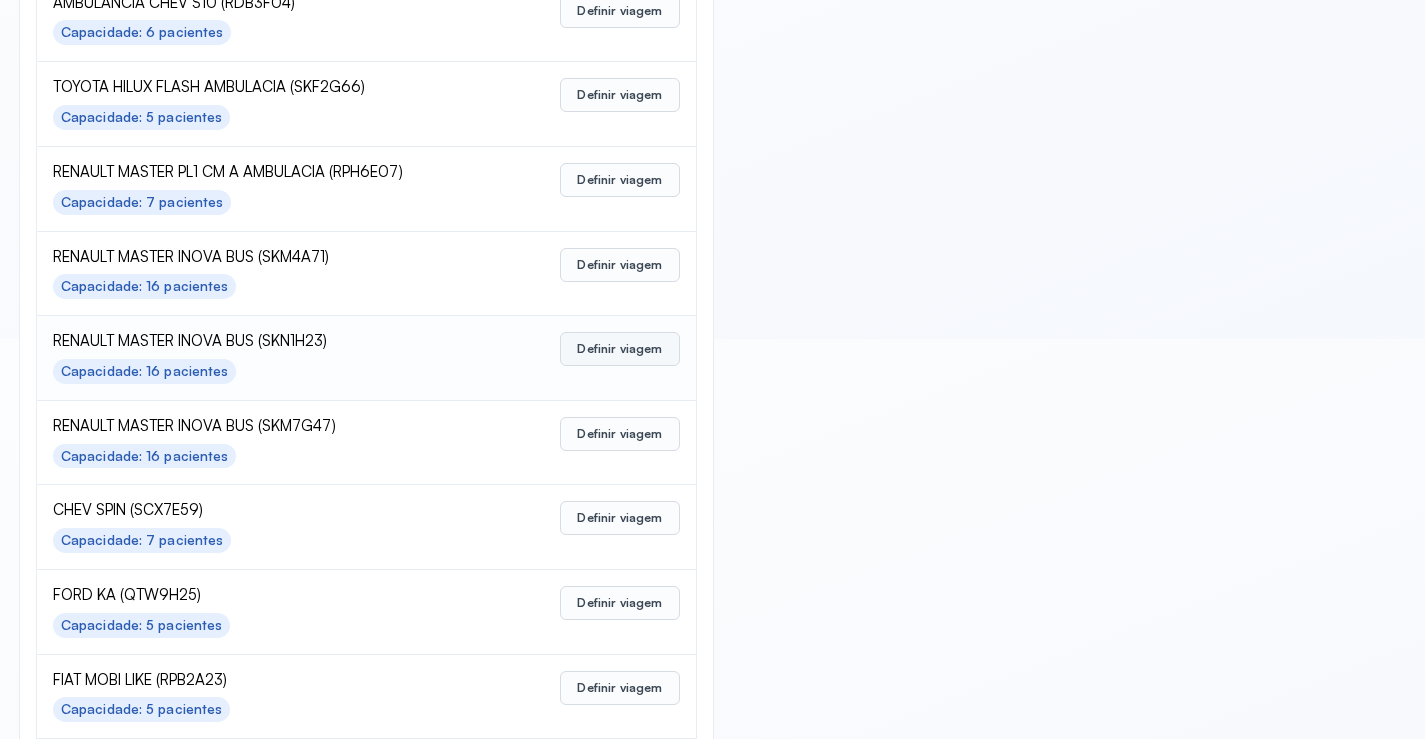 click on "Definir viagem" at bounding box center (619, 349) 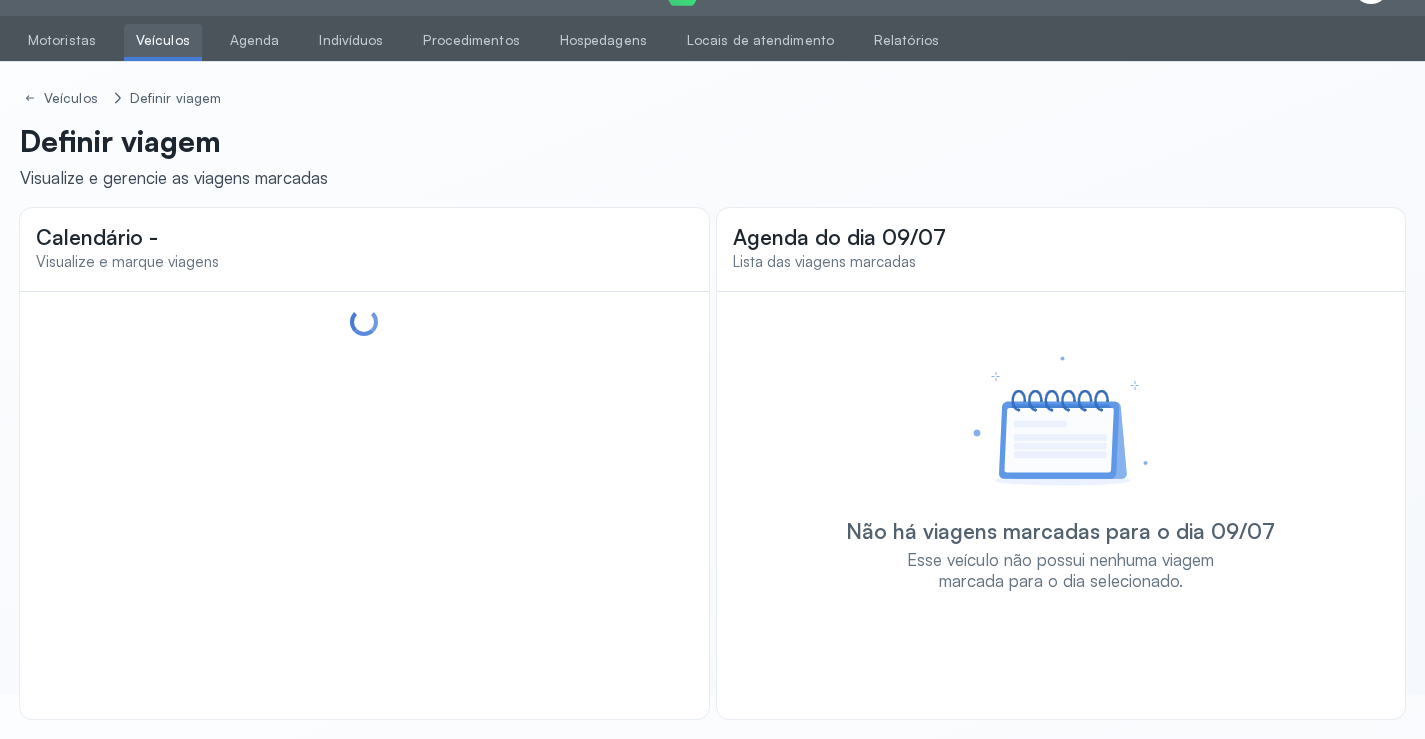 scroll, scrollTop: 44, scrollLeft: 0, axis: vertical 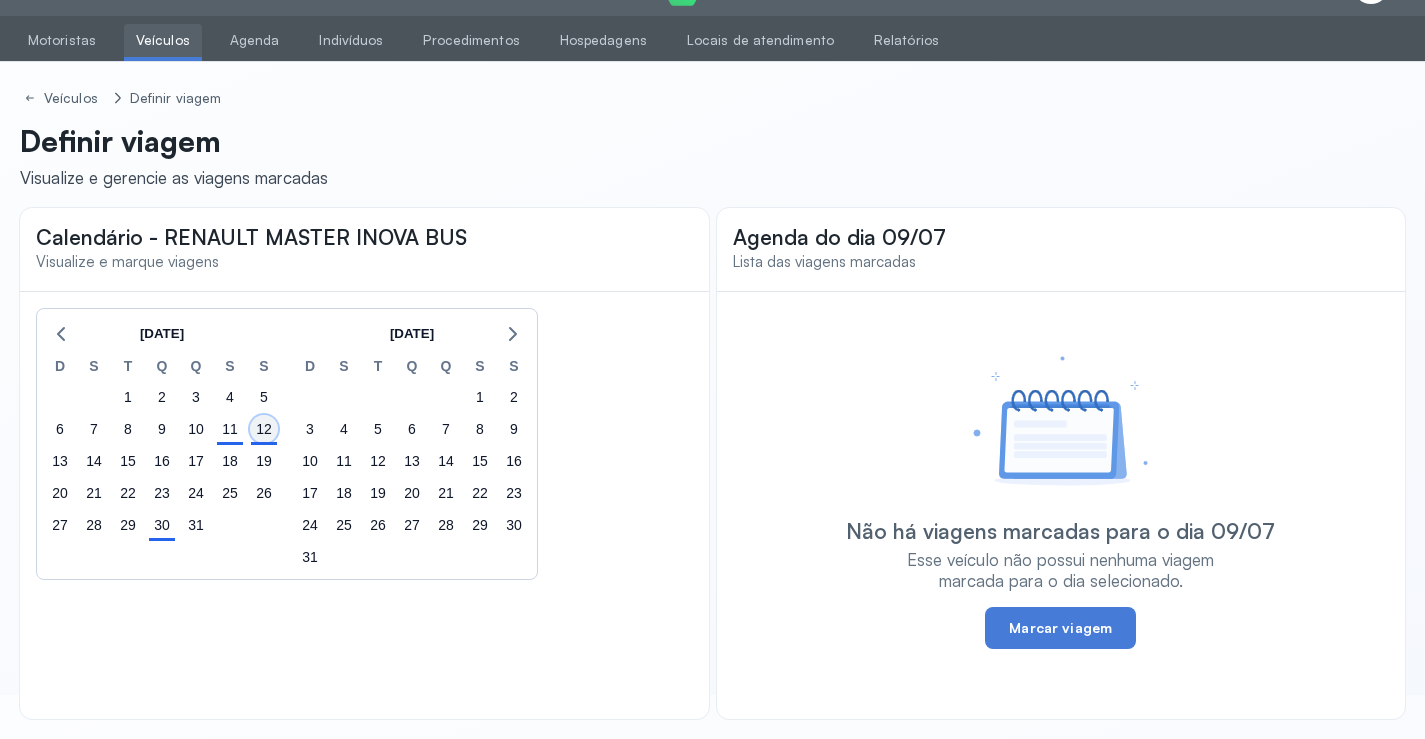 click on "12" 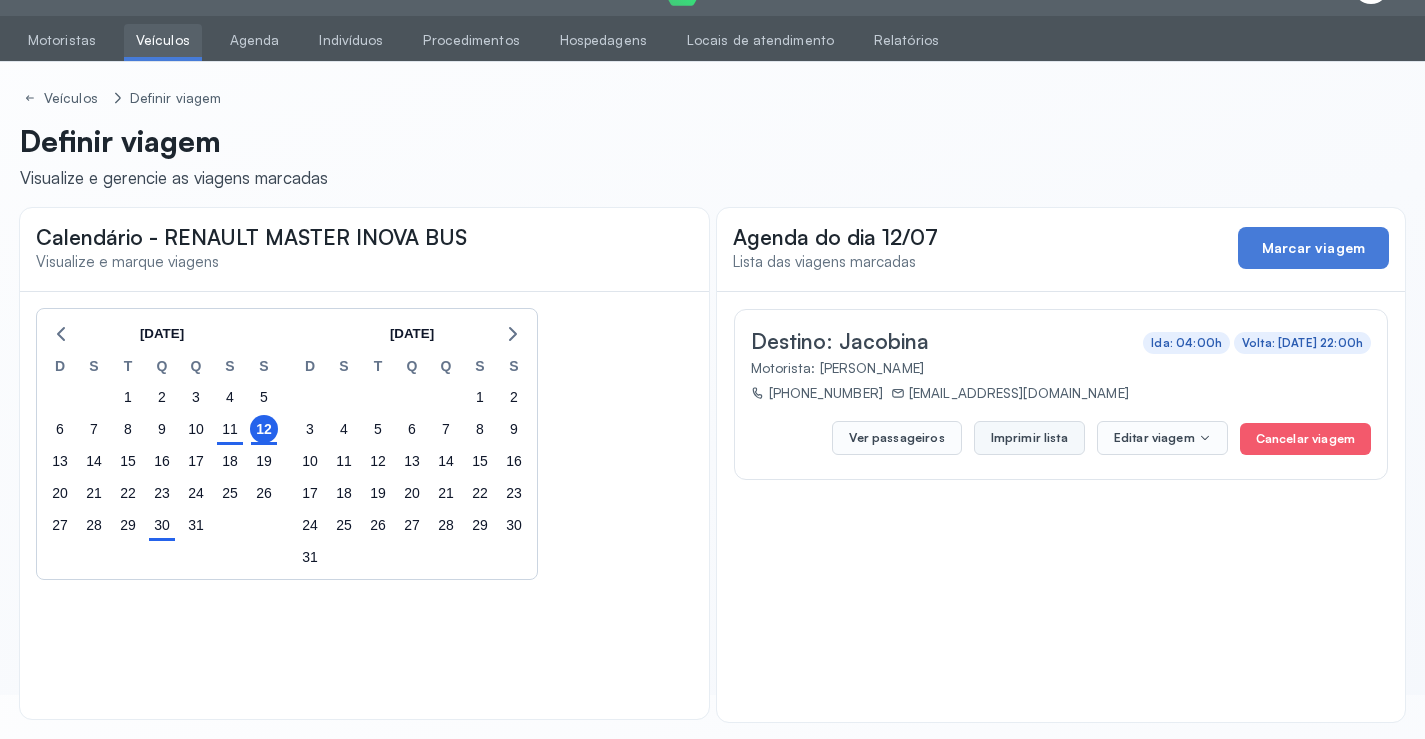 click on "Imprimir lista" at bounding box center (1029, 438) 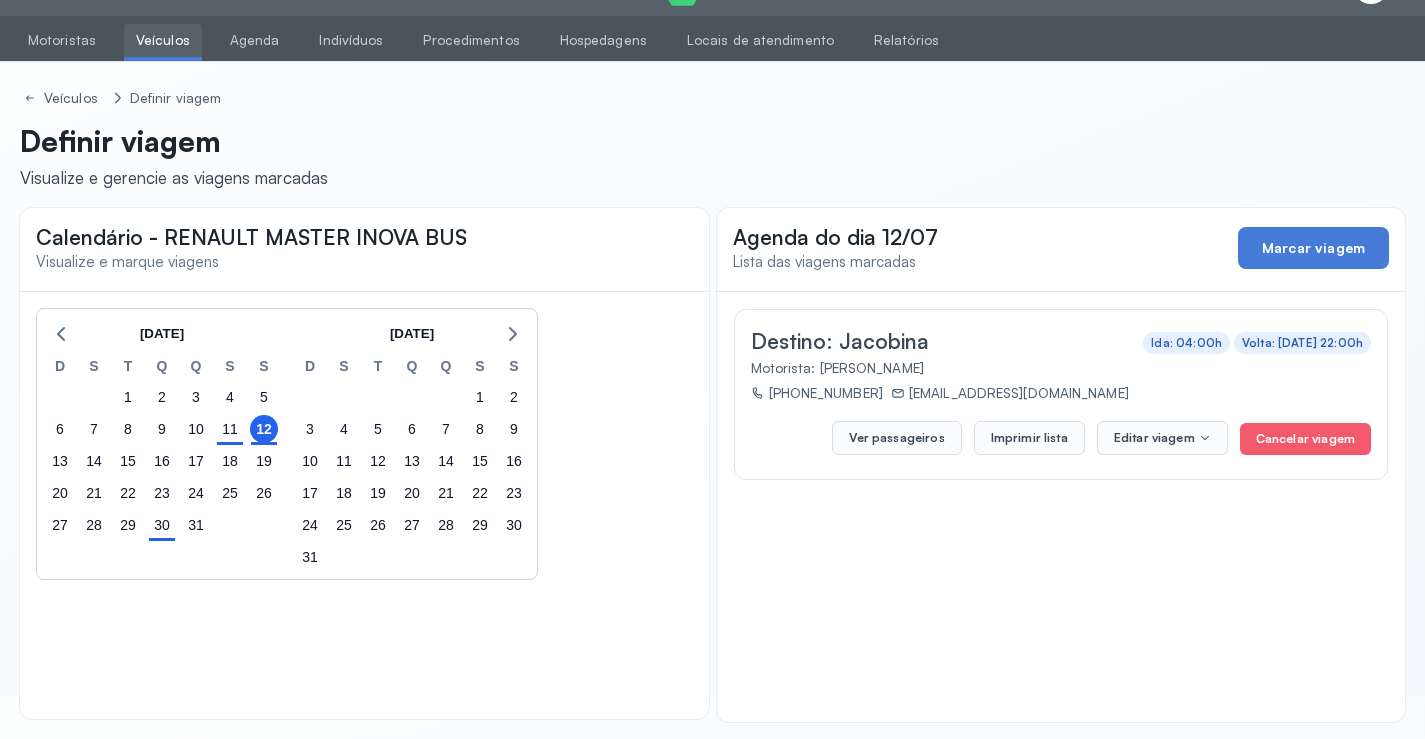 click on "Veículos" at bounding box center [163, 40] 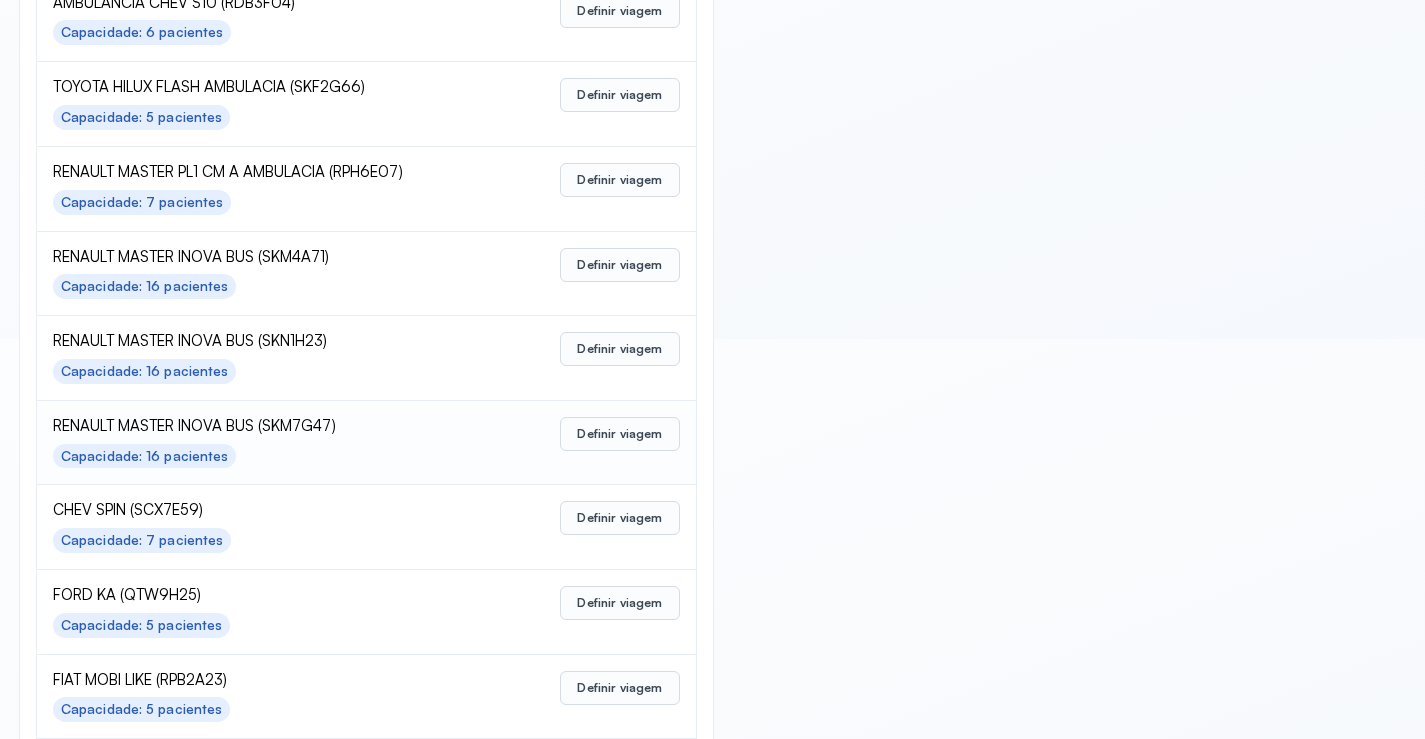 scroll, scrollTop: 500, scrollLeft: 0, axis: vertical 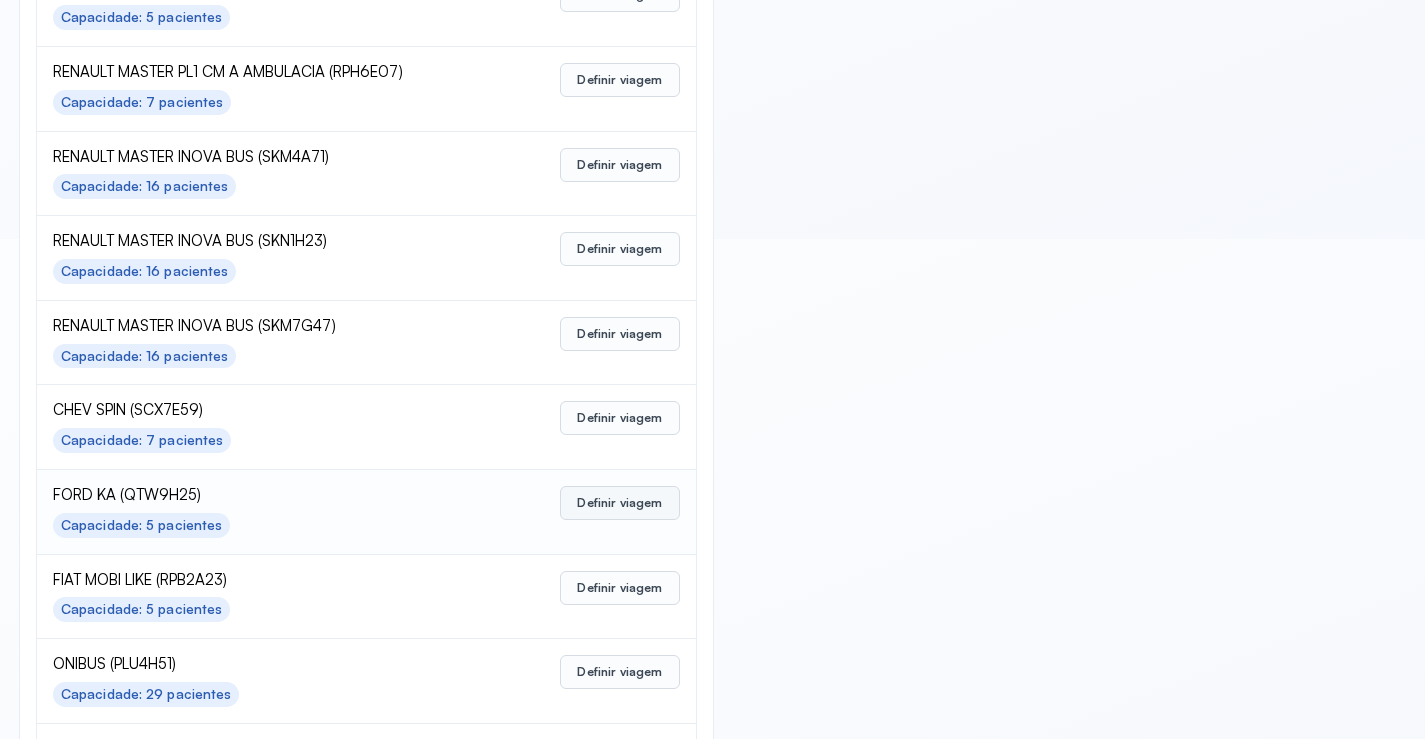click on "Definir viagem" at bounding box center (619, 503) 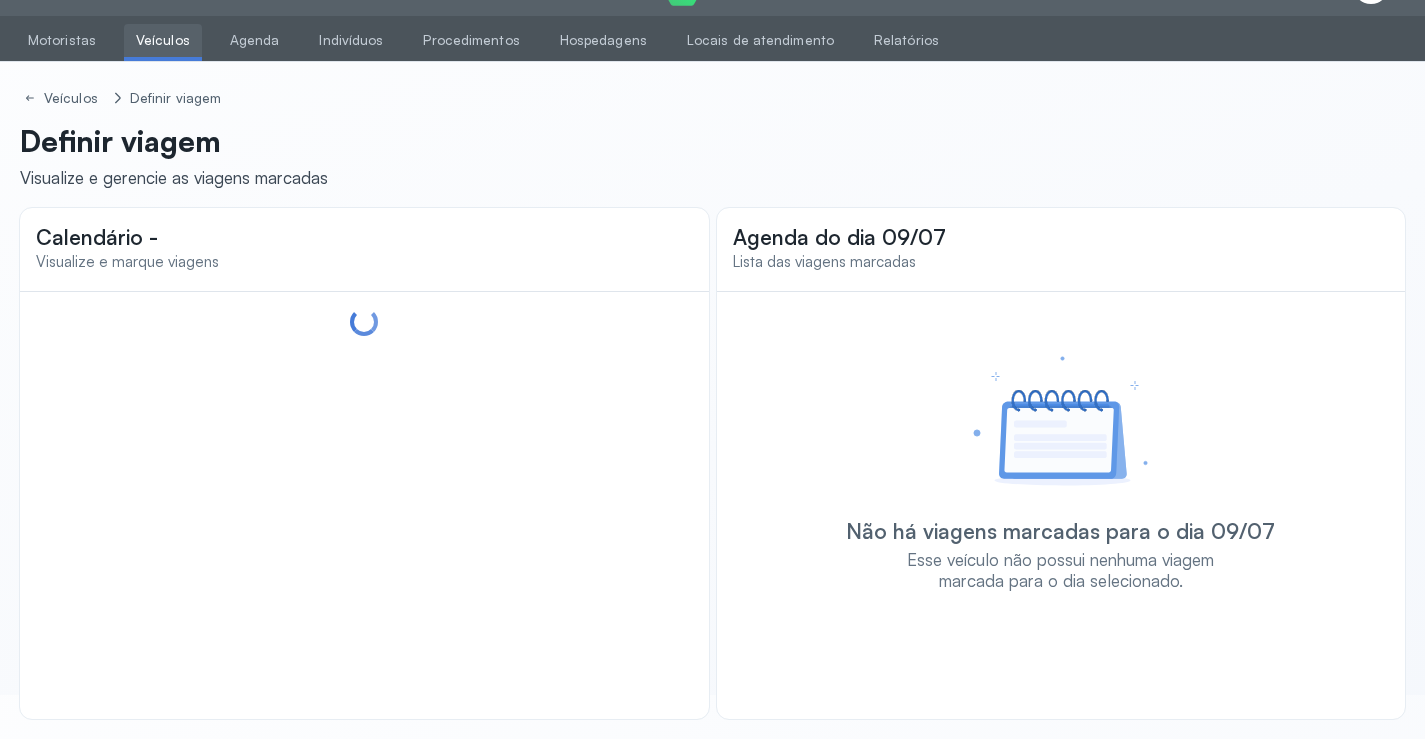 scroll, scrollTop: 44, scrollLeft: 0, axis: vertical 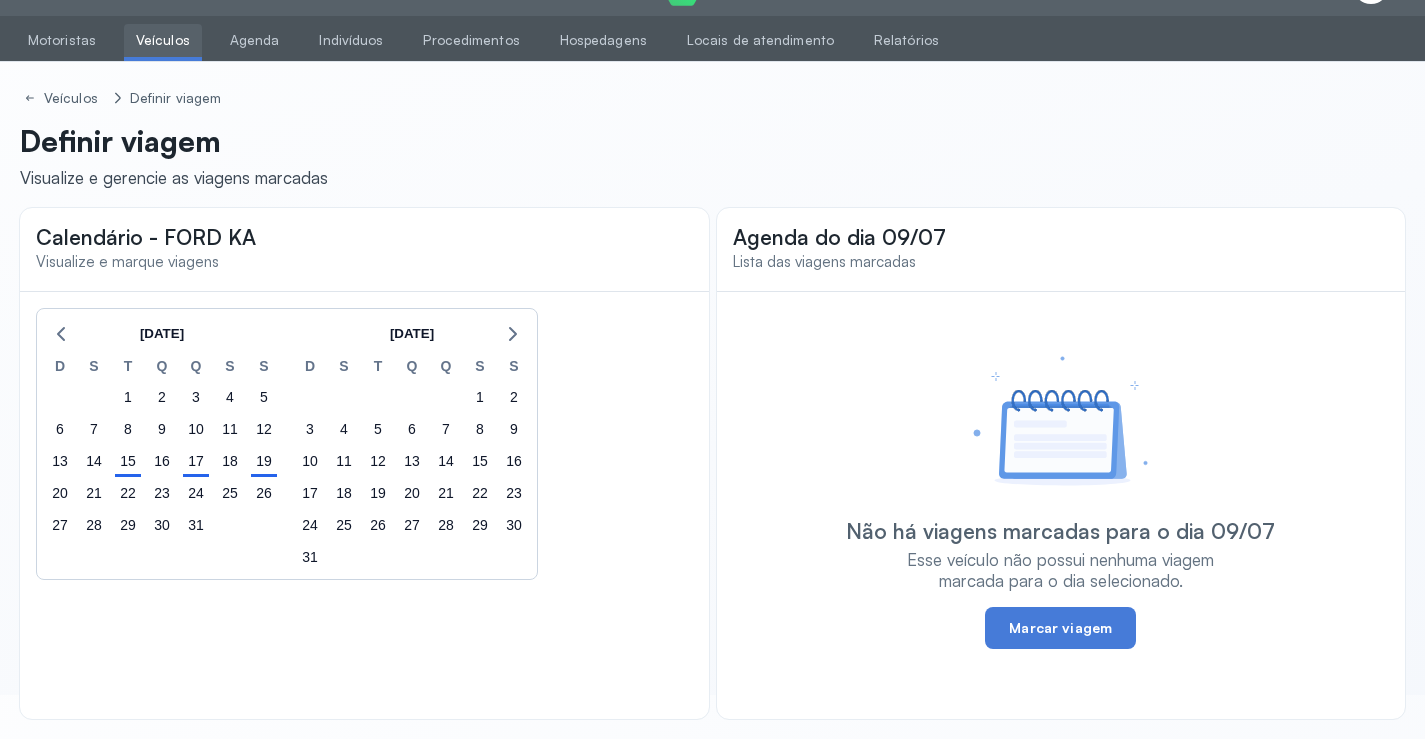 click on "Veículos" at bounding box center (163, 40) 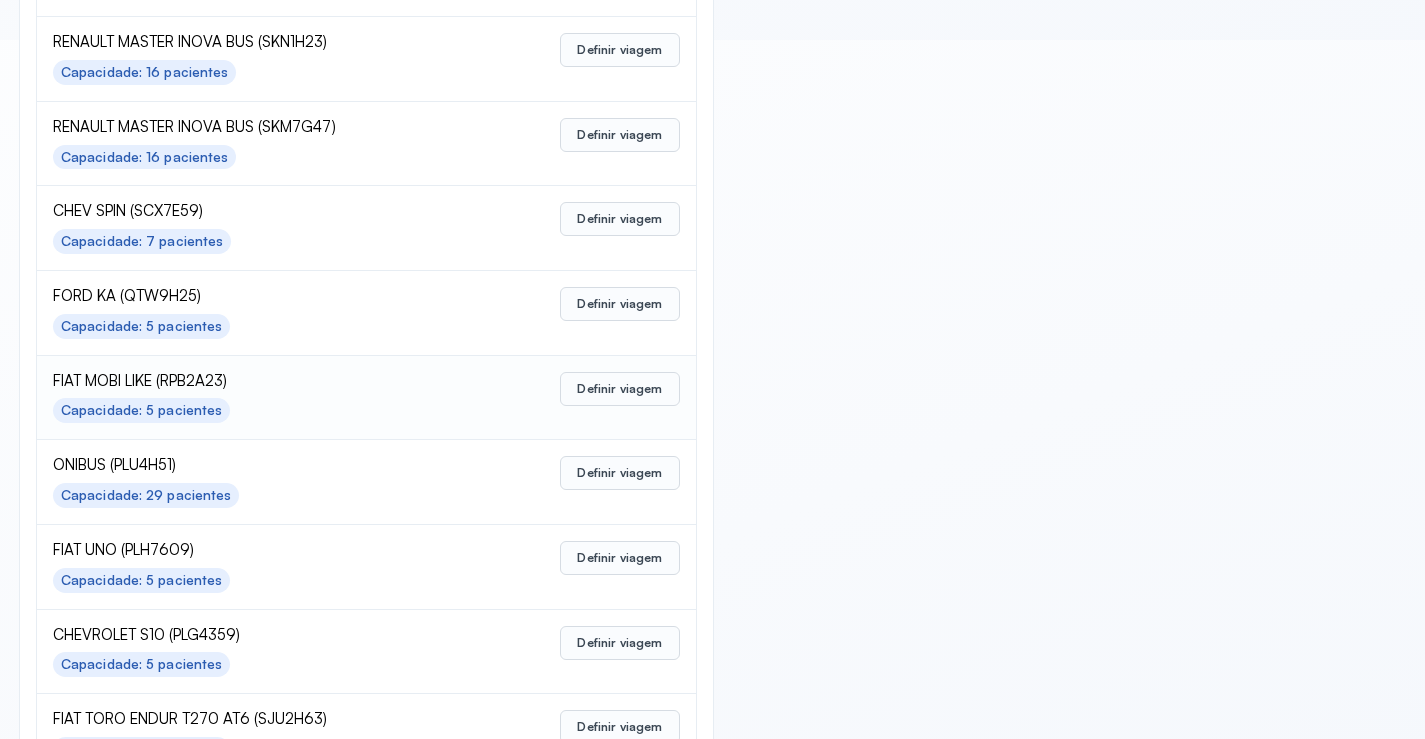 scroll, scrollTop: 700, scrollLeft: 0, axis: vertical 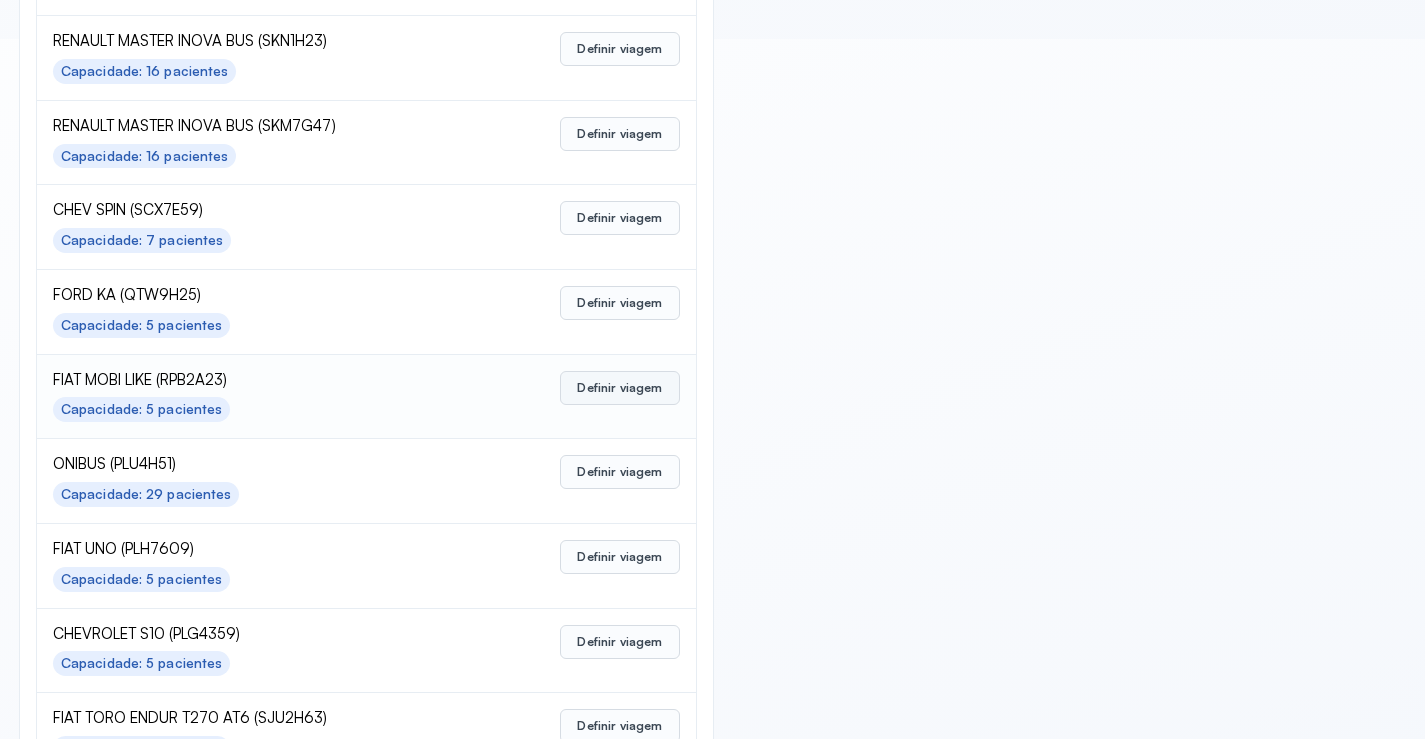 click on "Definir viagem" at bounding box center [619, 388] 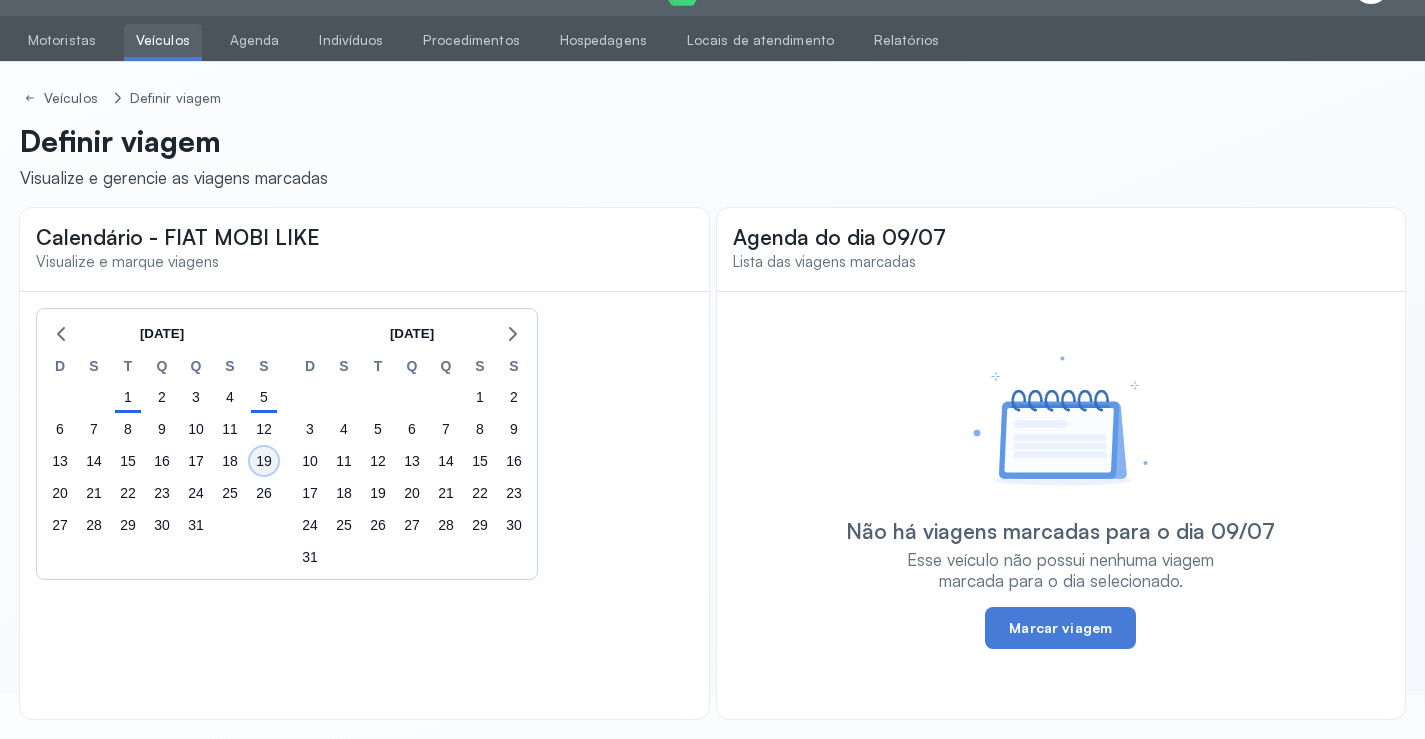 click on "19" 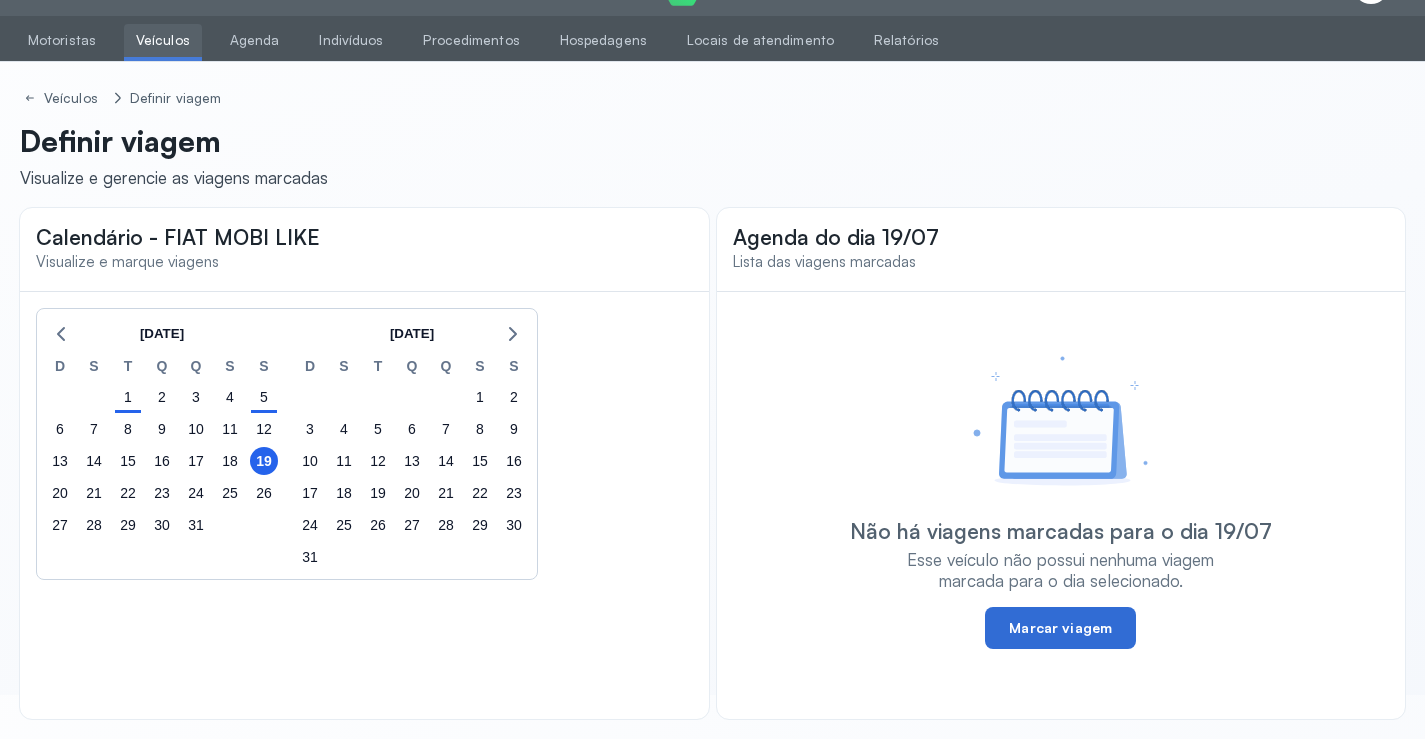 click on "Marcar viagem" 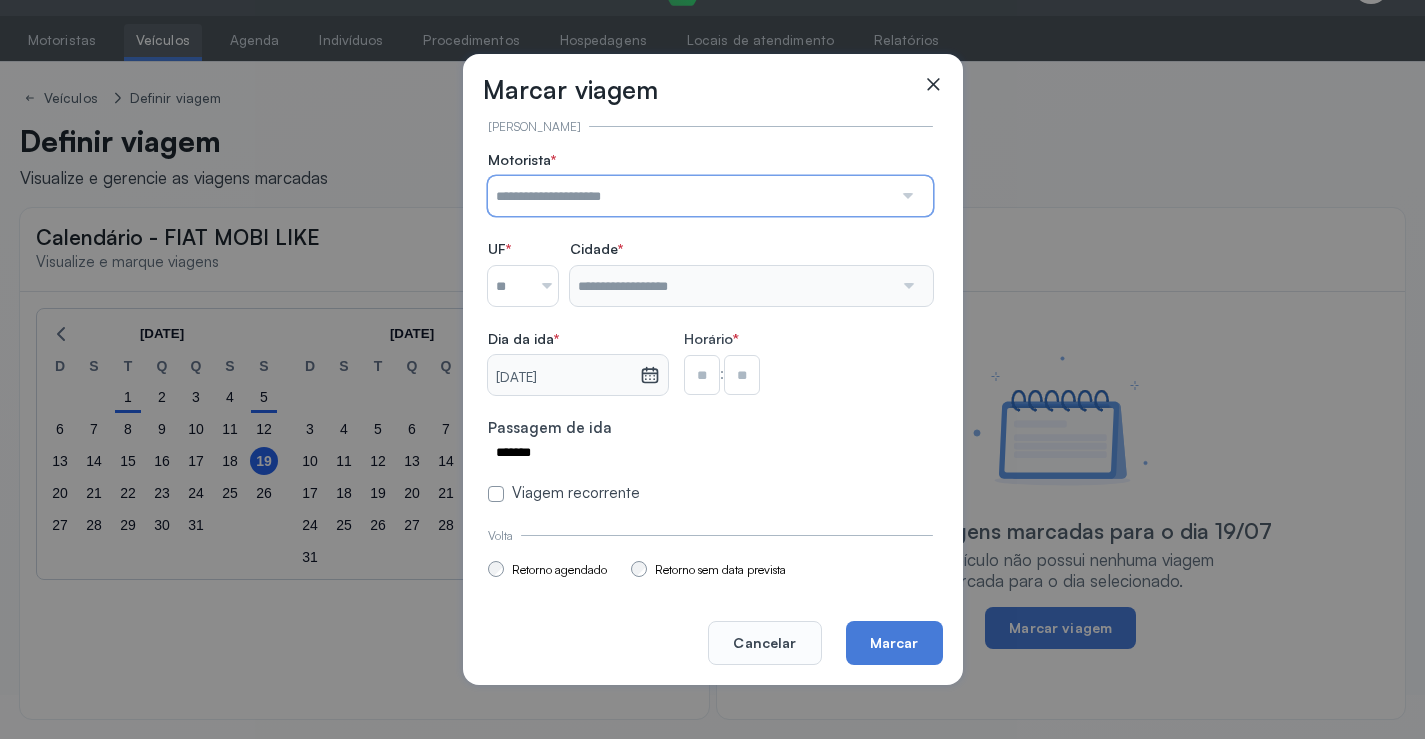 click at bounding box center [690, 196] 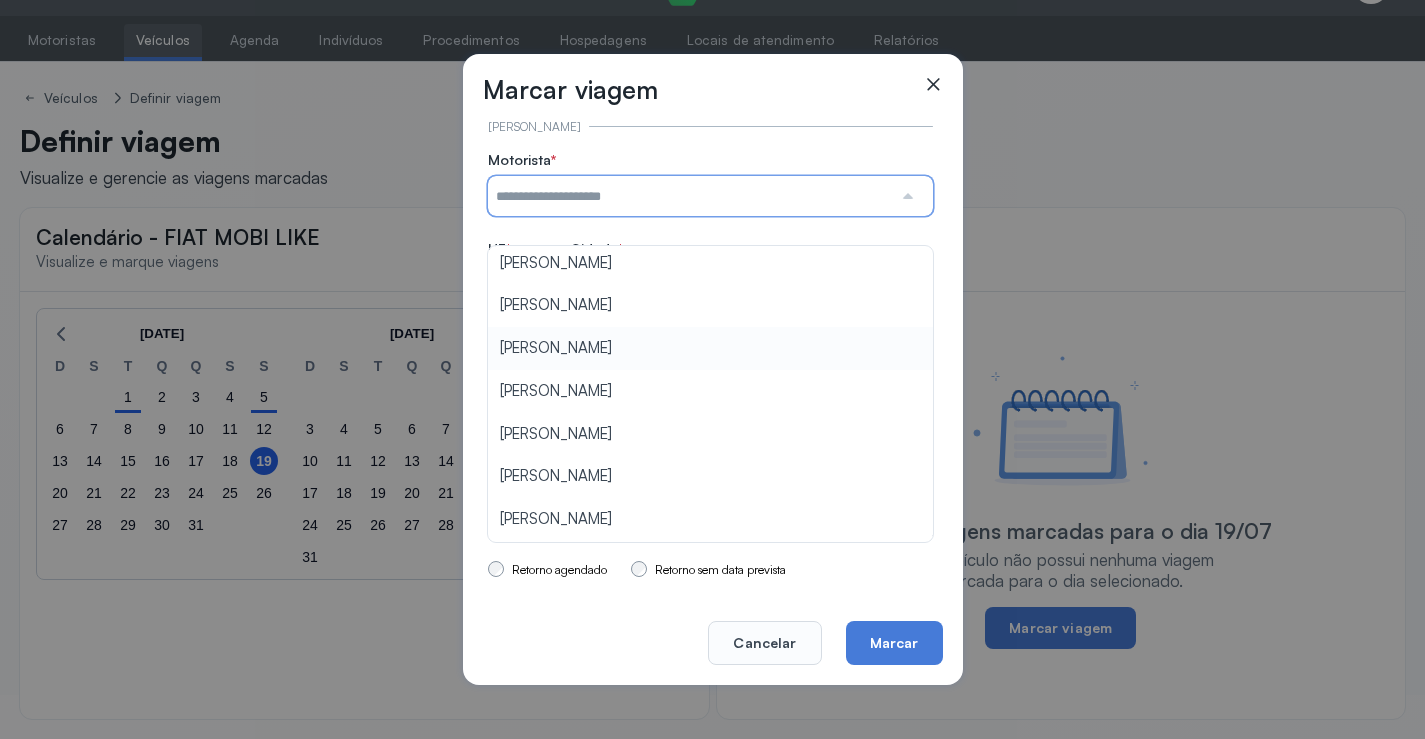 scroll, scrollTop: 100, scrollLeft: 0, axis: vertical 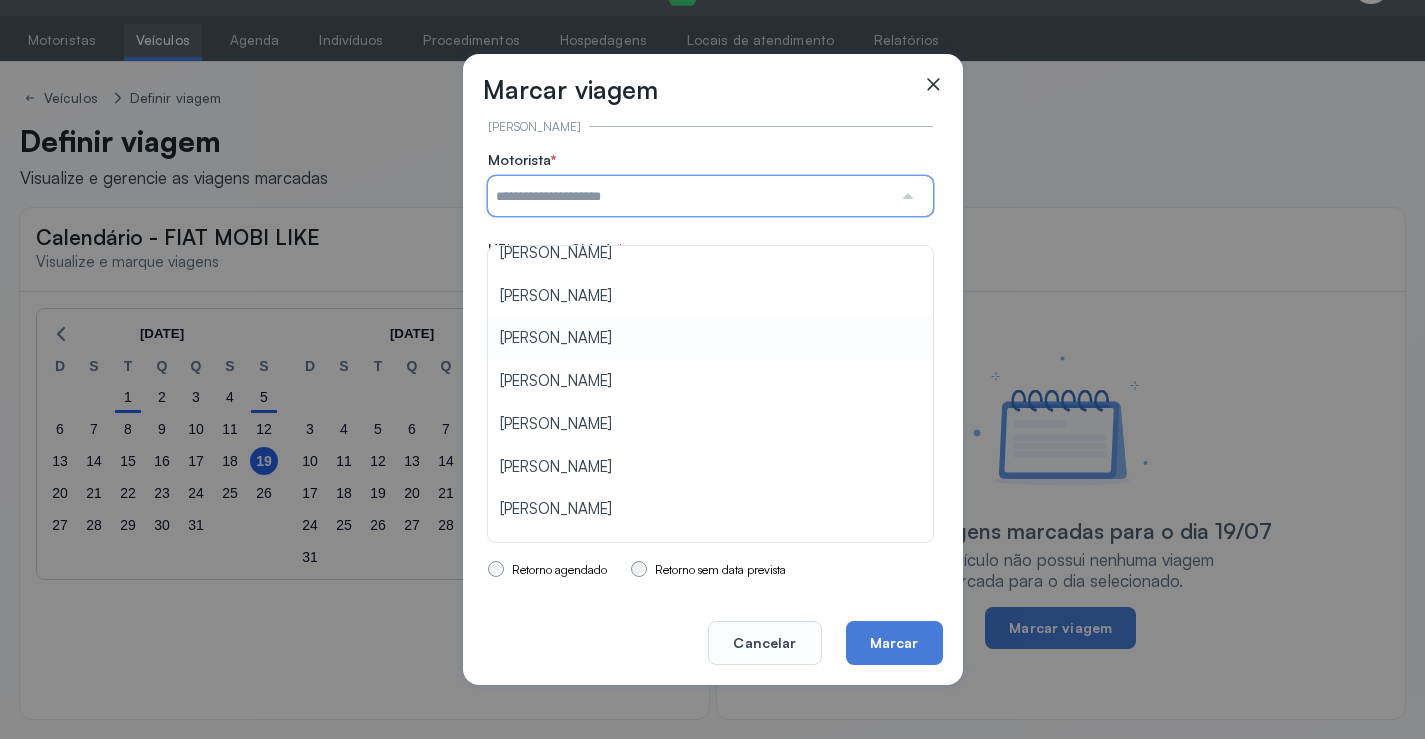 type on "**********" 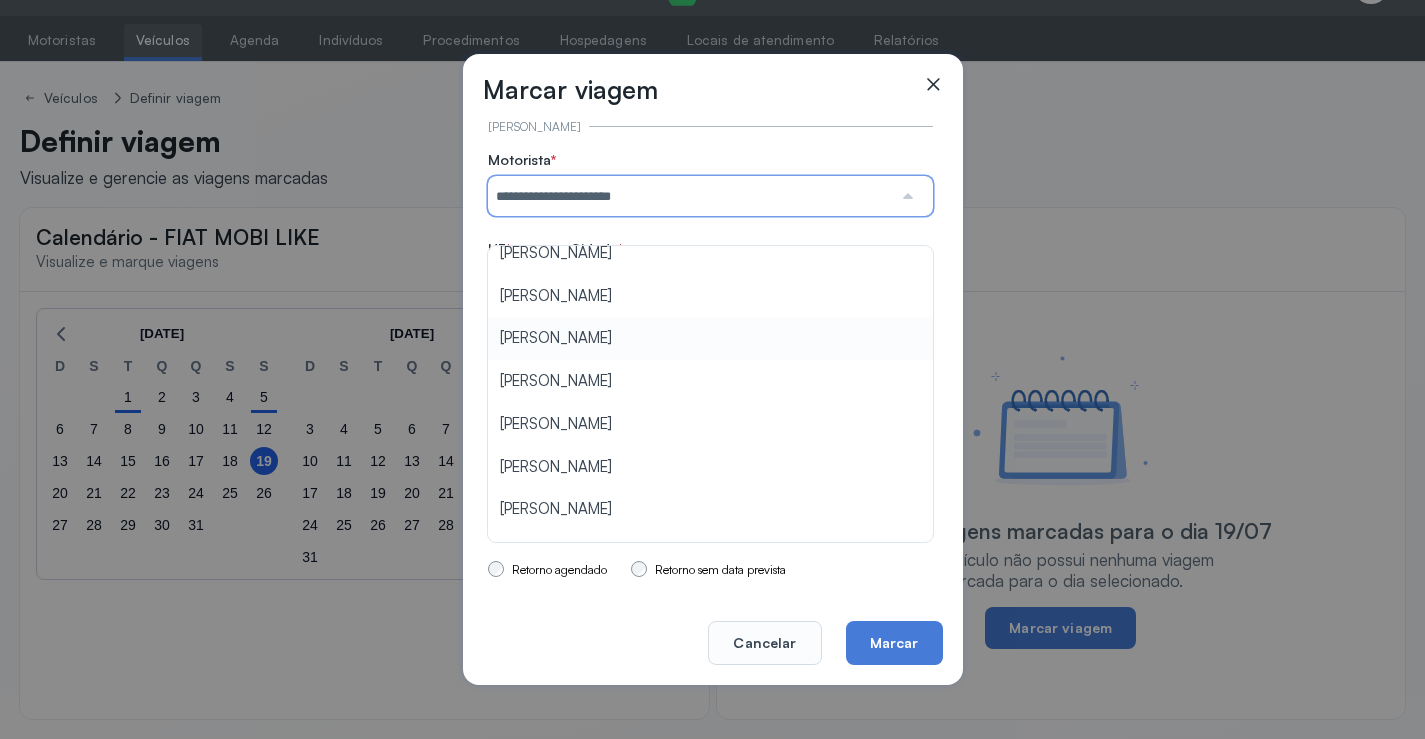 click on "**********" at bounding box center [710, 327] 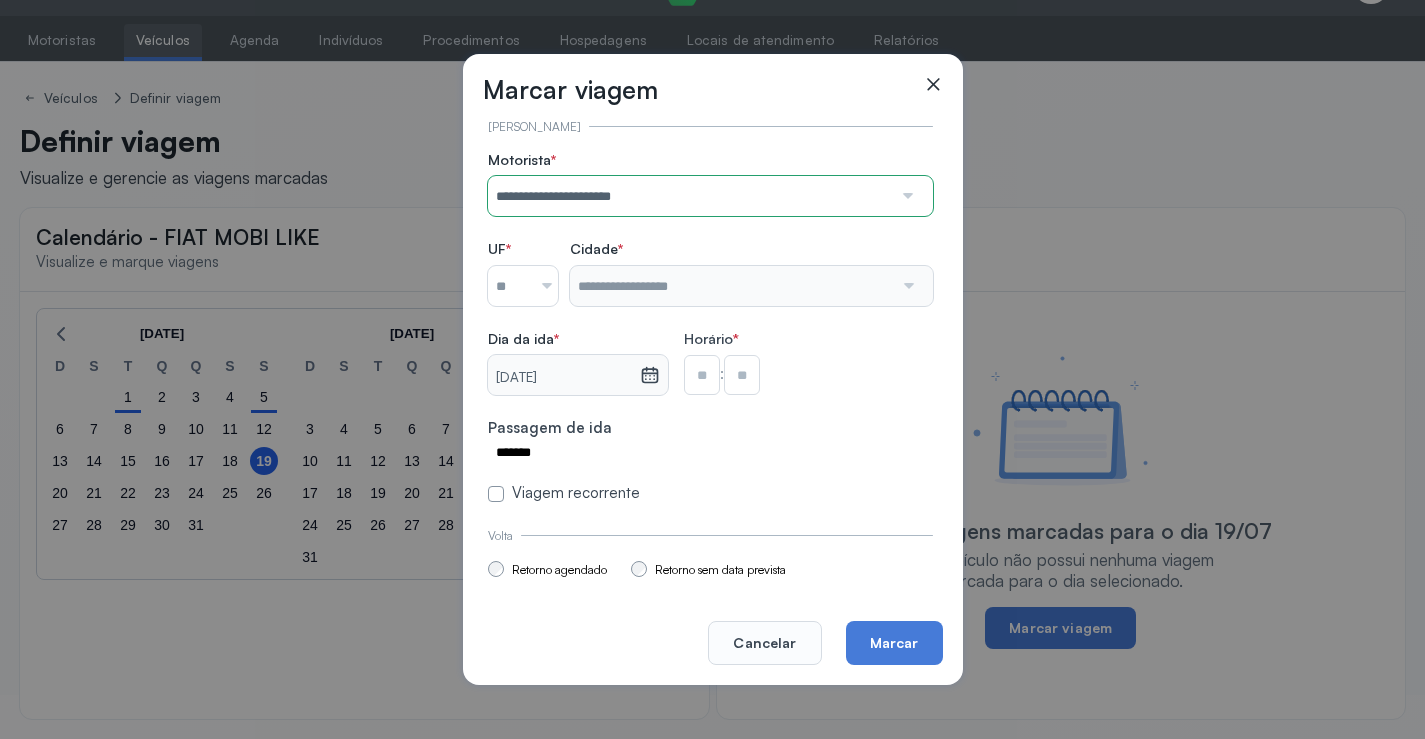 click at bounding box center (539, 286) 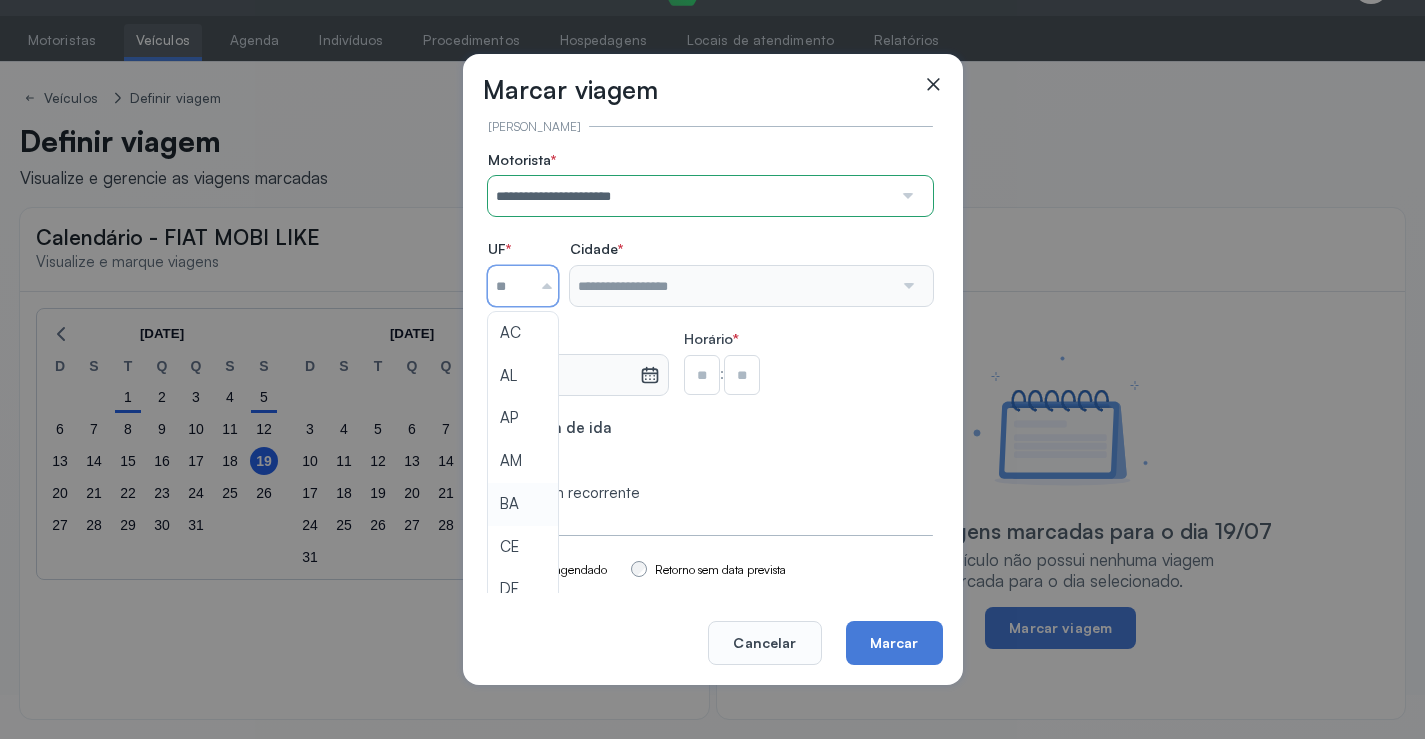 type on "**" 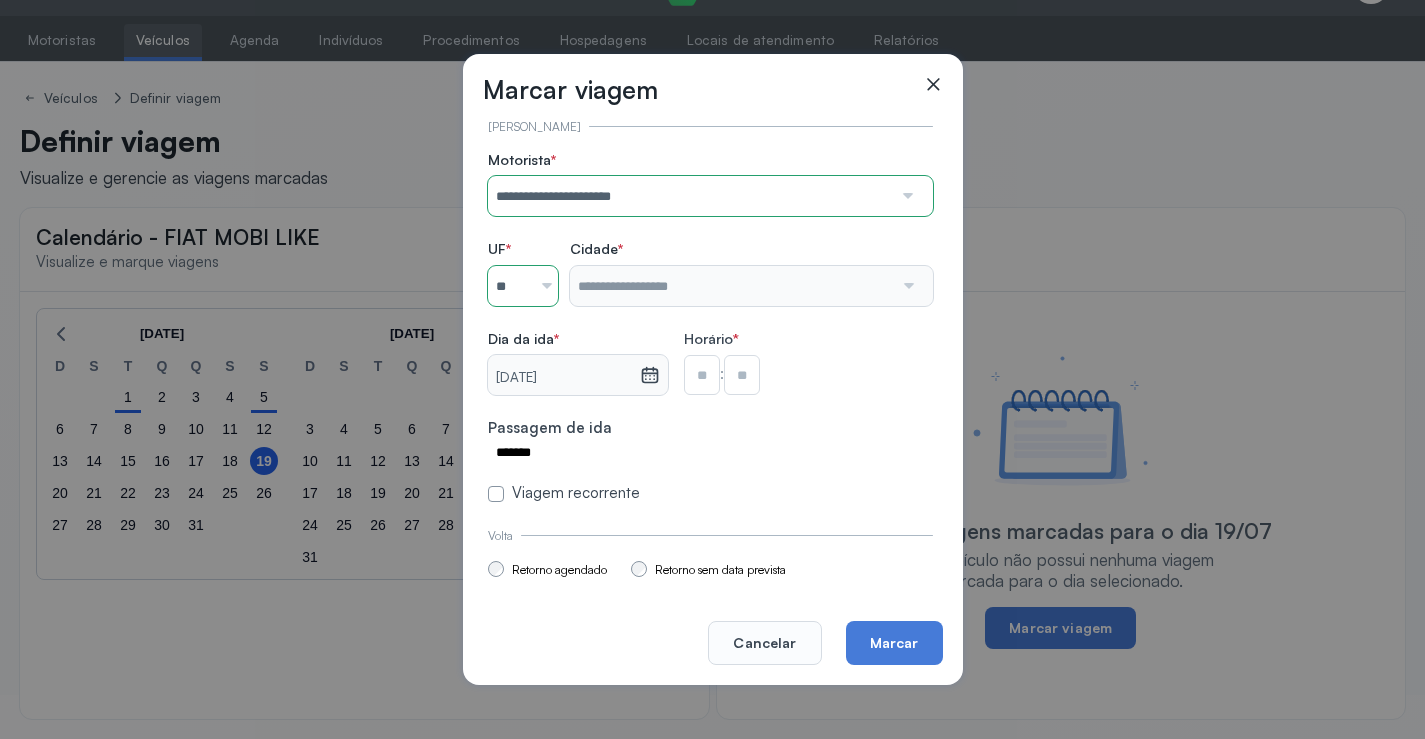click on "**********" 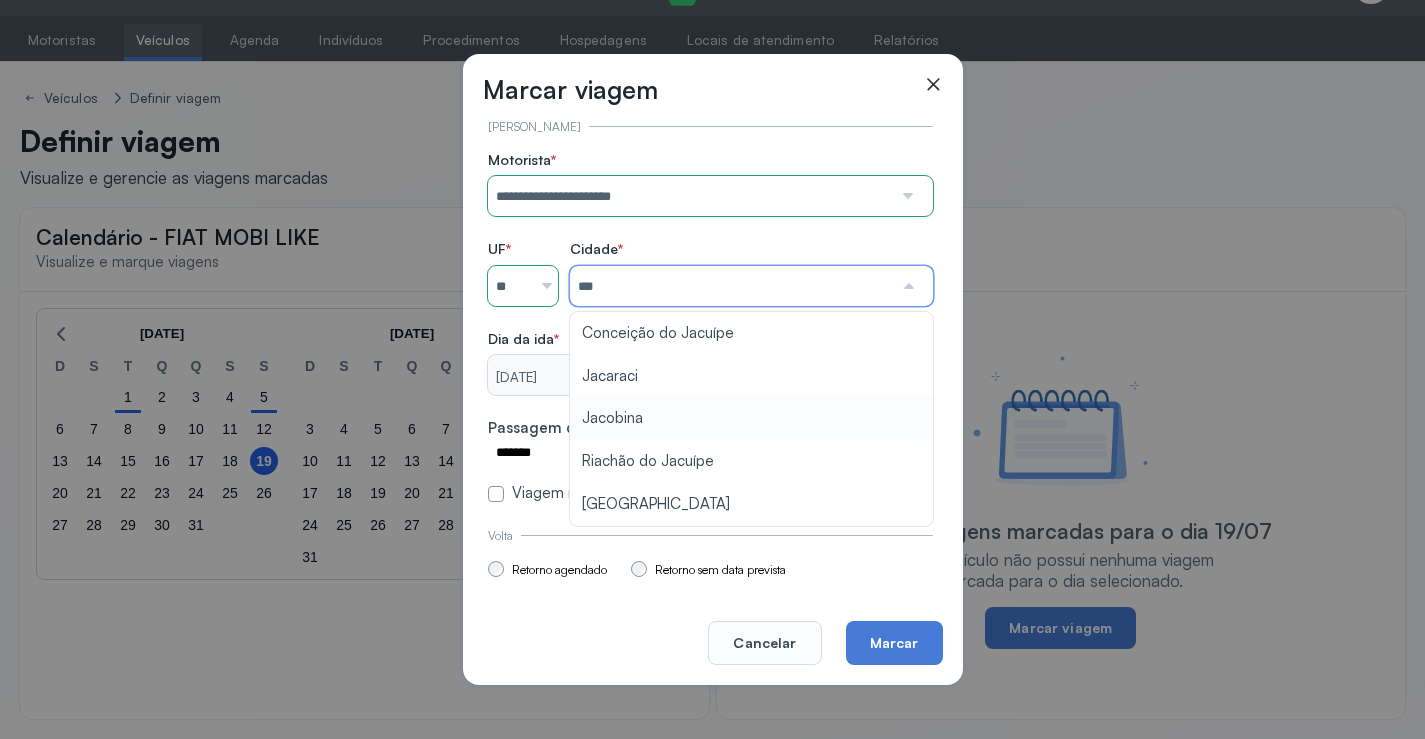 type on "********" 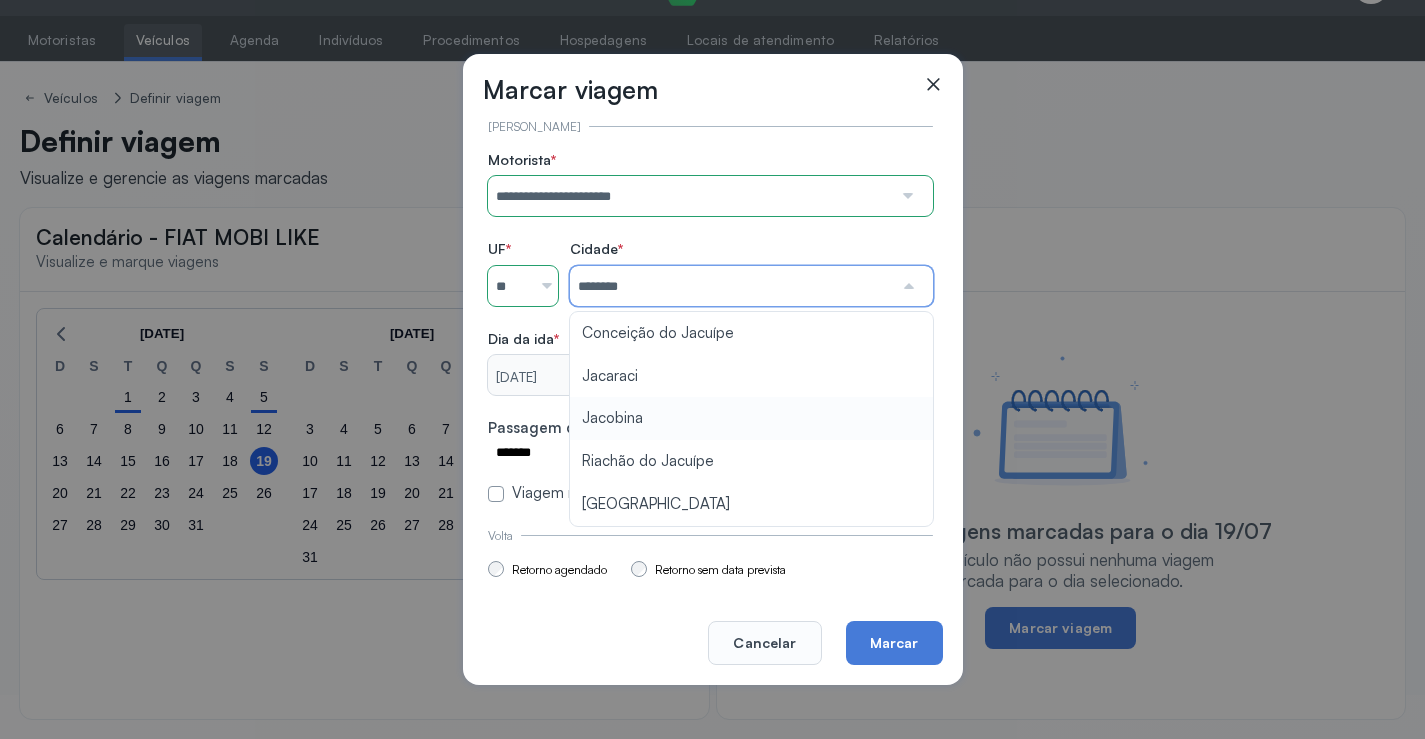 click on "**********" at bounding box center [710, 327] 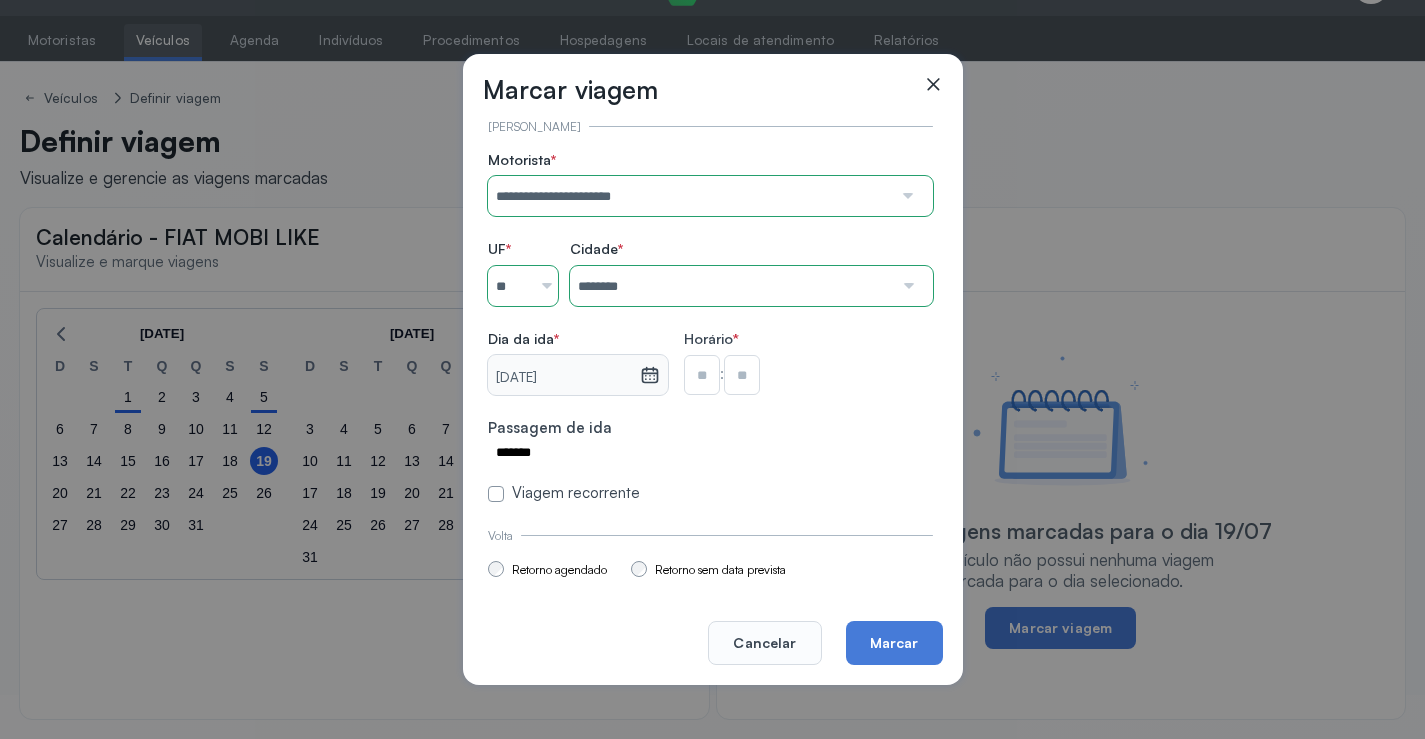 click at bounding box center (702, 375) 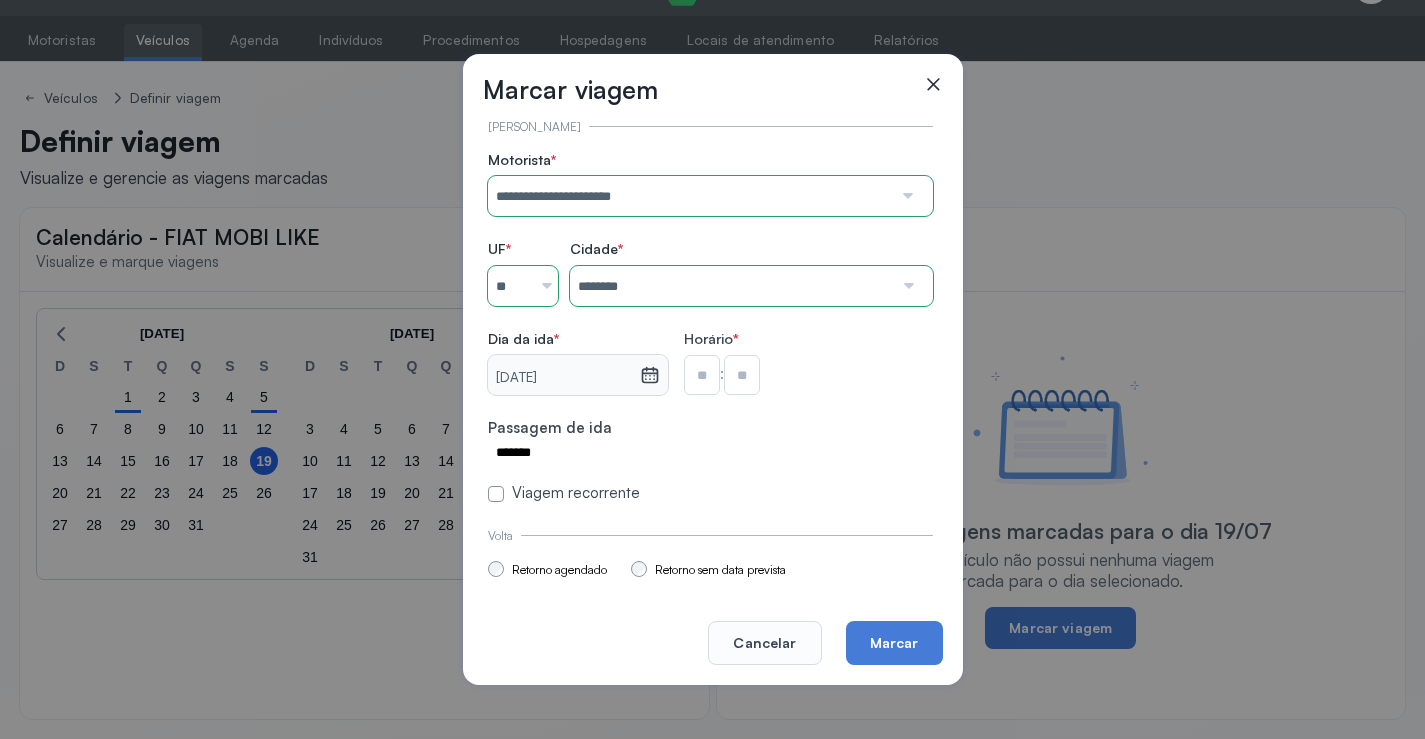 type on "**" 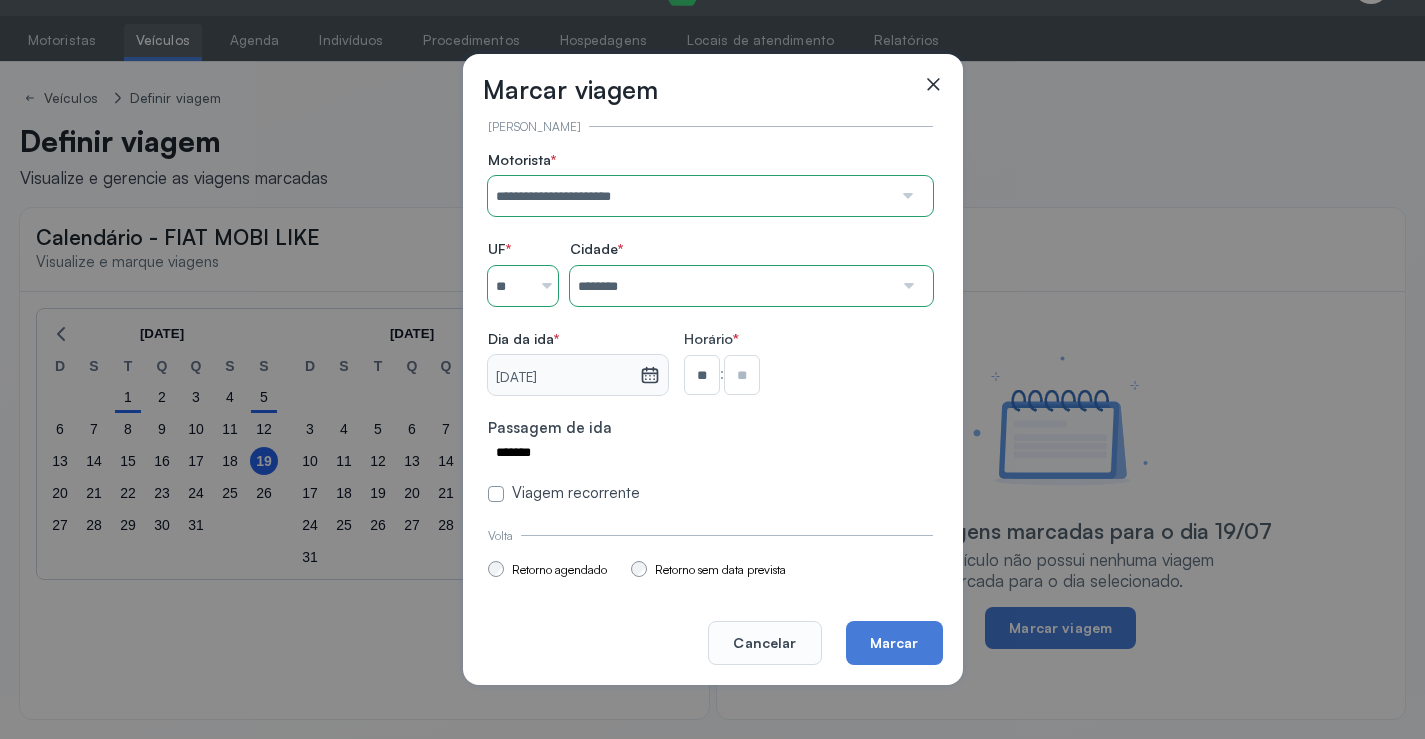 click at bounding box center [742, 375] 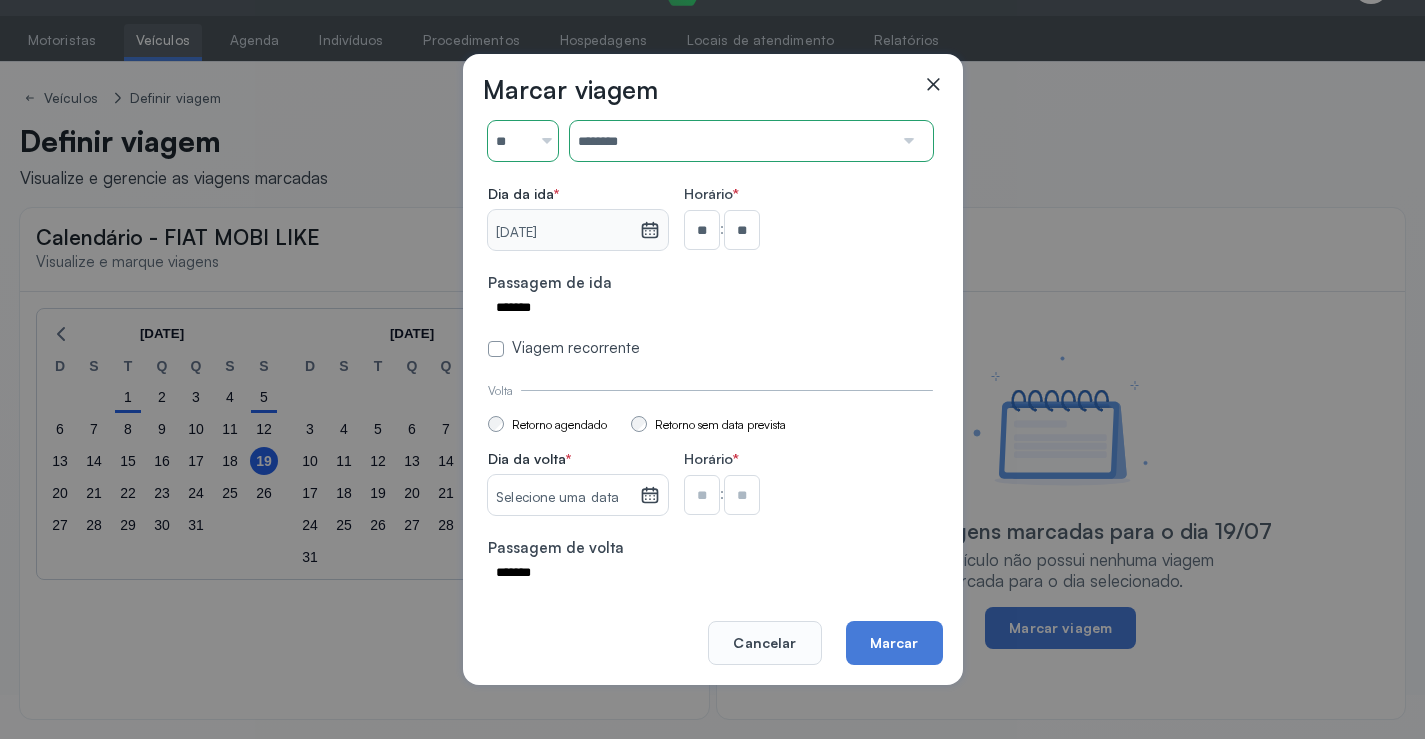 scroll, scrollTop: 147, scrollLeft: 0, axis: vertical 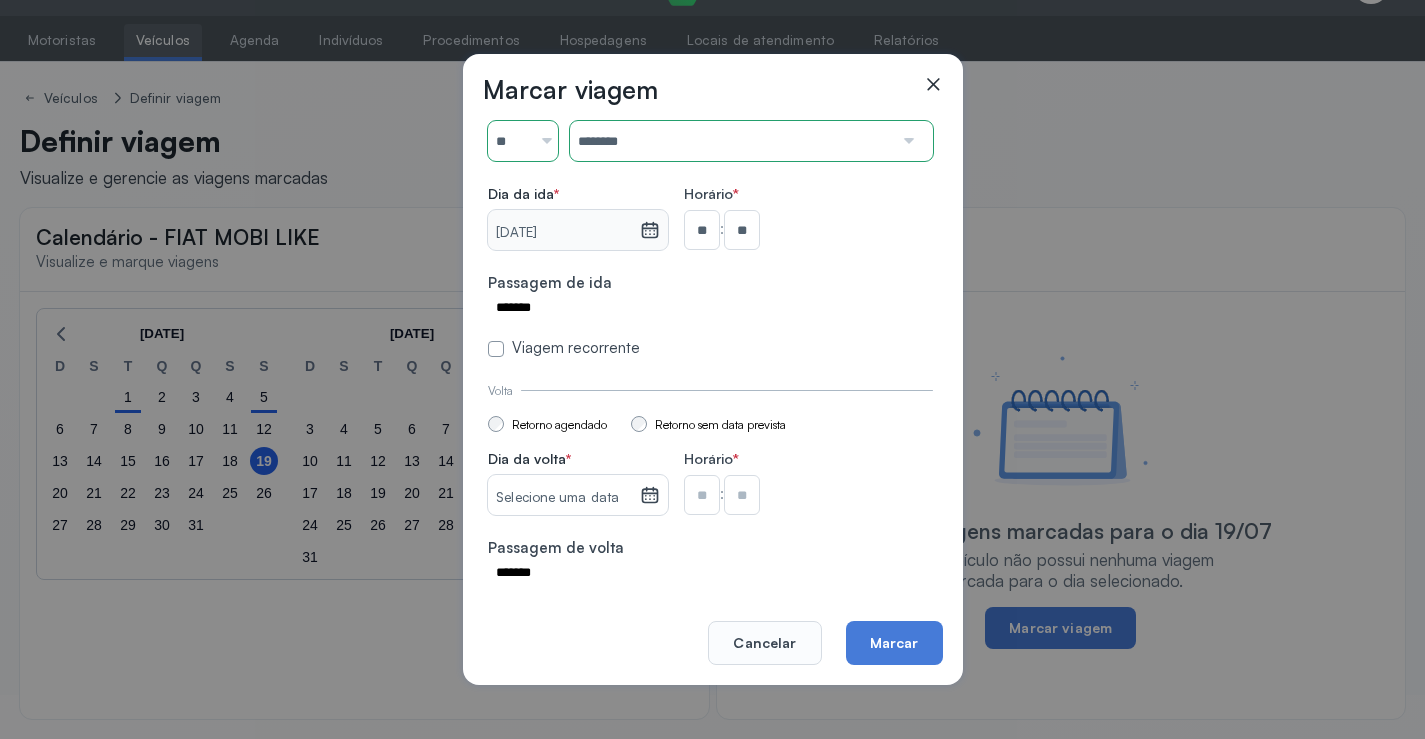 click 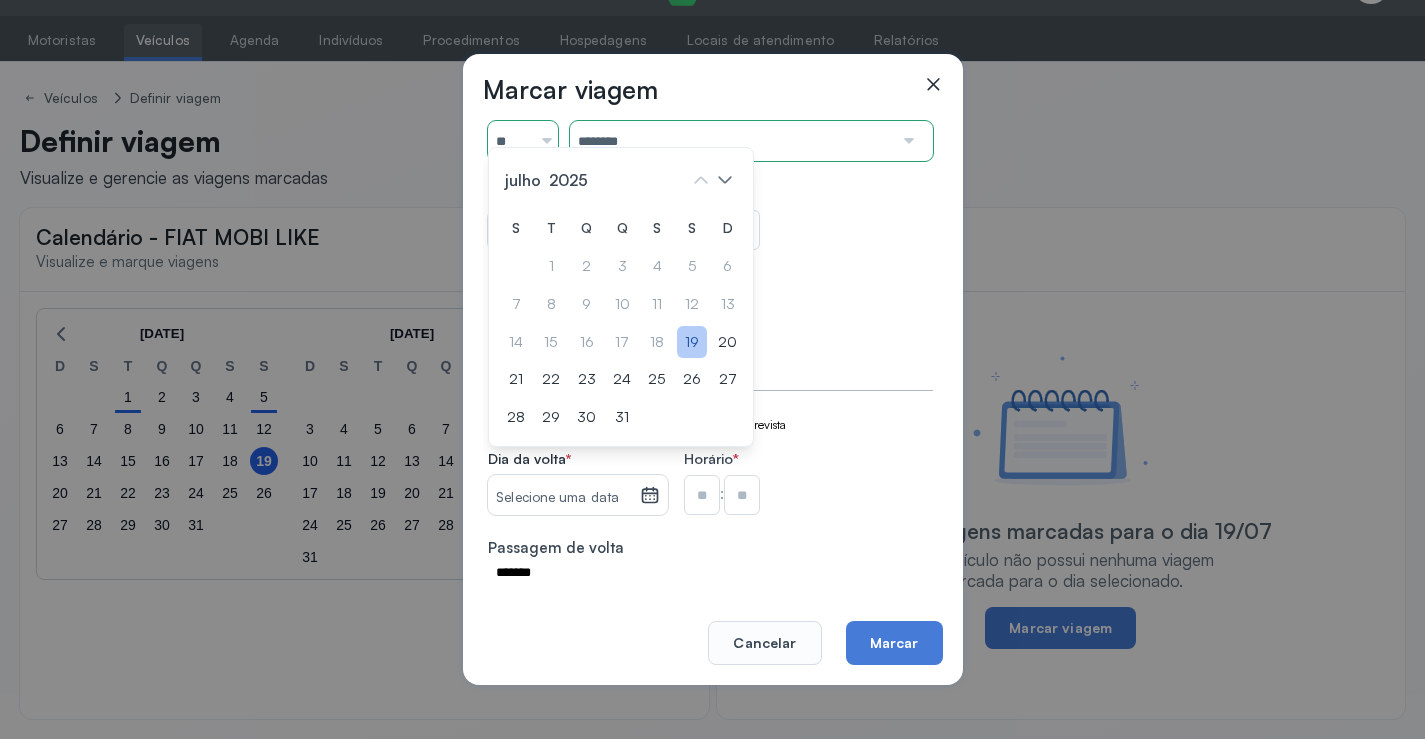 click on "19" 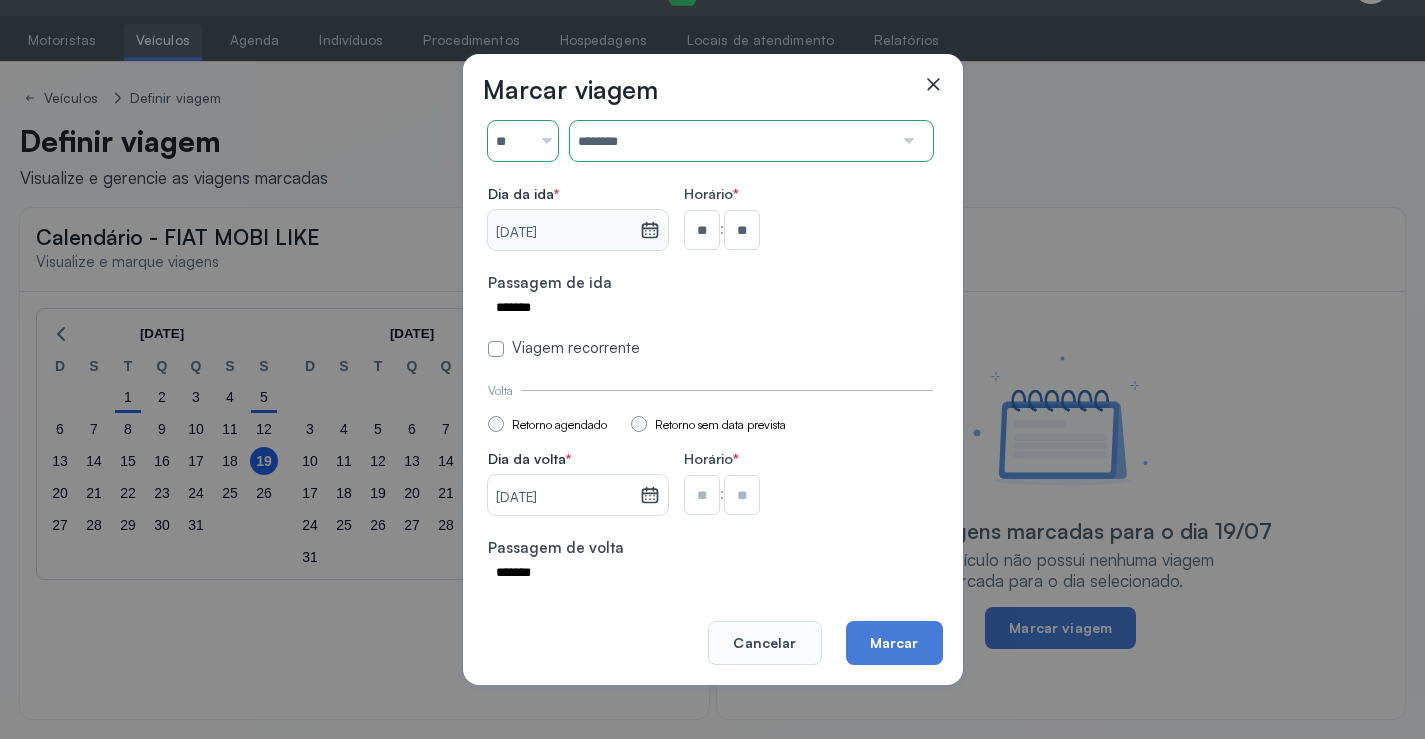 click at bounding box center [702, 230] 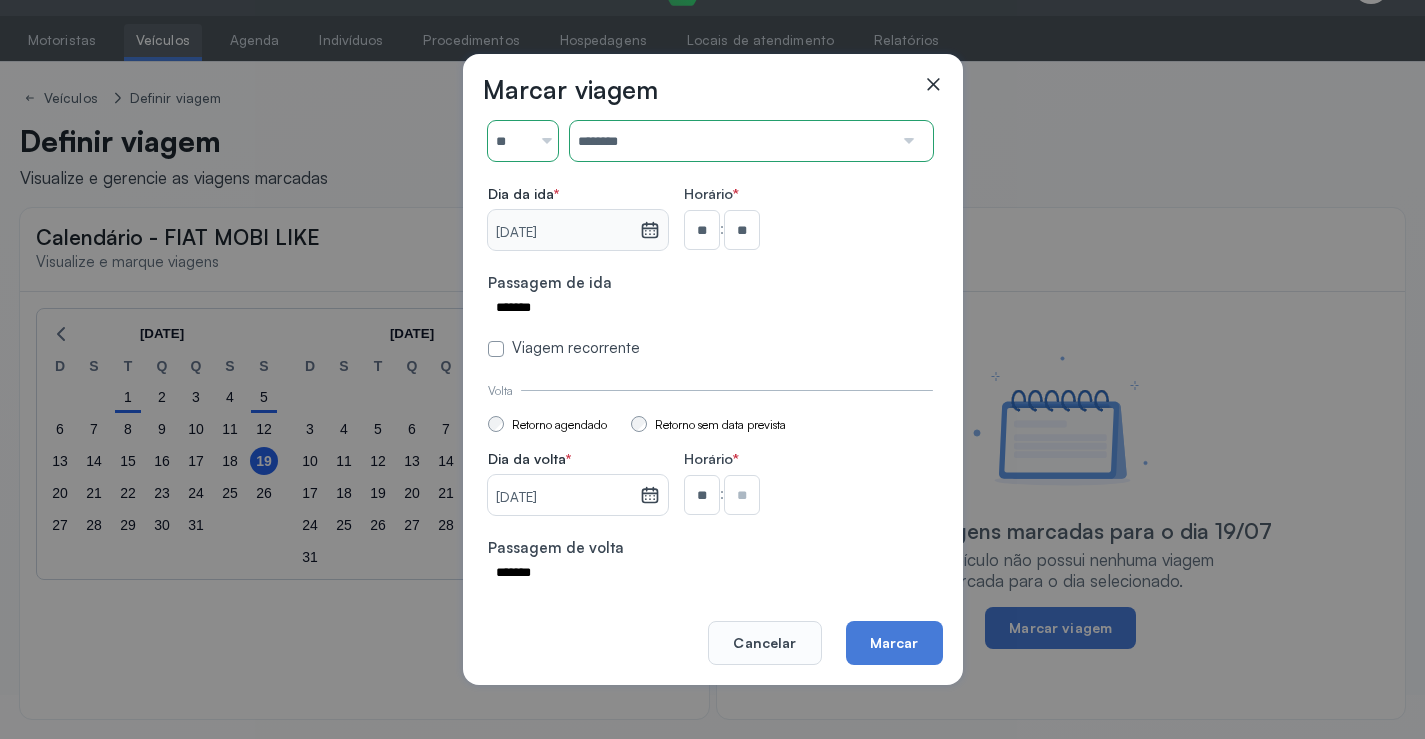click at bounding box center [742, 230] 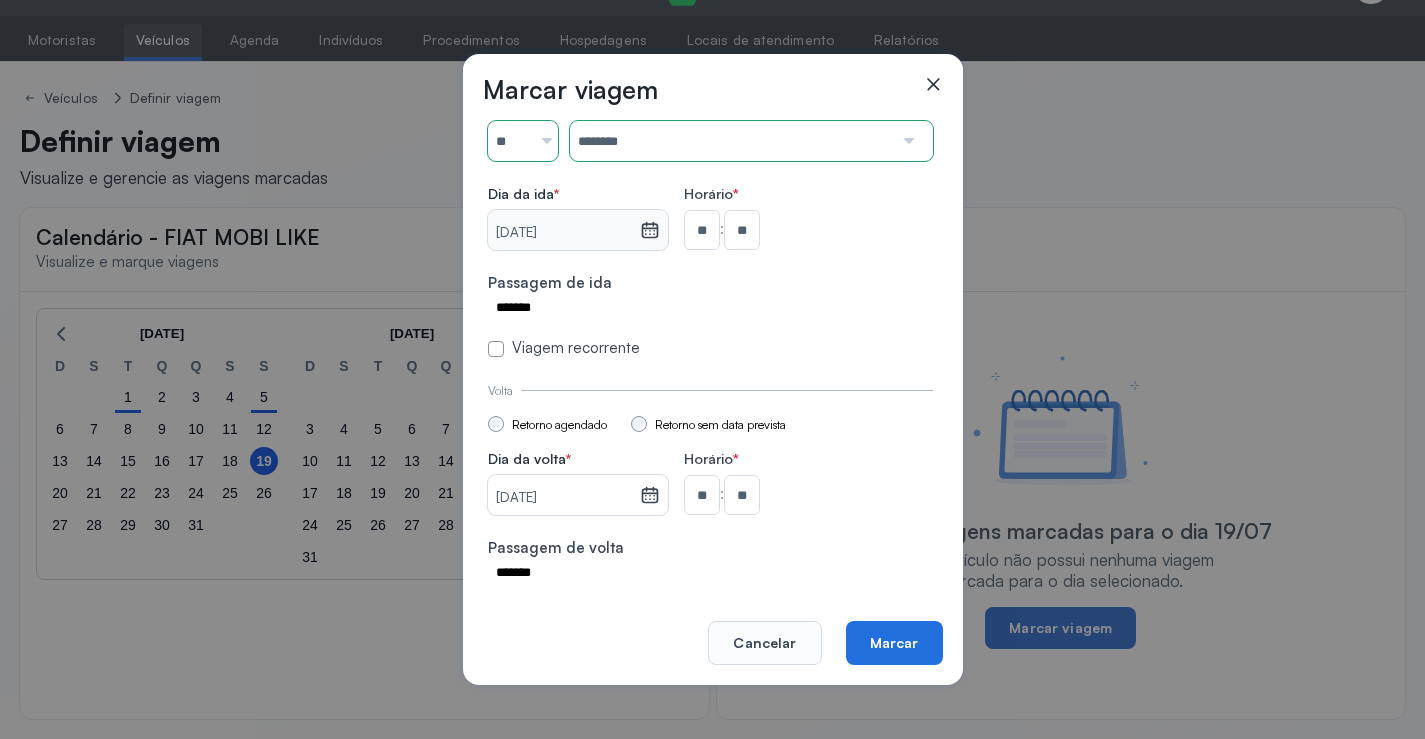 click on "Marcar" 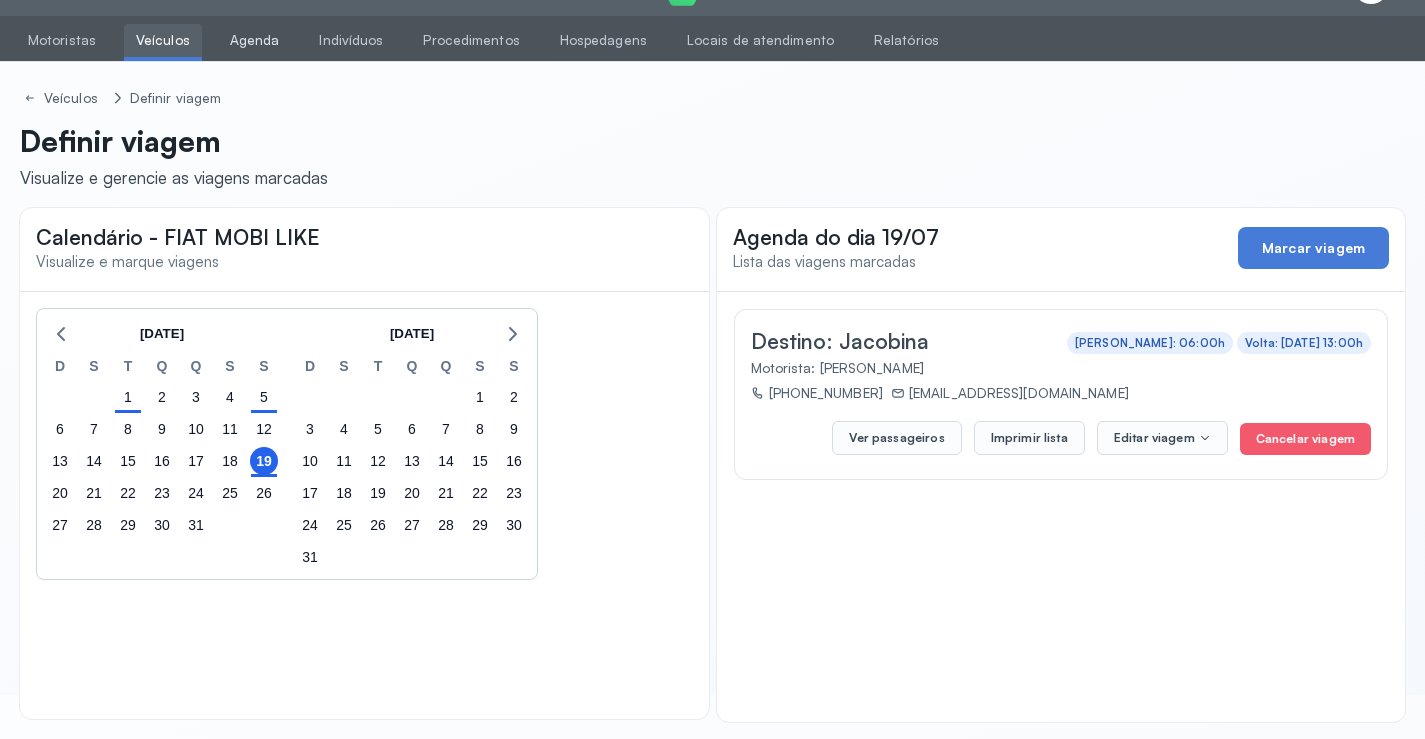 click on "Agenda" at bounding box center (255, 40) 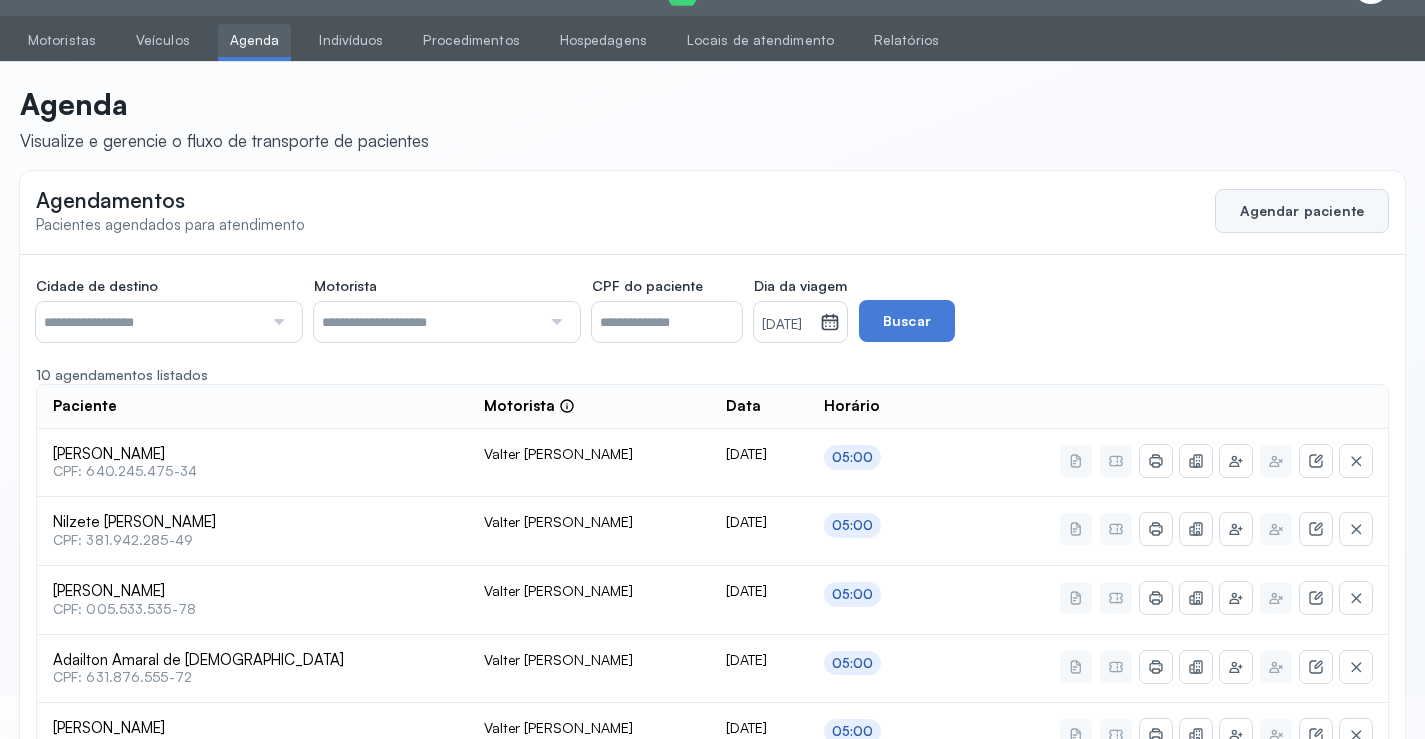 click on "Agendar paciente" 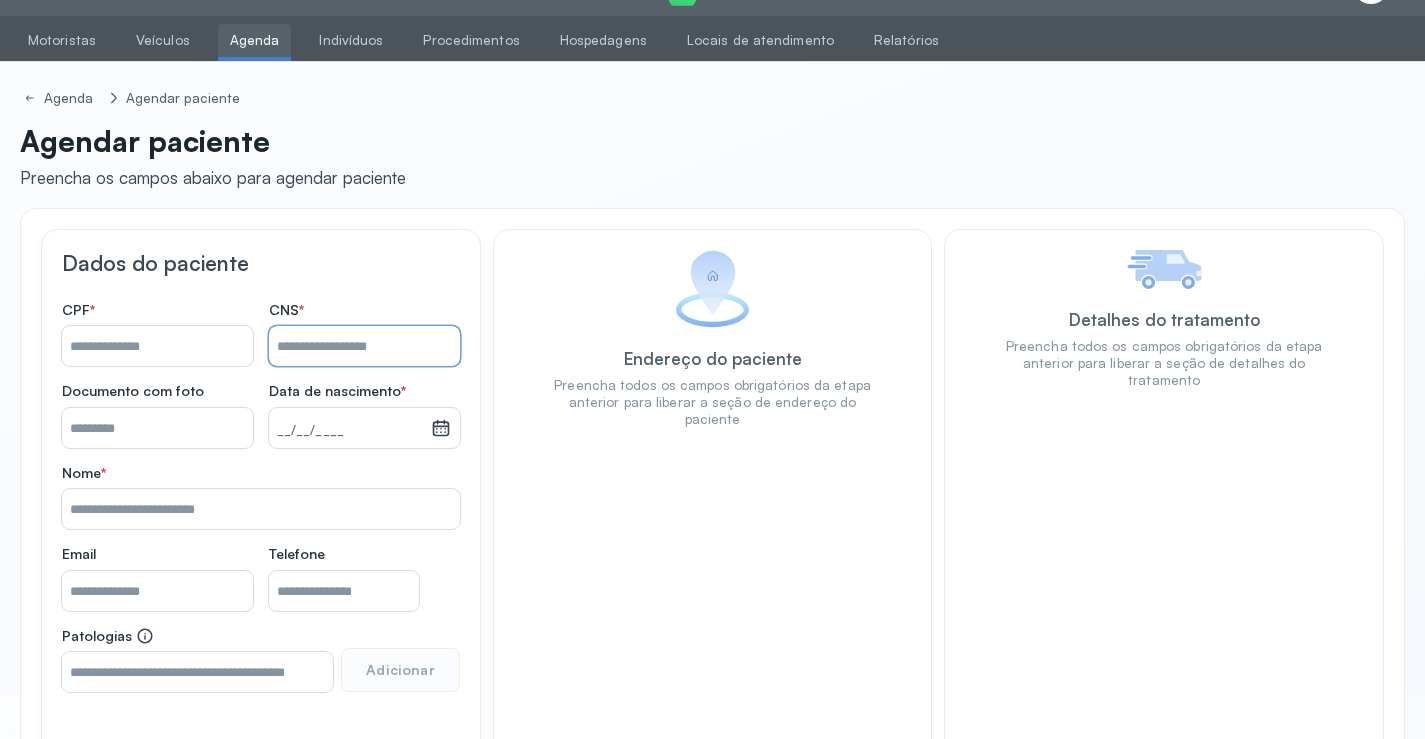 paste on "**********" 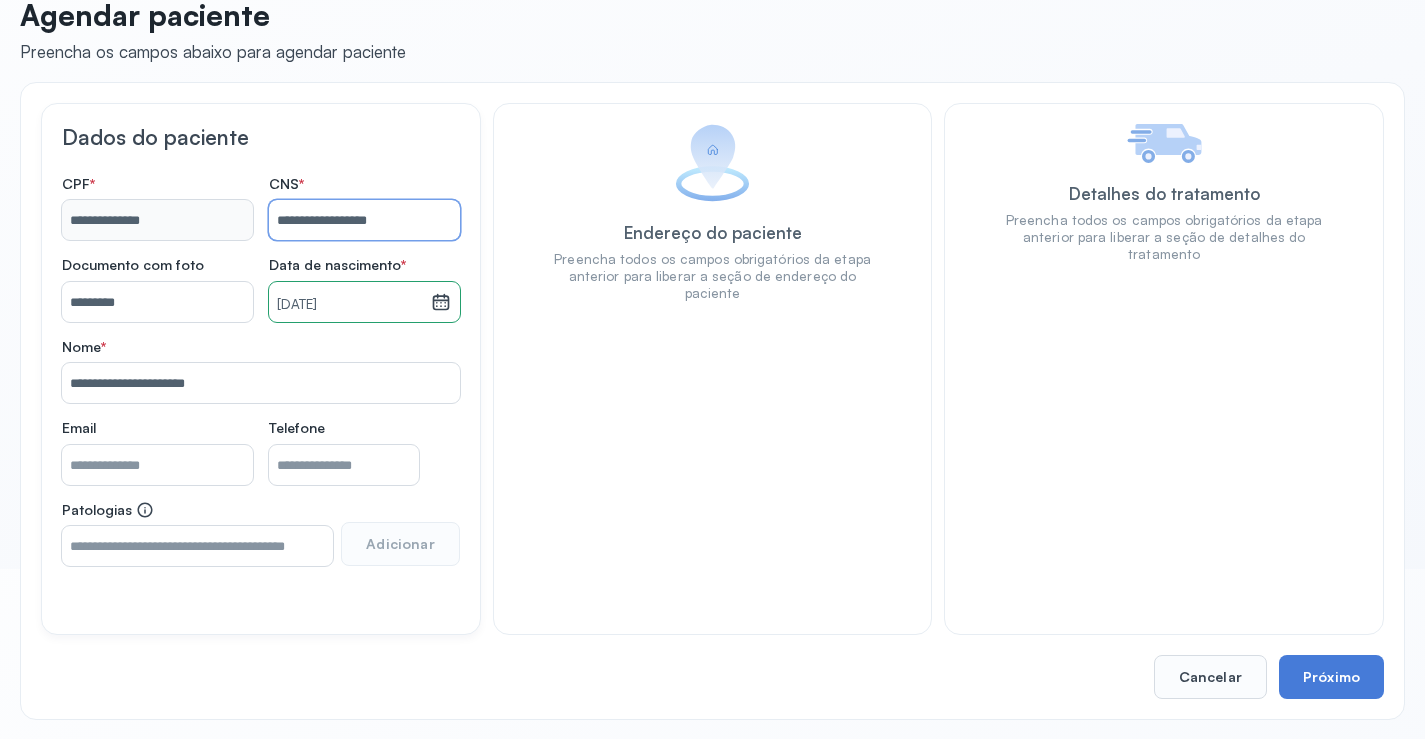 scroll, scrollTop: 171, scrollLeft: 0, axis: vertical 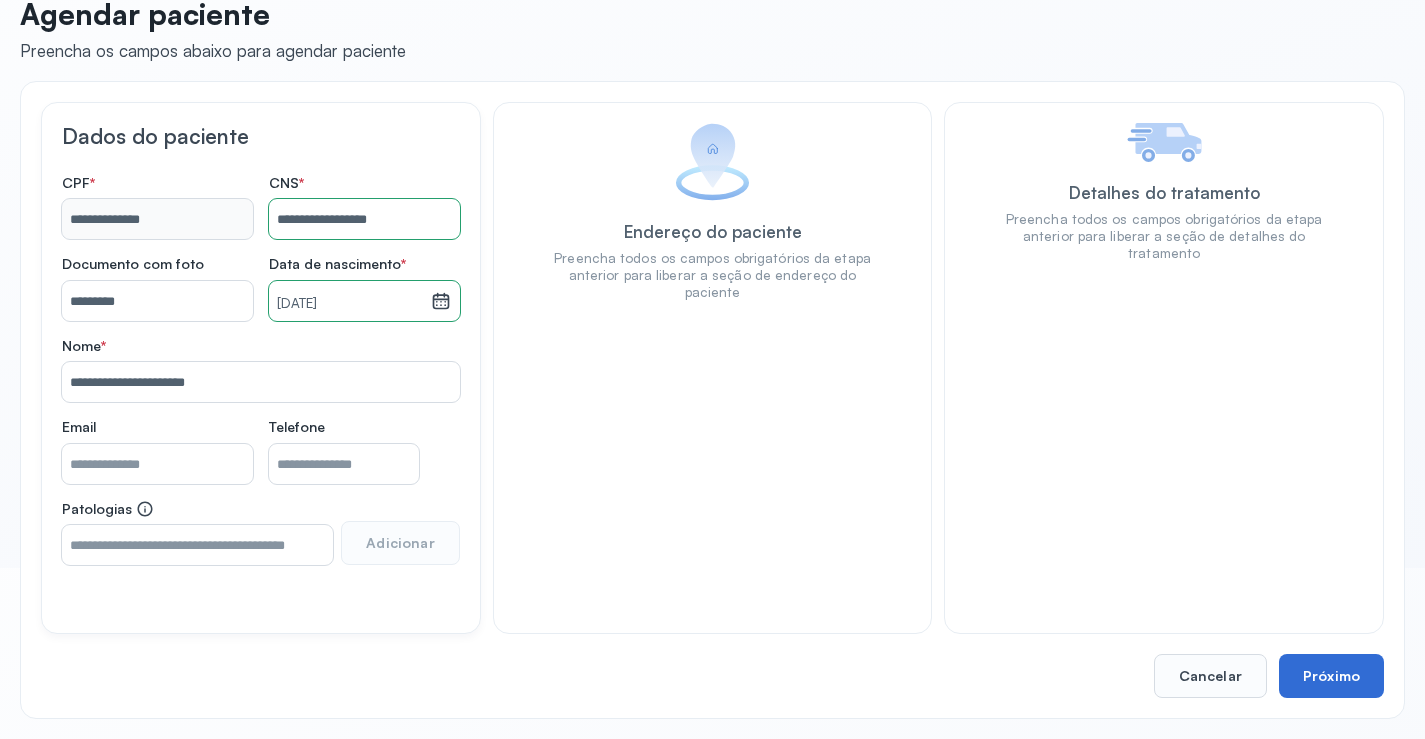 click on "Próximo" at bounding box center [1331, 676] 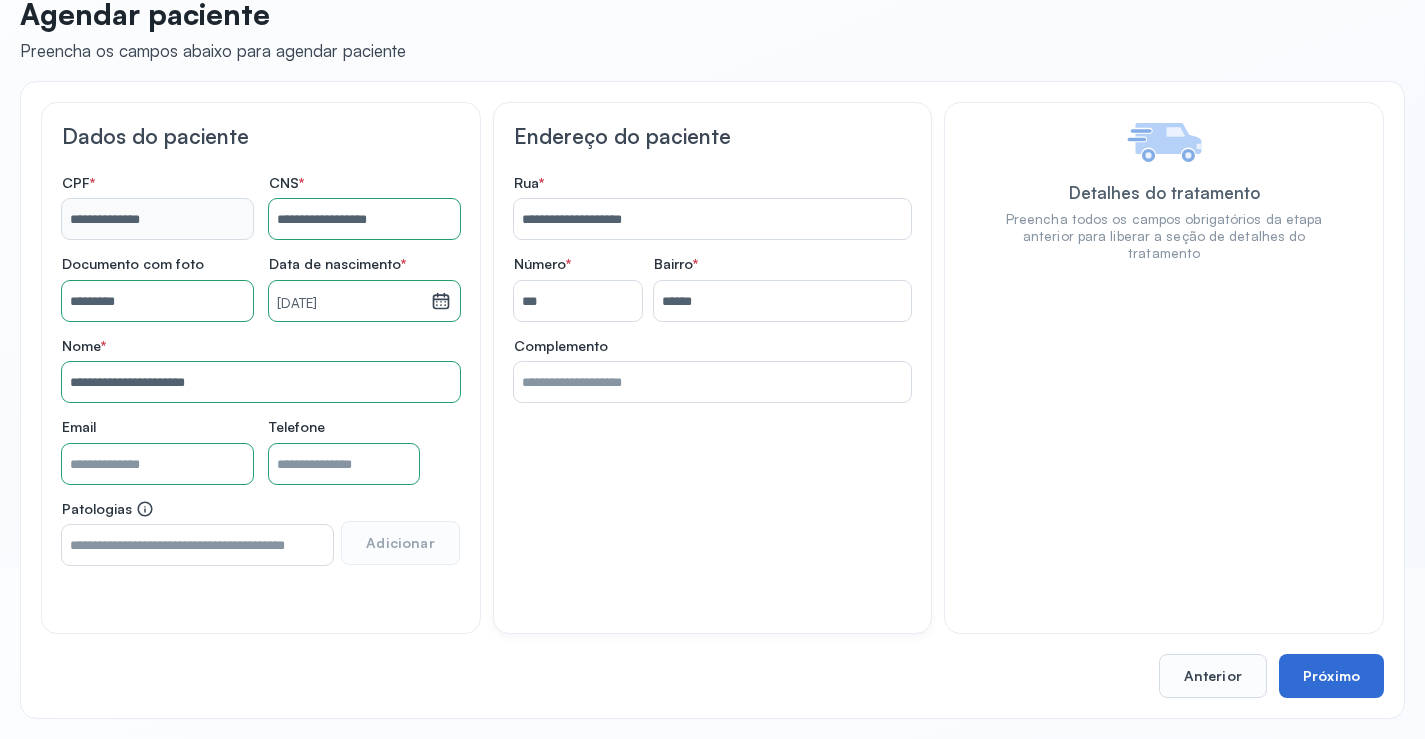 click on "Próximo" at bounding box center [1331, 676] 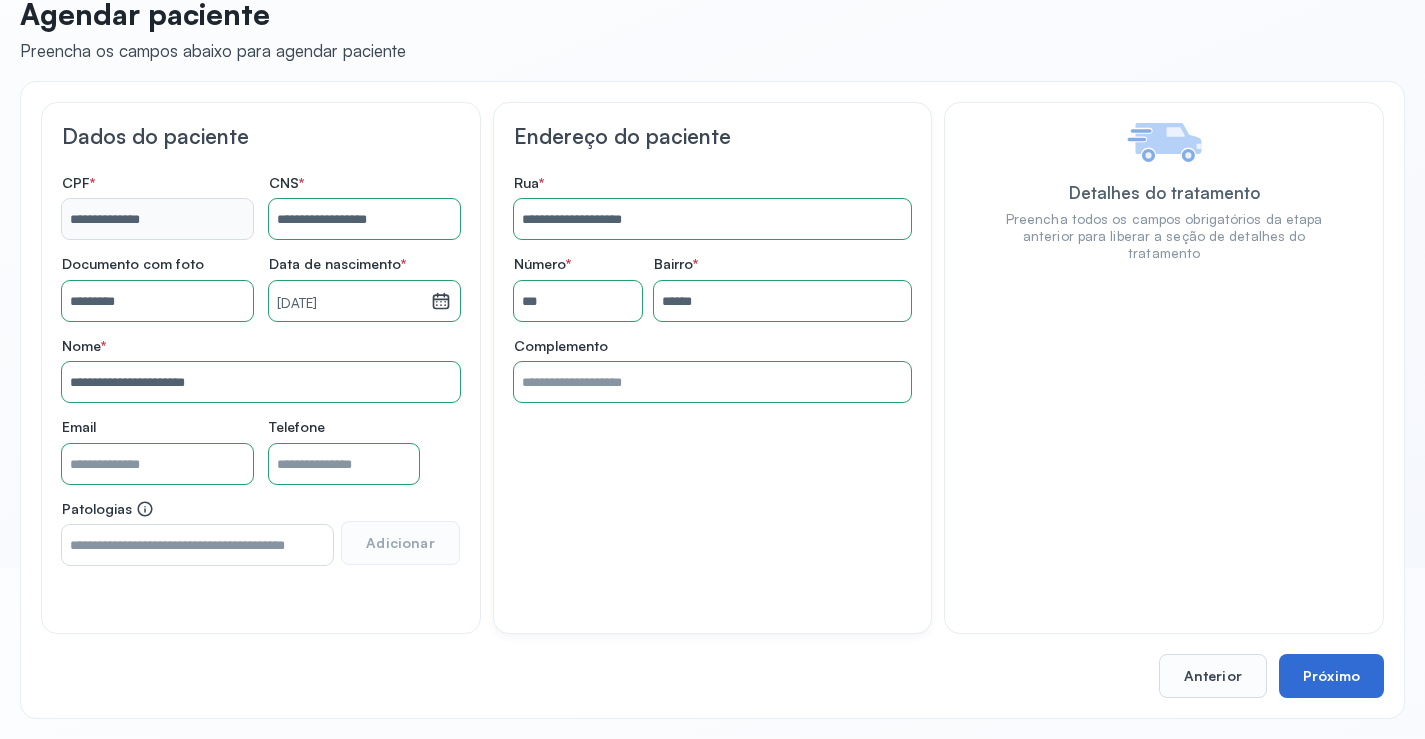 click on "Próximo" at bounding box center [1331, 676] 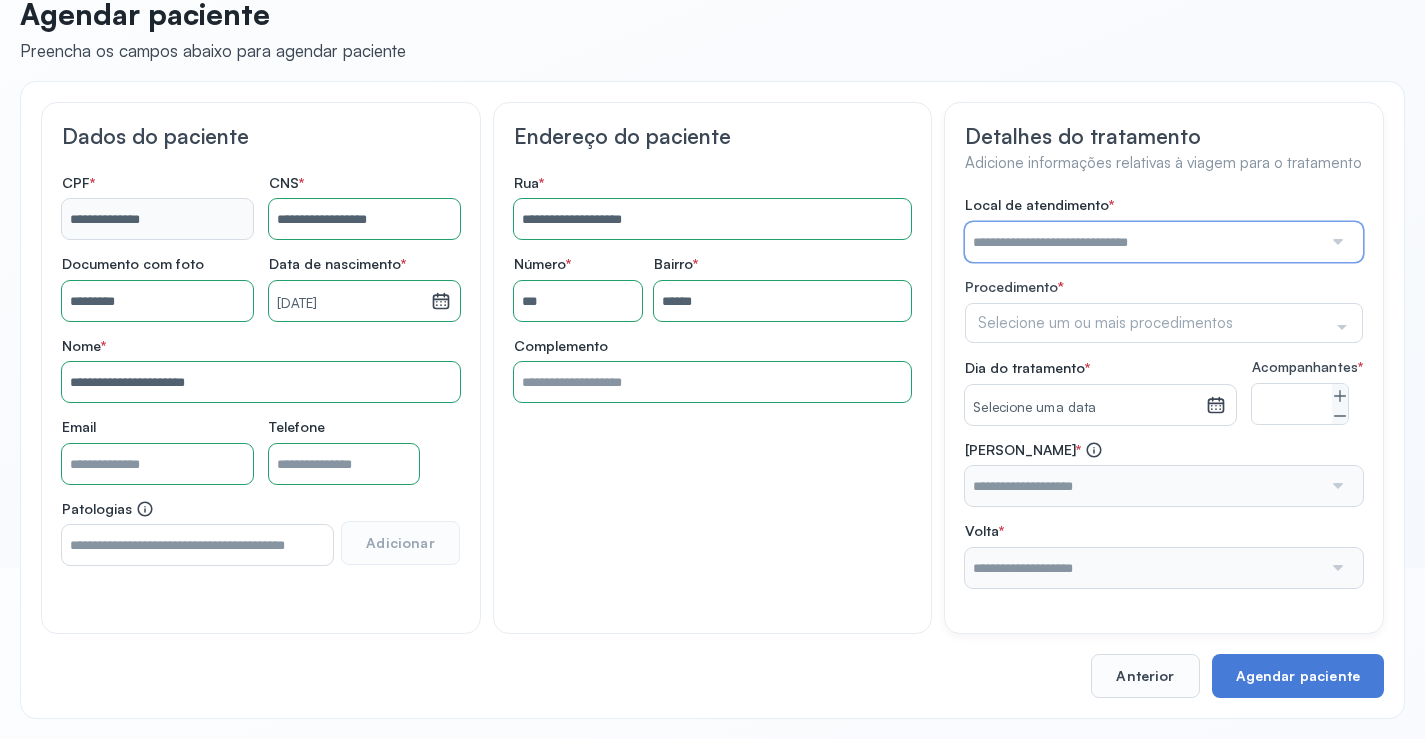 click at bounding box center [1143, 242] 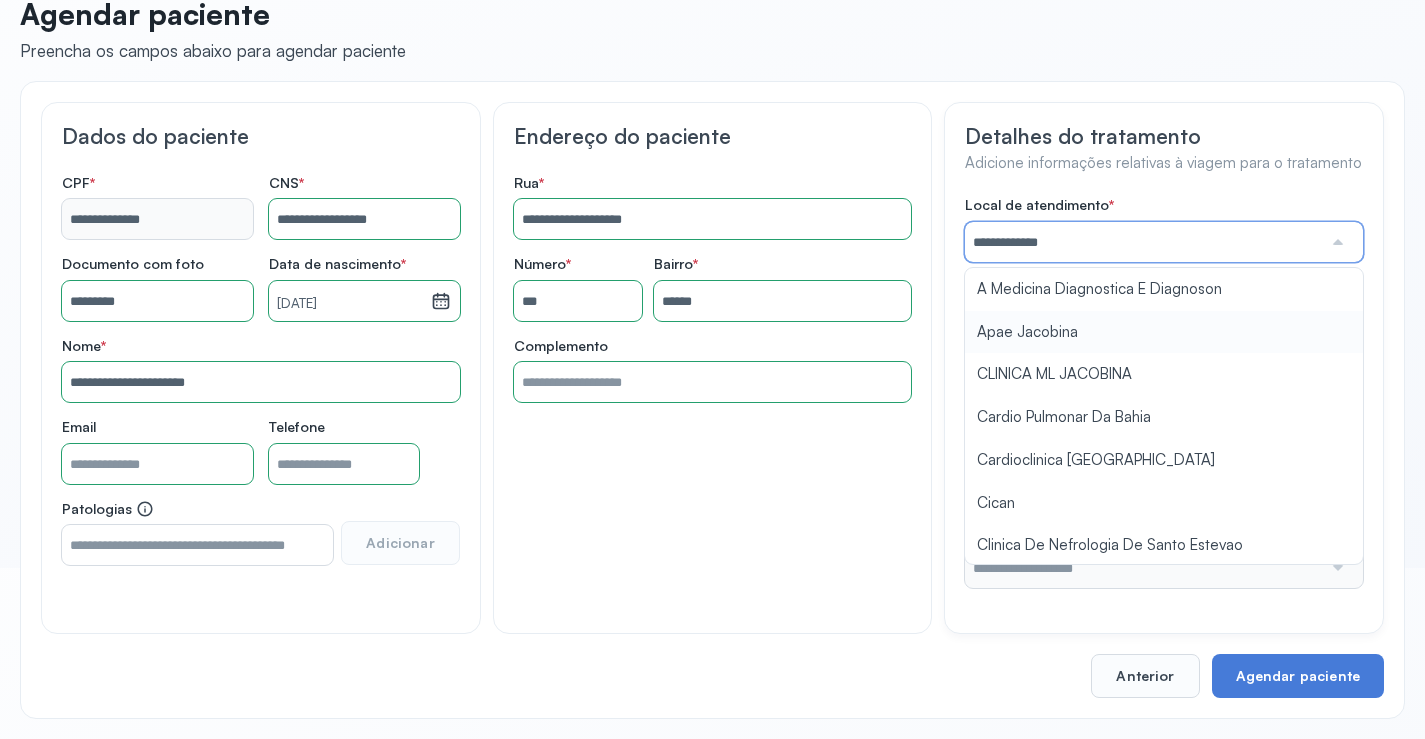 click on "**********" at bounding box center [1164, 392] 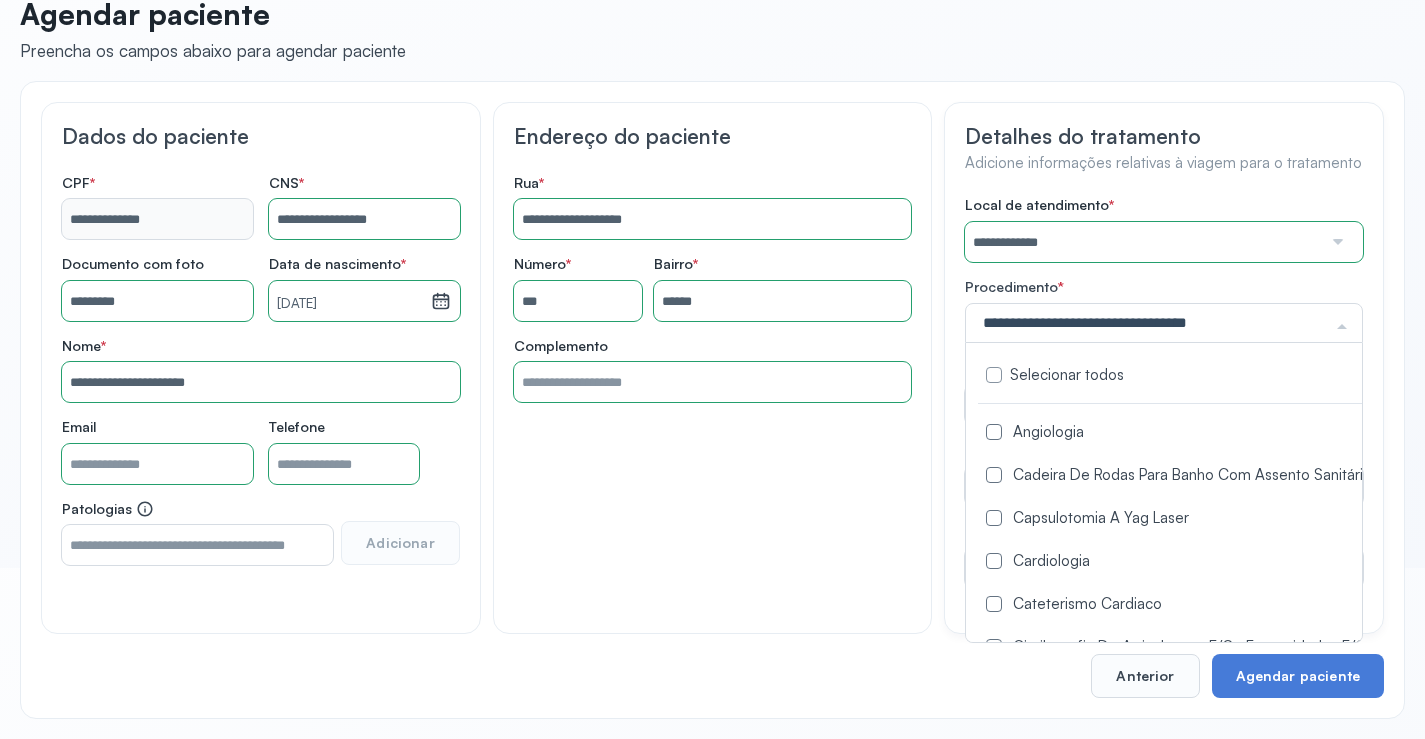 click on "Cadeira De Rodas Para Banho Com Assento Sanitário" 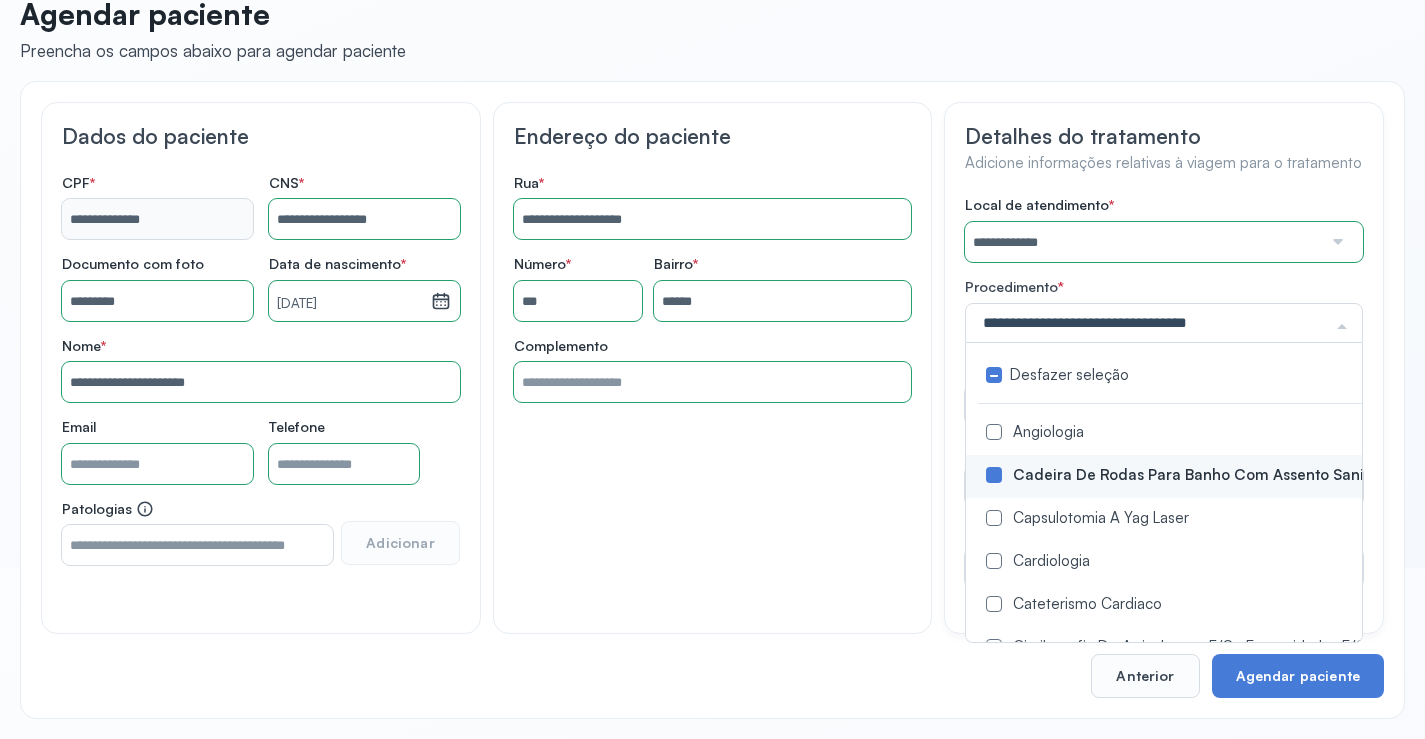 click on "**********" 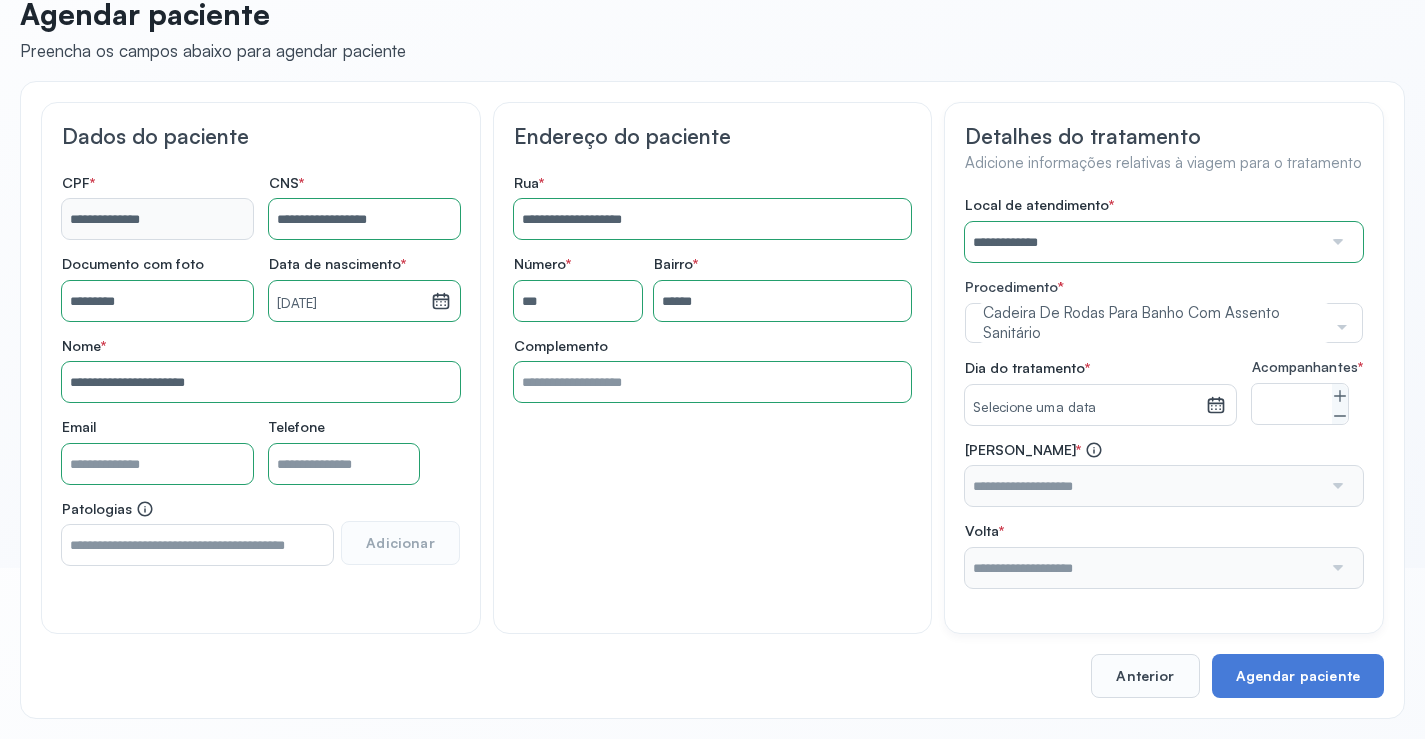 click 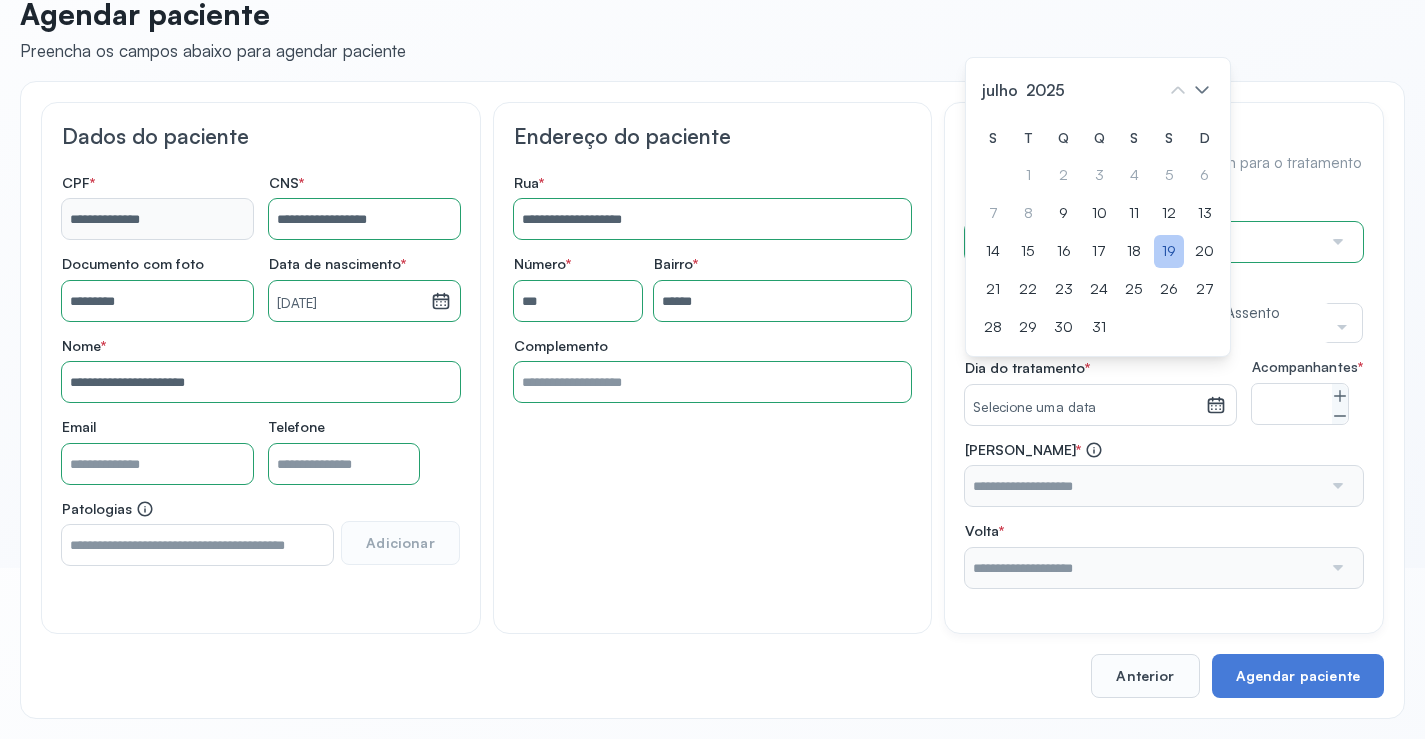 click on "19" 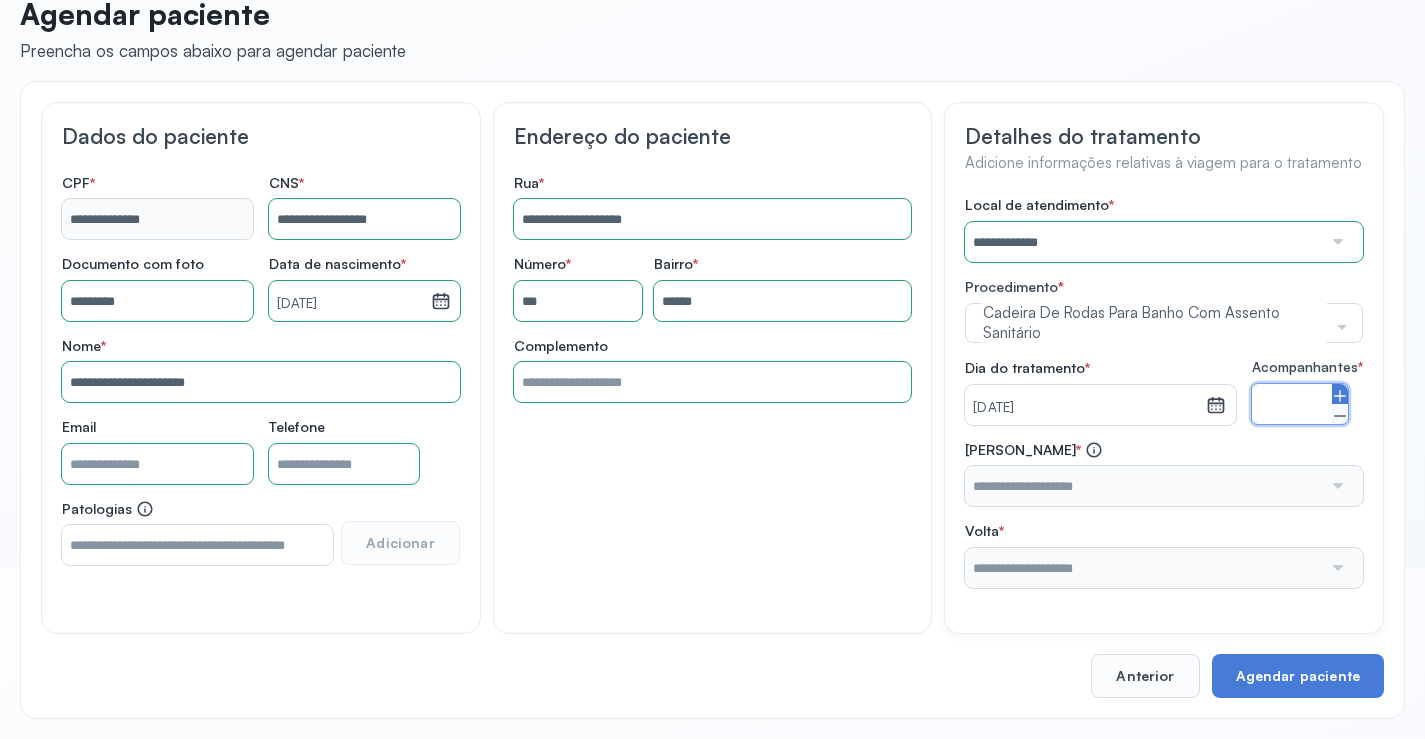 click 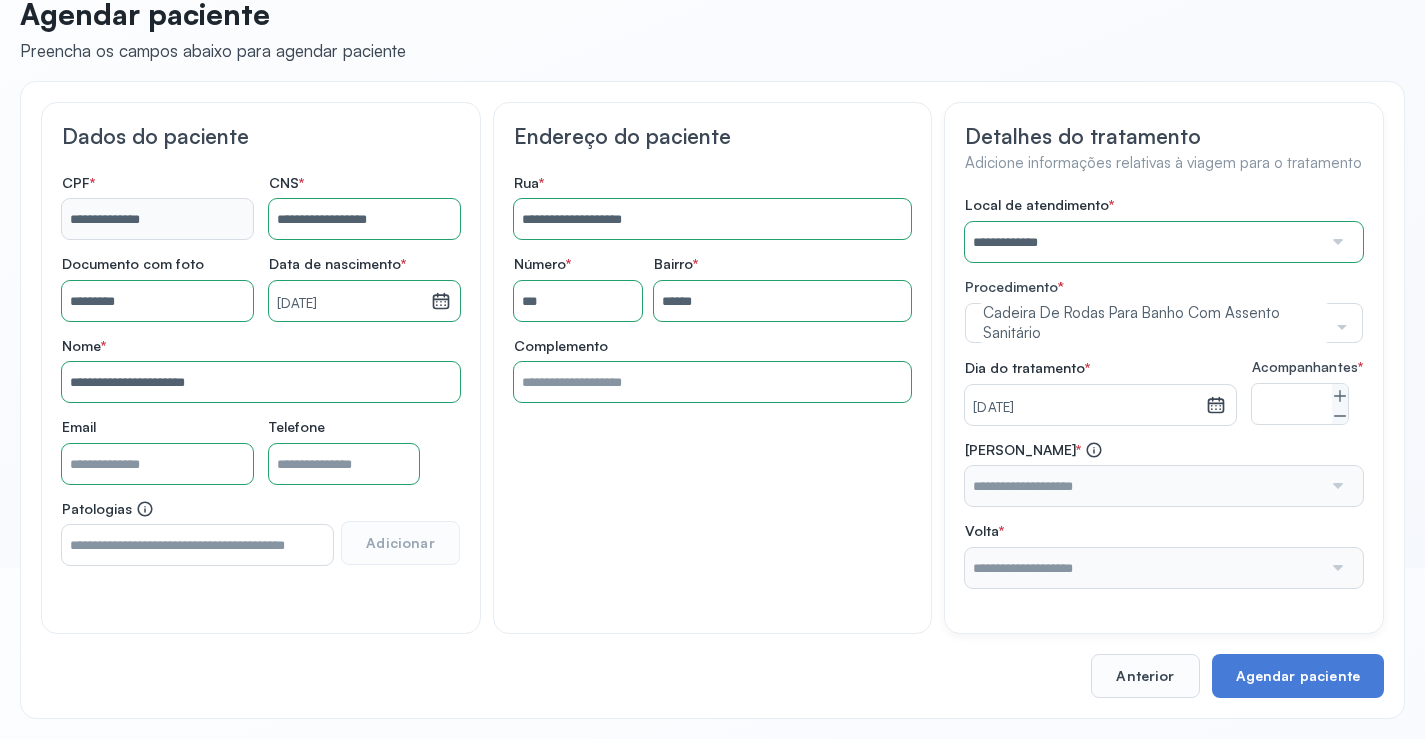 click on "[PERSON_NAME]   *" at bounding box center (1164, 474) 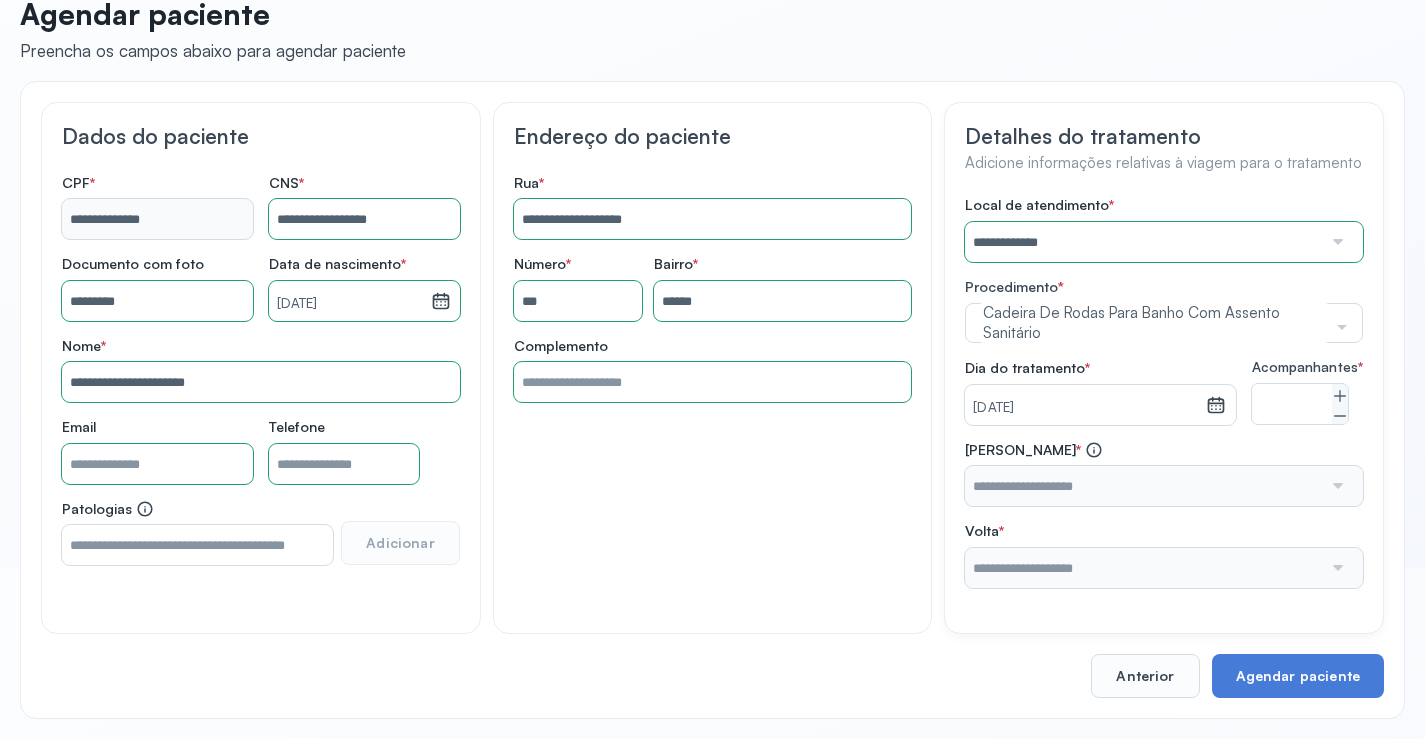 click on "[PERSON_NAME]   *" at bounding box center (1164, 474) 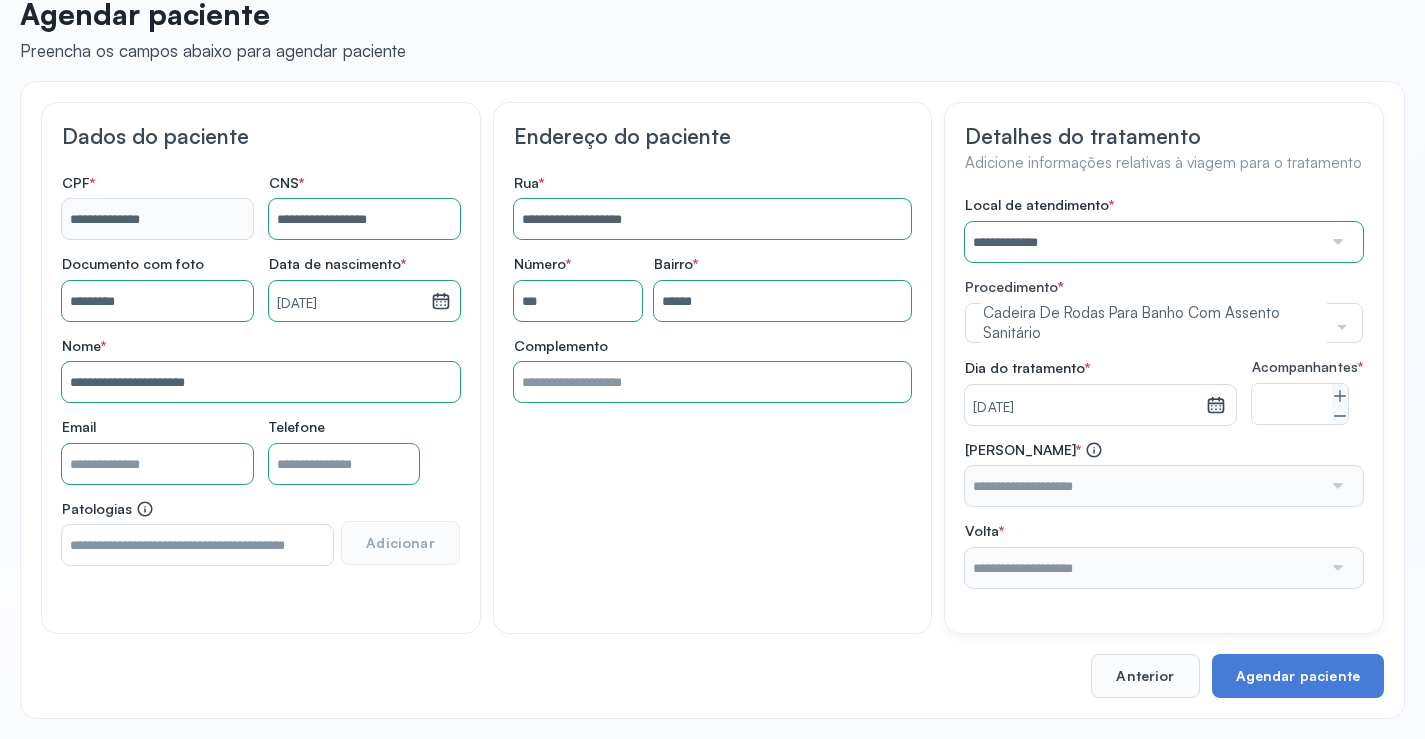 click on "[PERSON_NAME]   *   Nenhuma opção encontrada  Volta   *   Nenhuma opção encontrada" at bounding box center [1164, 514] 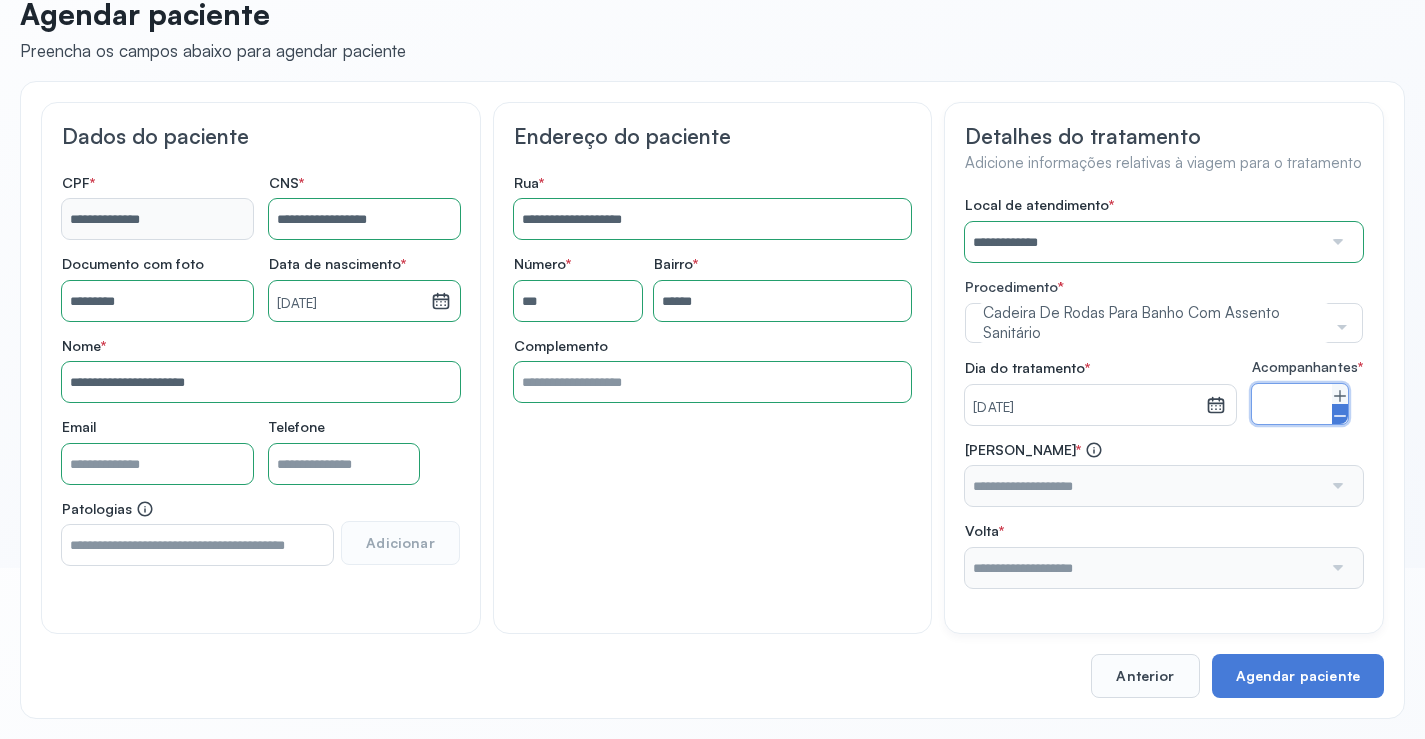 click 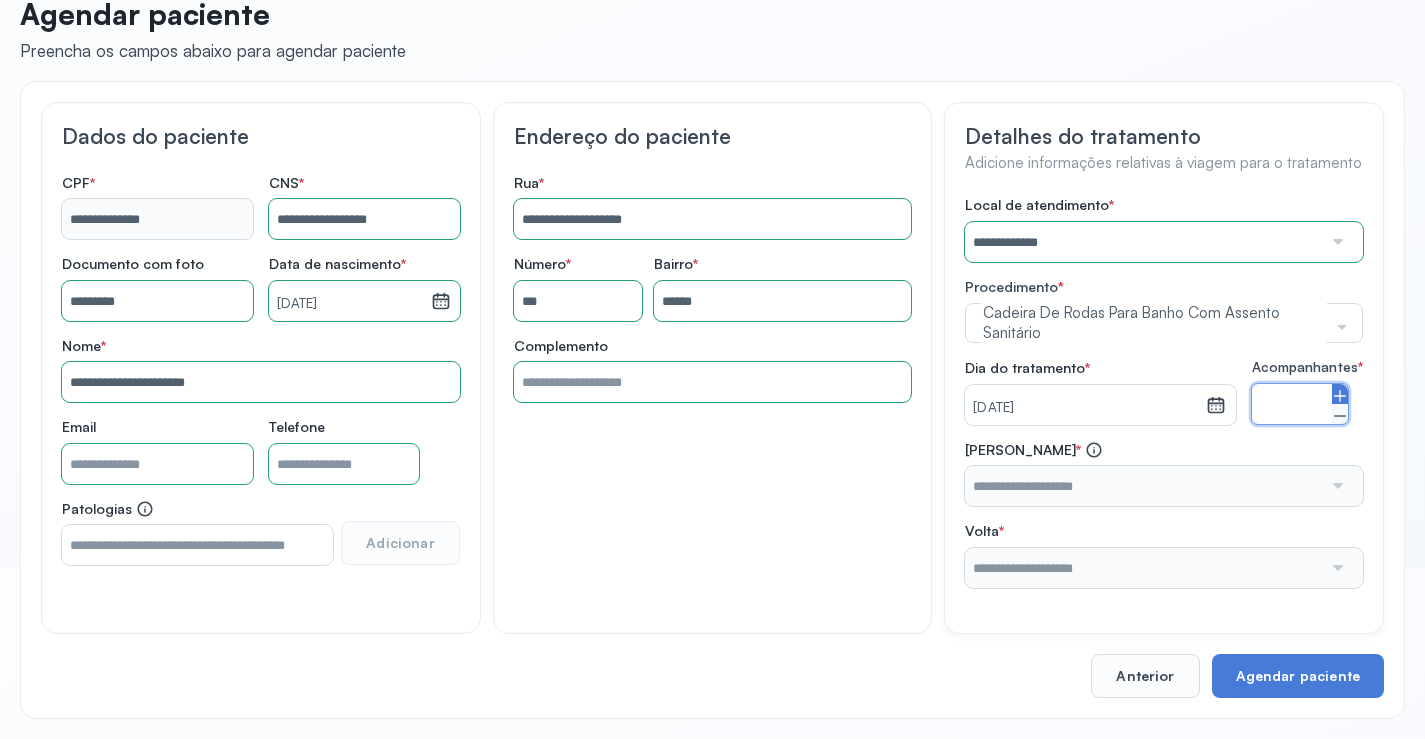 click 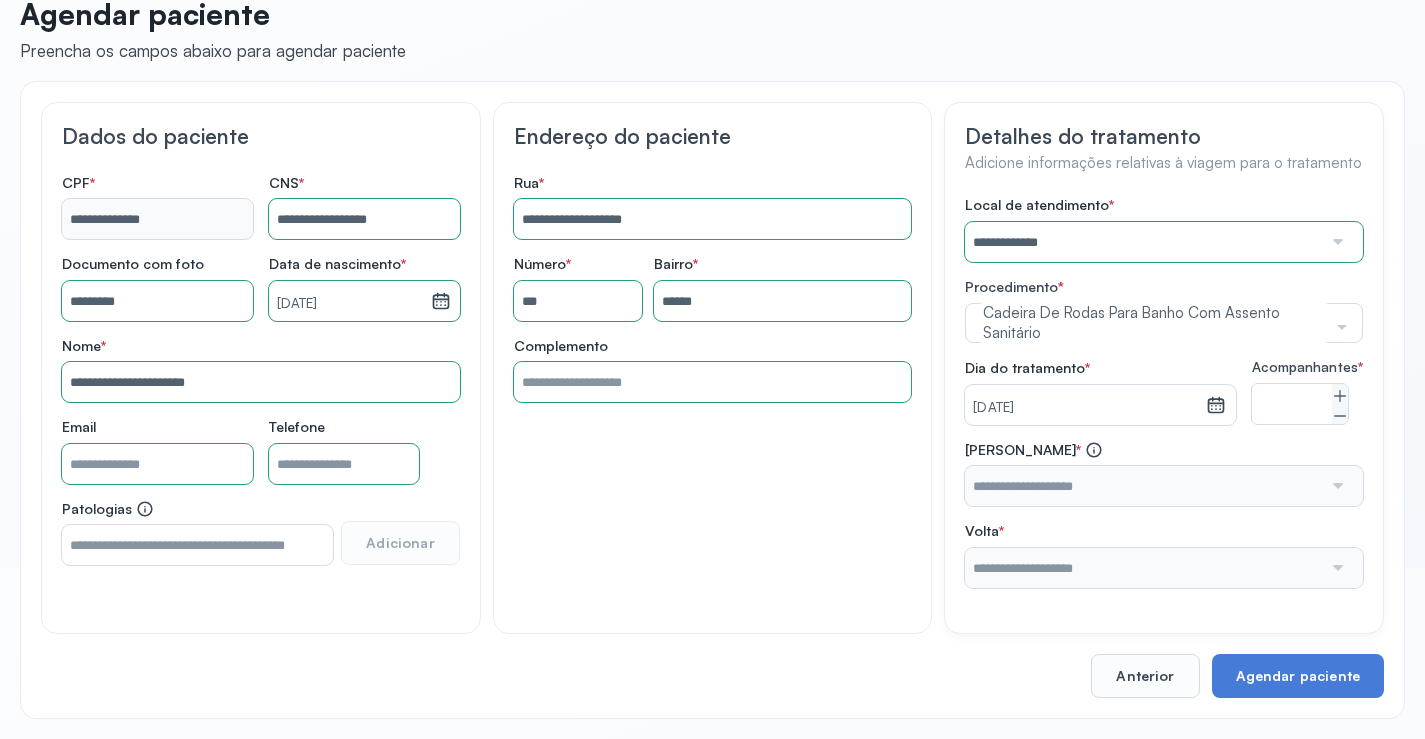 click at bounding box center (1336, 486) 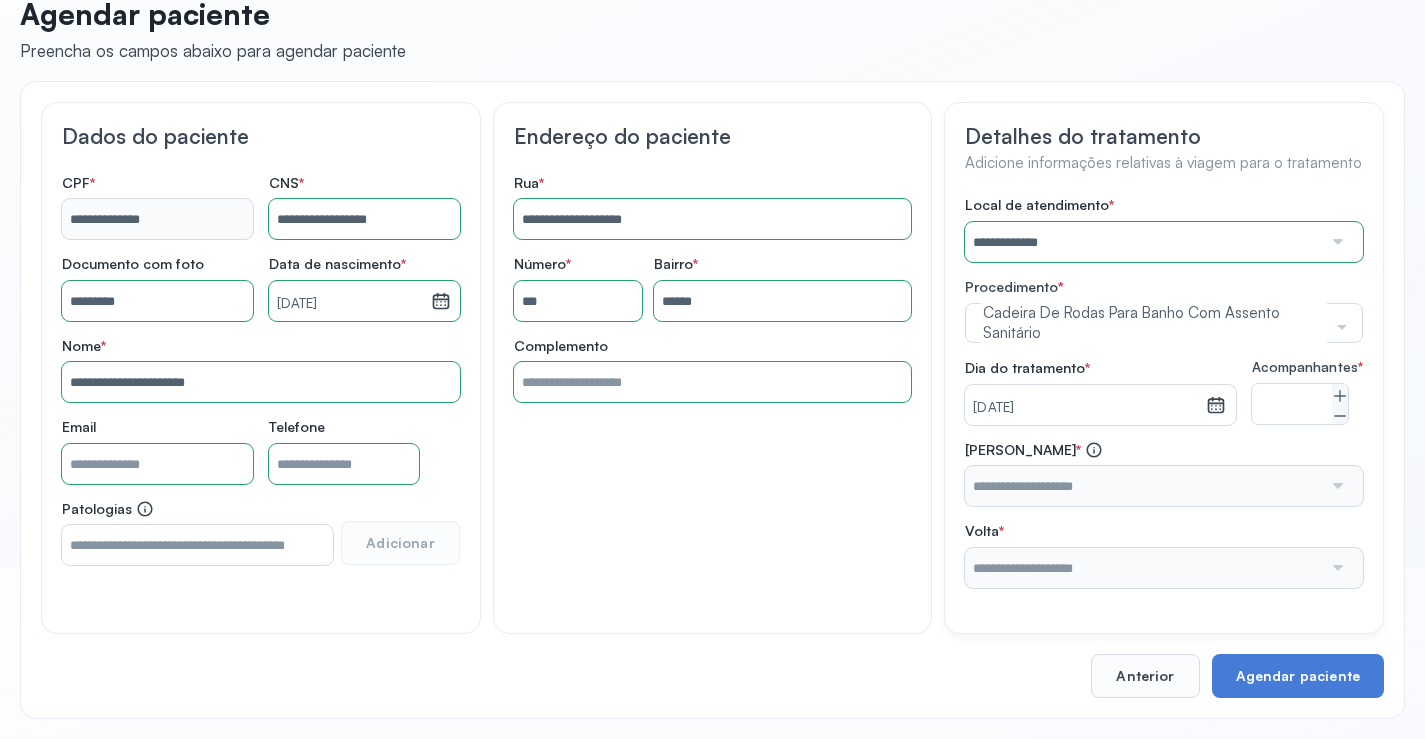 drag, startPoint x: 1331, startPoint y: 502, endPoint x: 1319, endPoint y: 529, distance: 29.546574 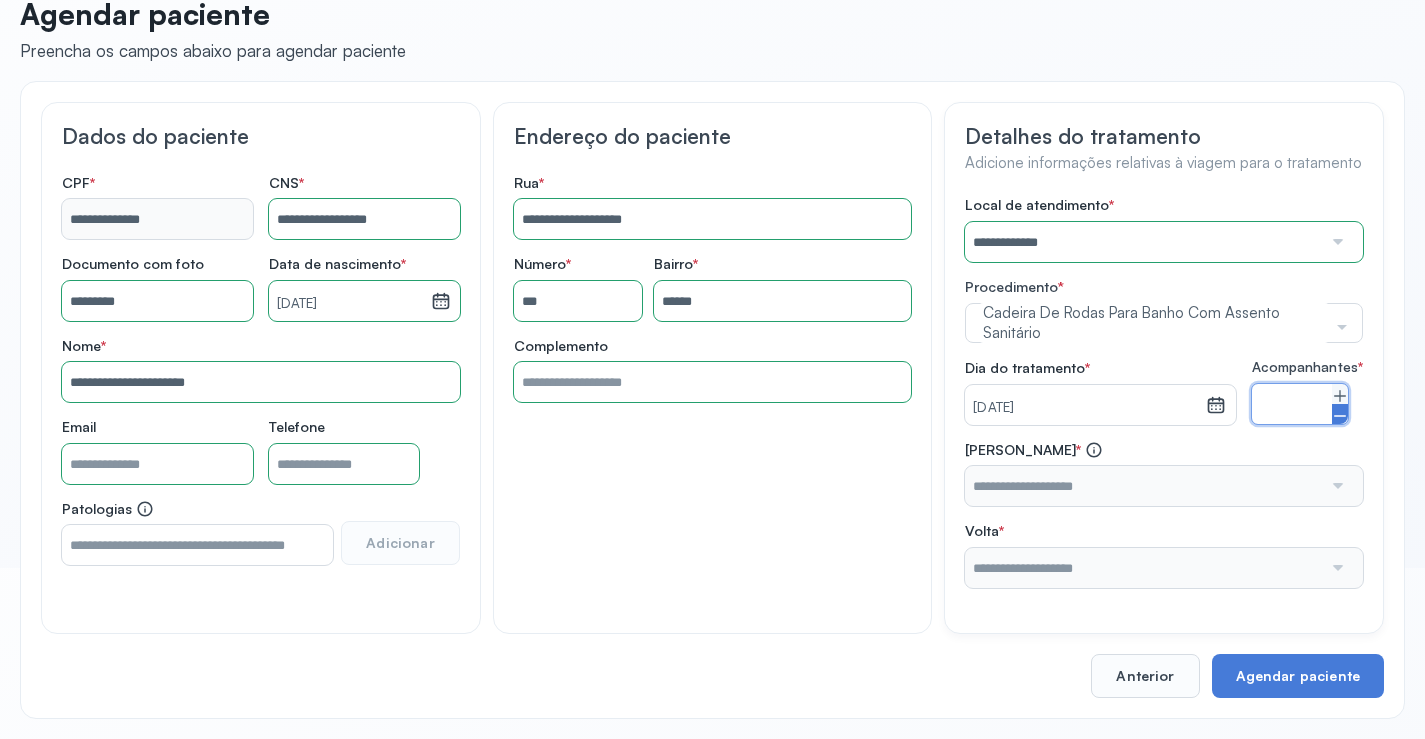 click 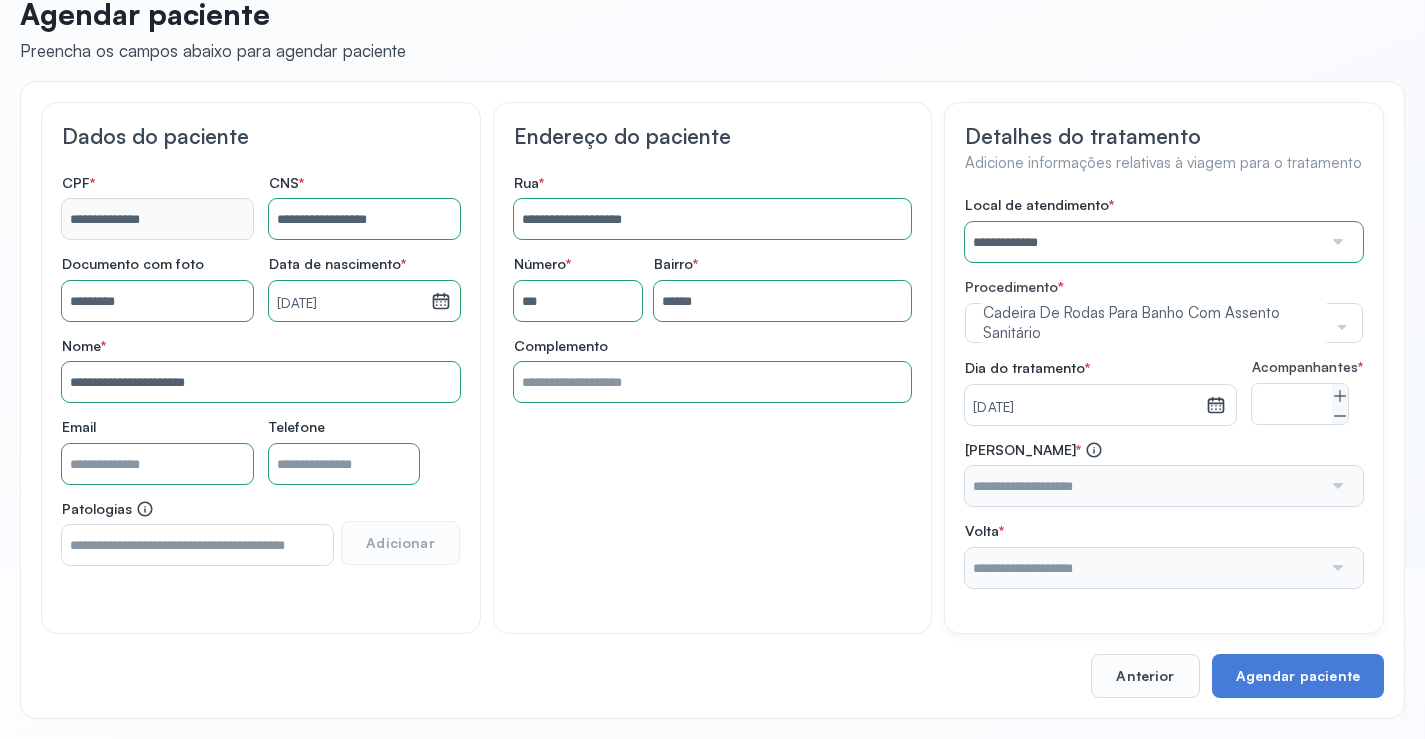click on "[PERSON_NAME]   *" at bounding box center (1164, 474) 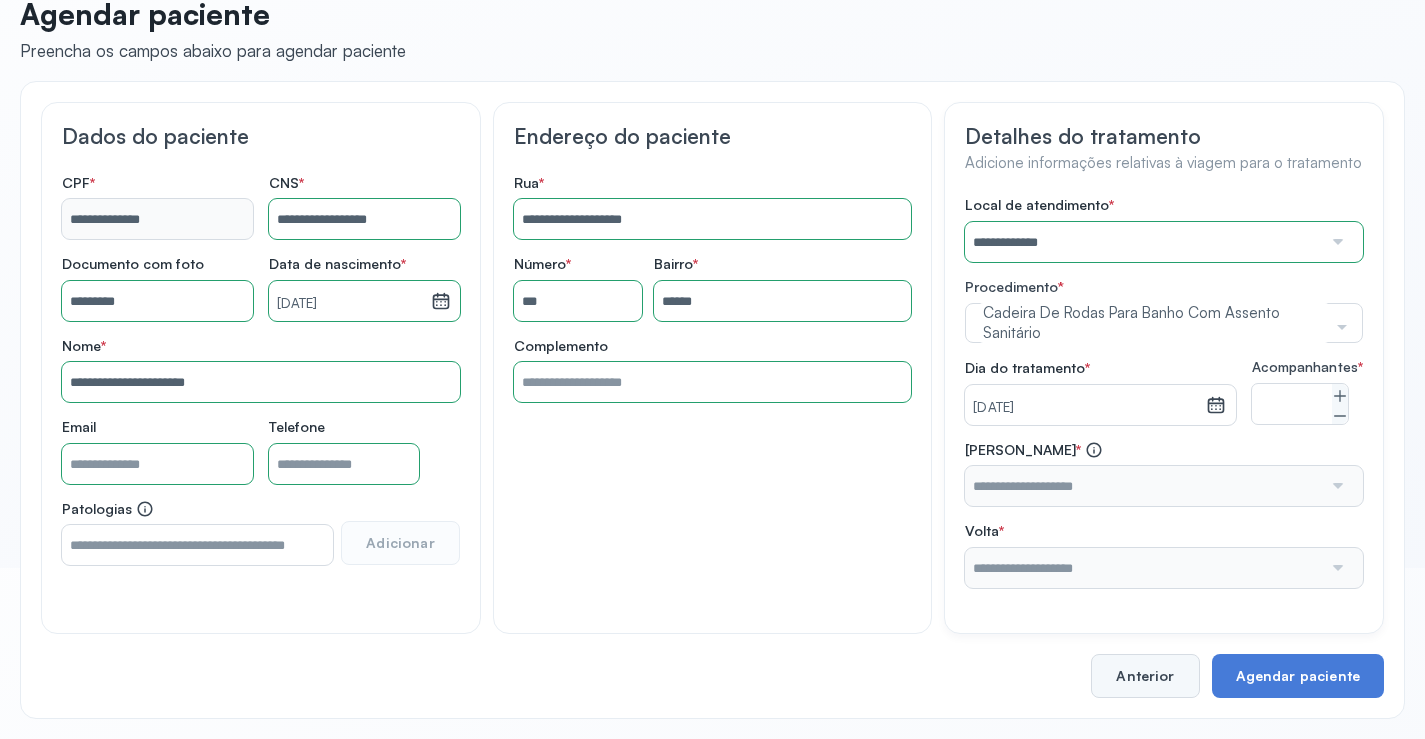 click on "Anterior" at bounding box center (1145, 676) 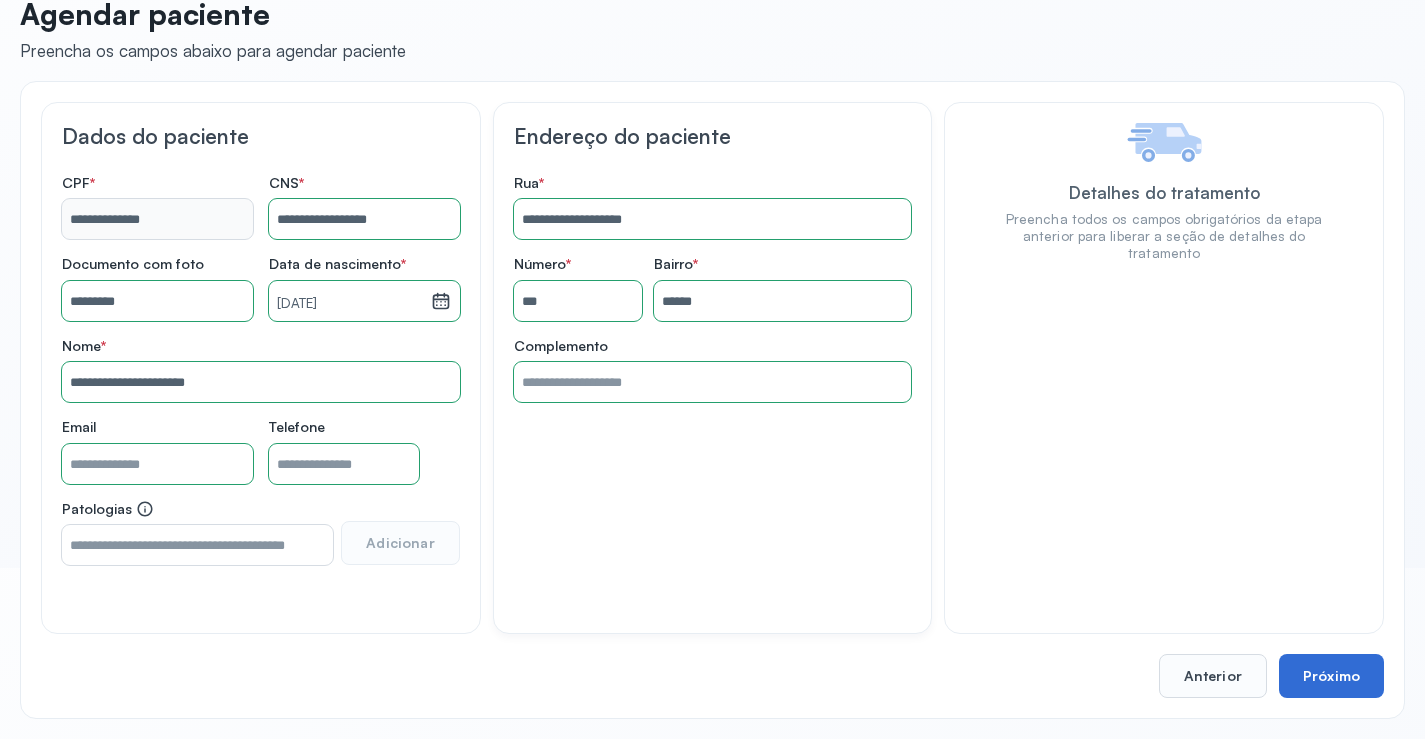 click on "Próximo" at bounding box center [1331, 676] 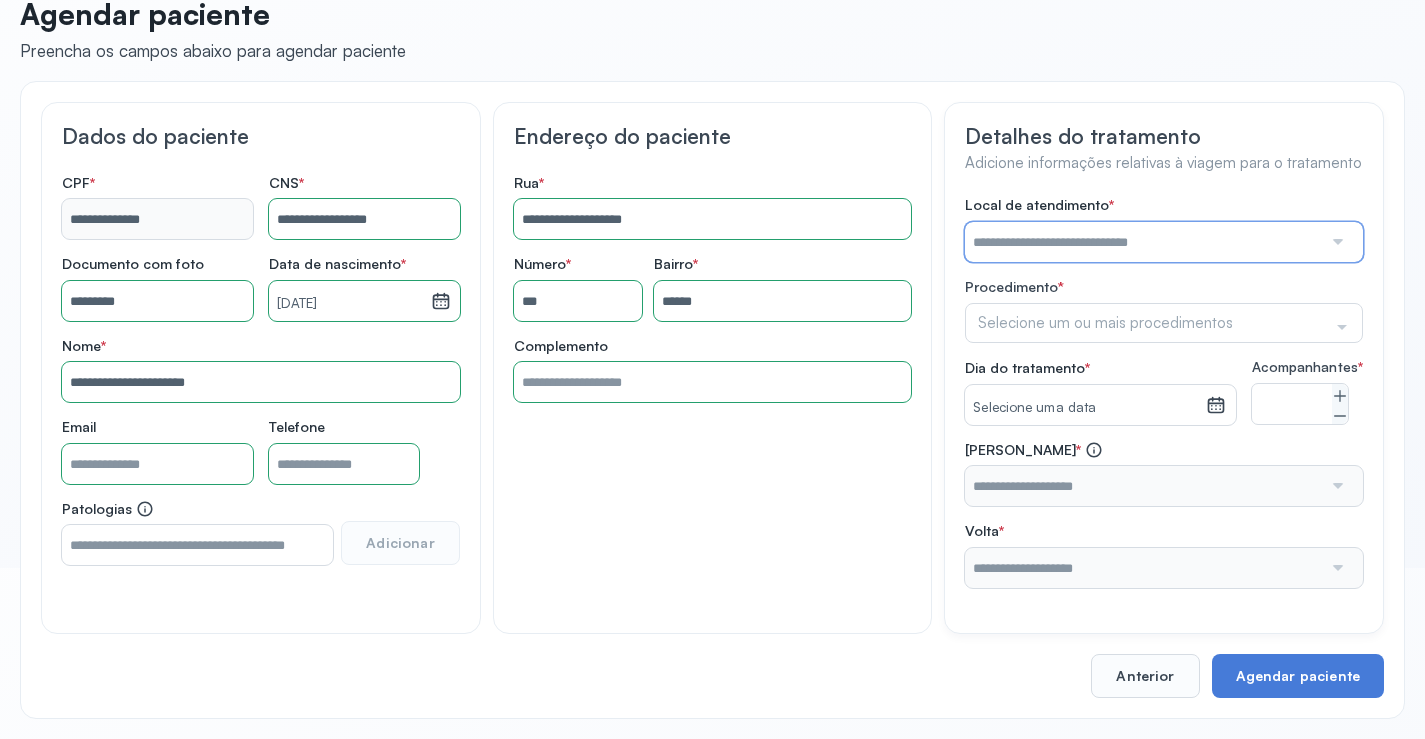 click at bounding box center (1143, 242) 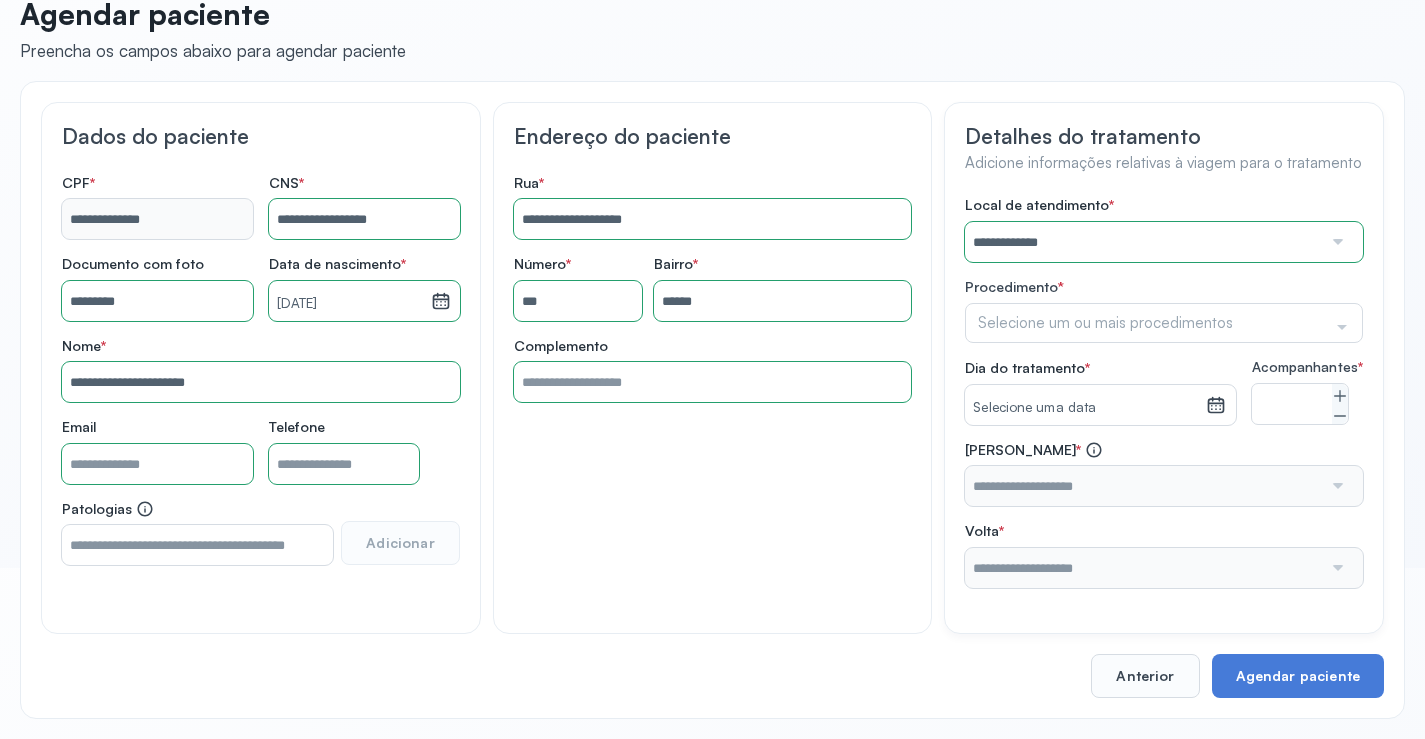 click on "**********" at bounding box center [1164, 392] 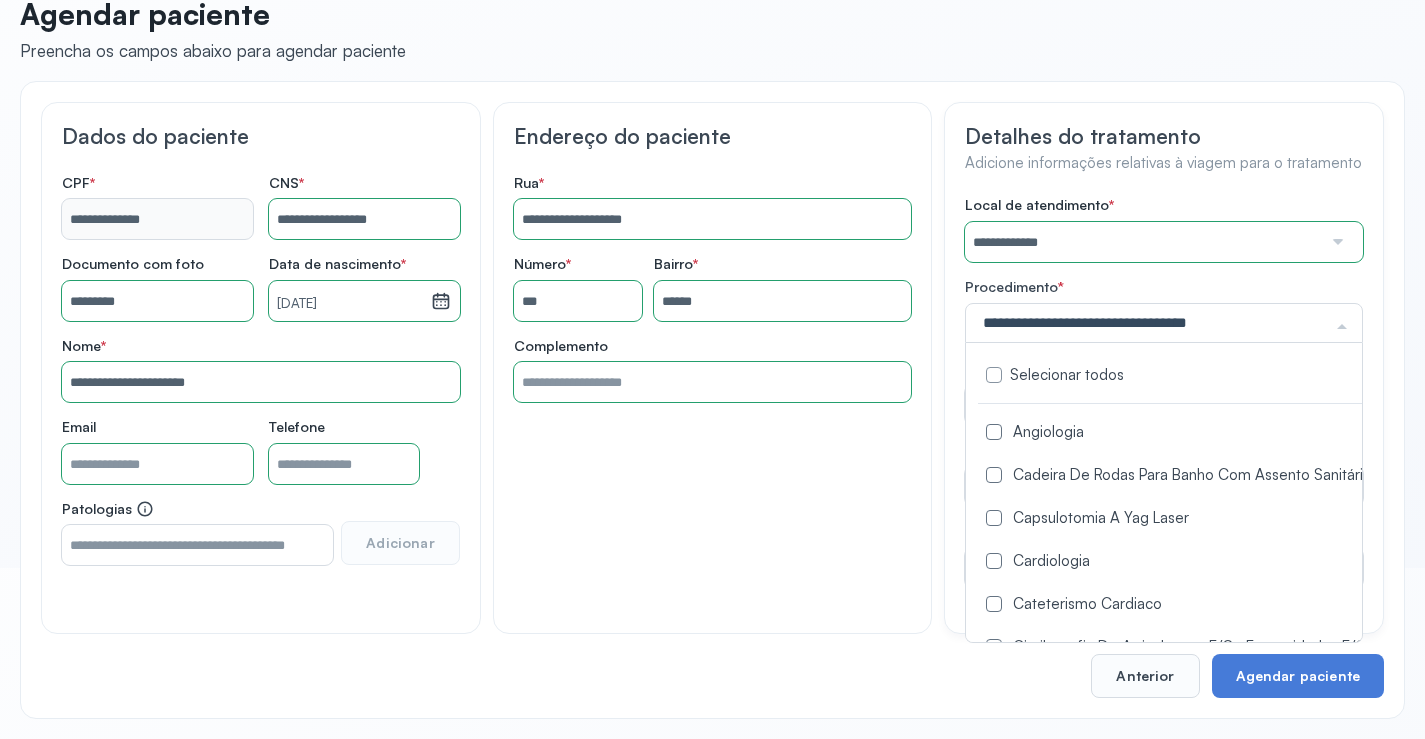 click at bounding box center [994, 432] 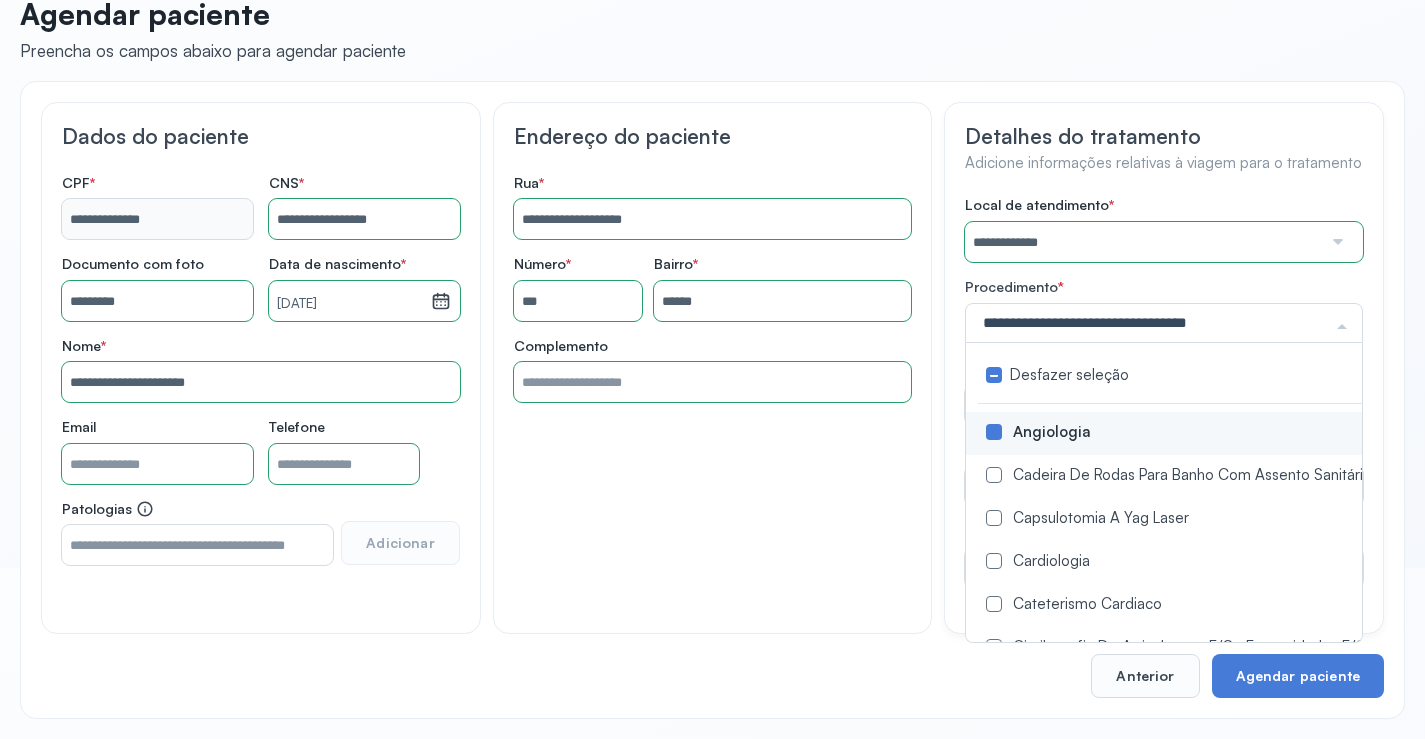 click on "**********" 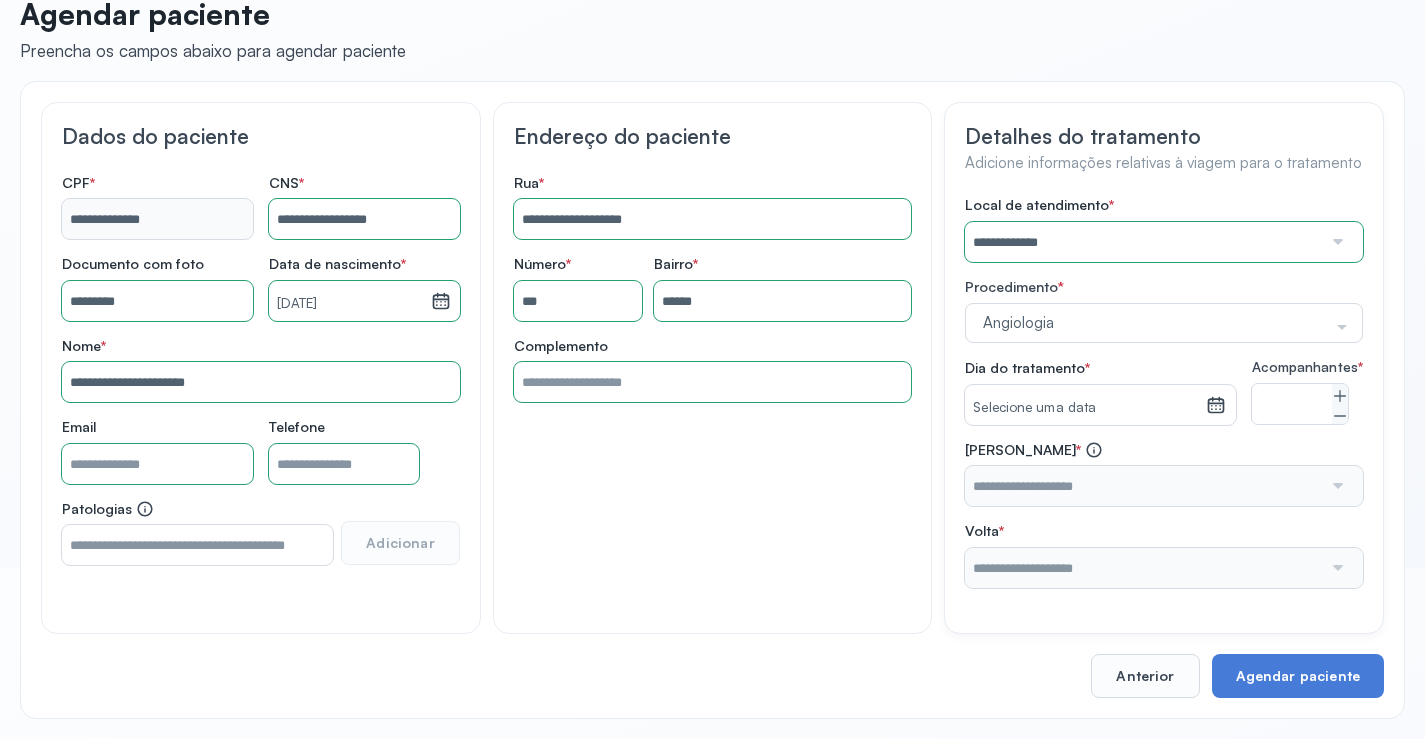 click 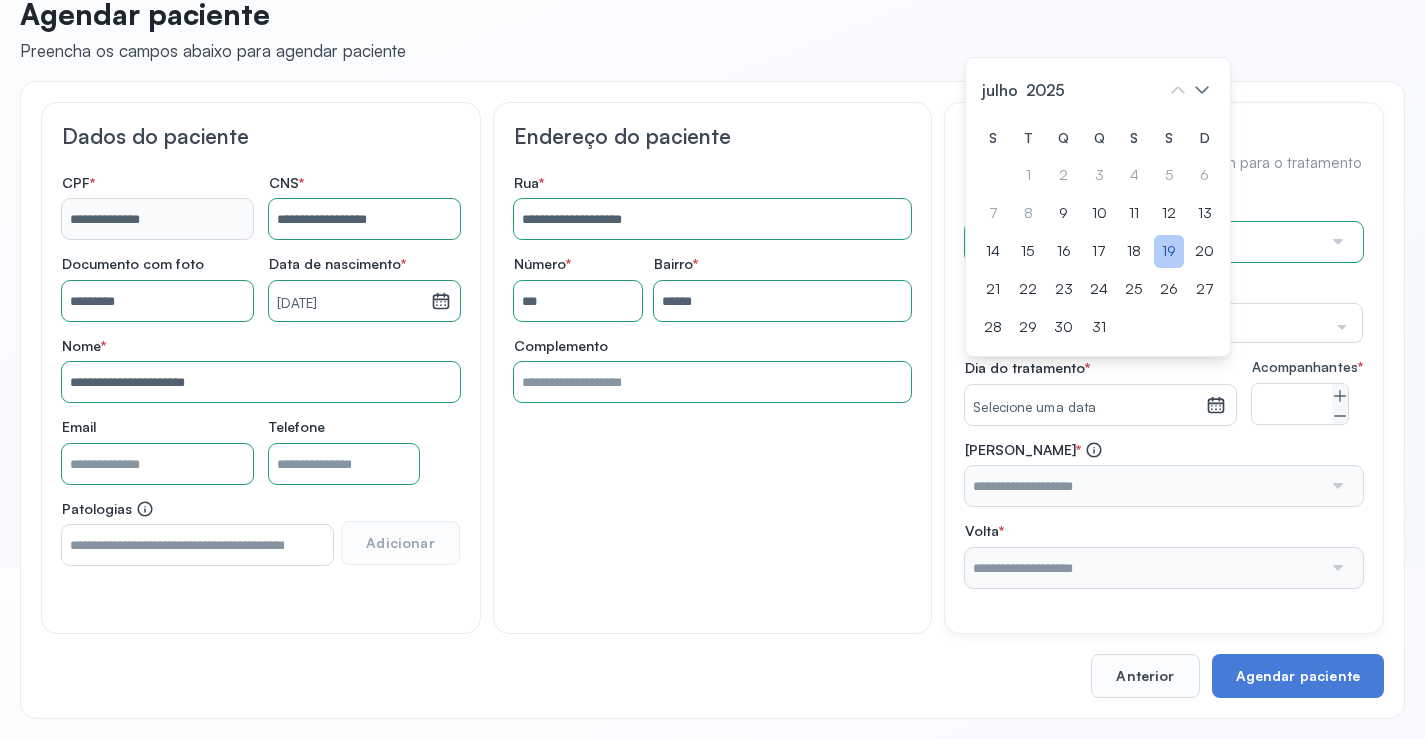 click on "19" 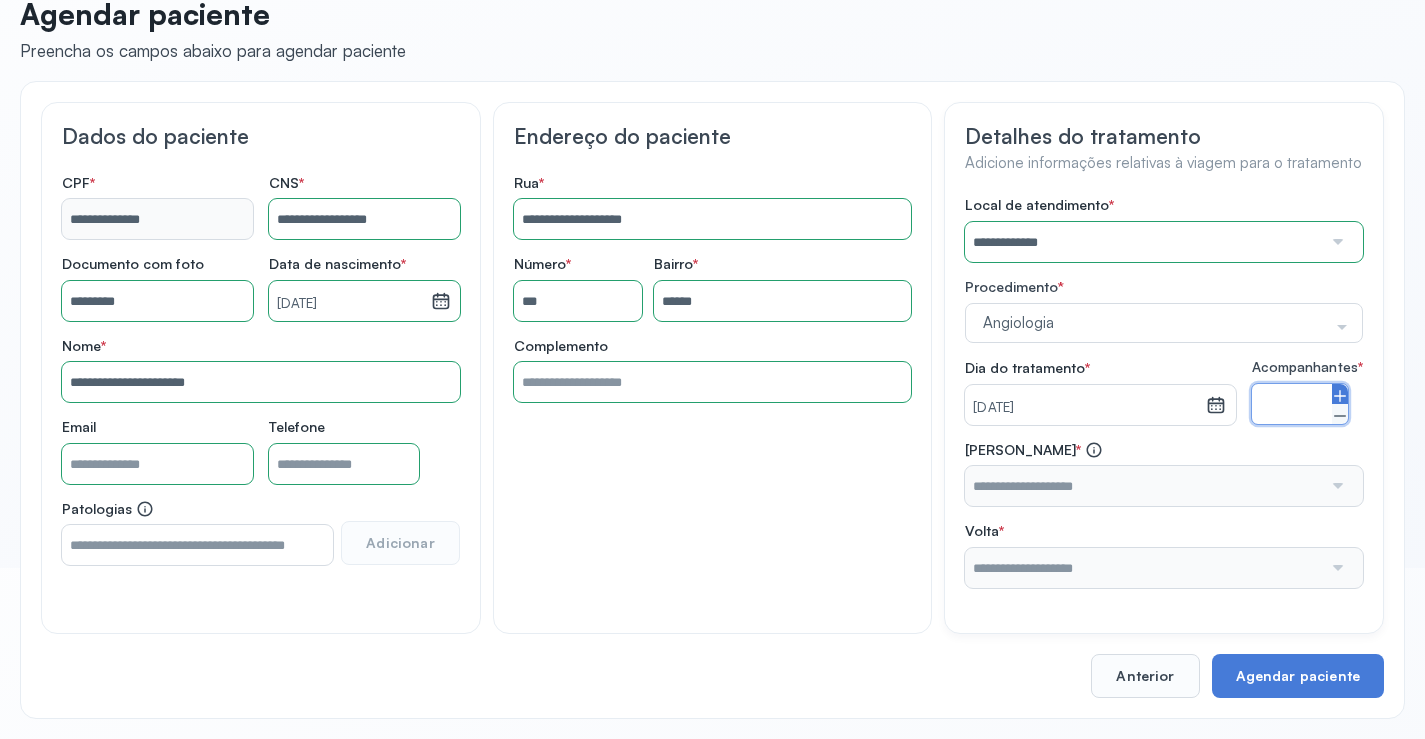 click 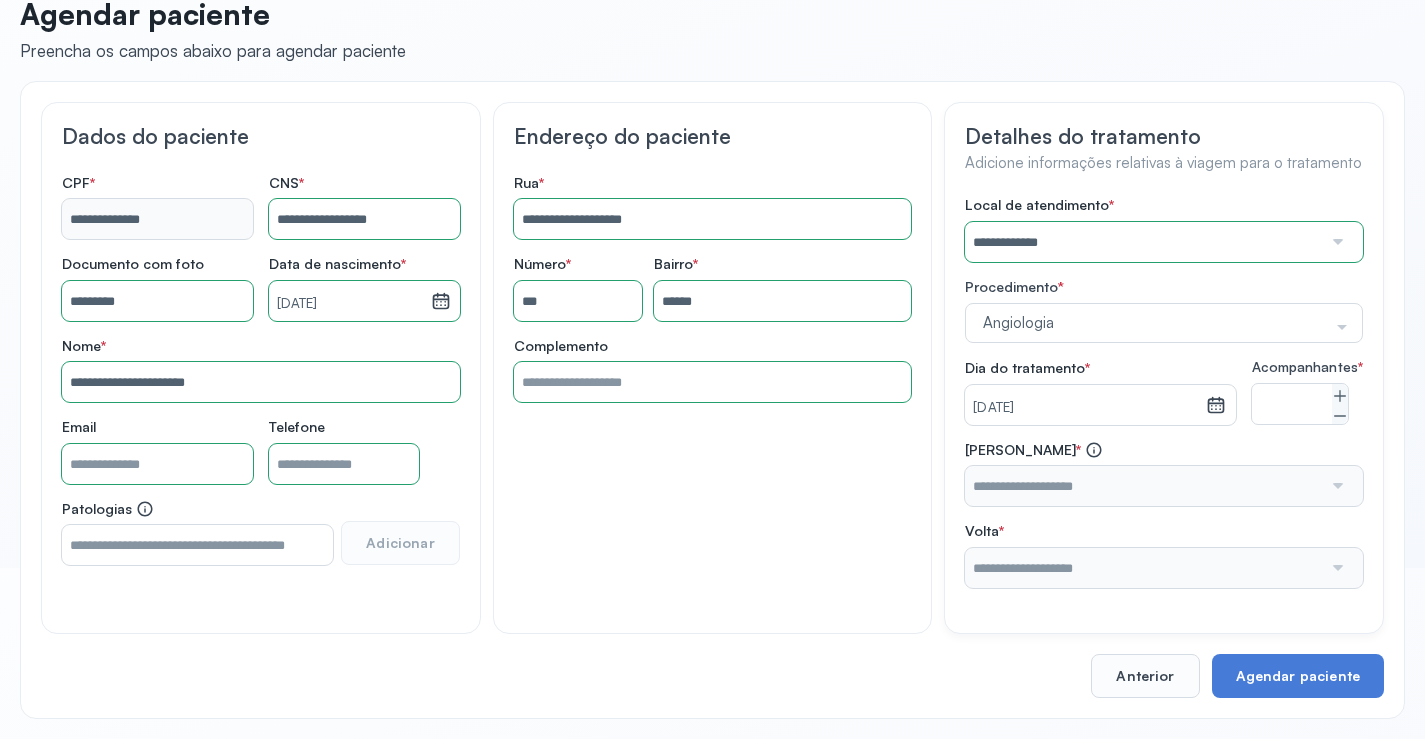 click on "[PERSON_NAME]   *   Nenhuma opção encontrada  Volta   *   Nenhuma opção encontrada" at bounding box center [1164, 514] 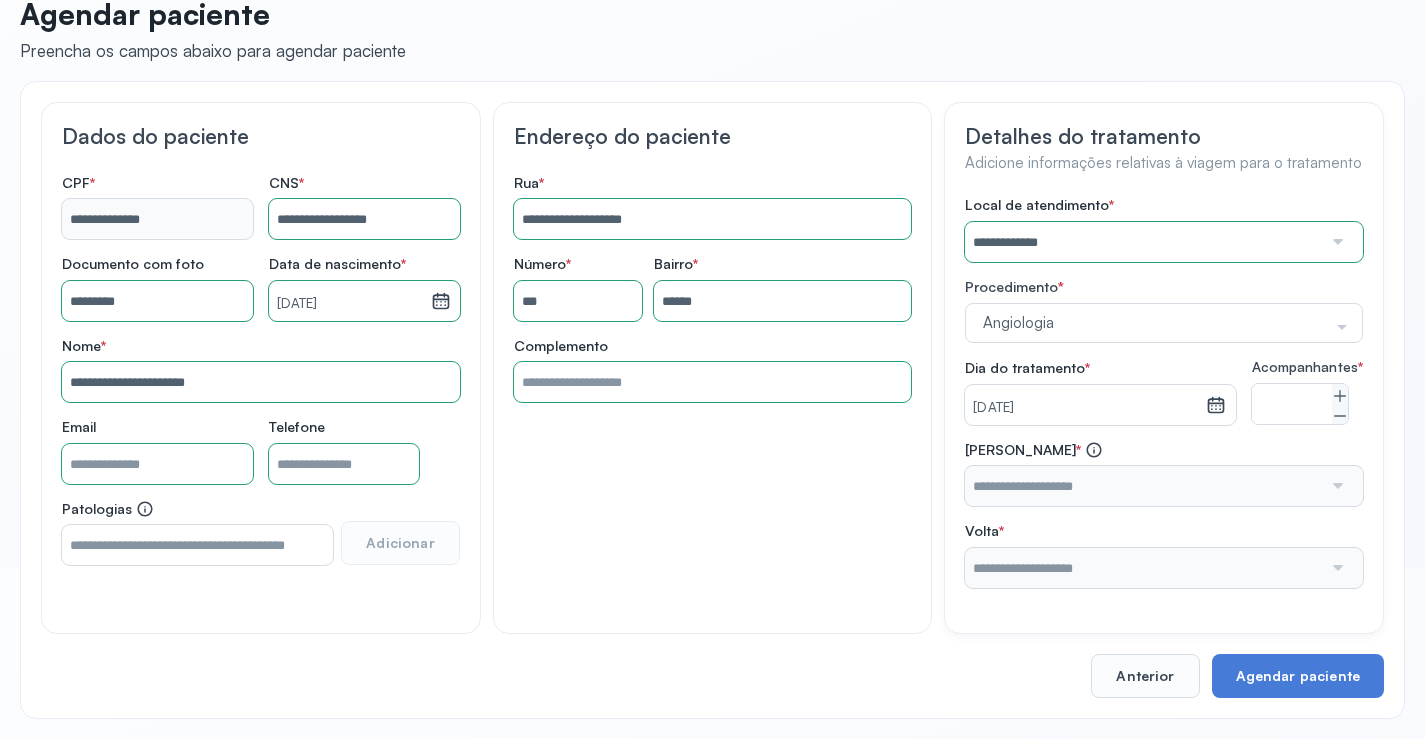 click on "**********" 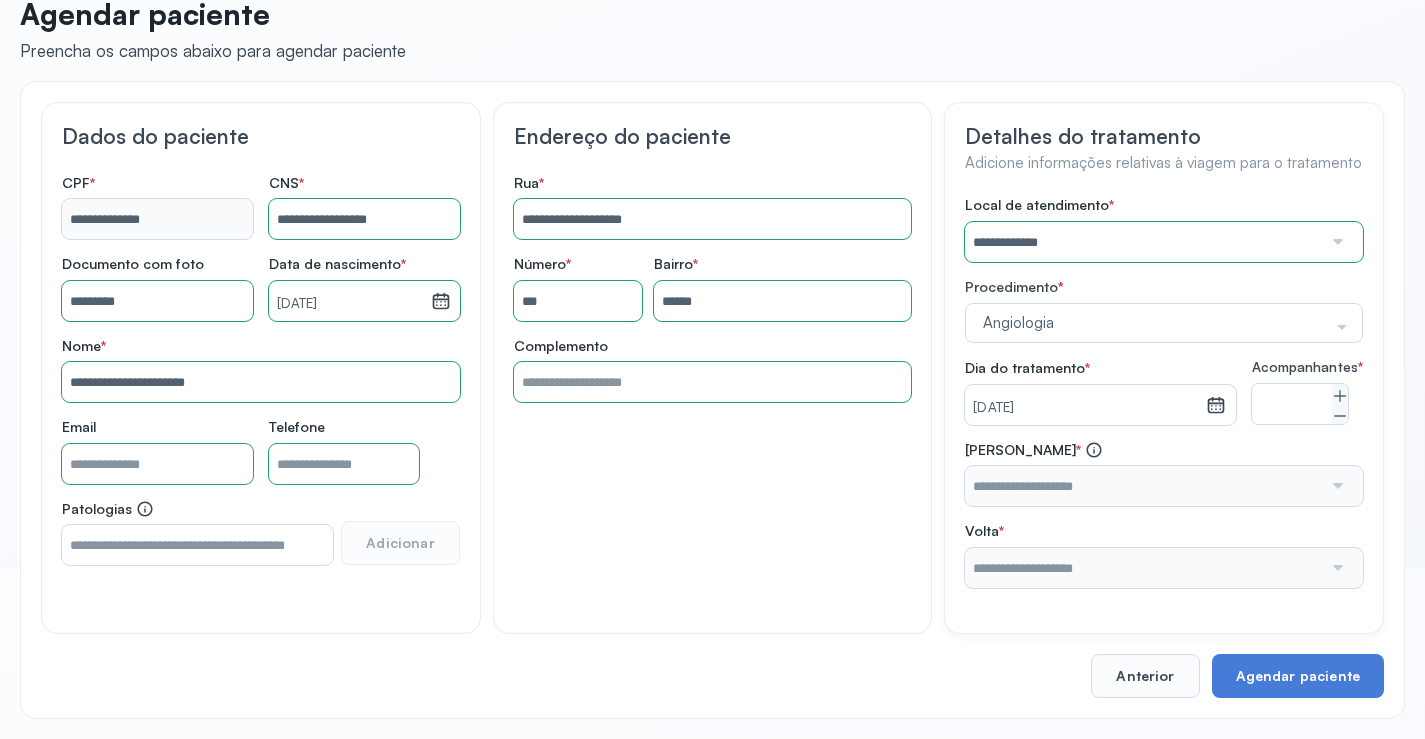 drag, startPoint x: 1348, startPoint y: 556, endPoint x: 1359, endPoint y: 525, distance: 32.89377 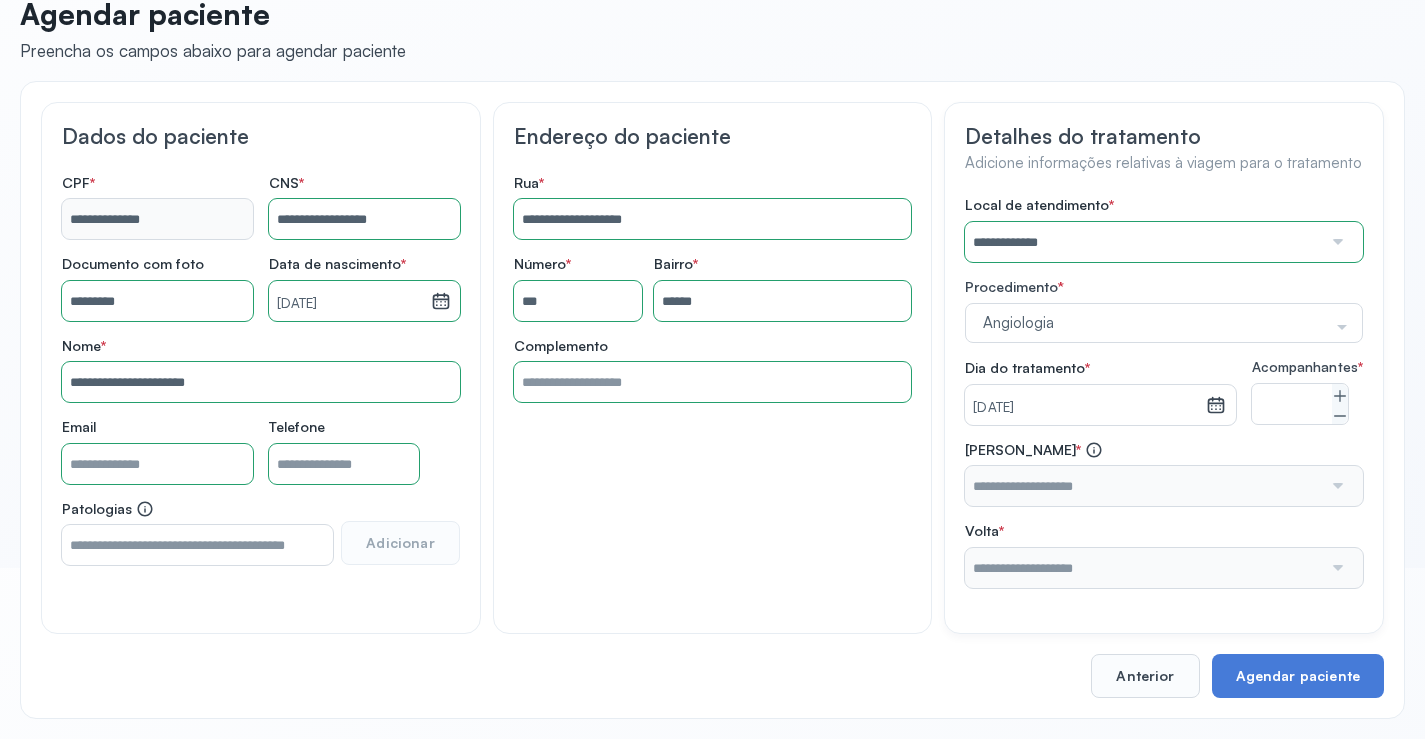 click on "**********" 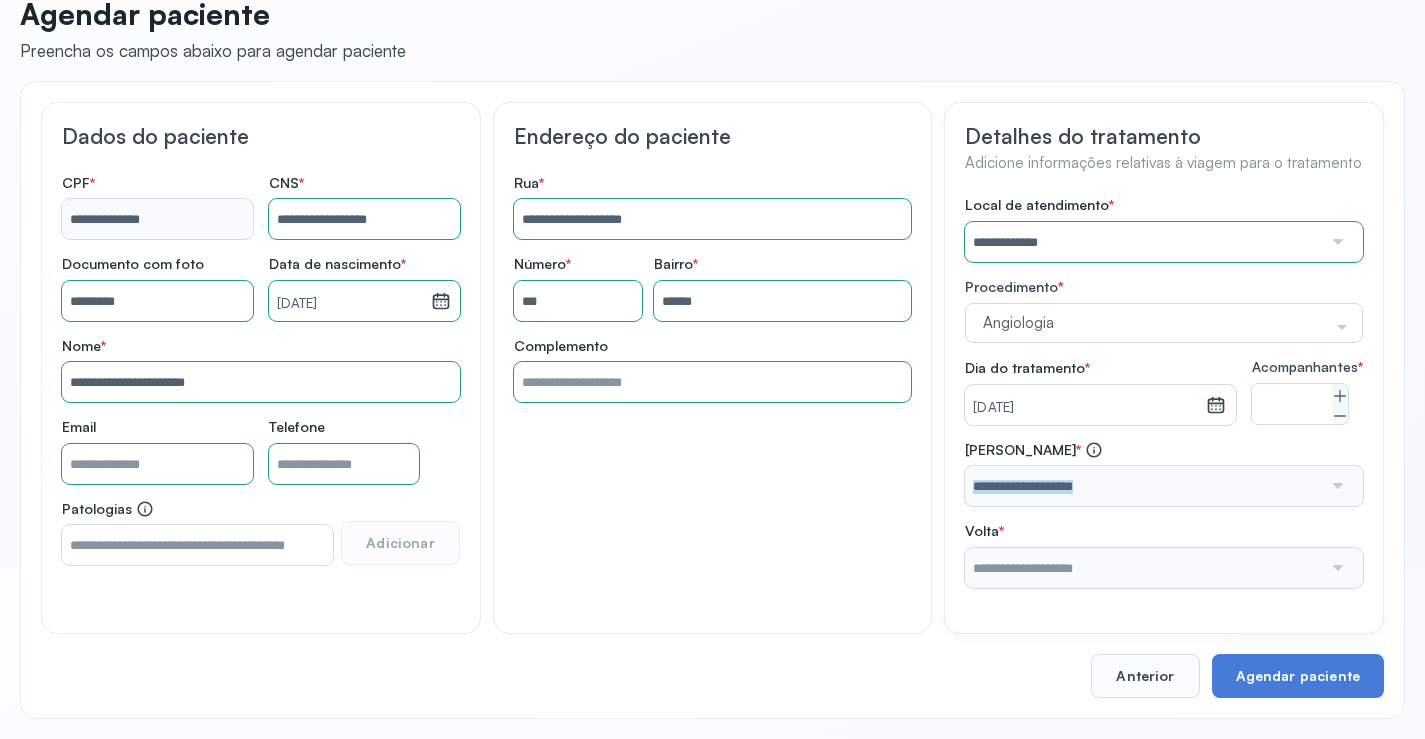 click 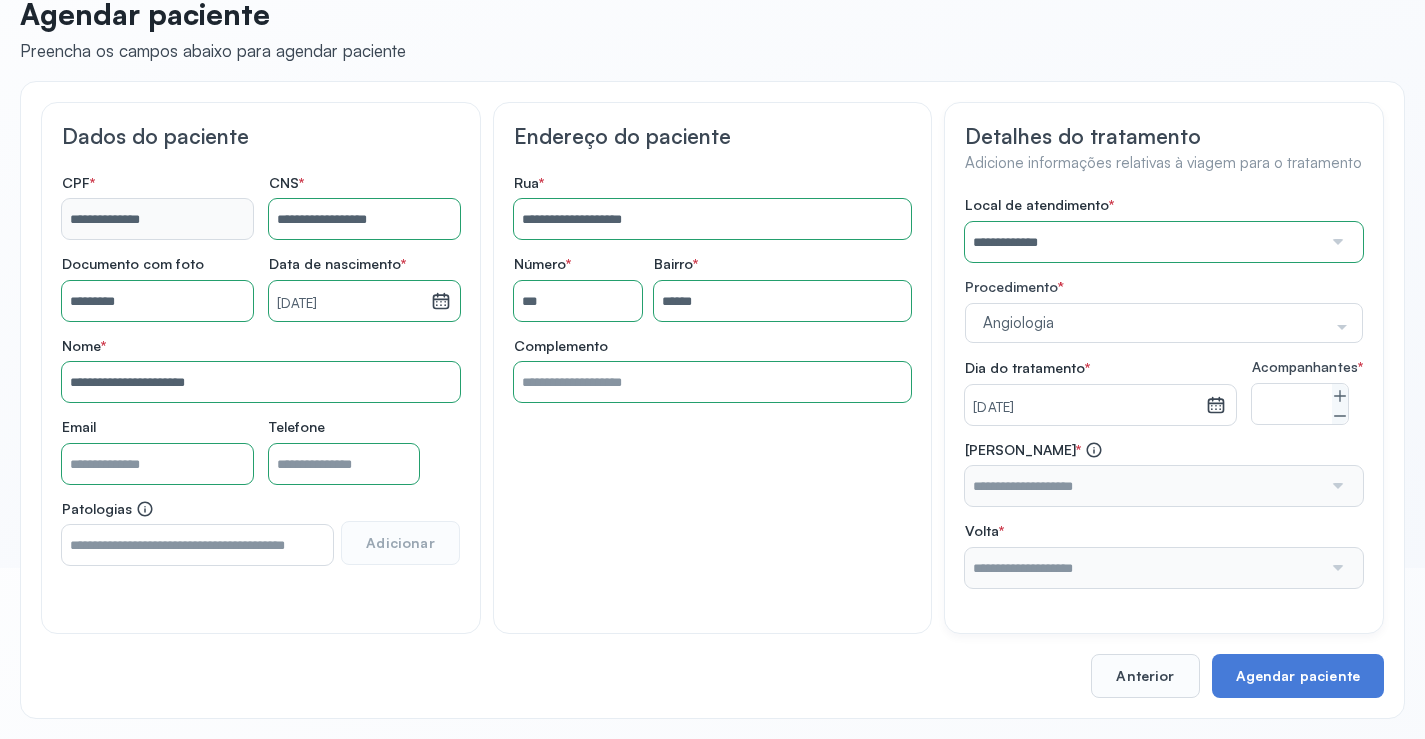 click at bounding box center [1143, 486] 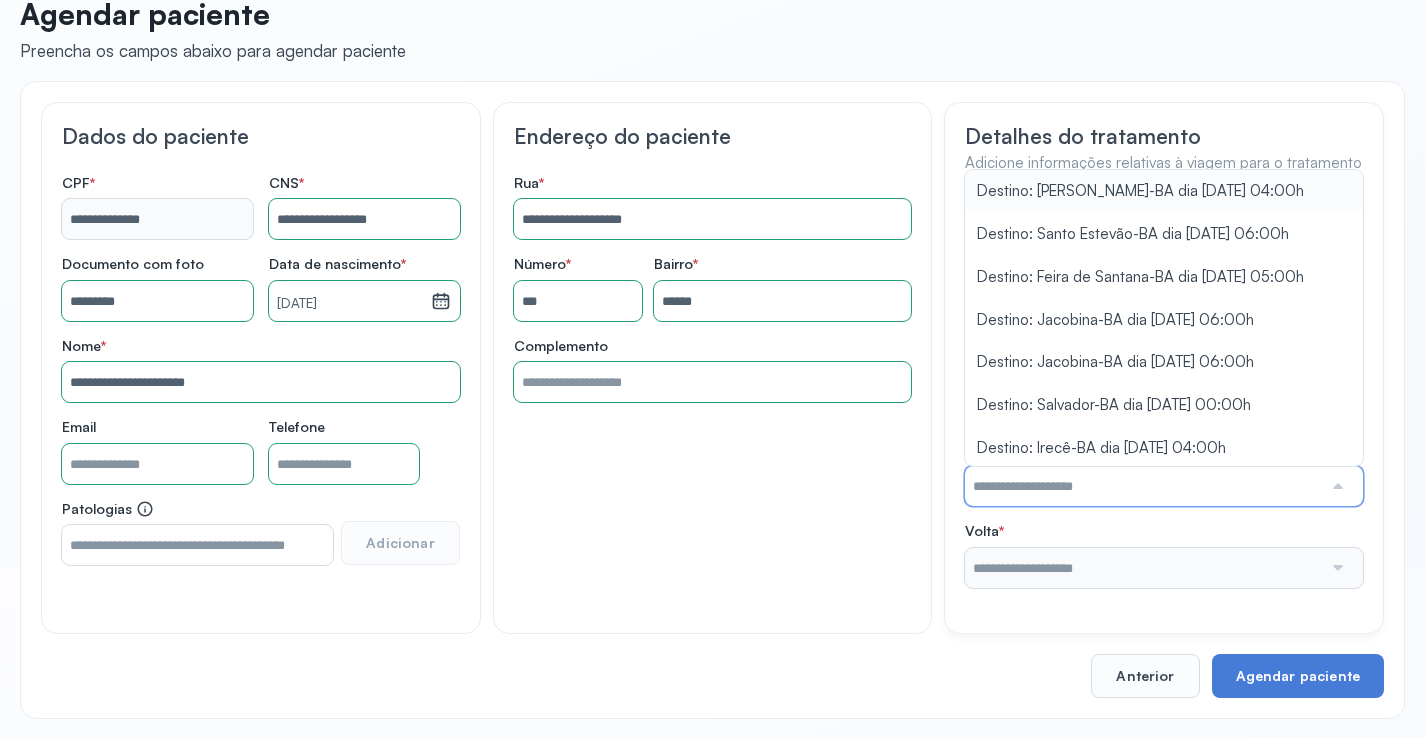 click at bounding box center (1143, 486) 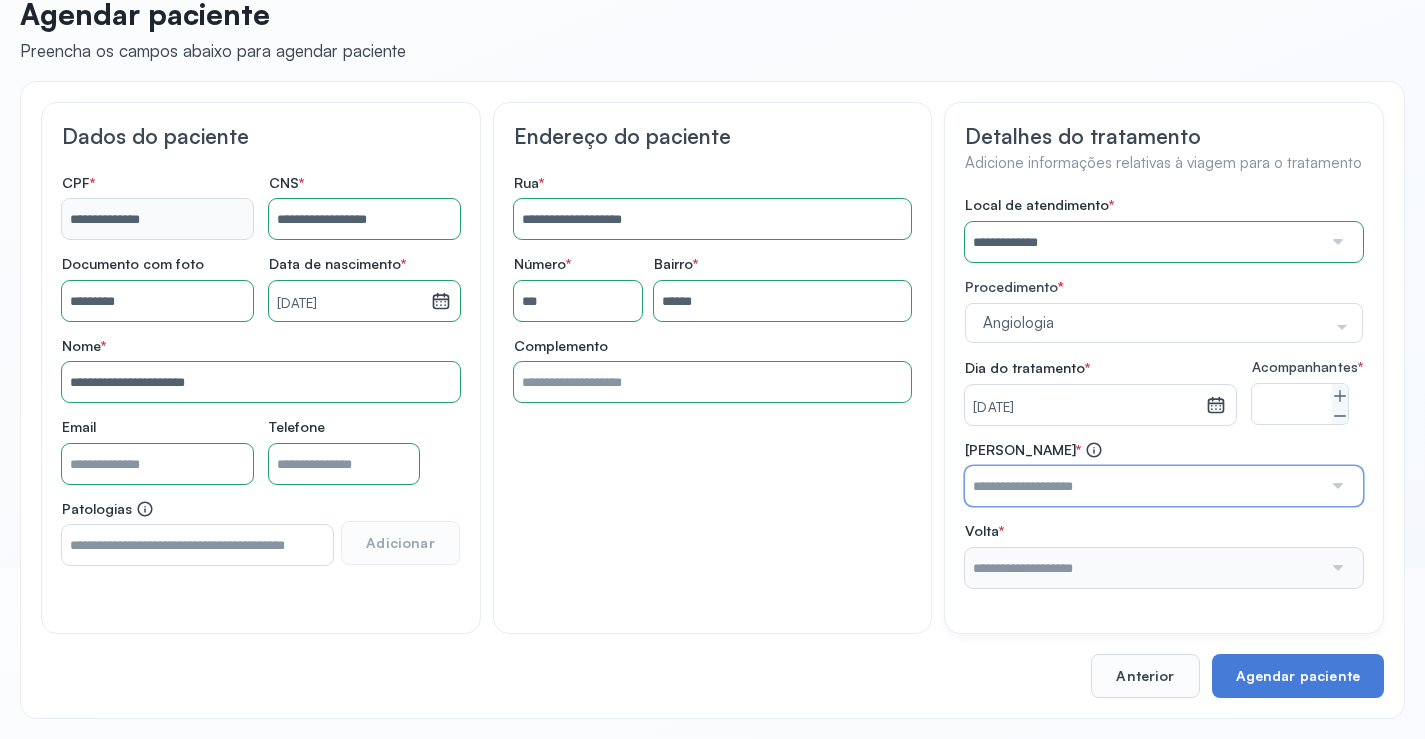 click at bounding box center [1143, 486] 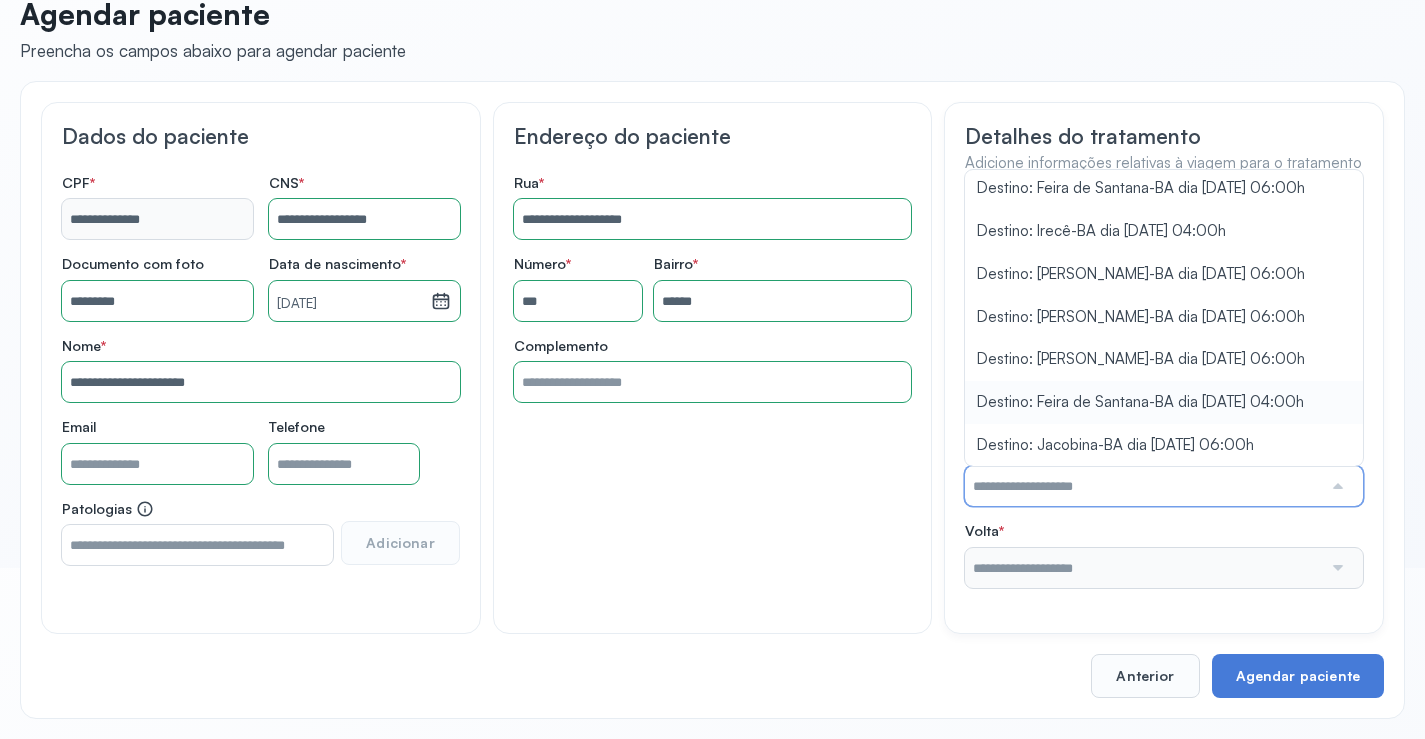scroll, scrollTop: 647, scrollLeft: 0, axis: vertical 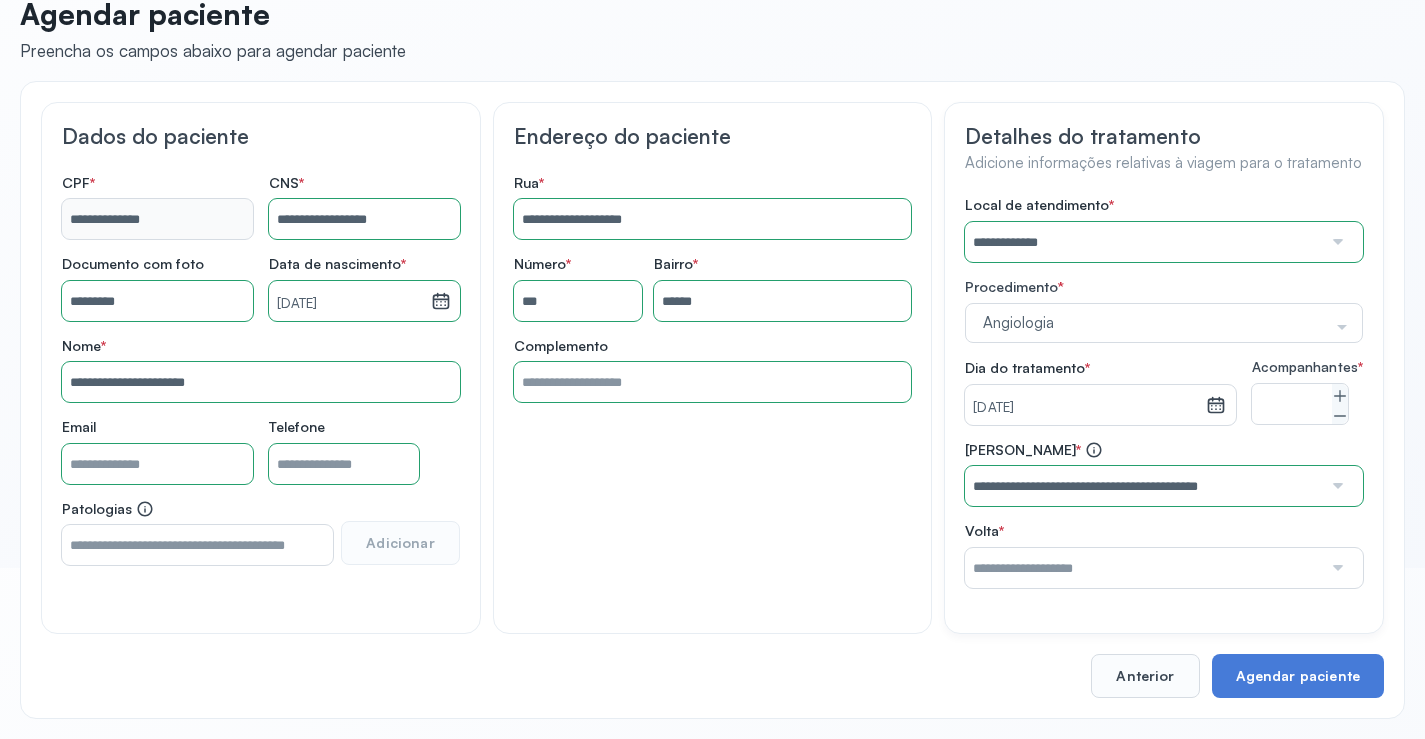 click on "**********" at bounding box center (1164, 474) 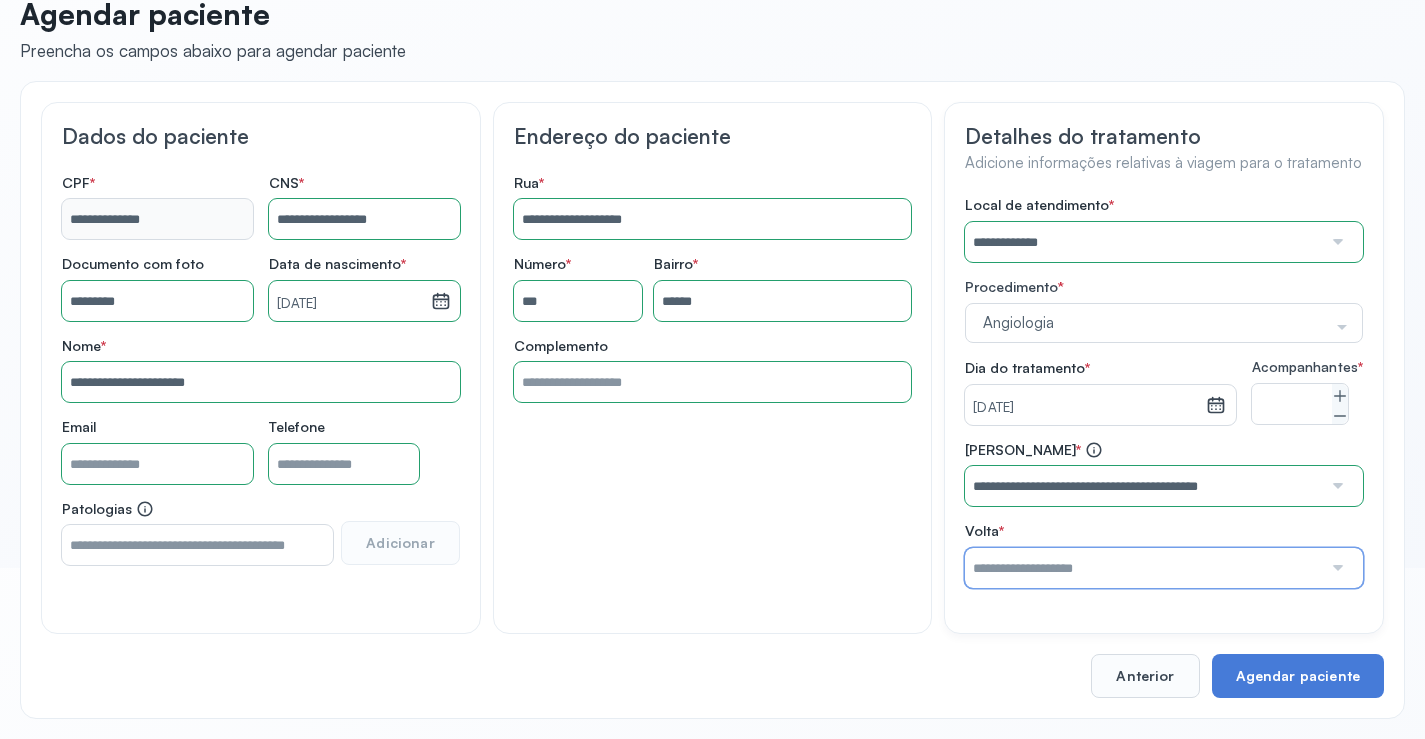 click at bounding box center (1143, 568) 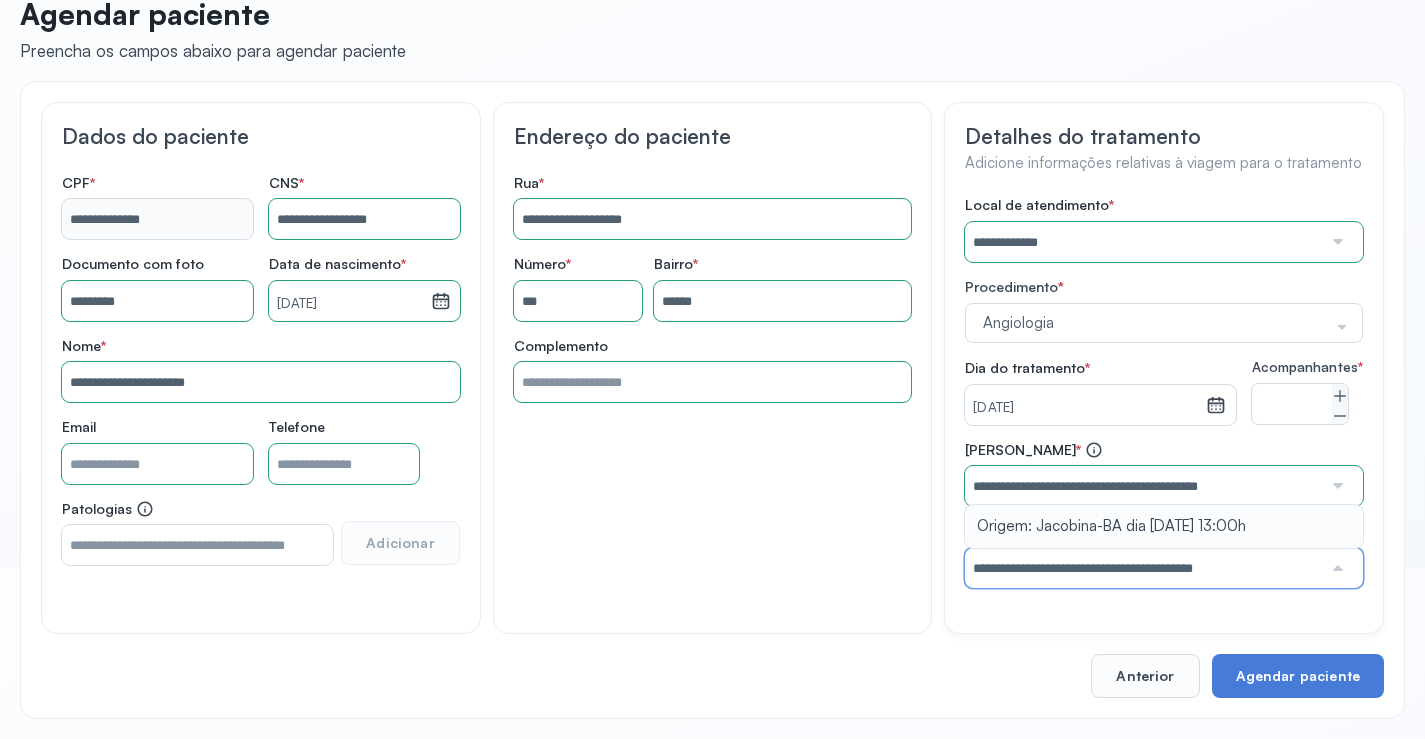 click on "**********" at bounding box center (1164, 555) 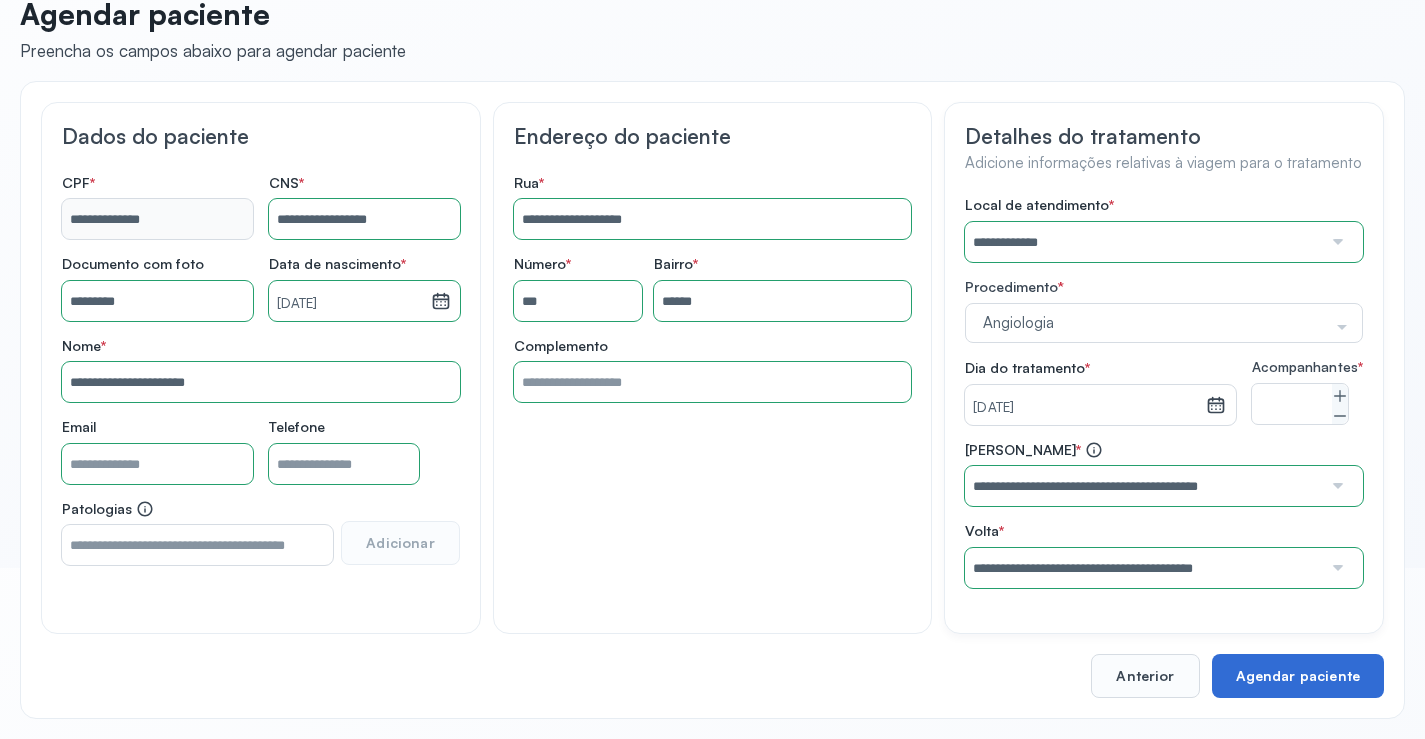 click on "Agendar paciente" at bounding box center (1298, 676) 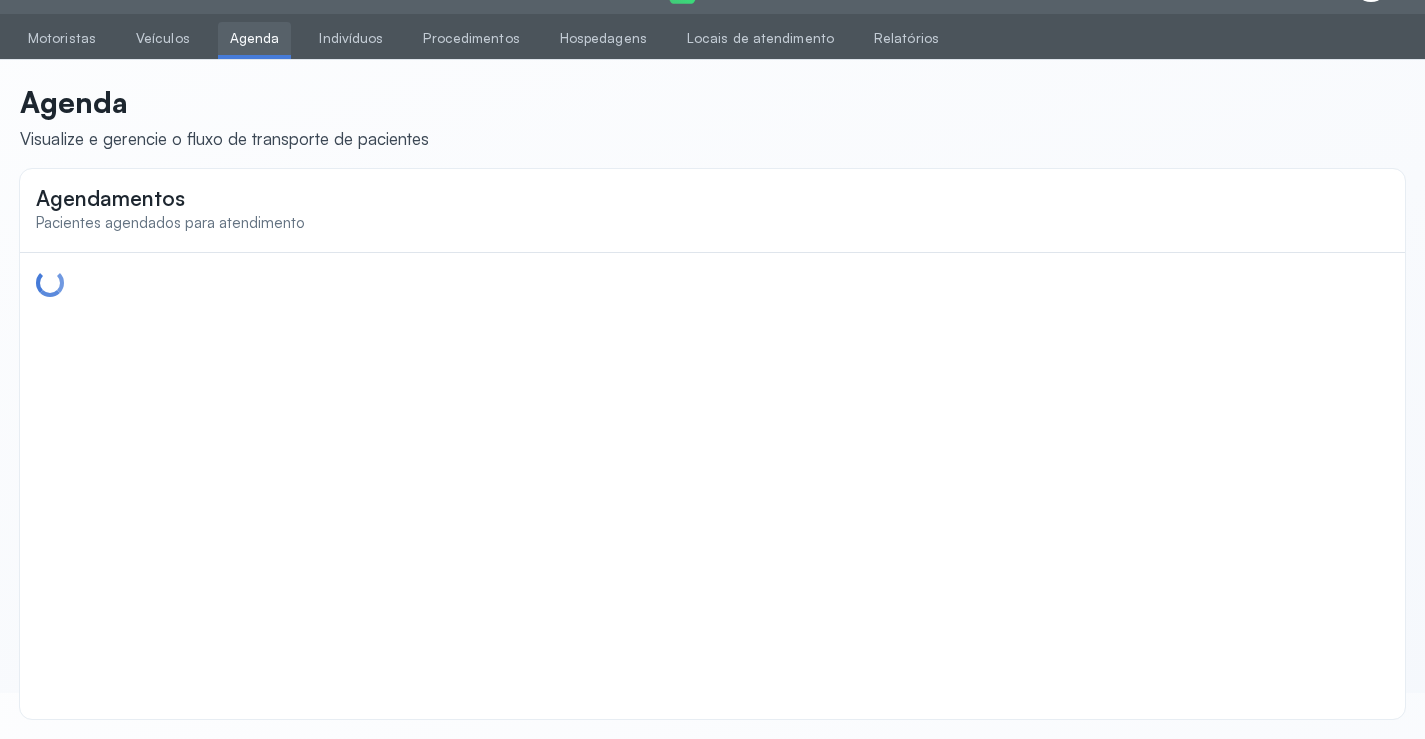 scroll, scrollTop: 44, scrollLeft: 0, axis: vertical 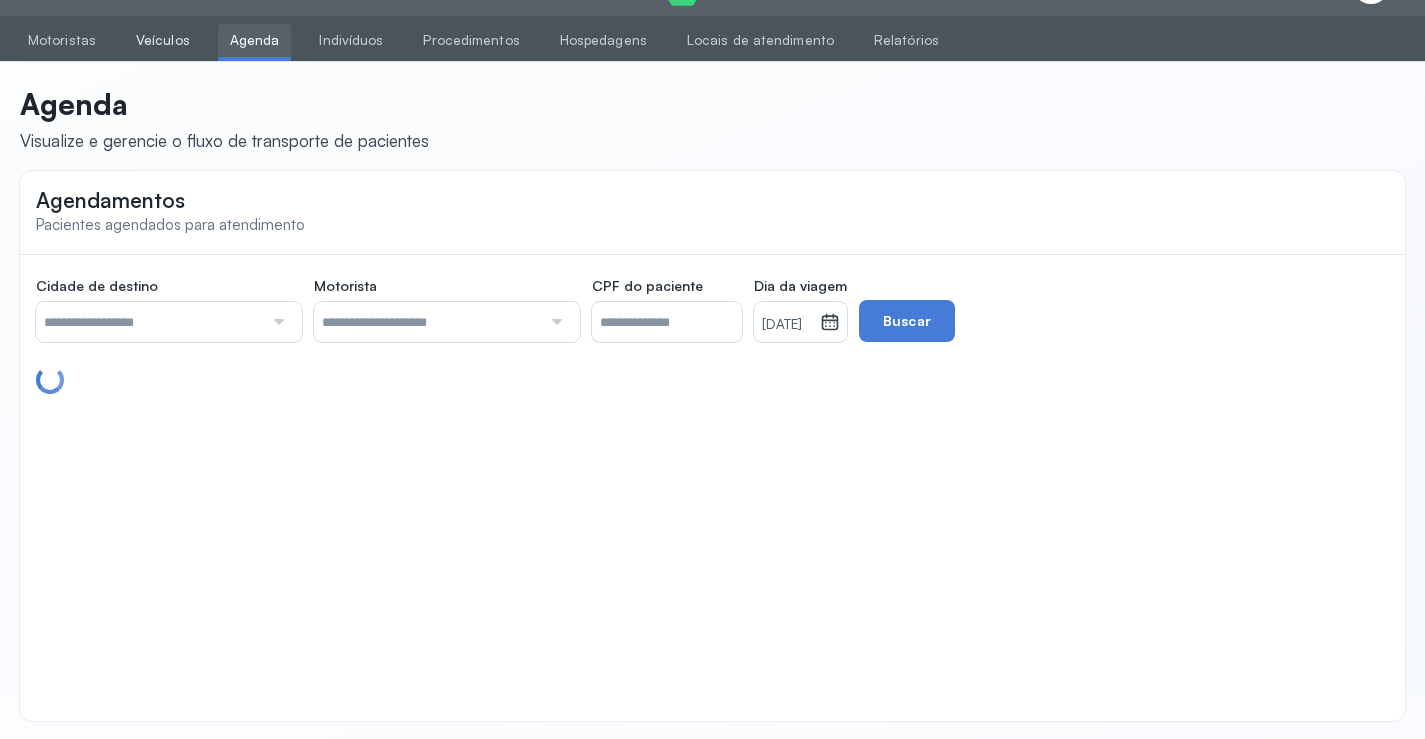 click on "Veículos" at bounding box center [163, 40] 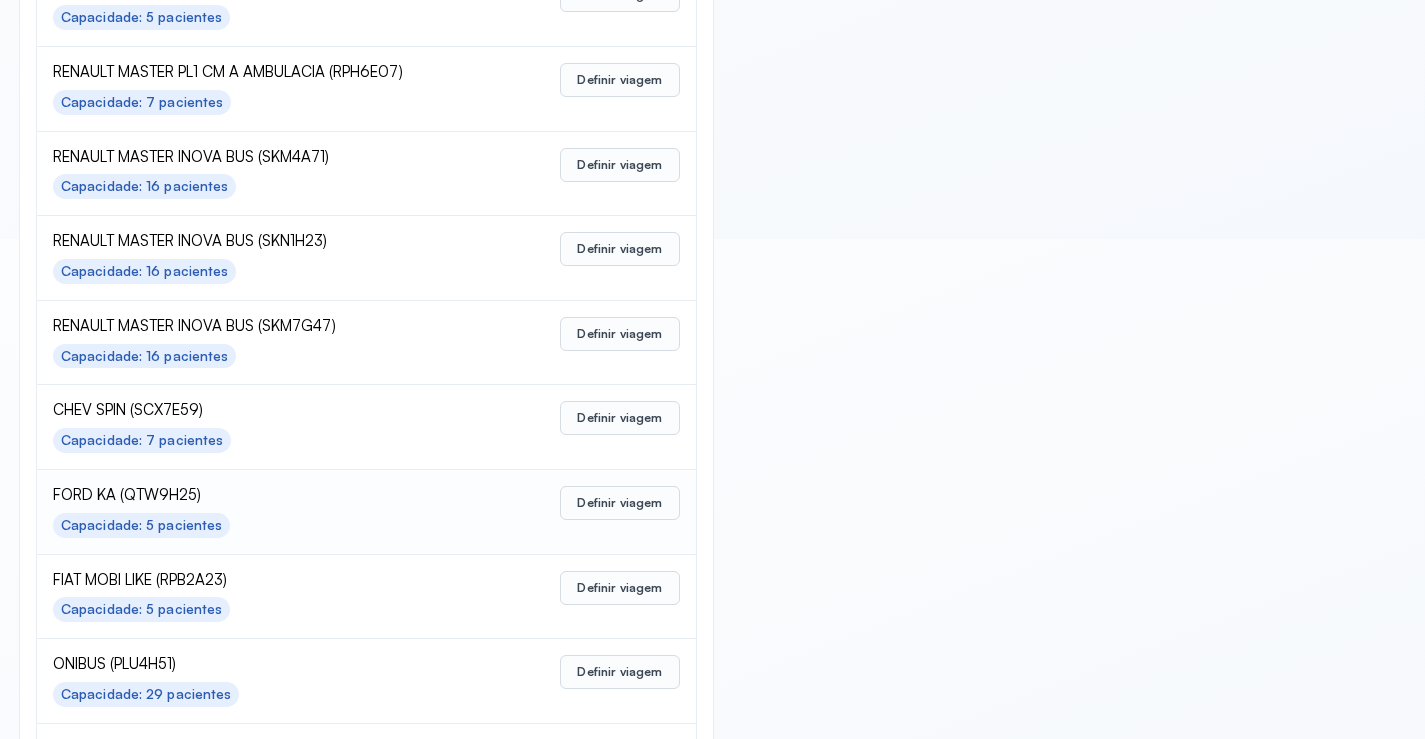 scroll, scrollTop: 600, scrollLeft: 0, axis: vertical 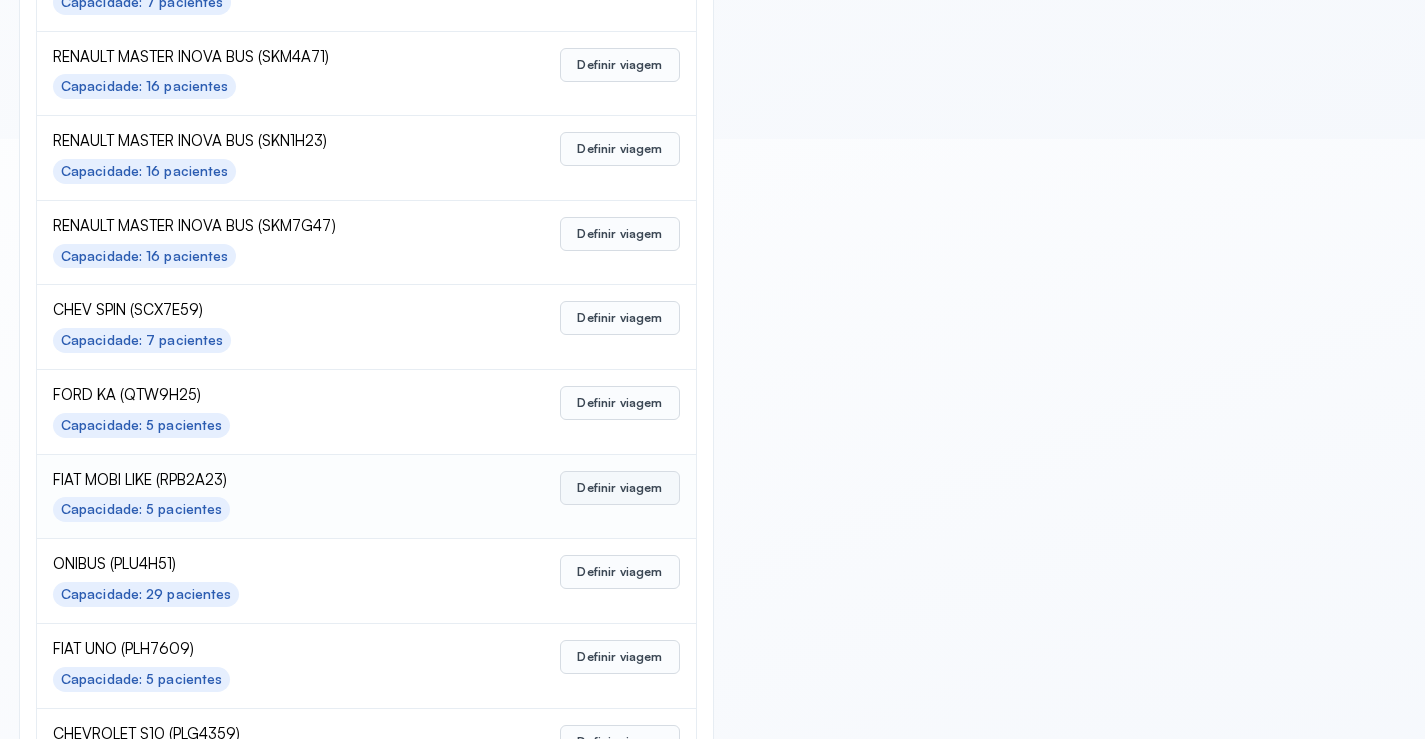 click on "Definir viagem" at bounding box center [619, 488] 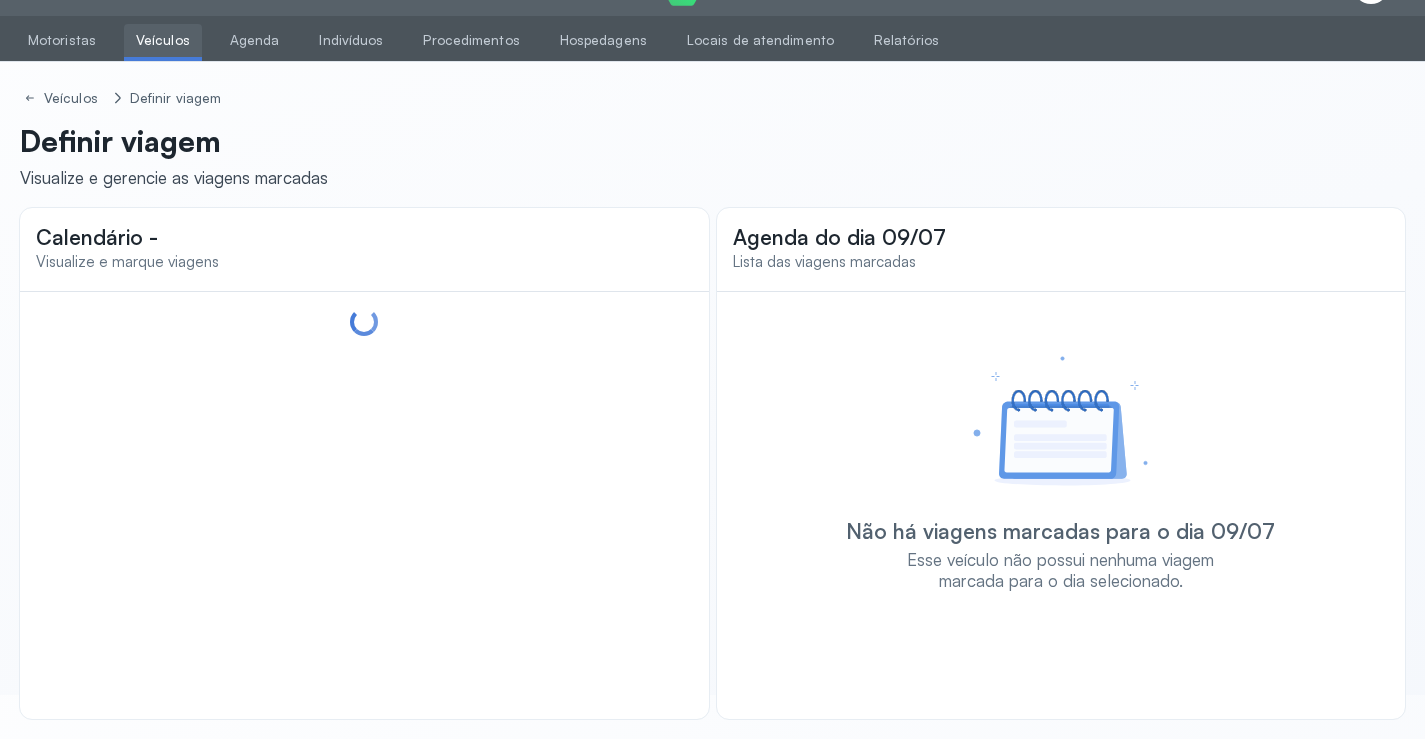 scroll, scrollTop: 44, scrollLeft: 0, axis: vertical 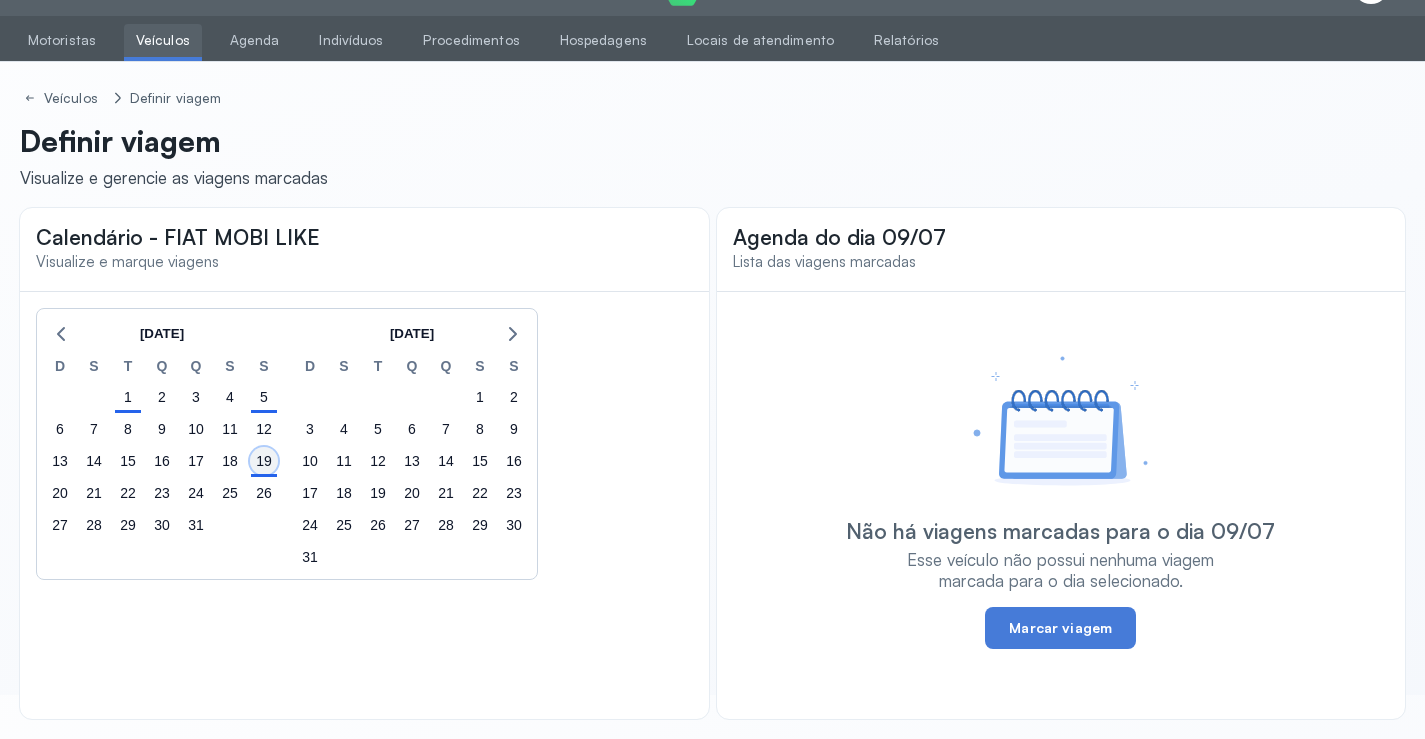click on "19" 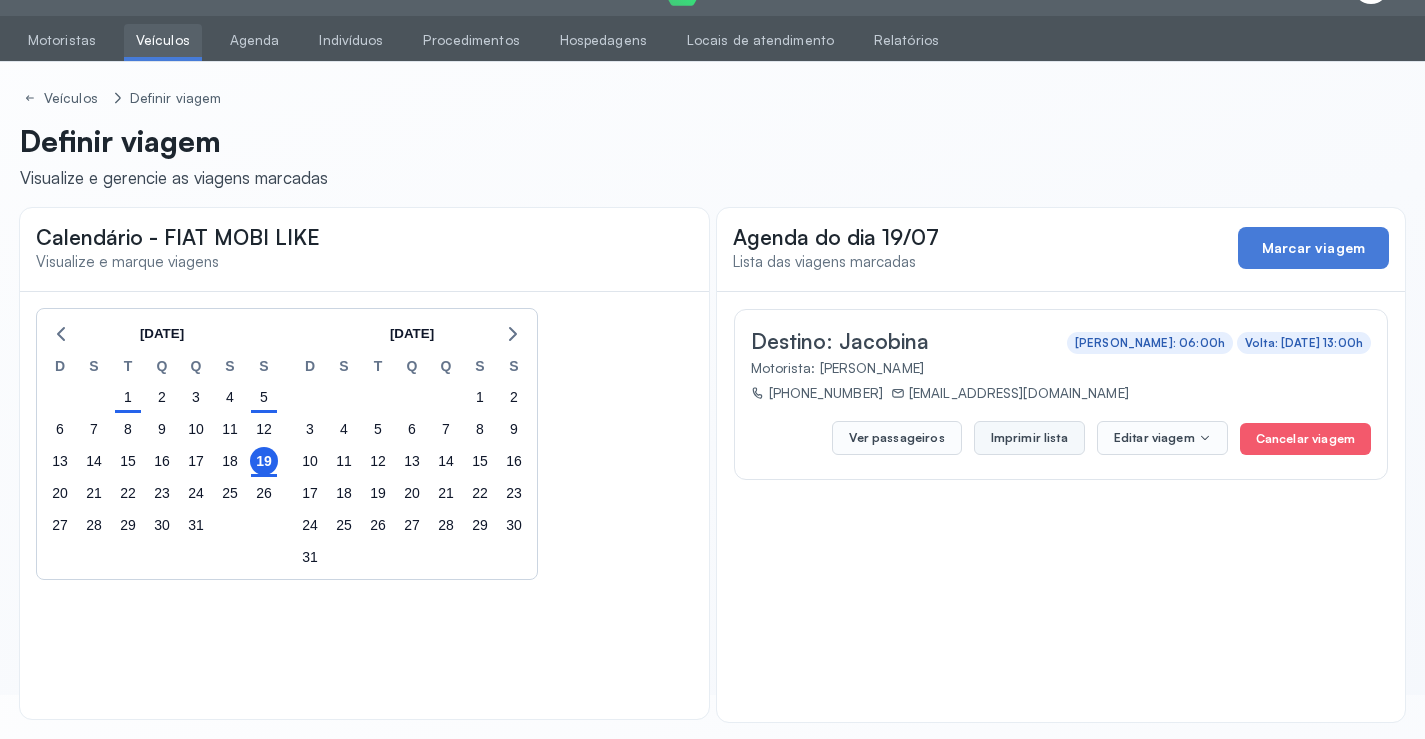 click on "Imprimir lista" at bounding box center [1029, 438] 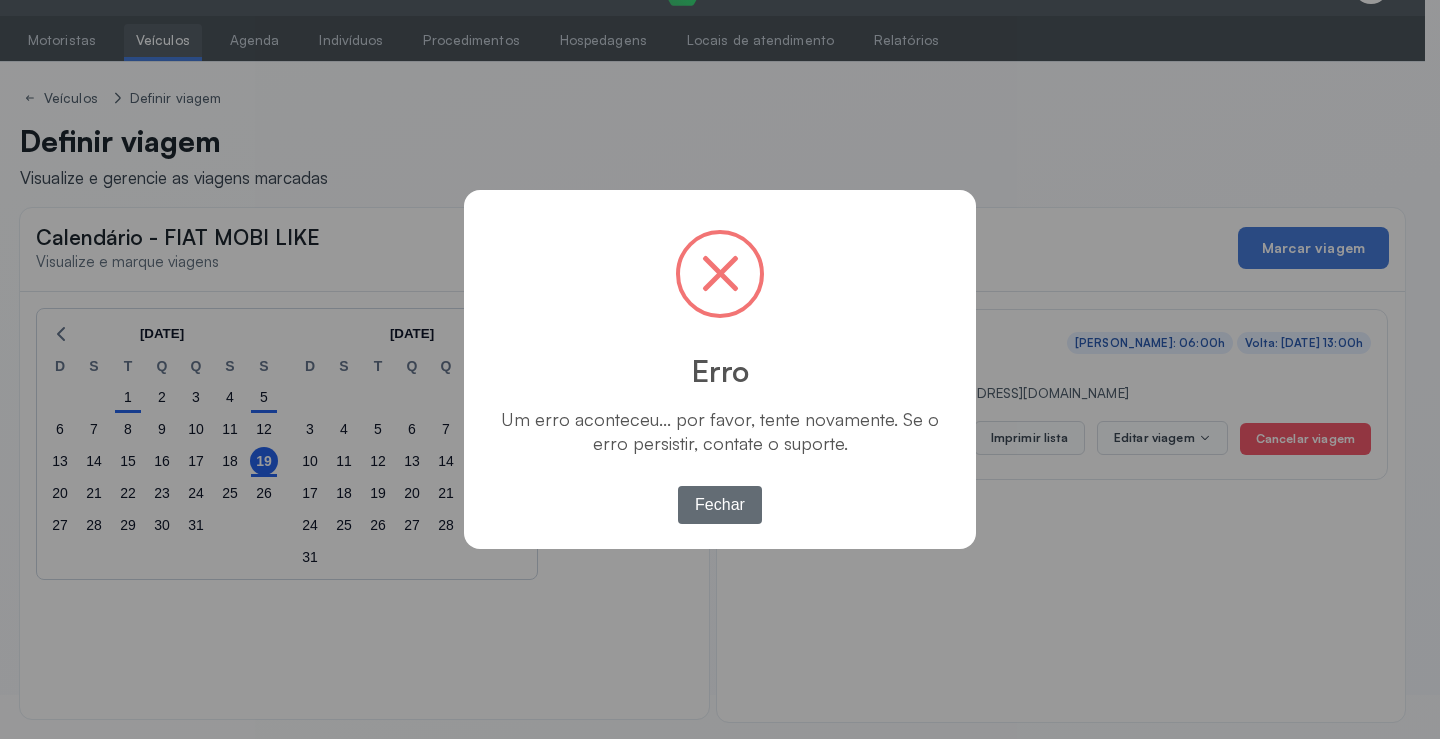click on "Fechar" at bounding box center [720, 505] 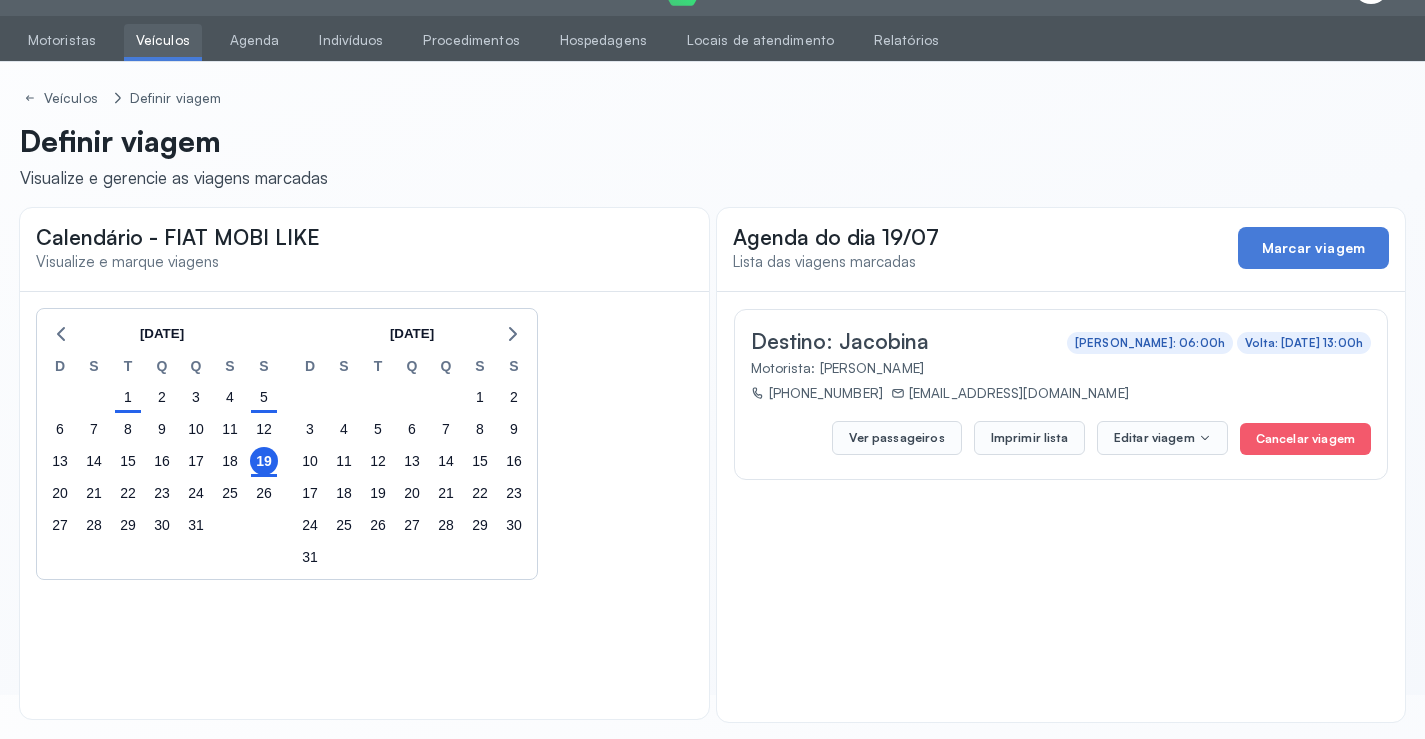 click on "Veículos" at bounding box center (163, 40) 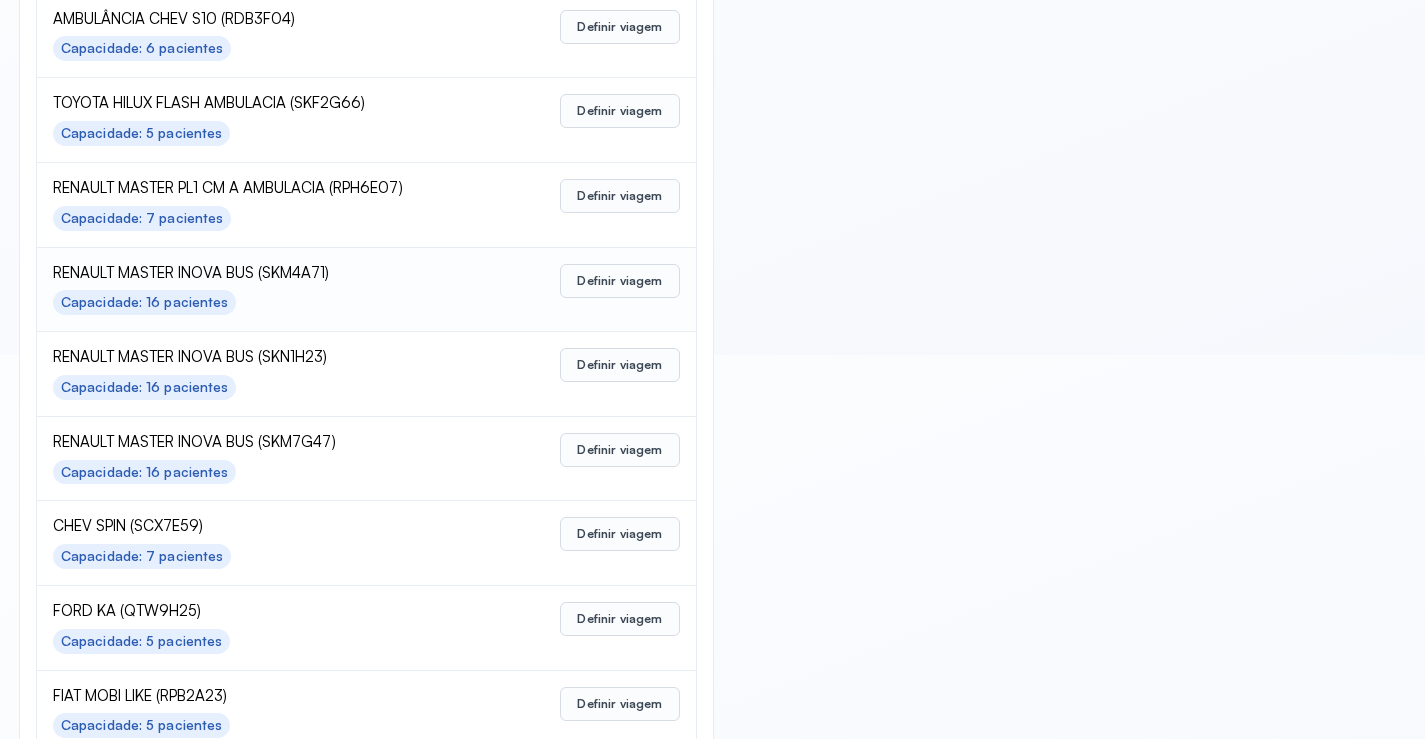 scroll, scrollTop: 400, scrollLeft: 0, axis: vertical 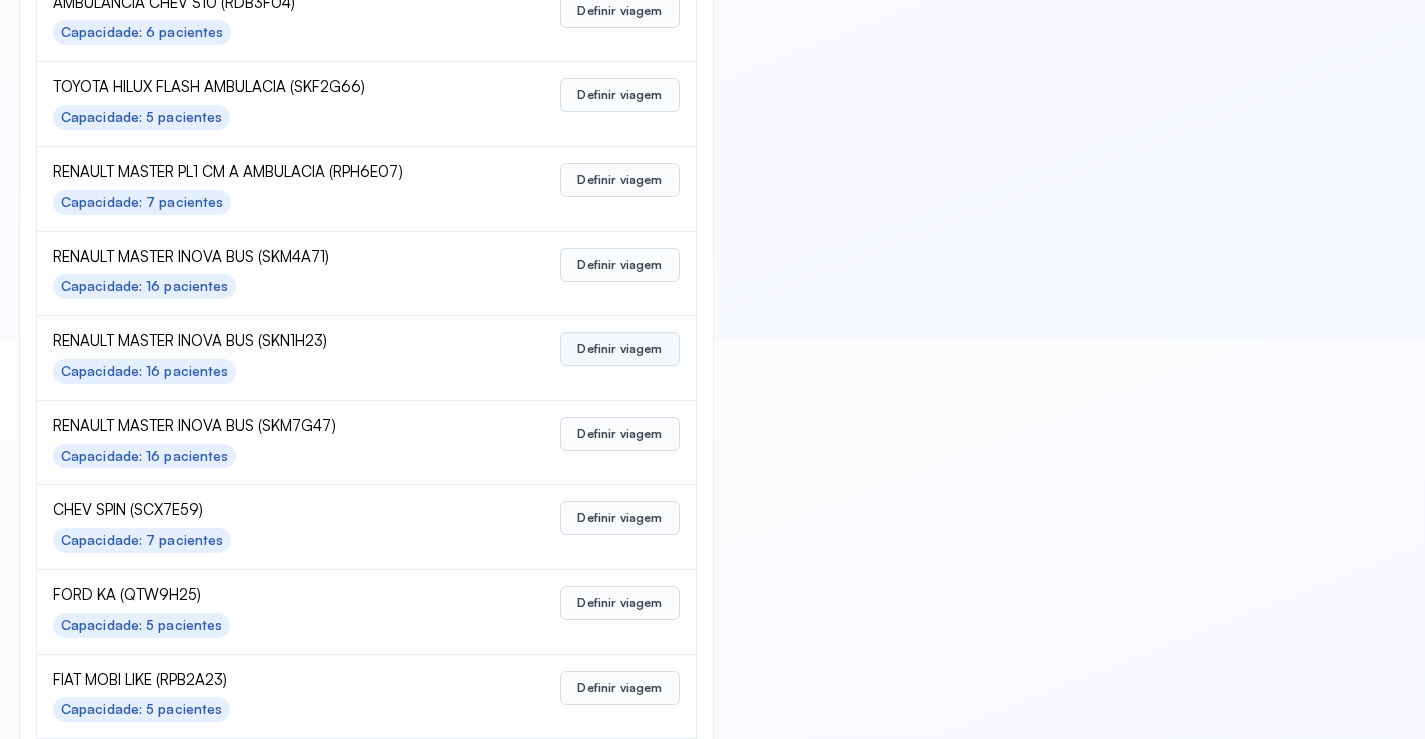 click on "Definir viagem" at bounding box center [619, 349] 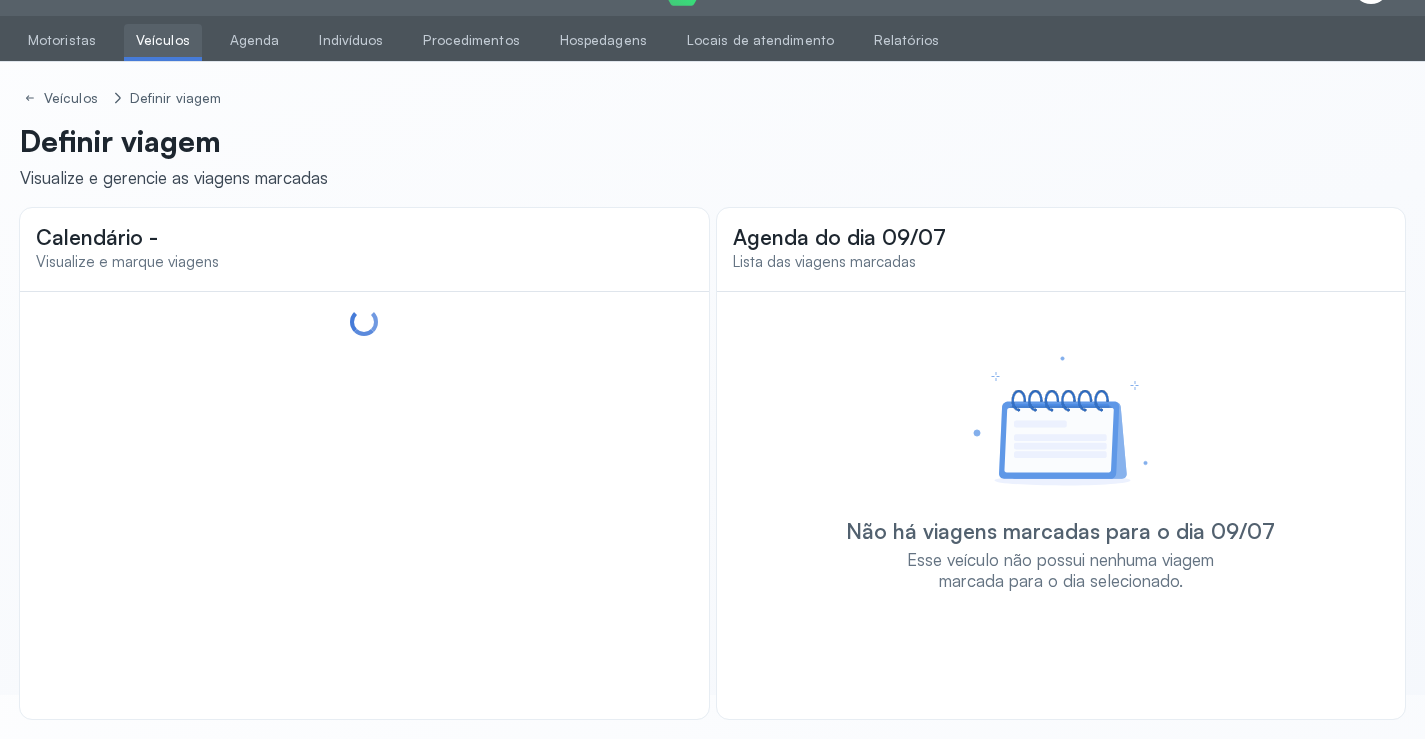 scroll, scrollTop: 44, scrollLeft: 0, axis: vertical 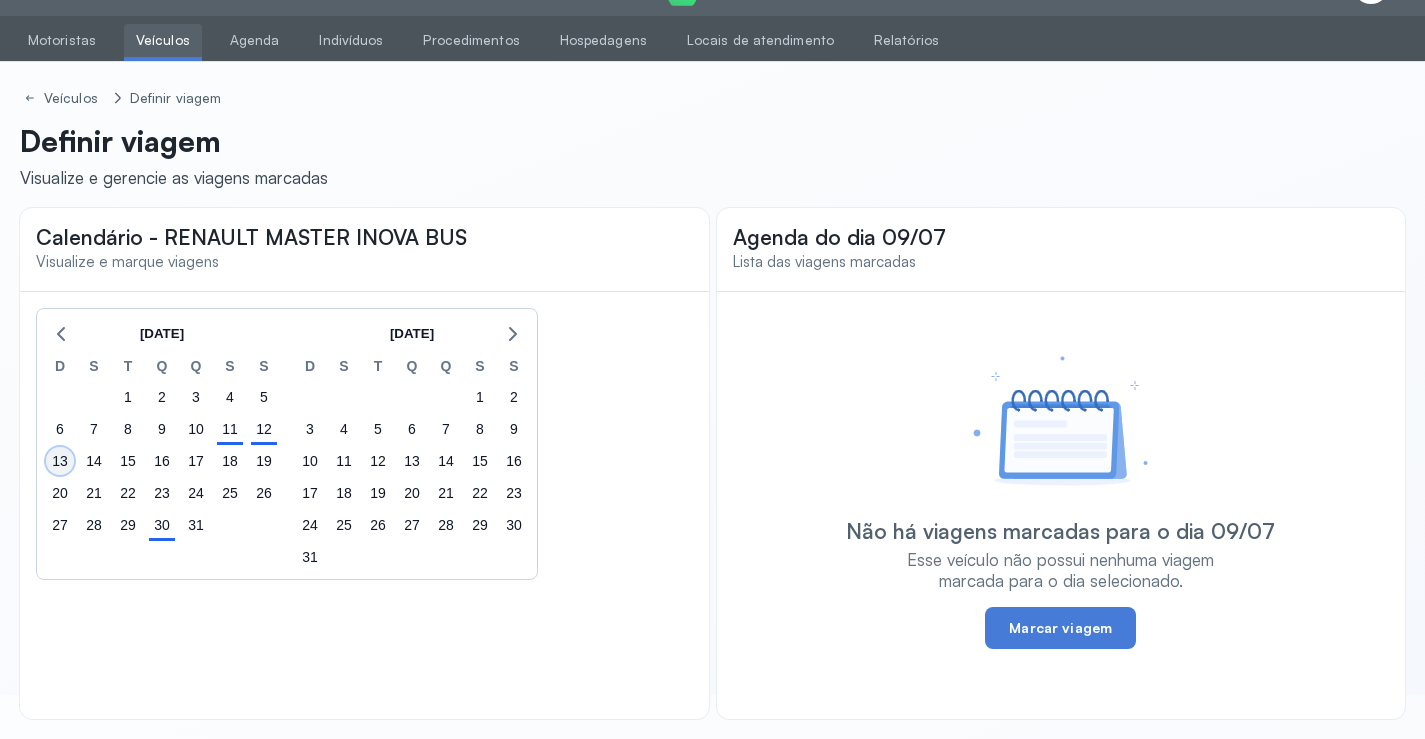 click on "13" 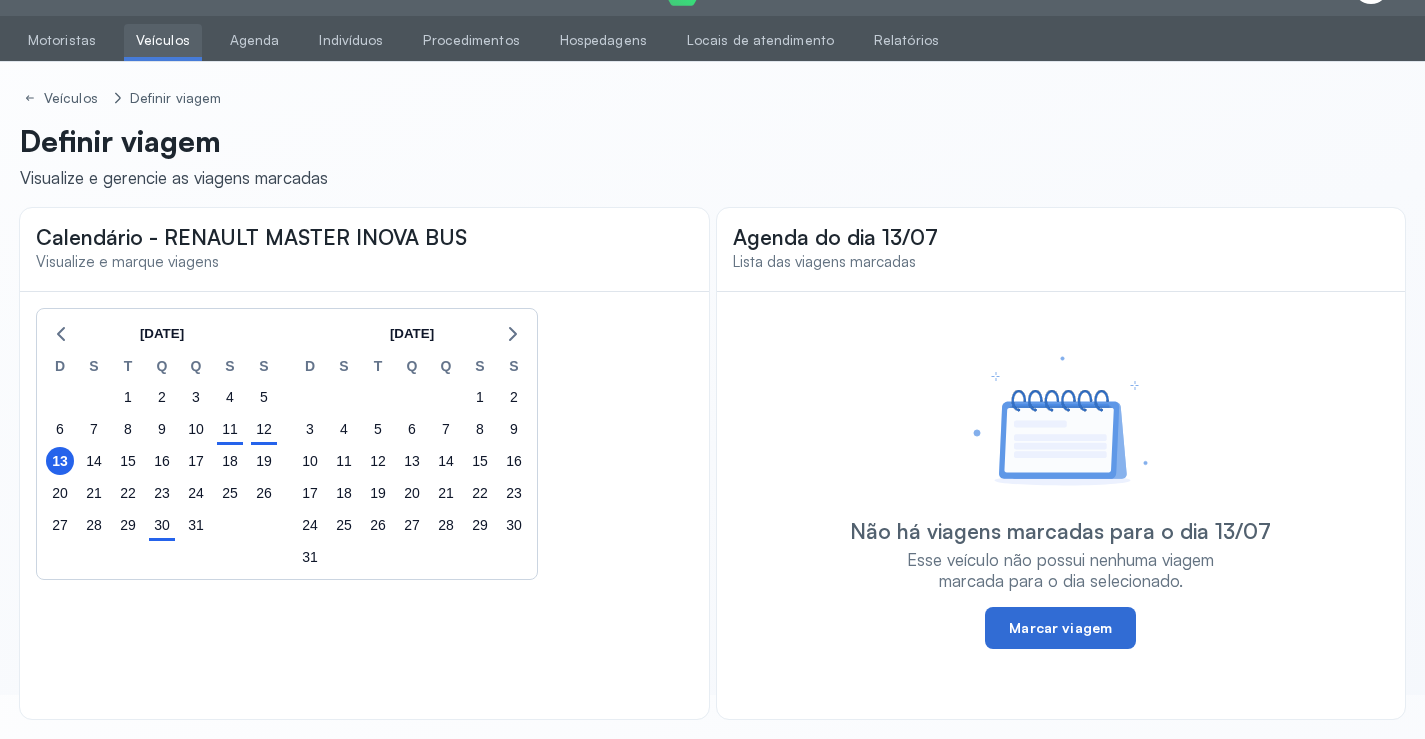 click on "Marcar viagem" 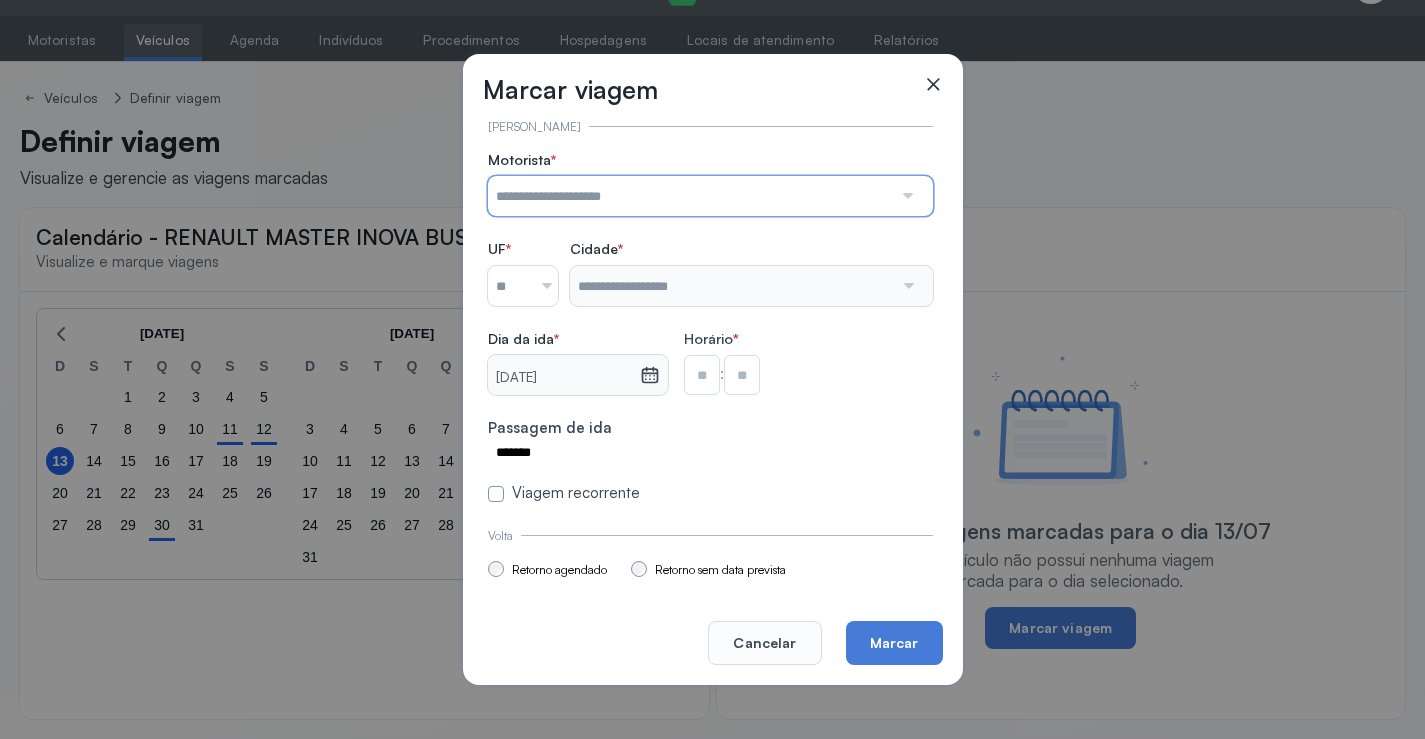 click at bounding box center (690, 196) 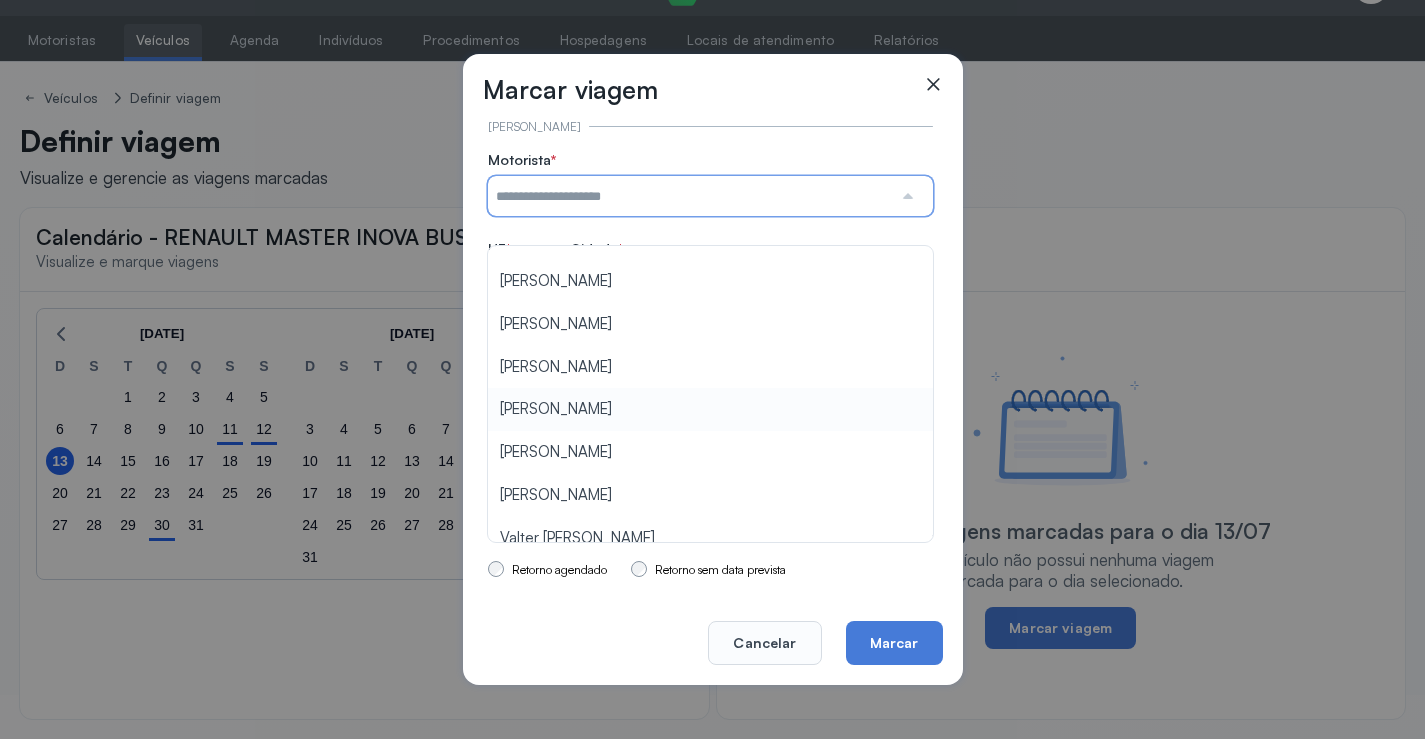 scroll, scrollTop: 260, scrollLeft: 0, axis: vertical 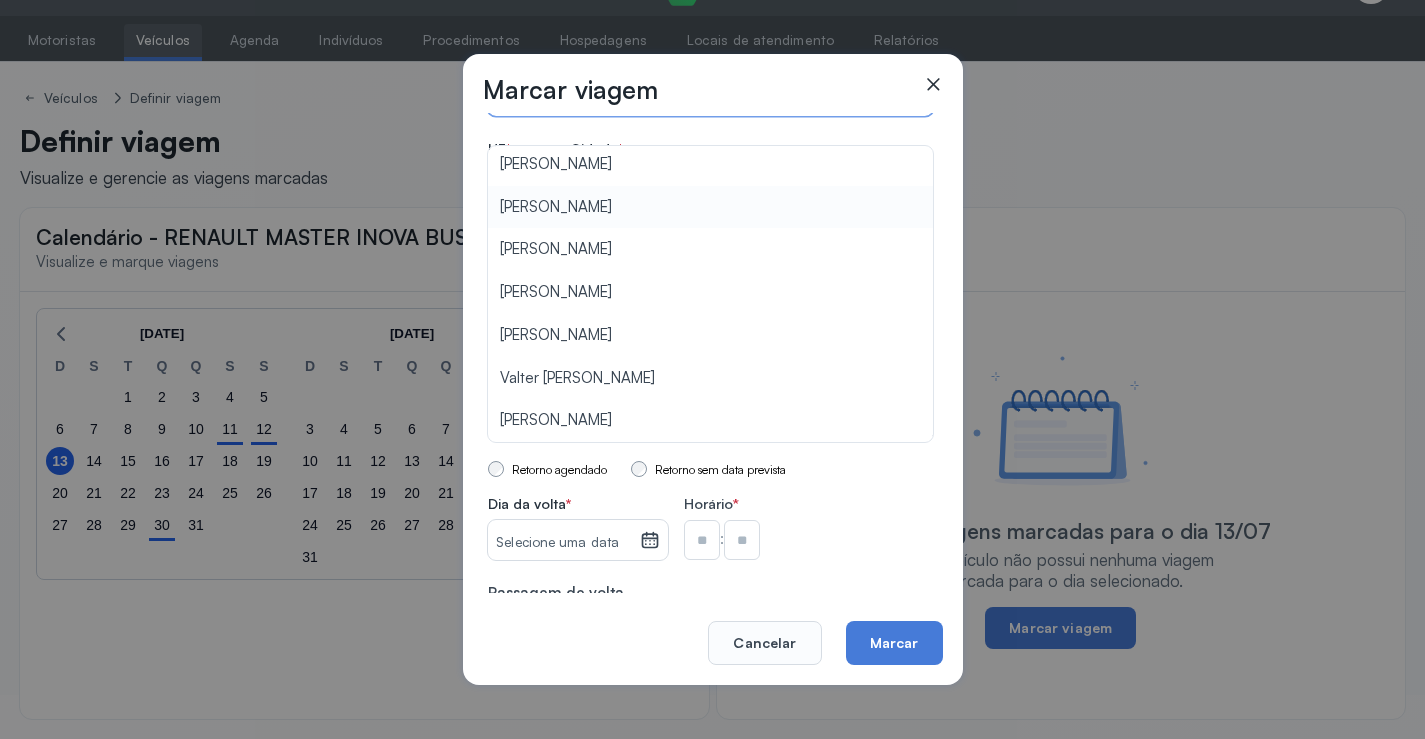 click on "**********" at bounding box center [710, 227] 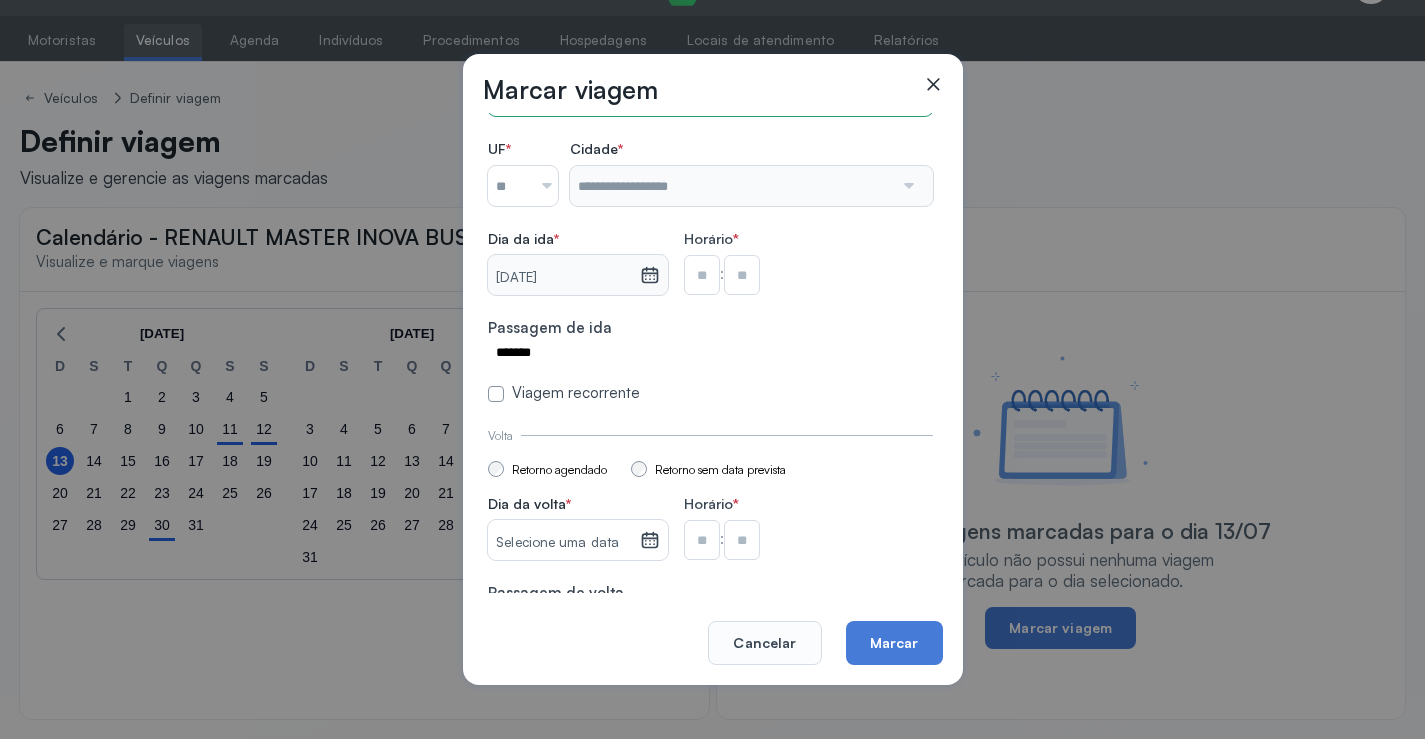 click at bounding box center [539, 186] 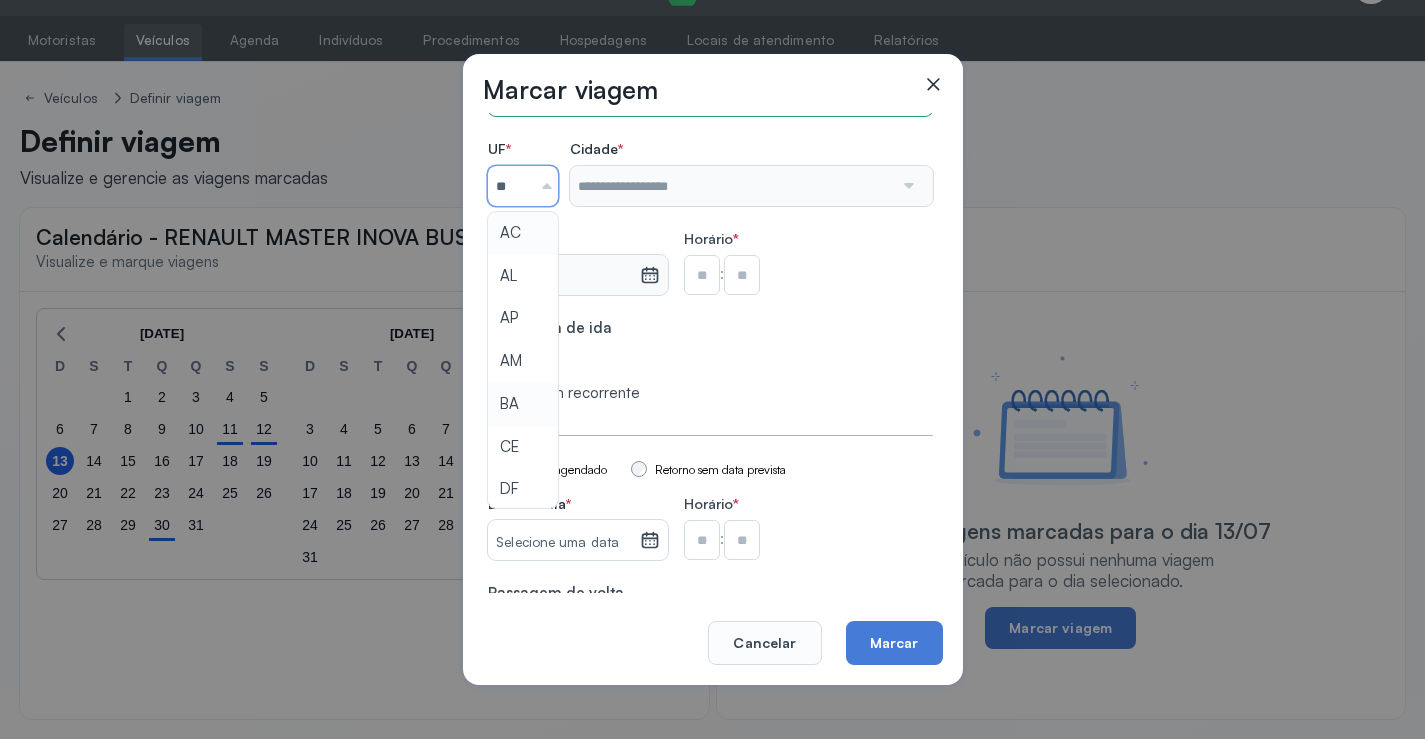 click on "**********" at bounding box center [710, 227] 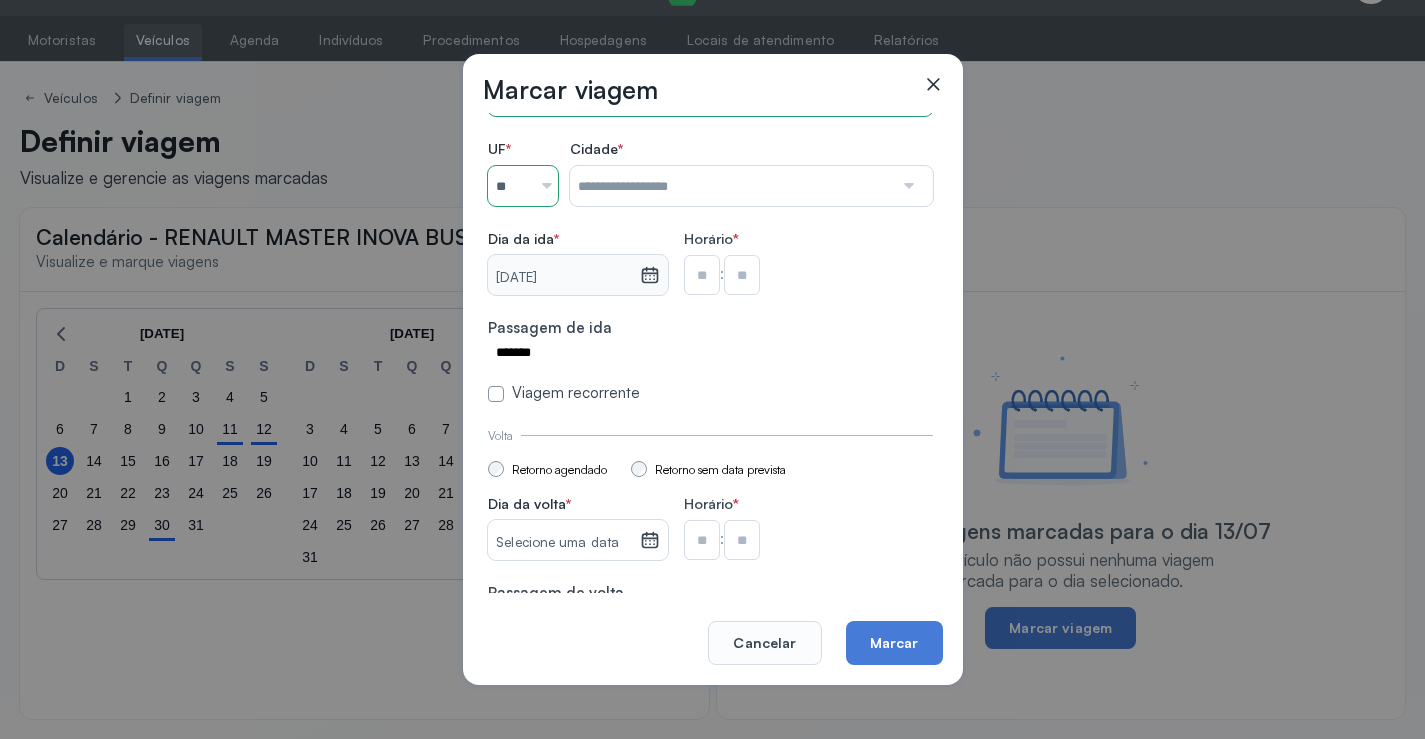 click at bounding box center [731, 186] 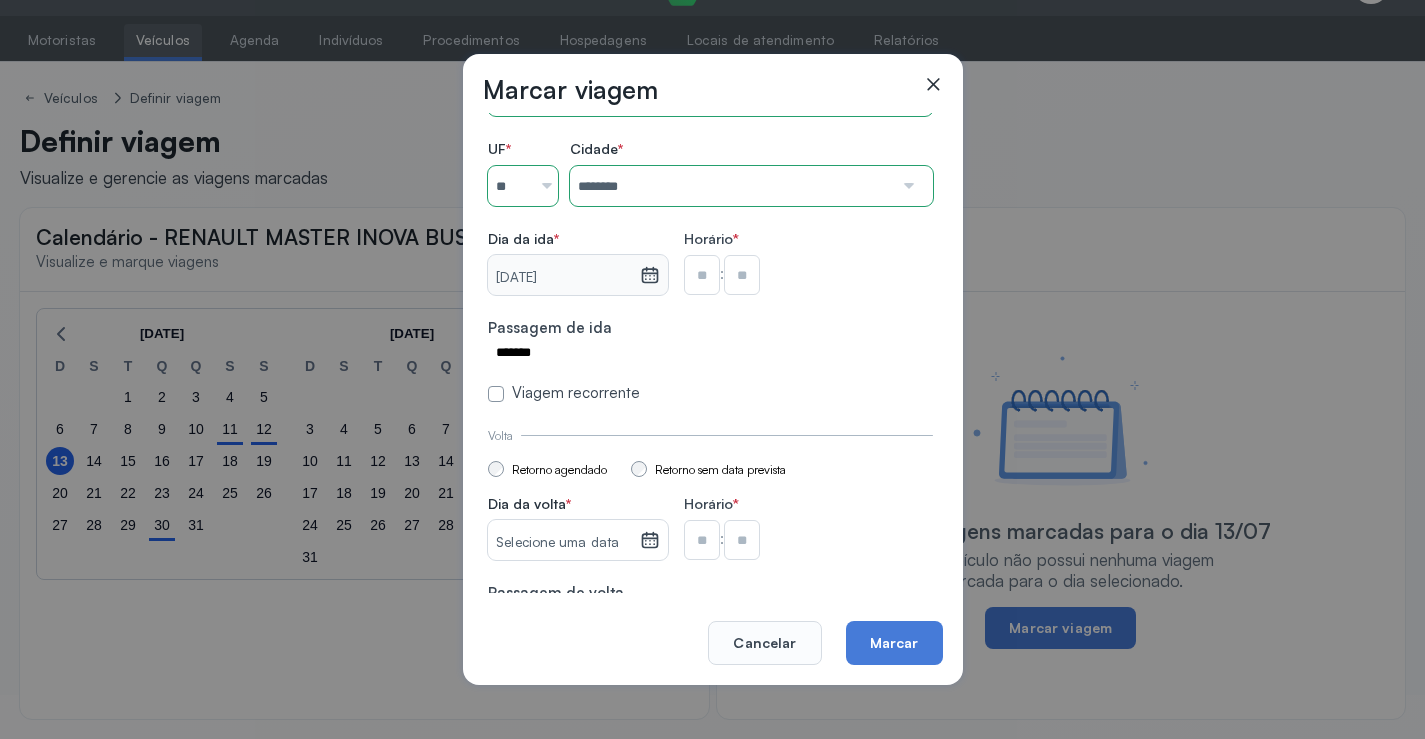 click on "**********" at bounding box center (710, 227) 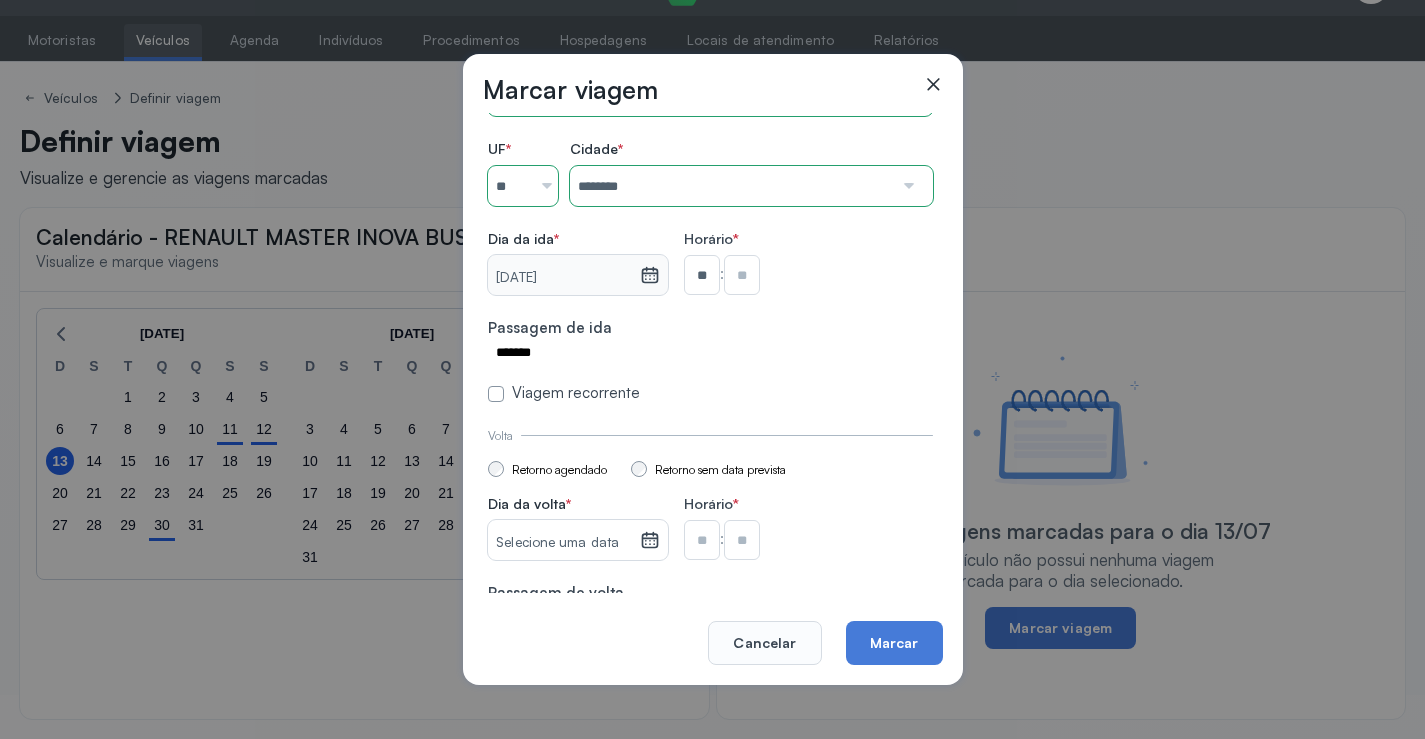 click at bounding box center [742, 275] 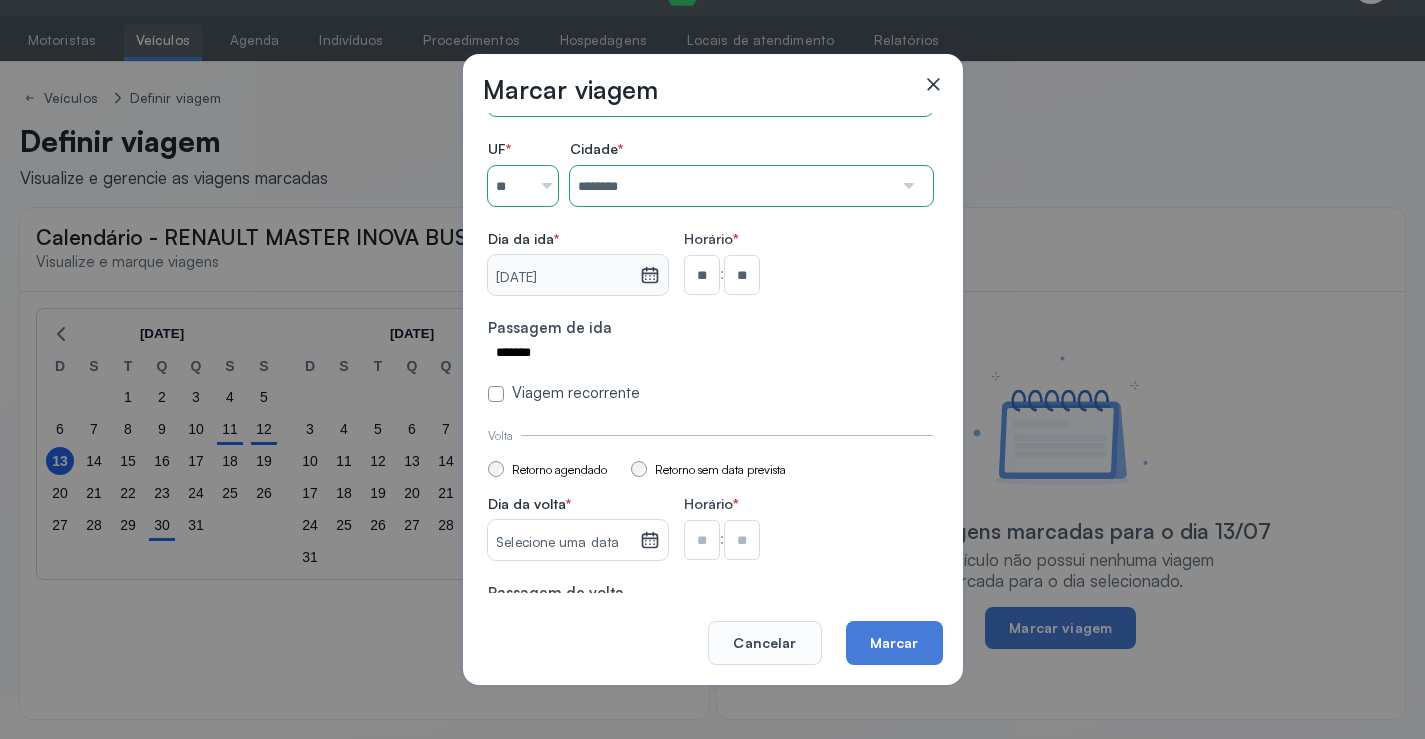 scroll, scrollTop: 147, scrollLeft: 0, axis: vertical 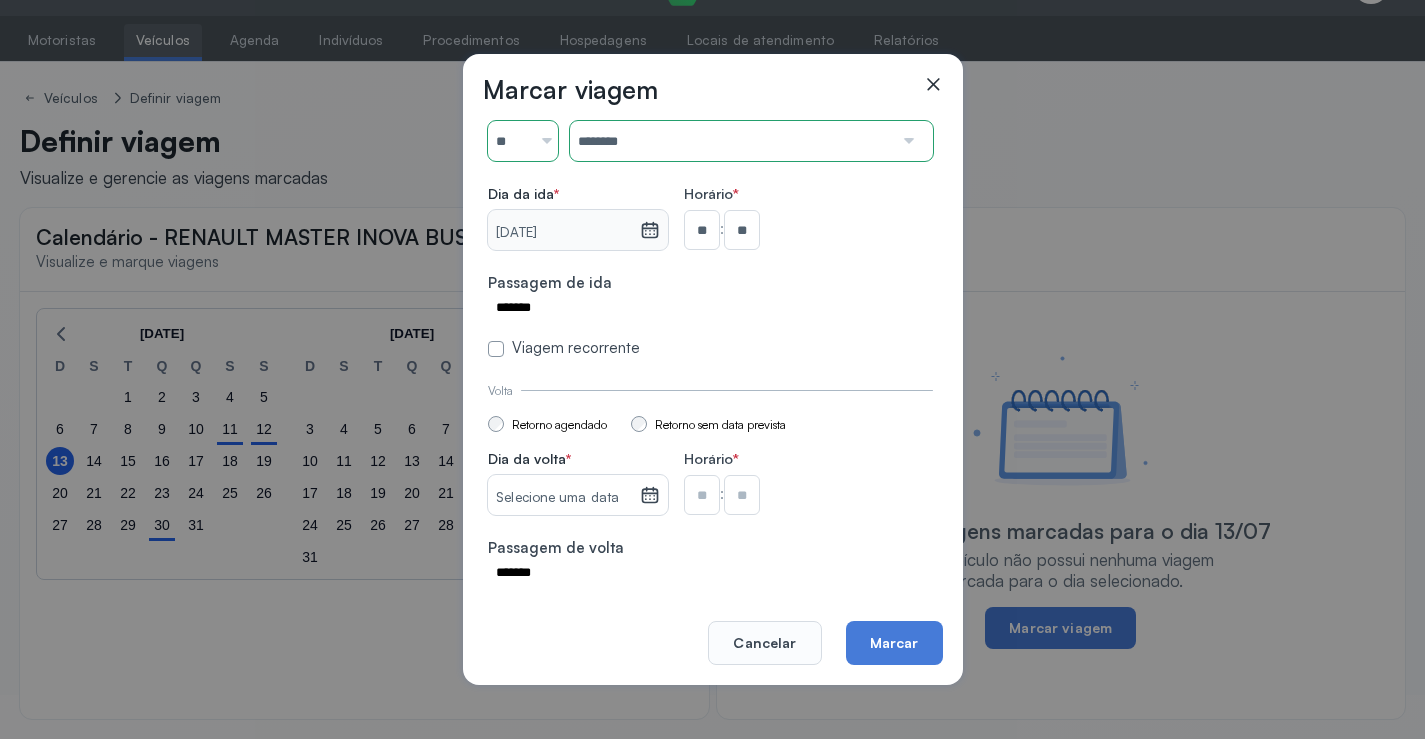 click 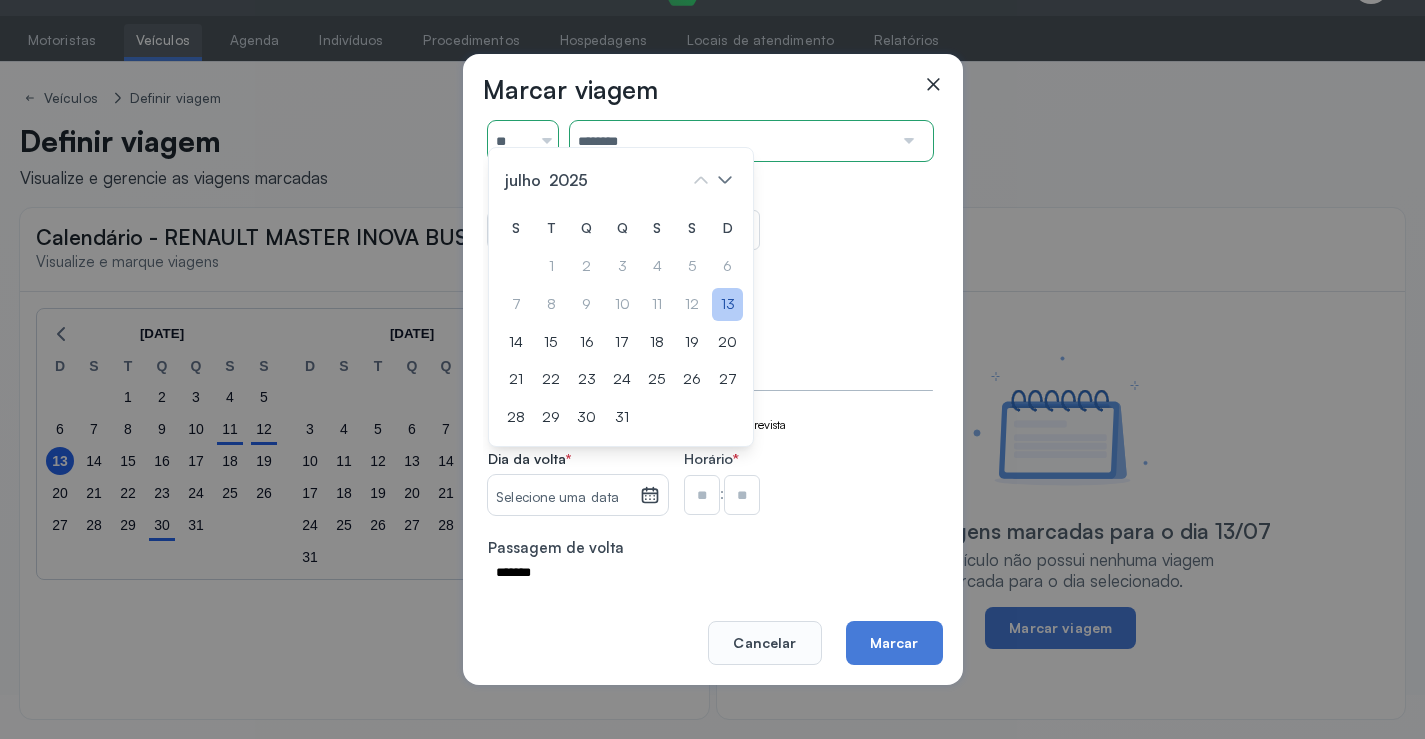 click on "13" 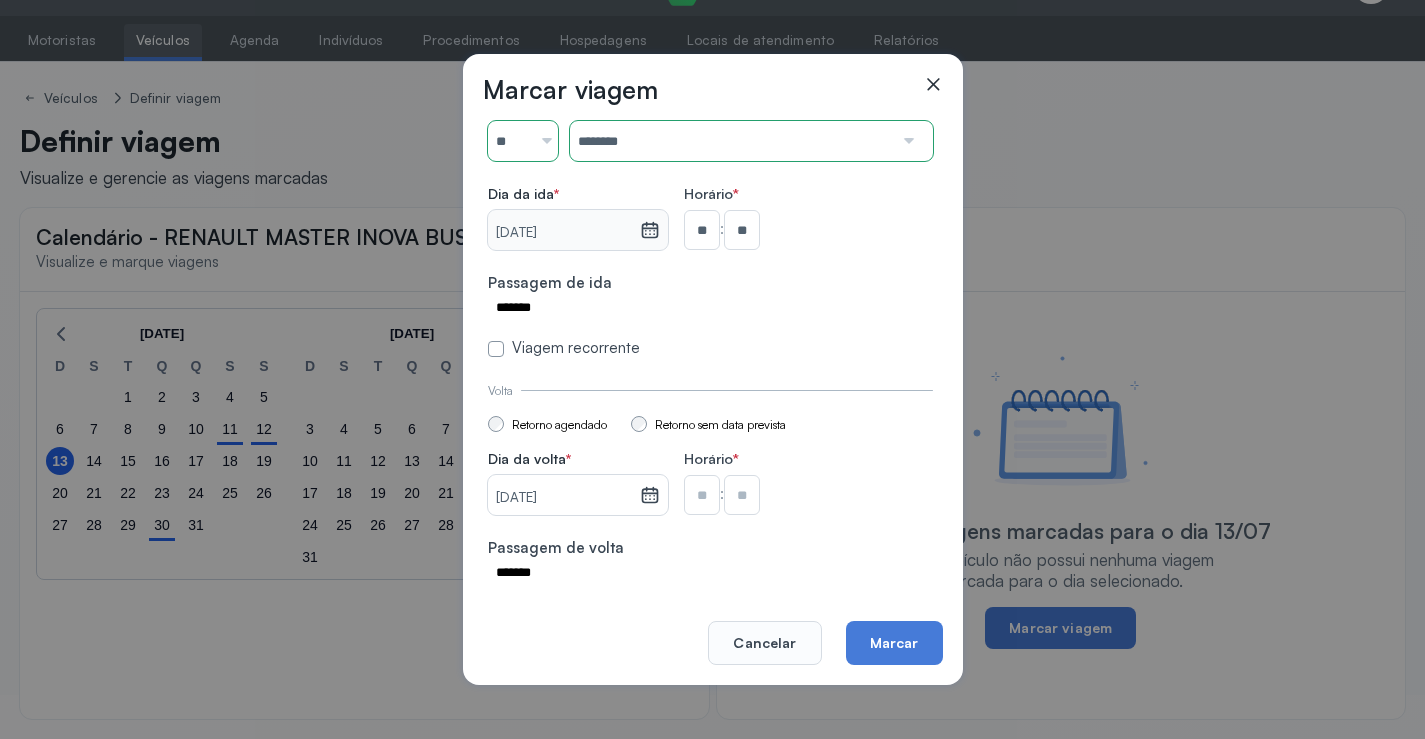 click at bounding box center (702, 230) 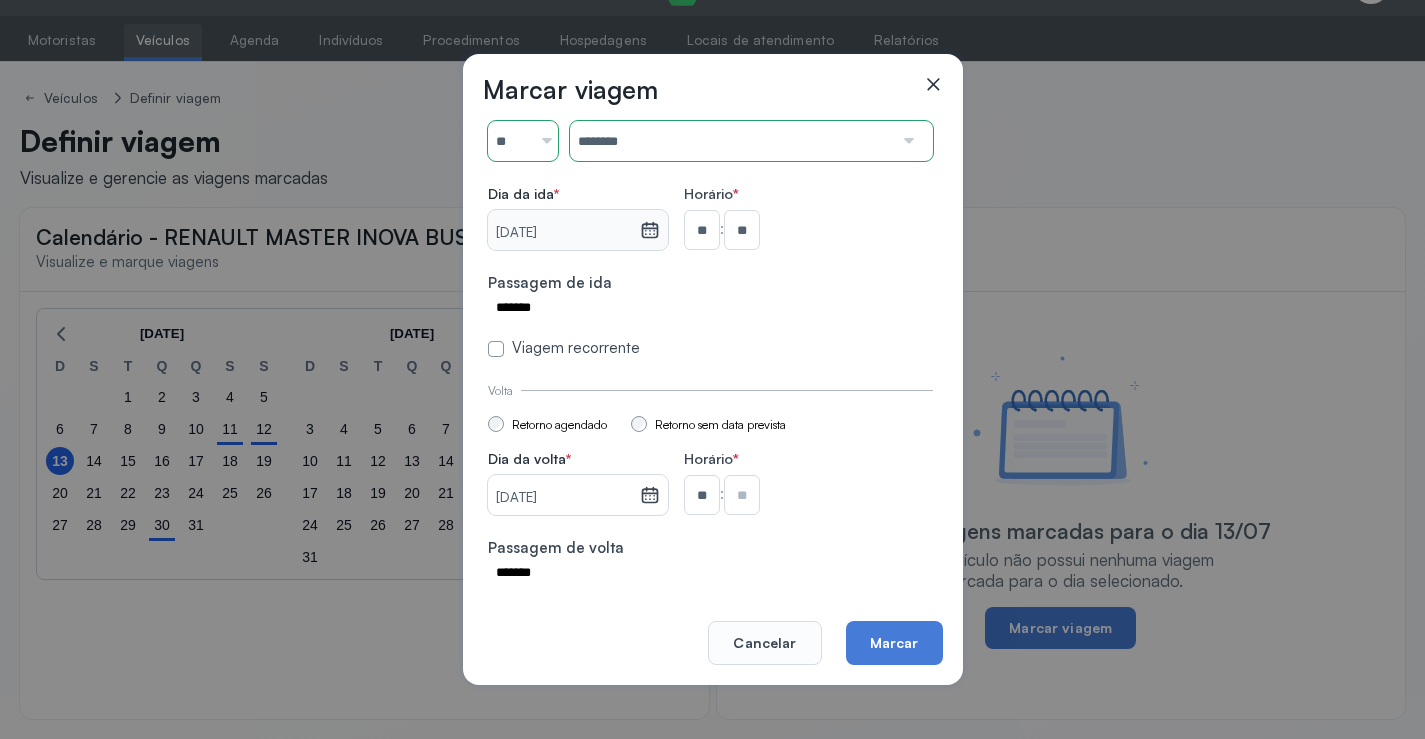 click at bounding box center [742, 230] 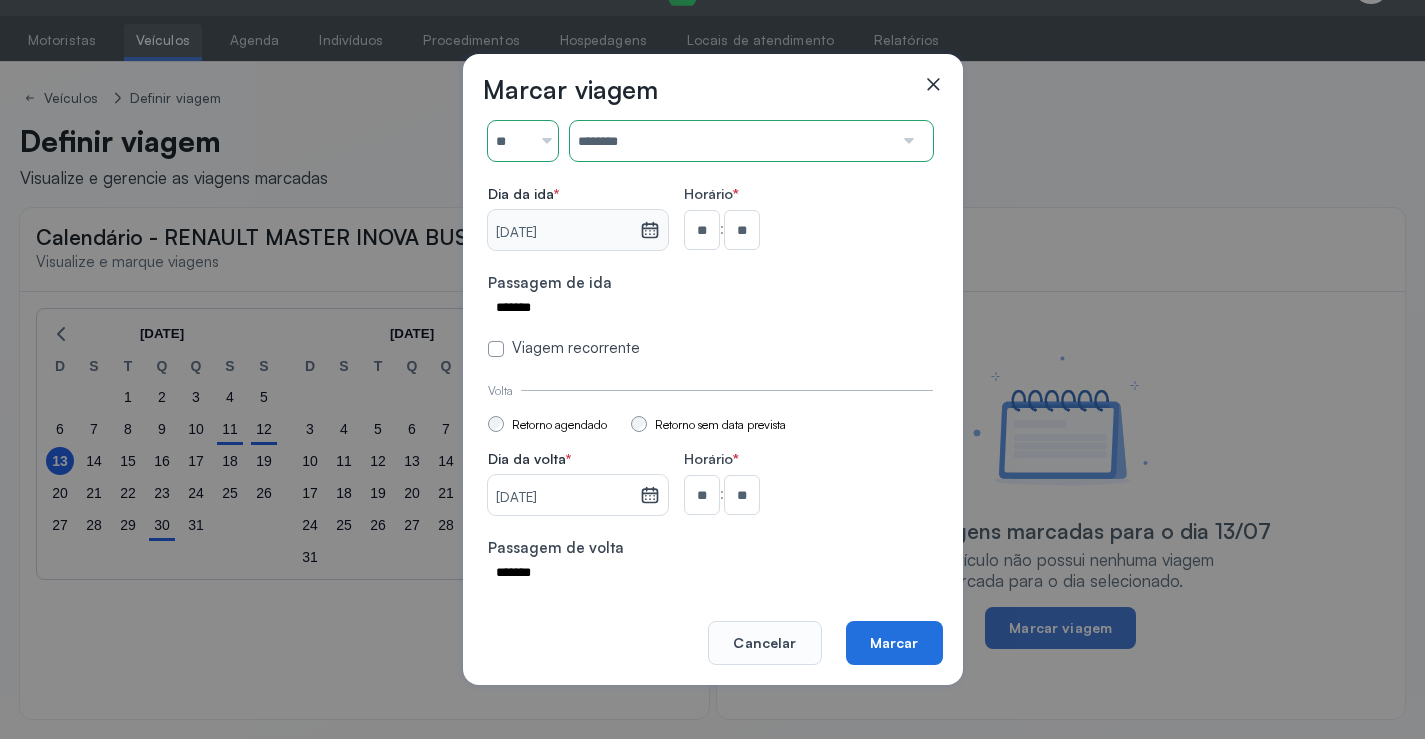 click on "Marcar" 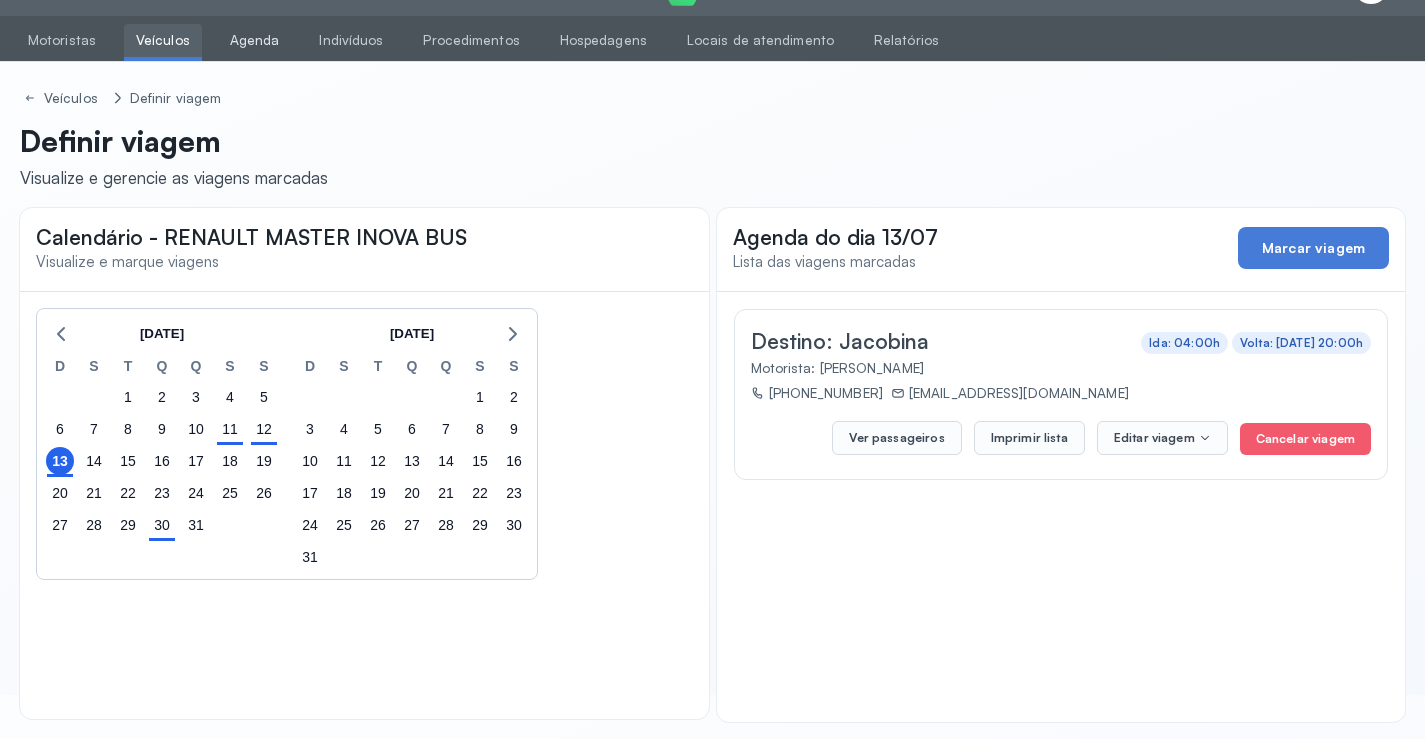 click on "Agenda" at bounding box center [255, 40] 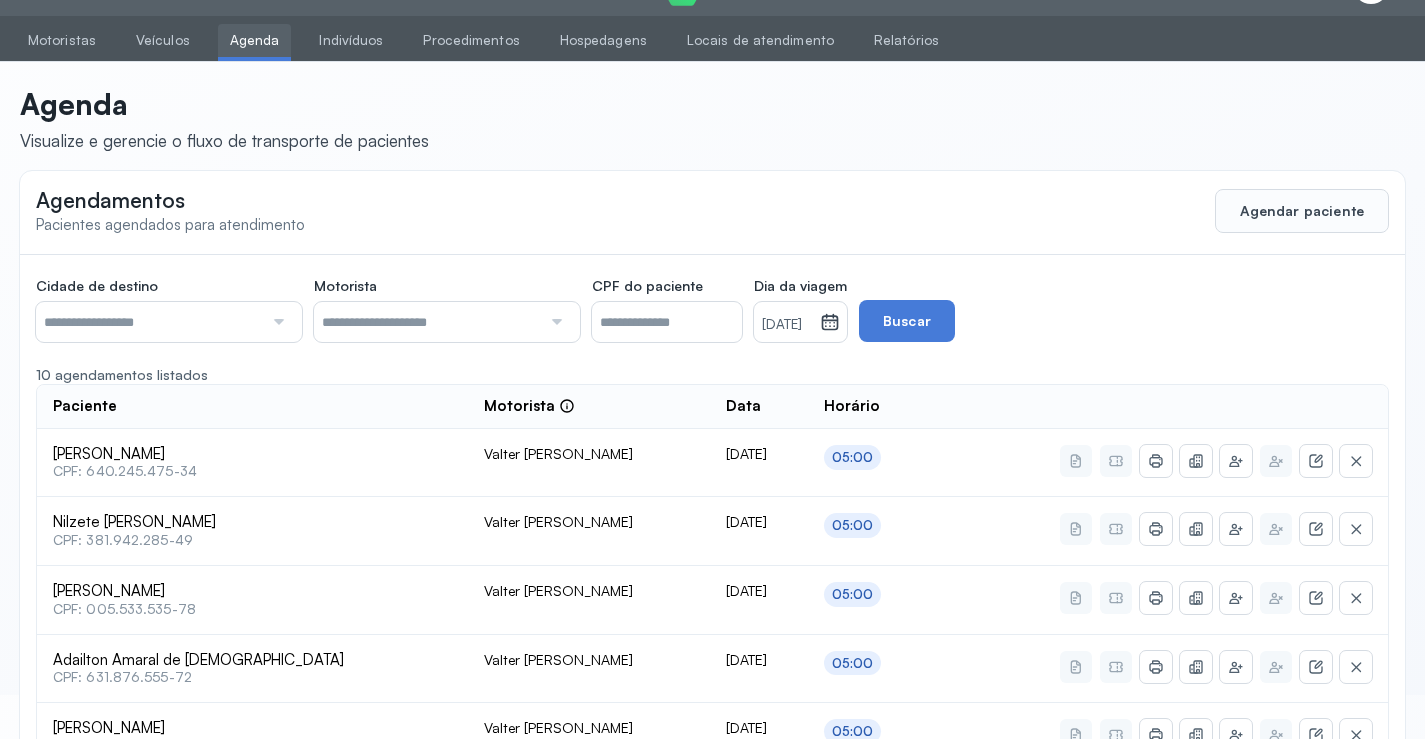click on "Agendamentos Pacientes agendados para atendimento  Agendar paciente" 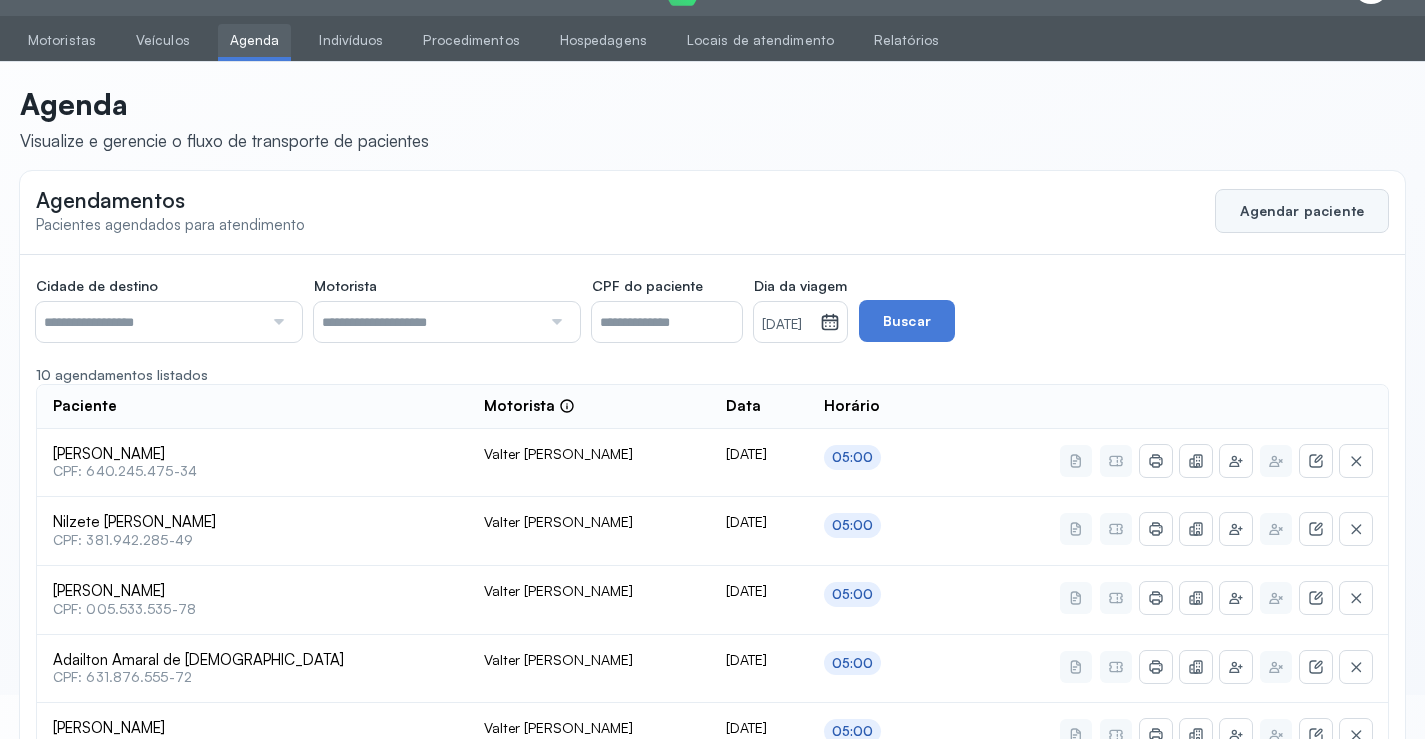 click on "Agendar paciente" 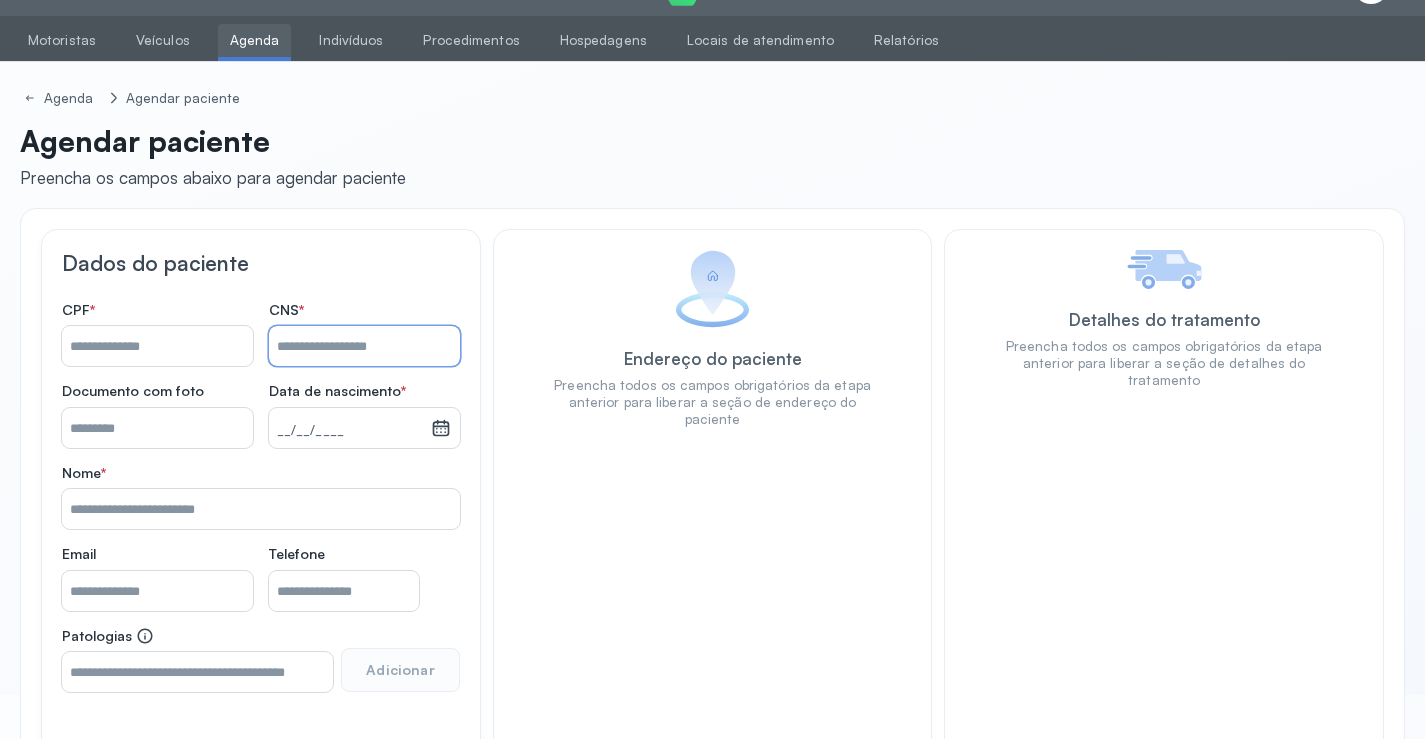 click on "Nome   *" at bounding box center [364, 346] 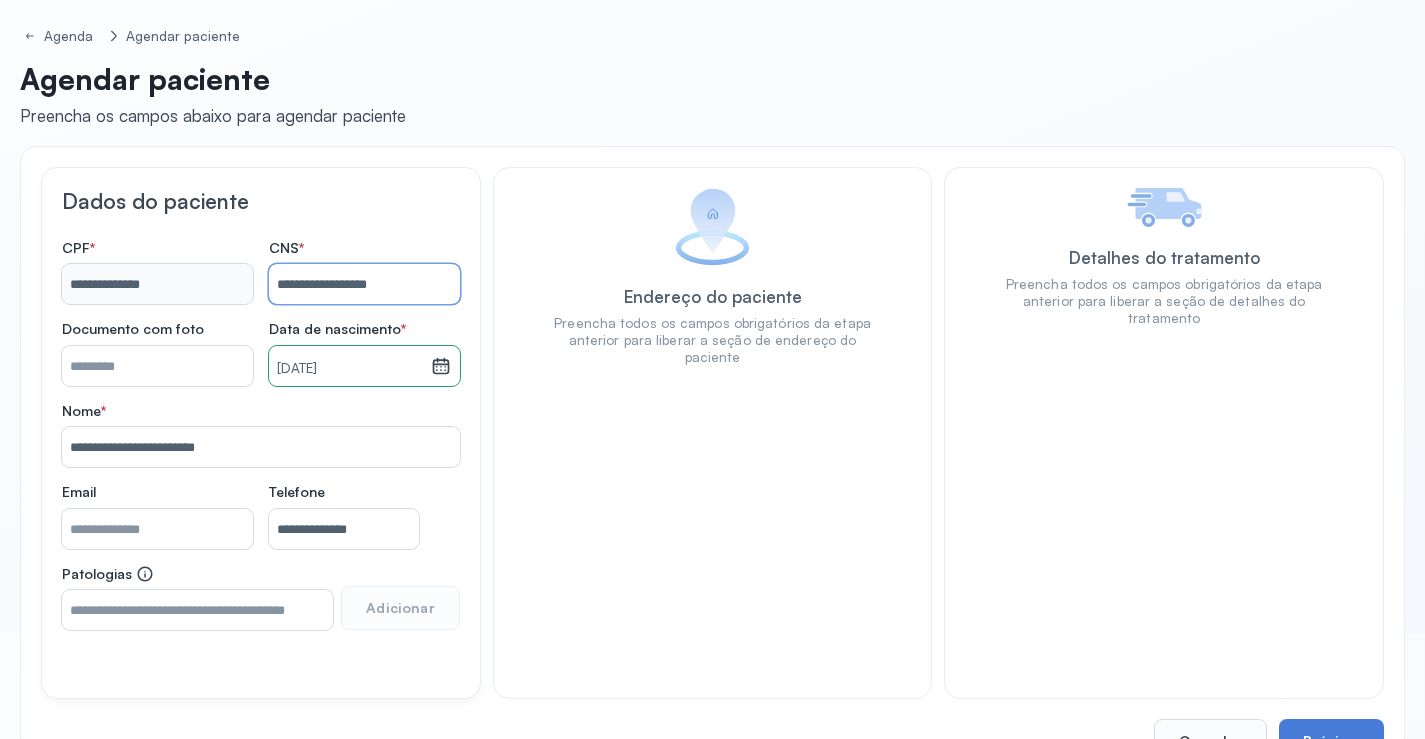 scroll, scrollTop: 171, scrollLeft: 0, axis: vertical 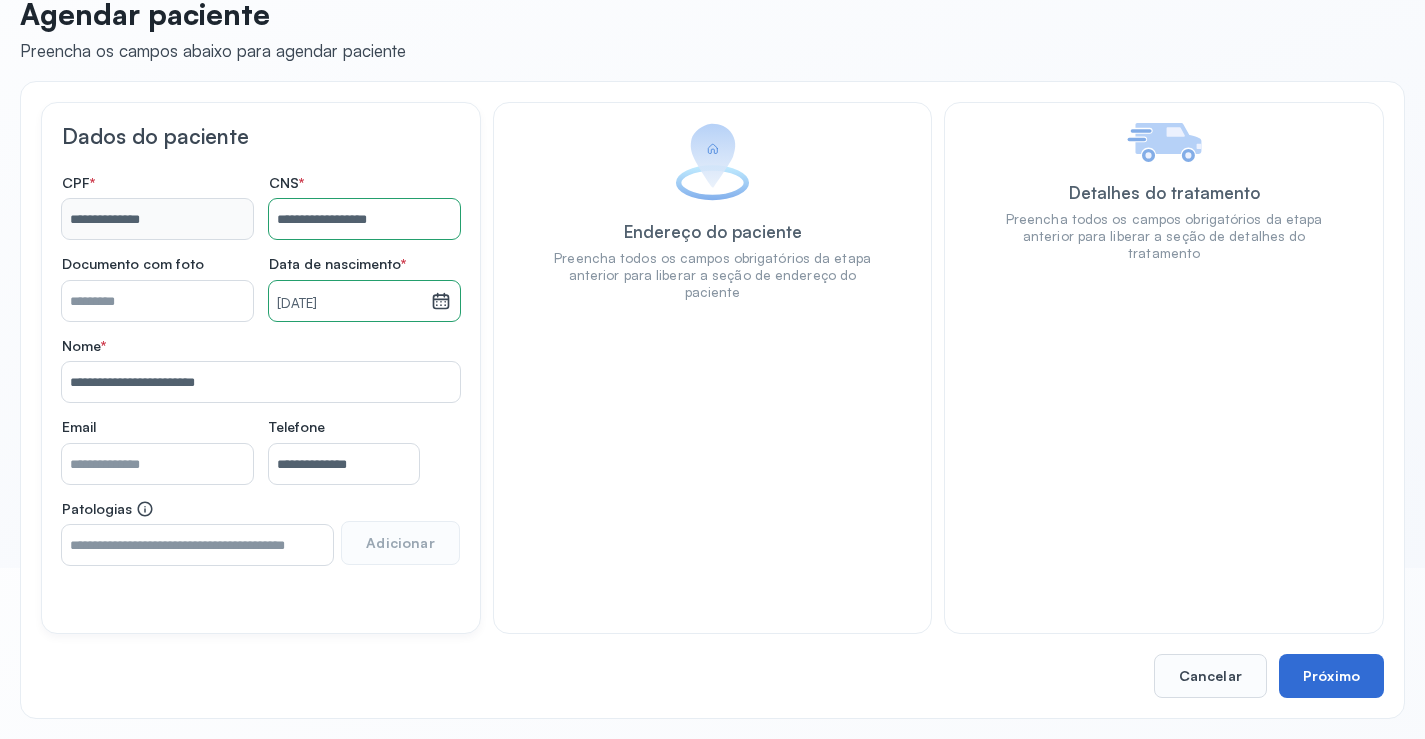 click on "Próximo" at bounding box center [1331, 676] 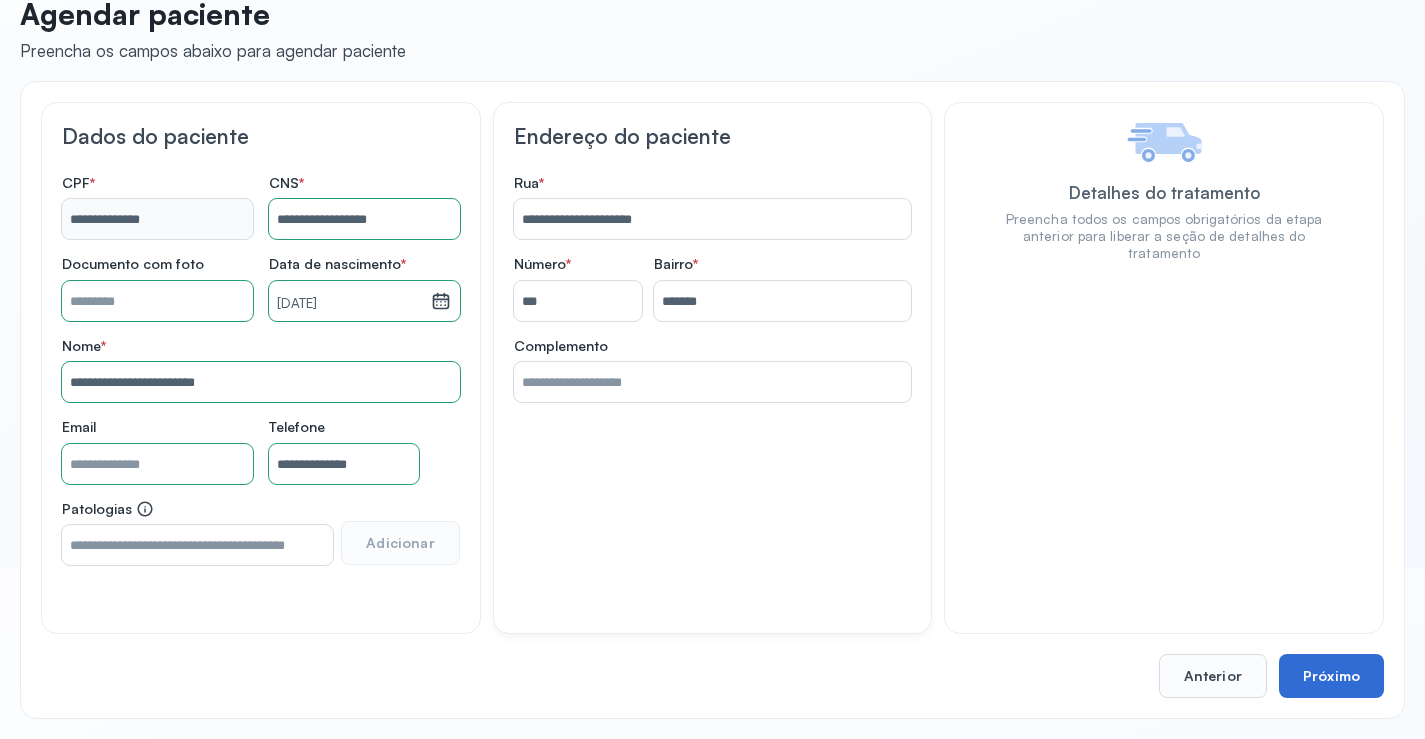 click on "Próximo" at bounding box center (1331, 676) 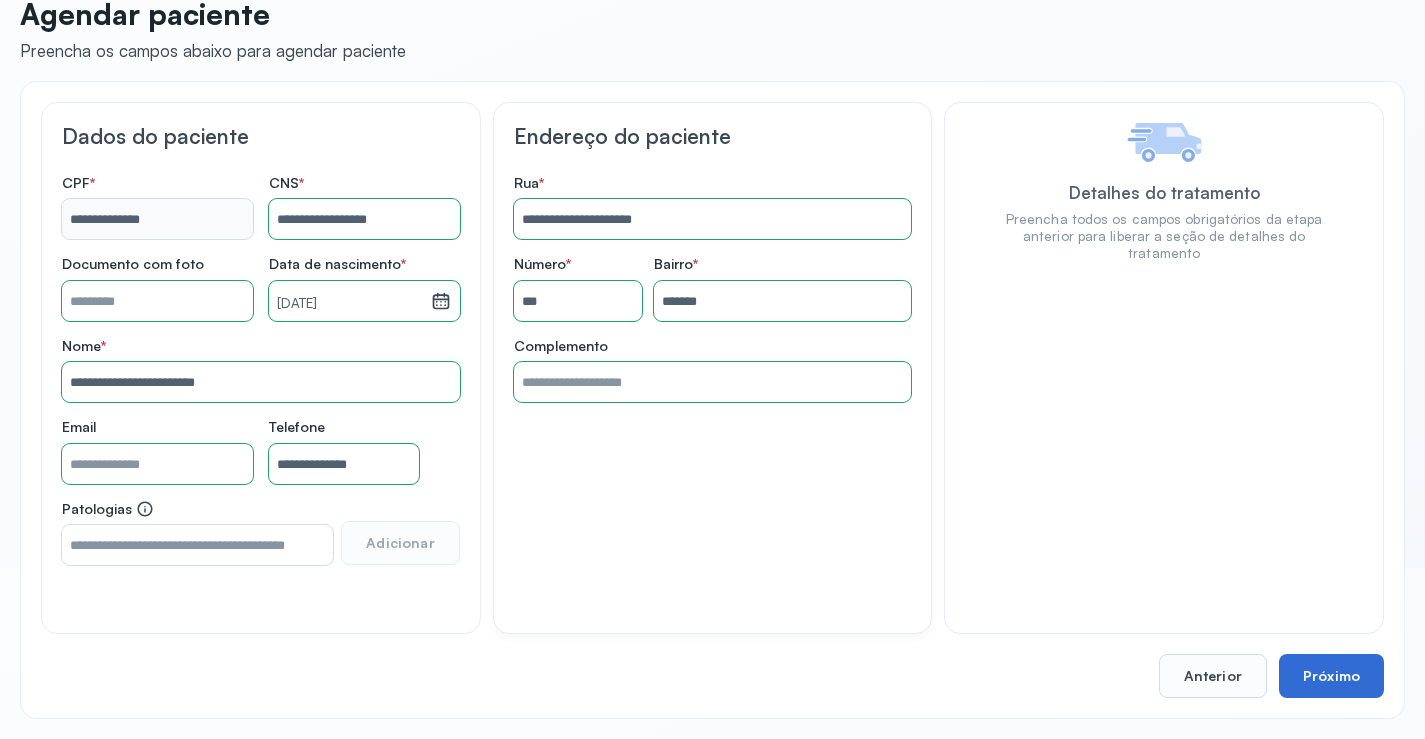 click on "Próximo" at bounding box center (1331, 676) 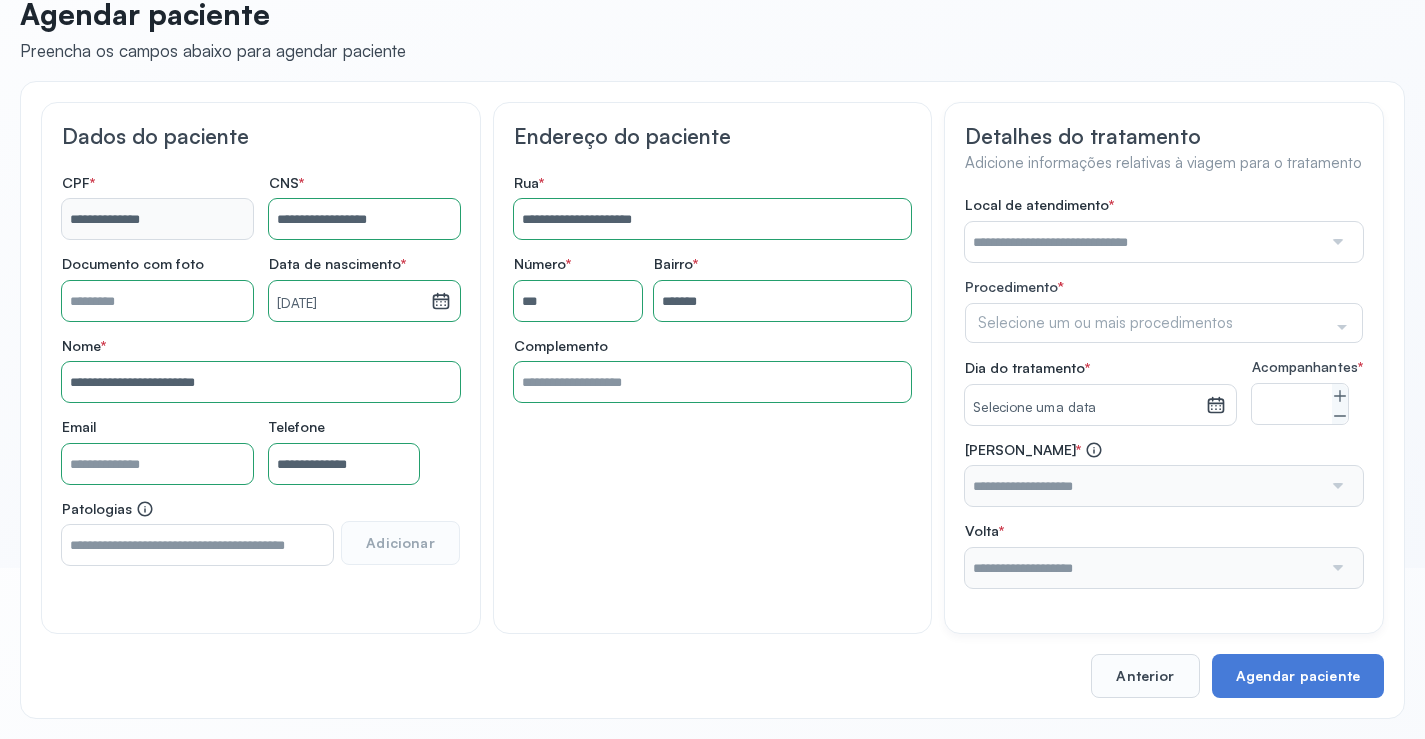 click at bounding box center [1143, 242] 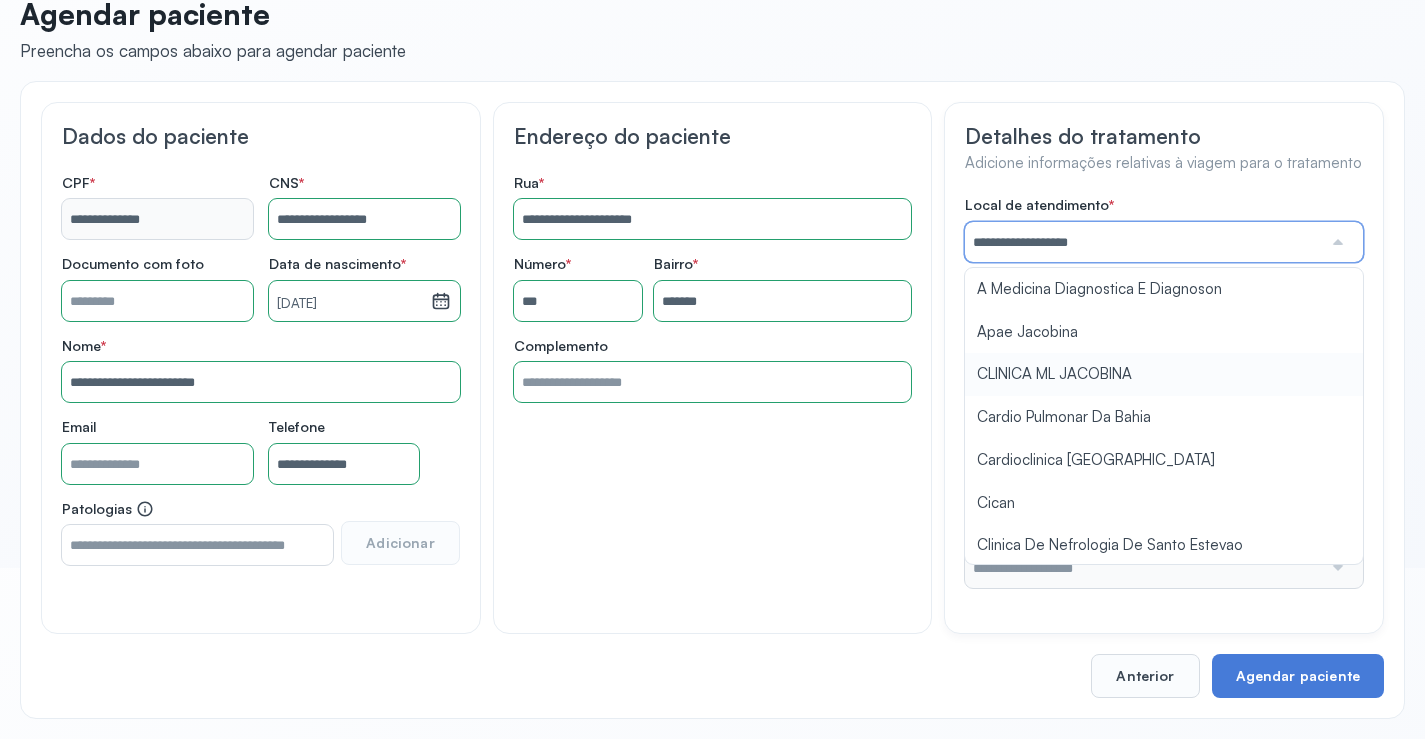 click on "**********" at bounding box center [1164, 392] 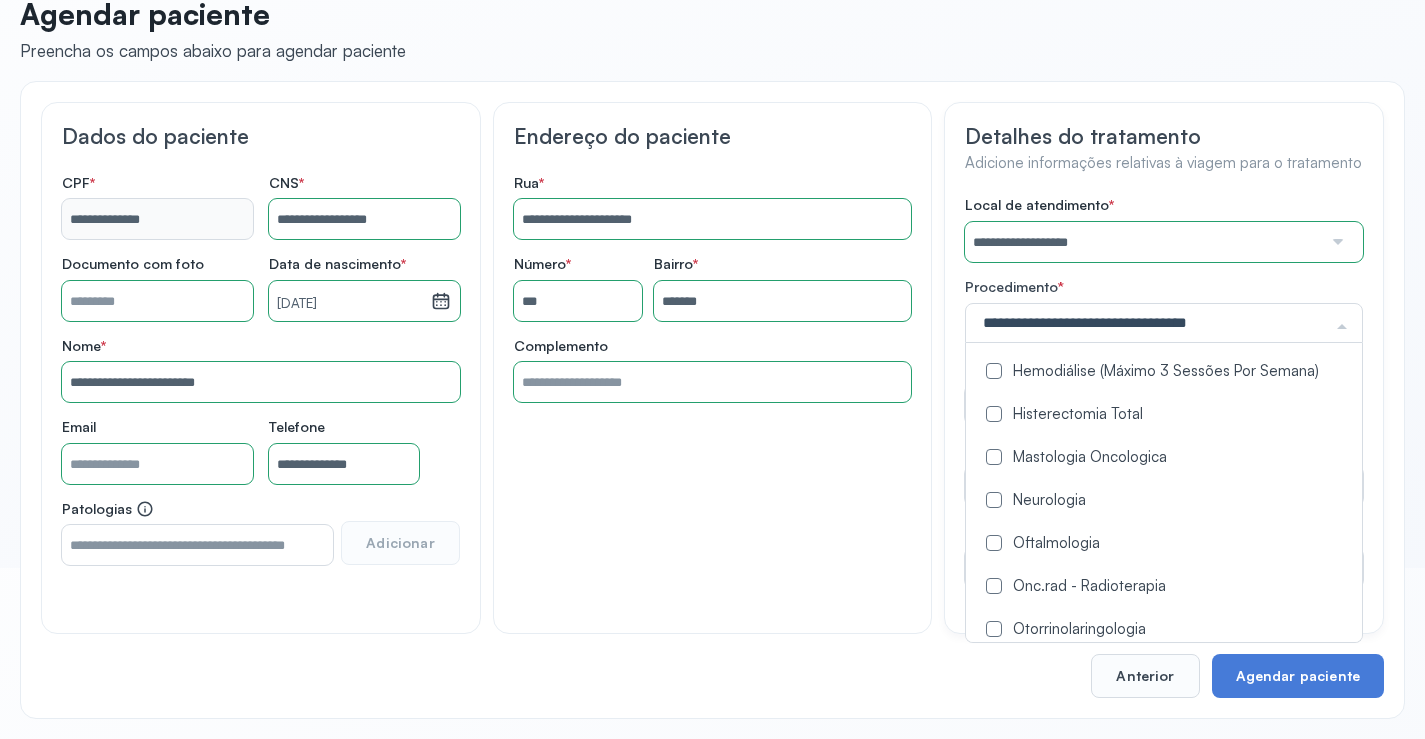 scroll, scrollTop: 1000, scrollLeft: 0, axis: vertical 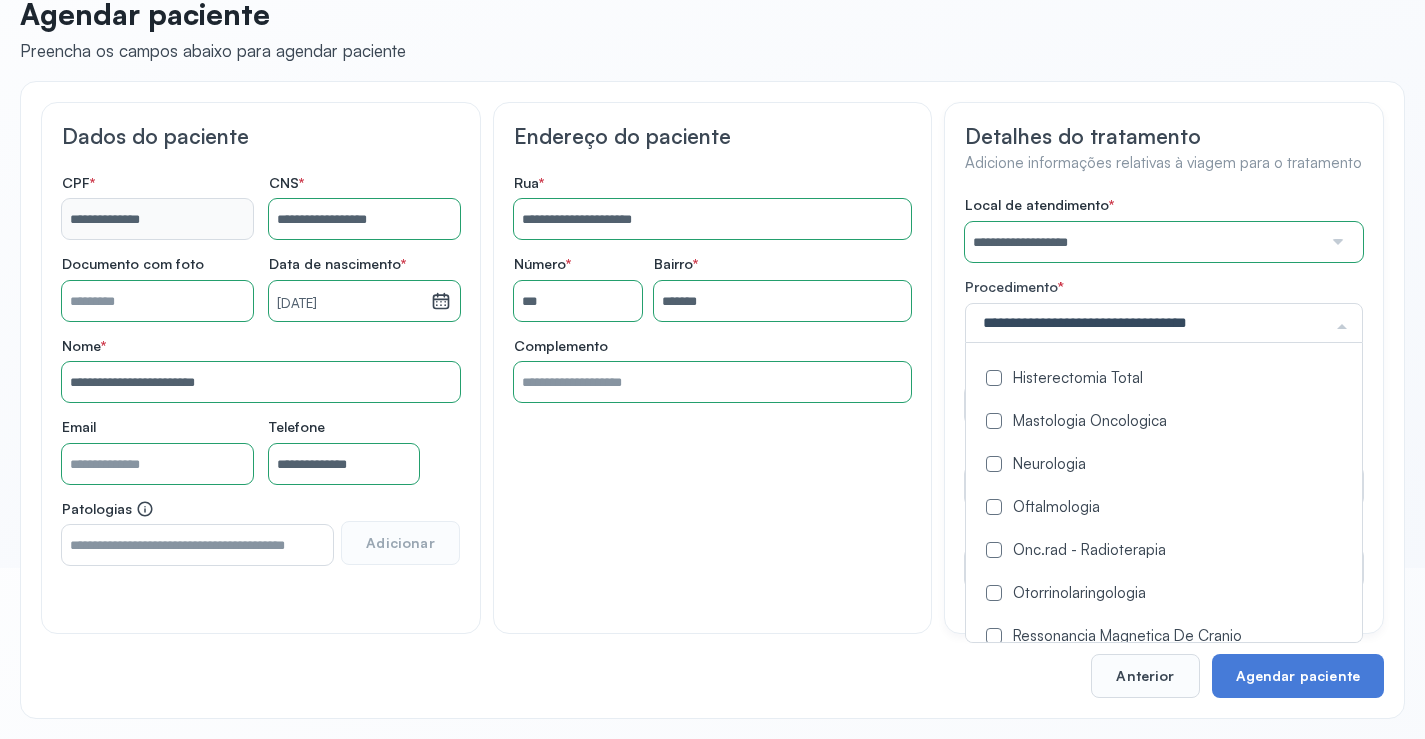 click at bounding box center [994, 507] 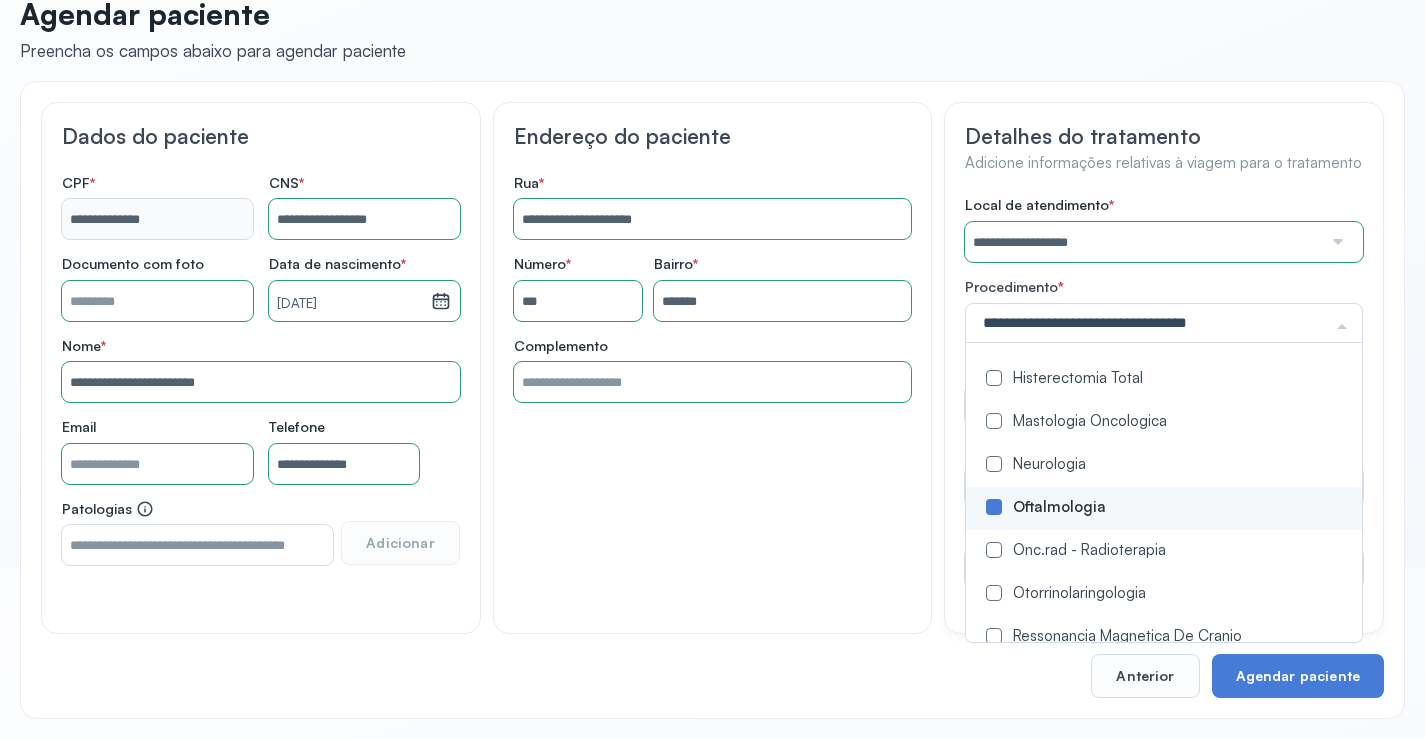 click on "**********" 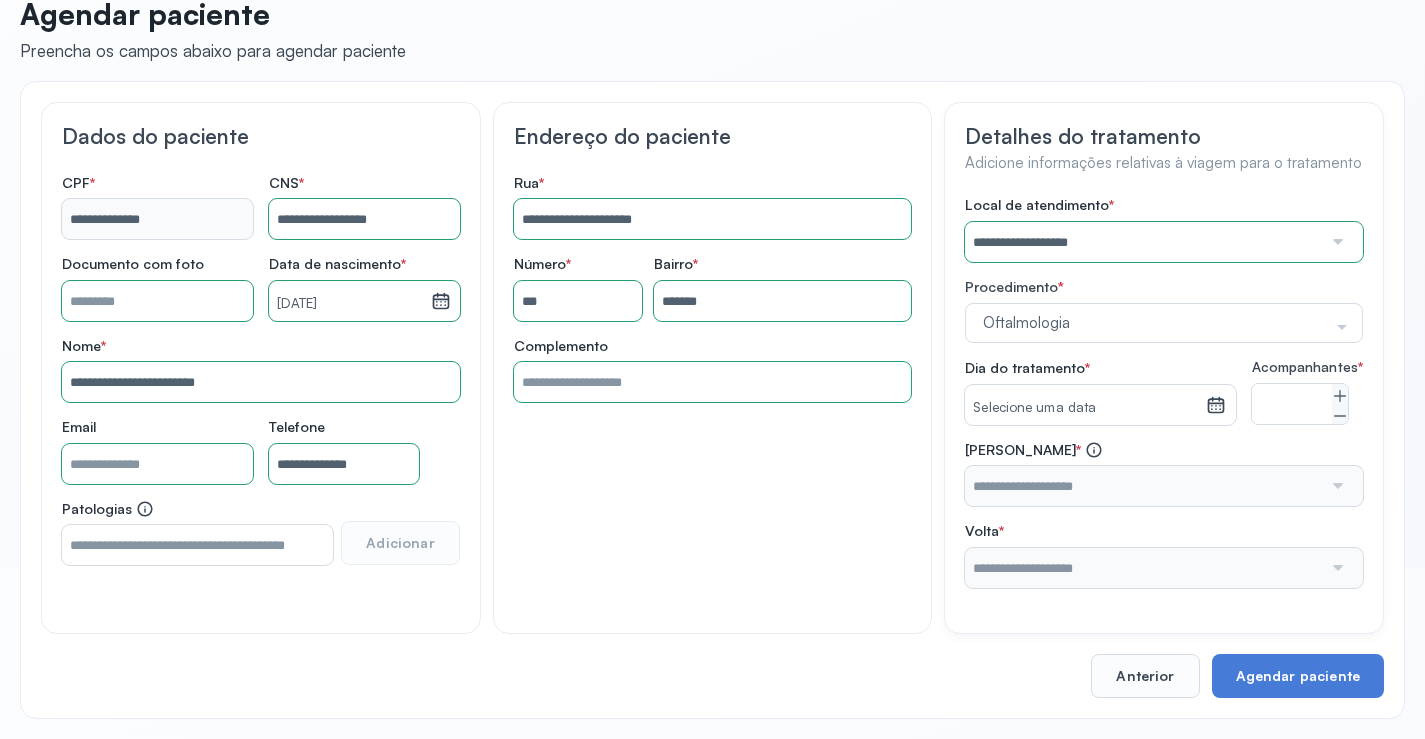 click 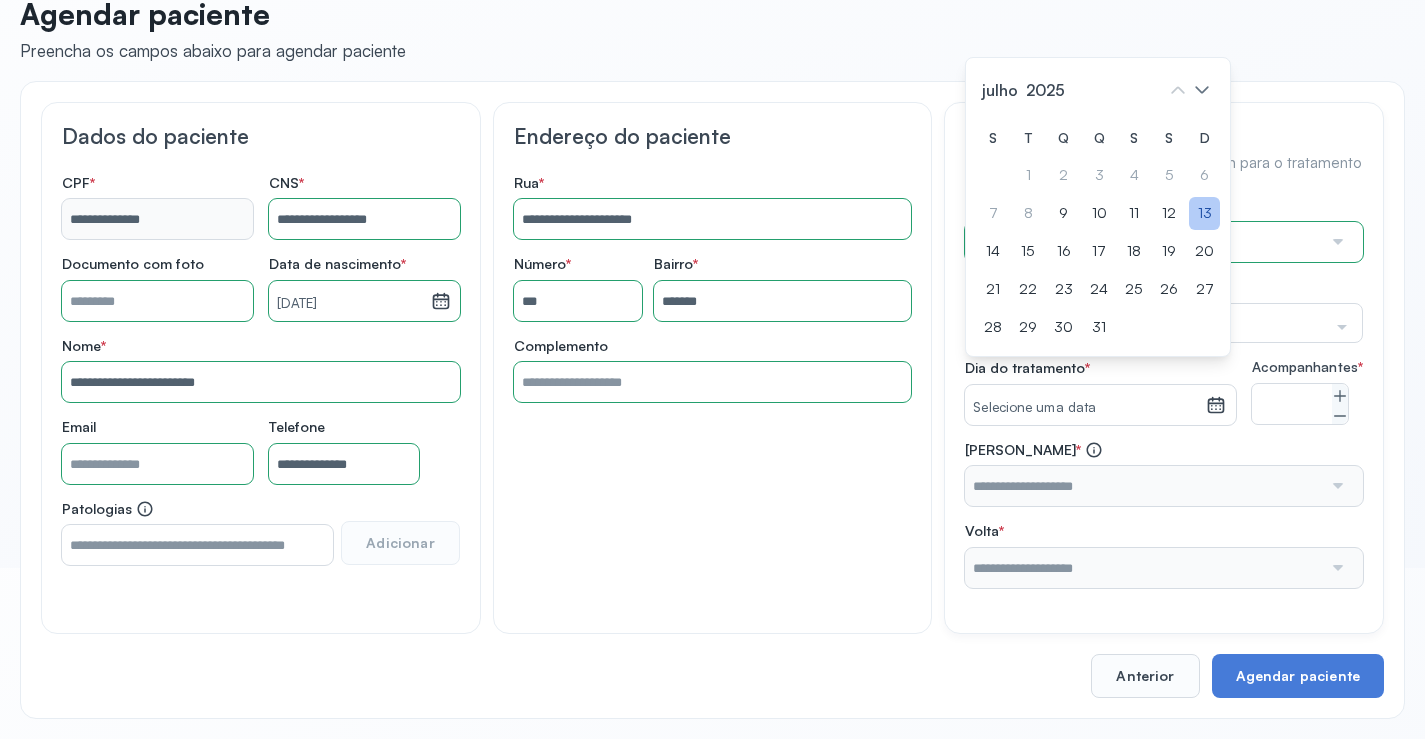 click on "13" 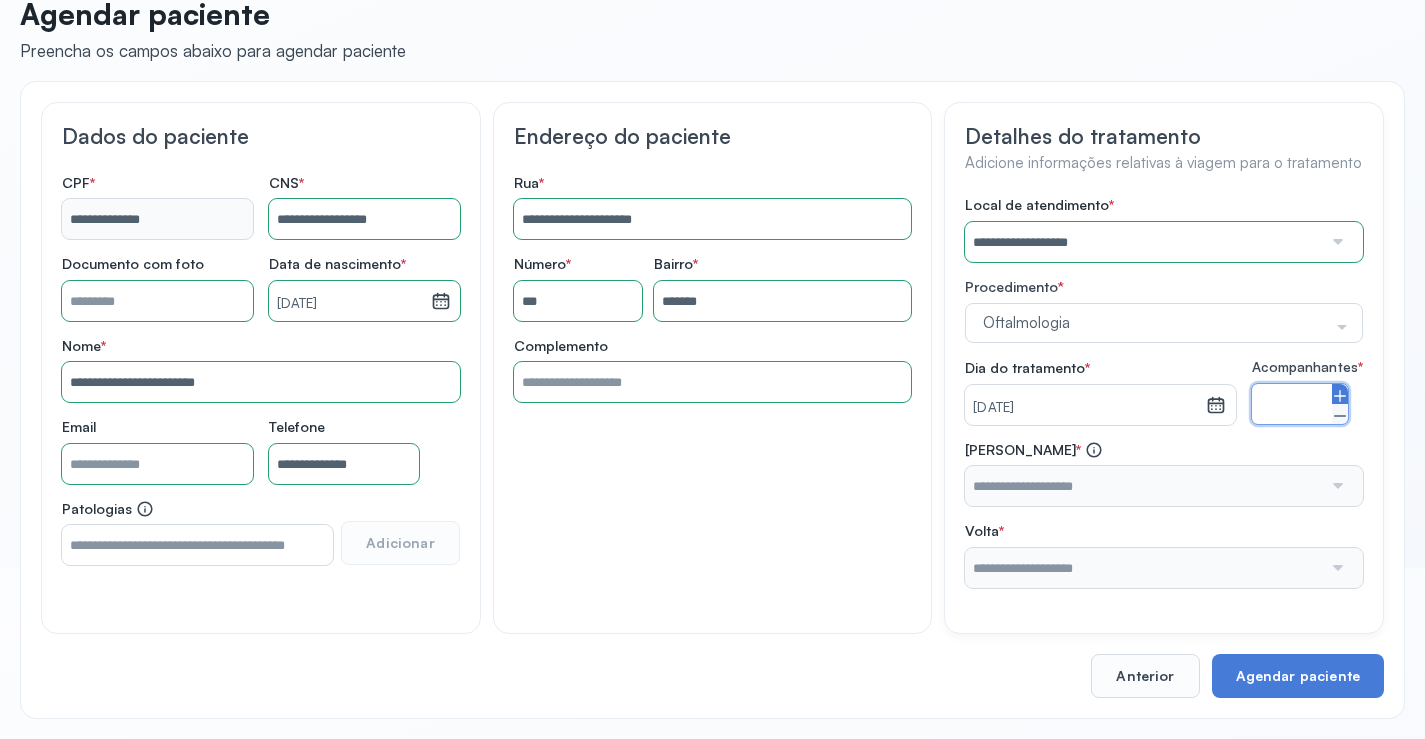 click 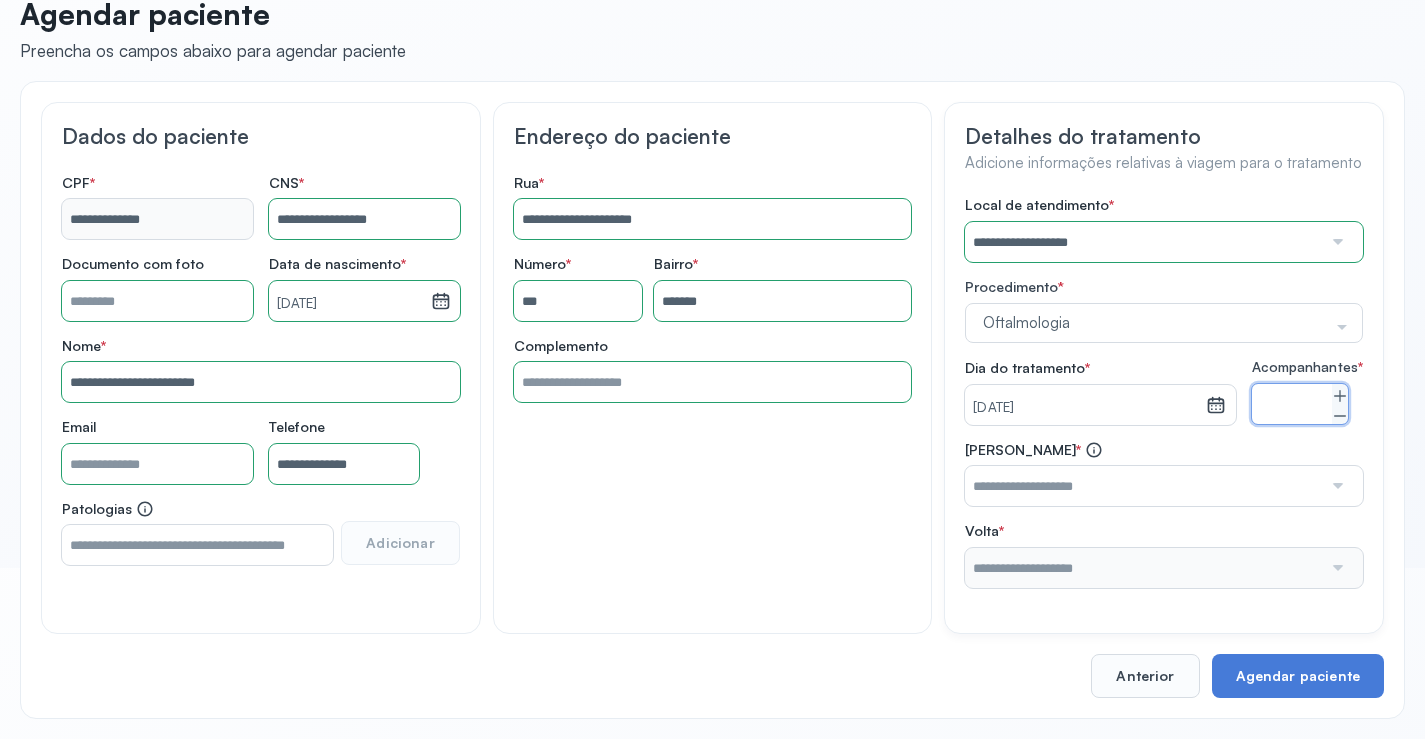click at bounding box center (1143, 486) 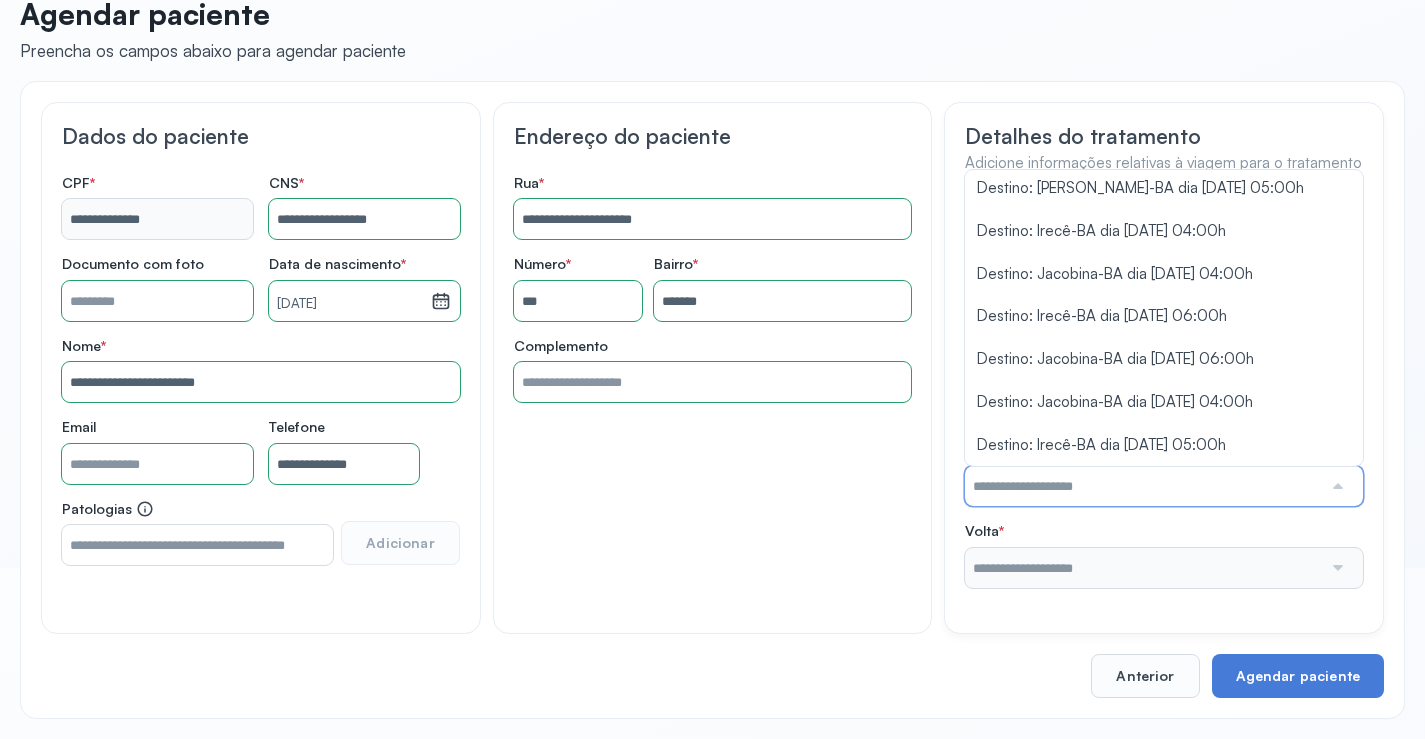 scroll, scrollTop: 463, scrollLeft: 0, axis: vertical 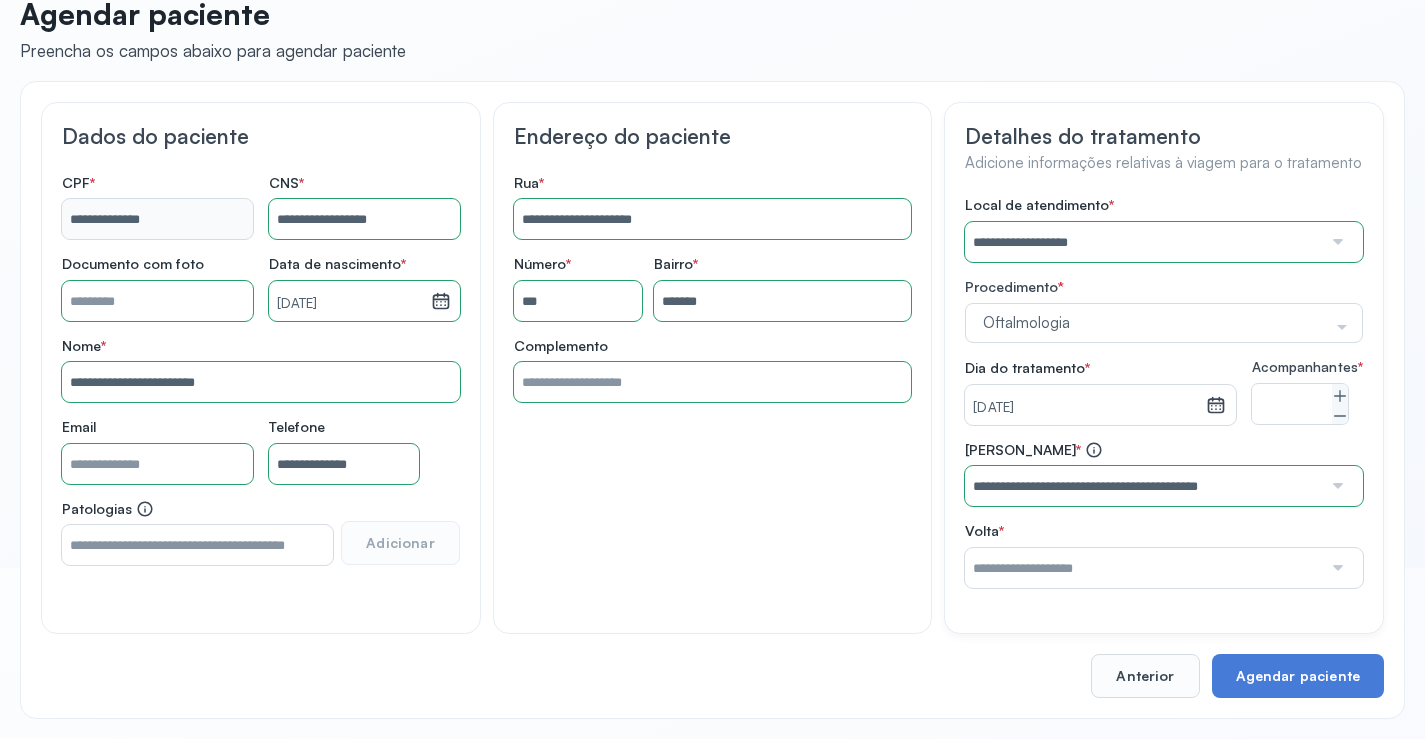 click on "**********" at bounding box center [1164, 392] 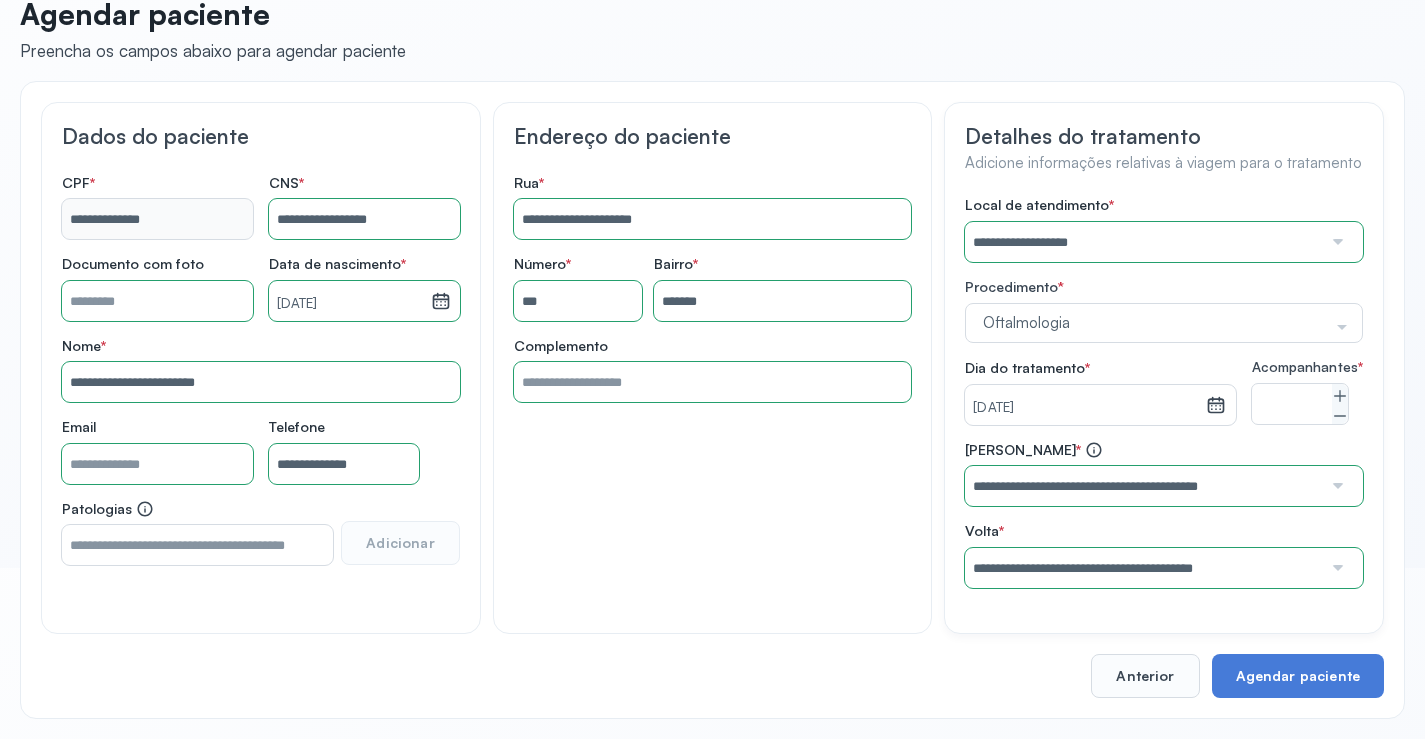 click on "**********" at bounding box center (1164, 514) 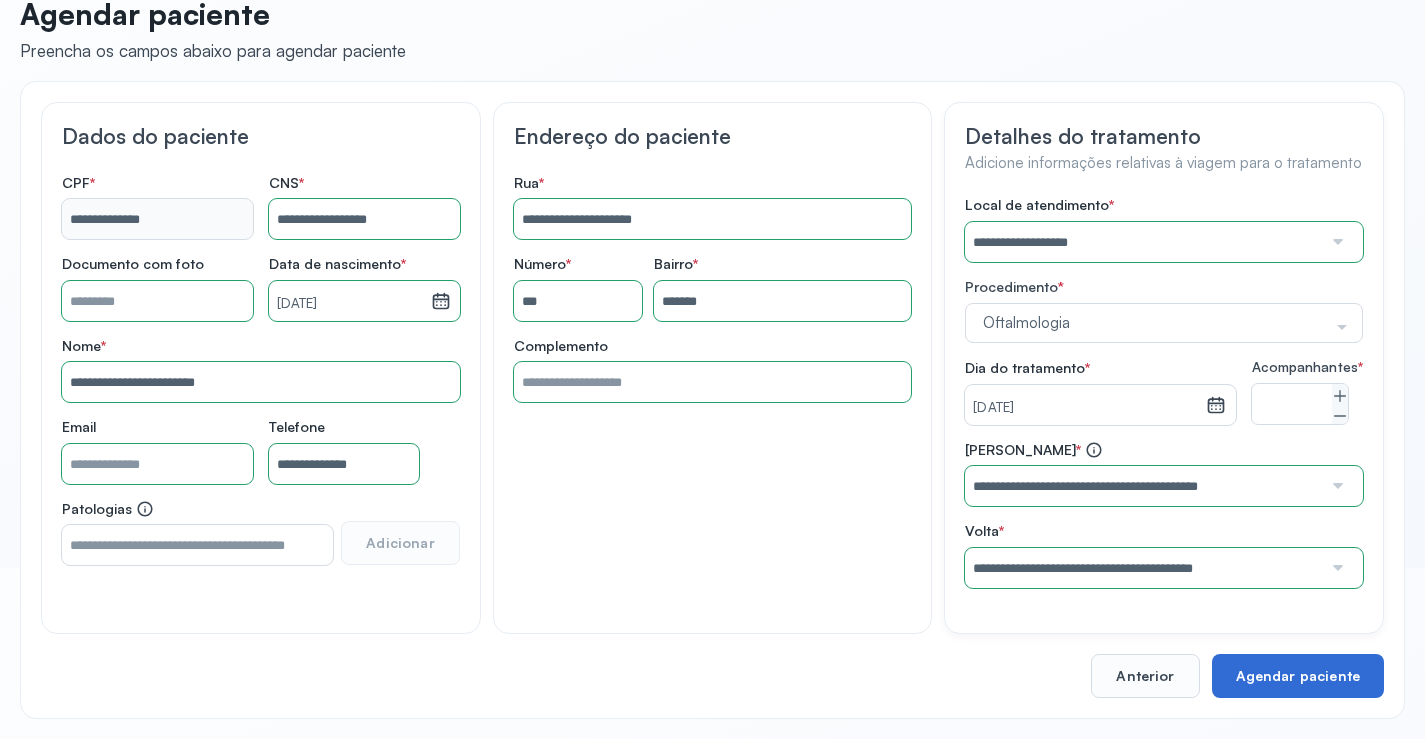 click on "Agendar paciente" at bounding box center (1298, 676) 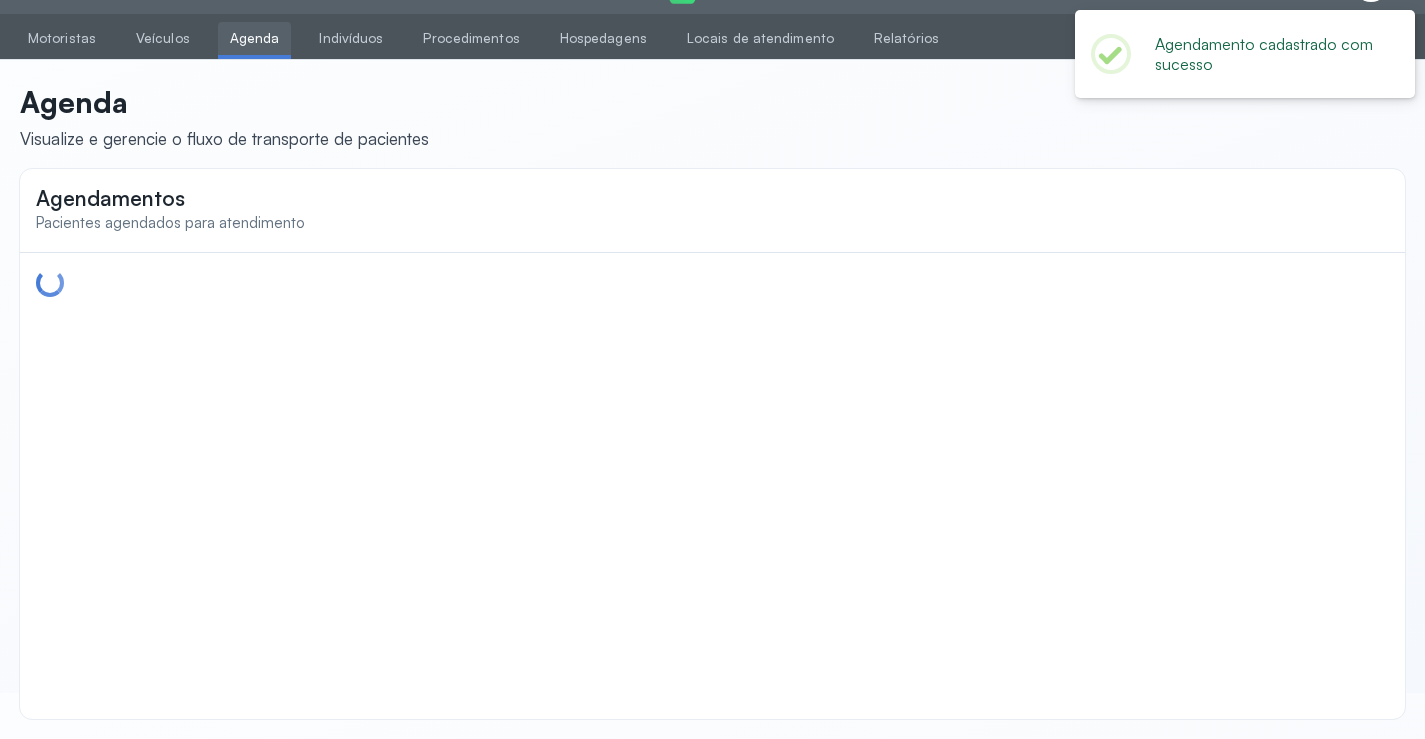 scroll, scrollTop: 44, scrollLeft: 0, axis: vertical 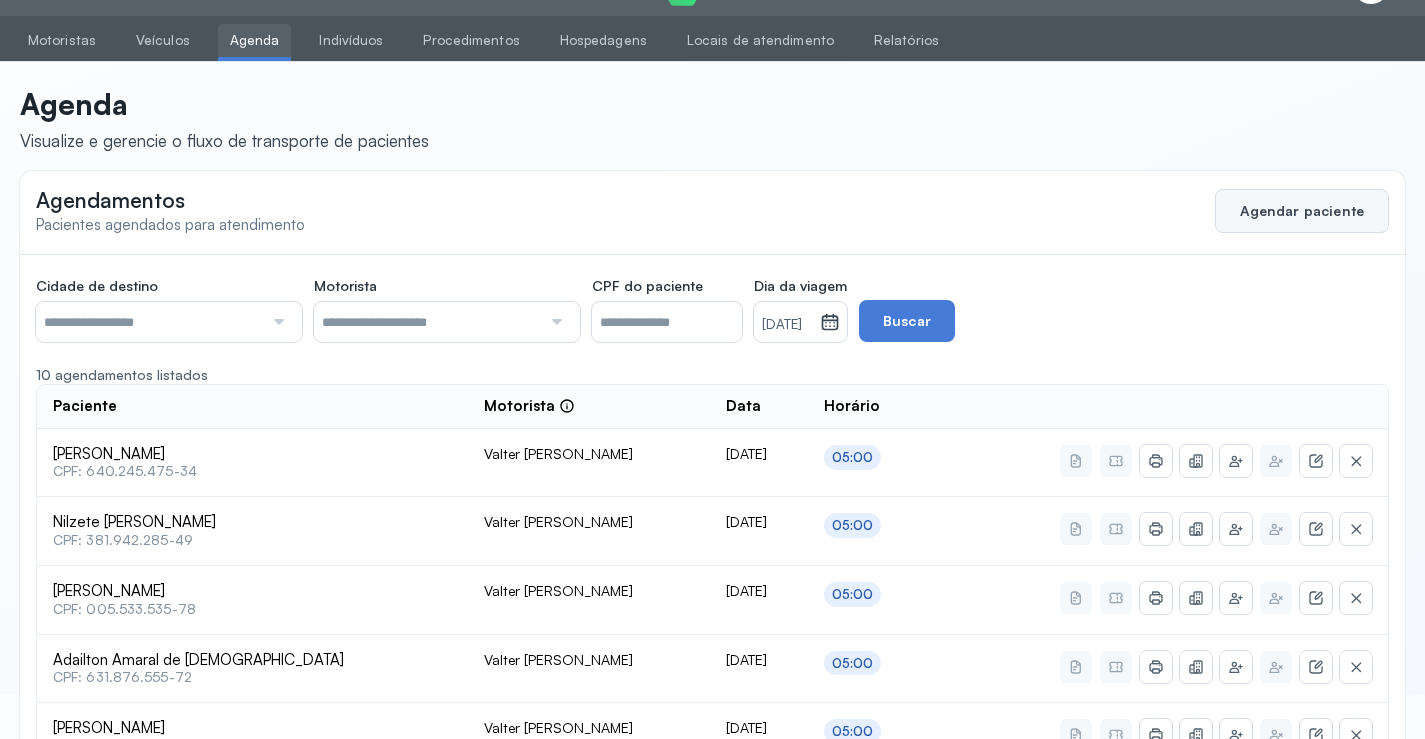 click on "Agendar paciente" 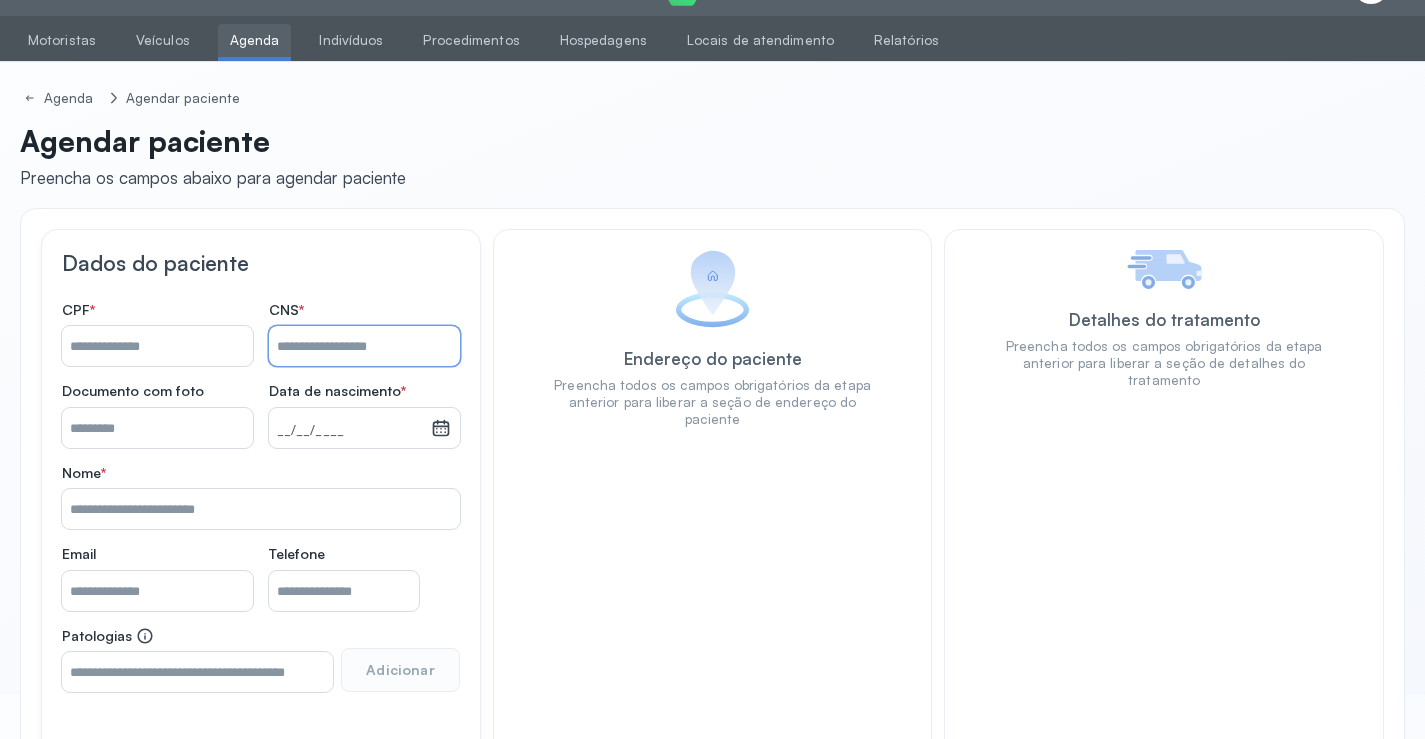 click on "Nome   *" at bounding box center (364, 346) 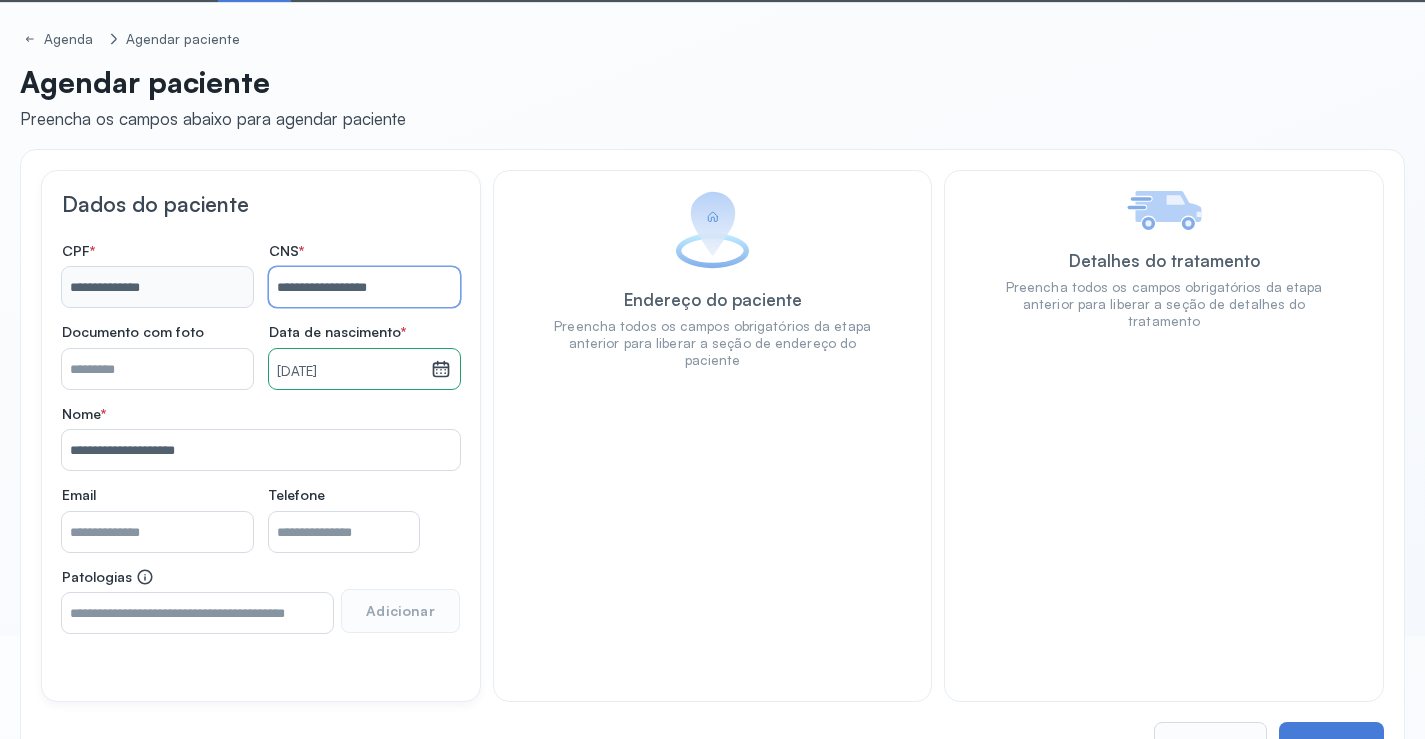 scroll, scrollTop: 171, scrollLeft: 0, axis: vertical 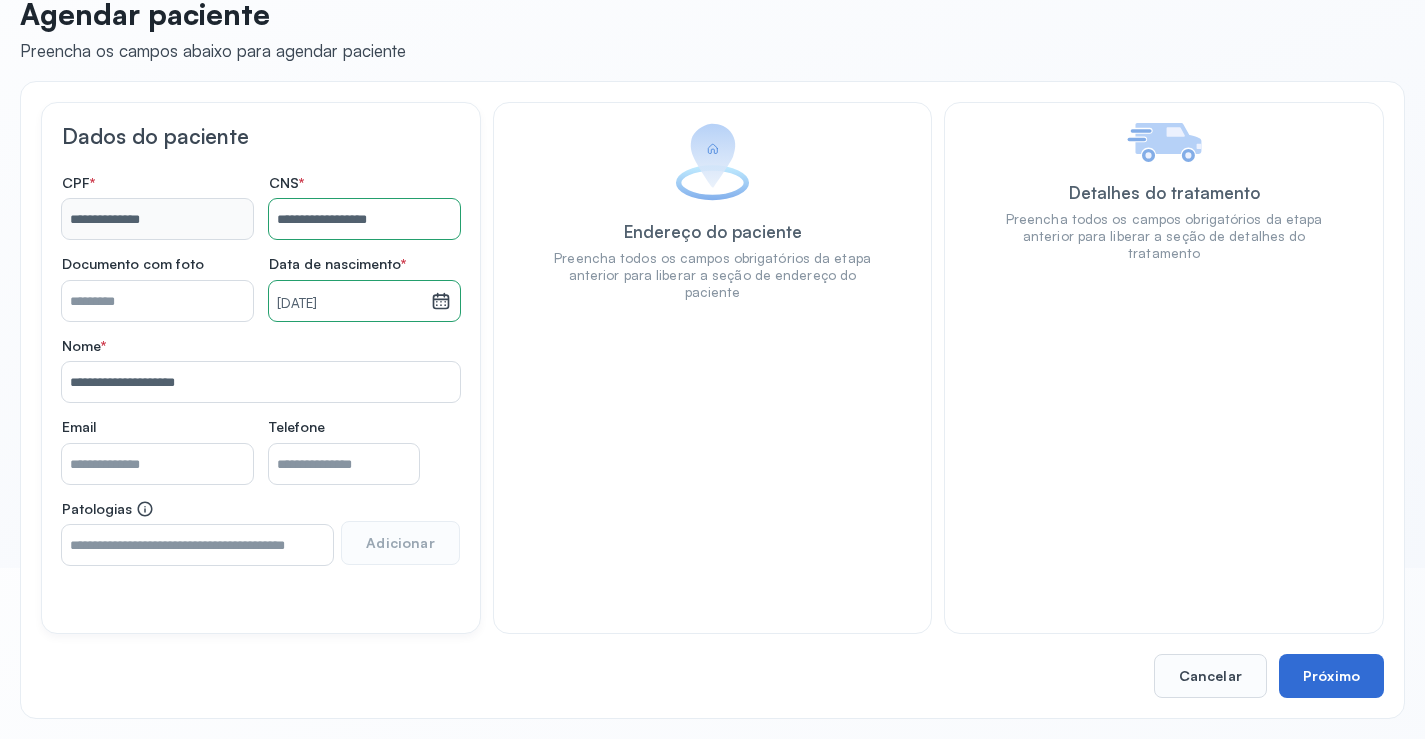 click on "Próximo" at bounding box center (1331, 676) 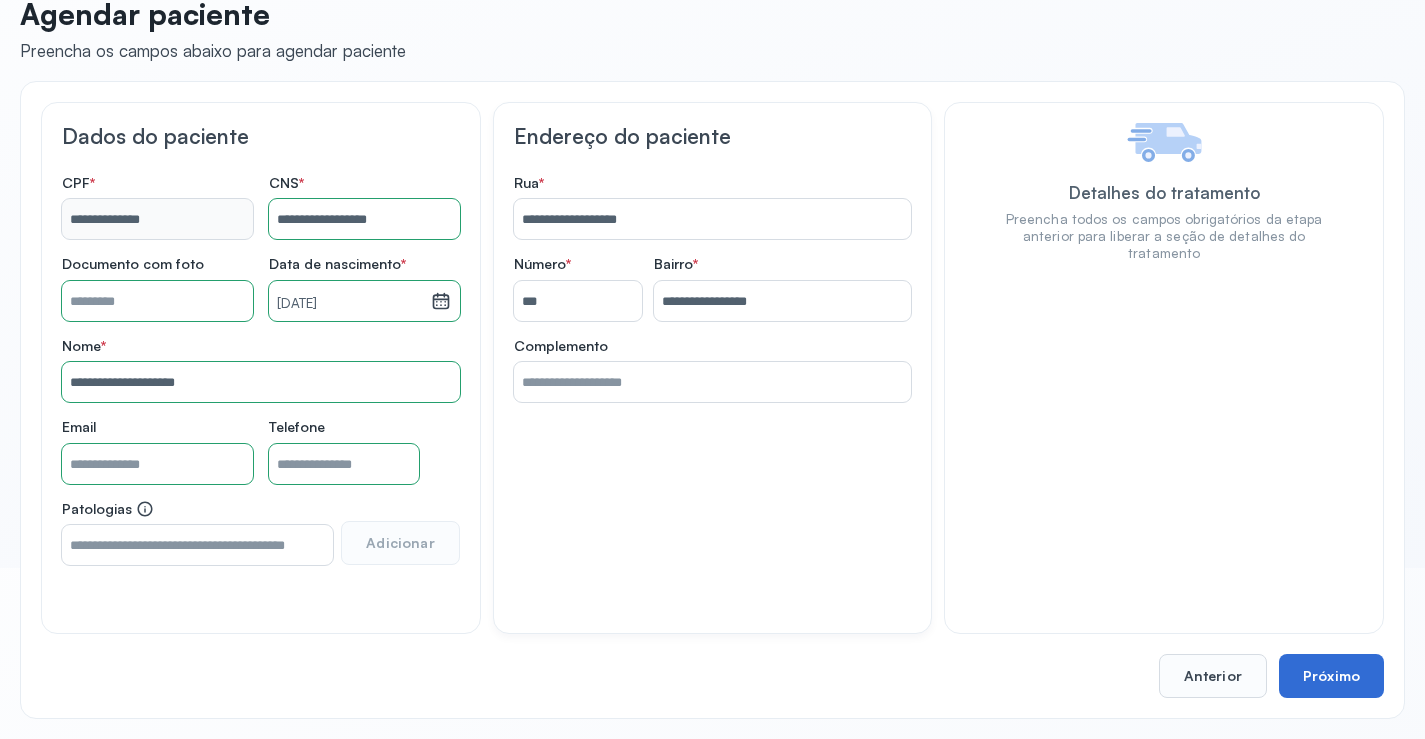 click on "Próximo" at bounding box center (1331, 676) 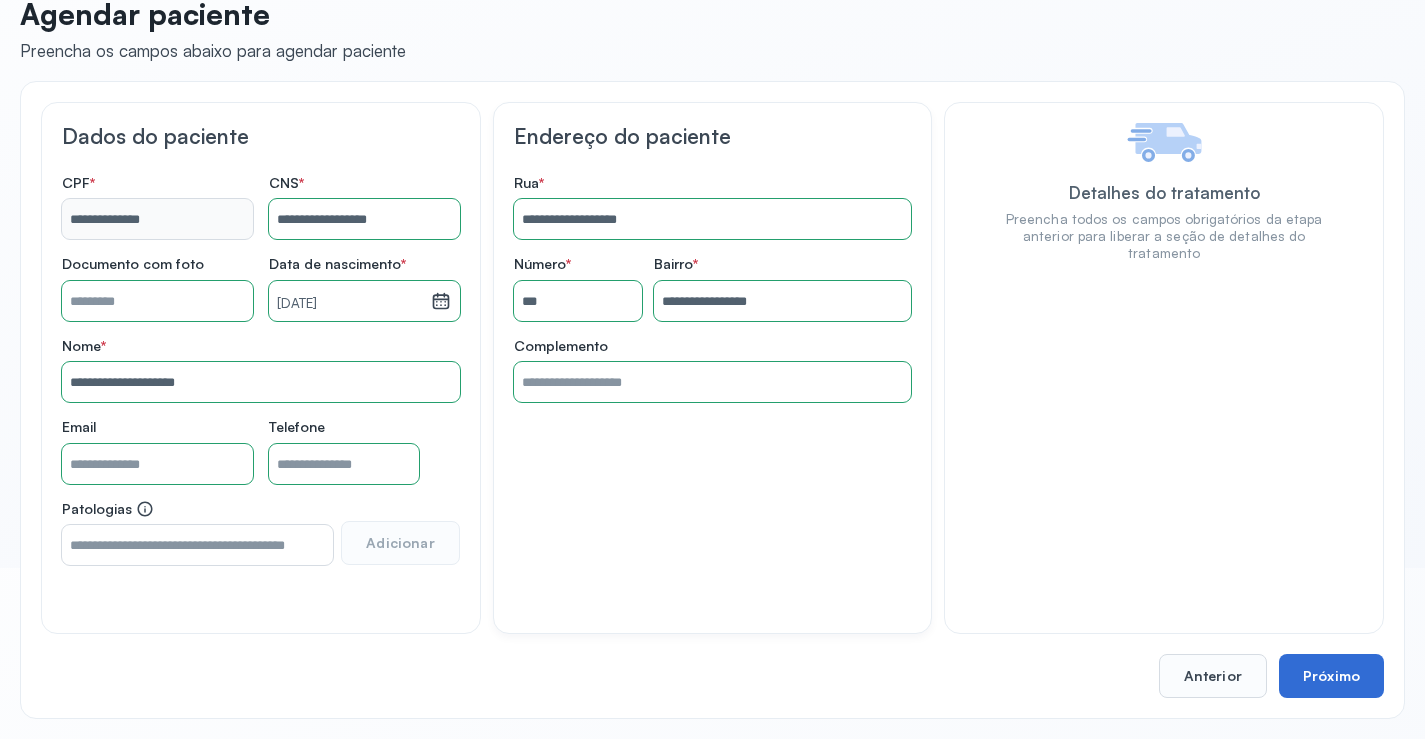 click on "Próximo" at bounding box center [1331, 676] 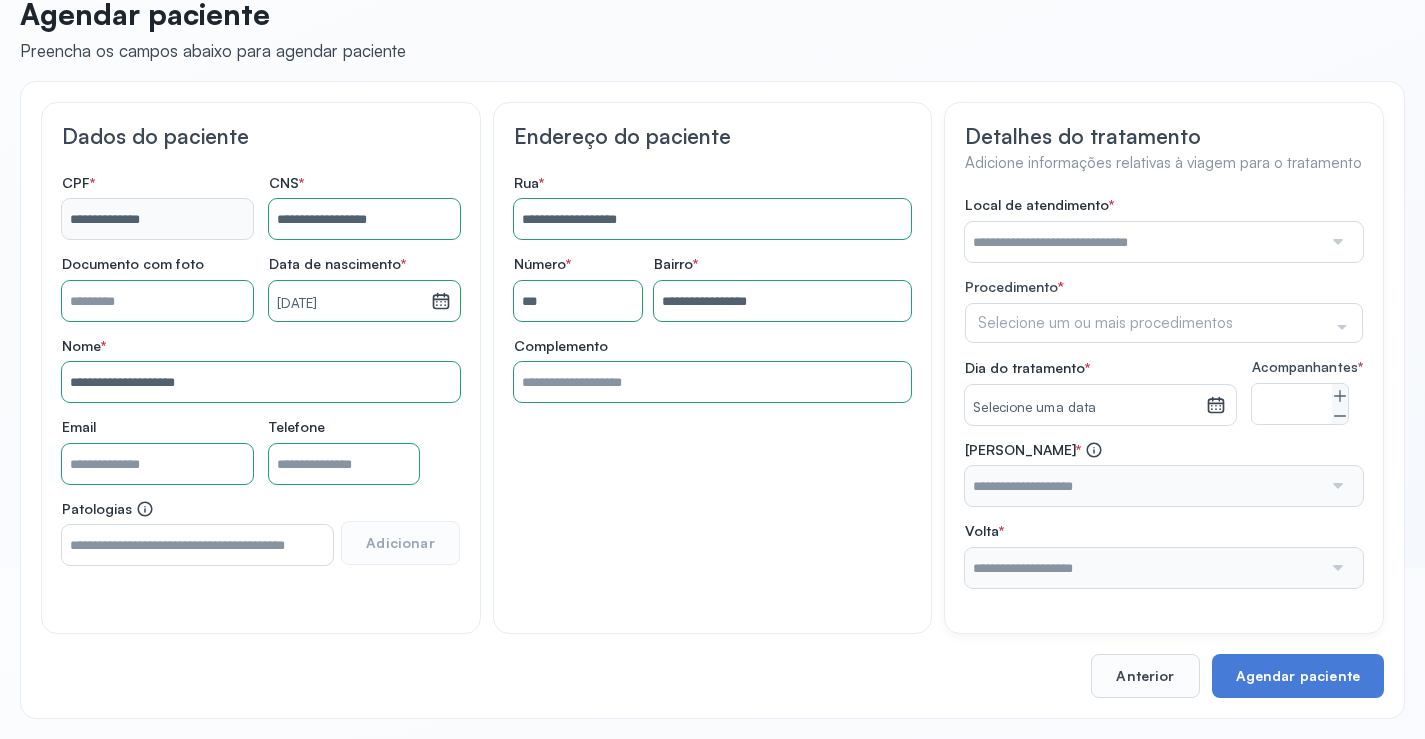 click at bounding box center [1143, 242] 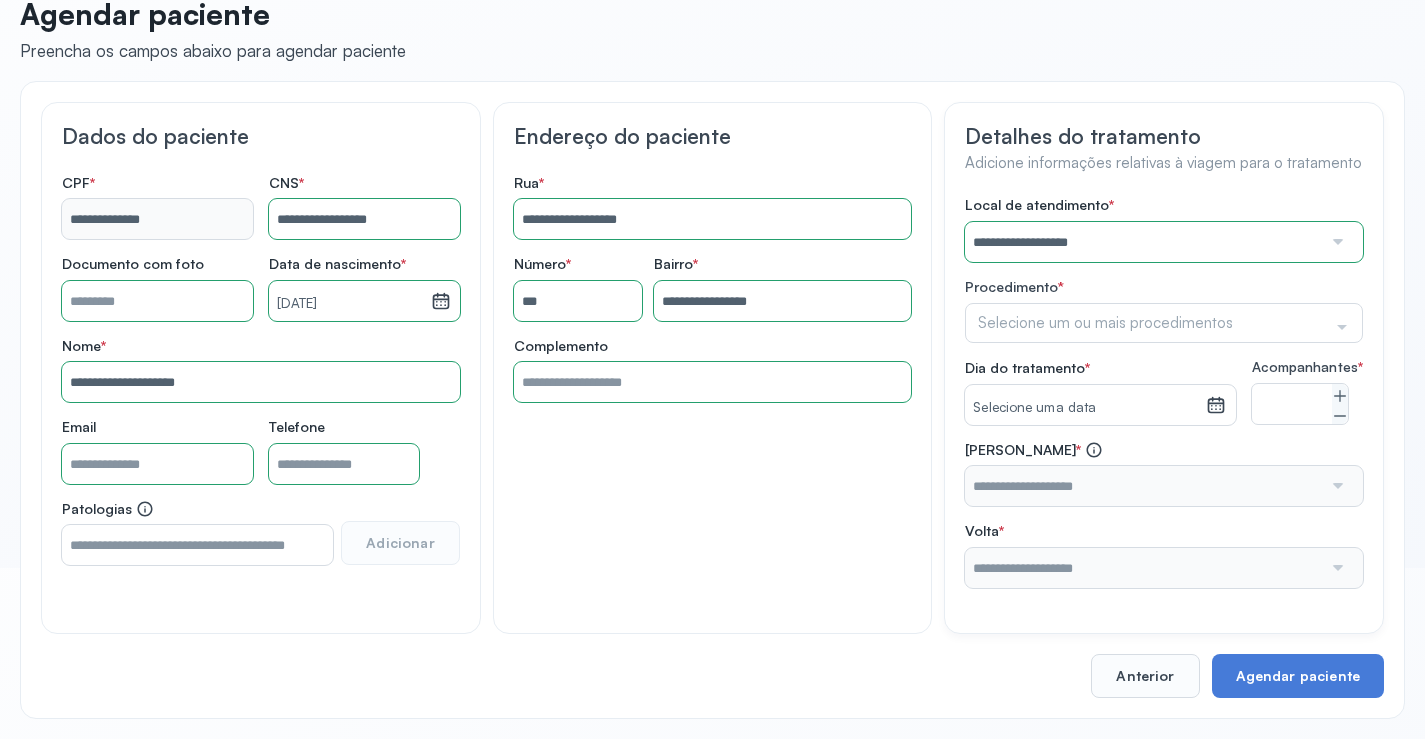 click on "**********" at bounding box center (1164, 392) 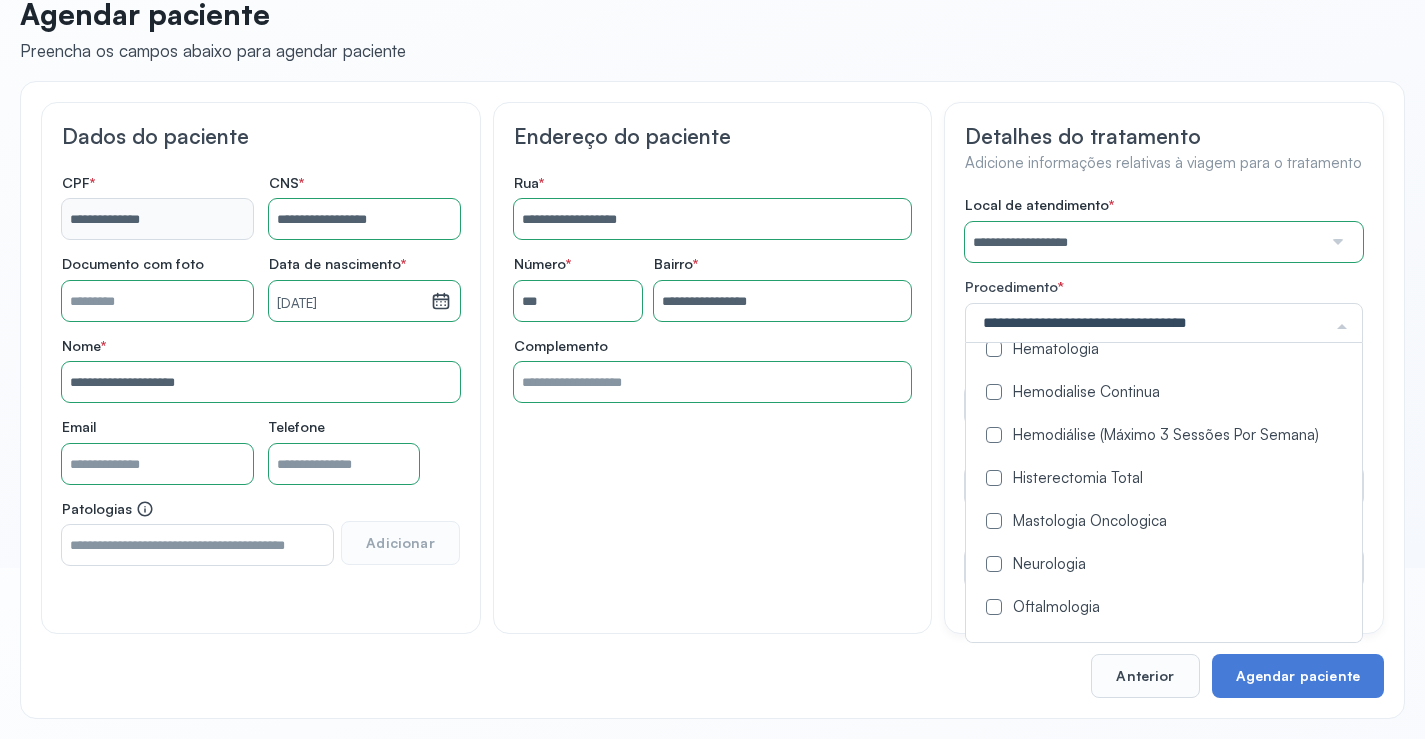 scroll, scrollTop: 1000, scrollLeft: 0, axis: vertical 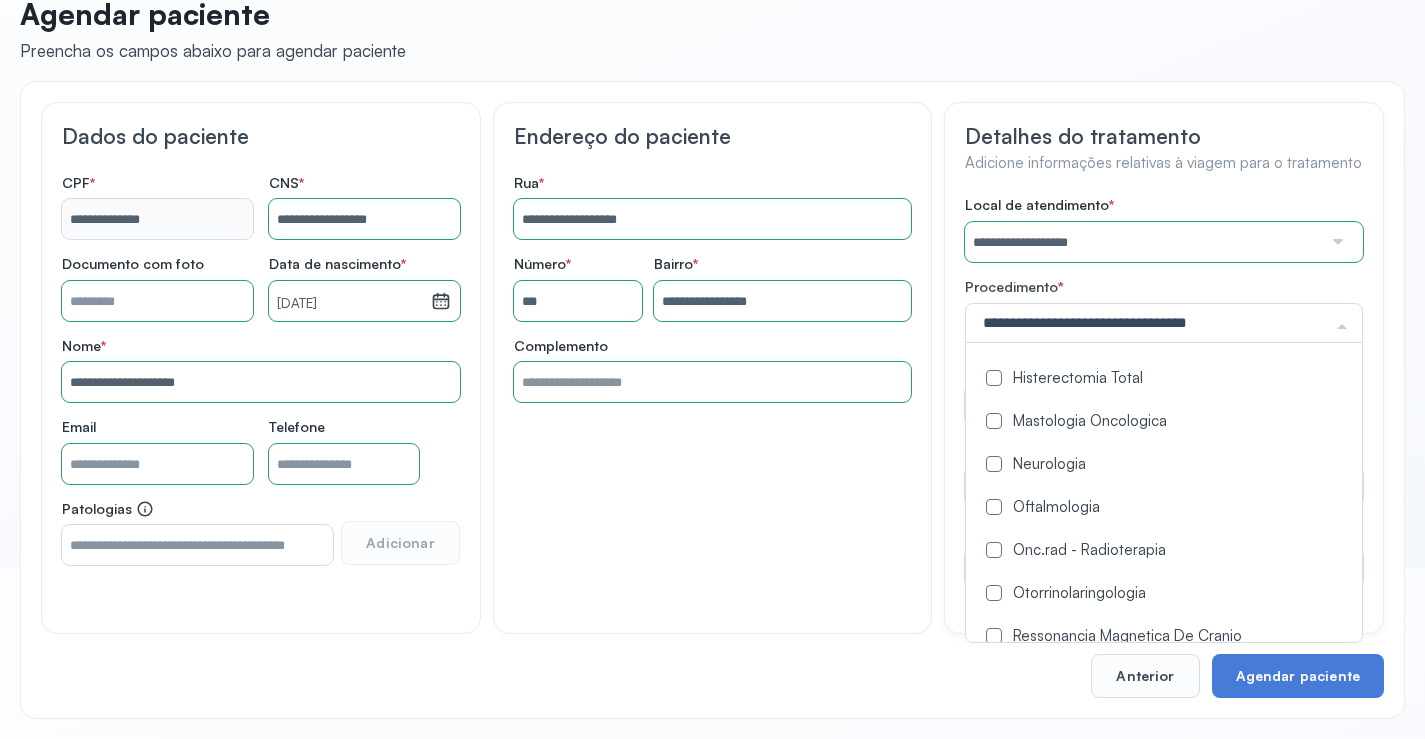 drag, startPoint x: 992, startPoint y: 503, endPoint x: 807, endPoint y: 521, distance: 185.87361 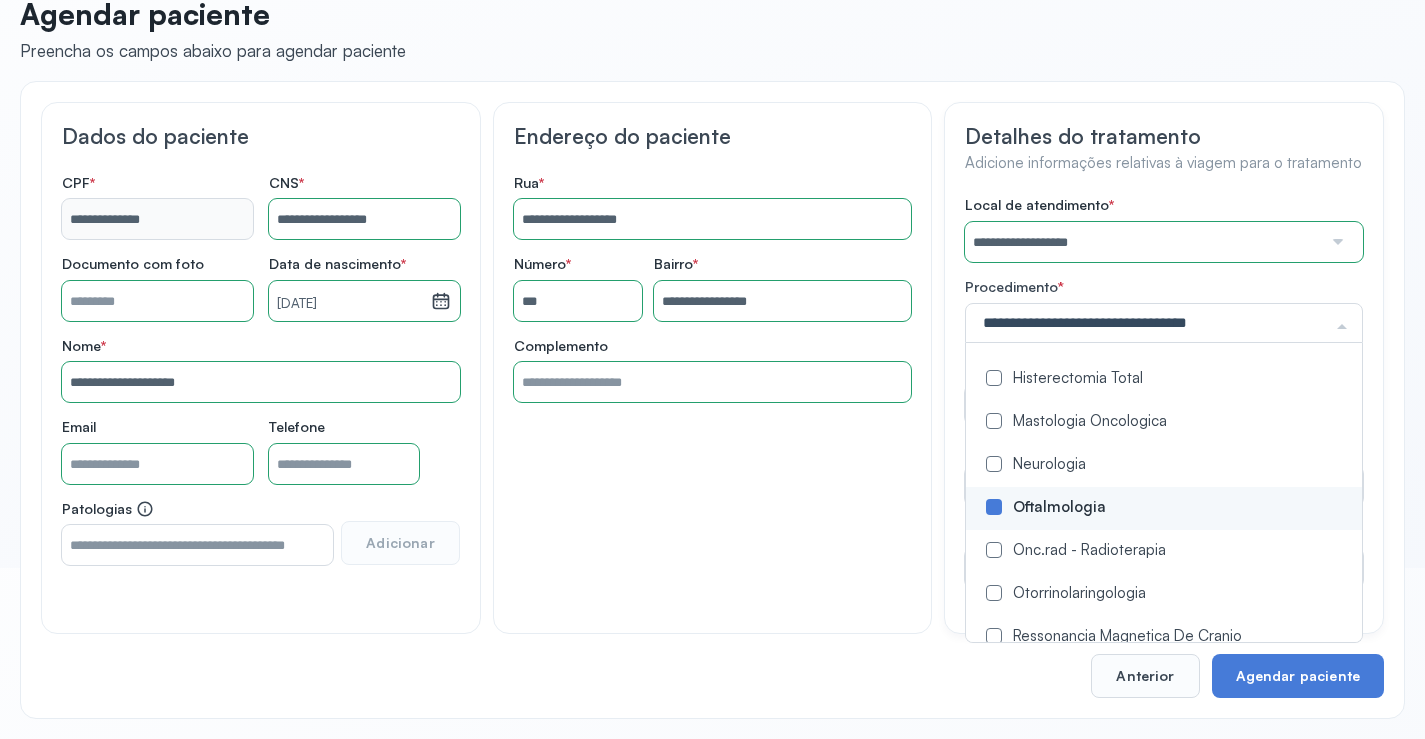 click on "**********" 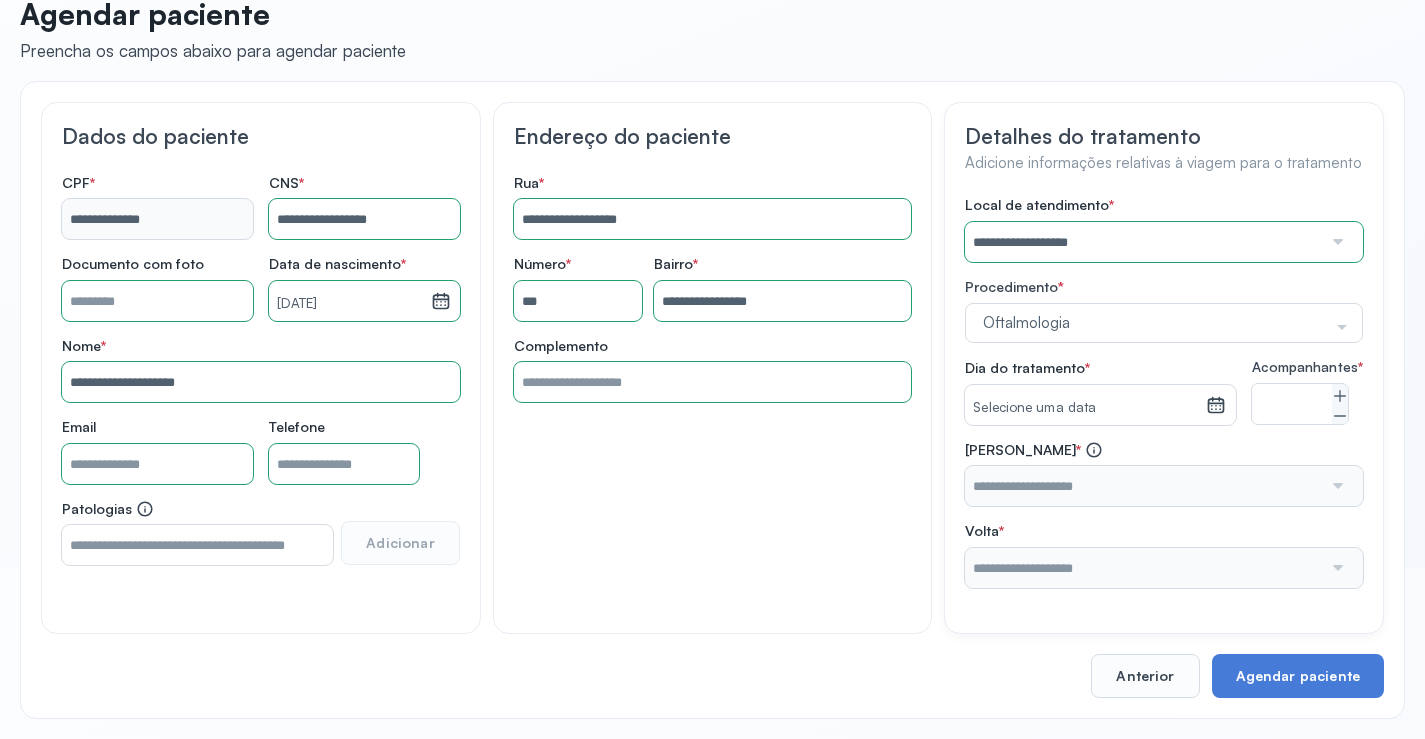 scroll, scrollTop: 0, scrollLeft: 0, axis: both 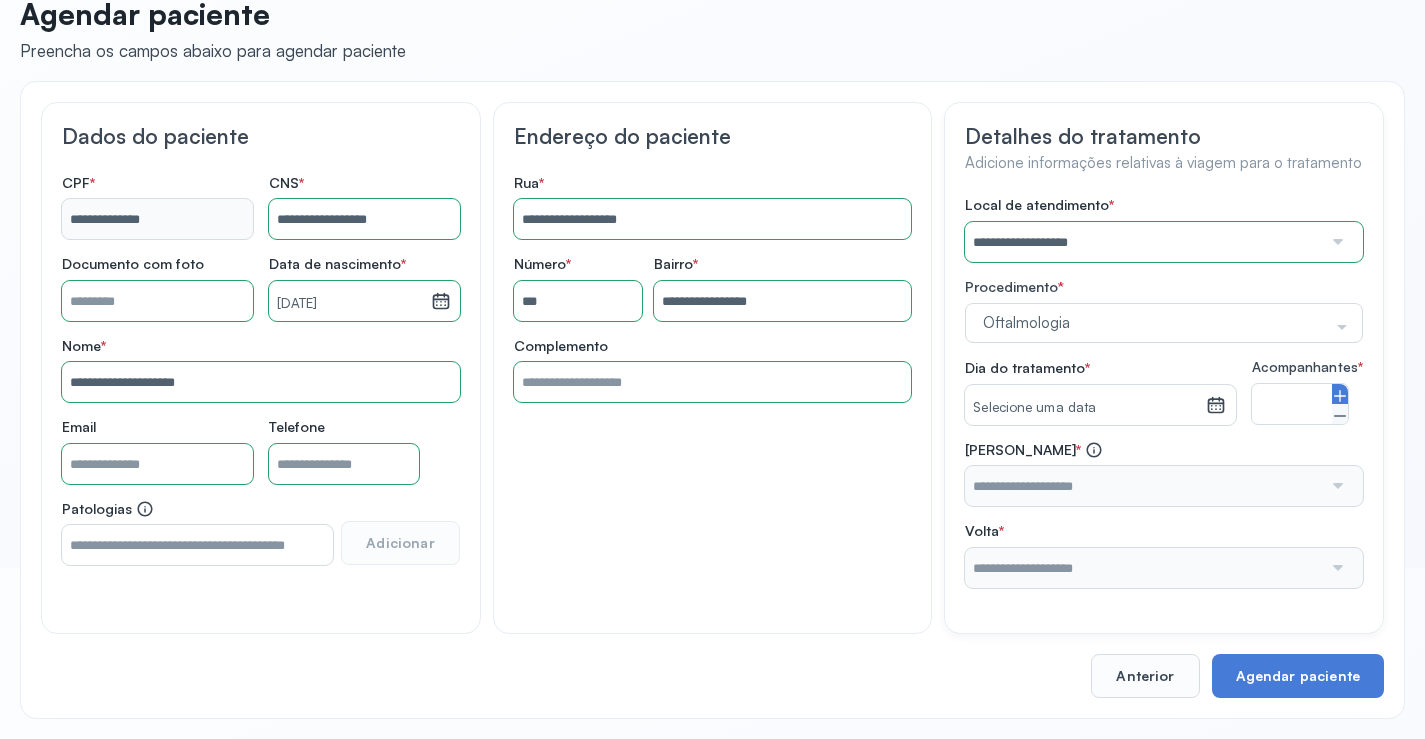 click 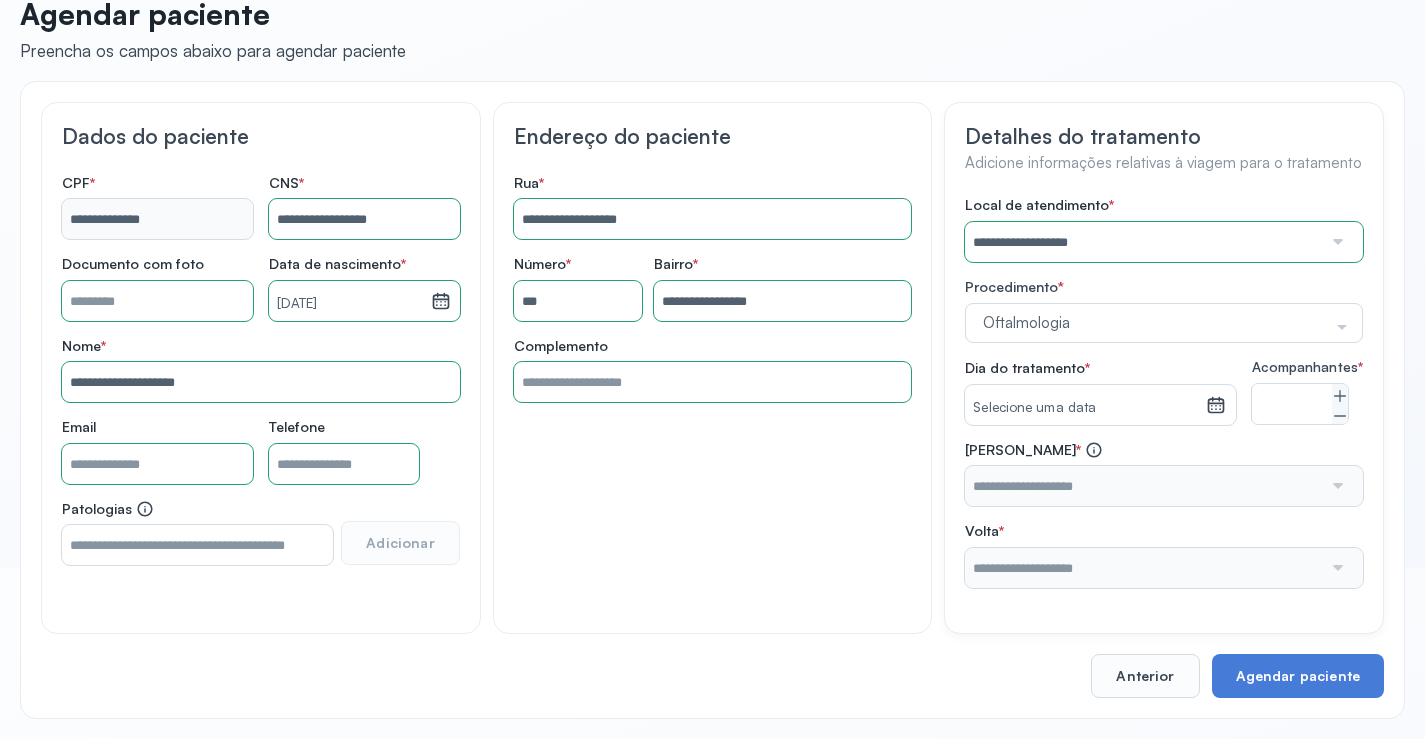 drag, startPoint x: 1127, startPoint y: 528, endPoint x: 1137, endPoint y: 512, distance: 18.867962 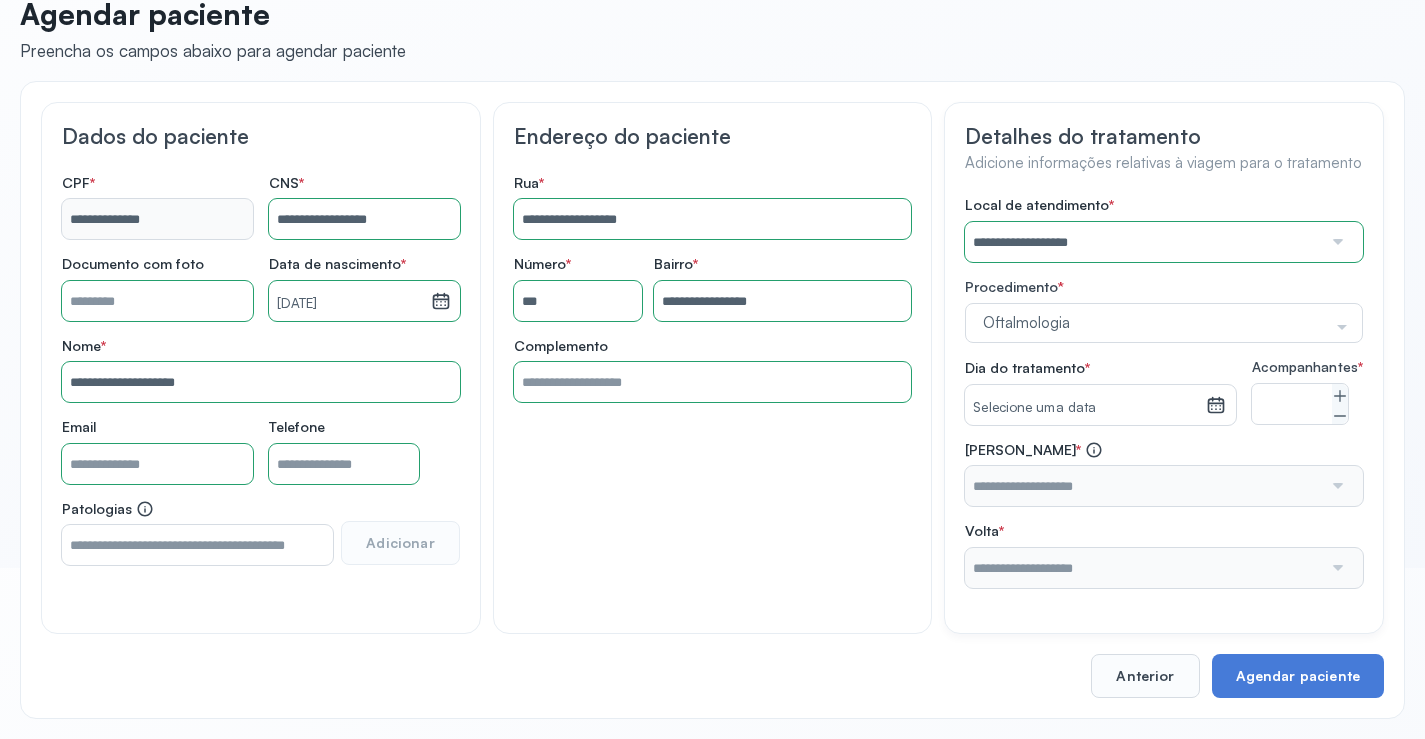 click 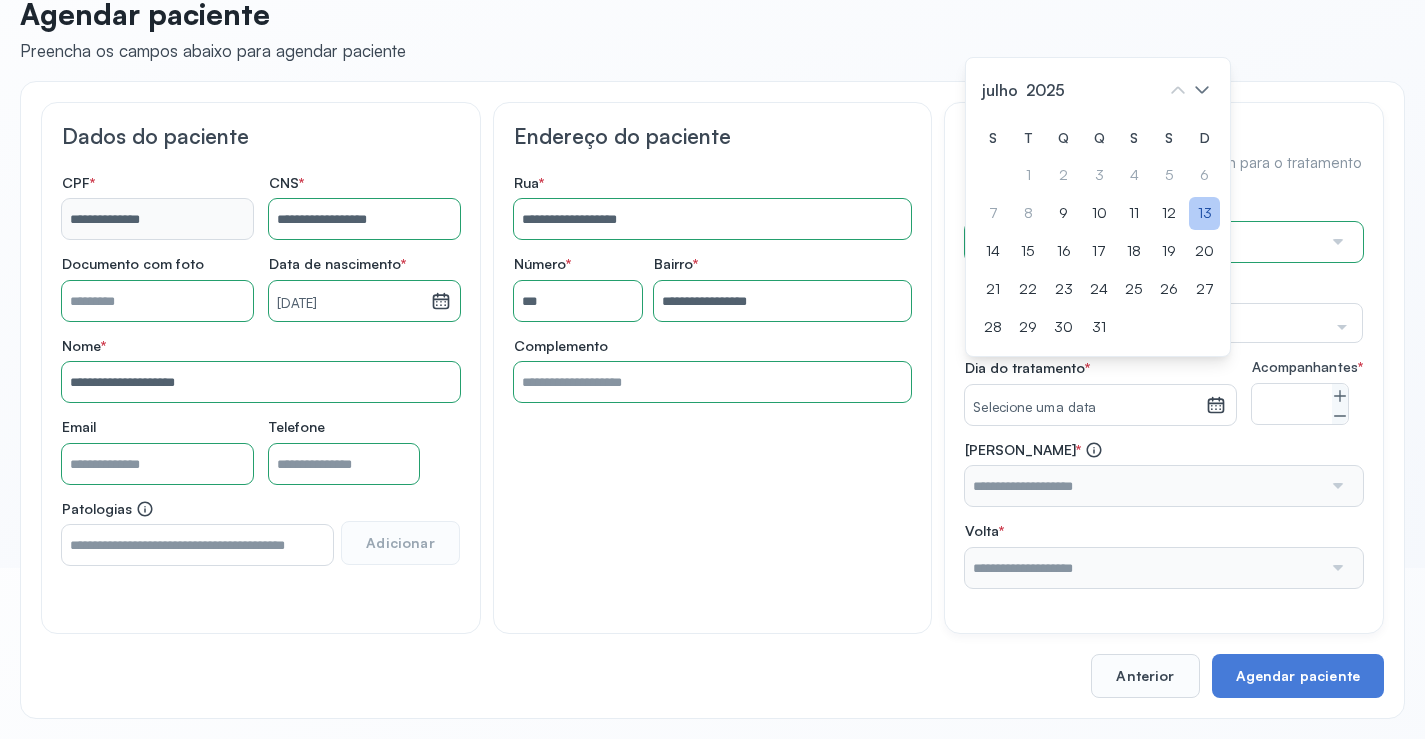 click on "13" 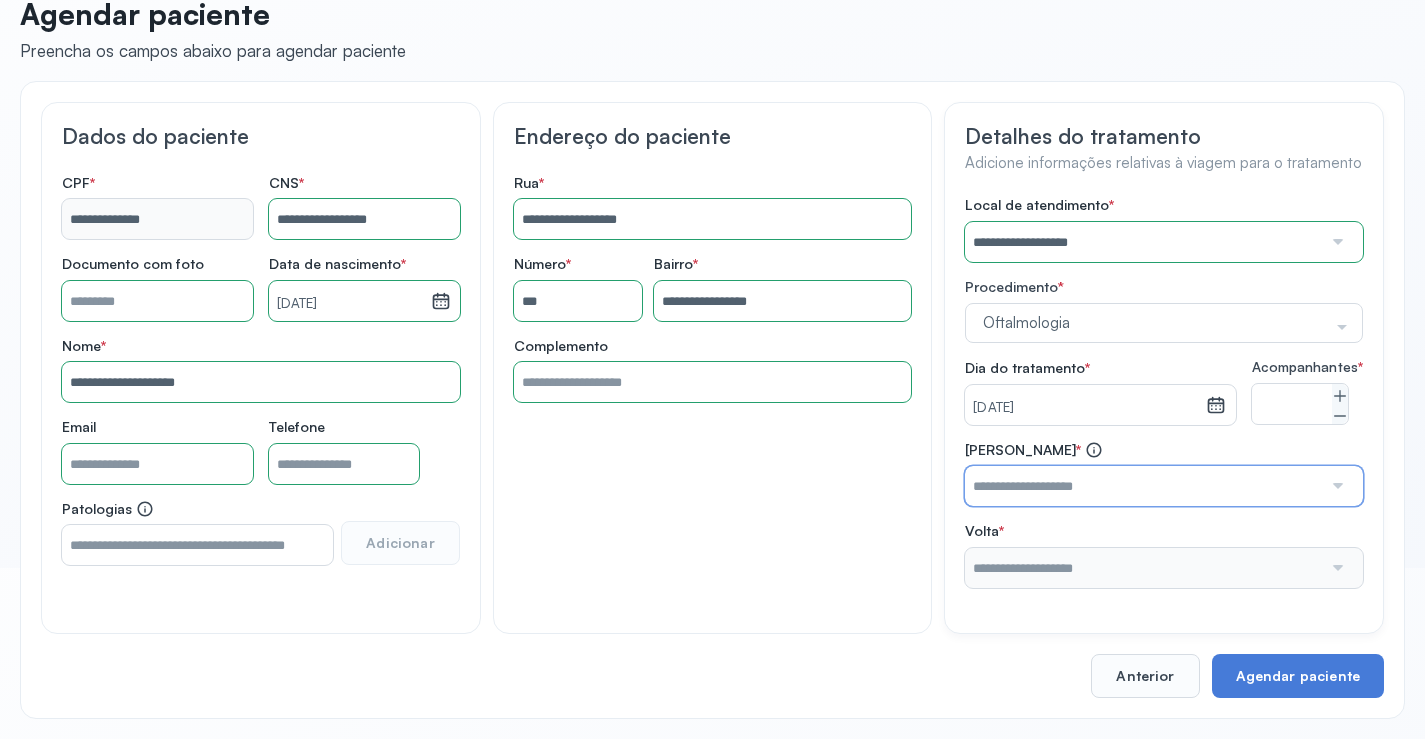 click at bounding box center (1143, 486) 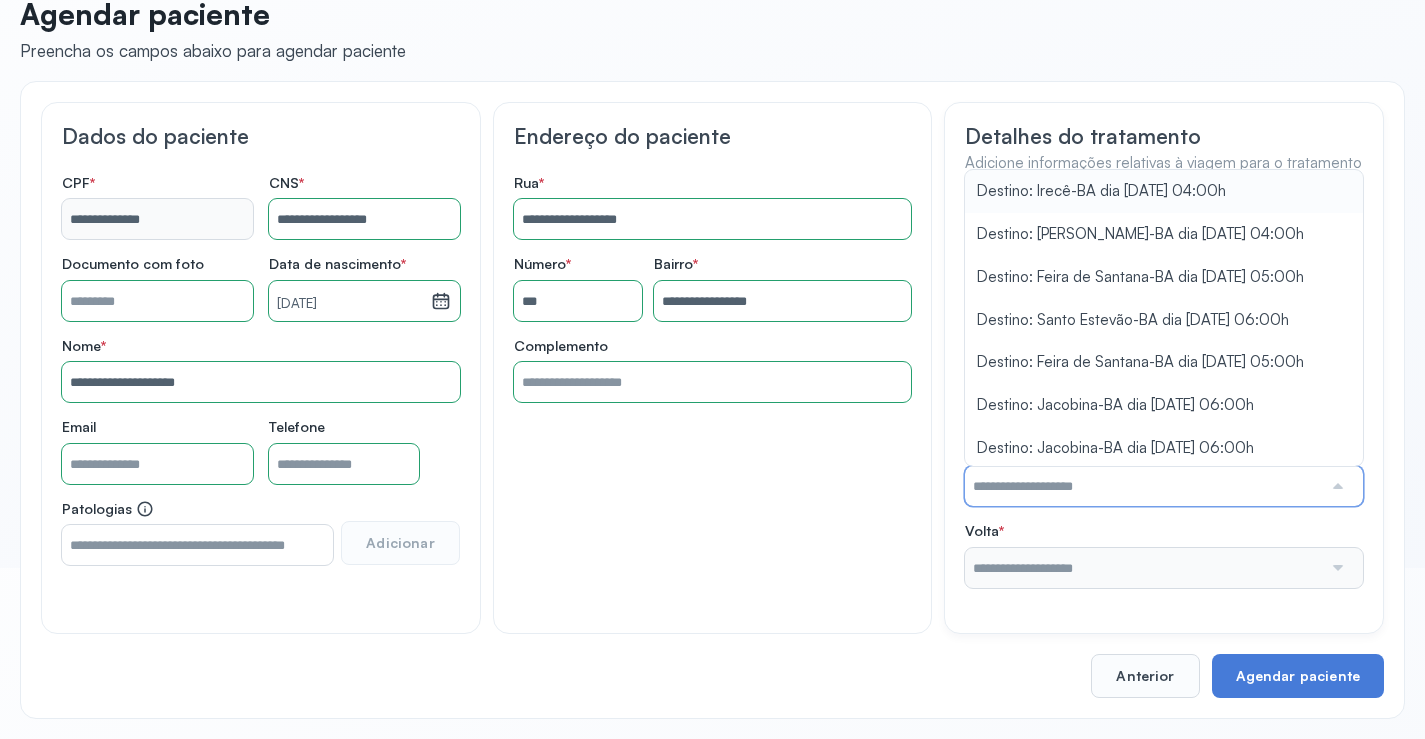 click at bounding box center [1143, 486] 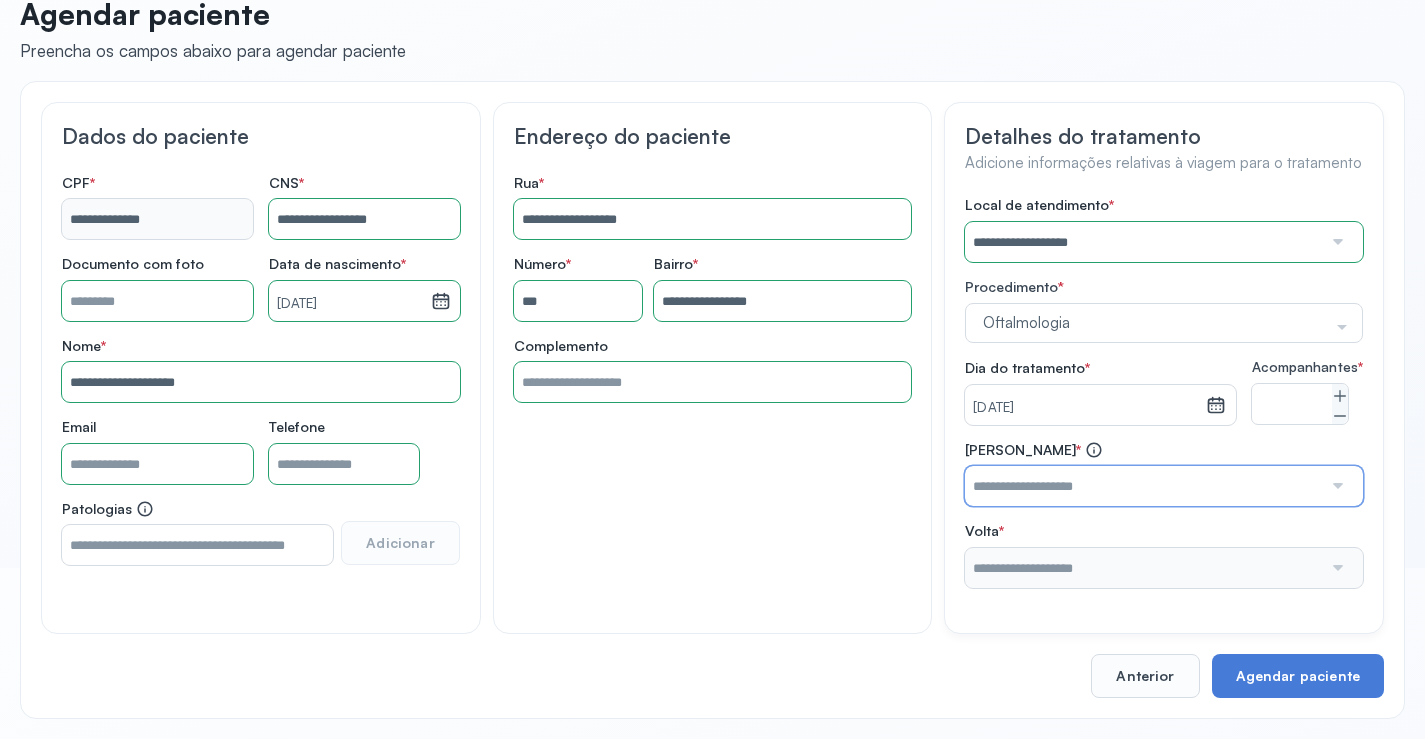 click at bounding box center (1143, 486) 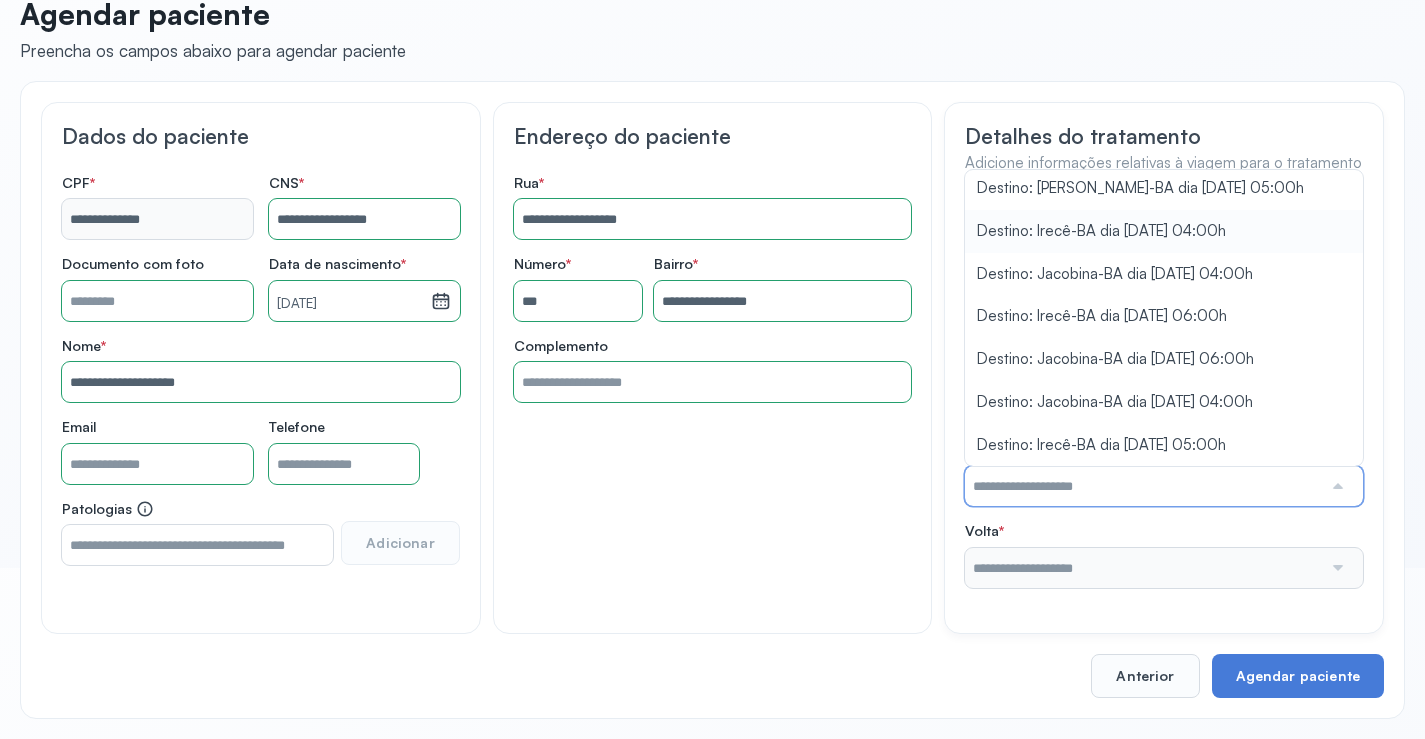 scroll, scrollTop: 463, scrollLeft: 0, axis: vertical 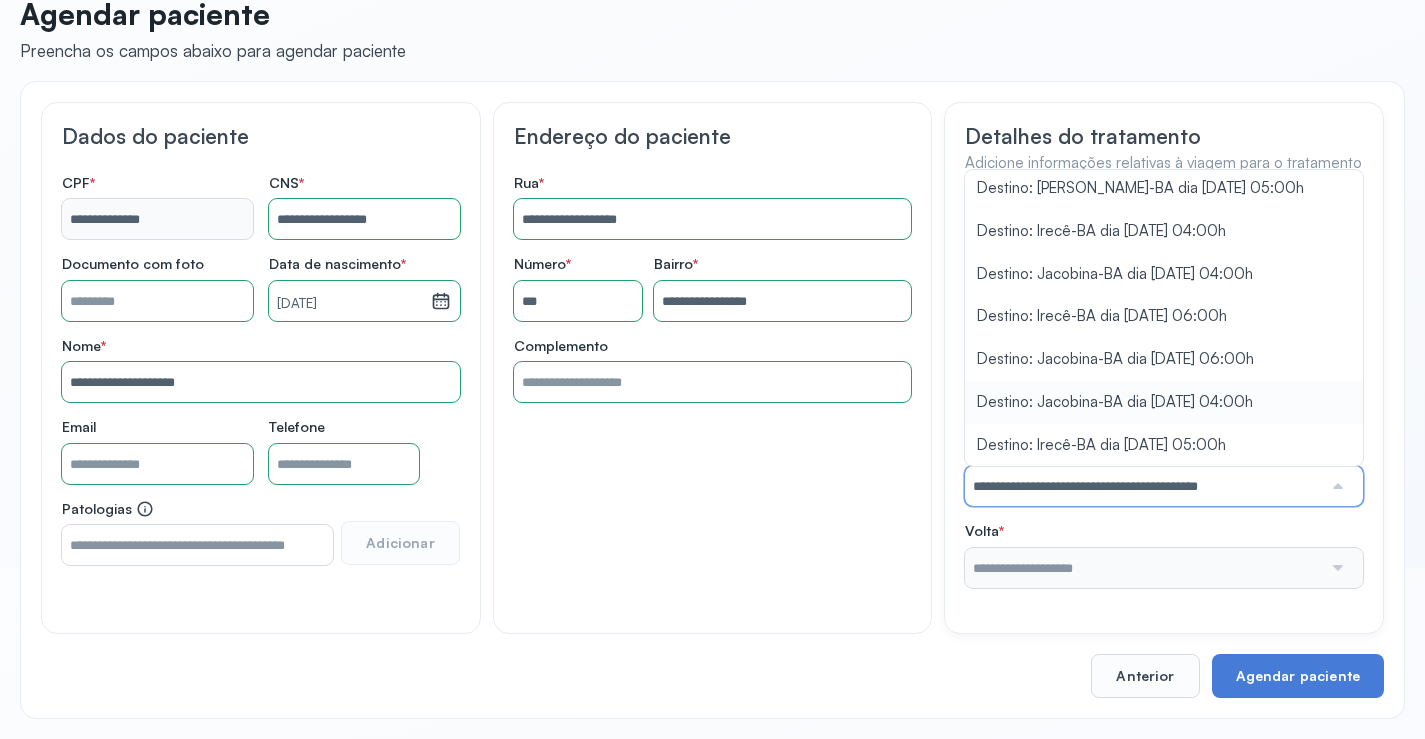 click on "**********" at bounding box center [1164, 392] 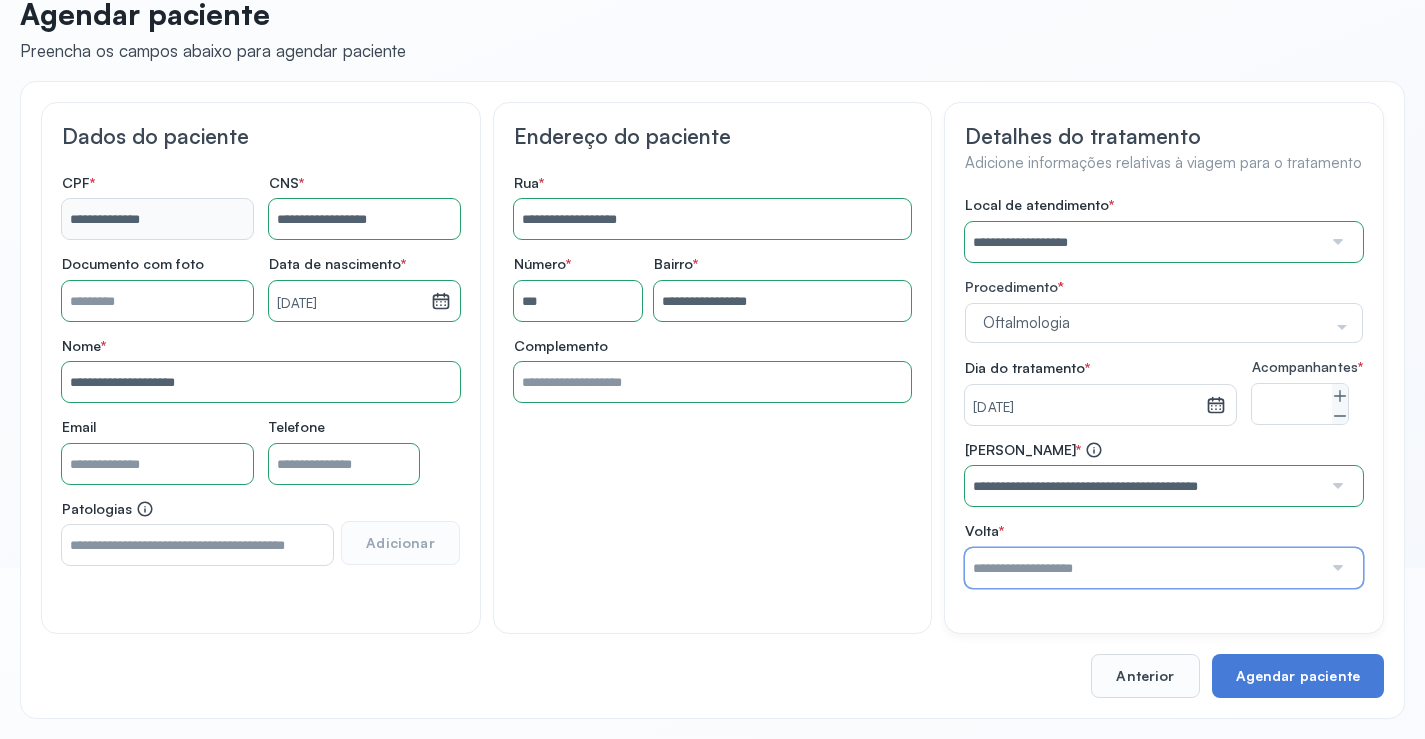 click at bounding box center (1143, 568) 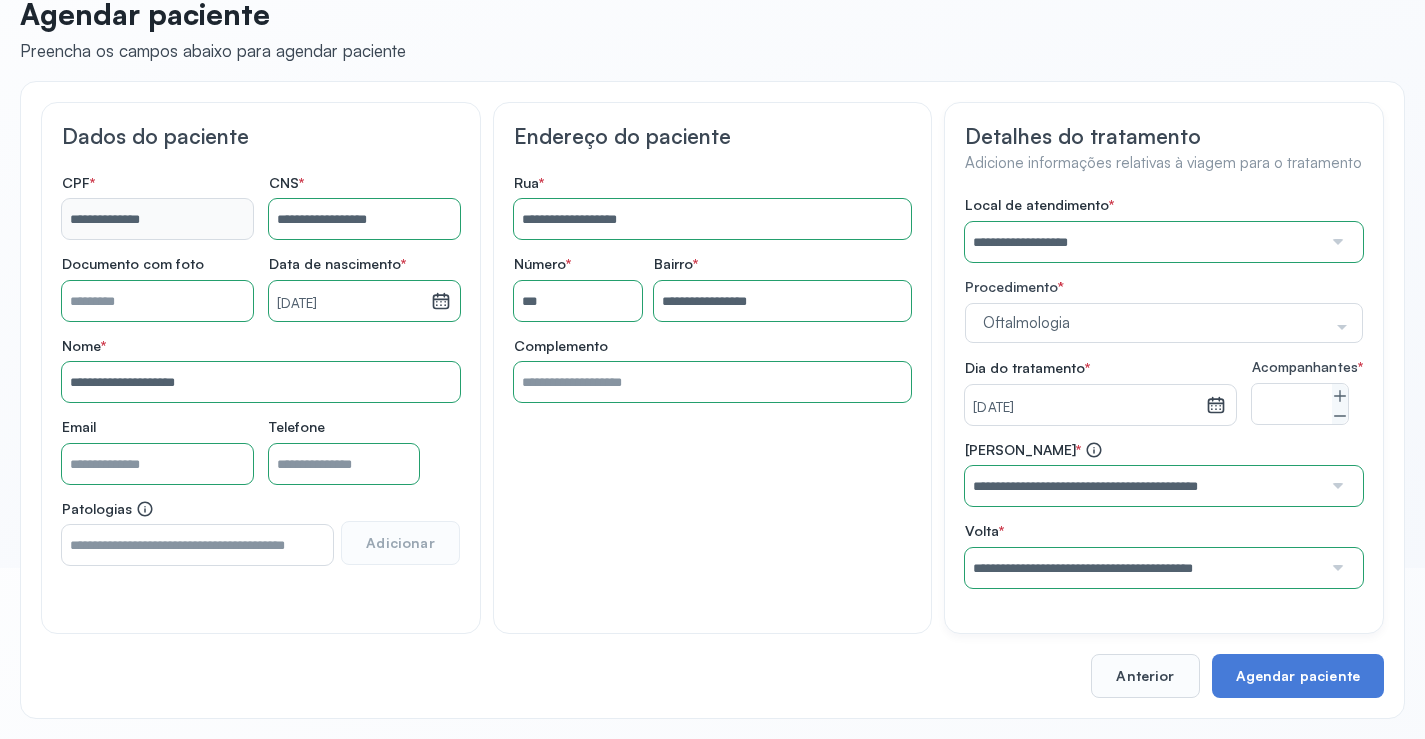 click on "**********" at bounding box center [1164, 514] 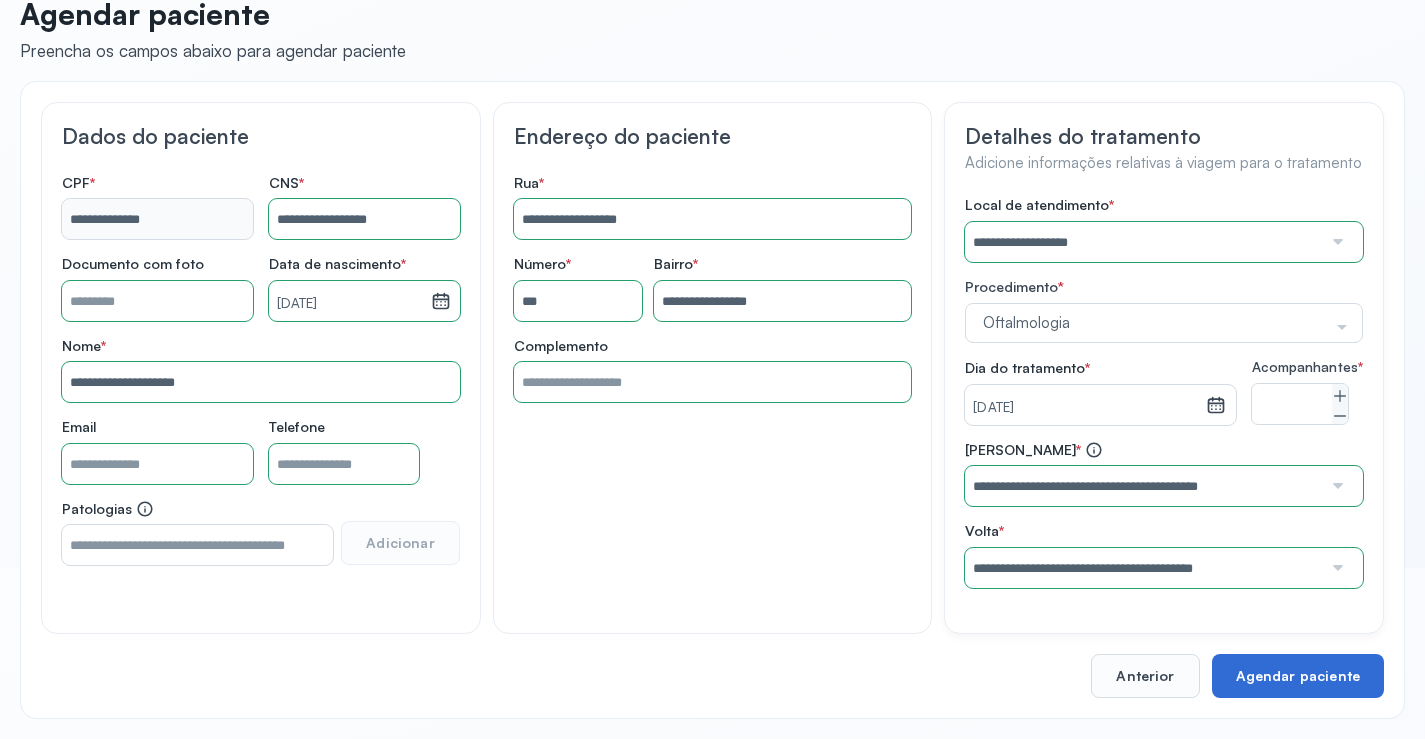 click on "Agendar paciente" at bounding box center (1298, 676) 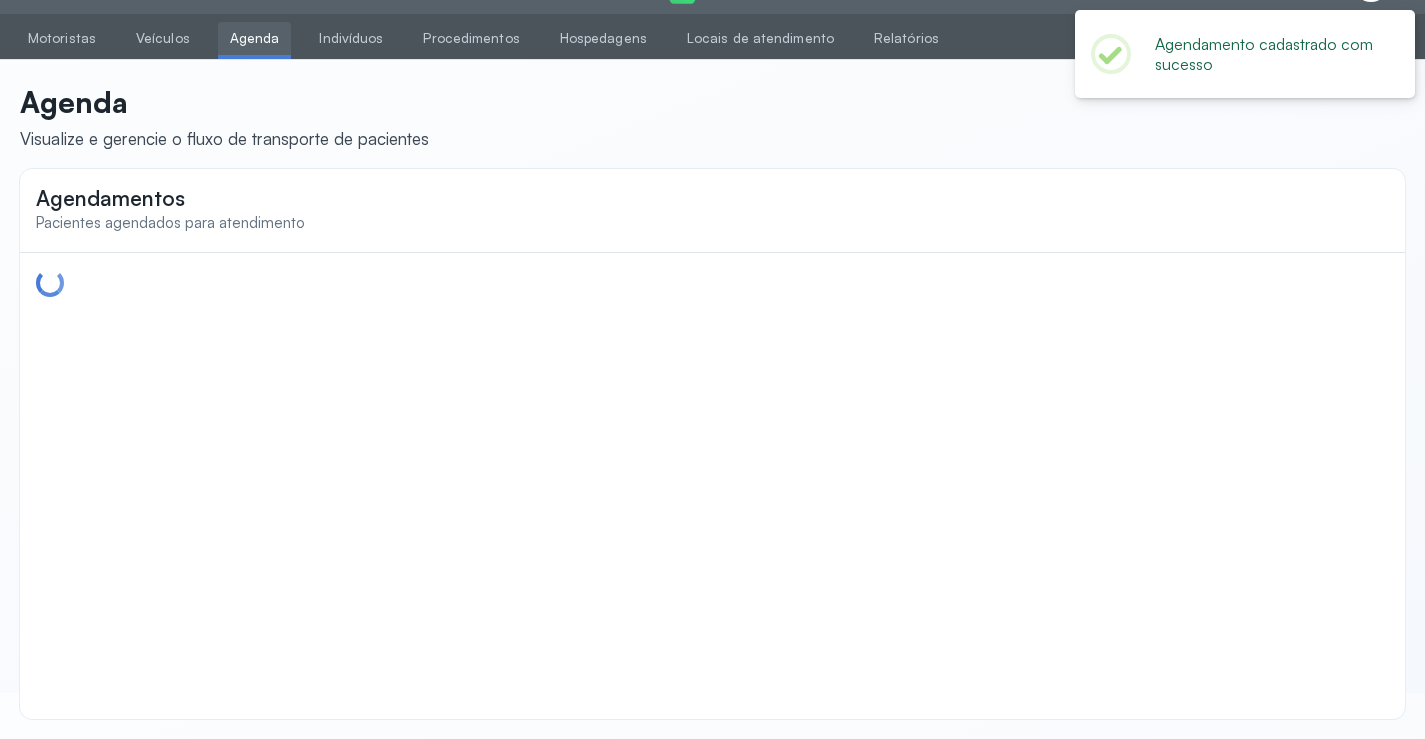 scroll, scrollTop: 44, scrollLeft: 0, axis: vertical 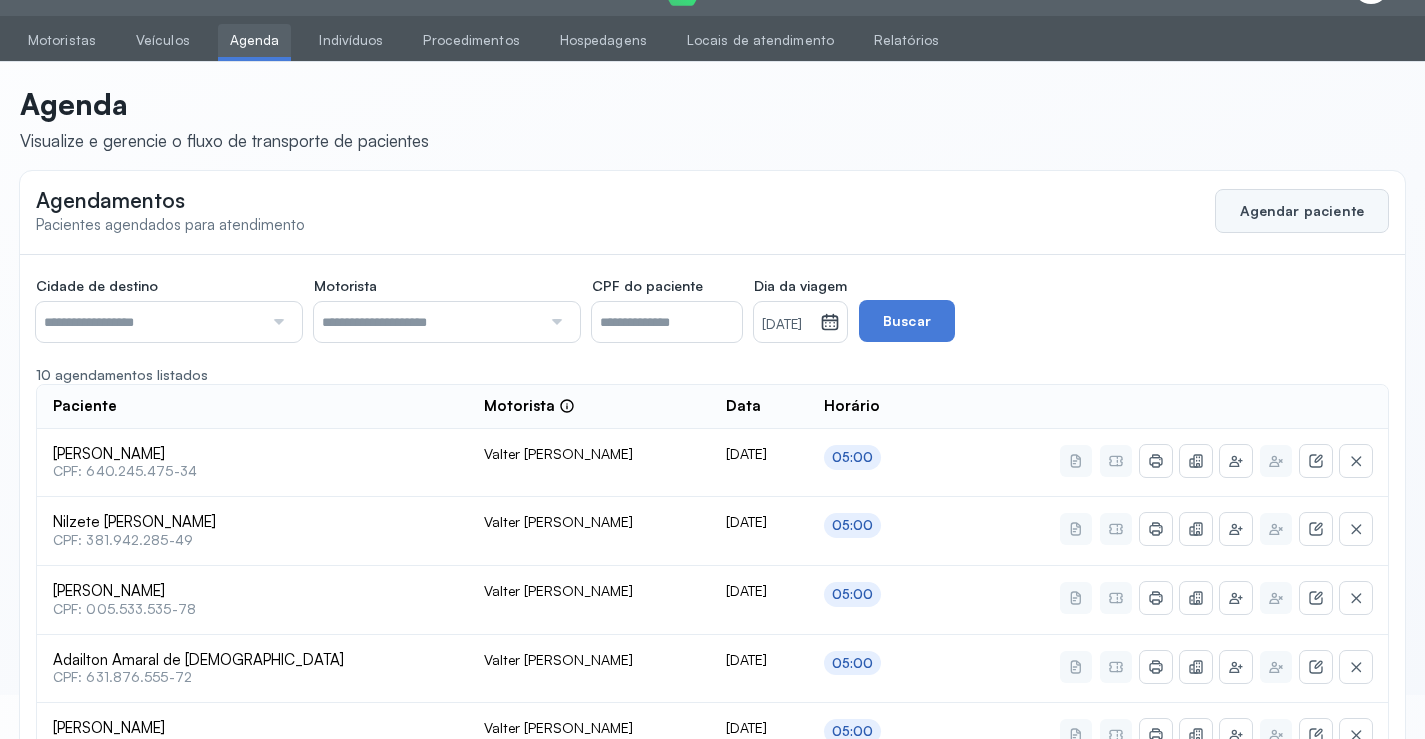 click on "Agendar paciente" 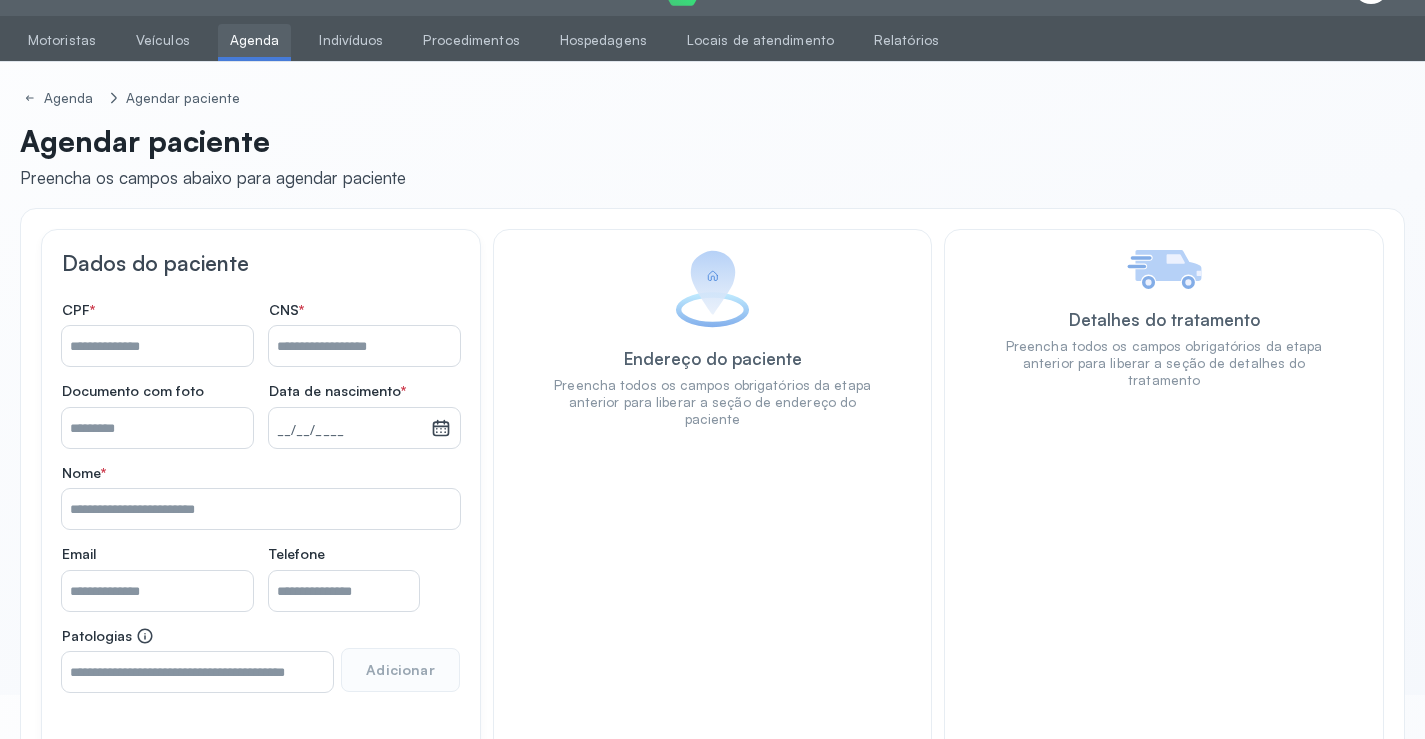 click on "Nome   *" at bounding box center [364, 346] 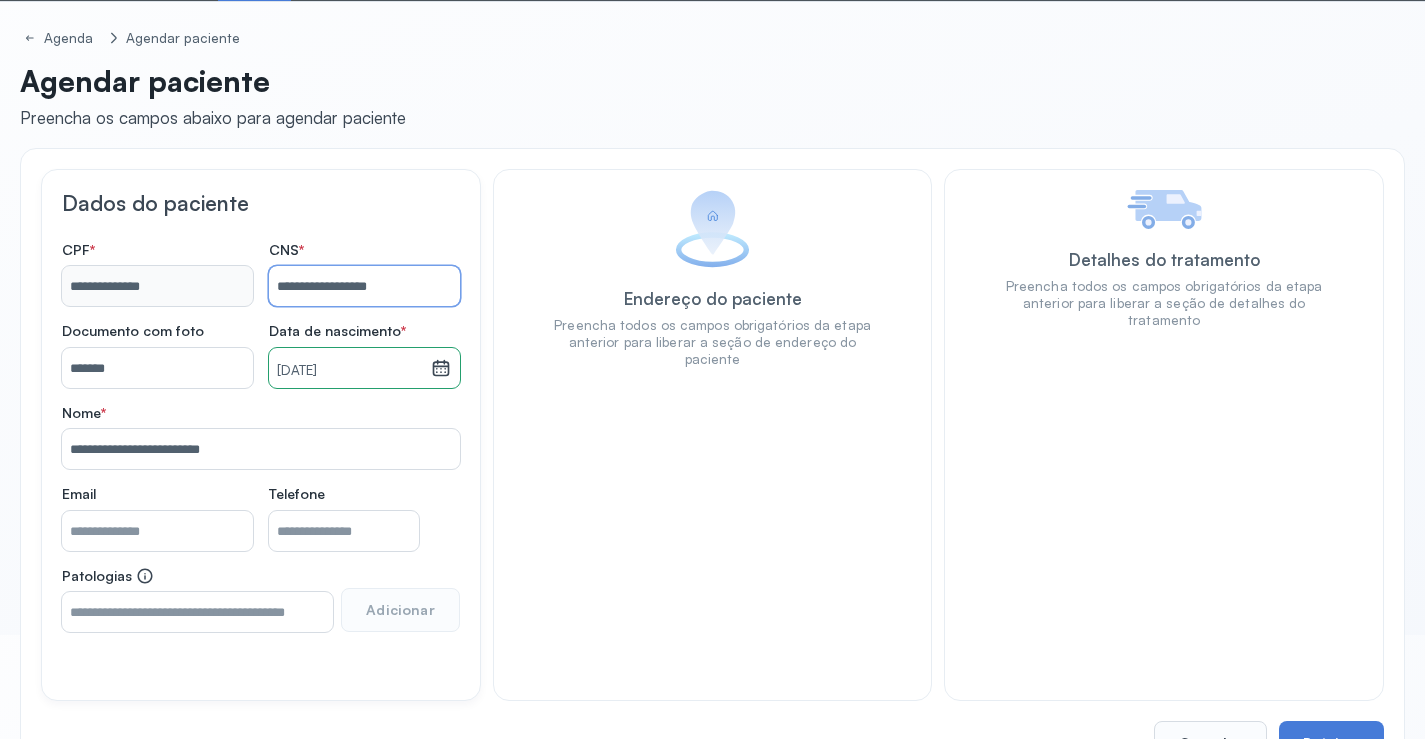 scroll, scrollTop: 171, scrollLeft: 0, axis: vertical 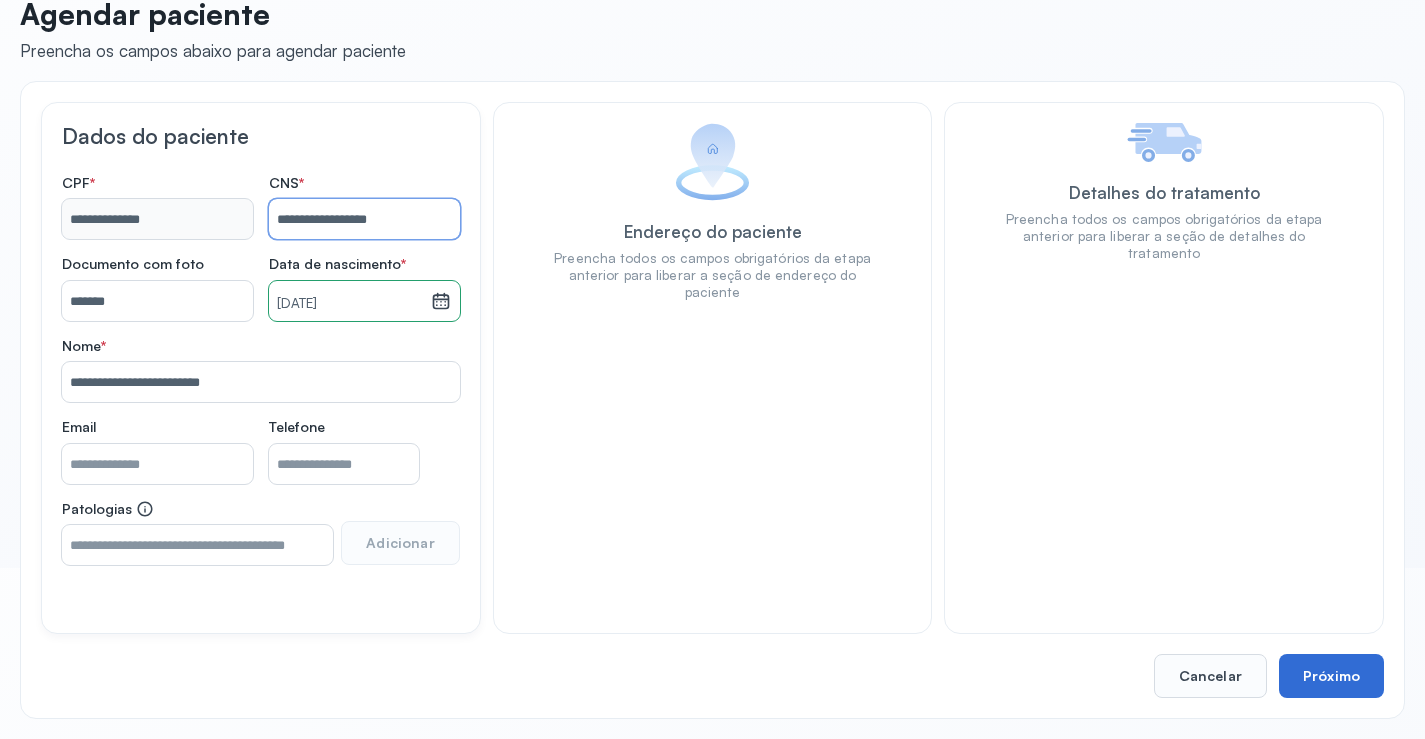 click on "Próximo" at bounding box center (1331, 676) 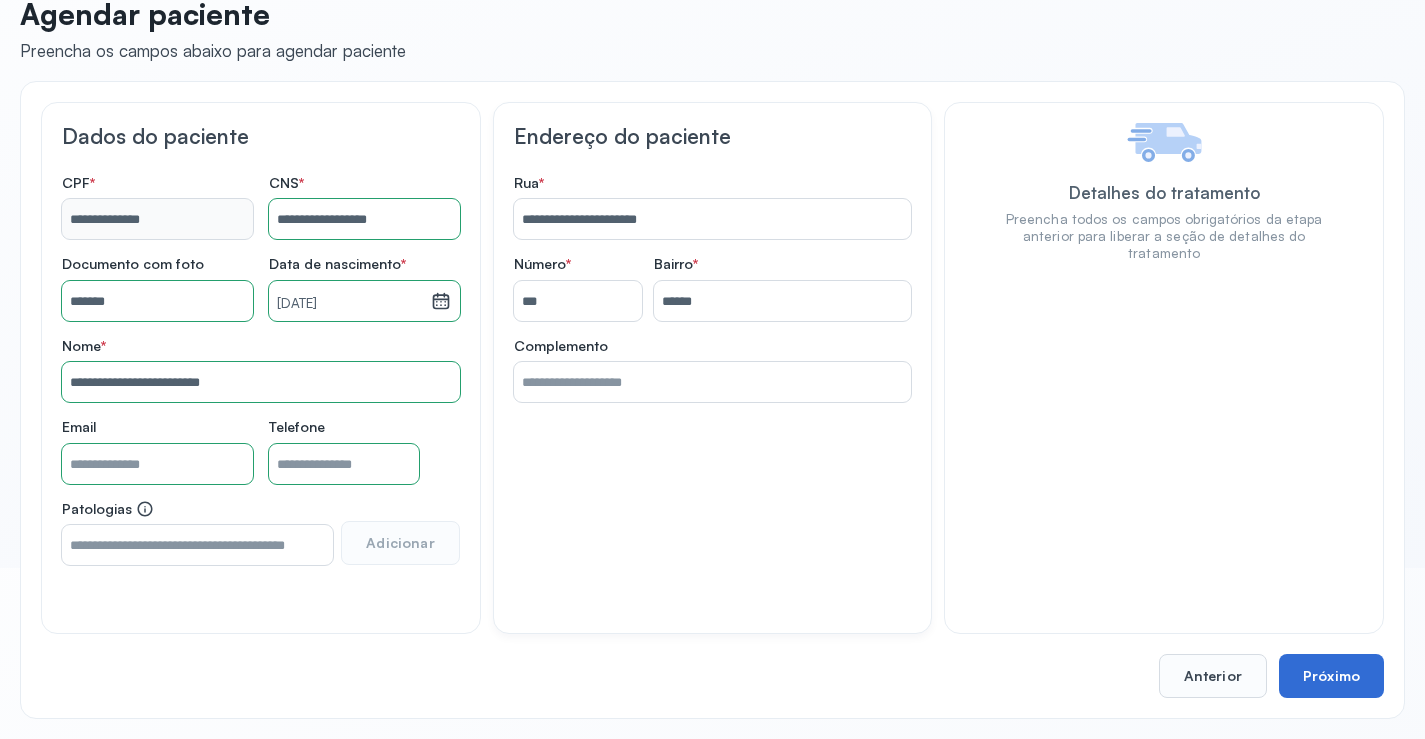 click on "Próximo" at bounding box center [1331, 676] 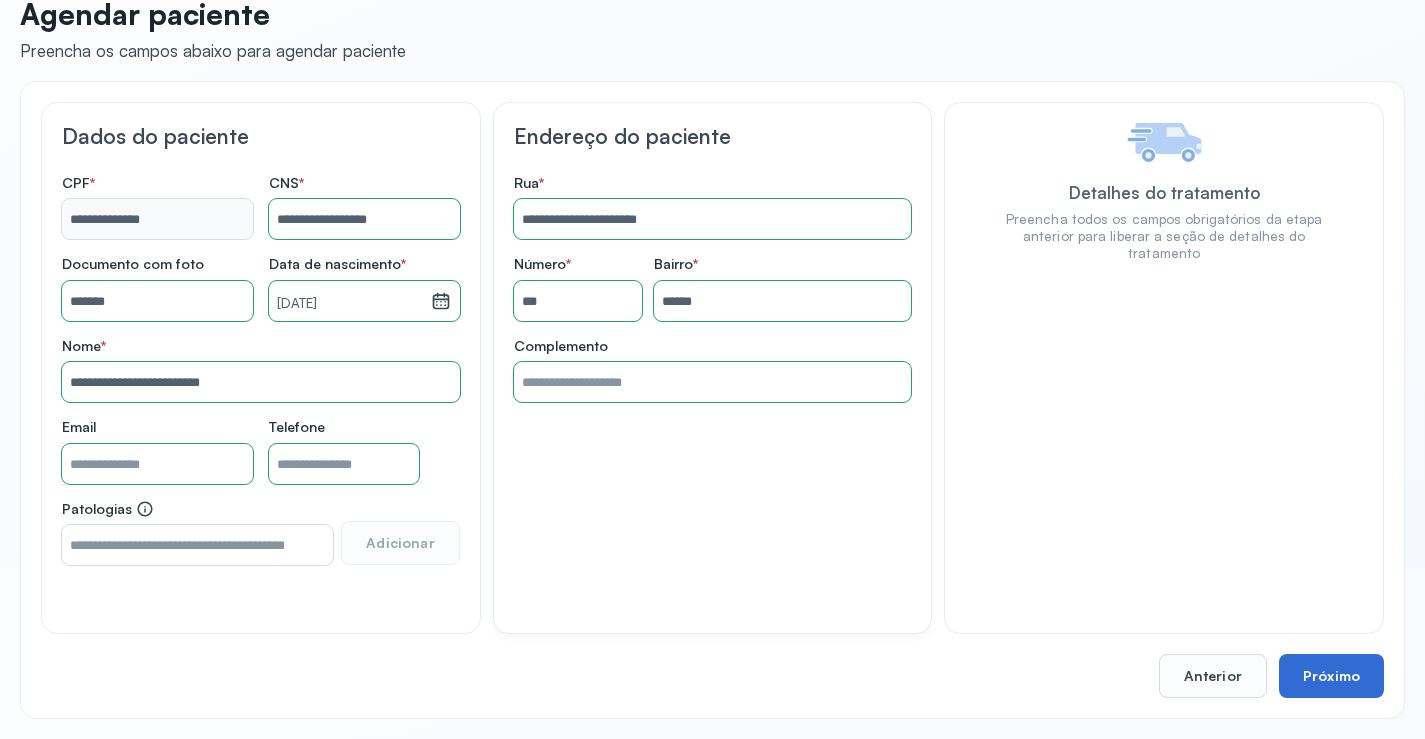 click on "Próximo" at bounding box center (1331, 676) 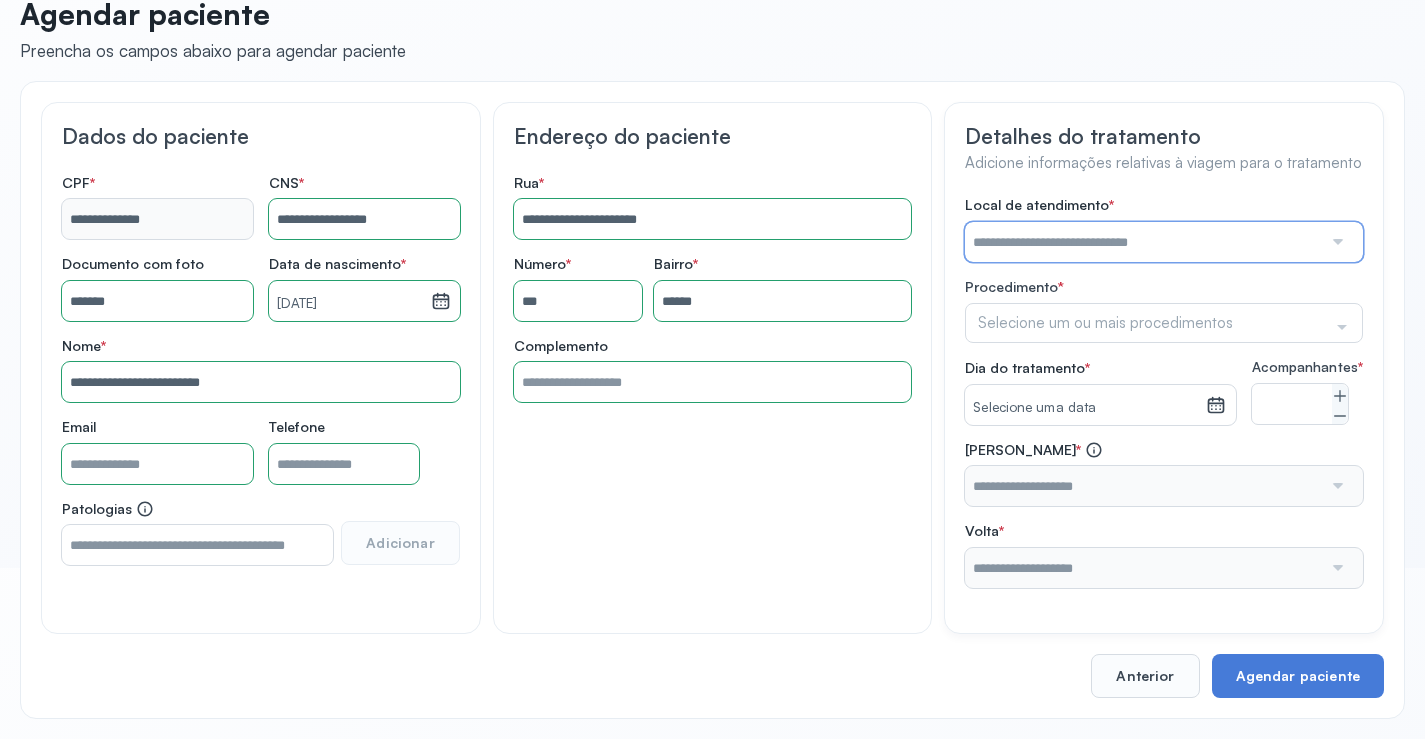 click at bounding box center (1143, 242) 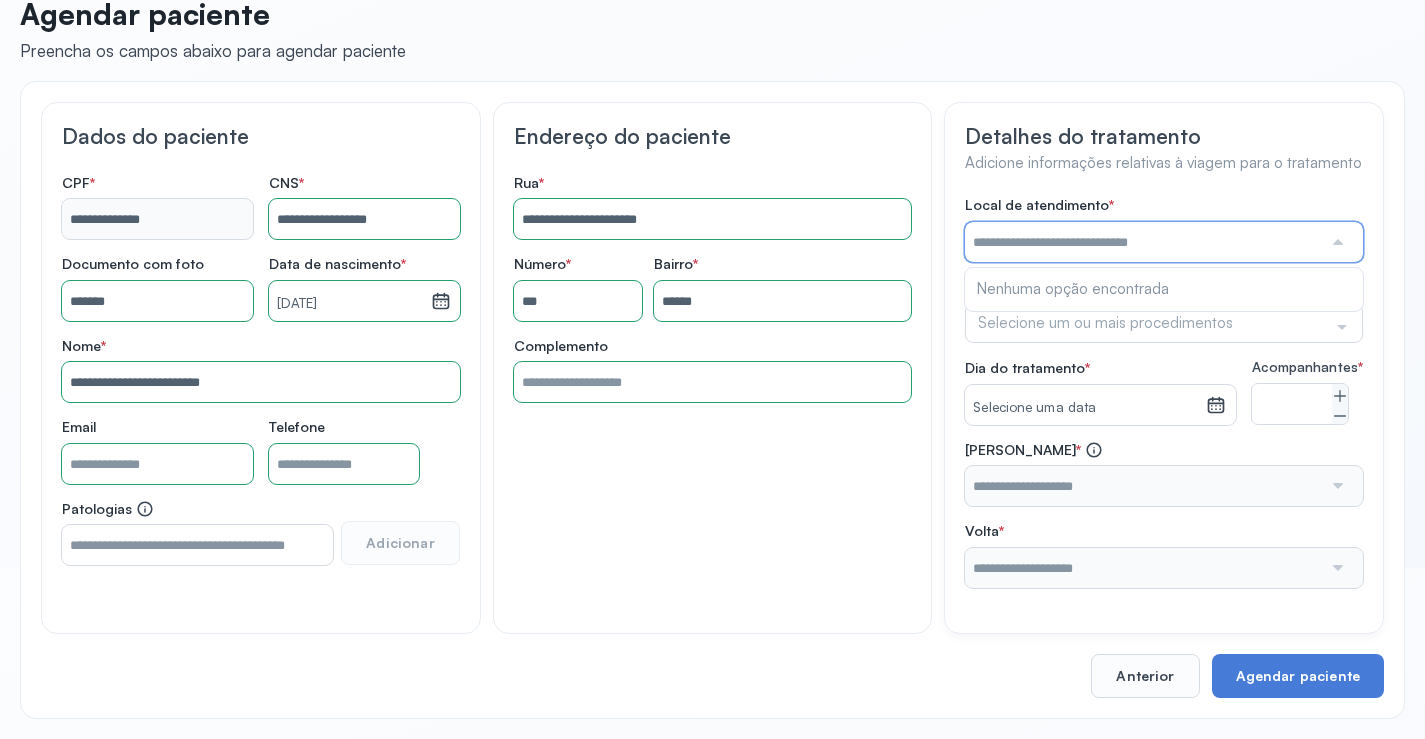 click at bounding box center [1143, 242] 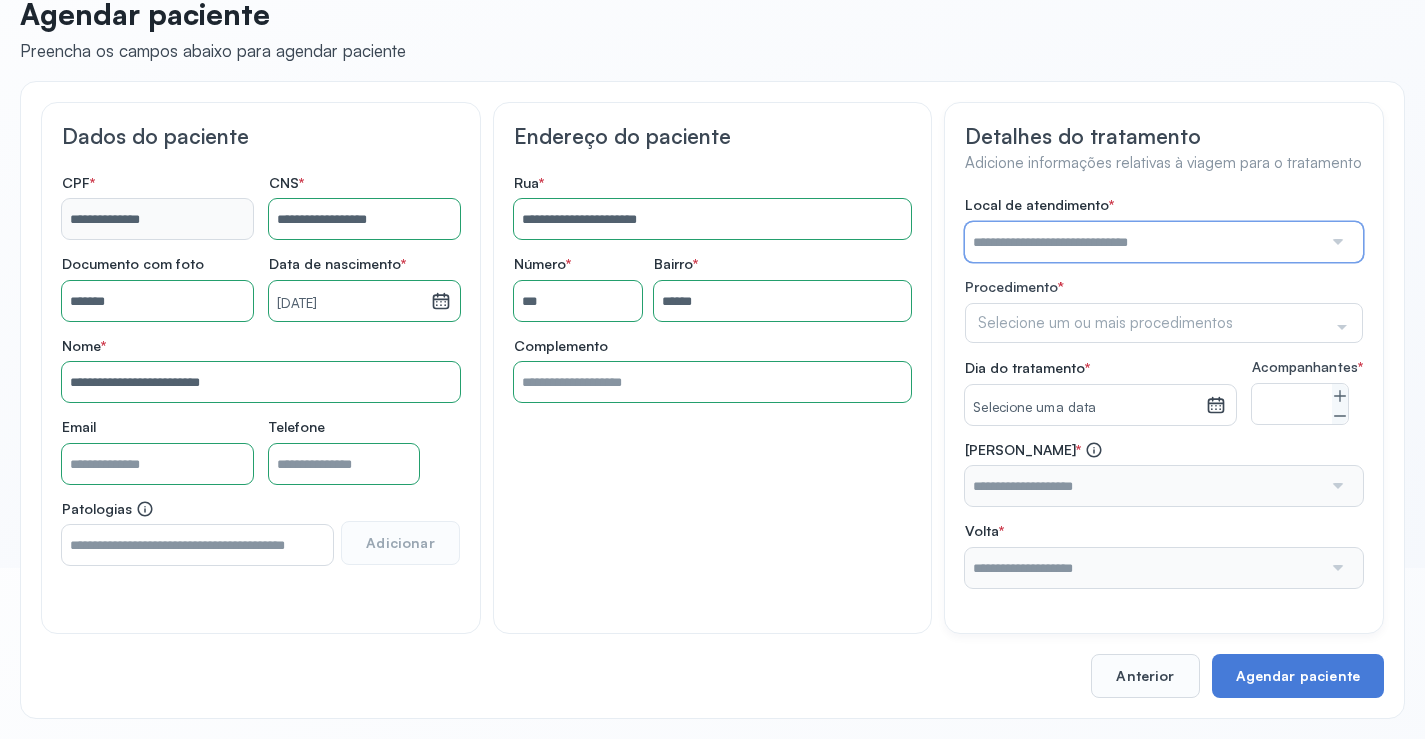 click at bounding box center (1143, 242) 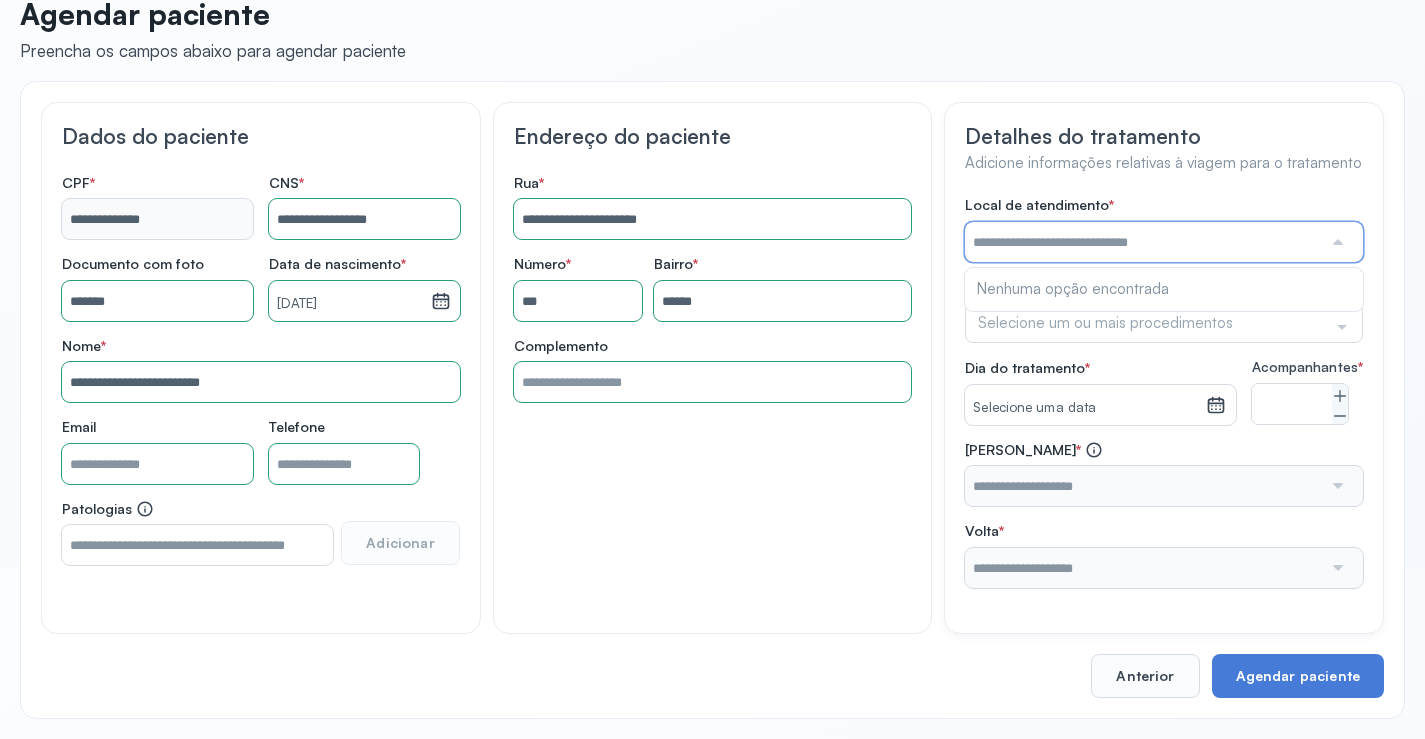 click at bounding box center (1143, 242) 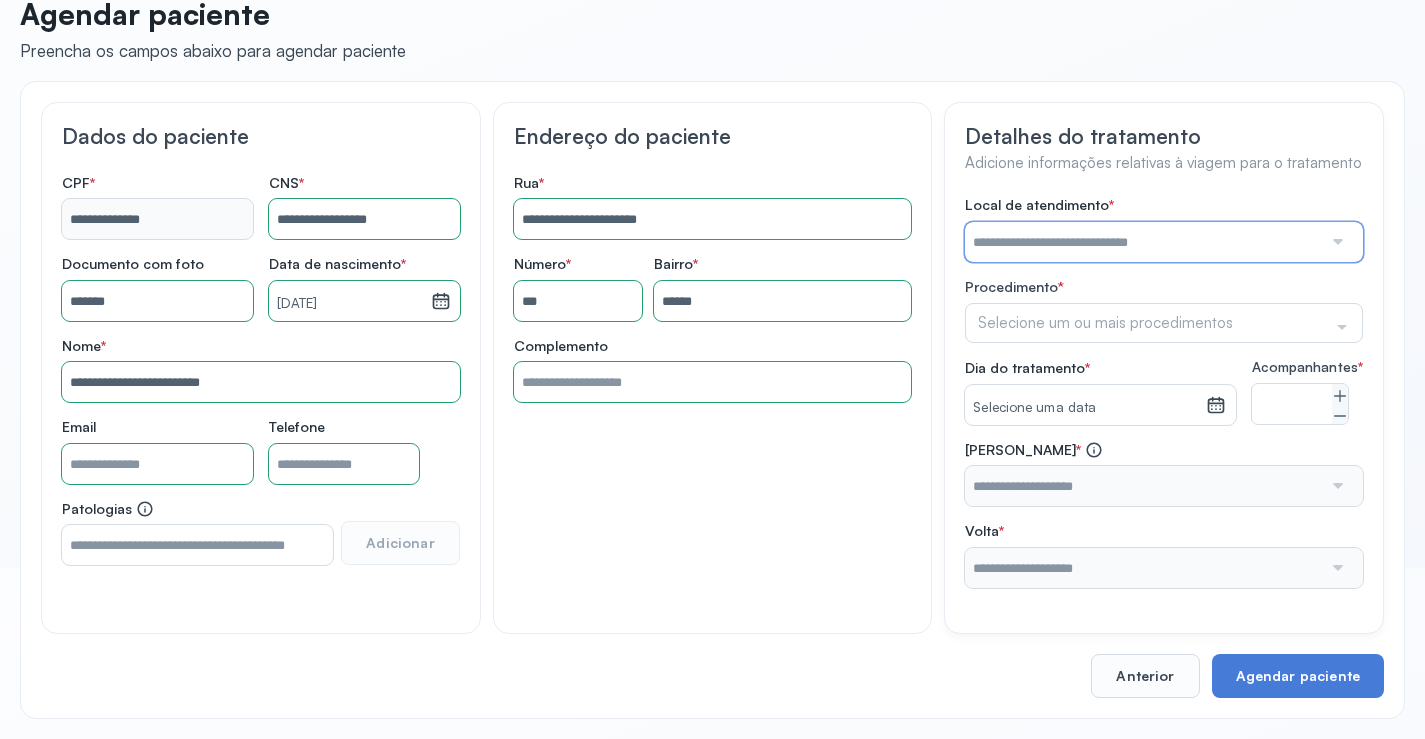 click at bounding box center (1143, 242) 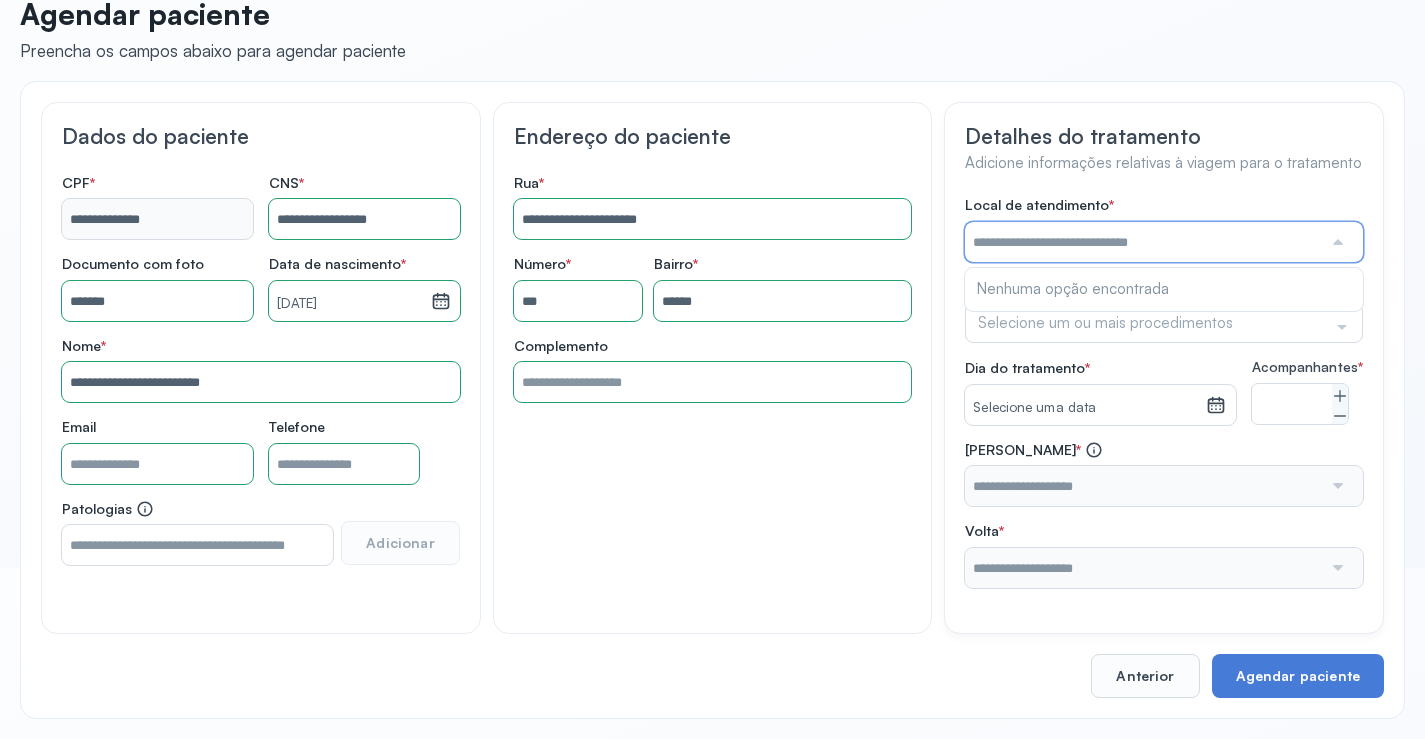 click at bounding box center (1143, 242) 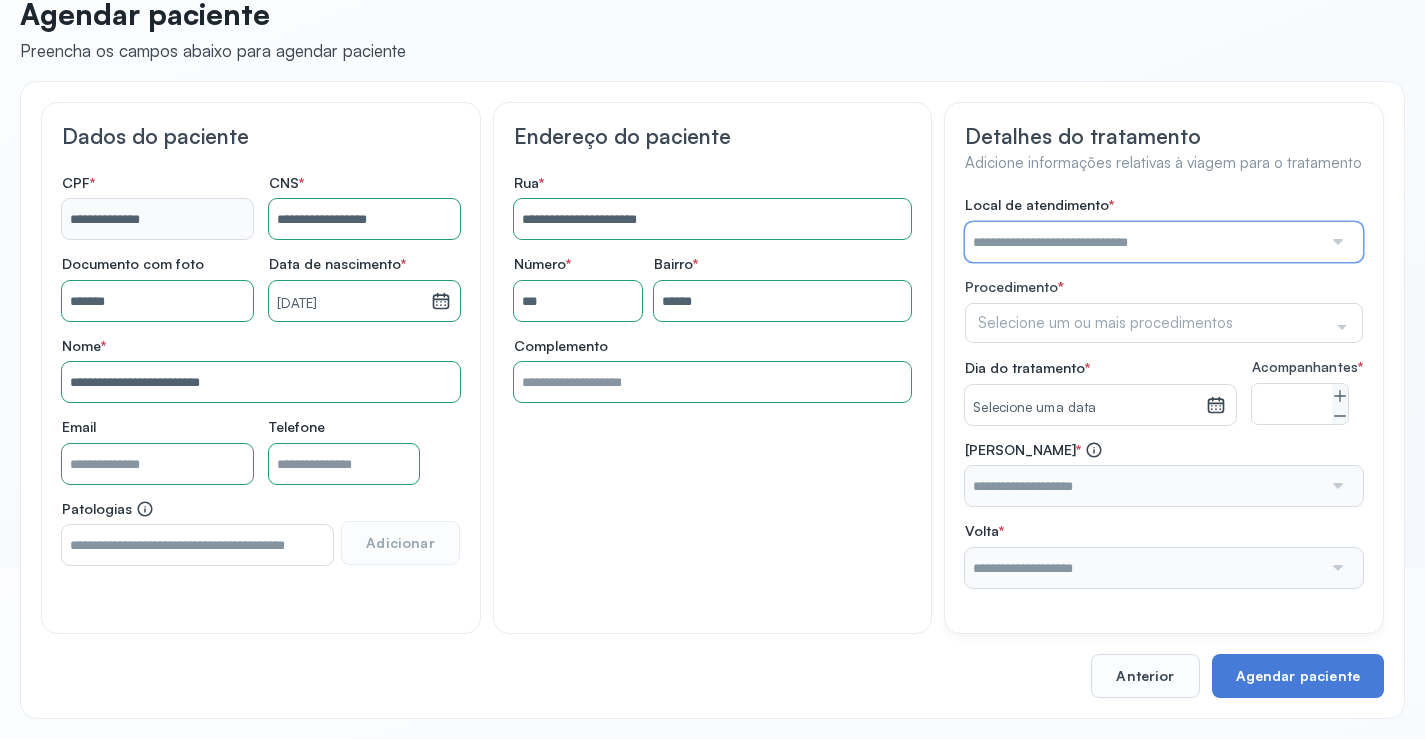 click at bounding box center (1143, 242) 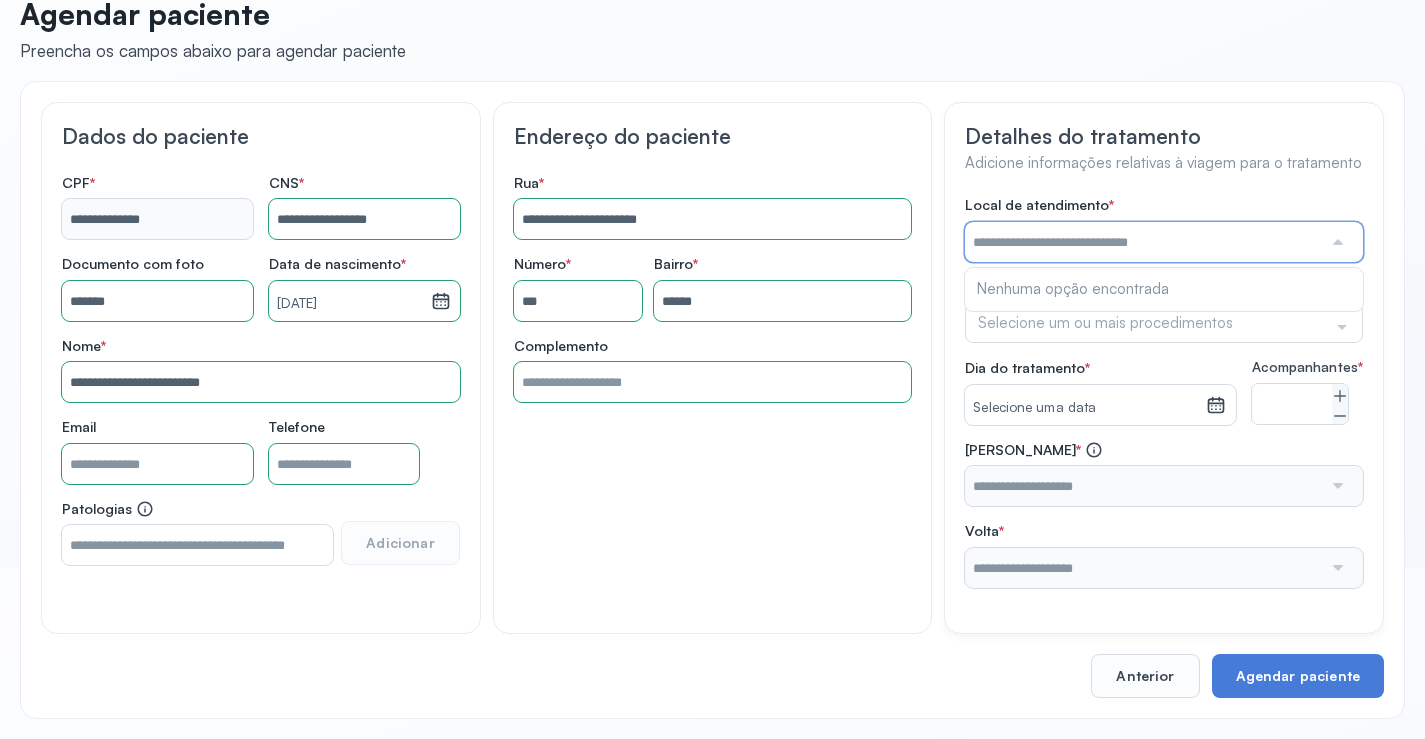 click at bounding box center (1143, 242) 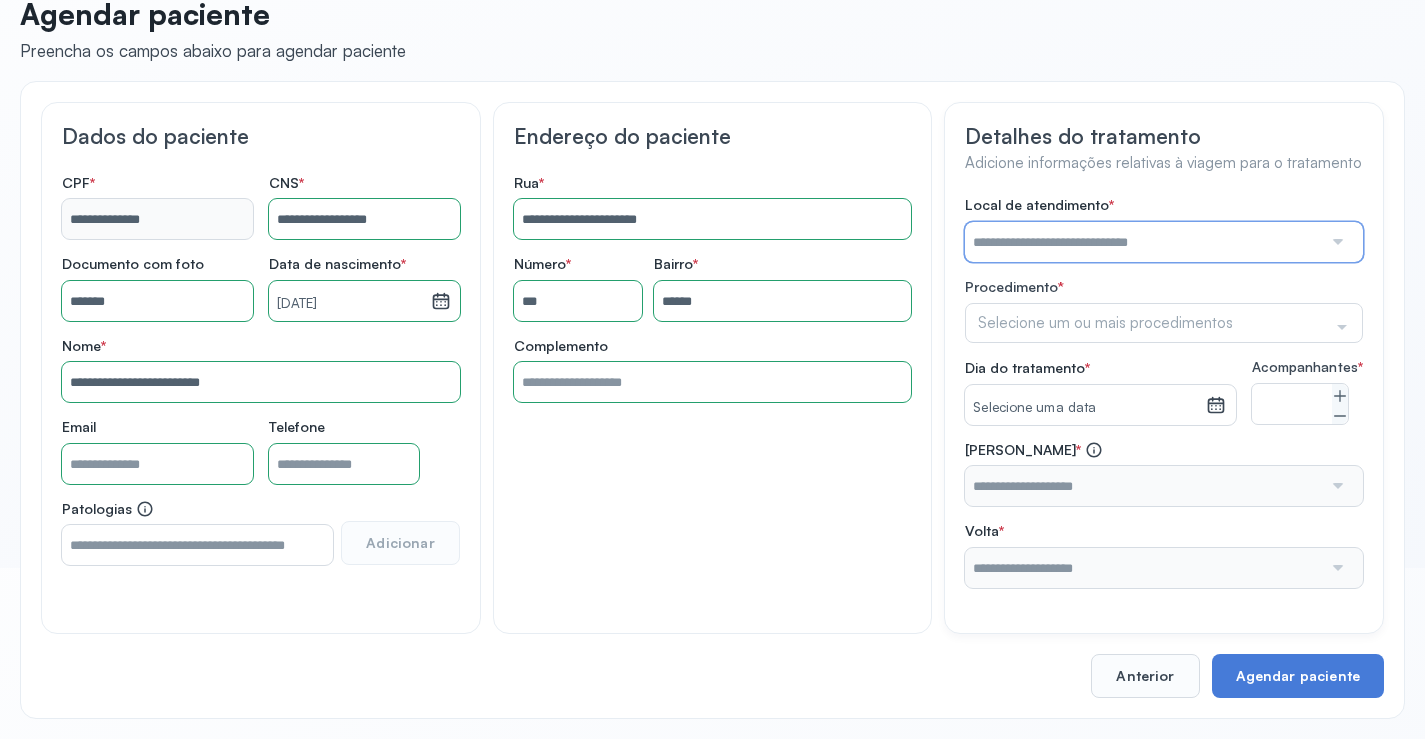 click at bounding box center [1143, 242] 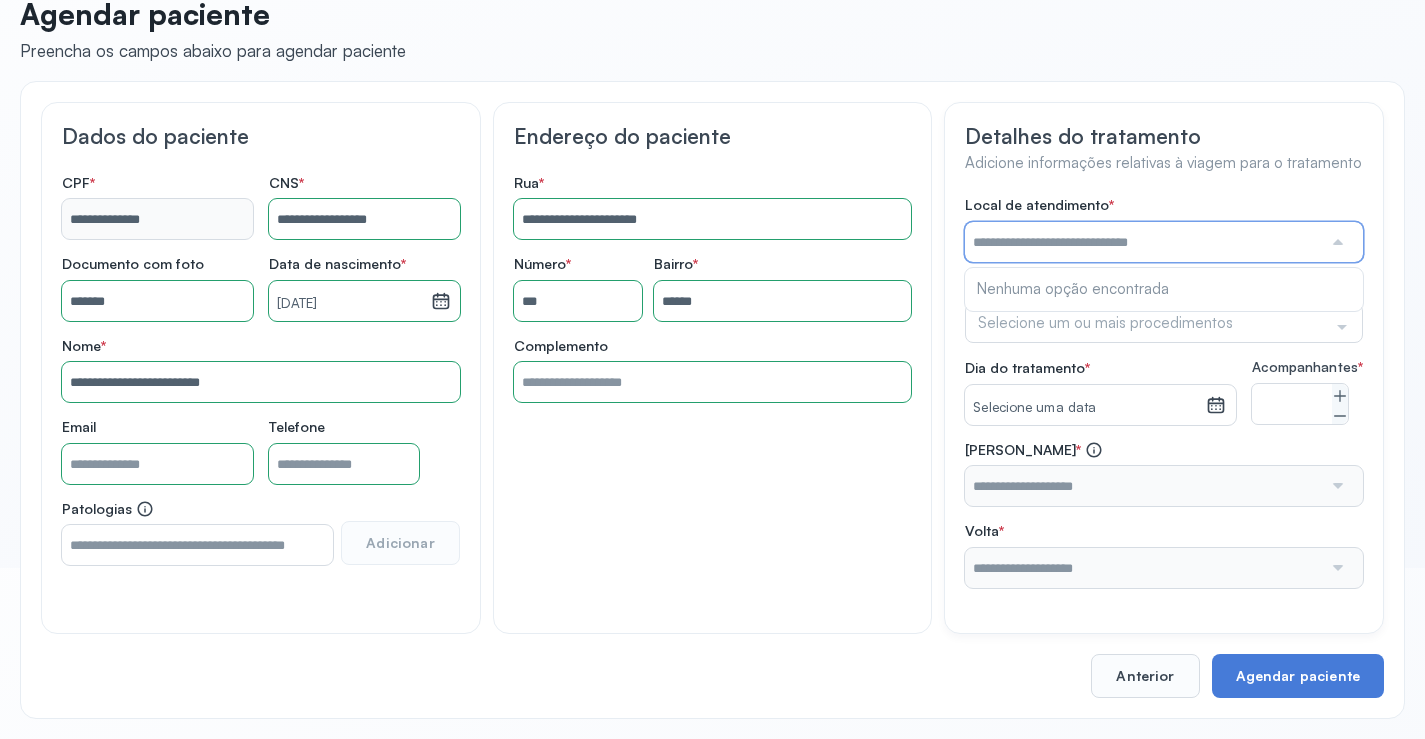 click at bounding box center [1143, 242] 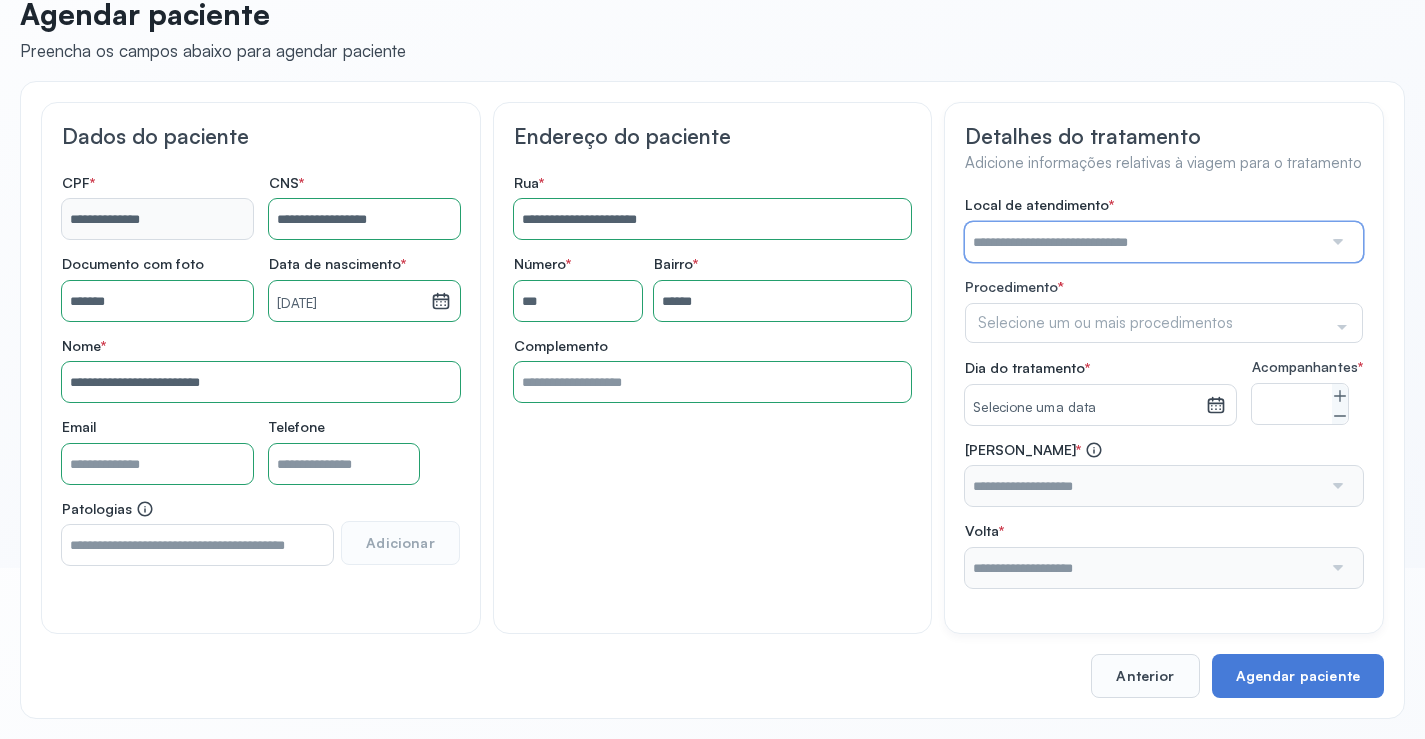click at bounding box center [1143, 242] 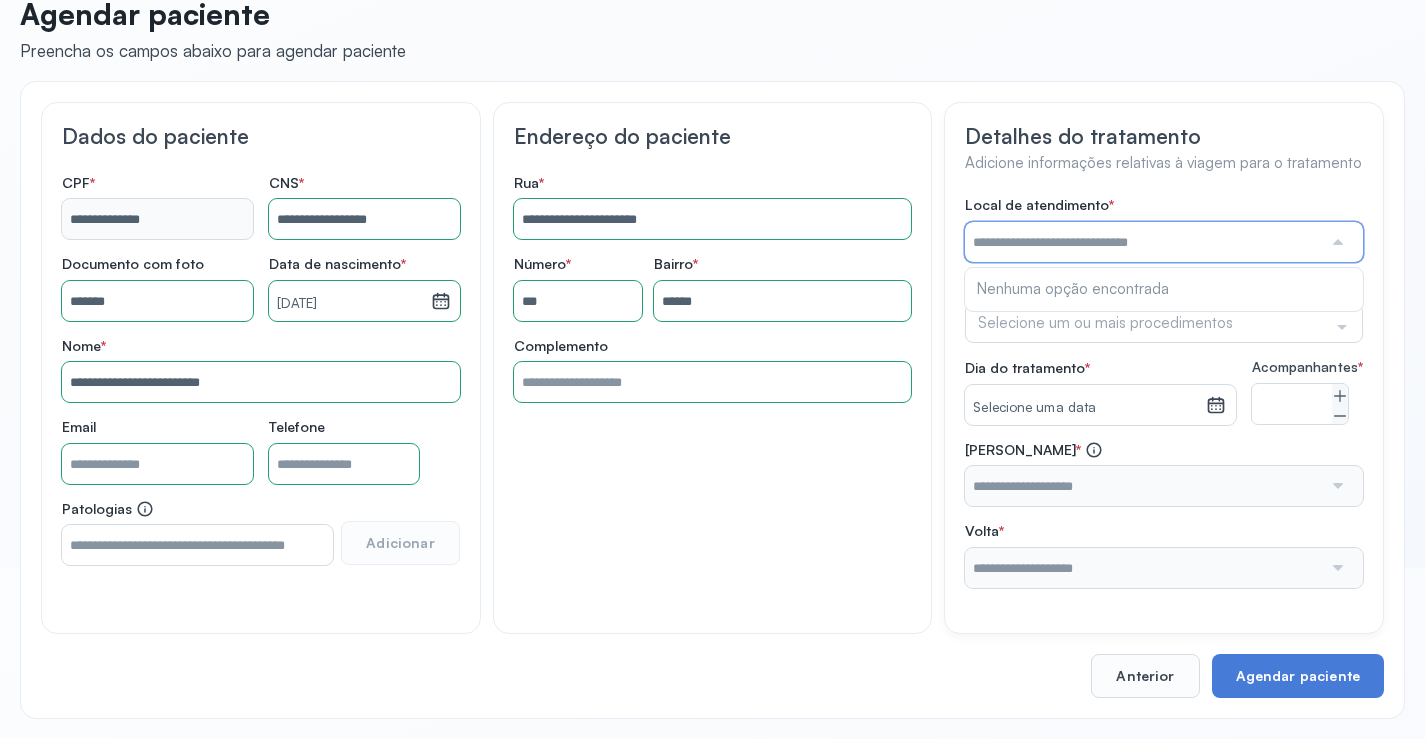 click at bounding box center (1143, 242) 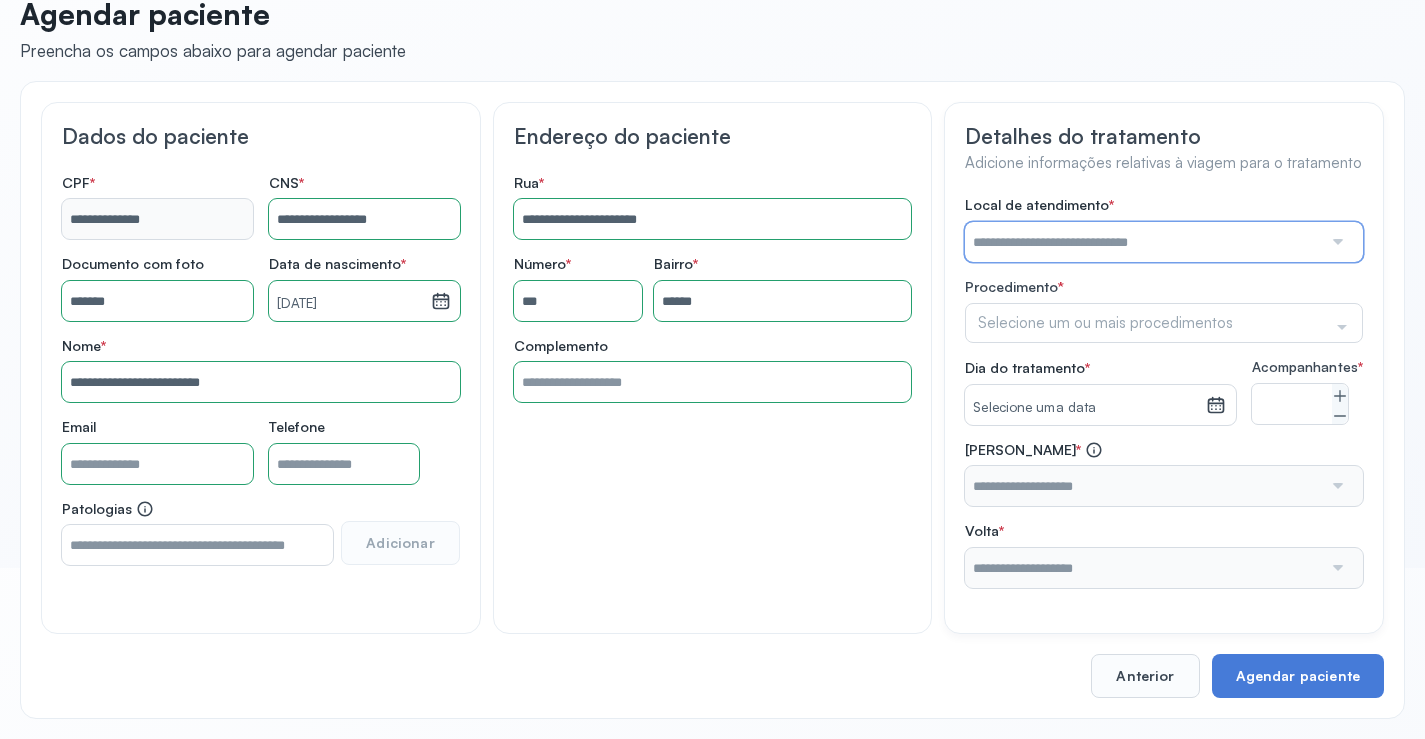 click at bounding box center [1143, 242] 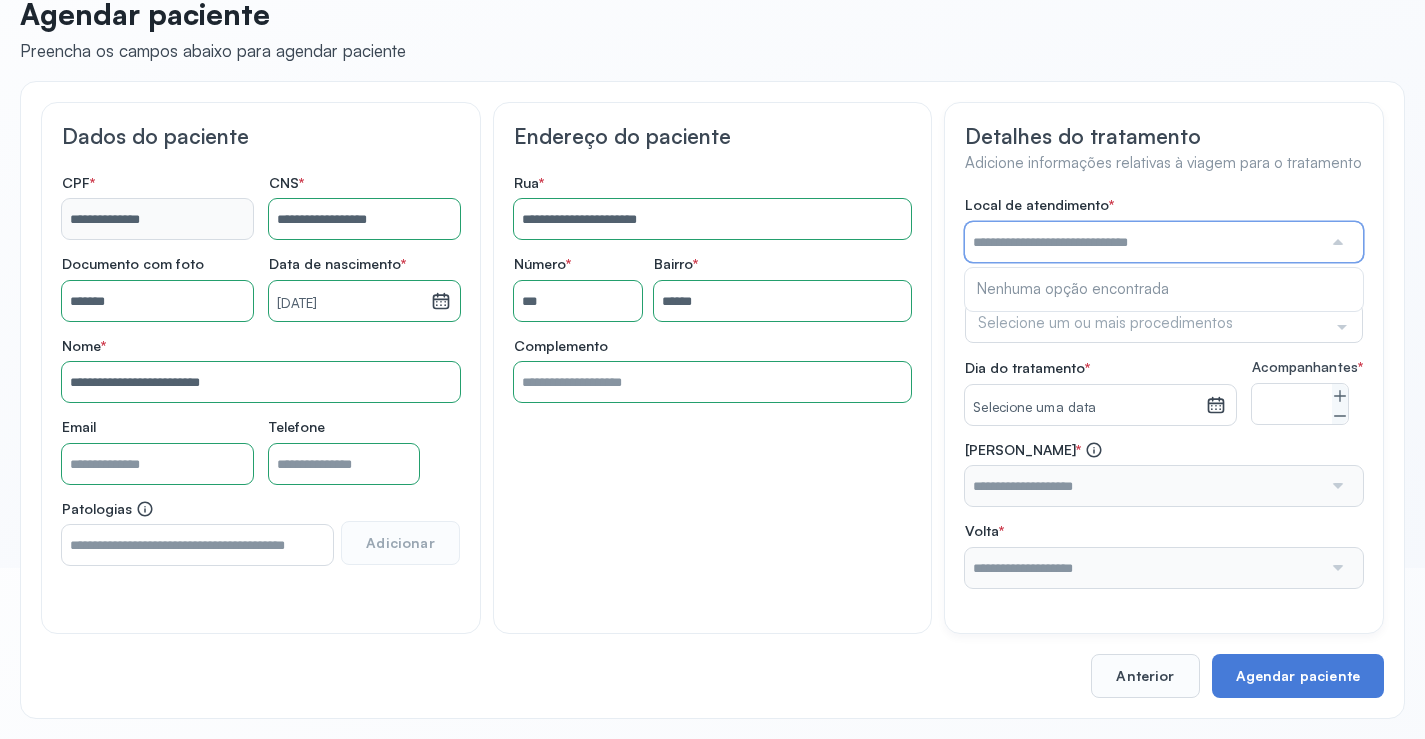 click at bounding box center [1143, 242] 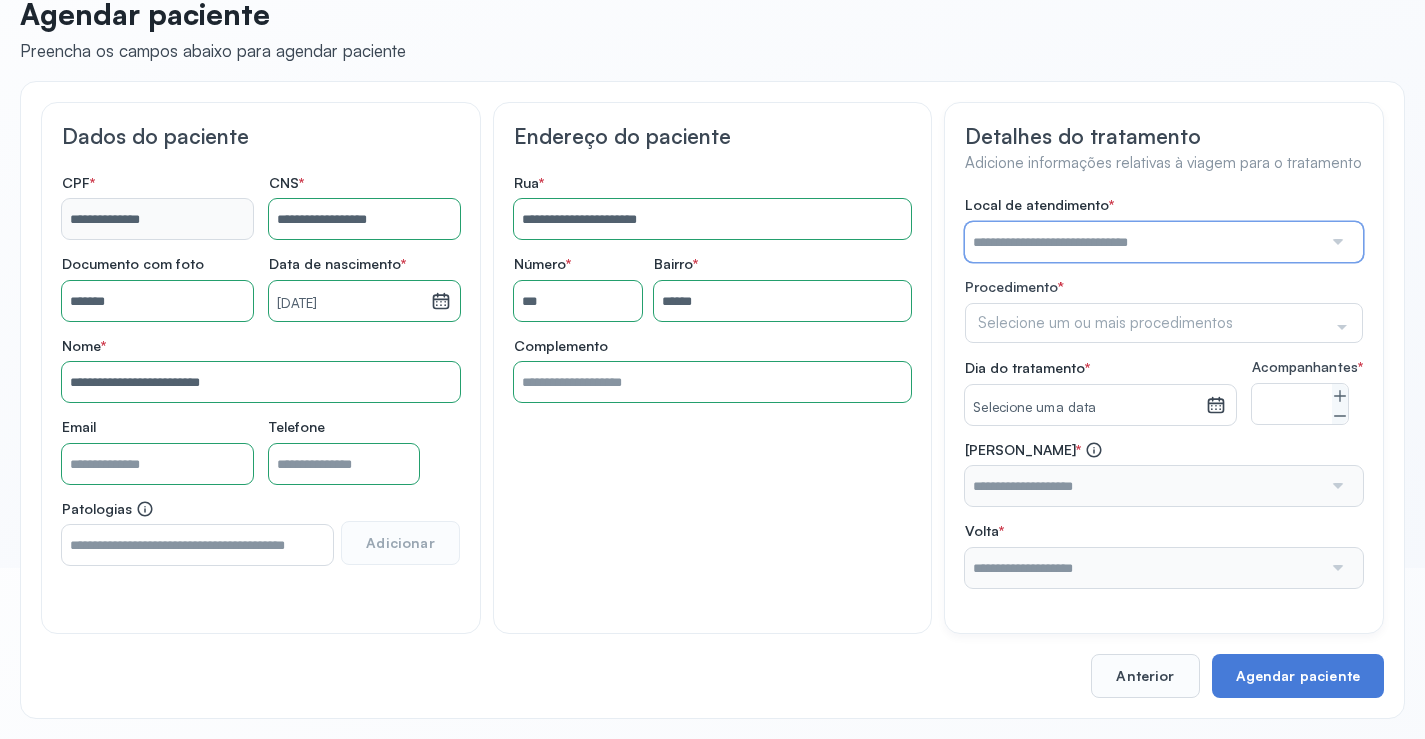 click at bounding box center [1143, 242] 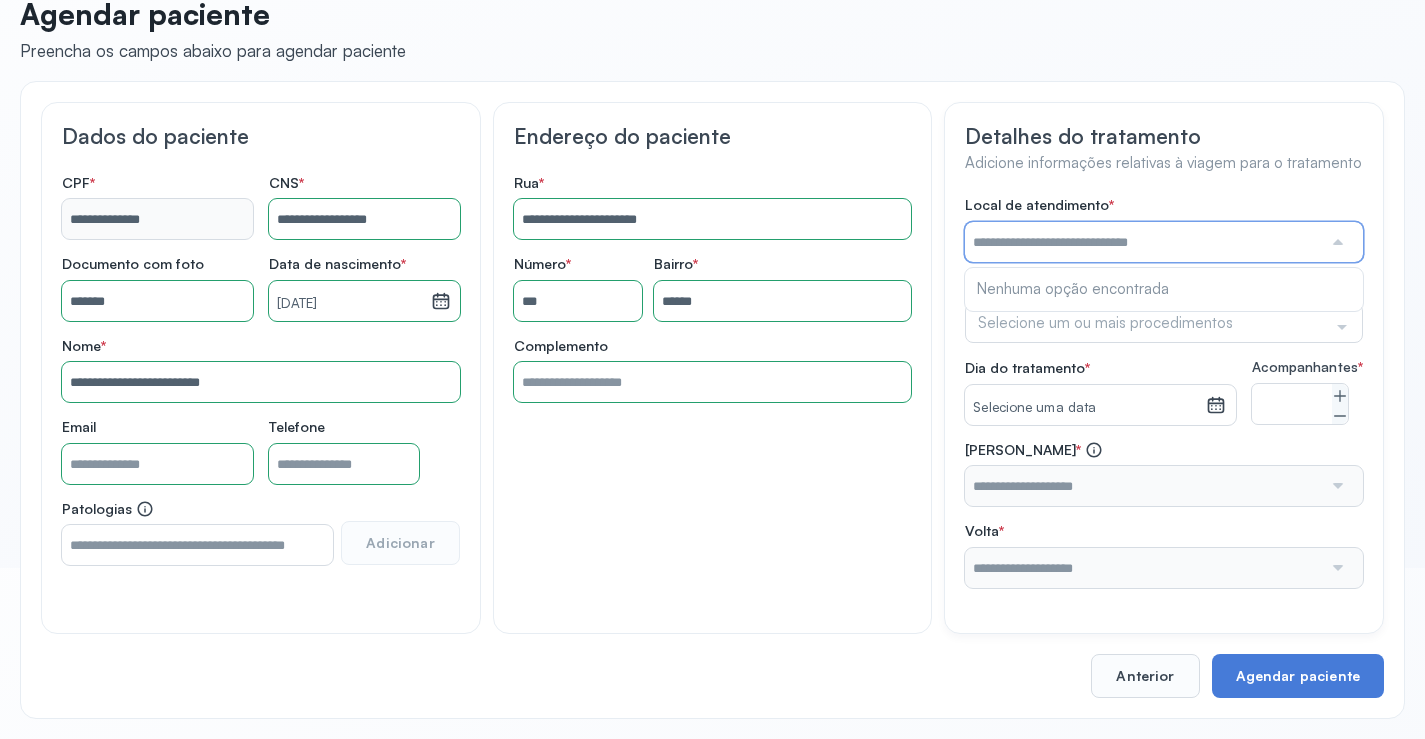 click at bounding box center [1143, 242] 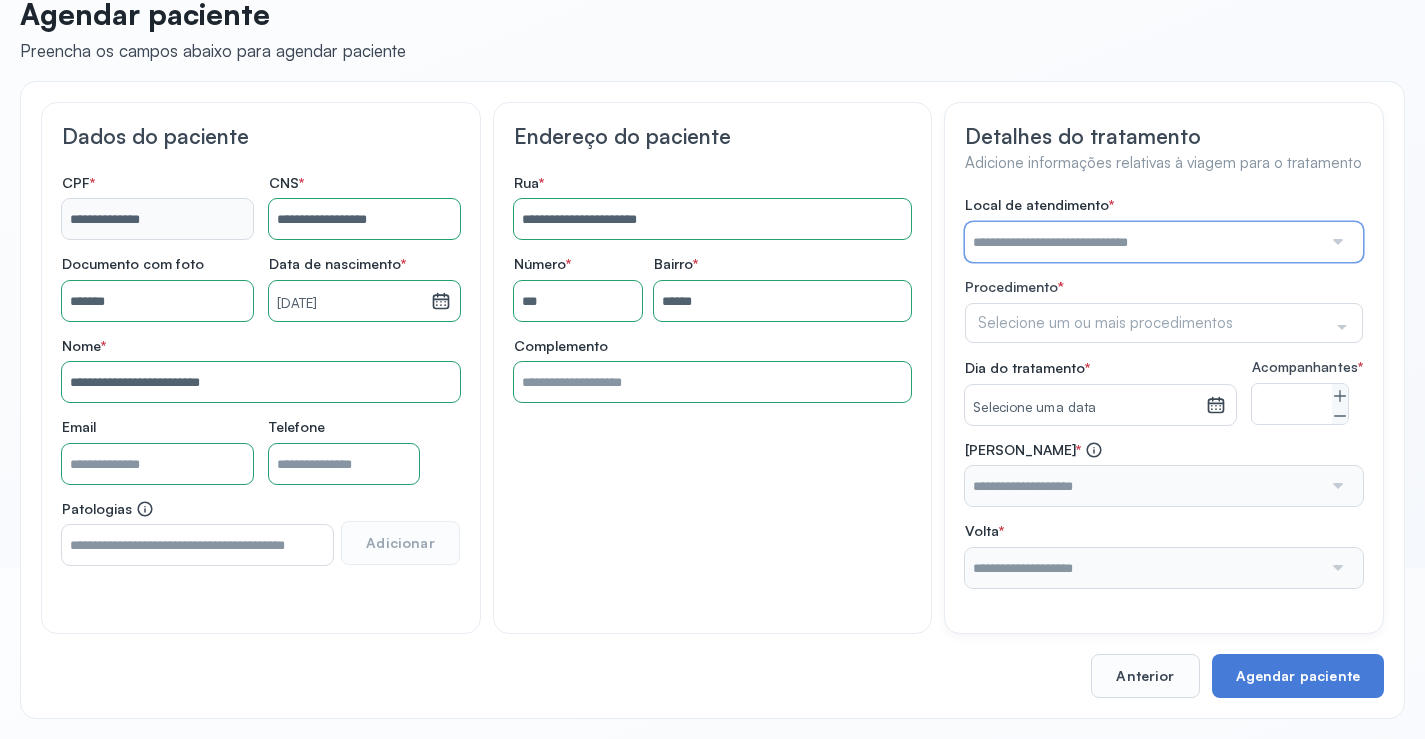 click at bounding box center [1143, 242] 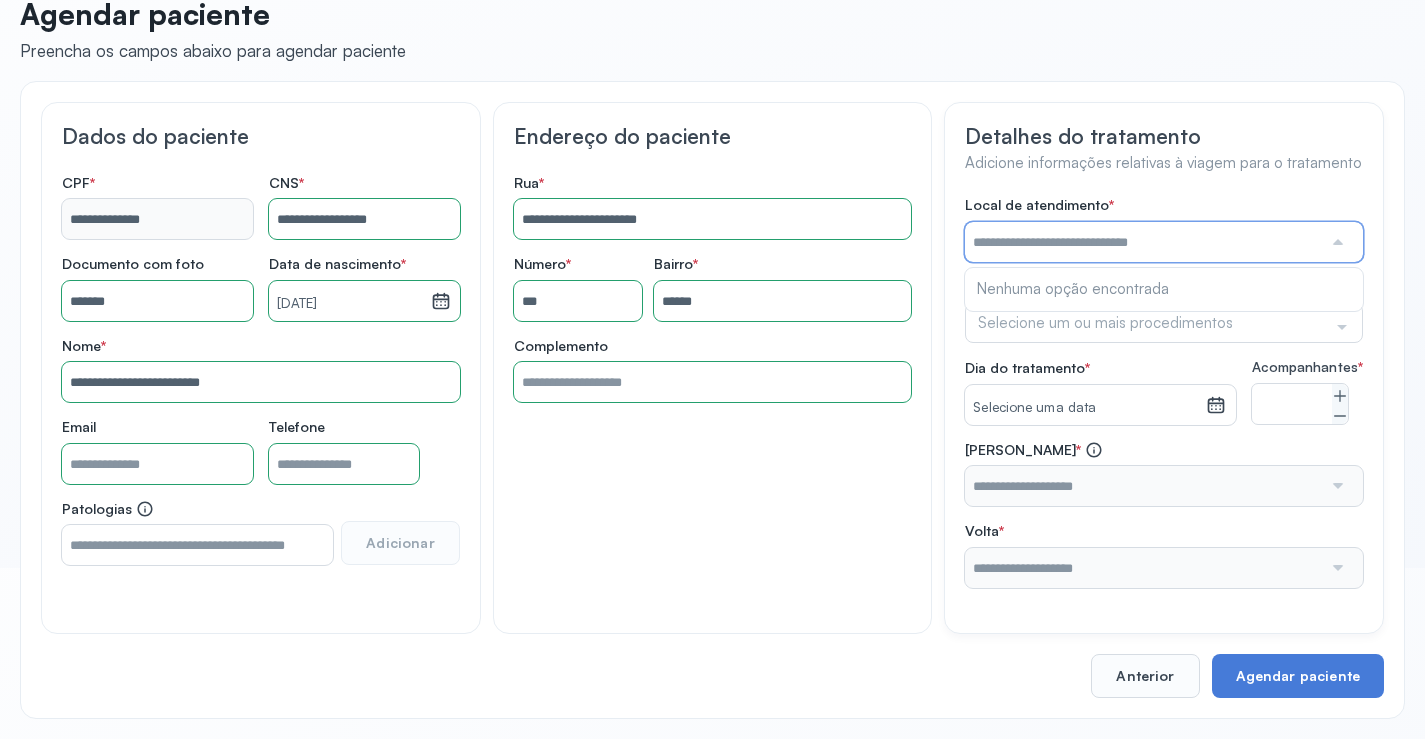 click at bounding box center (1143, 242) 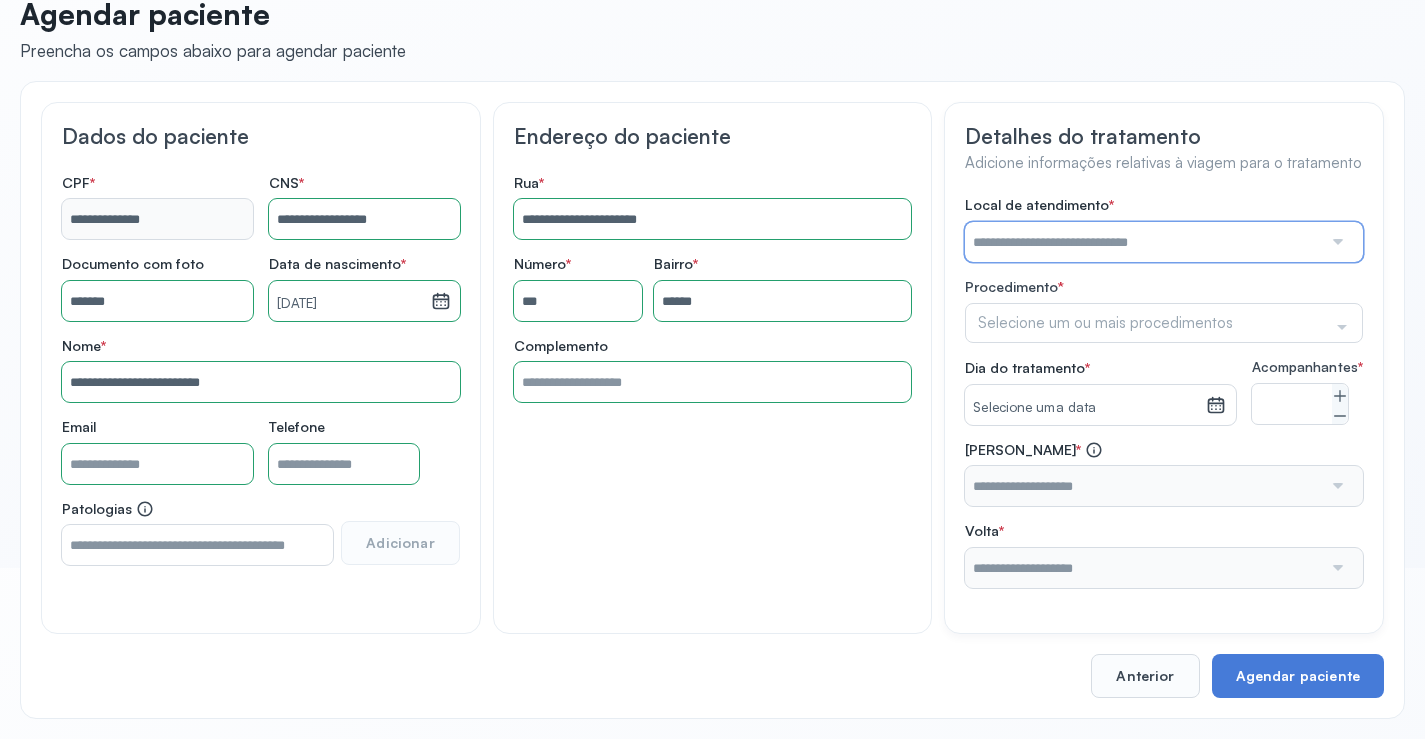 click at bounding box center (1143, 242) 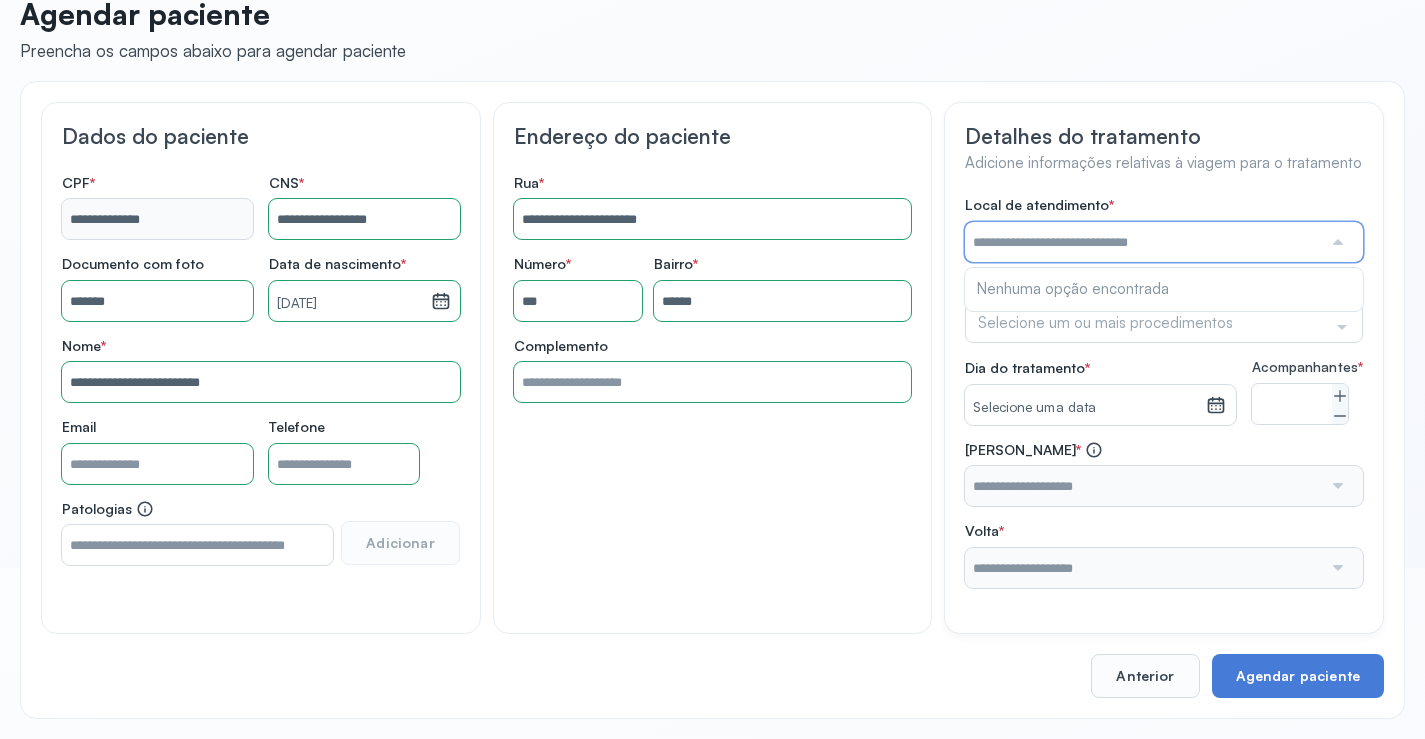 click at bounding box center [1143, 242] 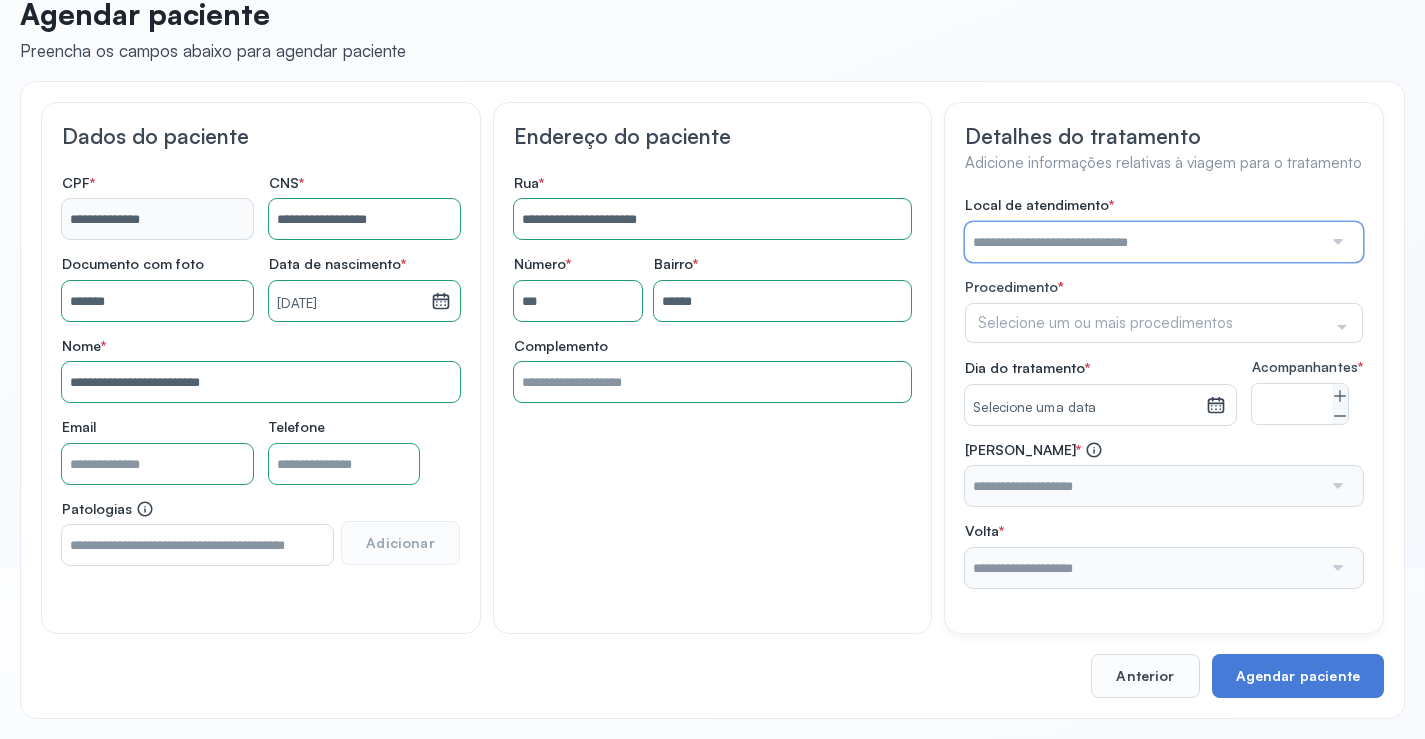 click at bounding box center (1143, 242) 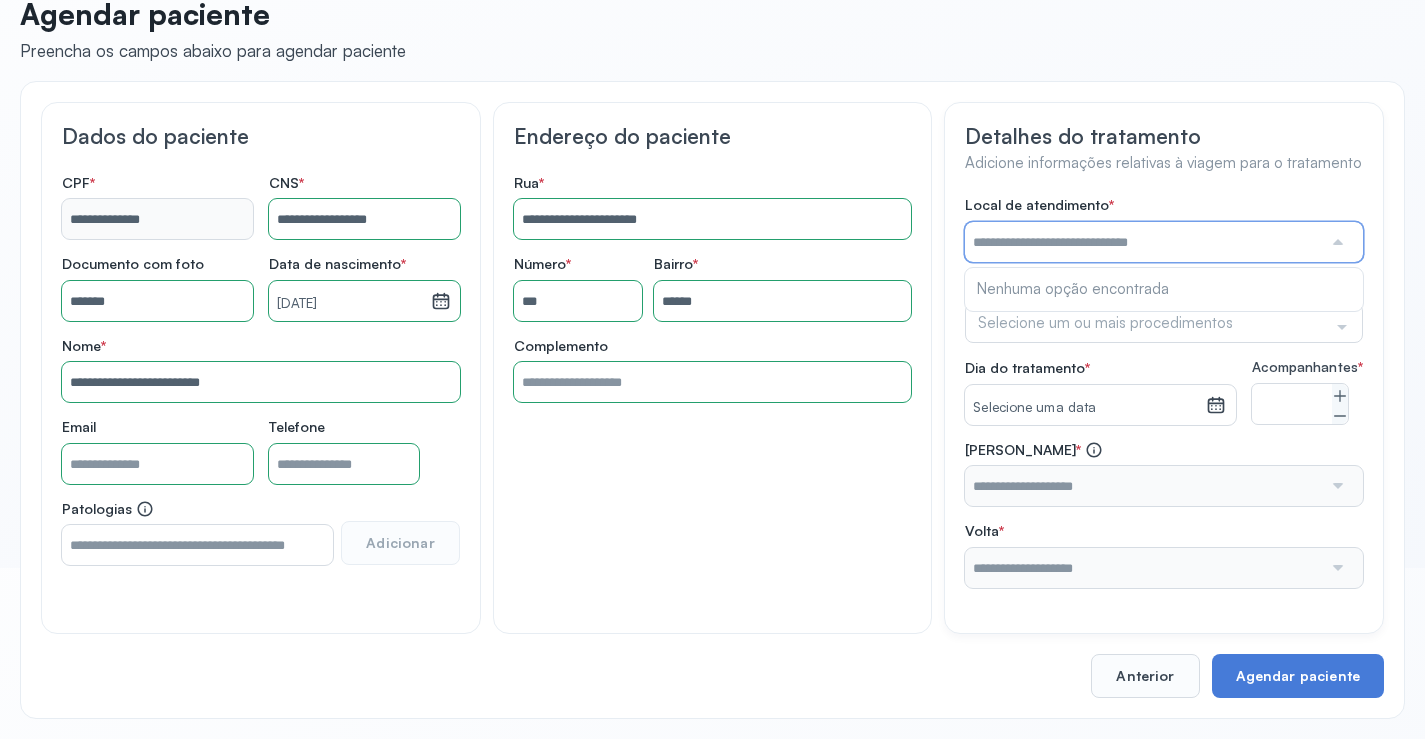 click at bounding box center [1143, 242] 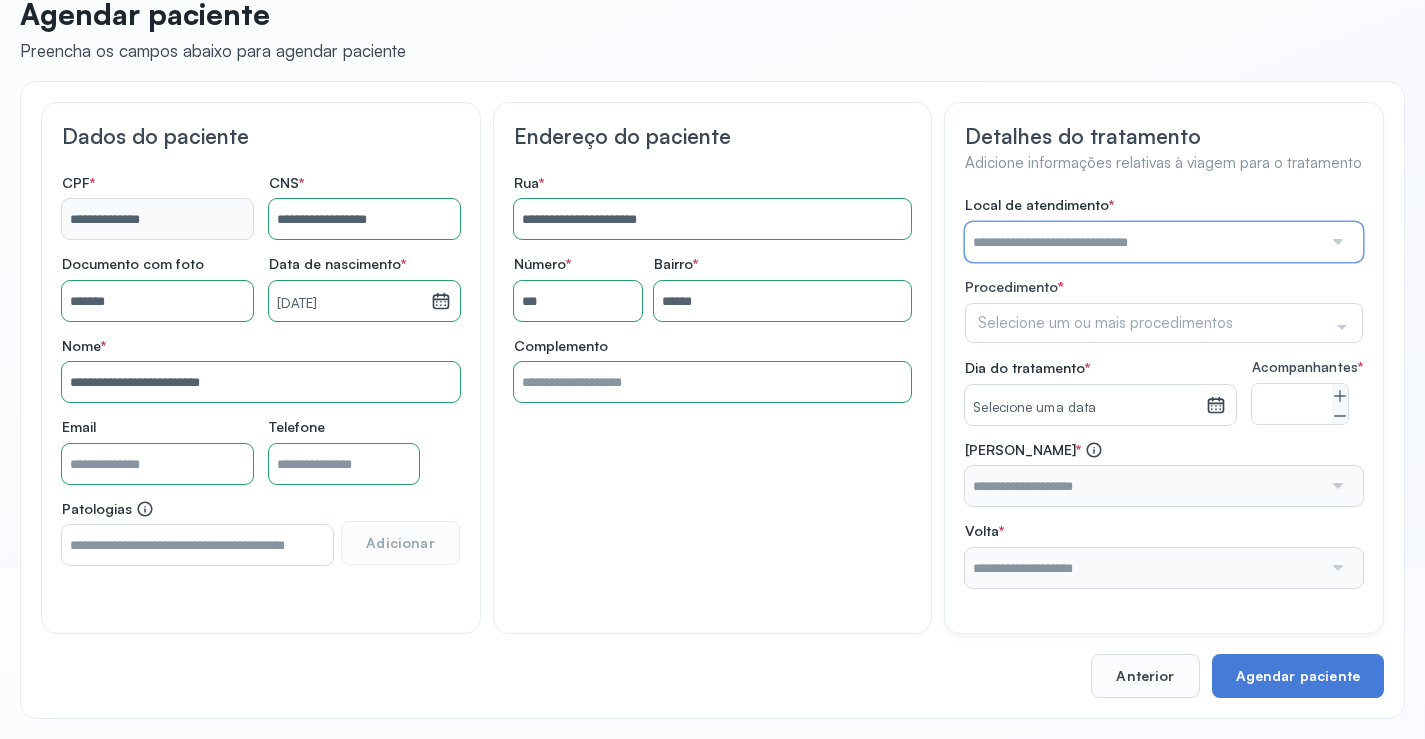 click at bounding box center (1143, 242) 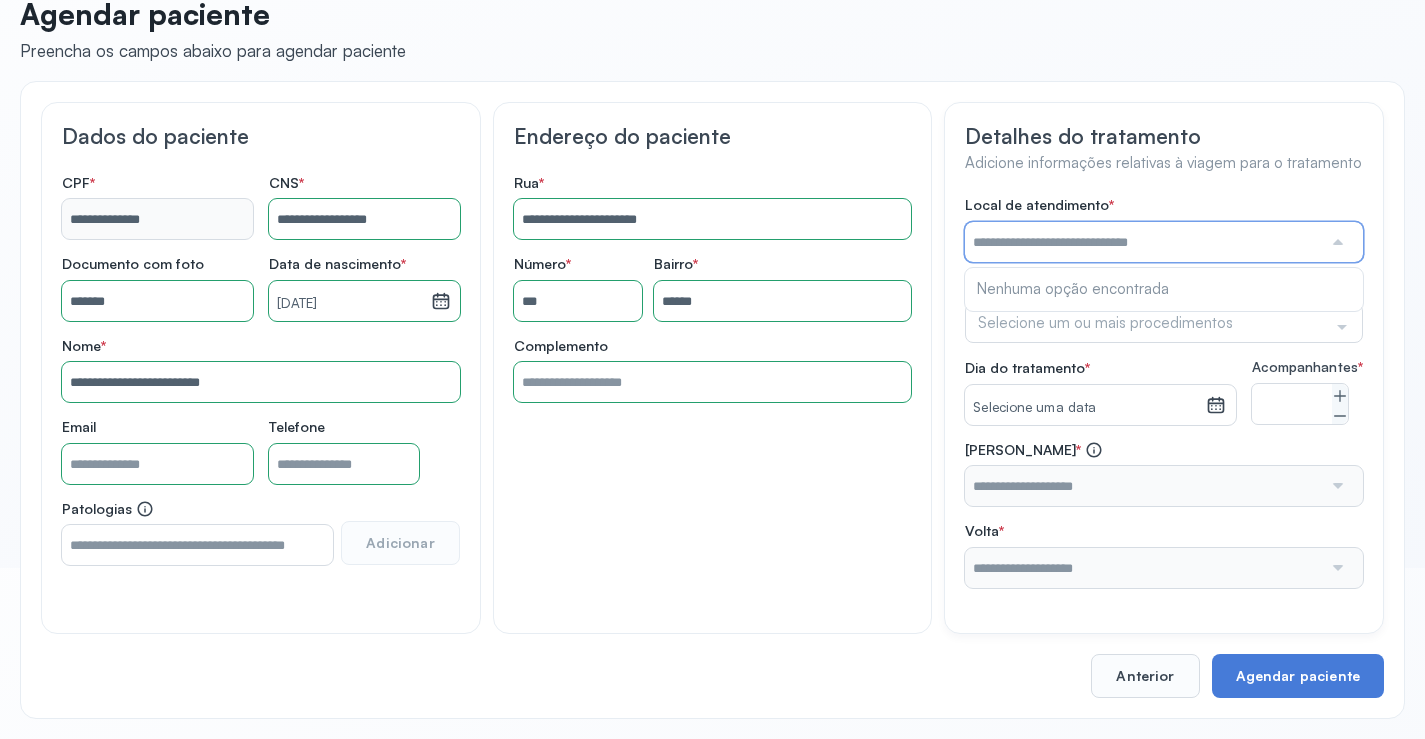 click at bounding box center (1143, 242) 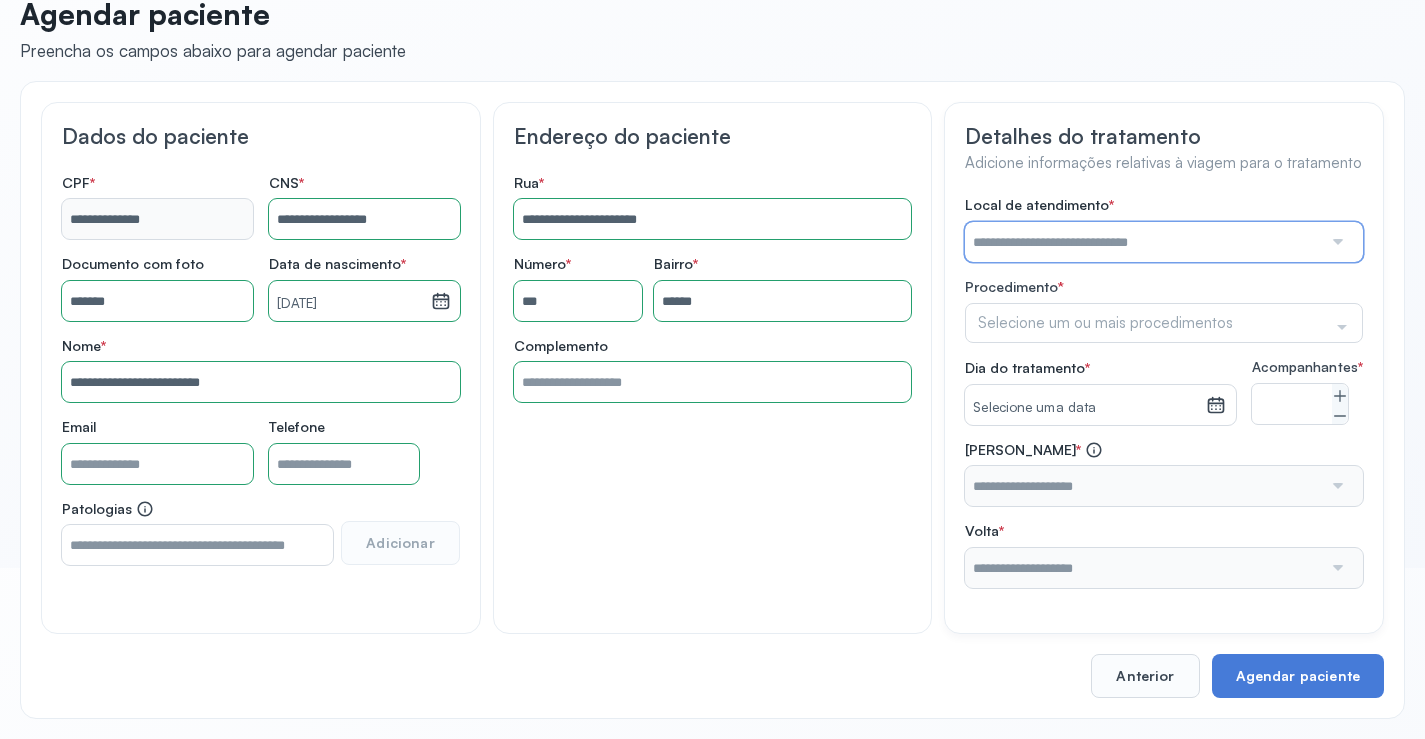 click at bounding box center [1143, 242] 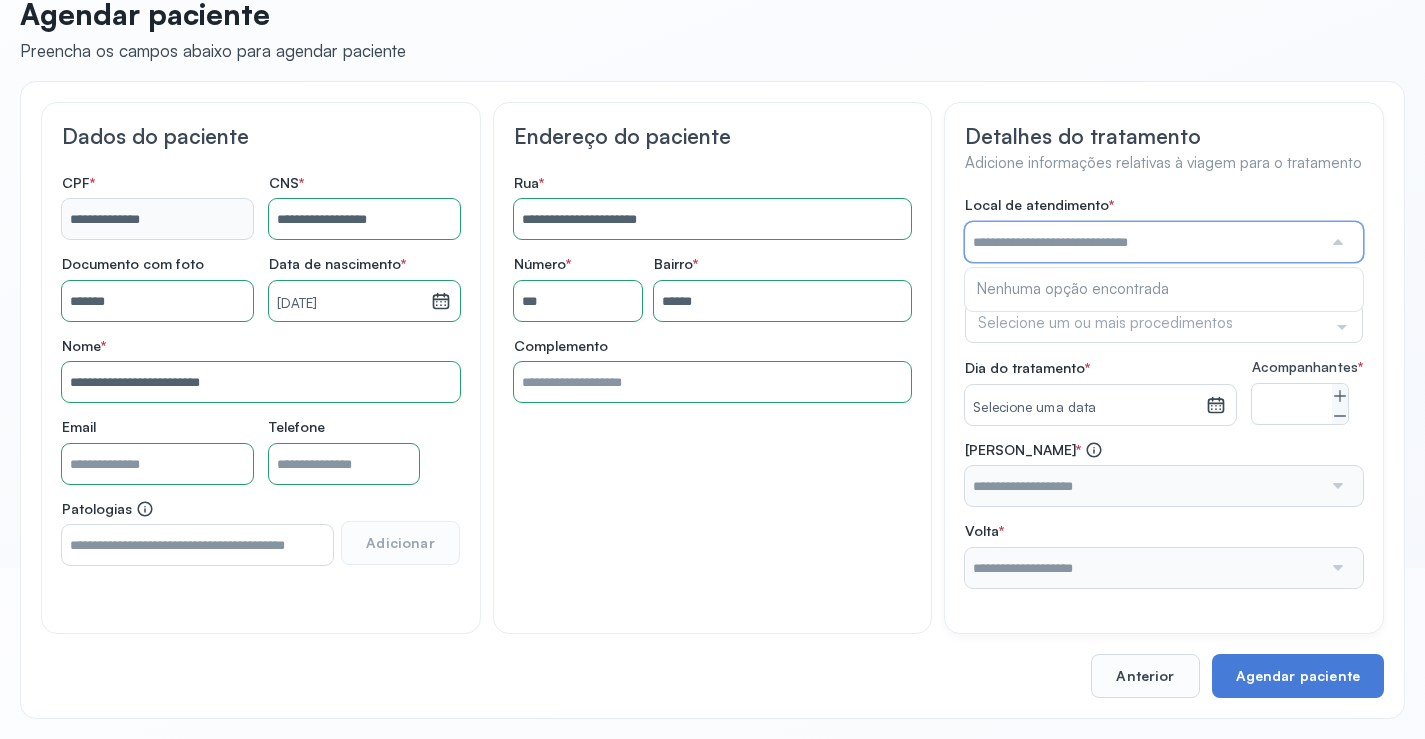 click at bounding box center [1143, 242] 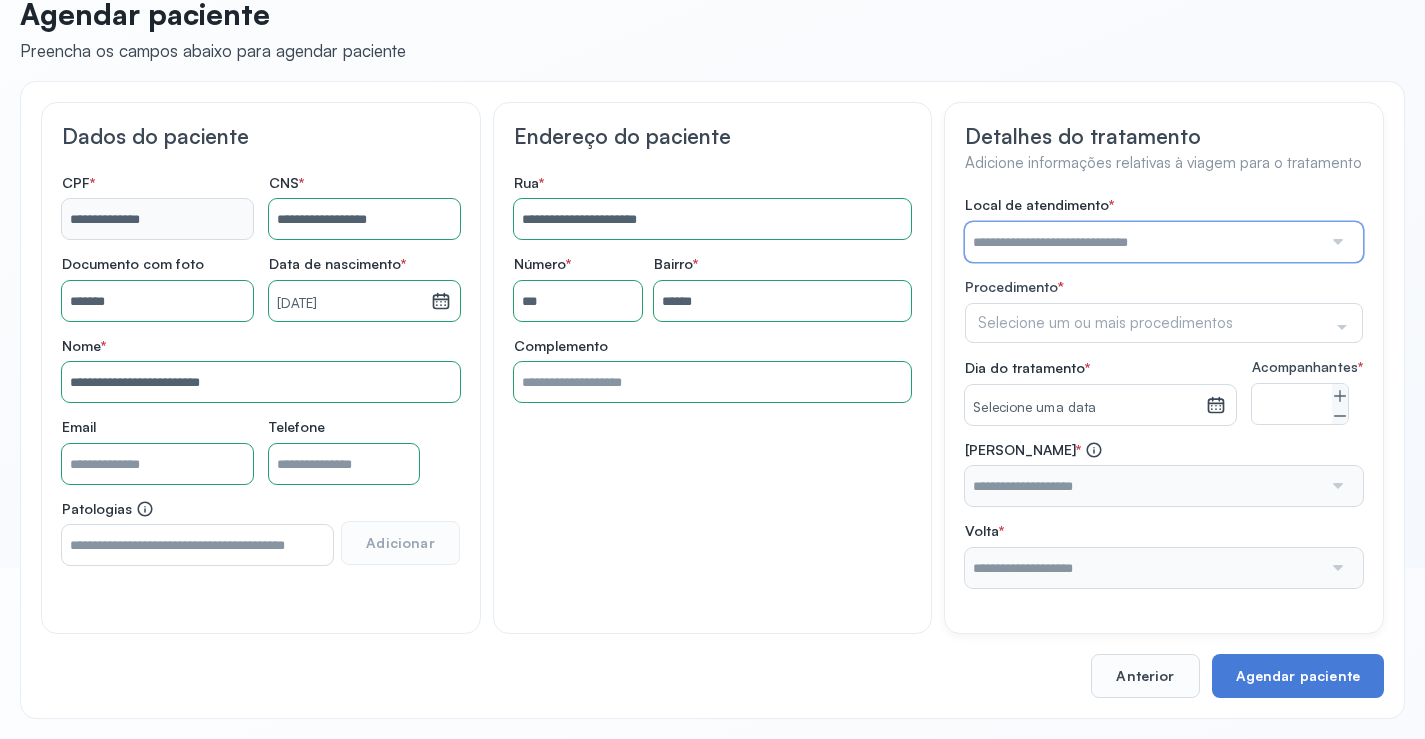 click at bounding box center (1143, 242) 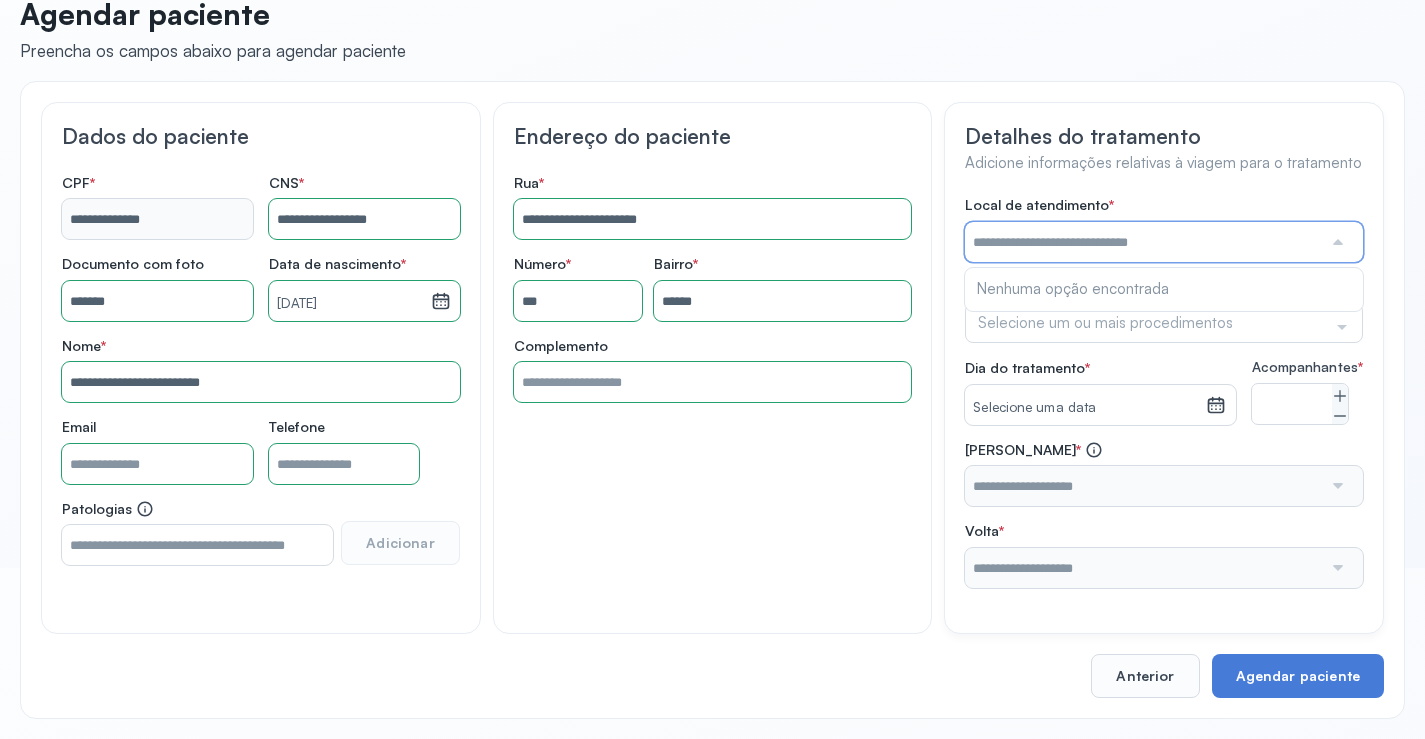 click at bounding box center (1143, 242) 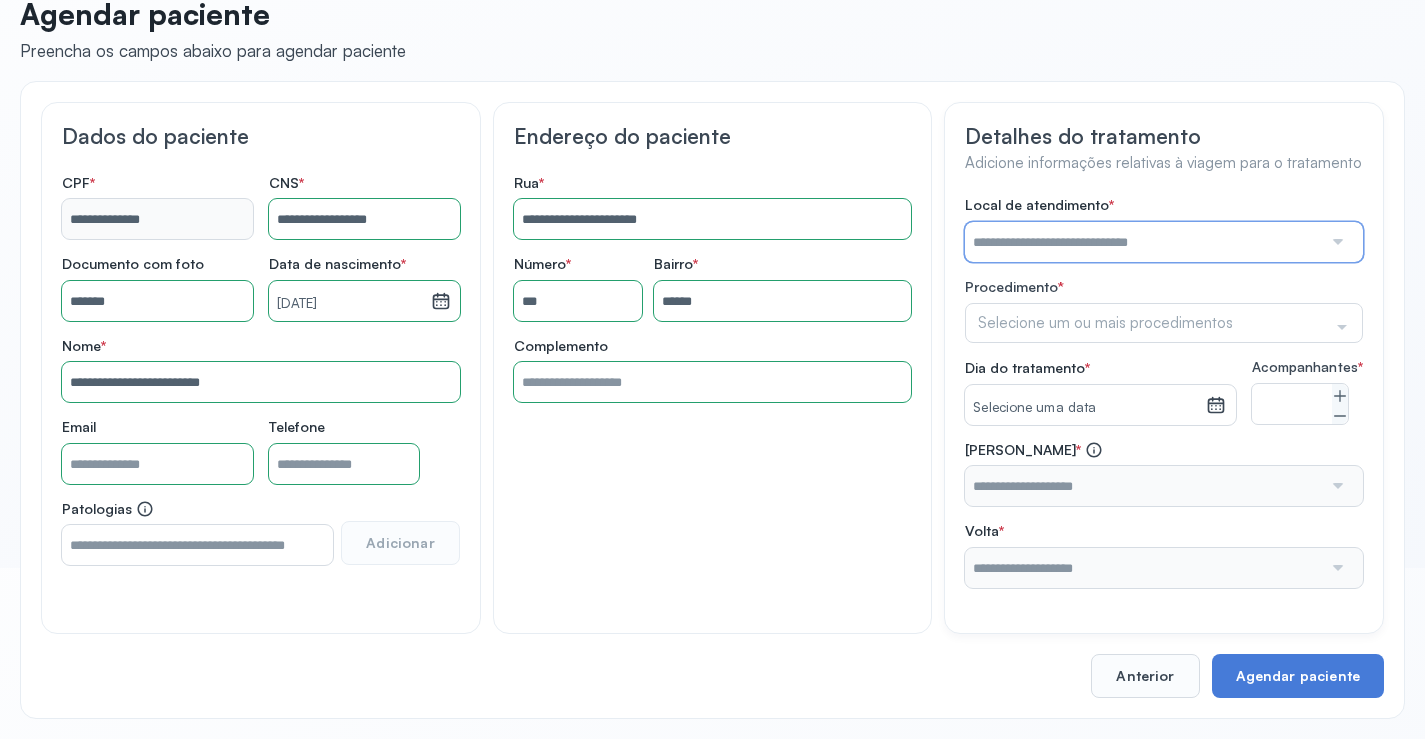 click at bounding box center (1143, 242) 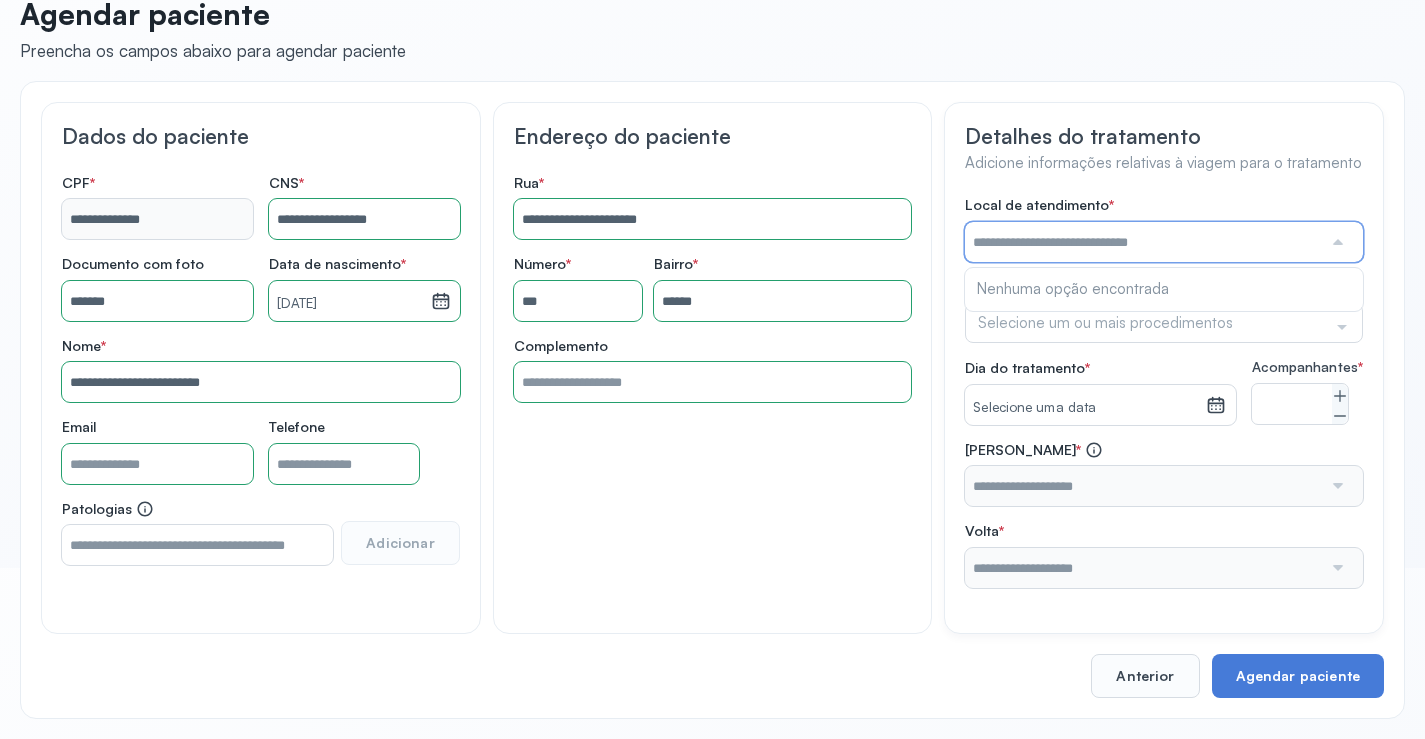 click at bounding box center (1143, 242) 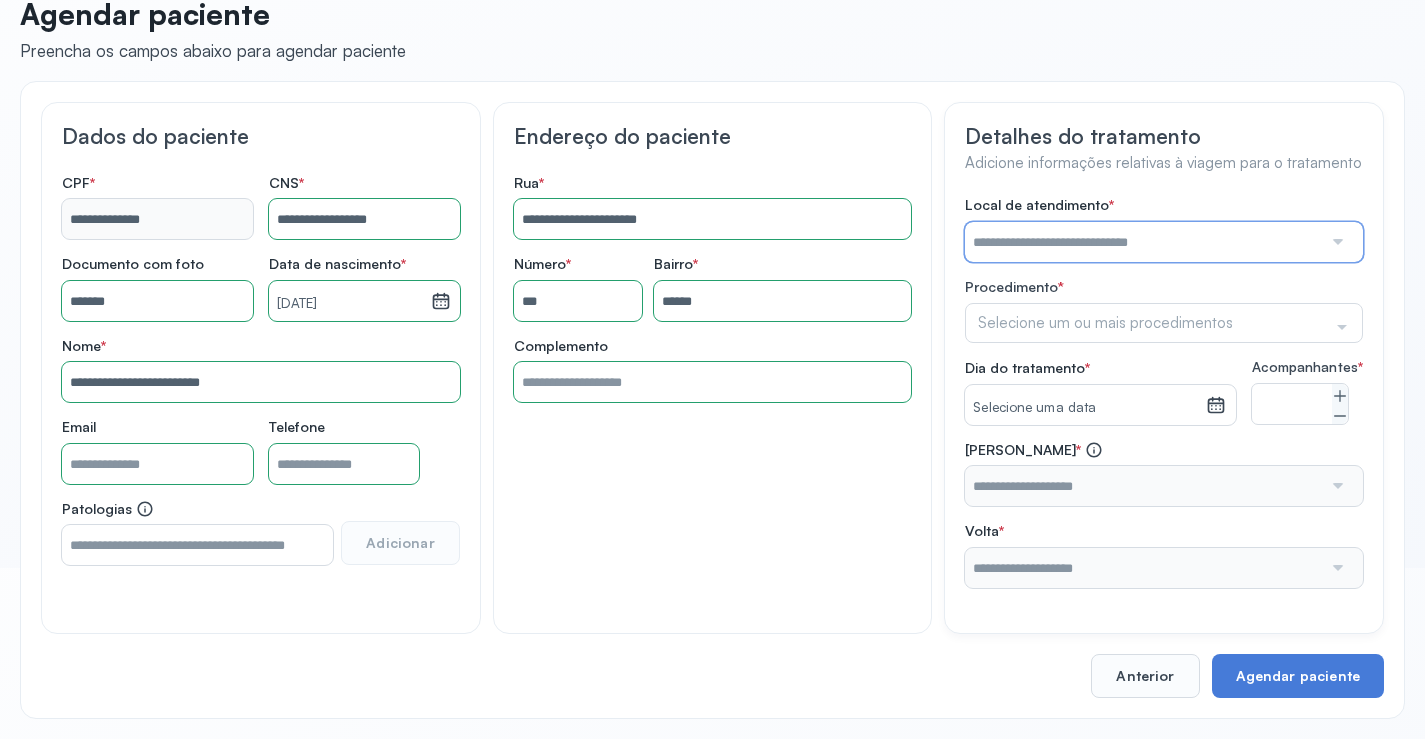 click at bounding box center (1143, 242) 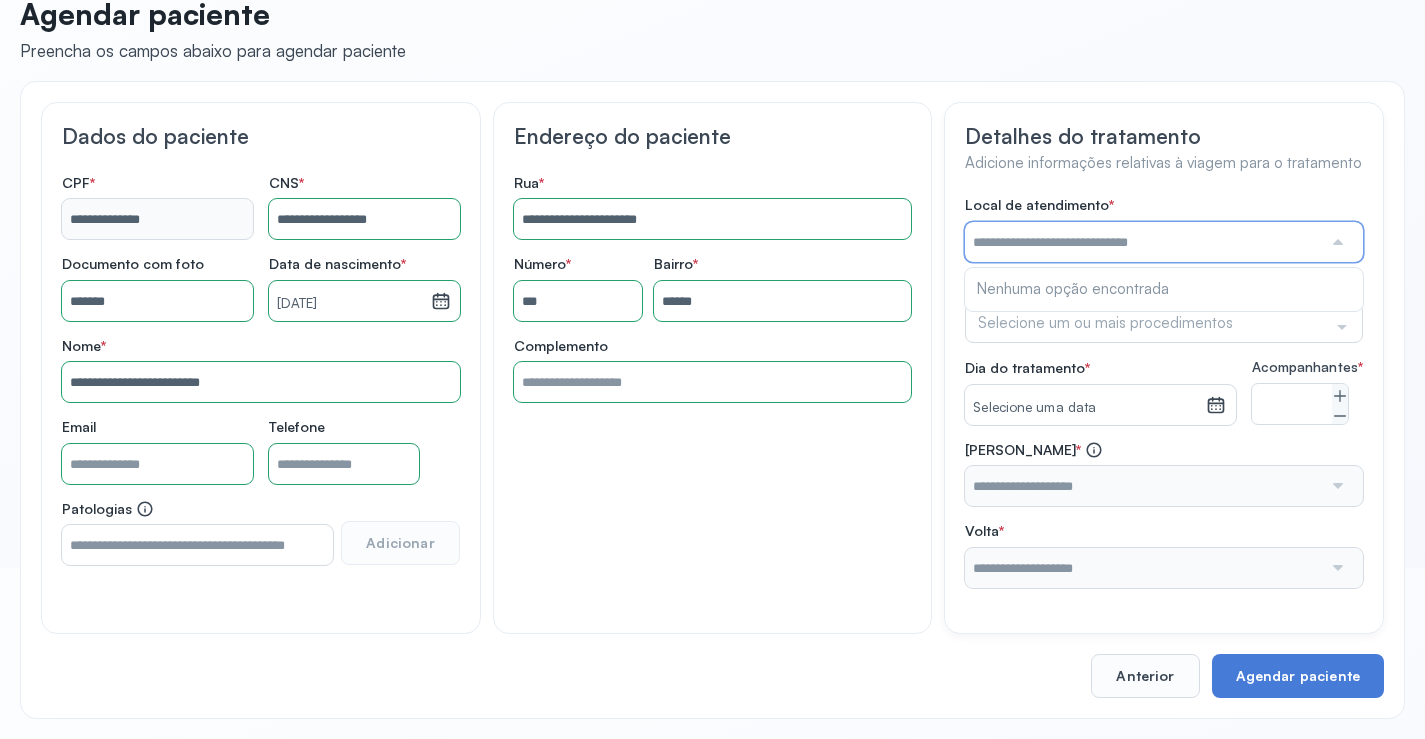 click at bounding box center (1143, 242) 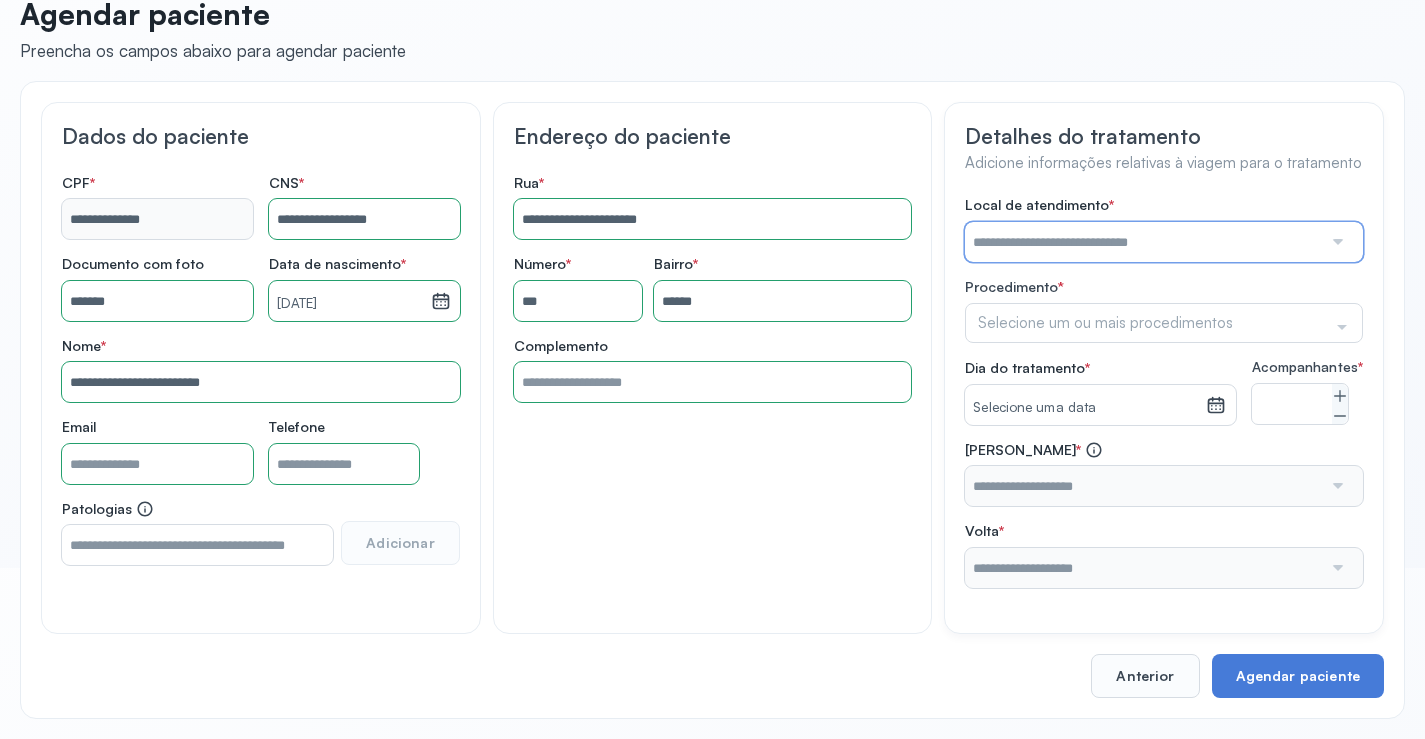 click at bounding box center (1143, 242) 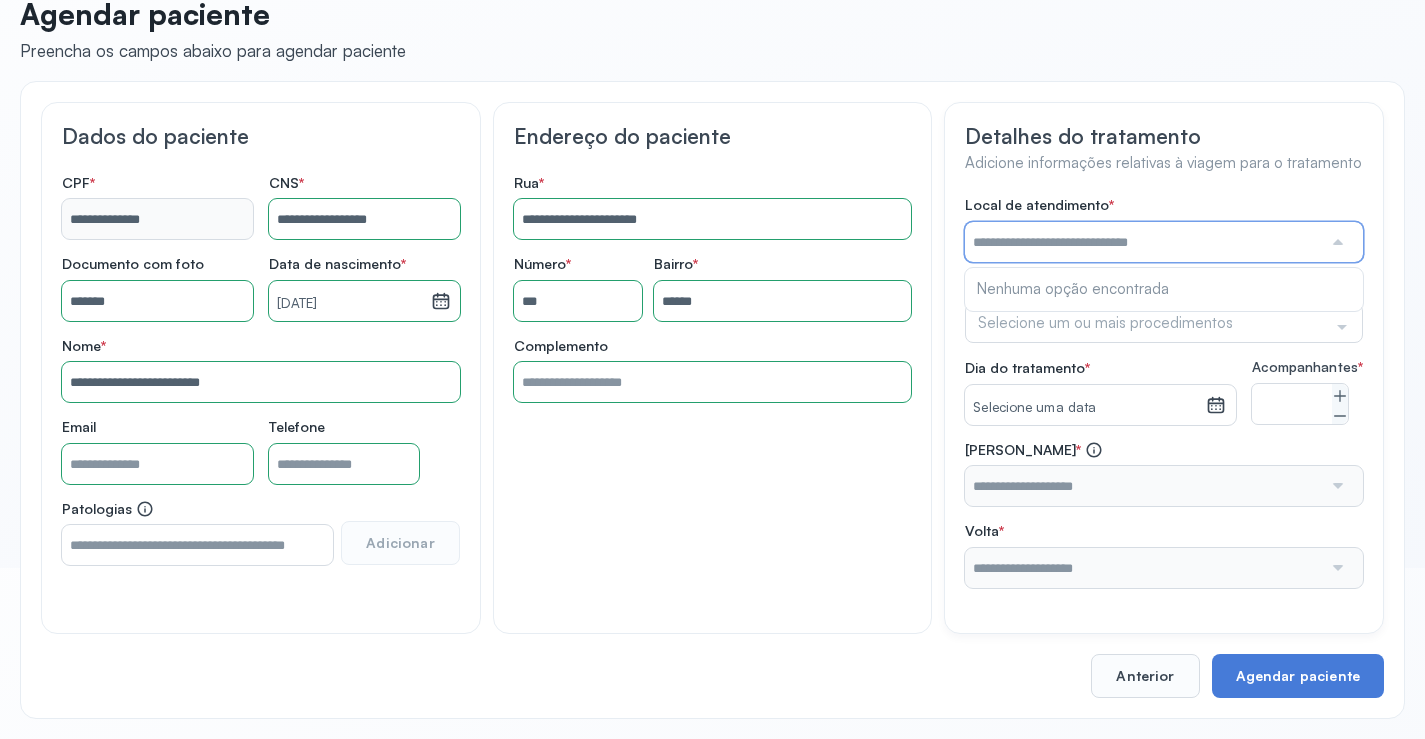 click at bounding box center (1143, 242) 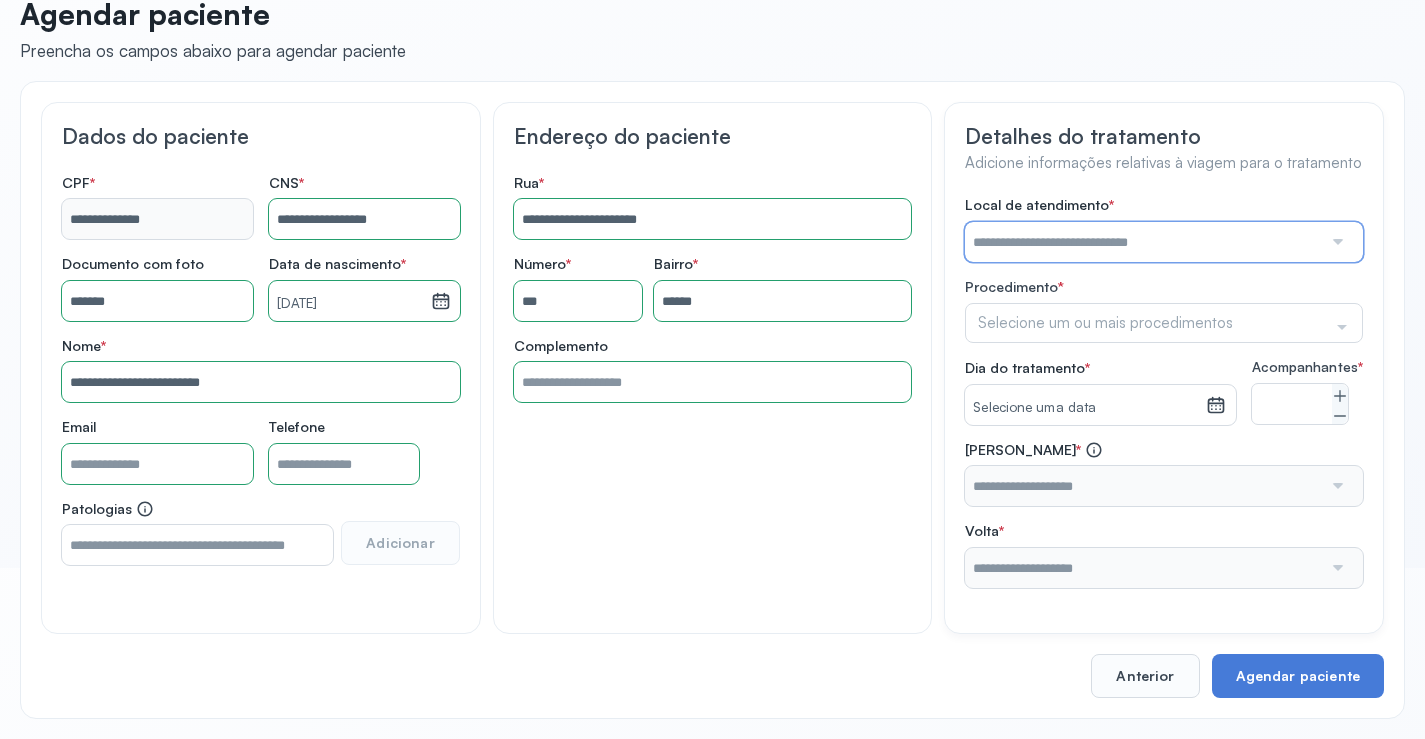 click at bounding box center [1143, 242] 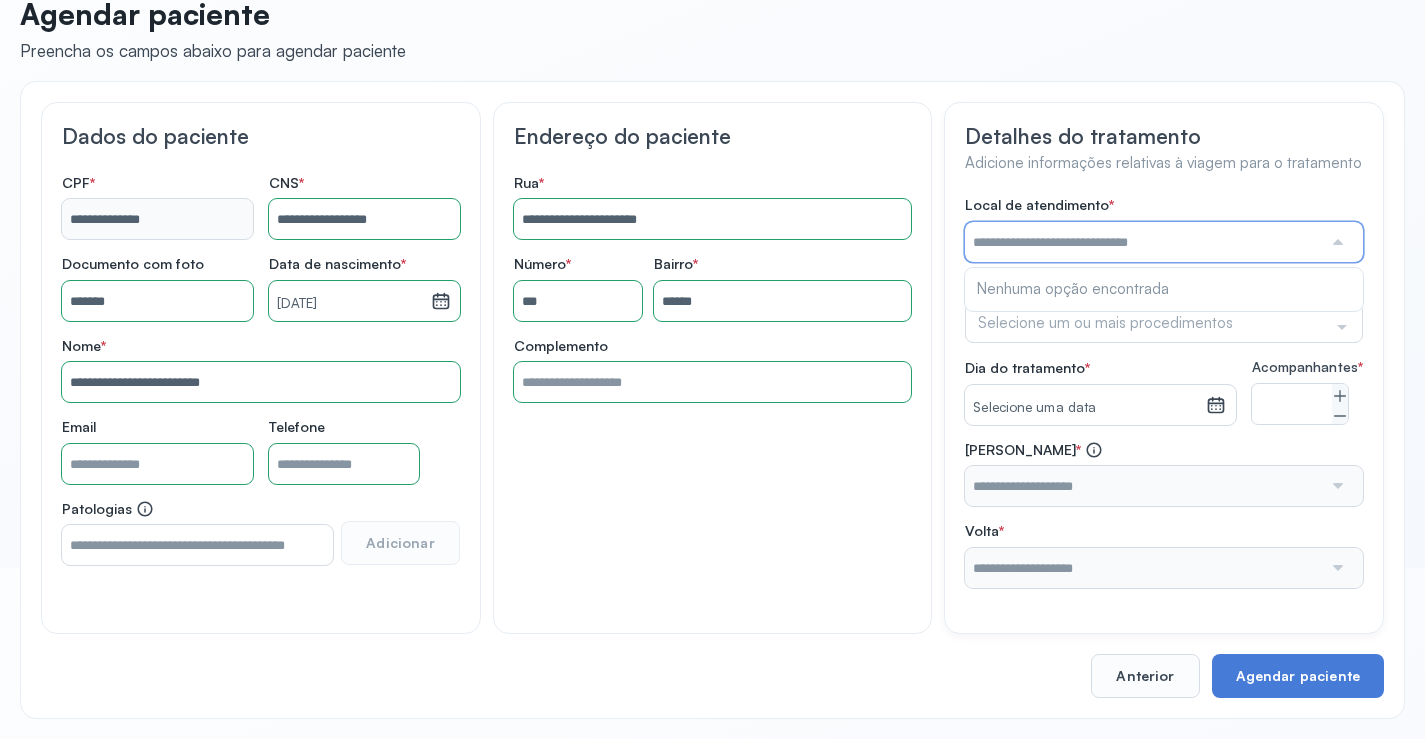 click at bounding box center [1143, 242] 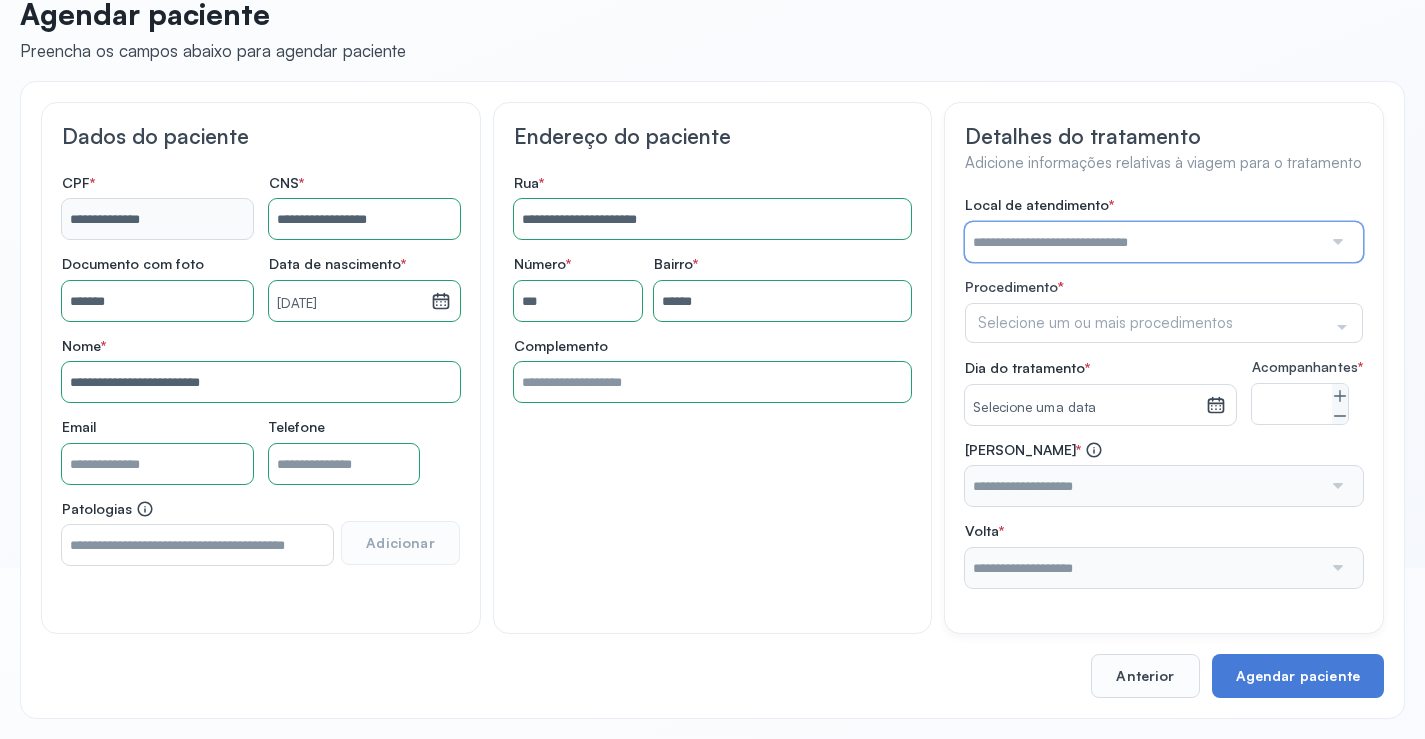 click at bounding box center (1143, 242) 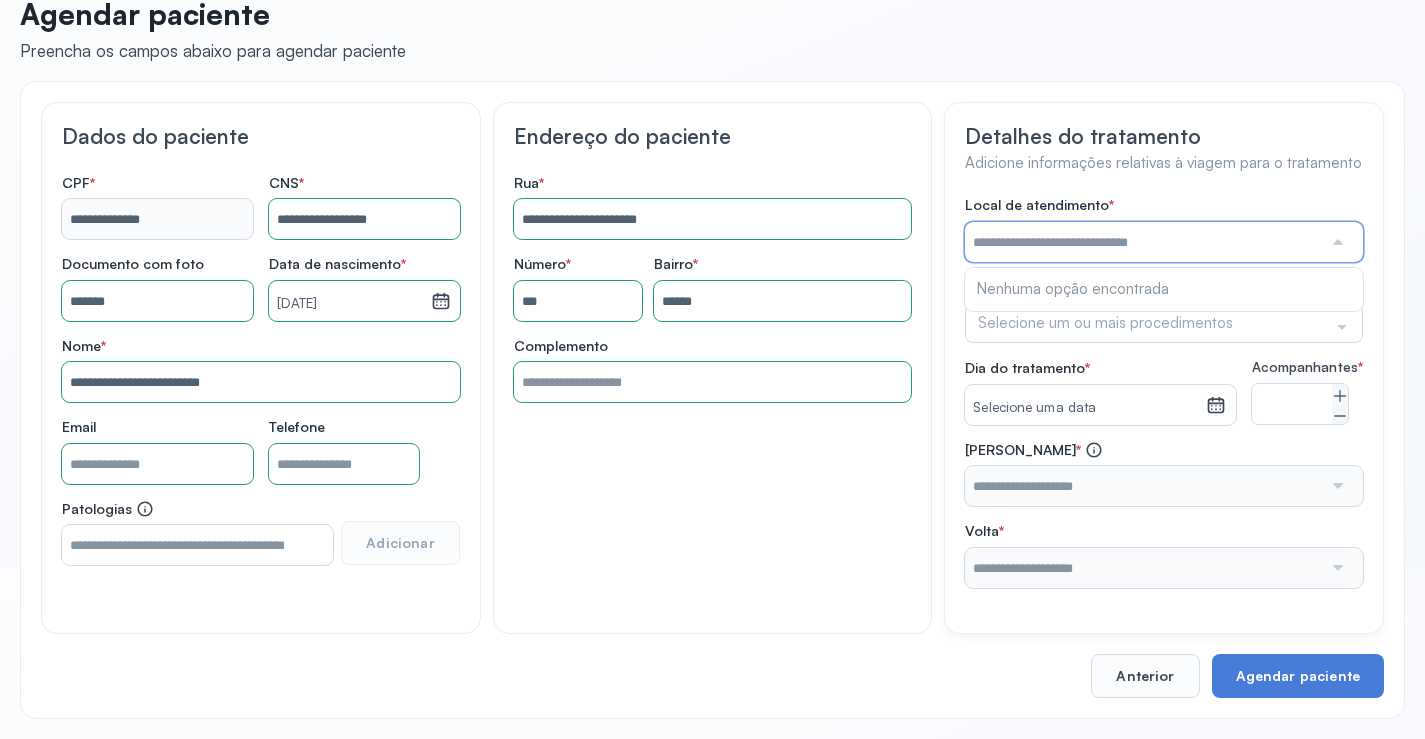 click at bounding box center (1143, 242) 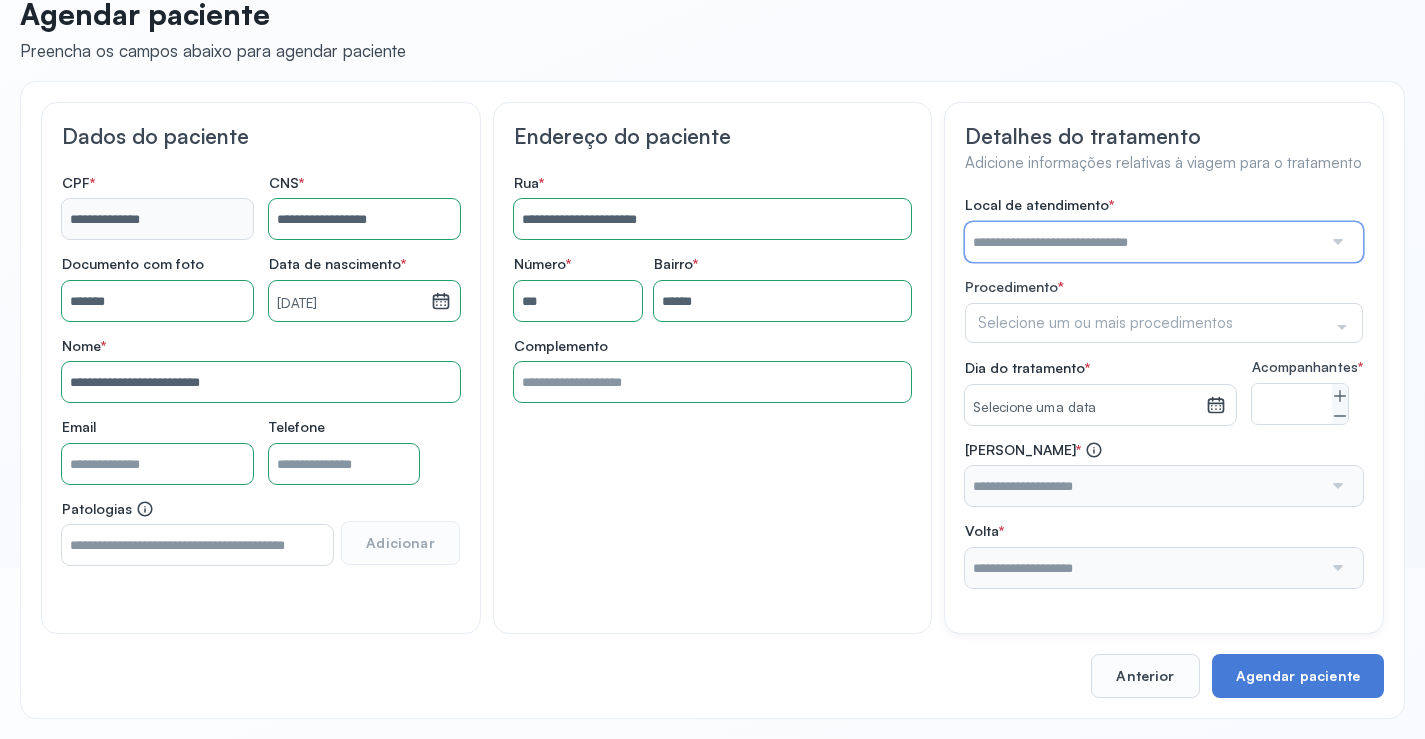 click at bounding box center [1143, 242] 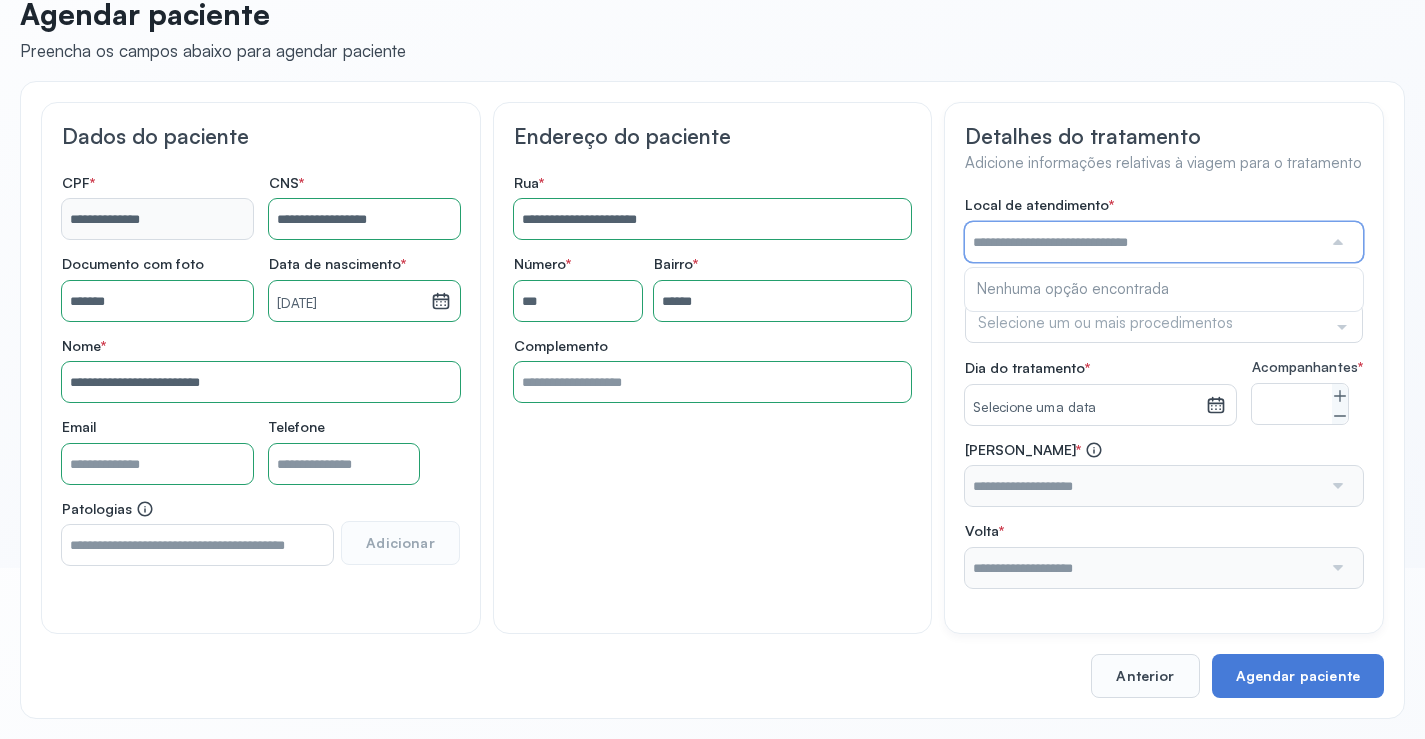 click at bounding box center [1143, 242] 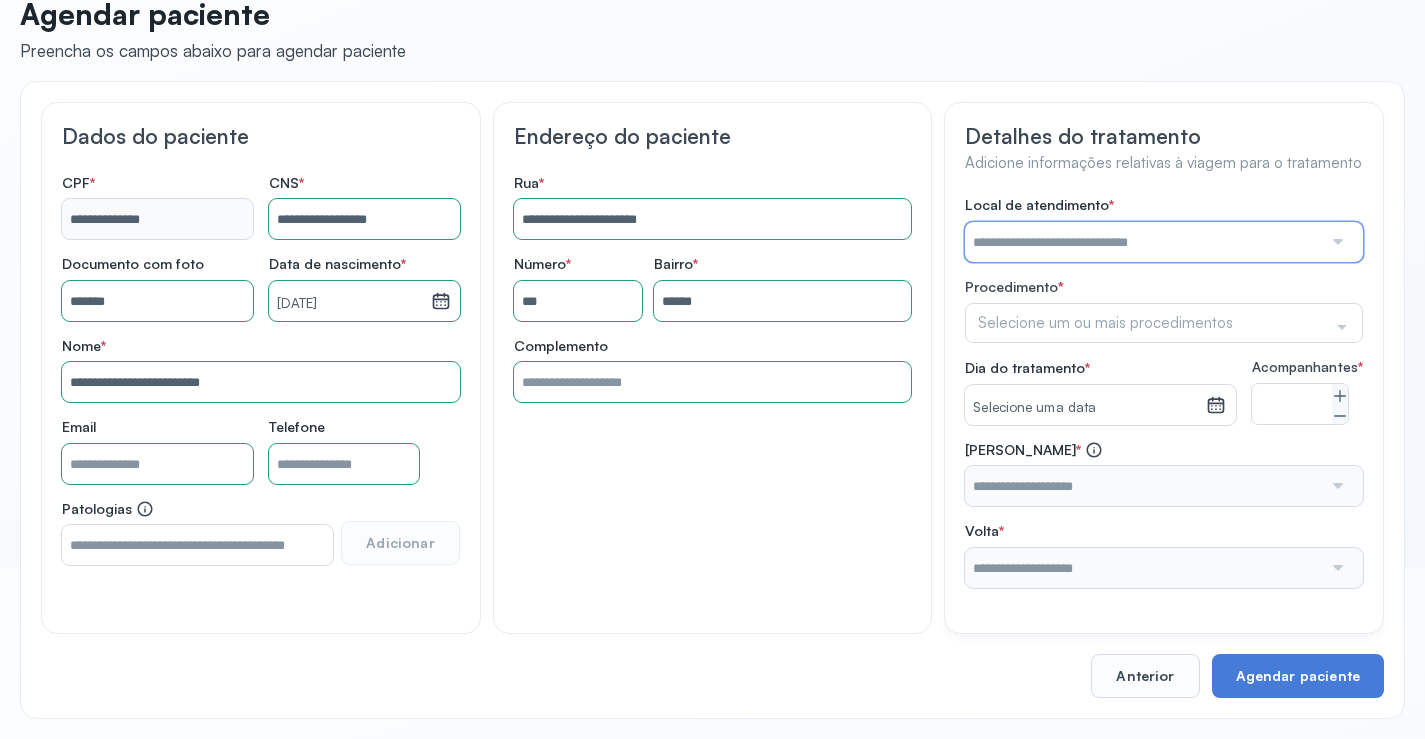 click at bounding box center (1143, 242) 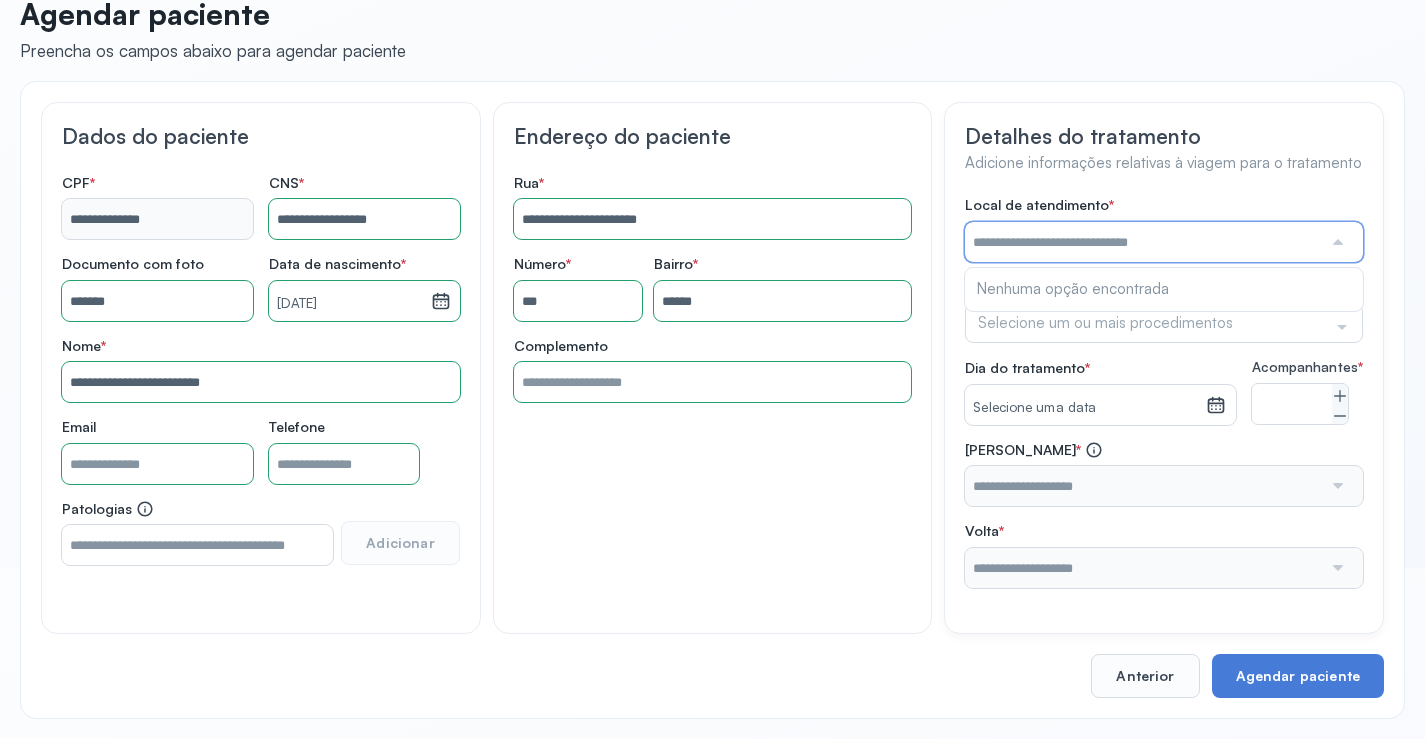click at bounding box center [1143, 242] 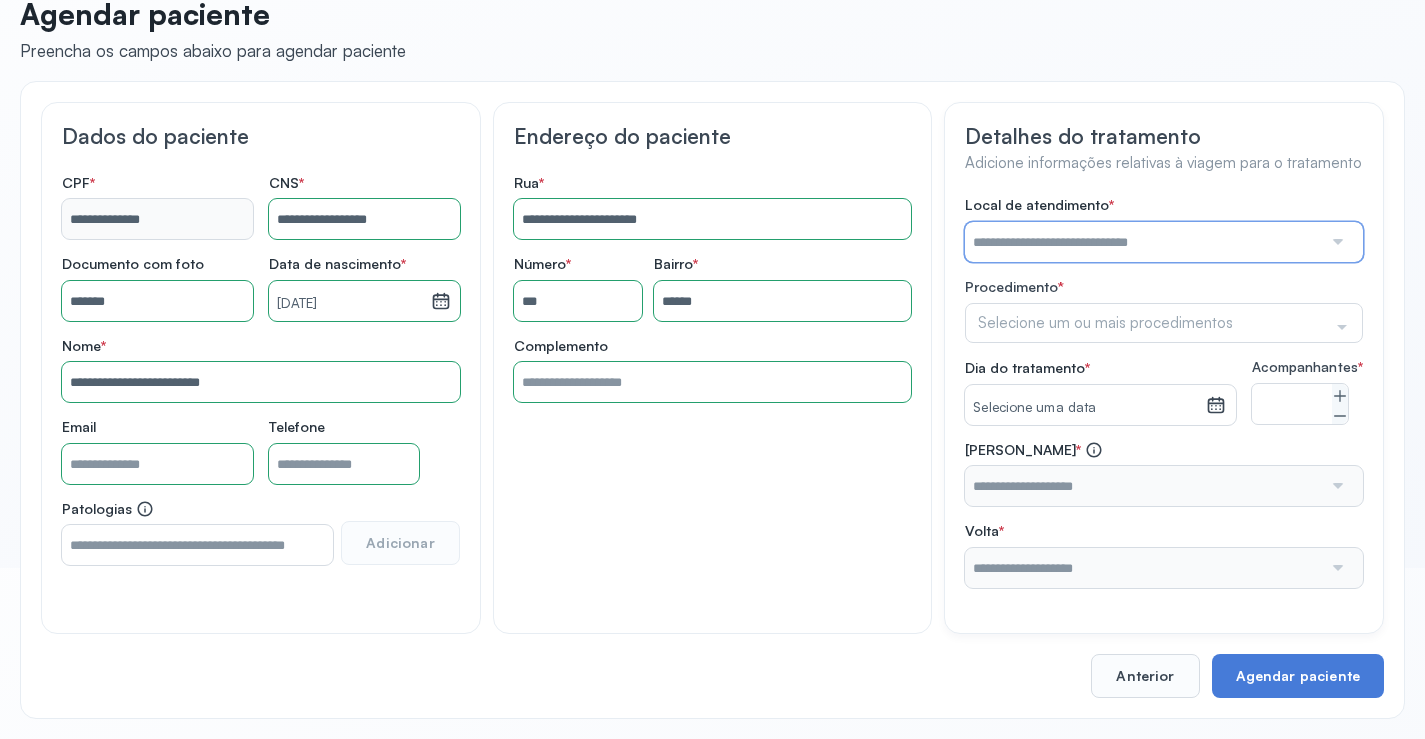 drag, startPoint x: 1069, startPoint y: 232, endPoint x: 1062, endPoint y: 265, distance: 33.734257 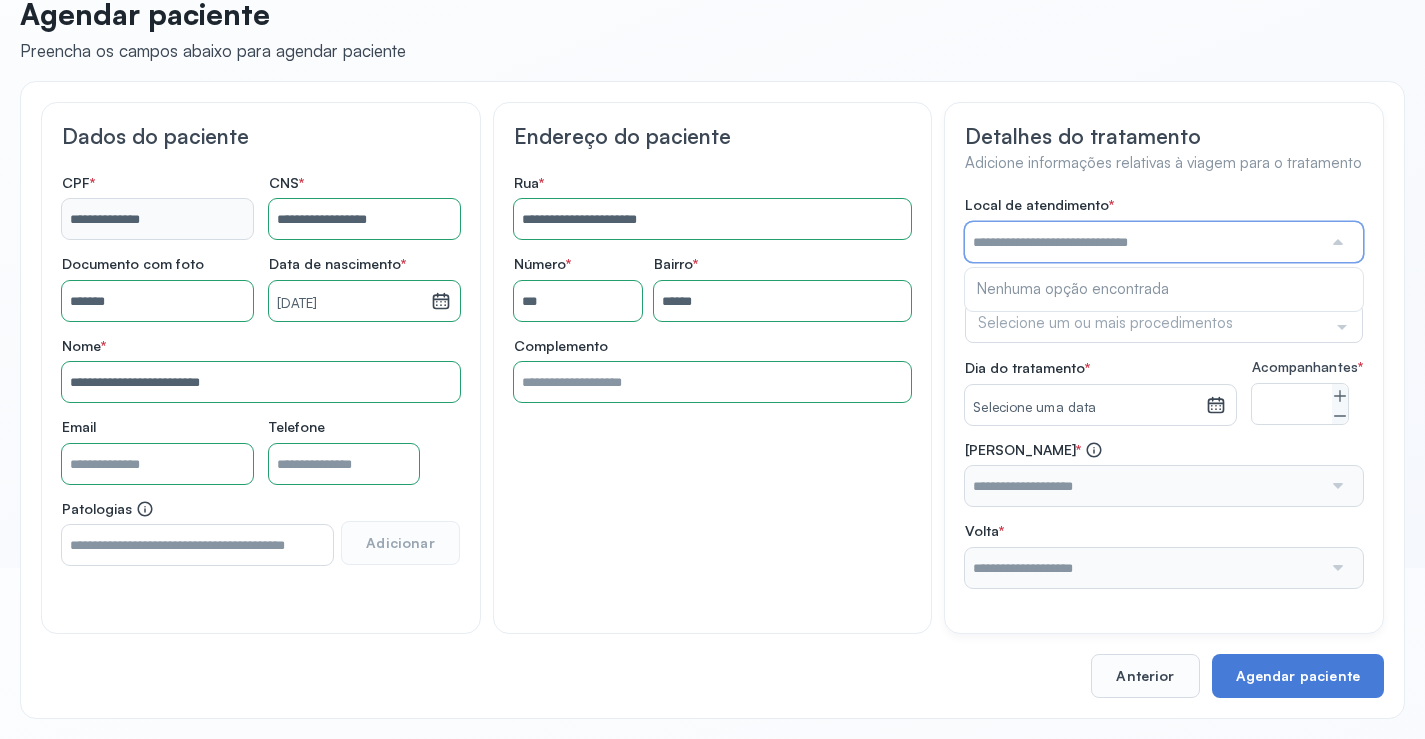 click at bounding box center (1143, 242) 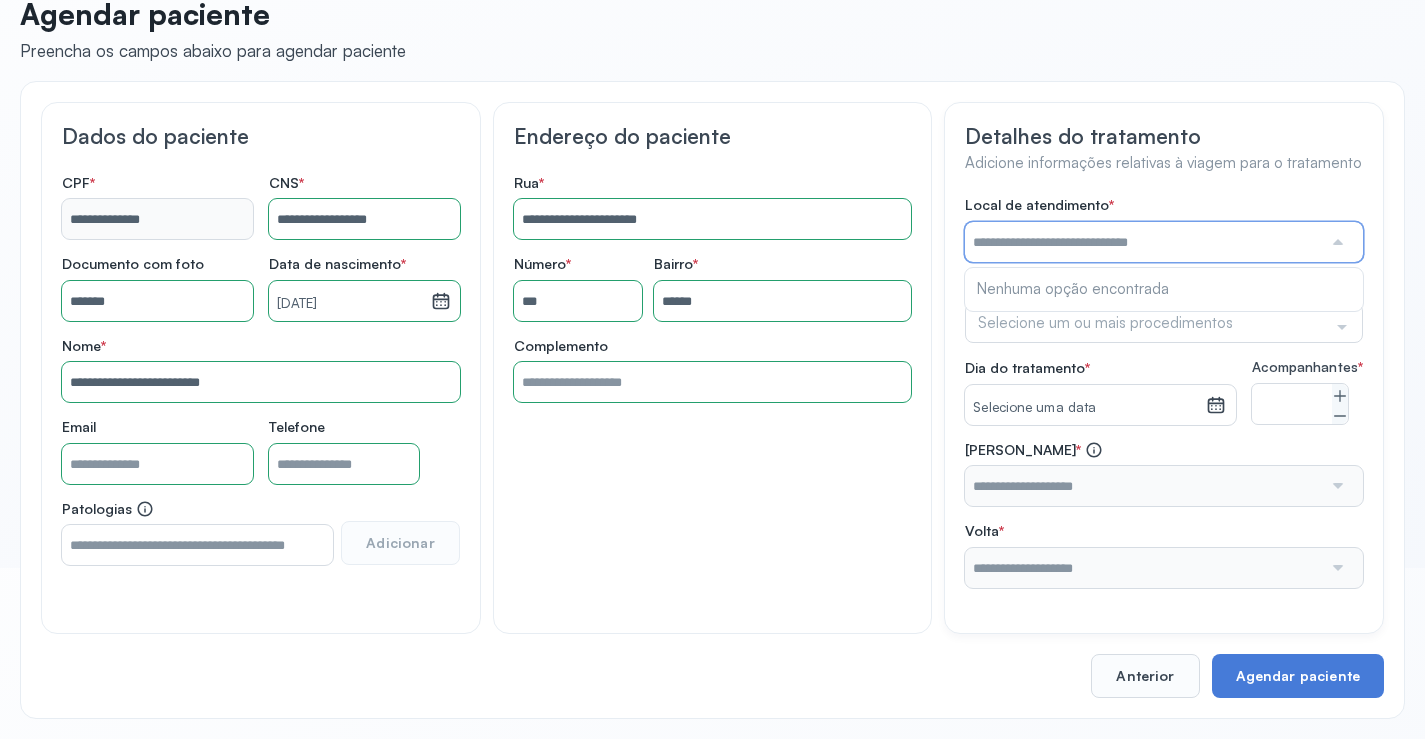 click at bounding box center [1143, 242] 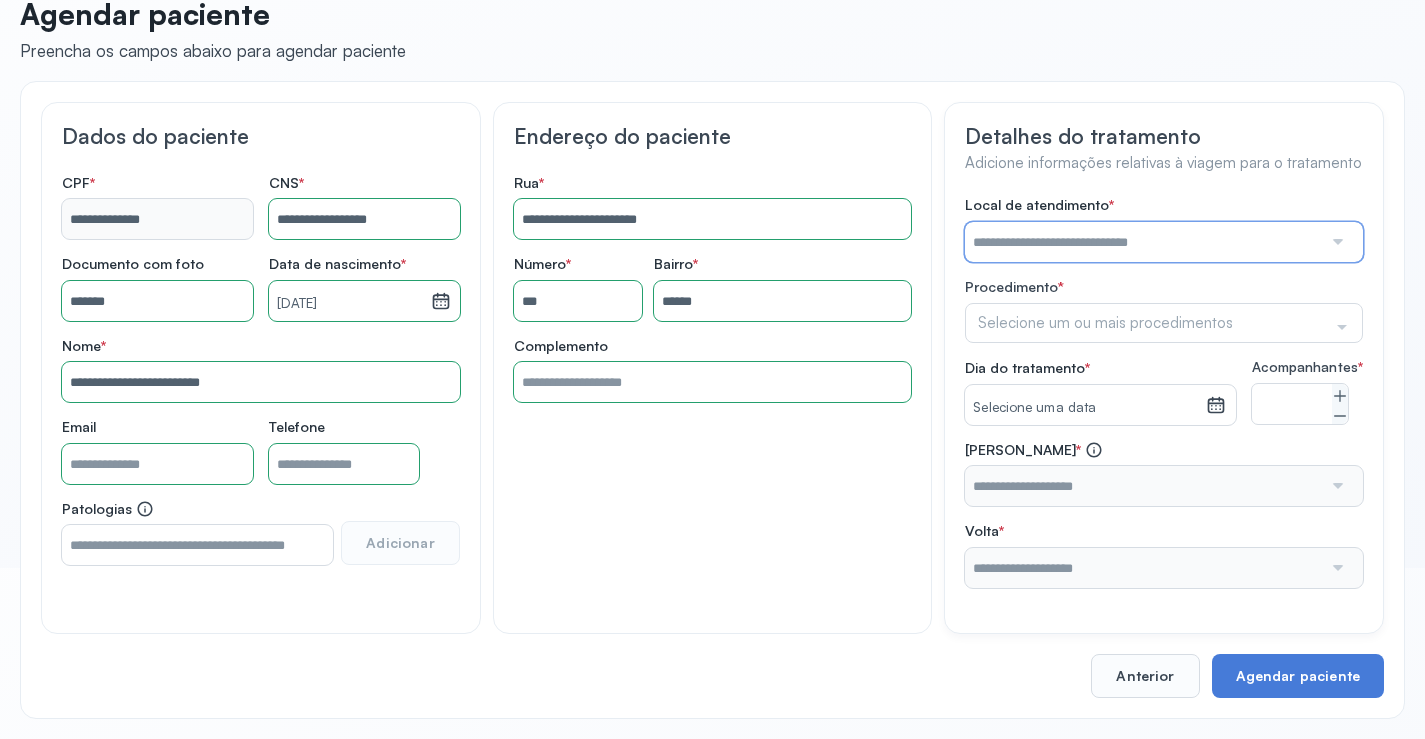 click on "Anterior" at bounding box center [1145, 676] 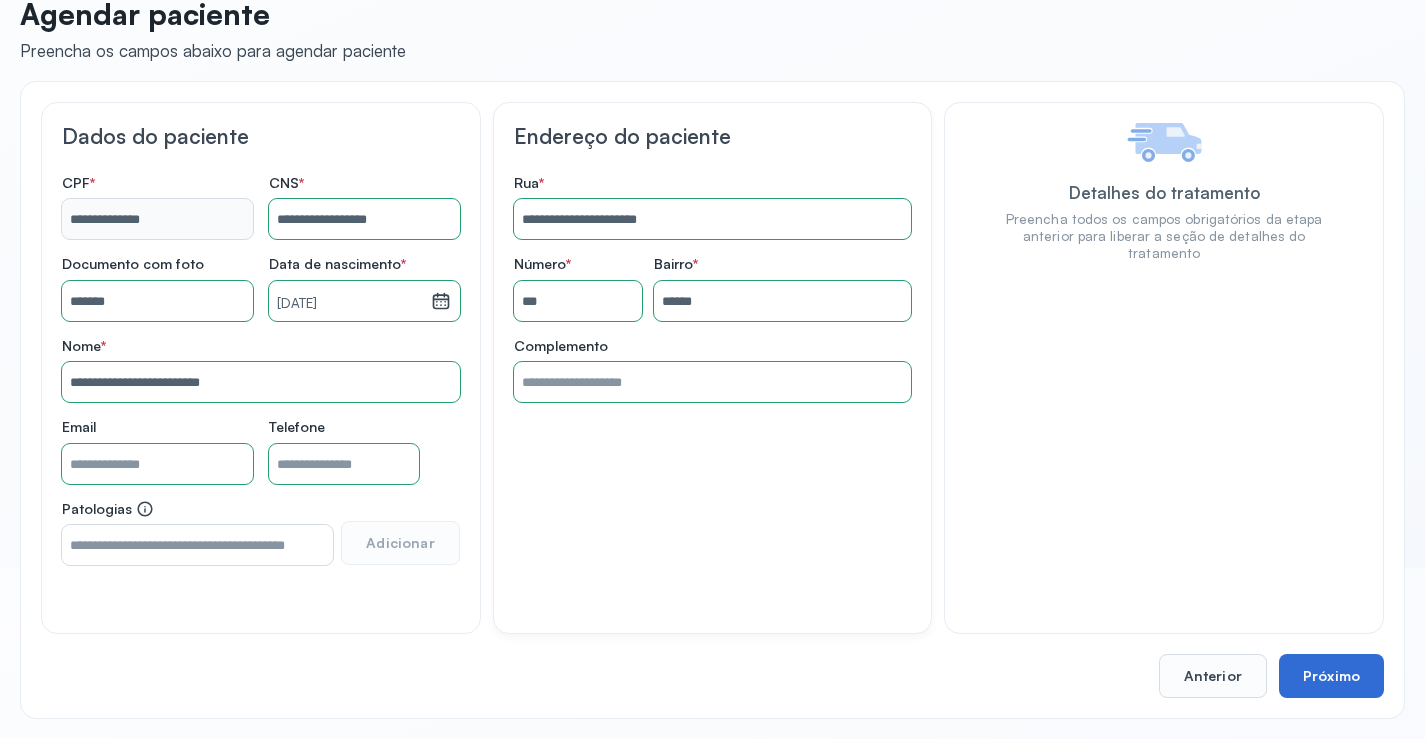 click on "Próximo" at bounding box center (1331, 676) 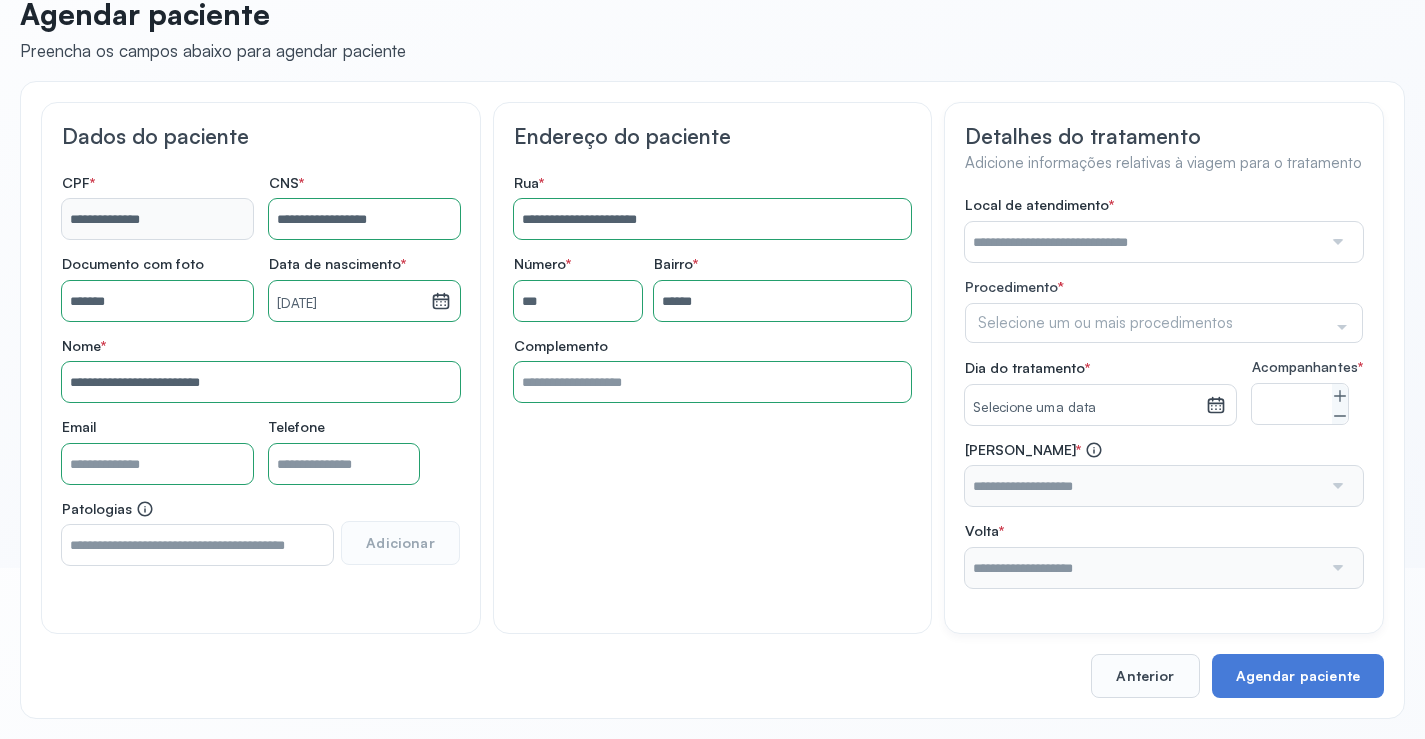 click at bounding box center [1143, 242] 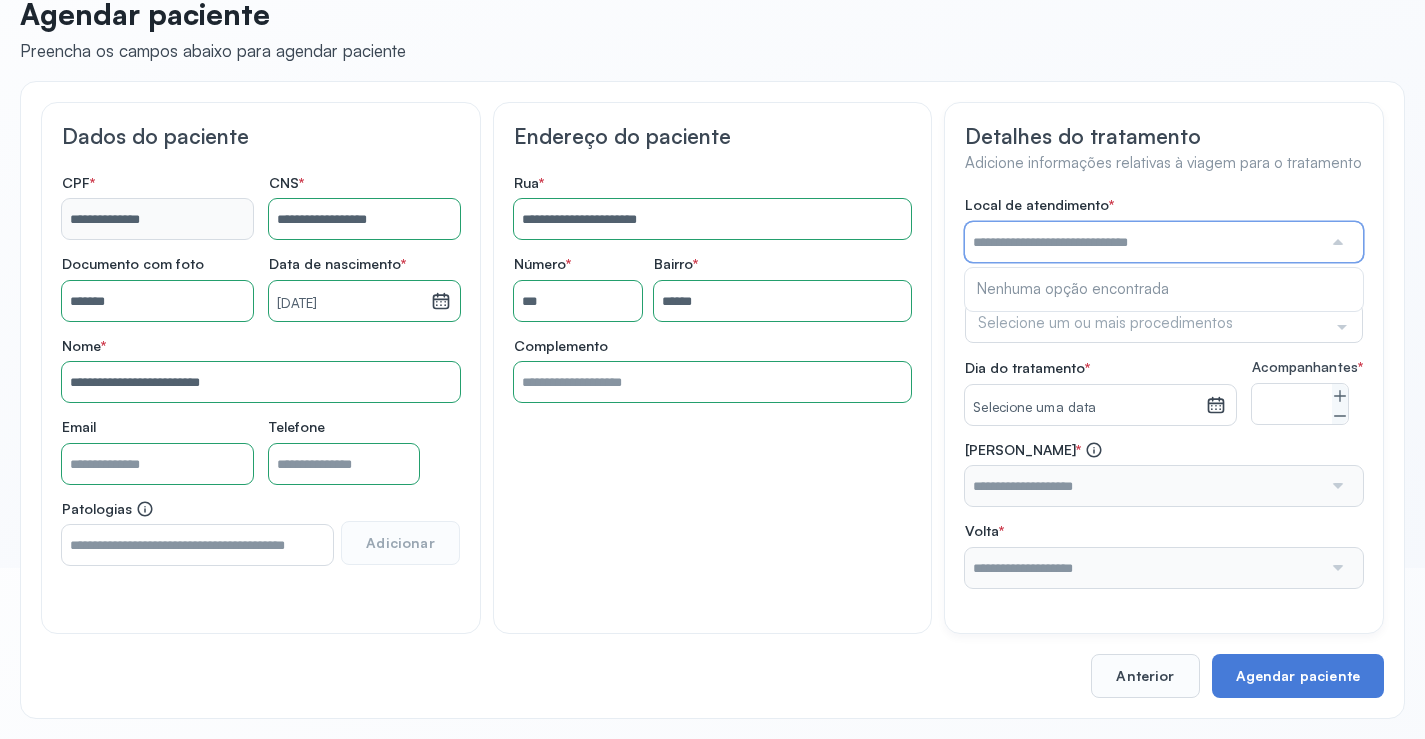 click at bounding box center [1143, 242] 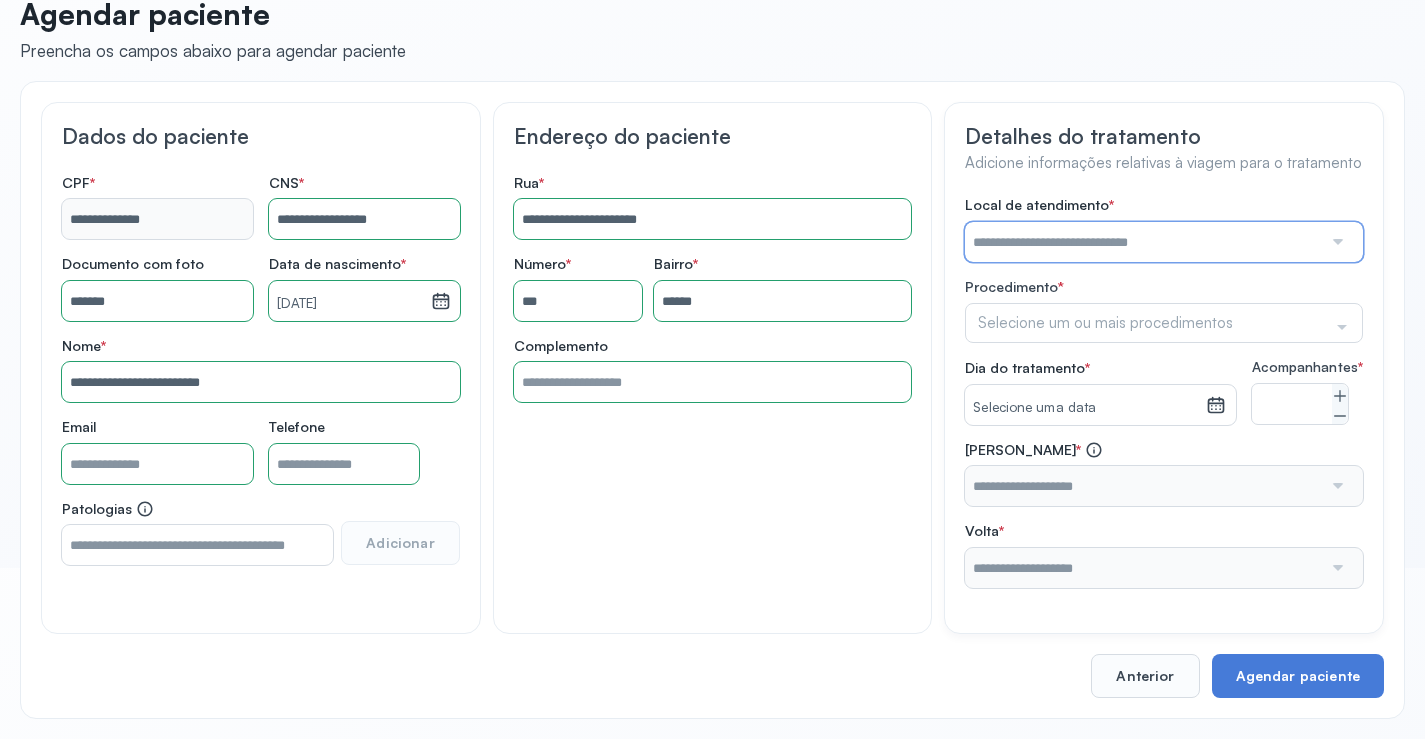 click at bounding box center (1143, 242) 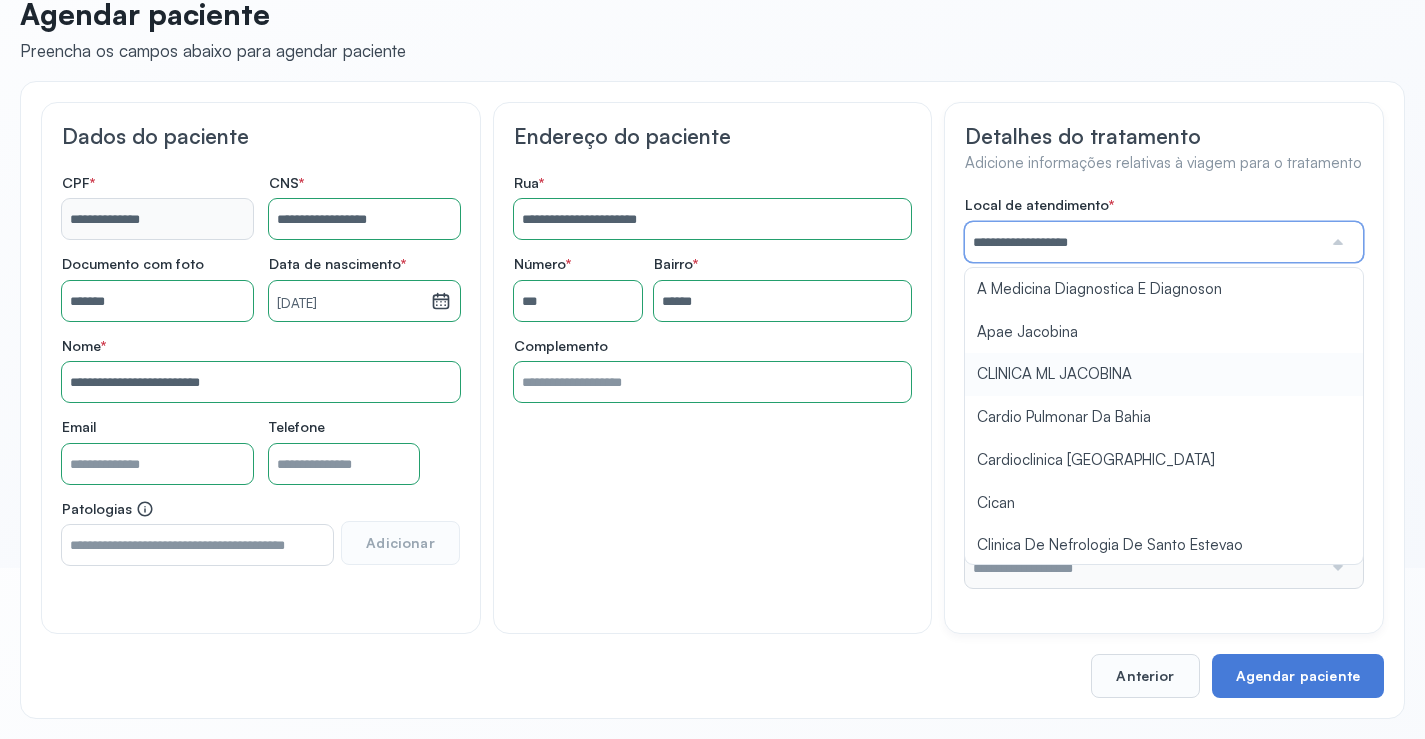 click on "**********" at bounding box center (1164, 392) 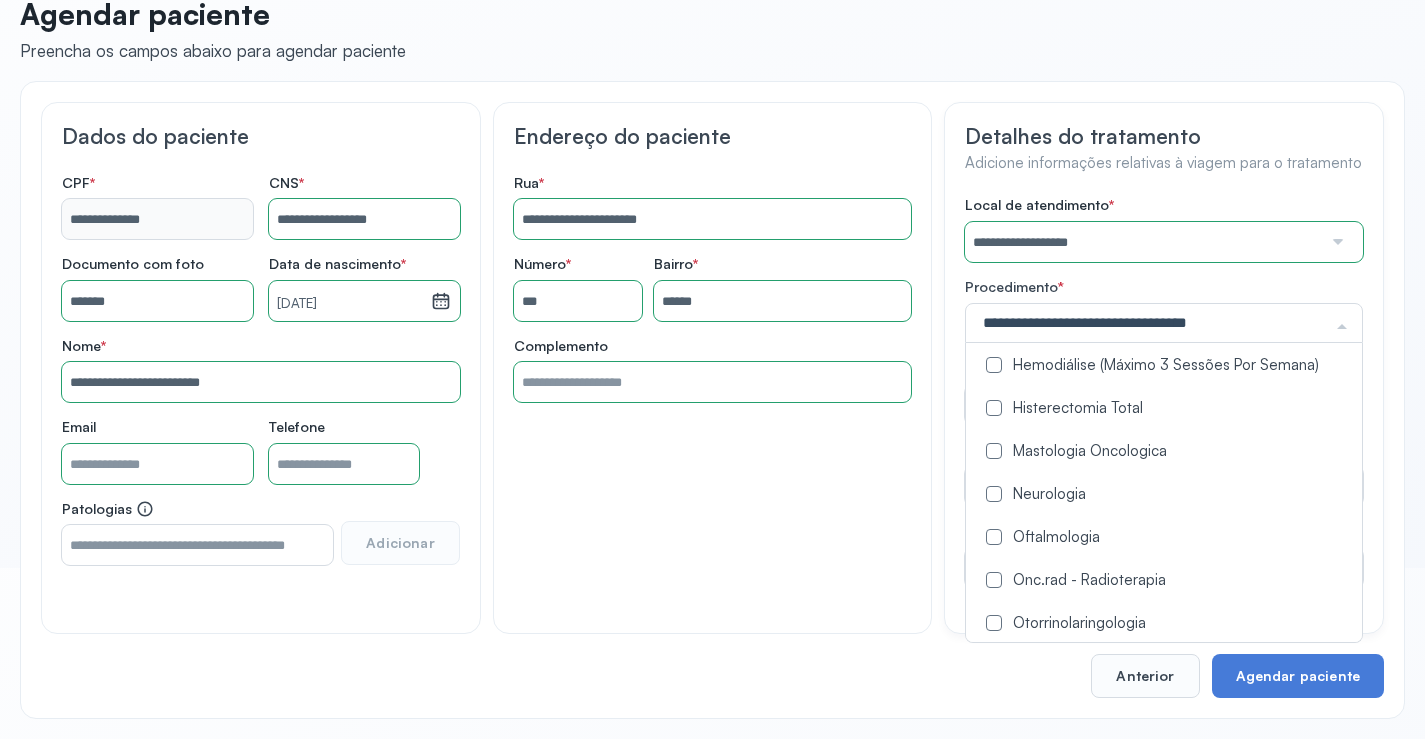 scroll, scrollTop: 1000, scrollLeft: 0, axis: vertical 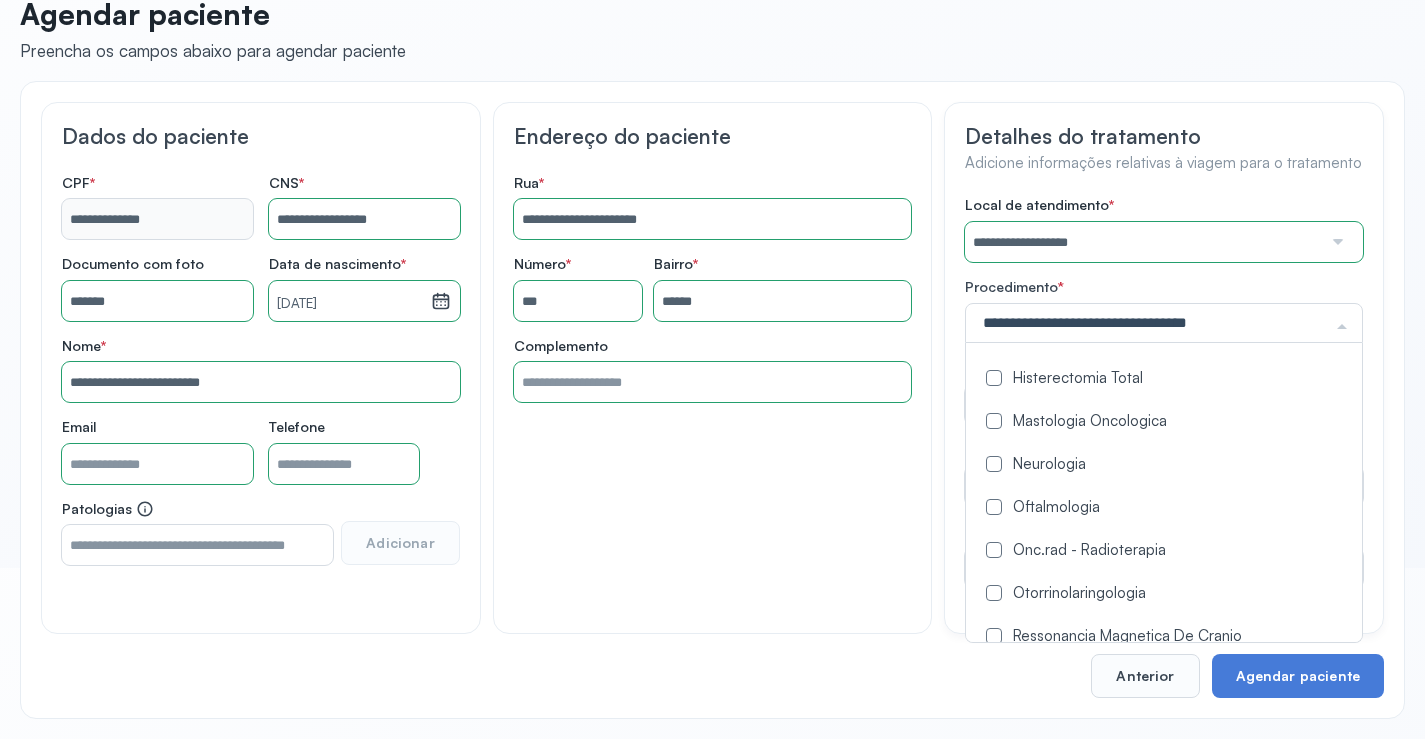 drag, startPoint x: 999, startPoint y: 503, endPoint x: 834, endPoint y: 509, distance: 165.10905 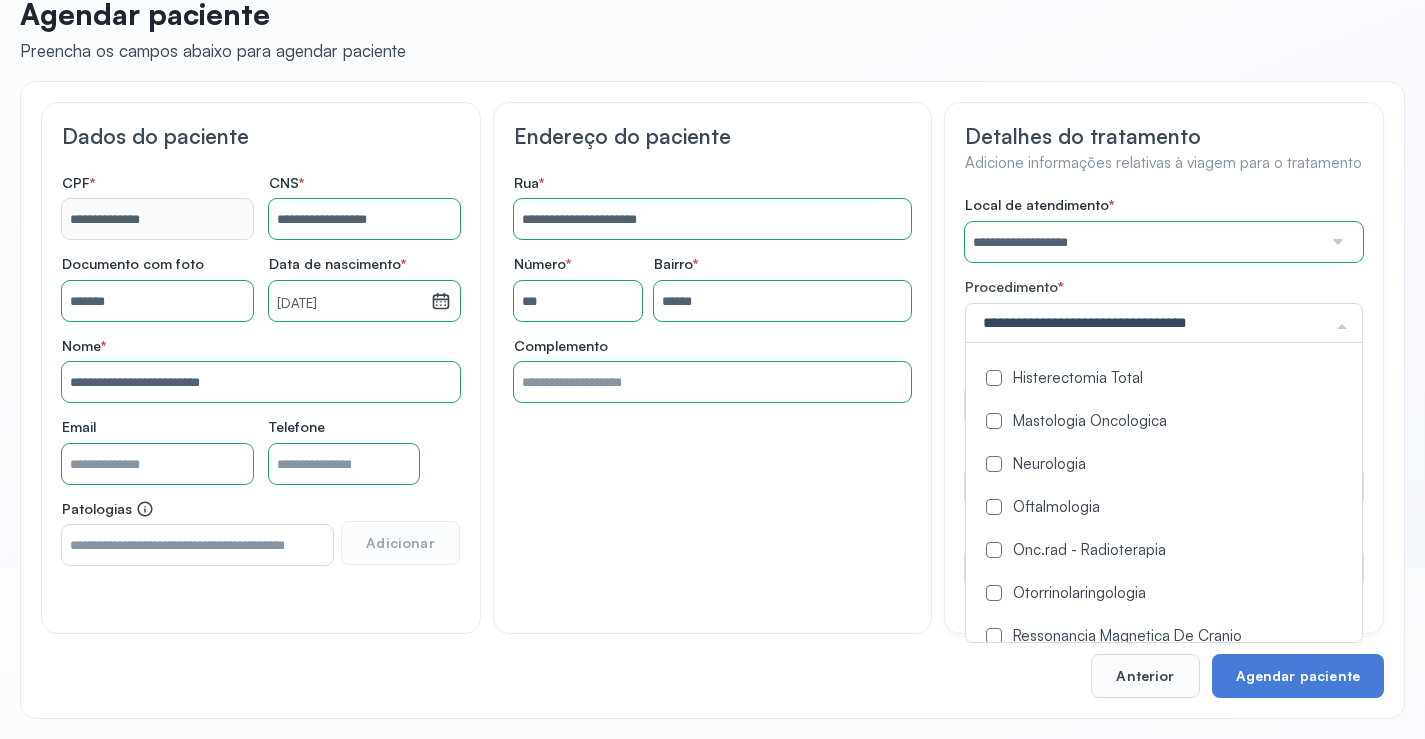 click at bounding box center (994, 507) 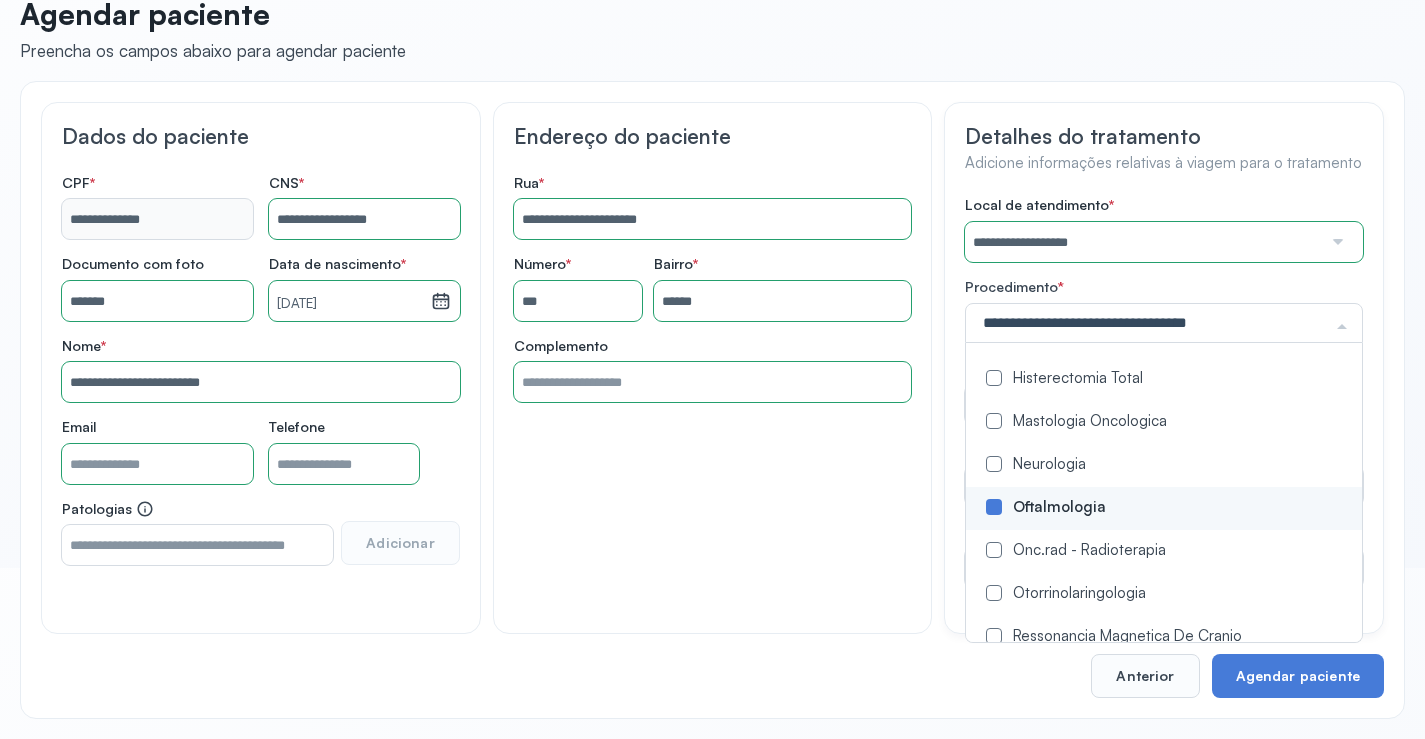 scroll, scrollTop: 0, scrollLeft: 0, axis: both 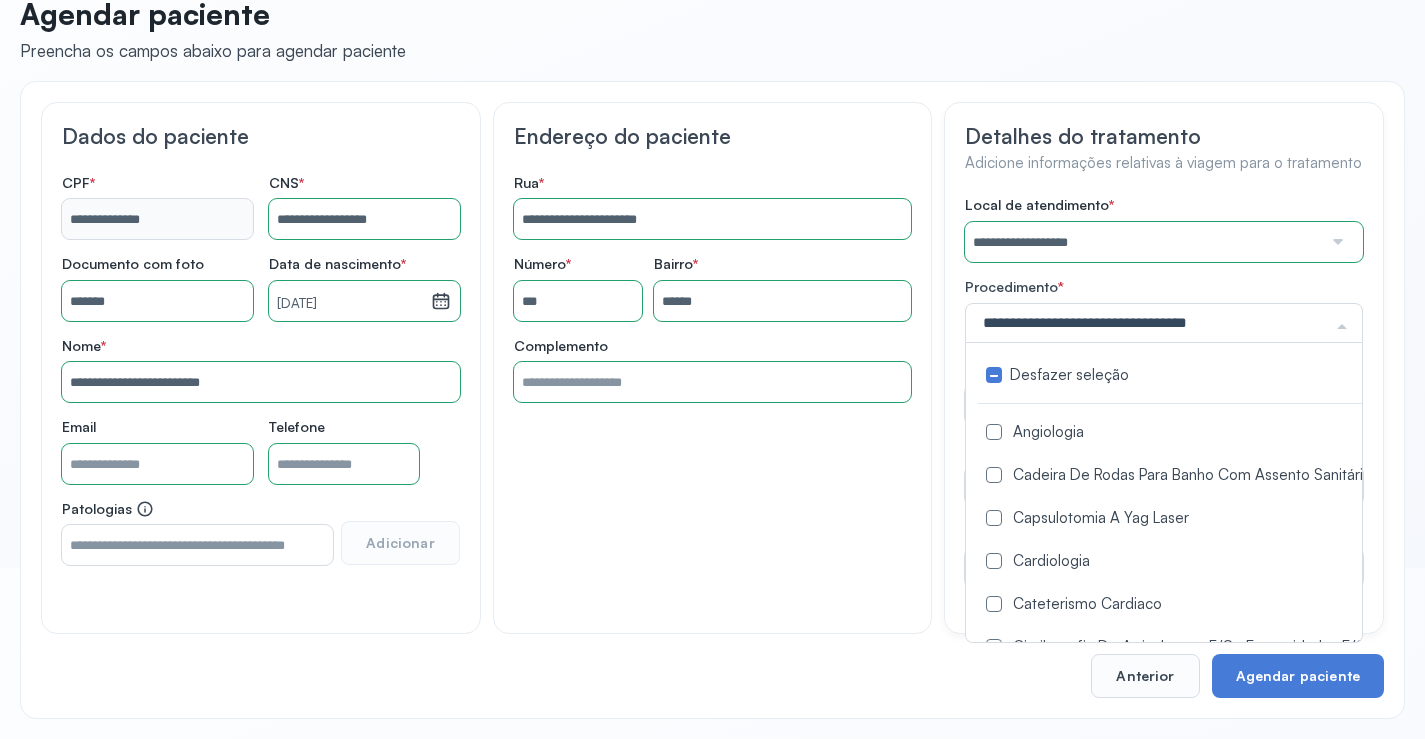 click on "**********" 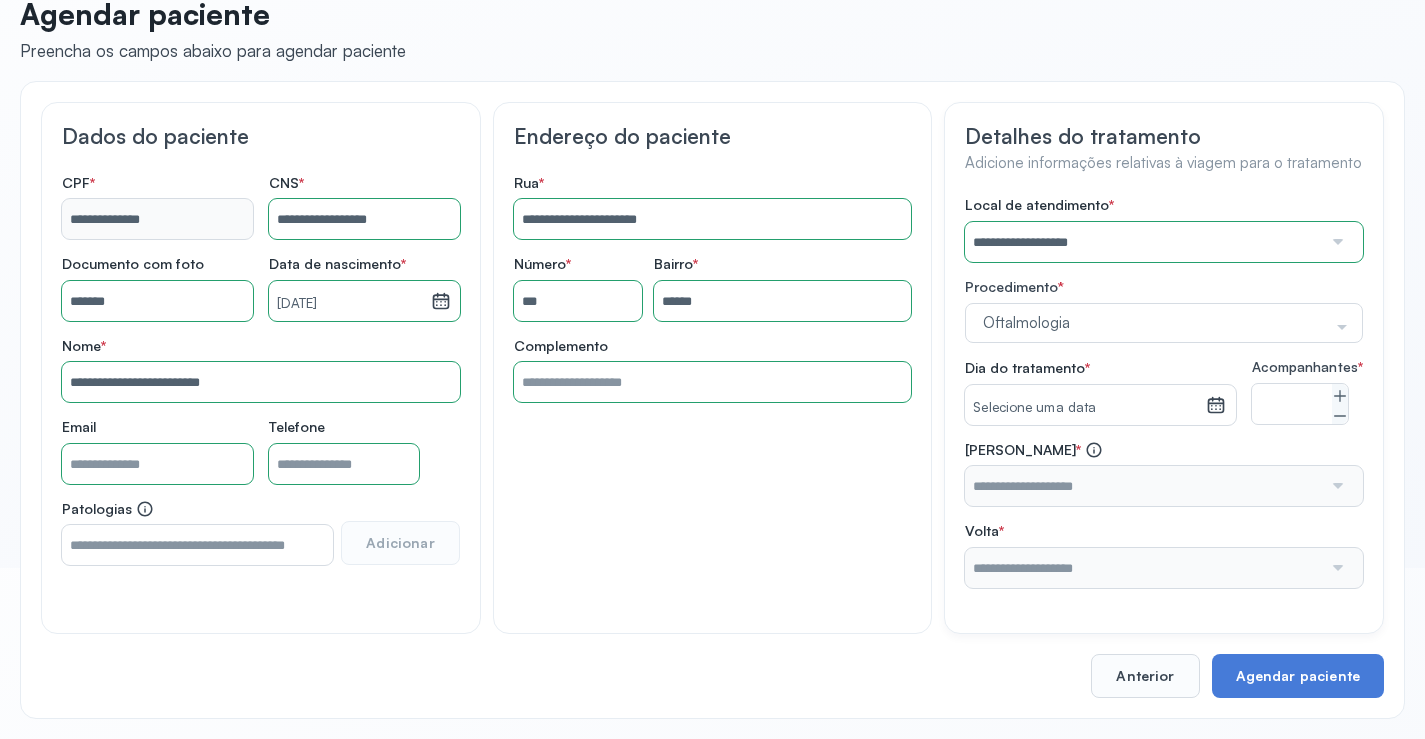 click 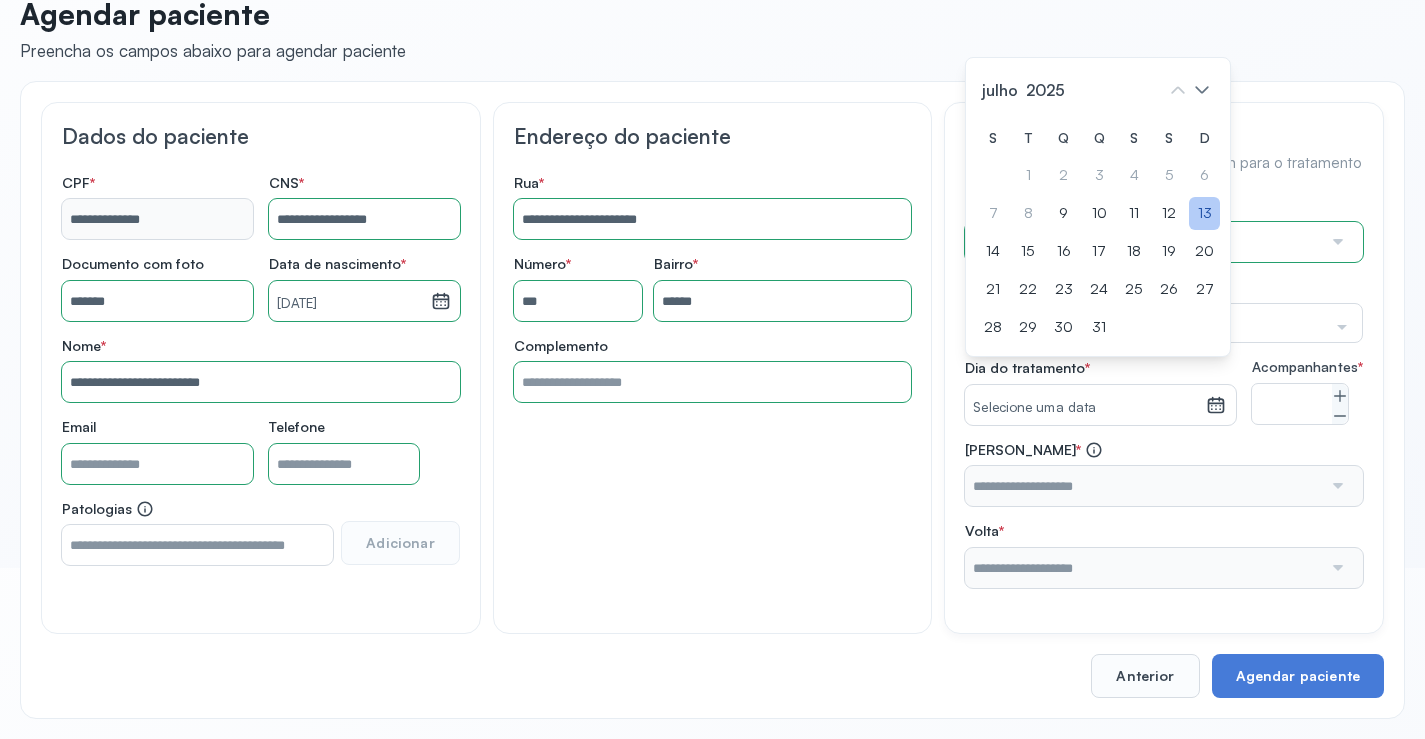 click on "13" 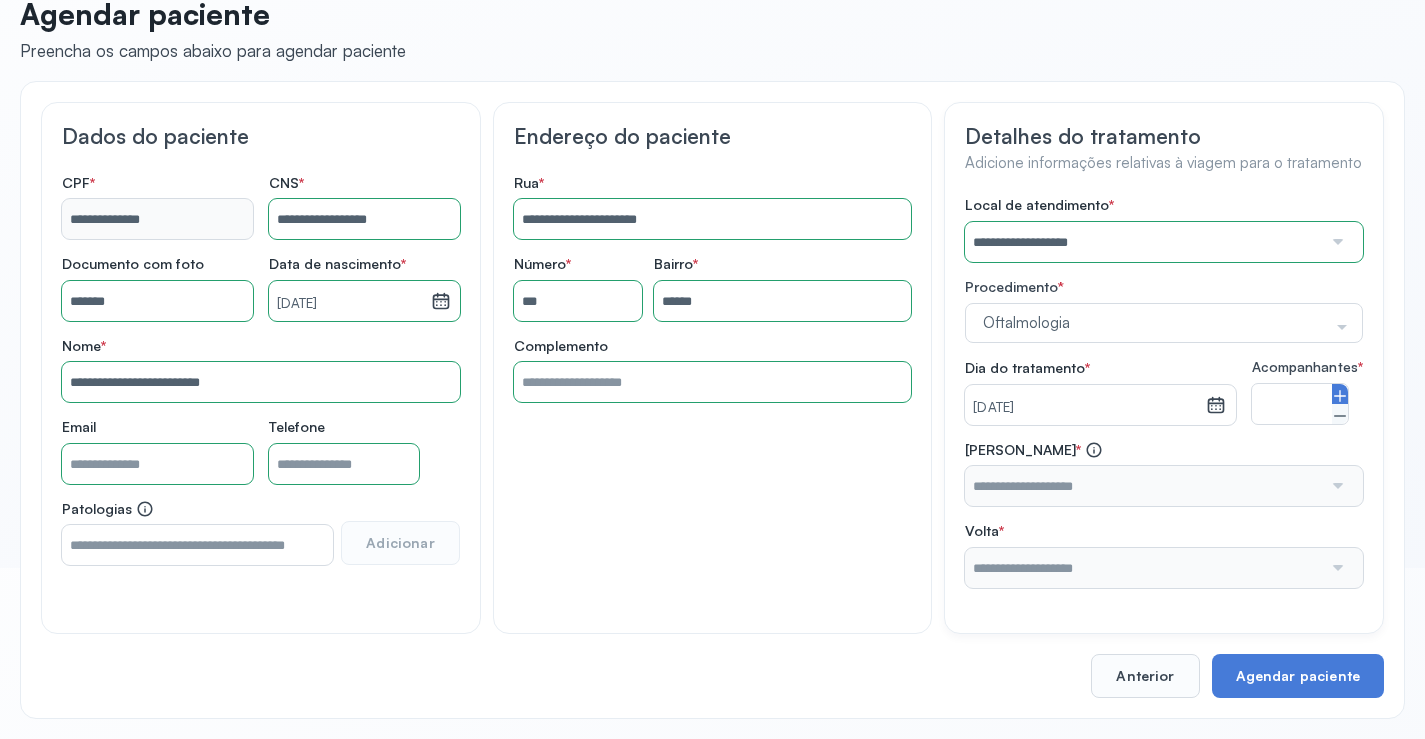 click 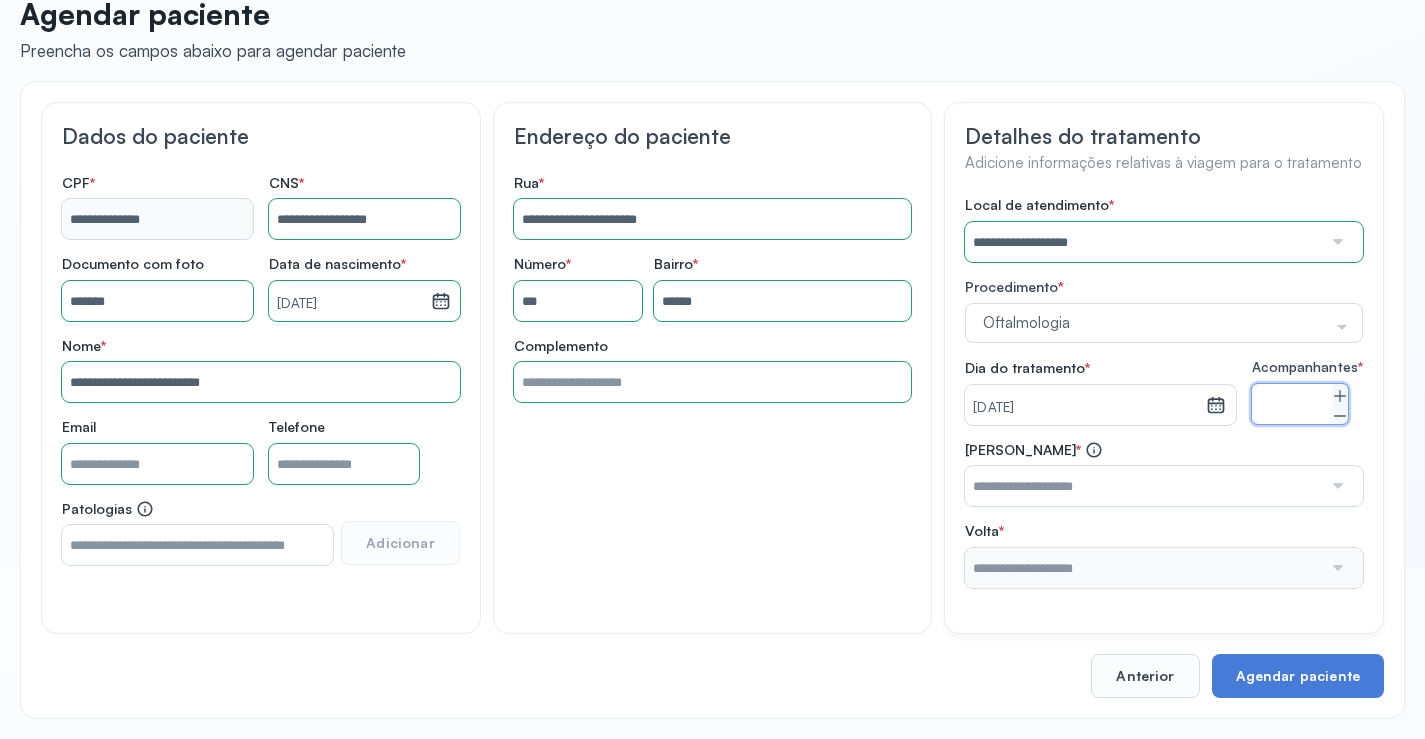 click at bounding box center [1143, 486] 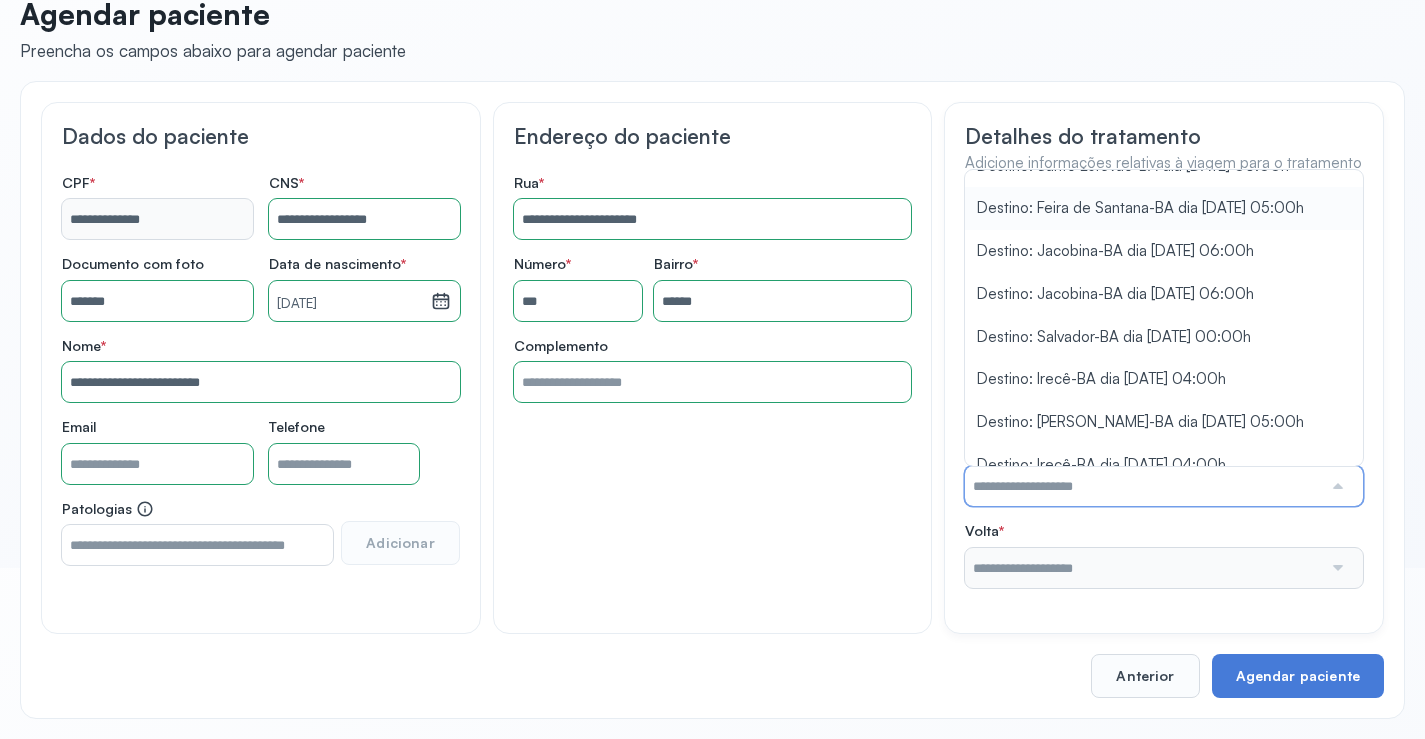 scroll, scrollTop: 463, scrollLeft: 0, axis: vertical 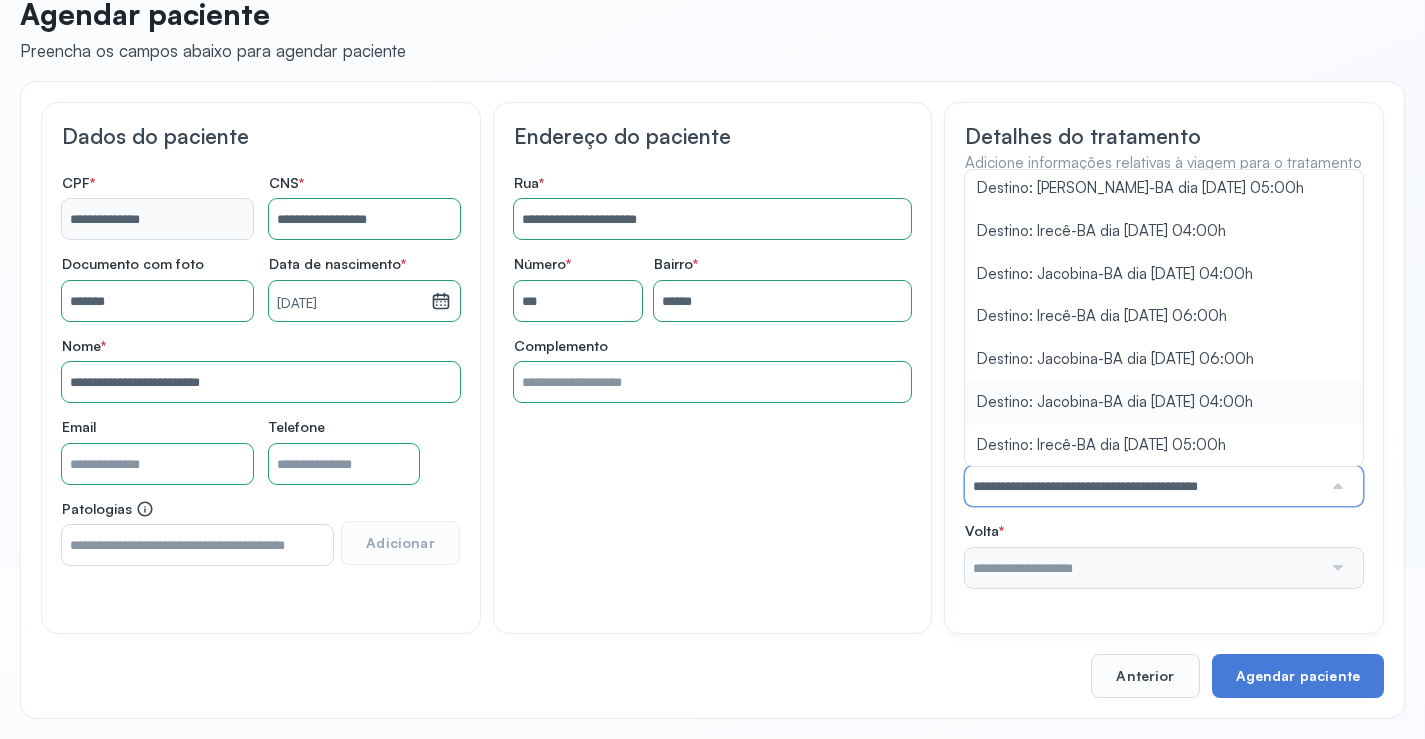click on "**********" at bounding box center [1164, 392] 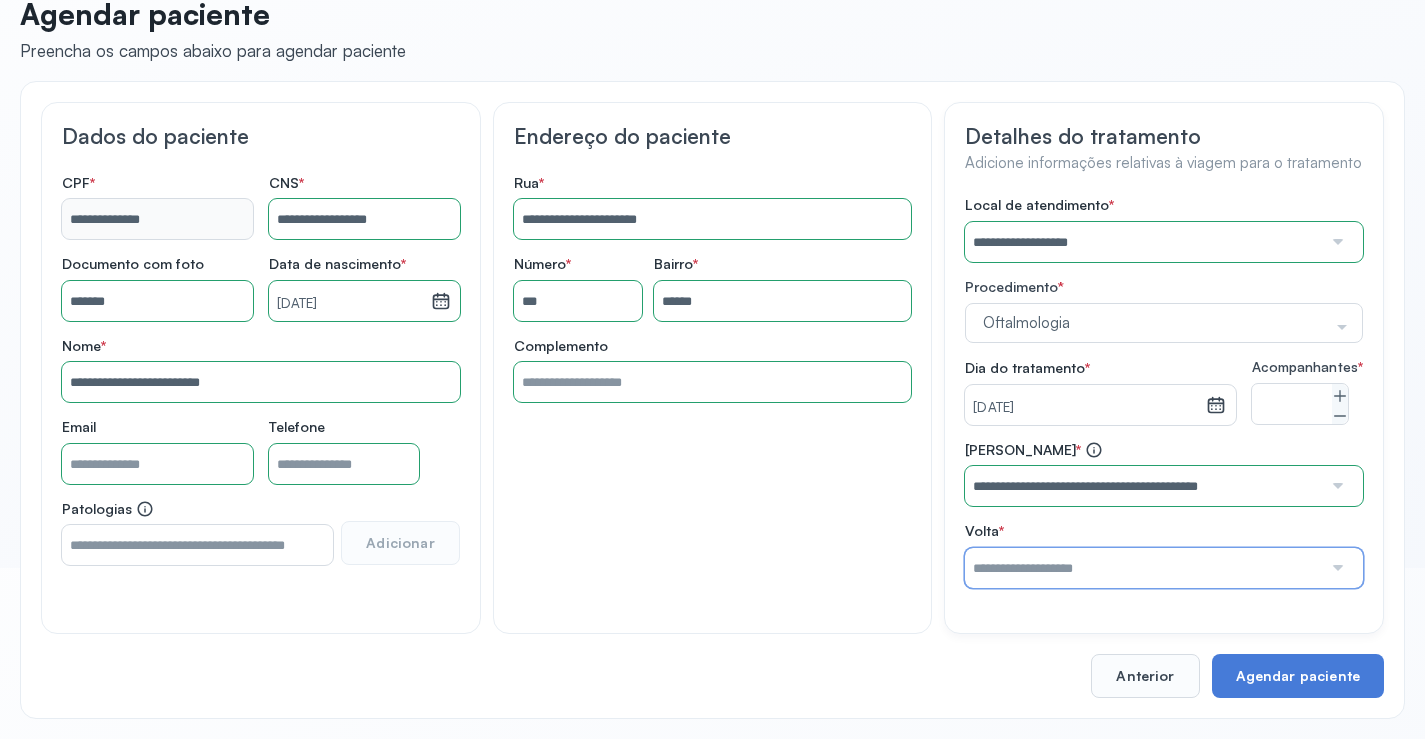 click at bounding box center [1143, 568] 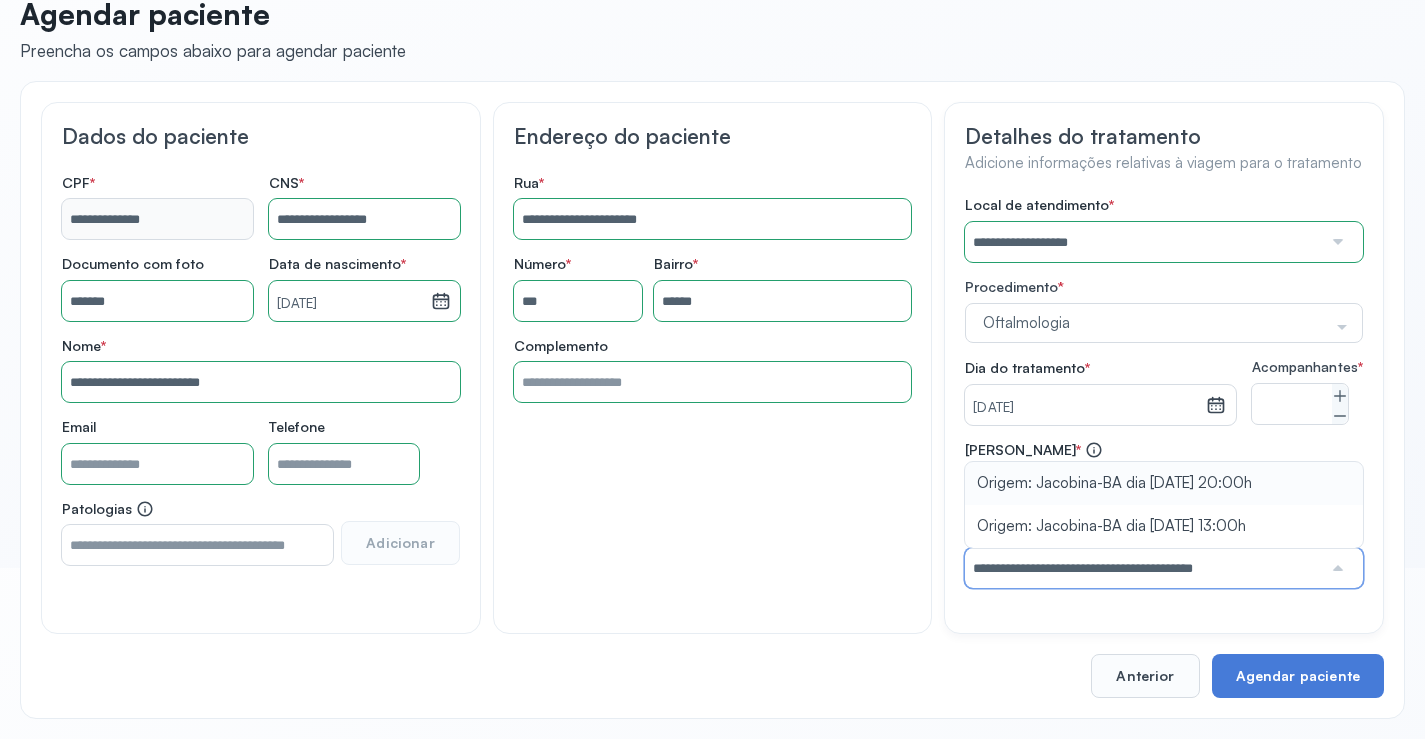 click on "**********" at bounding box center (1164, 514) 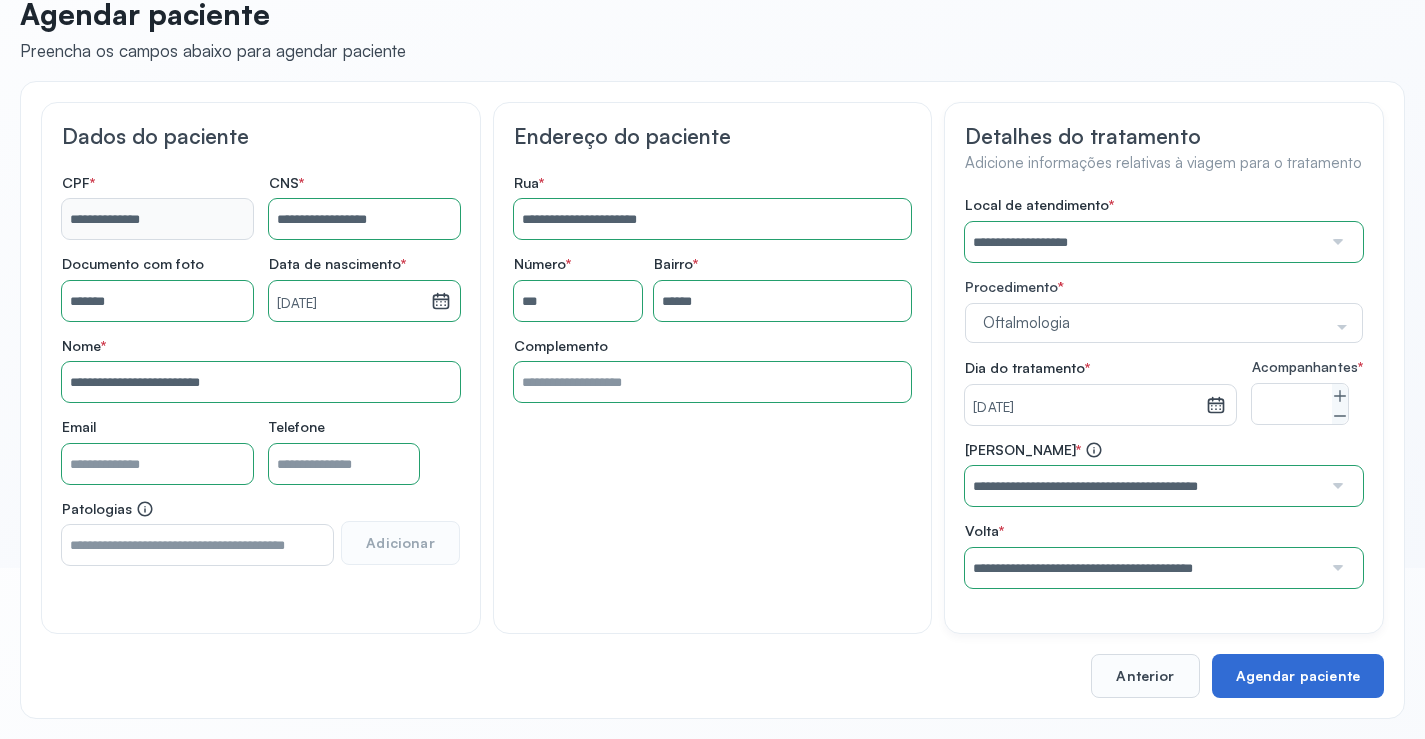 click on "Agendar paciente" at bounding box center [1298, 676] 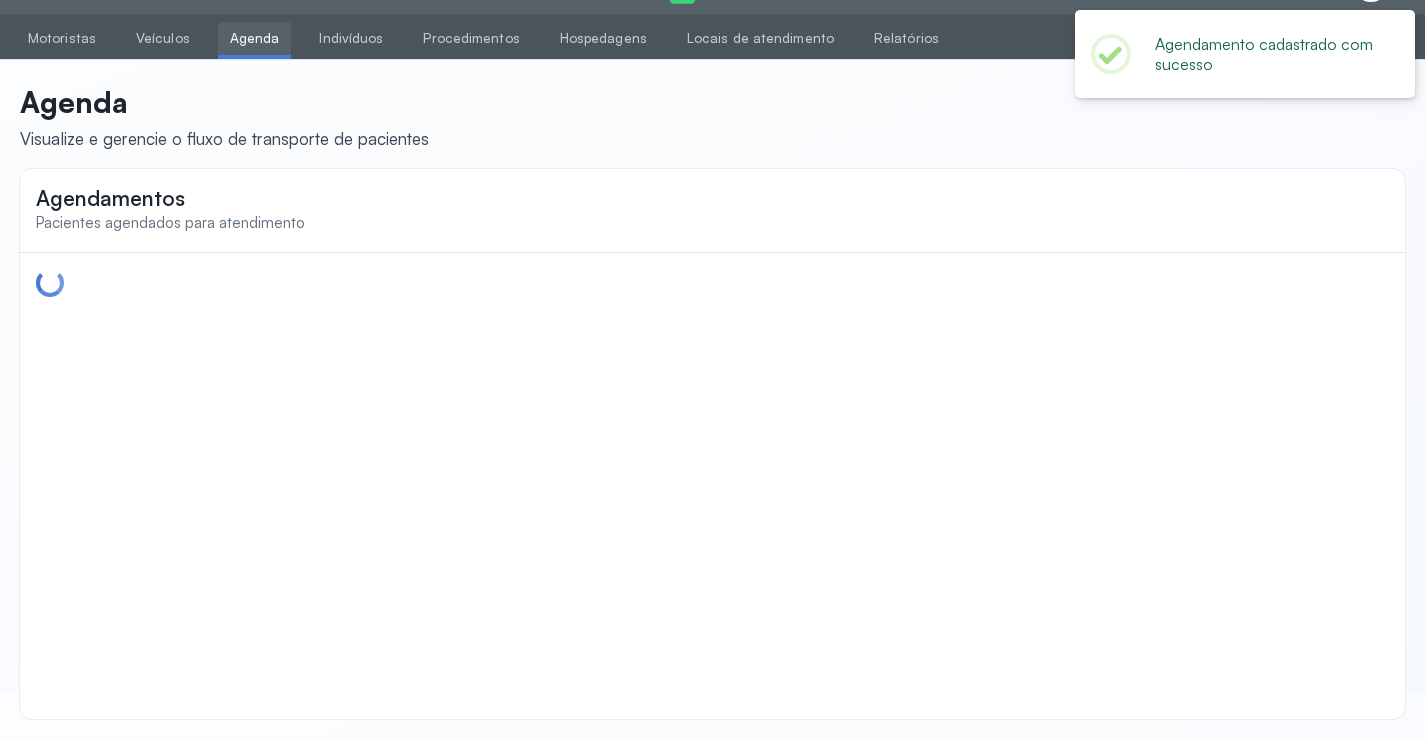 scroll, scrollTop: 44, scrollLeft: 0, axis: vertical 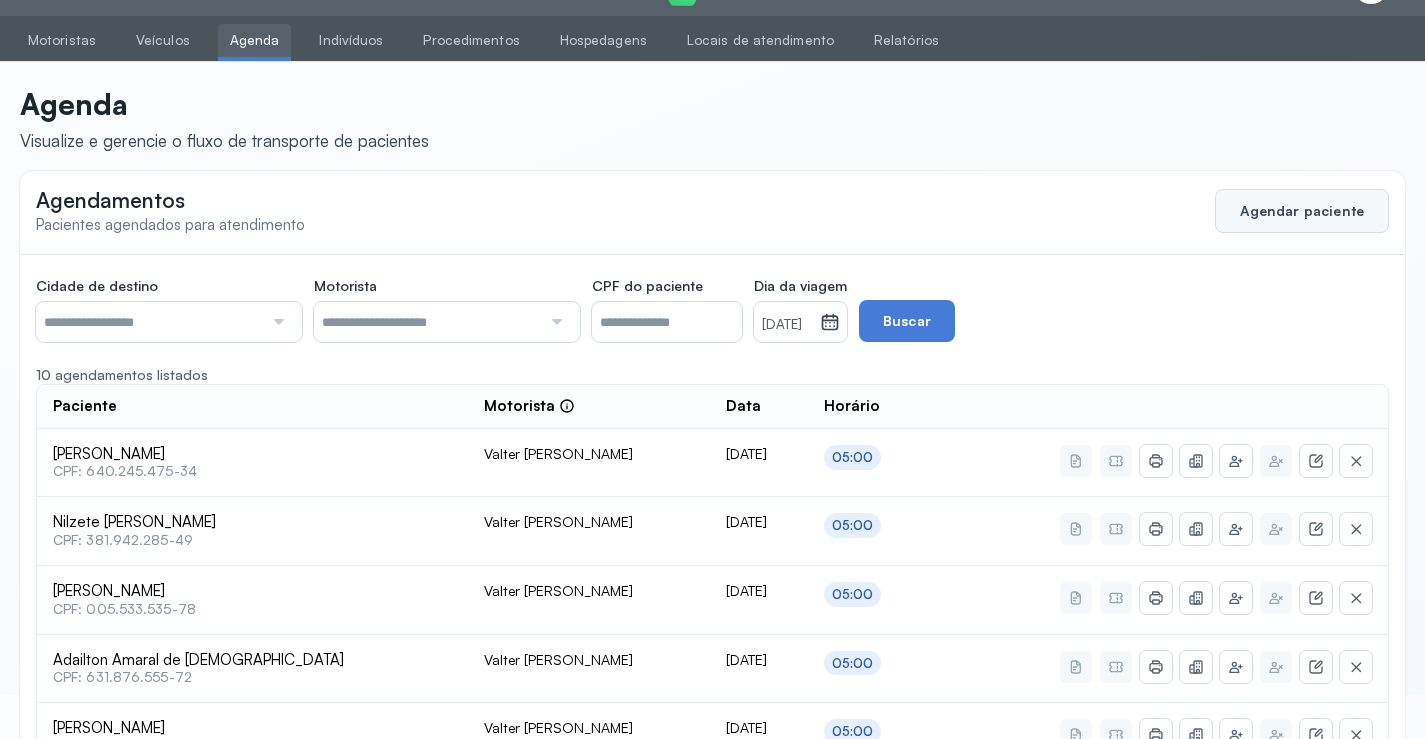 click on "Agendar paciente" 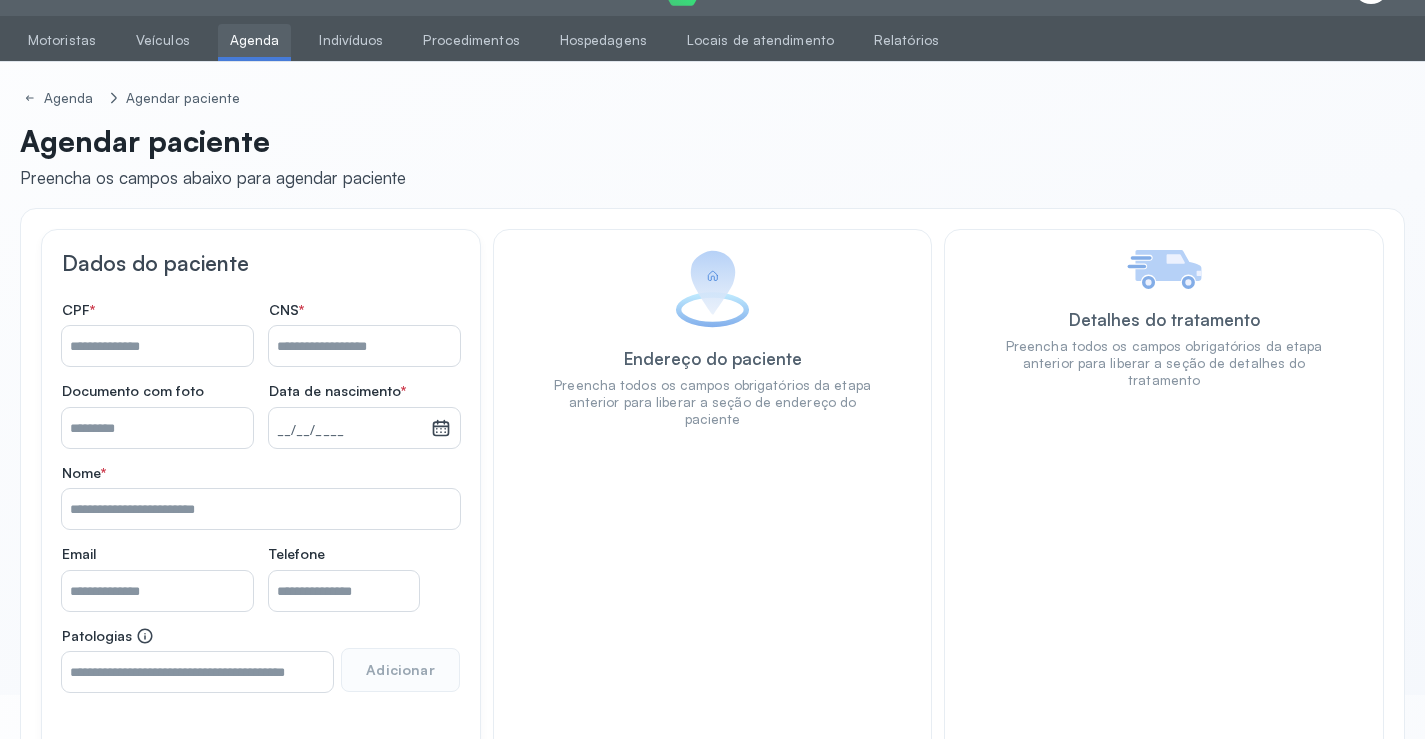 click on "Nome   *" at bounding box center [364, 346] 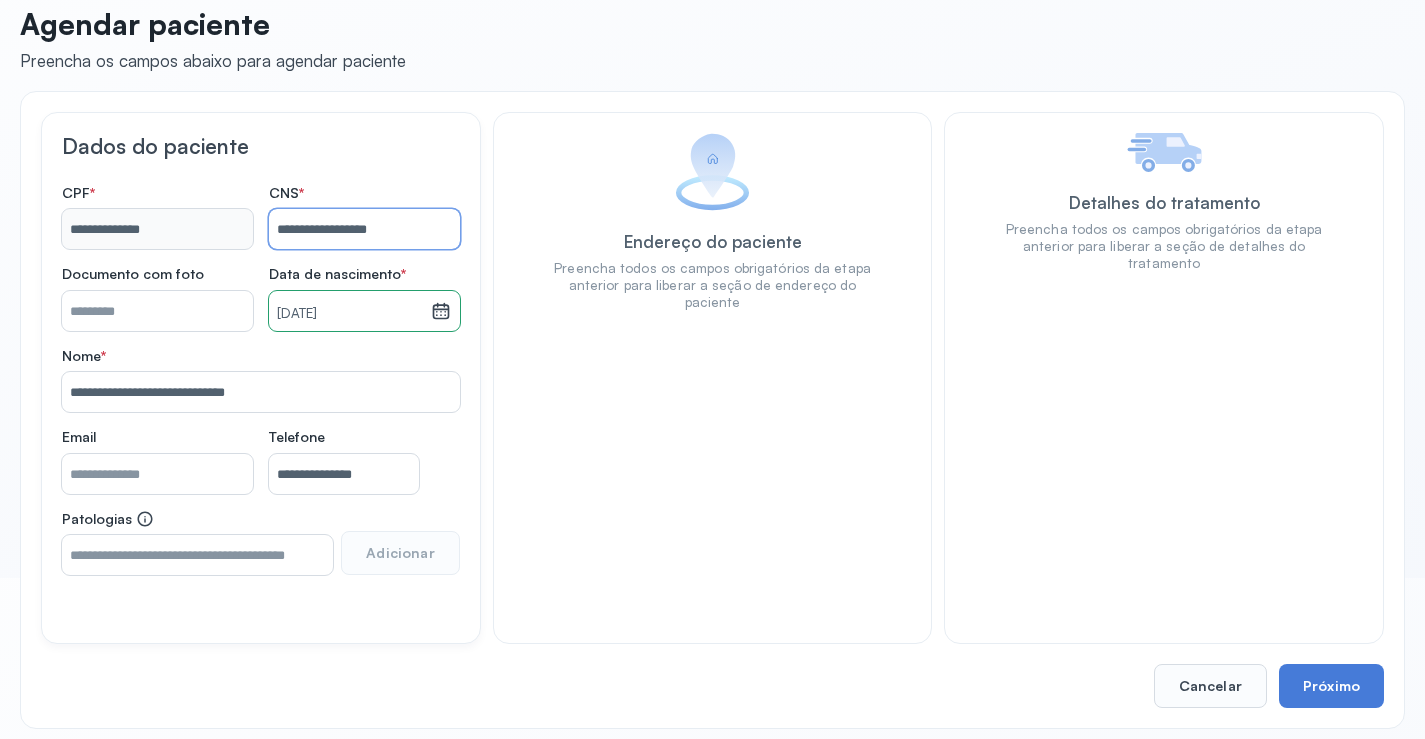 scroll, scrollTop: 171, scrollLeft: 0, axis: vertical 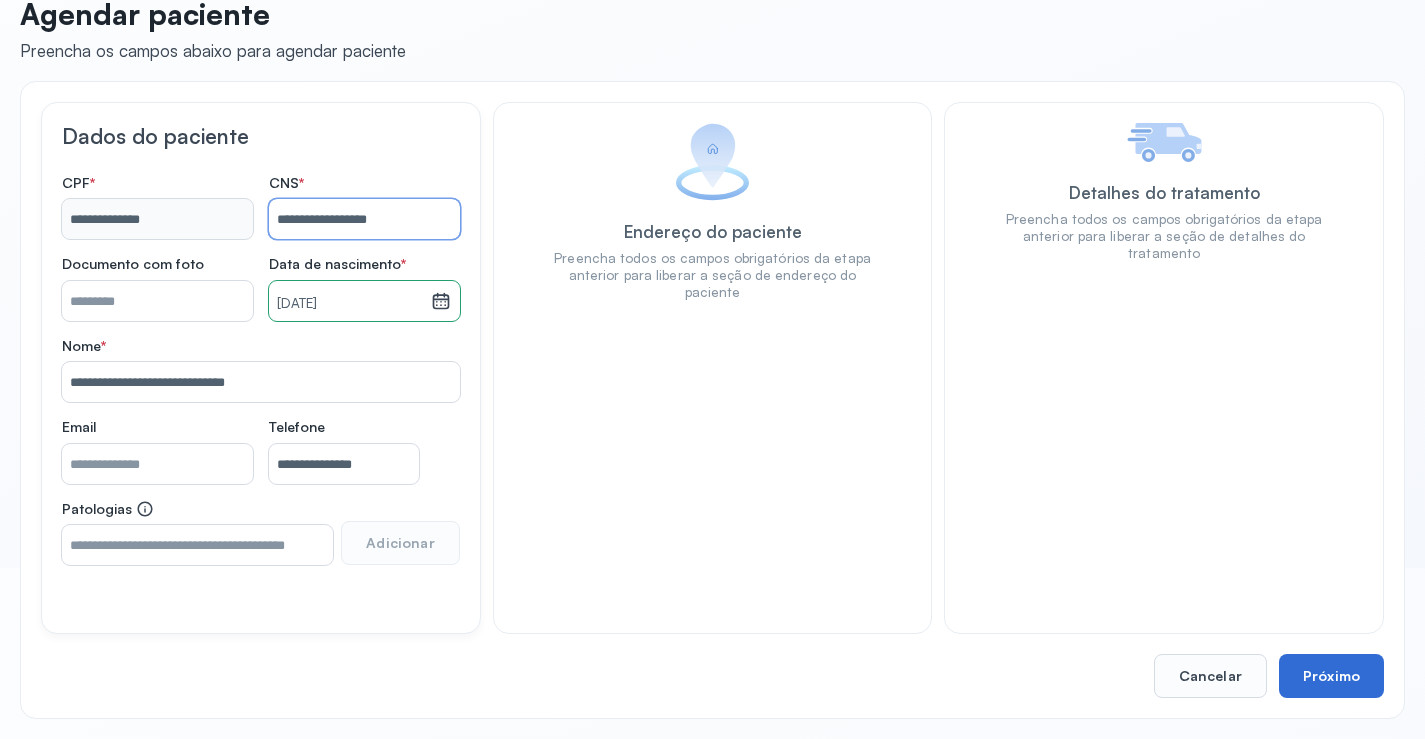 click on "Próximo" at bounding box center [1331, 676] 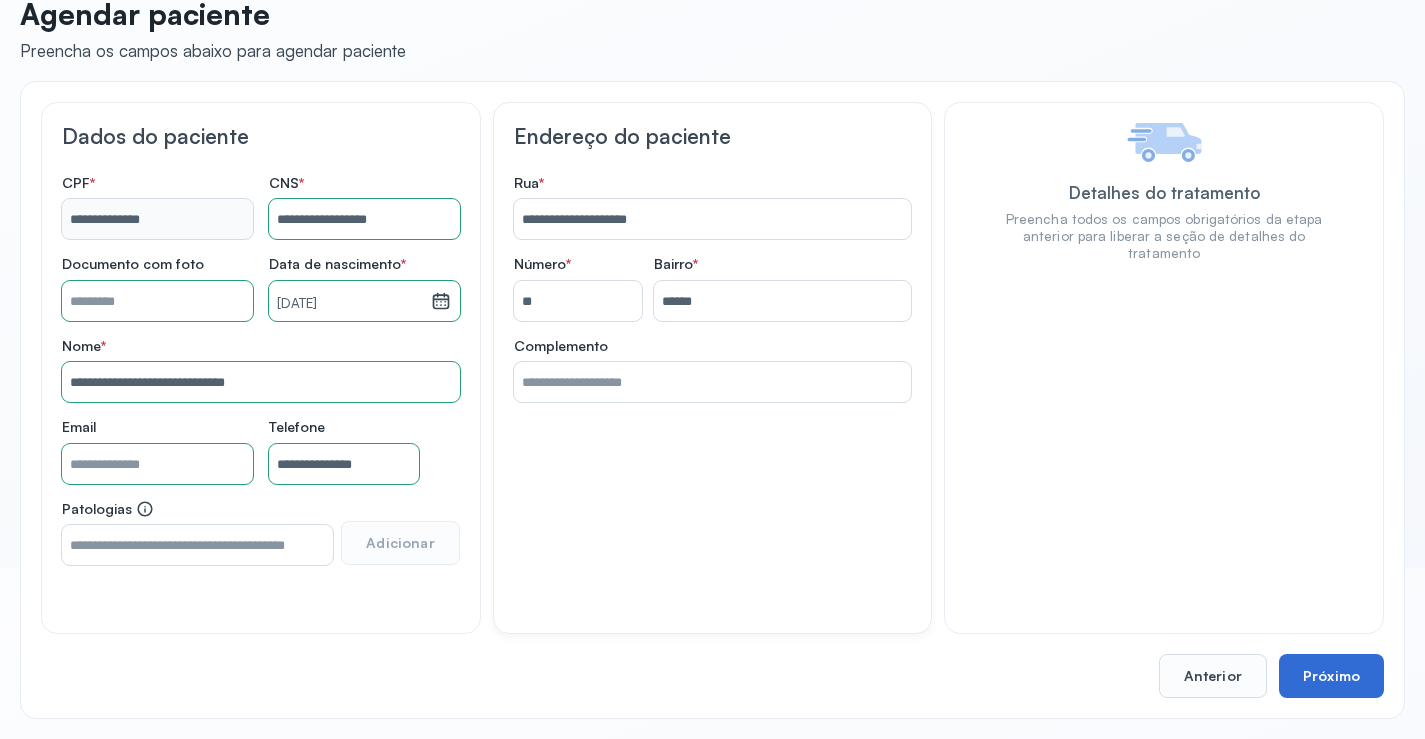 click on "Próximo" at bounding box center (1331, 676) 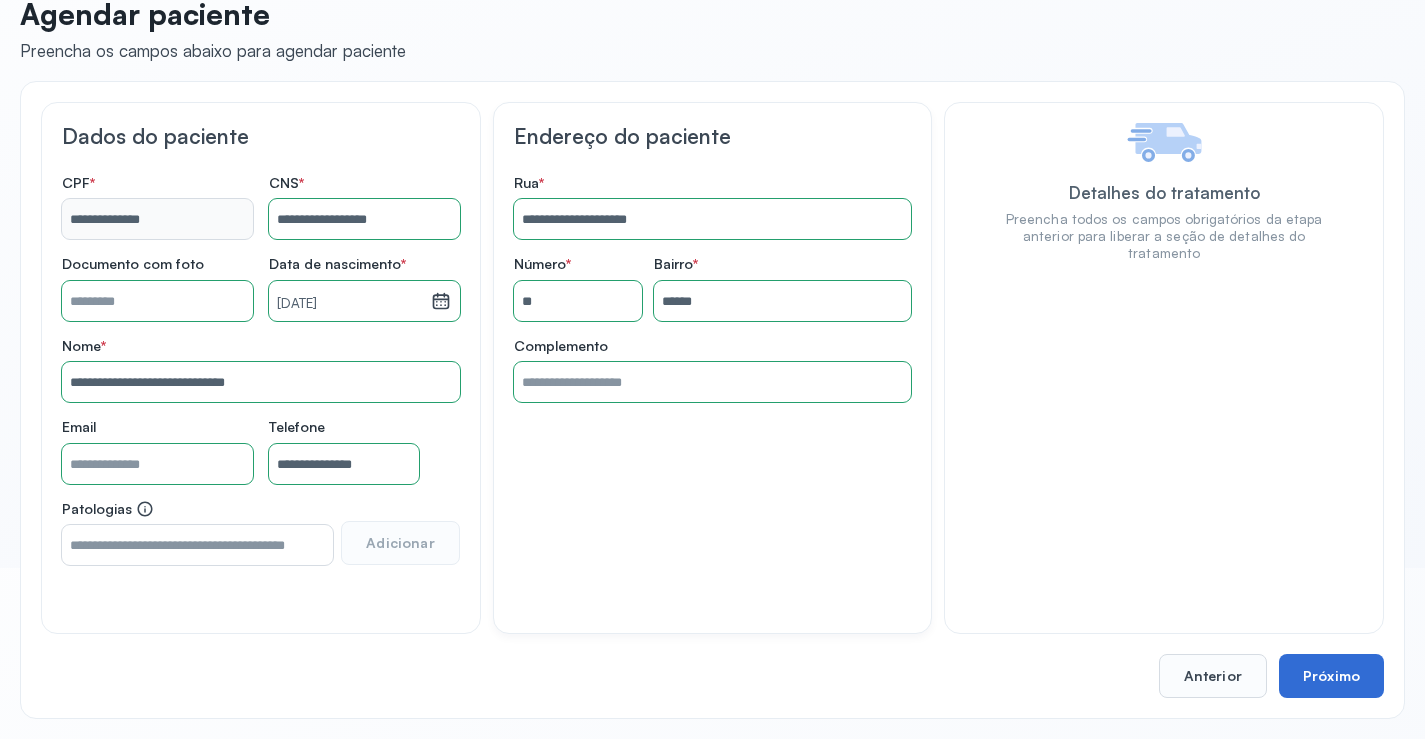click on "Próximo" at bounding box center (1331, 676) 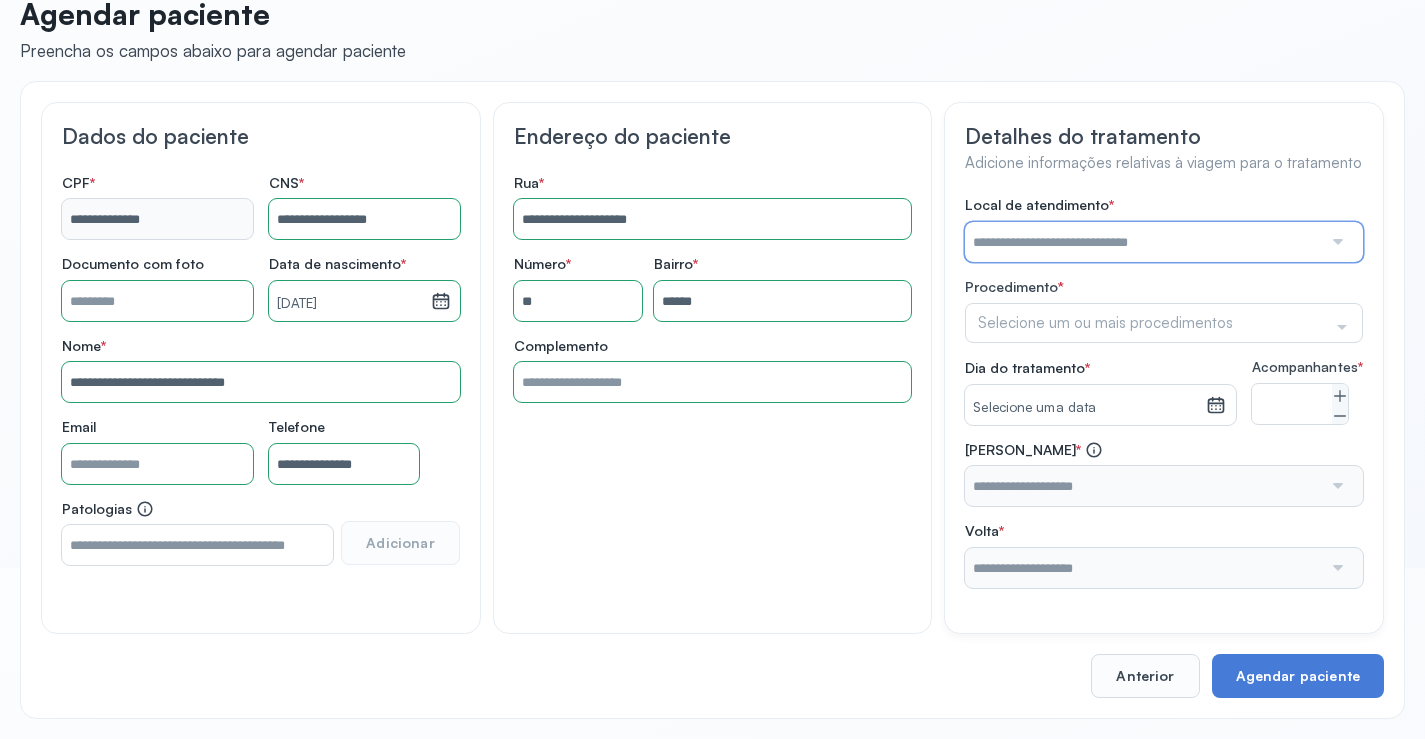 click at bounding box center [1143, 242] 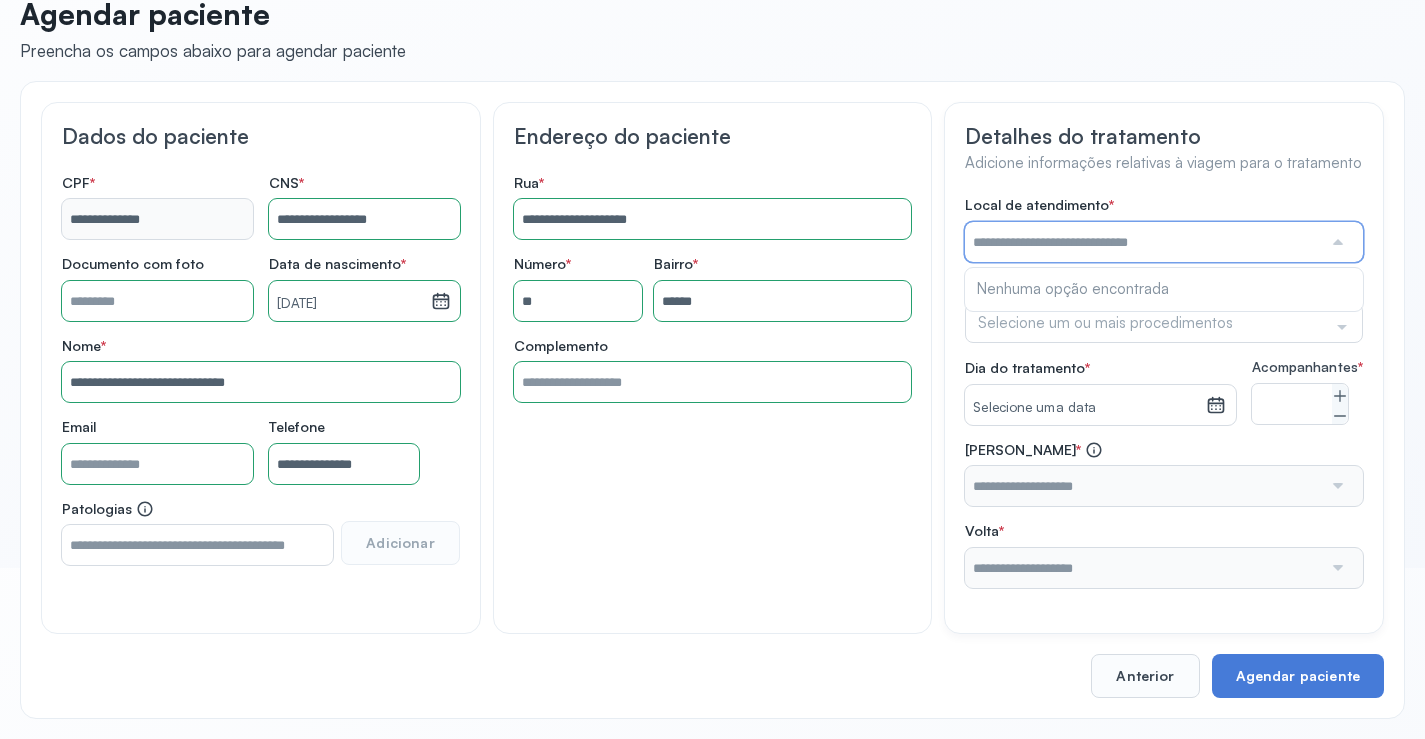 click at bounding box center (1143, 242) 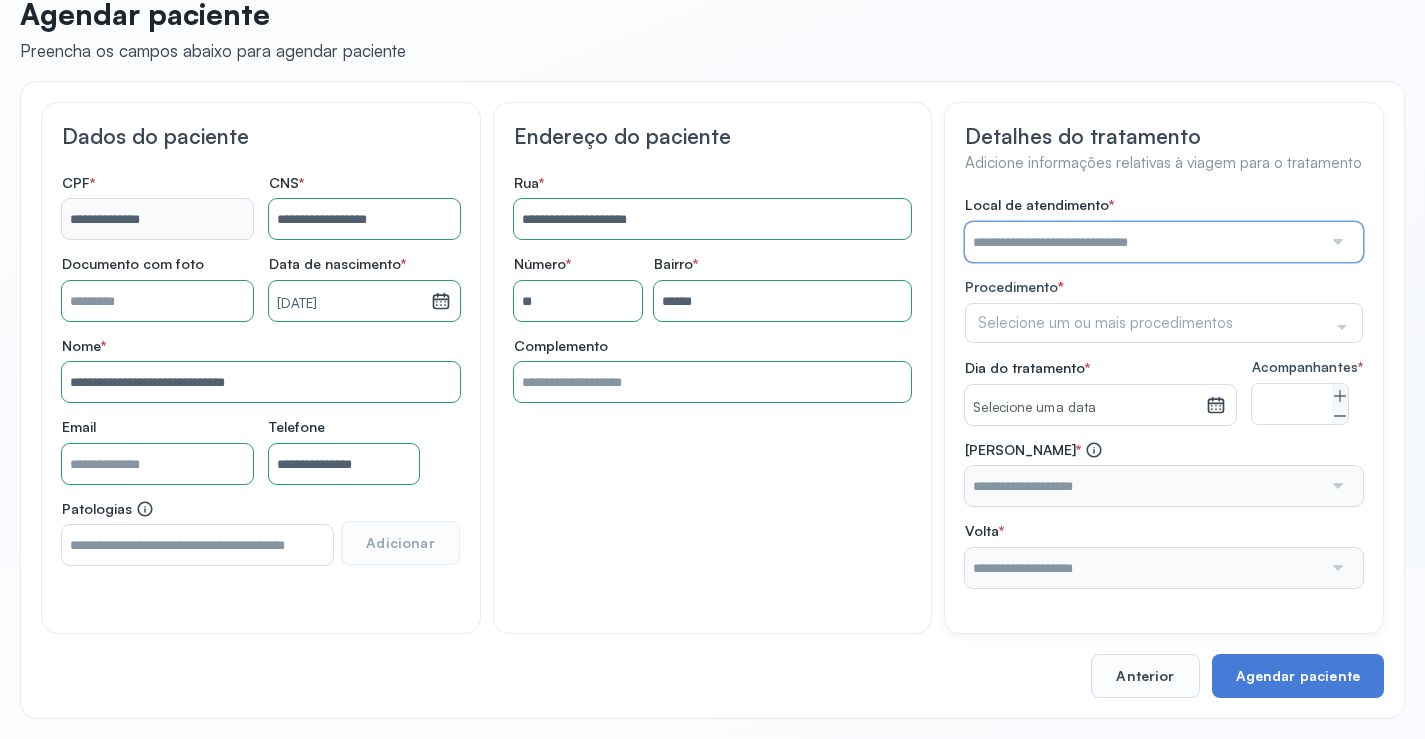 click at bounding box center (1143, 242) 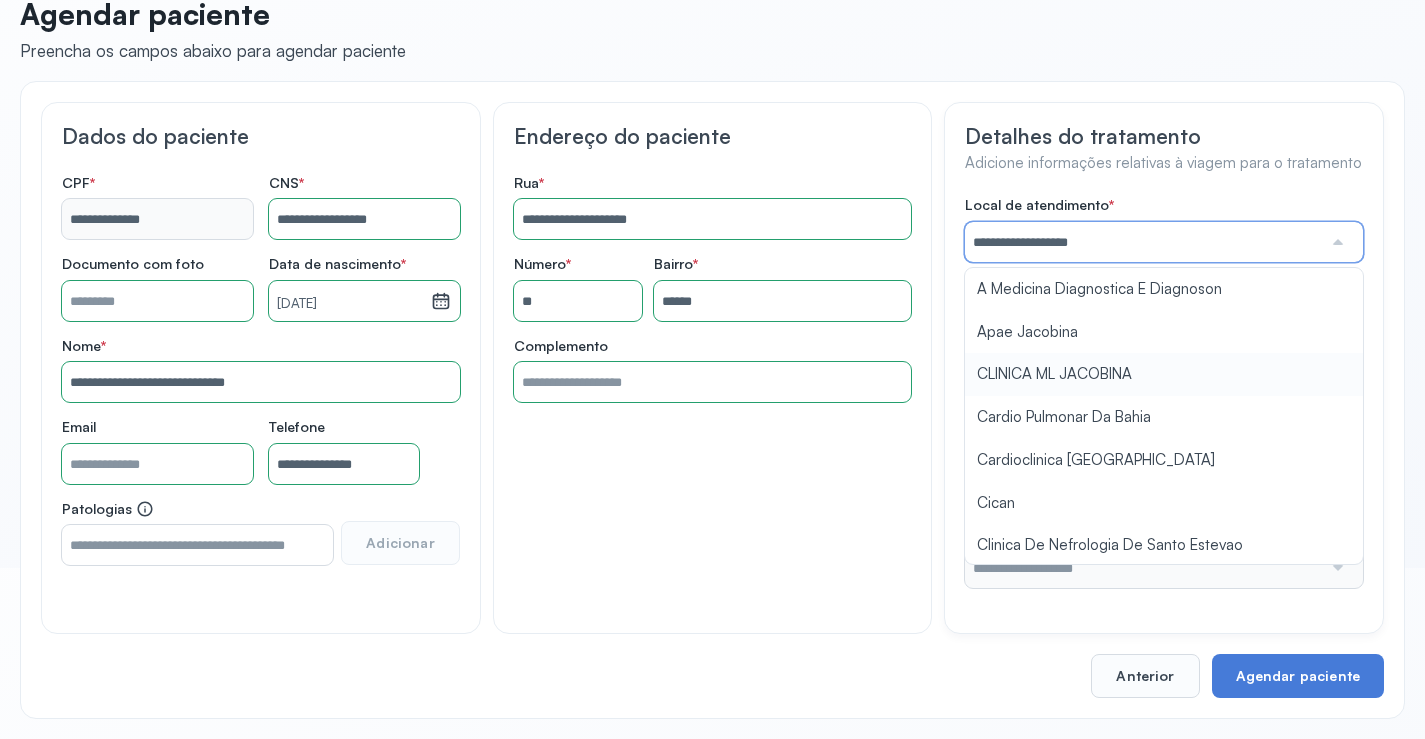 click on "**********" at bounding box center (1164, 392) 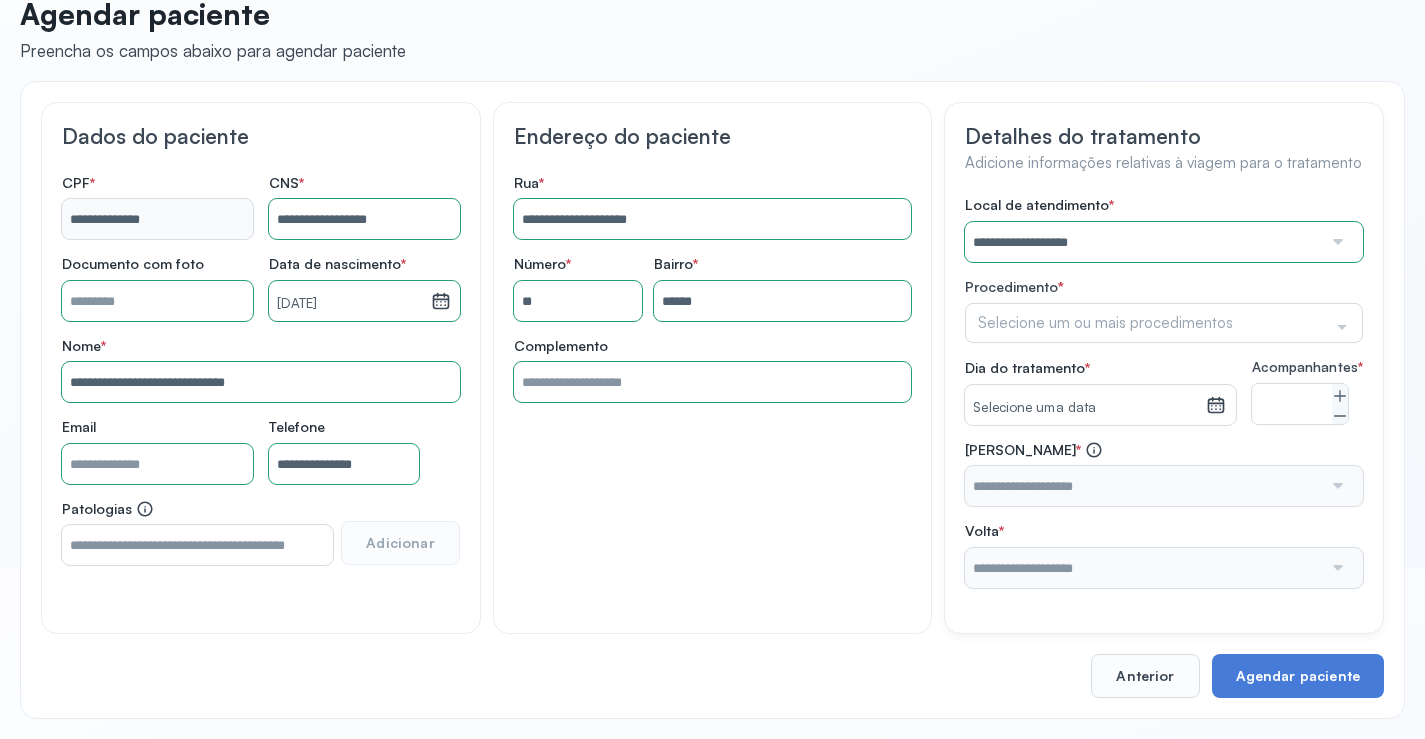click on "Selecione um ou mais procedimentos" 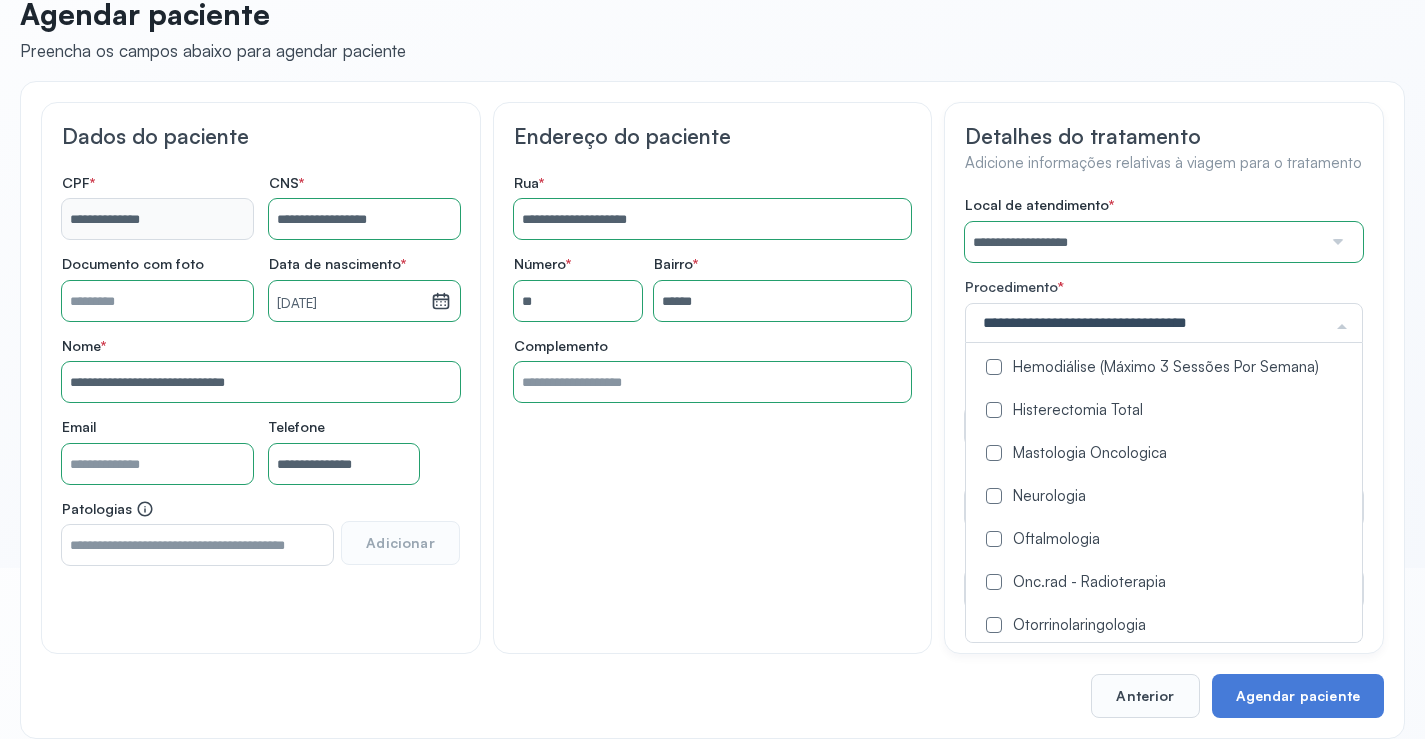 scroll, scrollTop: 1000, scrollLeft: 0, axis: vertical 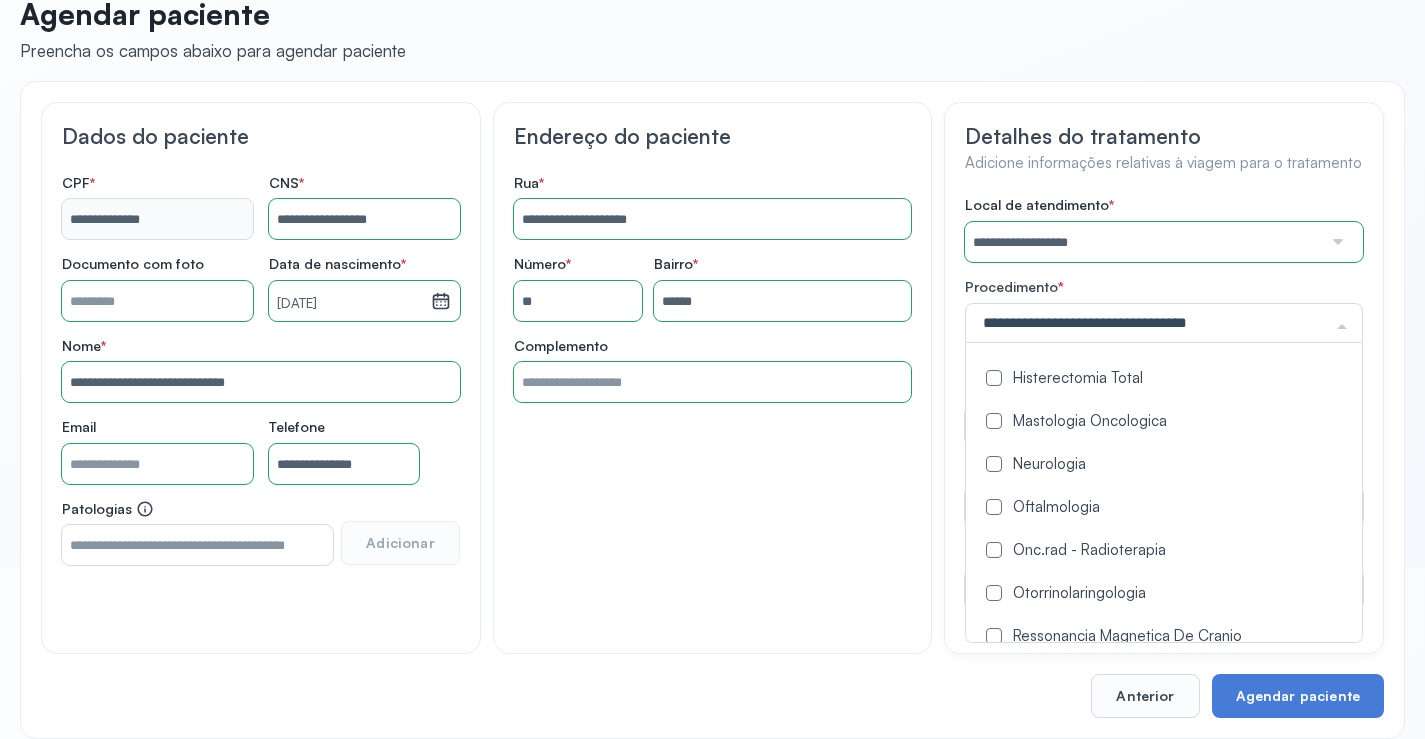 click at bounding box center [994, 507] 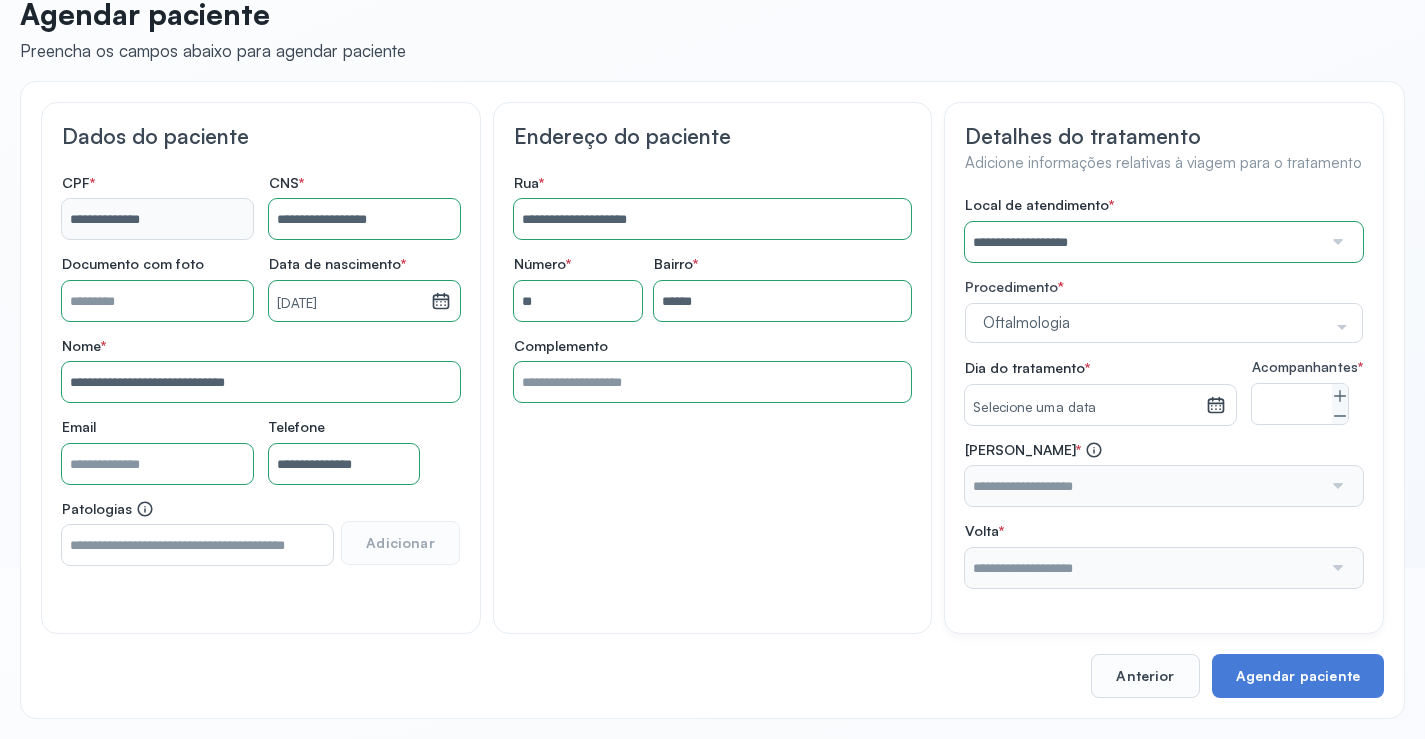 click on "**********" 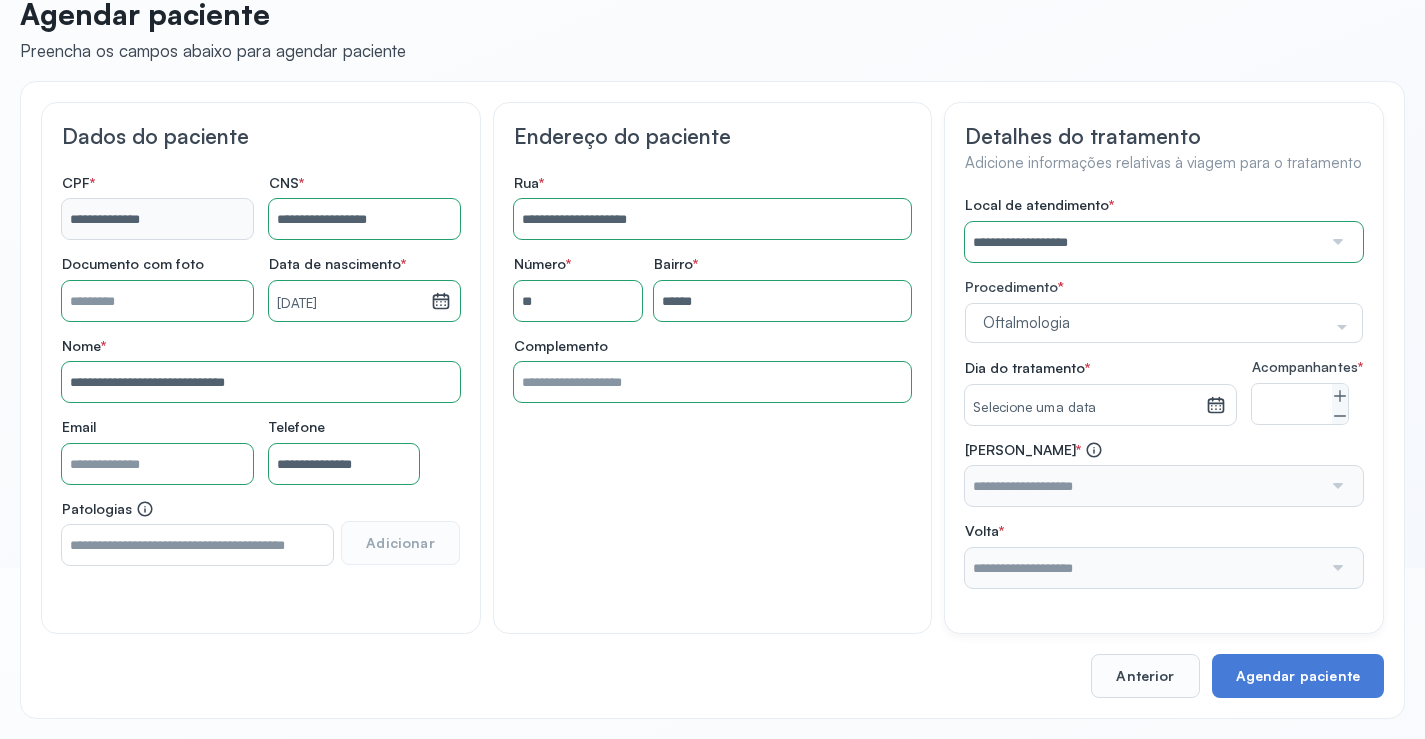 click 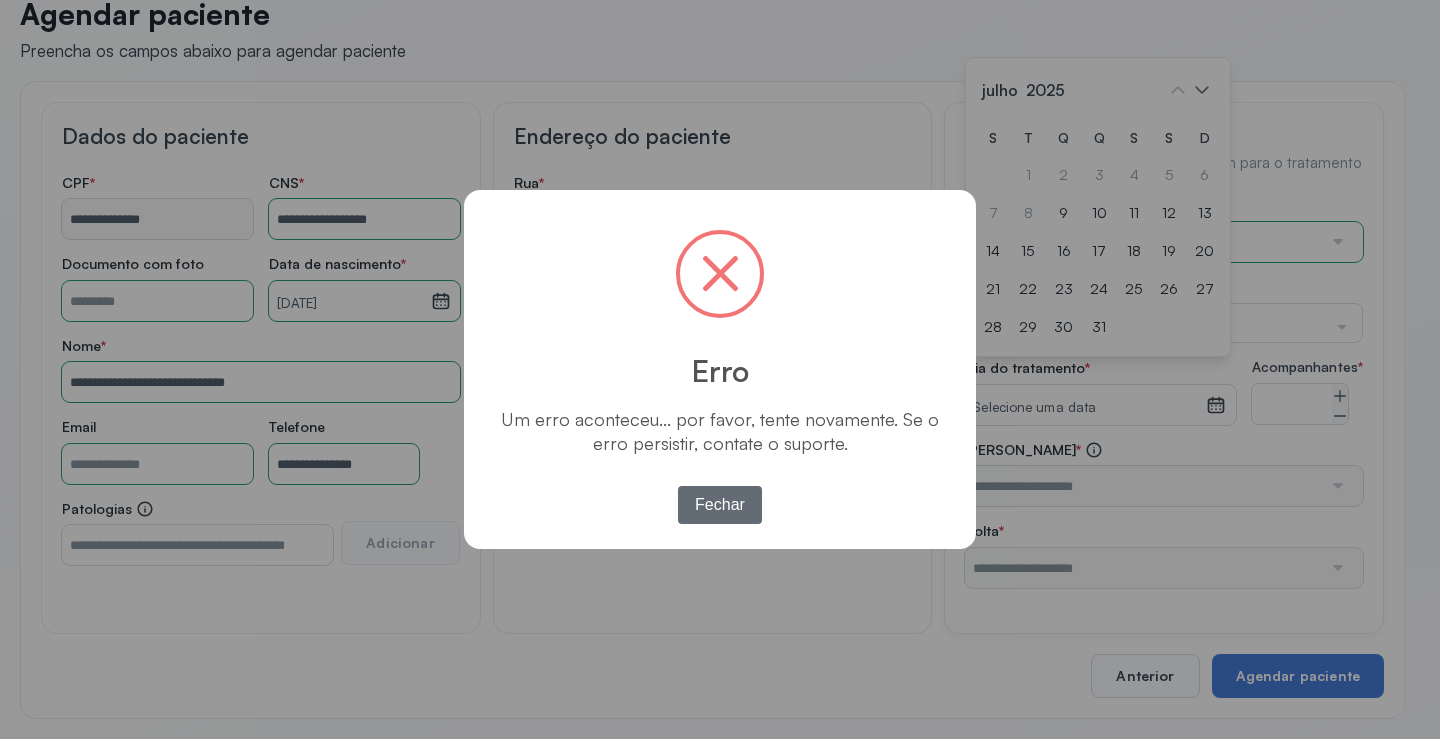 drag, startPoint x: 711, startPoint y: 505, endPoint x: 971, endPoint y: 501, distance: 260.03076 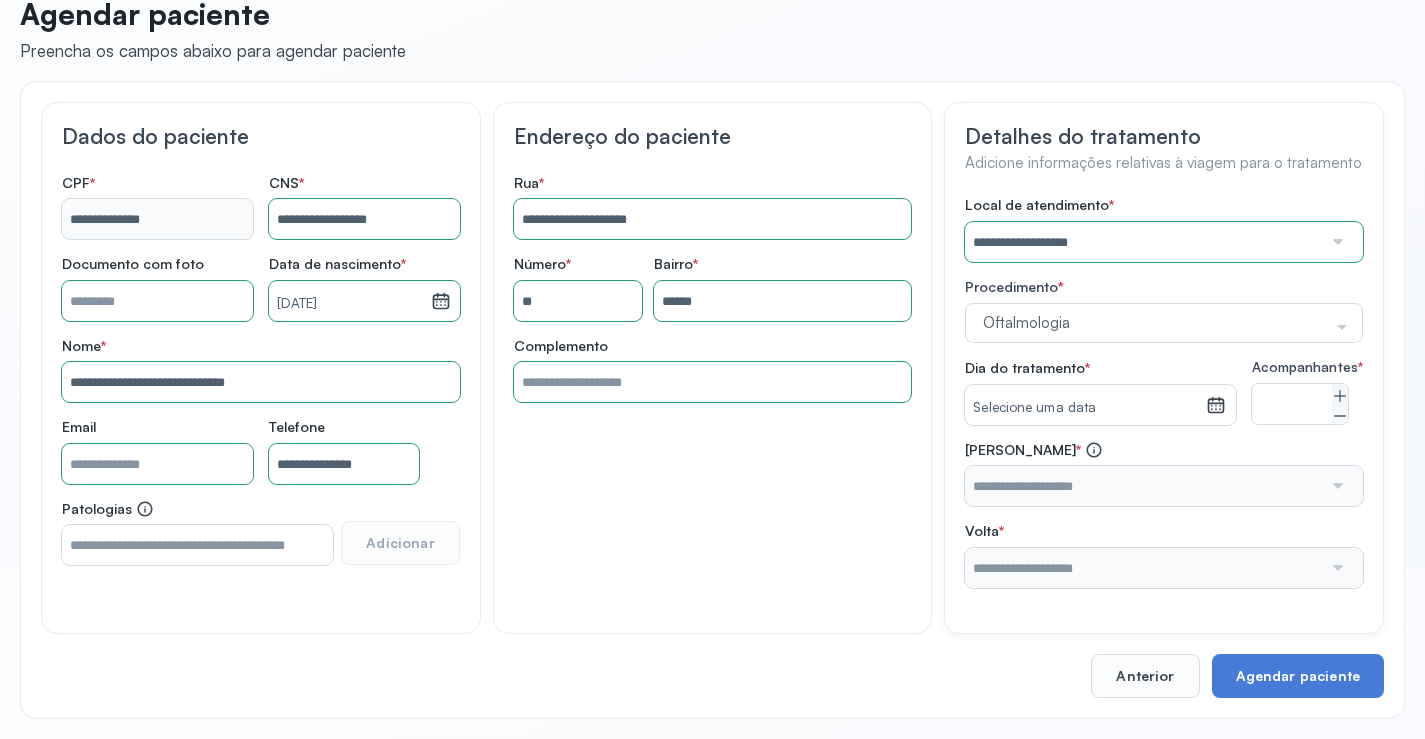 click 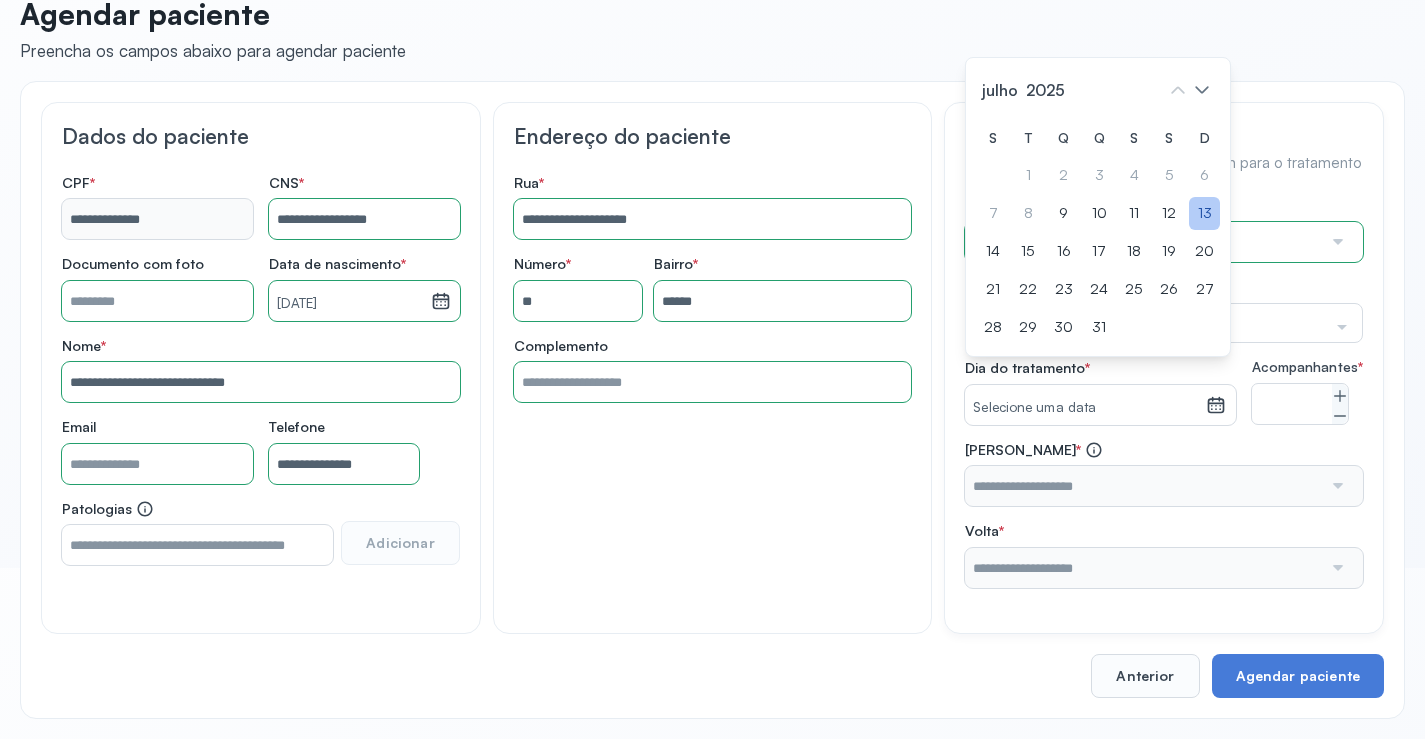 click on "13" 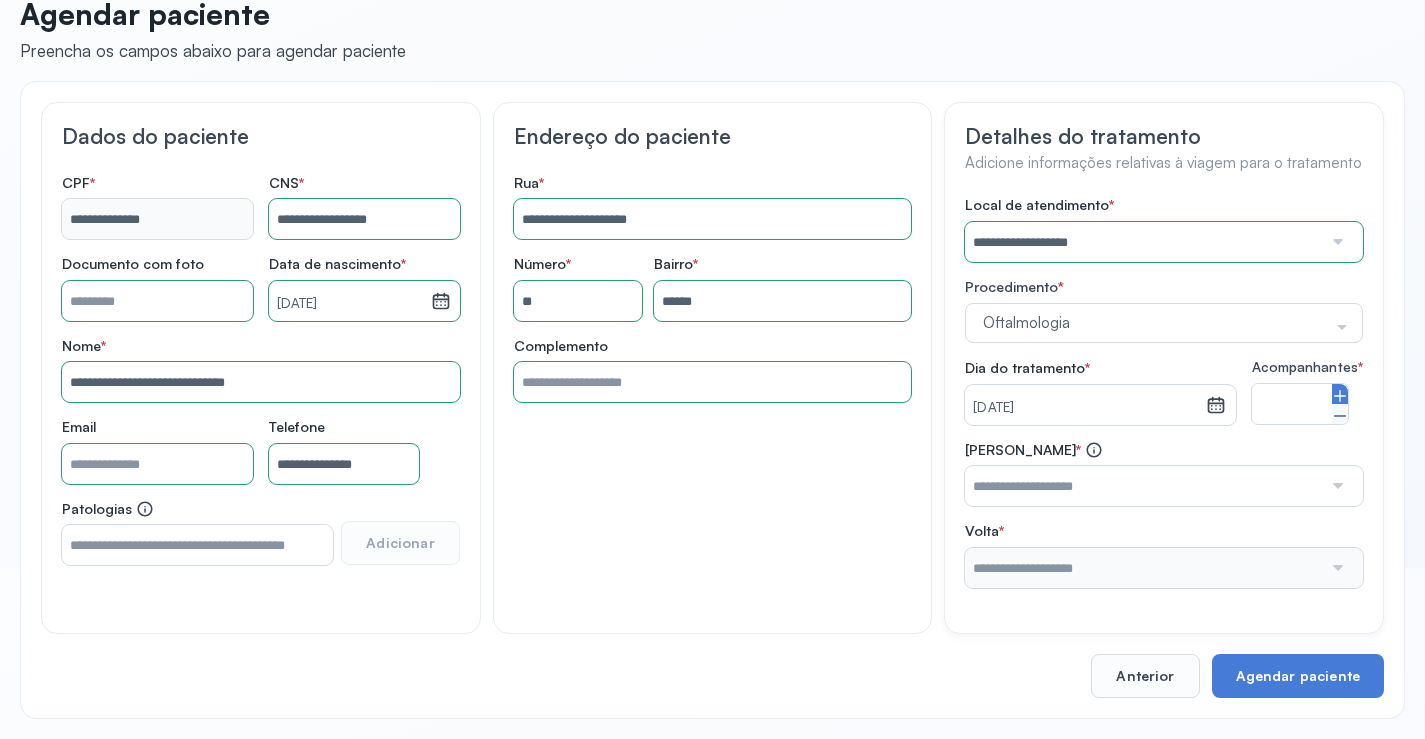 click 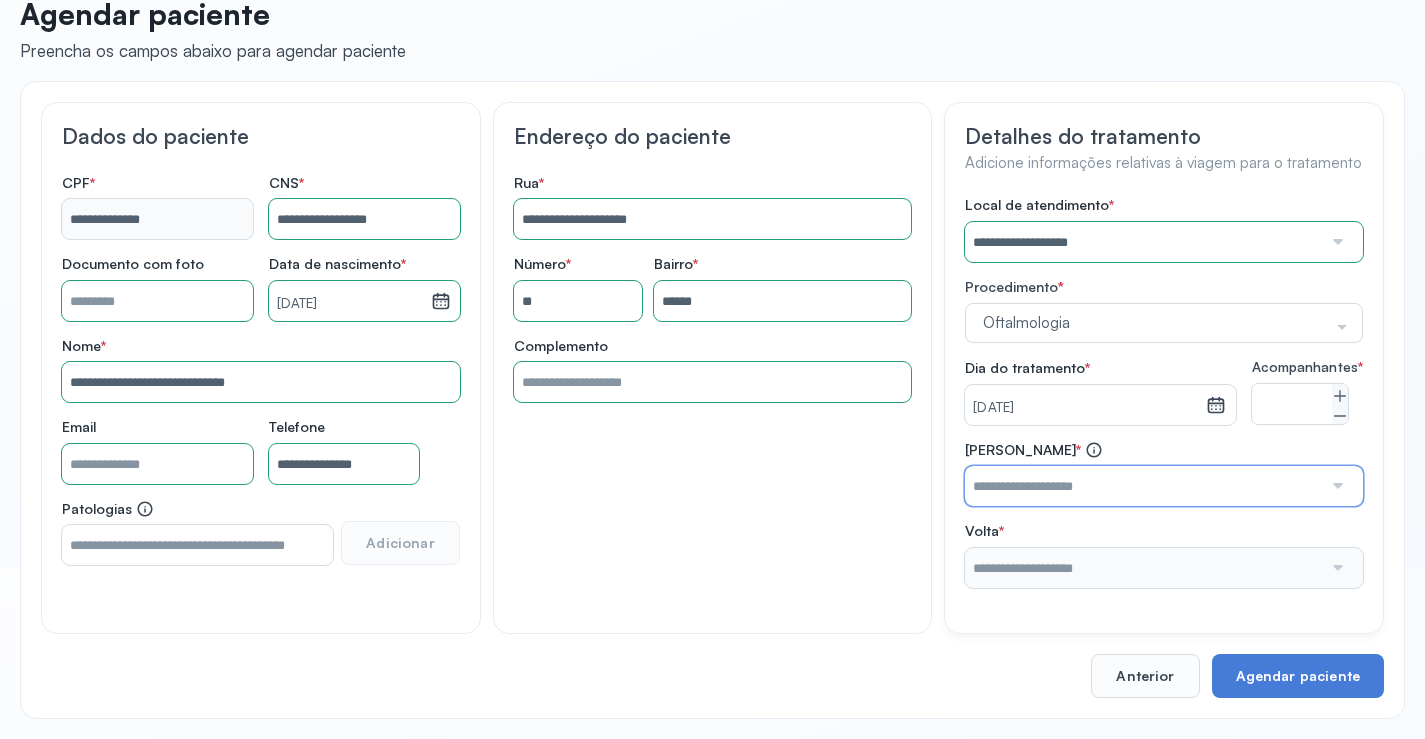 click at bounding box center (1143, 486) 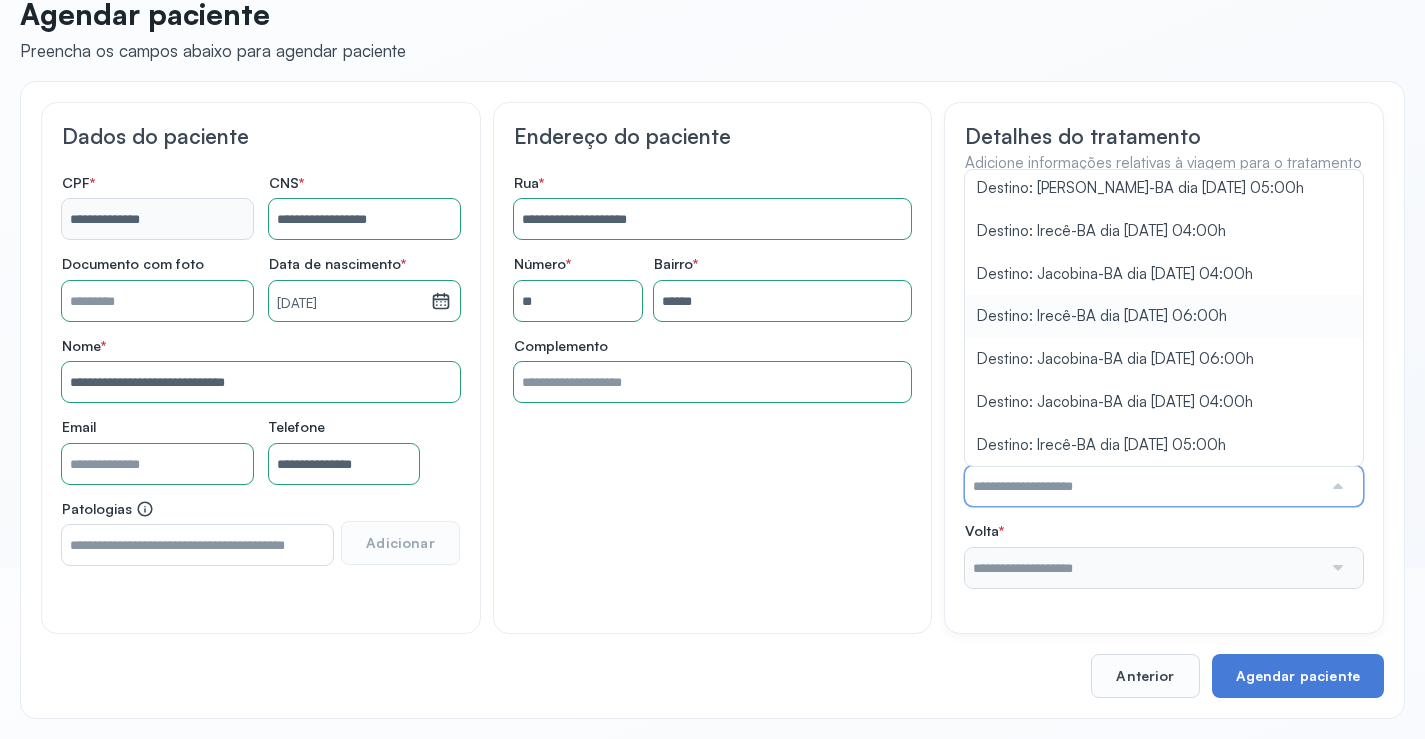 scroll, scrollTop: 463, scrollLeft: 0, axis: vertical 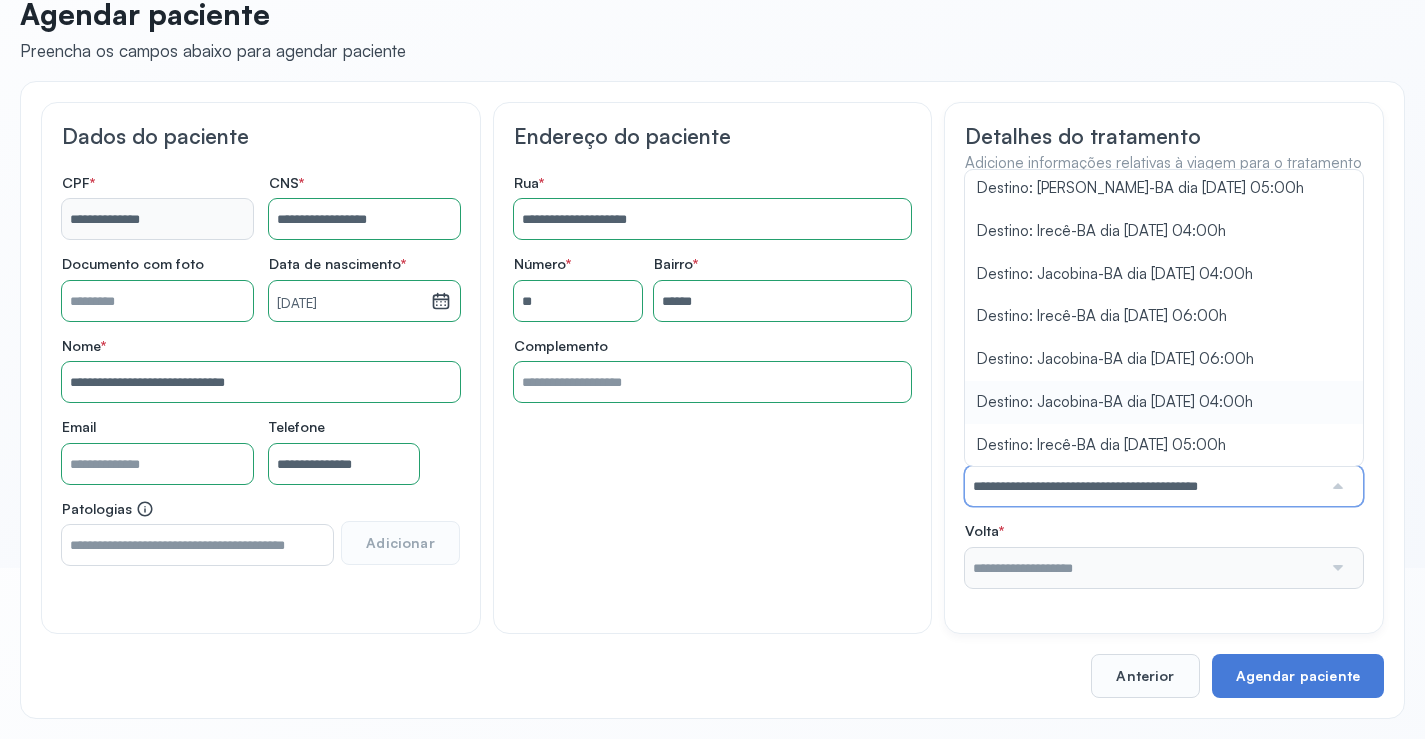 click on "**********" at bounding box center [1164, 392] 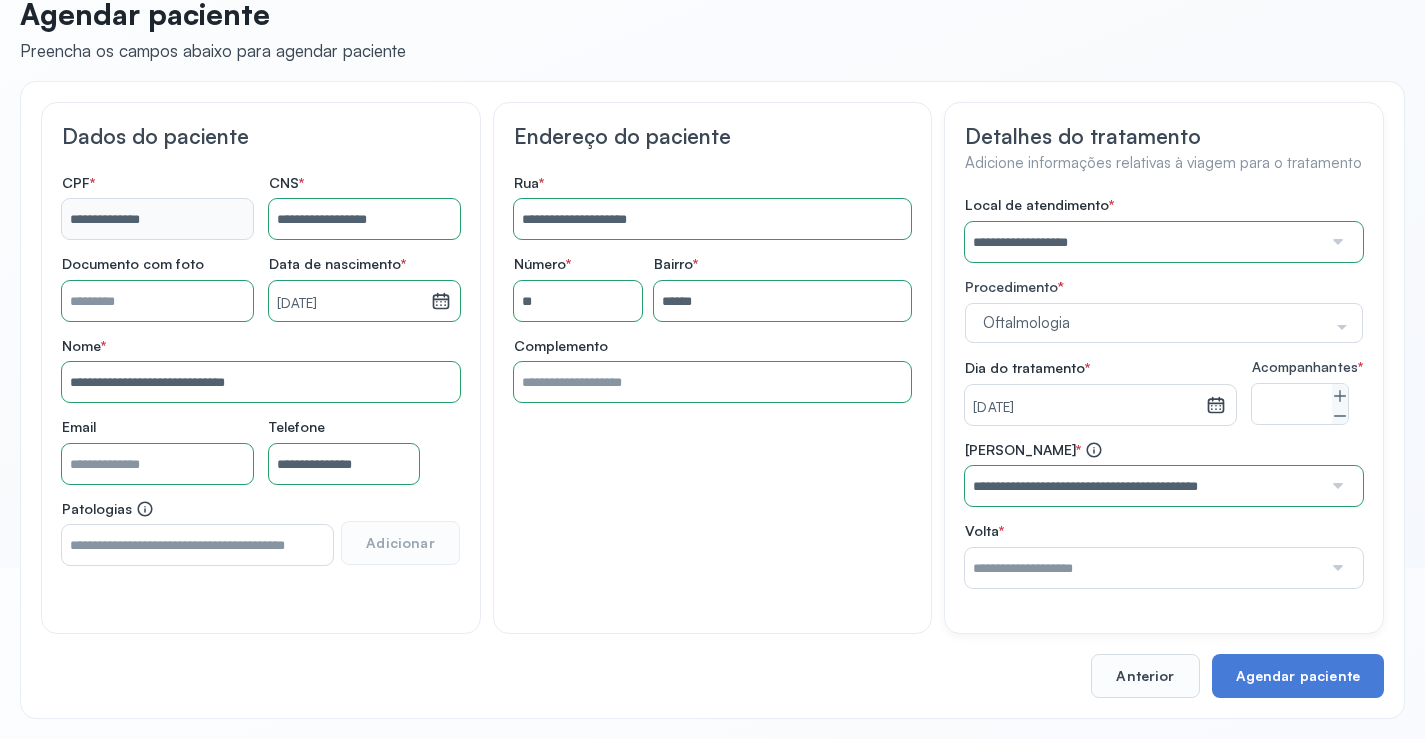 click at bounding box center [1143, 568] 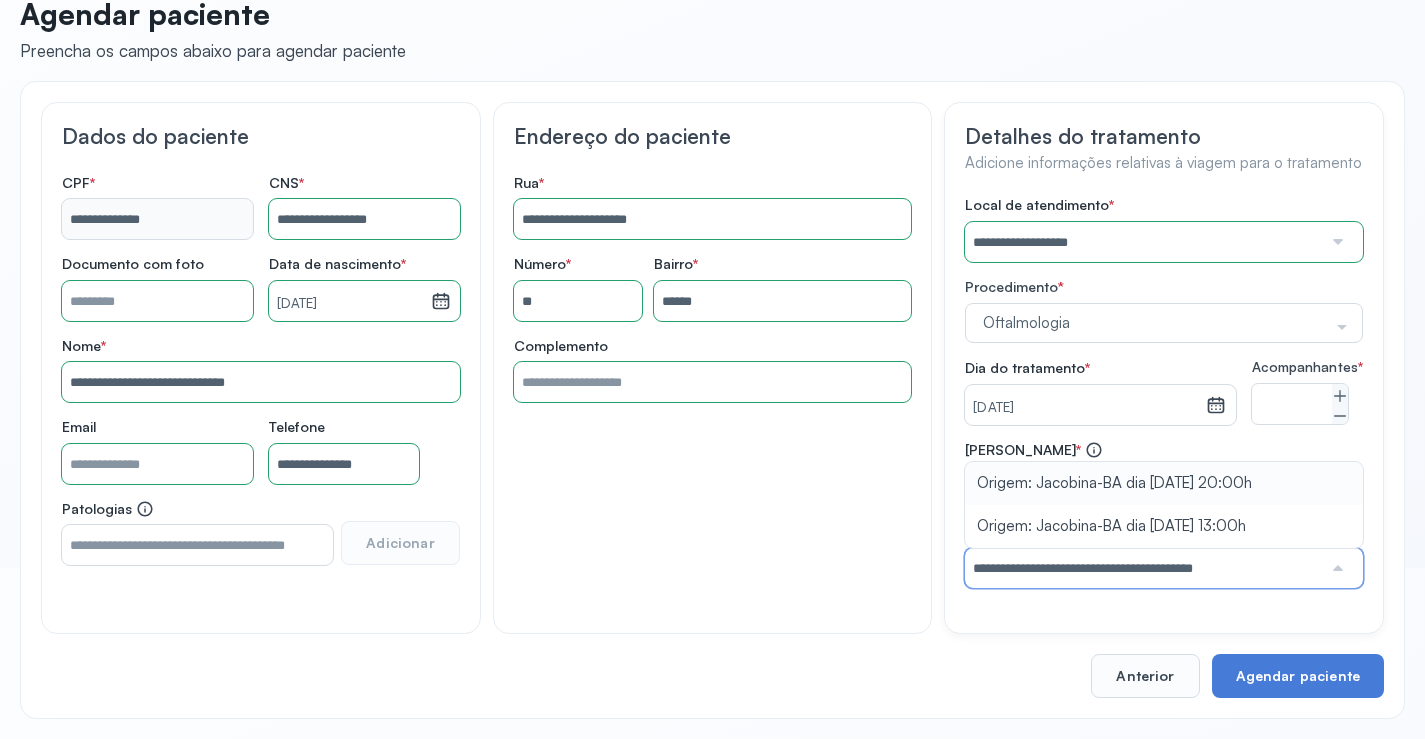 click on "**********" at bounding box center [1164, 514] 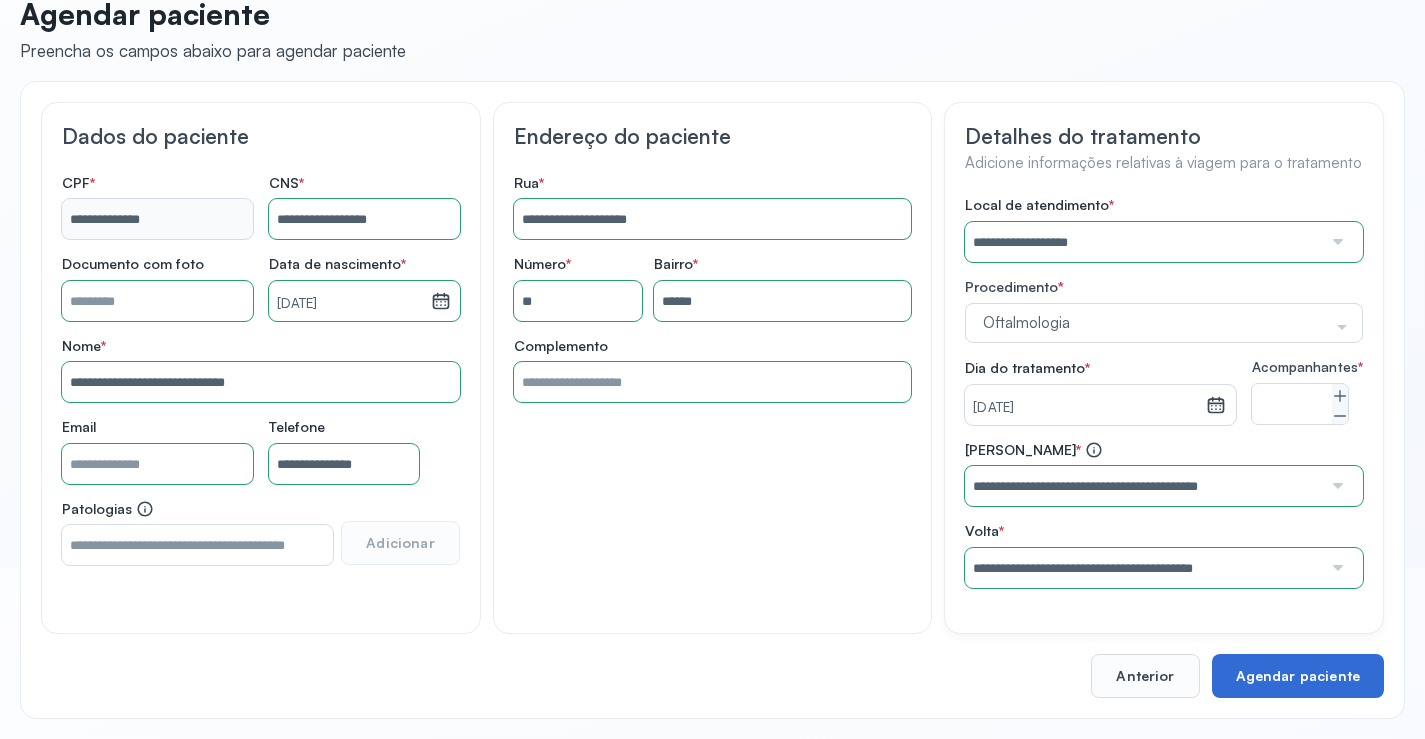 click on "Agendar paciente" at bounding box center (1298, 676) 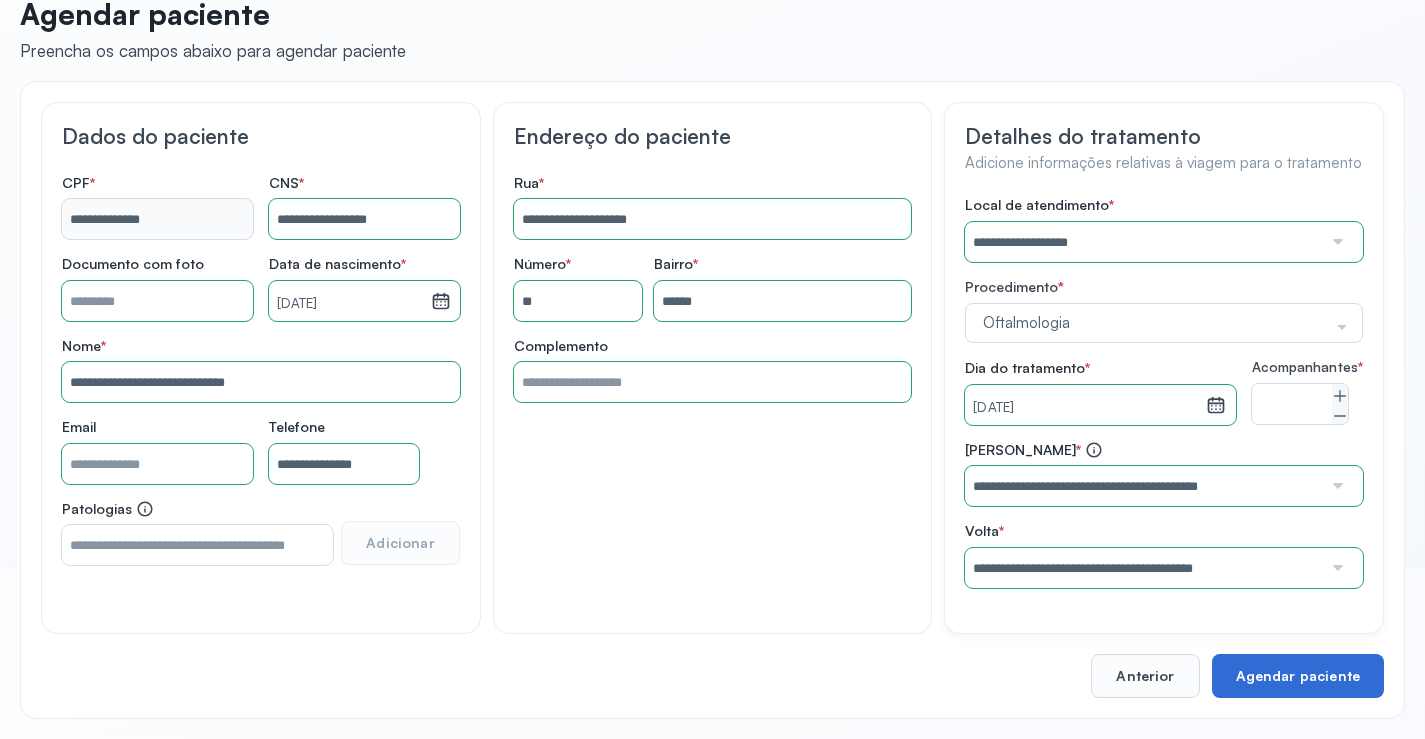 scroll, scrollTop: 44, scrollLeft: 0, axis: vertical 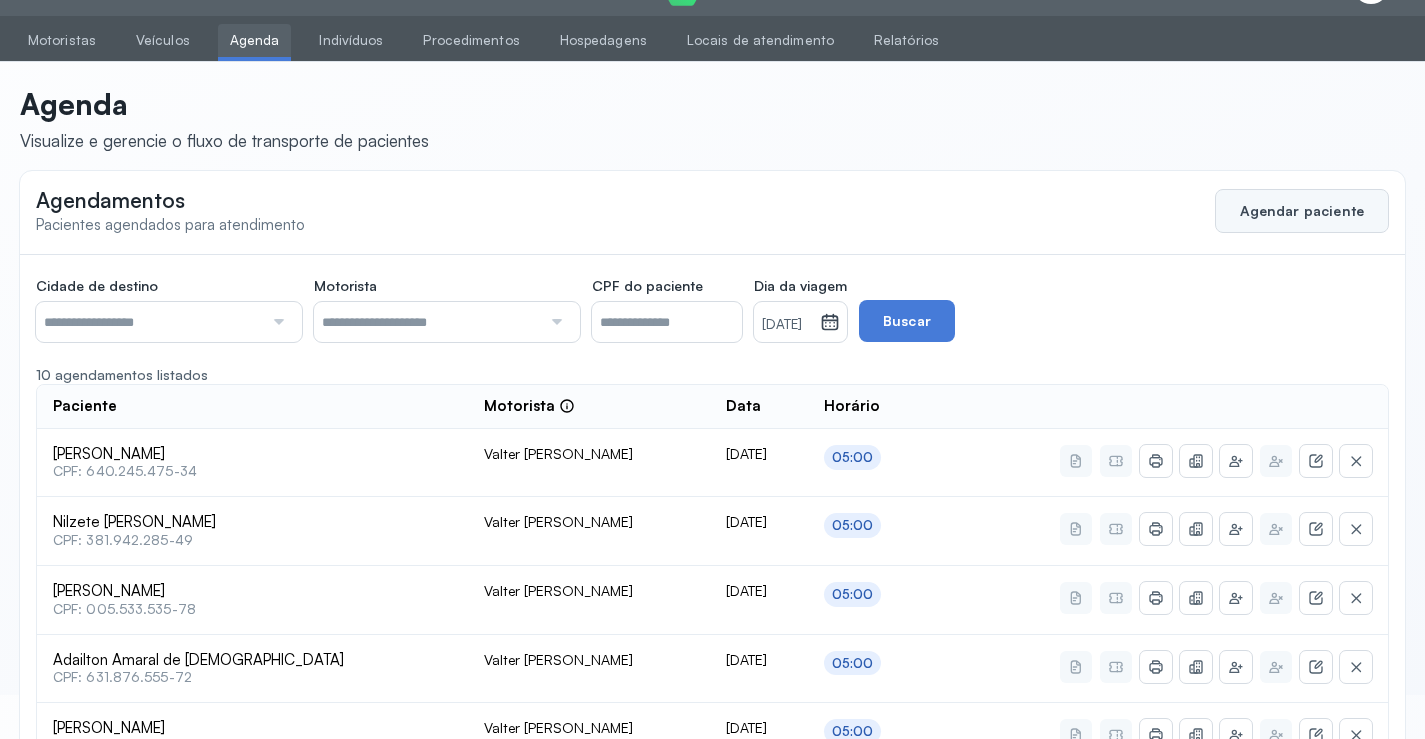 click on "Agendar paciente" 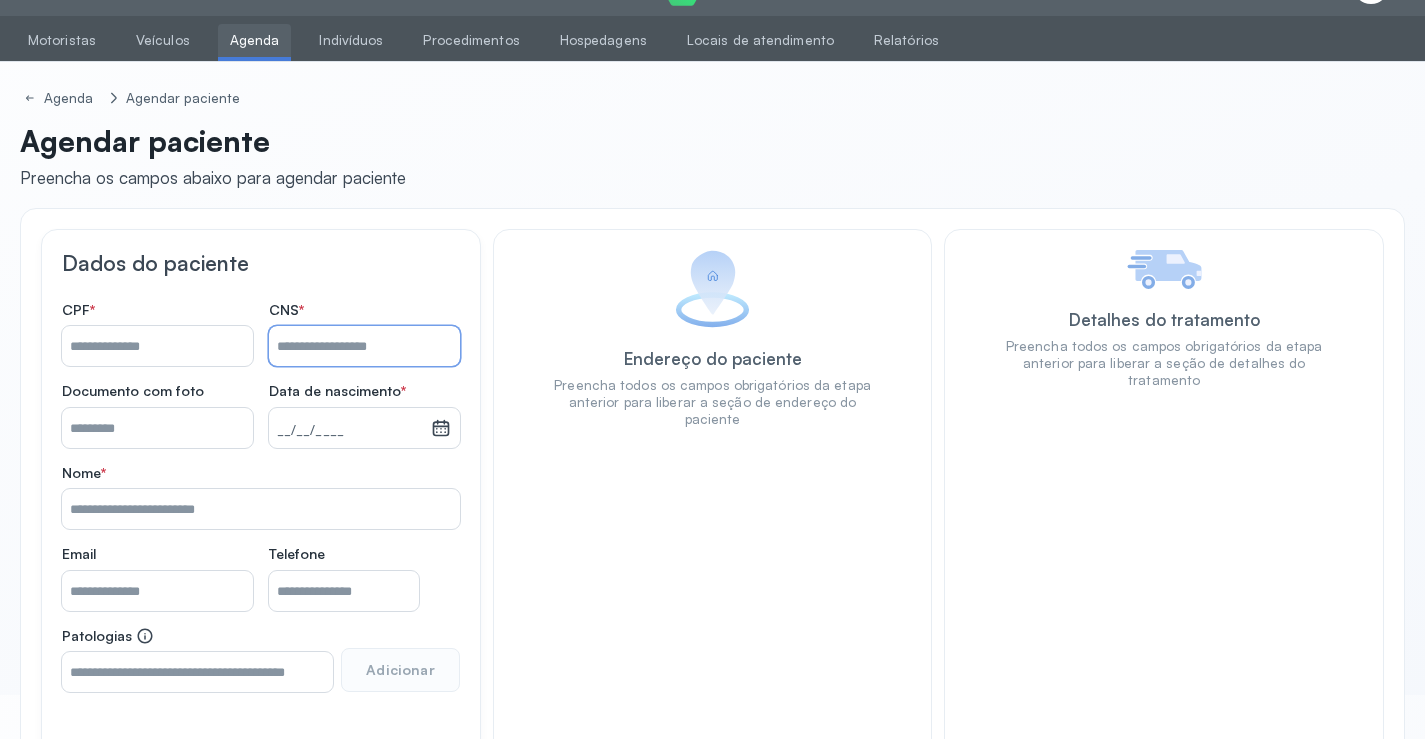 click on "Nome   *" at bounding box center (364, 346) 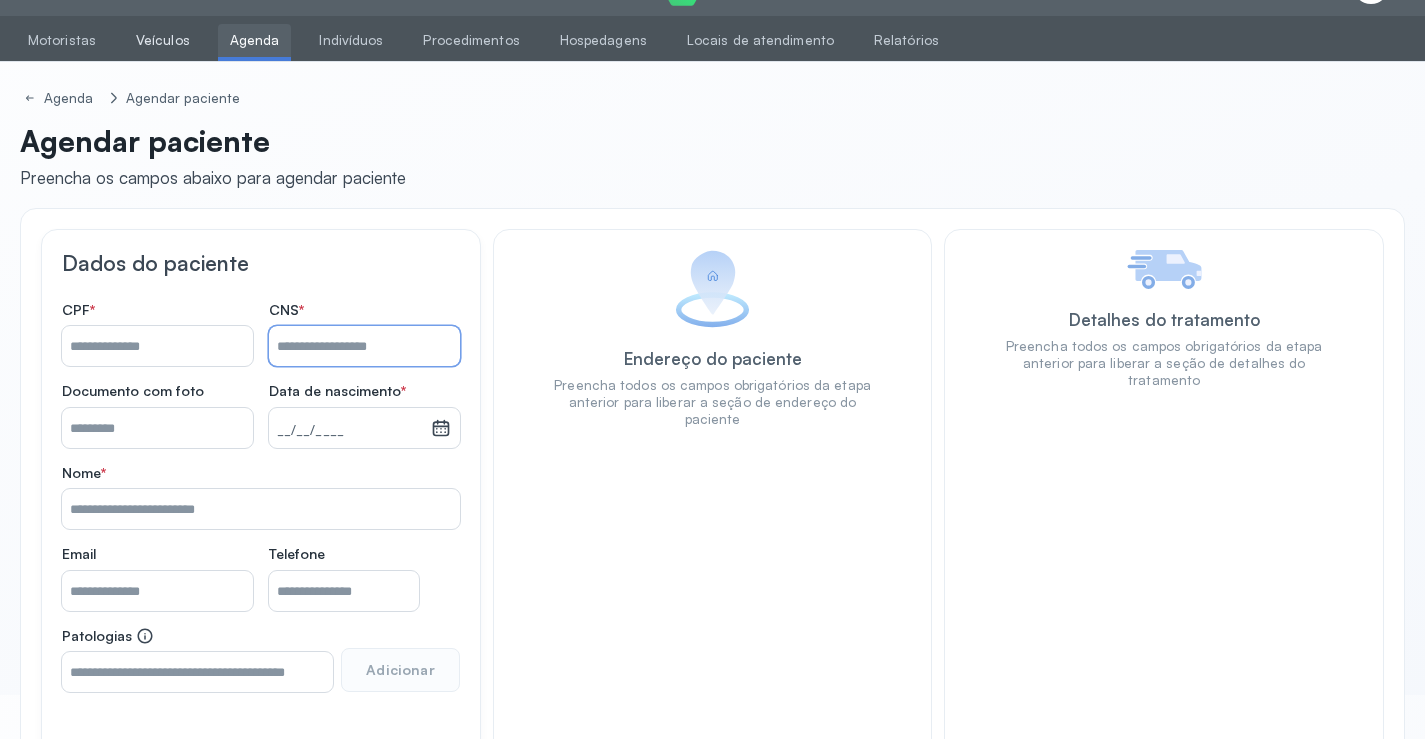 click on "Veículos" at bounding box center [163, 40] 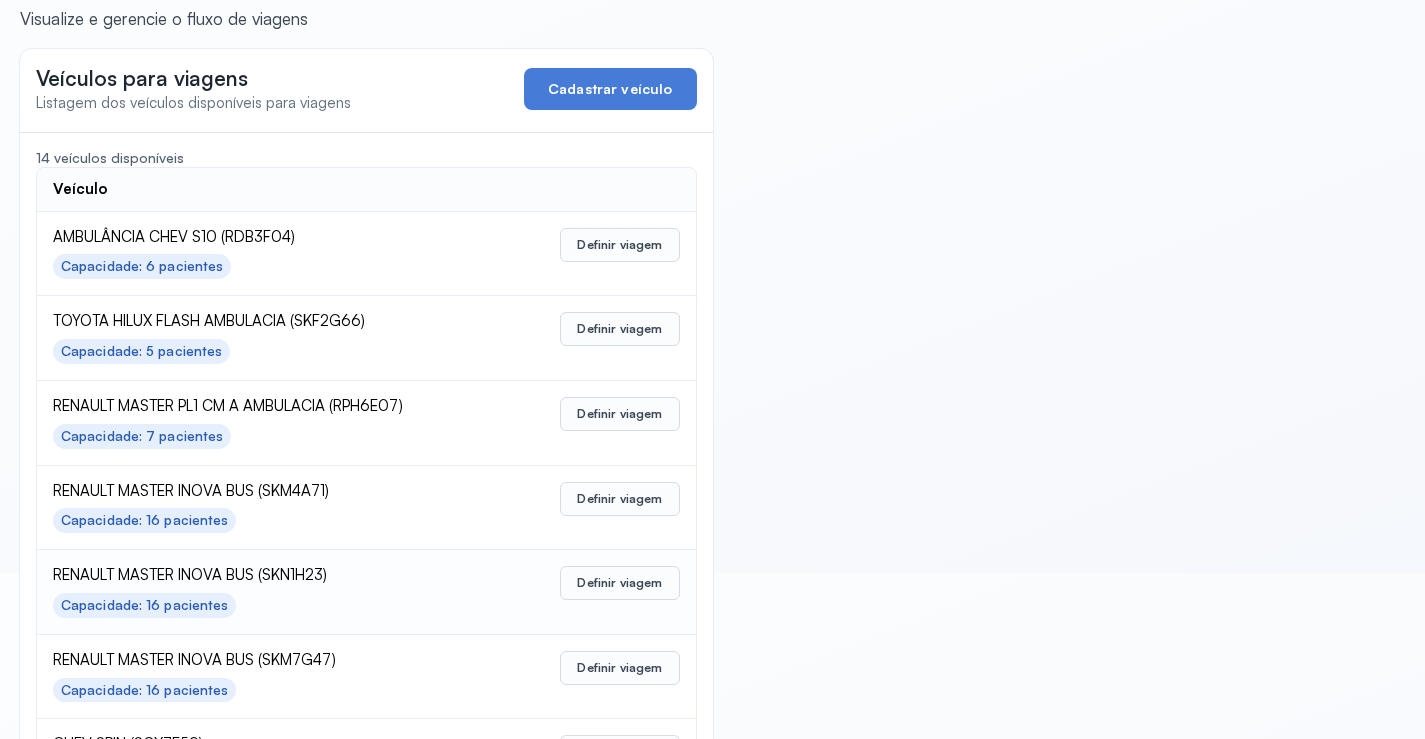 scroll, scrollTop: 200, scrollLeft: 0, axis: vertical 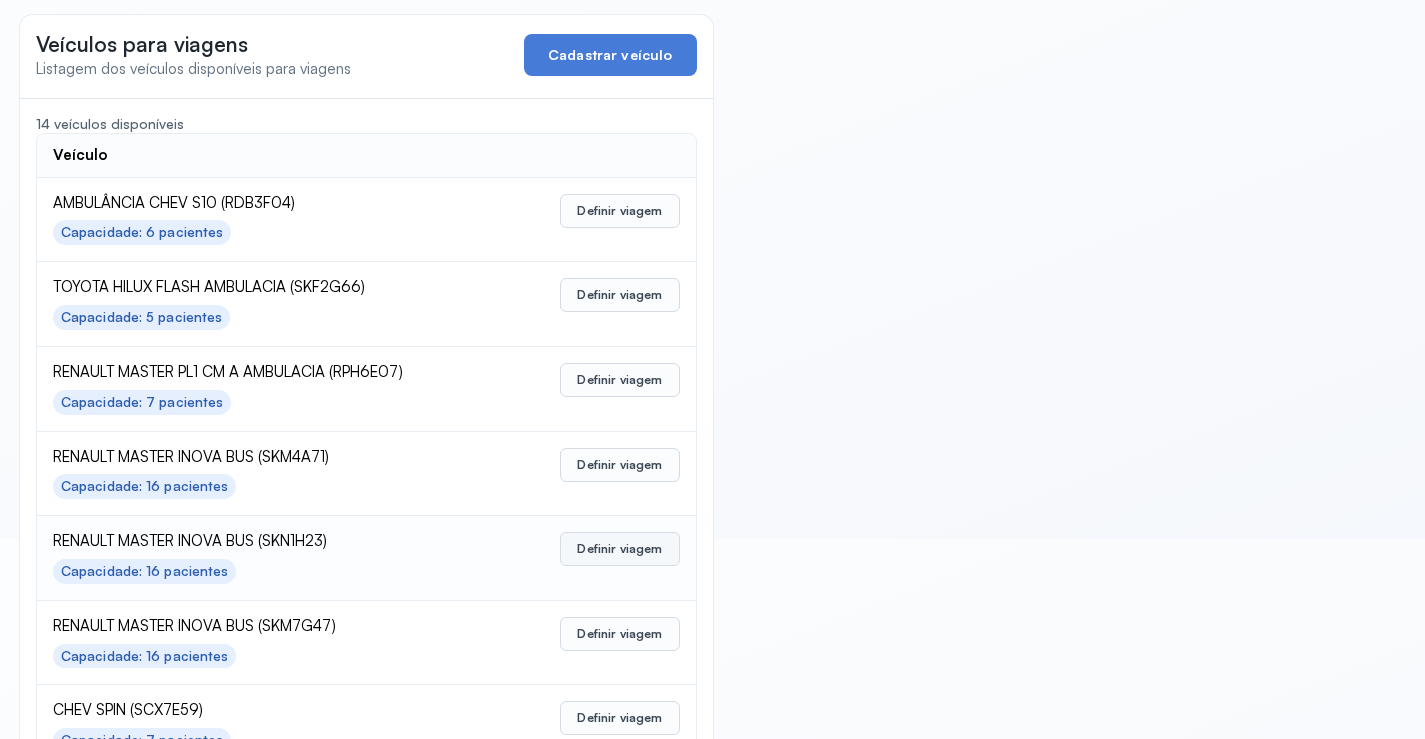click on "Definir viagem" at bounding box center (619, 549) 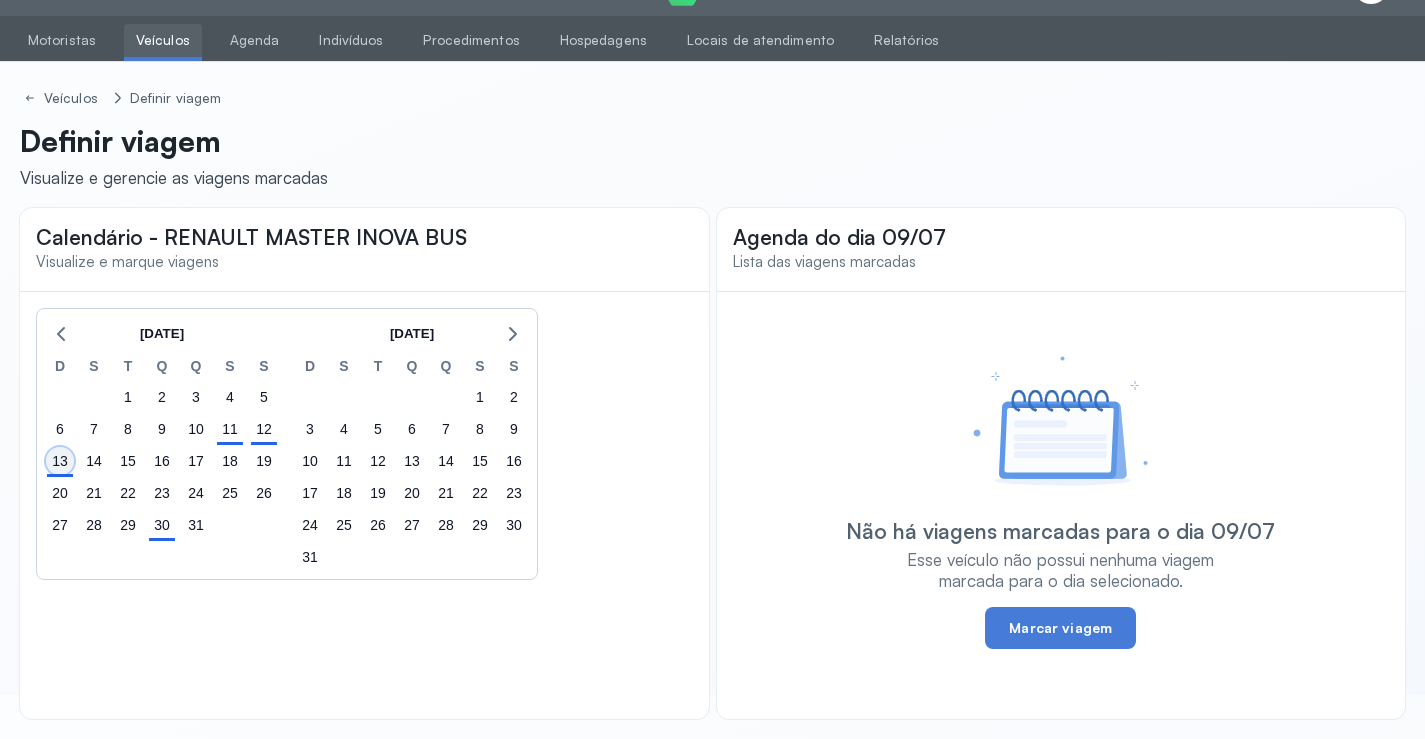 click on "13" 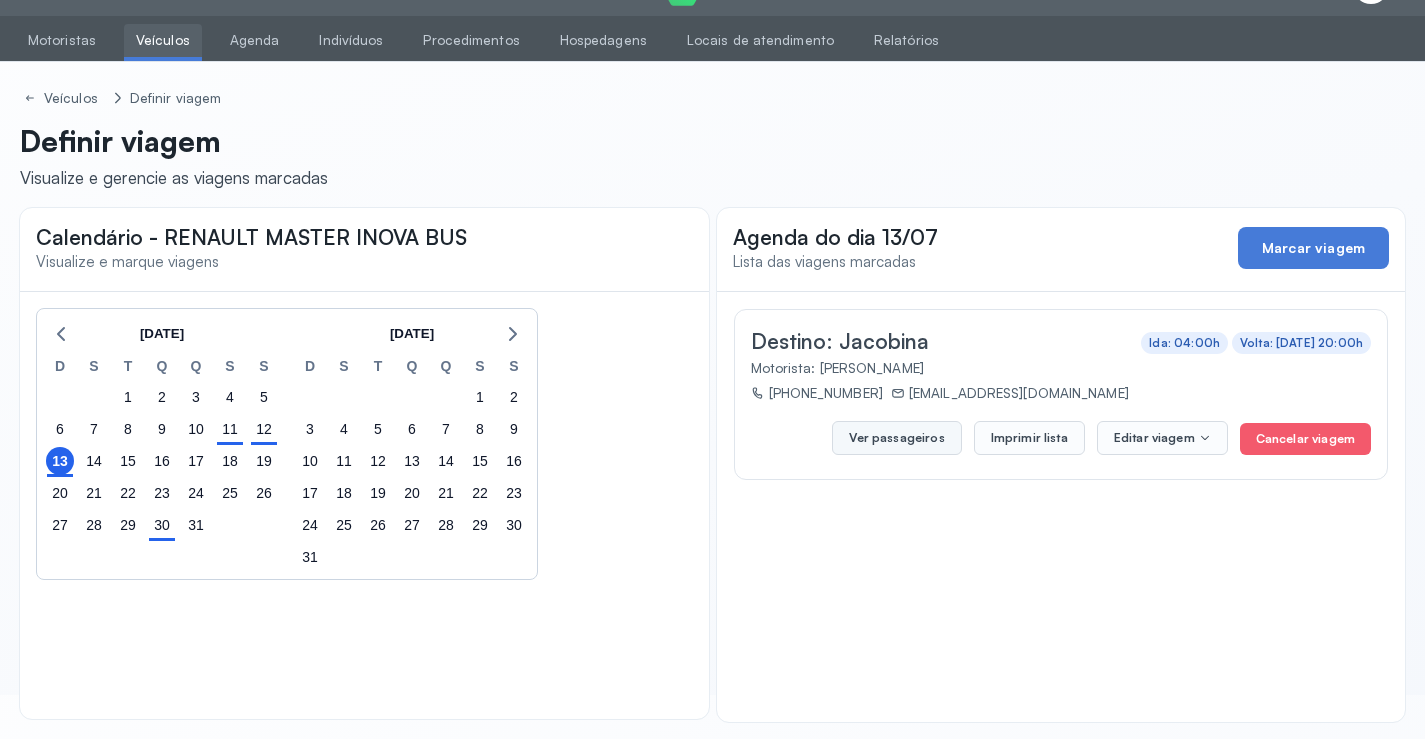 click on "Ver passageiros" at bounding box center [896, 438] 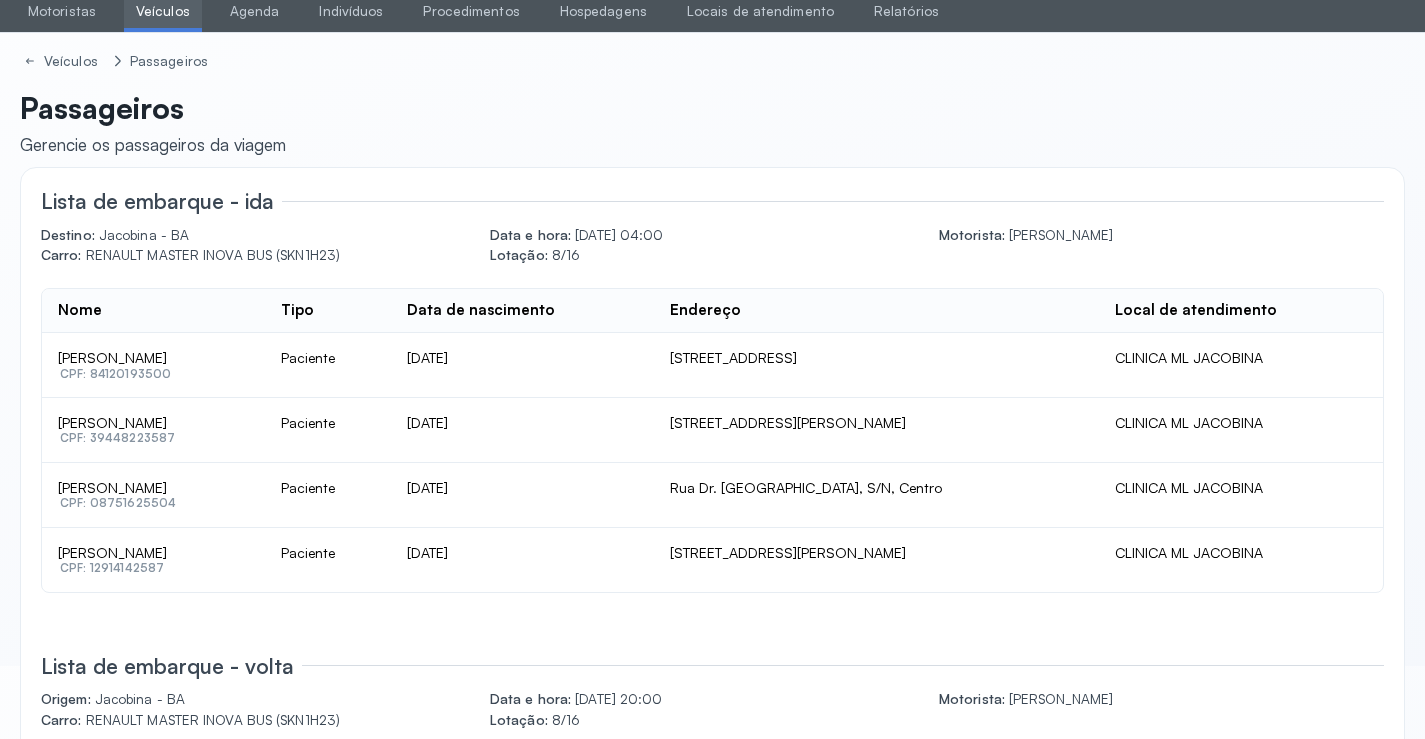scroll, scrollTop: 0, scrollLeft: 0, axis: both 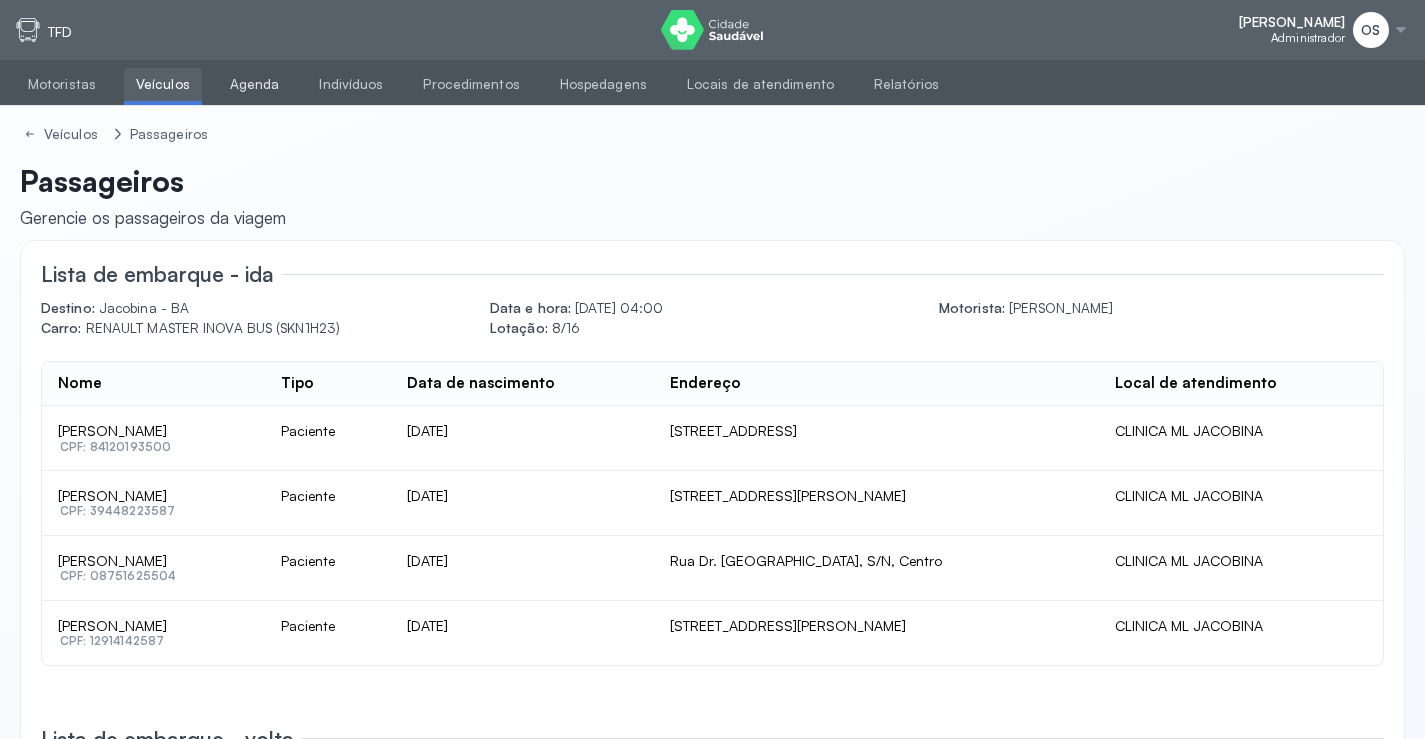 click on "Agenda" at bounding box center (255, 84) 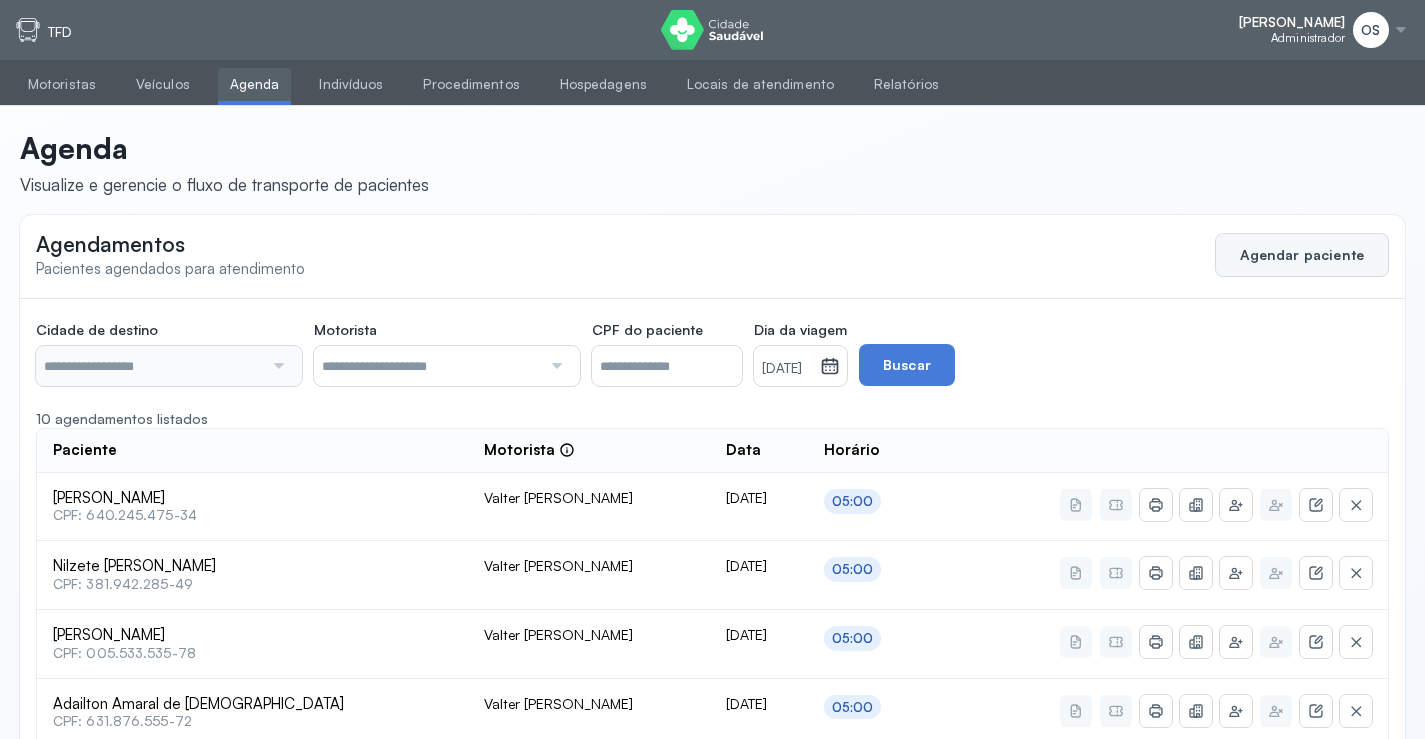 click on "Agendar paciente" 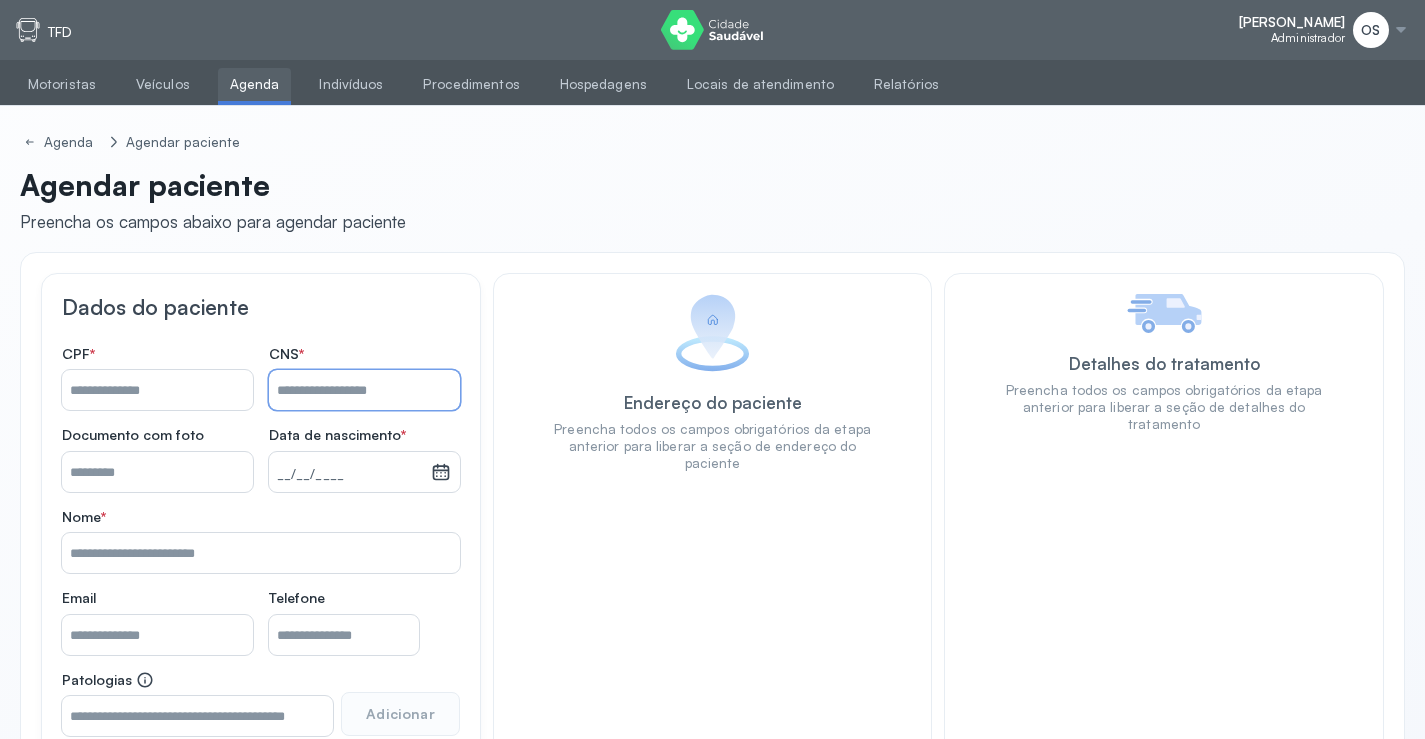 click on "Nome   *" at bounding box center [364, 390] 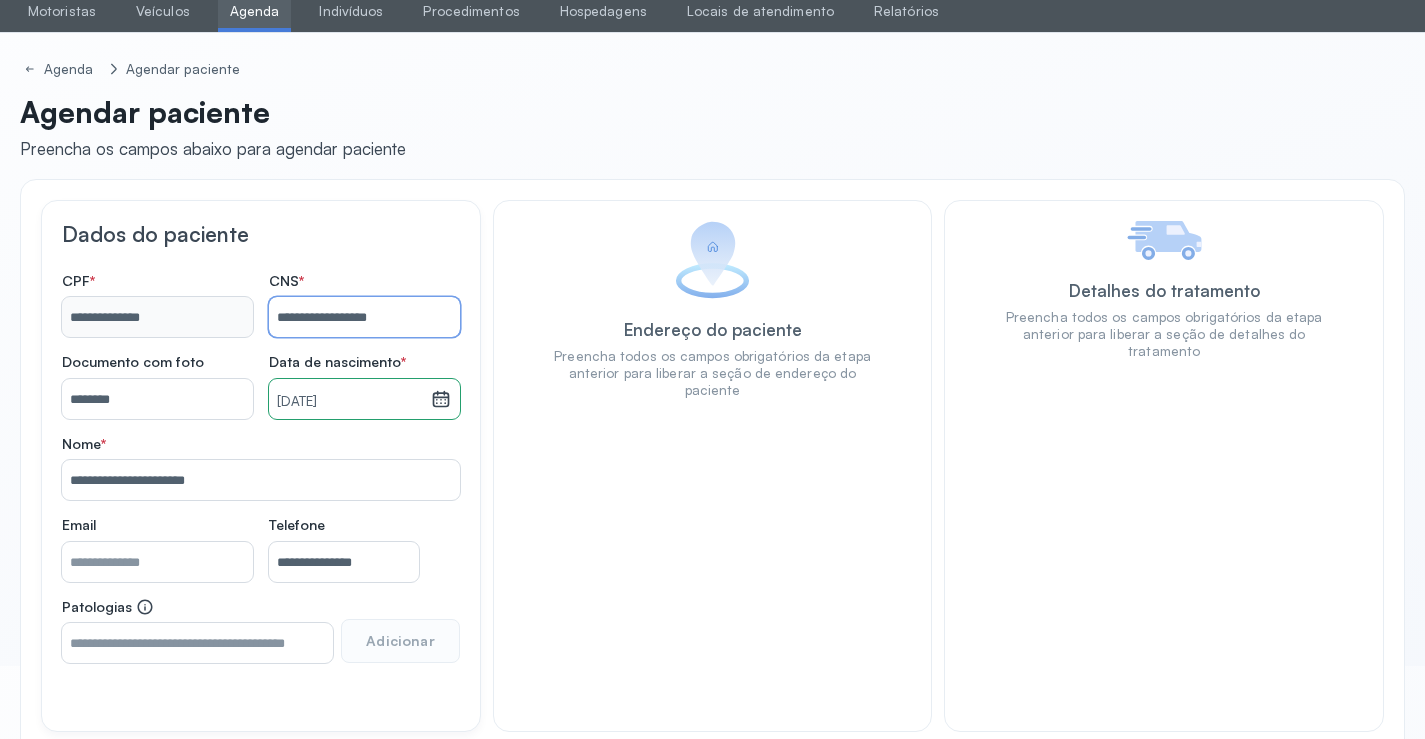 scroll, scrollTop: 171, scrollLeft: 0, axis: vertical 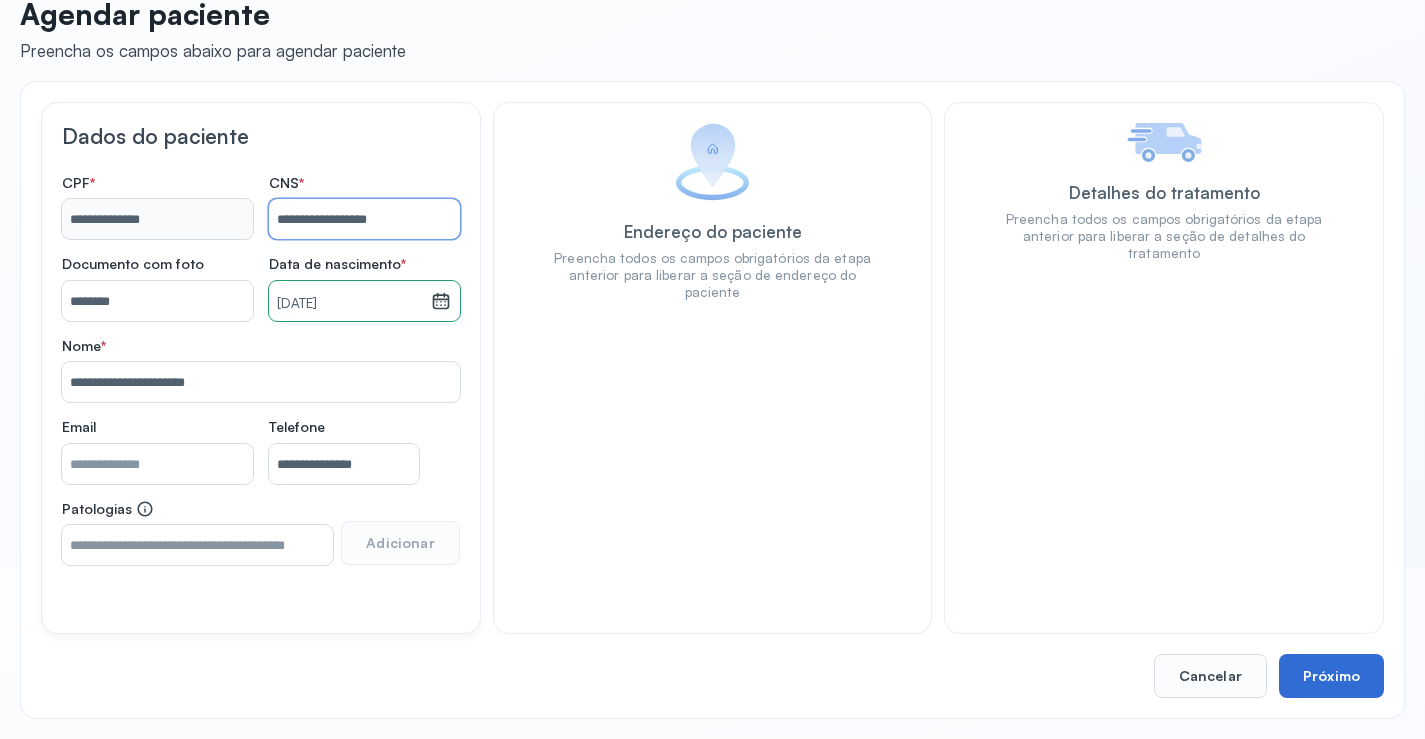 click on "Próximo" at bounding box center (1331, 676) 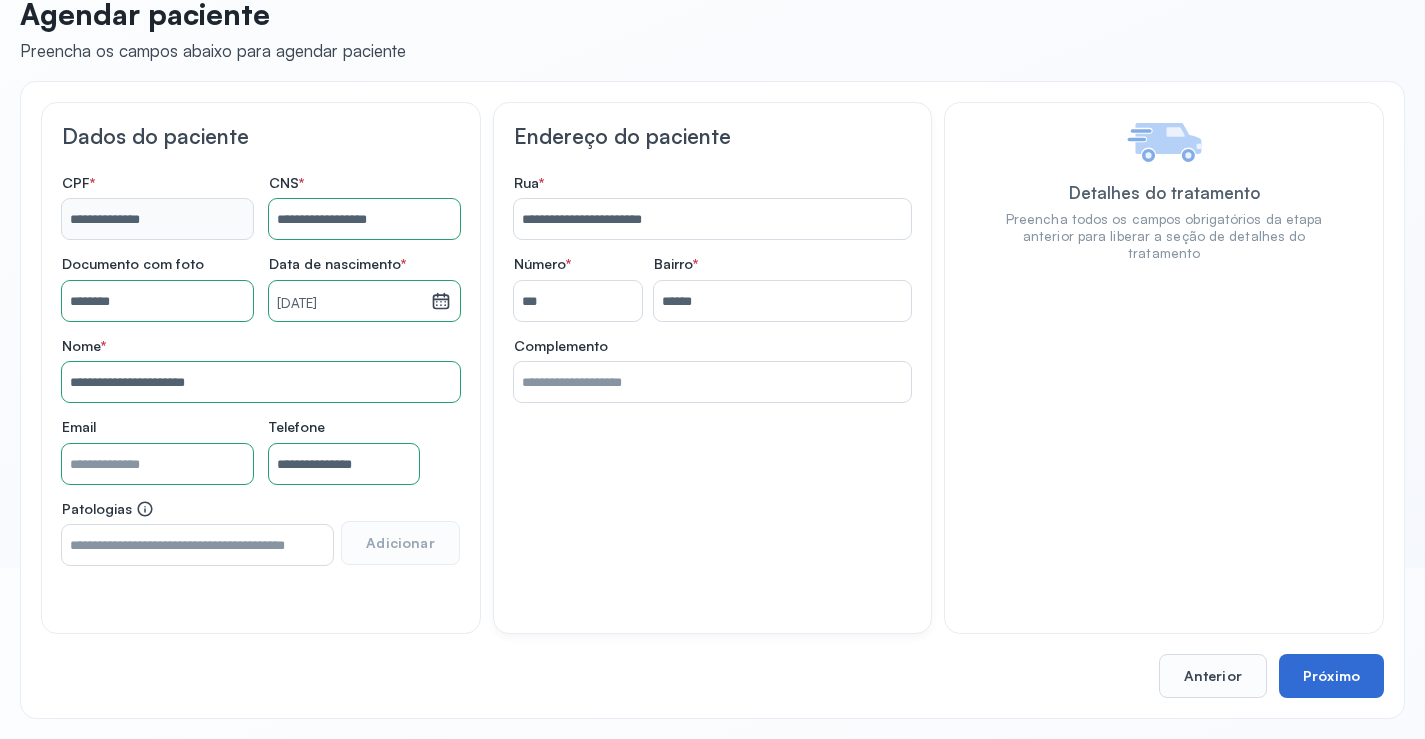 click on "Próximo" at bounding box center (1331, 676) 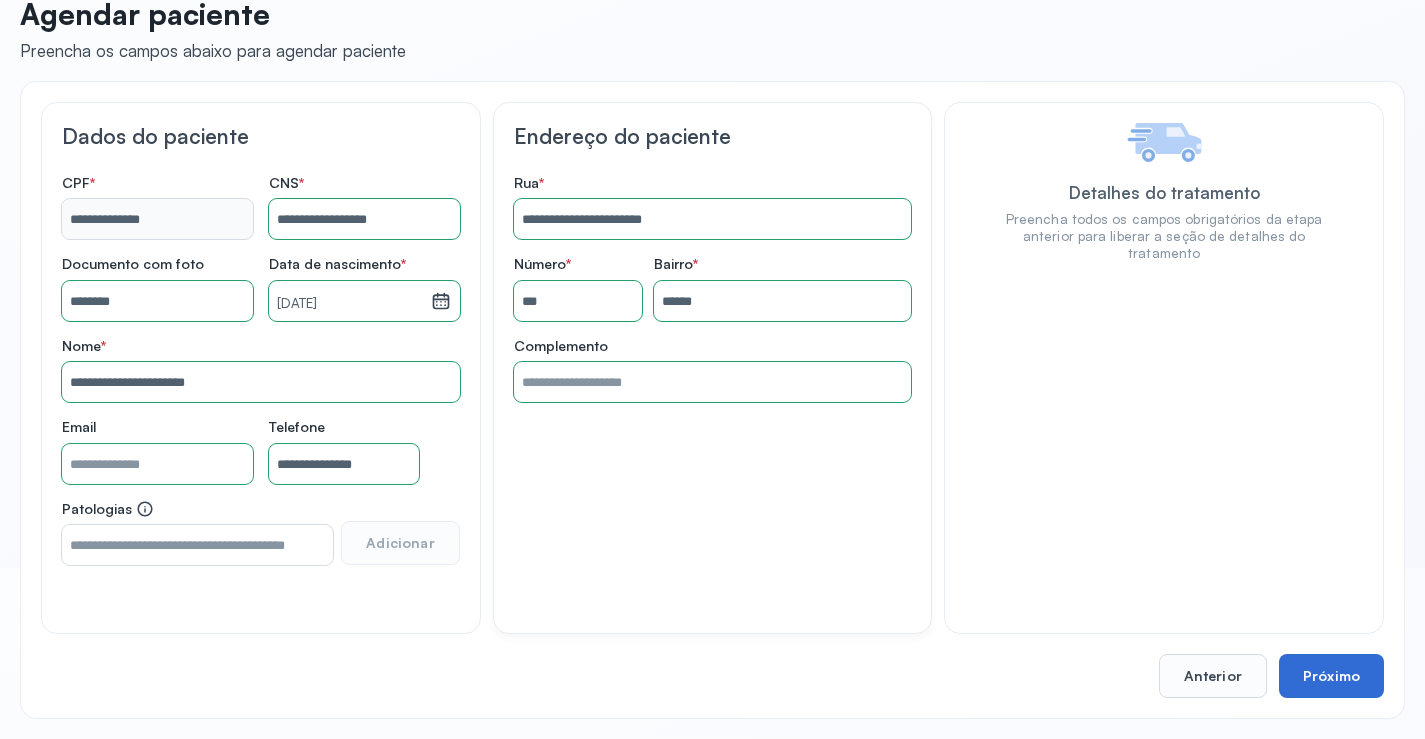click on "Próximo" at bounding box center (1331, 676) 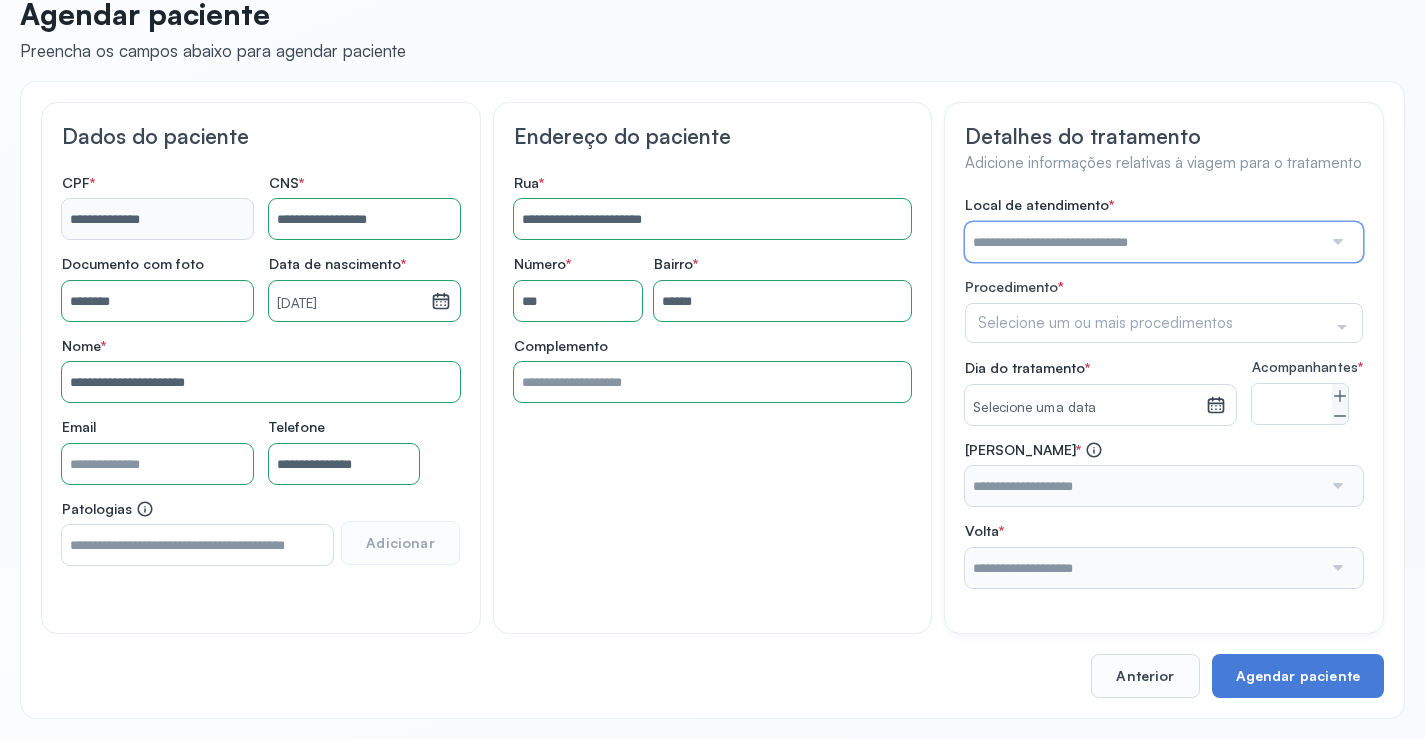 click at bounding box center [1143, 242] 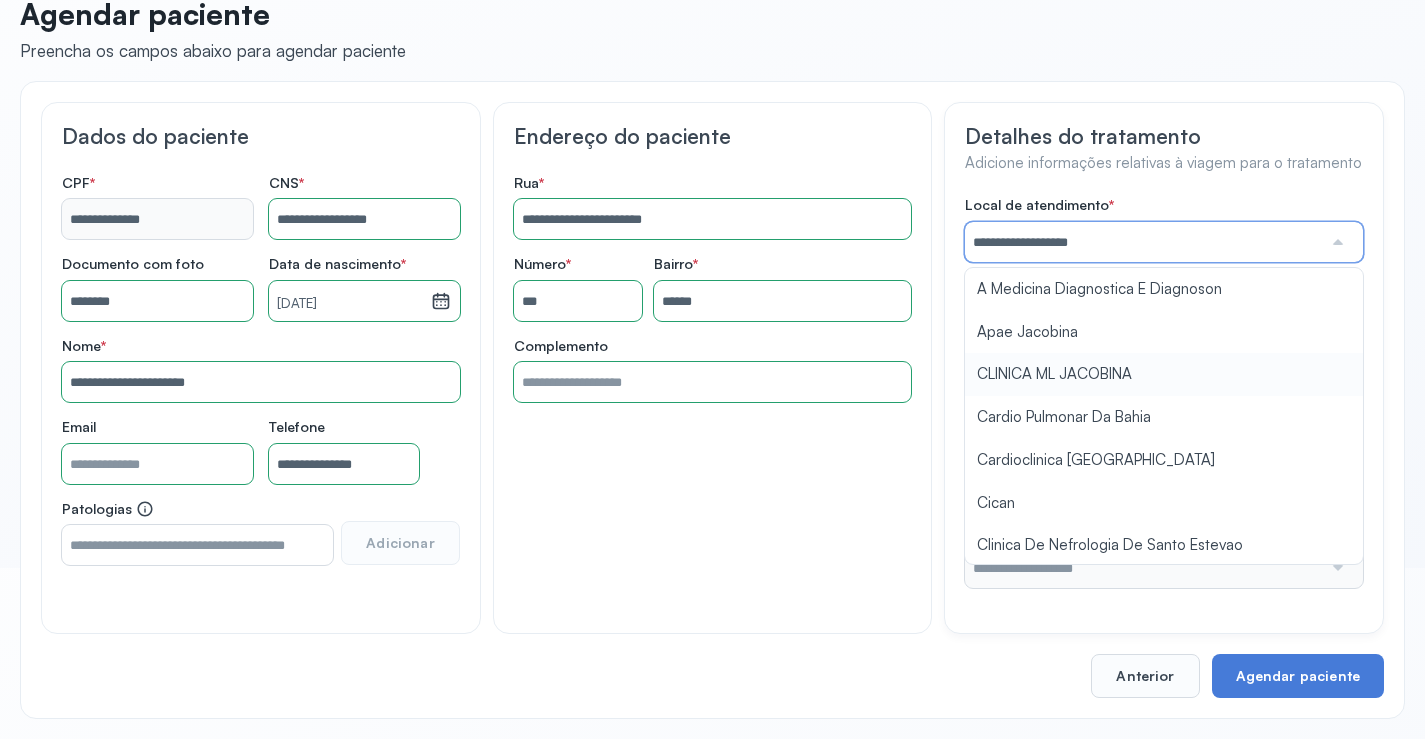 click on "**********" at bounding box center (1164, 392) 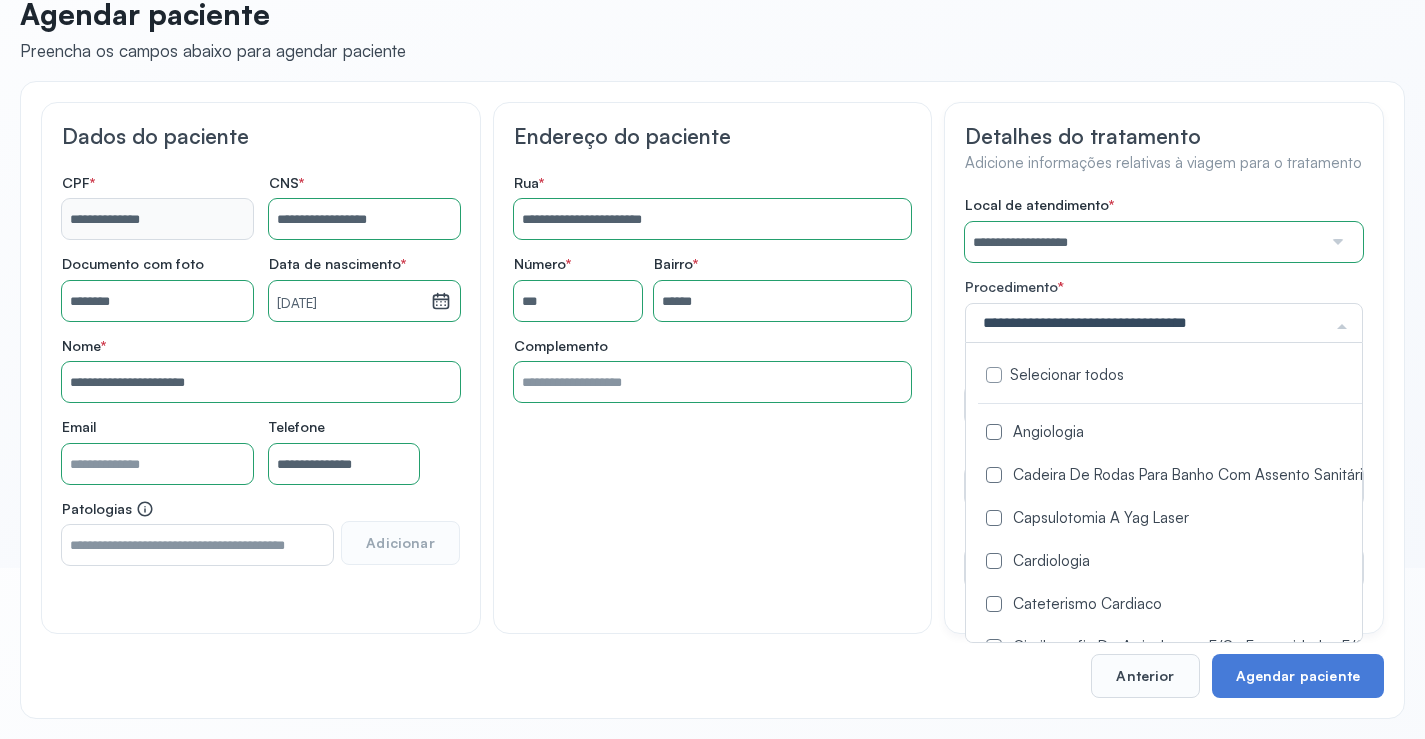 scroll, scrollTop: 186, scrollLeft: 0, axis: vertical 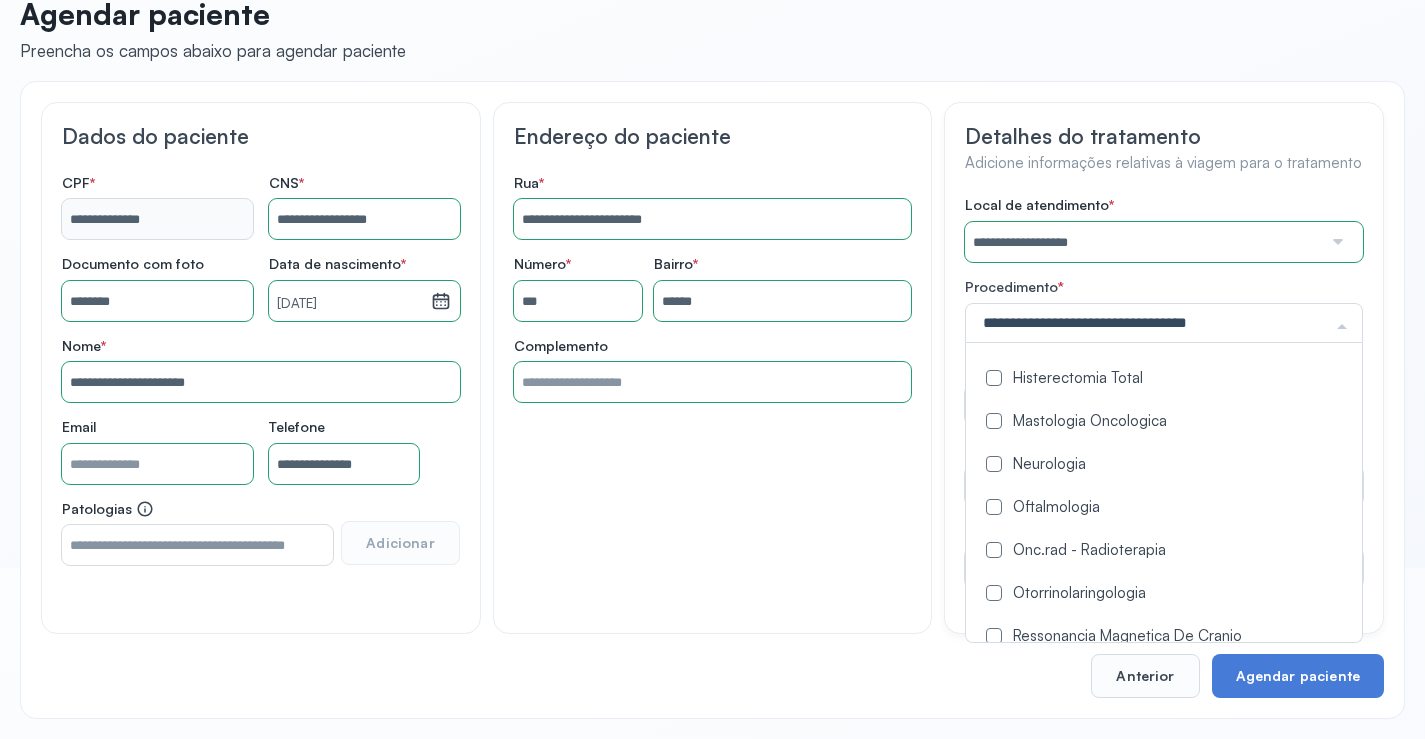 click at bounding box center [994, 507] 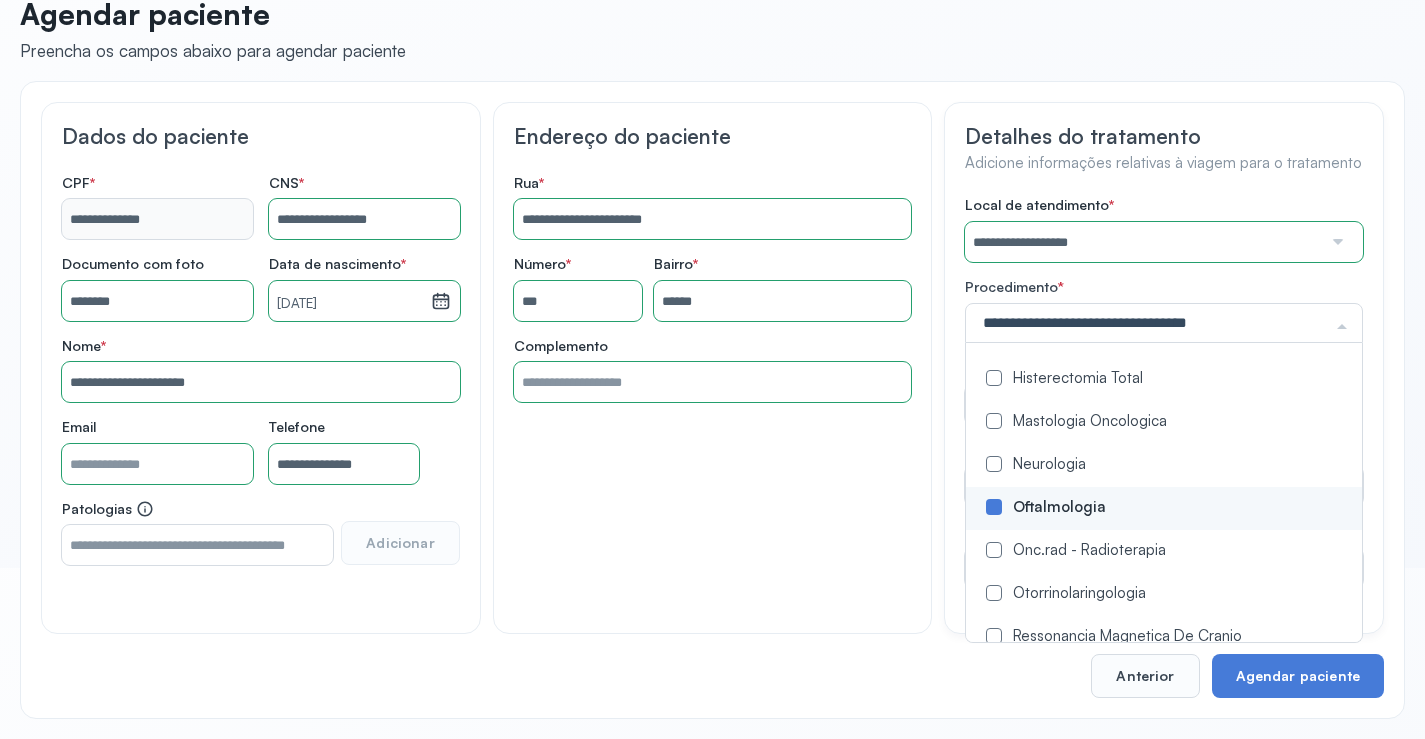scroll, scrollTop: 0, scrollLeft: 0, axis: both 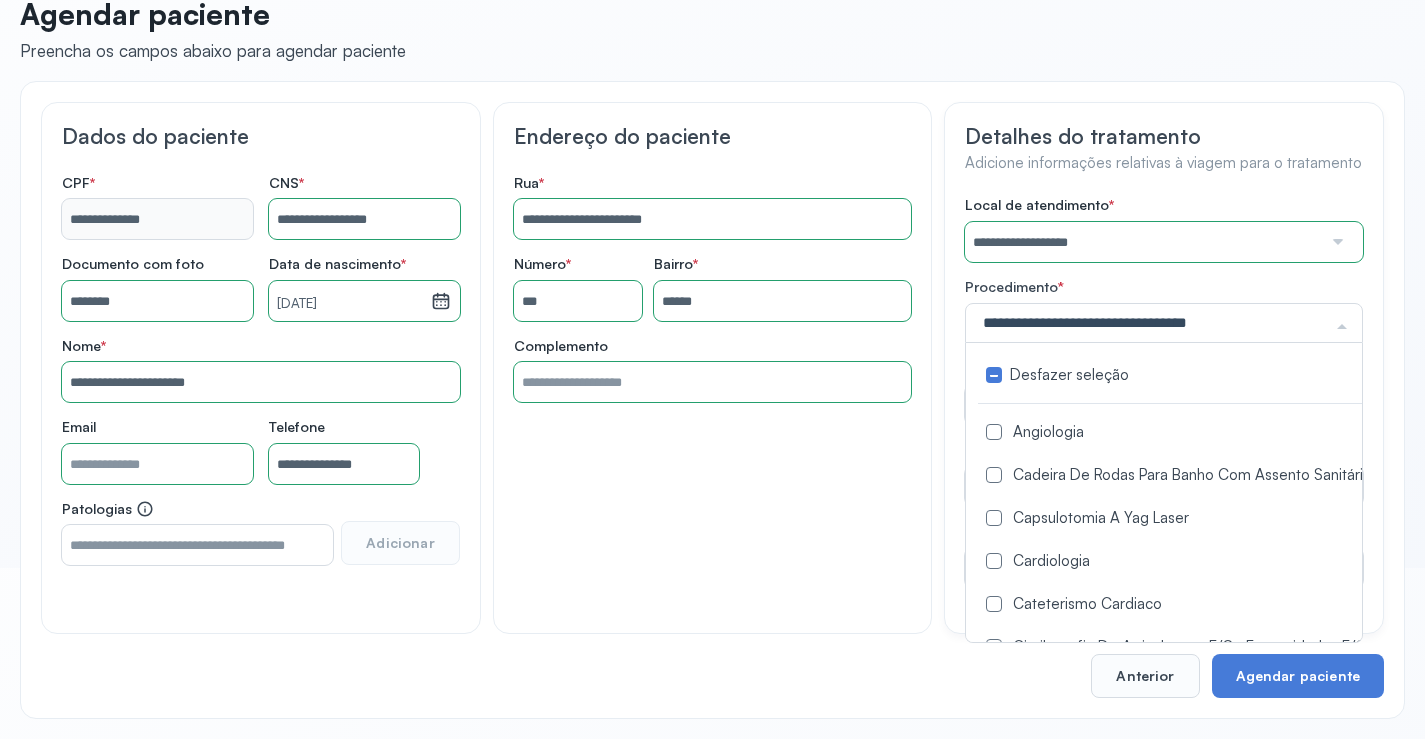 click on "**********" 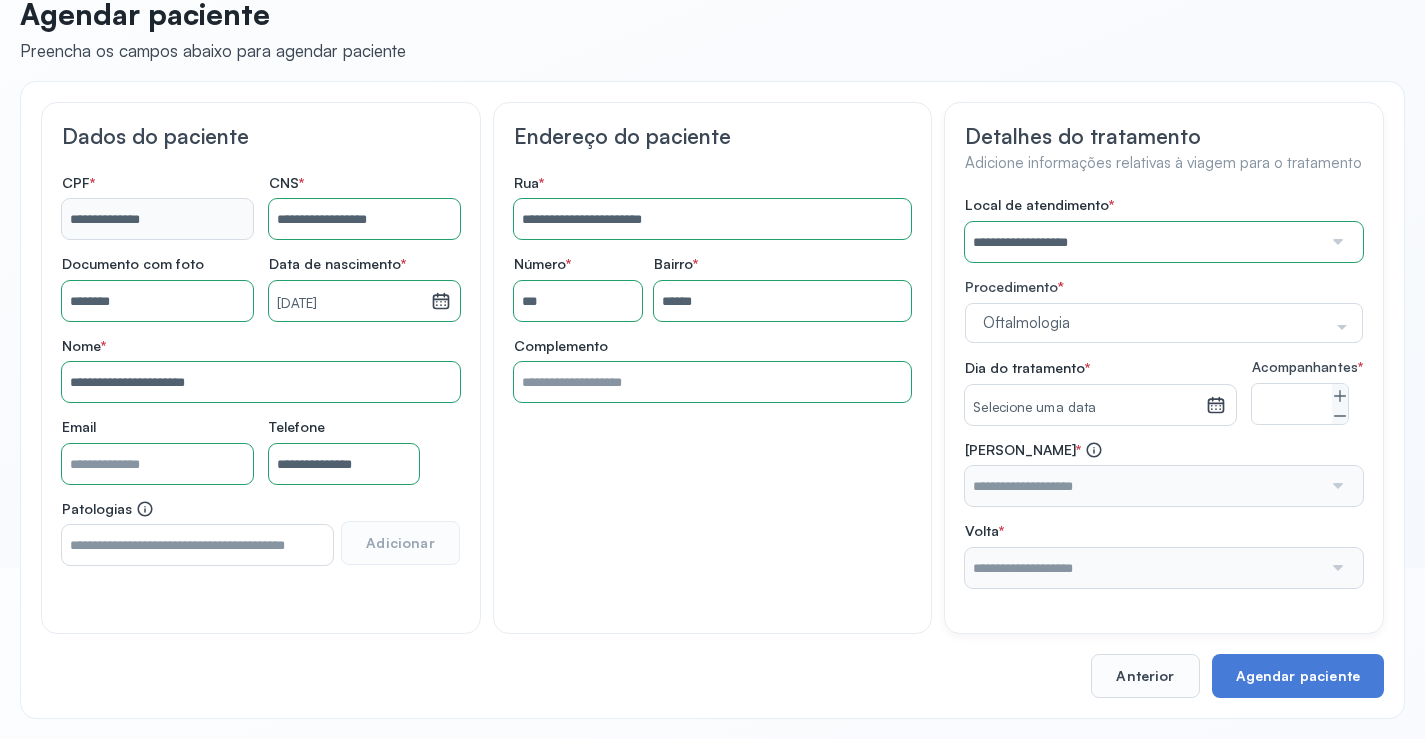 click 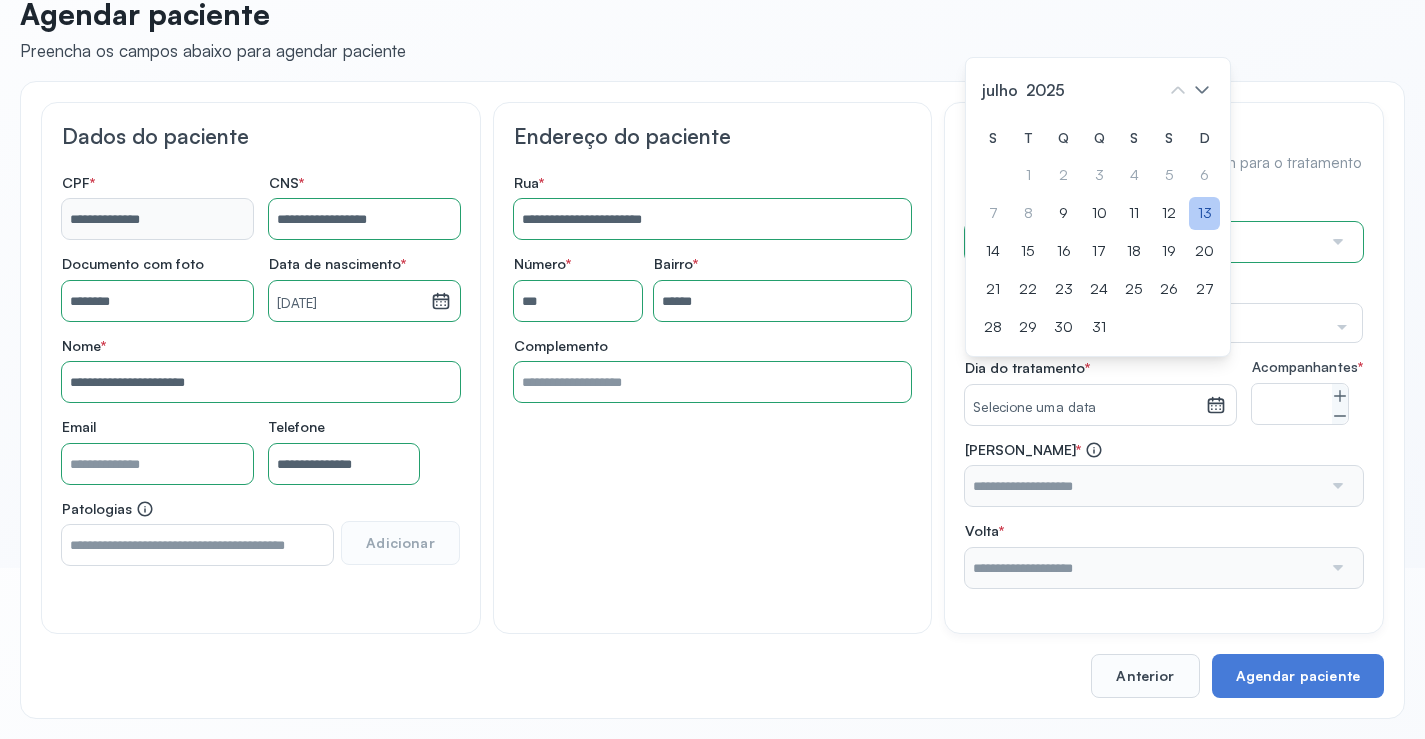 click on "13" 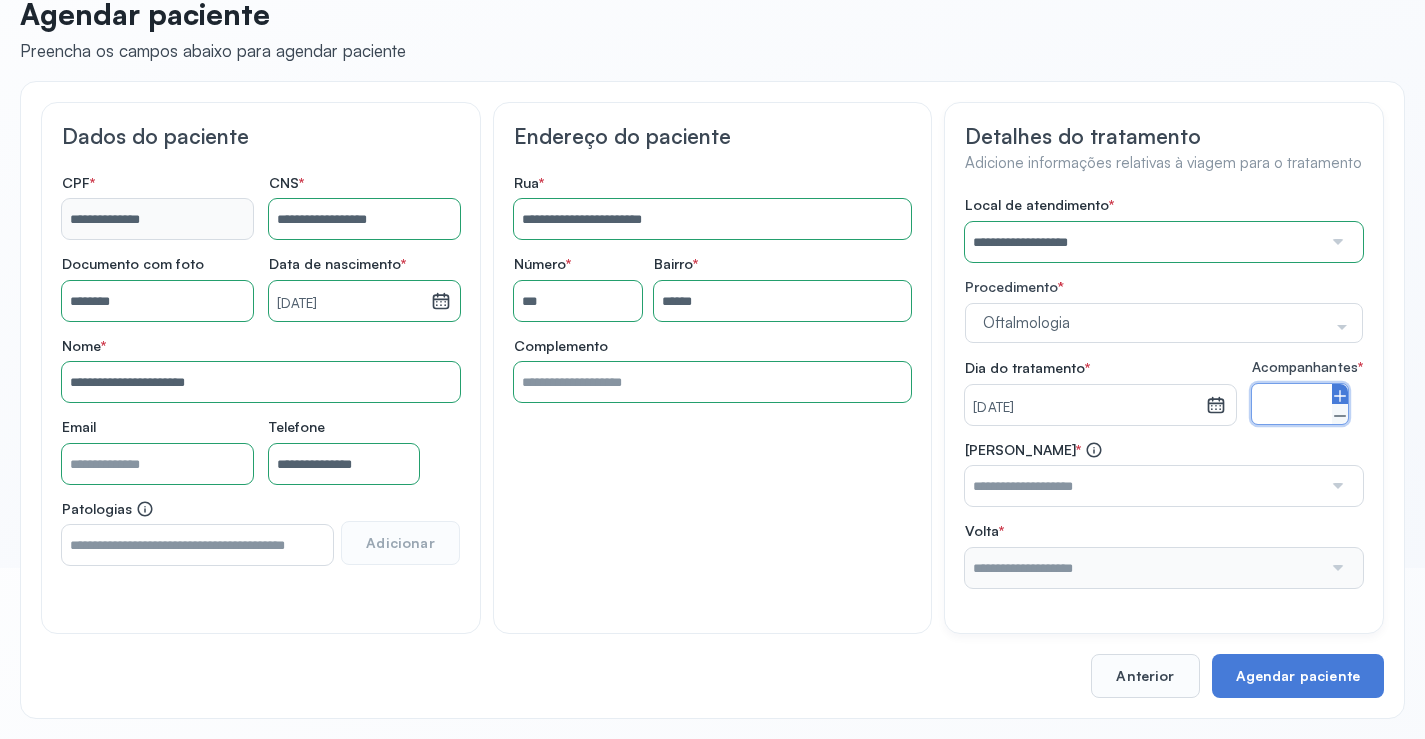 click at bounding box center [1340, 394] 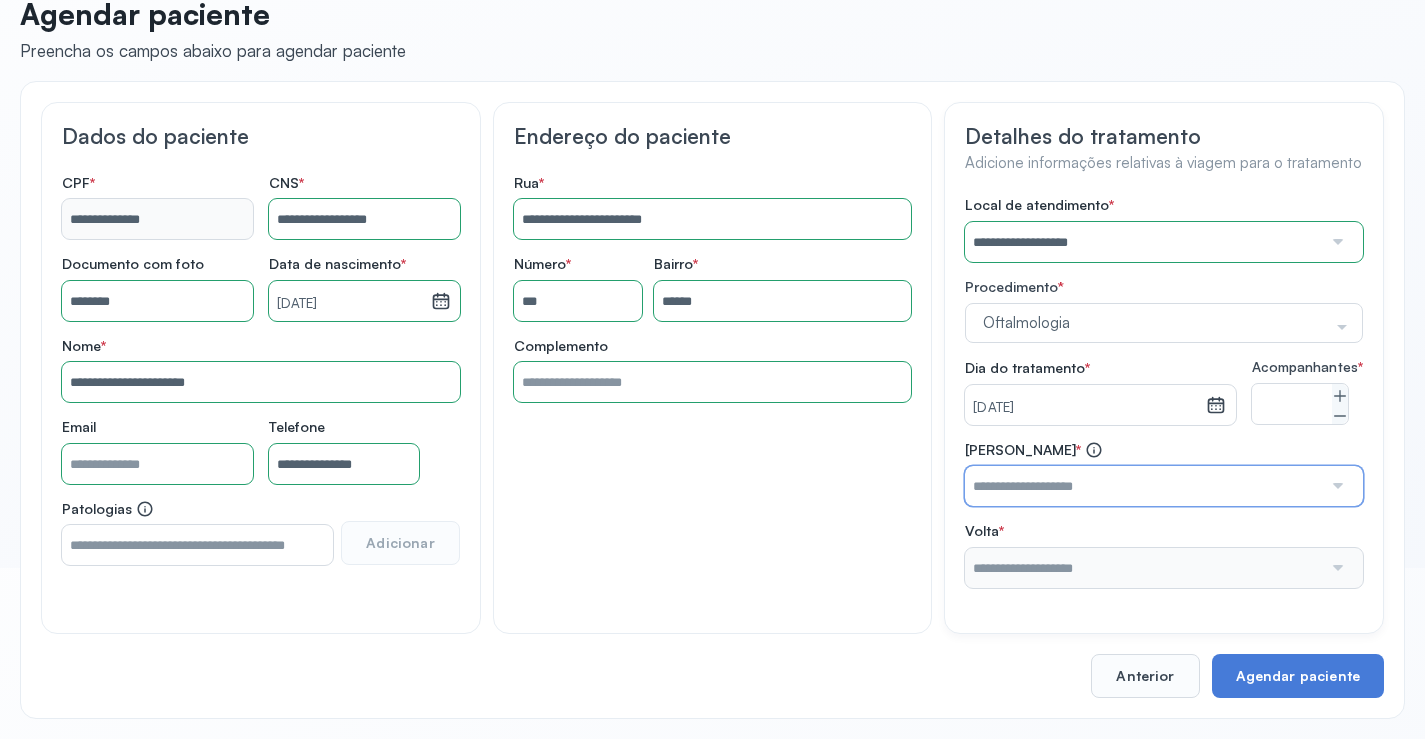 click at bounding box center (1143, 486) 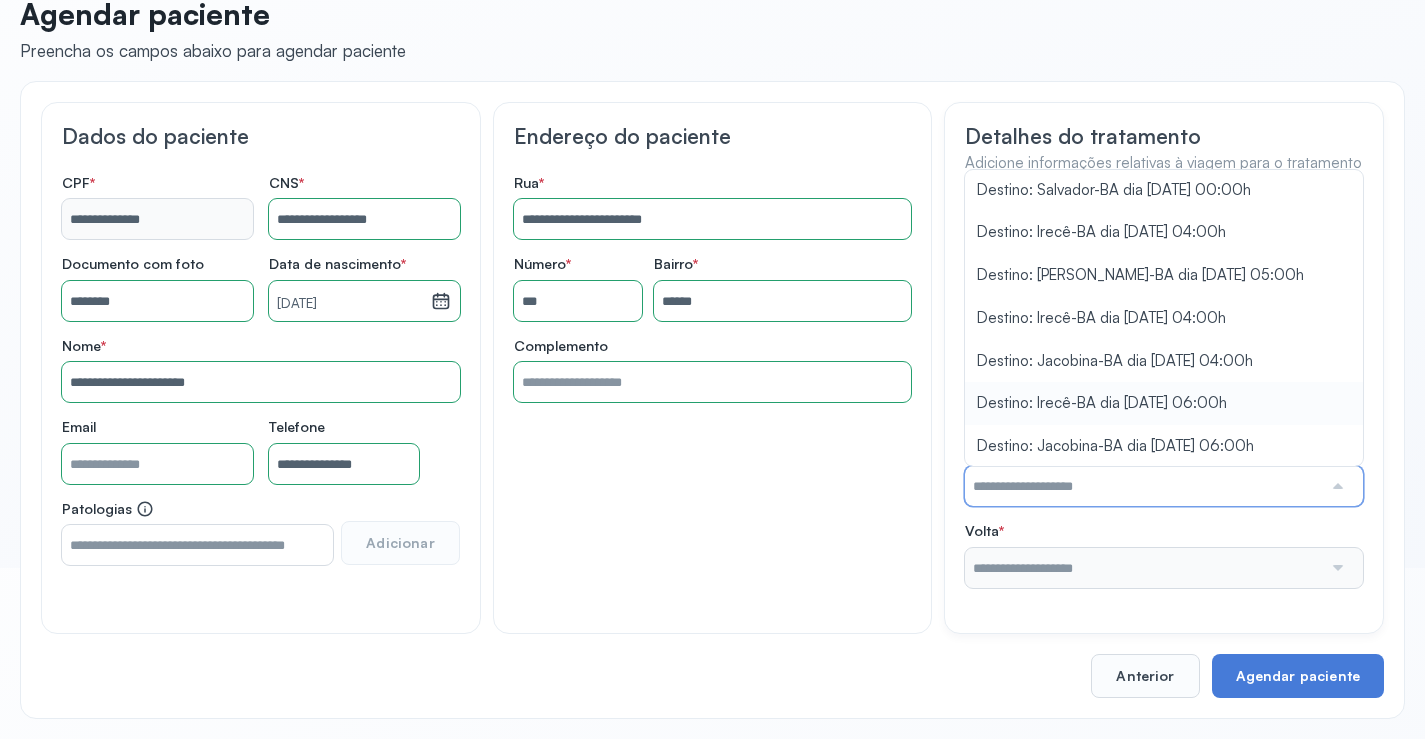 scroll, scrollTop: 463, scrollLeft: 0, axis: vertical 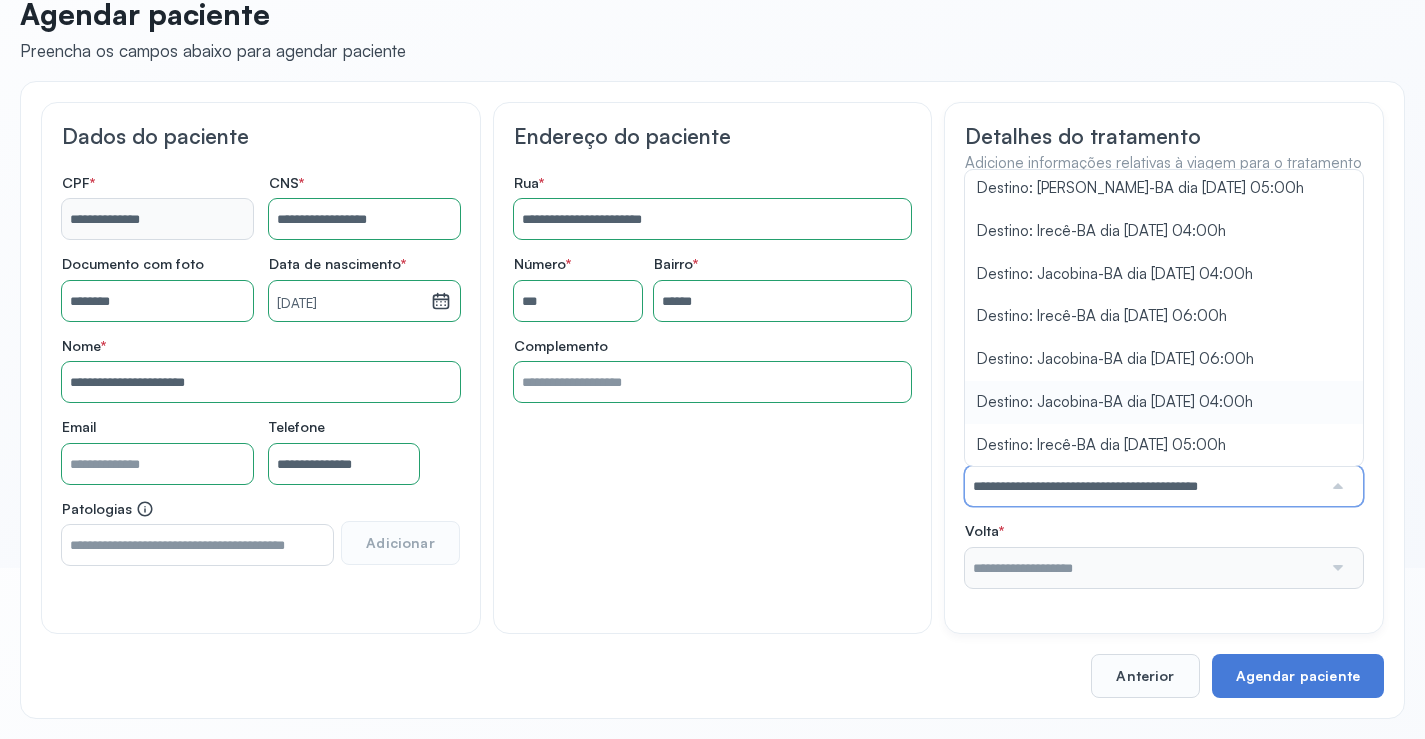 click on "**********" at bounding box center (1164, 392) 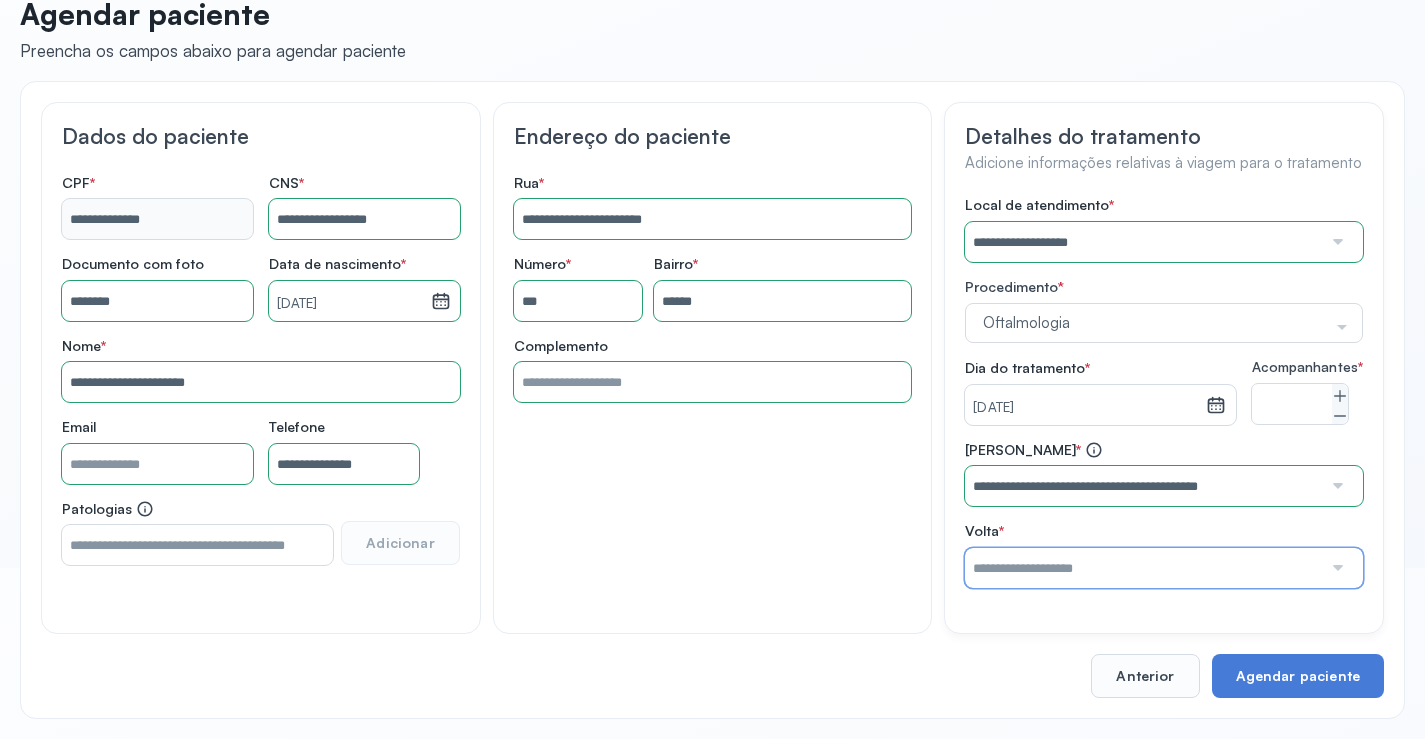 click at bounding box center [1143, 568] 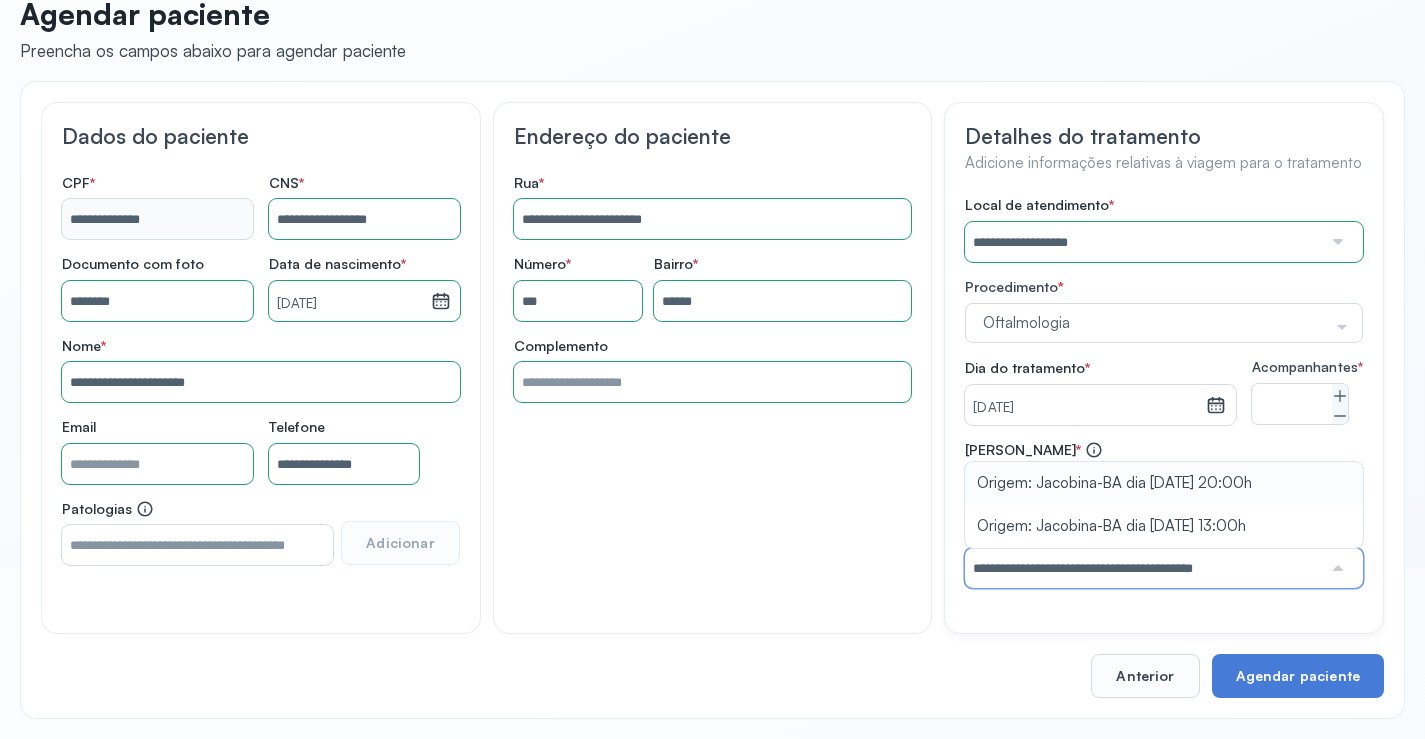 click on "**********" at bounding box center (1164, 514) 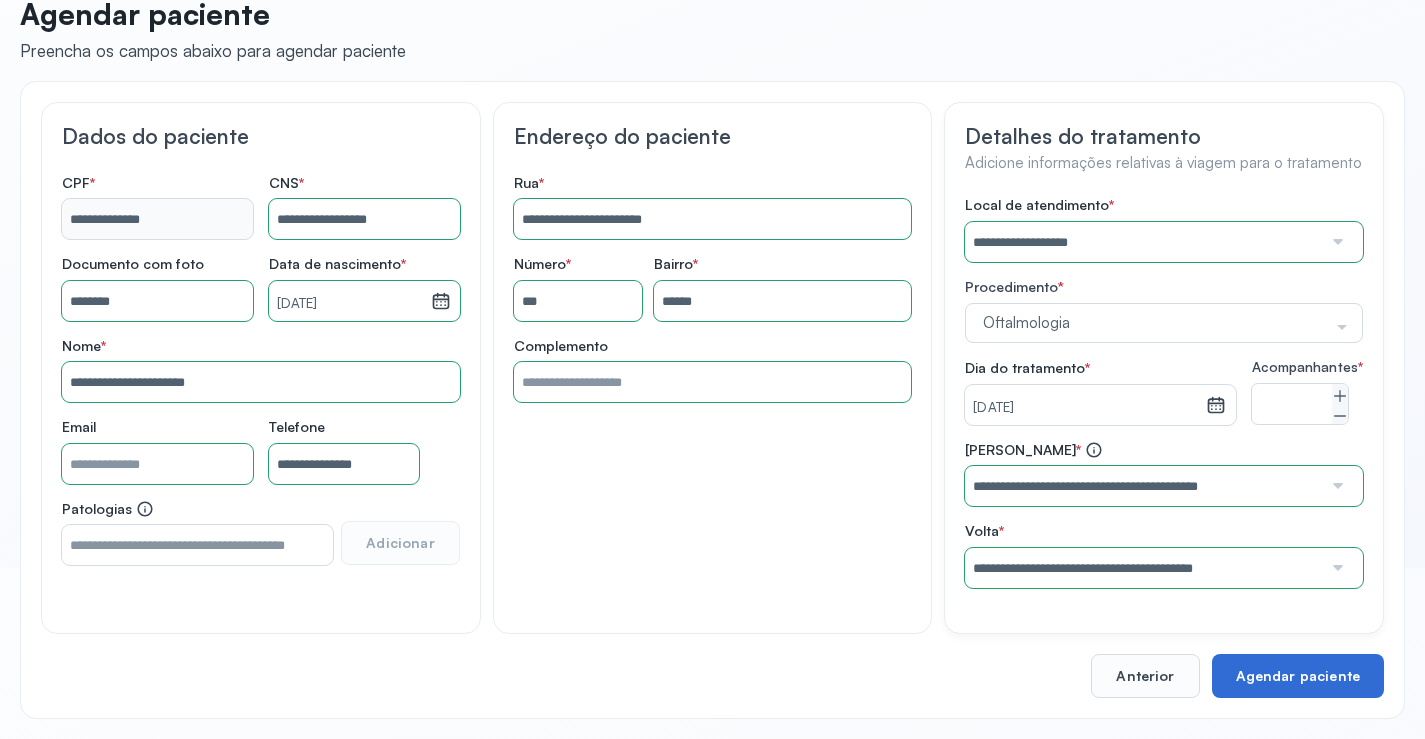 click on "Agendar paciente" at bounding box center (1298, 676) 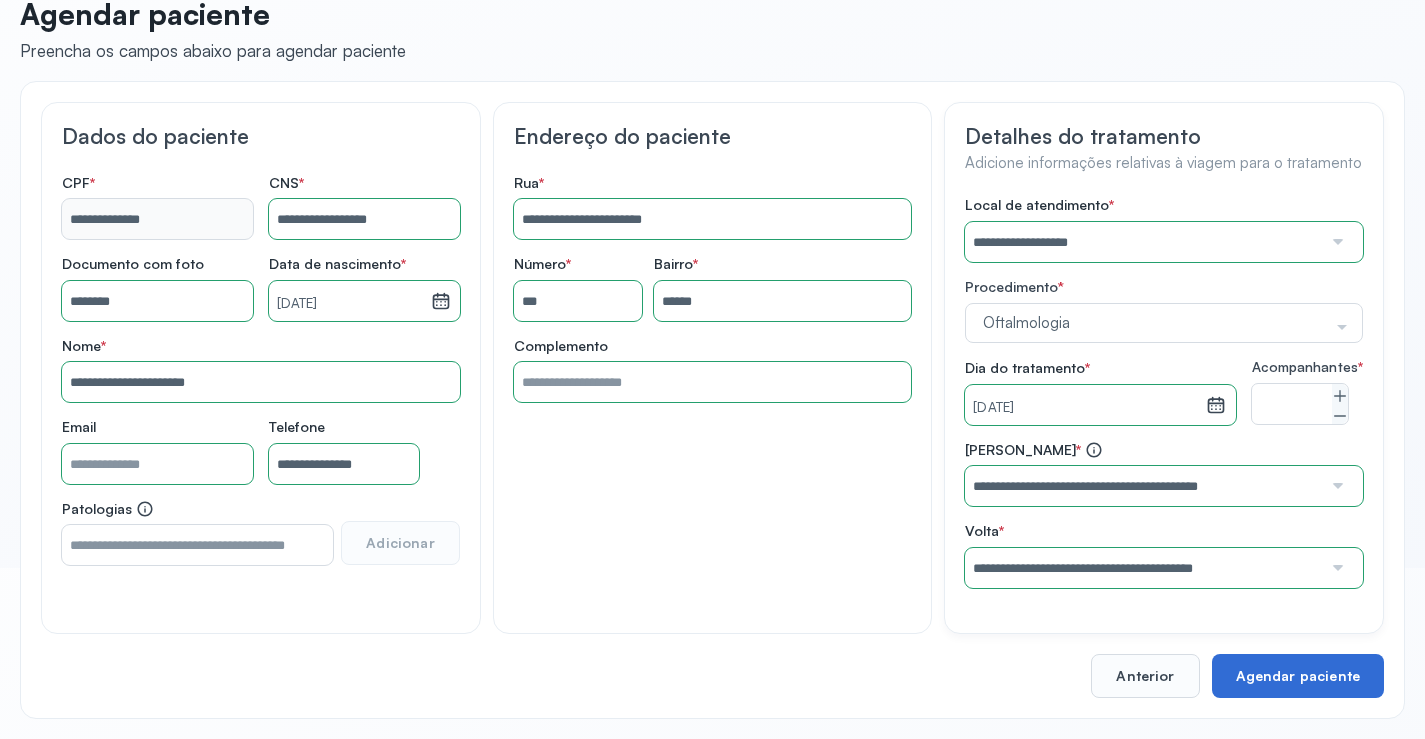 scroll, scrollTop: 0, scrollLeft: 0, axis: both 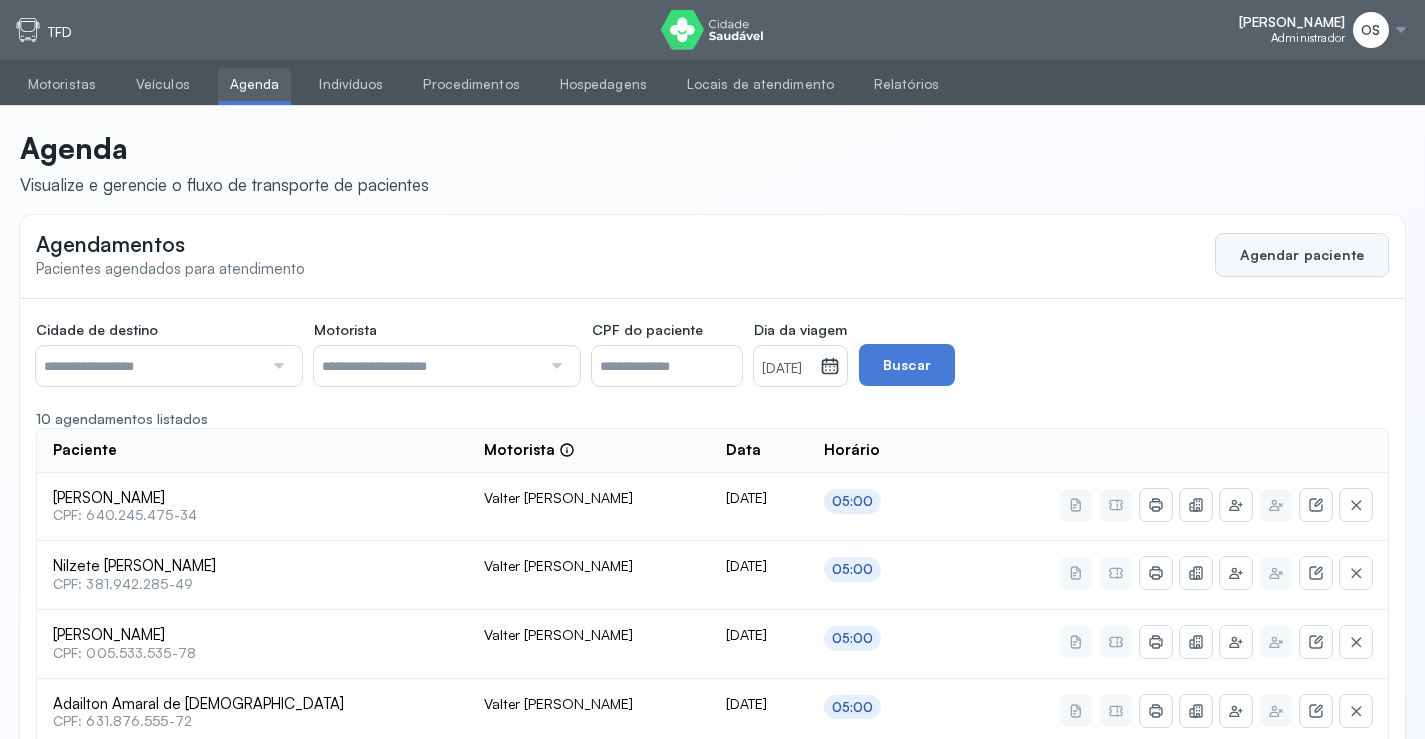 click on "Agendar paciente" 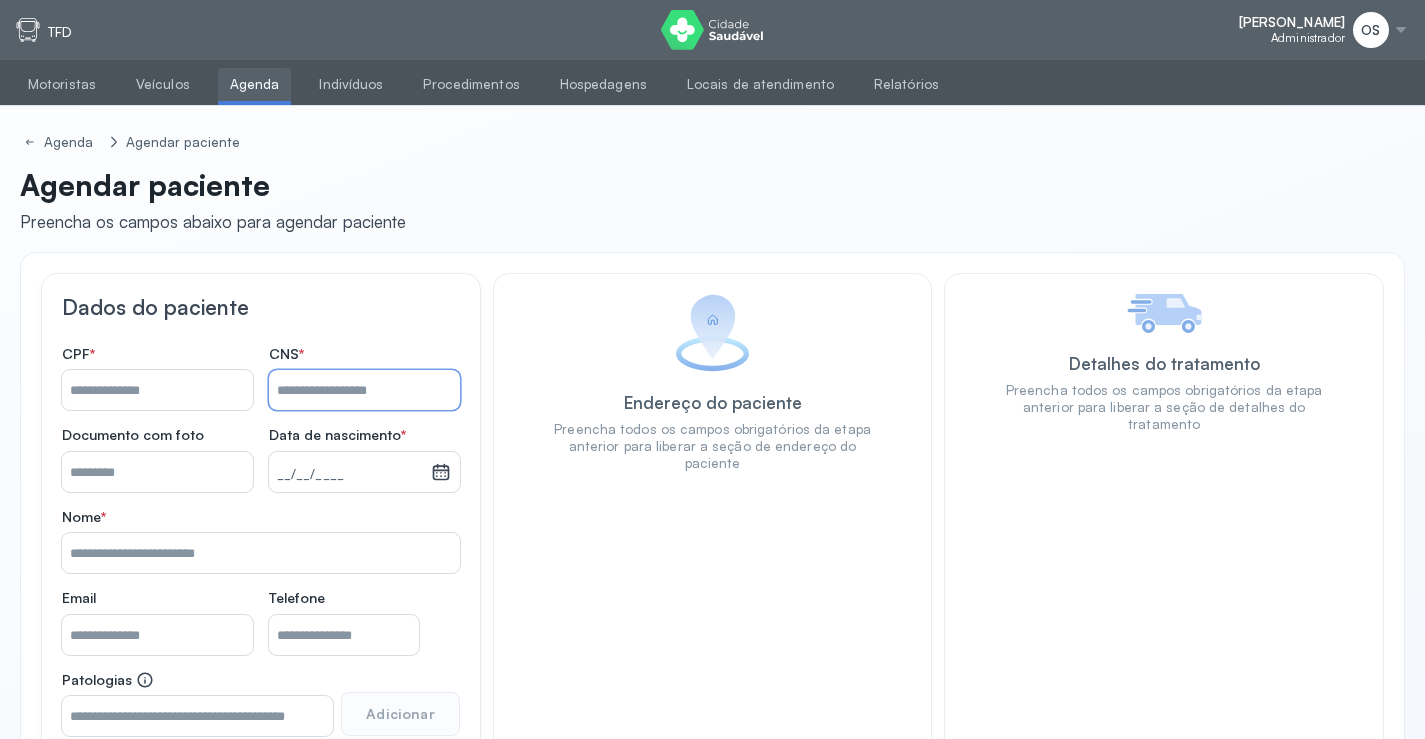 click on "Nome   *" at bounding box center (364, 390) 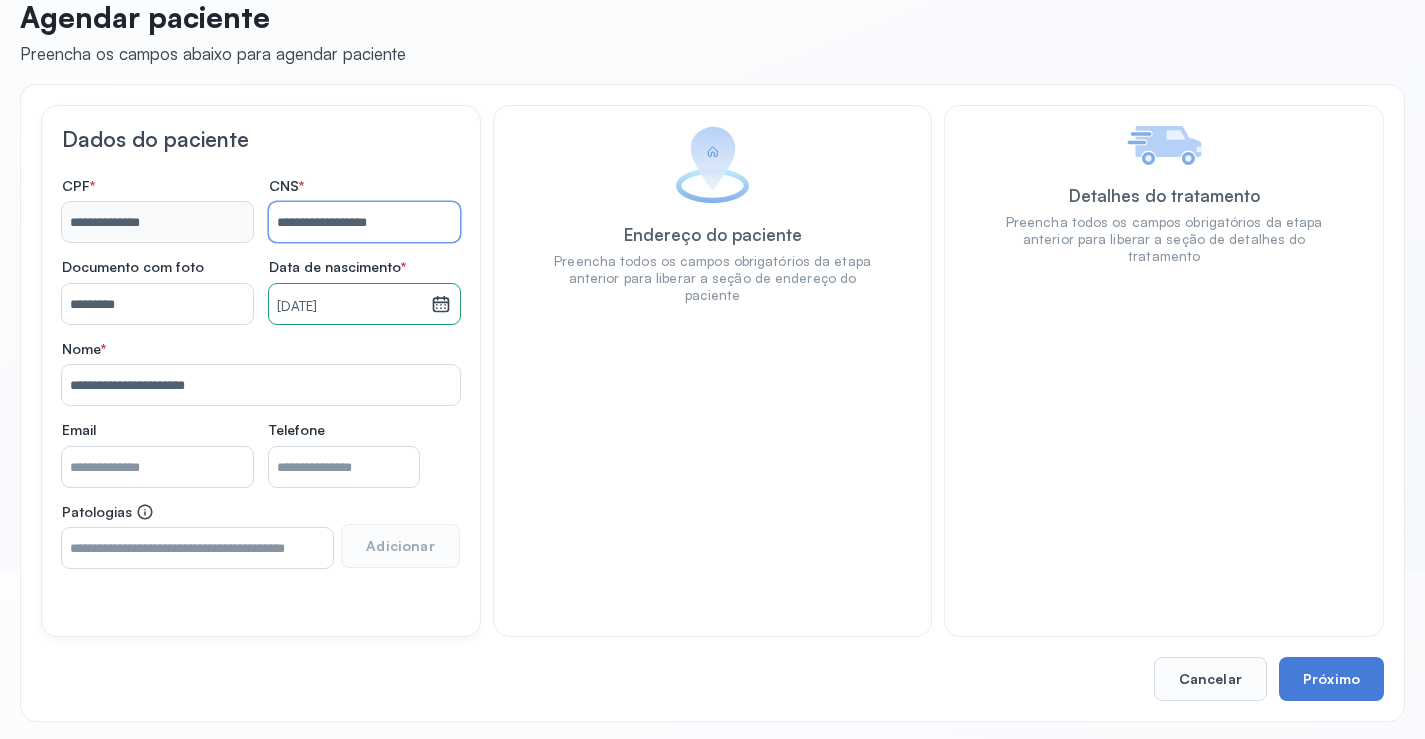 scroll, scrollTop: 171, scrollLeft: 0, axis: vertical 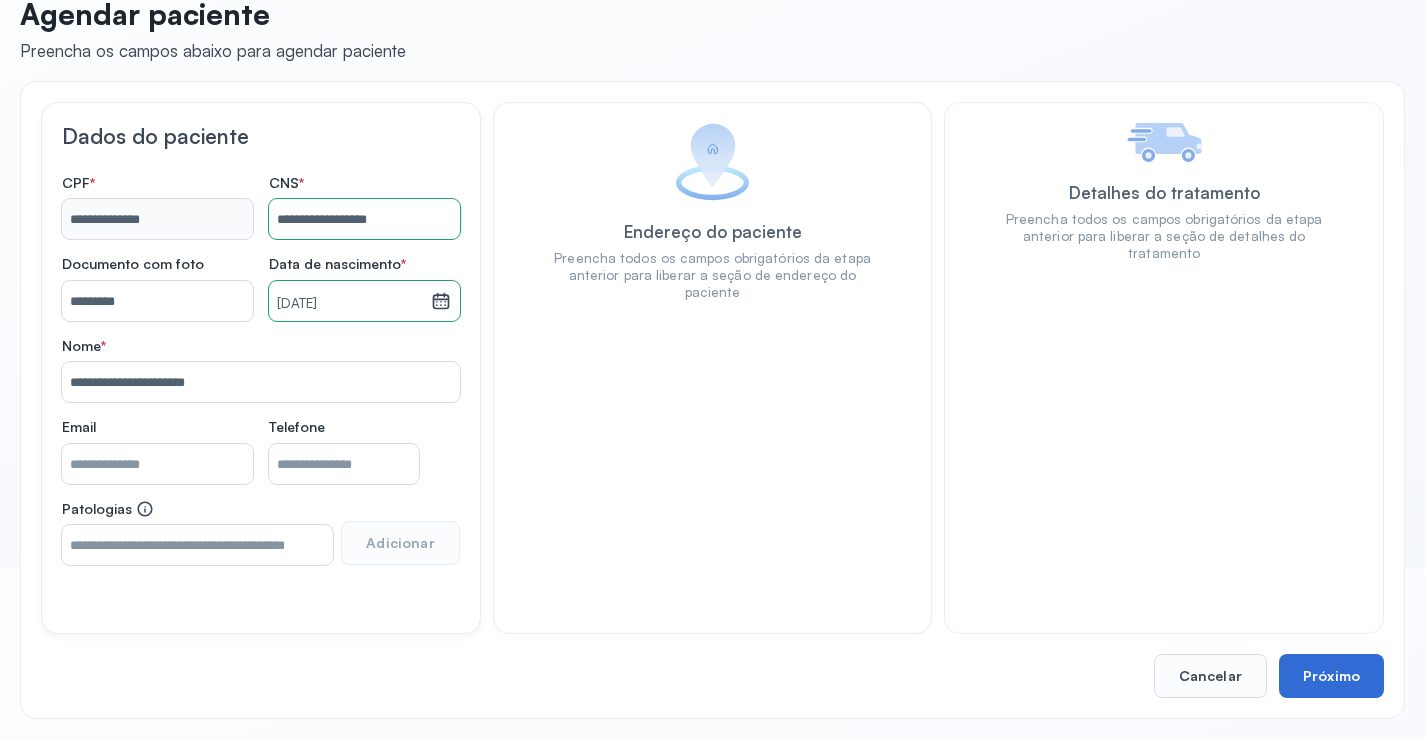 click on "Próximo" at bounding box center [1331, 676] 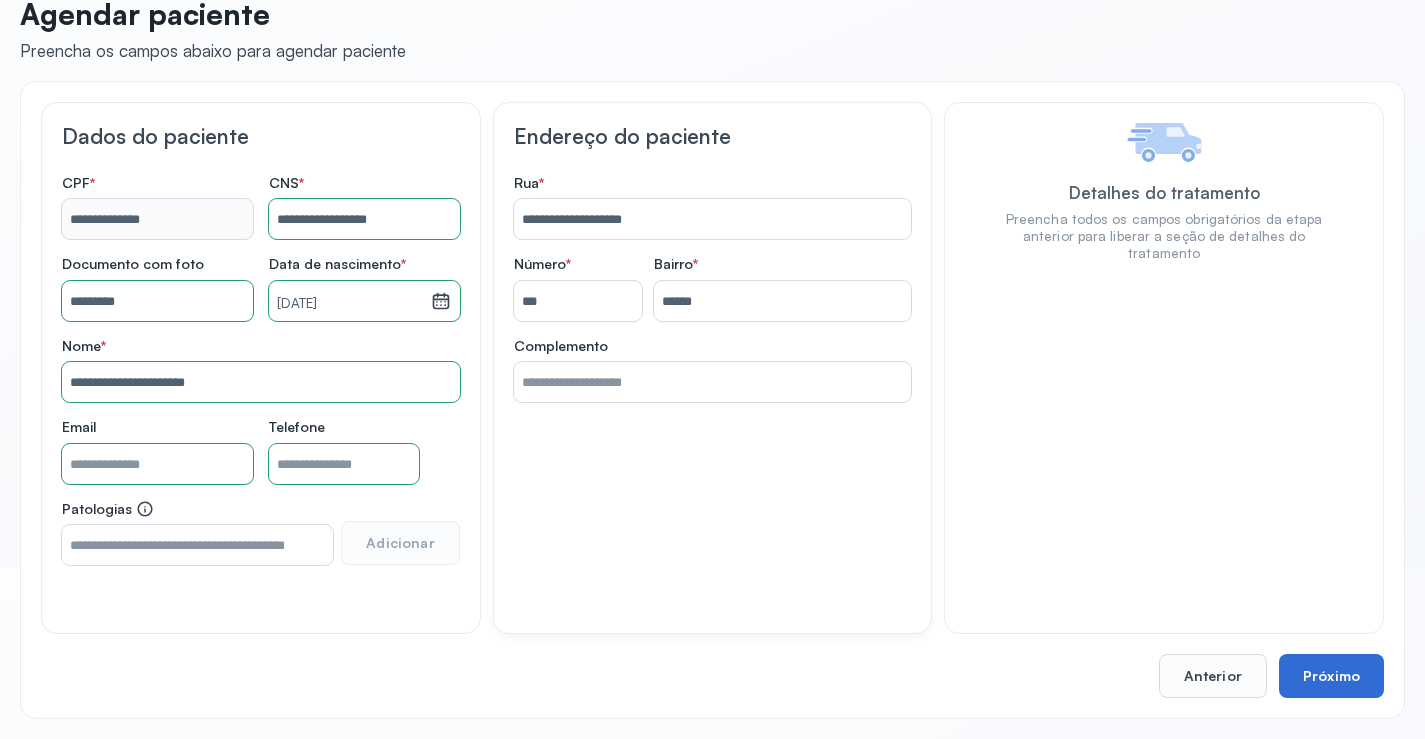 click on "Próximo" at bounding box center [1331, 676] 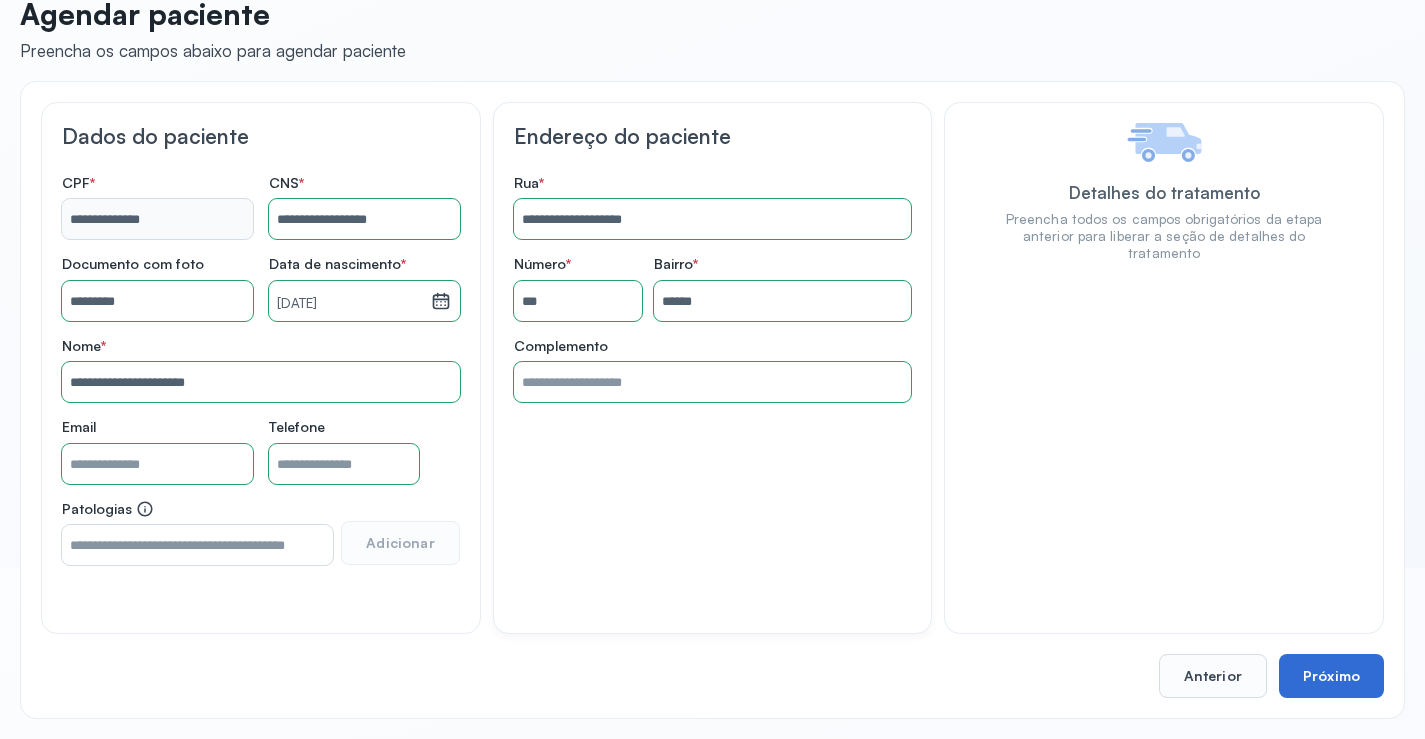 click on "Próximo" at bounding box center (1331, 676) 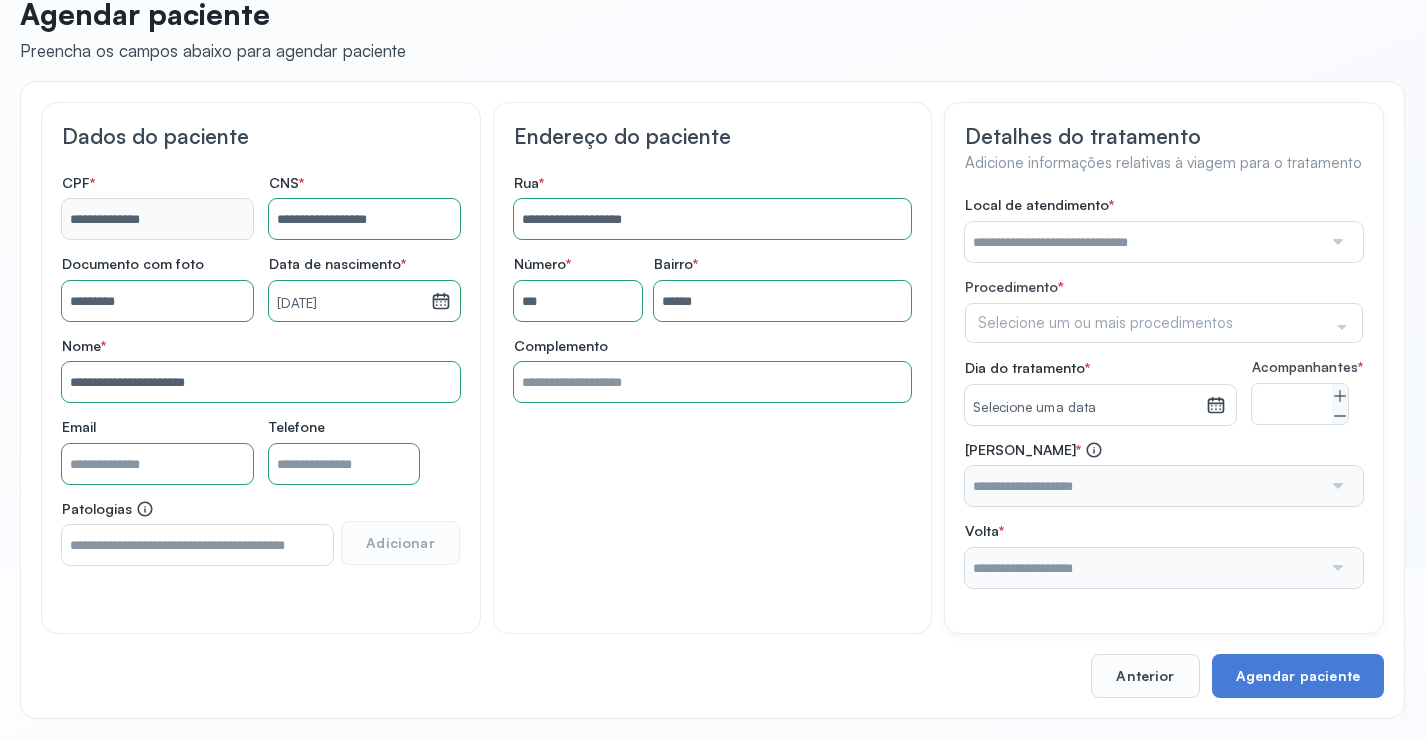 click at bounding box center (1143, 242) 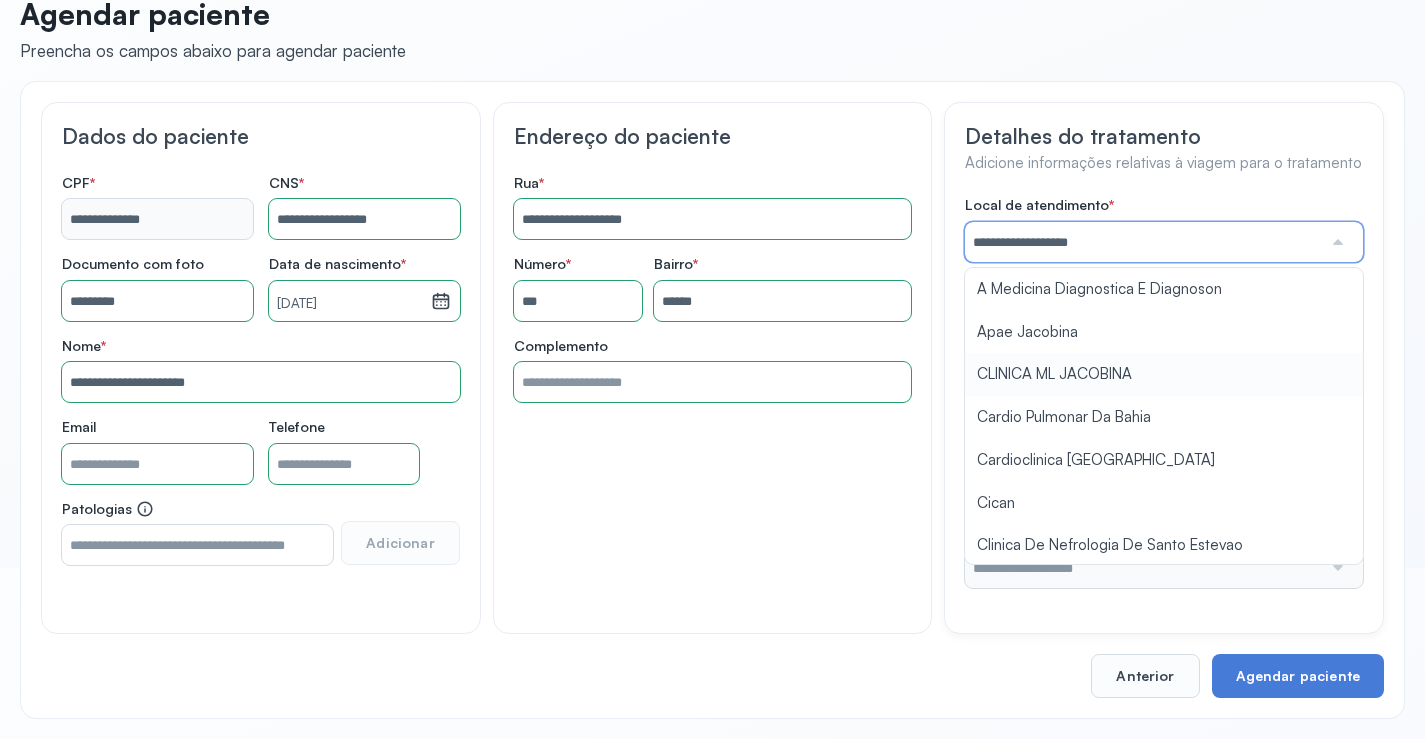 click on "**********" at bounding box center [1164, 392] 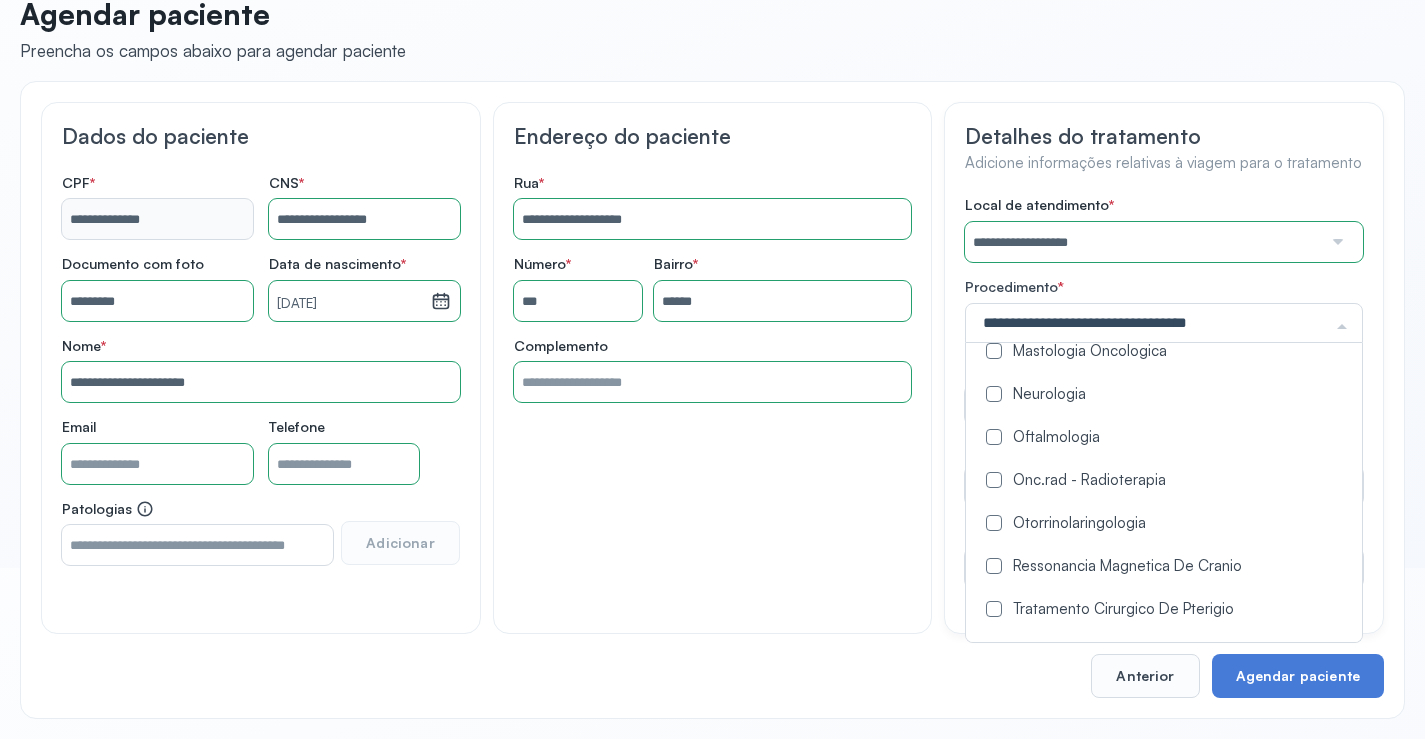 scroll, scrollTop: 1100, scrollLeft: 0, axis: vertical 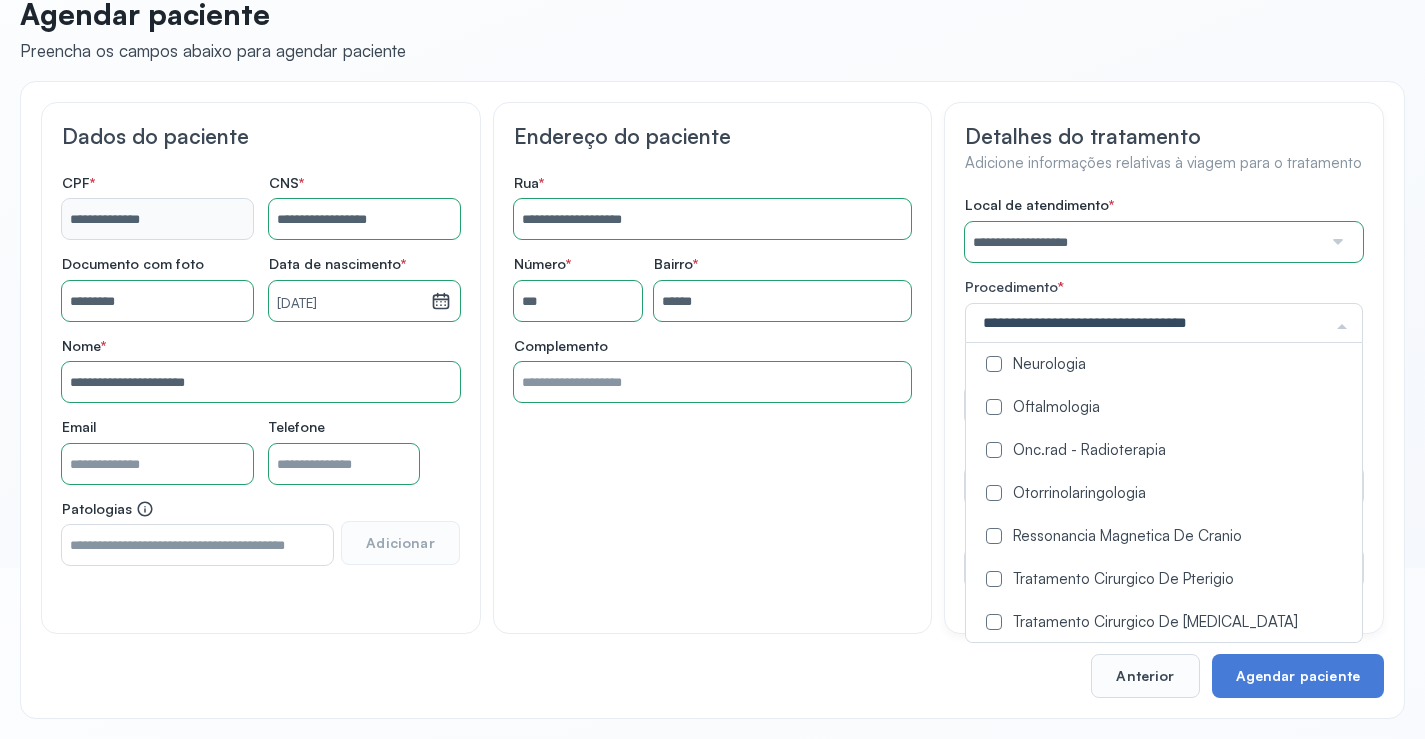 click at bounding box center (994, 407) 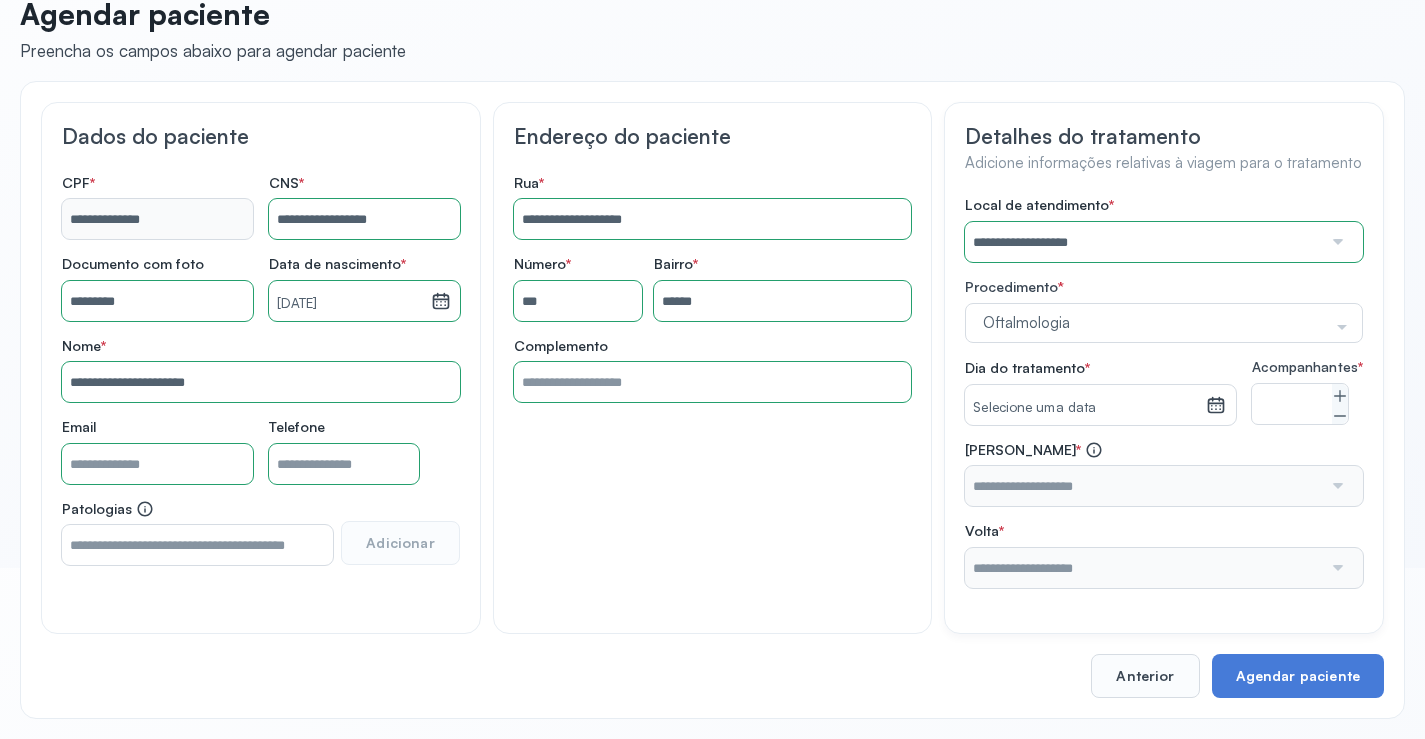 click on "**********" 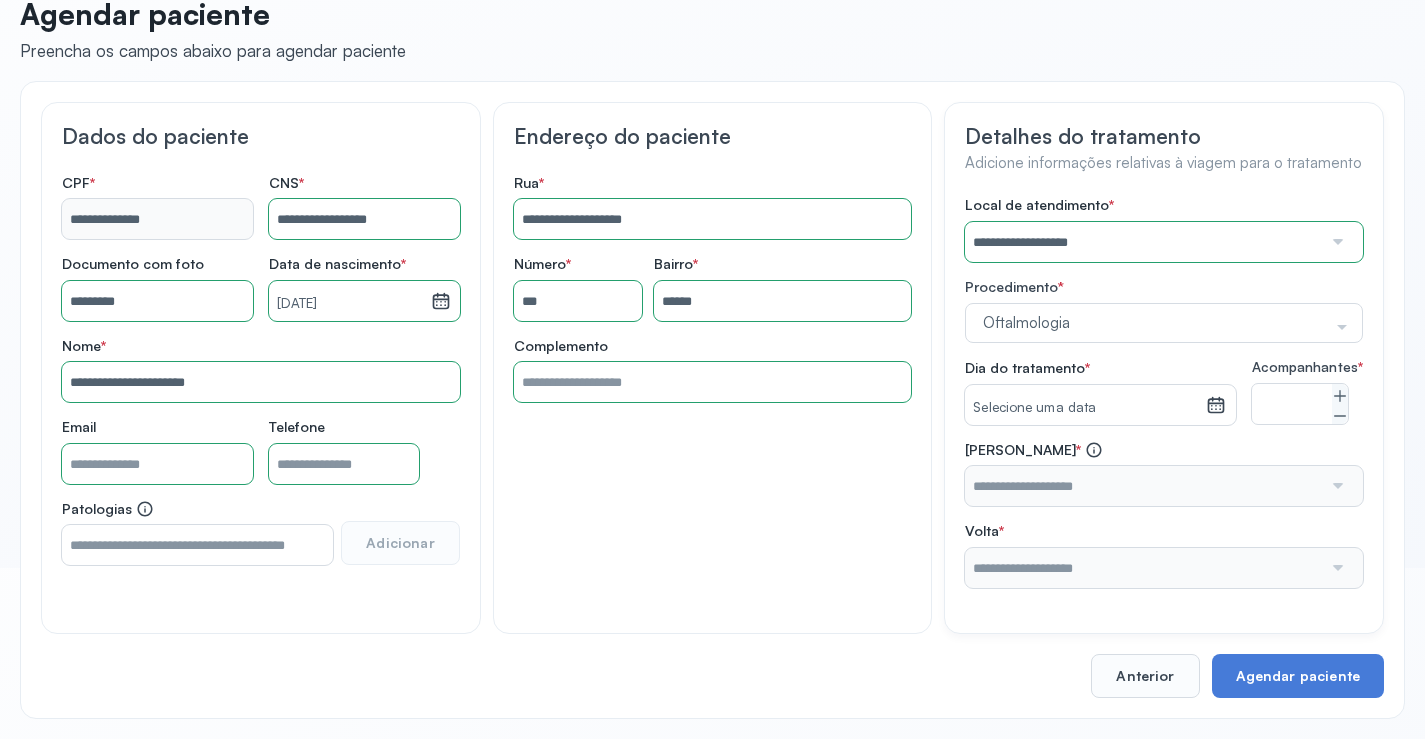 click 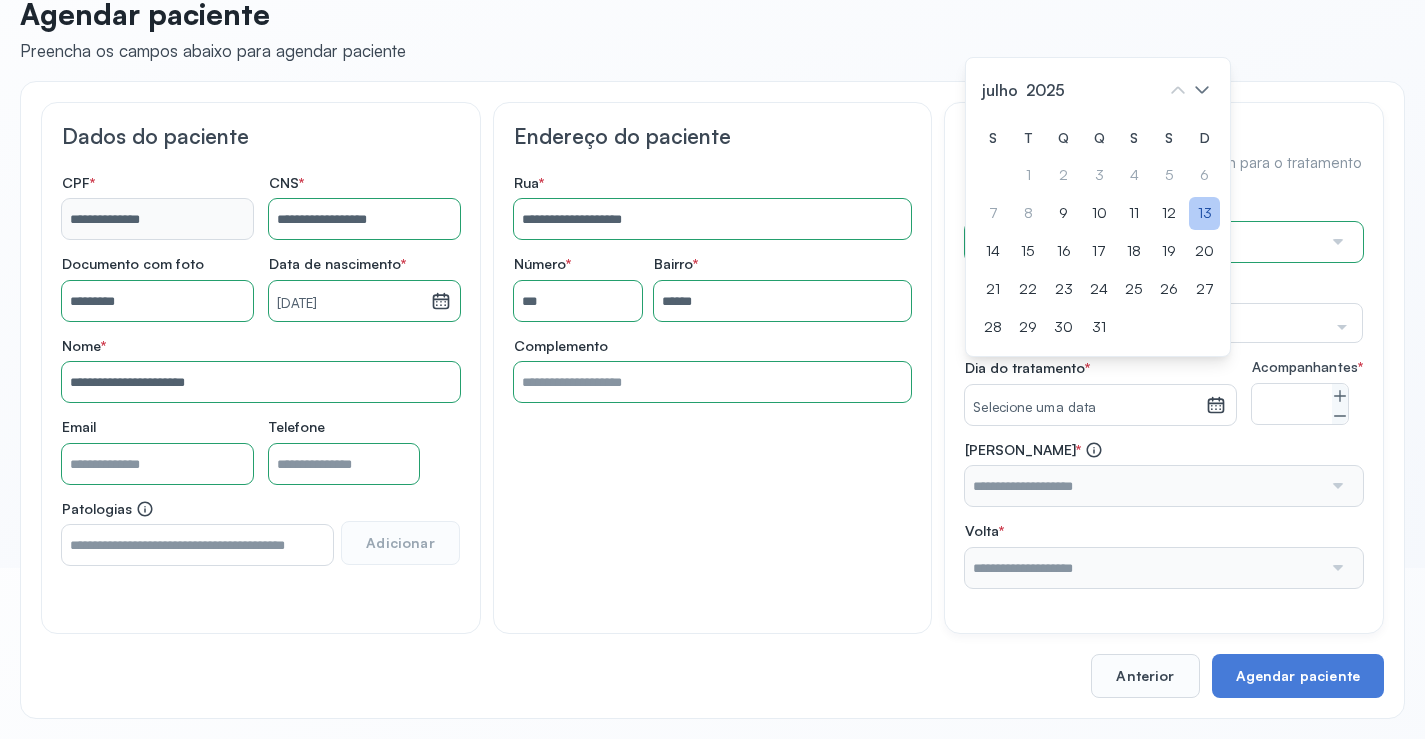 click on "13" 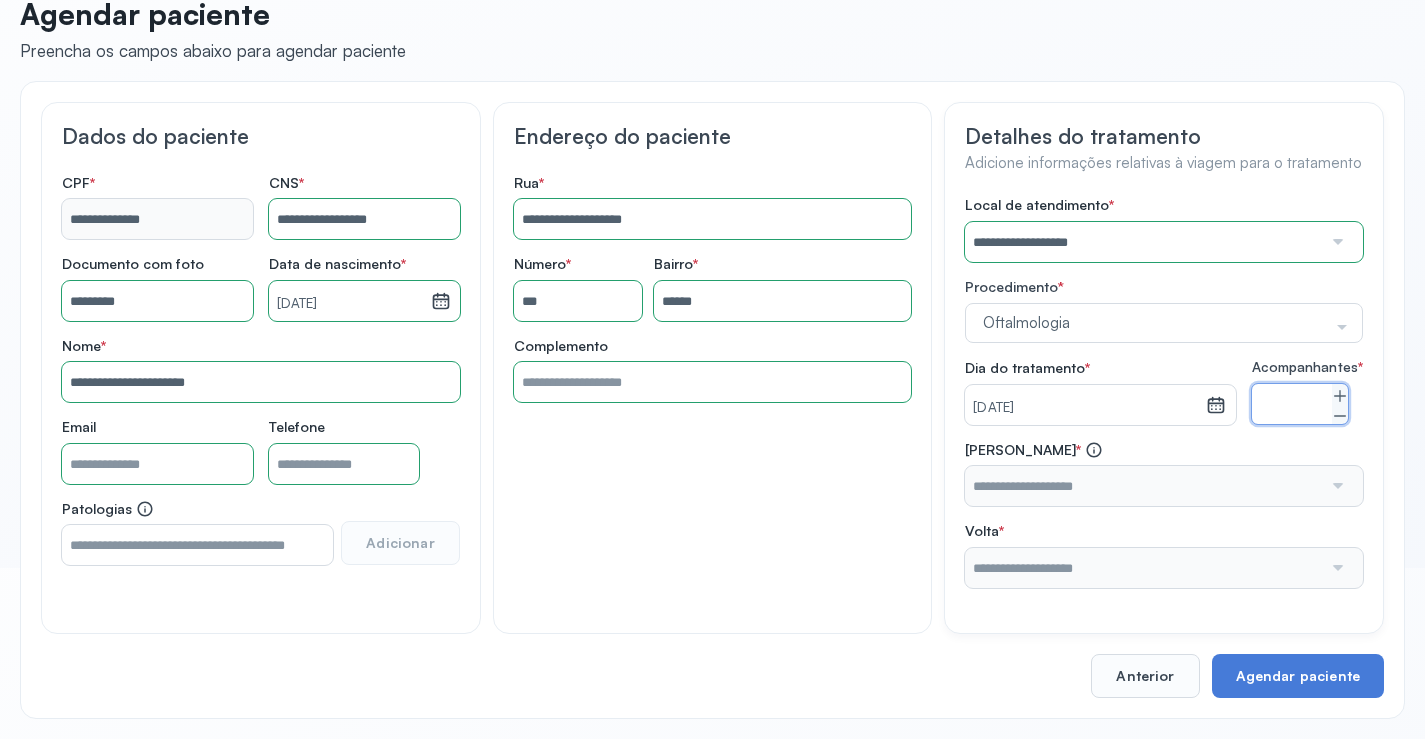 drag, startPoint x: 1343, startPoint y: 414, endPoint x: 1288, endPoint y: 439, distance: 60.41523 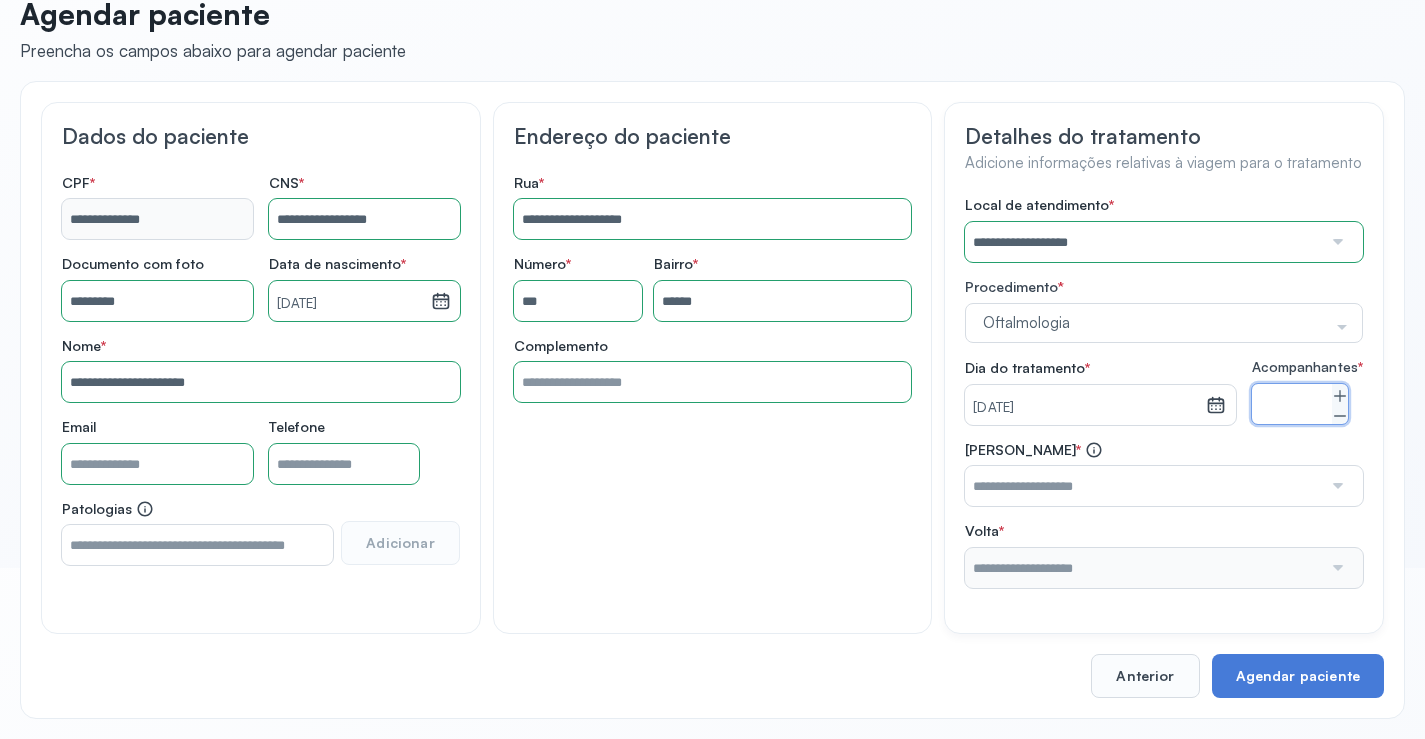 click at bounding box center (1143, 486) 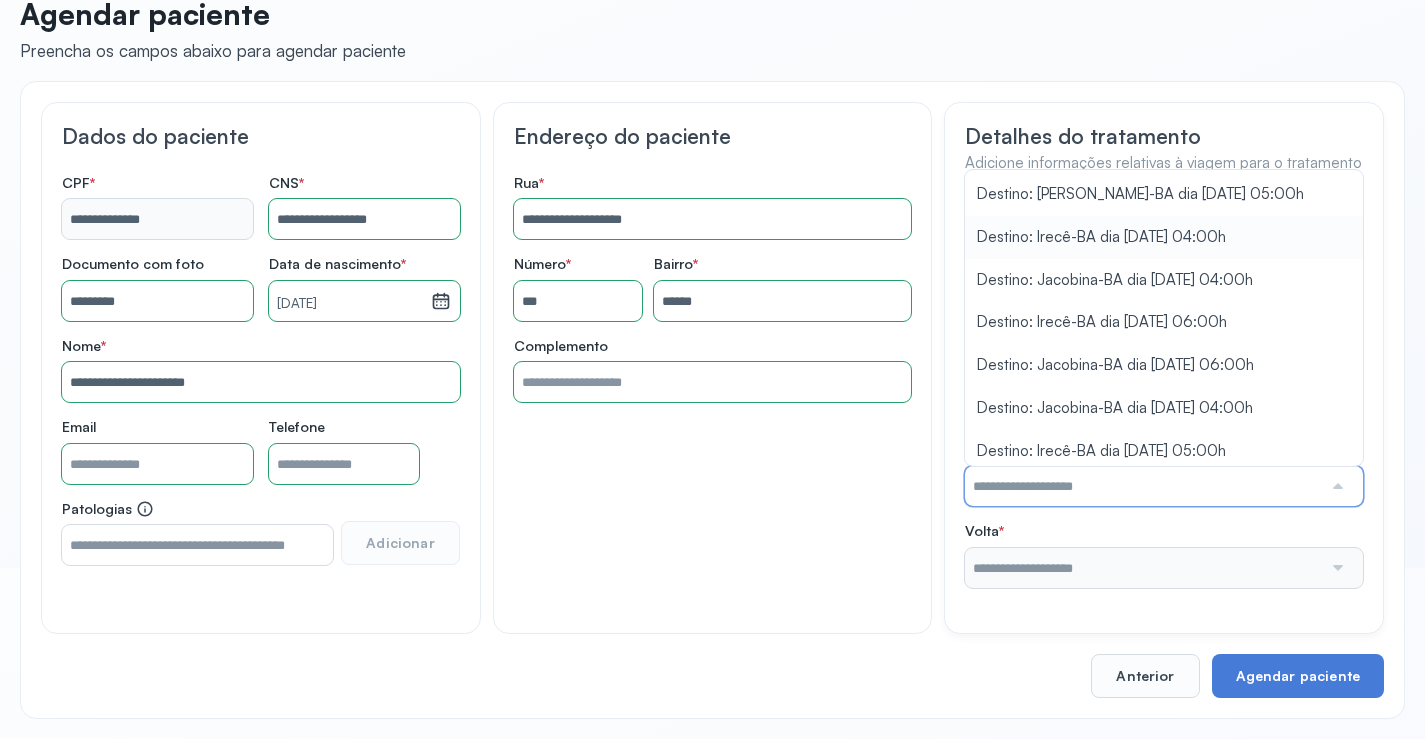 scroll, scrollTop: 463, scrollLeft: 0, axis: vertical 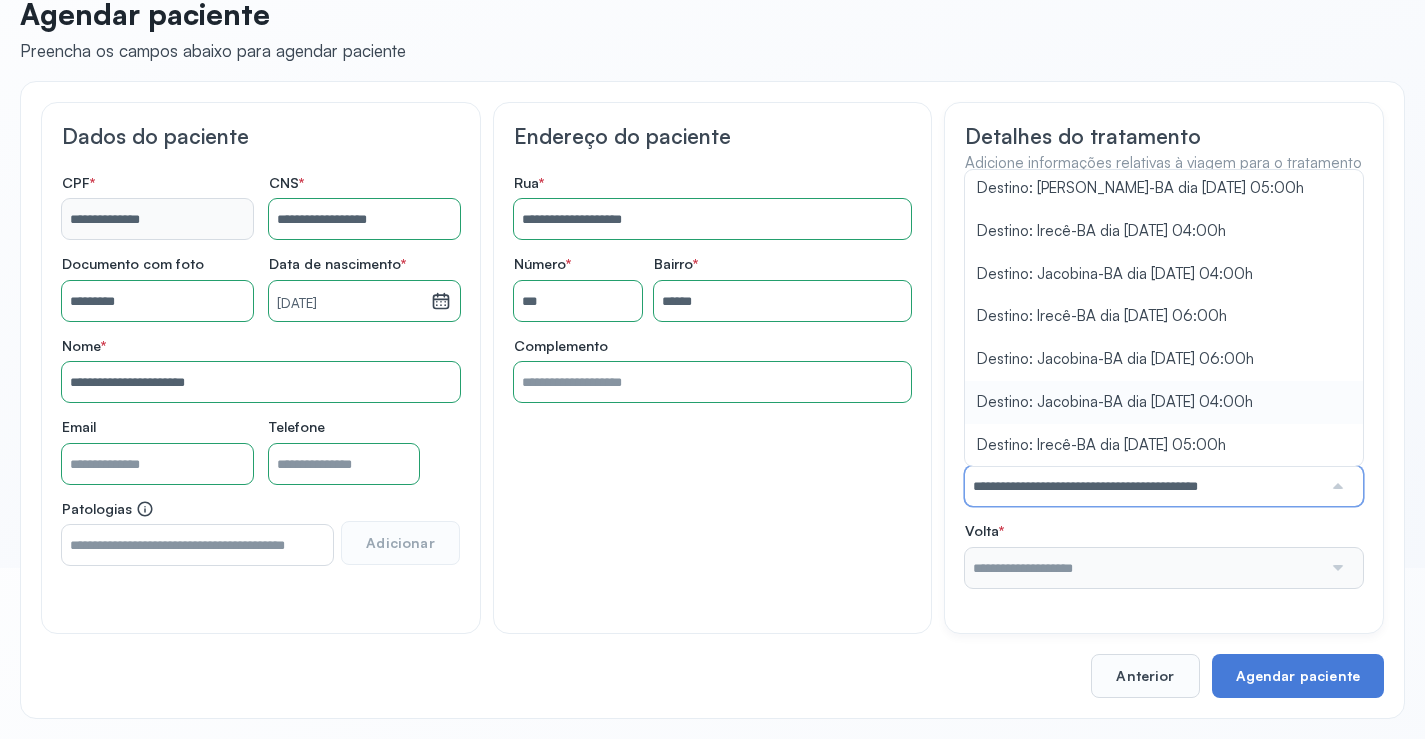 click on "**********" at bounding box center [1164, 392] 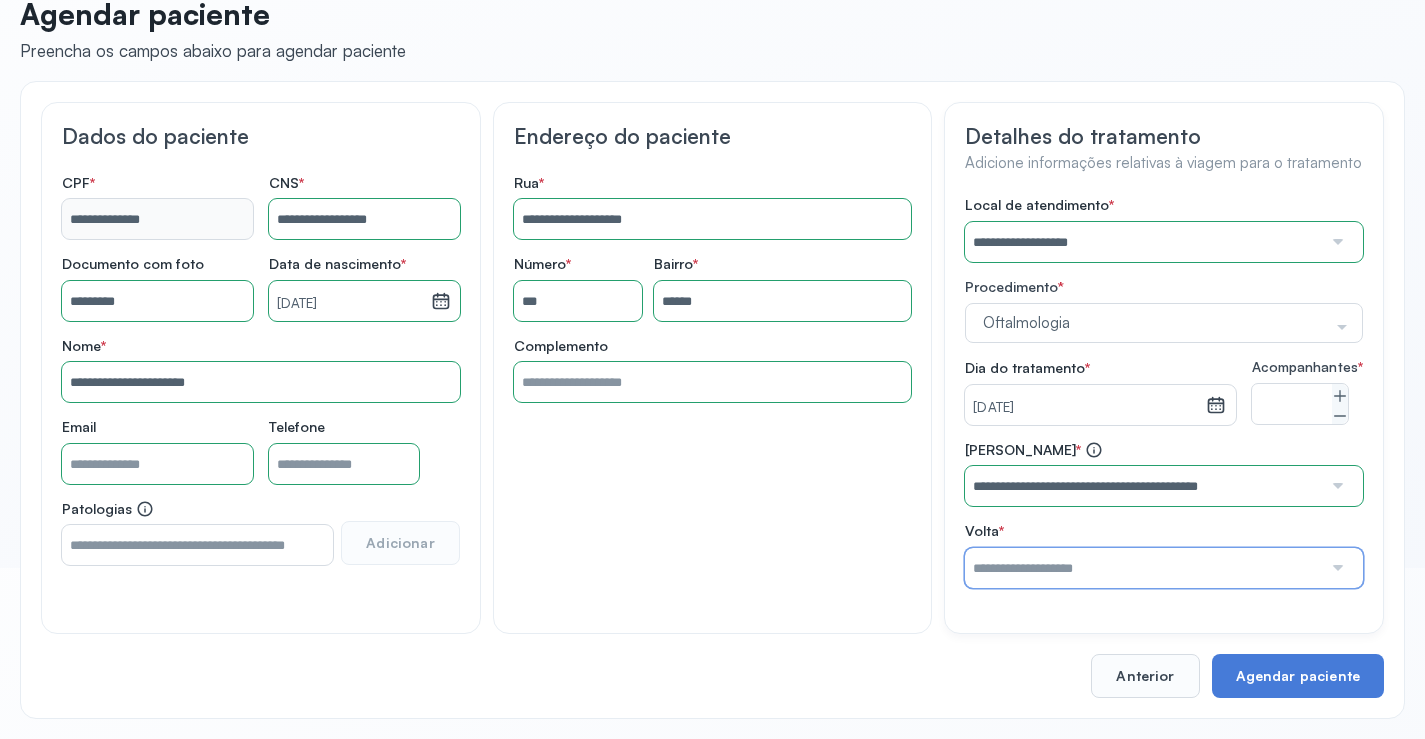 click at bounding box center (1143, 568) 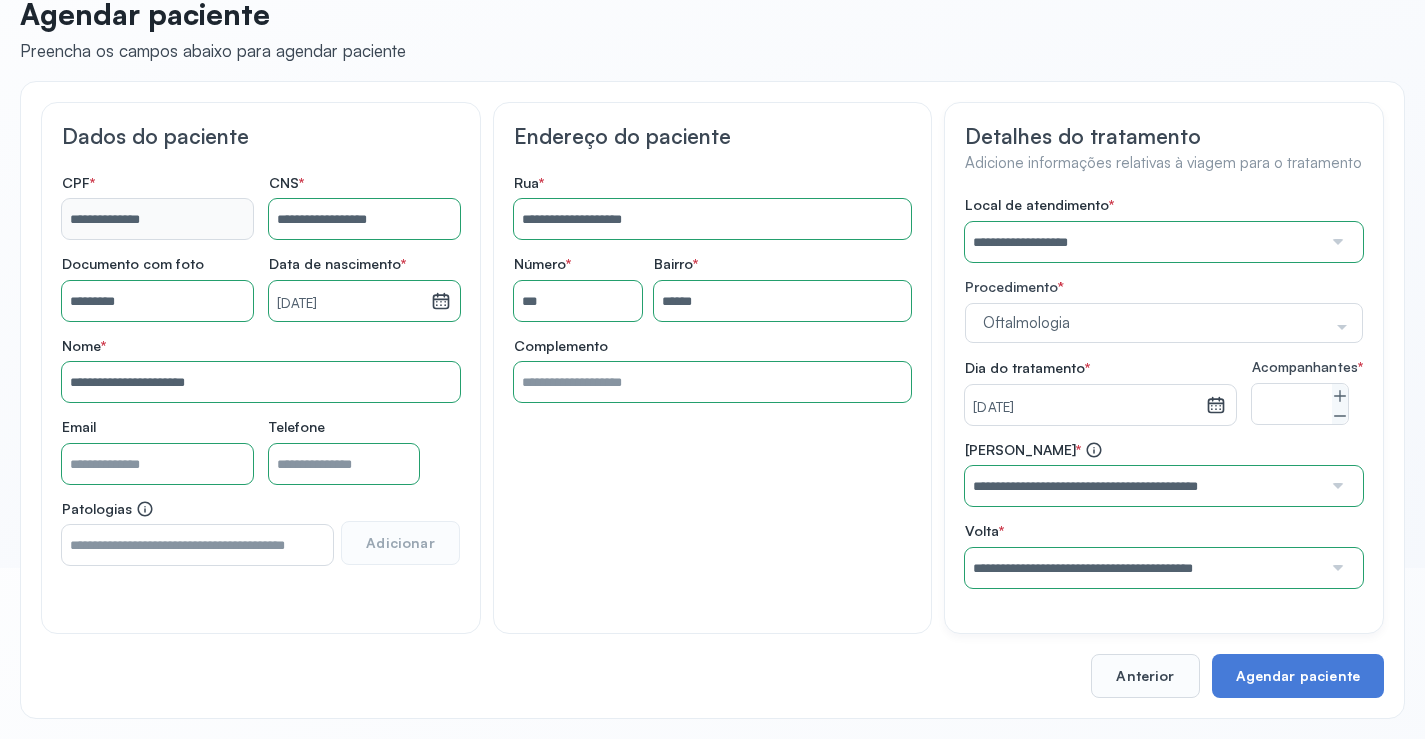 click on "**********" at bounding box center (1164, 514) 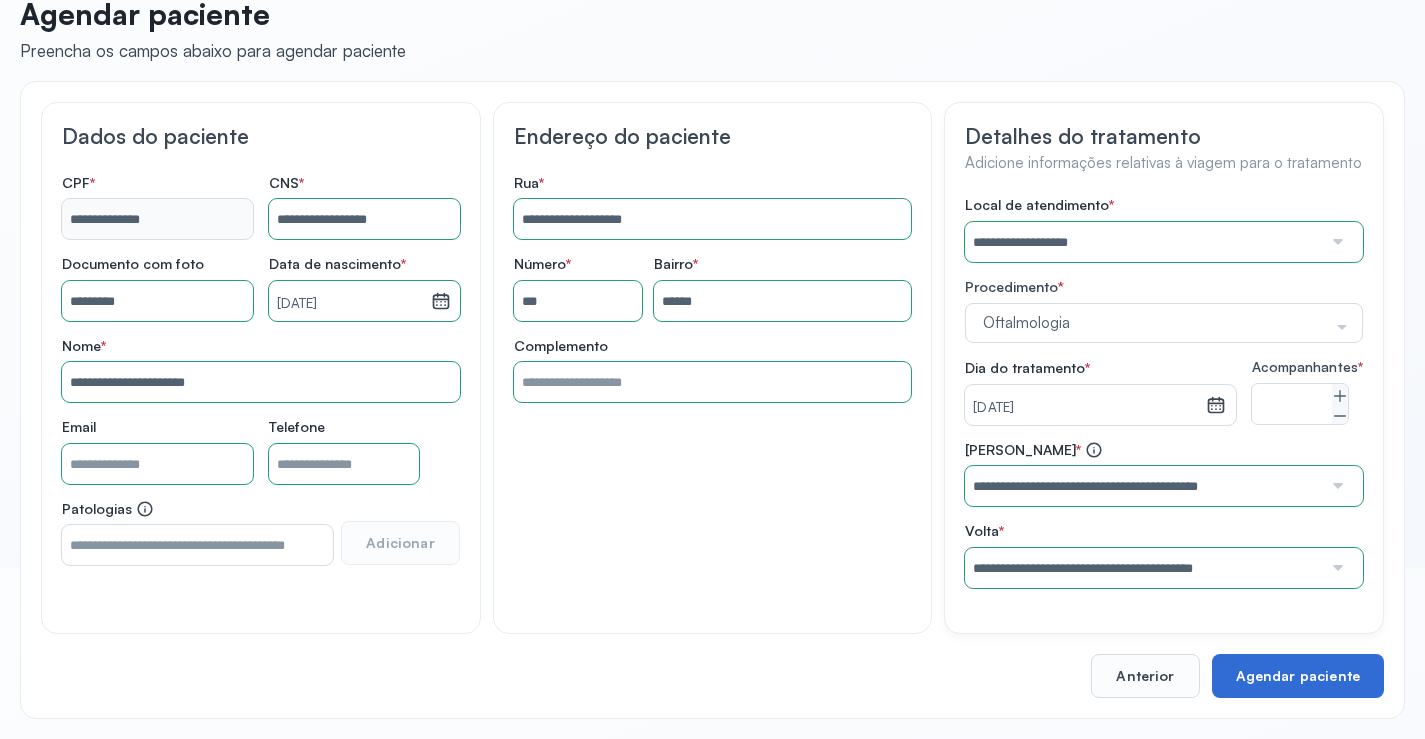 click on "Agendar paciente" at bounding box center (1298, 676) 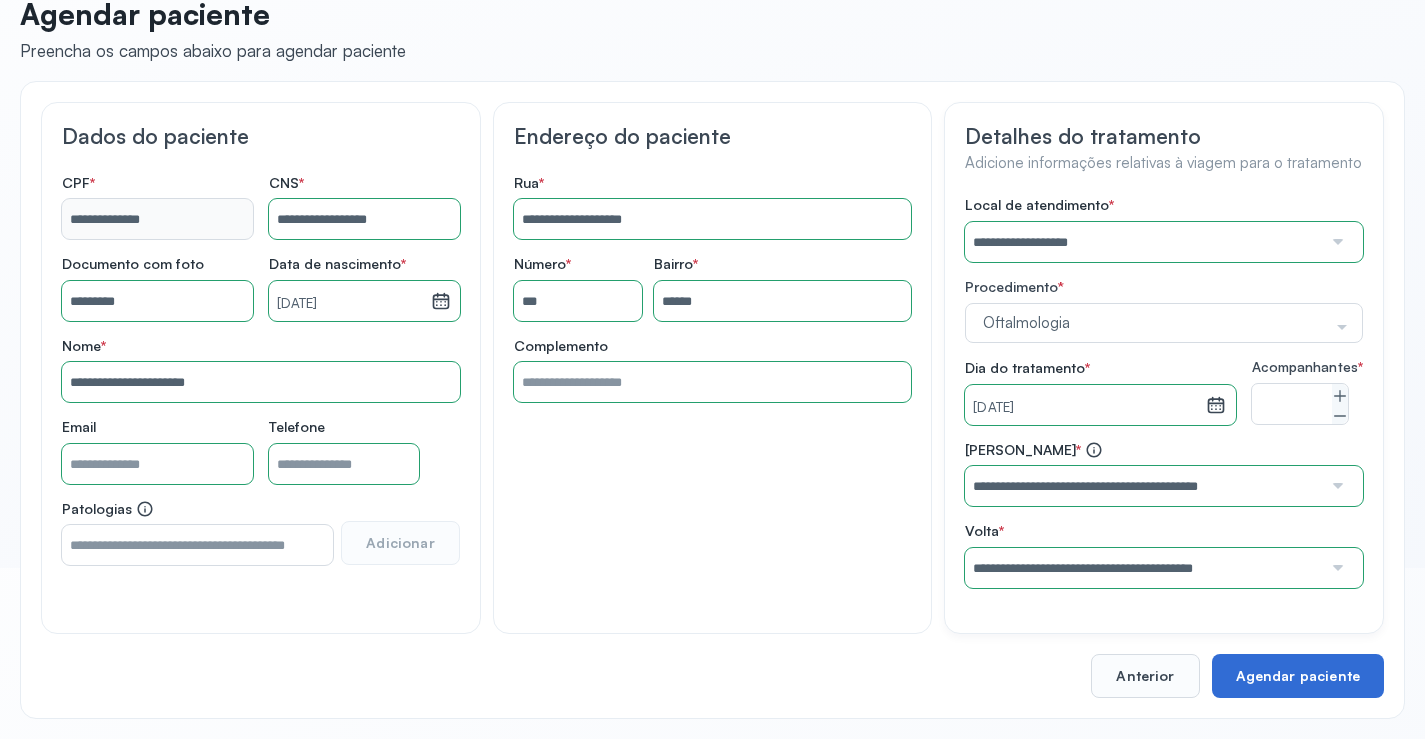 scroll, scrollTop: 0, scrollLeft: 0, axis: both 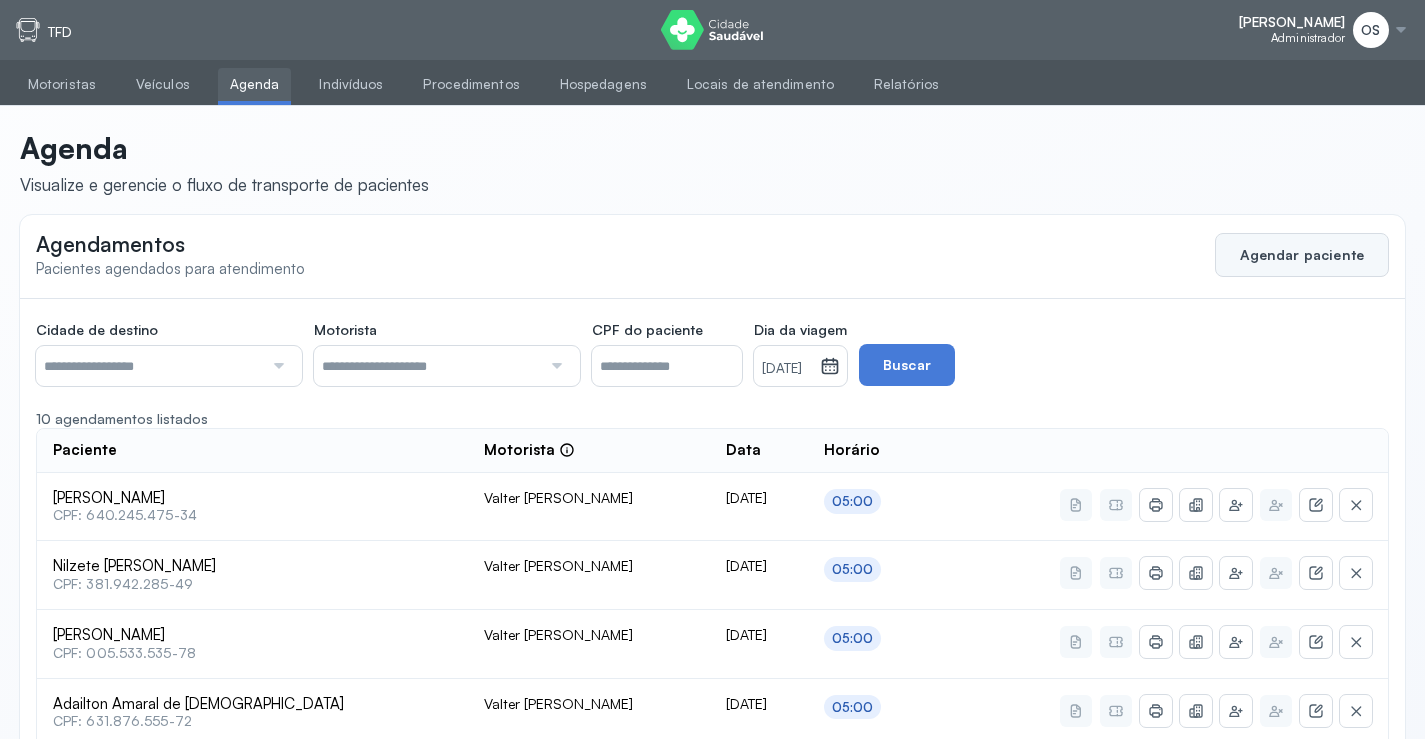 click on "Agendar paciente" 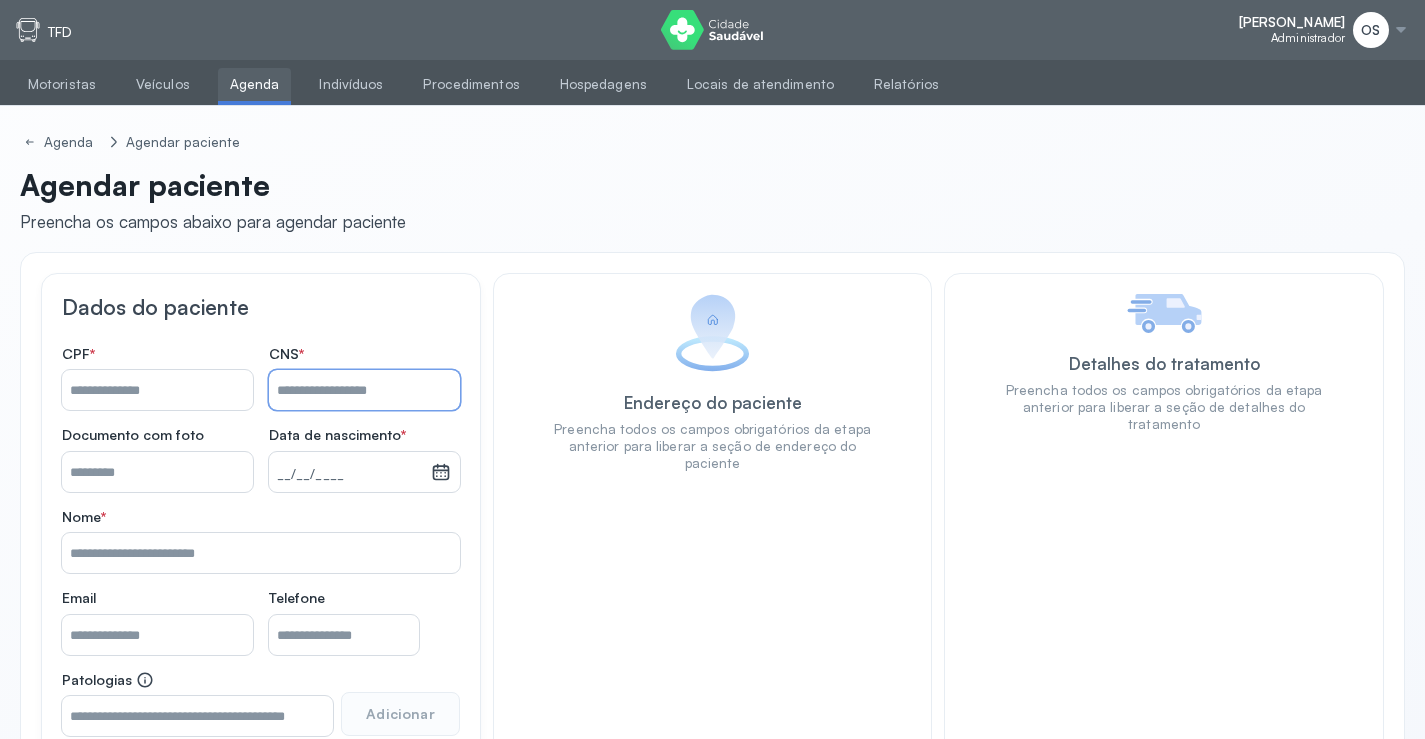 click on "Nome   *" at bounding box center [364, 390] 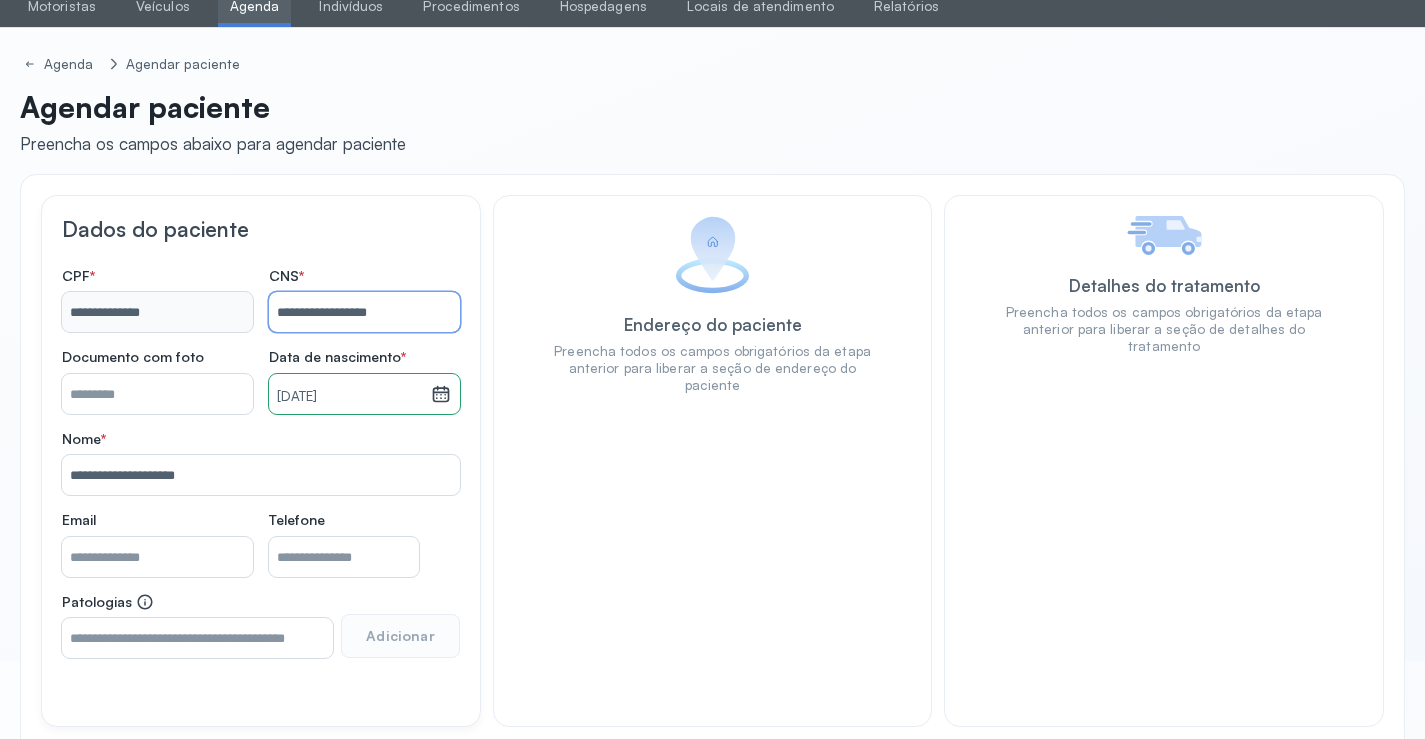 scroll, scrollTop: 171, scrollLeft: 0, axis: vertical 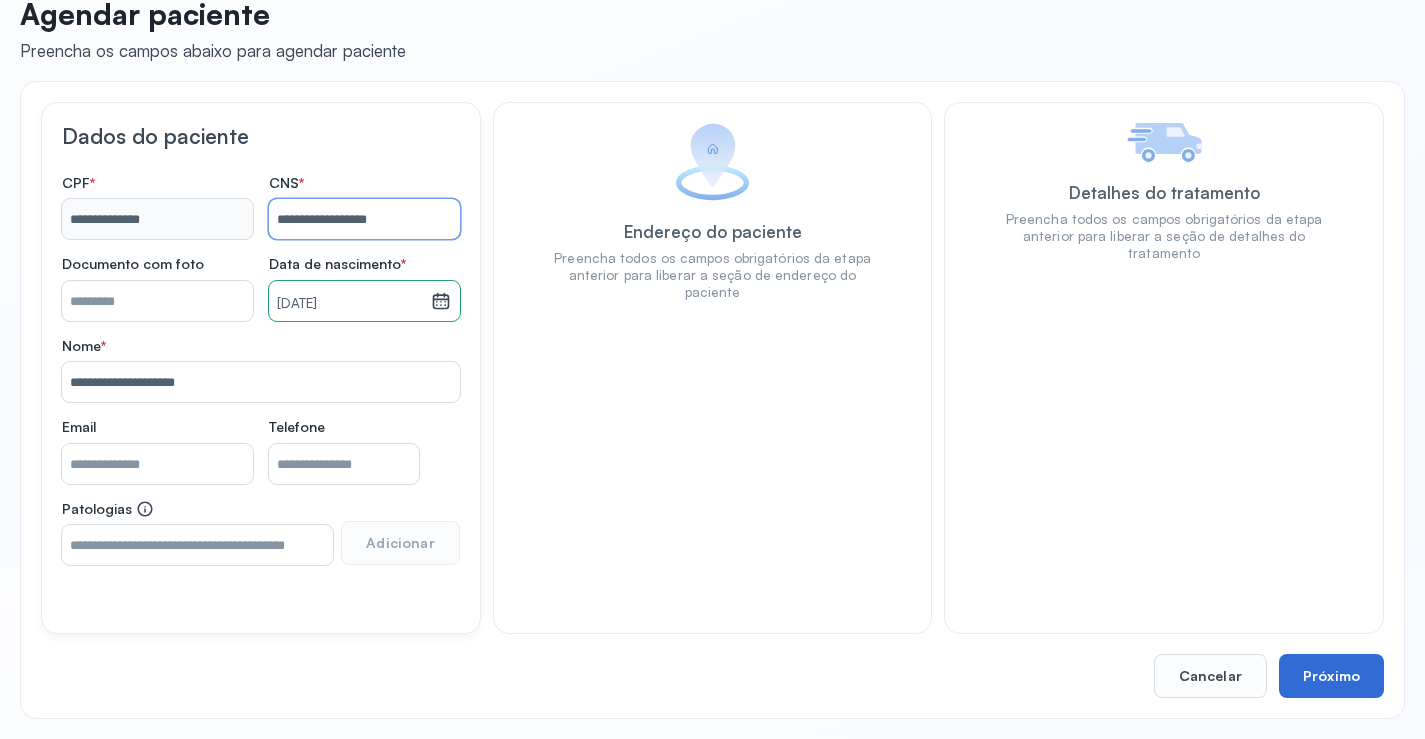click on "Próximo" at bounding box center [1331, 676] 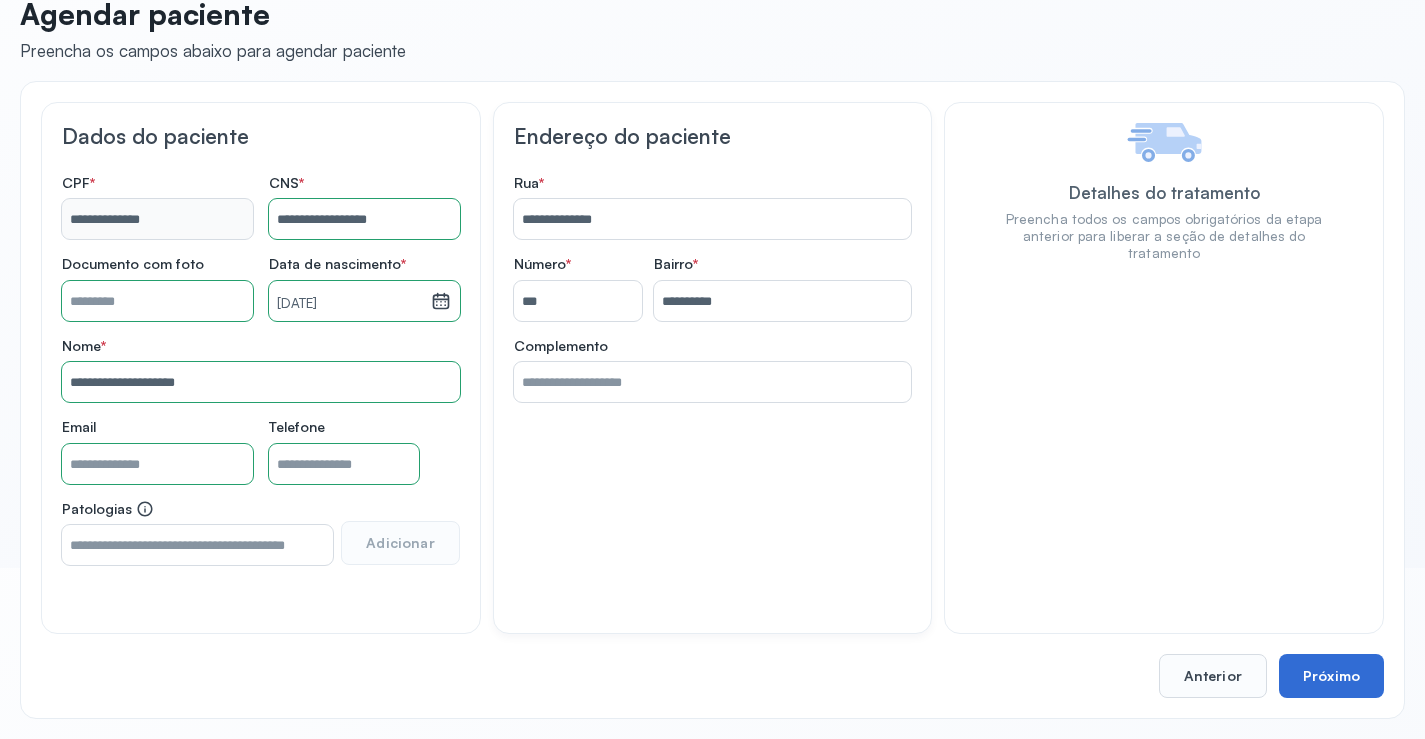 click on "Próximo" at bounding box center (1331, 676) 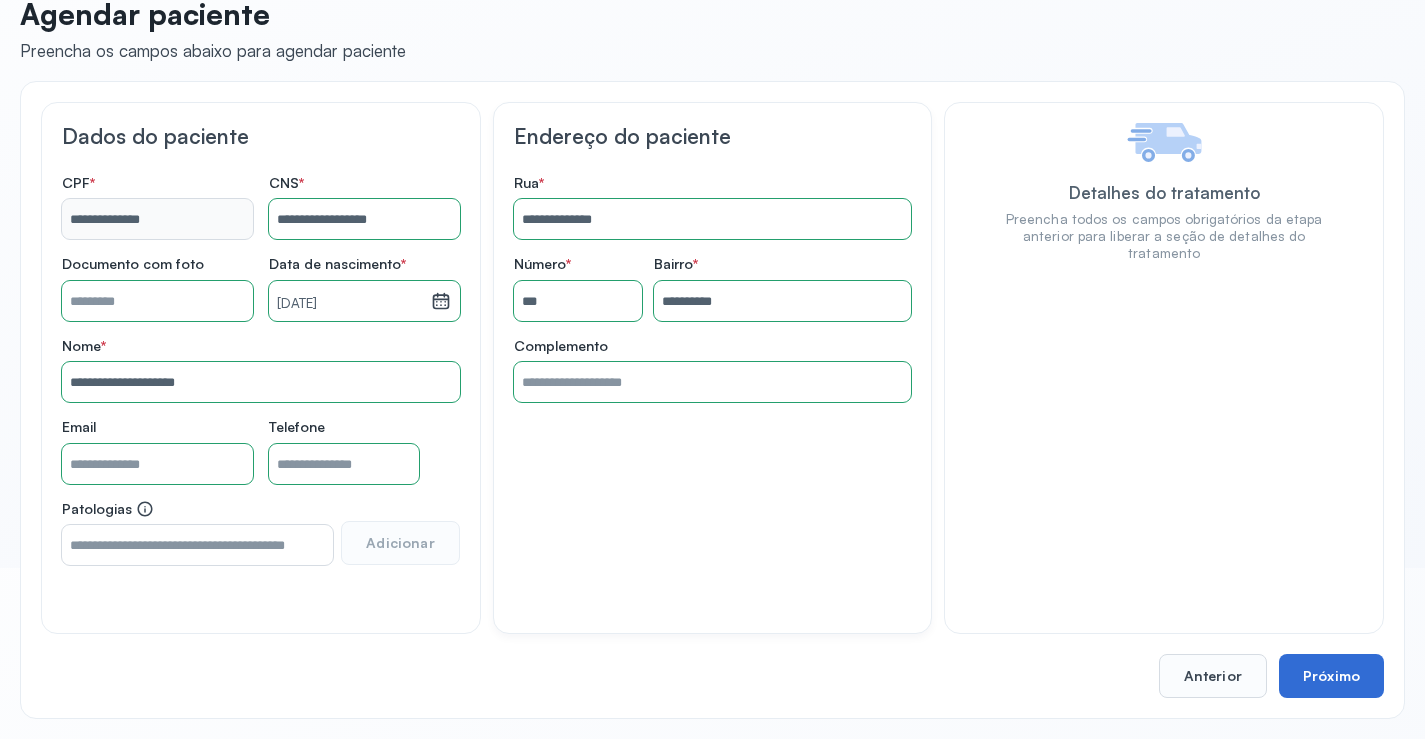 click on "Próximo" at bounding box center (1331, 676) 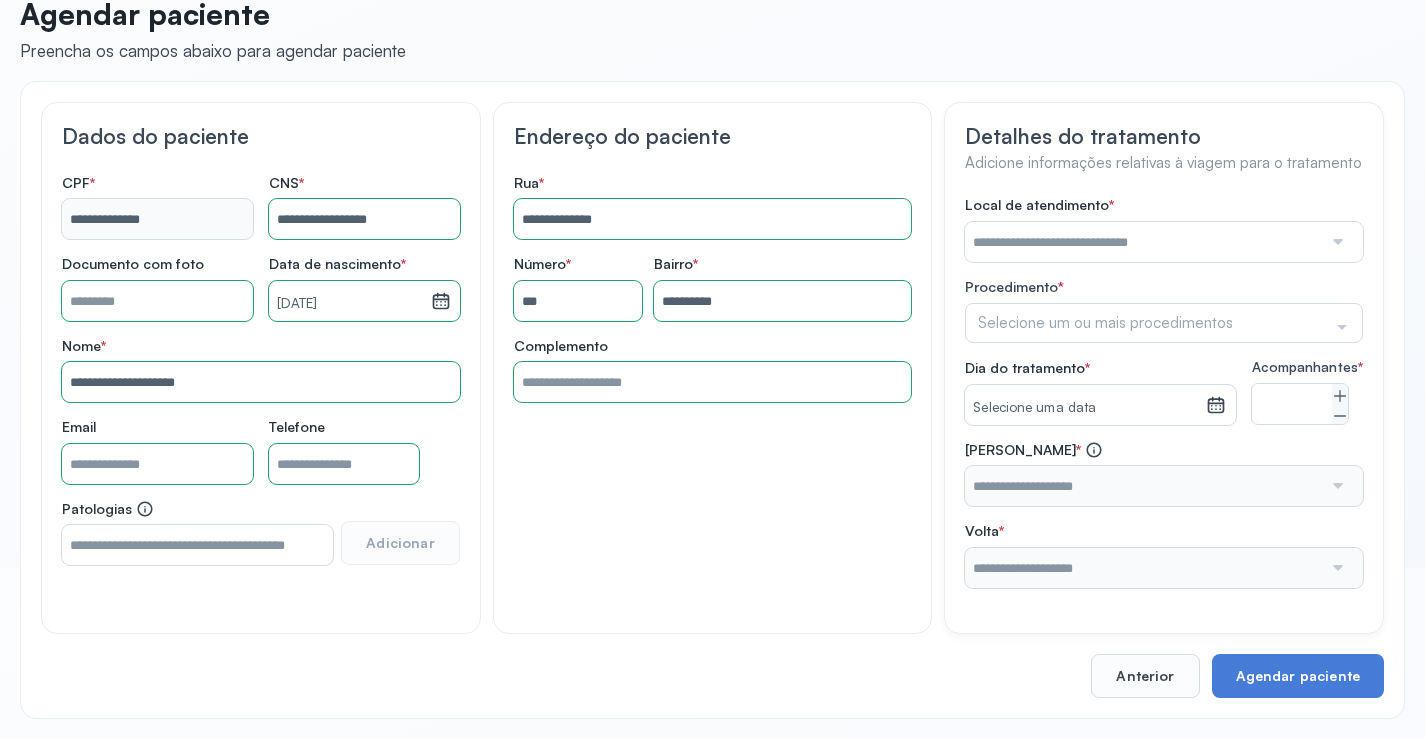 click at bounding box center [1143, 242] 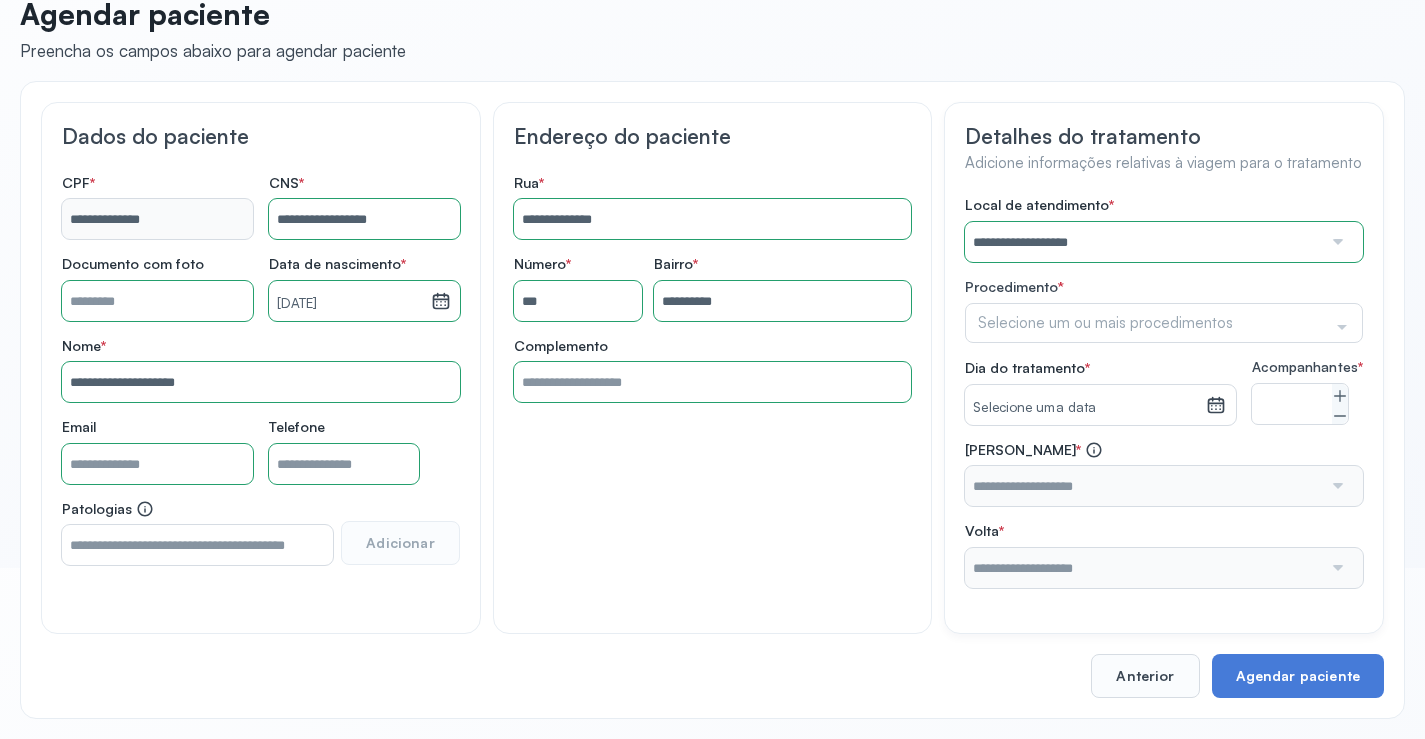 click on "**********" at bounding box center (1164, 392) 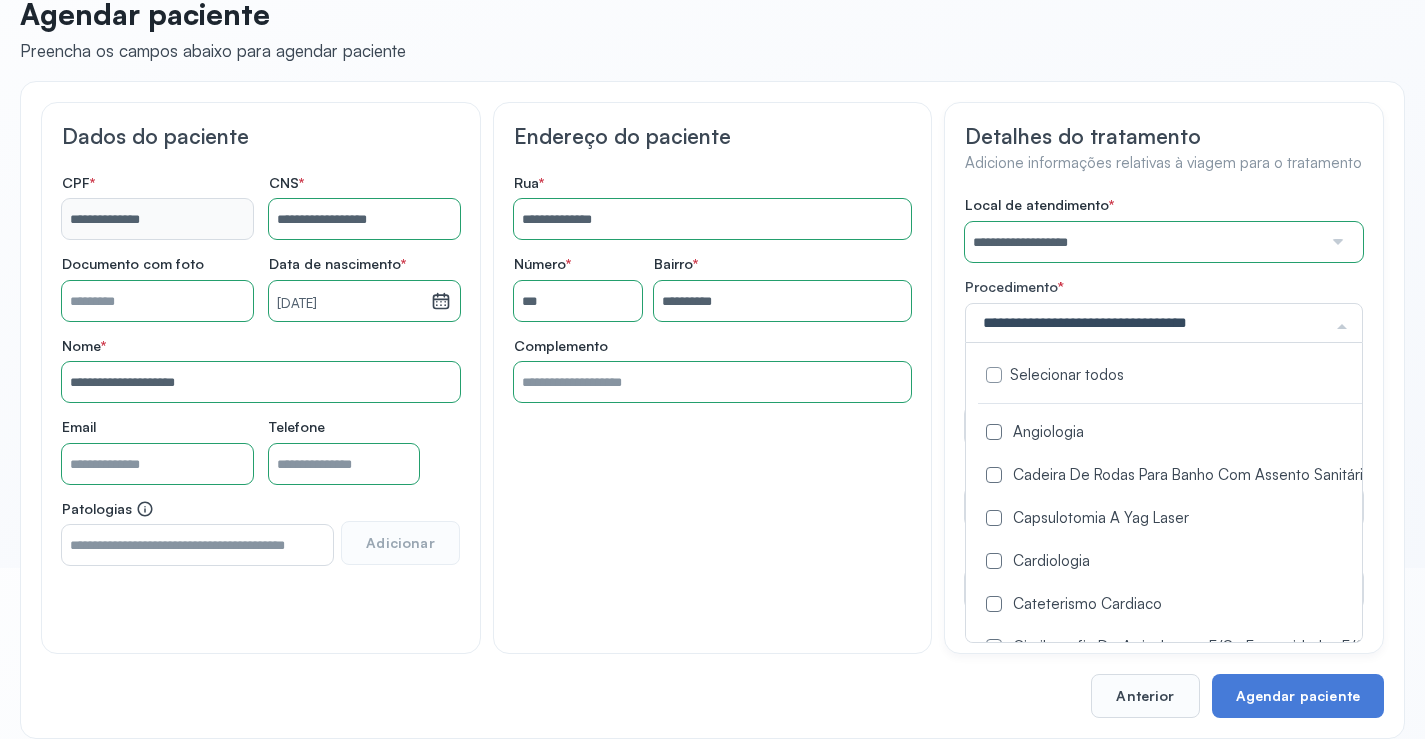 click 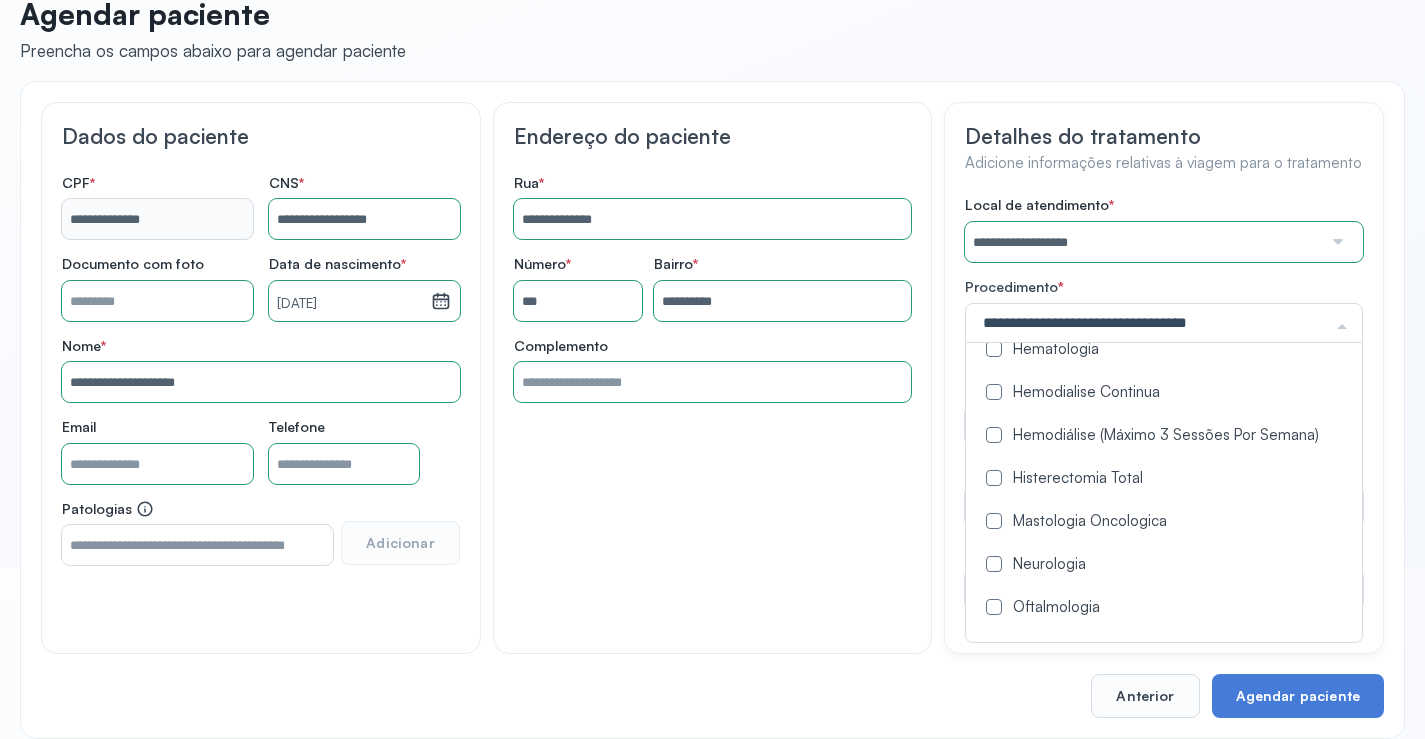 scroll, scrollTop: 1000, scrollLeft: 0, axis: vertical 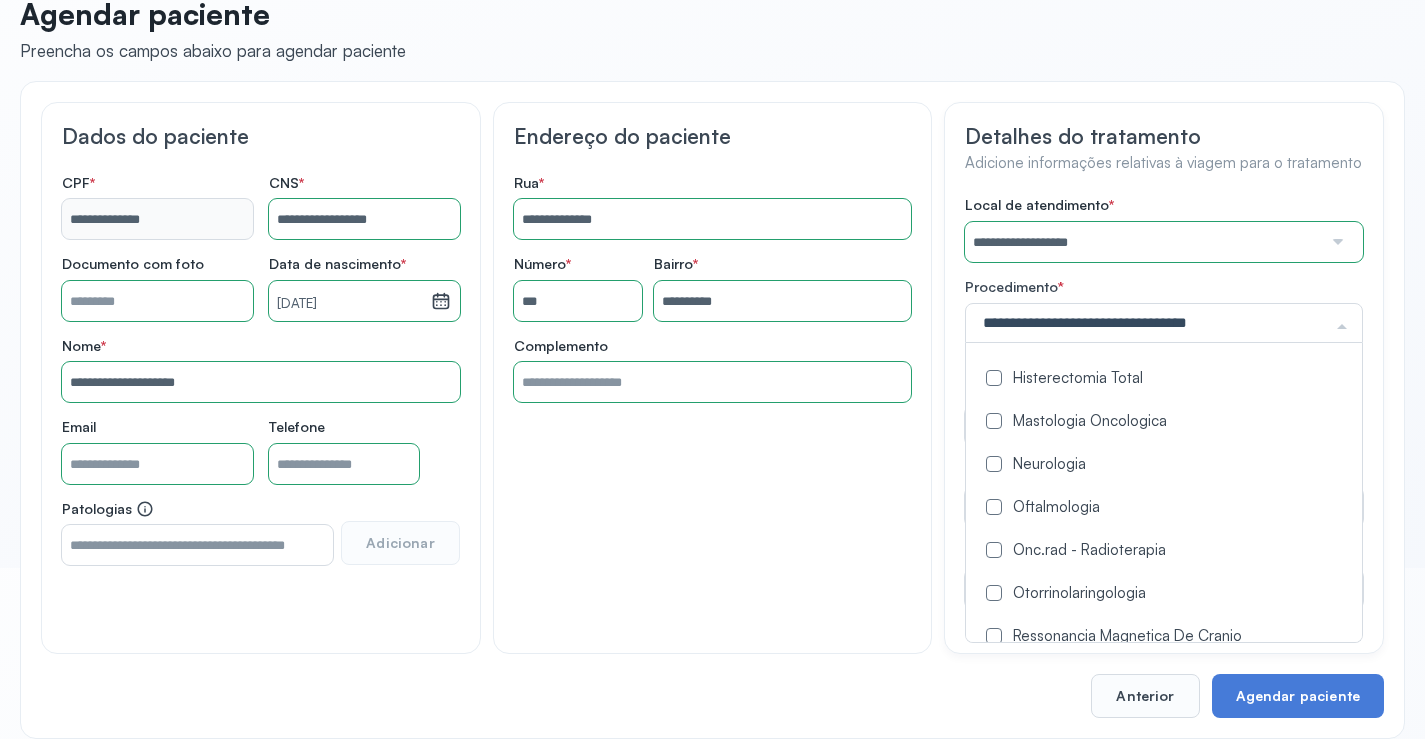 click at bounding box center [994, 507] 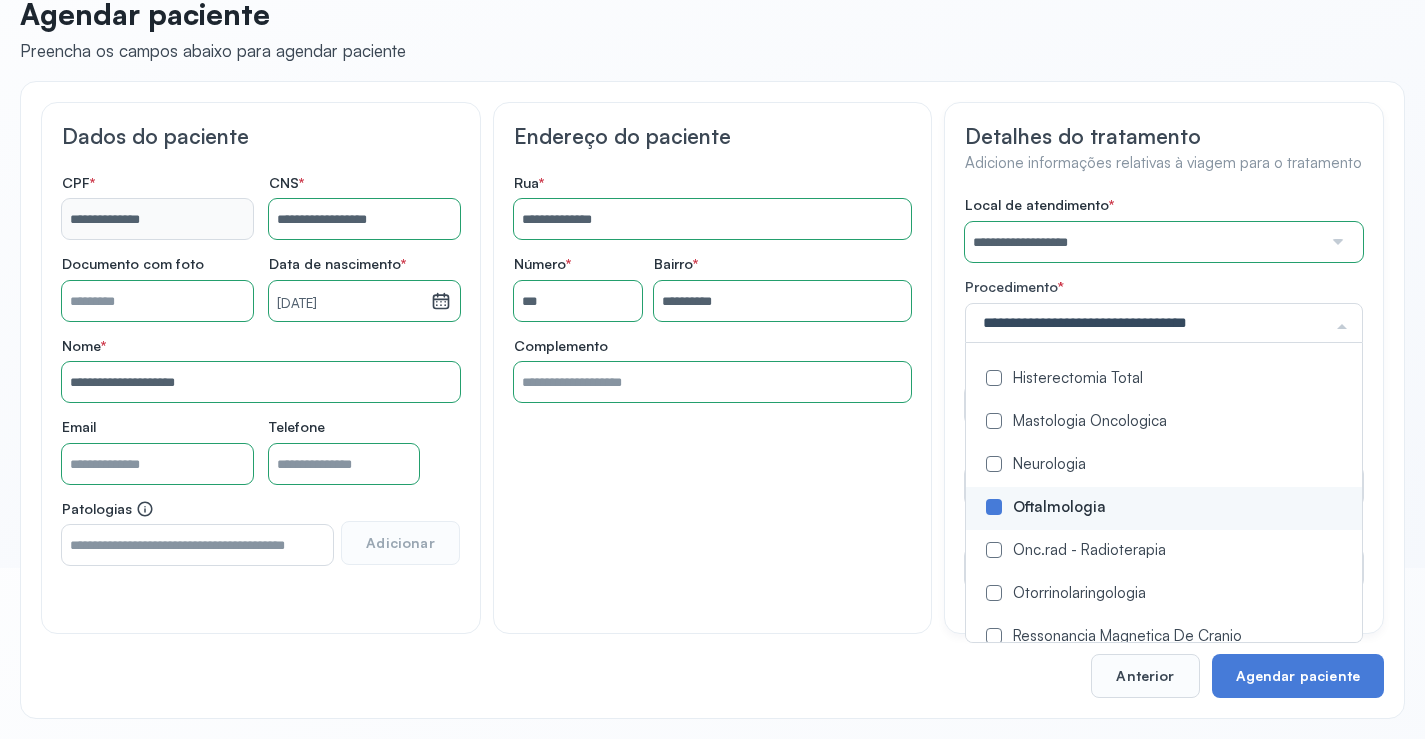scroll, scrollTop: 0, scrollLeft: 0, axis: both 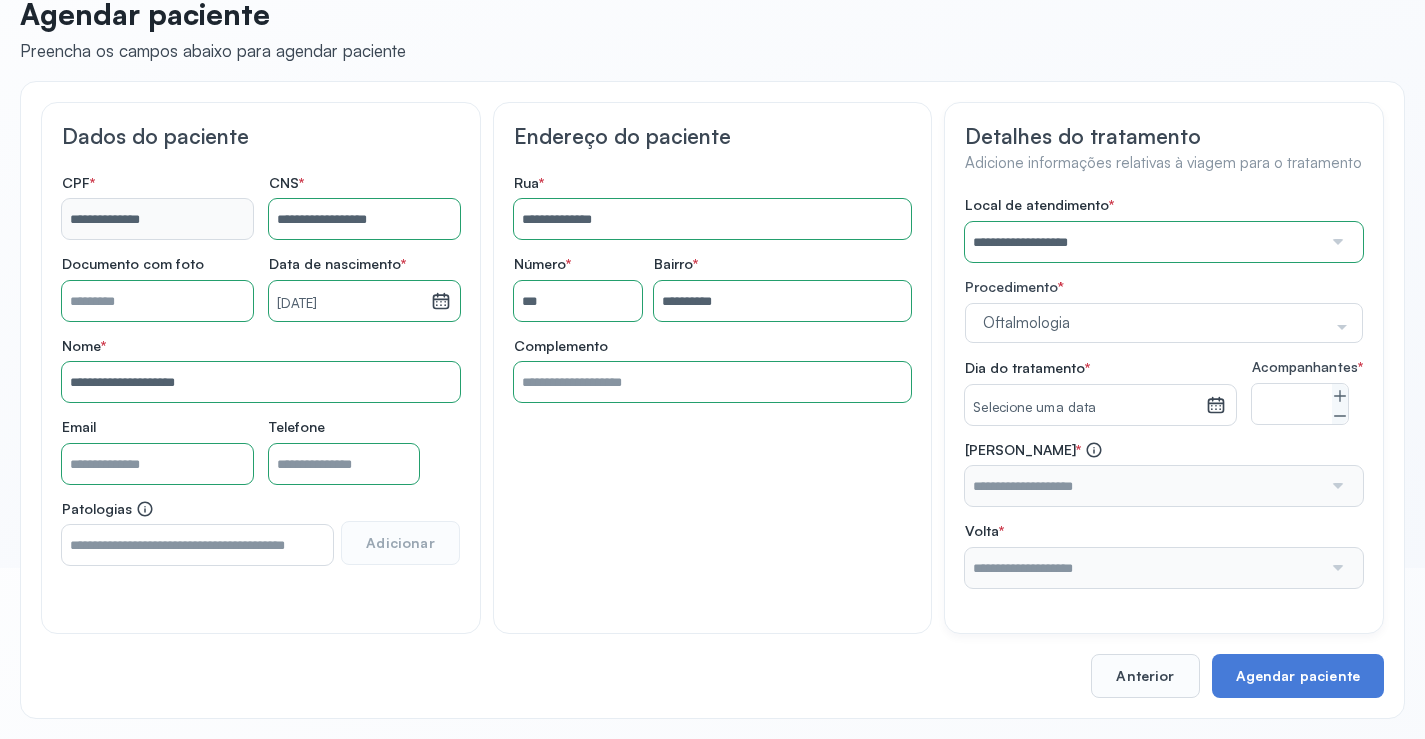 click on "**********" 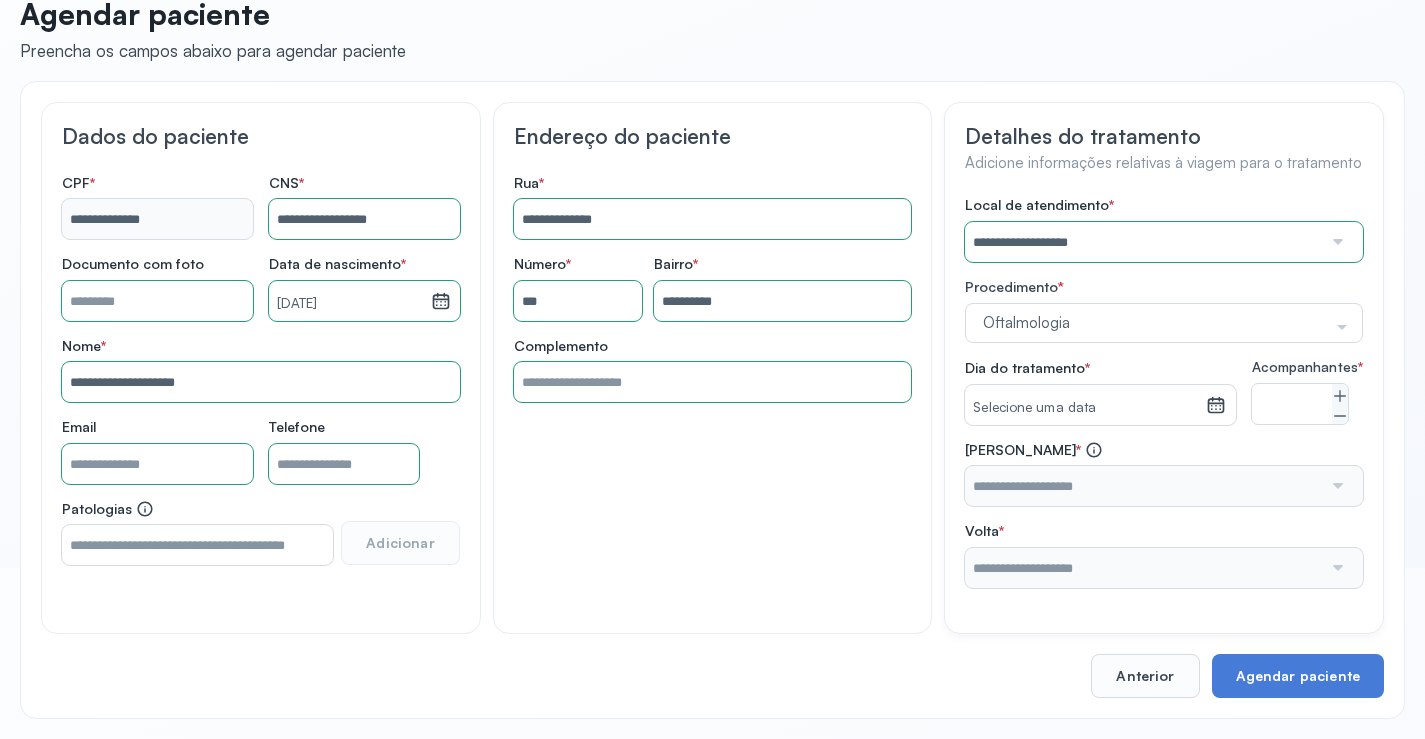 click 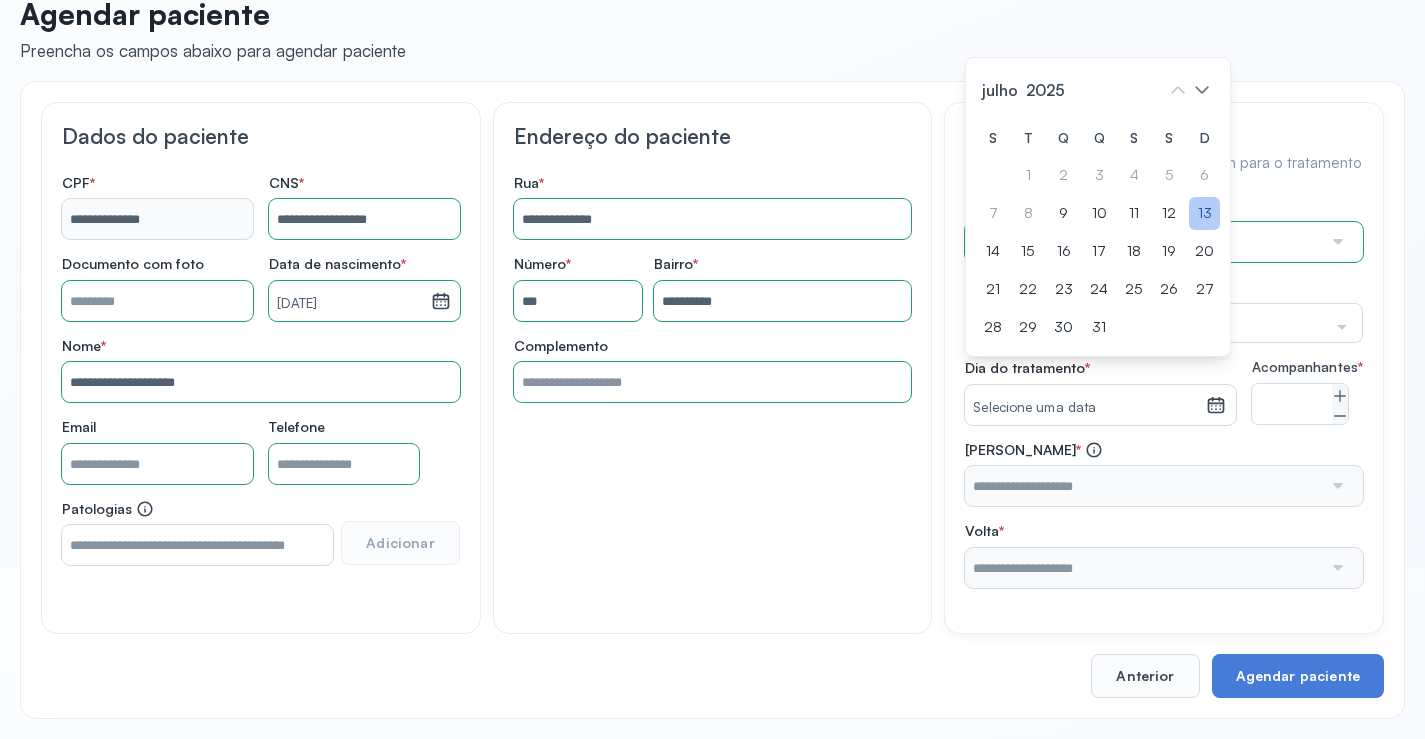 click on "13" 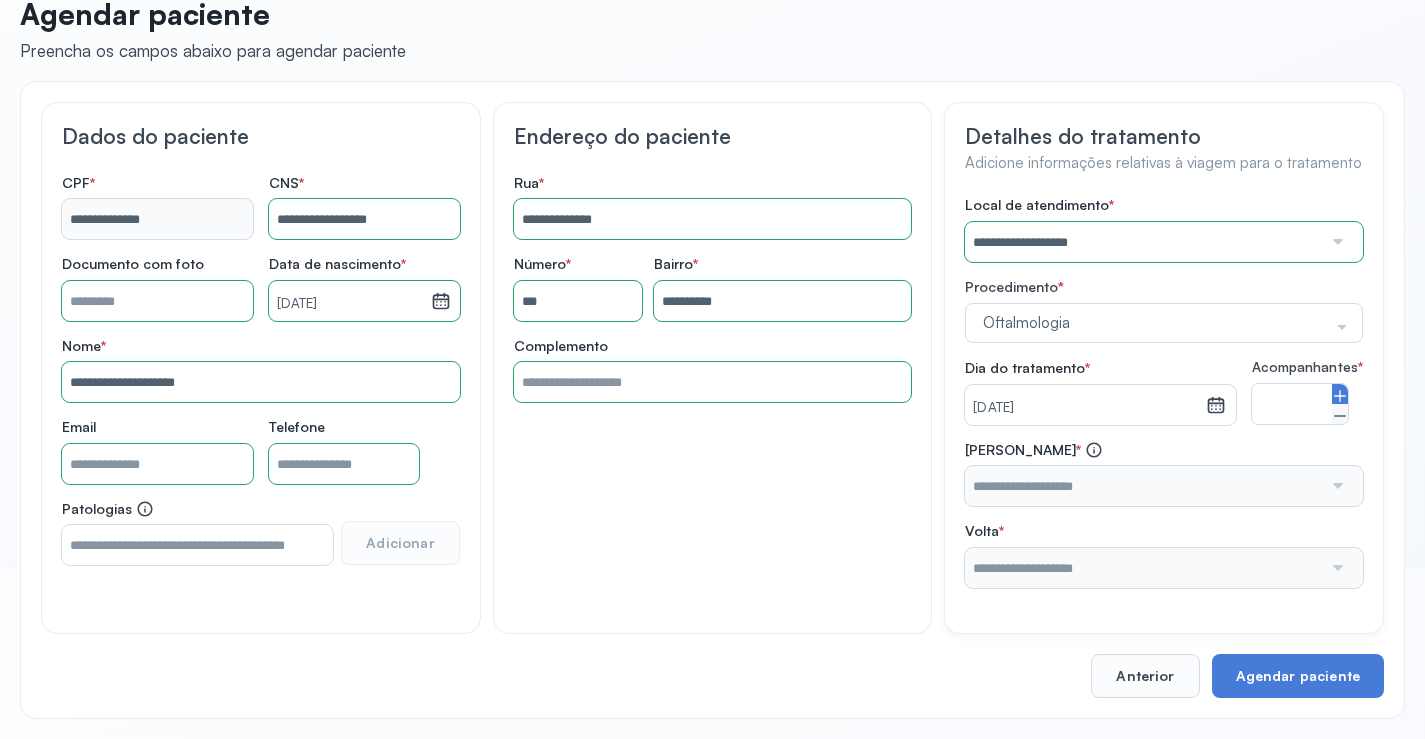 click 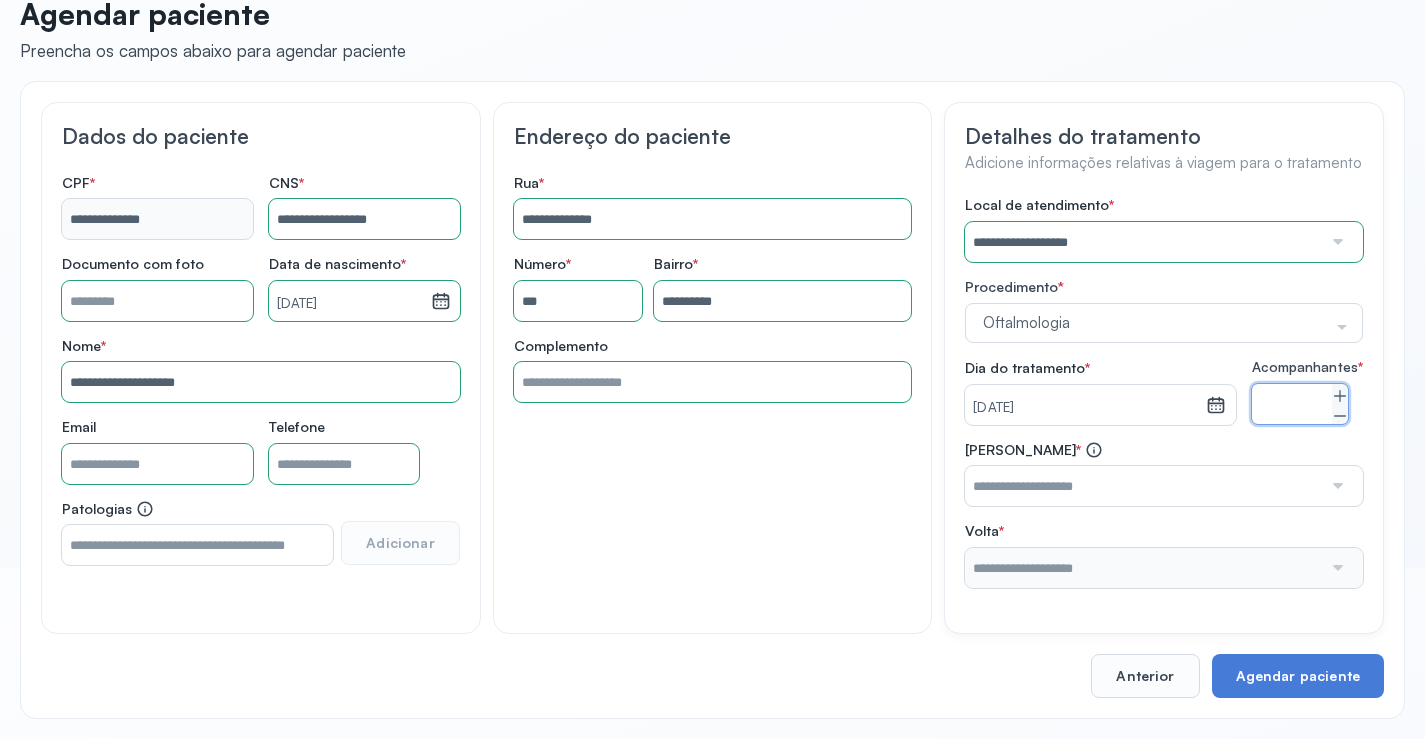 click at bounding box center (1143, 486) 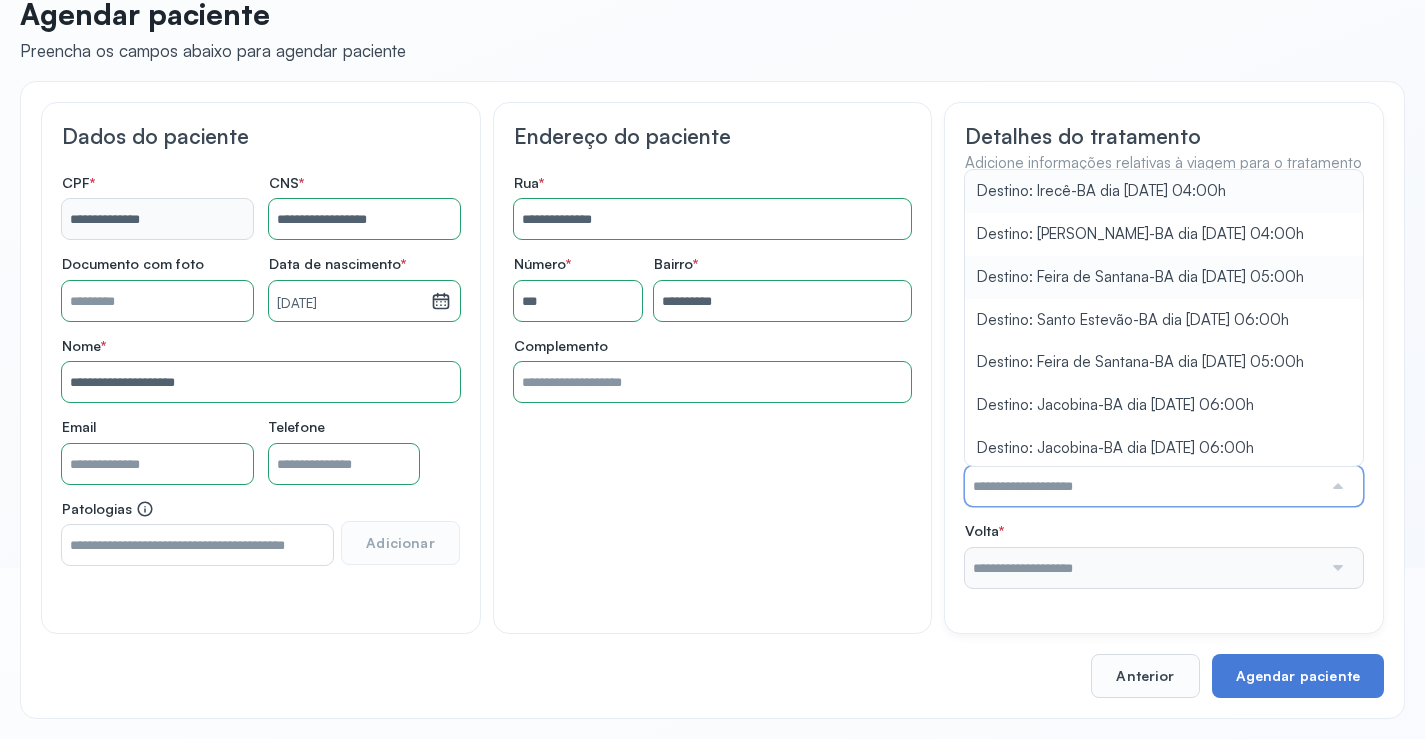 scroll, scrollTop: 463, scrollLeft: 0, axis: vertical 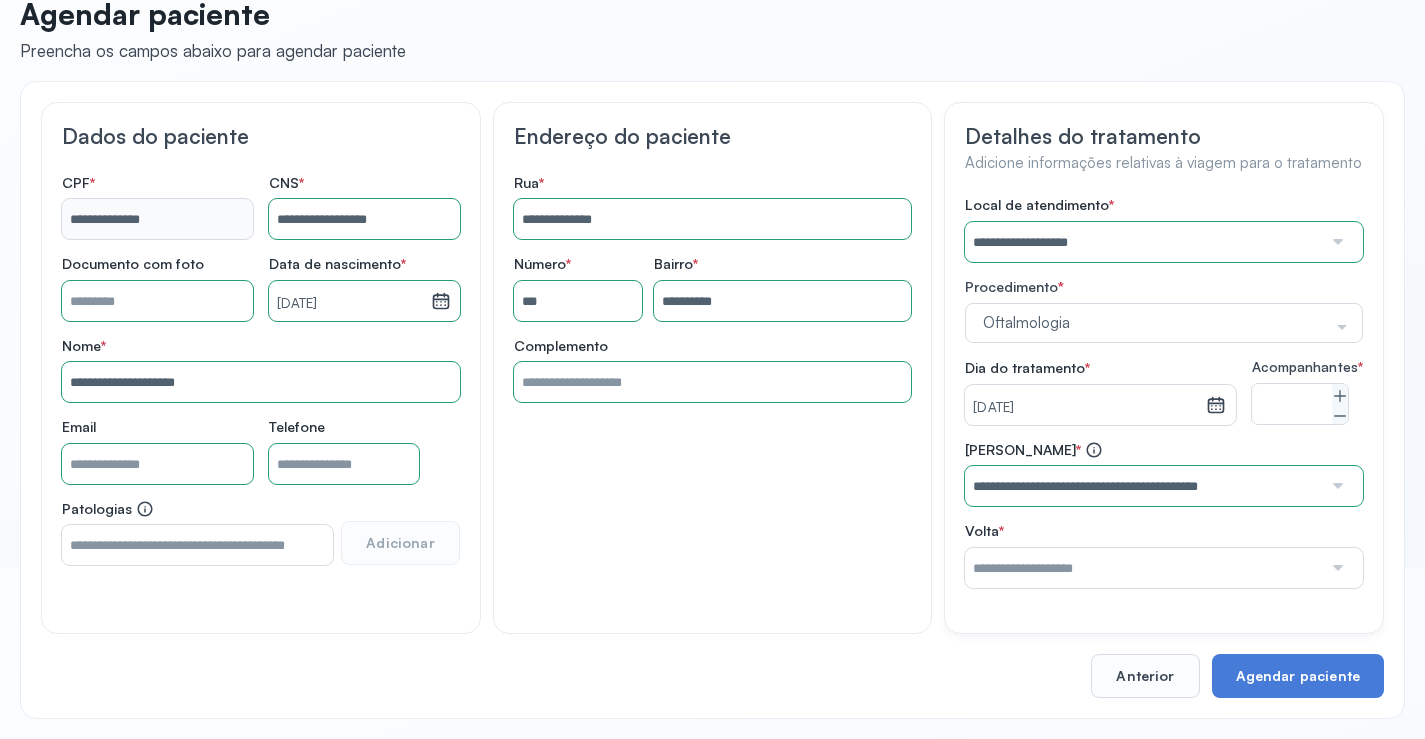 click on "**********" at bounding box center [1164, 392] 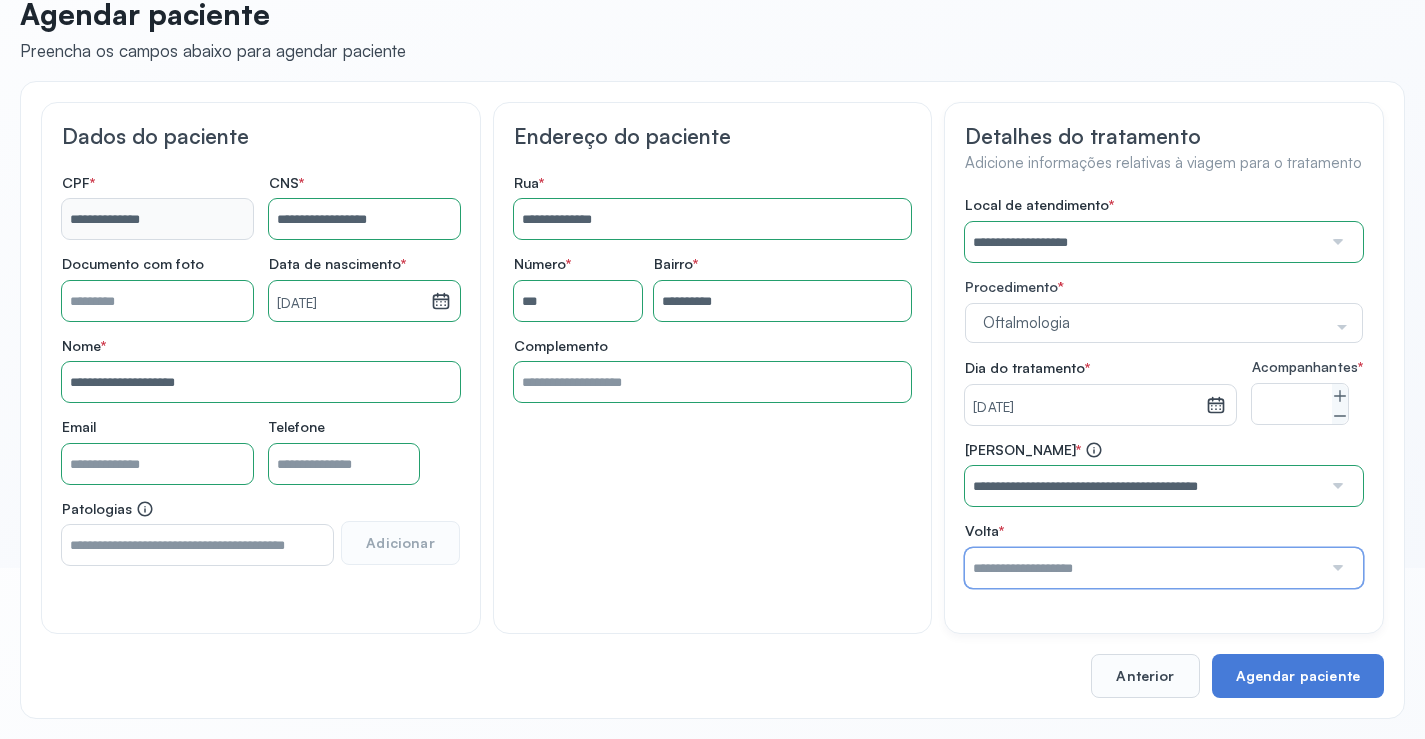 click at bounding box center [1143, 568] 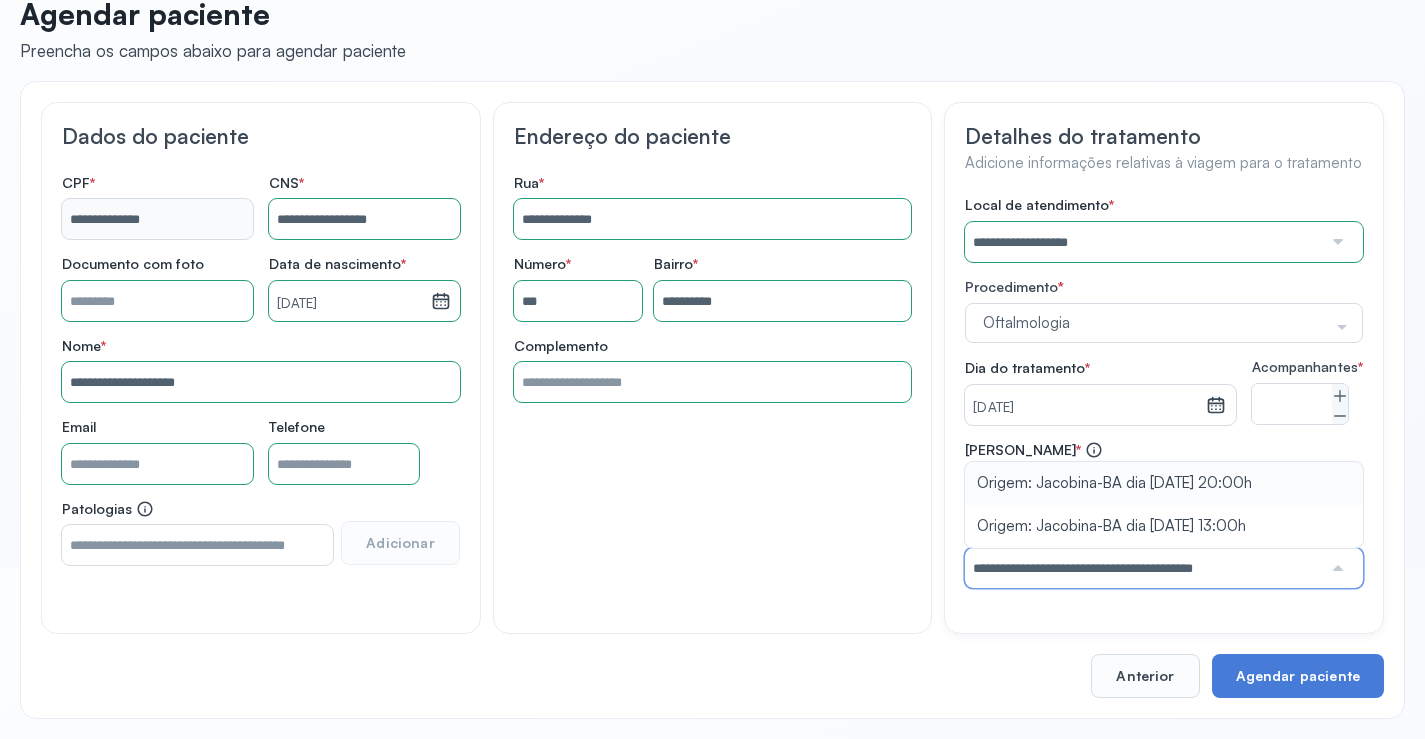click on "**********" at bounding box center [1164, 514] 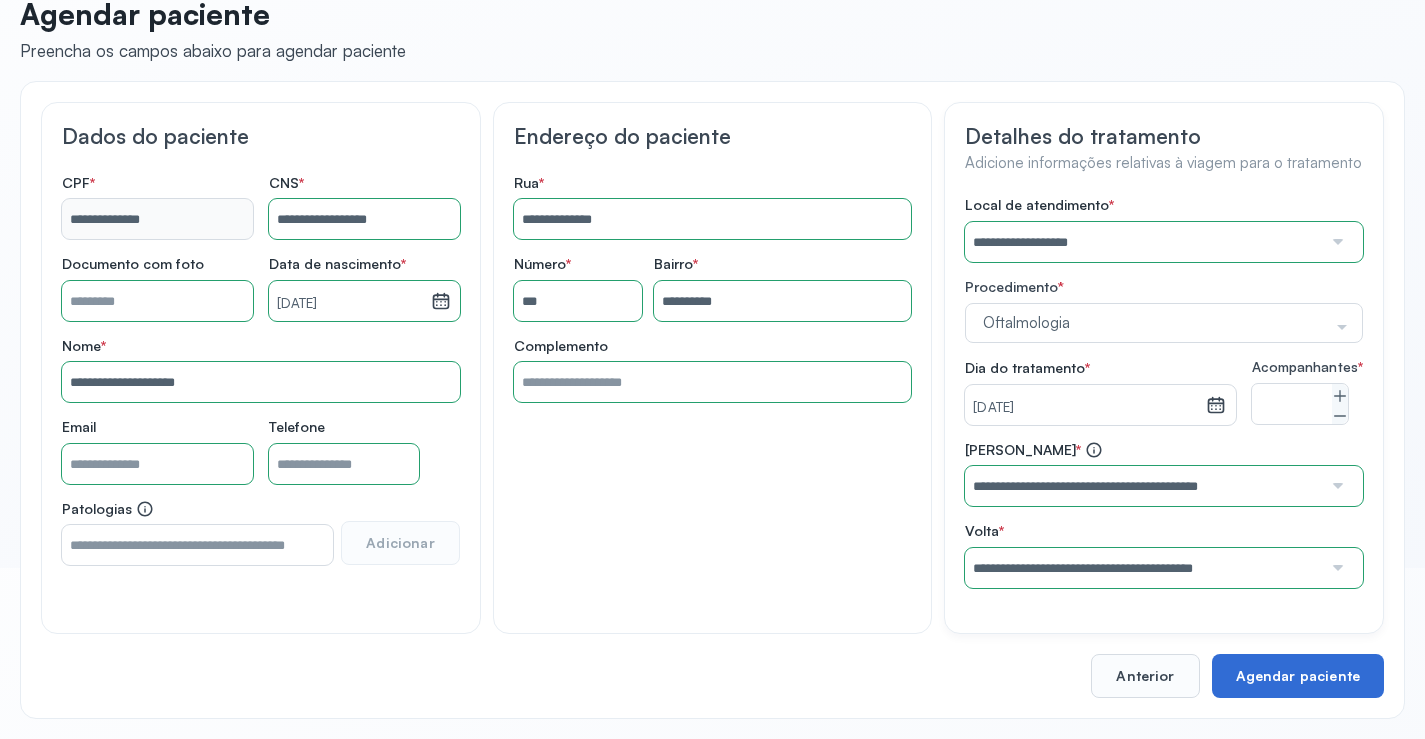 click on "Agendar paciente" at bounding box center [1298, 676] 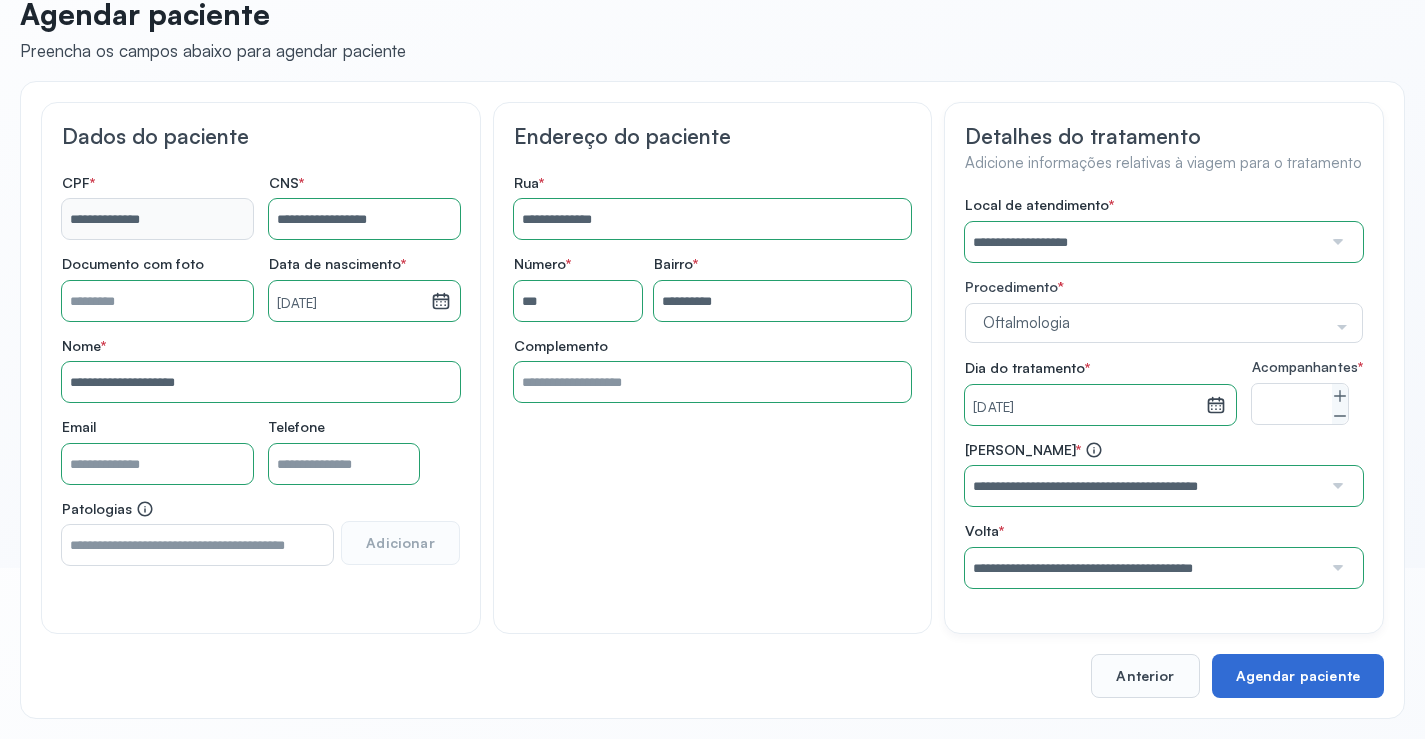 scroll, scrollTop: 0, scrollLeft: 0, axis: both 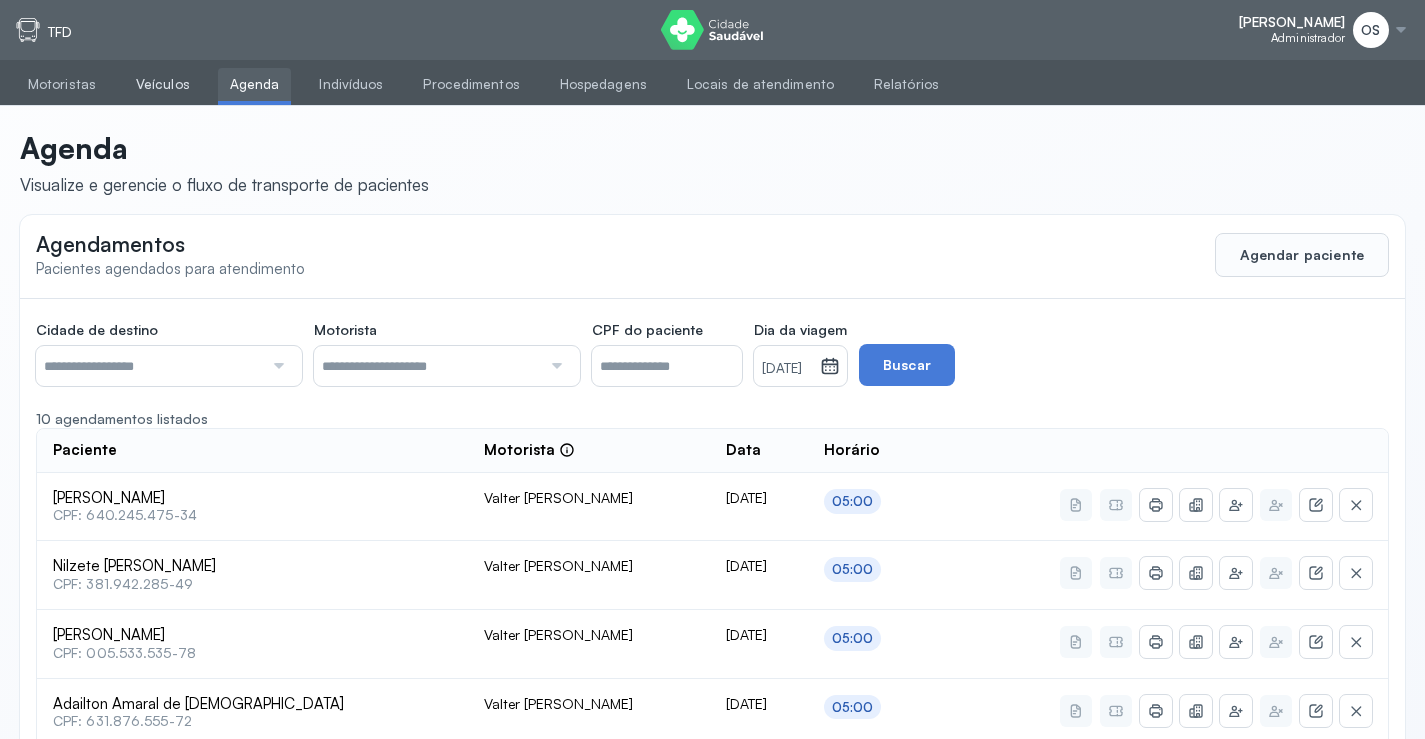 click on "Veículos" at bounding box center (163, 84) 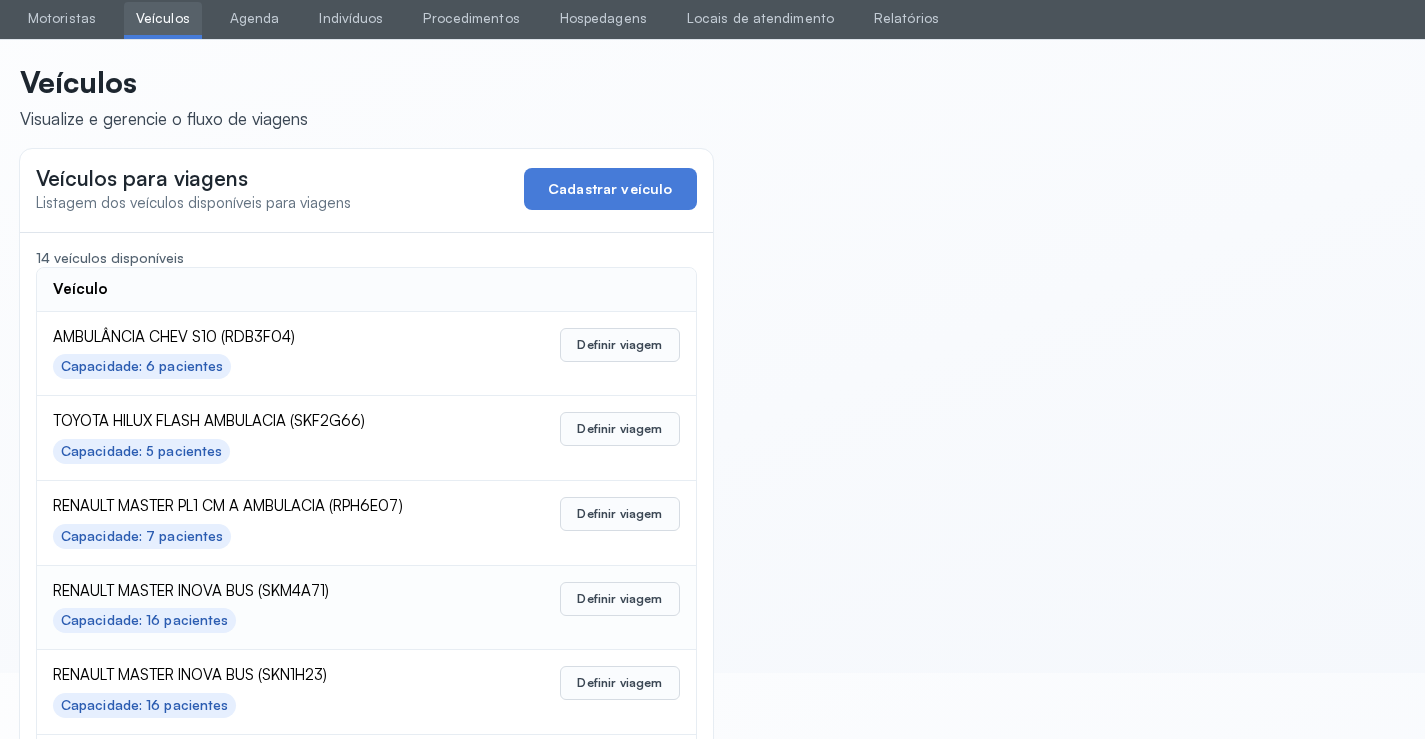 scroll, scrollTop: 200, scrollLeft: 0, axis: vertical 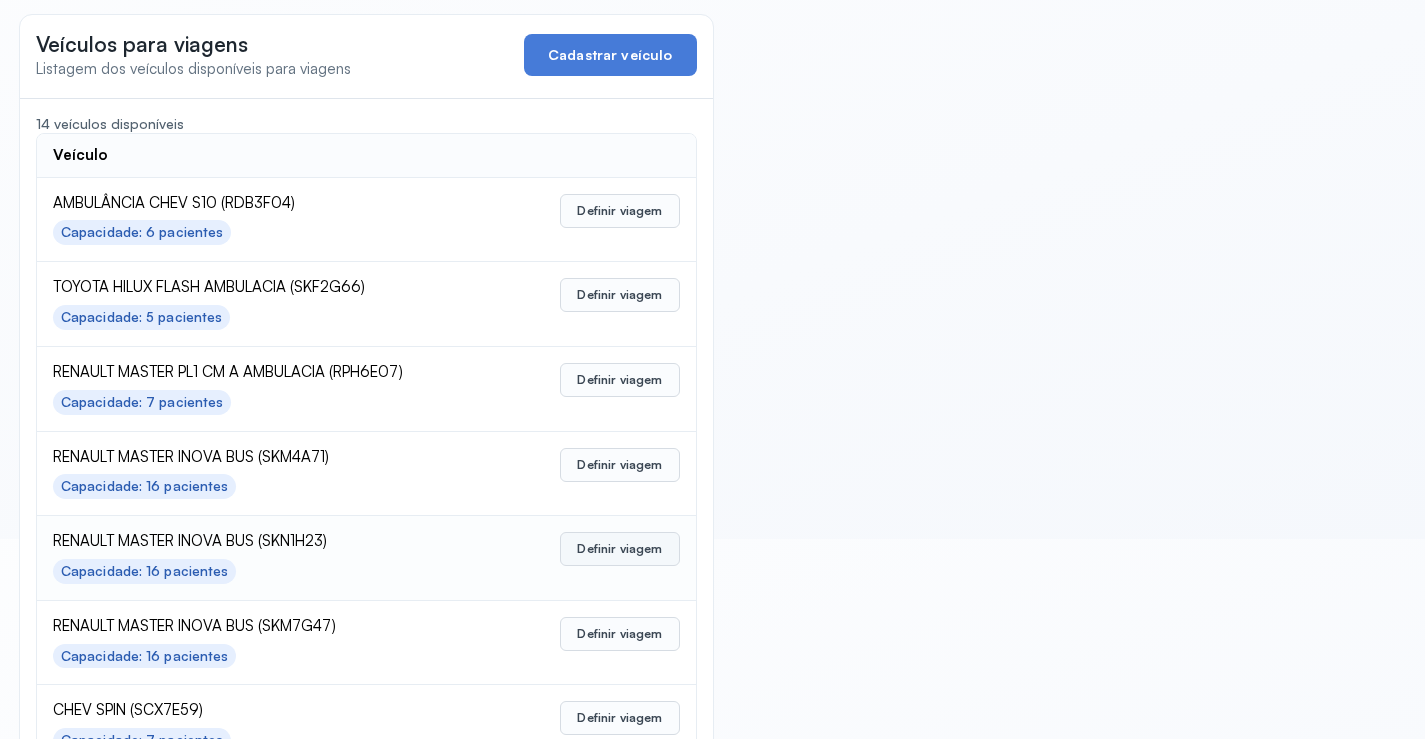 click on "Definir viagem" at bounding box center (619, 549) 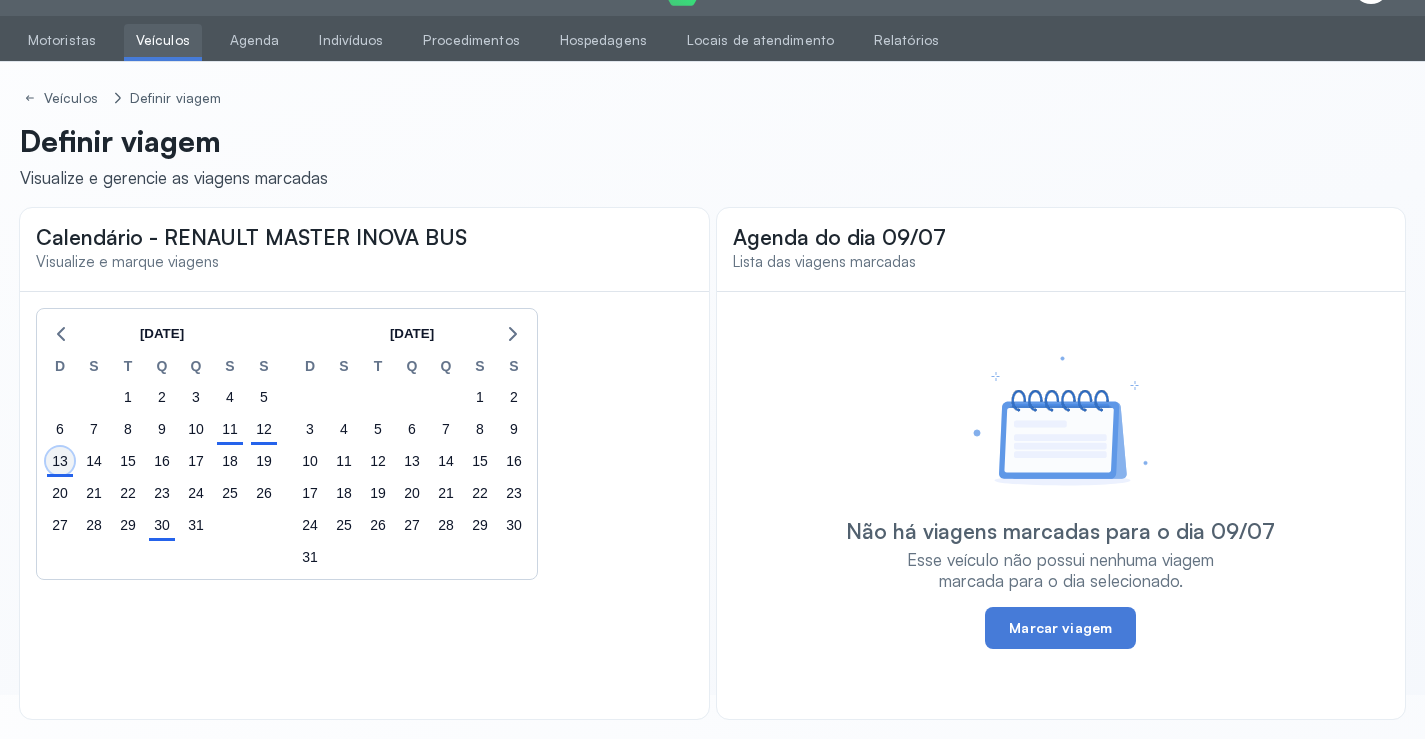 click on "13" 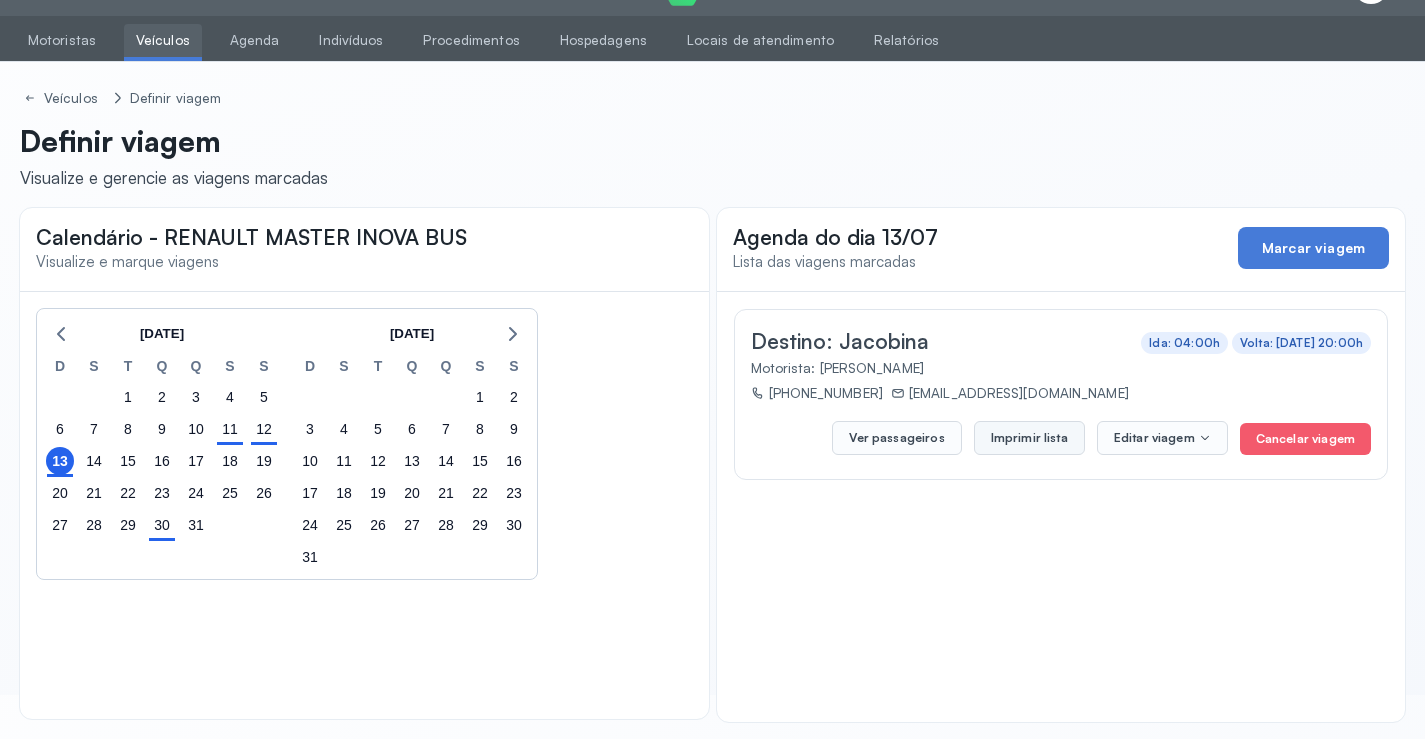 click on "Imprimir lista" at bounding box center (1029, 438) 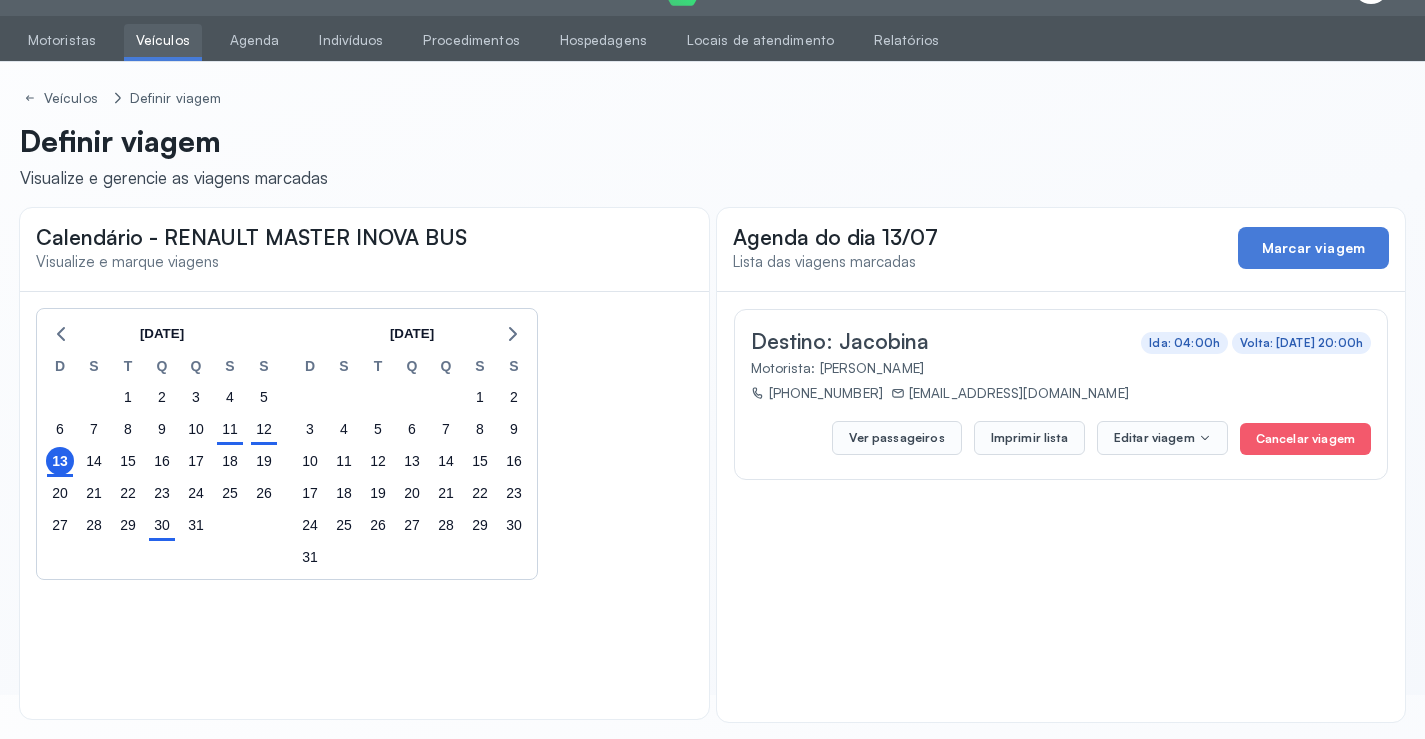 click on "Veículos" at bounding box center [163, 40] 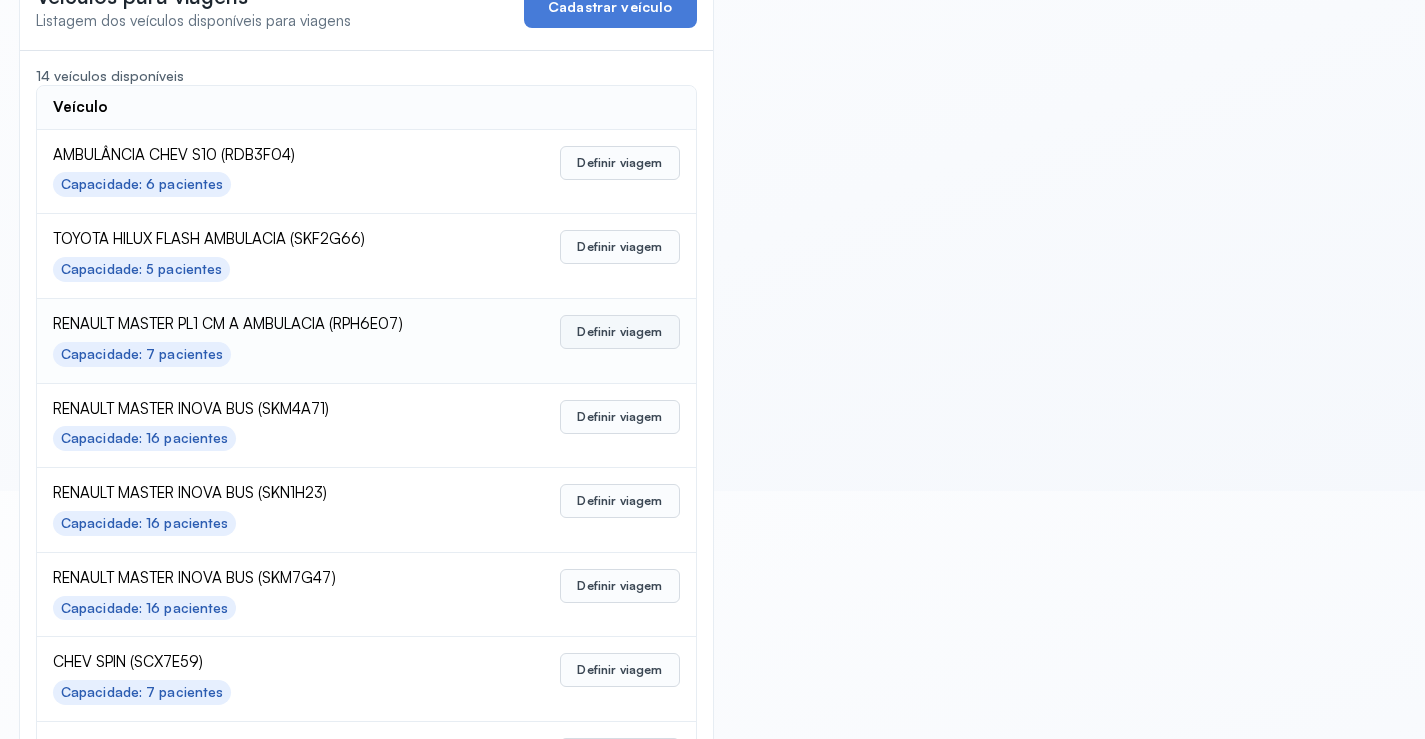 scroll, scrollTop: 300, scrollLeft: 0, axis: vertical 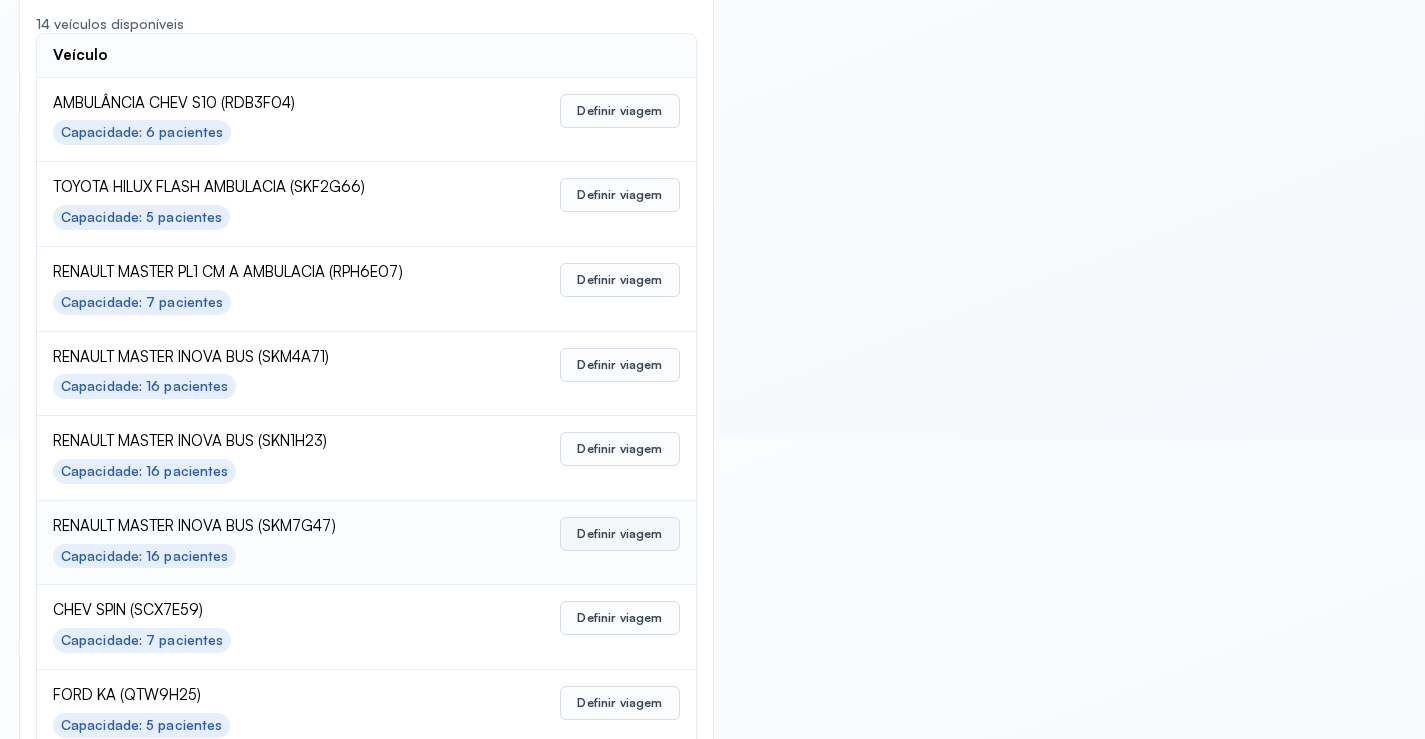 click on "Definir viagem" at bounding box center [619, 534] 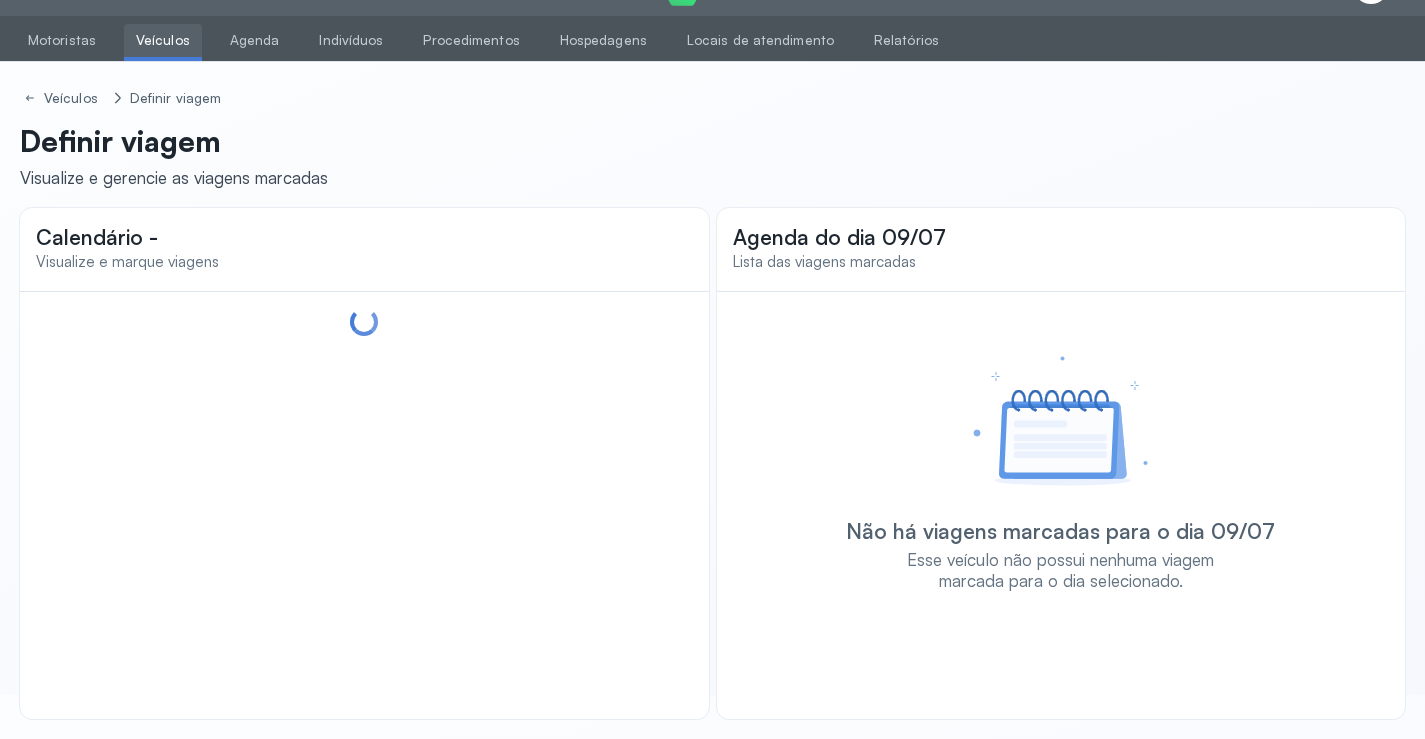 scroll, scrollTop: 44, scrollLeft: 0, axis: vertical 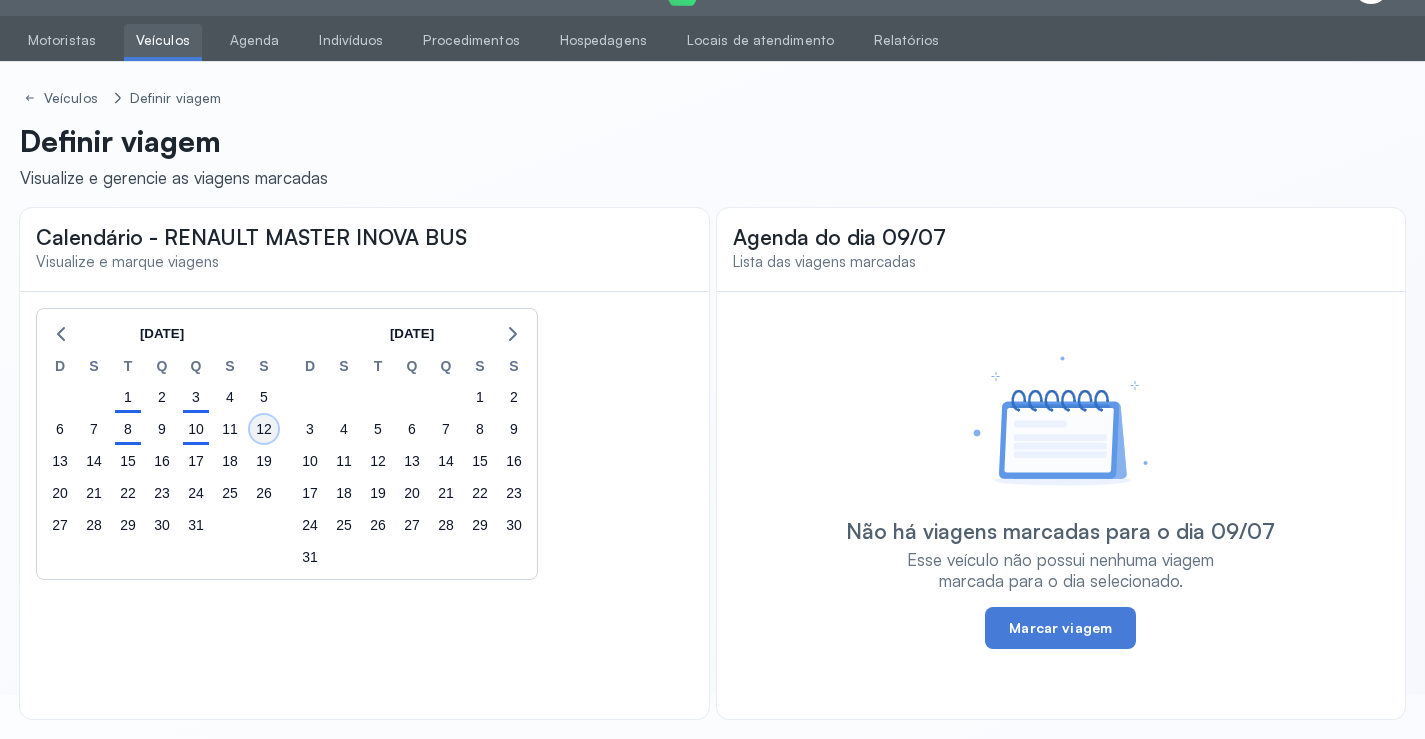 click on "12" 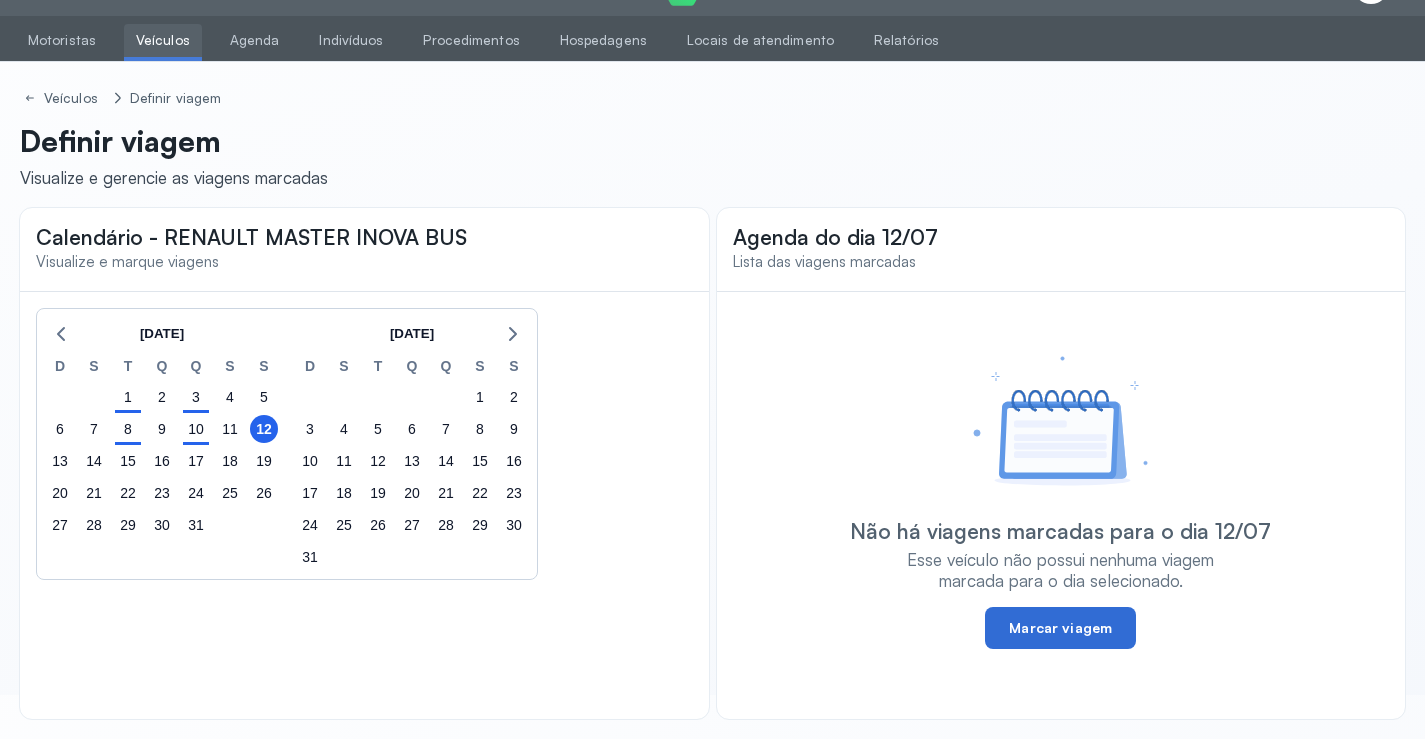 click on "Marcar viagem" 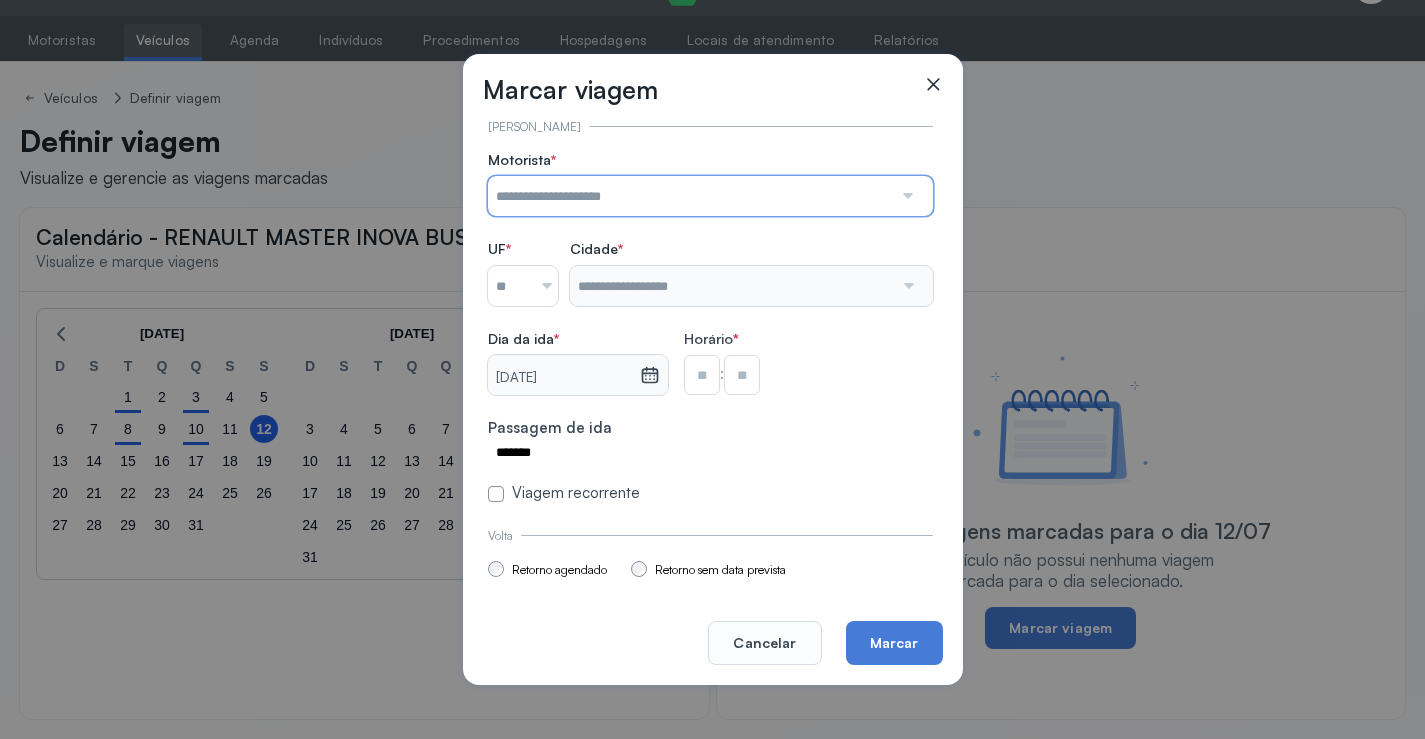 click at bounding box center (690, 196) 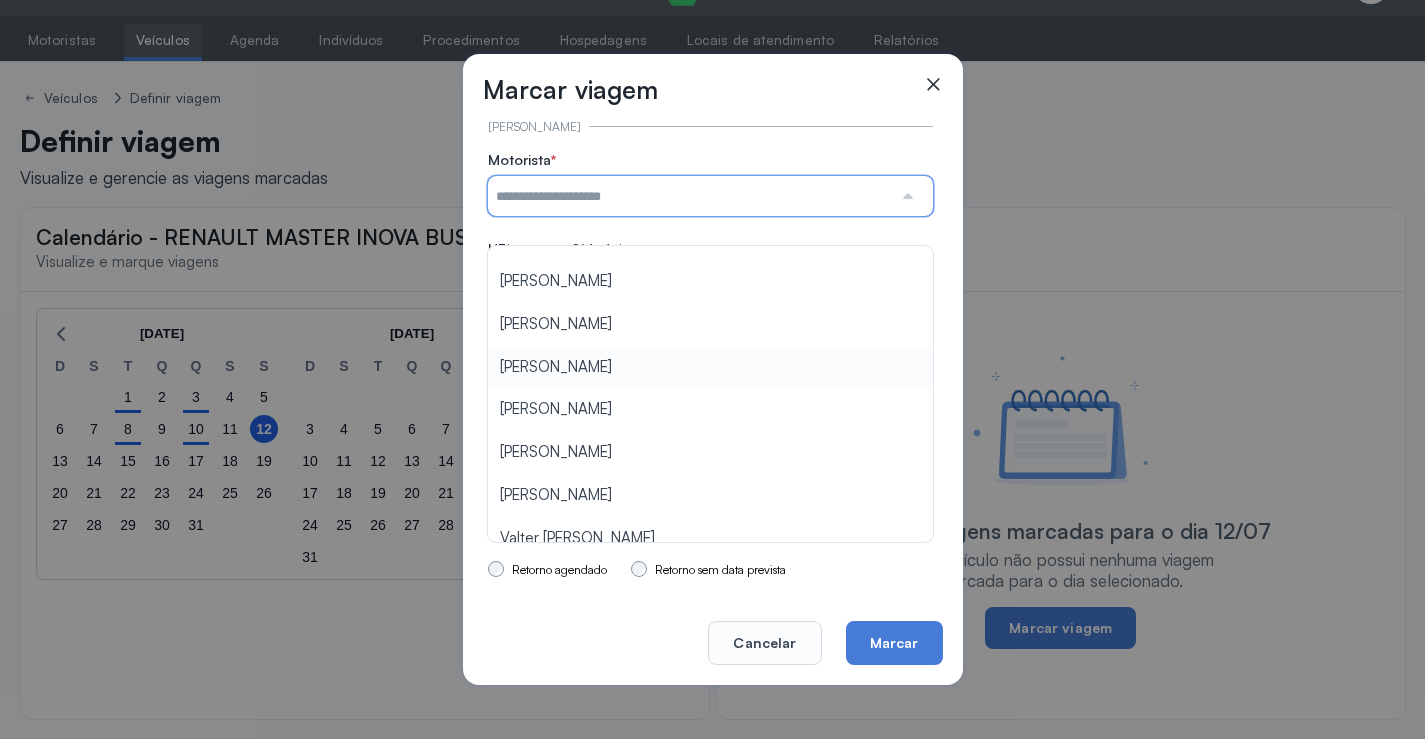 scroll, scrollTop: 260, scrollLeft: 0, axis: vertical 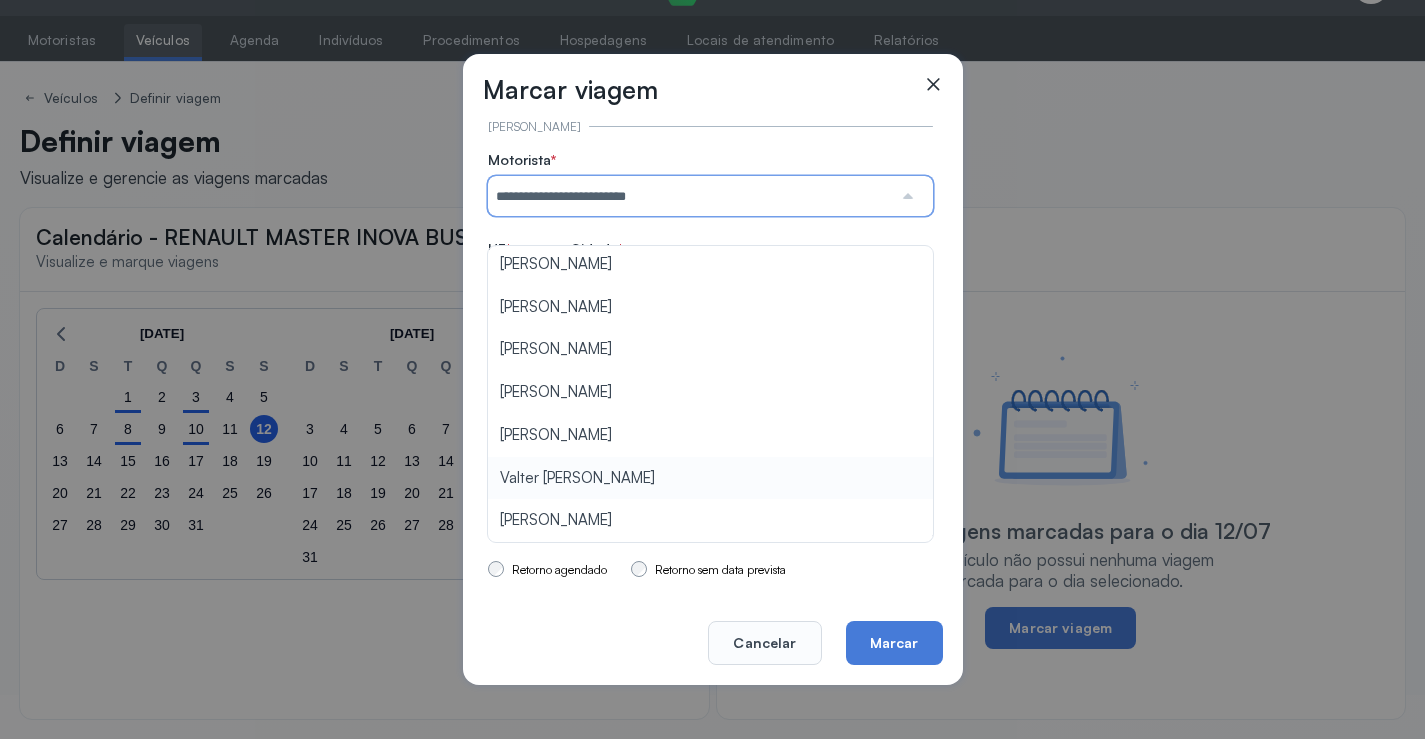 click on "**********" at bounding box center [710, 327] 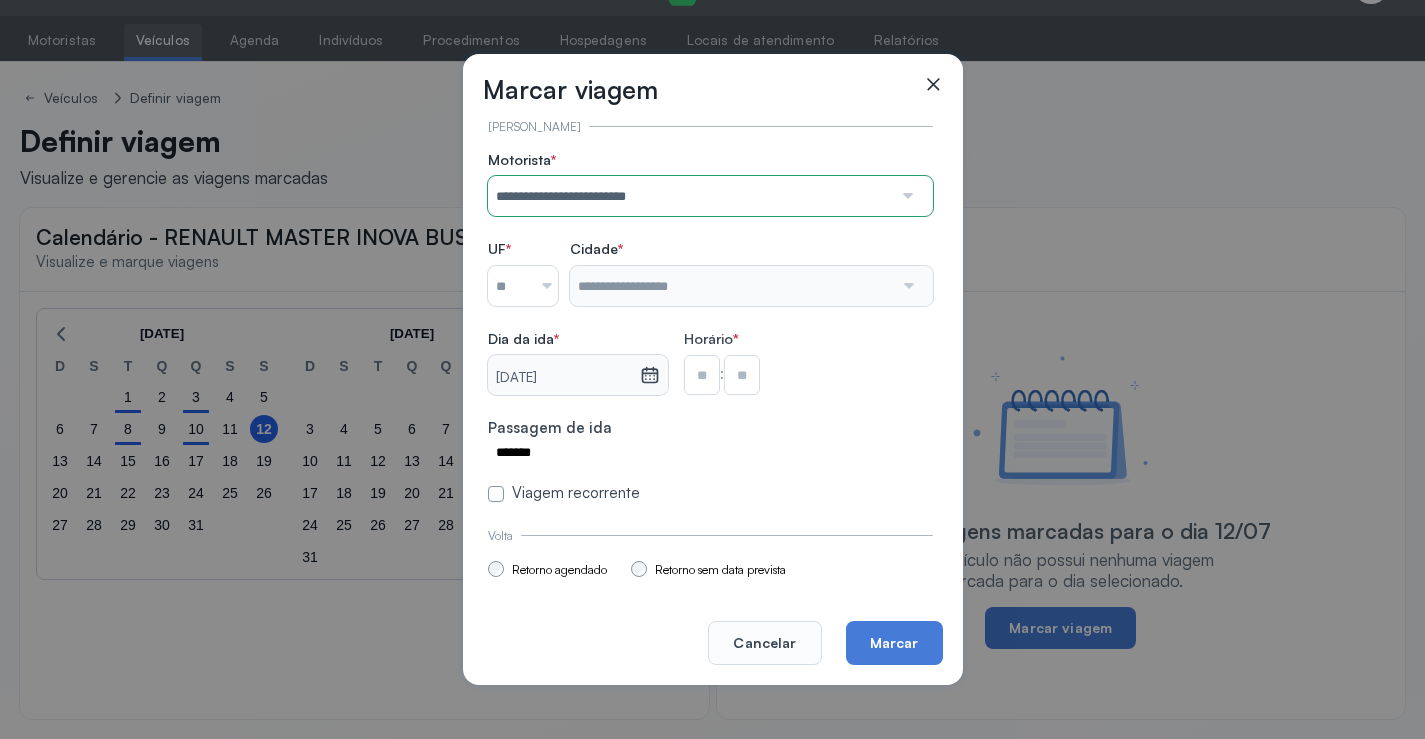 drag, startPoint x: 545, startPoint y: 276, endPoint x: 557, endPoint y: 339, distance: 64.132675 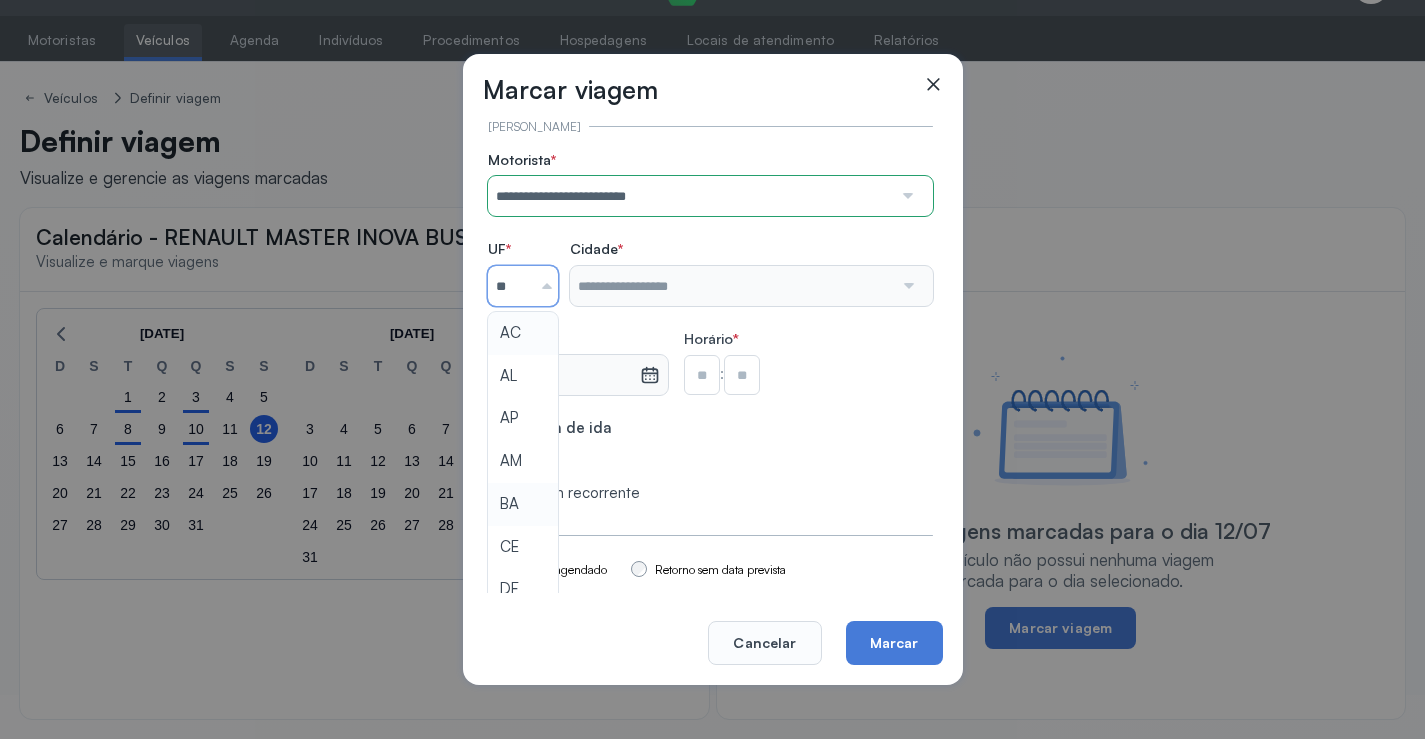 click on "**********" at bounding box center [710, 327] 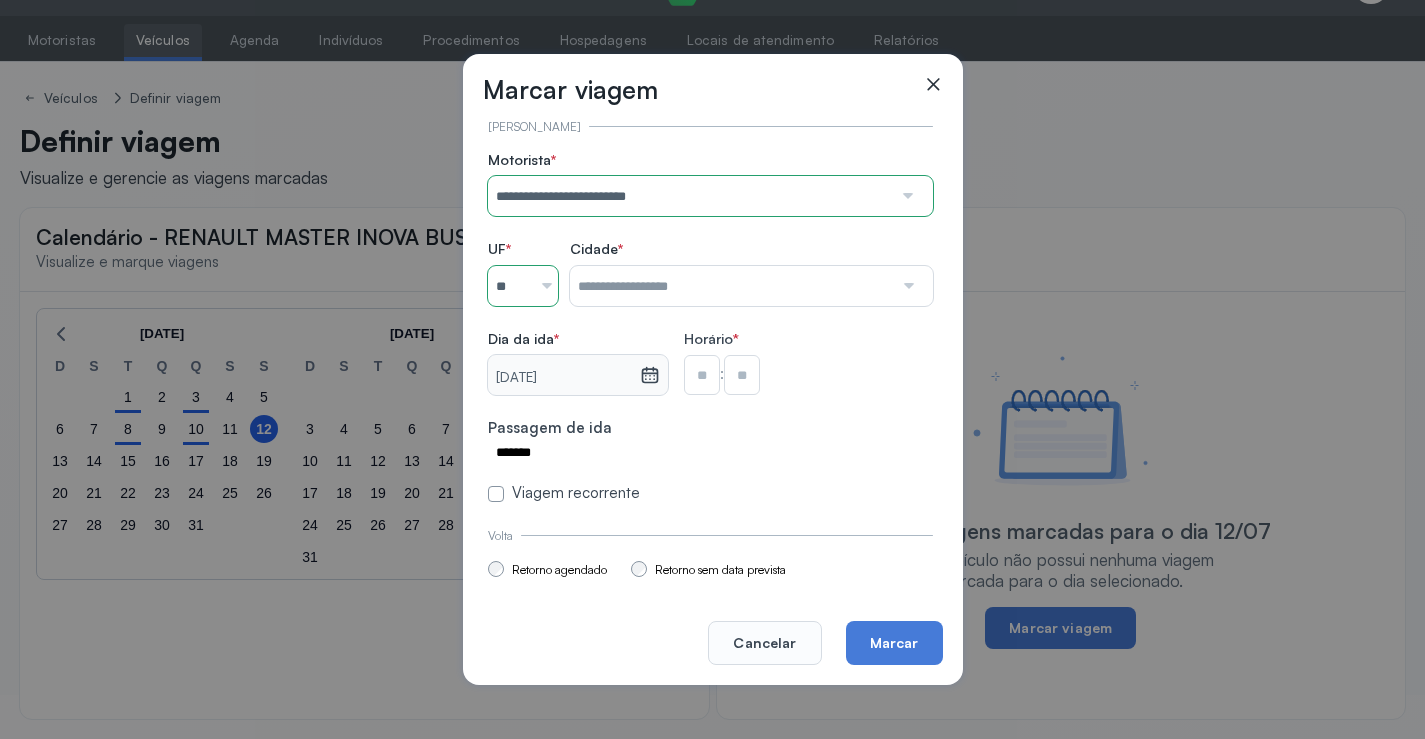 click at bounding box center (731, 286) 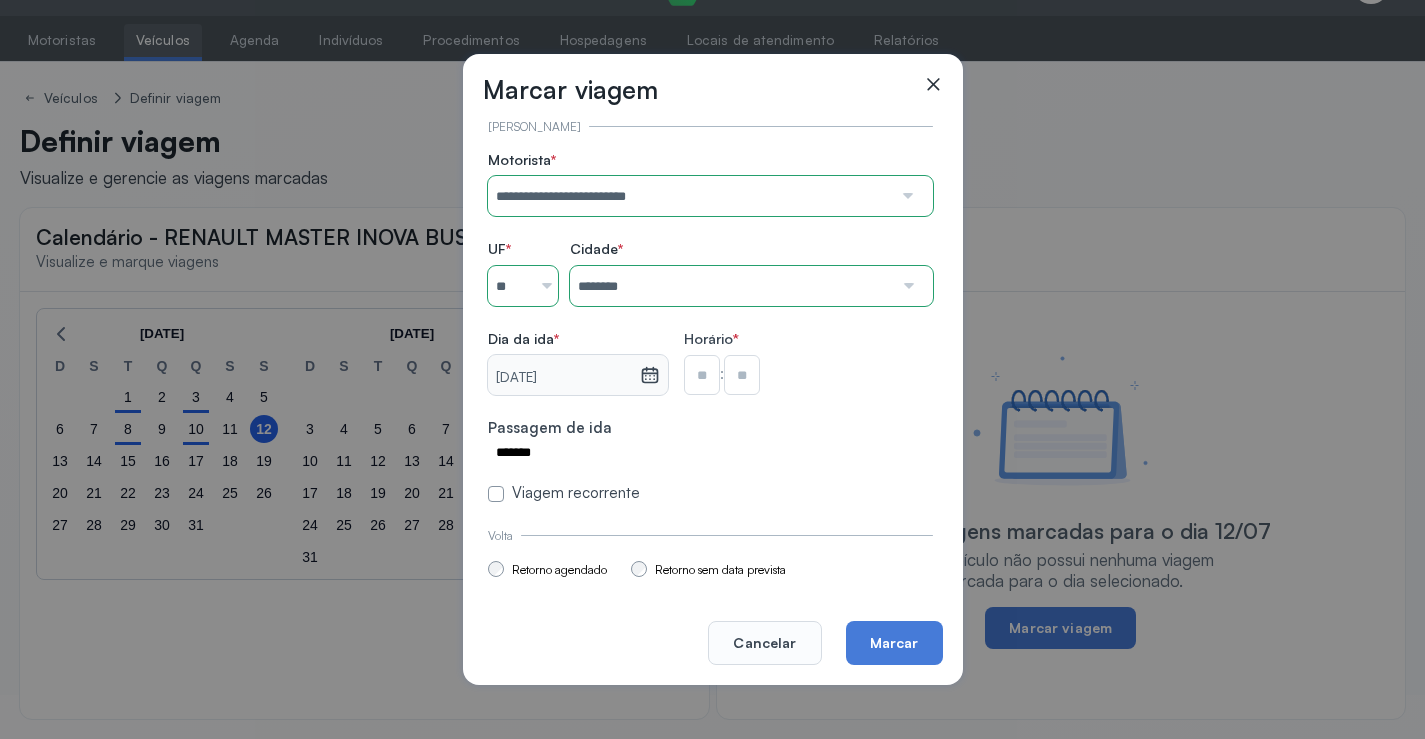 click on "**********" at bounding box center [710, 327] 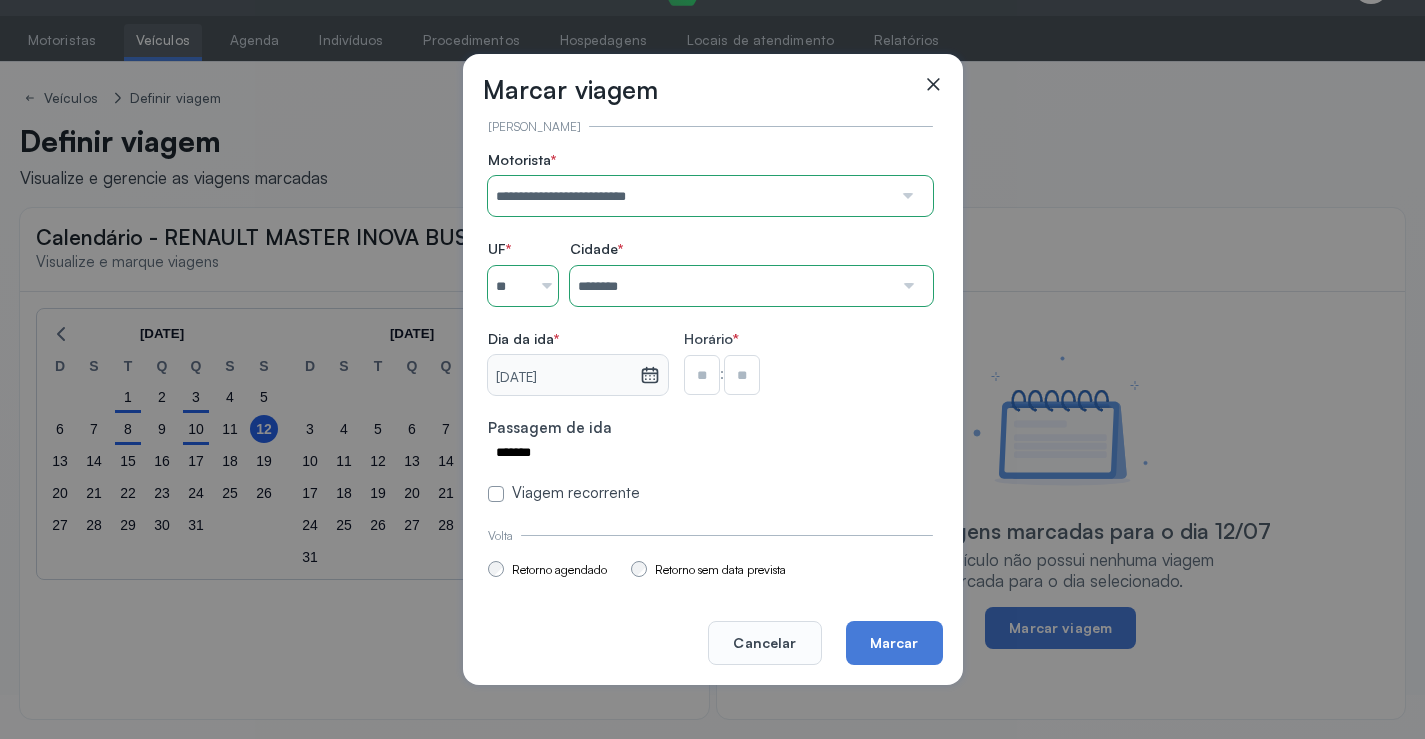 click at bounding box center [702, 375] 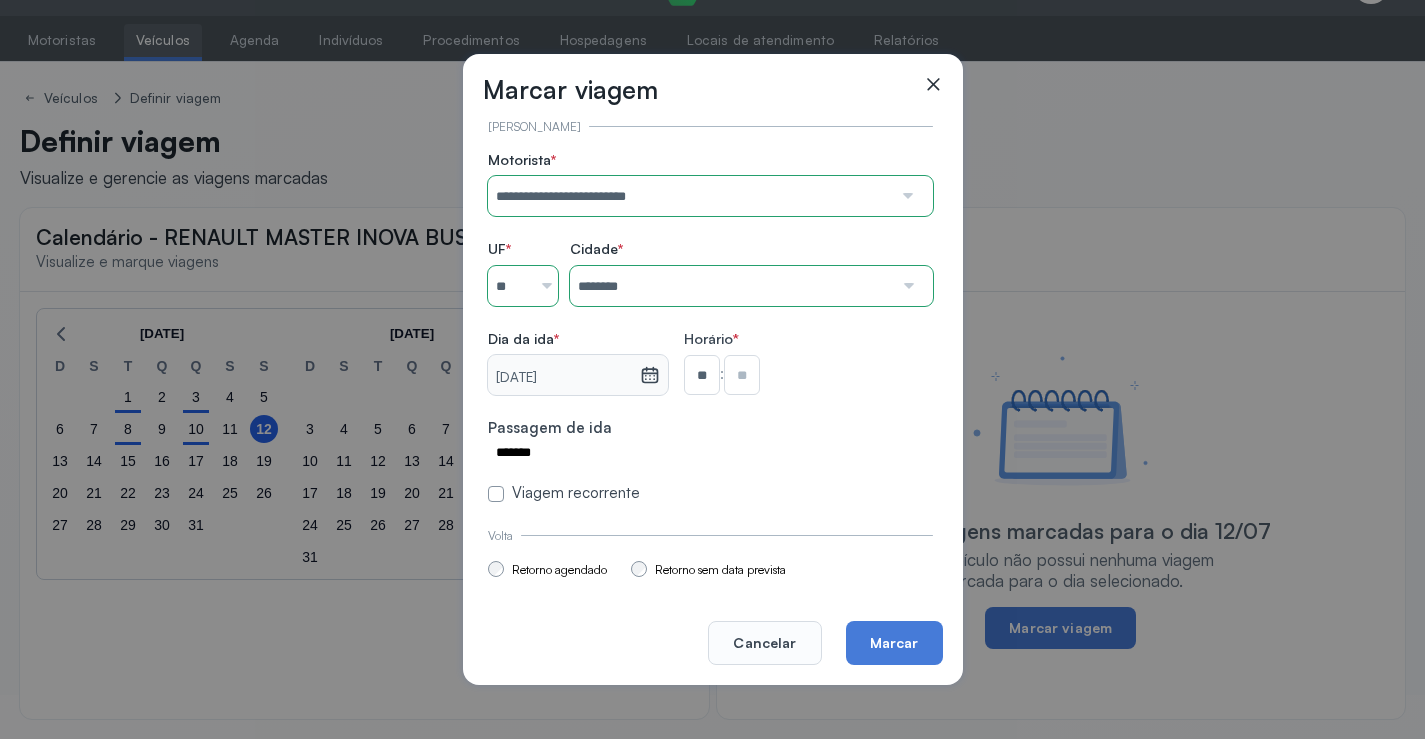 click at bounding box center [742, 375] 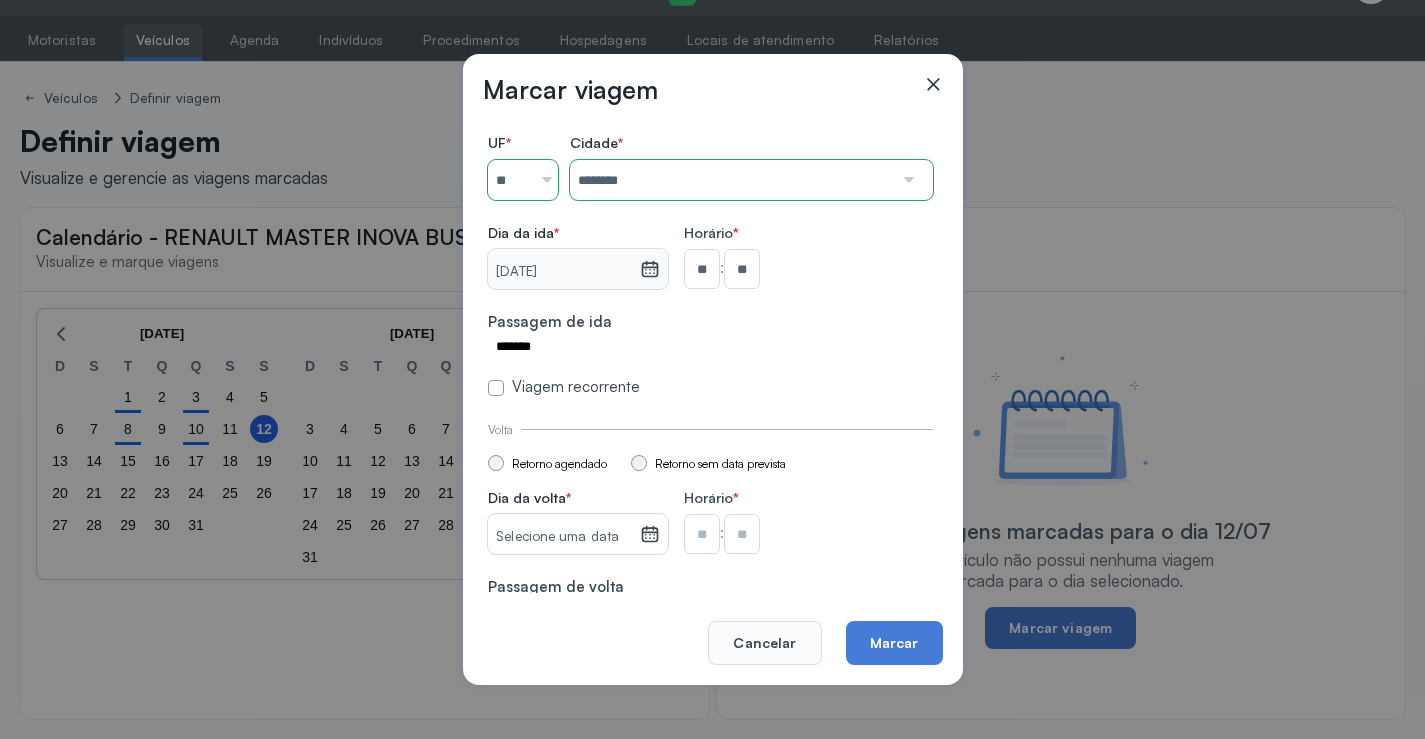 scroll, scrollTop: 147, scrollLeft: 0, axis: vertical 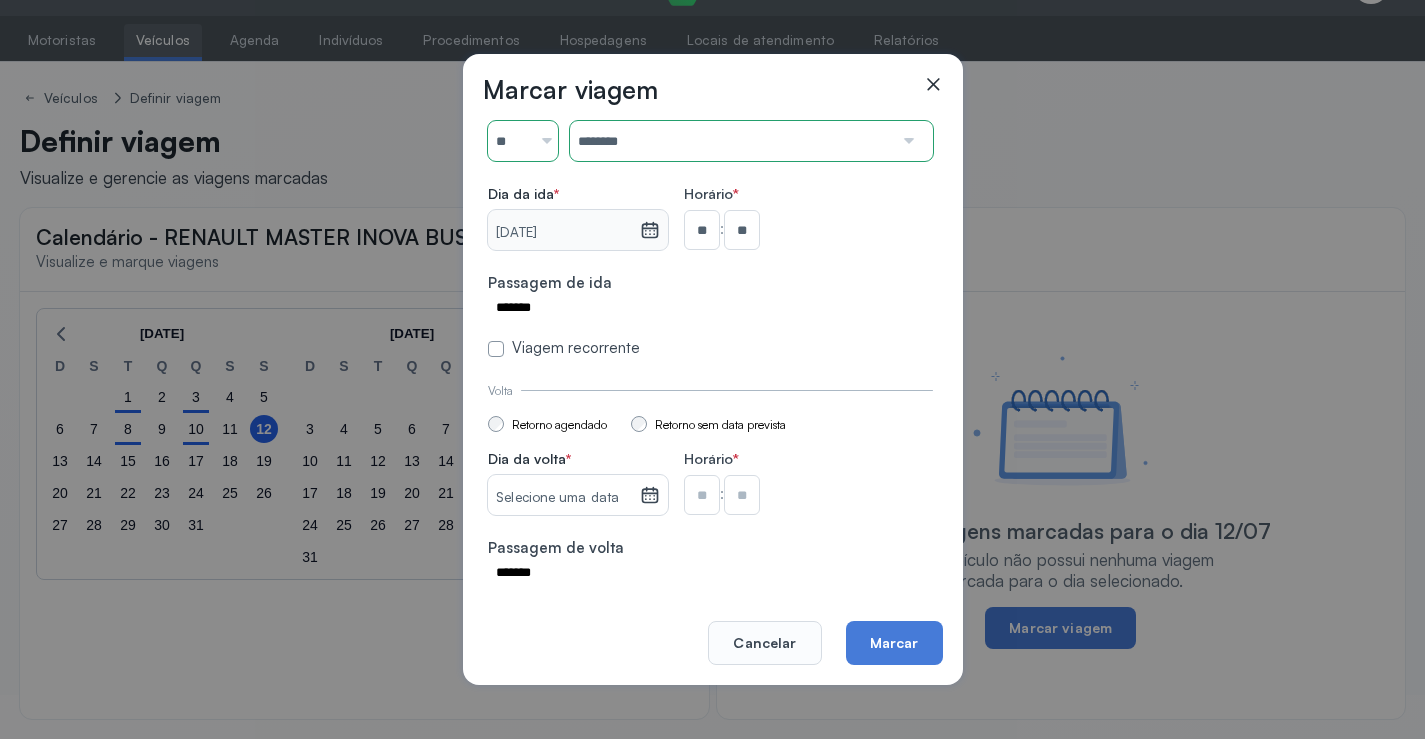 click 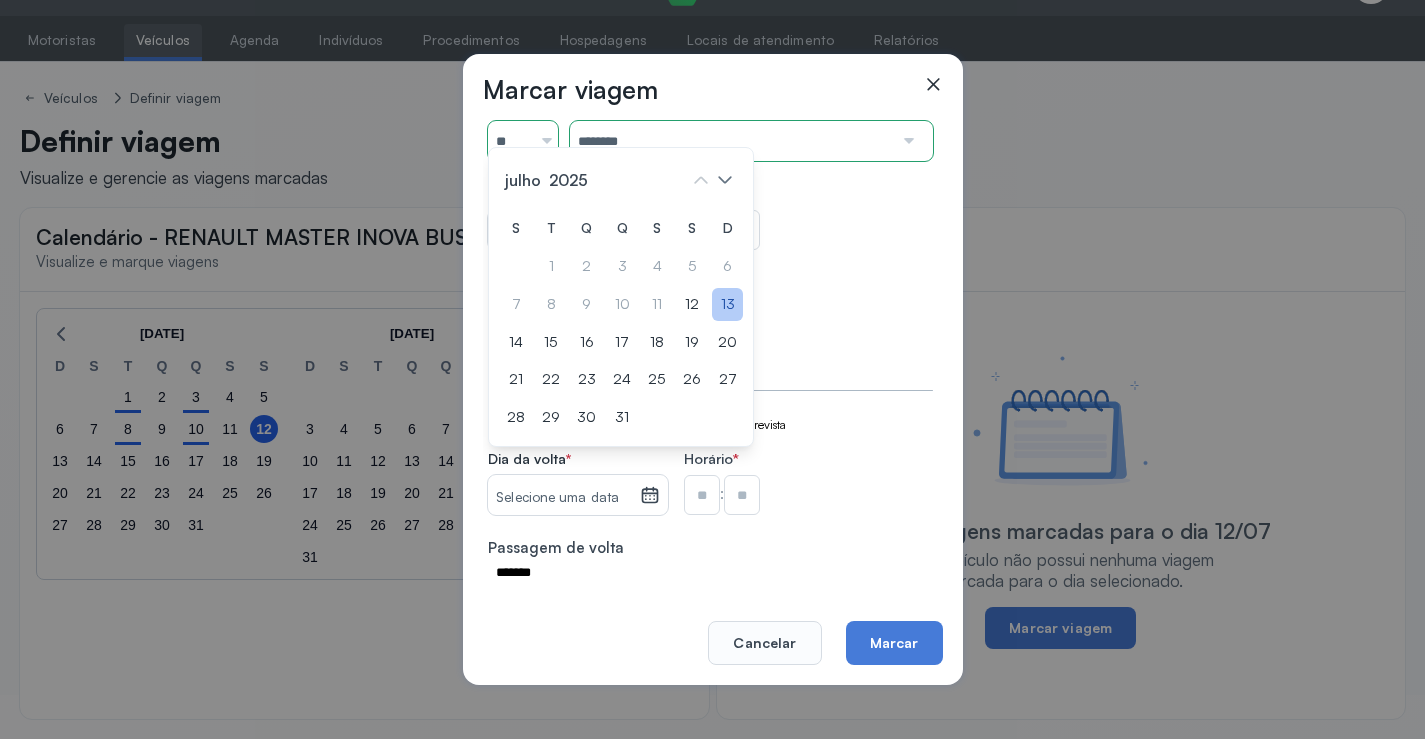 click on "13" 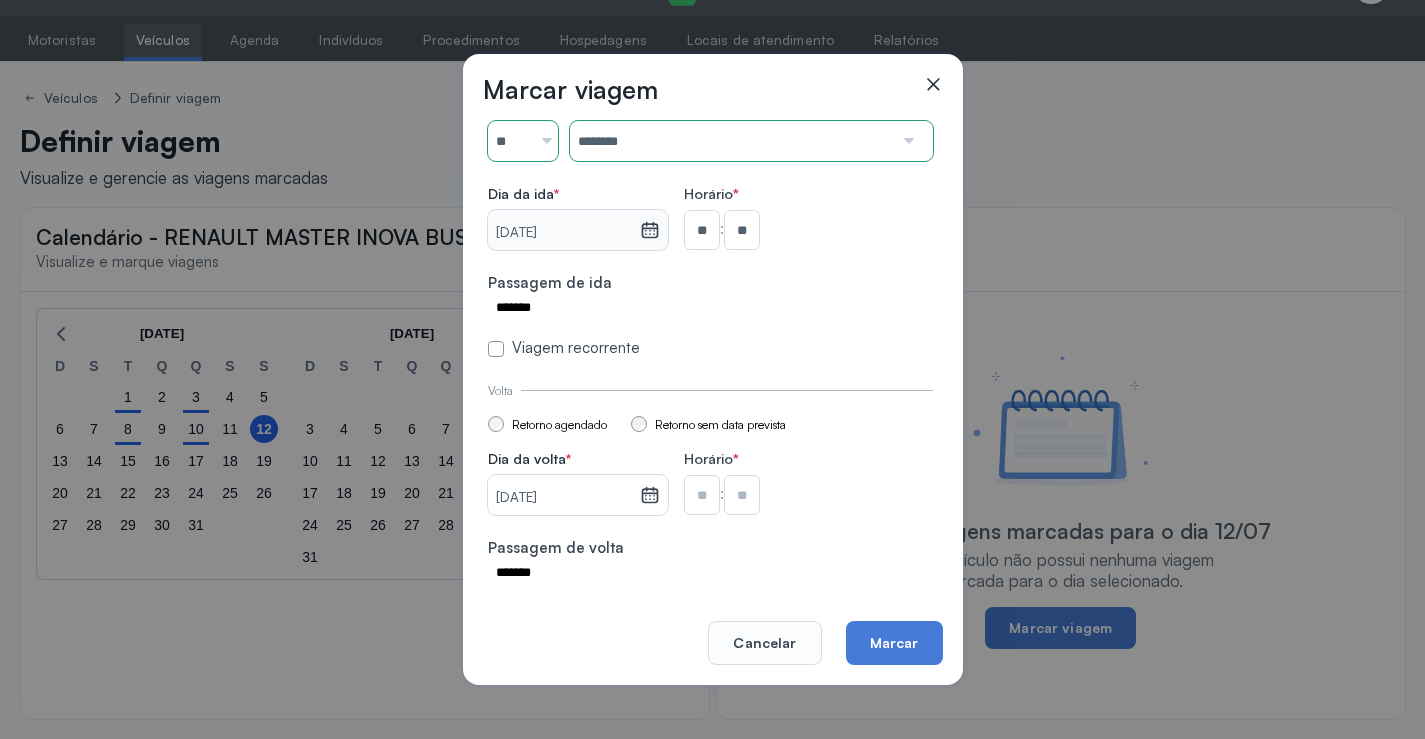click 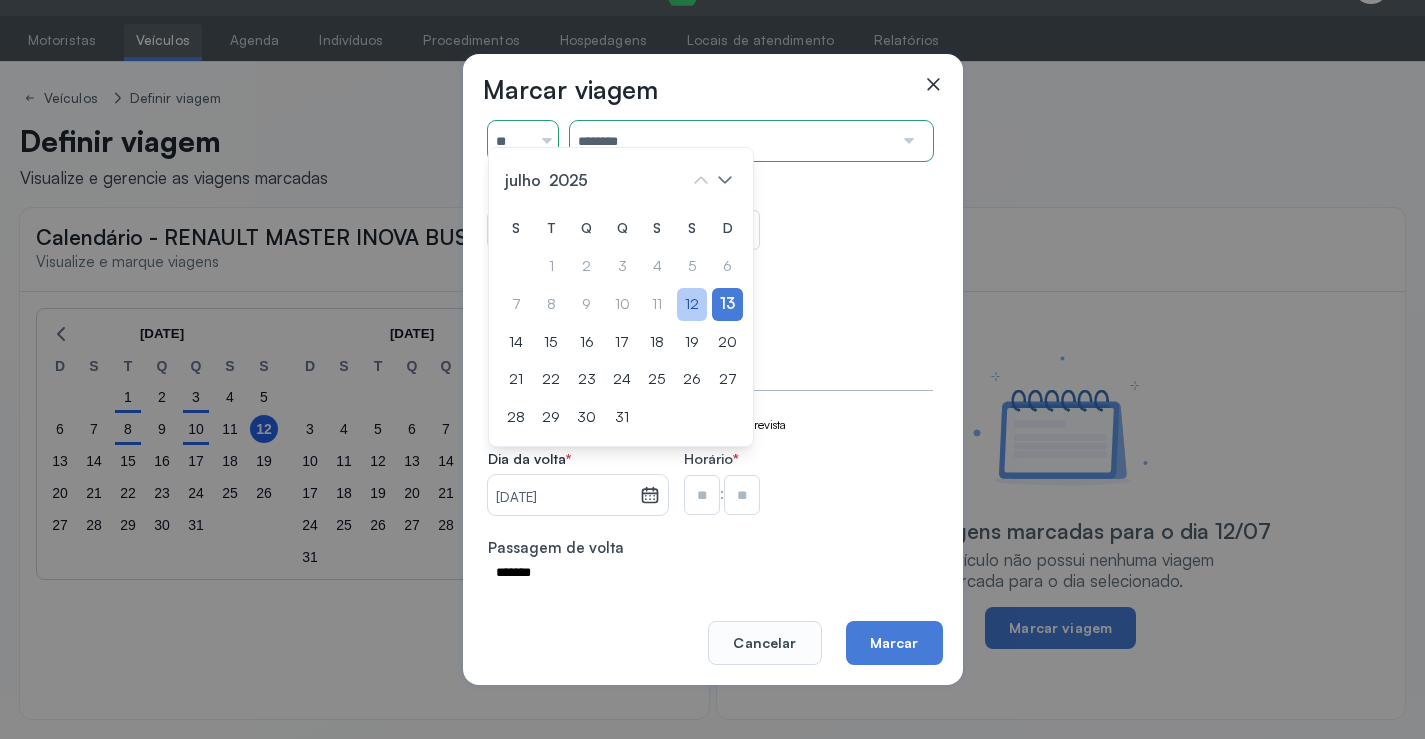 click on "12" 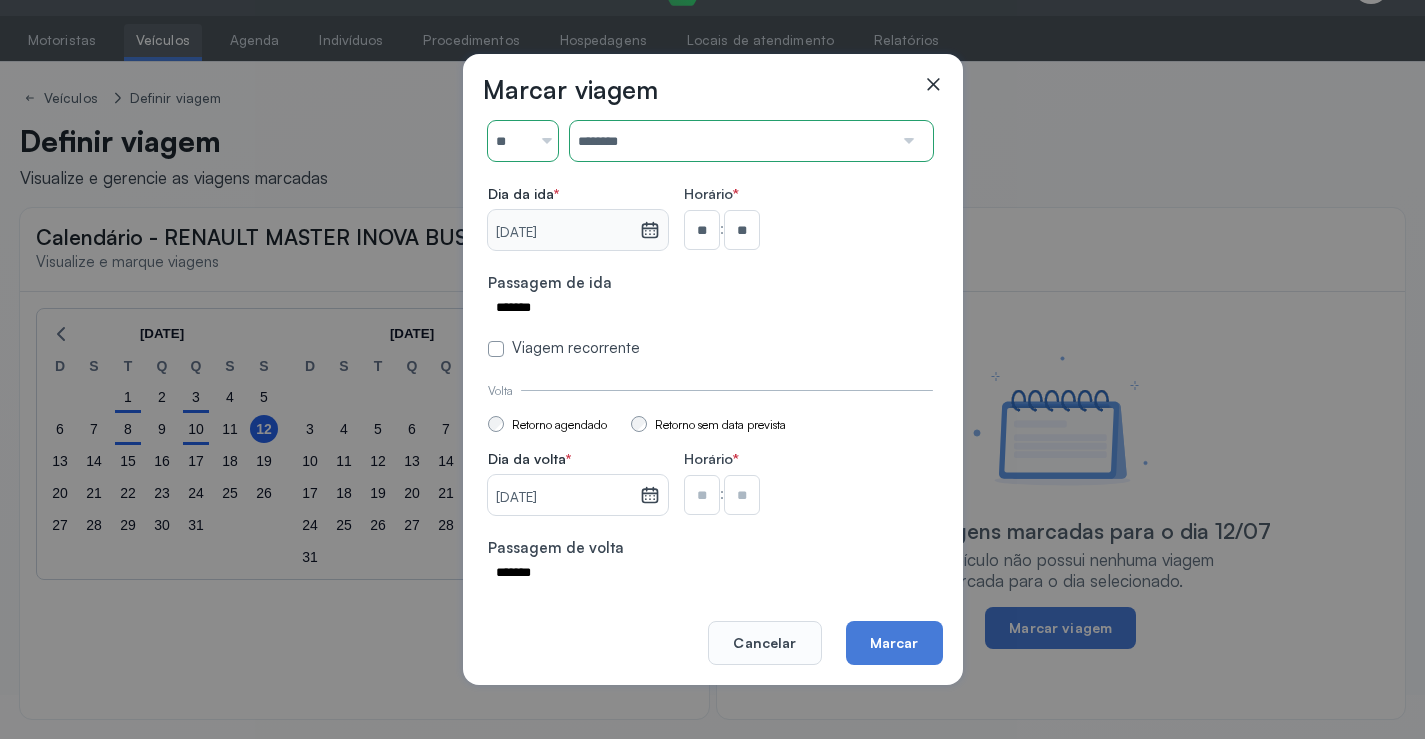 click at bounding box center [702, 230] 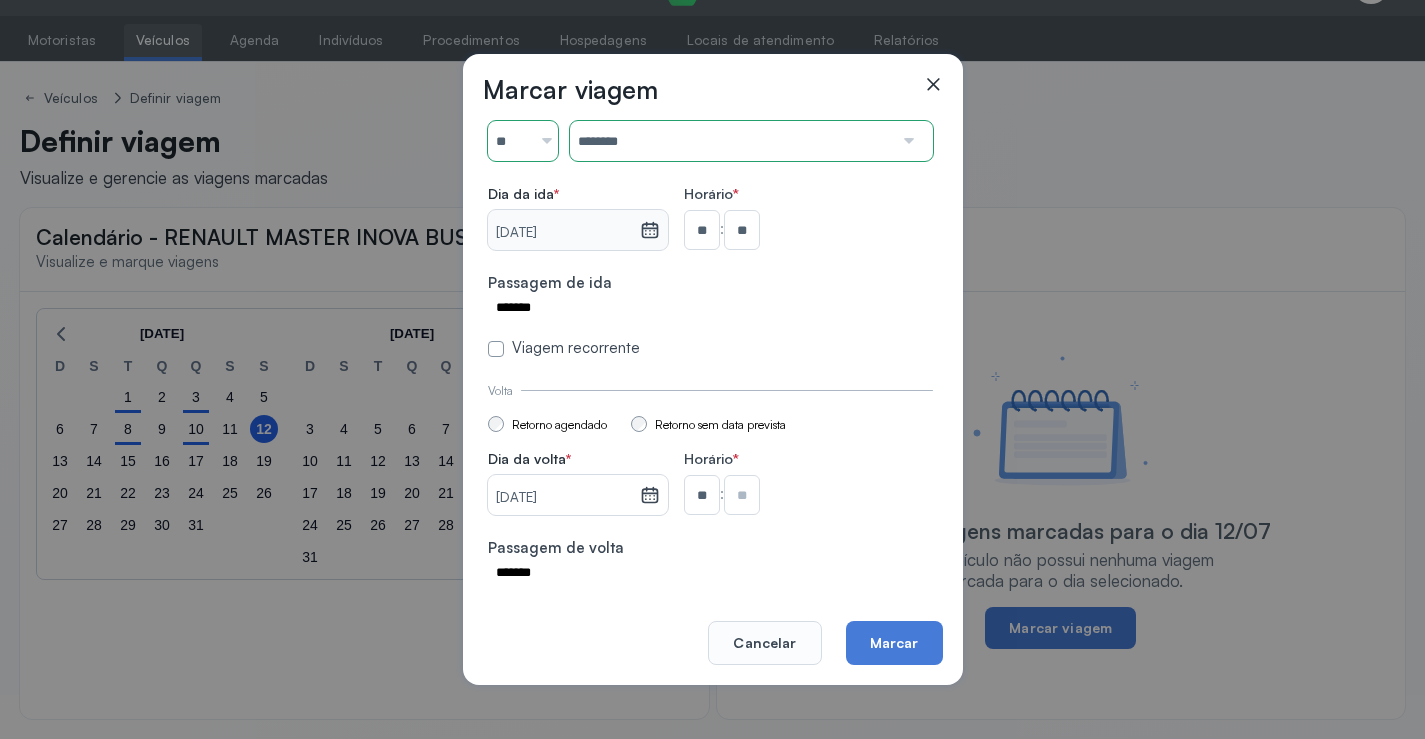 click at bounding box center [742, 230] 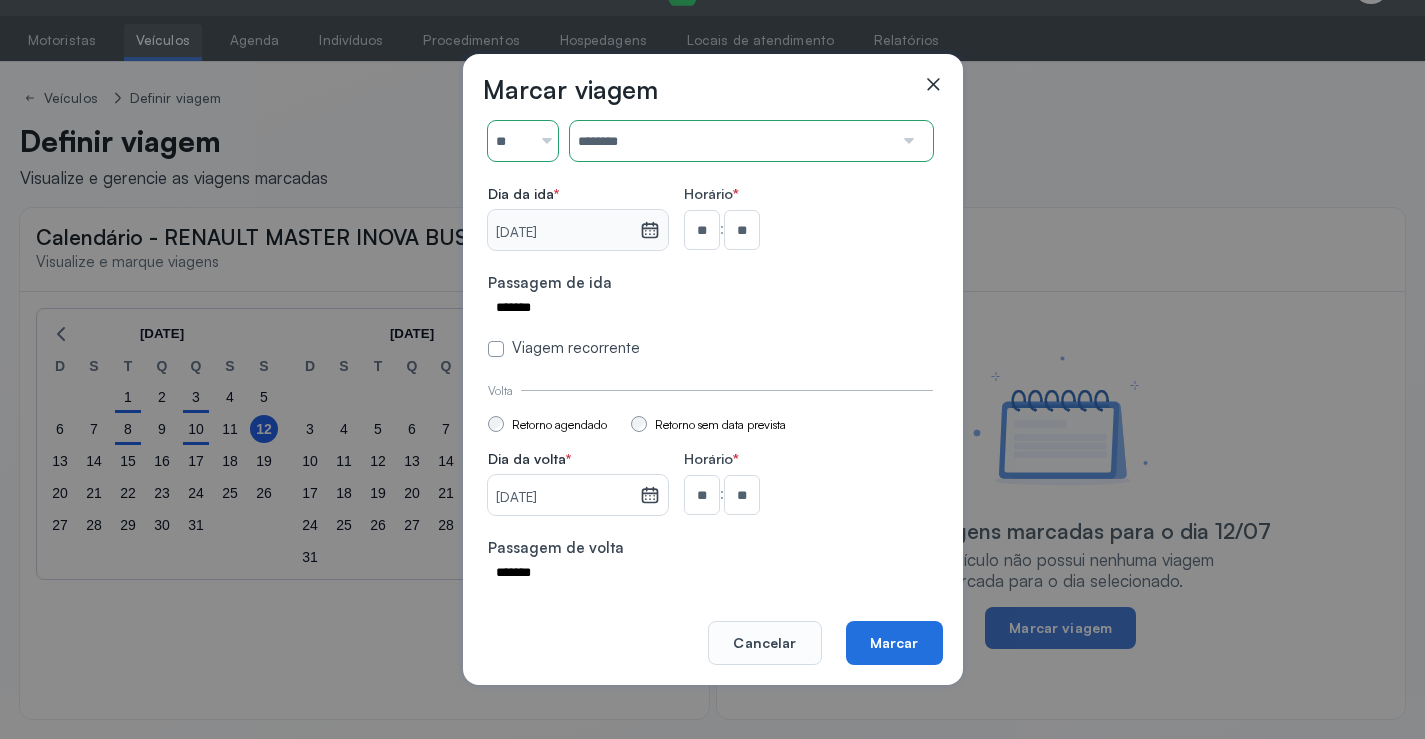 click on "Marcar" 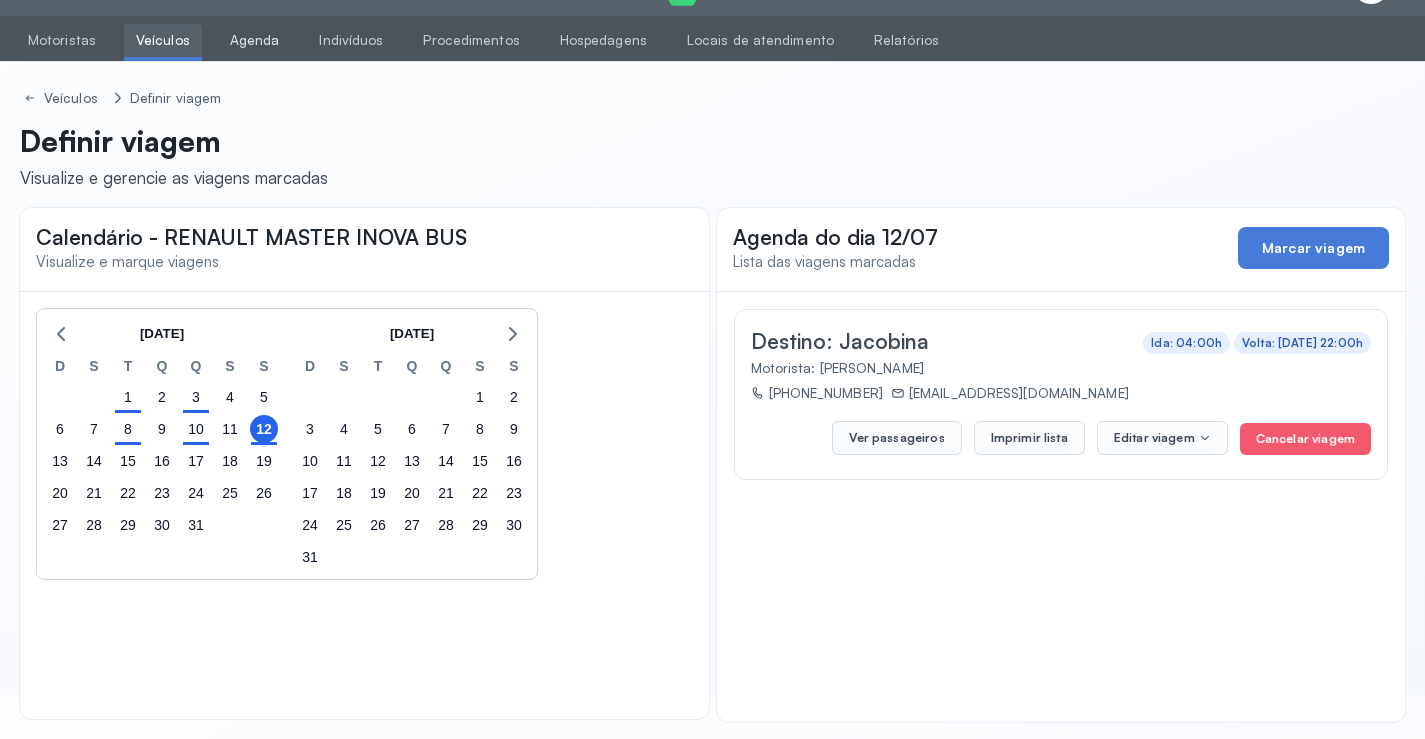 click on "Agenda" at bounding box center [255, 40] 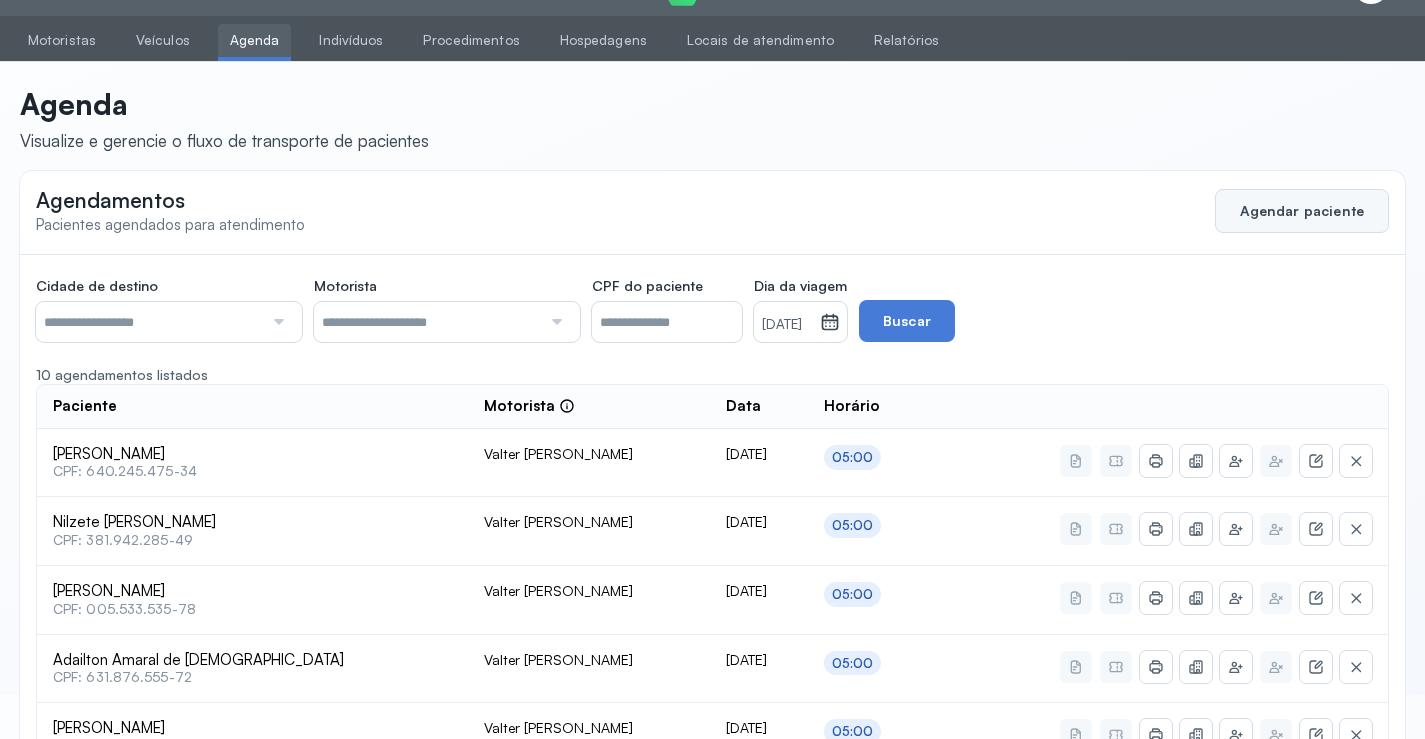 click on "Agendar paciente" 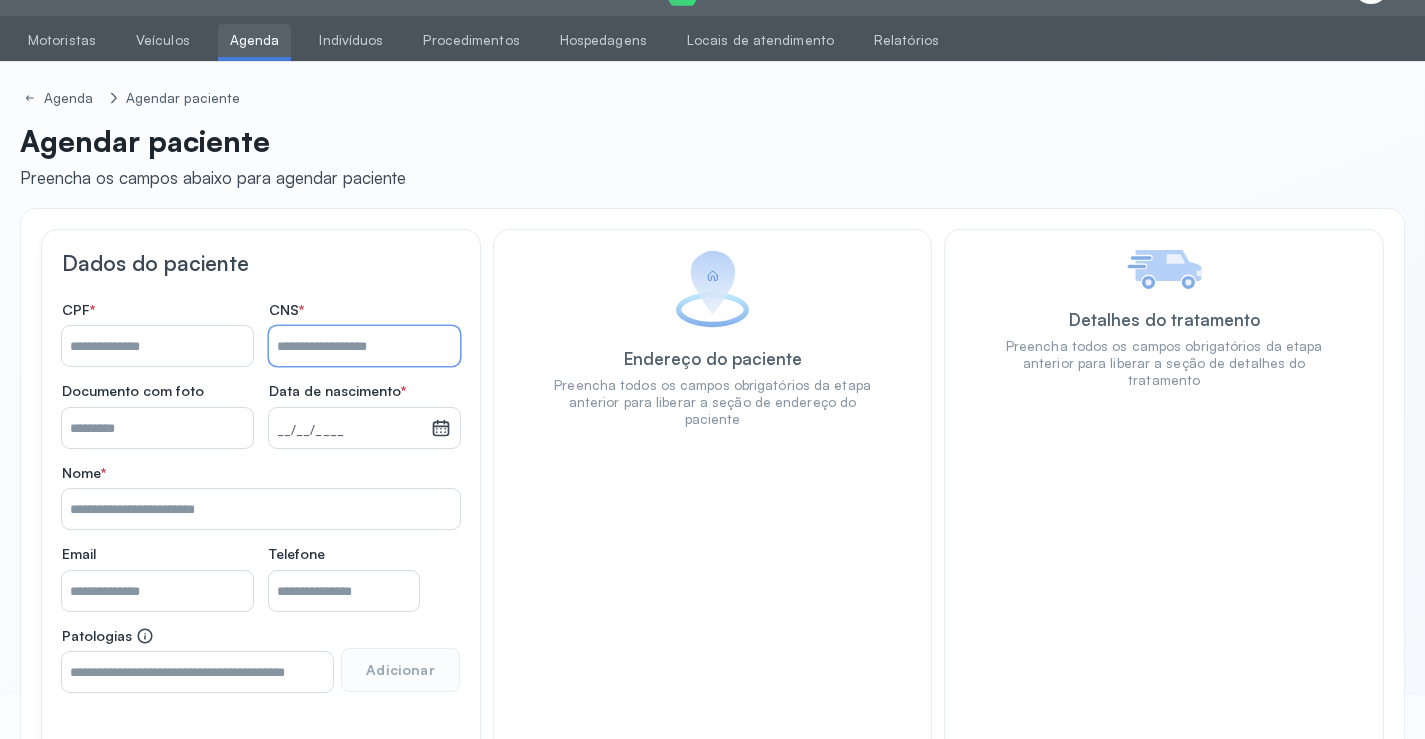 paste on "**********" 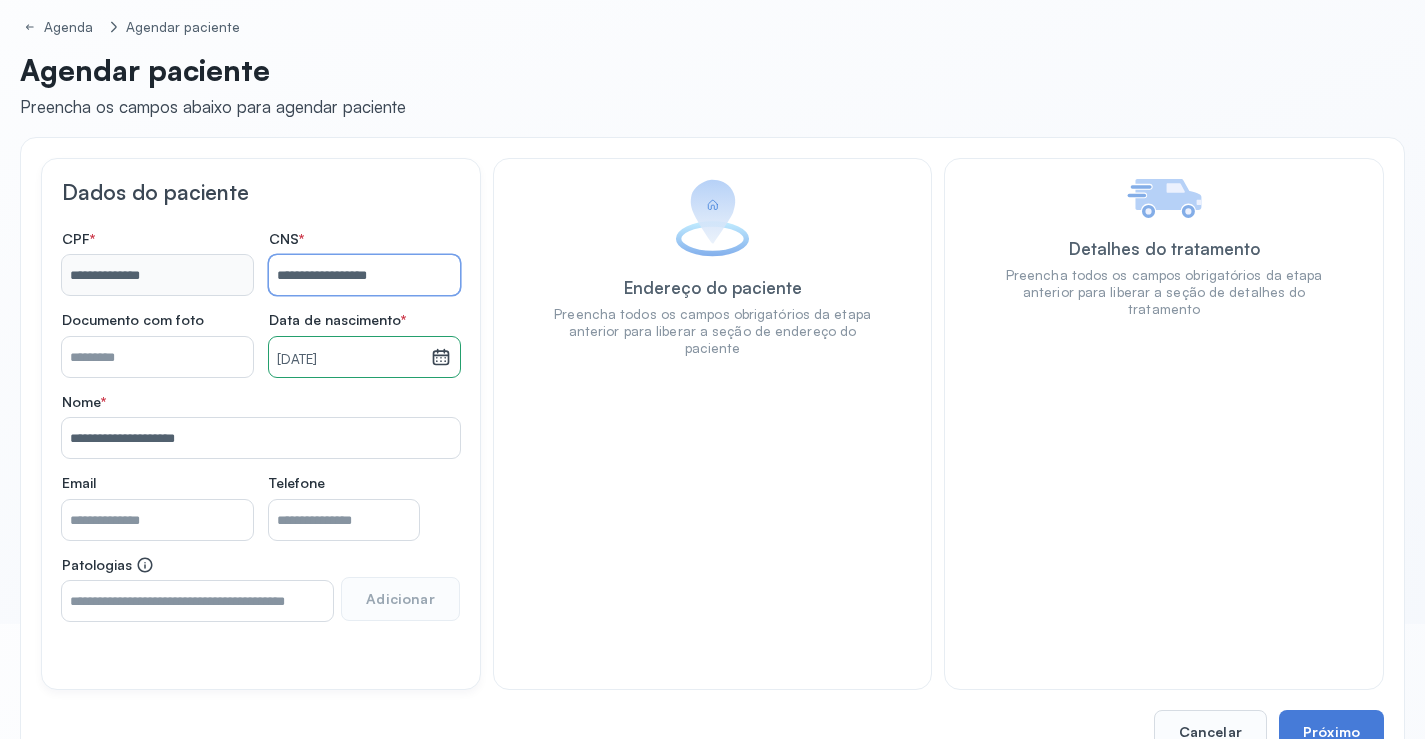 scroll, scrollTop: 171, scrollLeft: 0, axis: vertical 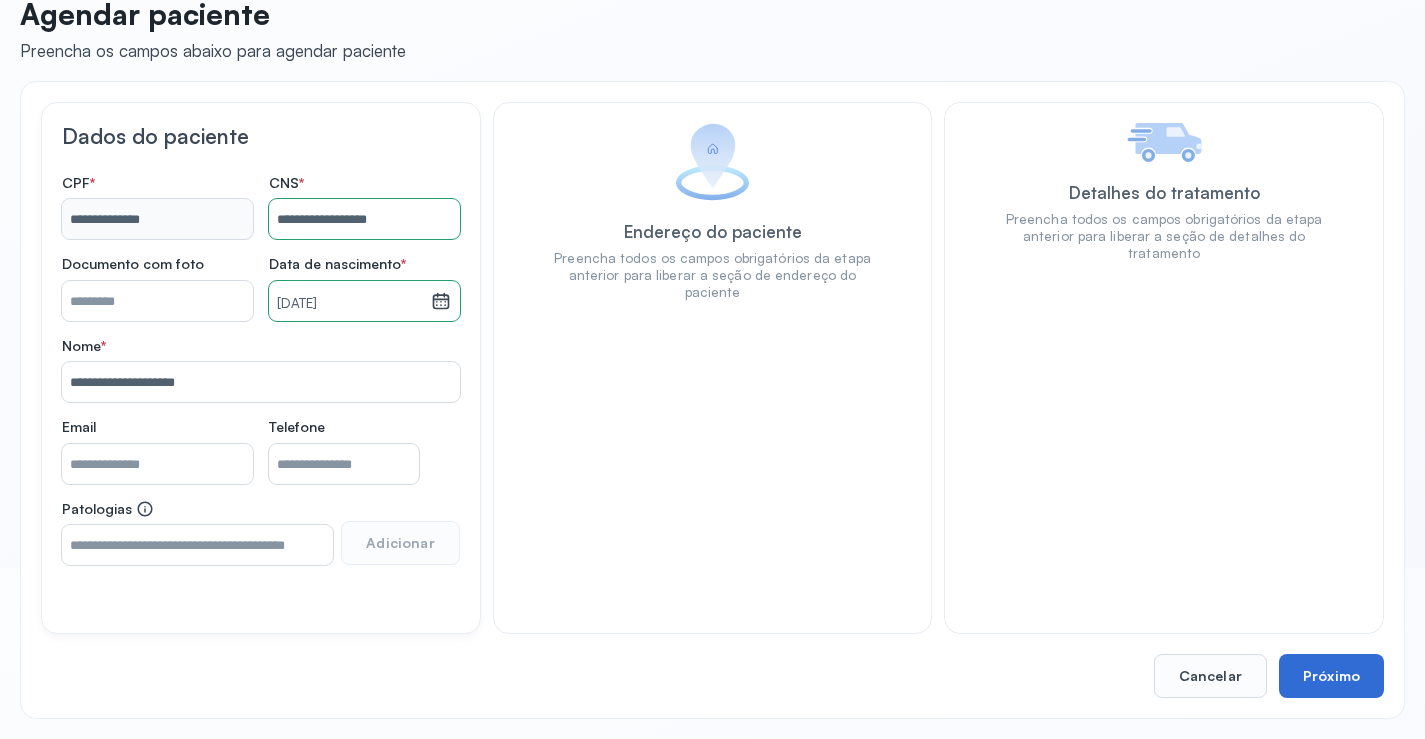 click on "Próximo" at bounding box center (1331, 676) 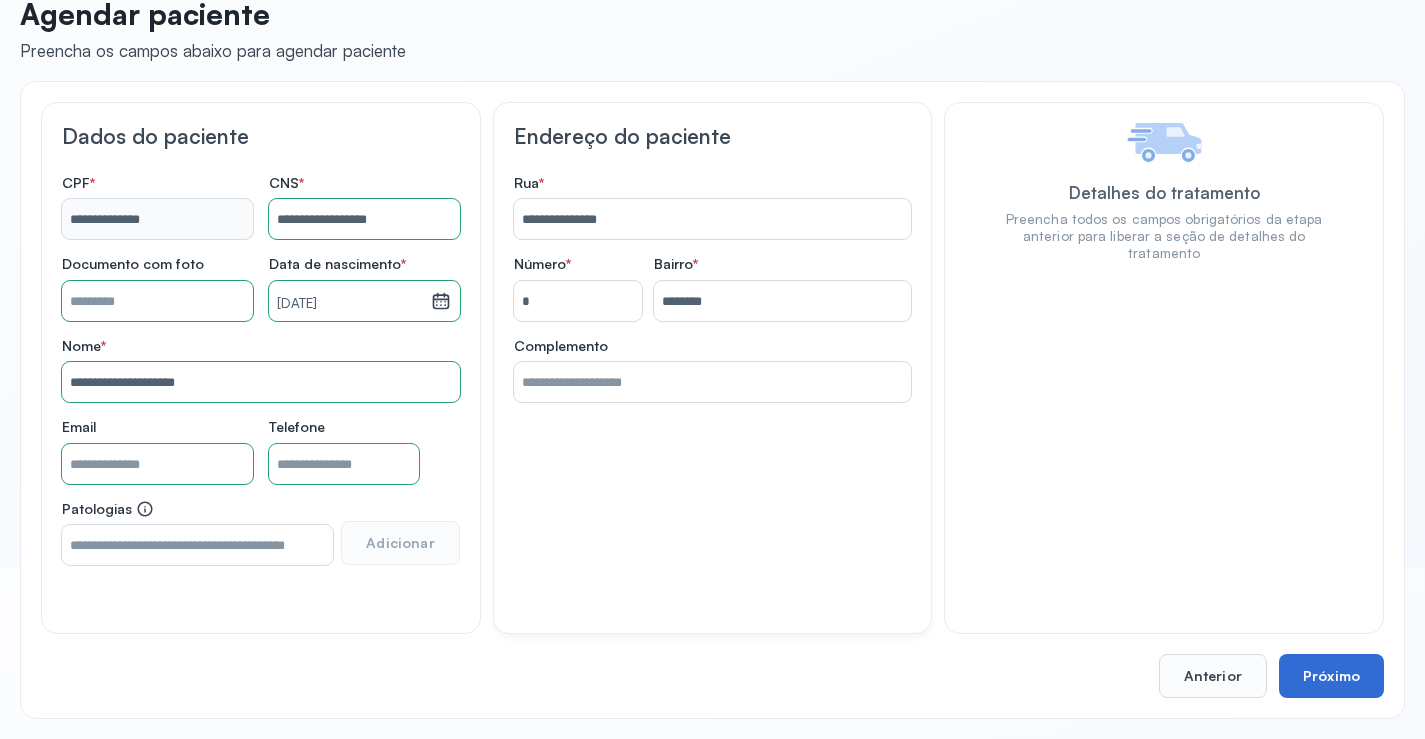 click on "Próximo" at bounding box center (1331, 676) 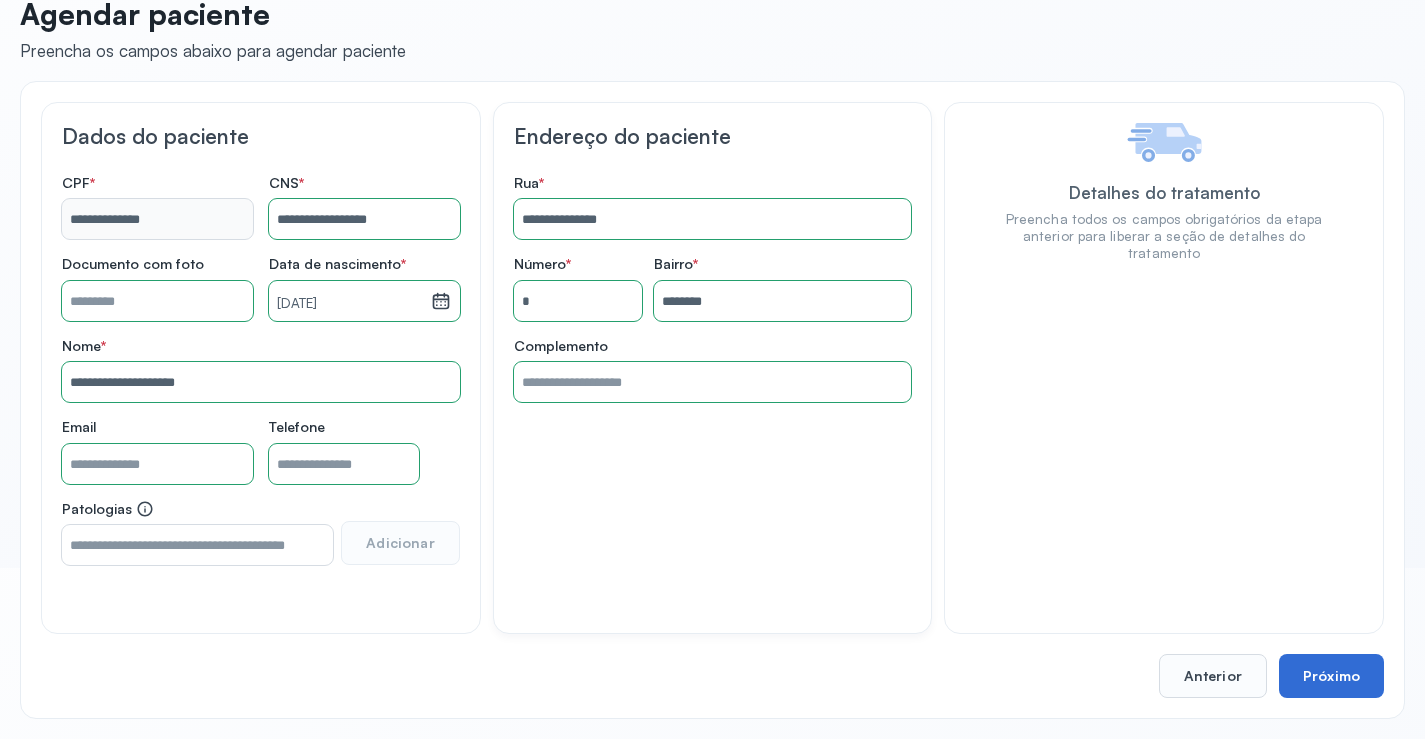 click on "Próximo" at bounding box center [1331, 676] 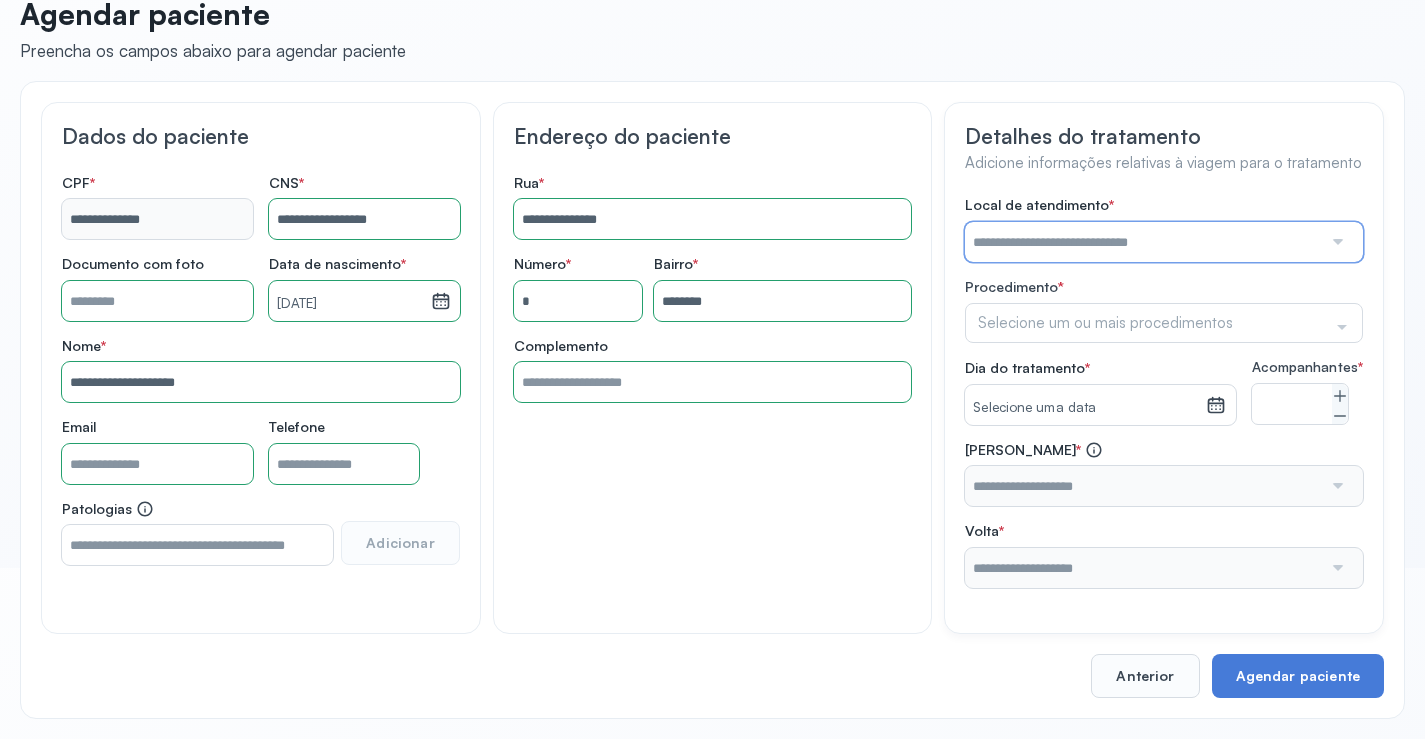 click at bounding box center (1143, 242) 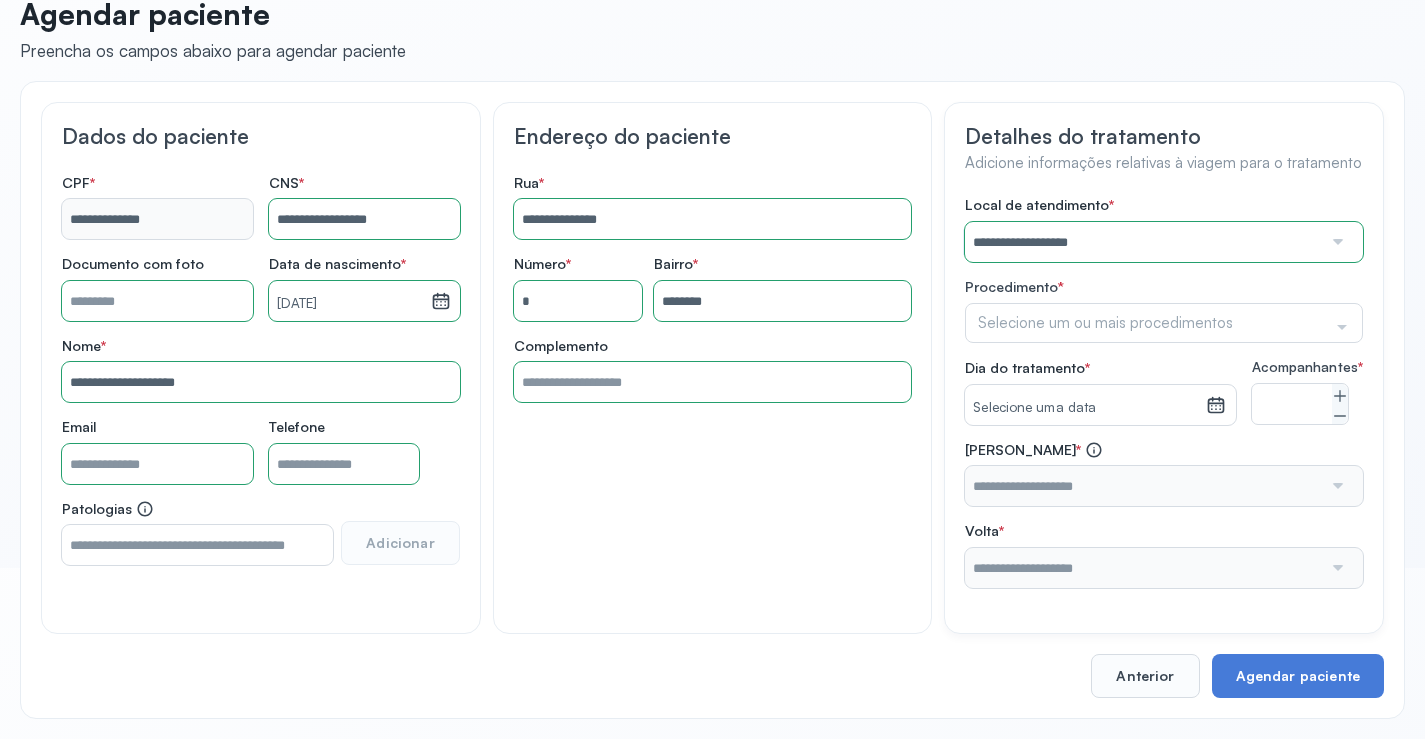 click on "**********" at bounding box center (1164, 392) 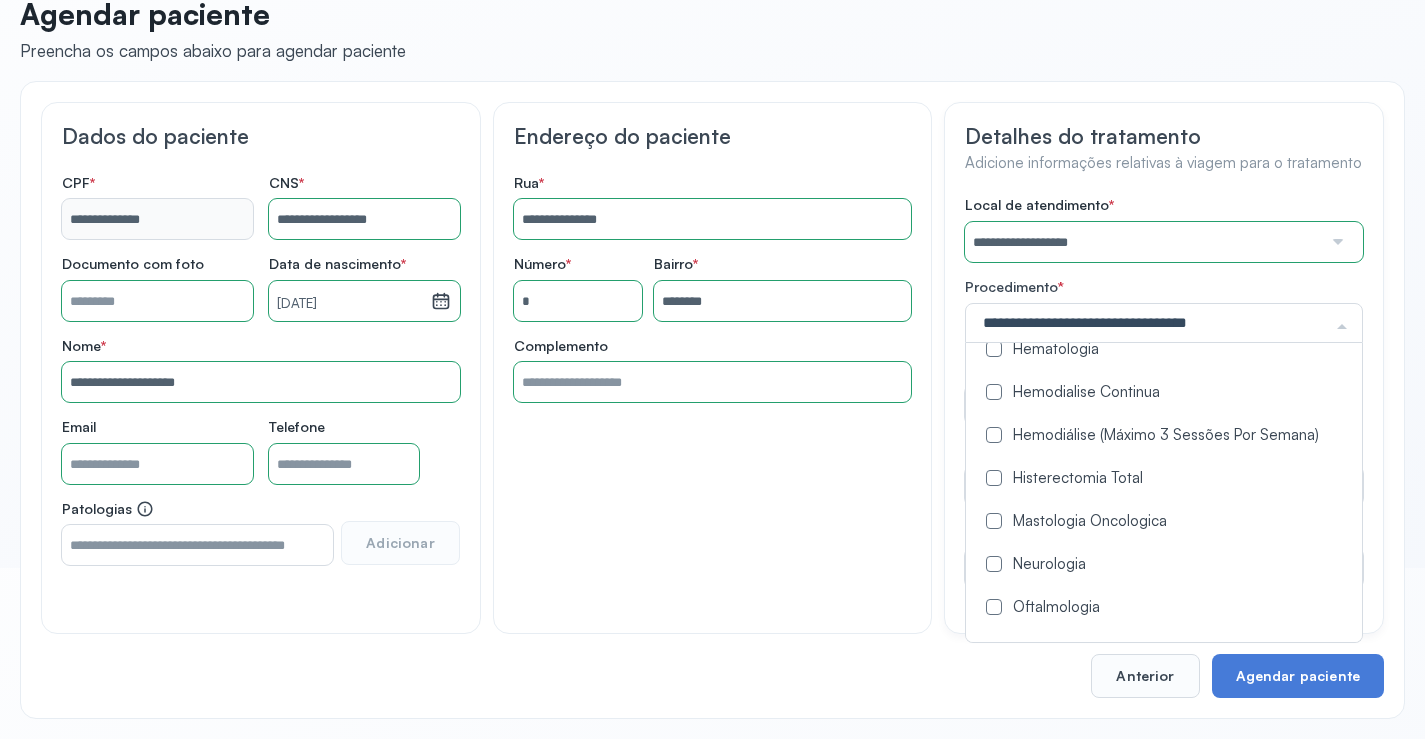scroll, scrollTop: 1000, scrollLeft: 0, axis: vertical 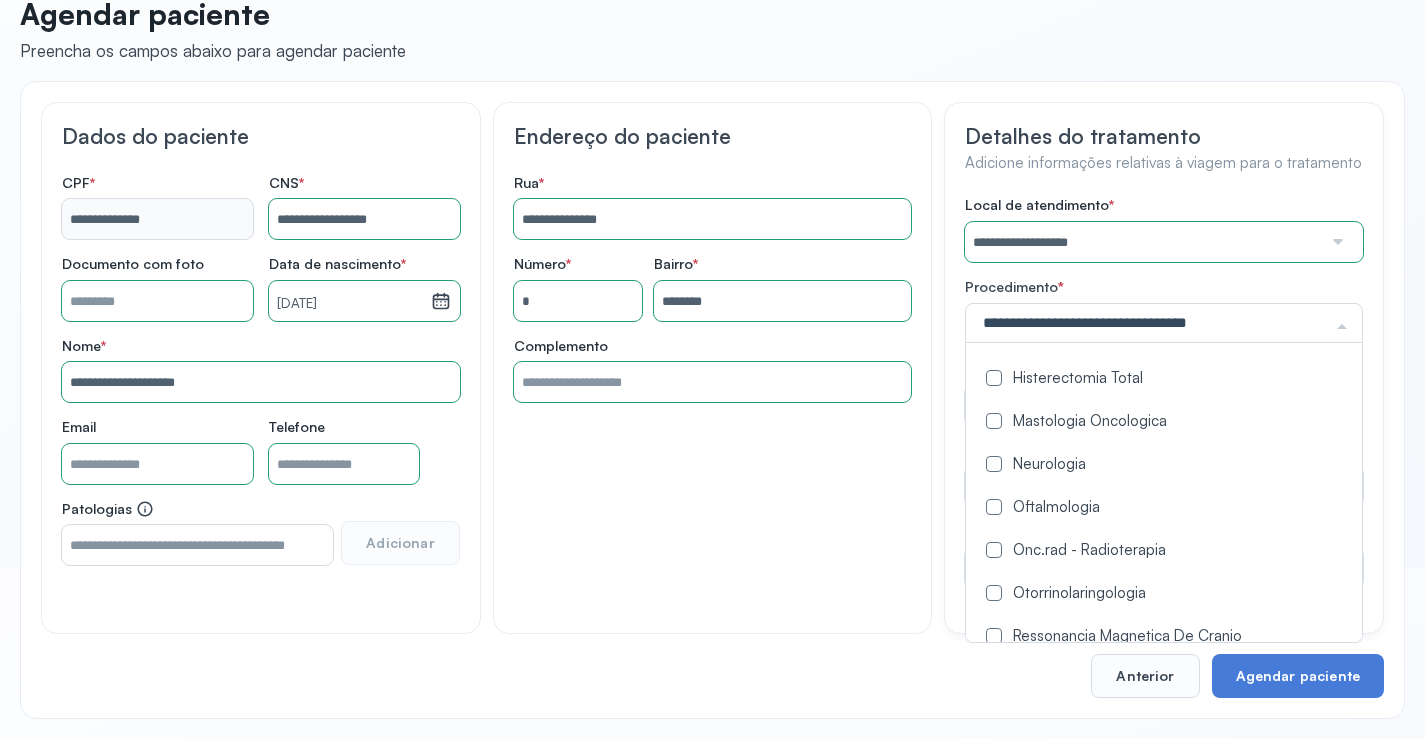 click at bounding box center (994, 507) 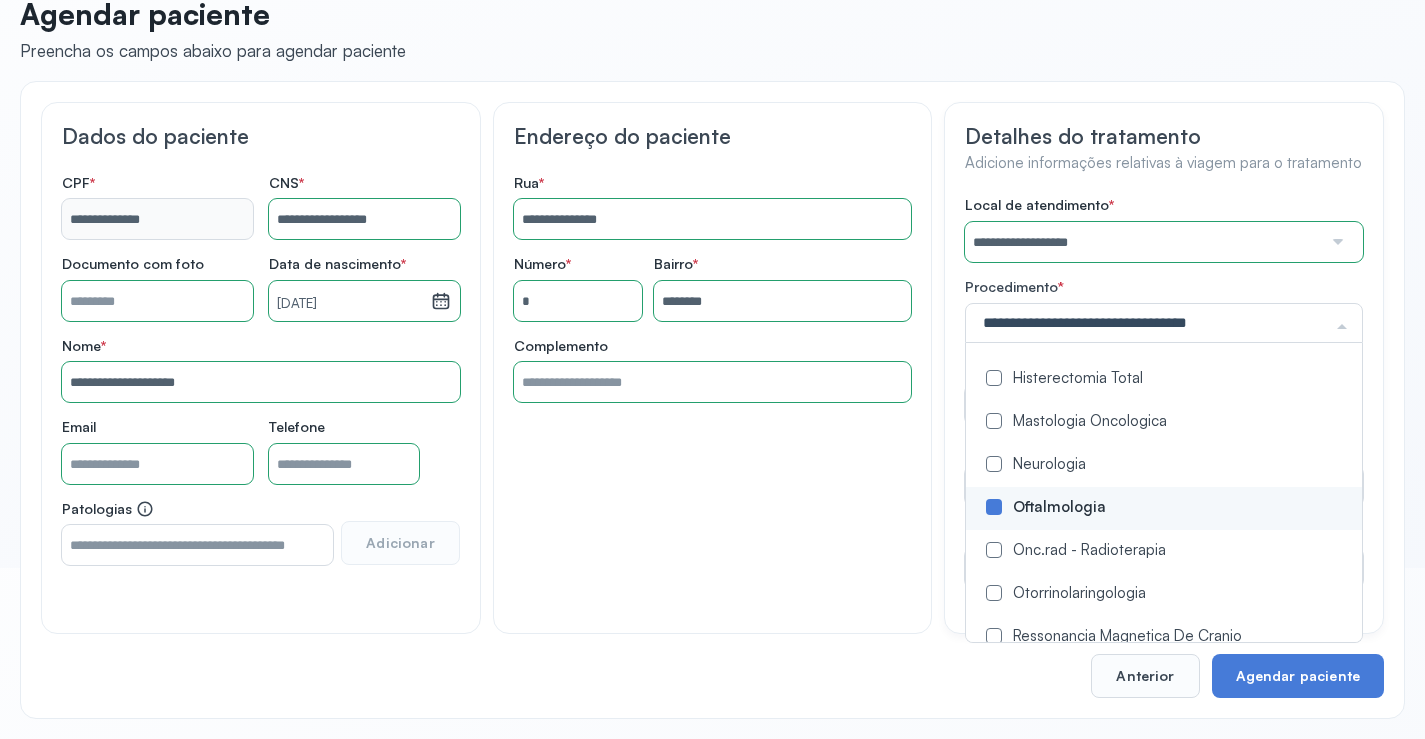 click on "**********" 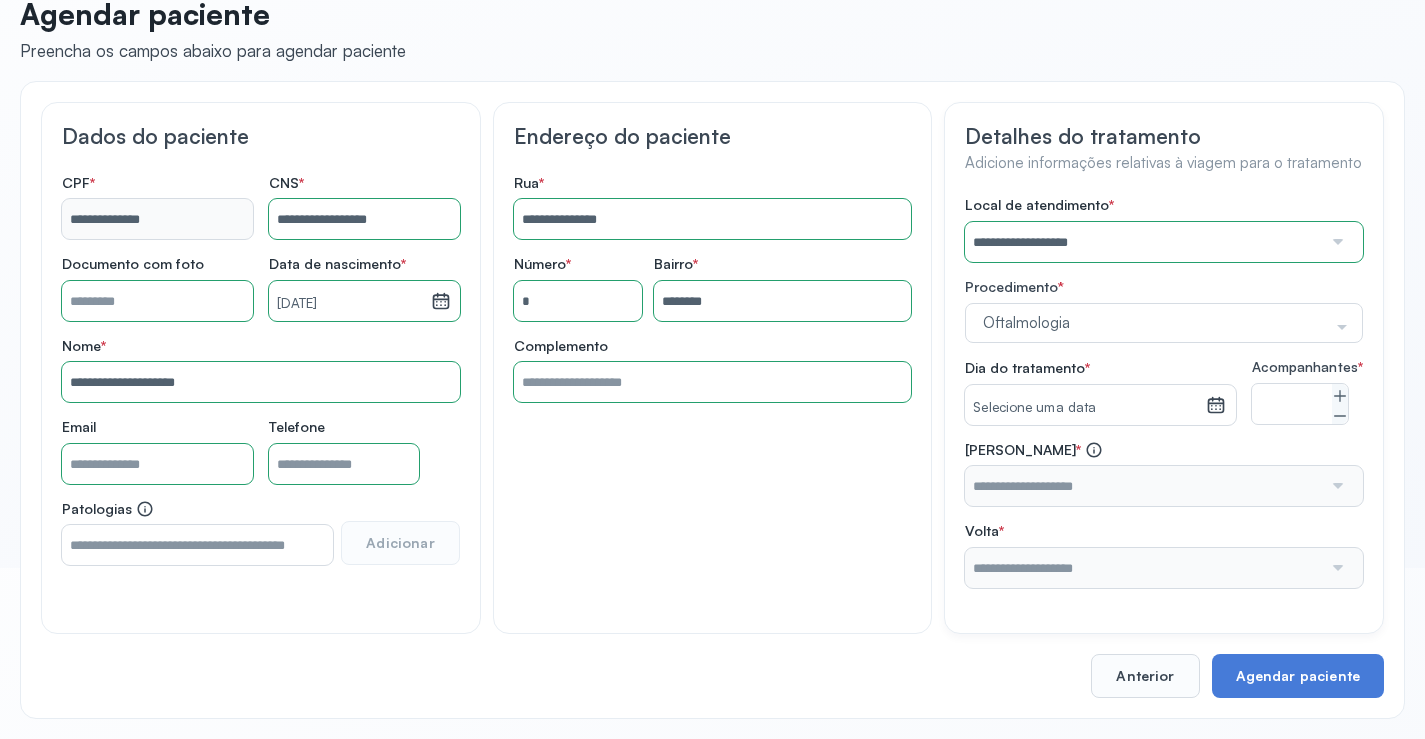 click 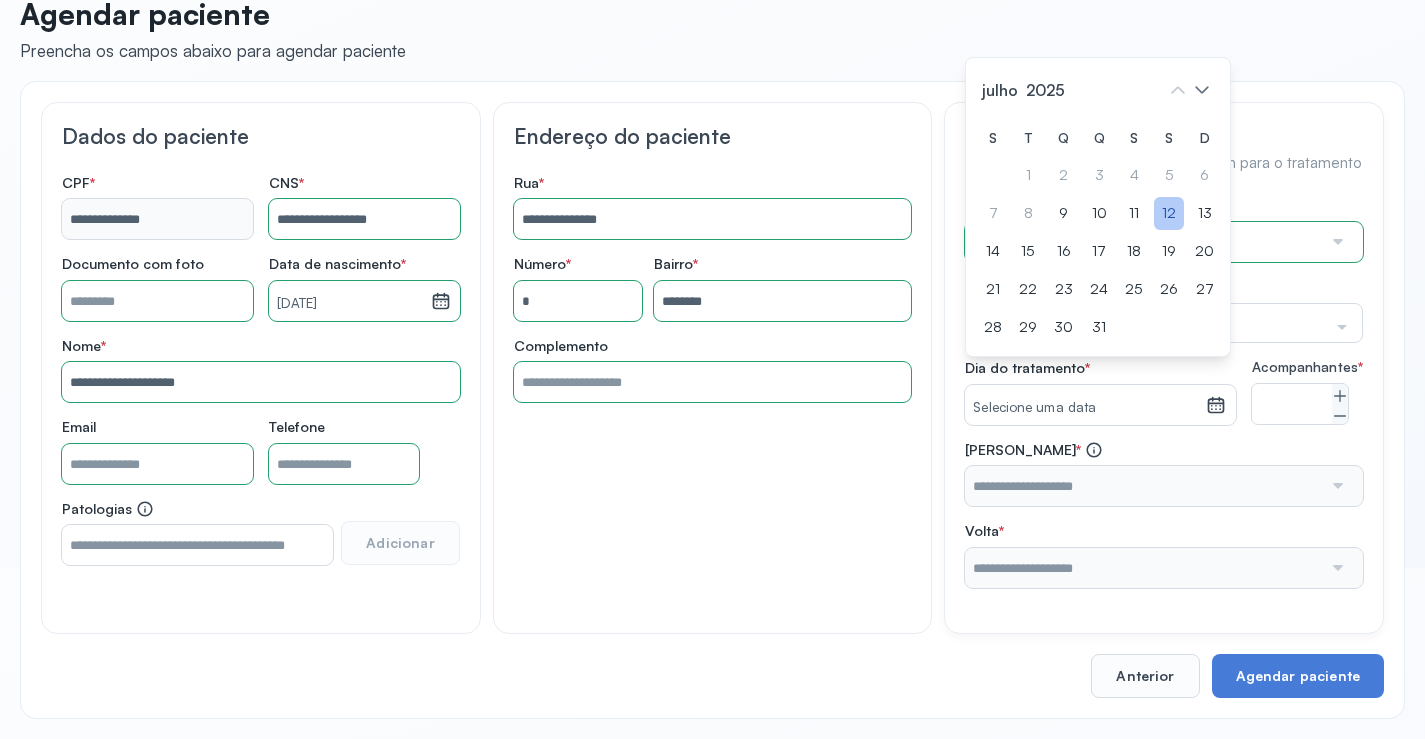 click on "12" 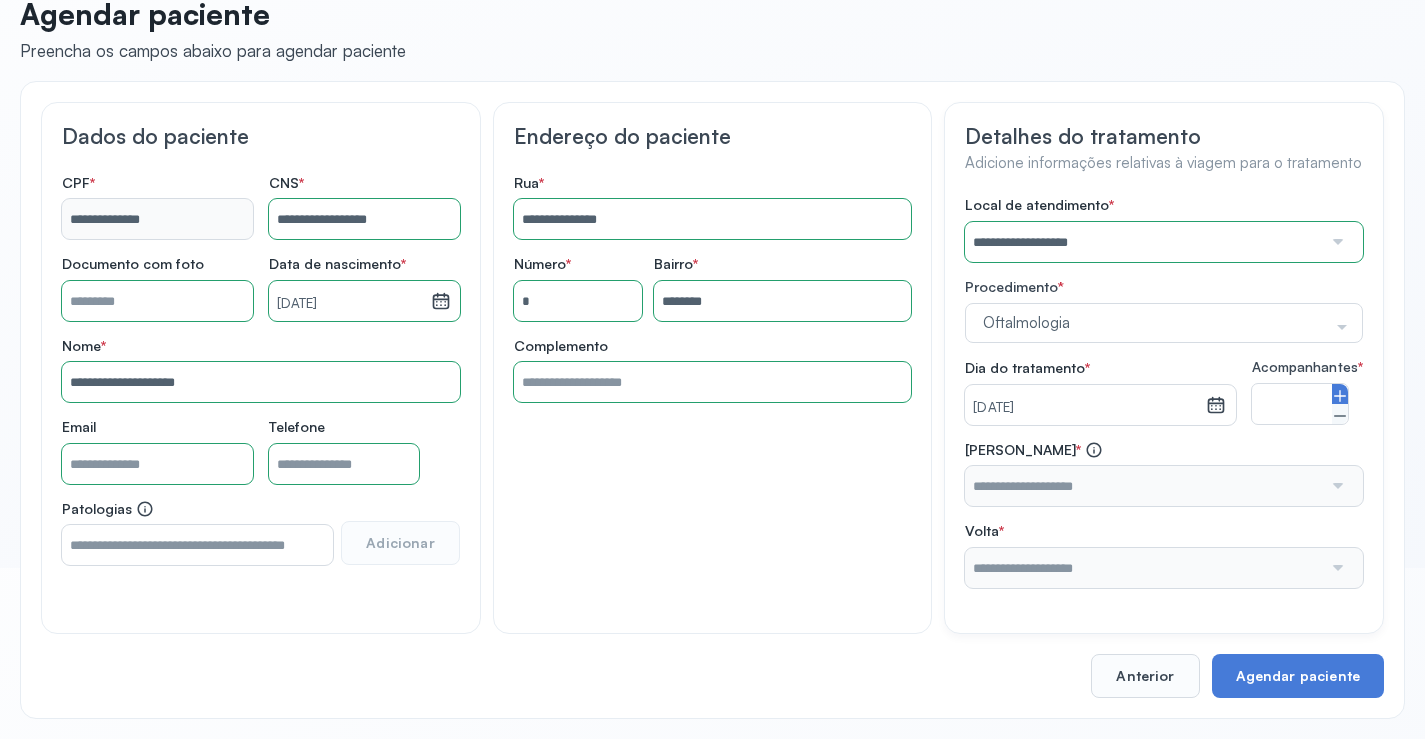 click 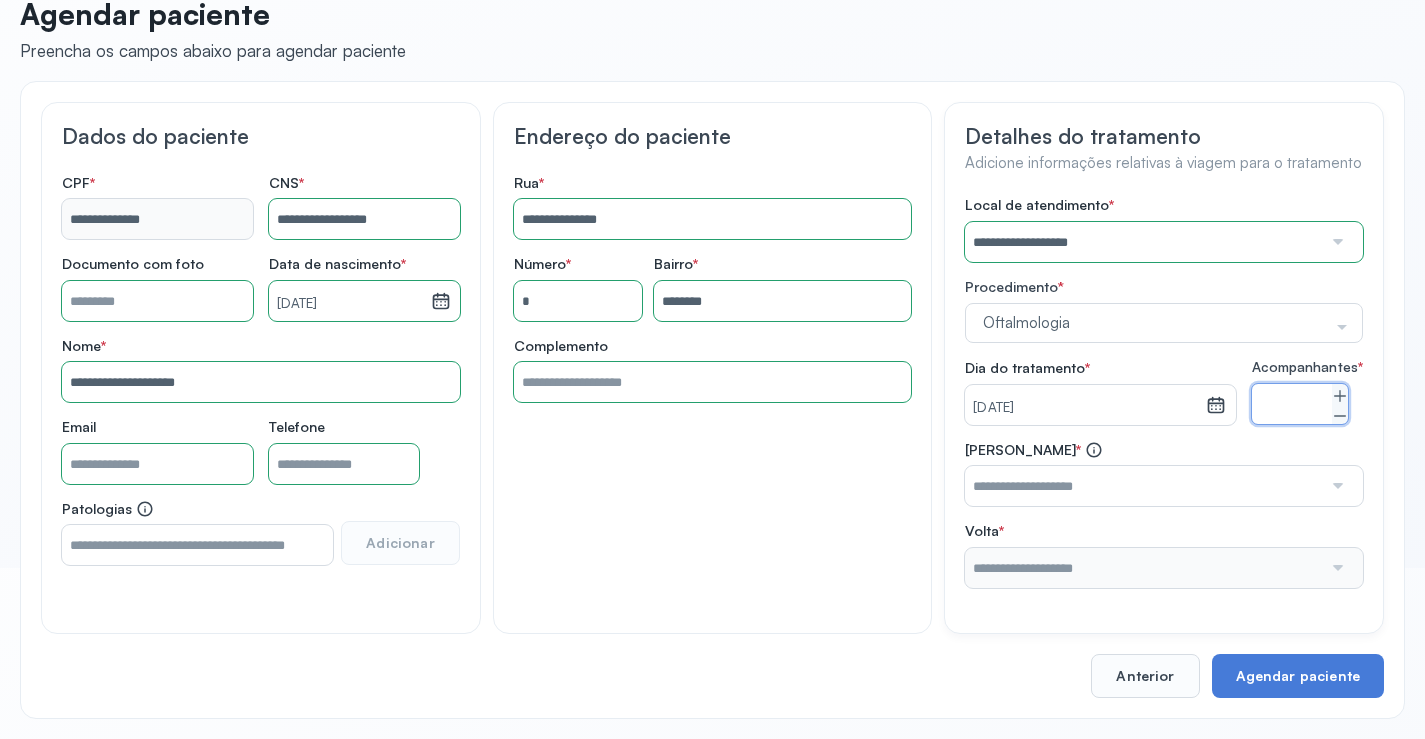 click at bounding box center (1143, 486) 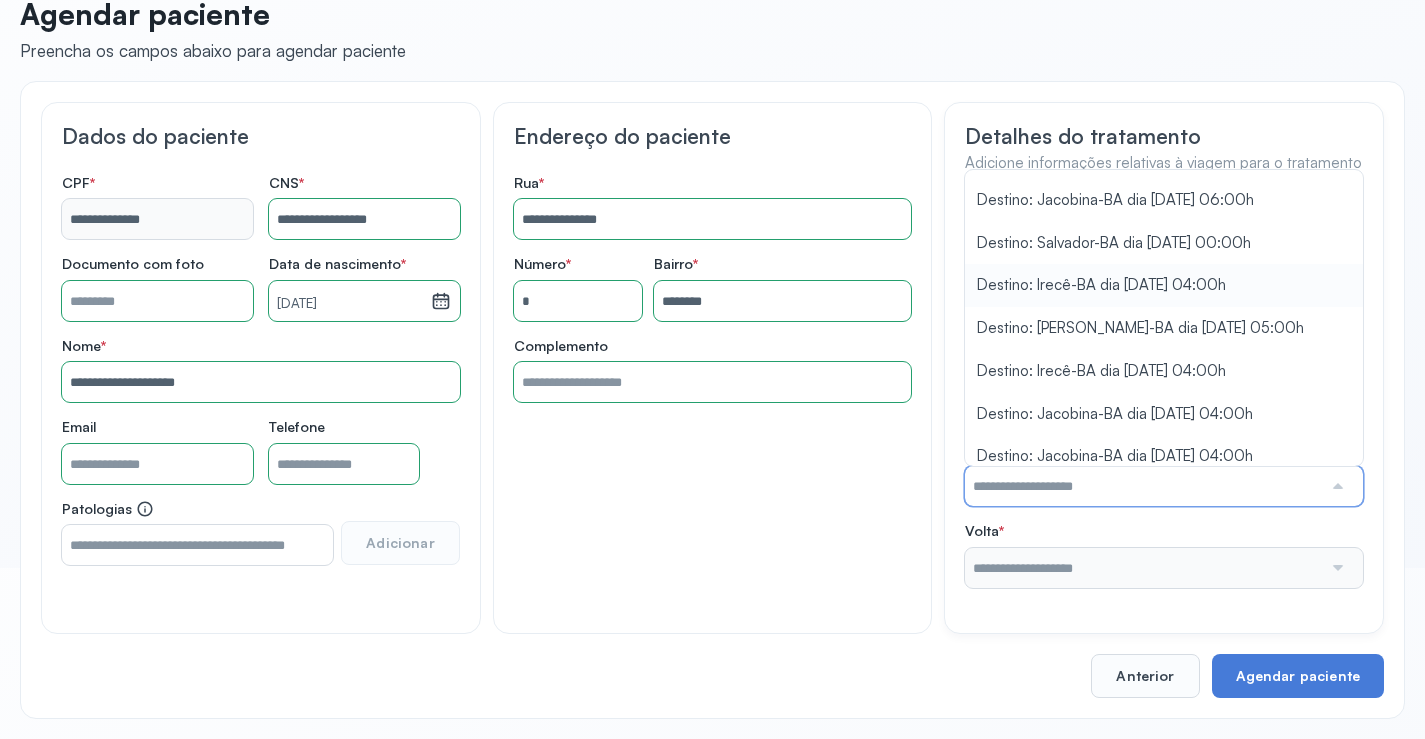 scroll, scrollTop: 420, scrollLeft: 0, axis: vertical 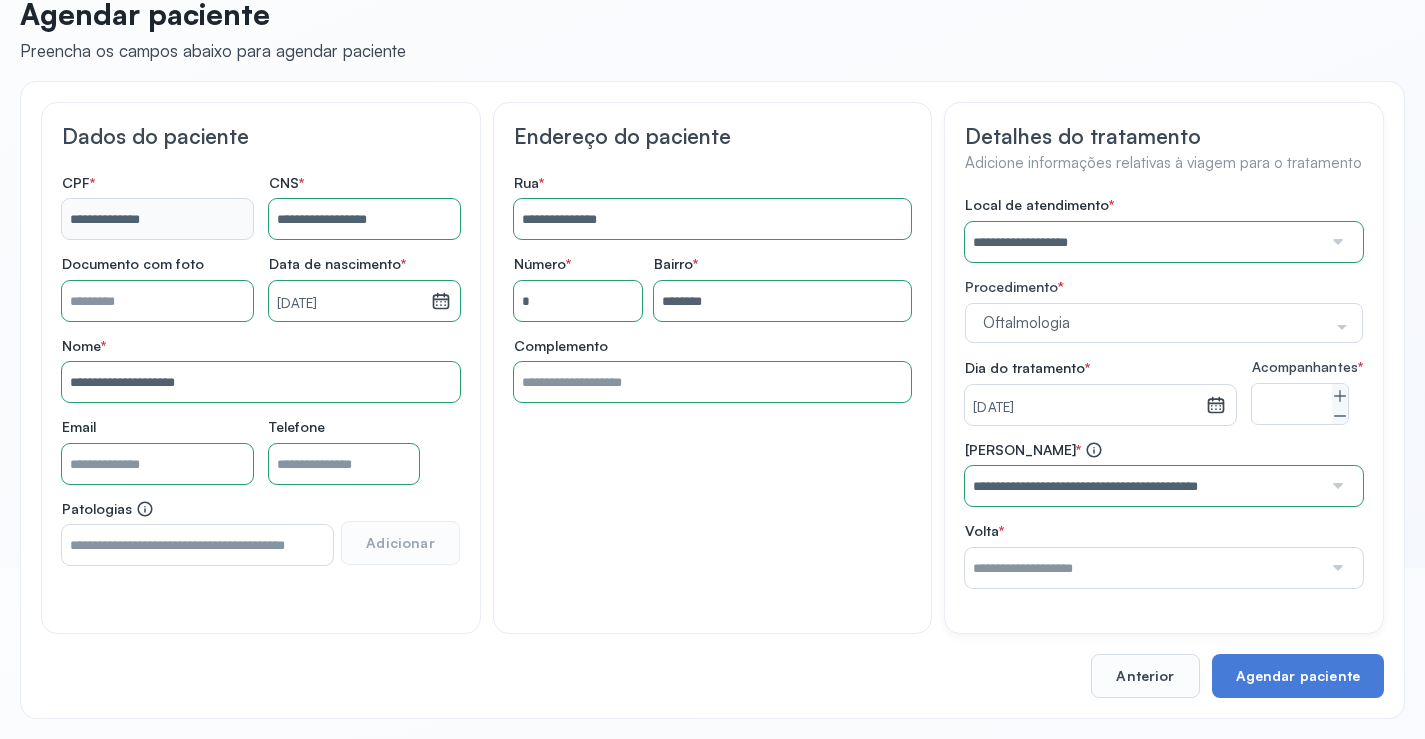 click on "**********" at bounding box center [1164, 392] 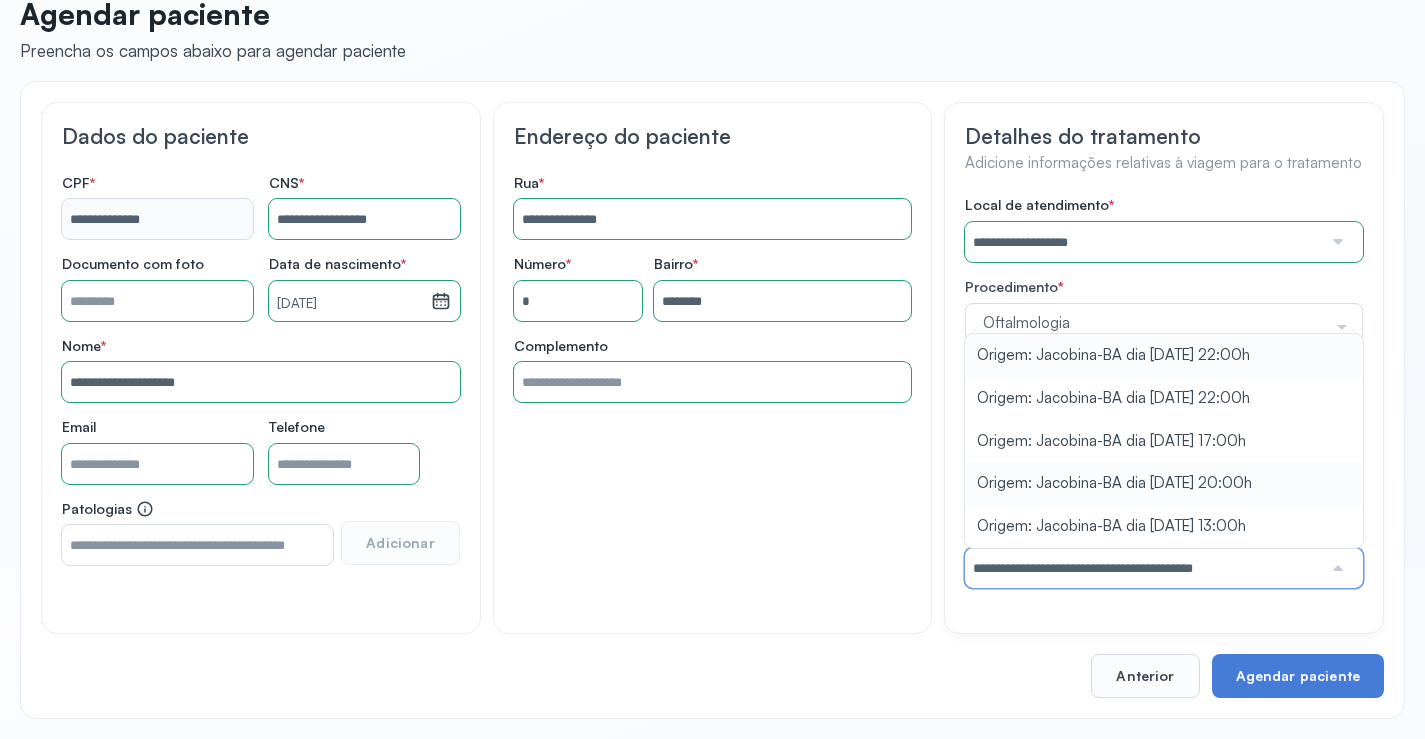click on "**********" at bounding box center [1164, 514] 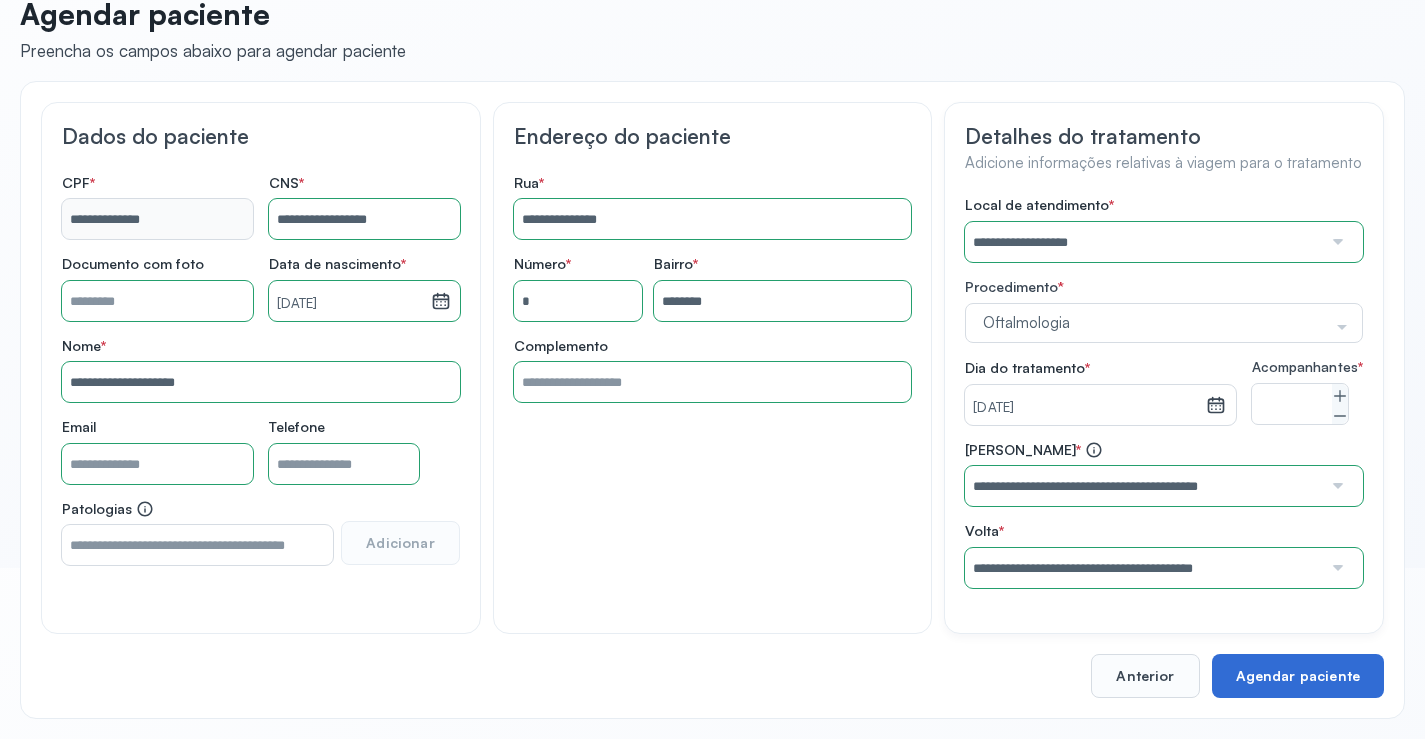 click on "Agendar paciente" at bounding box center [1298, 676] 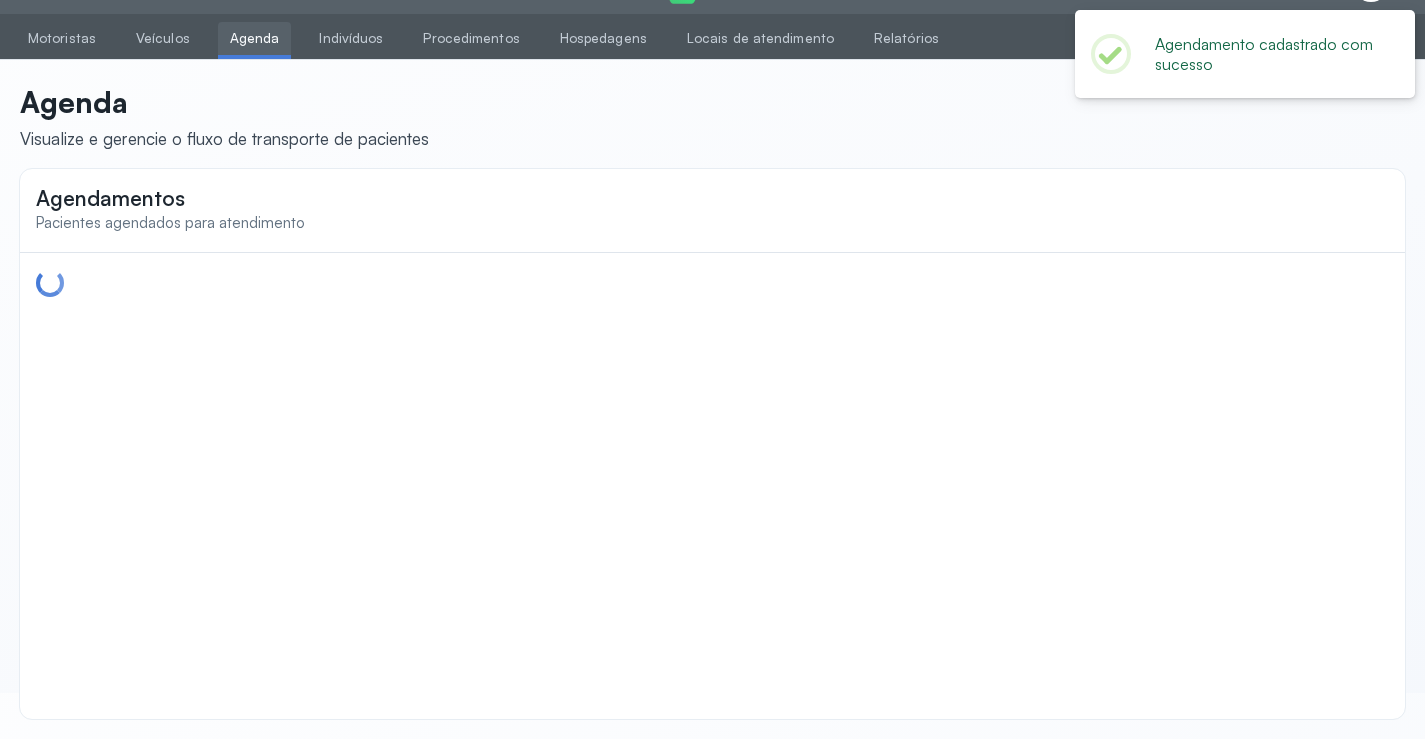 scroll, scrollTop: 44, scrollLeft: 0, axis: vertical 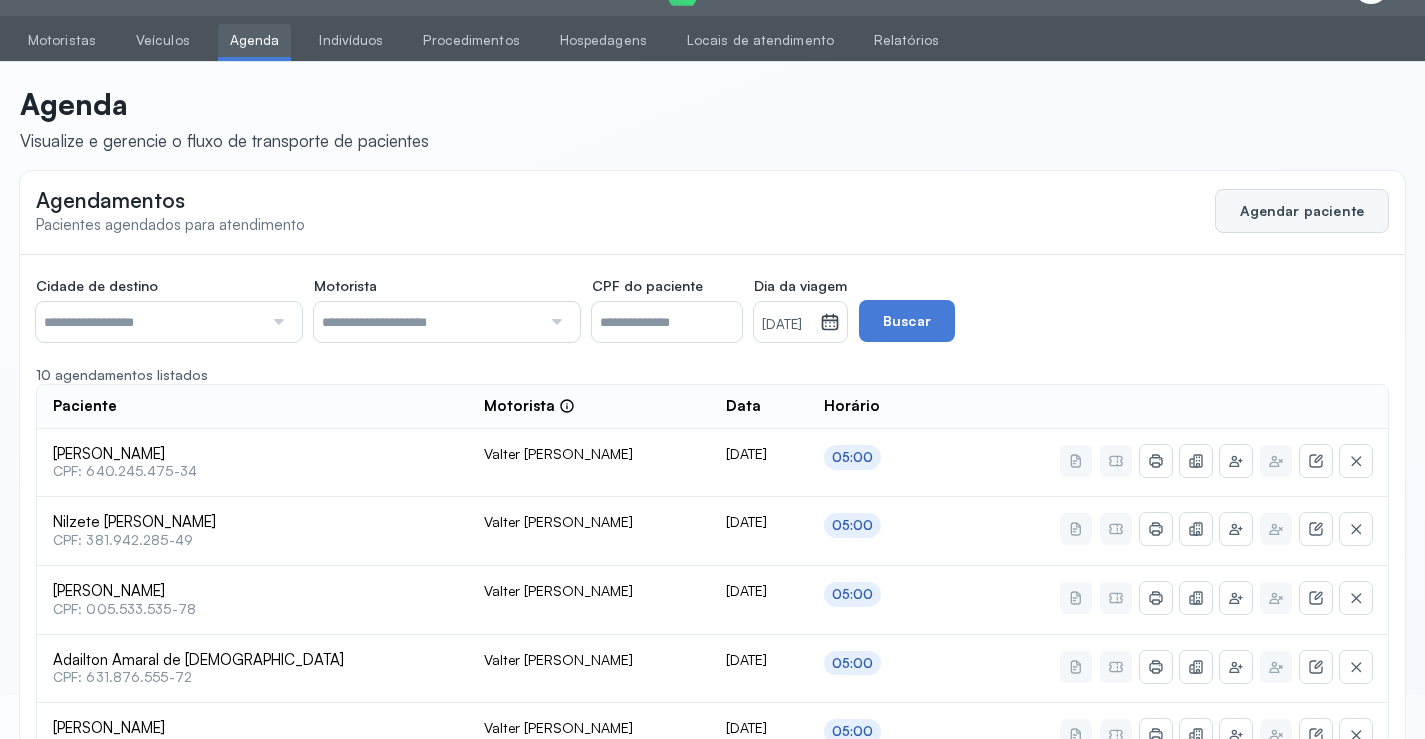 click on "Agendar paciente" 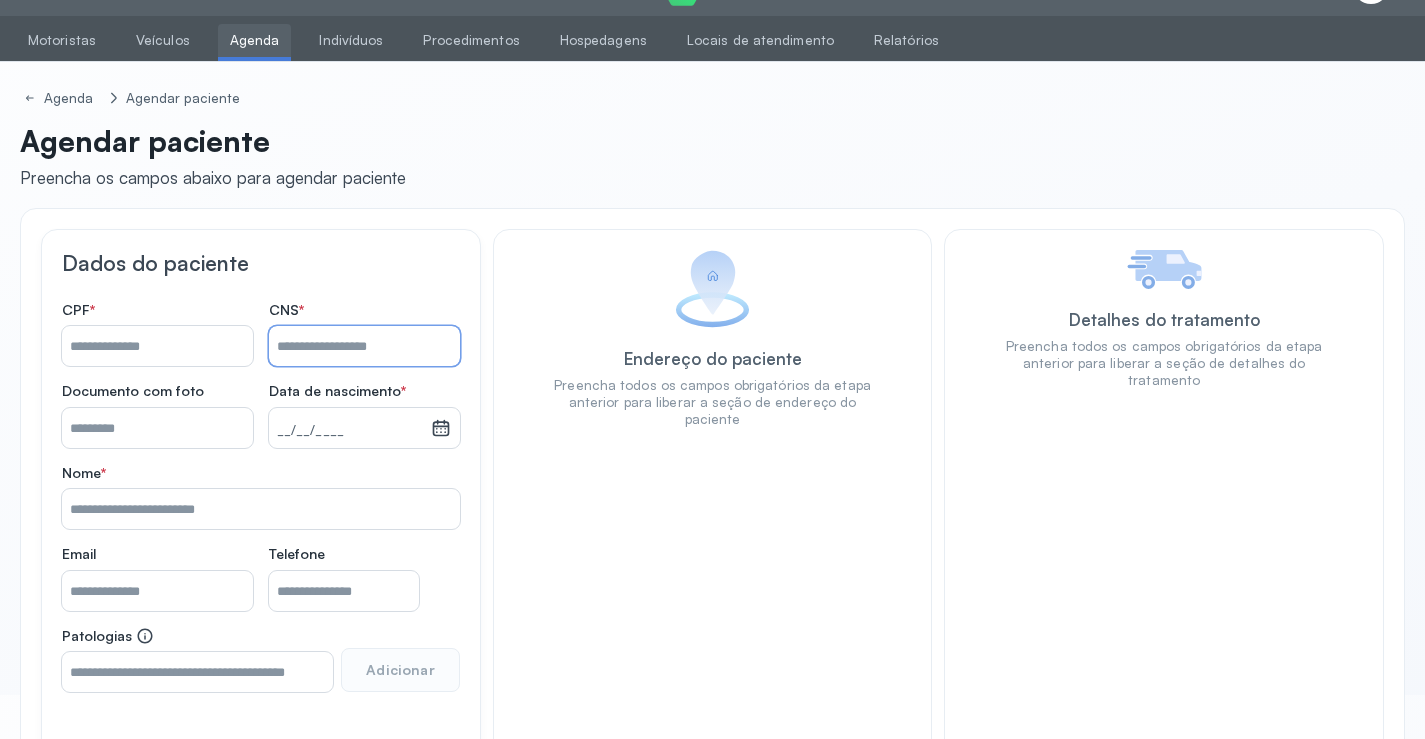paste on "**********" 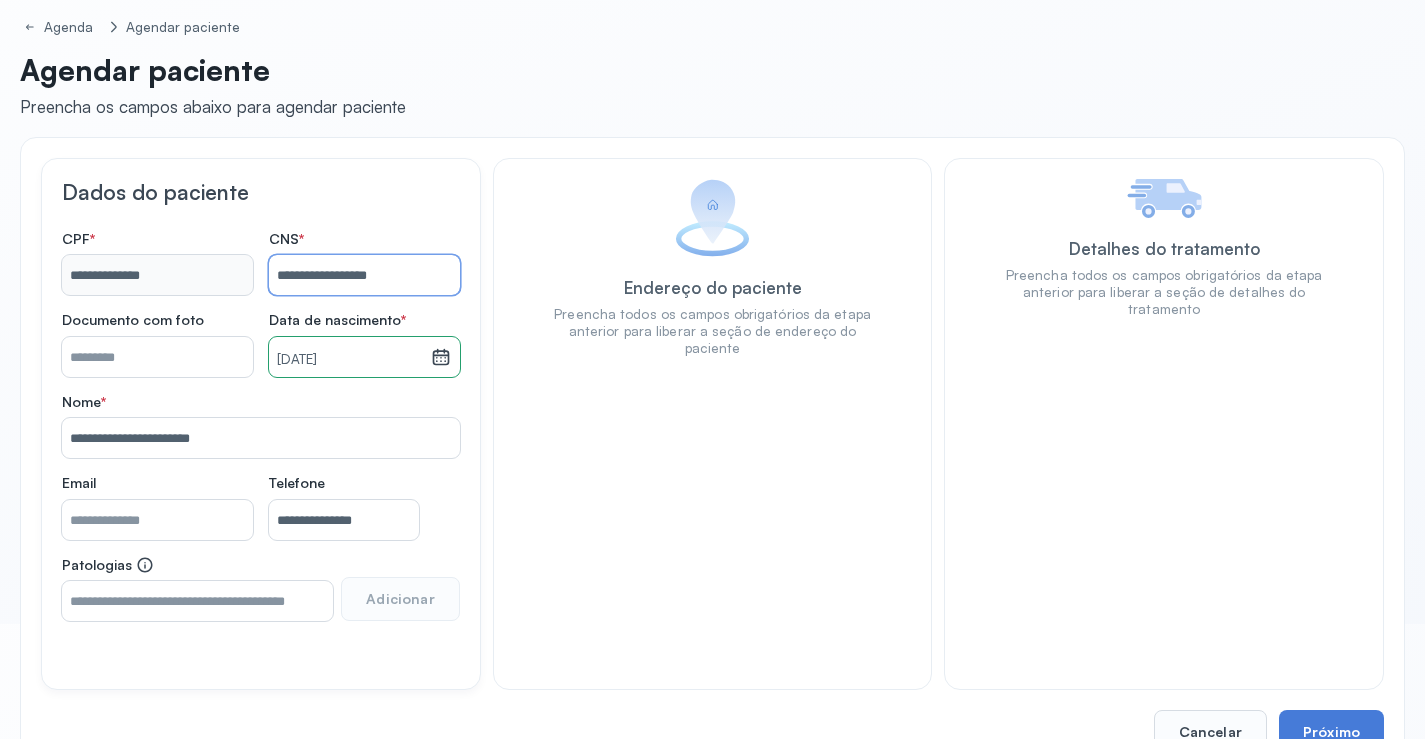 scroll, scrollTop: 171, scrollLeft: 0, axis: vertical 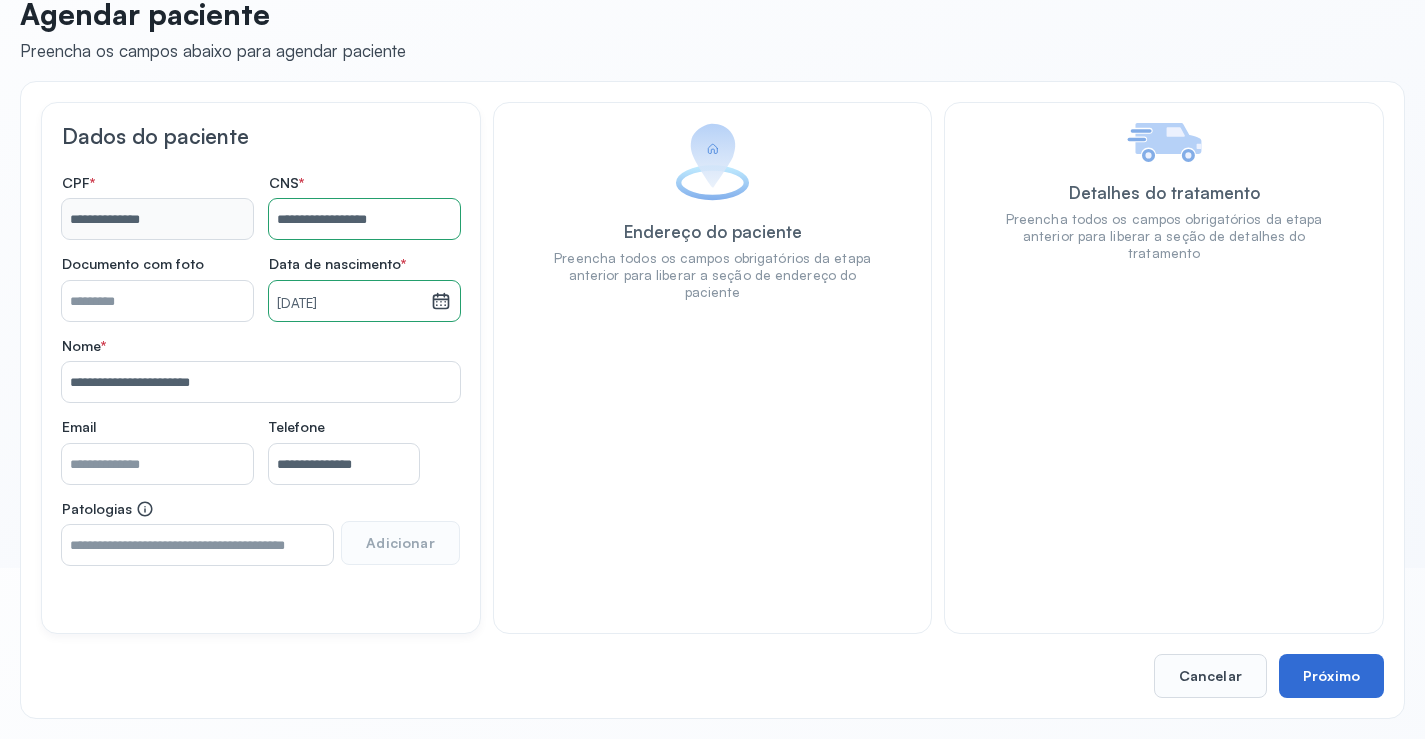 click on "Próximo" at bounding box center (1331, 676) 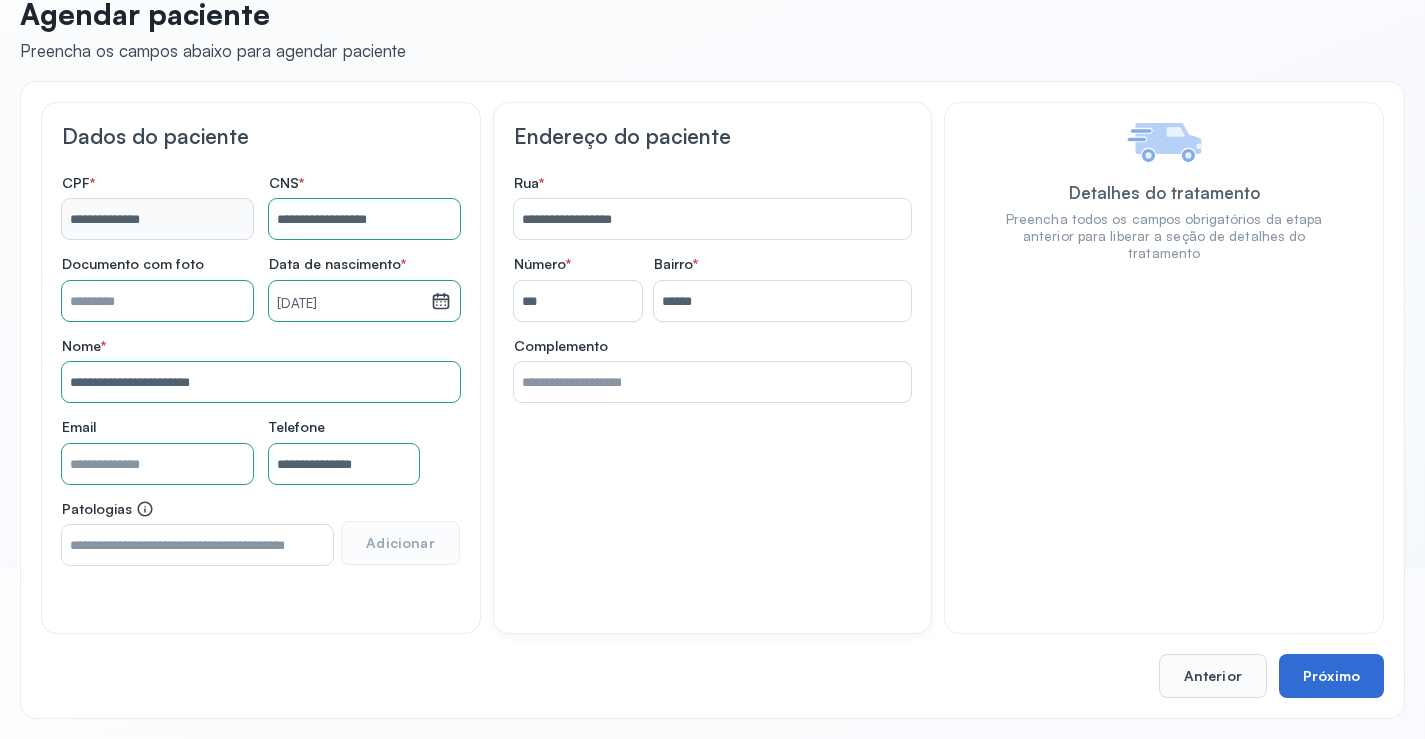 click on "Próximo" at bounding box center [1331, 676] 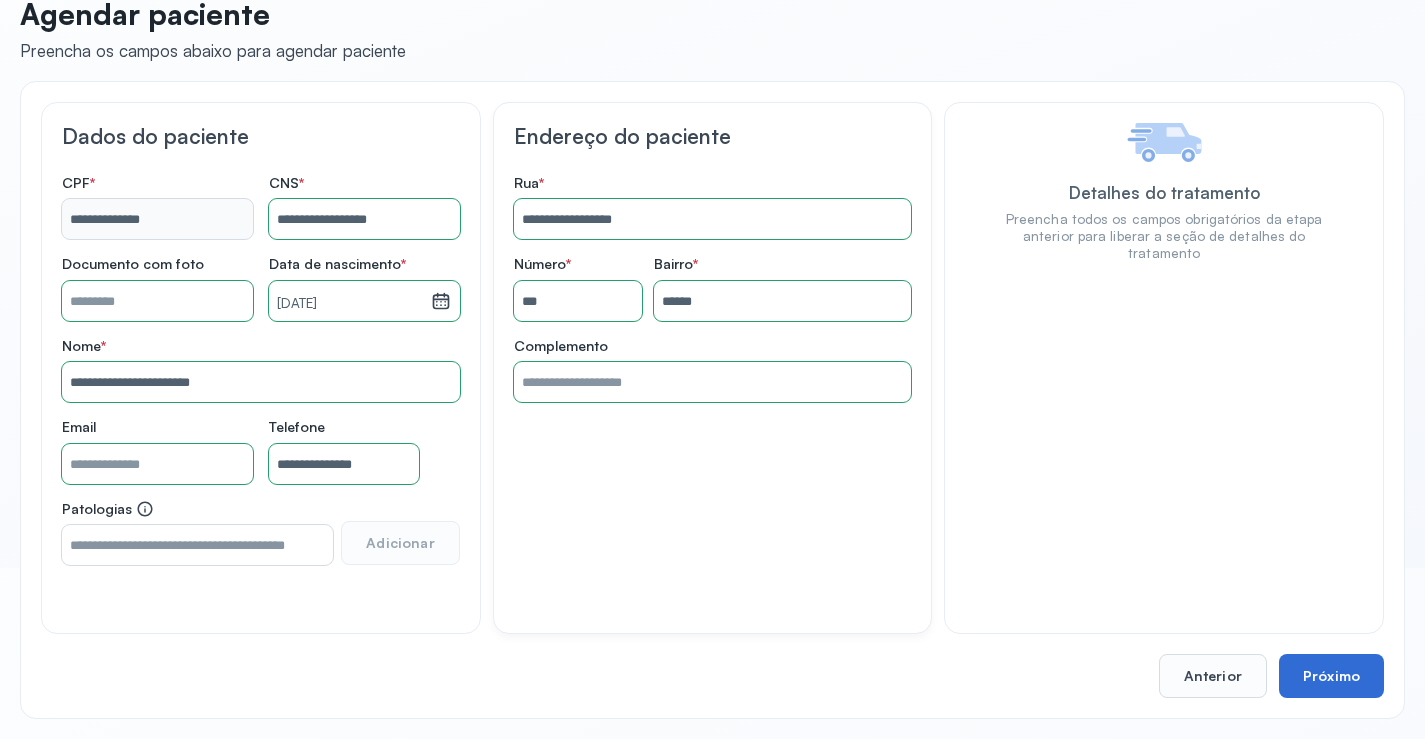 click on "Próximo" at bounding box center (1331, 676) 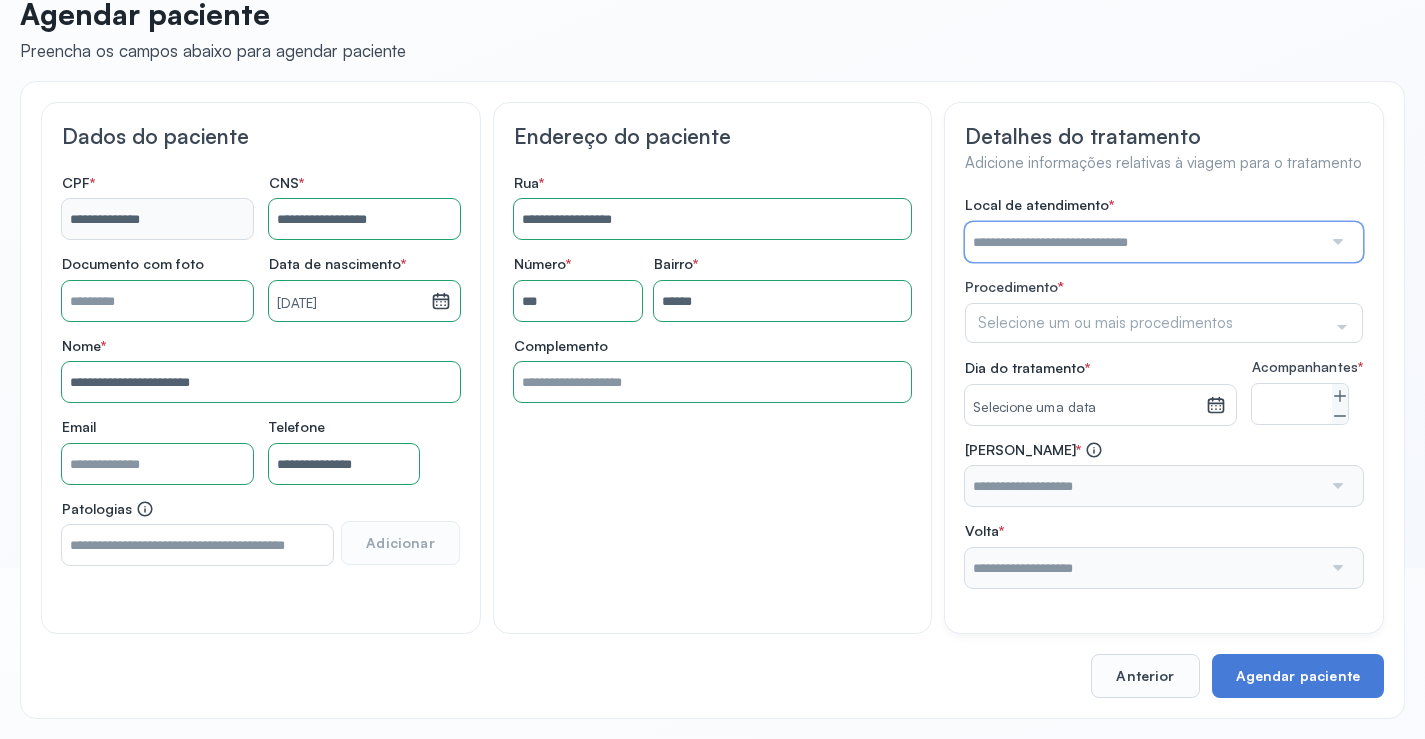 click at bounding box center (1143, 242) 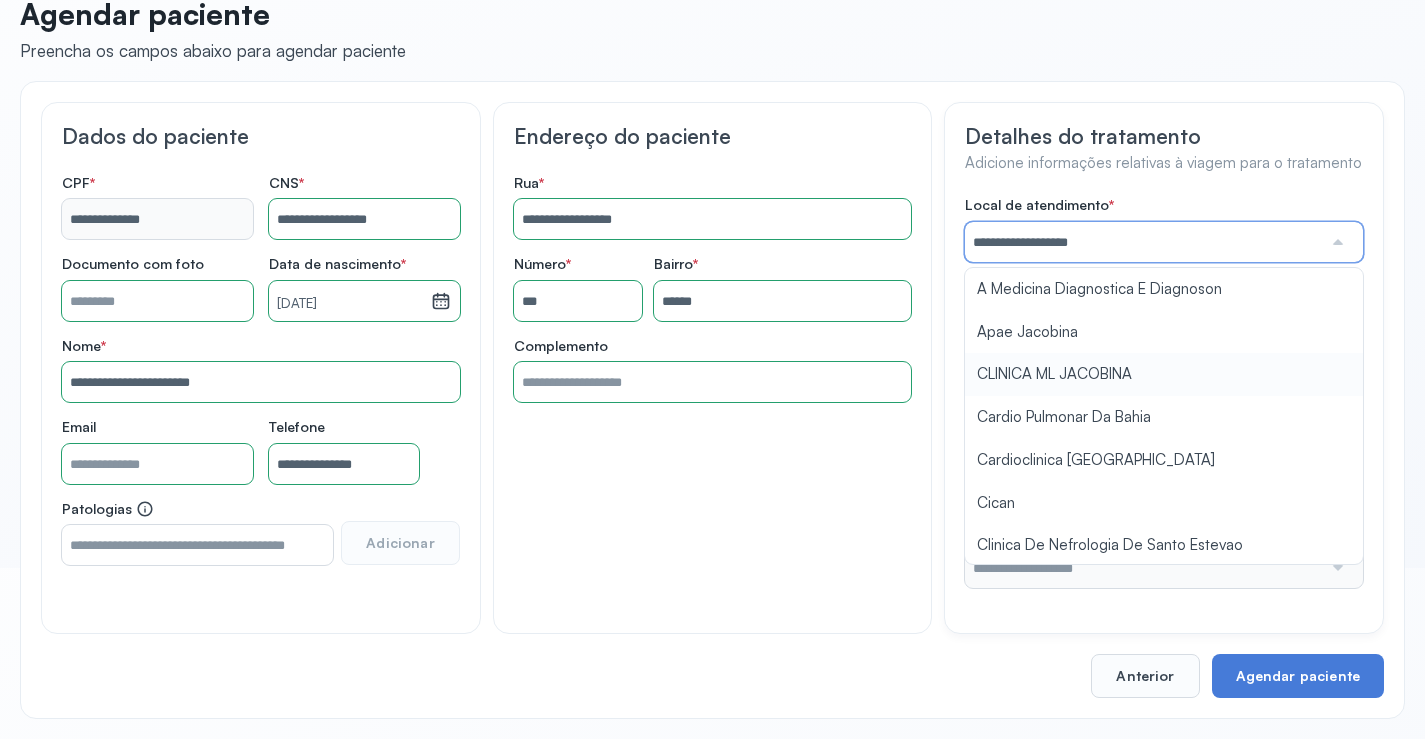 click on "**********" at bounding box center [1164, 392] 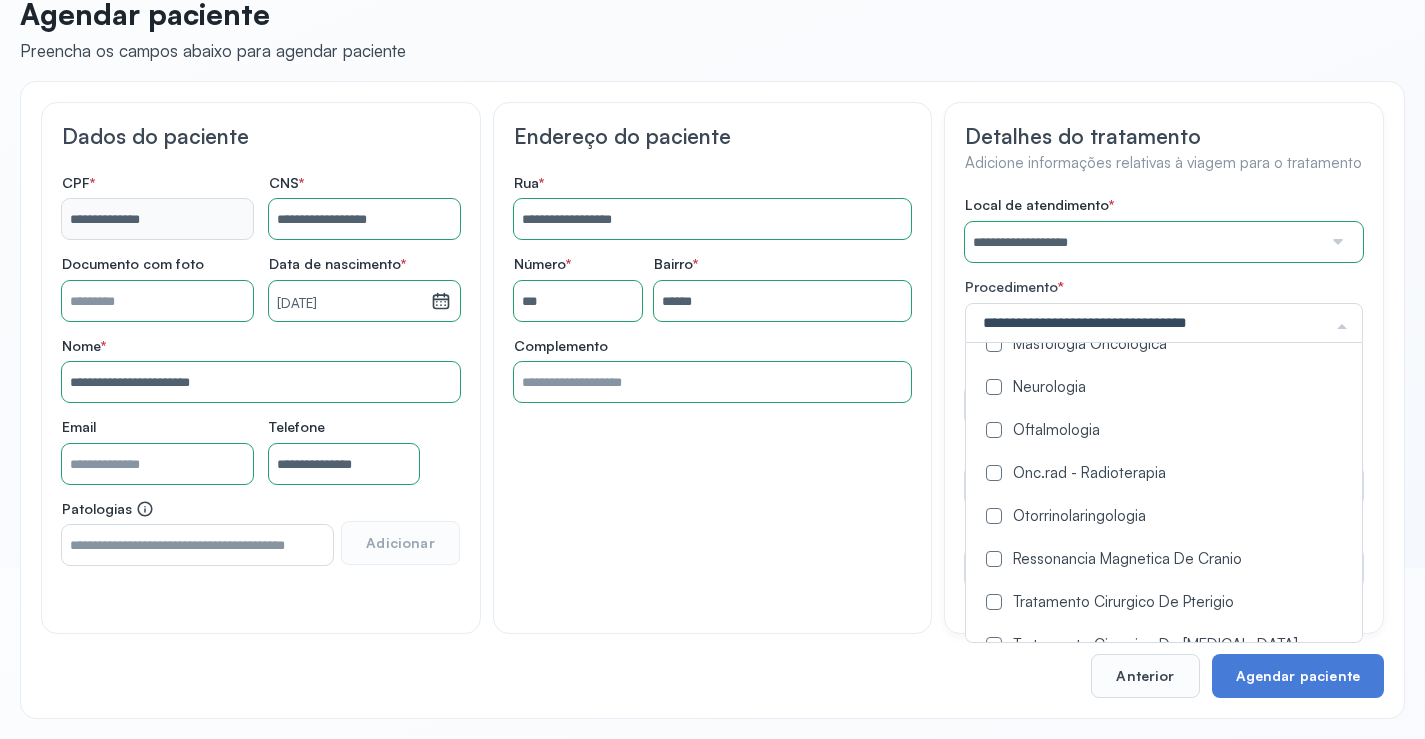 scroll, scrollTop: 1076, scrollLeft: 0, axis: vertical 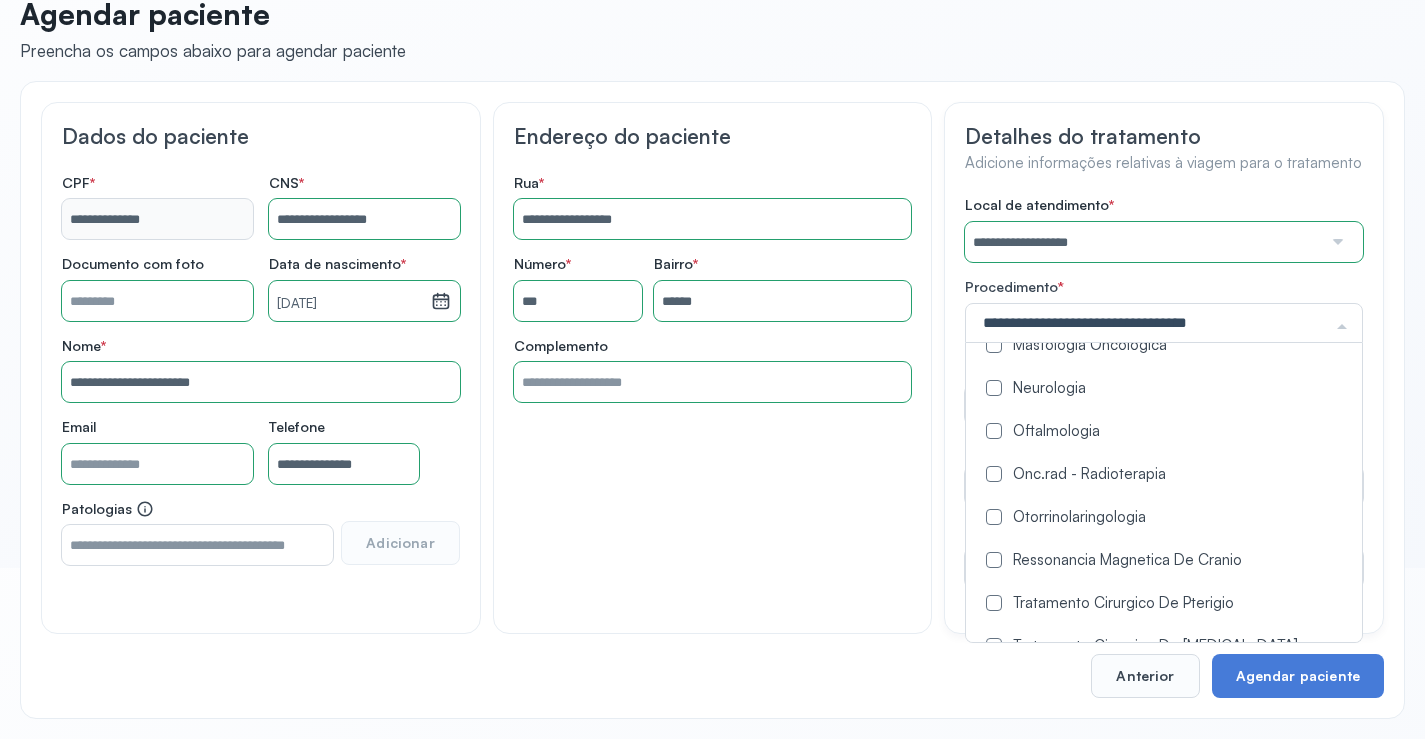 drag, startPoint x: 998, startPoint y: 430, endPoint x: 856, endPoint y: 441, distance: 142.42542 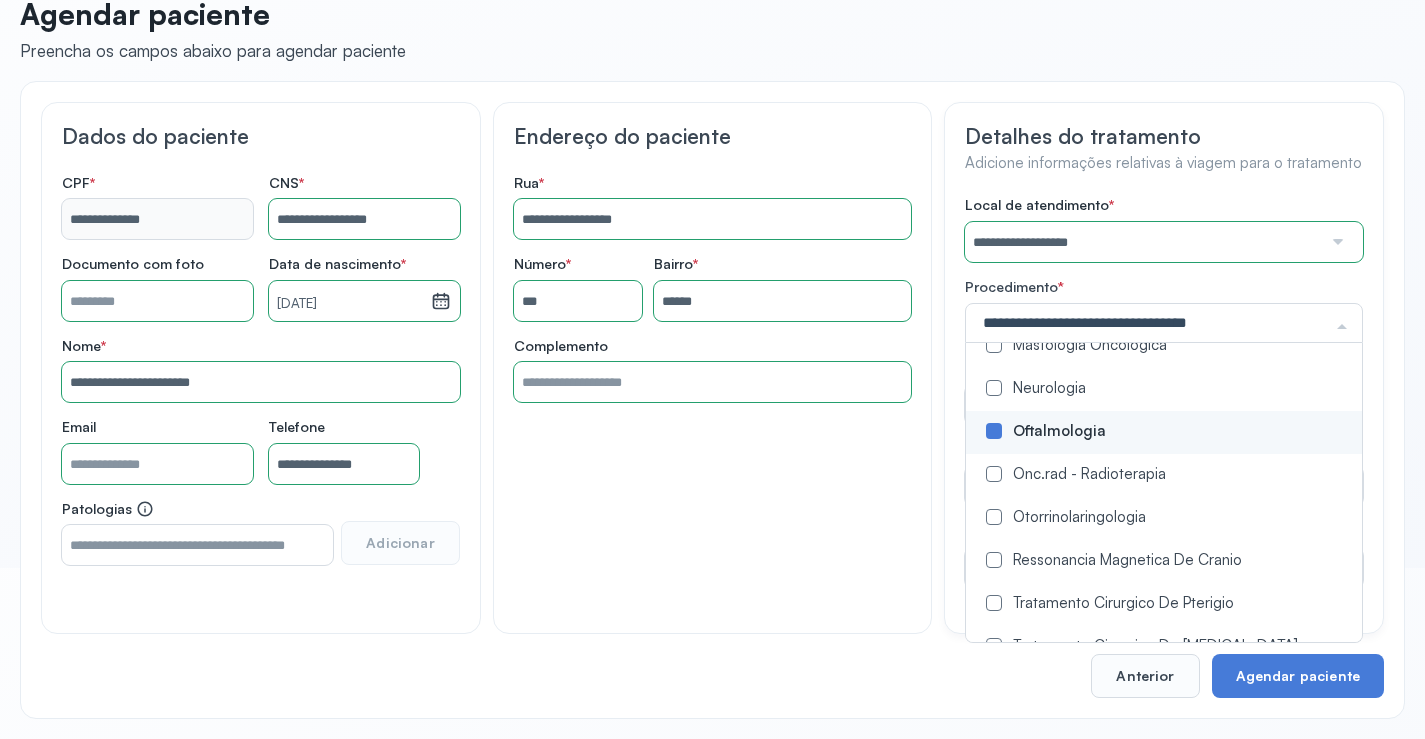 scroll, scrollTop: 0, scrollLeft: 0, axis: both 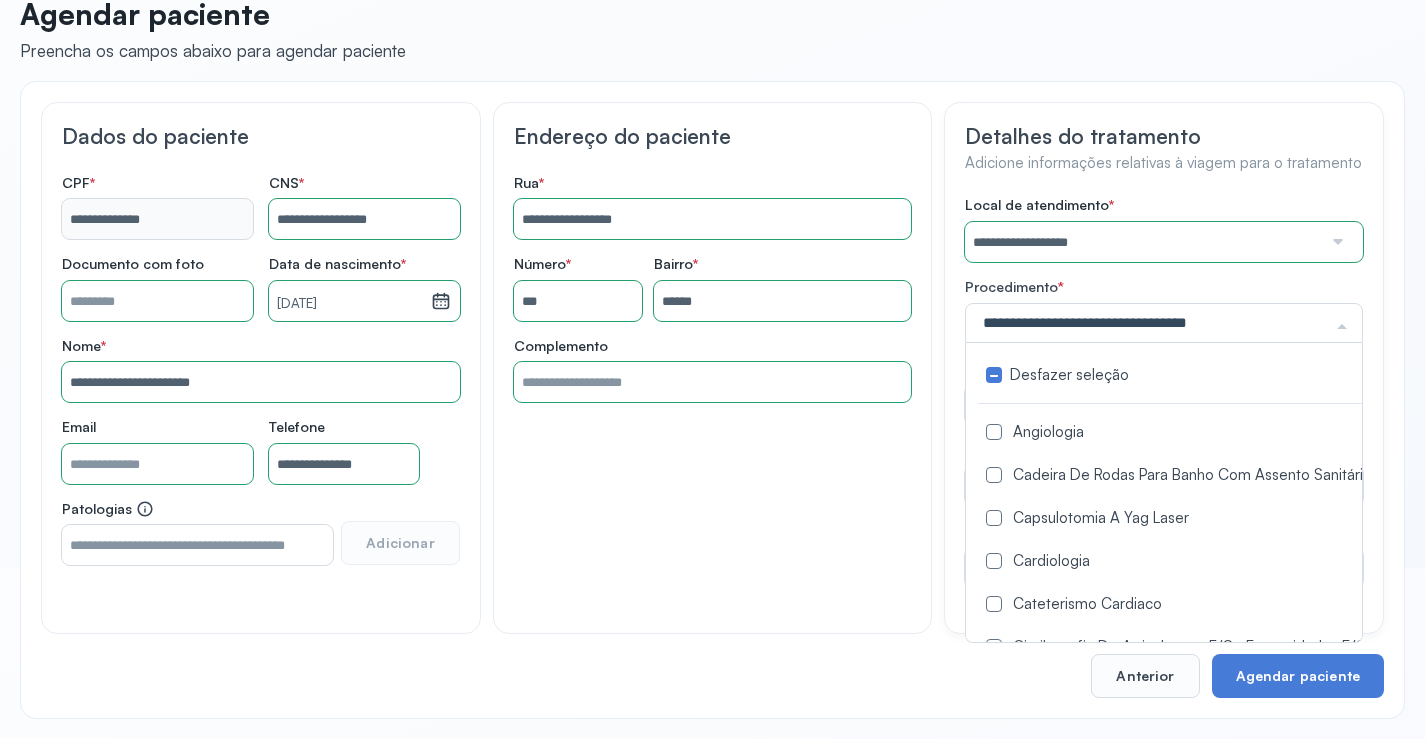 click on "**********" 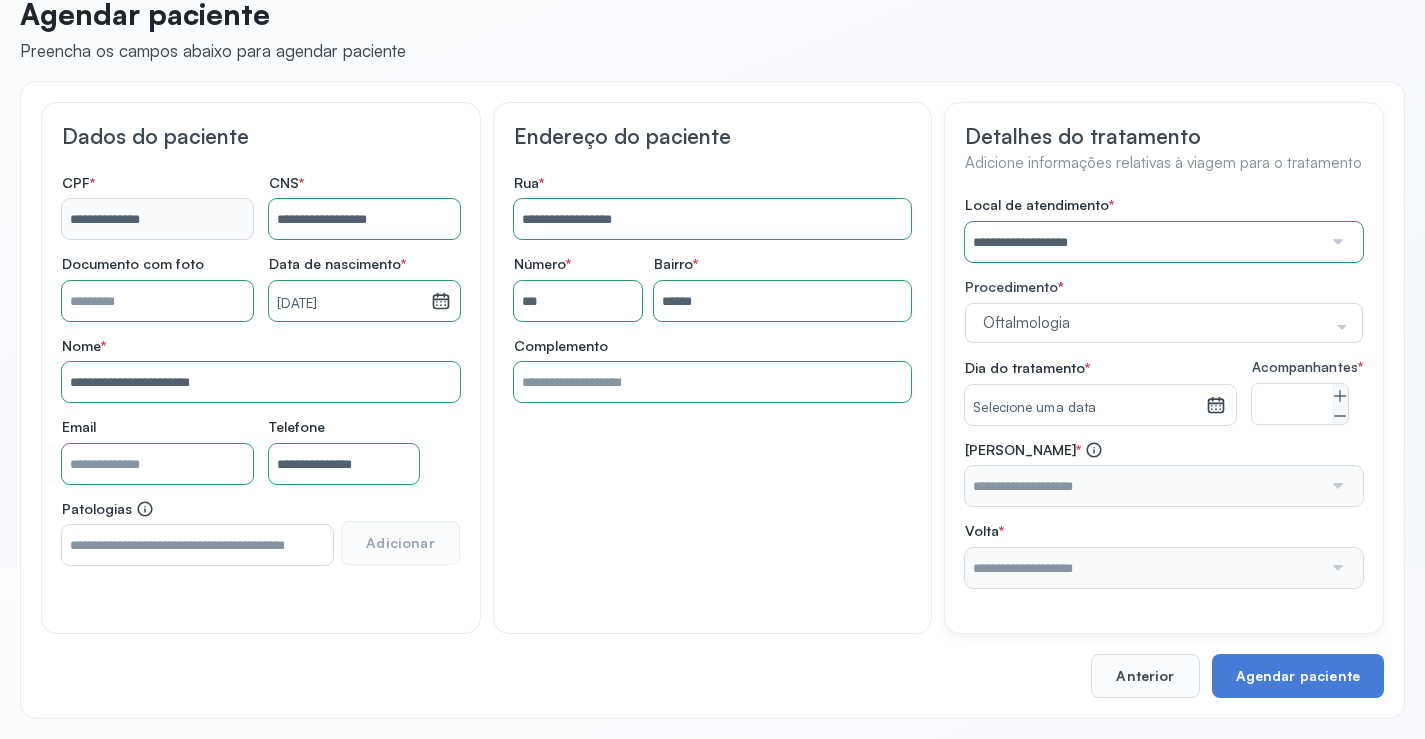 click 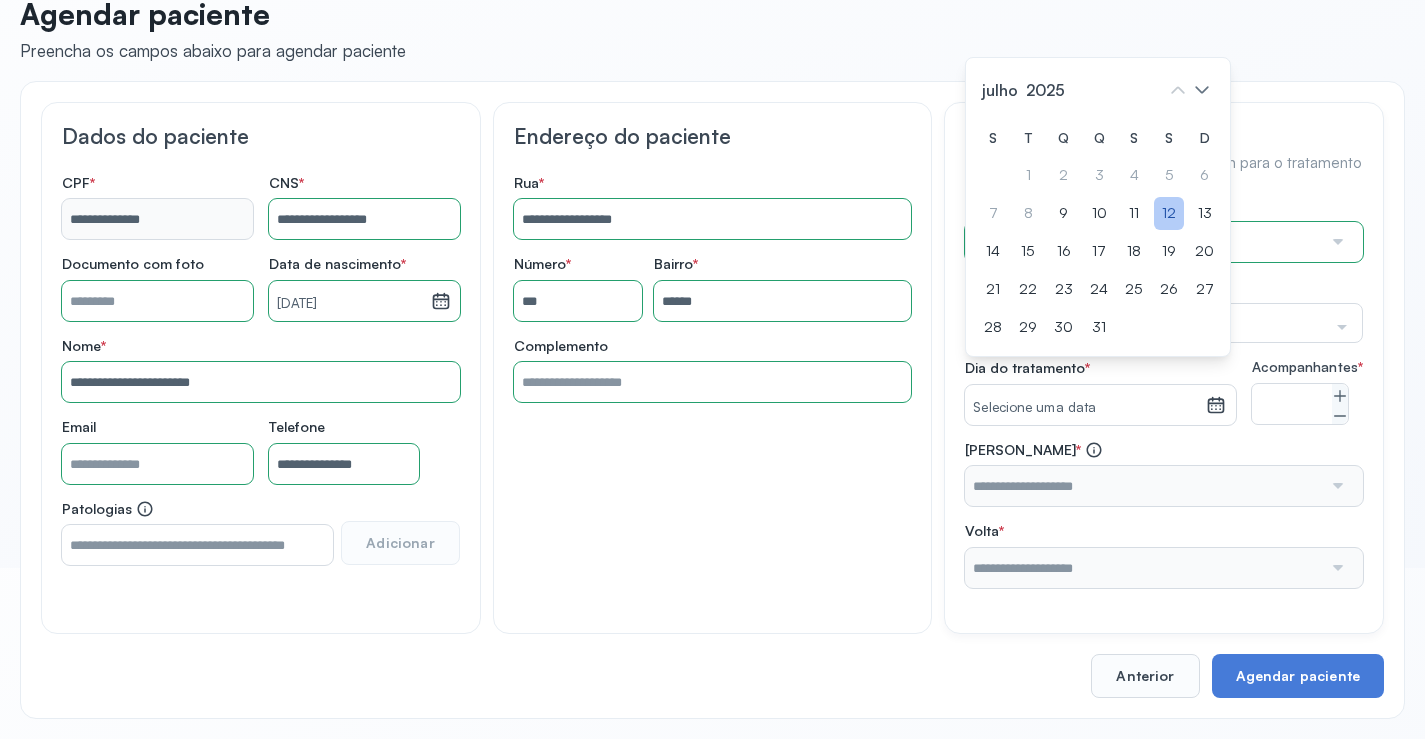 click on "12" 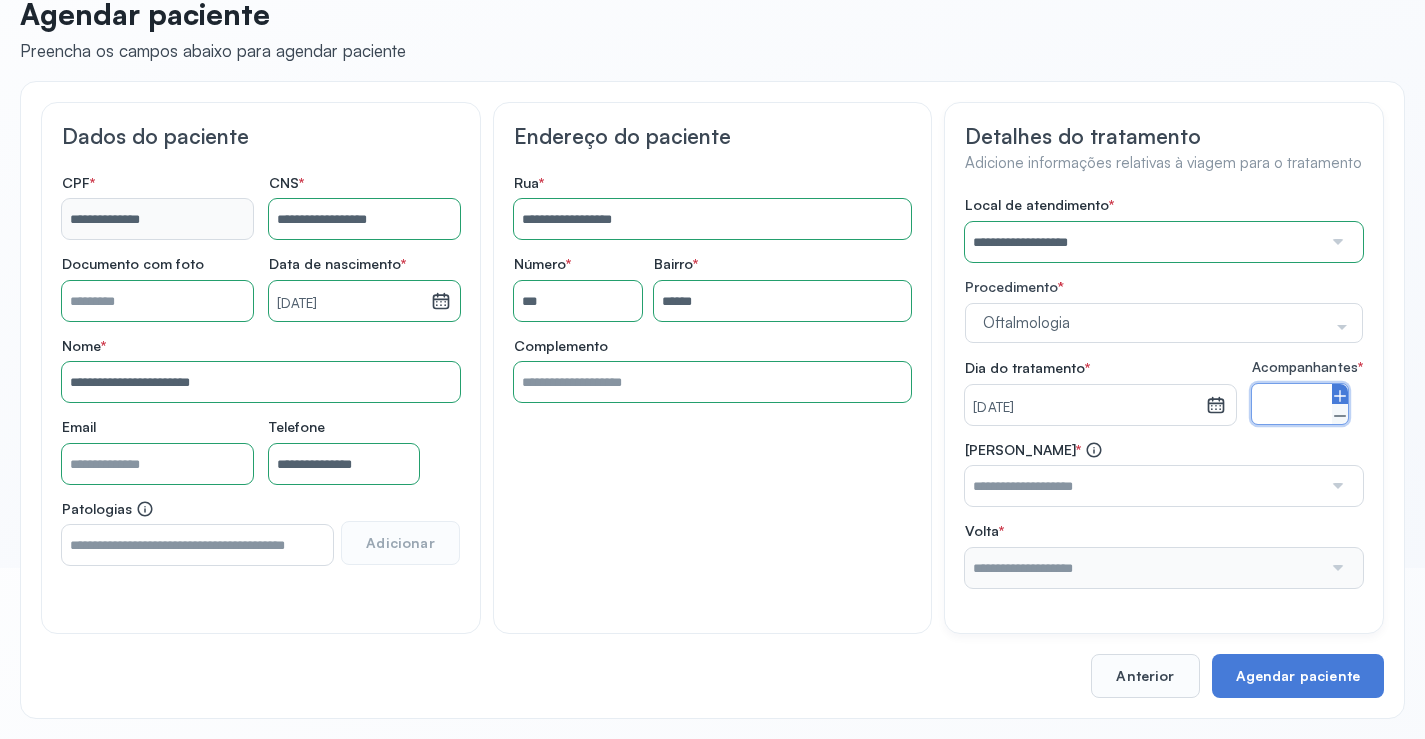 click 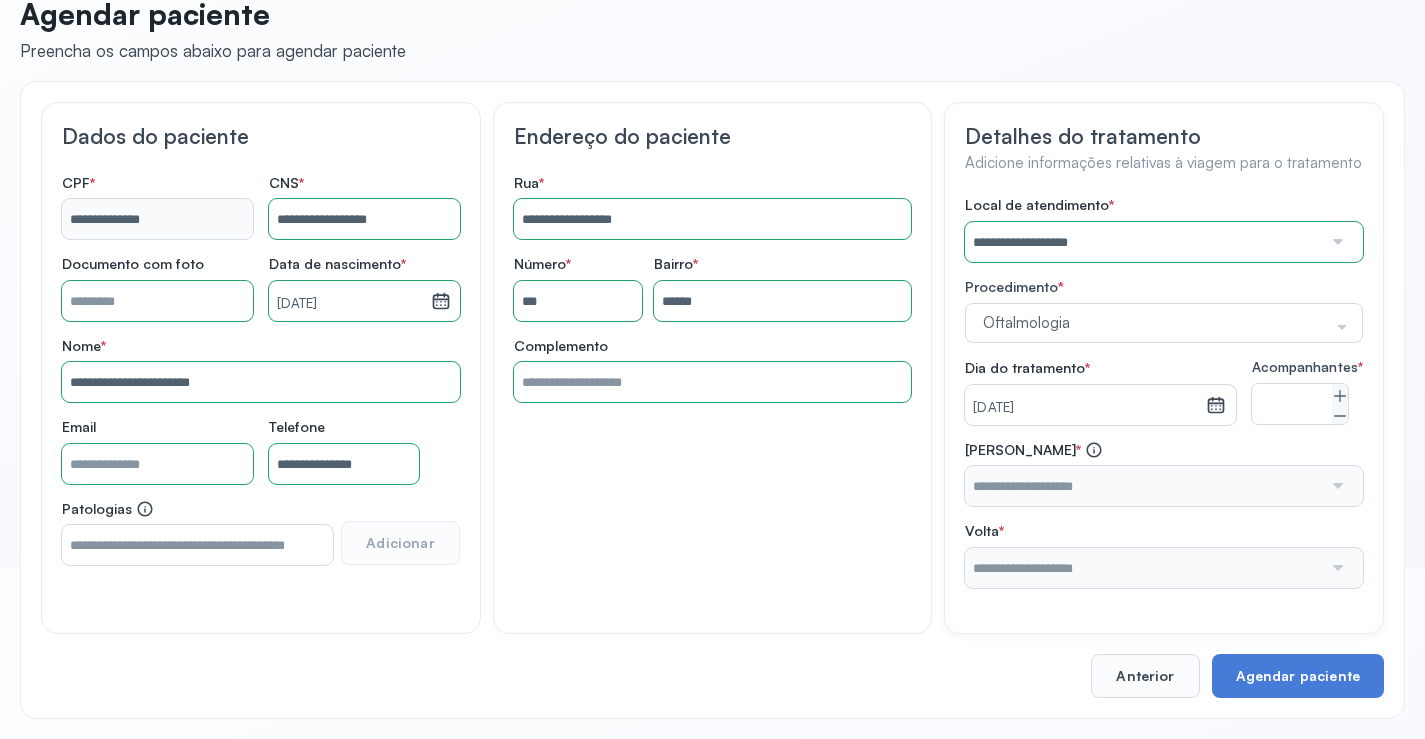 click at bounding box center (1143, 486) 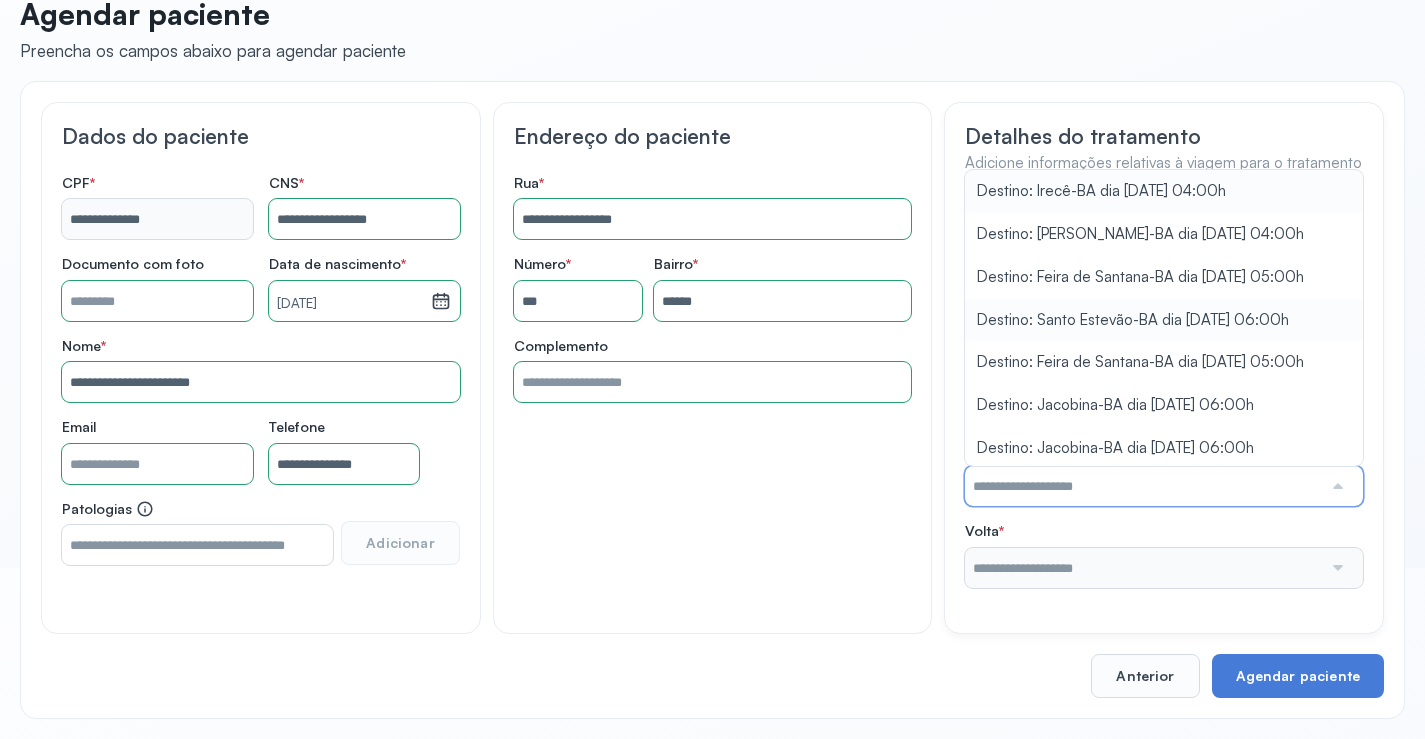 scroll, scrollTop: 420, scrollLeft: 0, axis: vertical 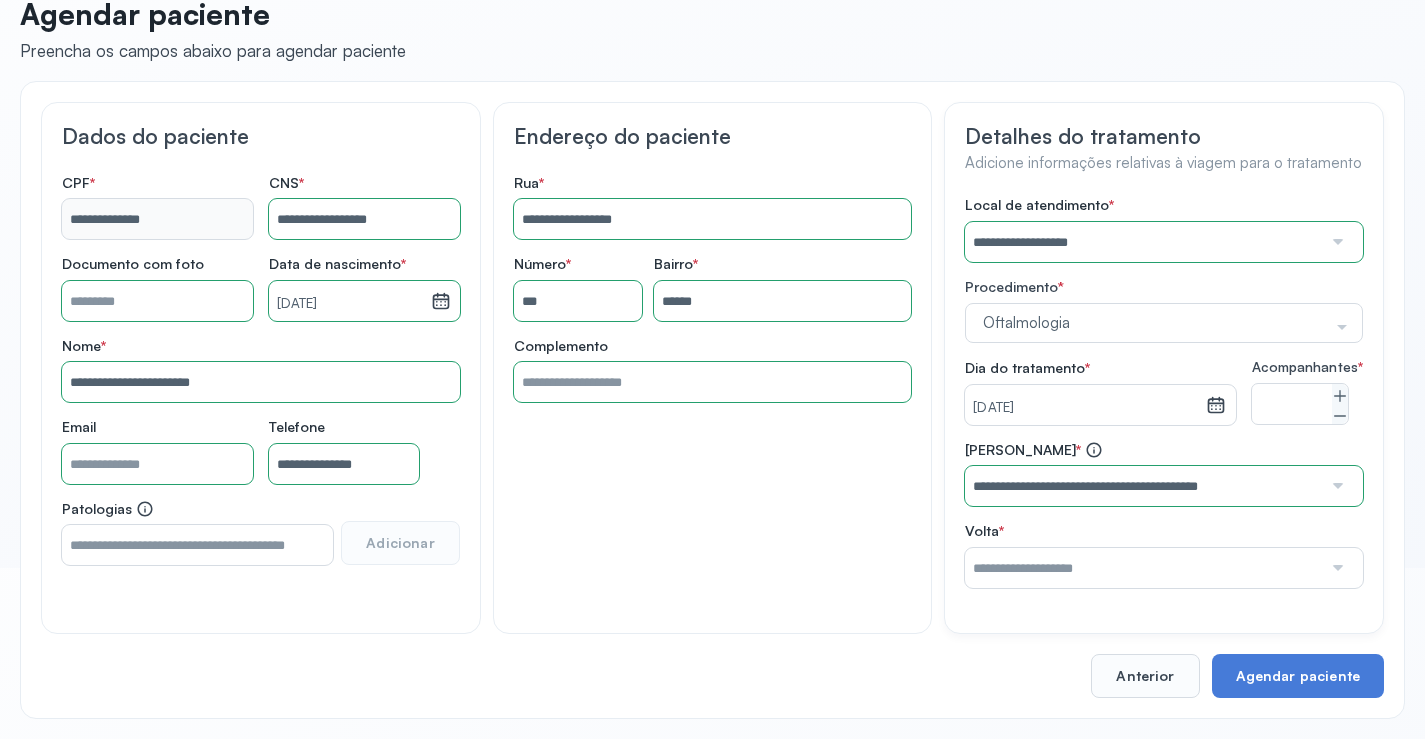 click on "**********" at bounding box center (1164, 392) 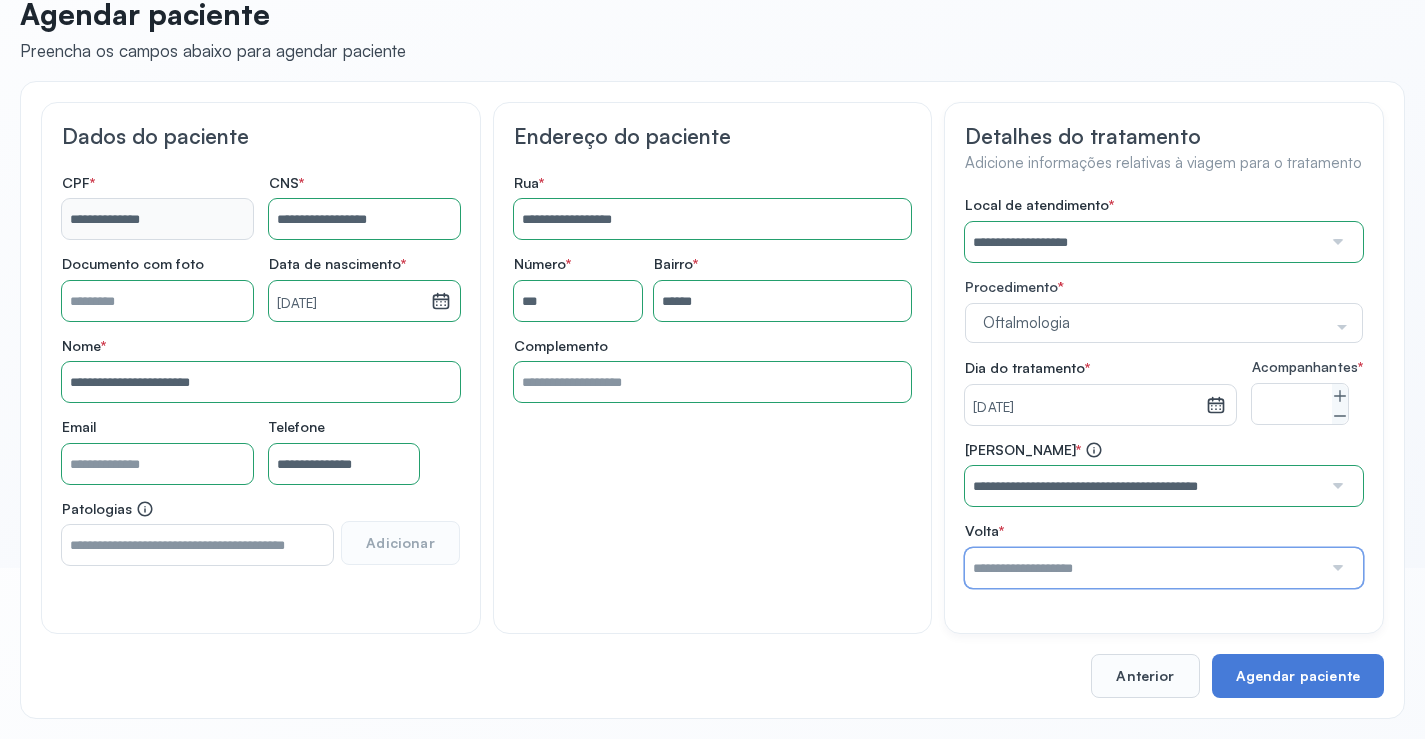 click at bounding box center (1143, 568) 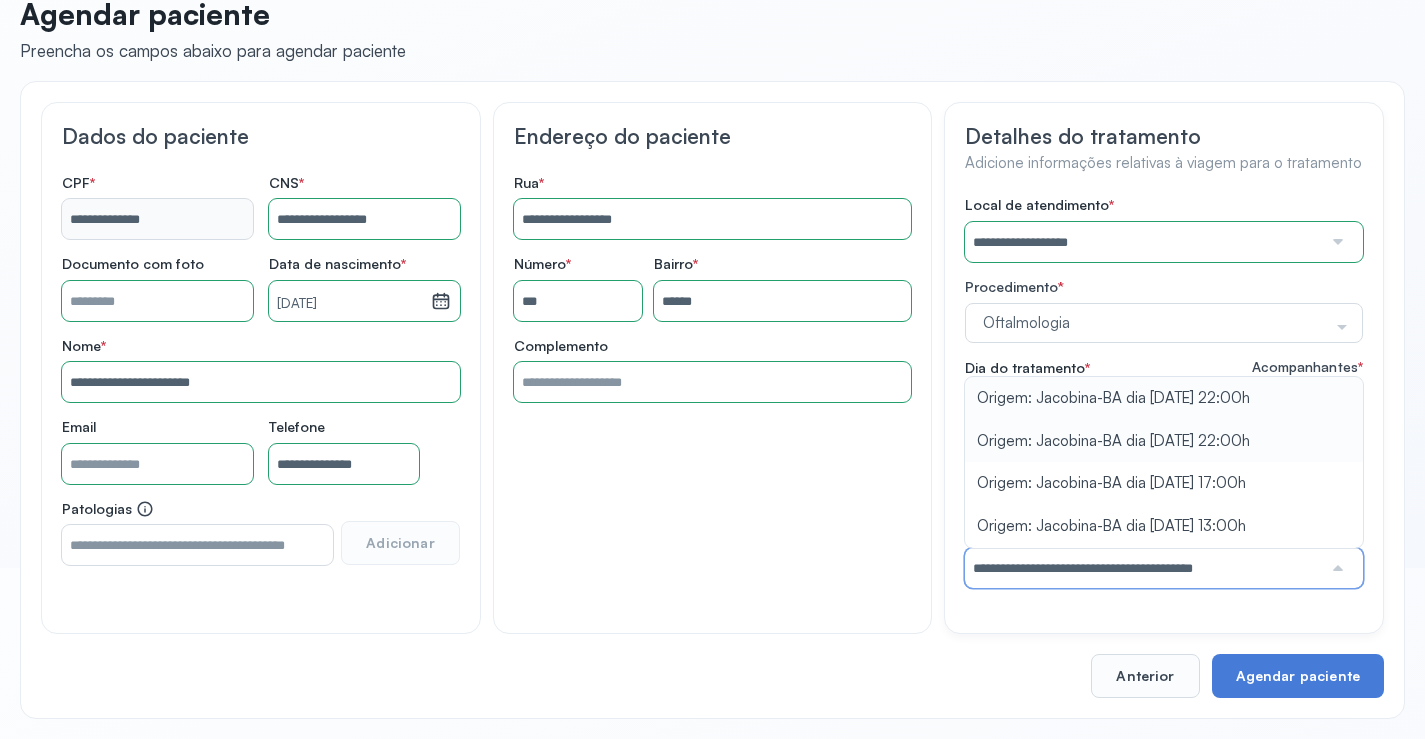 click on "**********" at bounding box center (1164, 514) 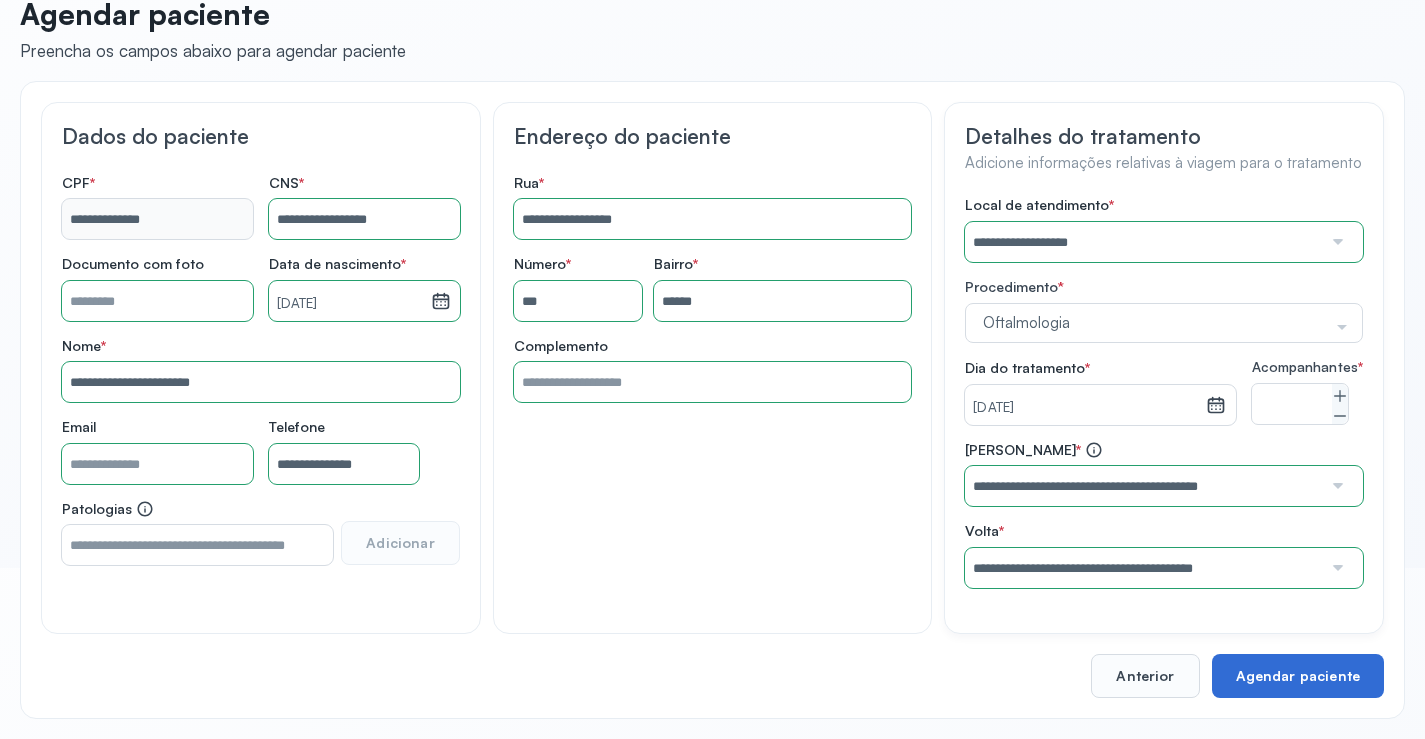 click on "Agendar paciente" at bounding box center [1298, 676] 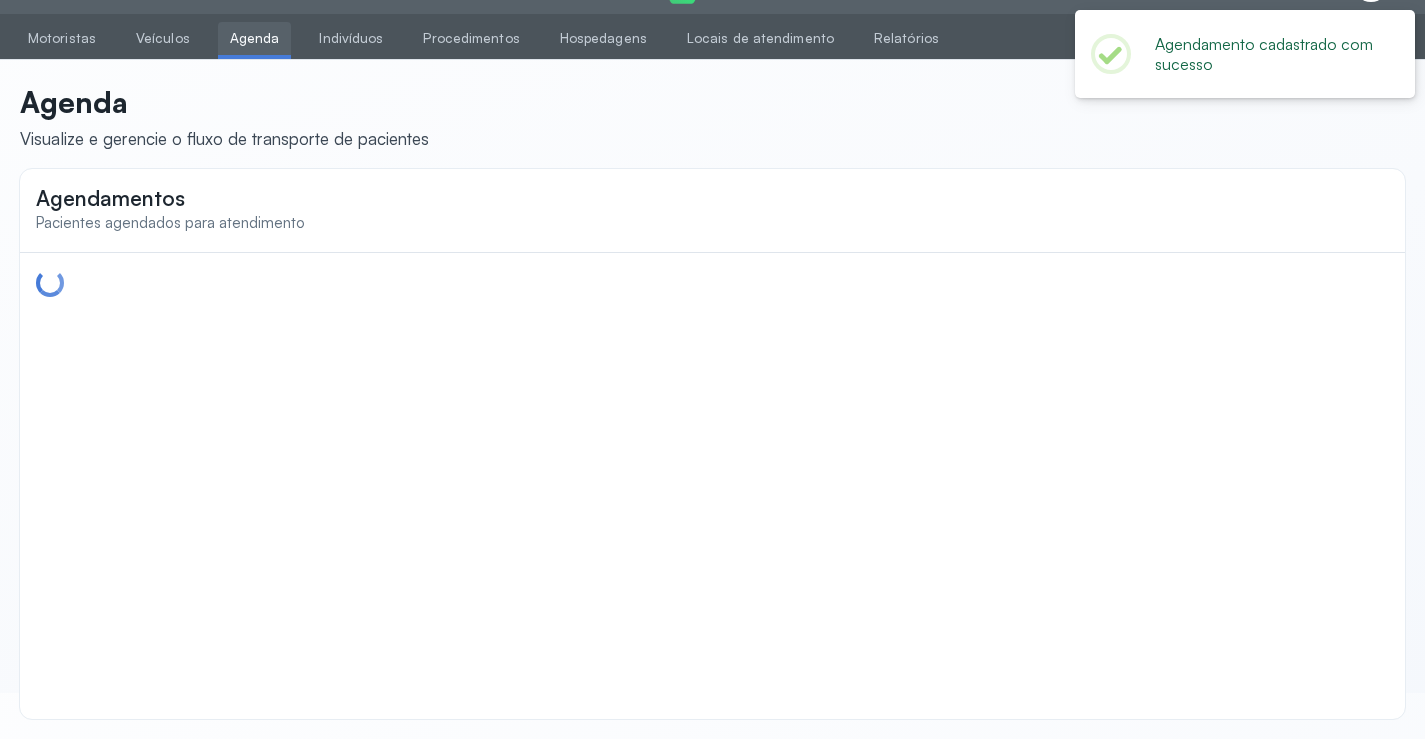 scroll, scrollTop: 44, scrollLeft: 0, axis: vertical 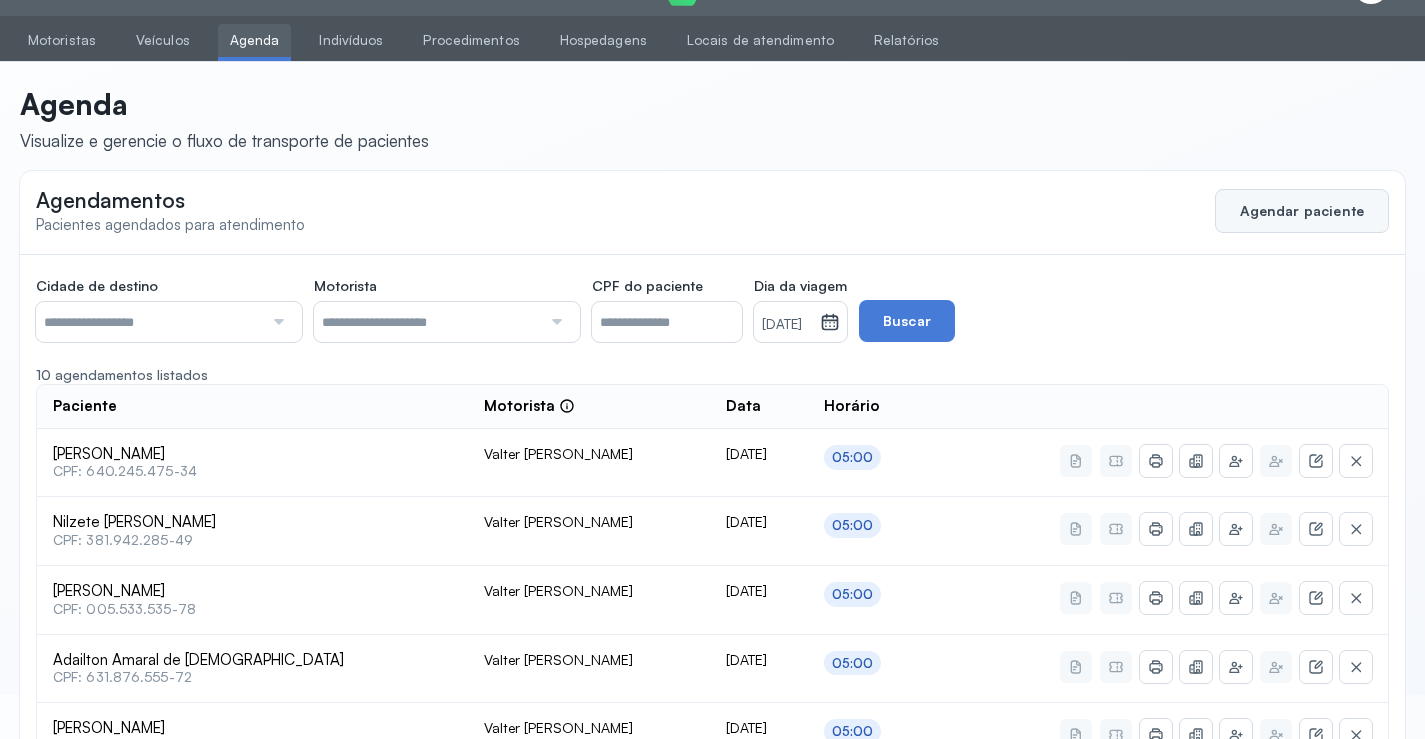 click on "Agendar paciente" 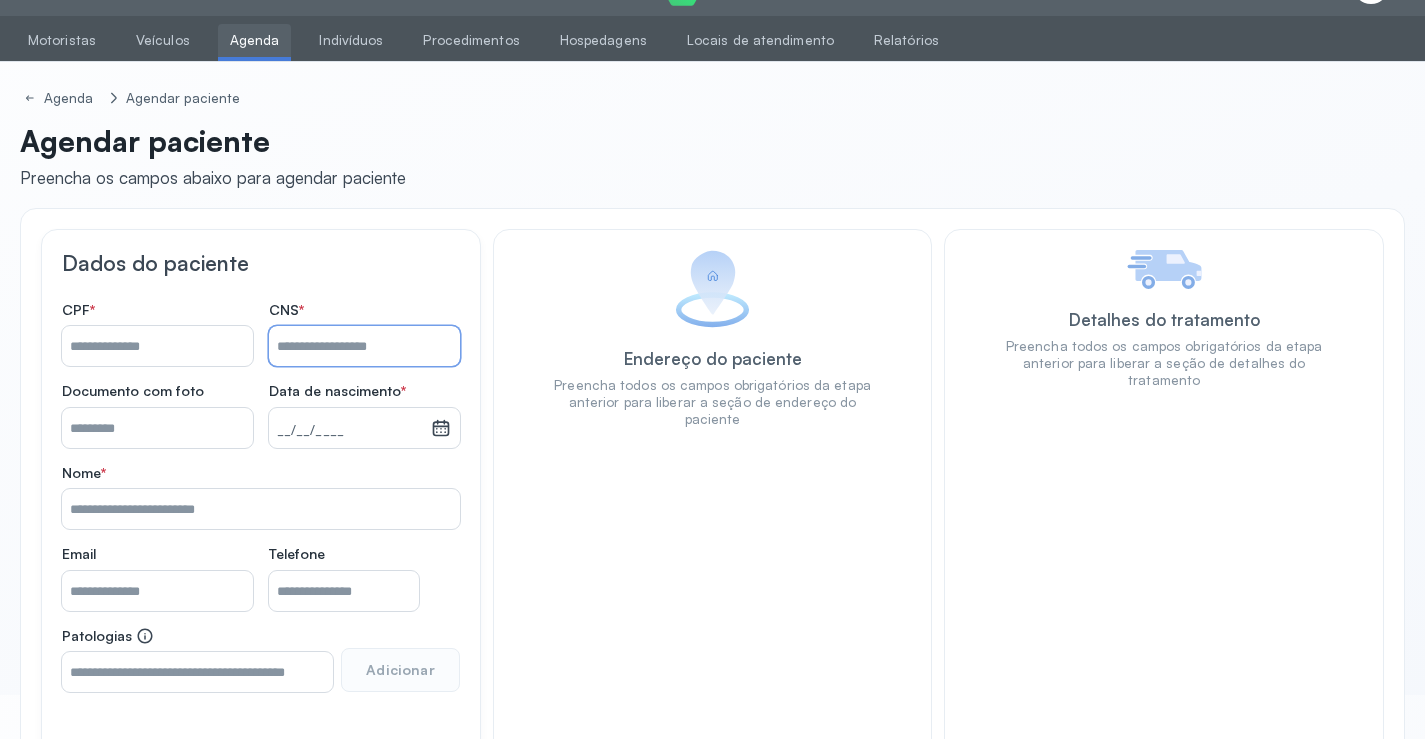 paste on "**********" 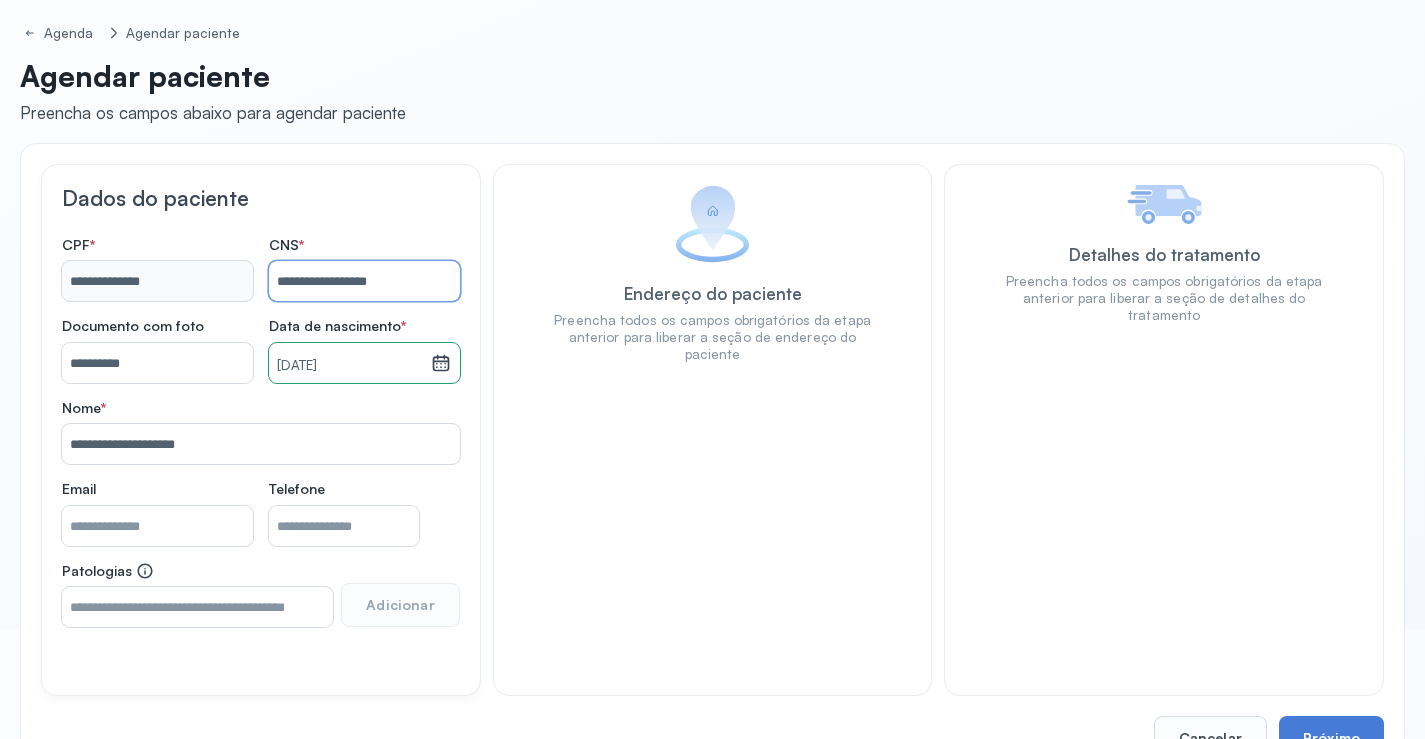 scroll, scrollTop: 171, scrollLeft: 0, axis: vertical 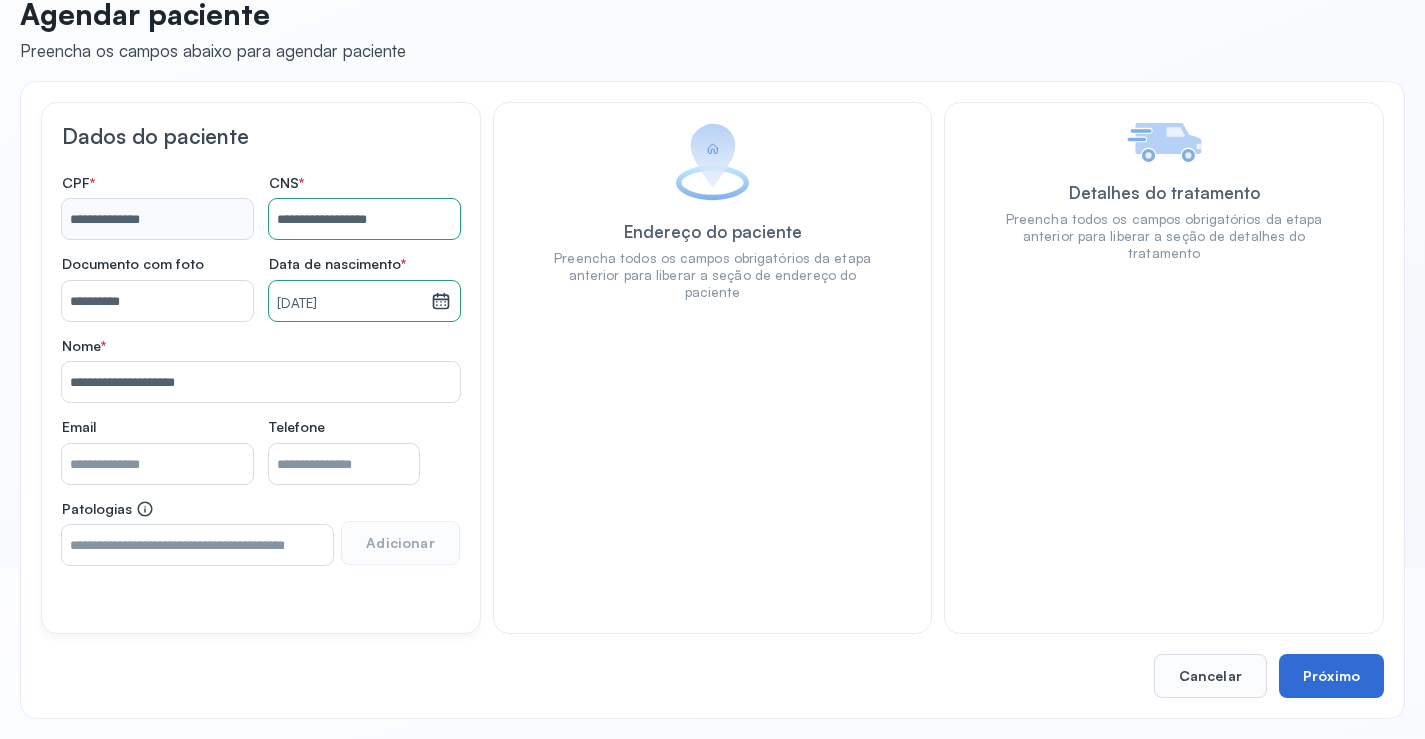click on "Próximo" at bounding box center (1331, 676) 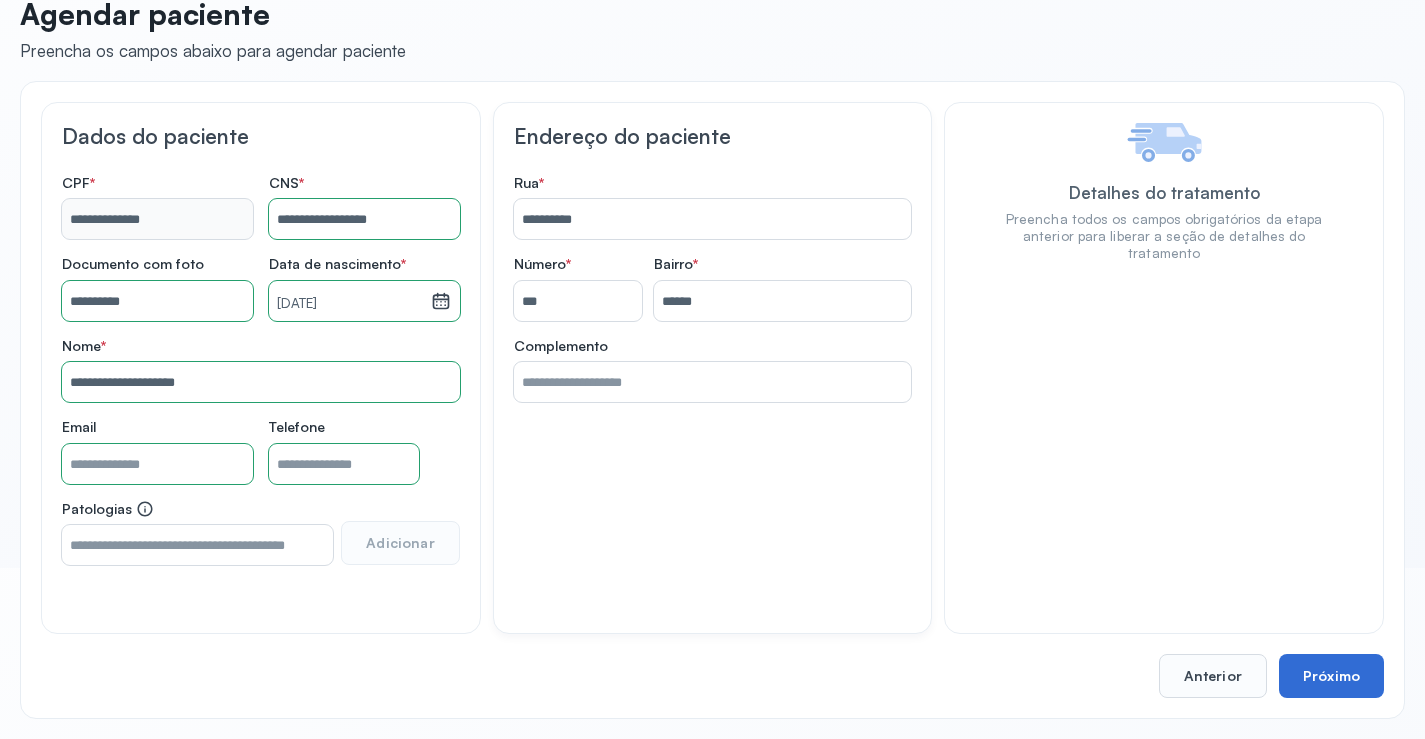 click on "Próximo" at bounding box center (1331, 676) 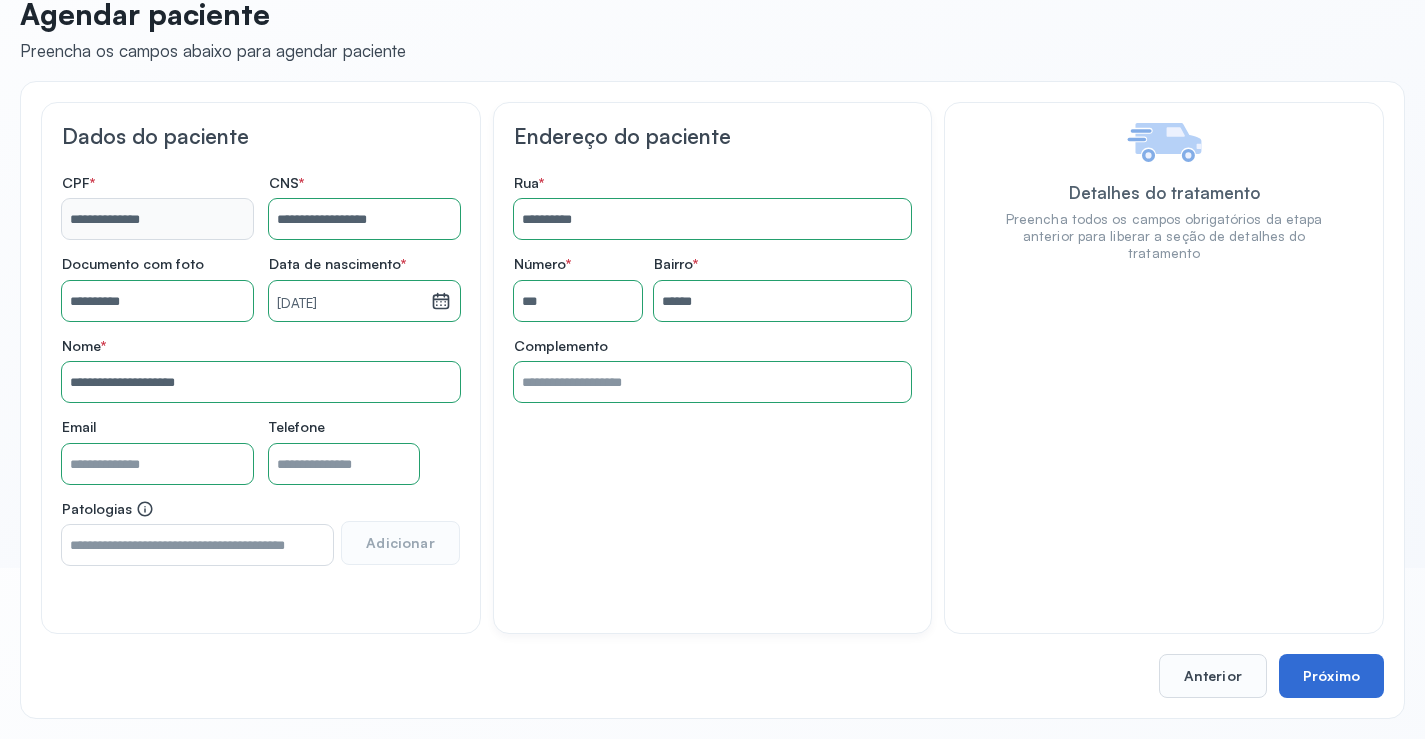 click on "Próximo" at bounding box center [1331, 676] 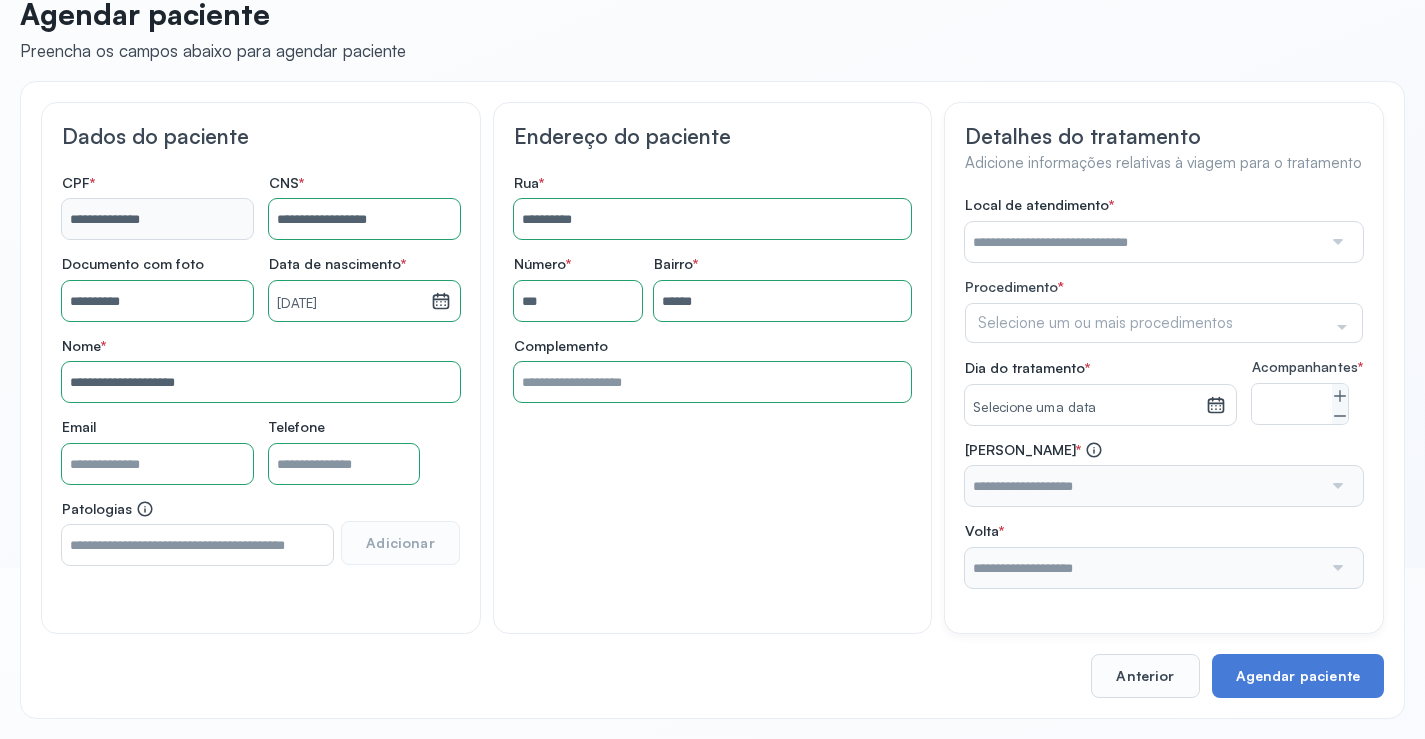 click at bounding box center [1143, 242] 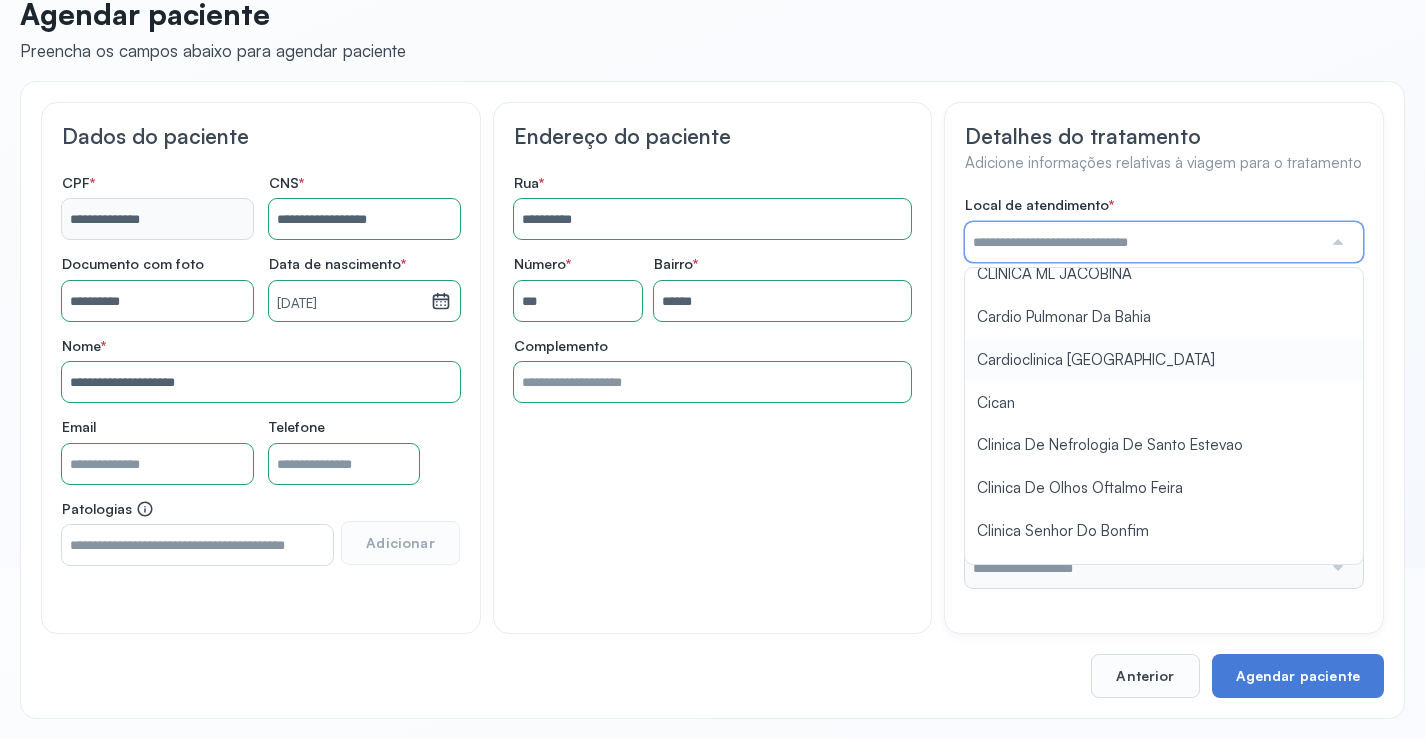 scroll, scrollTop: 0, scrollLeft: 0, axis: both 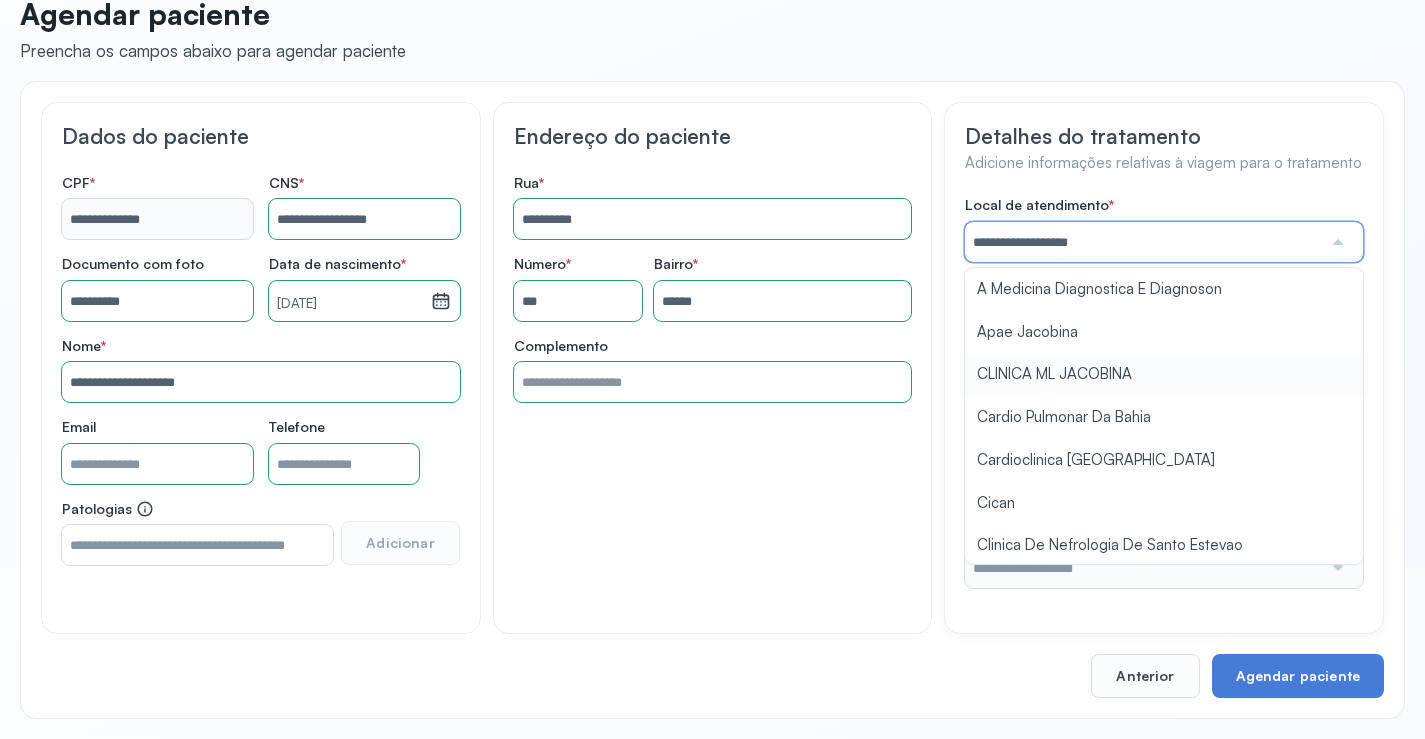 click on "**********" at bounding box center (1164, 392) 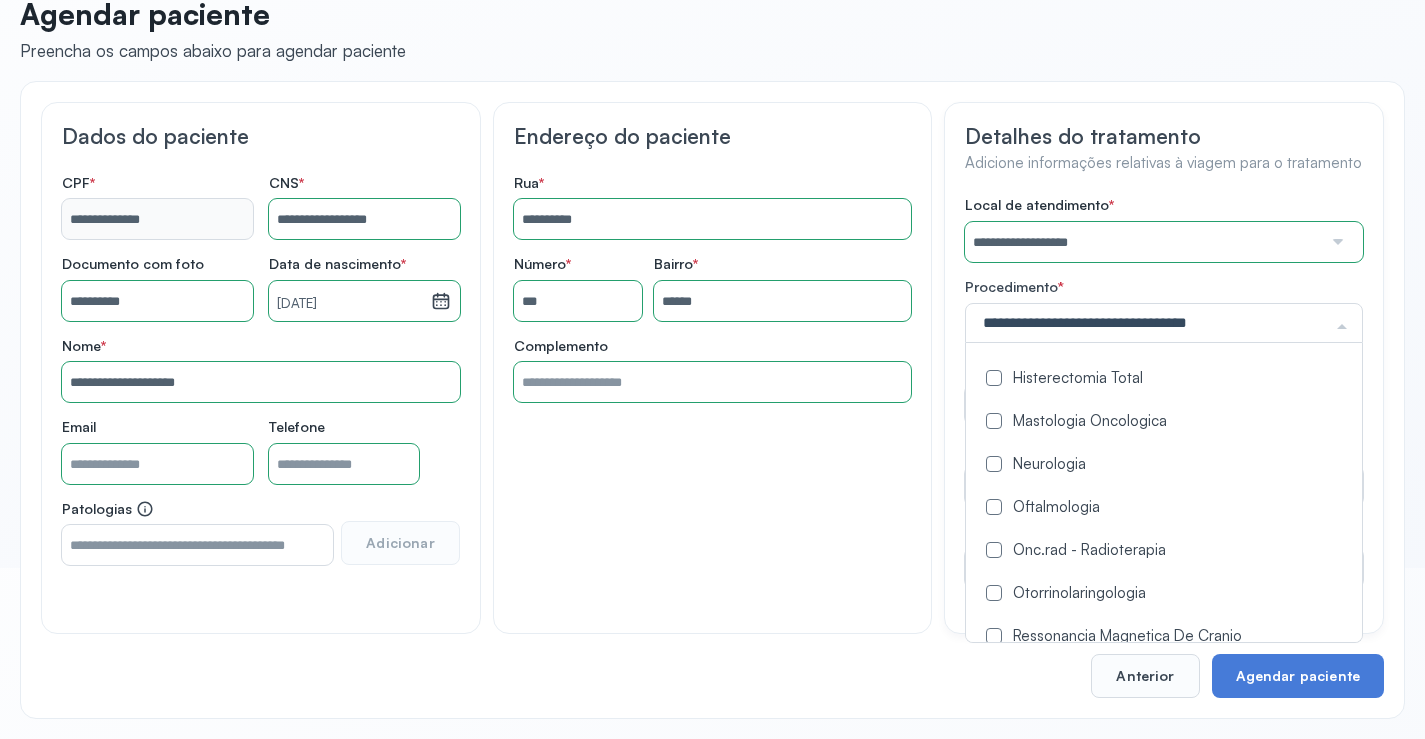 scroll, scrollTop: 1100, scrollLeft: 0, axis: vertical 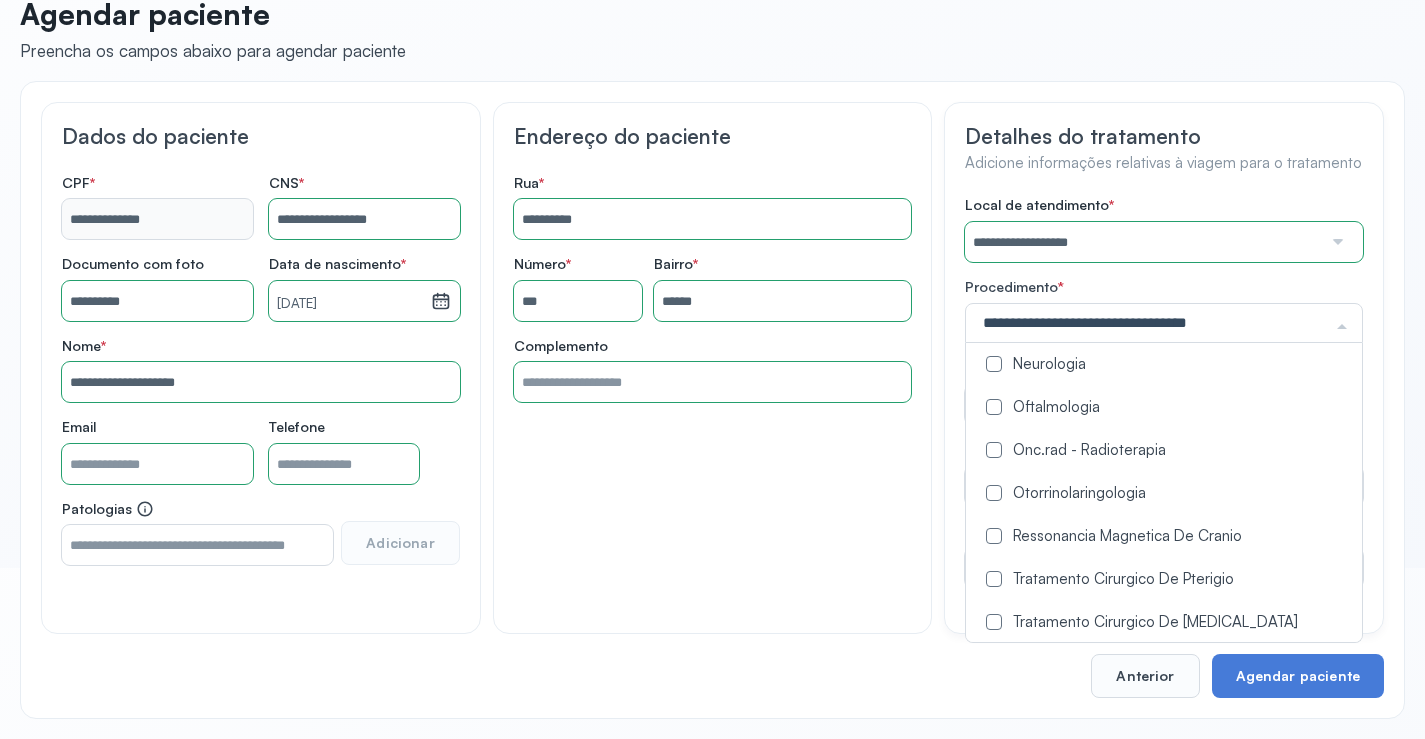 click at bounding box center (994, 407) 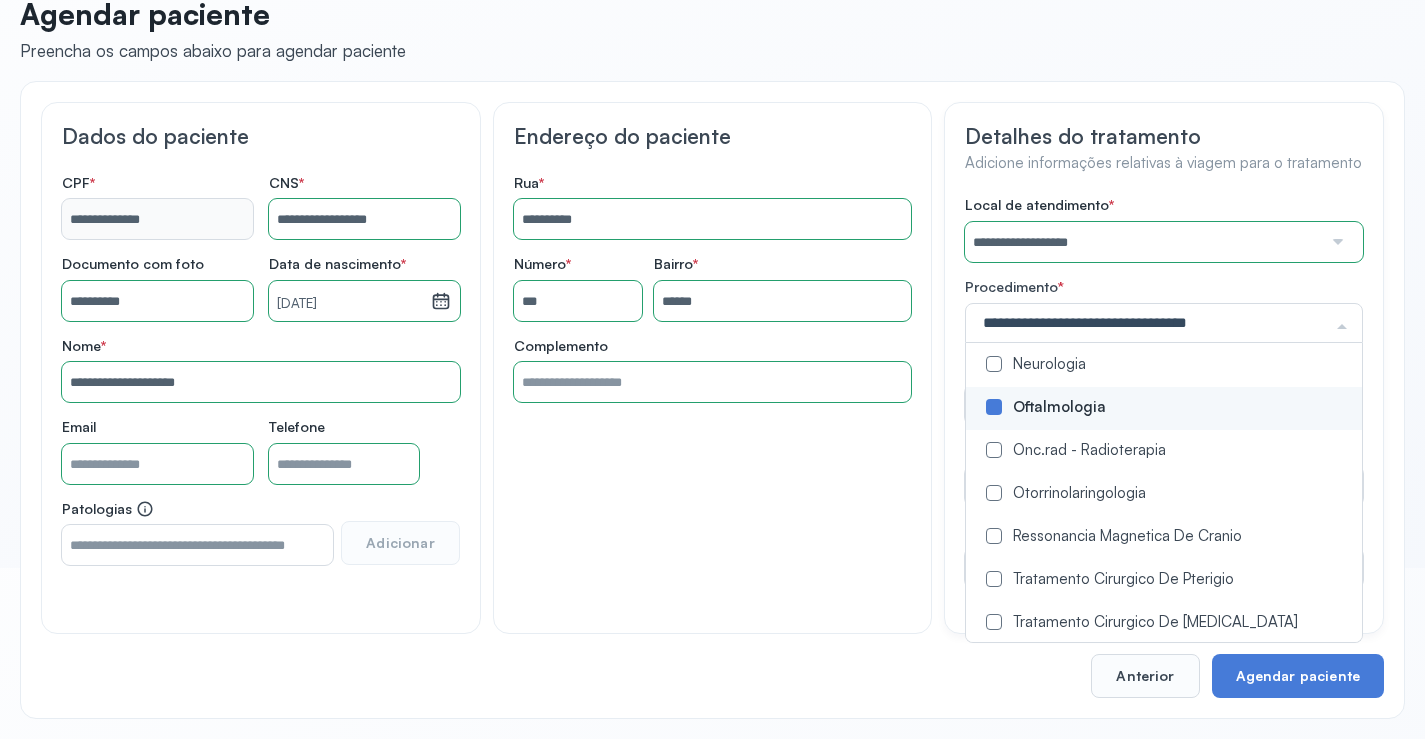 scroll, scrollTop: 0, scrollLeft: 0, axis: both 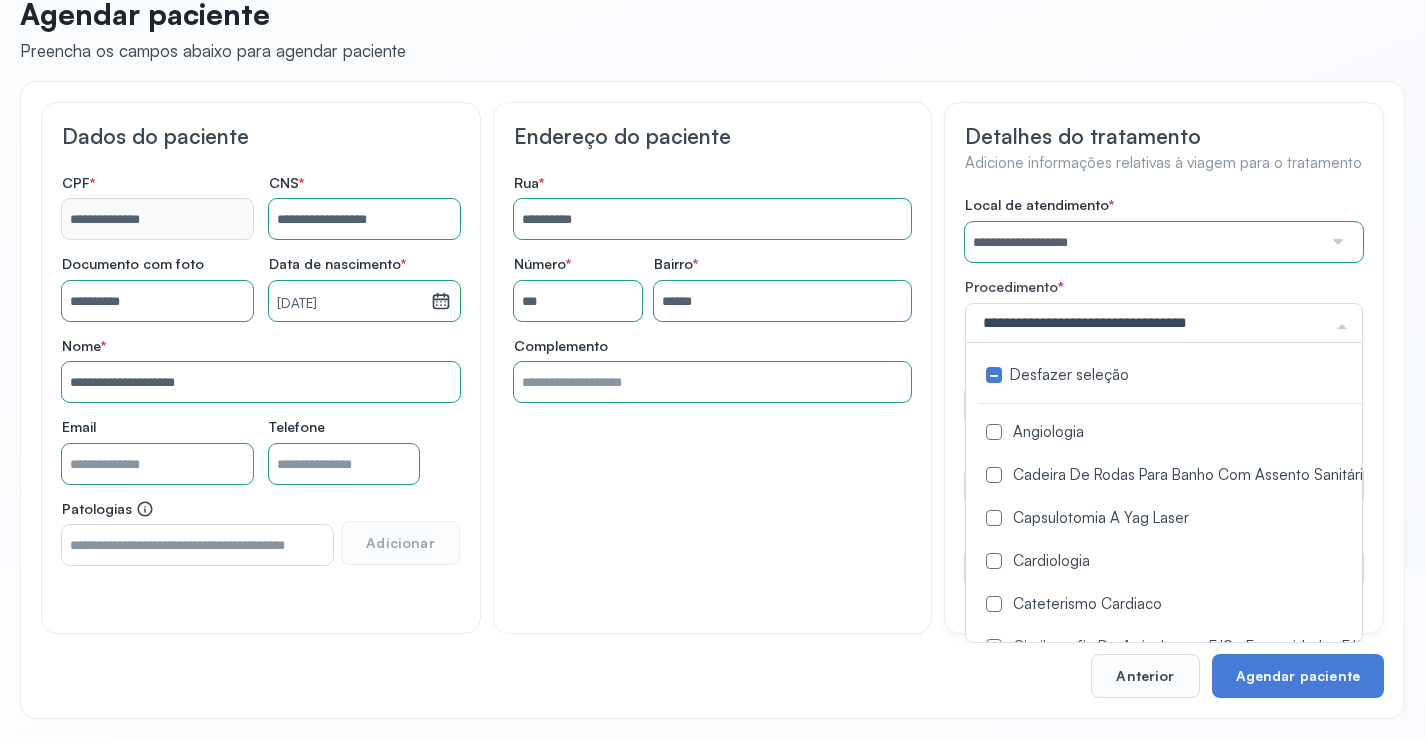 click on "**********" 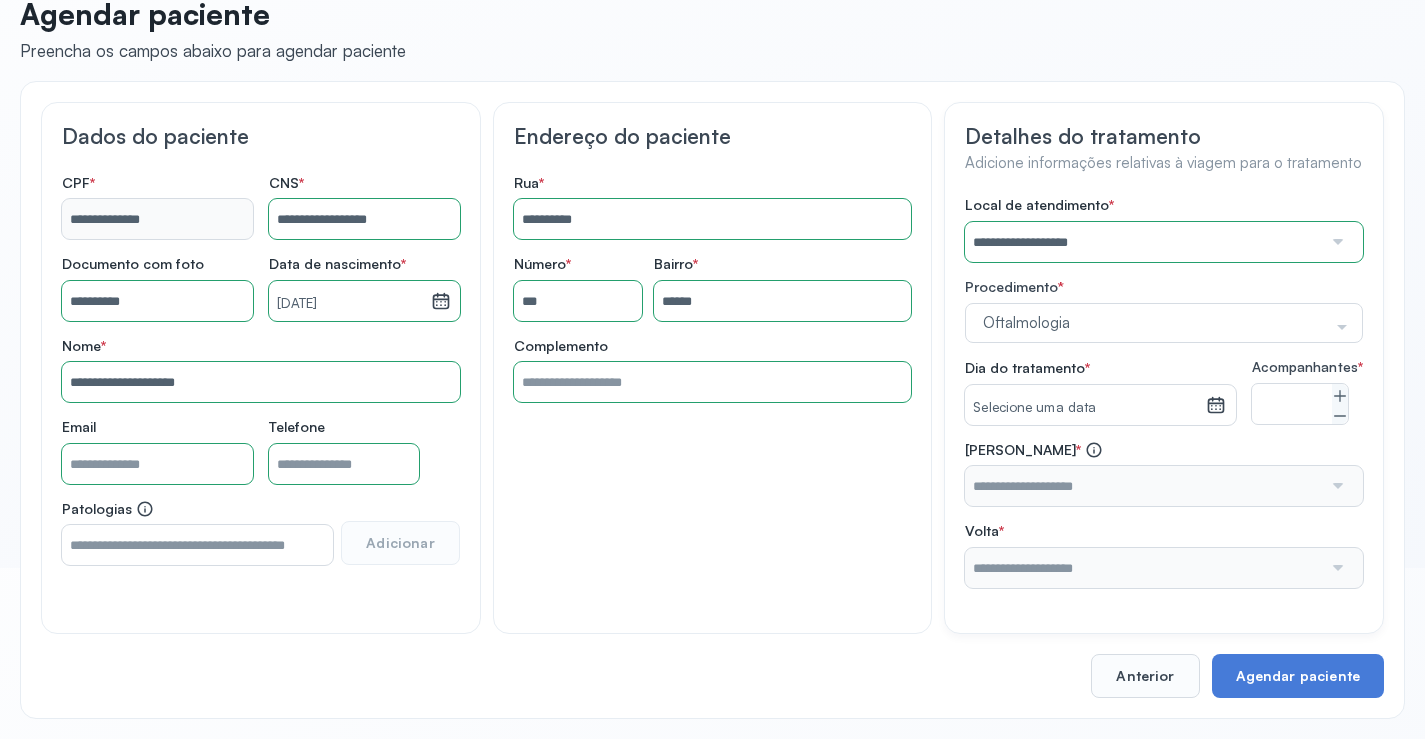 click 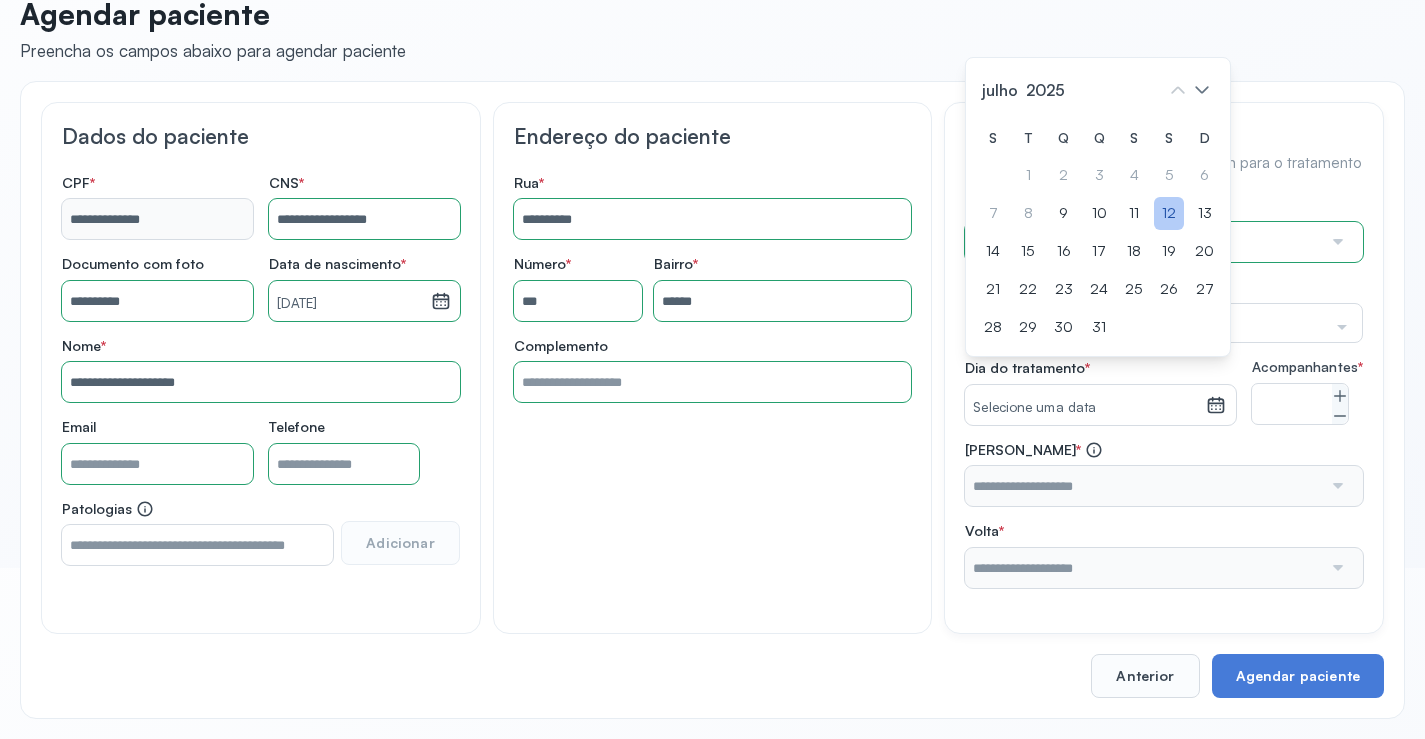 click on "12" 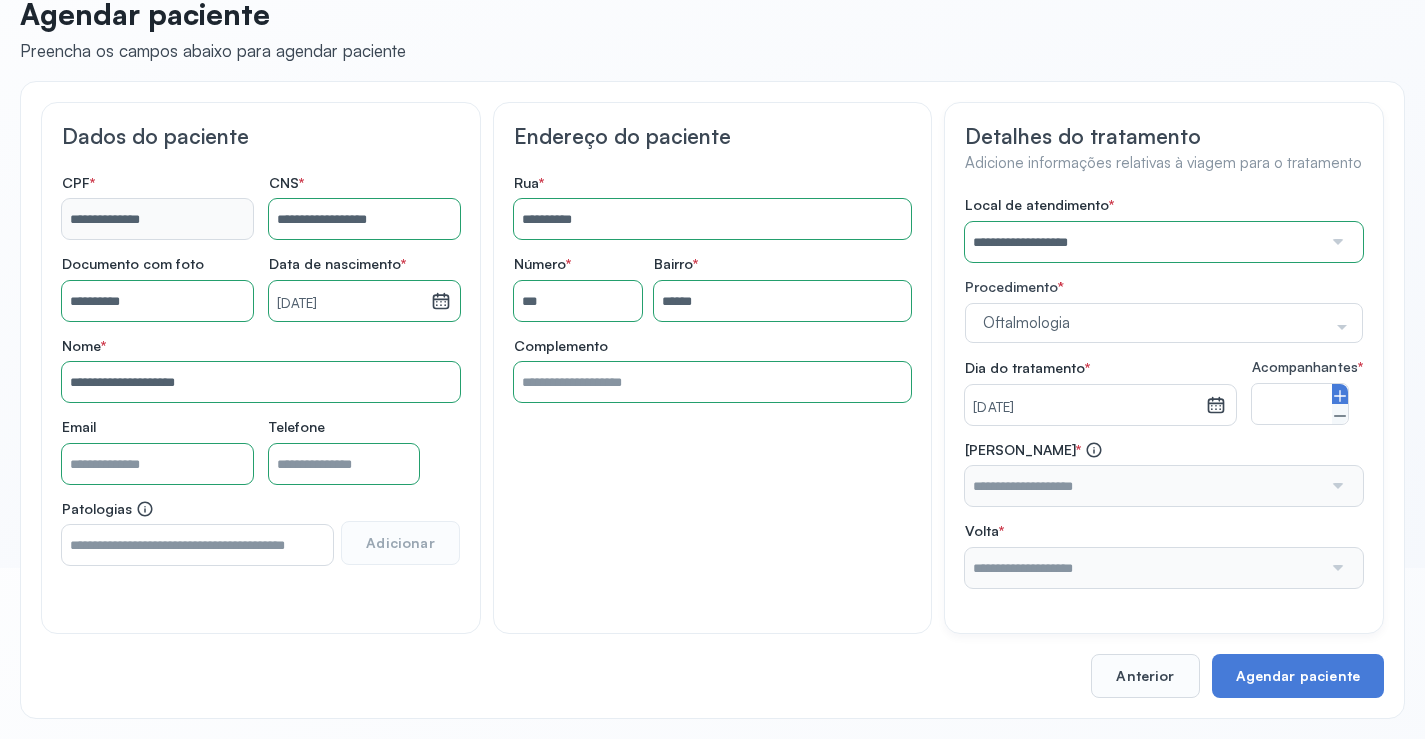 click 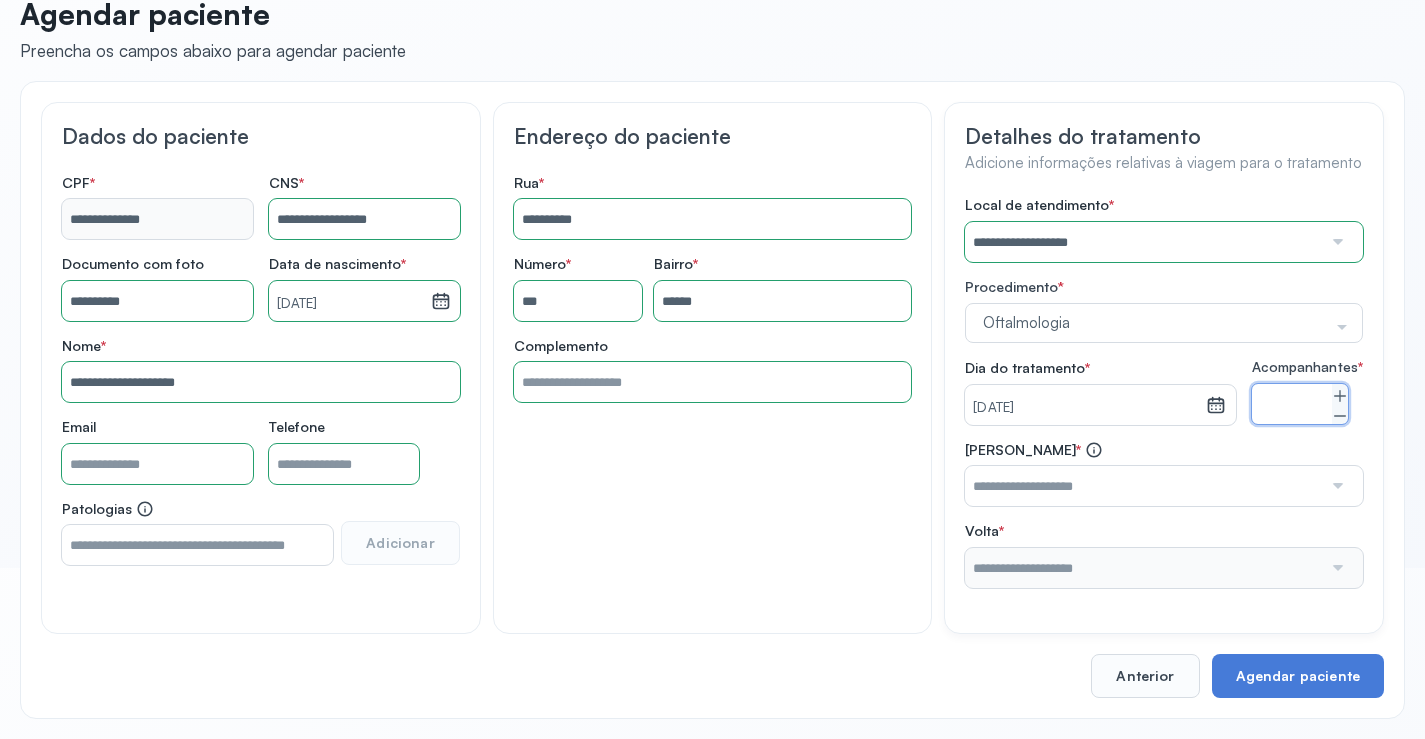 click at bounding box center [1143, 486] 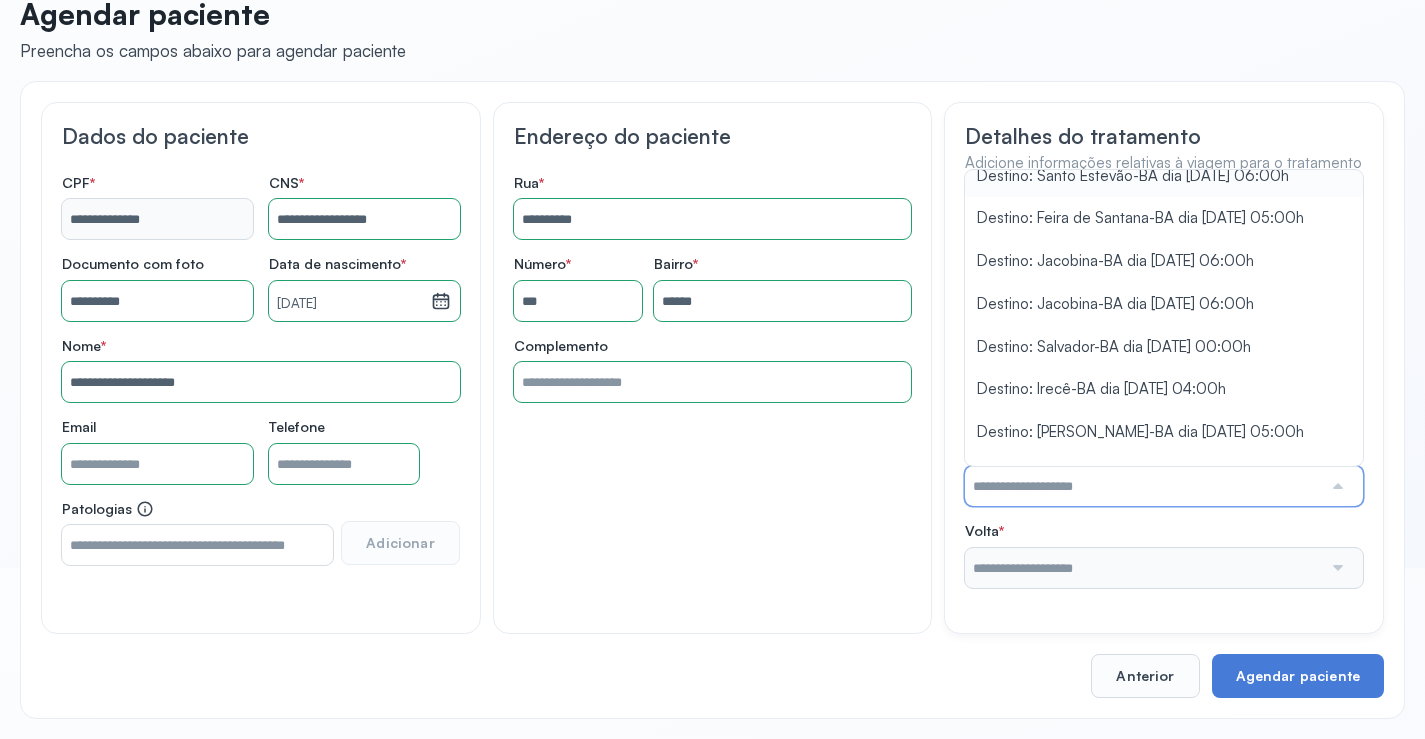 scroll, scrollTop: 377, scrollLeft: 0, axis: vertical 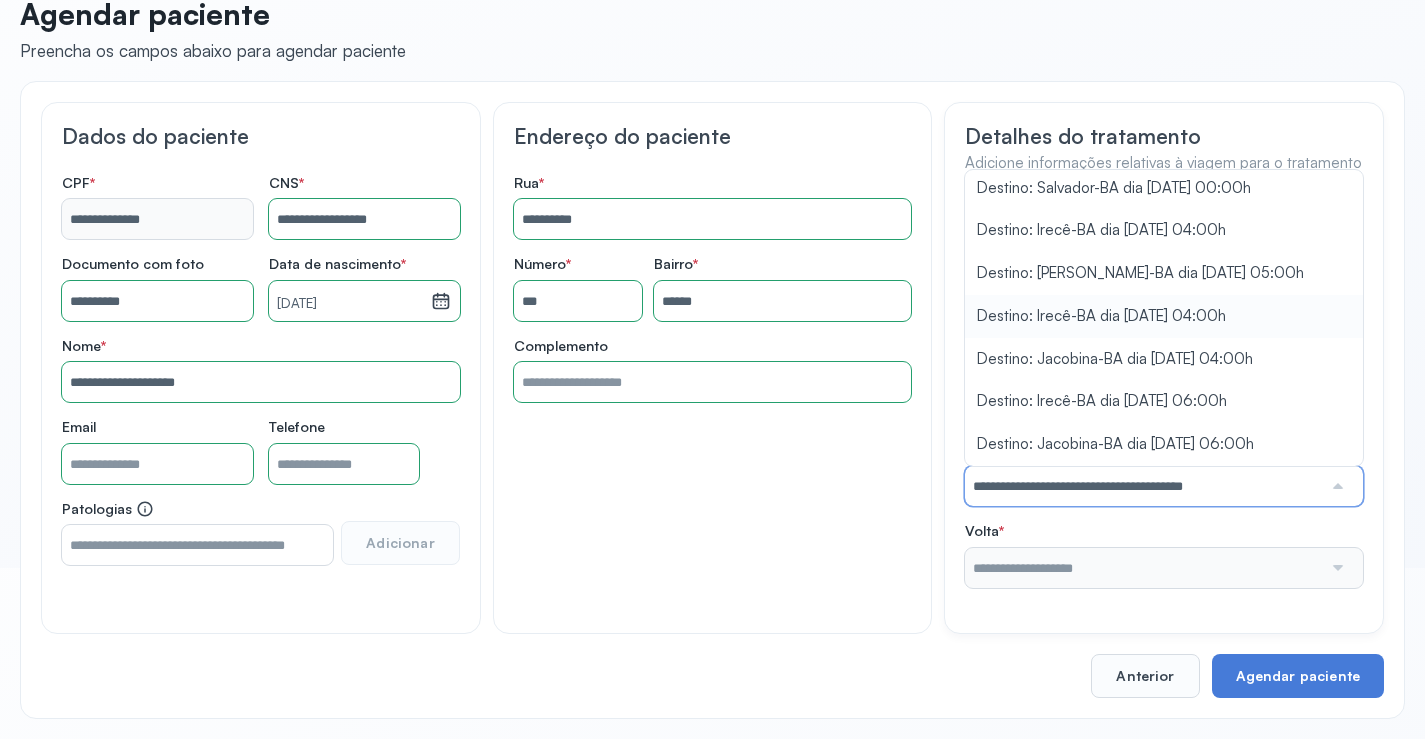 click on "**********" at bounding box center (1164, 392) 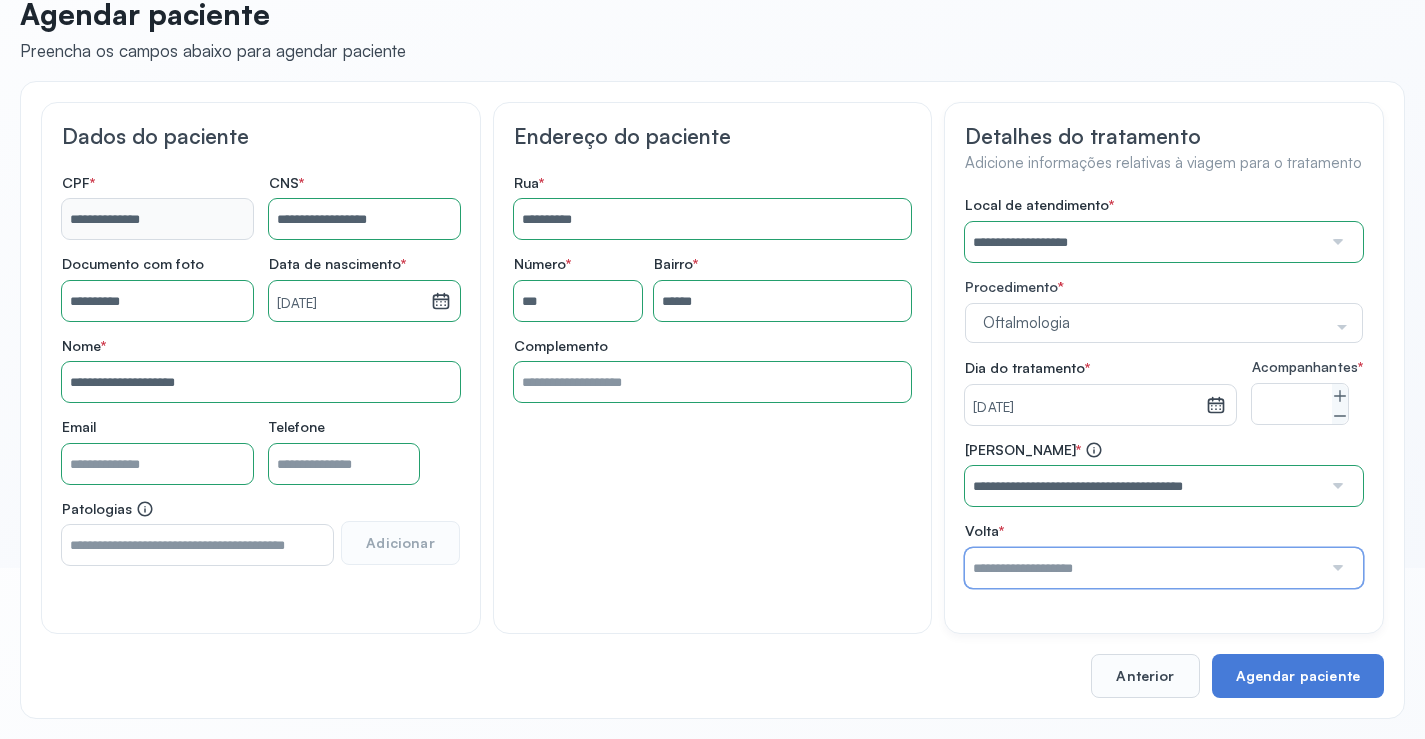 click at bounding box center (1143, 568) 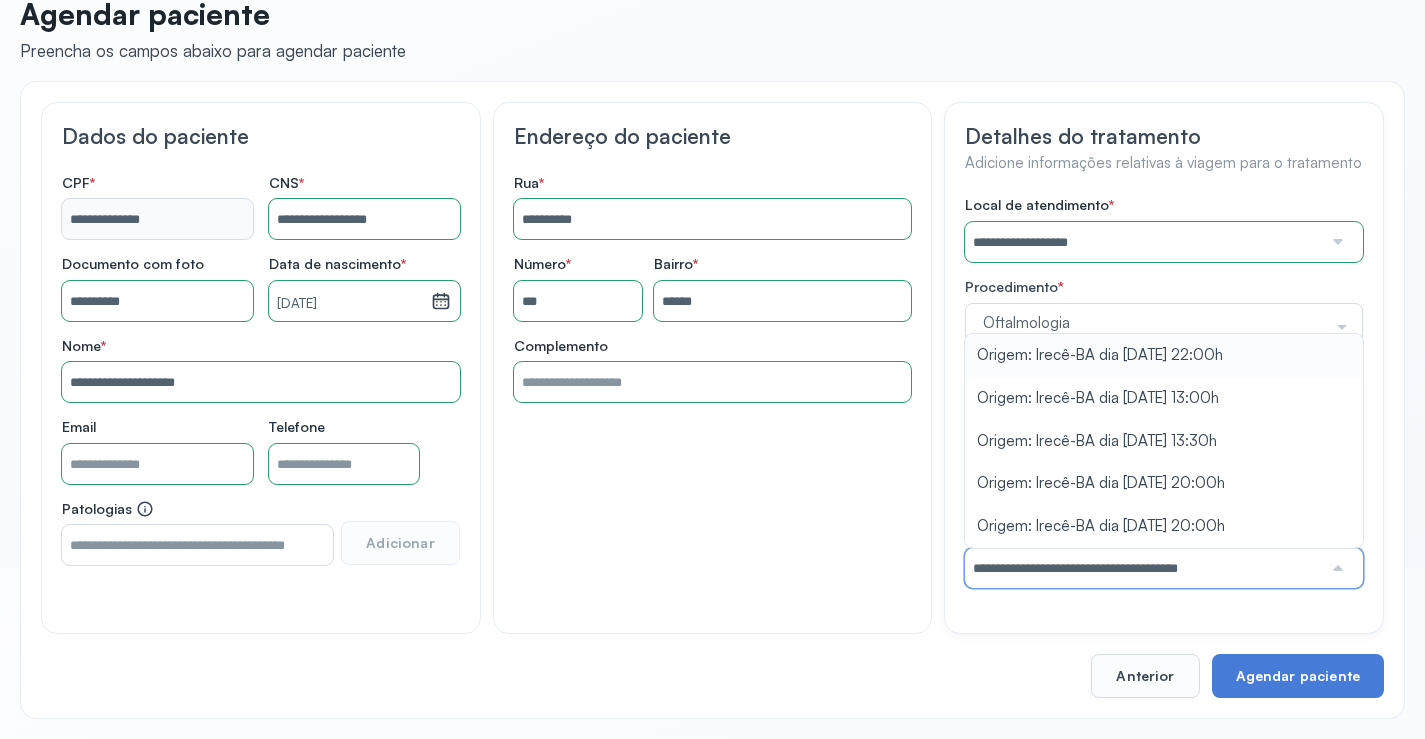 click on "**********" at bounding box center (1164, 392) 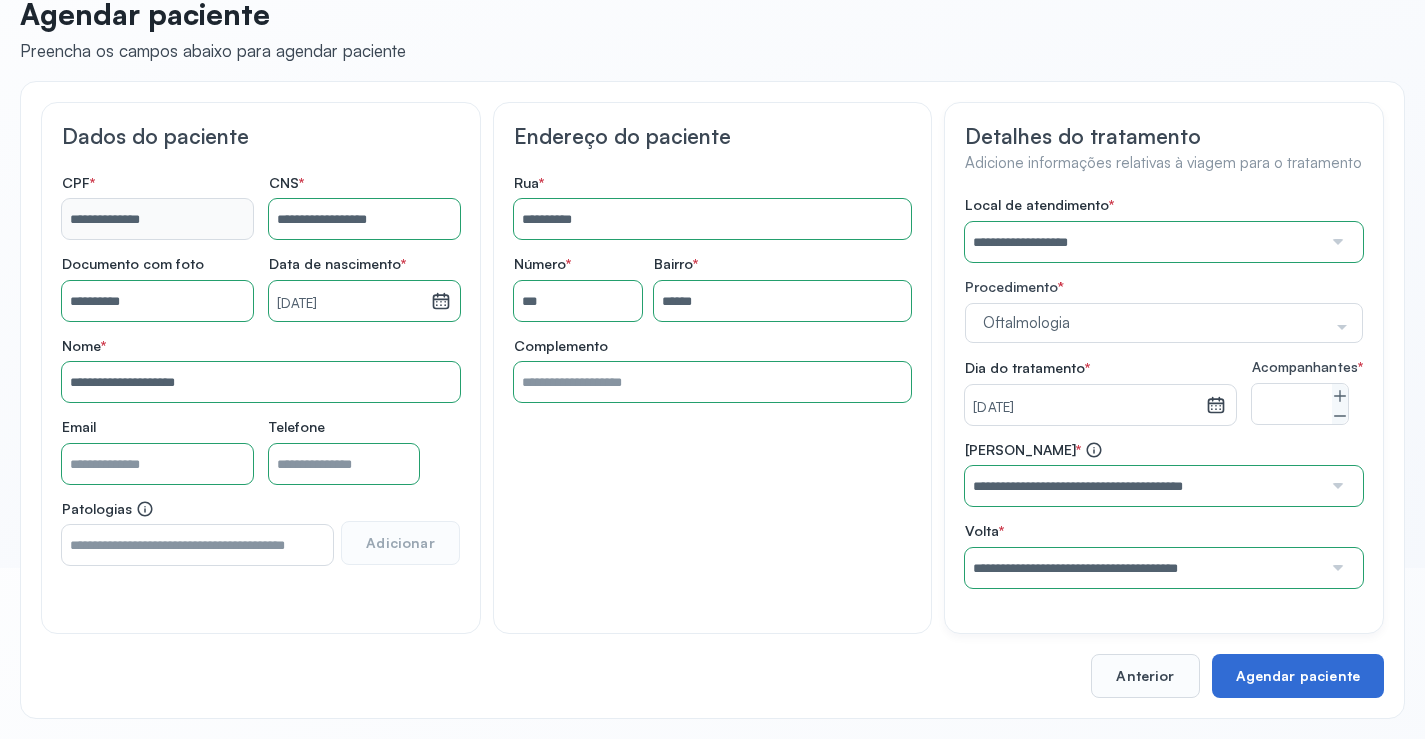 click on "Agendar paciente" at bounding box center [1298, 676] 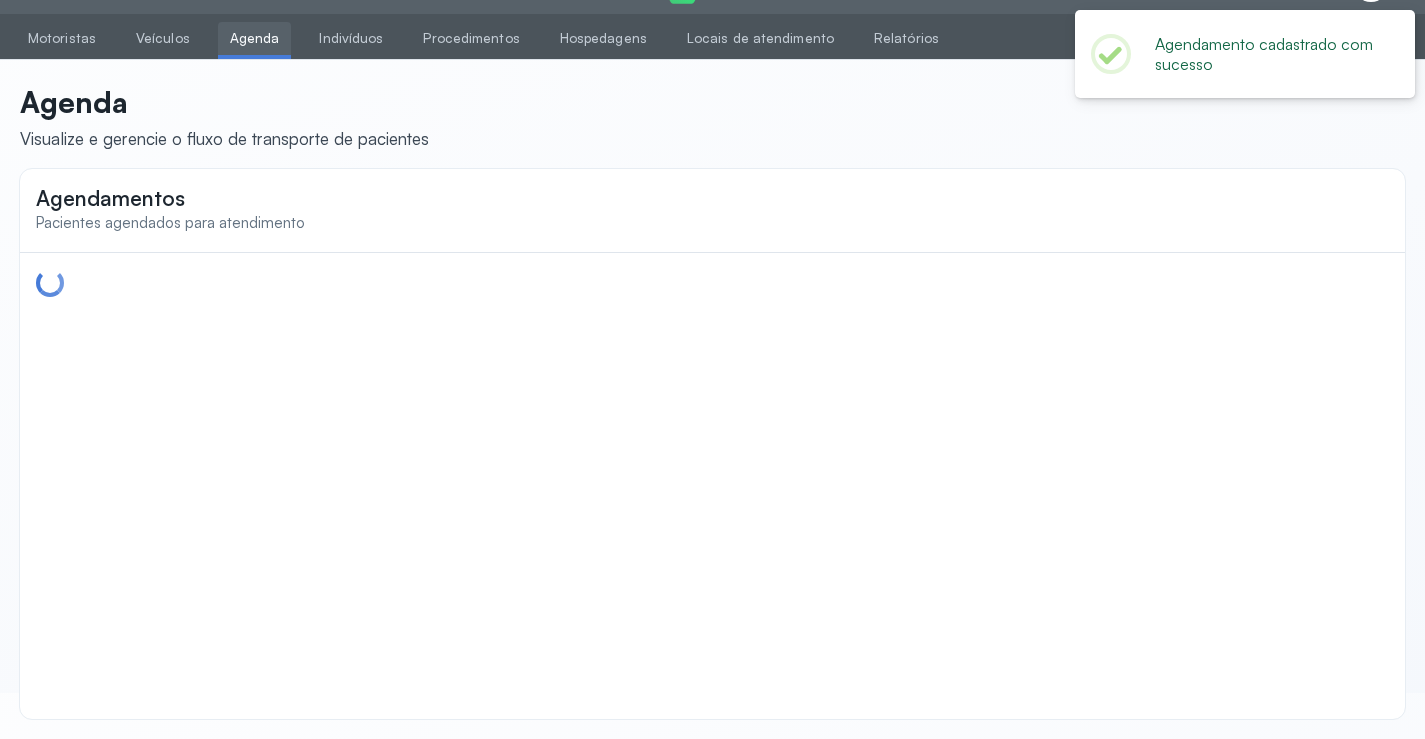 scroll, scrollTop: 44, scrollLeft: 0, axis: vertical 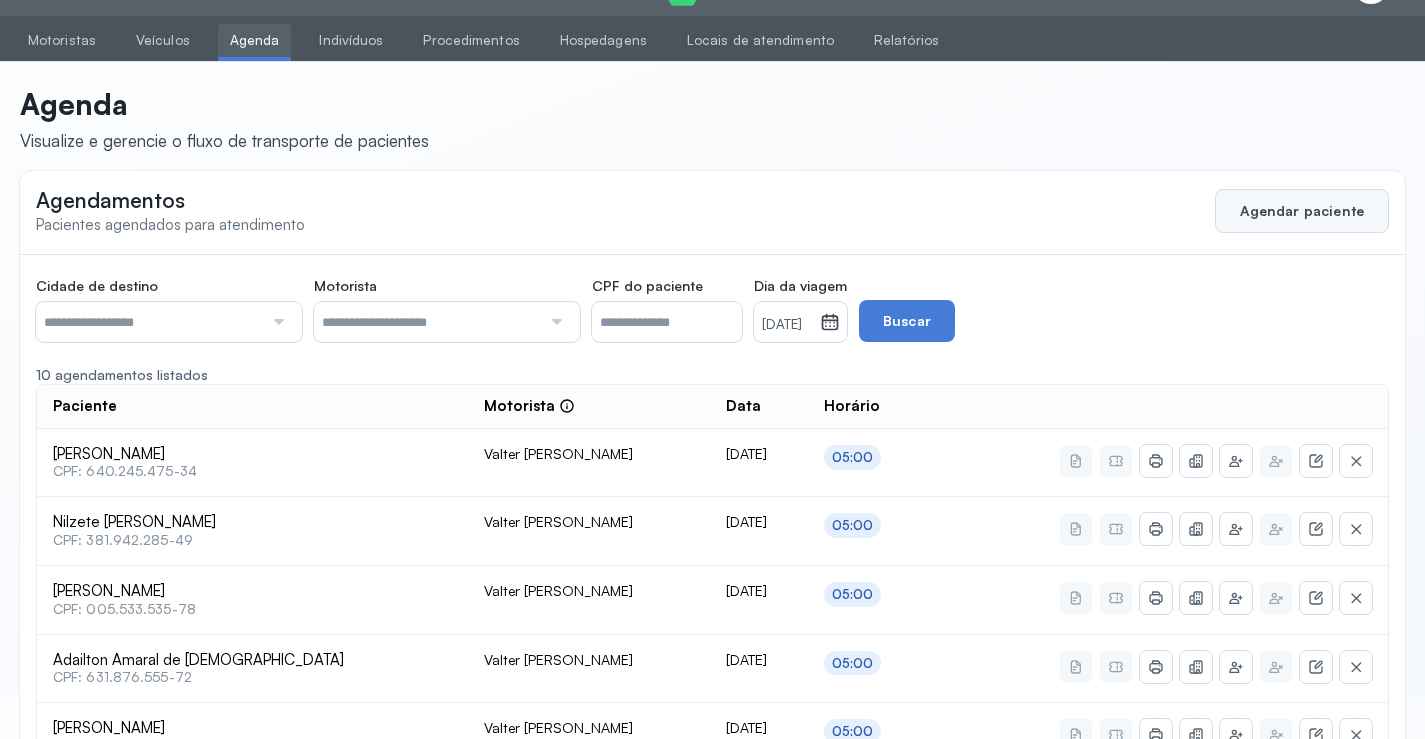 click on "Agendar paciente" 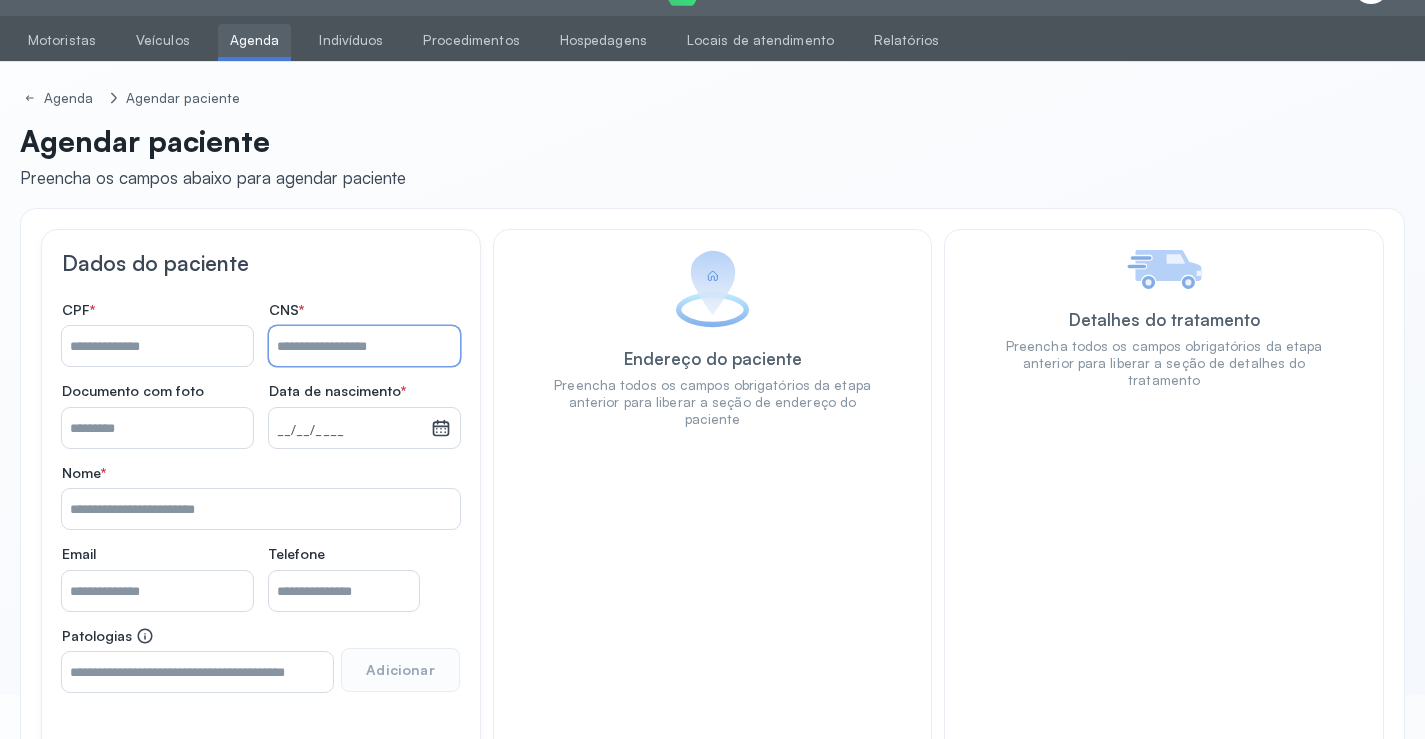 paste on "**********" 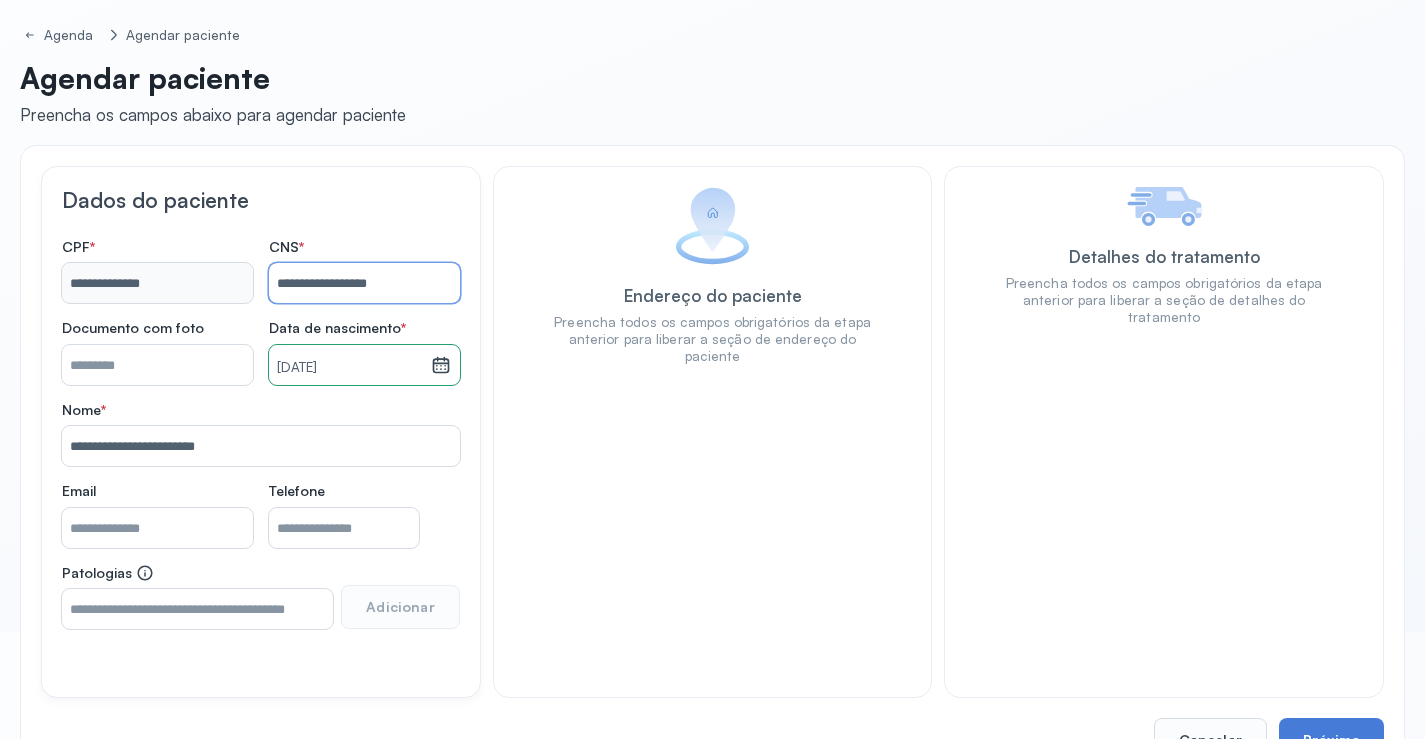 scroll, scrollTop: 171, scrollLeft: 0, axis: vertical 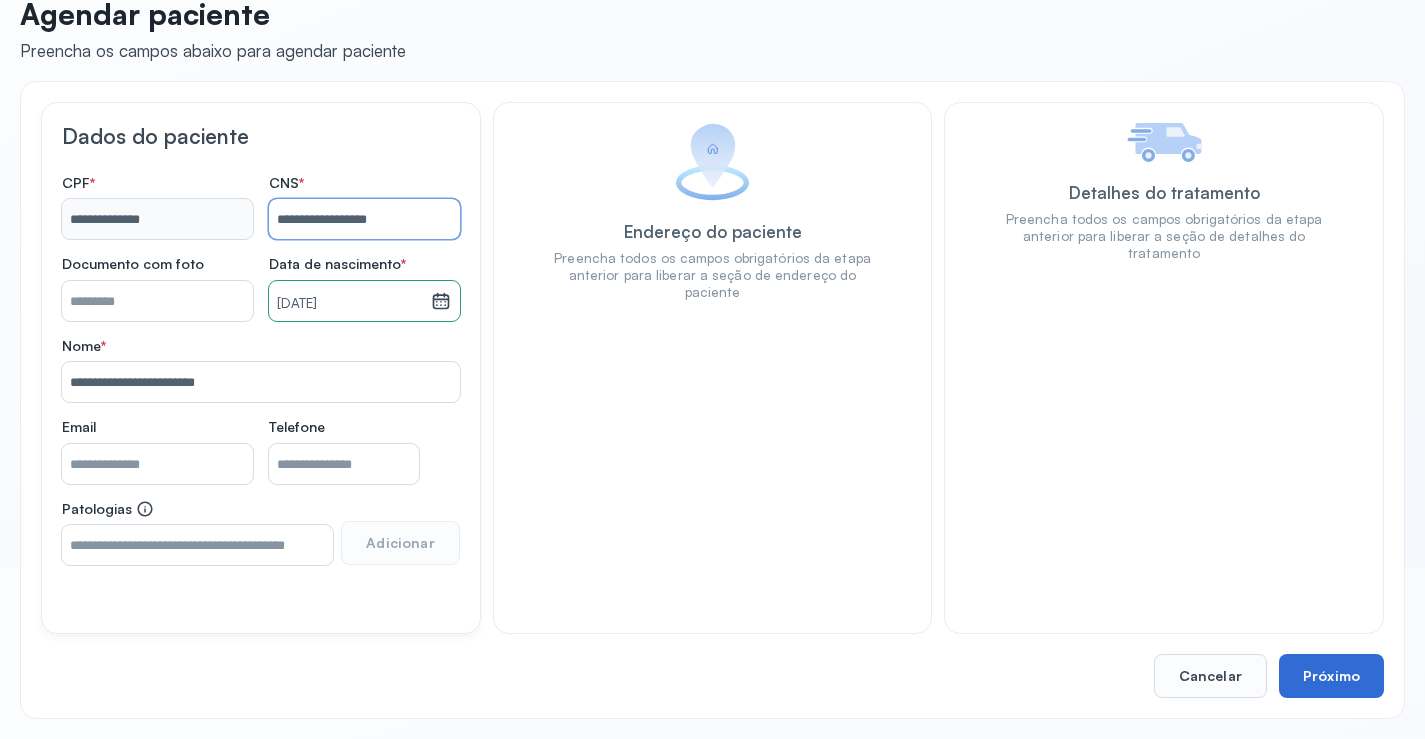 click on "Próximo" at bounding box center (1331, 676) 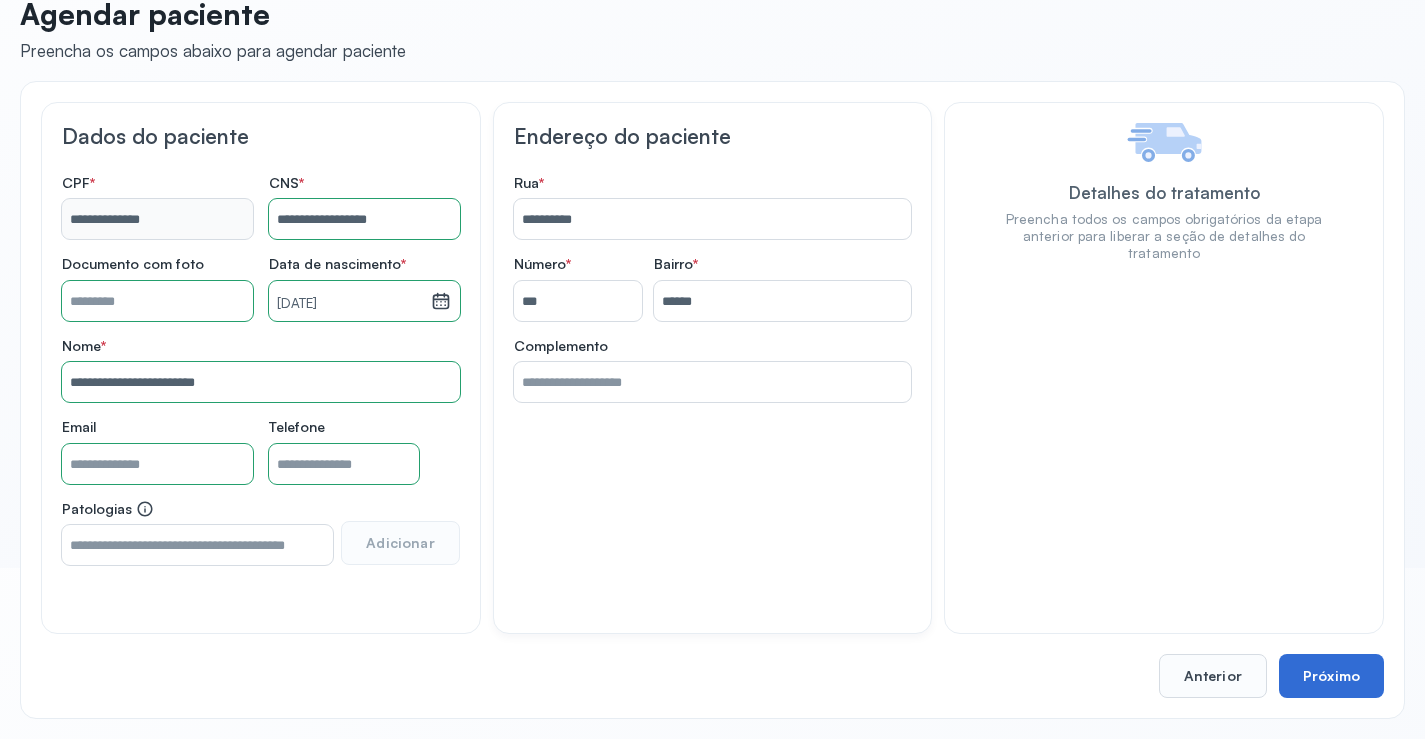 click on "Próximo" at bounding box center [1331, 676] 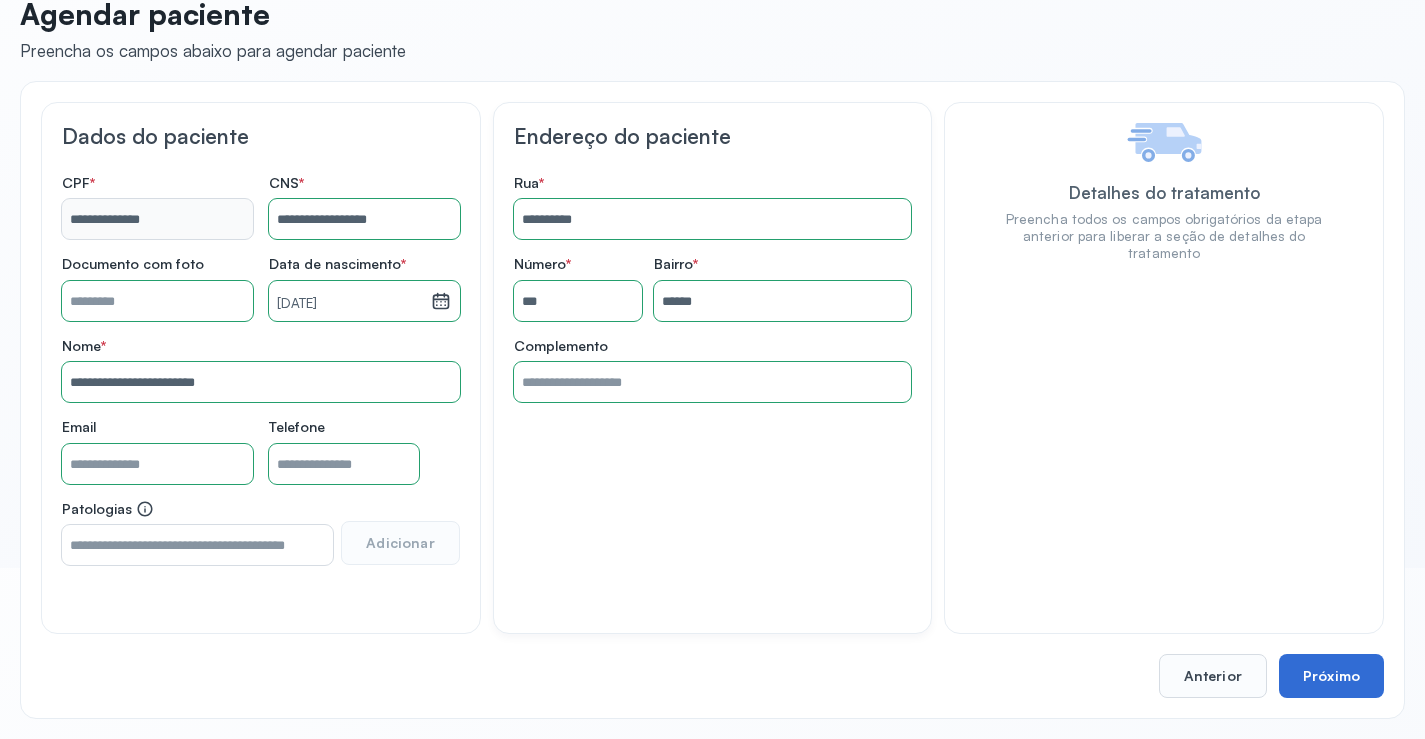 click on "Próximo" at bounding box center [1331, 676] 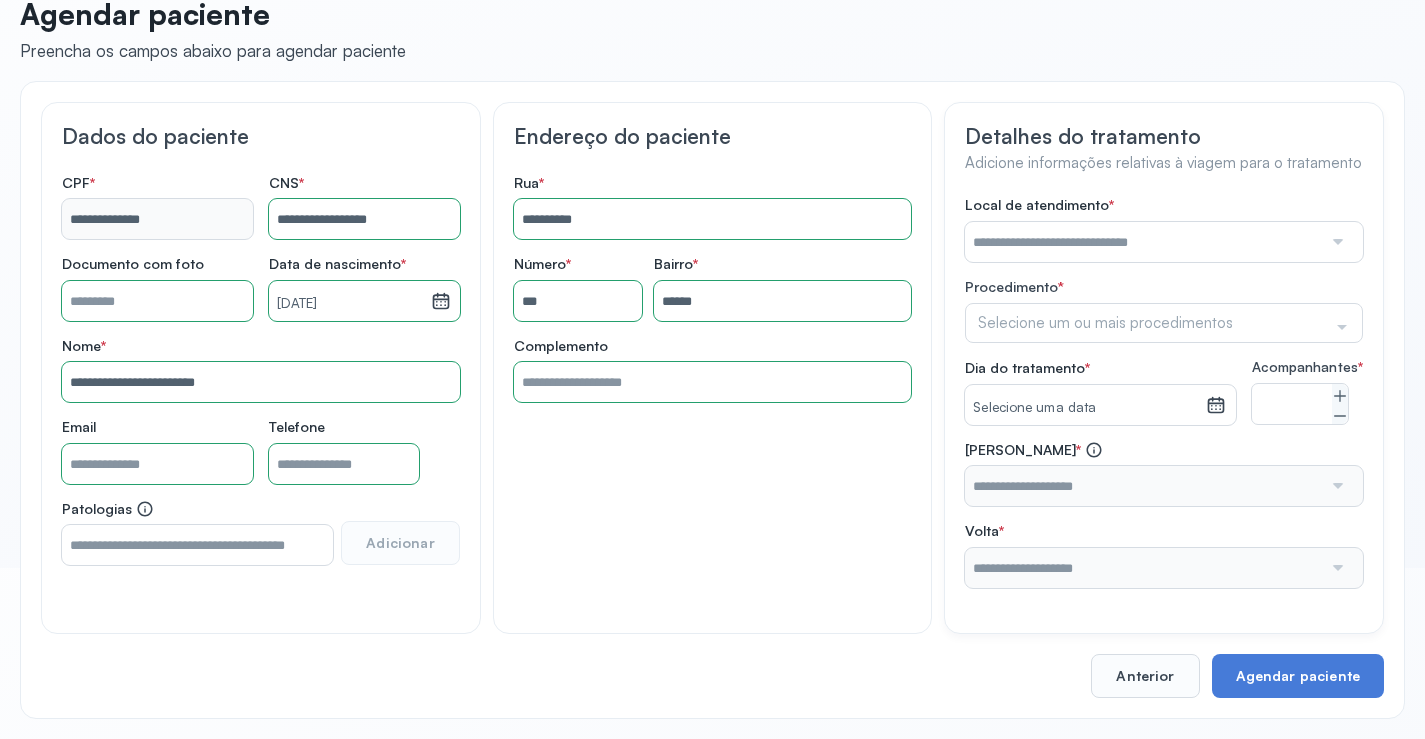 click at bounding box center (1143, 242) 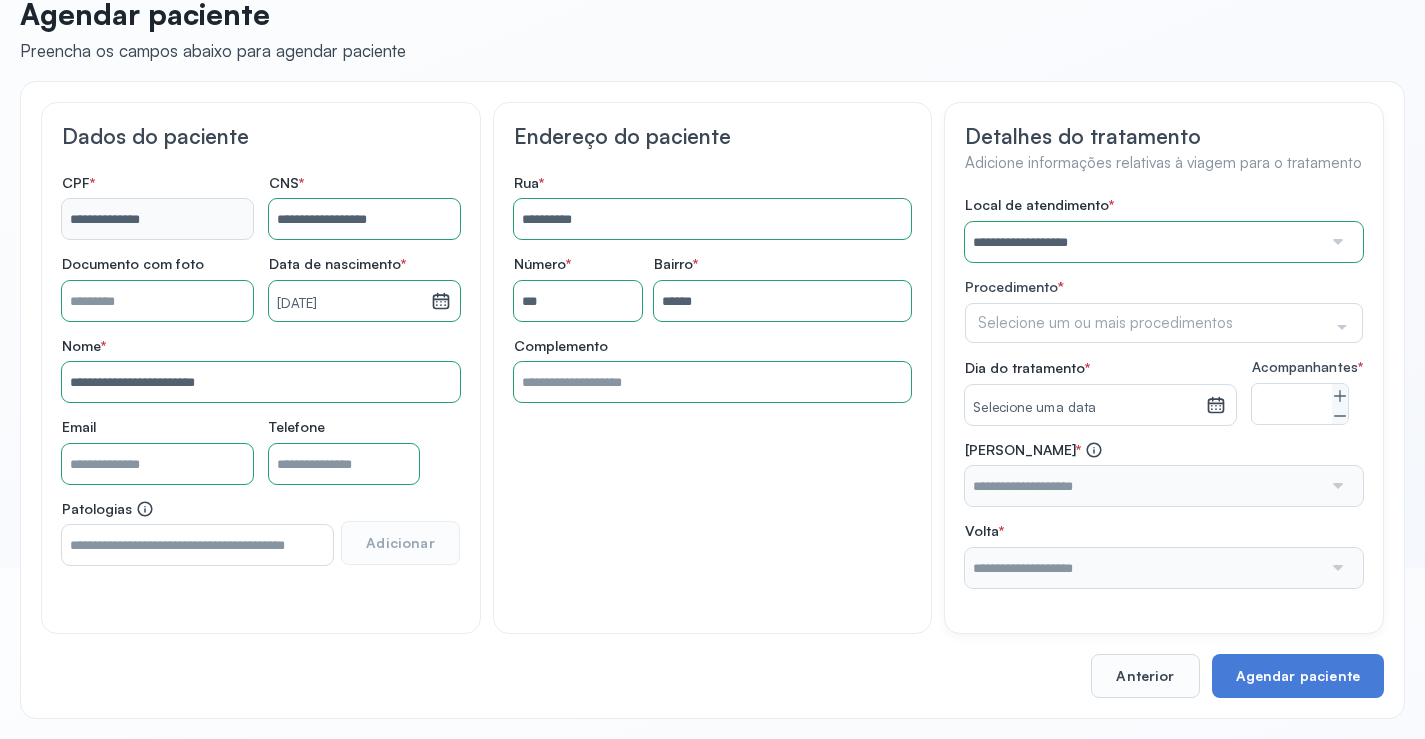 click on "**********" at bounding box center (1164, 392) 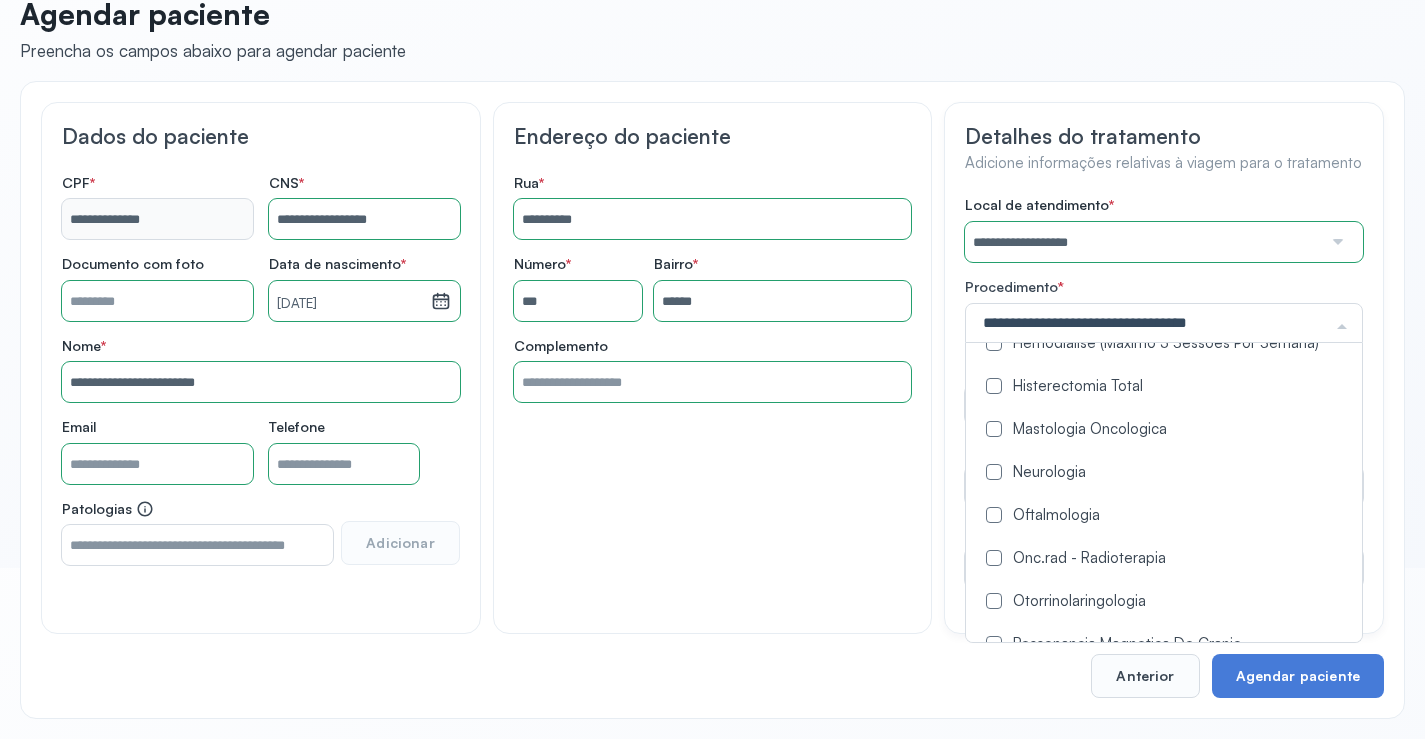scroll, scrollTop: 1000, scrollLeft: 0, axis: vertical 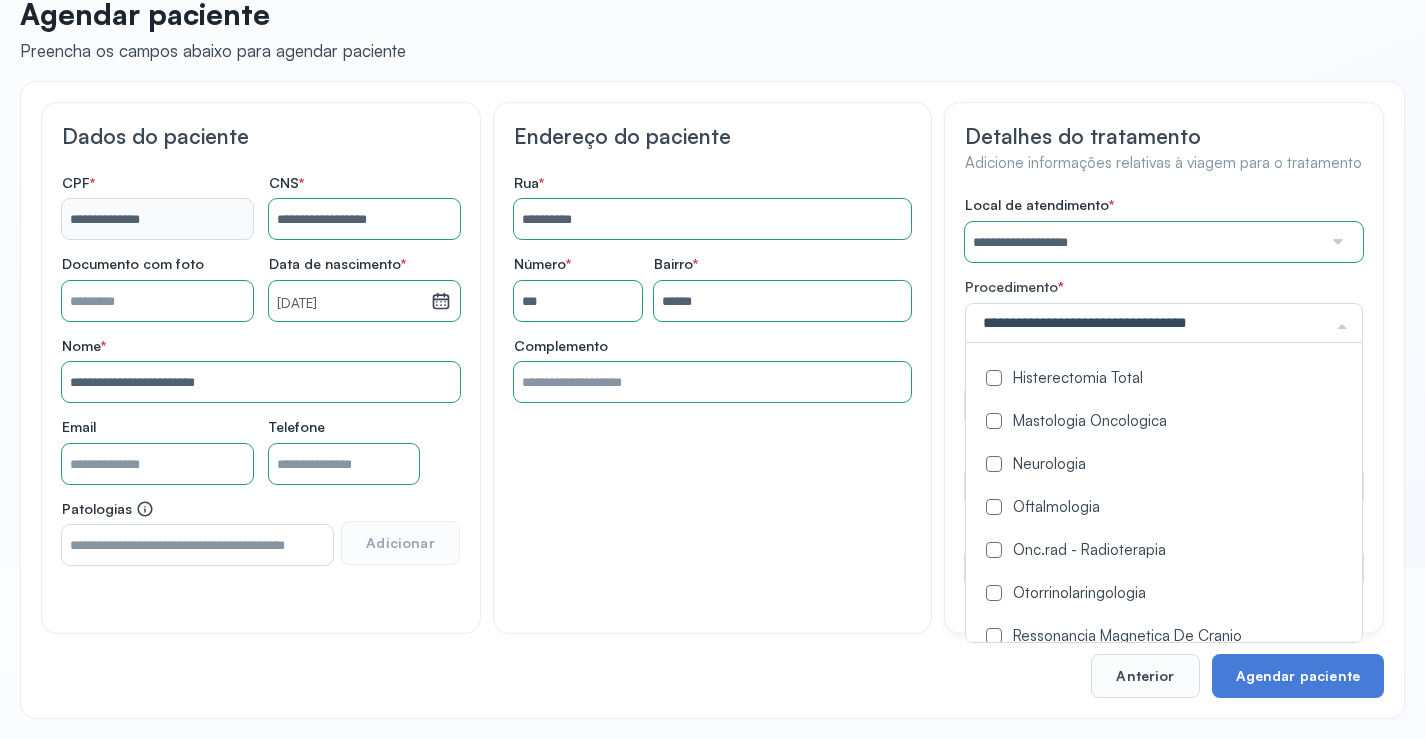 click at bounding box center (994, 507) 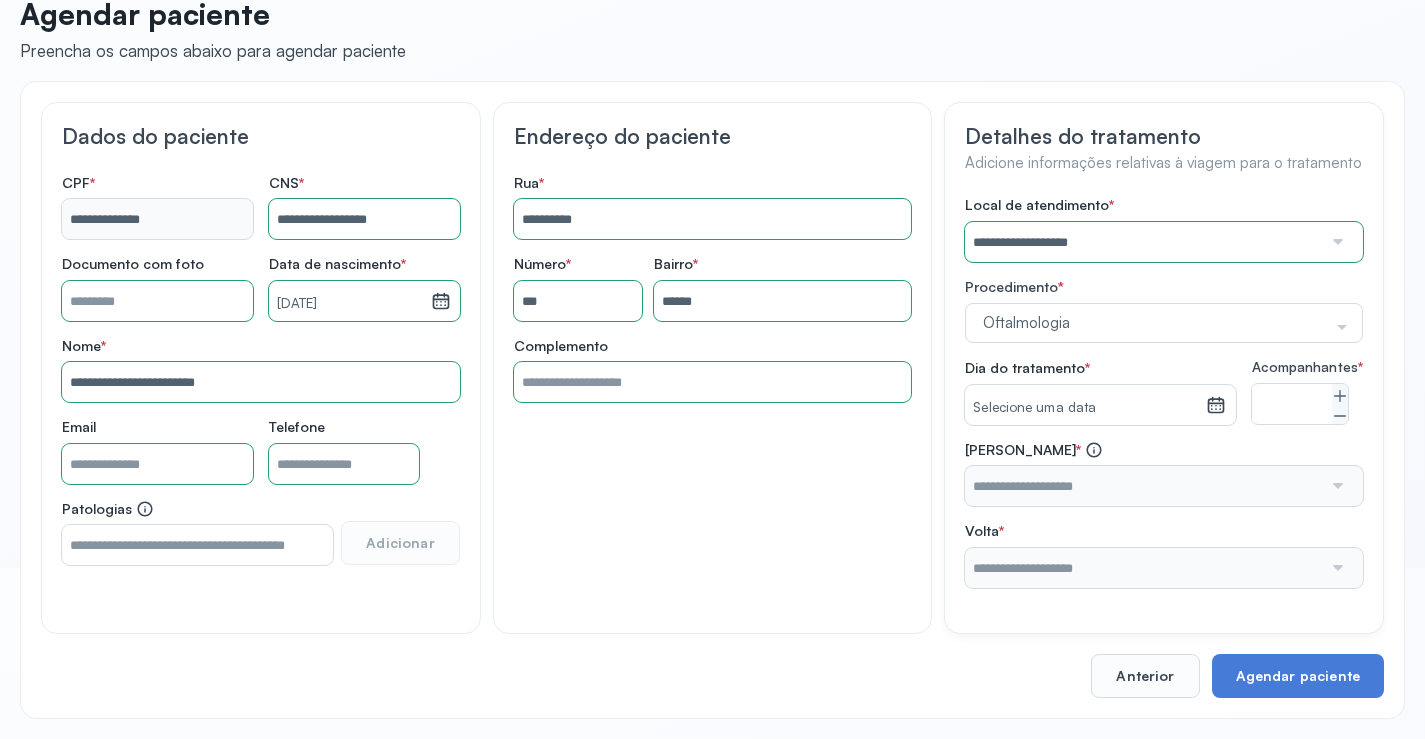 click on "**********" 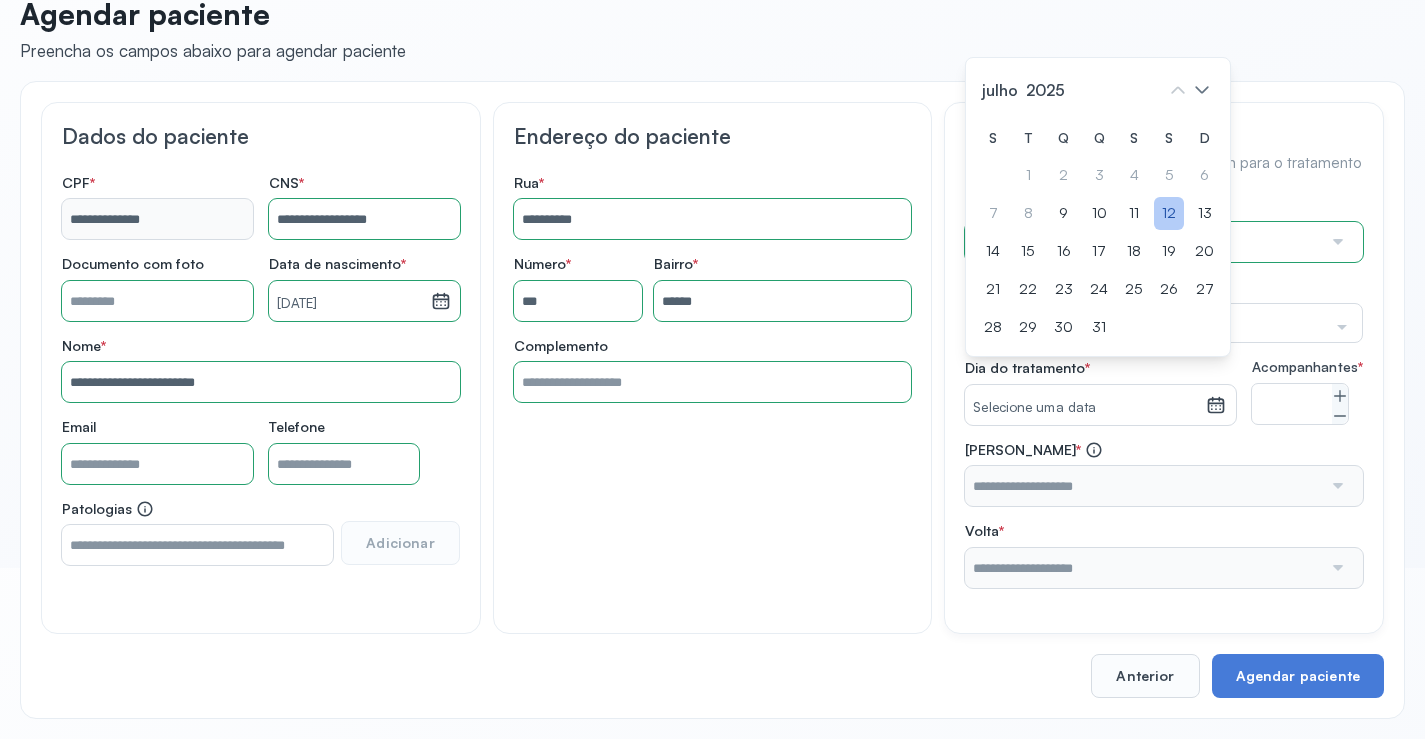click on "12" 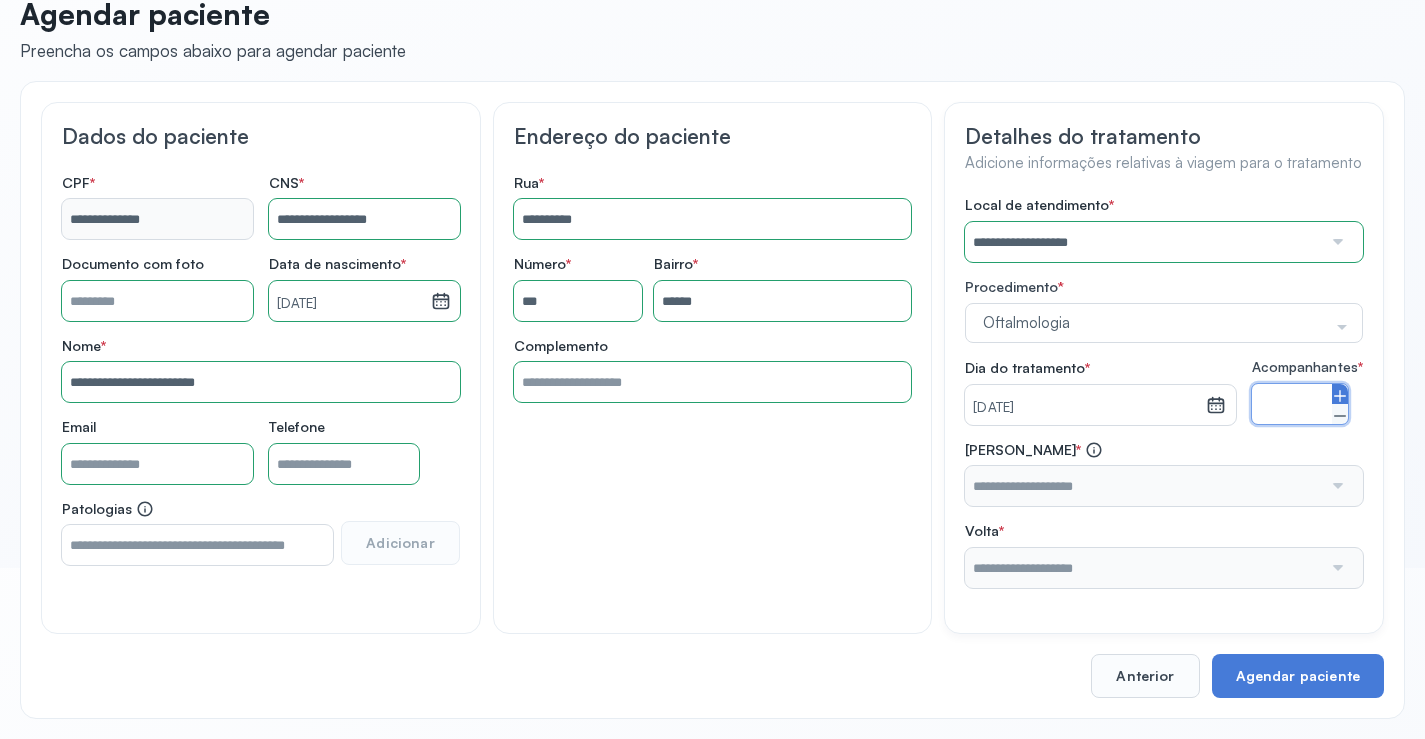 click 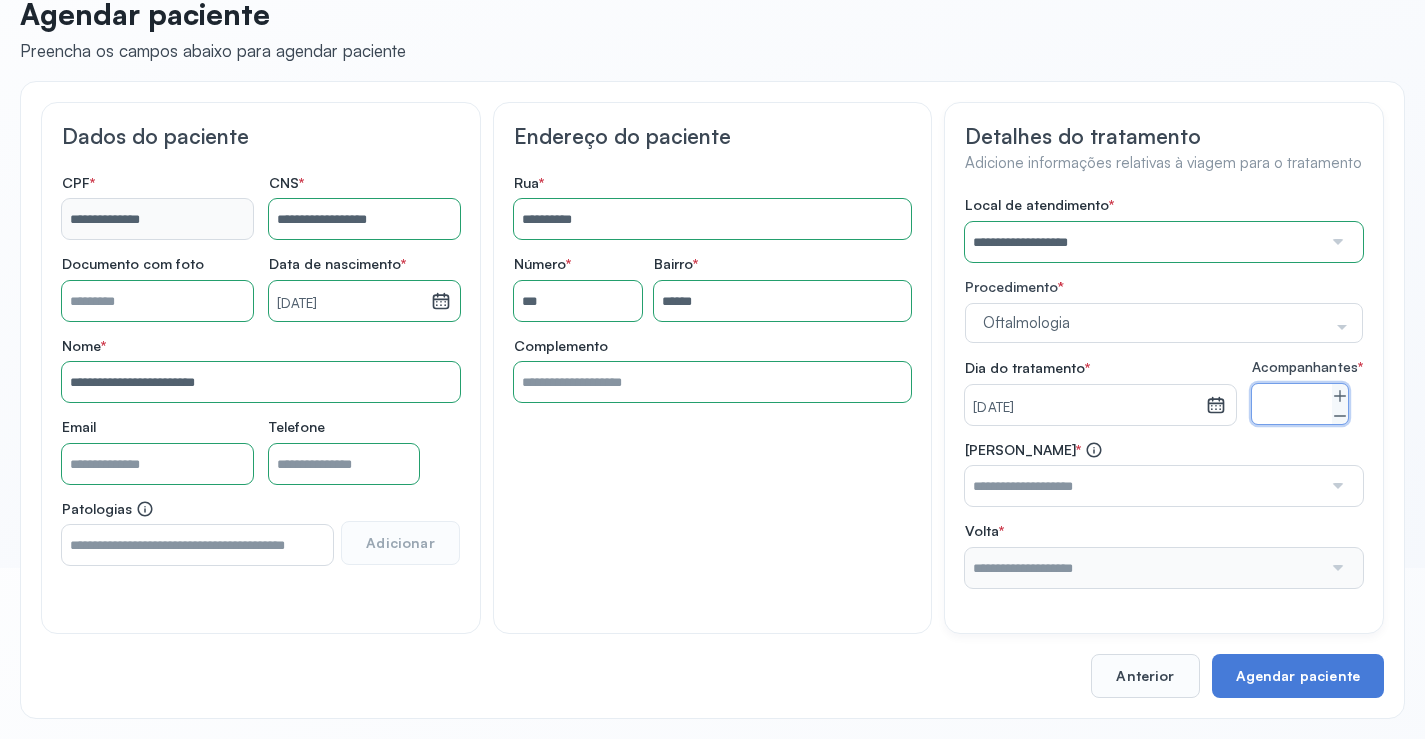 click at bounding box center (1143, 486) 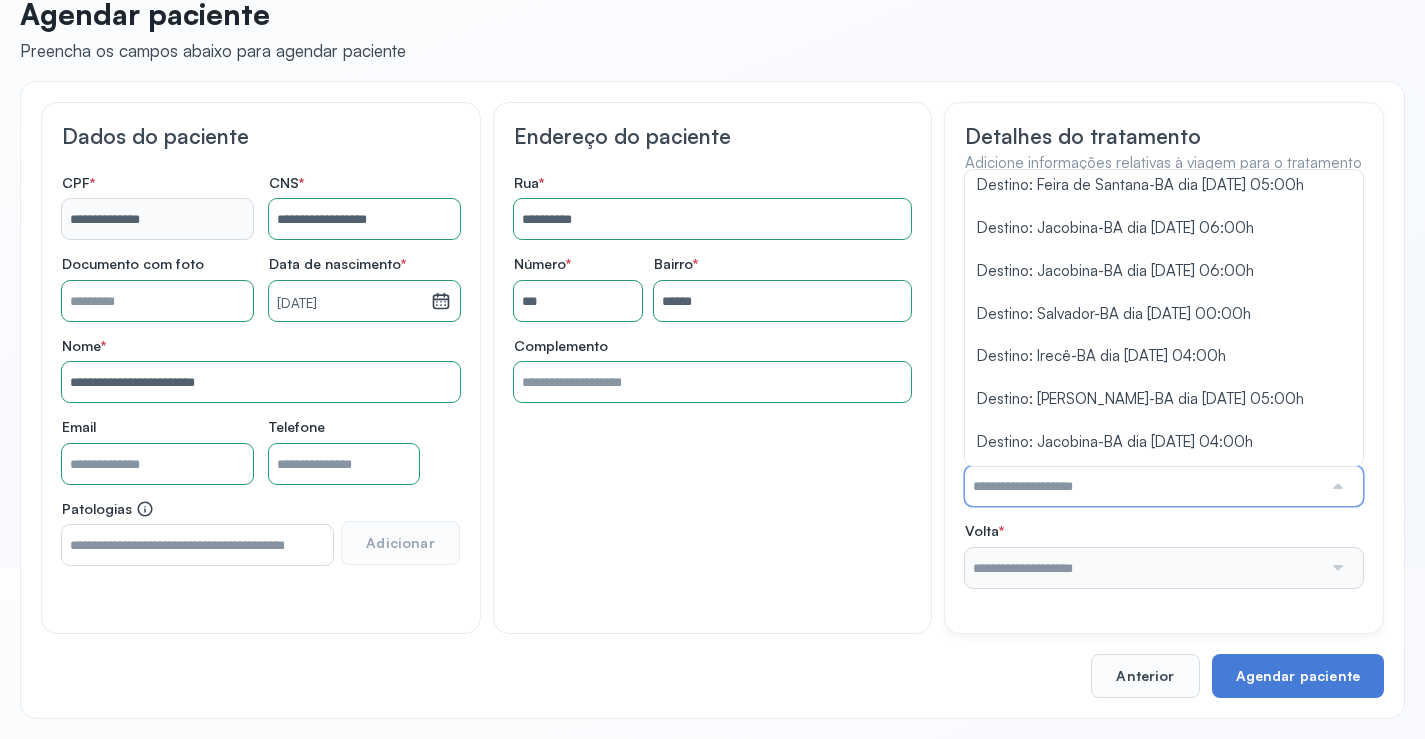 scroll, scrollTop: 334, scrollLeft: 0, axis: vertical 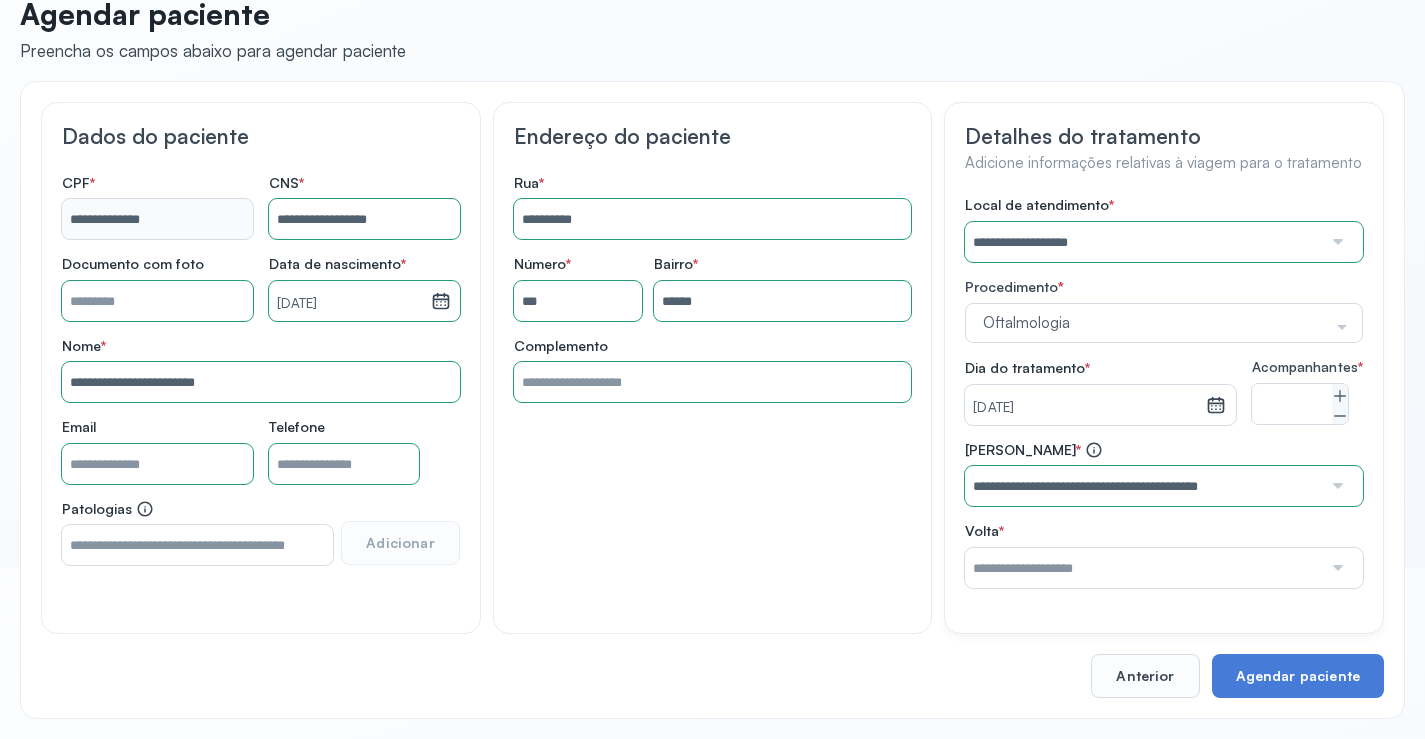 click on "**********" at bounding box center [1164, 392] 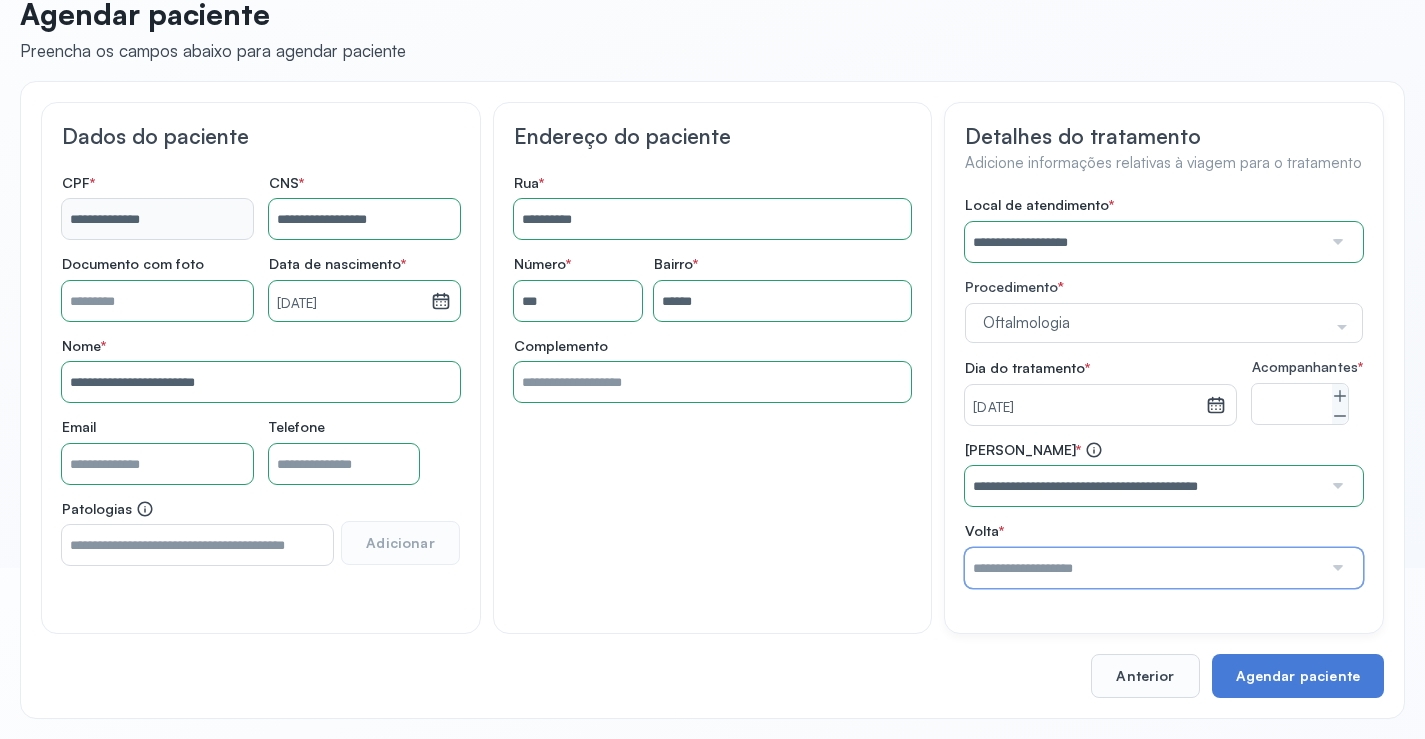 click at bounding box center [1143, 568] 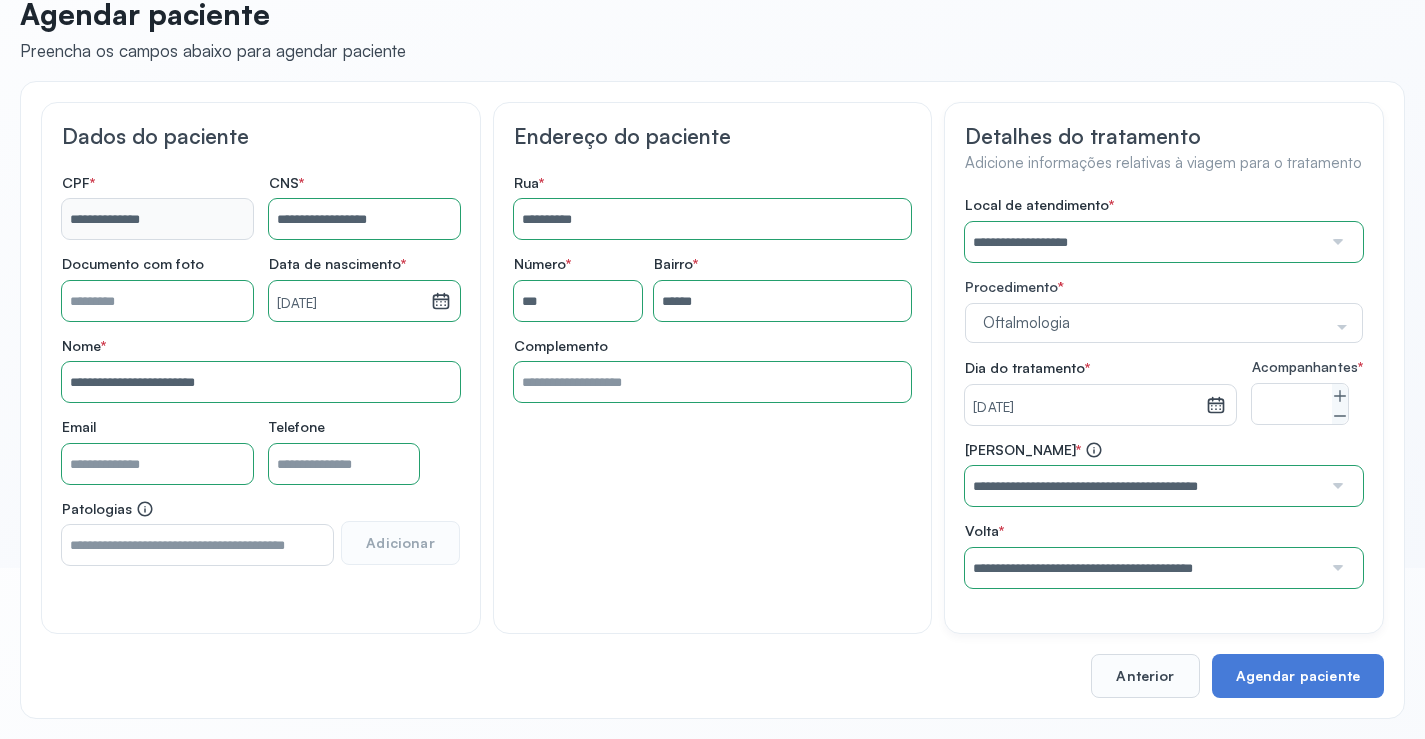 click on "**********" at bounding box center [1164, 392] 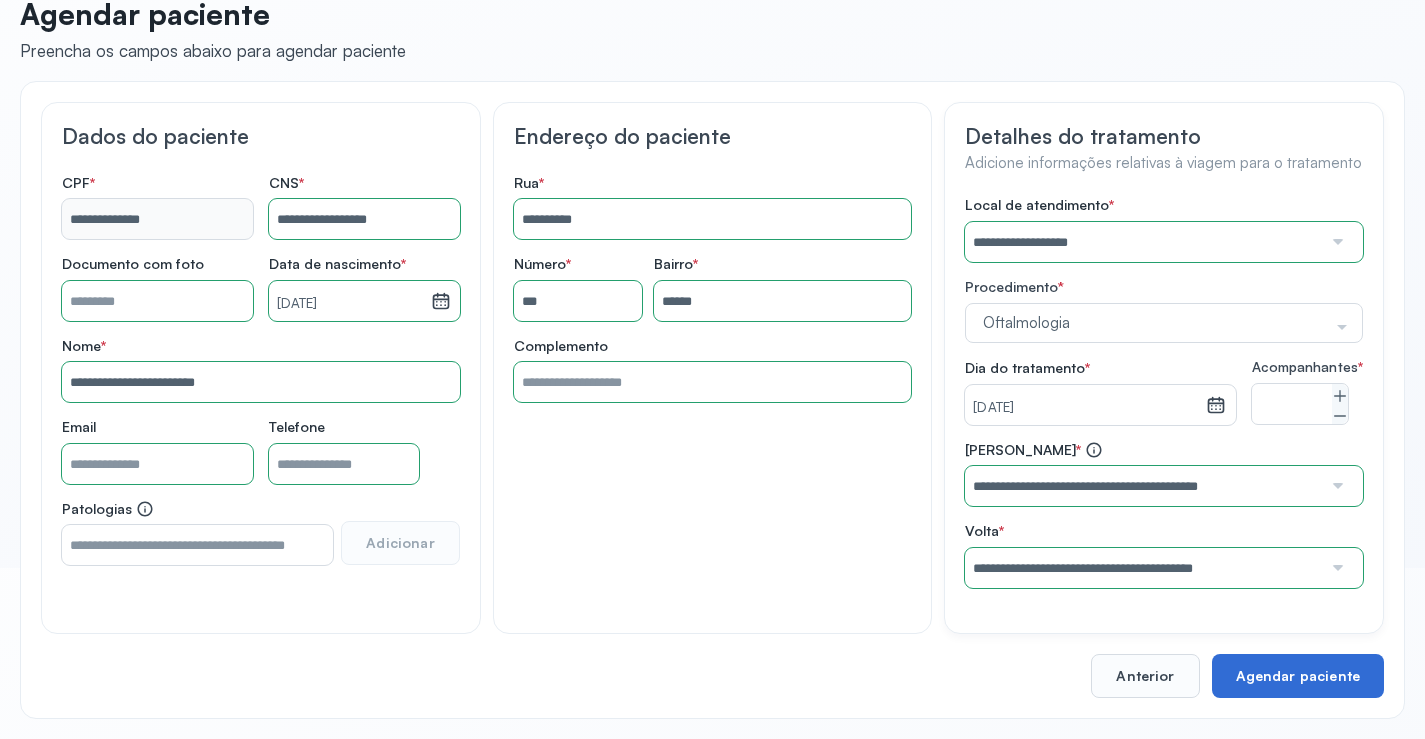 click on "Agendar paciente" at bounding box center [1298, 676] 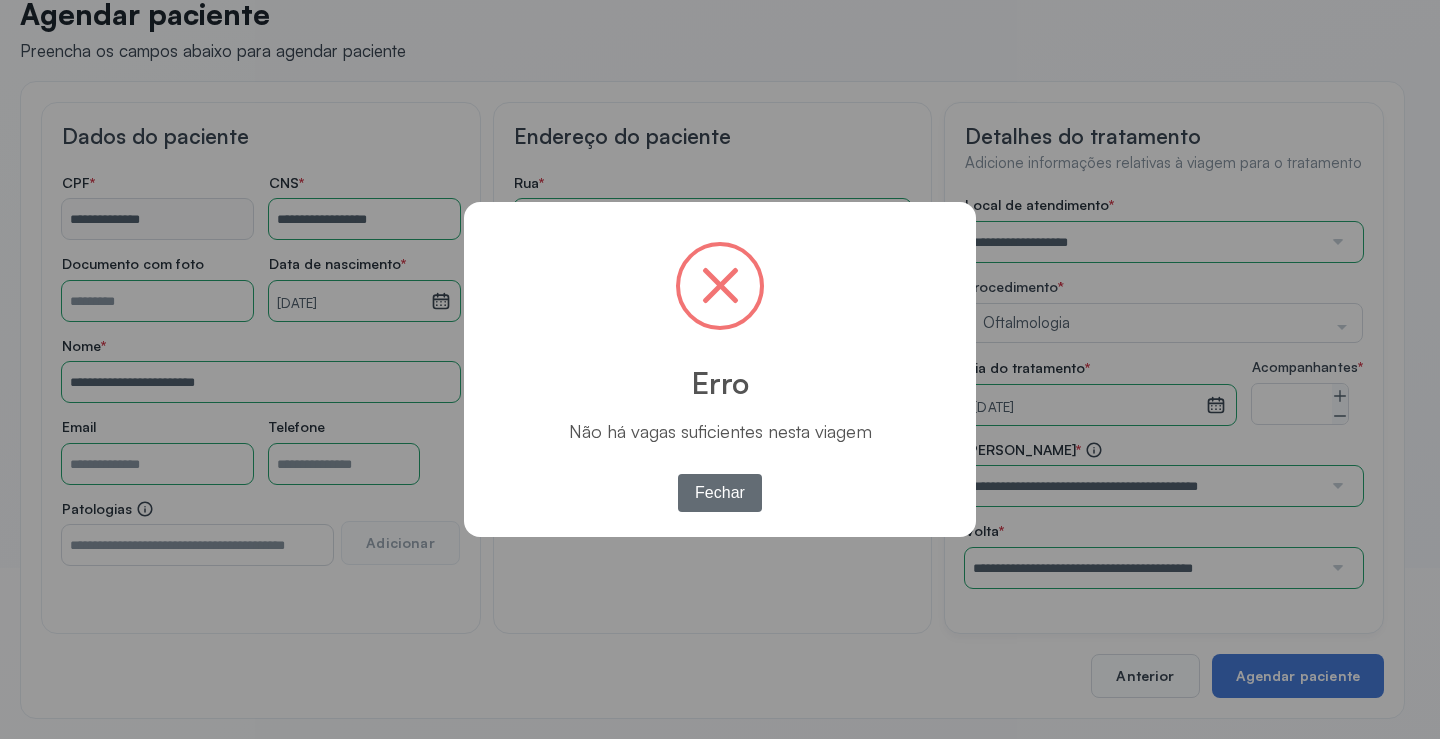 click on "Fechar" at bounding box center (720, 493) 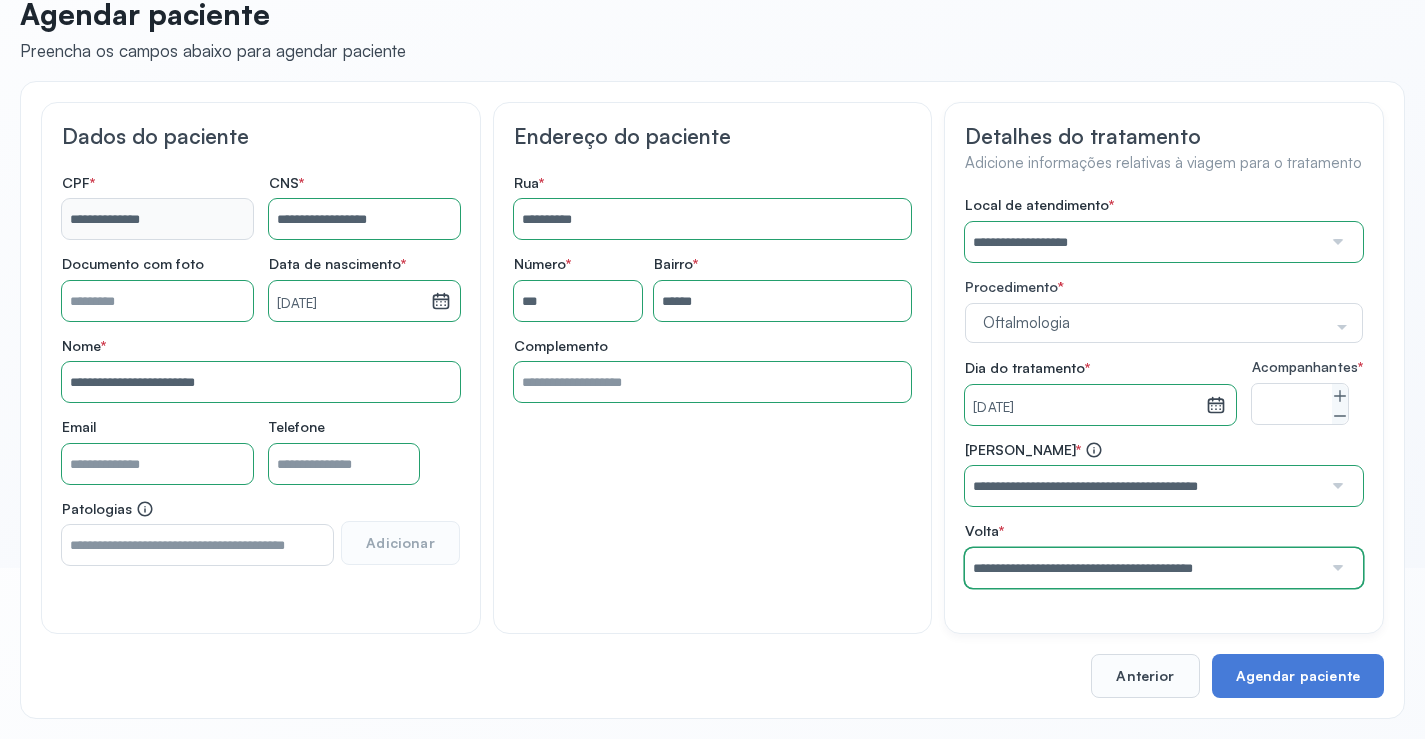 click on "**********" at bounding box center [1143, 568] 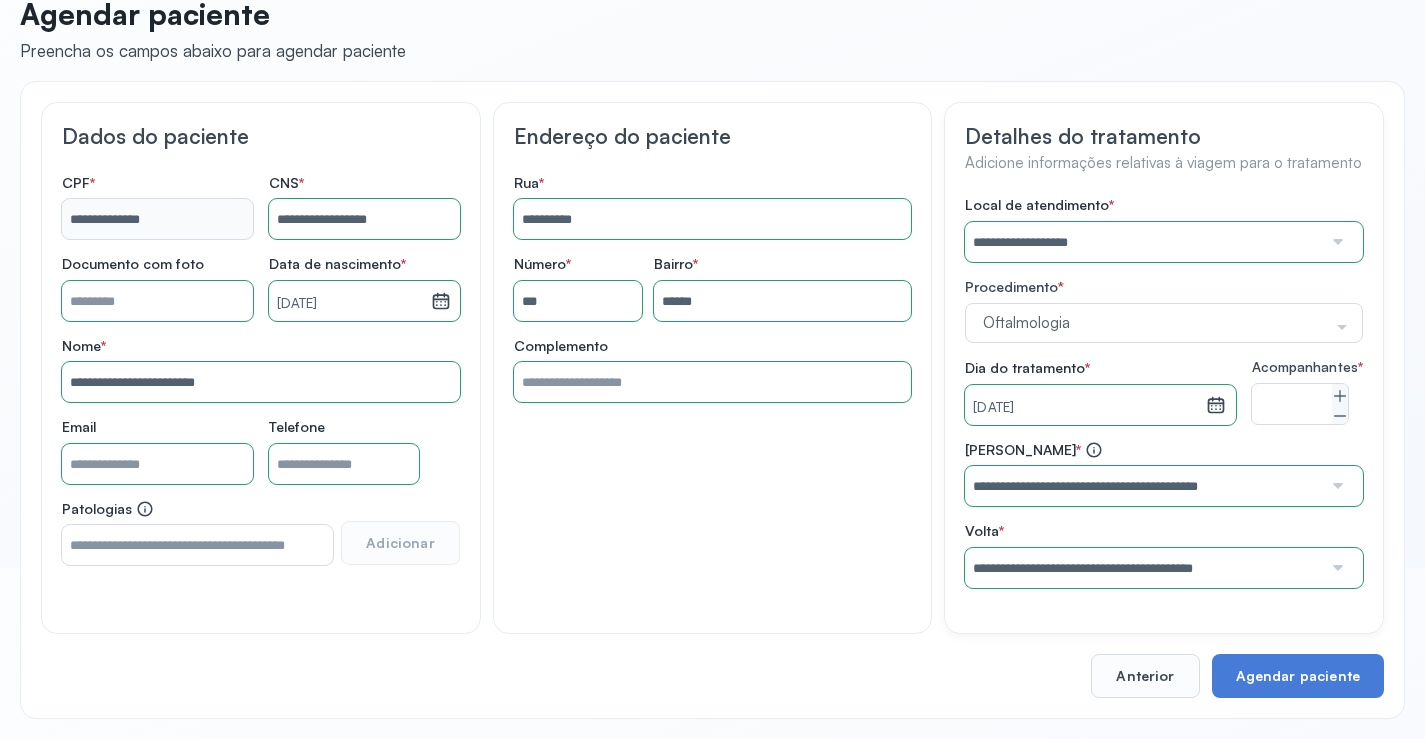 click on "**********" at bounding box center (1164, 514) 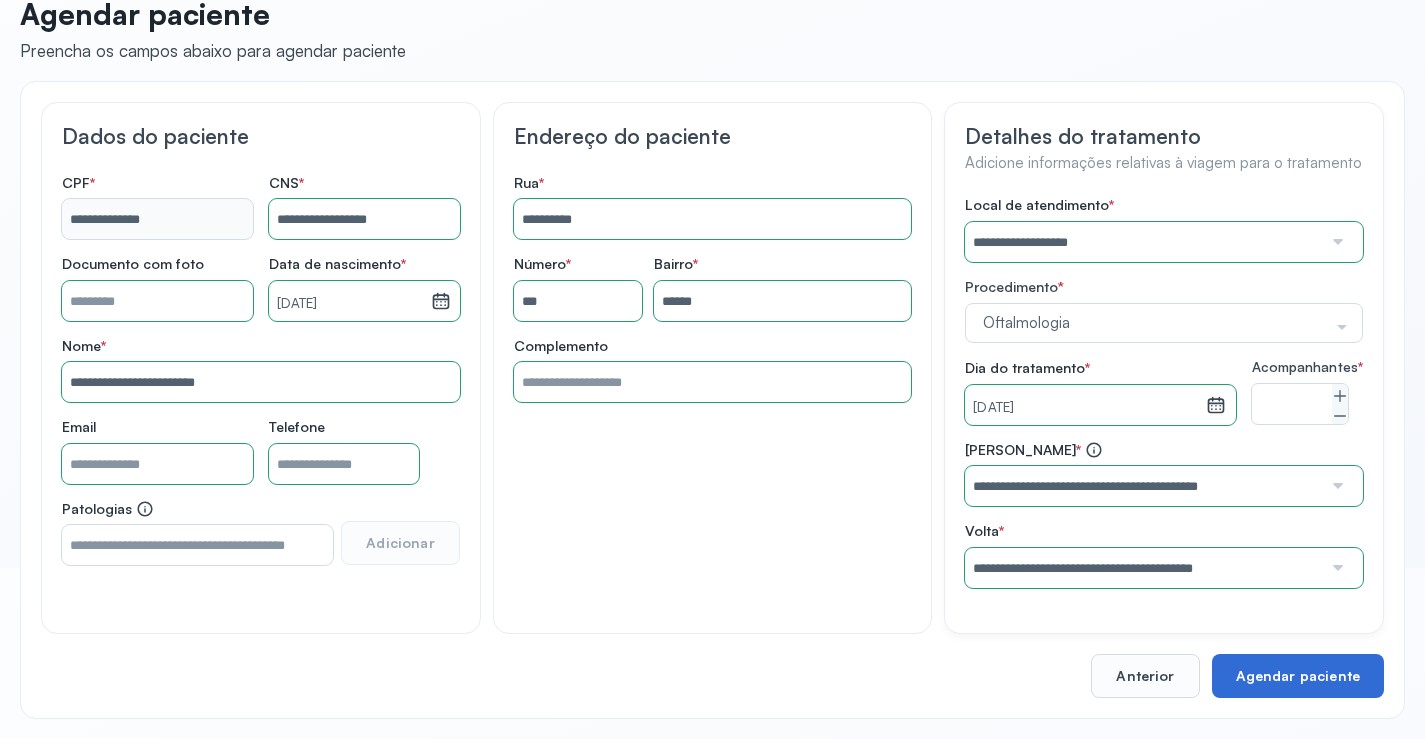 click on "Agendar paciente" at bounding box center [1298, 676] 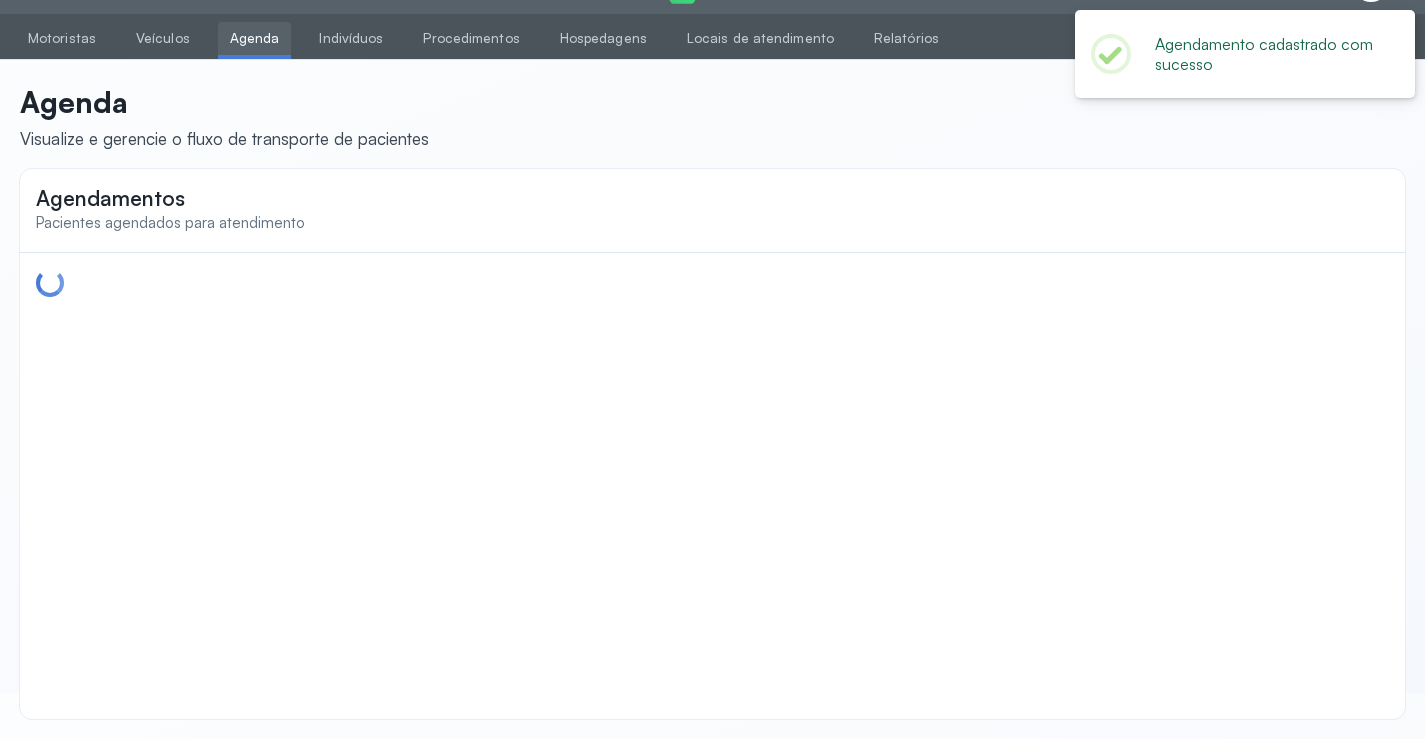 scroll, scrollTop: 44, scrollLeft: 0, axis: vertical 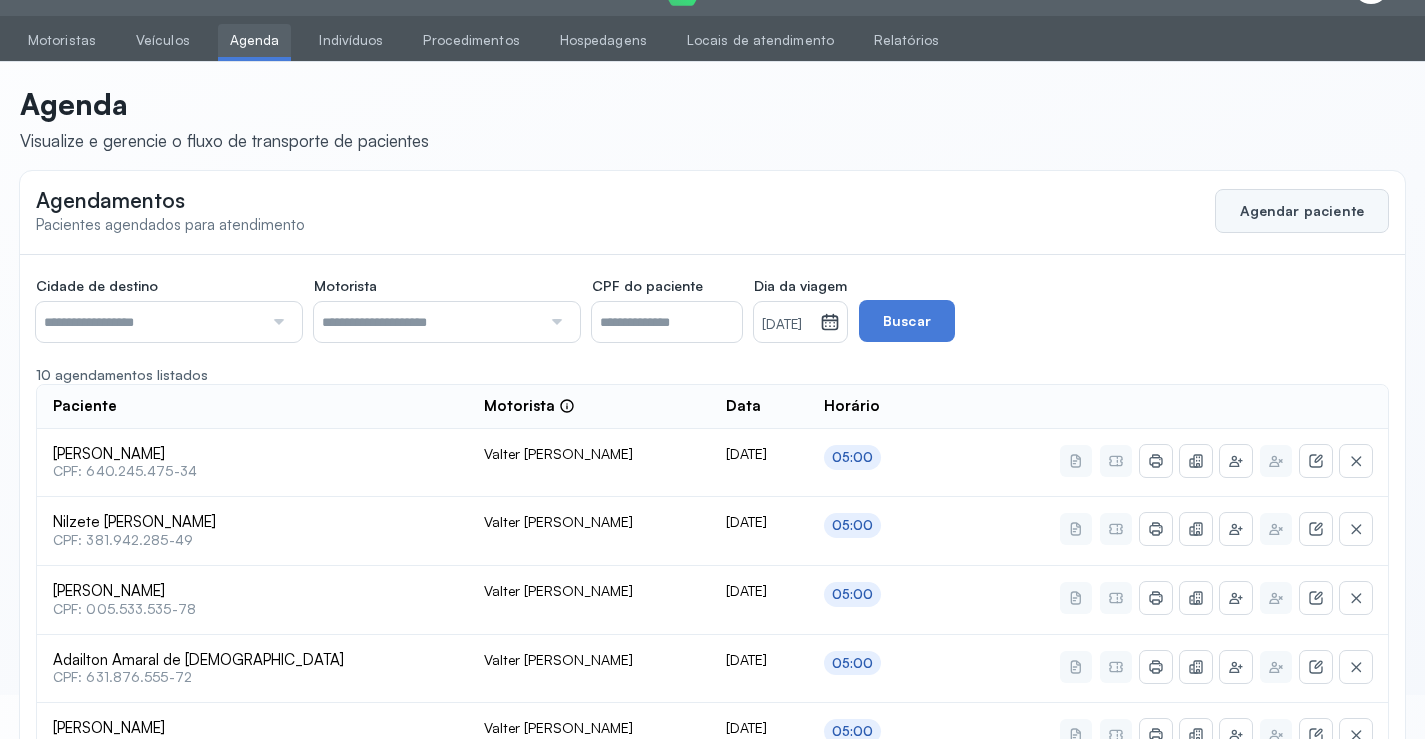 click on "Agendar paciente" 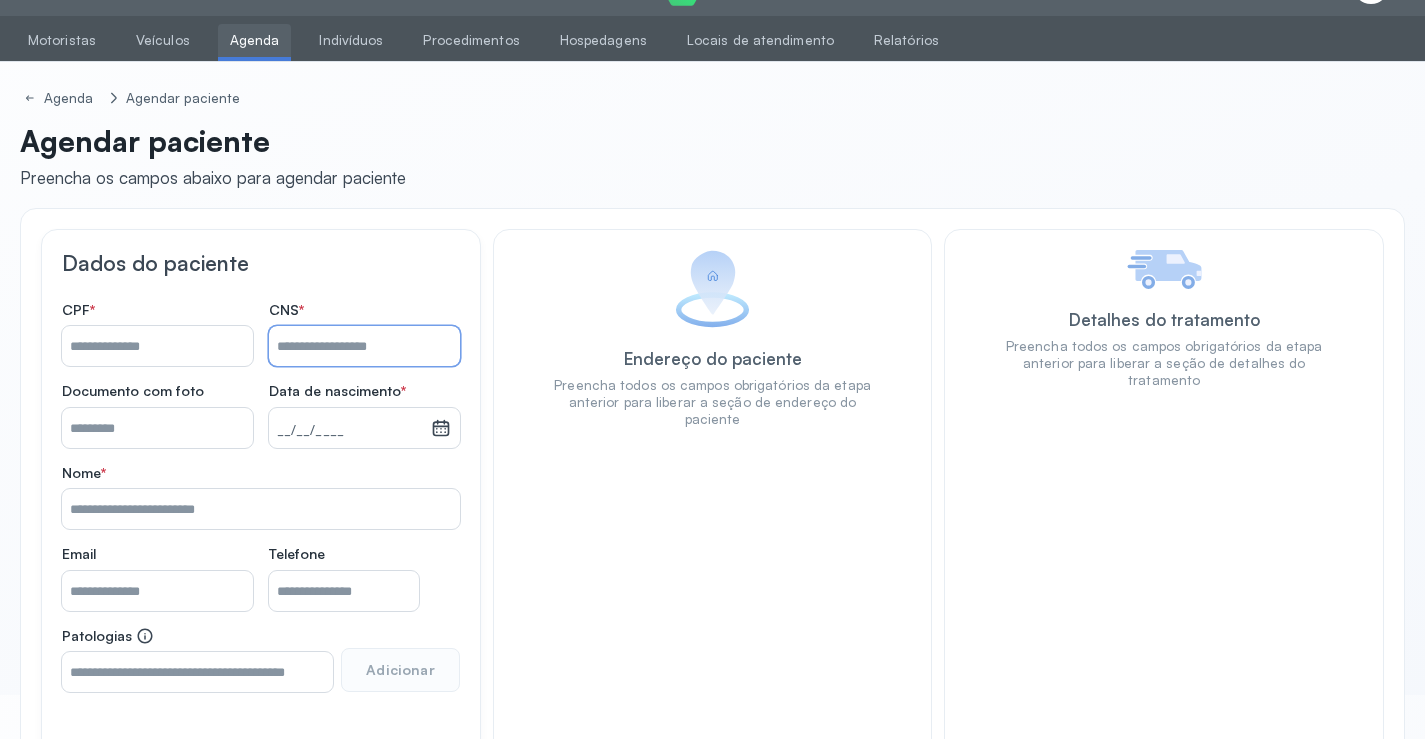 paste on "**********" 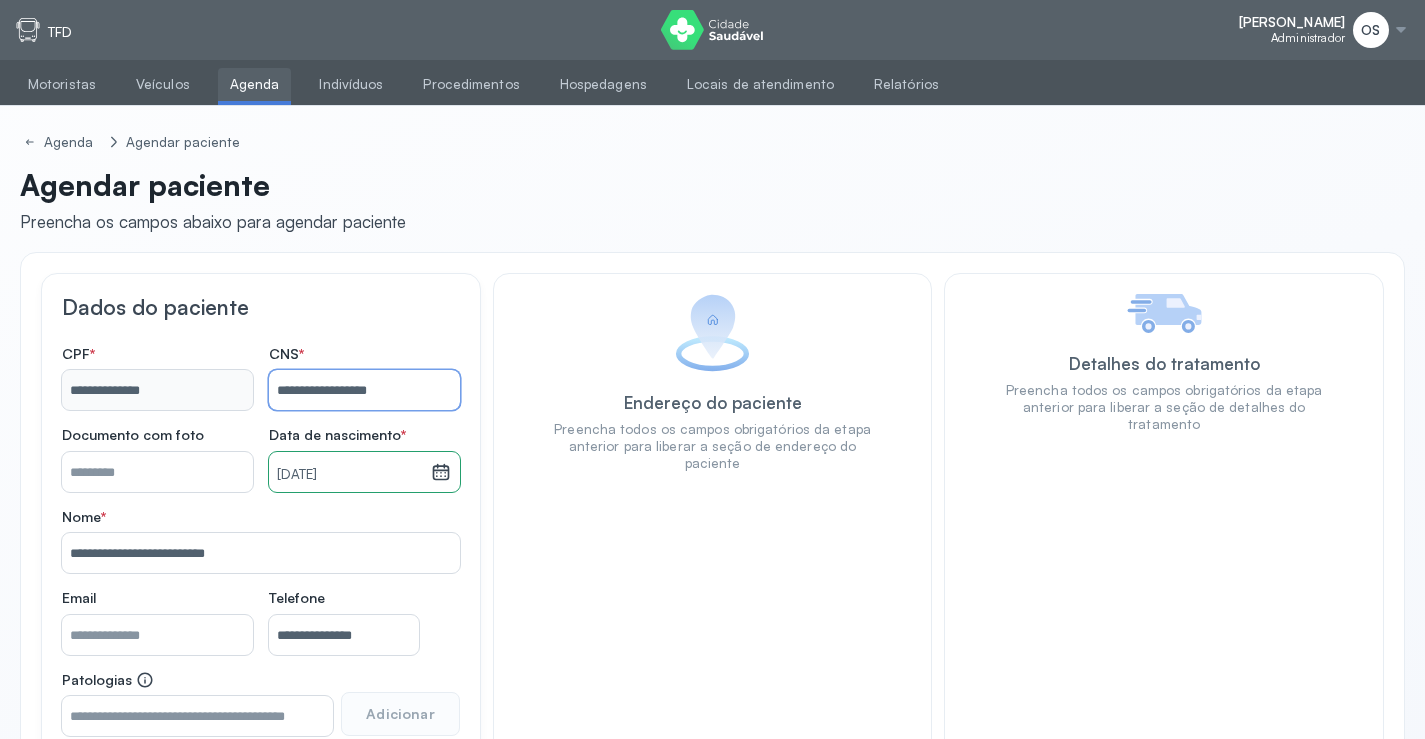 scroll, scrollTop: 171, scrollLeft: 0, axis: vertical 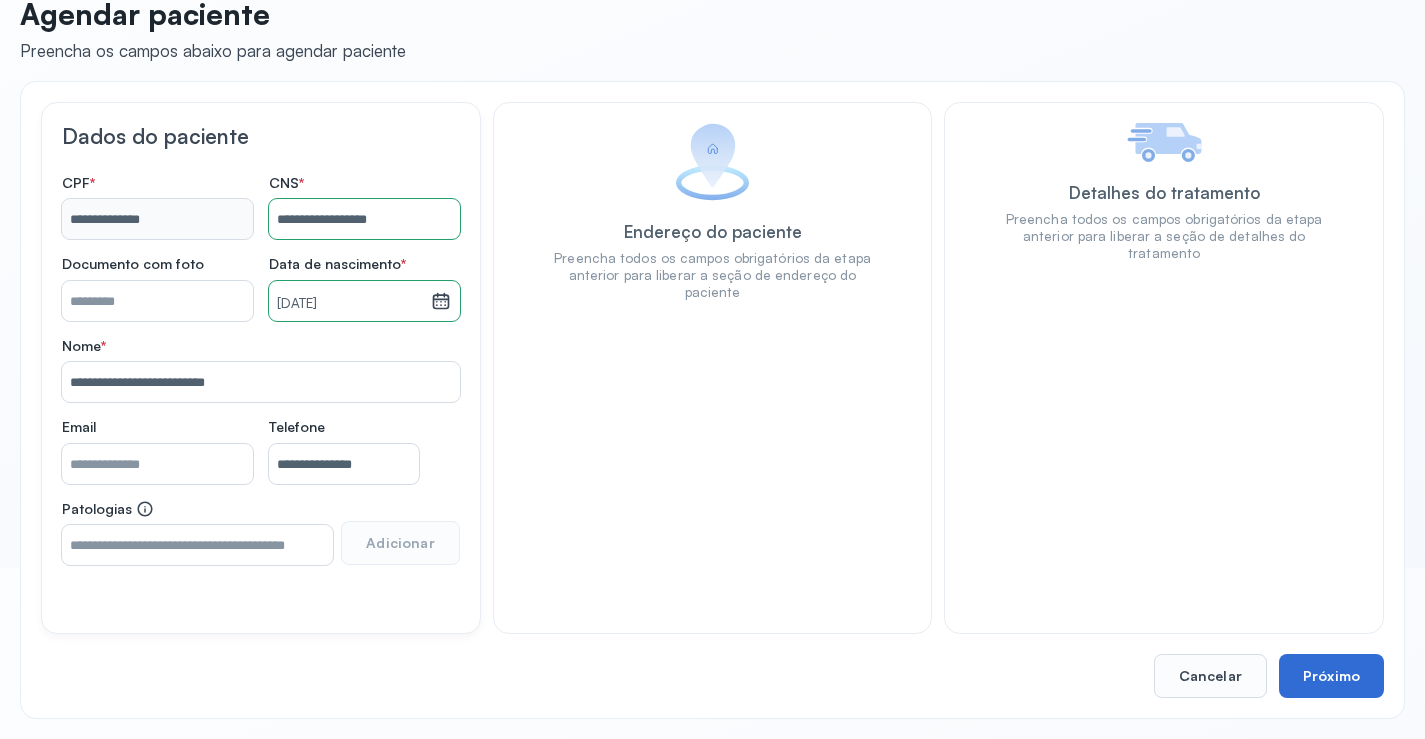 click on "Próximo" at bounding box center (1331, 676) 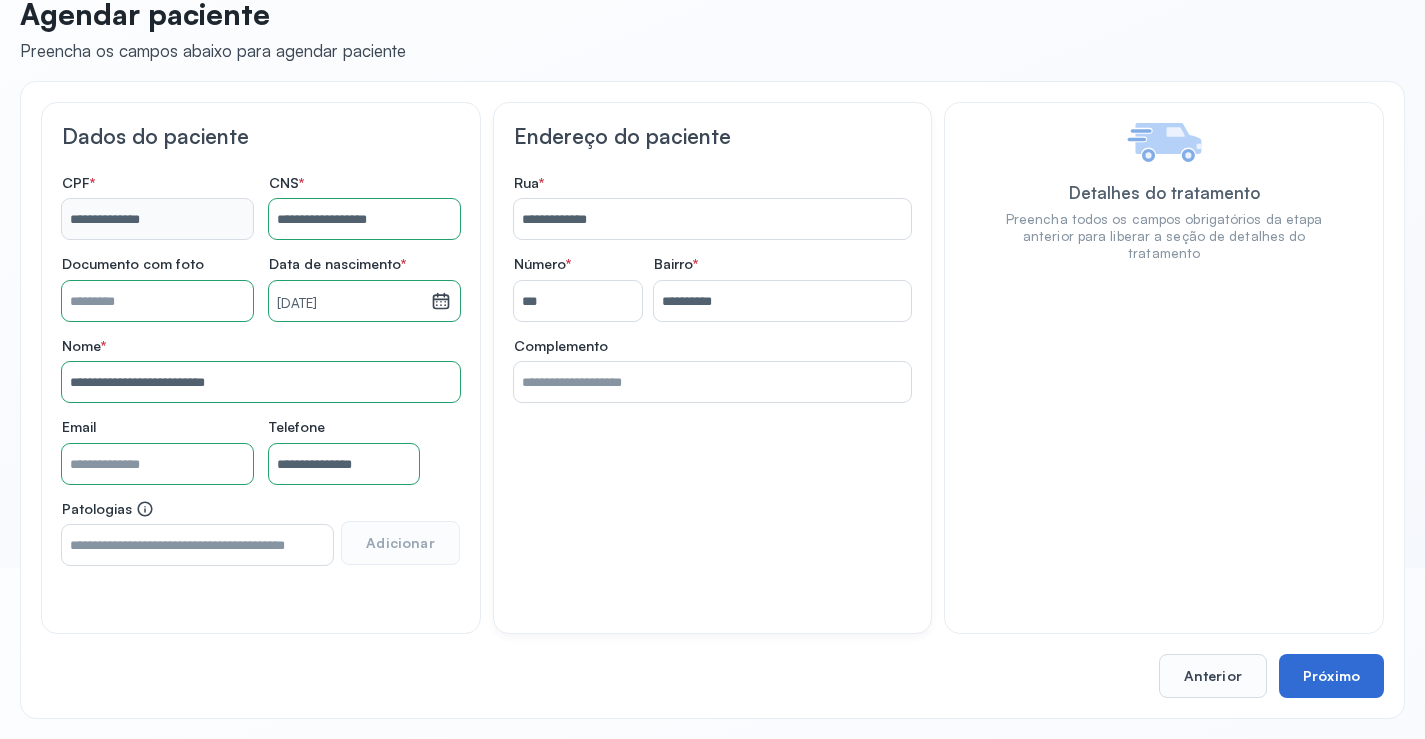 click on "Próximo" at bounding box center [1331, 676] 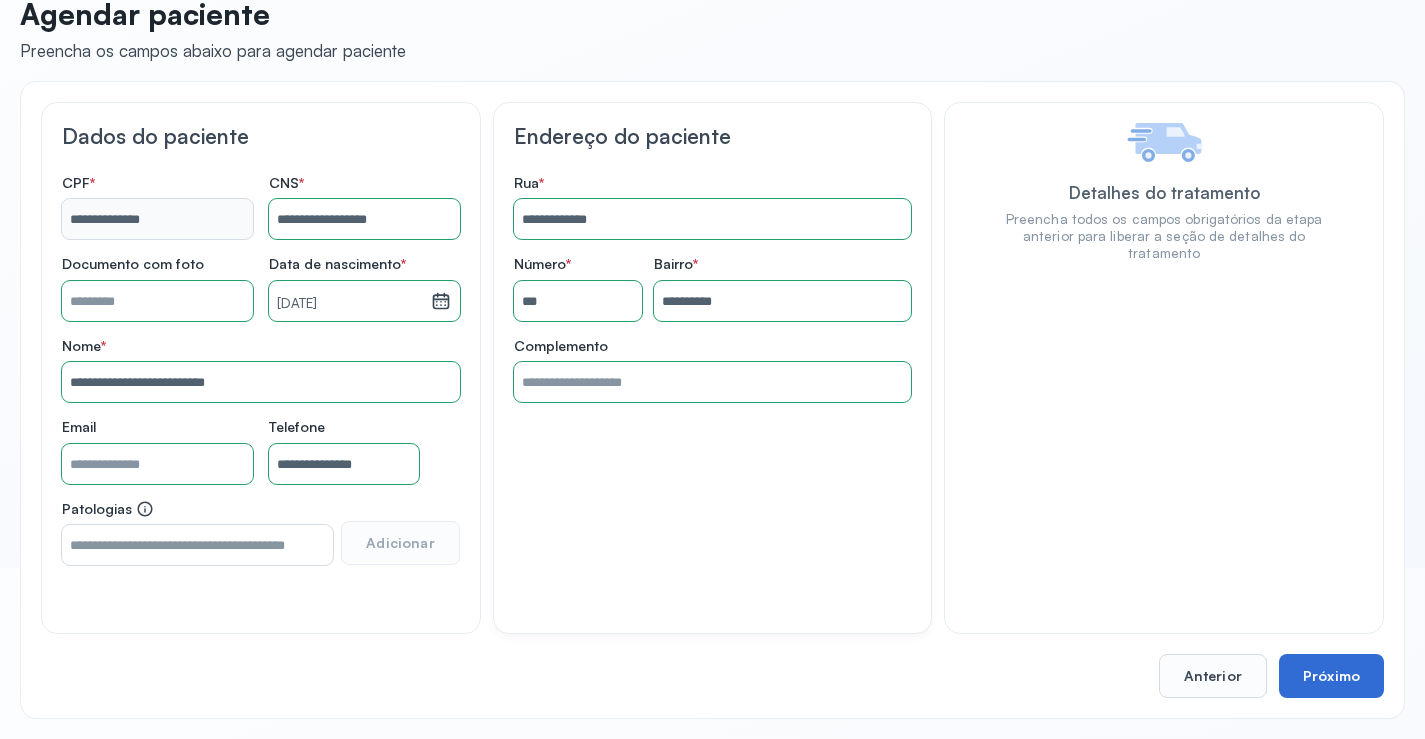 click on "Próximo" at bounding box center [1331, 676] 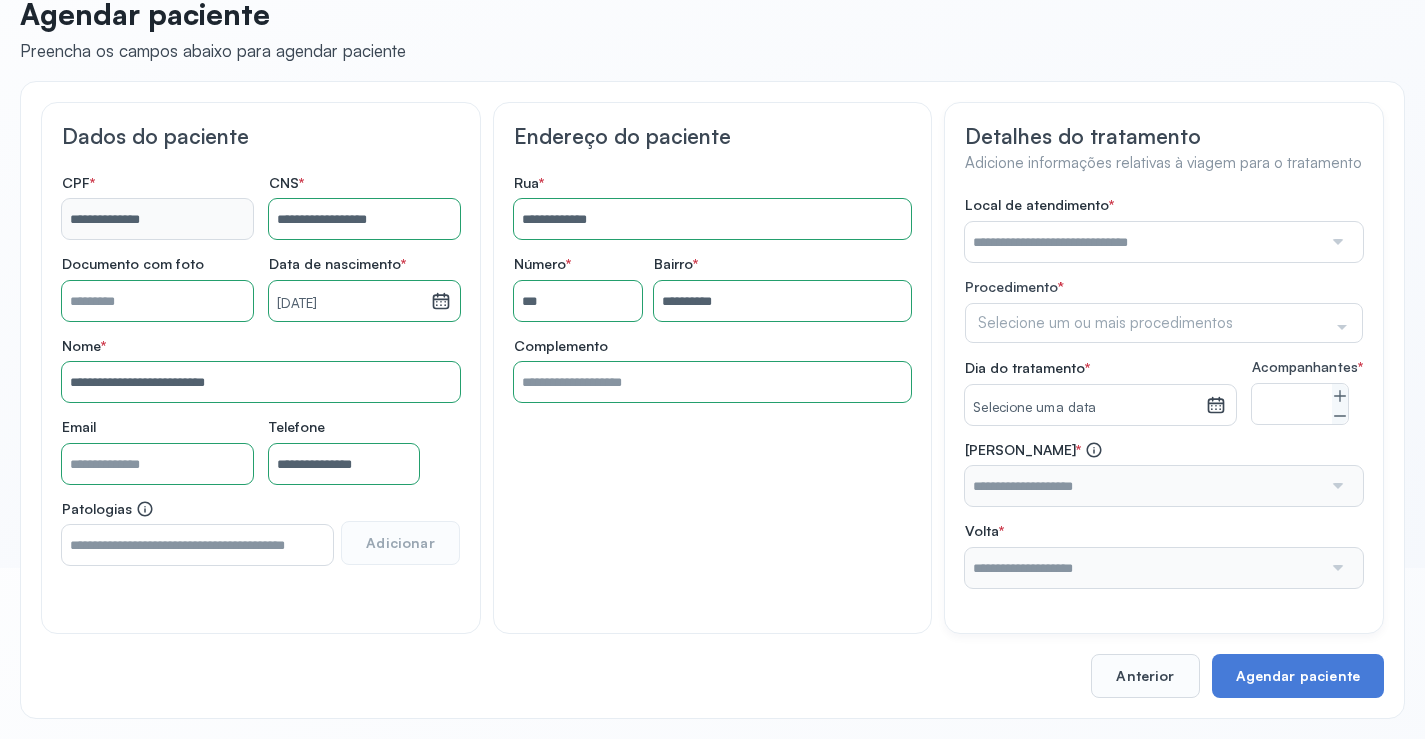 click at bounding box center [1143, 242] 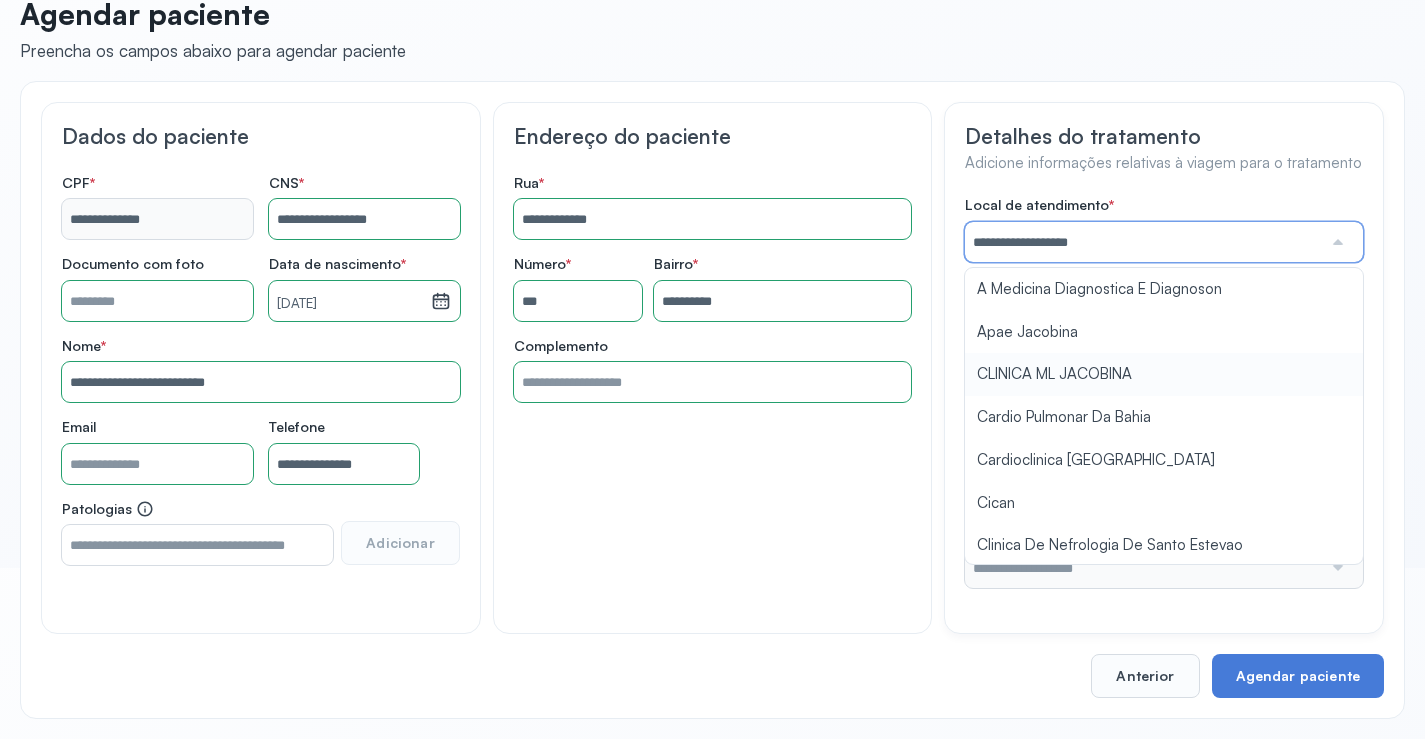 click on "**********" at bounding box center (1164, 392) 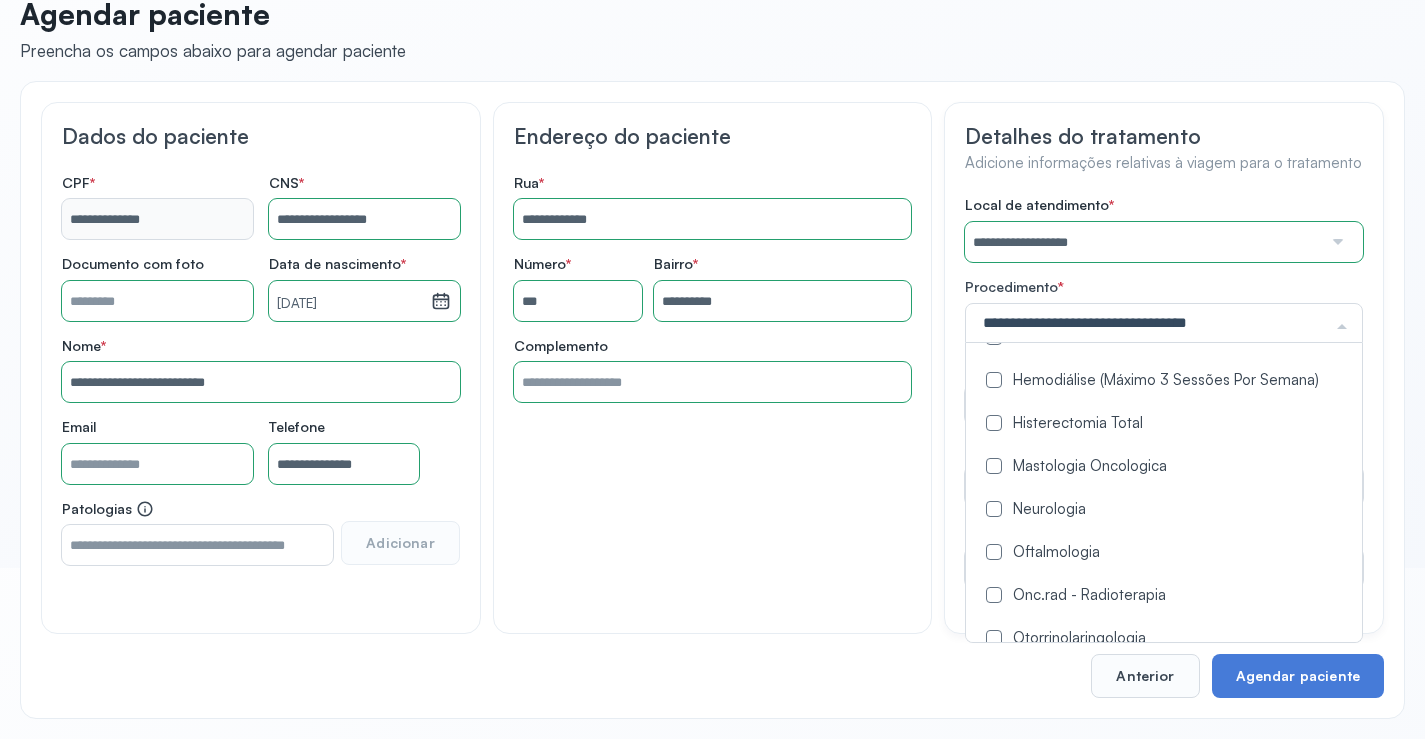scroll, scrollTop: 1000, scrollLeft: 0, axis: vertical 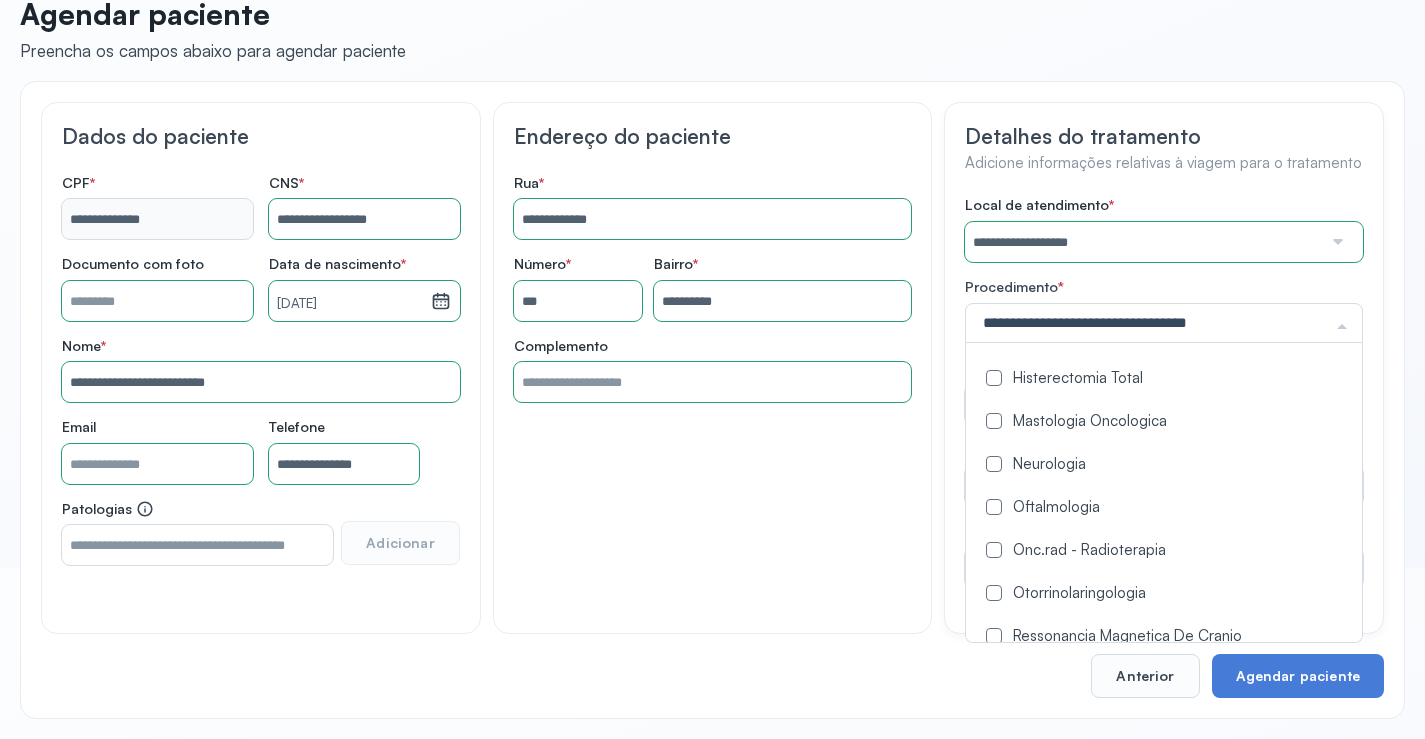click at bounding box center (994, 507) 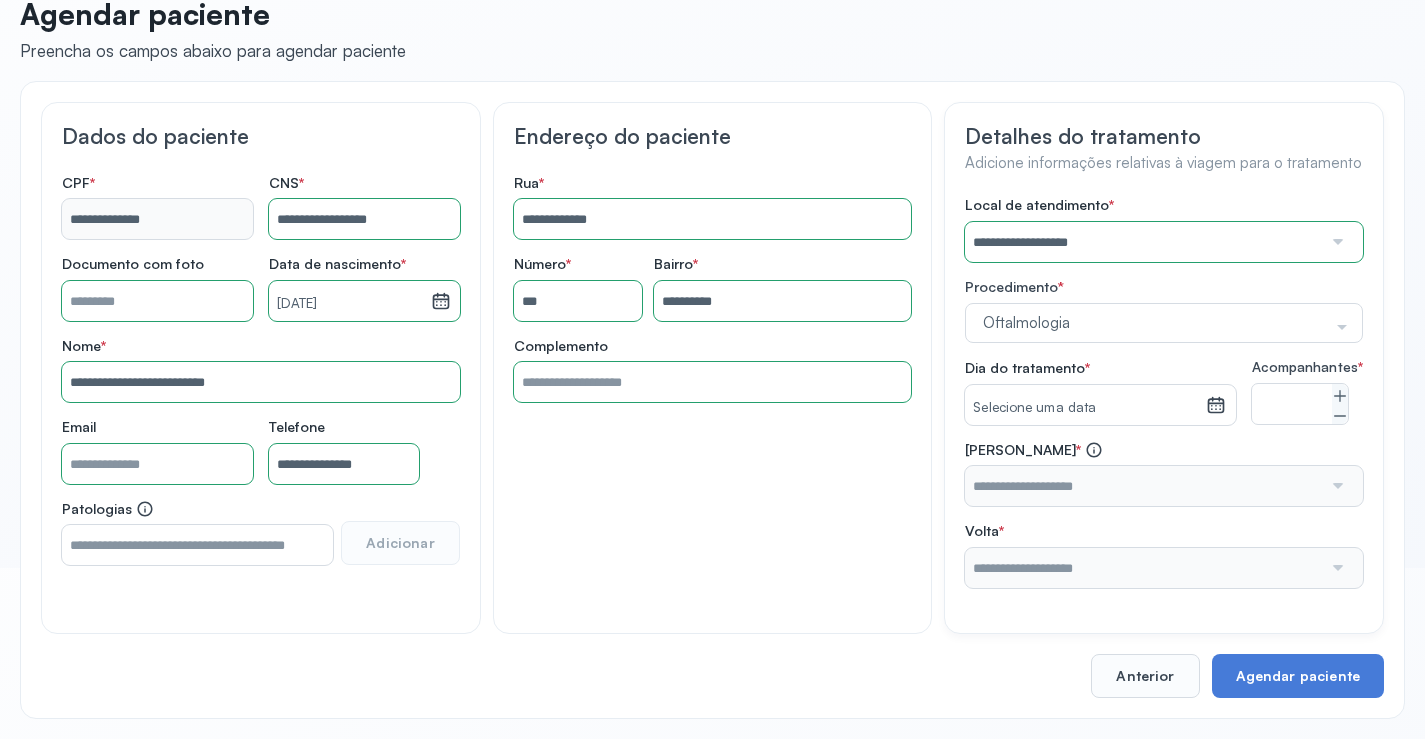 click on "**********" 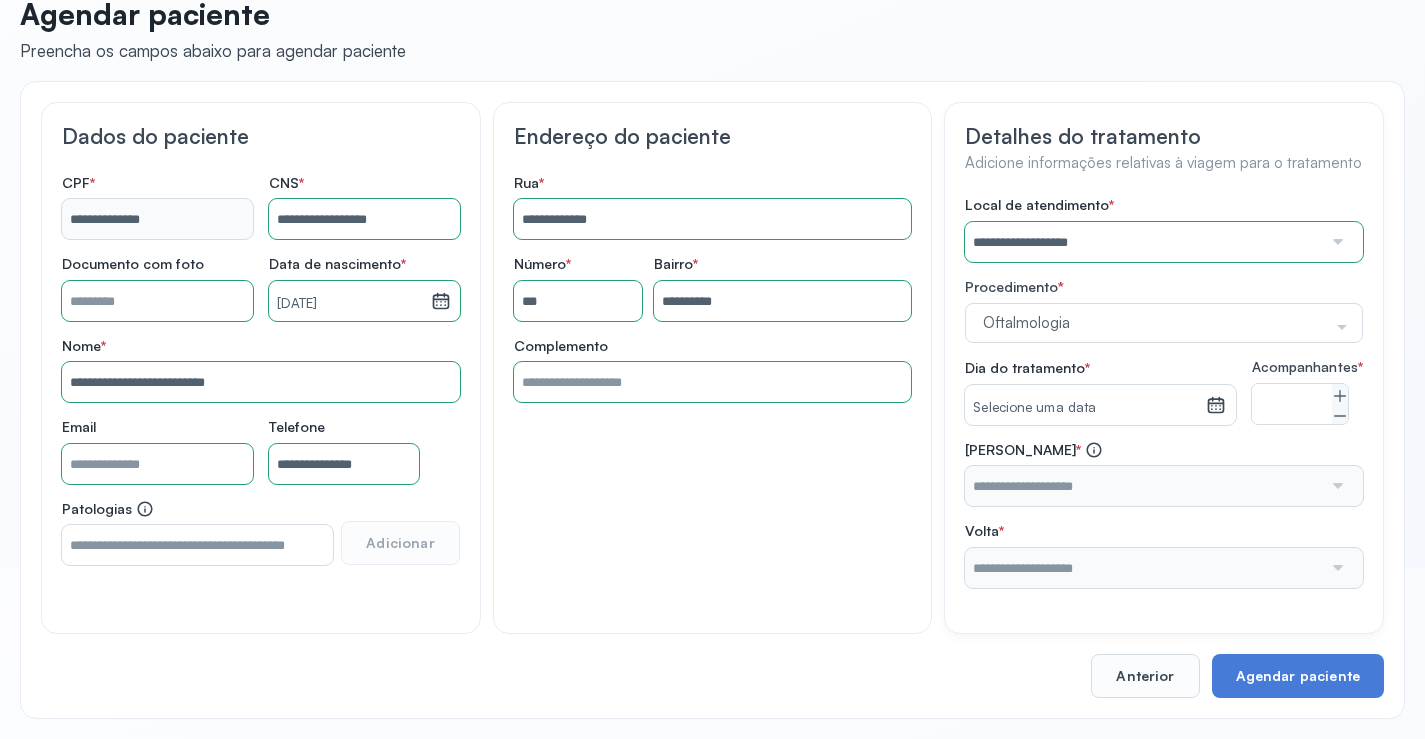 click 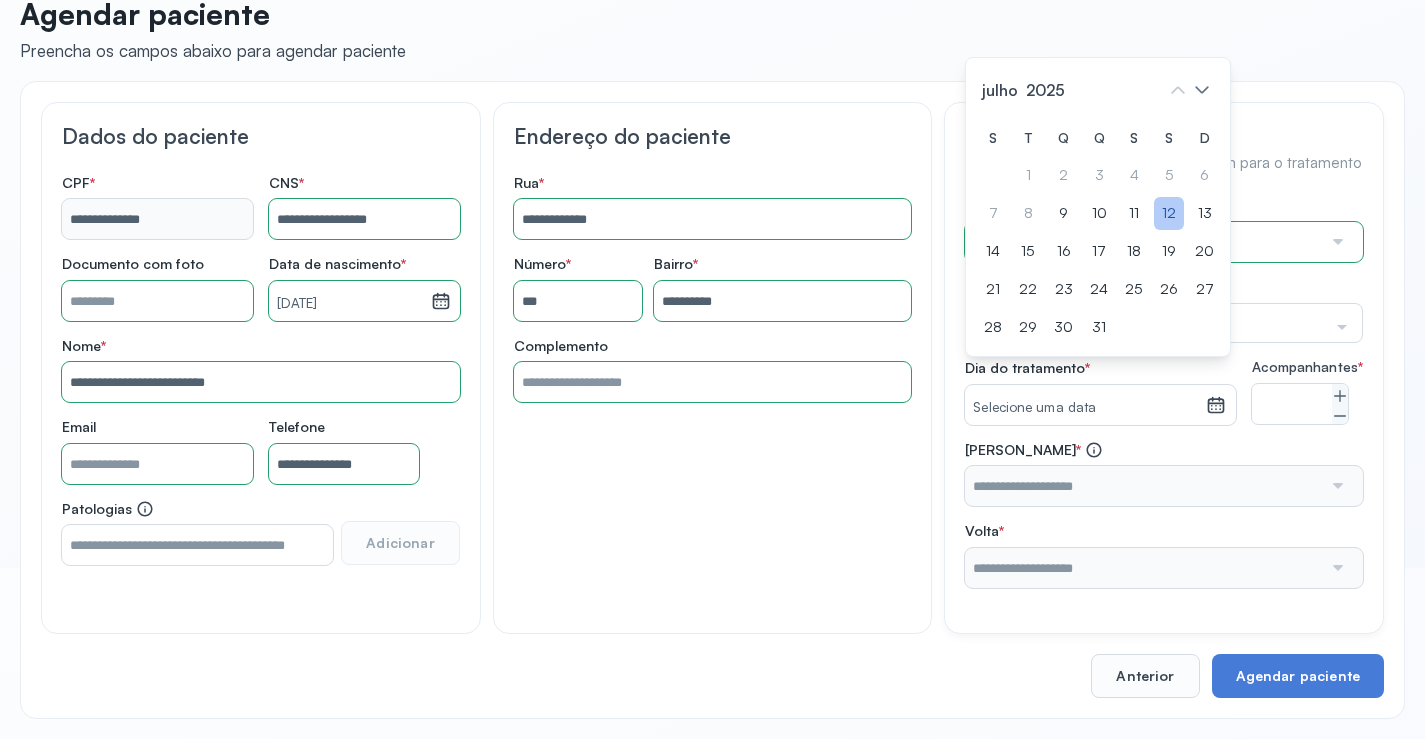 click on "12" 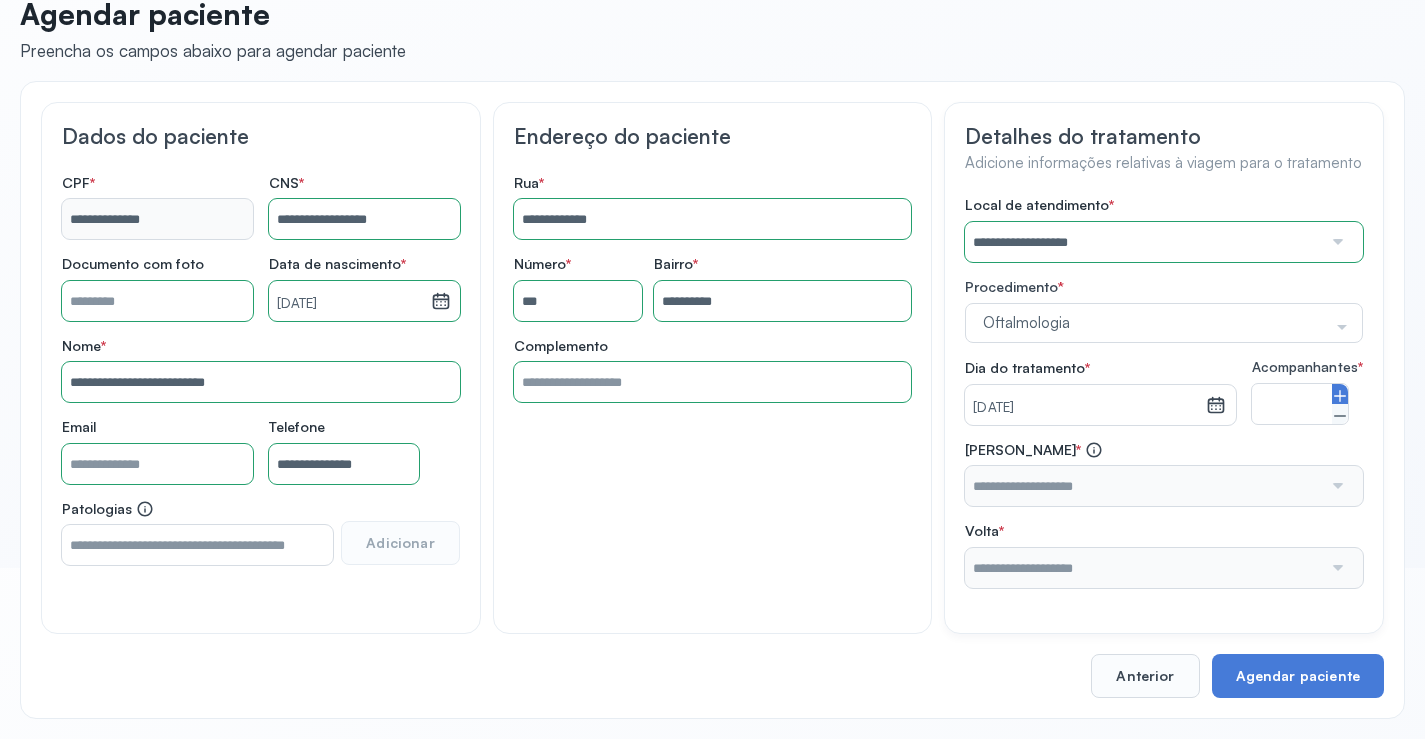 click 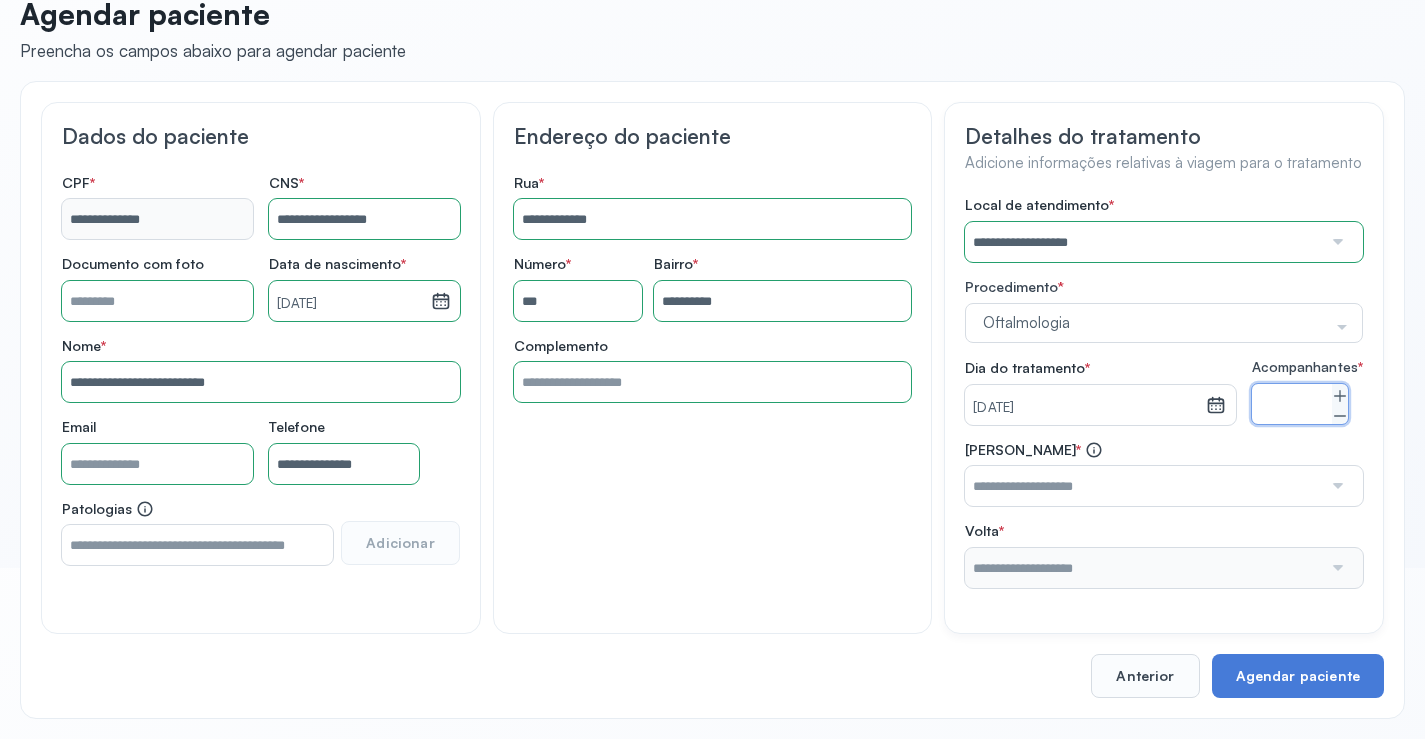click at bounding box center [1143, 486] 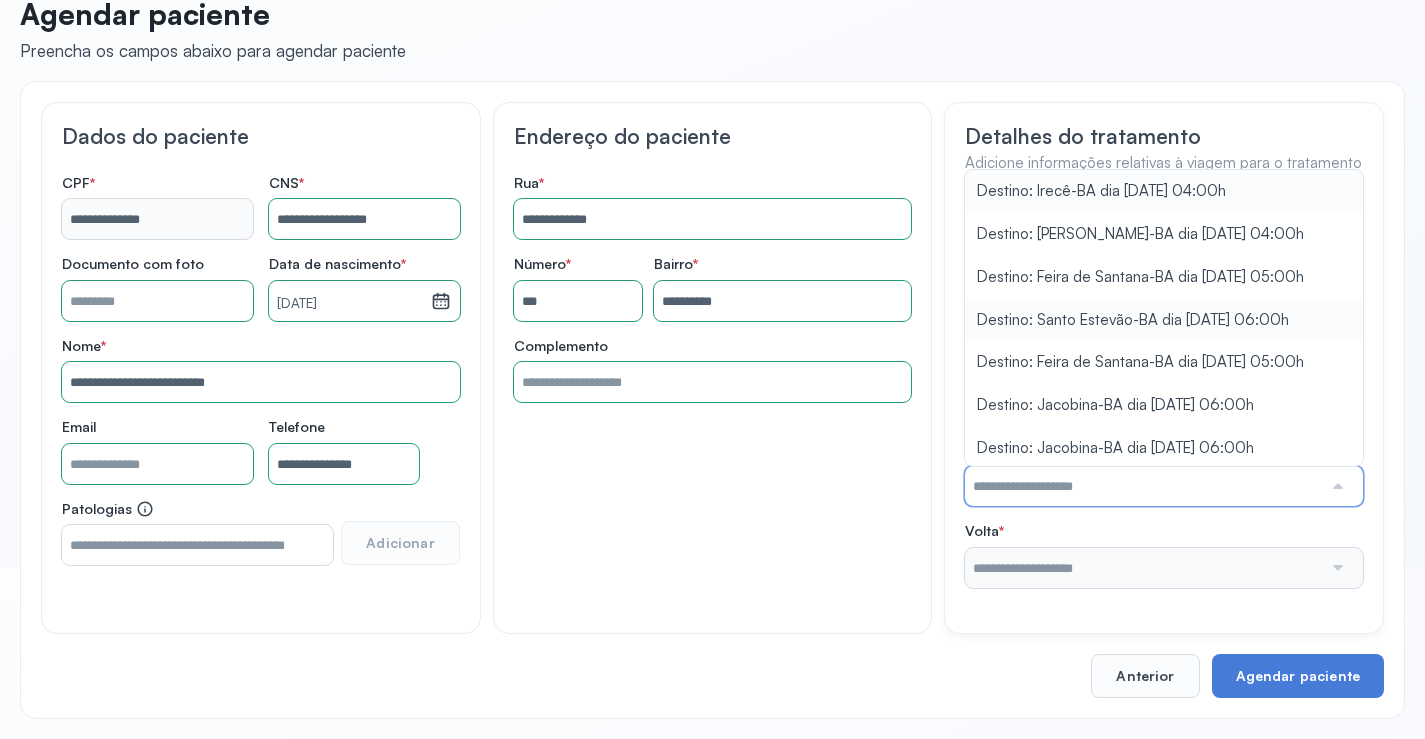 scroll, scrollTop: 334, scrollLeft: 0, axis: vertical 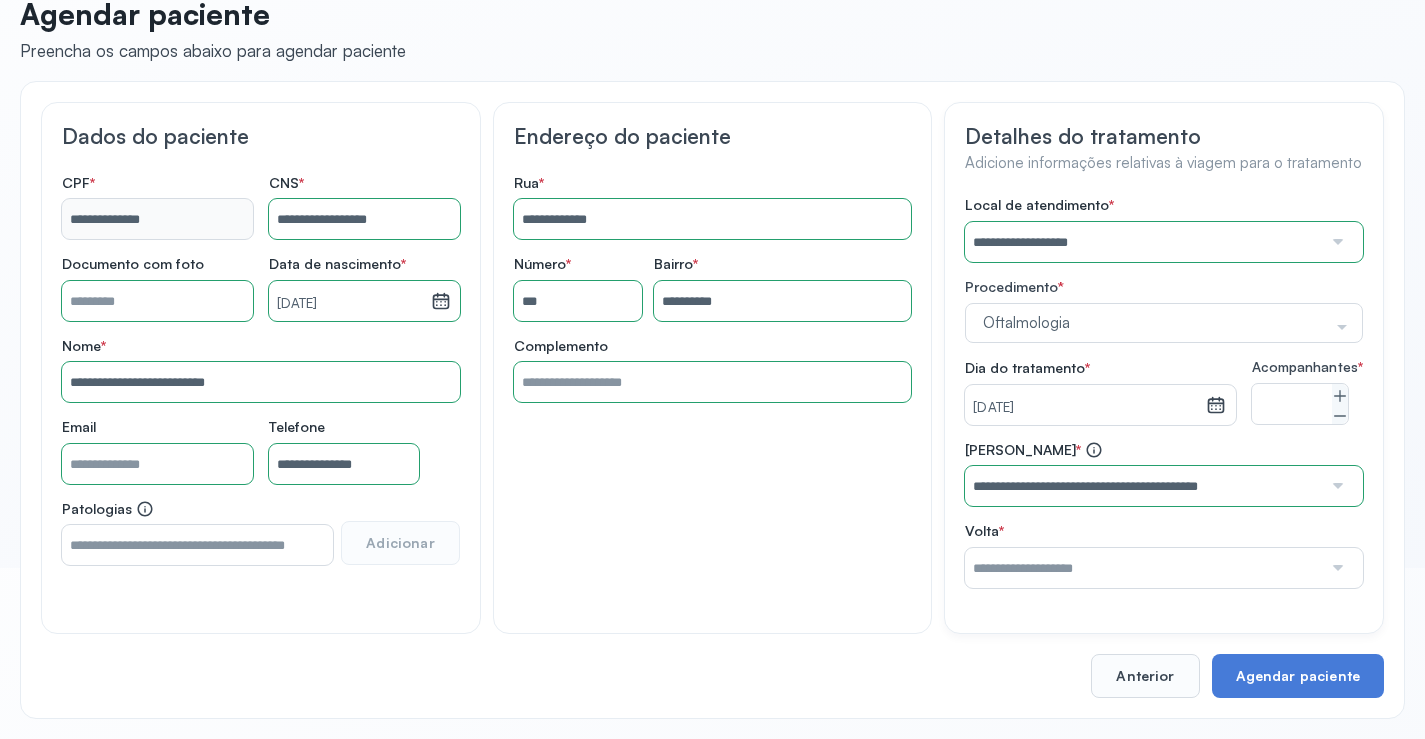 click on "**********" at bounding box center [1164, 392] 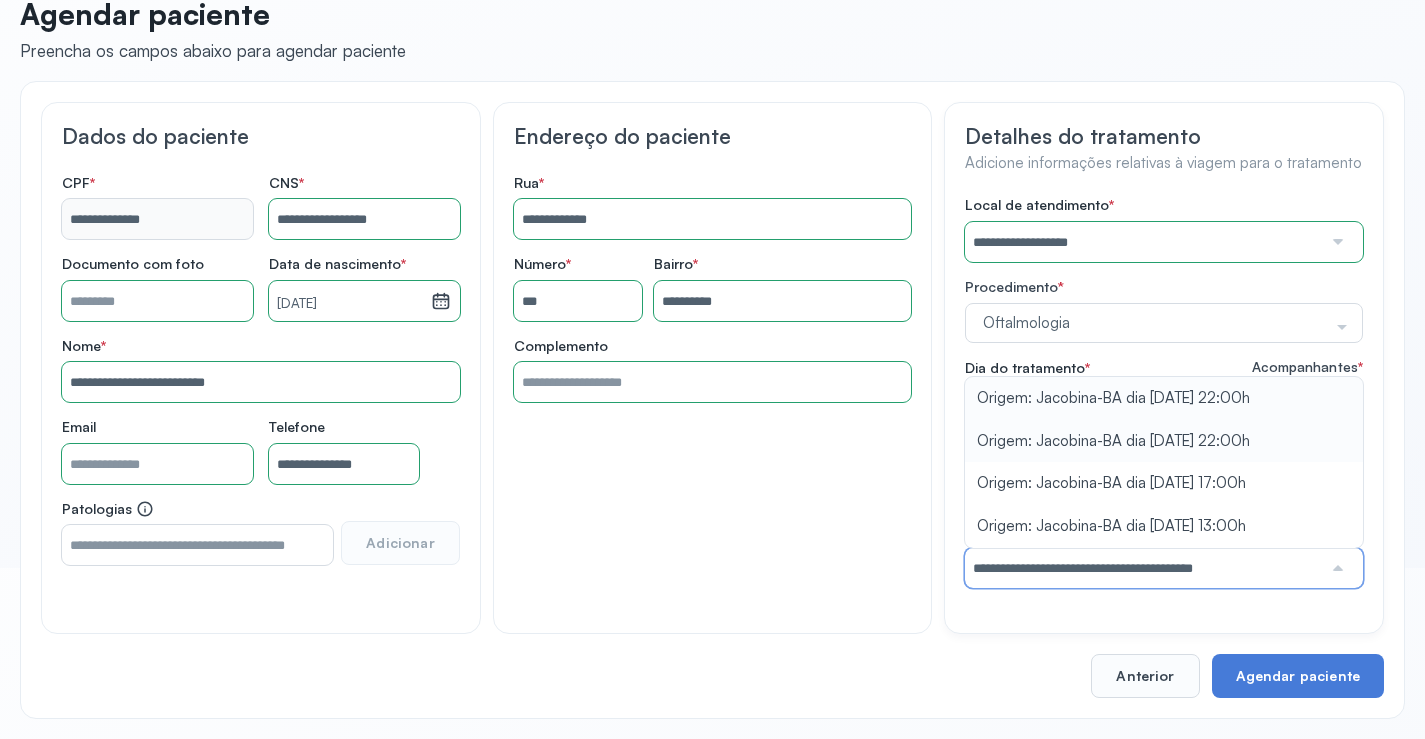 click on "**********" at bounding box center [1164, 514] 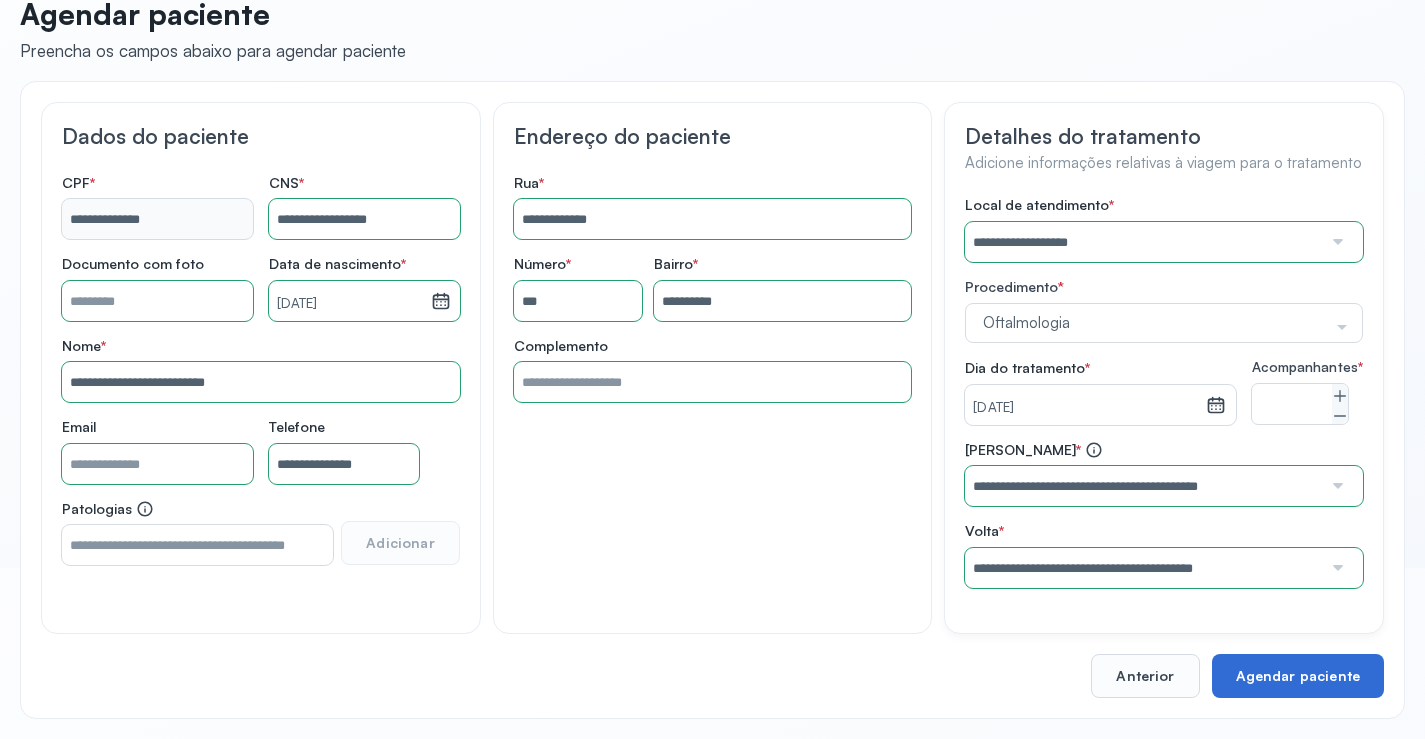 click on "Agendar paciente" at bounding box center [1298, 676] 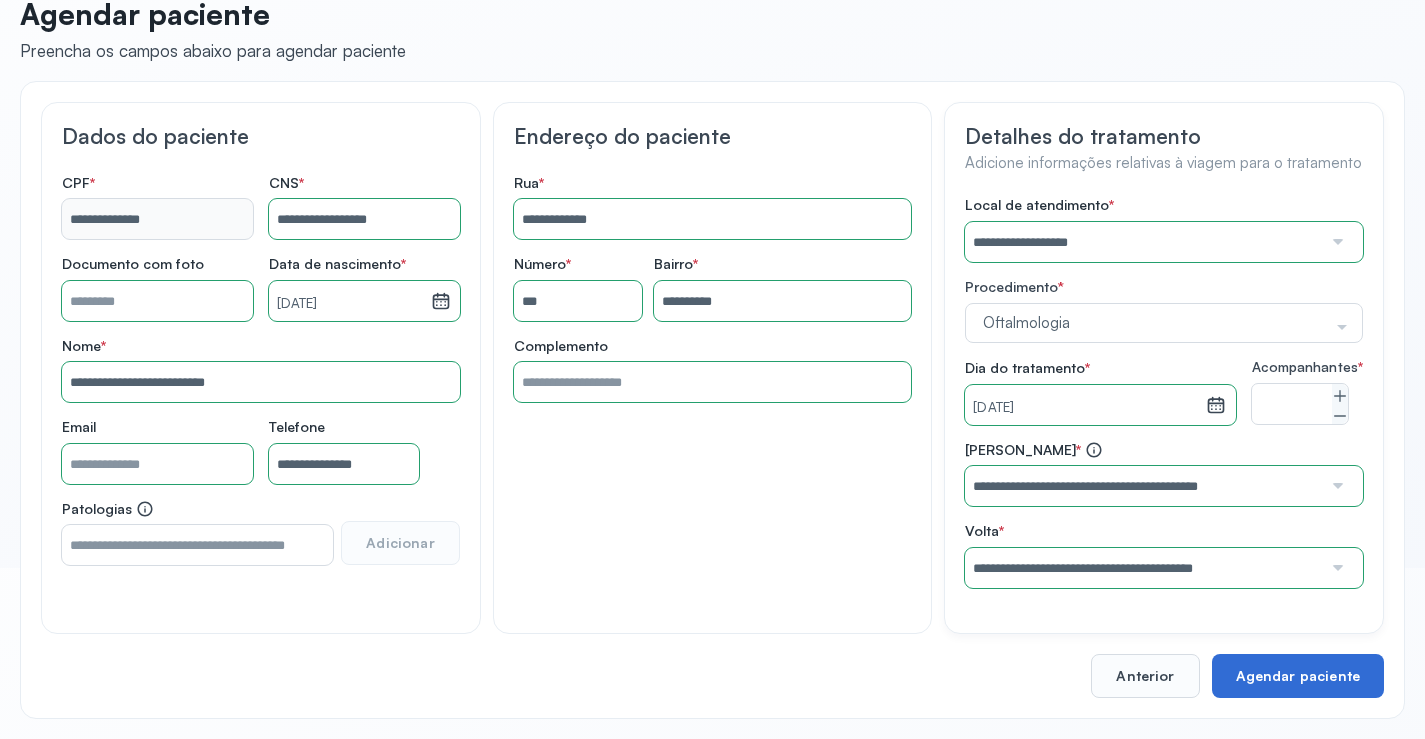 scroll, scrollTop: 44, scrollLeft: 0, axis: vertical 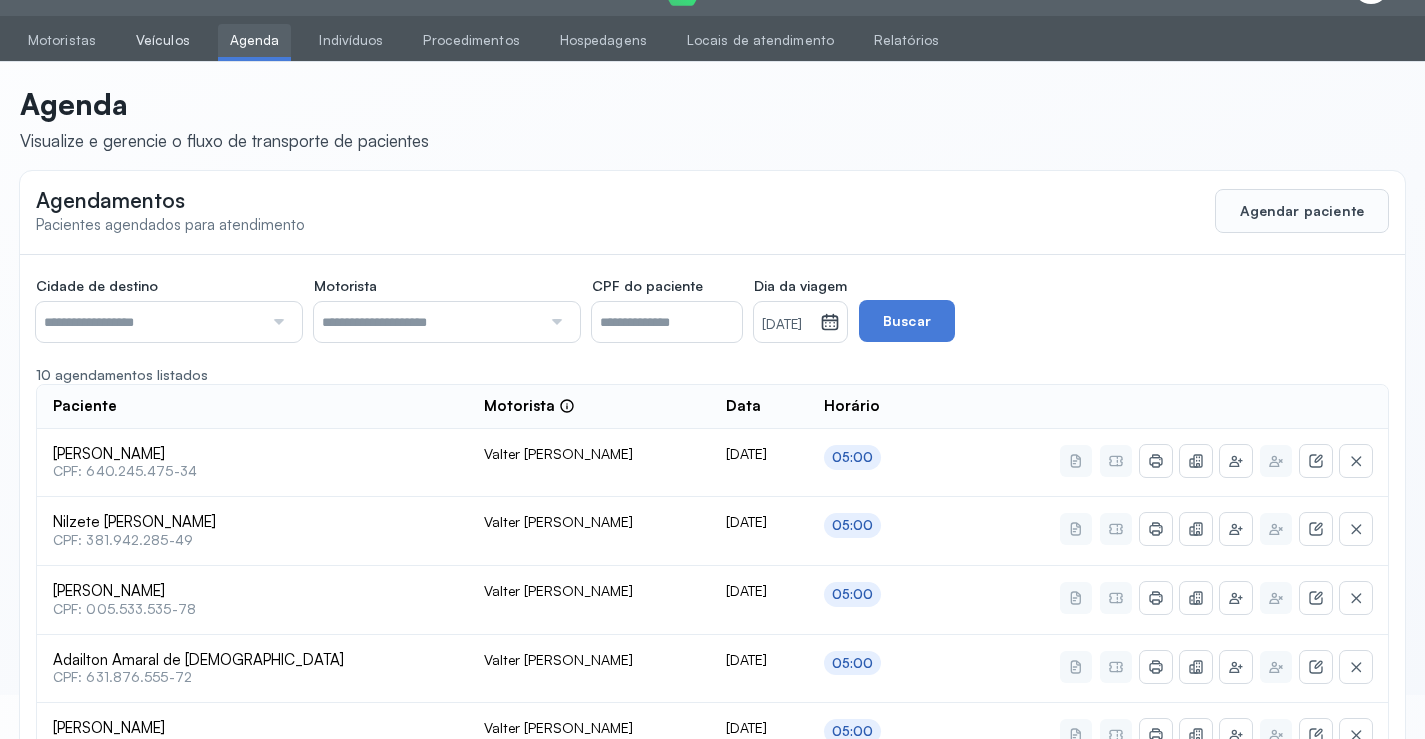click on "Veículos" at bounding box center (163, 40) 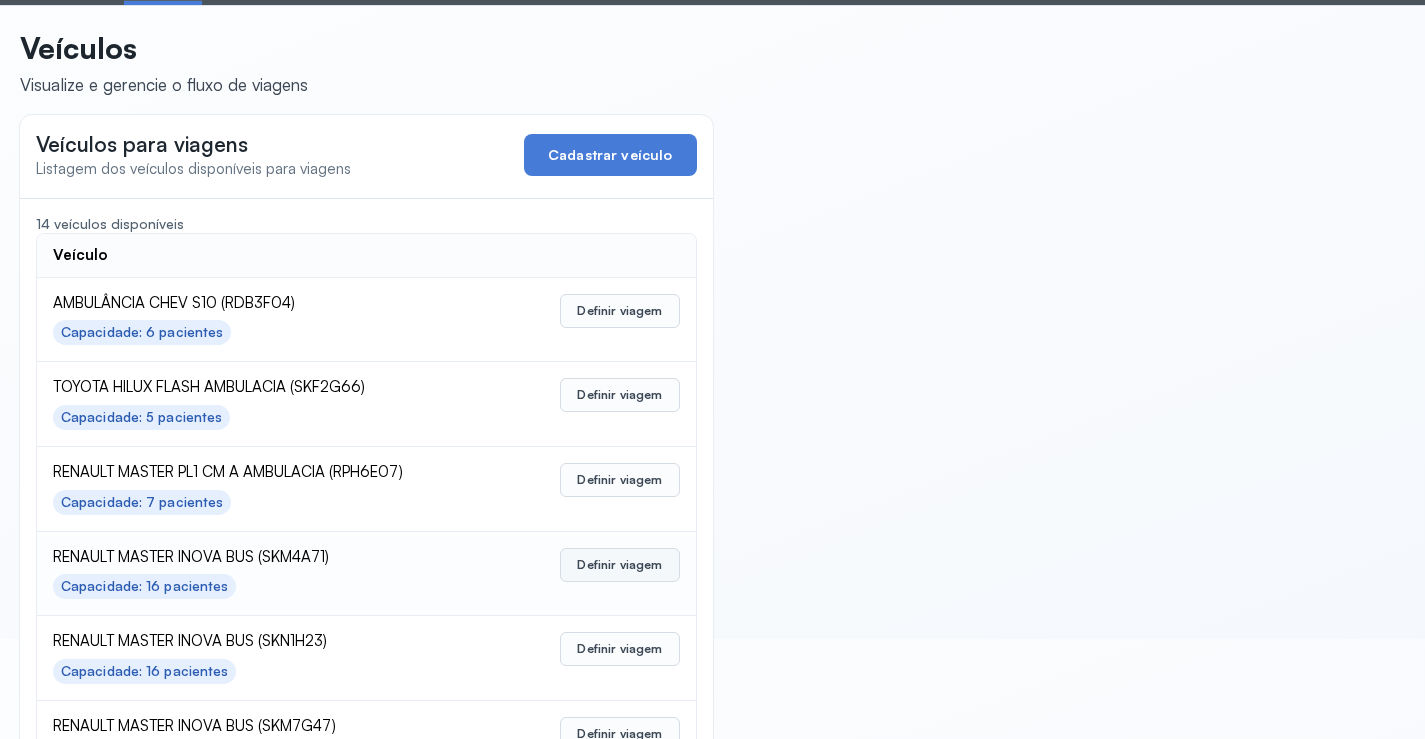 scroll, scrollTop: 200, scrollLeft: 0, axis: vertical 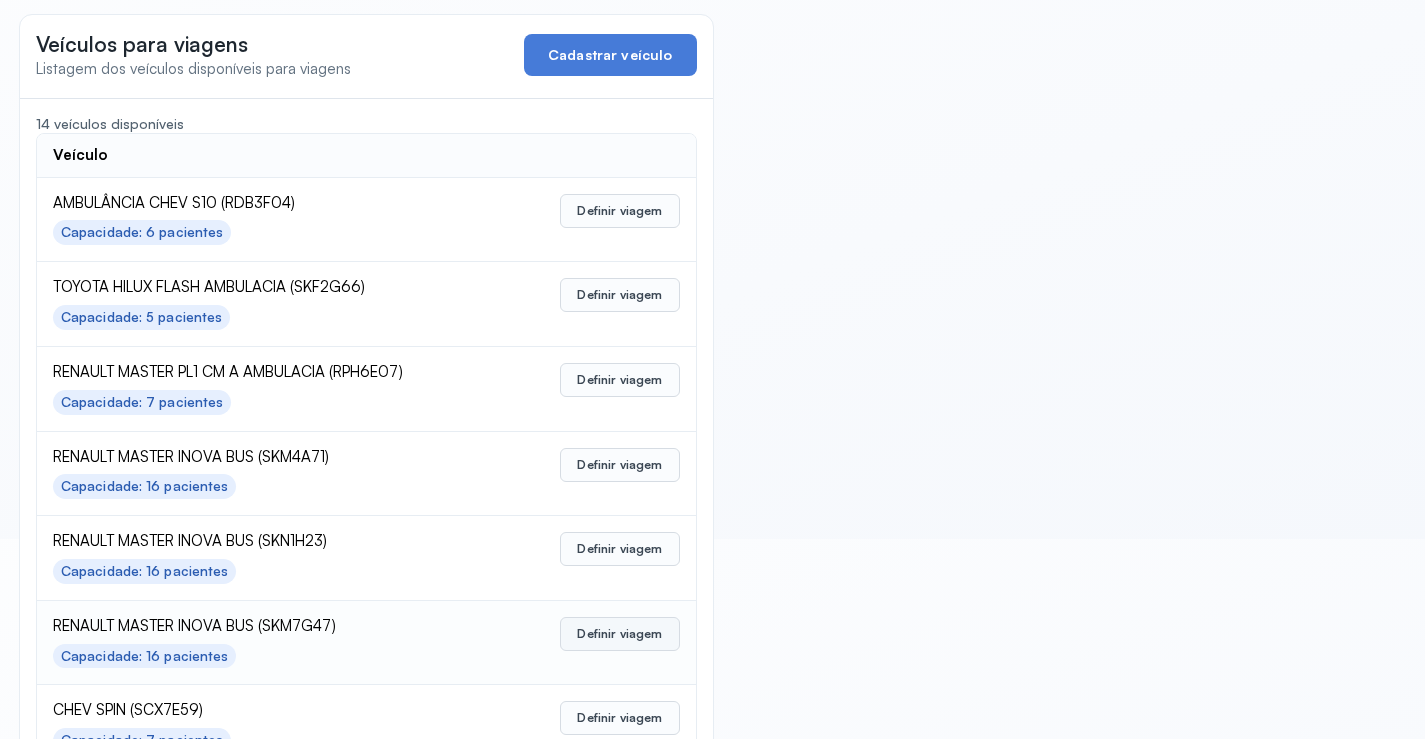 click on "Definir viagem" at bounding box center [619, 634] 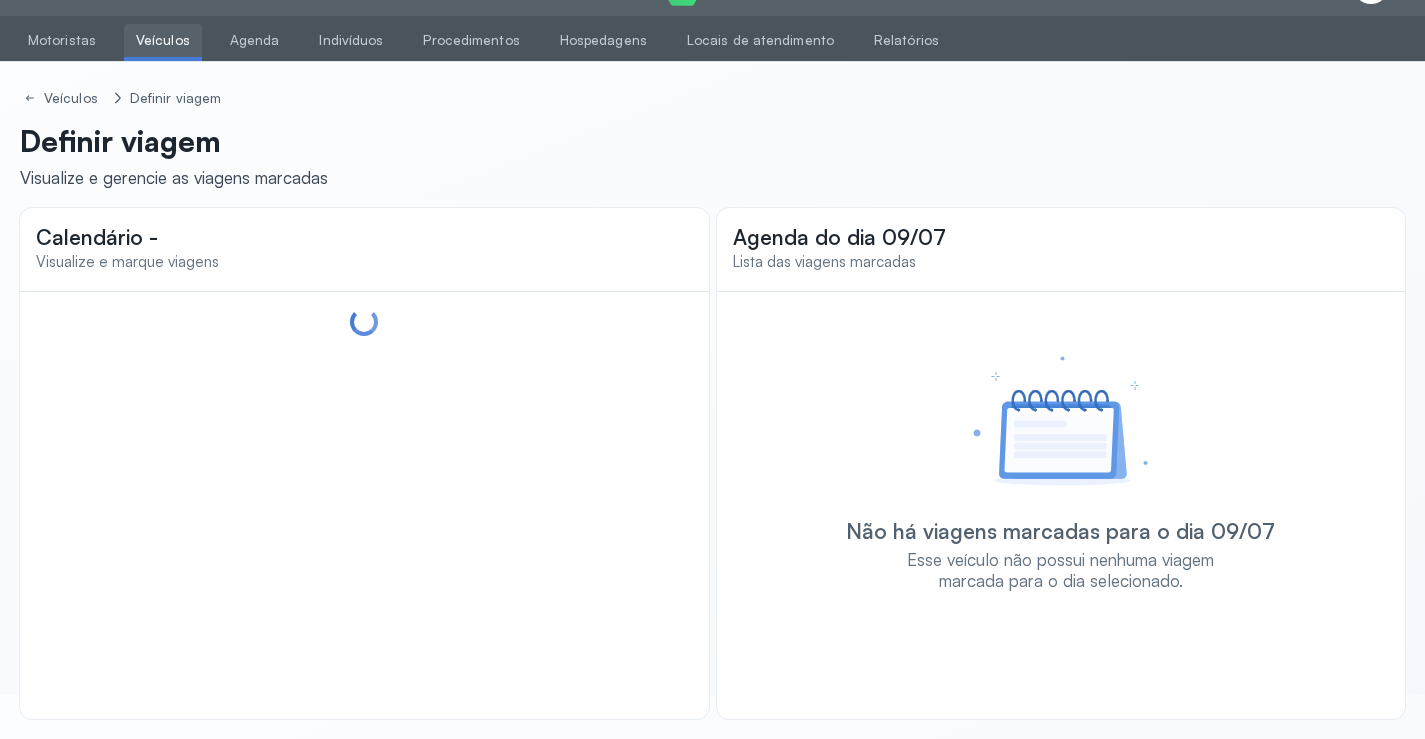 scroll, scrollTop: 44, scrollLeft: 0, axis: vertical 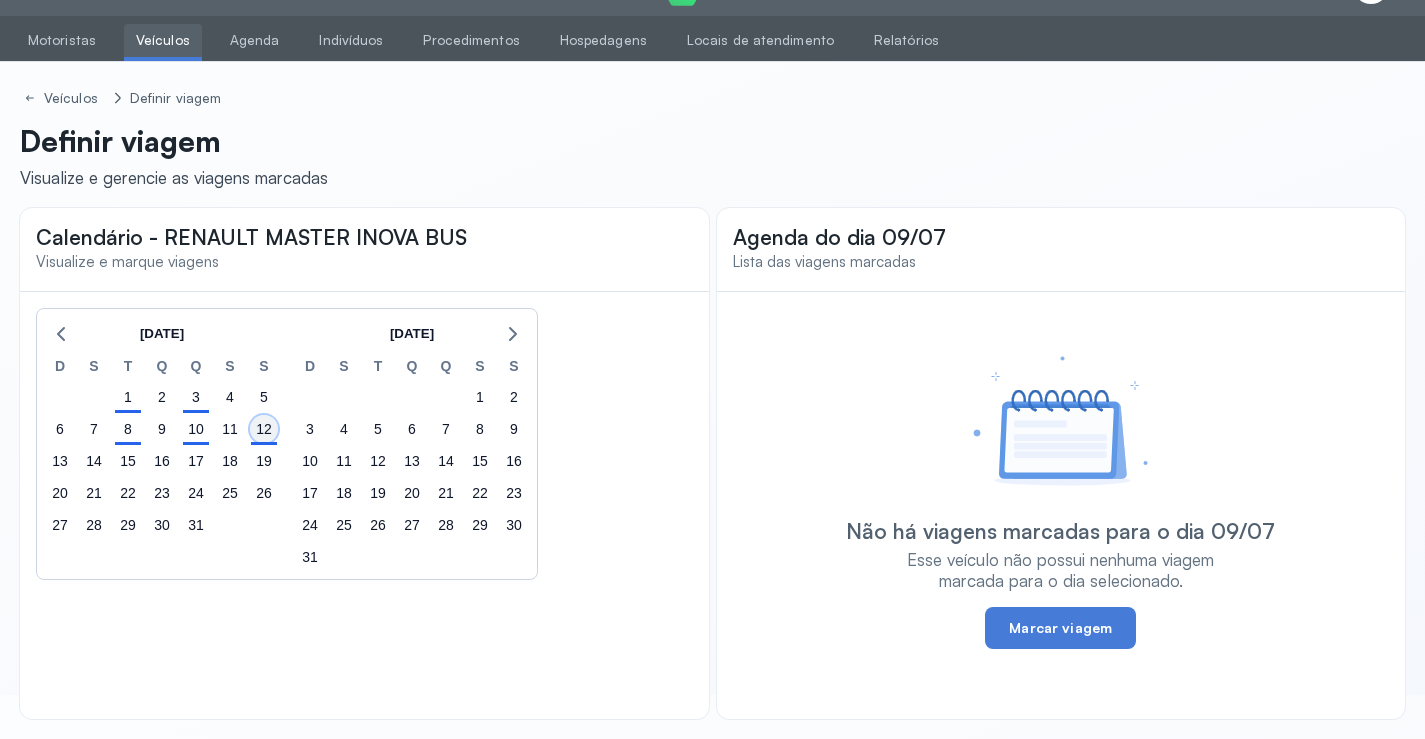 click on "12" 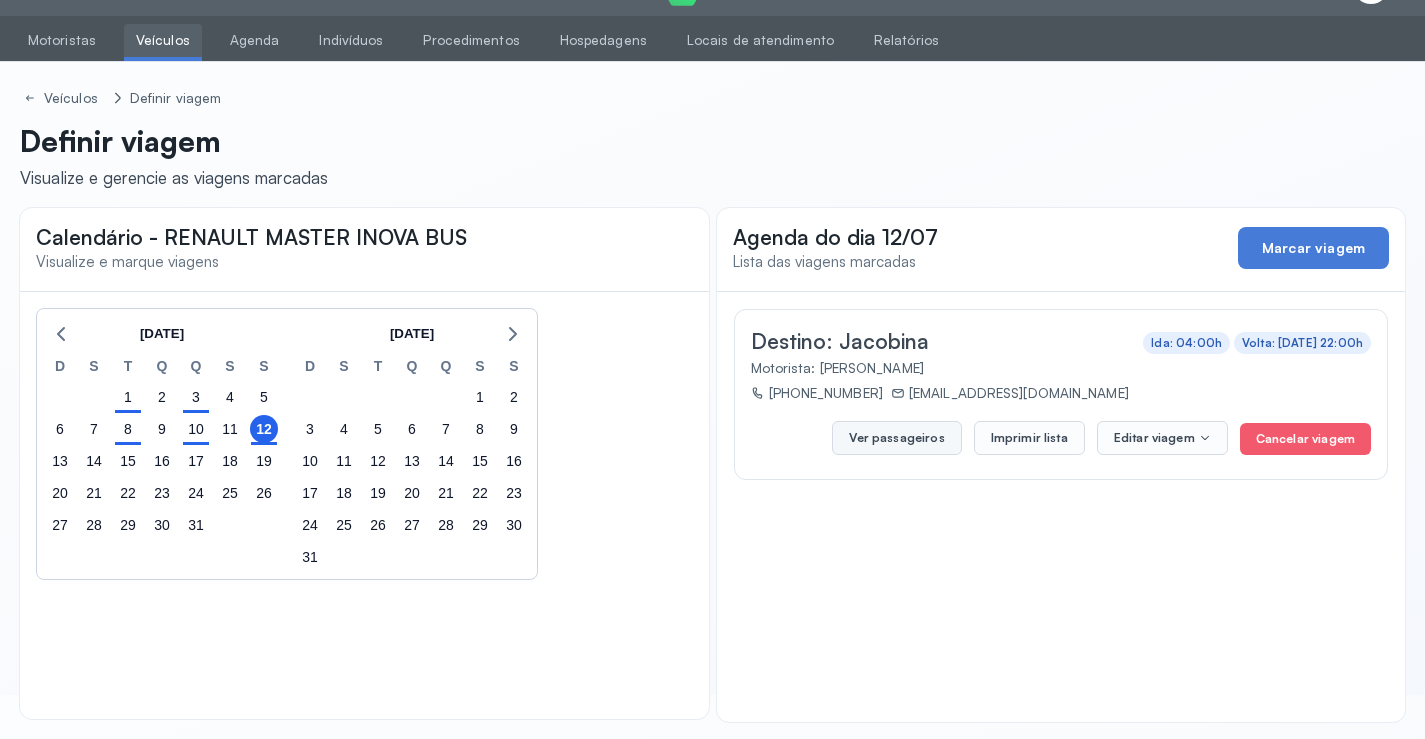 click on "Ver passageiros" at bounding box center (896, 438) 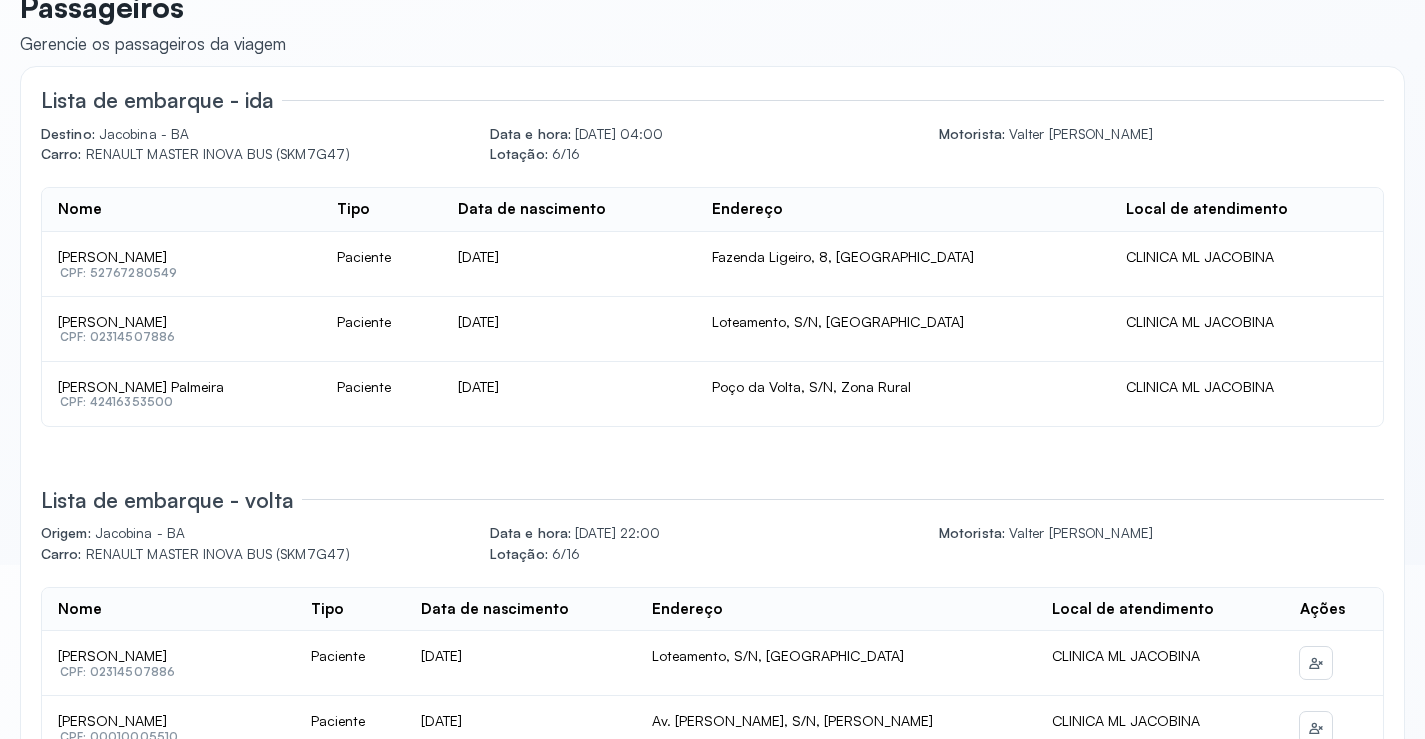 scroll, scrollTop: 0, scrollLeft: 0, axis: both 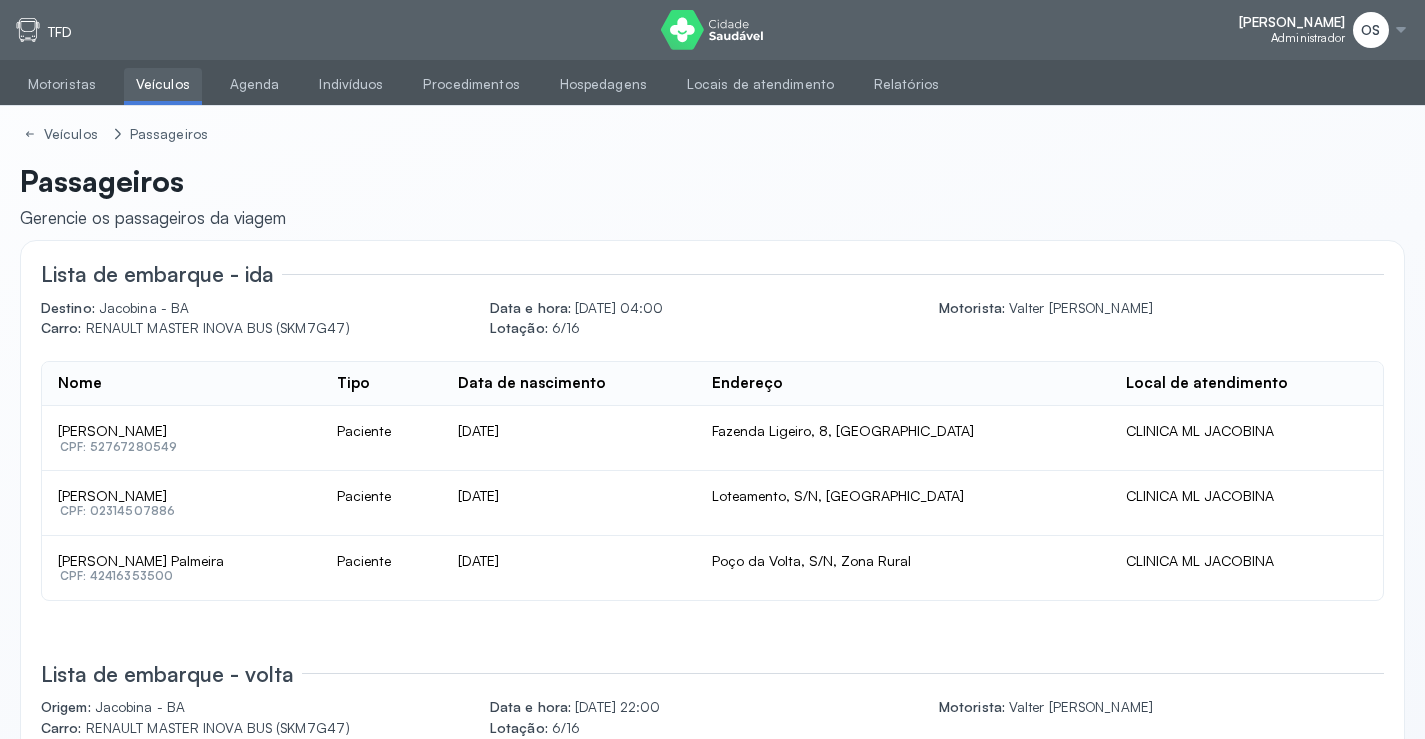 click on "Veículos" at bounding box center [163, 84] 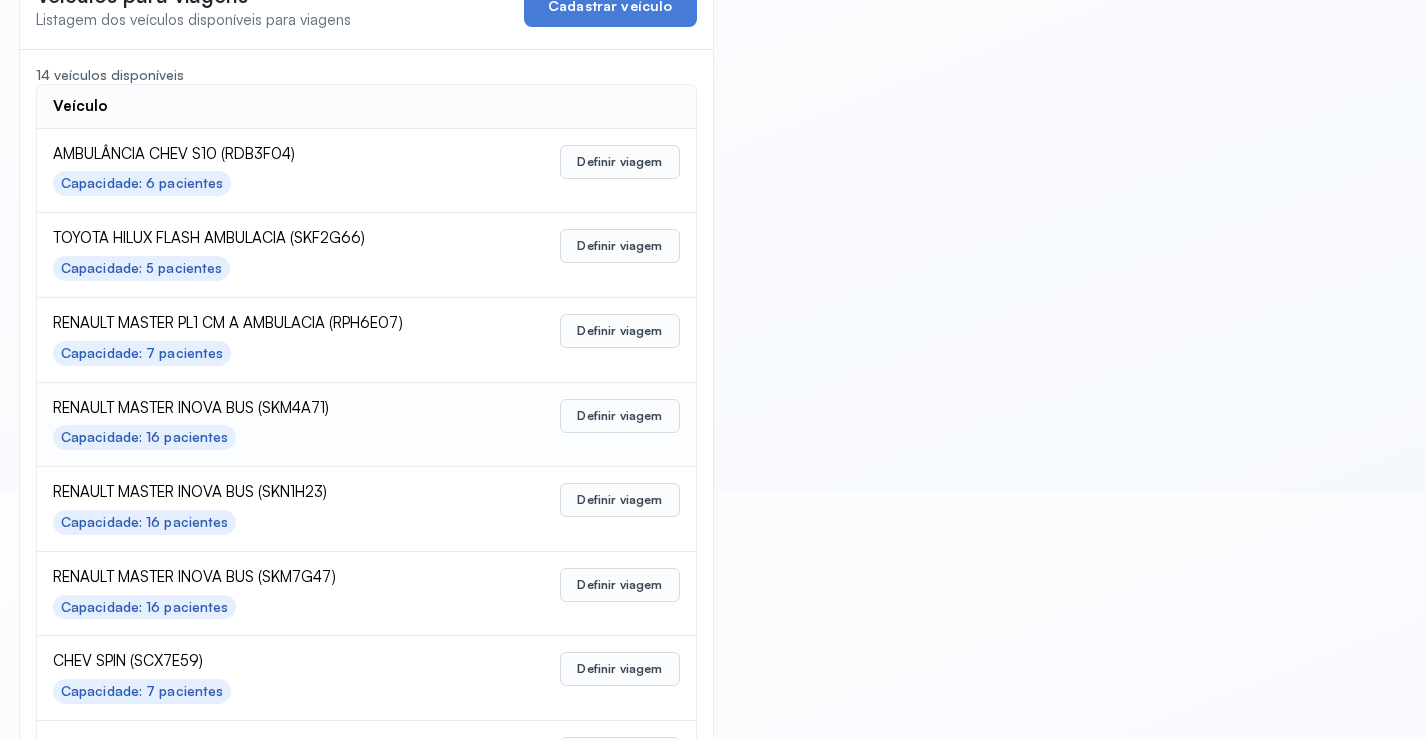 scroll, scrollTop: 300, scrollLeft: 0, axis: vertical 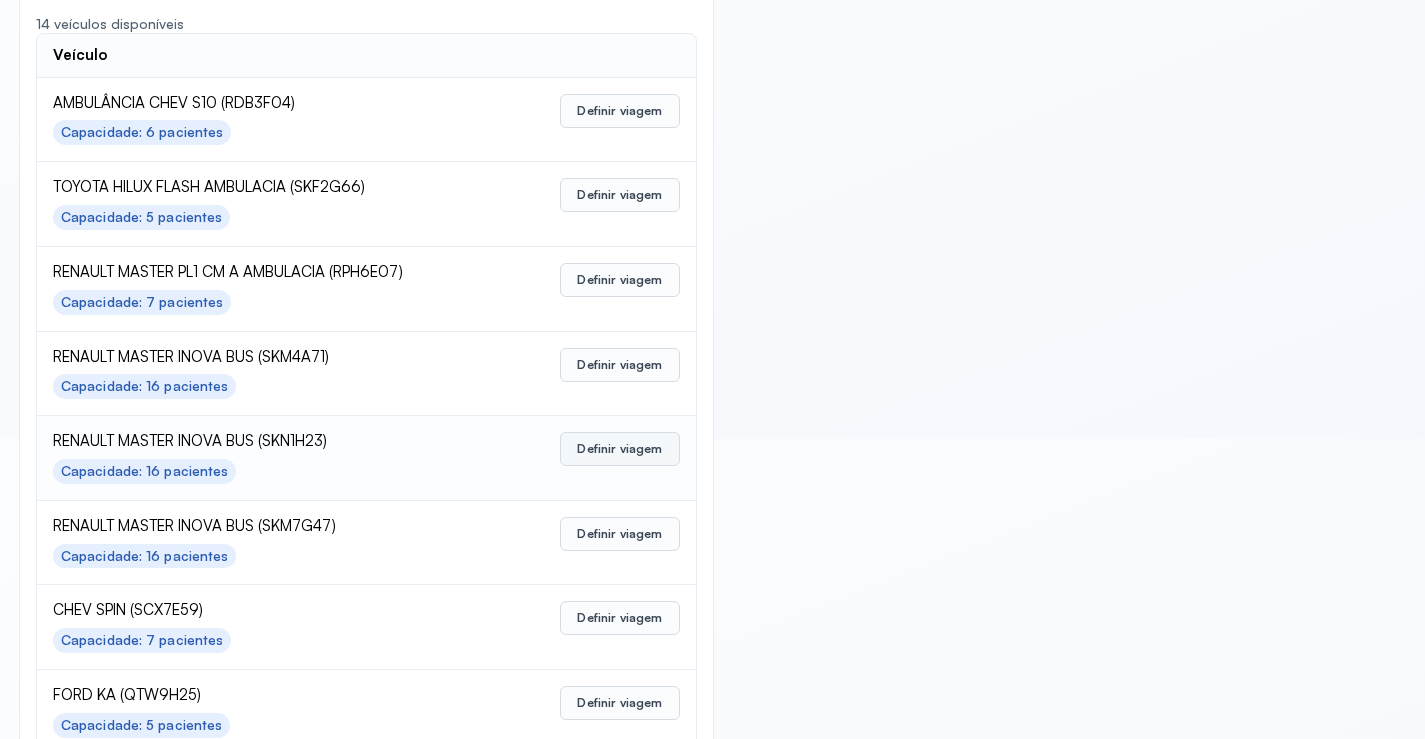click on "Definir viagem" at bounding box center (619, 449) 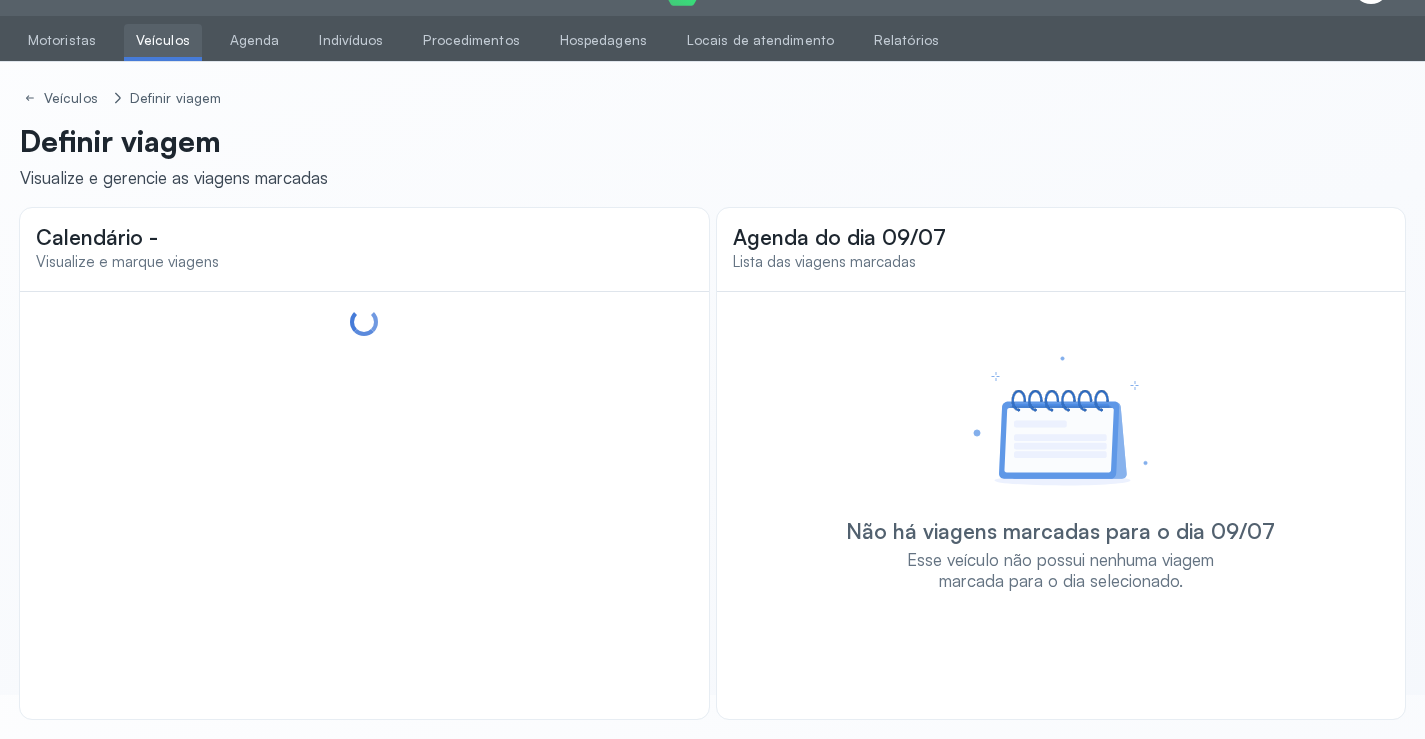 scroll, scrollTop: 44, scrollLeft: 0, axis: vertical 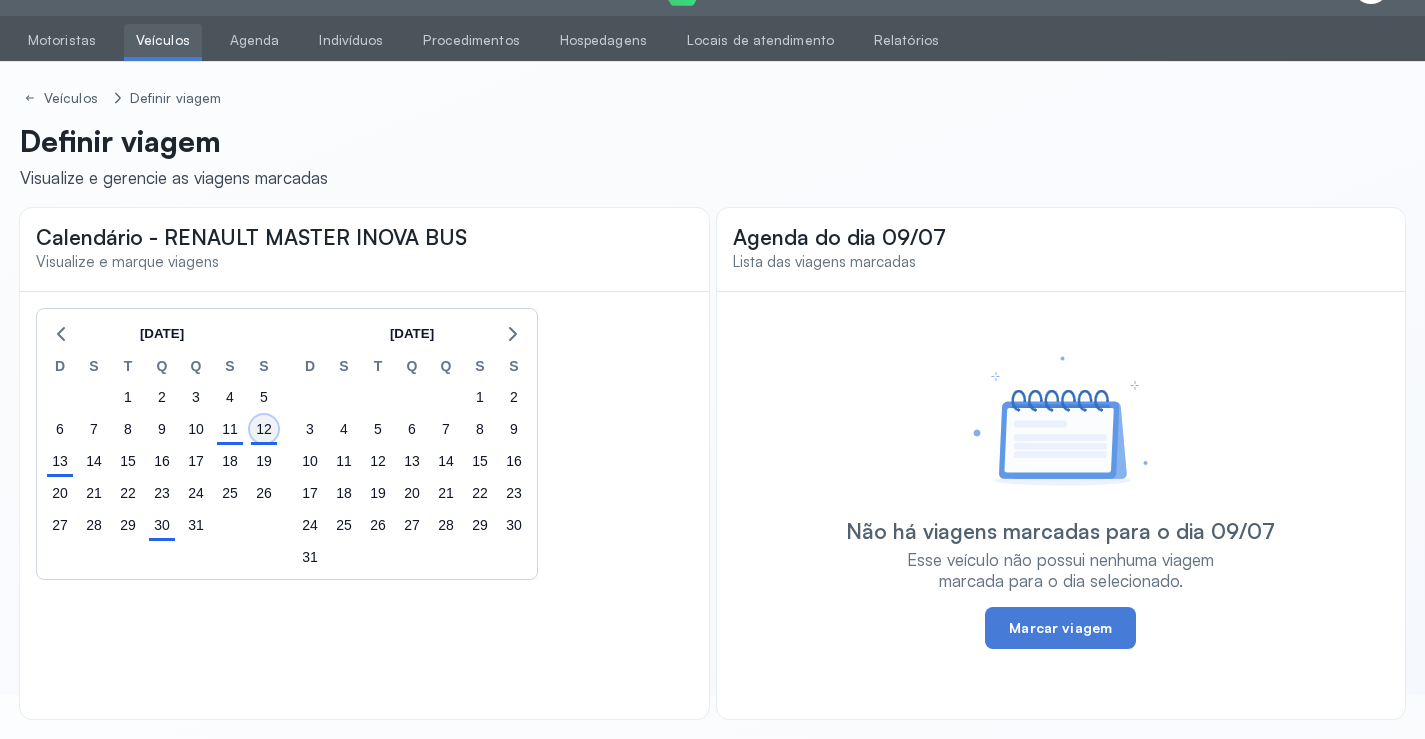 click on "12" 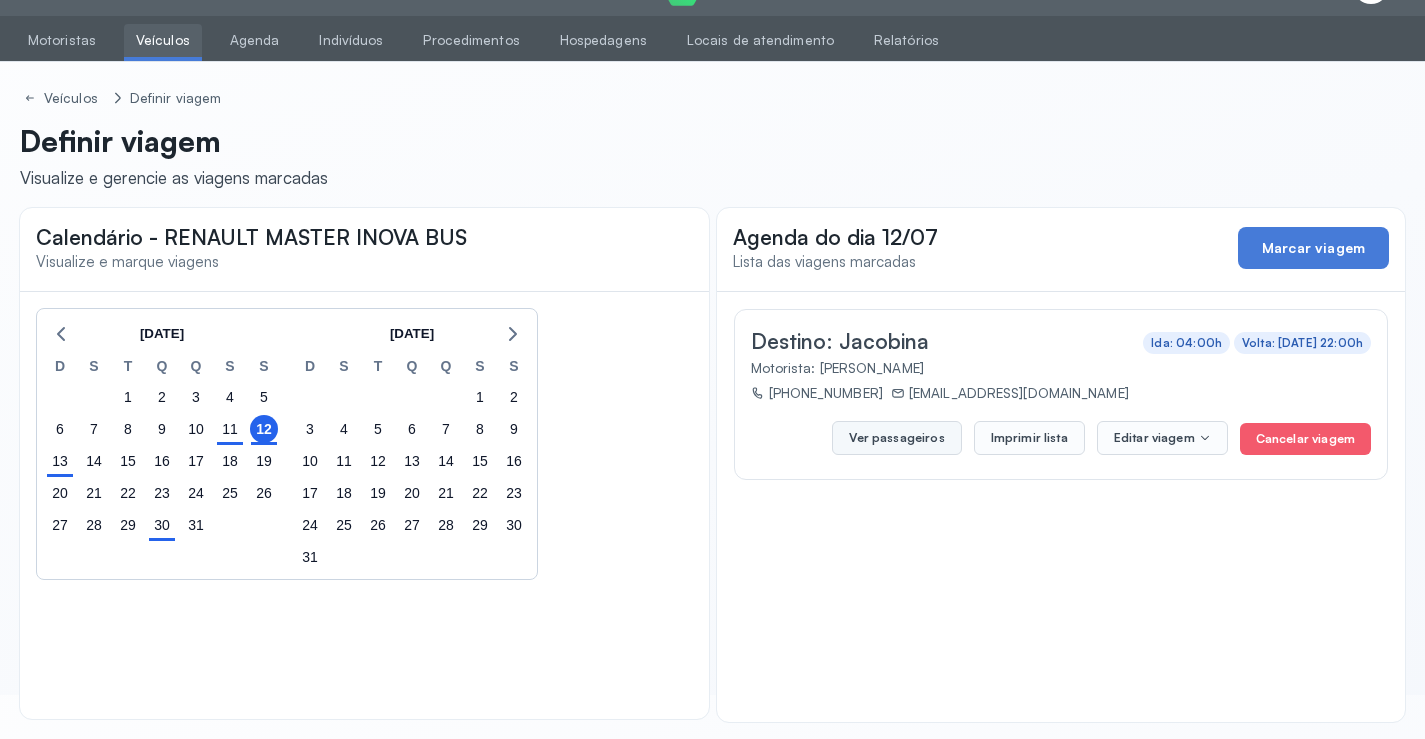 click on "Ver passageiros" at bounding box center [896, 438] 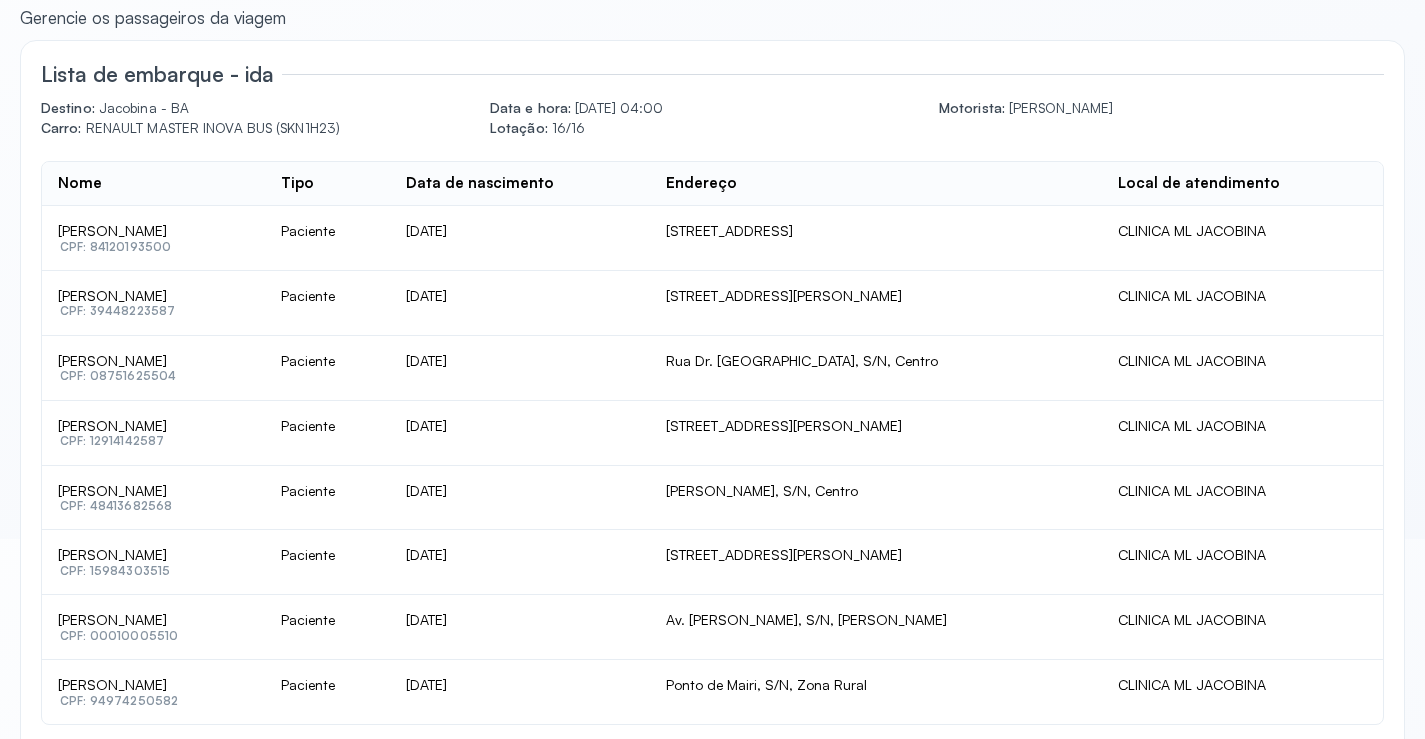 scroll, scrollTop: 0, scrollLeft: 0, axis: both 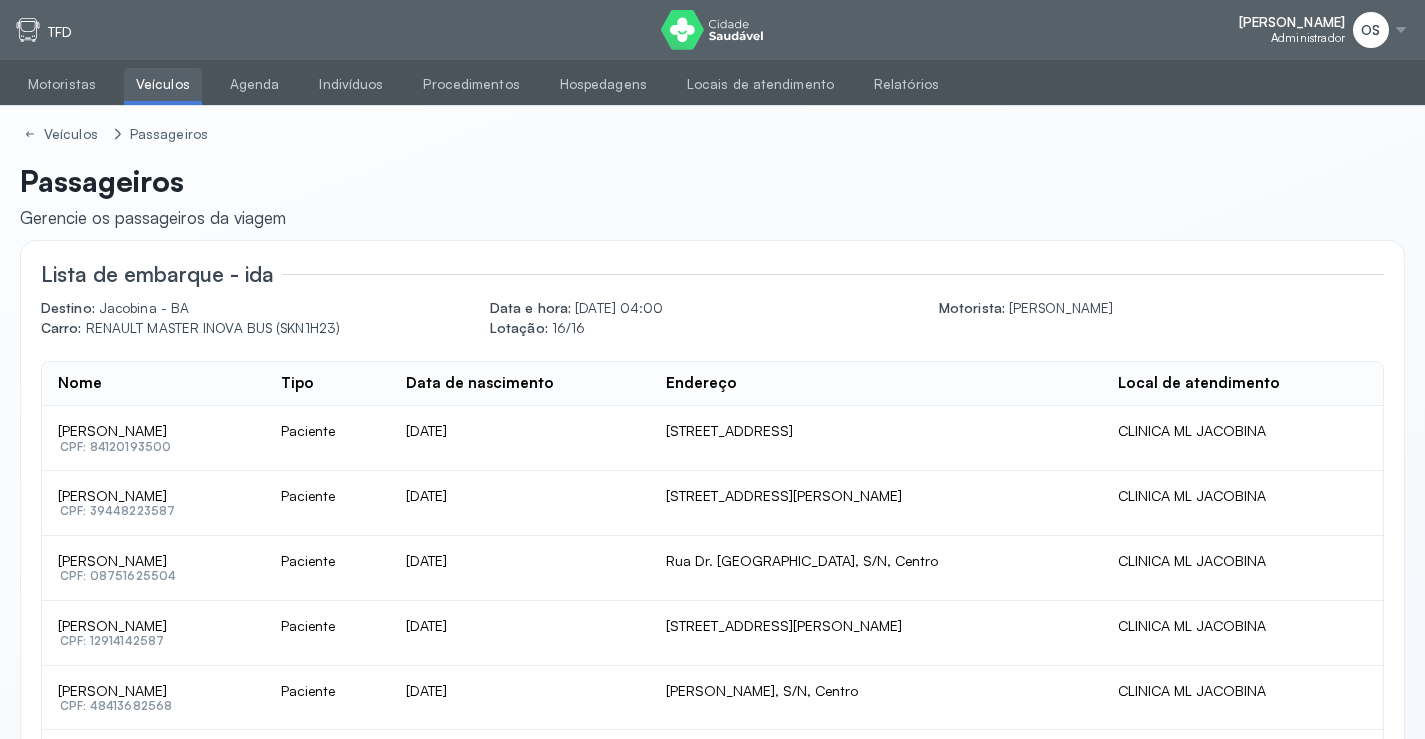 click on "Veículos" at bounding box center (163, 84) 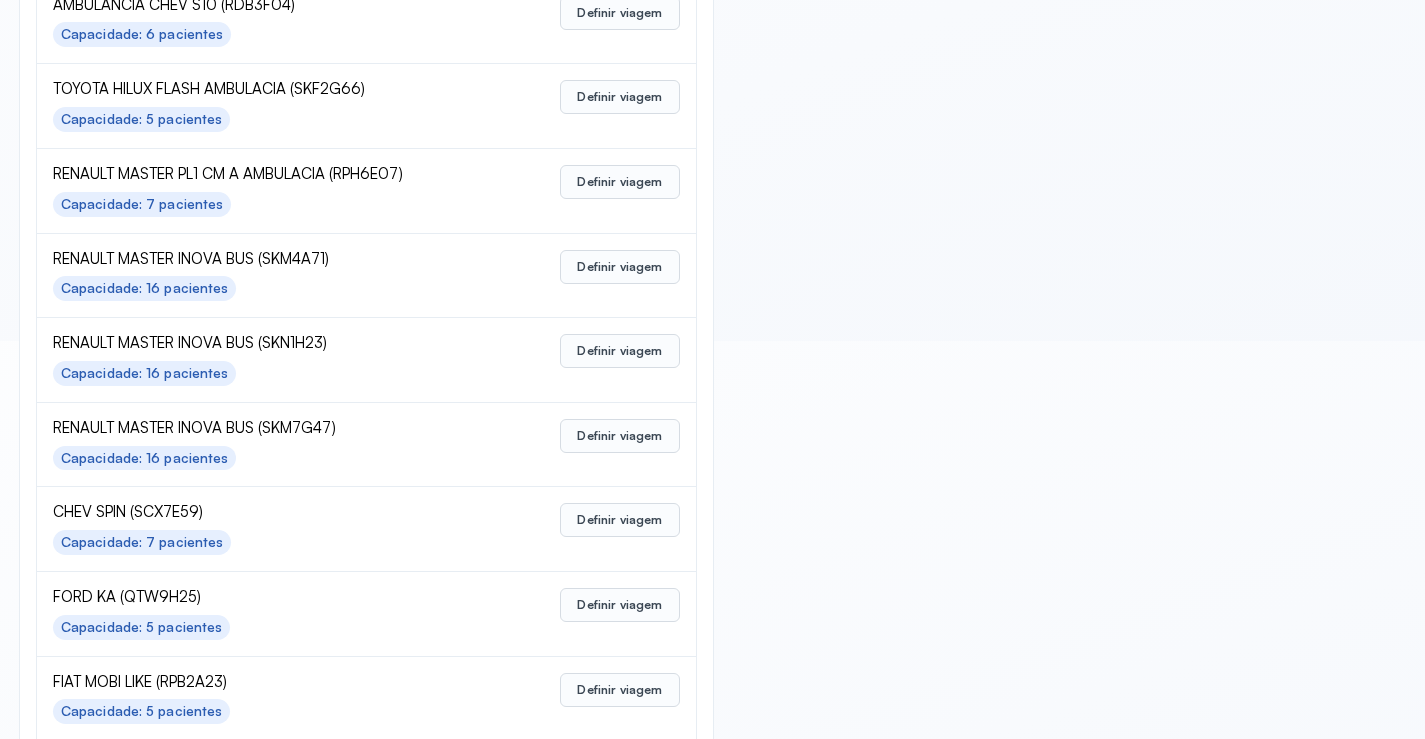 scroll, scrollTop: 400, scrollLeft: 0, axis: vertical 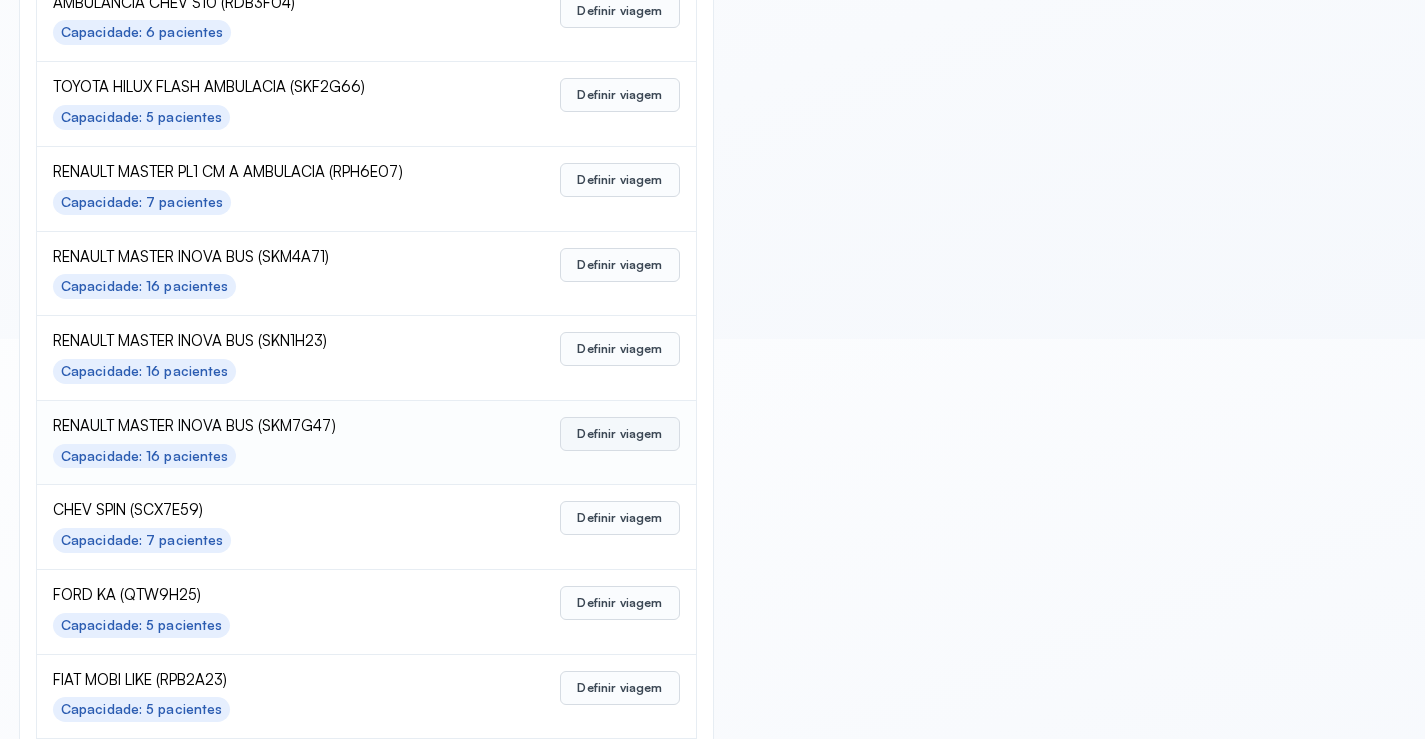 click on "Definir viagem" at bounding box center (619, 434) 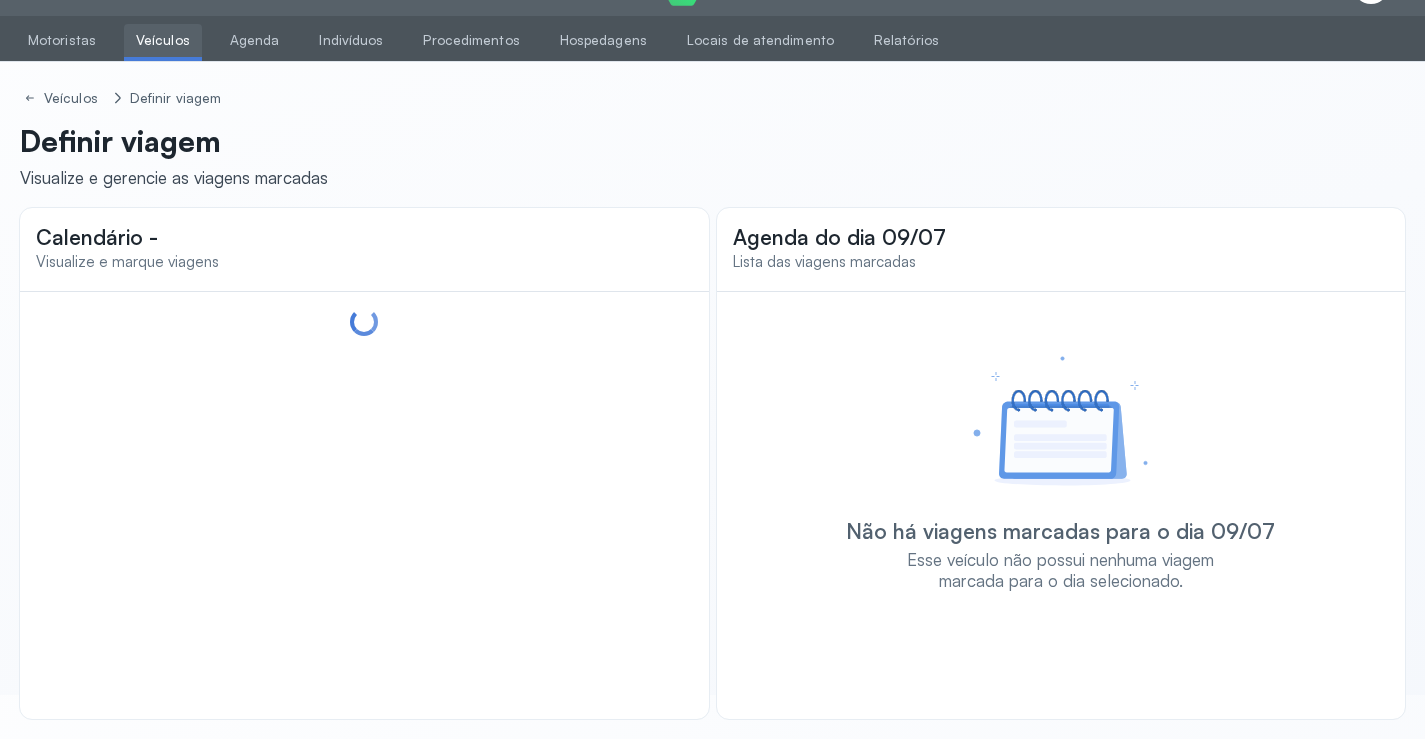 scroll, scrollTop: 44, scrollLeft: 0, axis: vertical 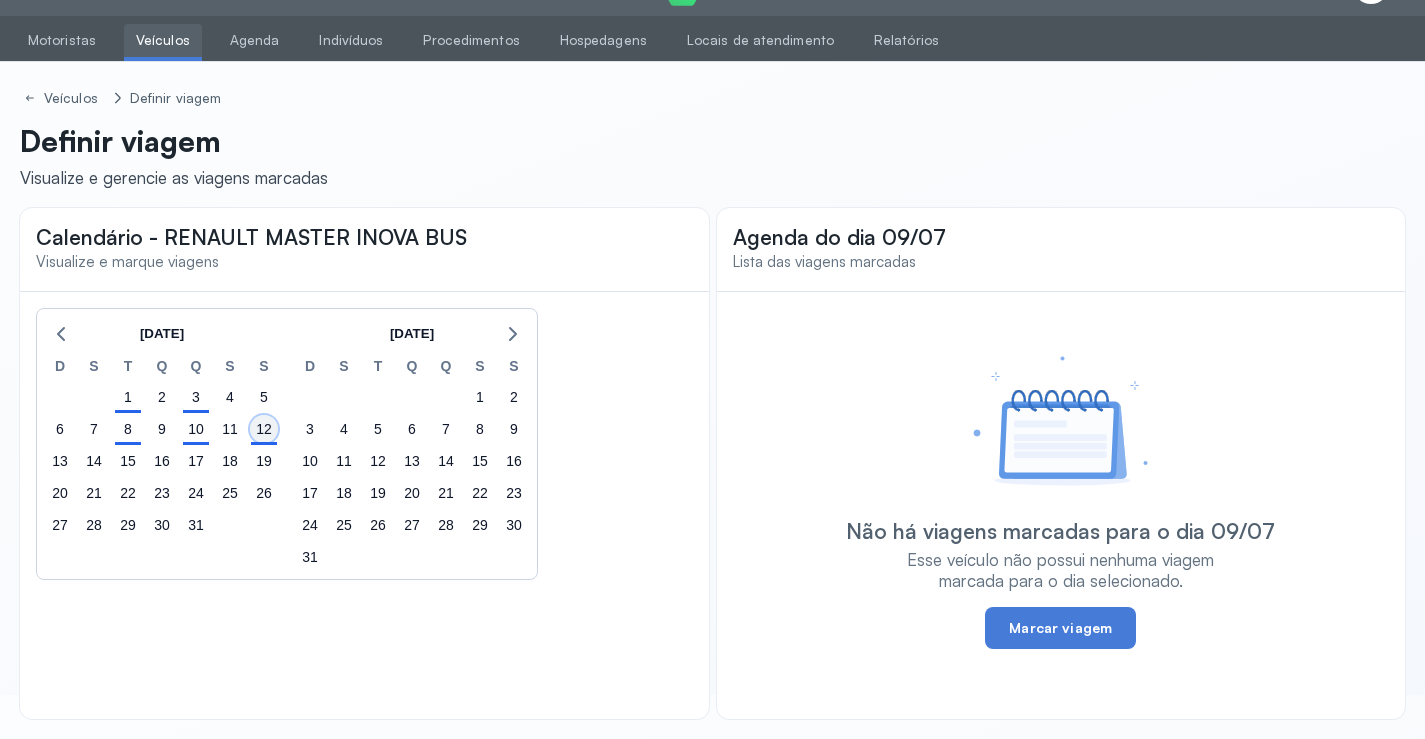 click on "12" 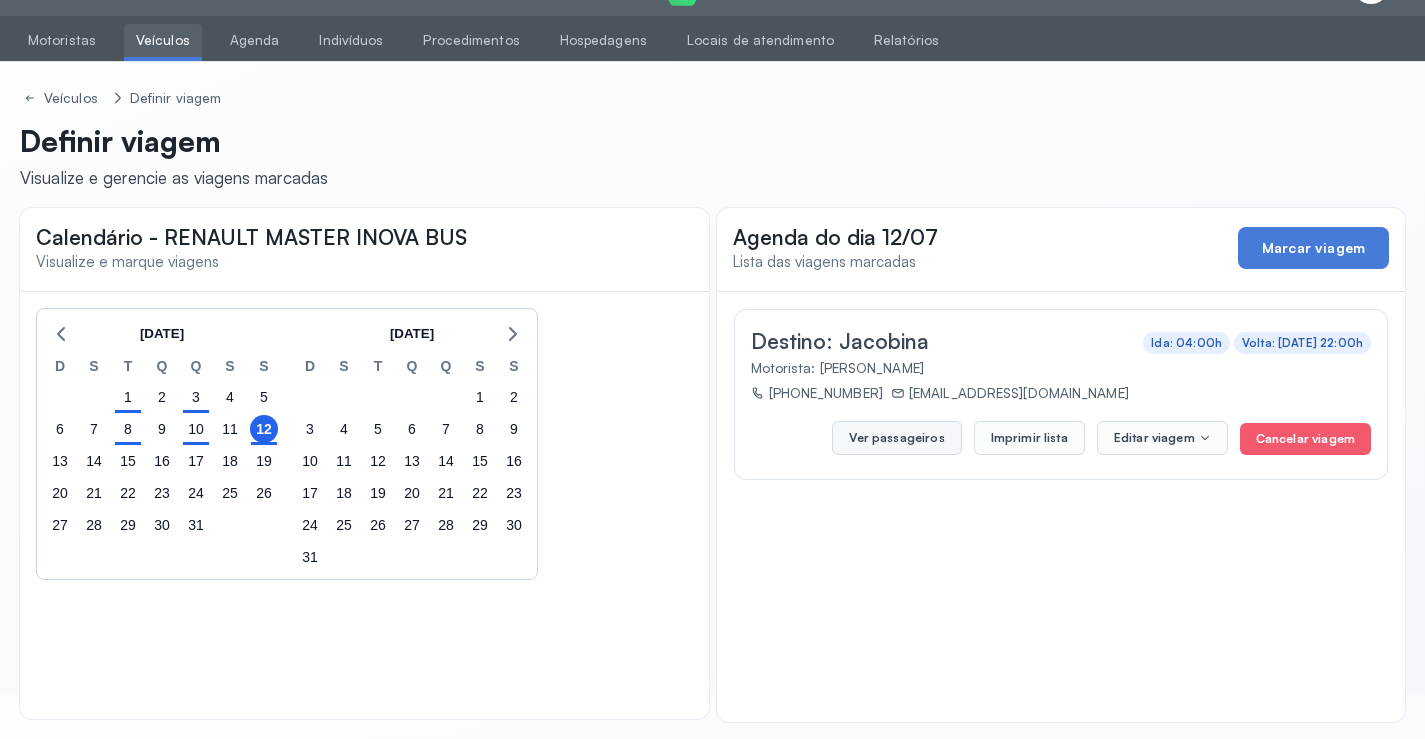 click on "Ver passageiros" at bounding box center [896, 438] 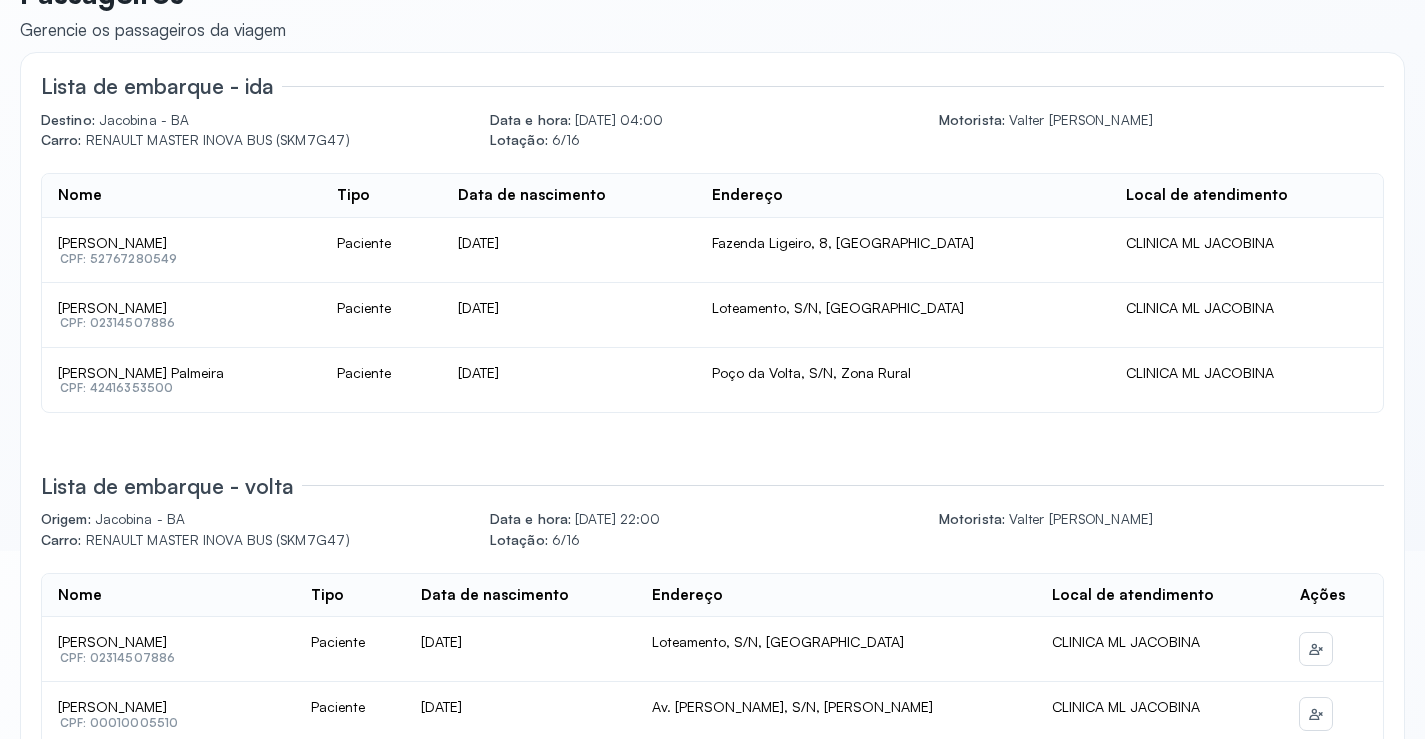 scroll, scrollTop: 0, scrollLeft: 0, axis: both 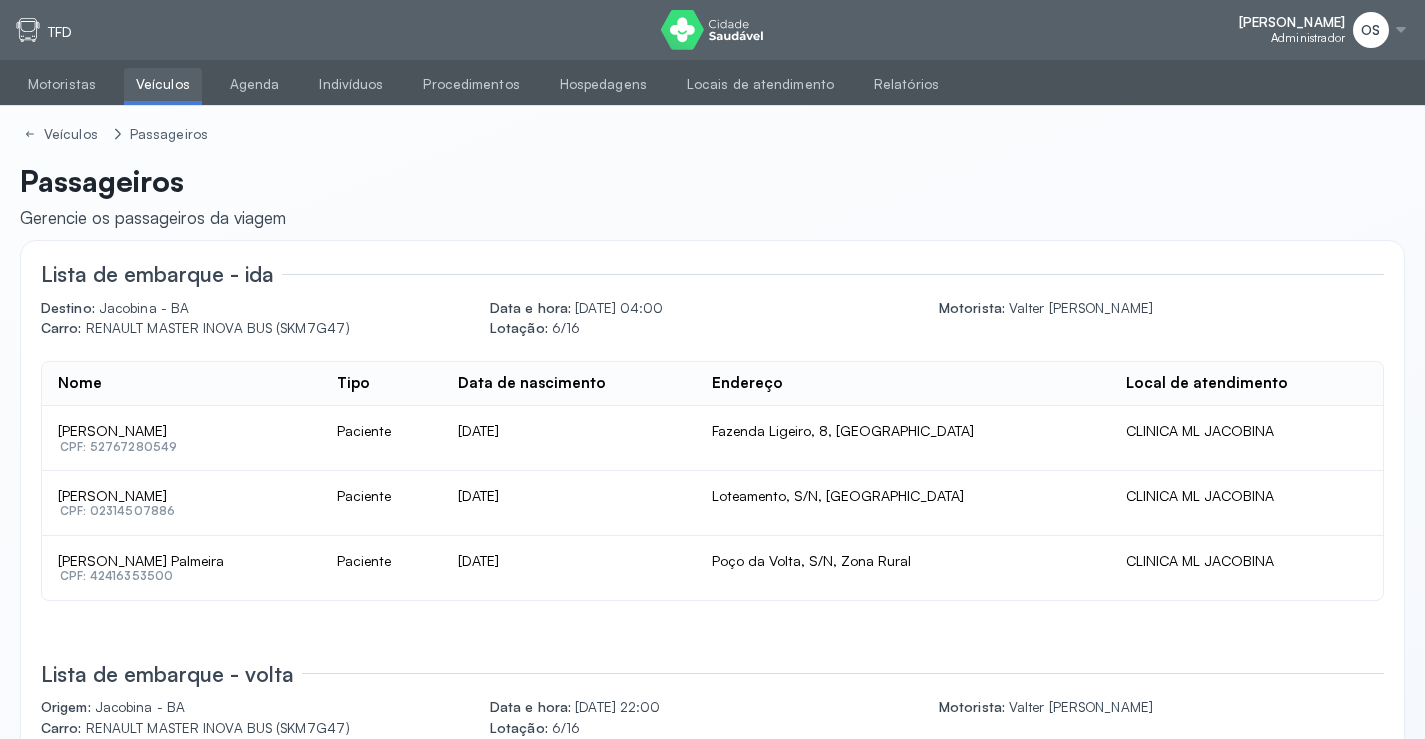click on "Veículos" at bounding box center (163, 84) 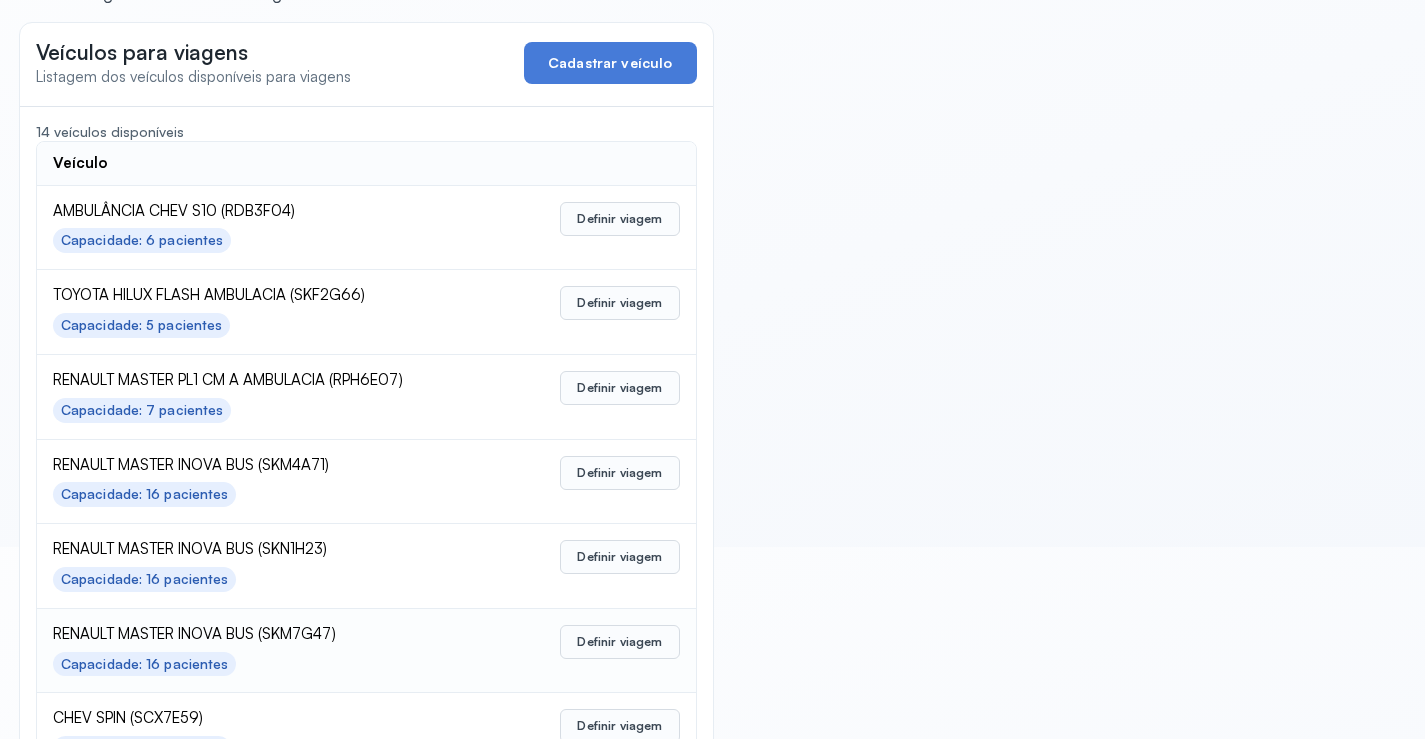 scroll, scrollTop: 200, scrollLeft: 0, axis: vertical 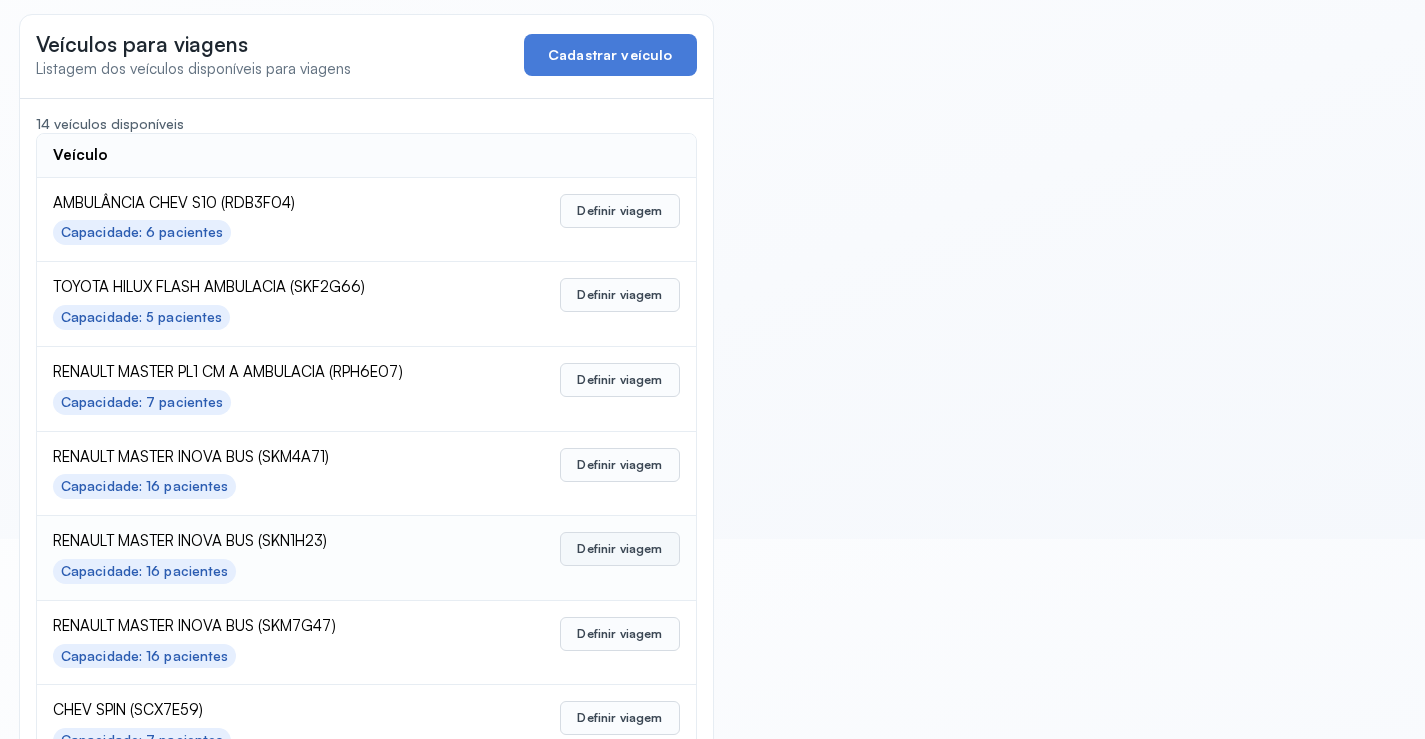 click on "Definir viagem" at bounding box center [619, 549] 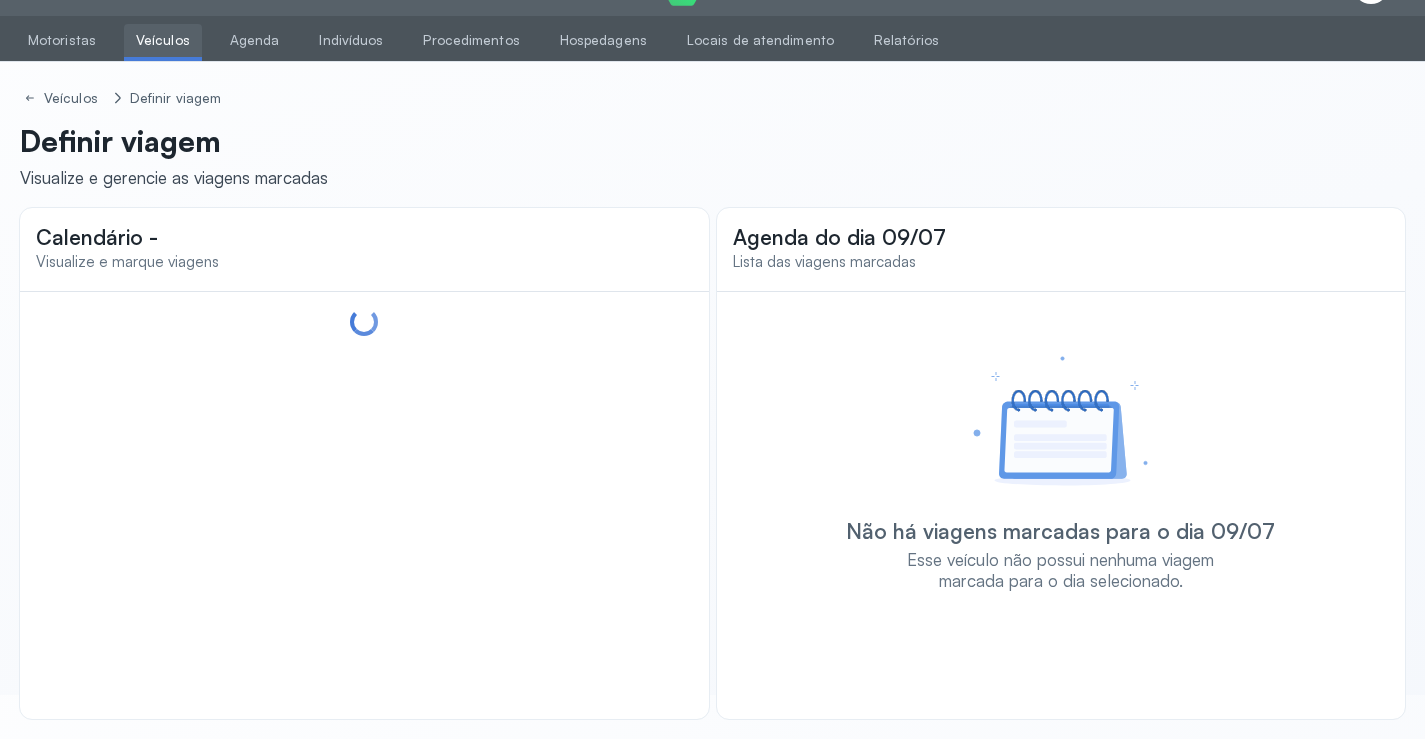 scroll, scrollTop: 44, scrollLeft: 0, axis: vertical 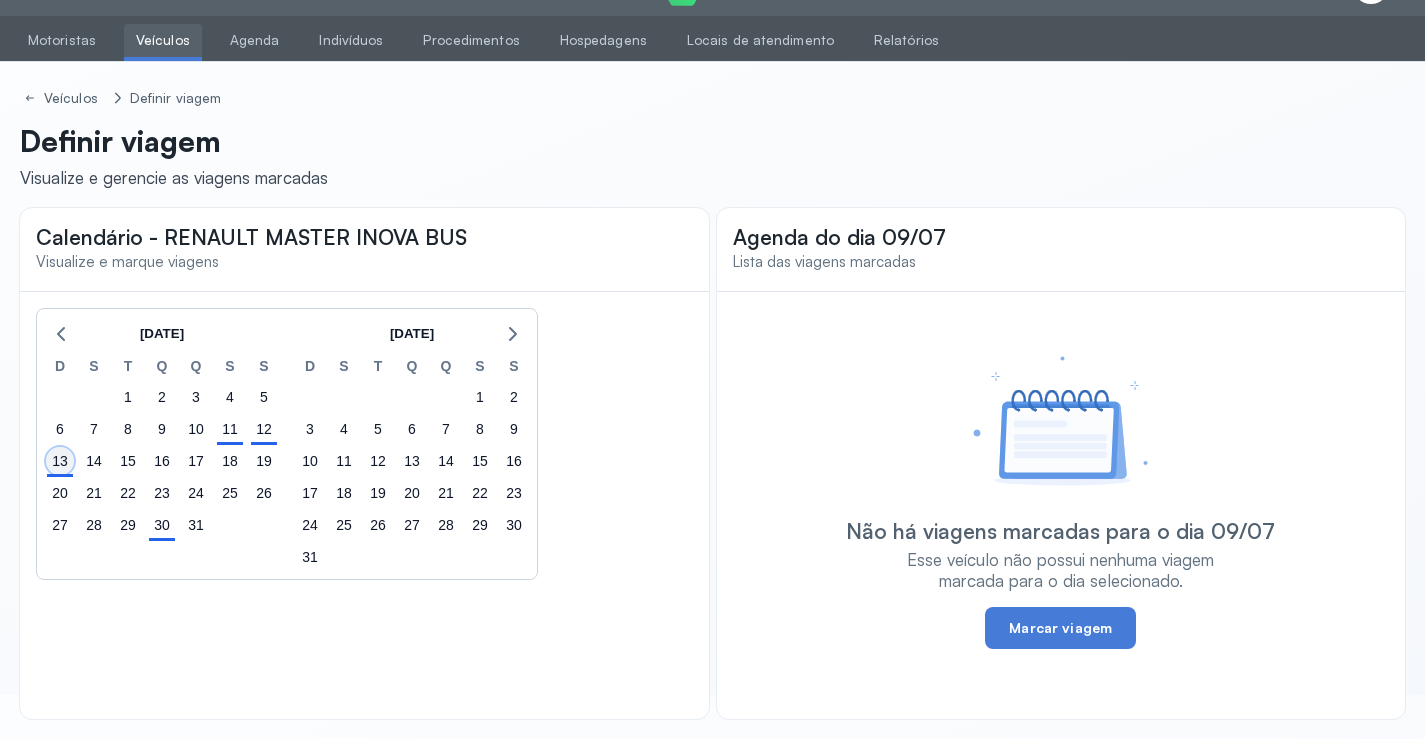 click on "13" 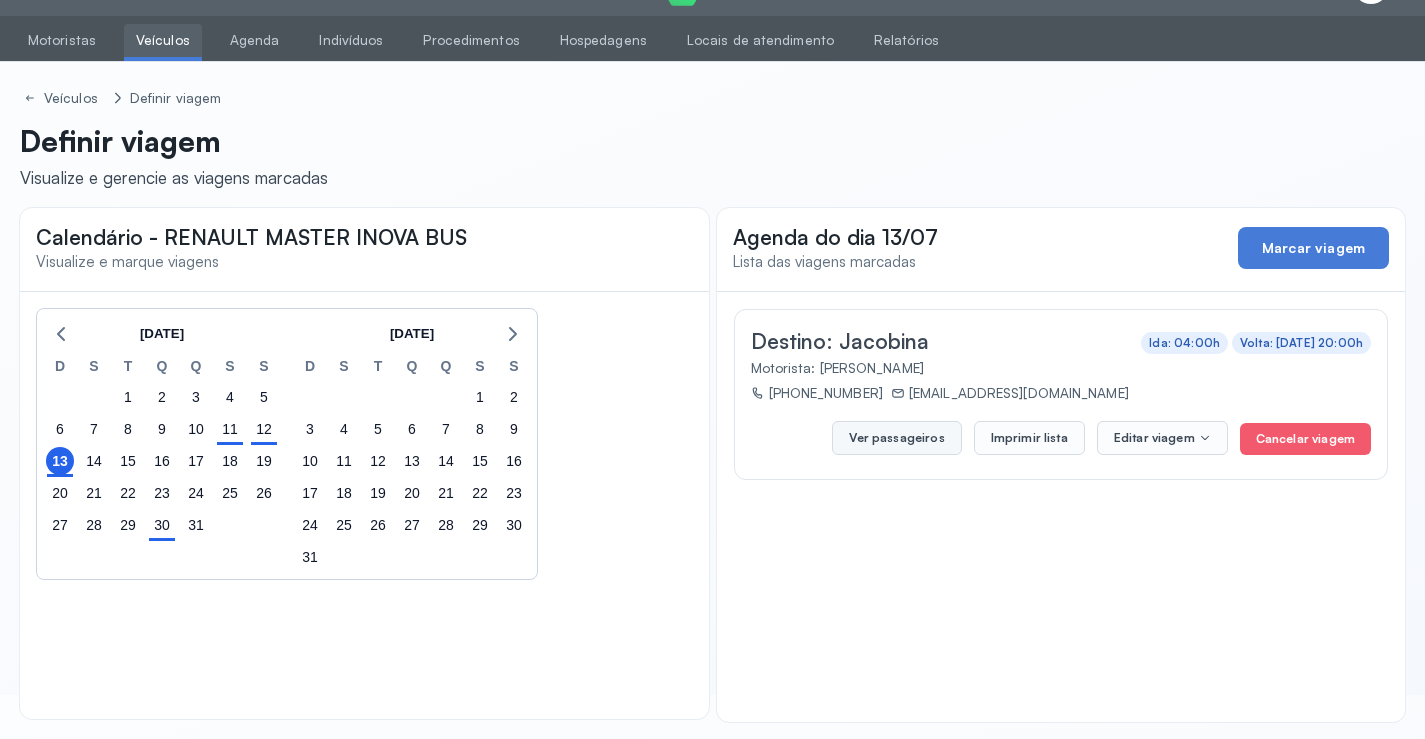 click on "Ver passageiros" at bounding box center [896, 438] 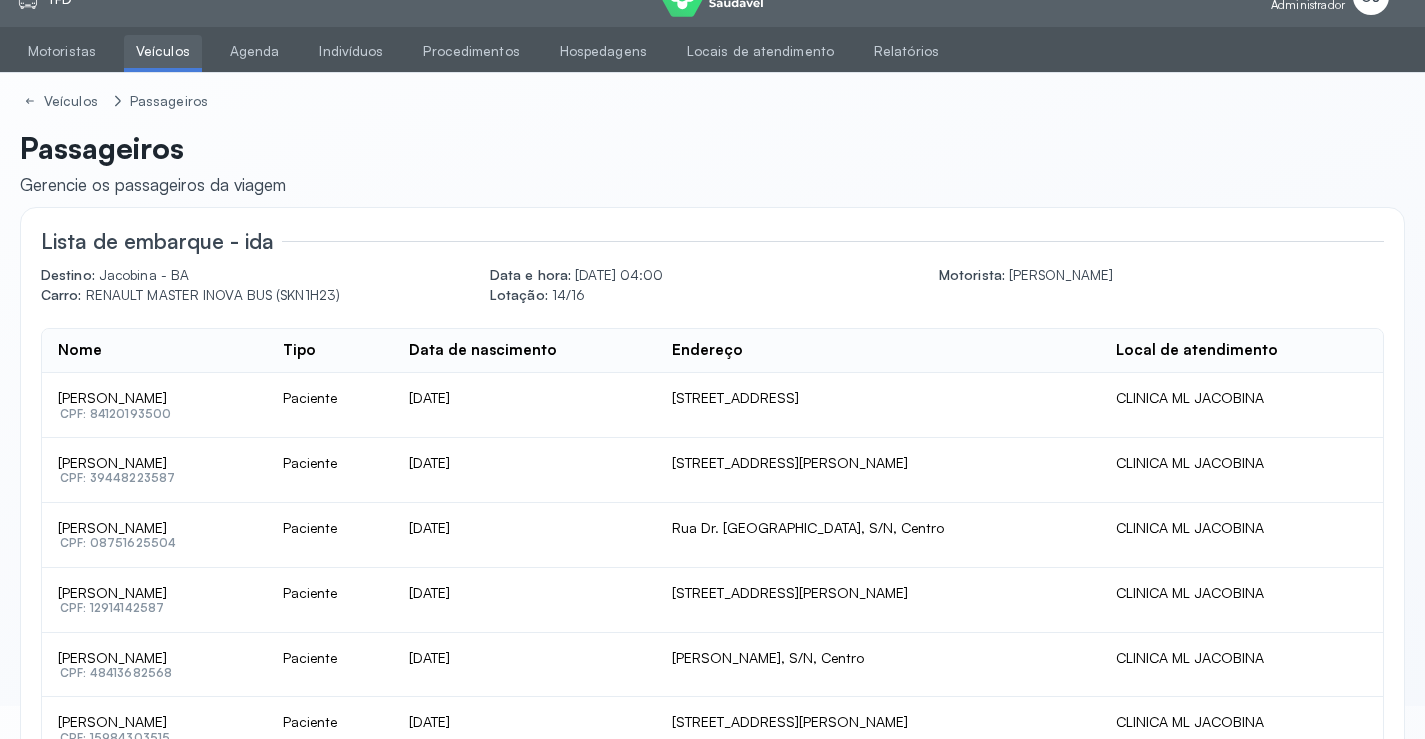 scroll, scrollTop: 0, scrollLeft: 0, axis: both 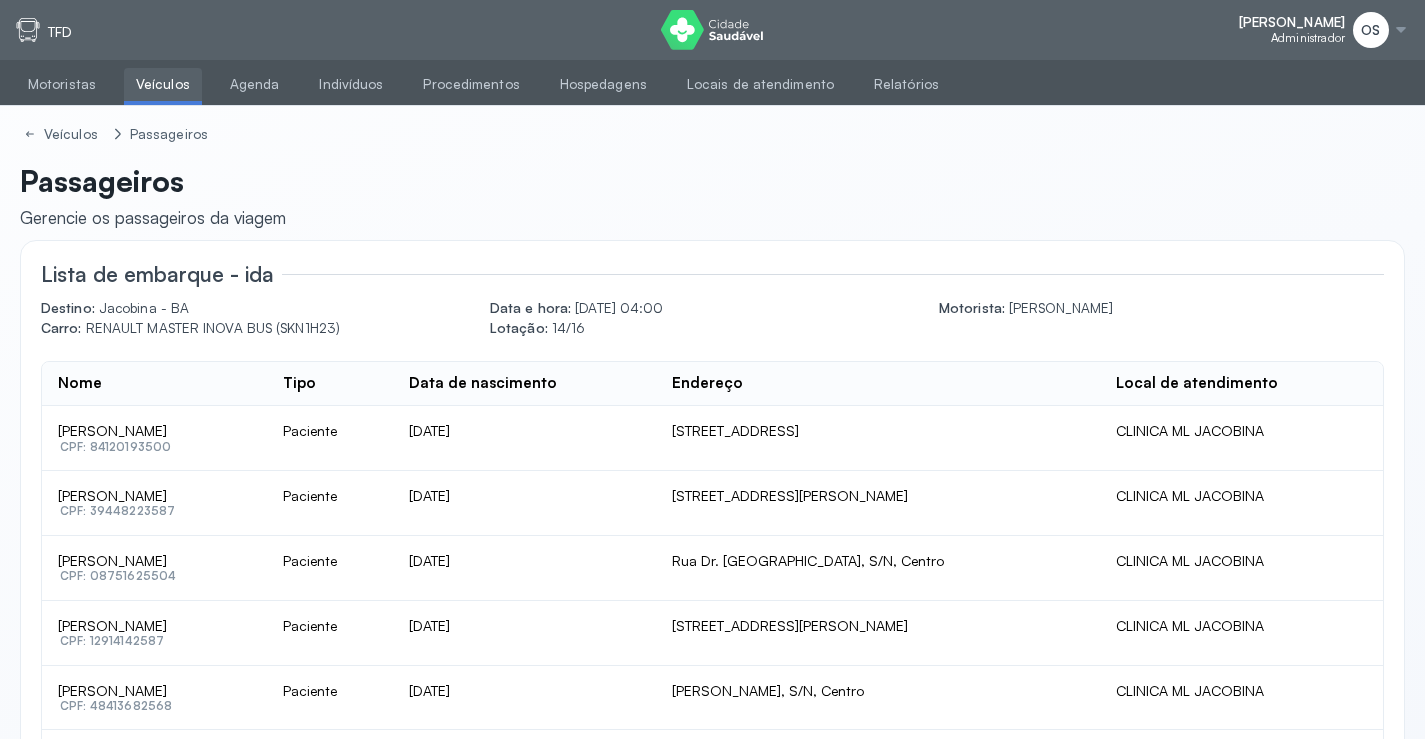 click on "Veículos" at bounding box center (163, 84) 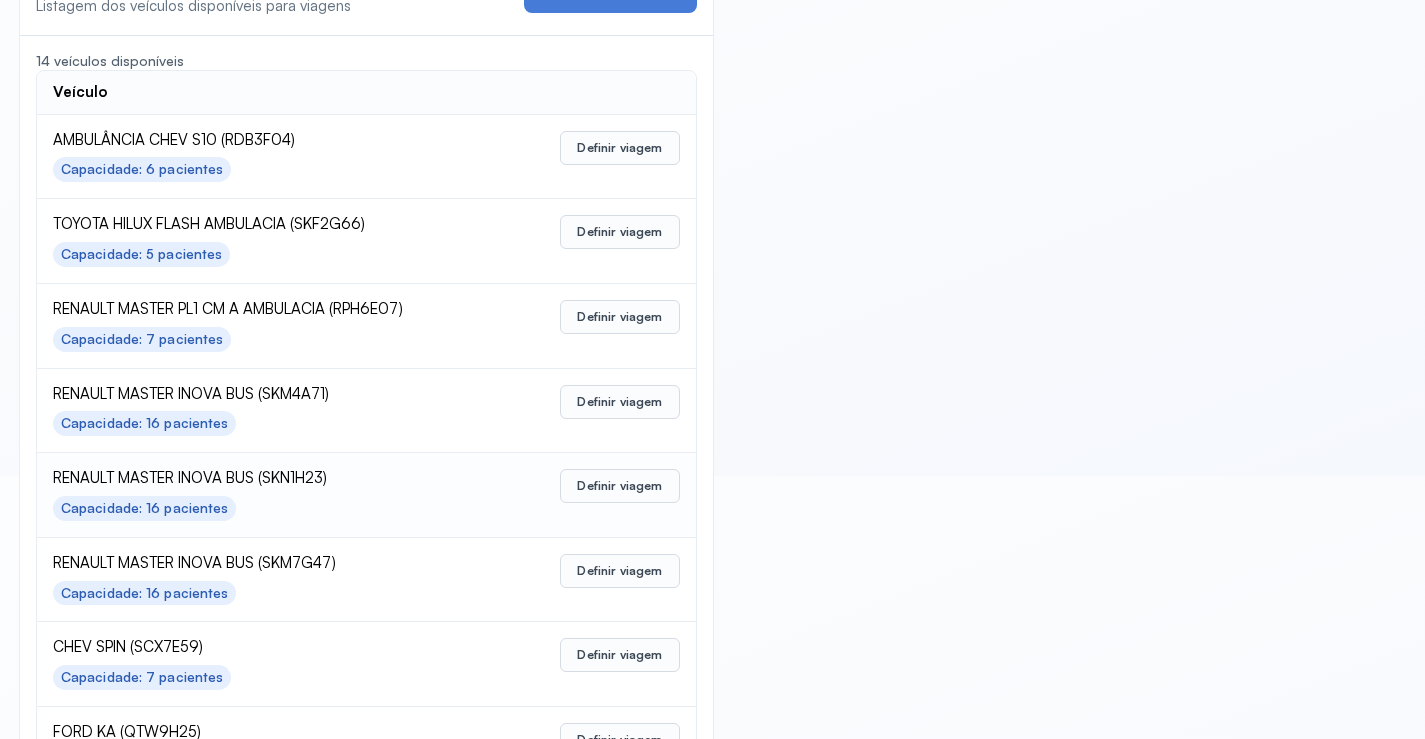 scroll, scrollTop: 300, scrollLeft: 0, axis: vertical 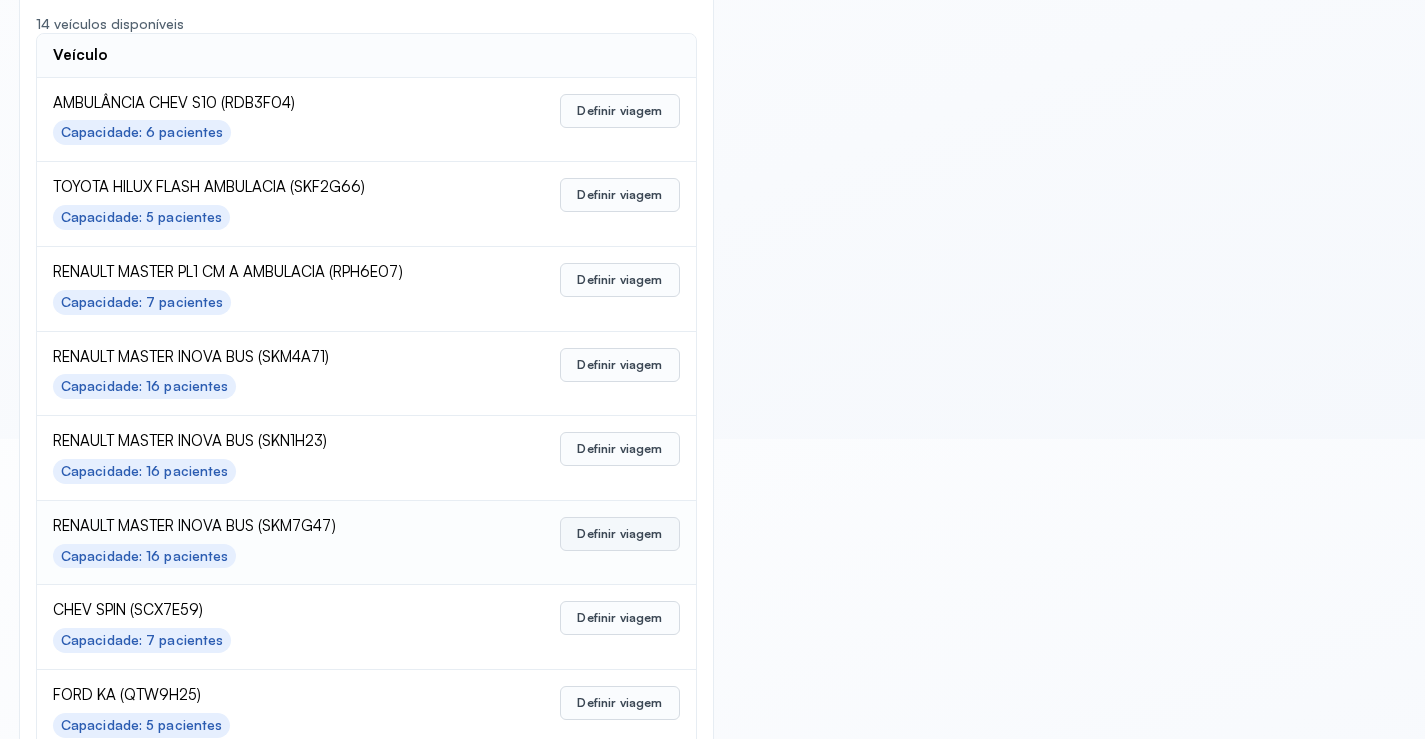click on "Definir viagem" at bounding box center [619, 534] 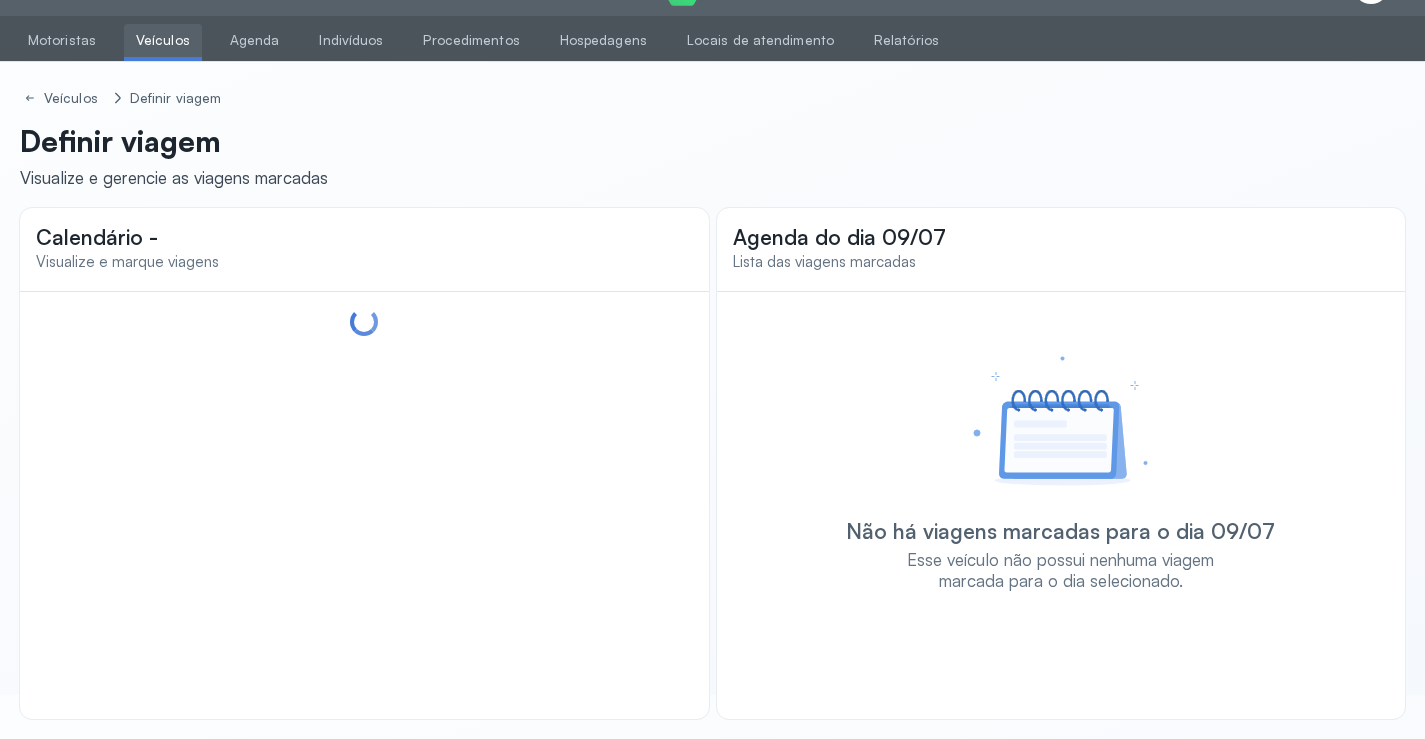scroll, scrollTop: 44, scrollLeft: 0, axis: vertical 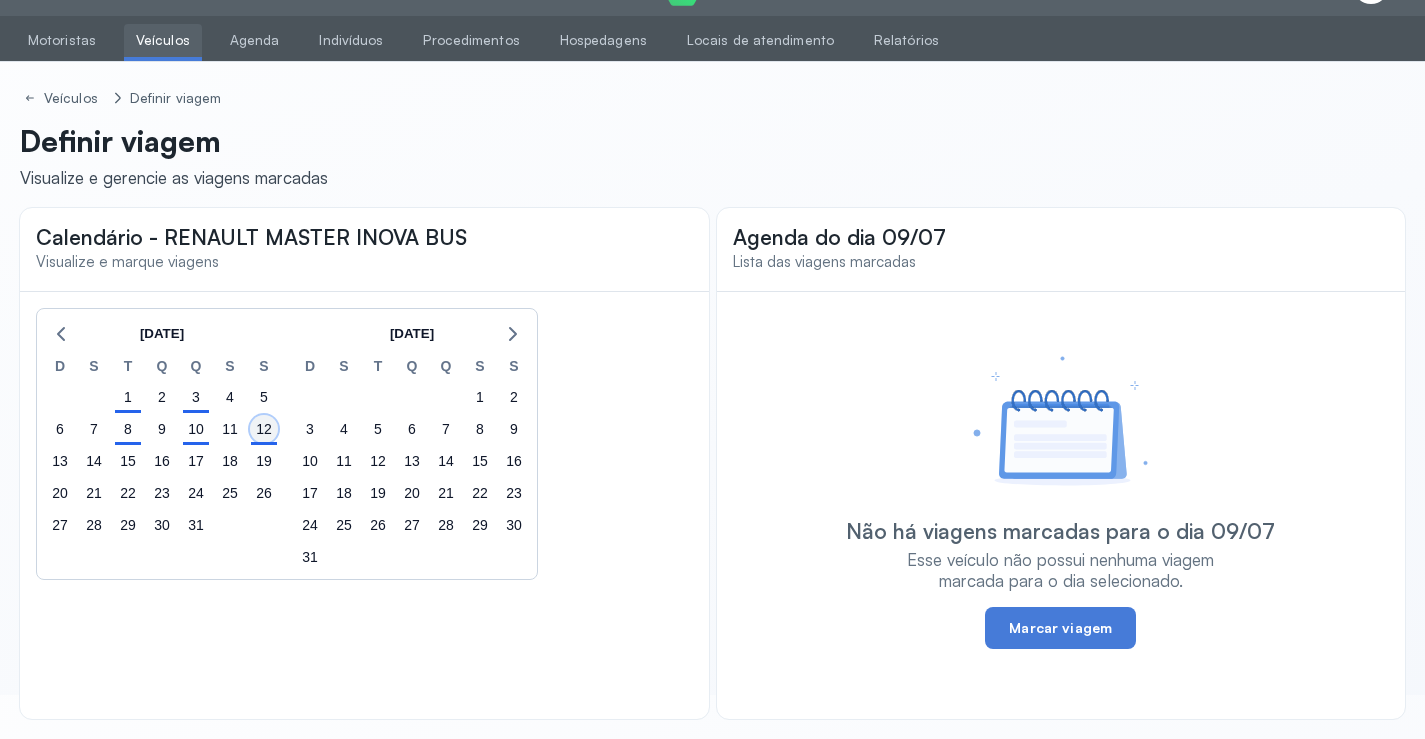 click on "12" 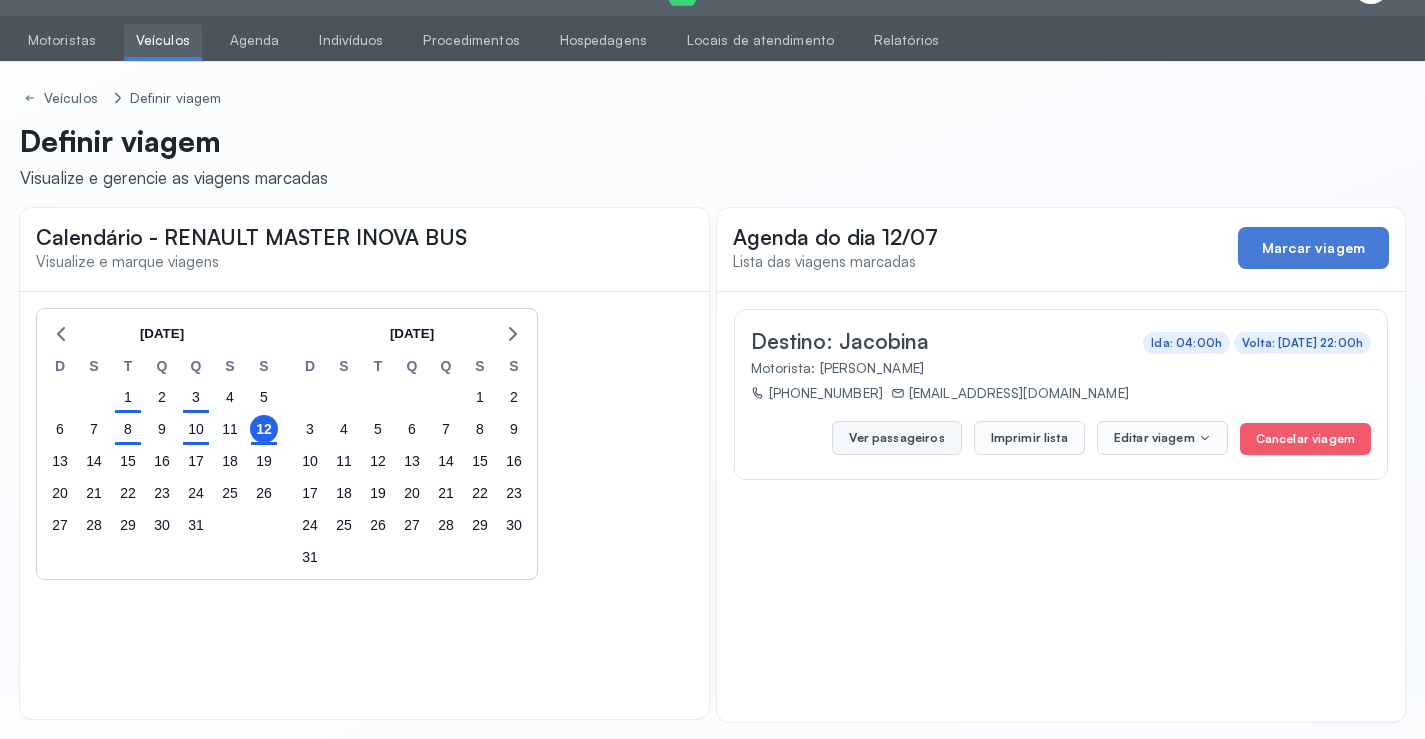 click on "Ver passageiros" at bounding box center [896, 438] 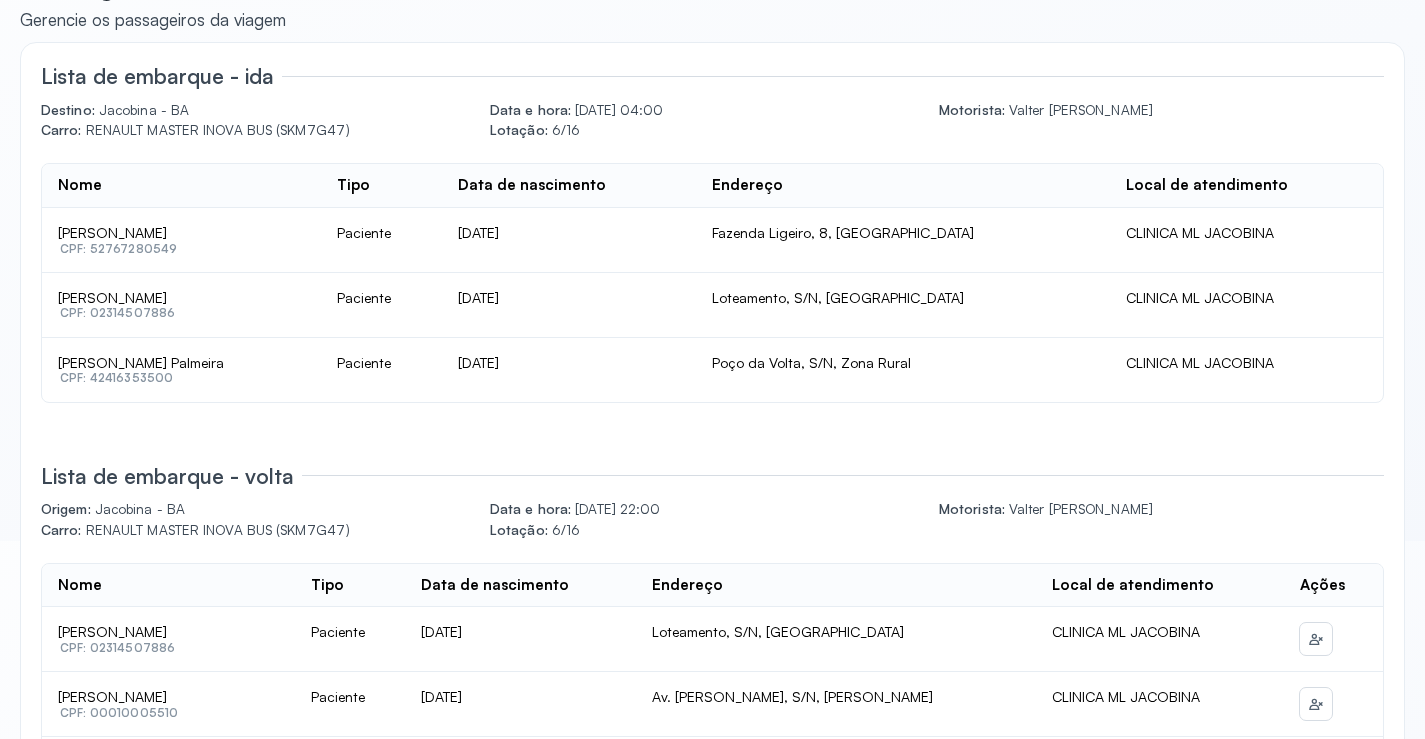 scroll, scrollTop: 0, scrollLeft: 0, axis: both 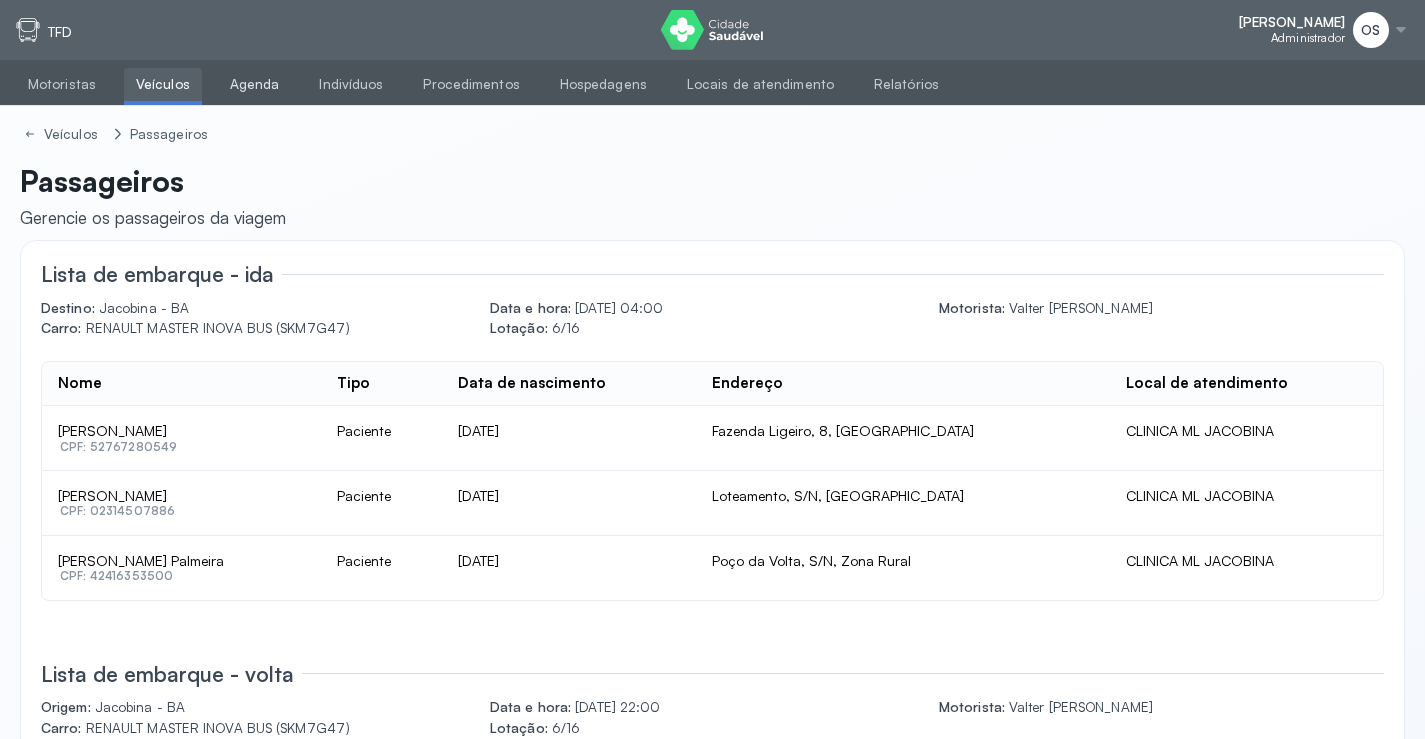click on "Agenda" at bounding box center (255, 84) 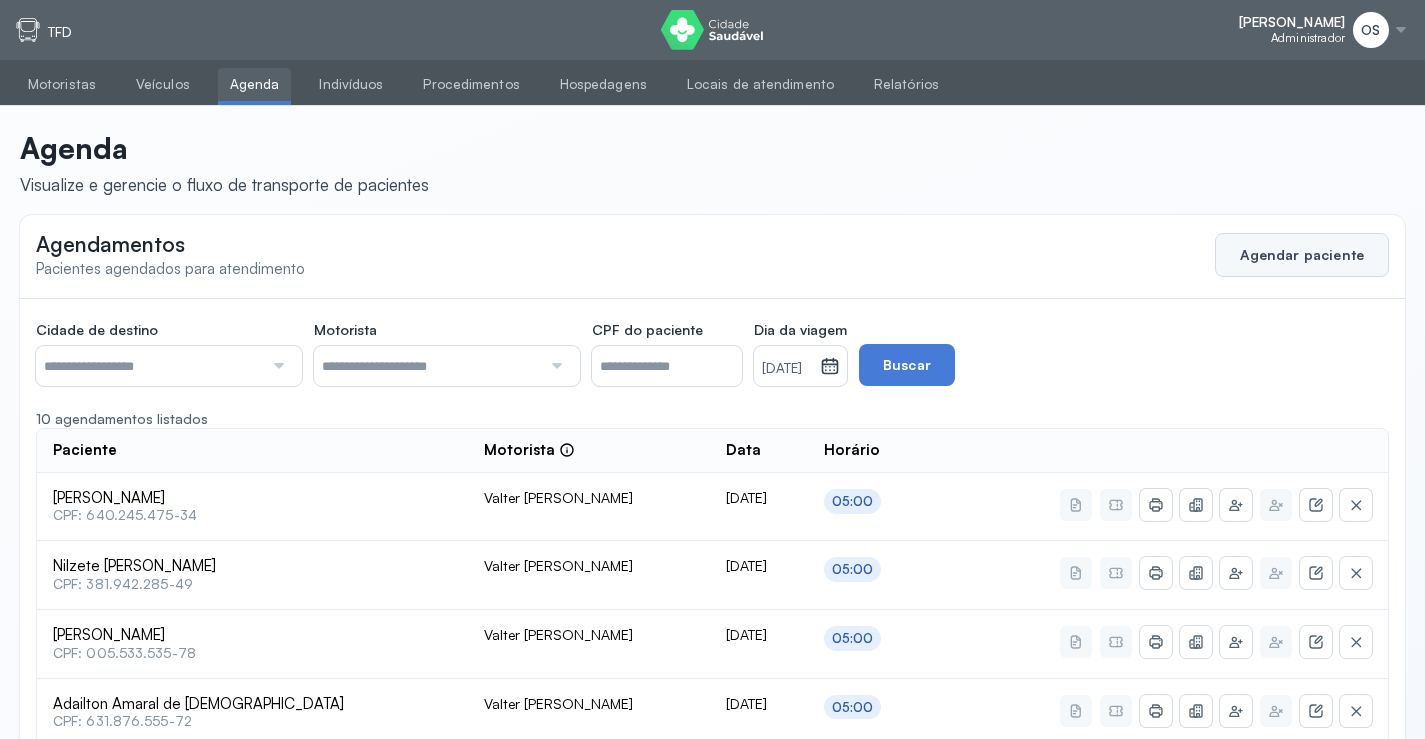click on "Agendar paciente" 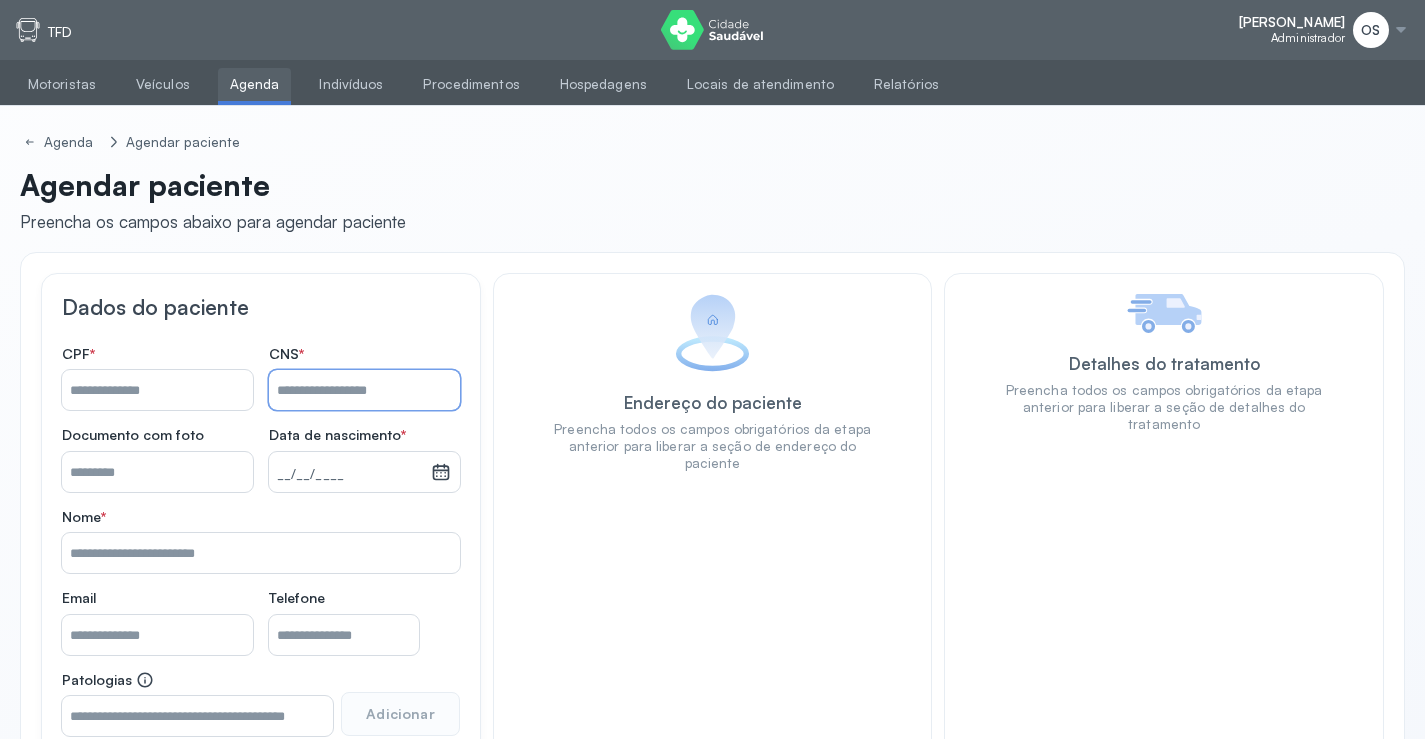 paste on "**********" 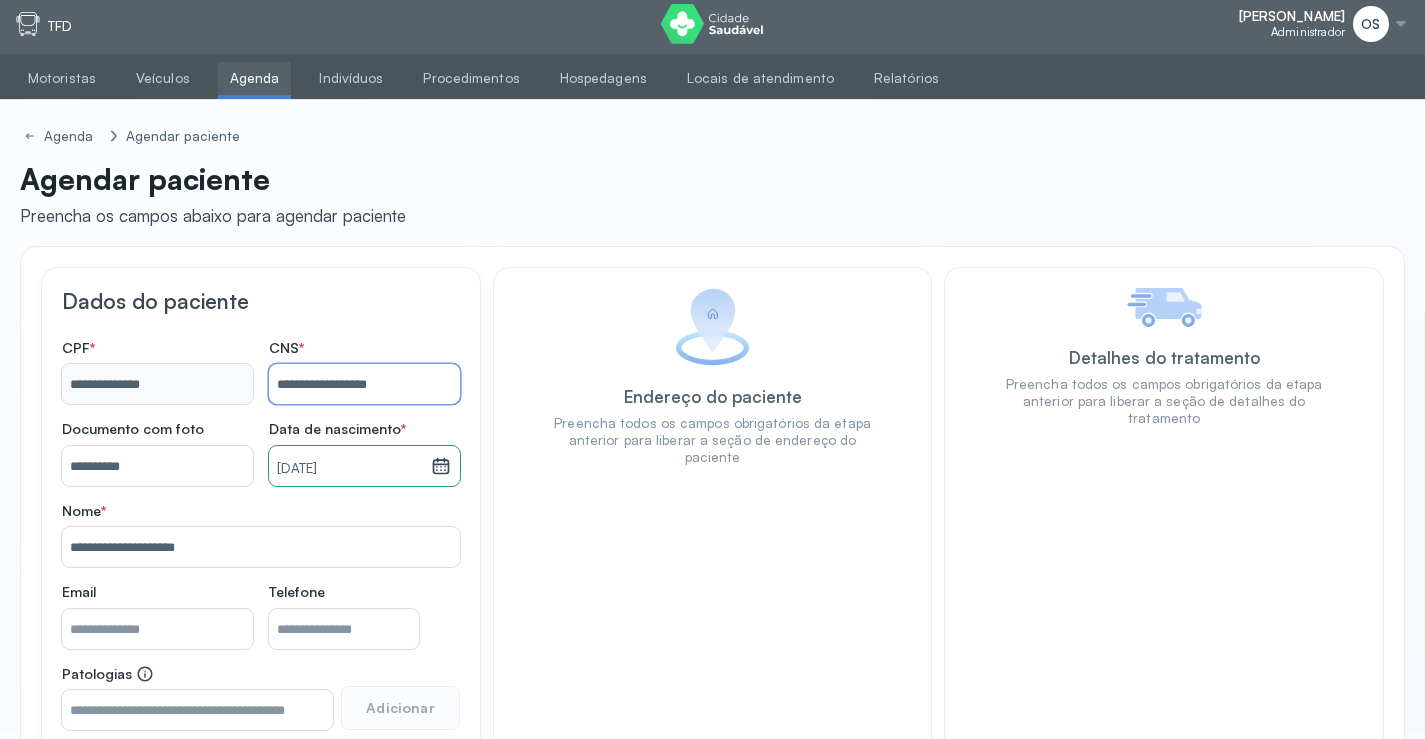 scroll, scrollTop: 171, scrollLeft: 0, axis: vertical 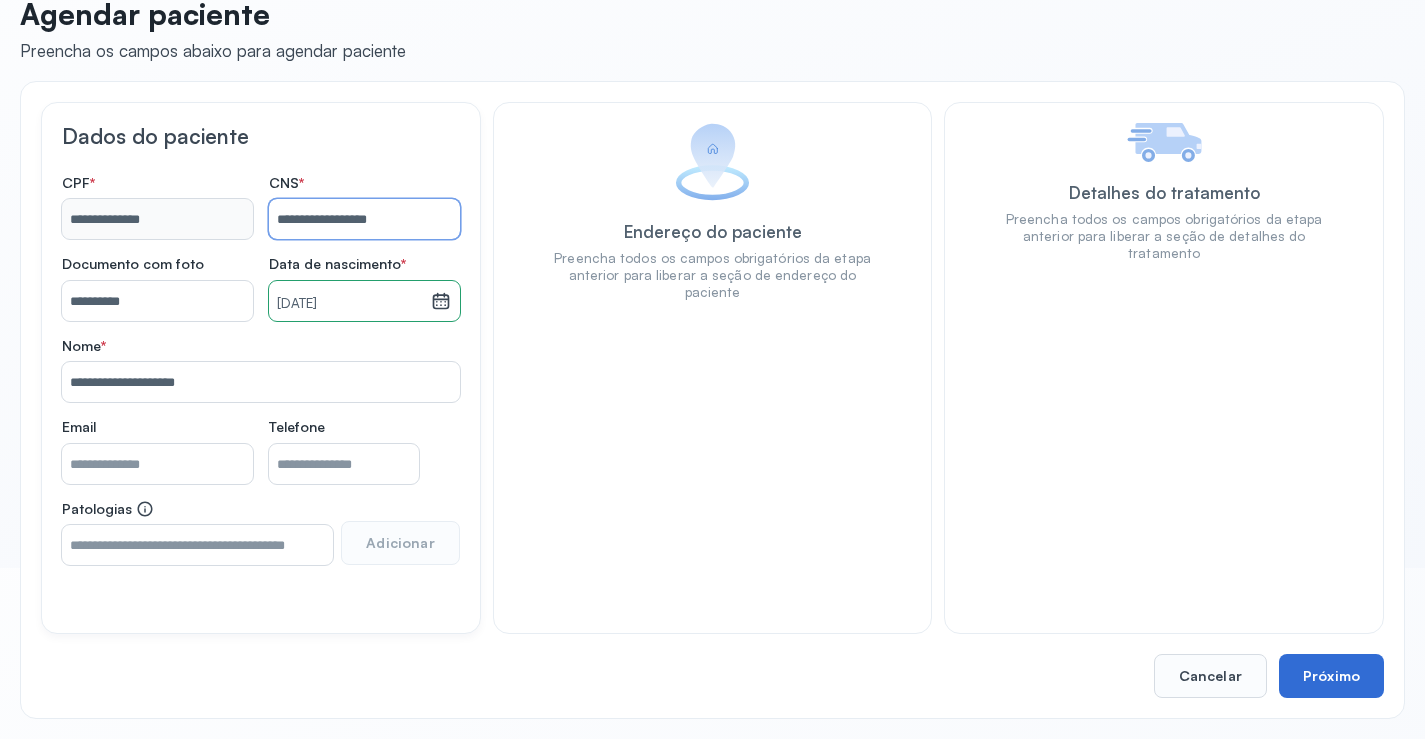 click on "Próximo" at bounding box center [1331, 676] 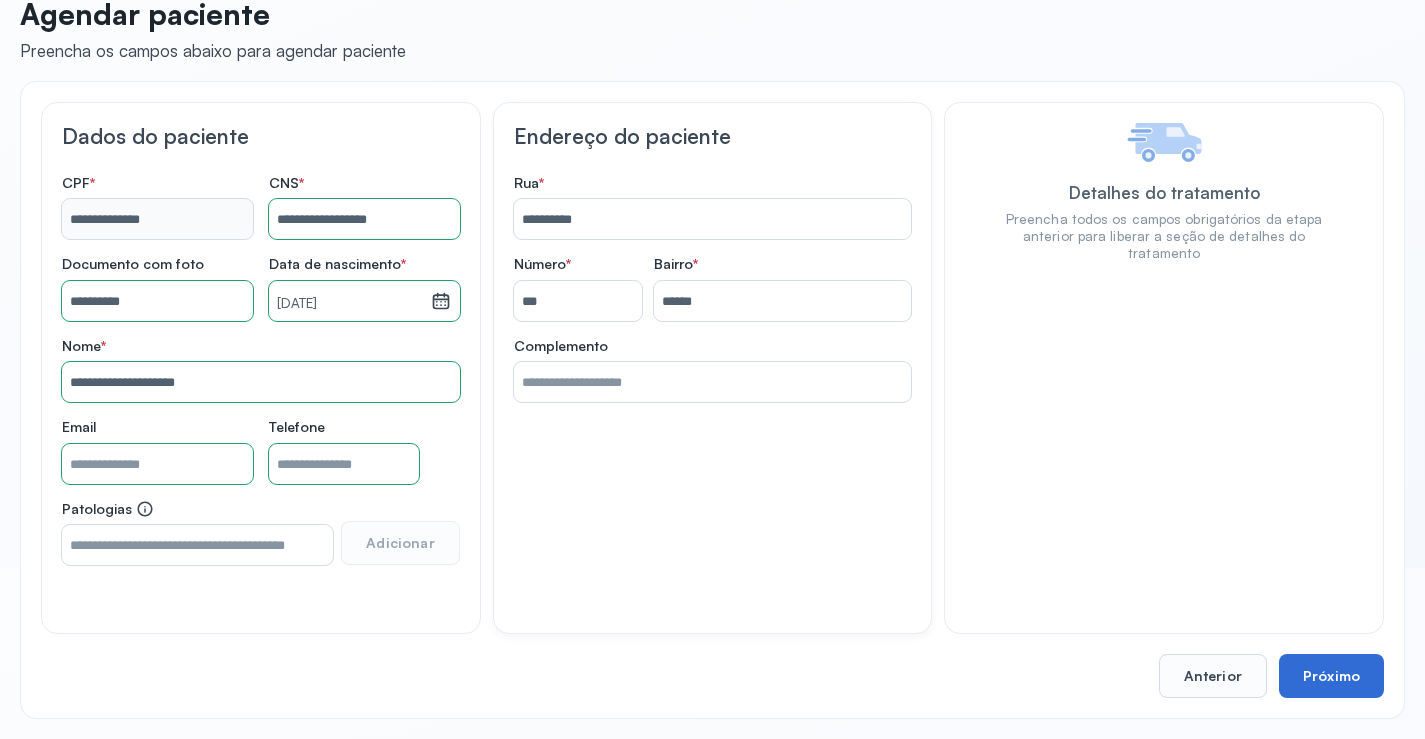 click on "Próximo" at bounding box center [1331, 676] 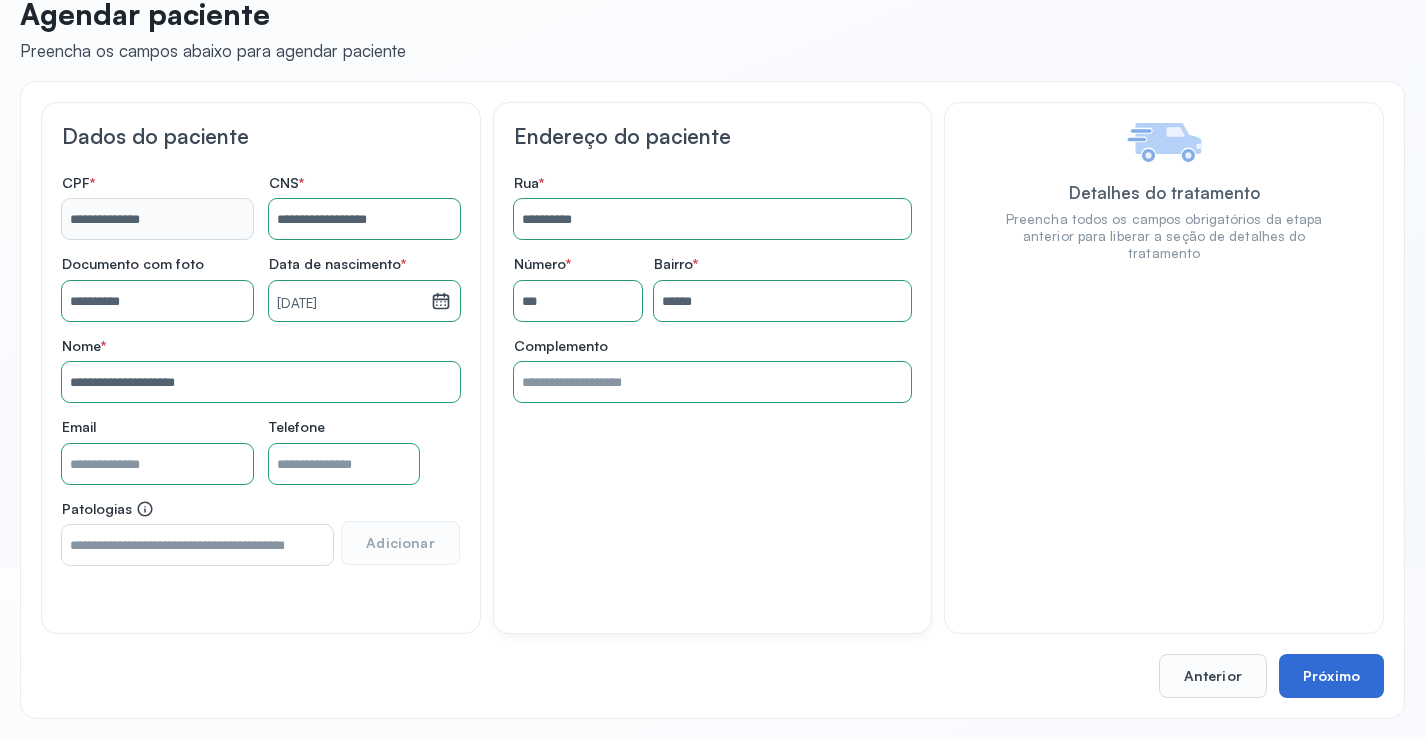 click on "Próximo" at bounding box center [1331, 676] 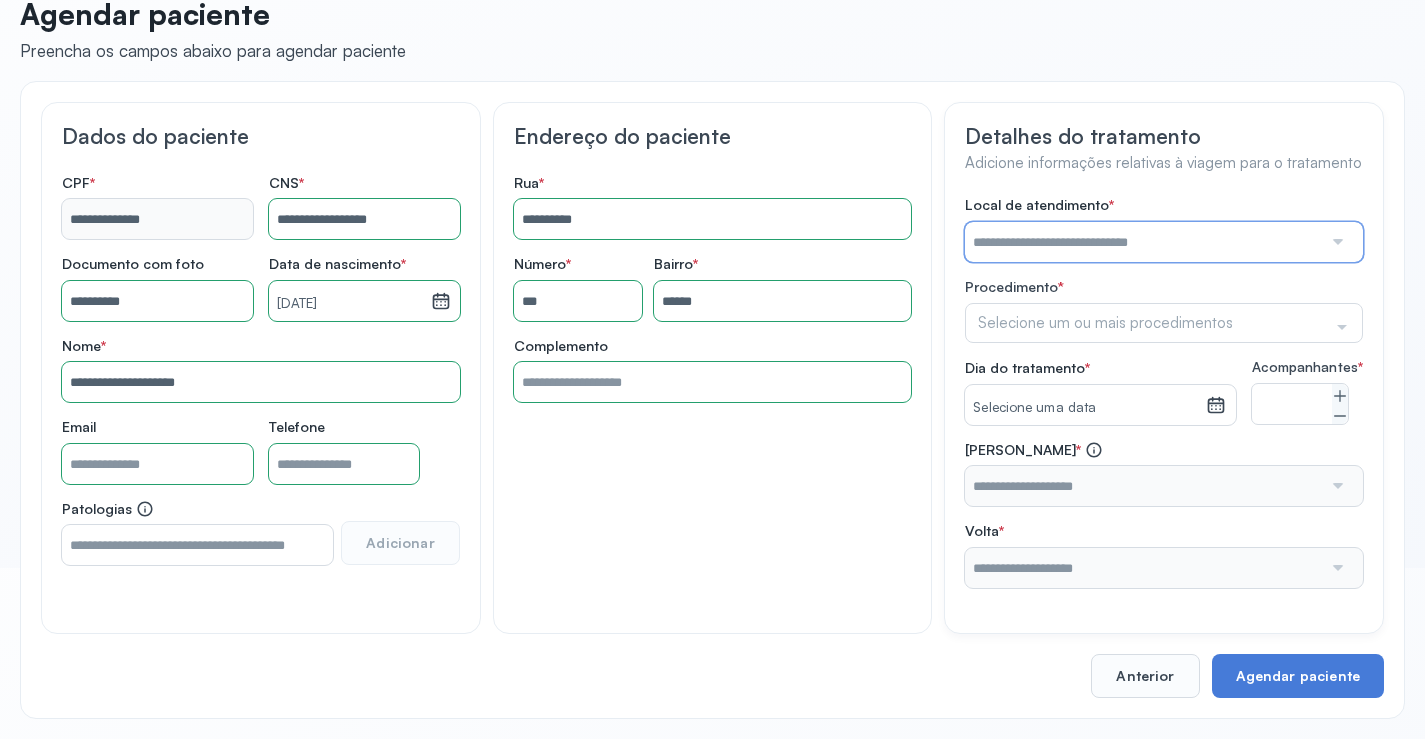 click at bounding box center [1143, 242] 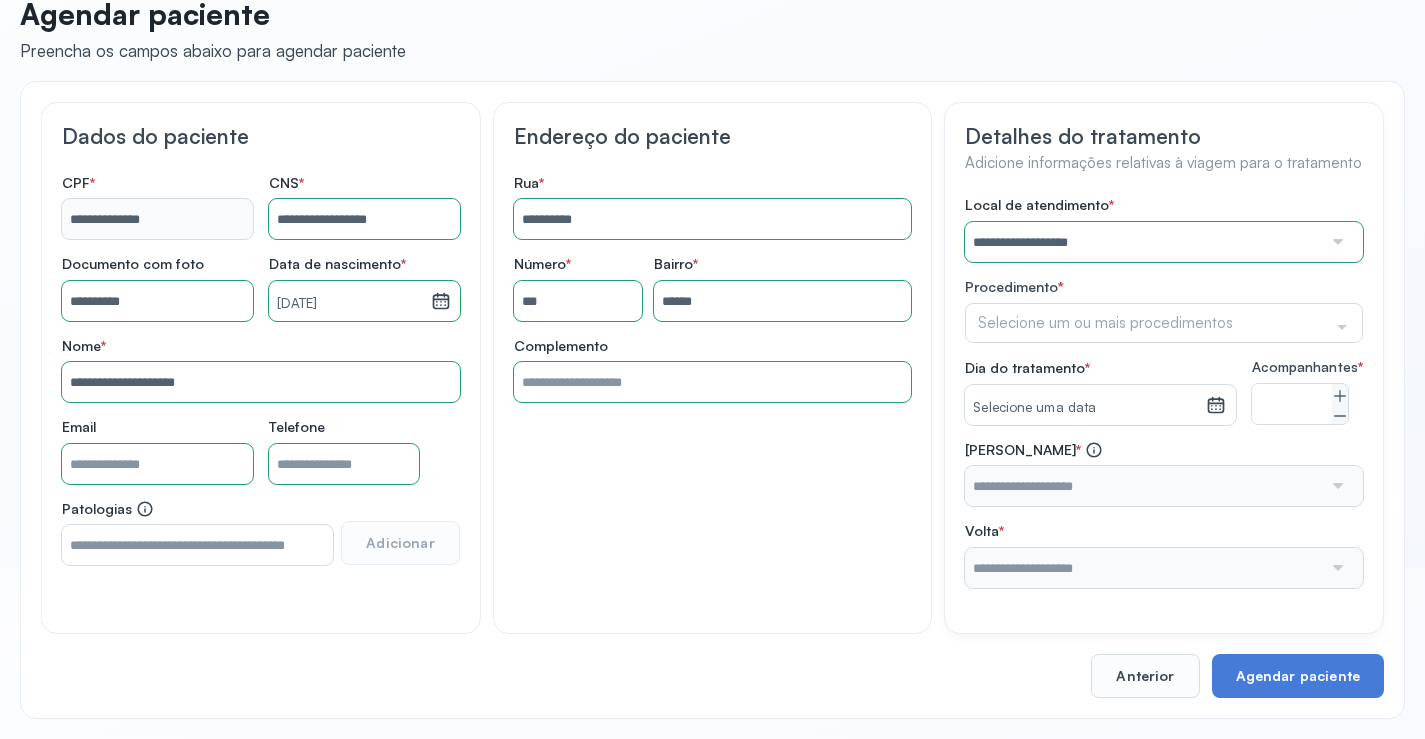 click on "**********" at bounding box center [1164, 392] 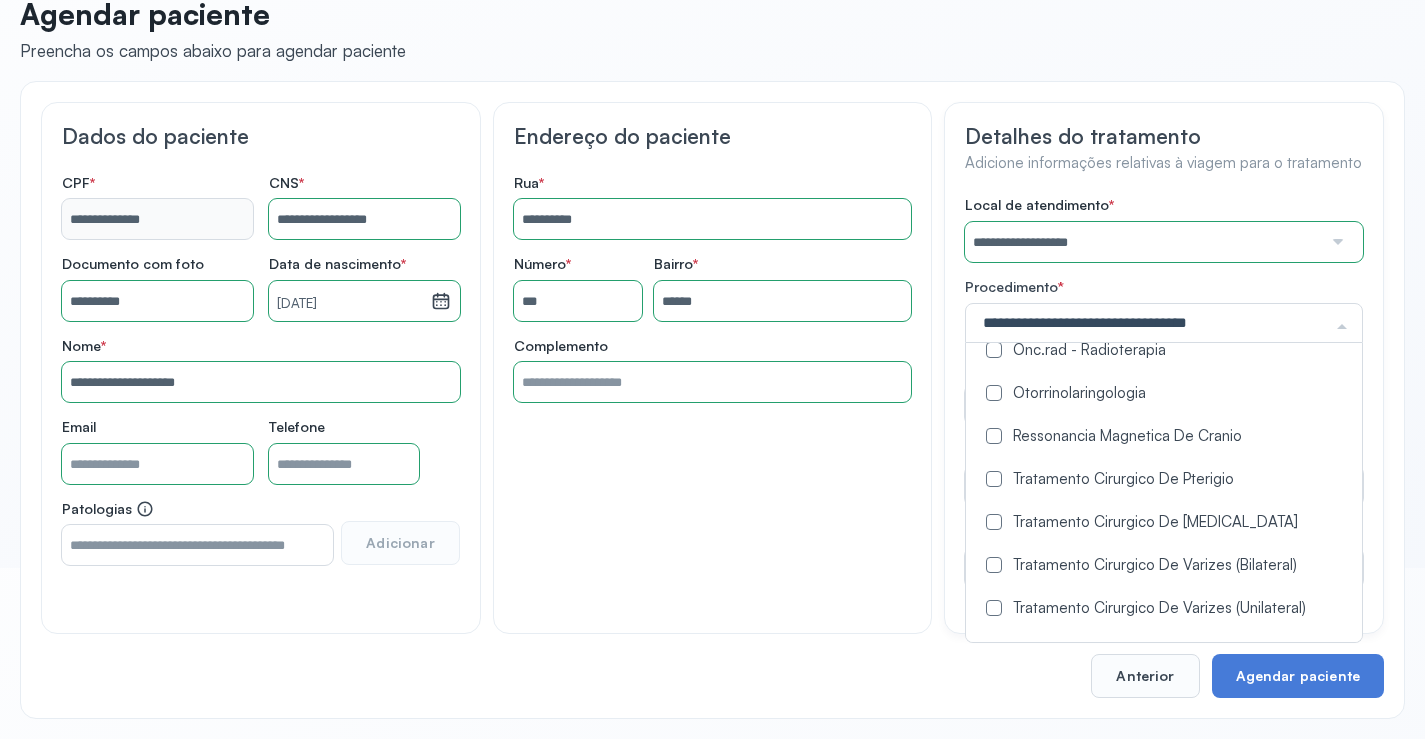 scroll, scrollTop: 1100, scrollLeft: 0, axis: vertical 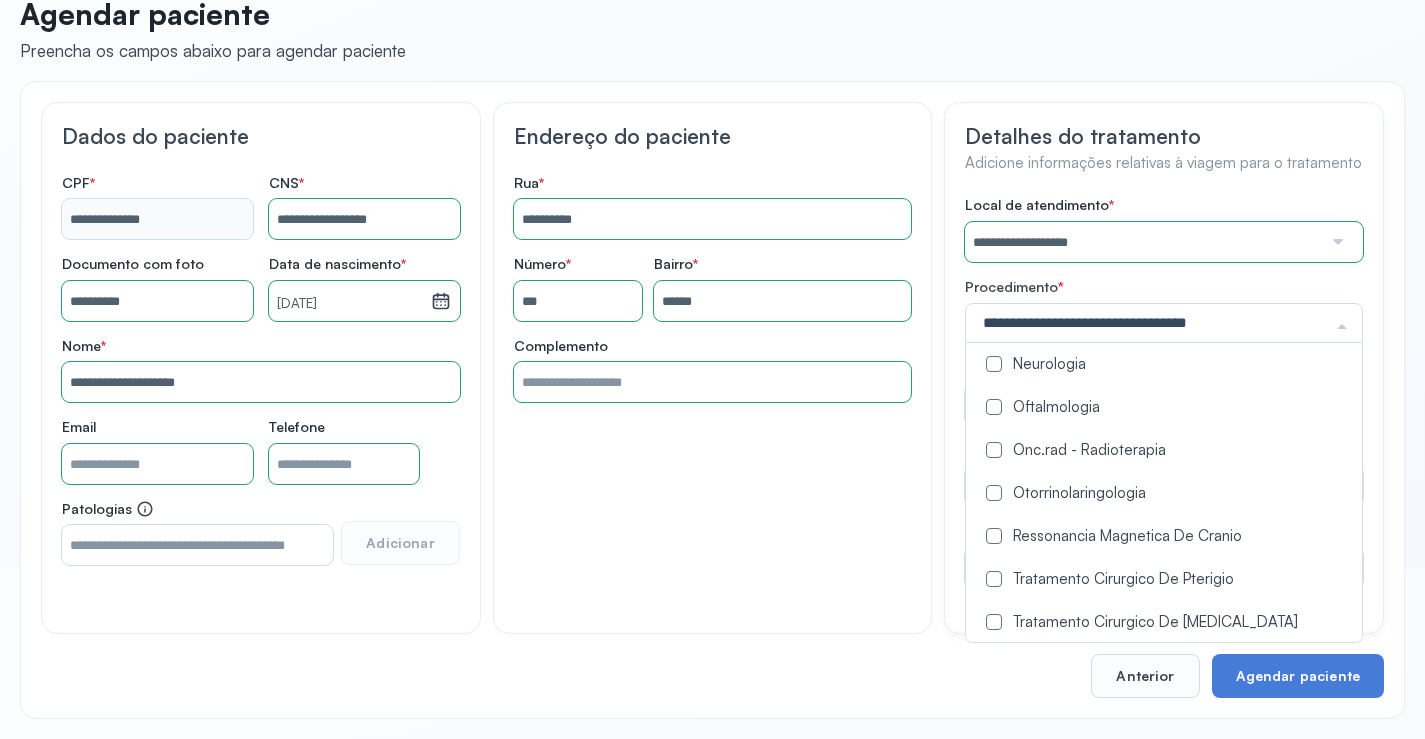 click at bounding box center (994, 407) 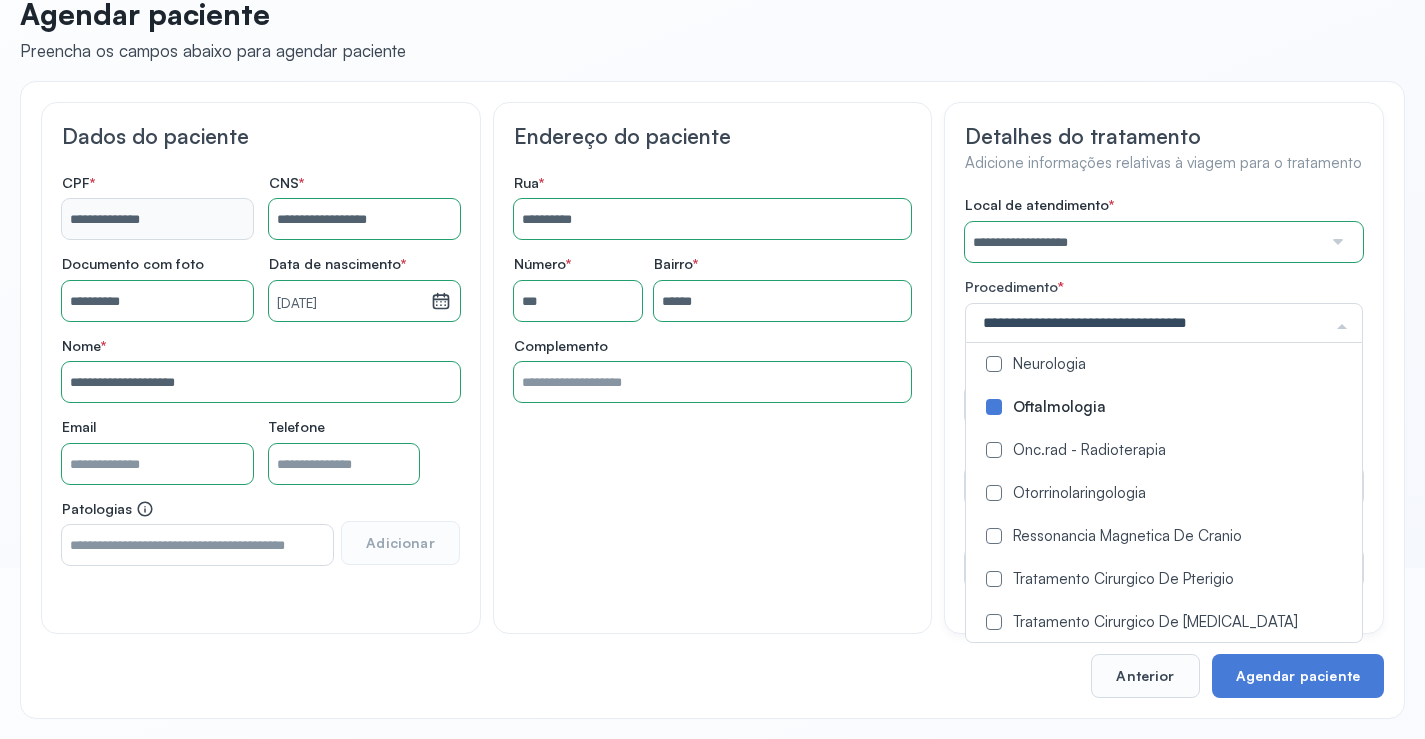 click on "**********" at bounding box center (712, 368) 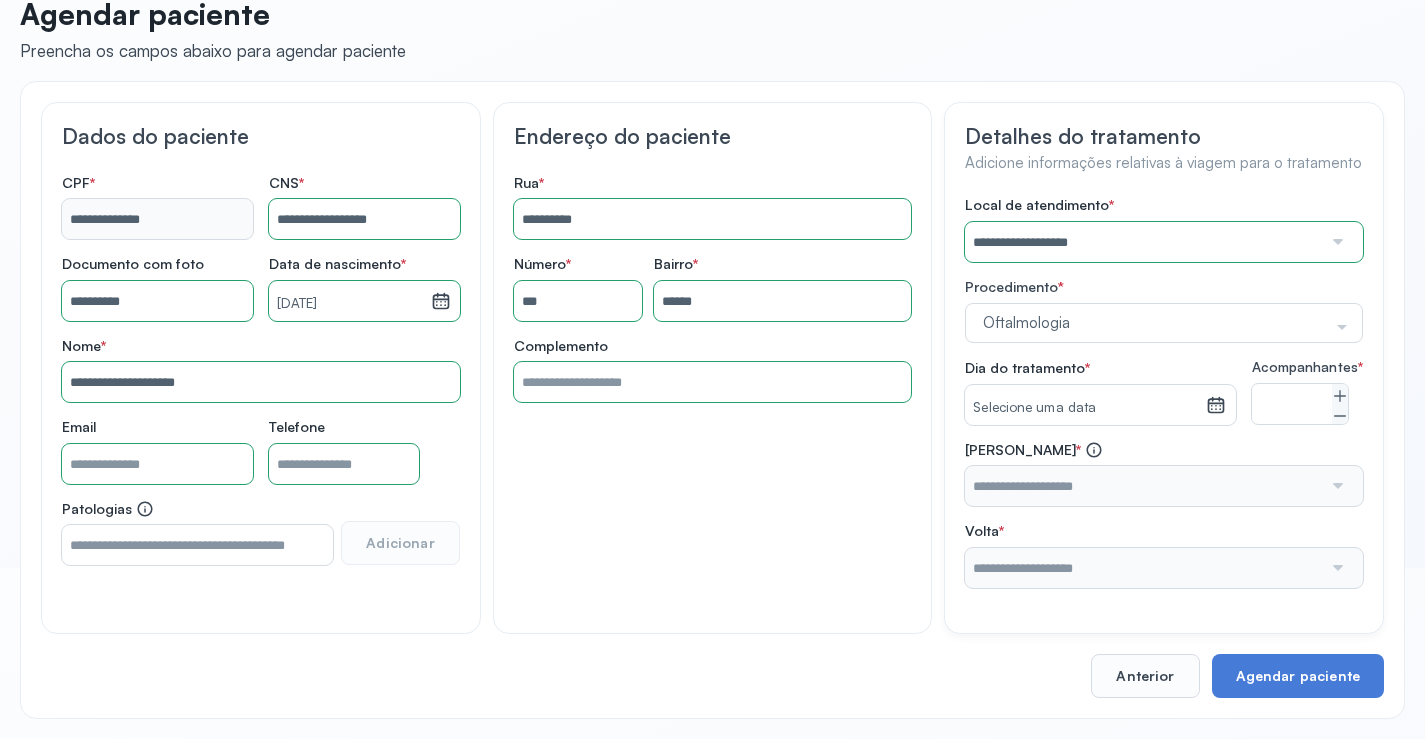 click 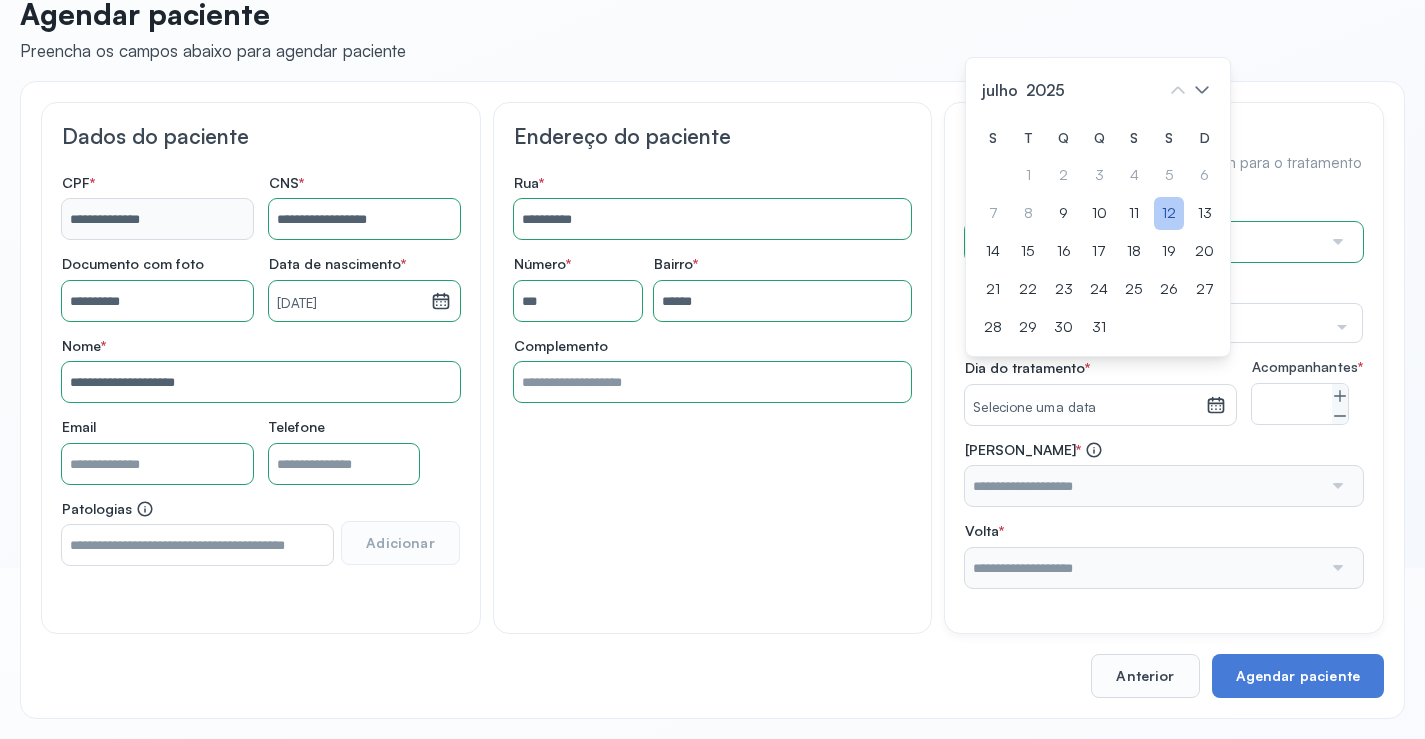 click on "12" 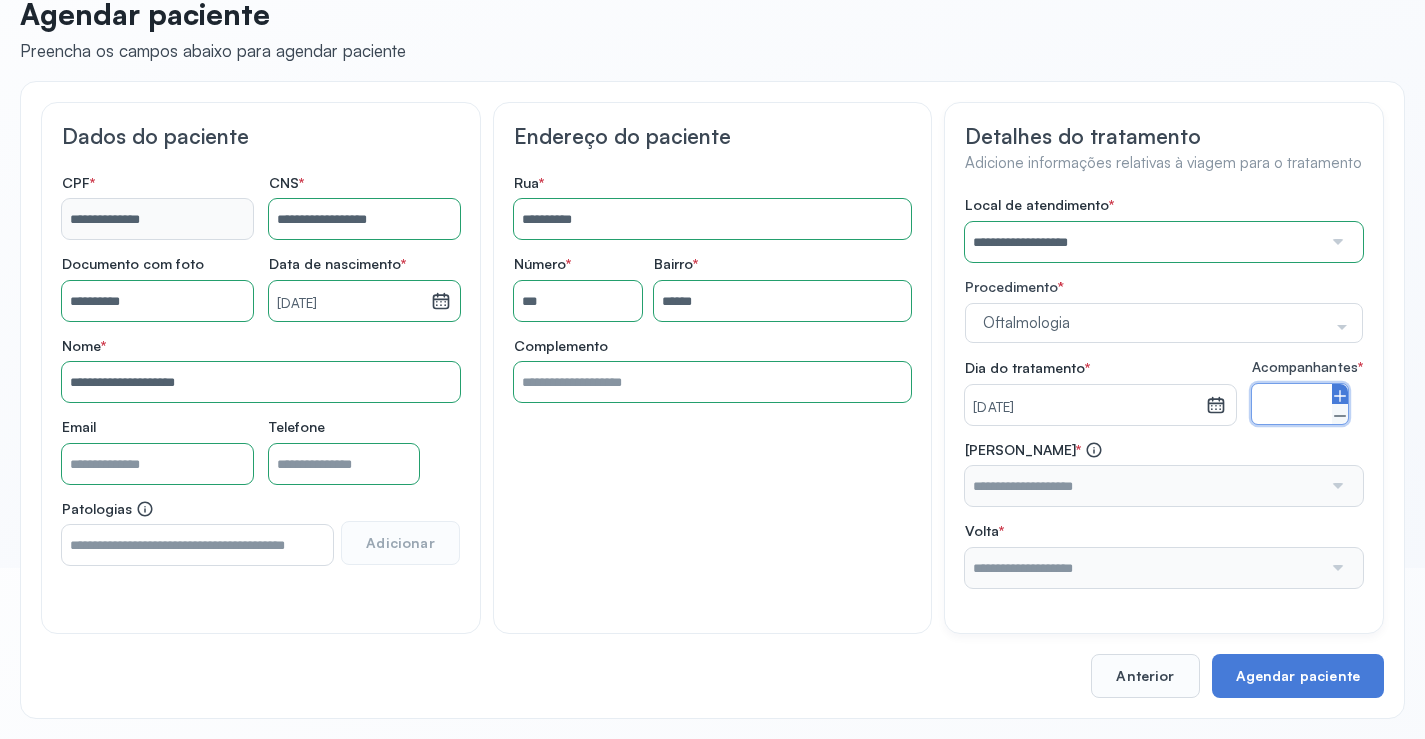 click 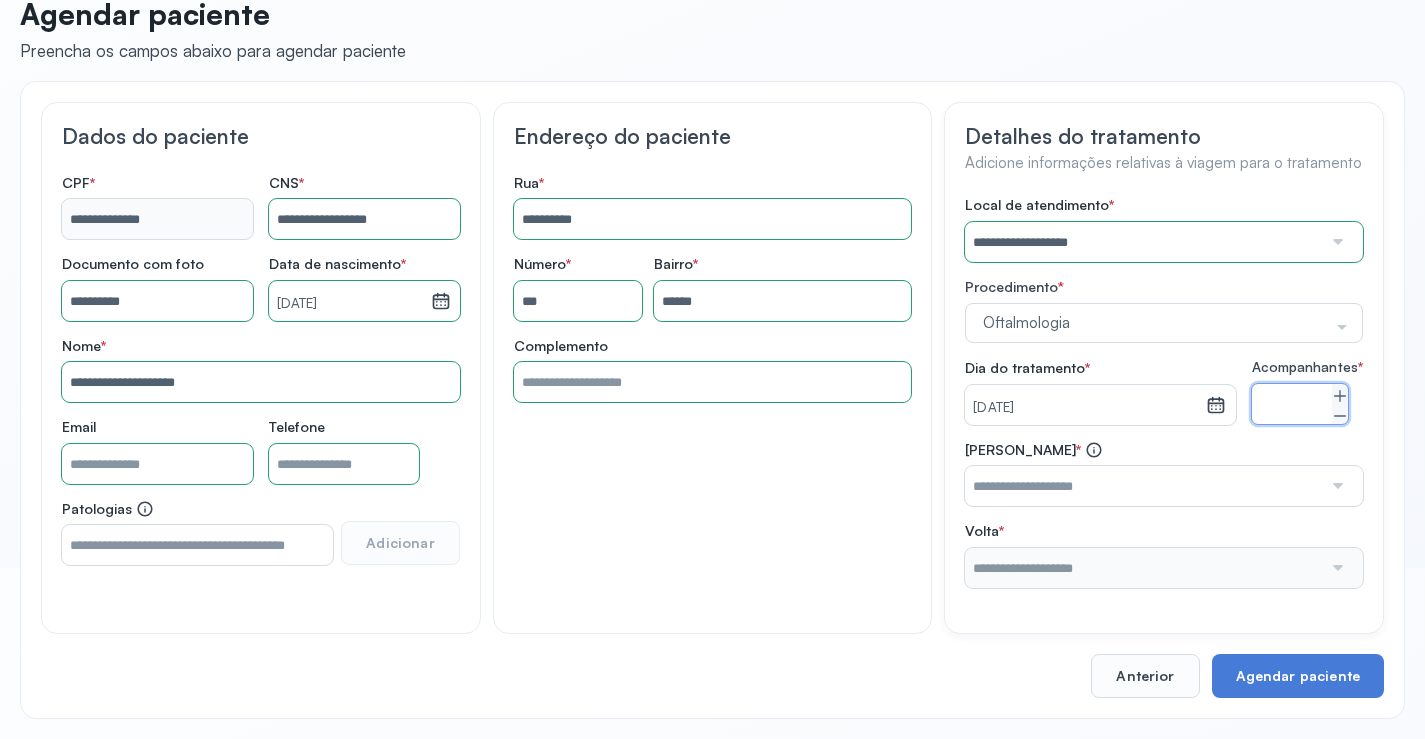 click at bounding box center [1143, 486] 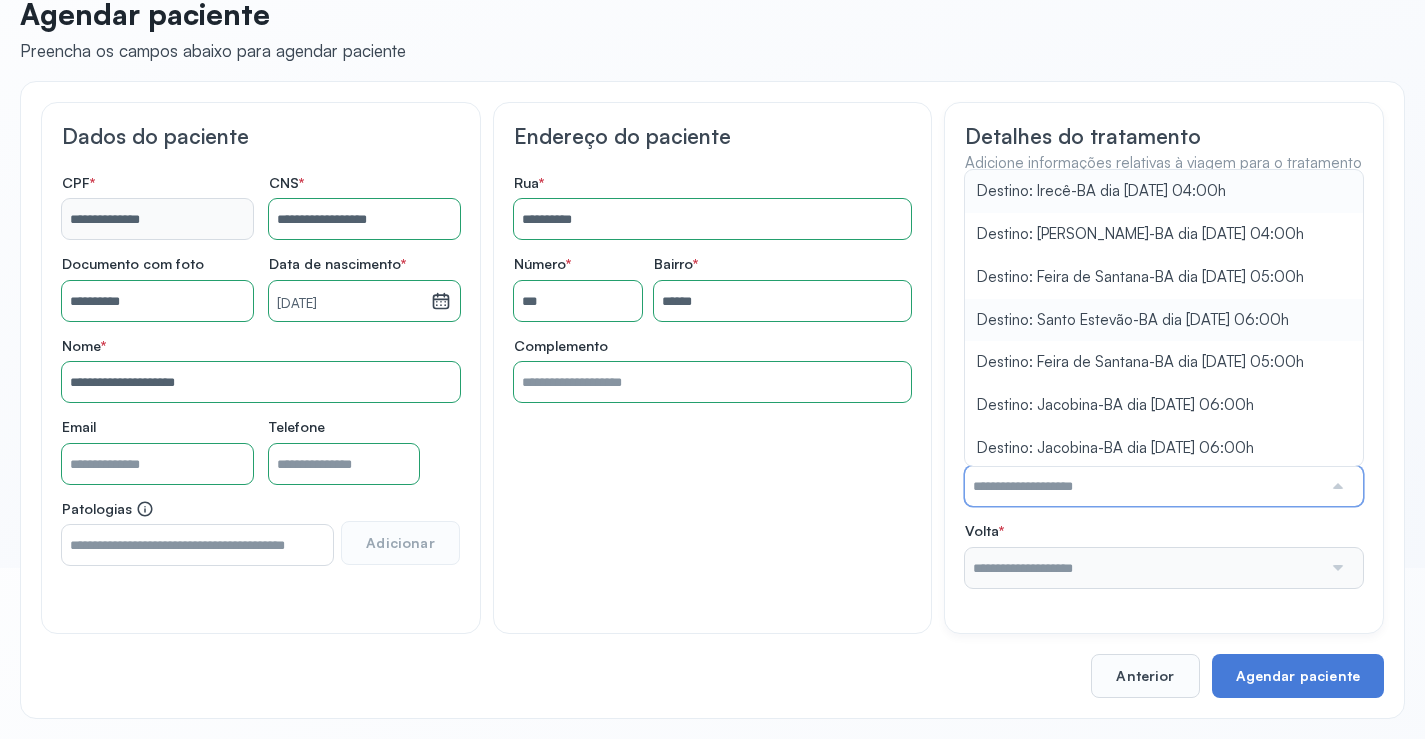 scroll, scrollTop: 300, scrollLeft: 0, axis: vertical 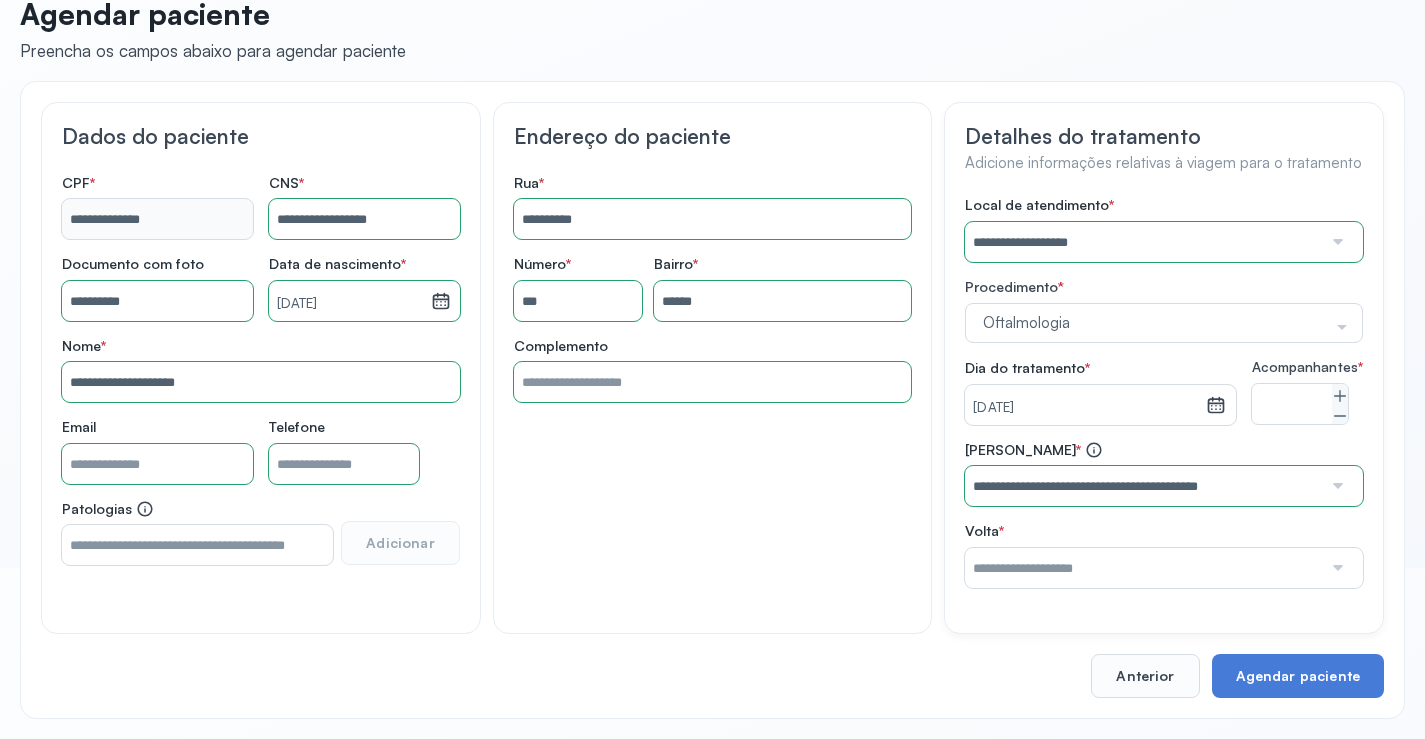 click on "**********" at bounding box center [1164, 392] 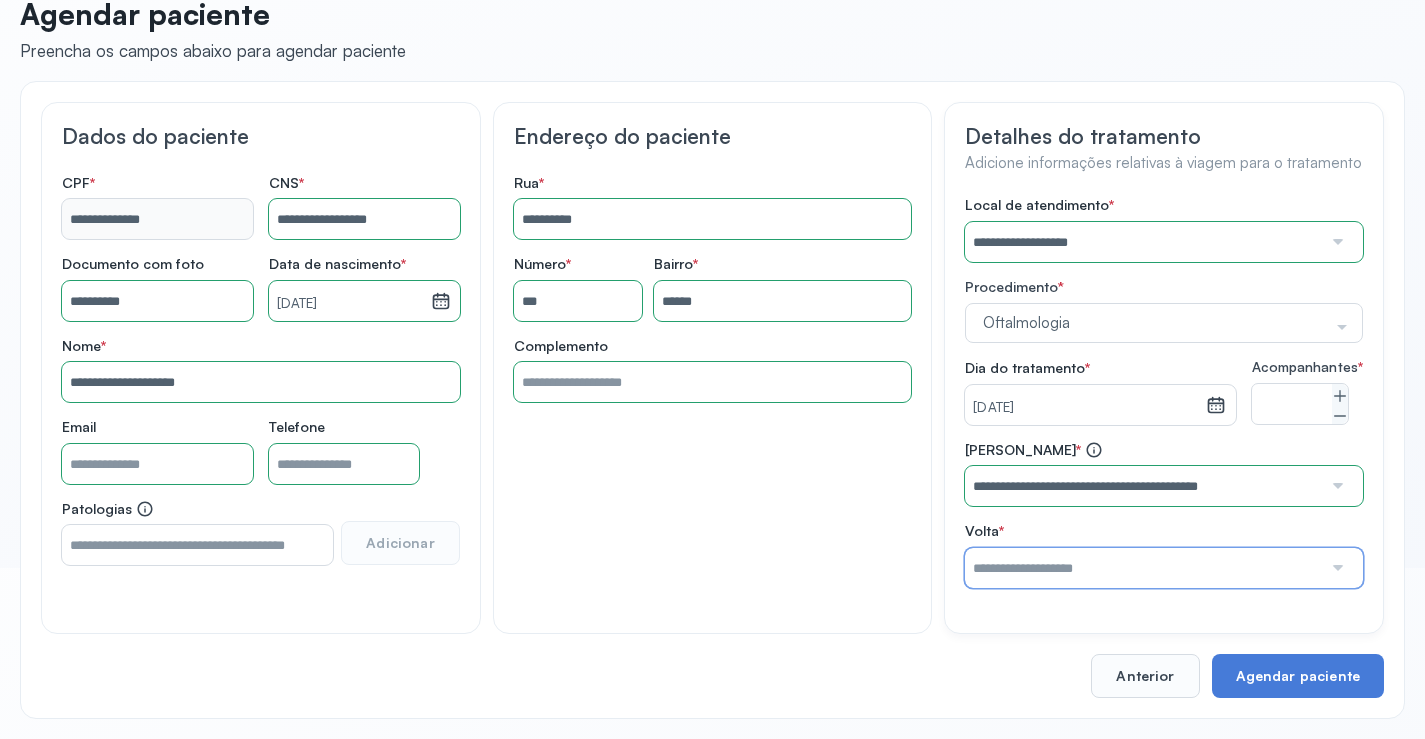 click at bounding box center (1143, 568) 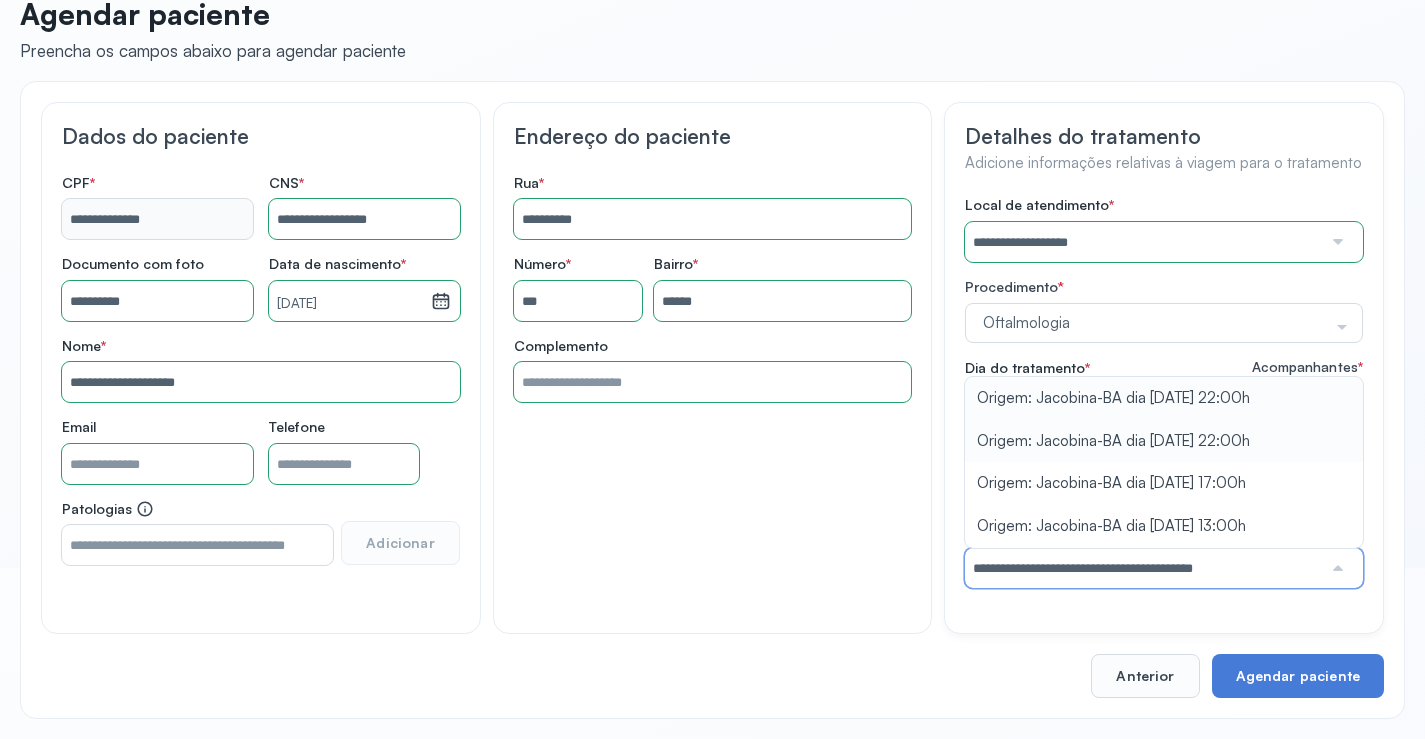 click on "**********" at bounding box center [1164, 392] 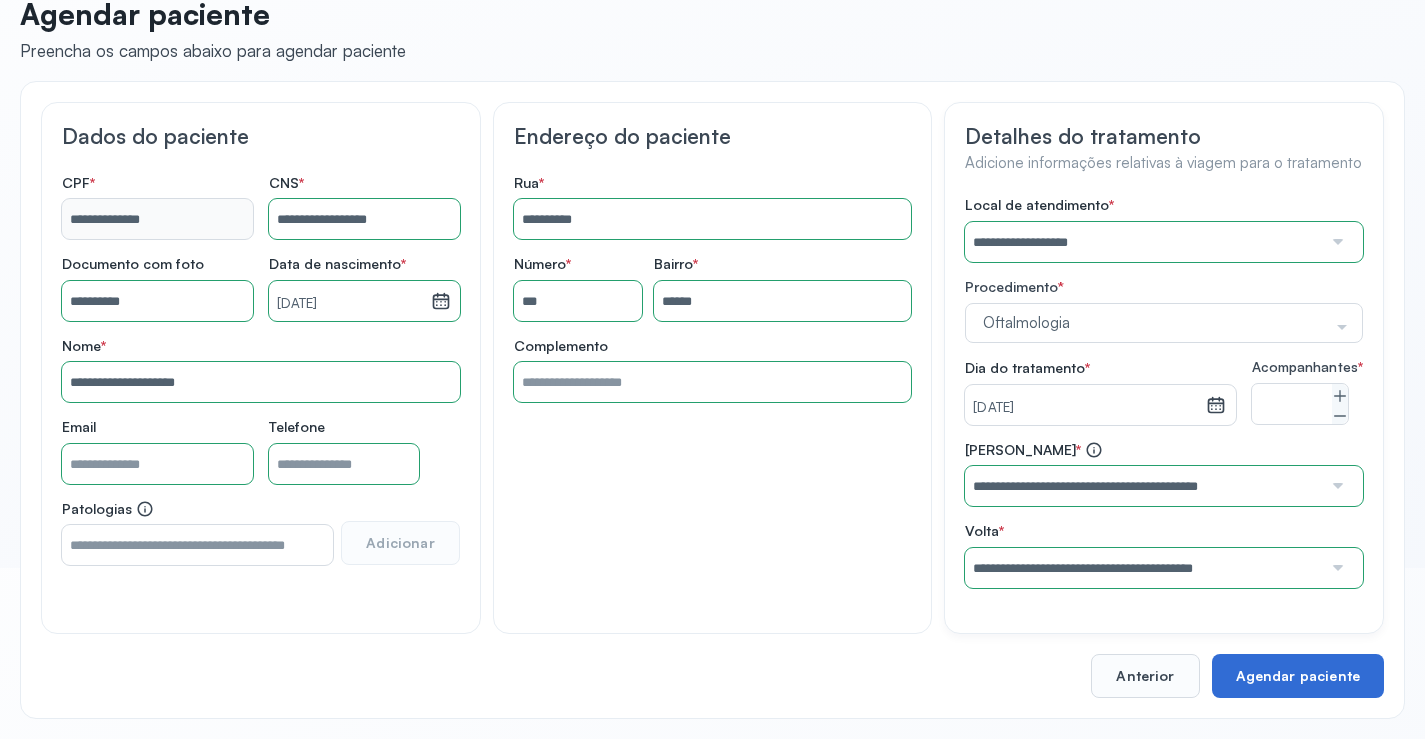 click on "Agendar paciente" at bounding box center [1298, 676] 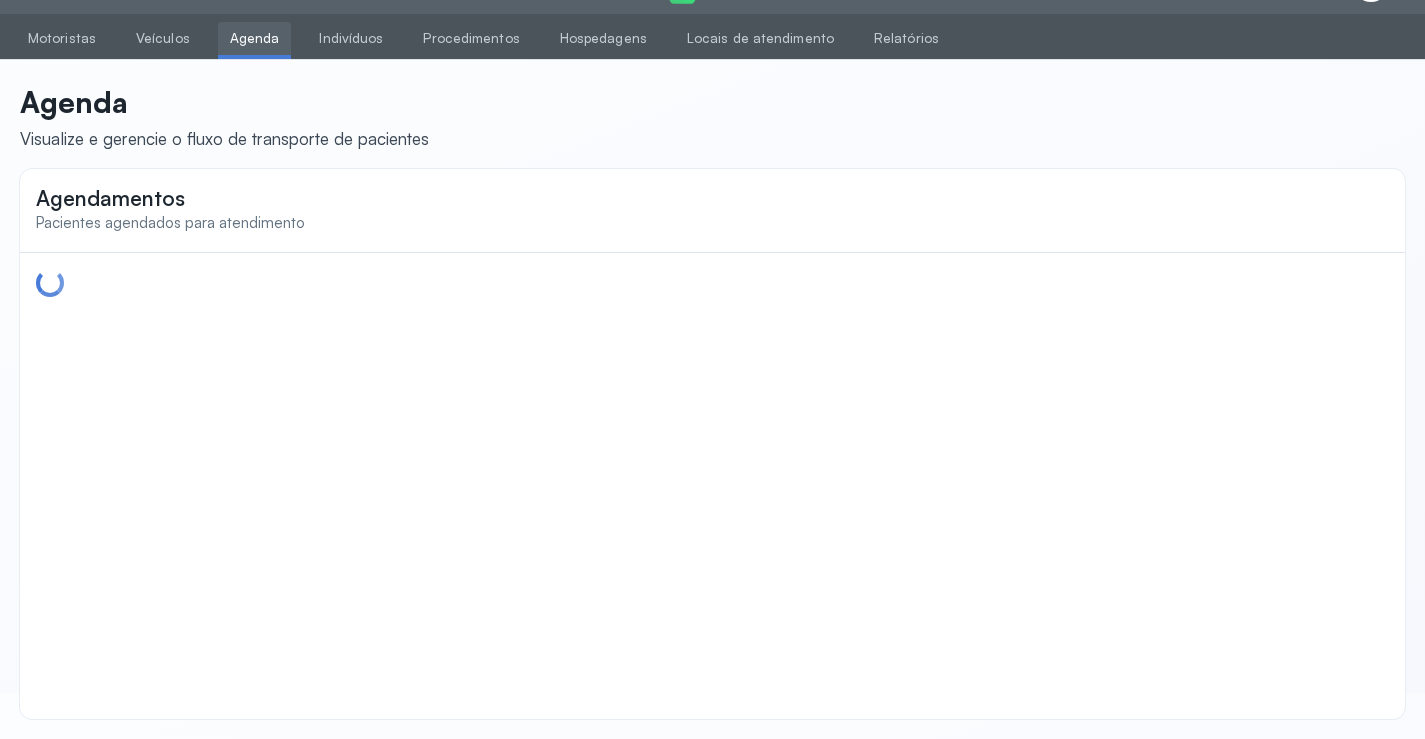 scroll, scrollTop: 0, scrollLeft: 0, axis: both 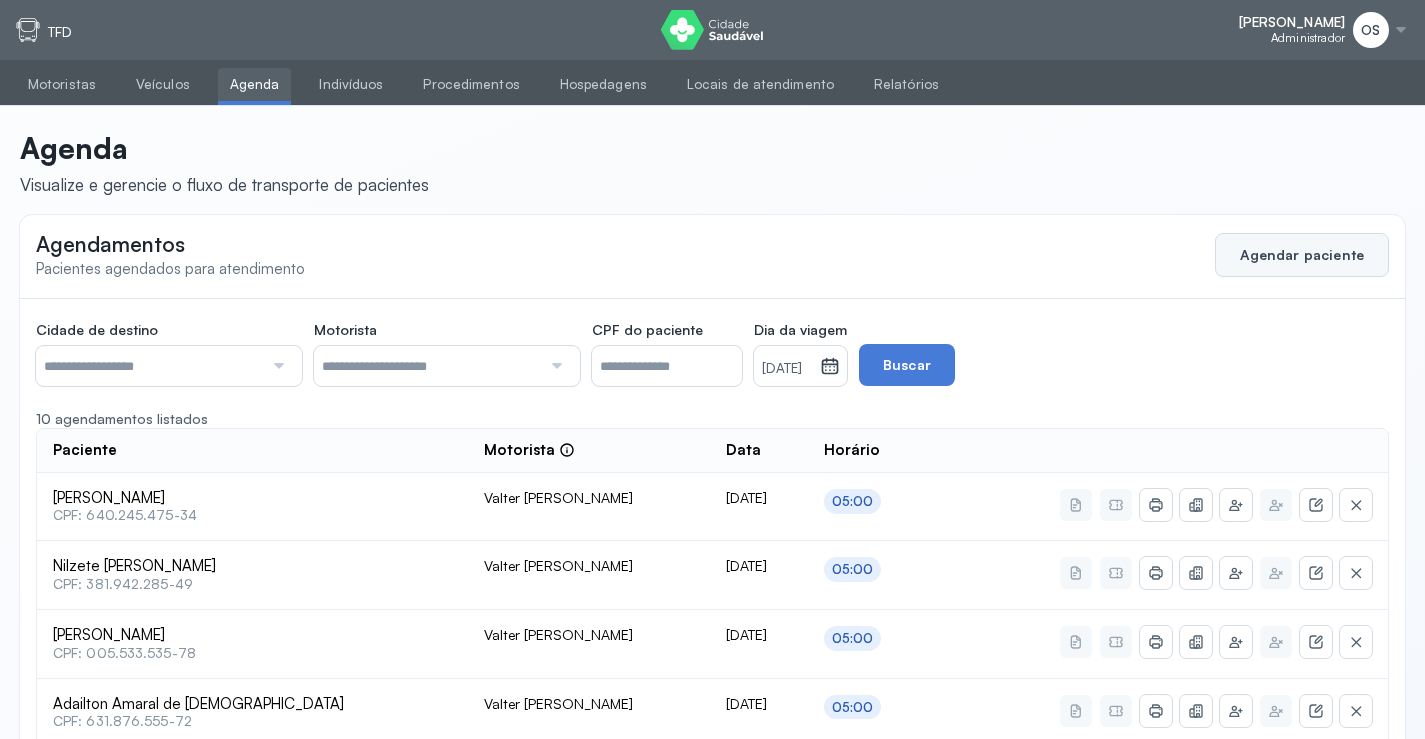 click on "Agendar paciente" 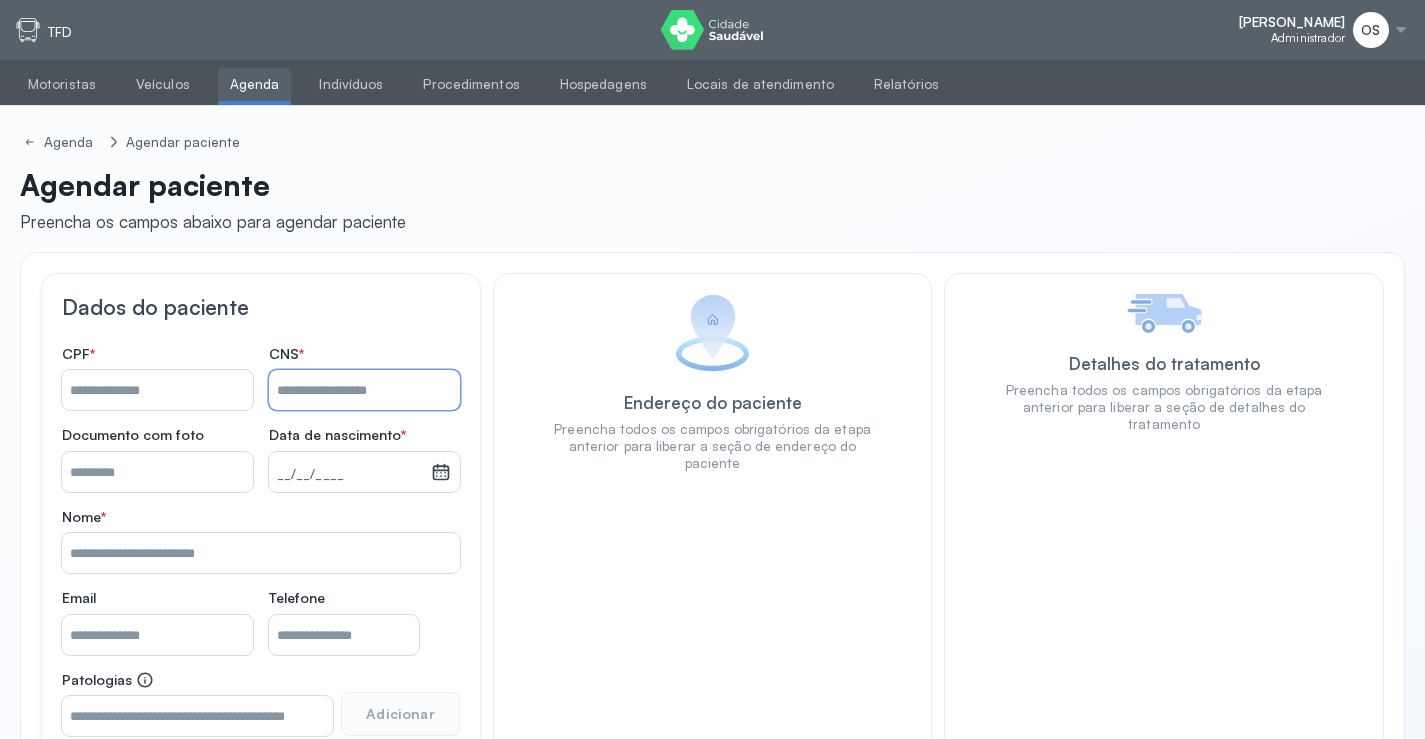 paste on "**********" 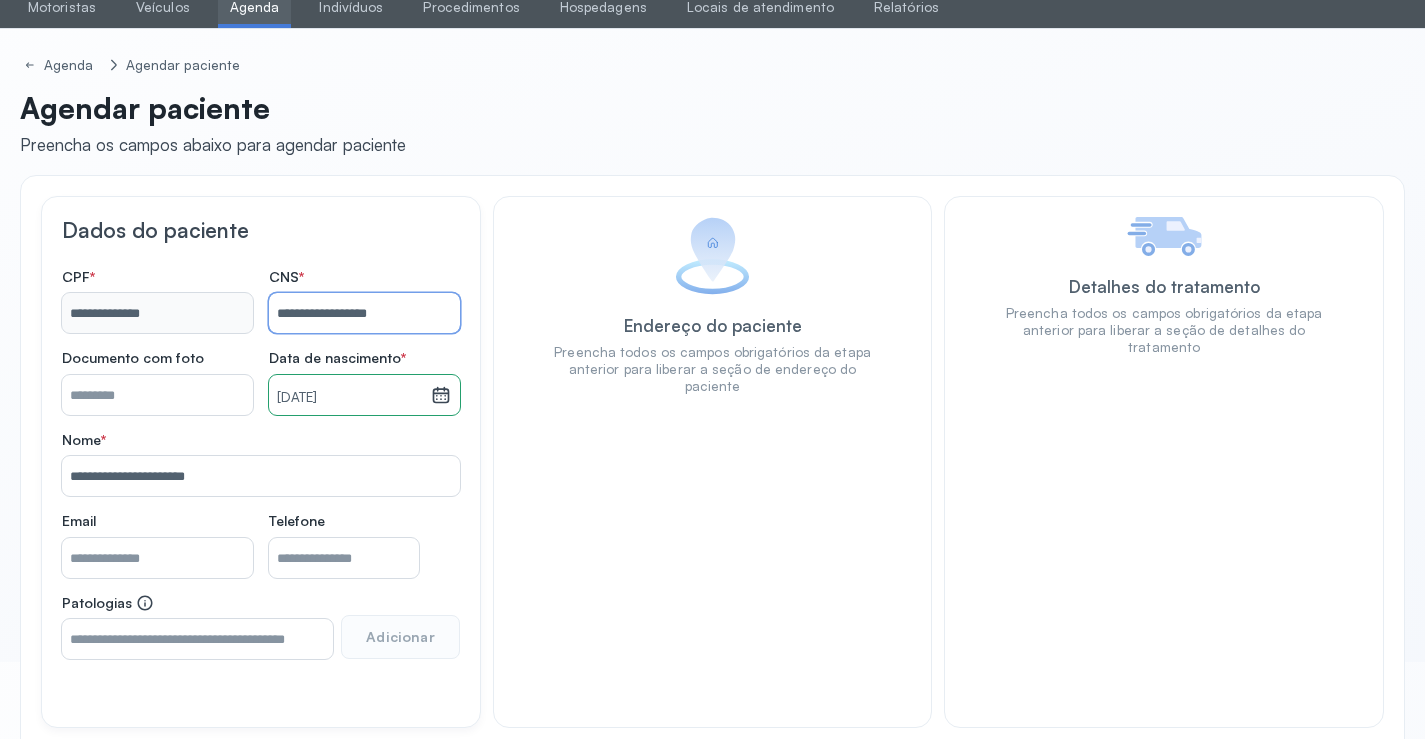 scroll, scrollTop: 171, scrollLeft: 0, axis: vertical 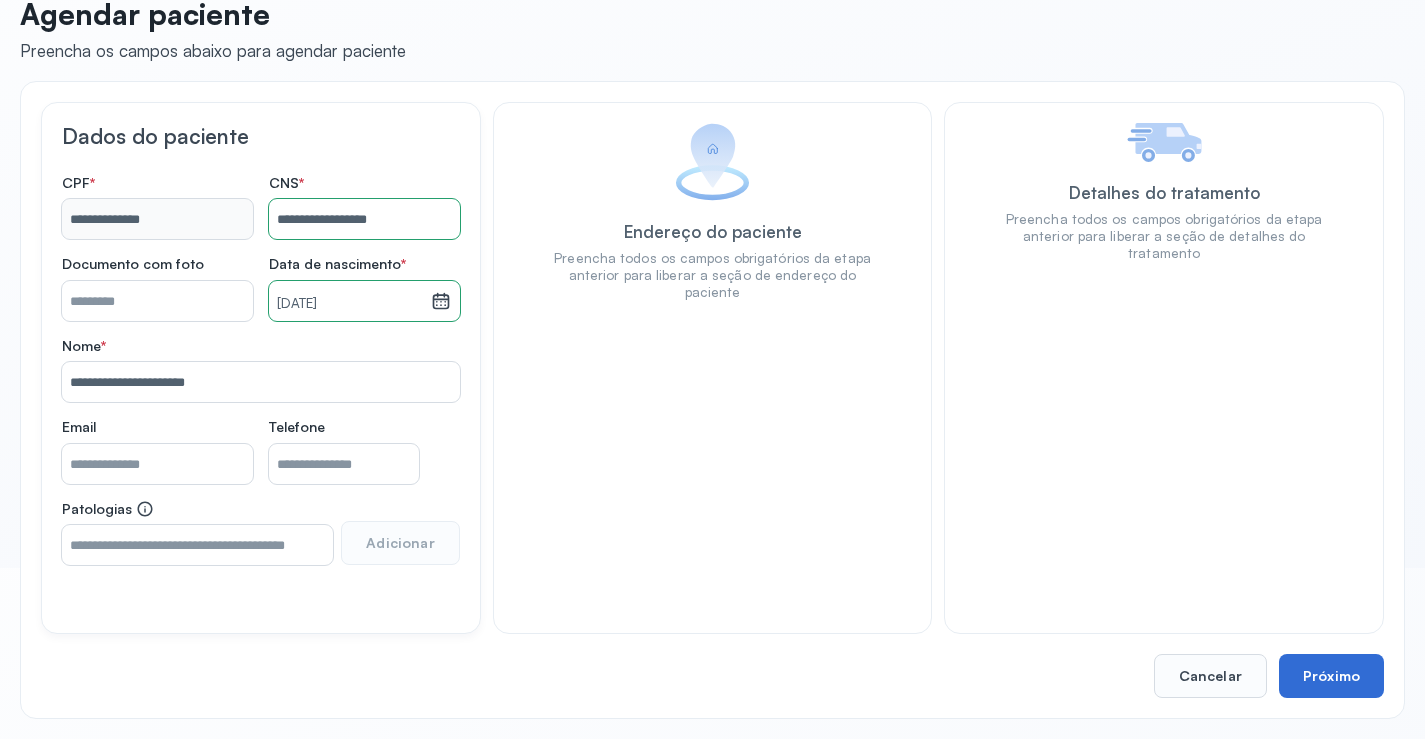 click on "Próximo" at bounding box center (1331, 676) 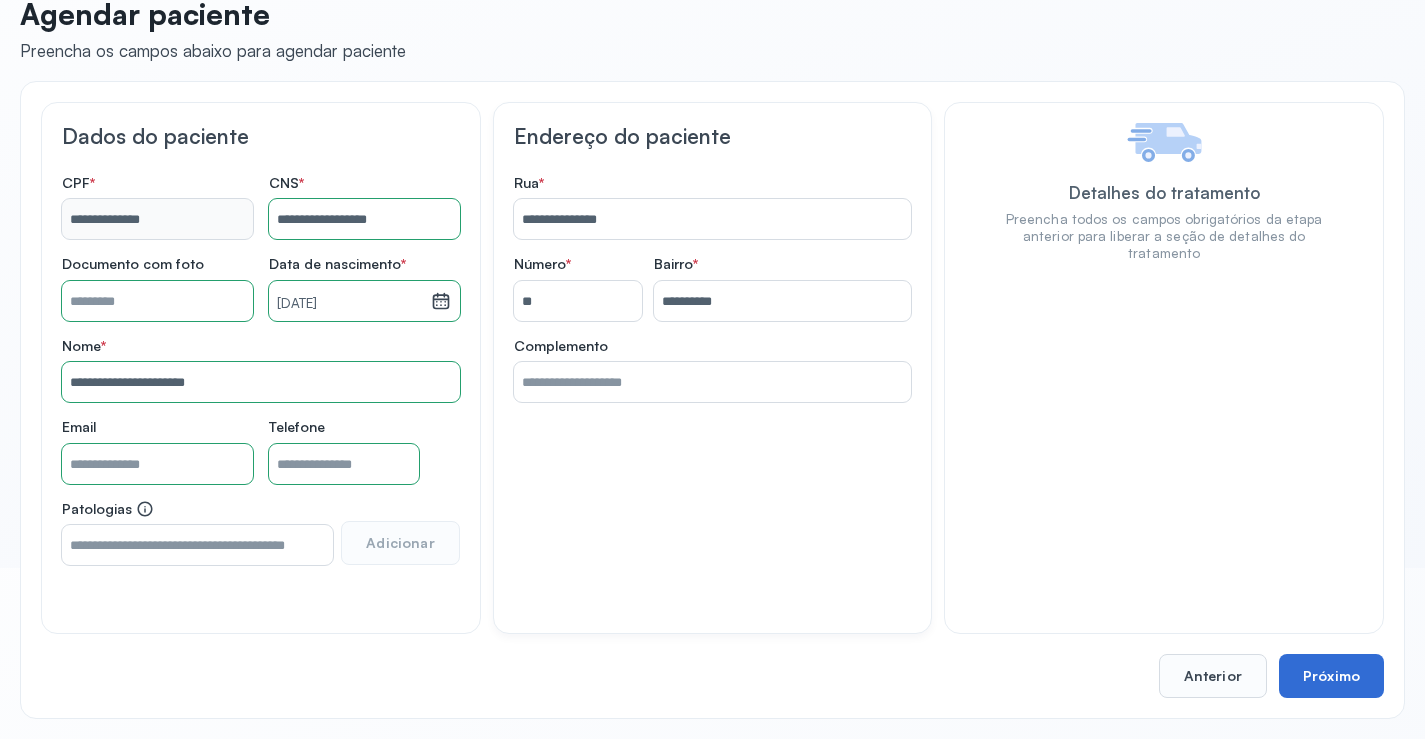 click on "Próximo" at bounding box center [1331, 676] 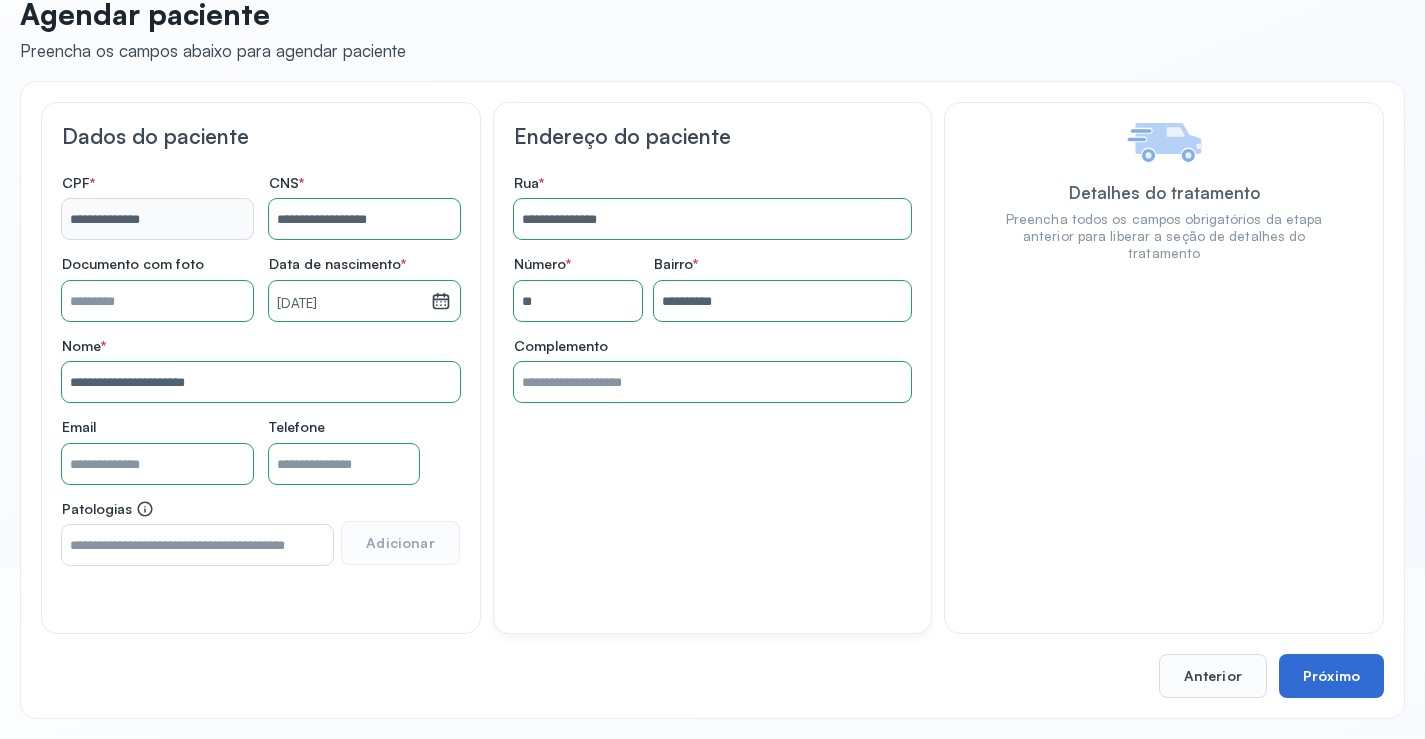 click on "Próximo" at bounding box center (1331, 676) 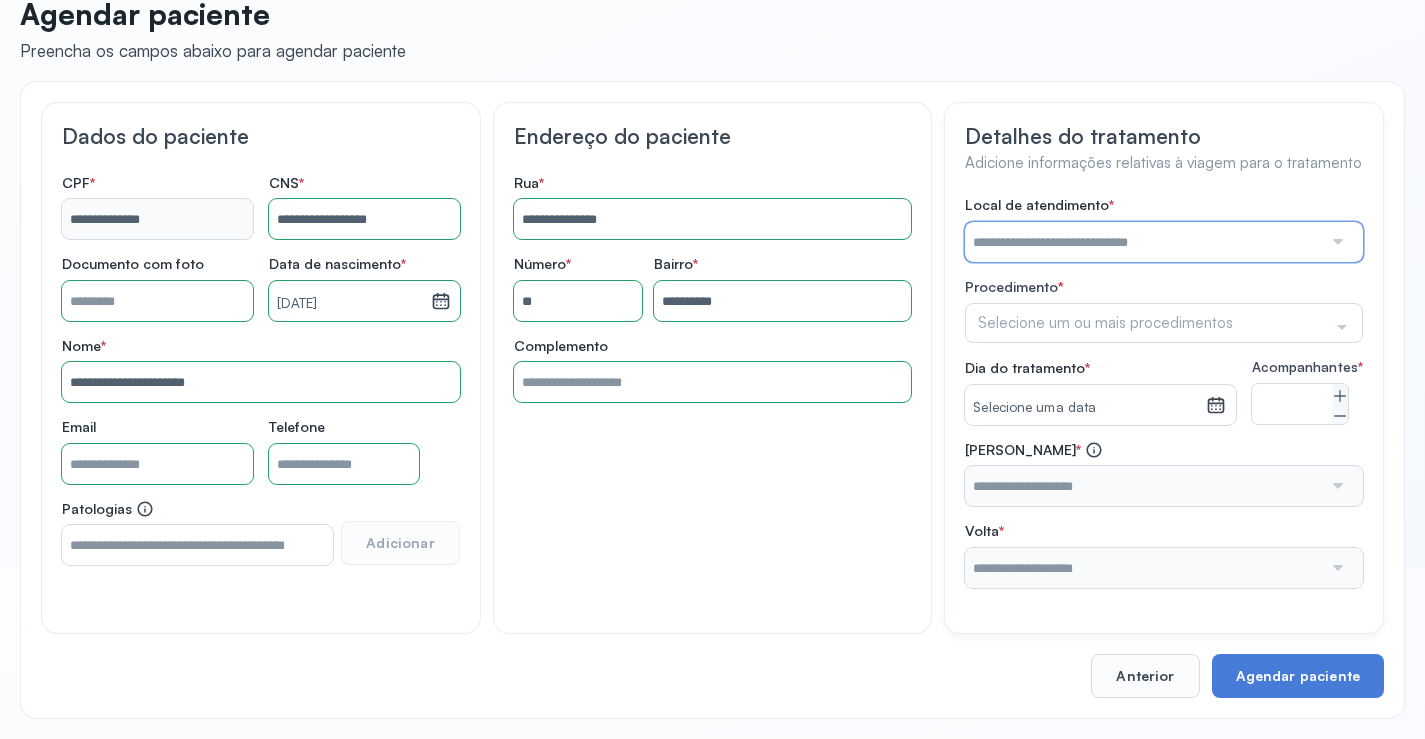 click at bounding box center (1143, 242) 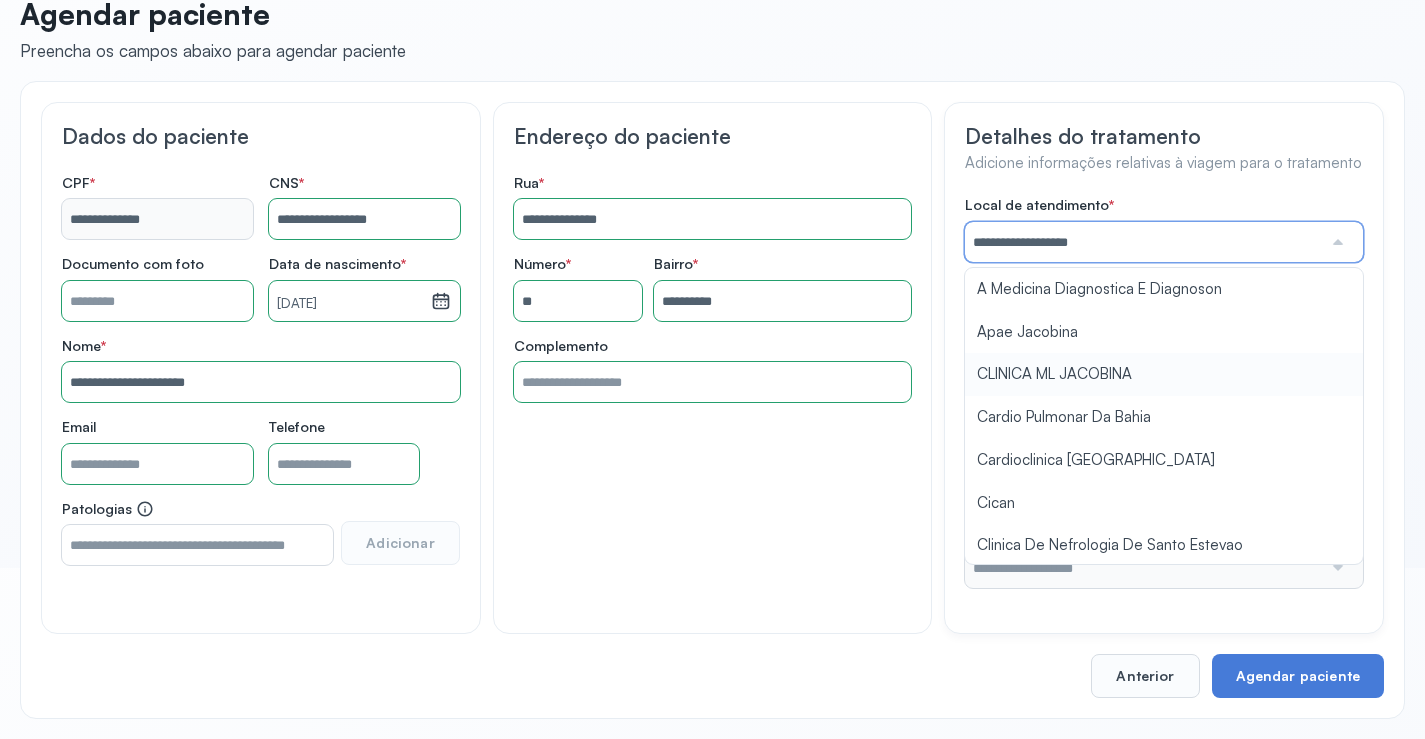 click on "**********" at bounding box center [1164, 392] 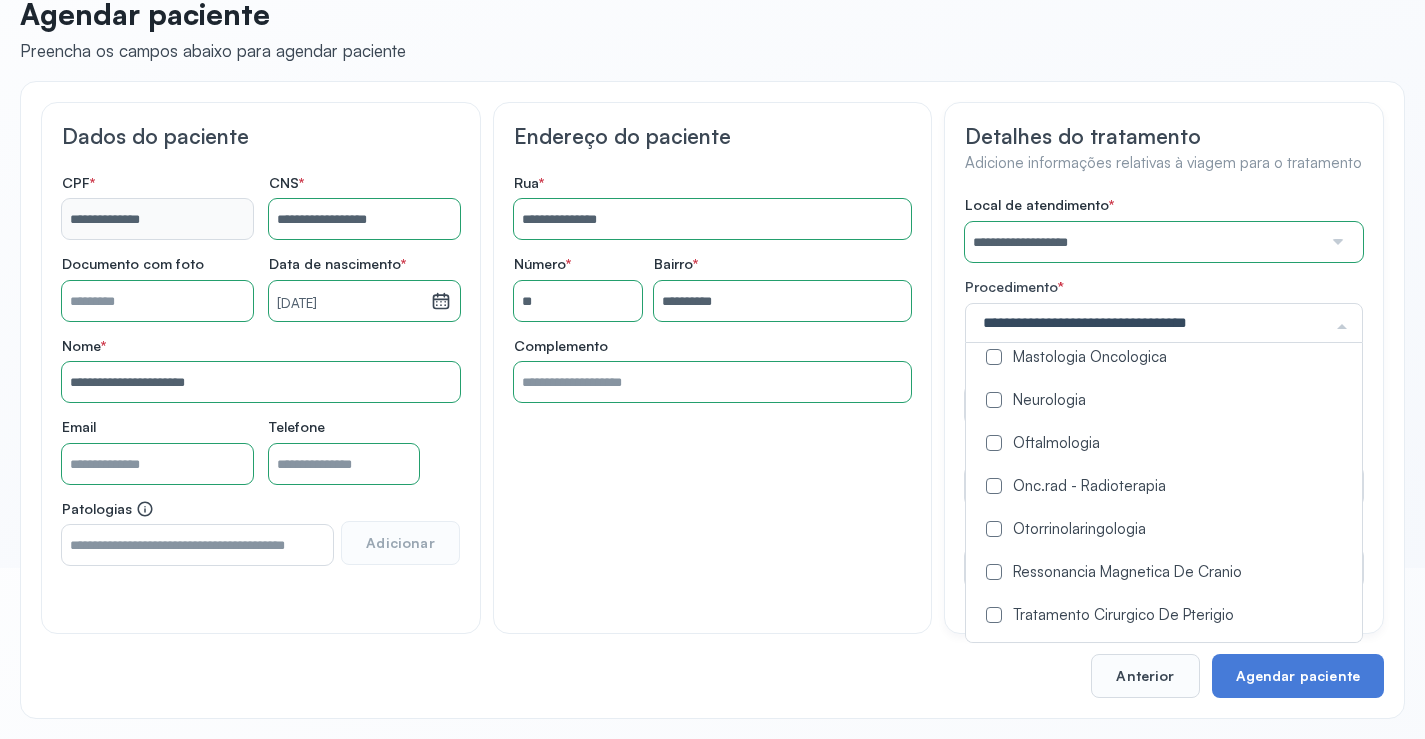 scroll, scrollTop: 1100, scrollLeft: 0, axis: vertical 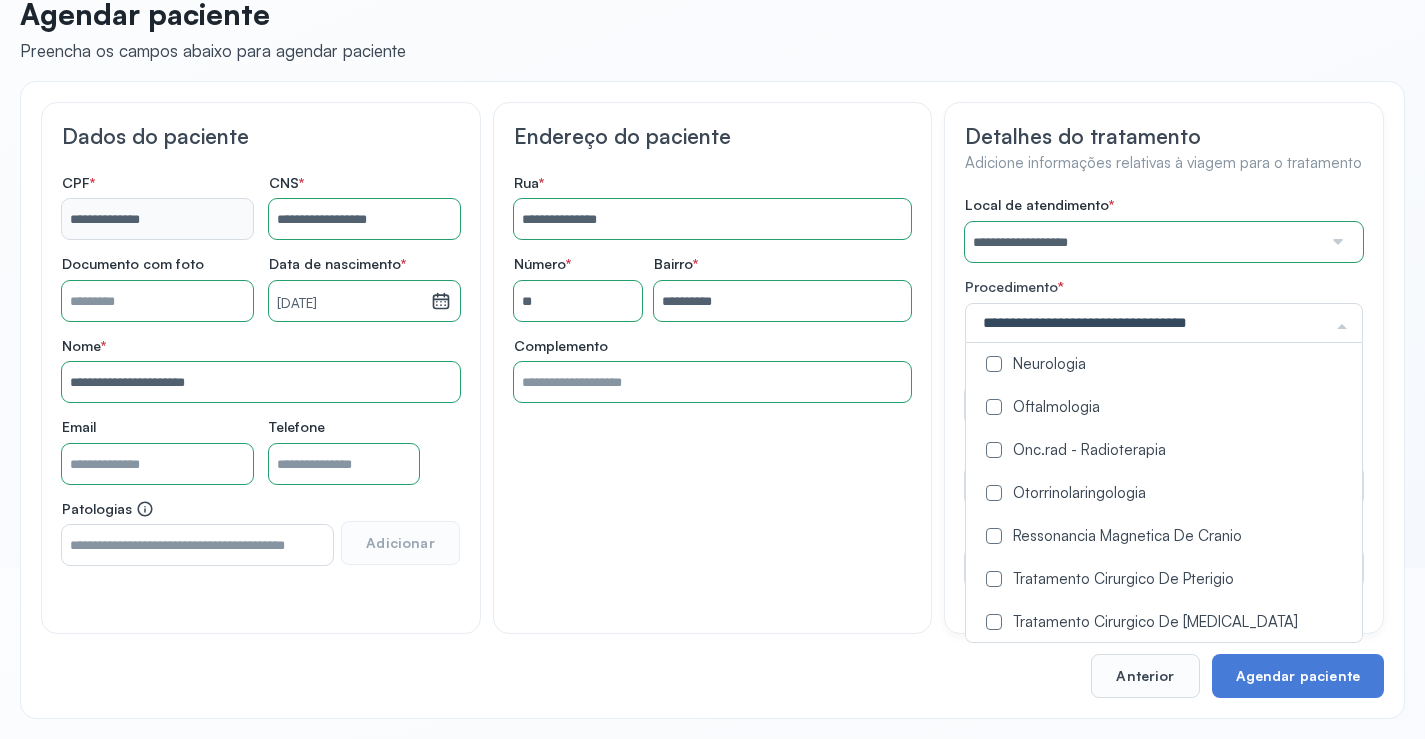 click at bounding box center [994, 407] 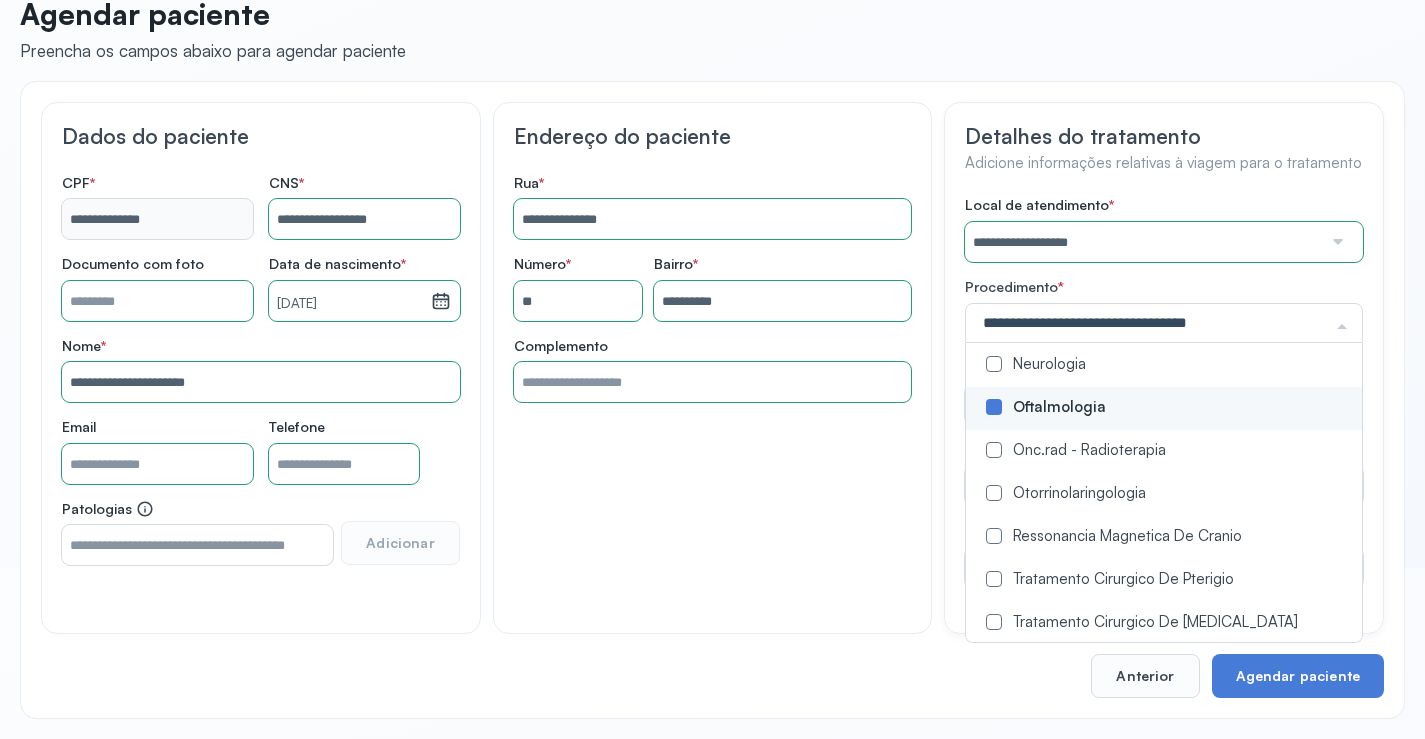 click on "**********" 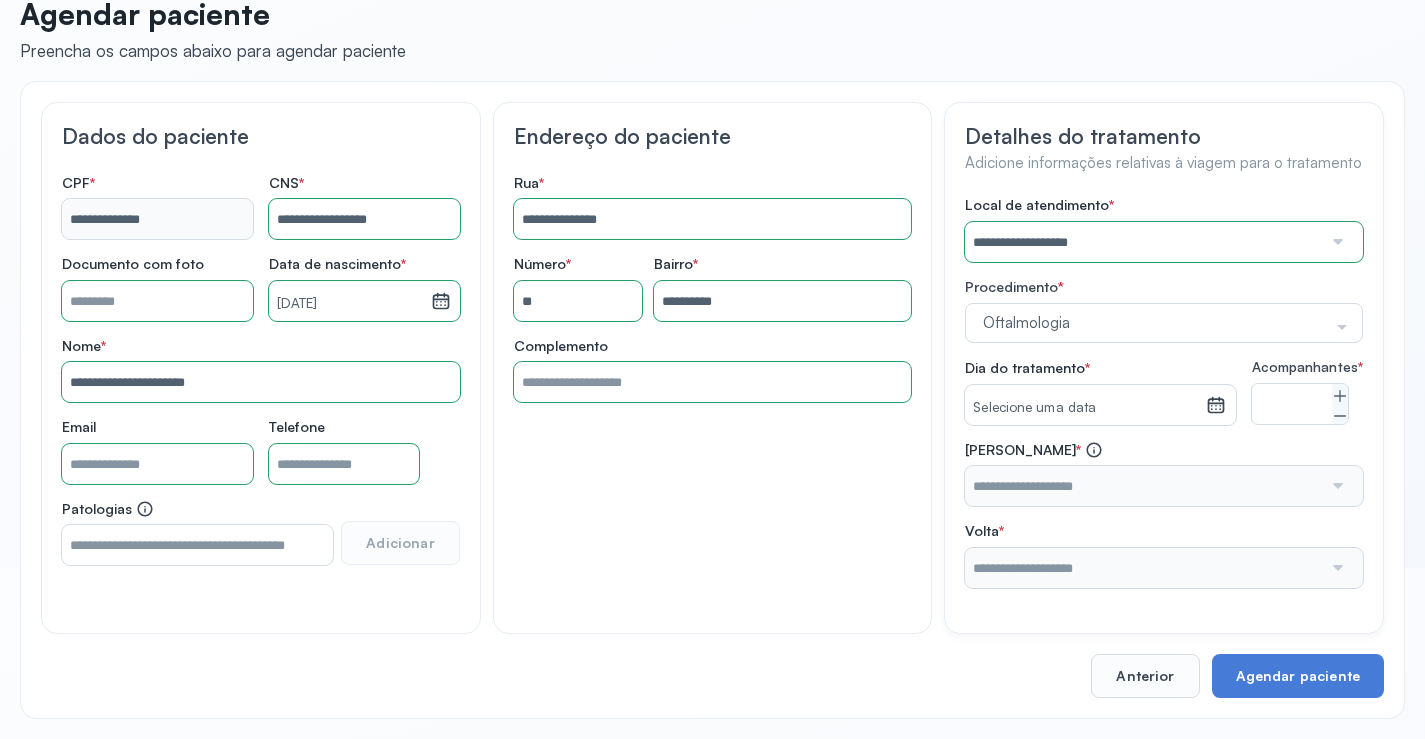 click 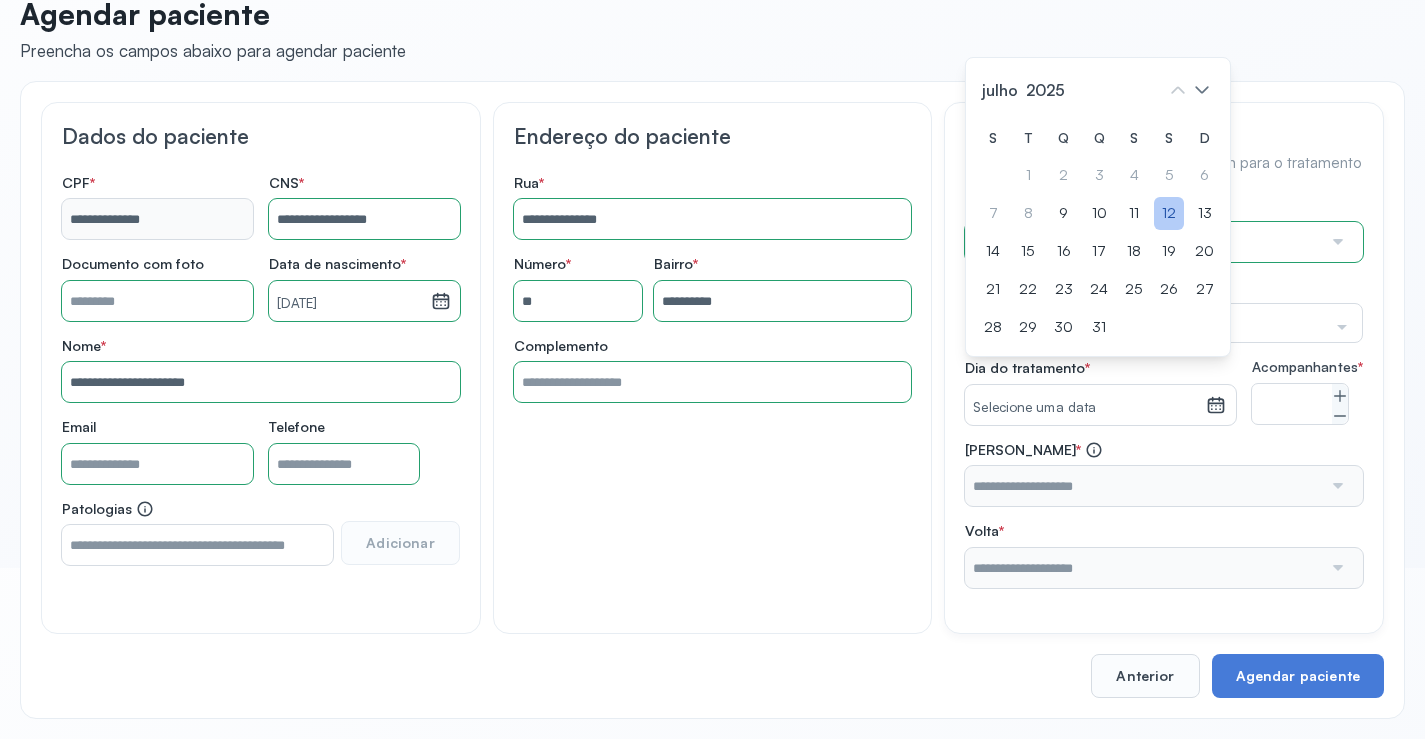 click on "12" 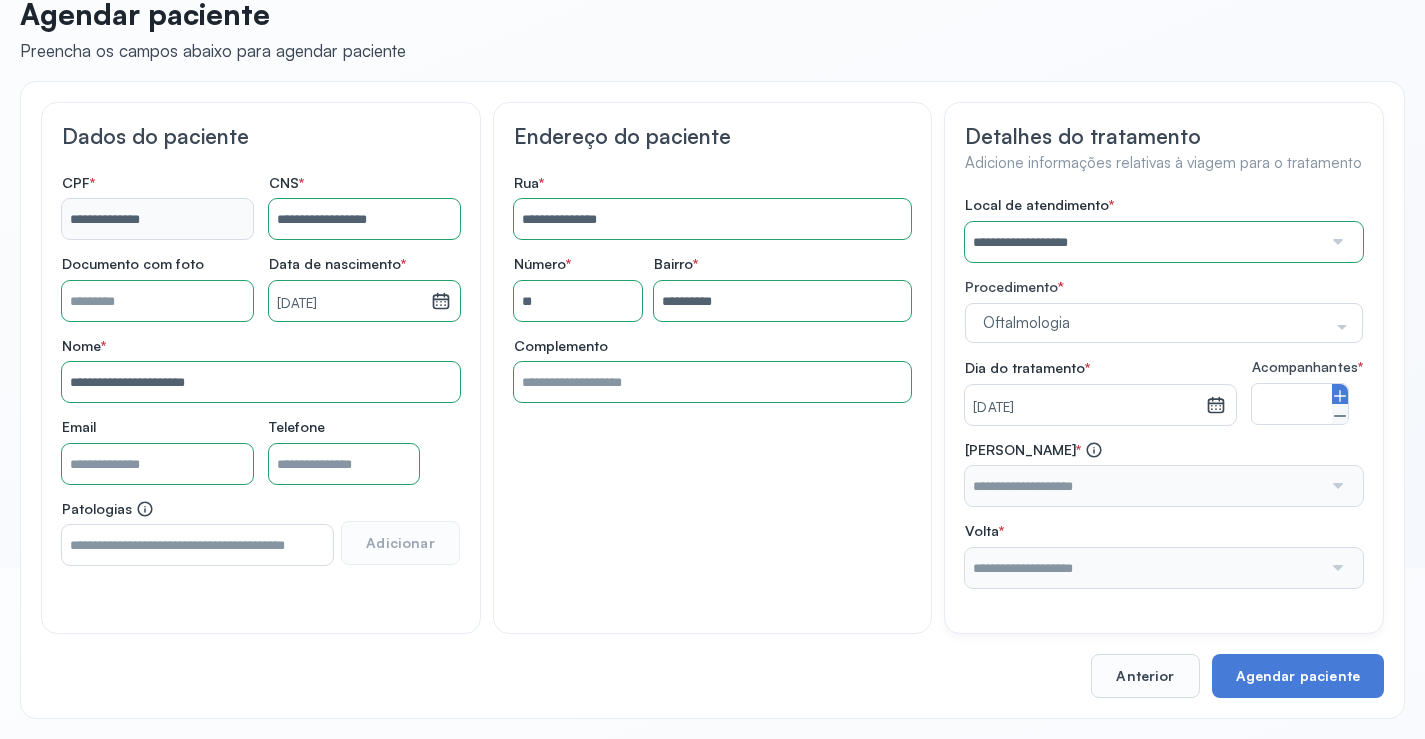 click 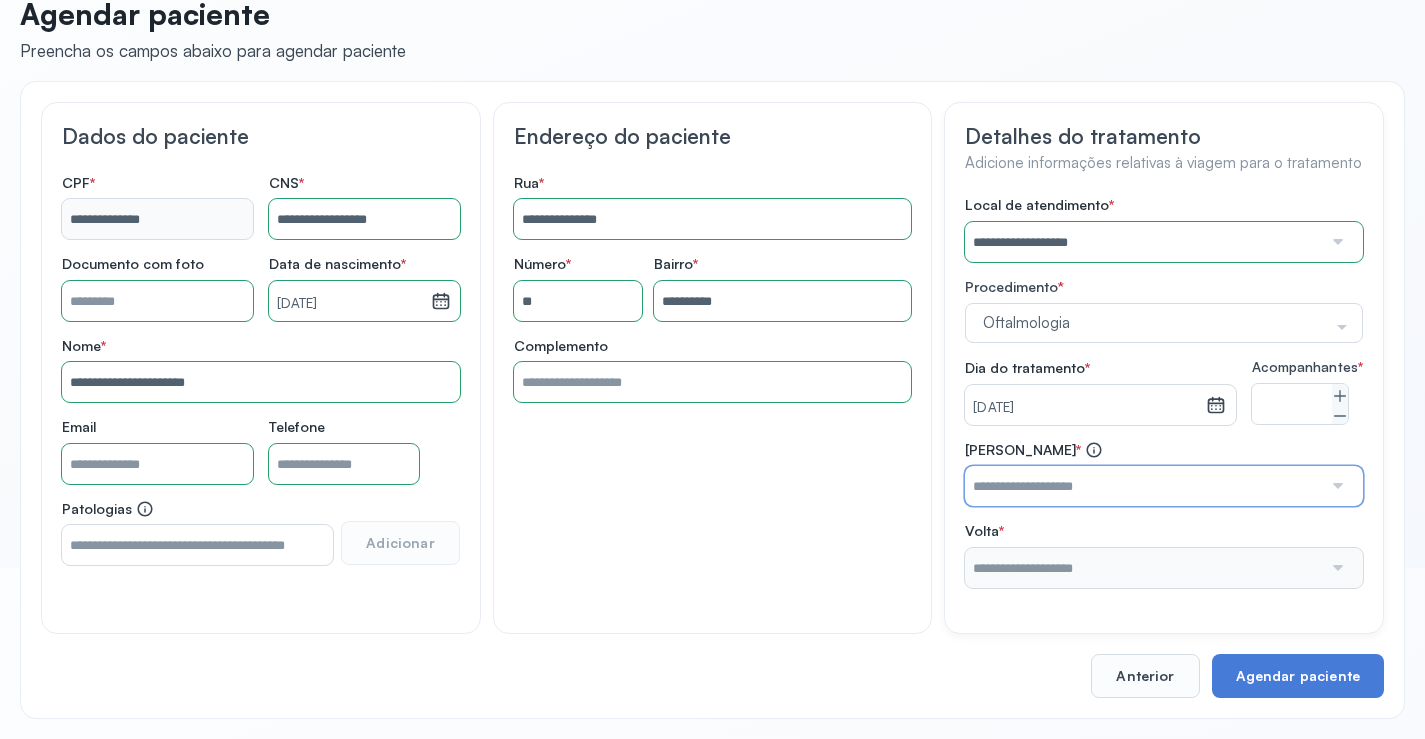 click at bounding box center [1143, 486] 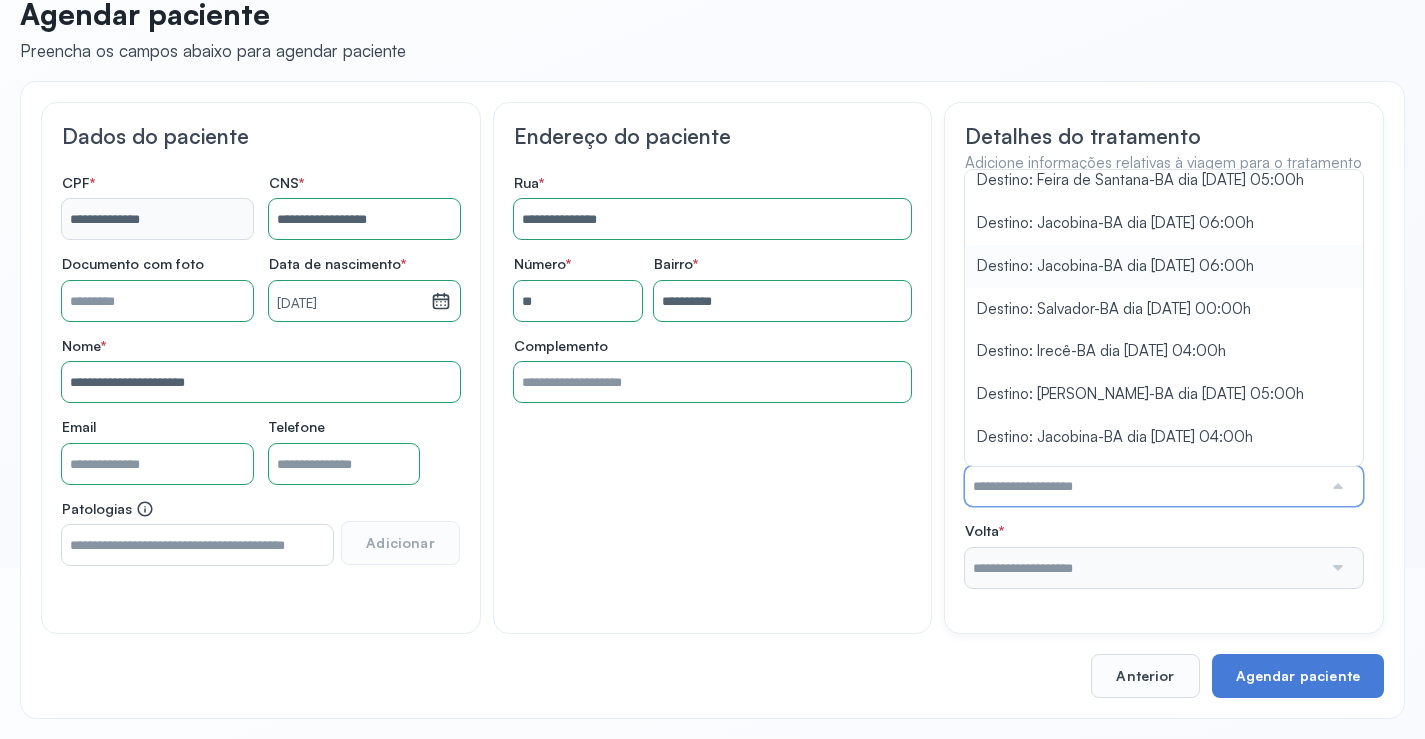 scroll, scrollTop: 334, scrollLeft: 0, axis: vertical 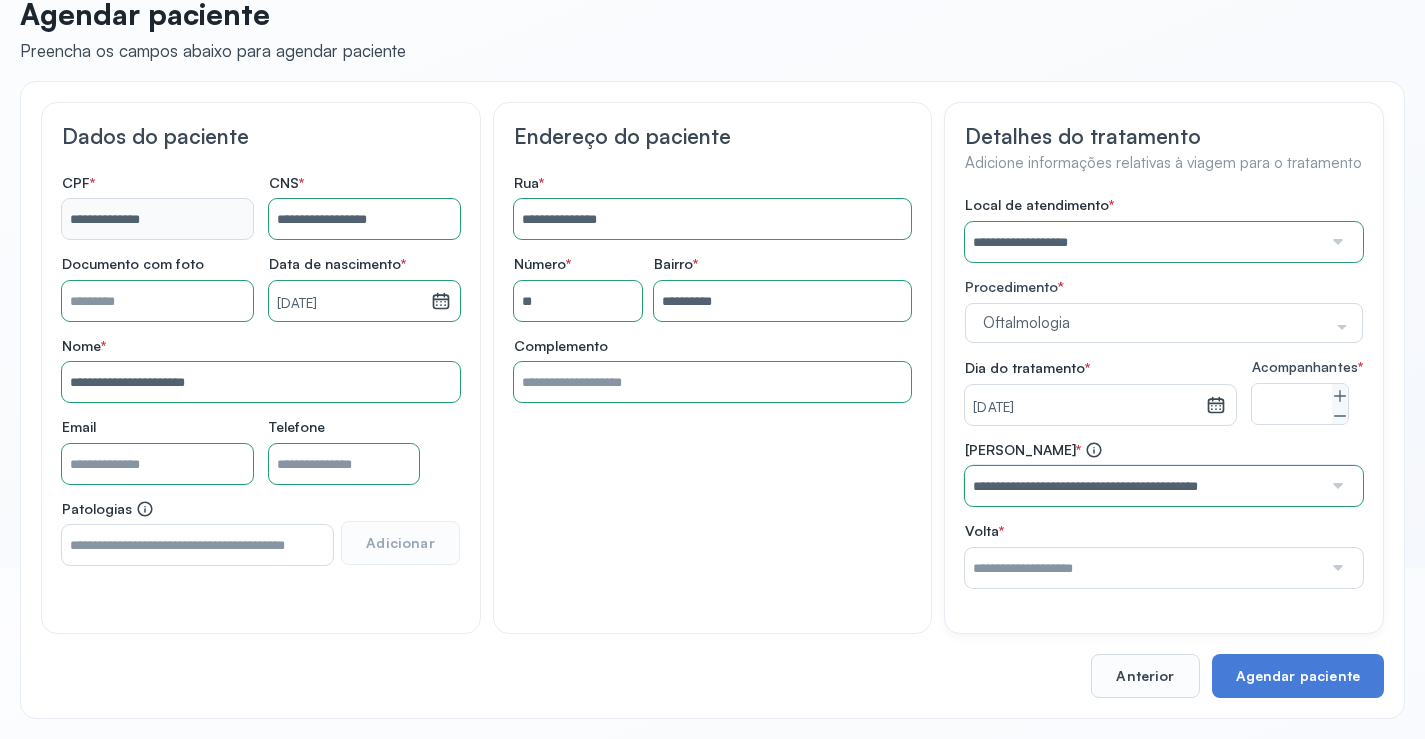 click on "**********" at bounding box center (1164, 392) 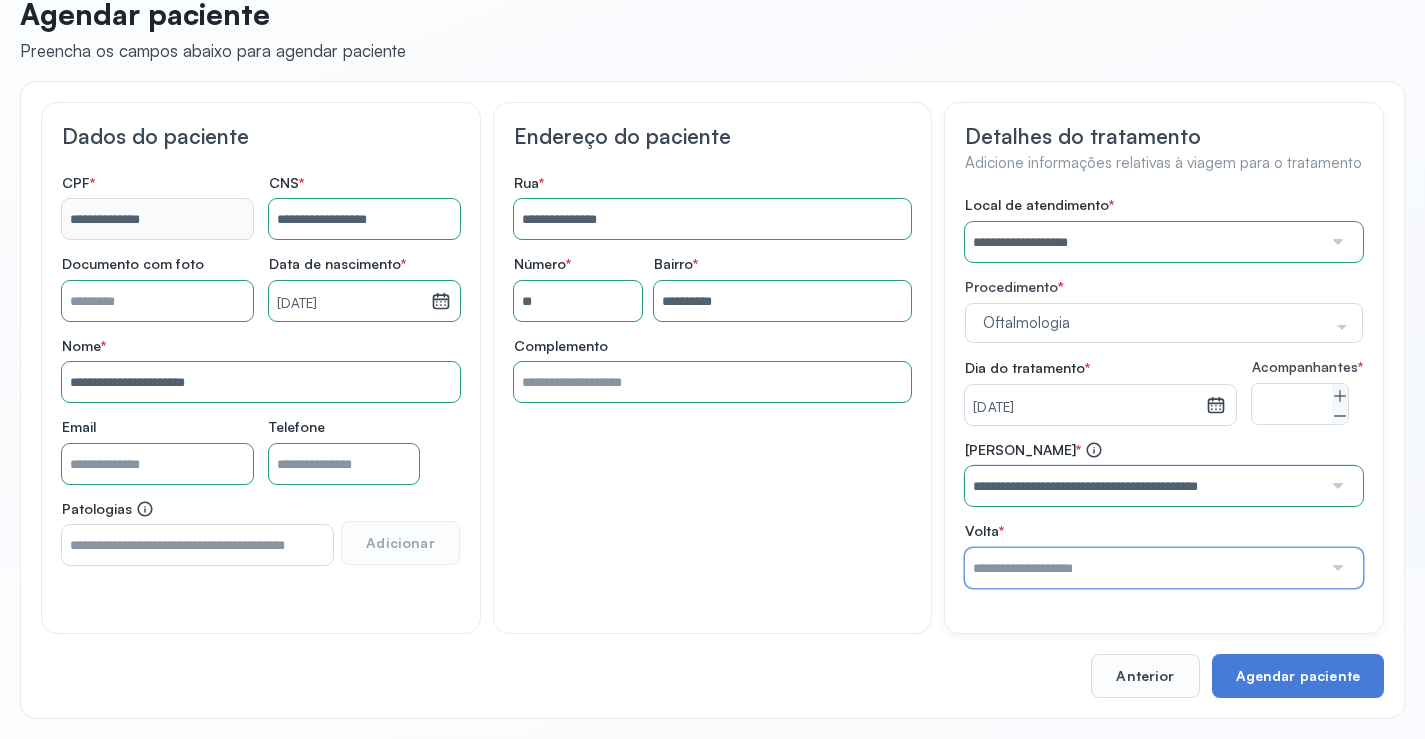 click at bounding box center (1143, 568) 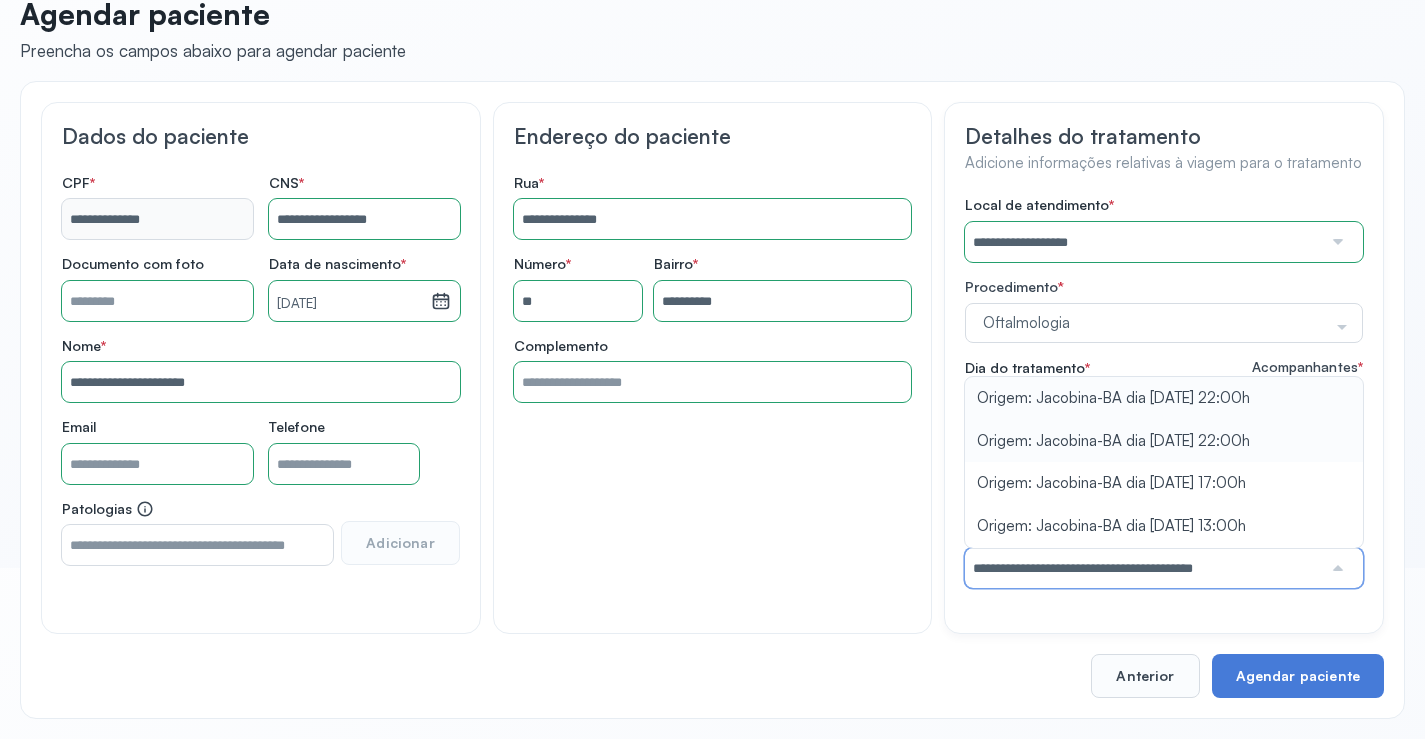 click on "**********" at bounding box center [1164, 392] 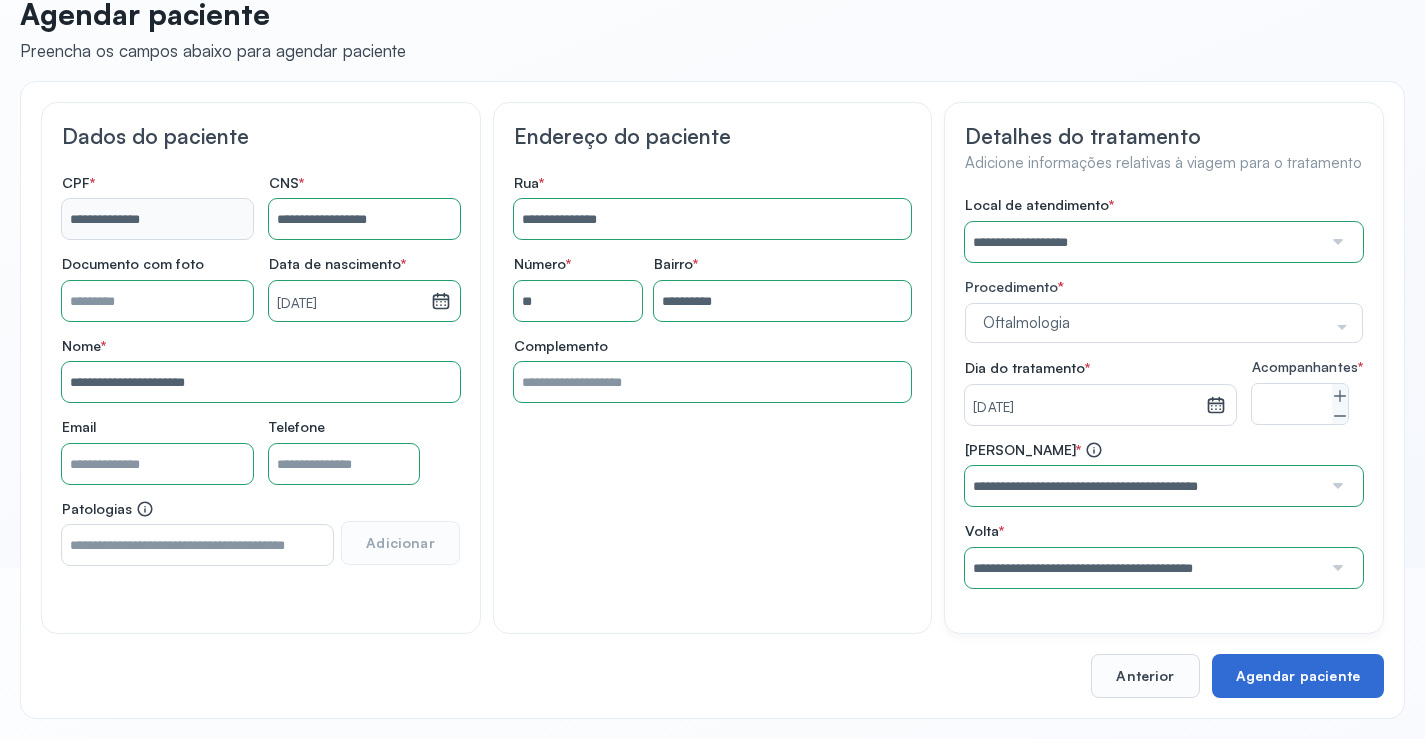 click on "Agendar paciente" at bounding box center [1298, 676] 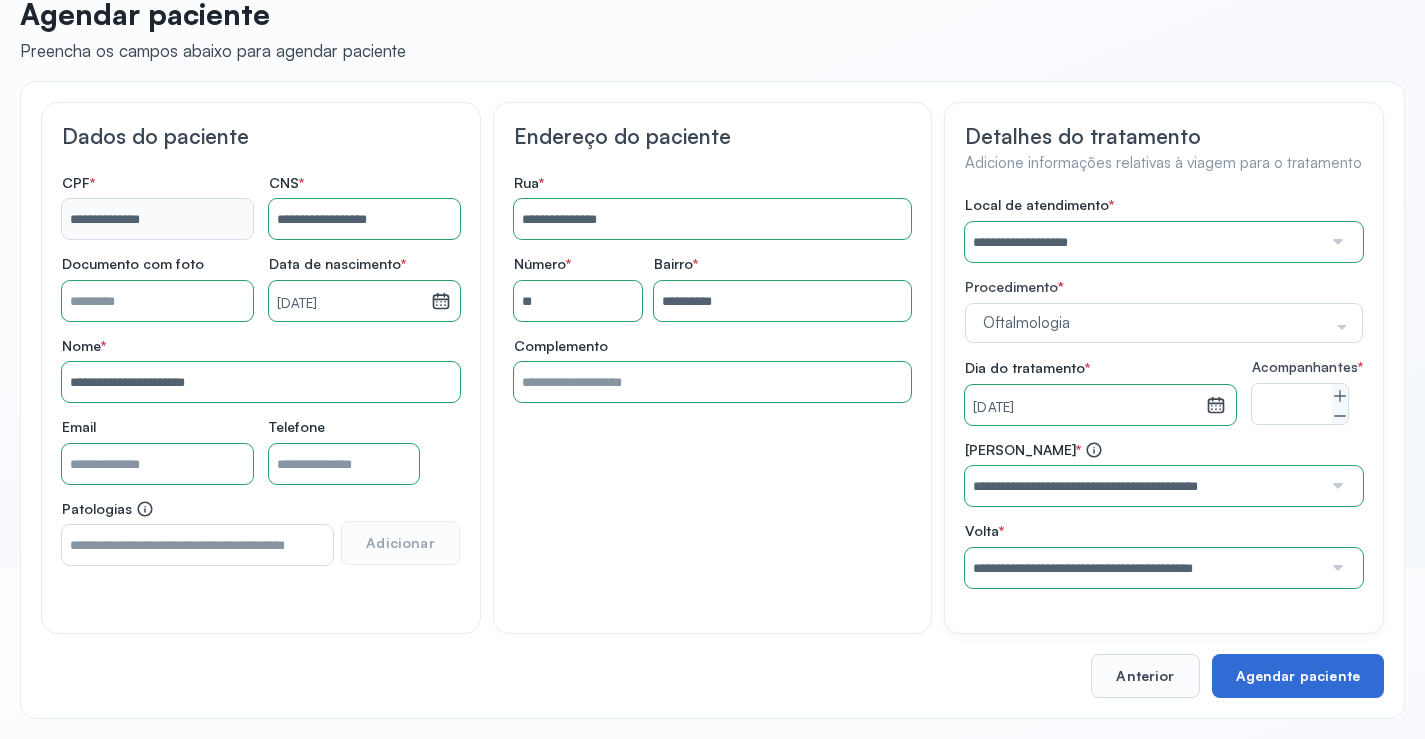 scroll, scrollTop: 0, scrollLeft: 0, axis: both 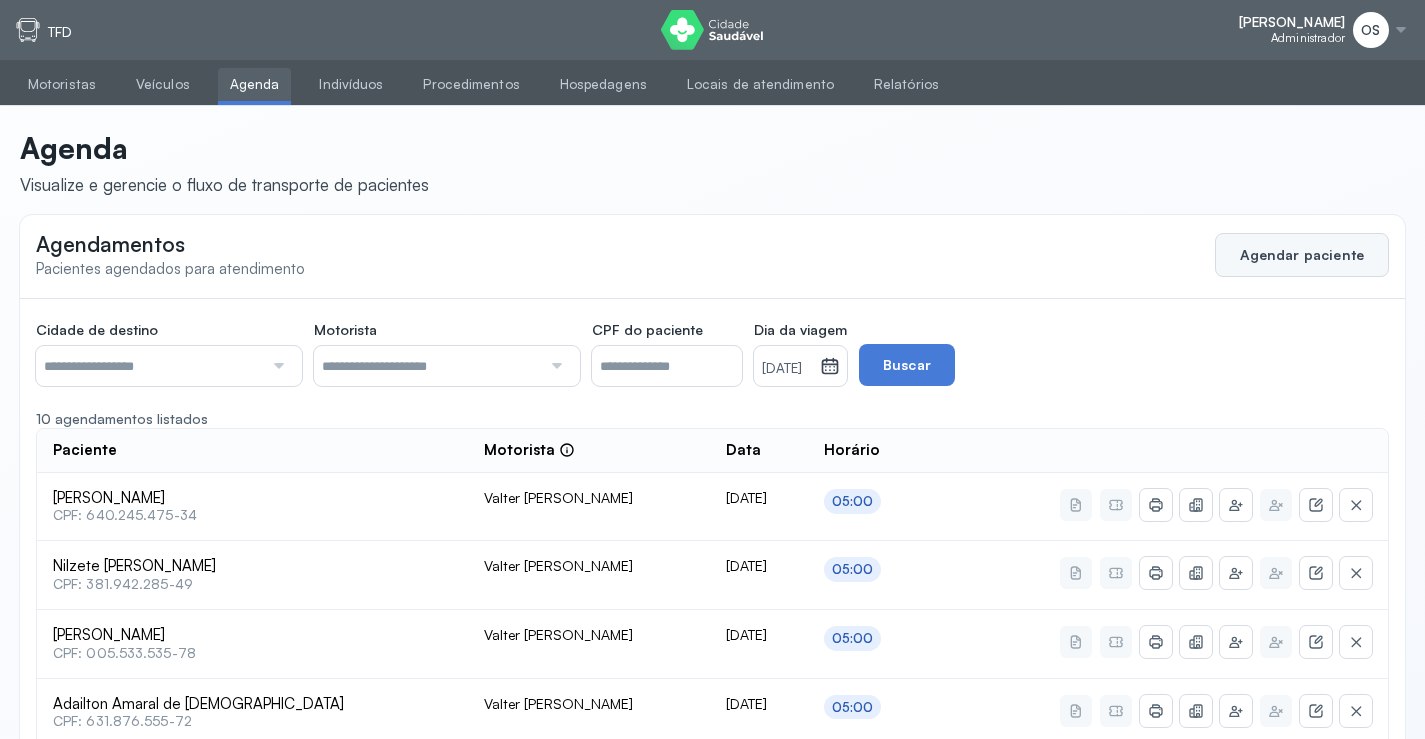 click on "Agendar paciente" 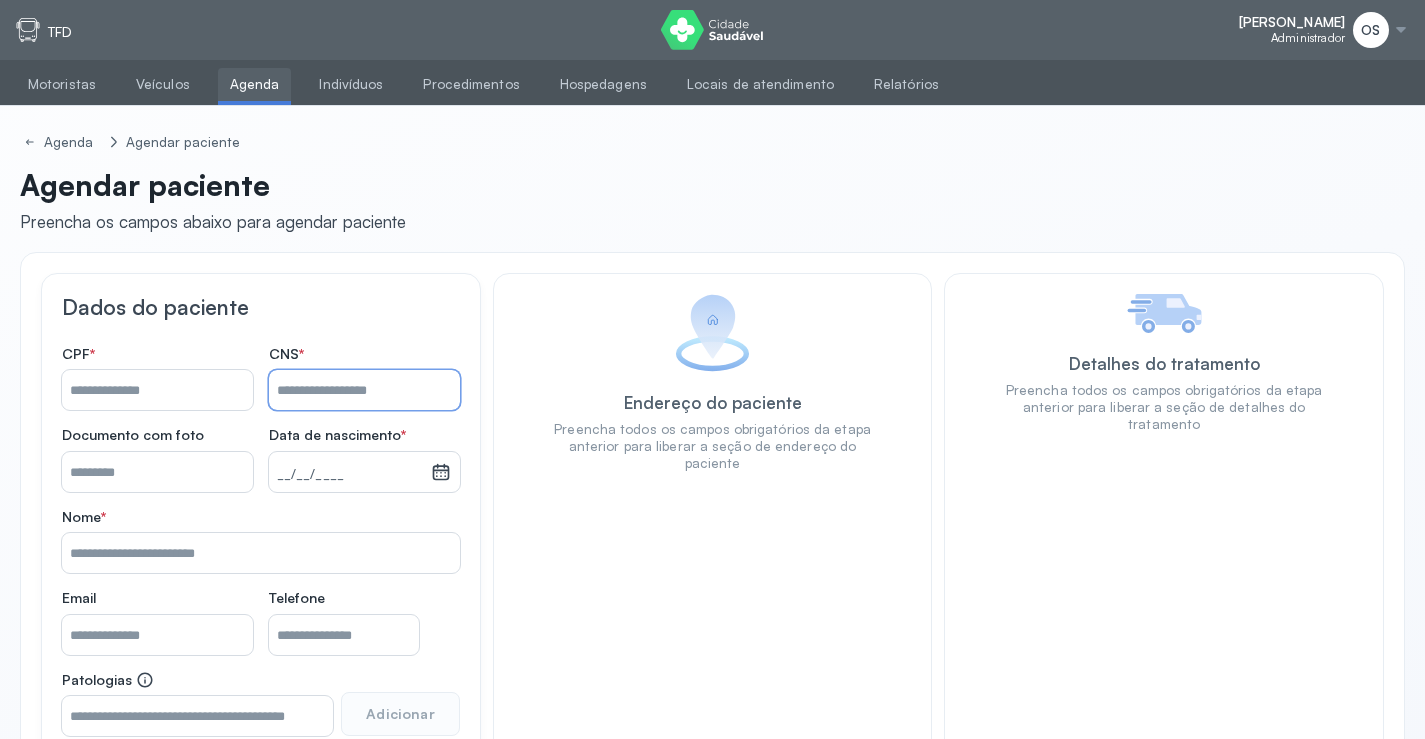 paste on "**********" 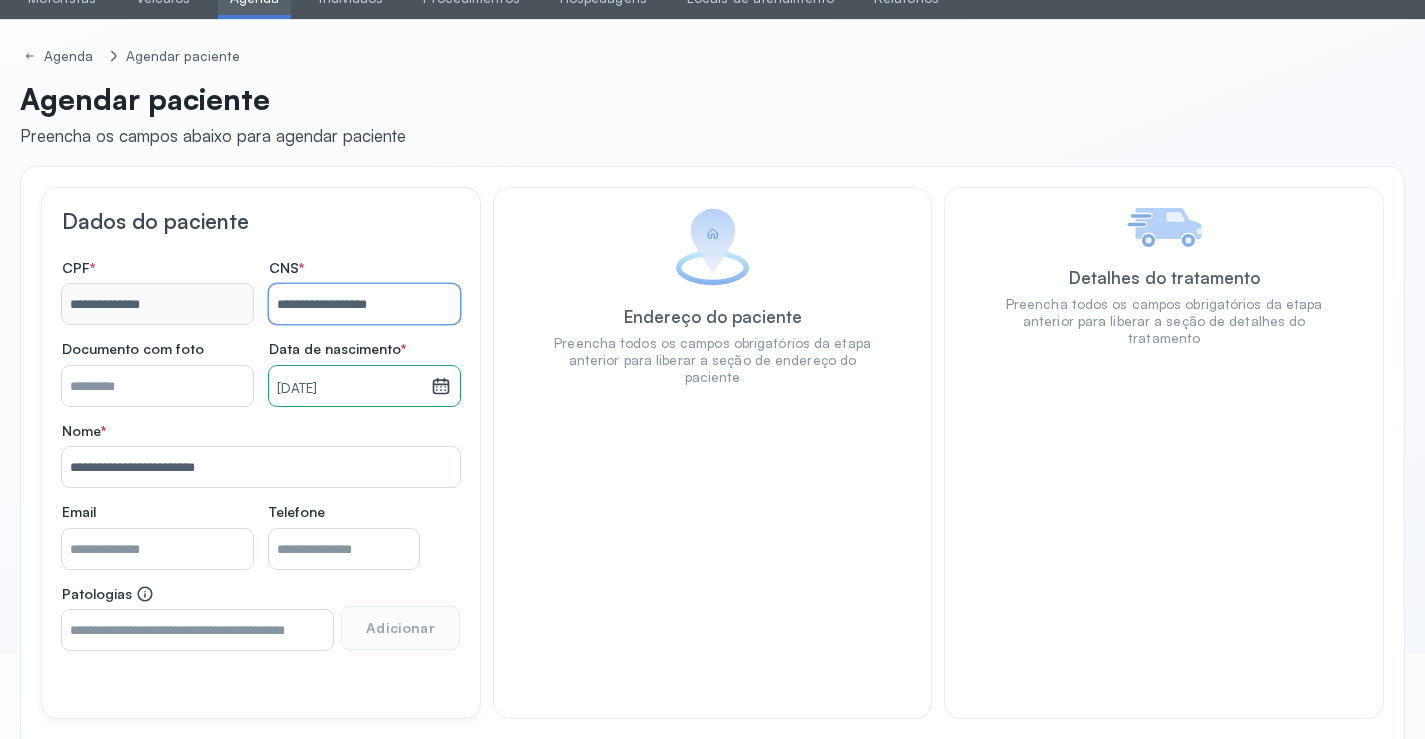 scroll, scrollTop: 171, scrollLeft: 0, axis: vertical 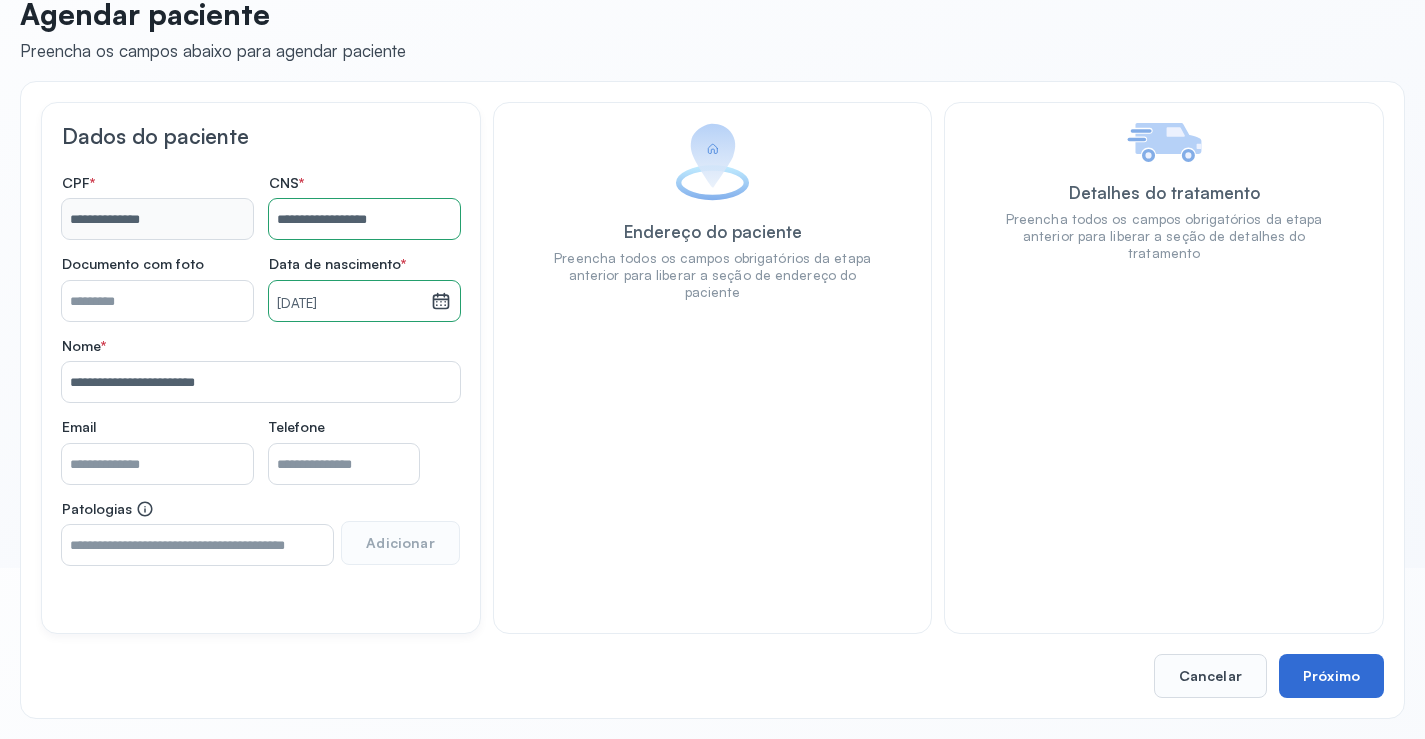 click on "Próximo" at bounding box center (1331, 676) 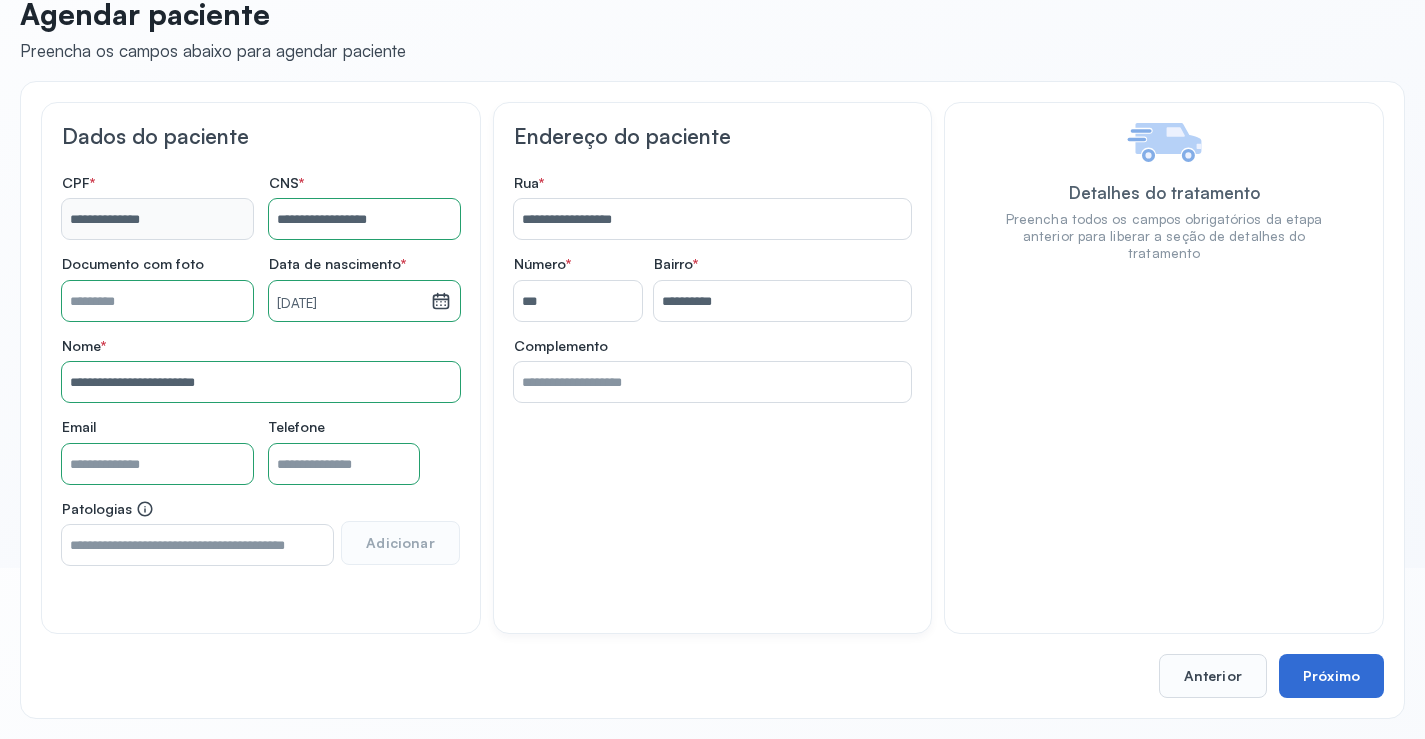 click on "Próximo" at bounding box center (1331, 676) 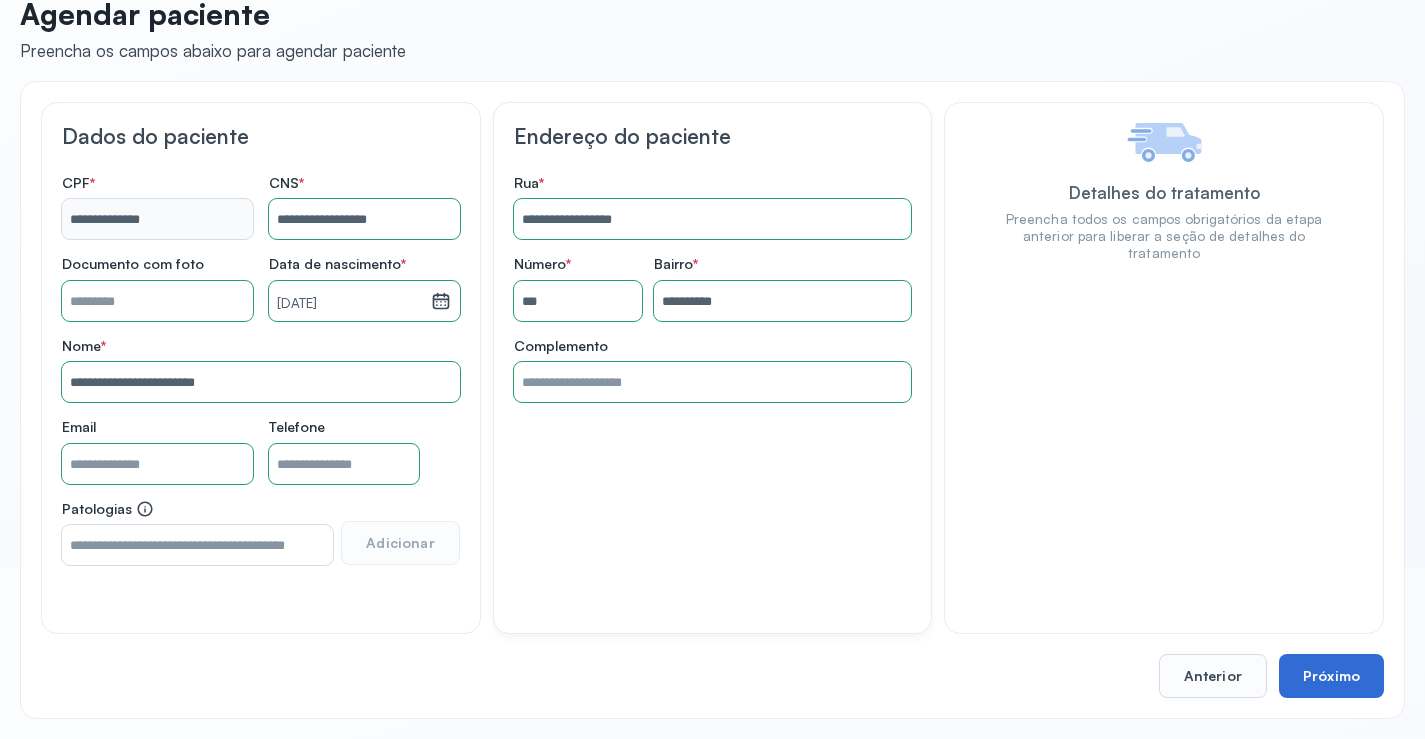 click on "Próximo" at bounding box center (1331, 676) 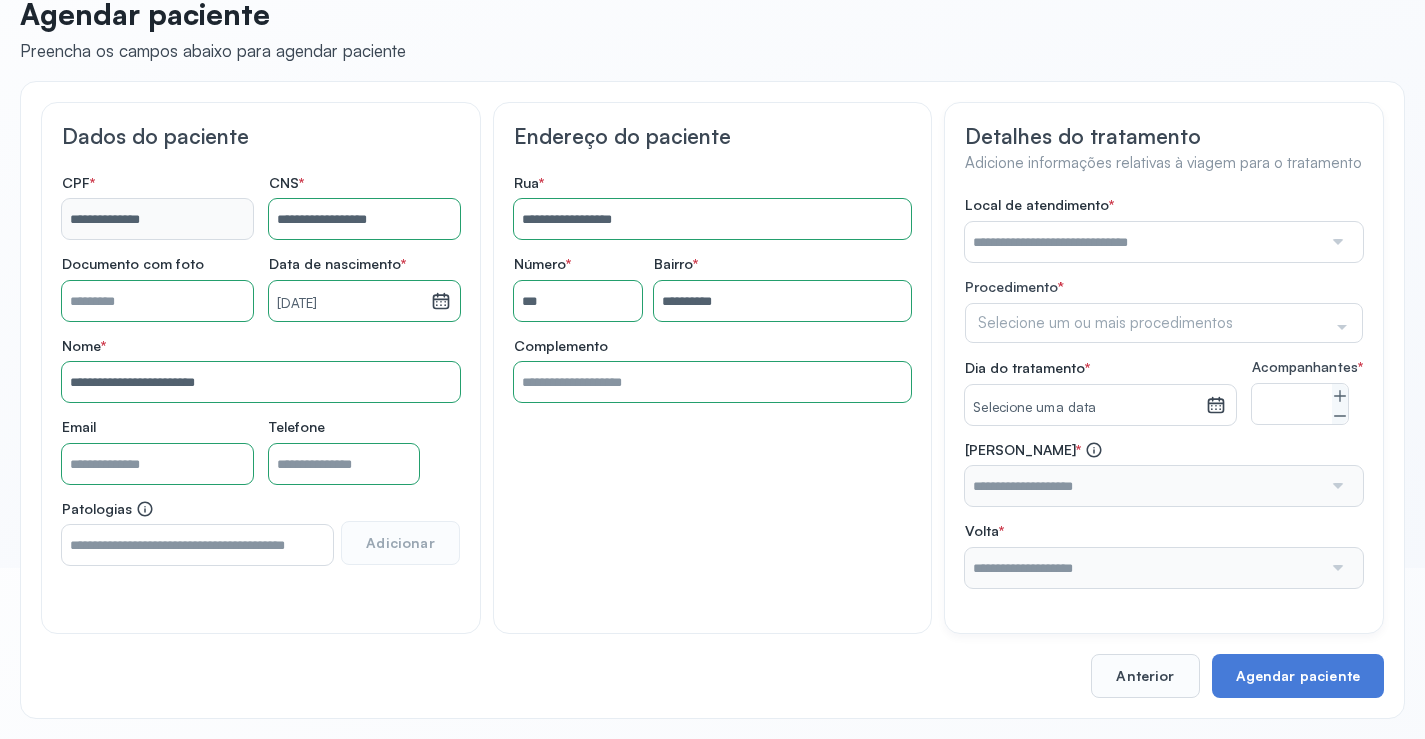 click at bounding box center [1143, 242] 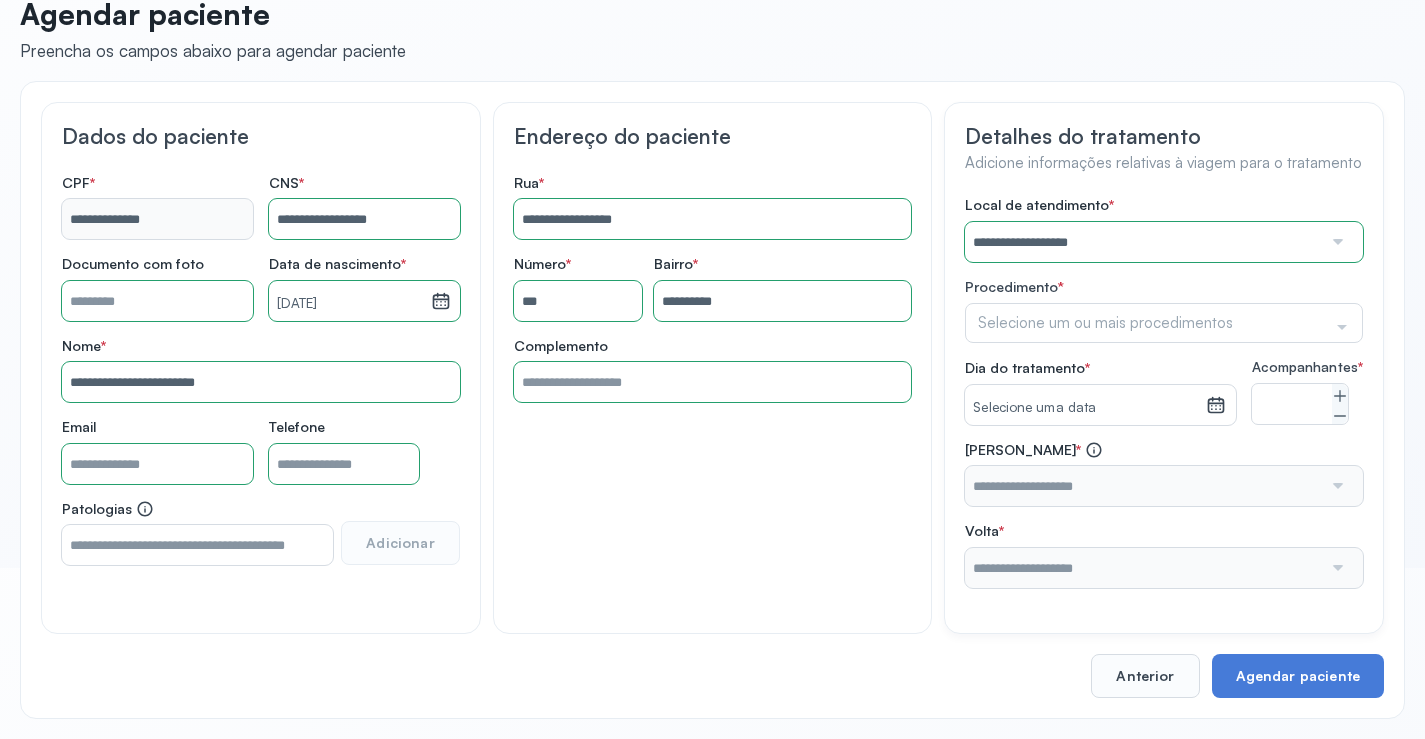 click on "**********" at bounding box center [1164, 392] 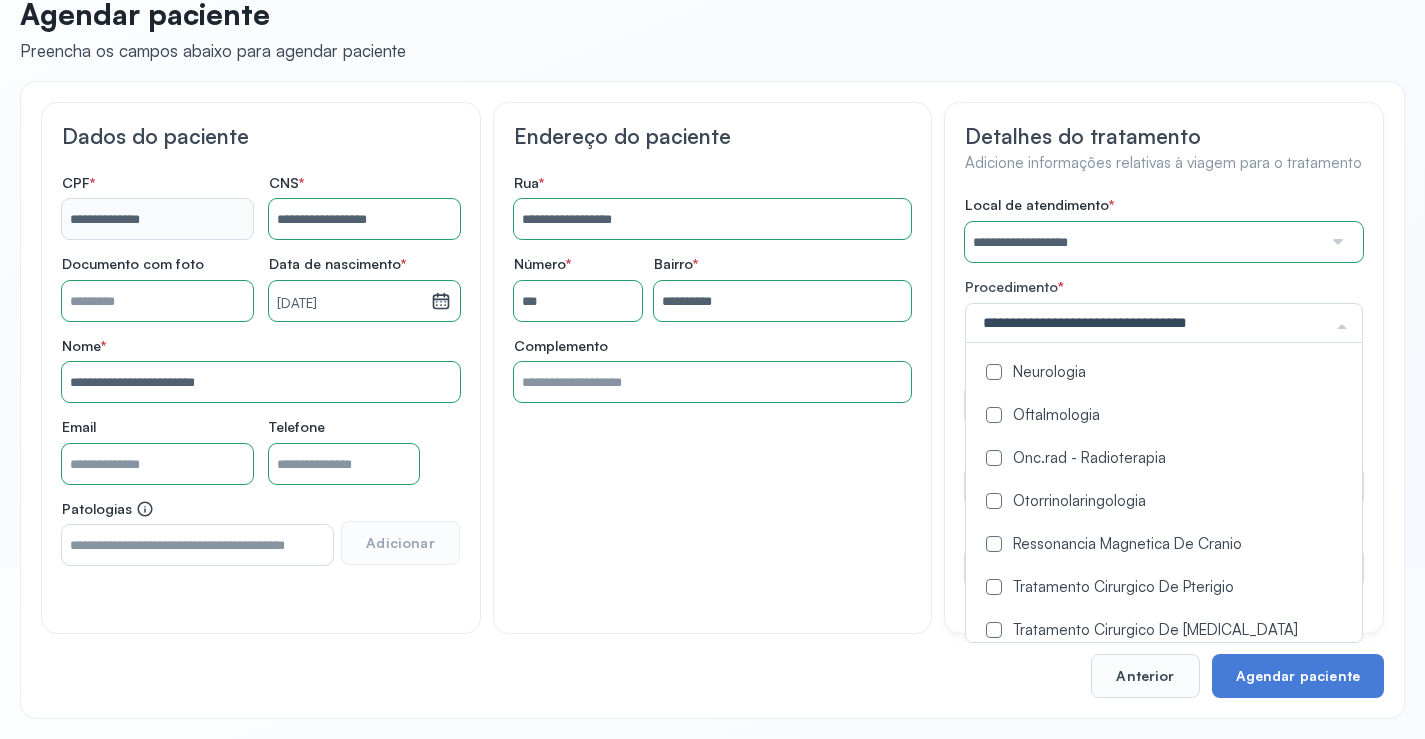 scroll, scrollTop: 1100, scrollLeft: 0, axis: vertical 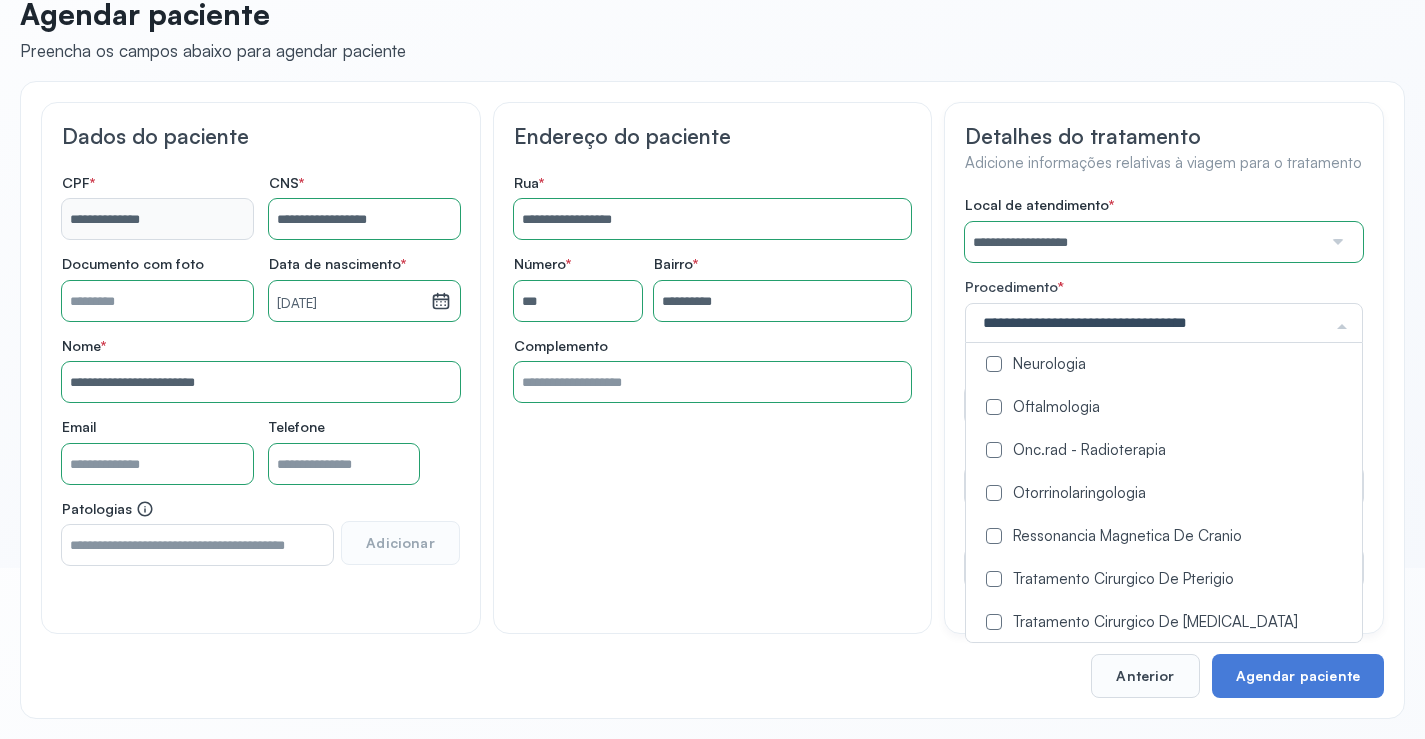 click at bounding box center (994, 407) 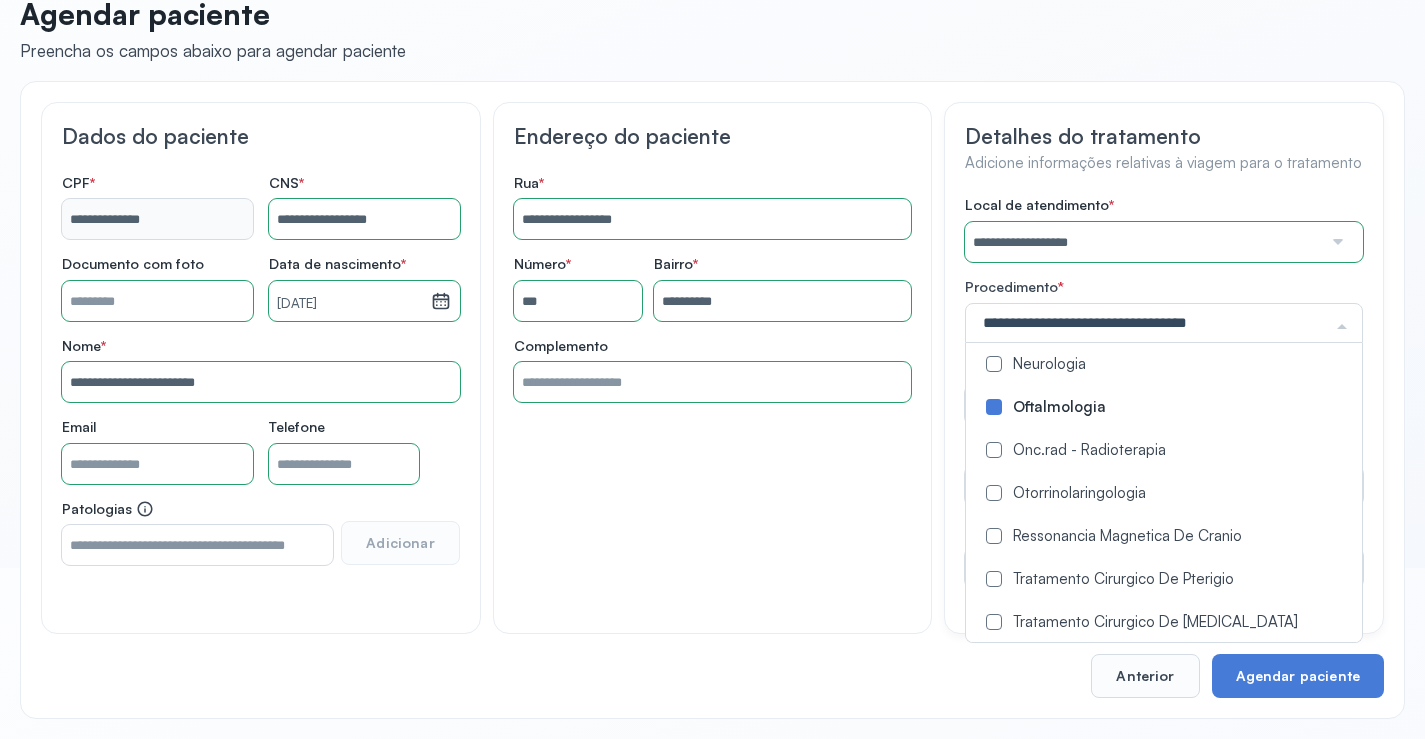 click on "**********" 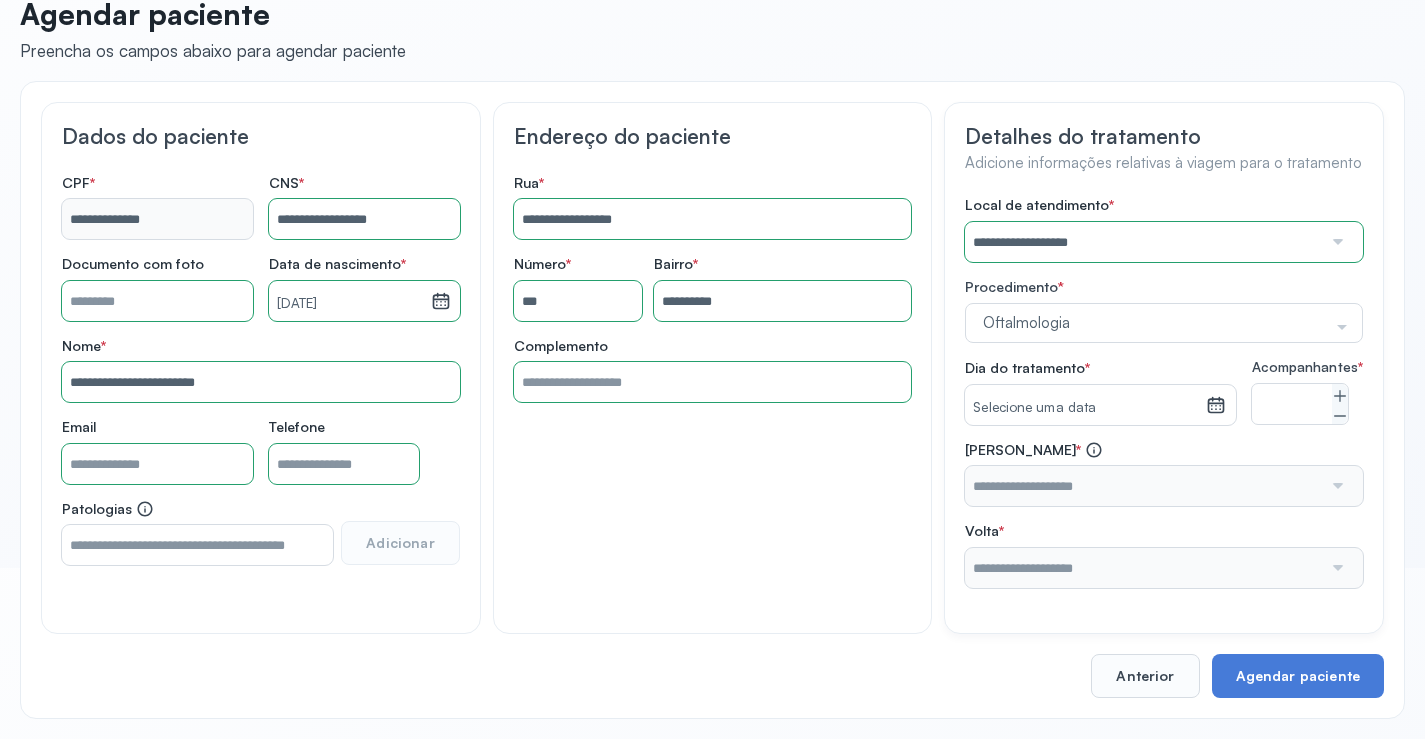 click 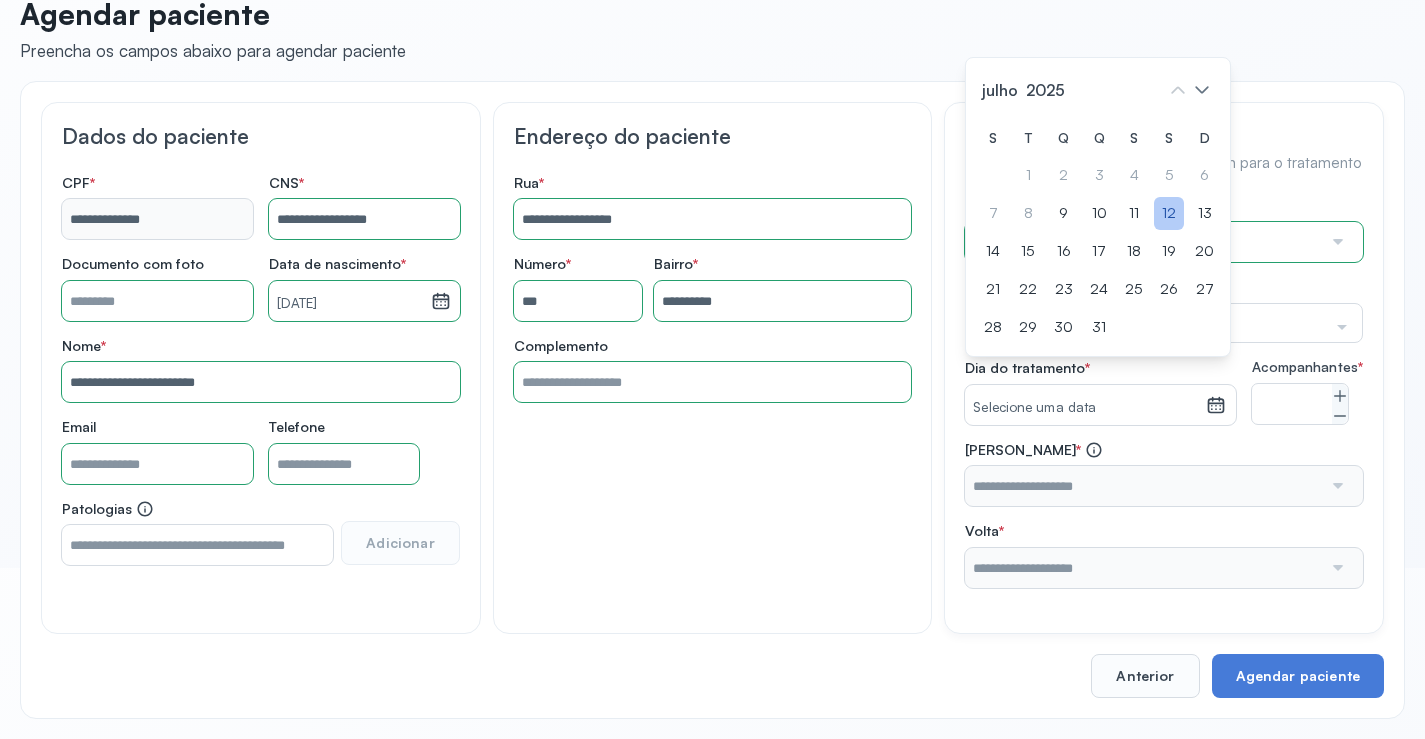 click on "12" 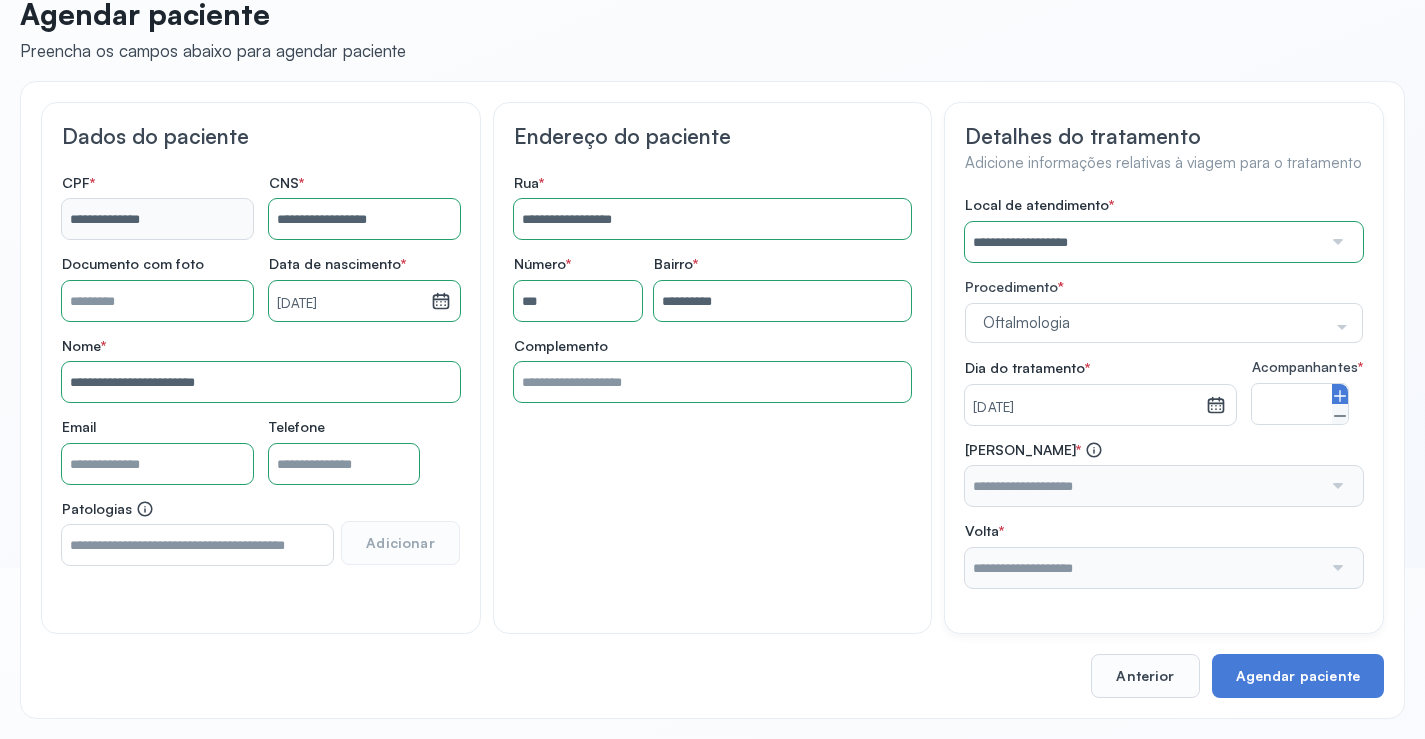 drag, startPoint x: 1345, startPoint y: 412, endPoint x: 1335, endPoint y: 415, distance: 10.440307 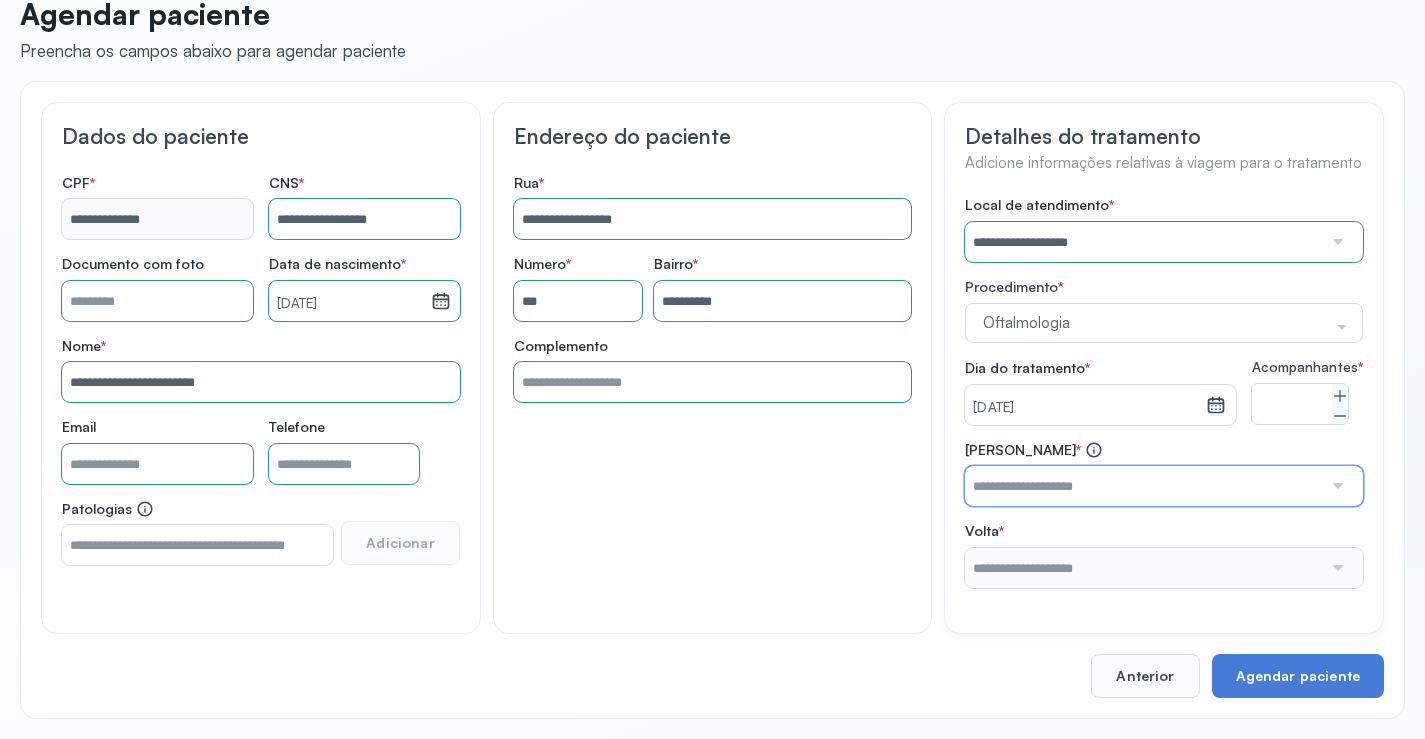 click at bounding box center (1143, 486) 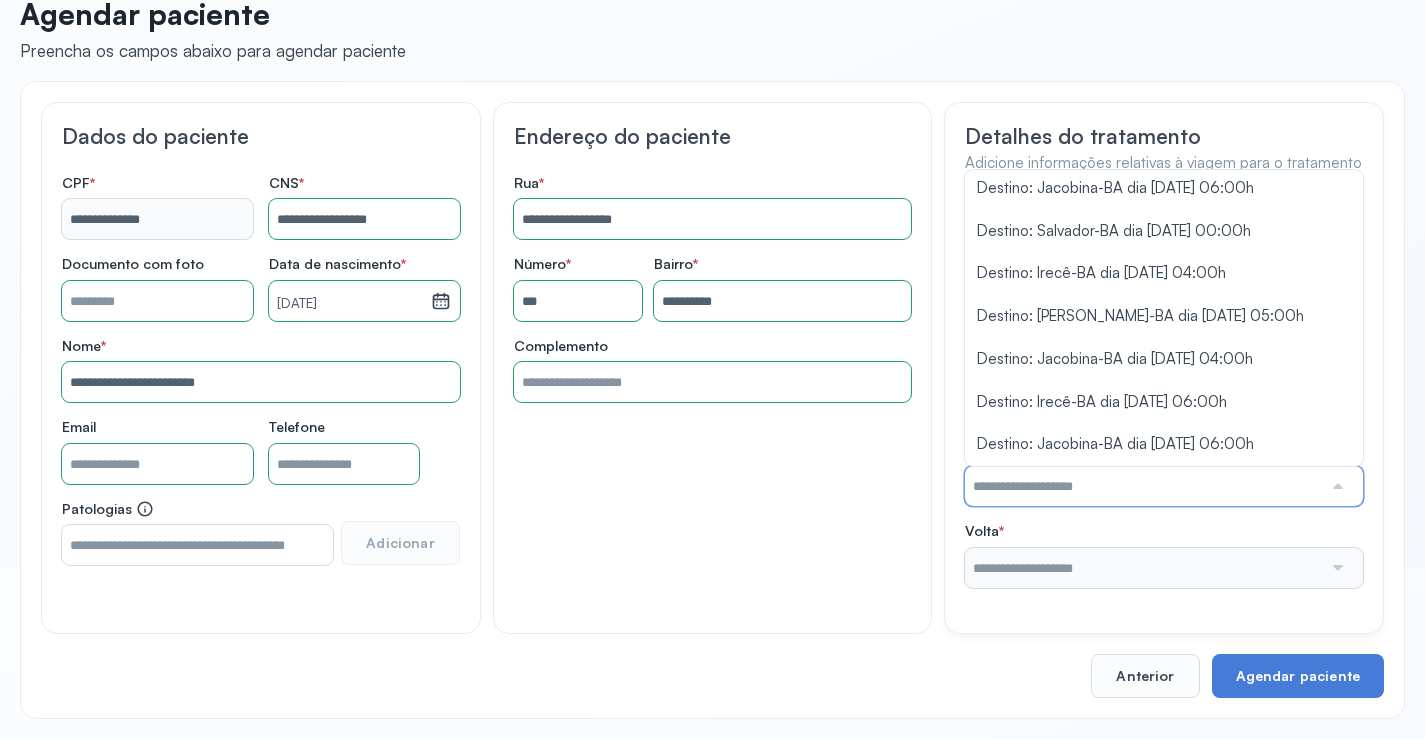 scroll, scrollTop: 334, scrollLeft: 0, axis: vertical 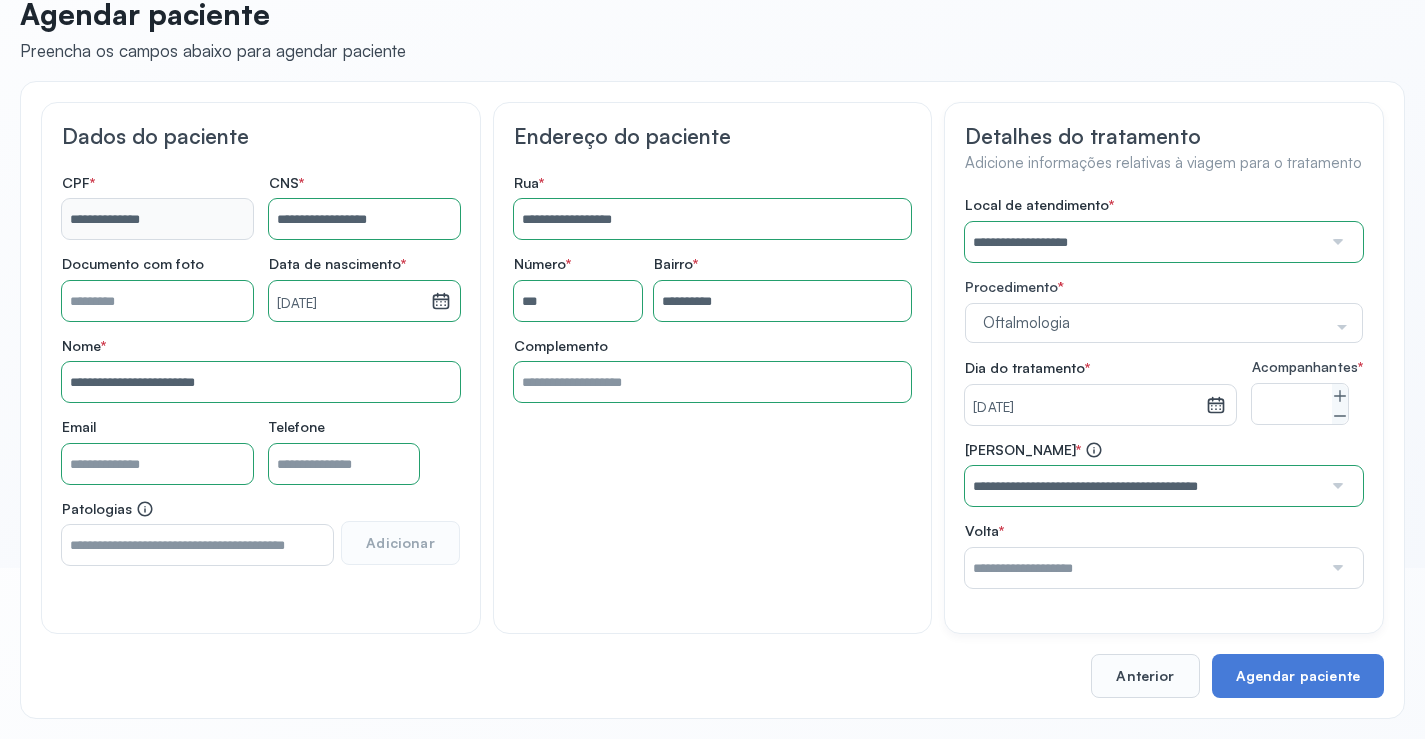 click on "**********" at bounding box center [1164, 392] 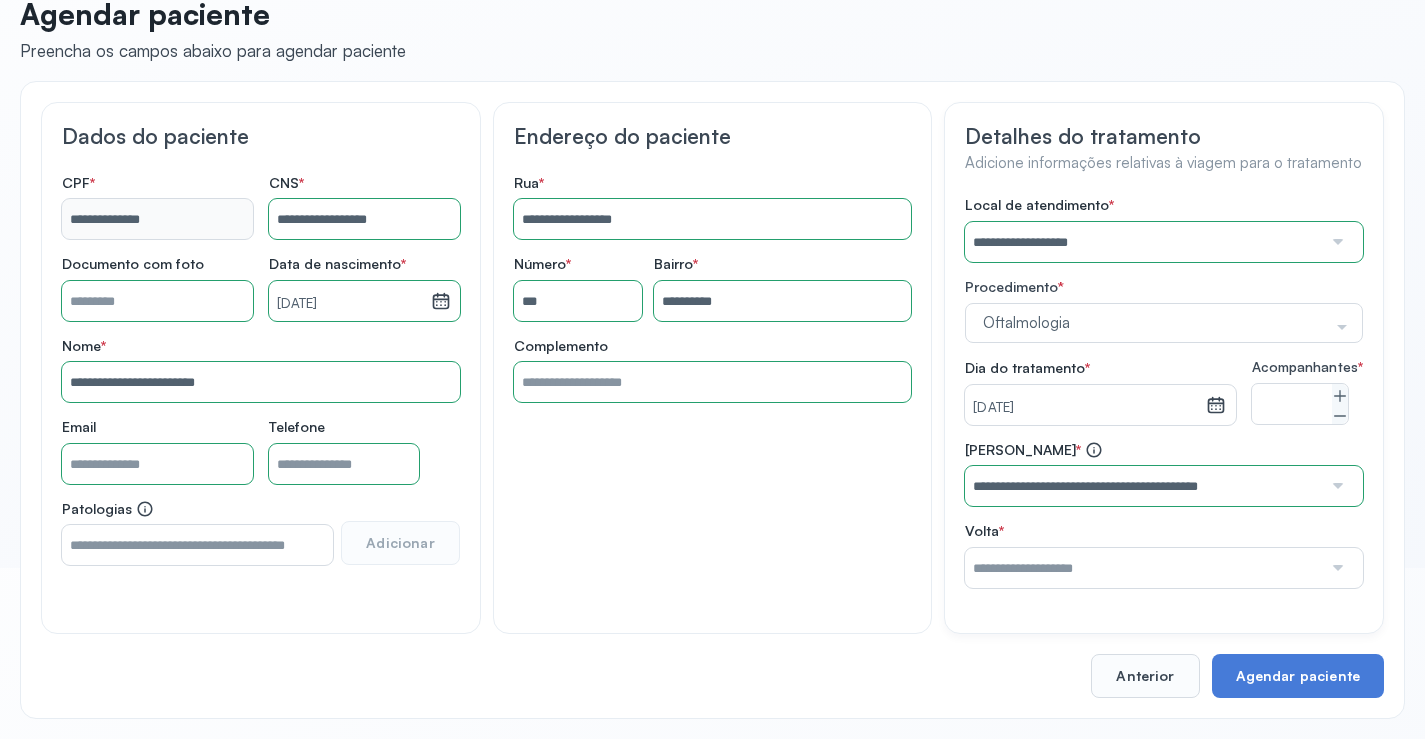 click at bounding box center (1143, 568) 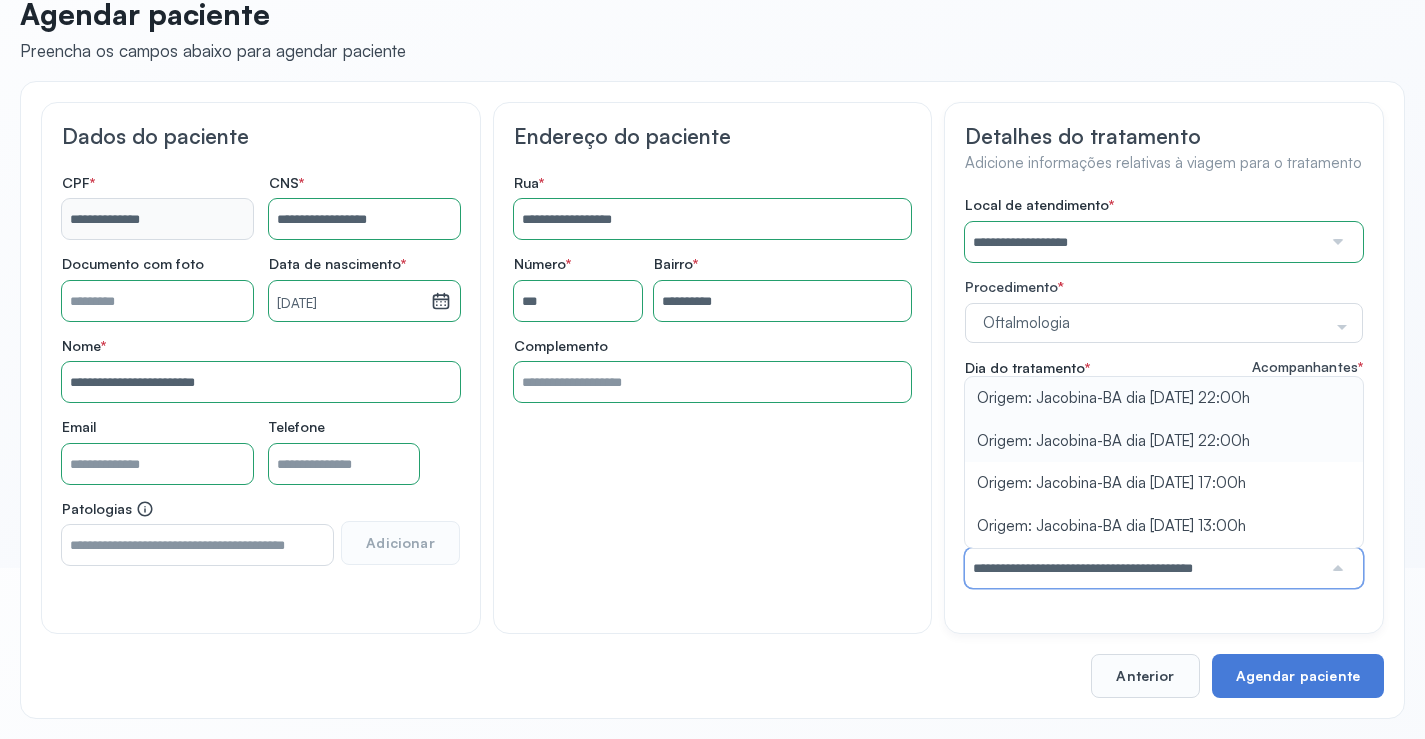 click on "**********" at bounding box center [1164, 514] 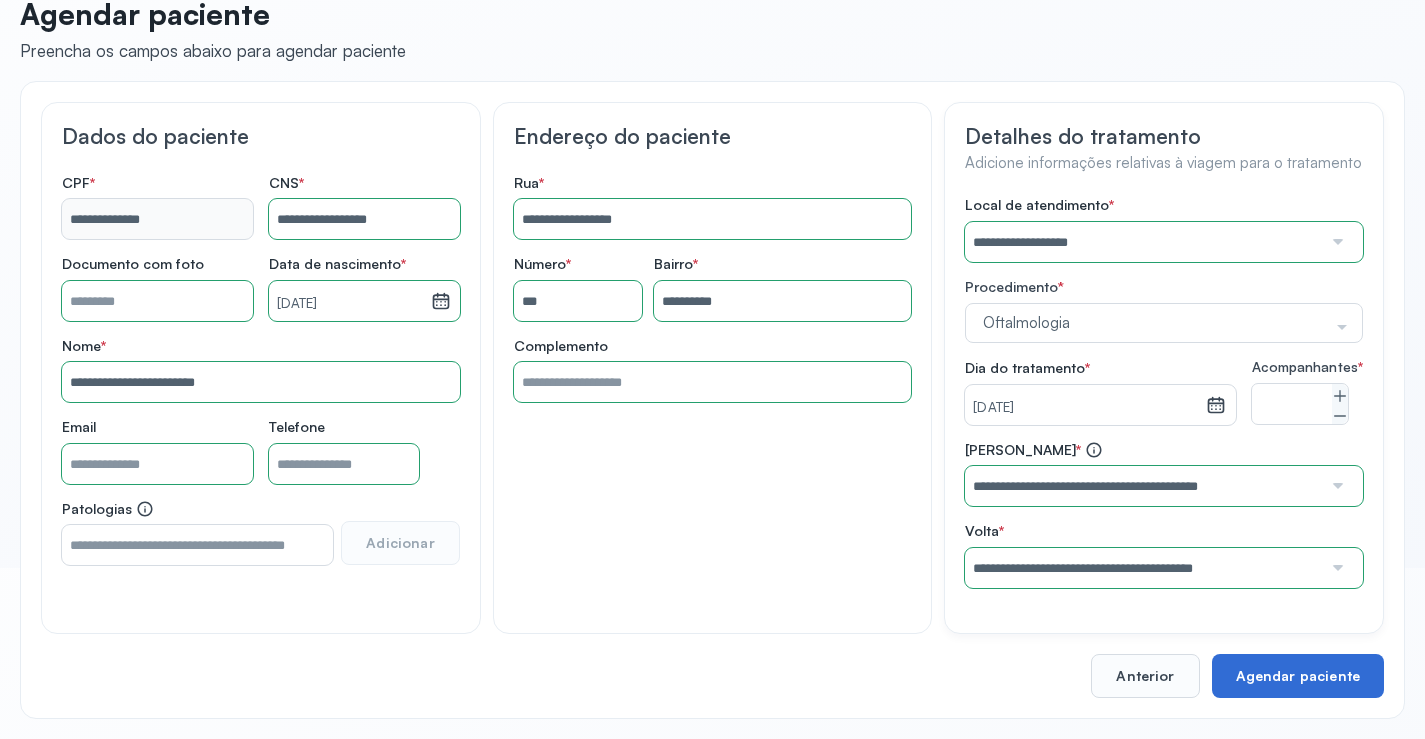 click on "Agendar paciente" at bounding box center (1298, 676) 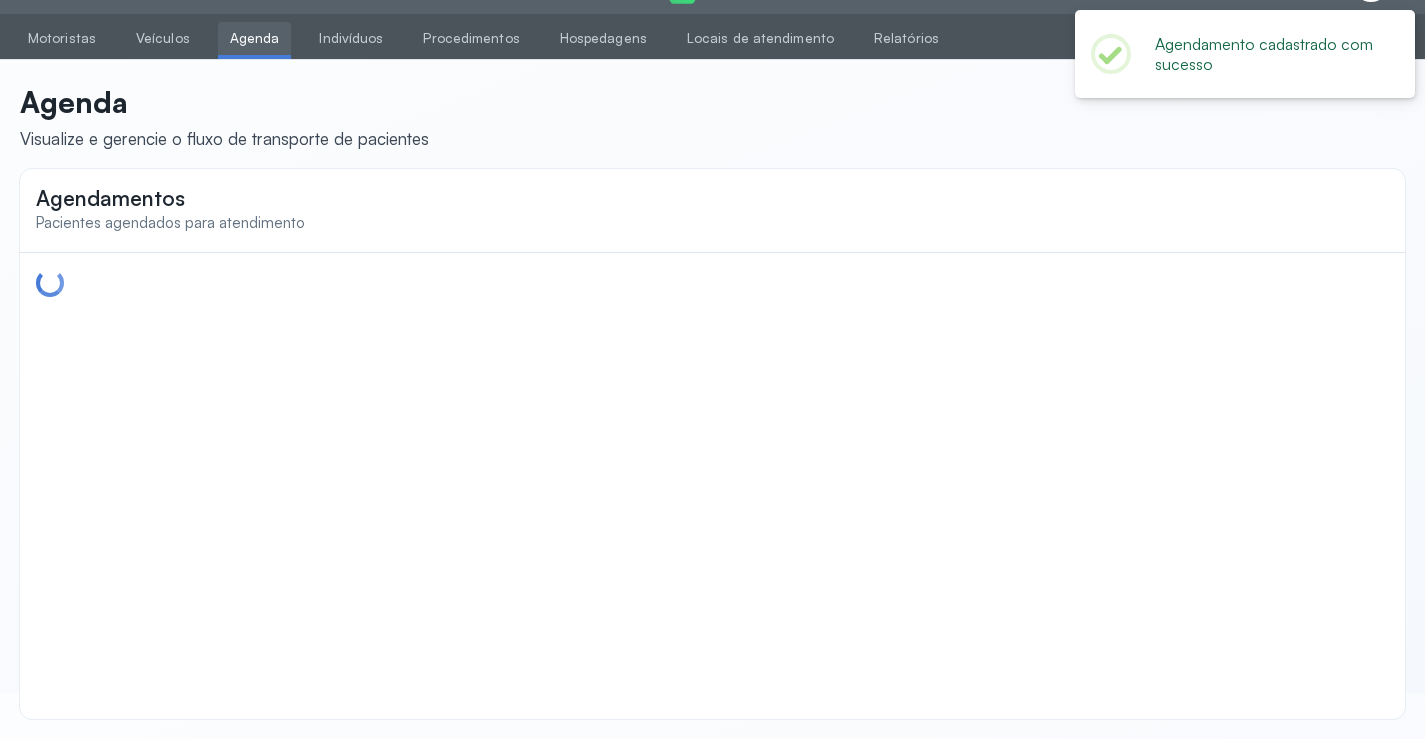 scroll, scrollTop: 0, scrollLeft: 0, axis: both 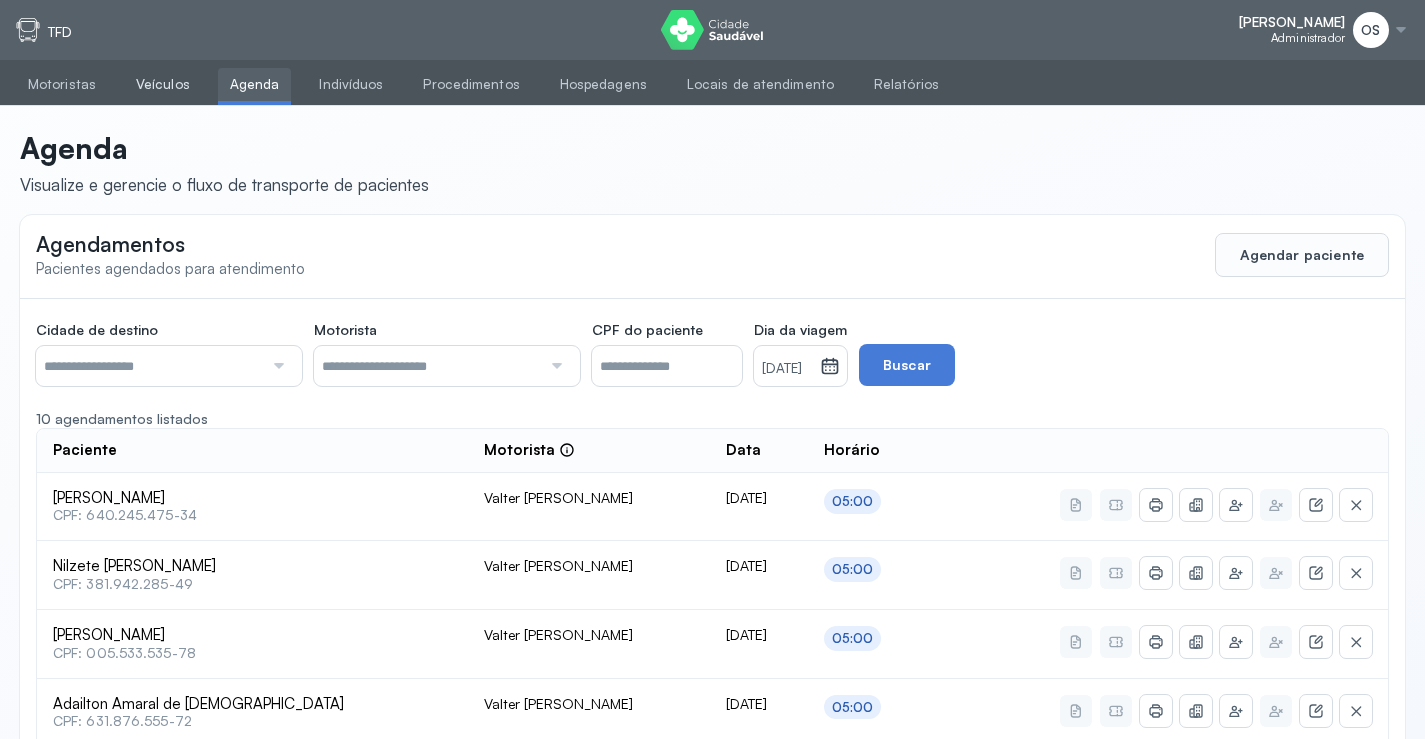 click on "Veículos" at bounding box center (163, 84) 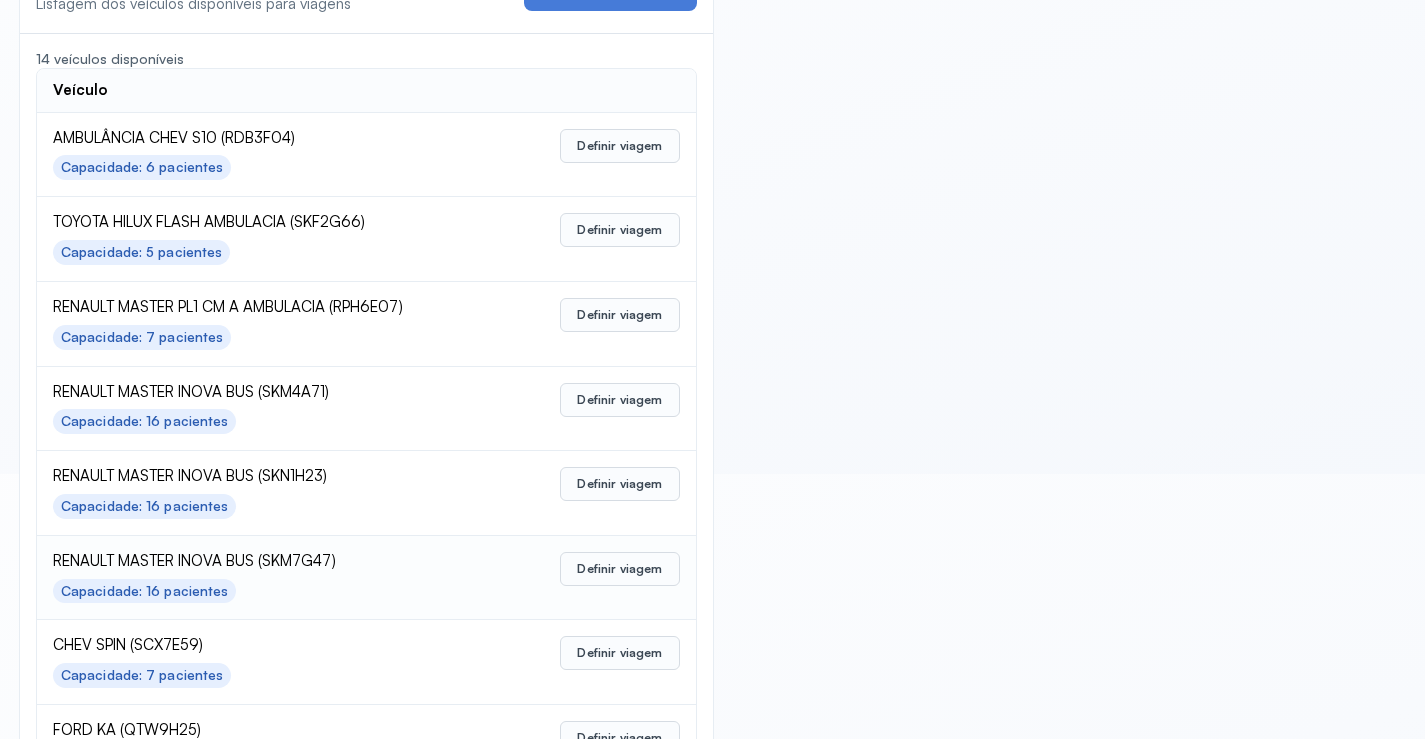 scroll, scrollTop: 300, scrollLeft: 0, axis: vertical 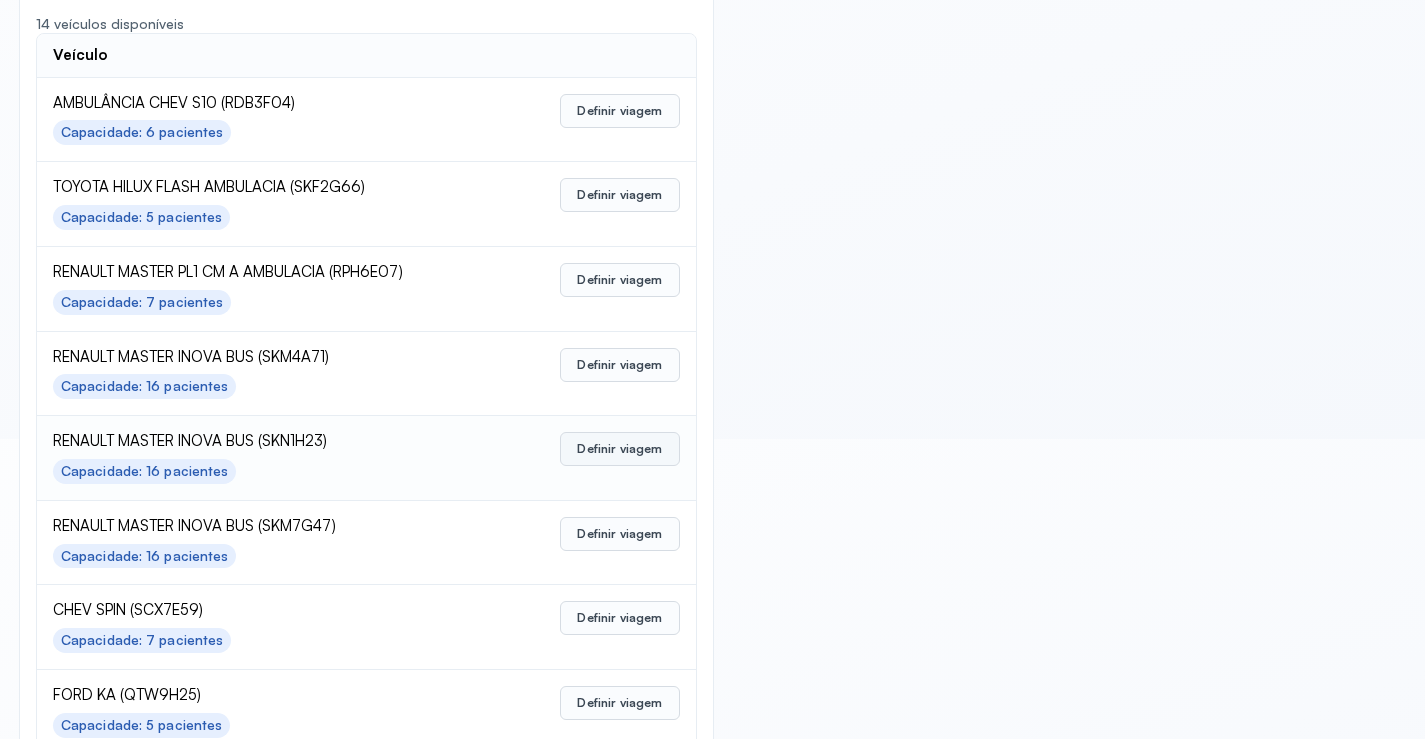 click on "Definir viagem" at bounding box center (619, 449) 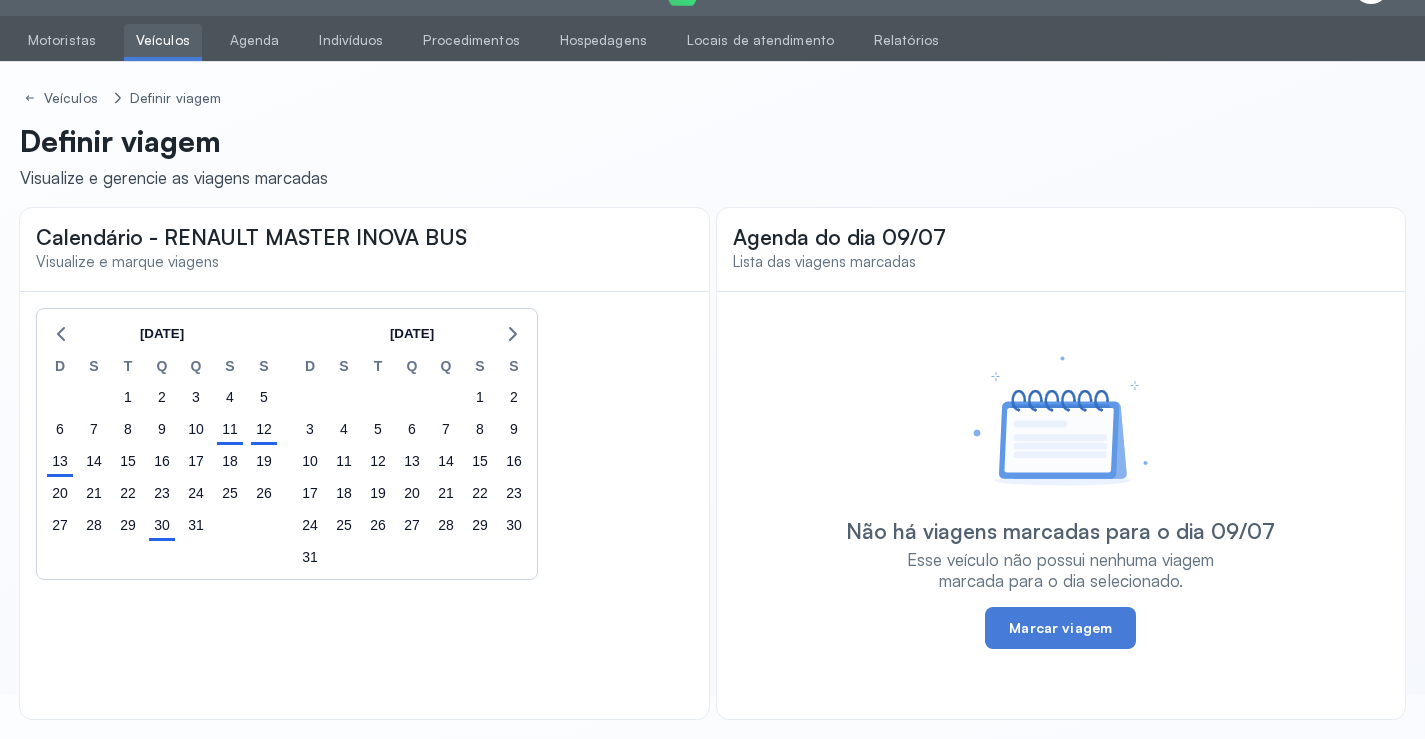 click on "Veículos" at bounding box center [163, 40] 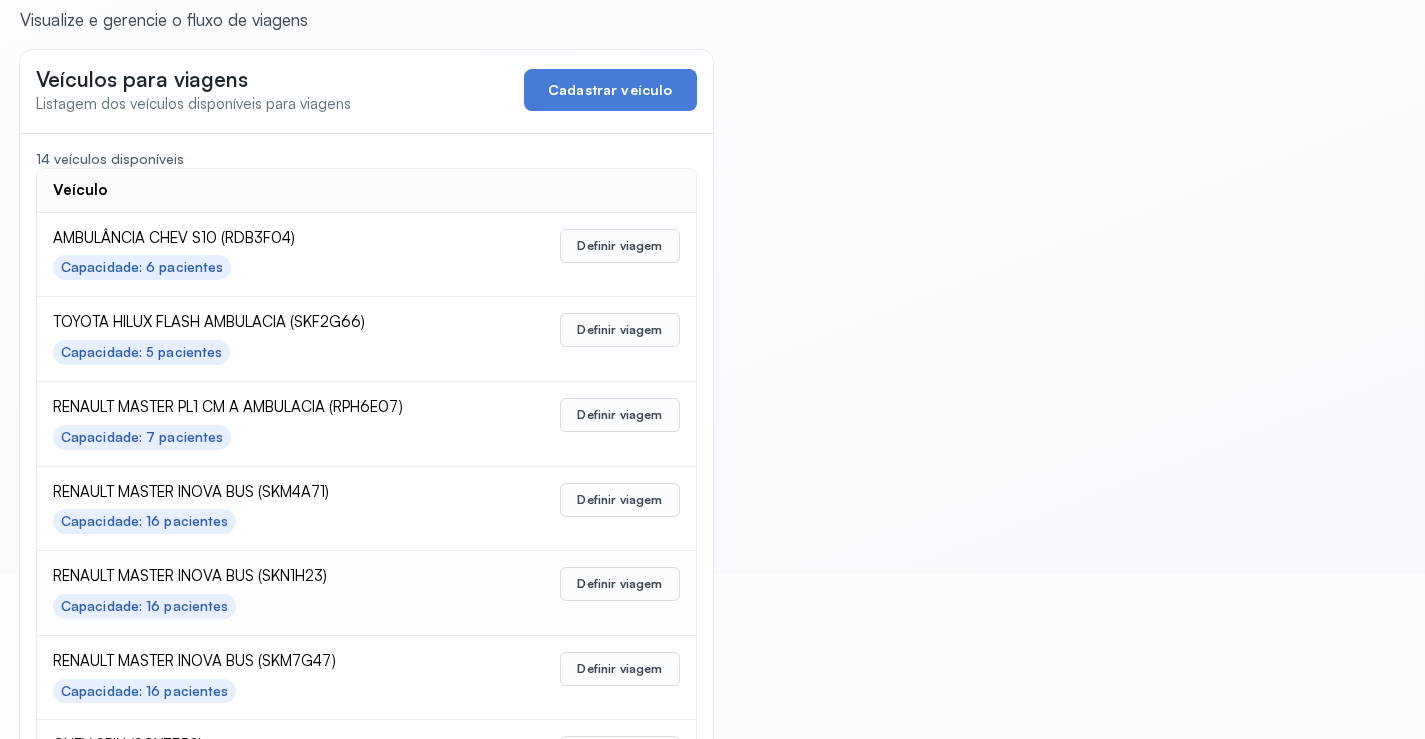 scroll, scrollTop: 200, scrollLeft: 0, axis: vertical 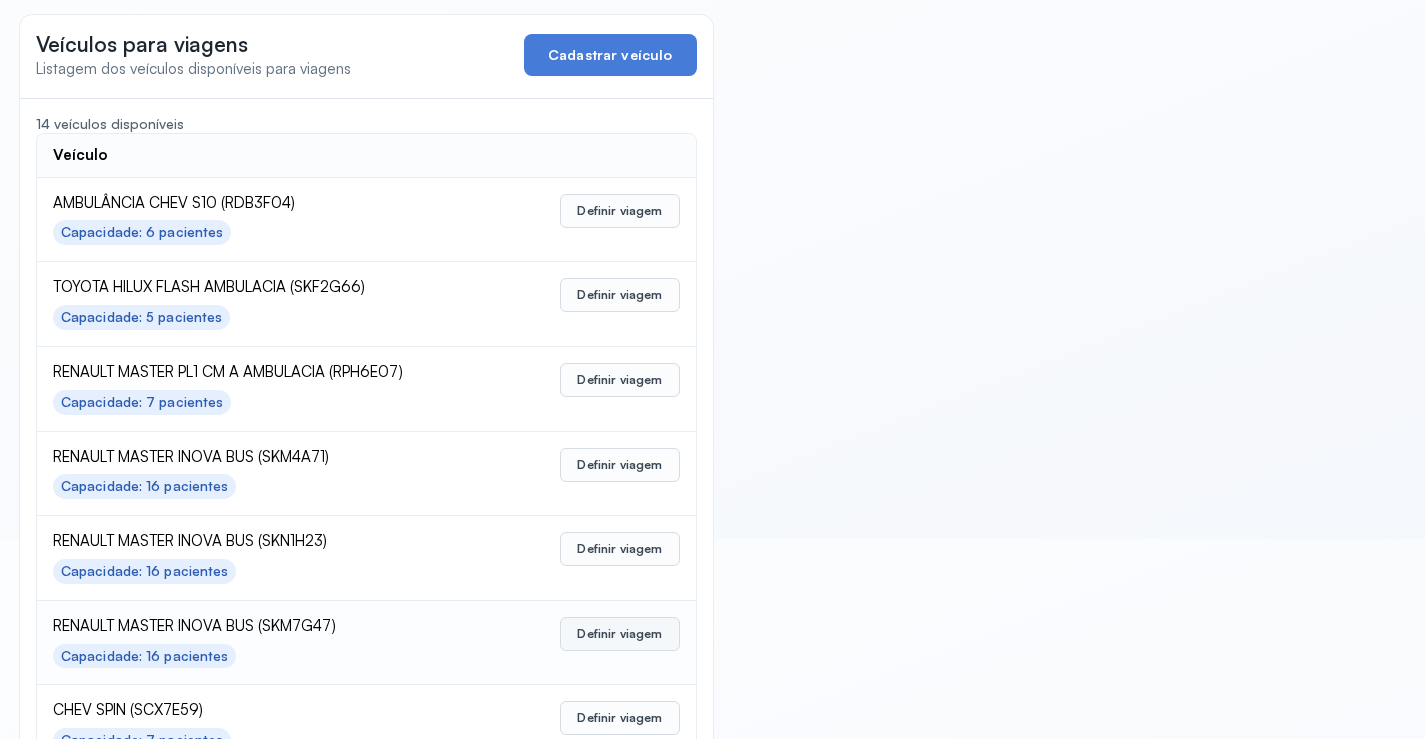 click on "Definir viagem" at bounding box center (619, 634) 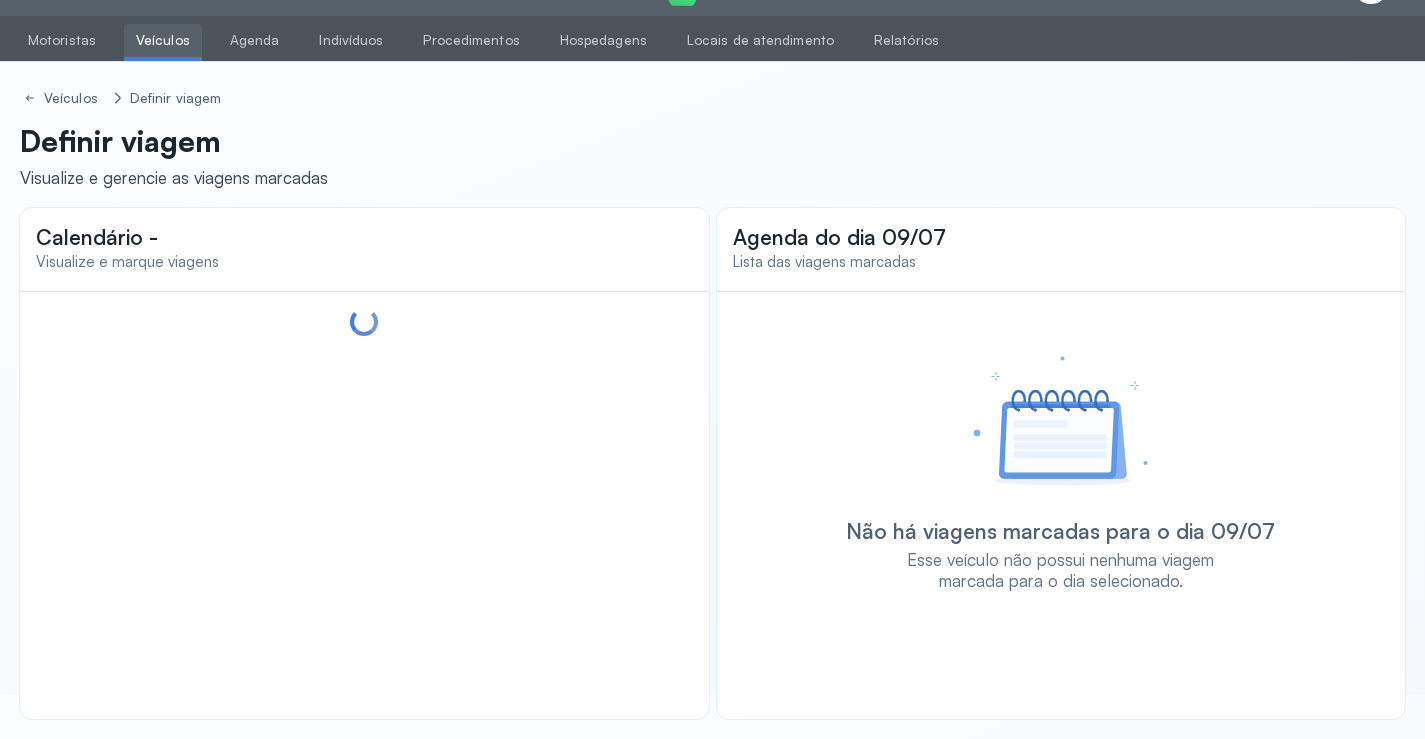 scroll, scrollTop: 44, scrollLeft: 0, axis: vertical 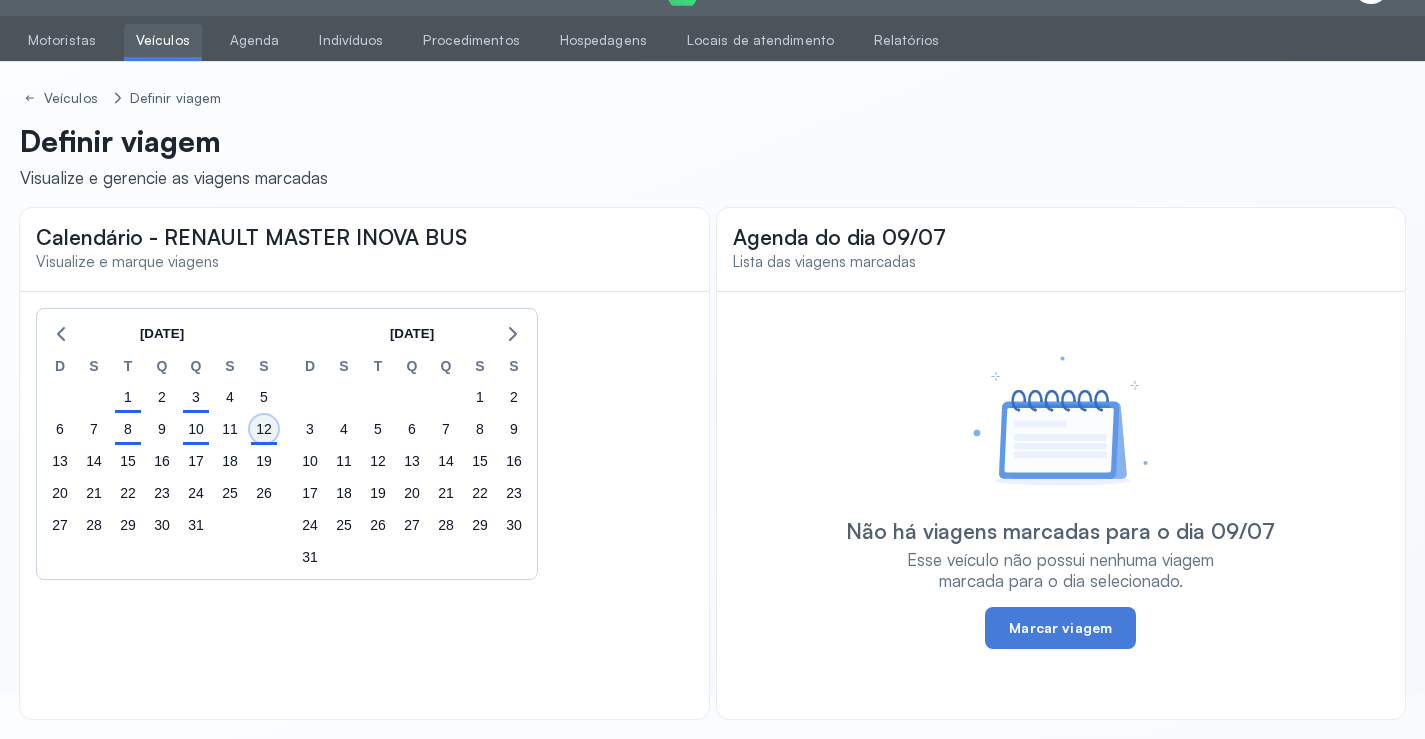 click on "12" 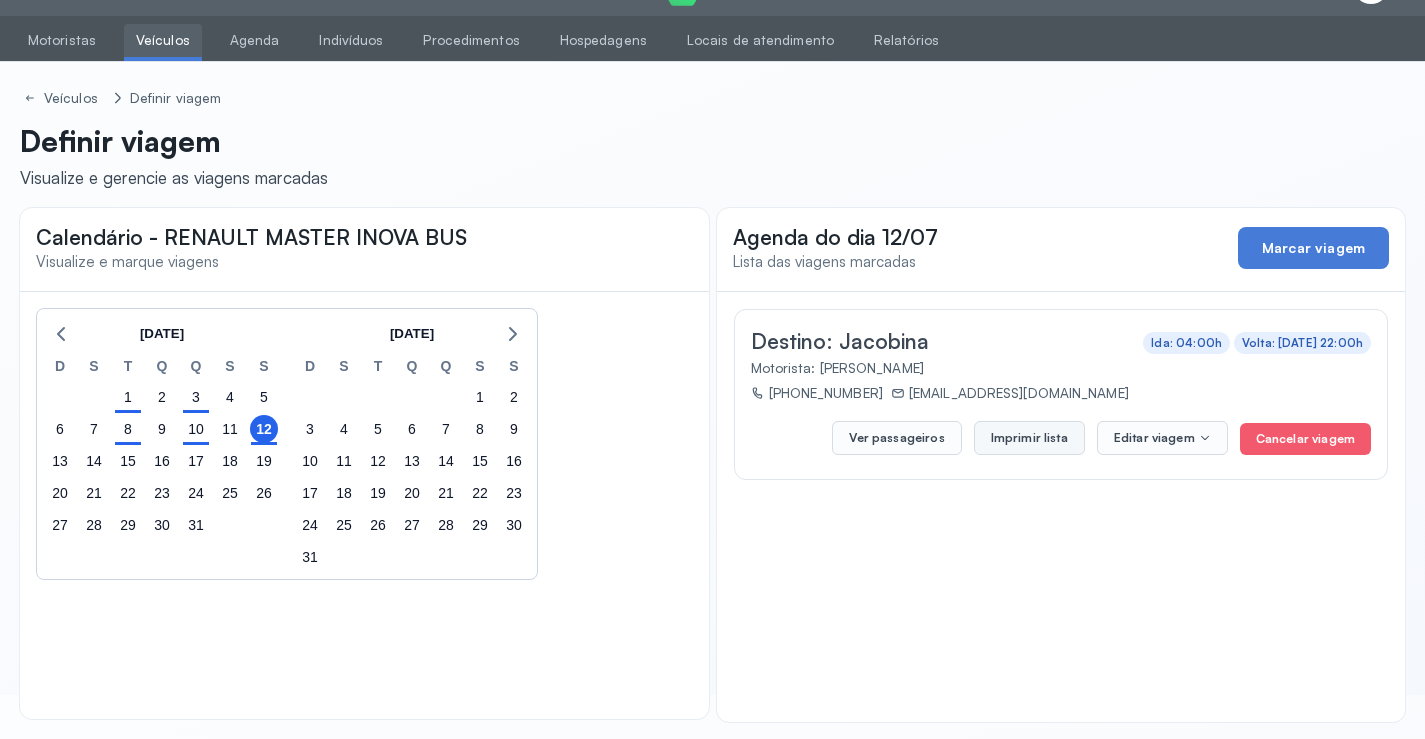 click on "Imprimir lista" at bounding box center [1029, 438] 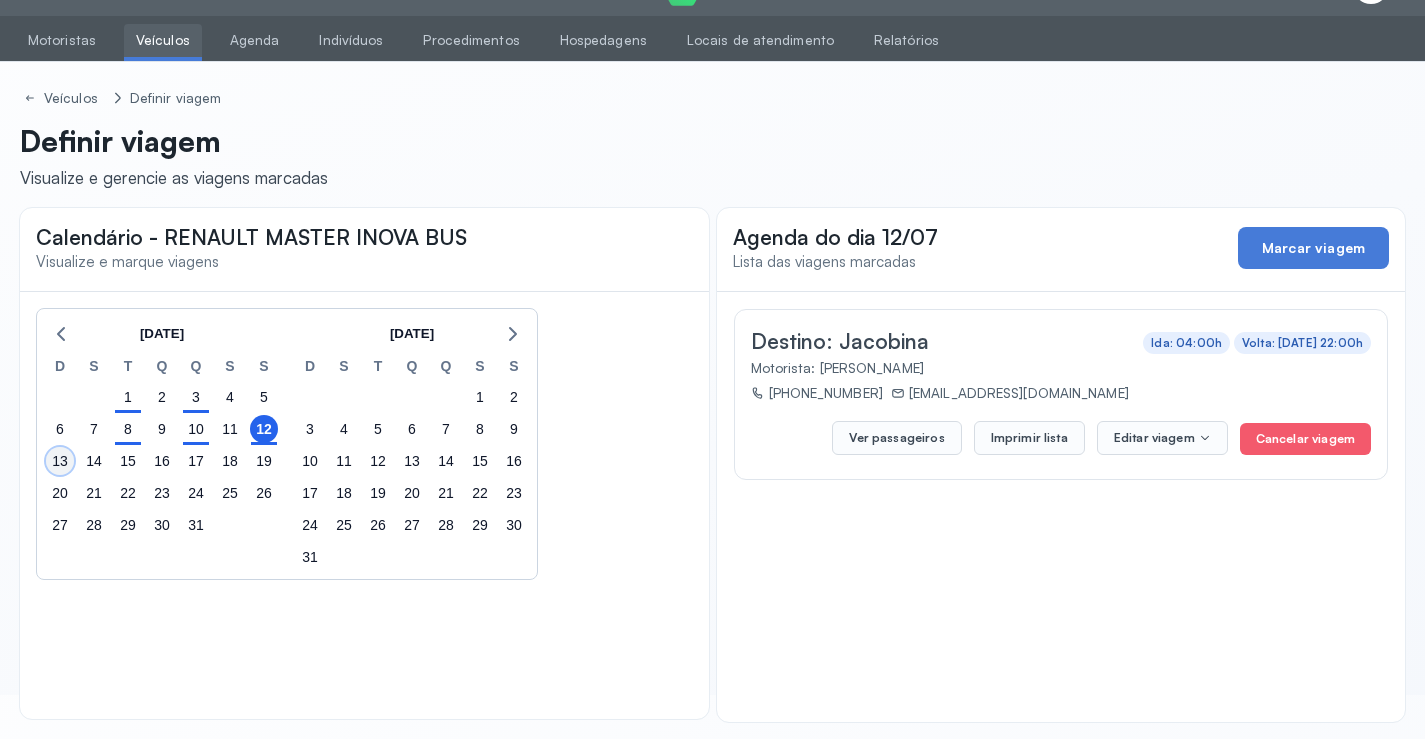 click on "13" 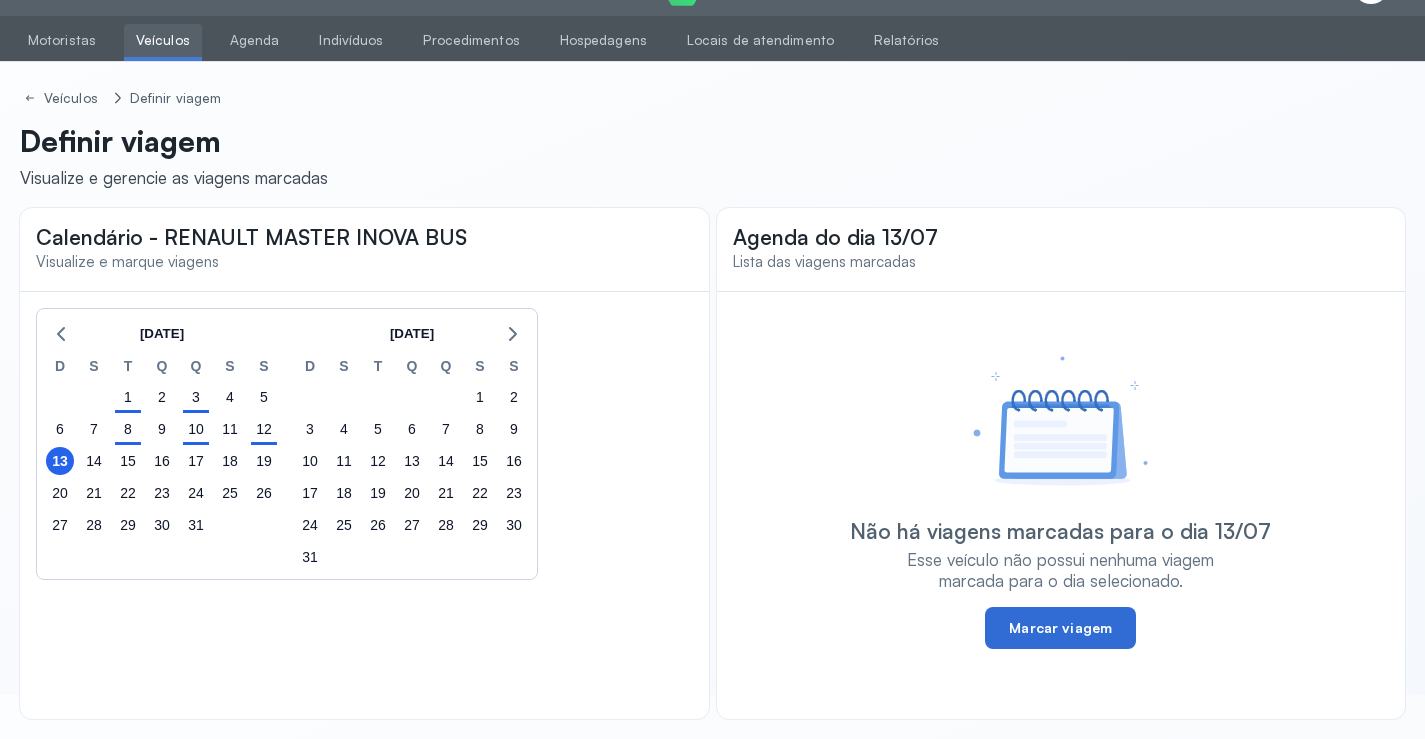 click on "Marcar viagem" 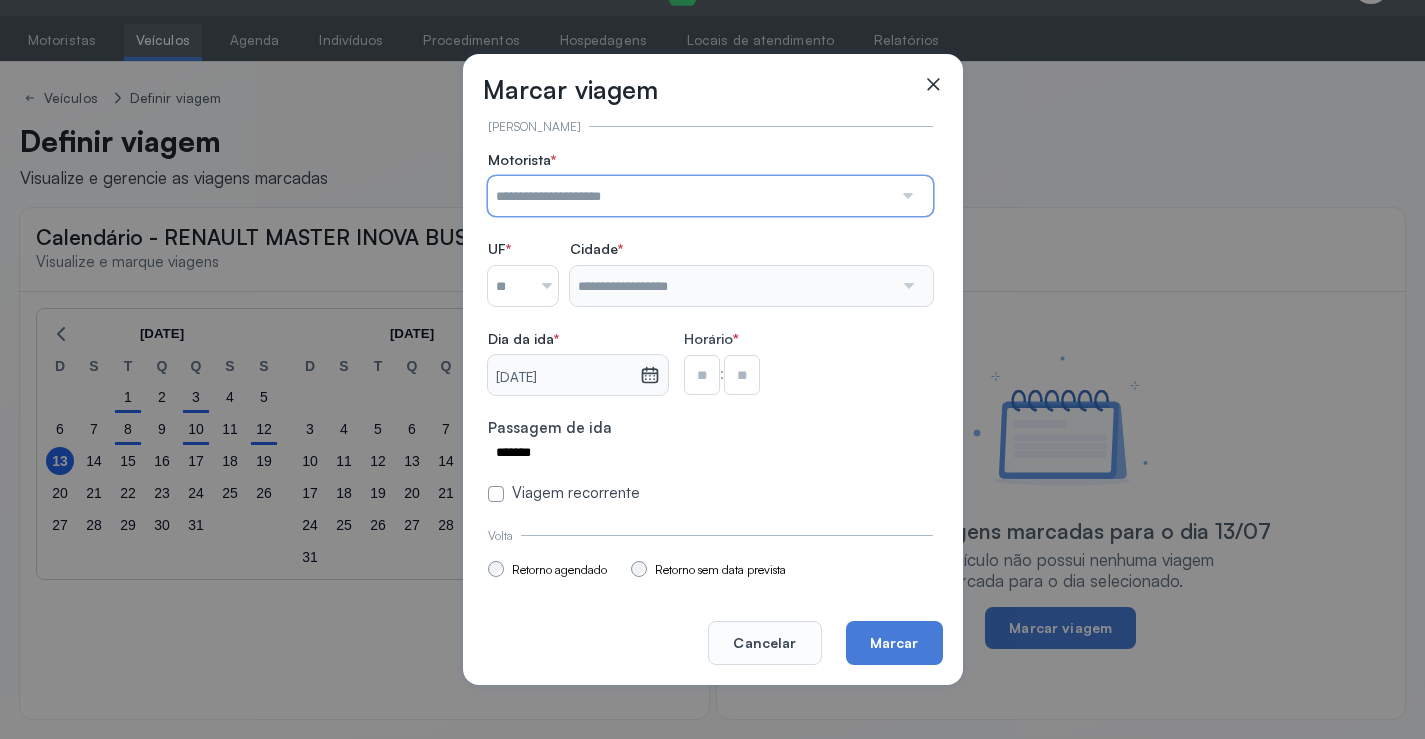 click at bounding box center [690, 196] 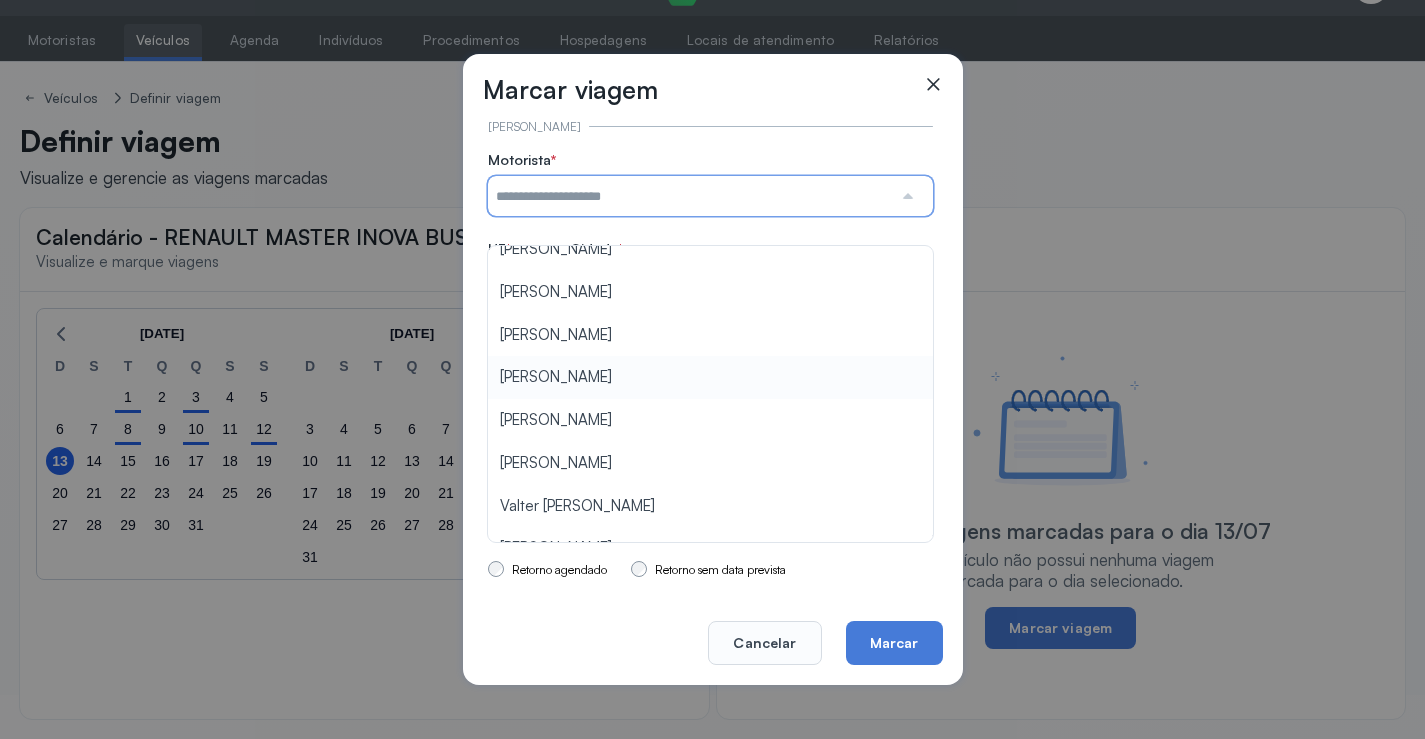 scroll, scrollTop: 260, scrollLeft: 0, axis: vertical 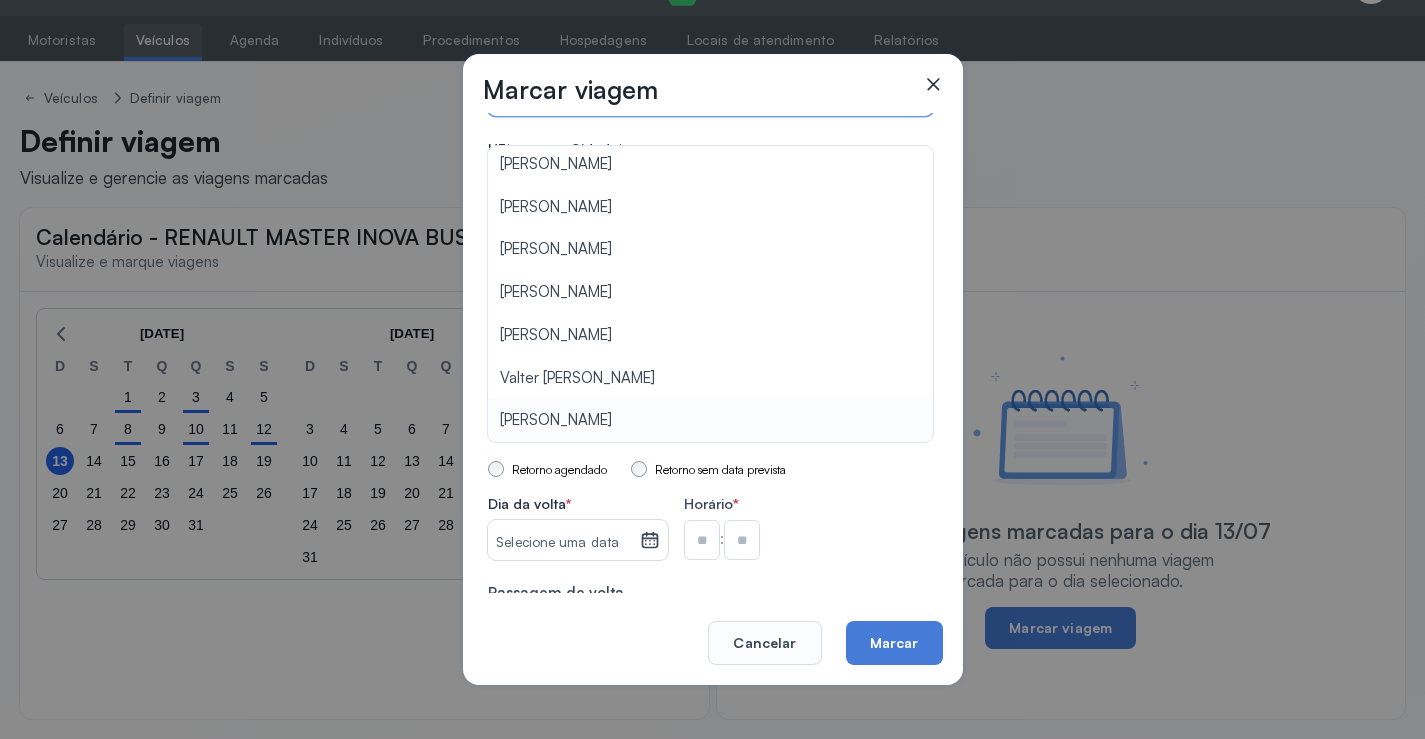 click on "**********" 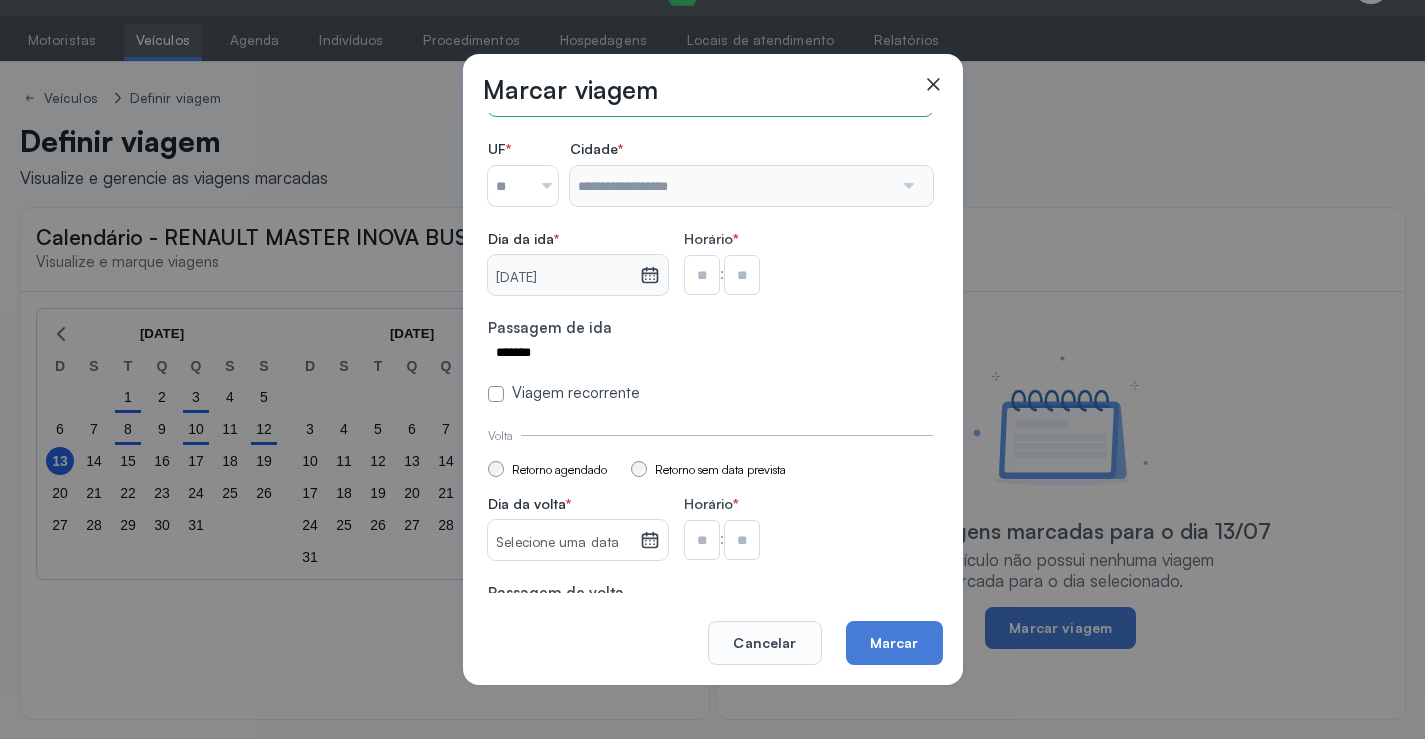 click at bounding box center [539, 186] 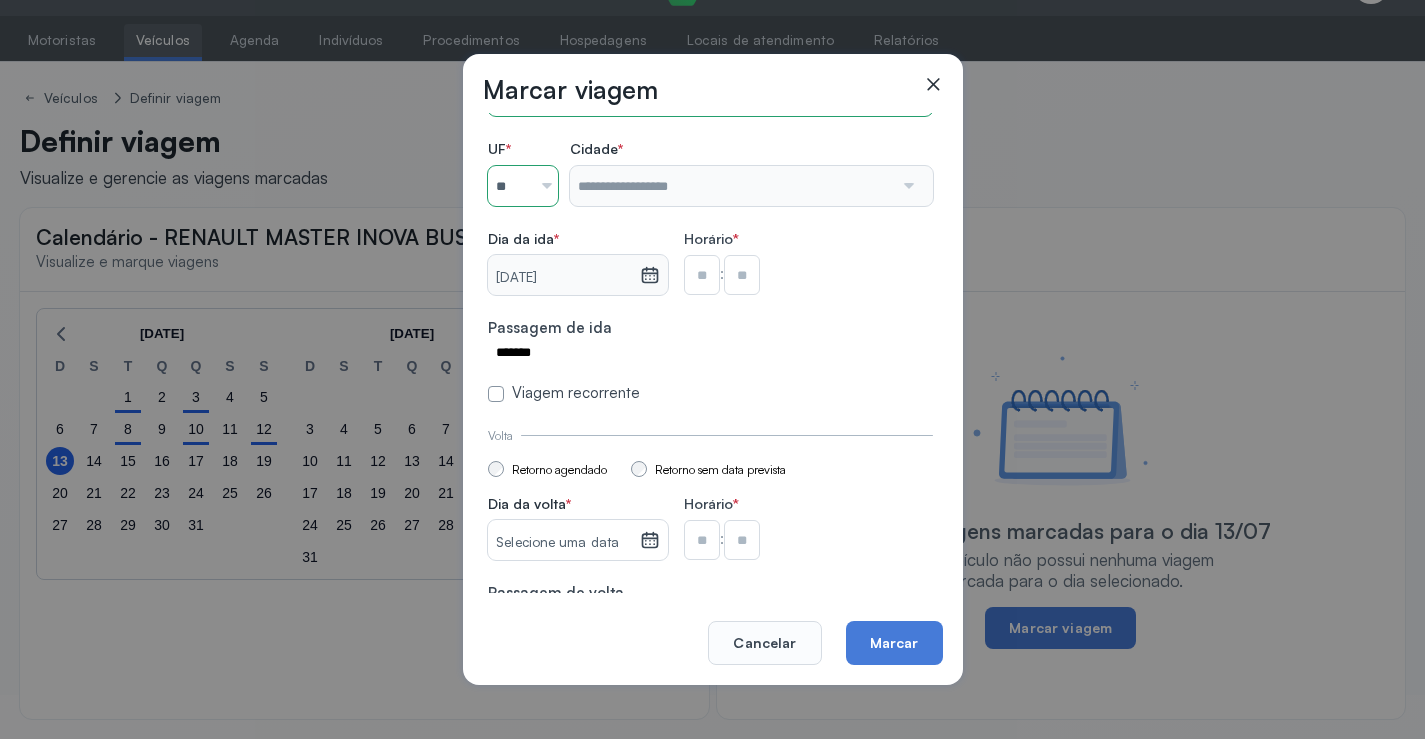 drag, startPoint x: 516, startPoint y: 405, endPoint x: 634, endPoint y: 181, distance: 253.17978 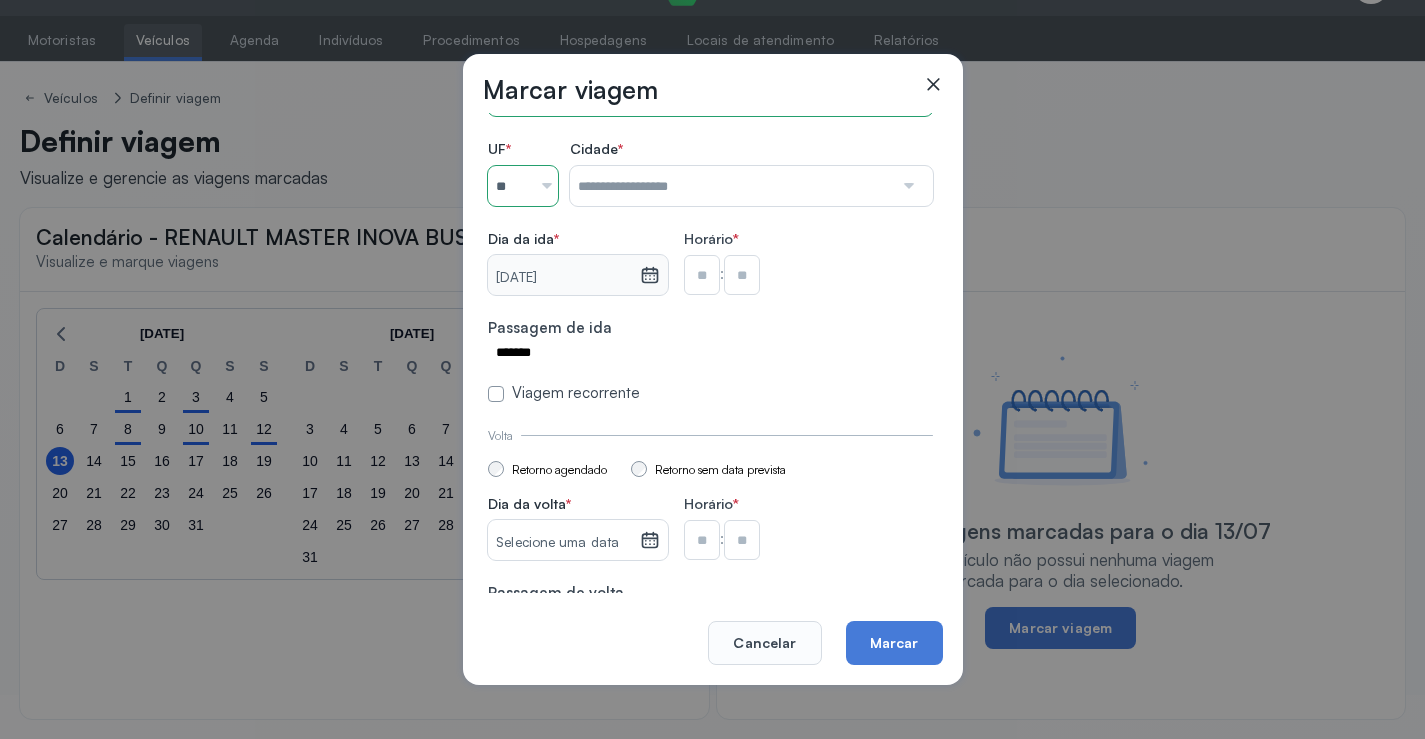 click at bounding box center [731, 186] 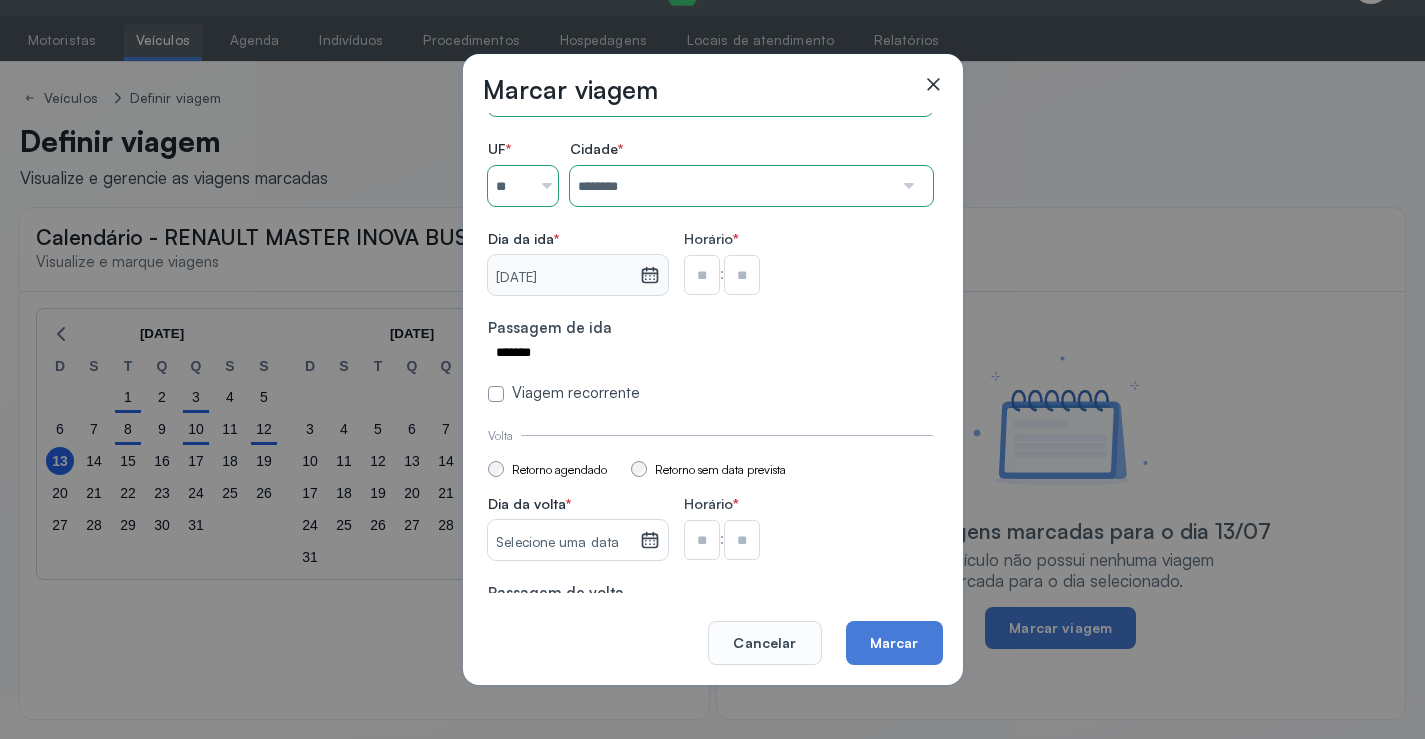 click on "**********" at bounding box center [710, 227] 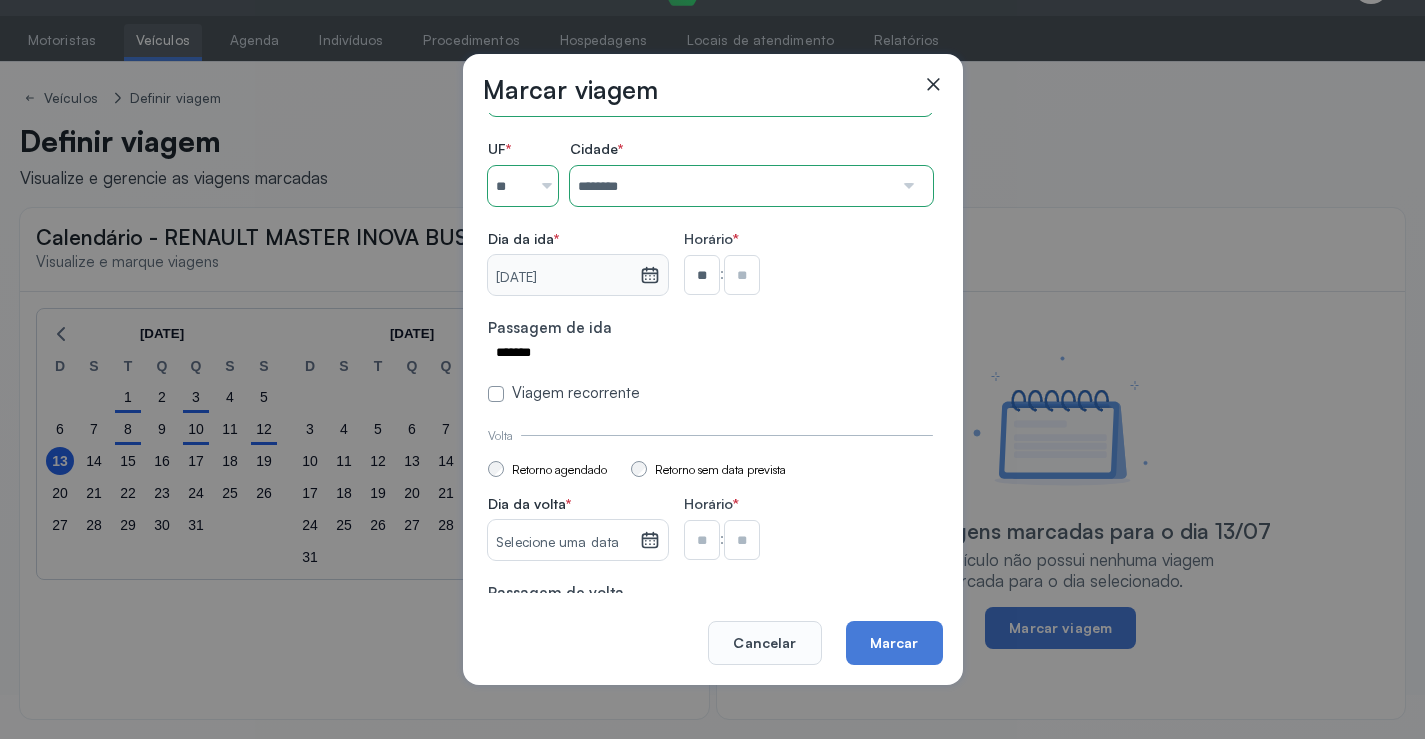 click at bounding box center (742, 275) 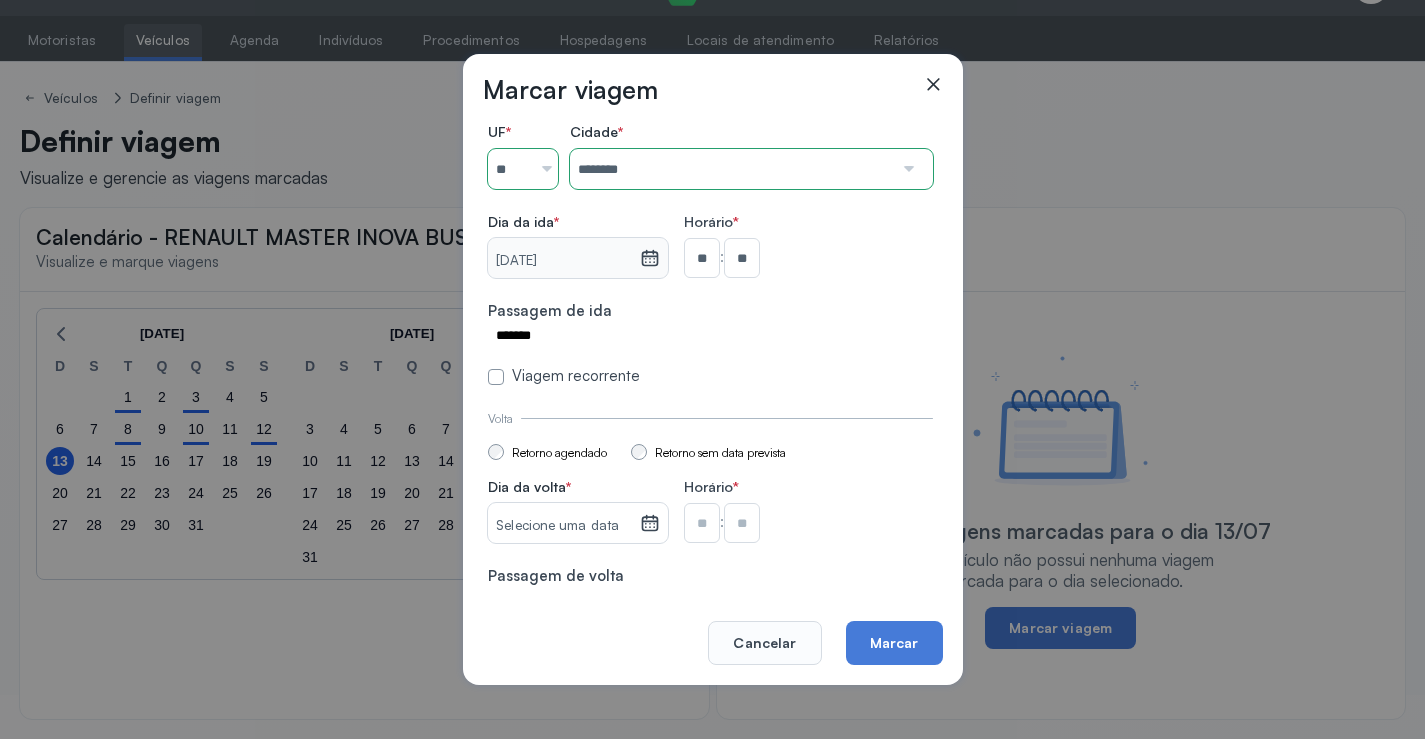 scroll, scrollTop: 147, scrollLeft: 0, axis: vertical 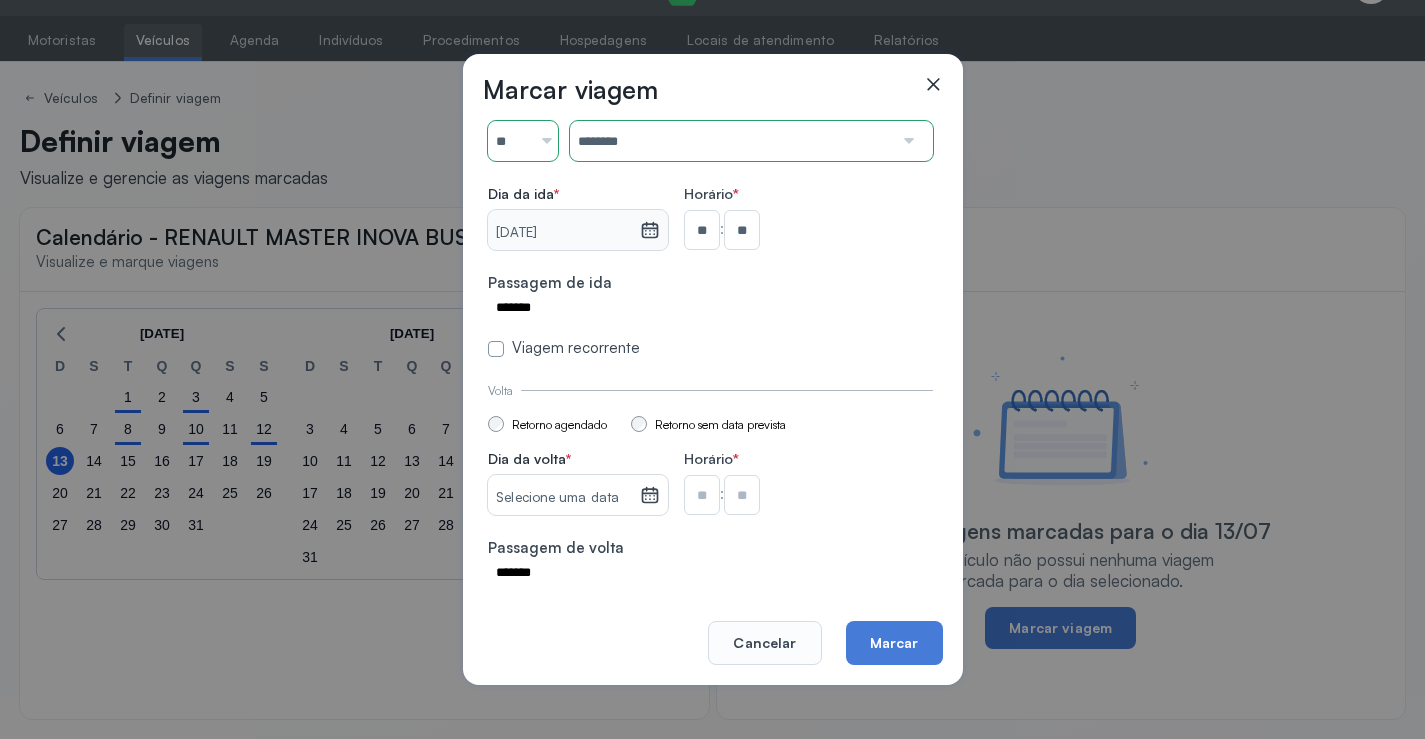 click 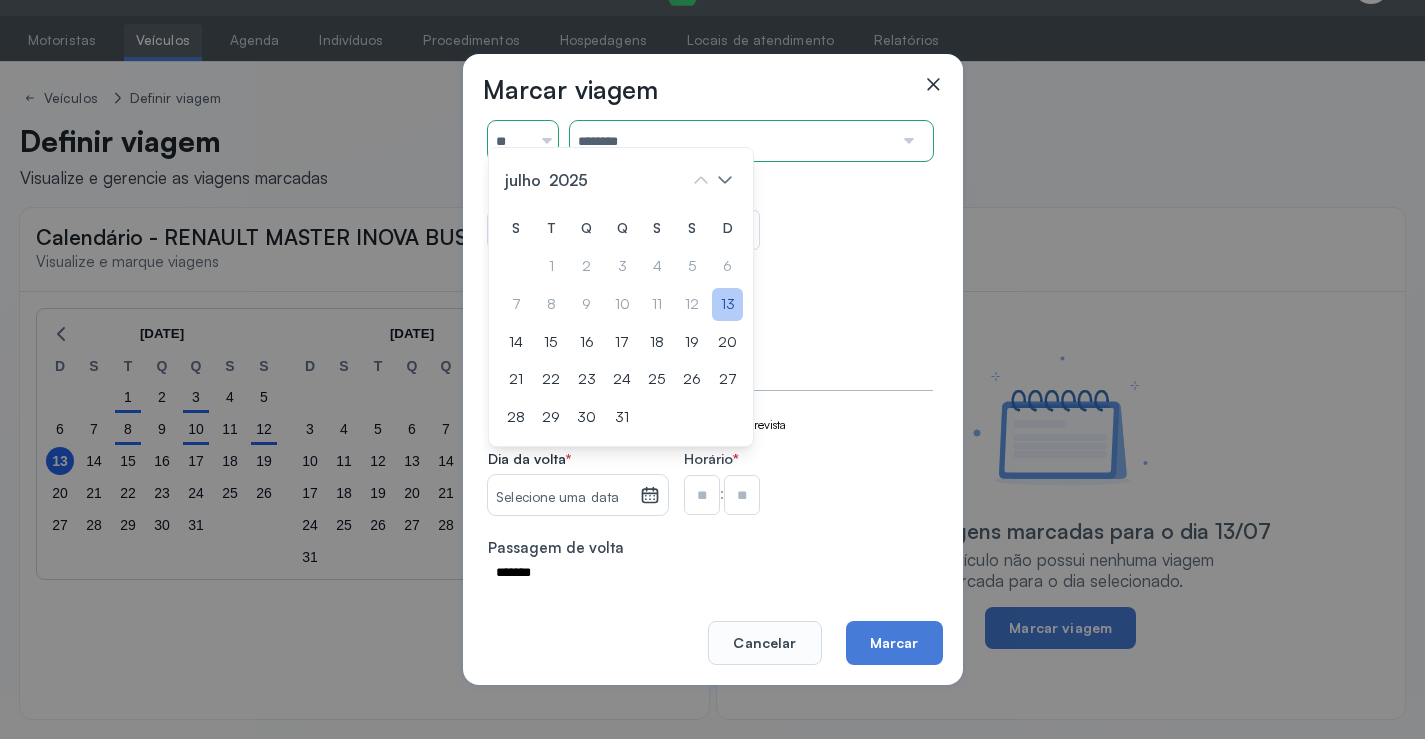 click on "13" 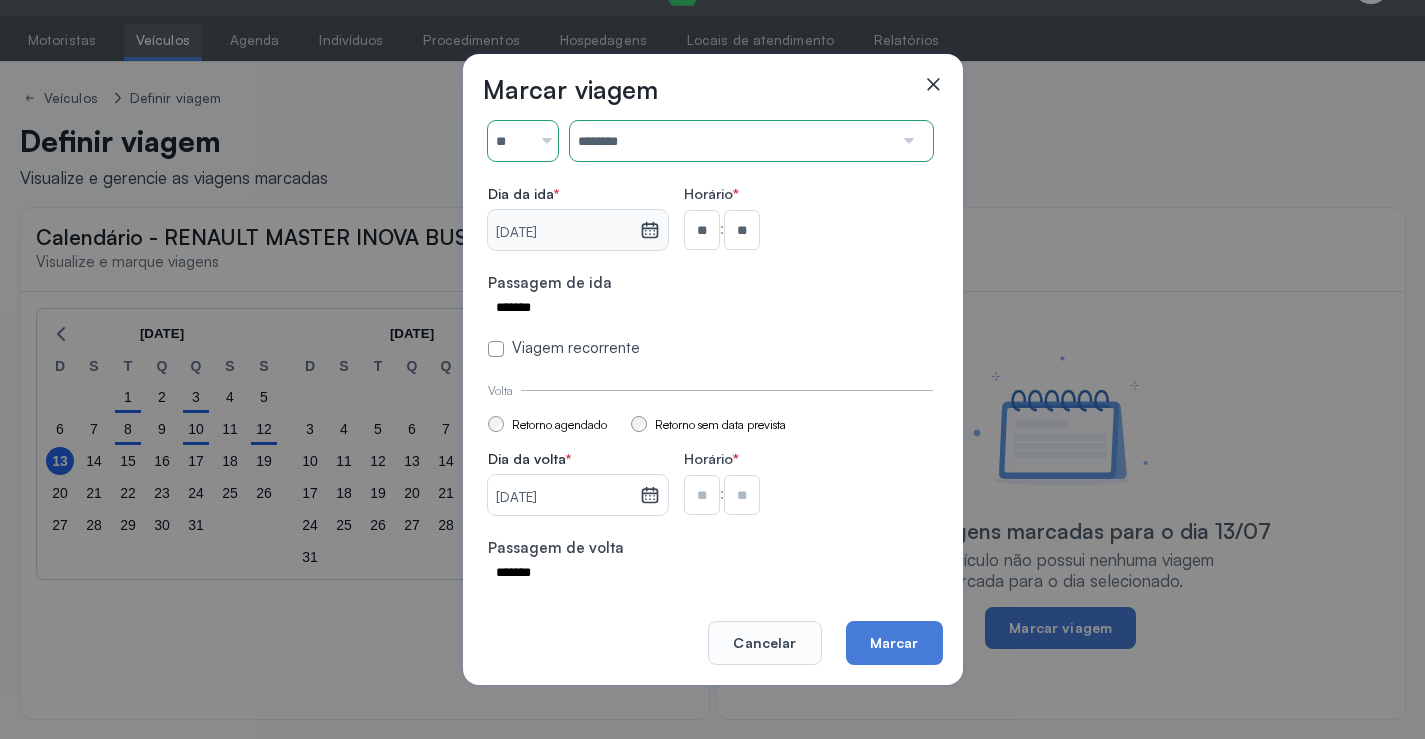 click at bounding box center [702, 230] 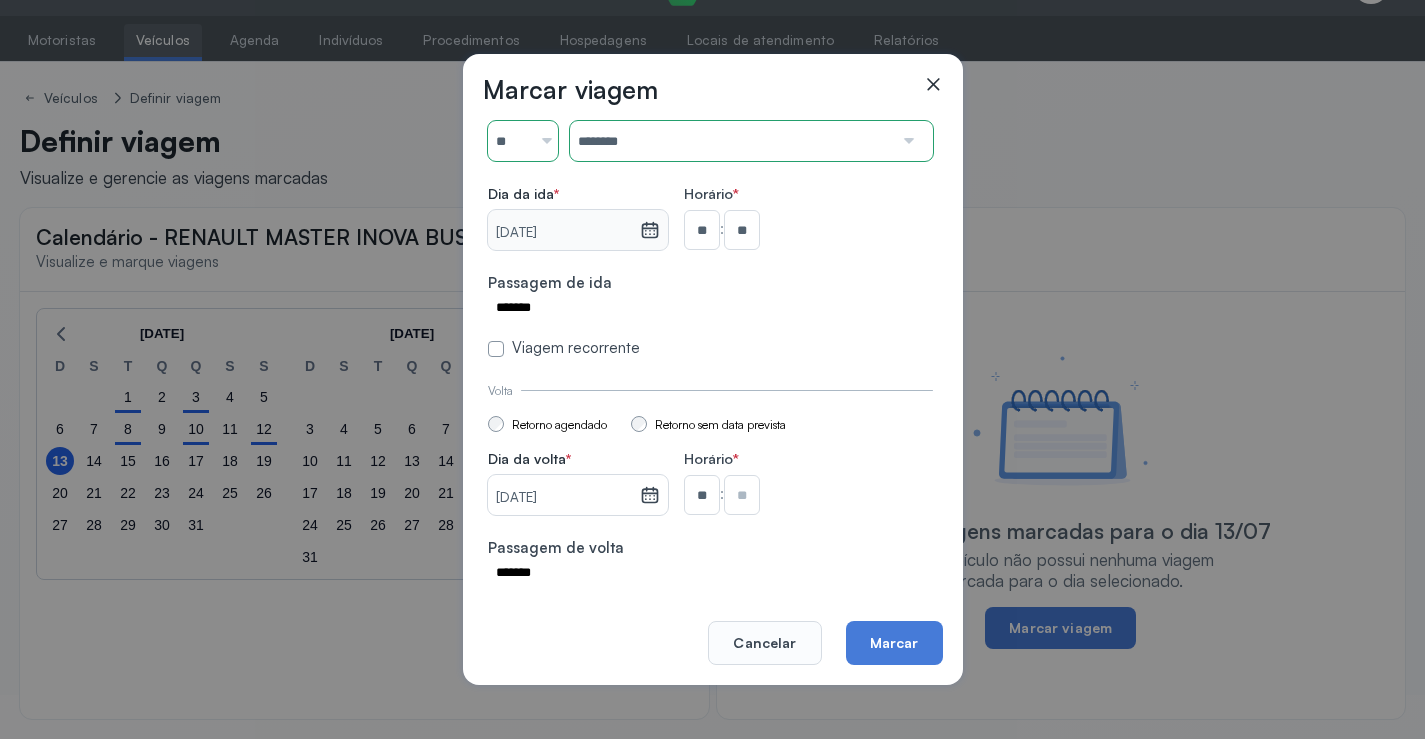 click at bounding box center [742, 230] 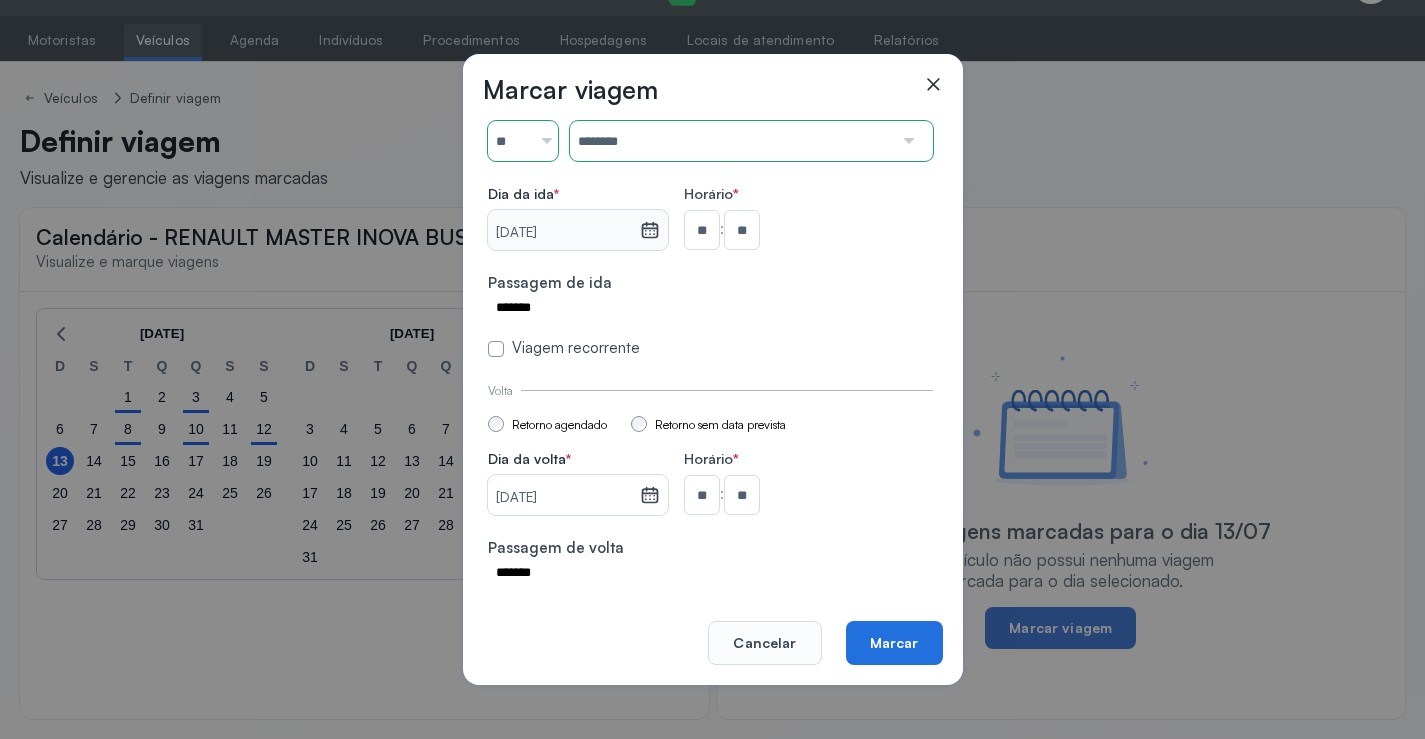 click on "Marcar" 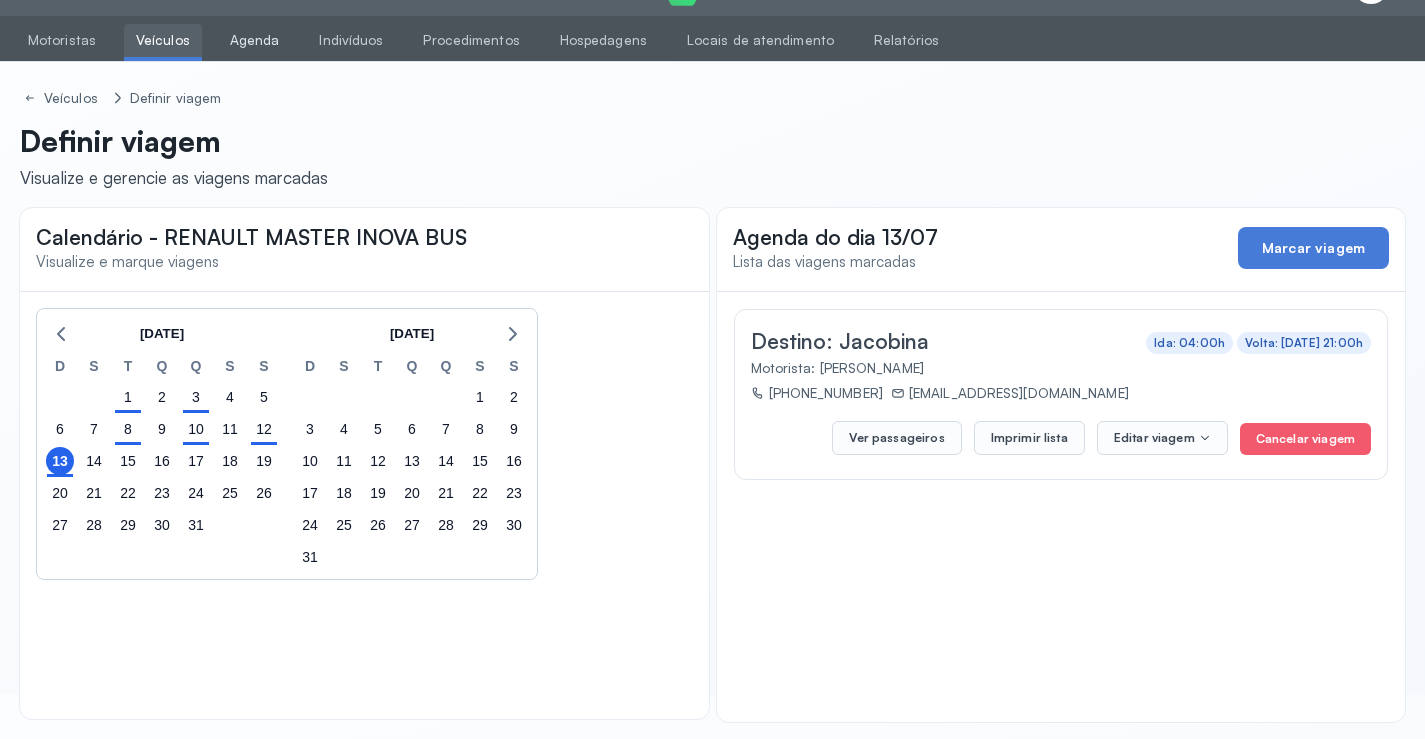 click on "Agenda" at bounding box center [255, 40] 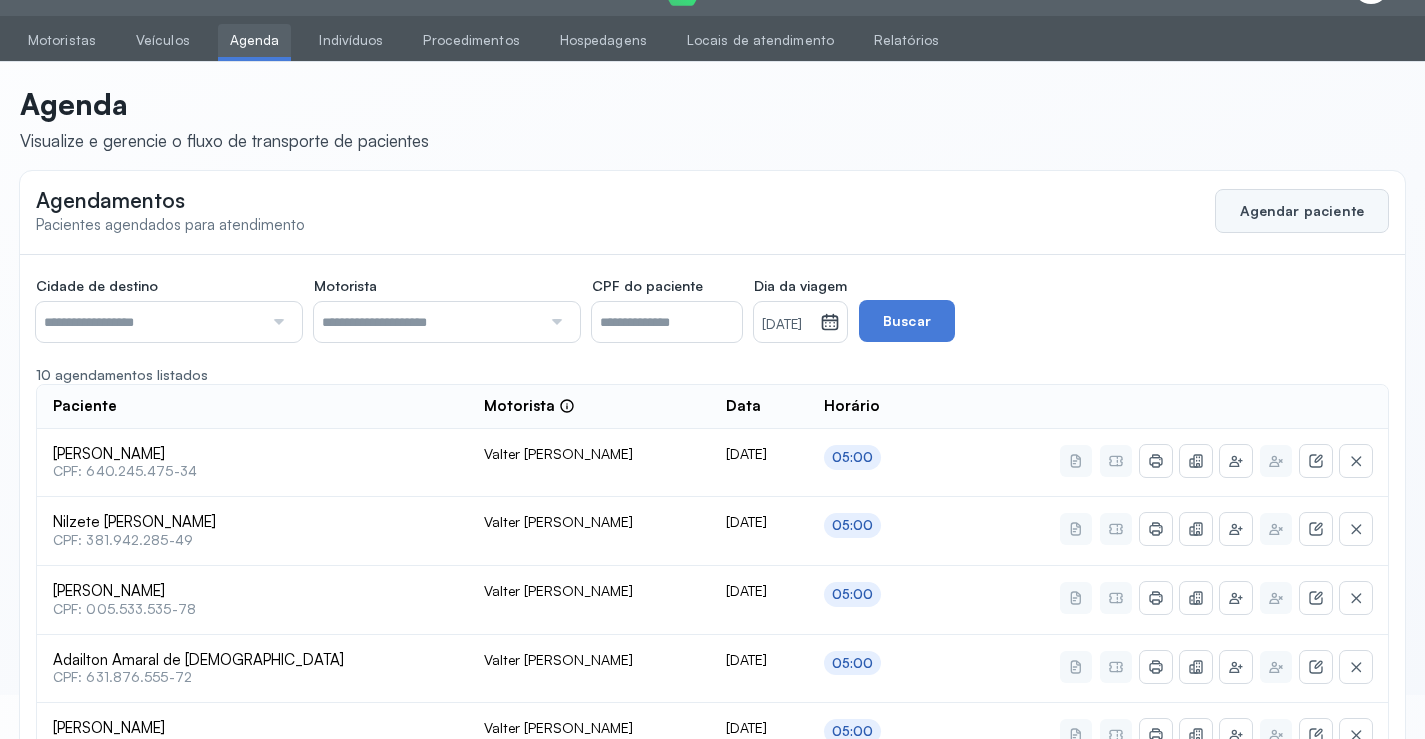 click on "Agendar paciente" 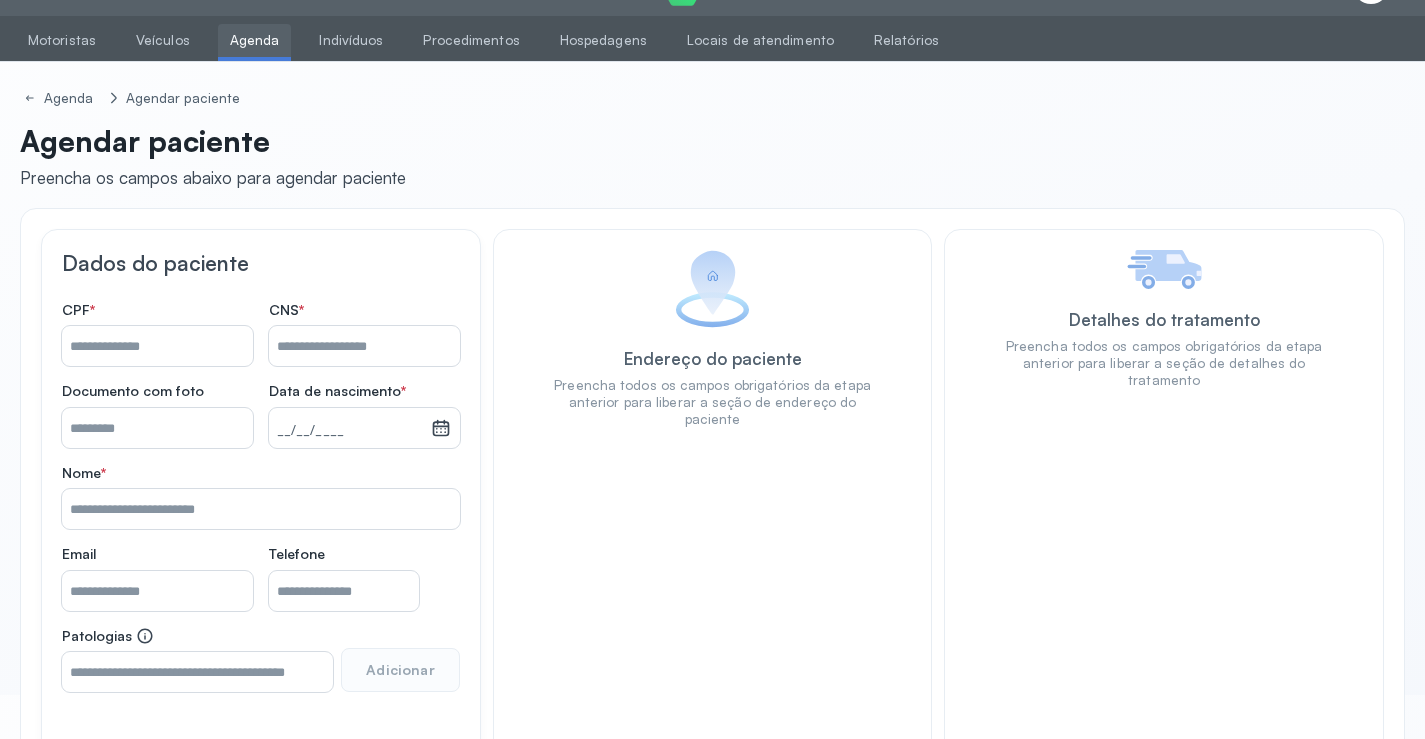 click on "Nome   *" at bounding box center [364, 346] 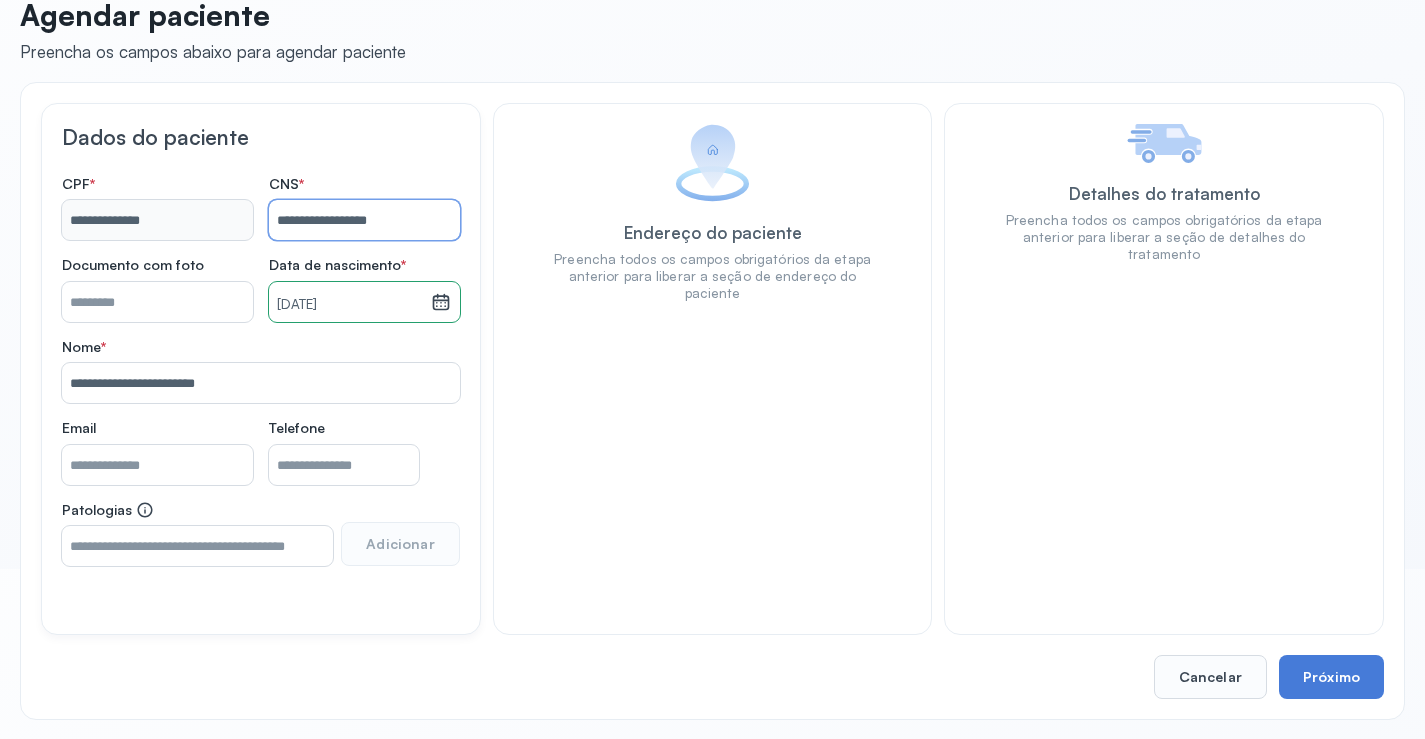 scroll, scrollTop: 171, scrollLeft: 0, axis: vertical 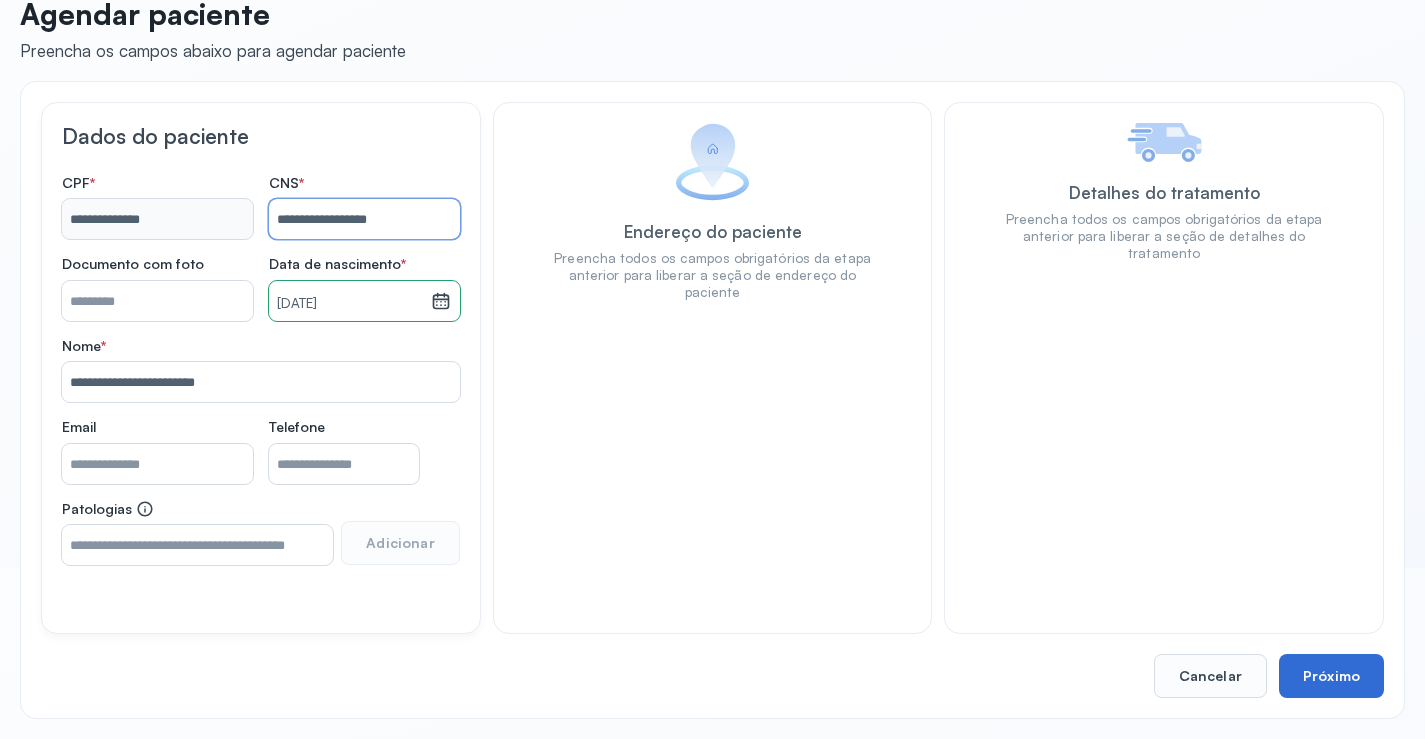 click on "Próximo" at bounding box center [1331, 676] 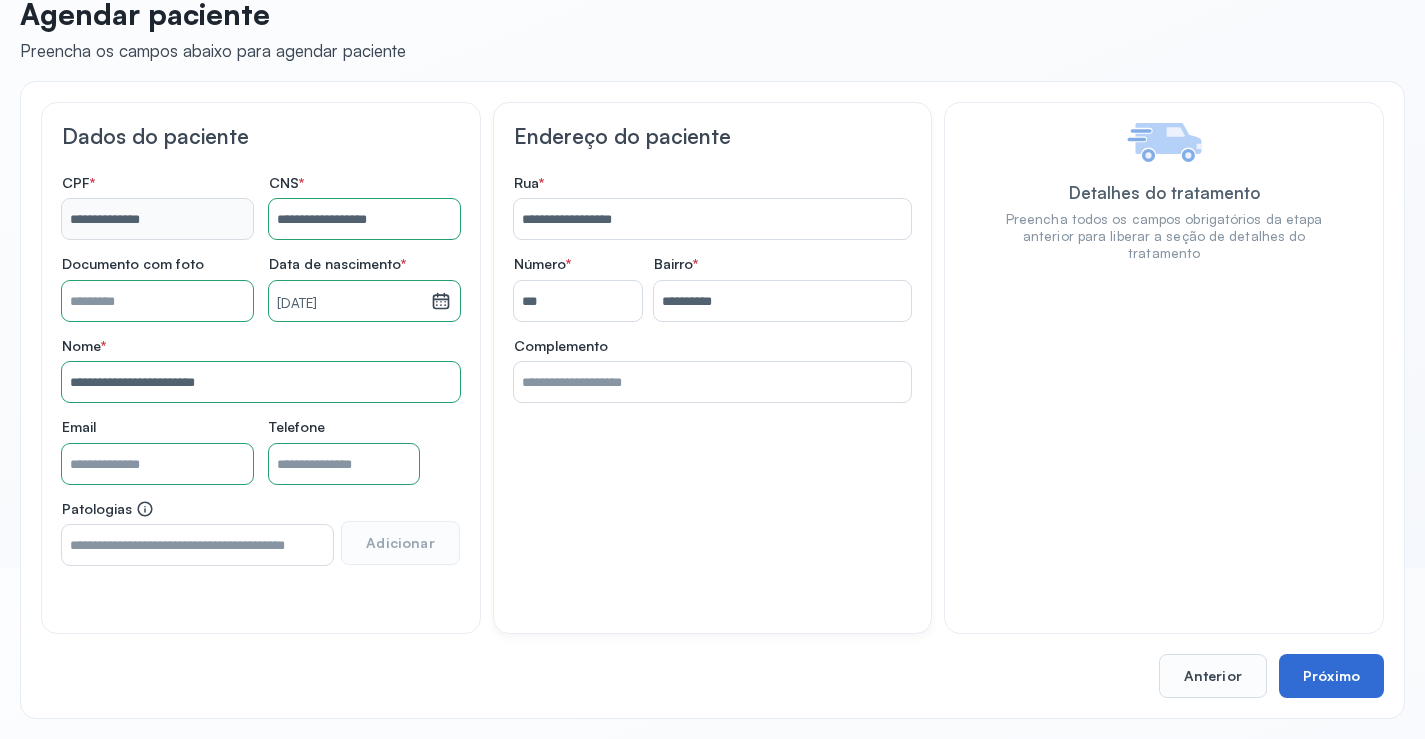click on "Próximo" at bounding box center (1331, 676) 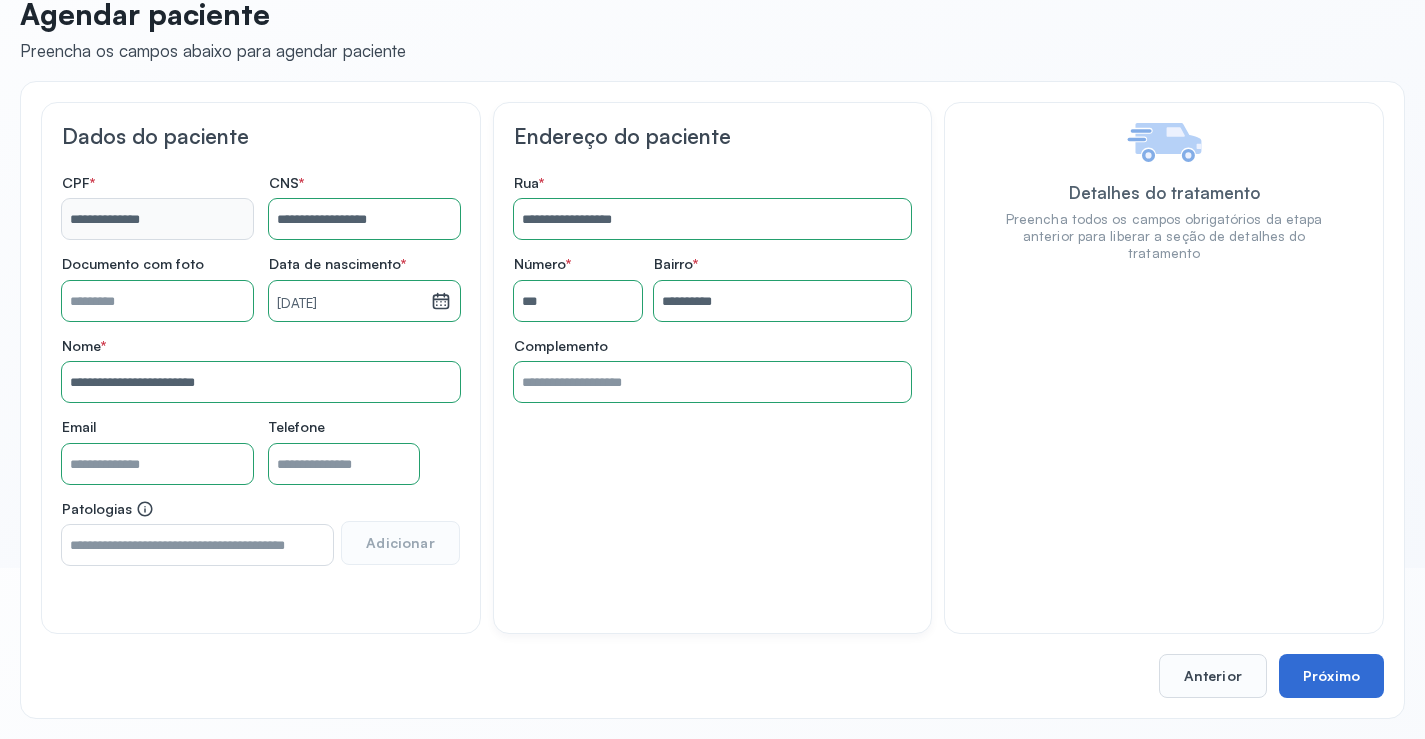 click on "Próximo" at bounding box center (1331, 676) 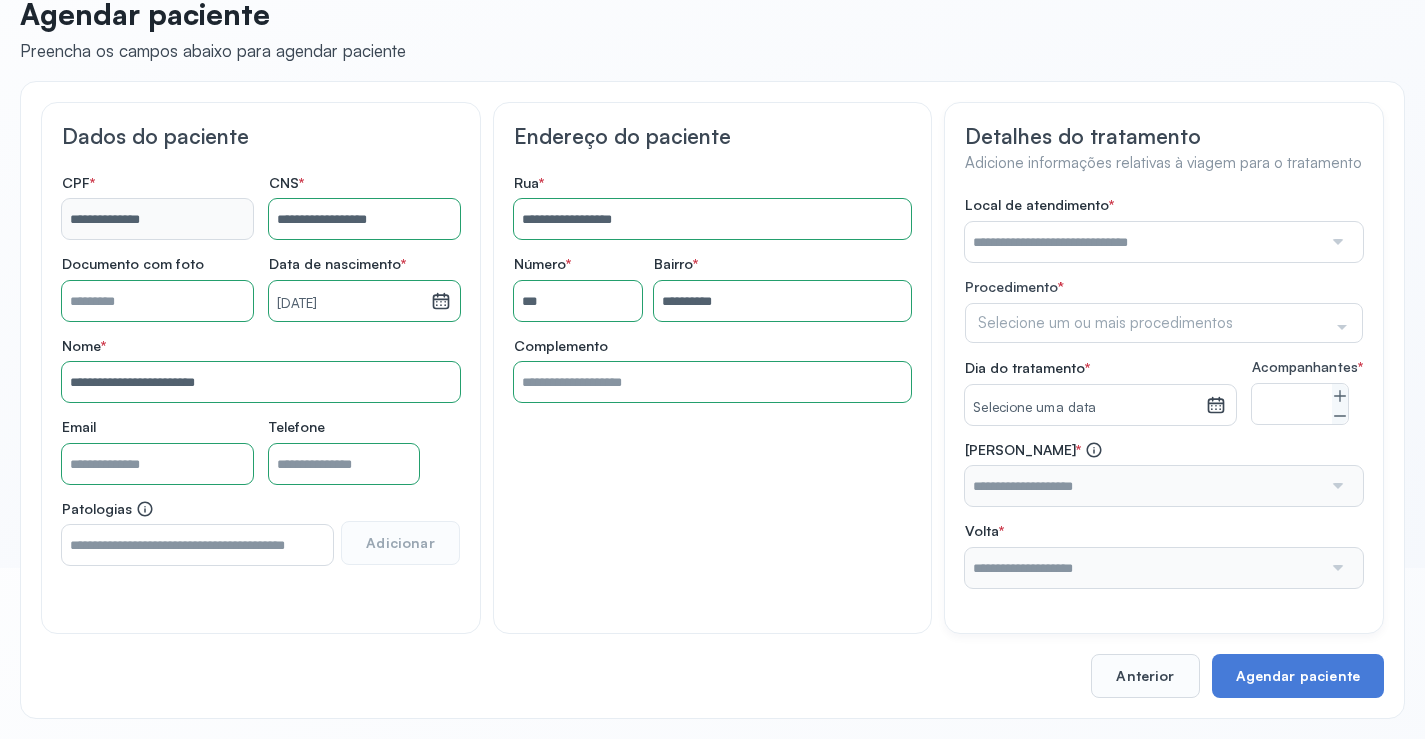 click at bounding box center (1143, 242) 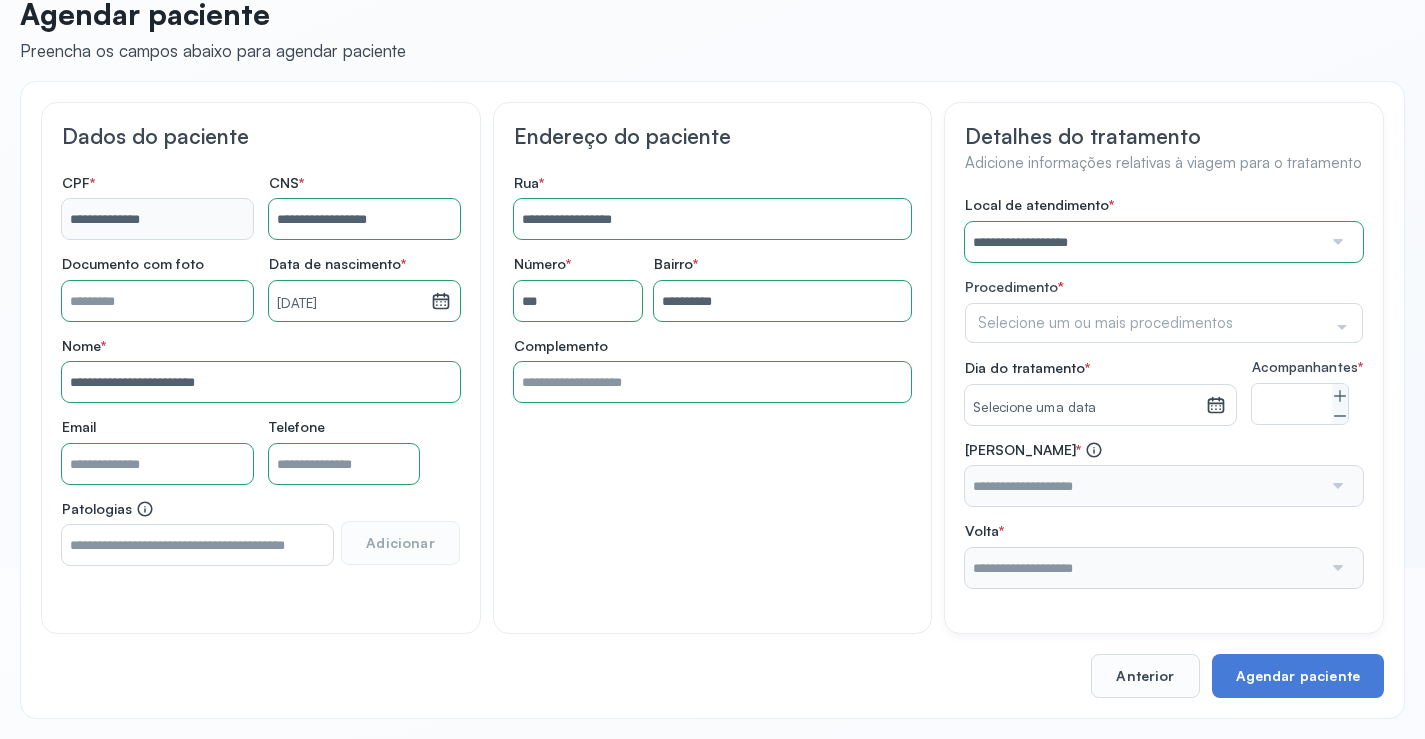 click on "**********" at bounding box center (1164, 392) 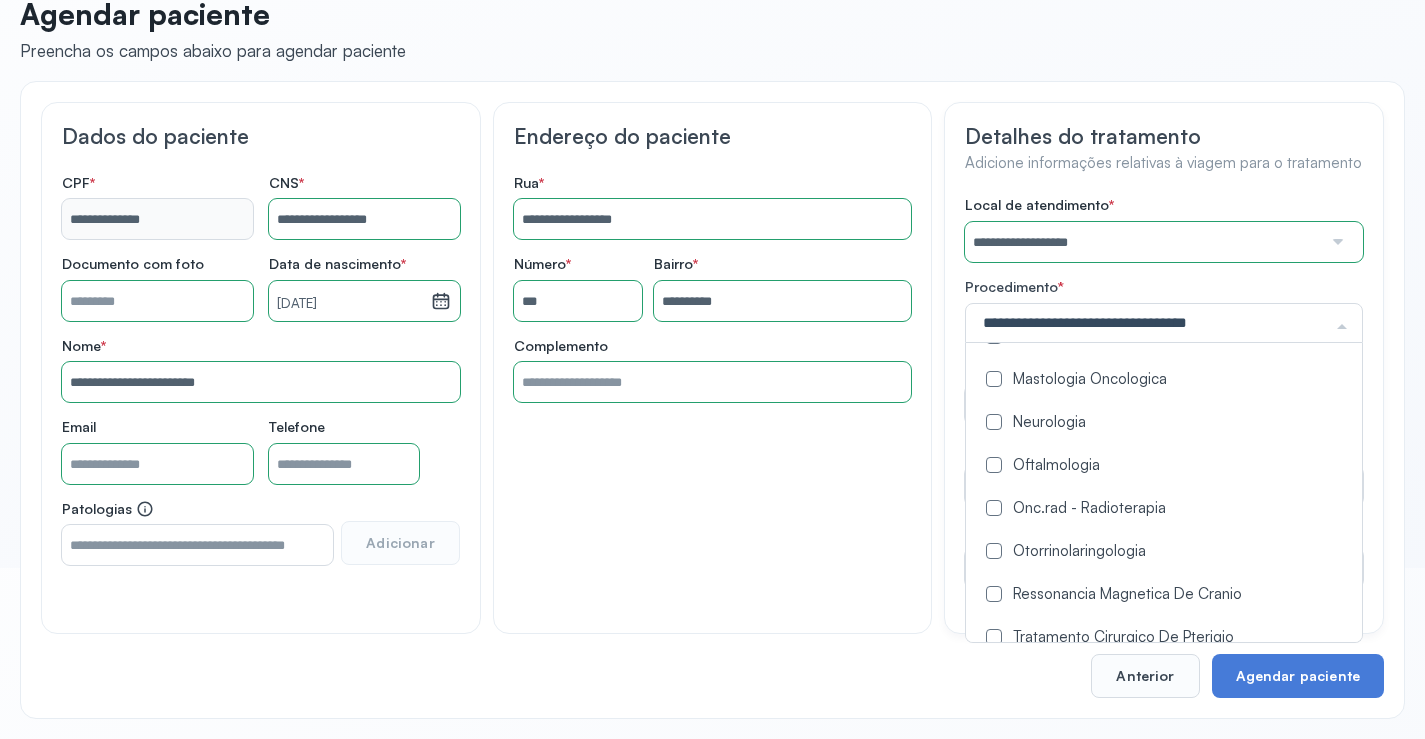 scroll, scrollTop: 1100, scrollLeft: 0, axis: vertical 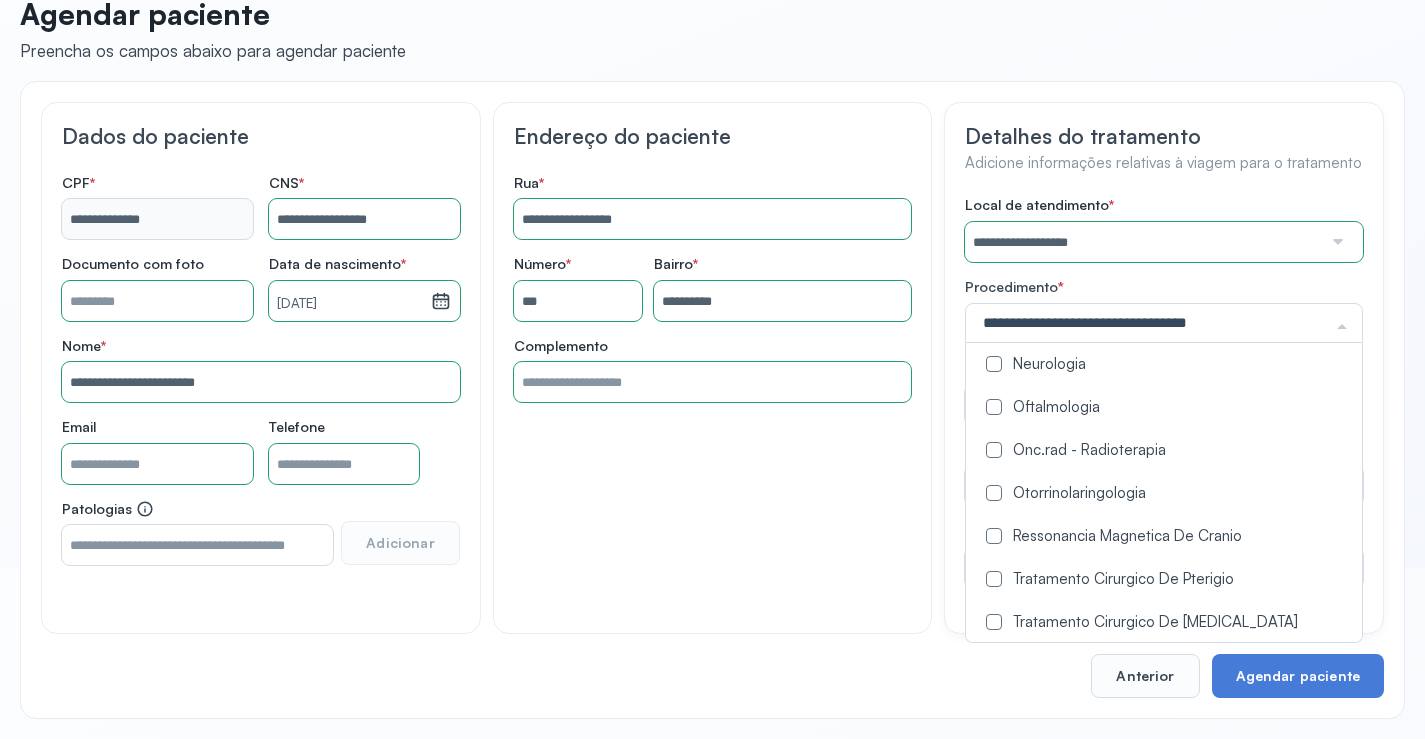 click on "Oftalmologia" 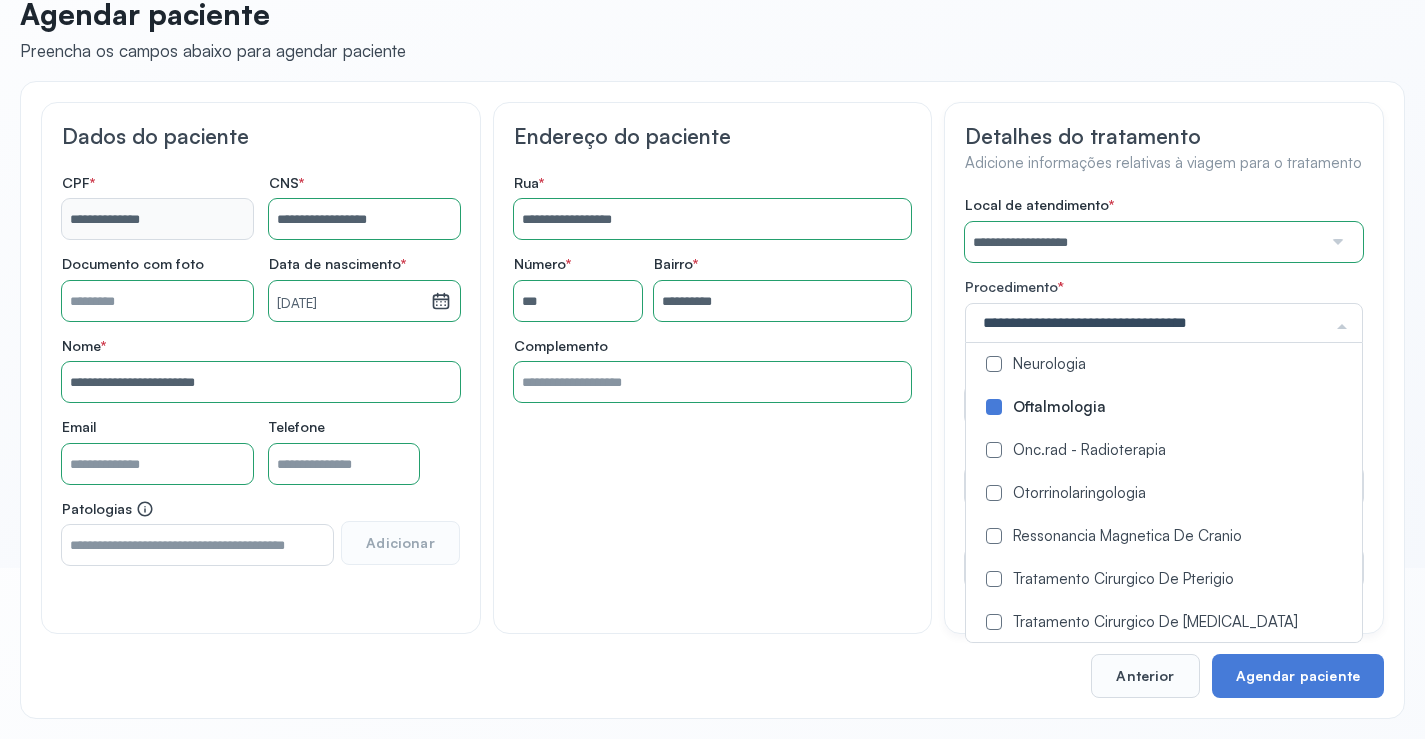 scroll, scrollTop: 0, scrollLeft: 0, axis: both 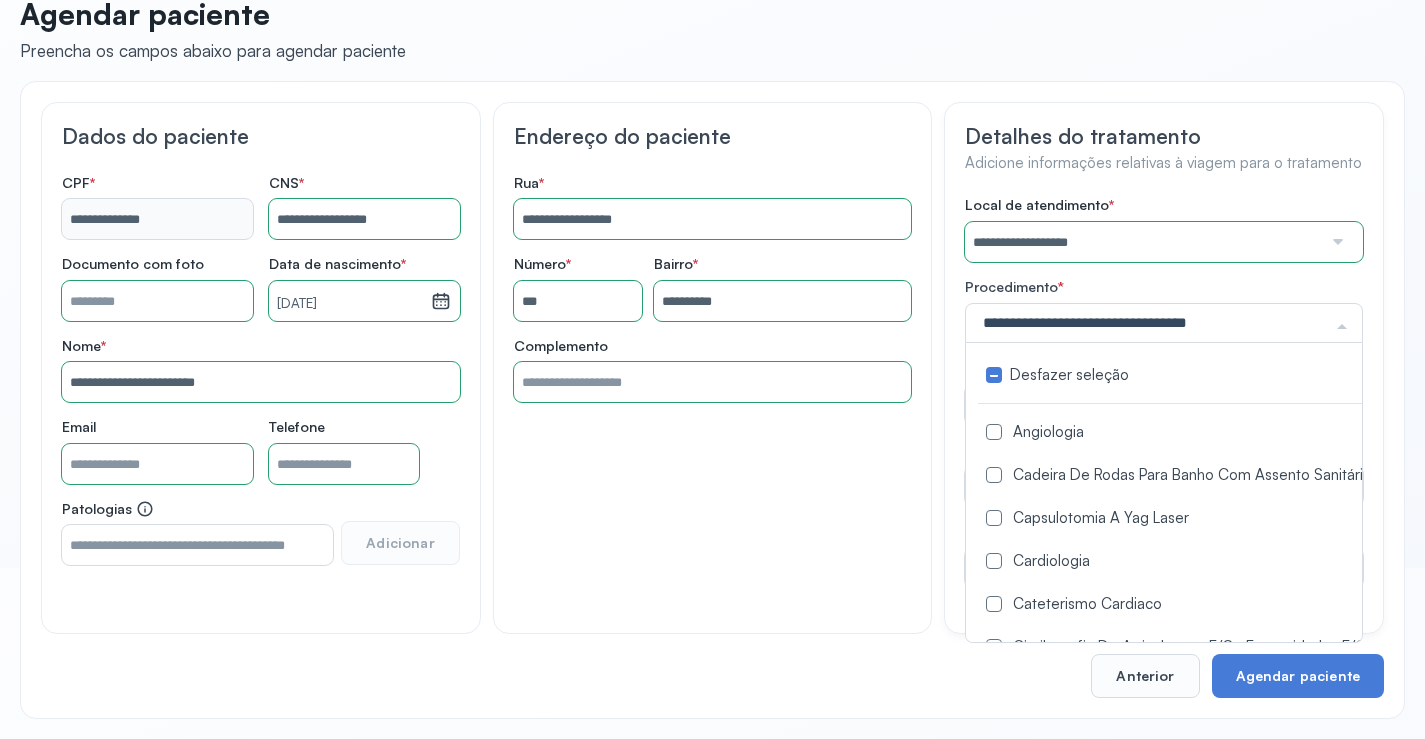 click on "**********" 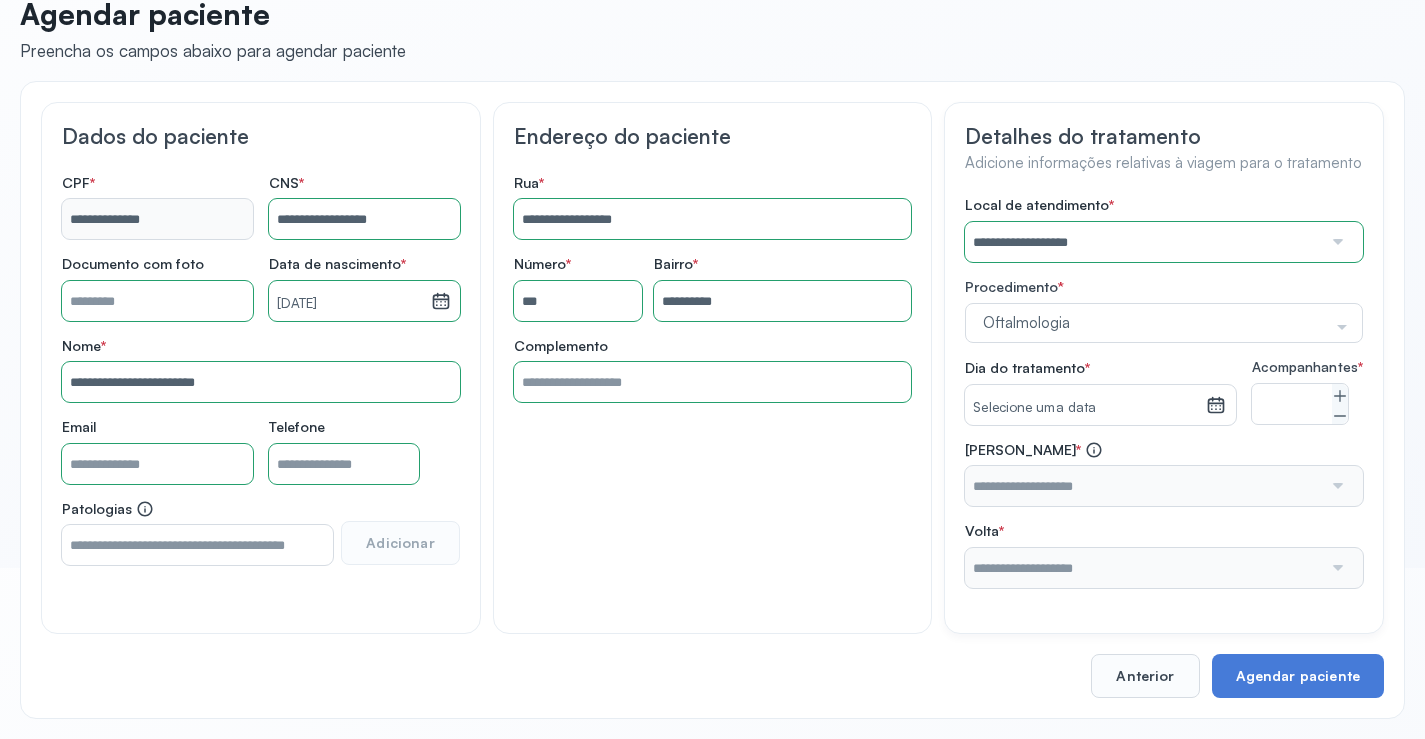 click 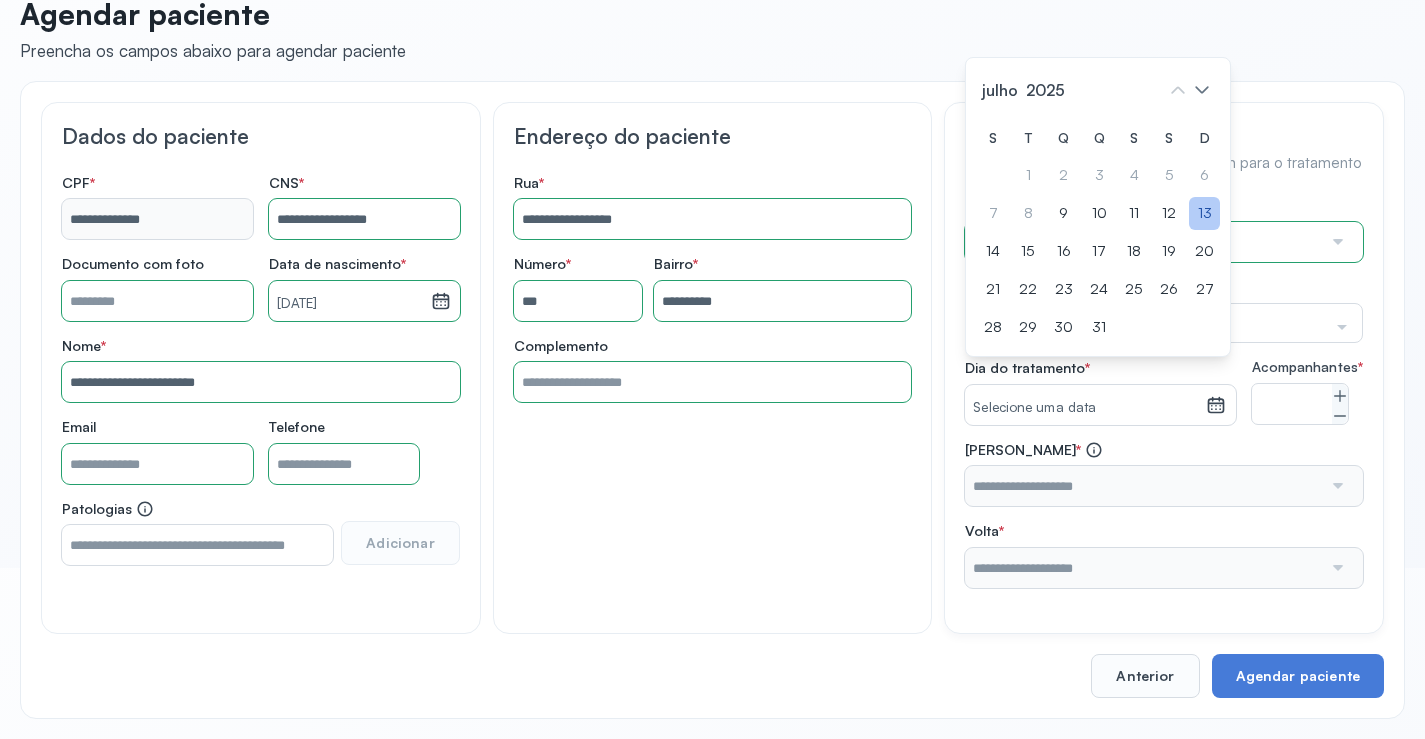 click on "13" 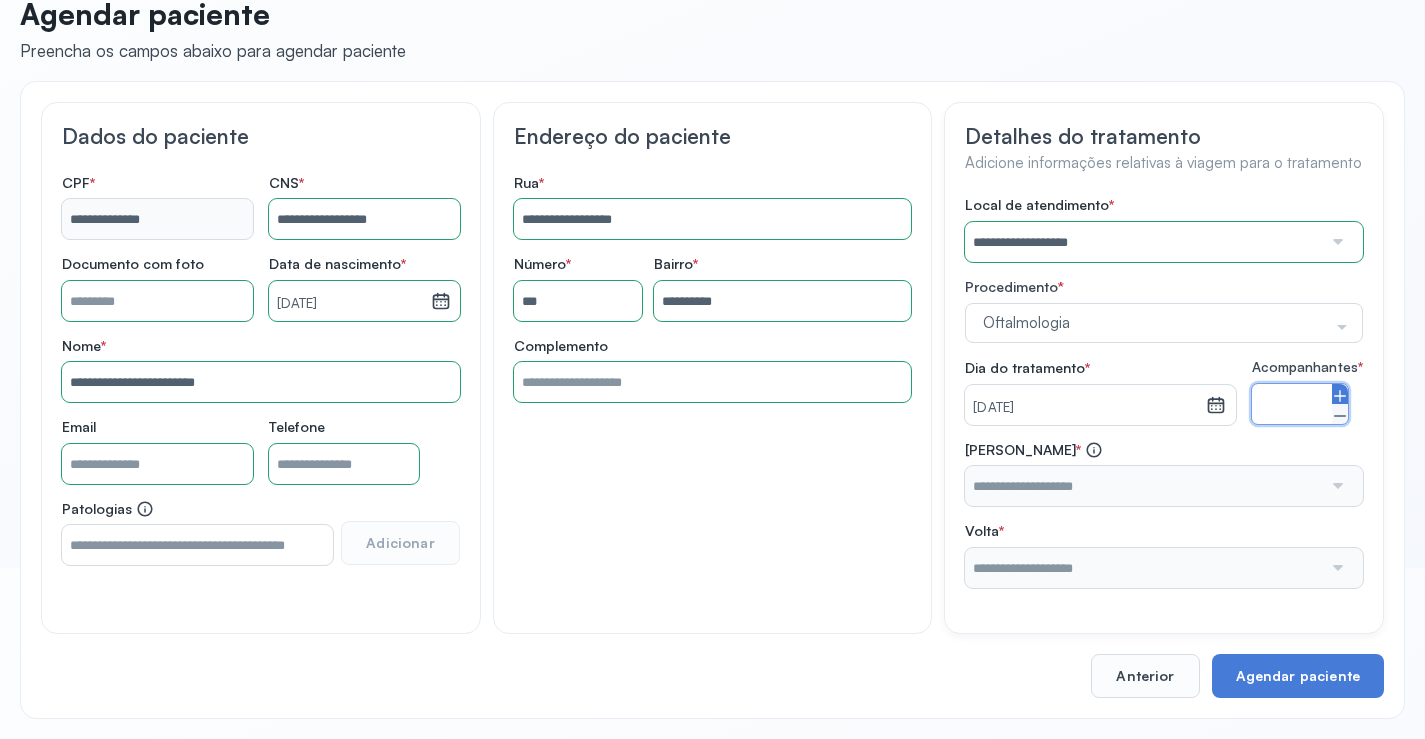click 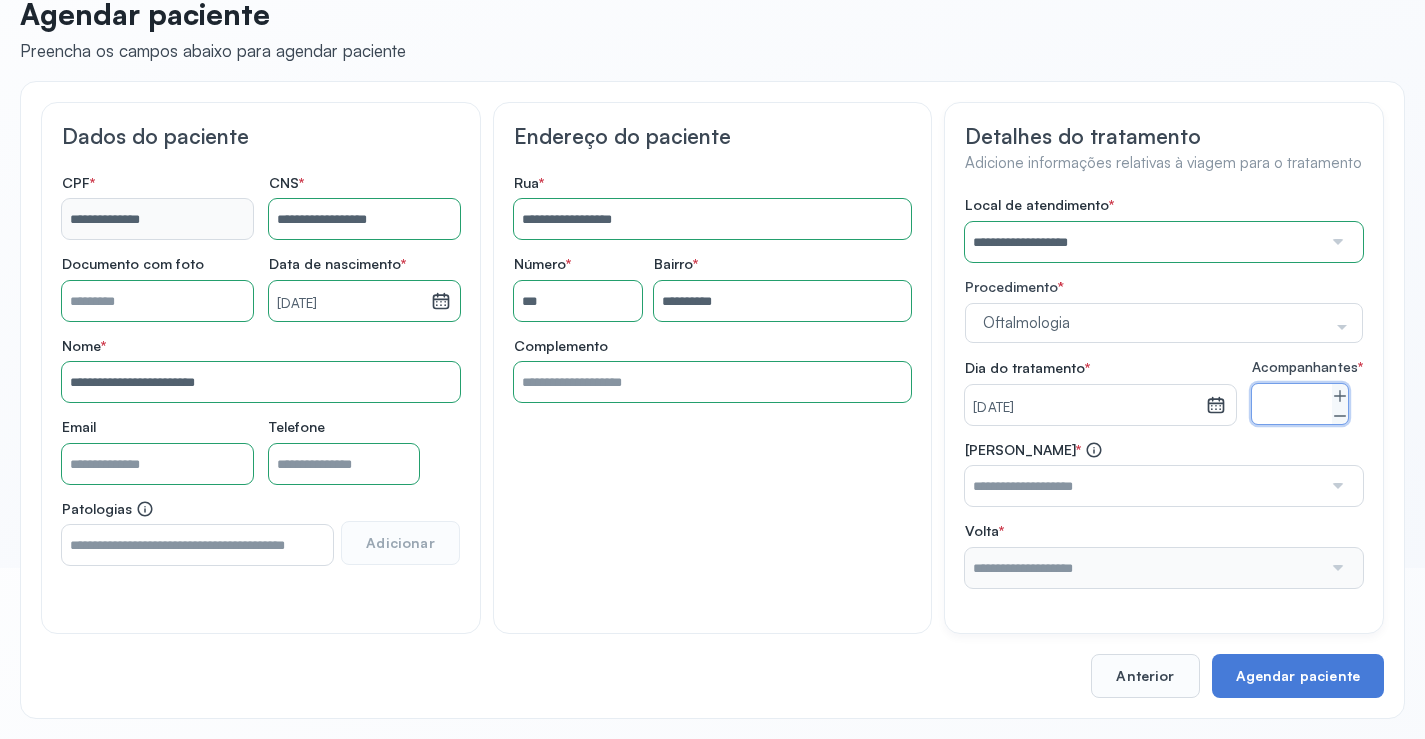 click at bounding box center [1143, 486] 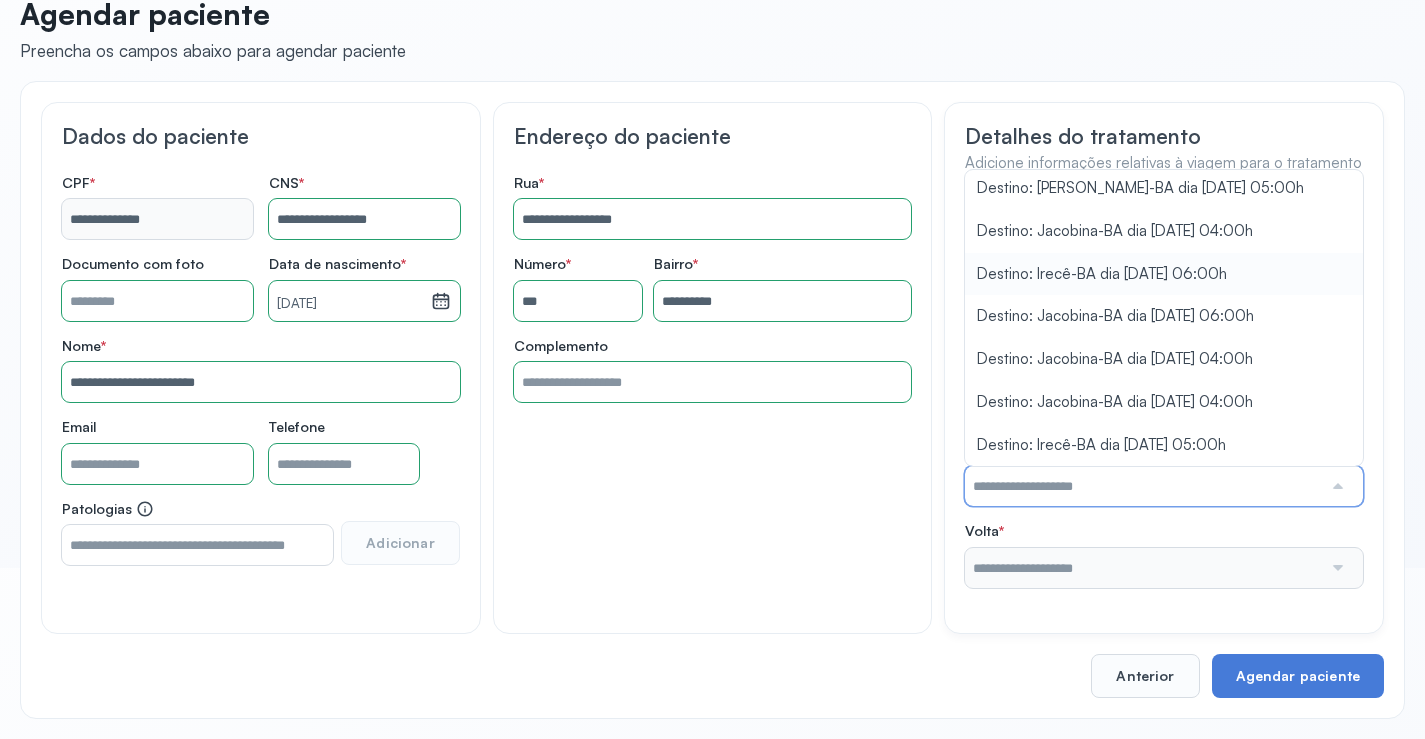 scroll, scrollTop: 463, scrollLeft: 0, axis: vertical 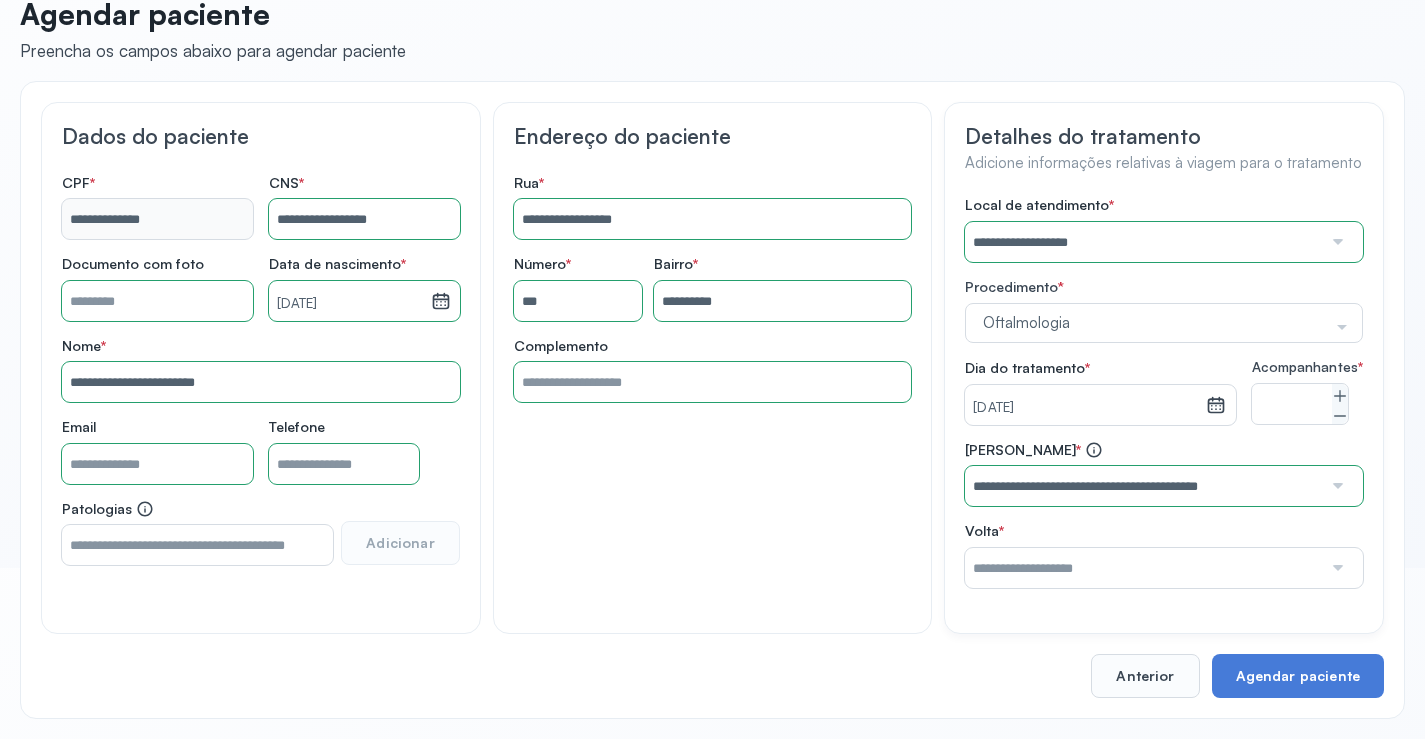 click on "**********" at bounding box center [1164, 392] 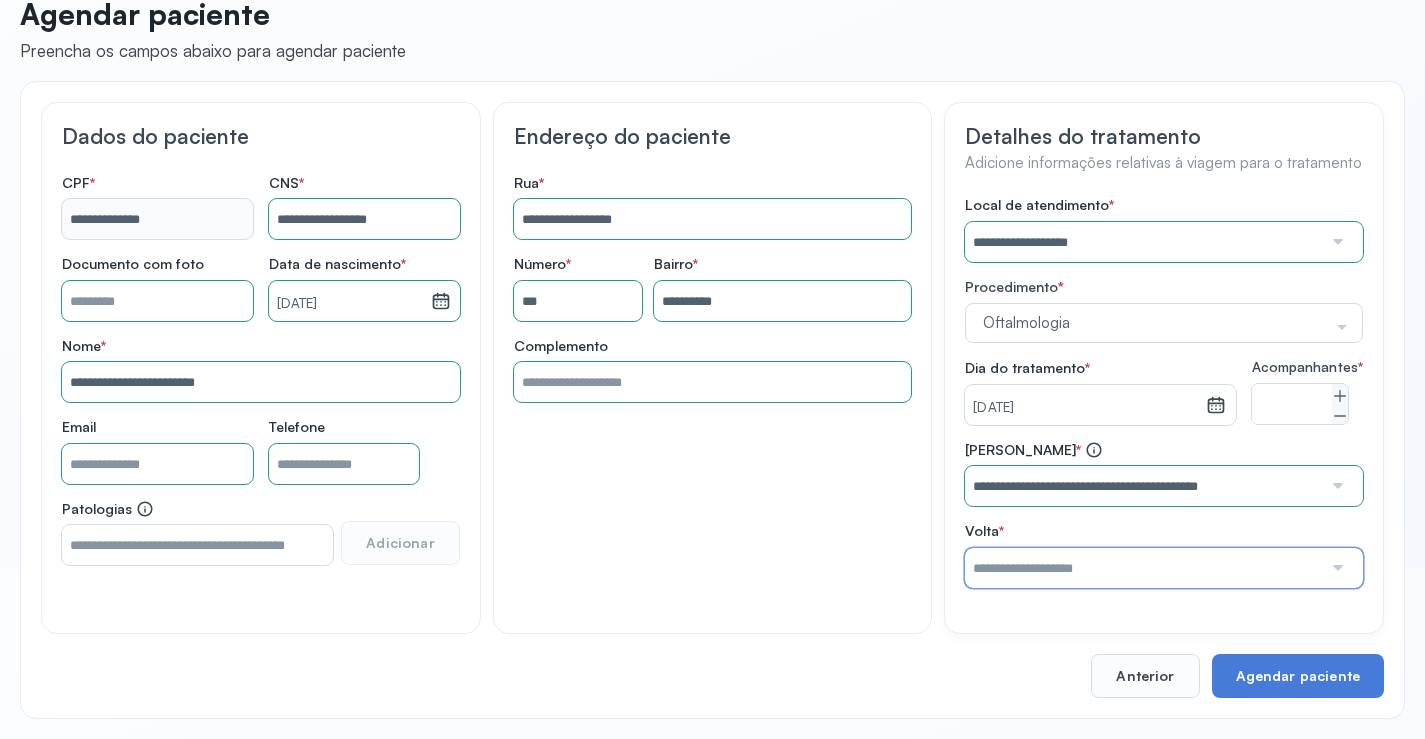 click at bounding box center (1143, 568) 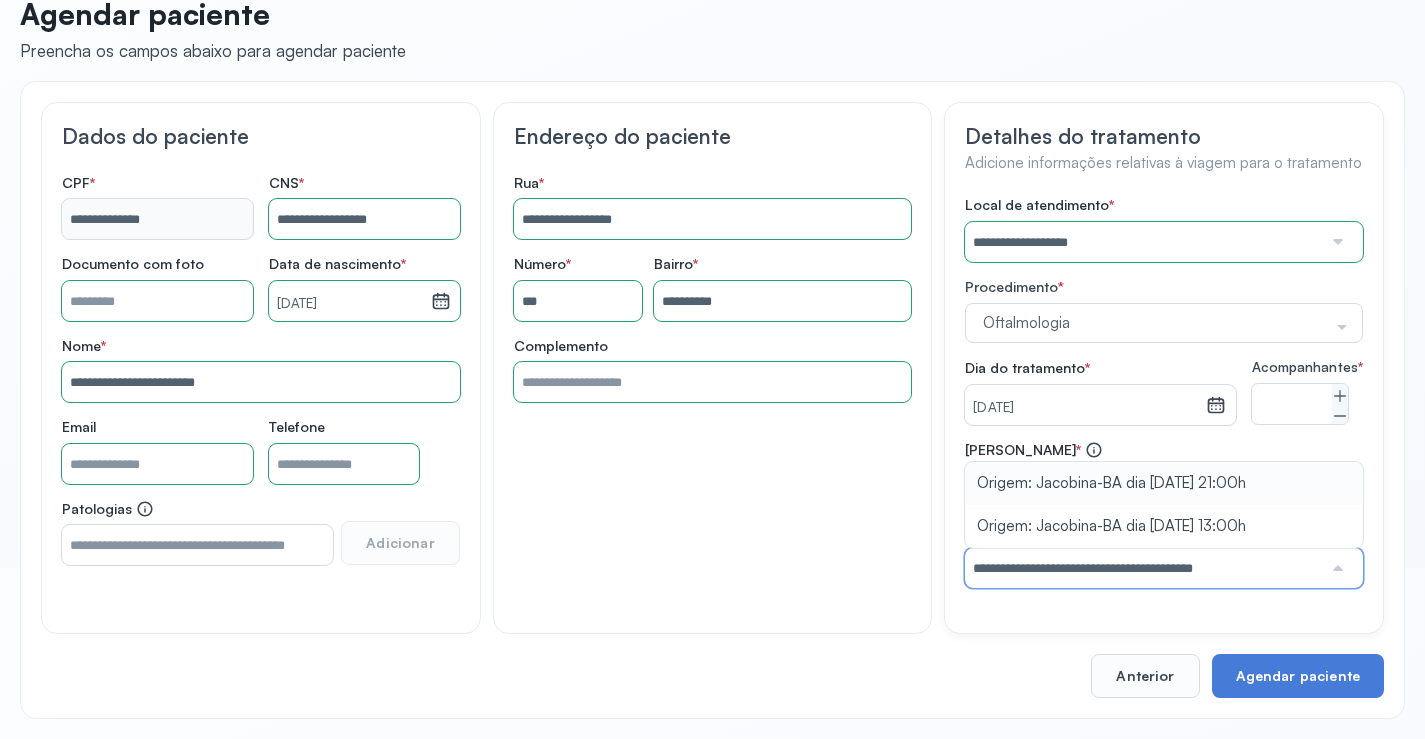 click on "**********" at bounding box center [1164, 514] 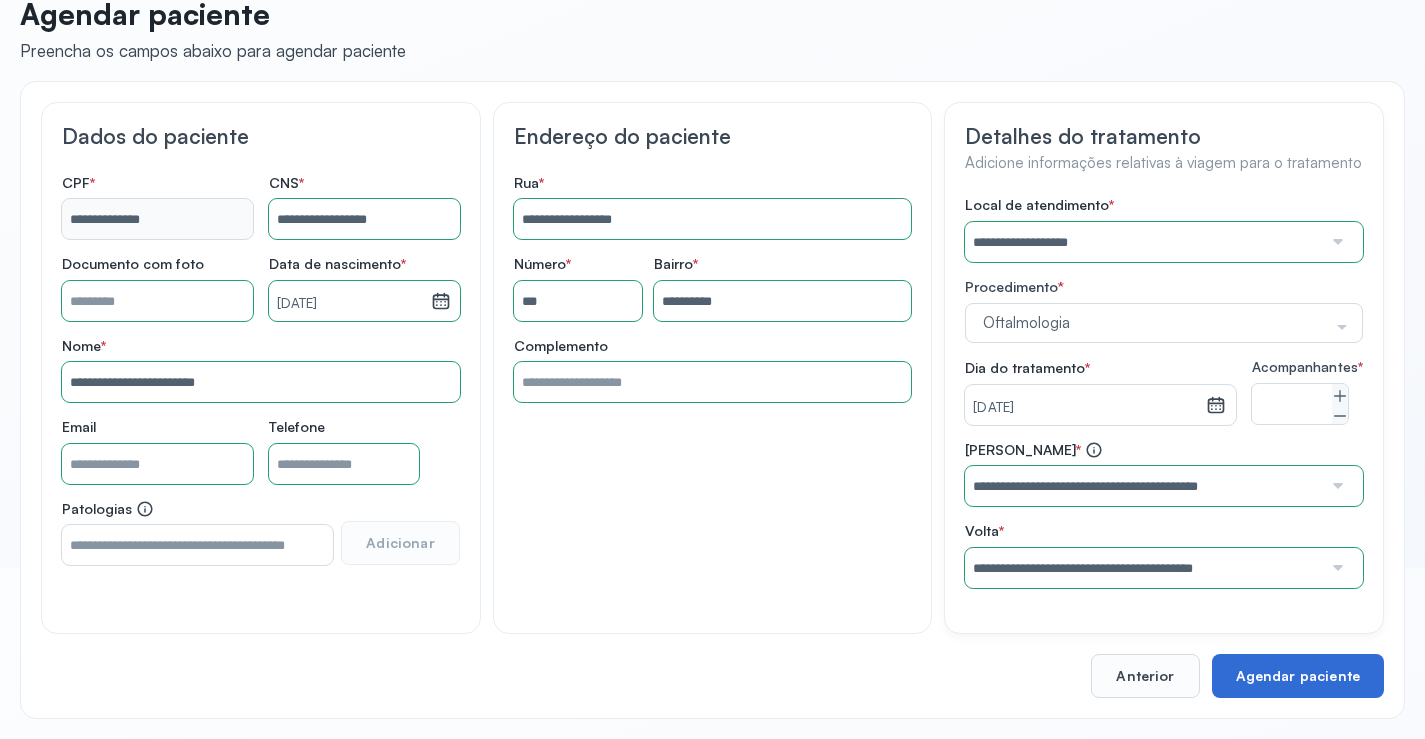 click on "Agendar paciente" at bounding box center [1298, 676] 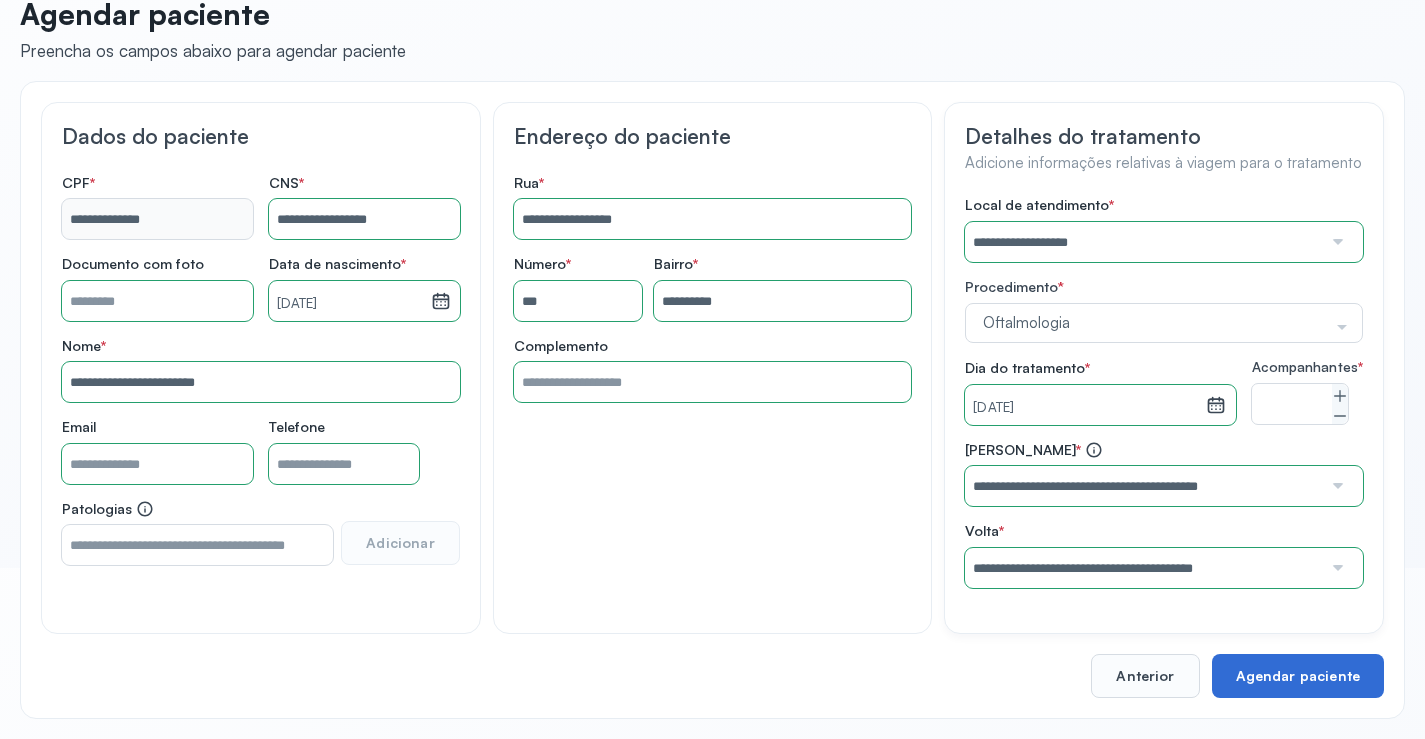 scroll, scrollTop: 44, scrollLeft: 0, axis: vertical 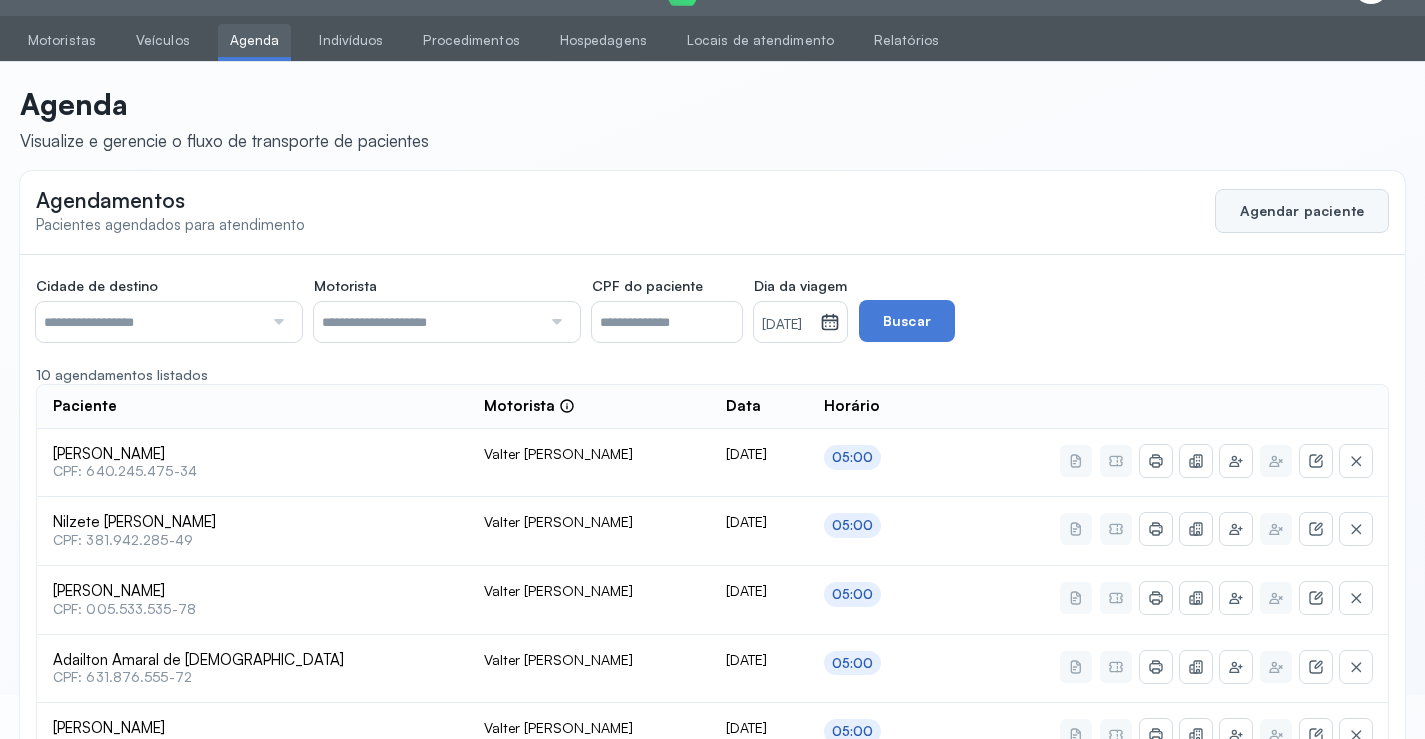 click on "Agendar paciente" 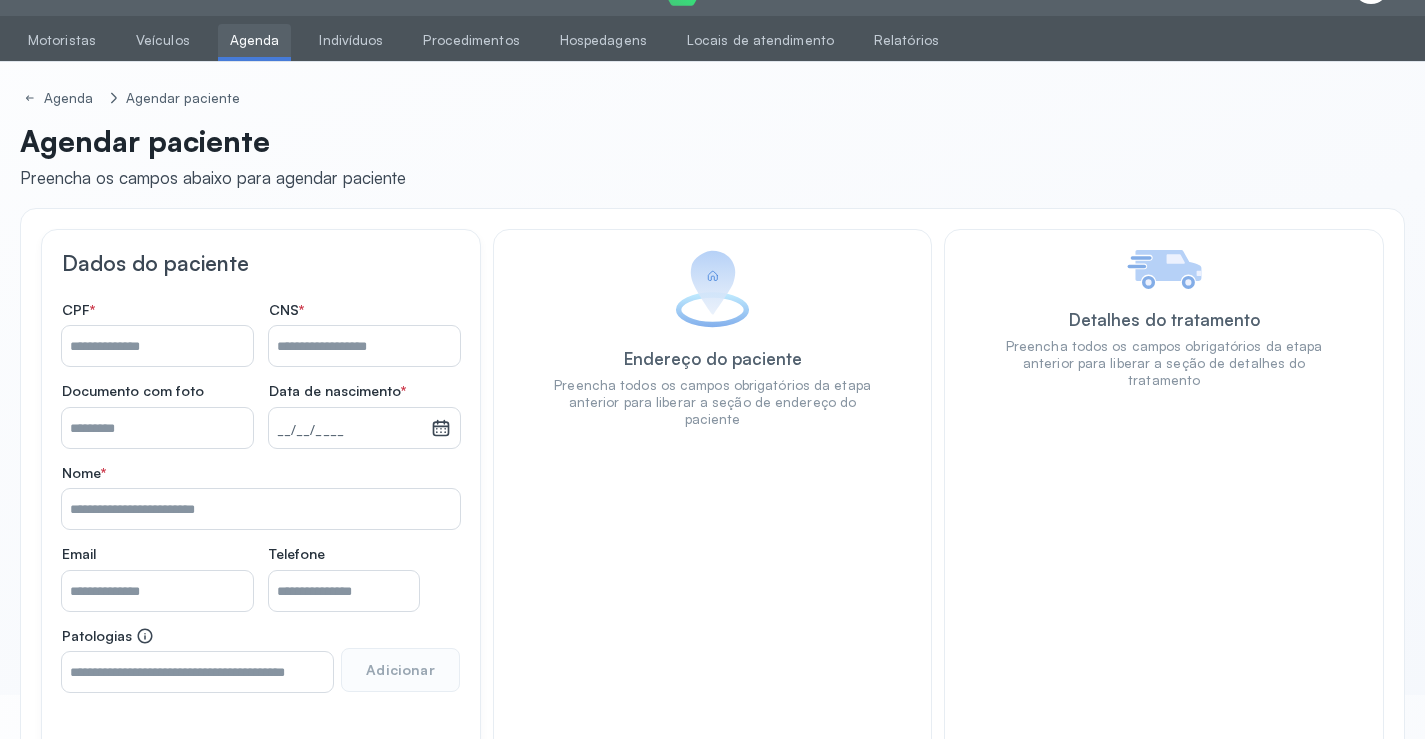click on "Nome   *" at bounding box center (364, 346) 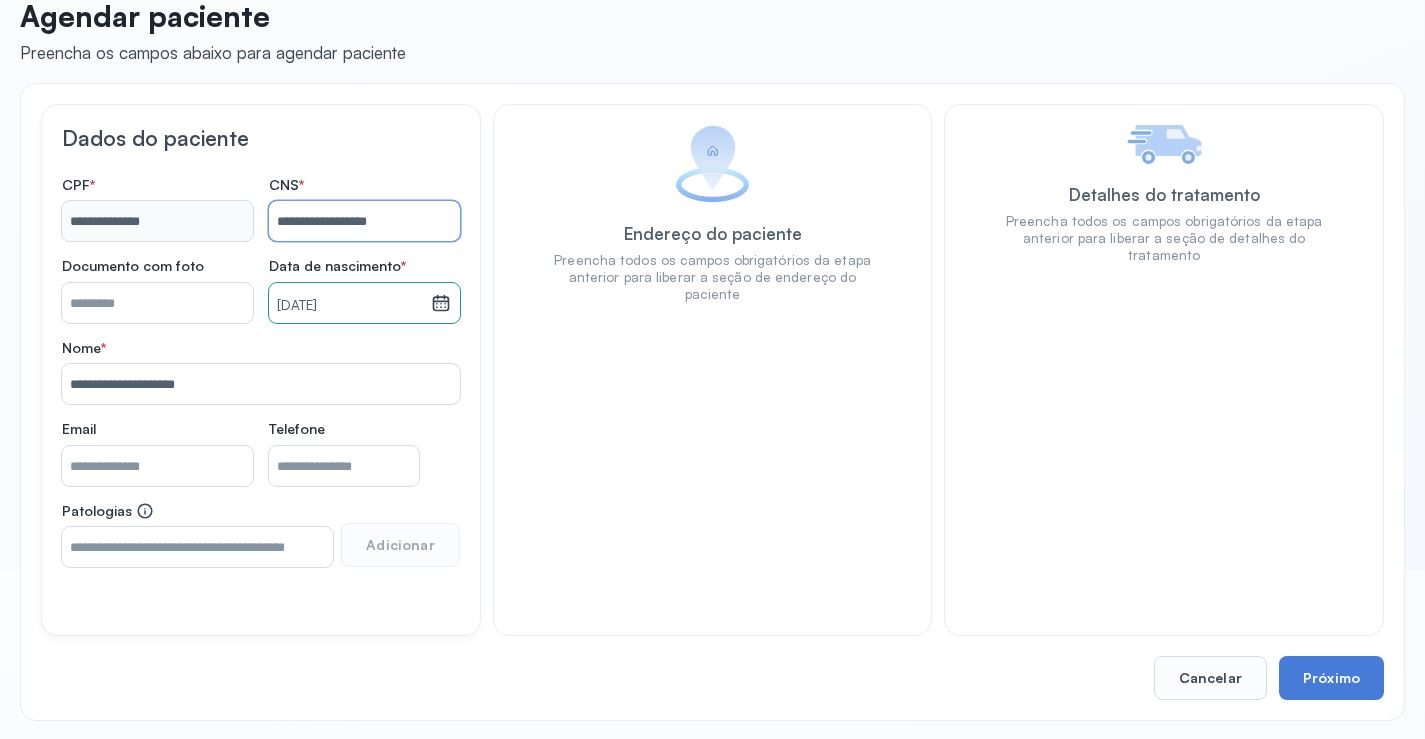 scroll, scrollTop: 171, scrollLeft: 0, axis: vertical 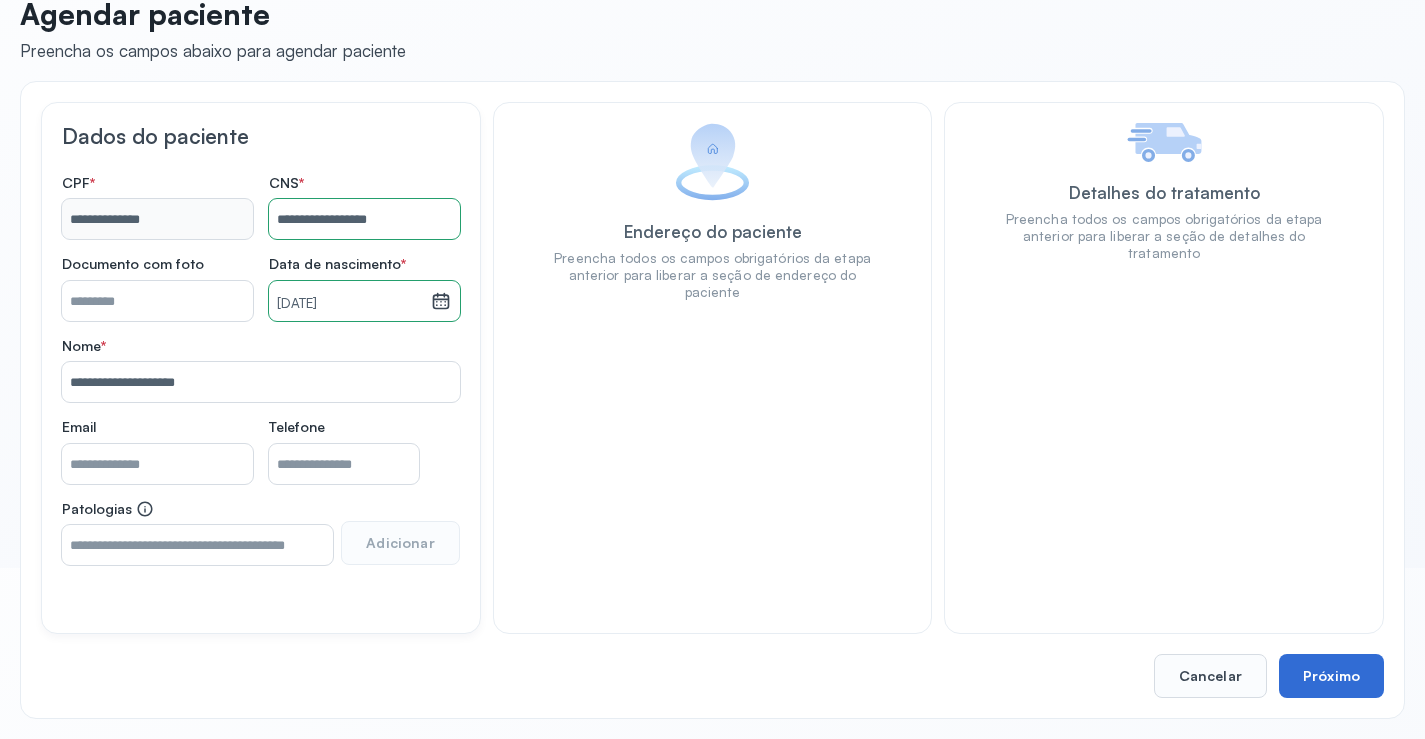 click on "Próximo" at bounding box center [1331, 676] 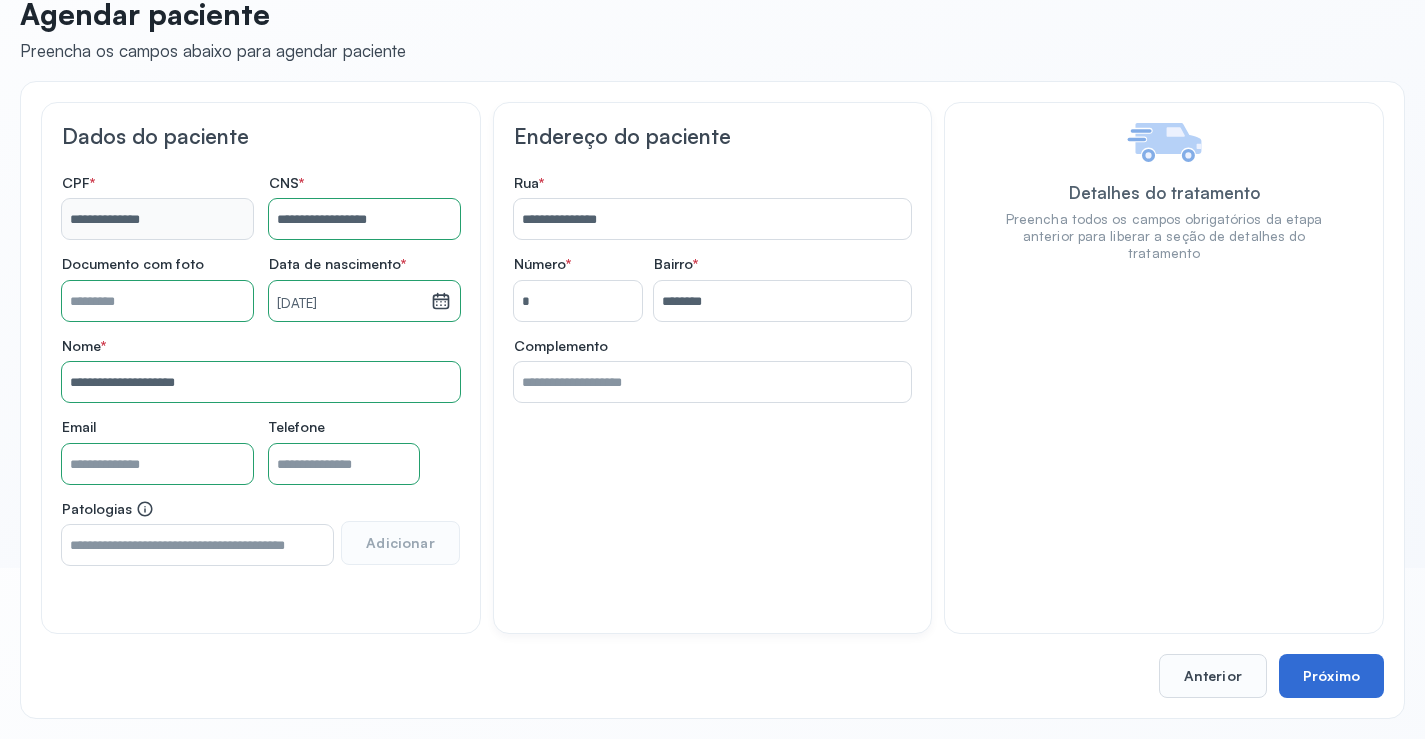 click on "Próximo" at bounding box center (1331, 676) 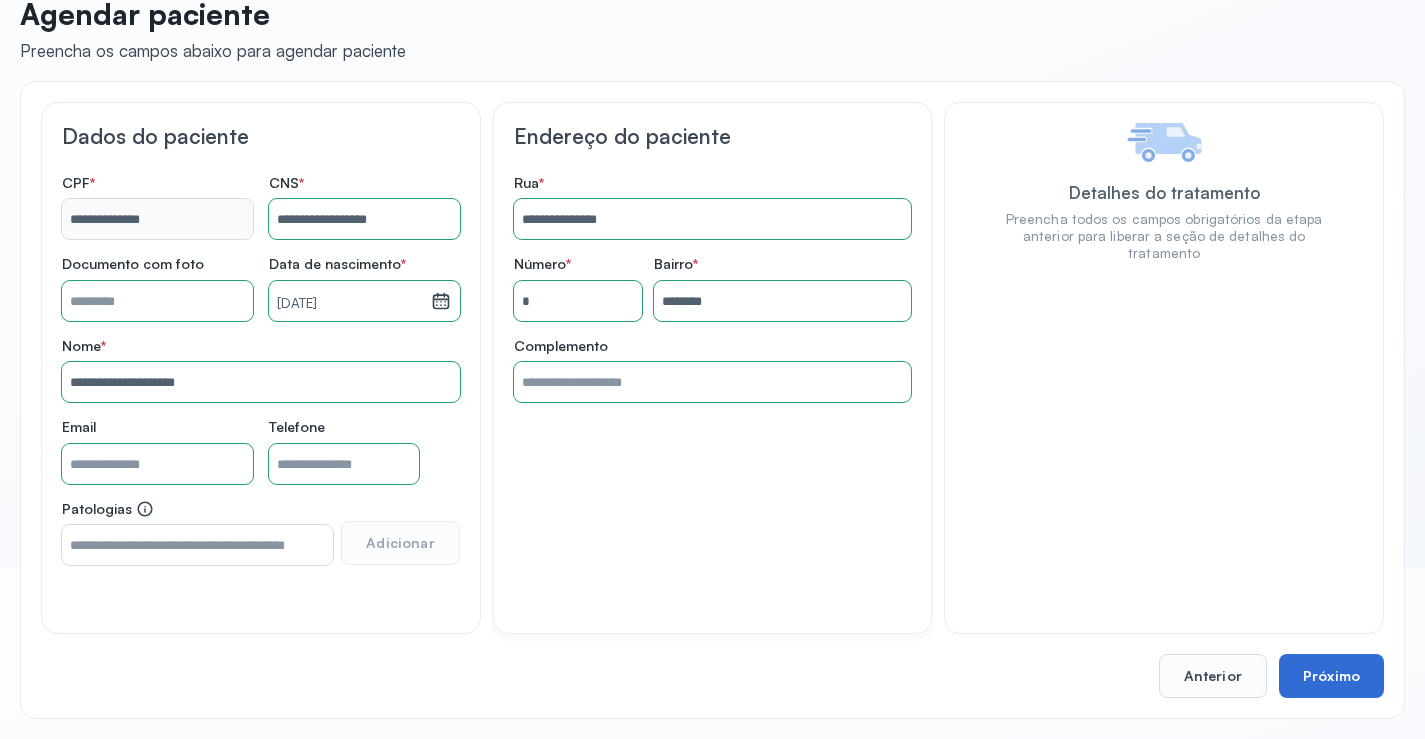 click on "Próximo" at bounding box center (1331, 676) 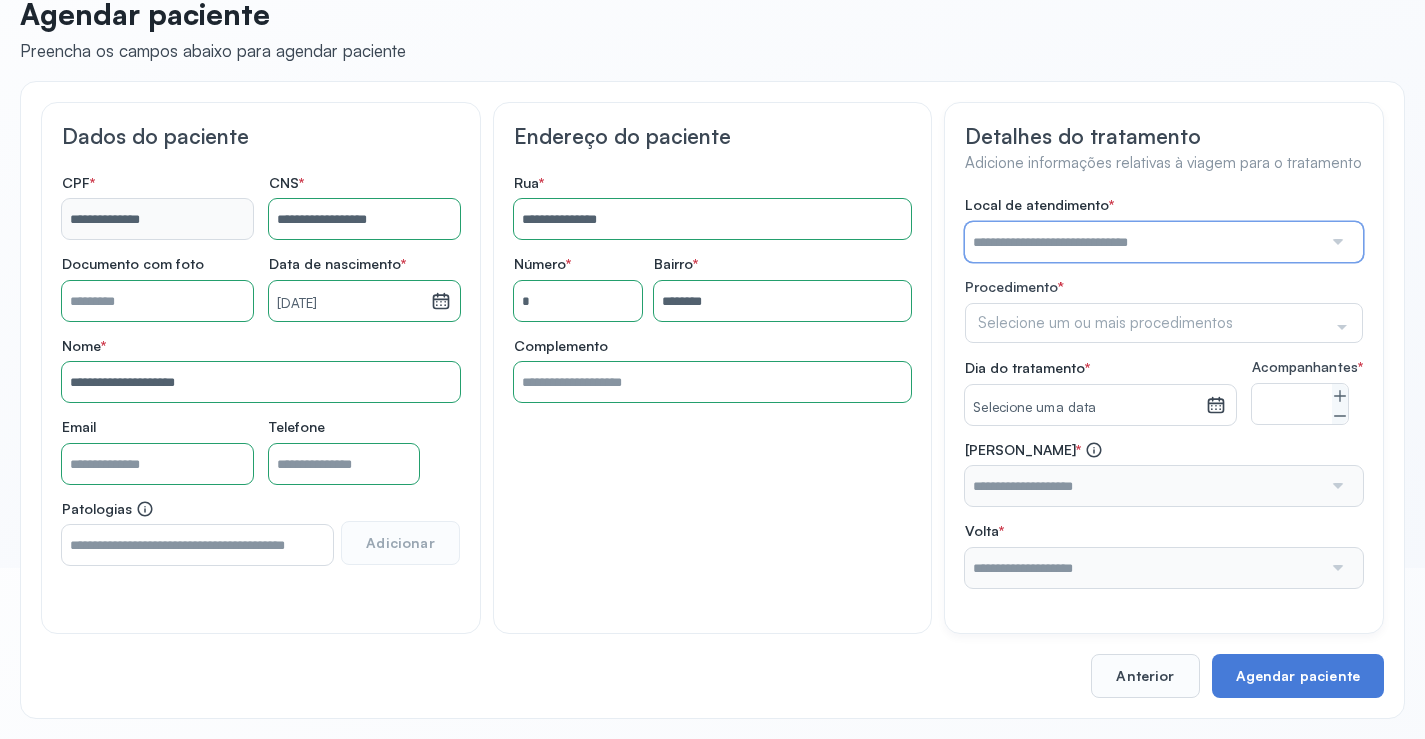 click at bounding box center [1143, 242] 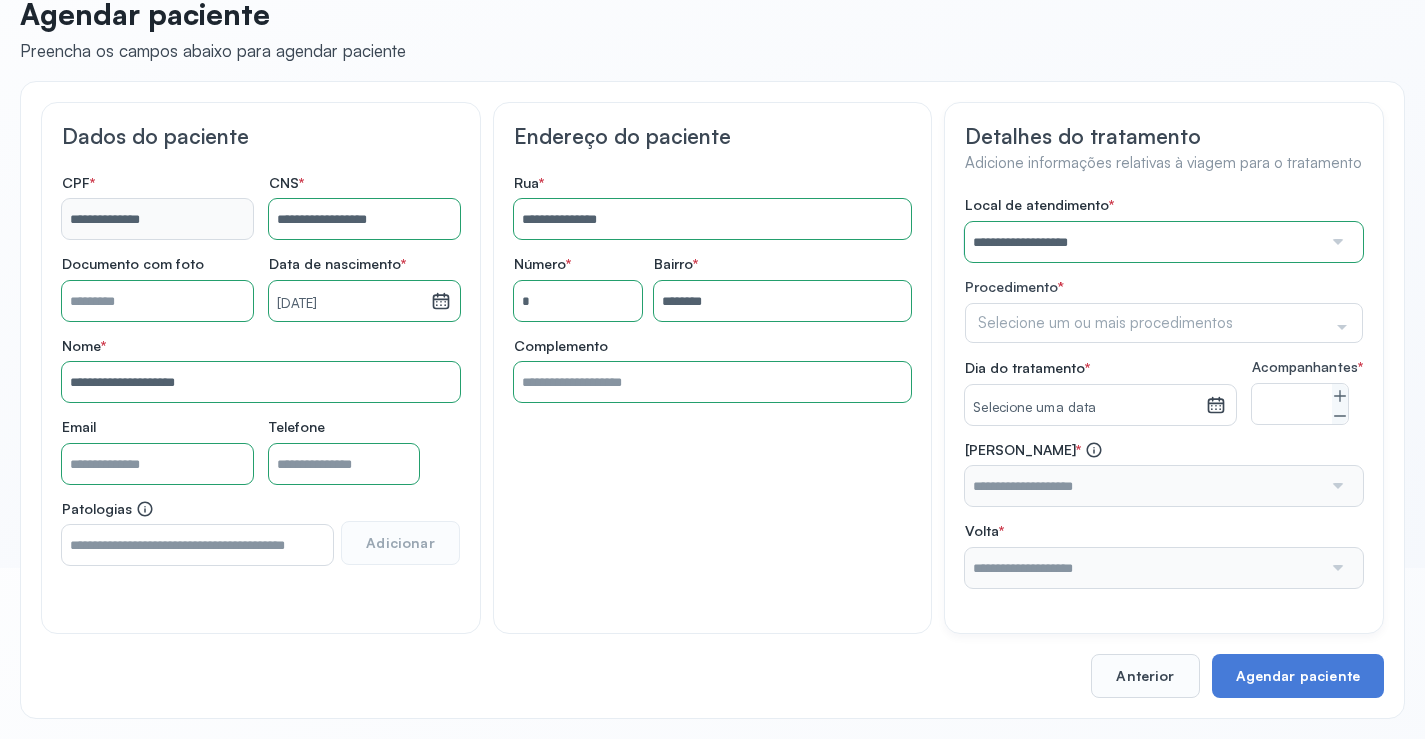 click on "**********" at bounding box center (1164, 392) 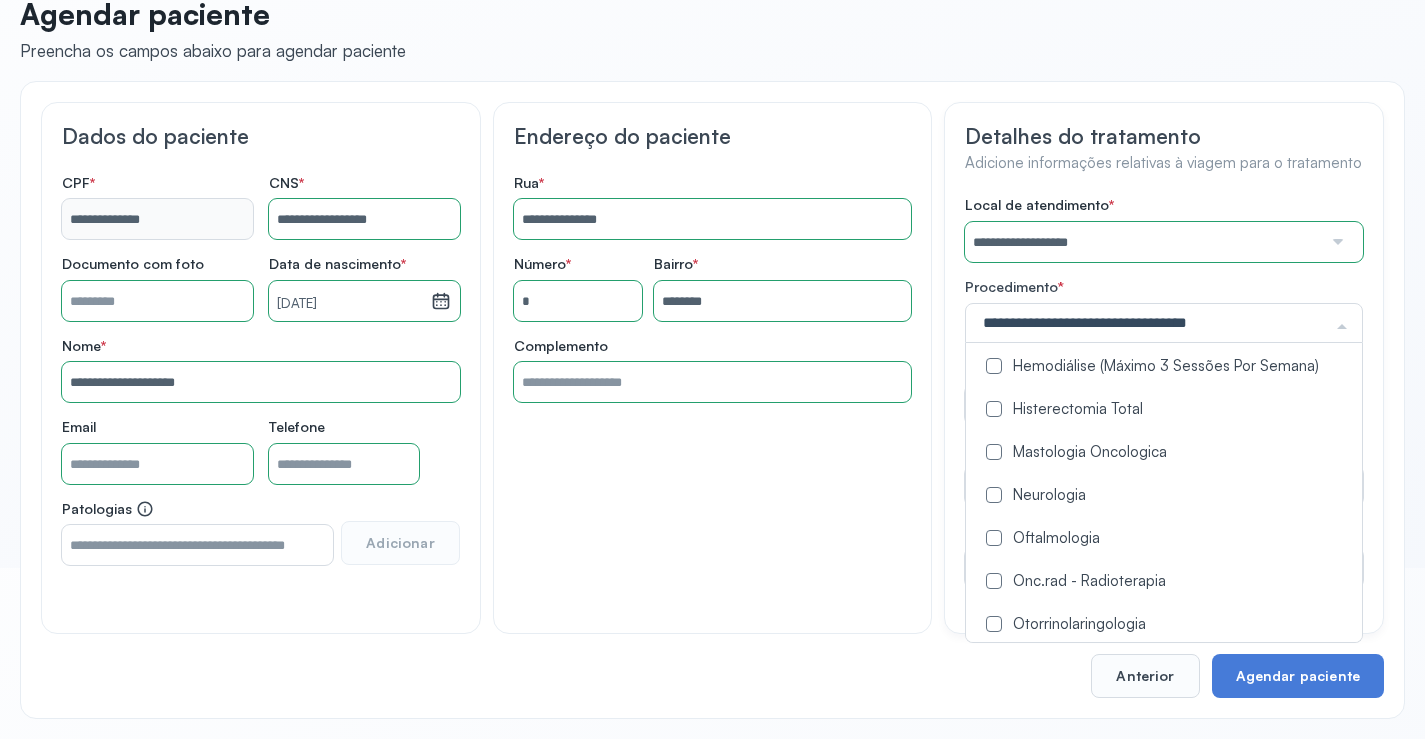 scroll, scrollTop: 1000, scrollLeft: 0, axis: vertical 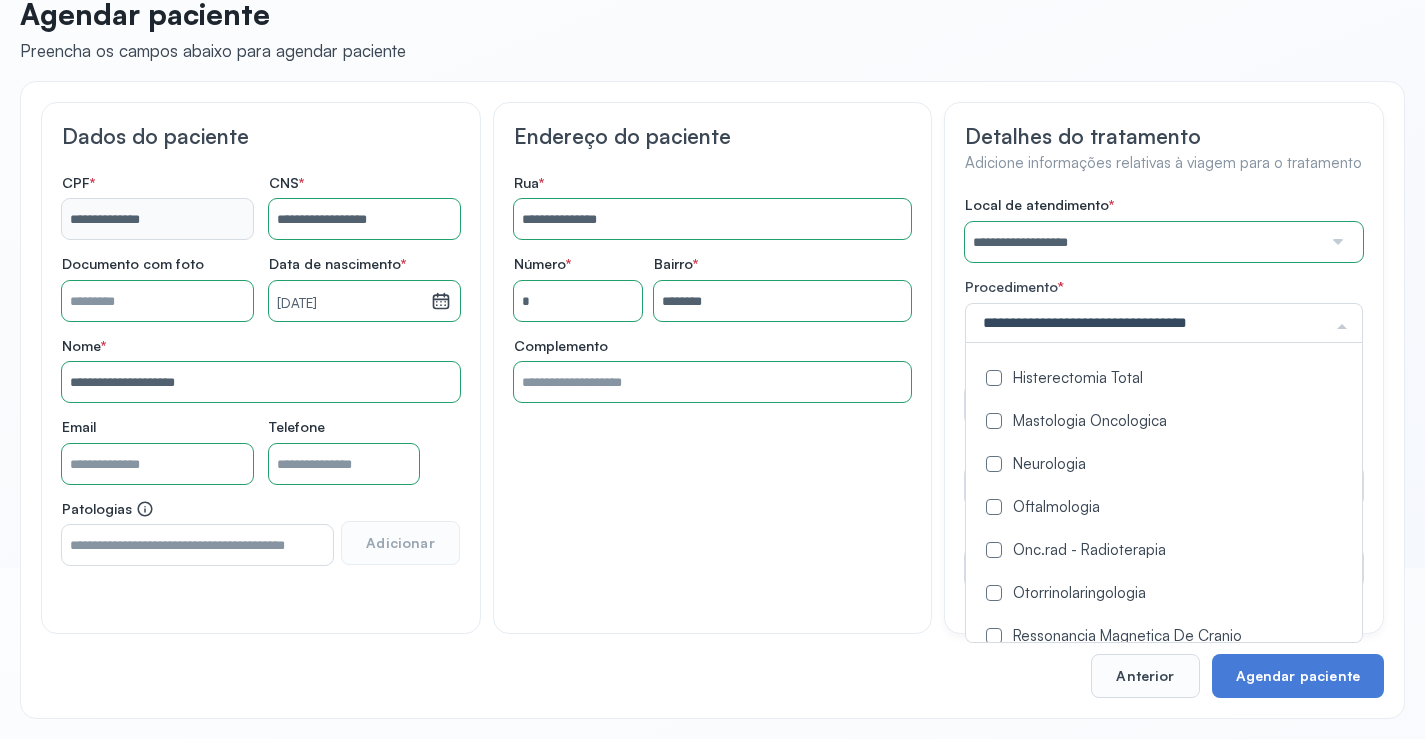 click at bounding box center [994, 507] 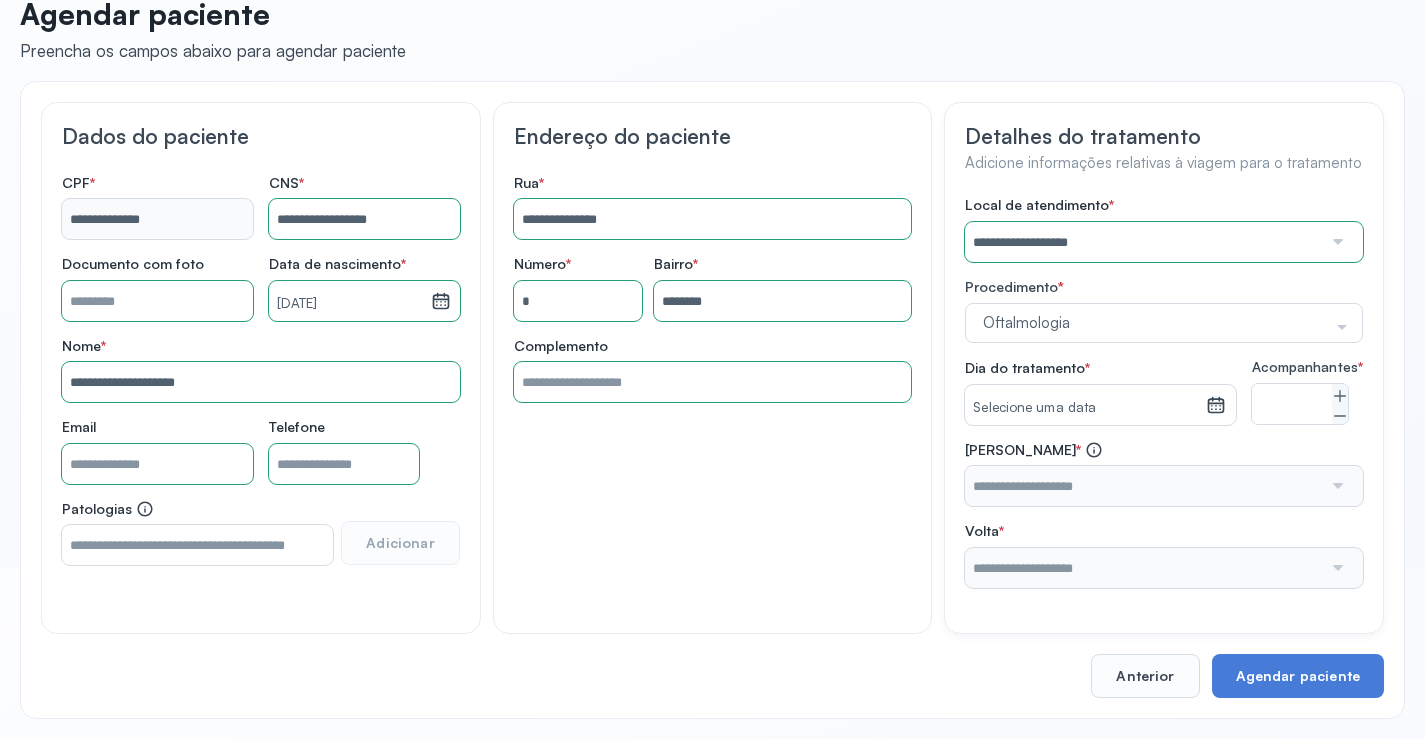 drag, startPoint x: 876, startPoint y: 519, endPoint x: 1095, endPoint y: 446, distance: 230.84627 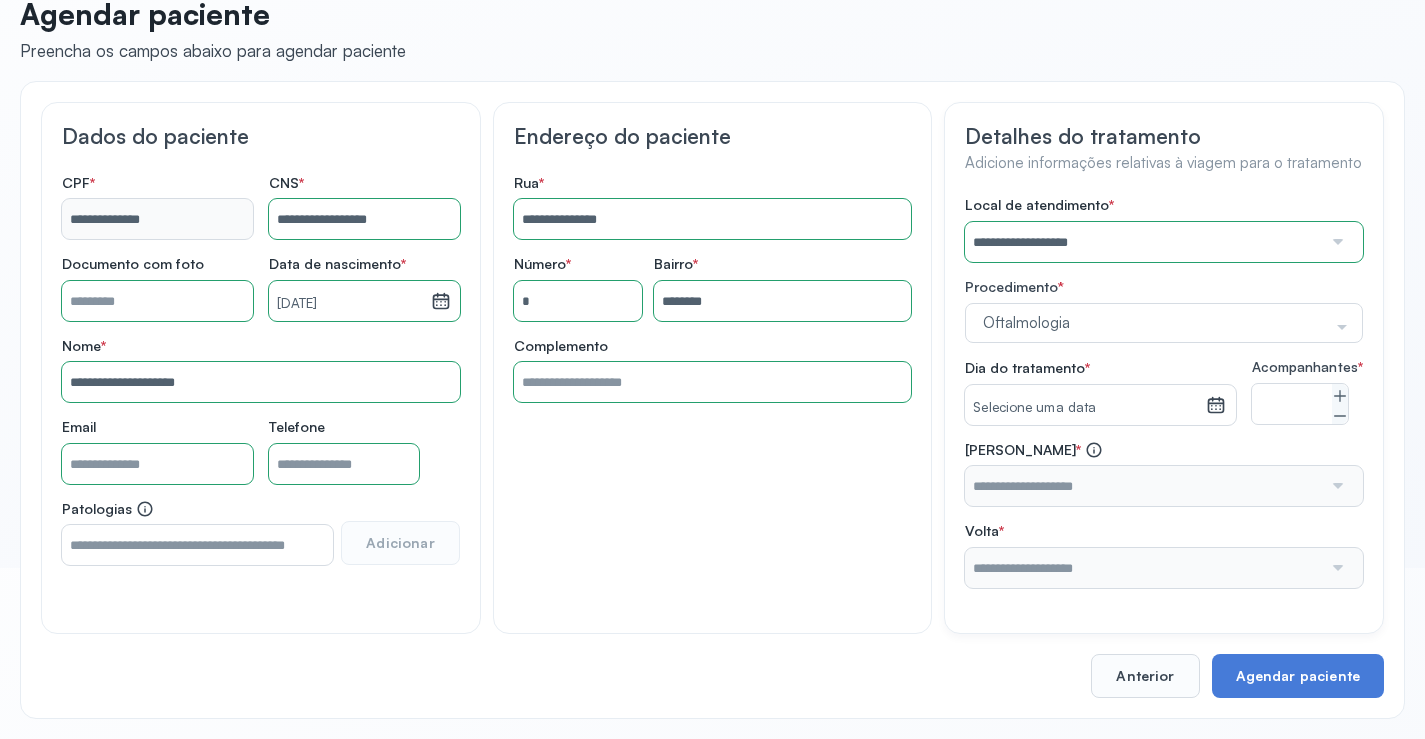 click on "**********" 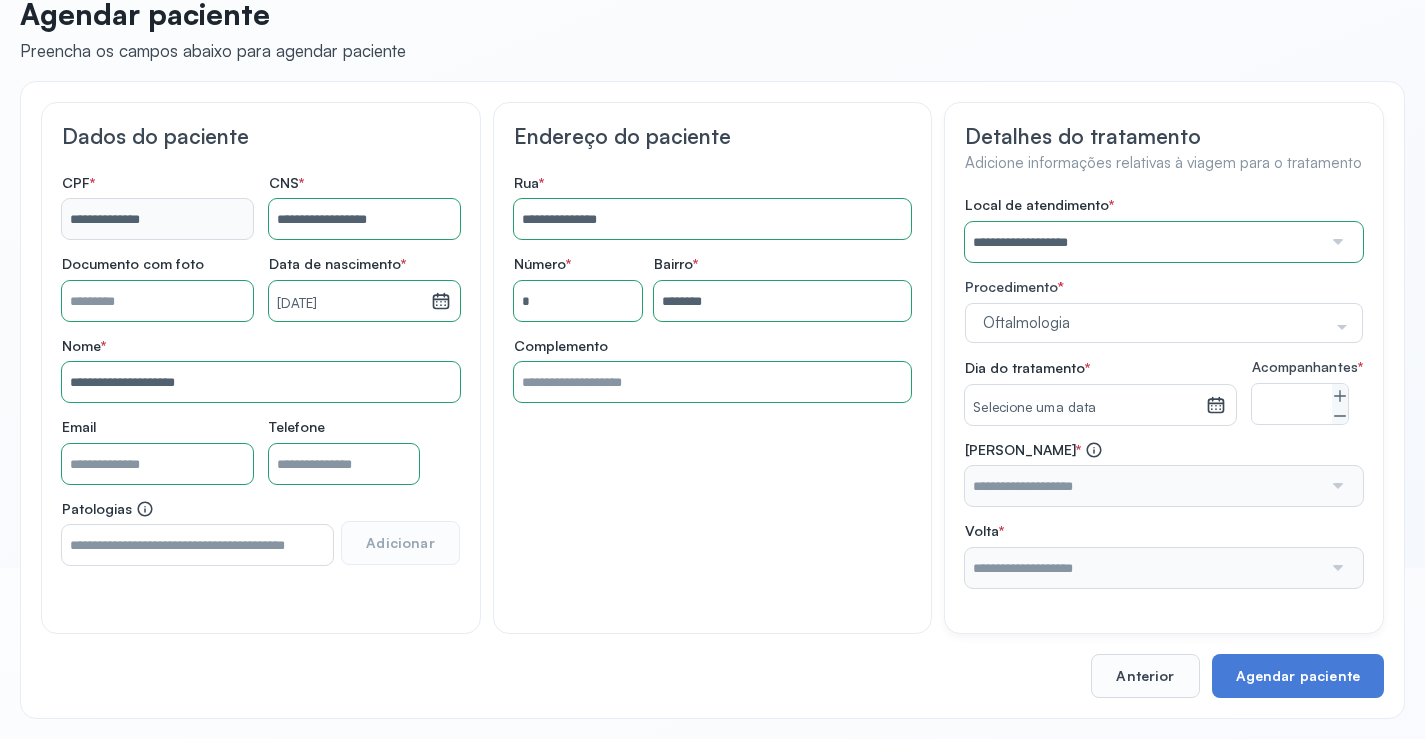 click 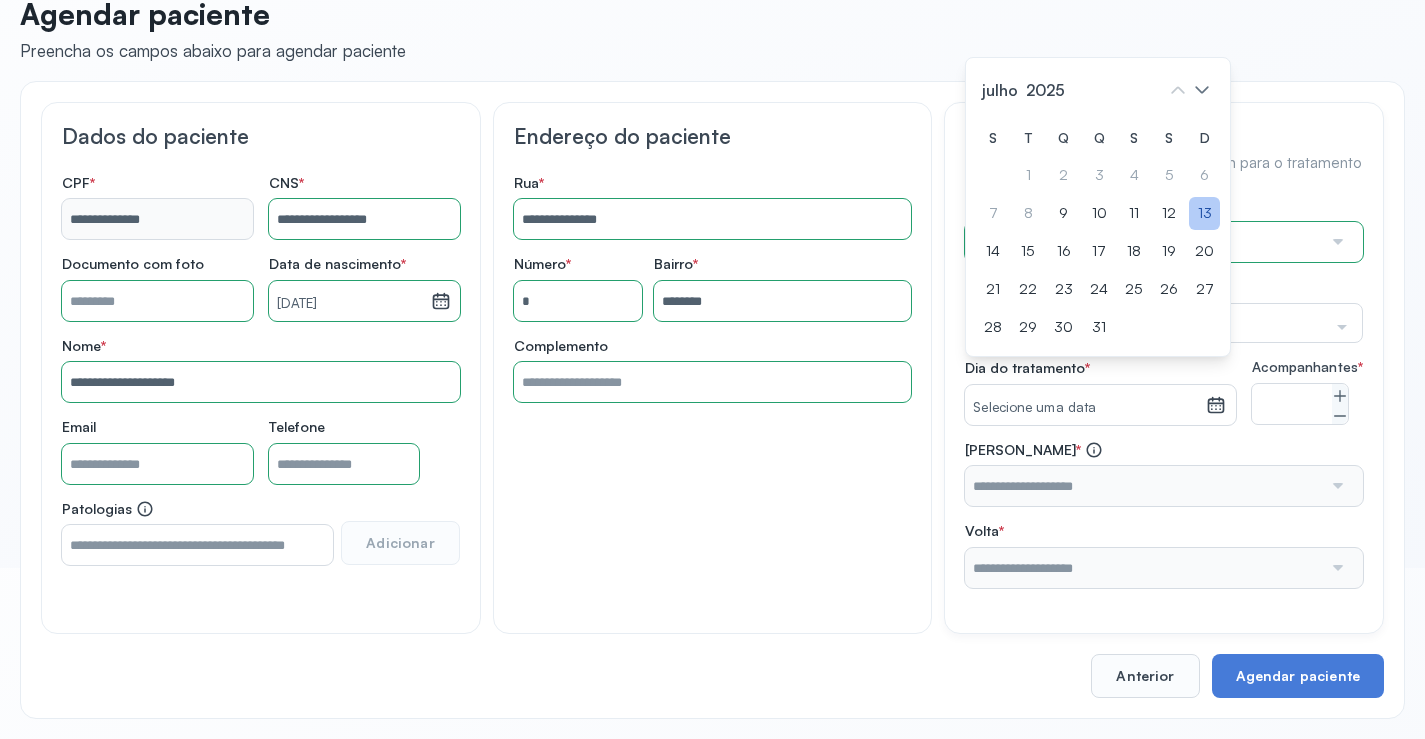 click on "13" 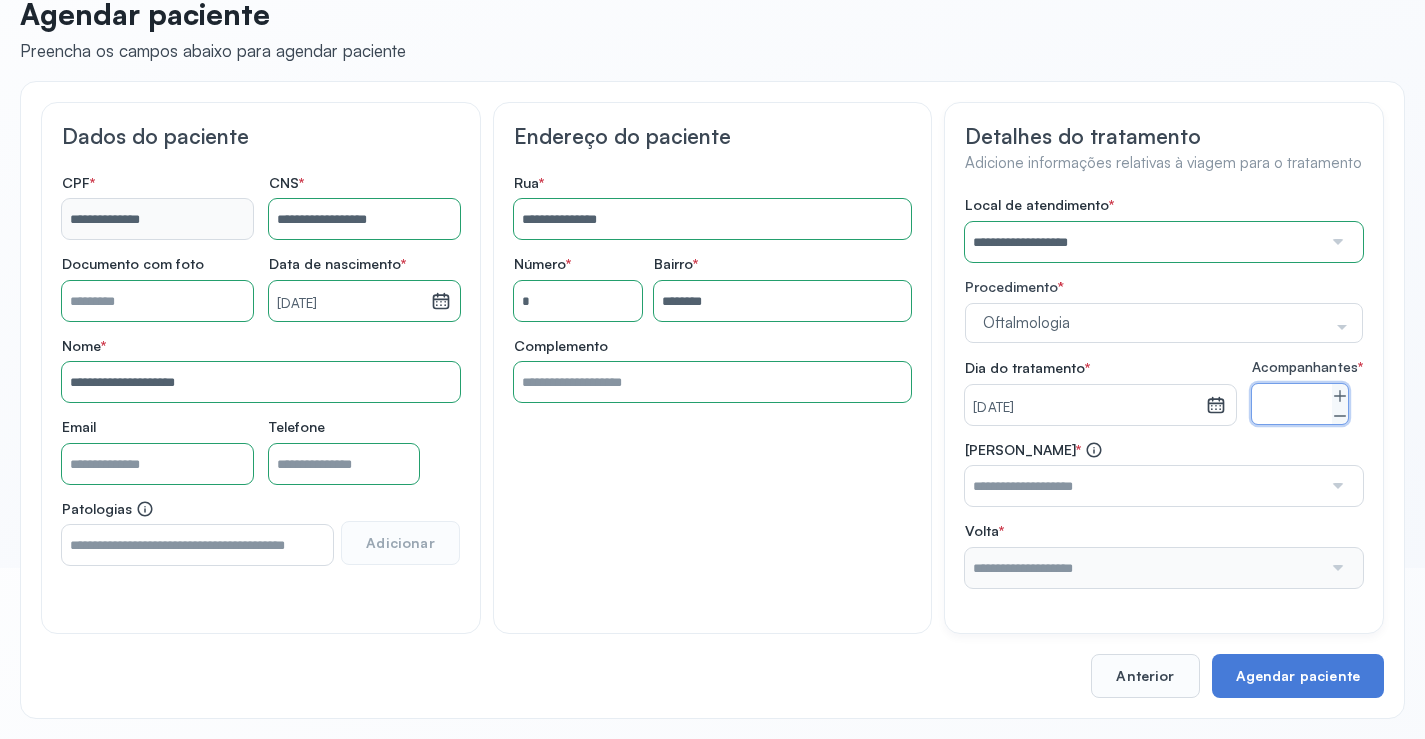 drag, startPoint x: 1339, startPoint y: 408, endPoint x: 1323, endPoint y: 430, distance: 27.202942 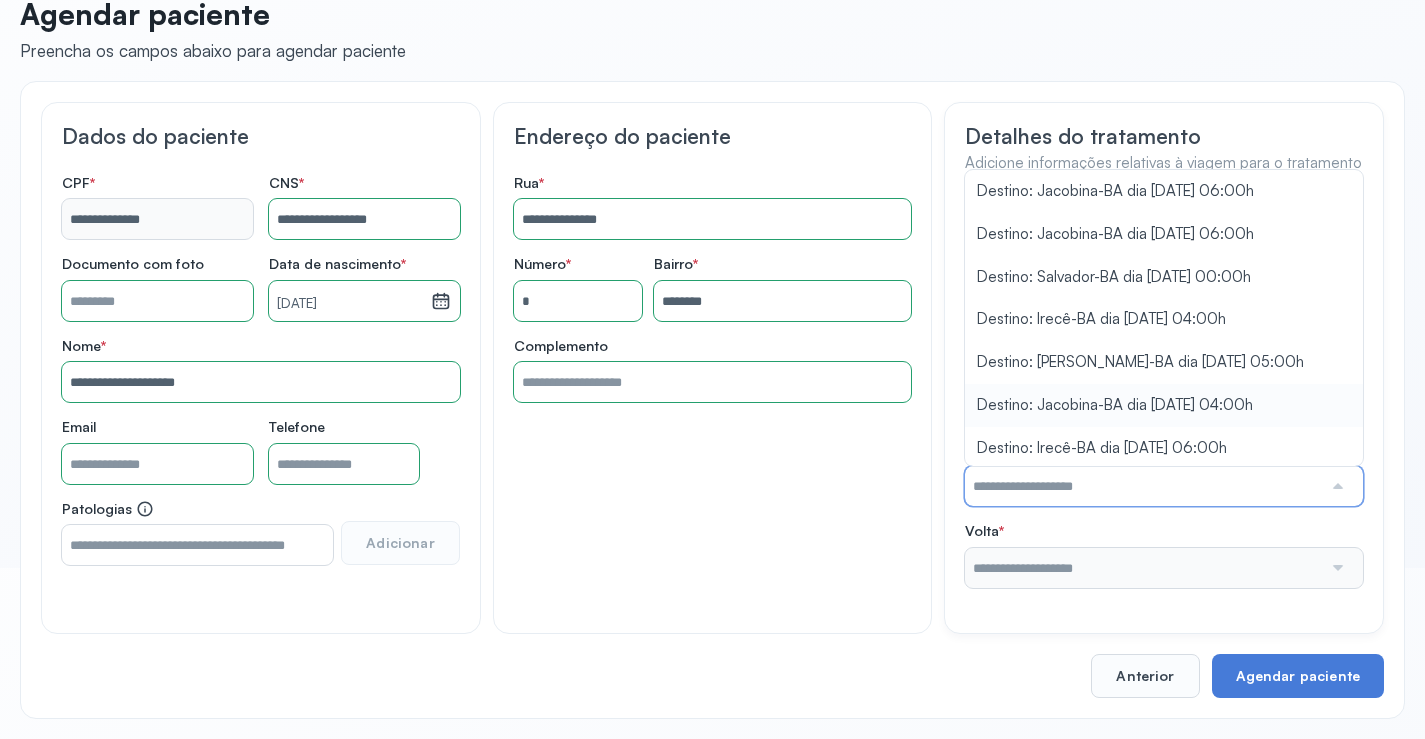 scroll, scrollTop: 420, scrollLeft: 0, axis: vertical 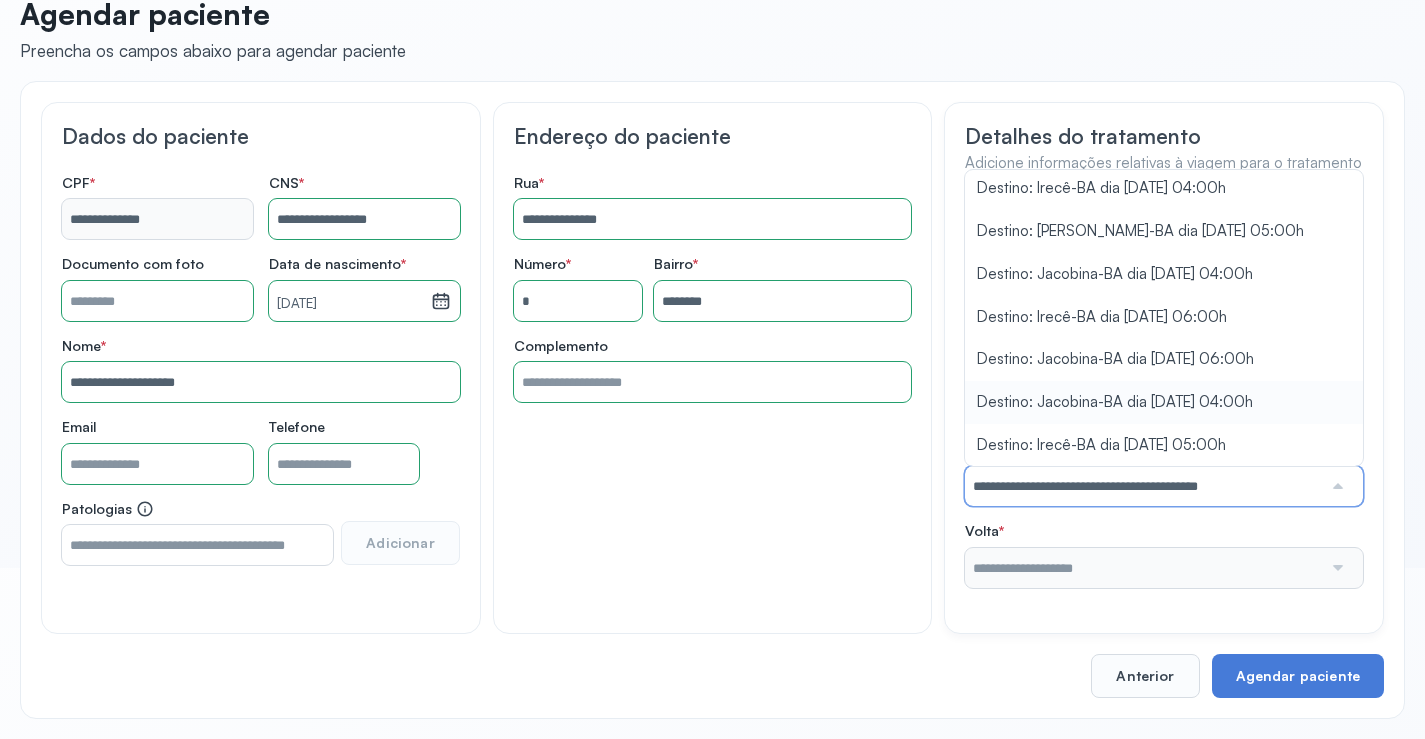 click on "**********" at bounding box center (1164, 392) 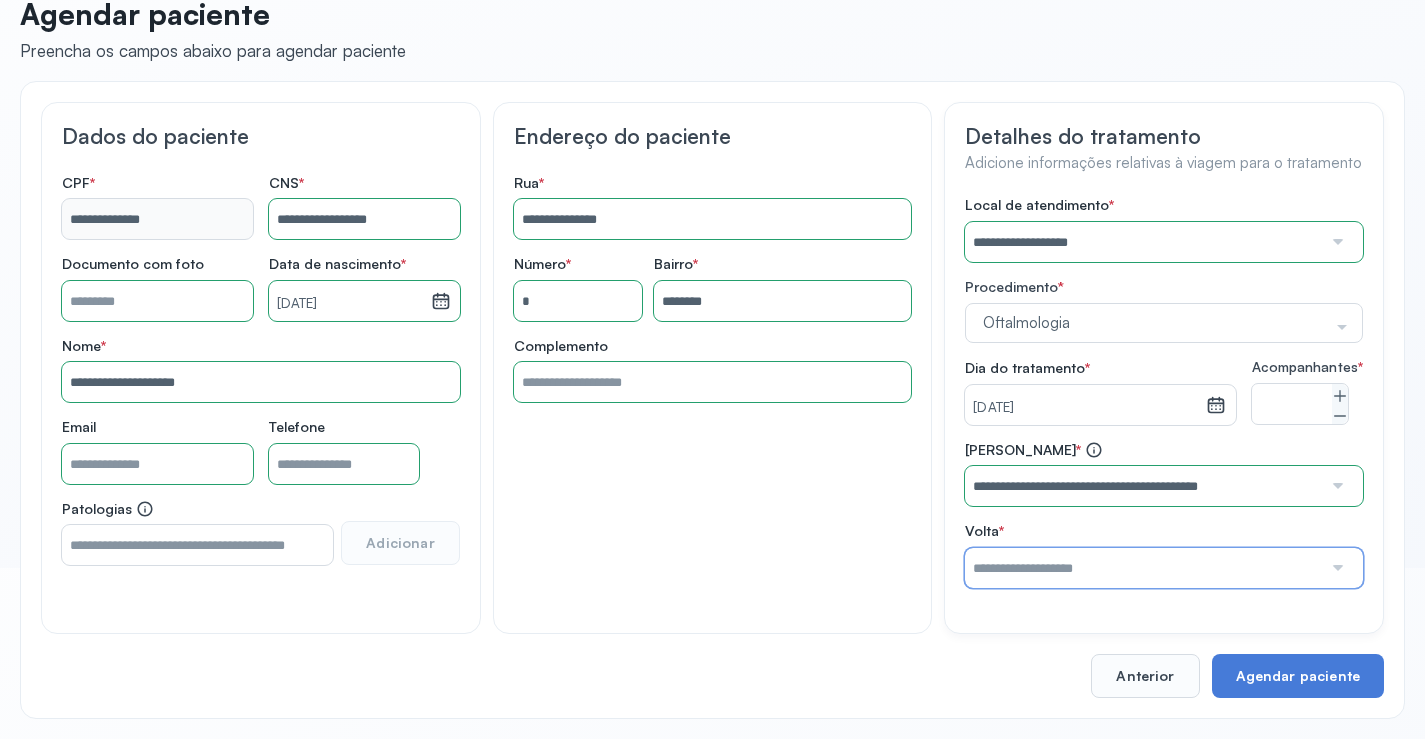 click at bounding box center (1143, 568) 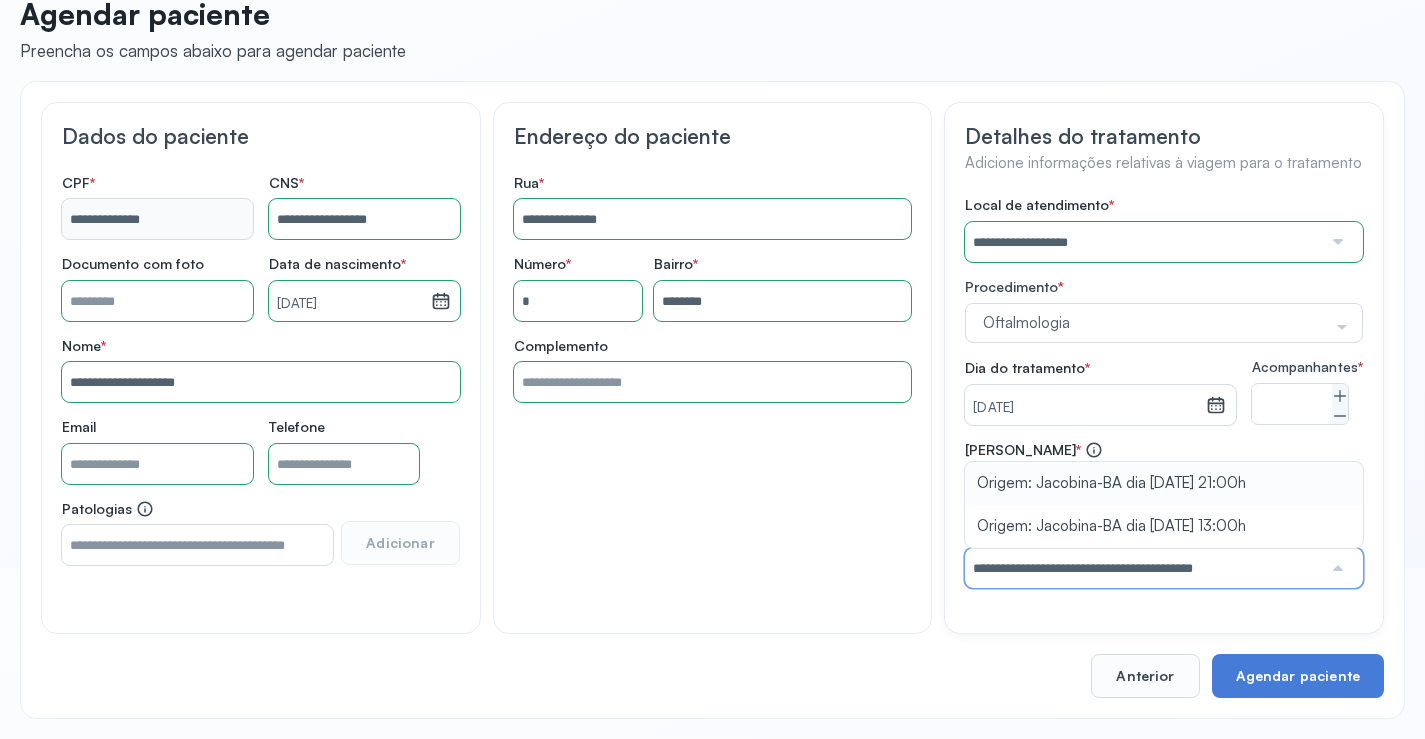 drag, startPoint x: 1211, startPoint y: 473, endPoint x: 1249, endPoint y: 539, distance: 76.15773 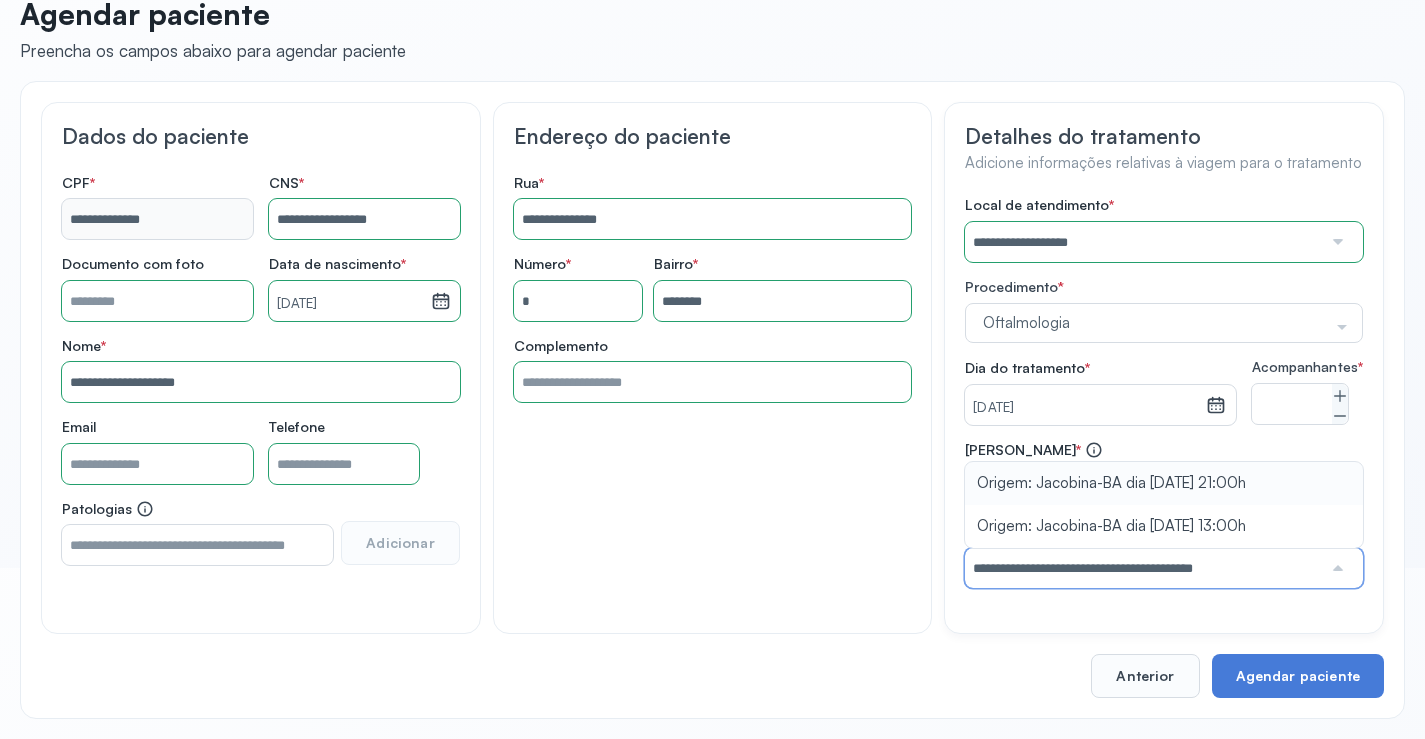click on "**********" at bounding box center (1164, 514) 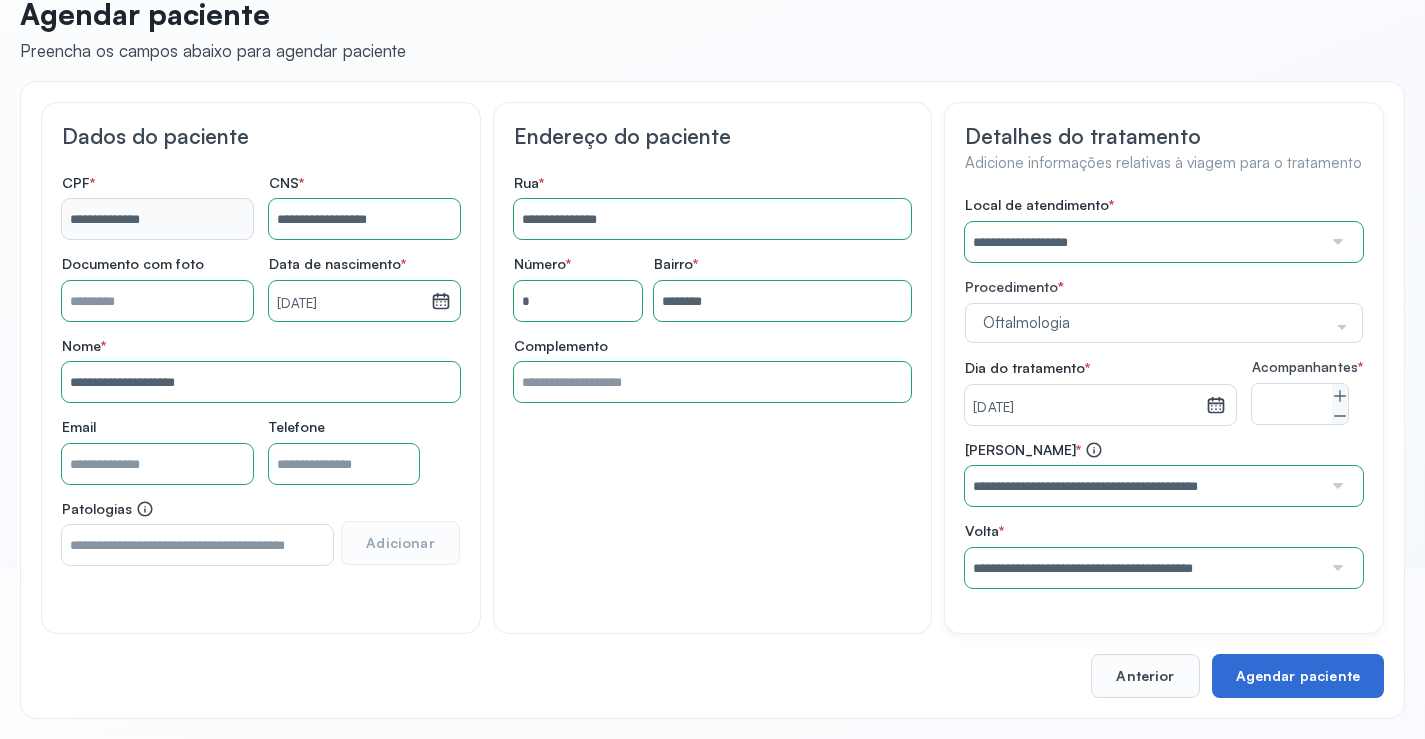 click on "Agendar paciente" at bounding box center [1298, 676] 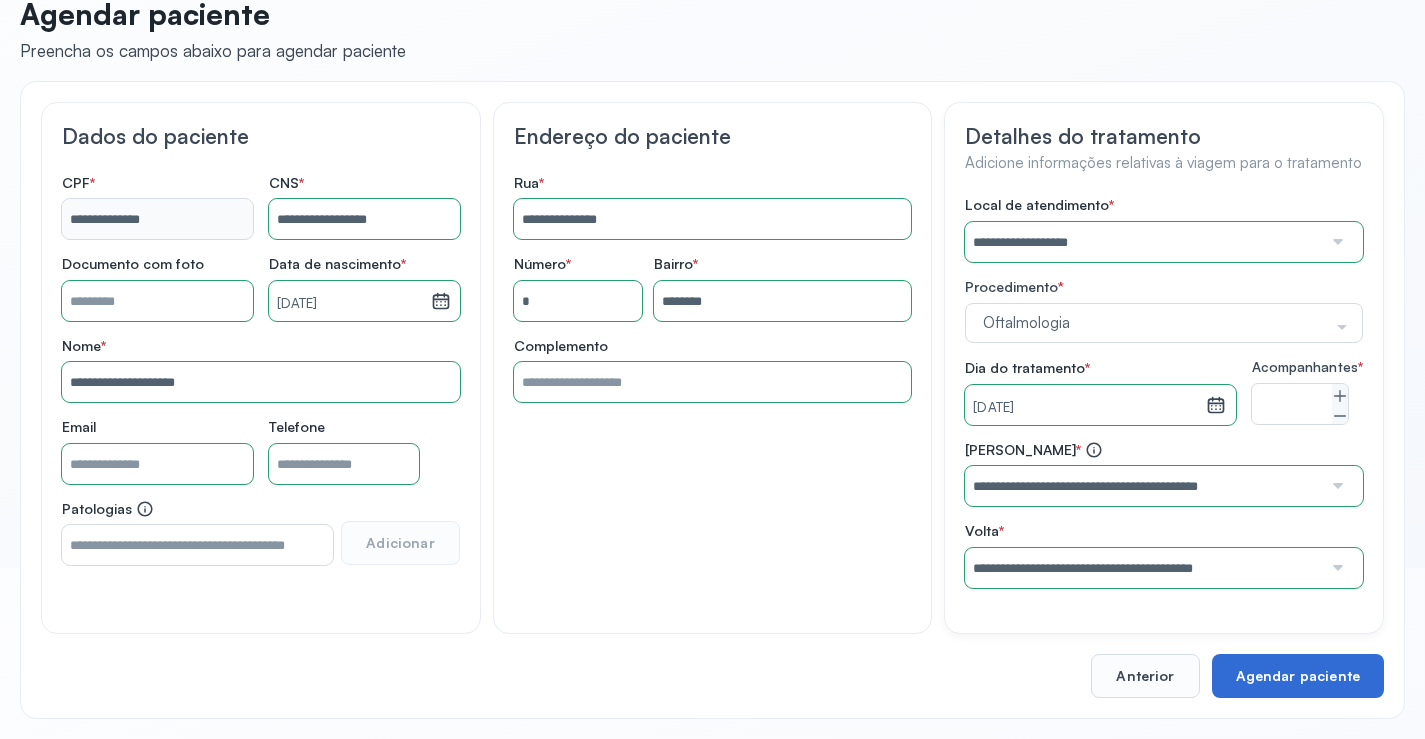 scroll, scrollTop: 44, scrollLeft: 0, axis: vertical 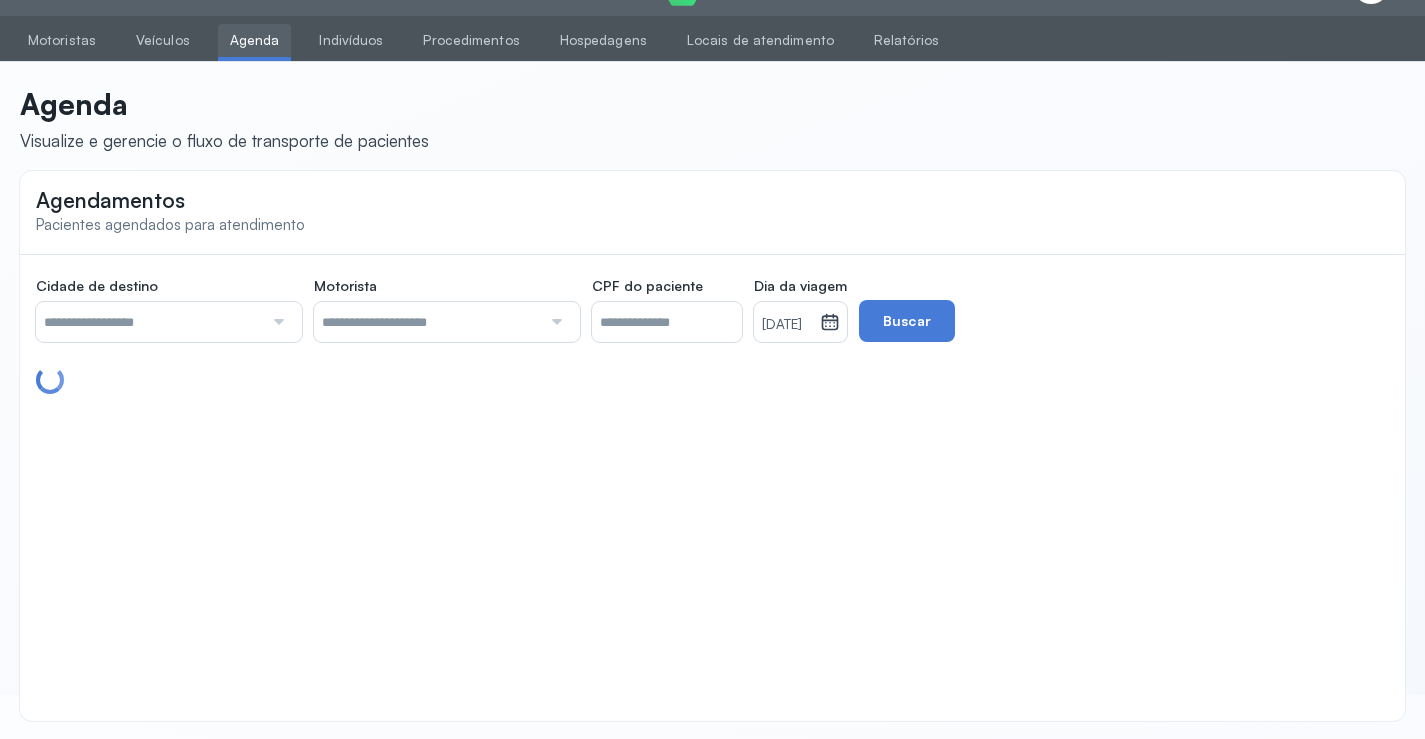click on "Agendamentos Pacientes agendados para atendimento" 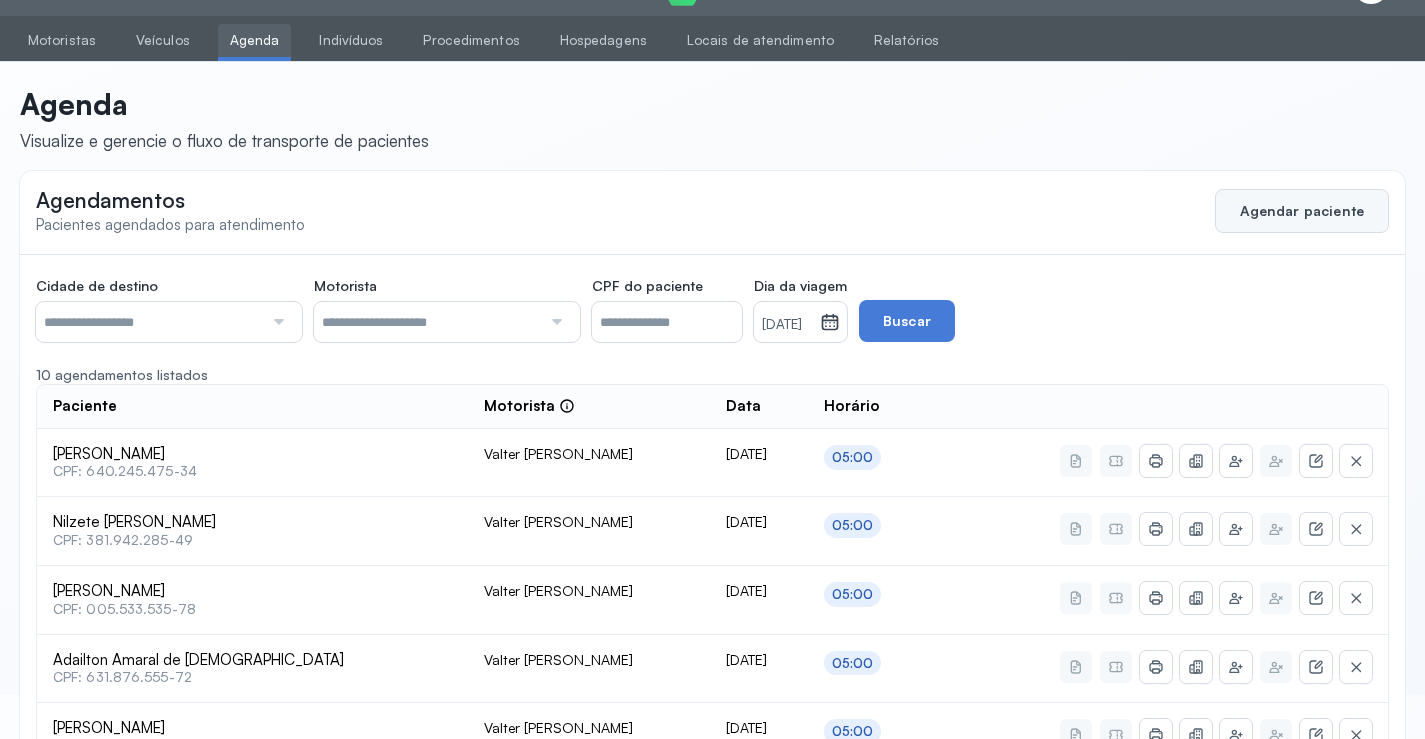 click on "Agendar paciente" 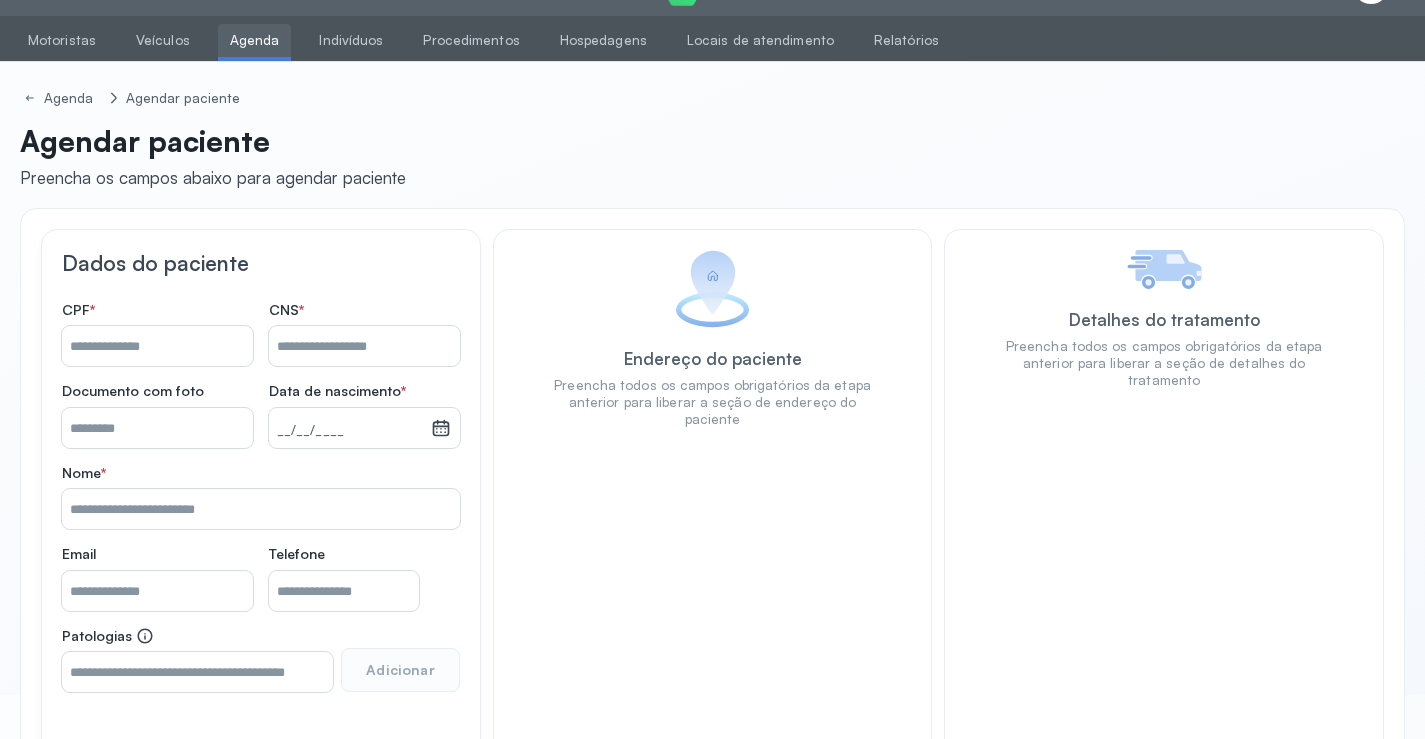 click on "Nome   *" at bounding box center [364, 346] 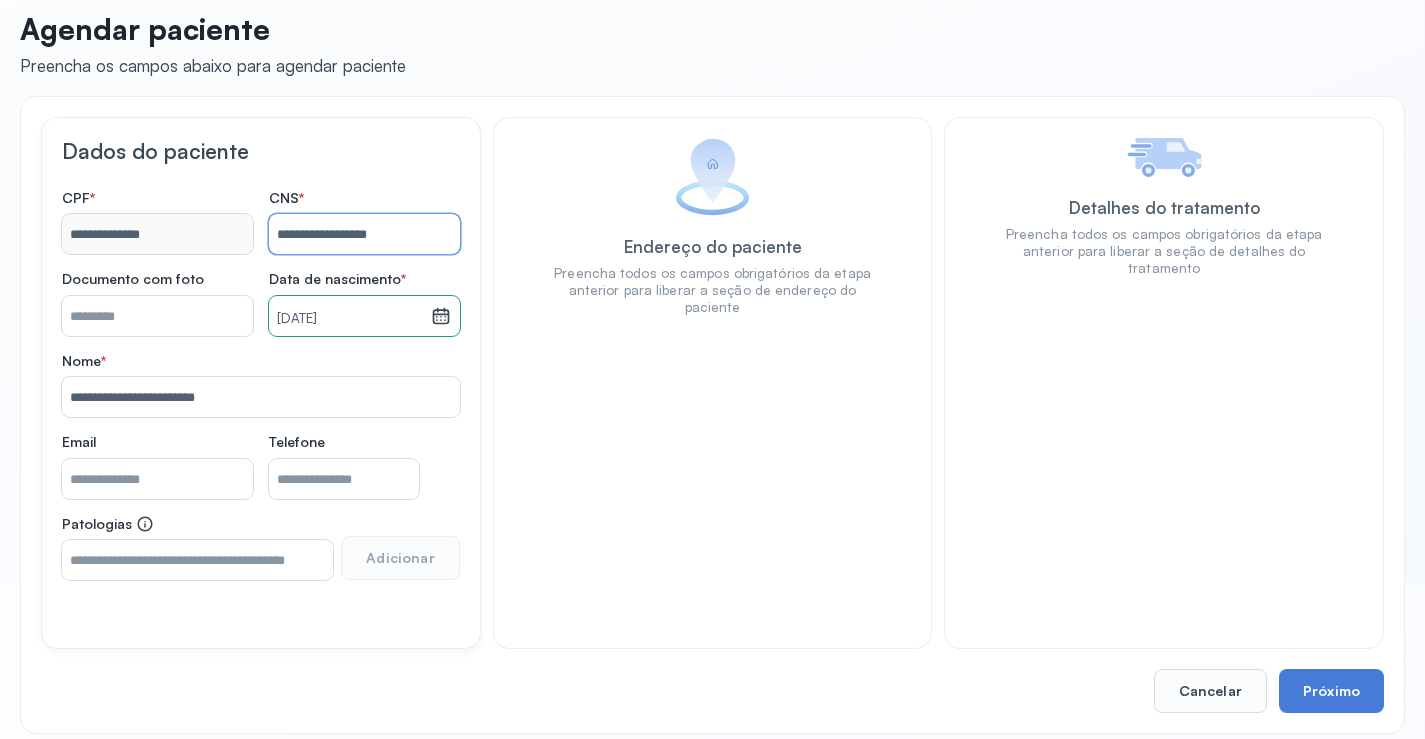 scroll, scrollTop: 171, scrollLeft: 0, axis: vertical 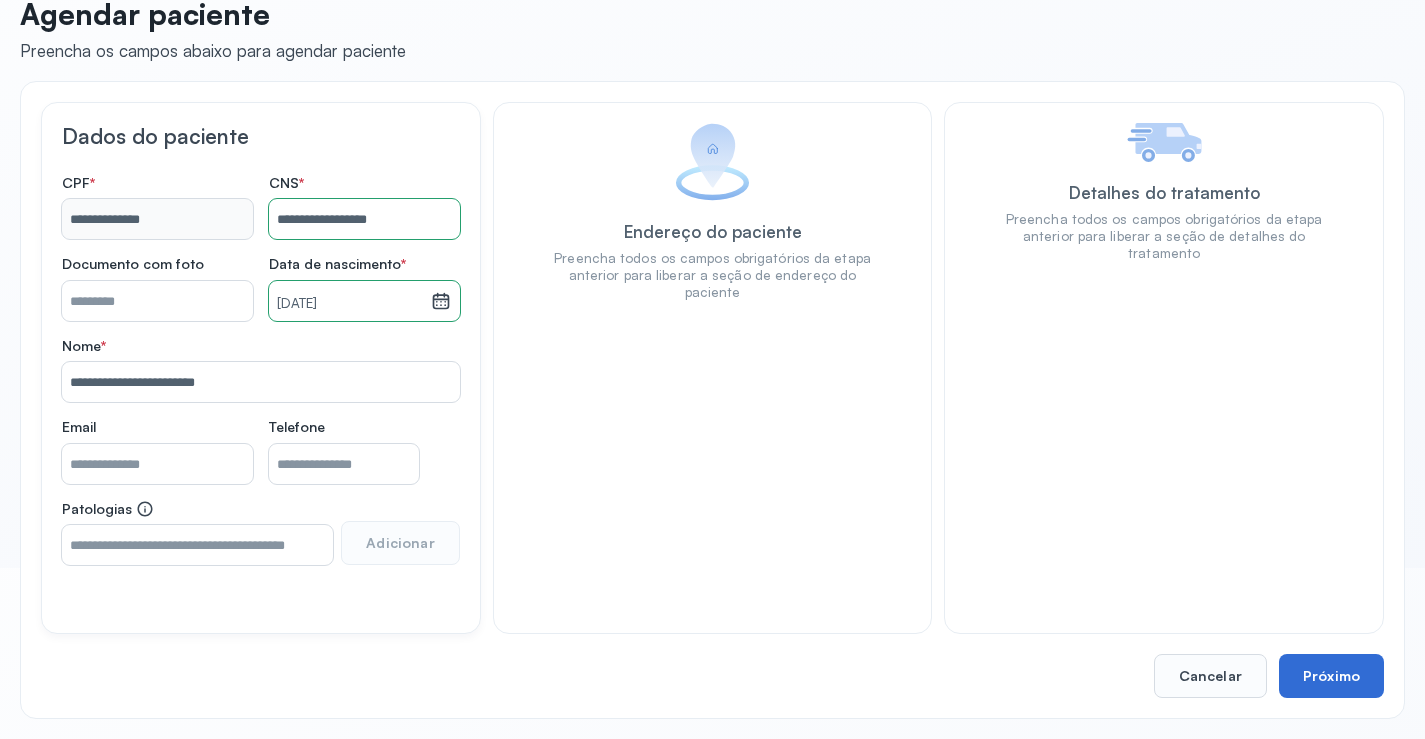 click on "Próximo" at bounding box center [1331, 676] 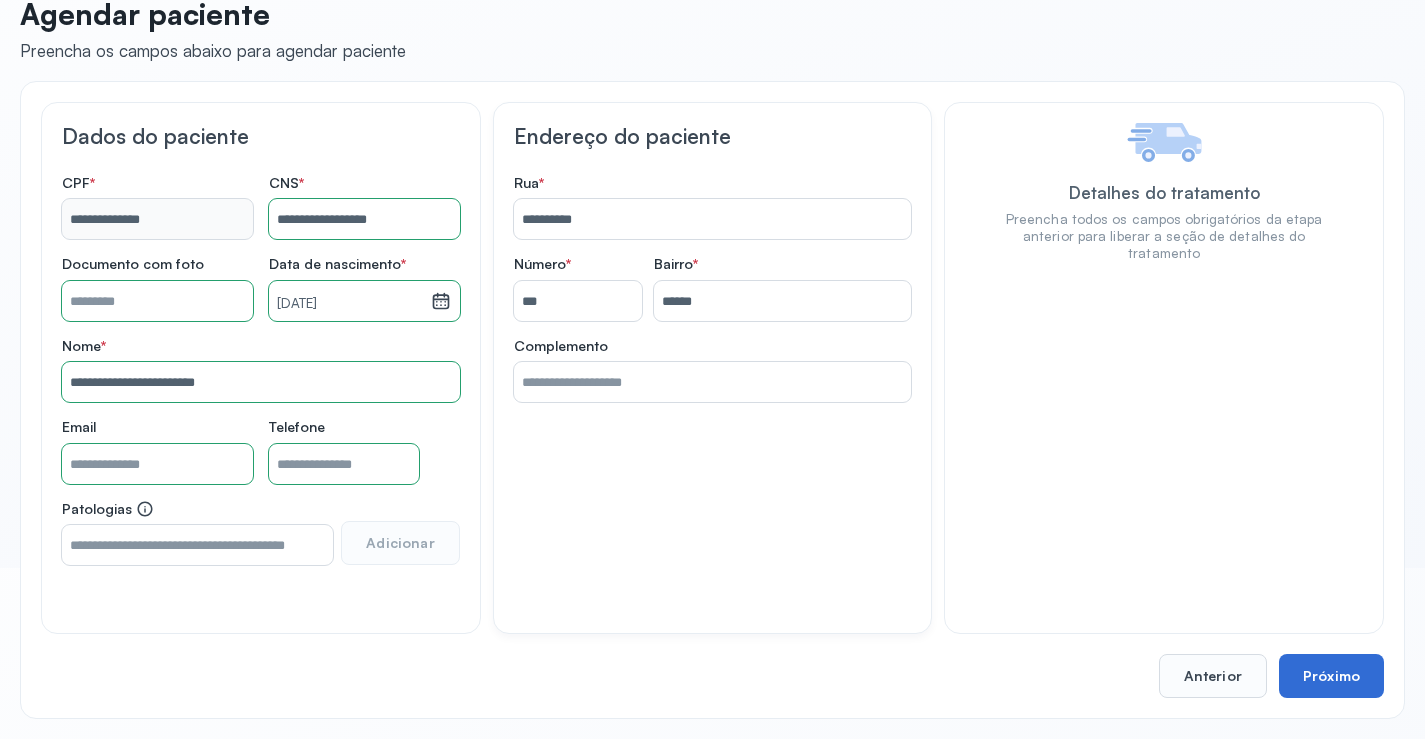 click on "Próximo" at bounding box center (1331, 676) 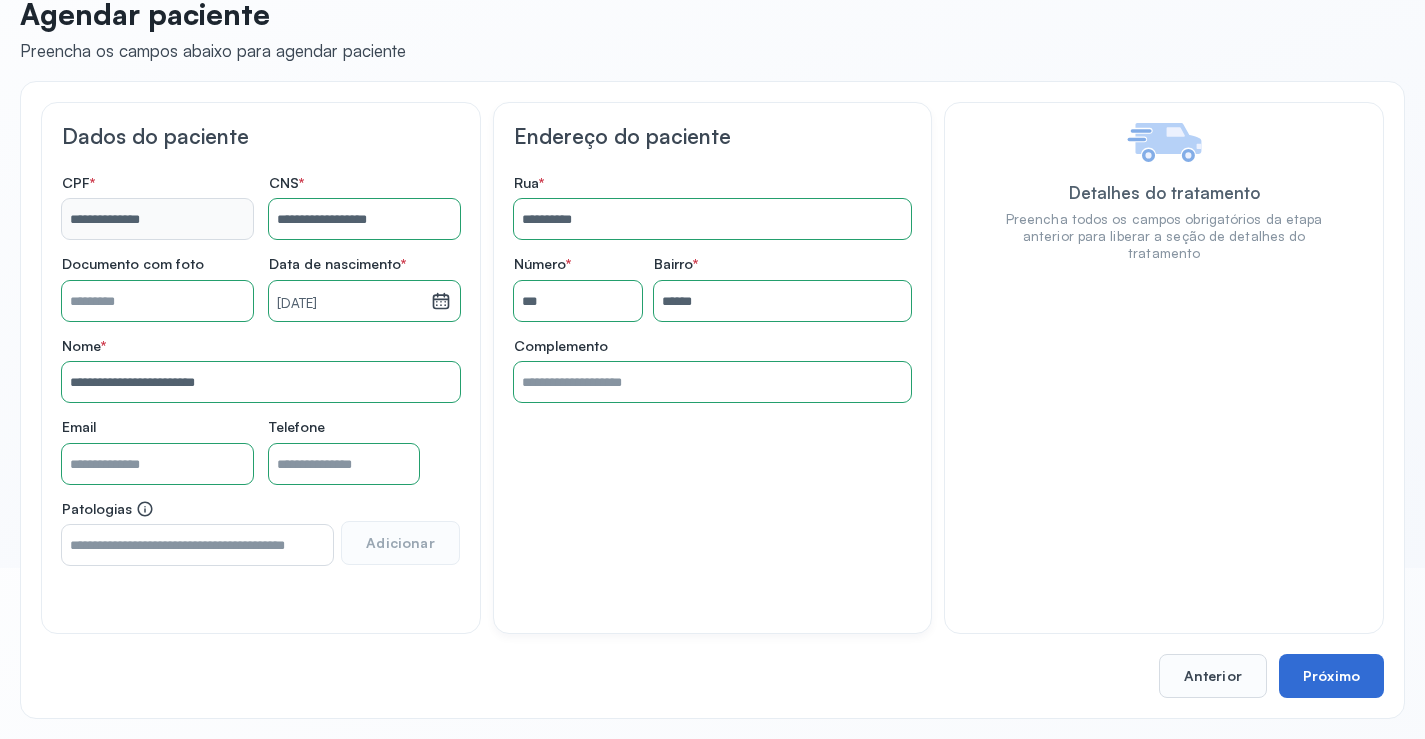 click on "Próximo" at bounding box center (1331, 676) 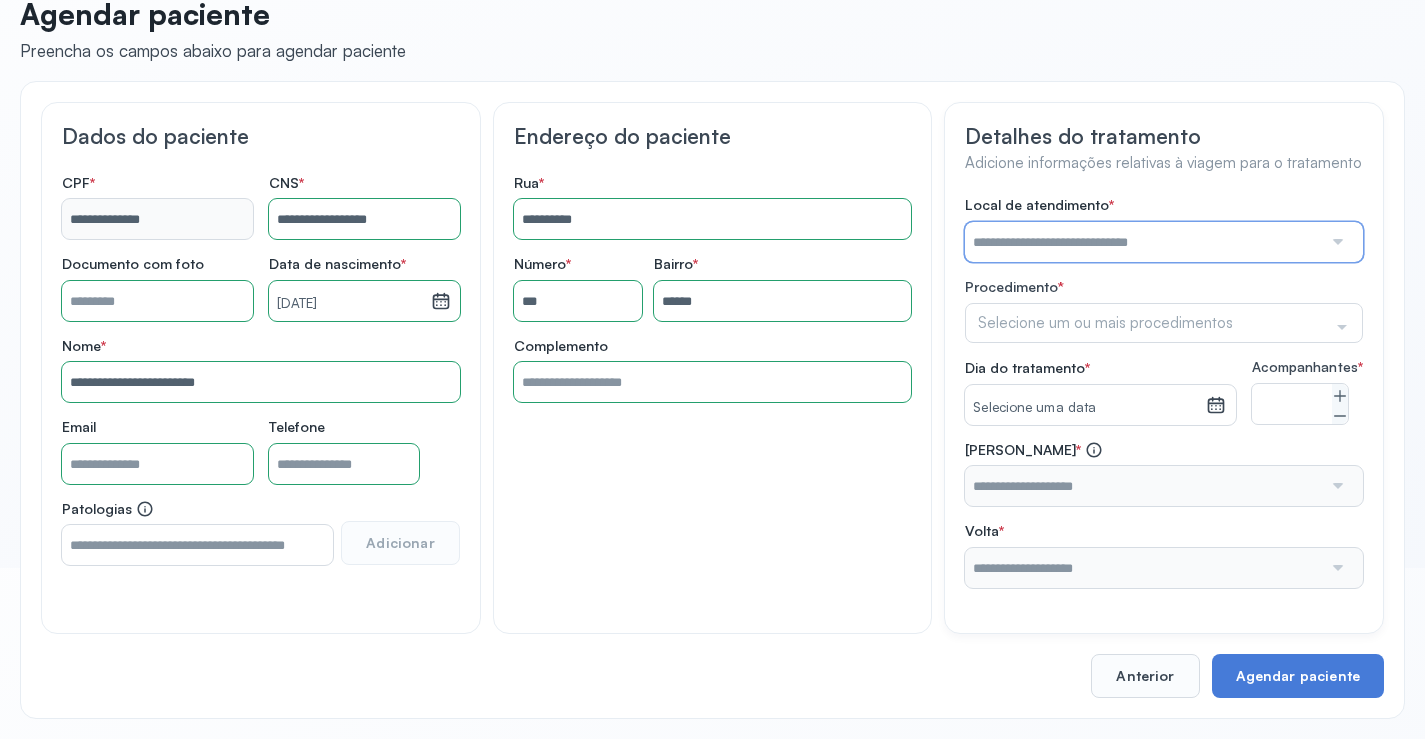 click at bounding box center (1143, 242) 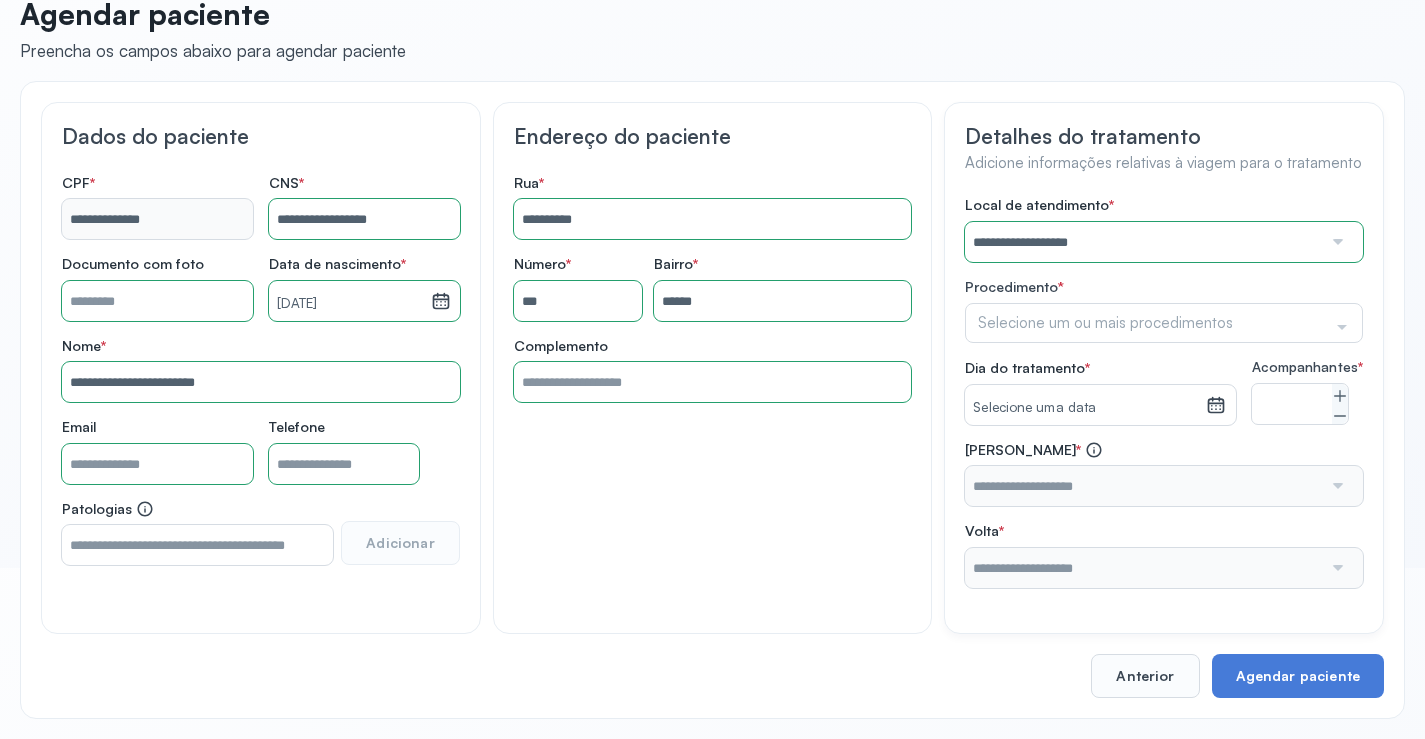 click on "**********" at bounding box center (1164, 392) 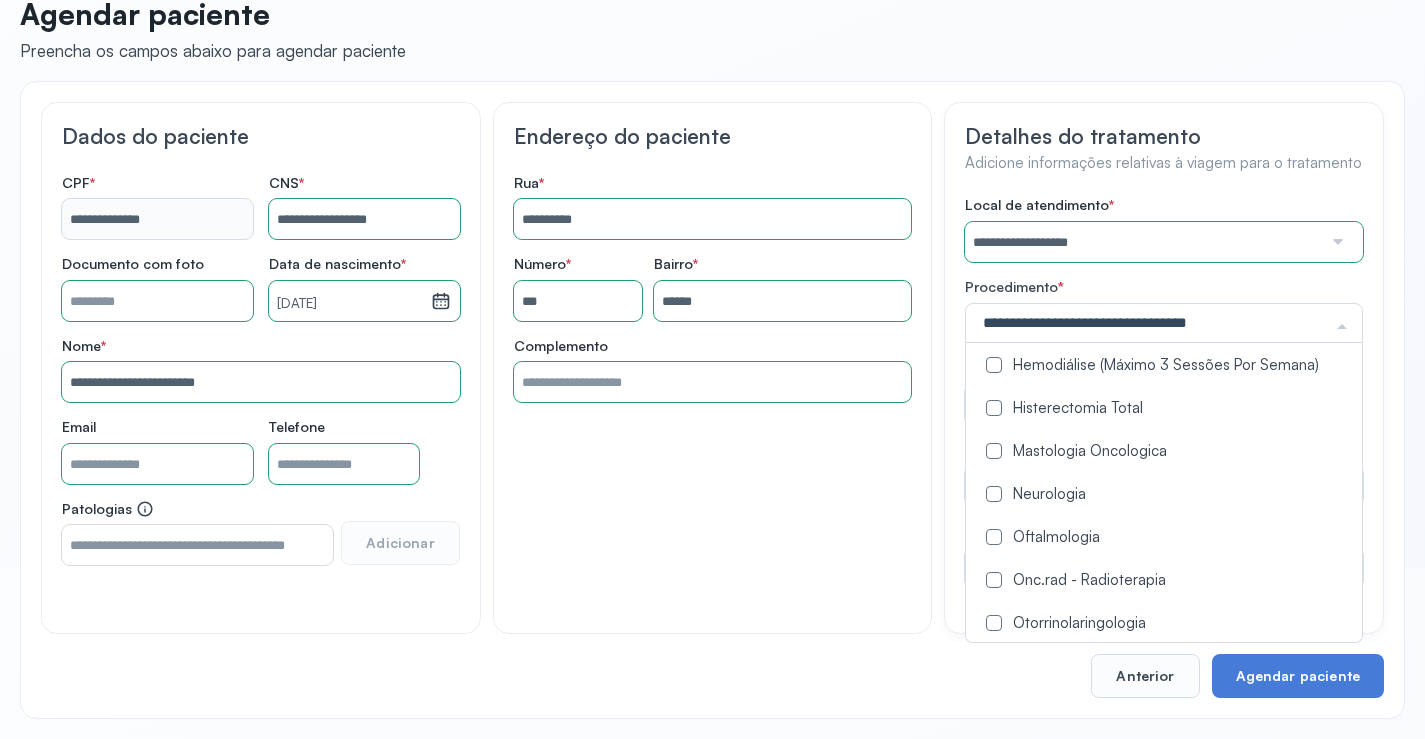 scroll, scrollTop: 1000, scrollLeft: 0, axis: vertical 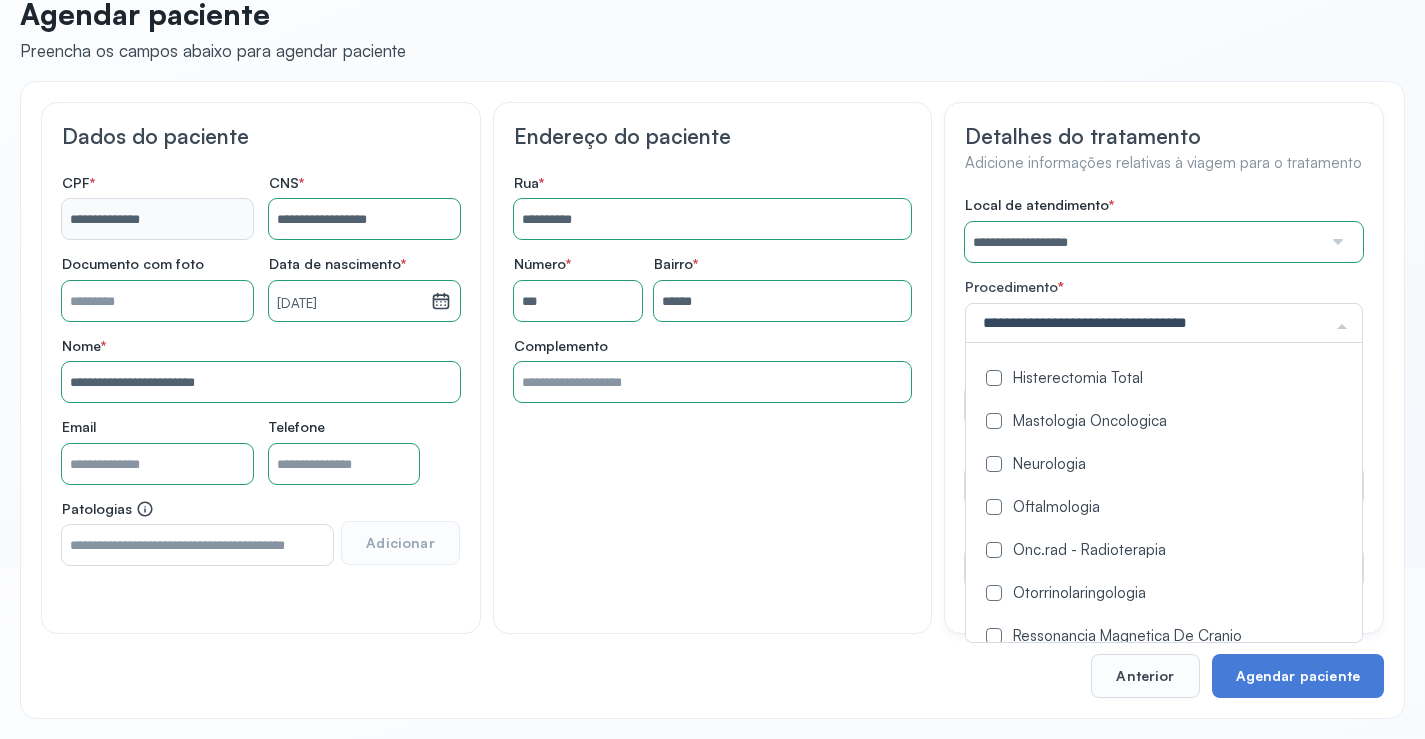 drag, startPoint x: 998, startPoint y: 504, endPoint x: 951, endPoint y: 527, distance: 52.3259 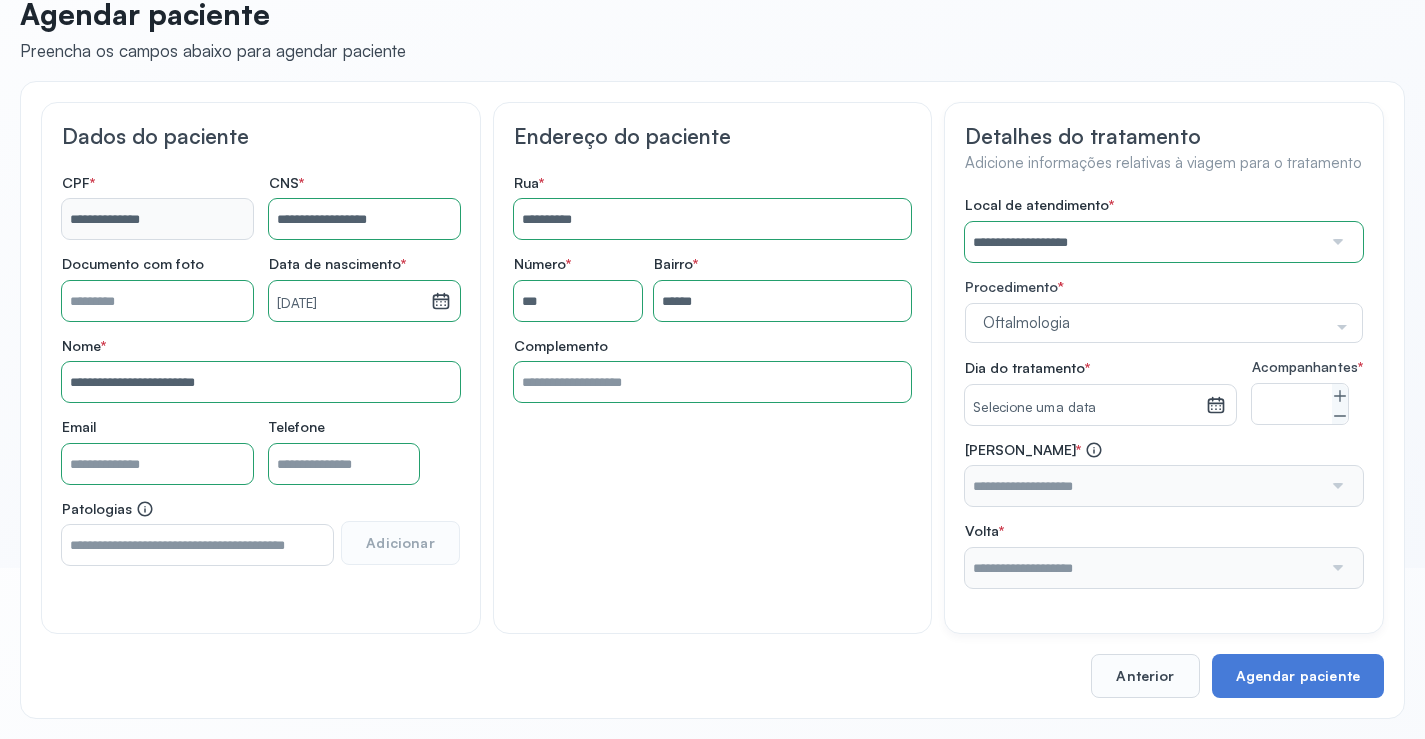 click on "**********" 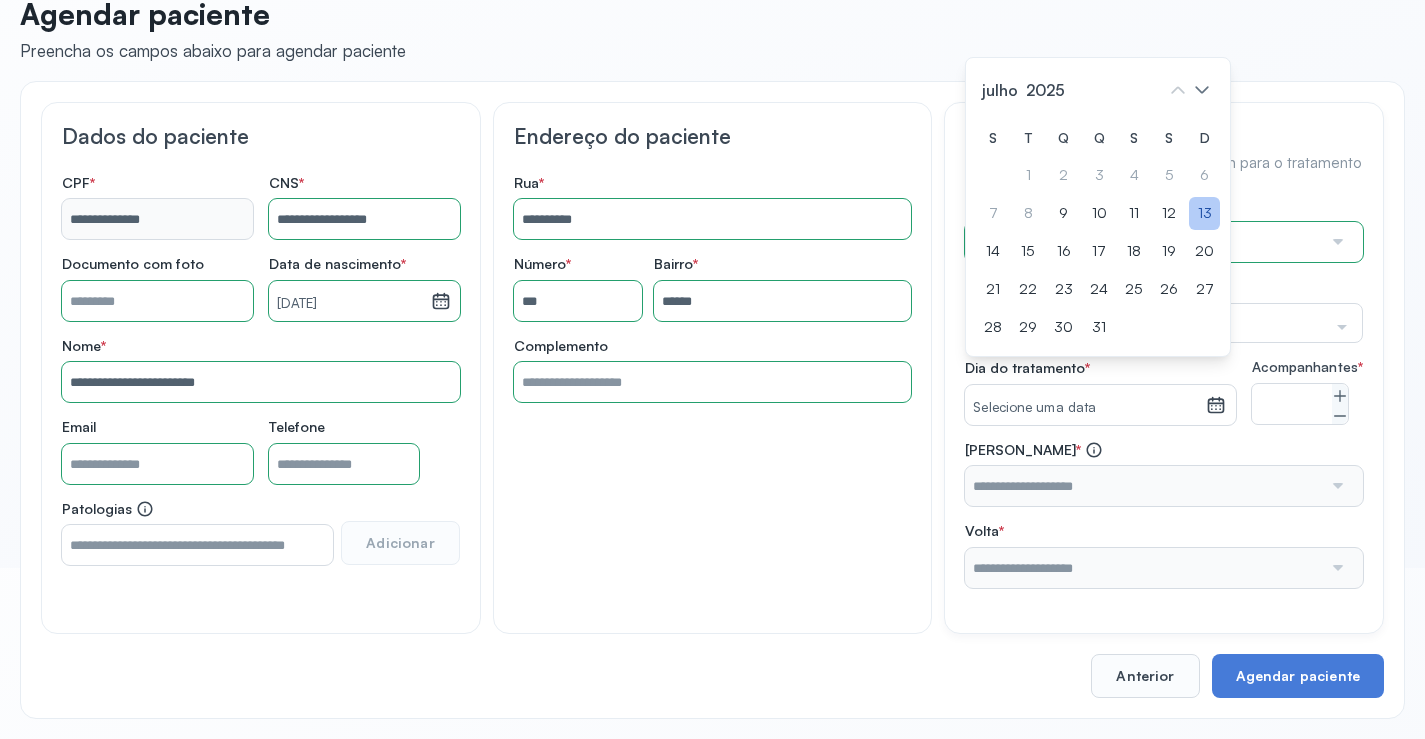 click on "13" 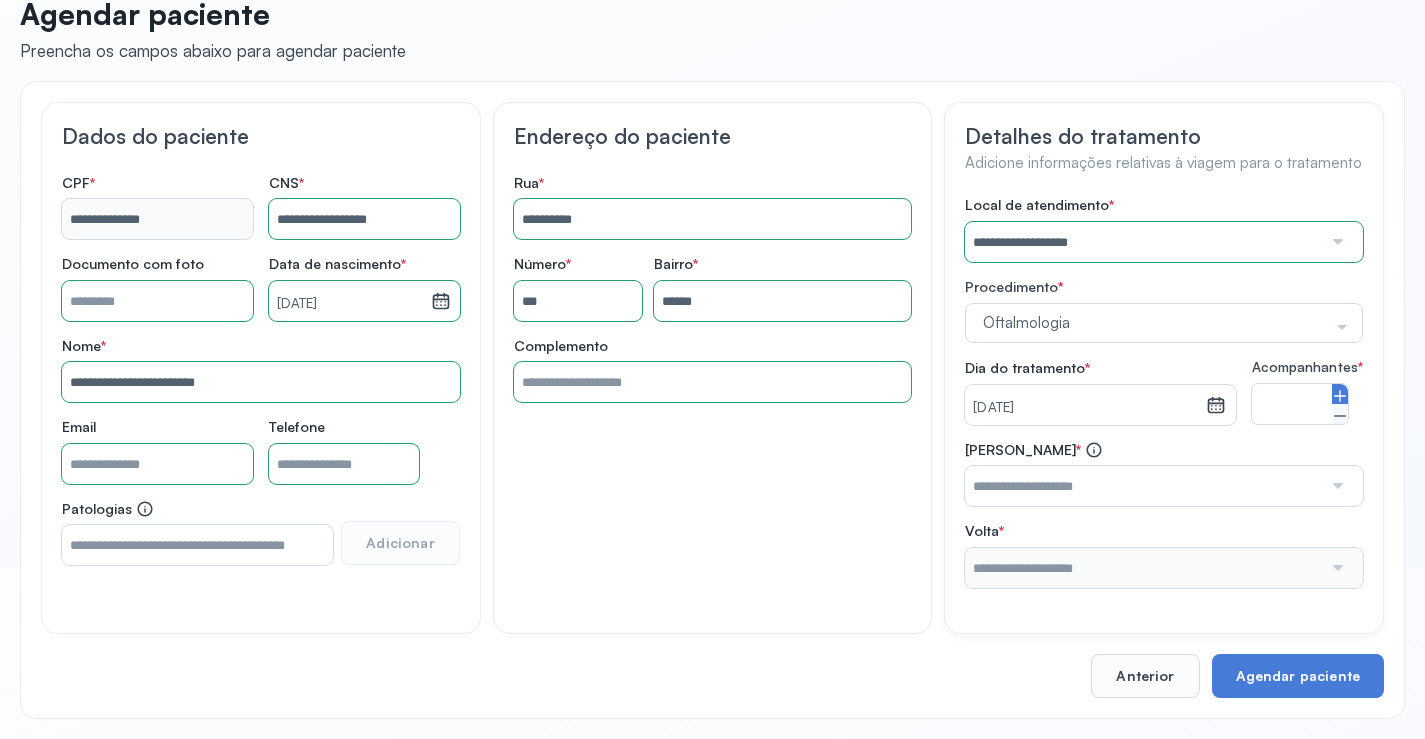 click 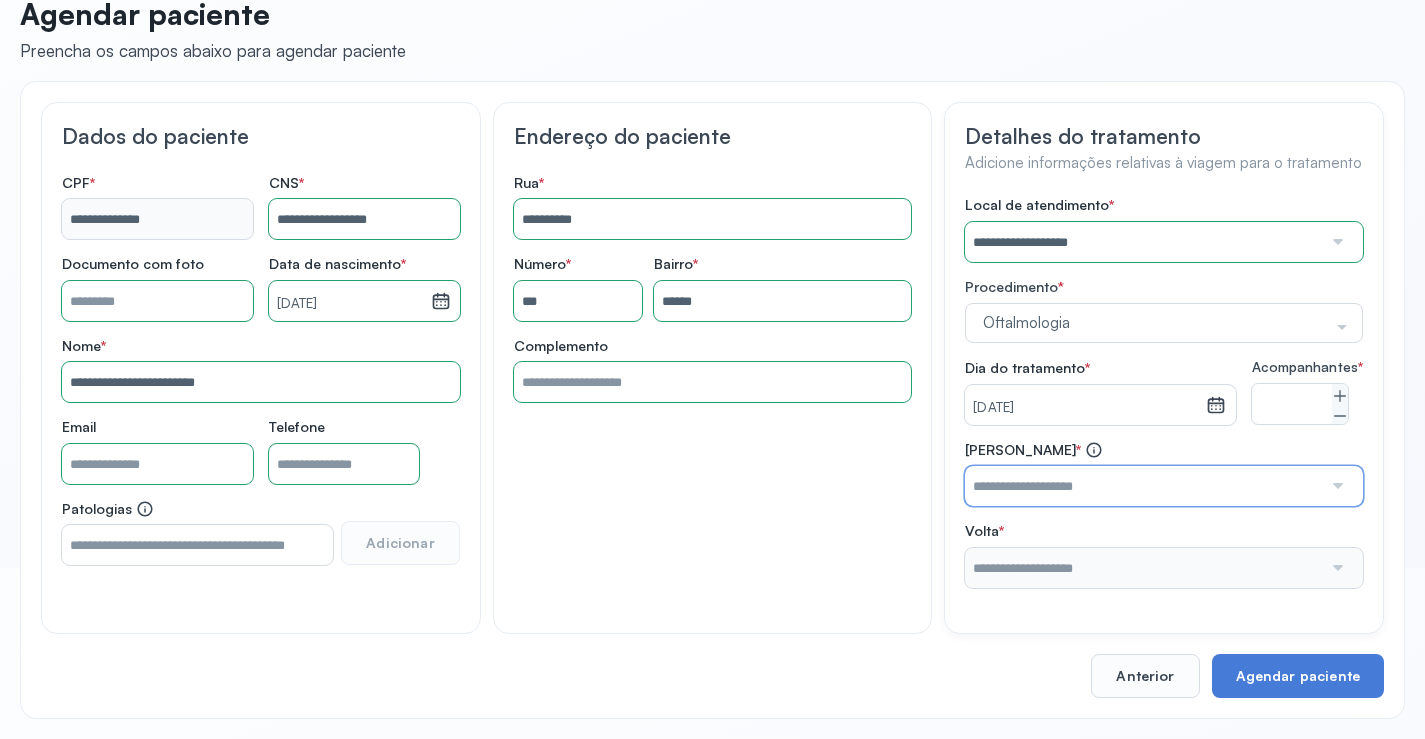 click at bounding box center [1143, 486] 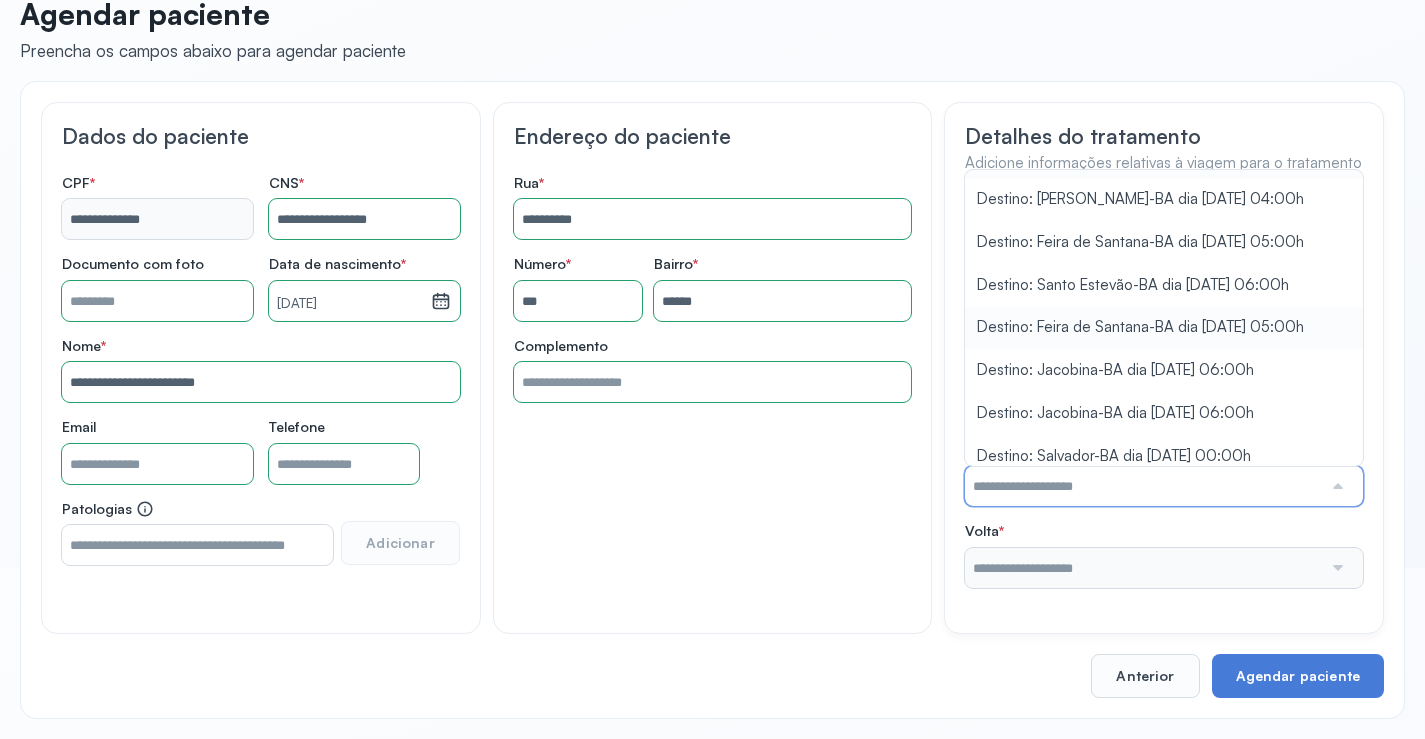scroll, scrollTop: 0, scrollLeft: 0, axis: both 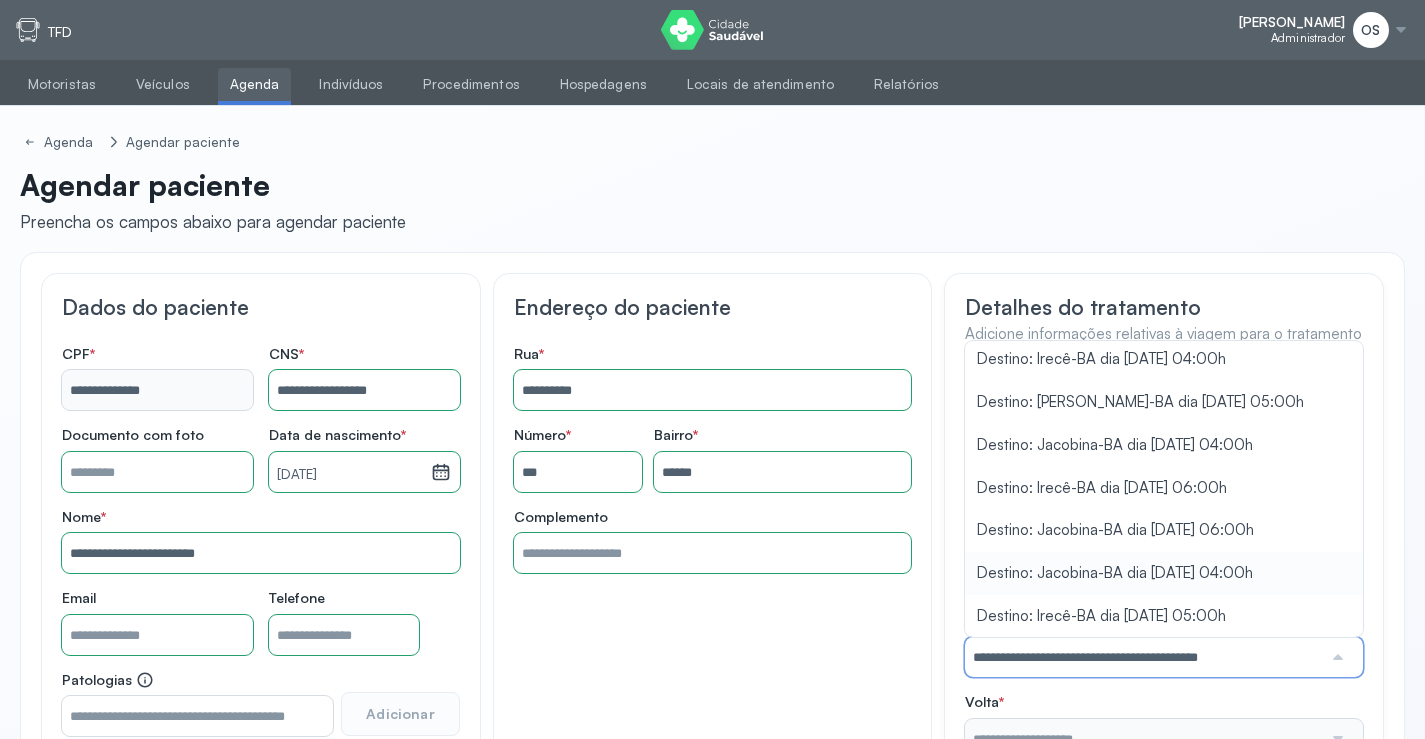 click on "**********" at bounding box center [1164, 563] 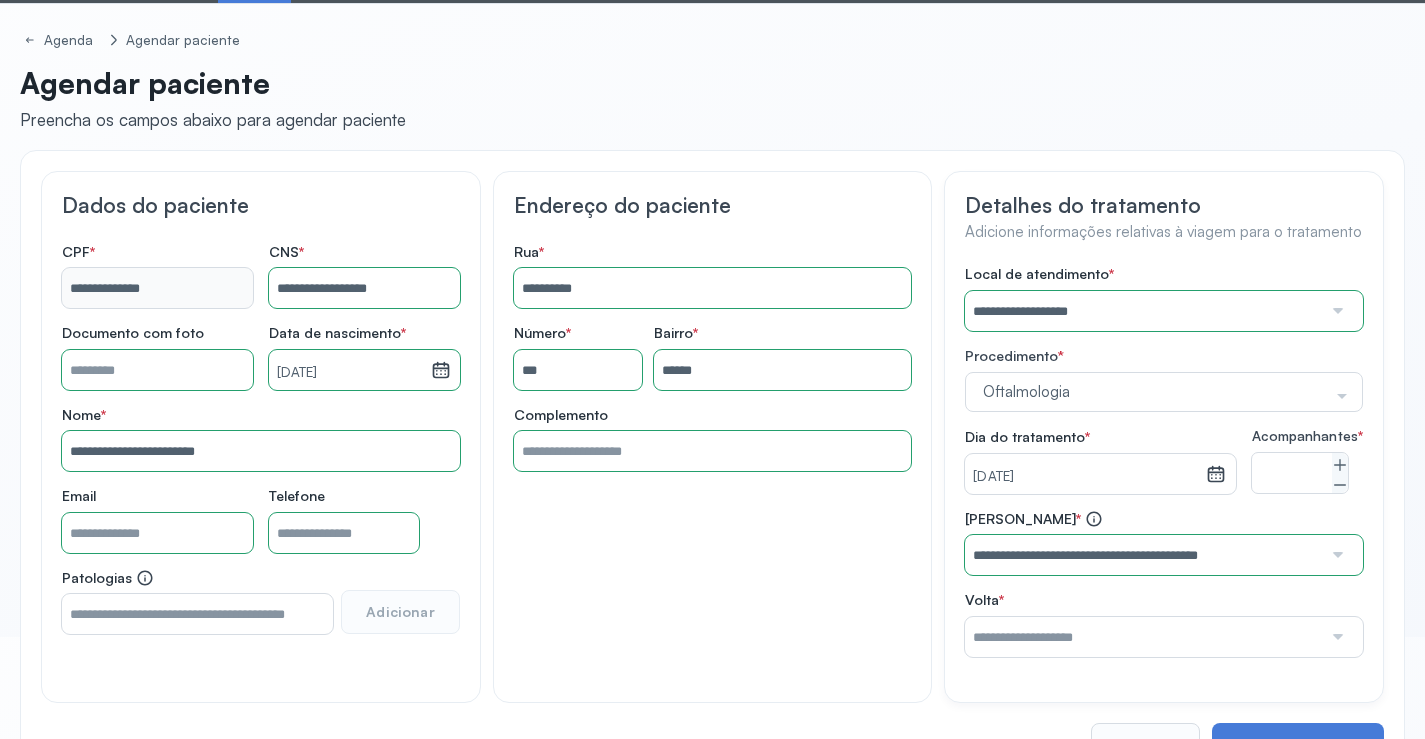 scroll, scrollTop: 186, scrollLeft: 0, axis: vertical 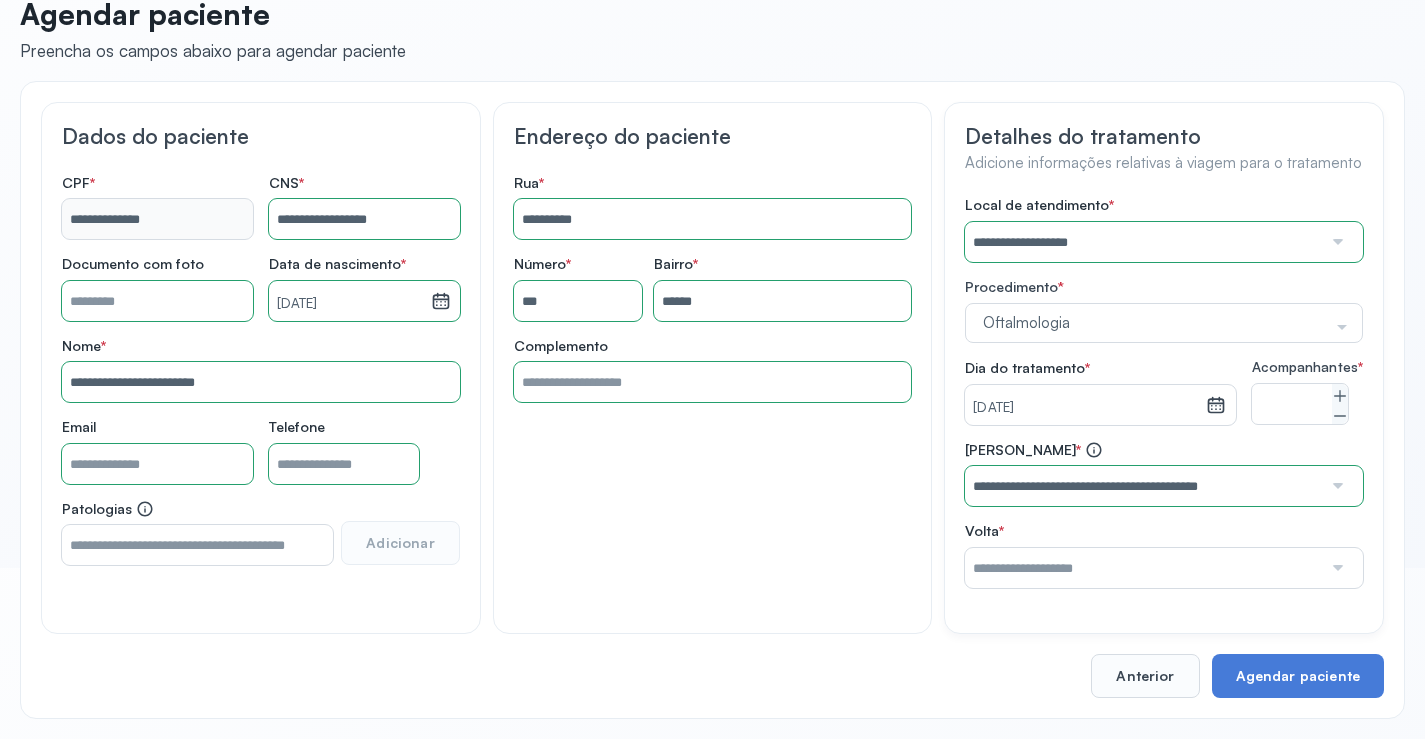 click at bounding box center (1143, 568) 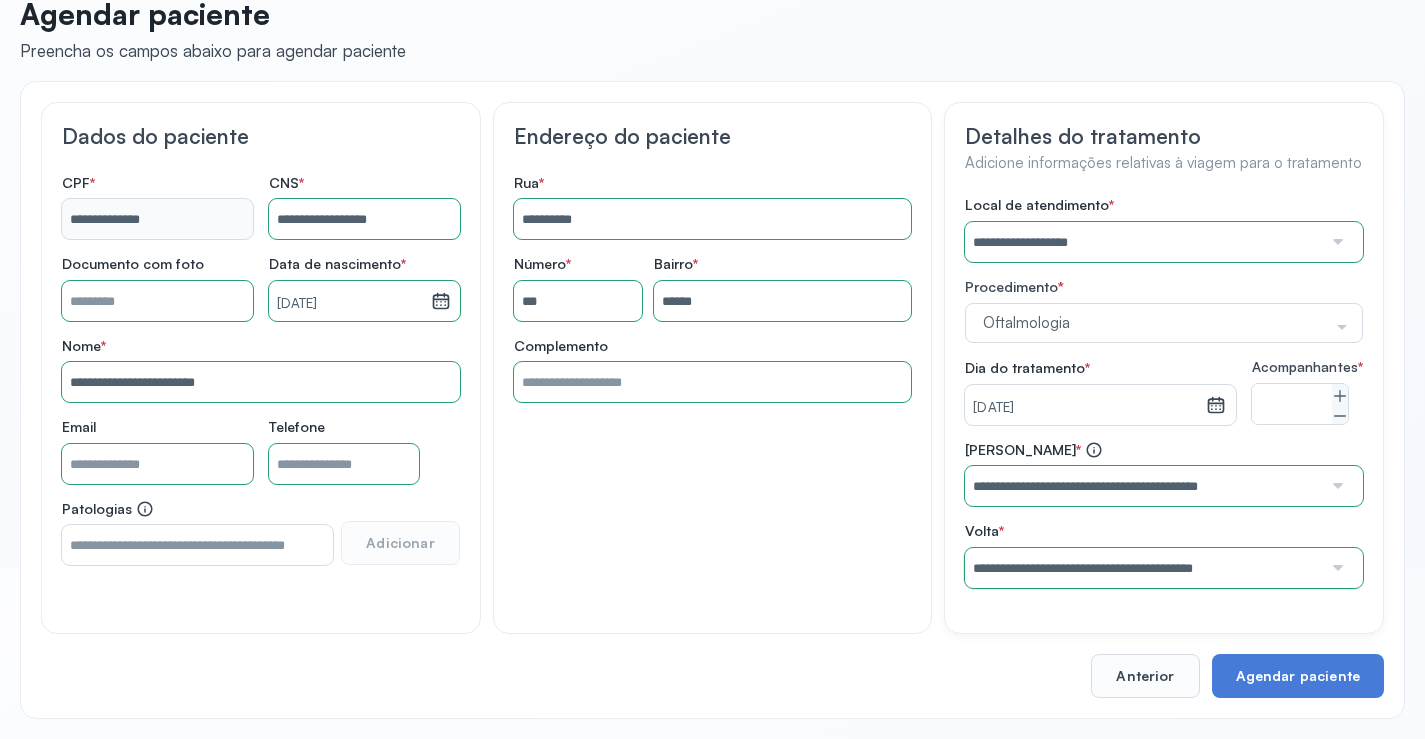 click on "**********" at bounding box center [1164, 514] 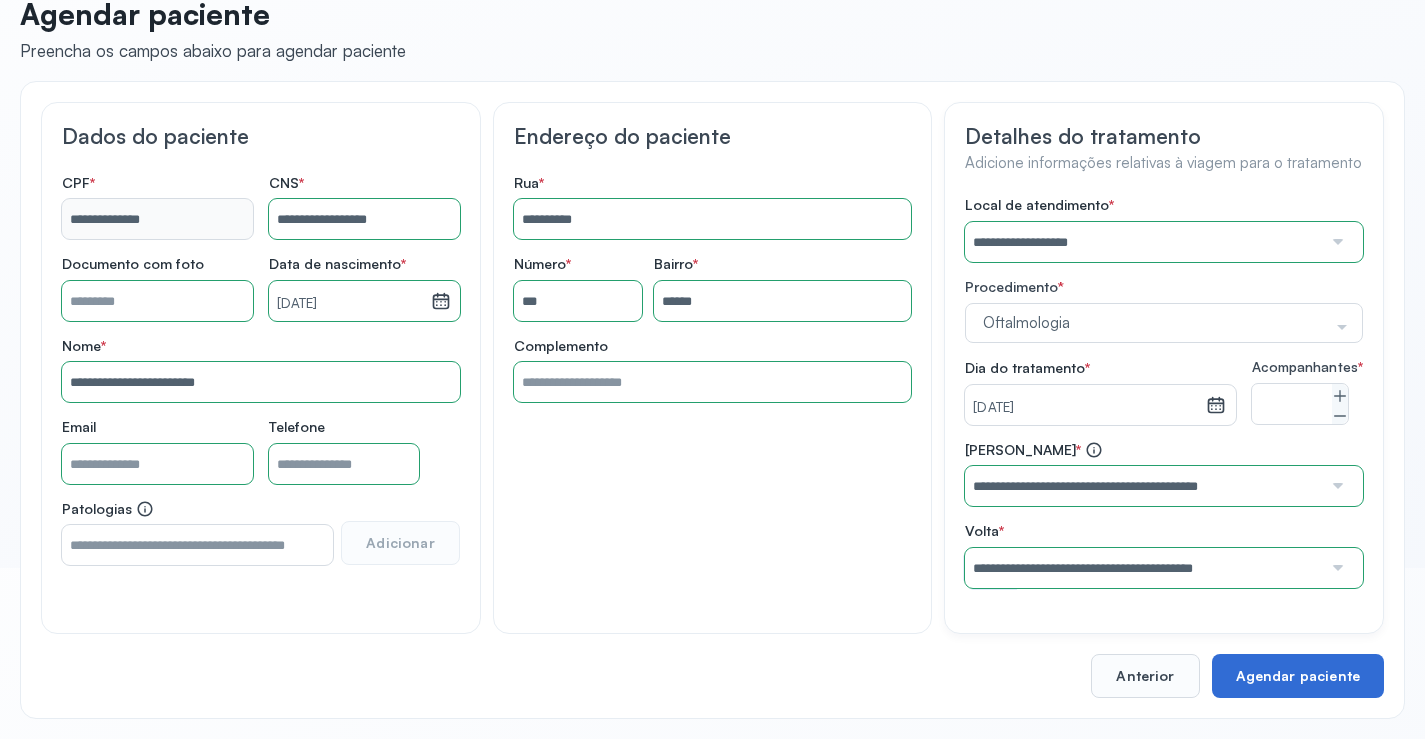 click on "Agendar paciente" at bounding box center [1298, 676] 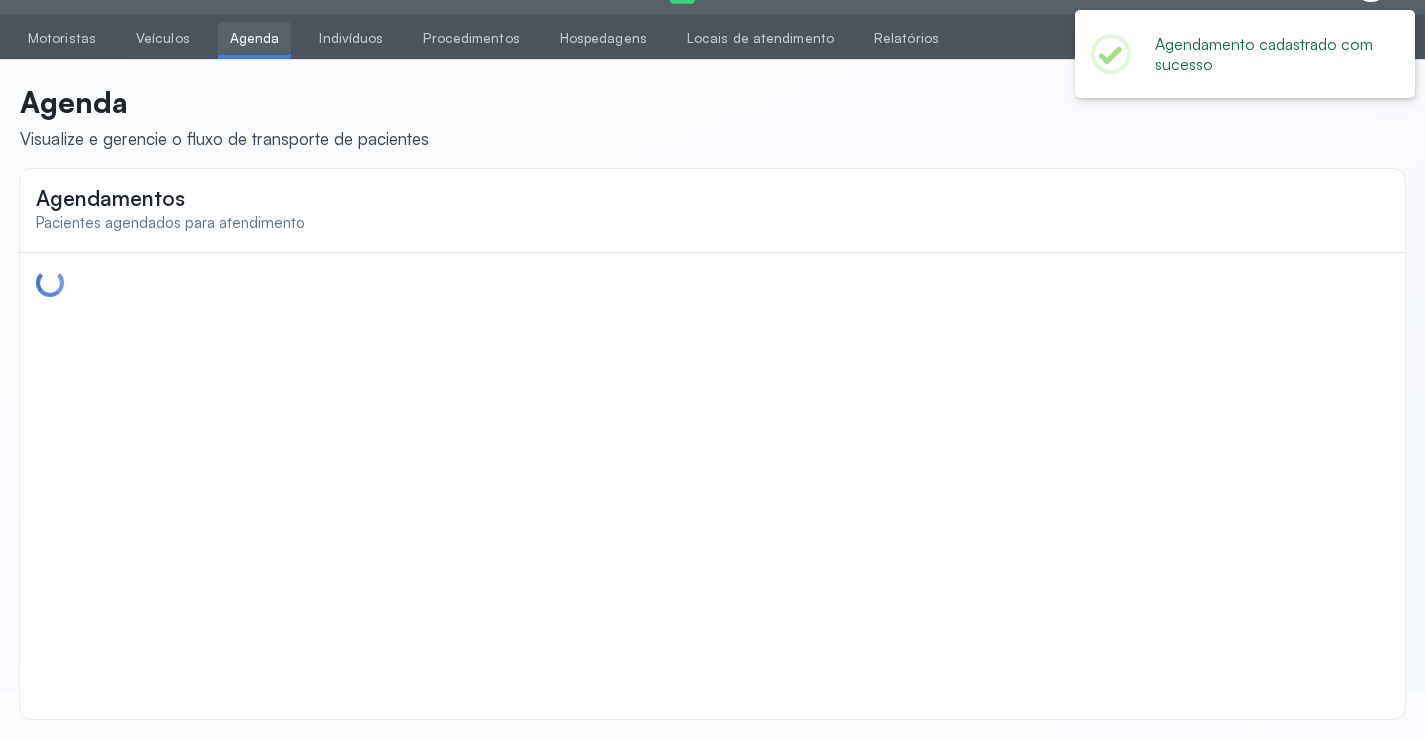scroll, scrollTop: 44, scrollLeft: 0, axis: vertical 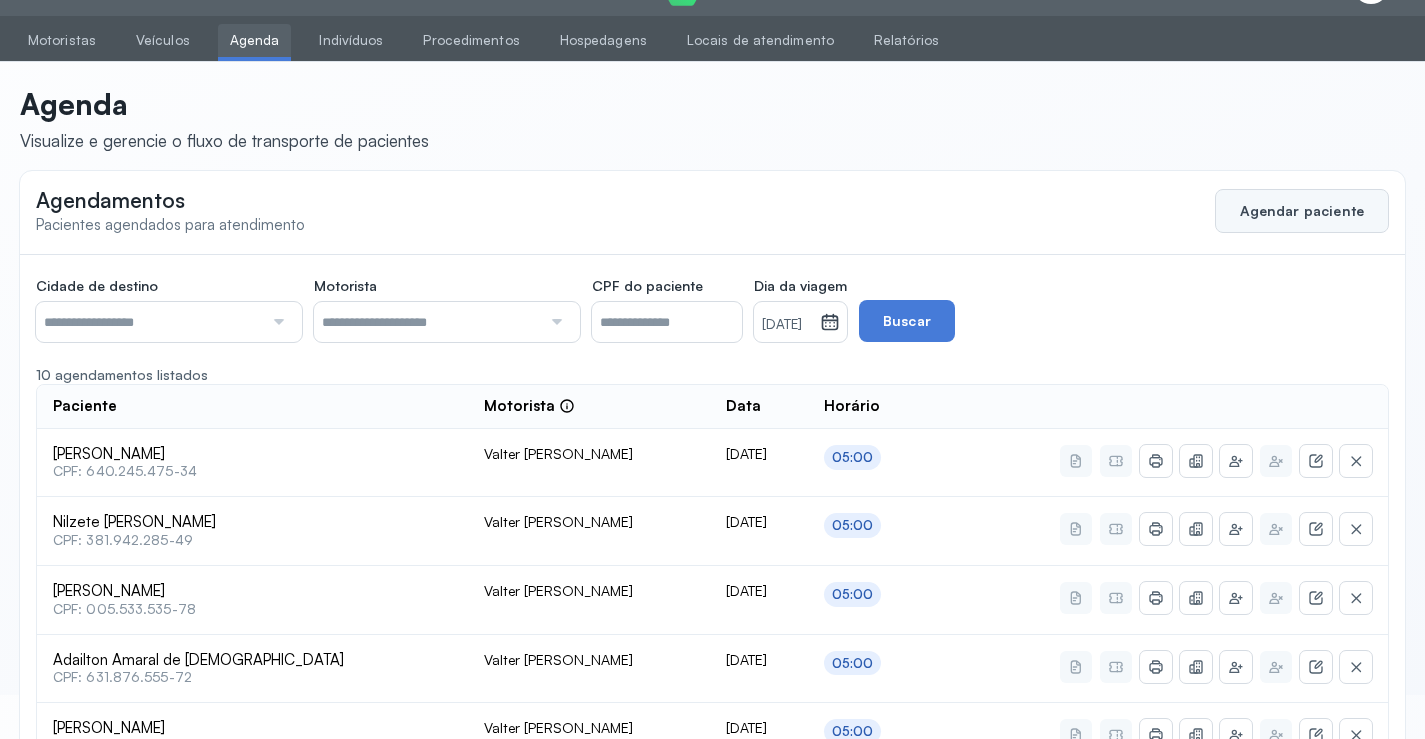 click on "Agendar paciente" 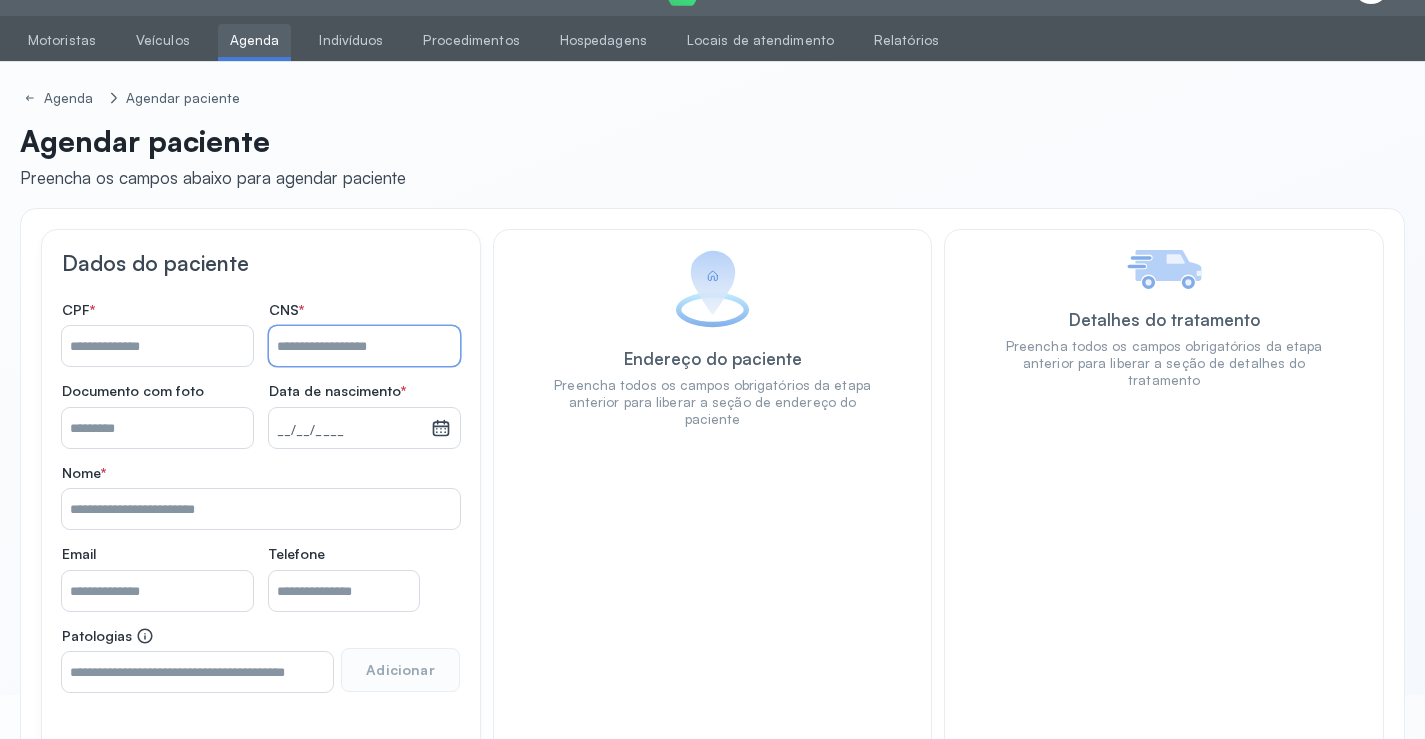 click on "Nome   *" at bounding box center (364, 346) 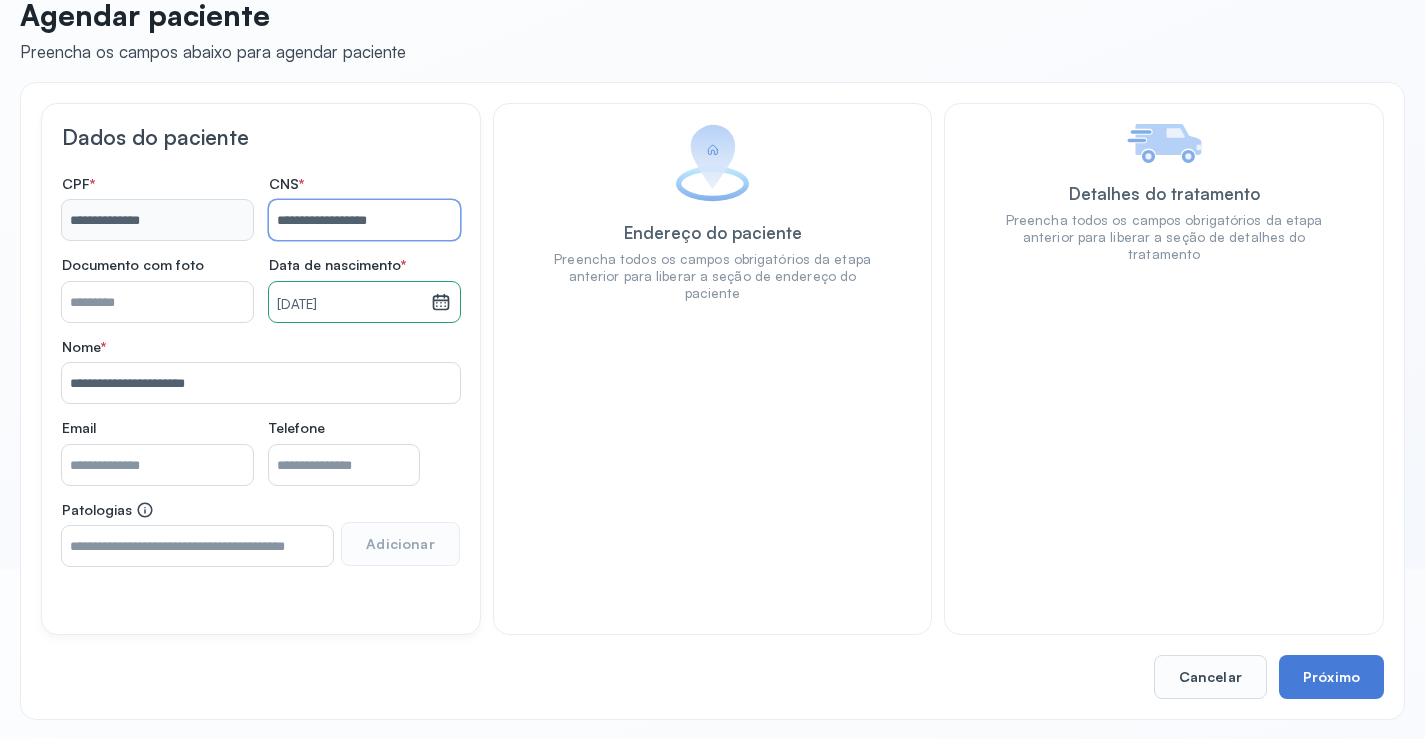 scroll, scrollTop: 171, scrollLeft: 0, axis: vertical 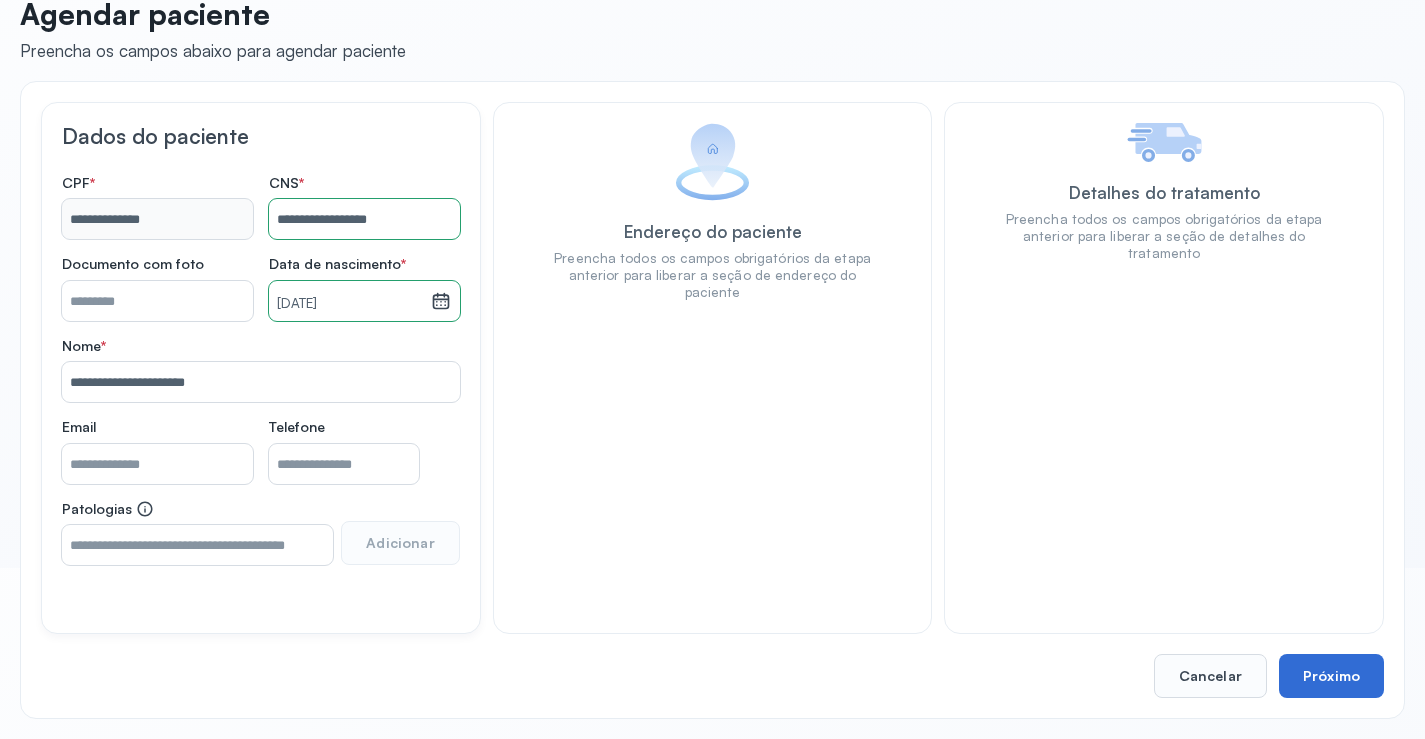 click on "Próximo" at bounding box center (1331, 676) 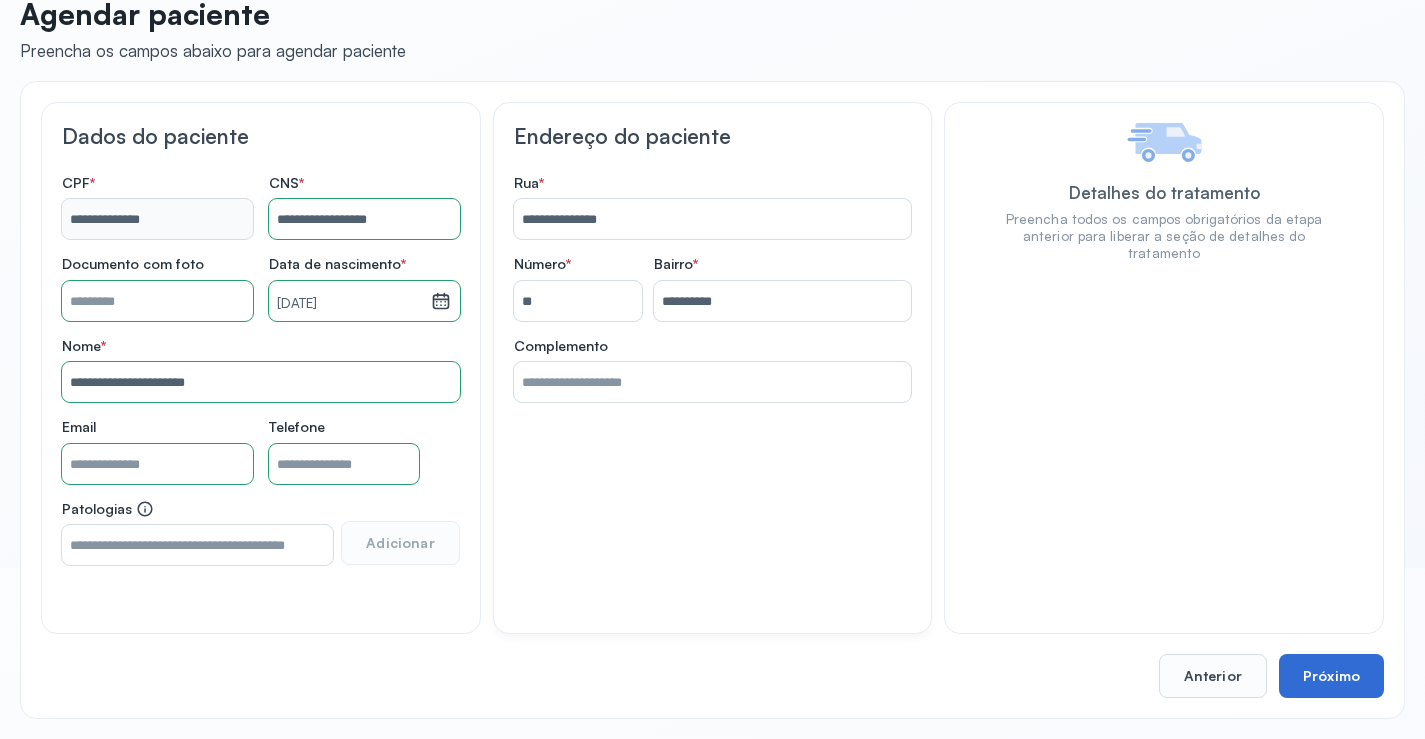 click on "Próximo" at bounding box center (1331, 676) 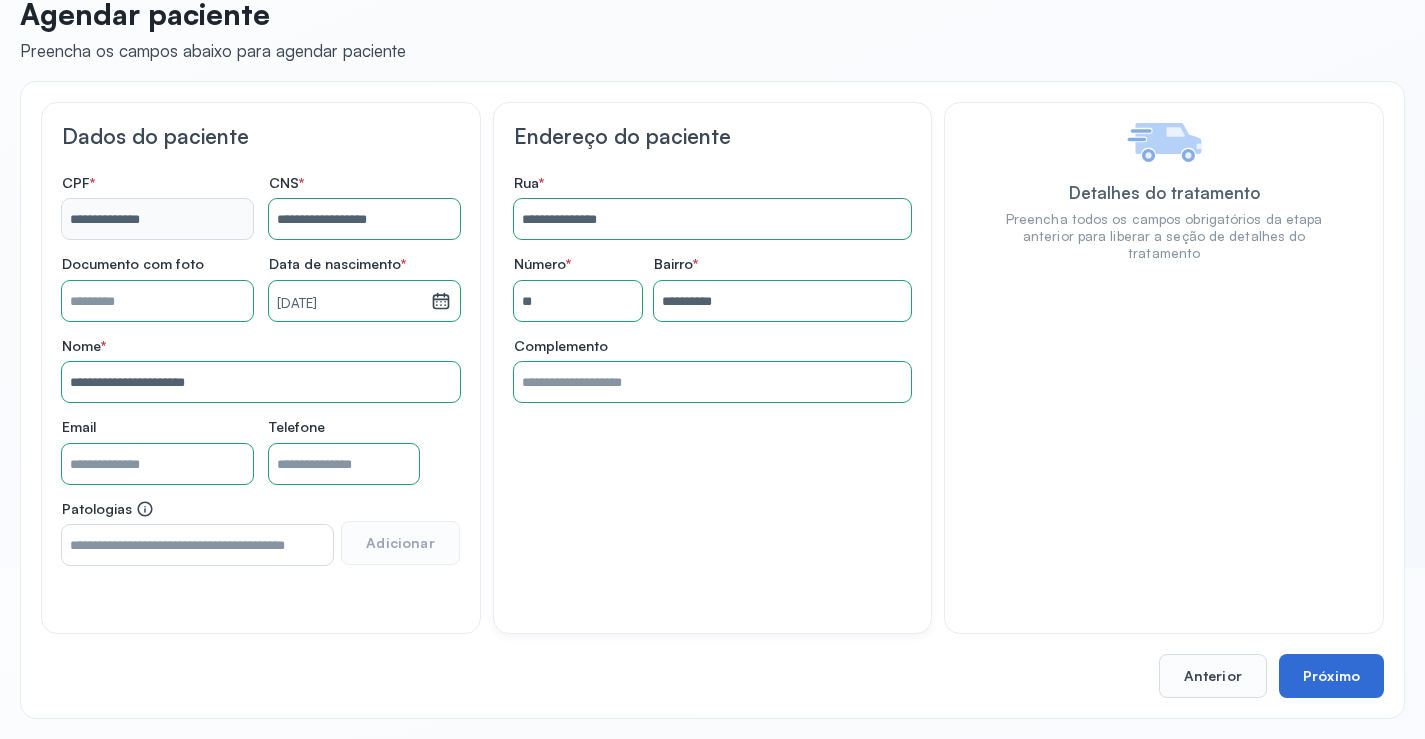 click on "Próximo" at bounding box center (1331, 676) 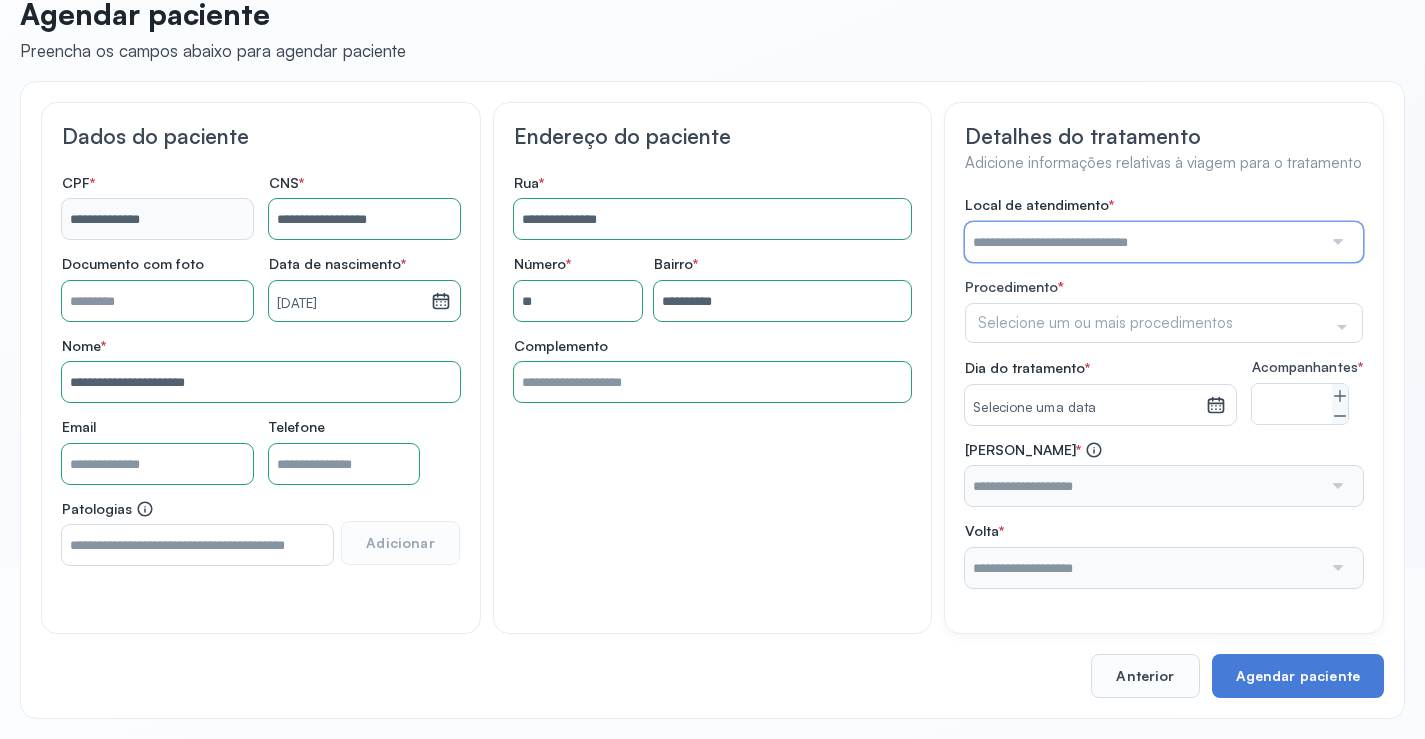 click at bounding box center [1143, 242] 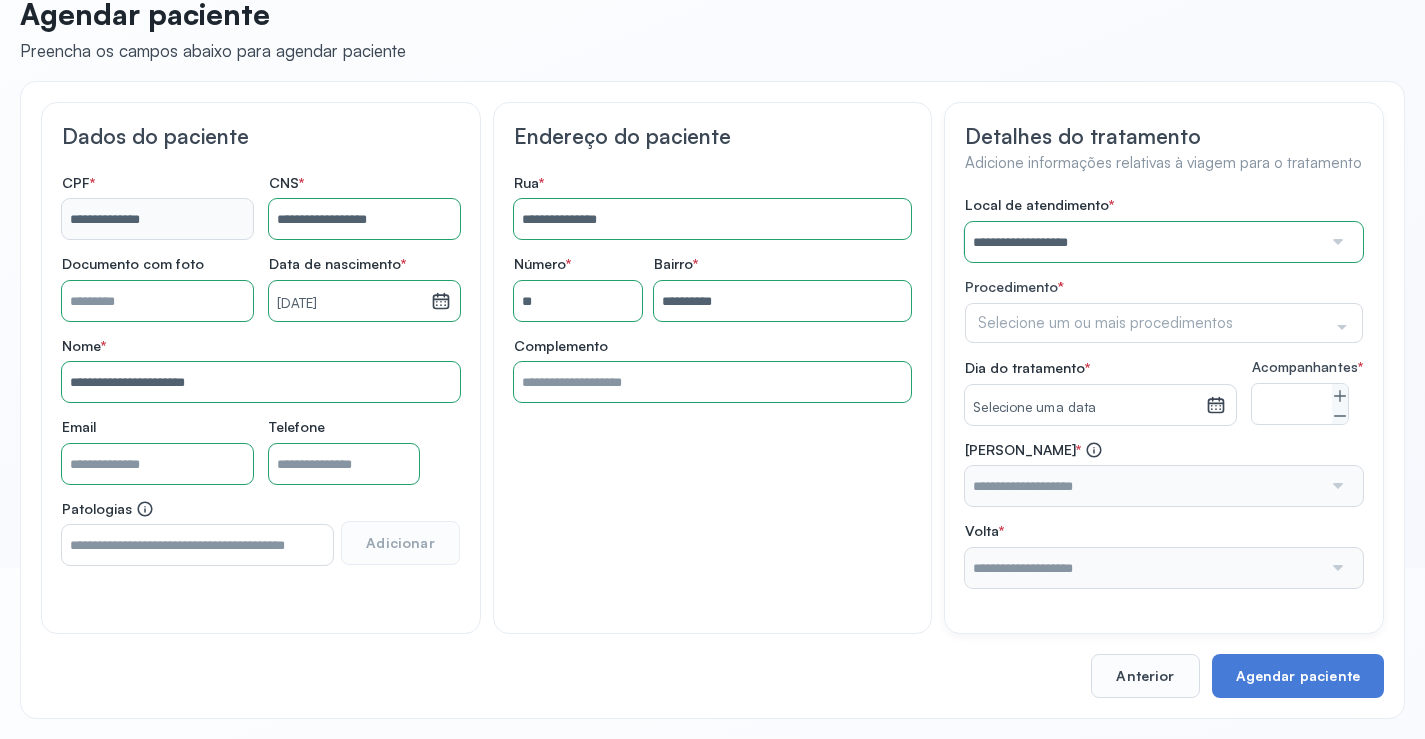 click on "**********" at bounding box center (1164, 392) 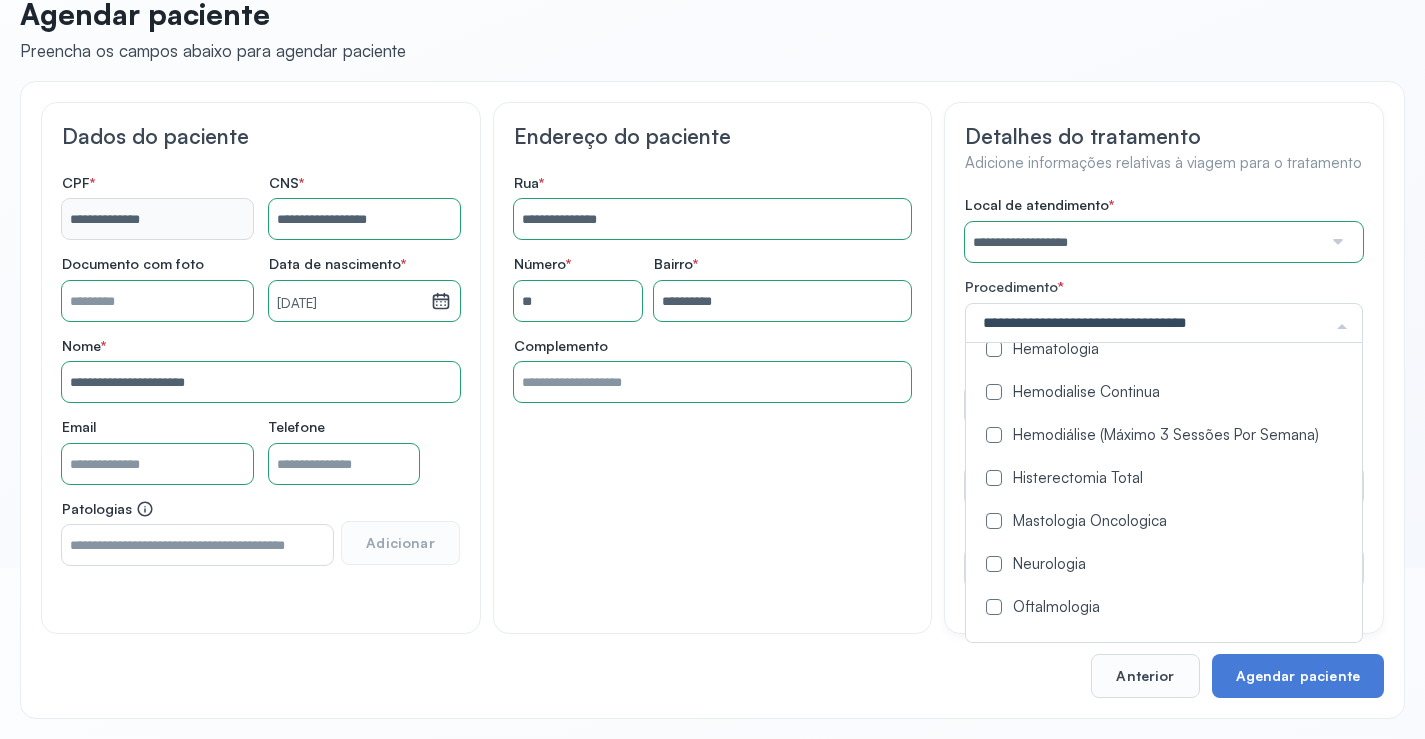 scroll, scrollTop: 1000, scrollLeft: 0, axis: vertical 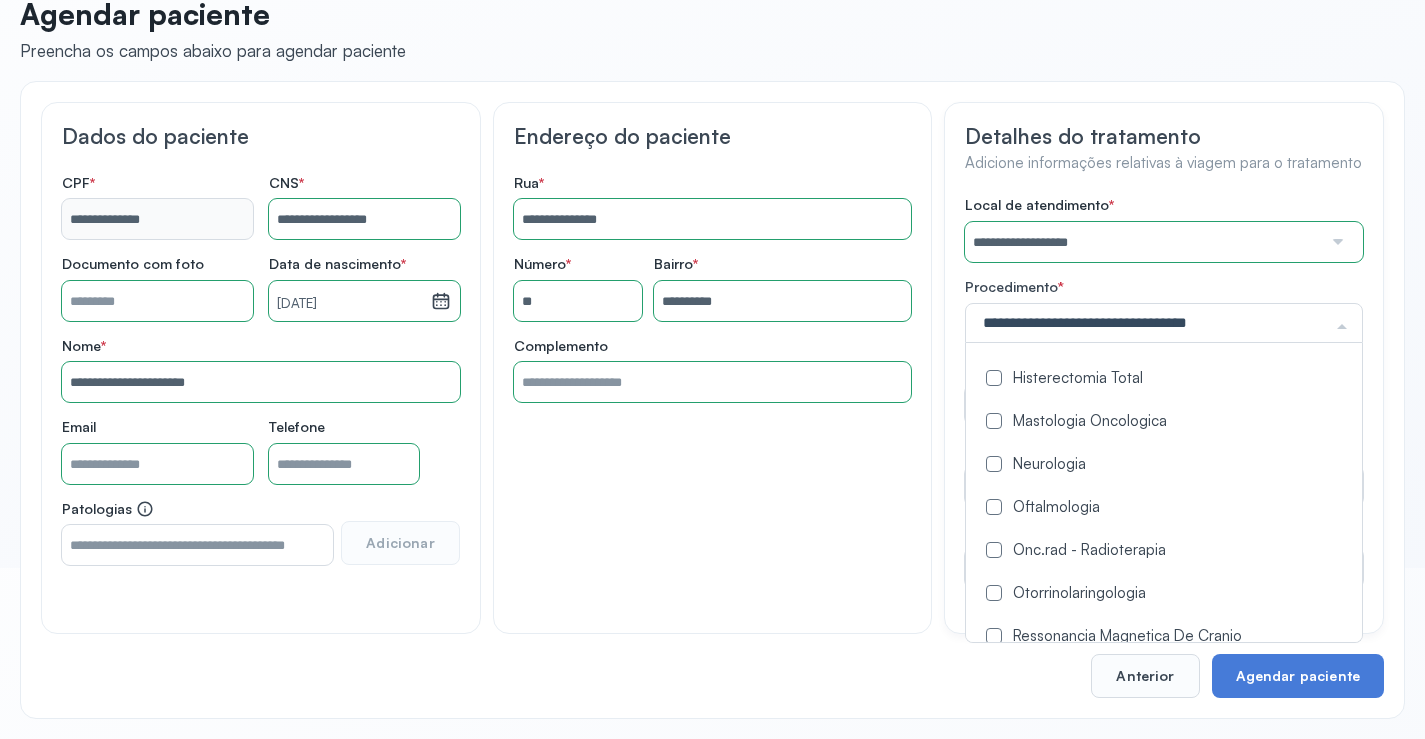 click at bounding box center (994, 507) 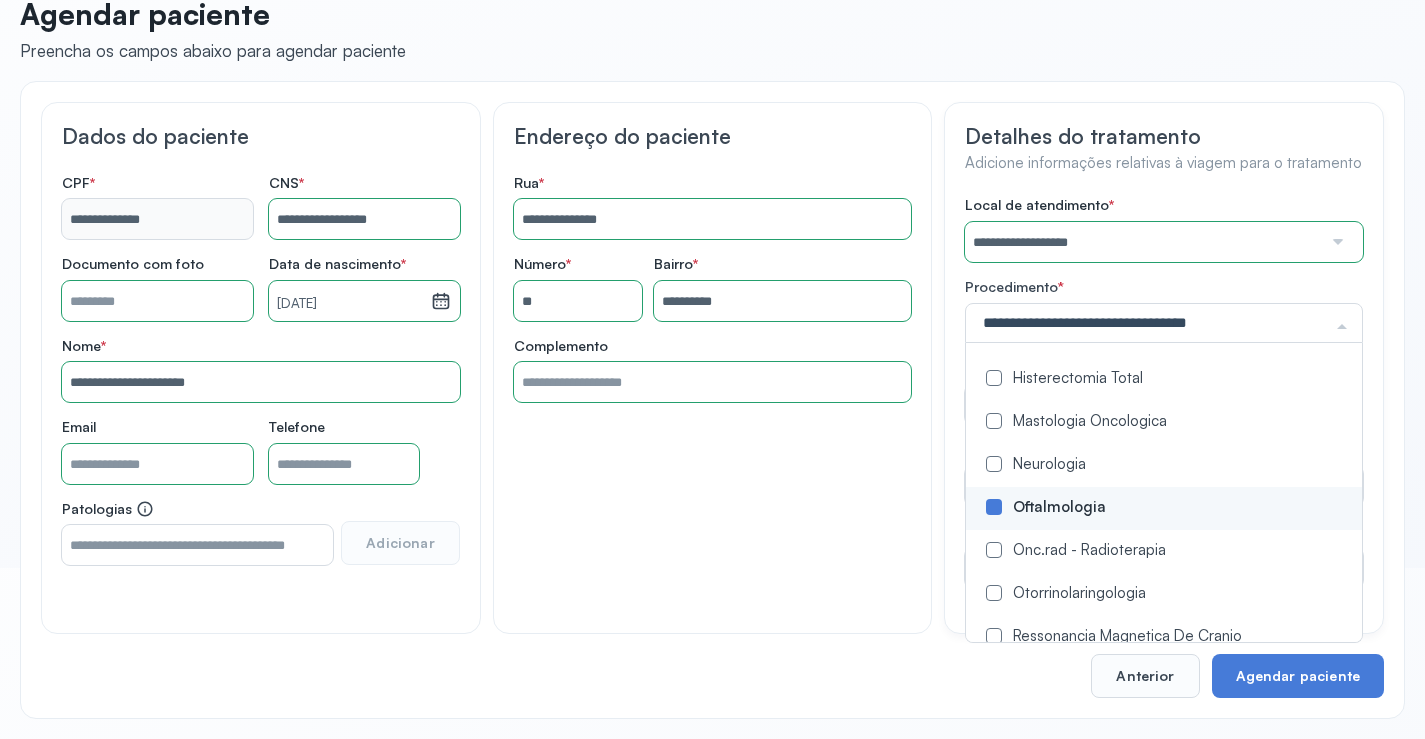 scroll, scrollTop: 0, scrollLeft: 0, axis: both 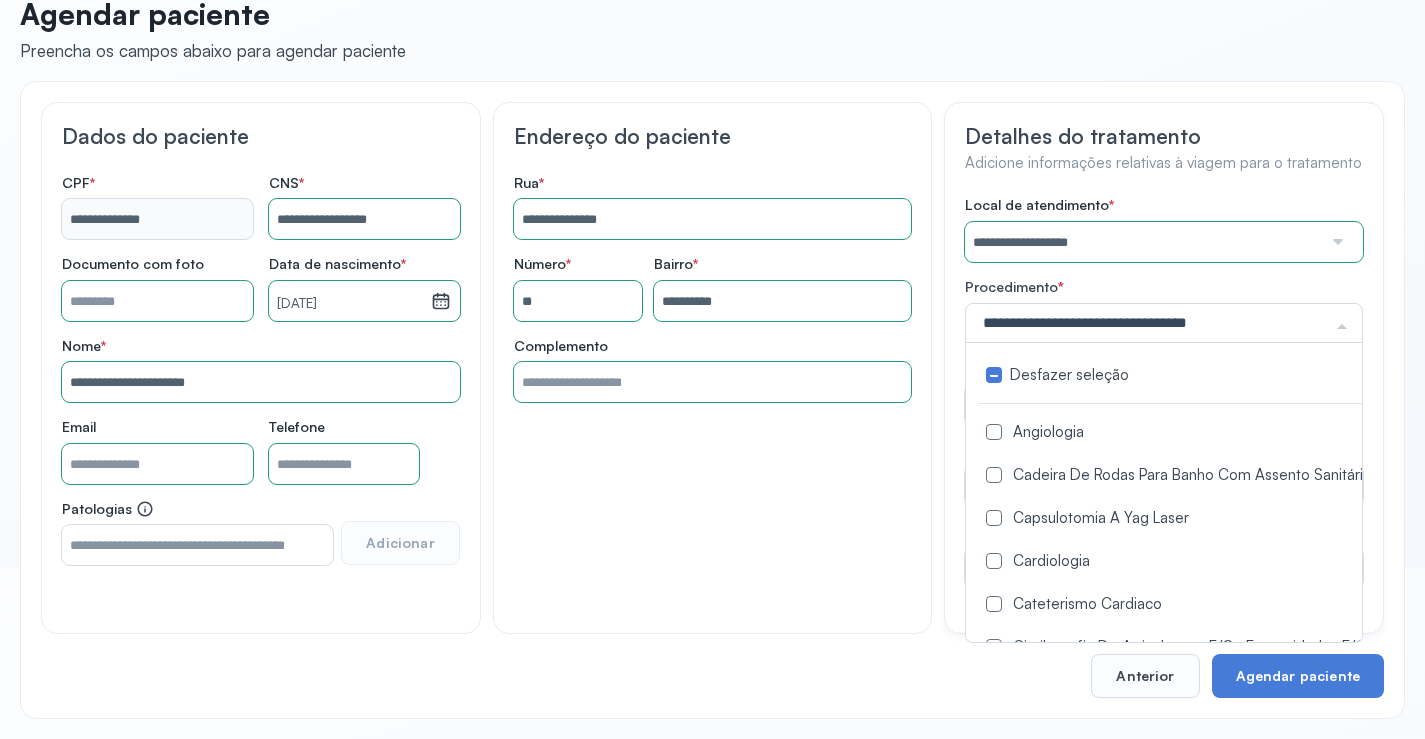 click on "**********" 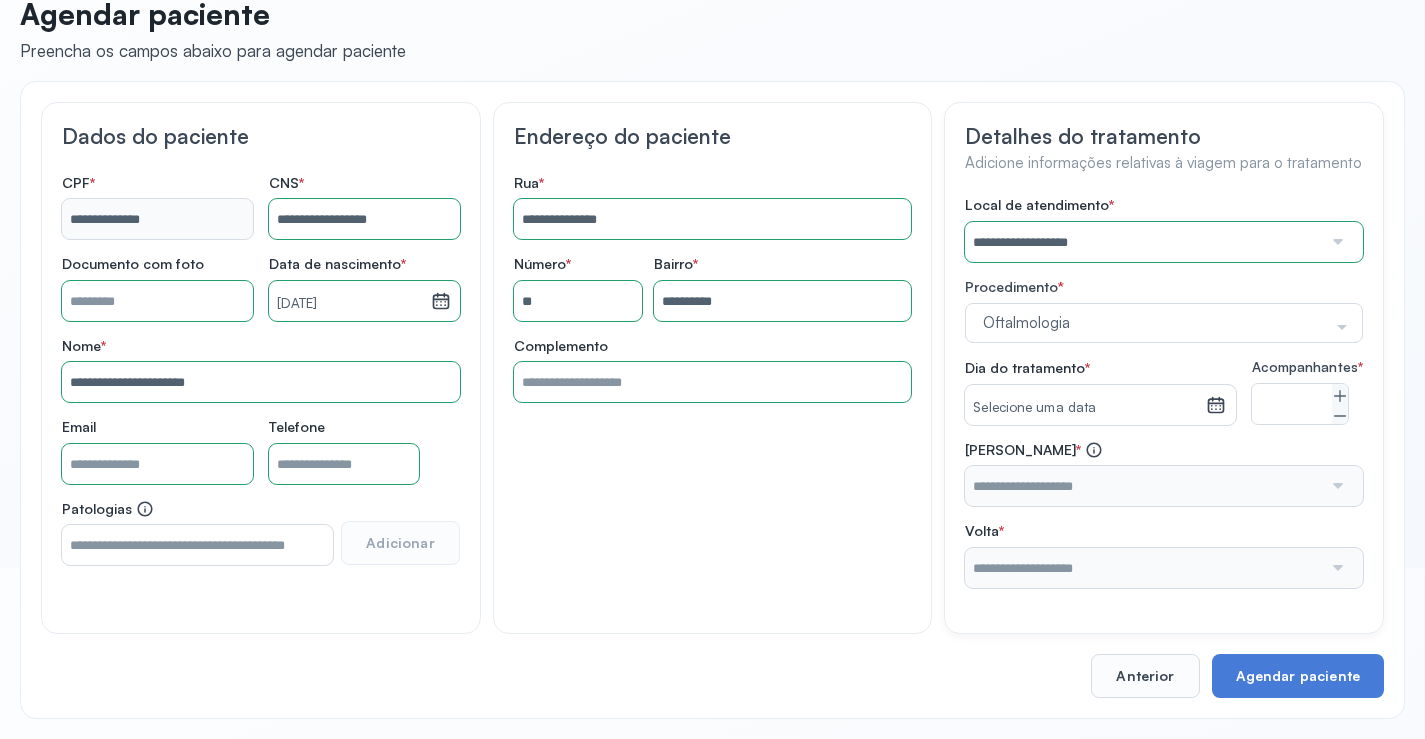 click 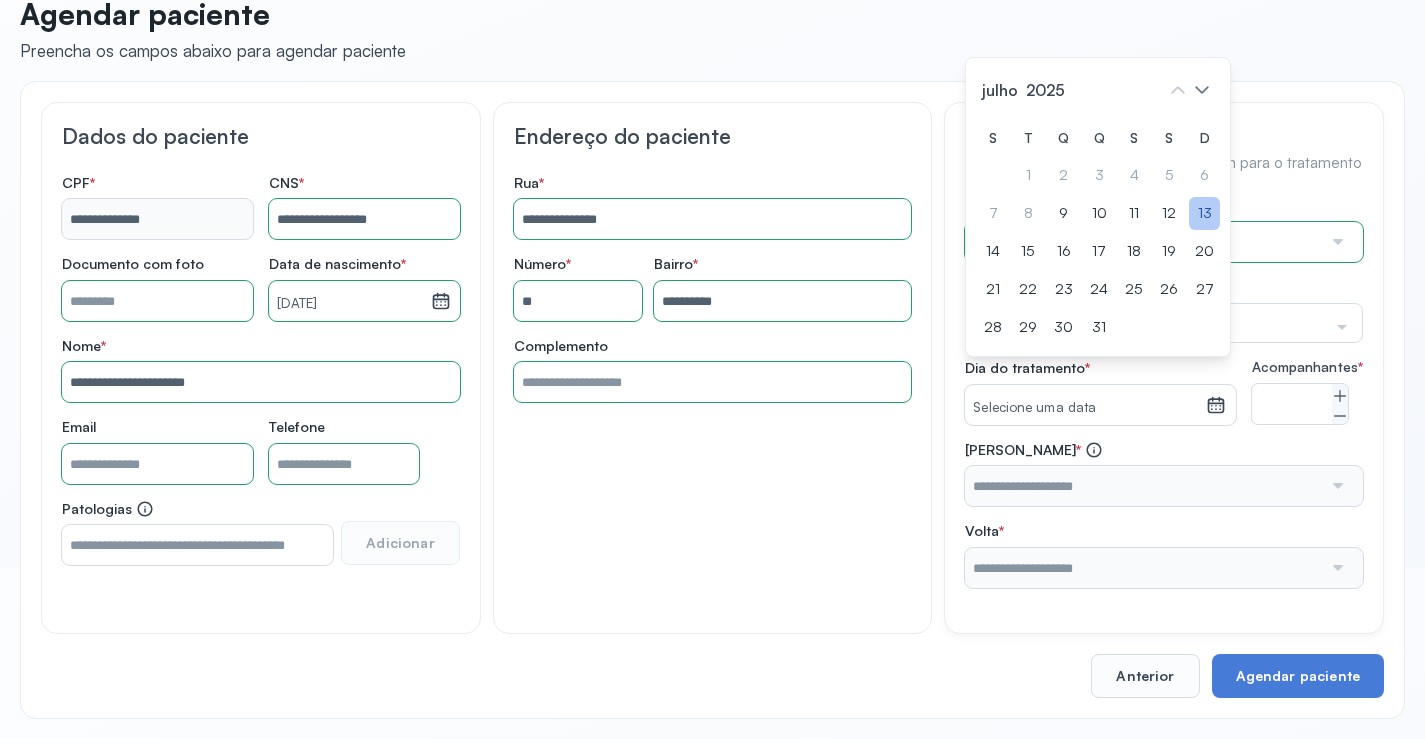 click on "13" 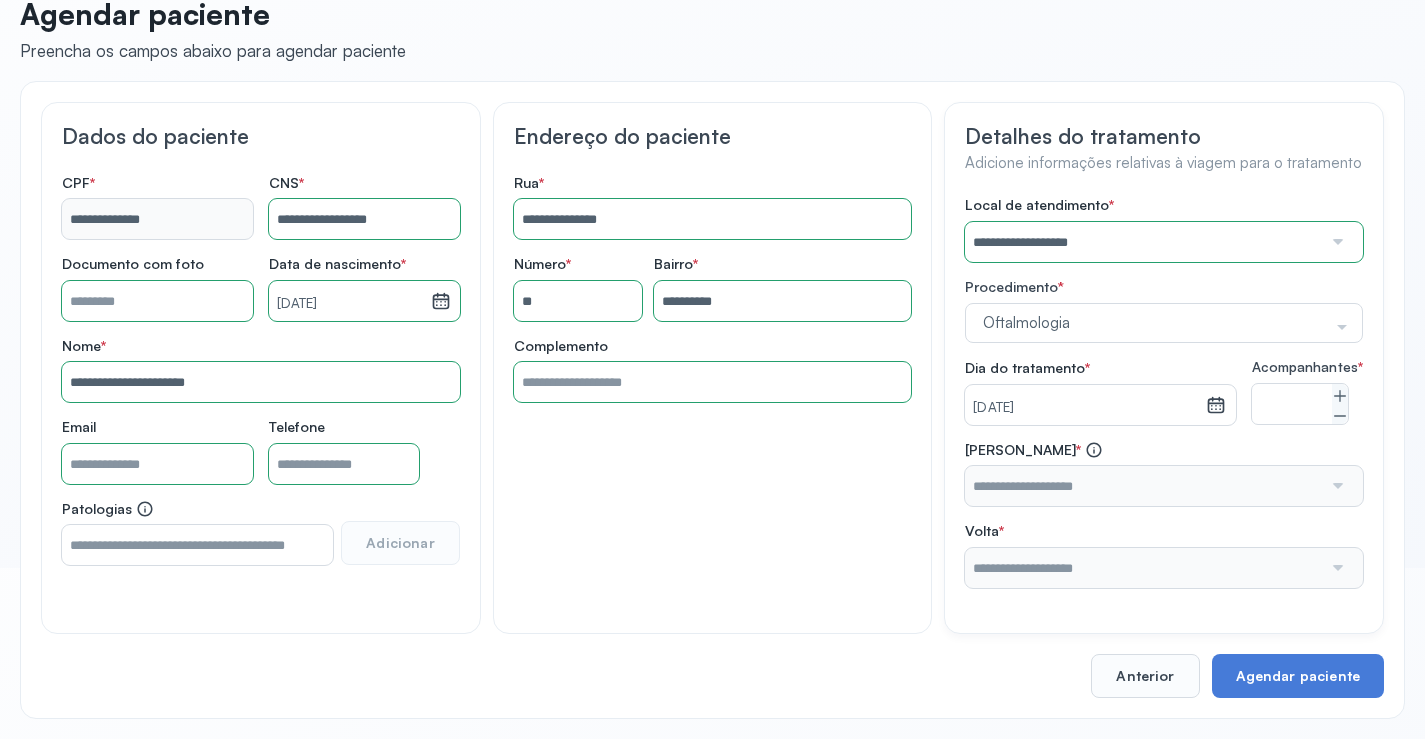 click on "Acompanhantes   *  *" 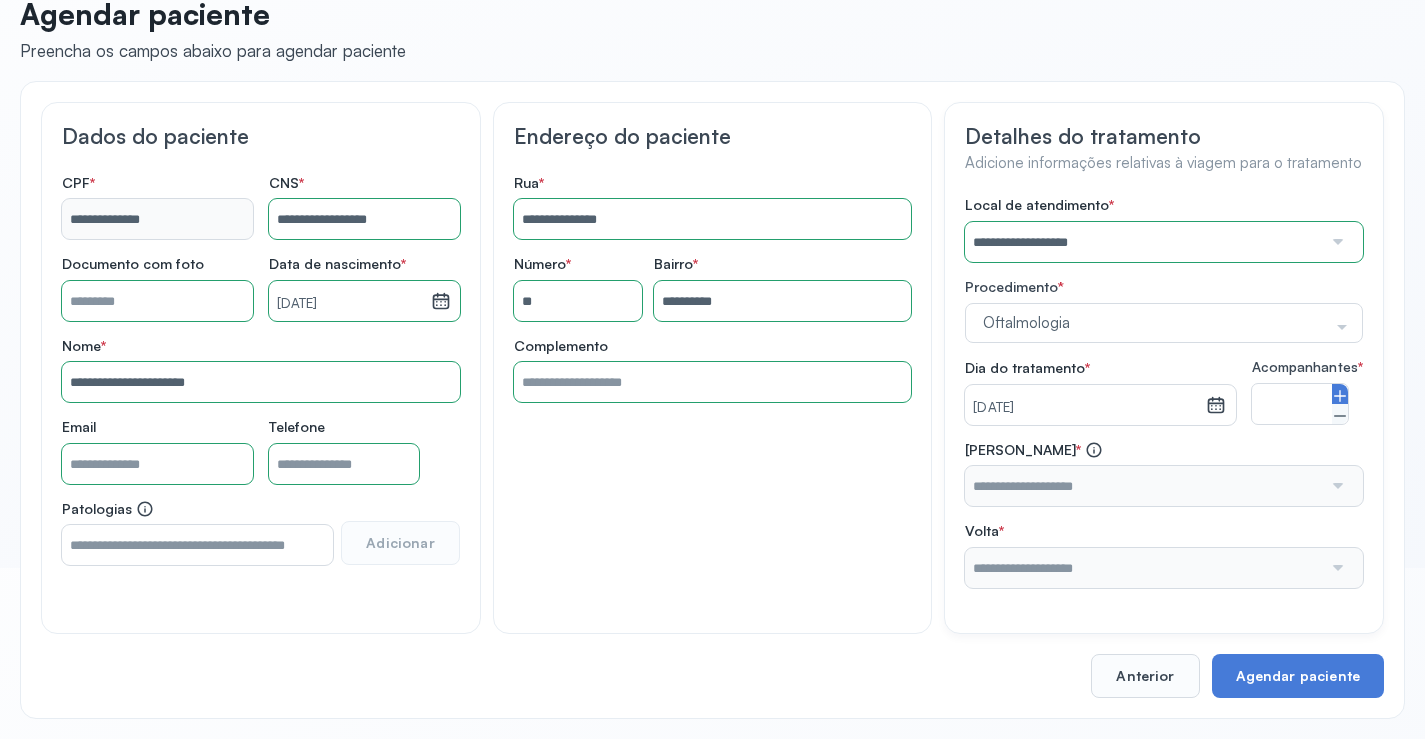 click 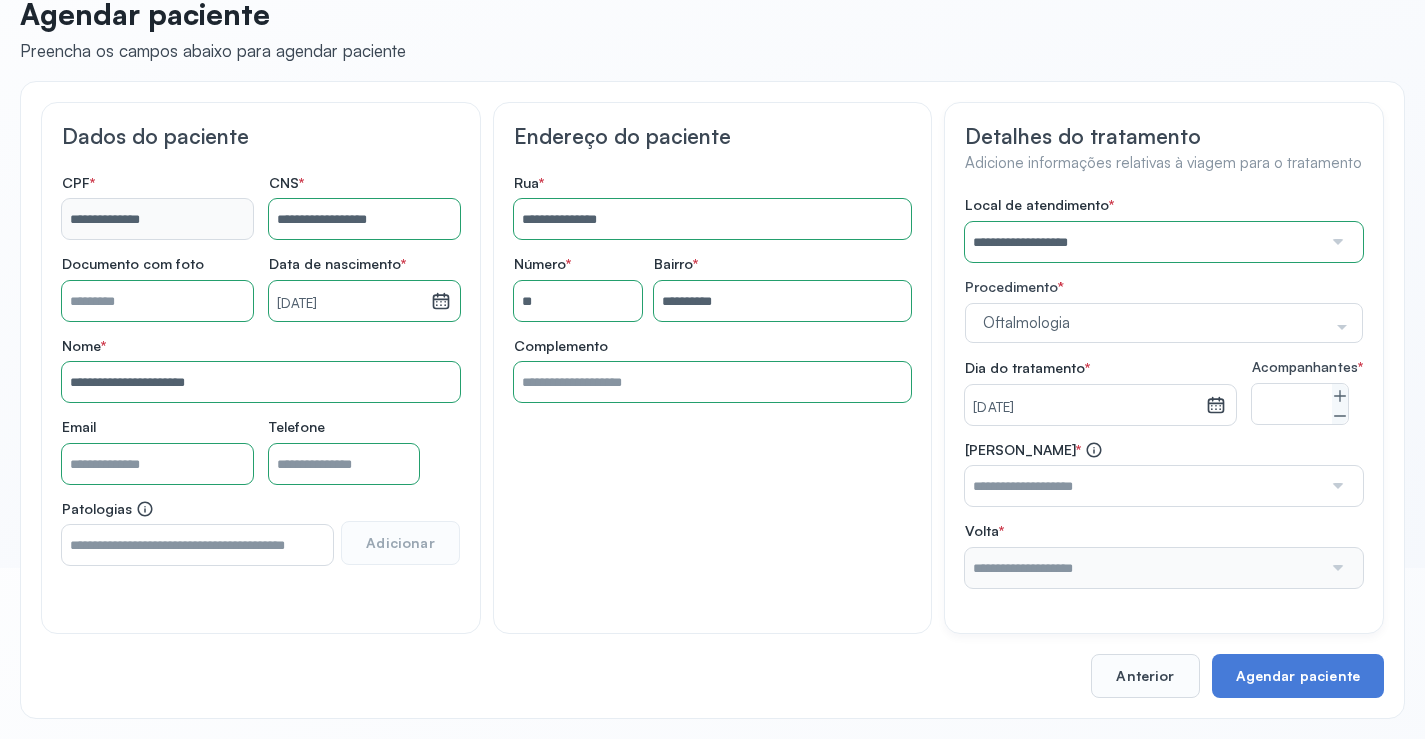 click at bounding box center [1143, 486] 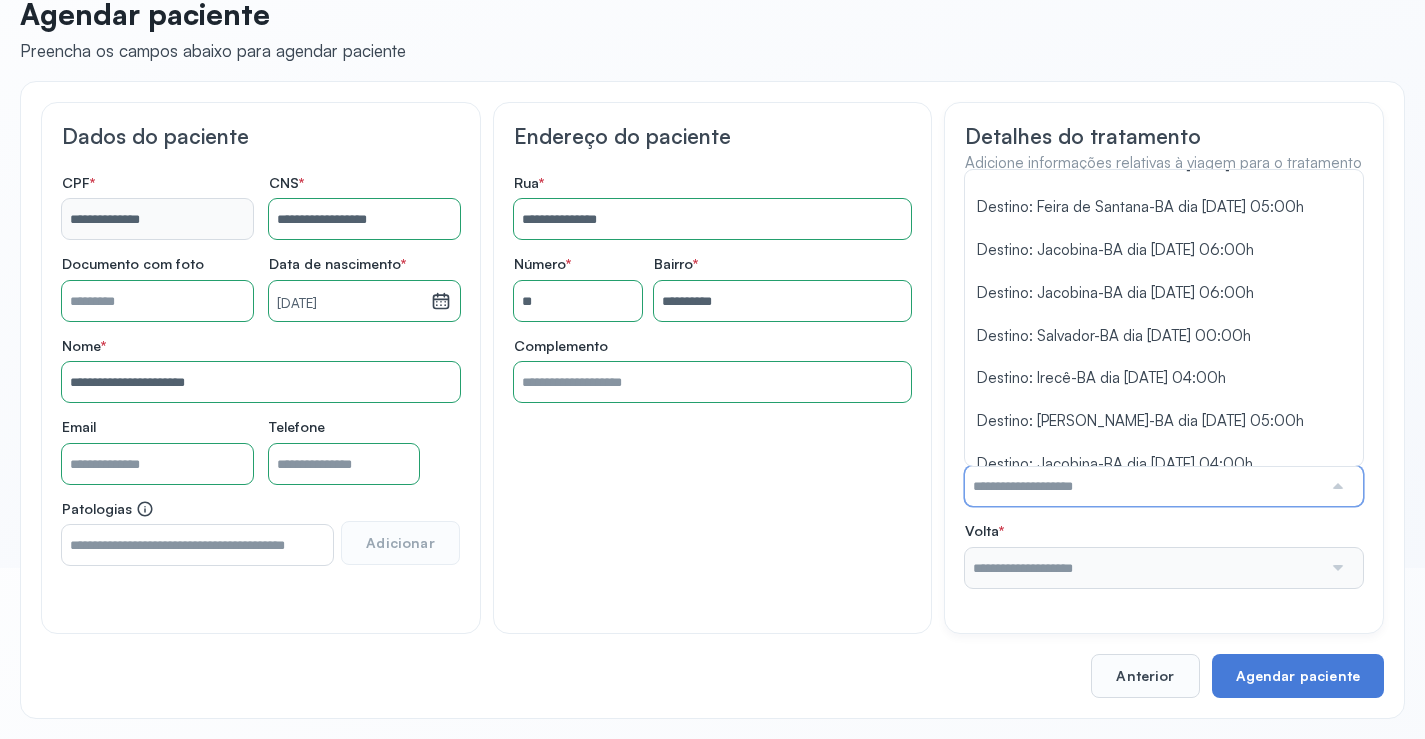 scroll, scrollTop: 420, scrollLeft: 0, axis: vertical 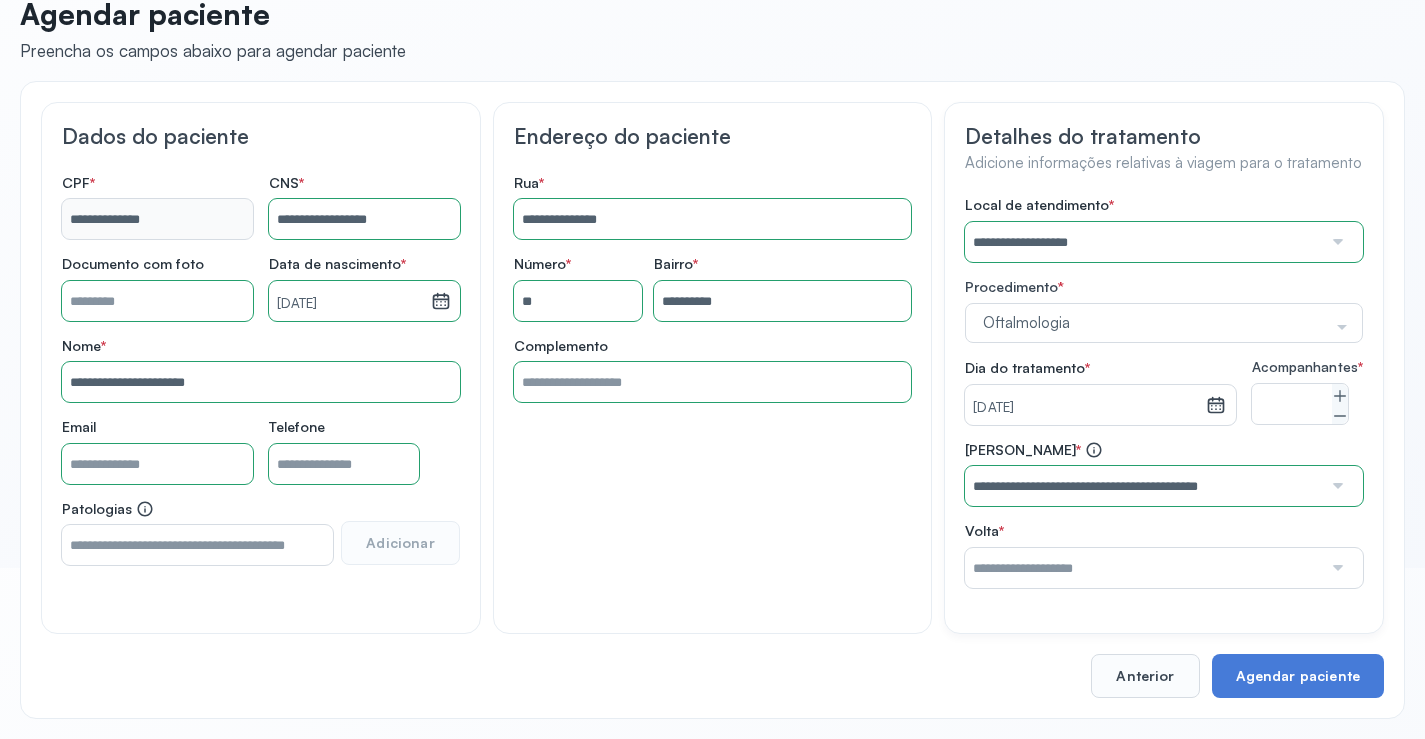 click on "**********" at bounding box center (1164, 392) 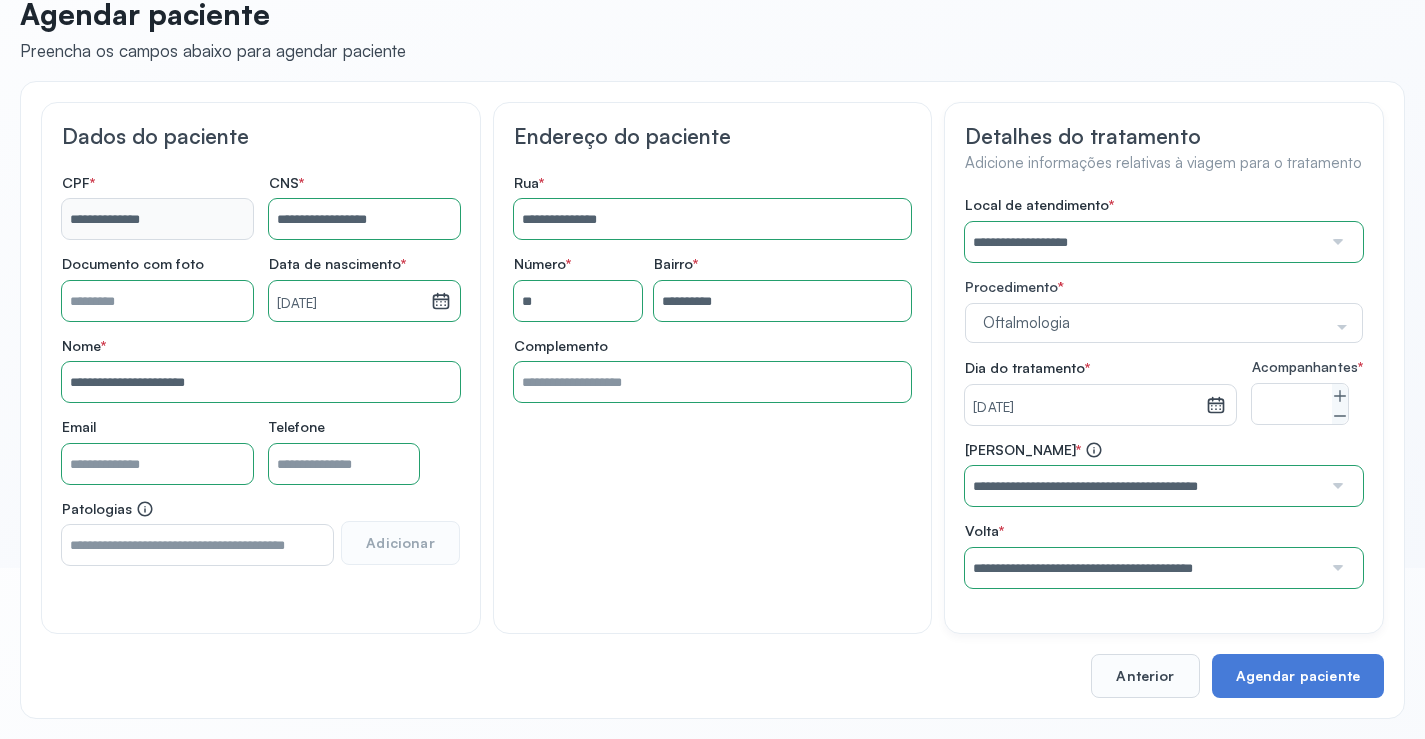 click on "**********" at bounding box center (1164, 514) 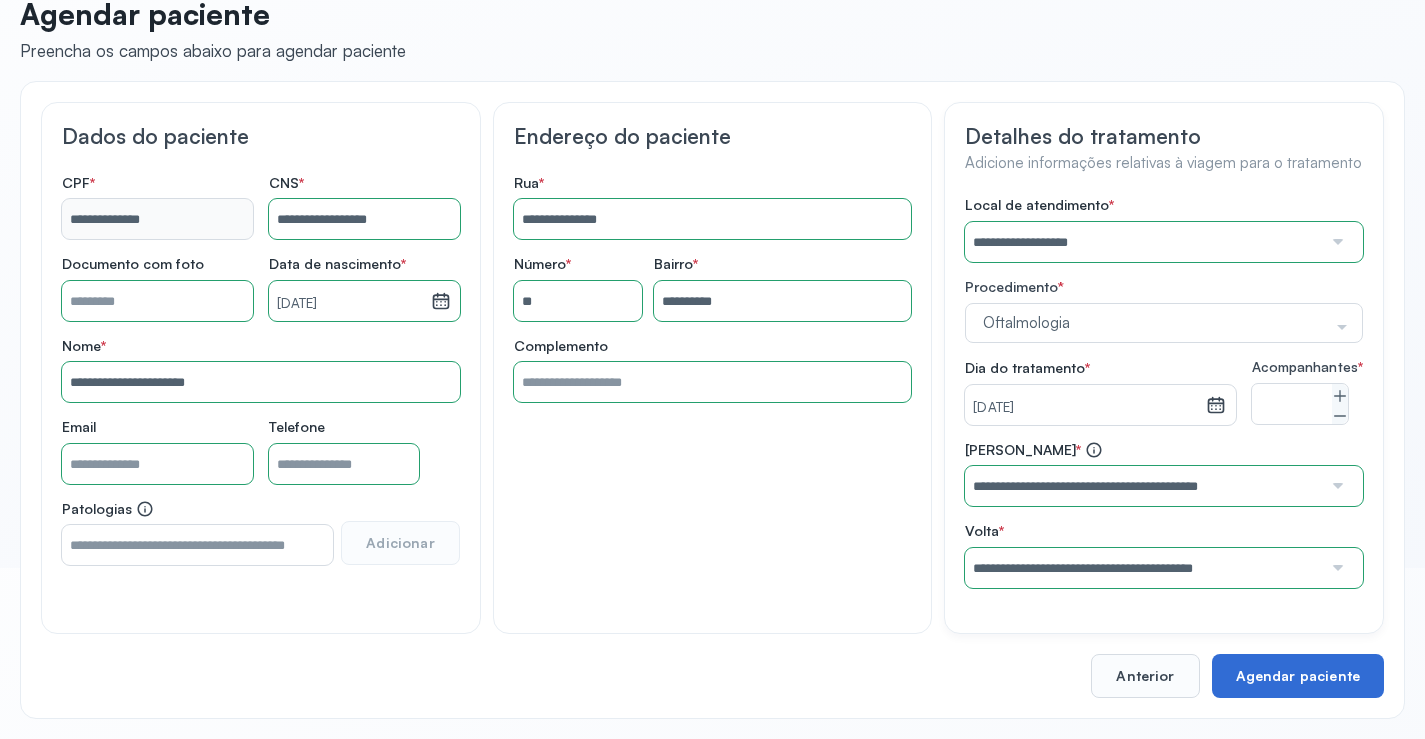 click on "Agendar paciente" at bounding box center (1298, 676) 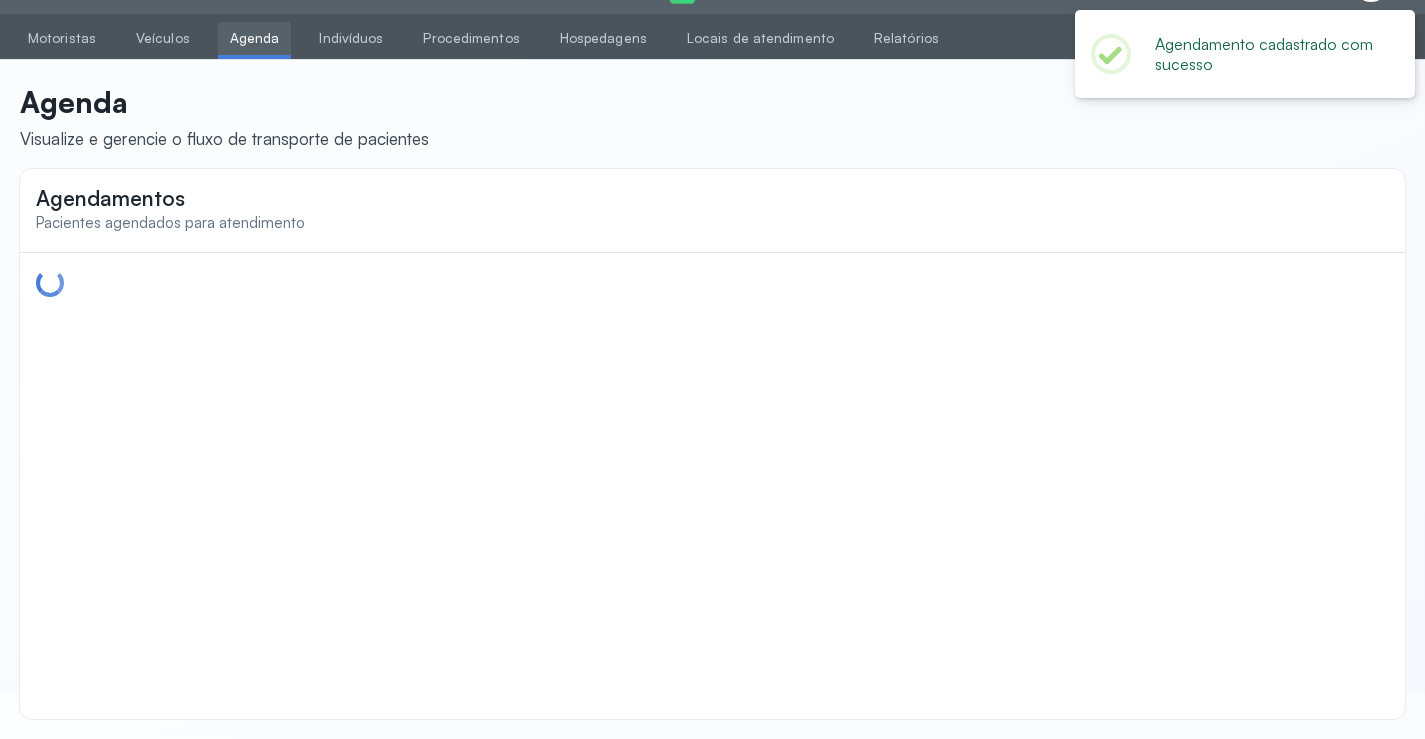 scroll, scrollTop: 44, scrollLeft: 0, axis: vertical 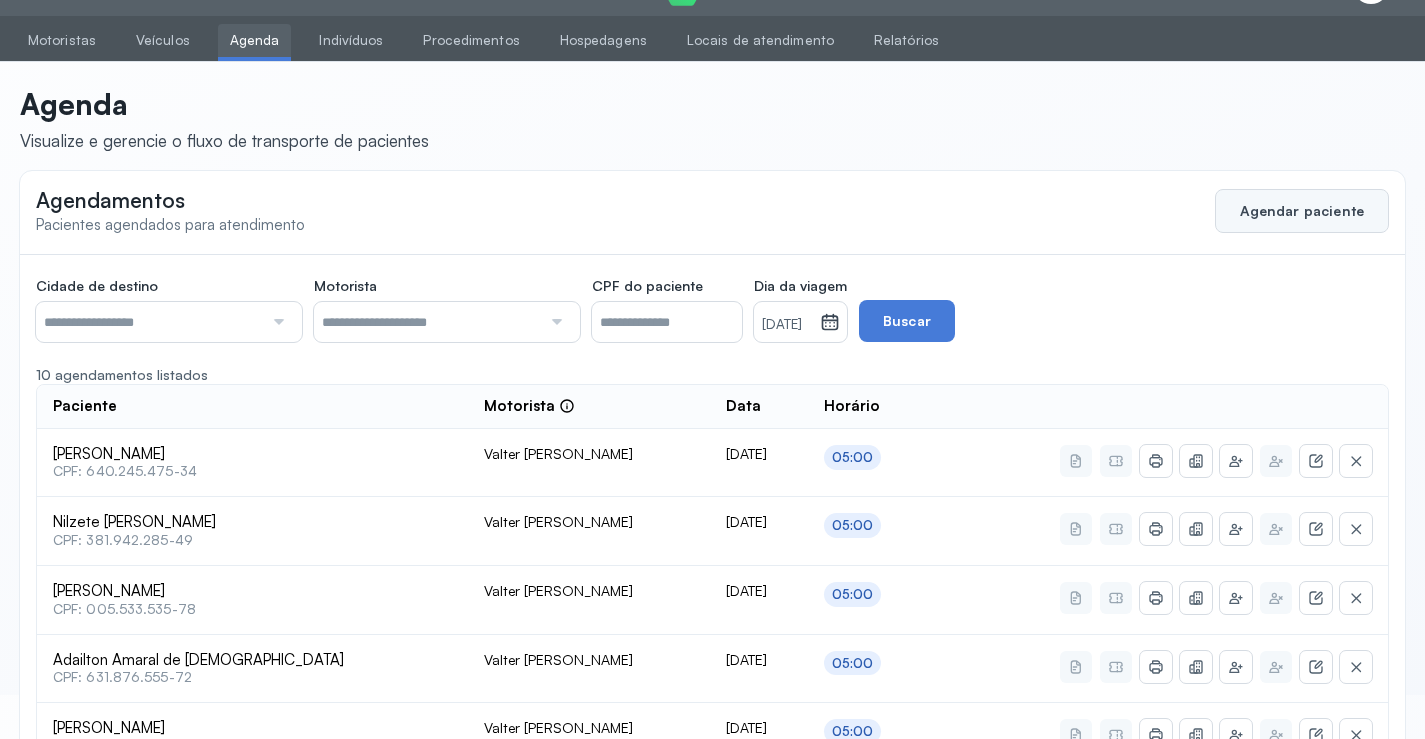 click on "Agendar paciente" 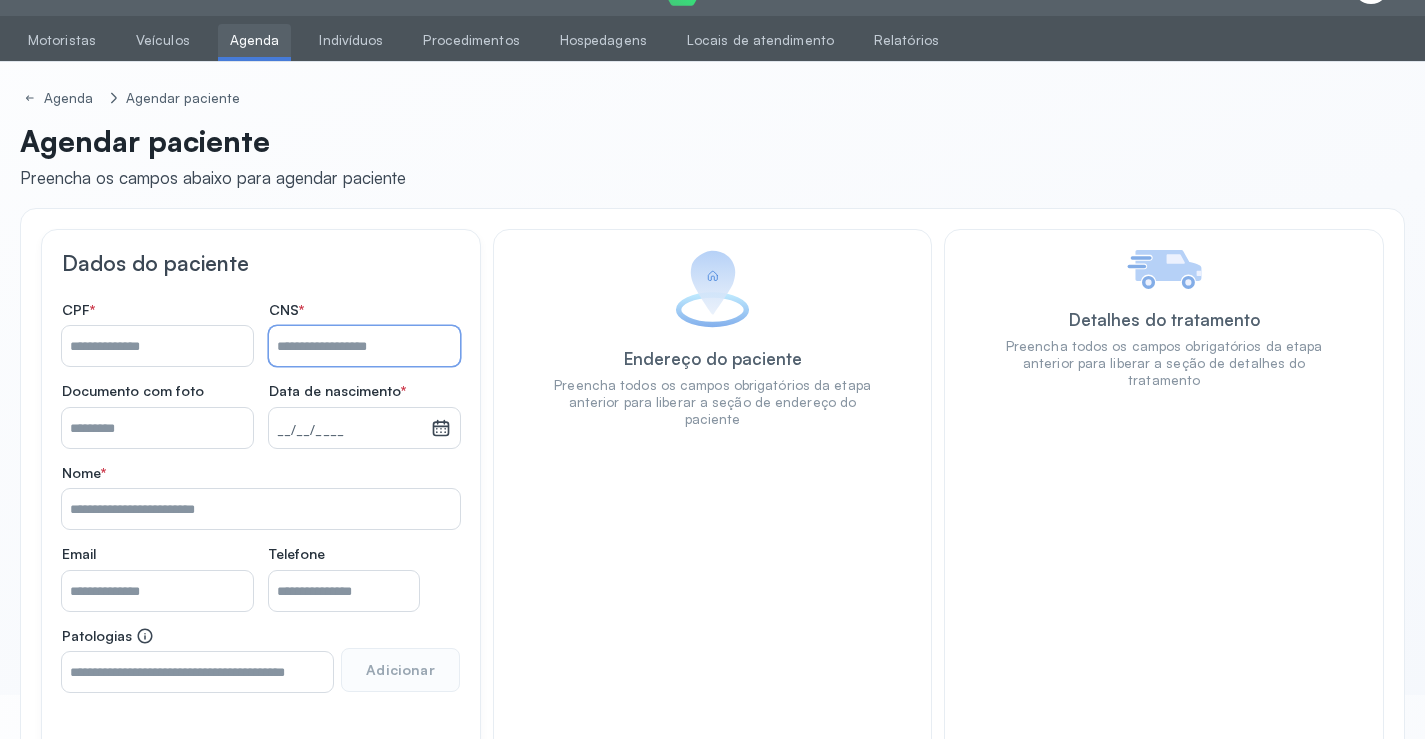 click on "Nome   *" at bounding box center [364, 346] 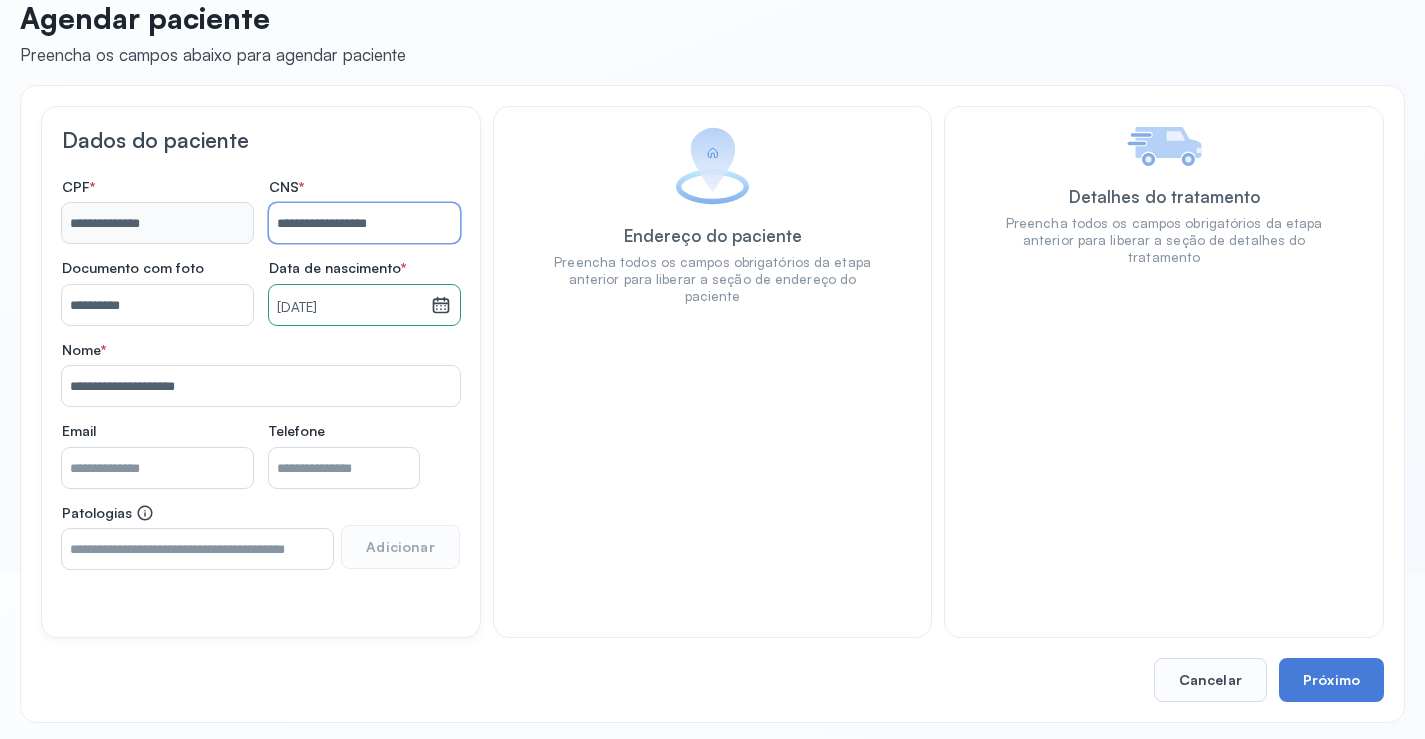 scroll, scrollTop: 171, scrollLeft: 0, axis: vertical 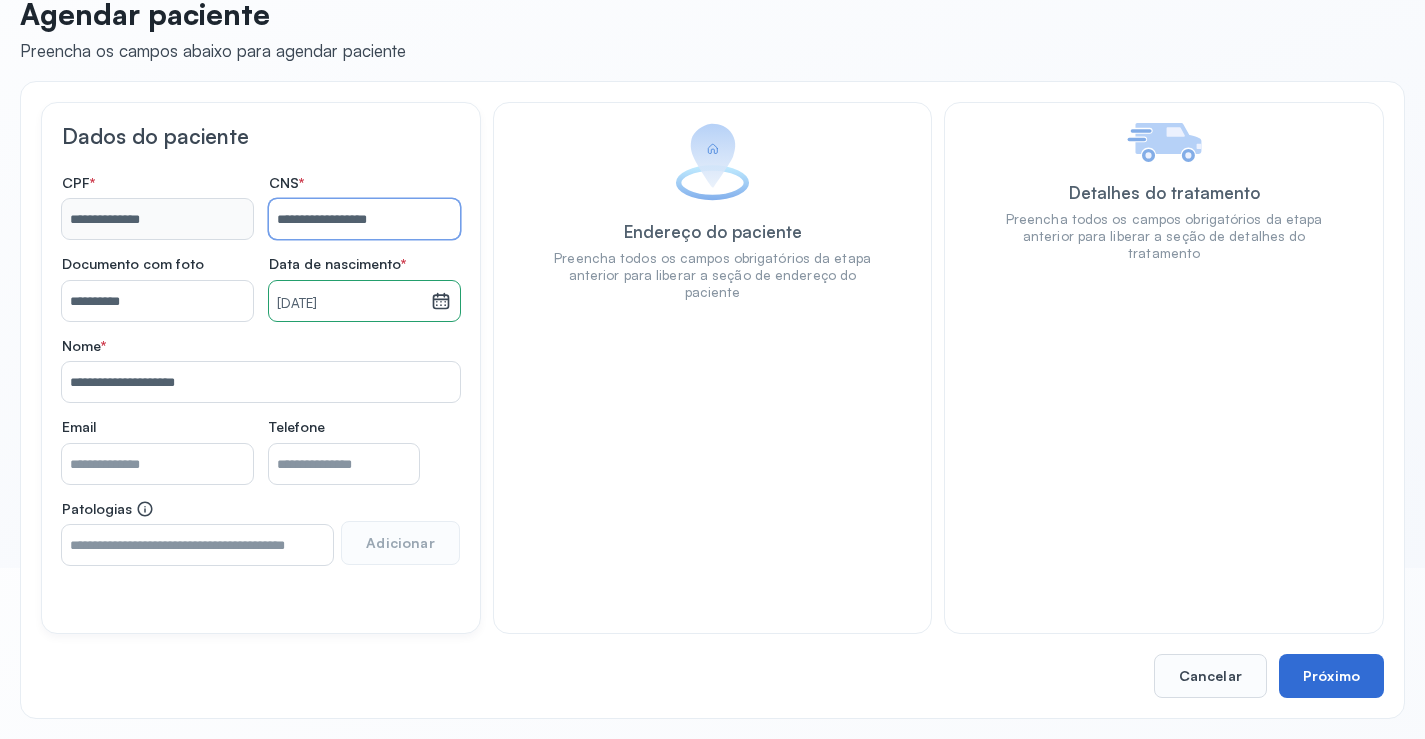 click on "Próximo" at bounding box center [1331, 676] 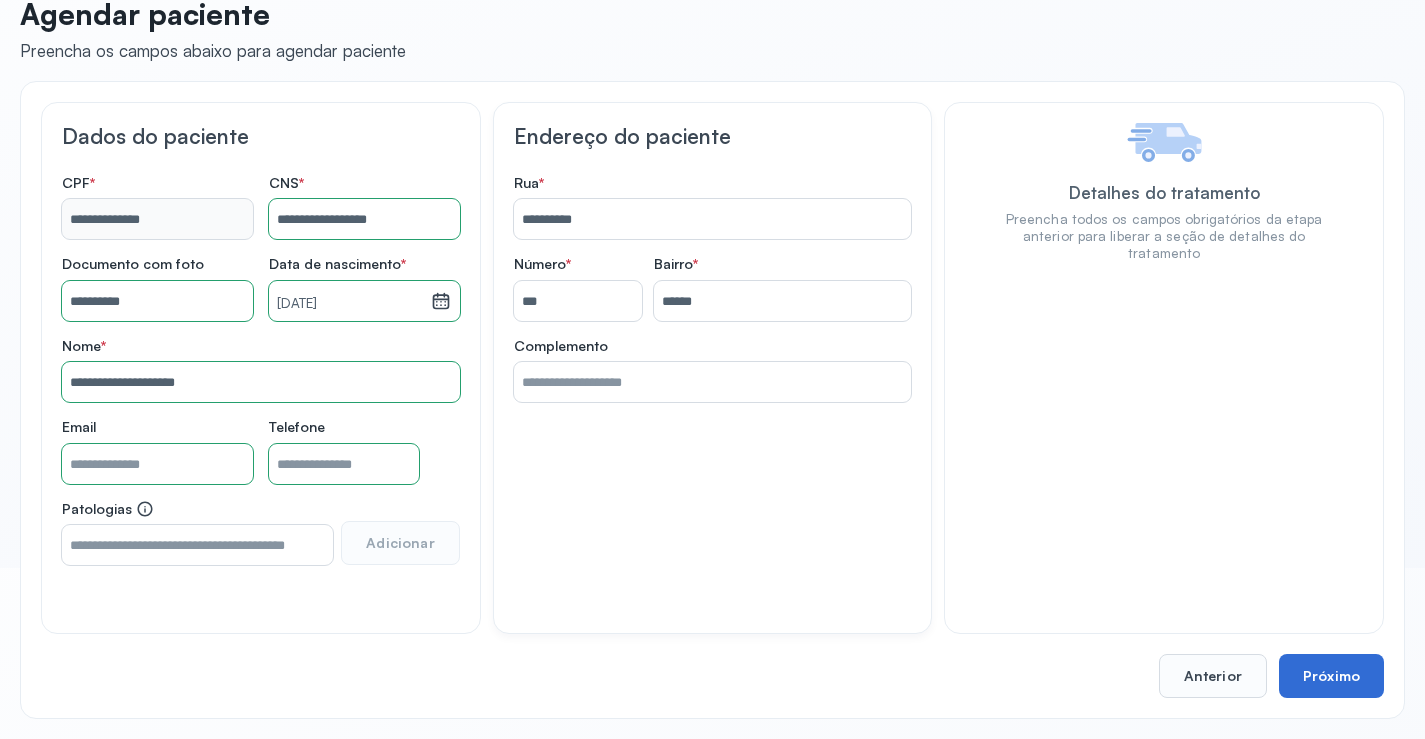 click on "Próximo" at bounding box center [1331, 676] 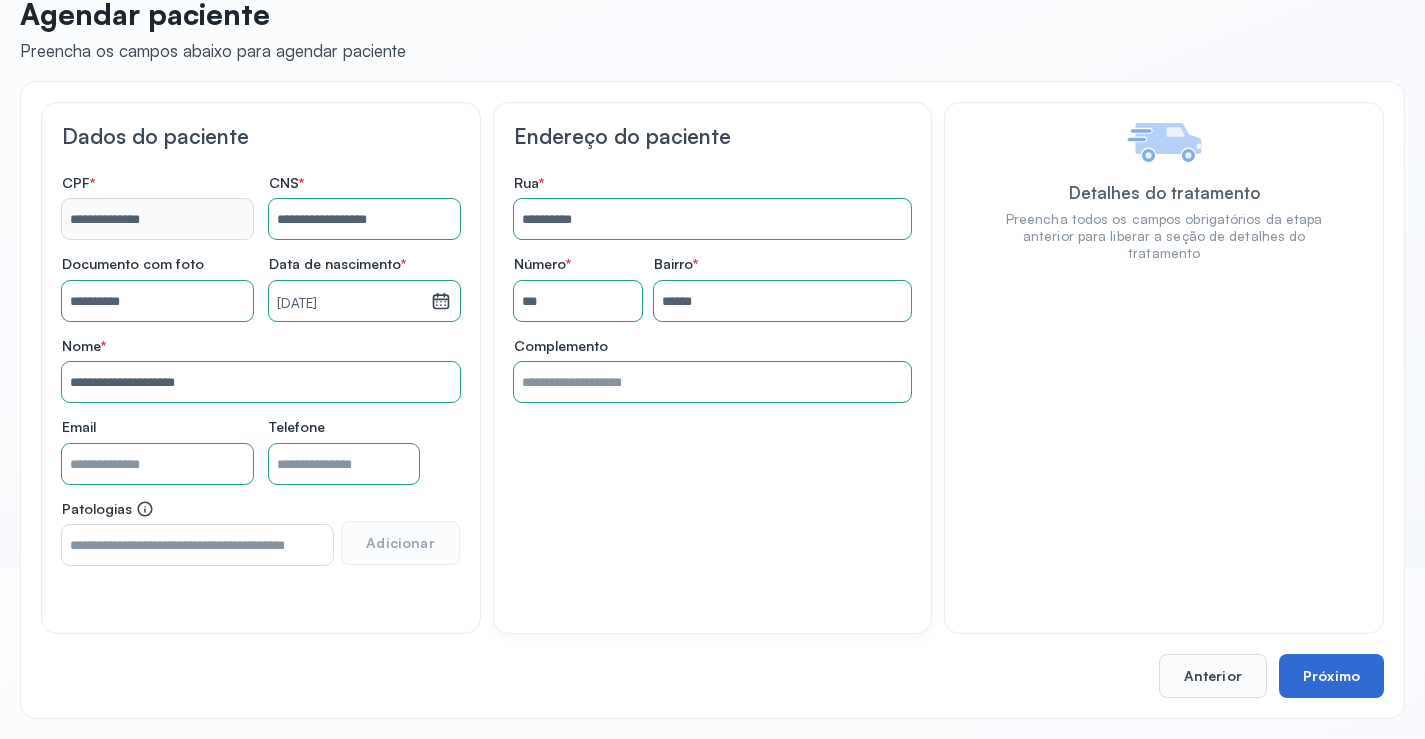 click on "Próximo" at bounding box center [1331, 676] 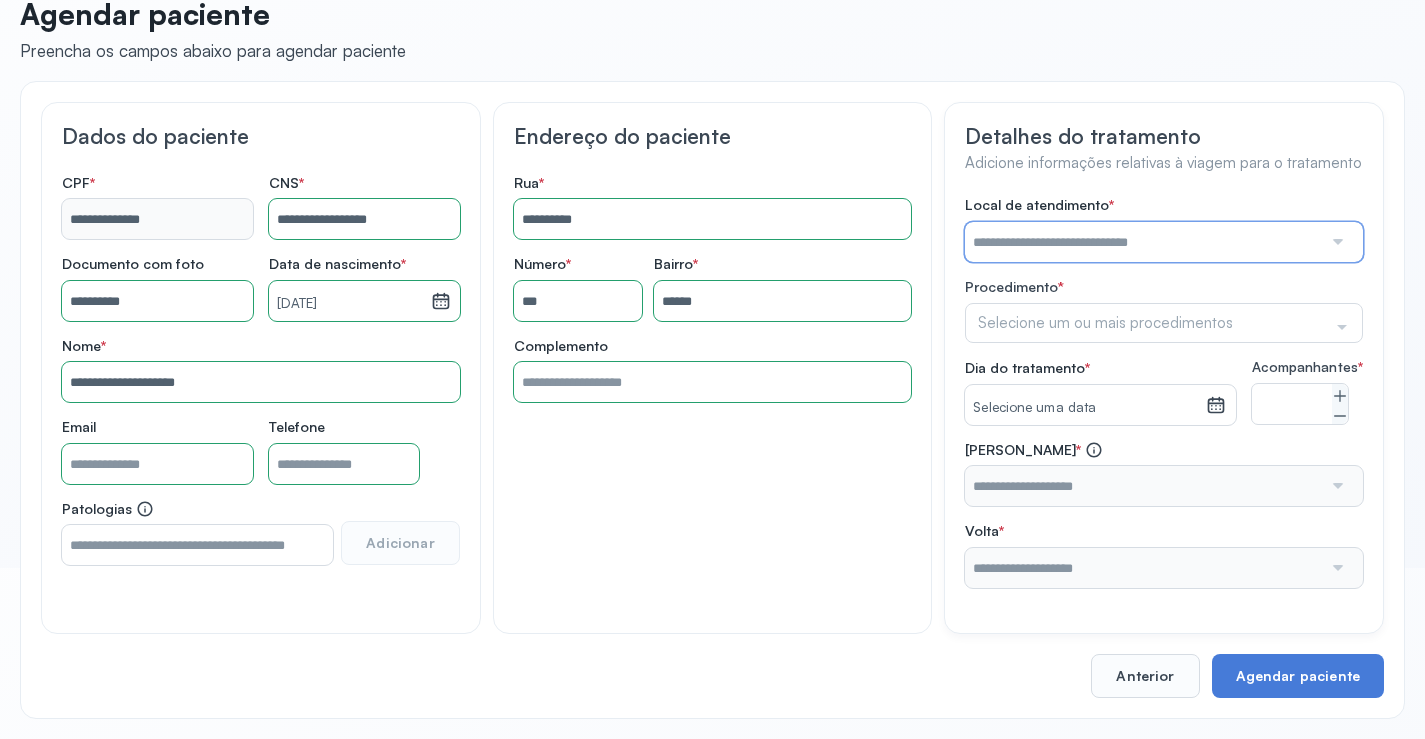 click at bounding box center [1143, 242] 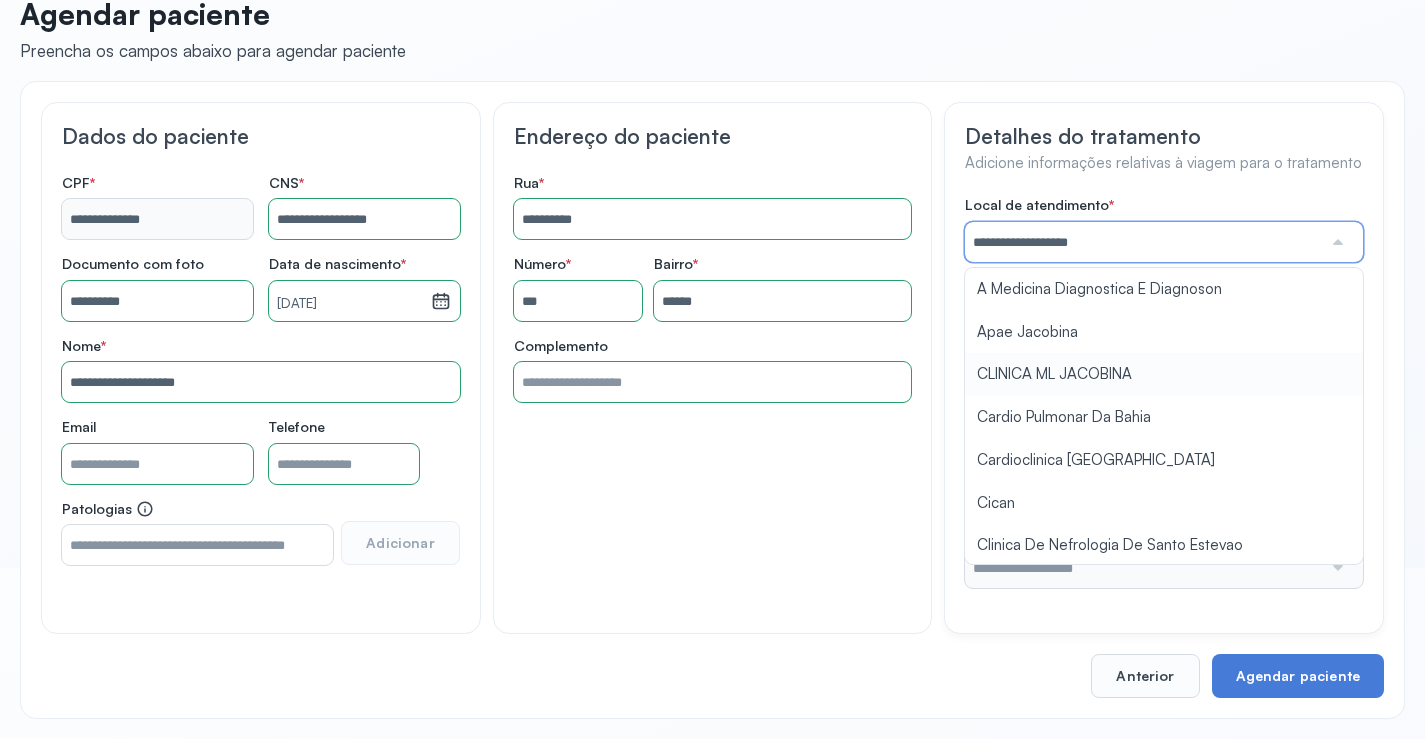 click on "**********" at bounding box center [1164, 392] 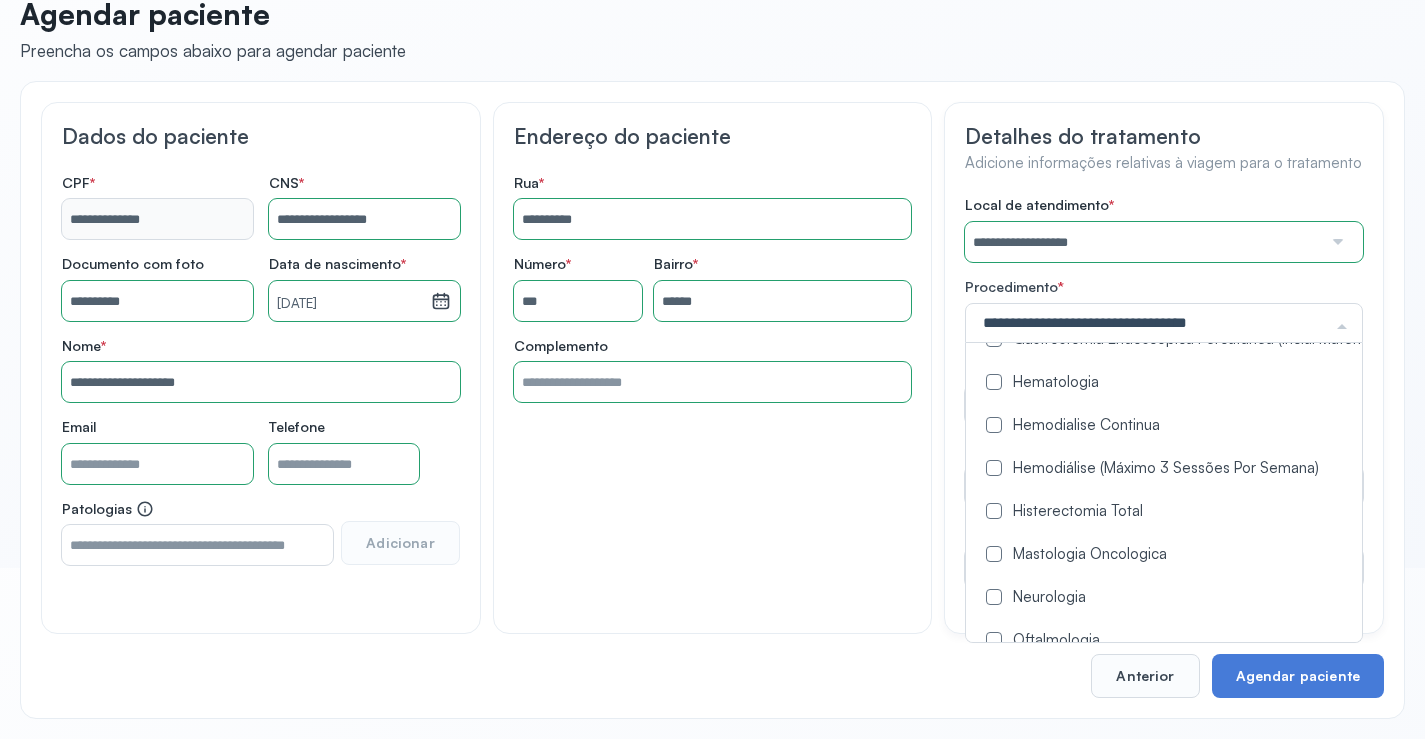 scroll, scrollTop: 1000, scrollLeft: 0, axis: vertical 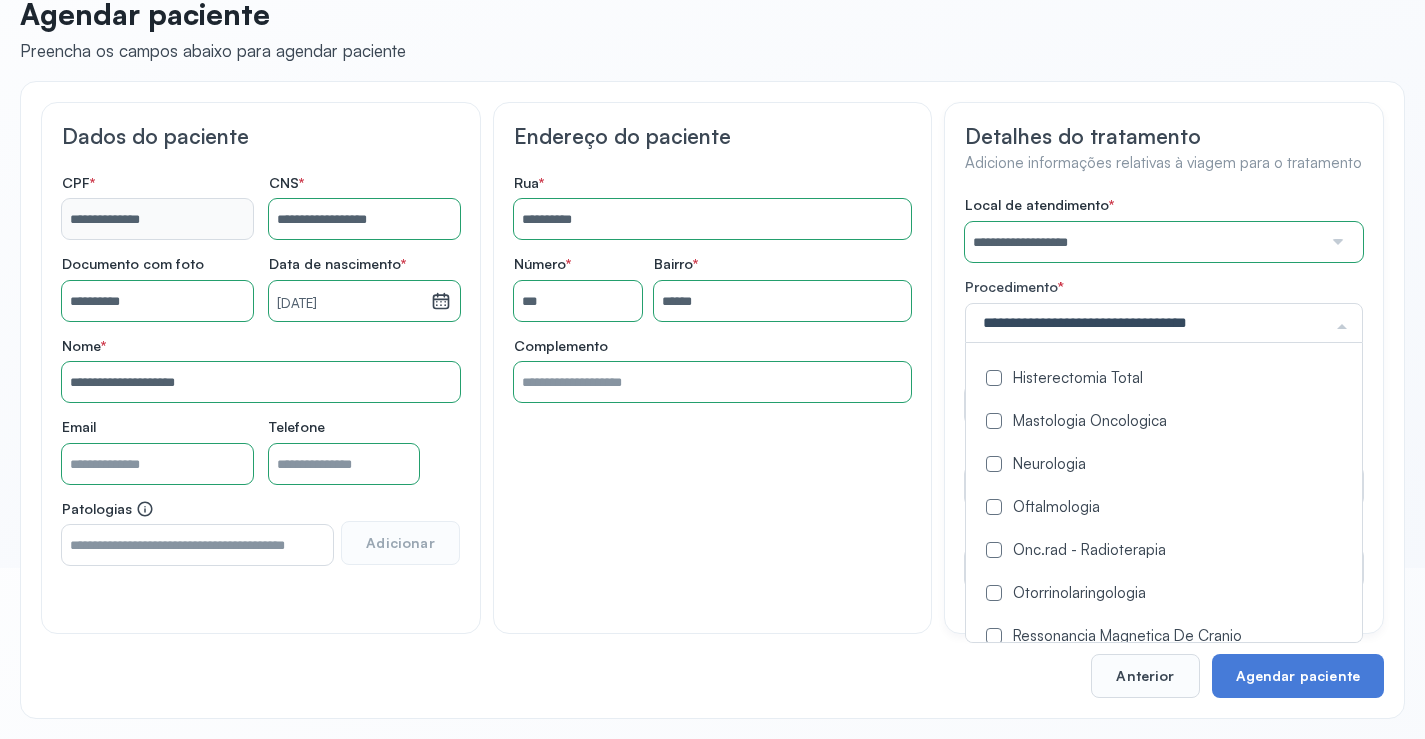 click at bounding box center [994, 507] 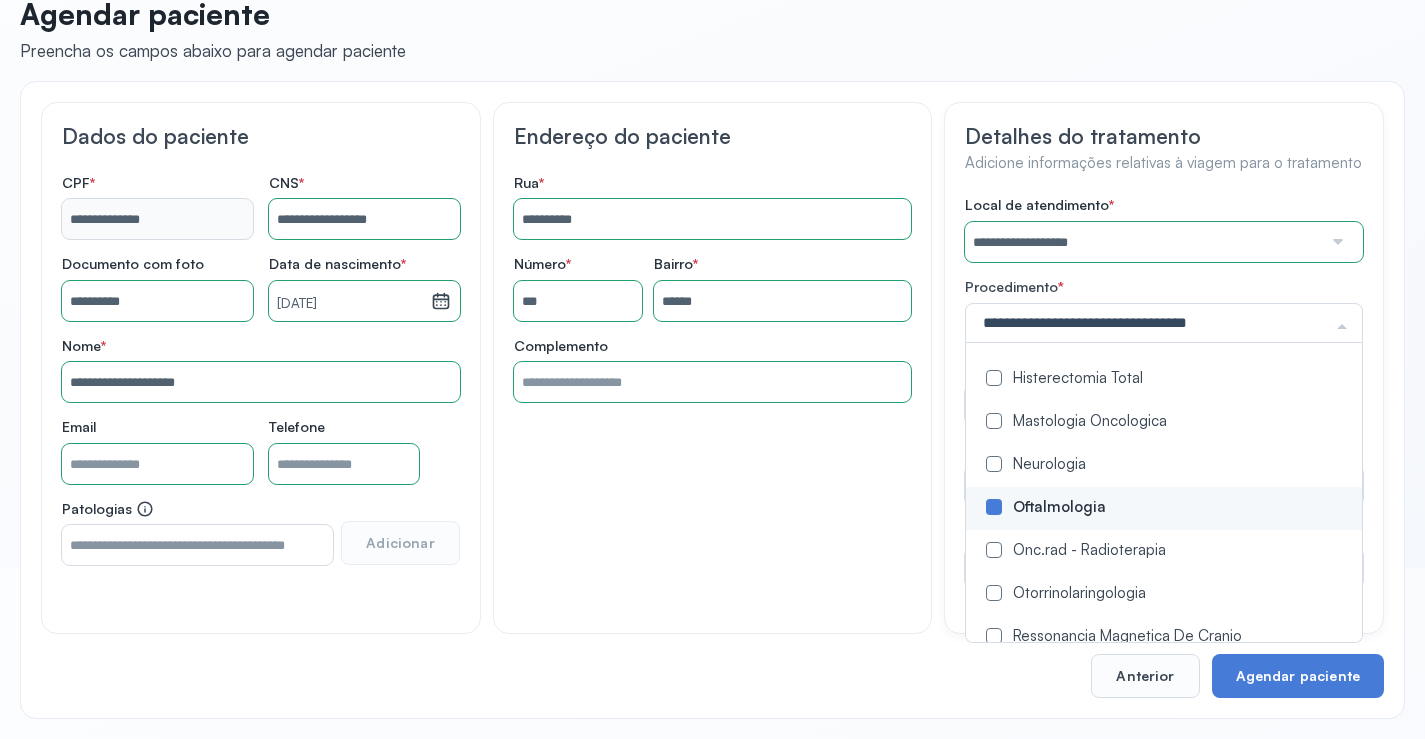 click on "**********" 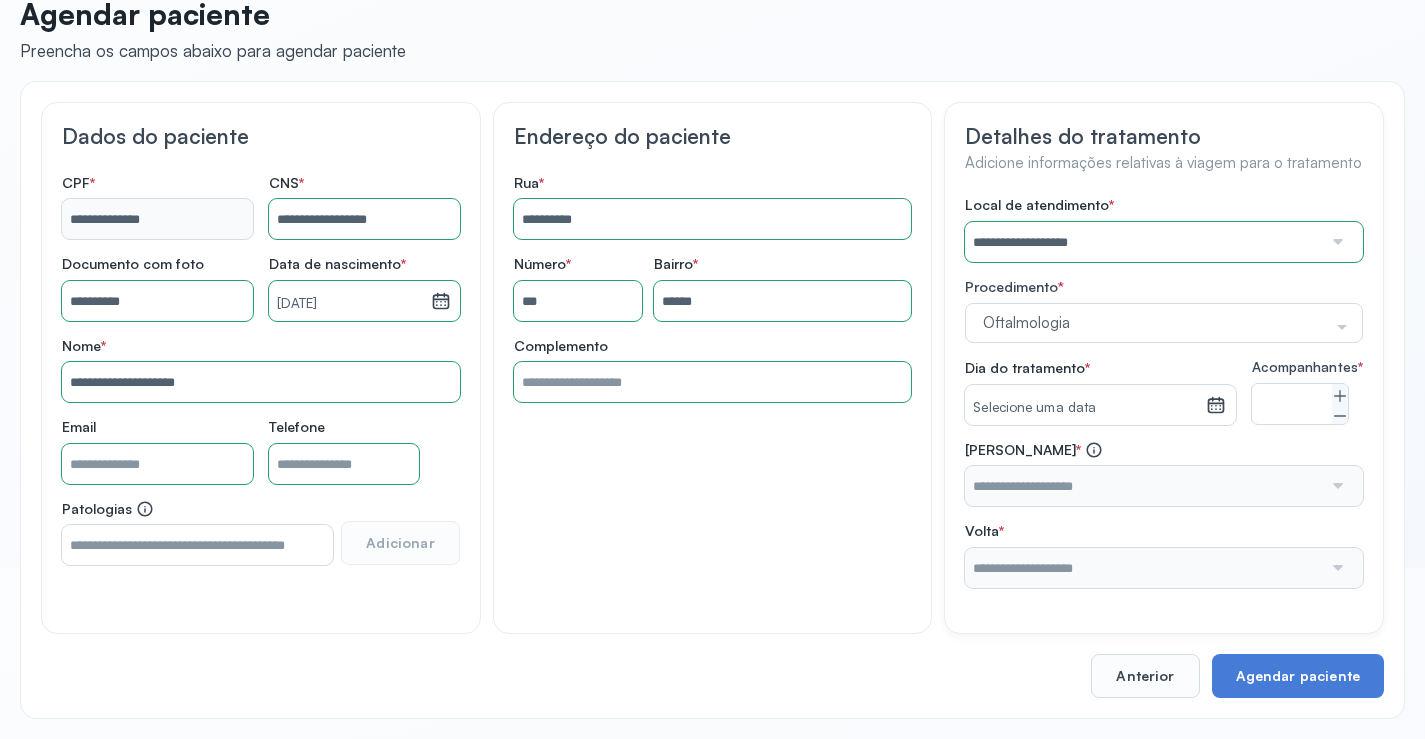 click 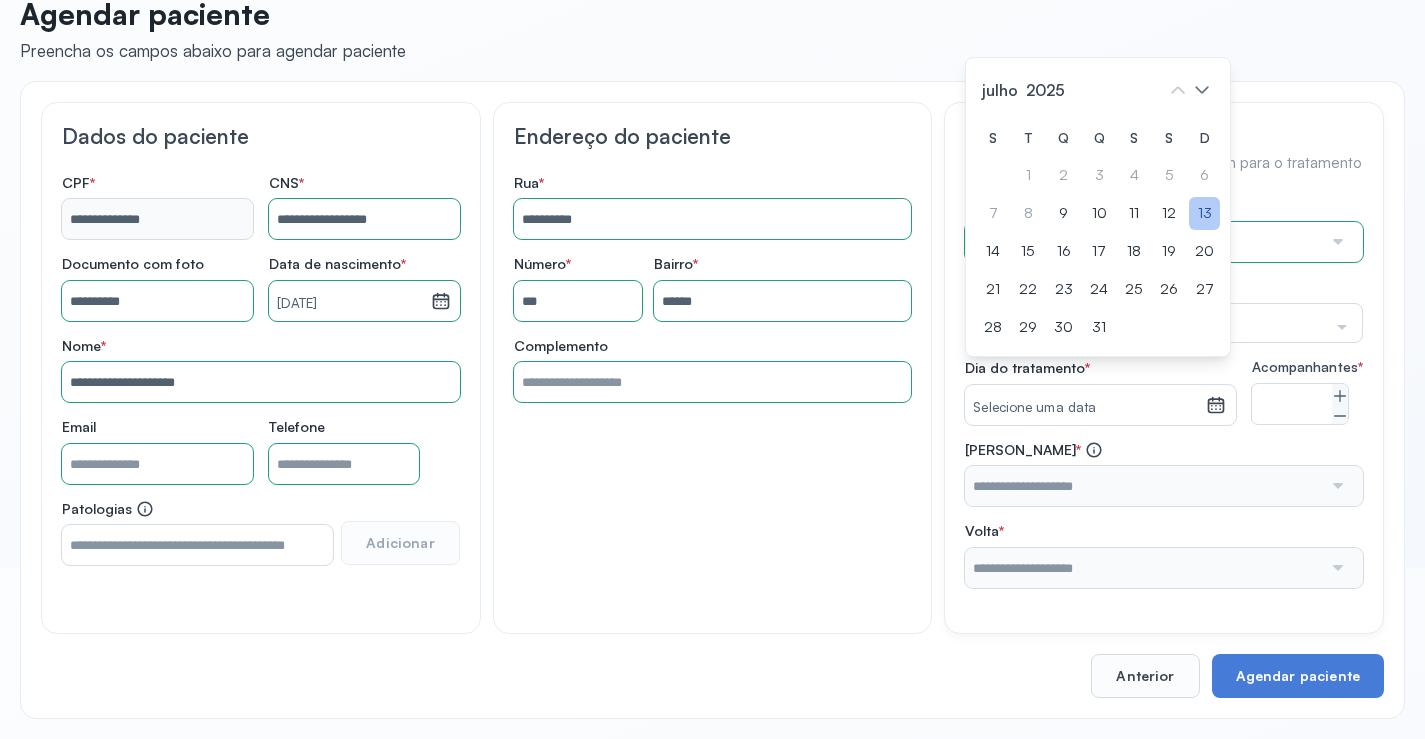 click on "13" 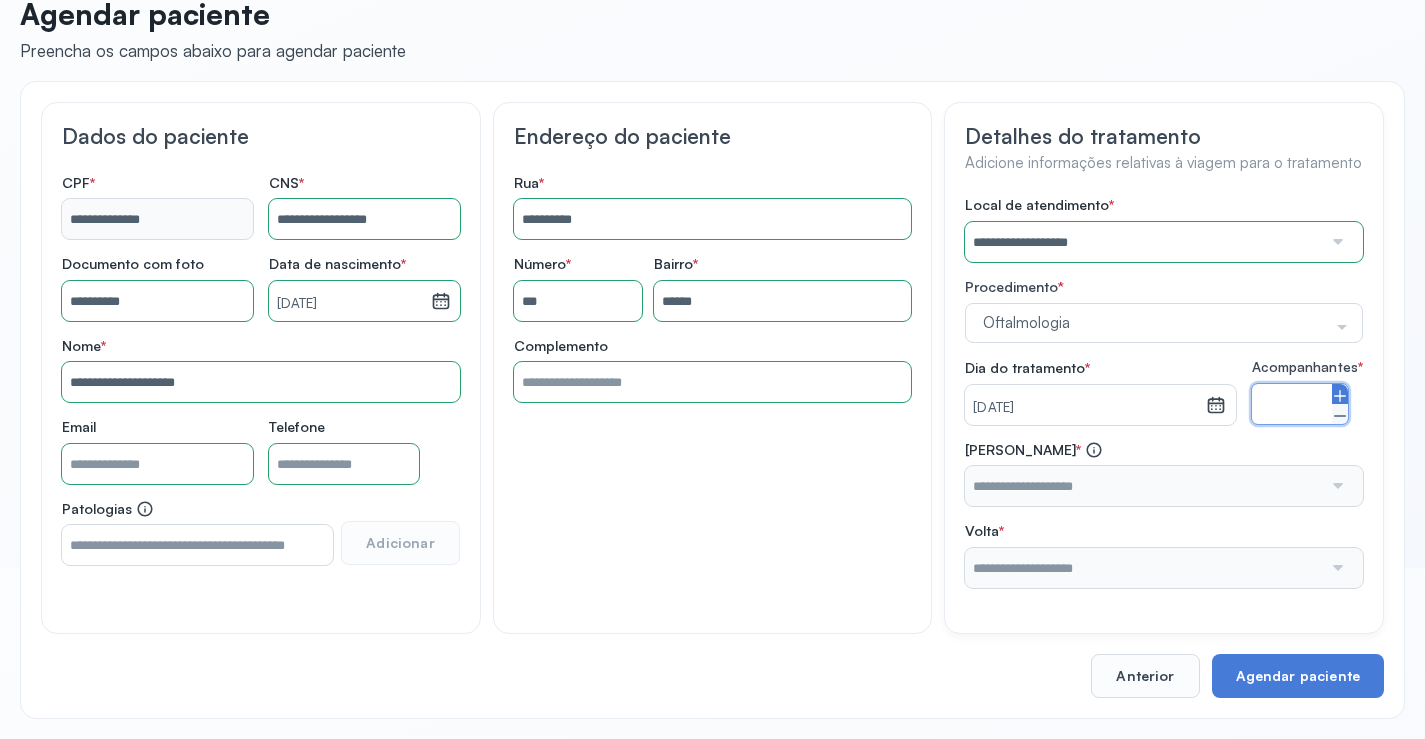 click 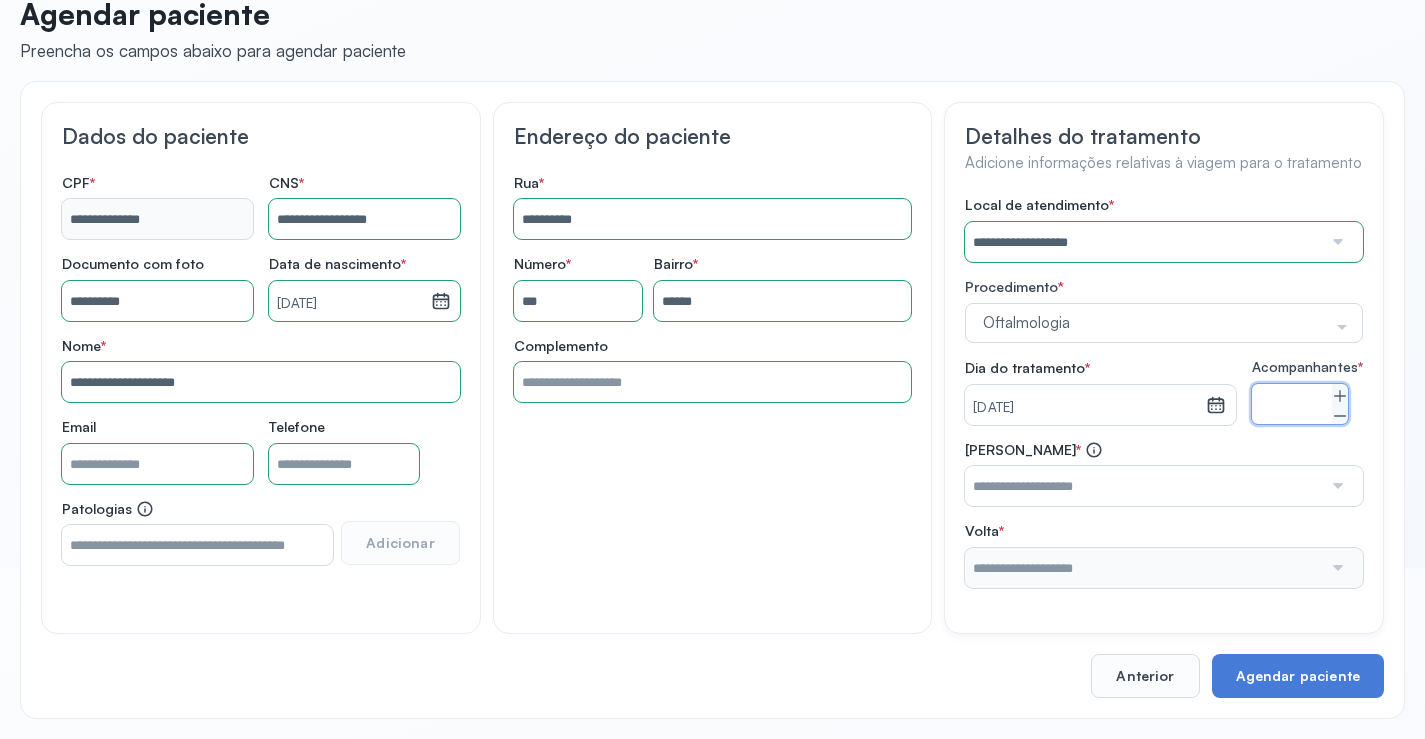click at bounding box center (1143, 486) 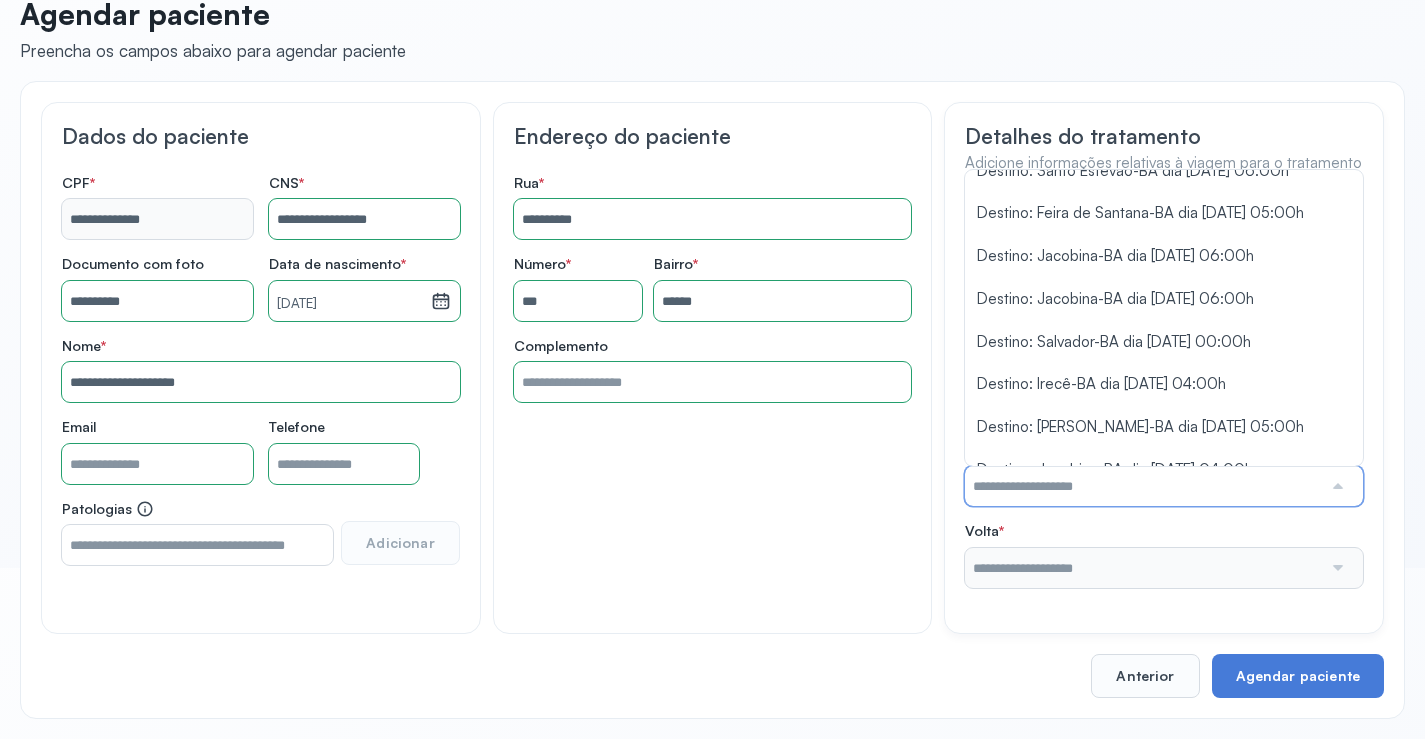 scroll, scrollTop: 420, scrollLeft: 0, axis: vertical 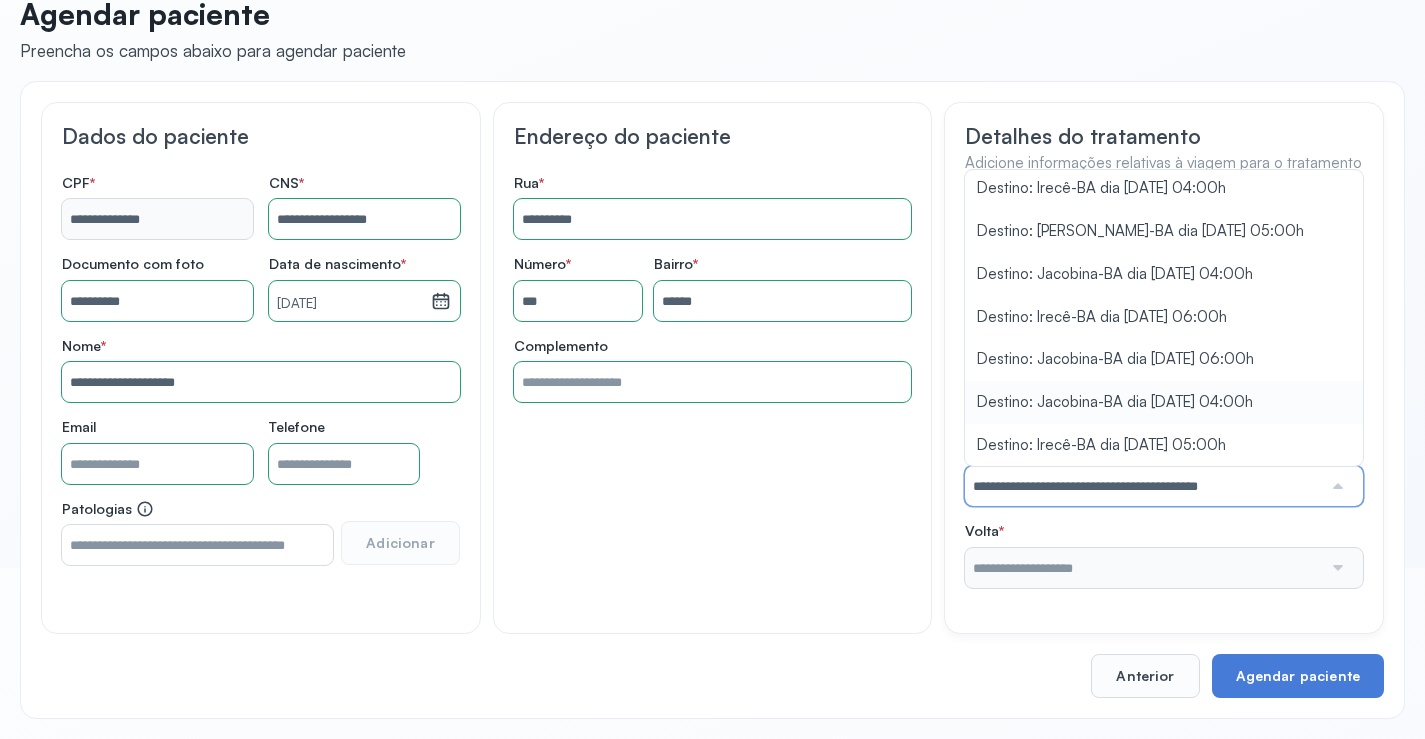 click on "**********" at bounding box center [1164, 392] 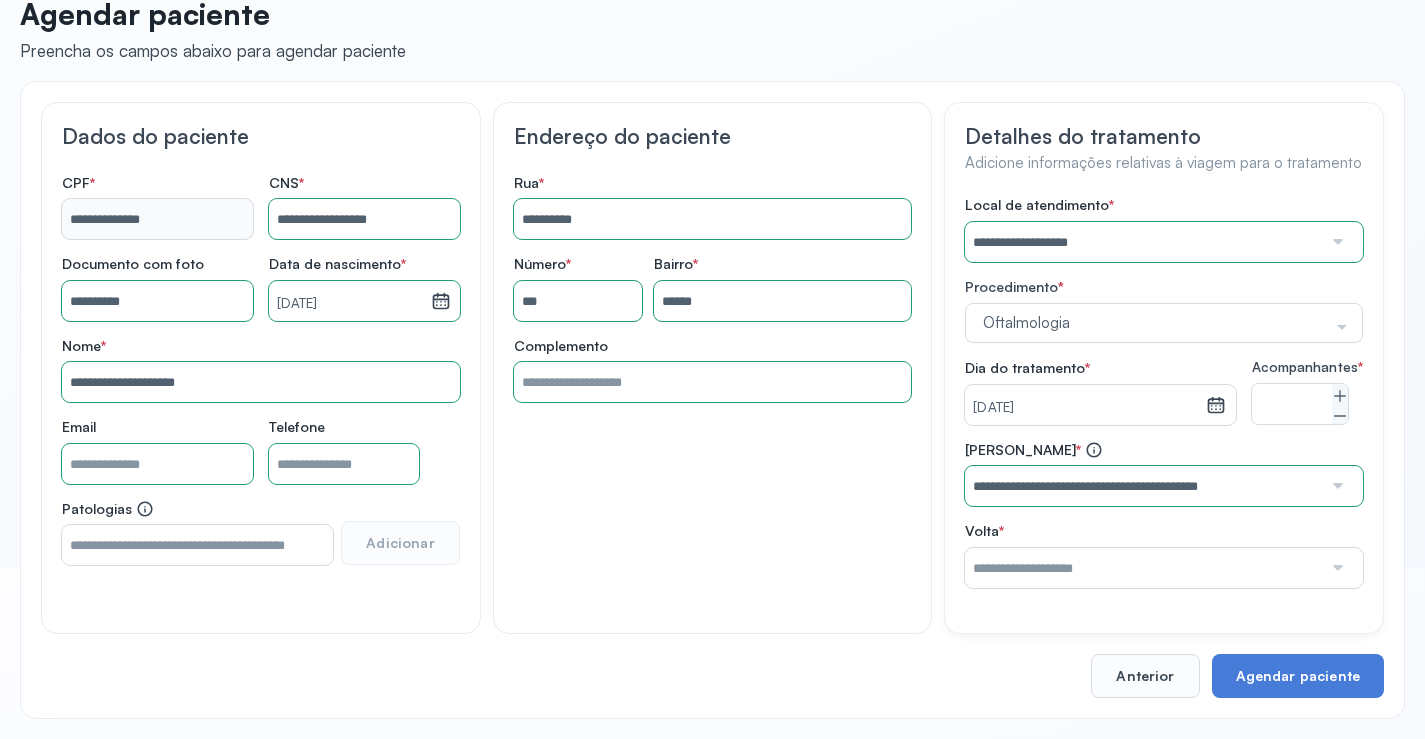 click at bounding box center [1143, 568] 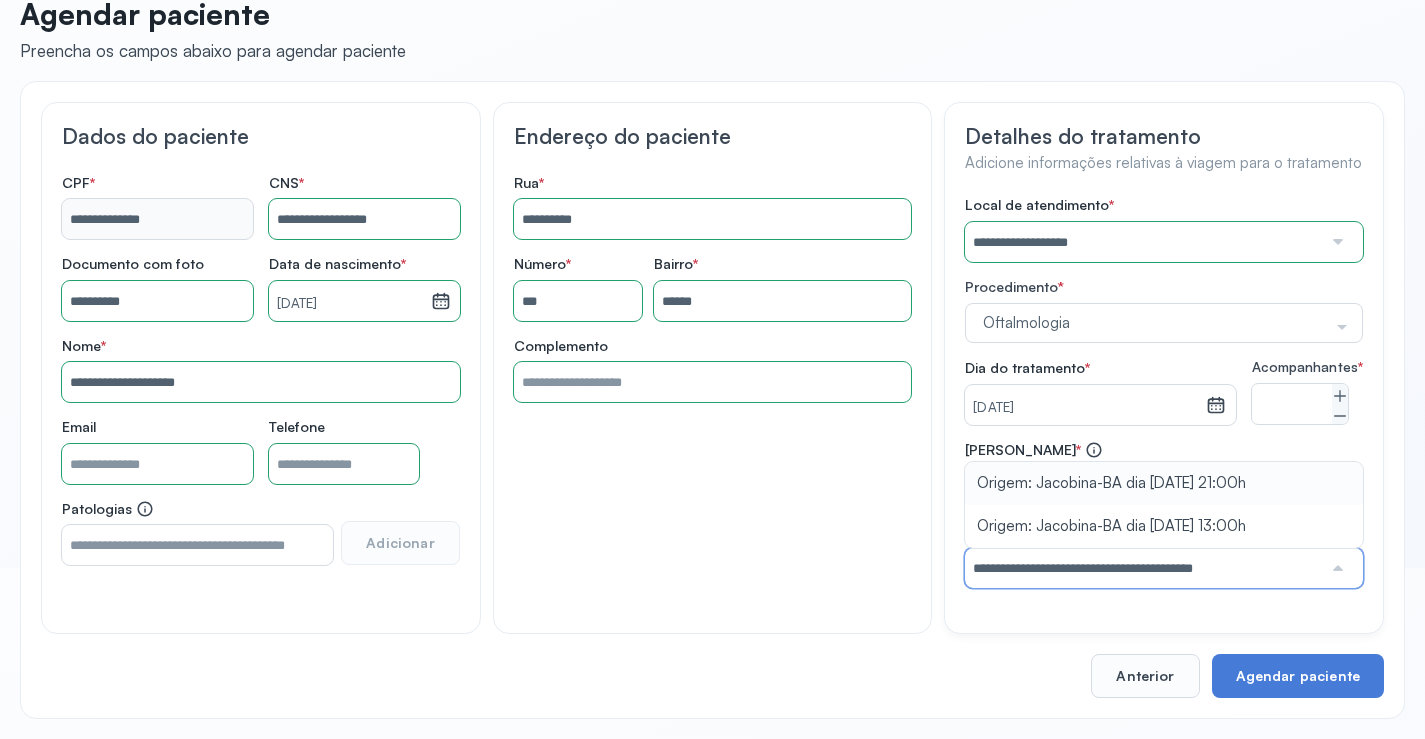 click on "**********" at bounding box center [1164, 514] 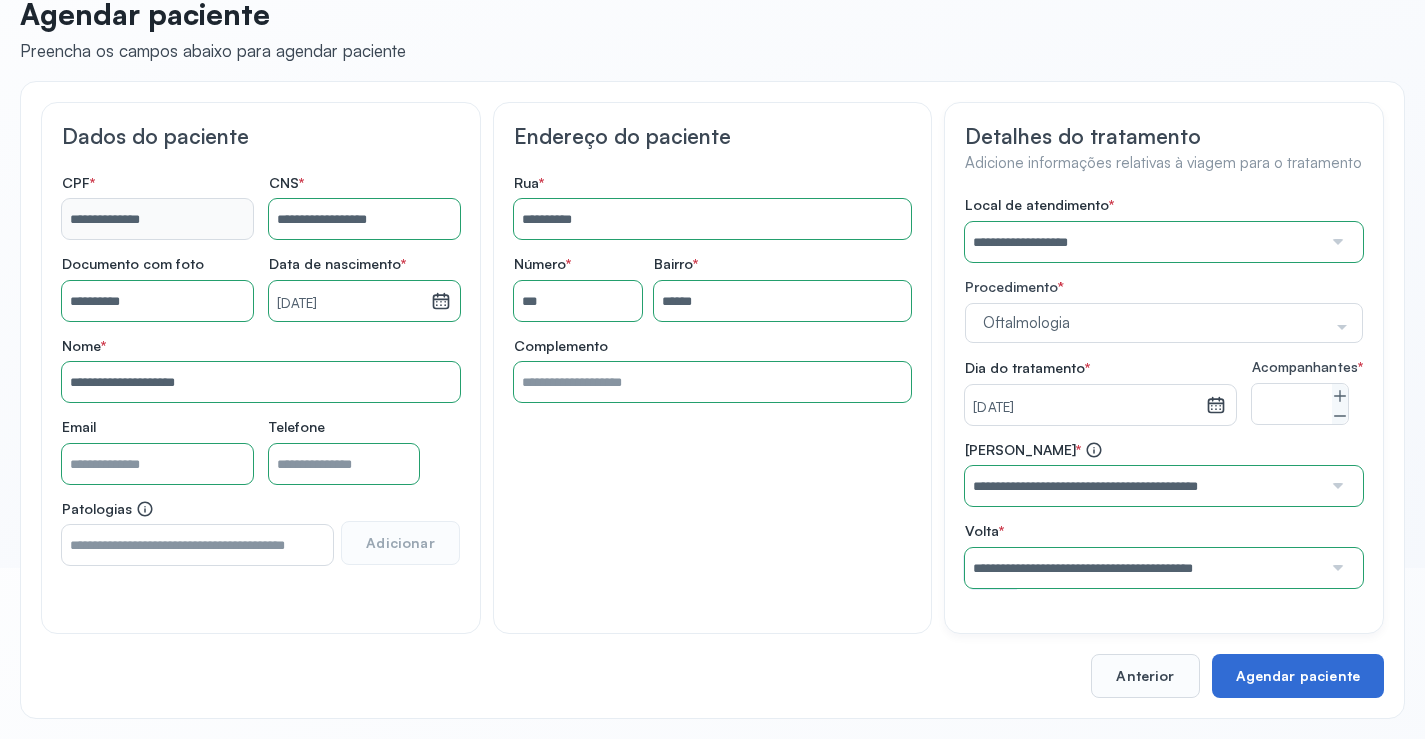 click on "Agendar paciente" at bounding box center [1298, 676] 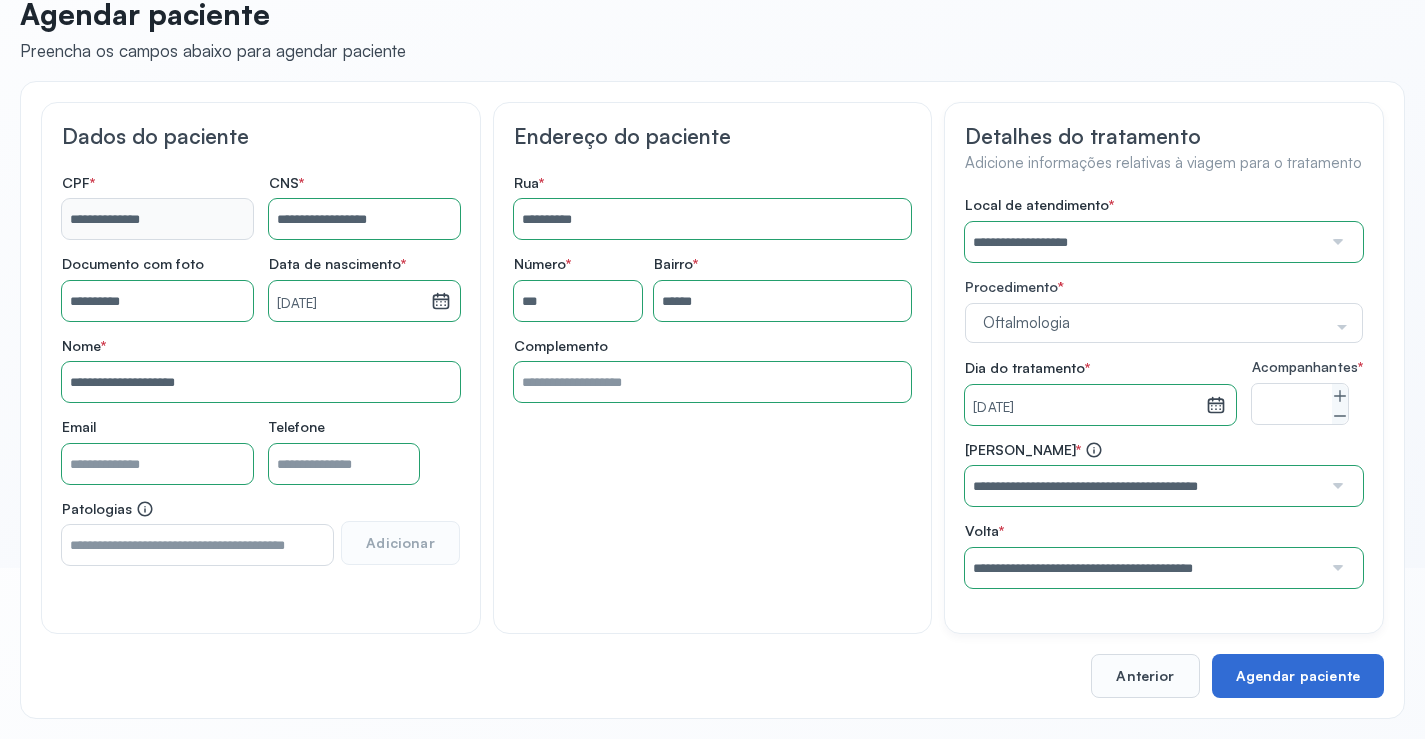 scroll, scrollTop: 44, scrollLeft: 0, axis: vertical 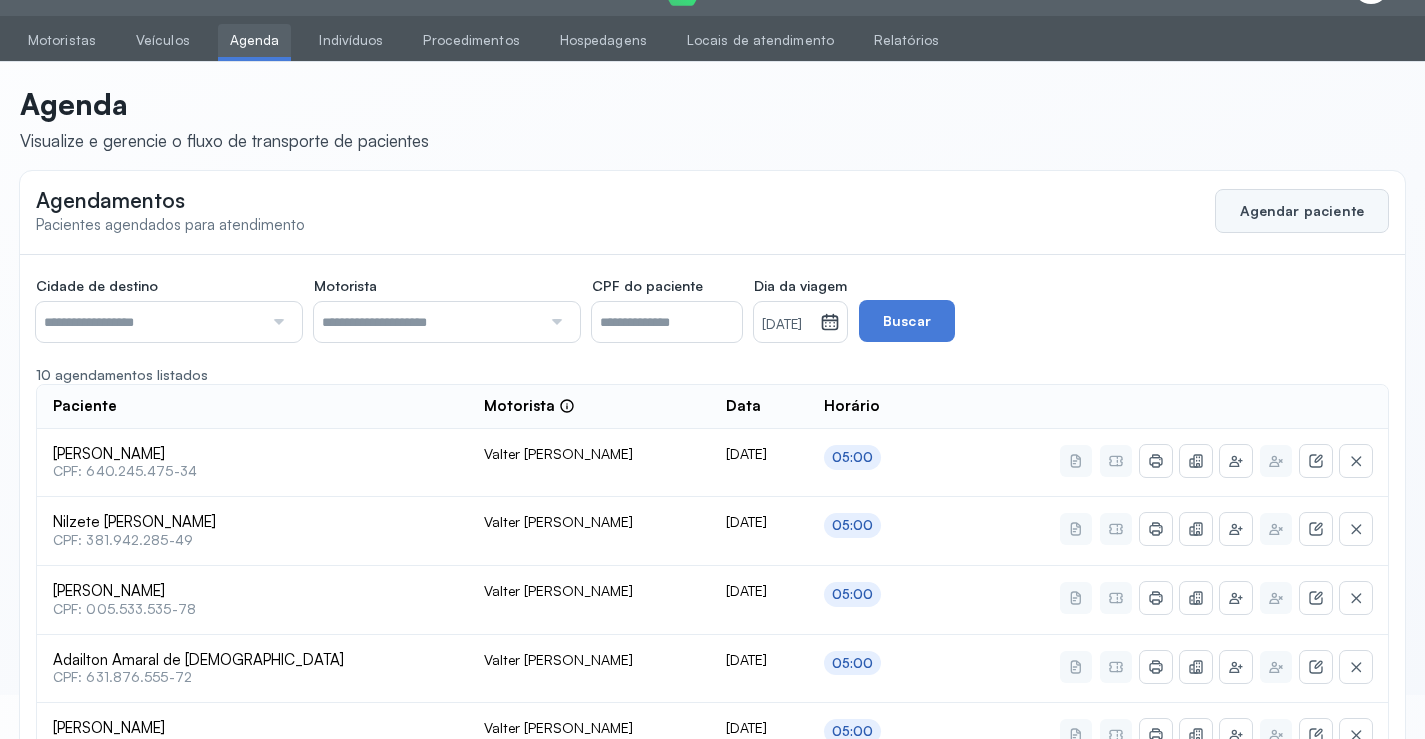 click on "Agendar paciente" 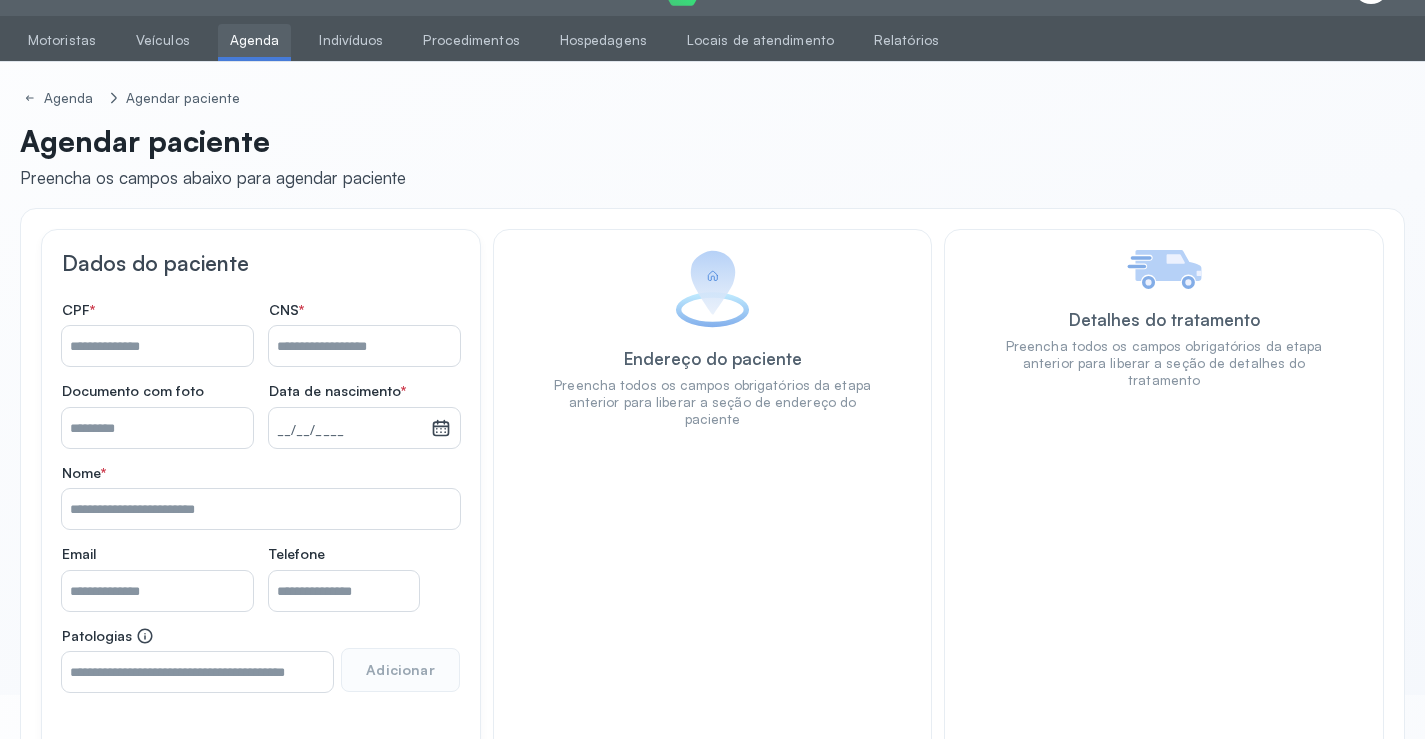 click on "Nome   *" at bounding box center (364, 346) 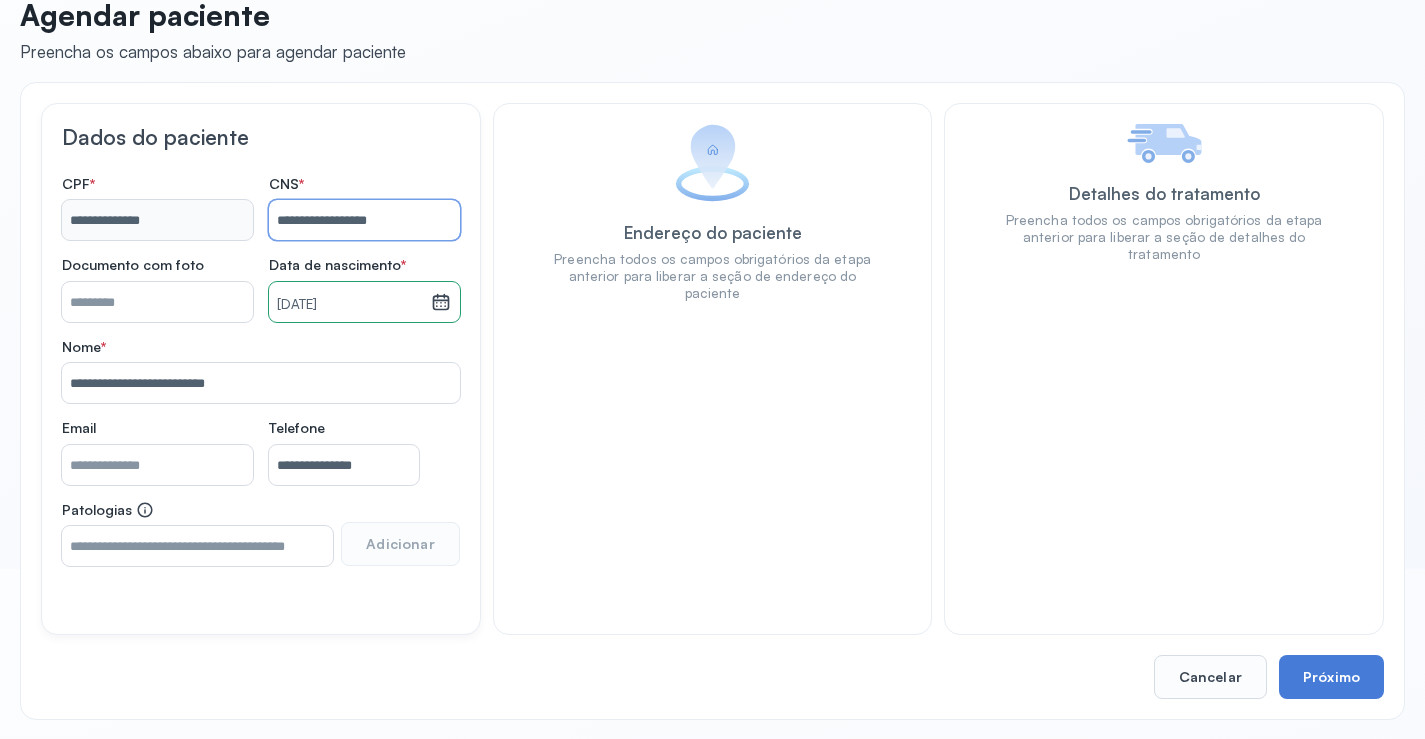 scroll, scrollTop: 171, scrollLeft: 0, axis: vertical 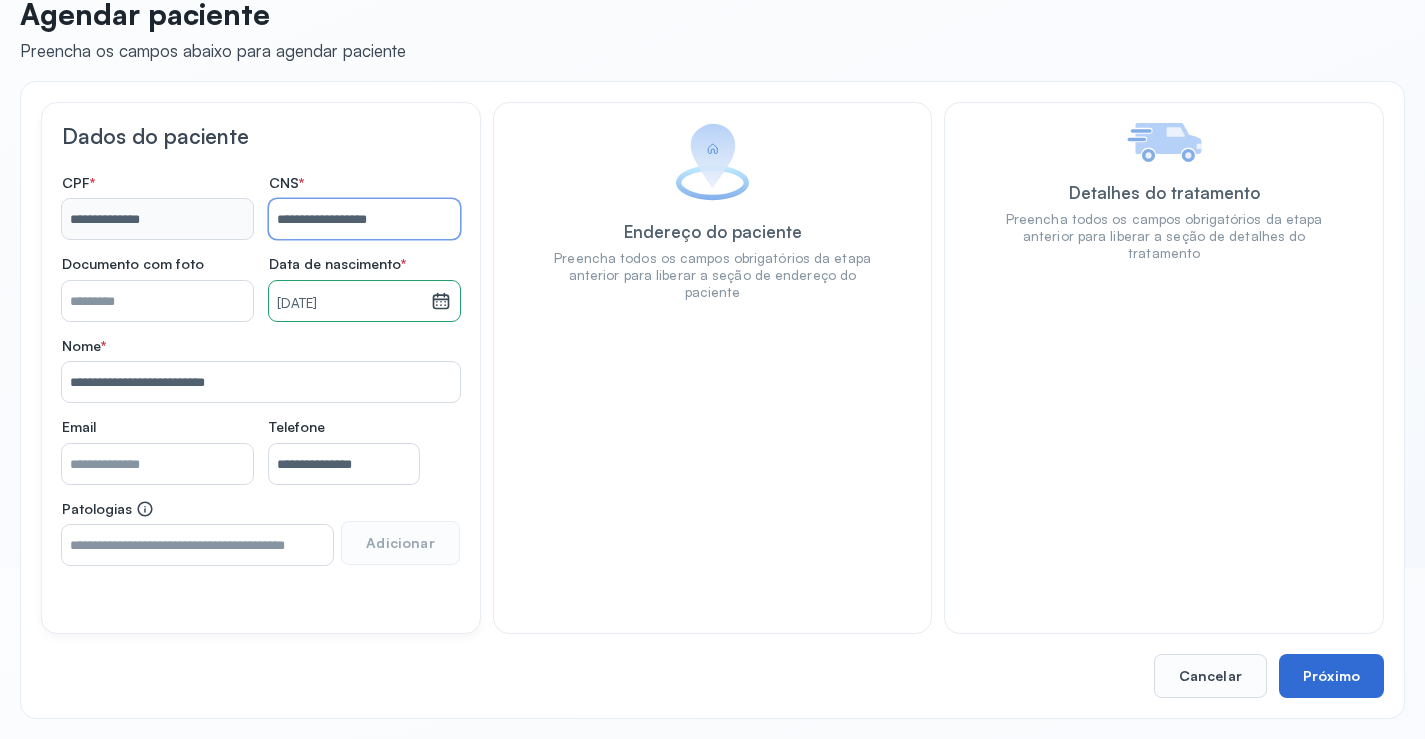 click on "Próximo" at bounding box center (1331, 676) 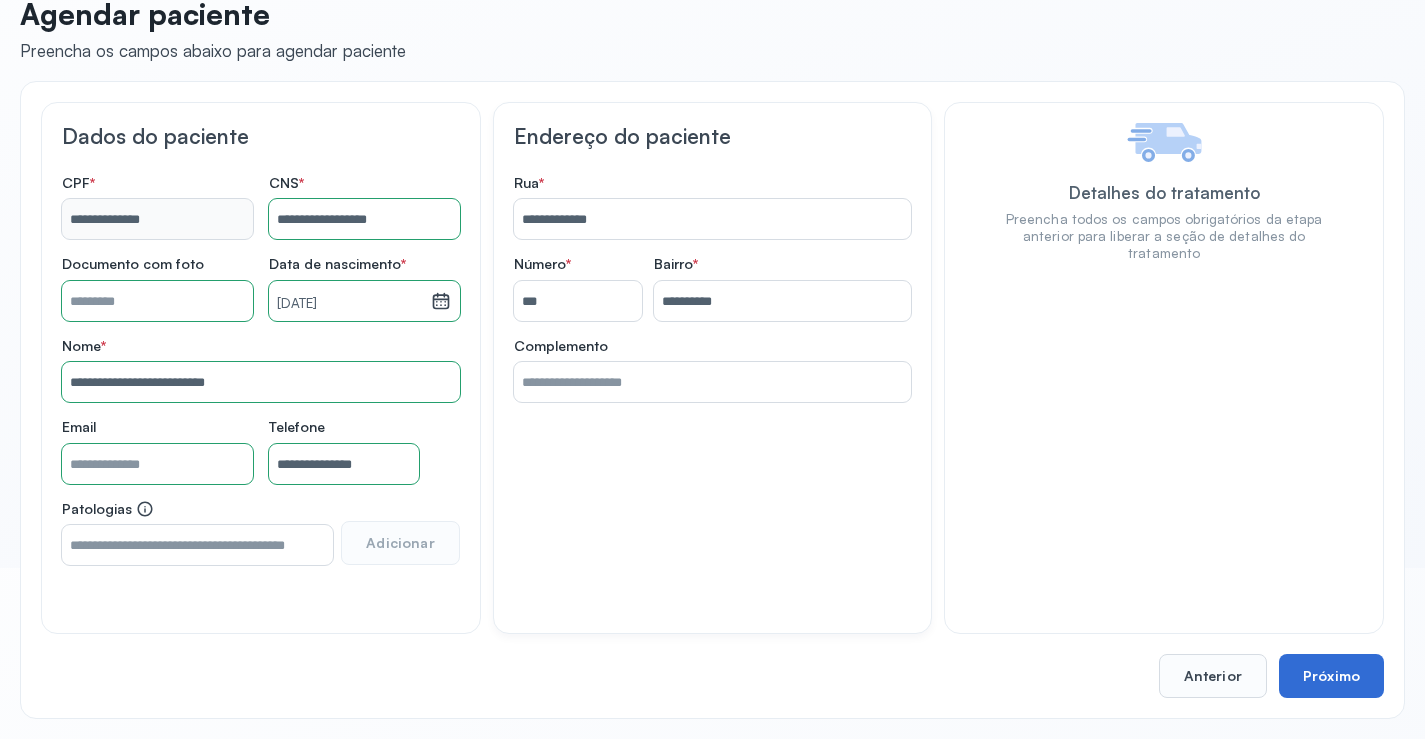 click on "Próximo" at bounding box center (1331, 676) 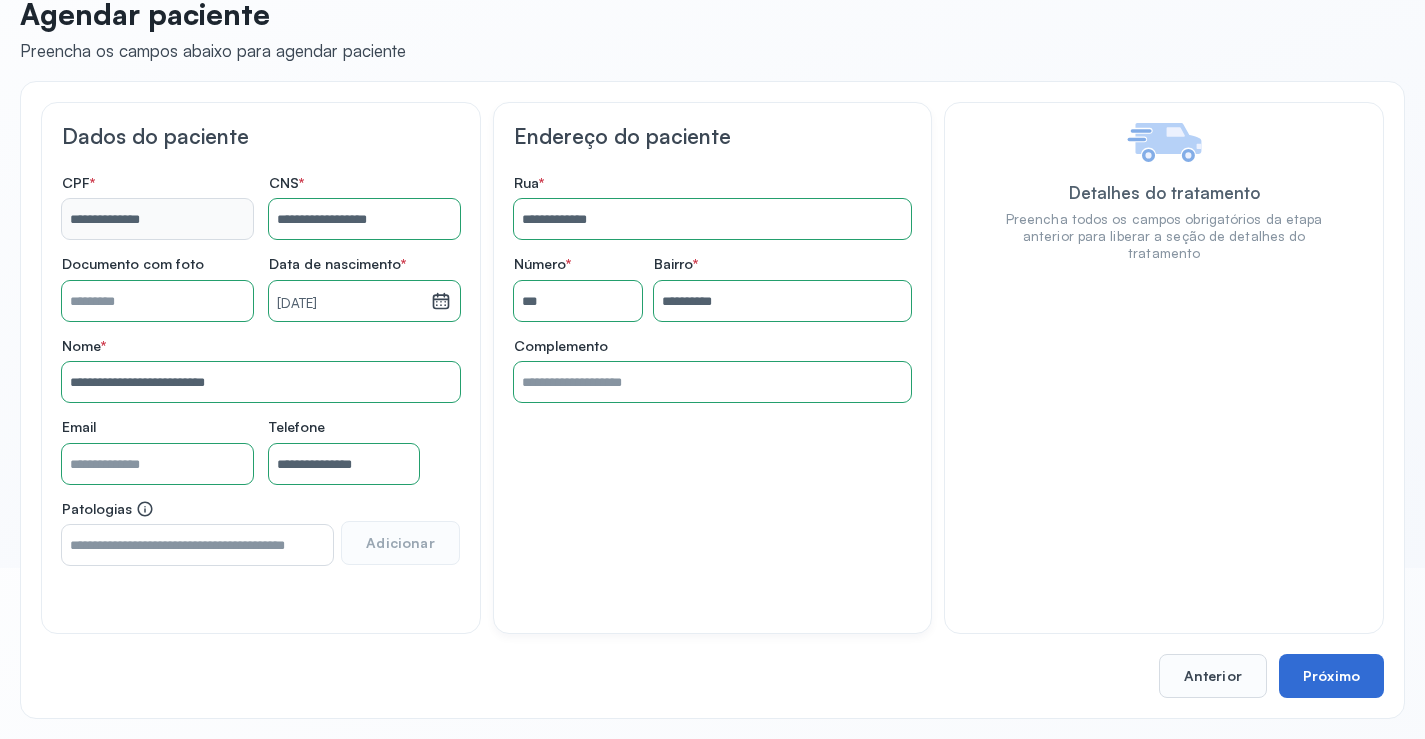 click on "Próximo" at bounding box center [1331, 676] 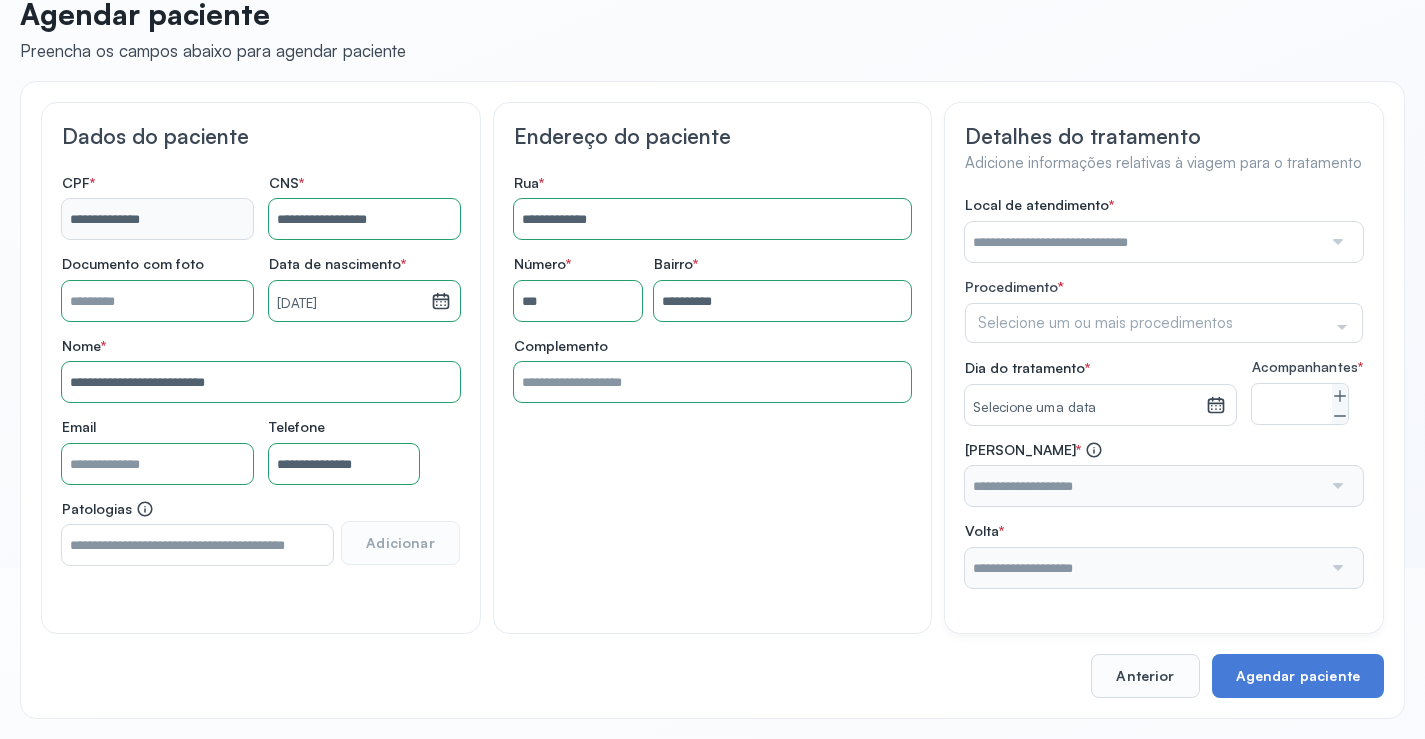 click at bounding box center [1143, 242] 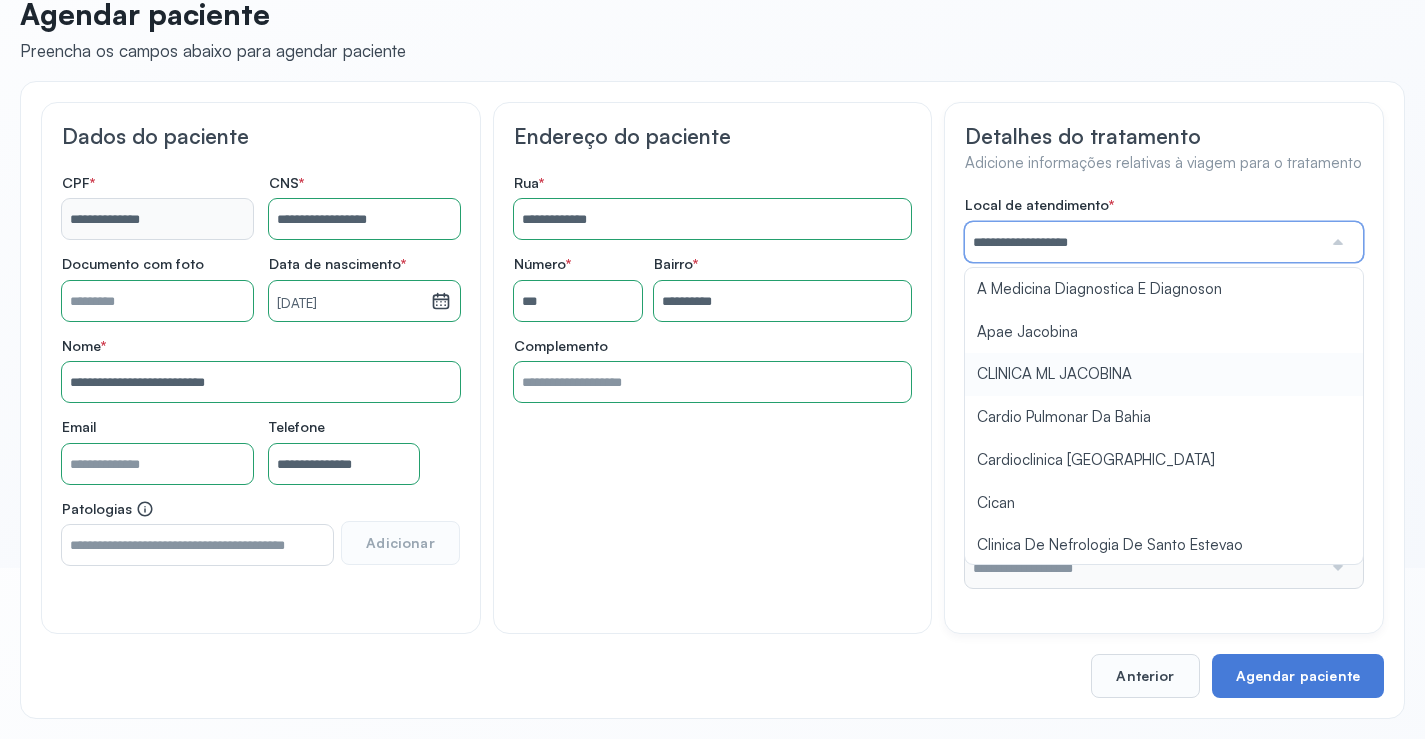 click on "**********" at bounding box center (1164, 392) 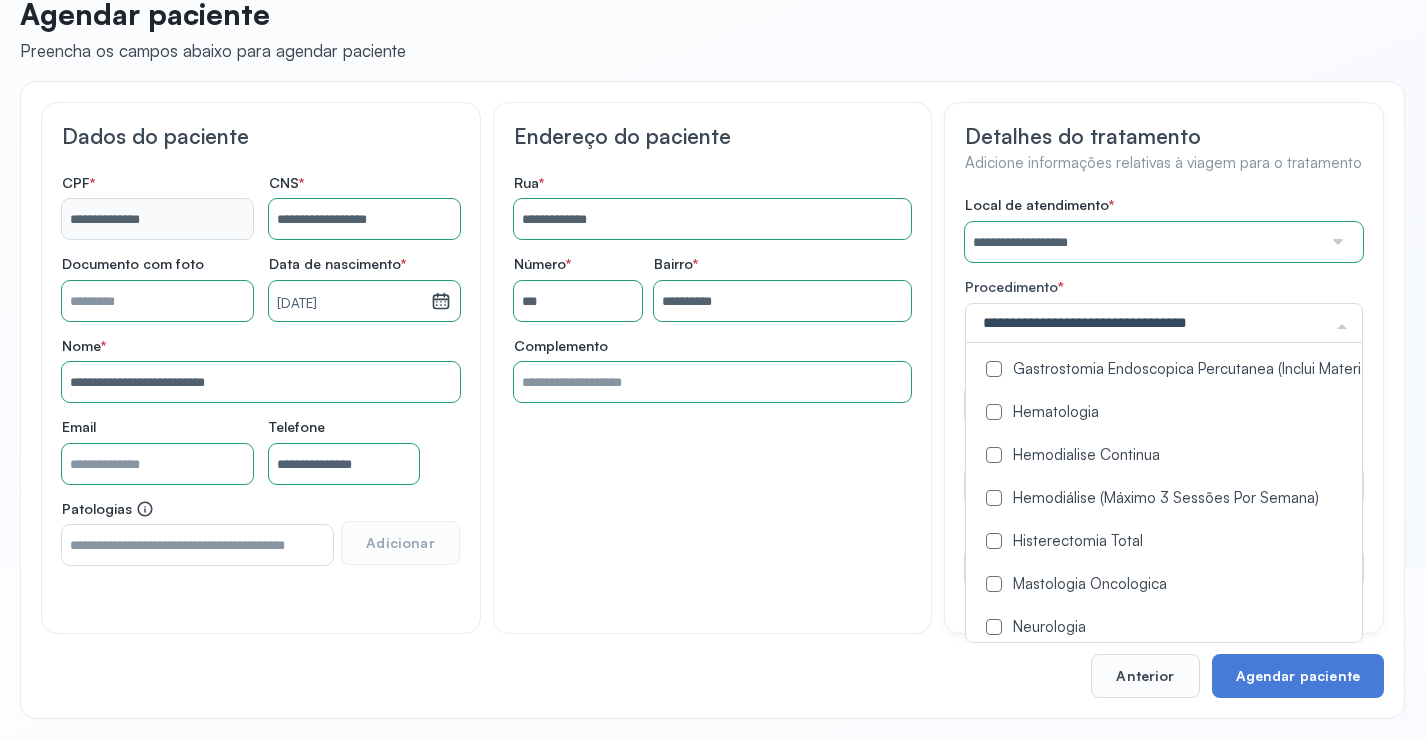 scroll, scrollTop: 1100, scrollLeft: 0, axis: vertical 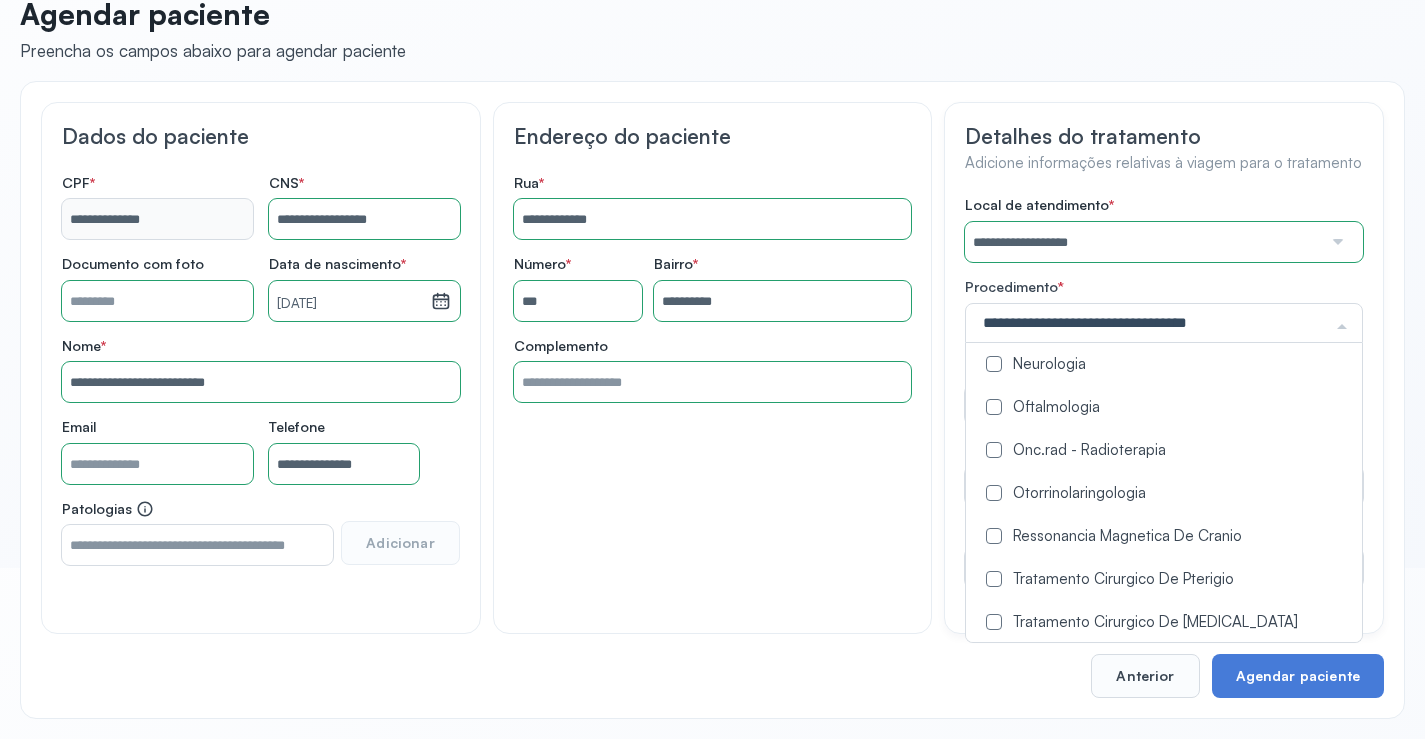 click at bounding box center (994, 407) 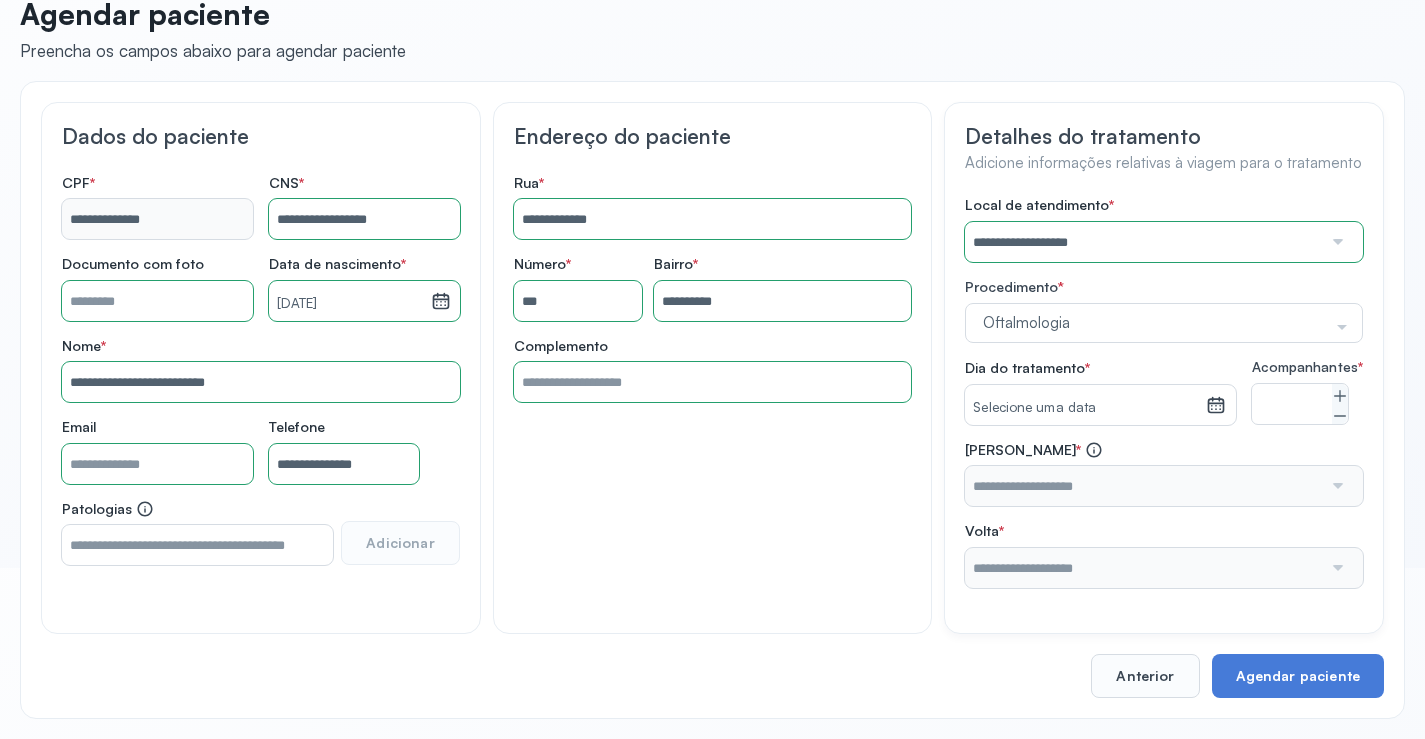 click on "**********" 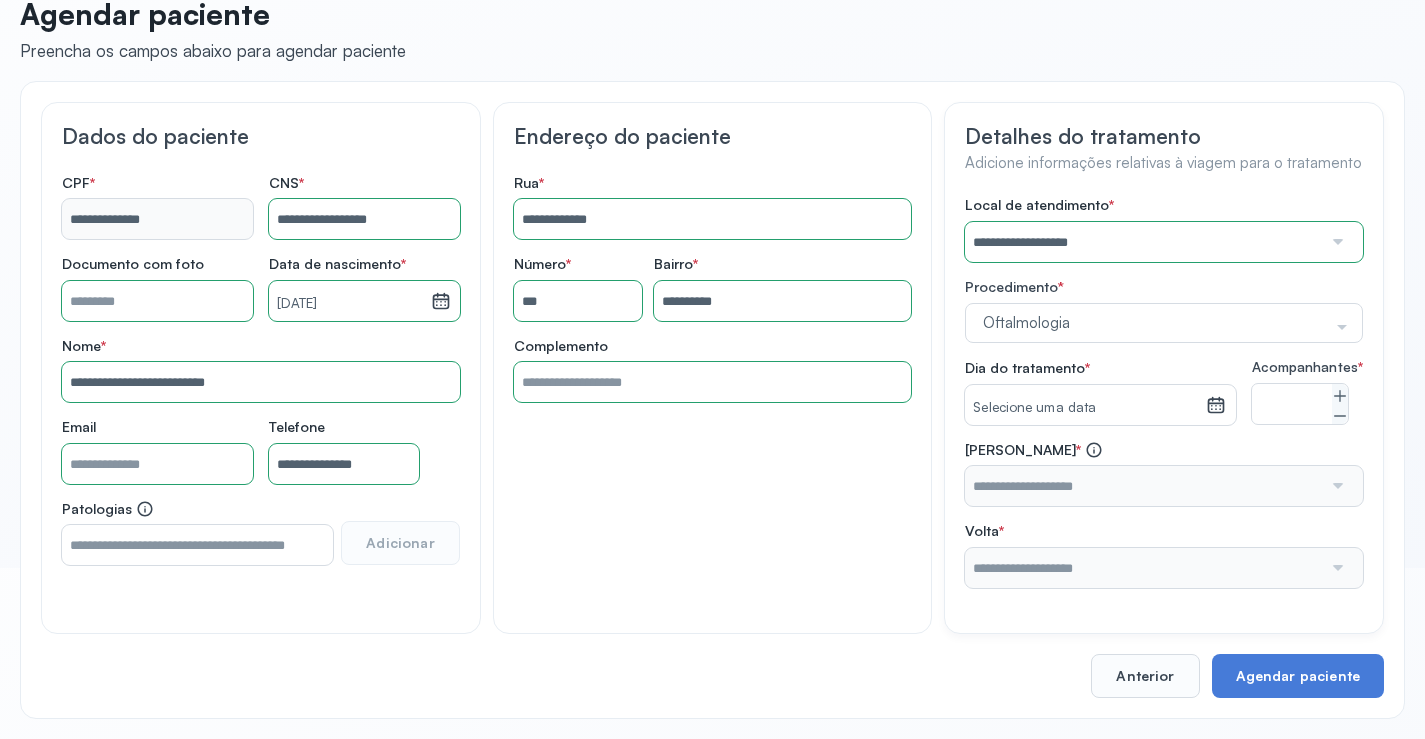click 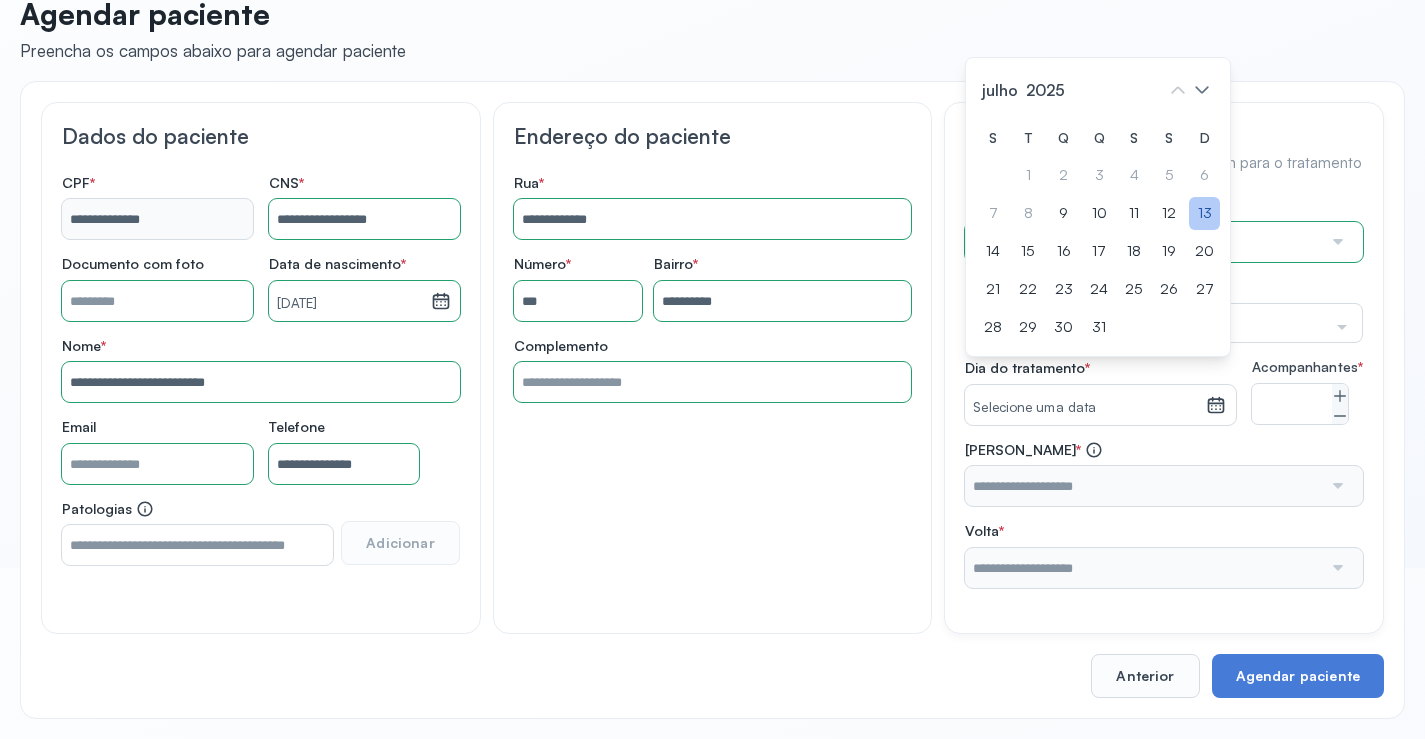 click on "13" 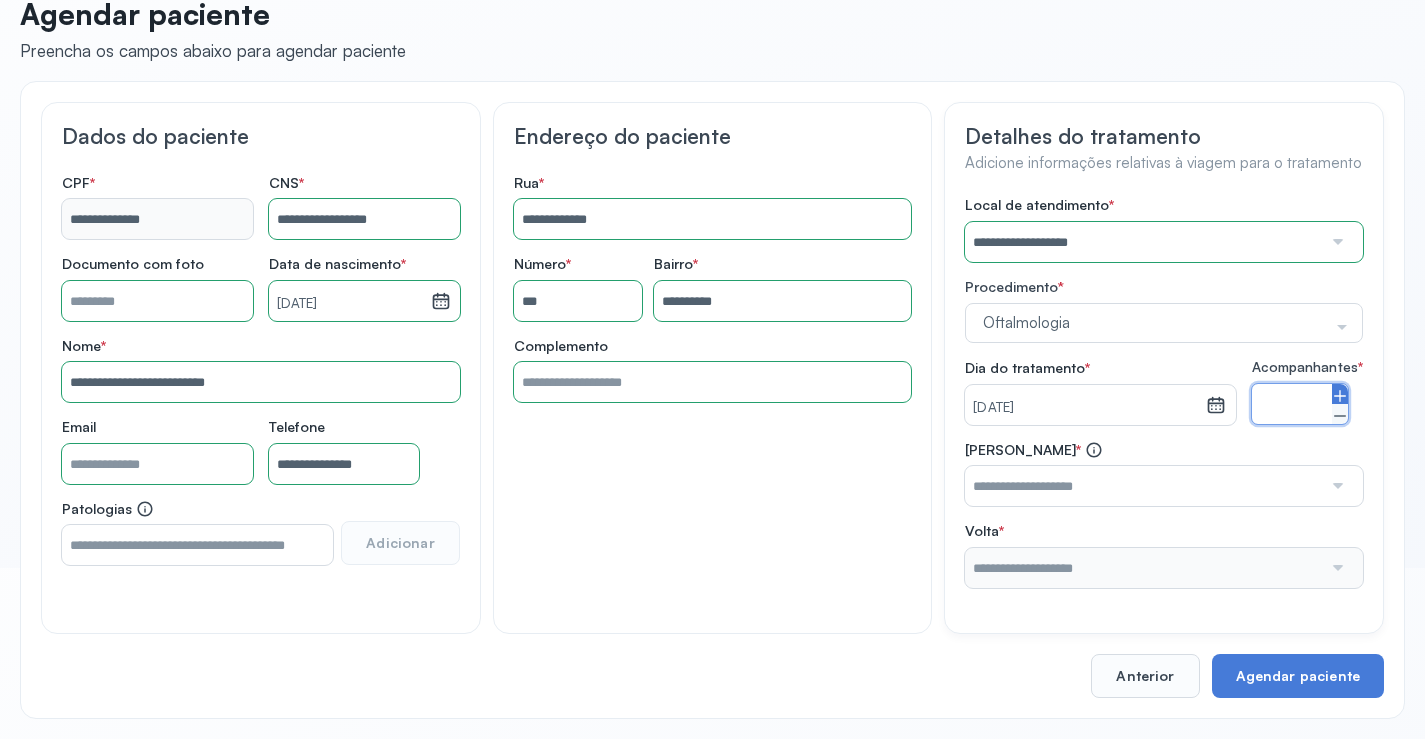 click 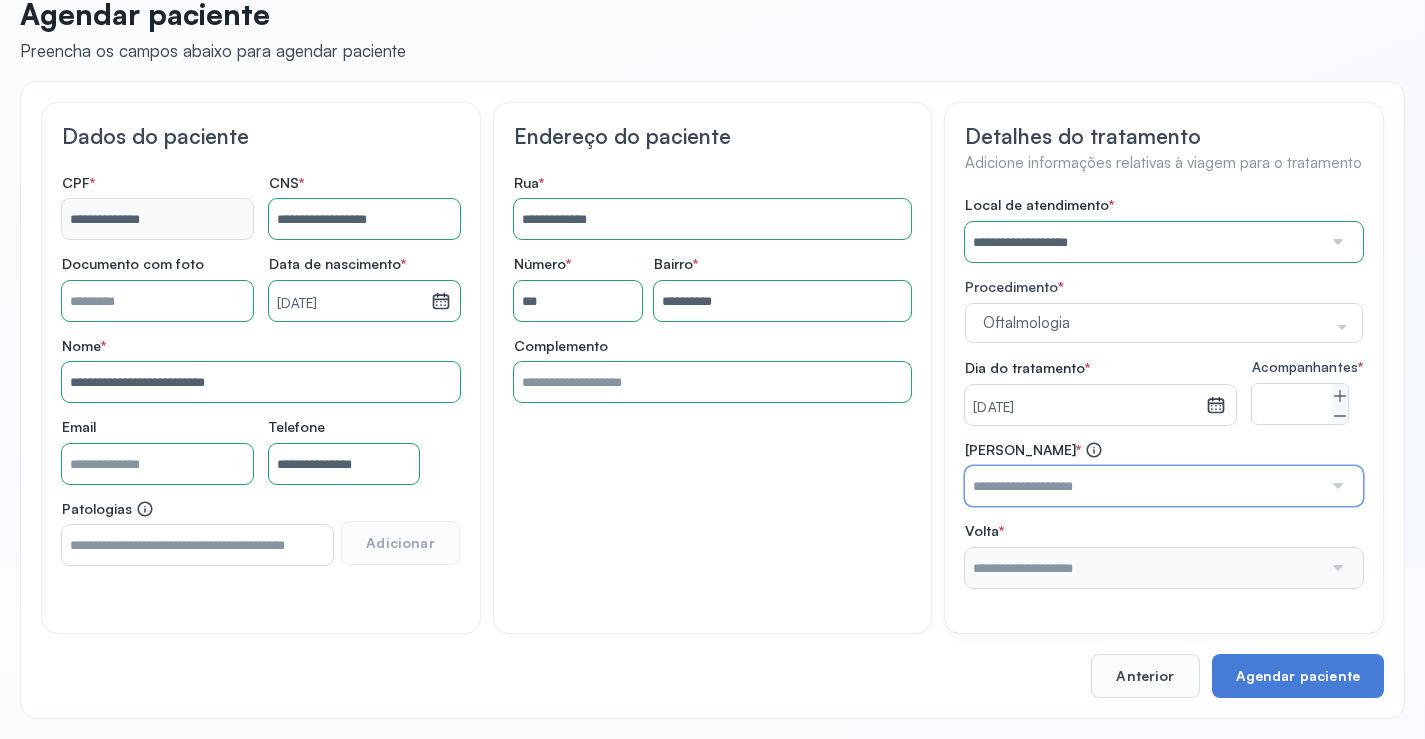 click at bounding box center (1143, 486) 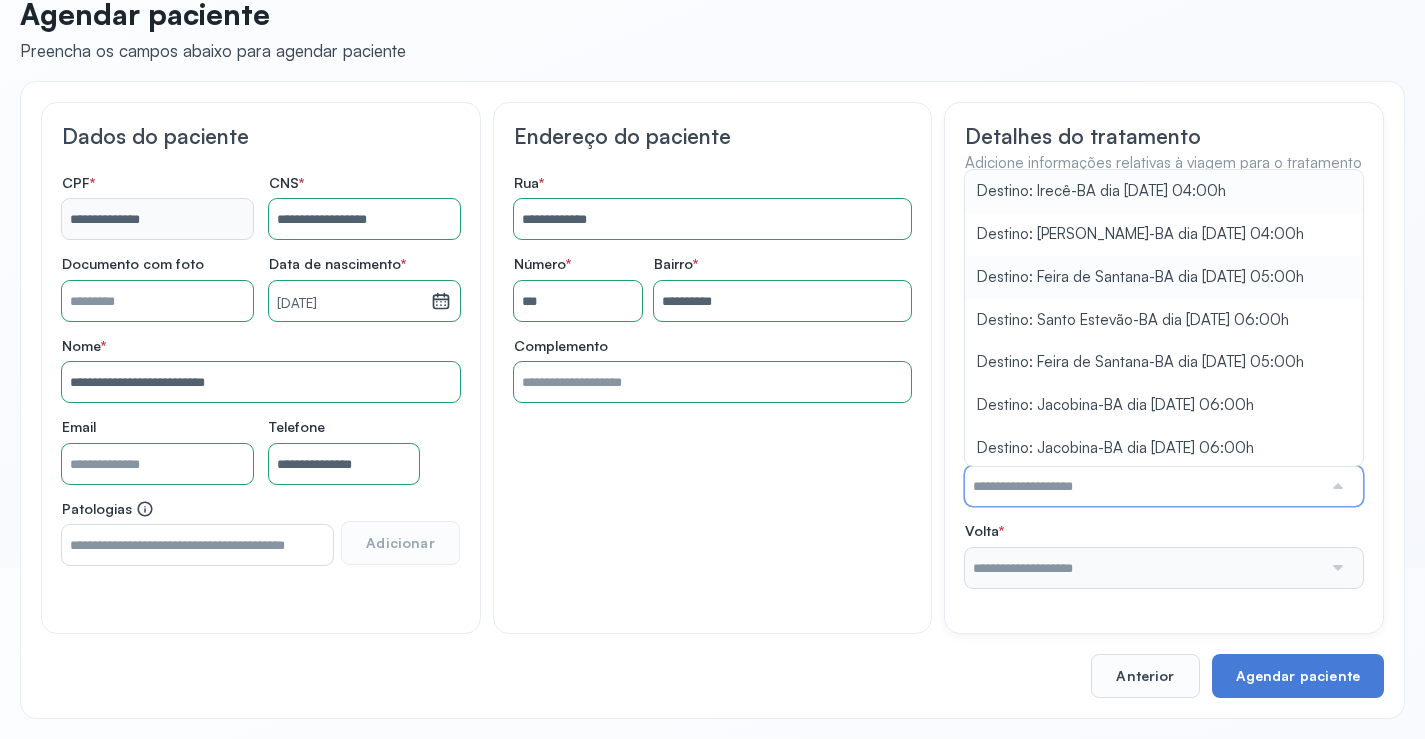 scroll, scrollTop: 420, scrollLeft: 0, axis: vertical 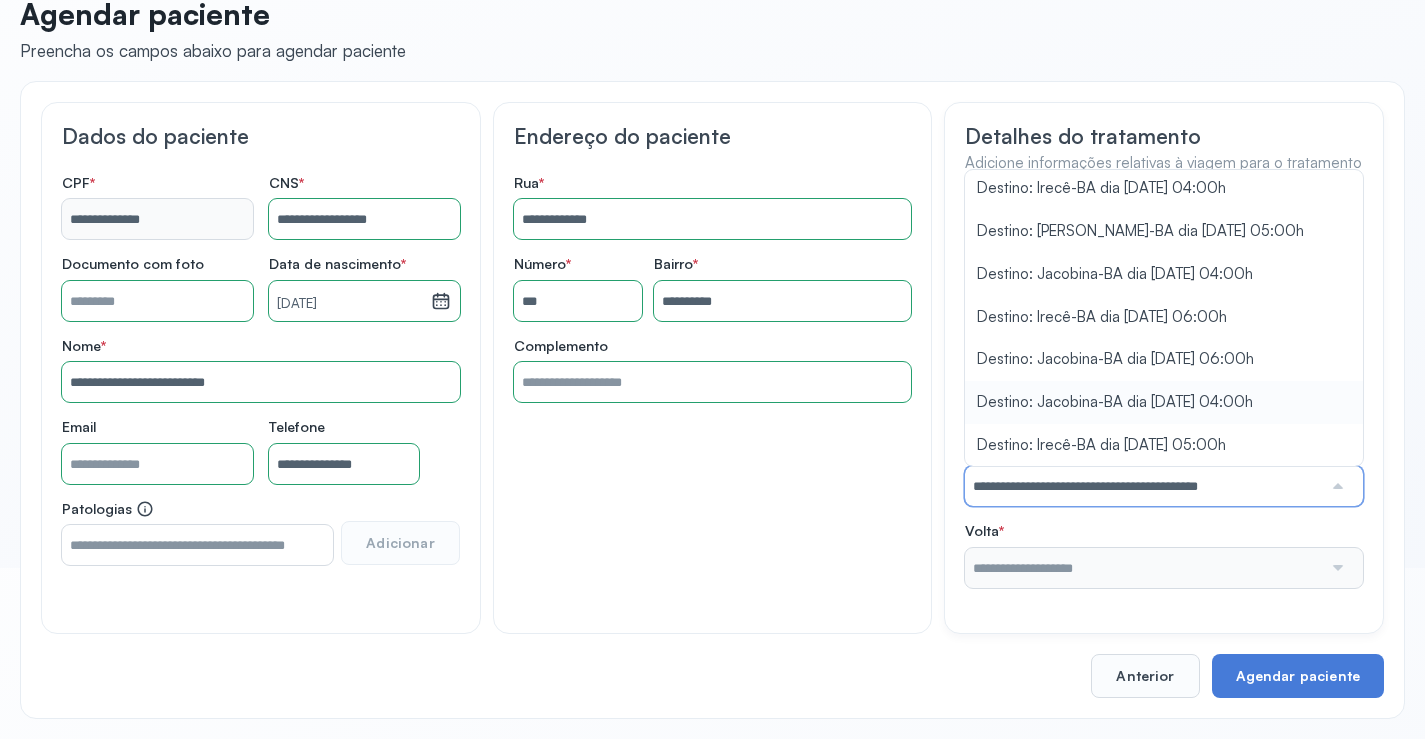 click on "**********" at bounding box center [1164, 392] 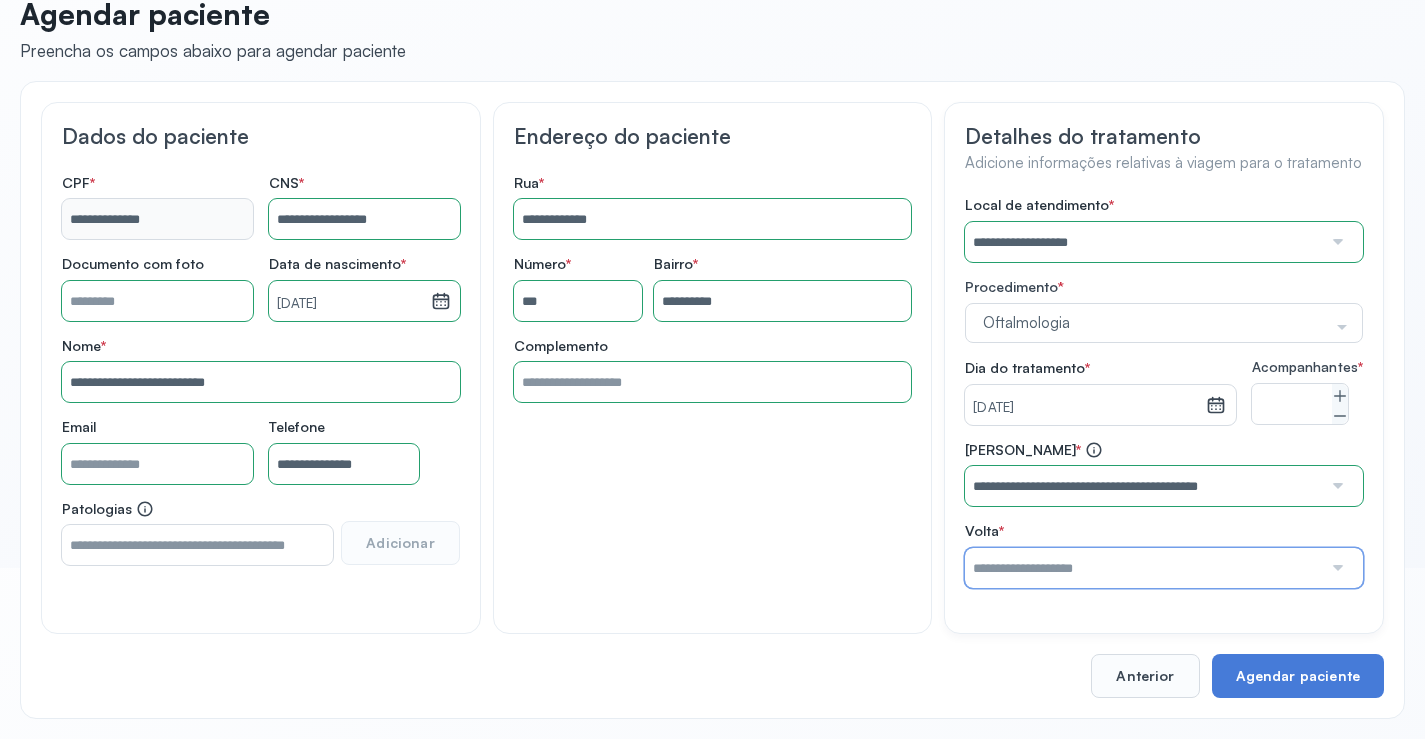 click at bounding box center (1143, 568) 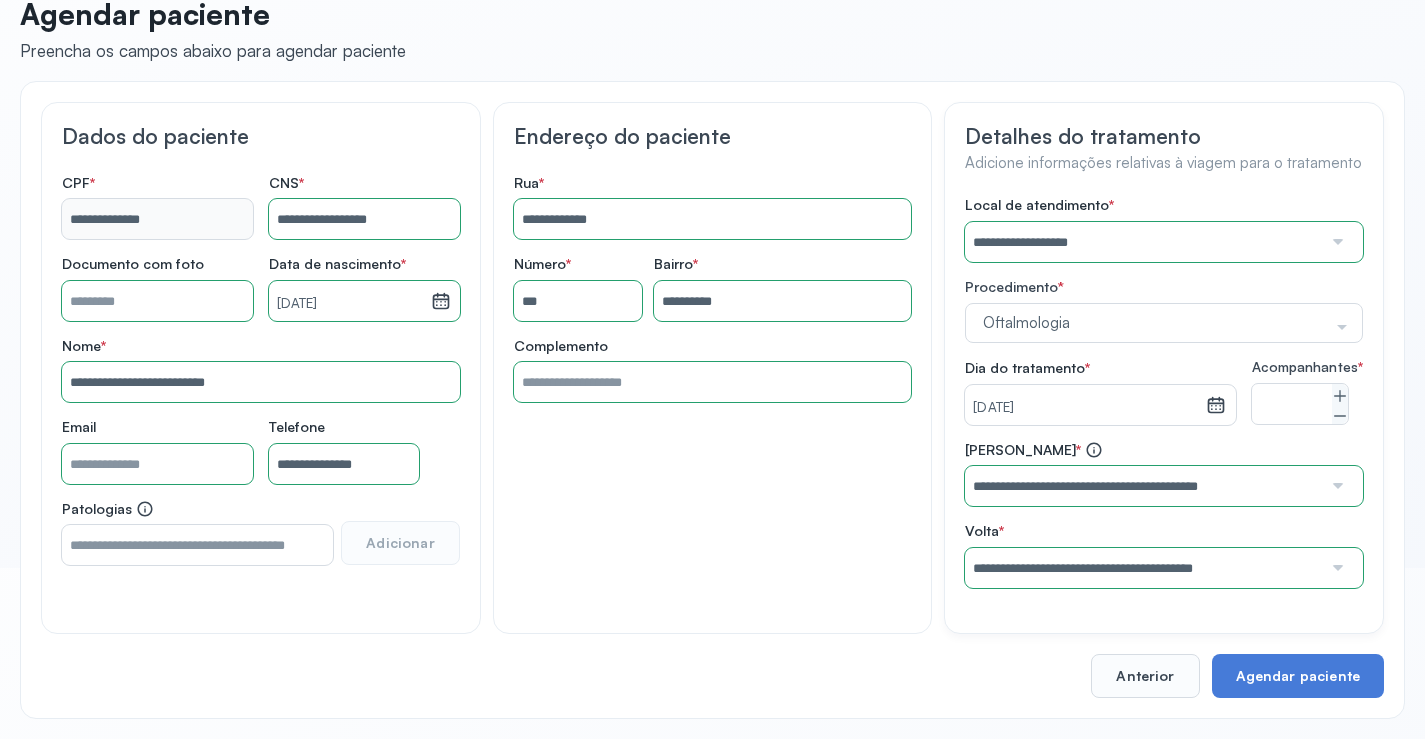 click on "**********" at bounding box center (1164, 514) 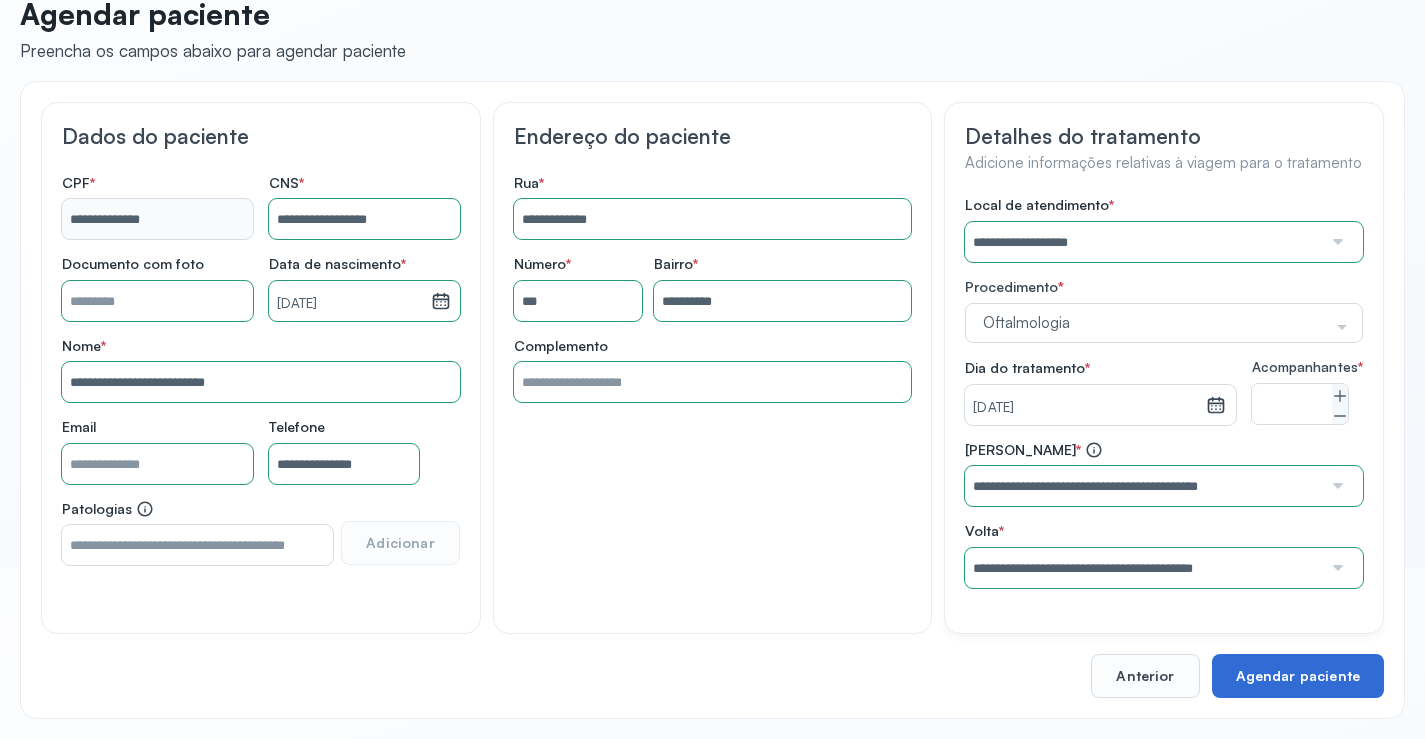 click on "Agendar paciente" at bounding box center [1298, 676] 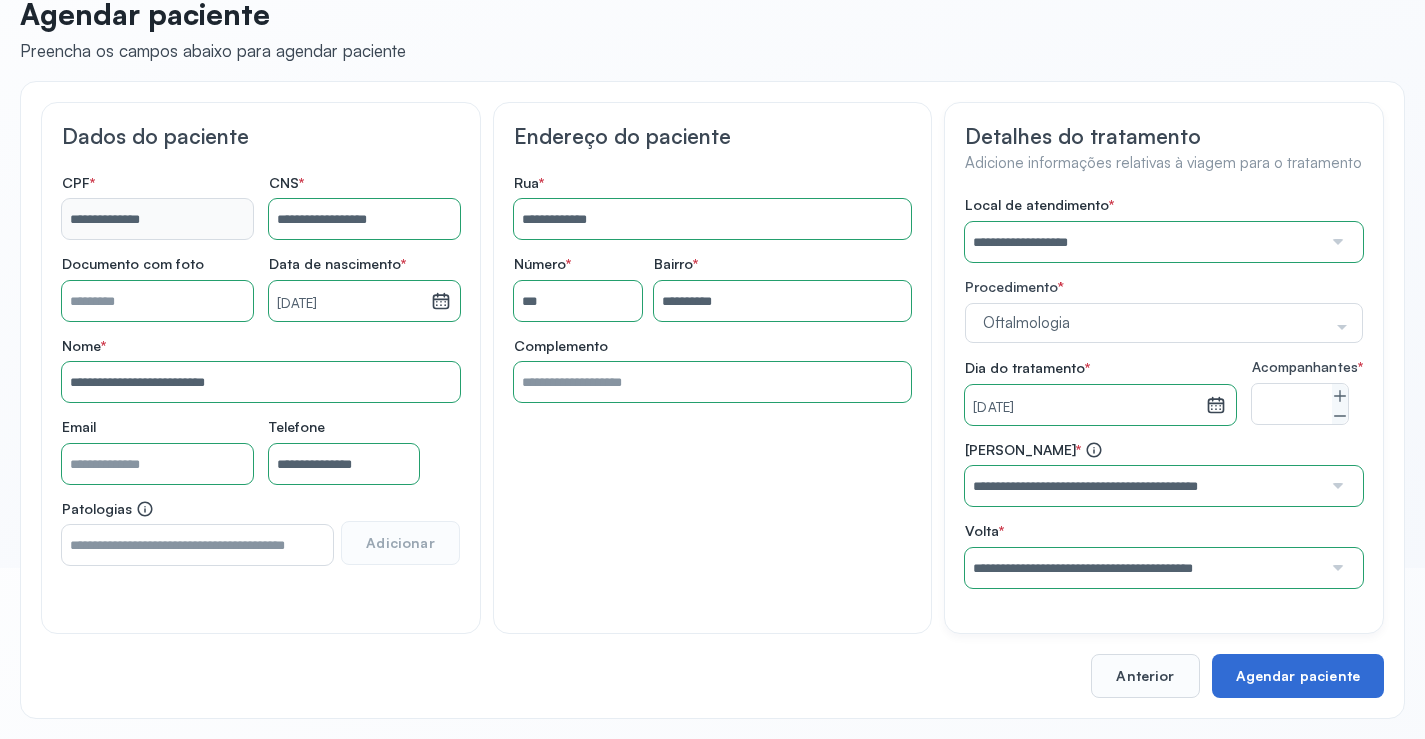scroll, scrollTop: 44, scrollLeft: 0, axis: vertical 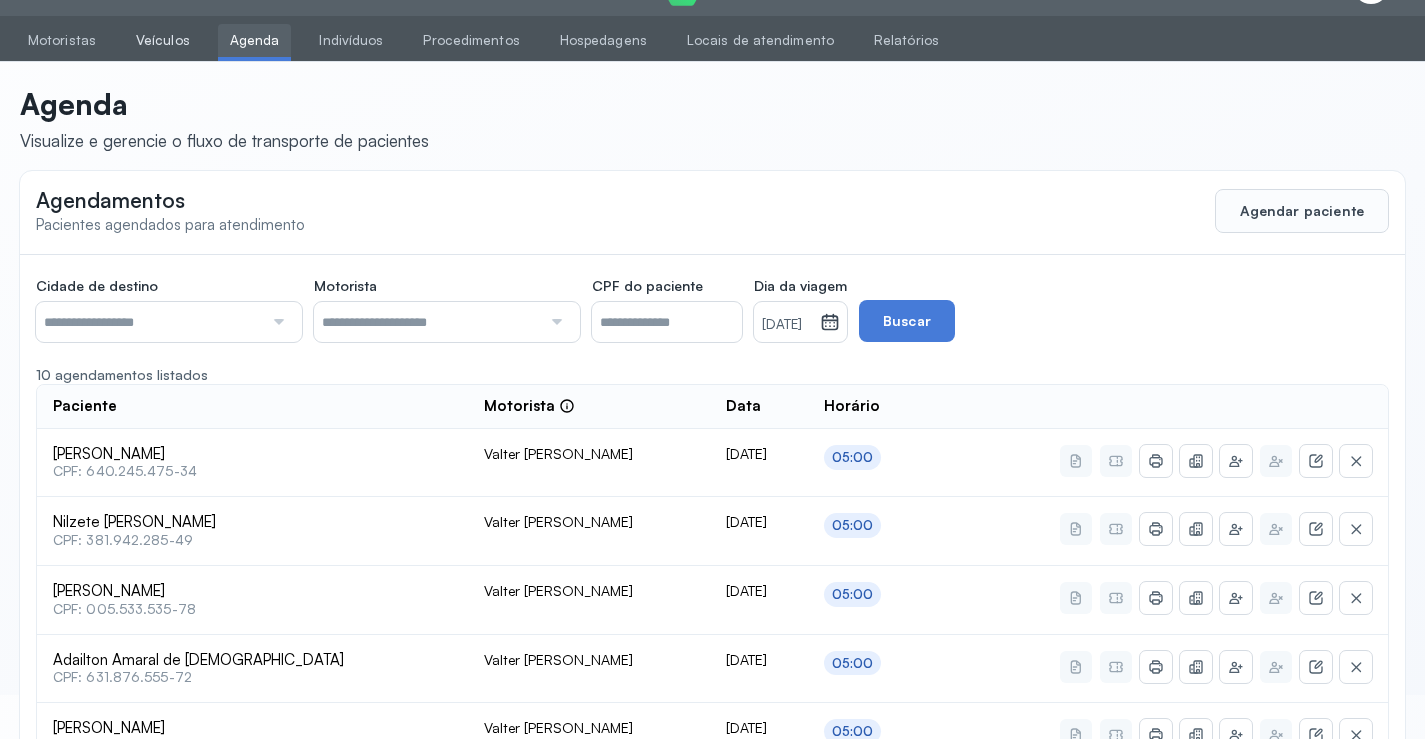 click on "Veículos" at bounding box center (163, 40) 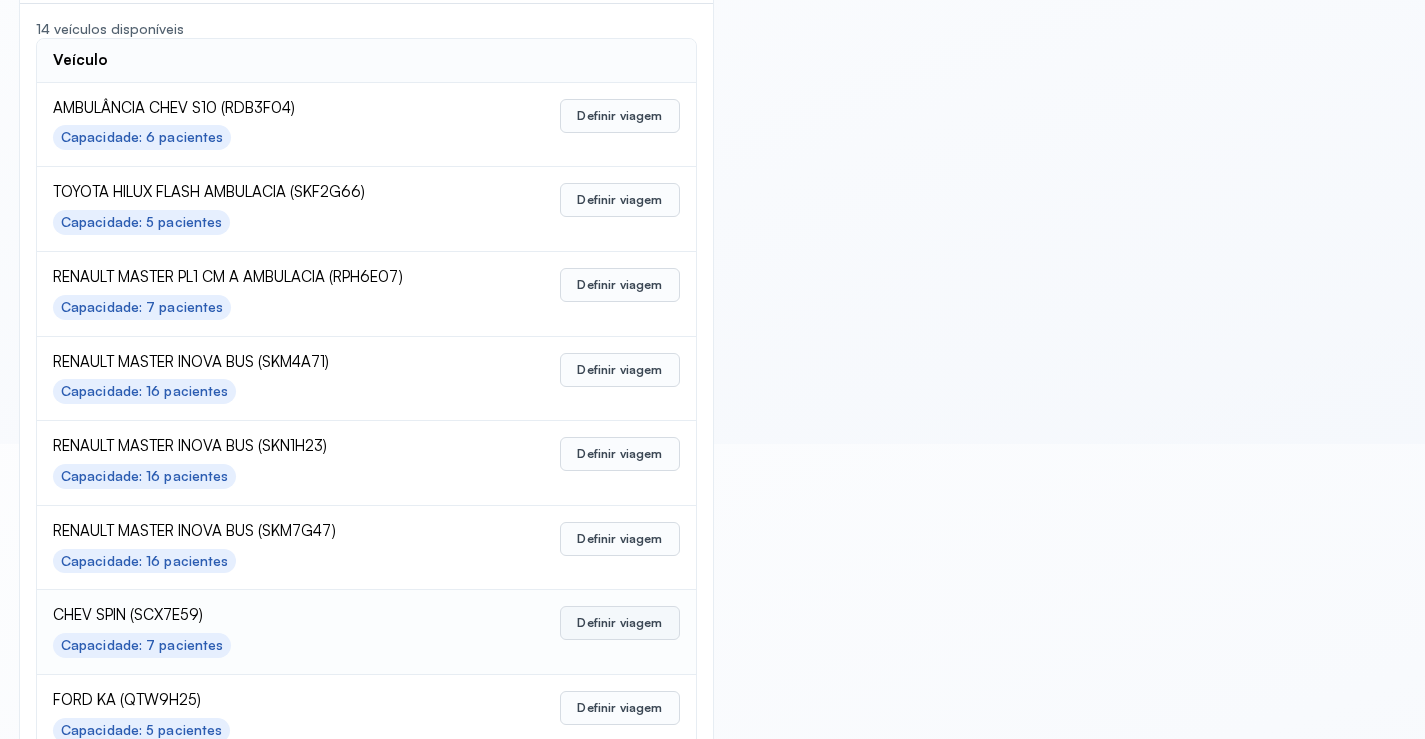 scroll, scrollTop: 300, scrollLeft: 0, axis: vertical 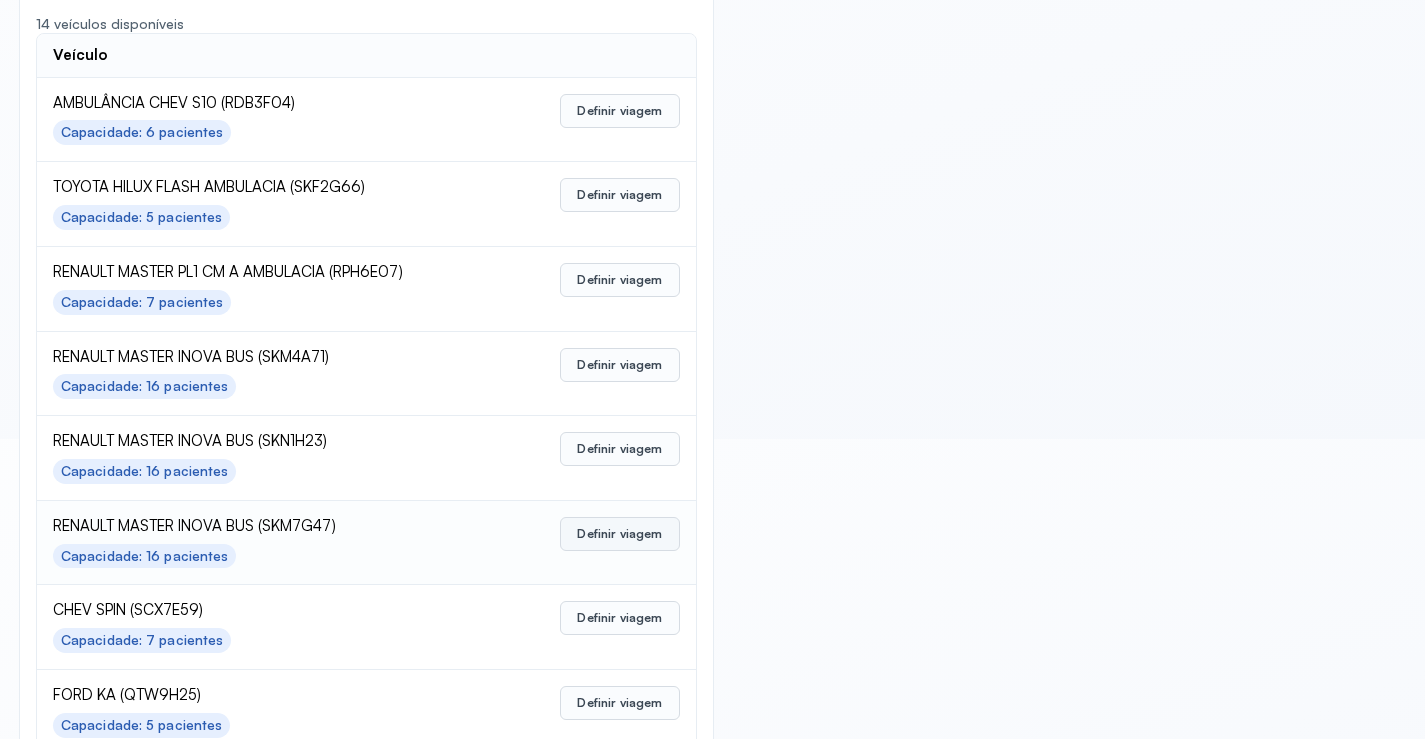click on "Definir viagem" at bounding box center [619, 534] 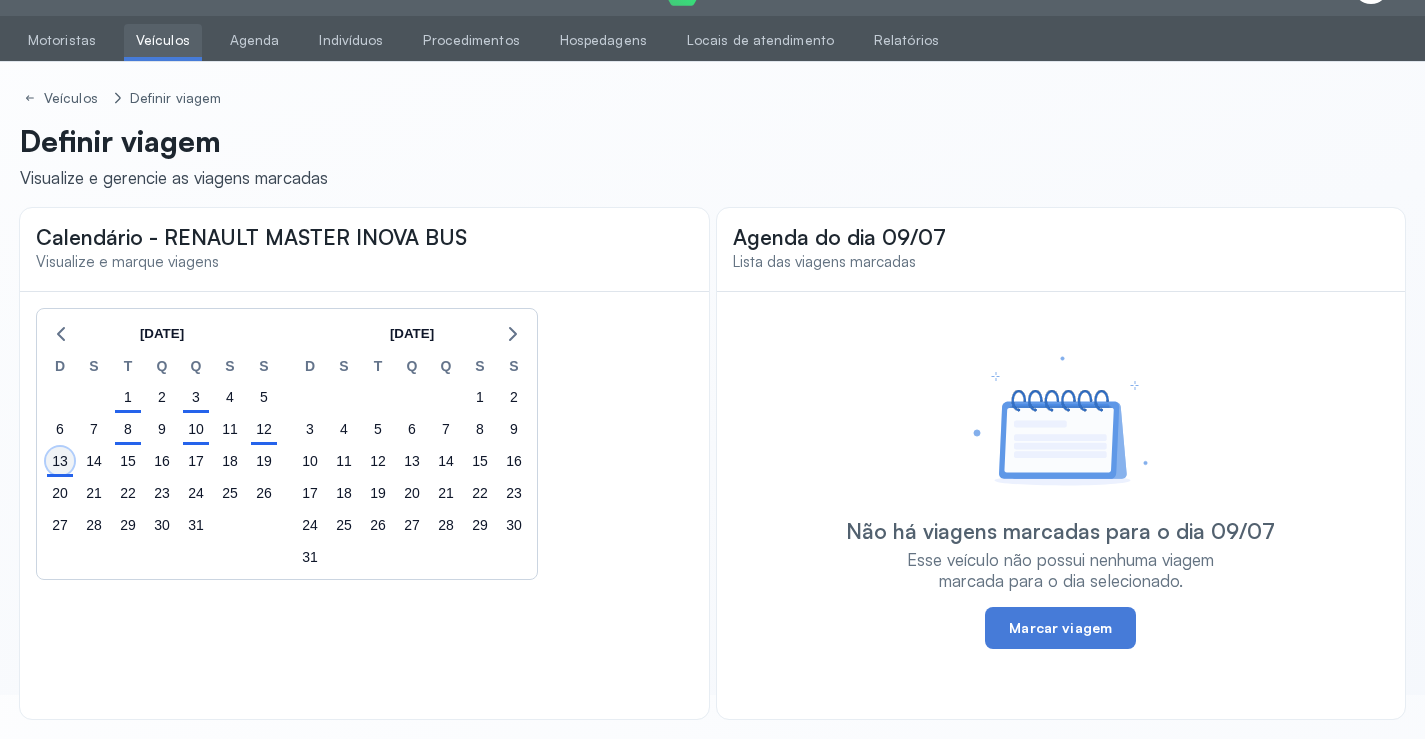 click on "13" 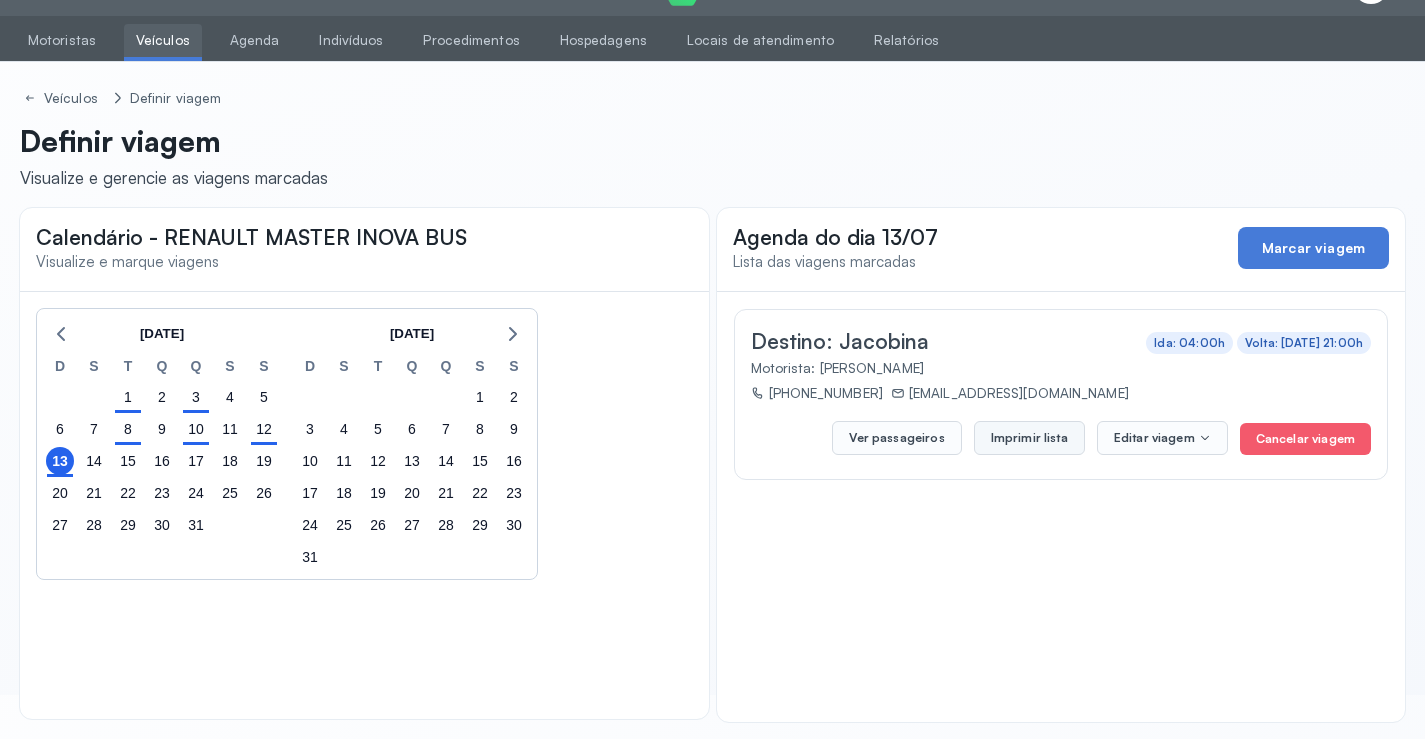 click on "Imprimir lista" at bounding box center [1029, 438] 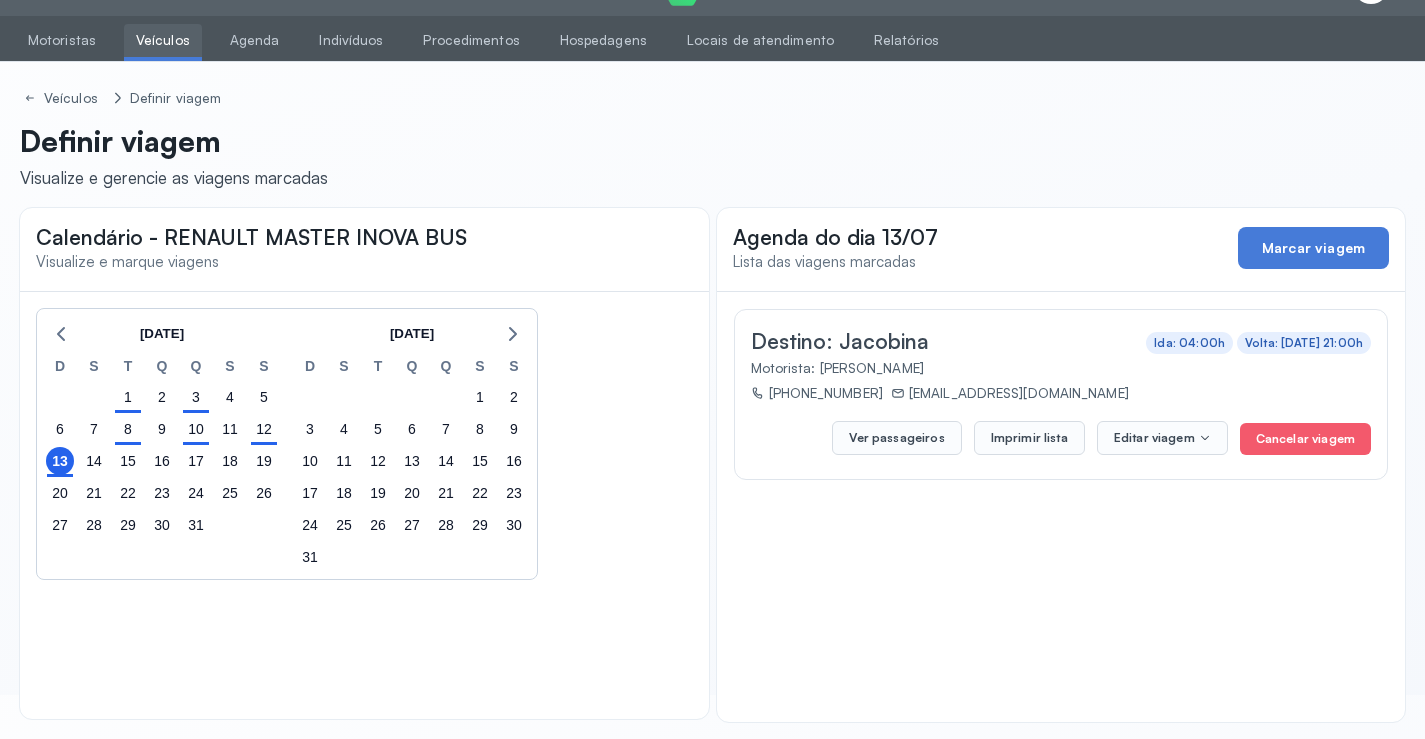 click on "Veículos" at bounding box center (163, 40) 